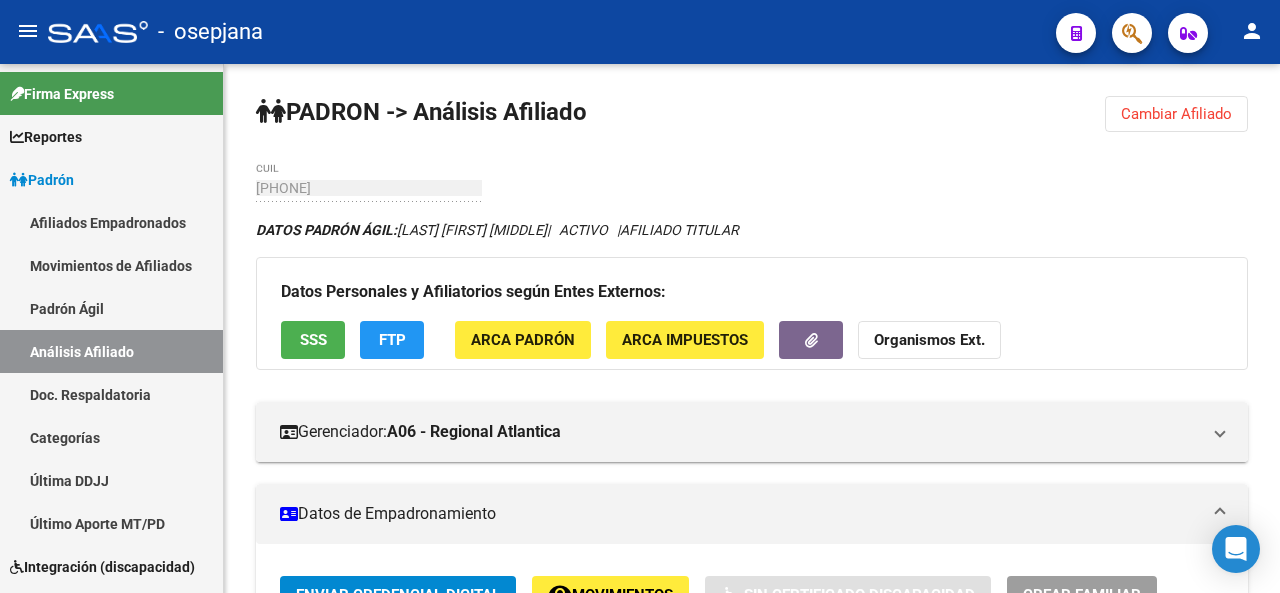 scroll, scrollTop: 0, scrollLeft: 0, axis: both 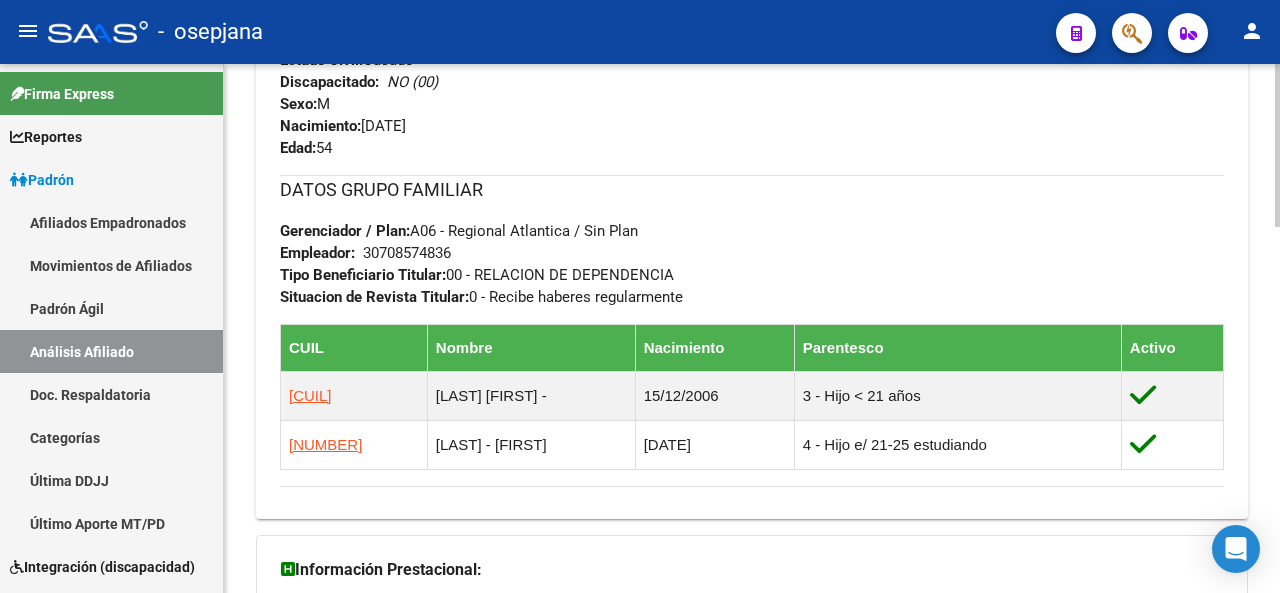 click 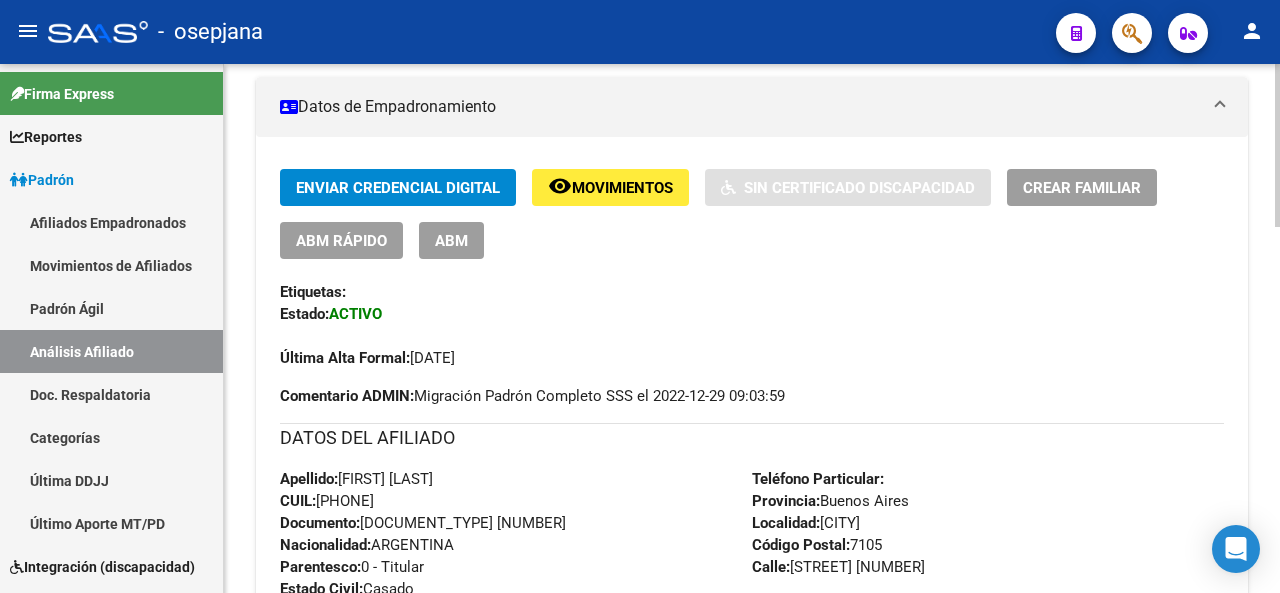 click 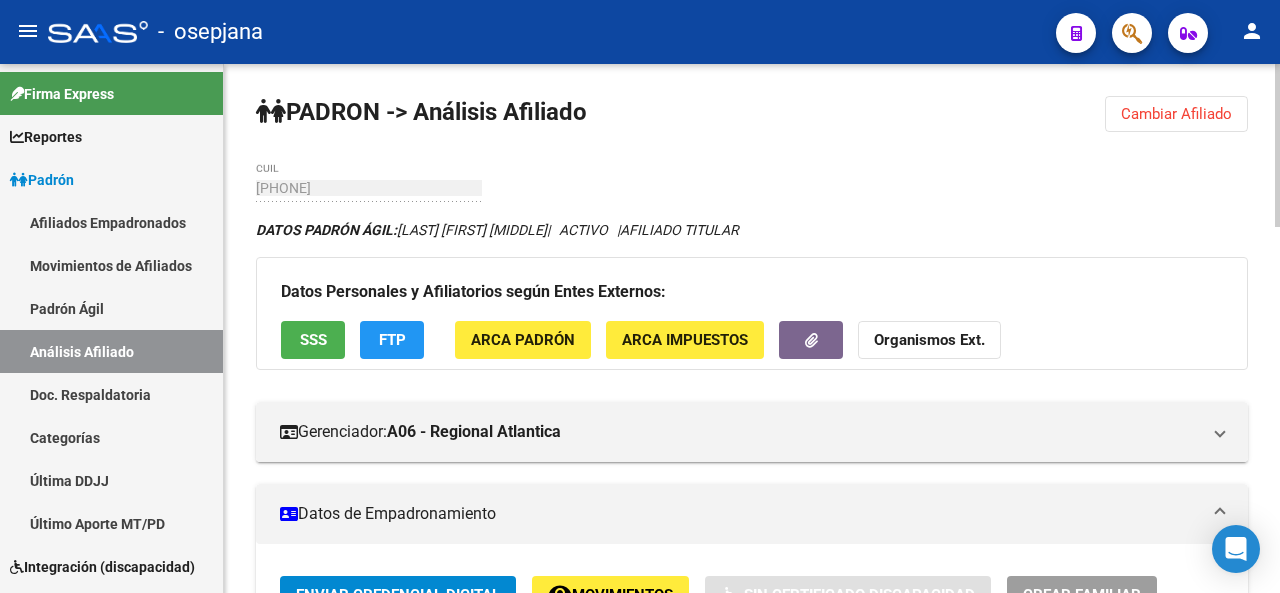 click 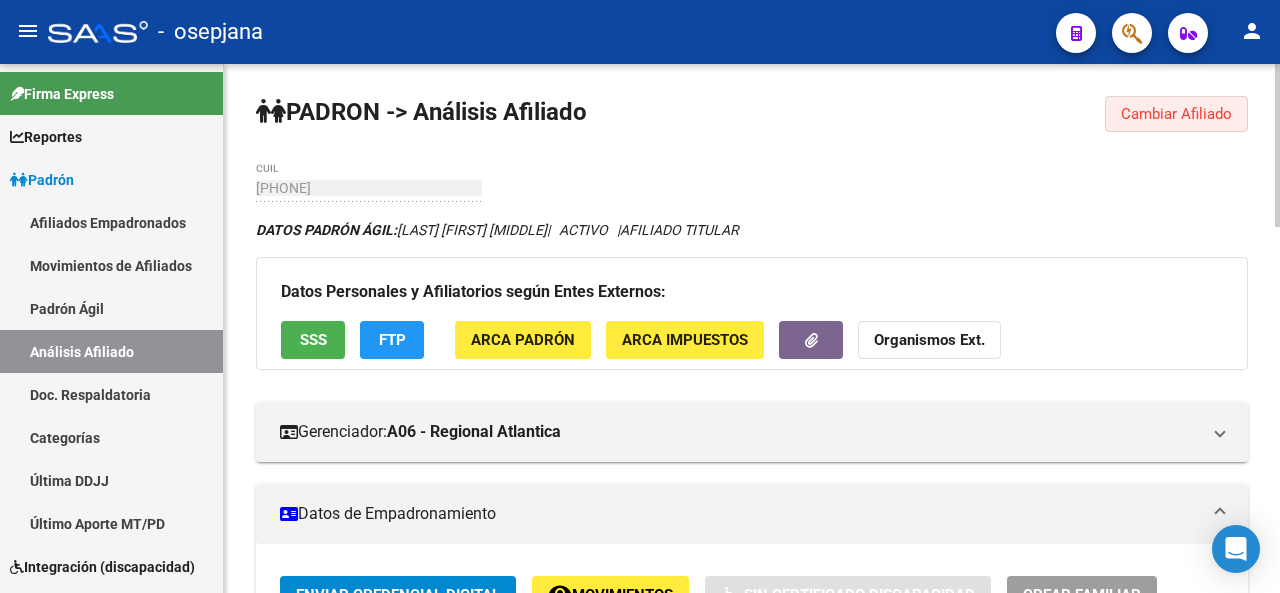 click on "Cambiar Afiliado" 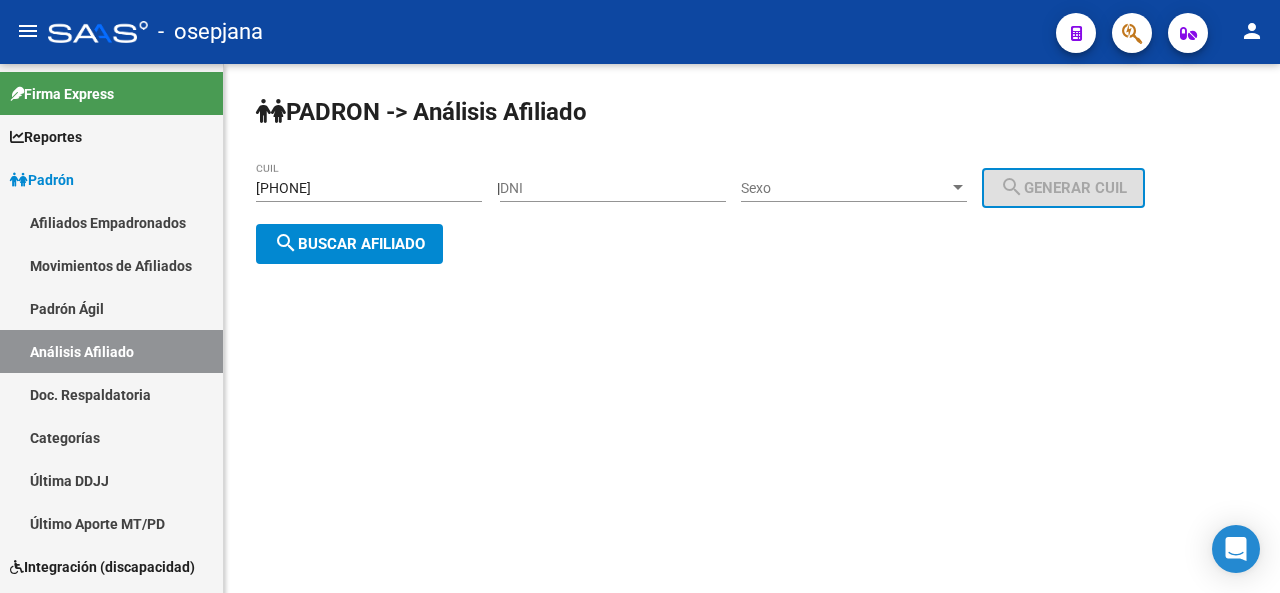click on "[CUIL] CUIL" 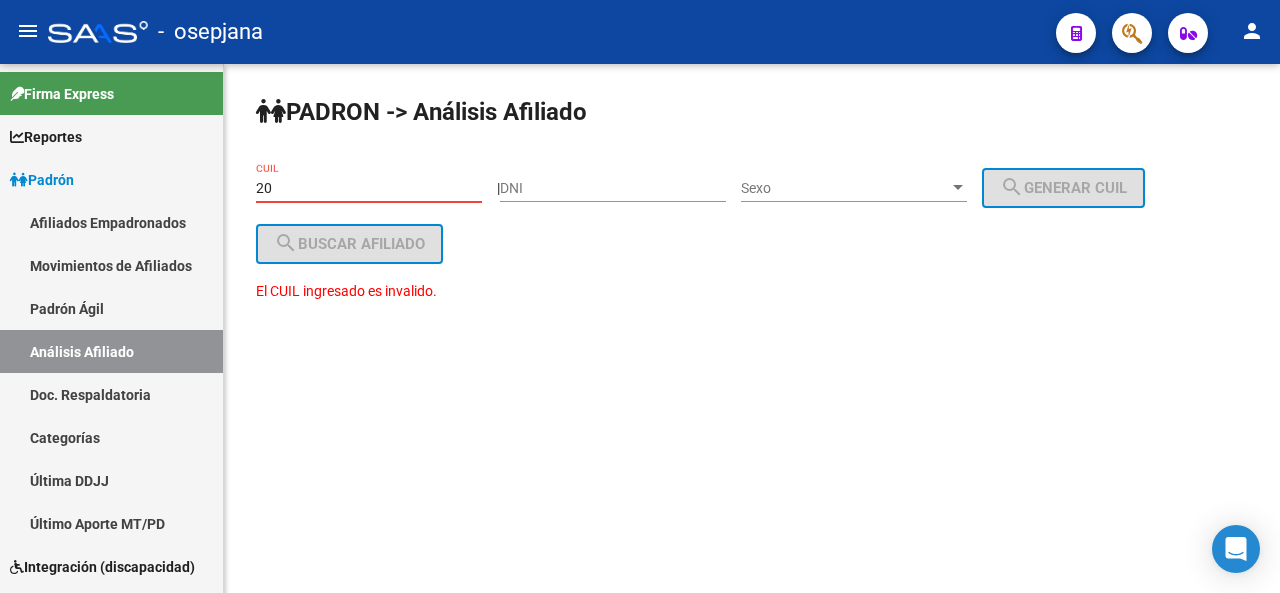 type on "2" 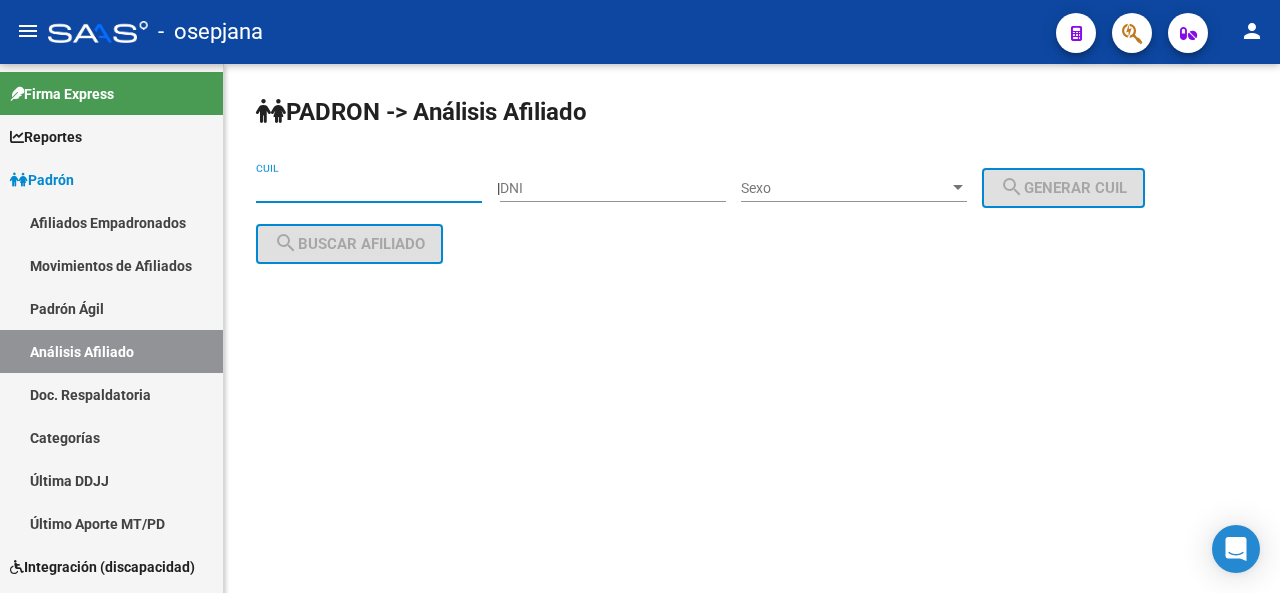 paste on "27-35561566-4" 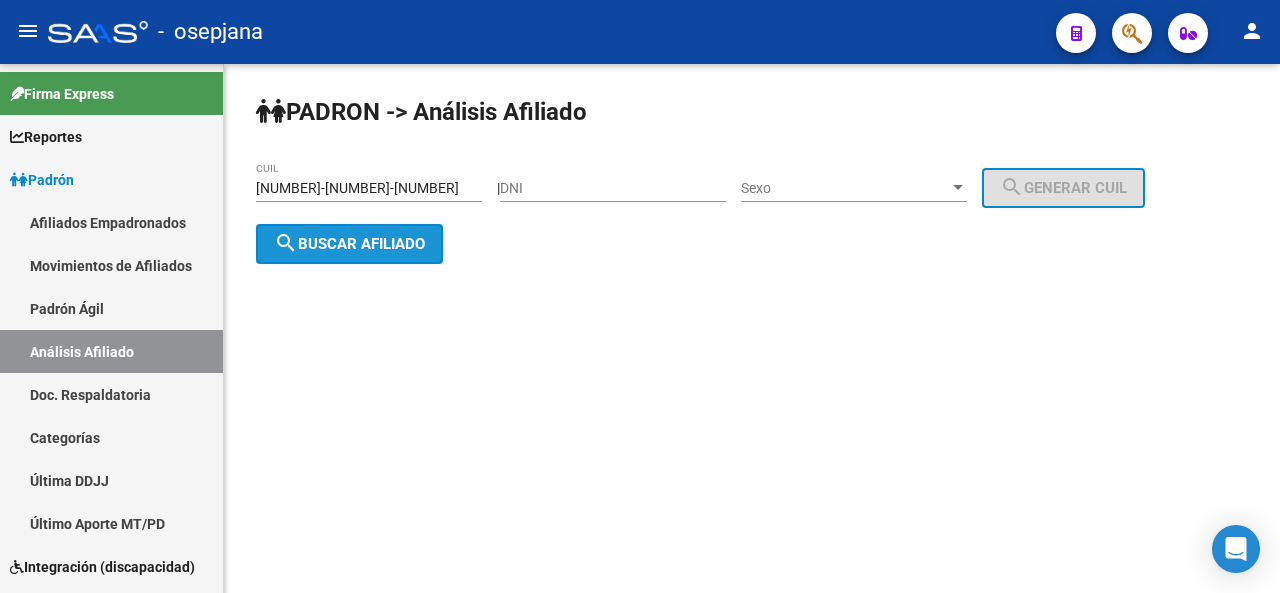 click on "search  Buscar afiliado" 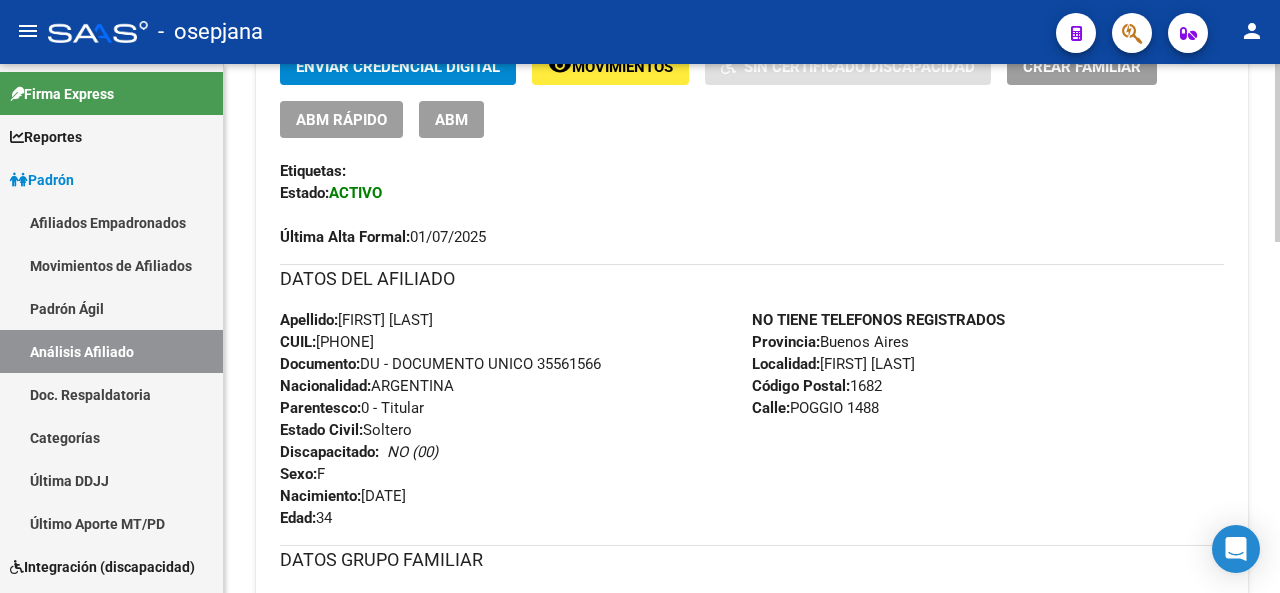 click on "PADRON -> Análisis Afiliado  Cambiar Afiliado
27-35561566-4 CUIL DATOS PADRÓN ÁGIL:  CORONEL MARIA BELEN     |   ACTIVO   |     AFILIADO TITULAR  Datos Personales y Afiliatorios según Entes Externos: SSS FTP ARCA Padrón ARCA Impuestos Organismos Ext.    Gerenciador:      A03 - ASI Atención telefónica: Atención emergencias: Otros Datos Útiles:    Datos de Empadronamiento  Enviar Credencial Digital remove_red_eye Movimientos    Sin Certificado Discapacidad Crear Familiar ABM Rápido ABM Etiquetas: Estado: ACTIVO Última Alta Formal:  01/07/2025 DATOS DEL AFILIADO Apellido:  MARIA BELEN CORONEL CUIL:  27355615664 Documento:  DU - DOCUMENTO UNICO 35561566  Nacionalidad:  ARGENTINA Parentesco:  0 - Titular Estado Civil:  Soltero Discapacitado:    NO (00) Sexo:  F Nacimiento:  27/12/1990 Edad:  34  NO TIENE TELEFONOS REGISTRADOS Provincia:  Buenos Aires Localidad:  MARTIN CORONADO Código Postal:  1682 Calle:  POGGIO 1488 DATOS GRUPO FAMILIAR Gerenciador / Plan:  A03 - ASI / Sin Plan Empleador:" 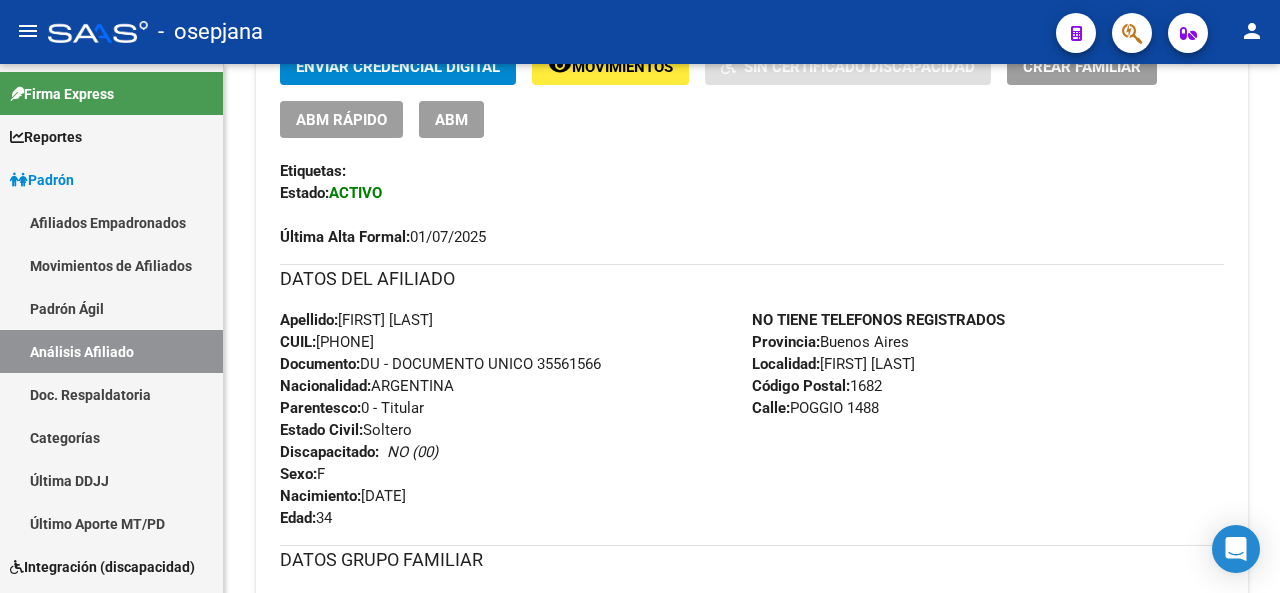 scroll, scrollTop: 530, scrollLeft: 0, axis: vertical 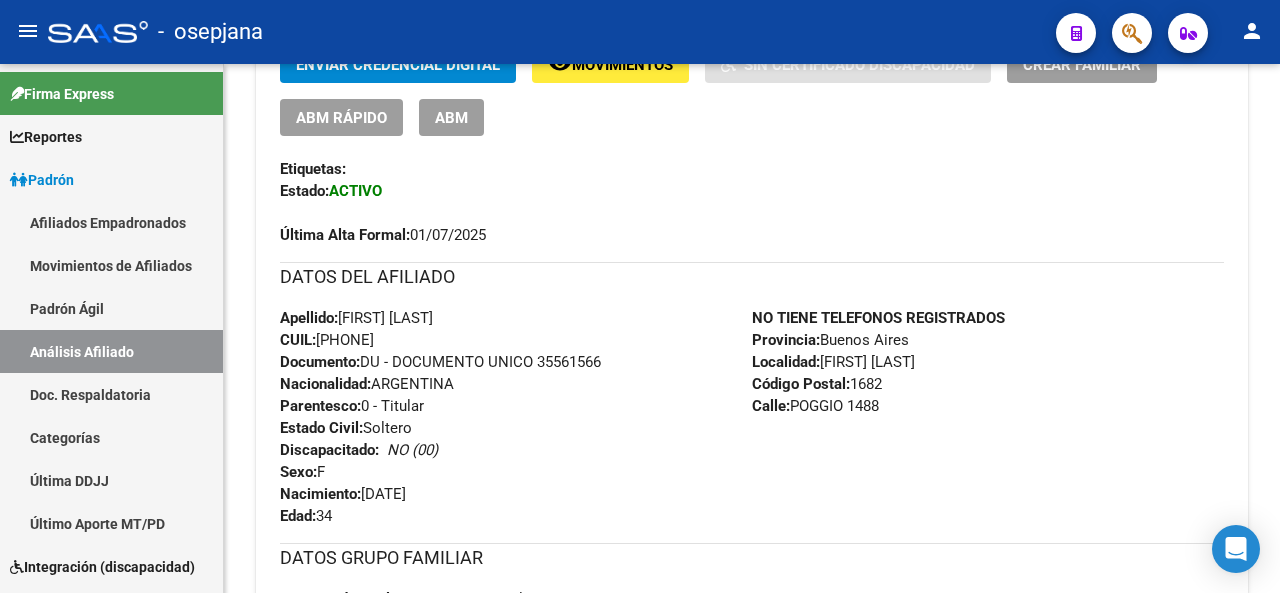 click on "PADRON -> Análisis Afiliado  Cambiar Afiliado
27-35561566-4 CUIL DATOS PADRÓN ÁGIL:  CORONEL MARIA BELEN     |   ACTIVO   |     AFILIADO TITULAR  Datos Personales y Afiliatorios según Entes Externos: SSS FTP ARCA Padrón ARCA Impuestos Organismos Ext.    Gerenciador:      A03 - ASI Atención telefónica: Atención emergencias: Otros Datos Útiles:    Datos de Empadronamiento  Enviar Credencial Digital remove_red_eye Movimientos    Sin Certificado Discapacidad Crear Familiar ABM Rápido ABM Etiquetas: Estado: ACTIVO Última Alta Formal:  01/07/2025 DATOS DEL AFILIADO Apellido:  MARIA BELEN CORONEL CUIL:  27355615664 Documento:  DU - DOCUMENTO UNICO 35561566  Nacionalidad:  ARGENTINA Parentesco:  0 - Titular Estado Civil:  Soltero Discapacitado:    NO (00) Sexo:  F Nacimiento:  27/12/1990 Edad:  34  NO TIENE TELEFONOS REGISTRADOS Provincia:  Buenos Aires Localidad:  MARTIN CORONADO Código Postal:  1682 Calle:  POGGIO 1488 DATOS GRUPO FAMILIAR Gerenciador / Plan:  A03 - ASI / Sin Plan Empleador:" 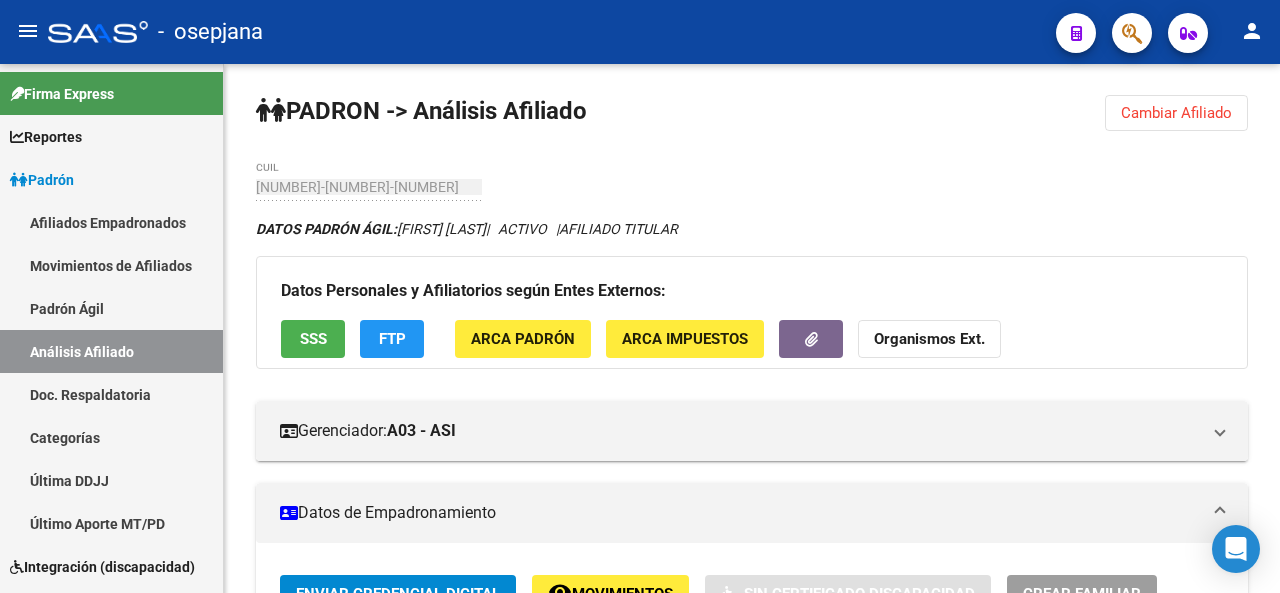 click on "Cambiar Afiliado" 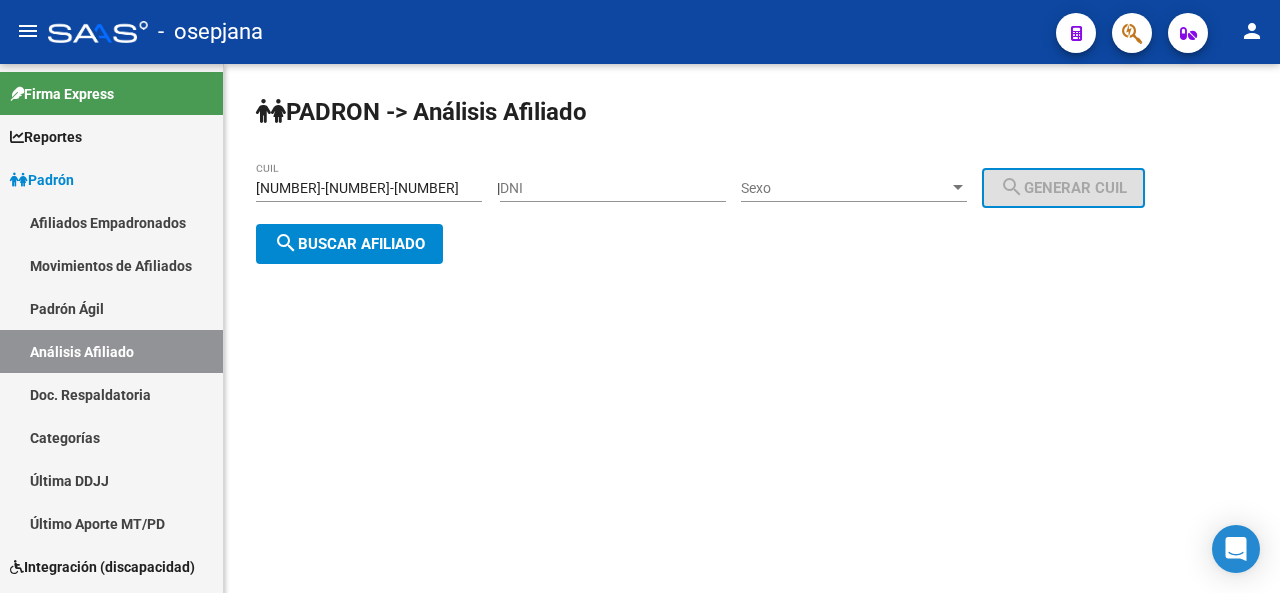 scroll, scrollTop: 0, scrollLeft: 0, axis: both 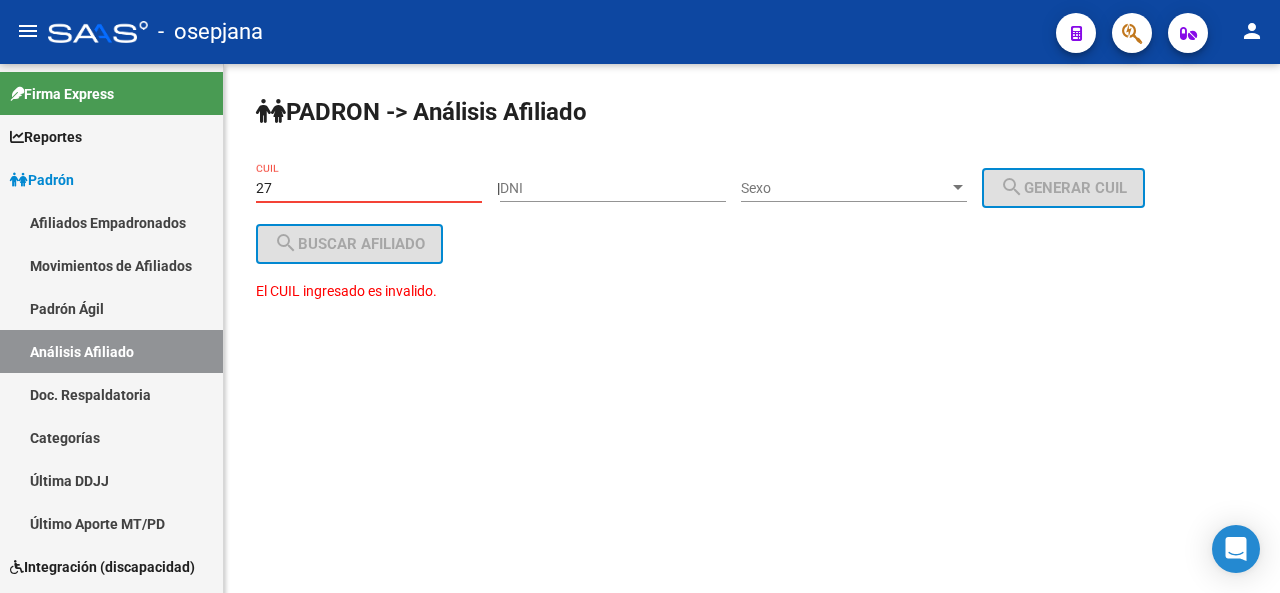 type on "2" 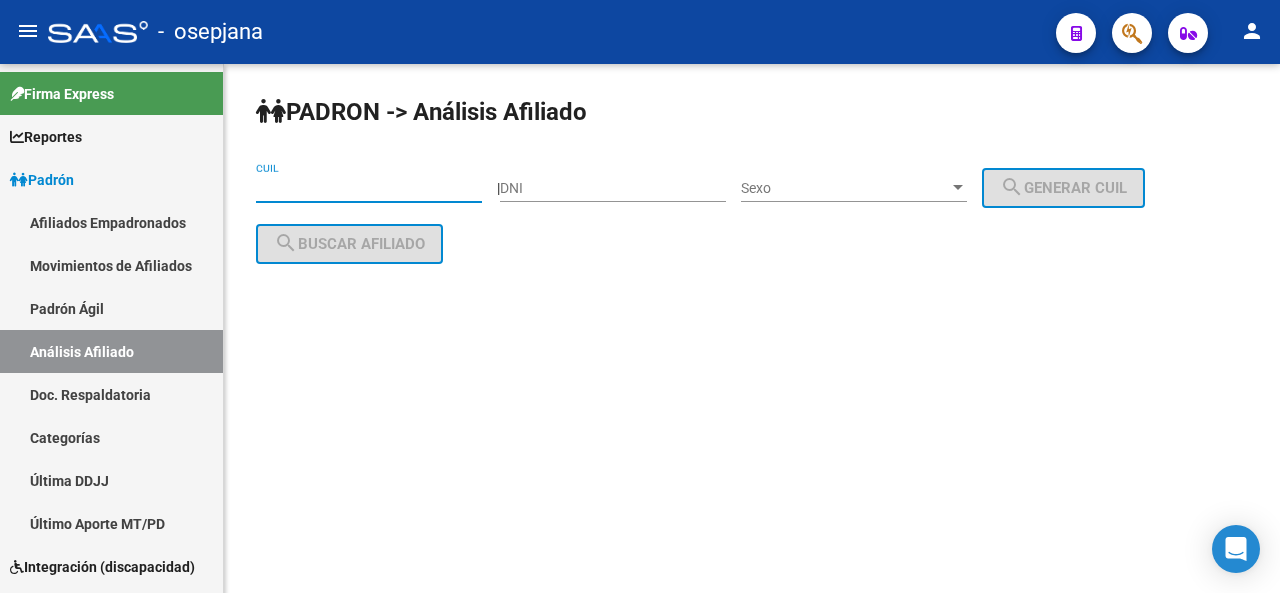 paste on "27-35647139-9" 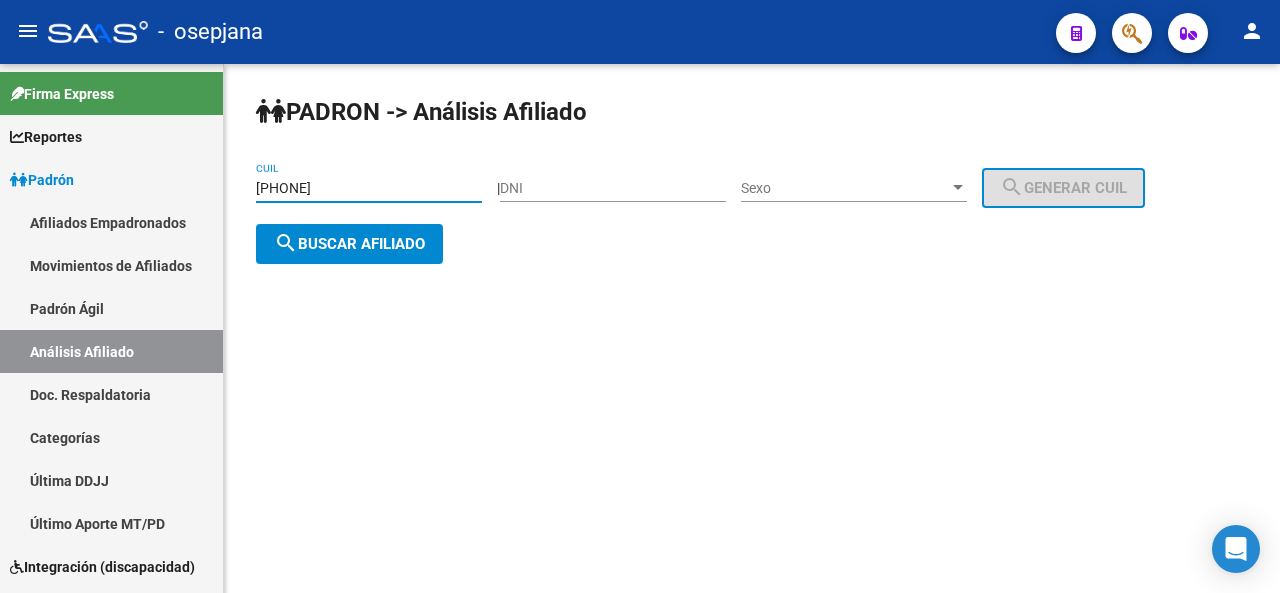 type on "27-35647139-9" 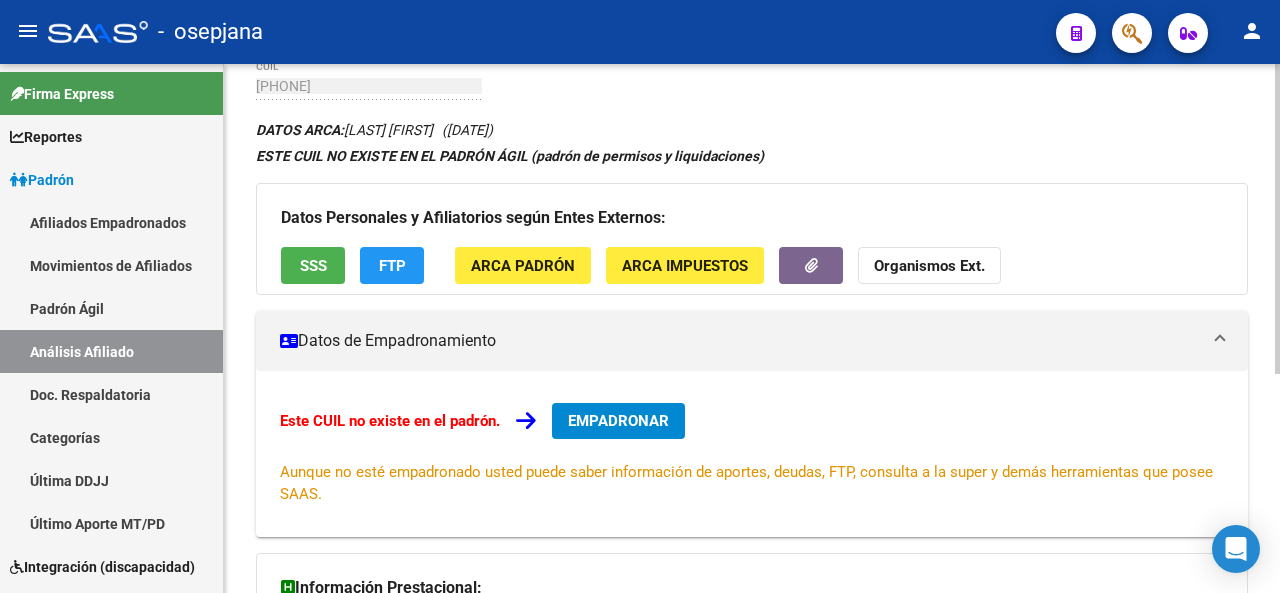 scroll, scrollTop: 103, scrollLeft: 0, axis: vertical 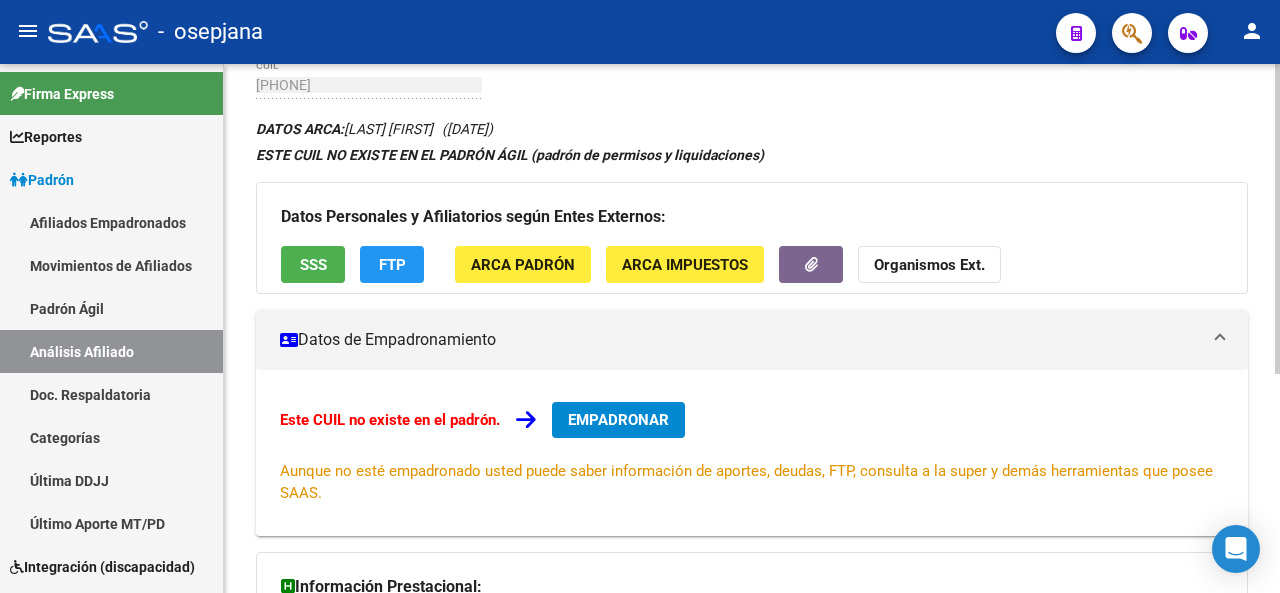 click 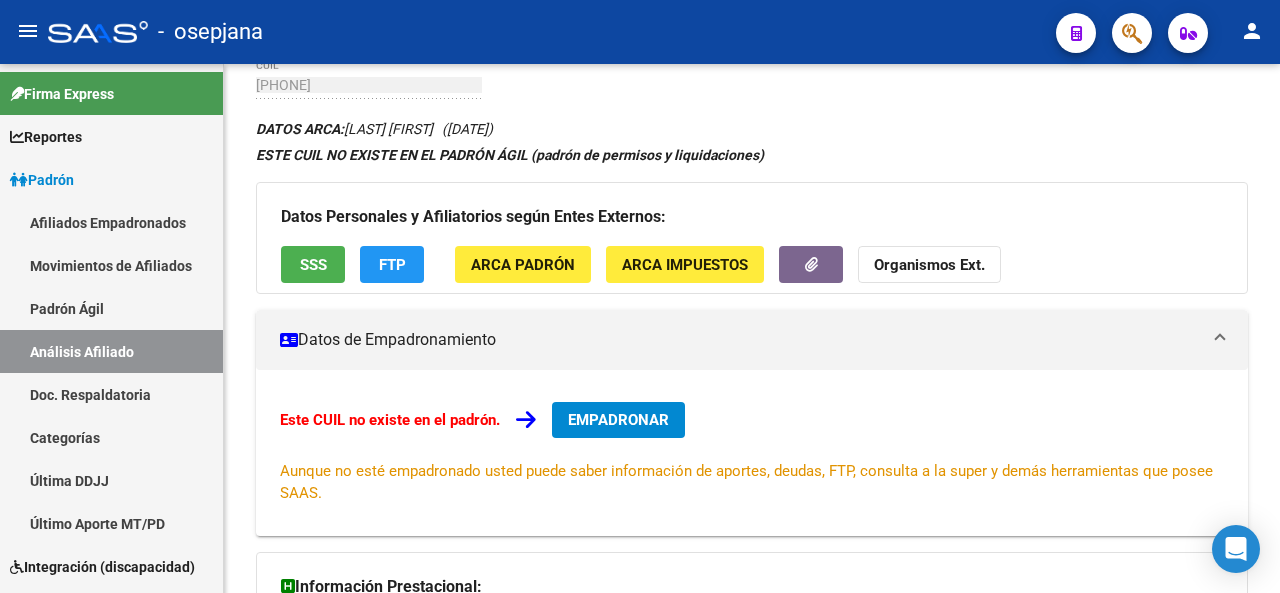 click on "SSS" 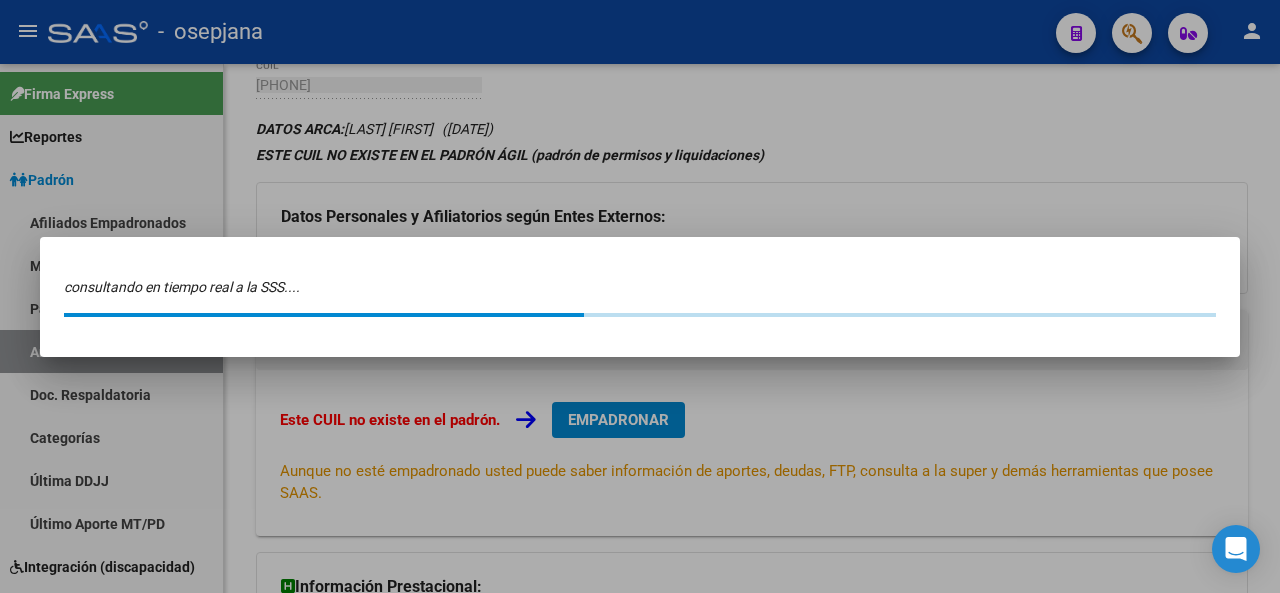 click on "consultando en tiempo real a la SSS...." at bounding box center [640, 297] 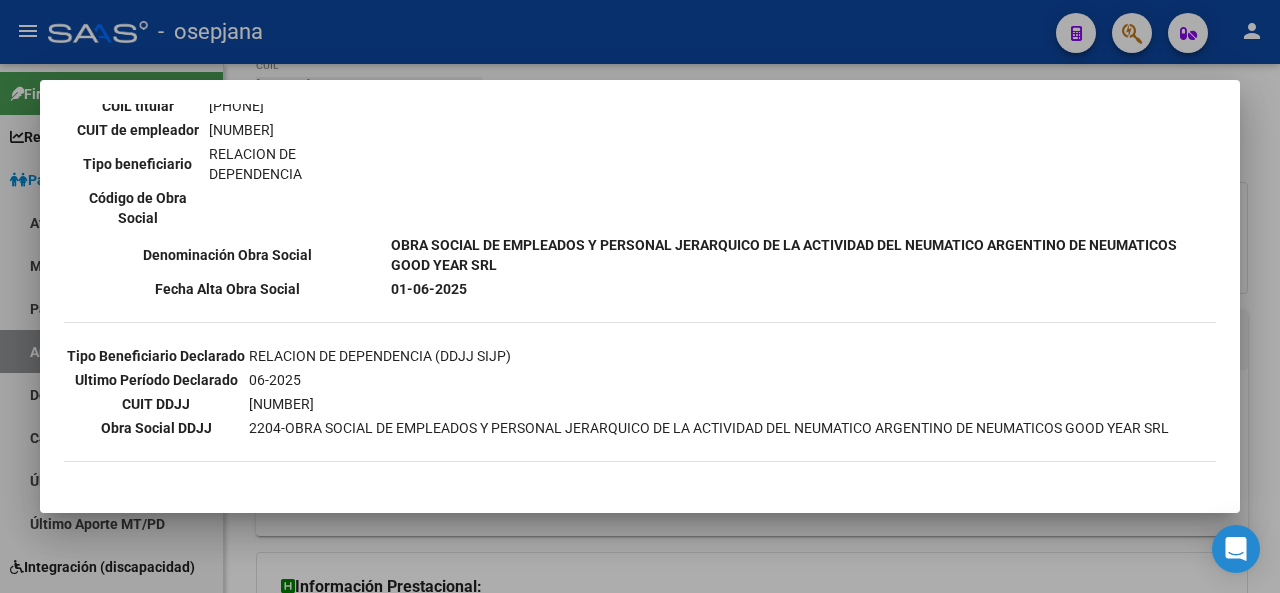 scroll, scrollTop: 403, scrollLeft: 0, axis: vertical 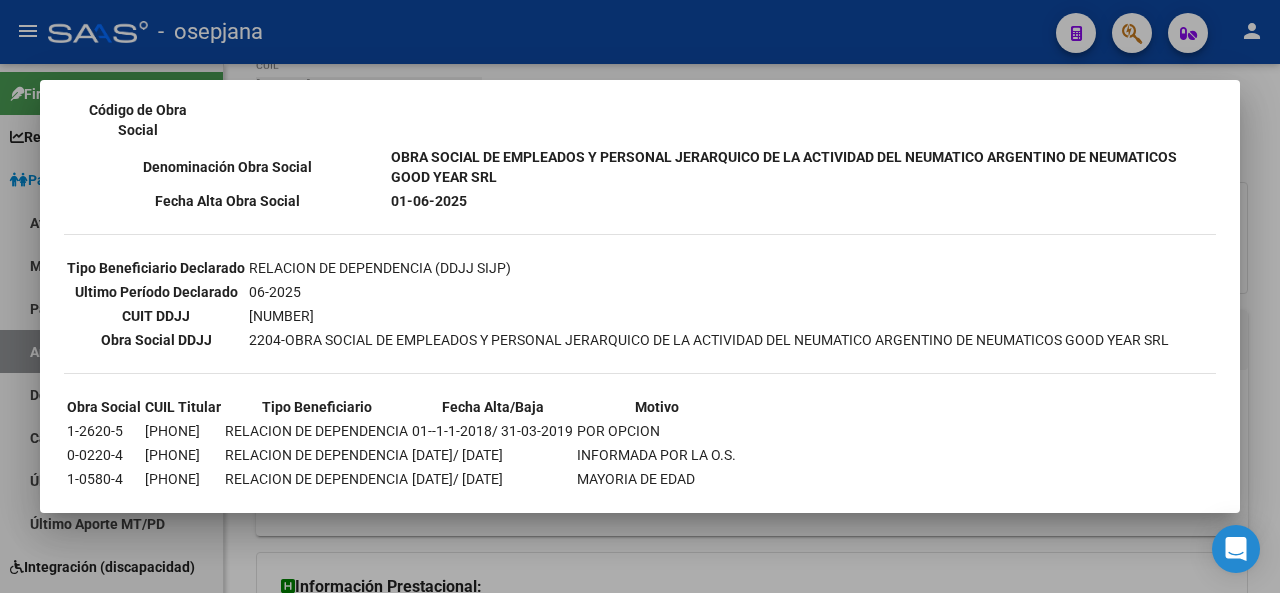 click at bounding box center [640, 296] 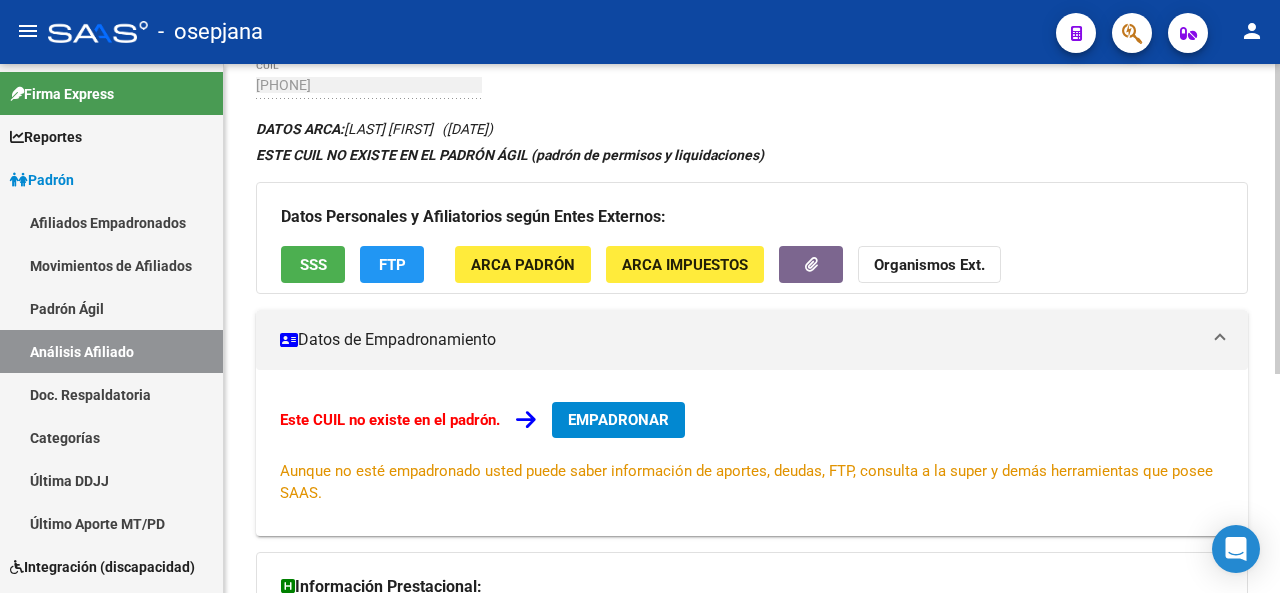 click 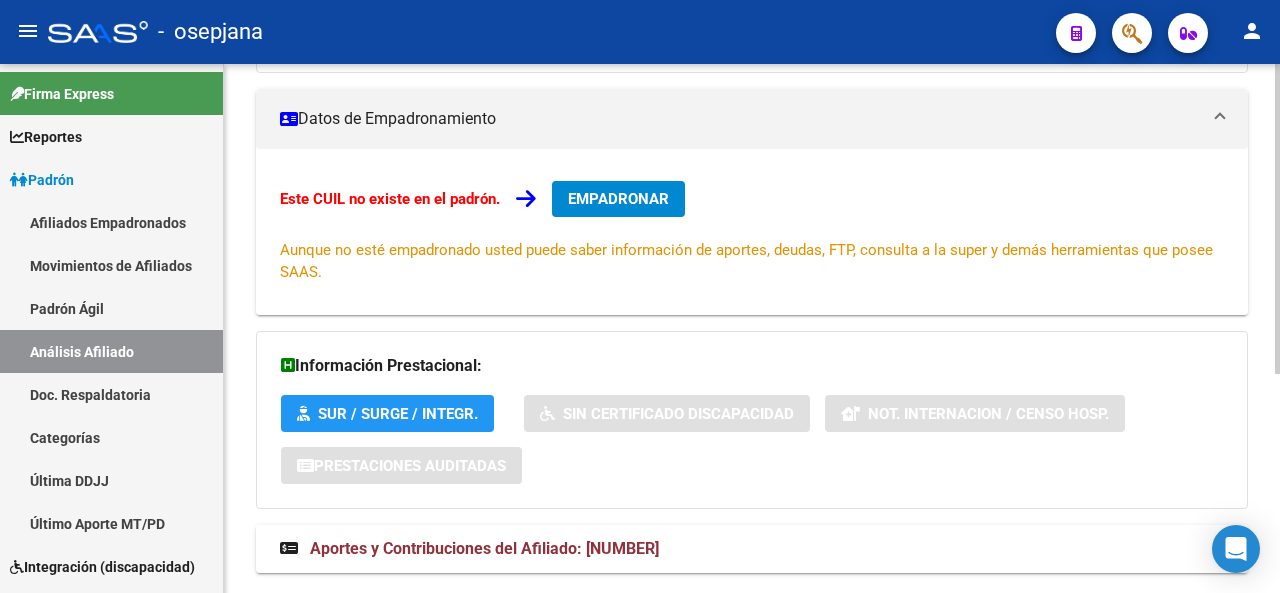 click on "PADRON -> Análisis Afiliado  Cambiar Afiliado
27-35647139-9 CUIL DATOS ARCA:  LANZ MICAELA       (19/08/1991)  ESTE CUIL NO EXISTE EN EL PADRÓN ÁGIL (padrón de permisos y liquidaciones) Datos Personales y Afiliatorios según Entes Externos: SSS FTP ARCA Padrón ARCA Impuestos Organismos Ext.    Datos de Empadronamiento  Este CUIL no existe en el padrón.   EMPADRONAR
Aunque no esté empadronado usted puede saber información de aportes, deudas, FTP, consulta a la super y demás herramientas que posee SAAS.   Información Prestacional:       SUR / SURGE / INTEGR.    Sin Certificado Discapacidad    Not. Internacion / Censo Hosp.  Prestaciones Auditadas     Aportes y Contribuciones del Afiliado: 27356471399 Hemos buscado el CUIL - 27356471399 - y el mismo no existe en nuestra información procesada de aportes y contribuciones  El mismo fue buscado en:  Cuenta Corriente Devengada de Régimen General Cuenta Corriente Devengada de Monotributo / Personal Doméstico Percibidos de Aportes Detallado" 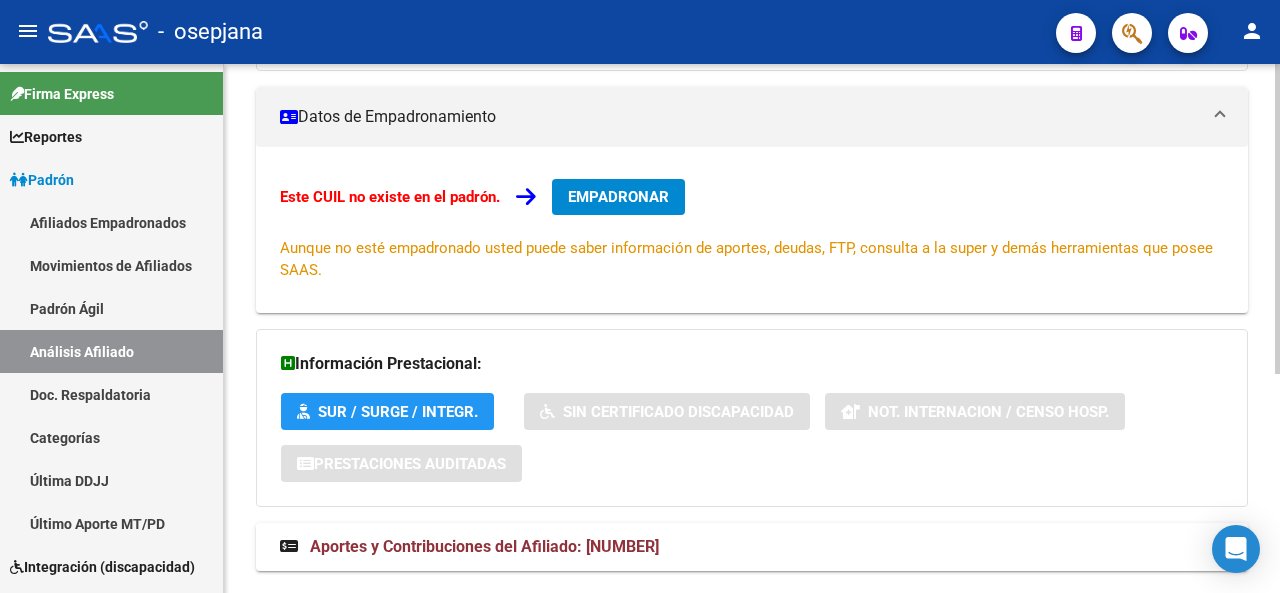 click on "PADRON -> Análisis Afiliado  Cambiar Afiliado
27-35647139-9 CUIL DATOS ARCA:  LANZ MICAELA       (19/08/1991)  ESTE CUIL NO EXISTE EN EL PADRÓN ÁGIL (padrón de permisos y liquidaciones) Datos Personales y Afiliatorios según Entes Externos: SSS FTP ARCA Padrón ARCA Impuestos Organismos Ext.    Datos de Empadronamiento  Este CUIL no existe en el padrón.   EMPADRONAR
Aunque no esté empadronado usted puede saber información de aportes, deudas, FTP, consulta a la super y demás herramientas que posee SAAS.   Información Prestacional:       SUR / SURGE / INTEGR.    Sin Certificado Discapacidad    Not. Internacion / Censo Hosp.  Prestaciones Auditadas     Aportes y Contribuciones del Afiliado: 27356471399 Hemos buscado el CUIL - 27356471399 - y el mismo no existe en nuestra información procesada de aportes y contribuciones  El mismo fue buscado en:  Cuenta Corriente Devengada de Régimen General Cuenta Corriente Devengada de Monotributo / Personal Doméstico Percibidos de Aportes Detallado" 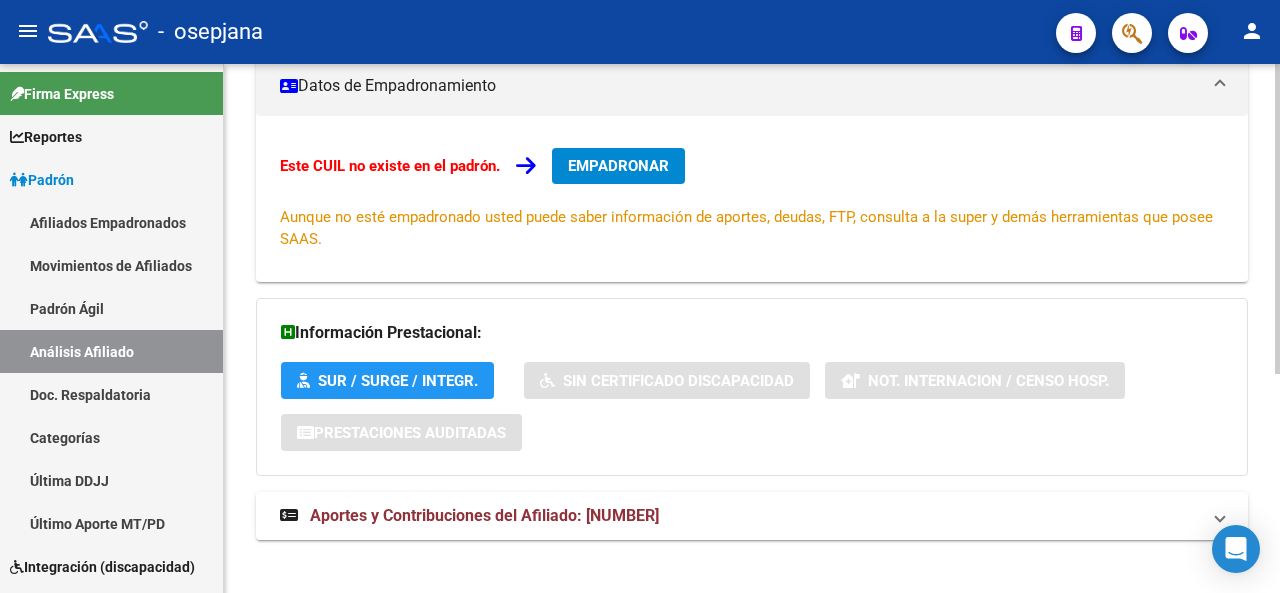 click 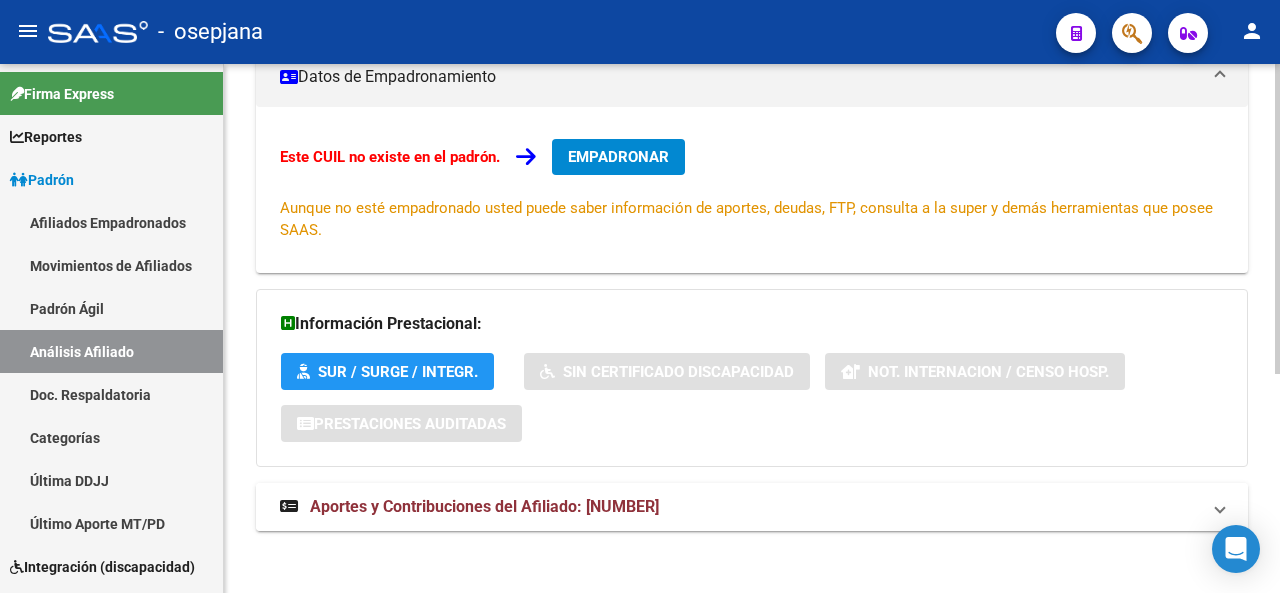 click on "Aportes y Contribuciones del Afiliado: 27356471399" at bounding box center [740, 507] 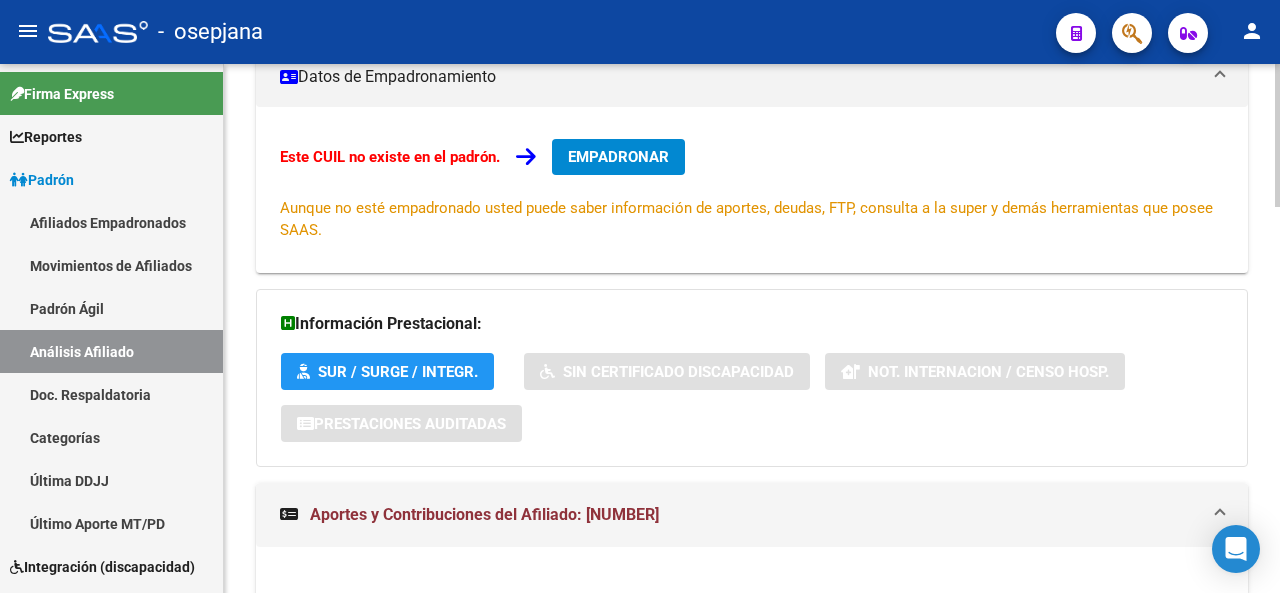 click 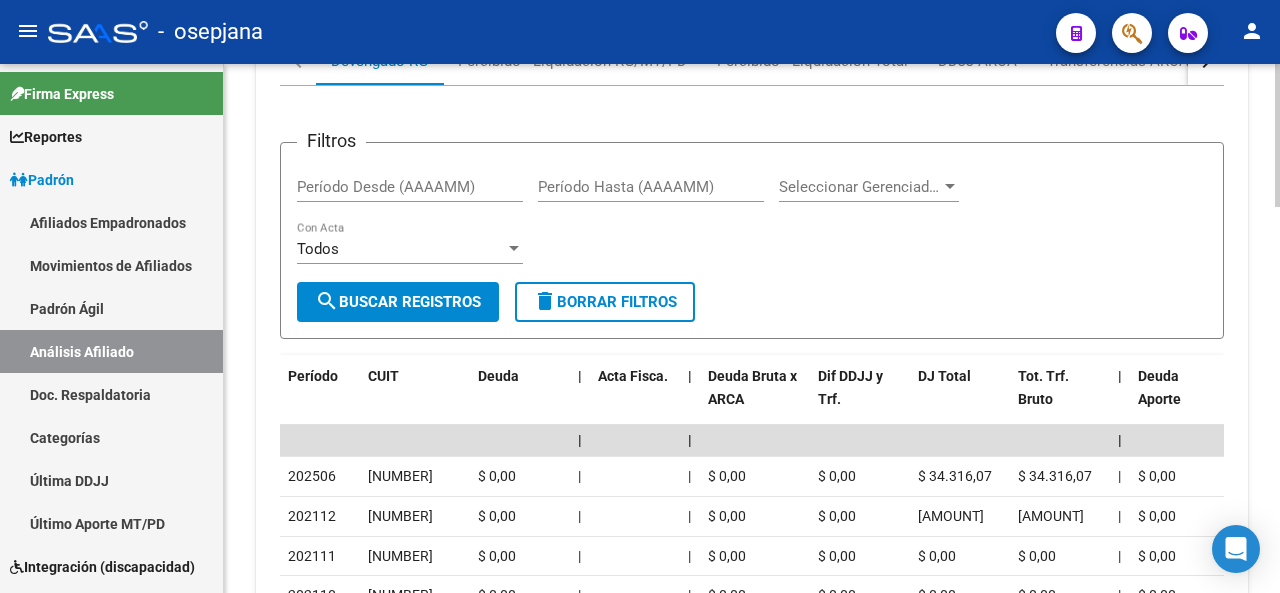 scroll, scrollTop: 959, scrollLeft: 0, axis: vertical 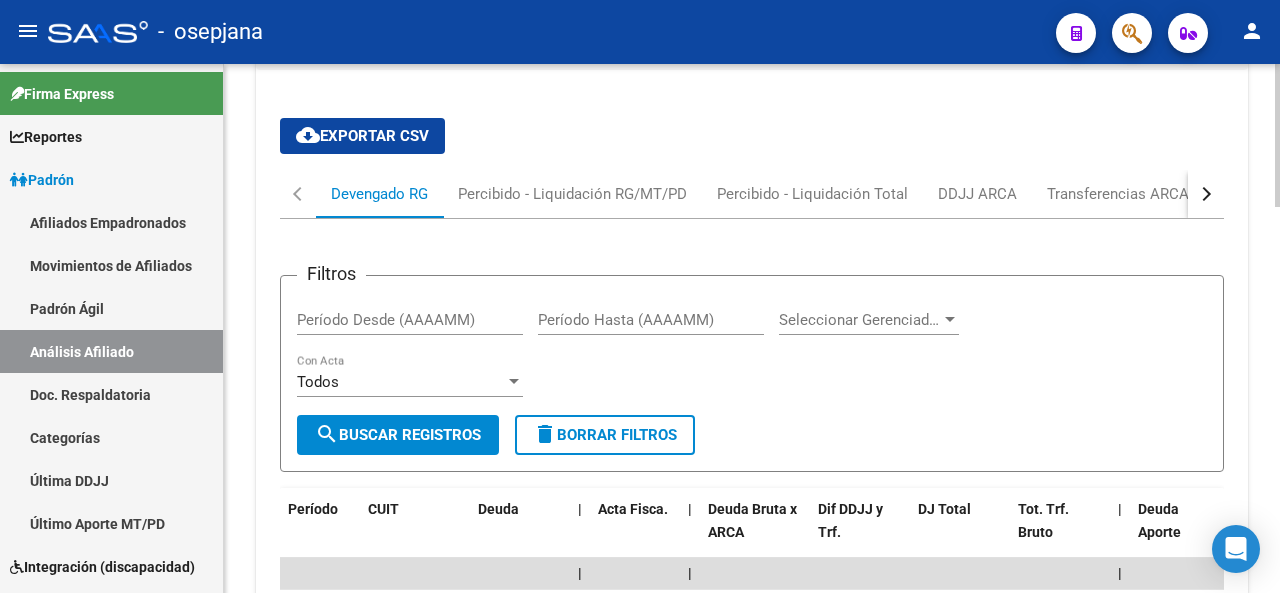 click on "PADRON -> Análisis Afiliado  Cambiar Afiliado
27-35647139-9 CUIL DATOS ARCA:  LANZ MICAELA       (19/08/1991)  ESTE CUIL NO EXISTE EN EL PADRÓN ÁGIL (padrón de permisos y liquidaciones) Datos Personales y Afiliatorios según Entes Externos: SSS FTP ARCA Padrón ARCA Impuestos Organismos Ext.    Datos de Empadronamiento  Este CUIL no existe en el padrón.   EMPADRONAR
Aunque no esté empadronado usted puede saber información de aportes, deudas, FTP, consulta a la super y demás herramientas que posee SAAS.   Información Prestacional:       SUR / SURGE / INTEGR.    Sin Certificado Discapacidad    Not. Internacion / Censo Hosp.  Prestaciones Auditadas     Aportes y Contribuciones del Afiliado: 27356471399 cloud_download  Exportar CSV  Devengado RG Percibido - Liquidación RG/MT/PD Percibido - Liquidación Total DDJJ ARCA Transferencias ARCA ARCA Relaciones Laborales Filtros Período Desde (AAAAMM) Período Hasta (AAAAMM) Seleccionar Gerenciador Seleccionar Gerenciador Todos Con Acta search CUIT" 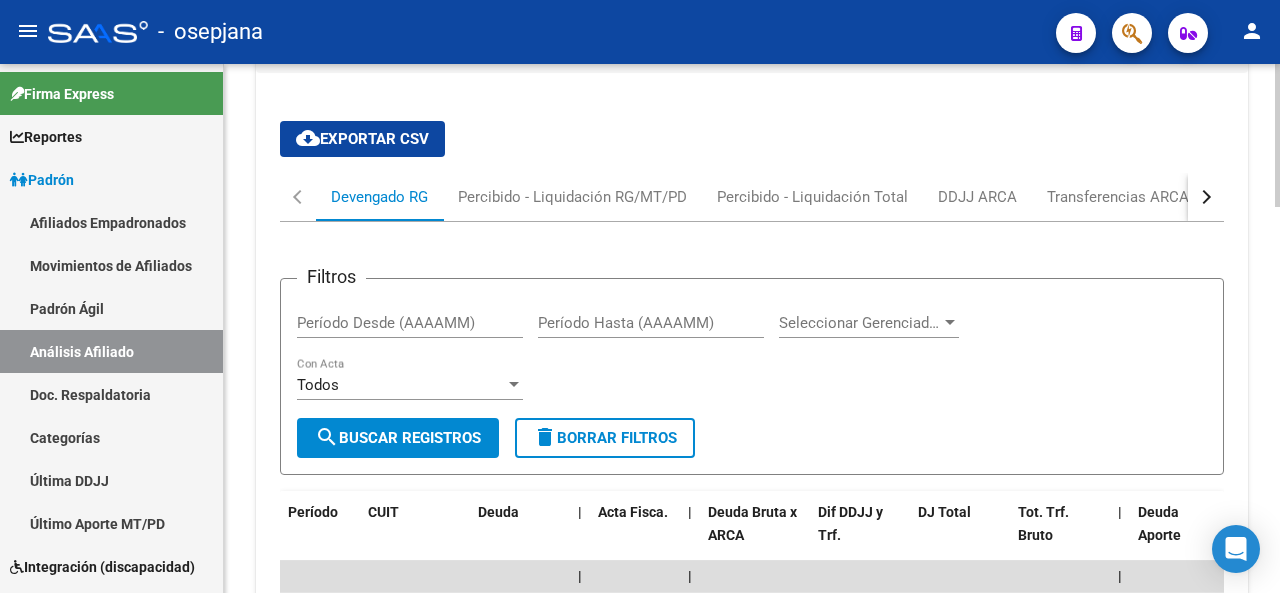 click at bounding box center [1206, 197] 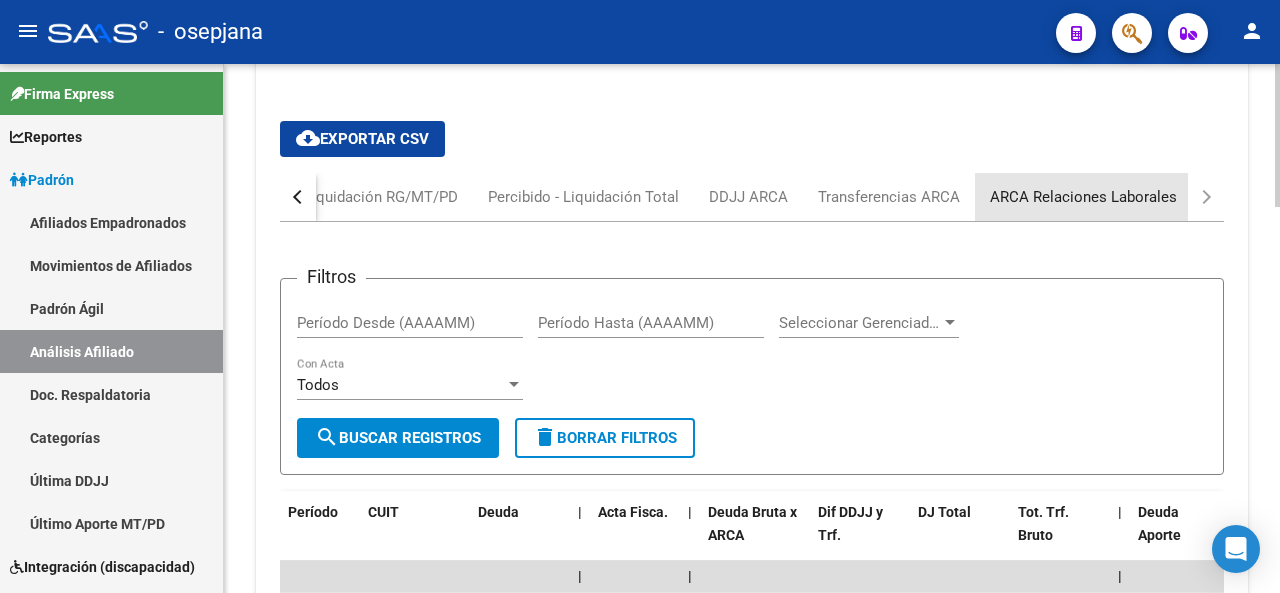 click on "ARCA Relaciones Laborales" at bounding box center (1083, 197) 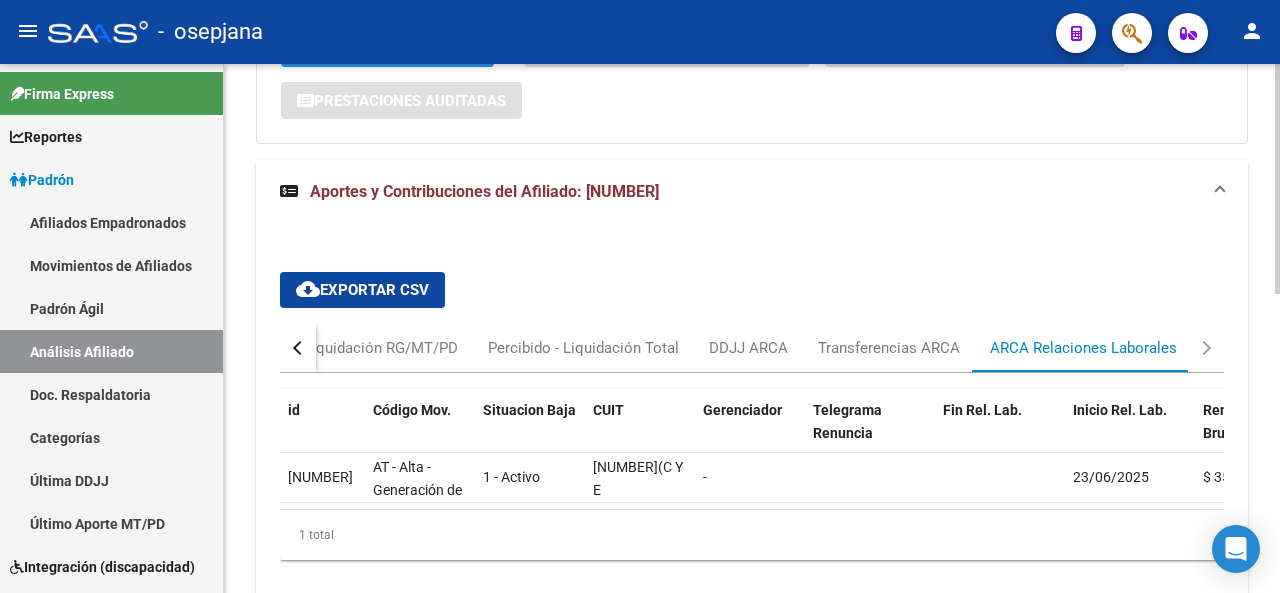scroll, scrollTop: 788, scrollLeft: 0, axis: vertical 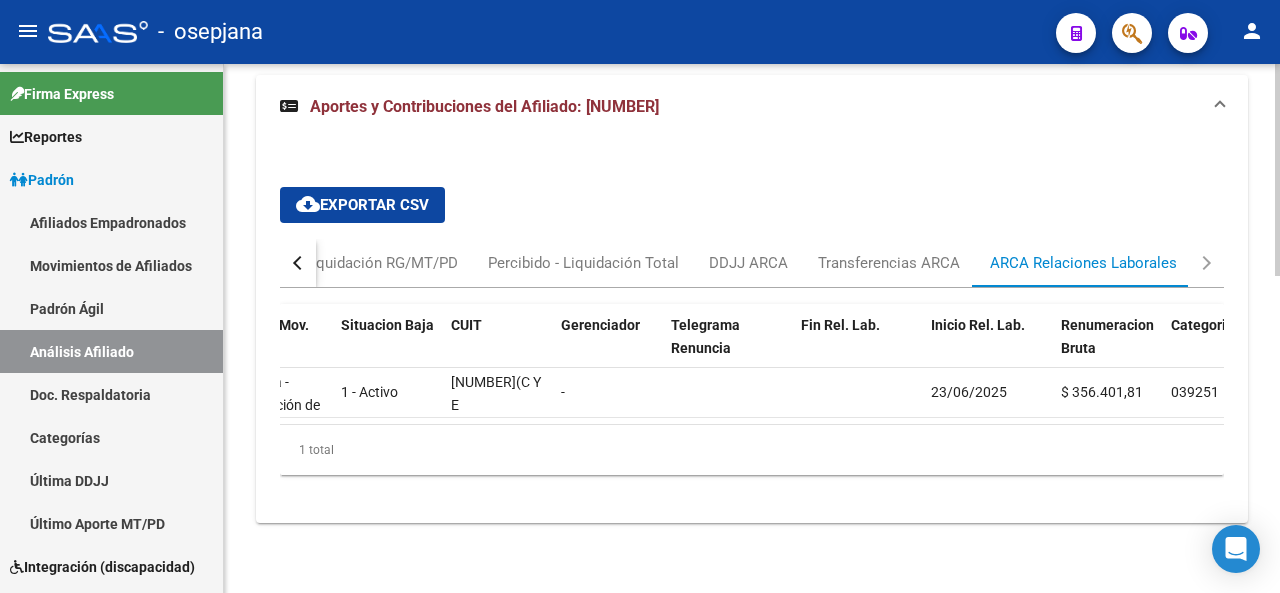drag, startPoint x: 664, startPoint y: 433, endPoint x: 706, endPoint y: 443, distance: 43.174065 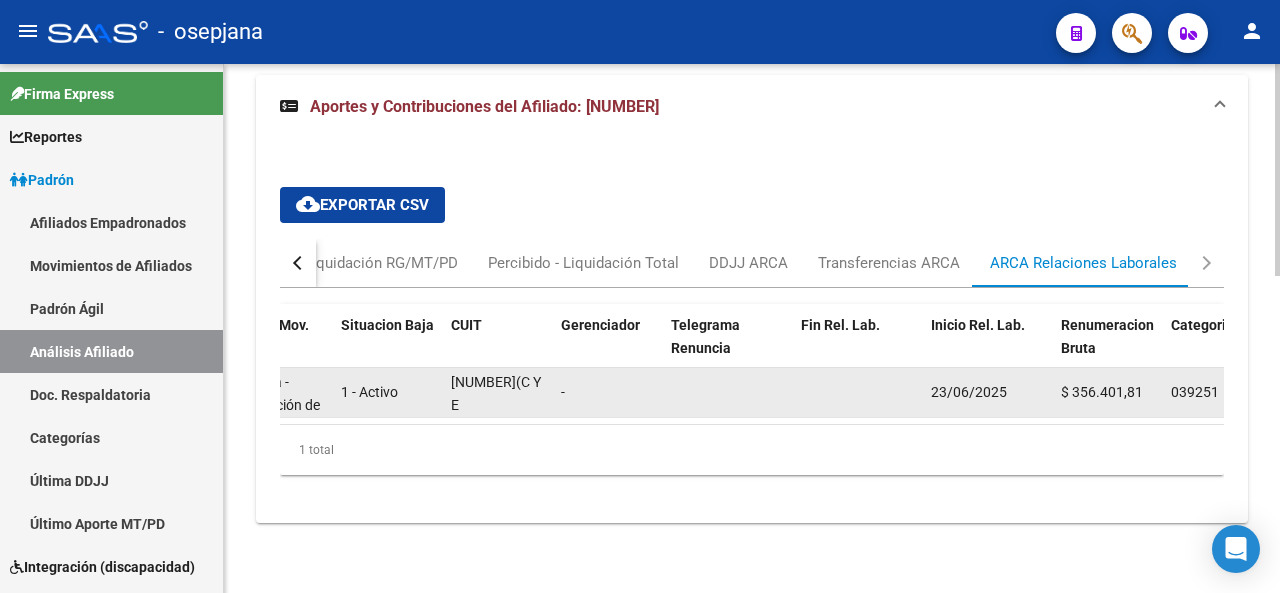 drag, startPoint x: 660, startPoint y: 407, endPoint x: 956, endPoint y: 394, distance: 296.28534 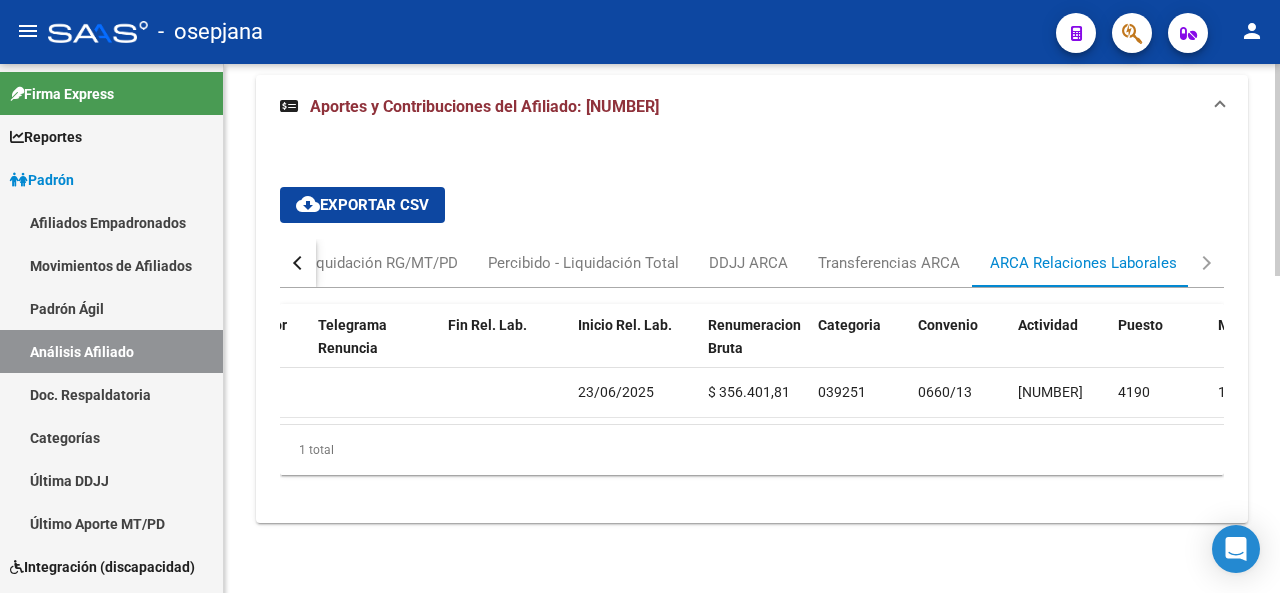 scroll, scrollTop: 0, scrollLeft: 535, axis: horizontal 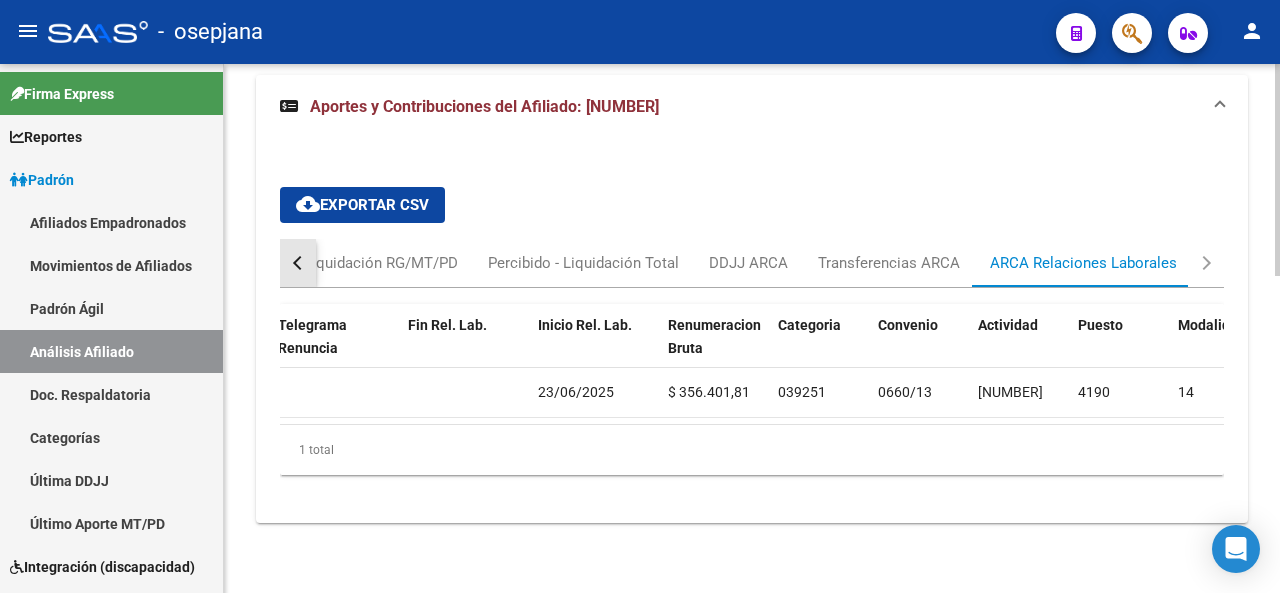 click at bounding box center [298, 263] 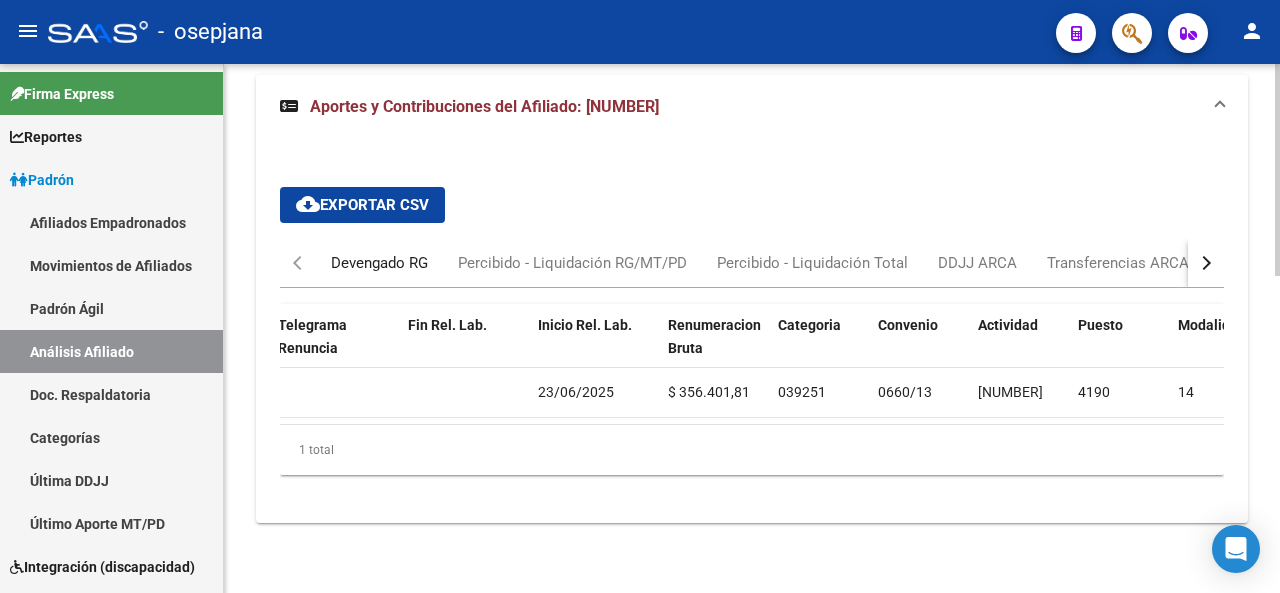 click on "Devengado RG" at bounding box center (379, 263) 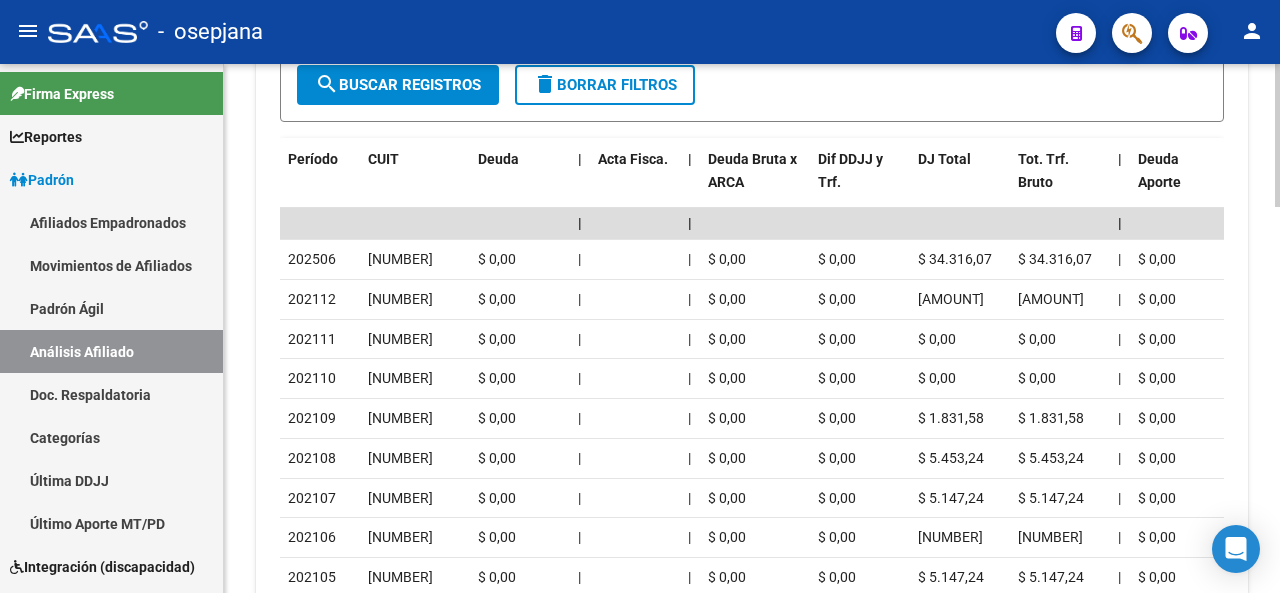 scroll, scrollTop: 1277, scrollLeft: 0, axis: vertical 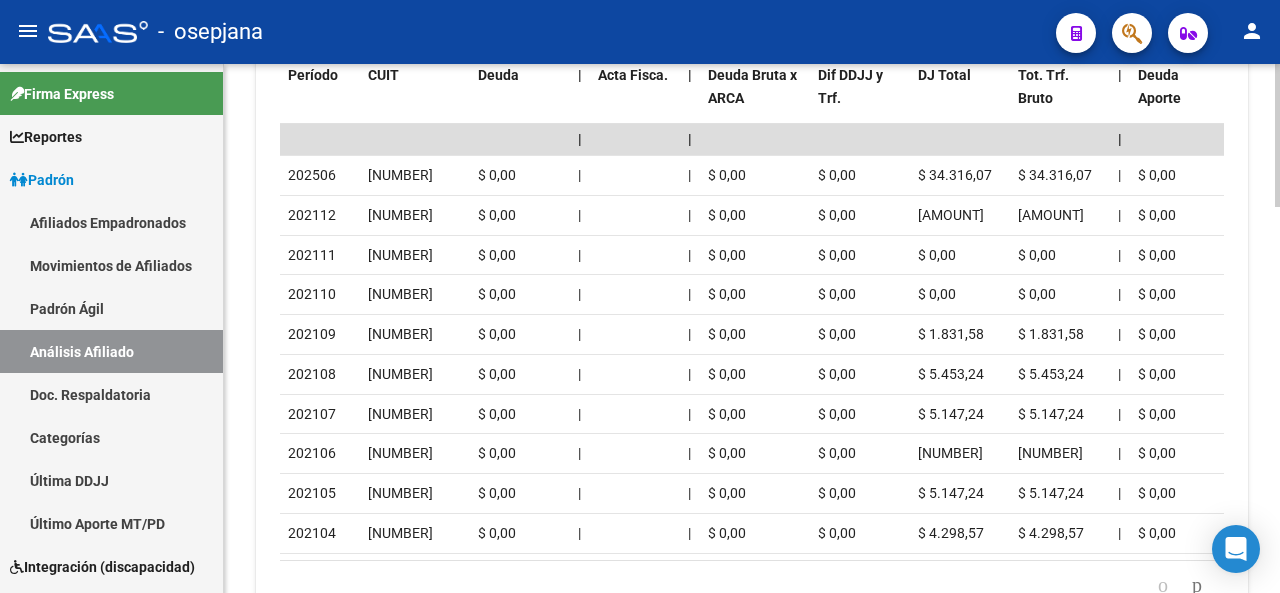 click on "PADRON -> Análisis Afiliado  Cambiar Afiliado
27-35647139-9 CUIL DATOS ARCA:  LANZ MICAELA       (19/08/1991)  ESTE CUIL NO EXISTE EN EL PADRÓN ÁGIL (padrón de permisos y liquidaciones) Datos Personales y Afiliatorios según Entes Externos: SSS FTP ARCA Padrón ARCA Impuestos Organismos Ext.    Datos de Empadronamiento  Este CUIL no existe en el padrón.   EMPADRONAR
Aunque no esté empadronado usted puede saber información de aportes, deudas, FTP, consulta a la super y demás herramientas que posee SAAS.   Información Prestacional:       SUR / SURGE / INTEGR.    Sin Certificado Discapacidad    Not. Internacion / Censo Hosp.  Prestaciones Auditadas     Aportes y Contribuciones del Afiliado: 27356471399 cloud_download  Exportar CSV  Devengado RG Percibido - Liquidación RG/MT/PD Percibido - Liquidación Total DDJJ ARCA Transferencias ARCA ARCA Relaciones Laborales Filtros Período Desde (AAAAMM) Período Hasta (AAAAMM) Seleccionar Gerenciador Seleccionar Gerenciador Todos Con Acta search CUIT" 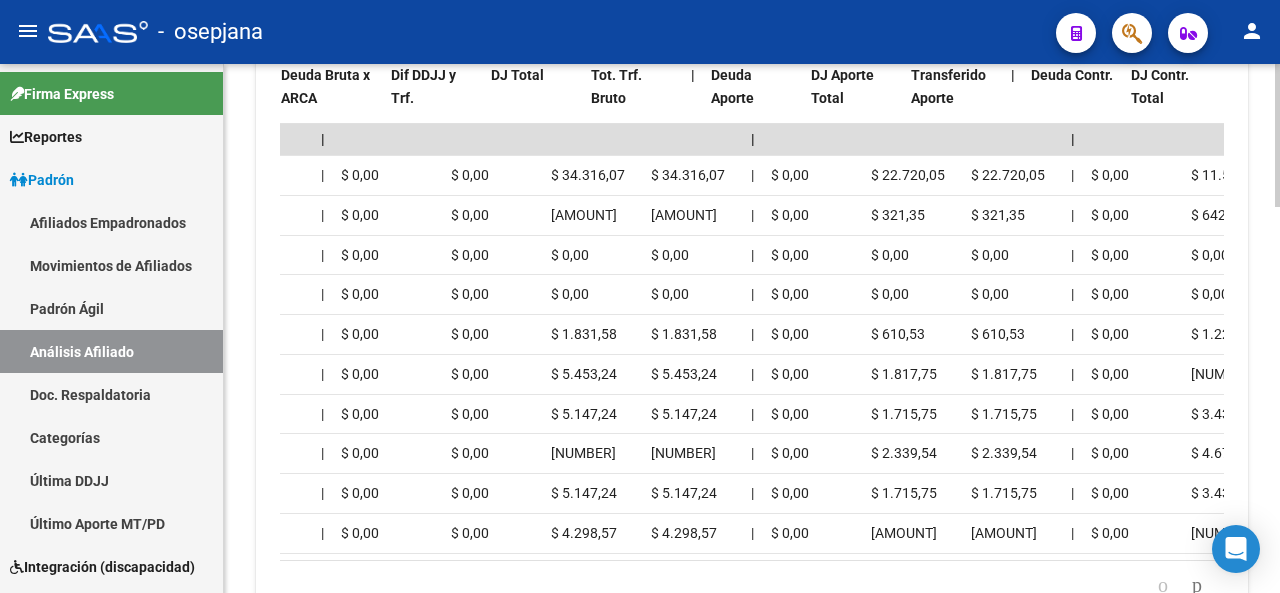 scroll, scrollTop: 0, scrollLeft: 578, axis: horizontal 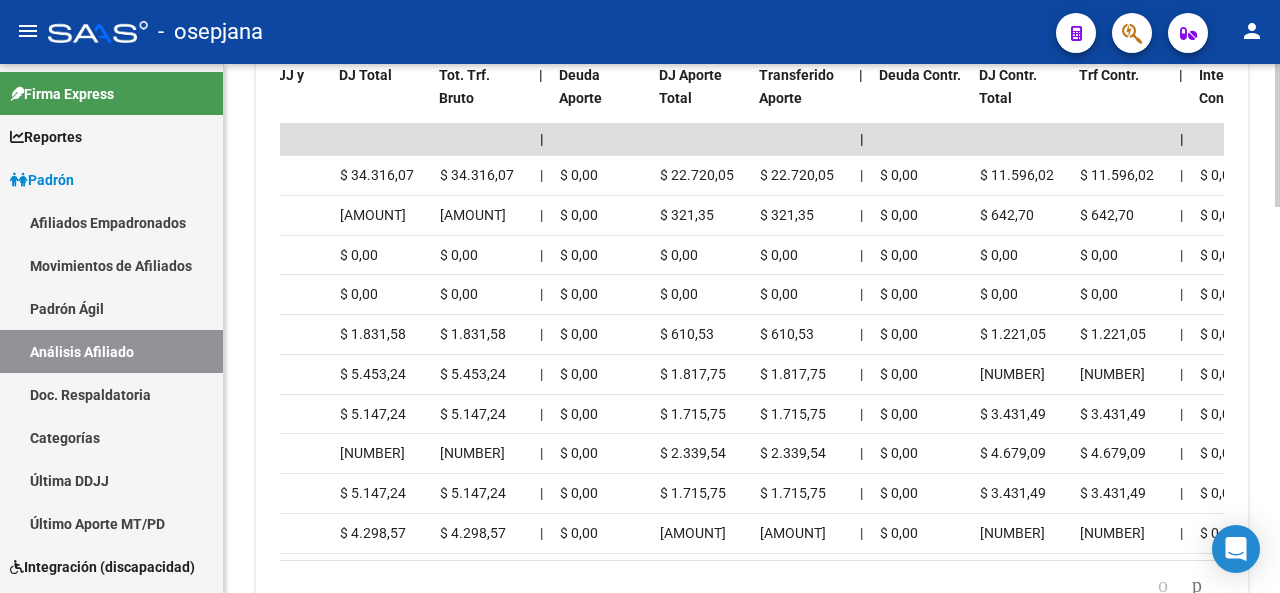 drag, startPoint x: 598, startPoint y: 587, endPoint x: 627, endPoint y: 589, distance: 29.068884 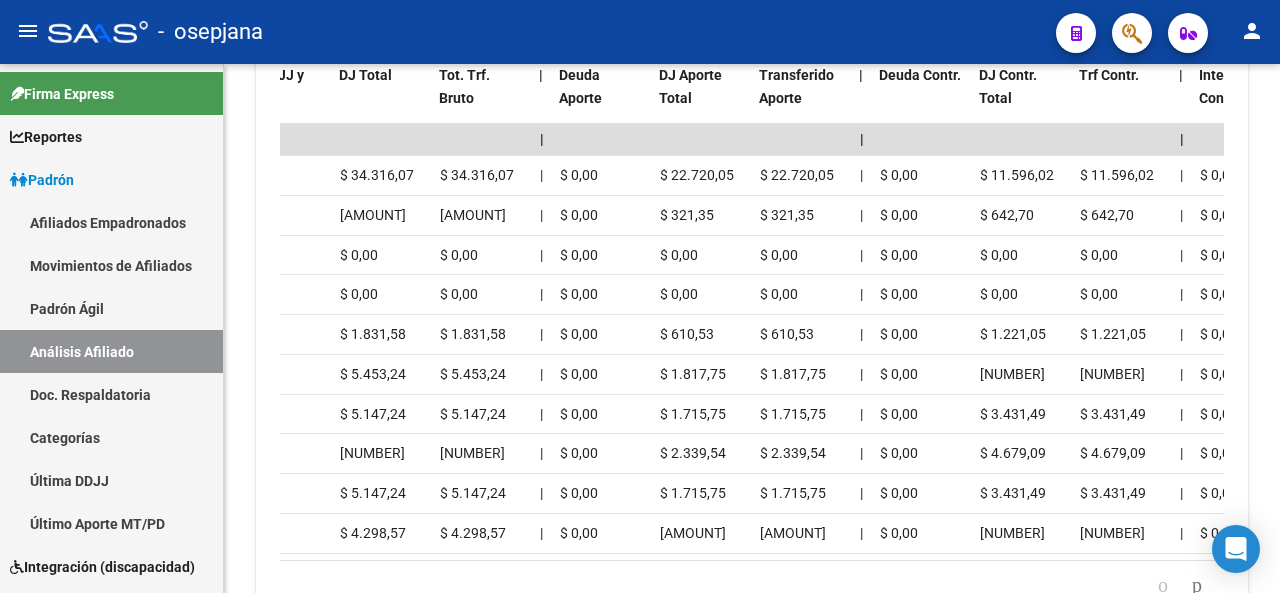 drag, startPoint x: 627, startPoint y: 589, endPoint x: 650, endPoint y: 593, distance: 23.345236 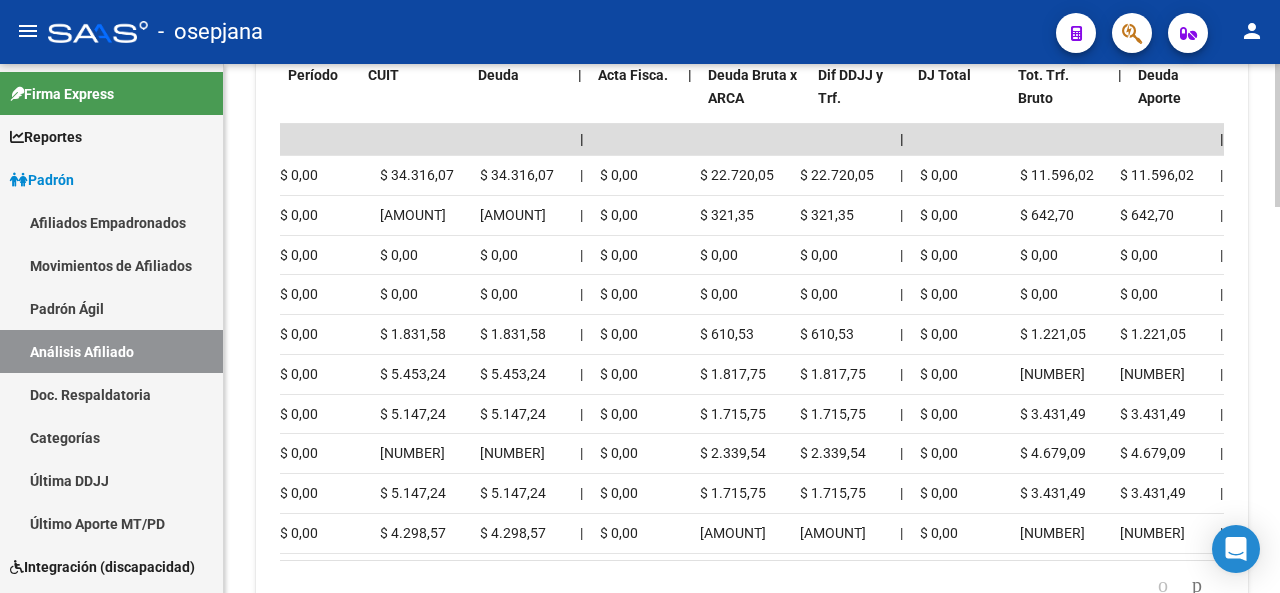 scroll, scrollTop: 0, scrollLeft: 0, axis: both 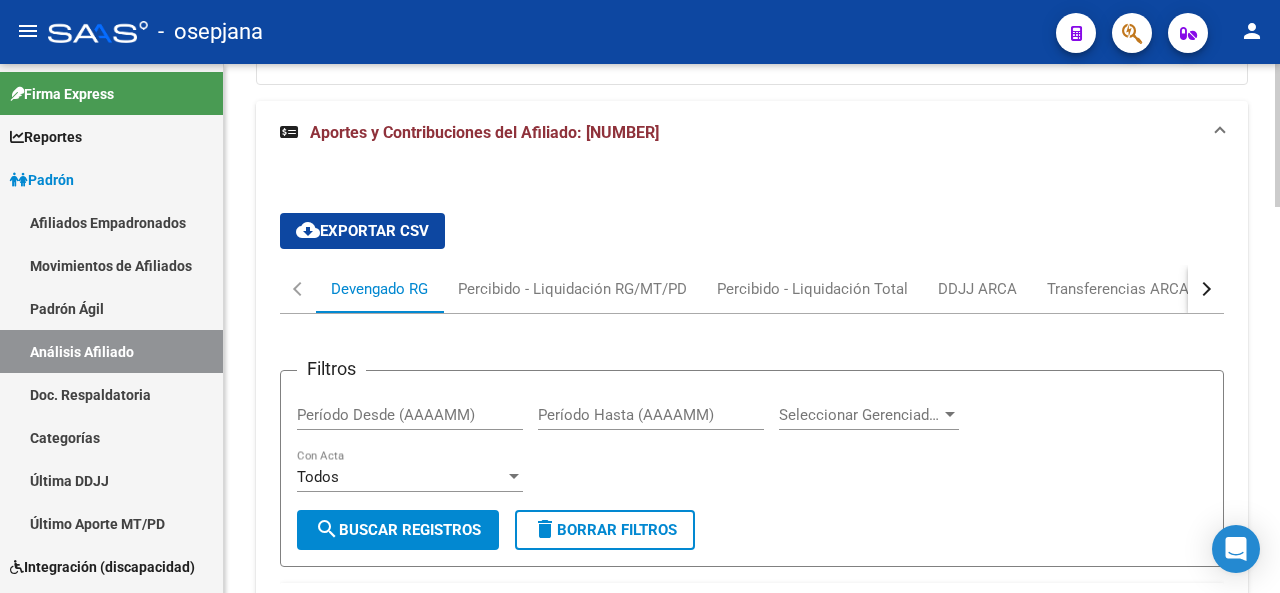 click 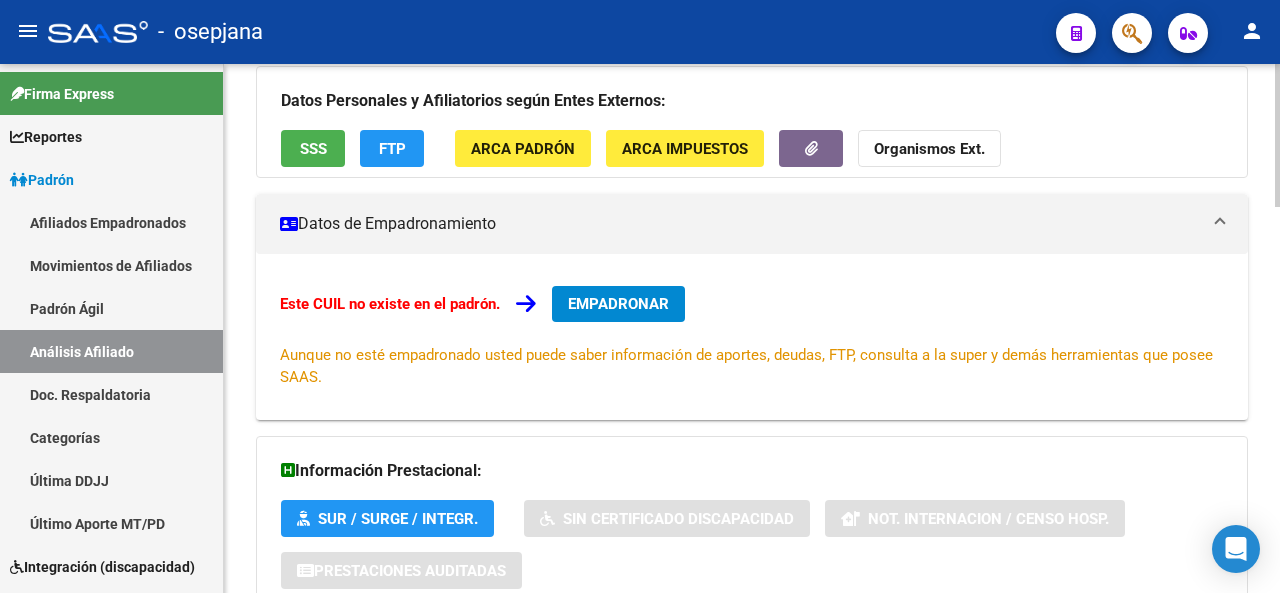 click 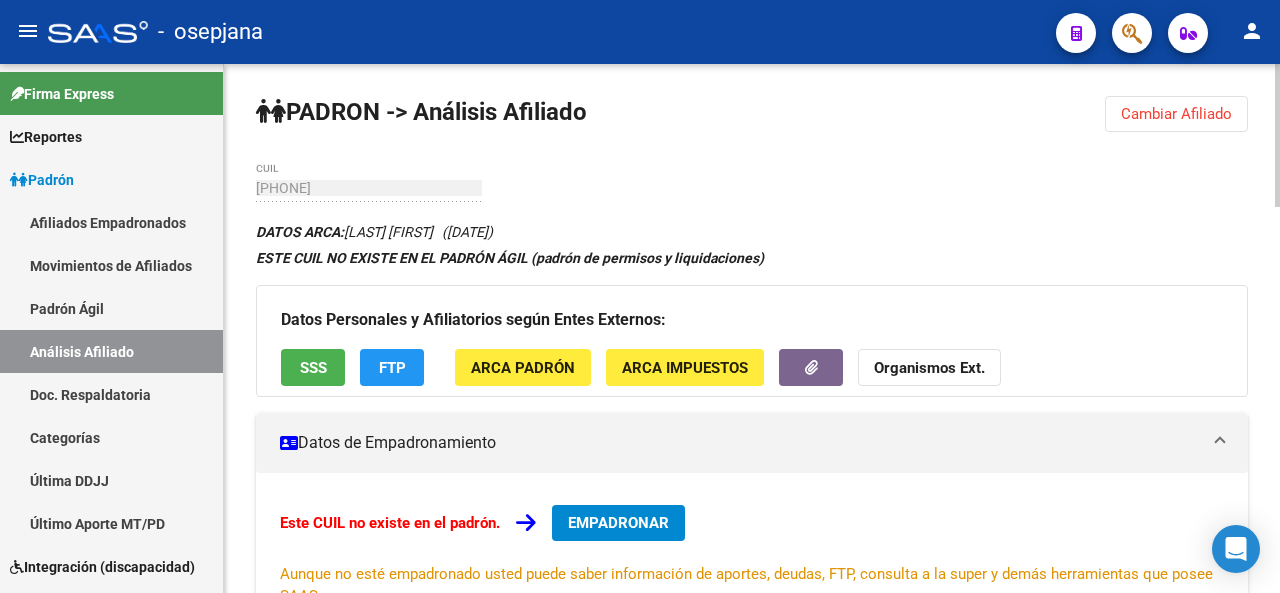 click on "EMPADRONAR" at bounding box center [618, 523] 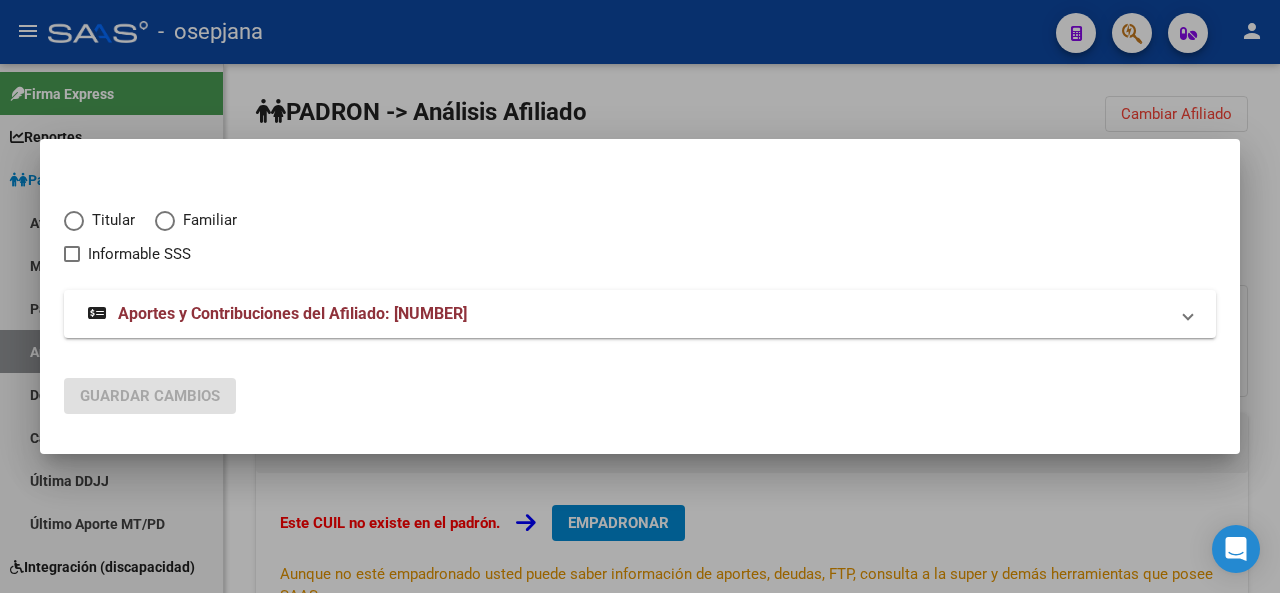 click at bounding box center [74, 221] 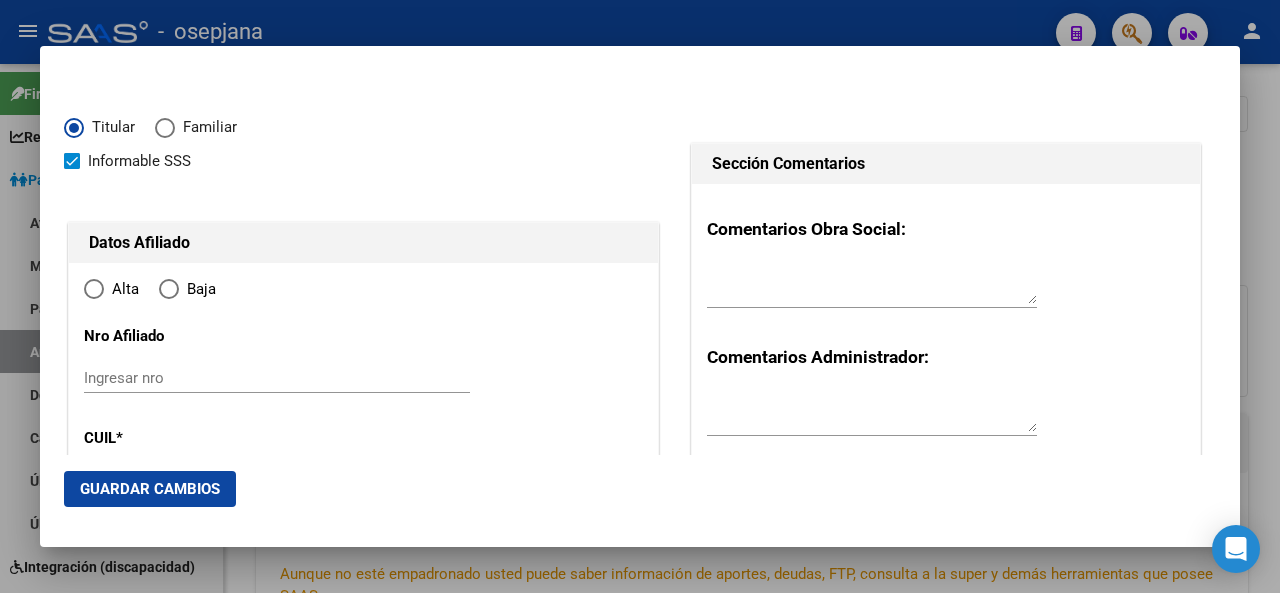 type on "27-35647139-9" 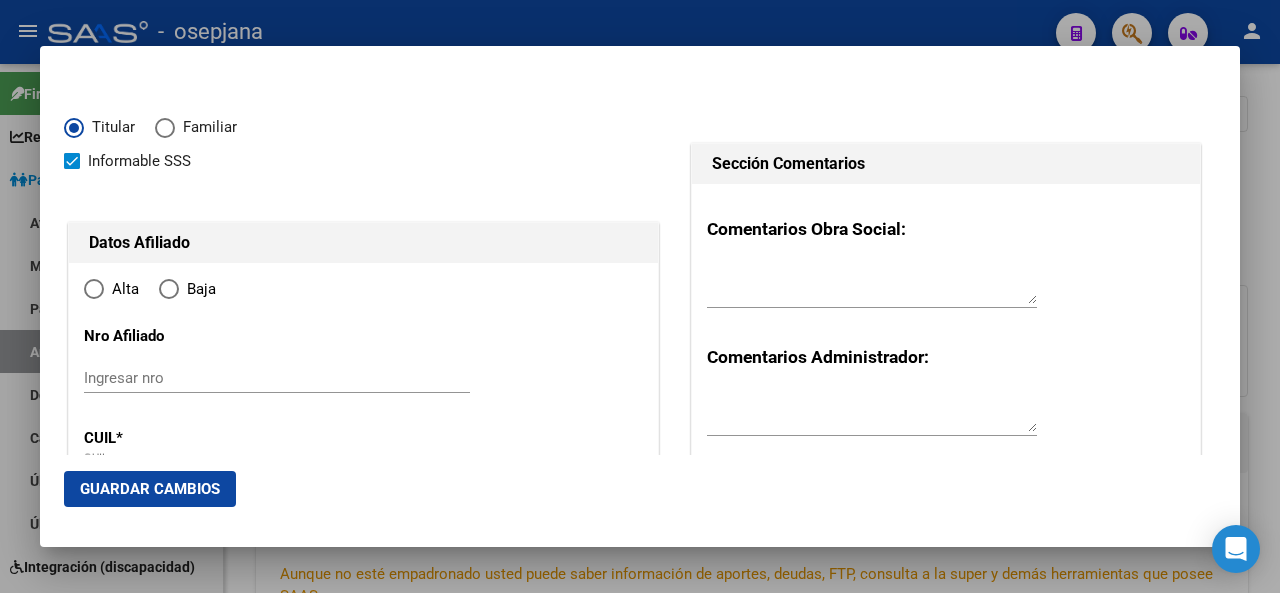 radio on "true" 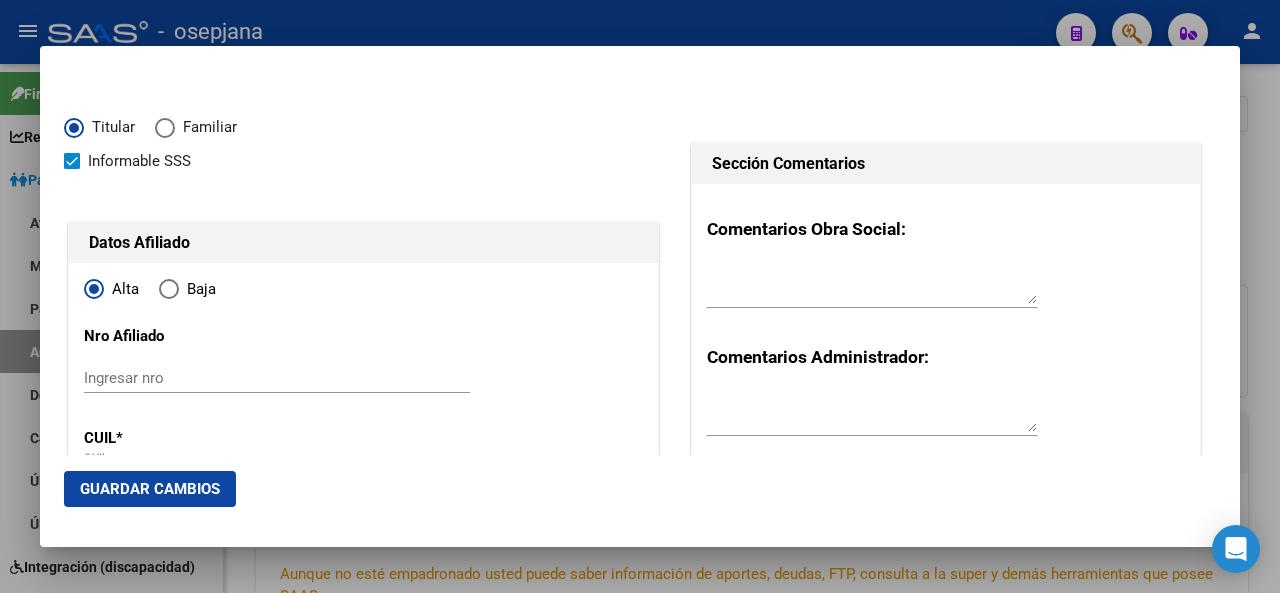 type on "35647139" 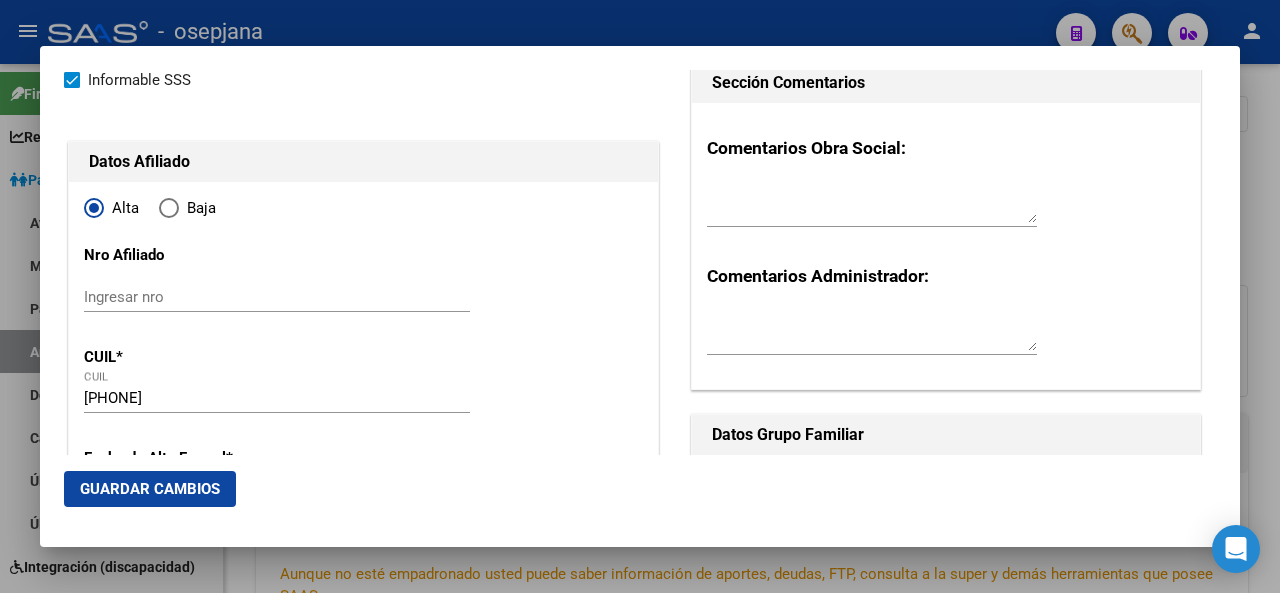 scroll, scrollTop: 231, scrollLeft: 0, axis: vertical 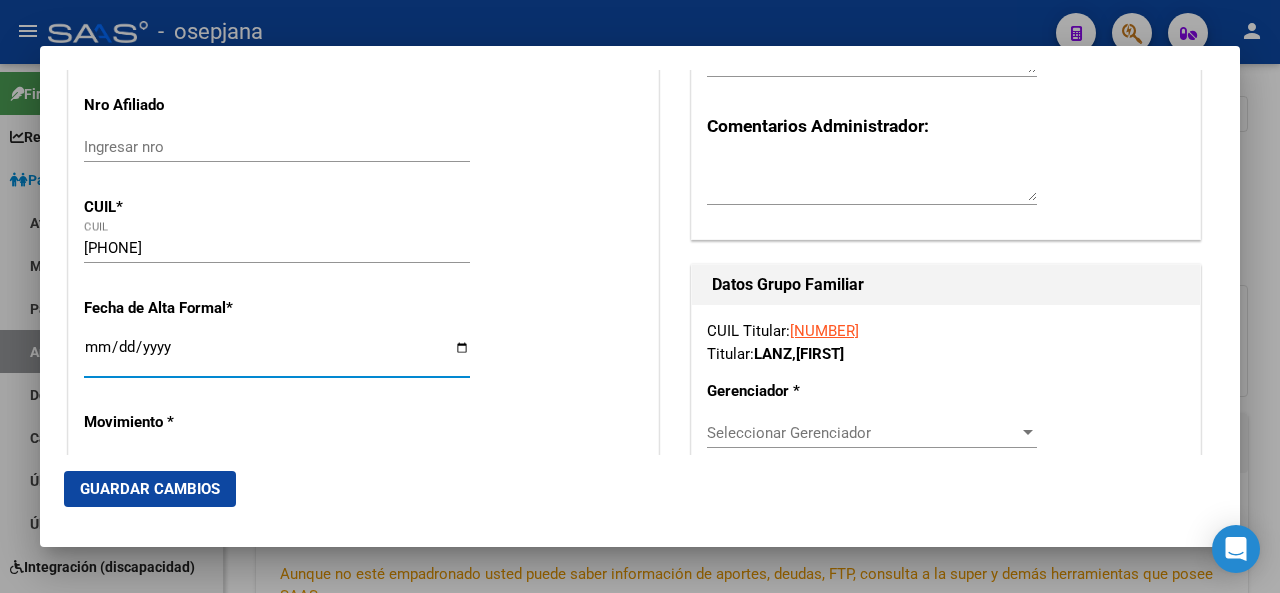 click on "Ingresar fecha" at bounding box center (277, 355) 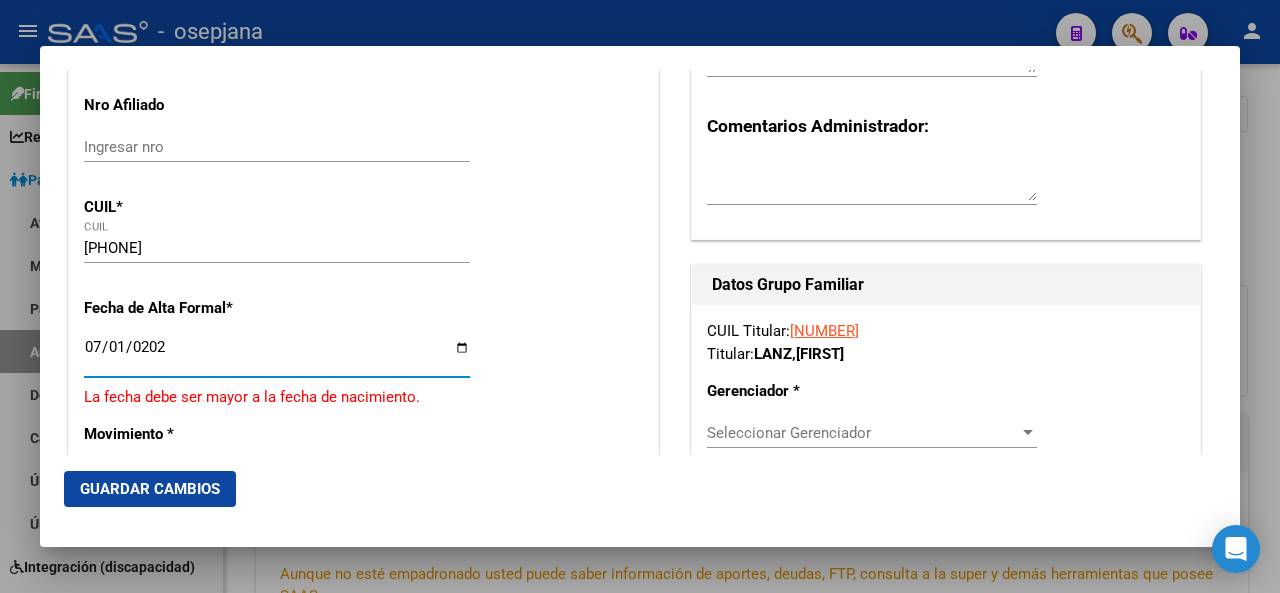 type on "2025-07-01" 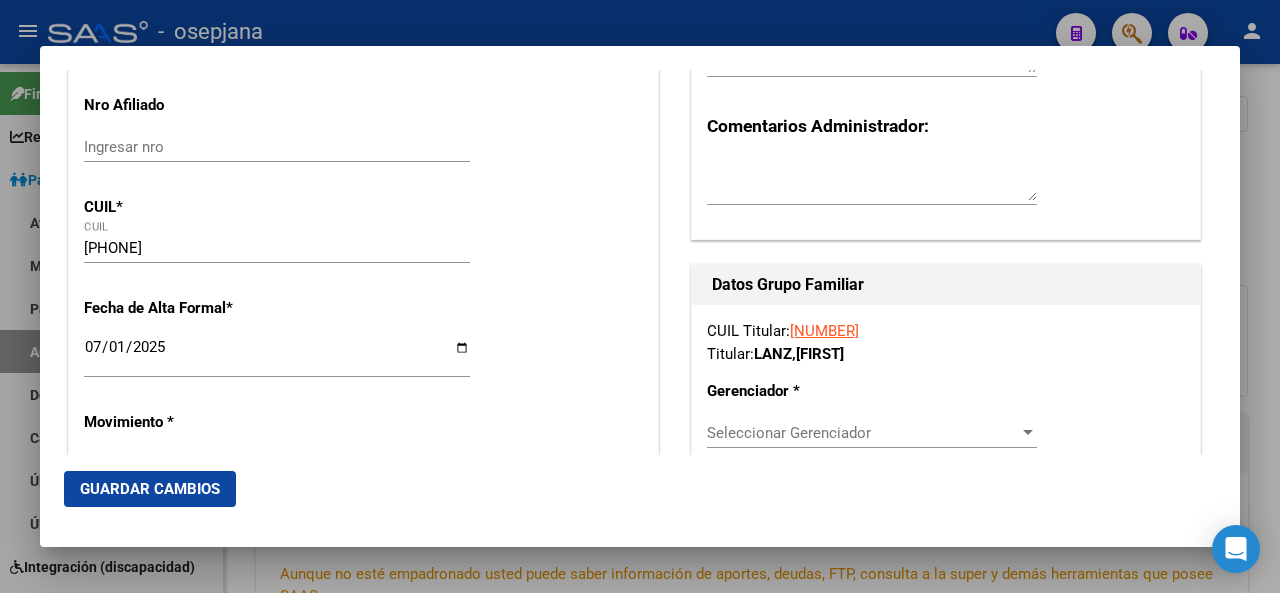 scroll, scrollTop: 390, scrollLeft: 0, axis: vertical 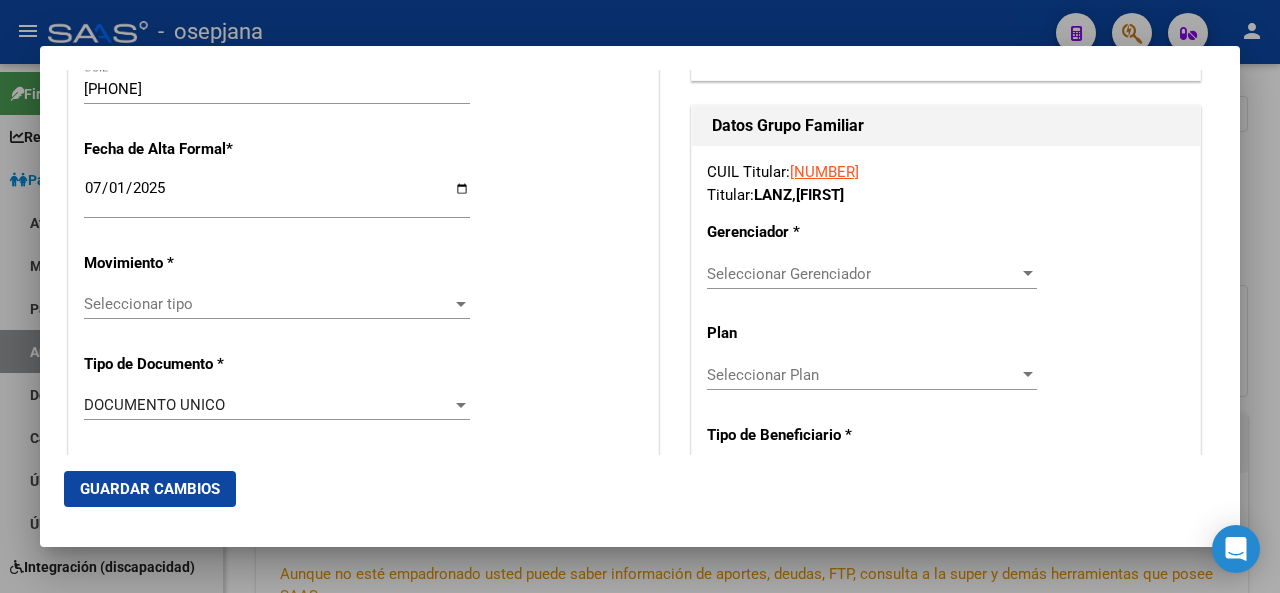 click on "Seleccionar tipo Seleccionar tipo" 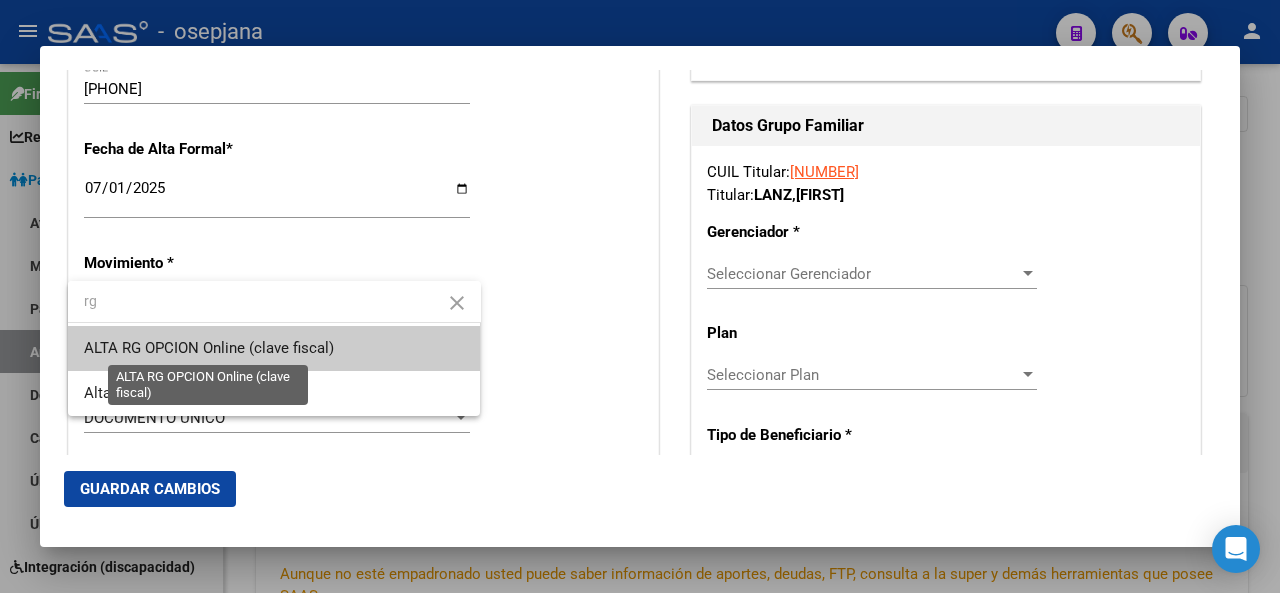 type on "rg" 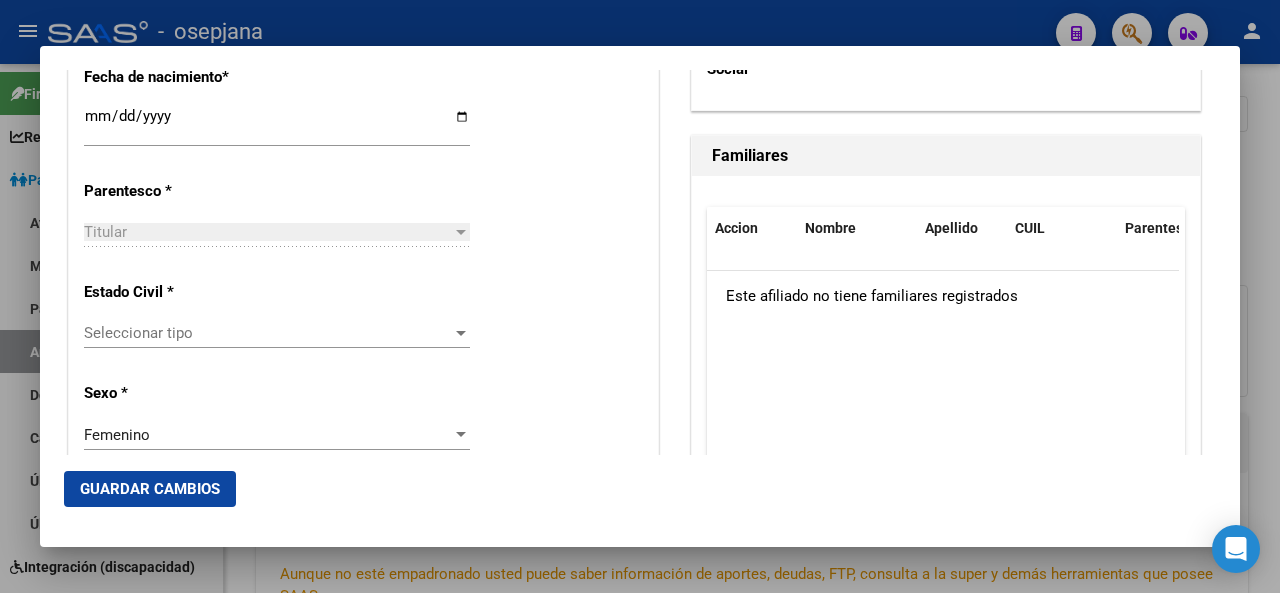 scroll, scrollTop: 1130, scrollLeft: 0, axis: vertical 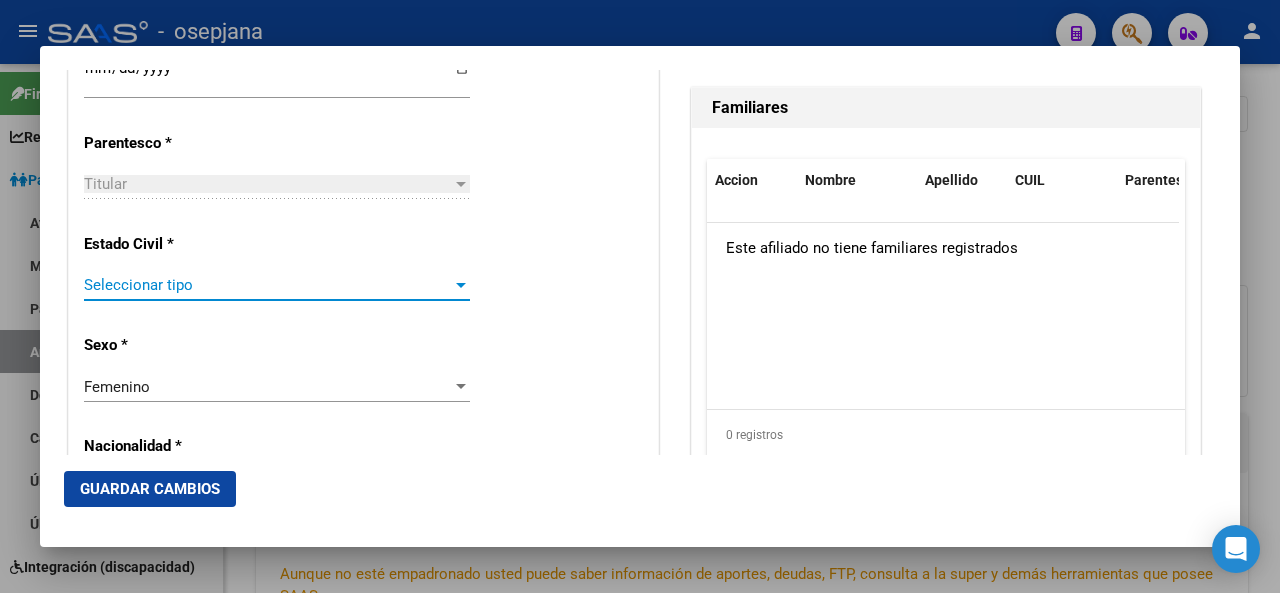 click on "Seleccionar tipo" at bounding box center (268, 285) 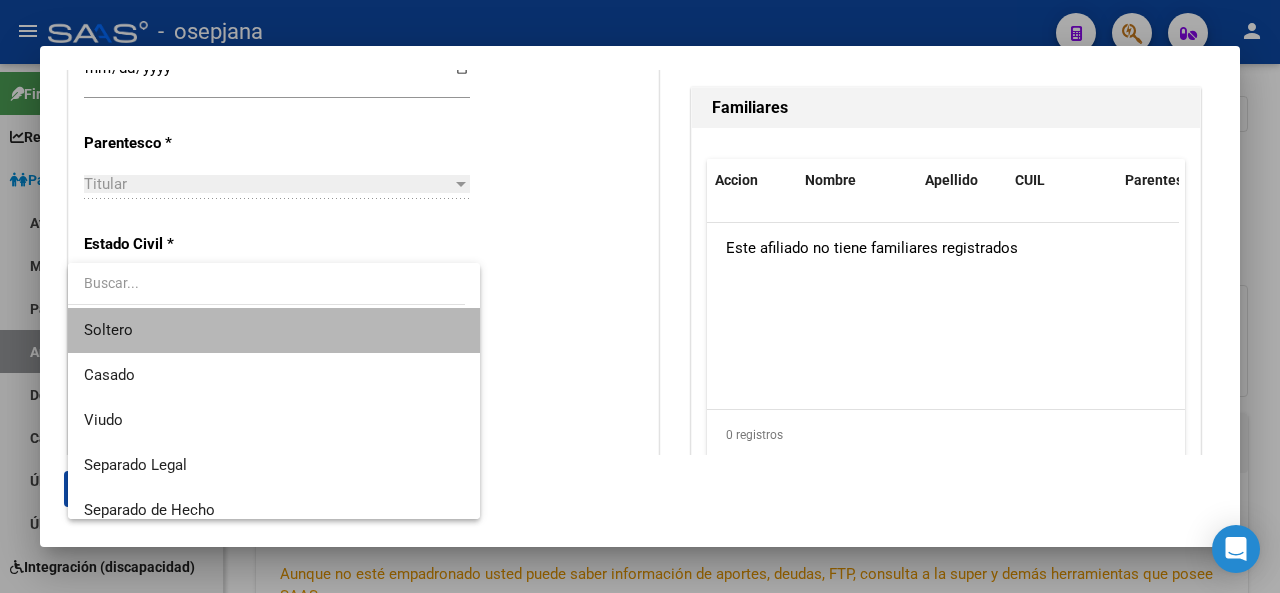 click on "Soltero" at bounding box center [274, 330] 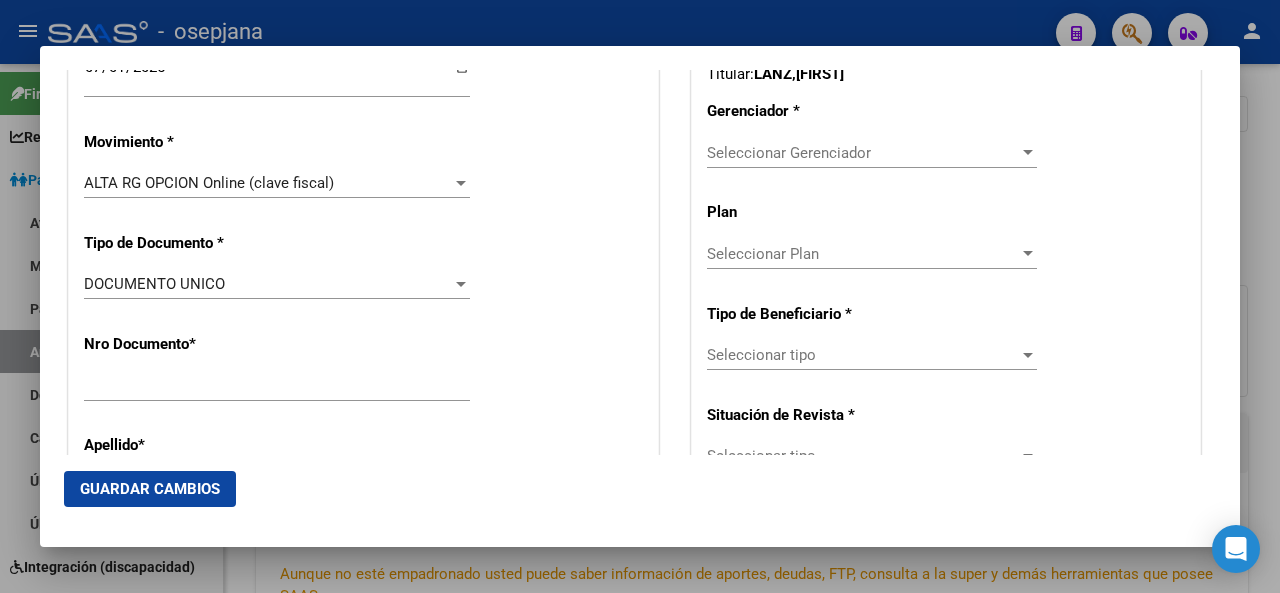 scroll, scrollTop: 420, scrollLeft: 0, axis: vertical 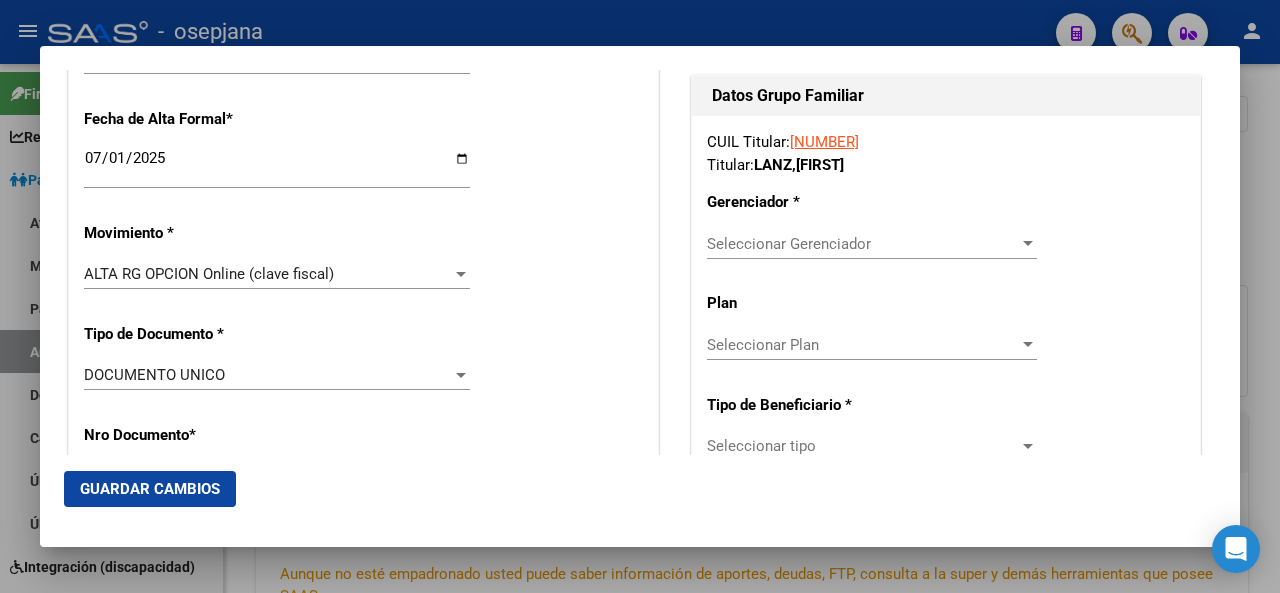 click at bounding box center [1028, 244] 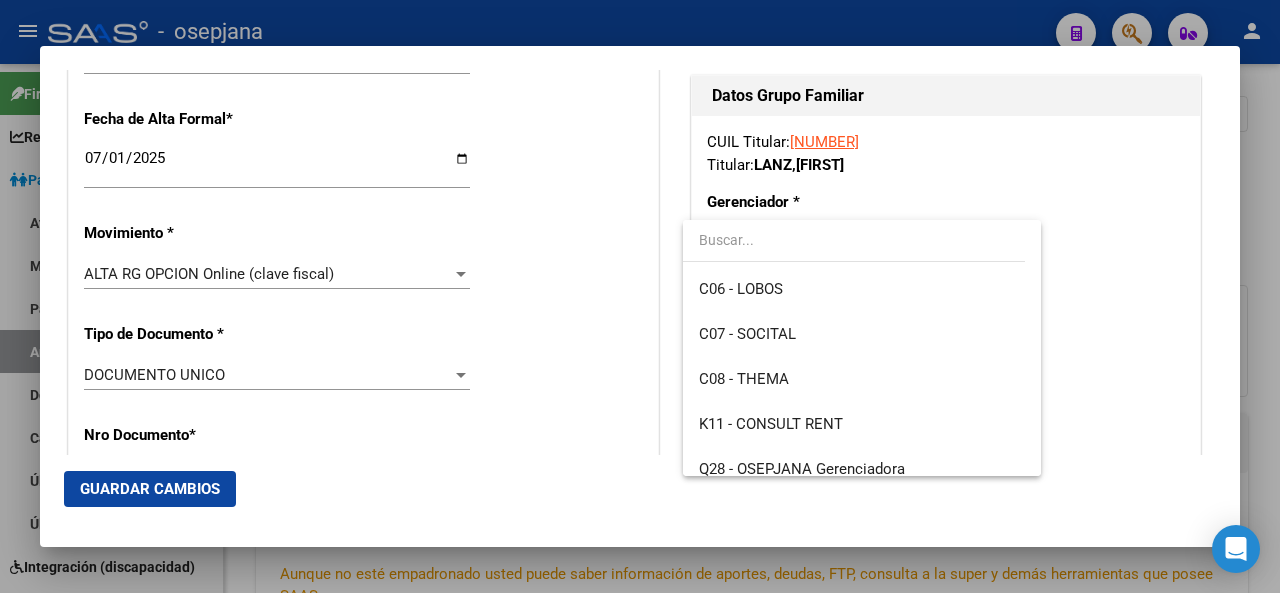 scroll, scrollTop: 456, scrollLeft: 0, axis: vertical 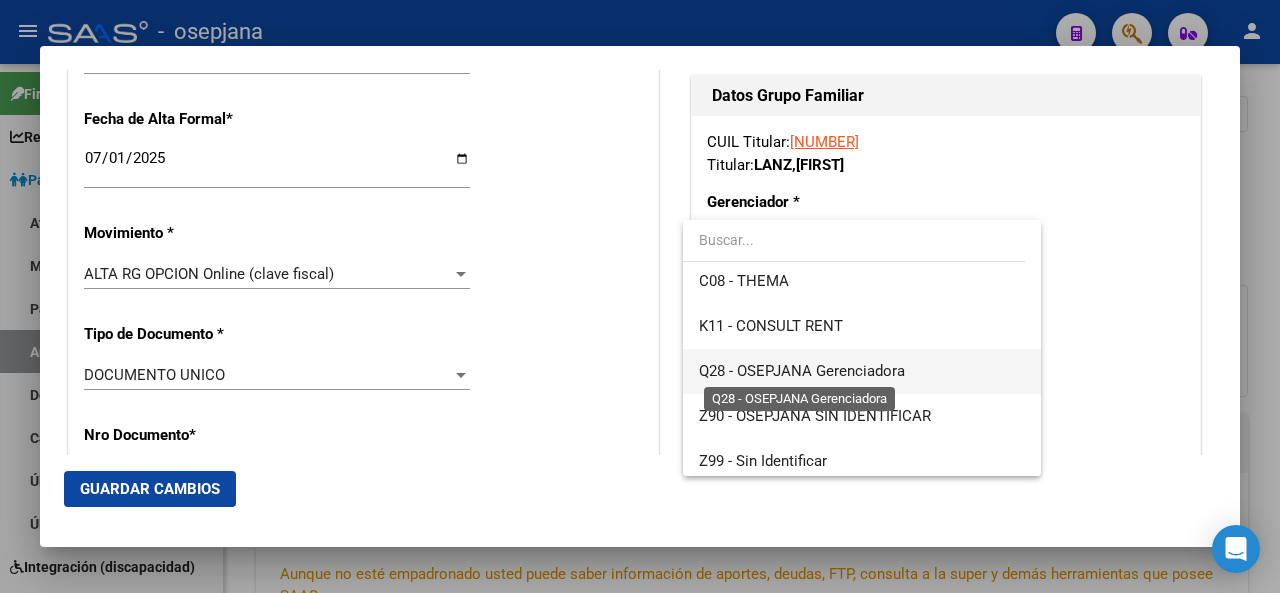 click on "Q28 - OSEPJANA Gerenciadora" at bounding box center [802, 371] 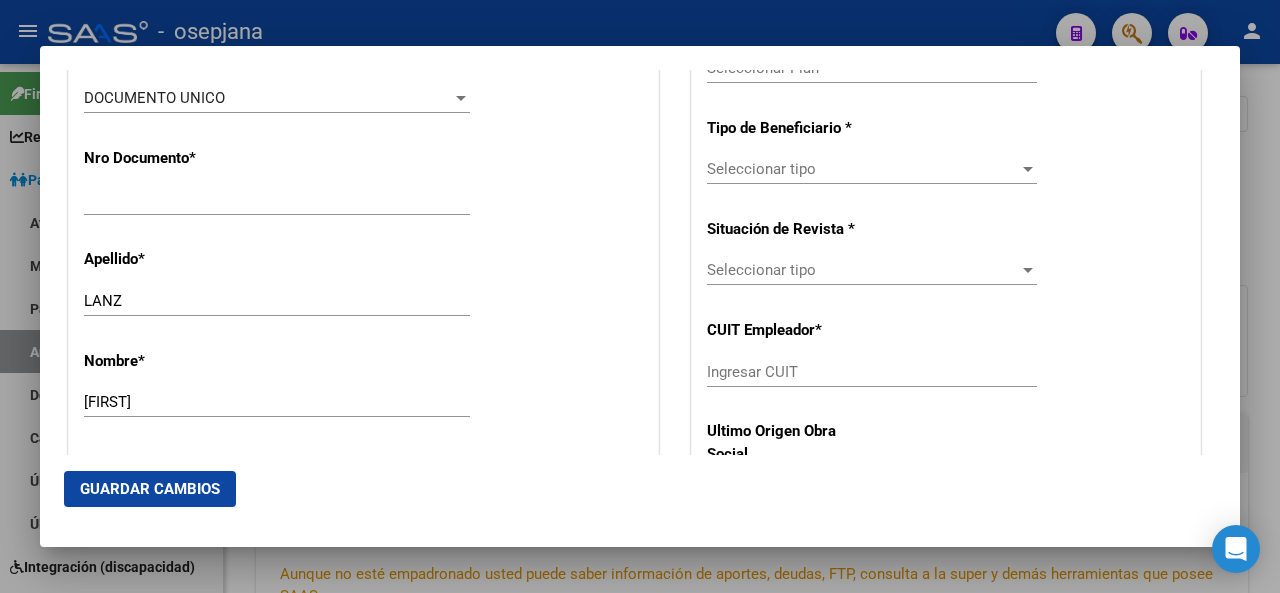 scroll, scrollTop: 757, scrollLeft: 0, axis: vertical 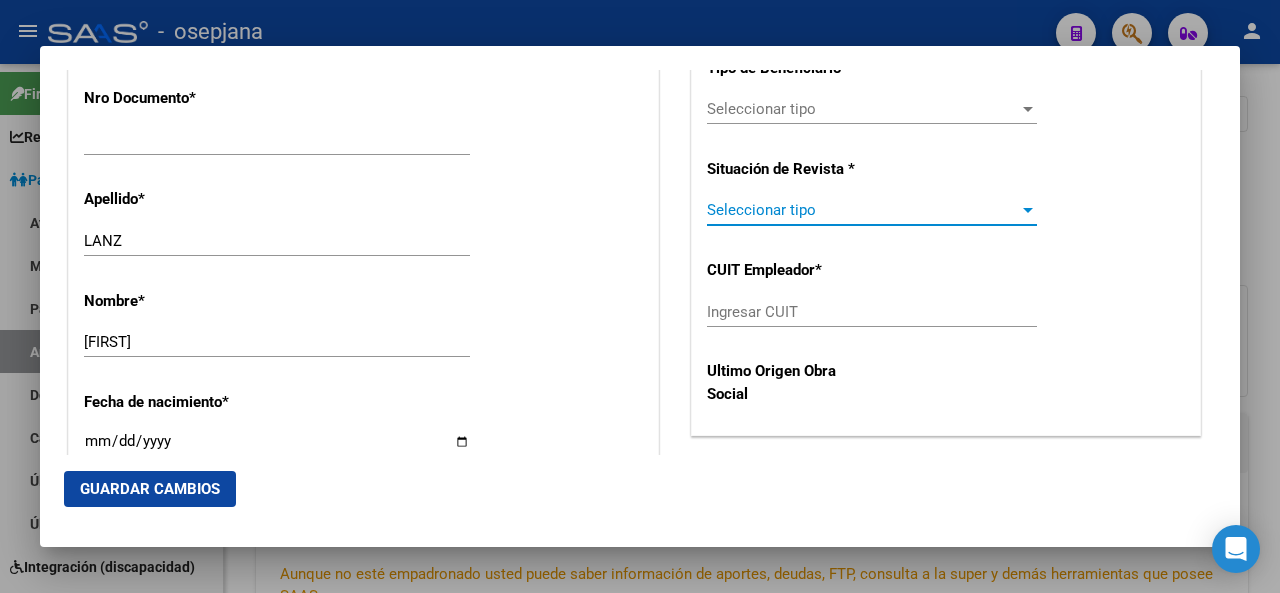 click on "Seleccionar tipo" at bounding box center (863, 210) 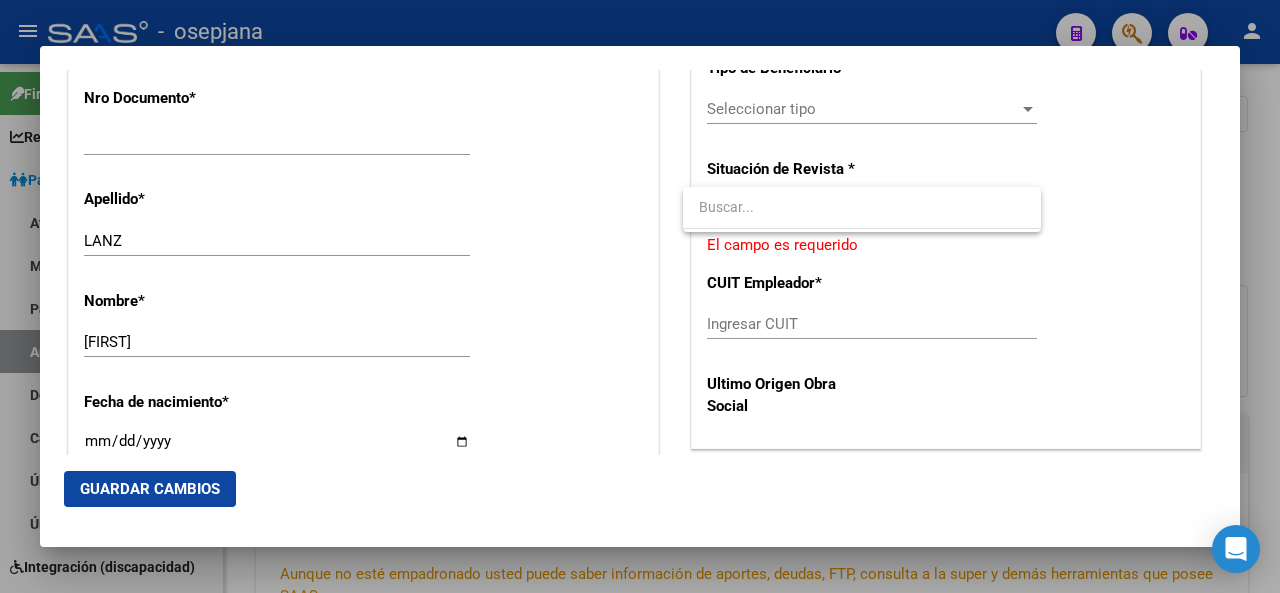 click at bounding box center [640, 296] 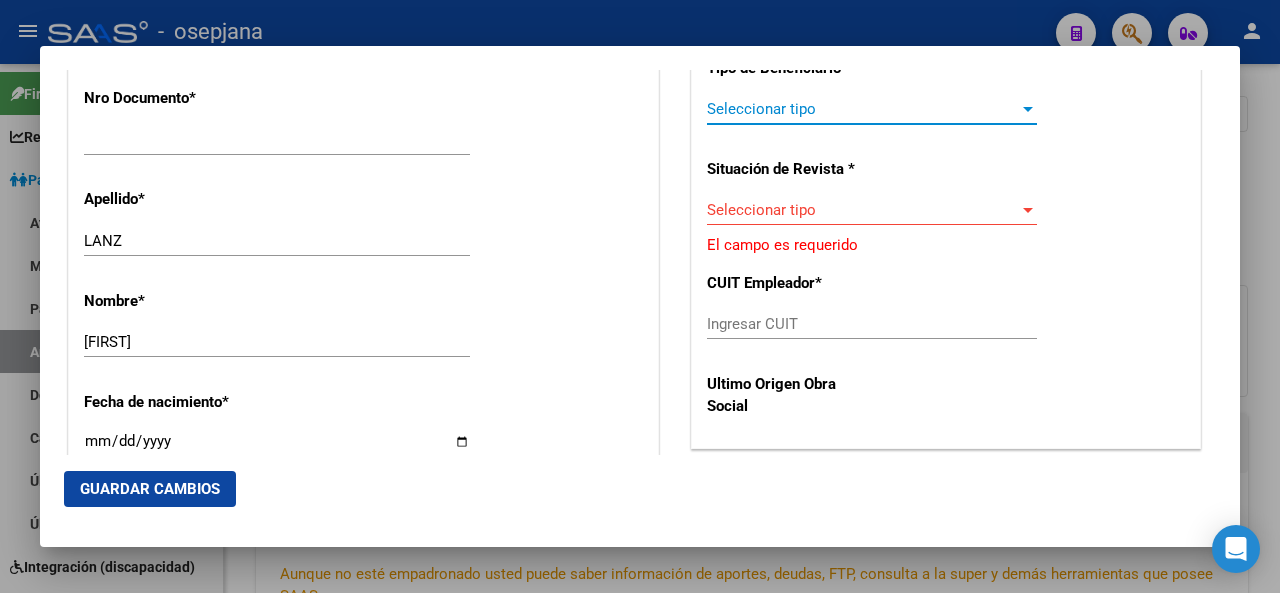 click on "Seleccionar tipo" at bounding box center (863, 109) 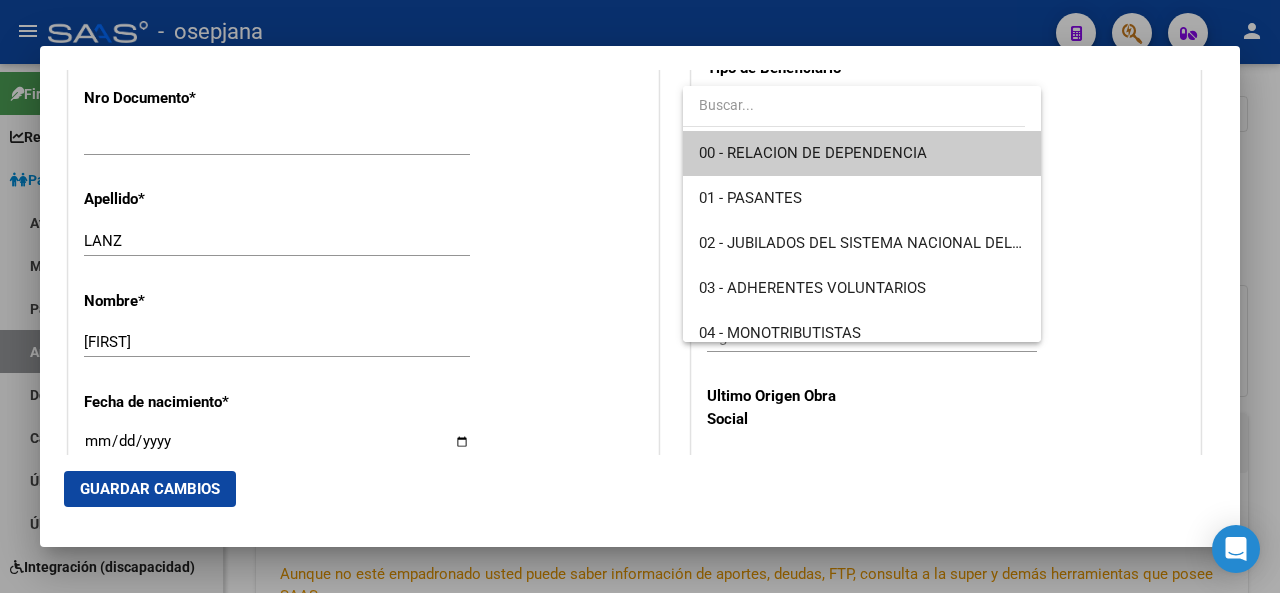 click on "00 - RELACION DE DEPENDENCIA" at bounding box center [862, 153] 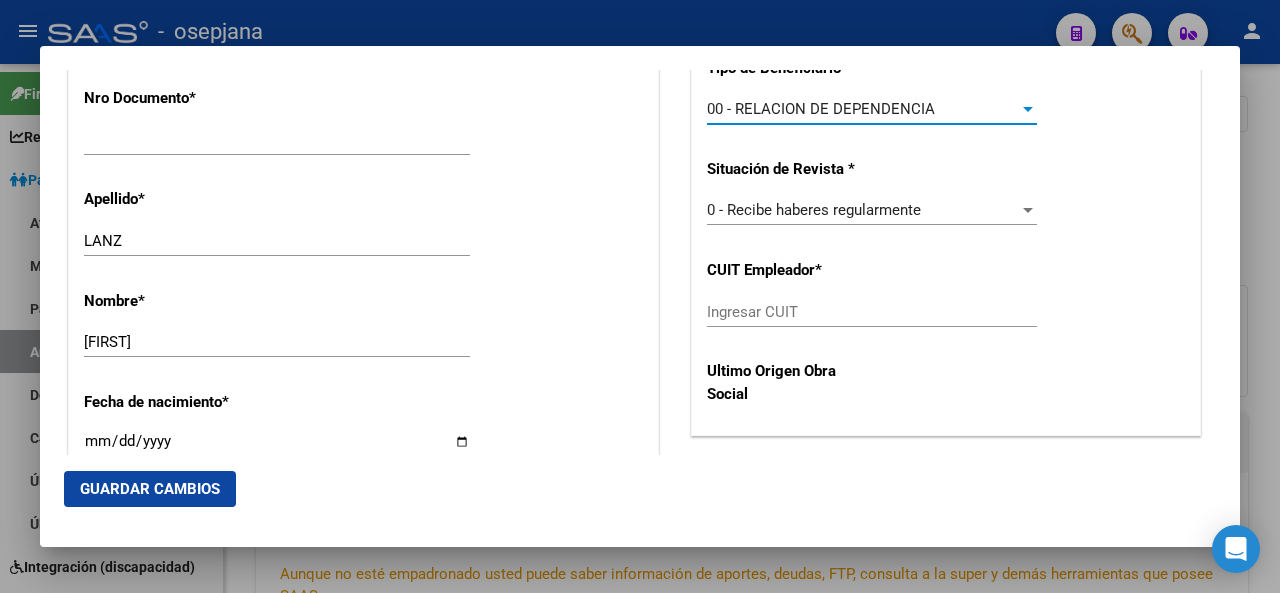 type on "30-71749692-9" 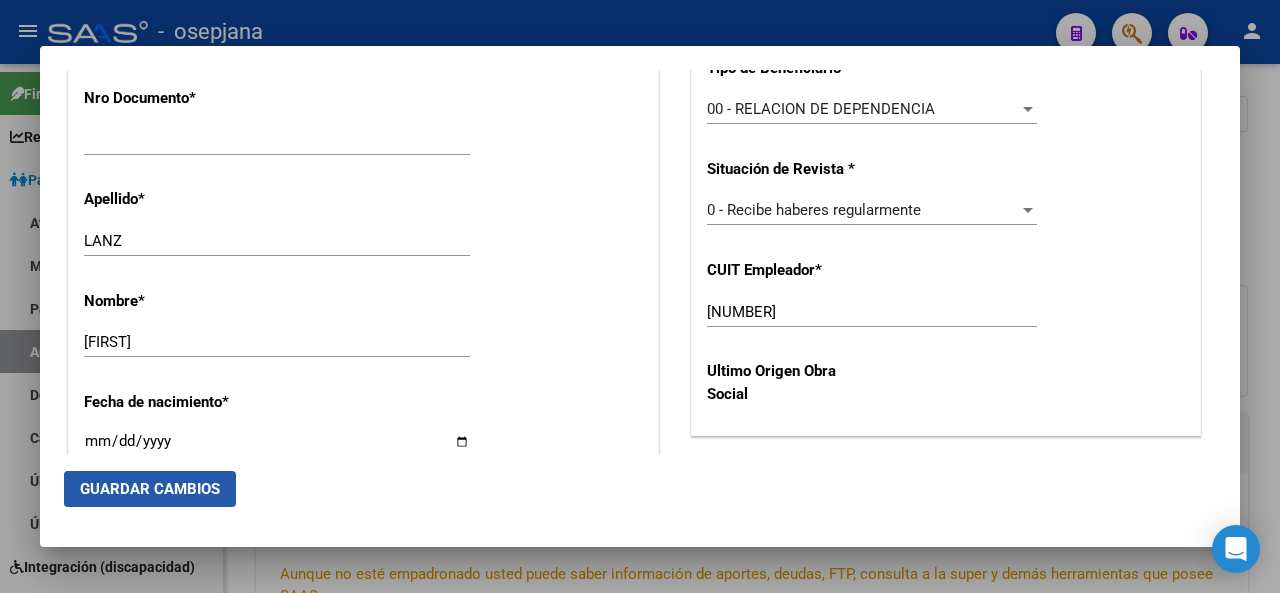 click on "Guardar Cambios" 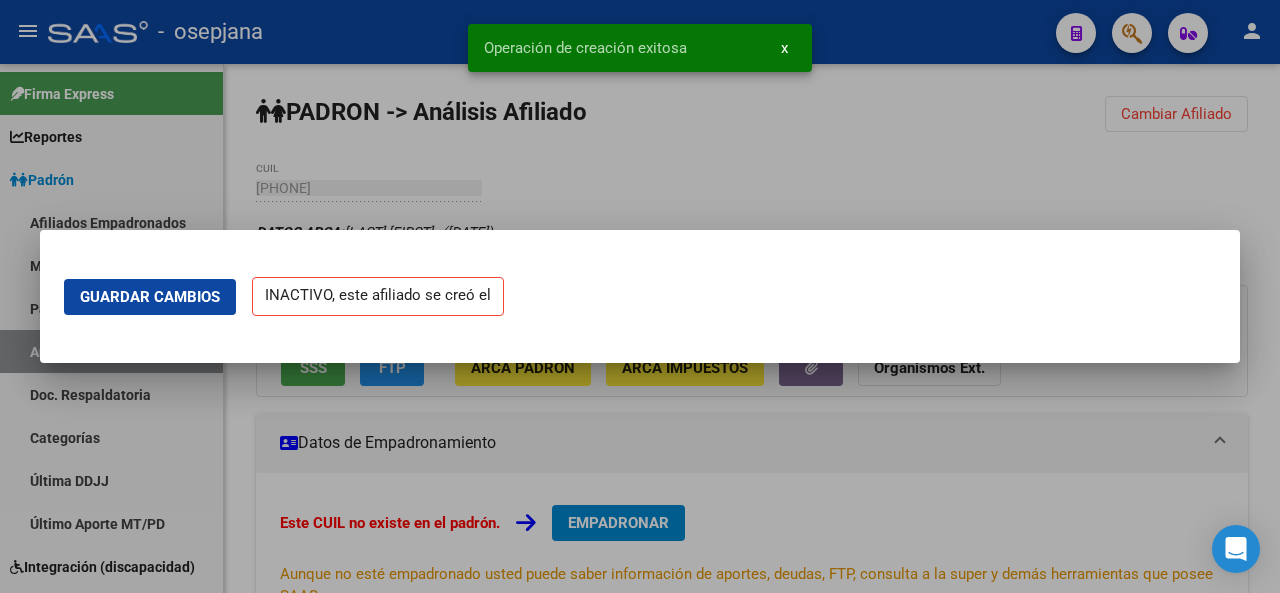 scroll, scrollTop: 0, scrollLeft: 0, axis: both 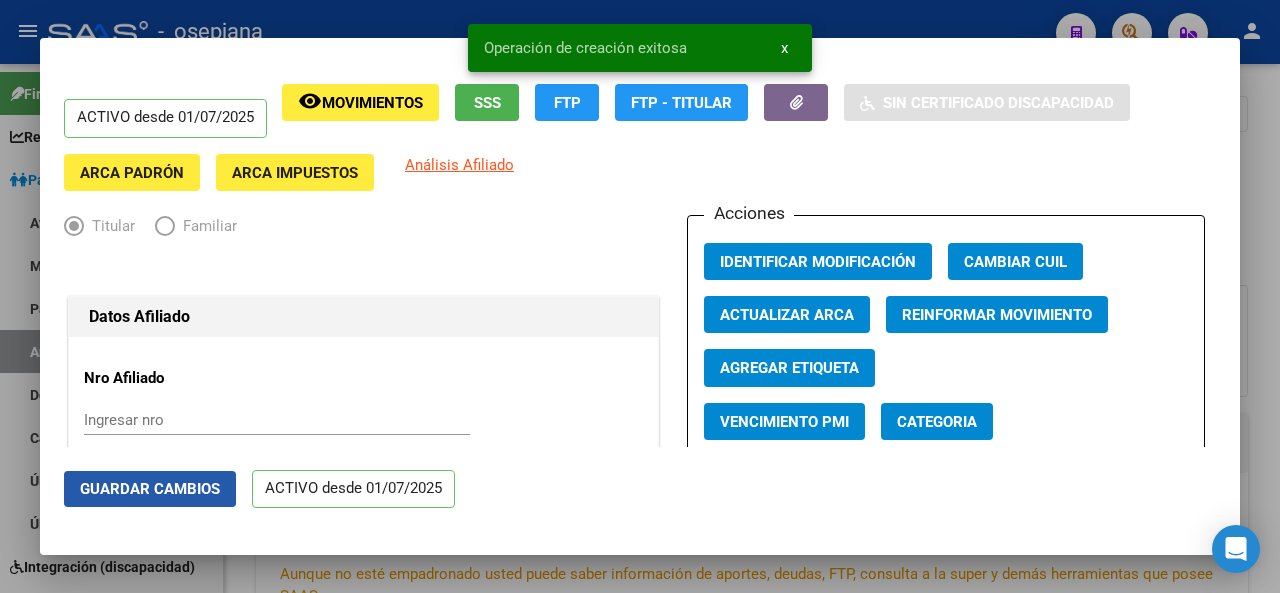 click on "Guardar Cambios" 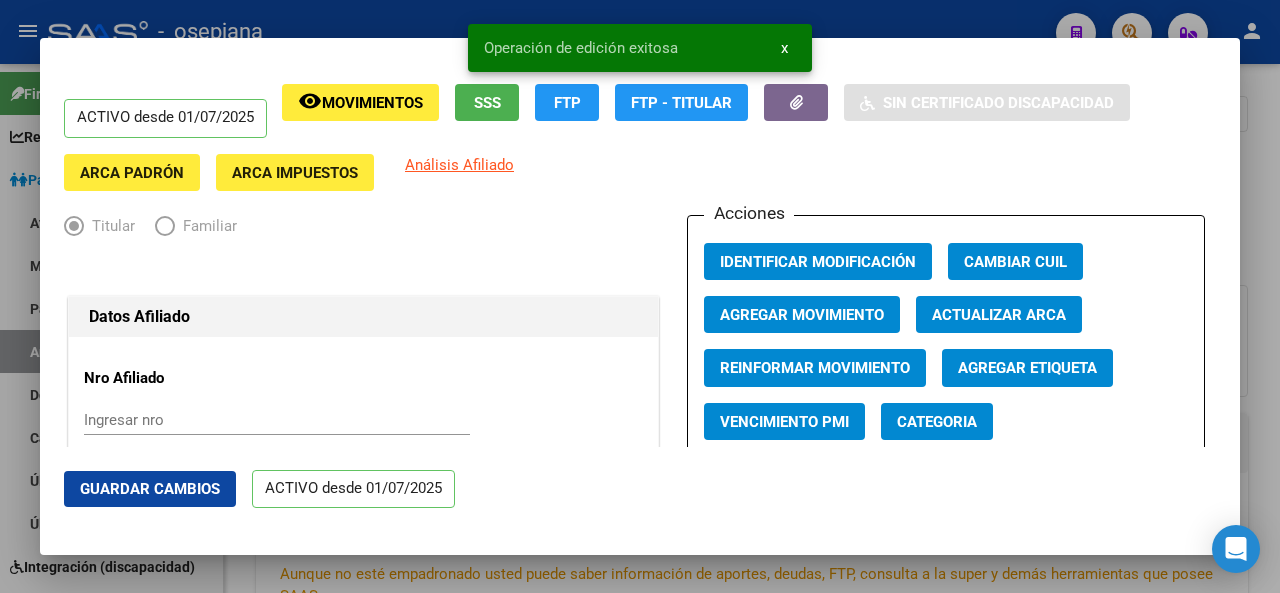 click at bounding box center (640, 296) 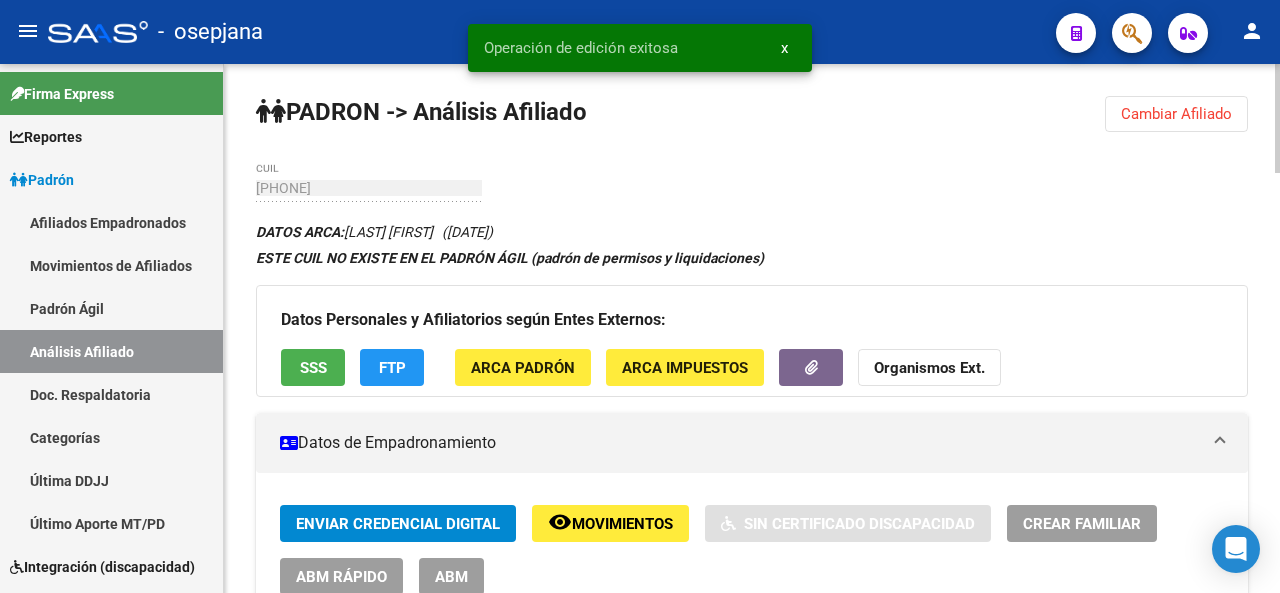 click 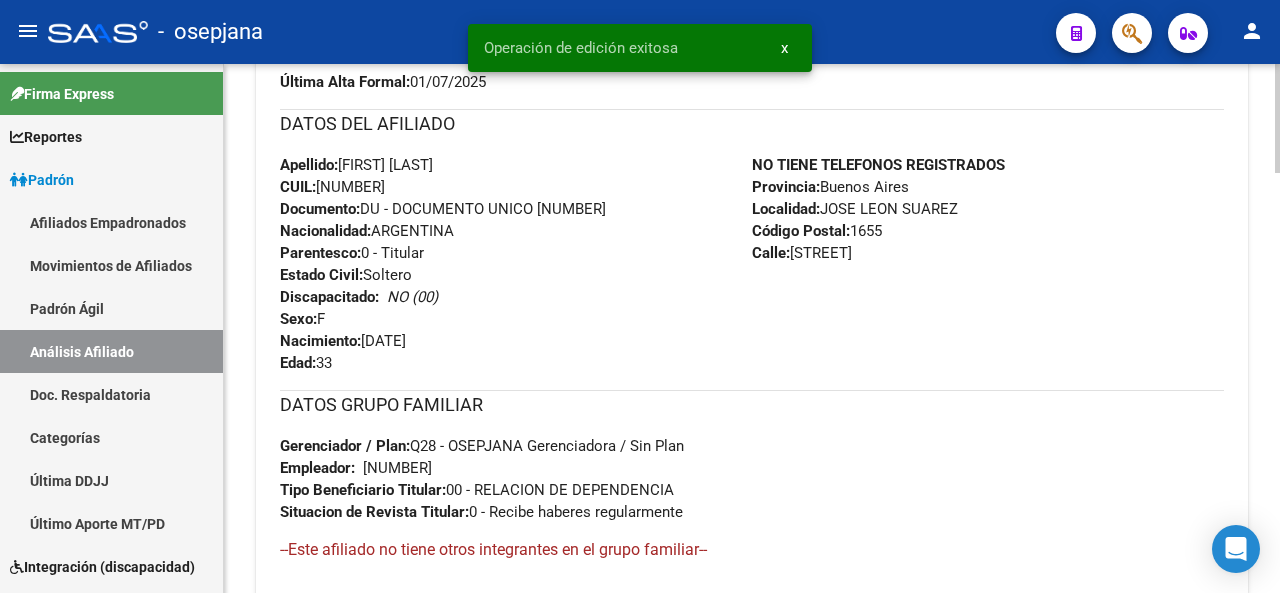 click 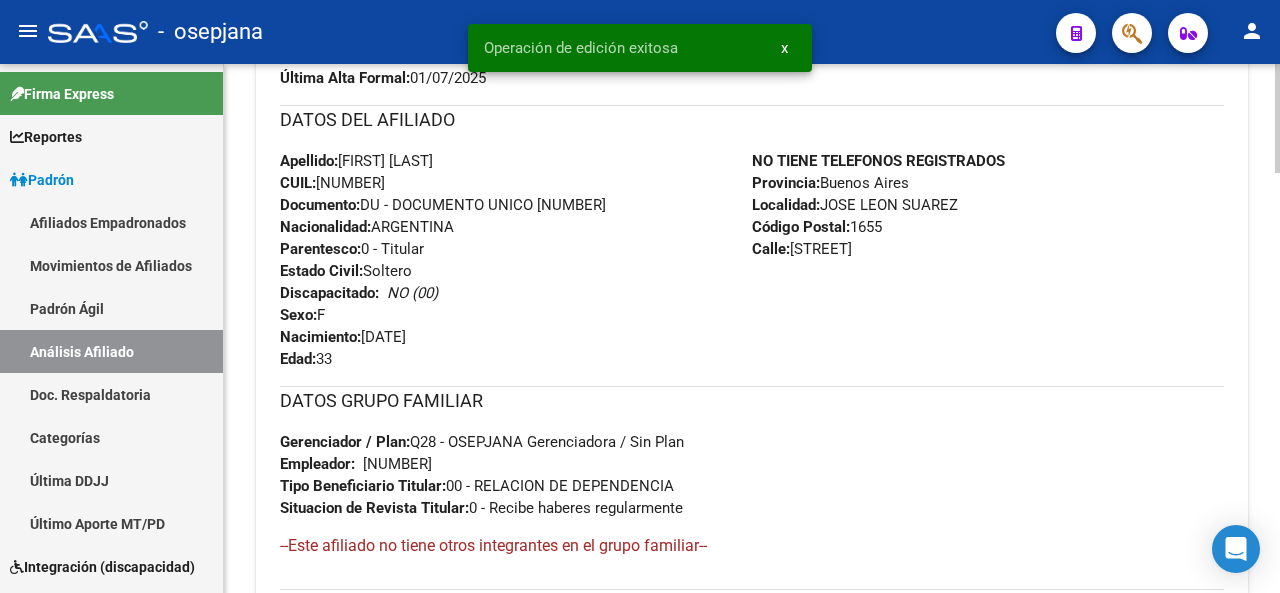 click on "PADRON -> Análisis Afiliado  Cambiar Afiliado
27-35647139-9 CUIL DATOS ARCA:  LANZ MICAELA       (19/08/1991)  ESTE CUIL NO EXISTE EN EL PADRÓN ÁGIL (padrón de permisos y liquidaciones) Datos Personales y Afiliatorios según Entes Externos: SSS FTP ARCA Padrón ARCA Impuestos Organismos Ext.    Datos de Empadronamiento  Enviar Credencial Digital remove_red_eye Movimientos    Sin Certificado Discapacidad Crear Familiar ABM Rápido ABM Etiquetas: Estado: ACTIVO Última Alta Formal:  01/07/2025 DATOS DEL AFILIADO Apellido:  MICAELA LANZ CUIL:  27356471399 Documento:  DU - DOCUMENTO UNICO 35647139  Nacionalidad:  ARGENTINA Parentesco:  0 - Titular Estado Civil:  Soltero Discapacitado:    NO (00) Sexo:  F Nacimiento:  19/08/1991 Edad:  33  NO TIENE TELEFONOS REGISTRADOS Provincia:  Buenos Aires Localidad:  JOSE LEON SUAREZ Código Postal:  1655 Calle:  ITALIA 1551 DATOS GRUPO FAMILIAR Gerenciador / Plan:  Q28 - OSEPJANA Gerenciadora / Sin Plan Empleador:    30717496929 Tipo Beneficiario Titular:" 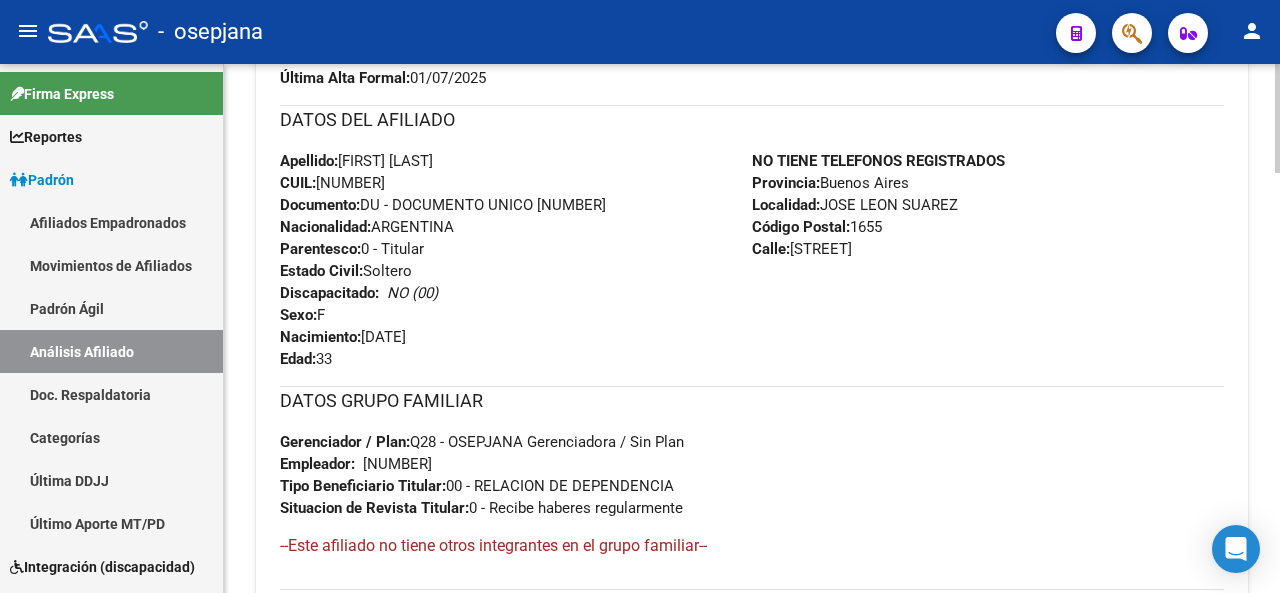 click 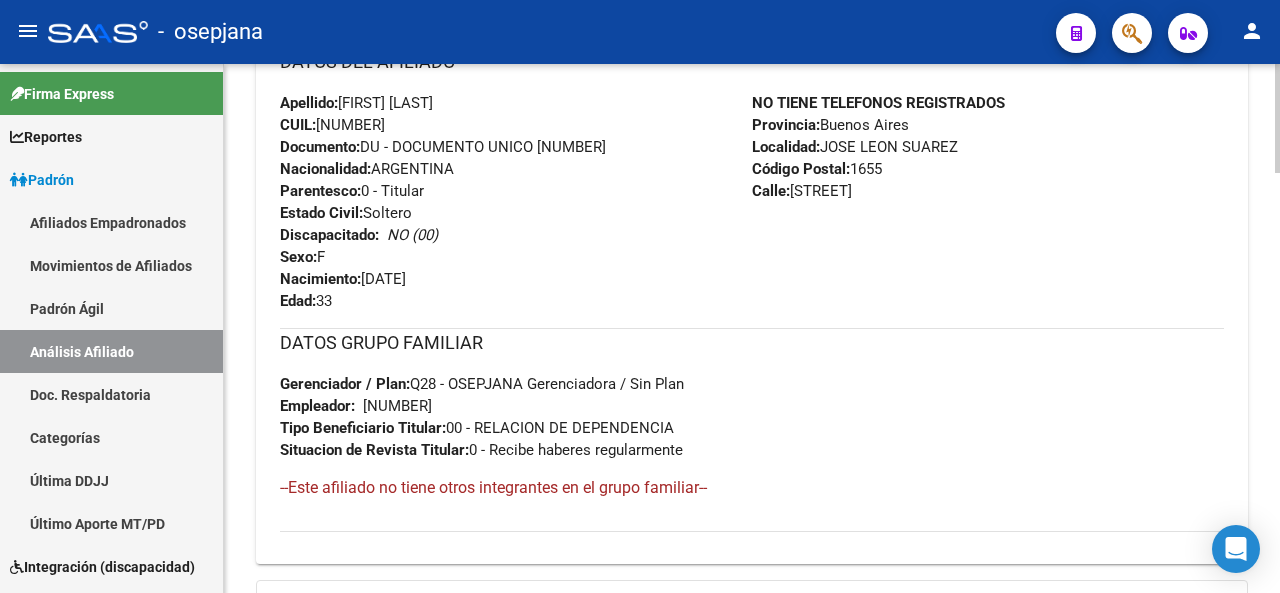 click 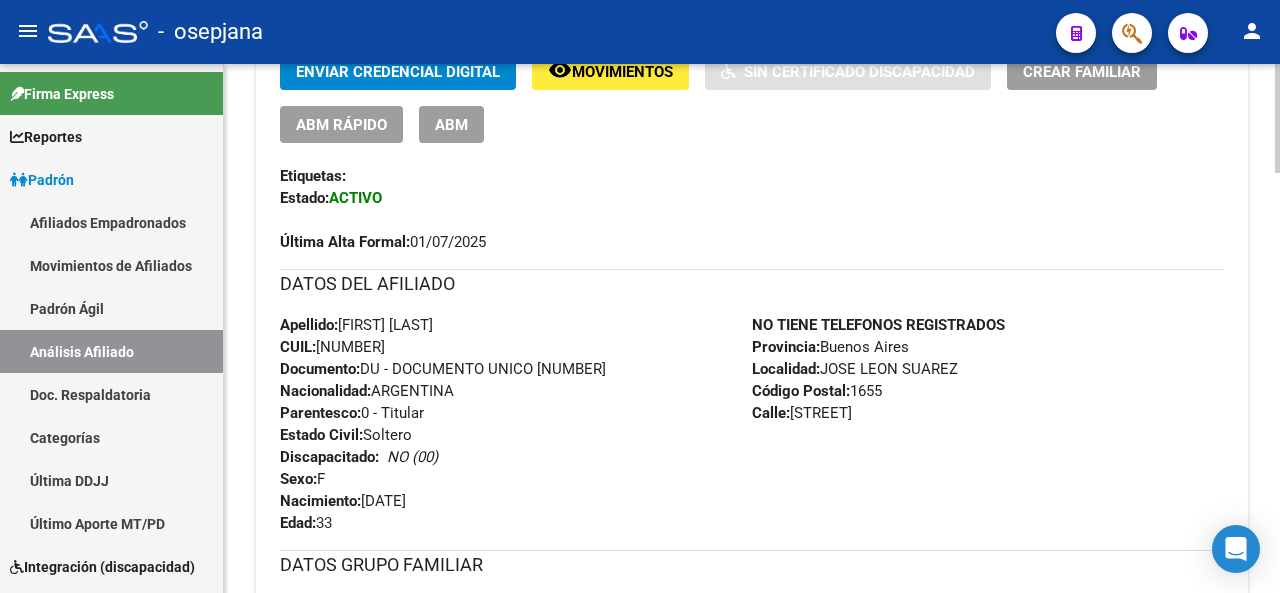 scroll, scrollTop: 233, scrollLeft: 0, axis: vertical 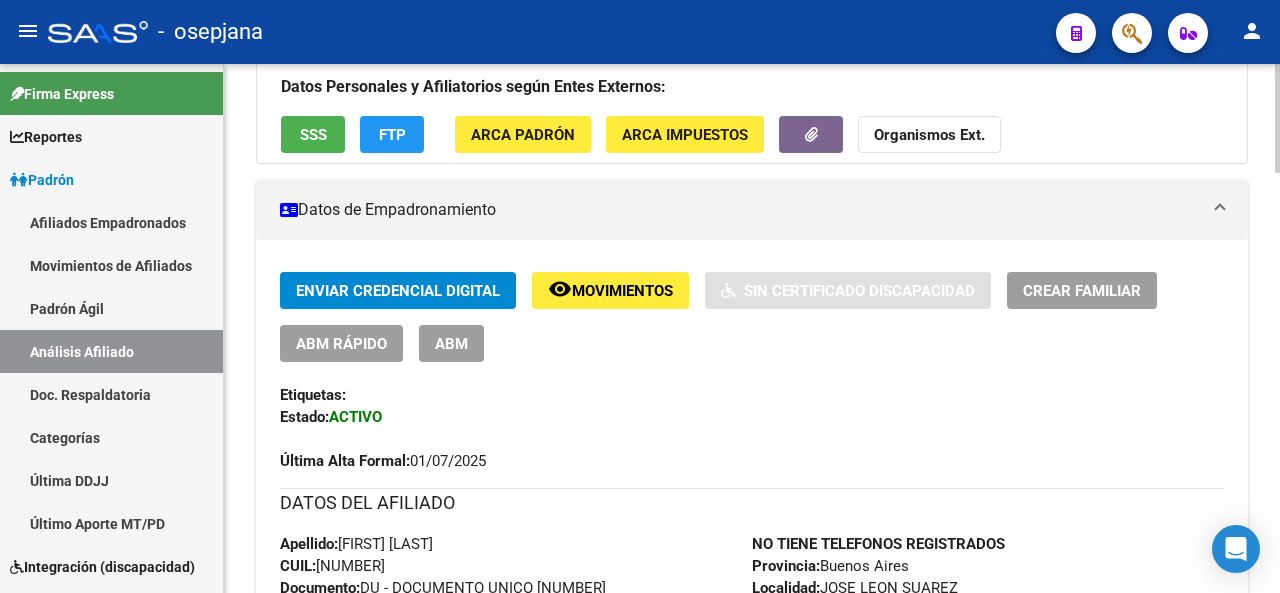 click 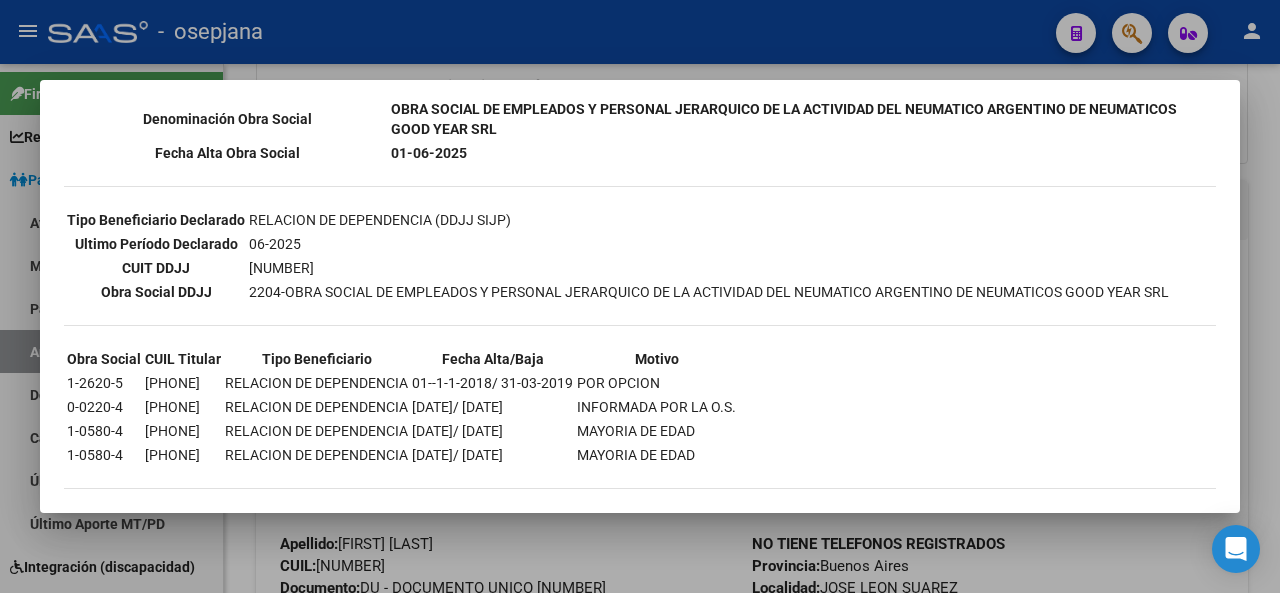 scroll, scrollTop: 519, scrollLeft: 0, axis: vertical 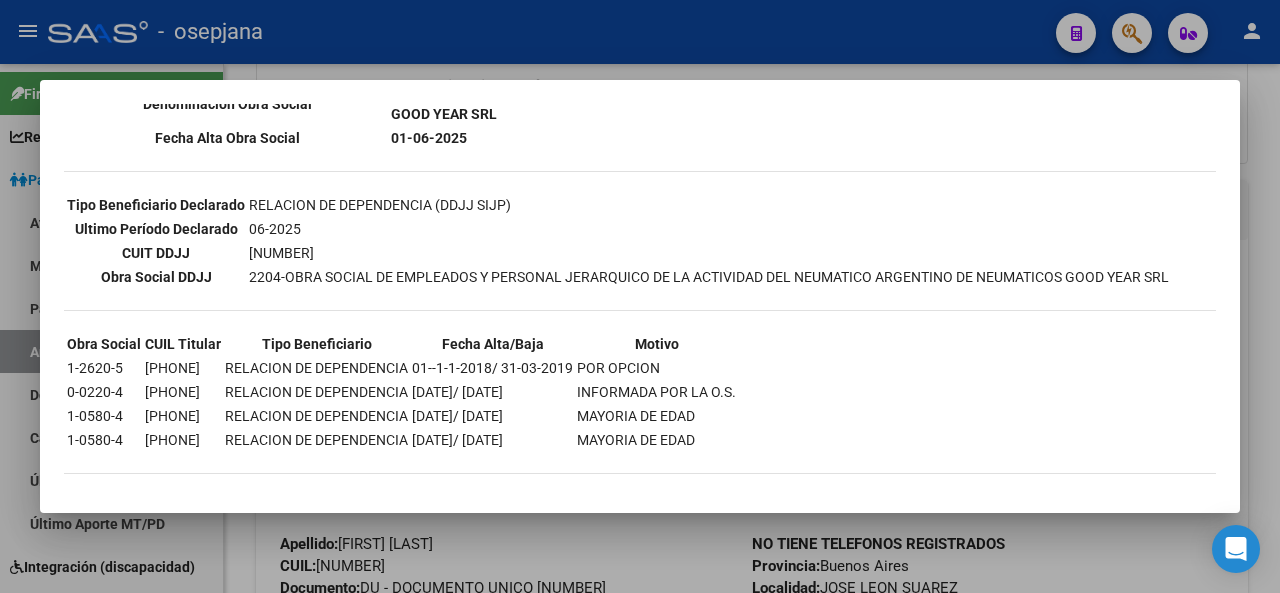 click at bounding box center [640, 296] 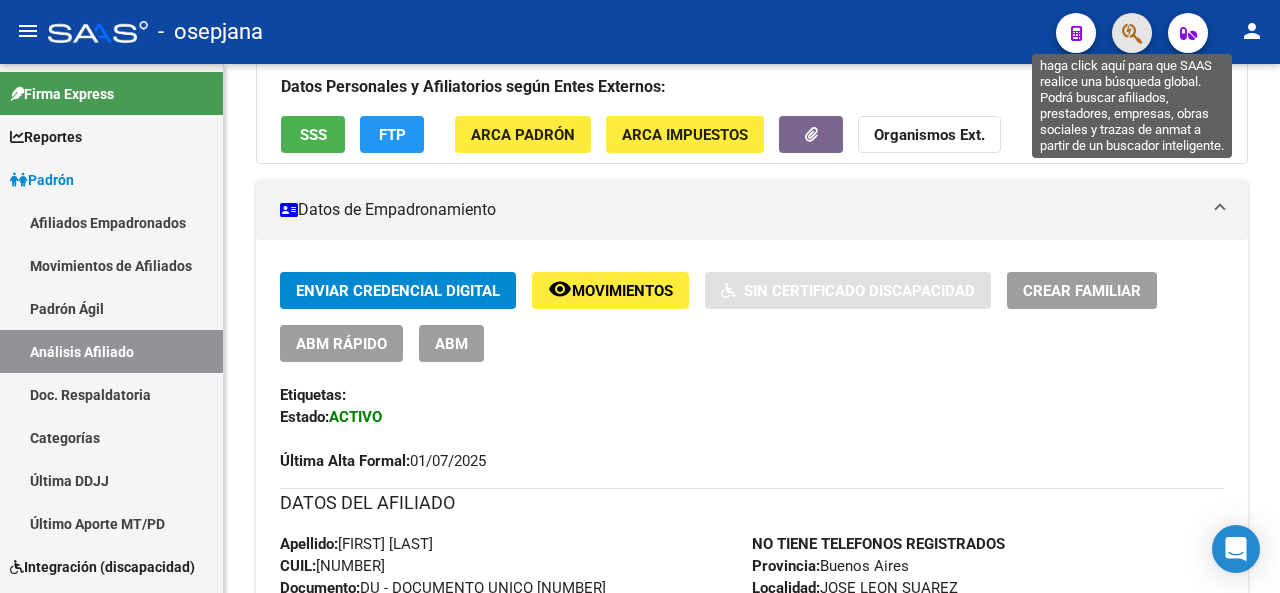 click 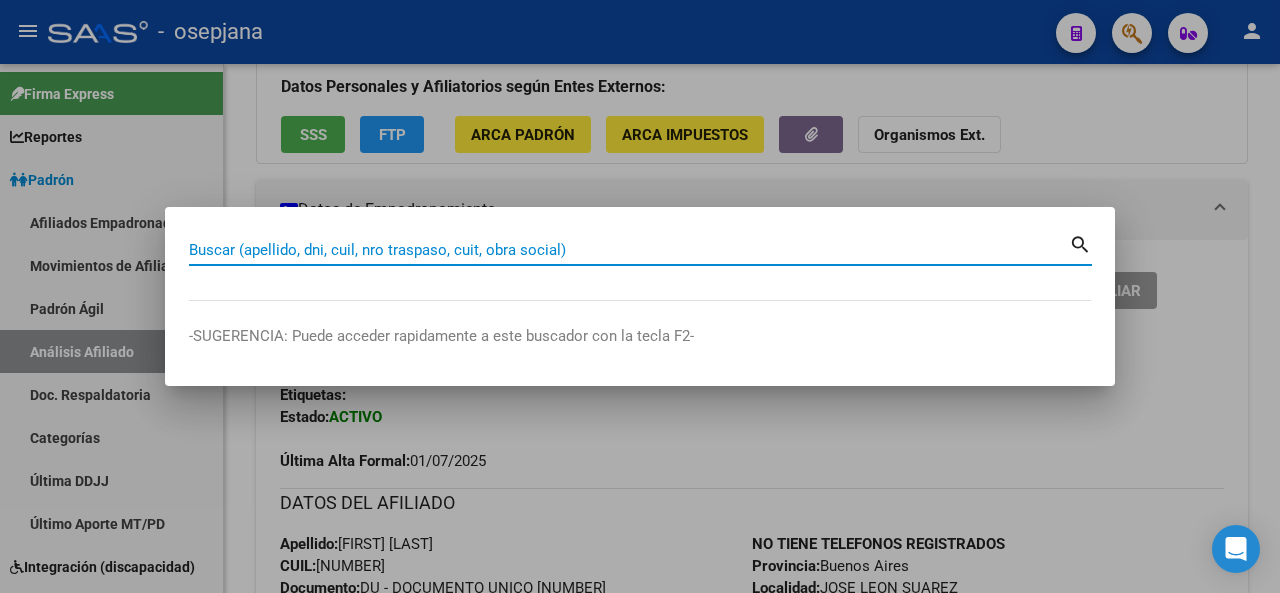 paste on "20-59027637-6" 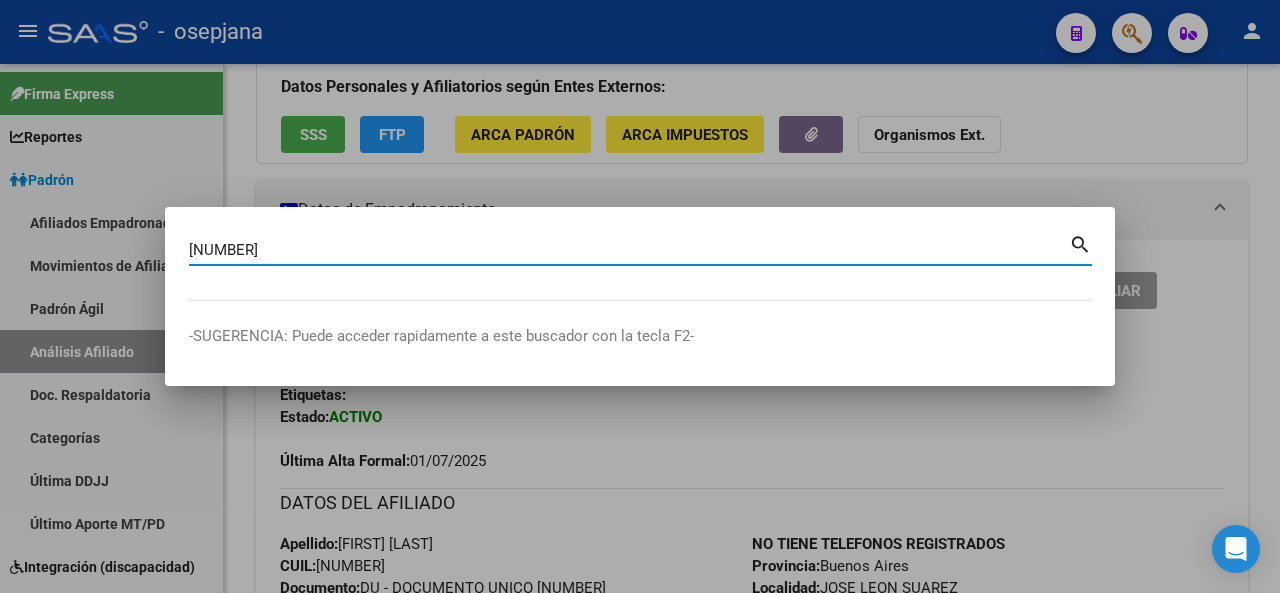 type on "20590276376" 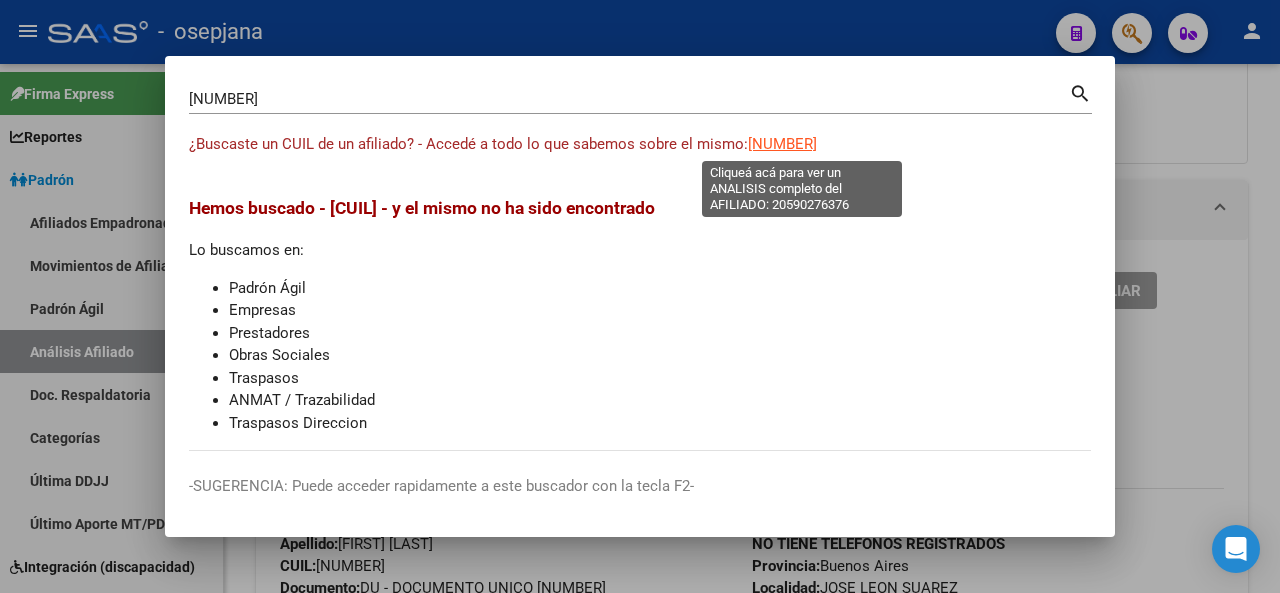 click on "20590276376" at bounding box center (782, 144) 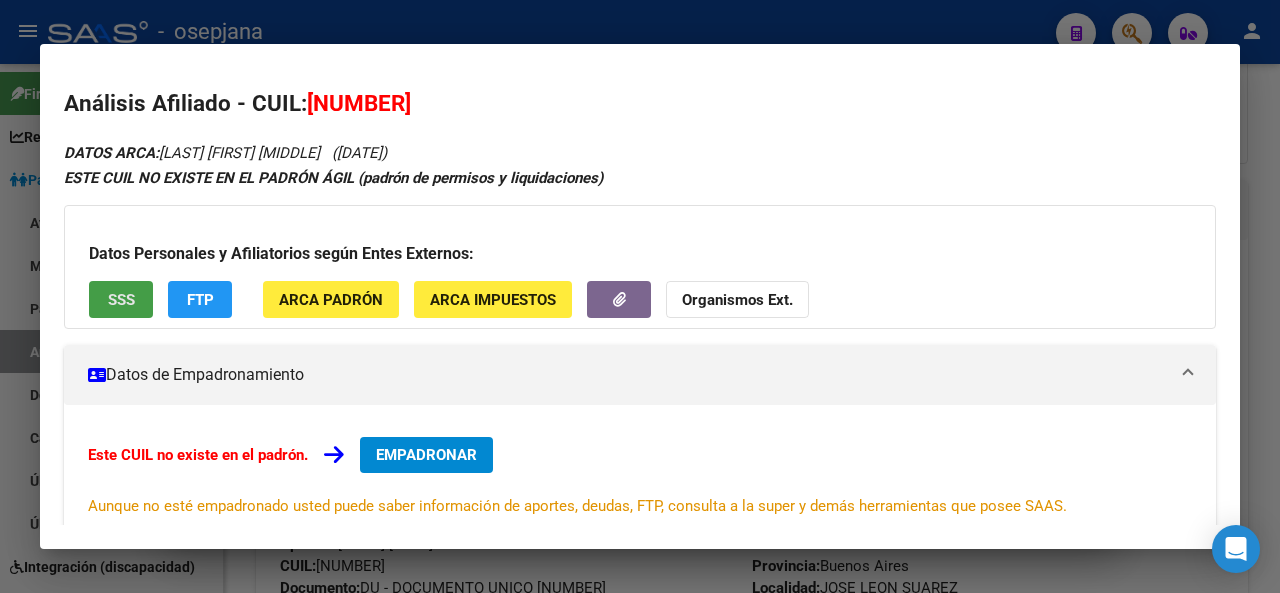 click on "SSS" at bounding box center (121, 300) 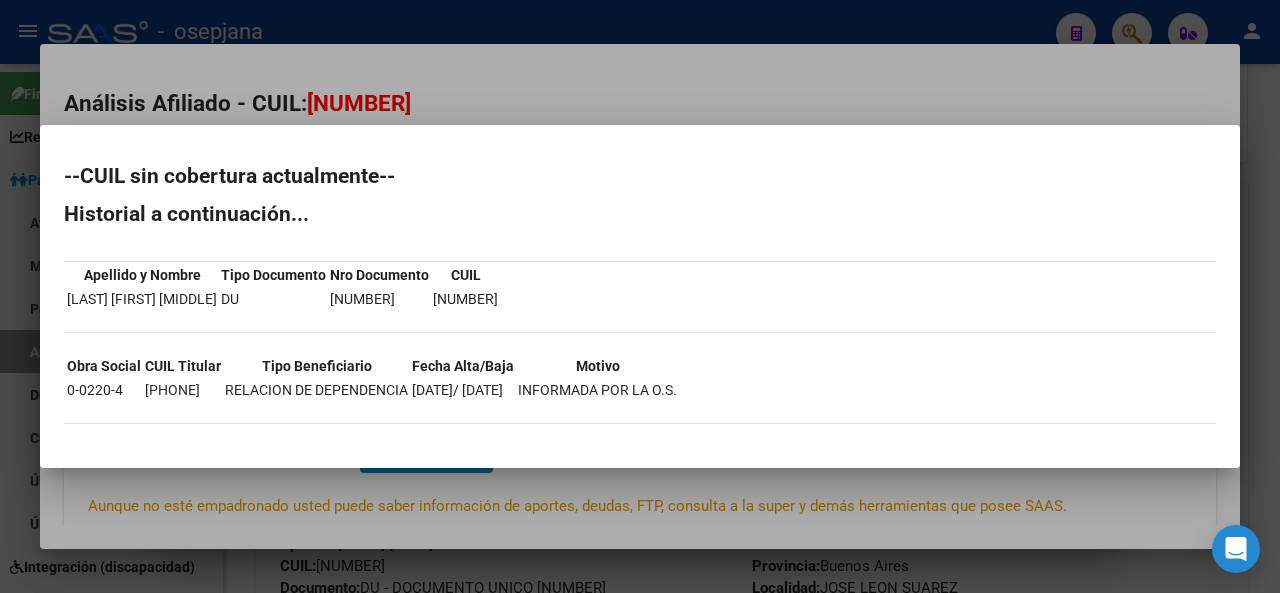 click at bounding box center [640, 296] 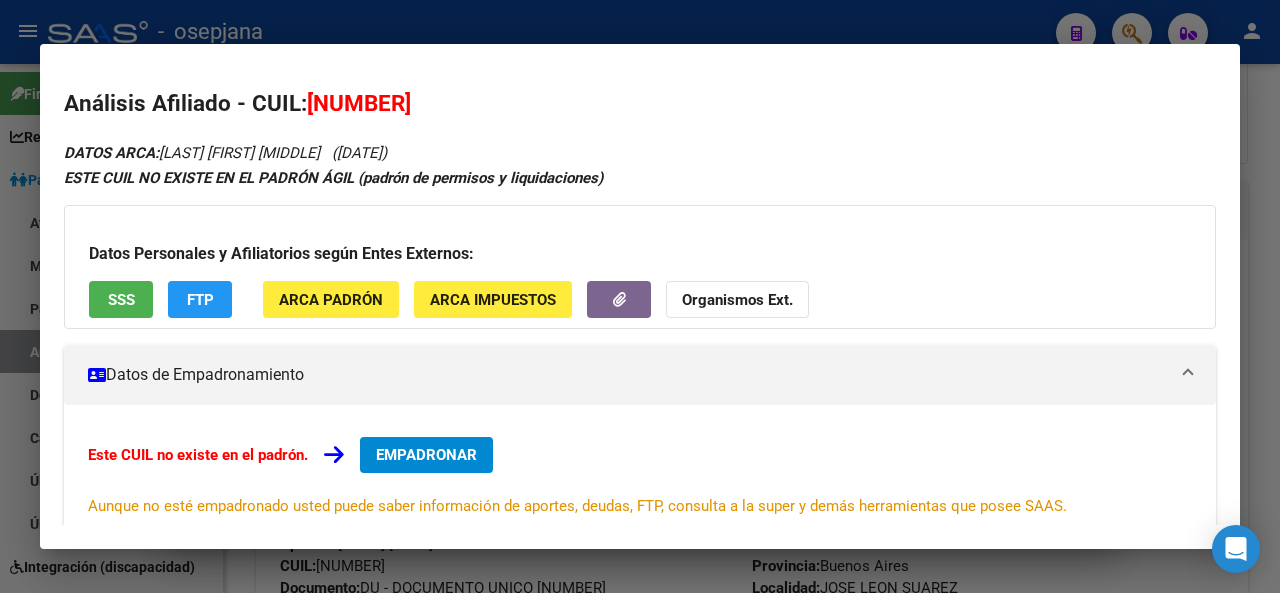 click on "Datos Personales y Afiliatorios según Entes Externos: SSS FTP ARCA Padrón ARCA Impuestos Organismos Ext." at bounding box center (640, 267) 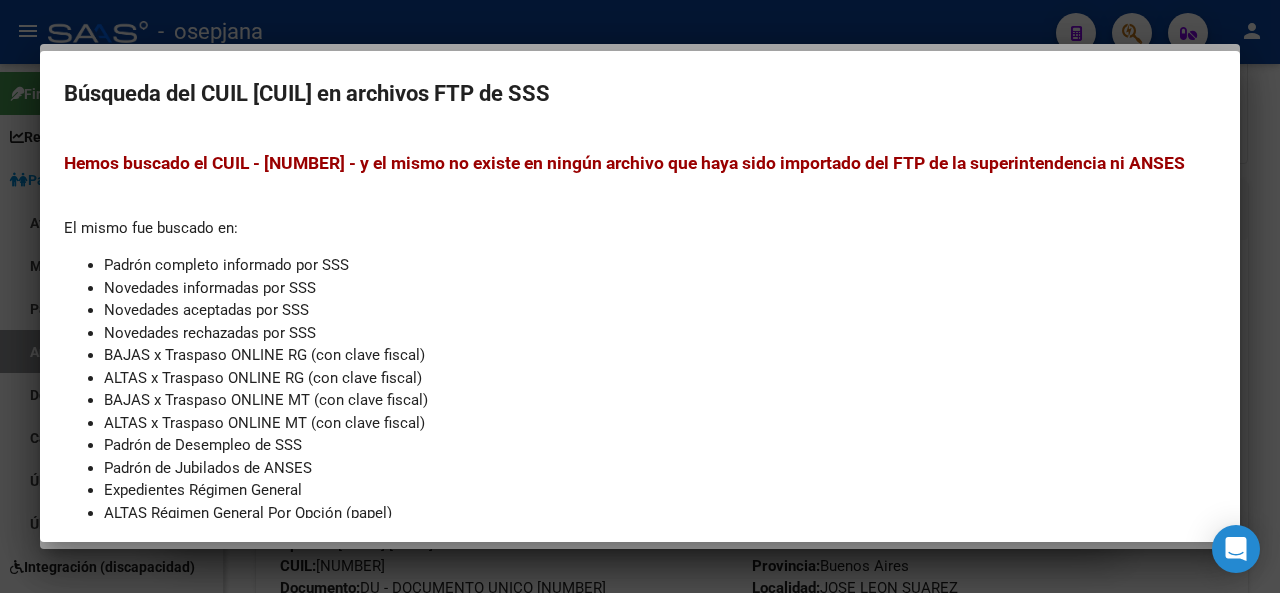 click at bounding box center [640, 296] 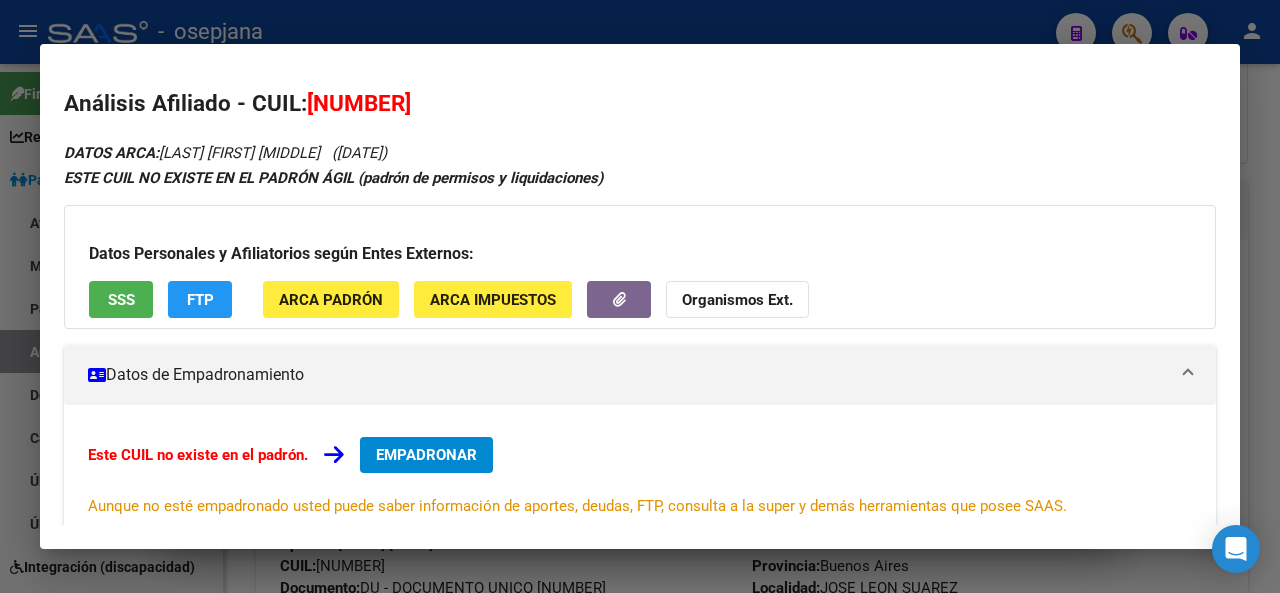 click at bounding box center (640, 296) 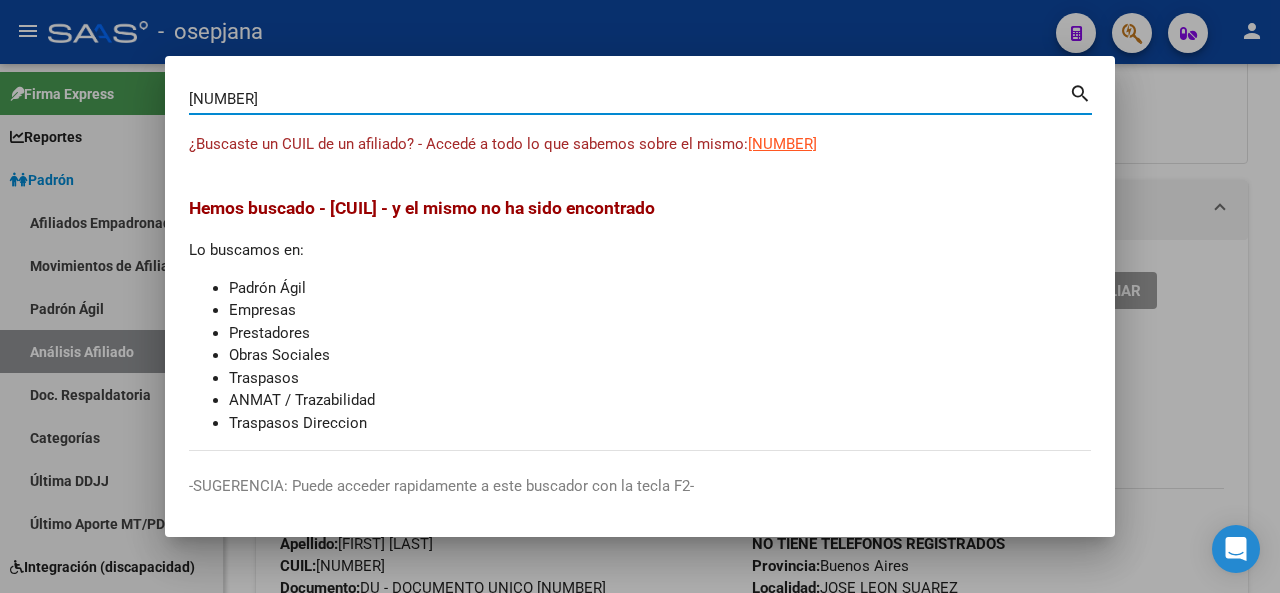 drag, startPoint x: 271, startPoint y: 93, endPoint x: 247, endPoint y: 92, distance: 24.020824 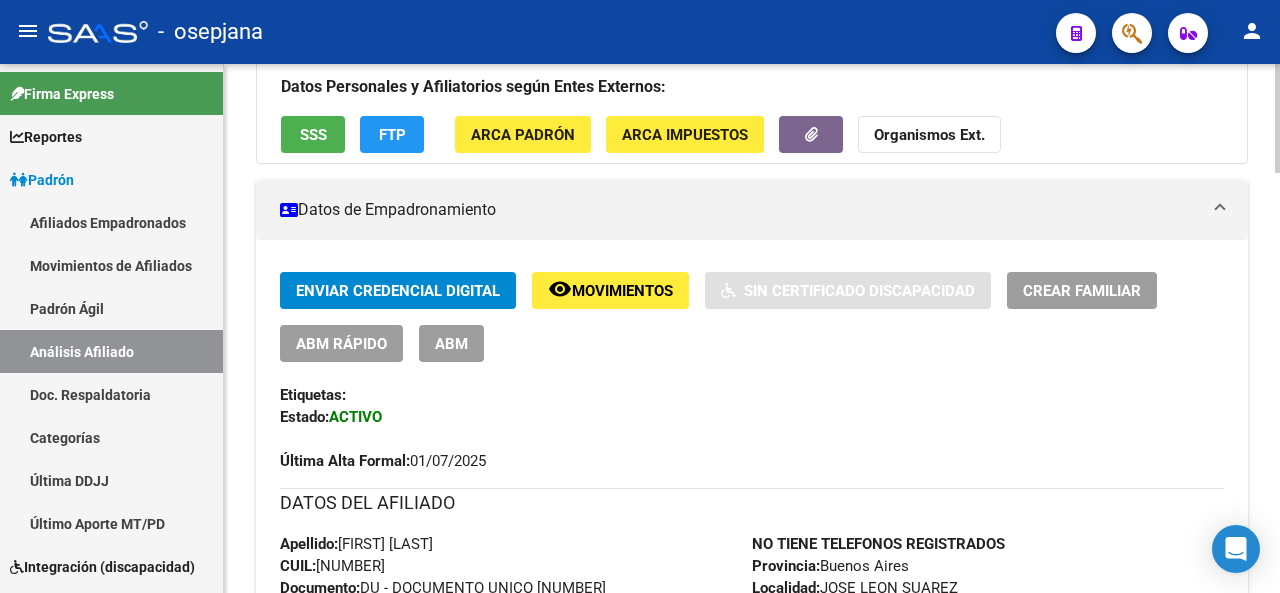 click 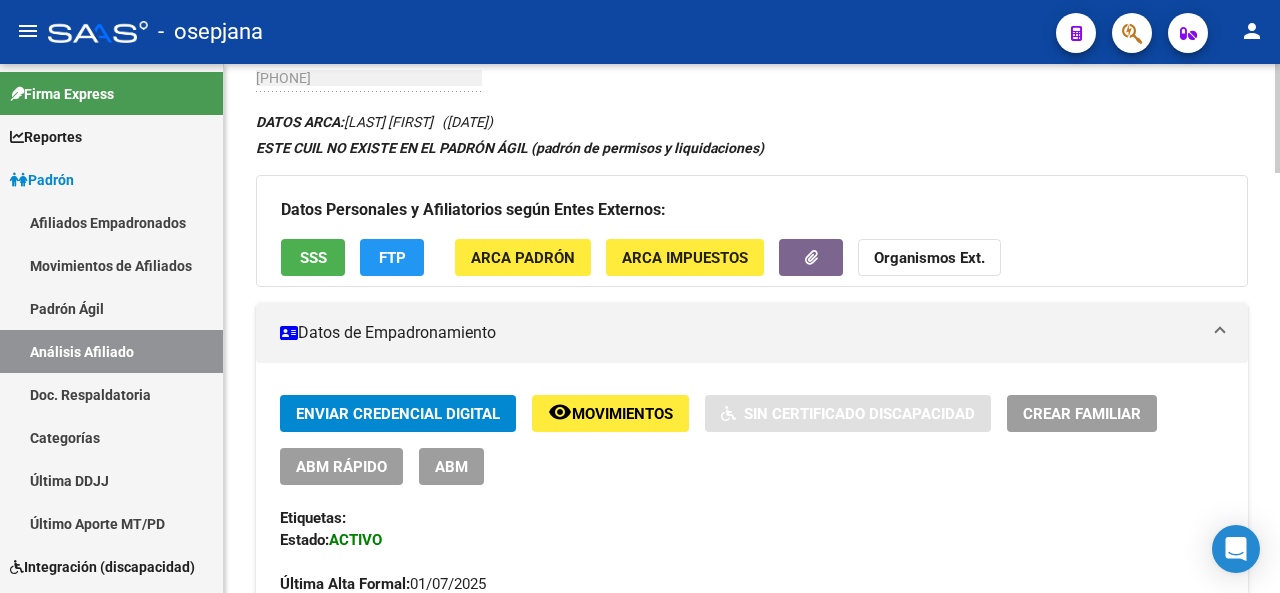 click 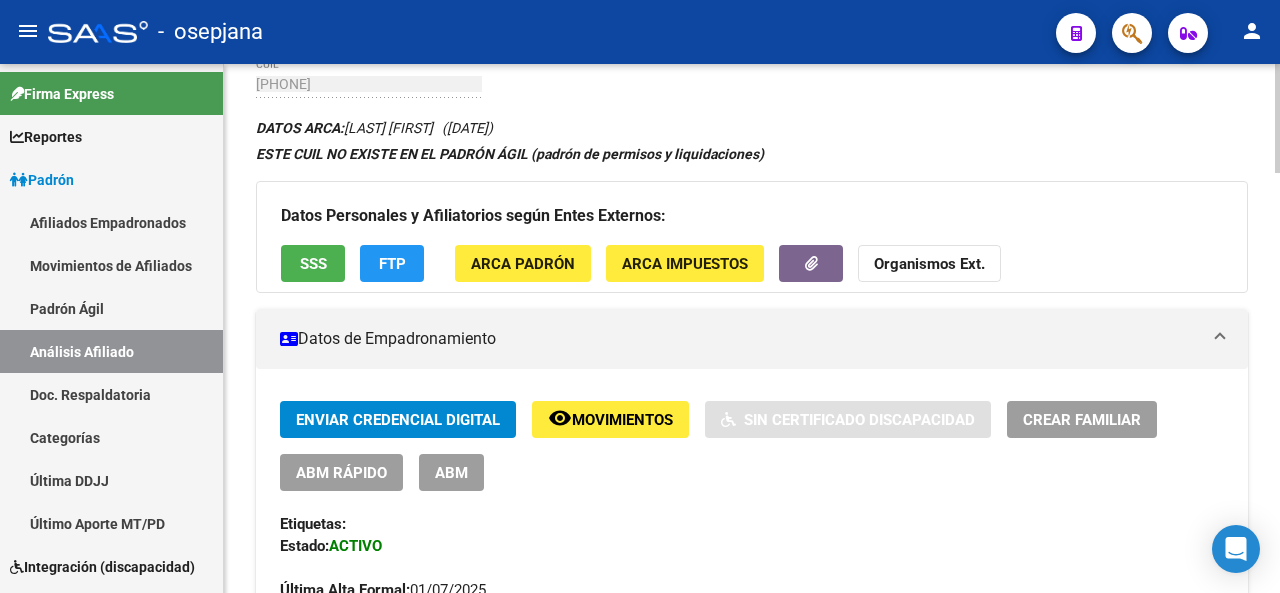 click 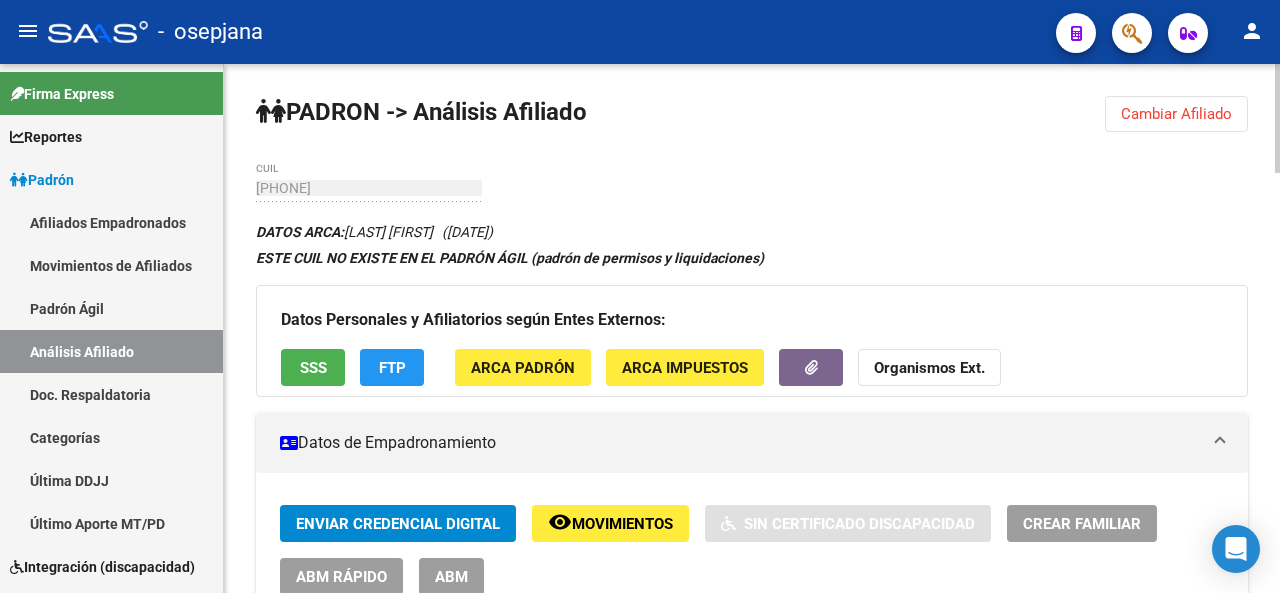 click 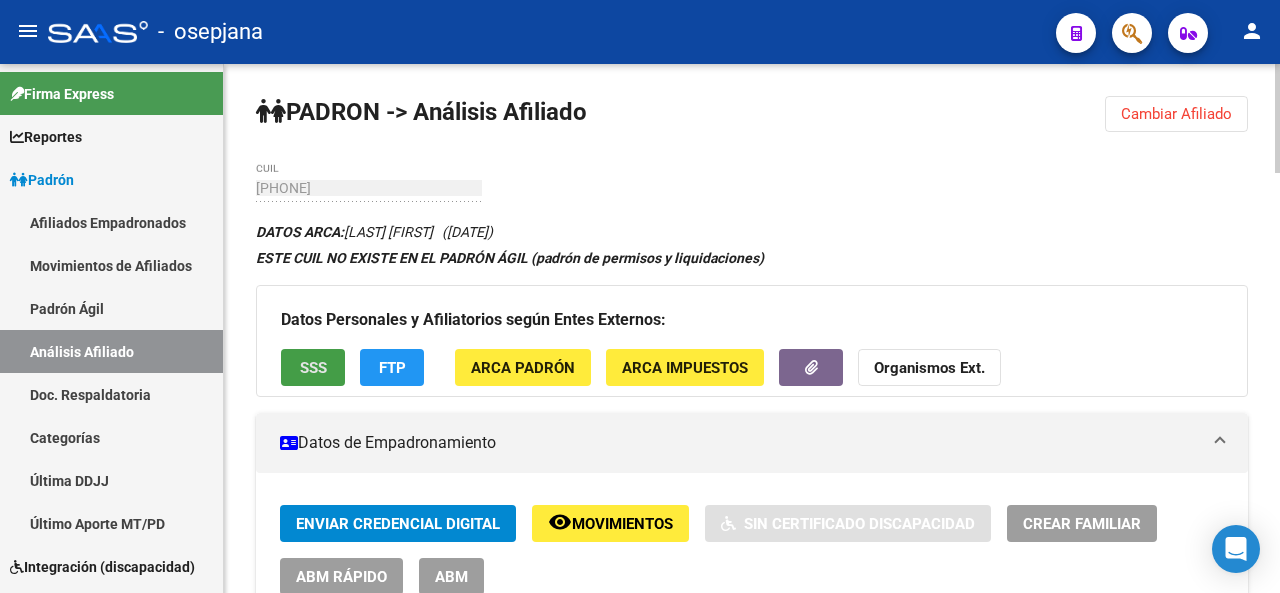click on "SSS" 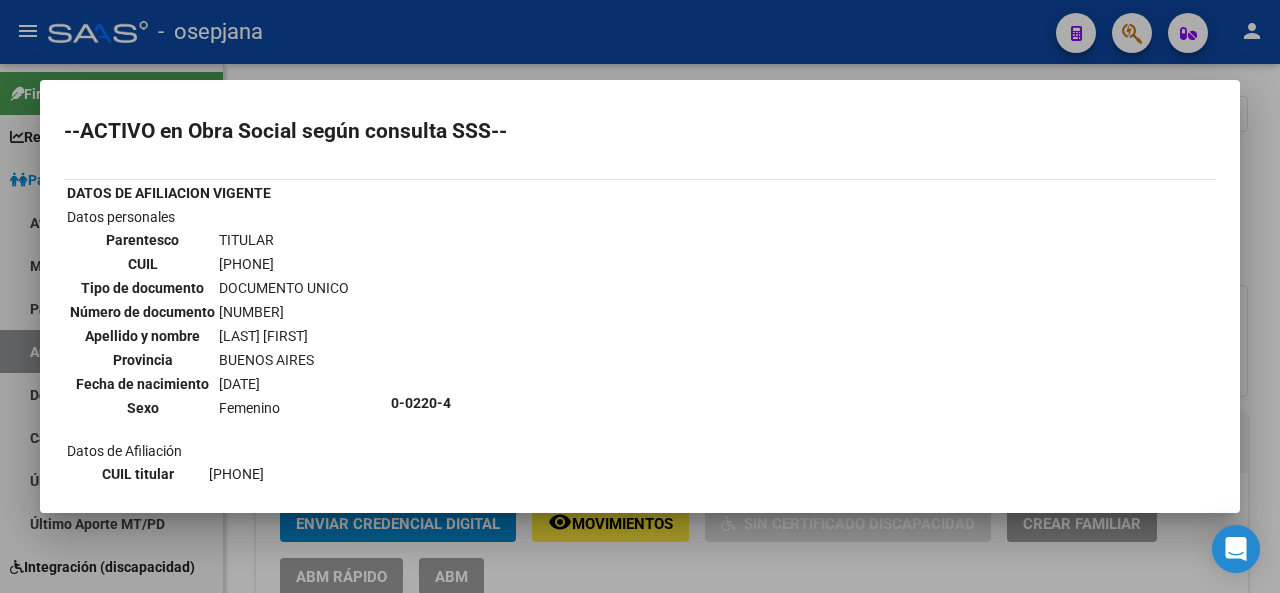 scroll, scrollTop: 32, scrollLeft: 0, axis: vertical 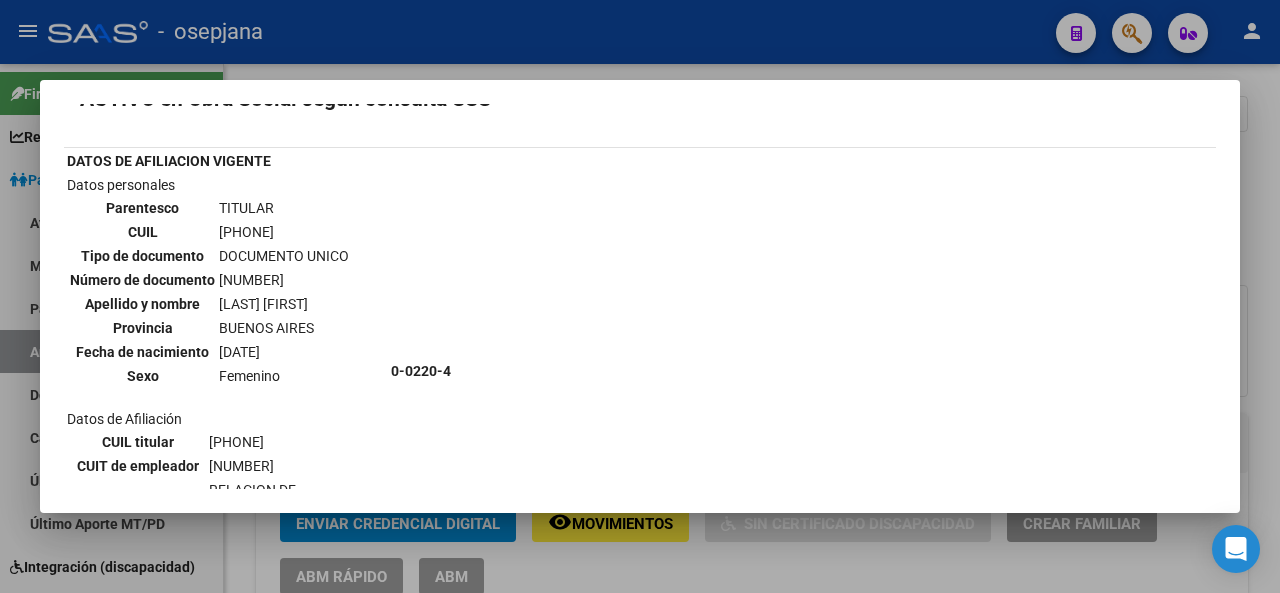click on "--ACTIVO en Obra Social según consulta SSS--
DATOS DE AFILIACION VIGENTE
Datos personales
Parentesco
TITULAR
CUIL
27-35647139-9
Tipo de documento
DOCUMENTO UNICO
Número de documento
35647139
Apellido y nombre
LANZ MICAELA
Provincia
BUENOS AIRES
Fecha de nacimiento
19-08-1991
Sexo
Femenino
Datos de Afiliación
CUIL titular
27-35647139-9
CUIT de empleador
30-71749692-9
Tipo beneficiario
RELACION DE DEPENDENCIA
Código de Obra Social
0-0220-4
Denominación Obra Social
Fecha Alta Obra Social
01-06-2025
Tipo Beneficiario Declarado
RELACION DE DEPENDENCIA (DDJJ SIJP)
Ultimo Período Declarado
06-2025
CUIT DDJJ" at bounding box center [640, 296] 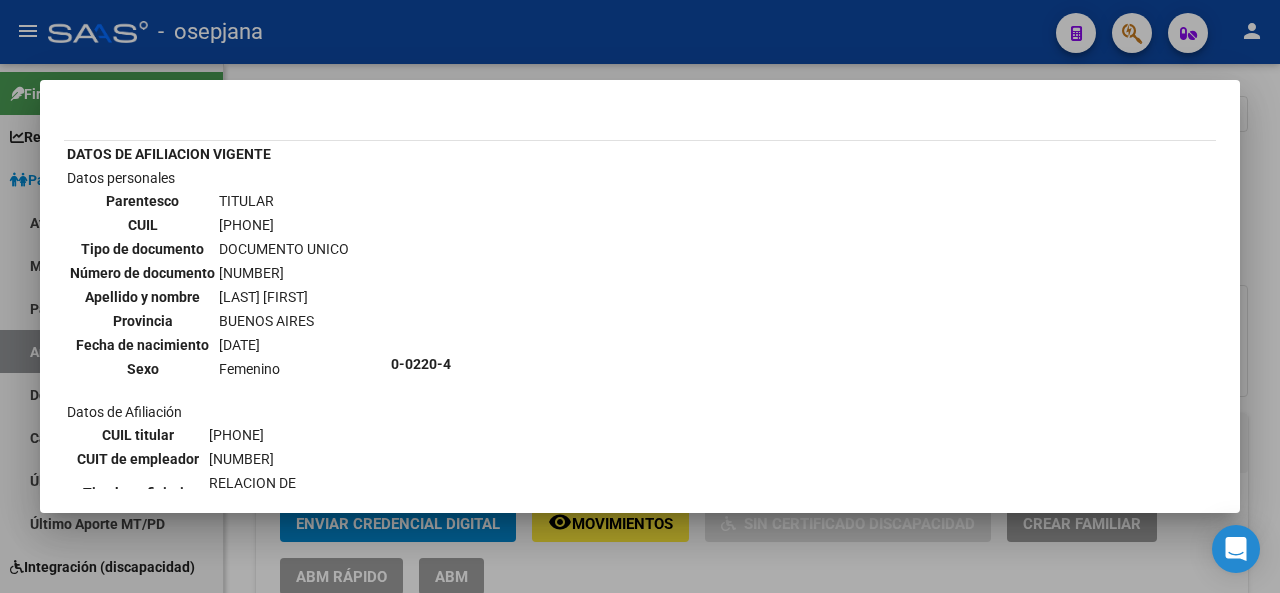 scroll, scrollTop: 46, scrollLeft: 0, axis: vertical 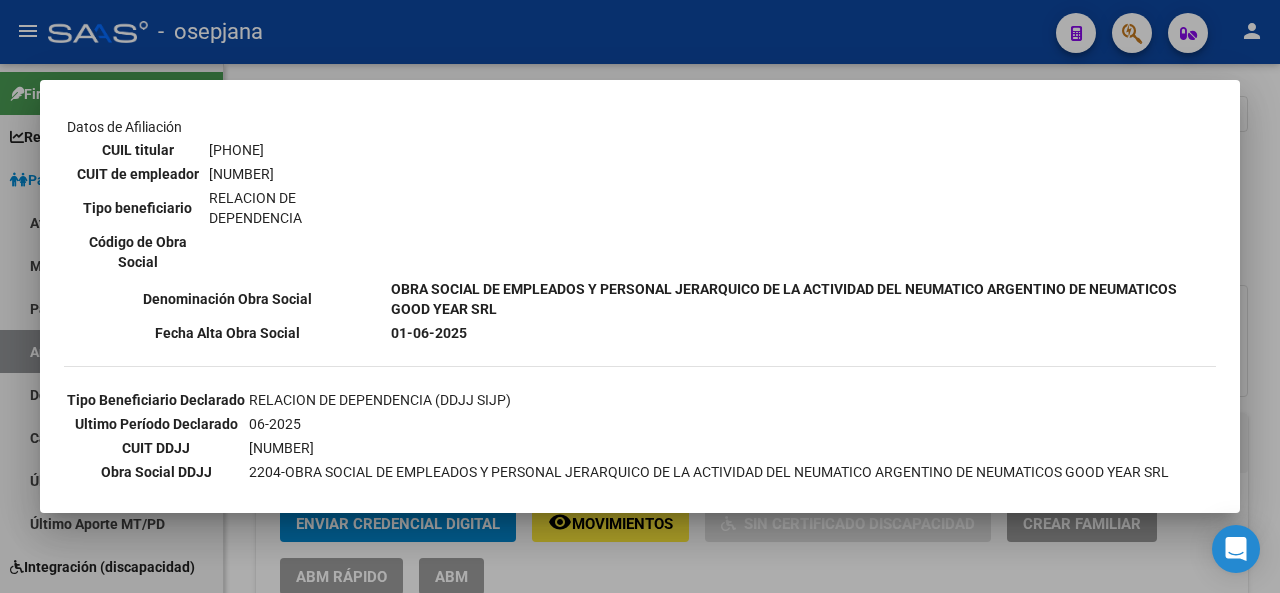 click on "01-06-2025" at bounding box center (802, 333) 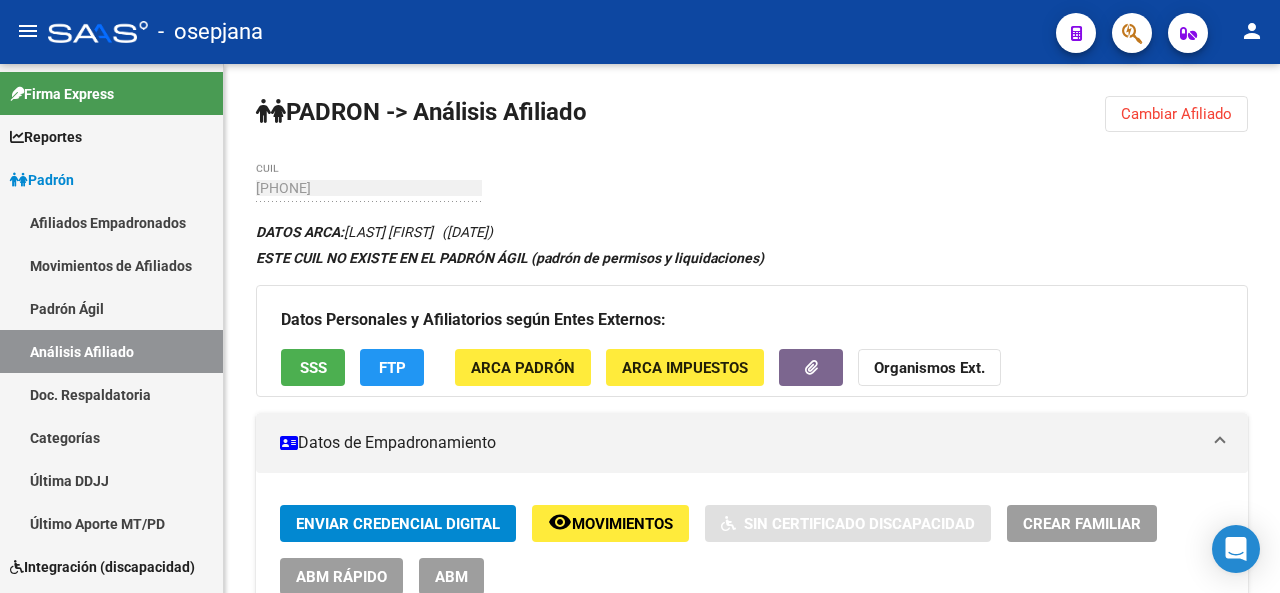 type 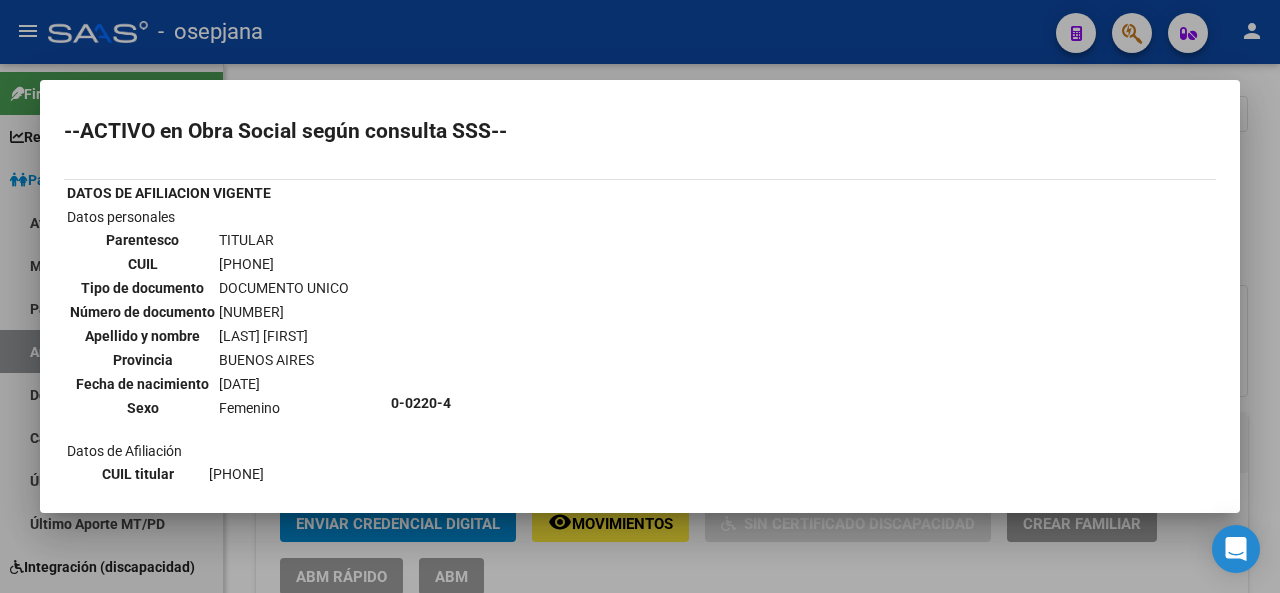 click at bounding box center [640, 296] 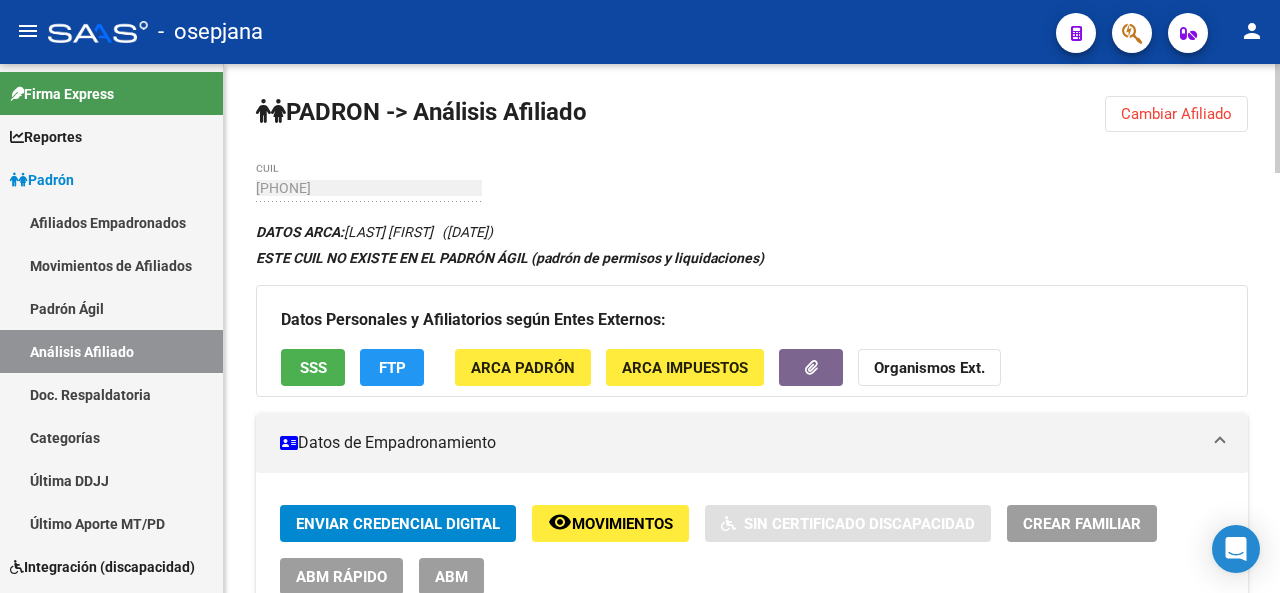 click 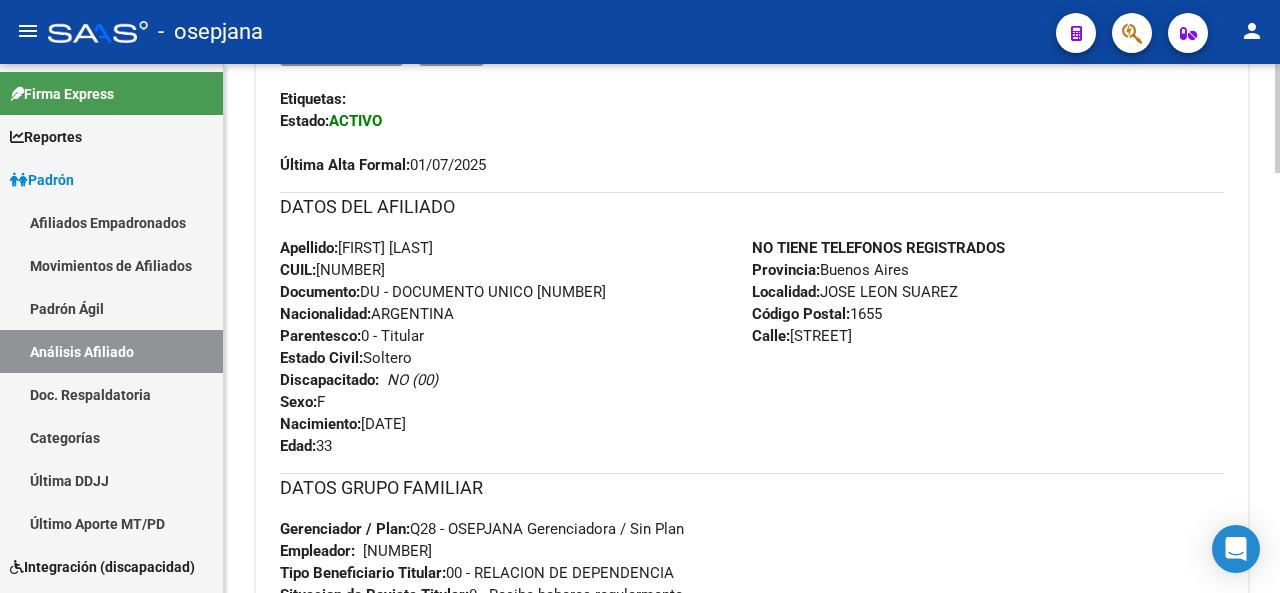 click on "PADRON -> Análisis Afiliado  Cambiar Afiliado
27-35647139-9 CUIL DATOS ARCA:  LANZ MICAELA       (19/08/1991)  ESTE CUIL NO EXISTE EN EL PADRÓN ÁGIL (padrón de permisos y liquidaciones) Datos Personales y Afiliatorios según Entes Externos: SSS FTP ARCA Padrón ARCA Impuestos Organismos Ext.    Datos de Empadronamiento  Enviar Credencial Digital remove_red_eye Movimientos    Sin Certificado Discapacidad Crear Familiar ABM Rápido ABM Etiquetas: Estado: ACTIVO Última Alta Formal:  01/07/2025 DATOS DEL AFILIADO Apellido:  MICAELA LANZ CUIL:  27356471399 Documento:  DU - DOCUMENTO UNICO 35647139  Nacionalidad:  ARGENTINA Parentesco:  0 - Titular Estado Civil:  Soltero Discapacitado:    NO (00) Sexo:  F Nacimiento:  19/08/1991 Edad:  33  NO TIENE TELEFONOS REGISTRADOS Provincia:  Buenos Aires Localidad:  JOSE LEON SUAREZ Código Postal:  1655 Calle:  ITALIA 1551 DATOS GRUPO FAMILIAR Gerenciador / Plan:  Q28 - OSEPJANA Gerenciadora / Sin Plan Empleador:    30717496929 Tipo Beneficiario Titular:" 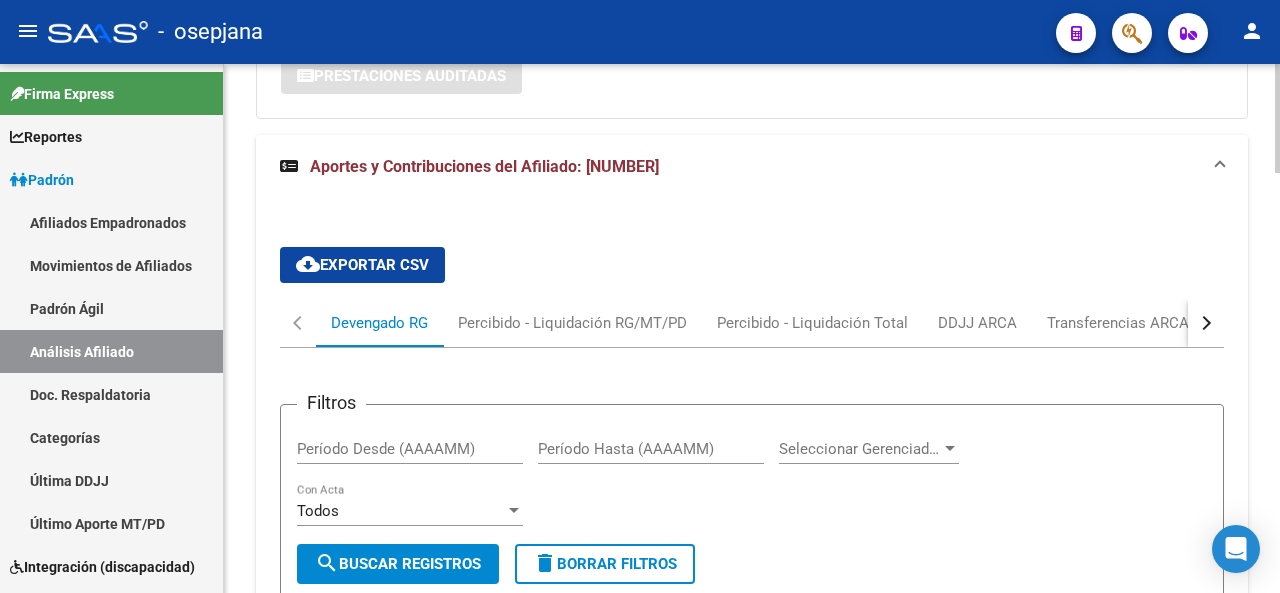 click on "PADRON -> Análisis Afiliado  Cambiar Afiliado
27-35647139-9 CUIL DATOS ARCA:  LANZ MICAELA       (19/08/1991)  ESTE CUIL NO EXISTE EN EL PADRÓN ÁGIL (padrón de permisos y liquidaciones) Datos Personales y Afiliatorios según Entes Externos: SSS FTP ARCA Padrón ARCA Impuestos Organismos Ext.    Datos de Empadronamiento  Enviar Credencial Digital remove_red_eye Movimientos    Sin Certificado Discapacidad Crear Familiar ABM Rápido ABM Etiquetas: Estado: ACTIVO Última Alta Formal:  01/07/2025 DATOS DEL AFILIADO Apellido:  MICAELA LANZ CUIL:  27356471399 Documento:  DU - DOCUMENTO UNICO 35647139  Nacionalidad:  ARGENTINA Parentesco:  0 - Titular Estado Civil:  Soltero Discapacitado:    NO (00) Sexo:  F Nacimiento:  19/08/1991 Edad:  33  NO TIENE TELEFONOS REGISTRADOS Provincia:  Buenos Aires Localidad:  JOSE LEON SUAREZ Código Postal:  1655 Calle:  ITALIA 1551 DATOS GRUPO FAMILIAR Gerenciador / Plan:  Q28 - OSEPJANA Gerenciadora / Sin Plan Empleador:    30717496929 Tipo Beneficiario Titular:" 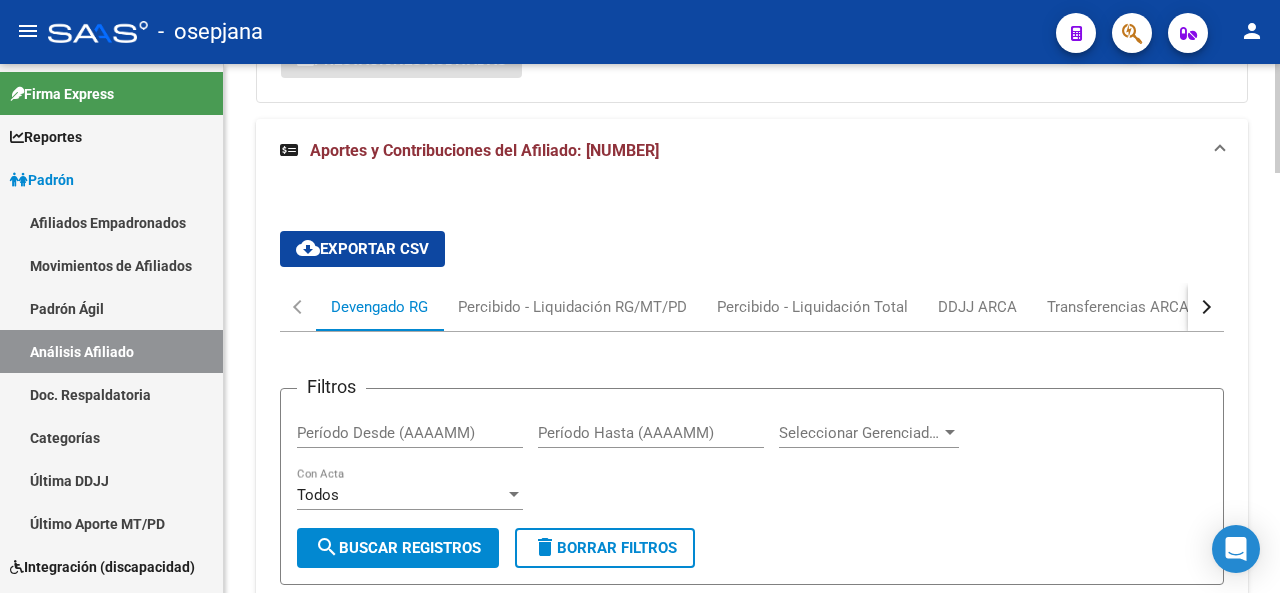 click on "PADRON -> Análisis Afiliado  Cambiar Afiliado
27-35647139-9 CUIL DATOS ARCA:  LANZ MICAELA       (19/08/1991)  ESTE CUIL NO EXISTE EN EL PADRÓN ÁGIL (padrón de permisos y liquidaciones) Datos Personales y Afiliatorios según Entes Externos: SSS FTP ARCA Padrón ARCA Impuestos Organismos Ext.    Datos de Empadronamiento  Enviar Credencial Digital remove_red_eye Movimientos    Sin Certificado Discapacidad Crear Familiar ABM Rápido ABM Etiquetas: Estado: ACTIVO Última Alta Formal:  01/07/2025 DATOS DEL AFILIADO Apellido:  MICAELA LANZ CUIL:  27356471399 Documento:  DU - DOCUMENTO UNICO 35647139  Nacionalidad:  ARGENTINA Parentesco:  0 - Titular Estado Civil:  Soltero Discapacitado:    NO (00) Sexo:  F Nacimiento:  19/08/1991 Edad:  33  NO TIENE TELEFONOS REGISTRADOS Provincia:  Buenos Aires Localidad:  JOSE LEON SUAREZ Código Postal:  1655 Calle:  ITALIA 1551 DATOS GRUPO FAMILIAR Gerenciador / Plan:  Q28 - OSEPJANA Gerenciadora / Sin Plan Empleador:    30717496929 Tipo Beneficiario Titular:" 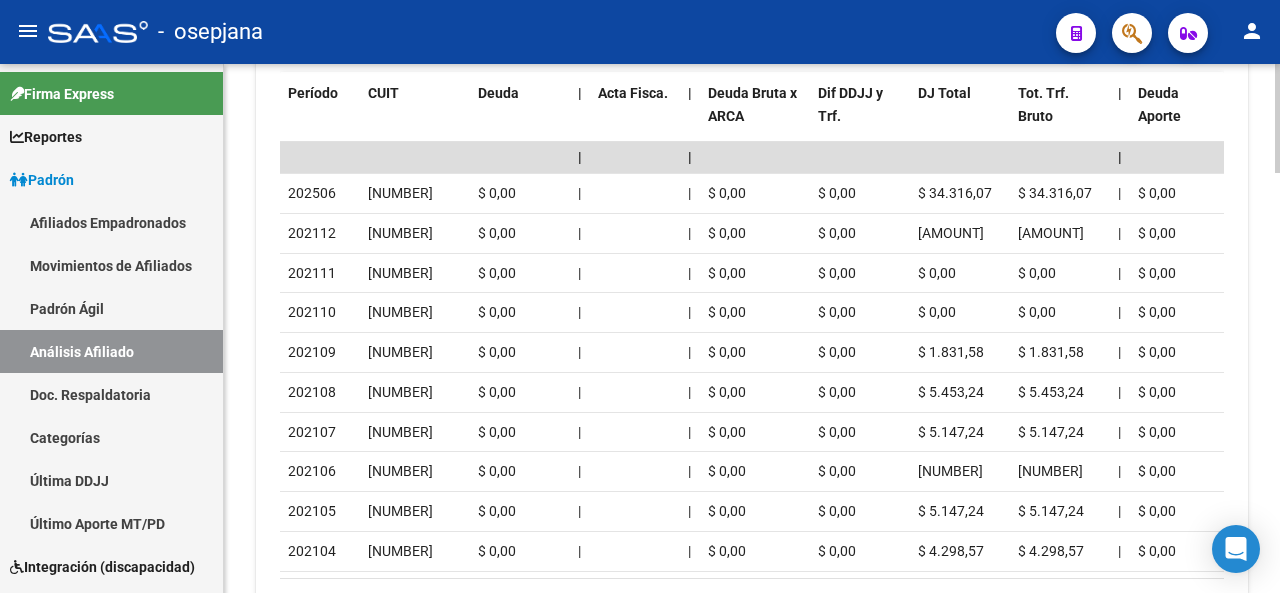 click 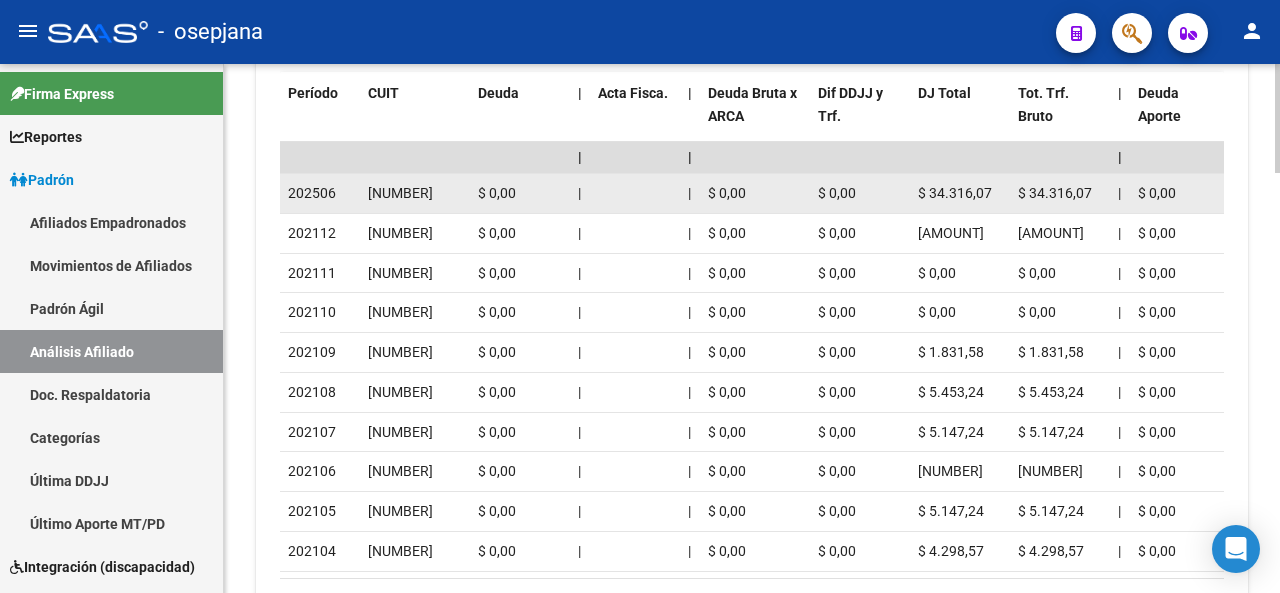 drag, startPoint x: 368, startPoint y: 186, endPoint x: 437, endPoint y: 204, distance: 71.30919 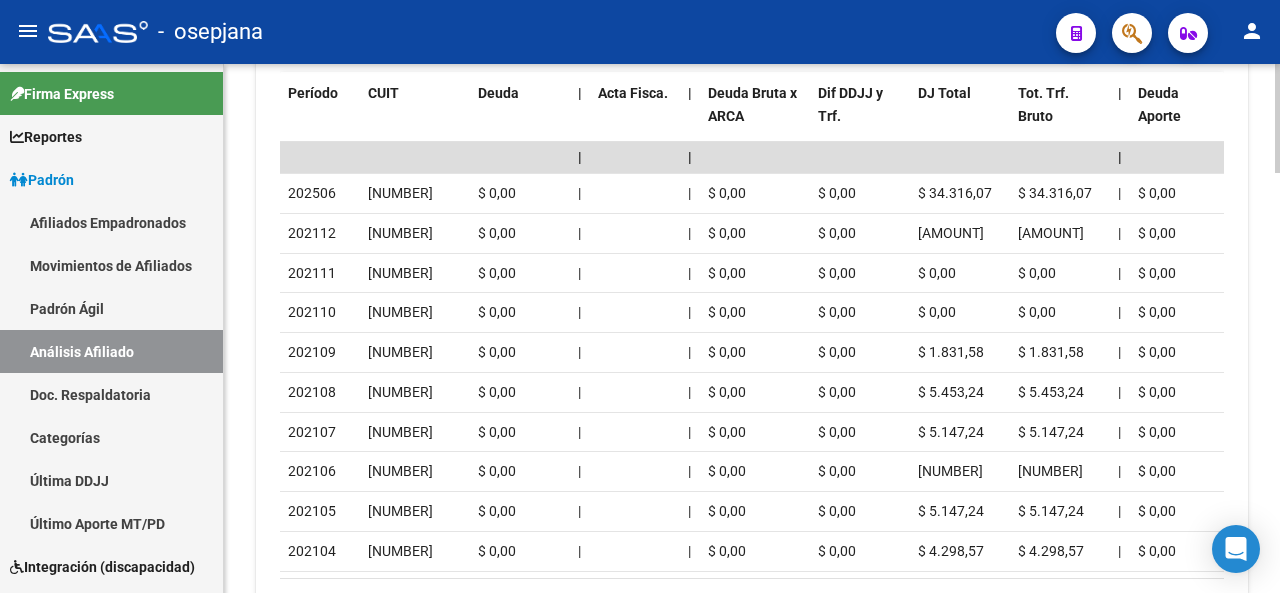 click 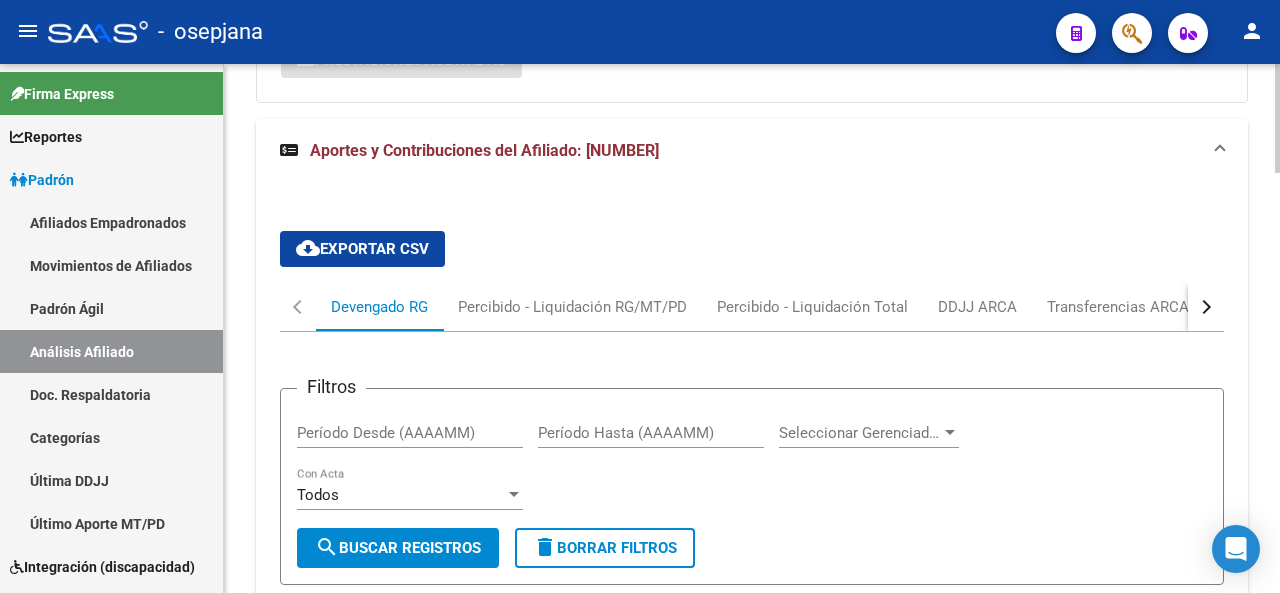 click 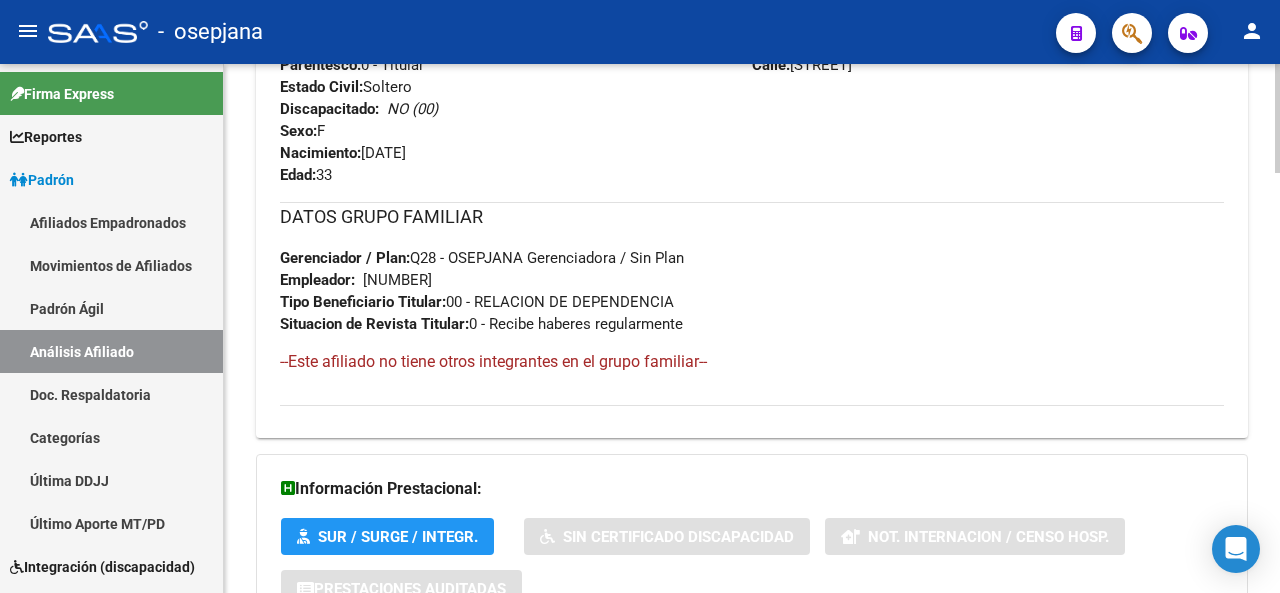 click 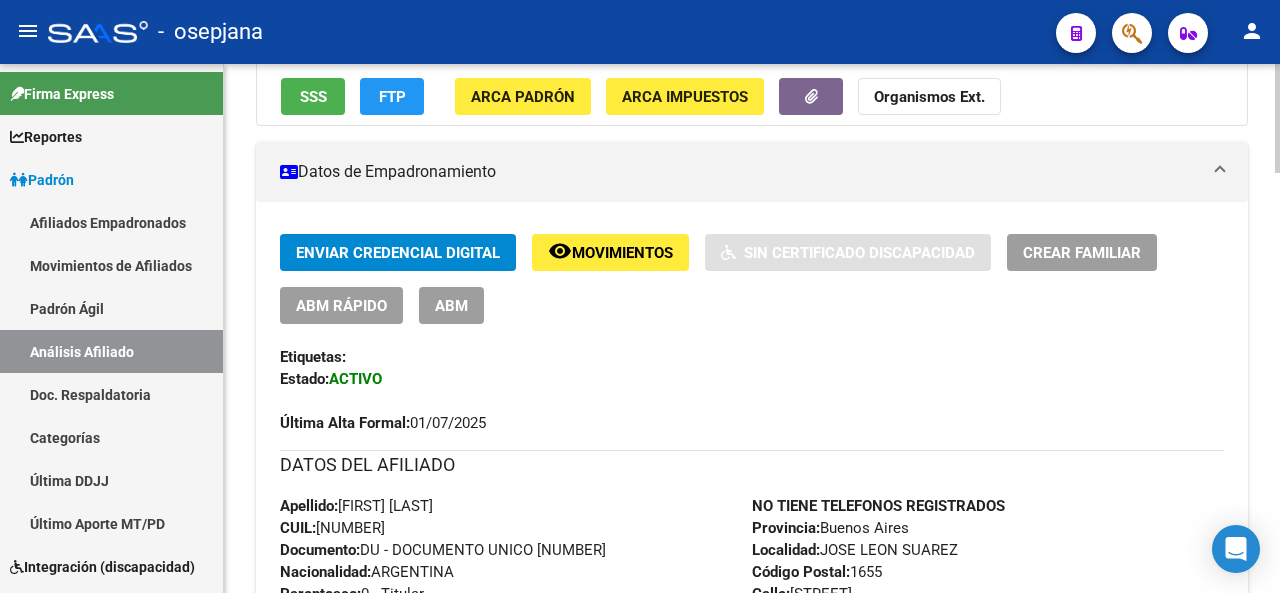 click 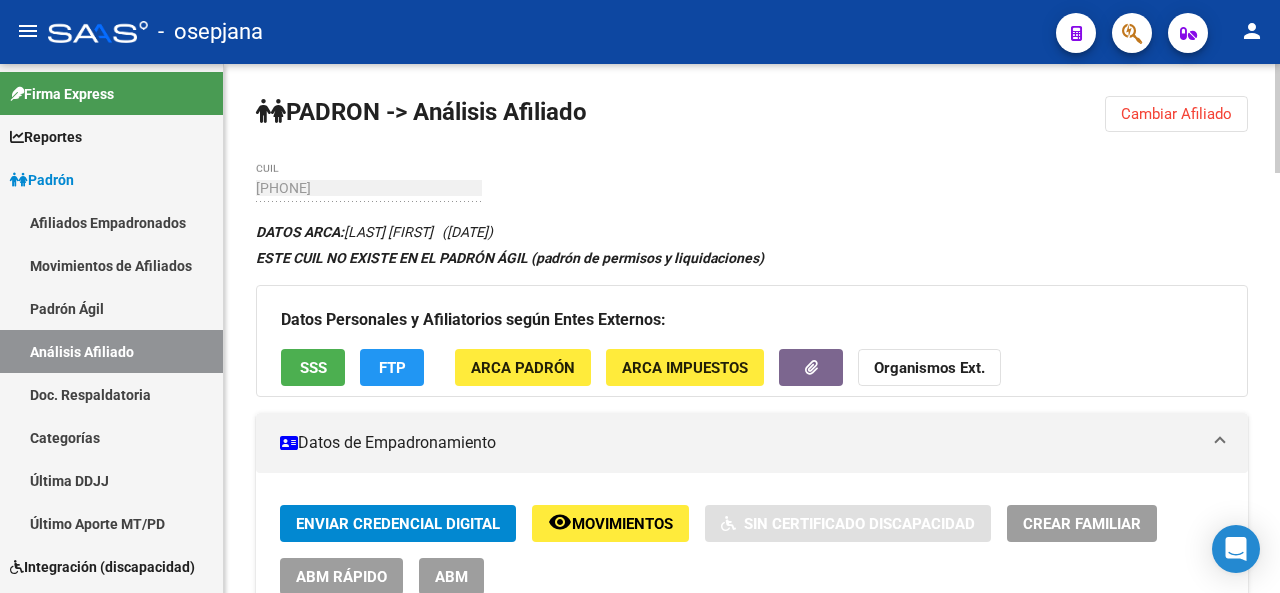 click 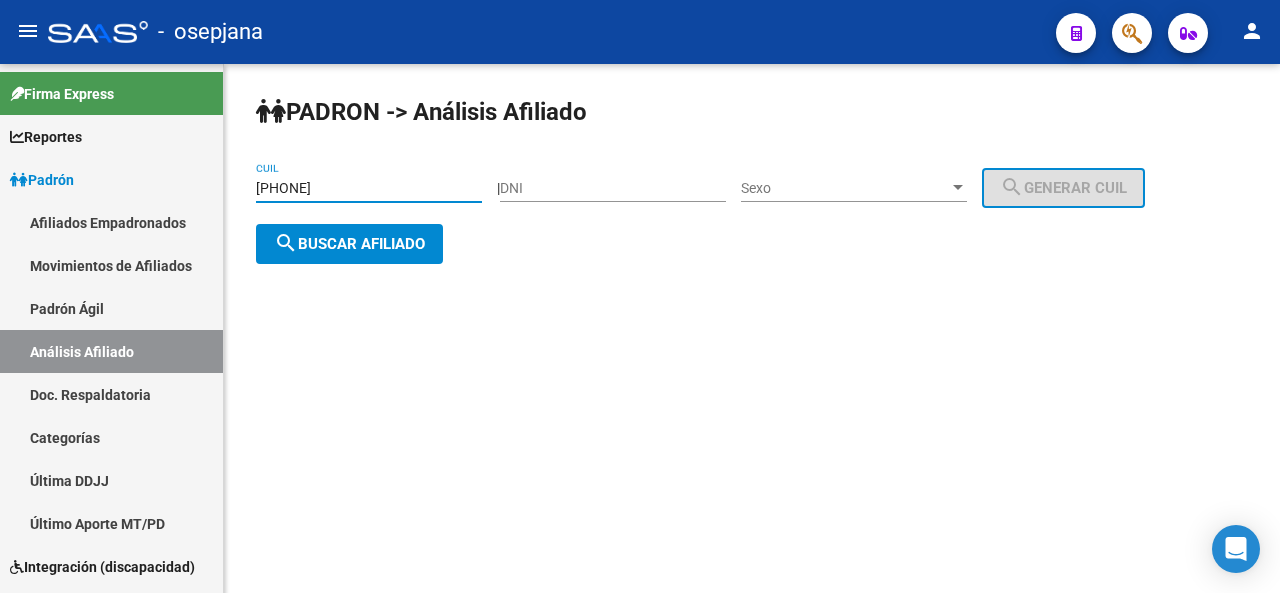 click on "27-35647139-9" at bounding box center [369, 188] 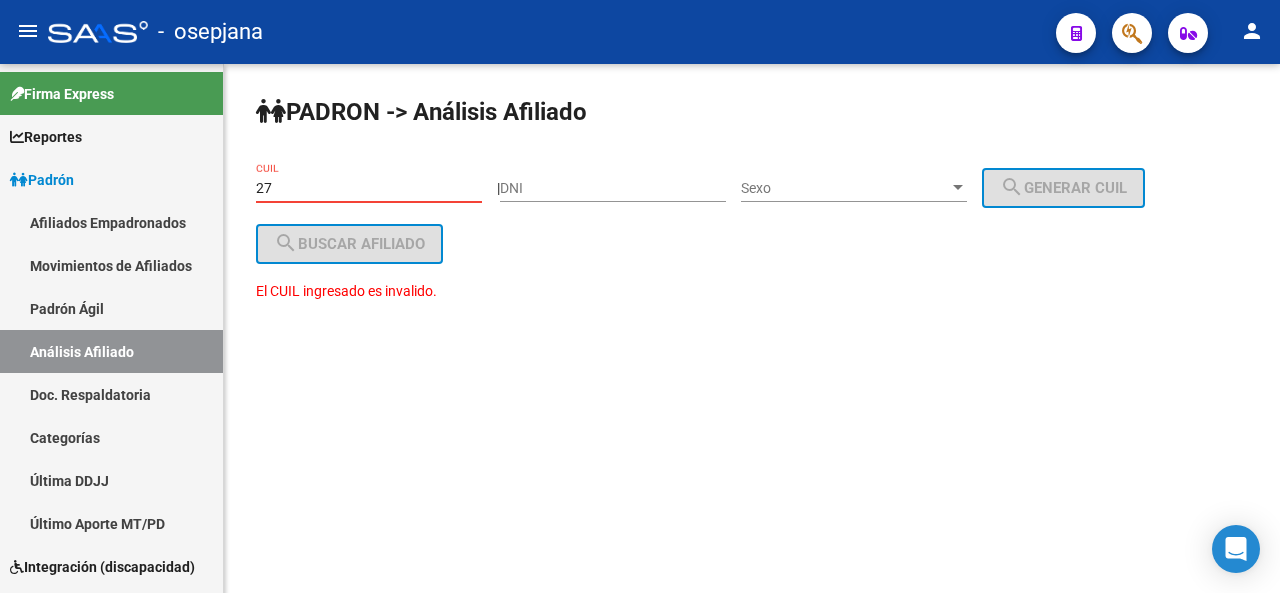 type on "2" 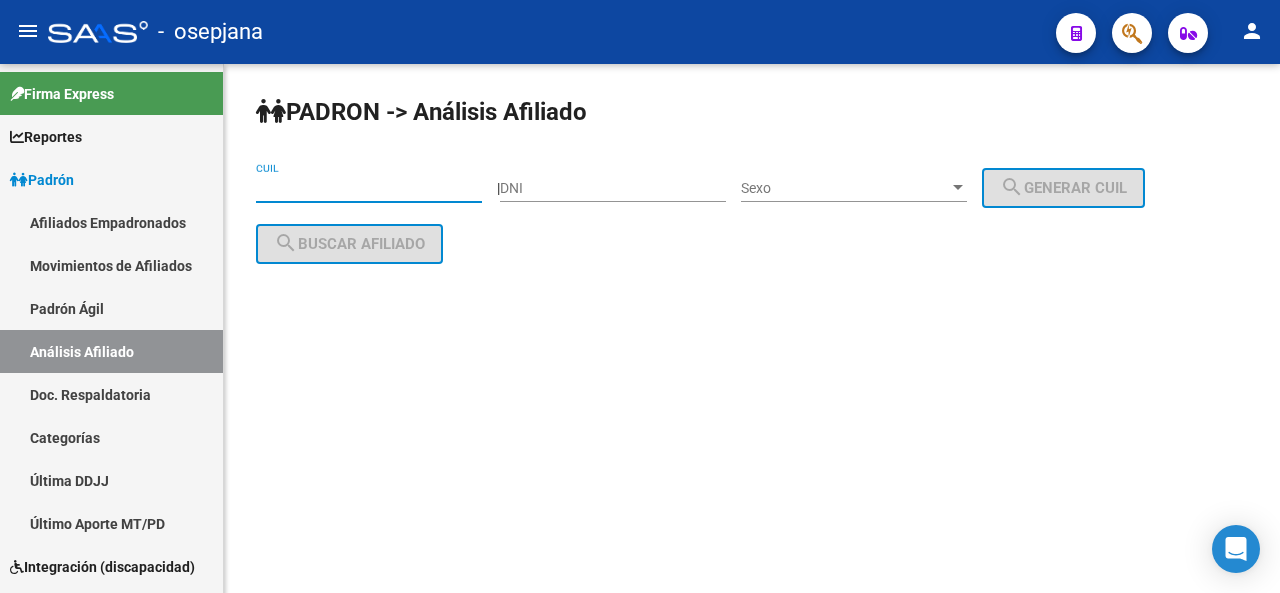 paste on "27-38945327-2" 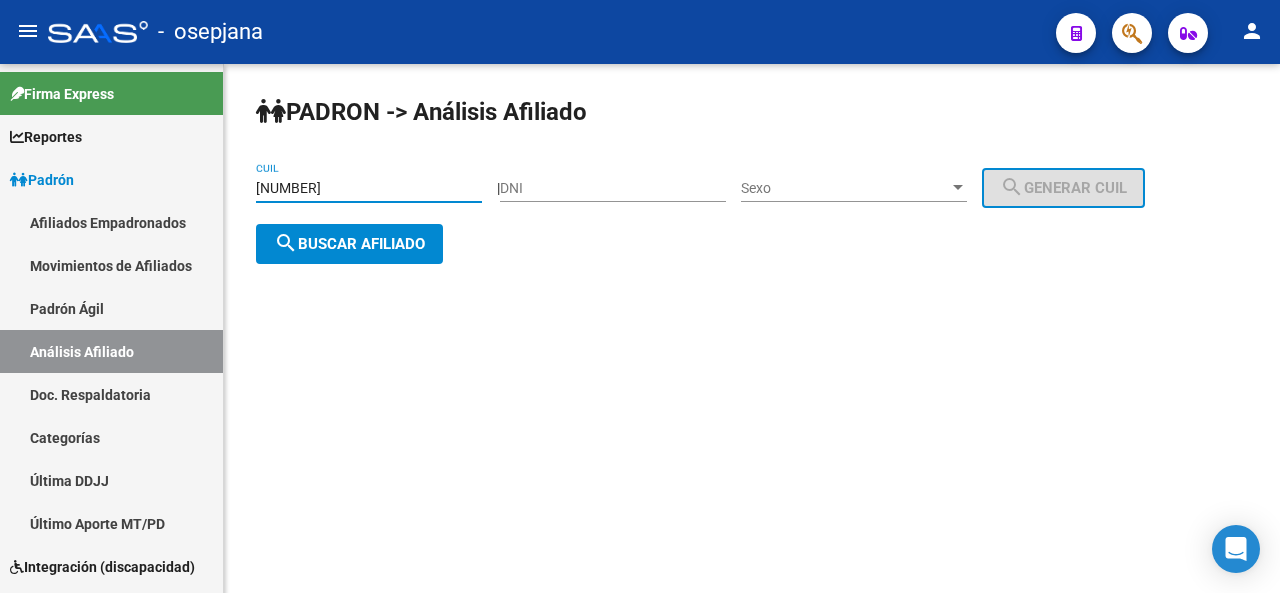type on "27-38945327-2" 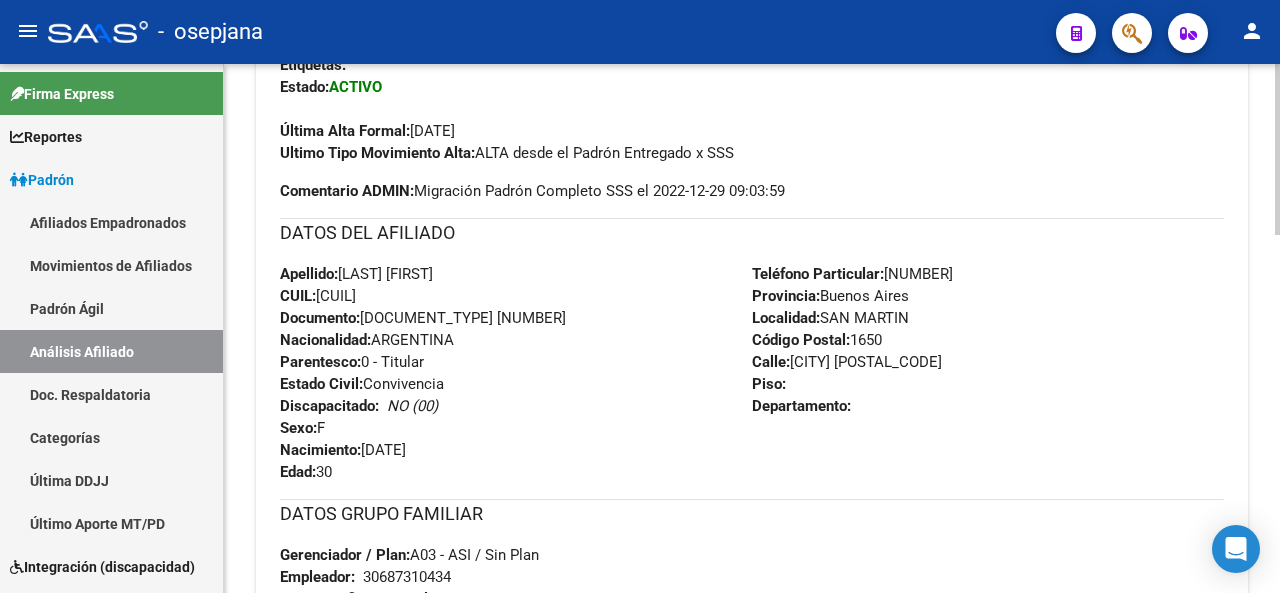 scroll, scrollTop: 752, scrollLeft: 0, axis: vertical 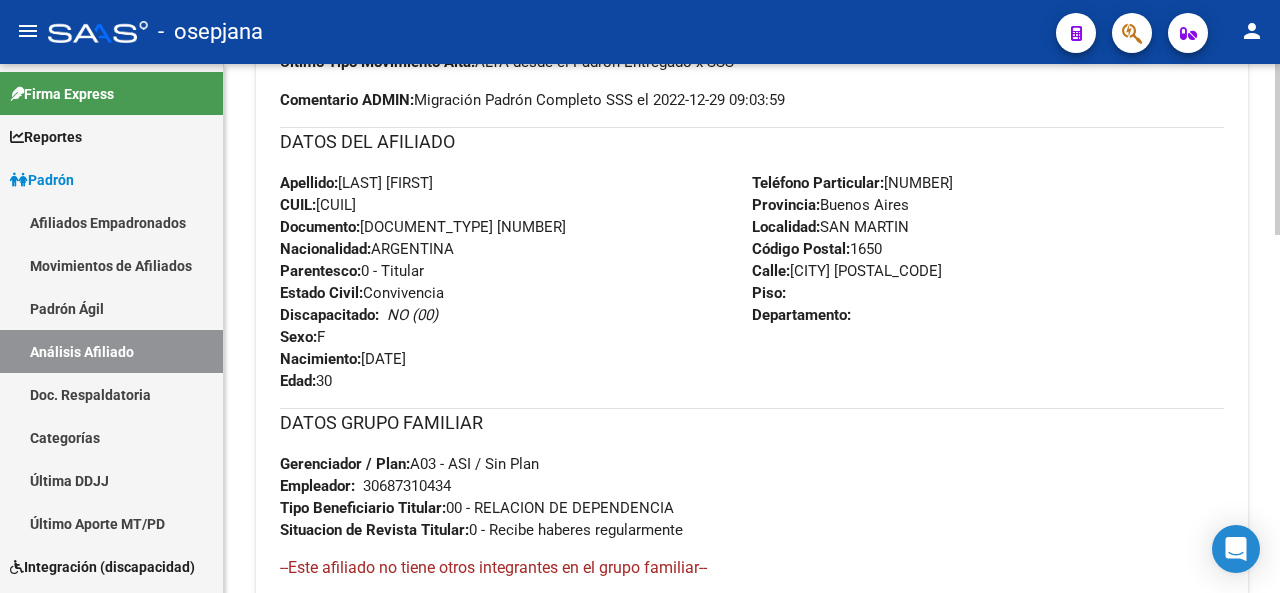 click on "PADRON -> Análisis Afiliado  Cambiar Afiliado
27-38945327-2 CUIL DATOS PADRÓN ÁGIL:  GARCIA PRISCILA BELEN     |   ACTIVO   |     AFILIADO TITULAR  Datos Personales y Afiliatorios según Entes Externos: SSS FTP ARCA Padrón ARCA Impuestos Organismos Ext.    Gerenciador:      A03 - ASI Atención telefónica: Atención emergencias: Otros Datos Útiles:    Datos de Empadronamiento  Enviar Credencial Digital remove_red_eye Movimientos    Sin Certificado Discapacidad Crear Familiar ABM Rápido ABM Etiquetas: Estado: ACTIVO Última Alta Formal:  01/10/2021 Ultimo Tipo Movimiento Alta:  ALTA desde el Padrón Entregado x SSS Comentario ADMIN:  Migración Padrón Completo SSS el 2022-12-29 09:03:59 DATOS DEL AFILIADO Apellido:   GARCIA  PRISCILA BELEN         CUIL:  27389453272 Documento:  DU - DOCUMENTO UNICO 38945327  Nacionalidad:  ARGENTINA Parentesco:  0 - Titular Estado Civil:  Convivencia Discapacitado:    NO (00) Sexo:  F Nacimiento:  11/06/1995 Edad:  30  Teléfono Particular: Provincia:  1650" 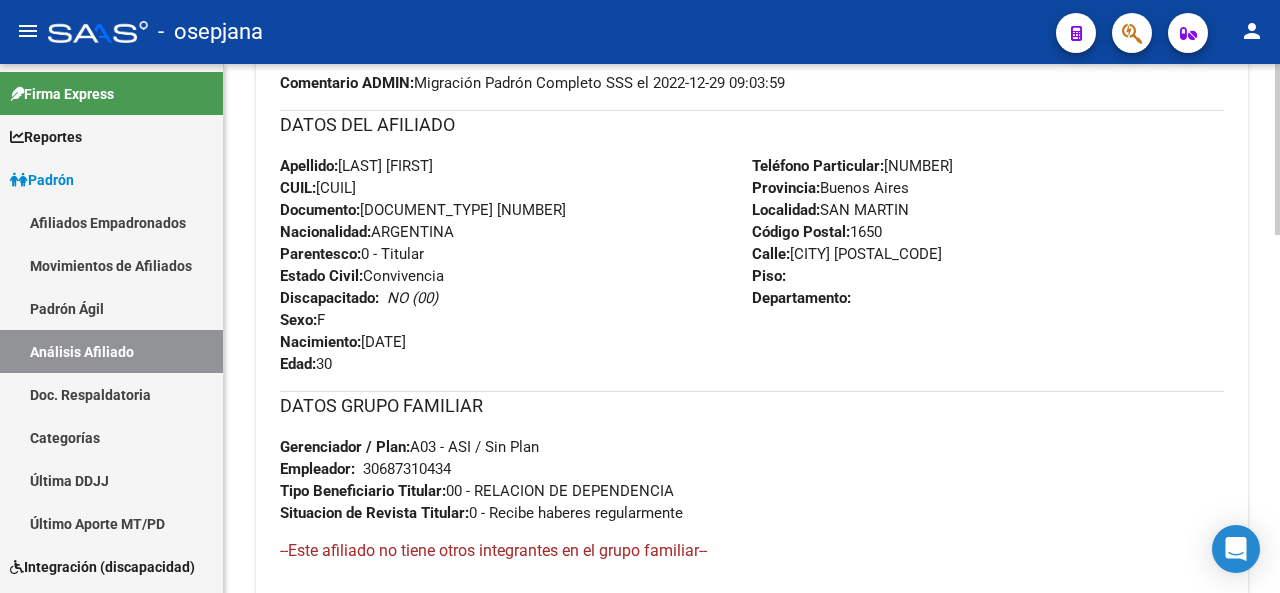 click on "PADRON -> Análisis Afiliado  Cambiar Afiliado
27-38945327-2 CUIL DATOS PADRÓN ÁGIL:  GARCIA PRISCILA BELEN     |   ACTIVO   |     AFILIADO TITULAR  Datos Personales y Afiliatorios según Entes Externos: SSS FTP ARCA Padrón ARCA Impuestos Organismos Ext.    Gerenciador:      A03 - ASI Atención telefónica: Atención emergencias: Otros Datos Útiles:    Datos de Empadronamiento  Enviar Credencial Digital remove_red_eye Movimientos    Sin Certificado Discapacidad Crear Familiar ABM Rápido ABM Etiquetas: Estado: ACTIVO Última Alta Formal:  01/10/2021 Ultimo Tipo Movimiento Alta:  ALTA desde el Padrón Entregado x SSS Comentario ADMIN:  Migración Padrón Completo SSS el 2022-12-29 09:03:59 DATOS DEL AFILIADO Apellido:   GARCIA  PRISCILA BELEN         CUIL:  27389453272 Documento:  DU - DOCUMENTO UNICO 38945327  Nacionalidad:  ARGENTINA Parentesco:  0 - Titular Estado Civil:  Convivencia Discapacitado:    NO (00) Sexo:  F Nacimiento:  11/06/1995 Edad:  30  Teléfono Particular: Provincia:  1650" 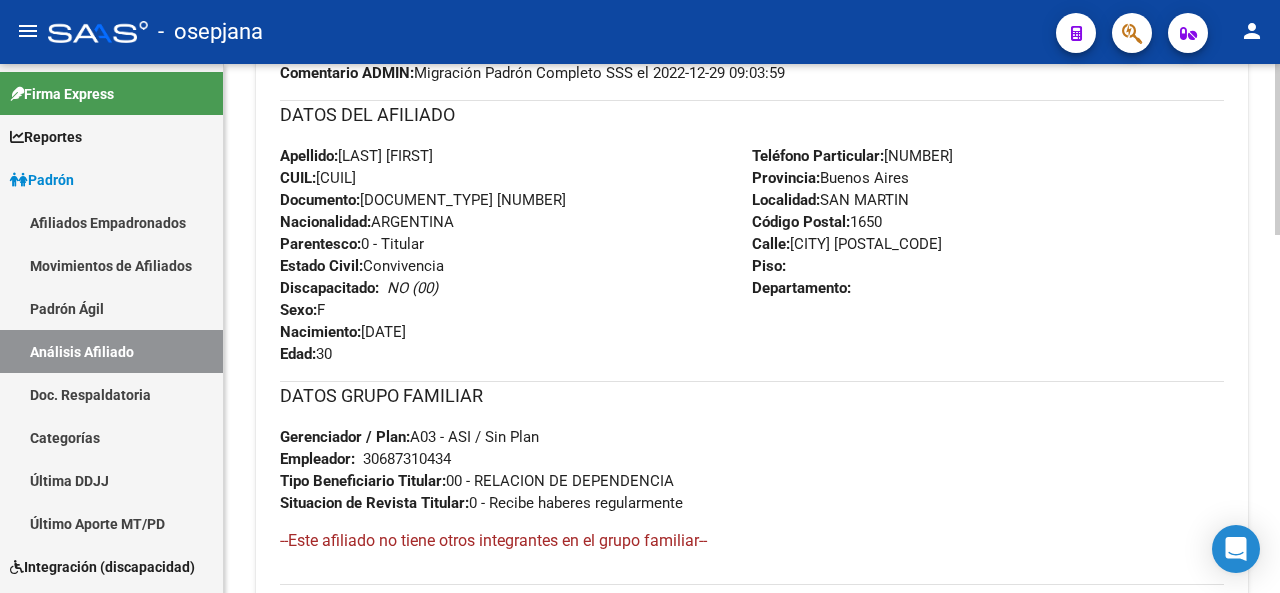 click on "PADRON -> Análisis Afiliado  Cambiar Afiliado
27-38945327-2 CUIL DATOS PADRÓN ÁGIL:  GARCIA PRISCILA BELEN     |   ACTIVO   |     AFILIADO TITULAR  Datos Personales y Afiliatorios según Entes Externos: SSS FTP ARCA Padrón ARCA Impuestos Organismos Ext.    Gerenciador:      A03 - ASI Atención telefónica: Atención emergencias: Otros Datos Útiles:    Datos de Empadronamiento  Enviar Credencial Digital remove_red_eye Movimientos    Sin Certificado Discapacidad Crear Familiar ABM Rápido ABM Etiquetas: Estado: ACTIVO Última Alta Formal:  01/10/2021 Ultimo Tipo Movimiento Alta:  ALTA desde el Padrón Entregado x SSS Comentario ADMIN:  Migración Padrón Completo SSS el 2022-12-29 09:03:59 DATOS DEL AFILIADO Apellido:   GARCIA  PRISCILA BELEN         CUIL:  27389453272 Documento:  DU - DOCUMENTO UNICO 38945327  Nacionalidad:  ARGENTINA Parentesco:  0 - Titular Estado Civil:  Convivencia Discapacitado:    NO (00) Sexo:  F Nacimiento:  11/06/1995 Edad:  30  Teléfono Particular: Provincia:  1650" 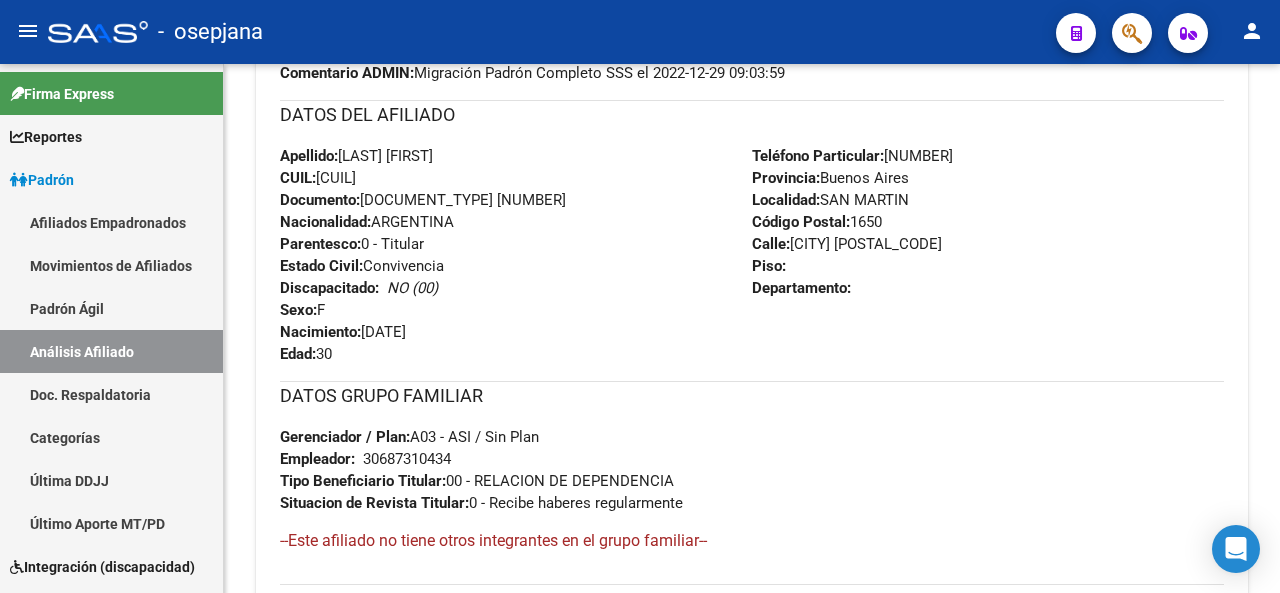 drag, startPoint x: 540, startPoint y: 195, endPoint x: 625, endPoint y: 192, distance: 85.052925 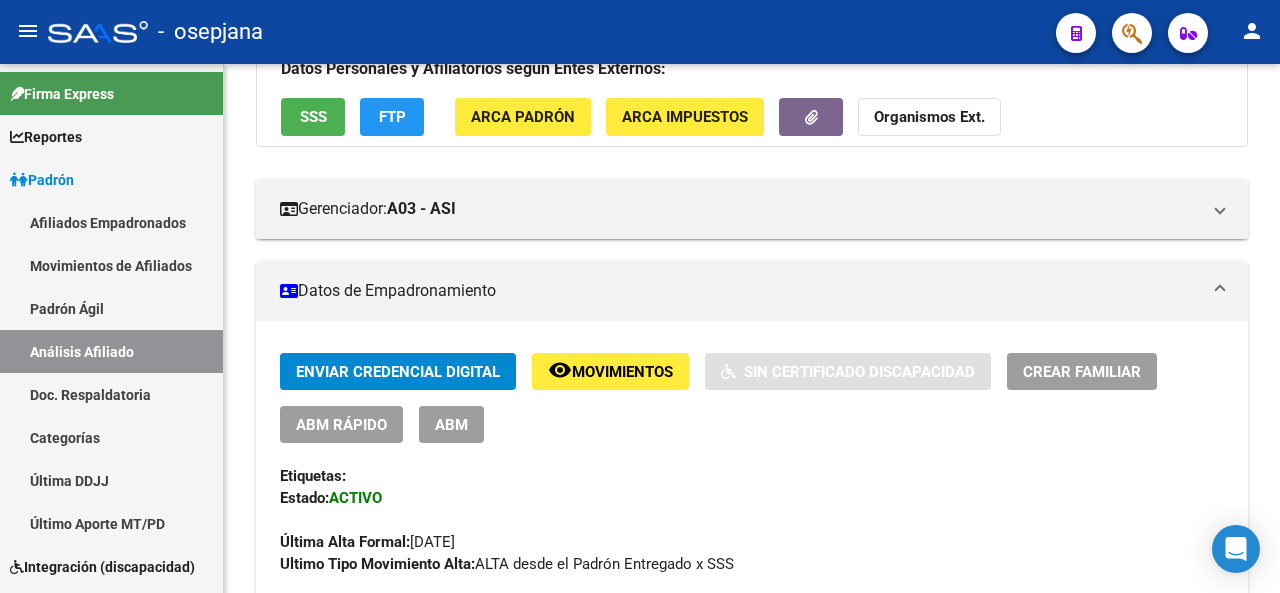 click on "ABM Rápido" 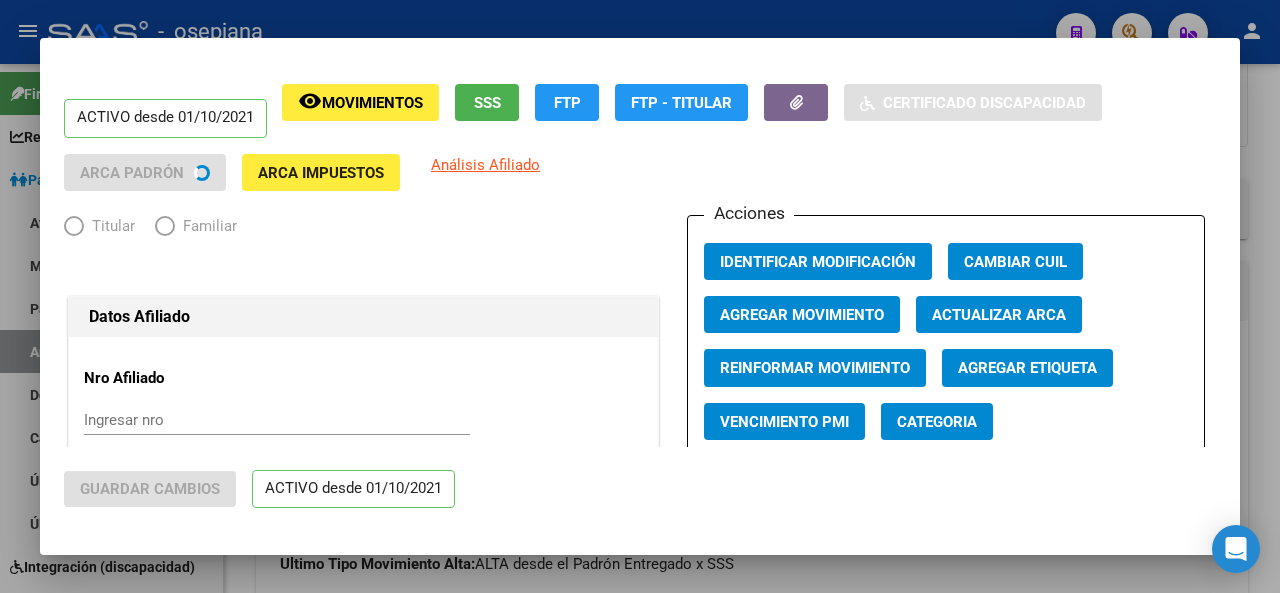 radio on "true" 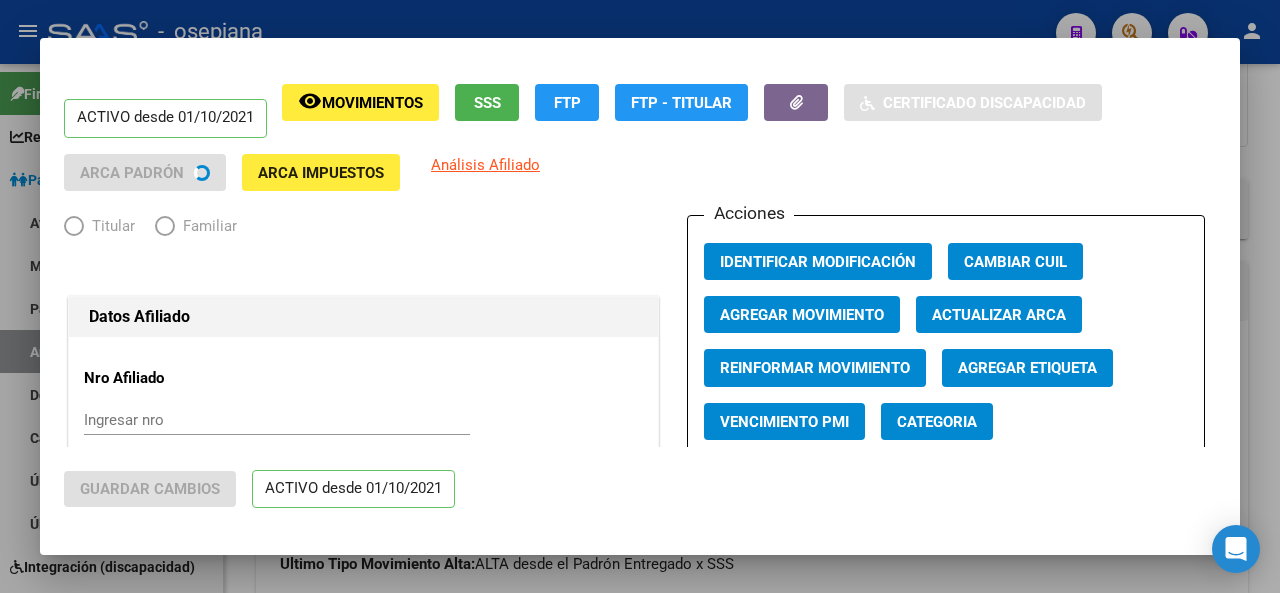 type on "30-68731043-4" 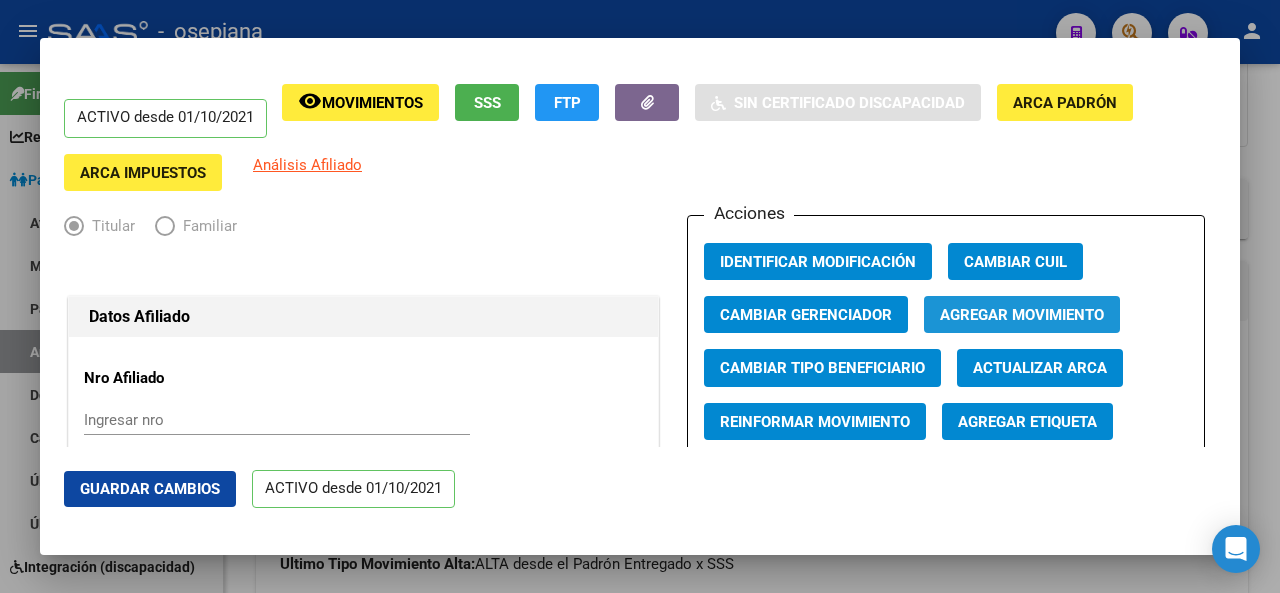 click on "Agregar Movimiento" 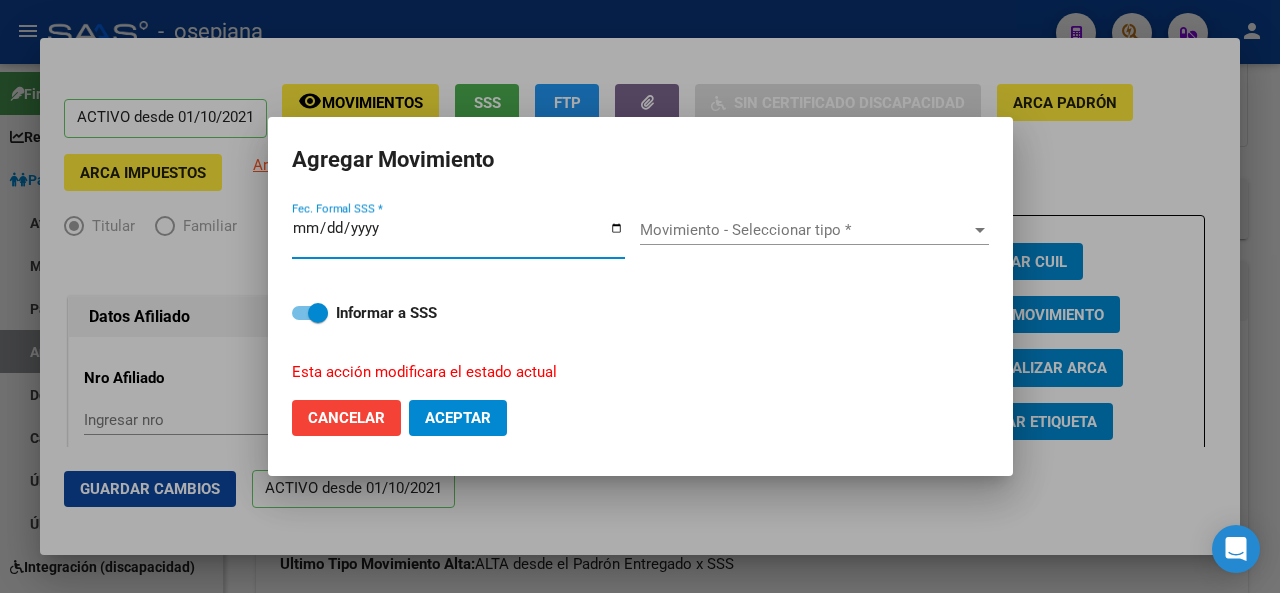 type on "2025-09-01" 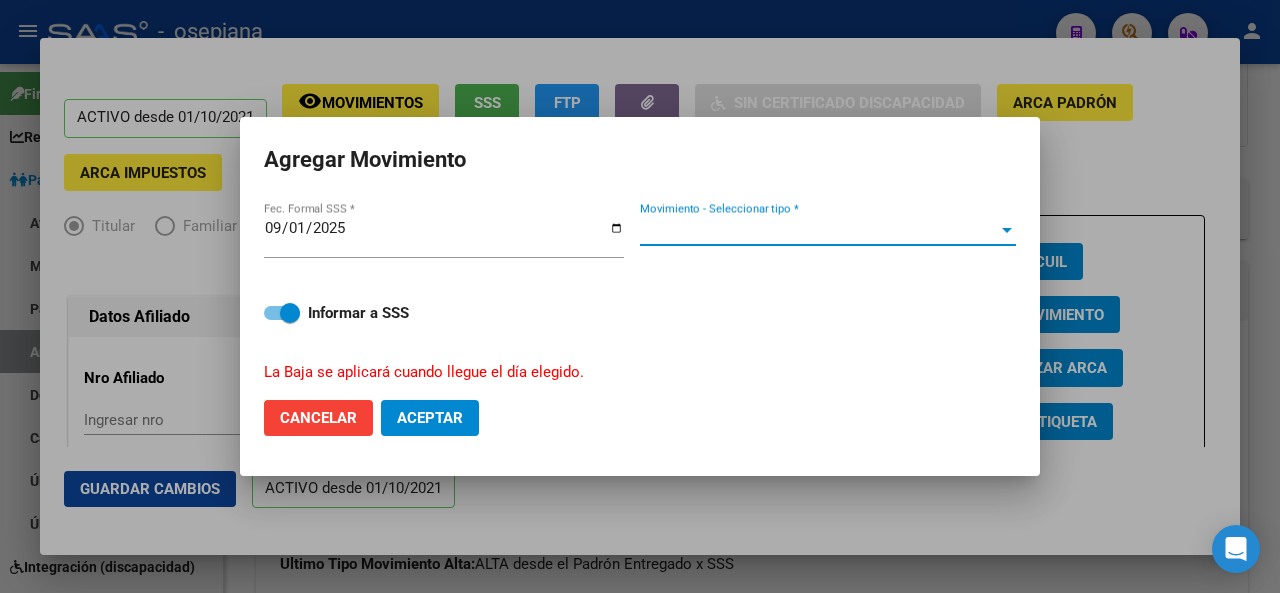 click on "Movimiento - Seleccionar tipo *" at bounding box center [819, 230] 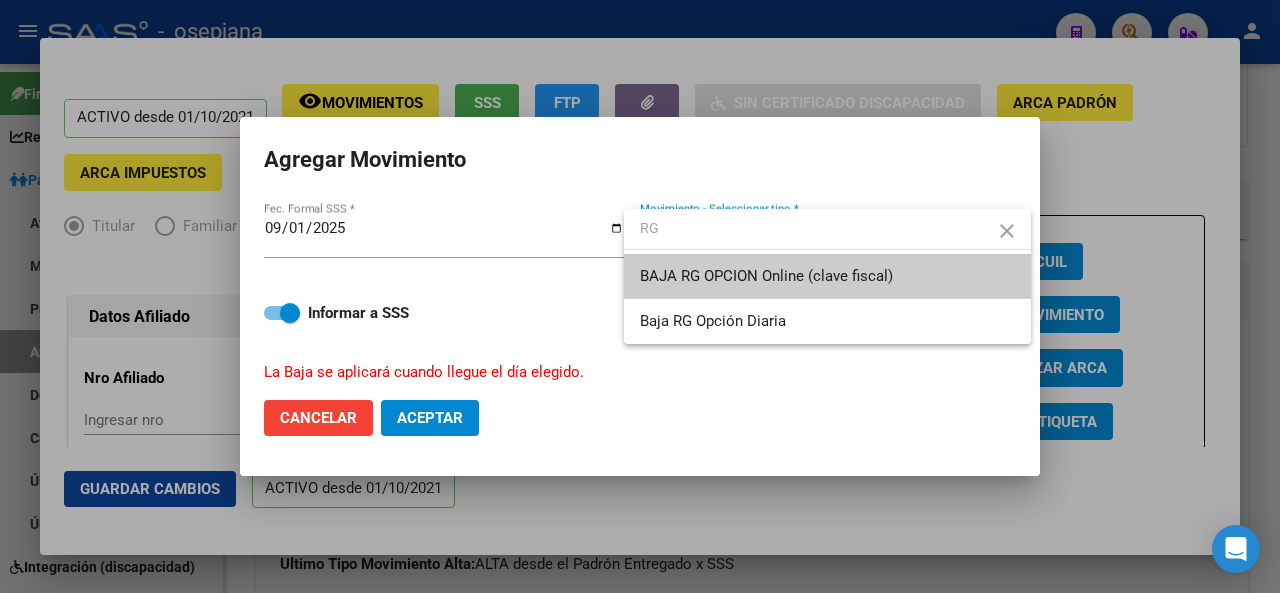 type on "RG" 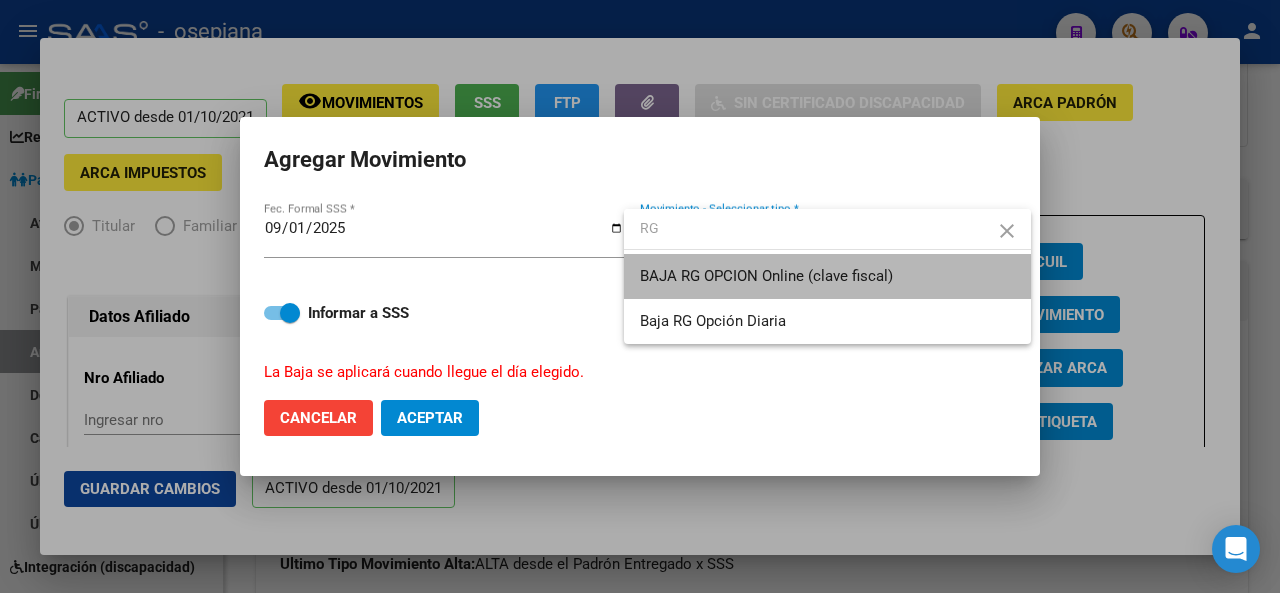 click on "BAJA RG OPCION Online (clave fiscal)" at bounding box center (827, 276) 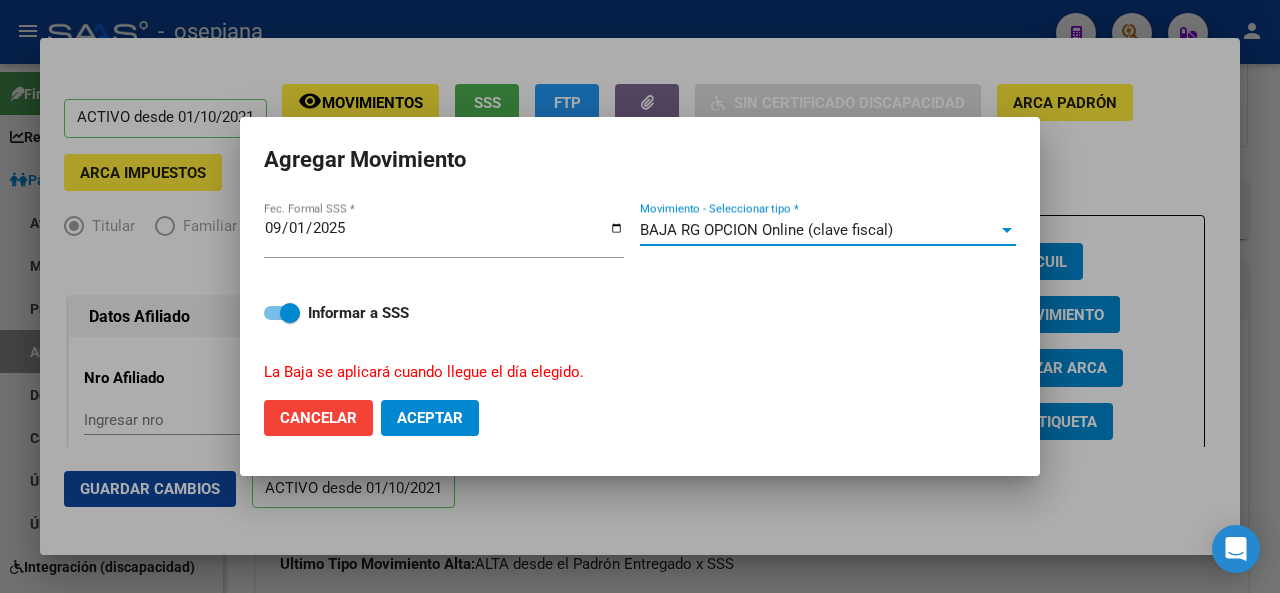 click on "Aceptar" 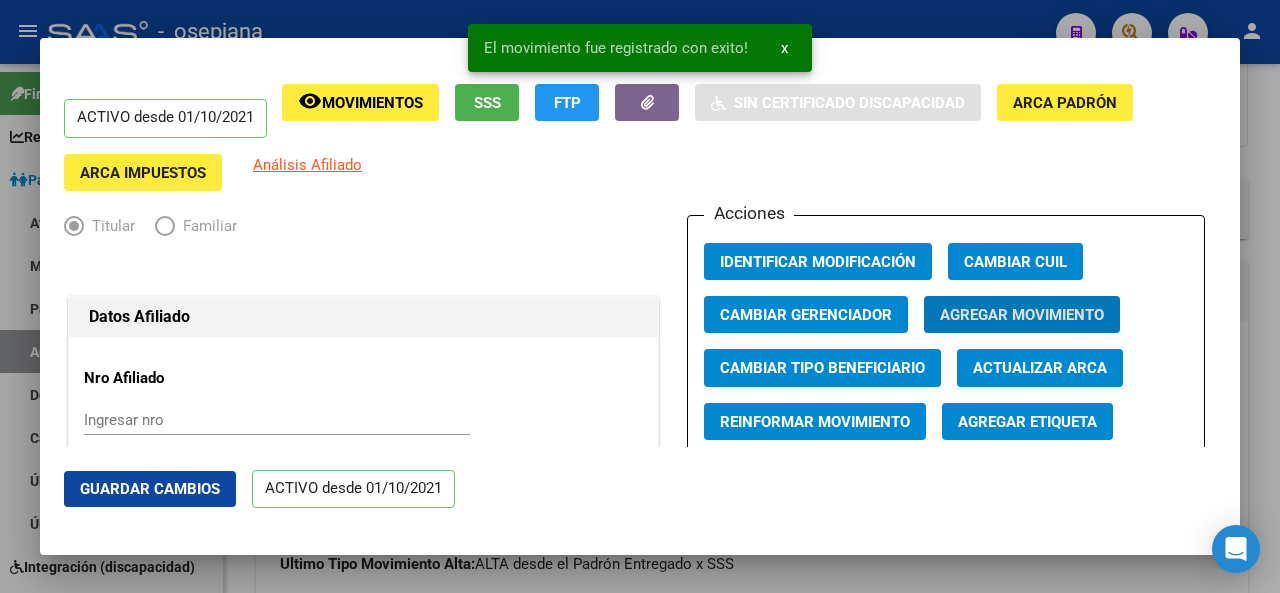 click on "Guardar Cambios" 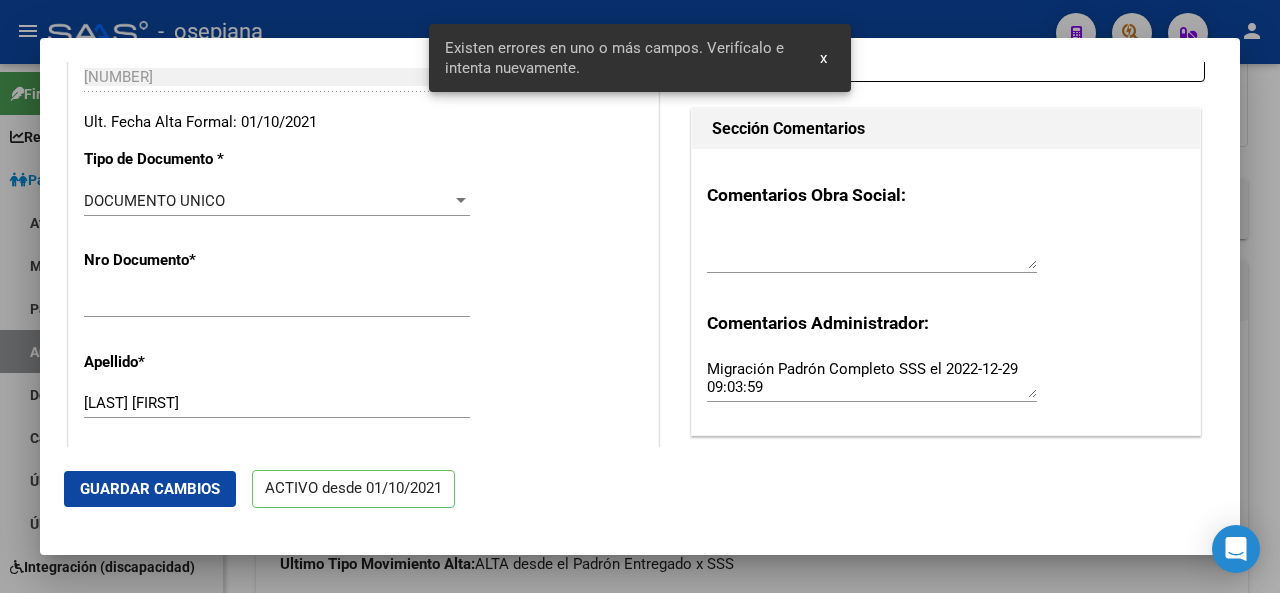 scroll, scrollTop: 812, scrollLeft: 0, axis: vertical 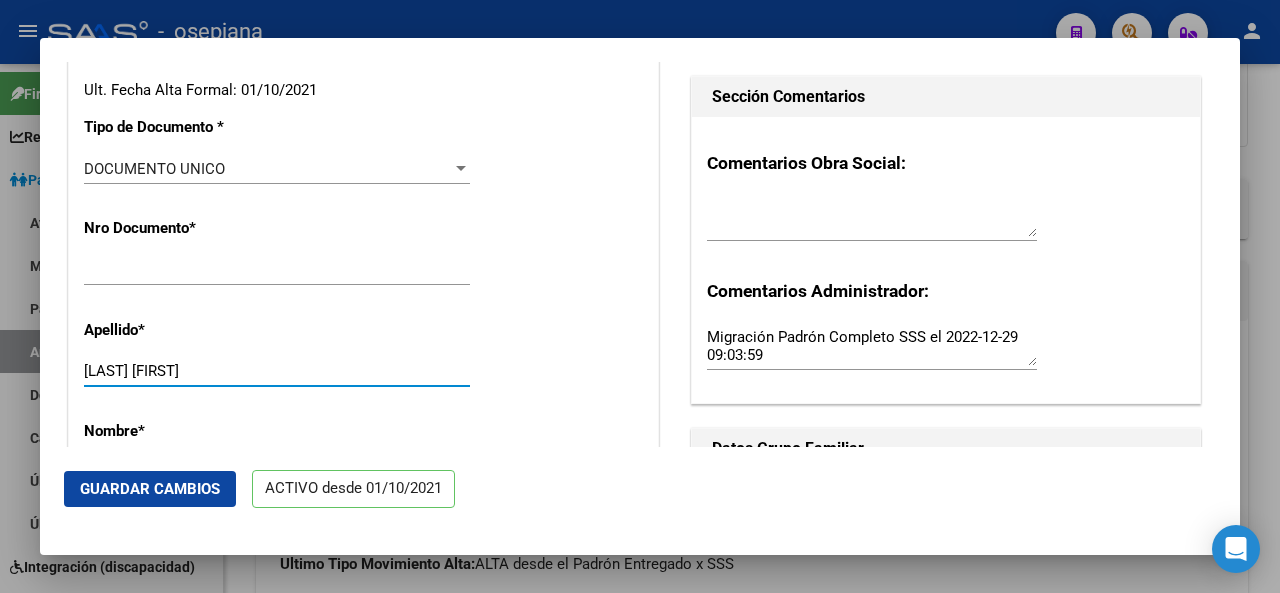 drag, startPoint x: 146, startPoint y: 371, endPoint x: 190, endPoint y: 365, distance: 44.407207 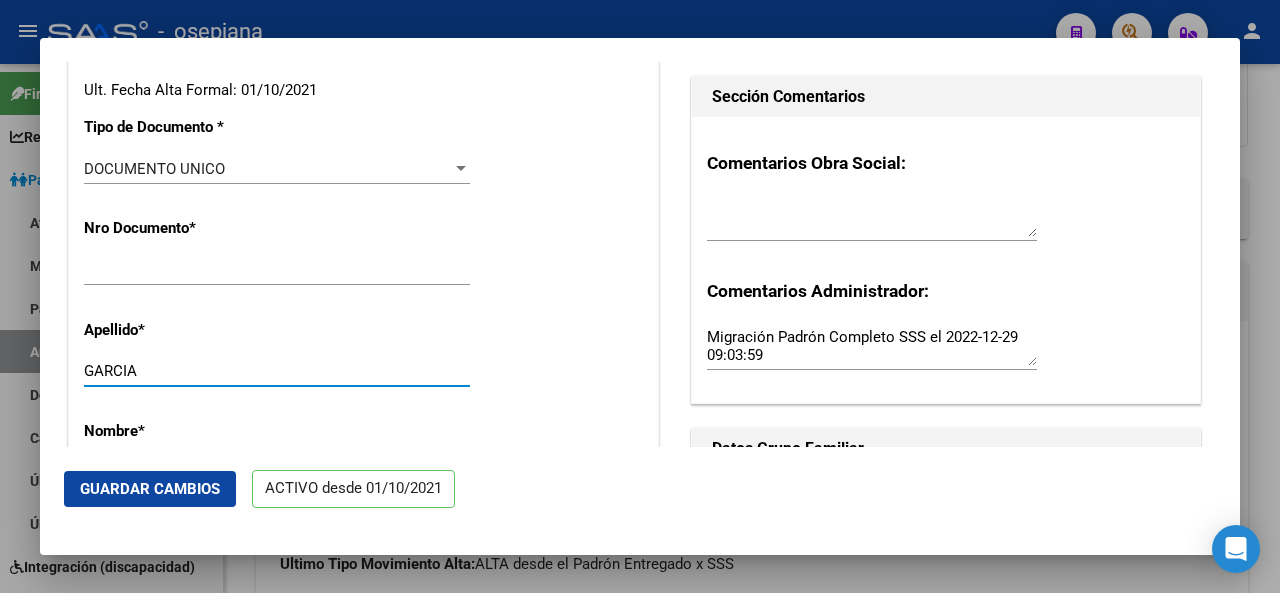type on "GARCIA" 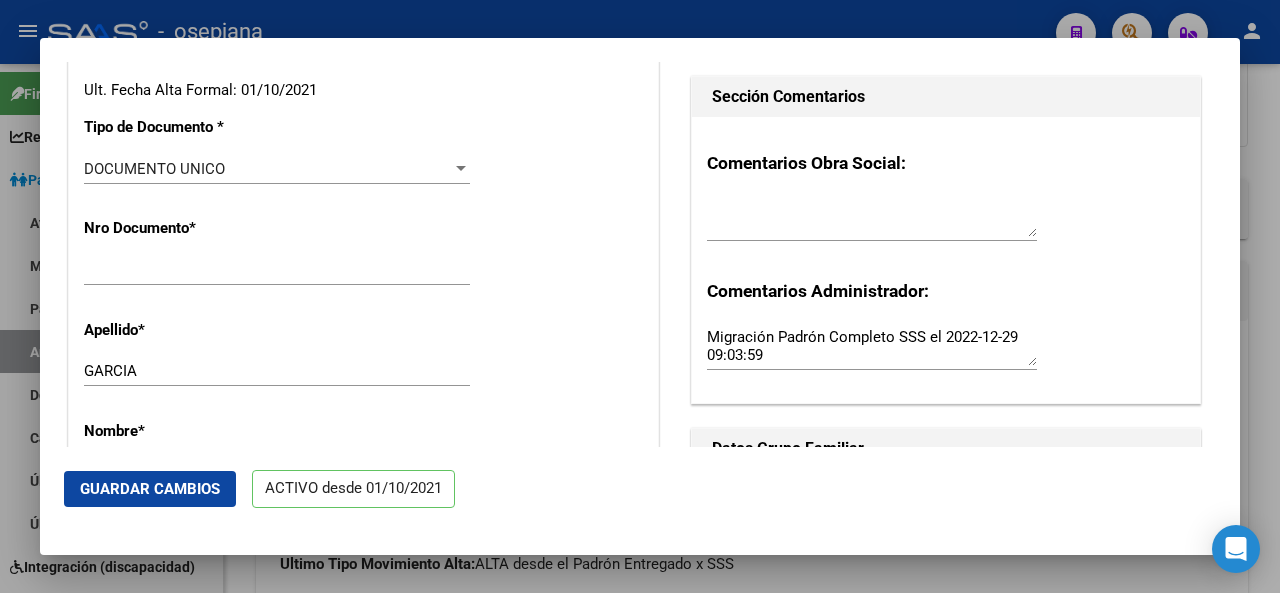 scroll, scrollTop: 516, scrollLeft: 0, axis: vertical 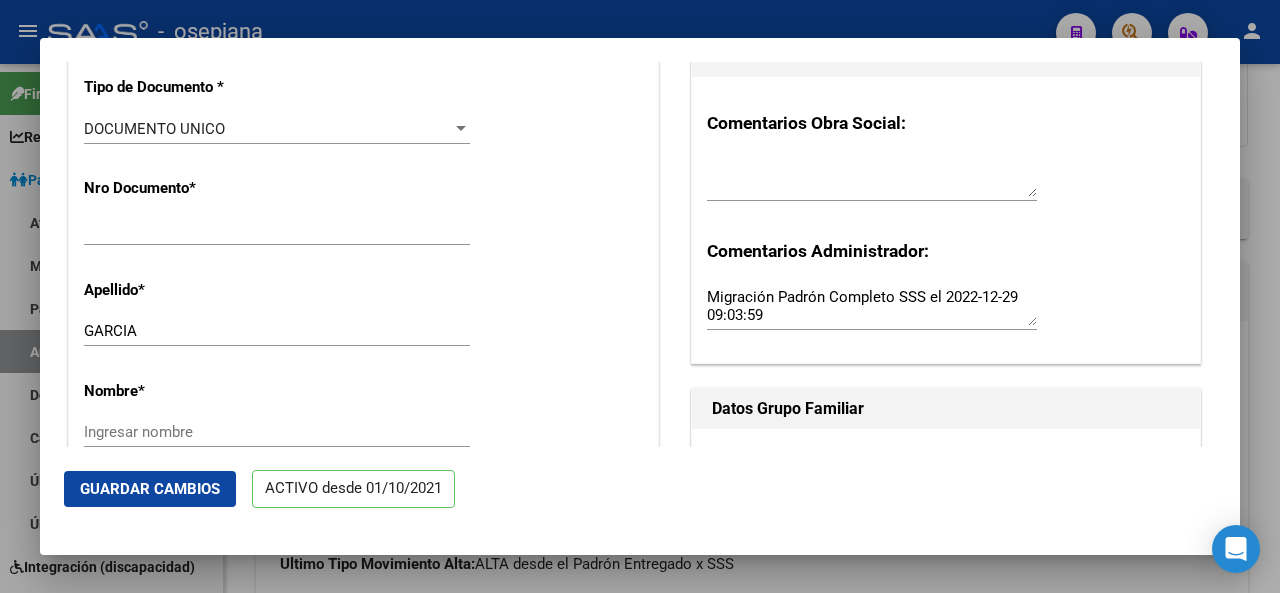 click on "Nombre  *   Ingresar nombre   El campo es requerido" at bounding box center [363, 422] 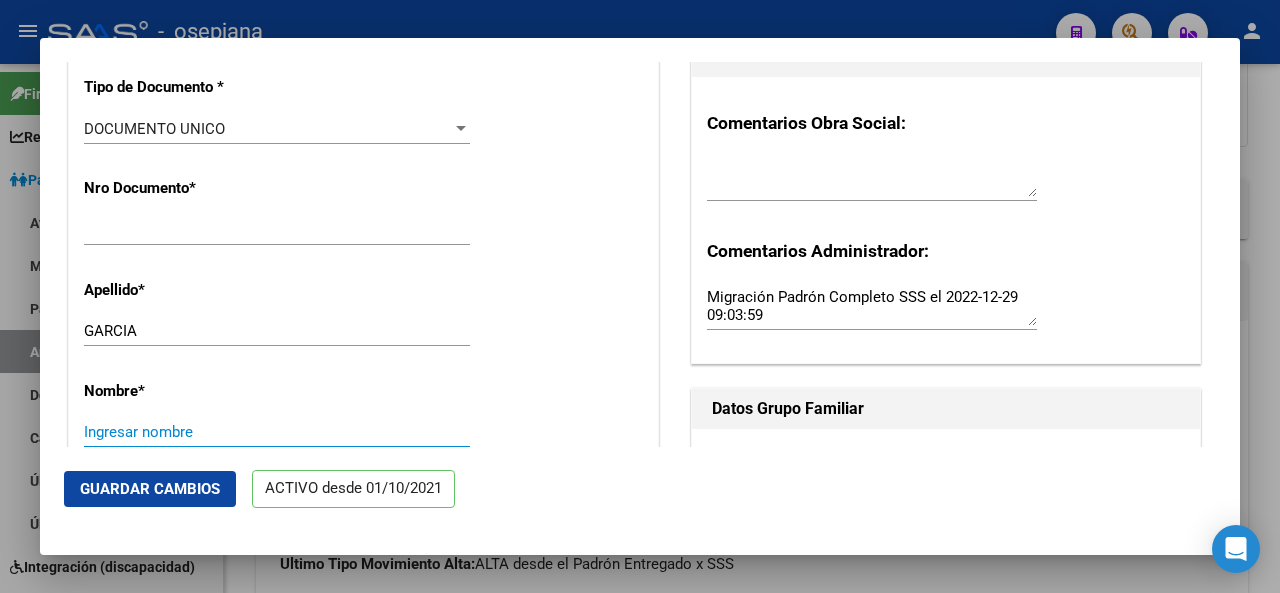 click on "Ingresar nombre" at bounding box center [277, 432] 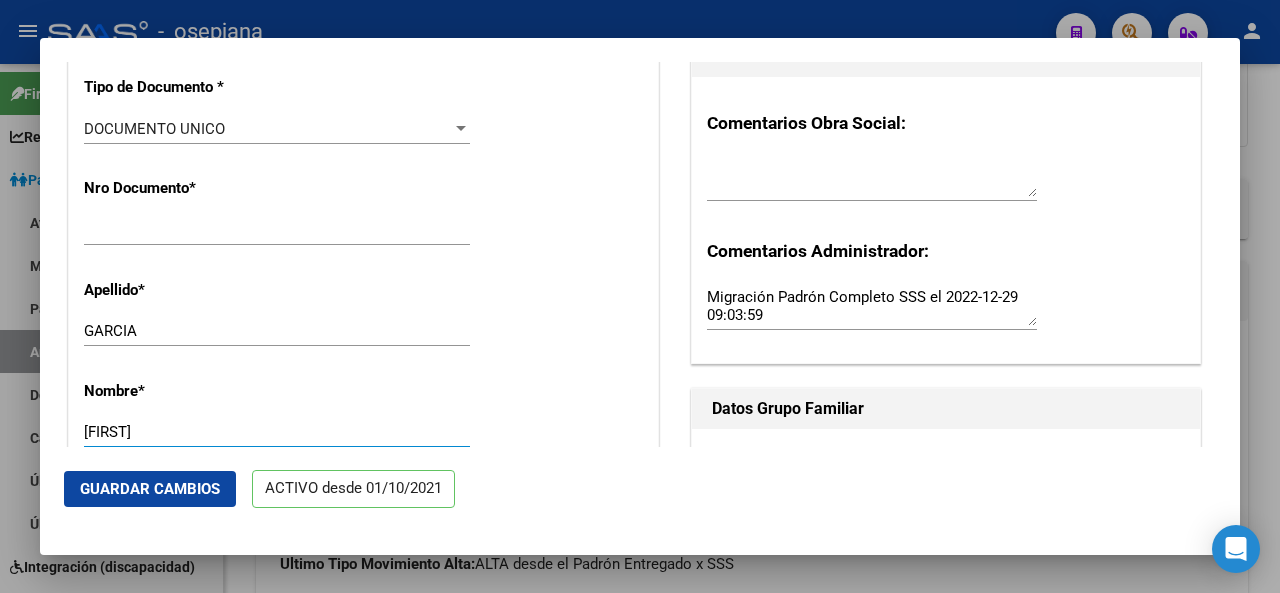 type on "PRISCILA BELEN" 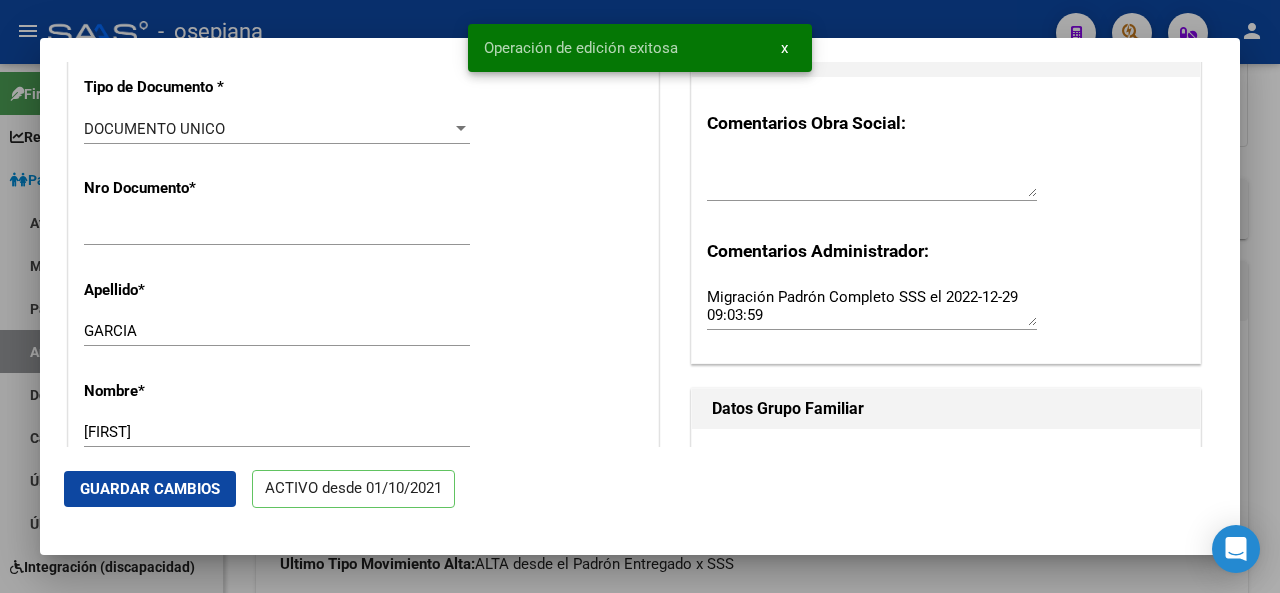 click at bounding box center (640, 296) 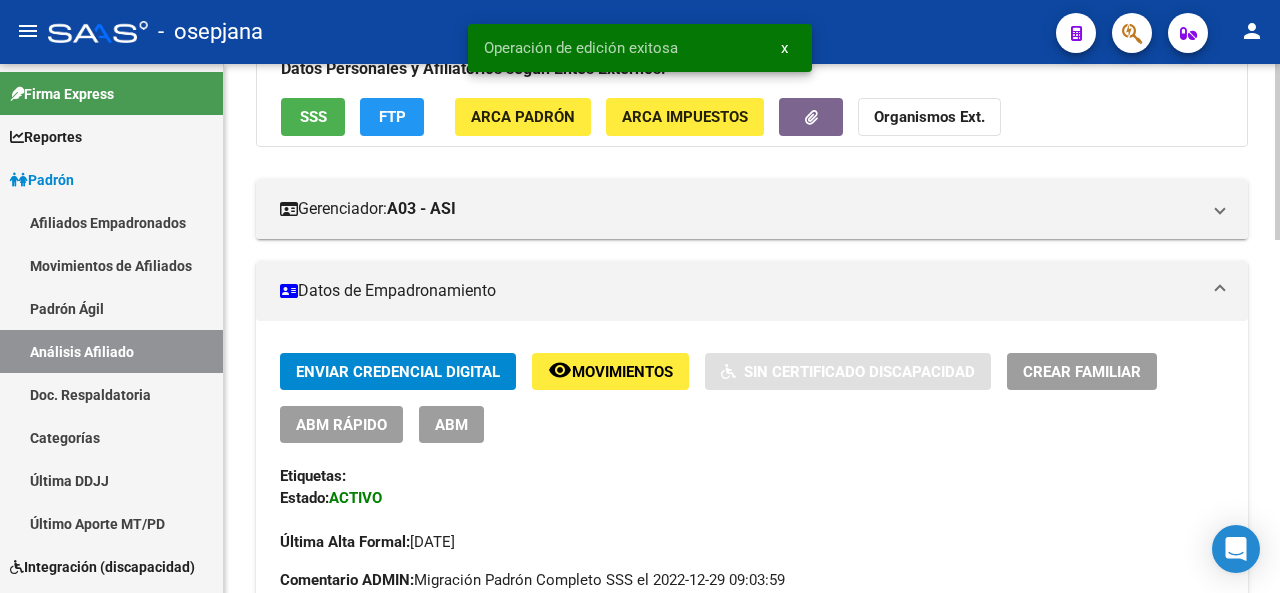 click on "Movimientos" 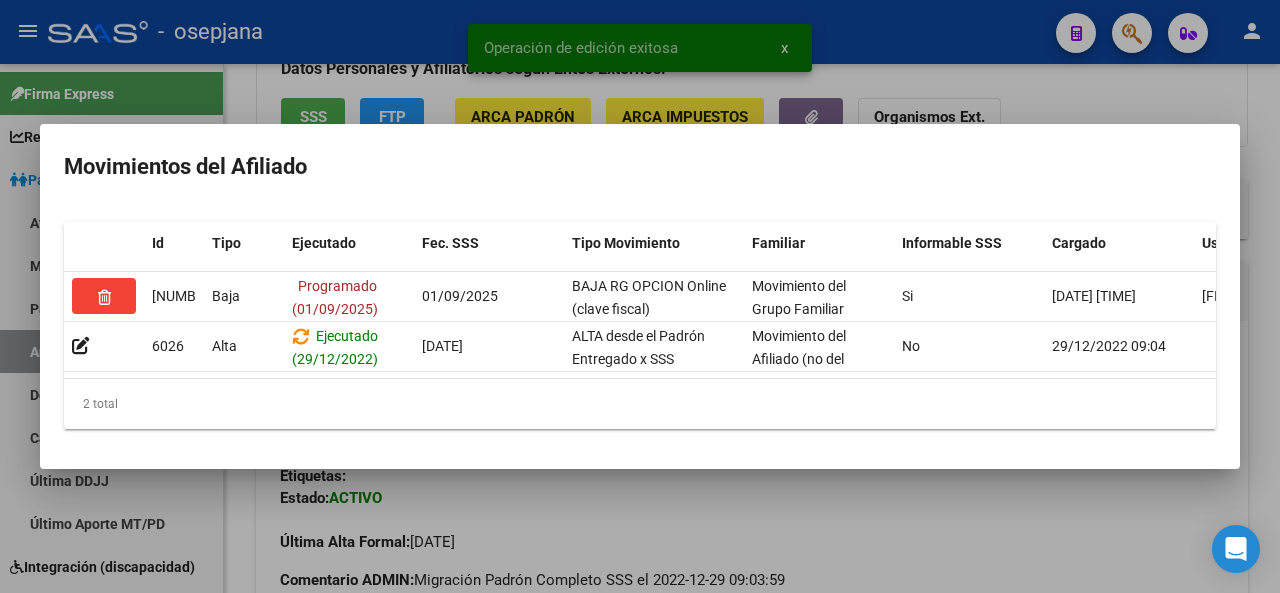 click at bounding box center (640, 296) 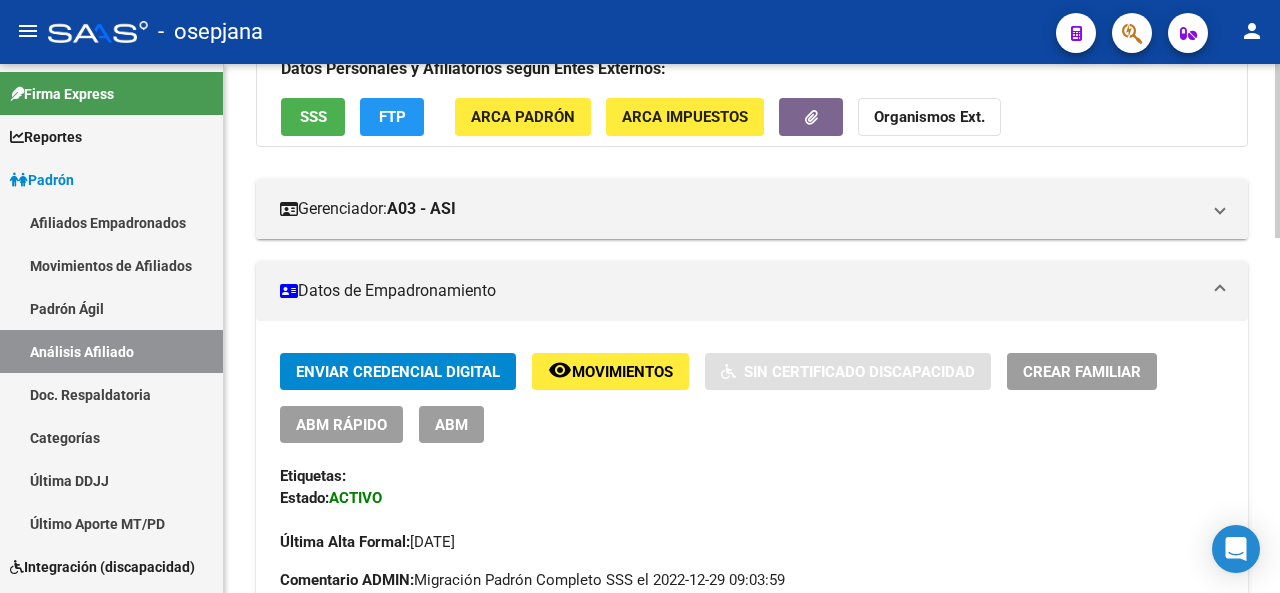 click 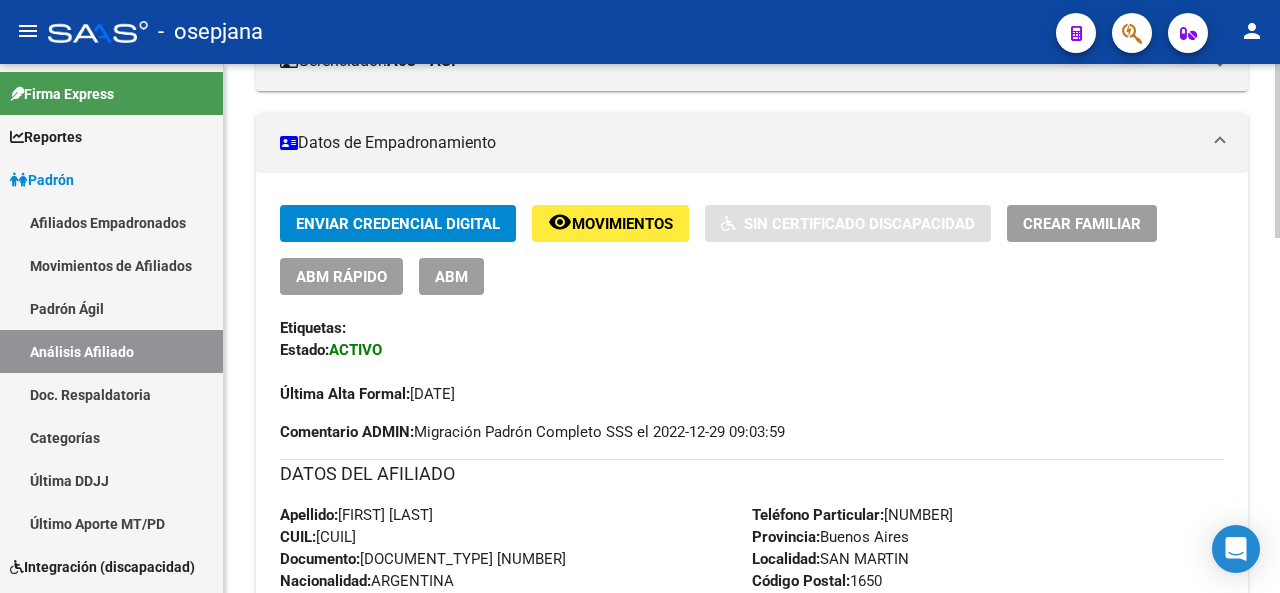 click 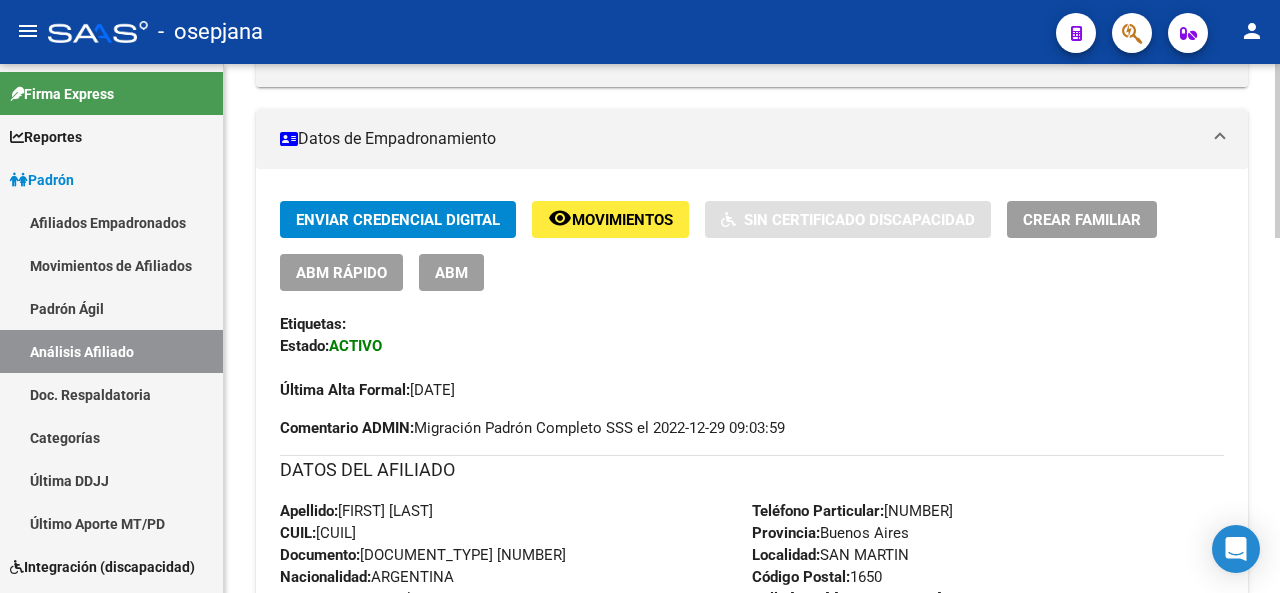 click 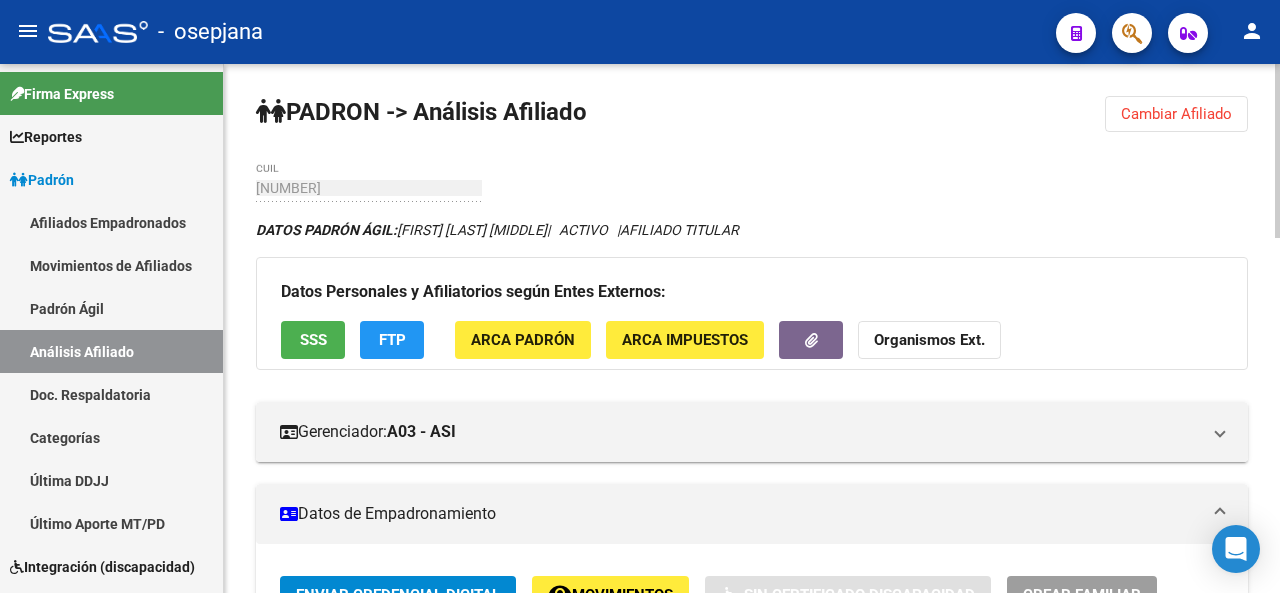 click 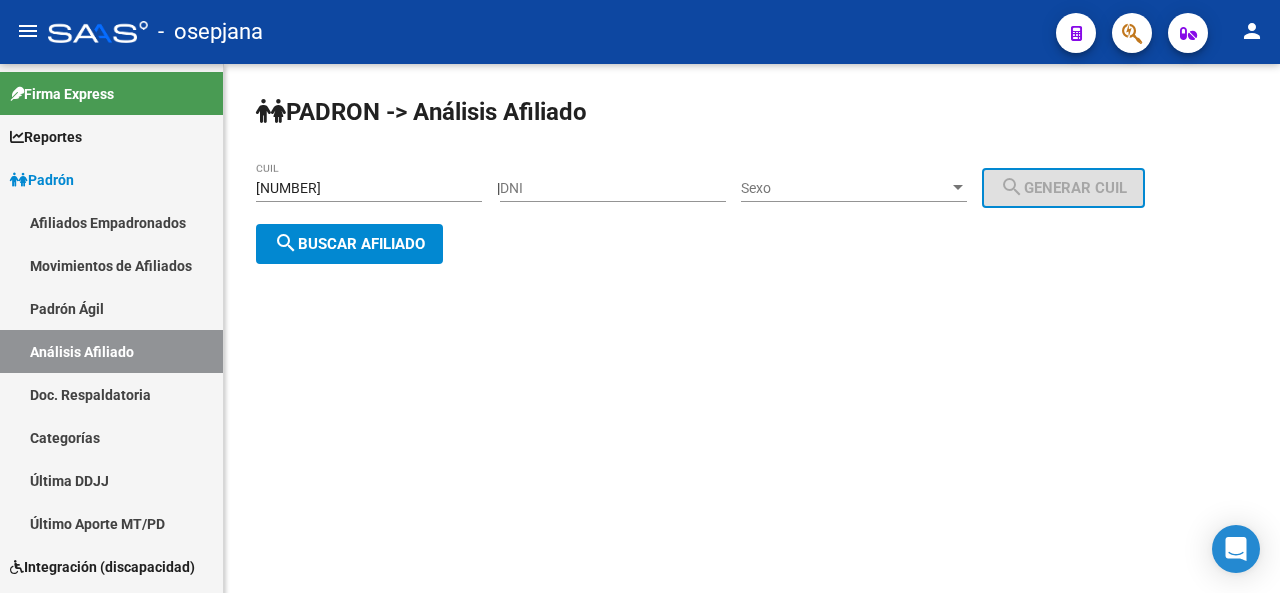 click on "27-38945327-2" at bounding box center (369, 188) 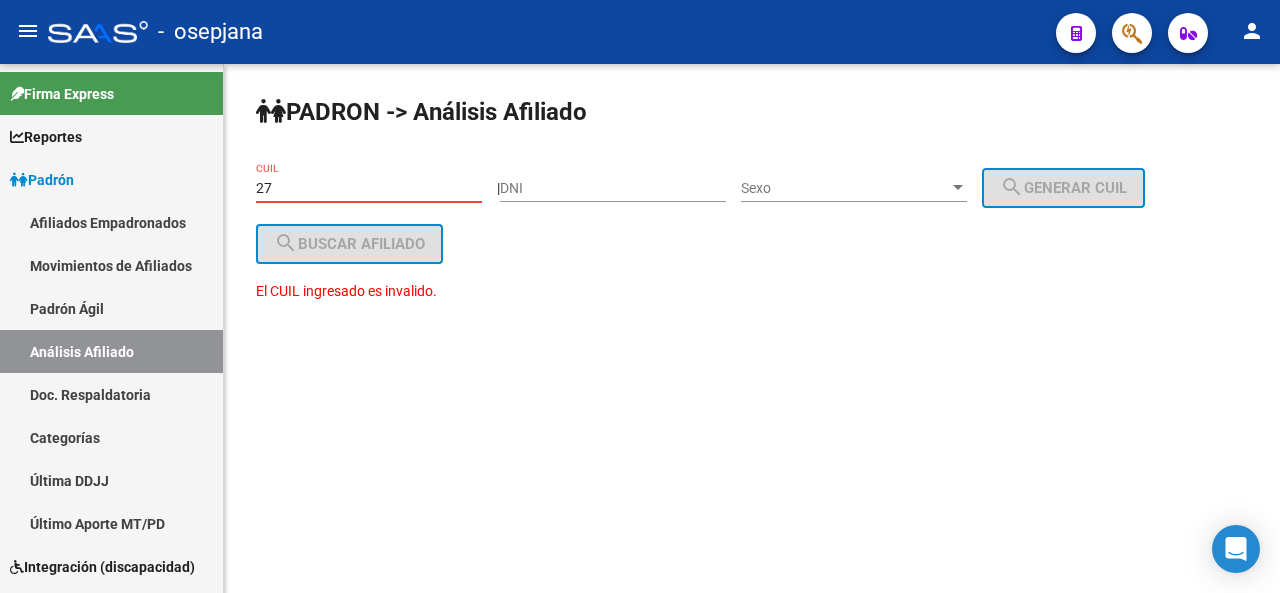 type on "2" 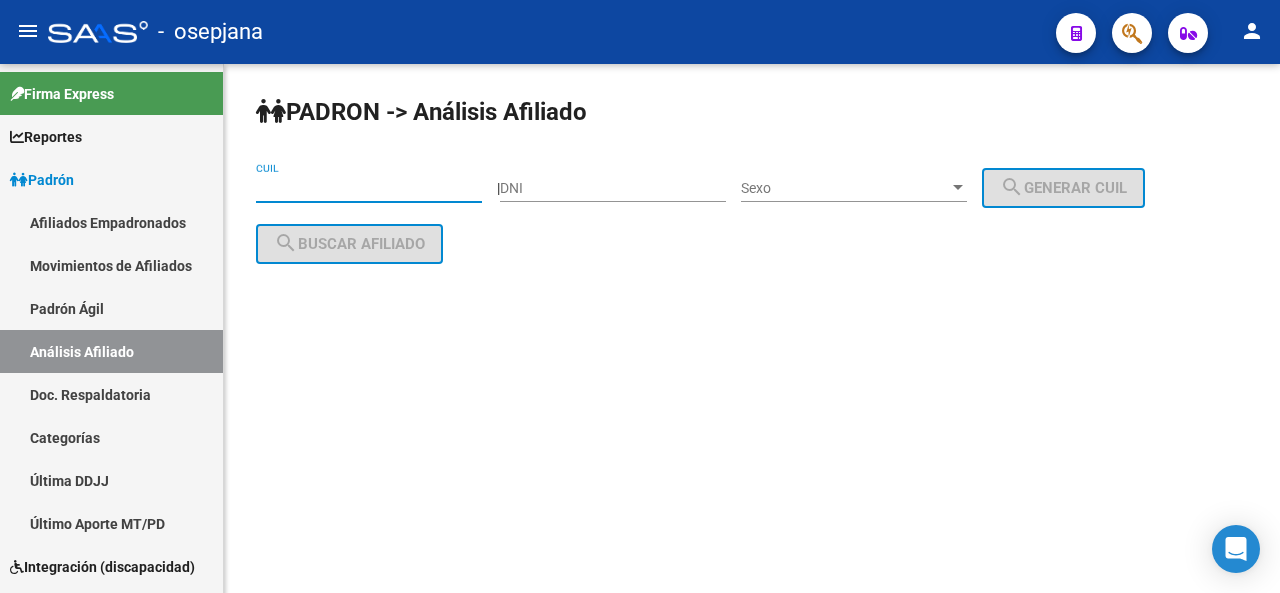 paste on "20-33279820-1" 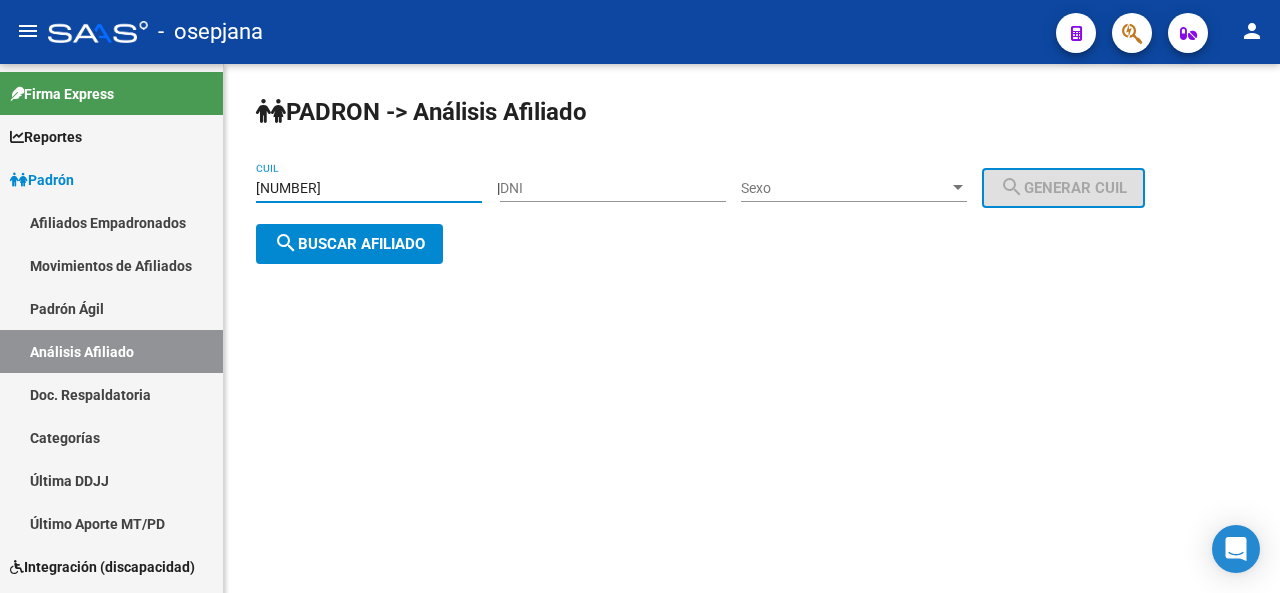 type on "20-33279820-1" 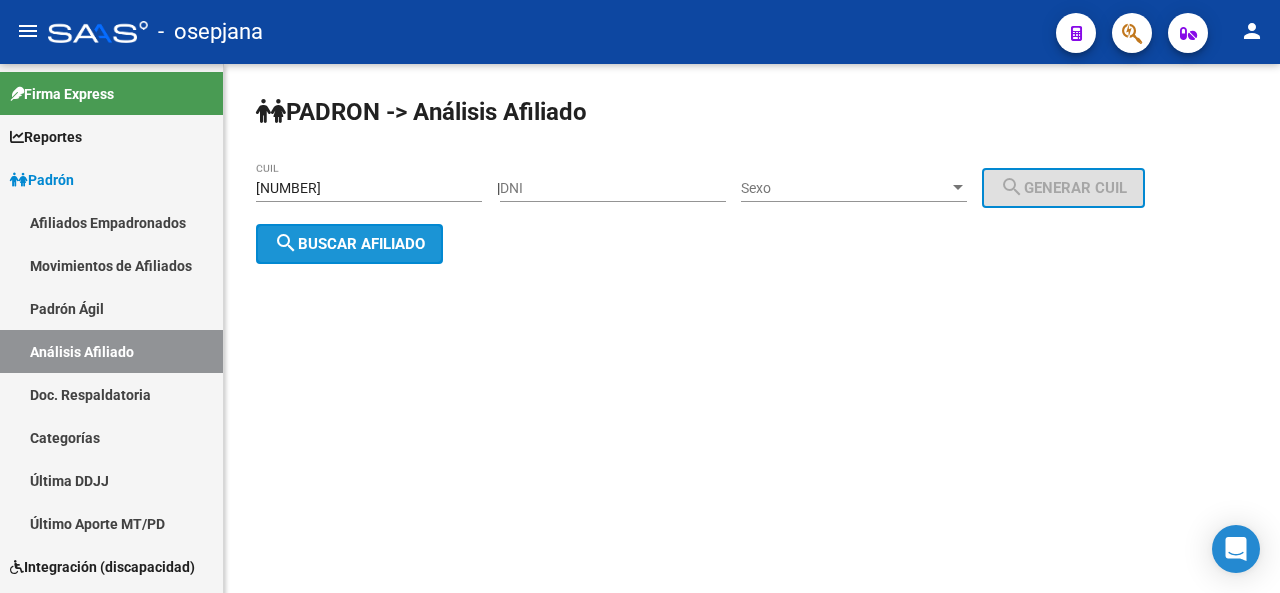 click on "search  Buscar afiliado" 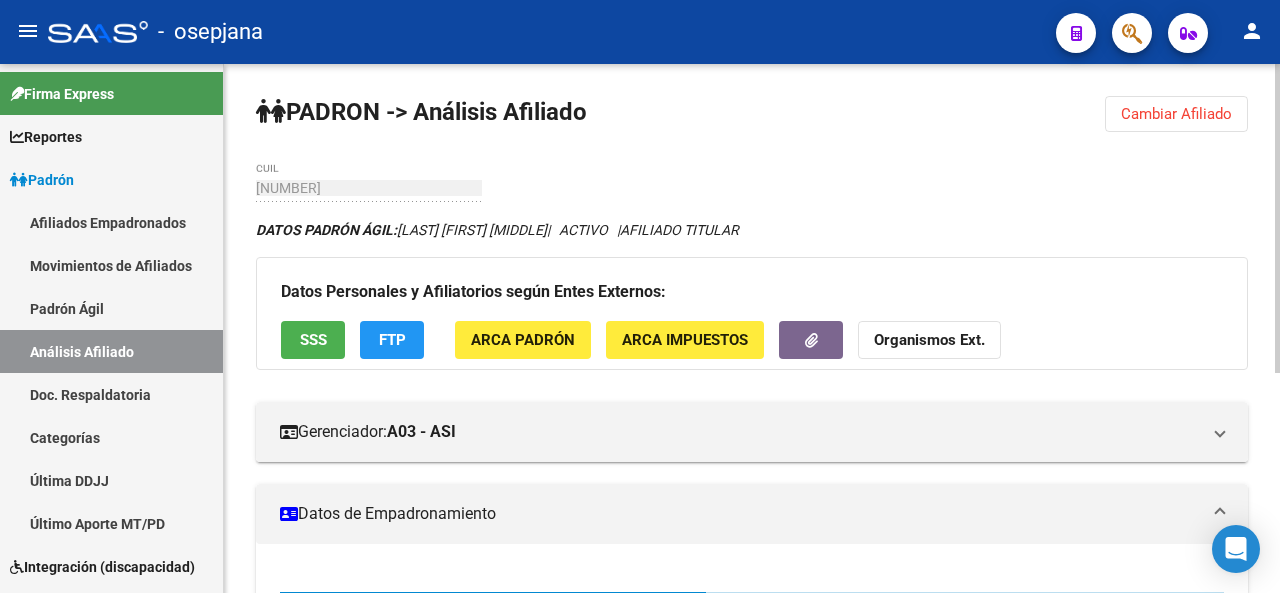 click 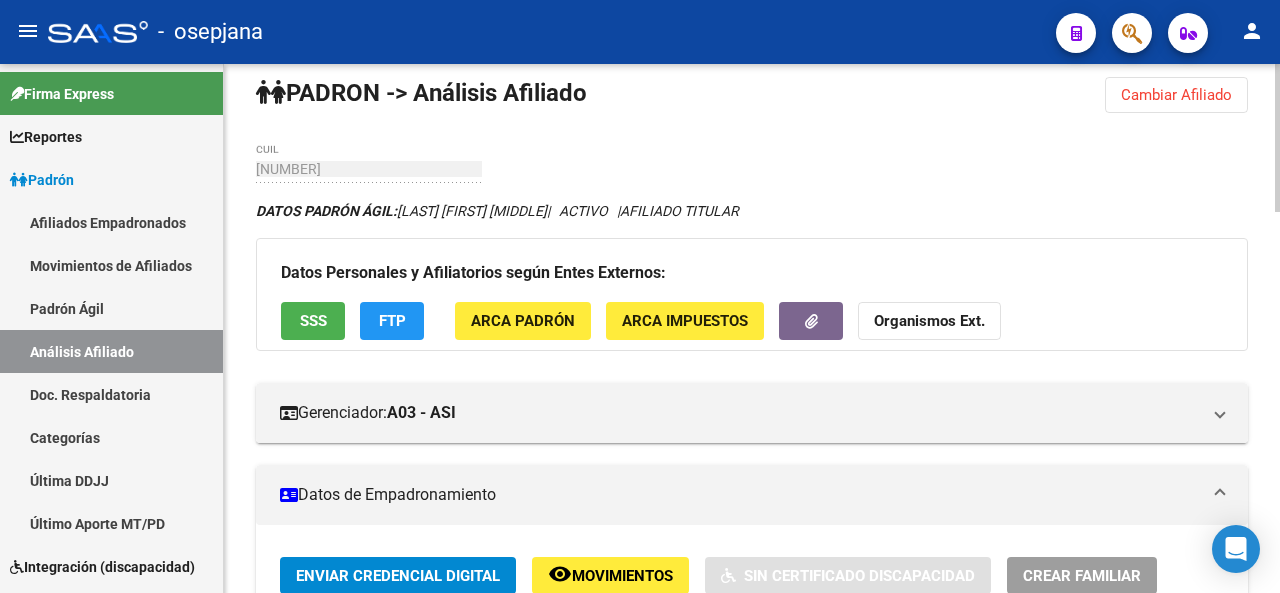 click 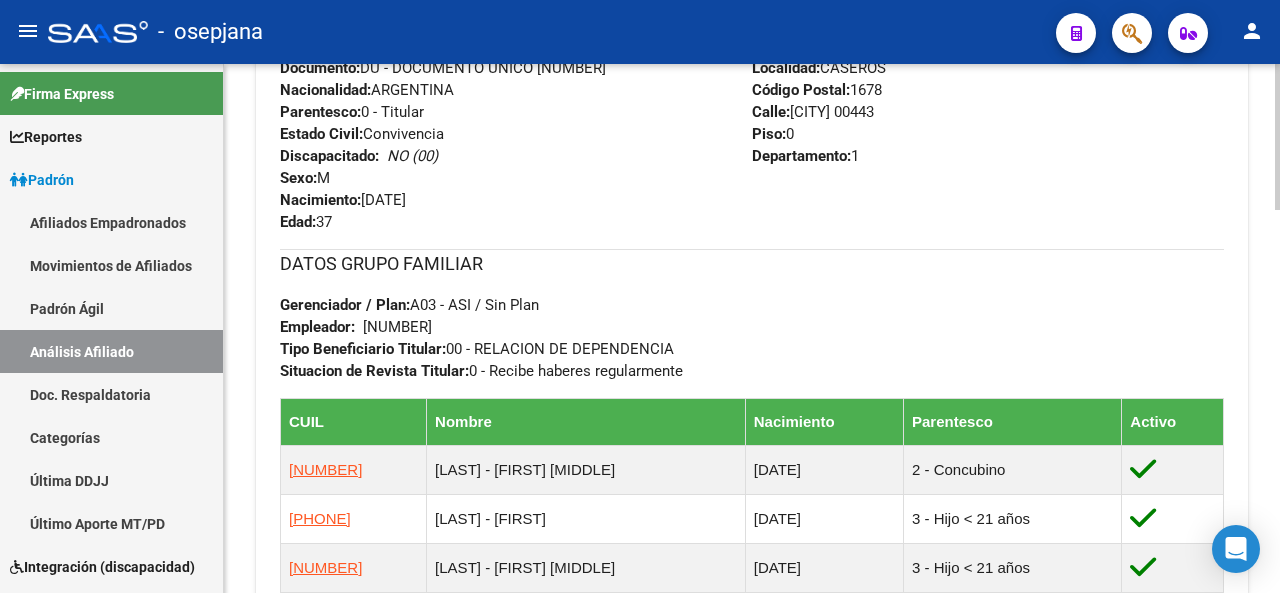 scroll, scrollTop: 1206, scrollLeft: 0, axis: vertical 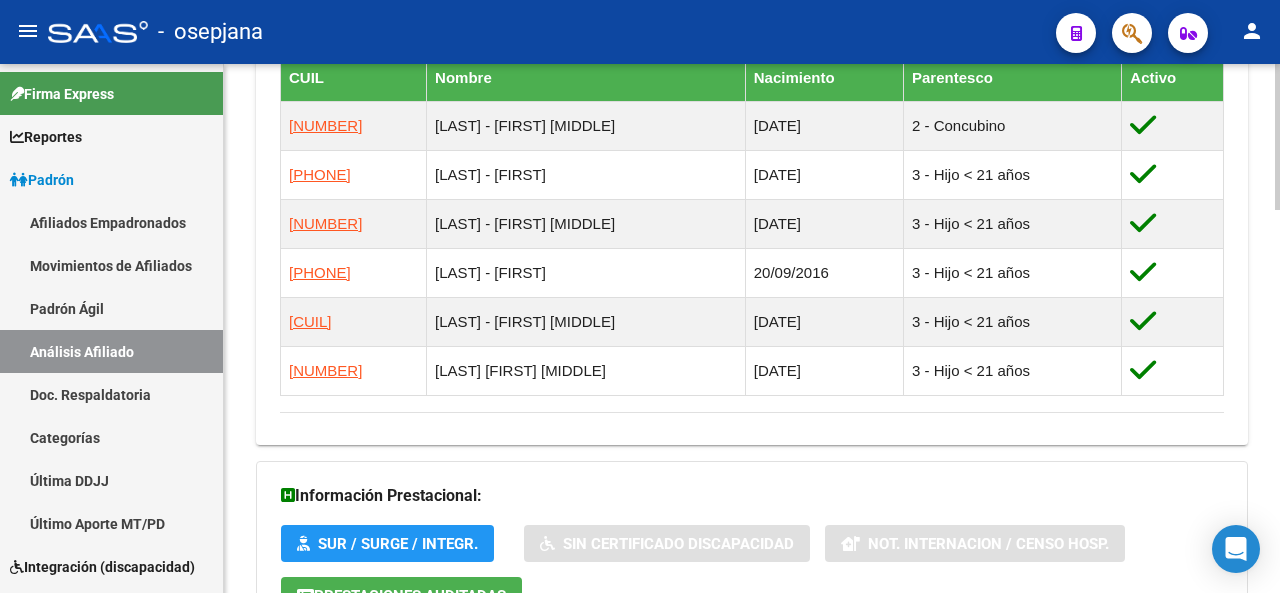 click 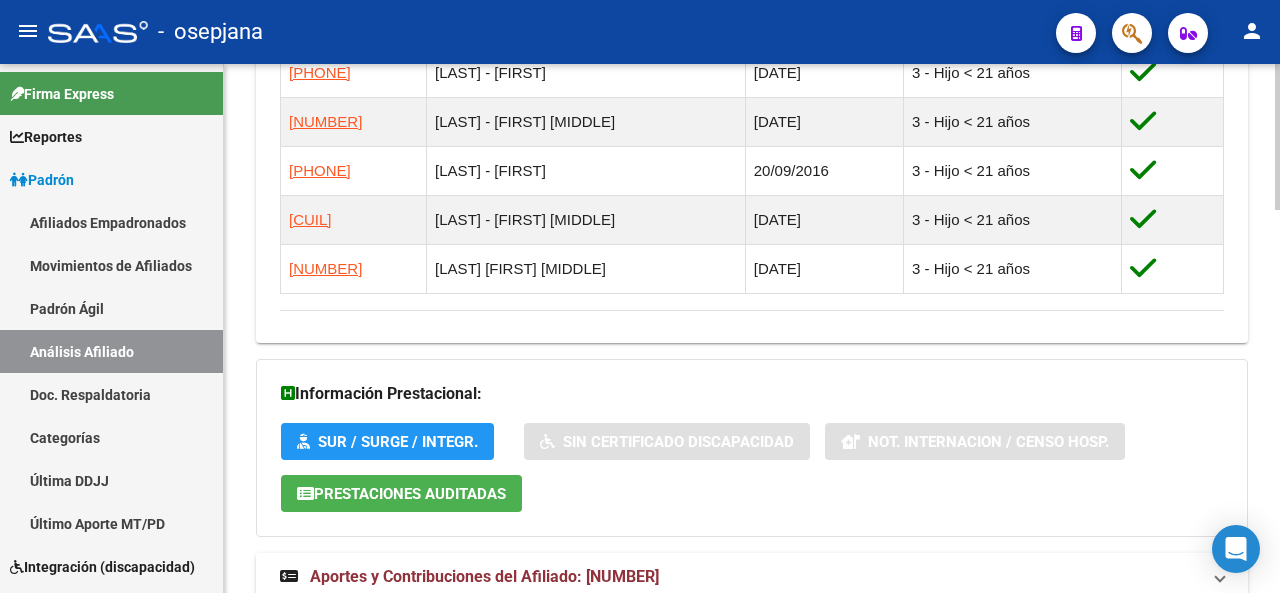 scroll, scrollTop: 1382, scrollLeft: 0, axis: vertical 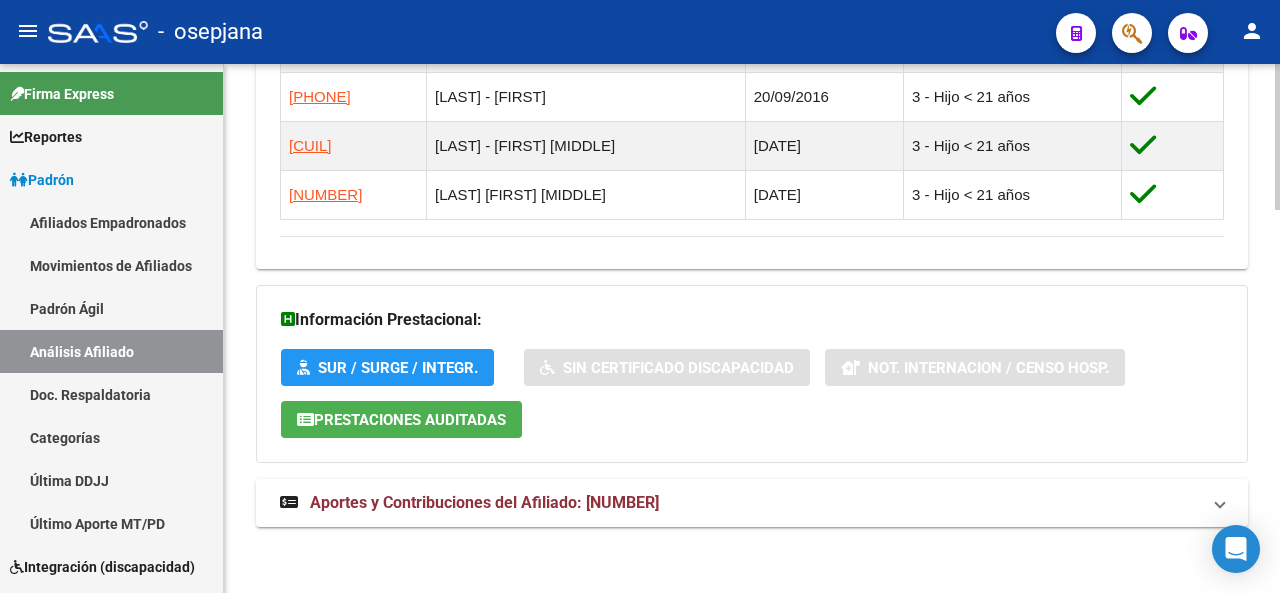 click 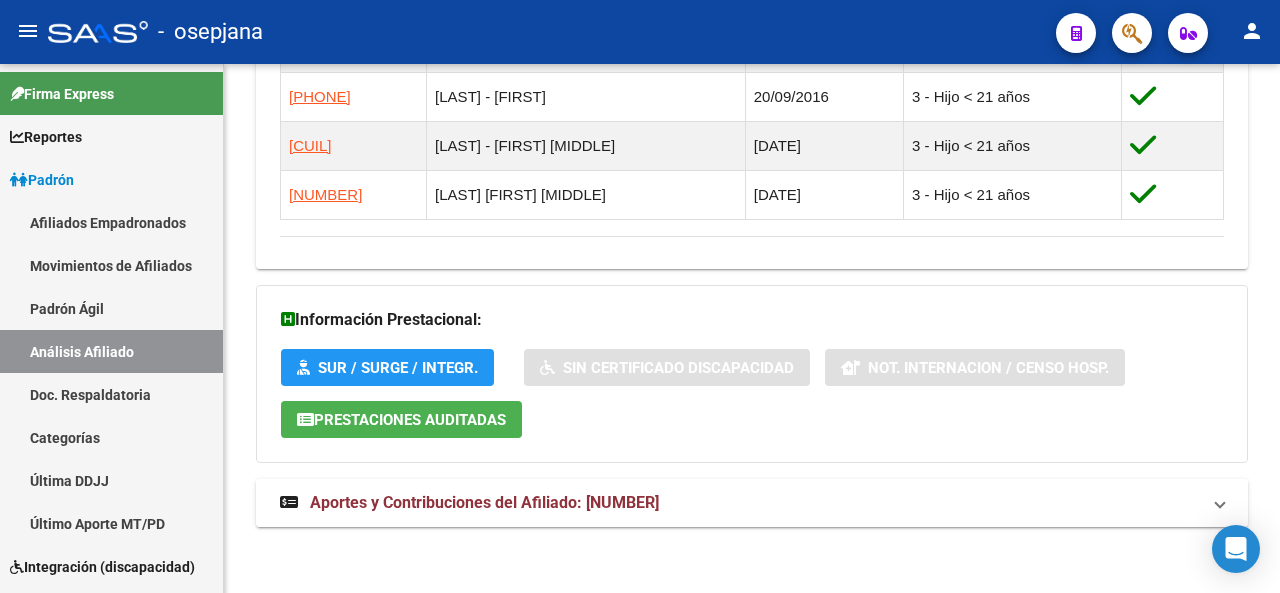 click on "Aportes y Contribuciones del Afiliado: 20332798201" at bounding box center [740, 503] 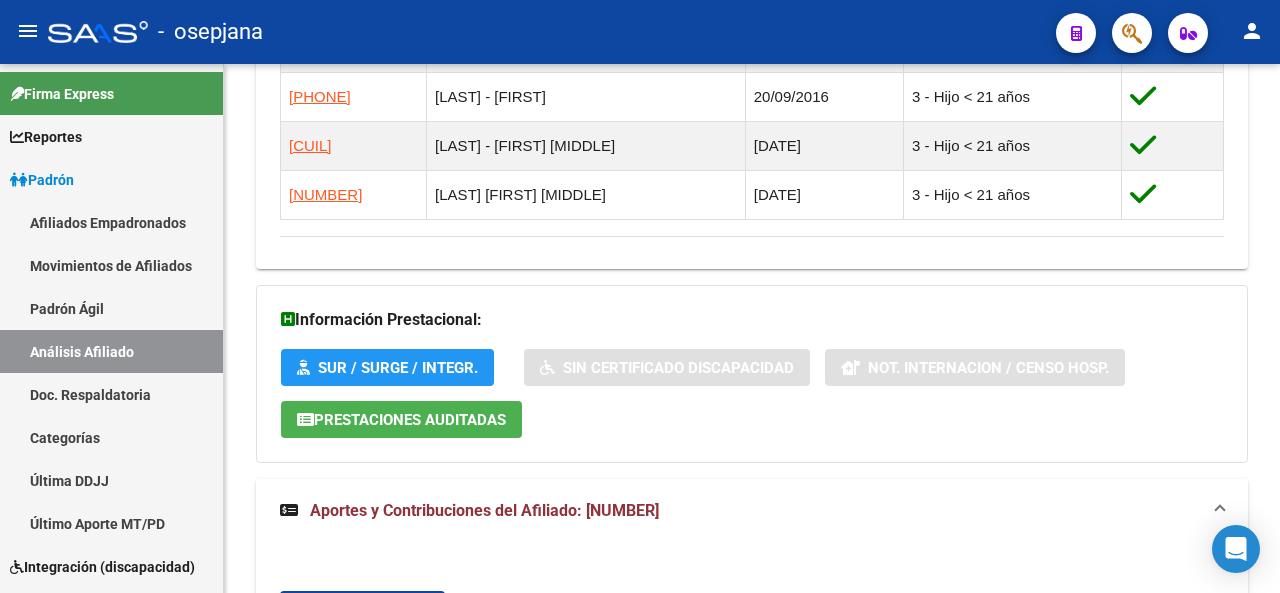 click 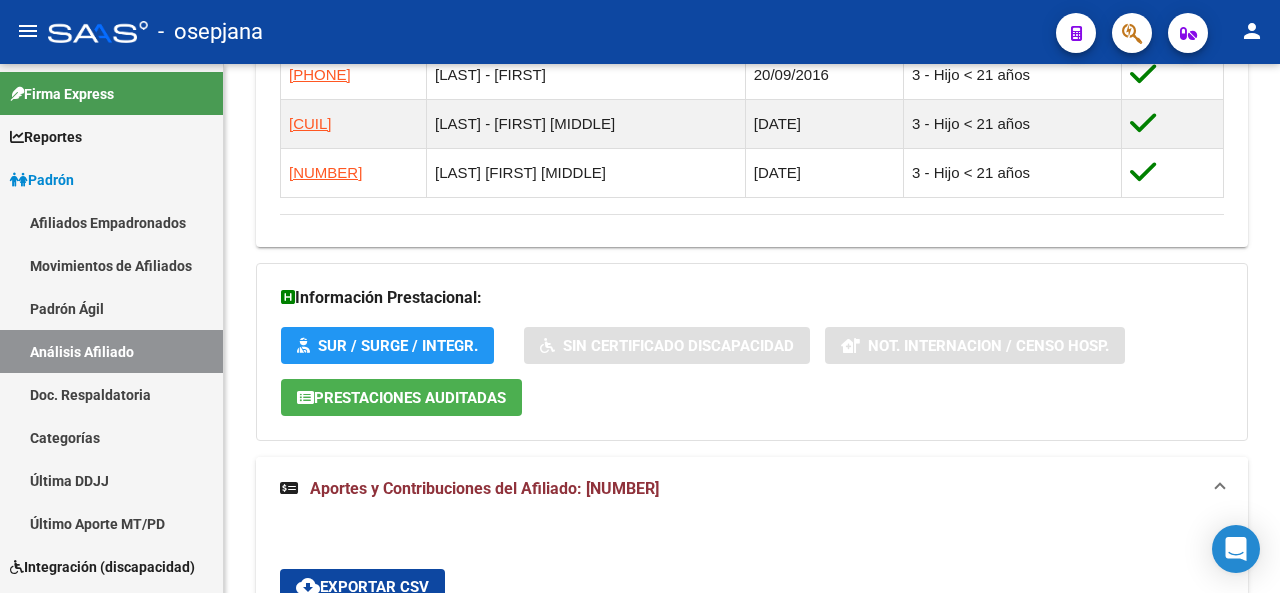 click 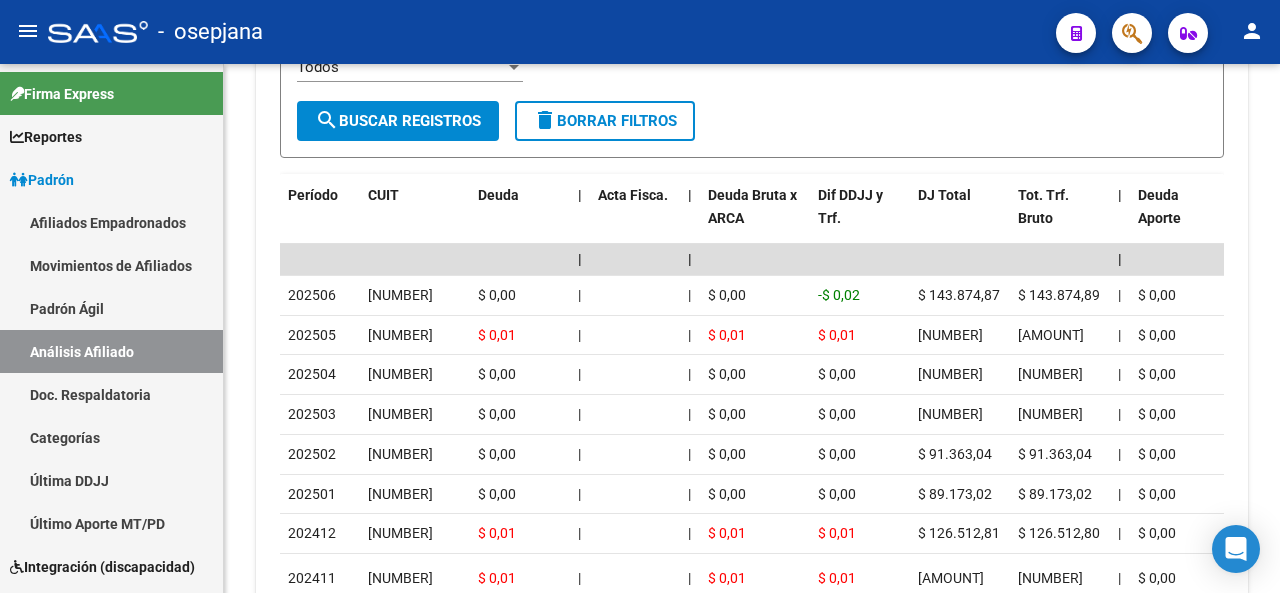 click 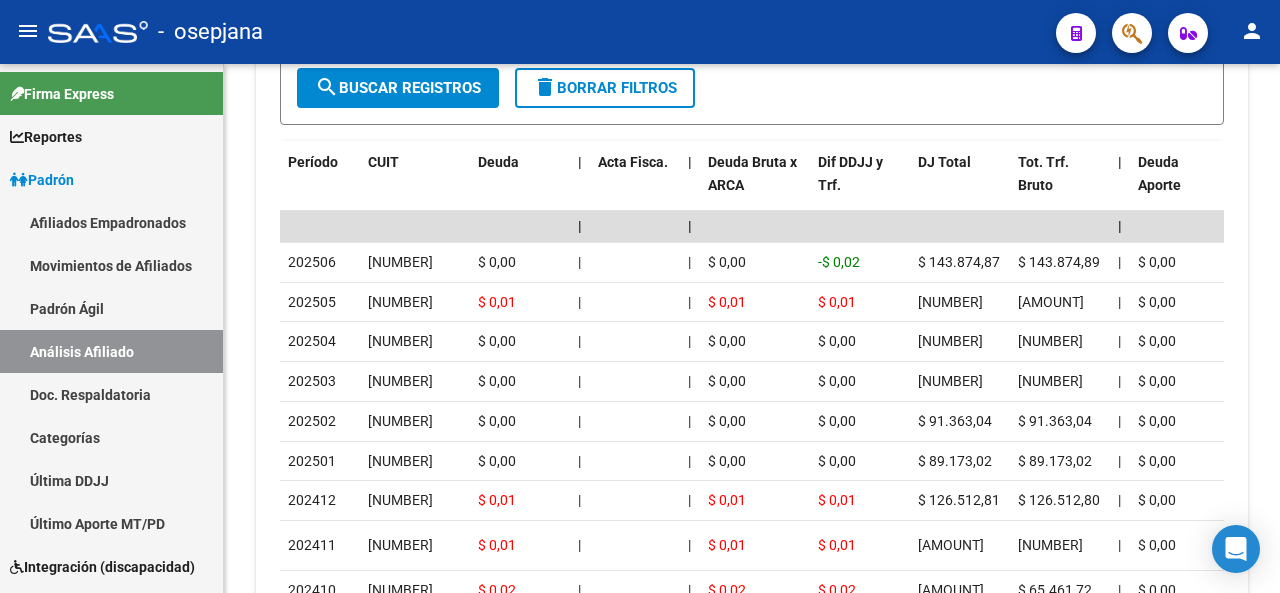 click 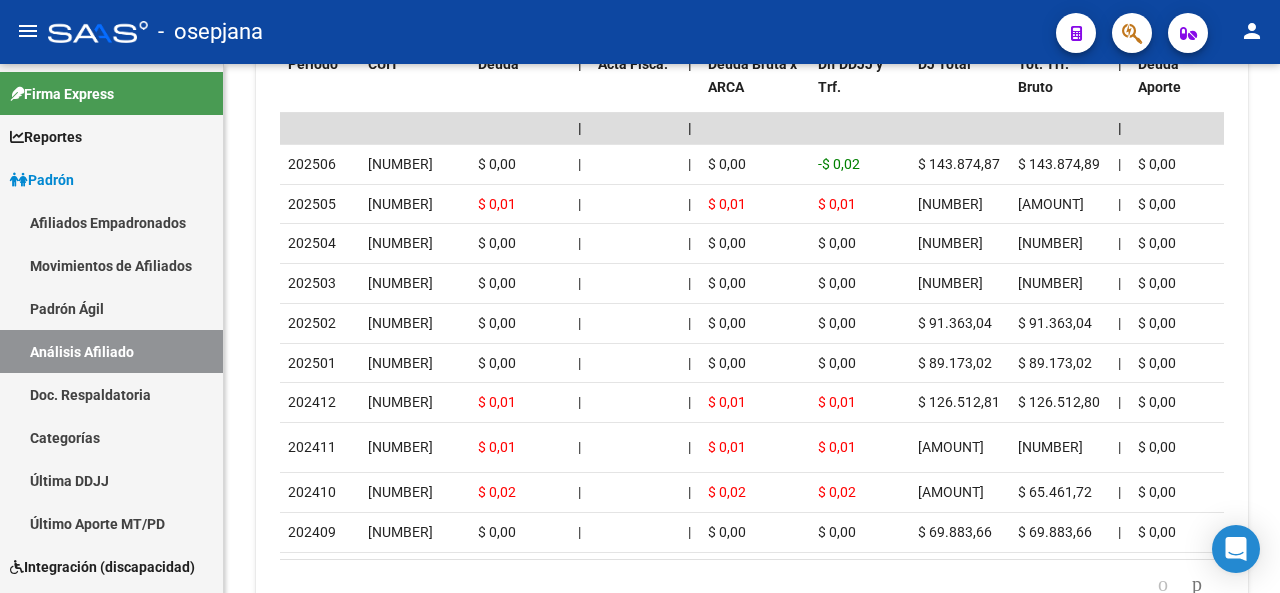 scroll, scrollTop: 2438, scrollLeft: 0, axis: vertical 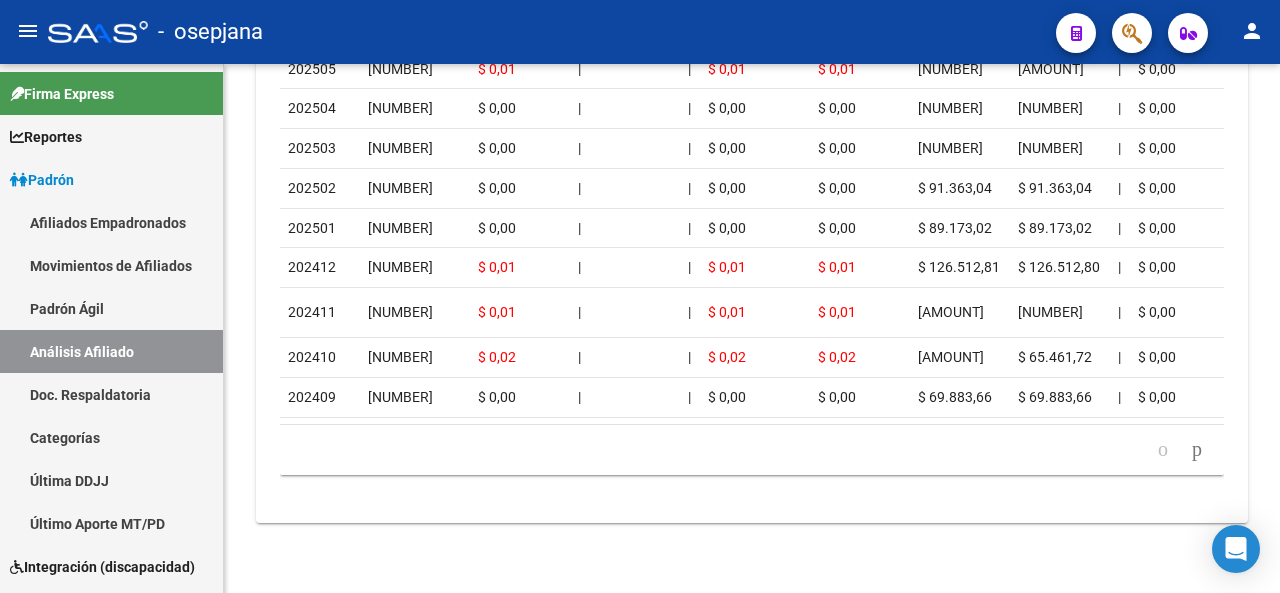 click 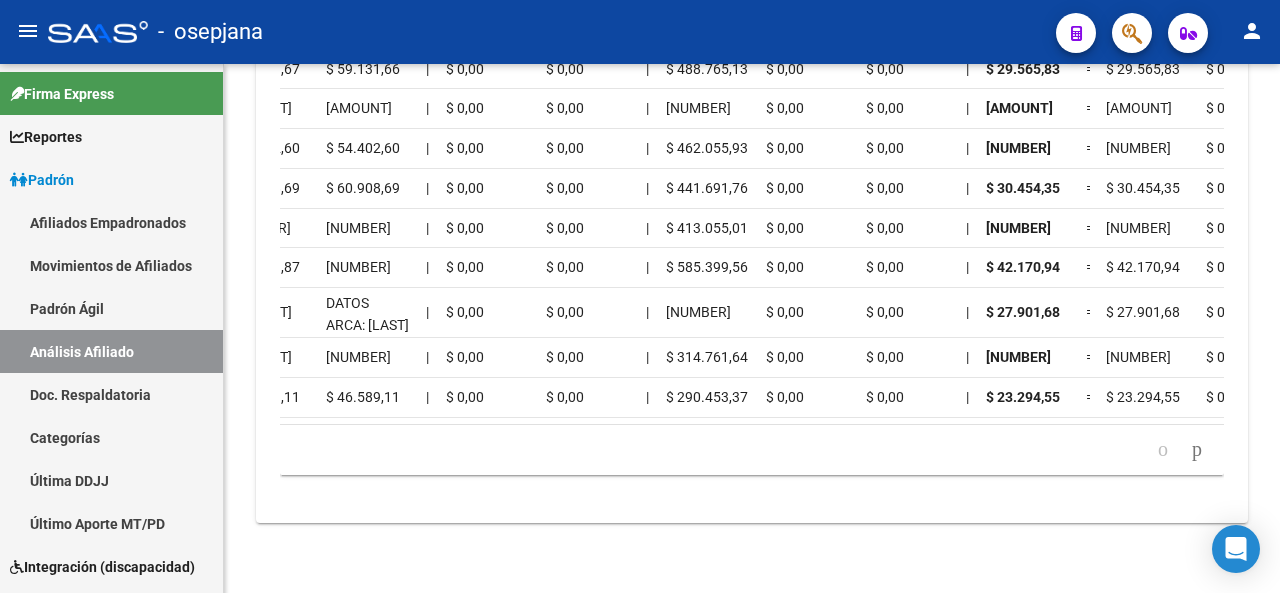 scroll, scrollTop: 0, scrollLeft: 1607, axis: horizontal 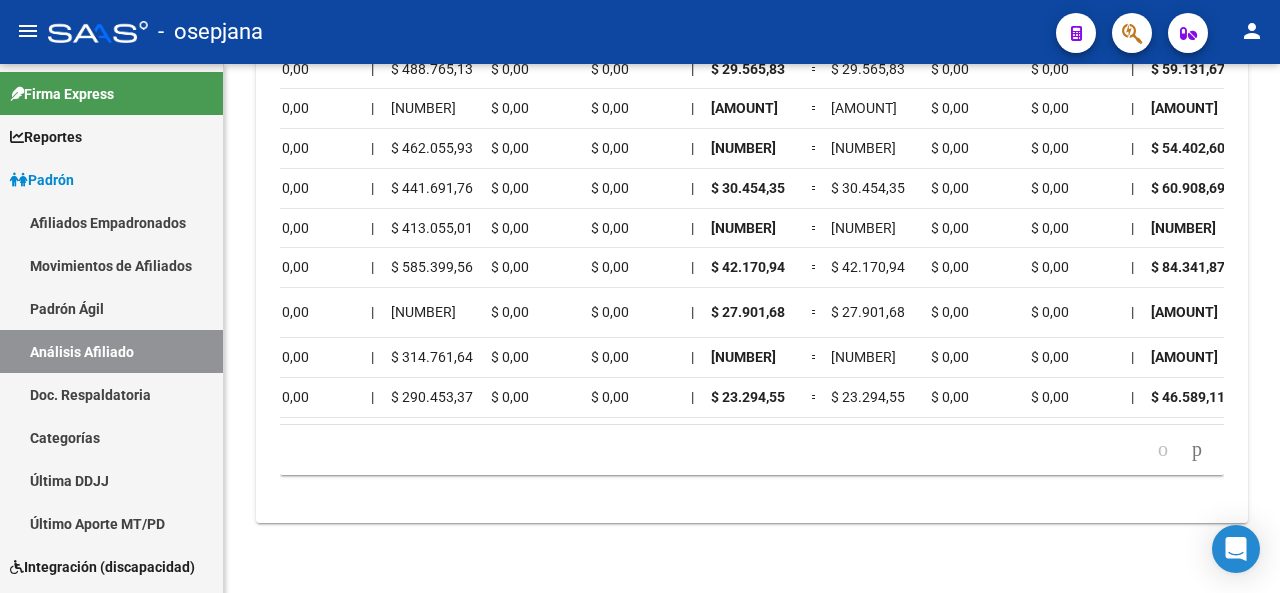 drag, startPoint x: 1272, startPoint y: 515, endPoint x: 1279, endPoint y: 467, distance: 48.507732 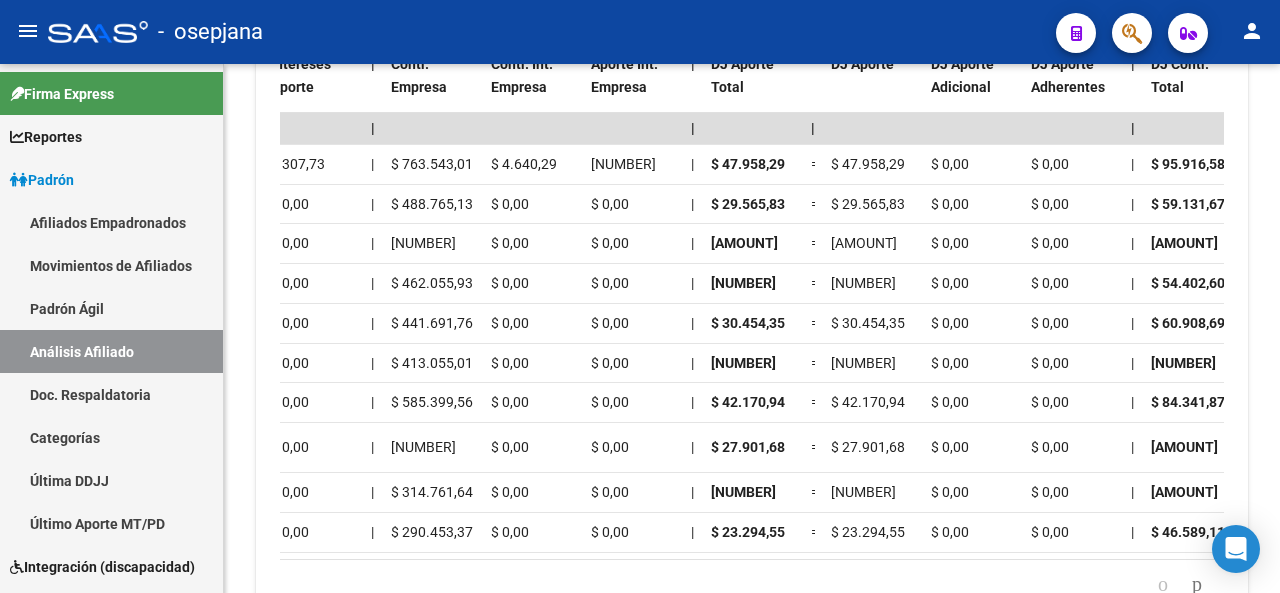 scroll, scrollTop: 2293, scrollLeft: 0, axis: vertical 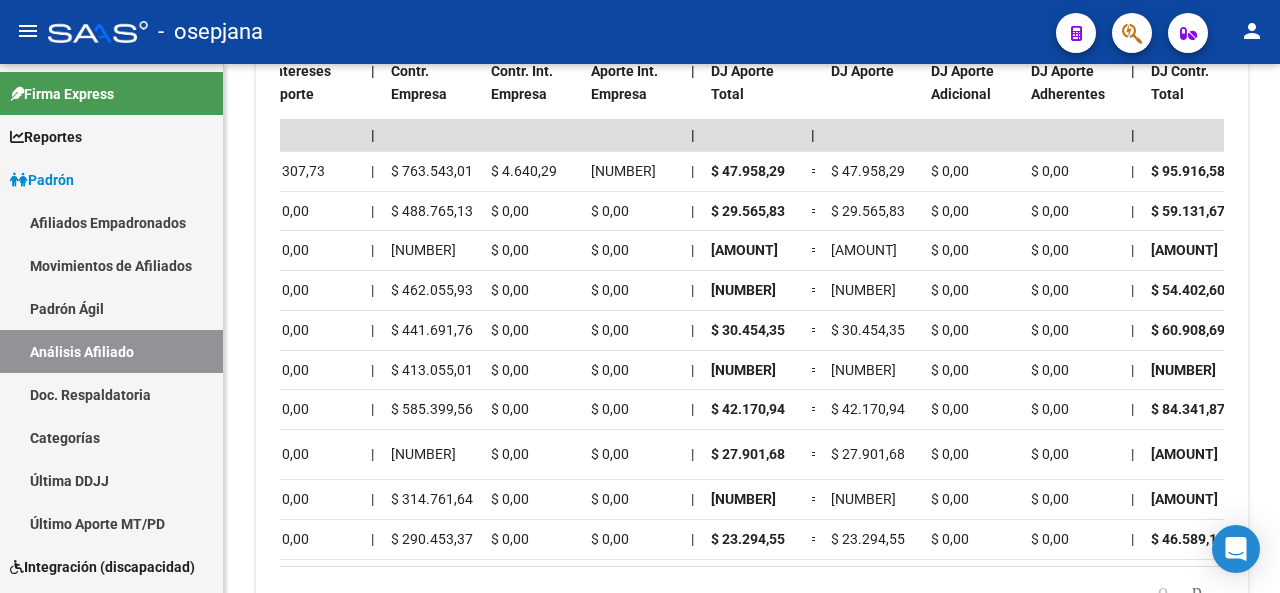 click 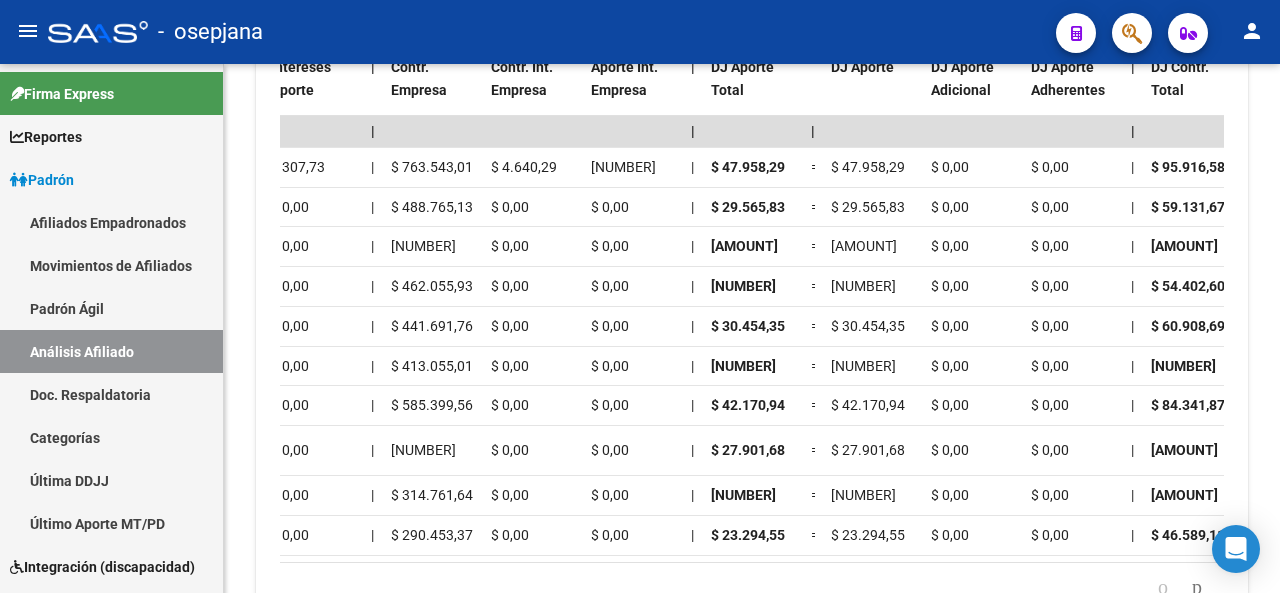 scroll, scrollTop: 2331, scrollLeft: 0, axis: vertical 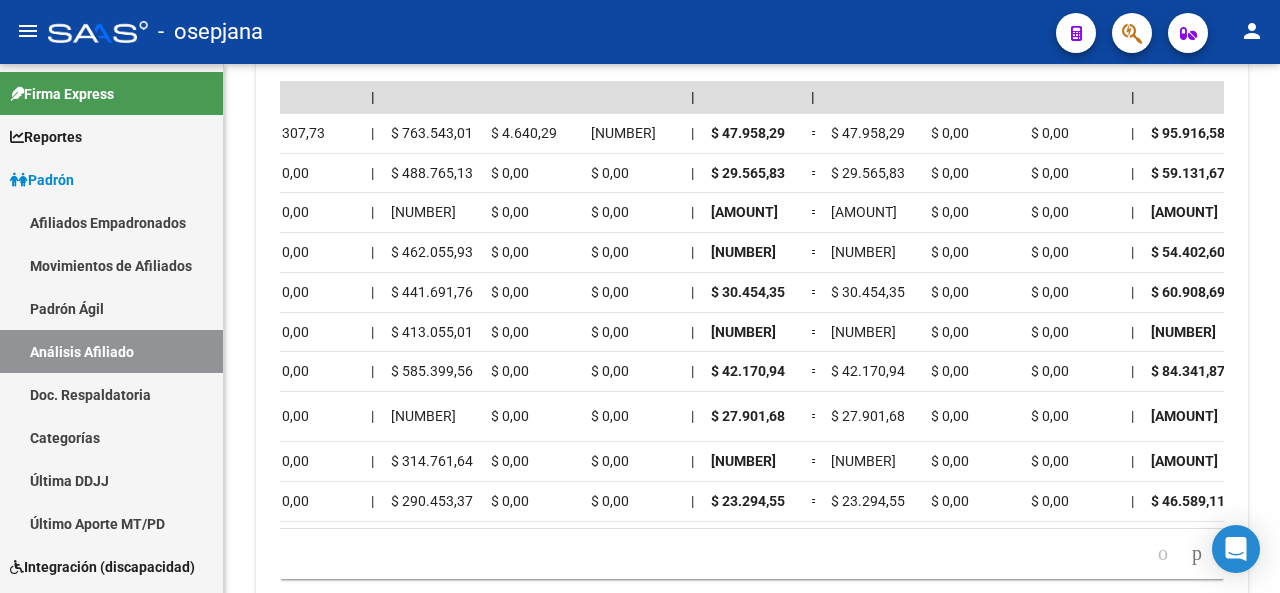 click 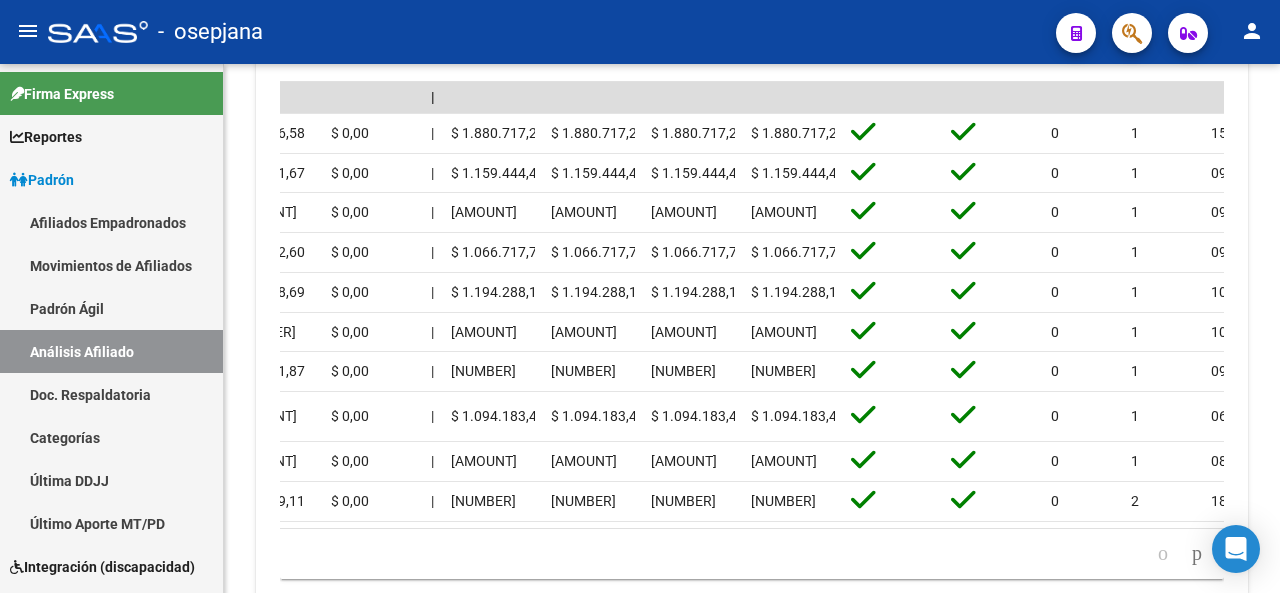 scroll, scrollTop: 0, scrollLeft: 2687, axis: horizontal 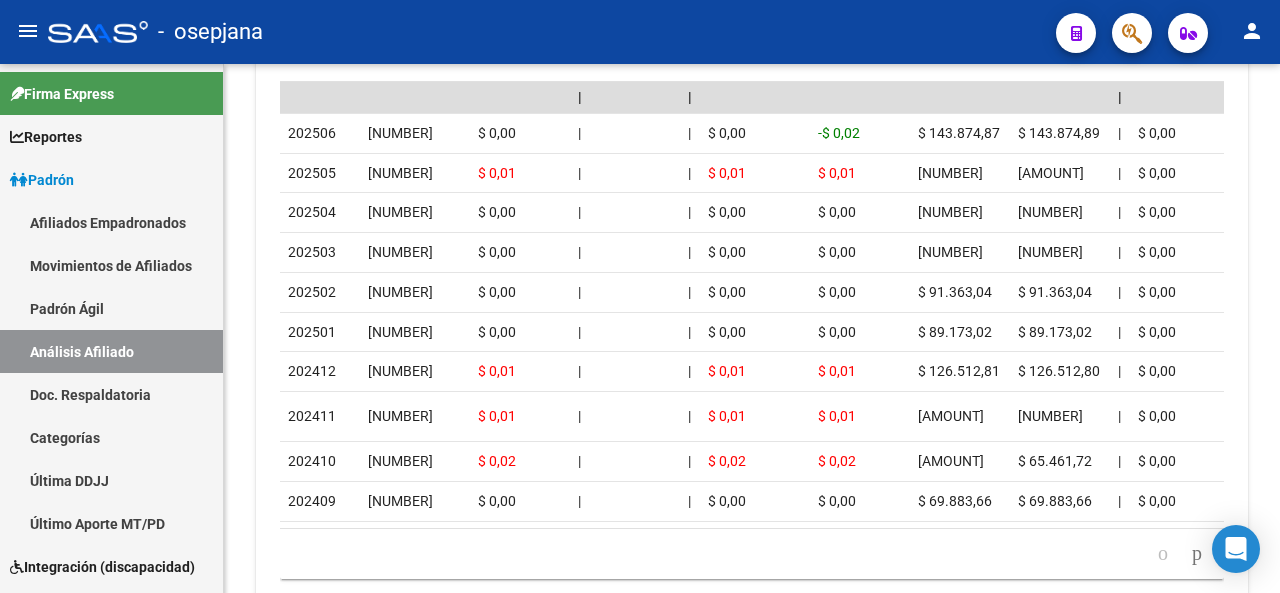 click 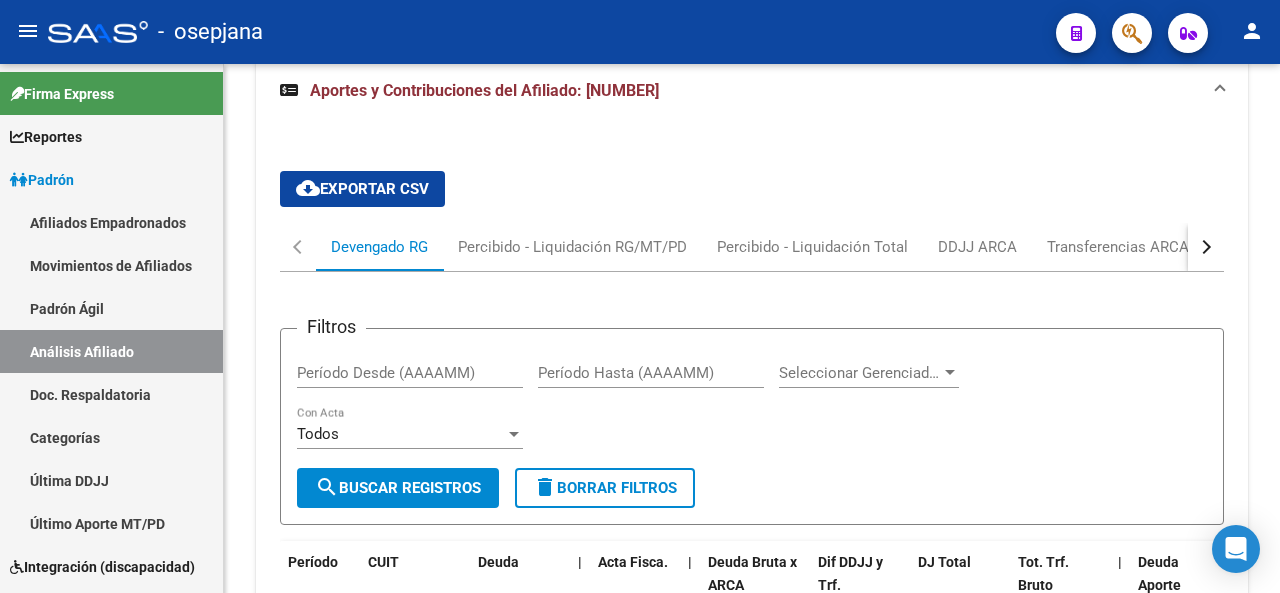 scroll, scrollTop: 1273, scrollLeft: 0, axis: vertical 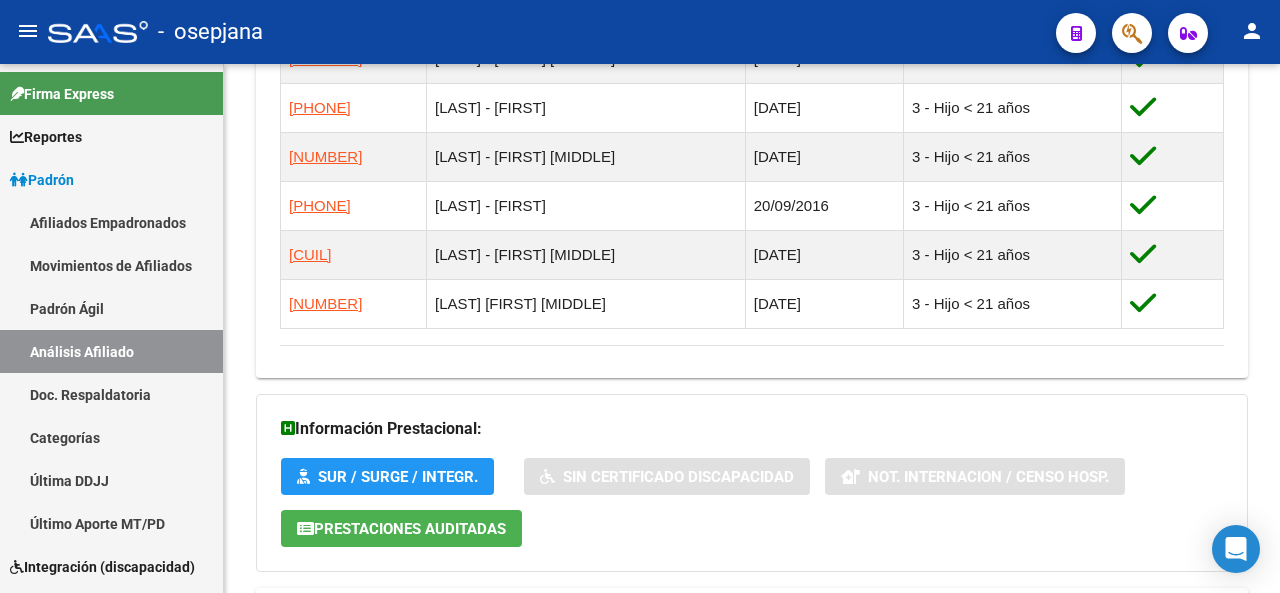 click 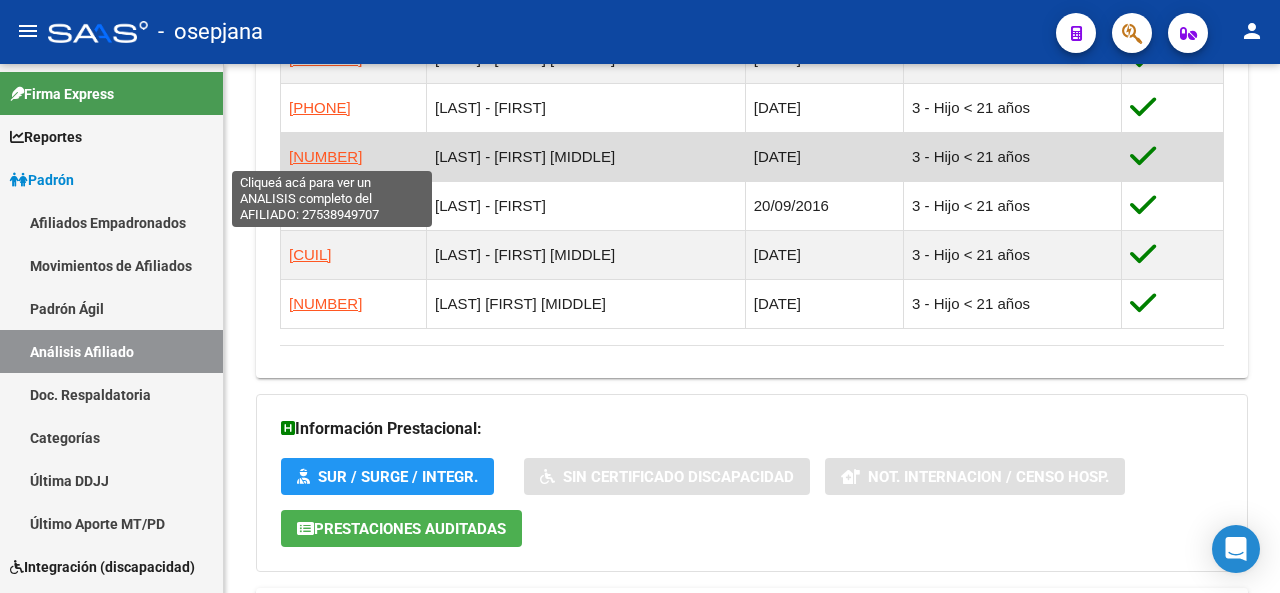 click on "27538949707" at bounding box center [325, 156] 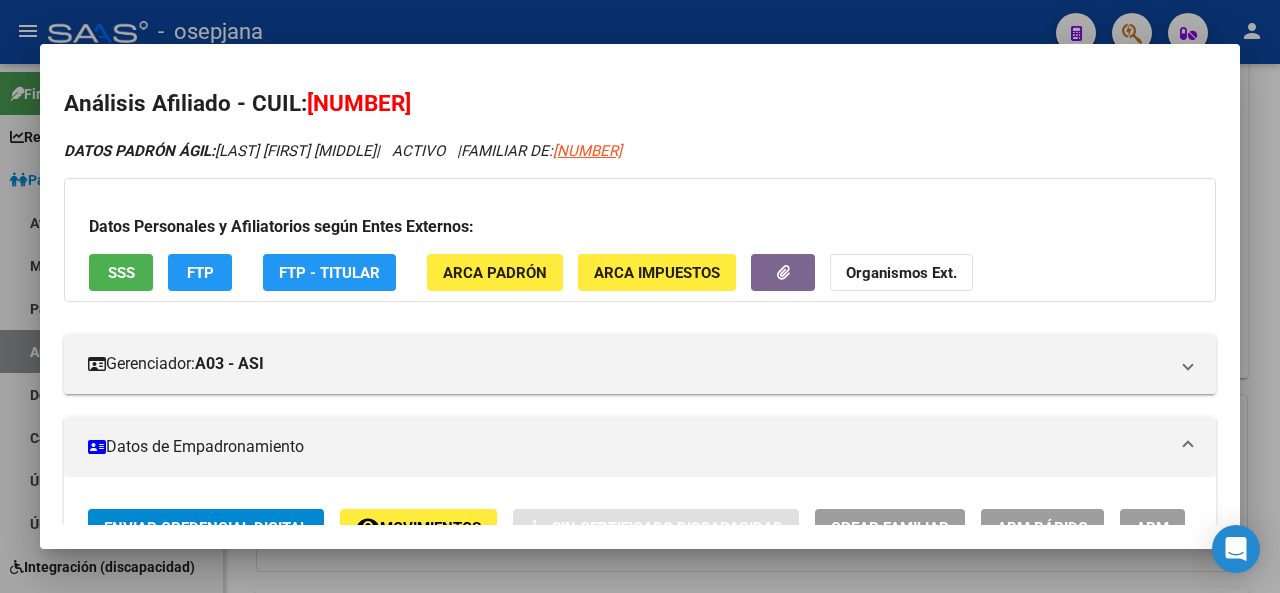 click on "SSS" at bounding box center [121, 272] 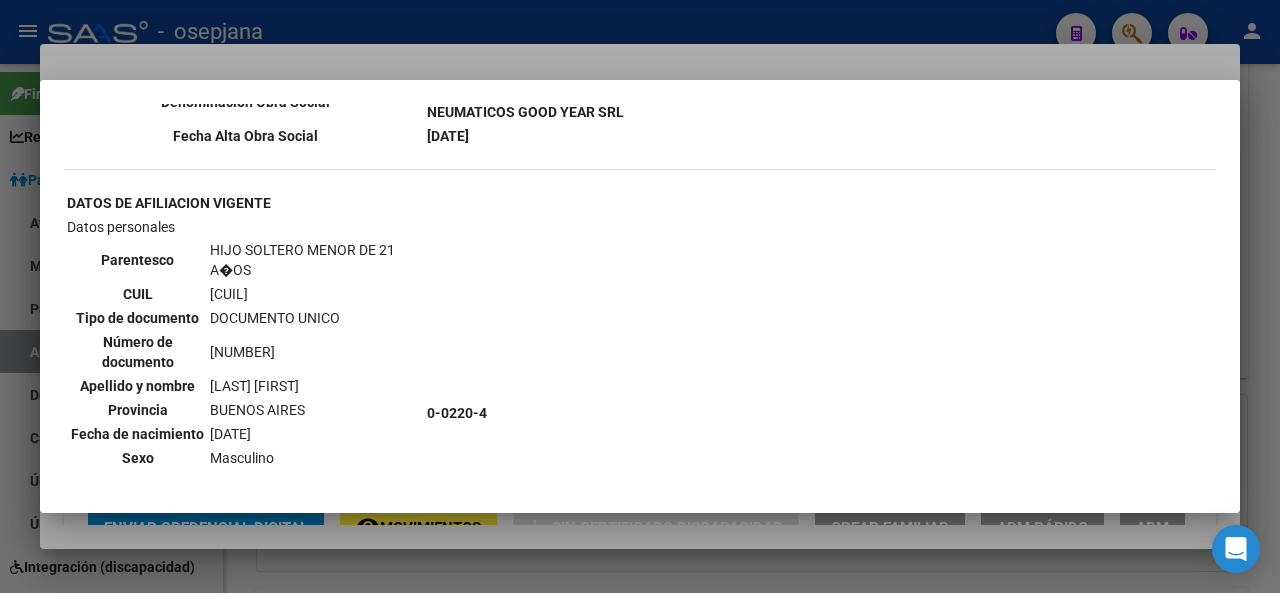 scroll, scrollTop: 1932, scrollLeft: 0, axis: vertical 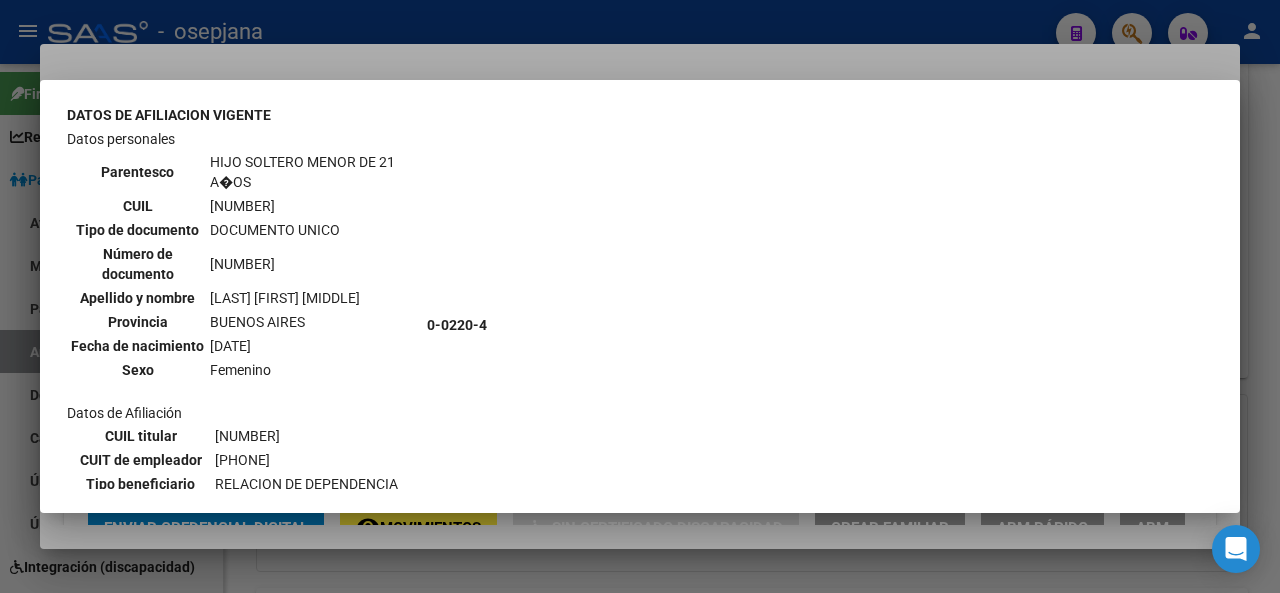 click at bounding box center [640, 296] 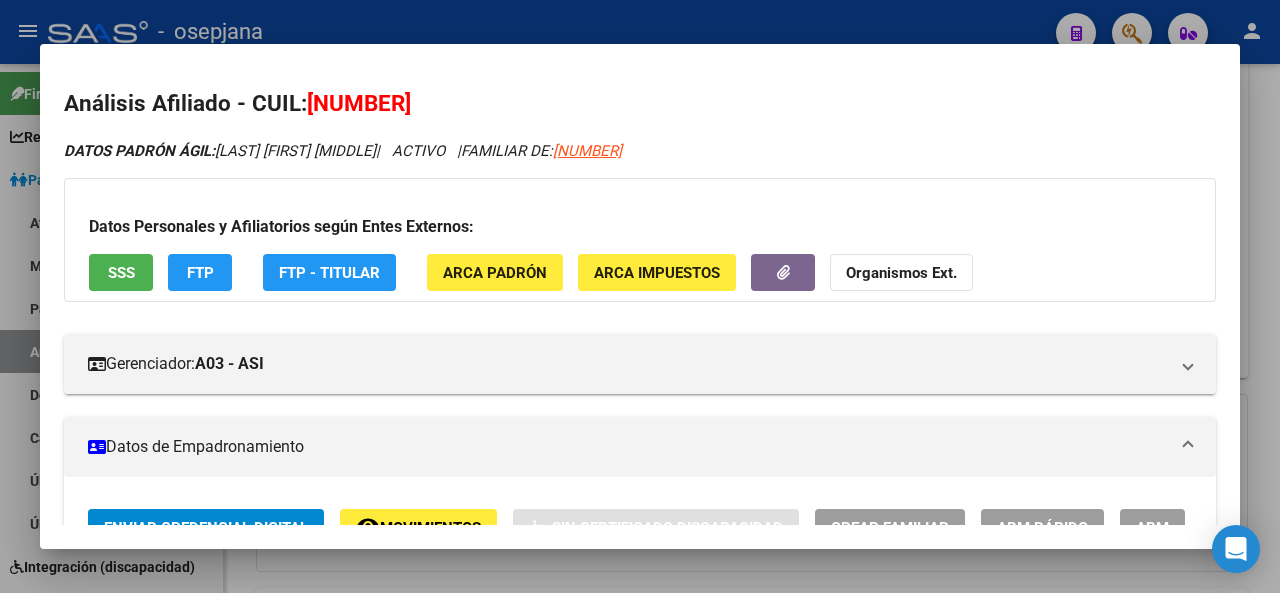 click at bounding box center (640, 296) 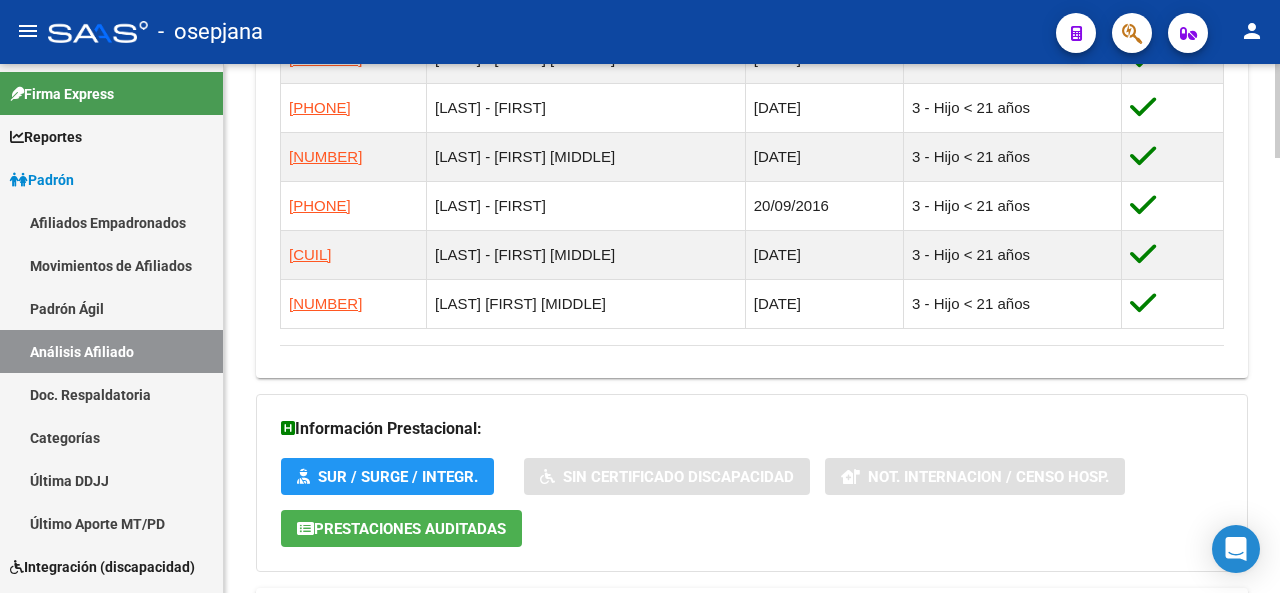 scroll, scrollTop: 744, scrollLeft: 0, axis: vertical 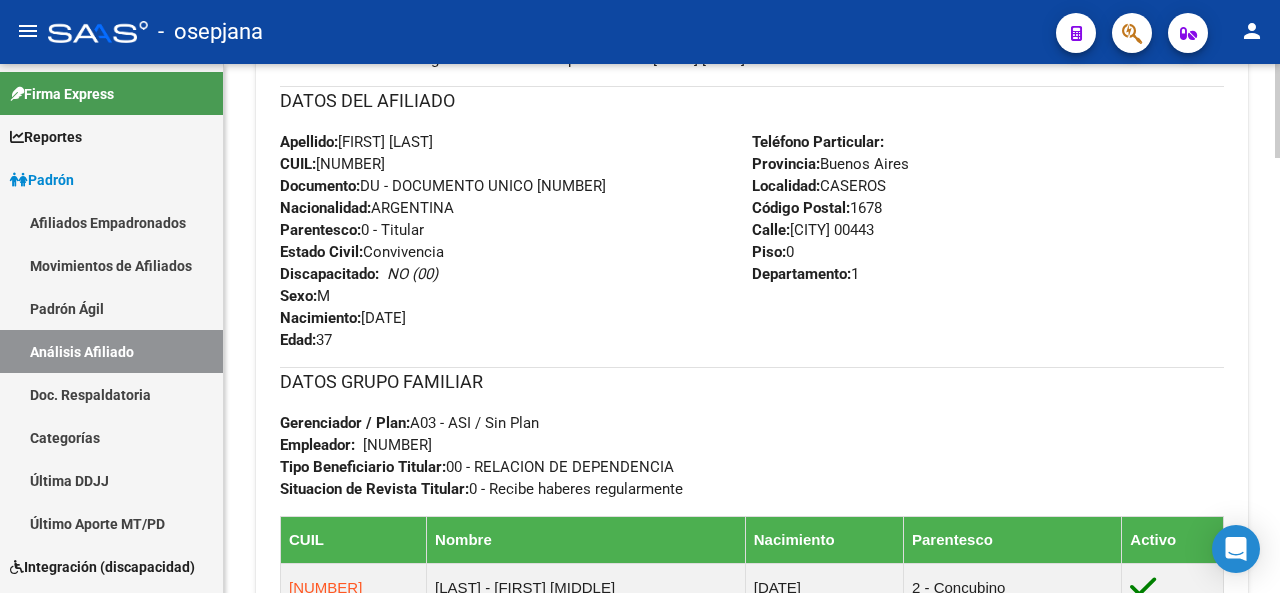 click 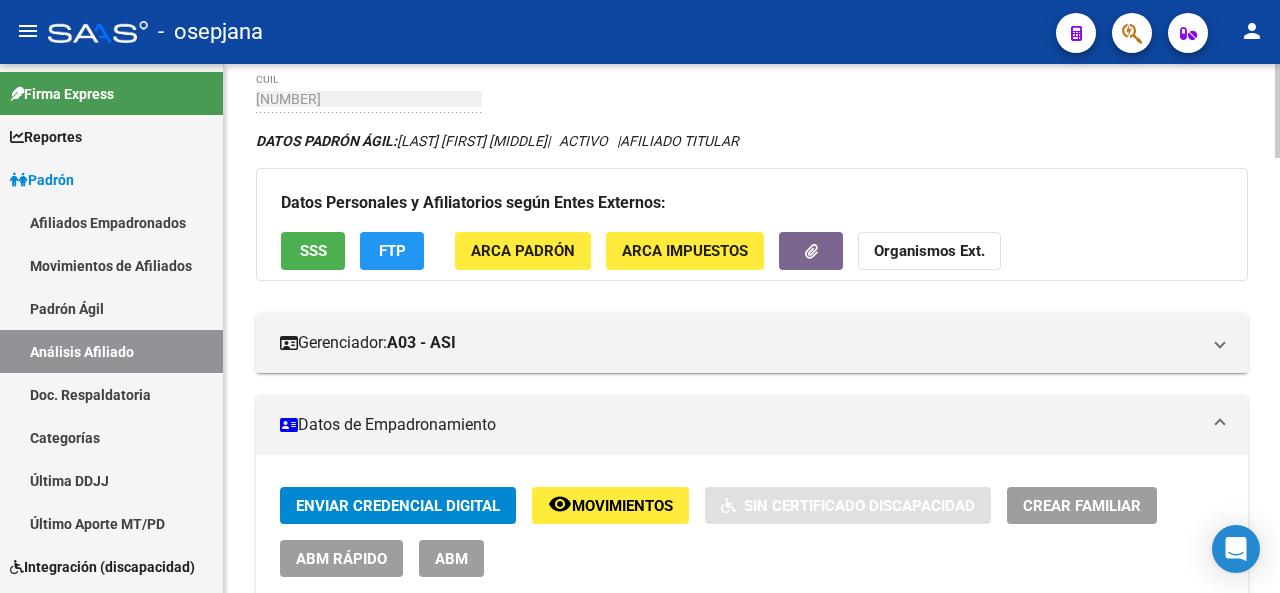 click 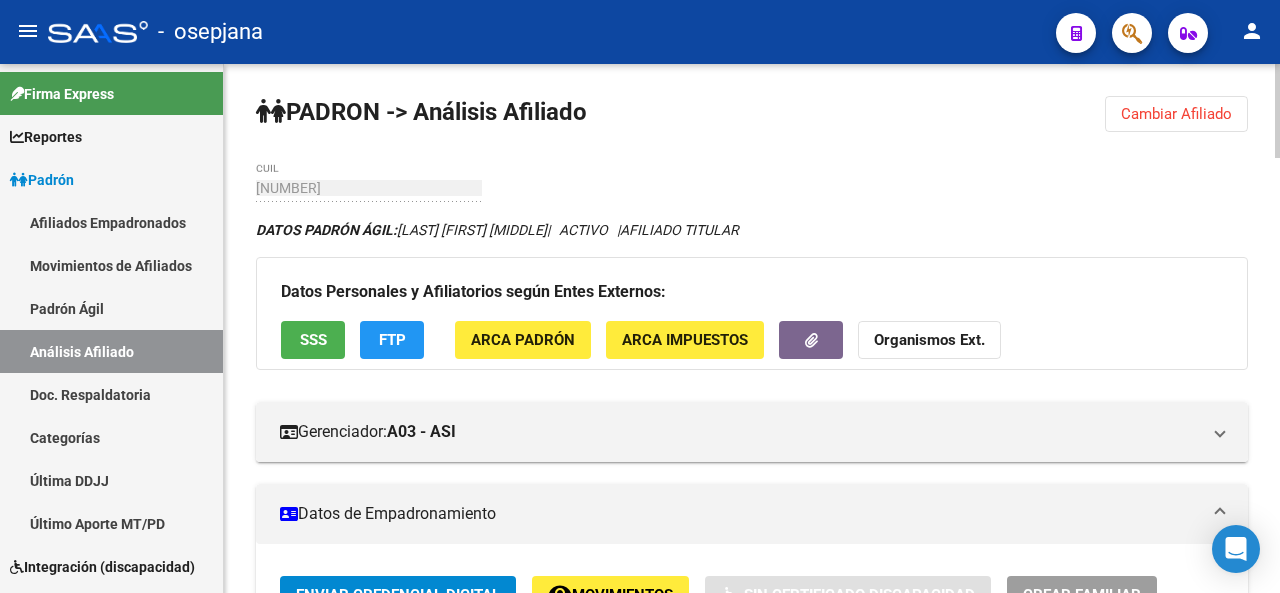 click 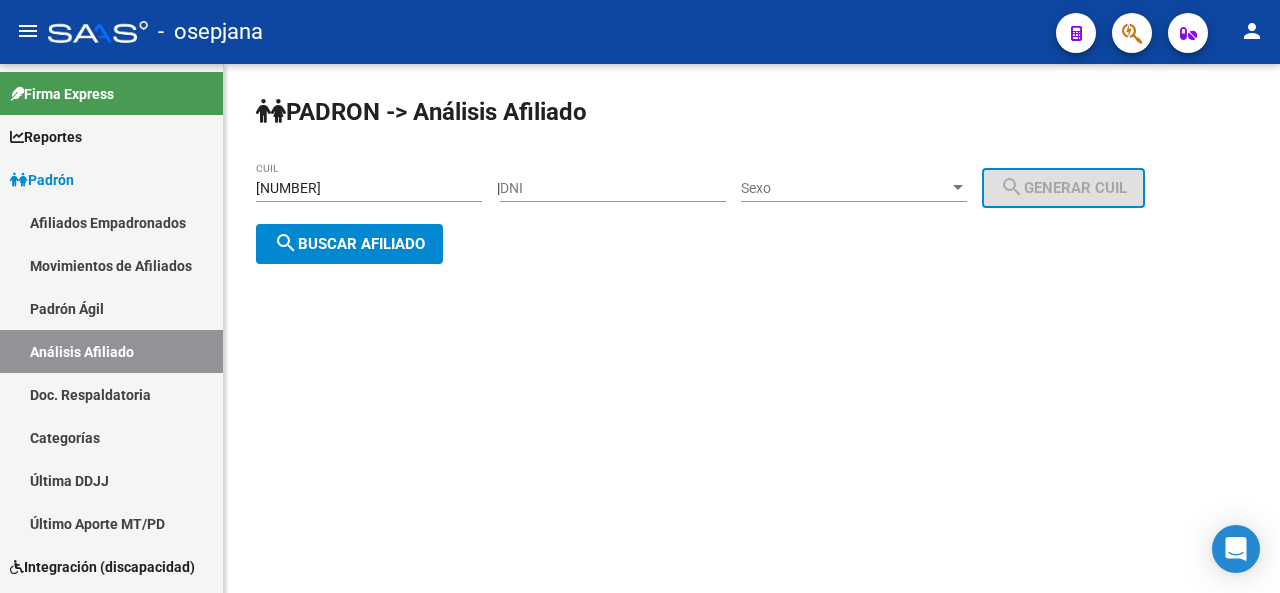 click on "20-33279820-1 CUIL" 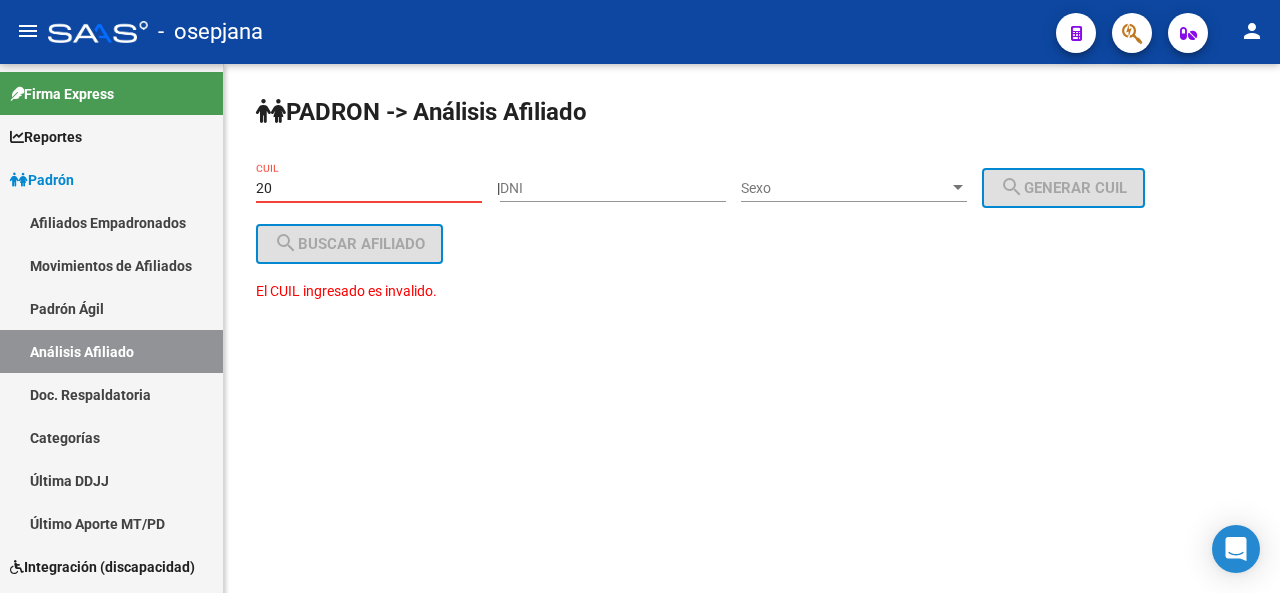 type on "2" 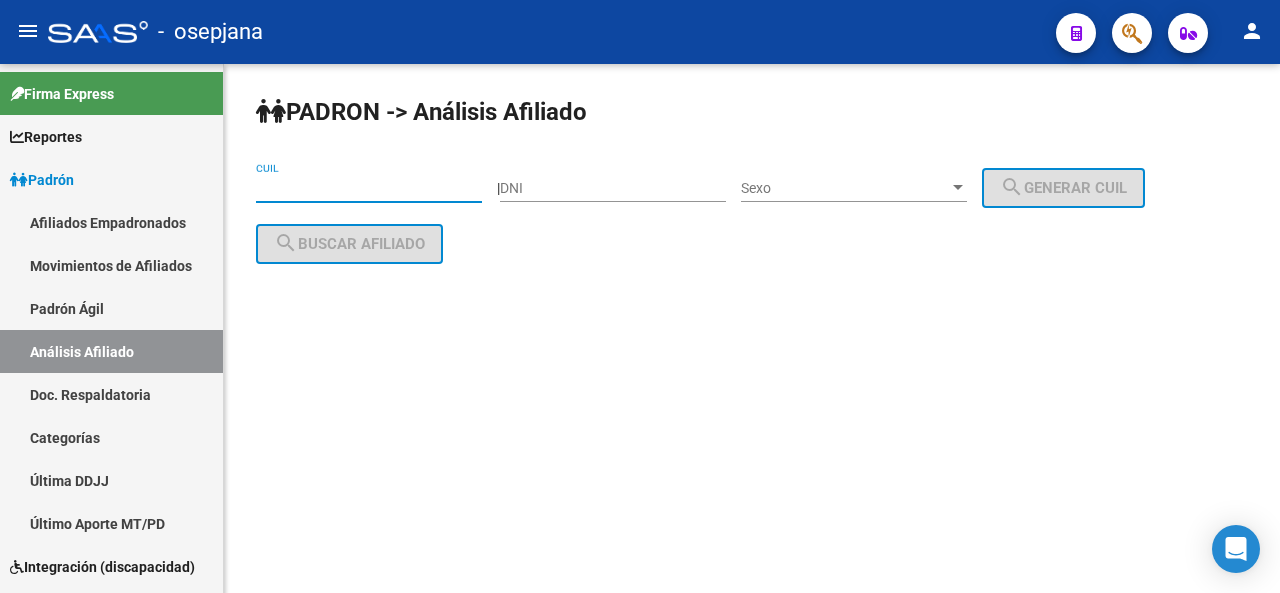 paste on "23-36300226-9" 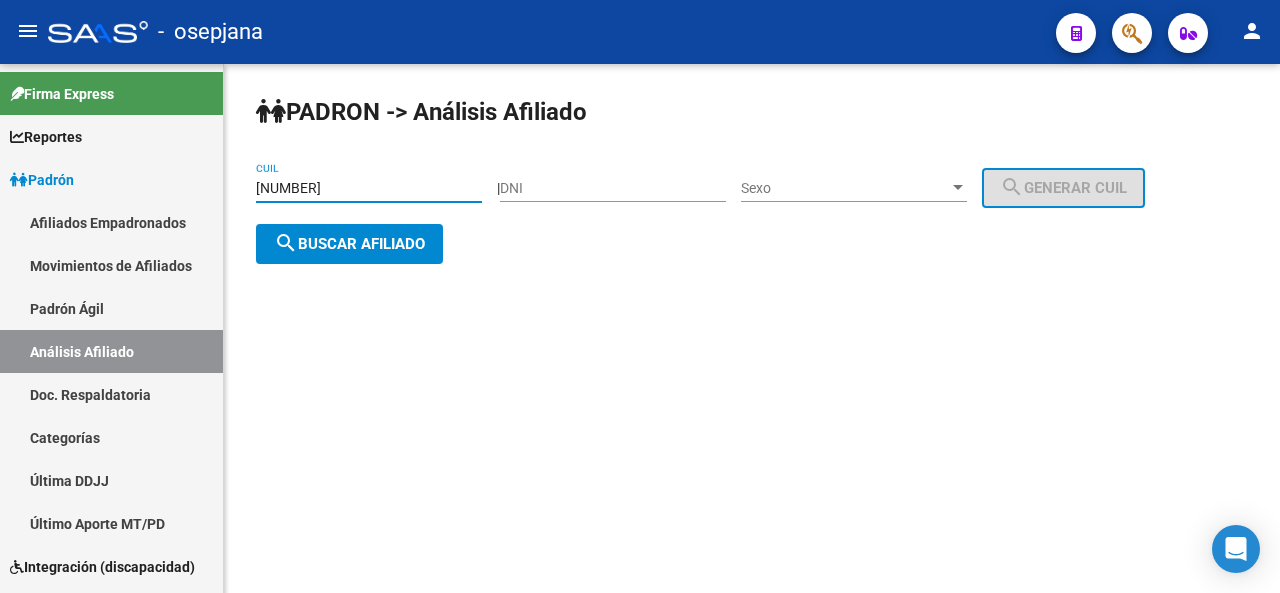 click on "PADRON -> Análisis Afiliado 23-36300226-9 CUIL    |    DNI Sexo Sexo search  Generar CUIL  search  Buscar afiliado" 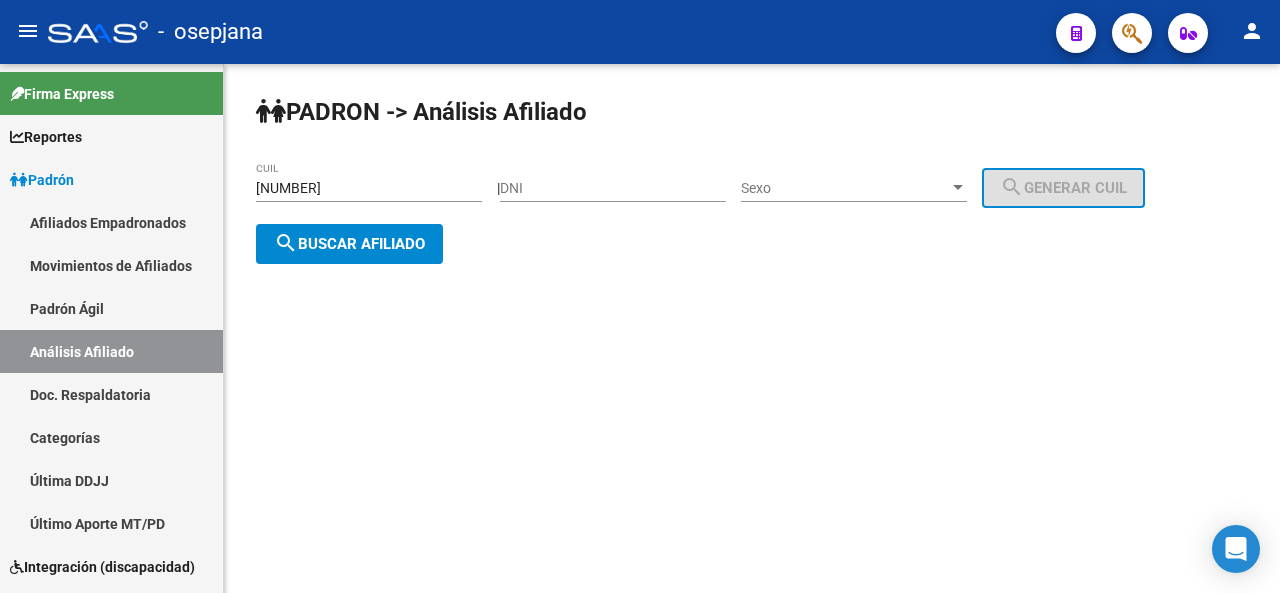 click on "PADRON -> Análisis Afiliado 23-36300226-9 CUIL    |    DNI Sexo Sexo search  Generar CUIL  search  Buscar afiliado" 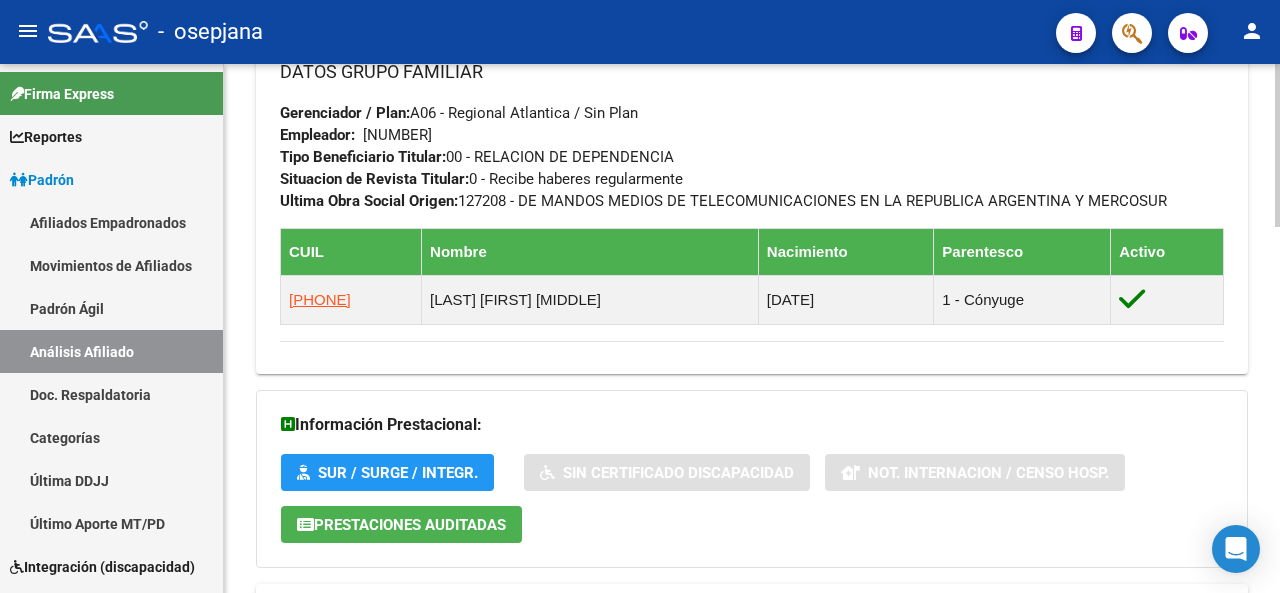 scroll, scrollTop: 1182, scrollLeft: 0, axis: vertical 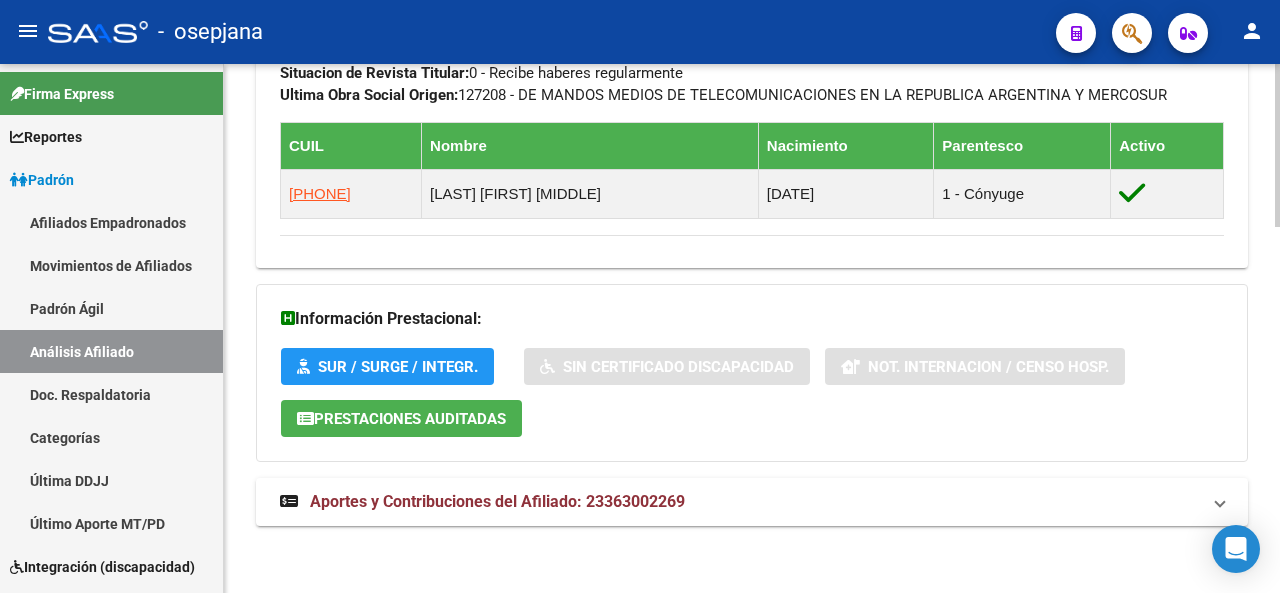 click 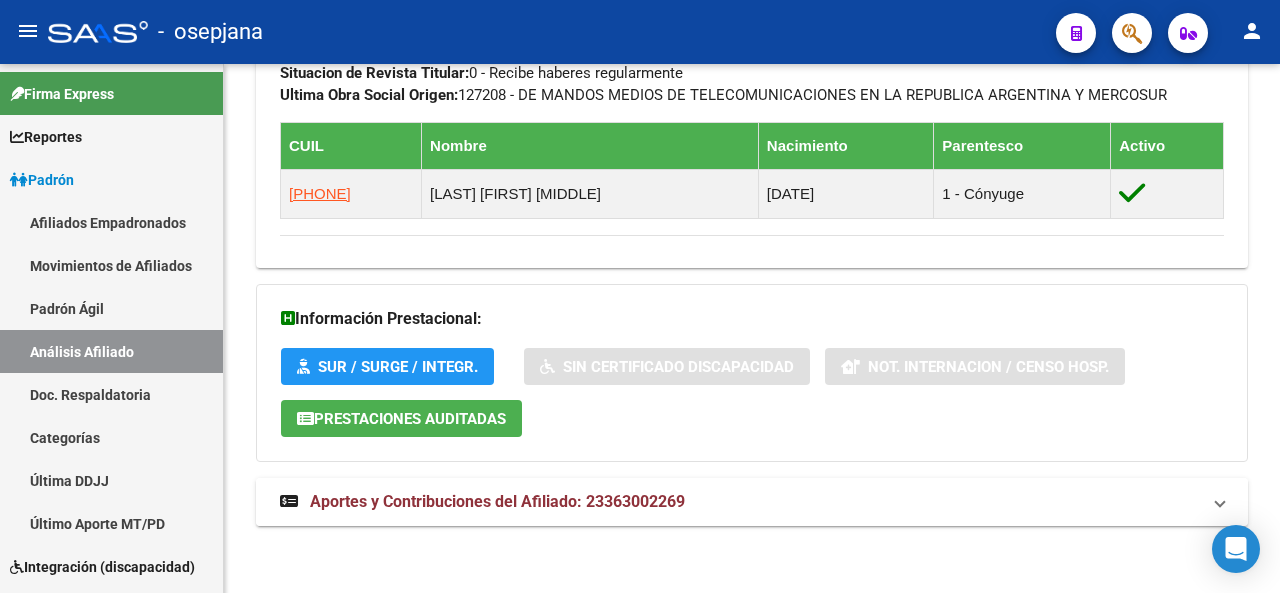 click on "Aportes y Contribuciones del Afiliado: 23363002269" at bounding box center [740, 502] 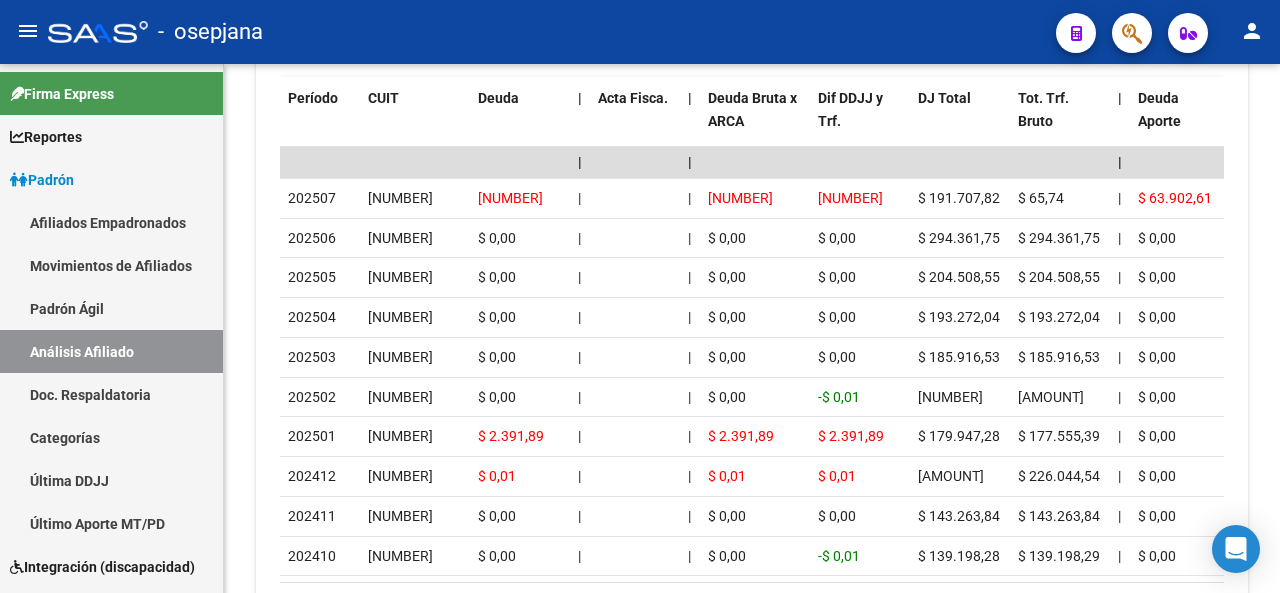 click 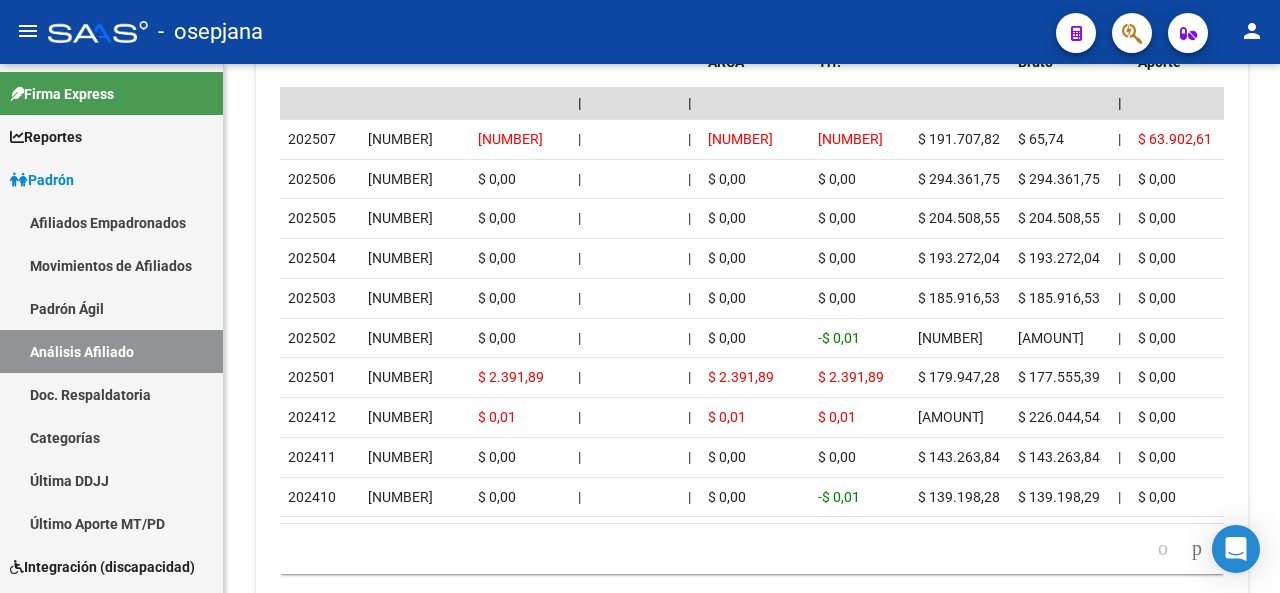 click 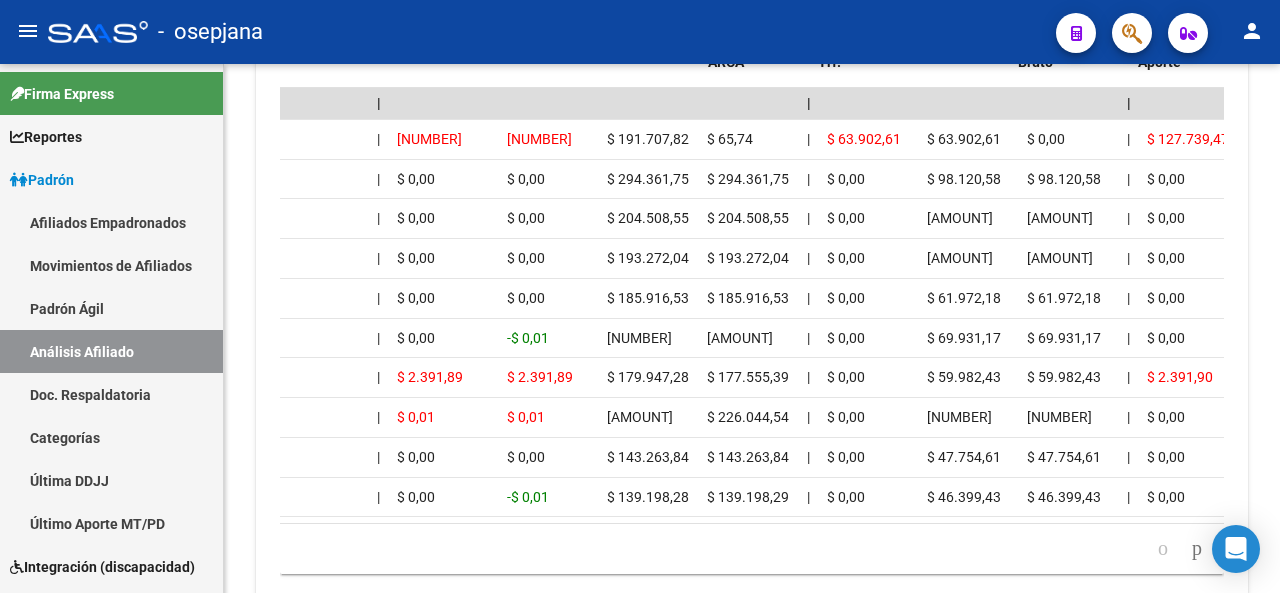 scroll, scrollTop: 0, scrollLeft: 0, axis: both 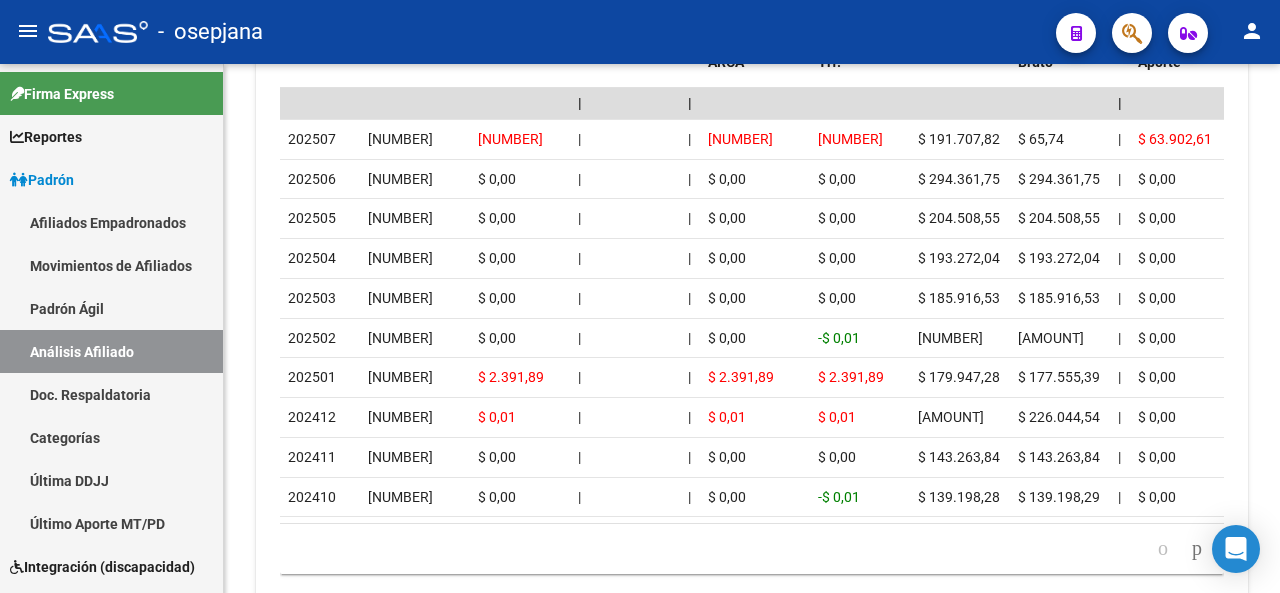 click 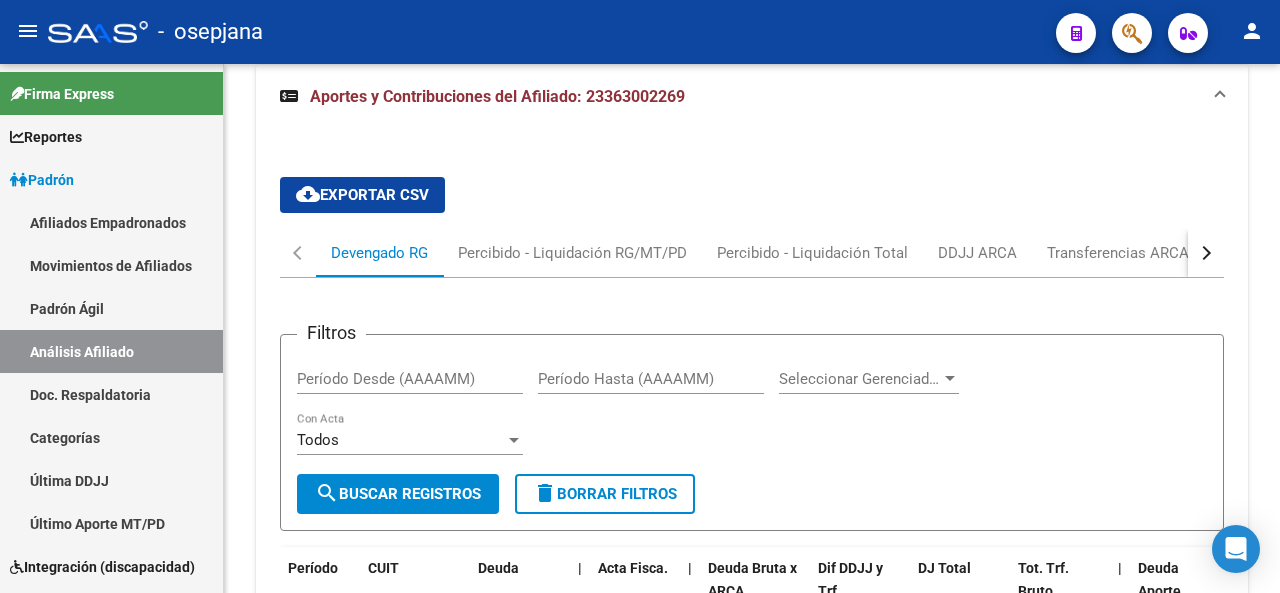 click 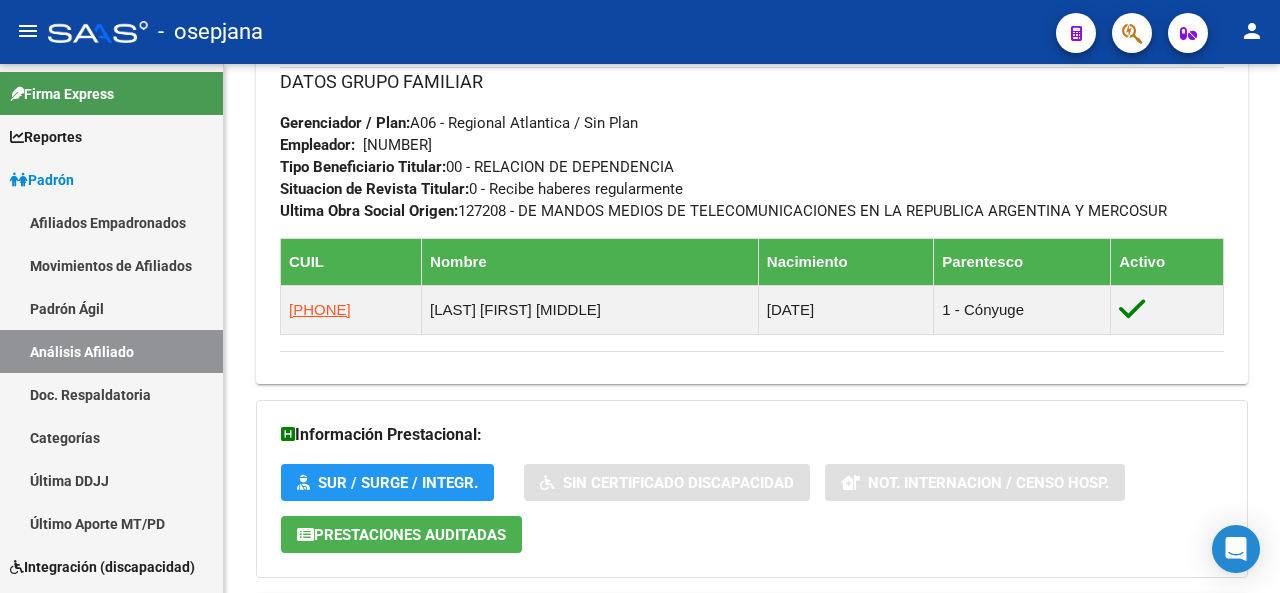 click 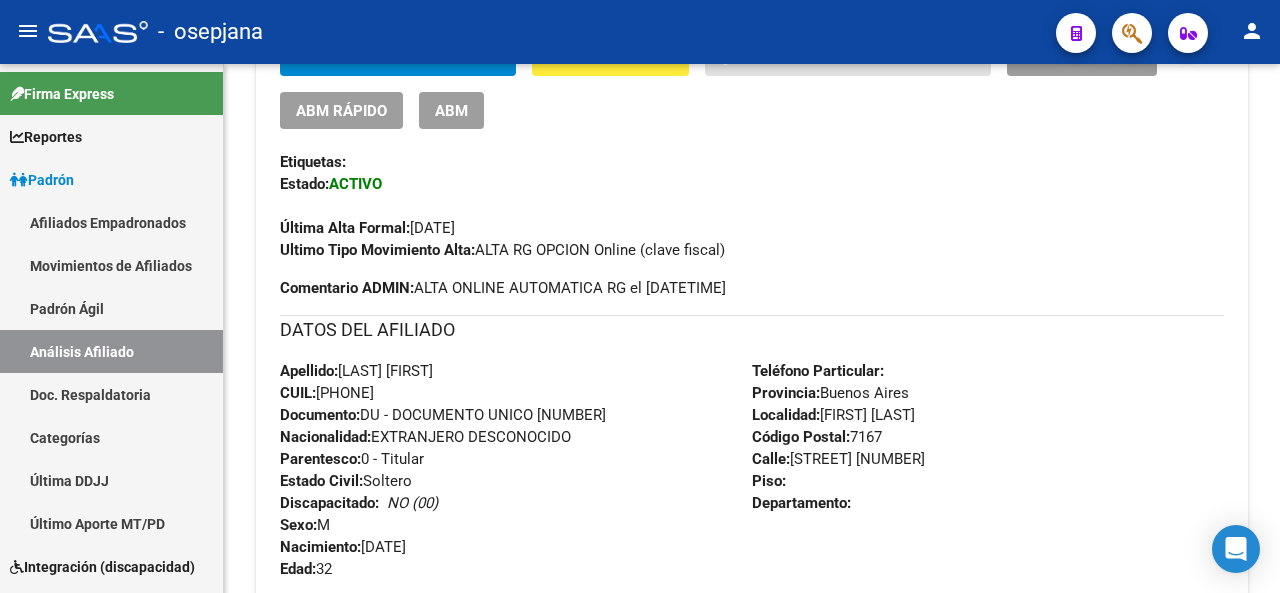 scroll, scrollTop: 8, scrollLeft: 0, axis: vertical 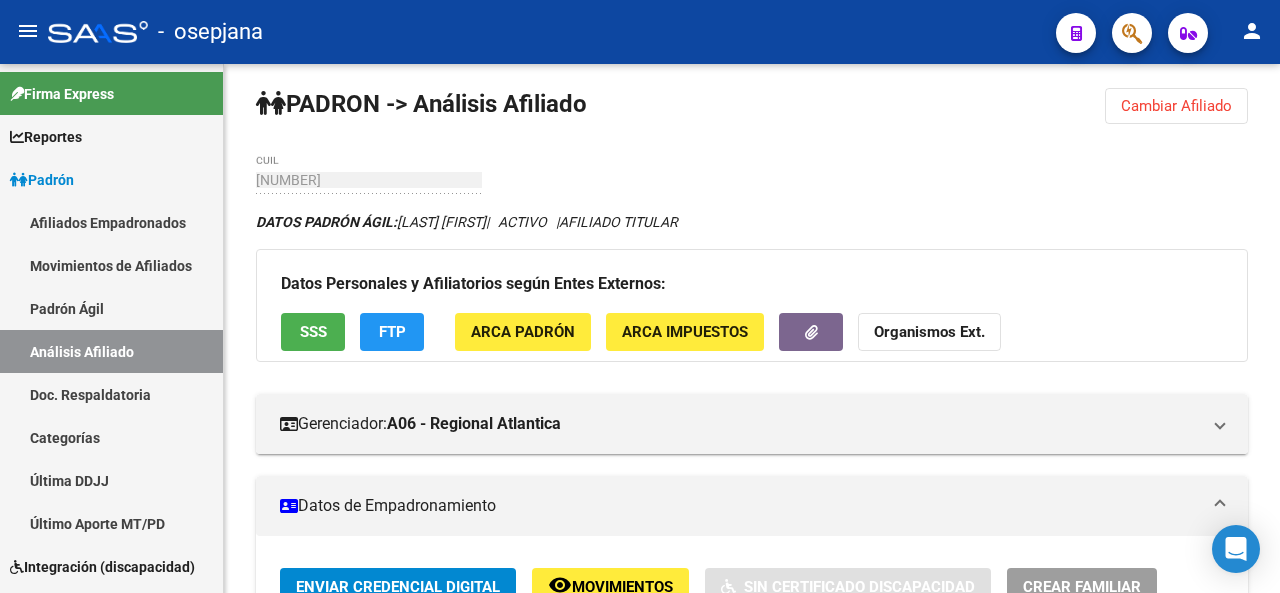 click 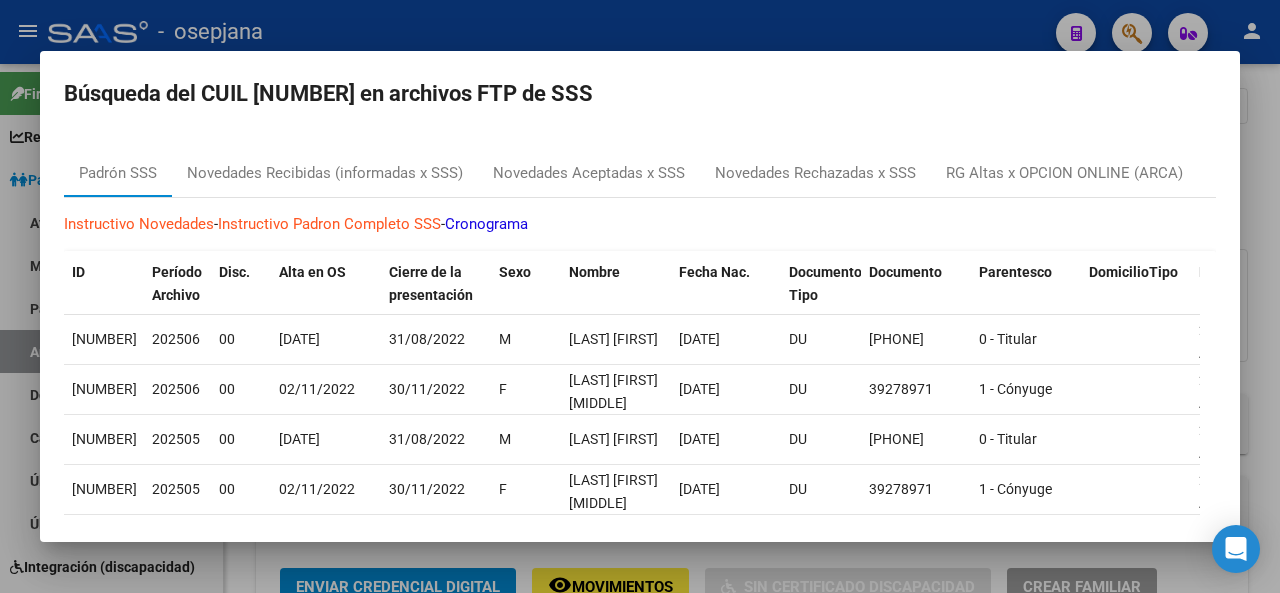 click at bounding box center (640, 296) 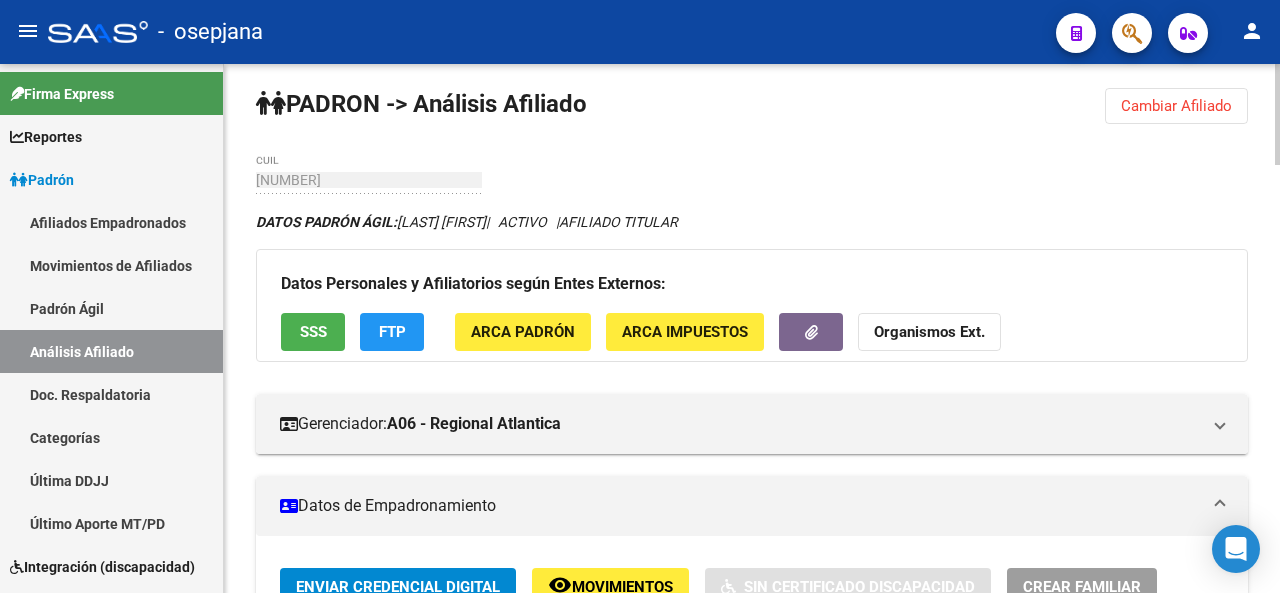 click on "Cambiar Afiliado" 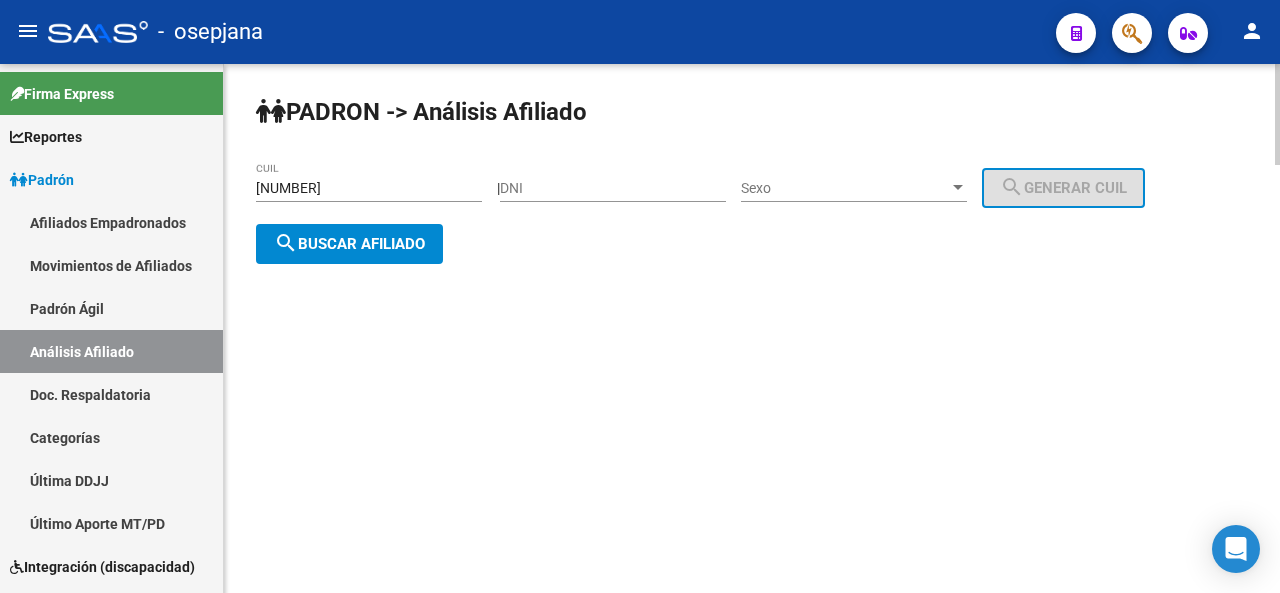 scroll, scrollTop: 0, scrollLeft: 0, axis: both 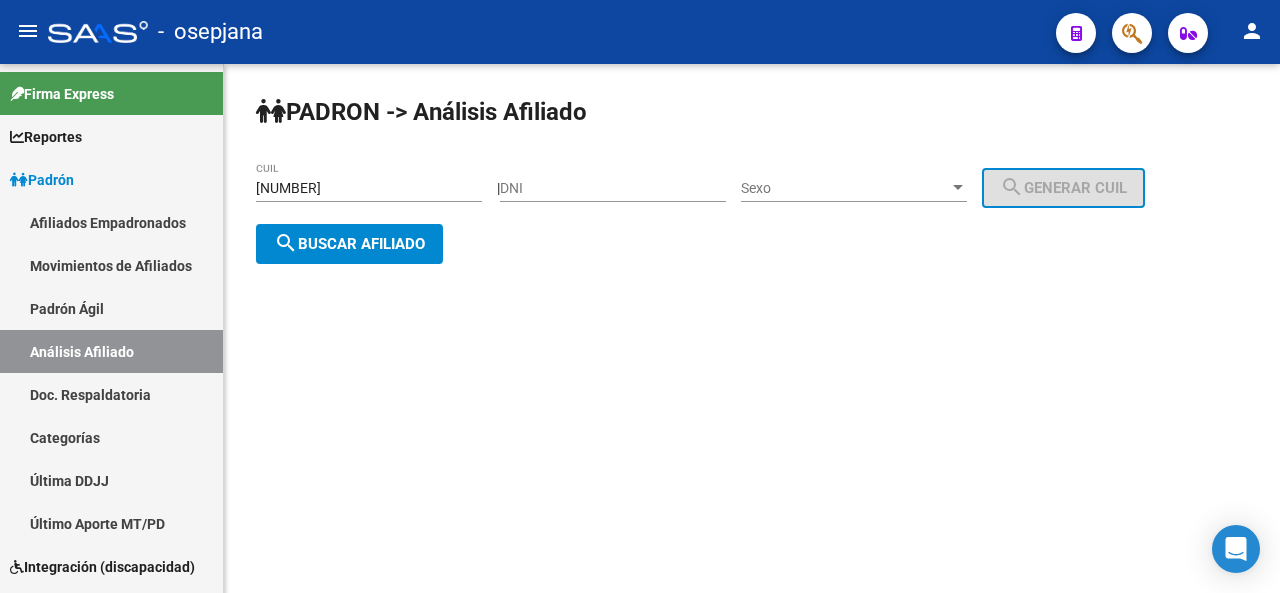 click on "23-36300226-9 CUIL" 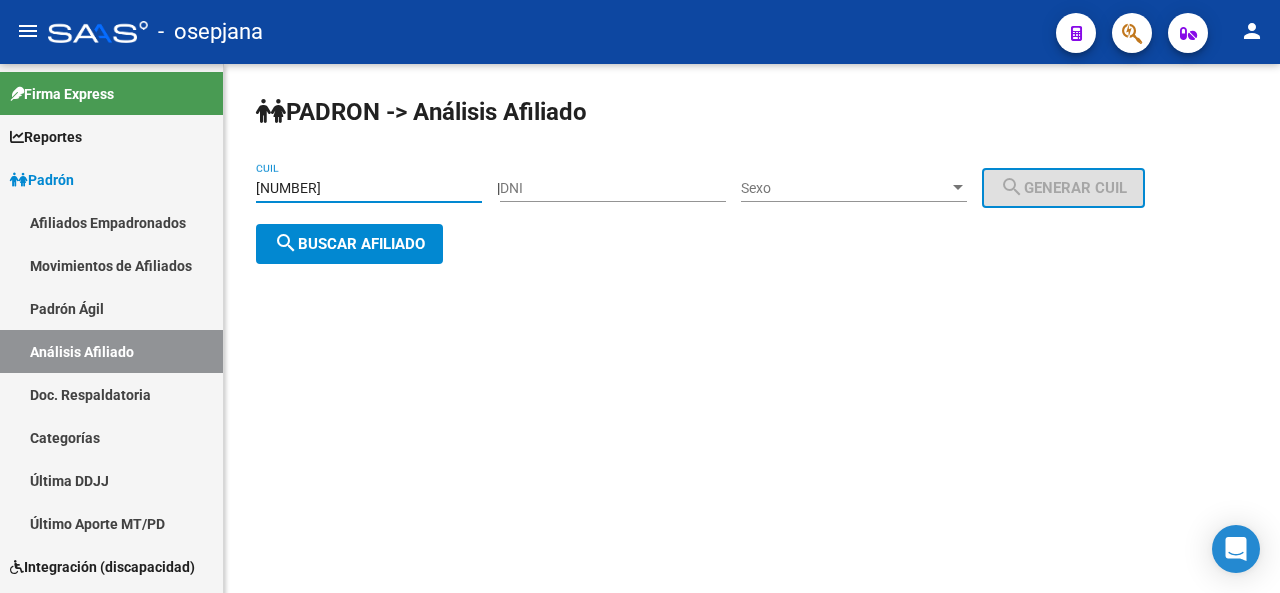 click on "23-36300226-9 CUIL" 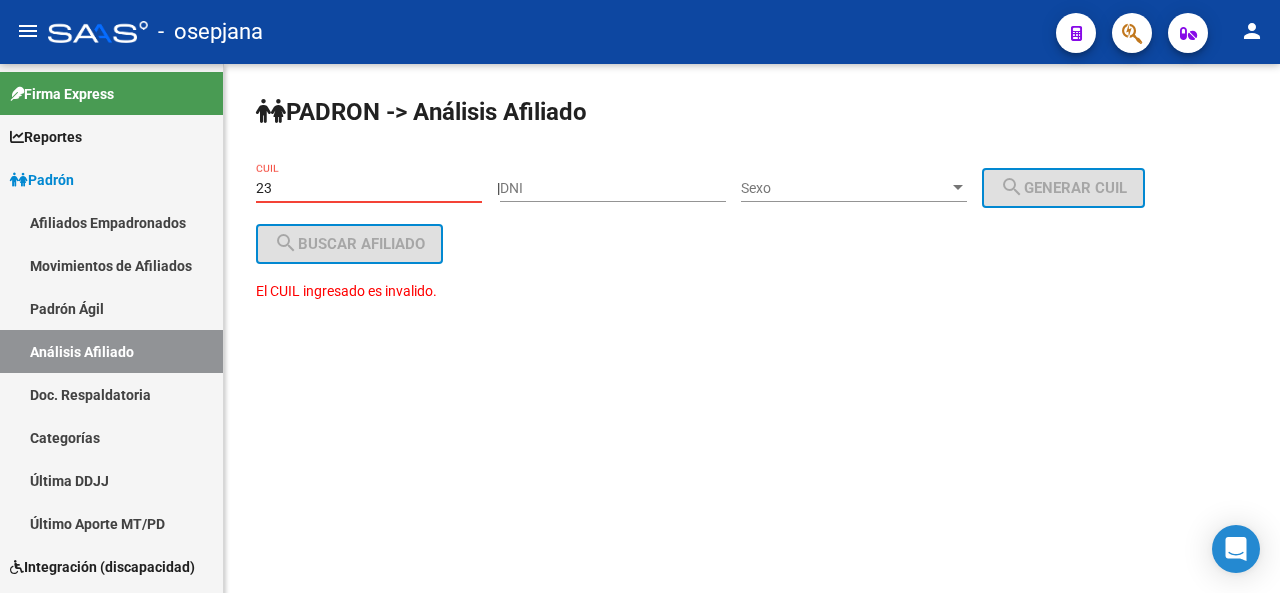 type on "2" 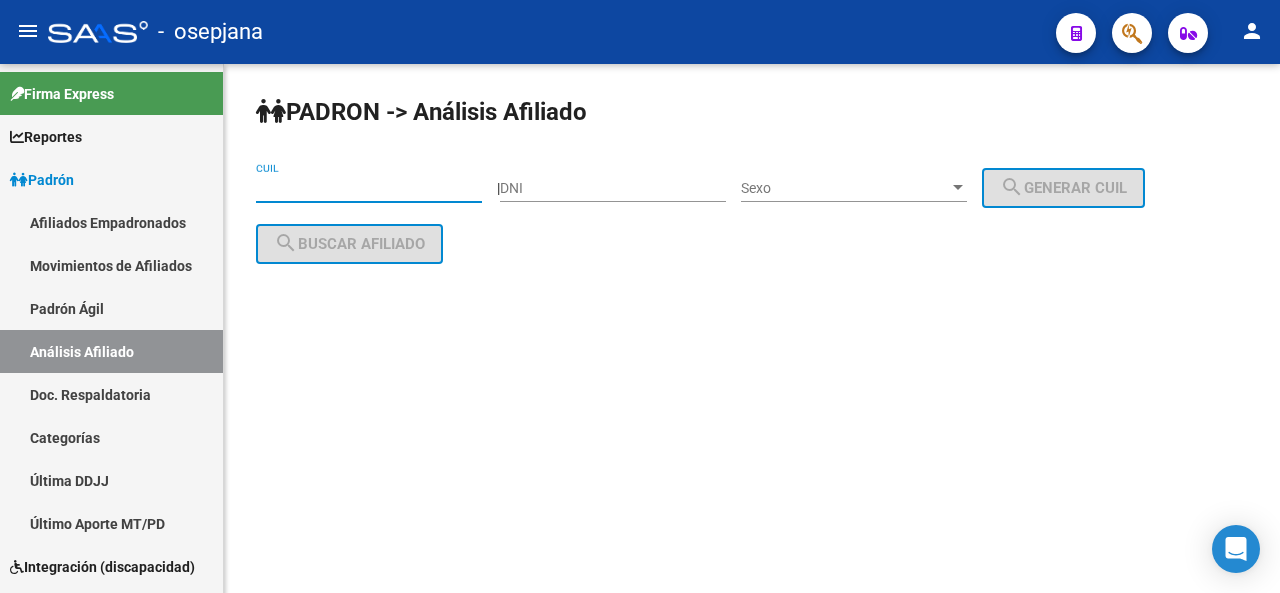 paste on "27-29210958-5" 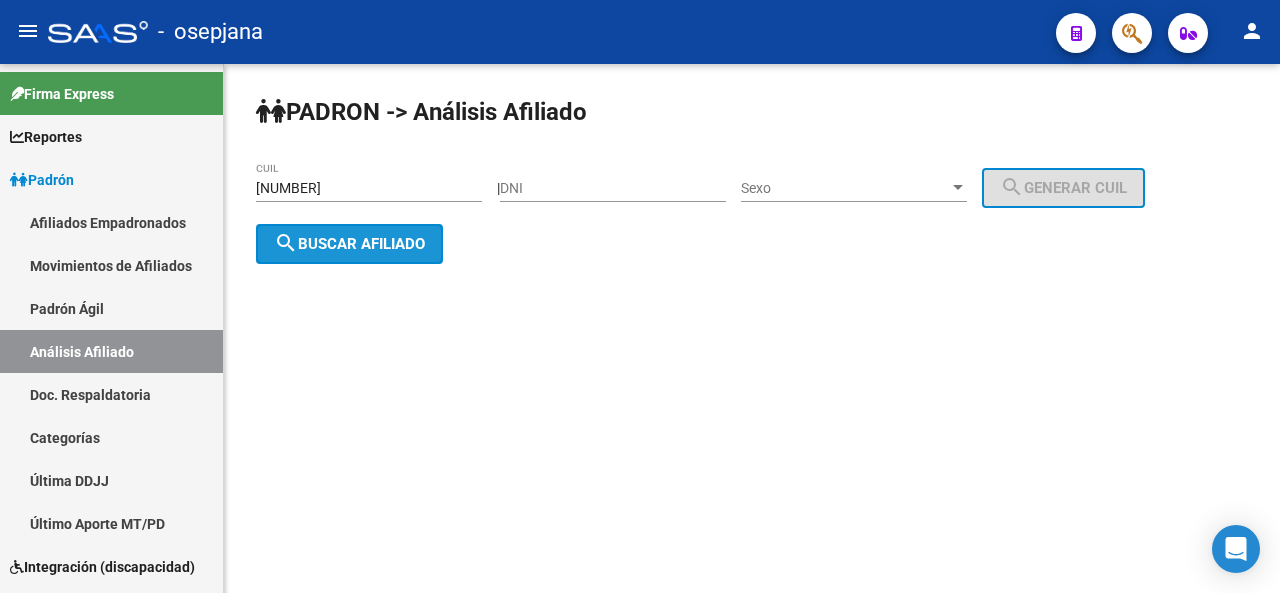 click on "search  Buscar afiliado" 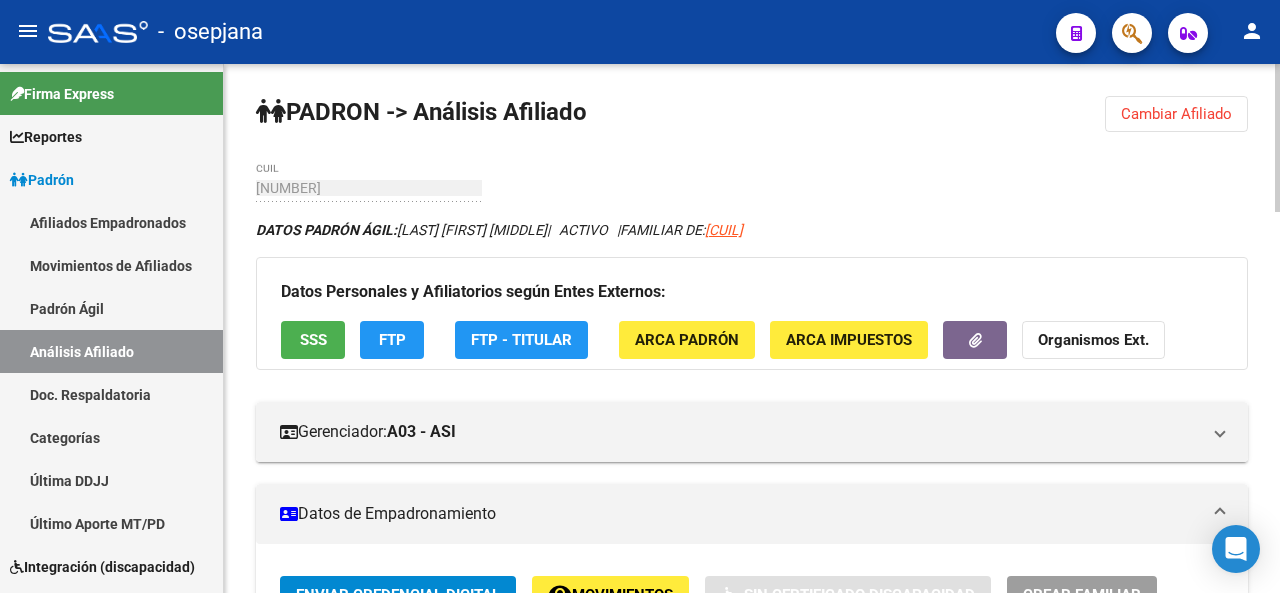 click 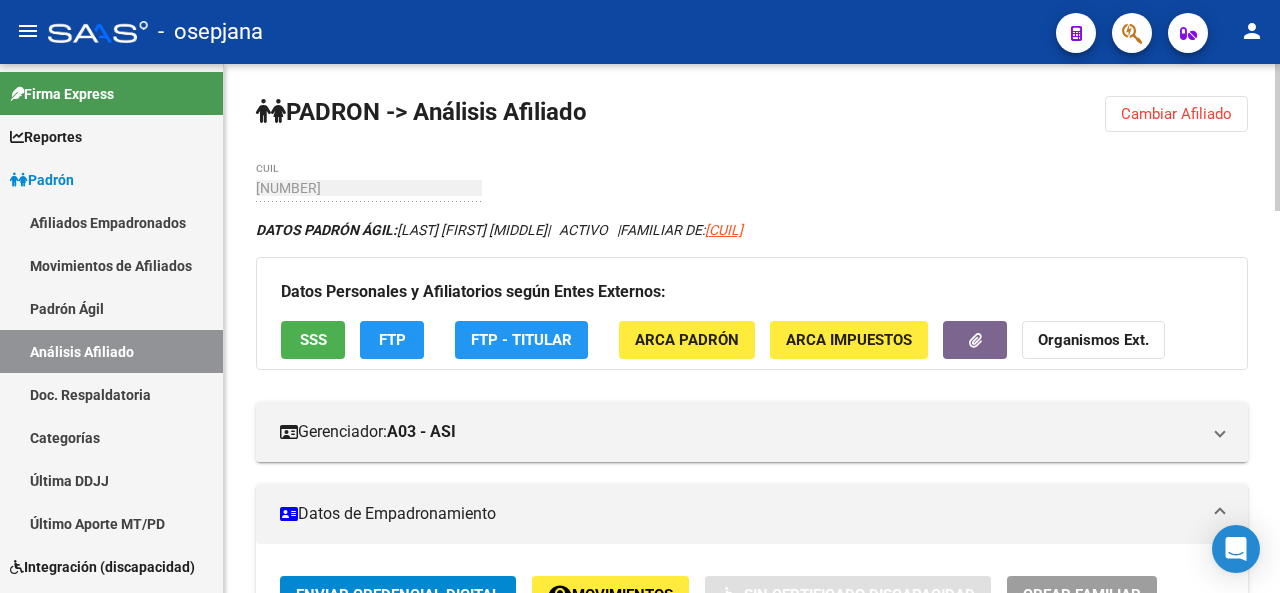 click 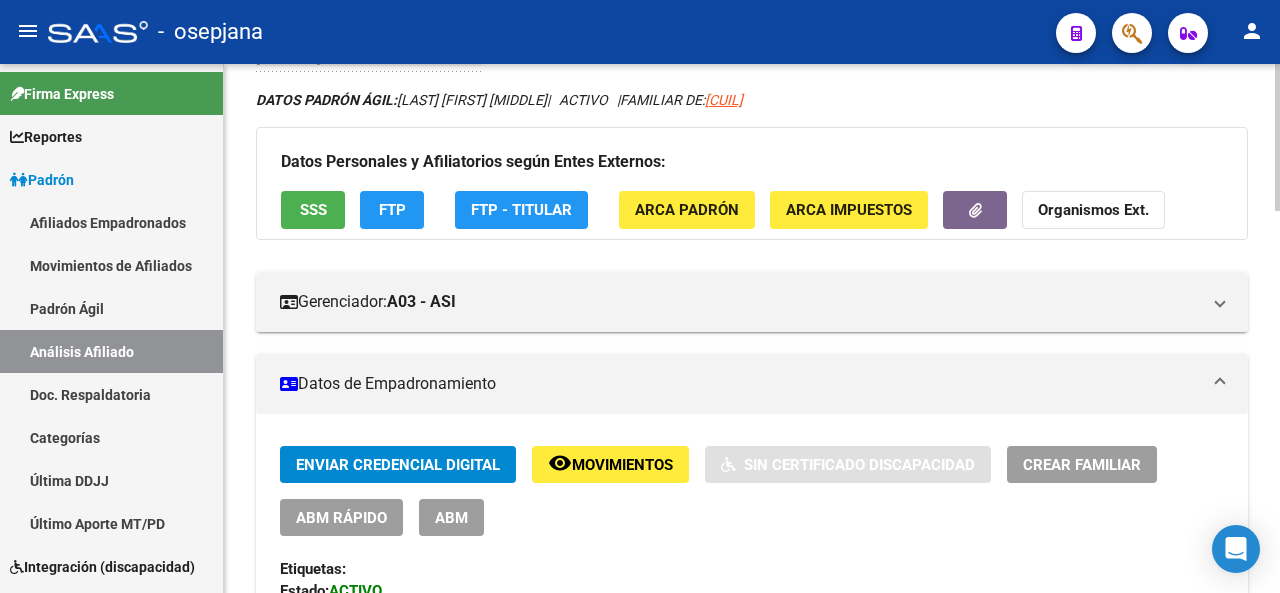 click 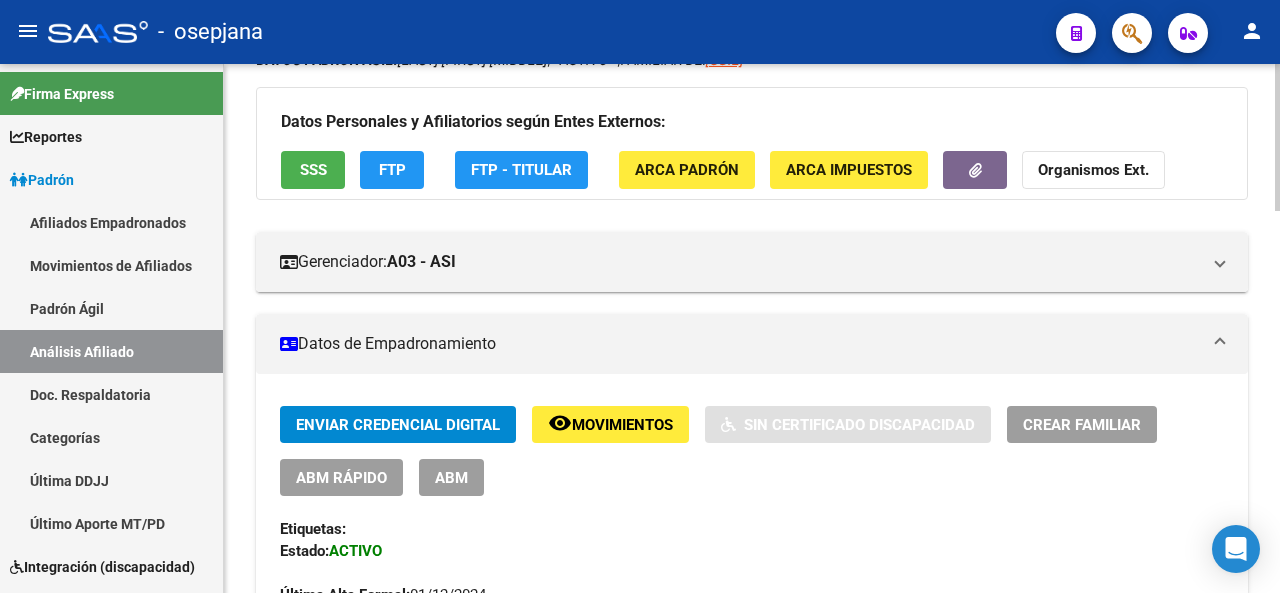 scroll, scrollTop: 130, scrollLeft: 0, axis: vertical 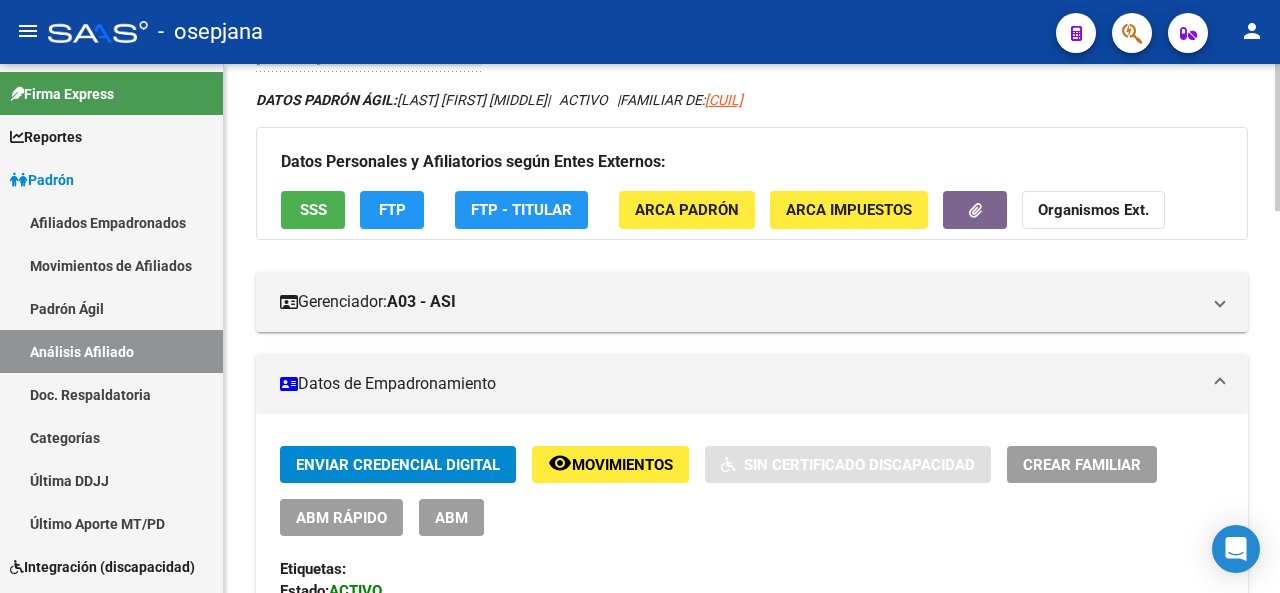 click 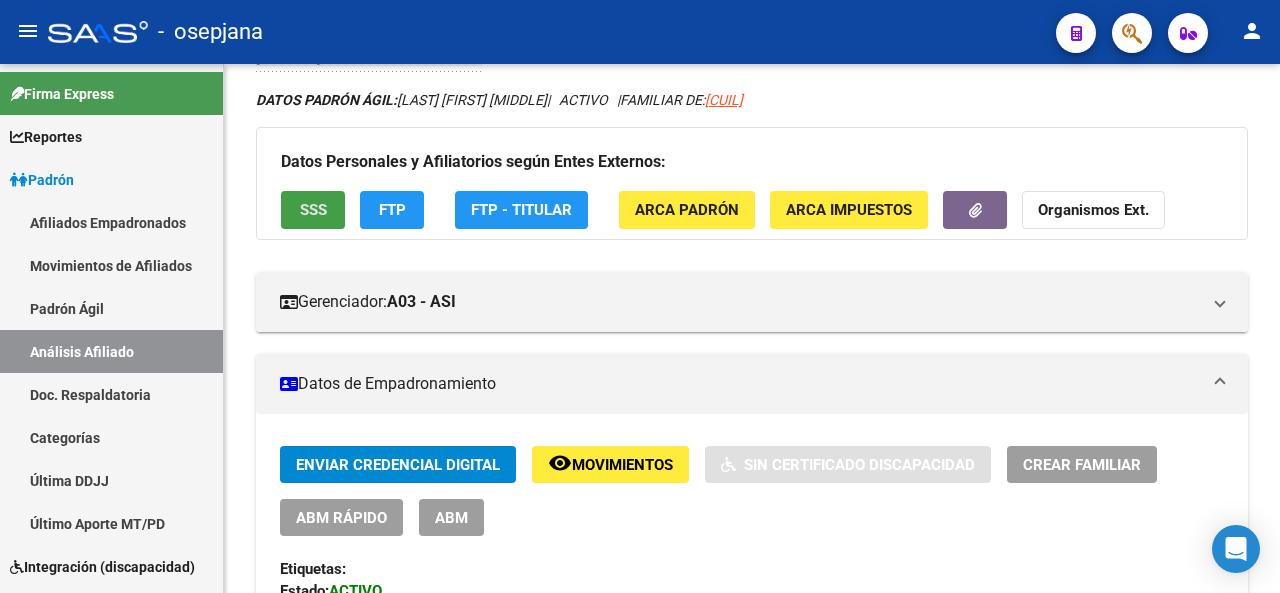 click on "SSS" 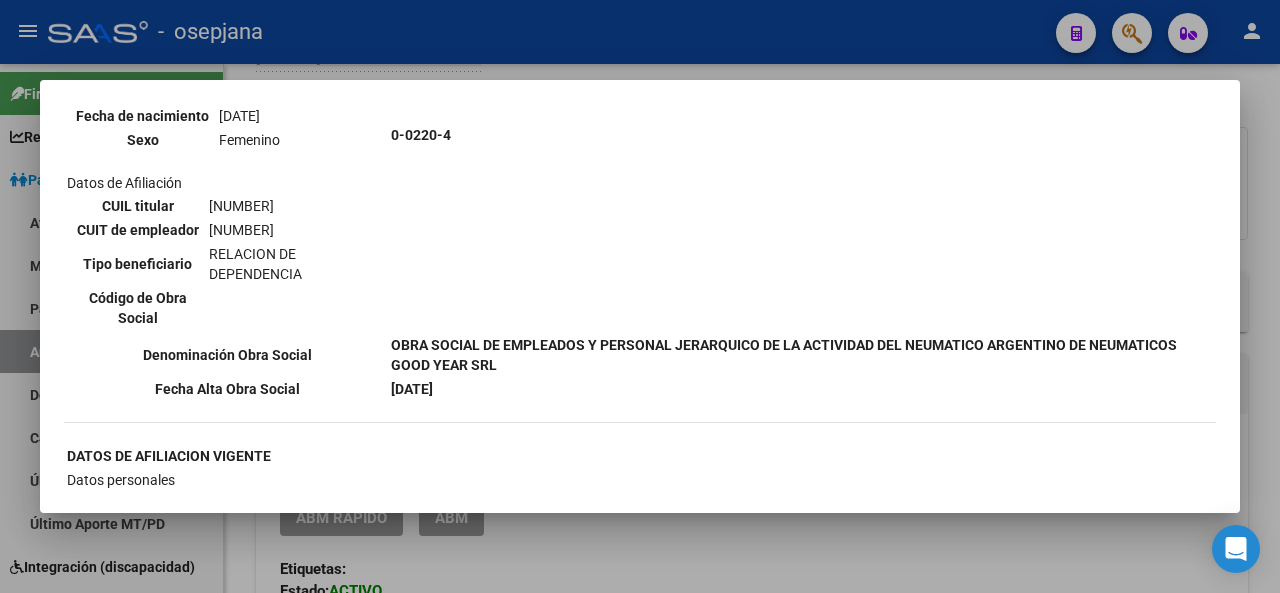 scroll, scrollTop: 1292, scrollLeft: 0, axis: vertical 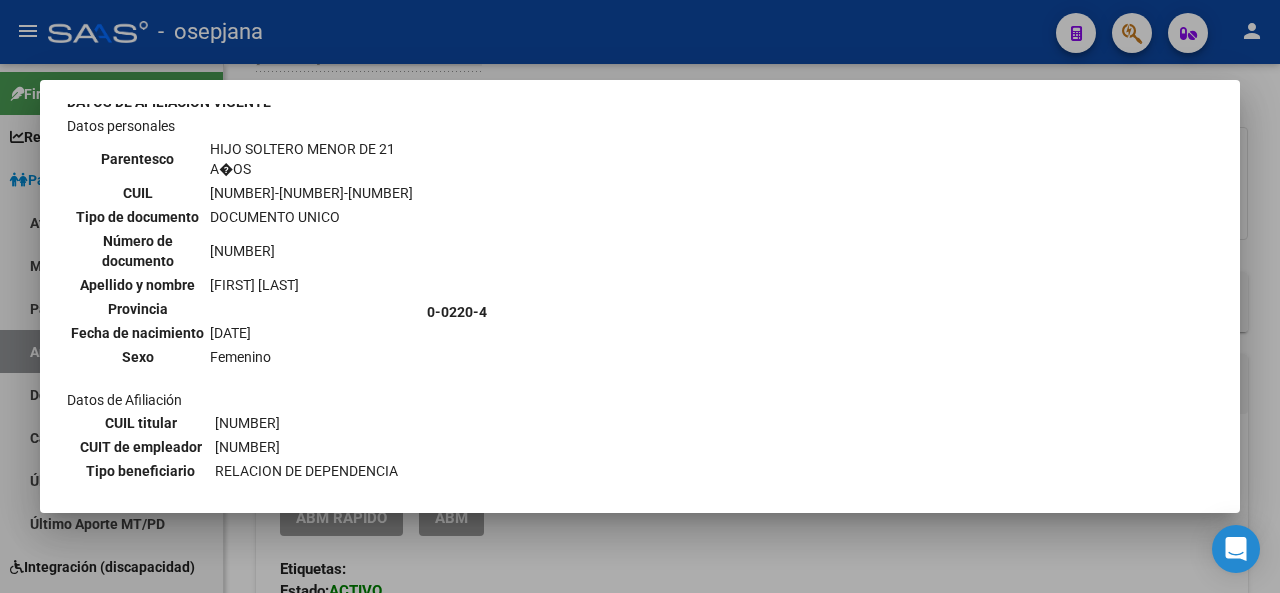 click at bounding box center [640, 296] 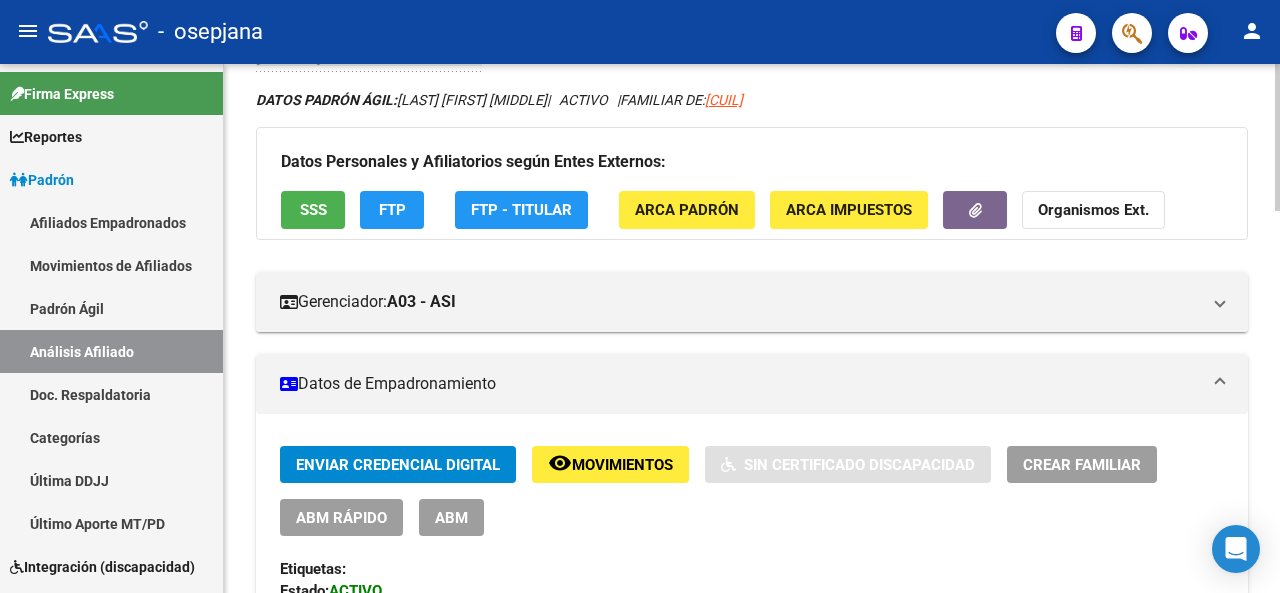 click on "remove_red_eye Movimientos" 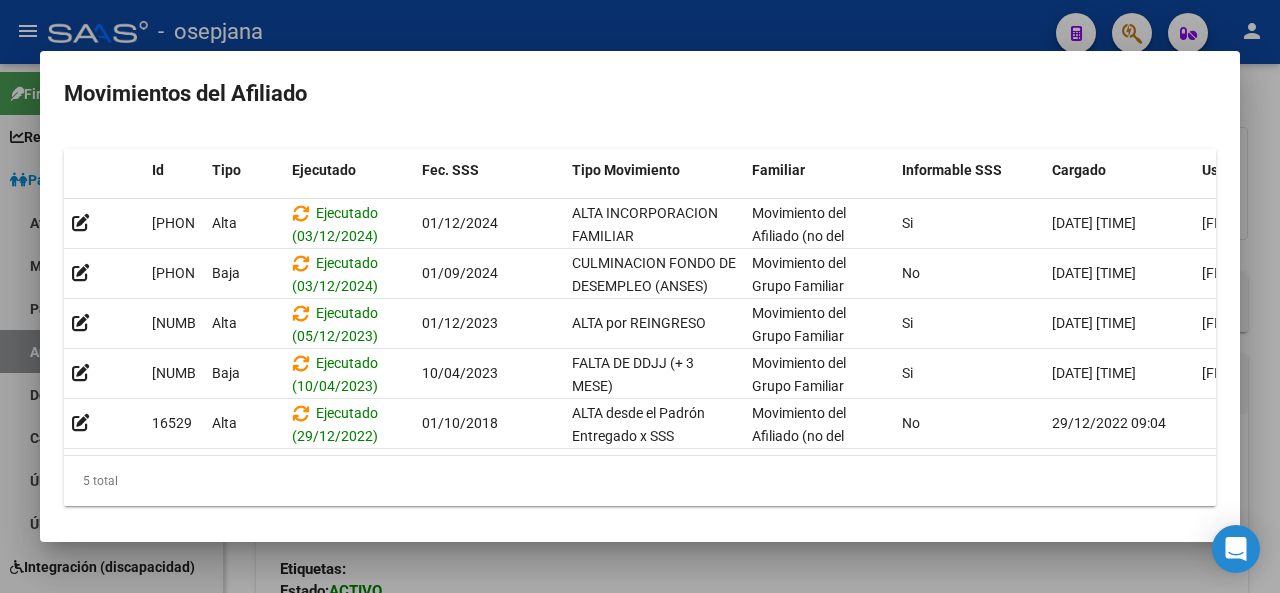 click at bounding box center [640, 296] 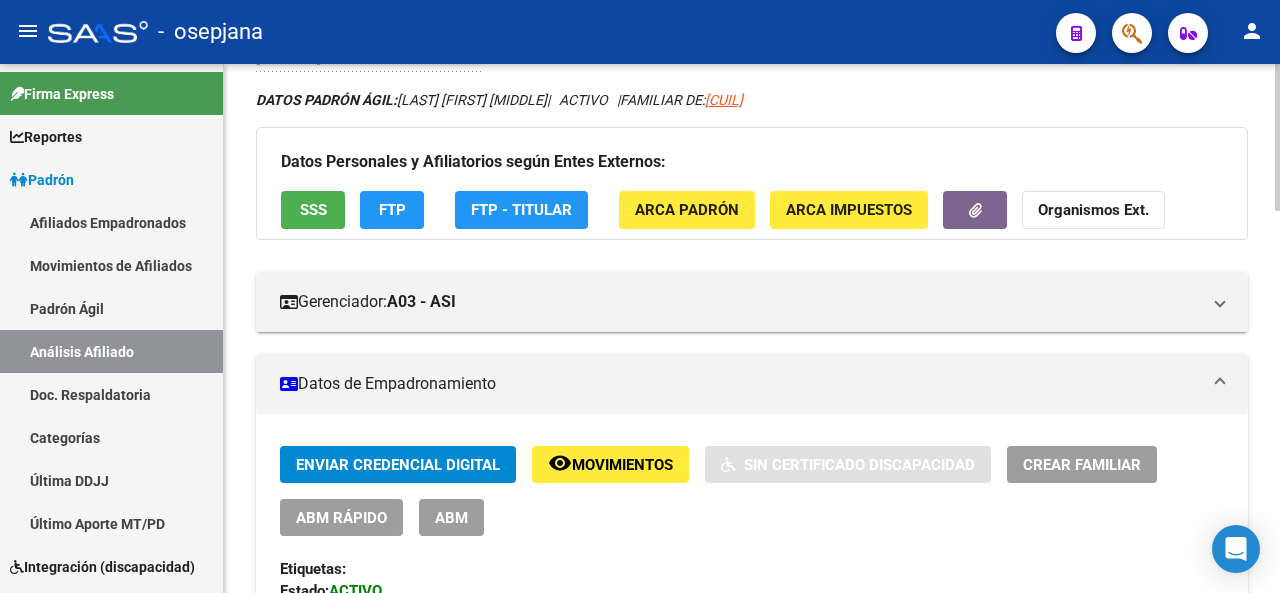 click 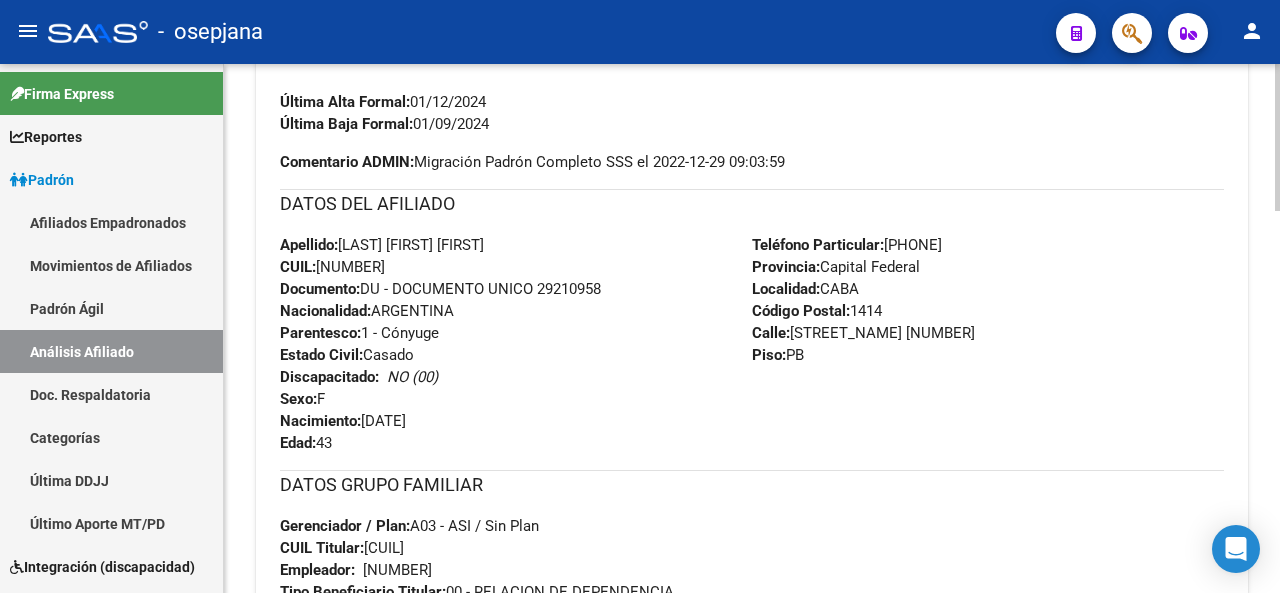scroll, scrollTop: 1192, scrollLeft: 0, axis: vertical 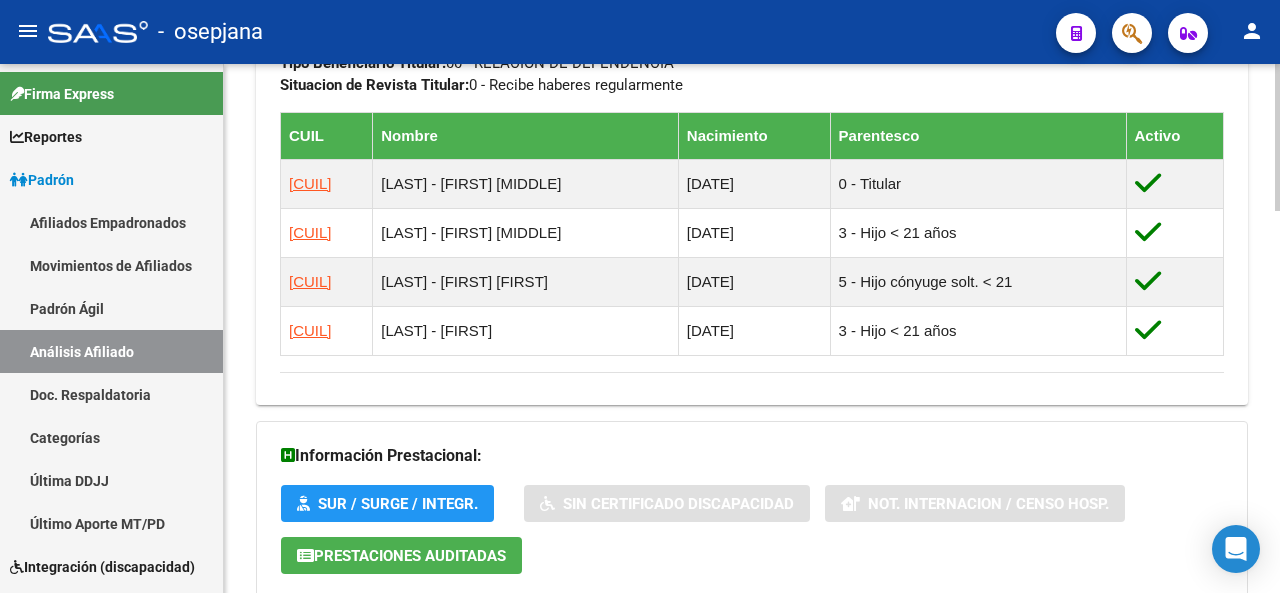 click 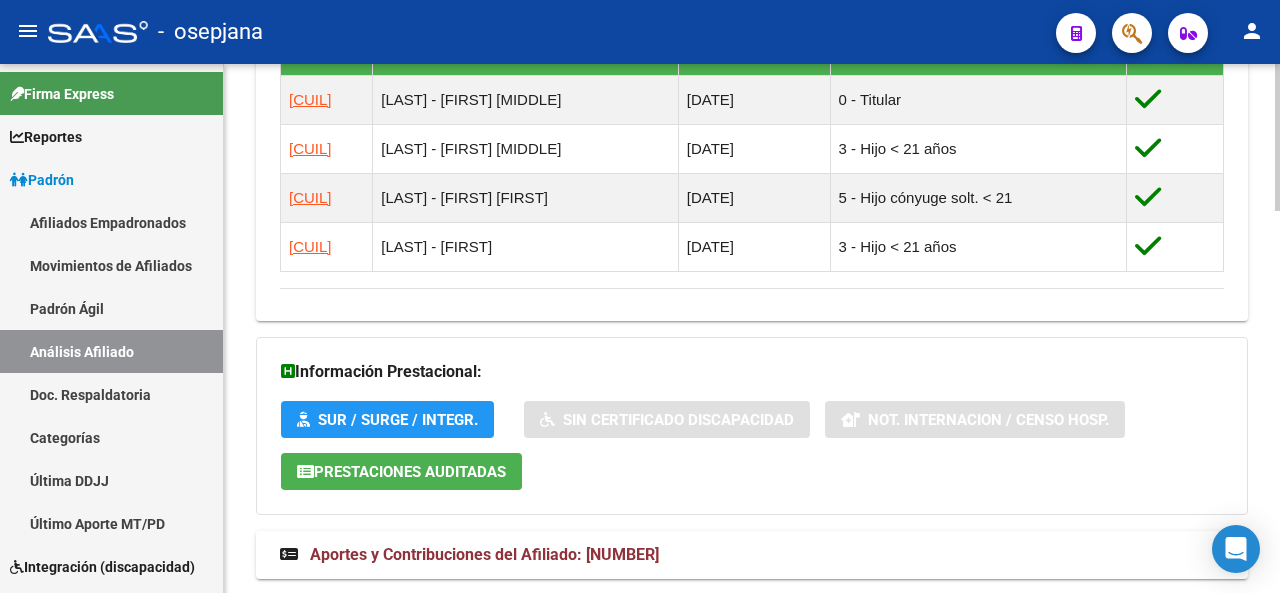 click 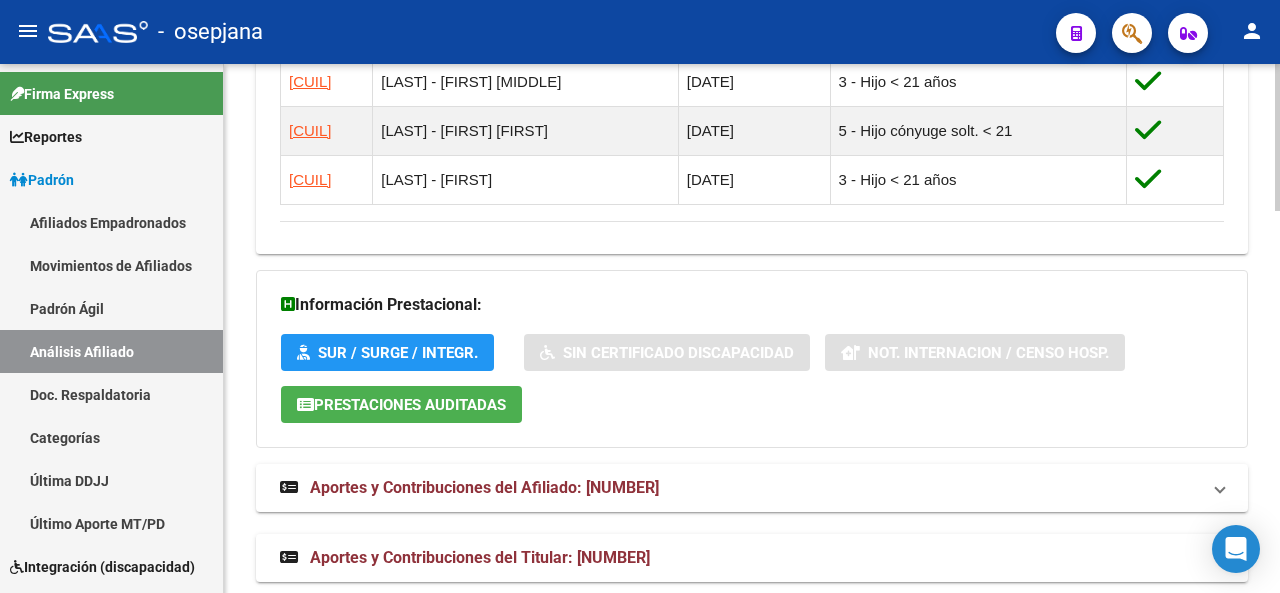 click 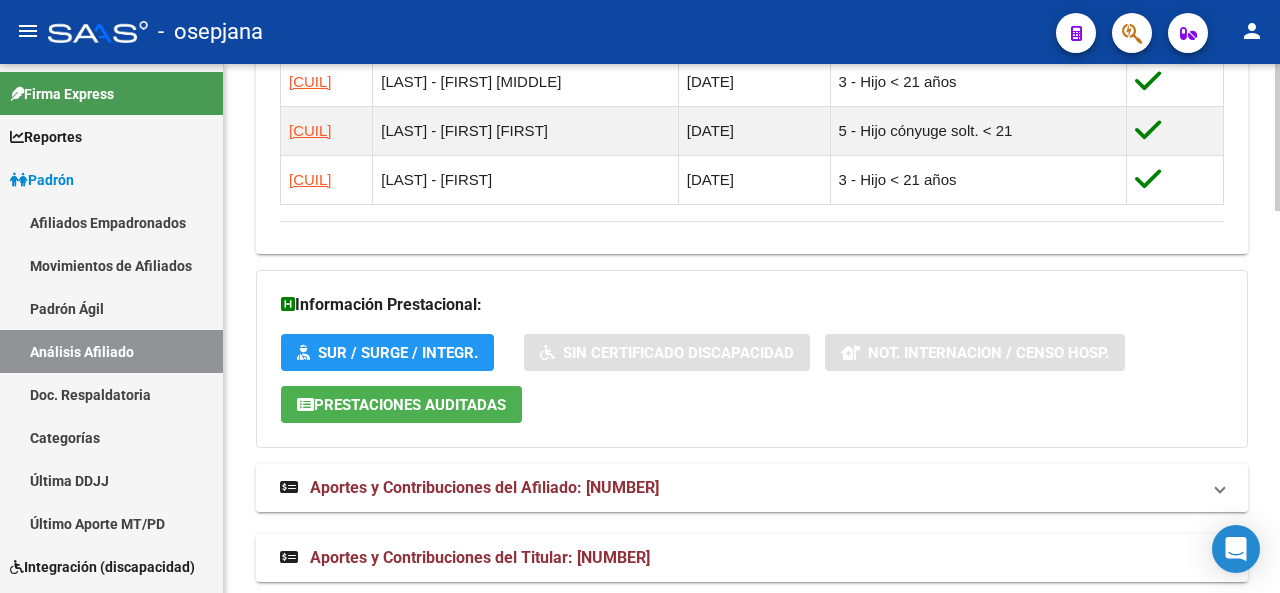 click on "Aportes y Contribuciones del Afiliado: 27292109585" at bounding box center [484, 487] 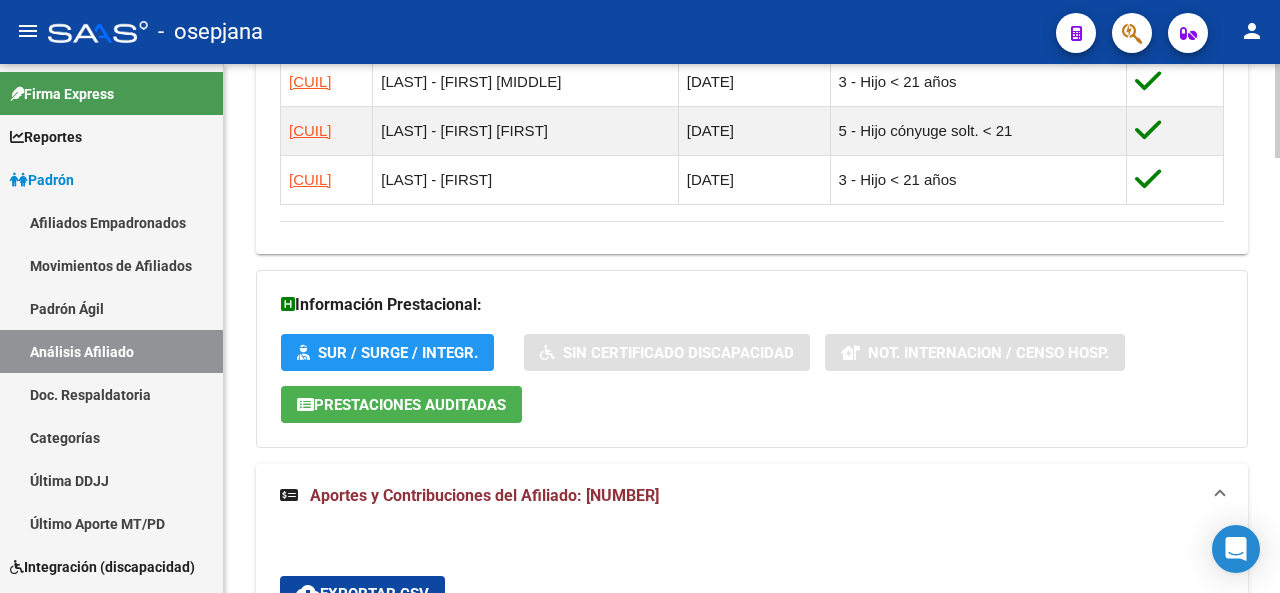 click 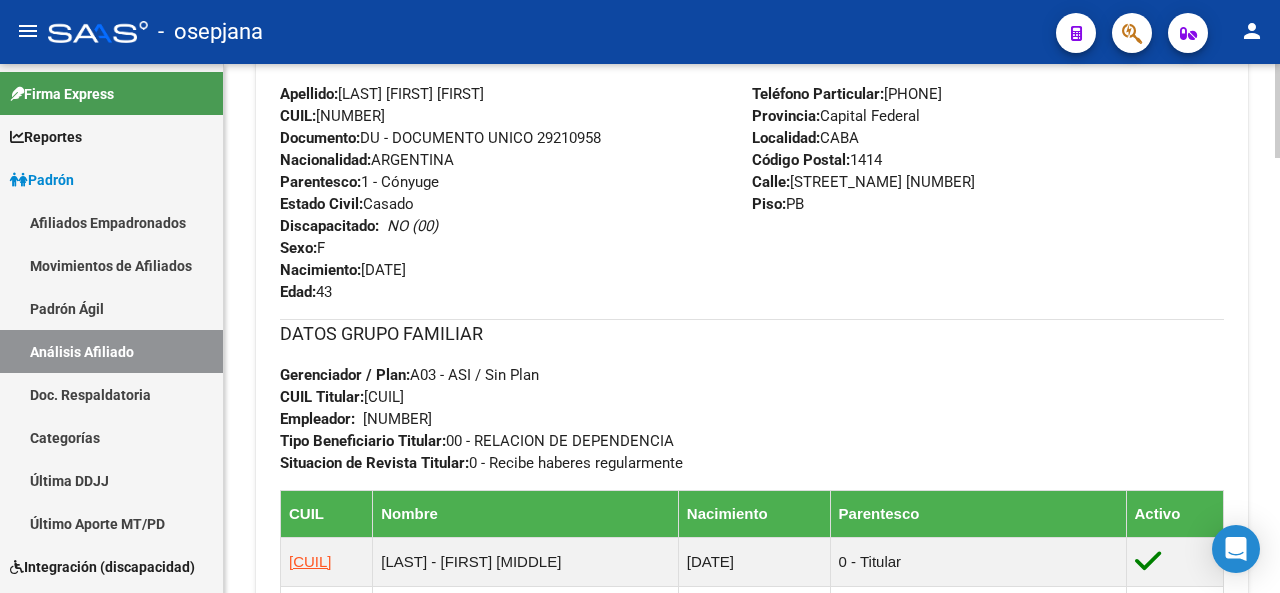 click 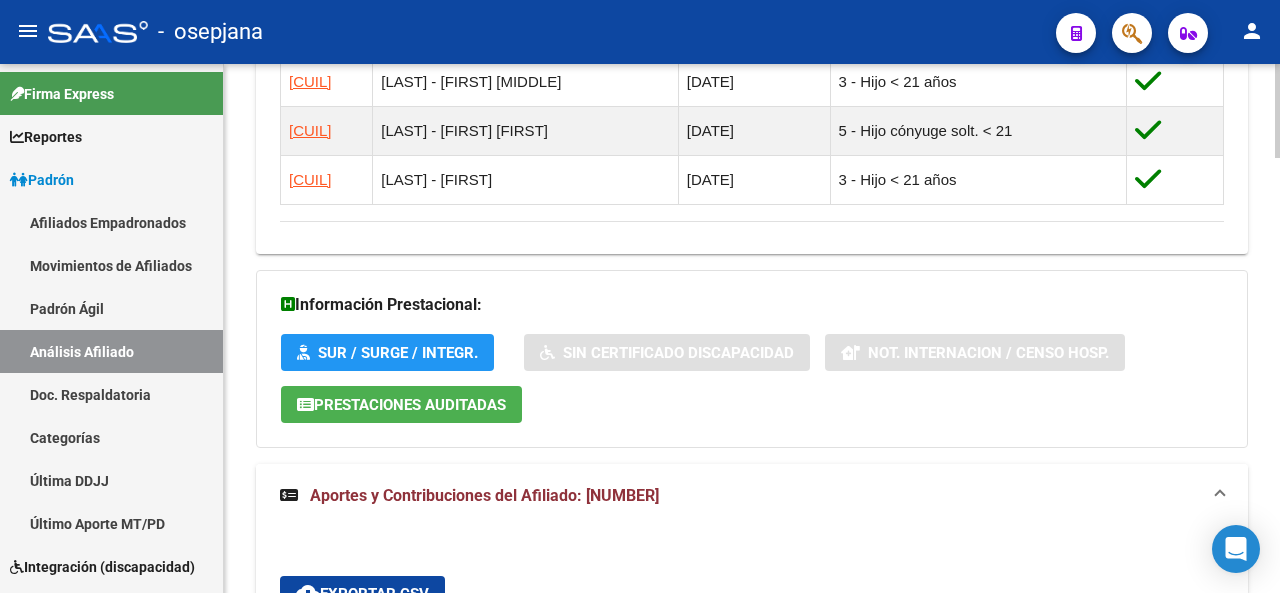 click 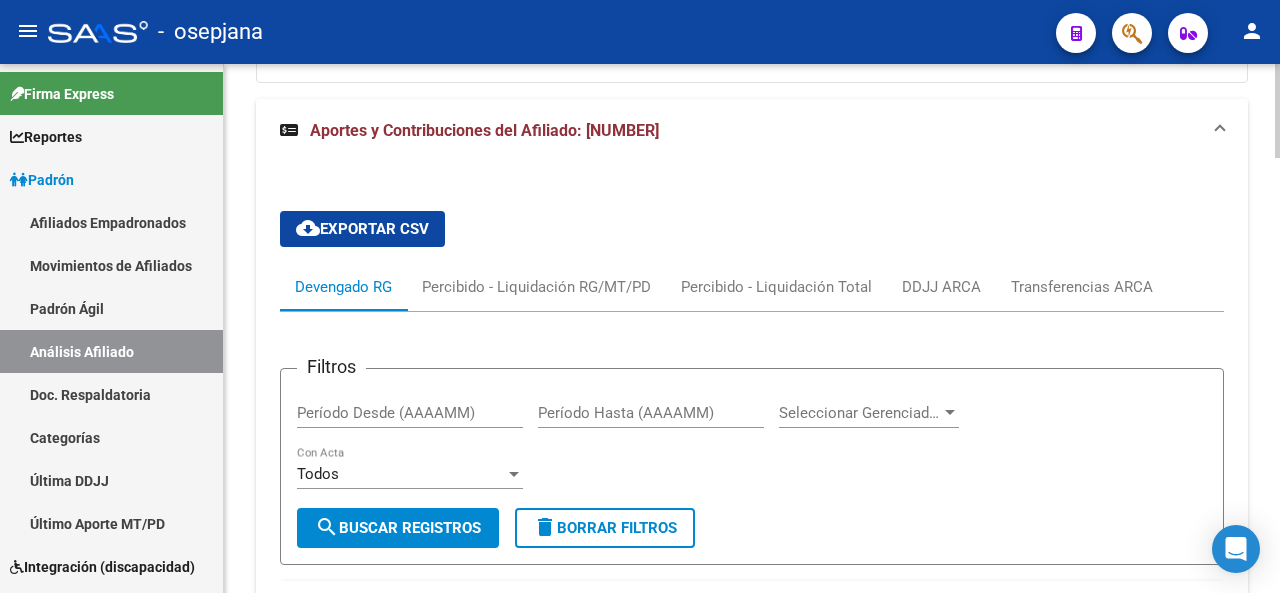 scroll, scrollTop: 1764, scrollLeft: 0, axis: vertical 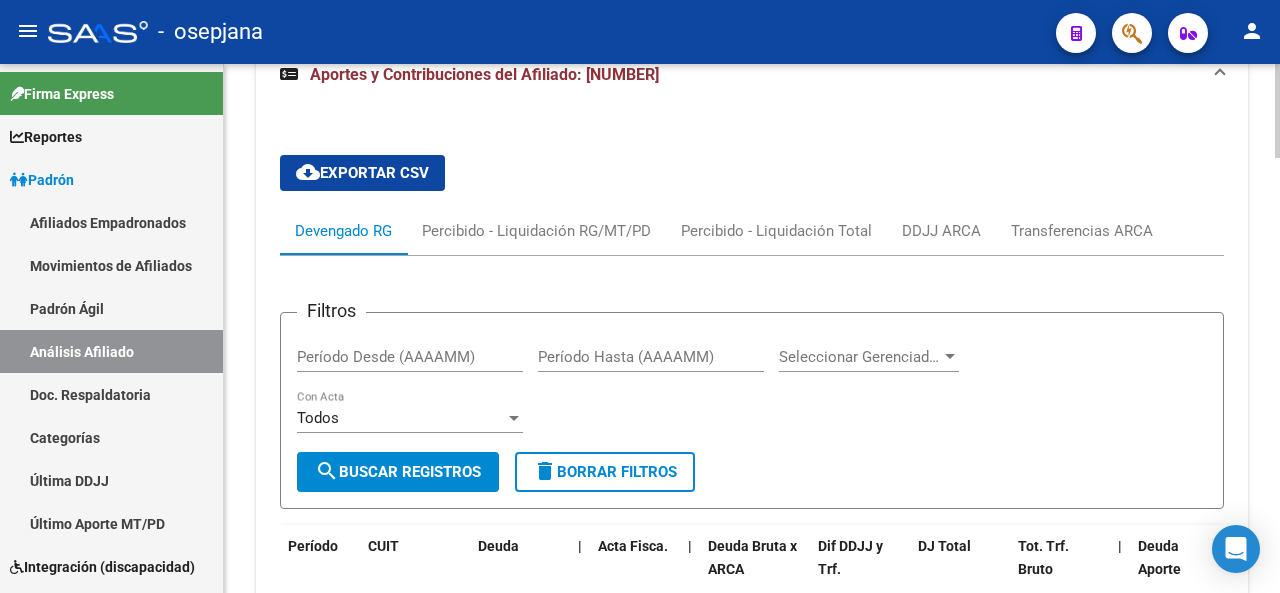 click 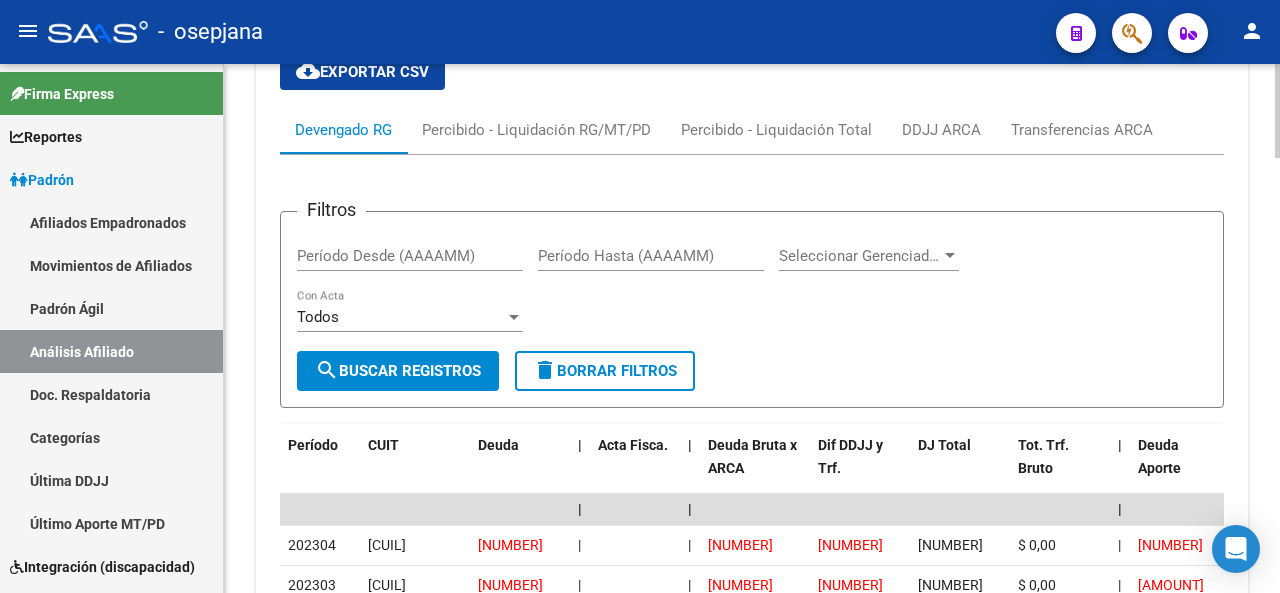 click 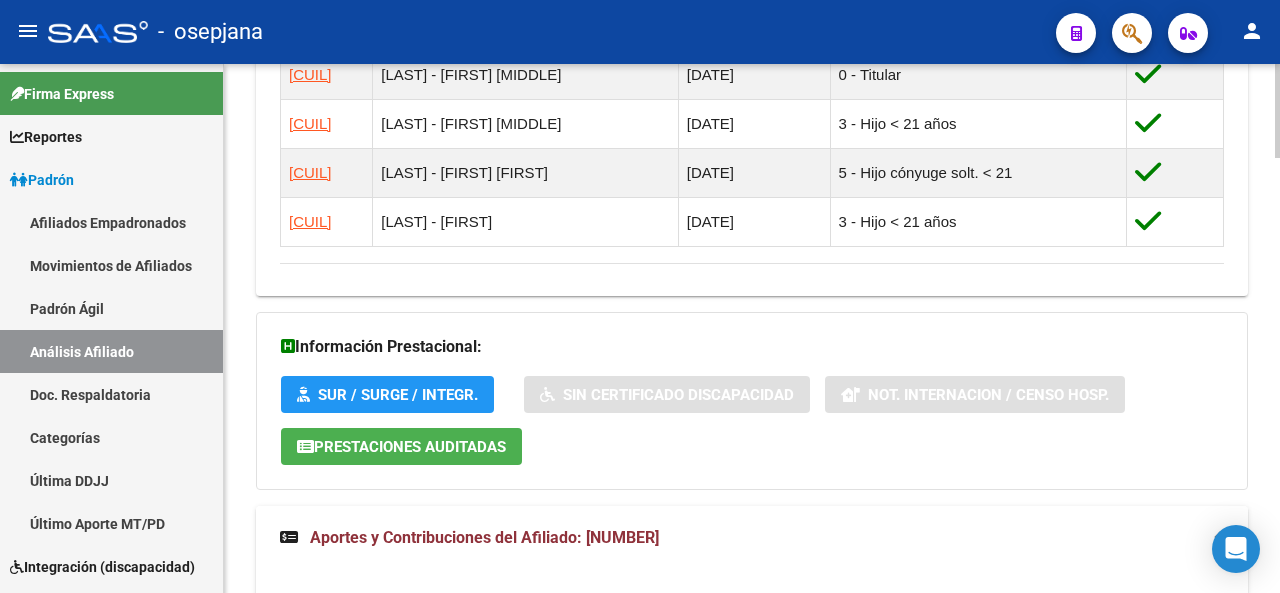 click 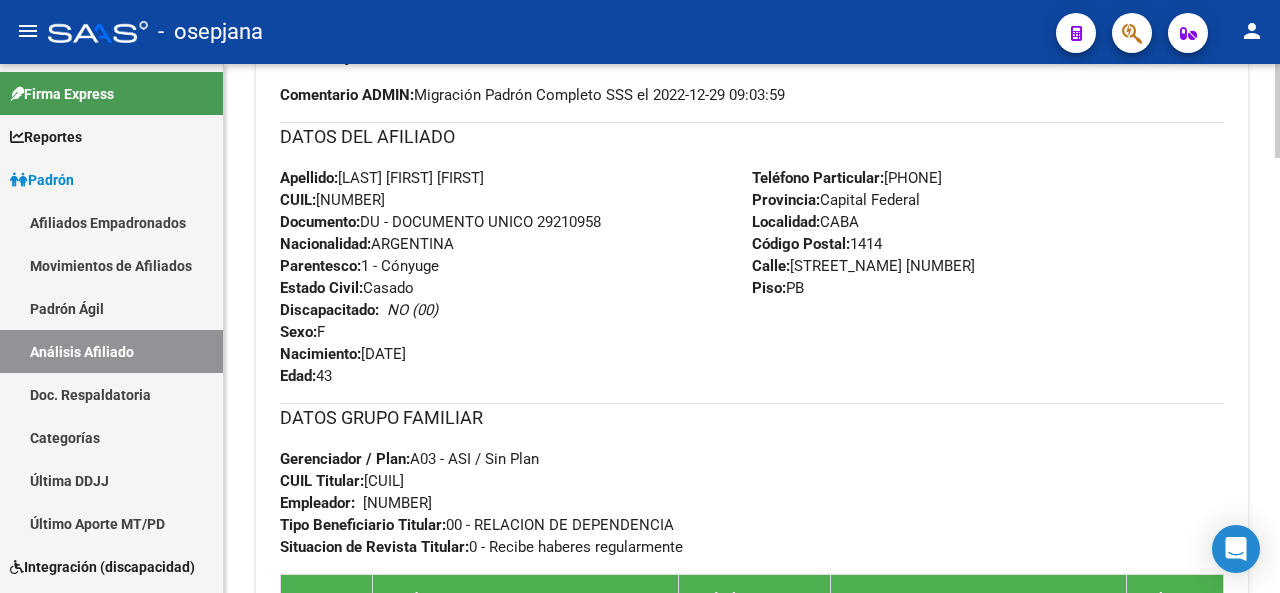 scroll, scrollTop: 726, scrollLeft: 0, axis: vertical 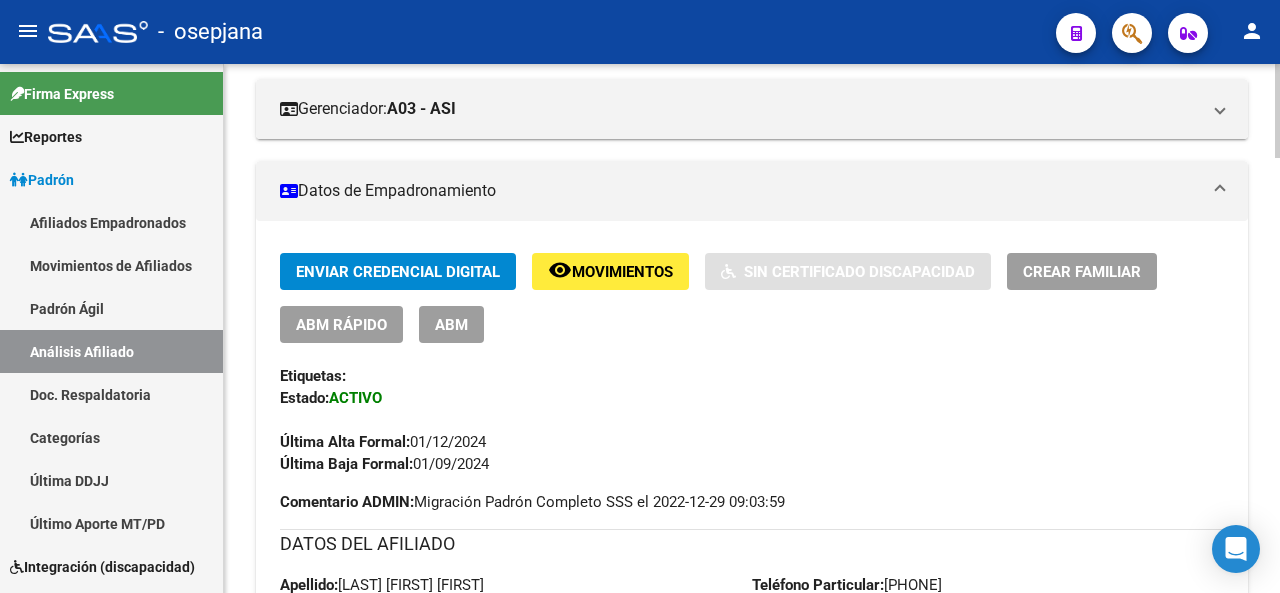 click 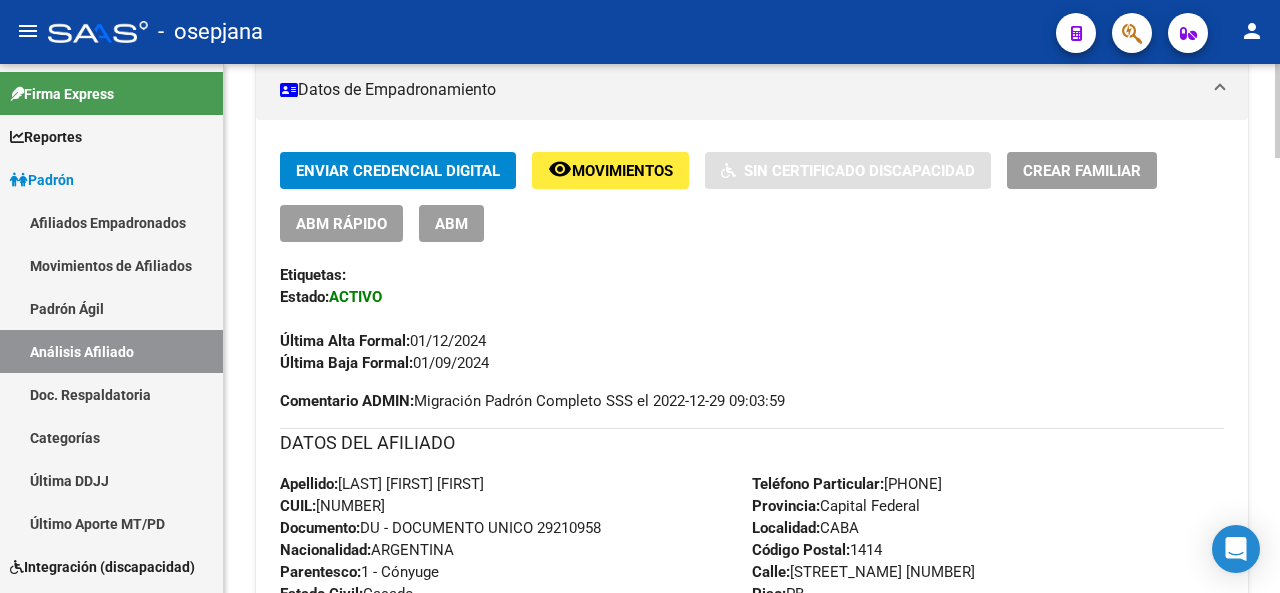 scroll, scrollTop: 953, scrollLeft: 0, axis: vertical 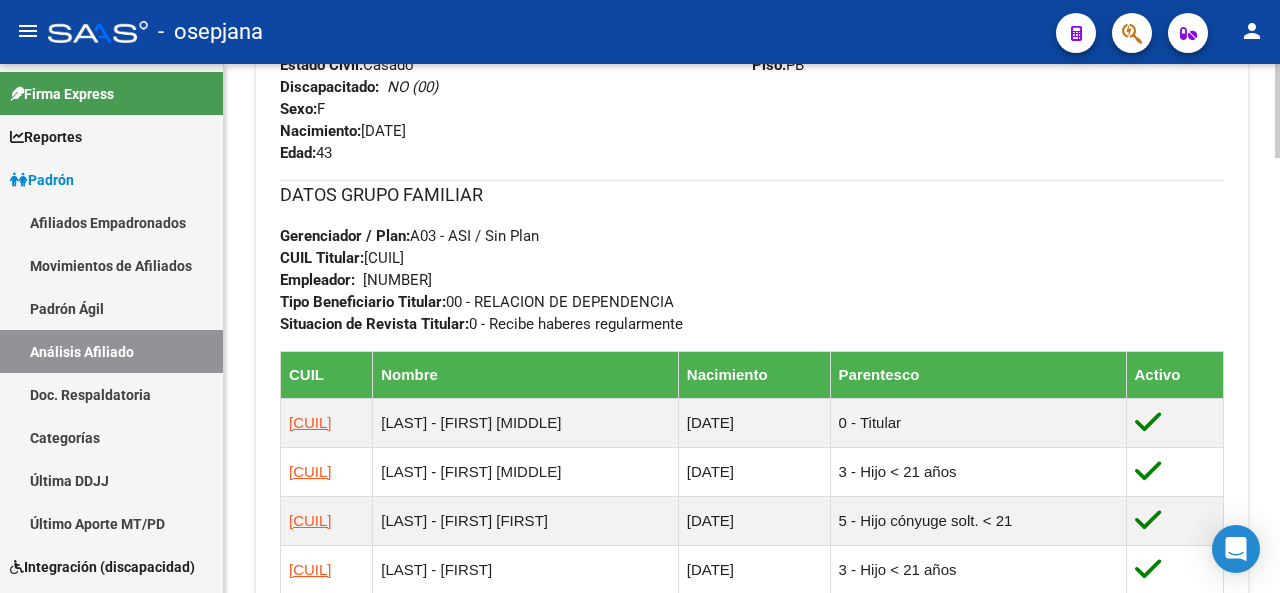 click 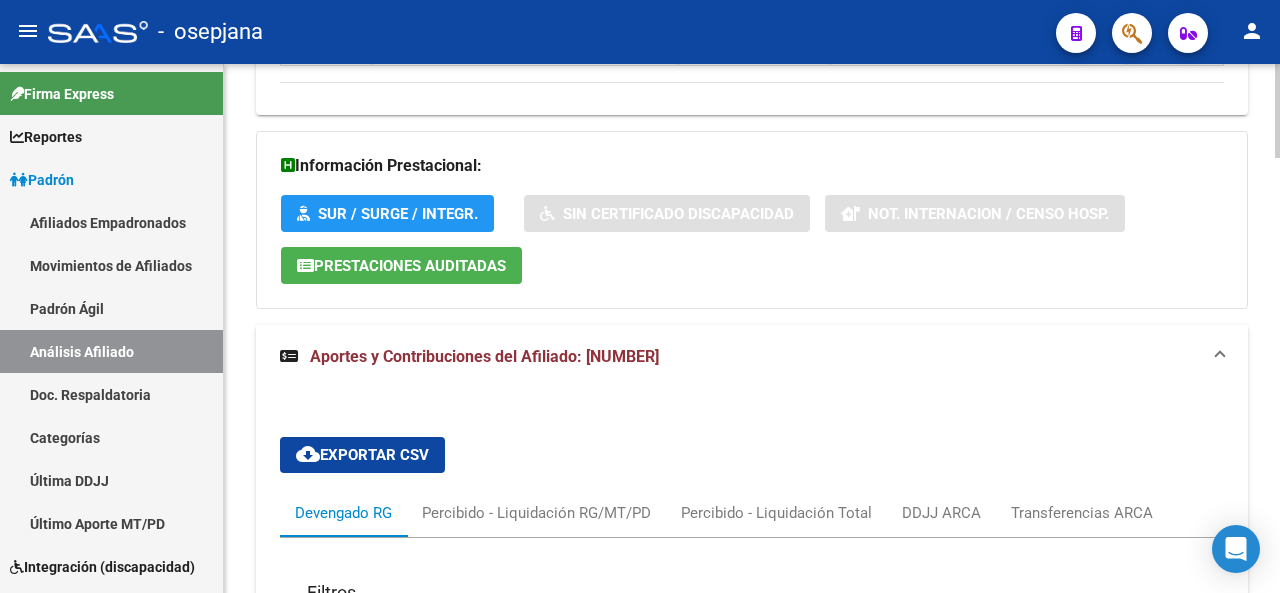 click 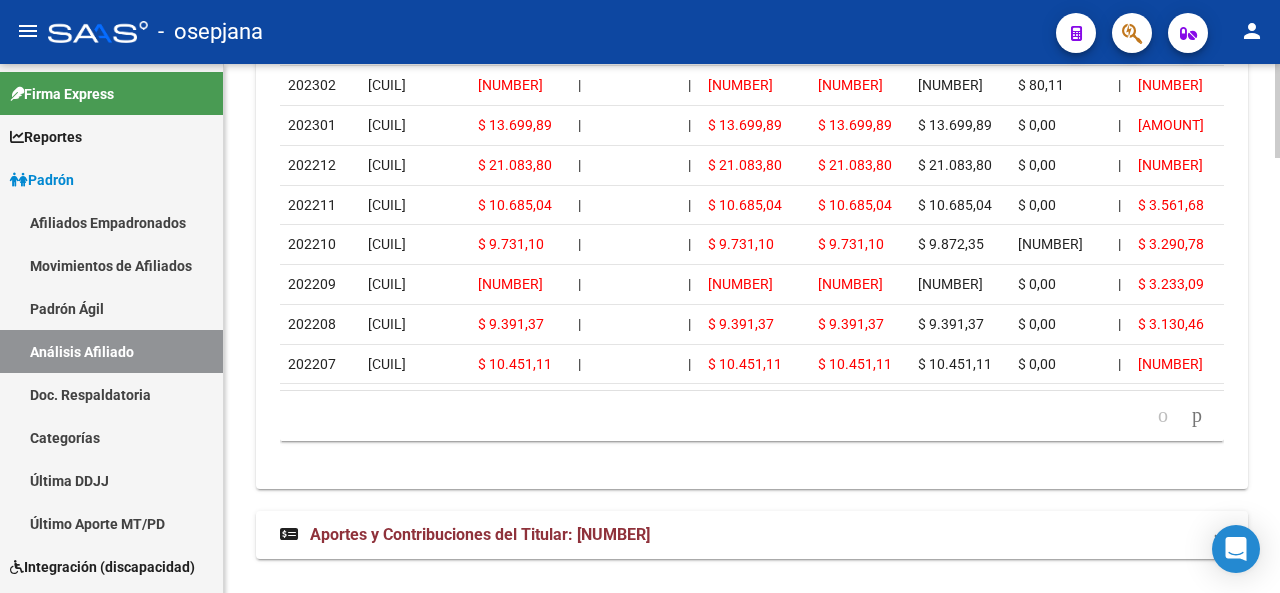 scroll, scrollTop: 2433, scrollLeft: 0, axis: vertical 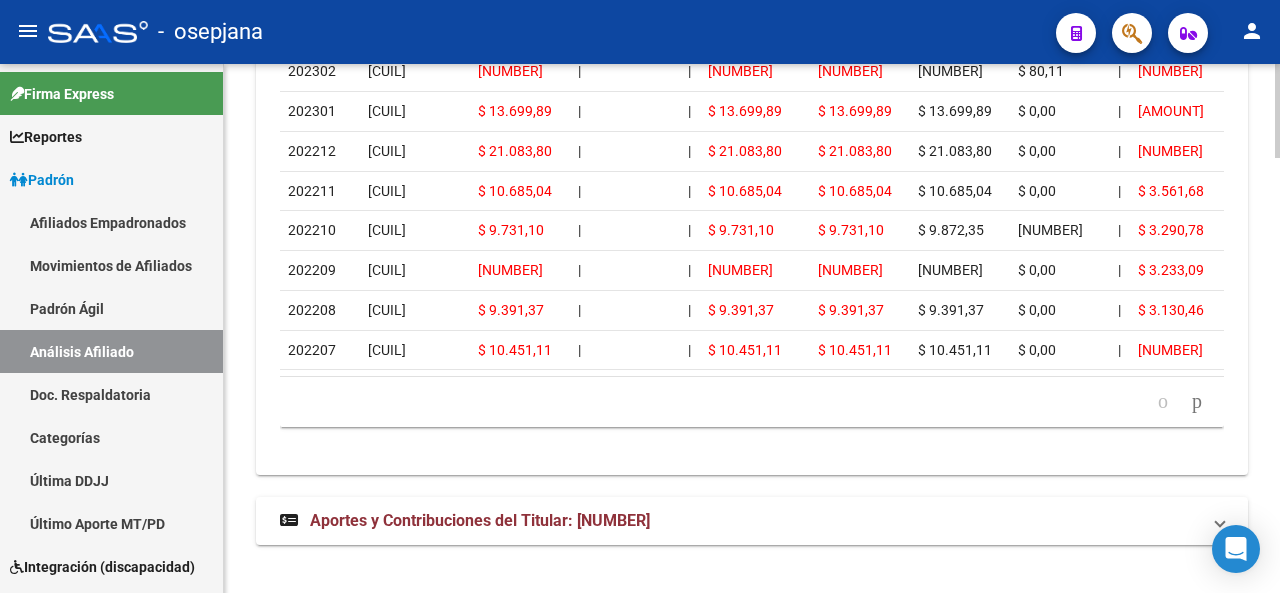click on "PADRON -> Análisis Afiliado  Cambiar Afiliado
27-29210958-5 CUIL DATOS PADRÓN ÁGIL:  LEIVA  ADRIANA PAOLA             |   ACTIVO   |     FAMILIAR DE:  20285004714 Datos Personales y Afiliatorios según Entes Externos: SSS FTP  FTP - Titular ARCA Padrón ARCA Impuestos Organismos Ext.    Gerenciador:      A03 - ASI Atención telefónica: Atención emergencias: Otros Datos Útiles:    Datos de Empadronamiento  Enviar Credencial Digital remove_red_eye Movimientos    Sin Certificado Discapacidad Crear Familiar ABM Rápido ABM Etiquetas: Estado: ACTIVO Última Alta Formal:  01/12/2024 Última Baja Formal:  01/09/2024 Comentario ADMIN:  Migración Padrón Completo SSS el 2022-12-29 09:03:59 DATOS DEL AFILIADO Apellido:  ADRIANA PAOLA         LEIVA  CUIL:  27292109585 Documento:  DU - DOCUMENTO UNICO 29210958  Nacionalidad:  ARGENTINA Parentesco:  1 - Cónyuge Estado Civil:  Casado Discapacitado:    NO (00) Sexo:  F Nacimiento:  11/05/1982 Edad:  43  Teléfono Particular:  15-6509-2495          CABA |" 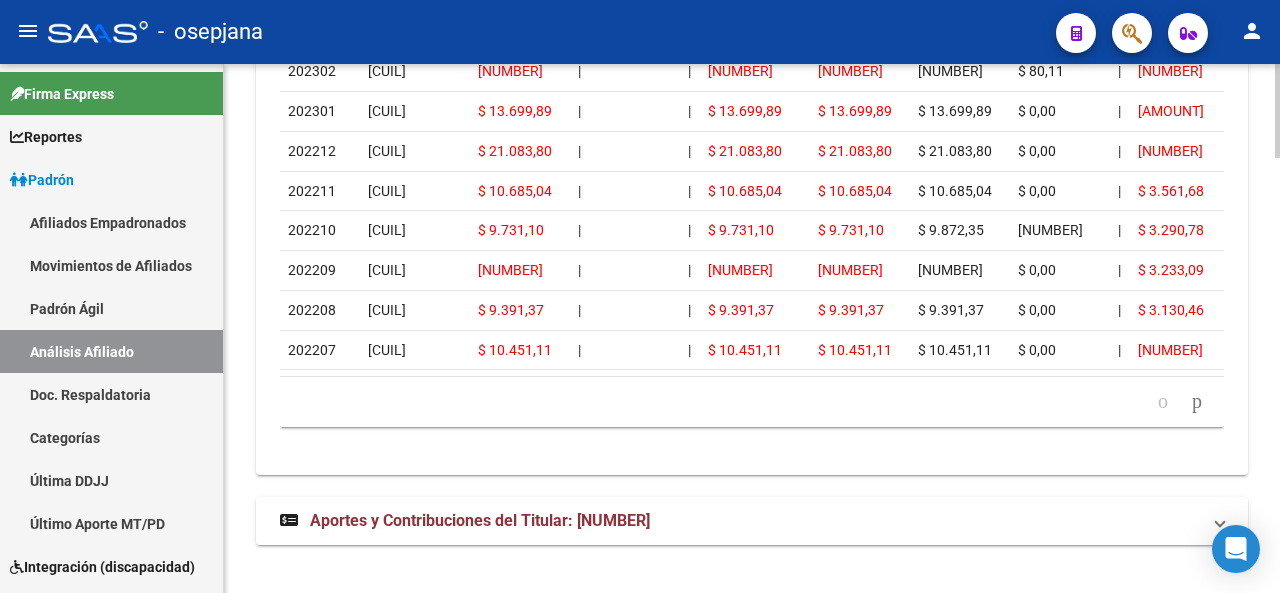 click on "Aportes y Contribuciones del Titular: 20285004714" at bounding box center [480, 520] 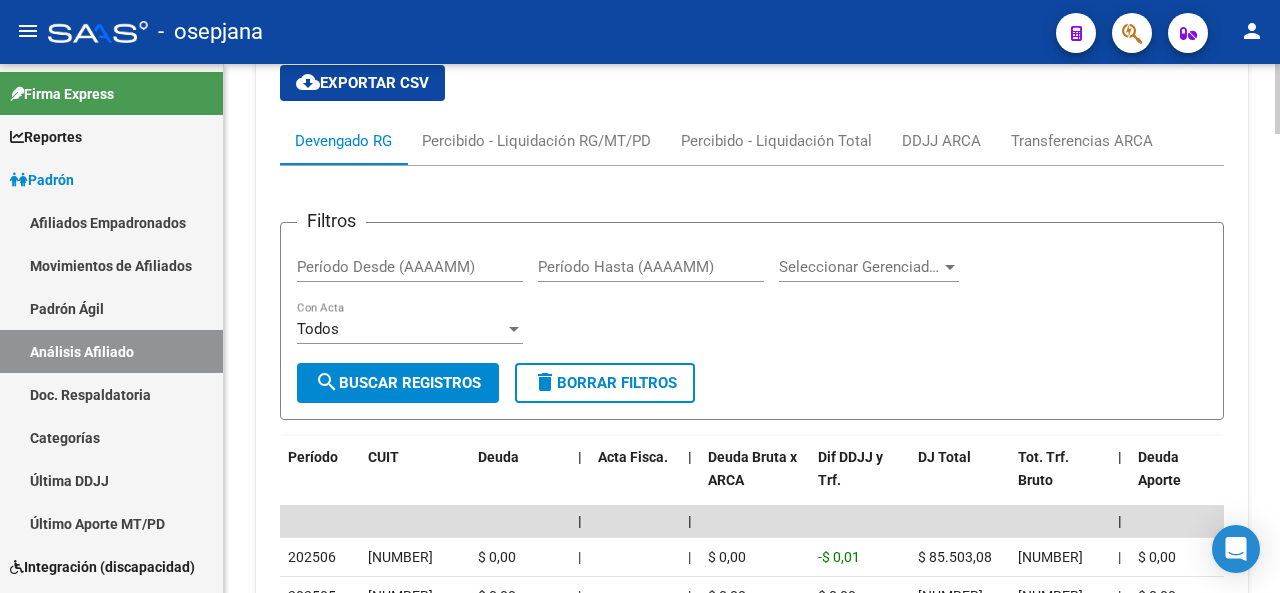 scroll, scrollTop: 3489, scrollLeft: 0, axis: vertical 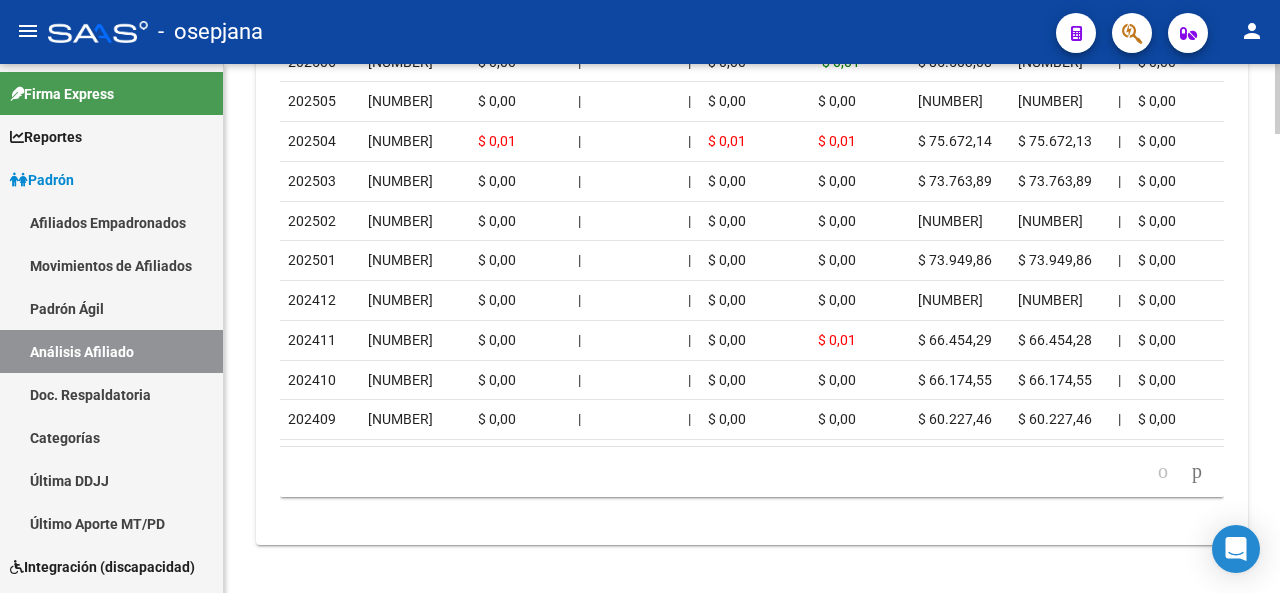 click on "PADRON -> Análisis Afiliado  Cambiar Afiliado
27-29210958-5 CUIL DATOS PADRÓN ÁGIL:  LEIVA  ADRIANA PAOLA             |   ACTIVO   |     FAMILIAR DE:  20285004714 Datos Personales y Afiliatorios según Entes Externos: SSS FTP  FTP - Titular ARCA Padrón ARCA Impuestos Organismos Ext.    Gerenciador:      A03 - ASI Atención telefónica: Atención emergencias: Otros Datos Útiles:    Datos de Empadronamiento  Enviar Credencial Digital remove_red_eye Movimientos    Sin Certificado Discapacidad Crear Familiar ABM Rápido ABM Etiquetas: Estado: ACTIVO Última Alta Formal:  01/12/2024 Última Baja Formal:  01/09/2024 Comentario ADMIN:  Migración Padrón Completo SSS el 2022-12-29 09:03:59 DATOS DEL AFILIADO Apellido:  ADRIANA PAOLA         LEIVA  CUIL:  27292109585 Documento:  DU - DOCUMENTO UNICO 29210958  Nacionalidad:  ARGENTINA Parentesco:  1 - Cónyuge Estado Civil:  Casado Discapacitado:    NO (00) Sexo:  F Nacimiento:  11/05/1982 Edad:  43  Teléfono Particular:  15-6509-2495          CABA |" 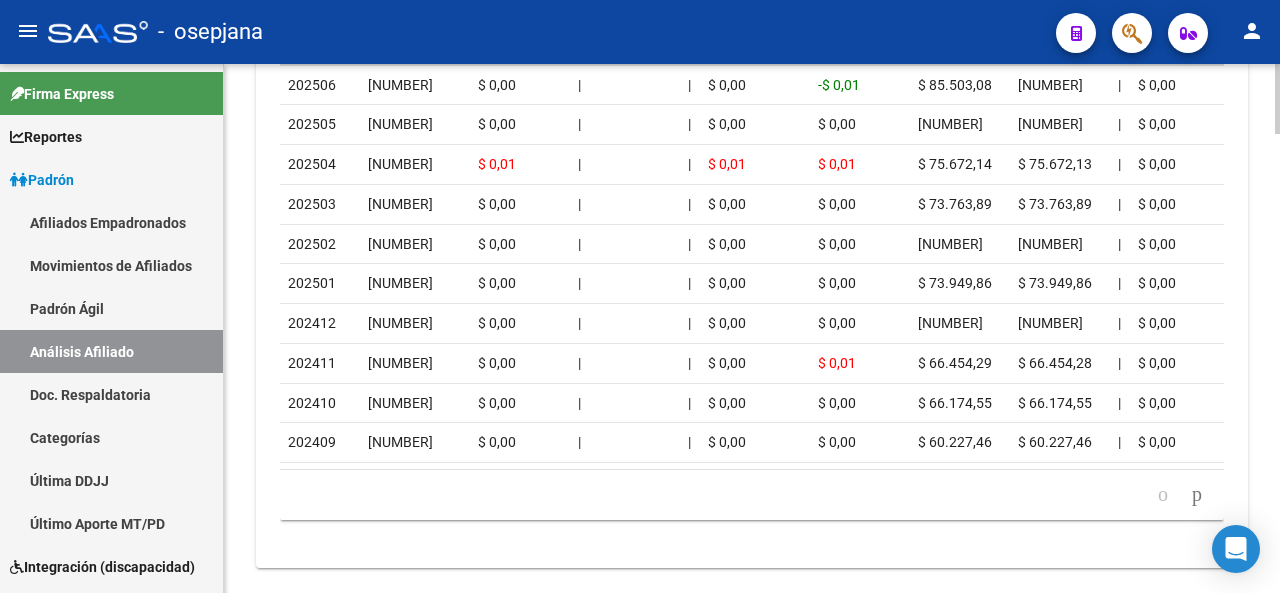 scroll, scrollTop: 3439, scrollLeft: 0, axis: vertical 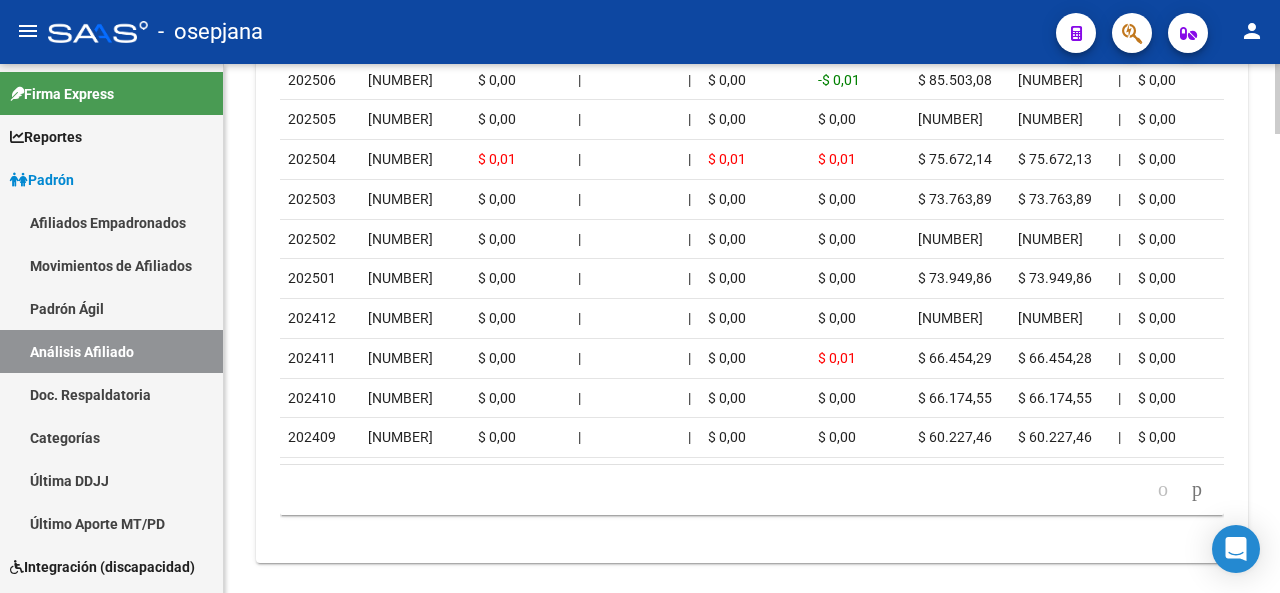 click 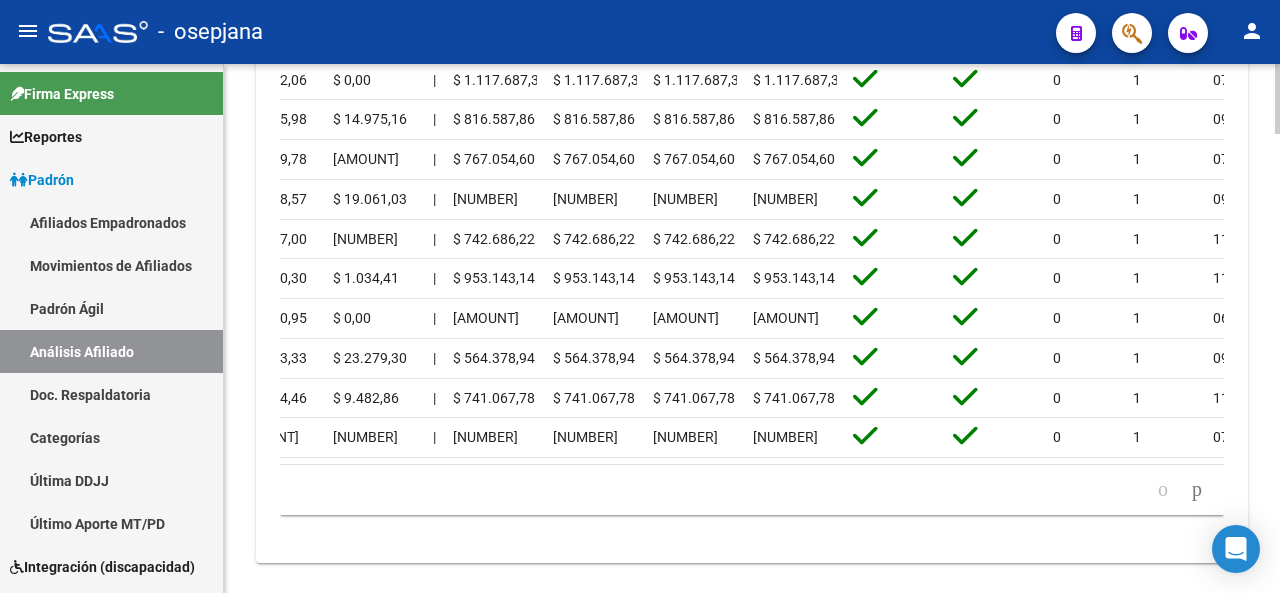 scroll, scrollTop: 0, scrollLeft: 2988, axis: horizontal 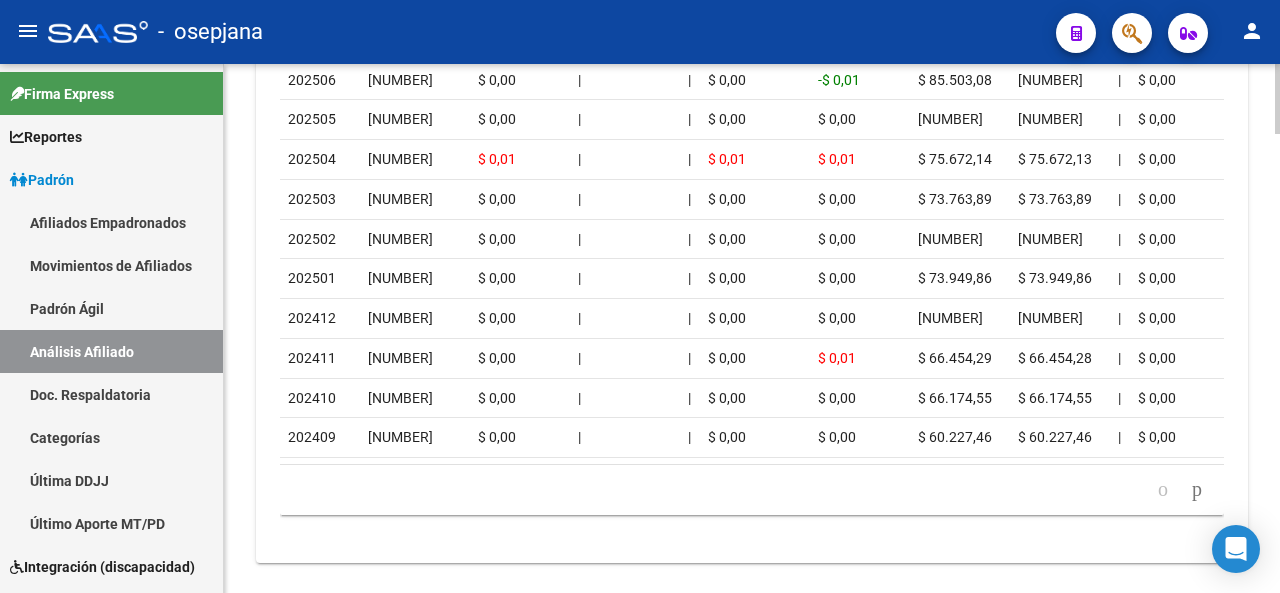 click 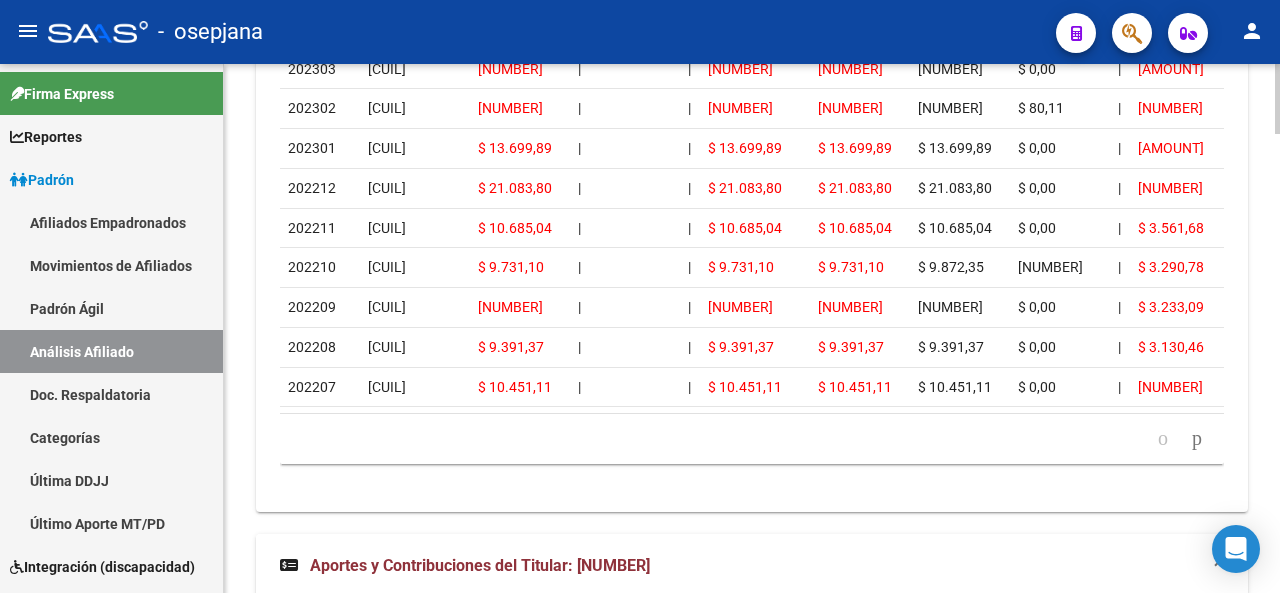 click 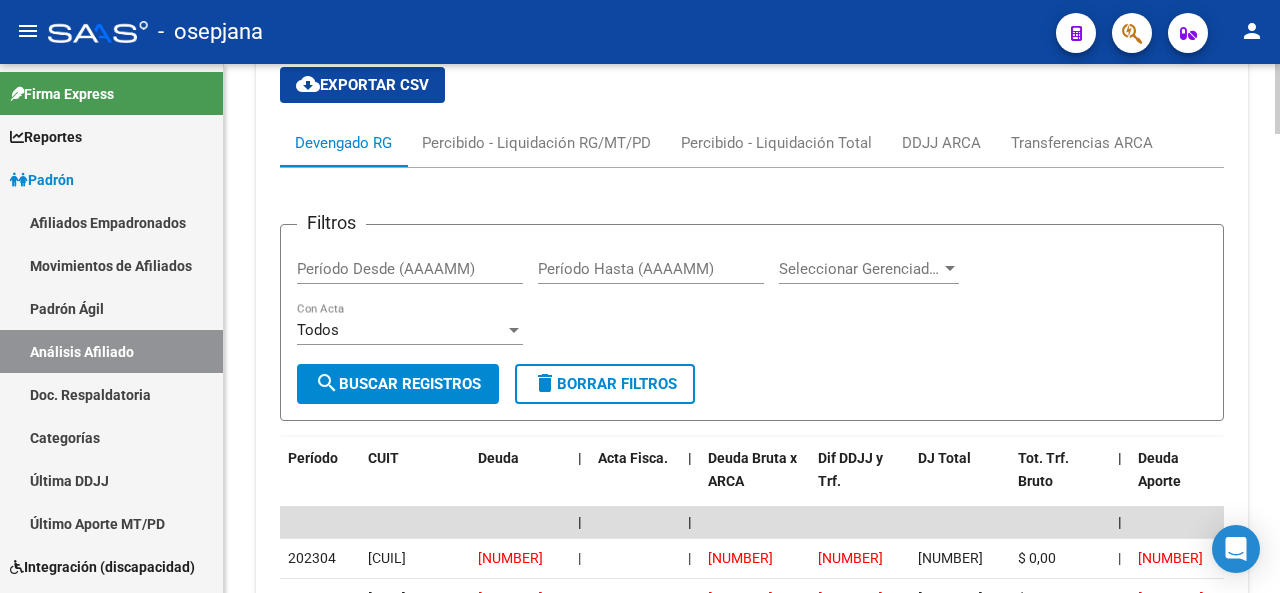 click 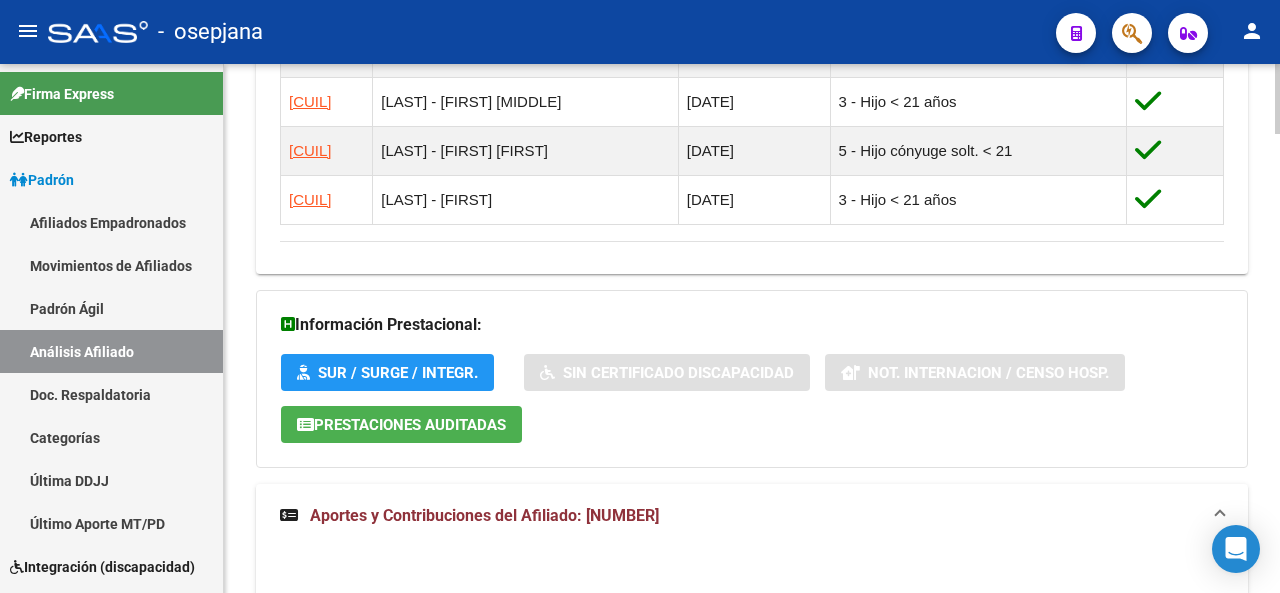 scroll, scrollTop: 794, scrollLeft: 0, axis: vertical 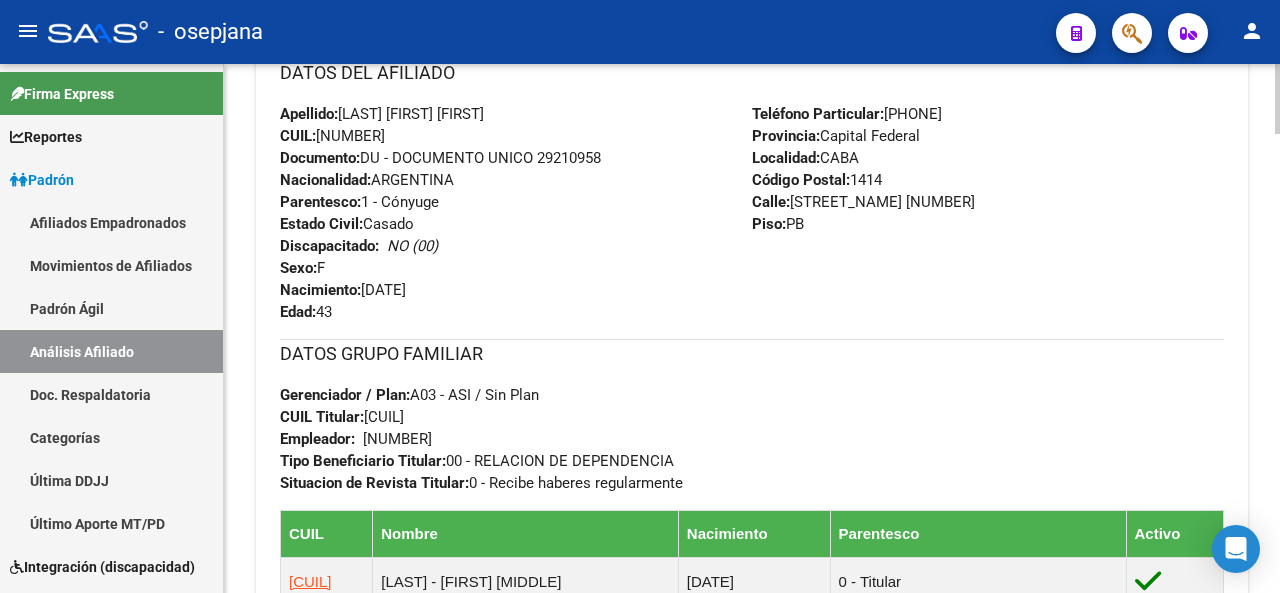 click on "menu -  osepjana  person    Firma Express     Reportes Padrón Traspasos x O.S. Traspasos x Gerenciador Traspasos x Provincia Nuevos Aportantes Métricas - Padrón SSS Métricas - Crecimiento Población    Padrón Afiliados Empadronados Movimientos de Afiliados Padrón Ágil Análisis Afiliado Doc. Respaldatoria Categorías Última DDJJ Último Aporte MT/PD    Integración (discapacidad) Certificado Discapacidad    Explorador de Archivos Sistemas Externos Inserciones Manuales de Padrón Ágil SSS Traspasos Res. 01/2025 y Revs. Opciones Diarias (+) RG - Altas ONLINE (+) RG - Bajas ONLINE (+) MT - Altas ONLINE (+) MT - Bajas ONLINE (+) MT - Adhesiones (+) Padrón Completo SSS MT - Bajas Directas Novedades Recibidas Novedades Aceptadas Novedades Rechazadas Padrón Desempleo RG - Expedientes MT - Familiares MT - Inconsistencias RG - Bajas Opción (papel) RG - Altas Opción (papel) MT - Bajas Opción (papel) MT - Altas Opción (papel) RG - Inconsistencias (papel) MT - Efec. Soc. MT - Arg. Trabaja SSS CUIL |" 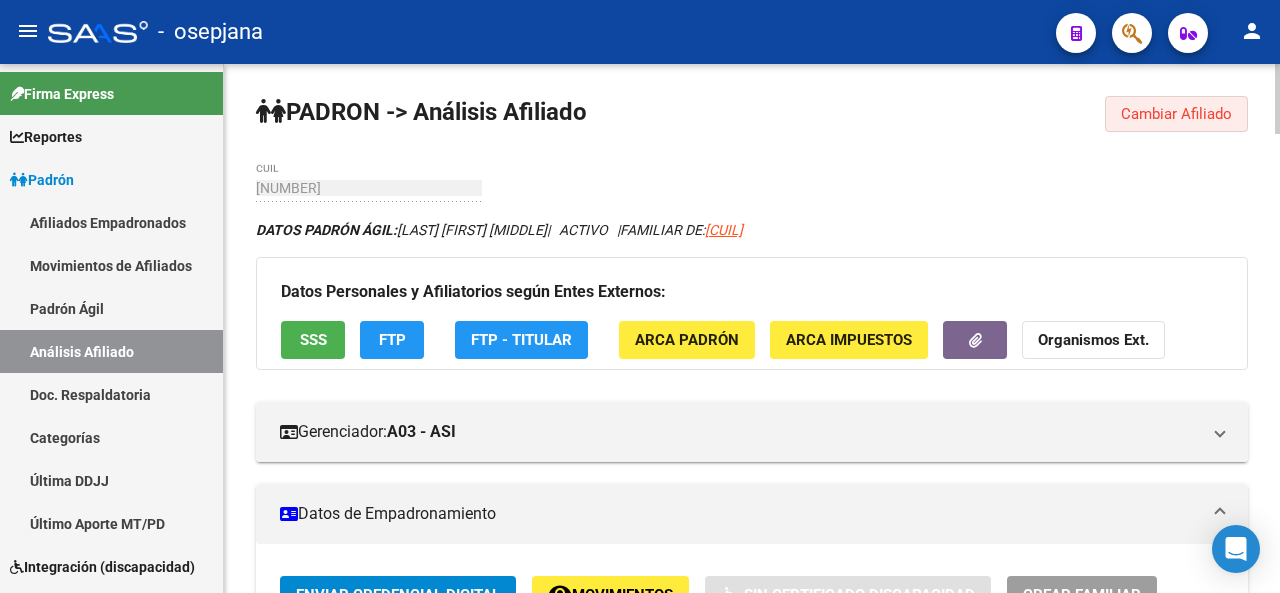 click on "Cambiar Afiliado" 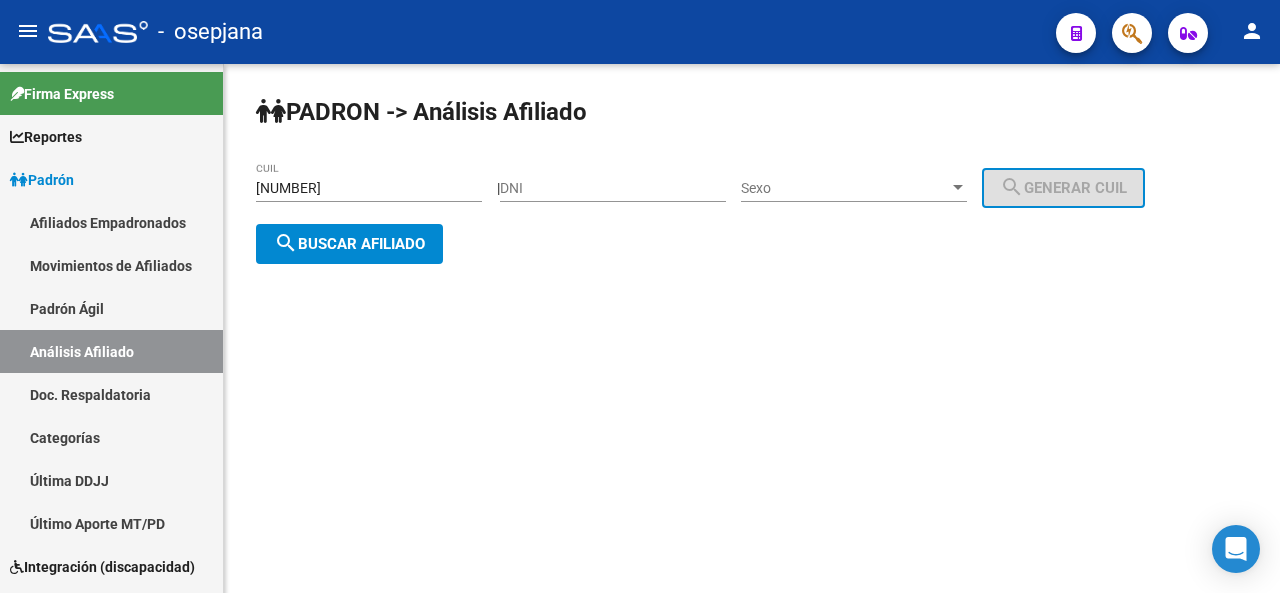 click on "27-29210958-5" at bounding box center [369, 188] 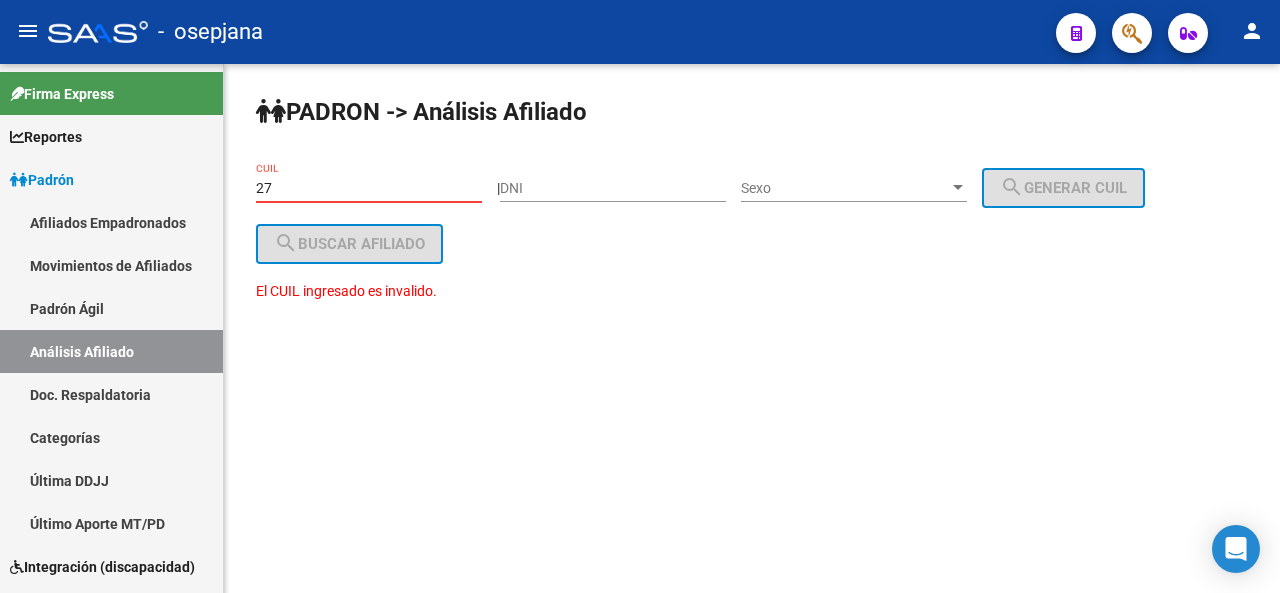 type on "2" 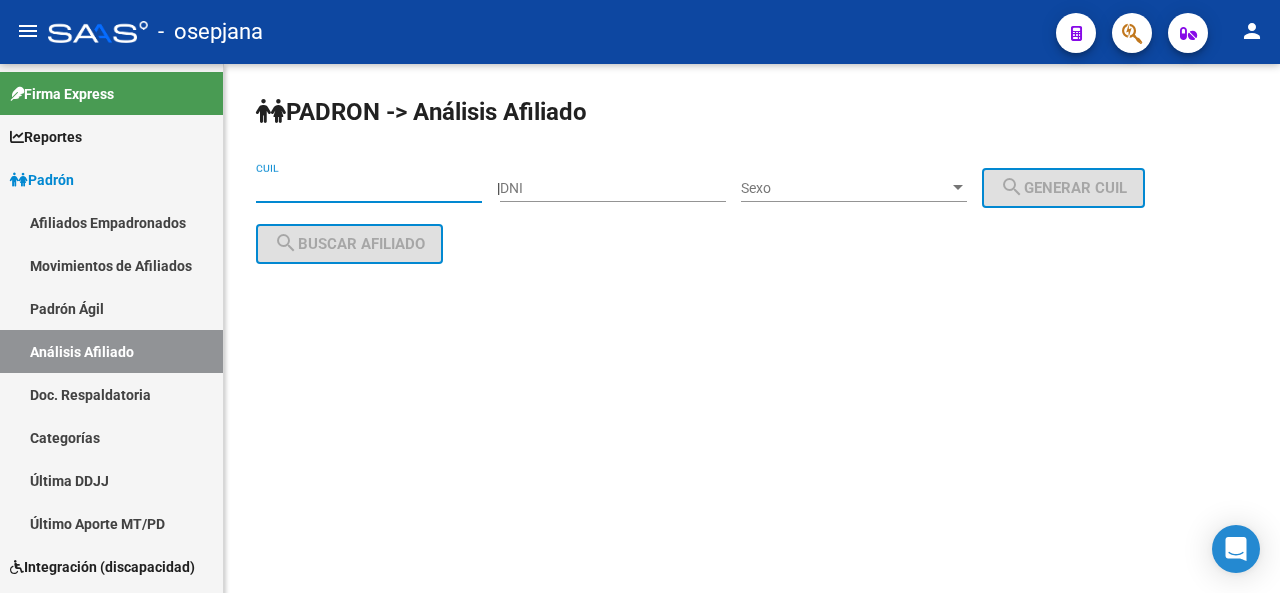 paste on "20-34643889-5" 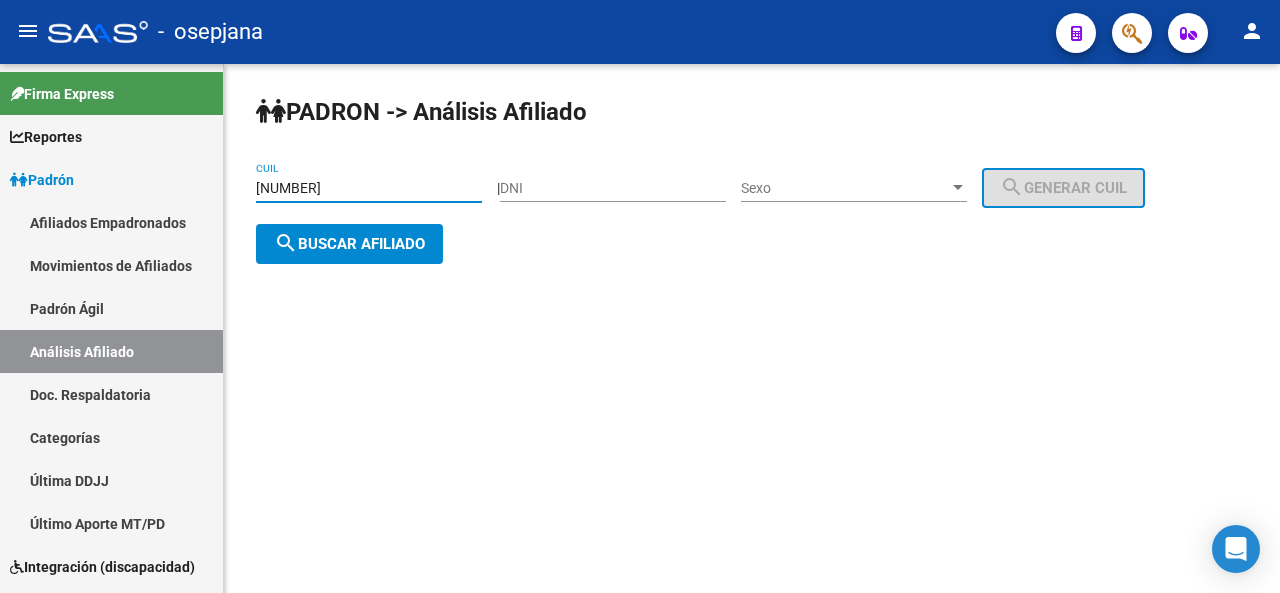 type on "20-34643889-5" 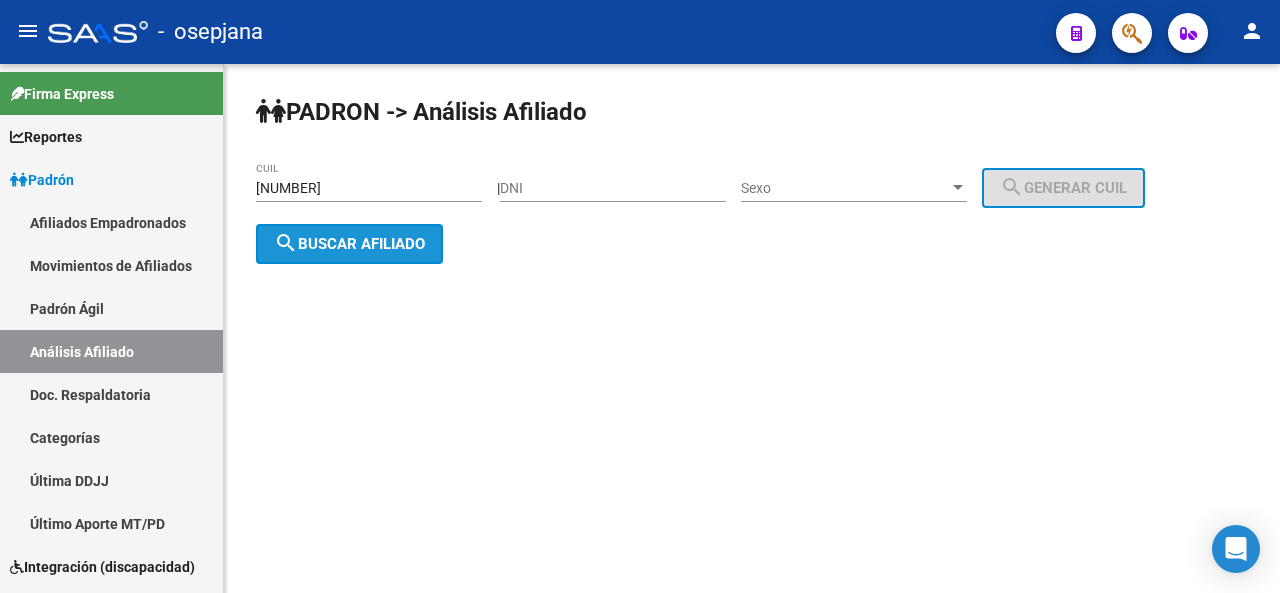 click on "search  Buscar afiliado" 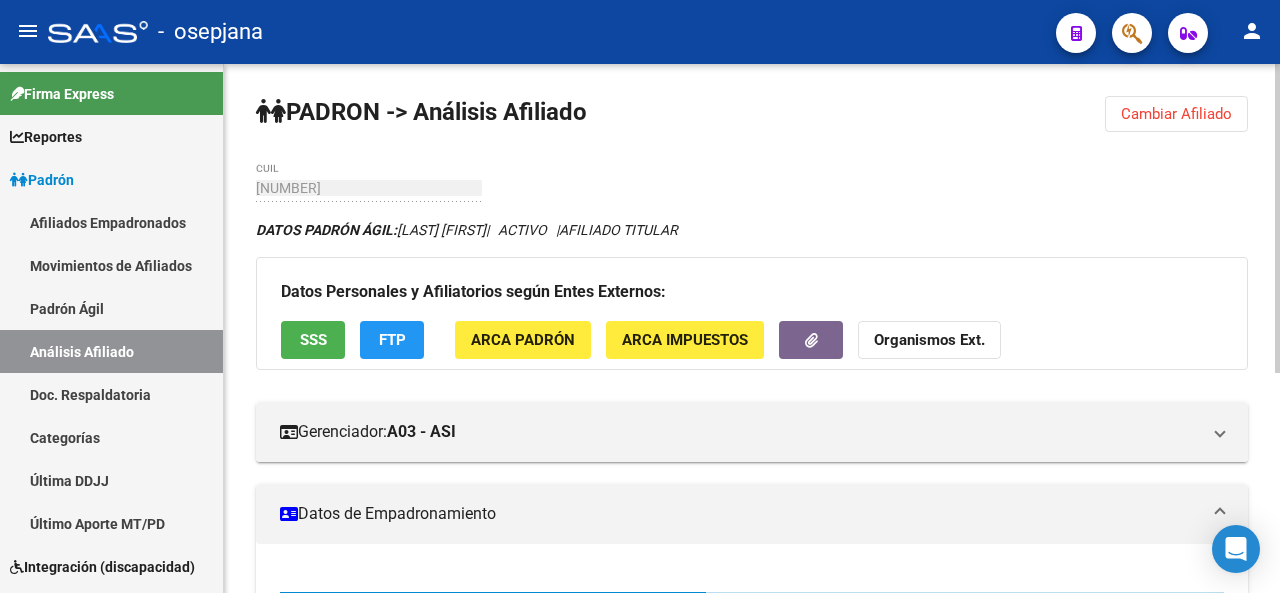 click 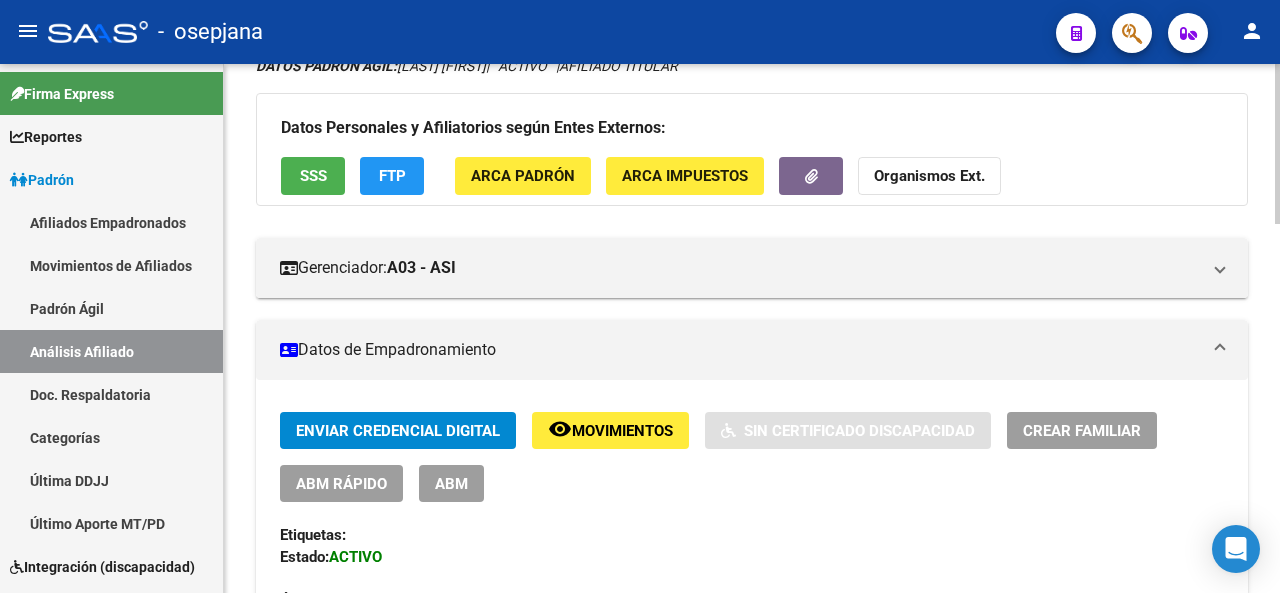 click 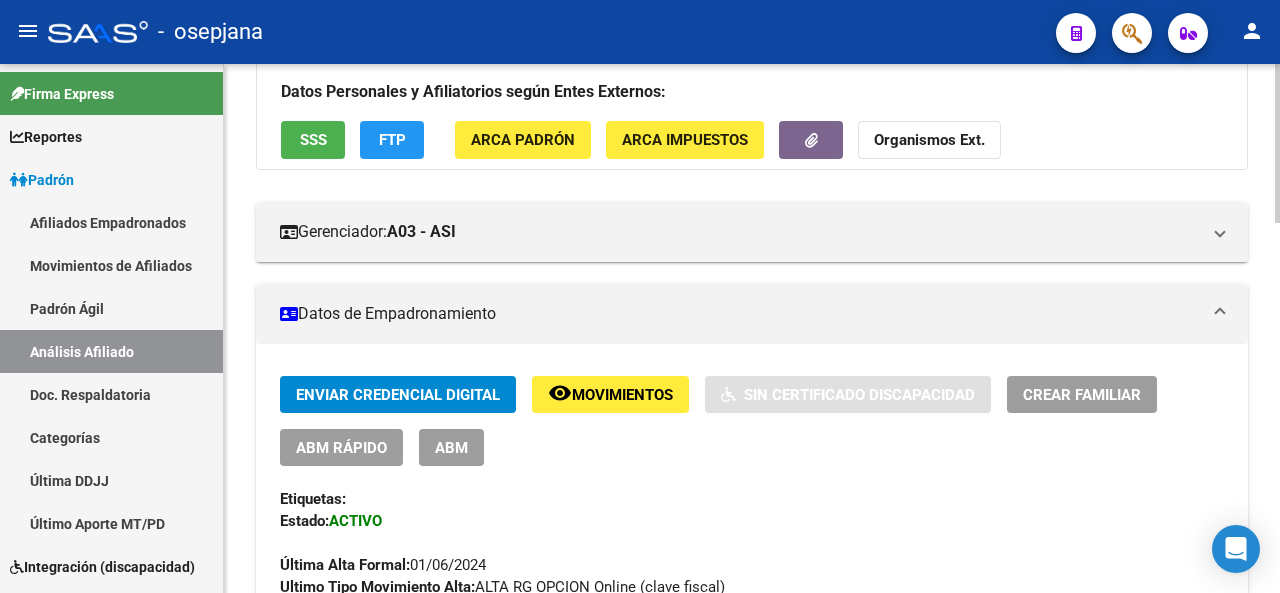 click on "PADRON -> Análisis Afiliado  Cambiar Afiliado
20-34643889-5 CUIL DATOS PADRÓN ÁGIL:  AGUILAR DANIEL ERNESTO     |   ACTIVO   |     AFILIADO TITULAR  Datos Personales y Afiliatorios según Entes Externos: SSS FTP ARCA Padrón ARCA Impuestos Organismos Ext.    Gerenciador:      A03 - ASI Atención telefónica: Atención emergencias: Otros Datos Útiles:    Datos de Empadronamiento  Enviar Credencial Digital remove_red_eye Movimientos    Sin Certificado Discapacidad Crear Familiar ABM Rápido ABM Etiquetas: Estado: ACTIVO Última Alta Formal:  01/06/2024 Ultimo Tipo Movimiento Alta:  ALTA RG OPCION Online (clave fiscal) Comentario ADMIN:  ALTA AUTOMATICA POR ADHESION AFIP el 2024-06-06 11:59:07 DATOS DEL AFILIADO Apellido:  DANIEL ERNESTO AGUILAR CUIL:  20346438895 Documento:  DU - DOCUMENTO UNICO 34643889  Nacionalidad:  ARGENTINA Parentesco:  0 - Titular Estado Civil:  Soltero Discapacitado:    NO (00) Sexo:  M Nacimiento:  11/11/1989 Edad:  35  Teléfono Particular:  1140358364            1653" 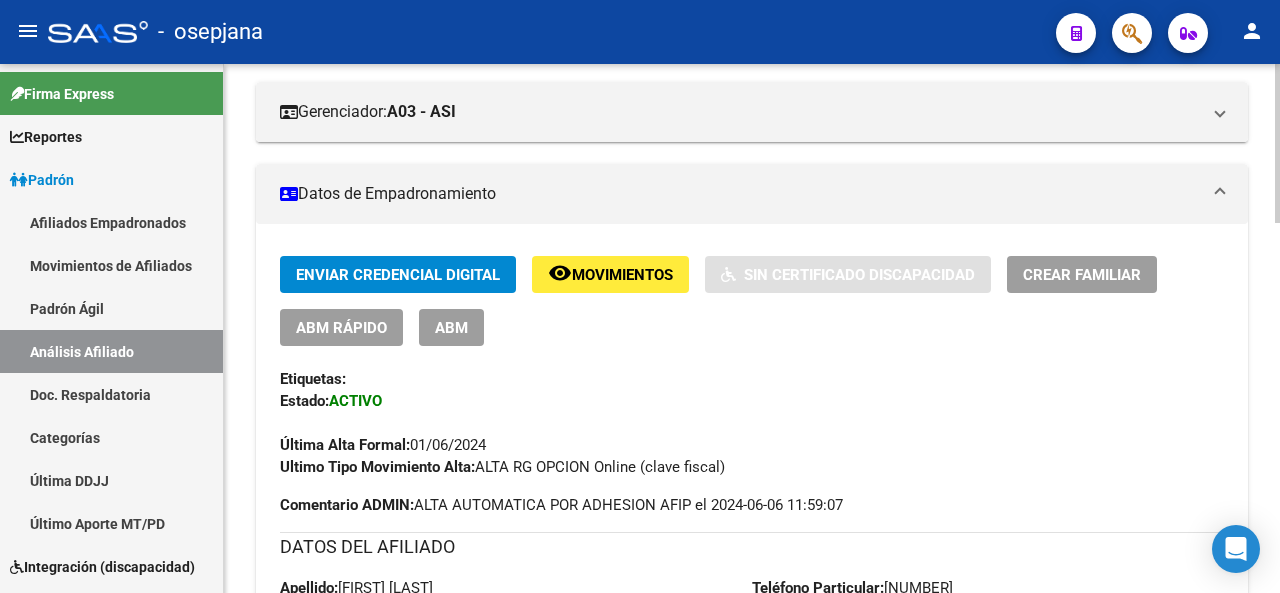 drag, startPoint x: 1270, startPoint y: 301, endPoint x: 1256, endPoint y: 349, distance: 50 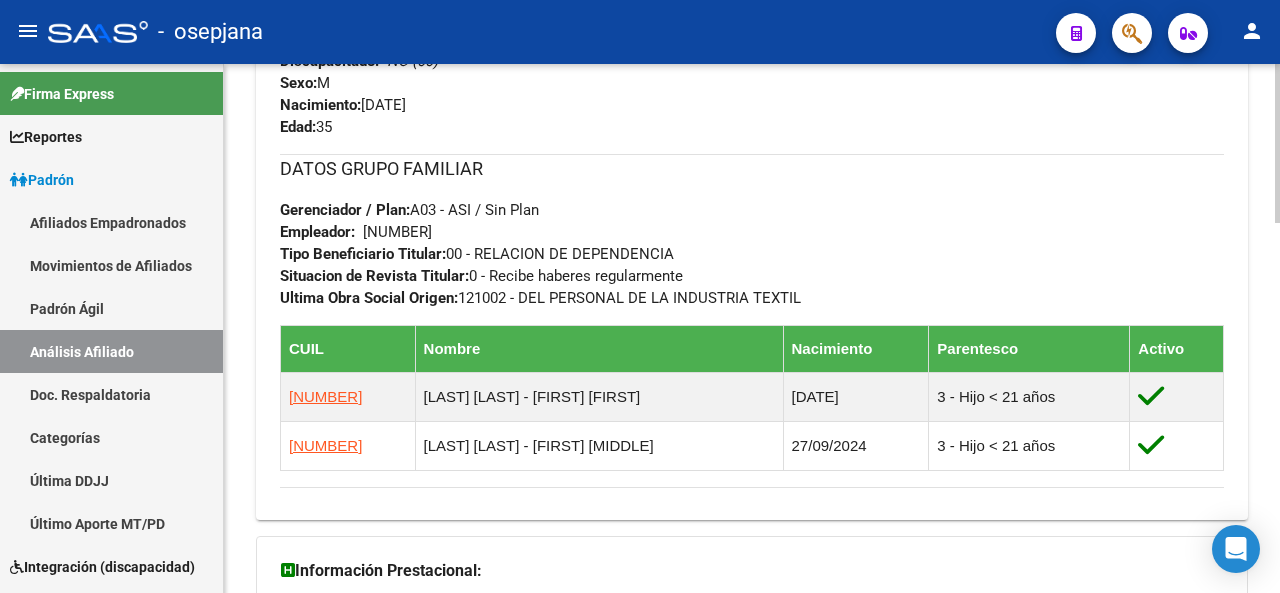 scroll, scrollTop: 1108, scrollLeft: 0, axis: vertical 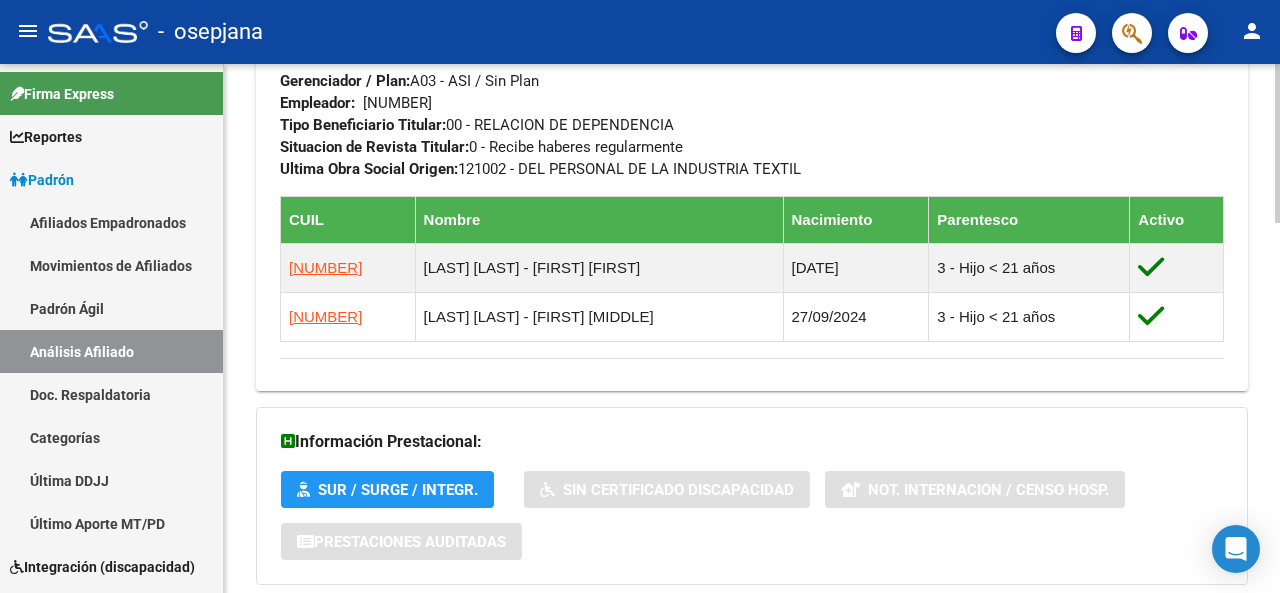 click 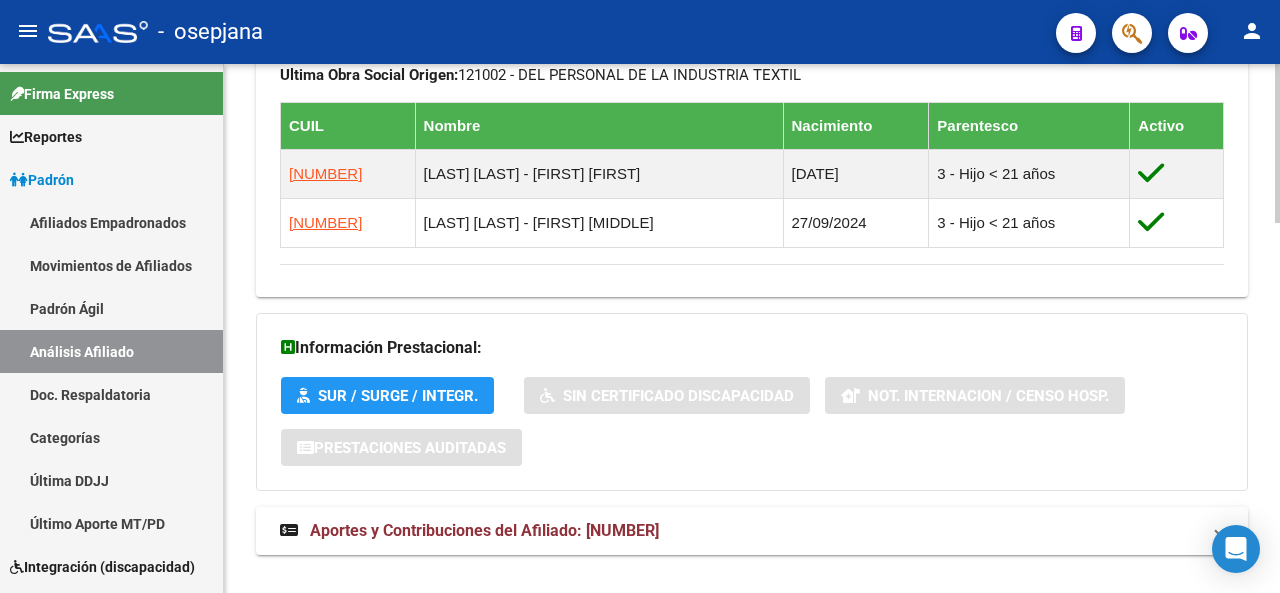 scroll, scrollTop: 1231, scrollLeft: 0, axis: vertical 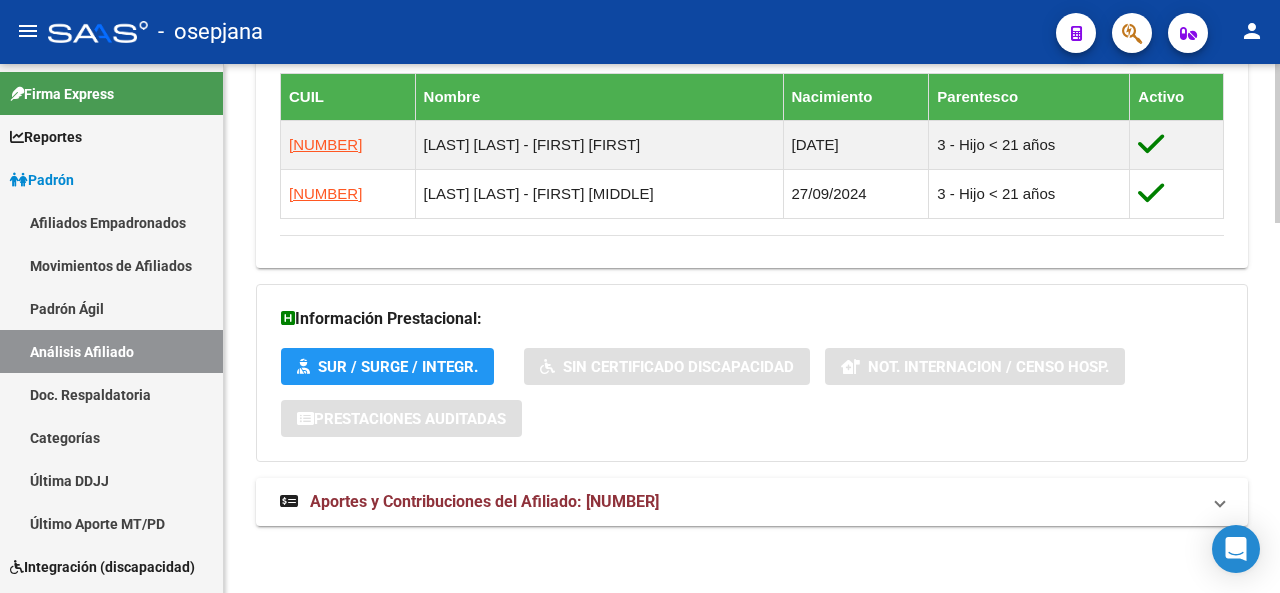 click 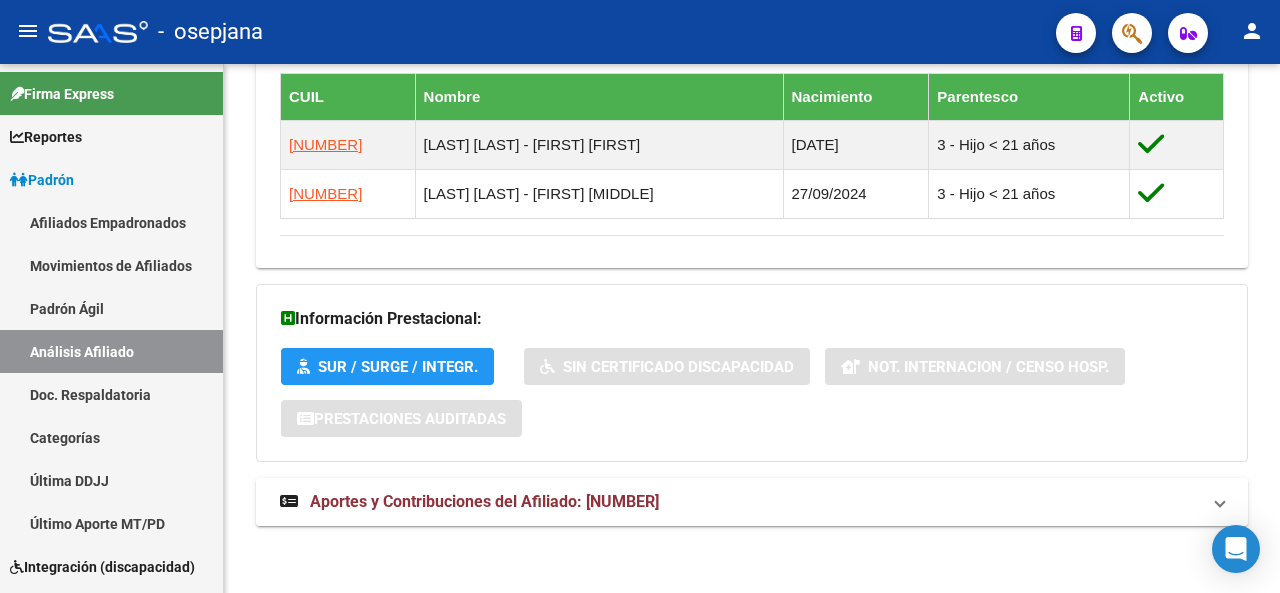 click on "Aportes y Contribuciones del Afiliado: 20346438895" at bounding box center (740, 502) 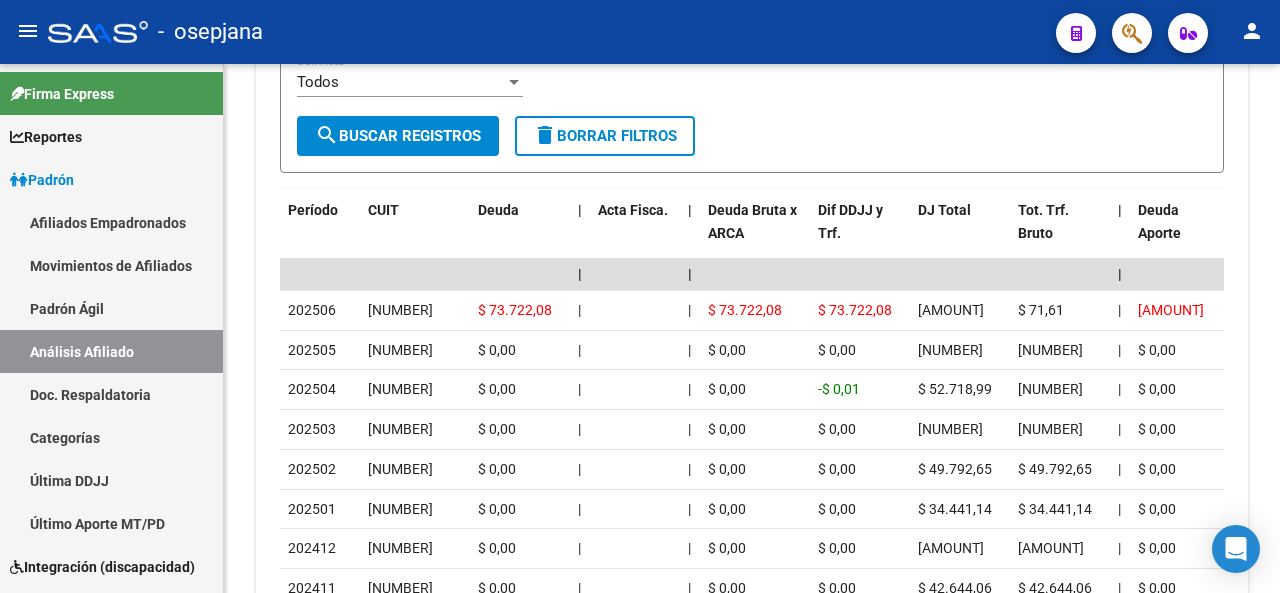 click 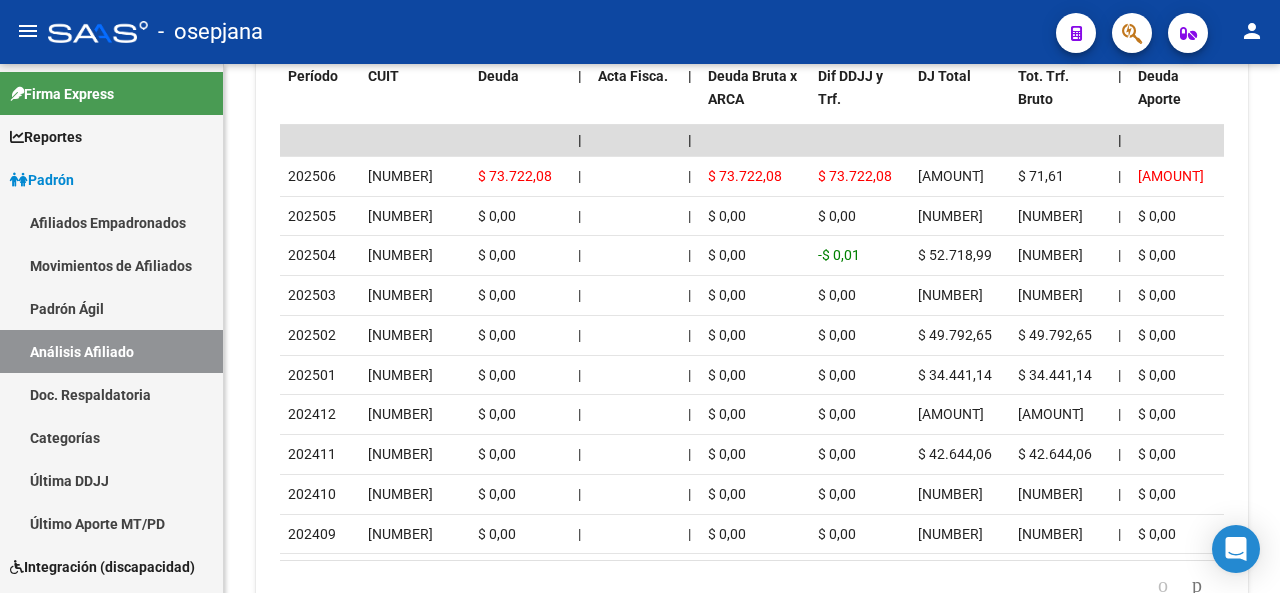 scroll, scrollTop: 2275, scrollLeft: 0, axis: vertical 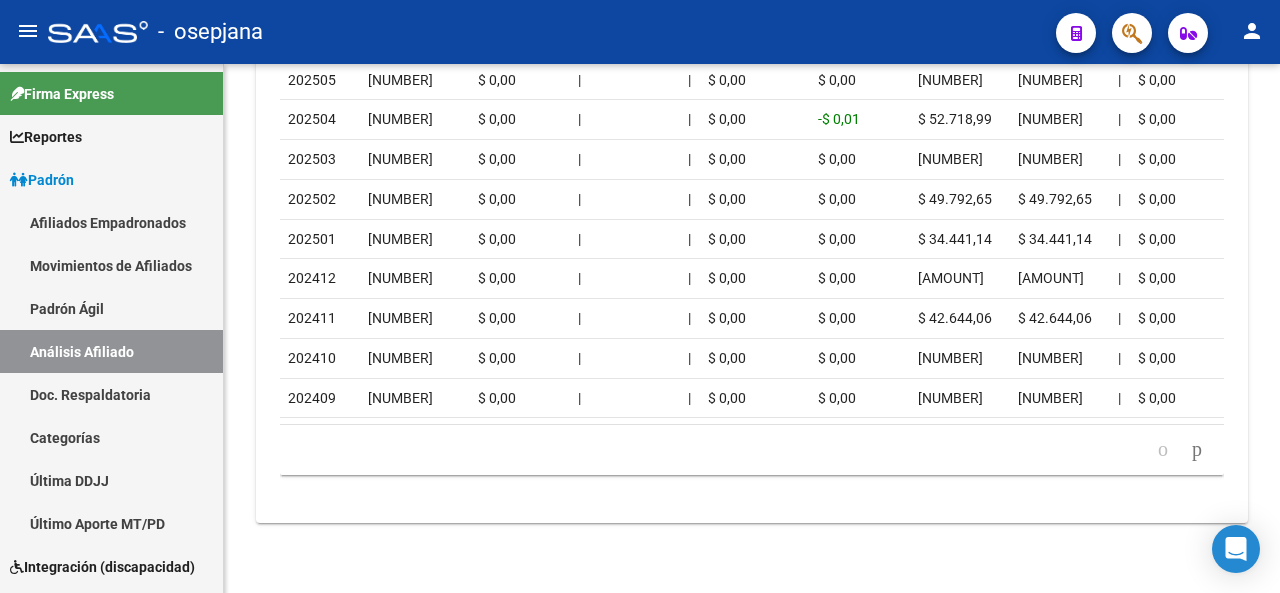 click on "PADRON -> Análisis Afiliado  Cambiar Afiliado
20-34643889-5 CUIL DATOS PADRÓN ÁGIL:  AGUILAR DANIEL ERNESTO     |   ACTIVO   |     AFILIADO TITULAR  Datos Personales y Afiliatorios según Entes Externos: SSS FTP ARCA Padrón ARCA Impuestos Organismos Ext.    Gerenciador:      A03 - ASI Atención telefónica: Atención emergencias: Otros Datos Útiles:    Datos de Empadronamiento  Enviar Credencial Digital remove_red_eye Movimientos    Sin Certificado Discapacidad Crear Familiar ABM Rápido ABM Etiquetas: Estado: ACTIVO Última Alta Formal:  01/06/2024 Ultimo Tipo Movimiento Alta:  ALTA RG OPCION Online (clave fiscal) Comentario ADMIN:  ALTA AUTOMATICA POR ADHESION AFIP el 2024-06-06 11:59:07 DATOS DEL AFILIADO Apellido:  DANIEL ERNESTO AGUILAR CUIL:  20346438895 Documento:  DU - DOCUMENTO UNICO 34643889  Nacionalidad:  ARGENTINA Parentesco:  0 - Titular Estado Civil:  Soltero Discapacitado:    NO (00) Sexo:  M Nacimiento:  11/11/1989 Edad:  35  Teléfono Particular:  1140358364            1653" 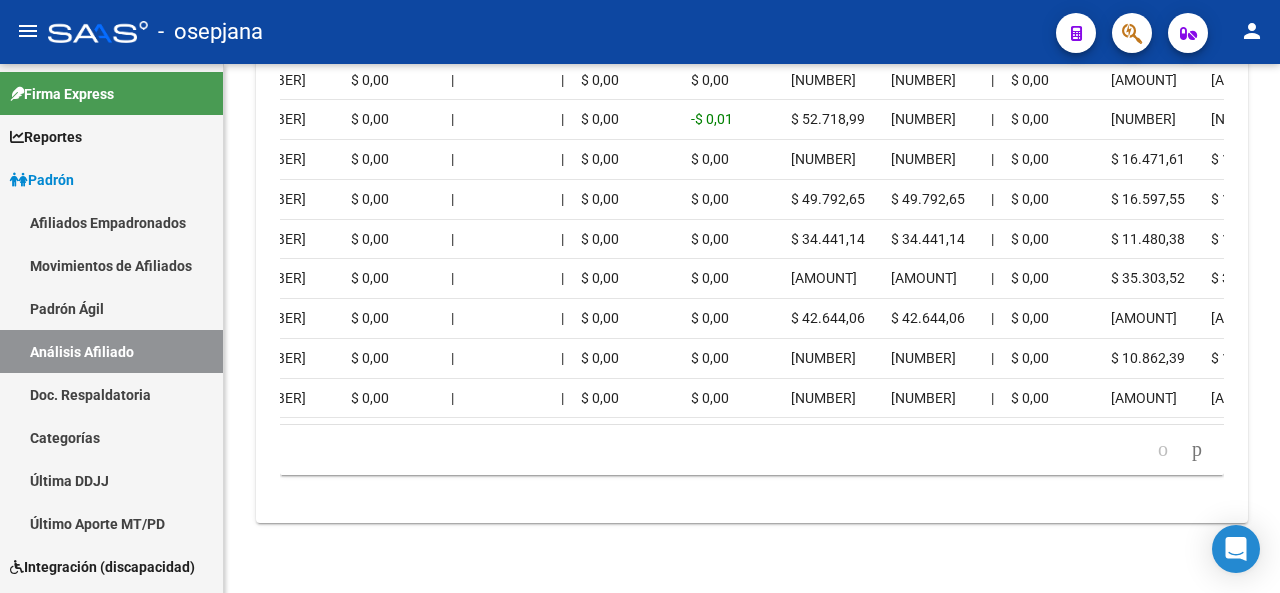 scroll, scrollTop: 0, scrollLeft: 361, axis: horizontal 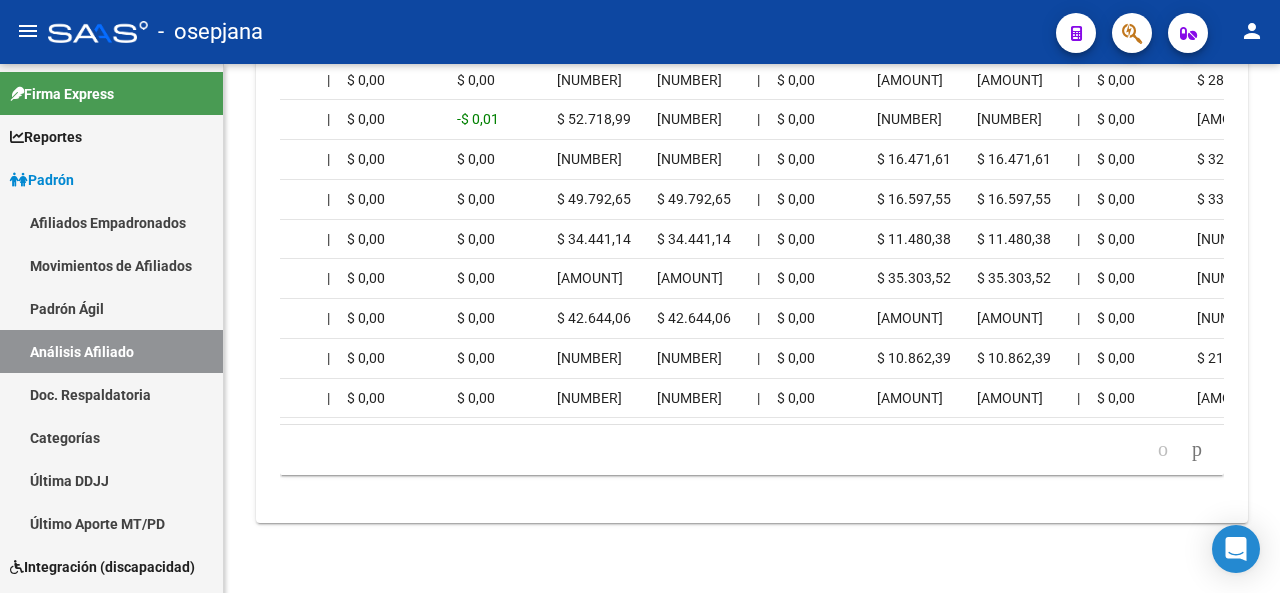 drag, startPoint x: 689, startPoint y: 473, endPoint x: 1108, endPoint y: 489, distance: 419.3054 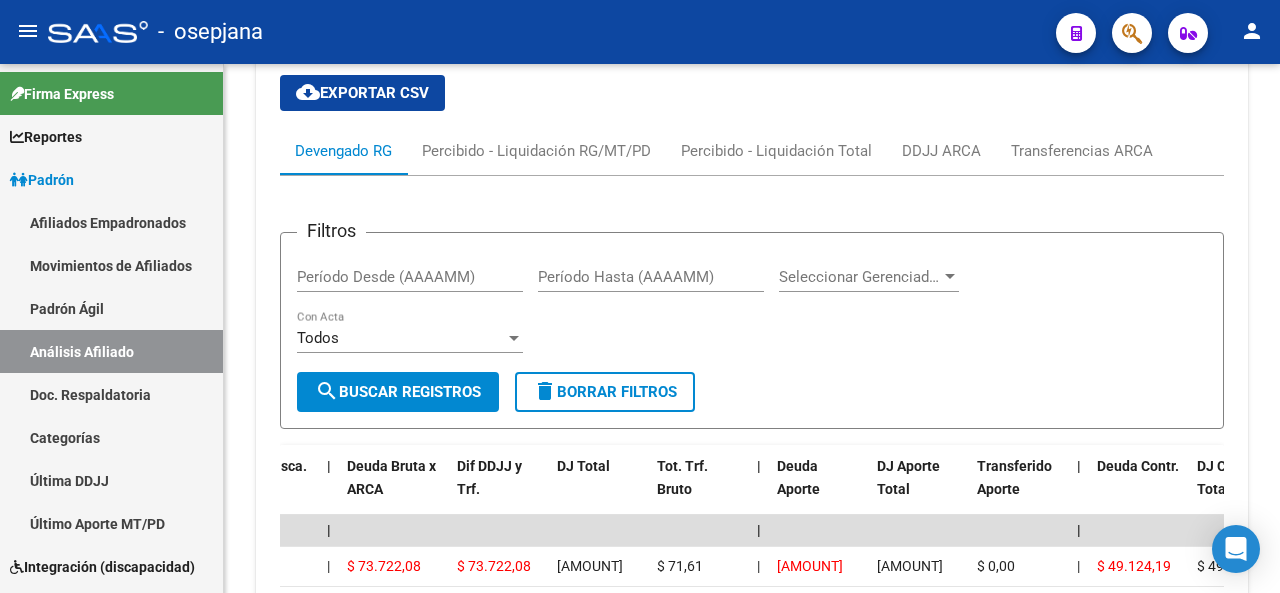 scroll, scrollTop: 1217, scrollLeft: 0, axis: vertical 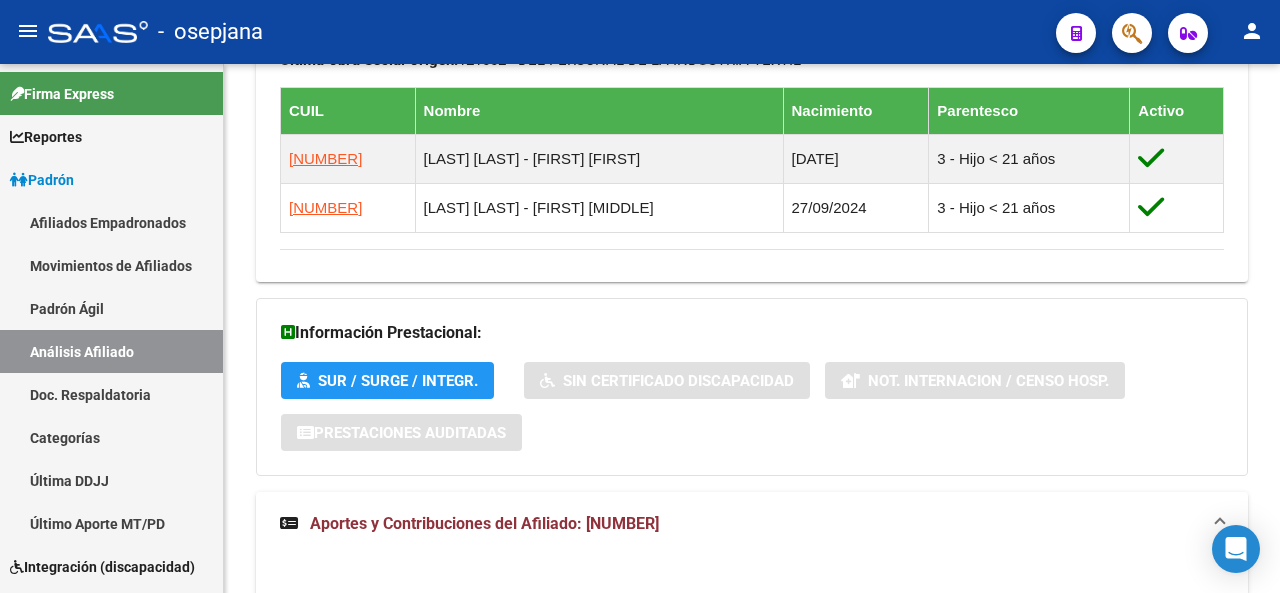 click 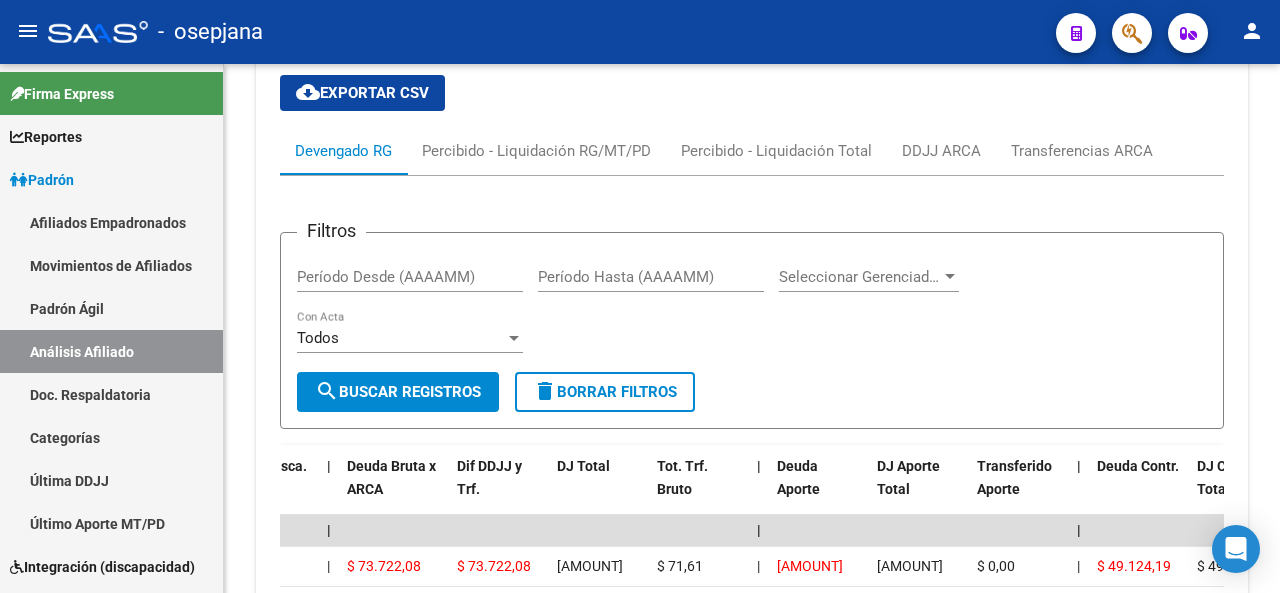 click 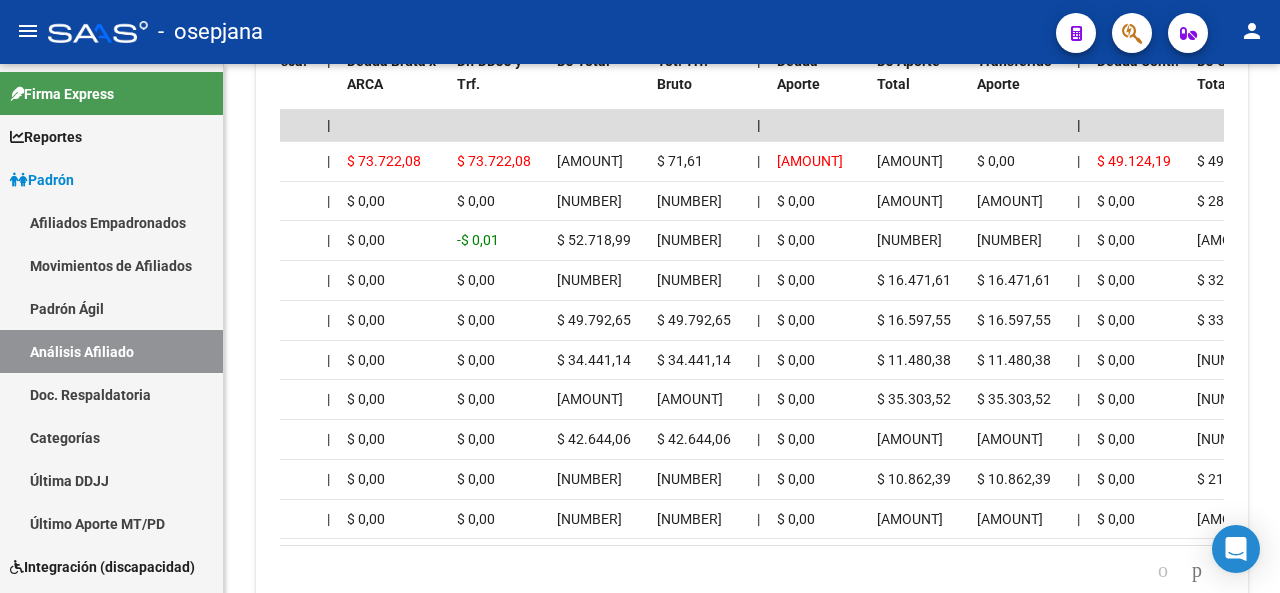 scroll, scrollTop: 2144, scrollLeft: 0, axis: vertical 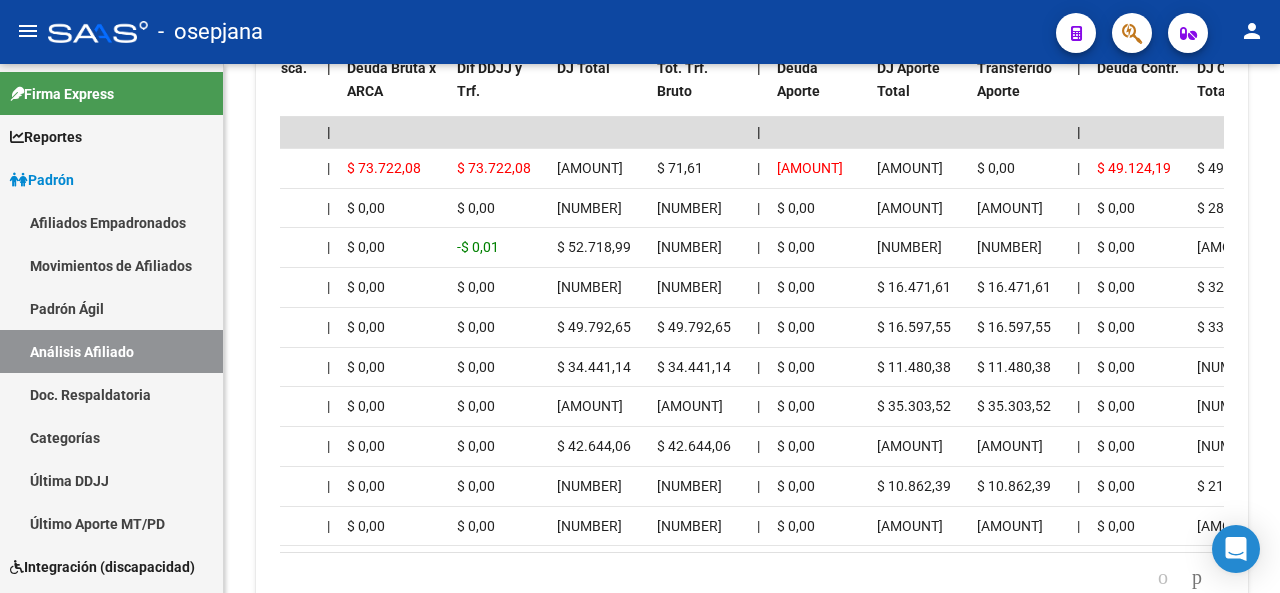 click on "PADRON -> Análisis Afiliado  Cambiar Afiliado
20-34643889-5 CUIL DATOS PADRÓN ÁGIL:  AGUILAR DANIEL ERNESTO     |   ACTIVO   |     AFILIADO TITULAR  Datos Personales y Afiliatorios según Entes Externos: SSS FTP ARCA Padrón ARCA Impuestos Organismos Ext.    Gerenciador:      A03 - ASI Atención telefónica: Atención emergencias: Otros Datos Útiles:    Datos de Empadronamiento  Enviar Credencial Digital remove_red_eye Movimientos    Sin Certificado Discapacidad Crear Familiar ABM Rápido ABM Etiquetas: Estado: ACTIVO Última Alta Formal:  01/06/2024 Ultimo Tipo Movimiento Alta:  ALTA RG OPCION Online (clave fiscal) Comentario ADMIN:  ALTA AUTOMATICA POR ADHESION AFIP el 2024-06-06 11:59:07 DATOS DEL AFILIADO Apellido:  DANIEL ERNESTO AGUILAR CUIL:  20346438895 Documento:  DU - DOCUMENTO UNICO 34643889  Nacionalidad:  ARGENTINA Parentesco:  0 - Titular Estado Civil:  Soltero Discapacitado:    NO (00) Sexo:  M Nacimiento:  11/11/1989 Edad:  35  Teléfono Particular:  1140358364            1653" 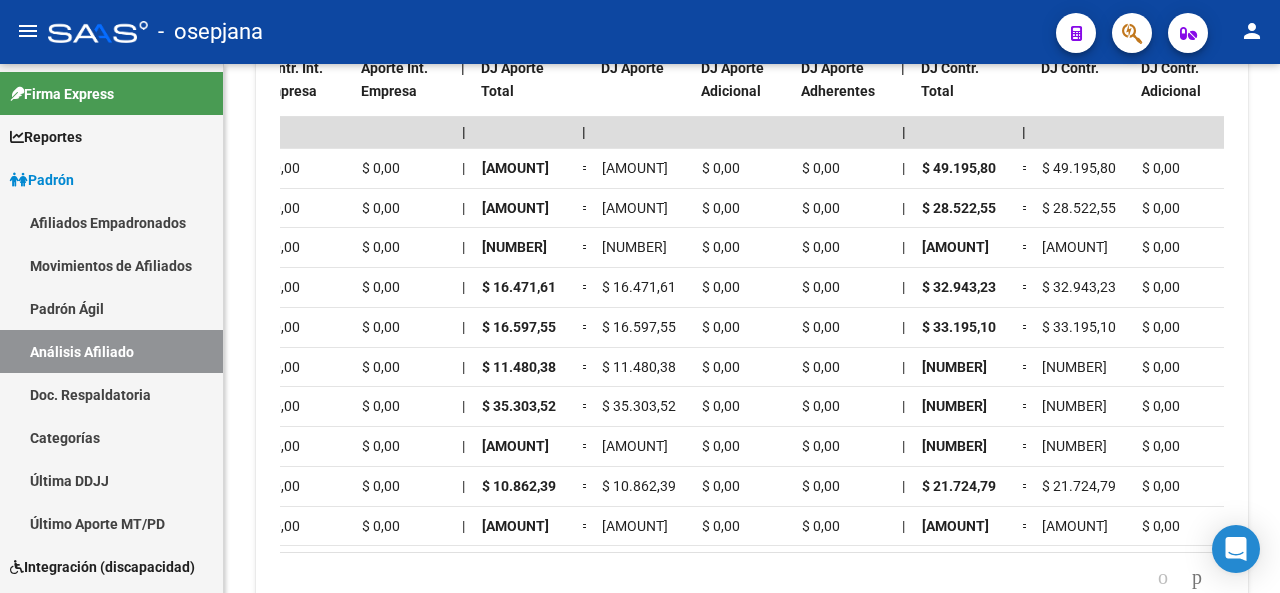 scroll, scrollTop: 0, scrollLeft: 2662, axis: horizontal 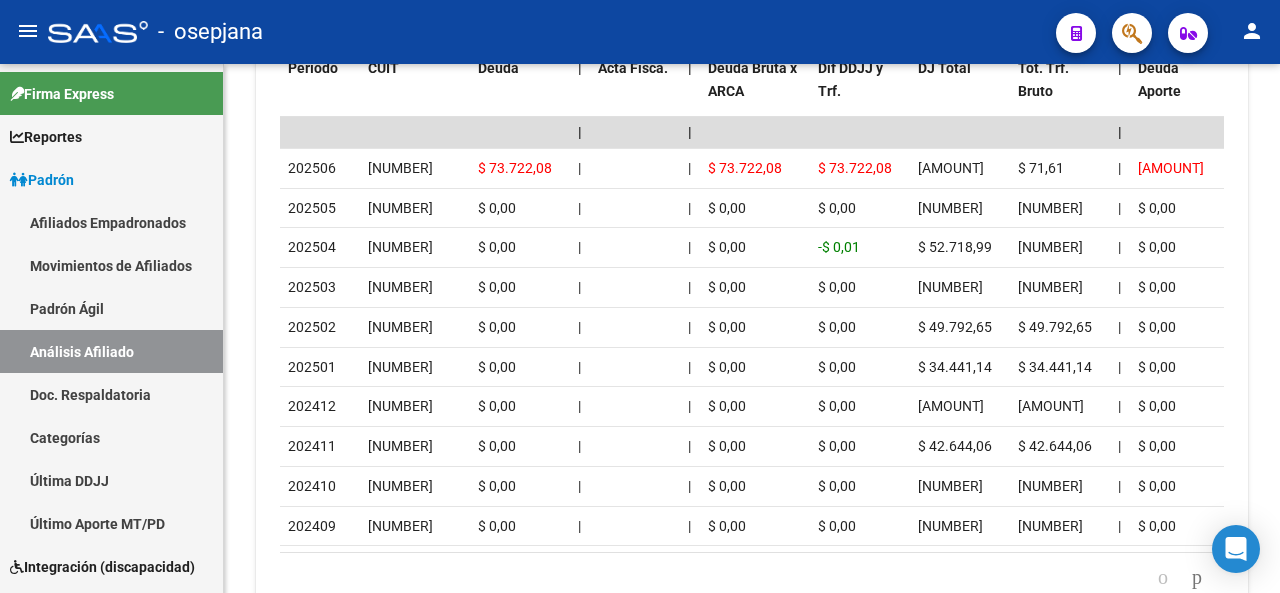 click 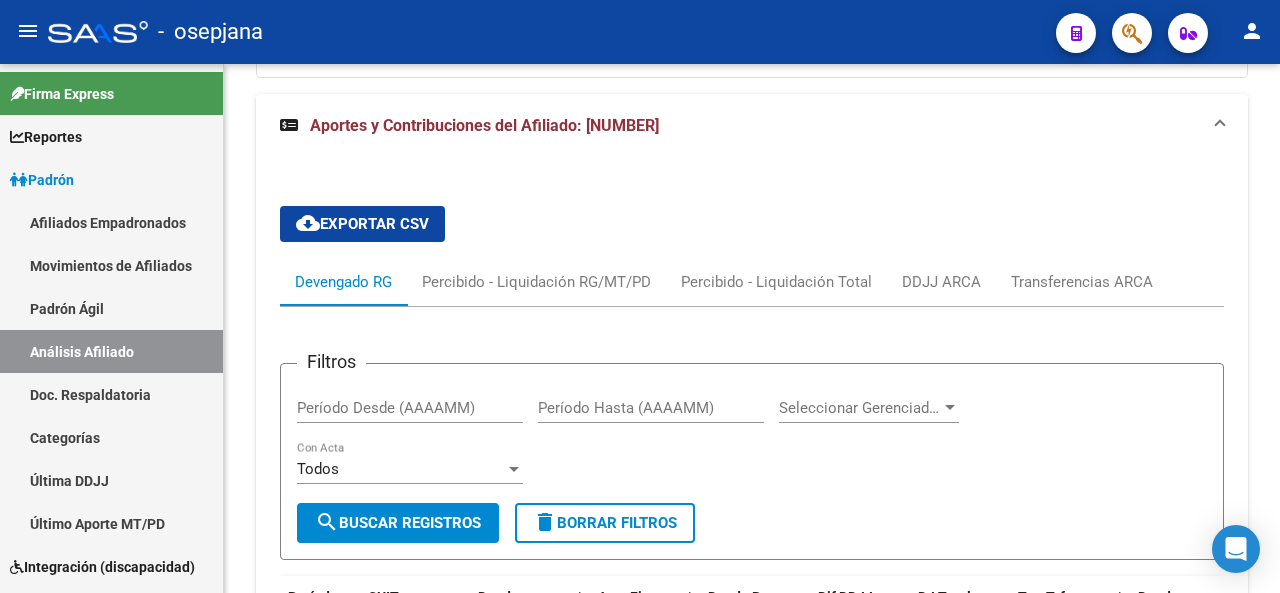 click 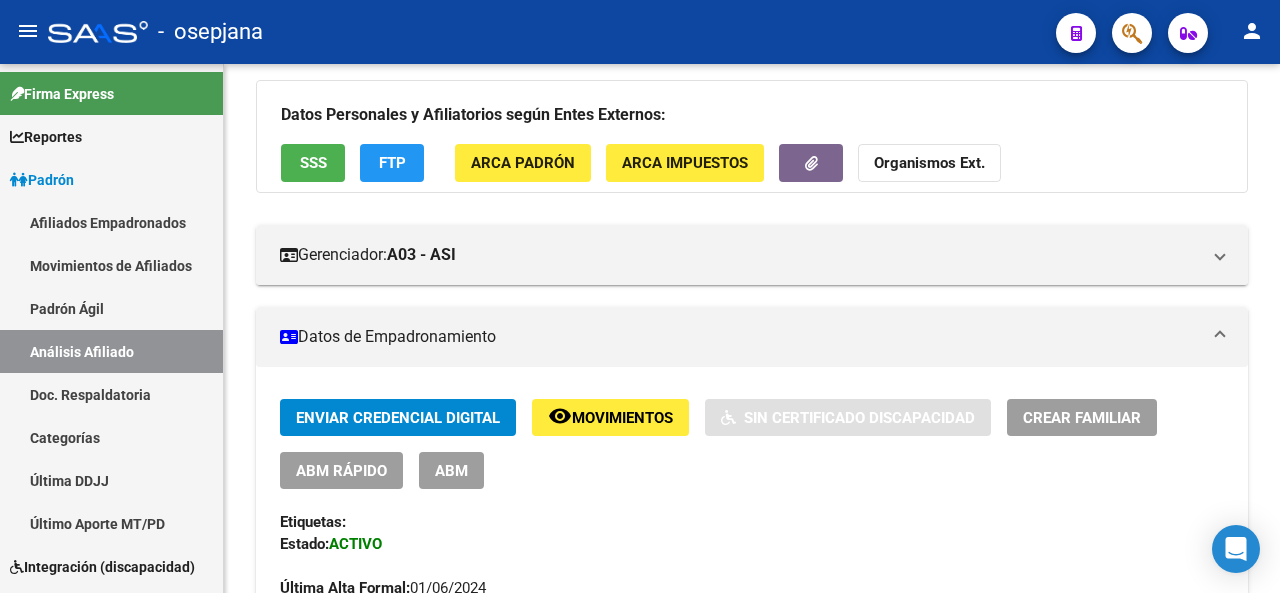 scroll, scrollTop: 0, scrollLeft: 0, axis: both 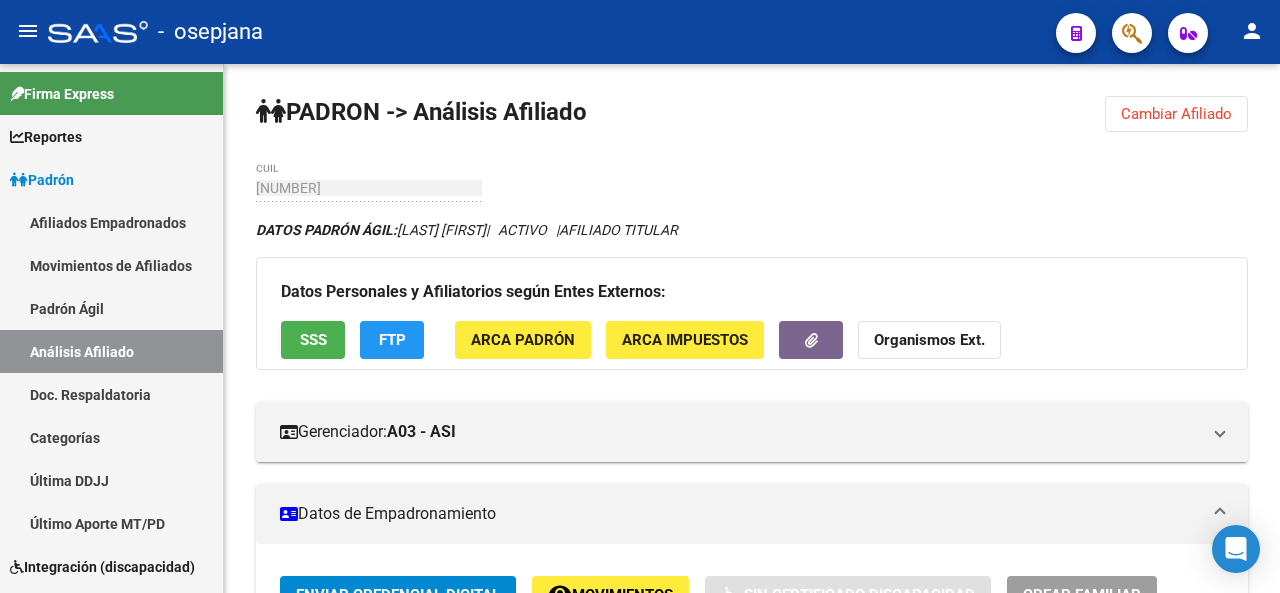 click 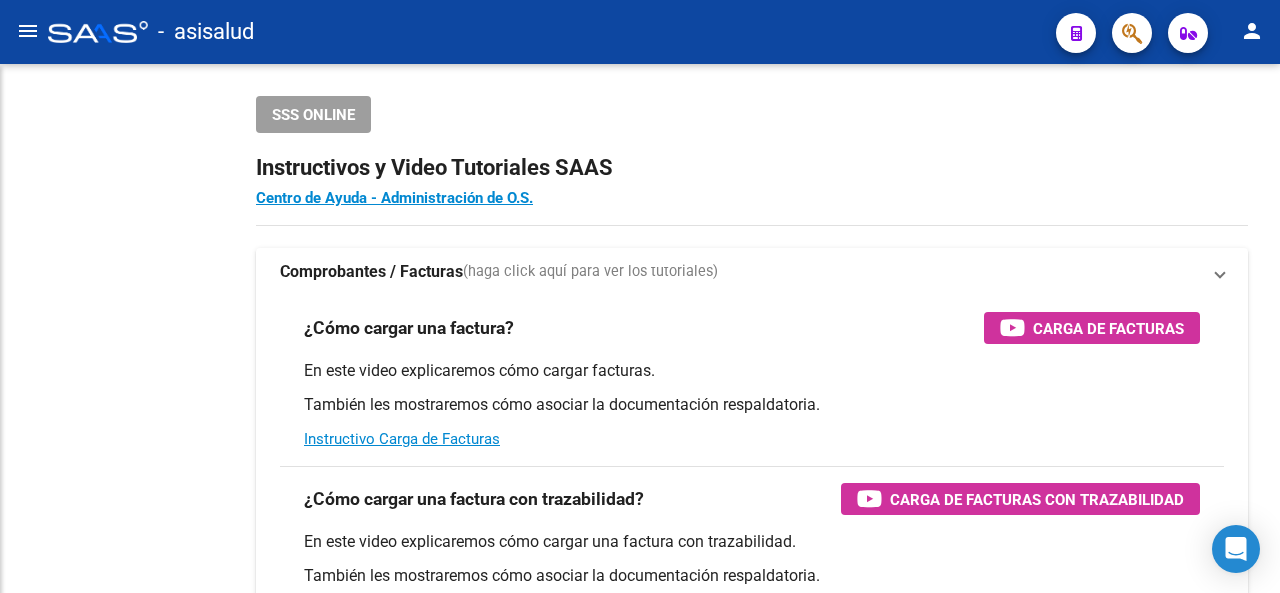 scroll, scrollTop: 0, scrollLeft: 0, axis: both 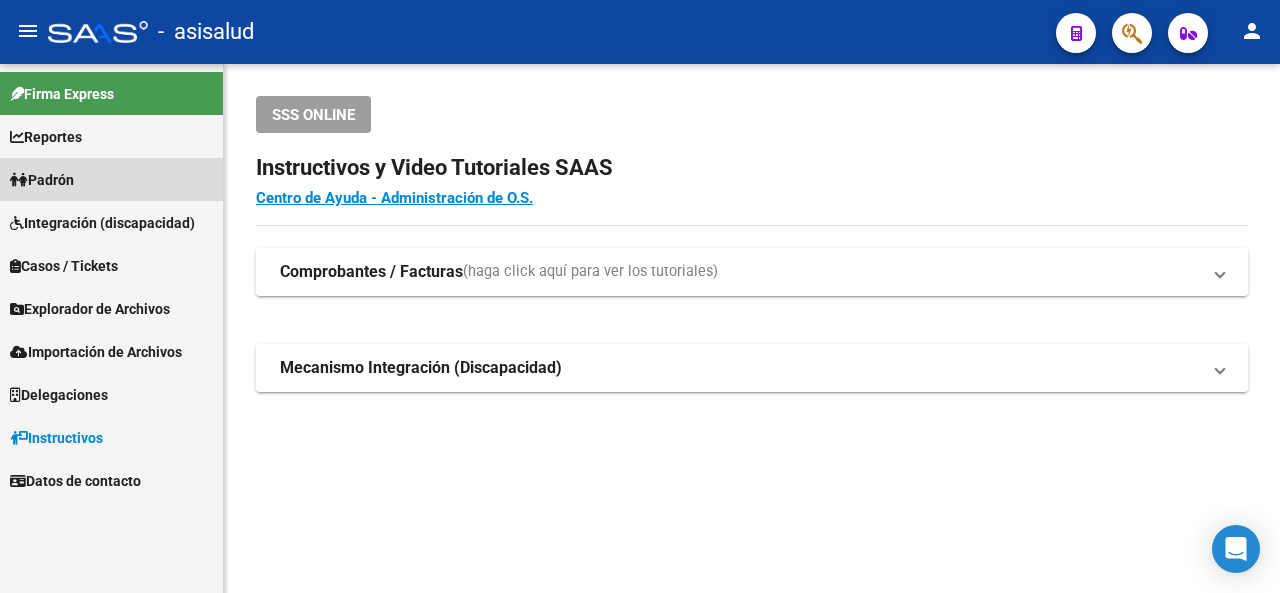 click on "Padrón" at bounding box center [111, 179] 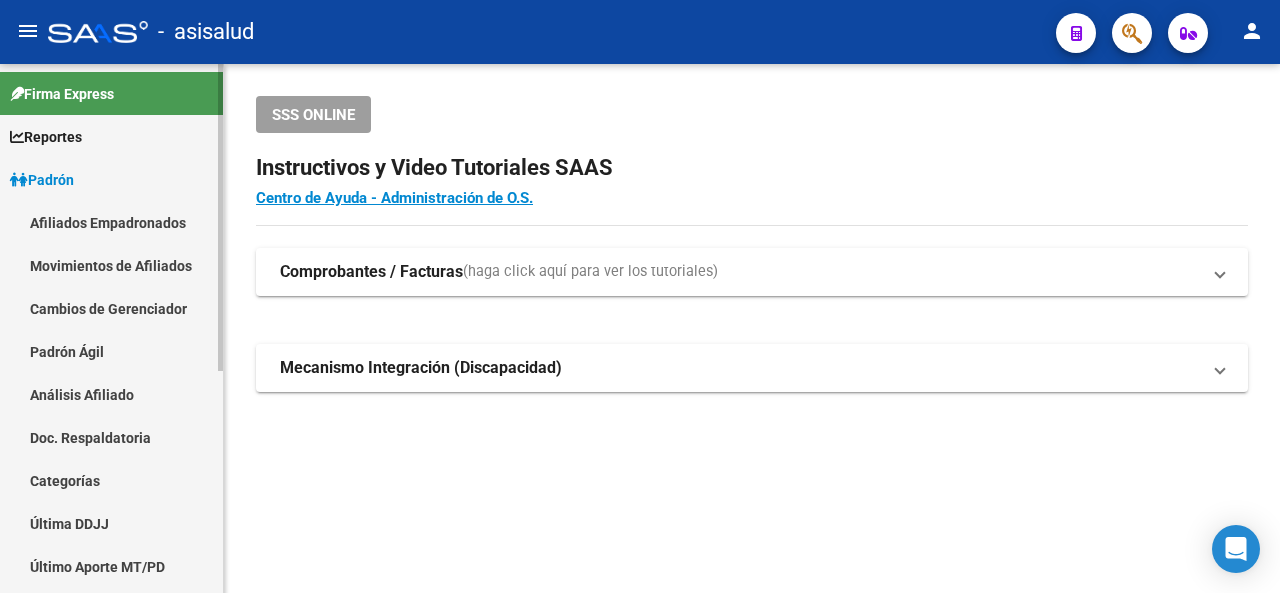 click on "Análisis Afiliado" at bounding box center [111, 394] 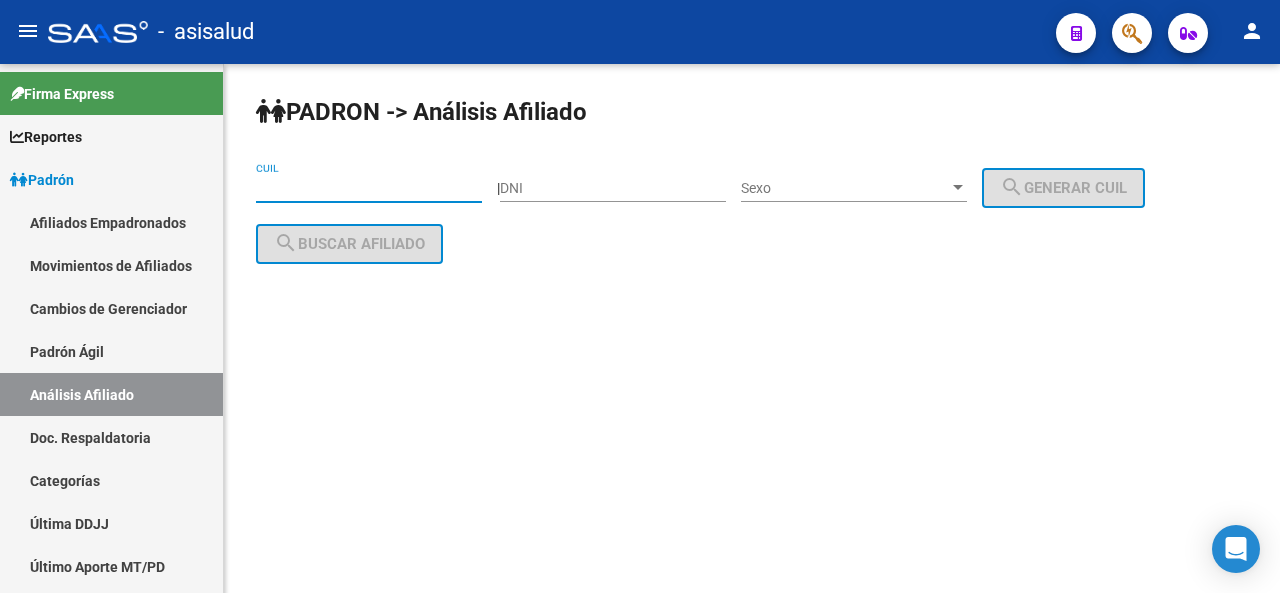 click on "CUIL" at bounding box center (369, 188) 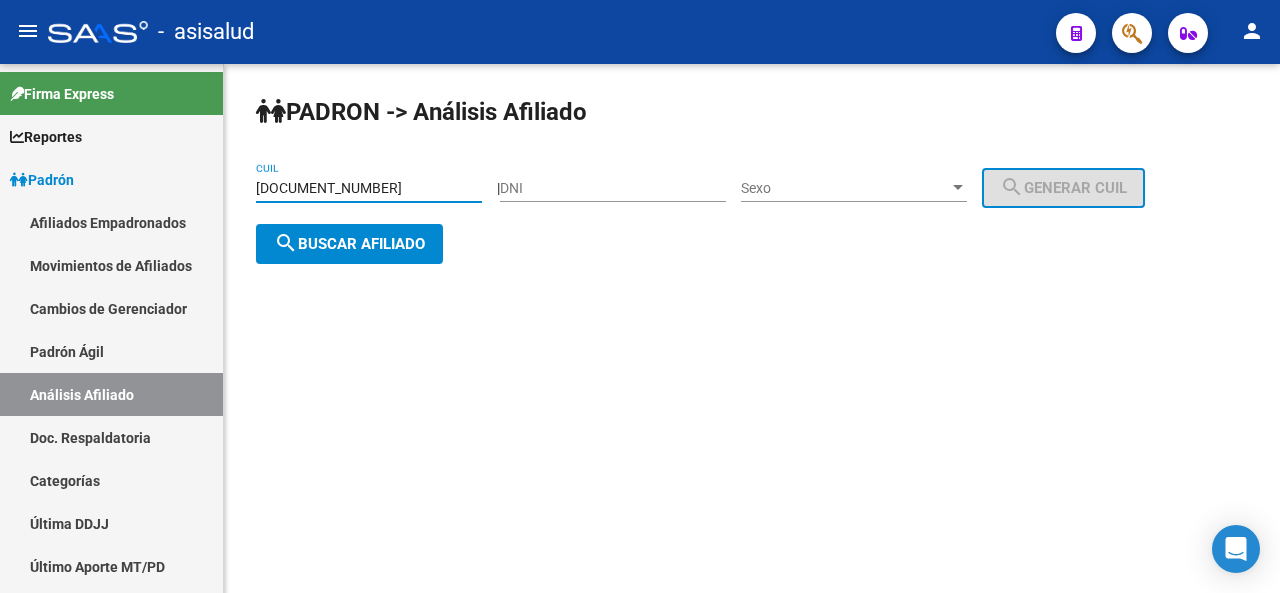 click on "search  Buscar afiliado" 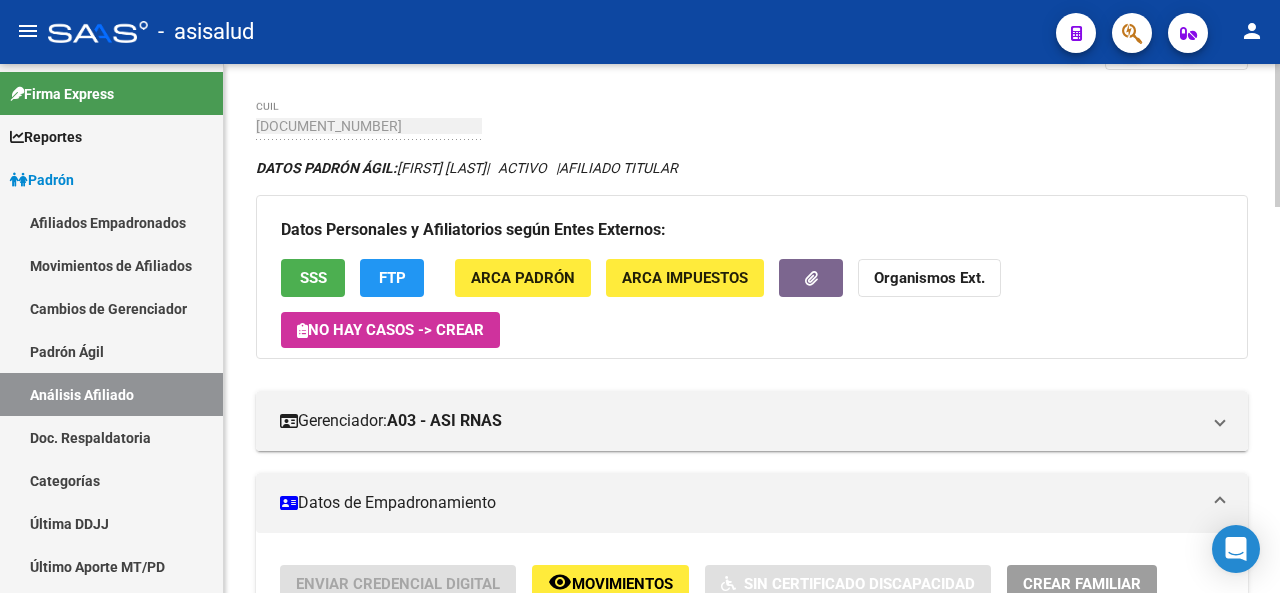 click 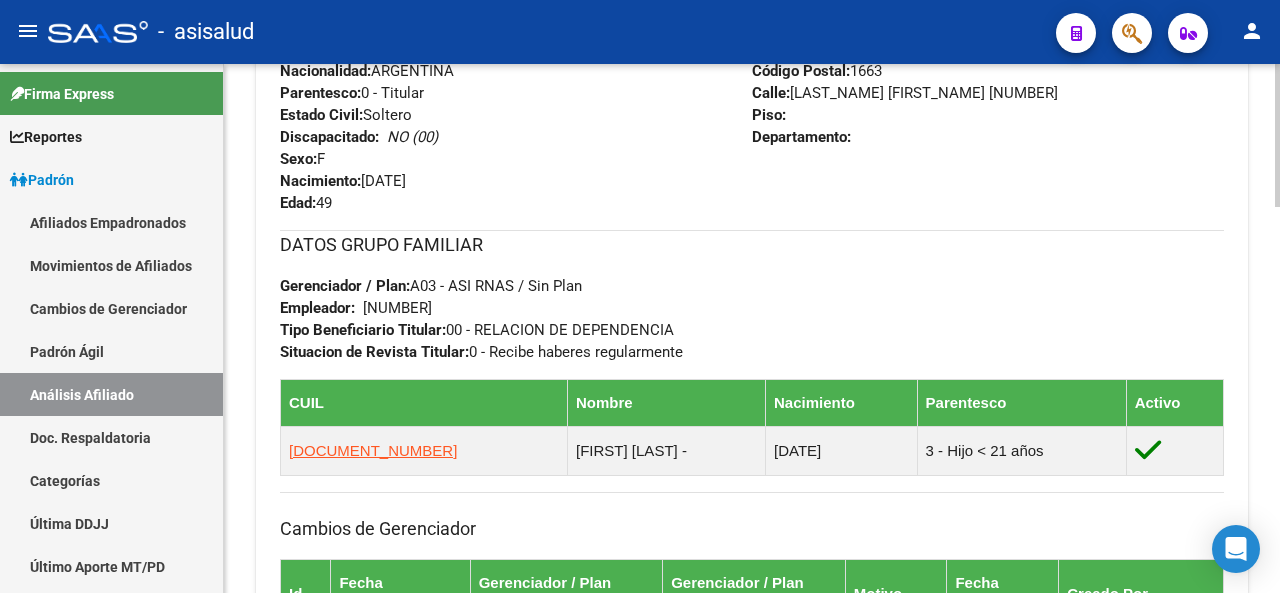 click 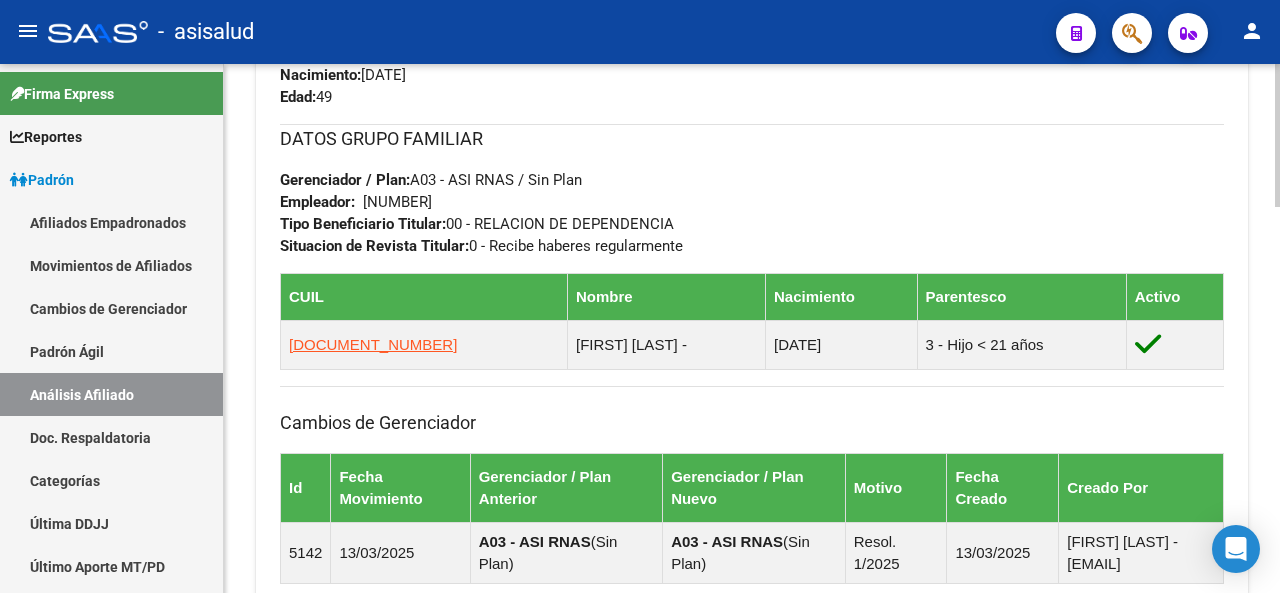 click 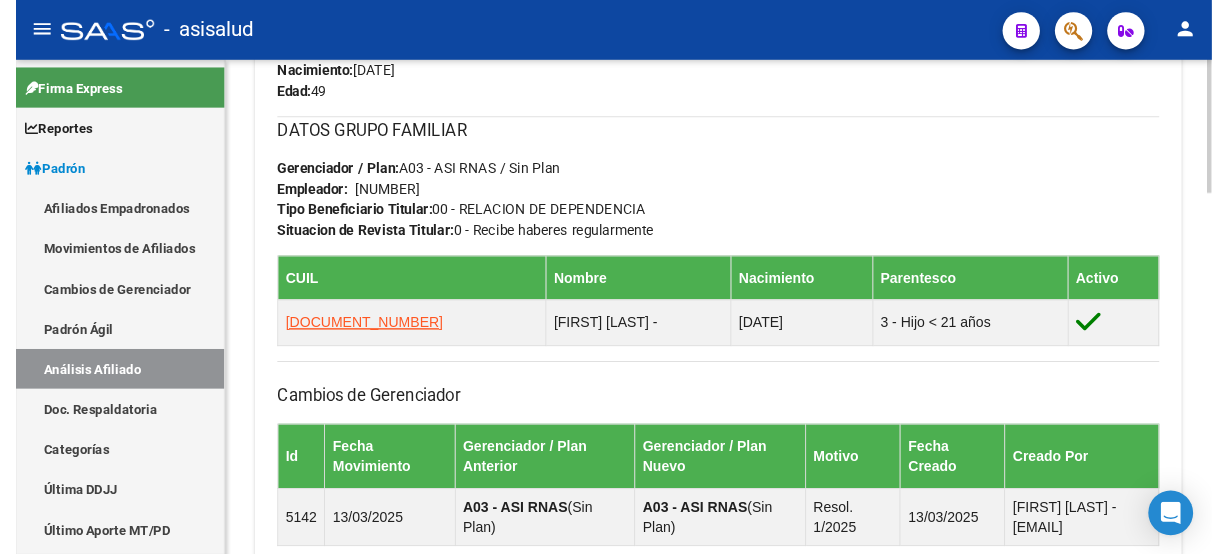 scroll, scrollTop: 1424, scrollLeft: 0, axis: vertical 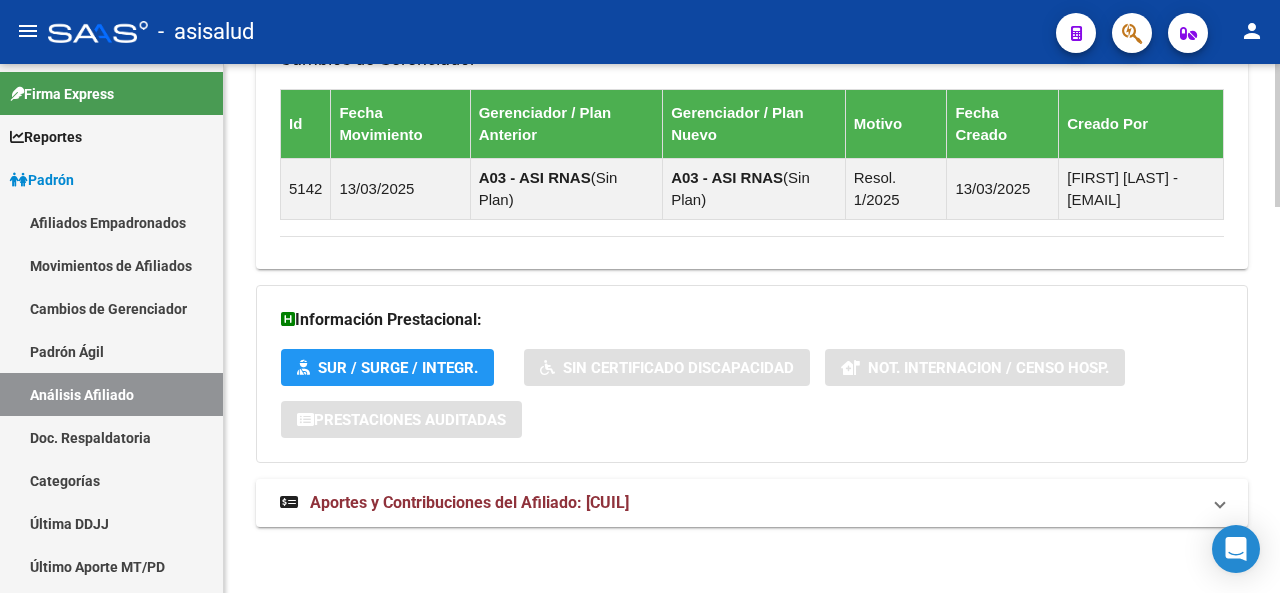 click 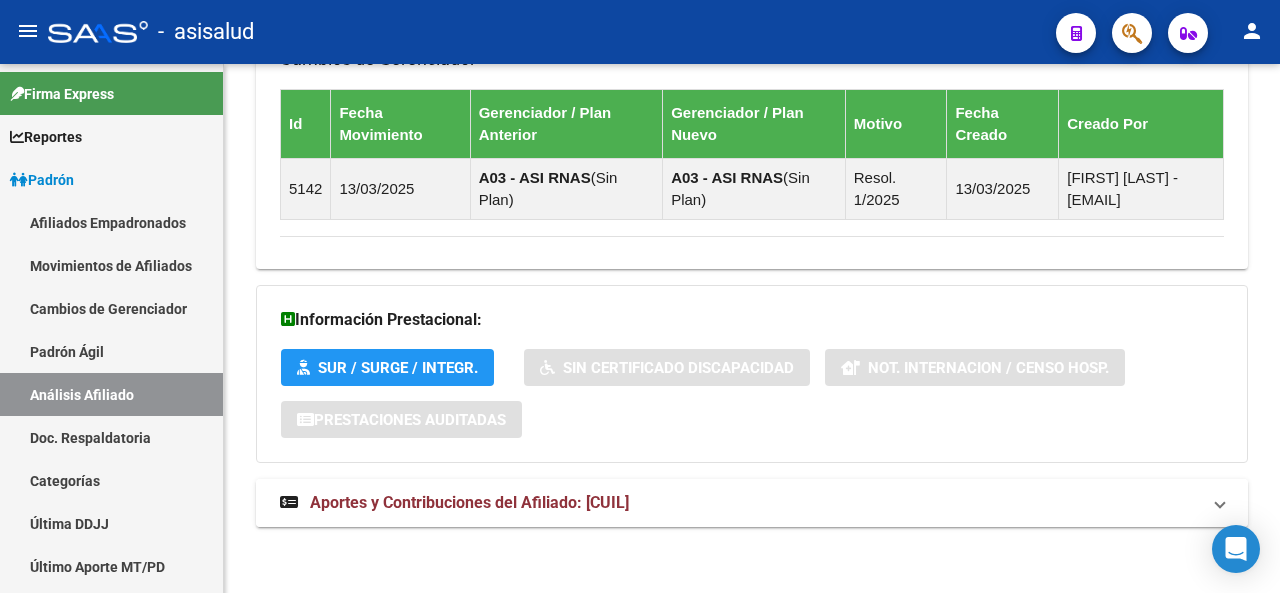 click on "Aportes y Contribuciones del Afiliado: 27246194187" at bounding box center [752, 503] 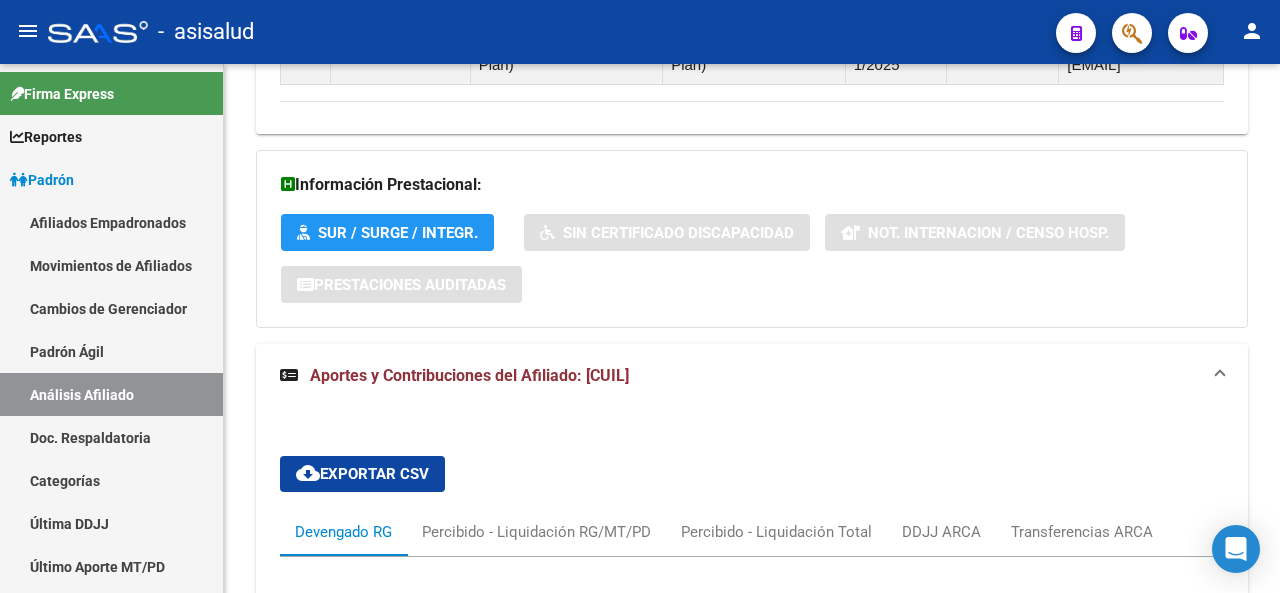 scroll, scrollTop: 1424, scrollLeft: 0, axis: vertical 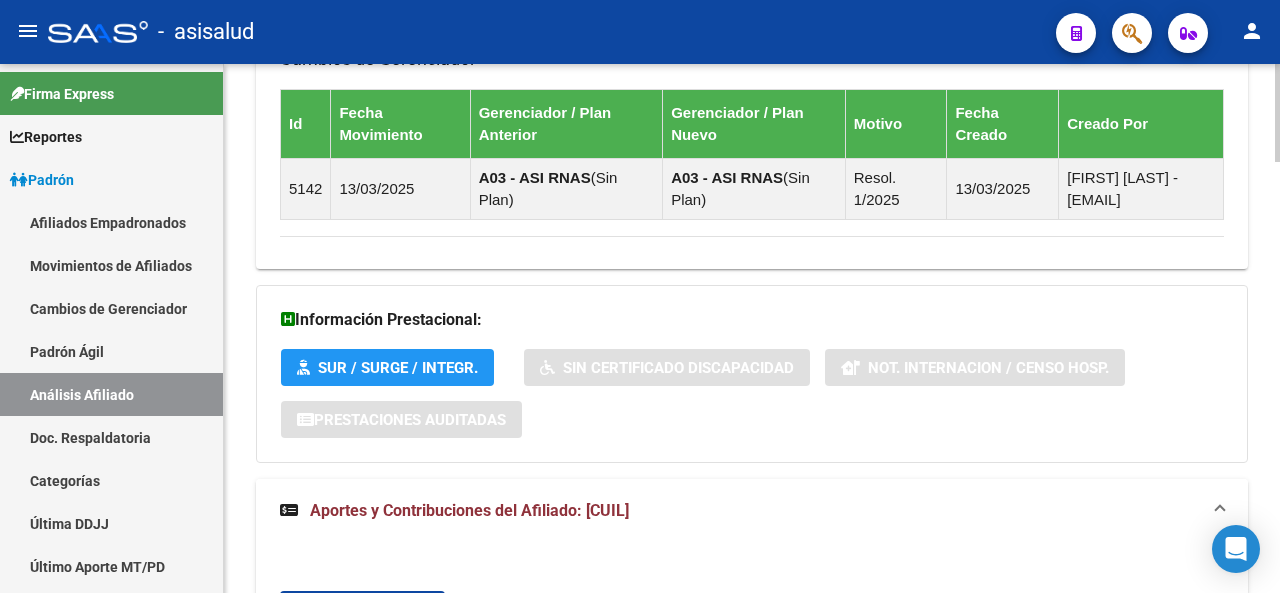 click 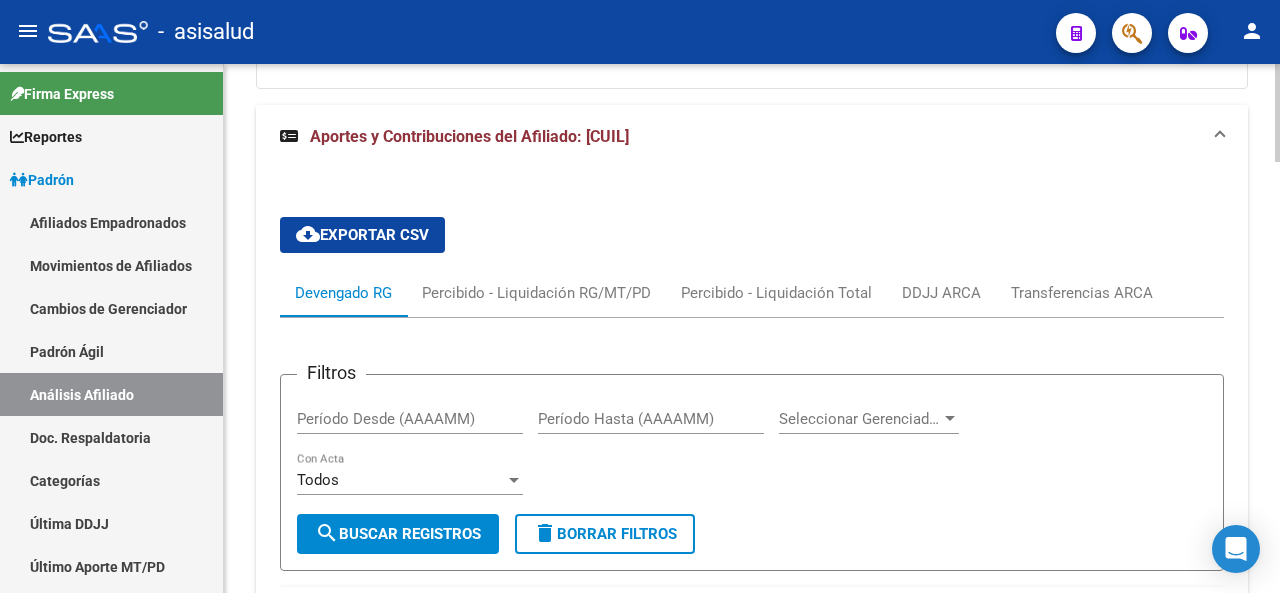 click 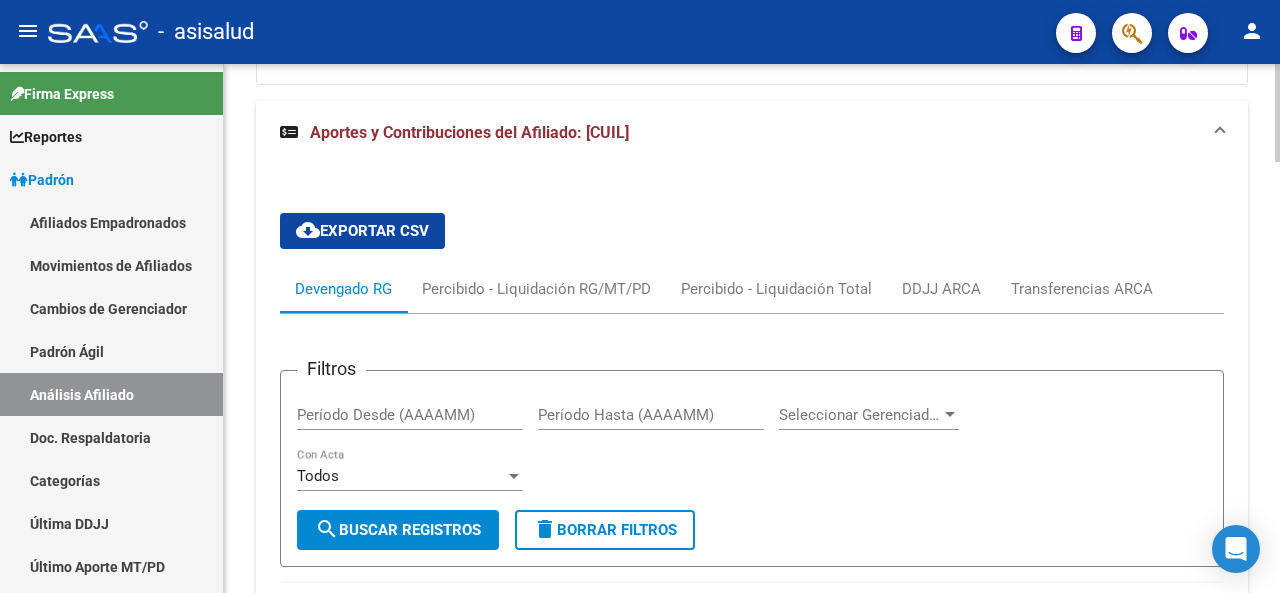 click 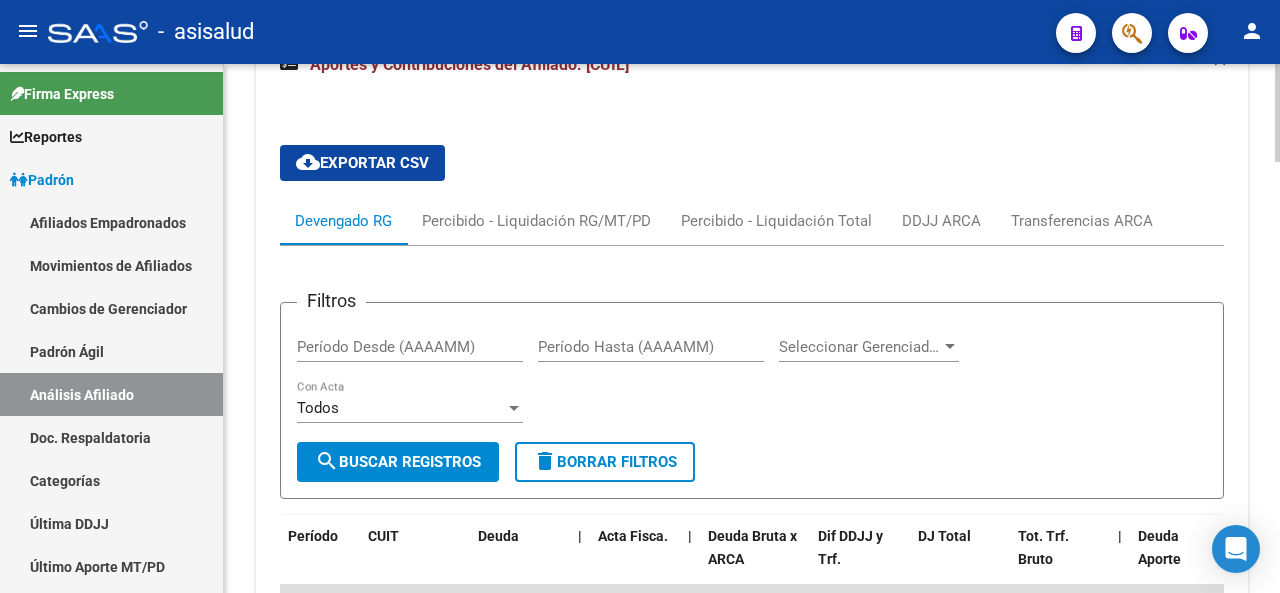 click 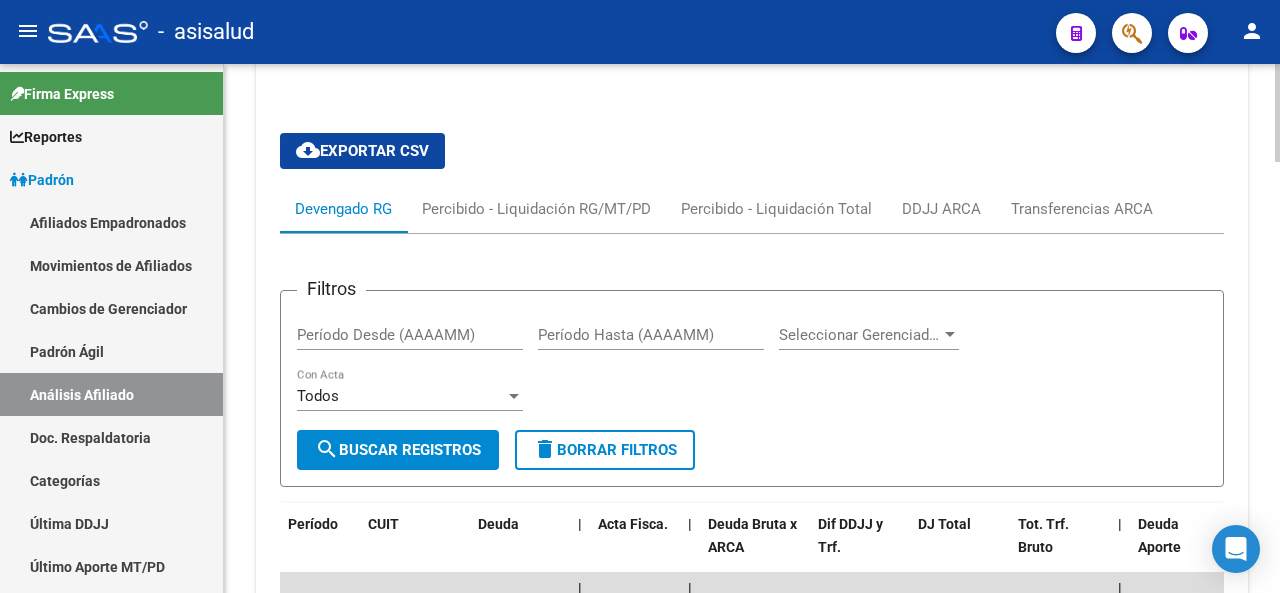 drag, startPoint x: 1273, startPoint y: 533, endPoint x: 1272, endPoint y: 549, distance: 16.03122 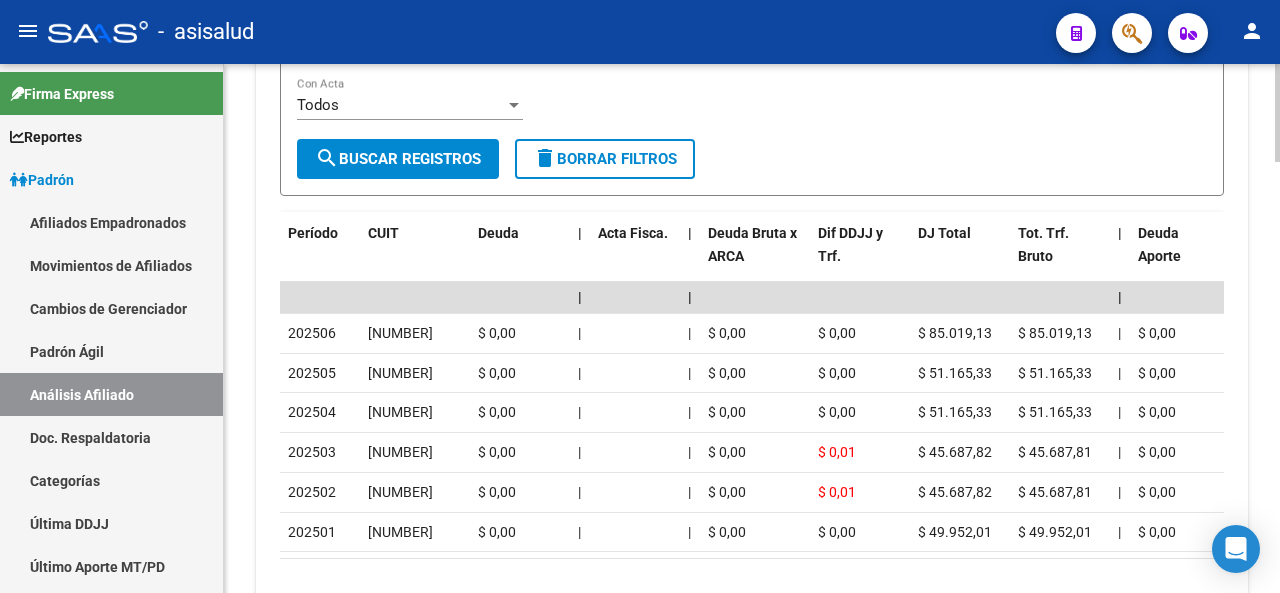 scroll, scrollTop: 2176, scrollLeft: 0, axis: vertical 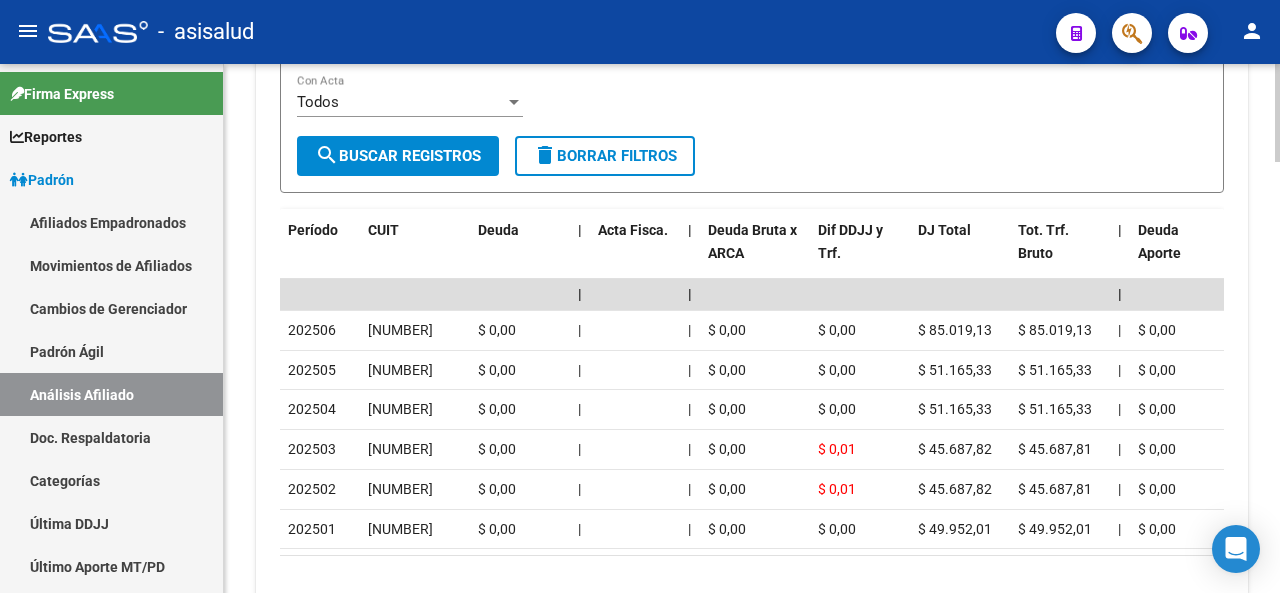 click 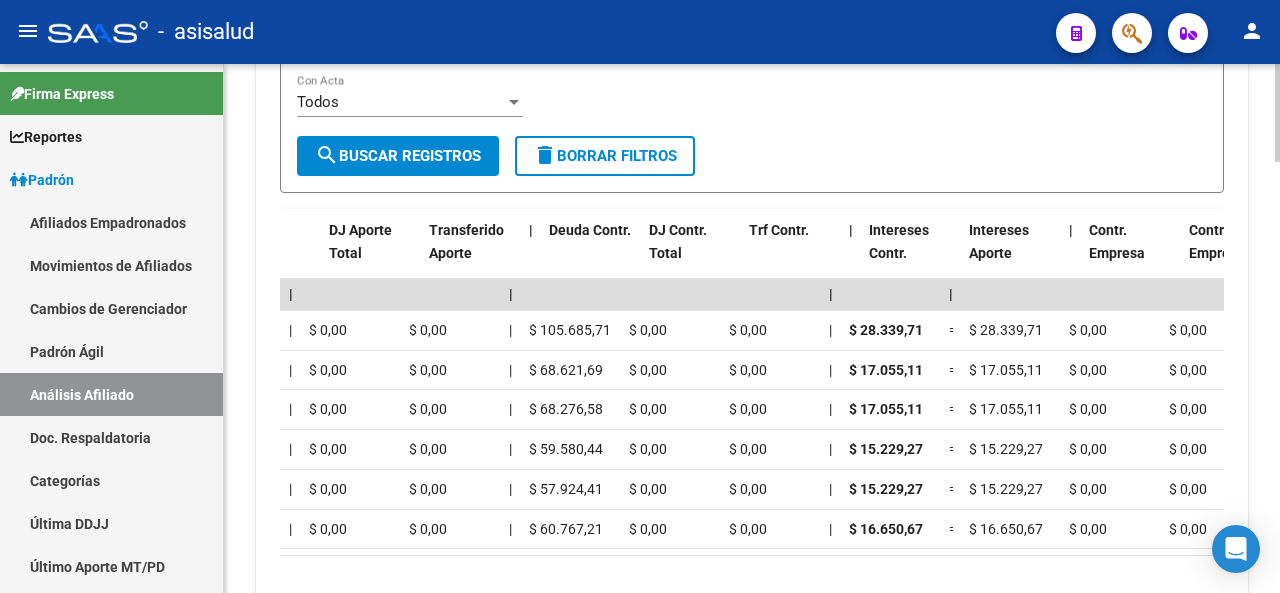 scroll, scrollTop: 0, scrollLeft: 0, axis: both 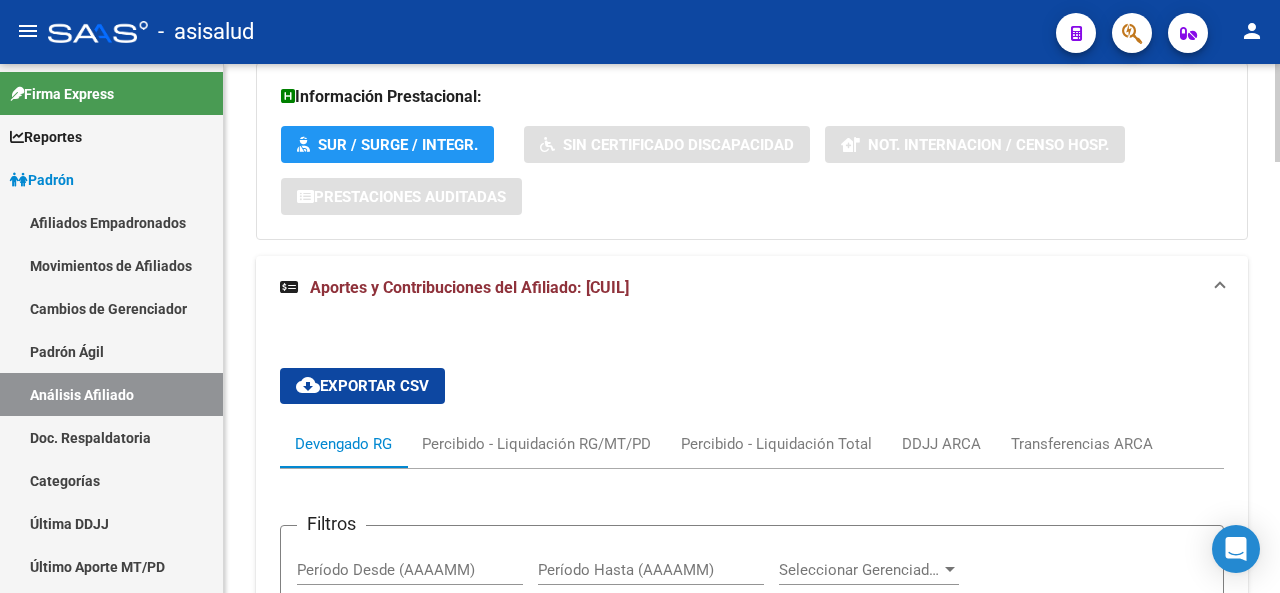 click 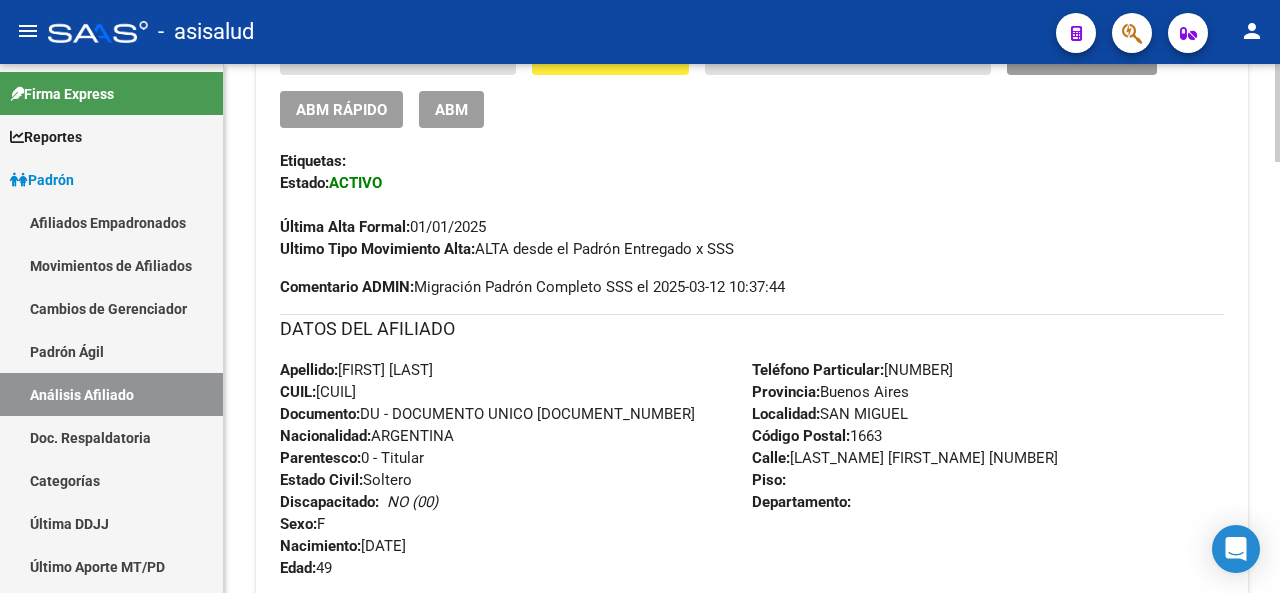 click 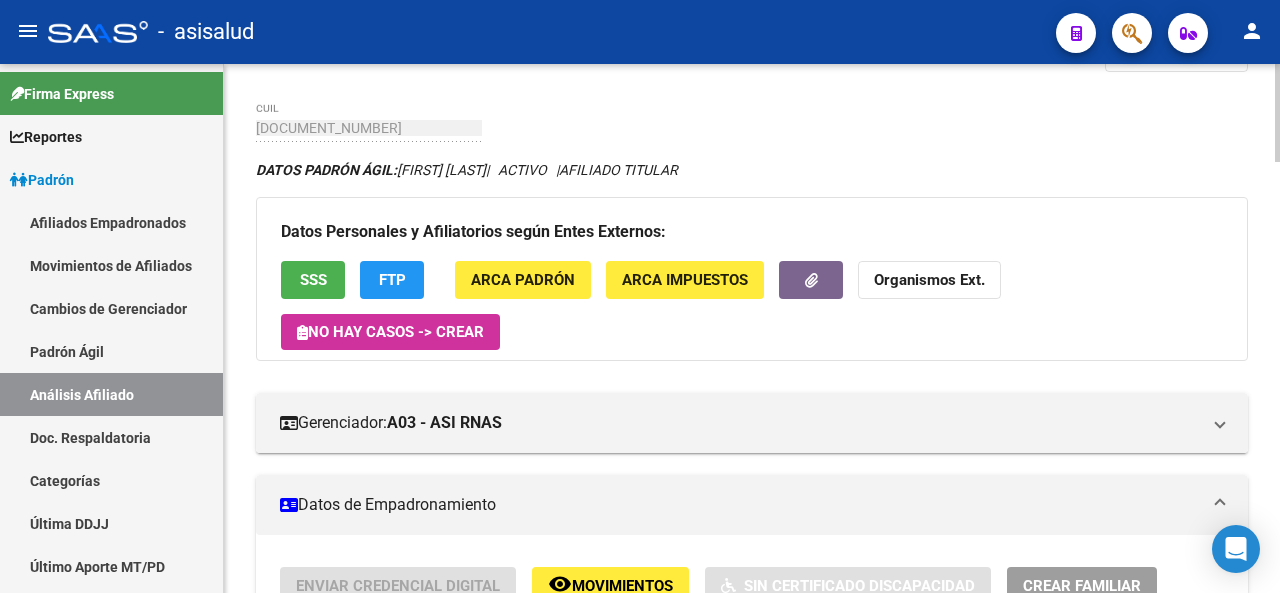 click 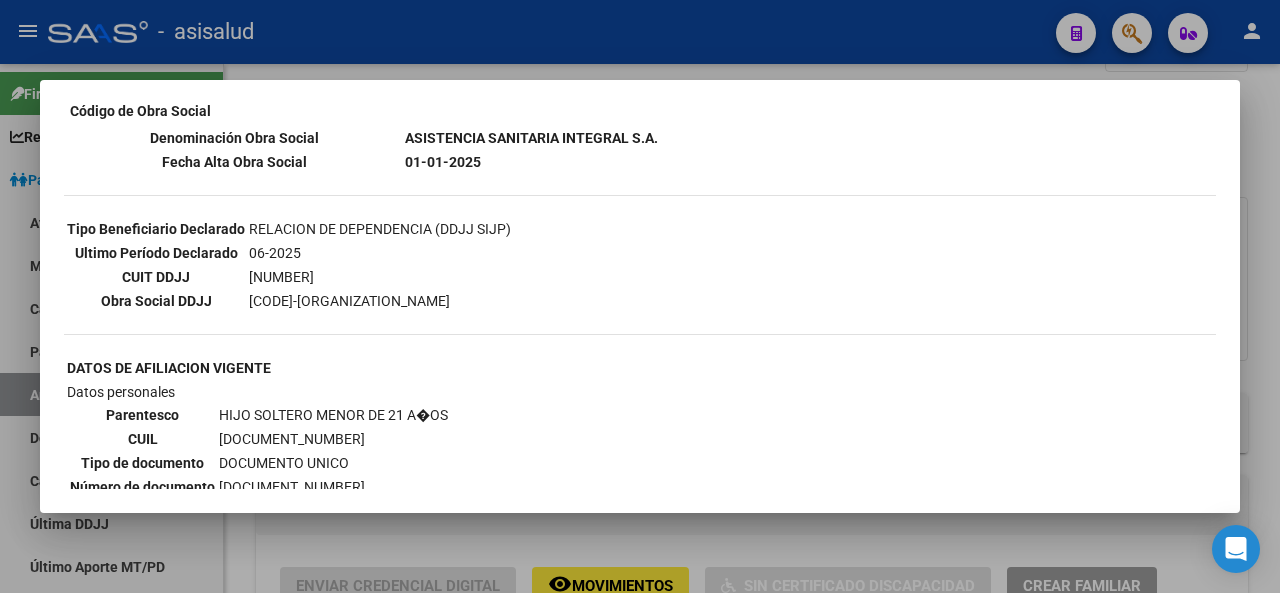 scroll, scrollTop: 432, scrollLeft: 0, axis: vertical 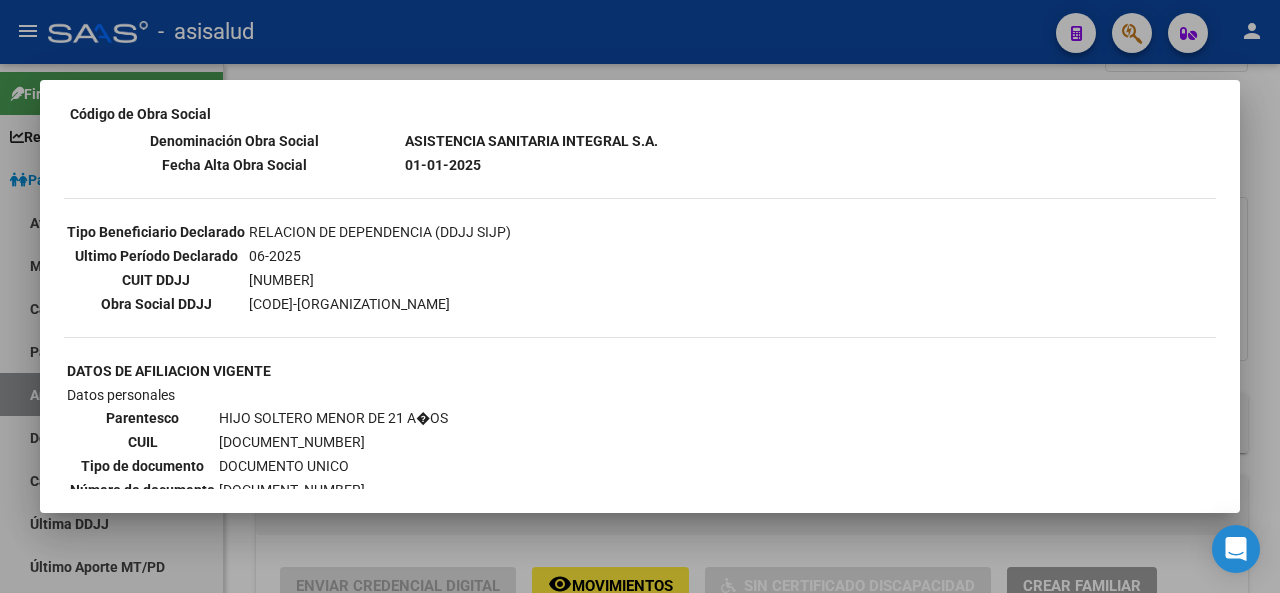click at bounding box center [640, 296] 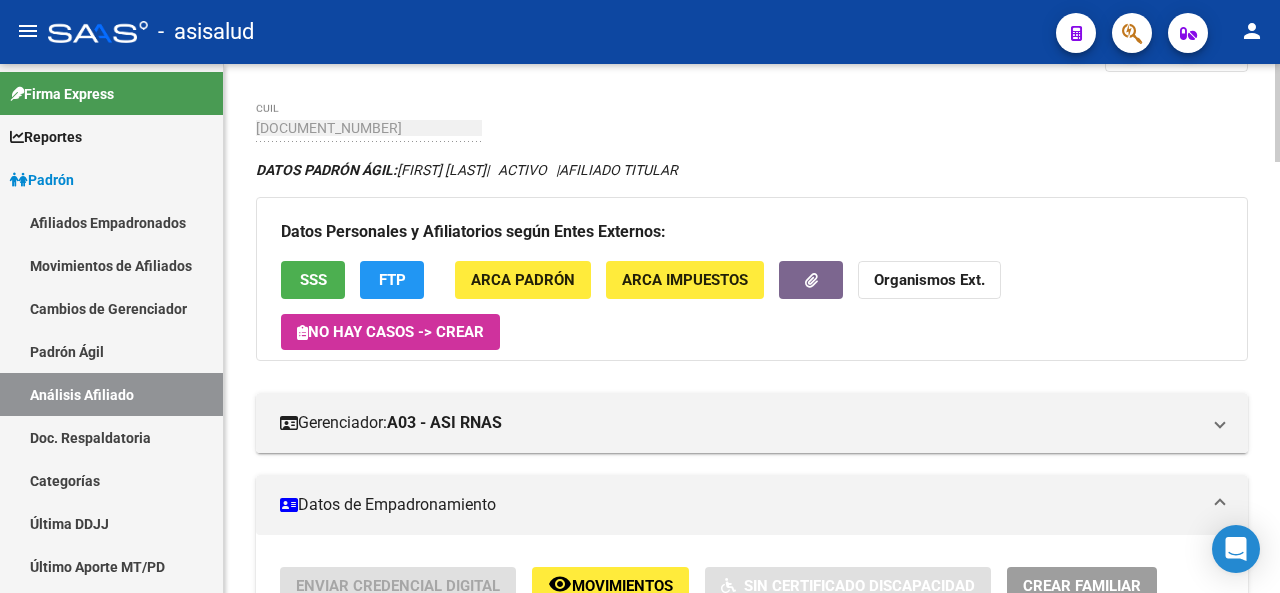 click on "FTP" 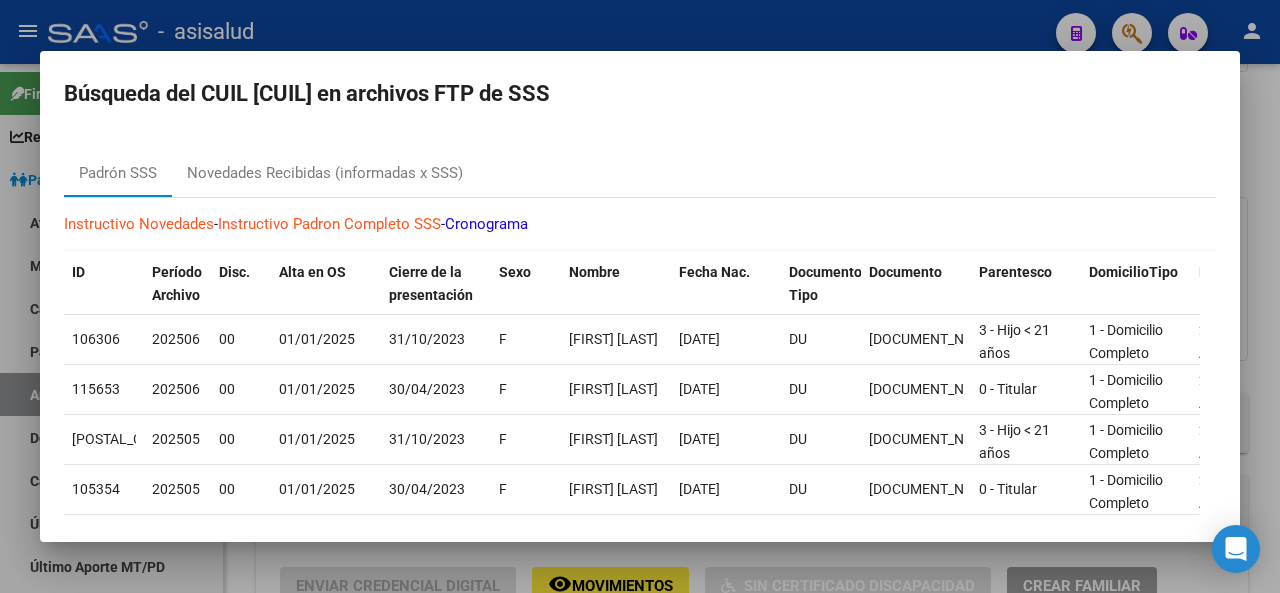 click at bounding box center (640, 296) 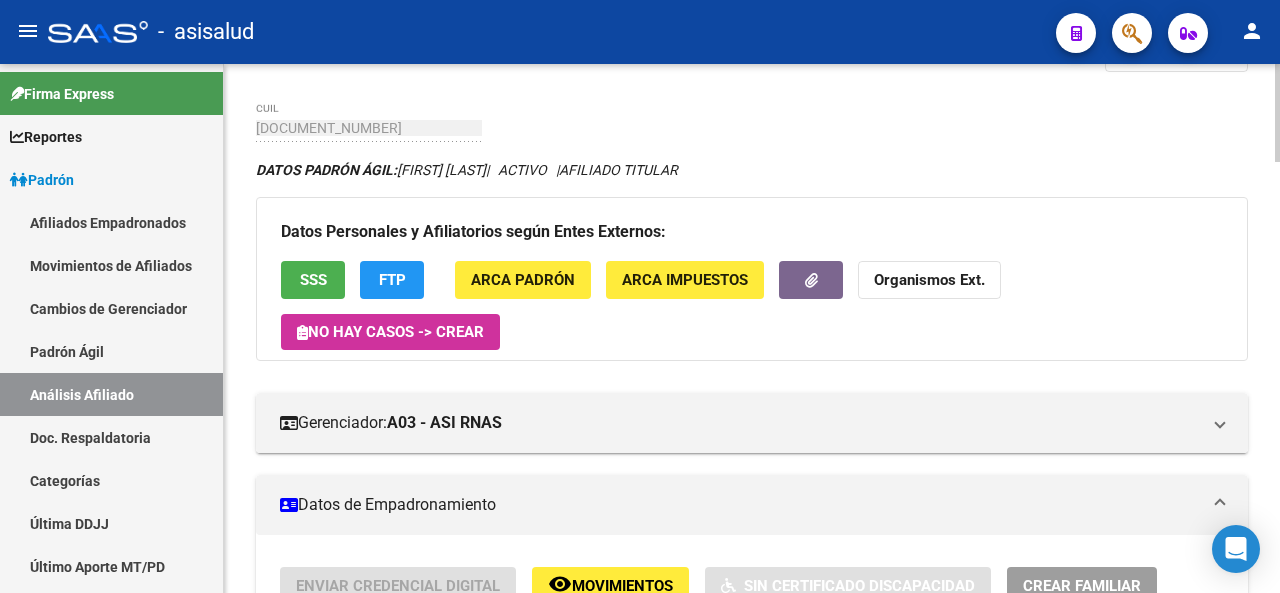 click 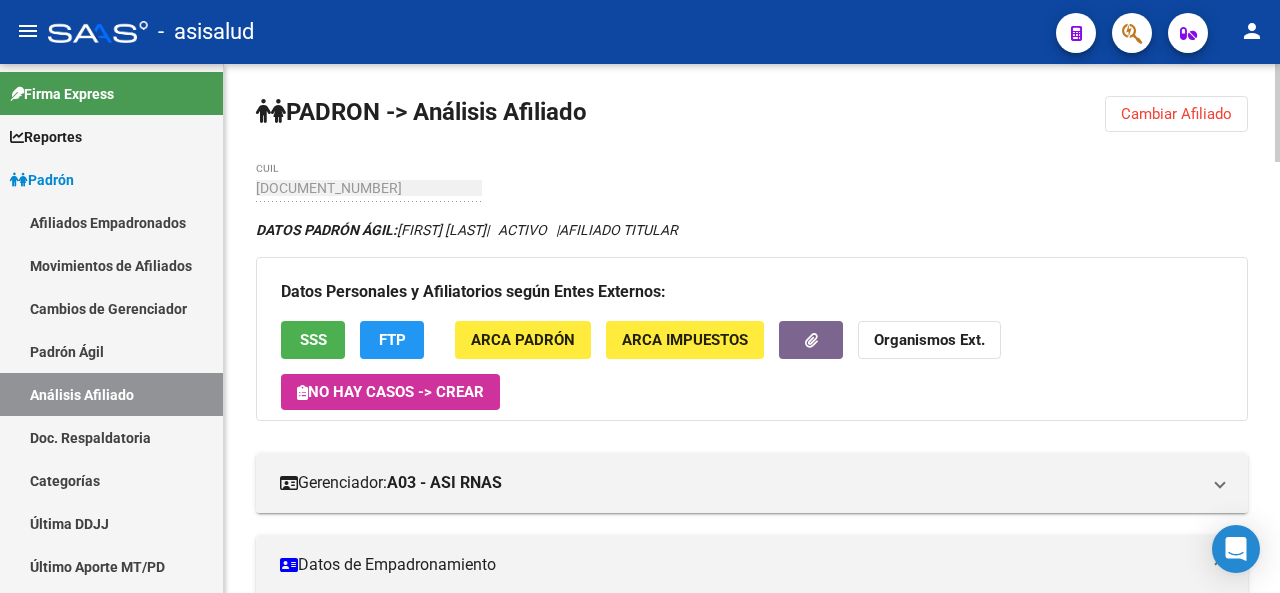 click 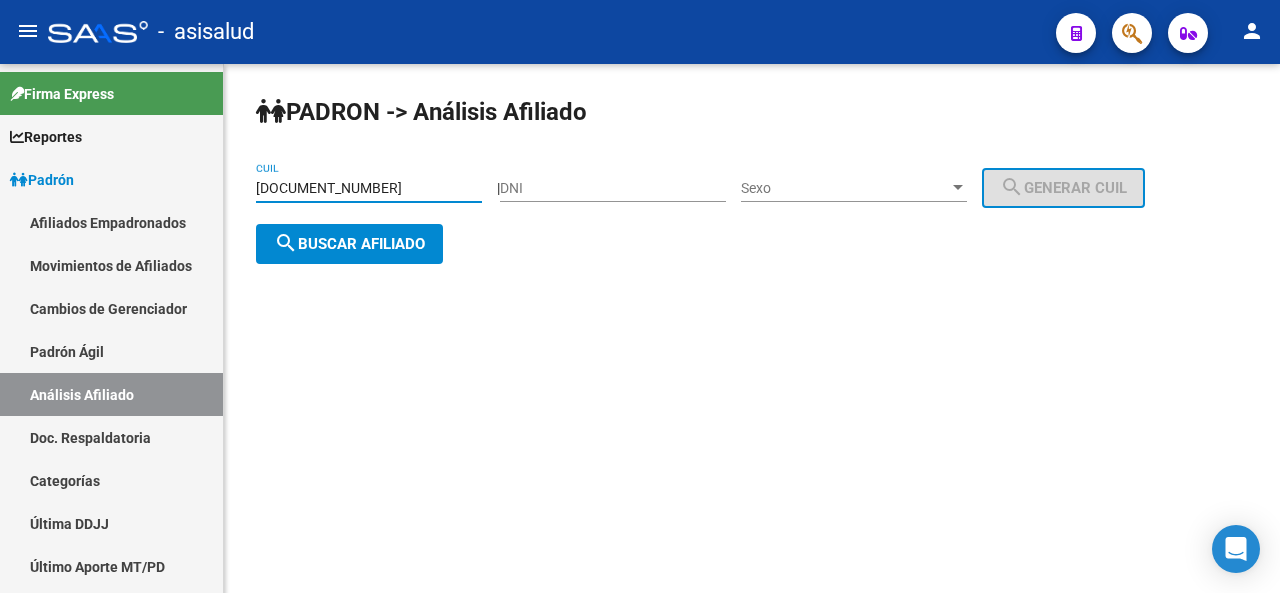 click on "27-24619418-7" at bounding box center [369, 188] 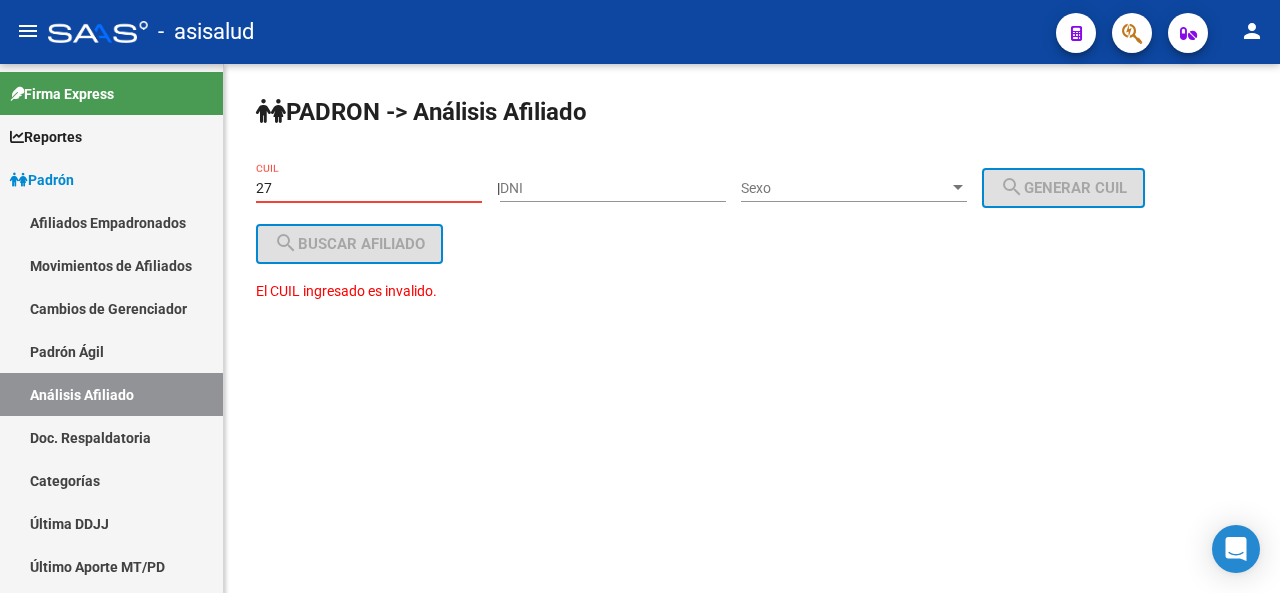 type on "2" 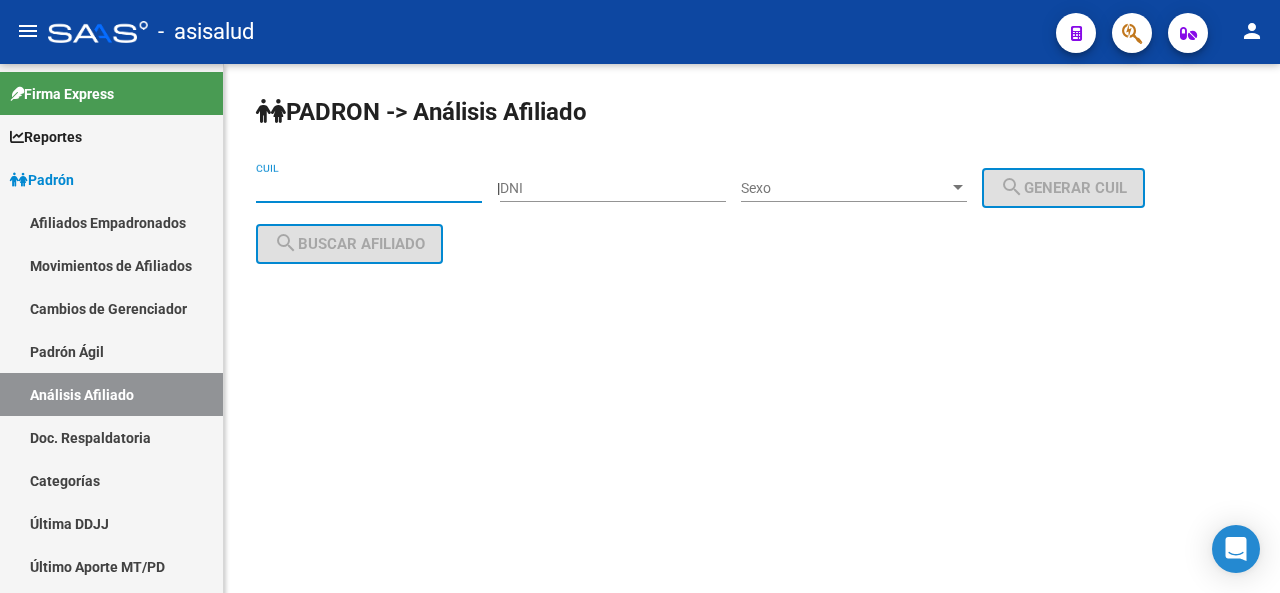 paste on "20-25523123-6" 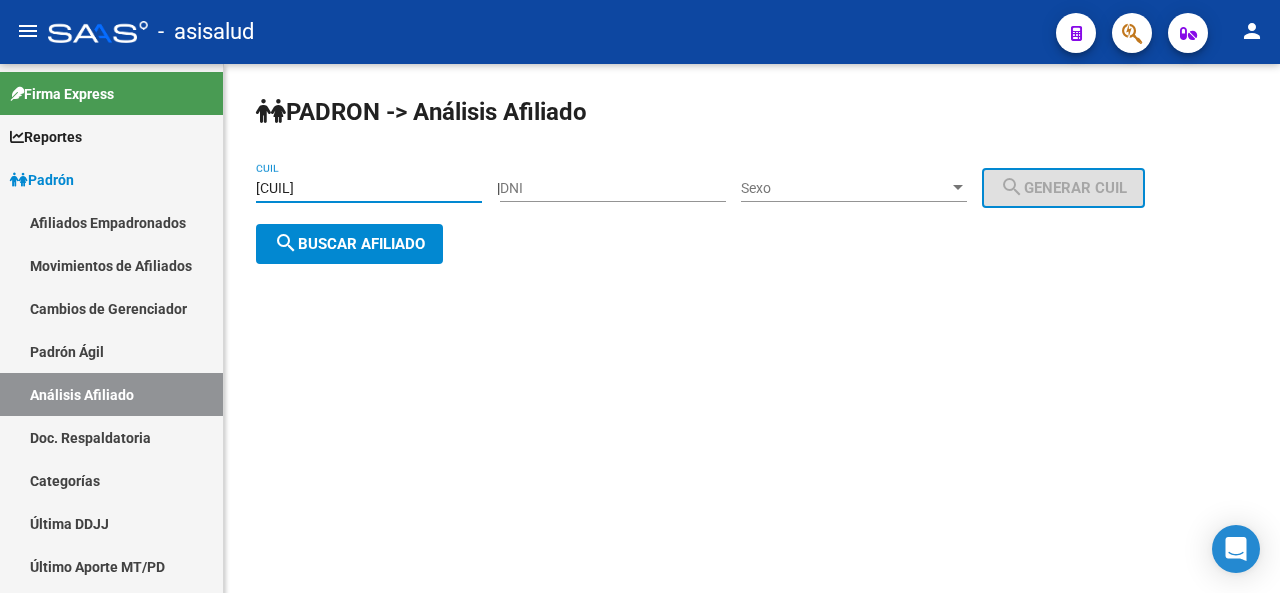 type on "20-25523123-6" 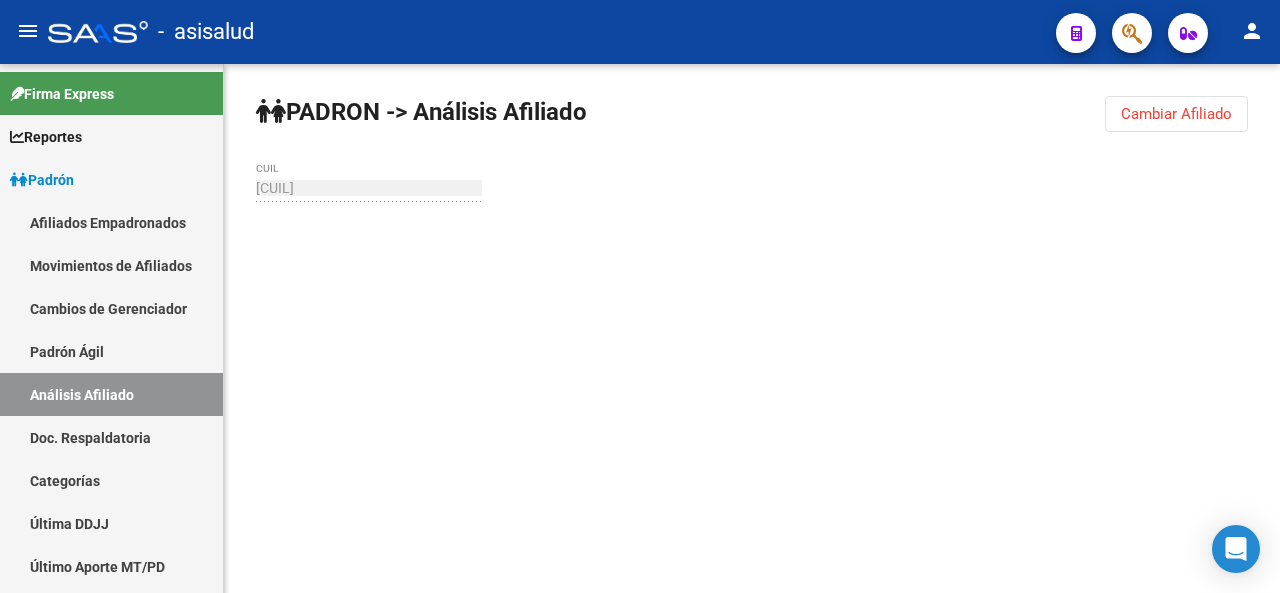 click 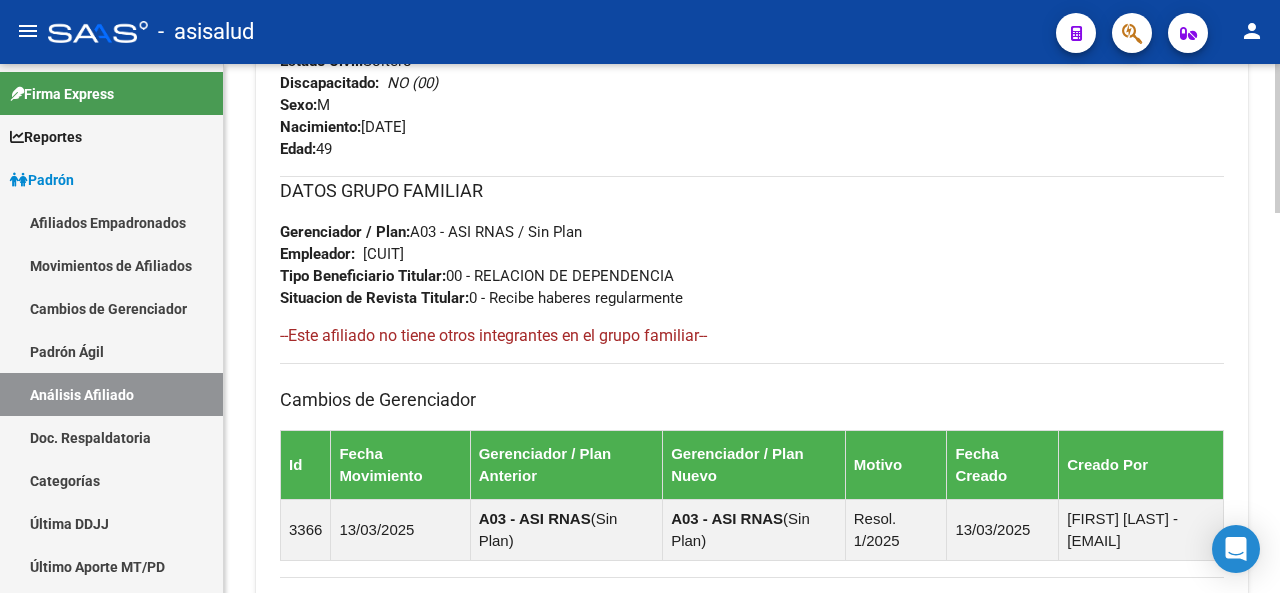 scroll, scrollTop: 1018, scrollLeft: 0, axis: vertical 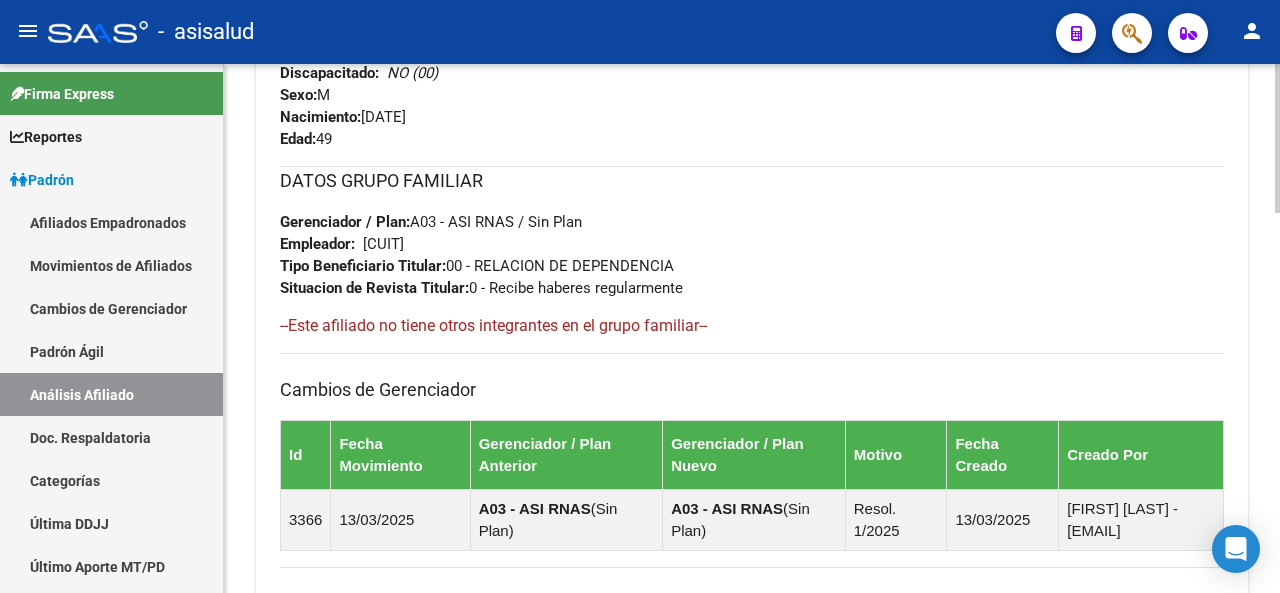 click on "menu -   asisalud  person    Firma Express     Reportes Padrón Traspasos x O.S. Traspasos x Gerenciador Traspasos x Provincia Nuevos Aportantes Métricas - Padrón SSS Métricas - Crecimiento Población    Padrón Afiliados Empadronados Movimientos de Afiliados Cambios de Gerenciador Padrón Ágil Análisis Afiliado Doc. Respaldatoria Categorías Última DDJJ Último Aporte MT/PD Familiares Monotributistas Altas Directas    Integración (discapacidad) Certificado Discapacidad    Casos / Tickets Casos Casos Movimientos Sectores Comentarios Documentación Adj. Orígenes    Explorador de Archivos ARCA DDJJ / Nóminas Detalles Transferencias Detalles Relaciones Laborales Sistemas Externos Inserciones Manuales de Padrón Ágil Padrón Familiares Prácticas Liquidadas SSS Traspasos Res. 01/2025 y Revs. Opciones Diarias (+) RG - Altas ONLINE (+) RG - Bajas ONLINE (+) MT - Altas ONLINE (+) MT - Bajas ONLINE (+) MT - Adhesiones (+) Padrón Completo SSS MT - Bajas Directas Novedades Recibidas Padrón SSS" at bounding box center [640, 296] 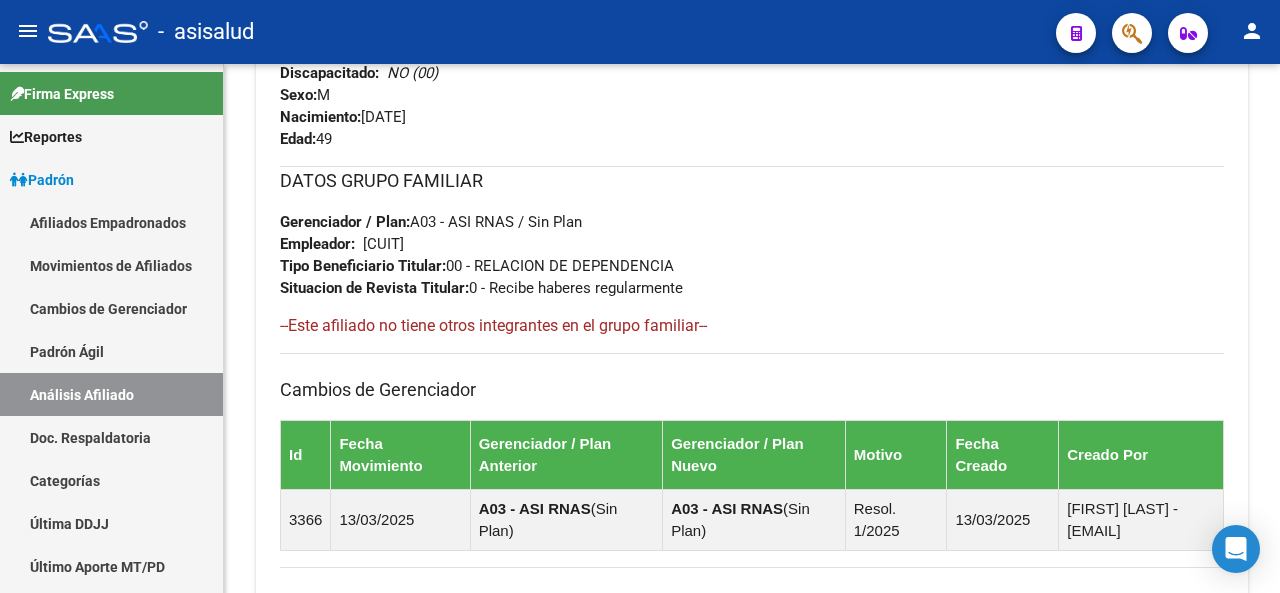 click on "DATOS GRUPO FAMILIAR Gerenciador / Plan:  A03 - ASI RNAS / Sin Plan Empleador:    30633701020 Tipo Beneficiario Titular:   00 - RELACION DE DEPENDENCIA  Situacion de Revista Titular:  0 - Recibe haberes regularmente" at bounding box center (752, 232) 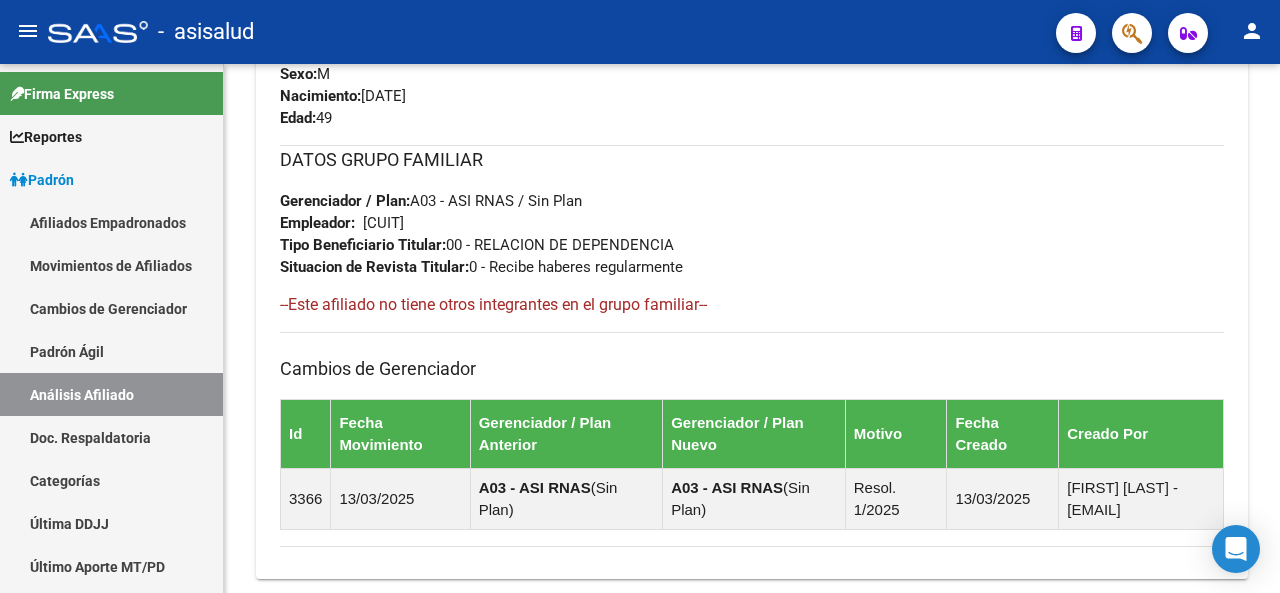 scroll, scrollTop: 1350, scrollLeft: 0, axis: vertical 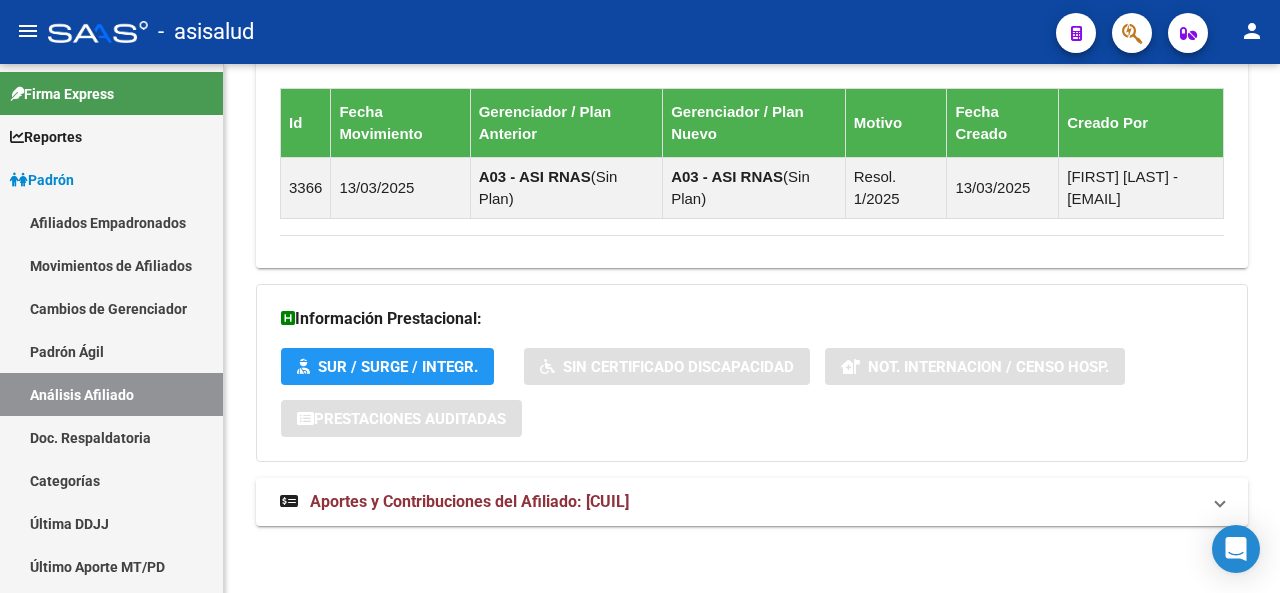 click on "PADRON -> Análisis Afiliado  Cambiar Afiliado
20-25523123-6 CUIL DATOS PADRÓN ÁGIL:  LUCERO CLAUDIO PABLO     |   ACTIVO   |     AFILIADO TITULAR  Datos Personales y Afiliatorios según Entes Externos: SSS FTP ARCA Padrón ARCA Impuestos Organismos Ext.   No hay casos -> Crear
Gerenciador:      A03 - ASI RNAS Atención telefónica: Atención emergencias: Otros Datos Útiles:    Datos de Empadronamiento  Enviar Credencial Digital remove_red_eye Movimientos    Sin Certificado Discapacidad Crear Familiar ABM Rápido ABM Etiquetas: Estado: ACTIVO Última Alta Formal:  01/01/2025 Ultimo Tipo Movimiento Alta:  ALTA desde el Padrón Entregado x SSS Comentario ADMIN:  Migración Padrón Completo SSS el 2025-03-12 10:37:44 DATOS DEL AFILIADO Apellido:   LUCERO CLAUDIO PABLO           CUIL:  20255231236 Documento:  DU - DOCUMENTO UNICO 25523123  Nacionalidad:  ARGENTINA Parentesco:  0 - Titular Estado Civil:  Soltero Discapacitado:    NO (00) Sexo:  M Nacimiento:  09/07/1976 Edad:  49  Provincia: Id" 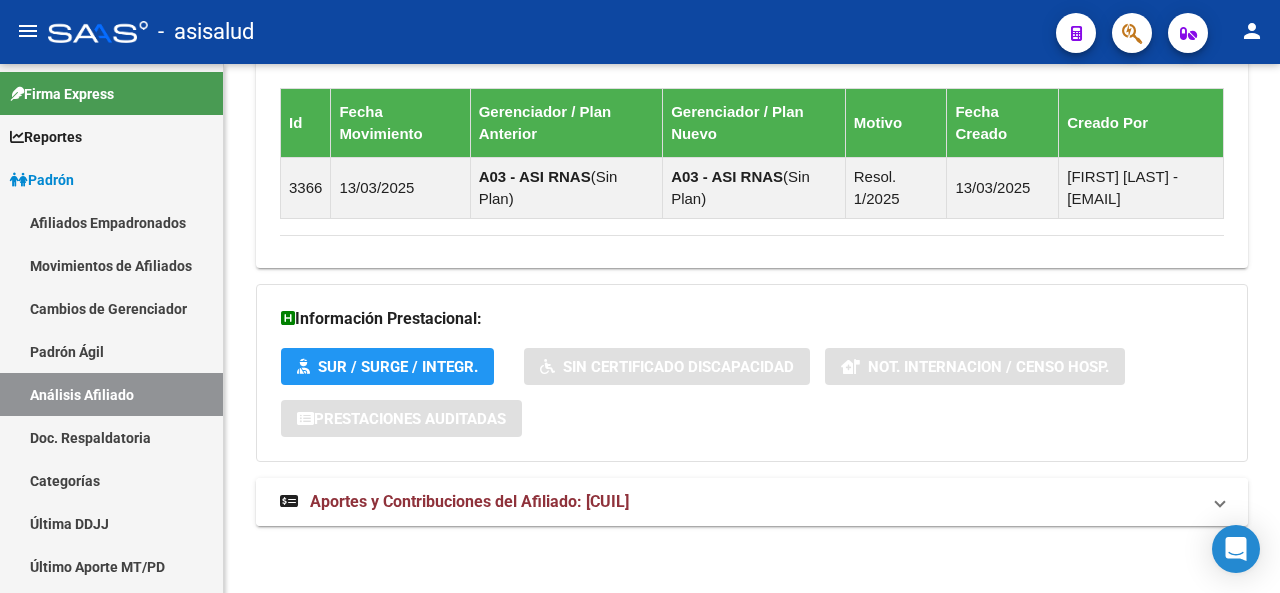 click on "Aportes y Contribuciones del Afiliado: 20255231236" at bounding box center [752, 502] 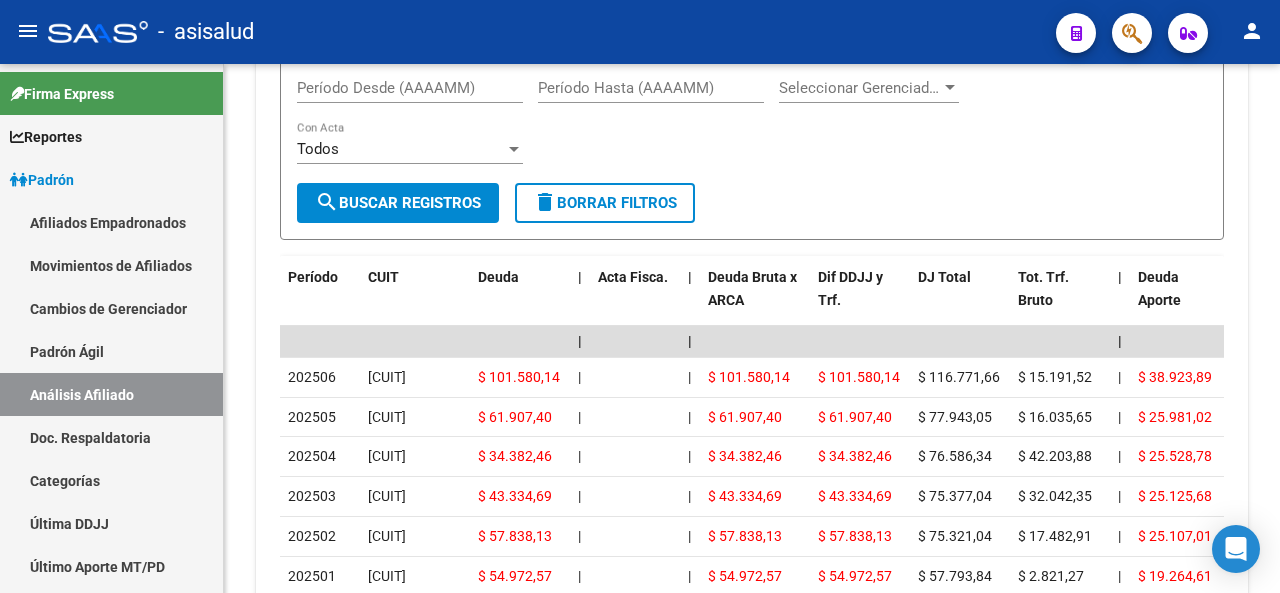 click 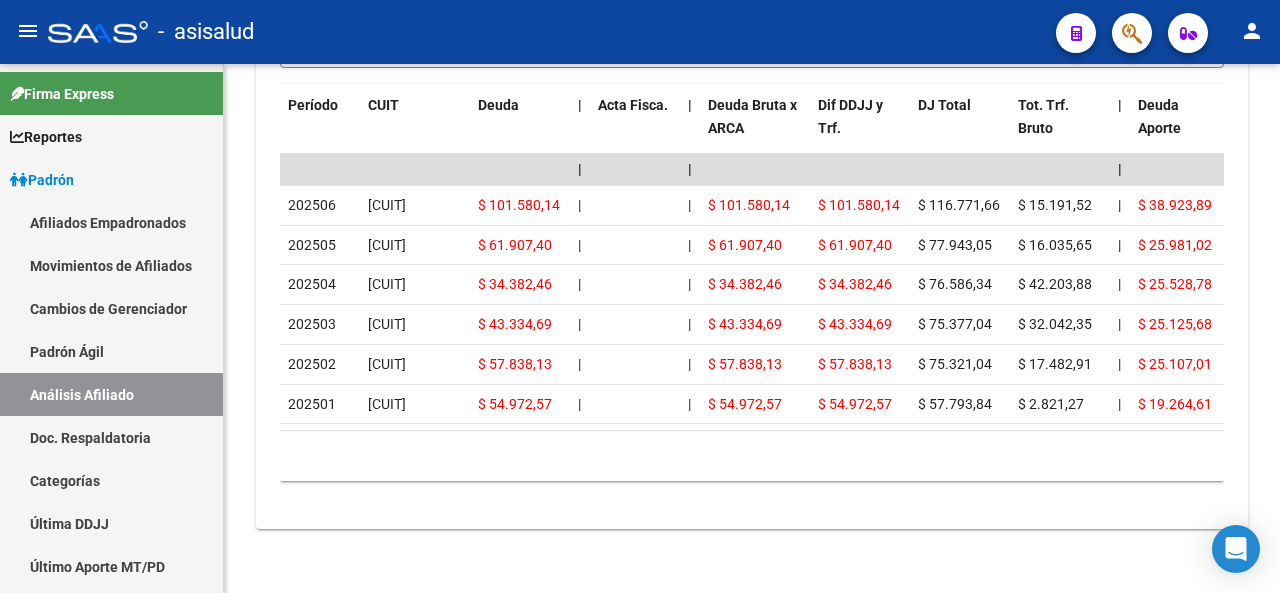 click 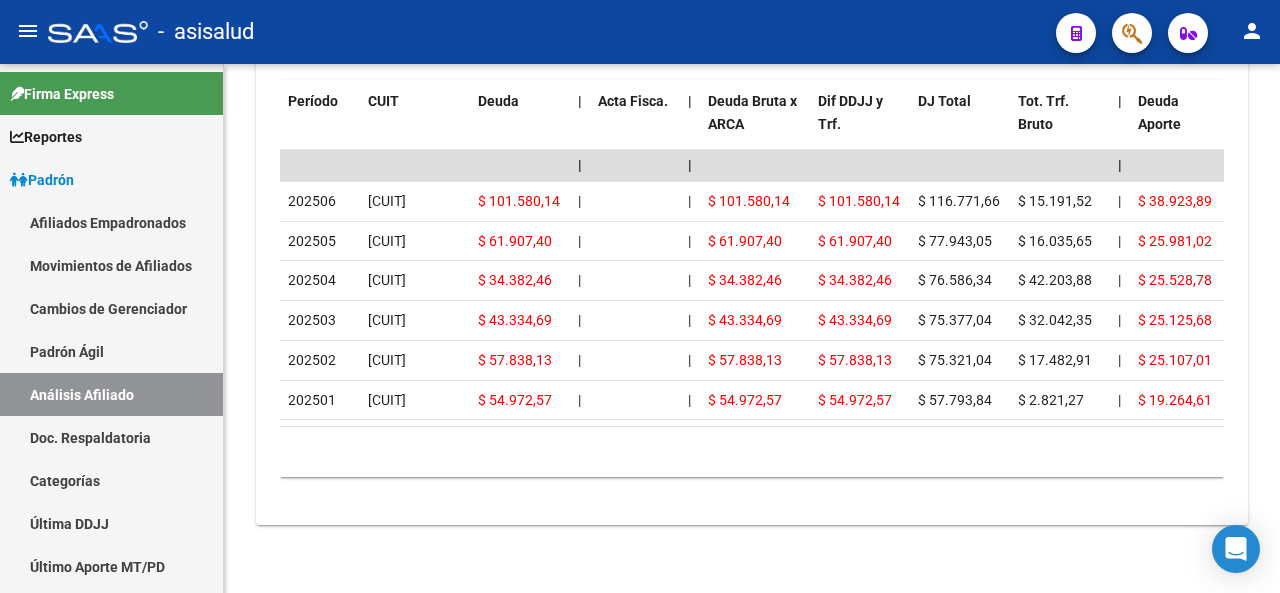click 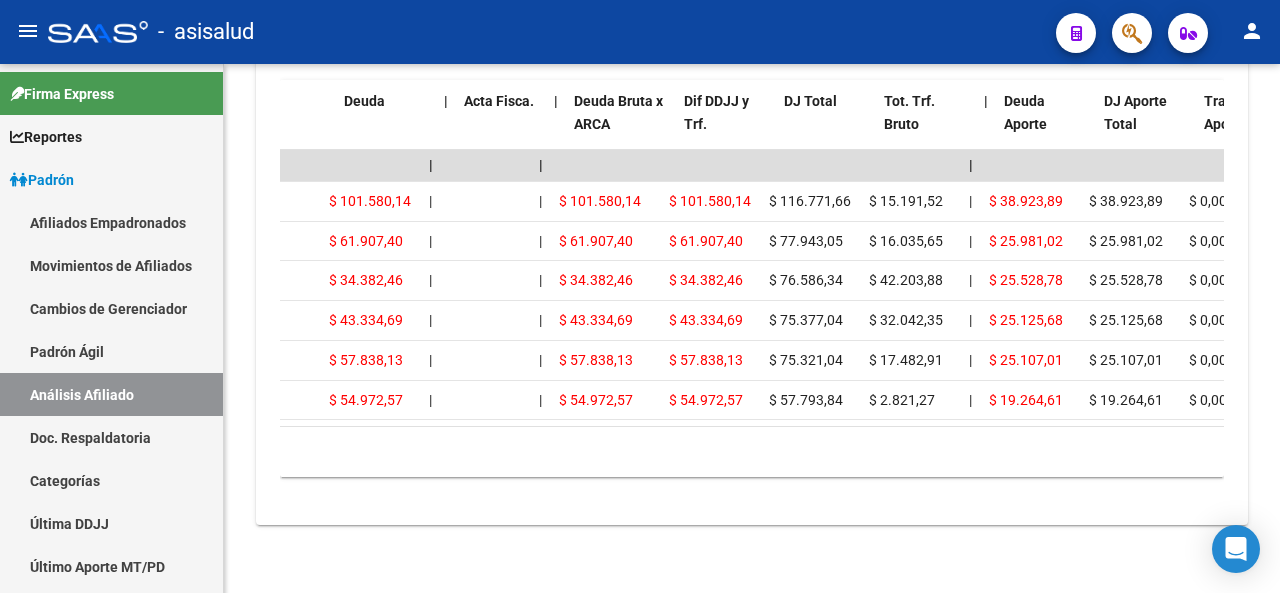 scroll, scrollTop: 0, scrollLeft: 0, axis: both 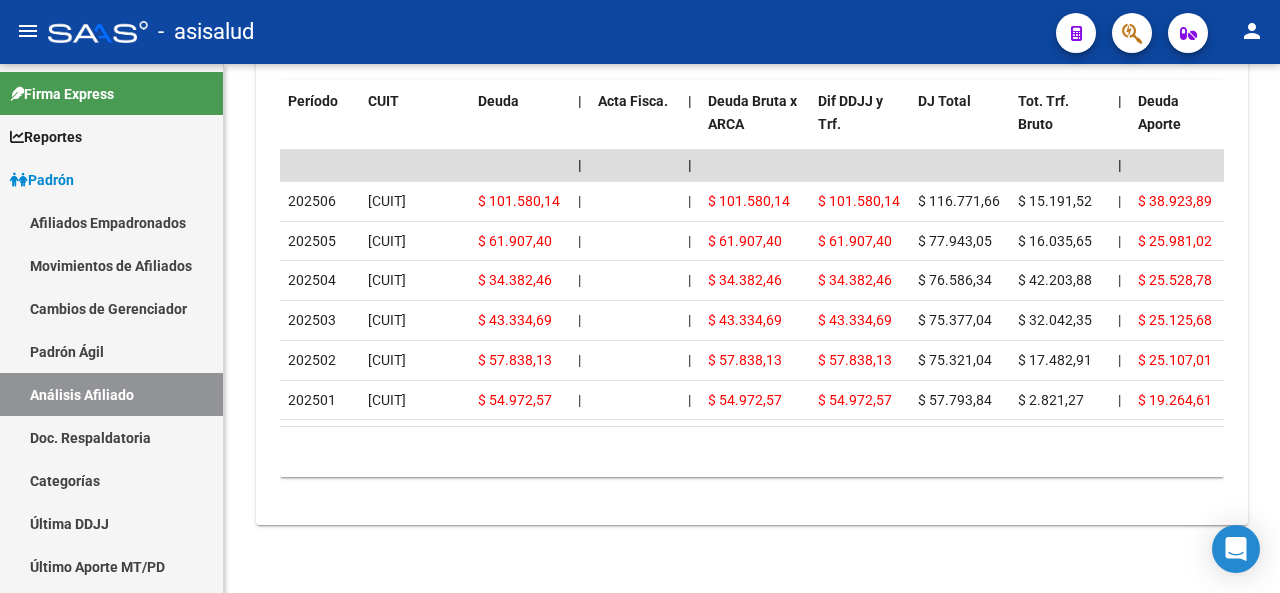 click 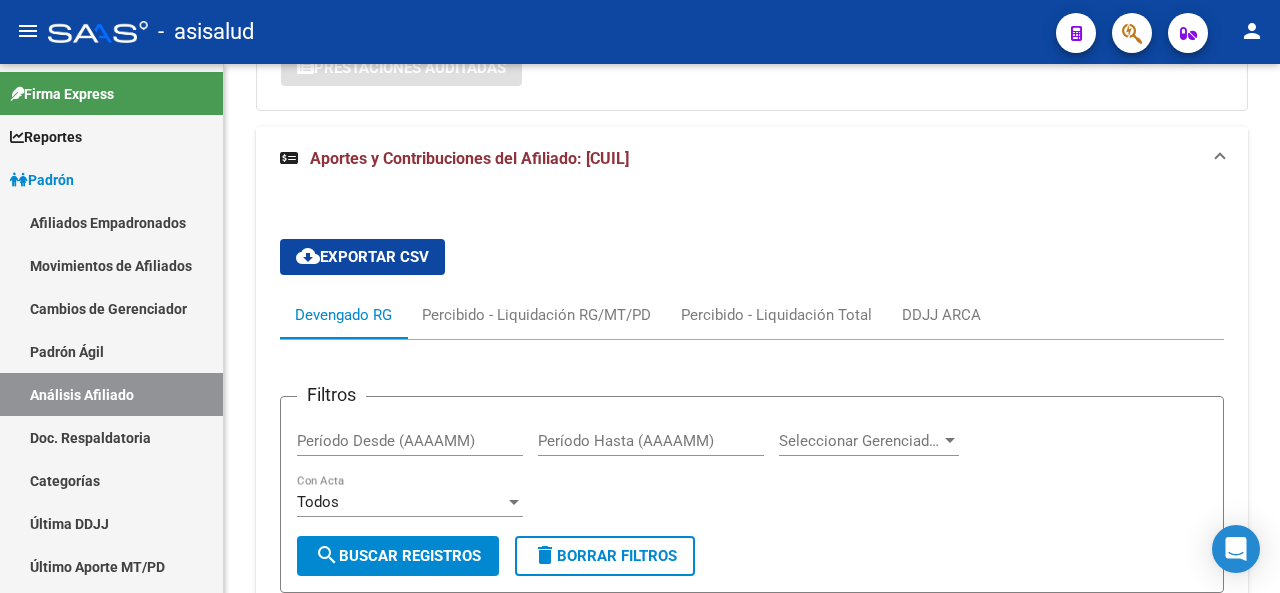 scroll, scrollTop: 1172, scrollLeft: 0, axis: vertical 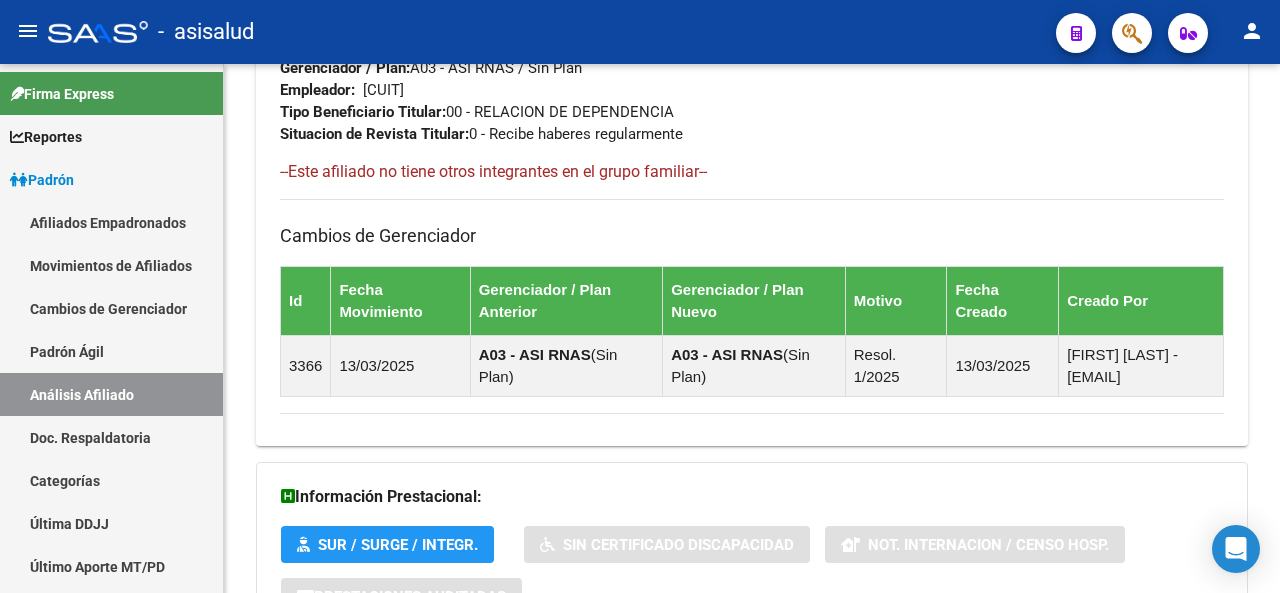 click 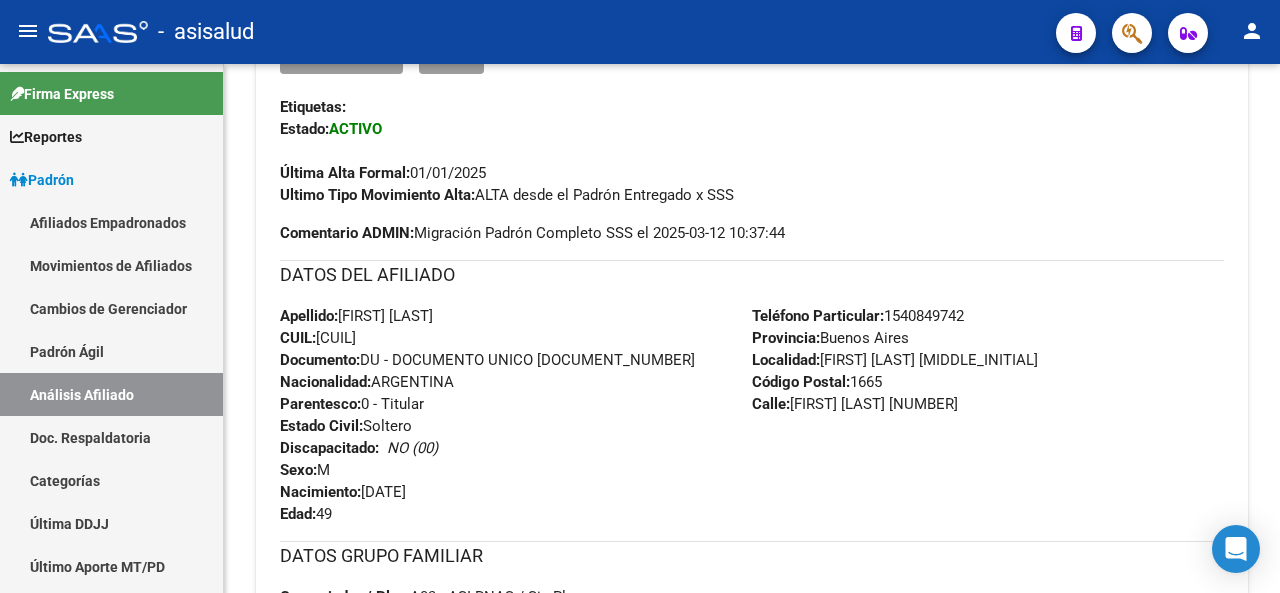 click 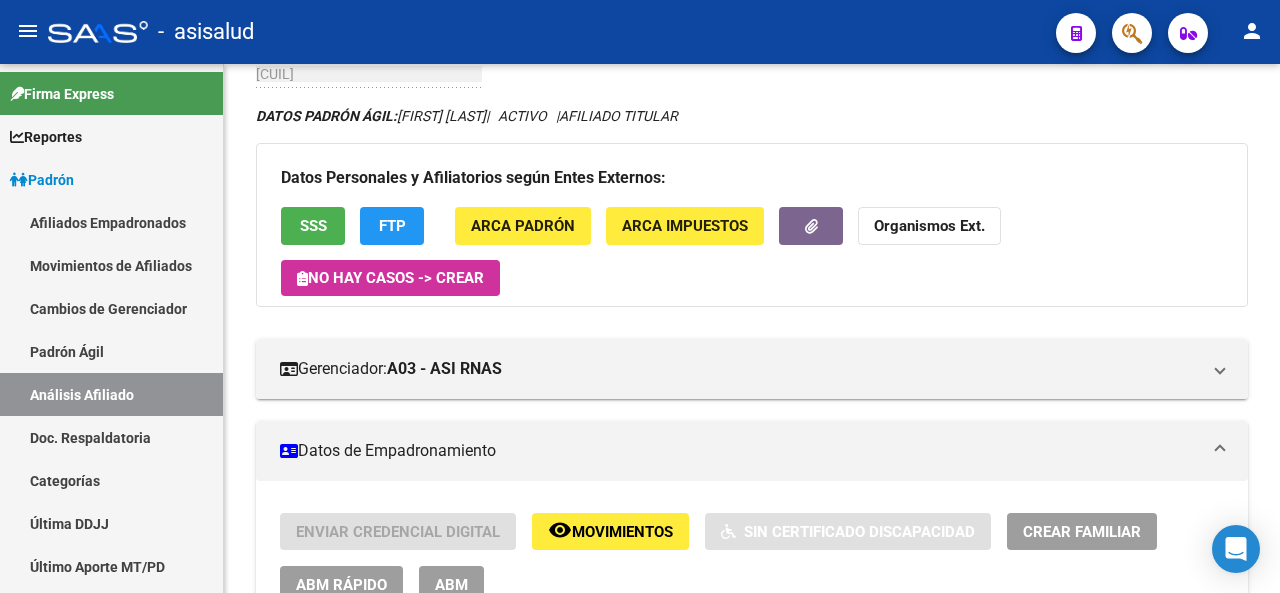 click 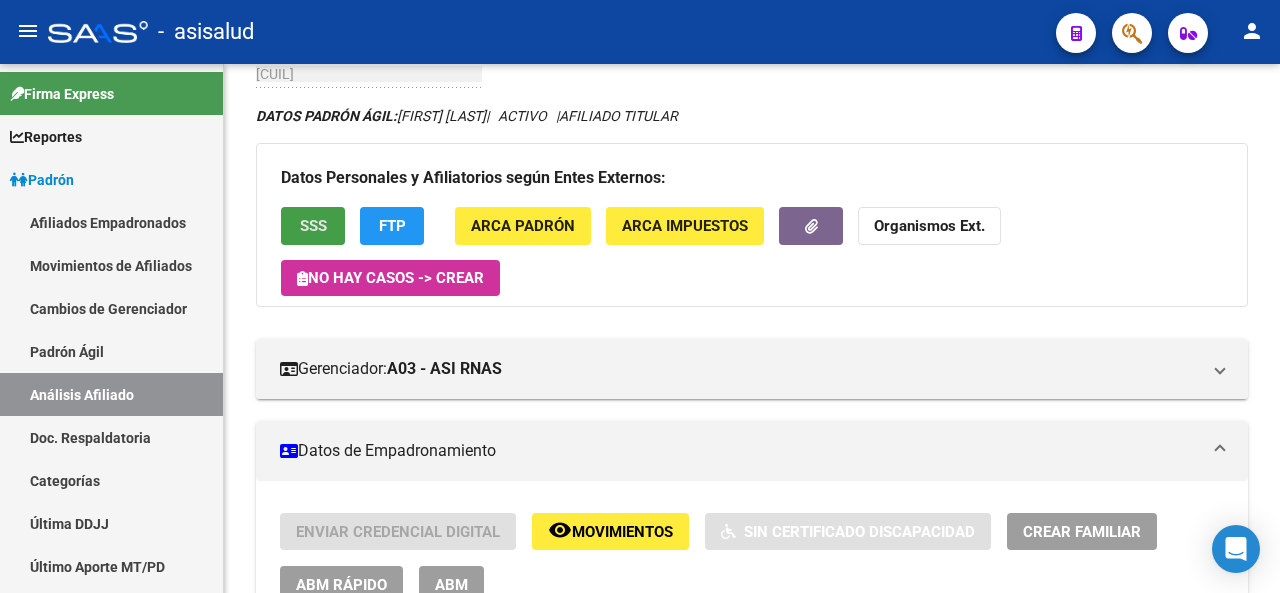 click on "SSS" 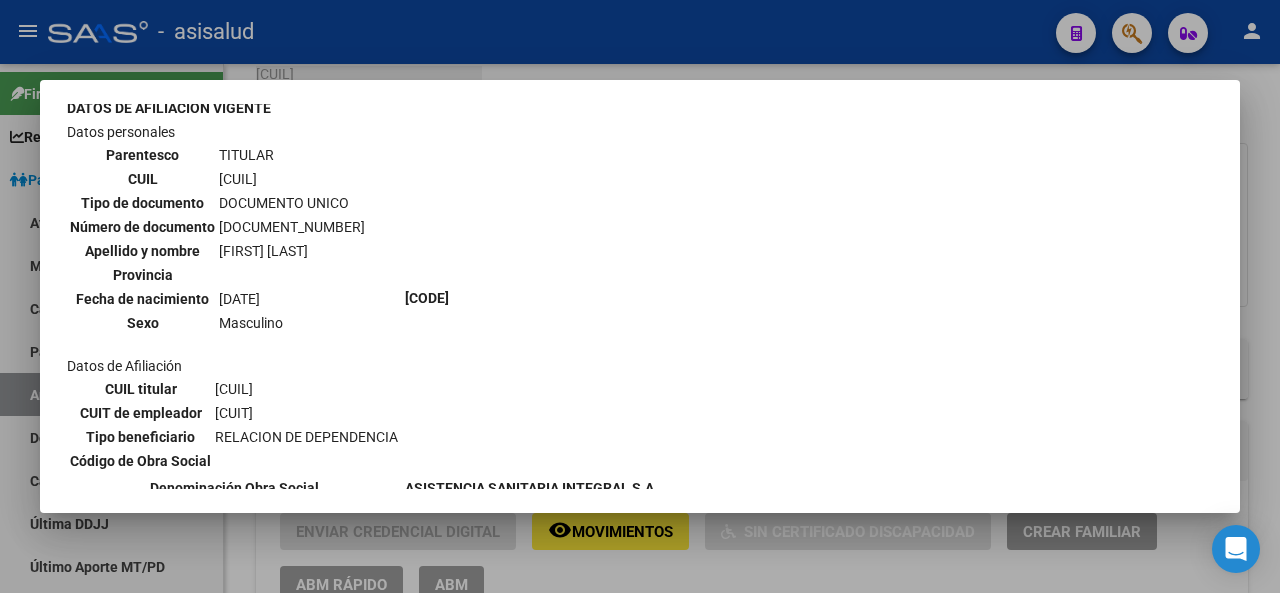scroll, scrollTop: 106, scrollLeft: 0, axis: vertical 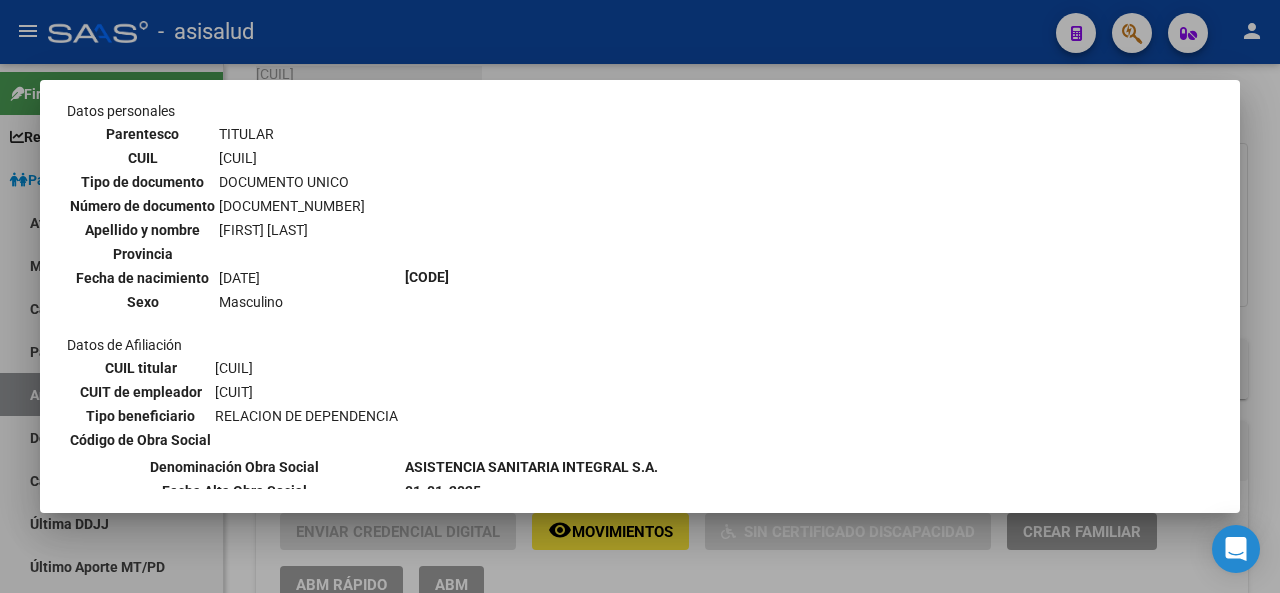 click on "--ACTIVO en Obra Social según consulta SSS--
DATOS DE AFILIACION VIGENTE
Datos personales
Parentesco
TITULAR
CUIL
20-25523123-6
Tipo de documento
DOCUMENTO UNICO
Número de documento
25523123
Apellido y nombre
LUCERO CLAUDIO PABLO
Provincia
Fecha de nacimiento
09-07-1976
Sexo
Masculino
Datos de Afiliación
CUIL titular
20-25523123-6
CUIT de empleador
30-63370102-0
Tipo beneficiario
RELACION DE DEPENDENCIA
Código de Obra Social
9-0160-0
Denominación Obra Social
ASISTENCIA SANITARIA INTEGRAL S.A.
01-01-2025" at bounding box center (640, 296) 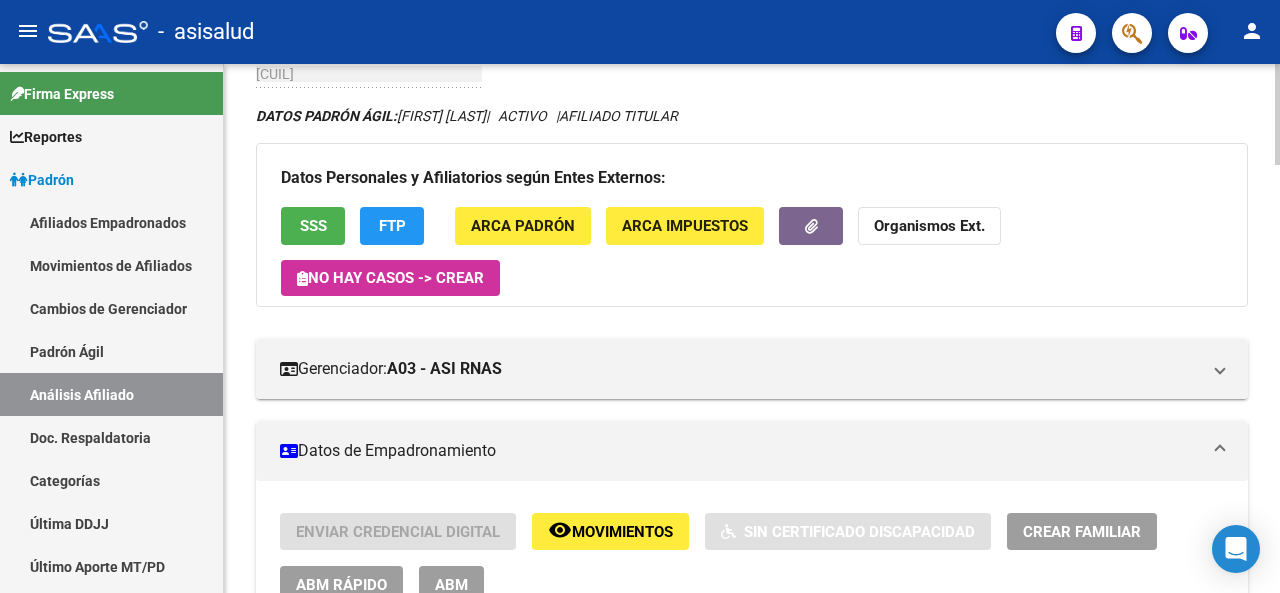click on "FTP" 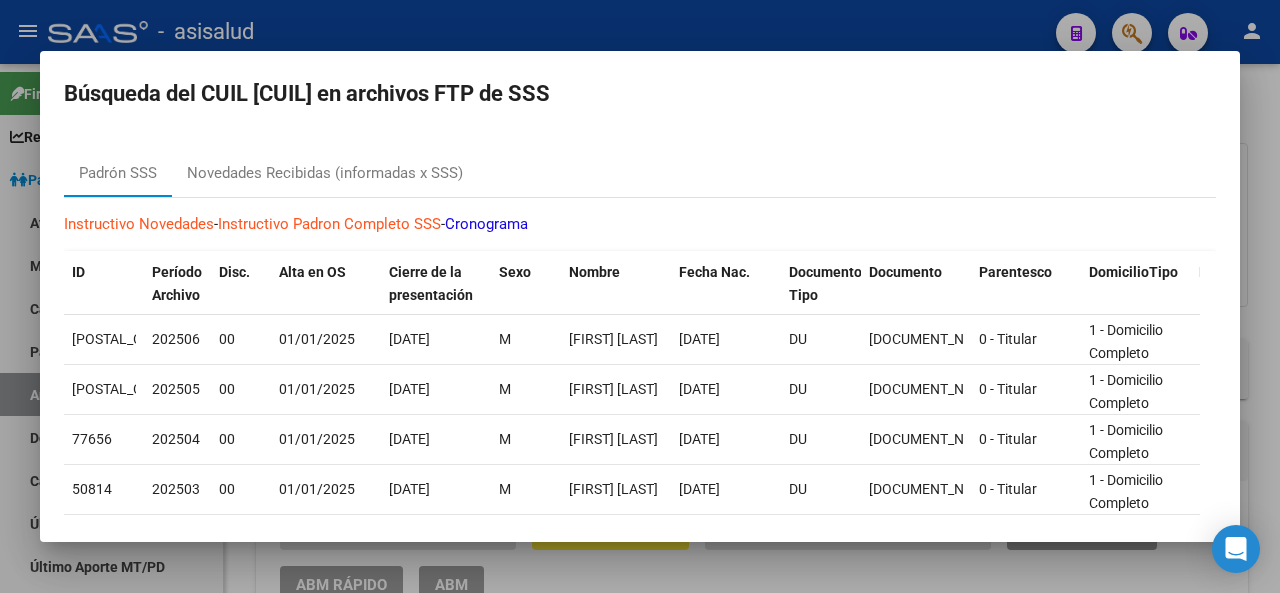 click at bounding box center (640, 296) 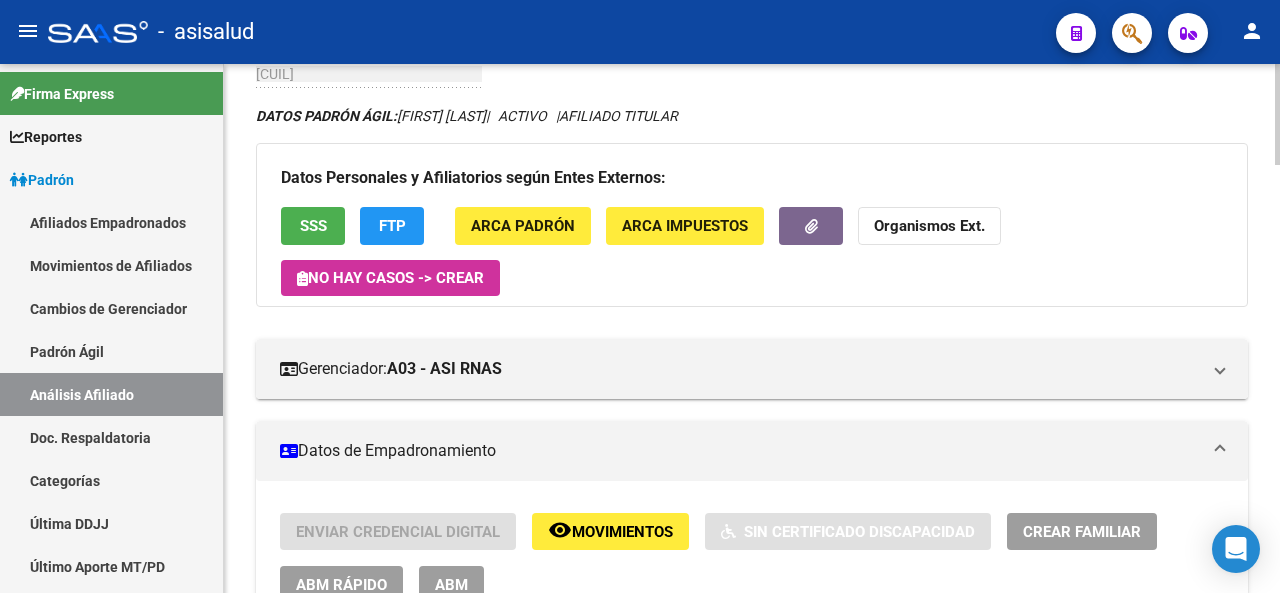 scroll, scrollTop: 0, scrollLeft: 0, axis: both 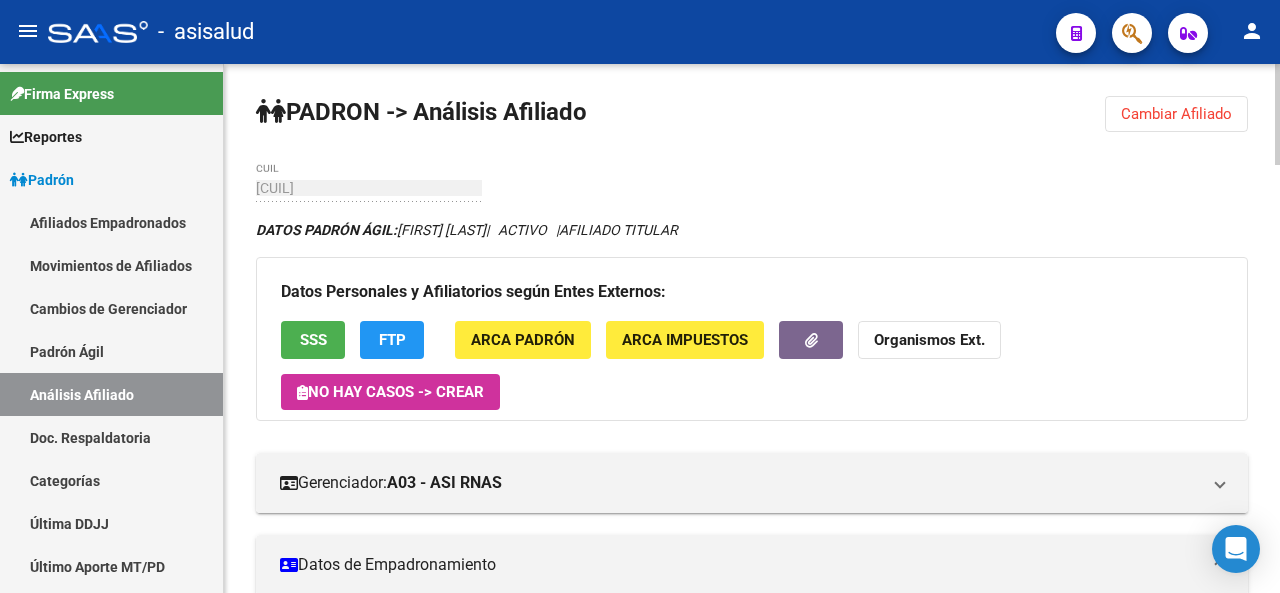 click 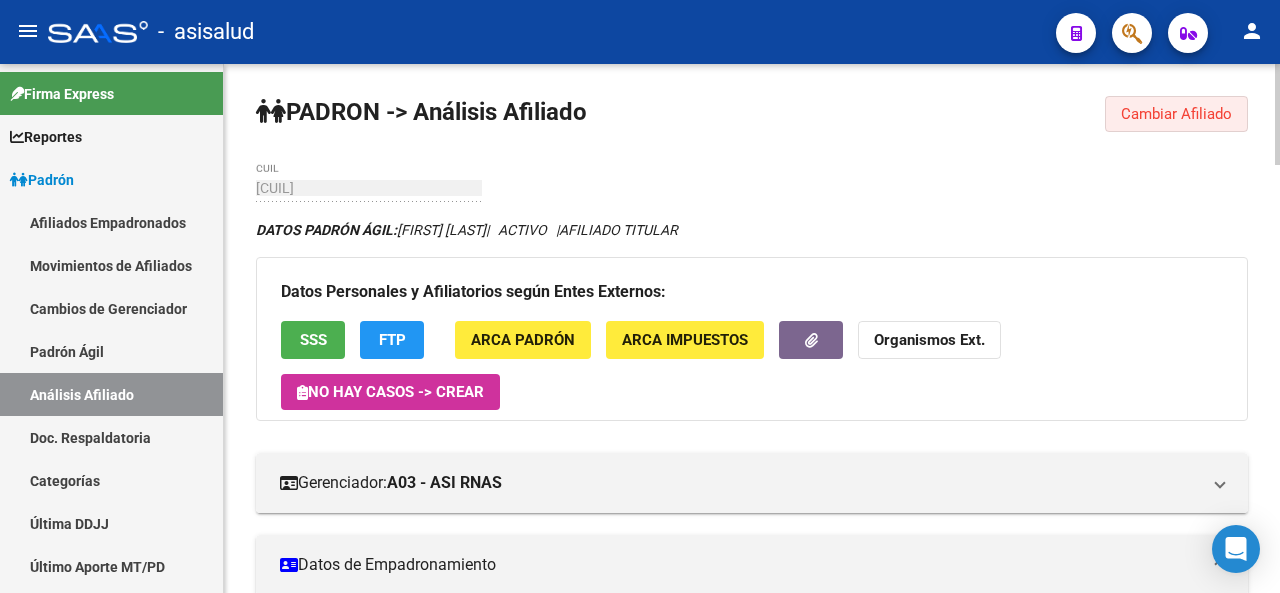 click on "Cambiar Afiliado" 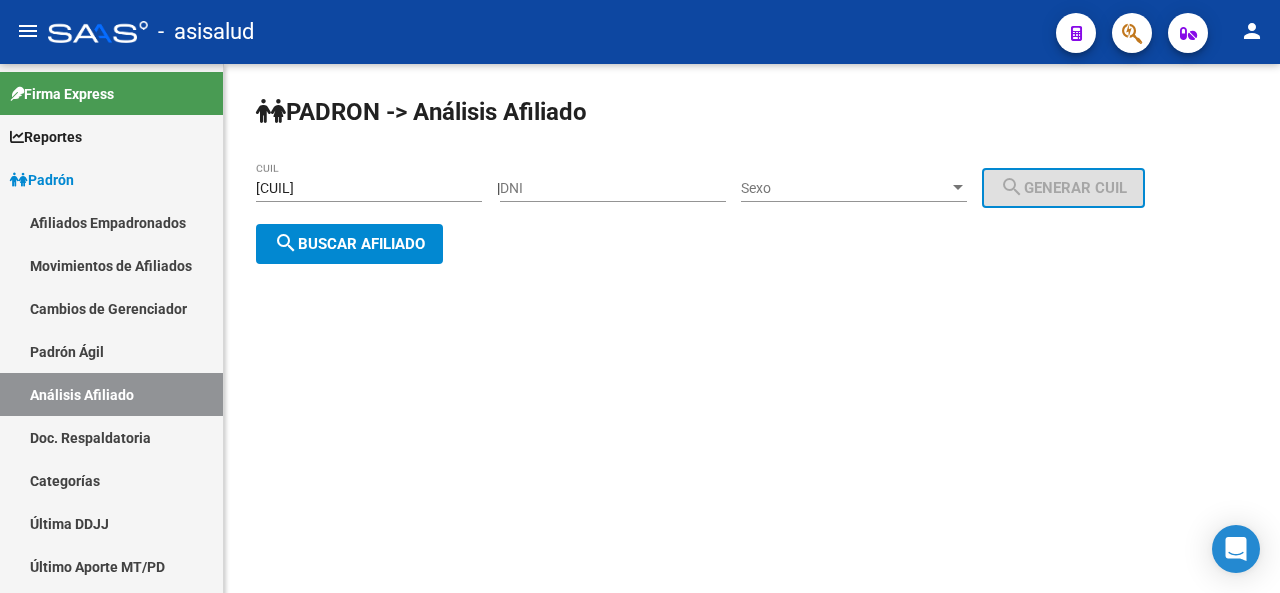click on "20-25523123-6 CUIL" 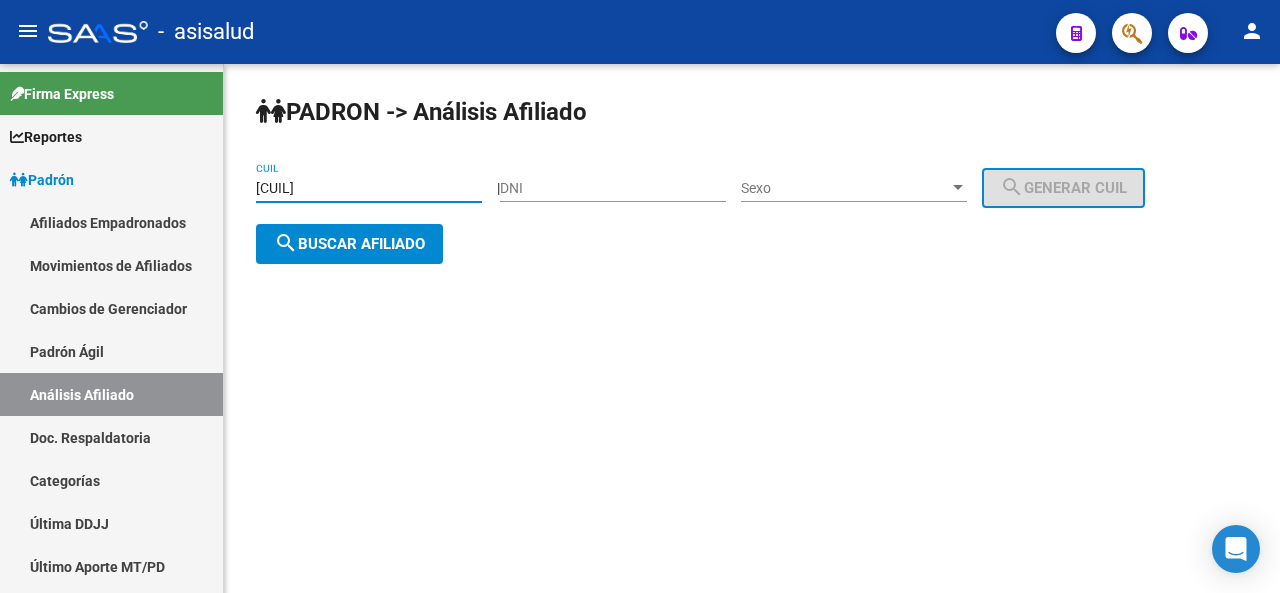 drag, startPoint x: 363, startPoint y: 185, endPoint x: 230, endPoint y: 193, distance: 133.24039 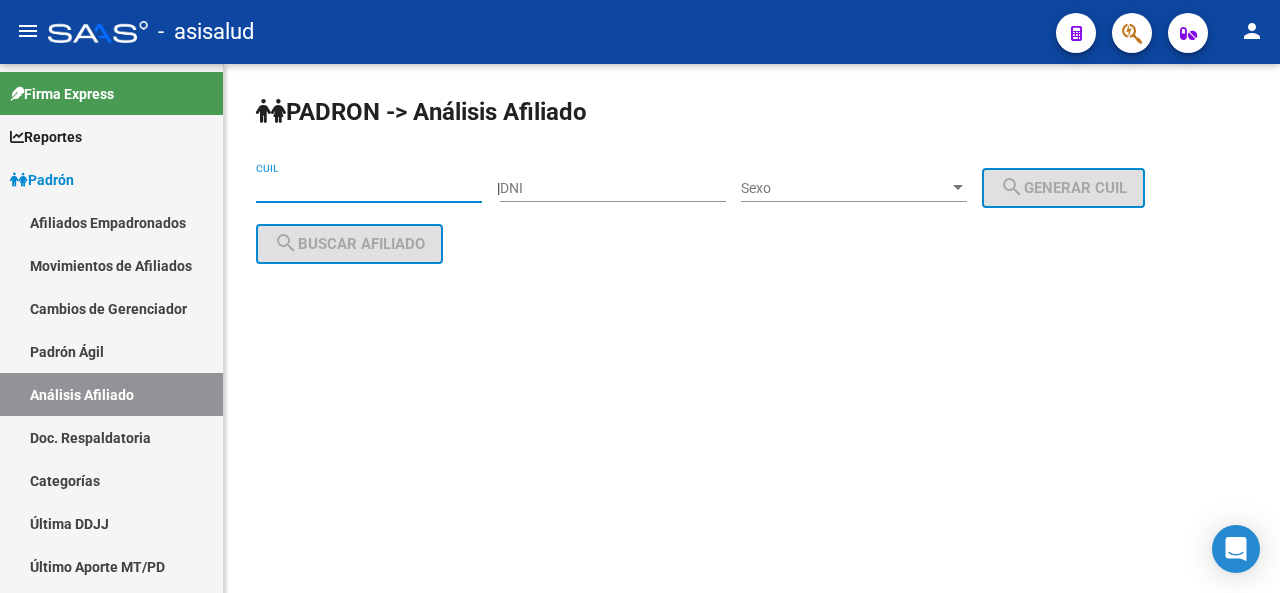 paste on "20-14242684-7" 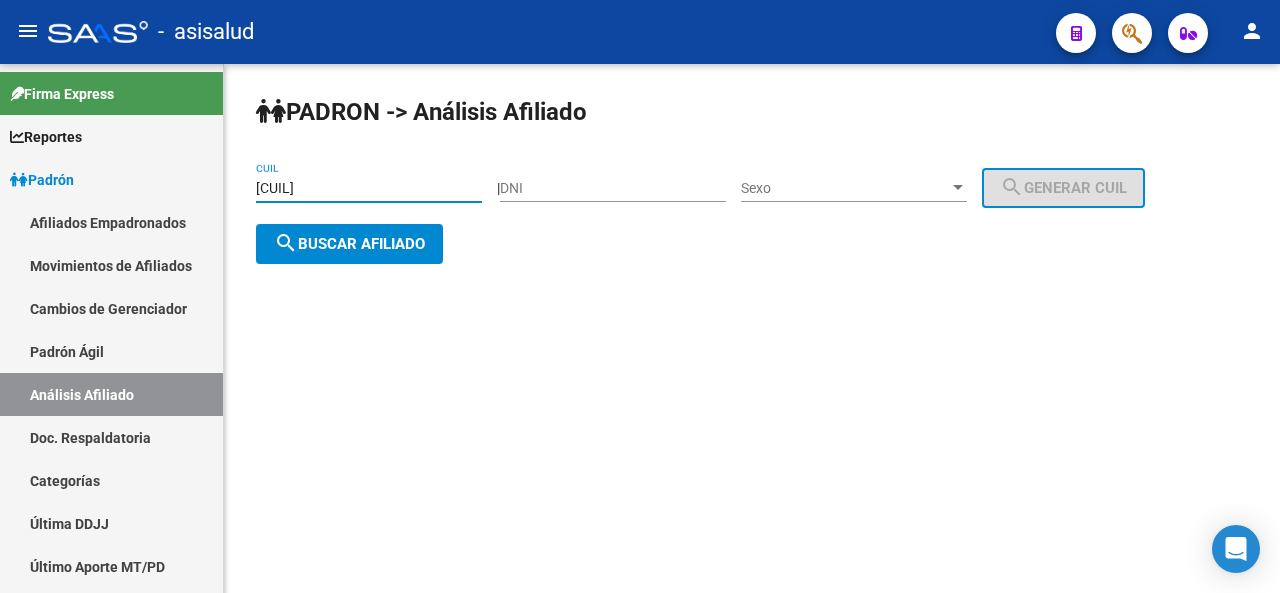 type on "20-14242684-7" 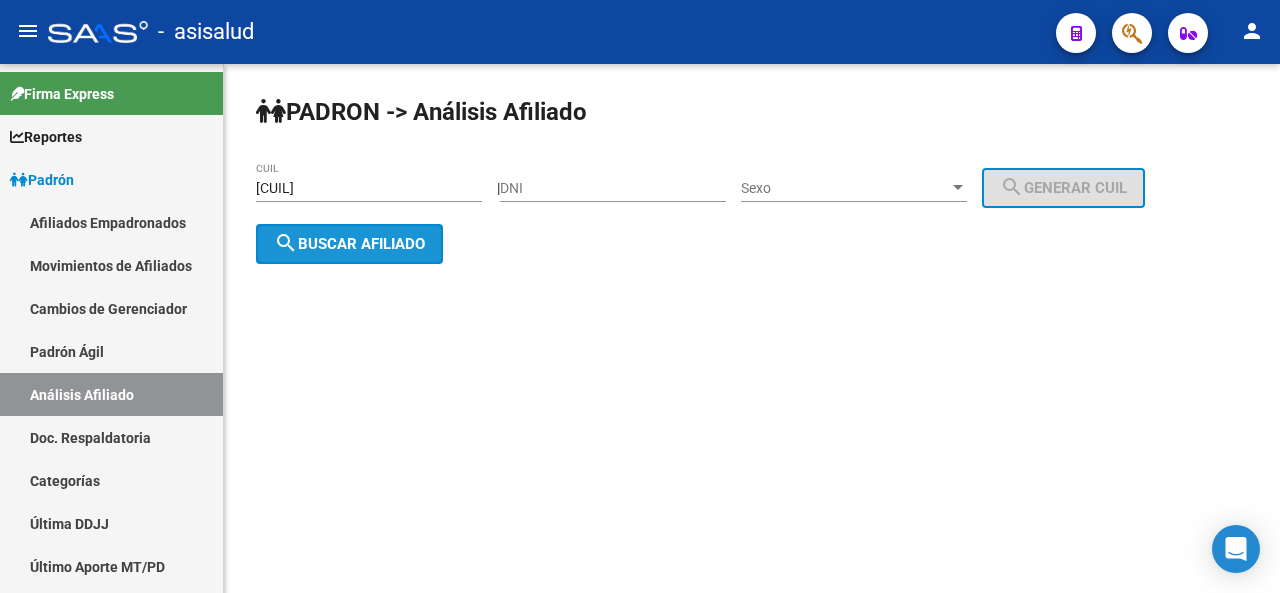 click on "search" 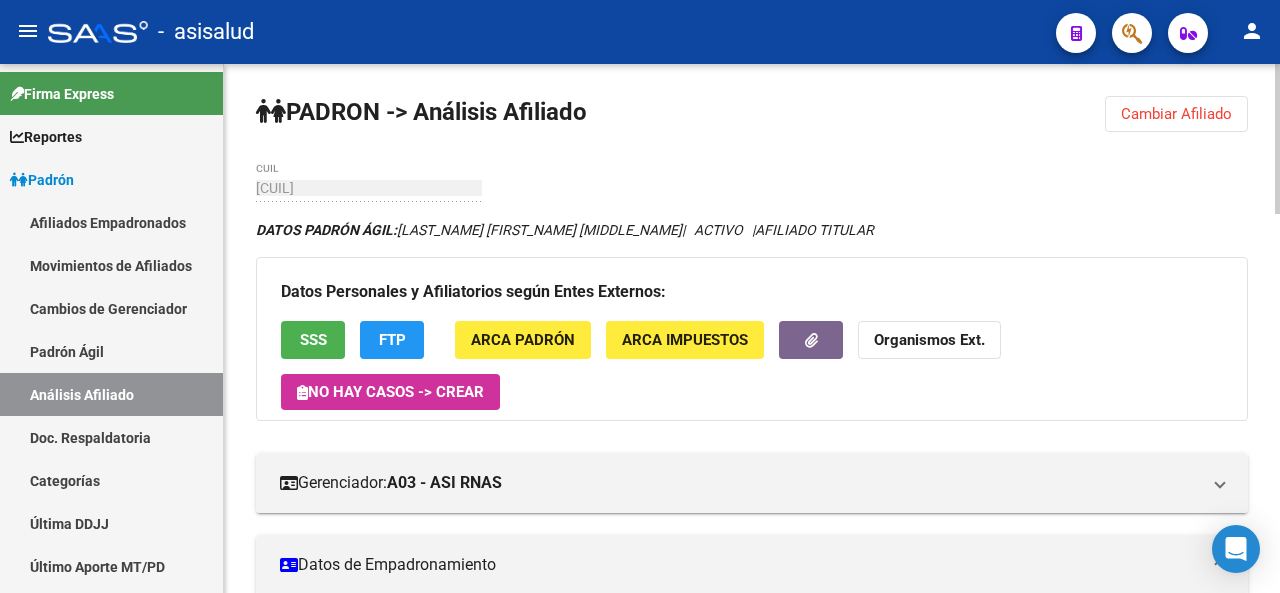 click 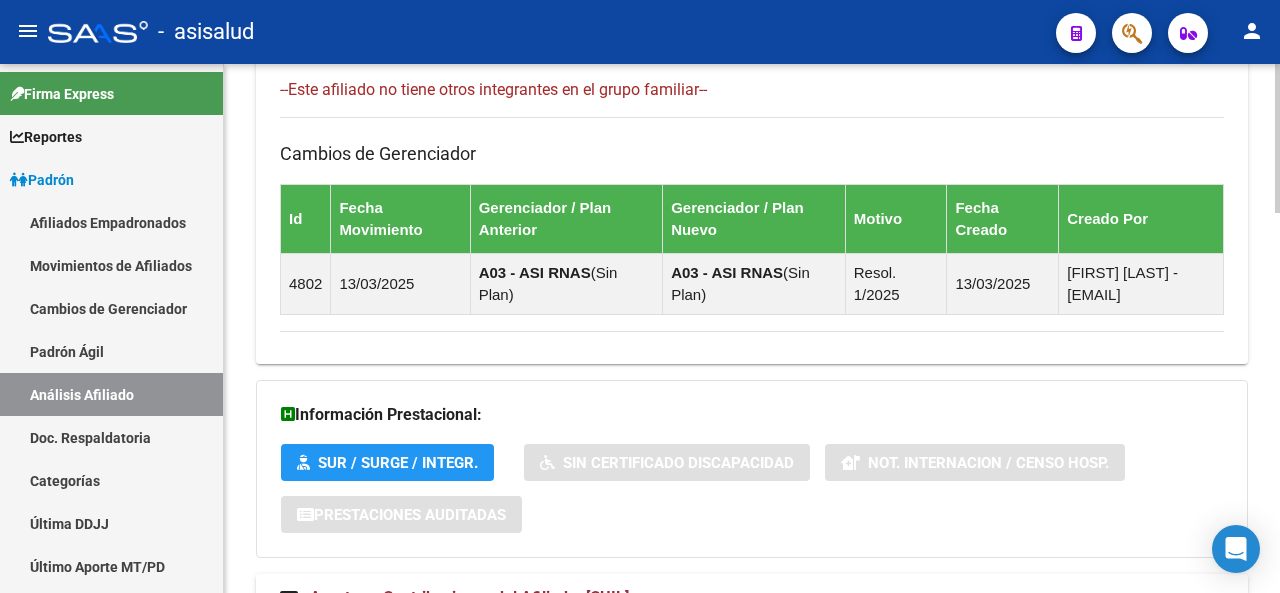 scroll, scrollTop: 1350, scrollLeft: 0, axis: vertical 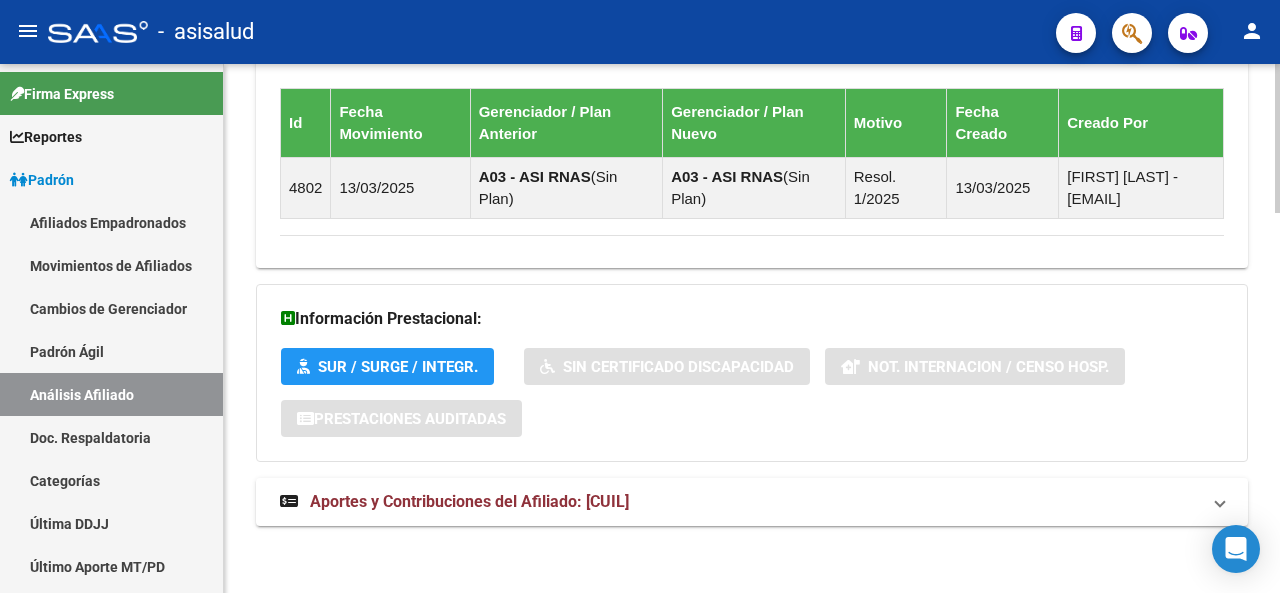 click on "PADRON -> Análisis Afiliado  Cambiar Afiliado
20-14242684-7 CUIL DATOS PADRÓN ÁGIL:  MASCHERONI ANGEL ERNESTO     |   ACTIVO   |     AFILIADO TITULAR  Datos Personales y Afiliatorios según Entes Externos: SSS FTP ARCA Padrón ARCA Impuestos Organismos Ext.   No hay casos -> Crear
Gerenciador:      A03 - ASI RNAS Atención telefónica: Atención emergencias: Otros Datos Útiles:    Datos de Empadronamiento  Enviar Credencial Digital remove_red_eye Movimientos    Sin Certificado Discapacidad Crear Familiar ABM Rápido ABM Etiquetas: Estado: ACTIVO Última Alta Formal:  01/01/2025 Ultimo Tipo Movimiento Alta:  ALTA desde el Padrón Entregado x SSS Comentario ADMIN:  Migración Padrón Completo SSS el 2025-03-12 10:37:44 DATOS DEL AFILIADO Apellido:   MASCHERONI ANGEL ERNESTO       CUIL:  20142426847 Documento:  DU - DOCUMENTO UNICO 14242684  Nacionalidad:  ARGENTINA Parentesco:  0 - Titular Estado Civil:  Casado Discapacitado:    NO (00) Sexo:  M Nacimiento:  29/01/1961 Edad:  64  Provincia:" 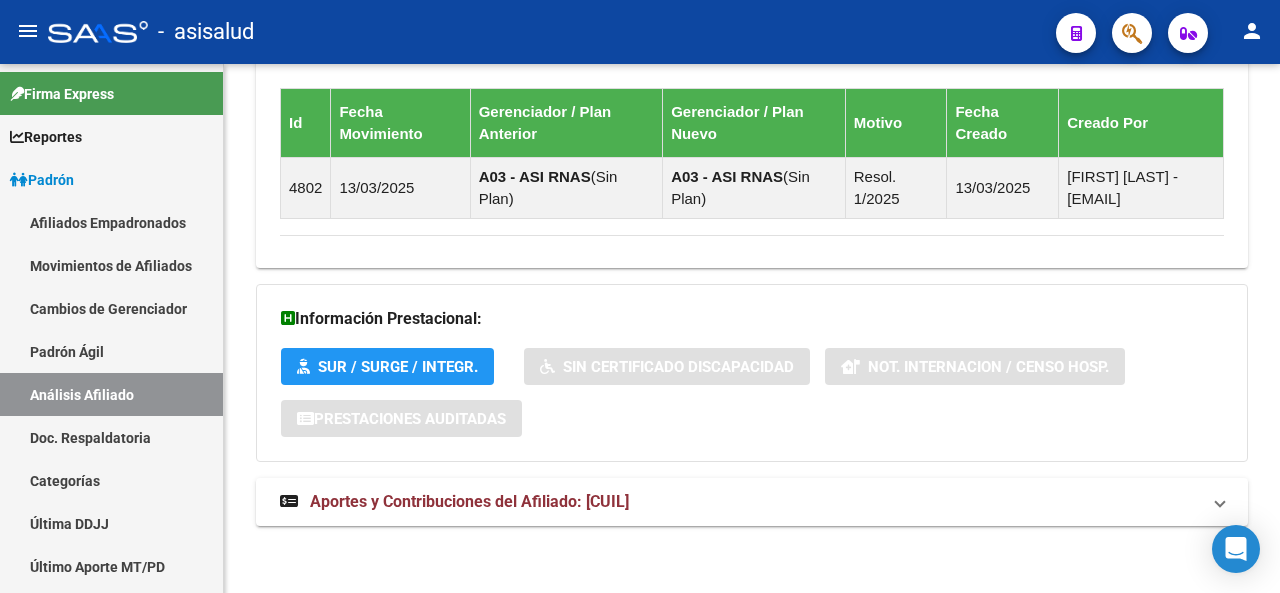 click on "PADRON -> Análisis Afiliado  Cambiar Afiliado
20-14242684-7 CUIL DATOS PADRÓN ÁGIL:  MASCHERONI ANGEL ERNESTO     |   ACTIVO   |     AFILIADO TITULAR  Datos Personales y Afiliatorios según Entes Externos: SSS FTP ARCA Padrón ARCA Impuestos Organismos Ext.   No hay casos -> Crear
Gerenciador:      A03 - ASI RNAS Atención telefónica: Atención emergencias: Otros Datos Útiles:    Datos de Empadronamiento  Enviar Credencial Digital remove_red_eye Movimientos    Sin Certificado Discapacidad Crear Familiar ABM Rápido ABM Etiquetas: Estado: ACTIVO Última Alta Formal:  01/01/2025 Ultimo Tipo Movimiento Alta:  ALTA desde el Padrón Entregado x SSS Comentario ADMIN:  Migración Padrón Completo SSS el 2025-03-12 10:37:44 DATOS DEL AFILIADO Apellido:   MASCHERONI ANGEL ERNESTO       CUIL:  20142426847 Documento:  DU - DOCUMENTO UNICO 14242684  Nacionalidad:  ARGENTINA Parentesco:  0 - Titular Estado Civil:  Casado Discapacitado:    NO (00) Sexo:  M Nacimiento:  29/01/1961 Edad:  64  Provincia:" 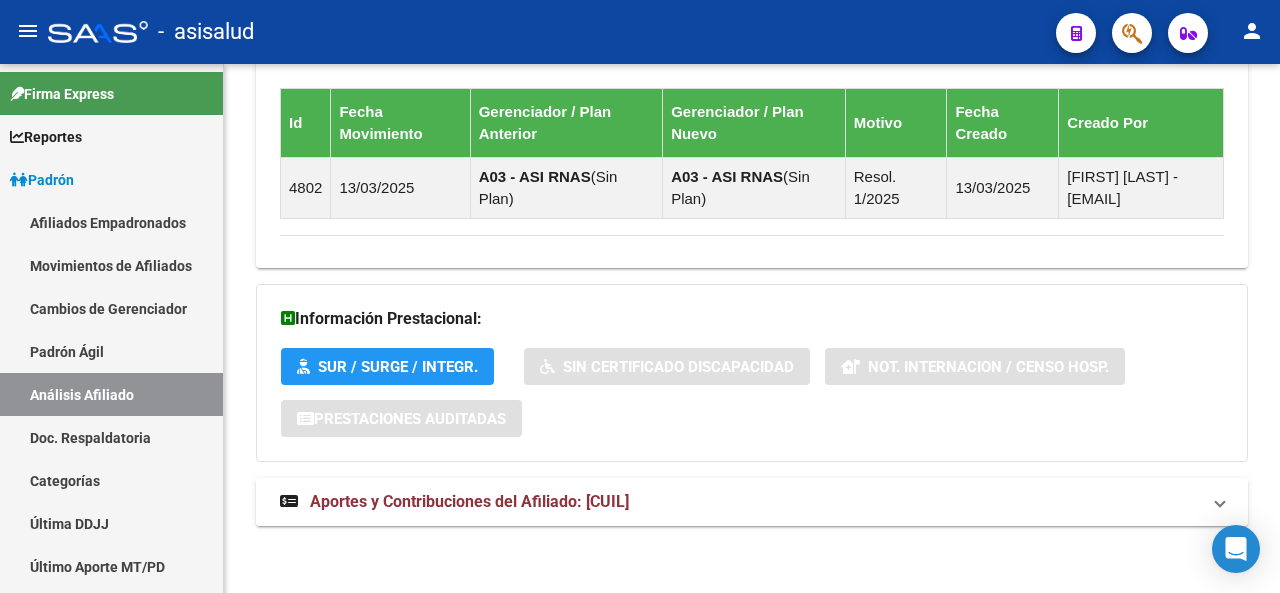 click on "Aportes y Contribuciones del Afiliado: 20142426847" at bounding box center [752, 502] 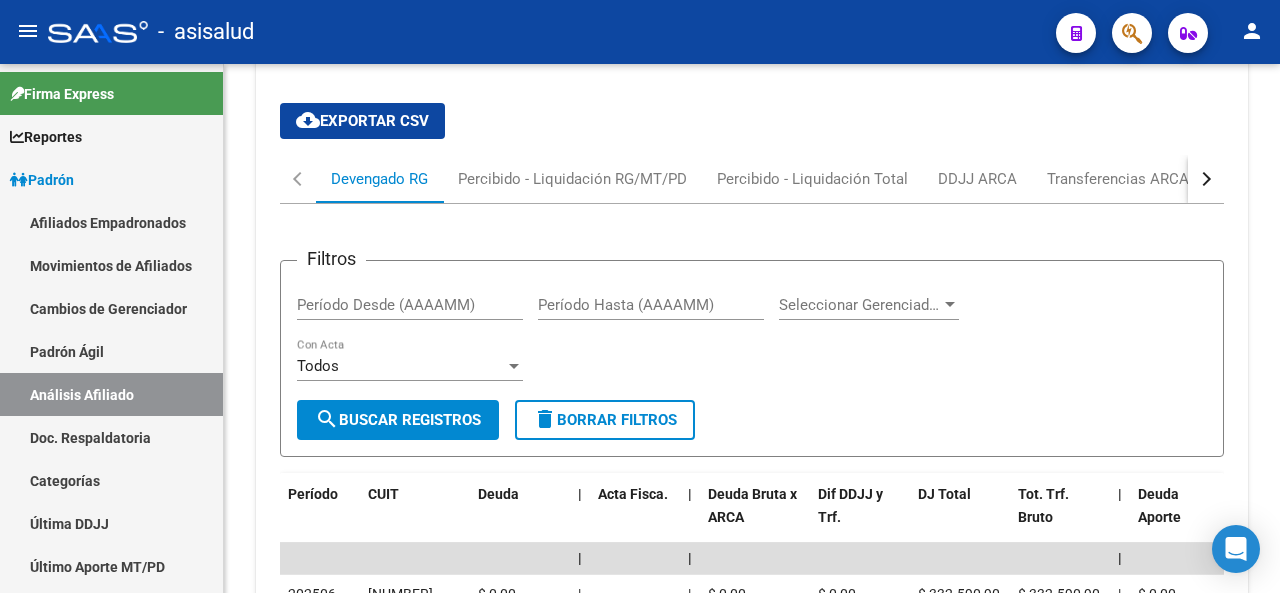 click 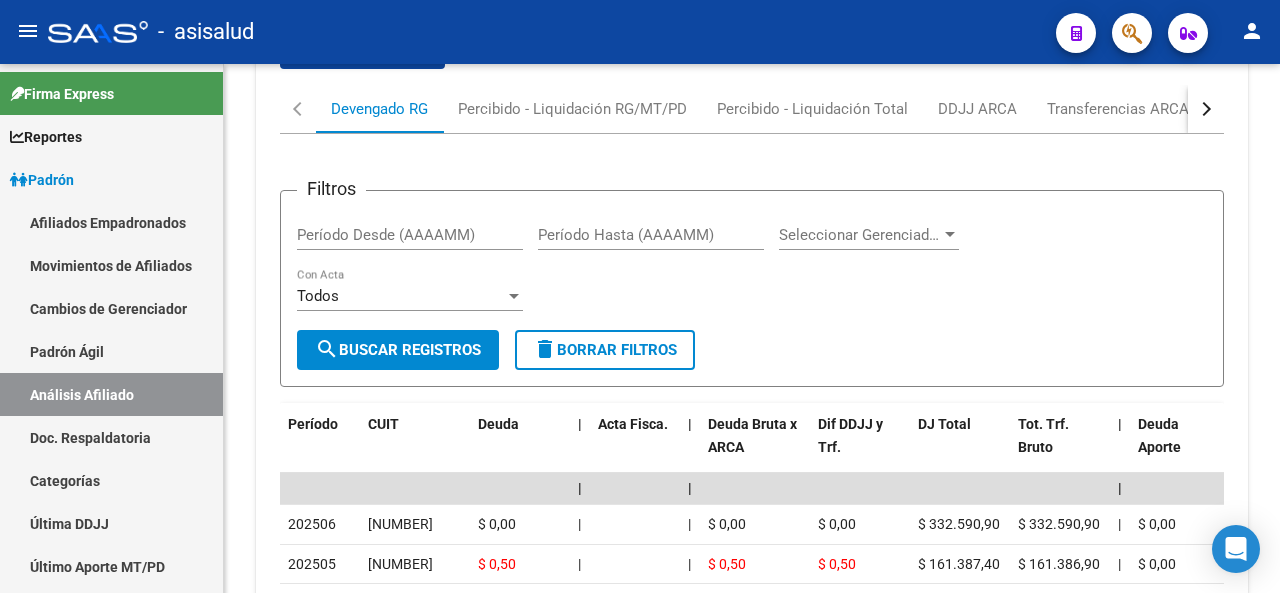 click 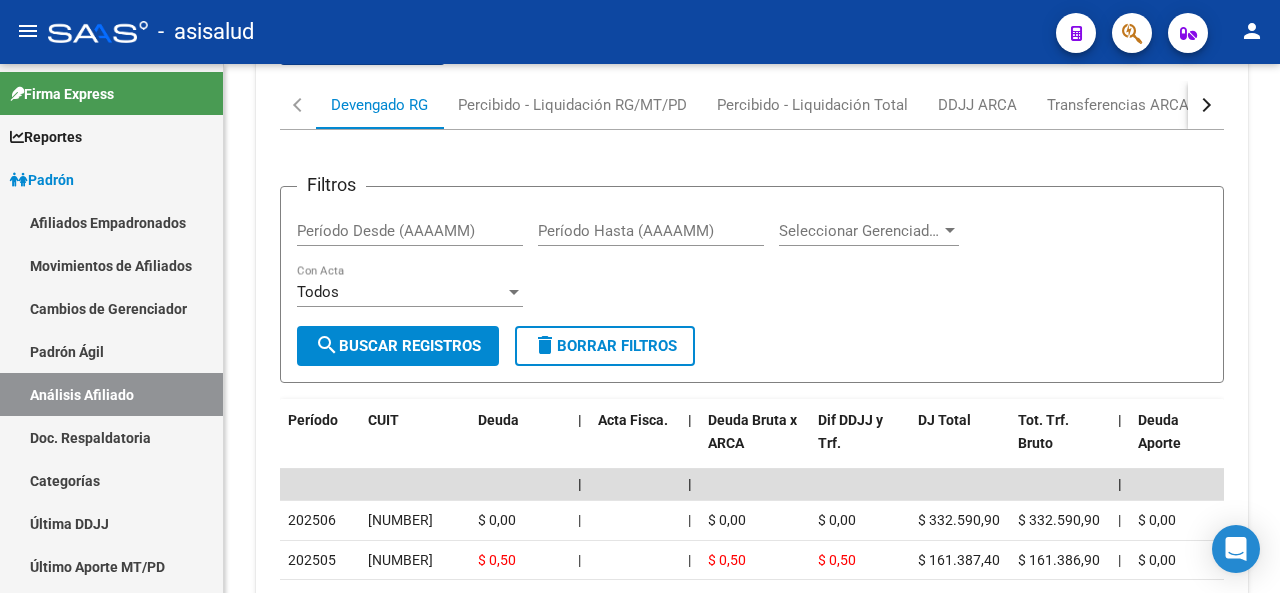 click 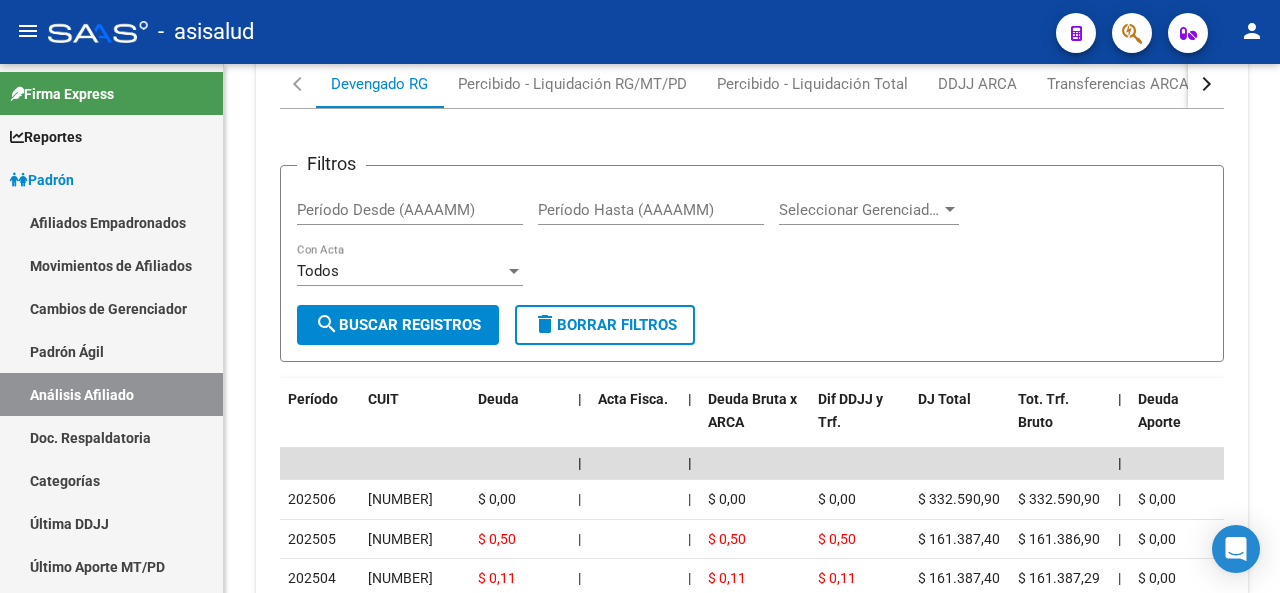 click 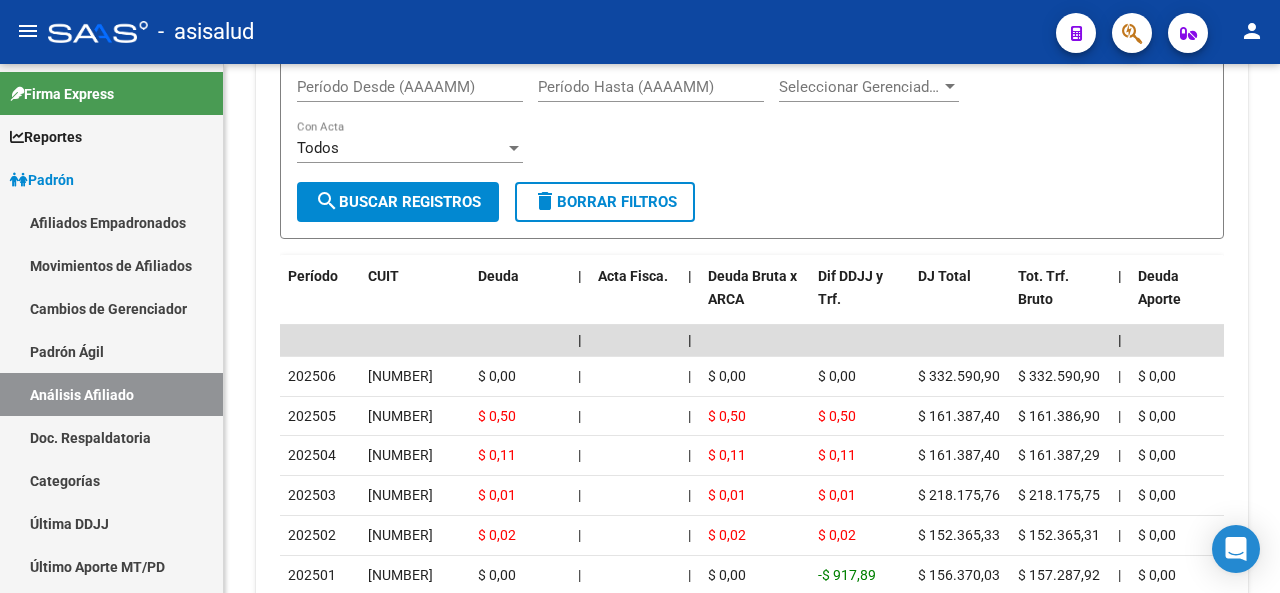 click 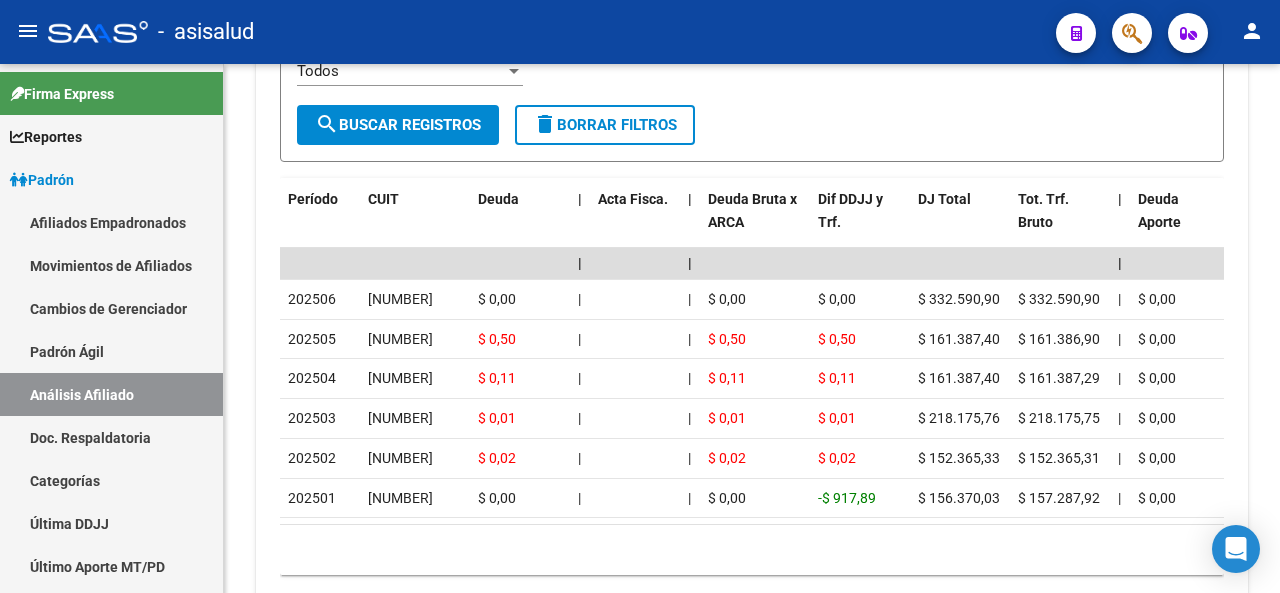 click 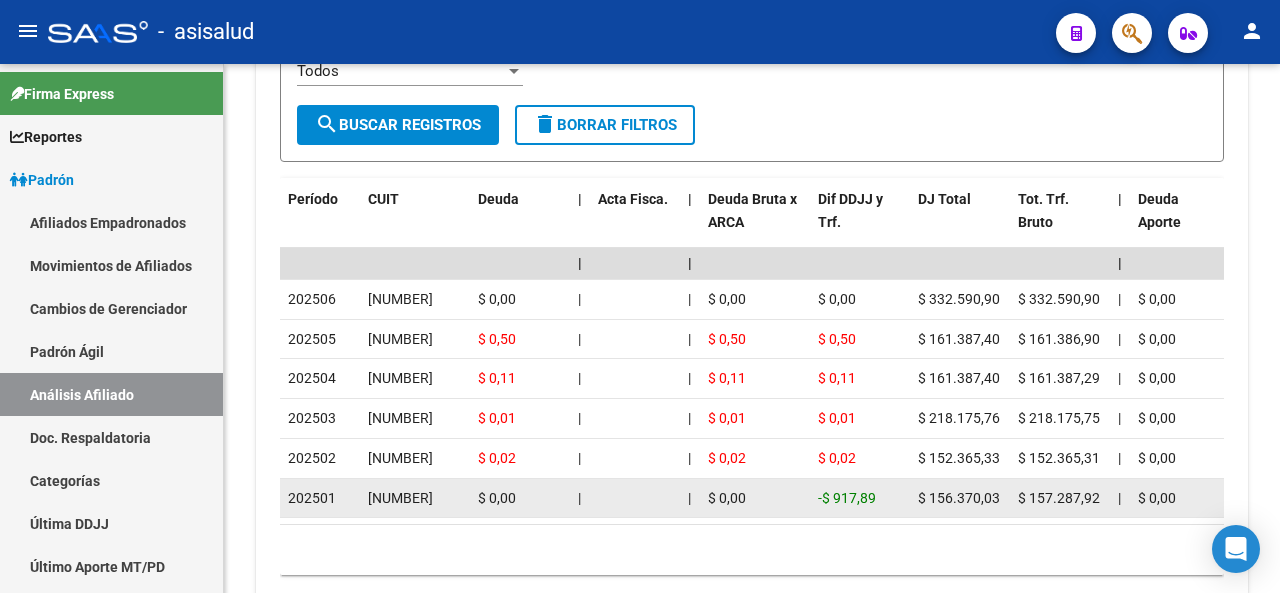 scroll, scrollTop: 2136, scrollLeft: 0, axis: vertical 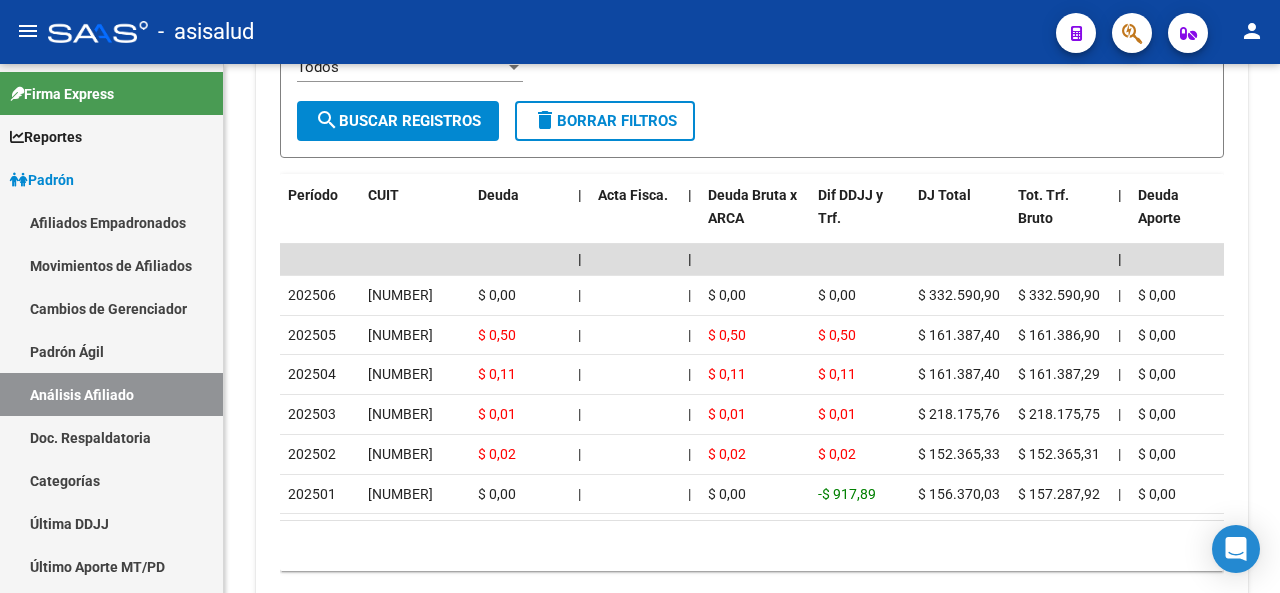 click 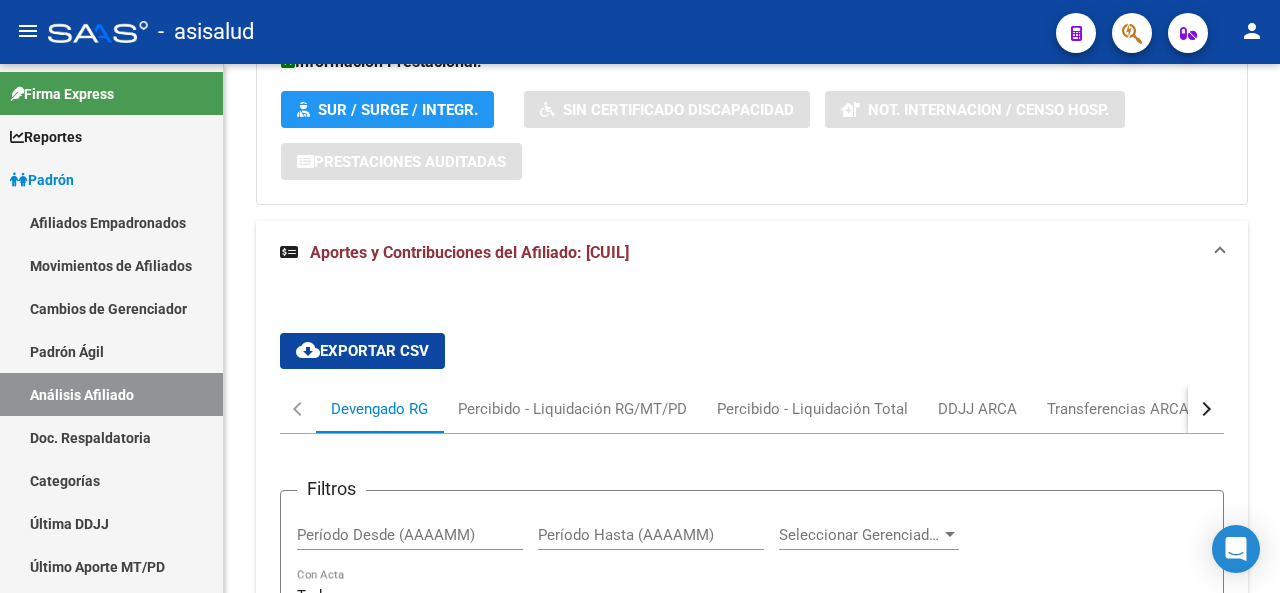 click 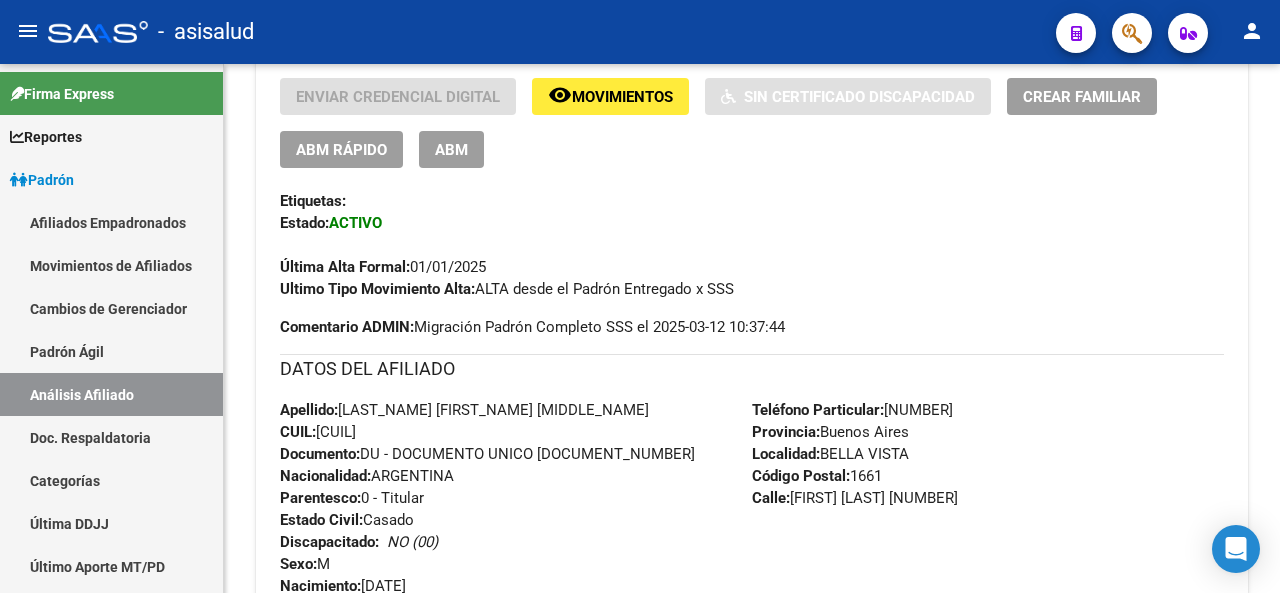 click 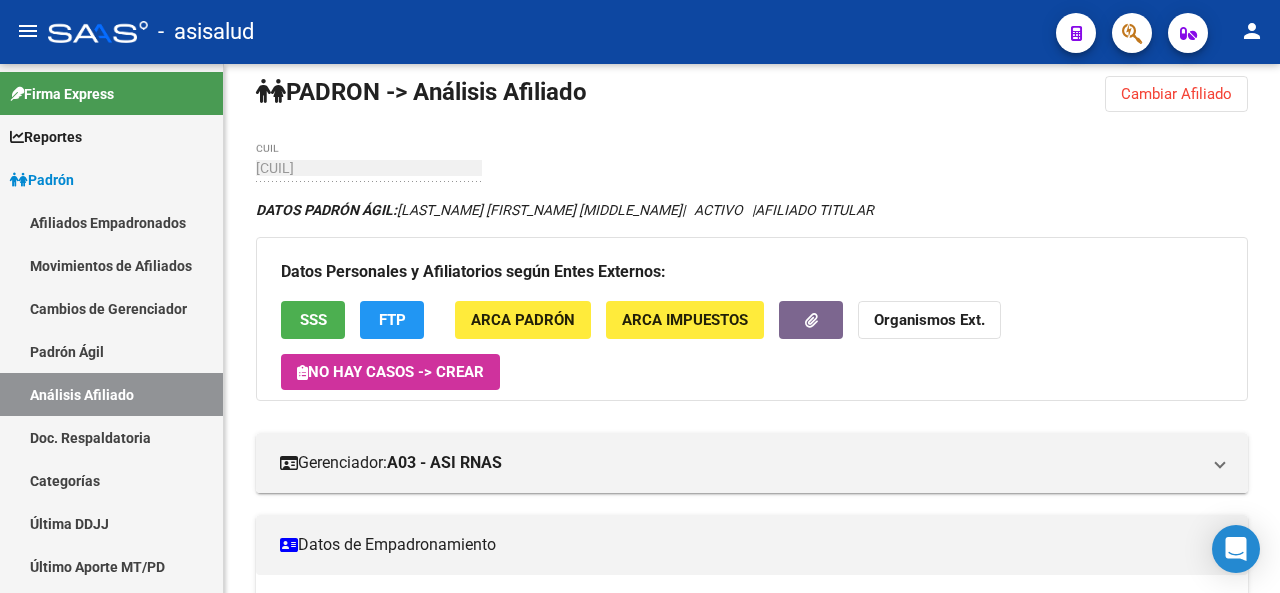 click on "Cambiar Afiliado" 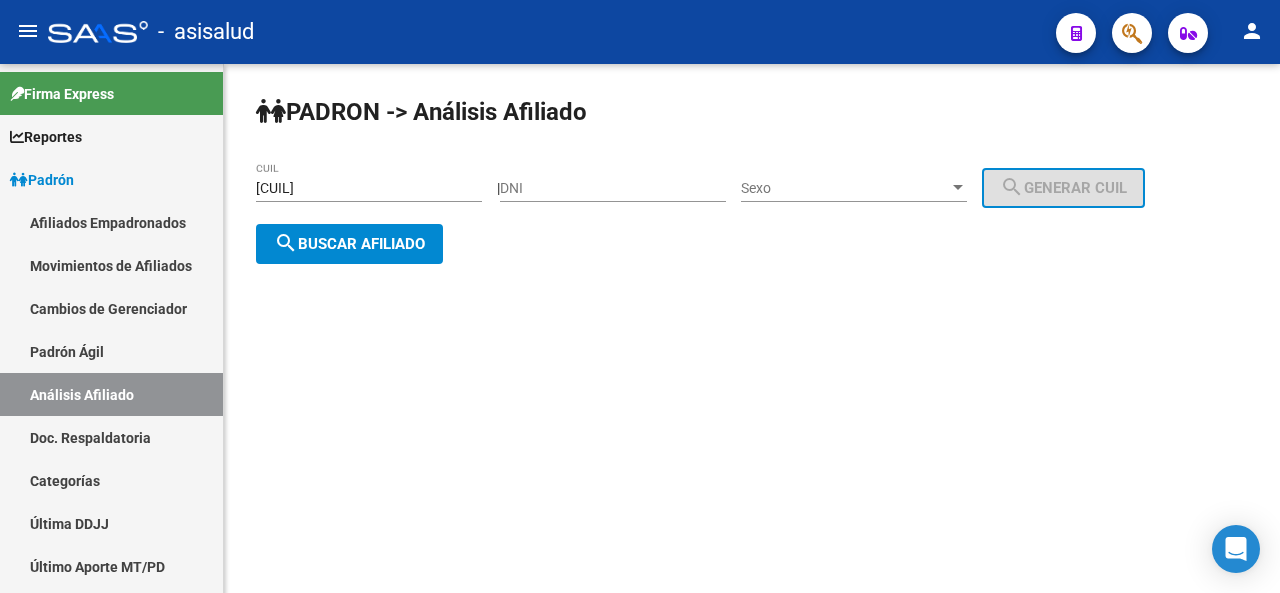 scroll, scrollTop: 0, scrollLeft: 0, axis: both 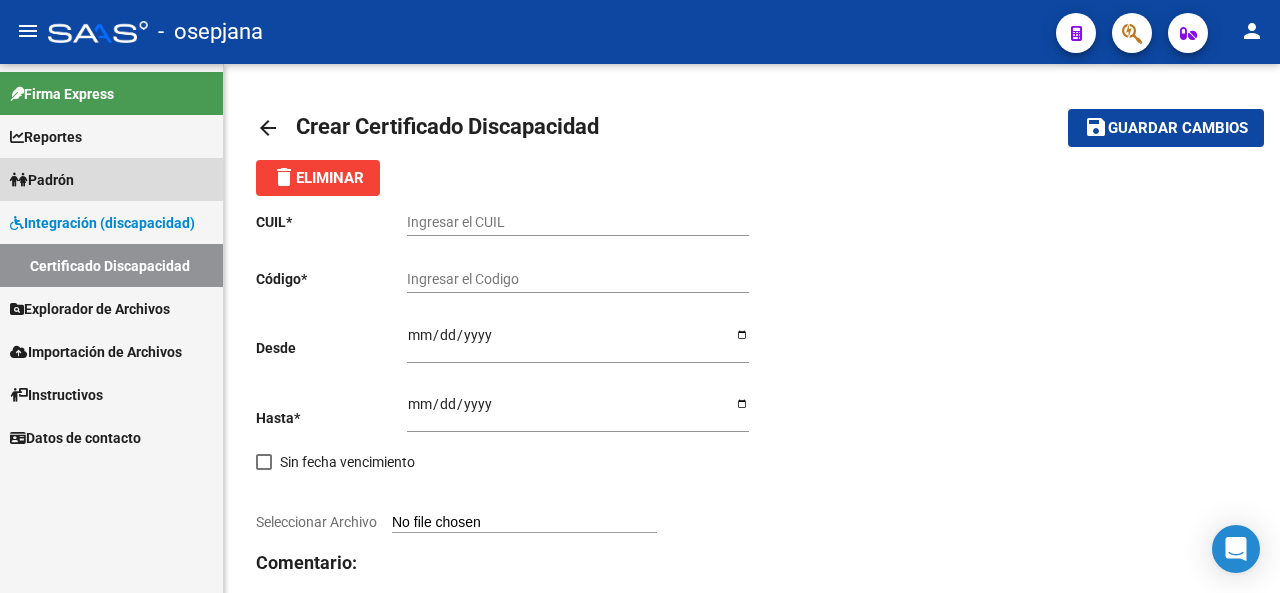 click on "Padrón" at bounding box center [42, 180] 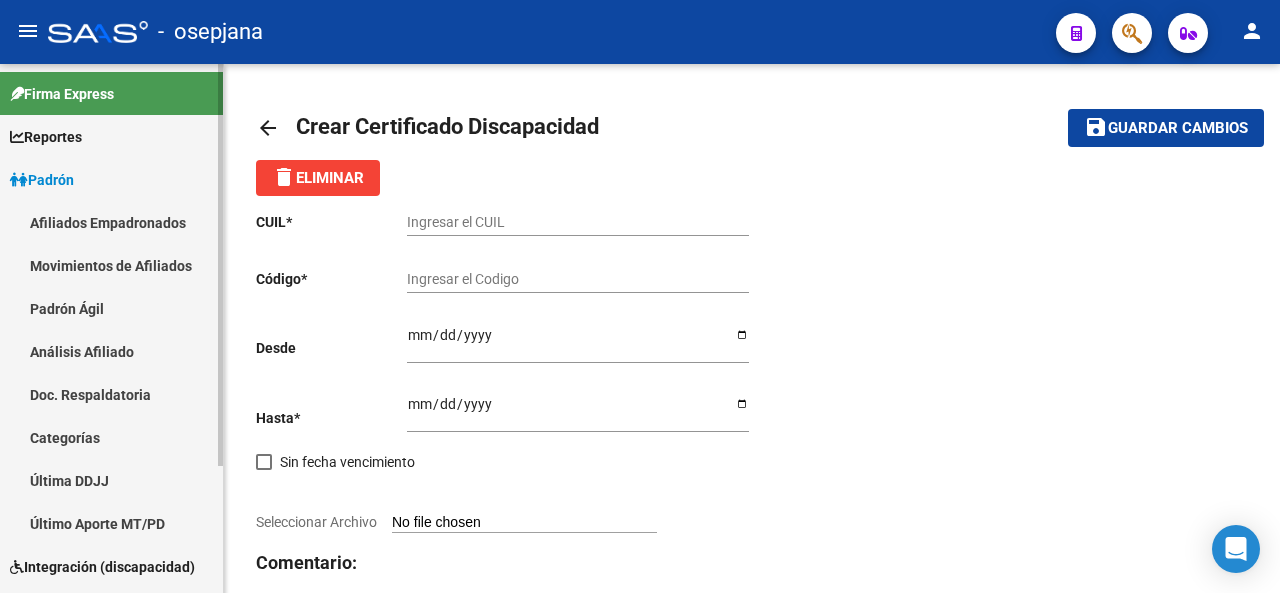 click on "Análisis Afiliado" at bounding box center [111, 351] 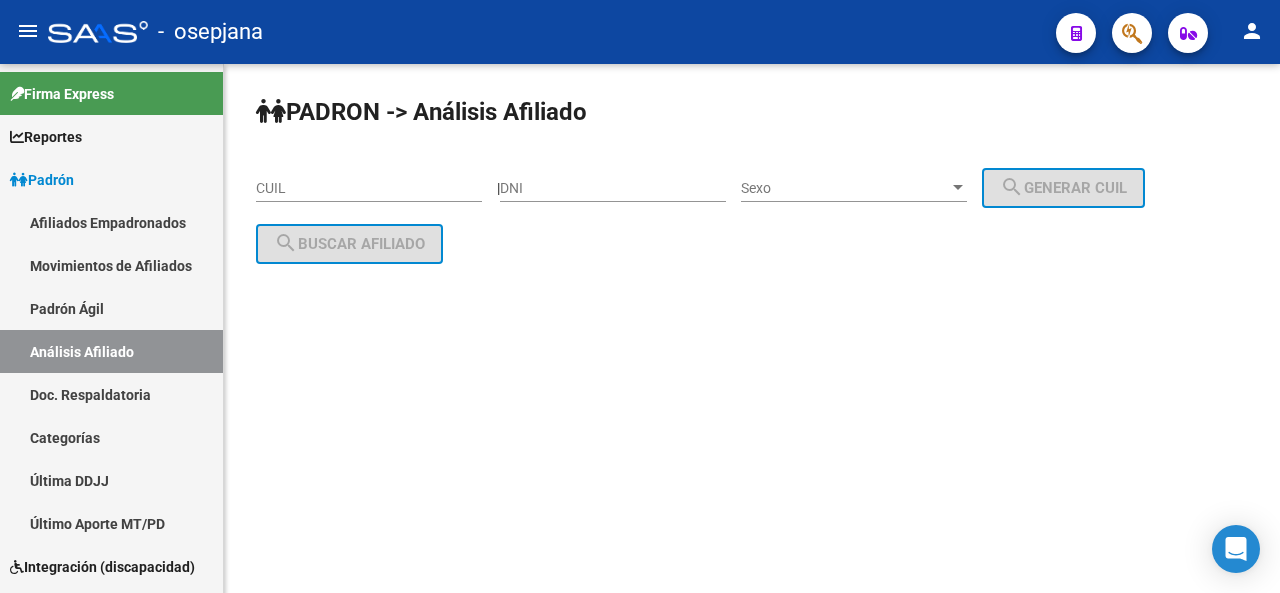 click on "CUIL" at bounding box center [369, 188] 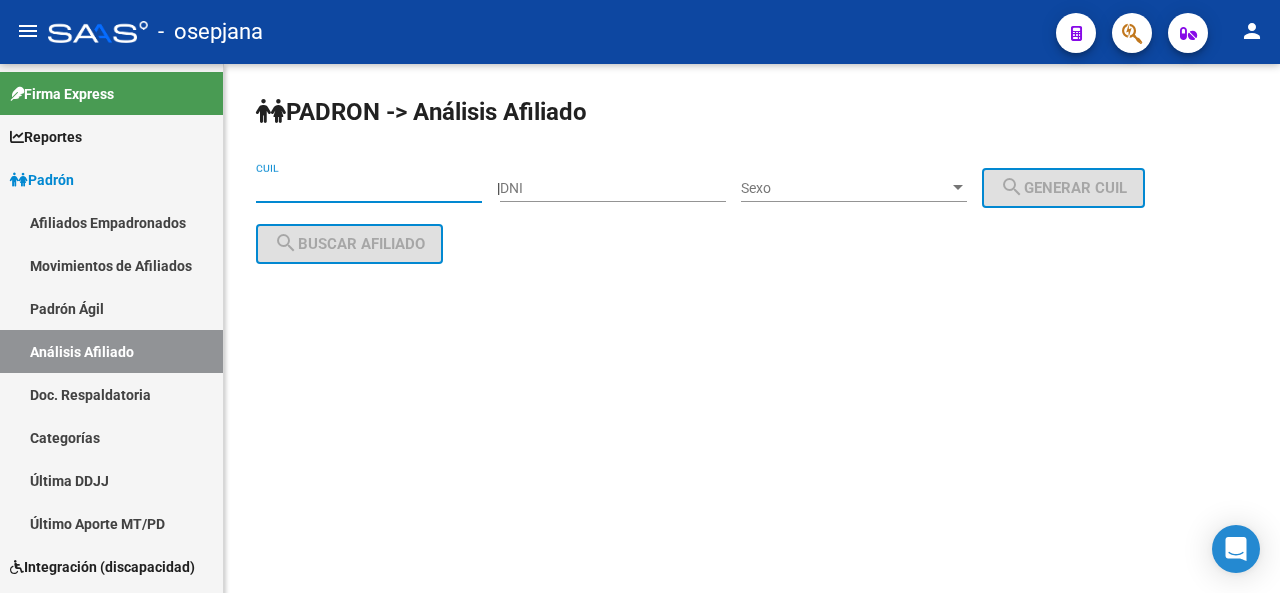 paste on "27-38623324-7" 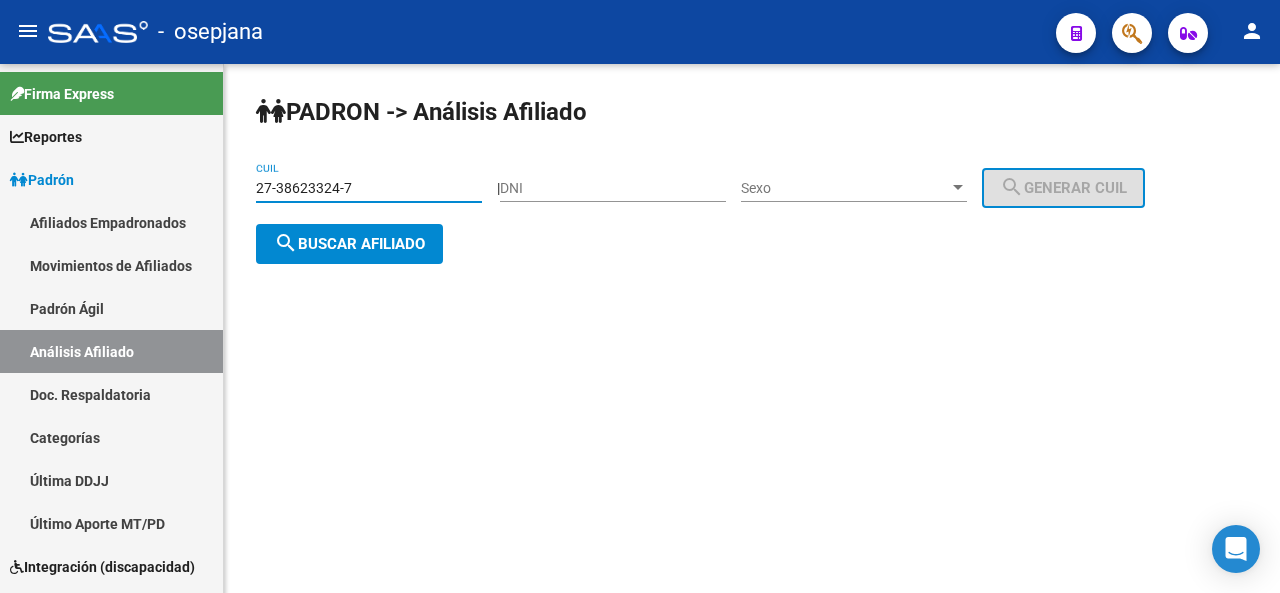 type on "27-38623324-7" 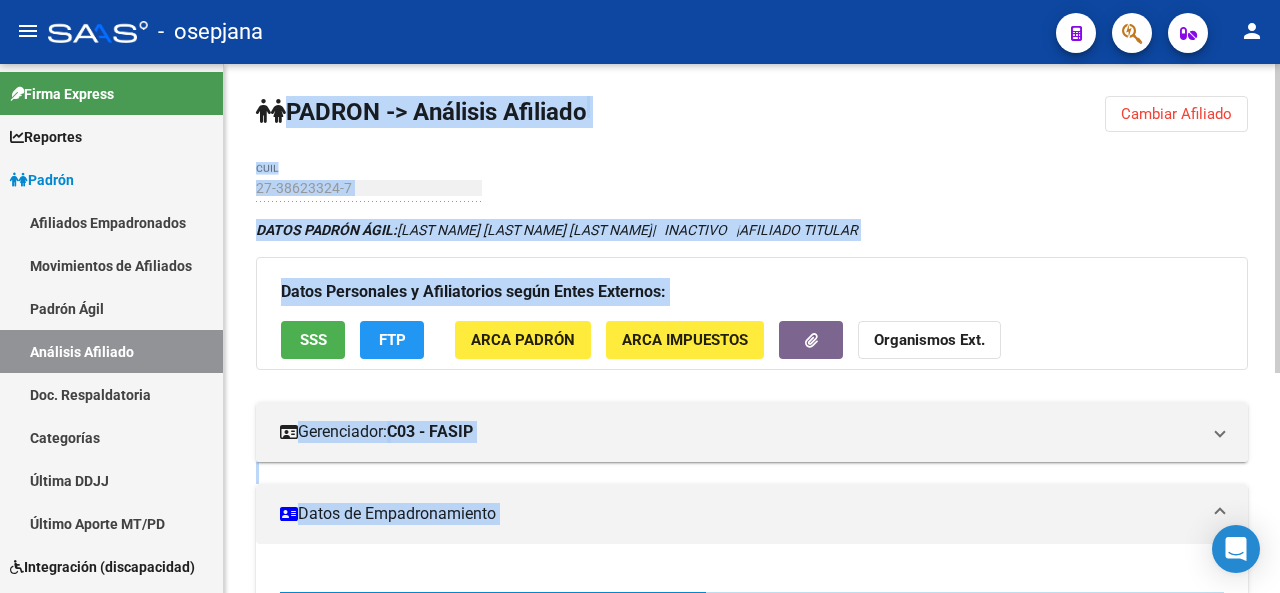 click 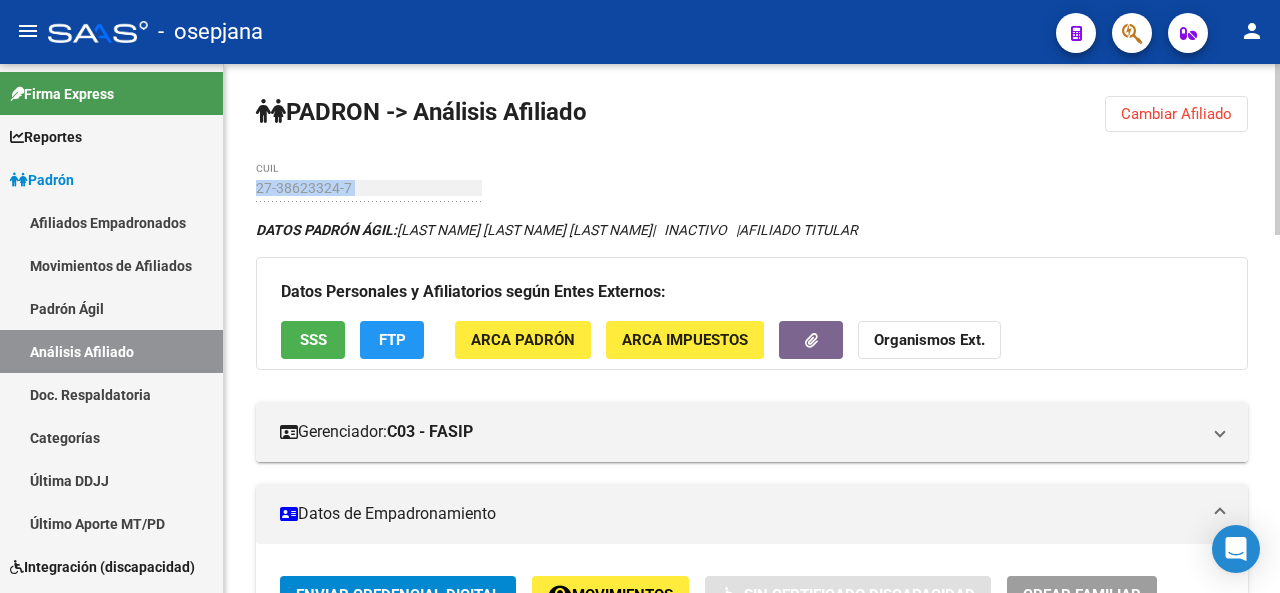 scroll, scrollTop: 64, scrollLeft: 0, axis: vertical 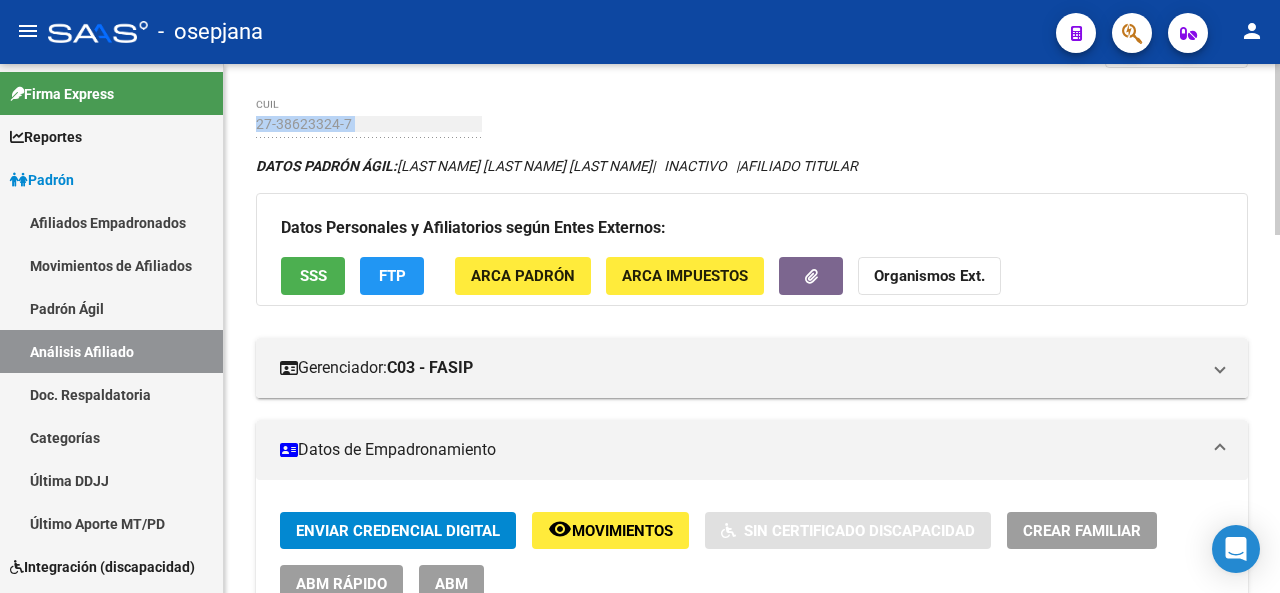 click 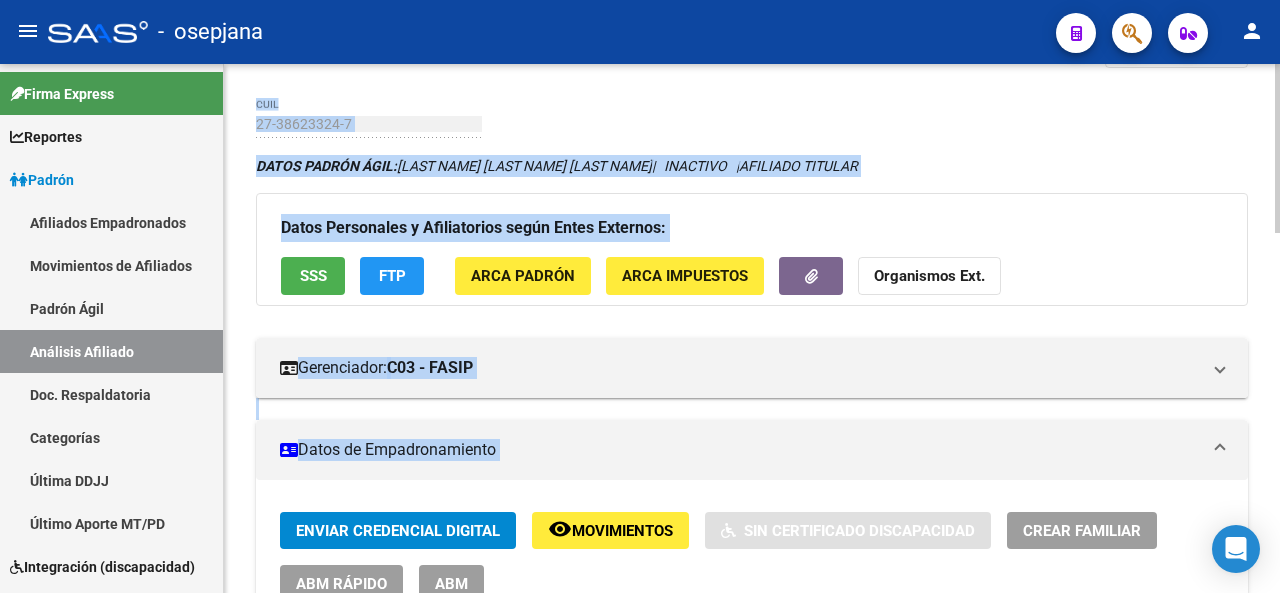 click 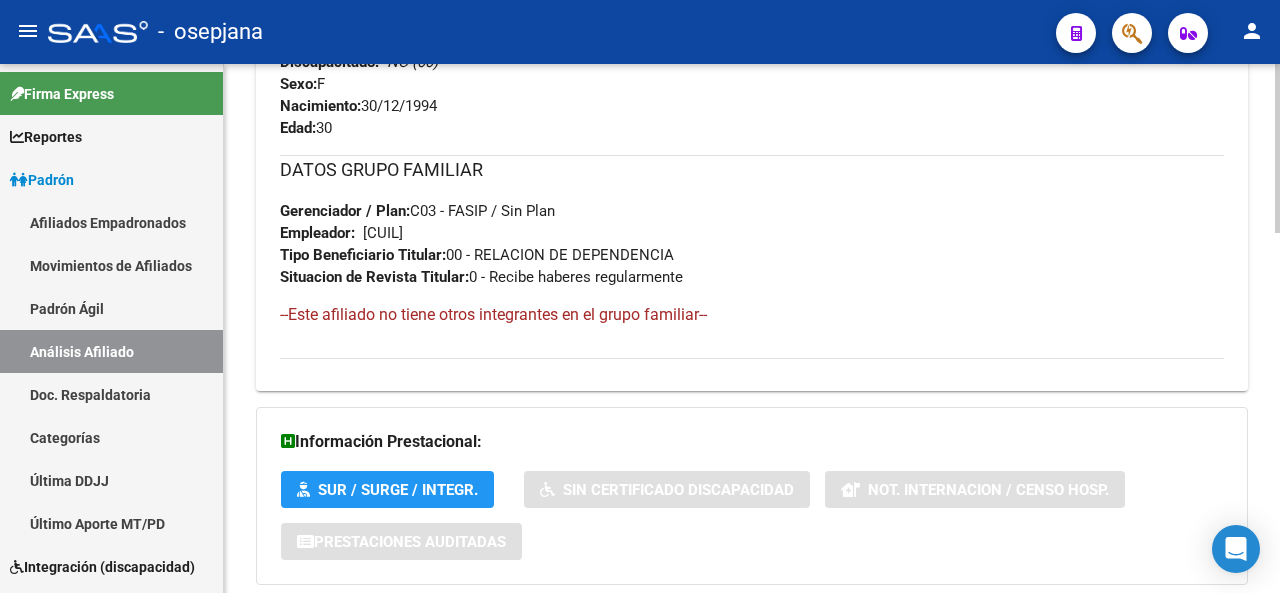 scroll, scrollTop: 1042, scrollLeft: 0, axis: vertical 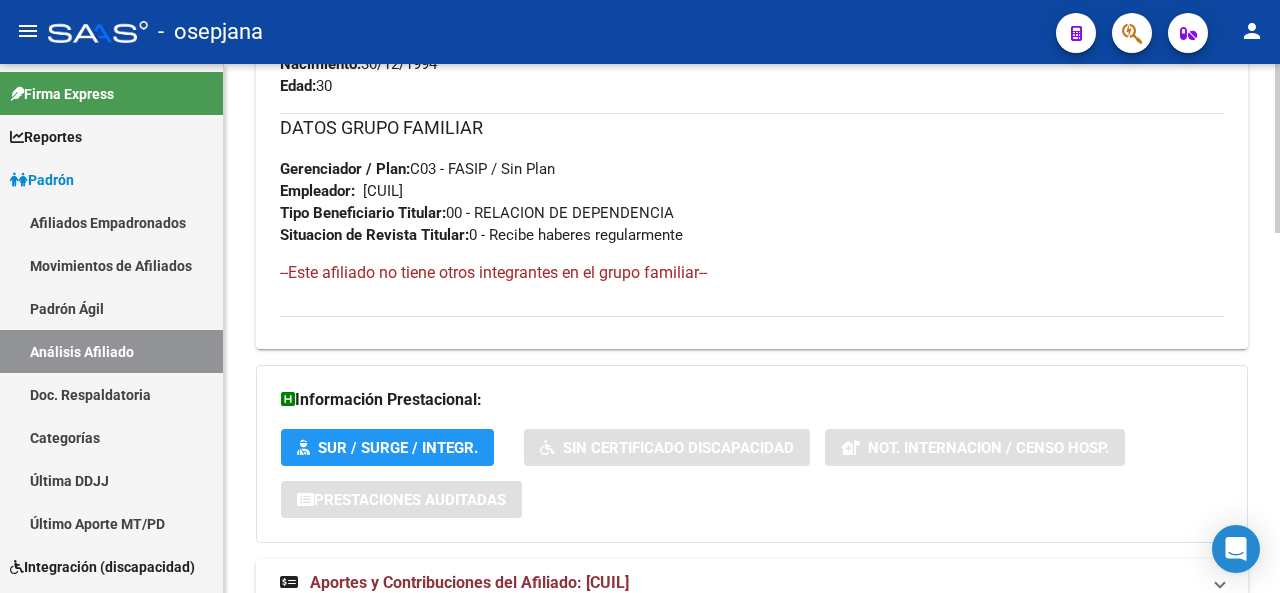 click on "PADRON -> Análisis Afiliado  Cambiar Afiliado
<CUIL> CUIL DATOS PADRÓN ÁGIL:  GIMENEZ BENITEZ  NATALIA GISELLE   <STATUS>   AFILIADO TITULAR  Datos Personales y Afiliatorios según Entes Externos: SSS FTP ARCA Padrón ARCA Impuestos Organismos Ext.  <GERENCIADOR>  C03 - FASIP Atención telefónica: Atención emergencias: Otros Datos Útiles:  <DATOS EMPADRONAMIENTO>  Enviar Credencial Digital remove_red_eye Movimientos <MOVIMIENTOS>  Sin Certificado Discapacidad Crear Familiar ABM Rápido ABM Etiquetas: Estado:<STATUS> Última Alta Formal:  <DATE> Última Baja Formal:  <DATE> Ultimo Tipo Movimiento Baja:  FALTA DE DDJJ (+ 3 MESE) Comentario ADMIN:  Migración Padrón Completo SSS el 2022-12-29 09:03:59 DATOS DEL AFILIADO Apellido:  NATALIA GISELLE GIMENEZ BENITEZ  CUIL:  <CUIL> Documento:  DU - DOCUMENTO UNICO <DOCUMENTO>  Nacionalidad:  ARGENTINA Parentesco:  0 - Titular Estado Civil:  Soltero Discapacitado: <DISCAPACIDAD>  NO (00) Sexo:  F Nacimiento:  <DATE> Edad:  30   <NUMBER>" 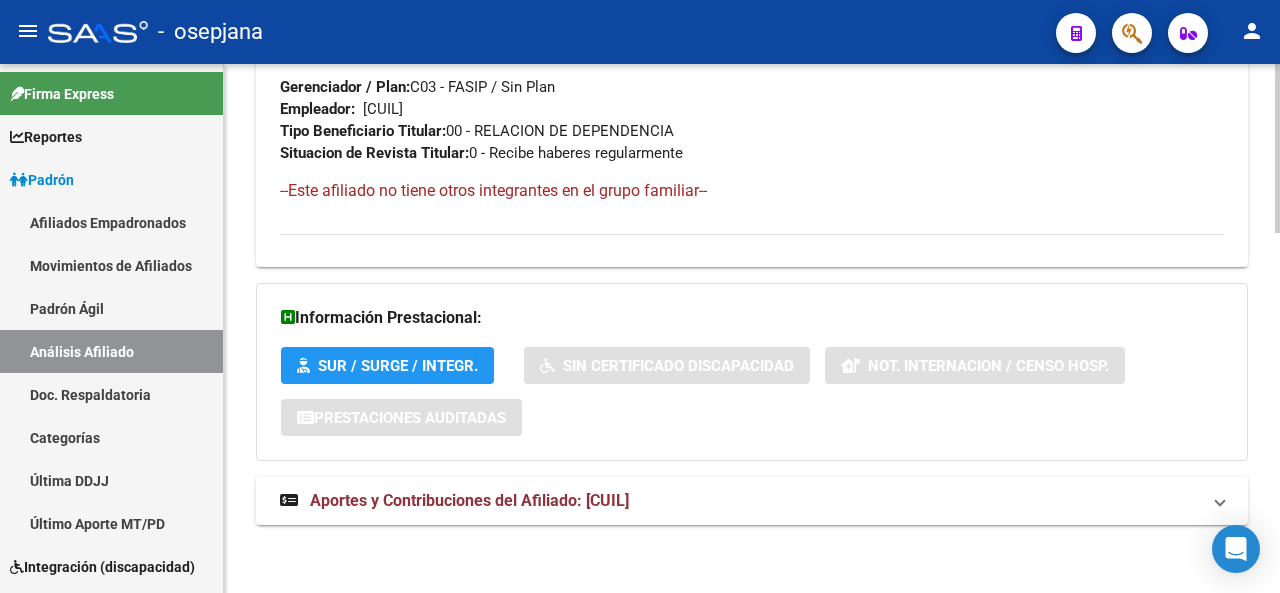 click 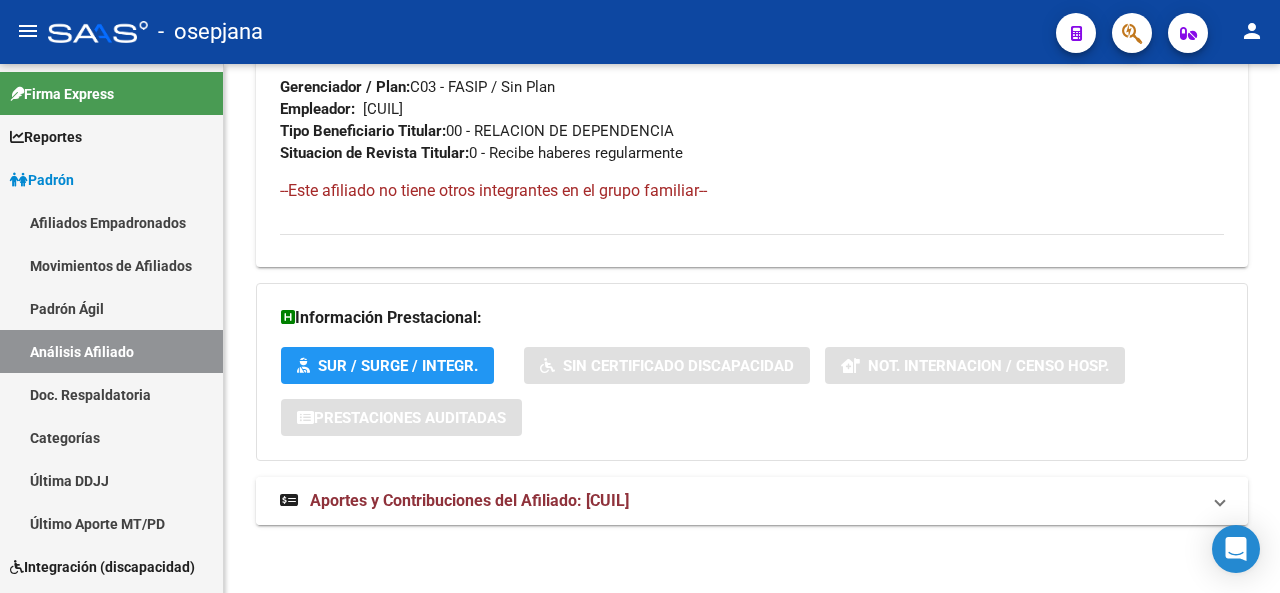 click on "Aportes y Contribuciones del Afiliado: [CUIL]" at bounding box center (740, 501) 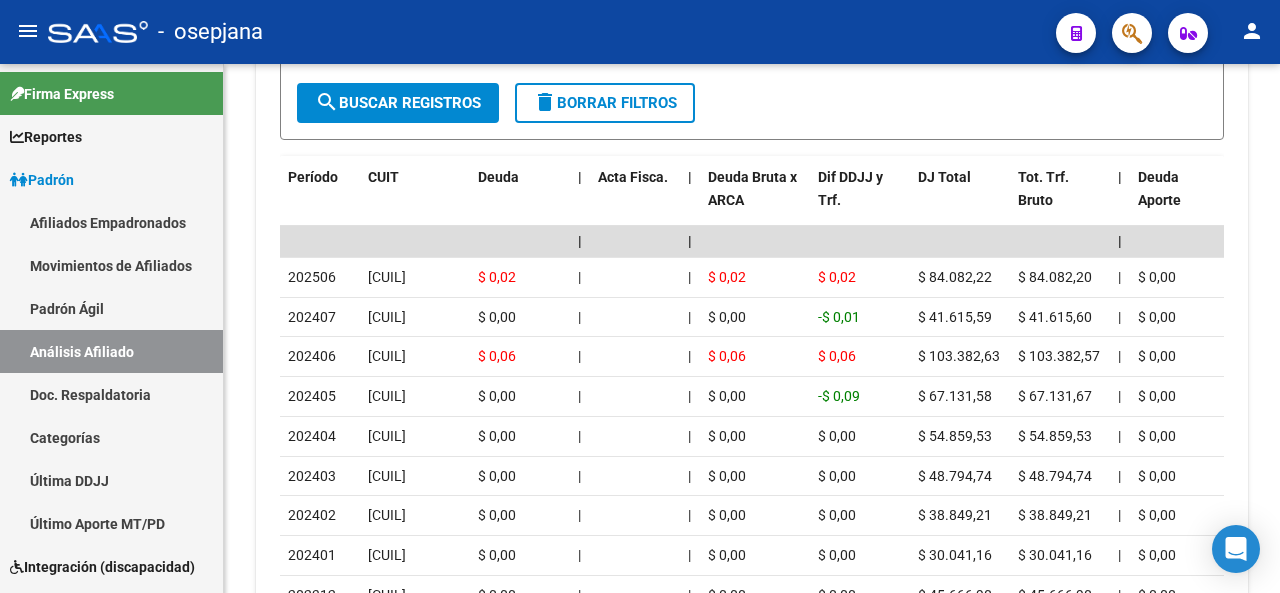 scroll, scrollTop: 1992, scrollLeft: 0, axis: vertical 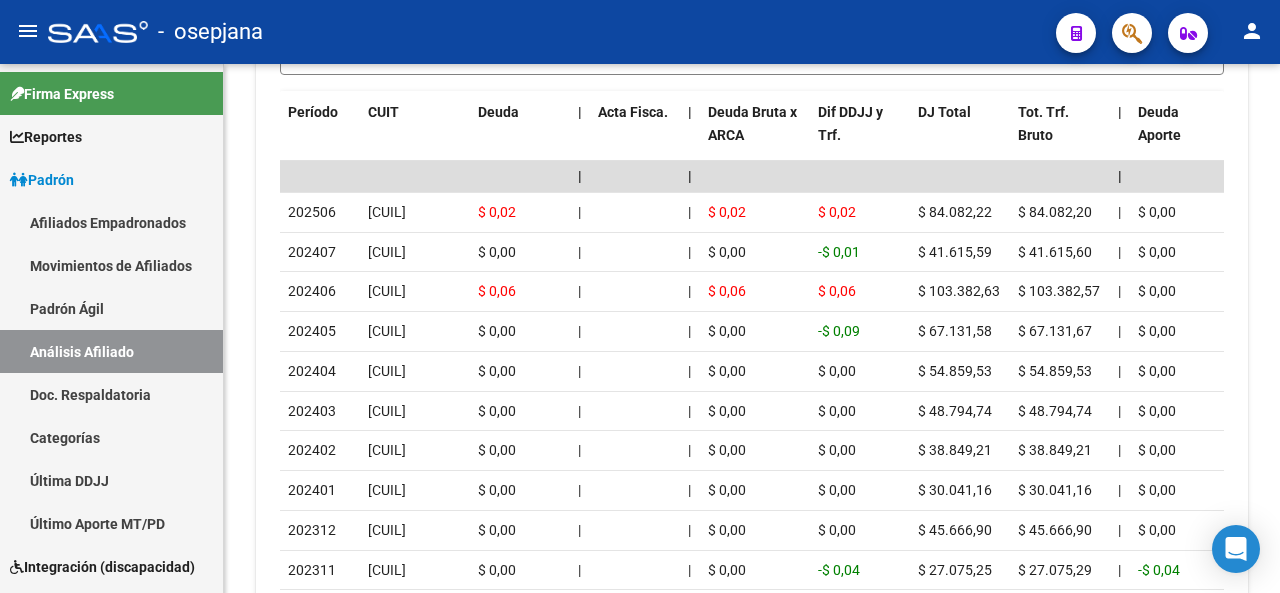 click 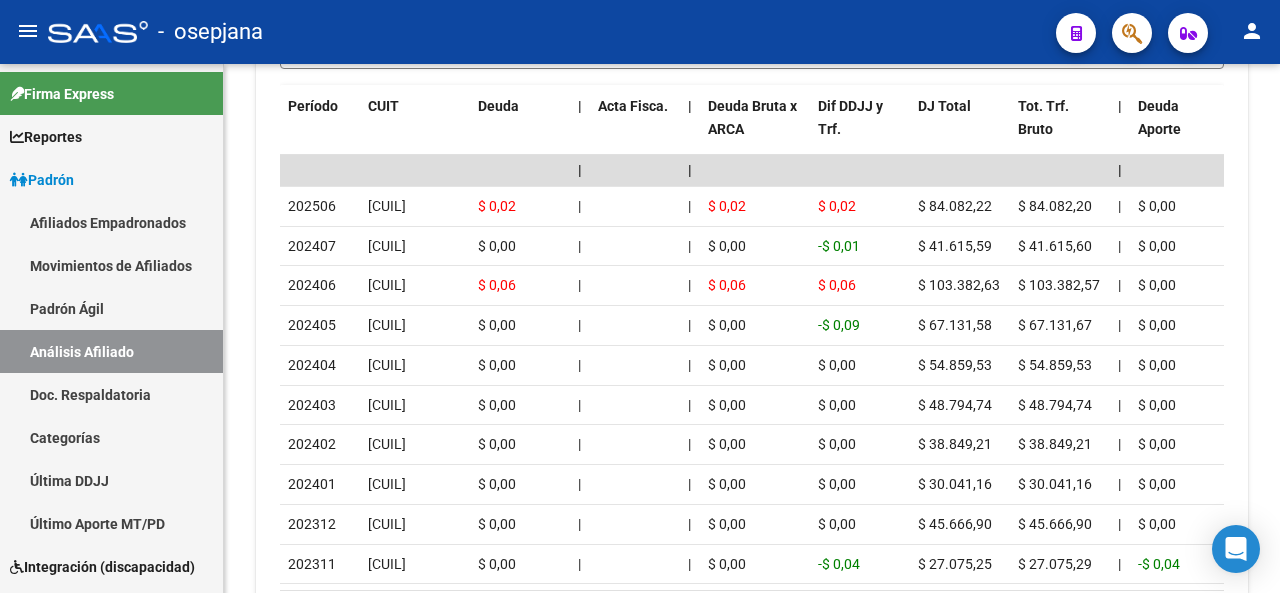 scroll, scrollTop: 2026, scrollLeft: 0, axis: vertical 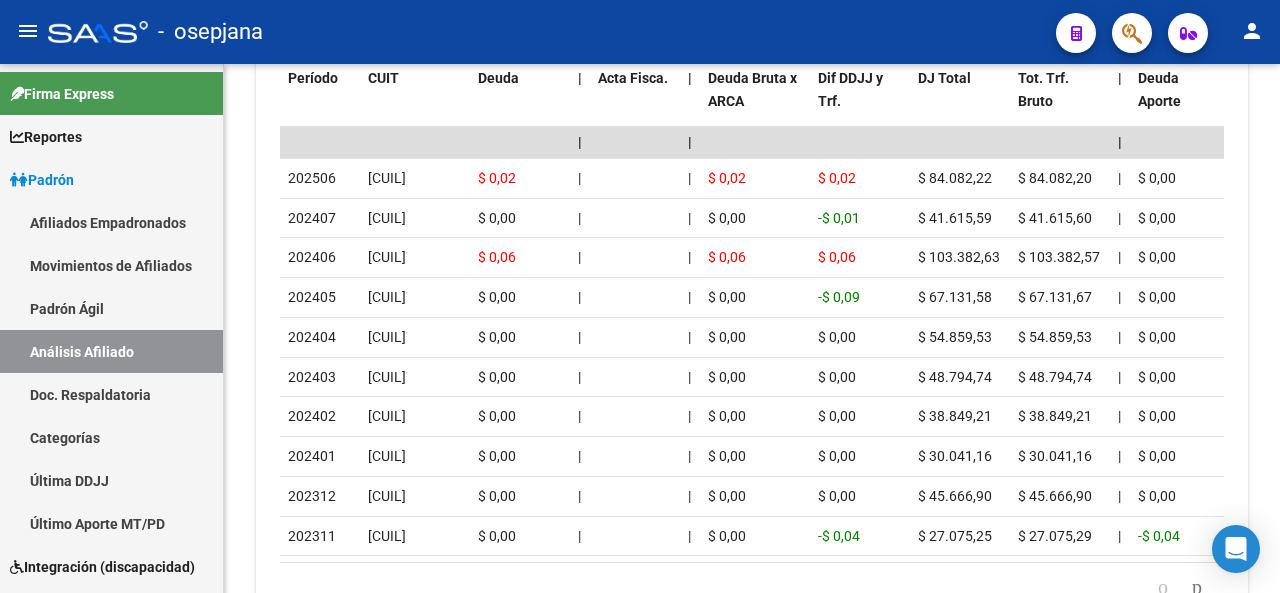 click 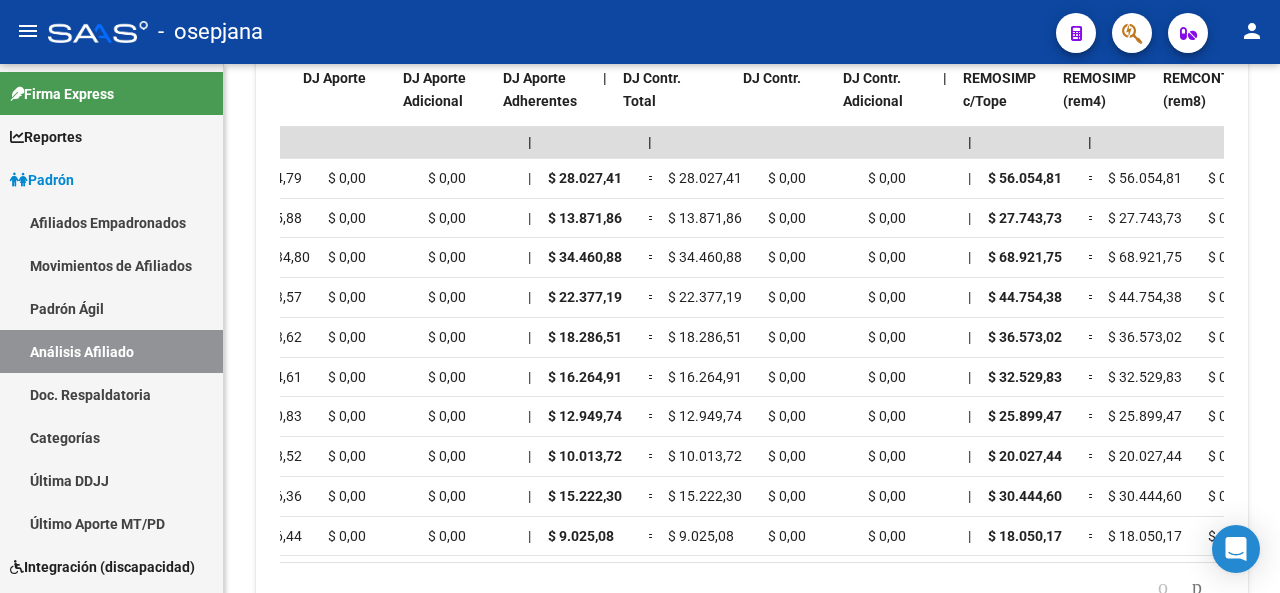 scroll, scrollTop: 0, scrollLeft: 2680, axis: horizontal 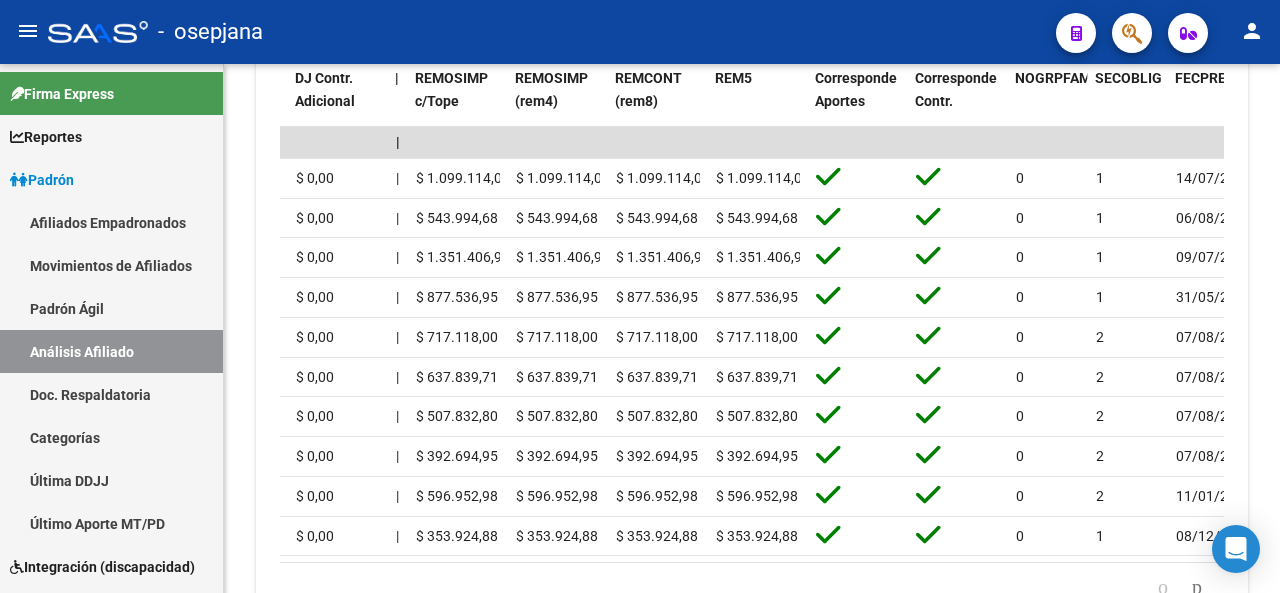 click 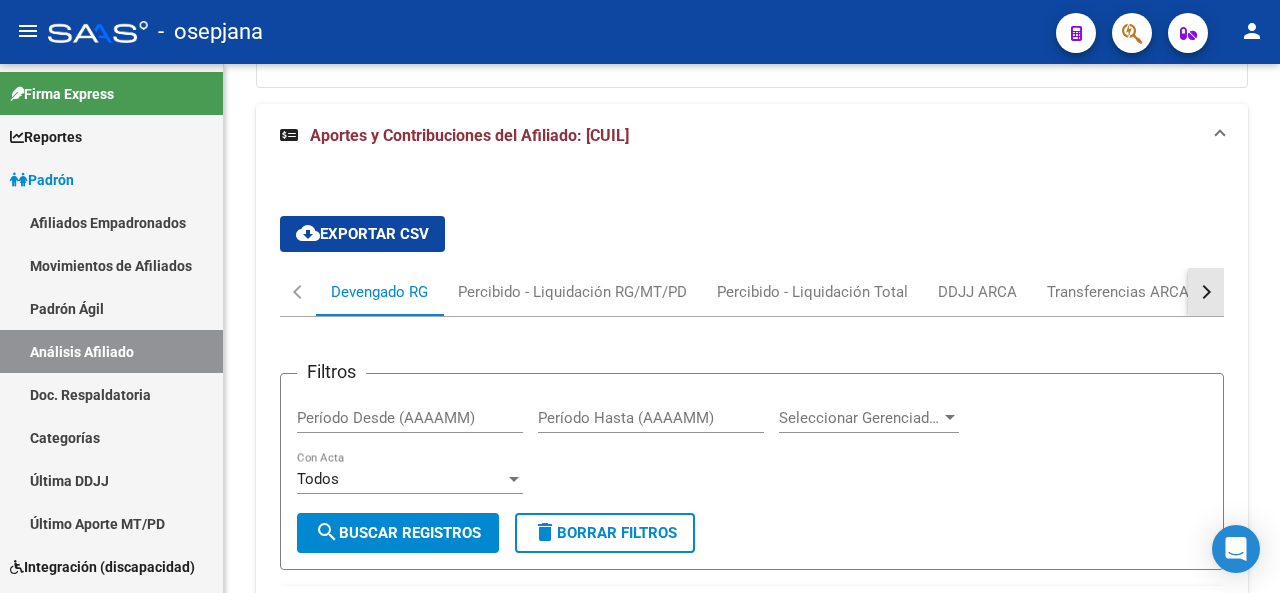 click at bounding box center (1206, 292) 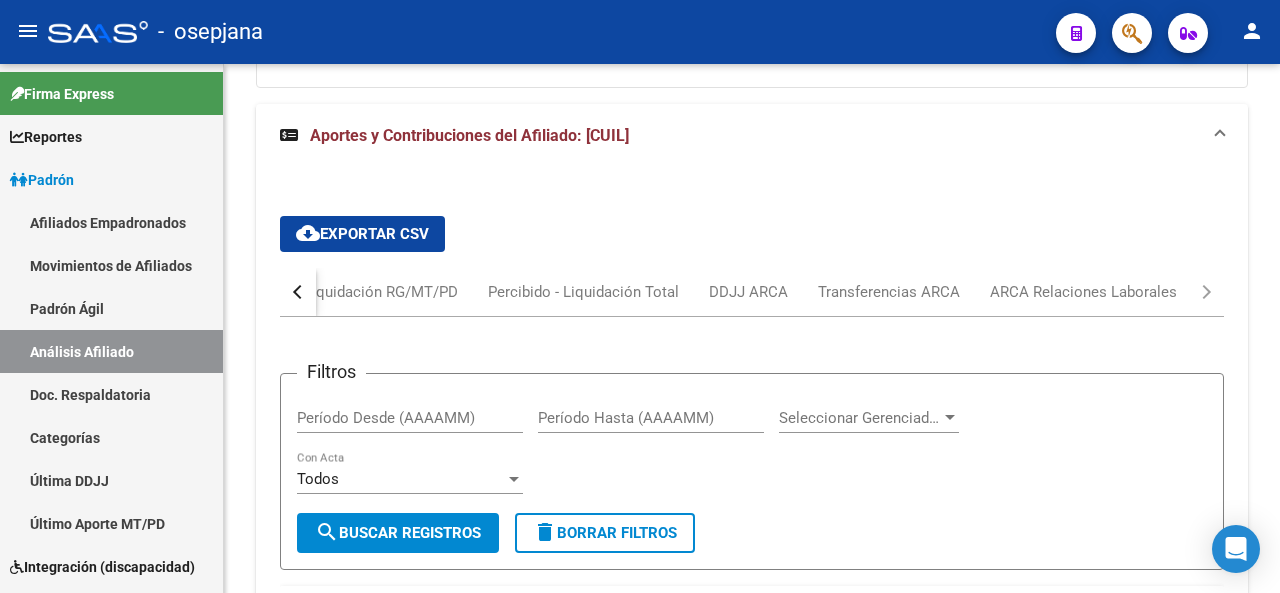 click on "cloud_download  Exportar CSV  Devengado RG Percibido - Liquidación RG/MT/PD Percibido - Liquidación Total DDJJ ARCA Transferencias ARCA ARCA Relaciones Laborales Filtros Período Desde (AAAAMM) Período Hasta (AAAAMM) Seleccionar Gerenciador Seleccionar Gerenciador Todos Con Acta search  Buscar Registros  delete  Borrar Filtros  Período CUIT Deuda | Acta Fisca. | Deuda Bruta x ARCA Dif DDJJ y Trf. DJ Total Tot. Trf. Bruto | Deuda Aporte DJ Aporte Total Transferido Aporte | Deuda Contr. DJ Contr. Total Trf Contr. | Intereses Contr. Intereses Aporte | Contr. Empresa Contr. Int. Empresa Aporte Int. Empresa | DJ Aporte Total DJ Aporte DJ Aporte Adicional DJ Aporte Adherentes | DJ Contr. Total DJ Contr. DJ Contr. Adicional | REMOSIMP c/Tope REMOSIMP (rem4) REMCONT (rem8) REM5 Corresponde Aportes Corresponde Contr. NOGRPFAM SECOBLIG FECPRESENT DJ Contribución CUIT Periodo DJ Aporte CUIT Periodo | Porcentaje Contr. Porcentaje Aporte | DDJJ ID | | | | | | | | | | | | | 202506 30708004789 $ 0,02 | | $ 0,02 | | |" at bounding box center [752, 679] 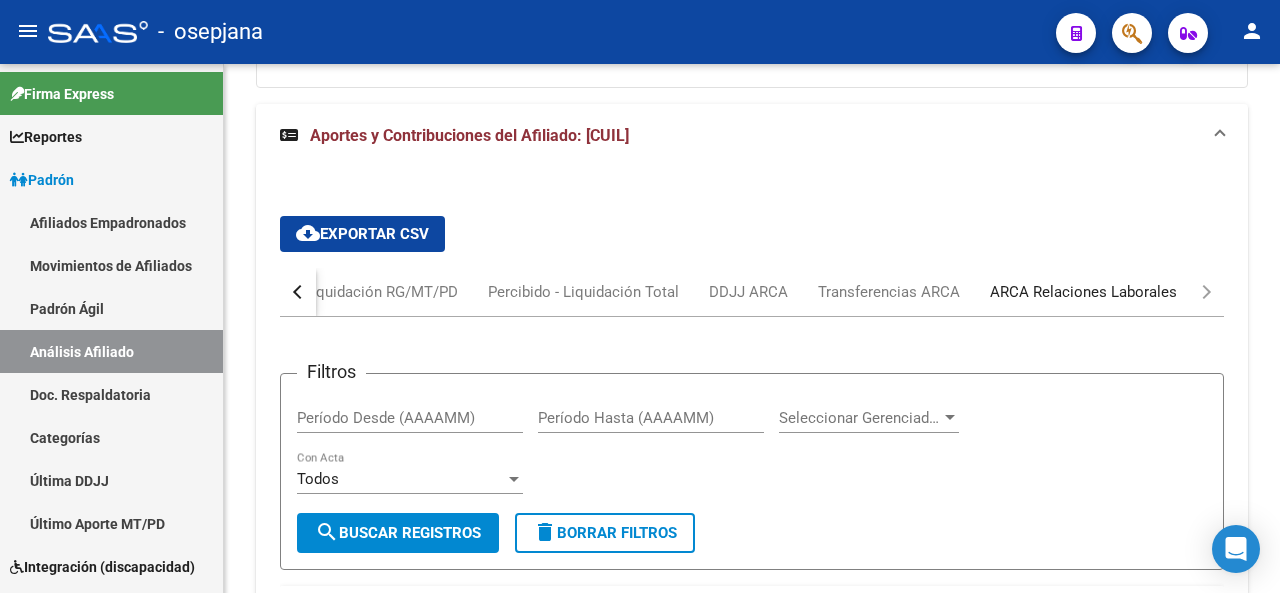 click on "ARCA Relaciones Laborales" at bounding box center (1083, 292) 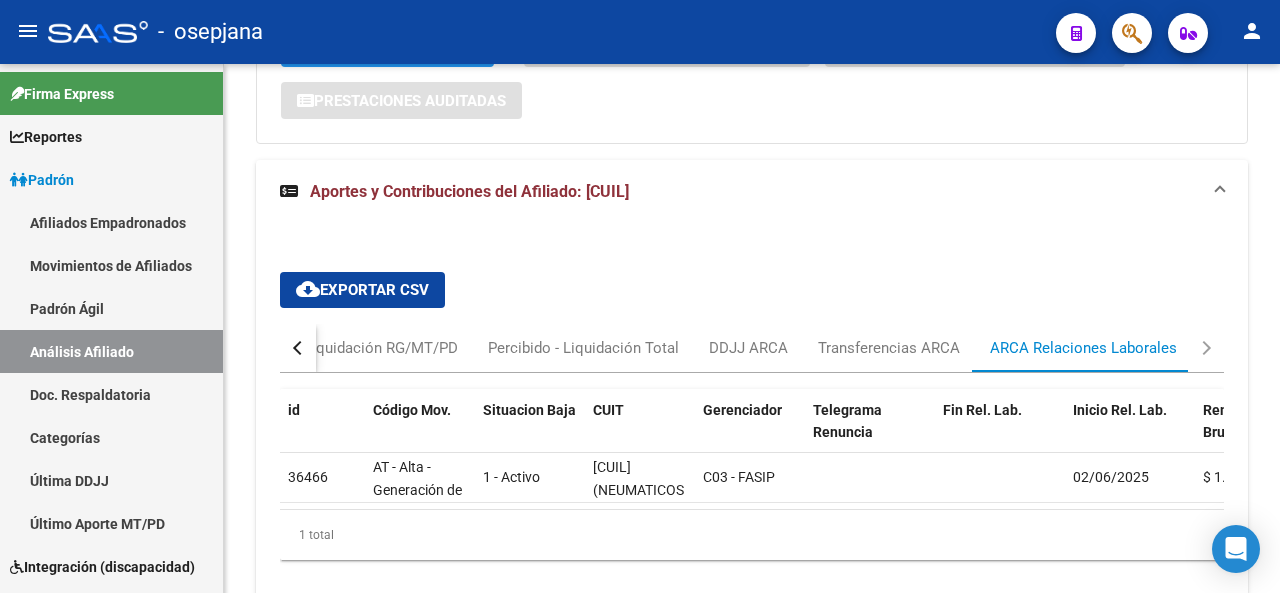 scroll, scrollTop: 1497, scrollLeft: 0, axis: vertical 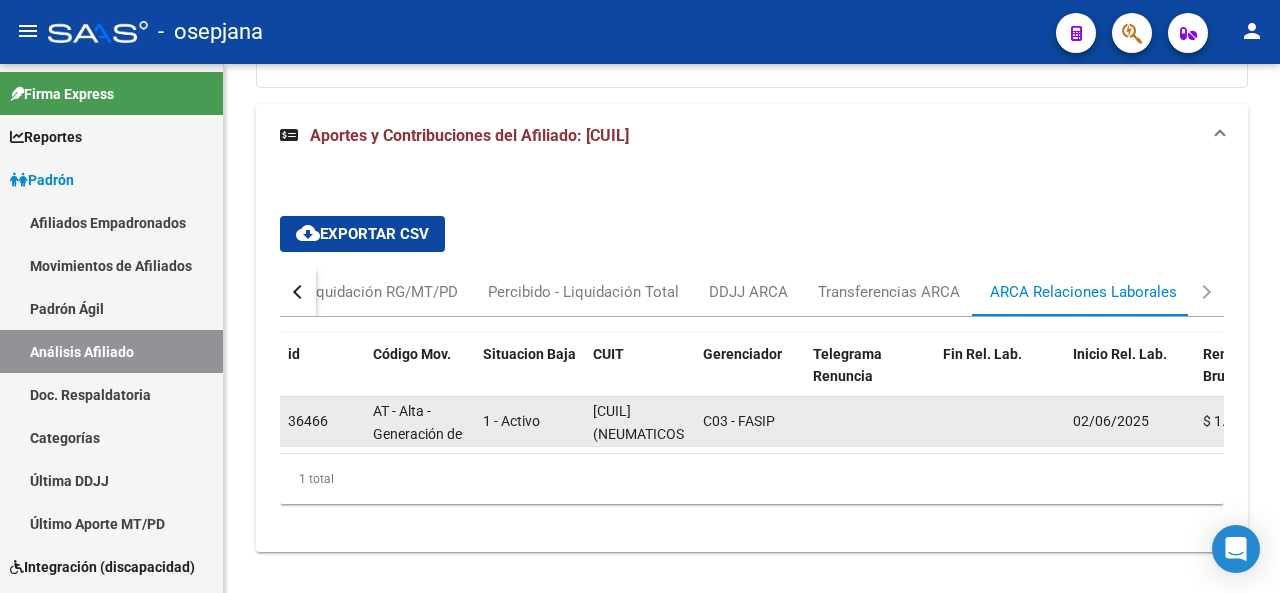 click on "(NEUMATICOS UGARTE S.A.)" 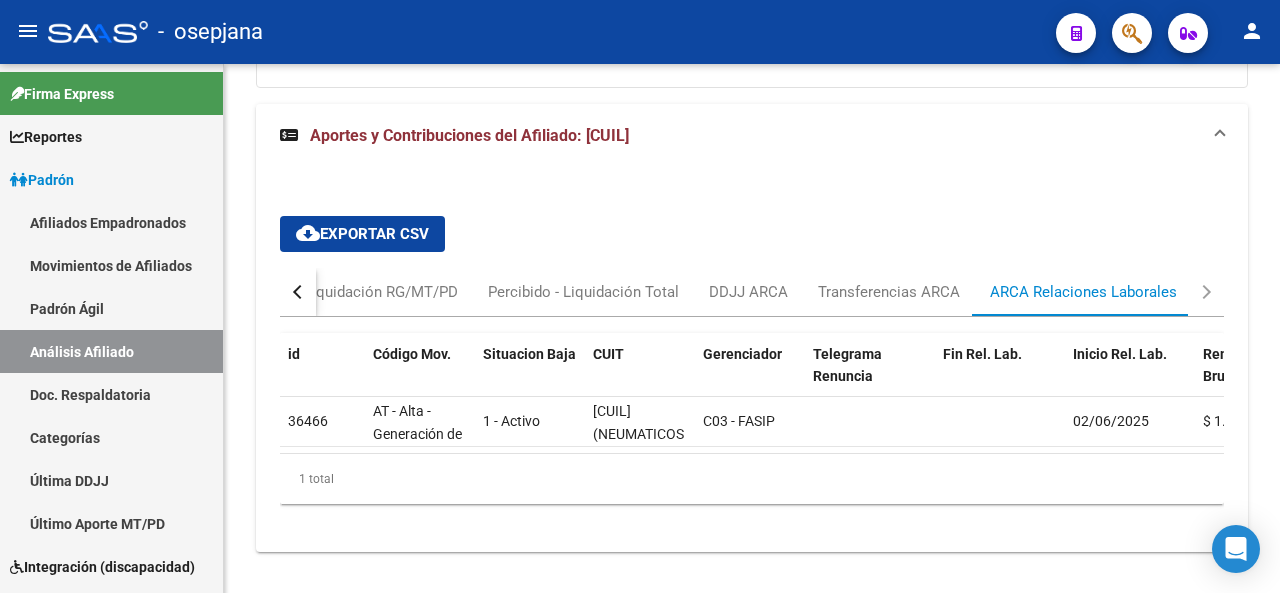 drag, startPoint x: 579, startPoint y: 467, endPoint x: 655, endPoint y: 461, distance: 76.23647 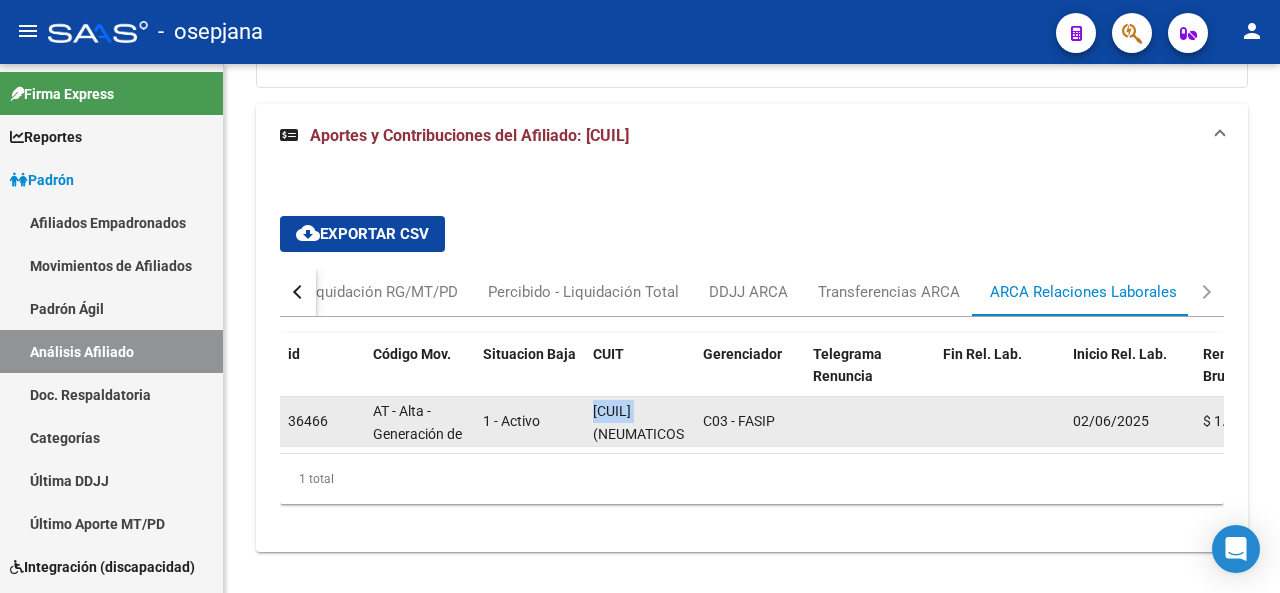 drag, startPoint x: 594, startPoint y: 411, endPoint x: 681, endPoint y: 401, distance: 87.57283 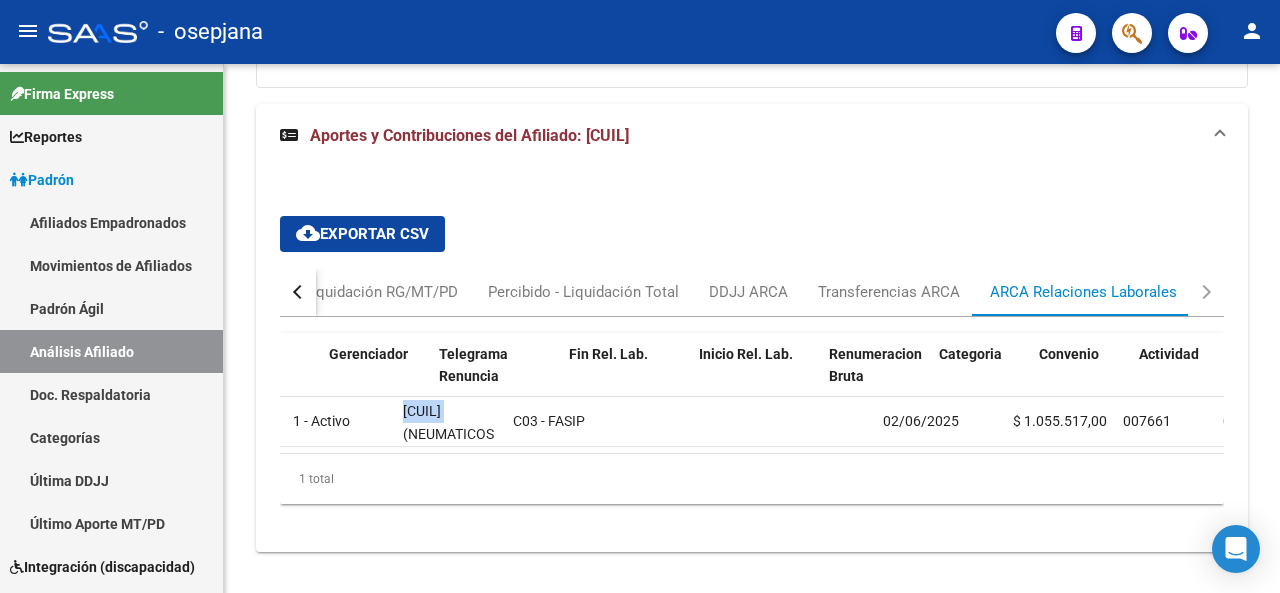 scroll, scrollTop: 0, scrollLeft: 0, axis: both 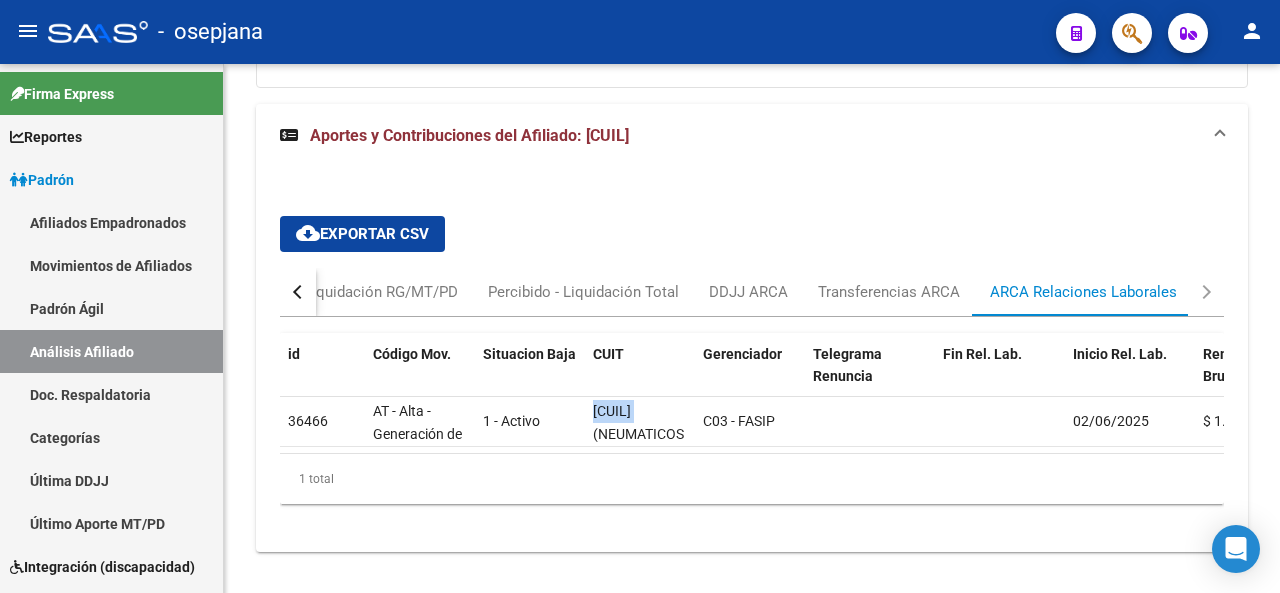 click 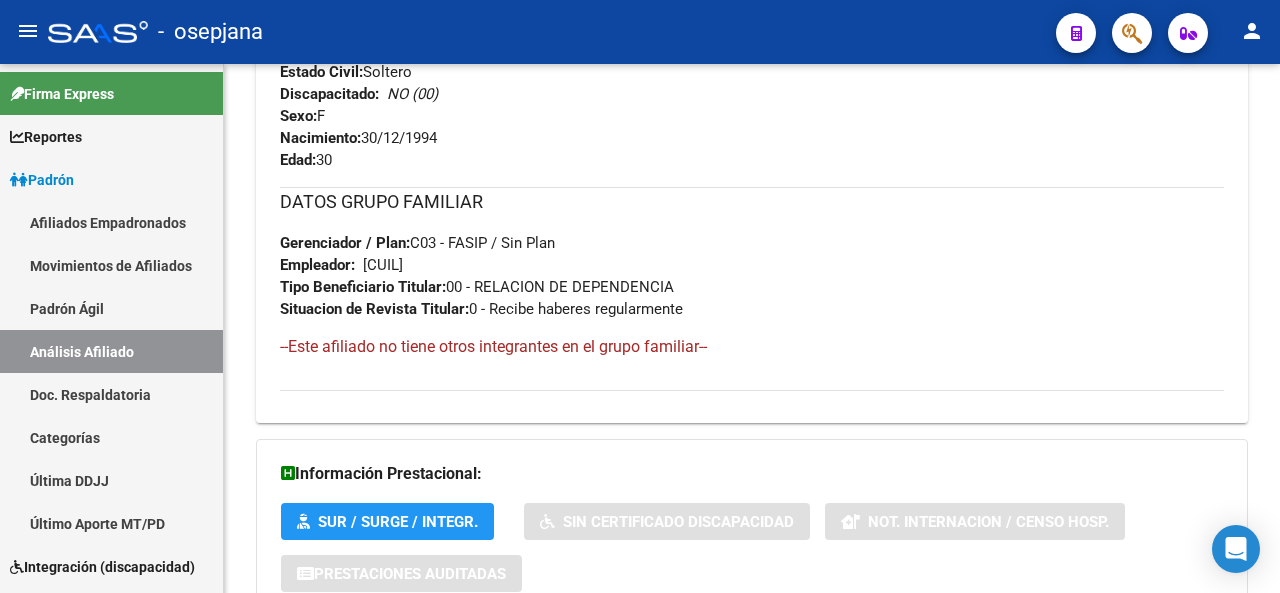 scroll, scrollTop: 439, scrollLeft: 0, axis: vertical 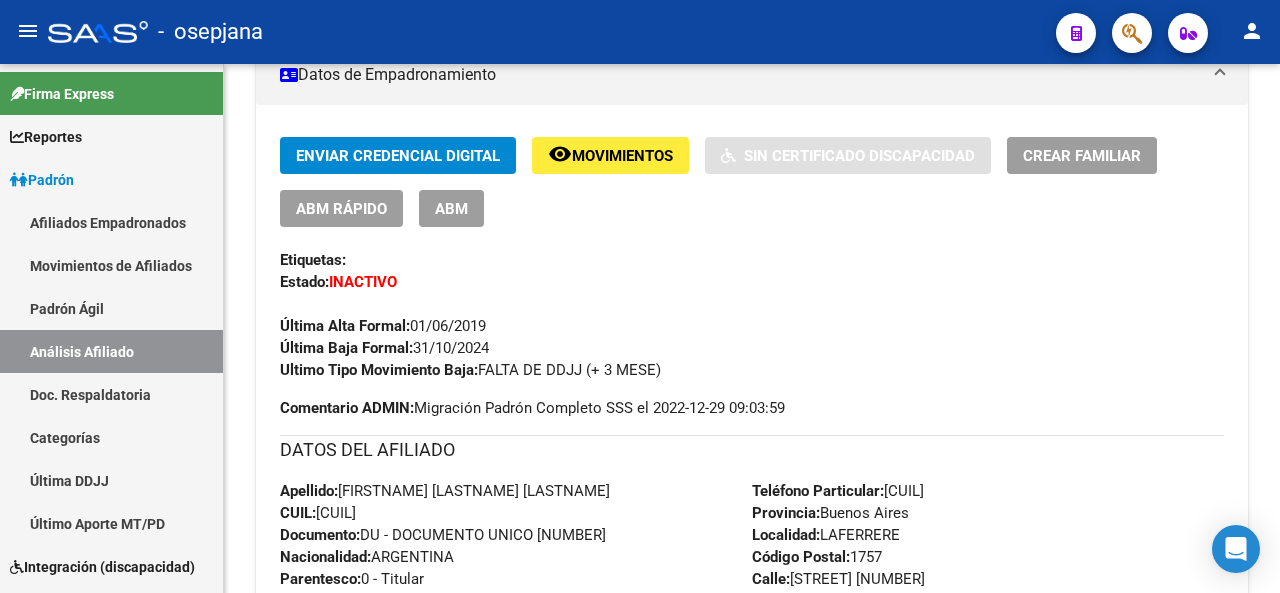 click 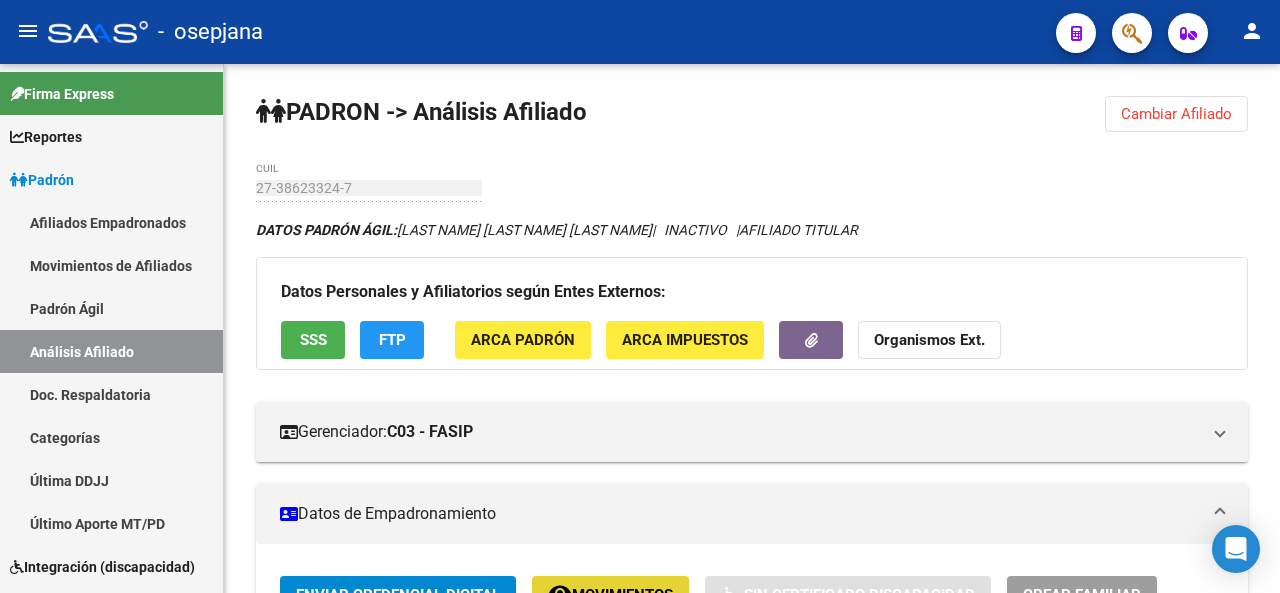 click on "remove_red_eye Movimientos" 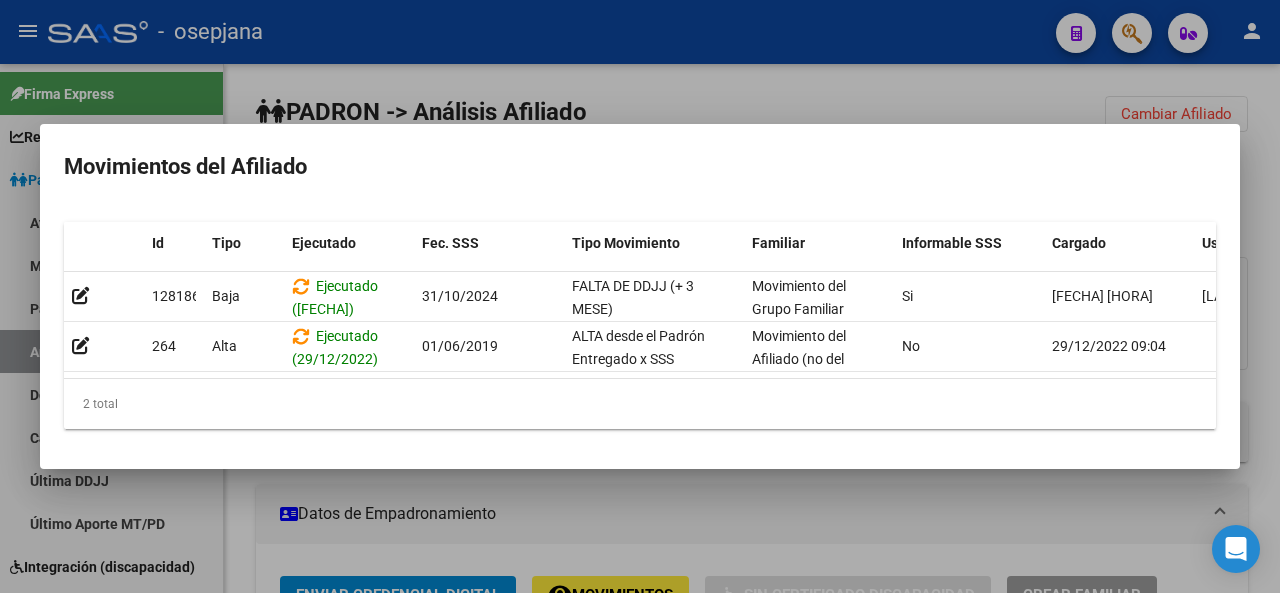 click at bounding box center [640, 296] 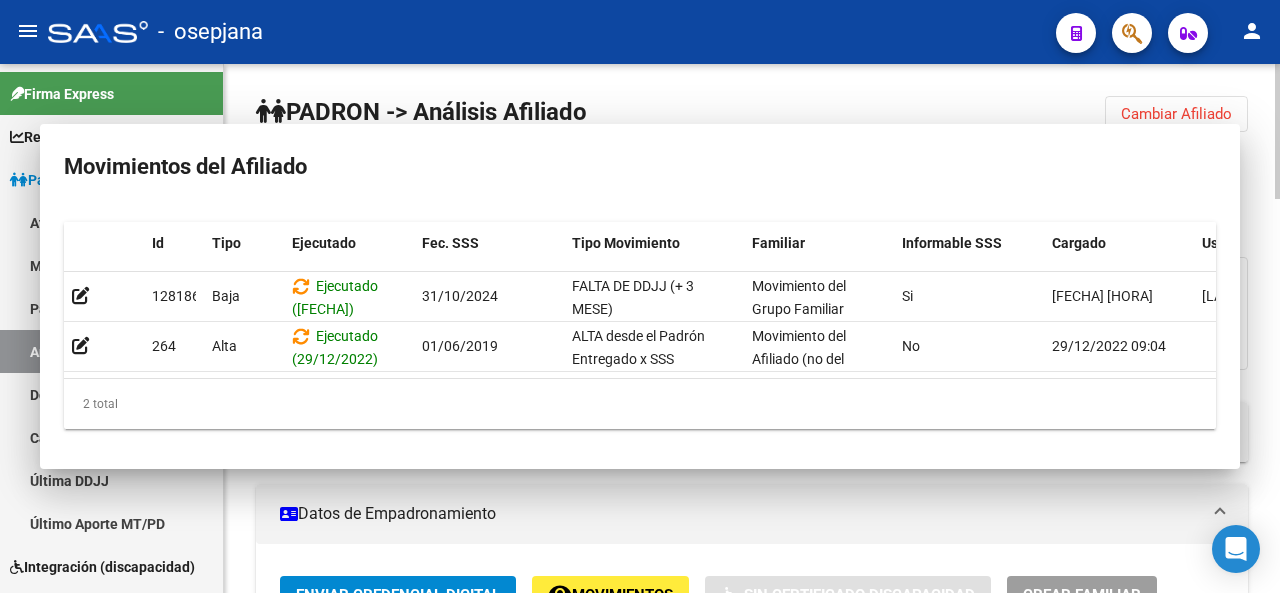 scroll, scrollTop: 19, scrollLeft: 0, axis: vertical 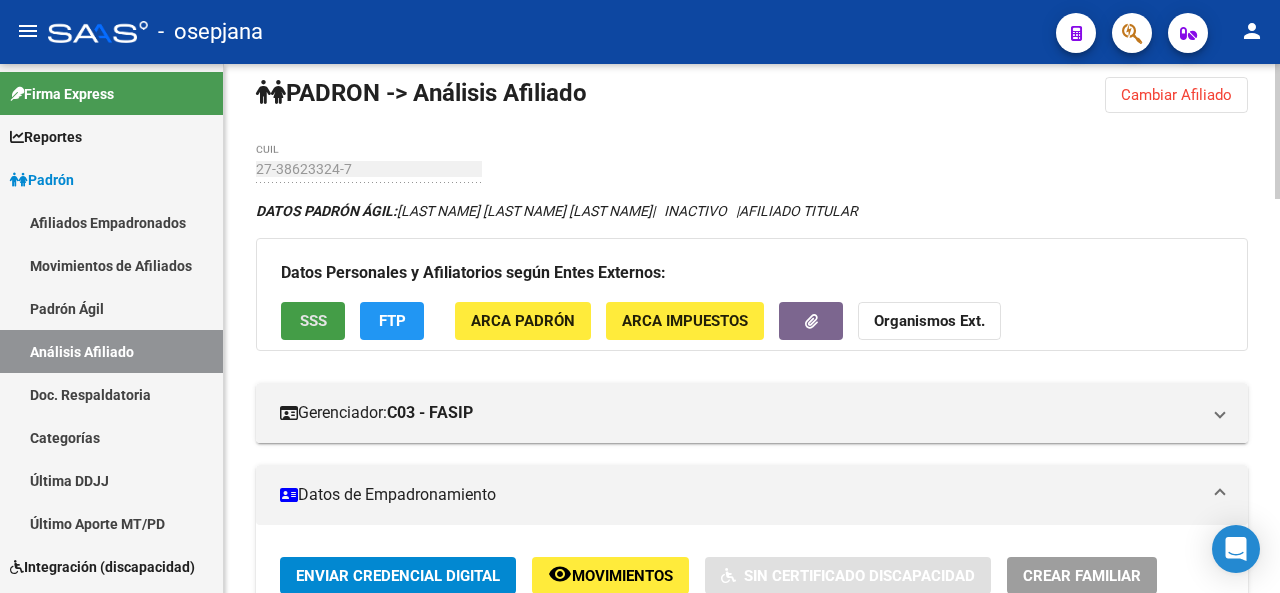 click on "SSS" 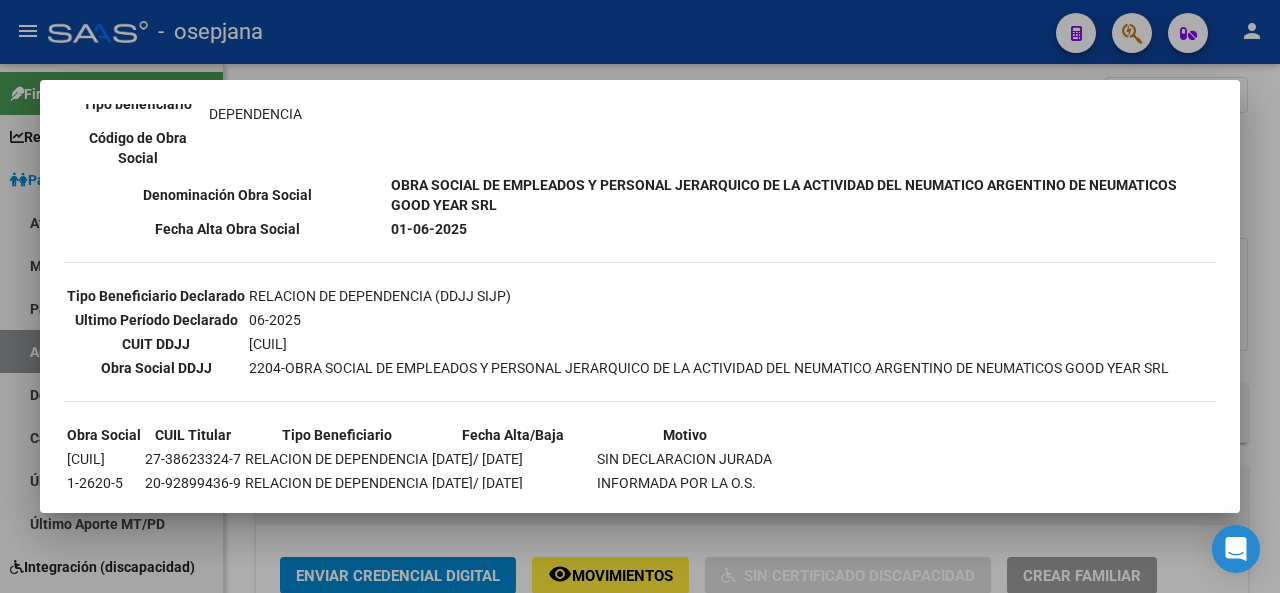 scroll, scrollTop: 481, scrollLeft: 0, axis: vertical 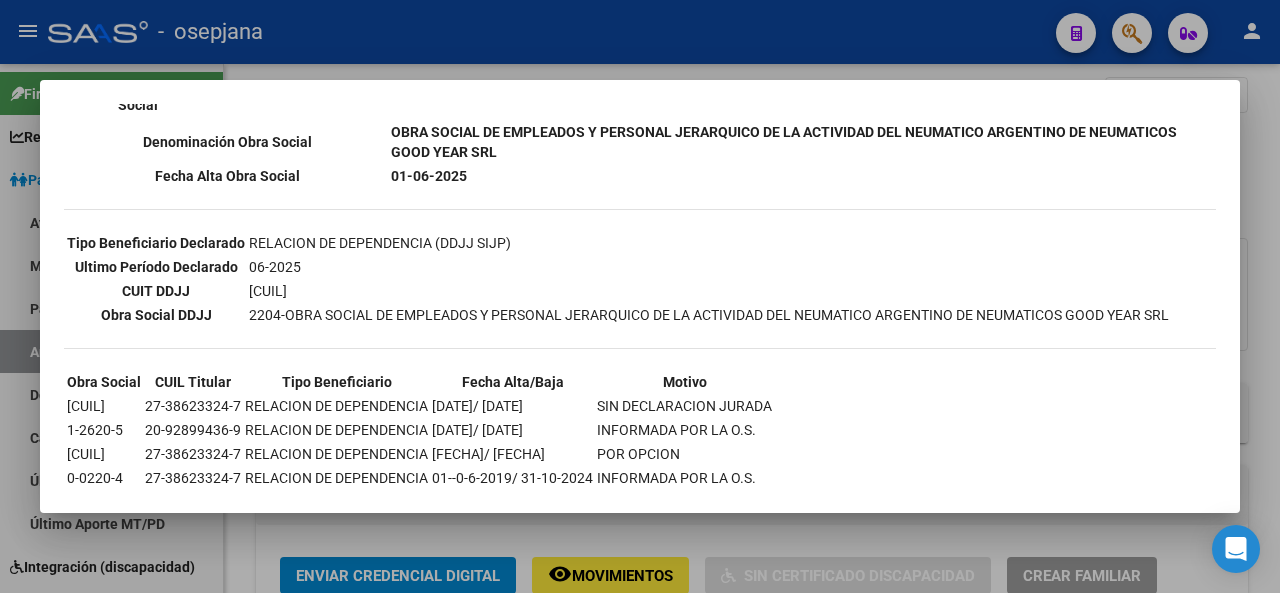click at bounding box center (640, 296) 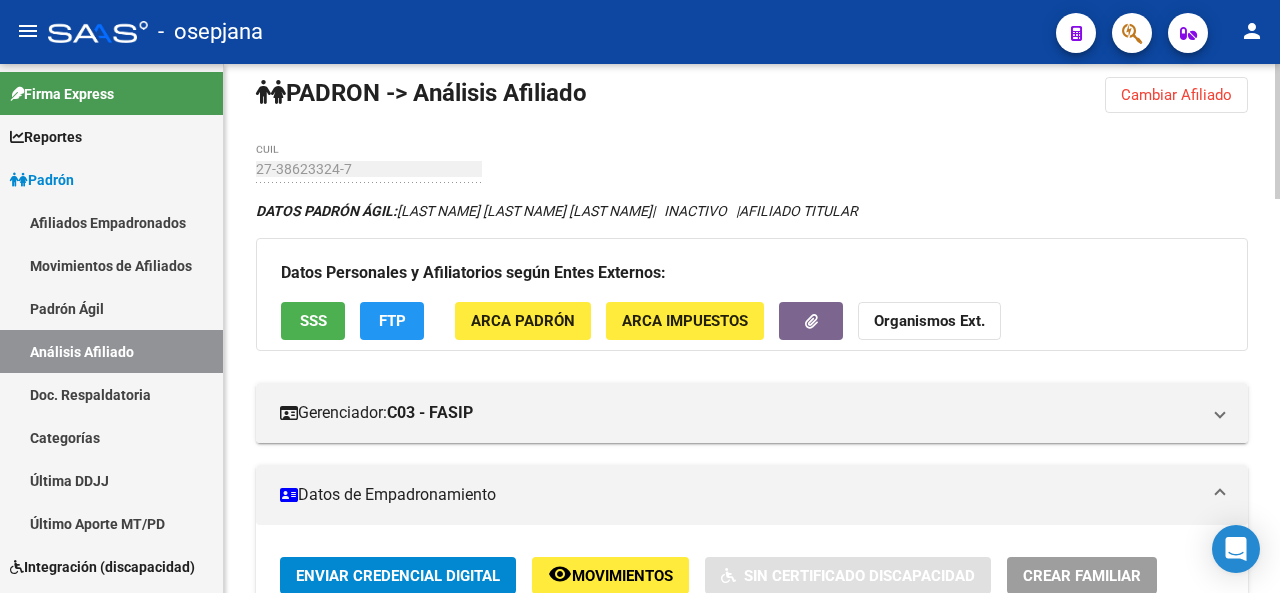 click on "FTP" 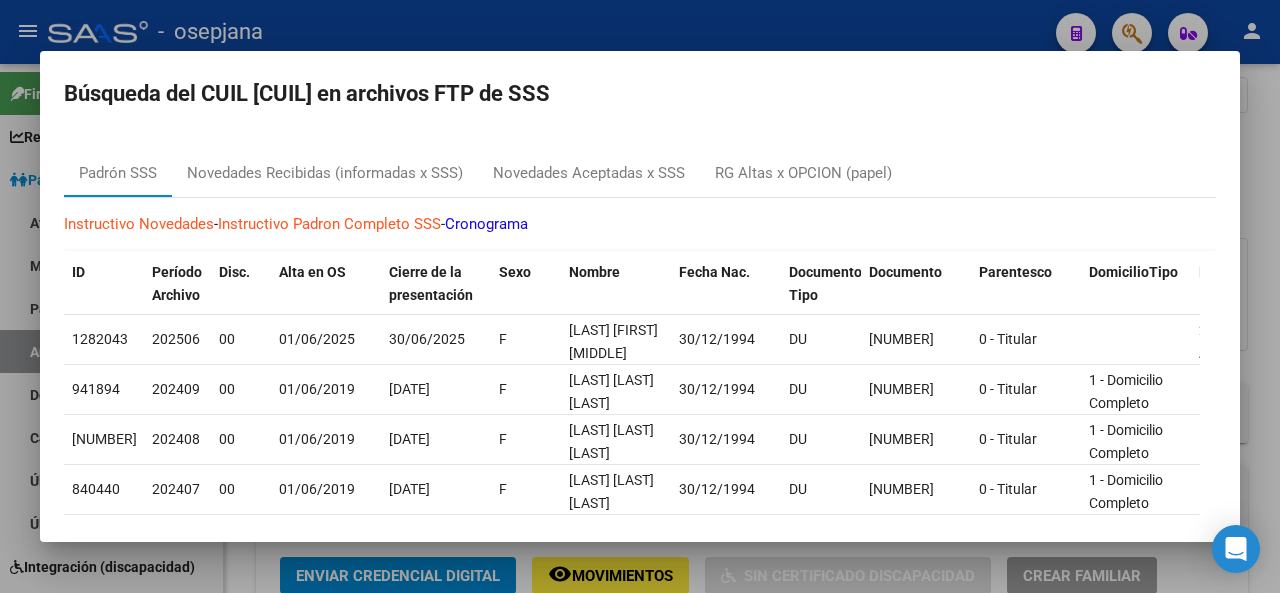 click at bounding box center [640, 296] 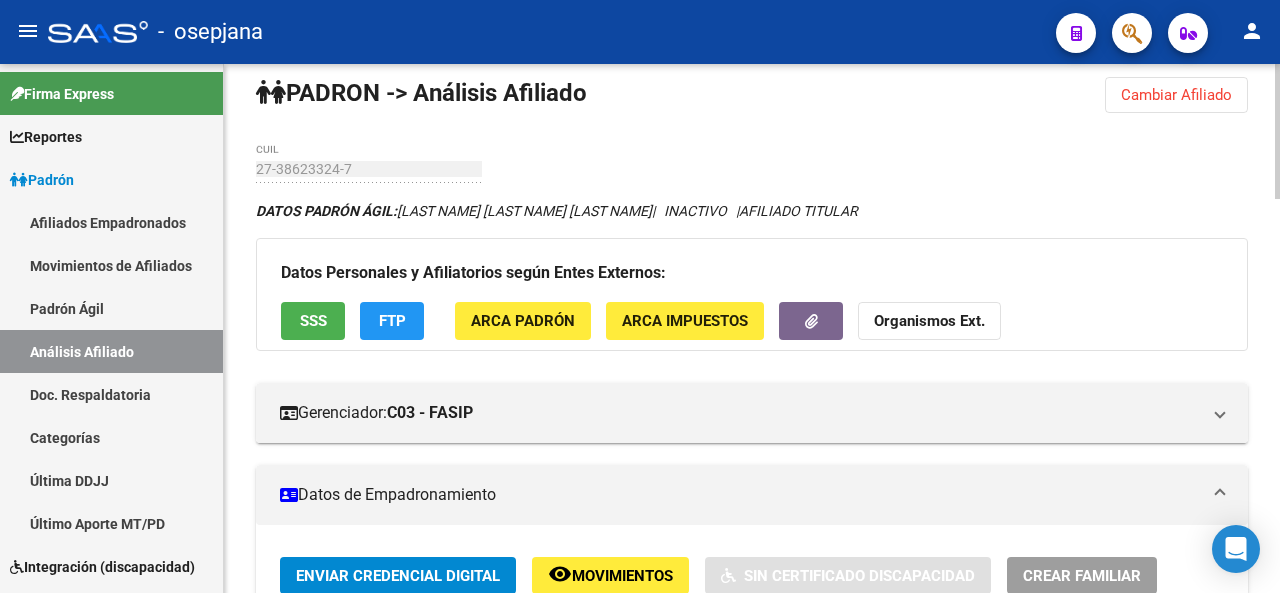click 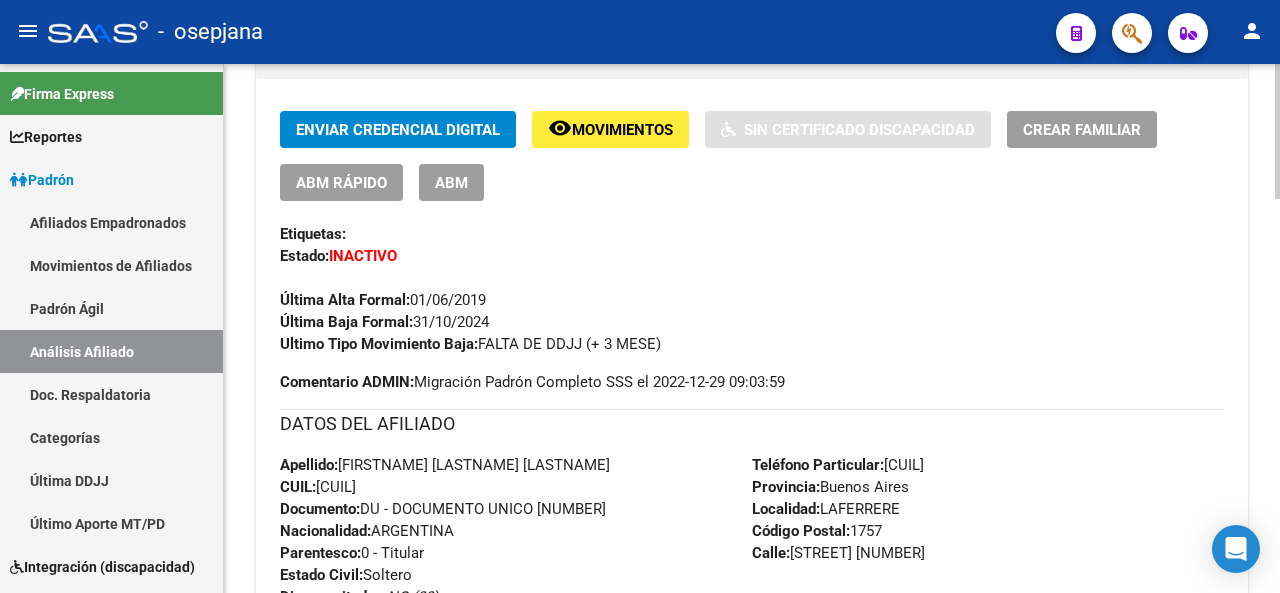 click 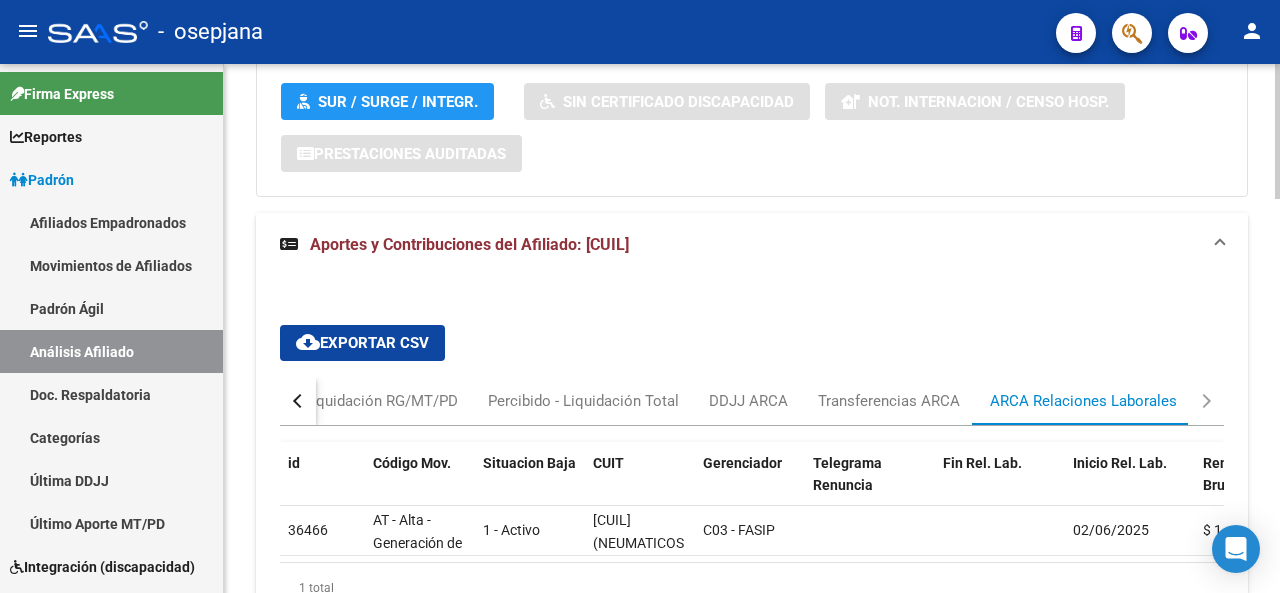 scroll, scrollTop: 1394, scrollLeft: 0, axis: vertical 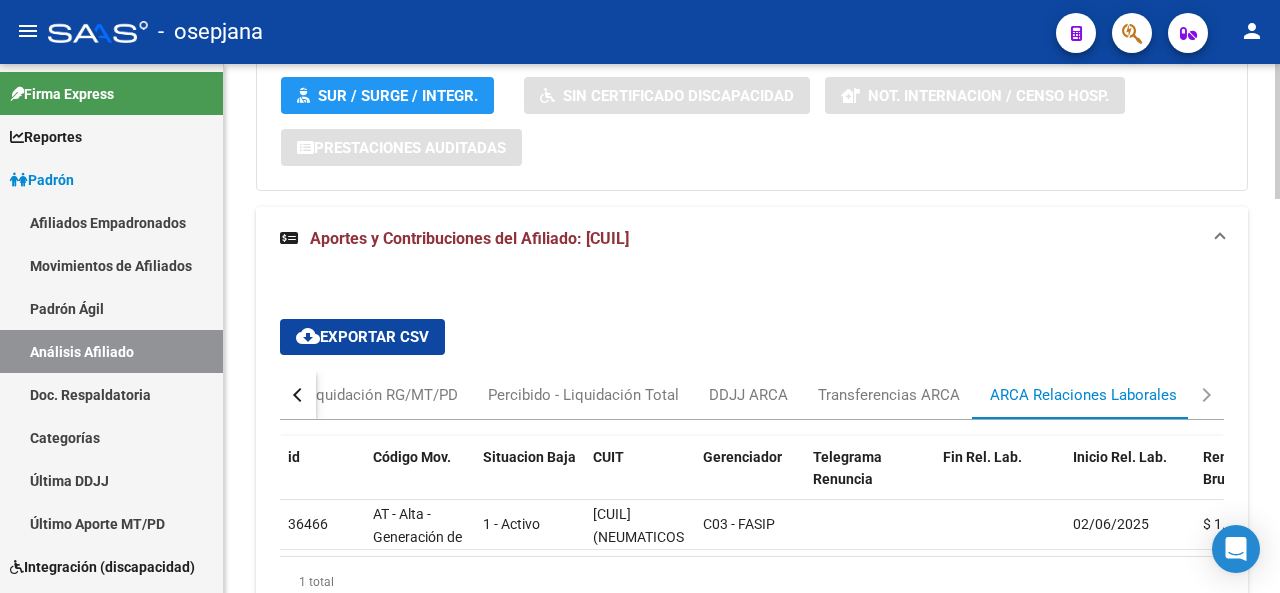 click on "PADRON -> Análisis Afiliado  Cambiar Afiliado
<CUIL> CUIL DATOS PADRÓN ÁGIL:  GIMENEZ BENITEZ  NATALIA GISELLE   <STATUS>   AFILIADO TITULAR  Datos Personales y Afiliatorios según Entes Externos: SSS FTP ARCA Padrón ARCA Impuestos Organismos Ext.  <GERENCIADOR>  C03 - FASIP Atención telefónica: Atención emergencias: Otros Datos Útiles:  <DATOS EMPADRONAMIENTO>  Enviar Credencial Digital remove_red_eye Movimientos <MOVIMIENTOS>  Sin Certificado Discapacidad Crear Familiar ABM Rápido ABM Etiquetas: Estado:<STATUS> Última Alta Formal:  <DATE> Última Baja Formal:  <DATE> Ultimo Tipo Movimiento Baja:  FALTA DE DDJJ (+ 3 MESE) Comentario ADMIN:  Migración Padrón Completo SSS el 2022-12-29 09:03:59 DATOS DEL AFILIADO Apellido:  NATALIA GISELLE GIMENEZ BENITEZ  CUIL:  <CUIL> Documento:  DU - DOCUMENTO UNICO <DOCUMENTO>  Nacionalidad:  ARGENTINA Parentesco:  0 - Titular Estado Civil:  Soltero Discapacitado: <DISCAPACIDAD>  NO (00) Sexo:  F Nacimiento:  <DATE> Edad:  30   <NUMBER>" 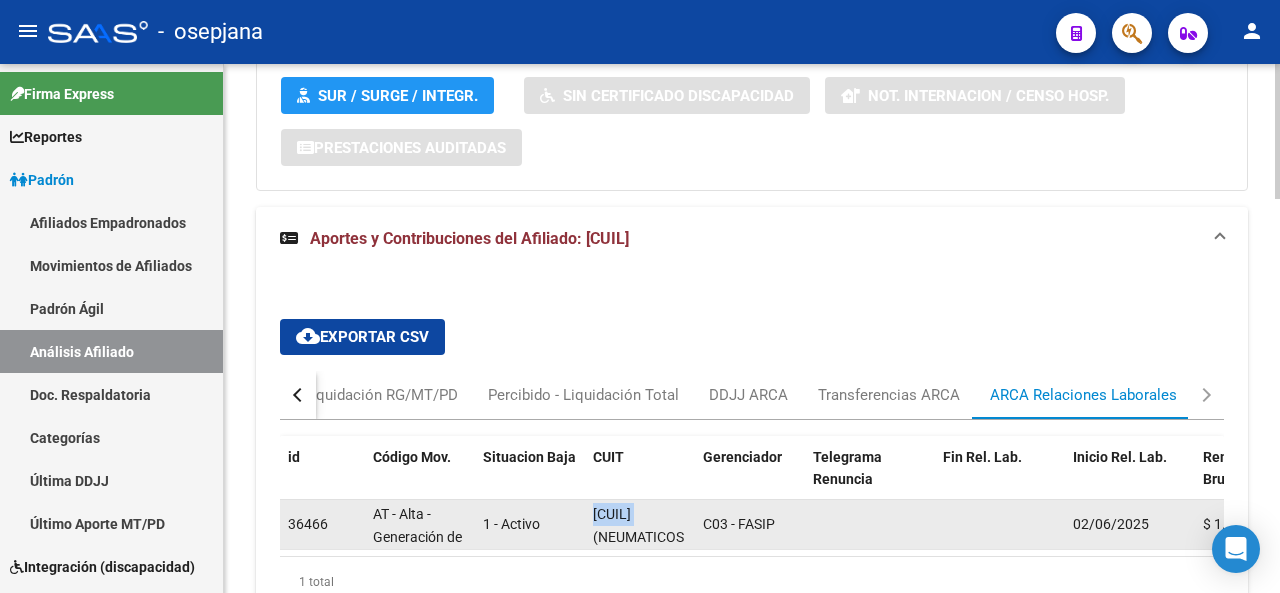 drag, startPoint x: 597, startPoint y: 515, endPoint x: 649, endPoint y: 506, distance: 52.773098 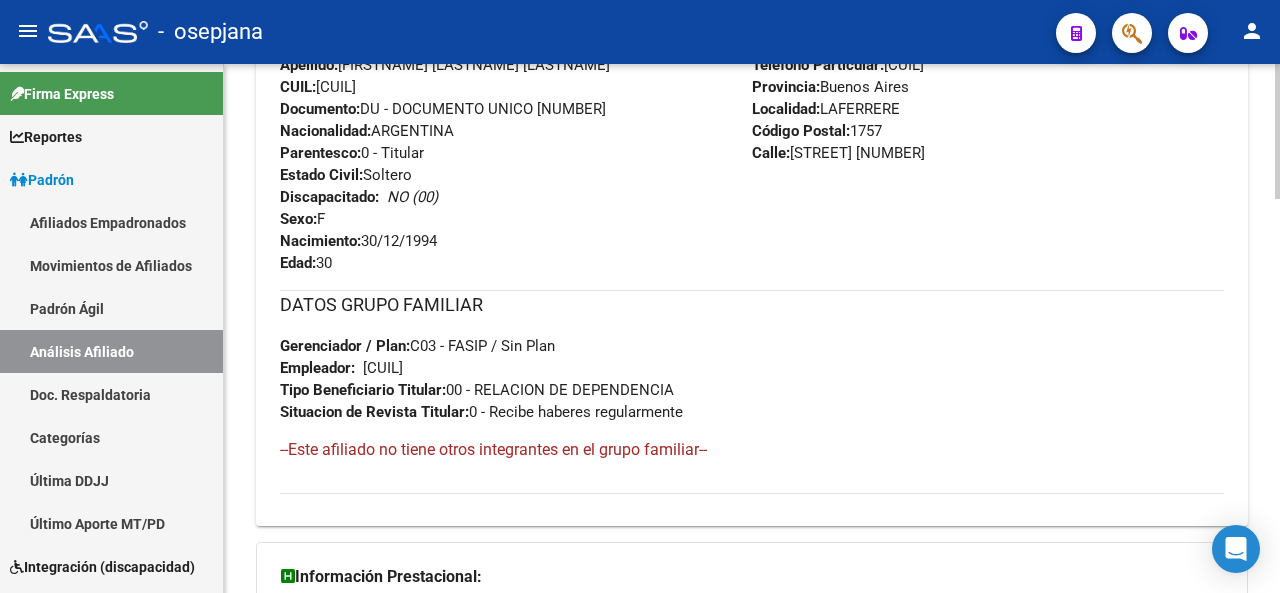 click 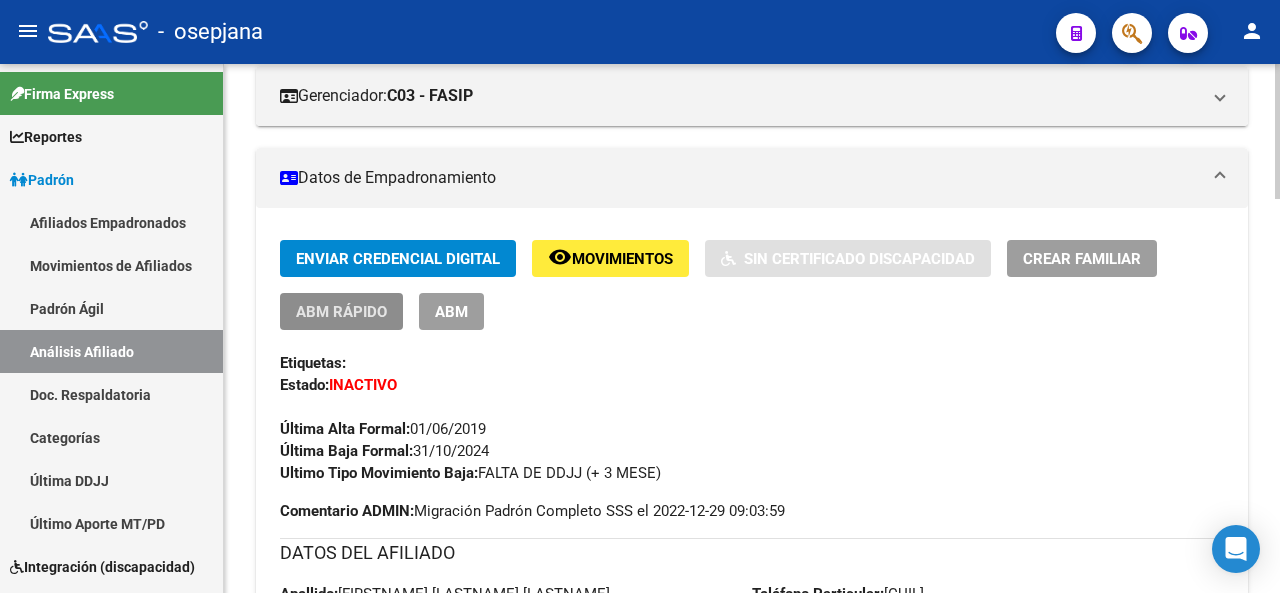 click on "ABM Rápido" 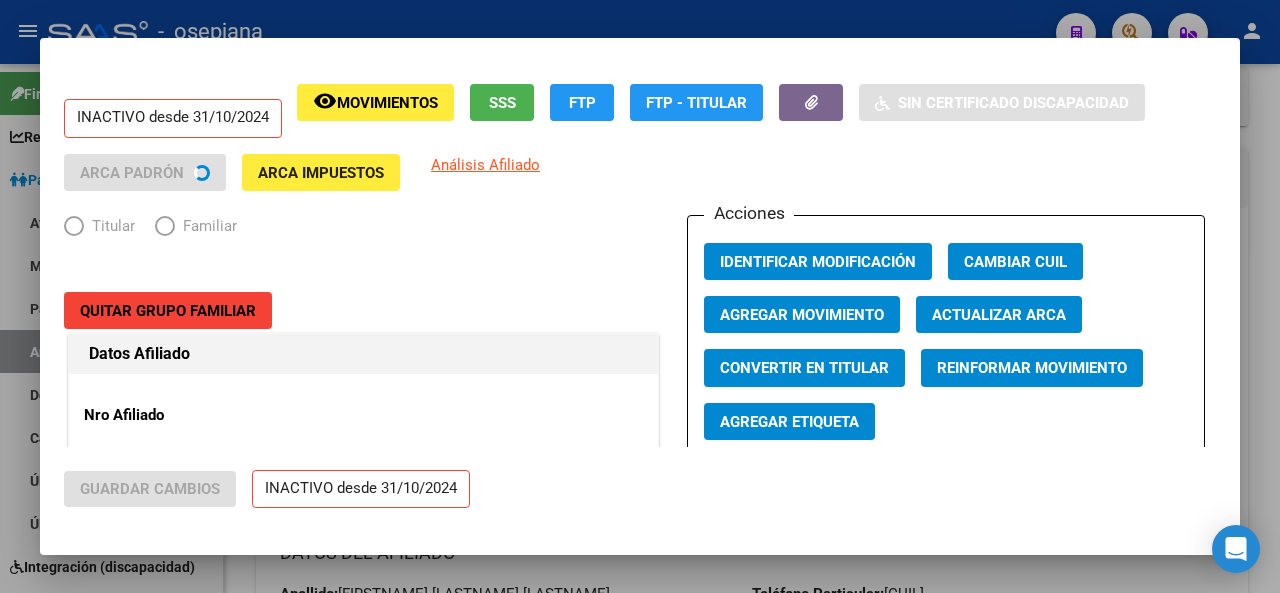 radio on "true" 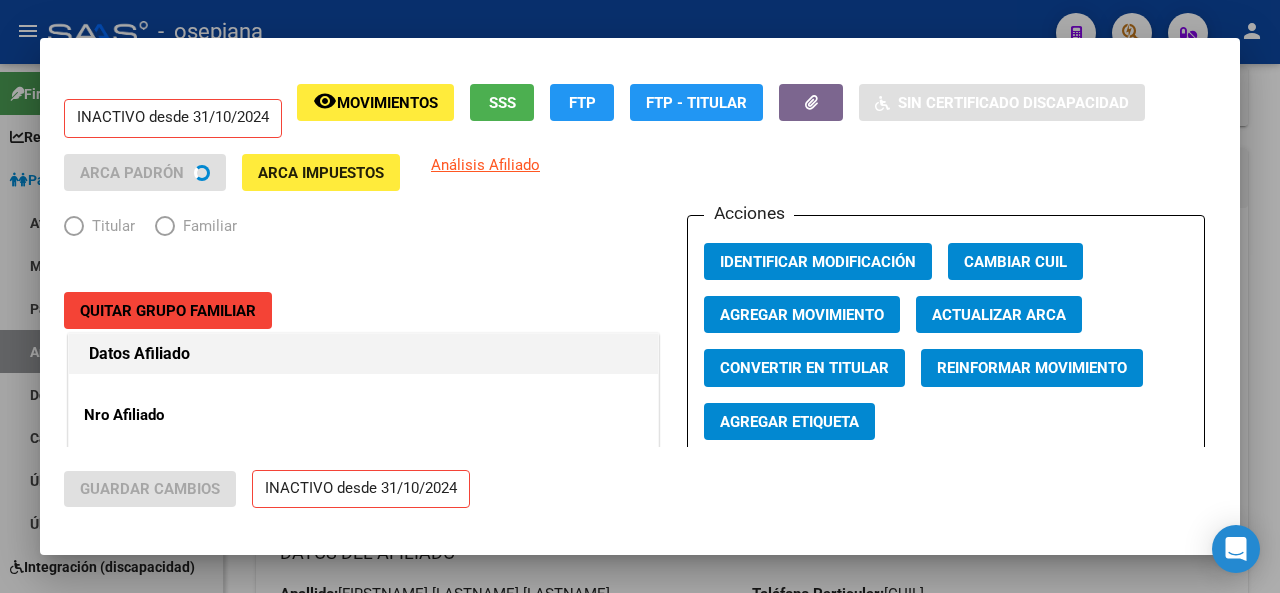 type on "[CUIL]" 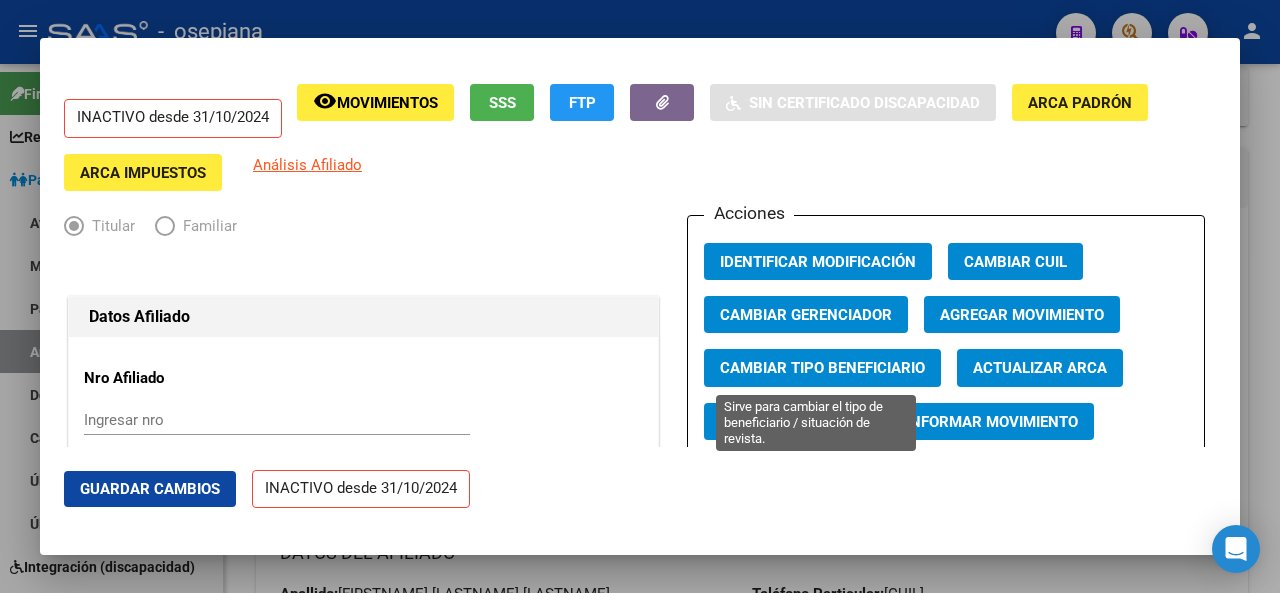 click on "Cambiar Tipo Beneficiario" 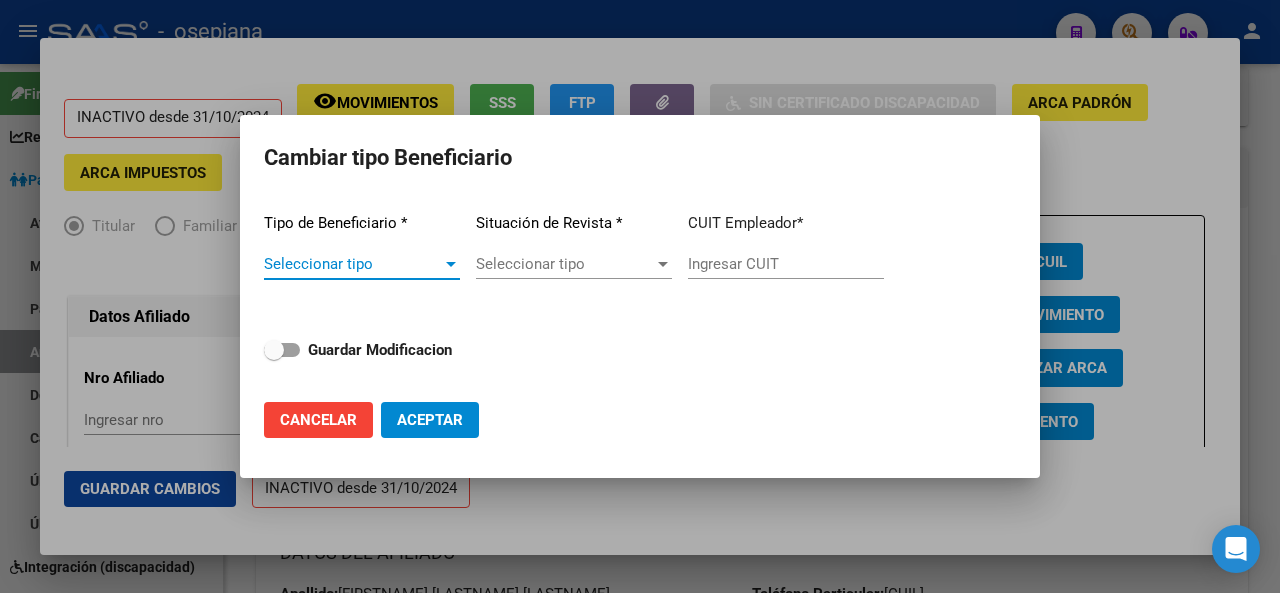 click on "Seleccionar tipo" at bounding box center (353, 264) 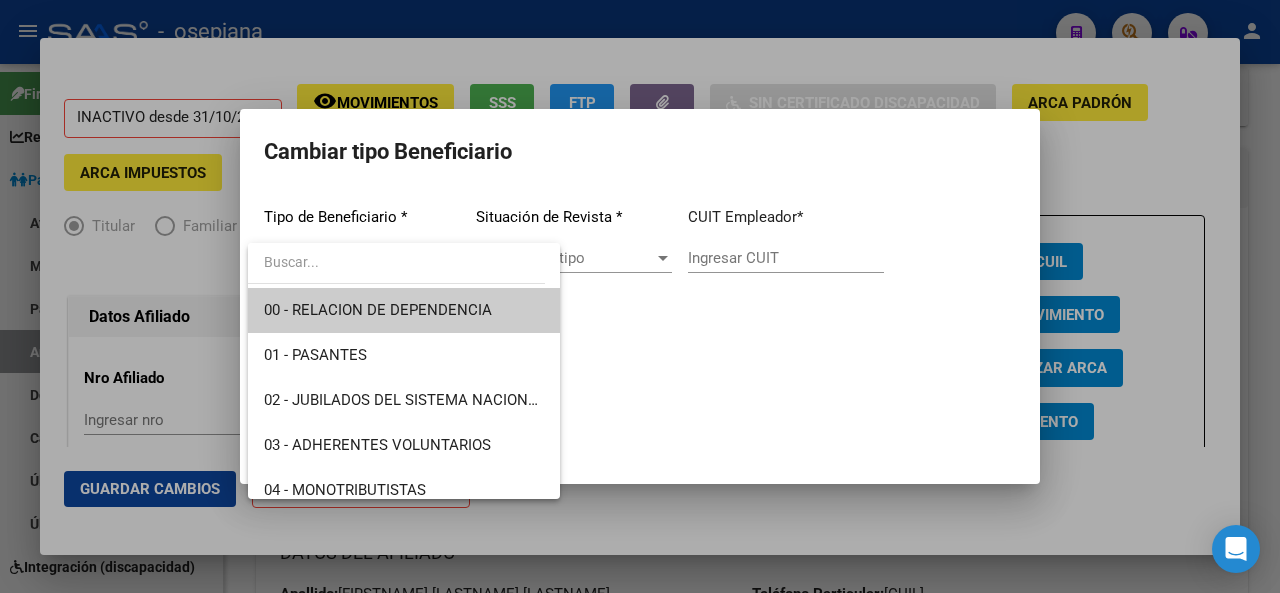 click on "00 - RELACION DE DEPENDENCIA" at bounding box center [404, 310] 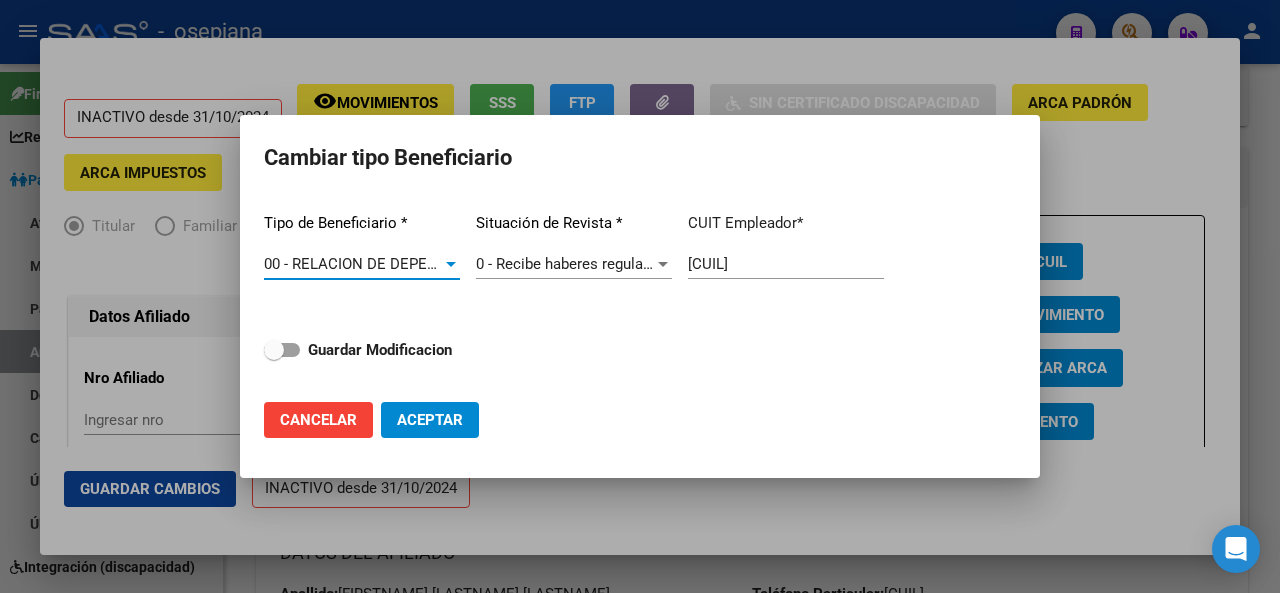 click on "[CUIL]" at bounding box center (786, 264) 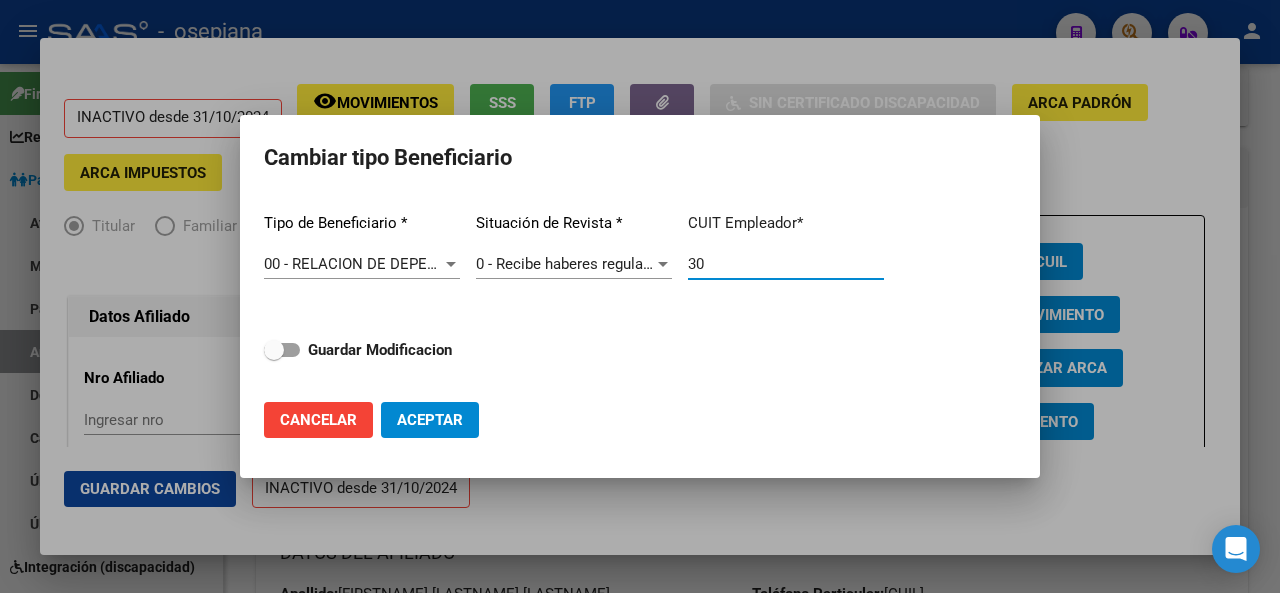 type on "3" 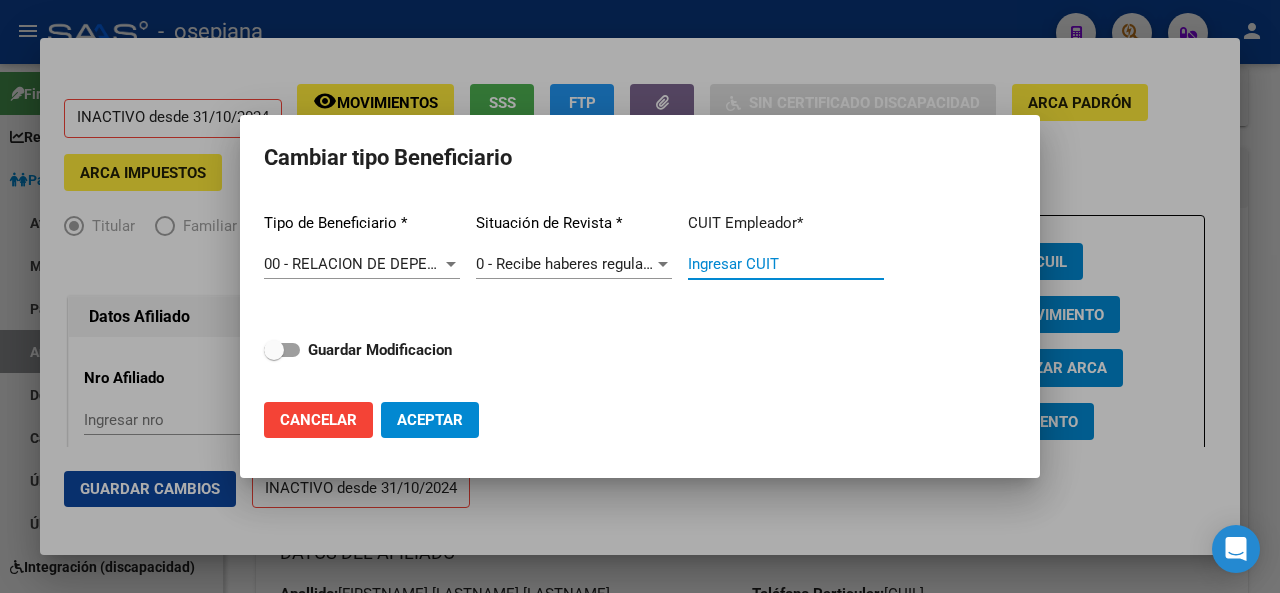 paste on "[CUIL]" 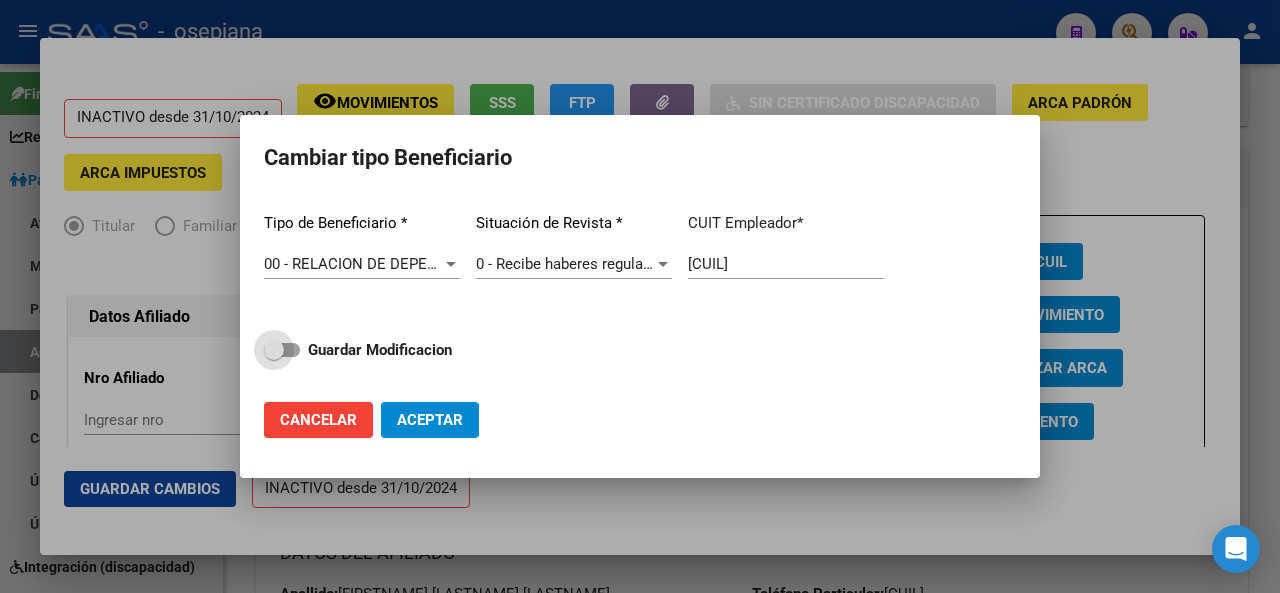 click on "Guardar Modificacion" at bounding box center (380, 350) 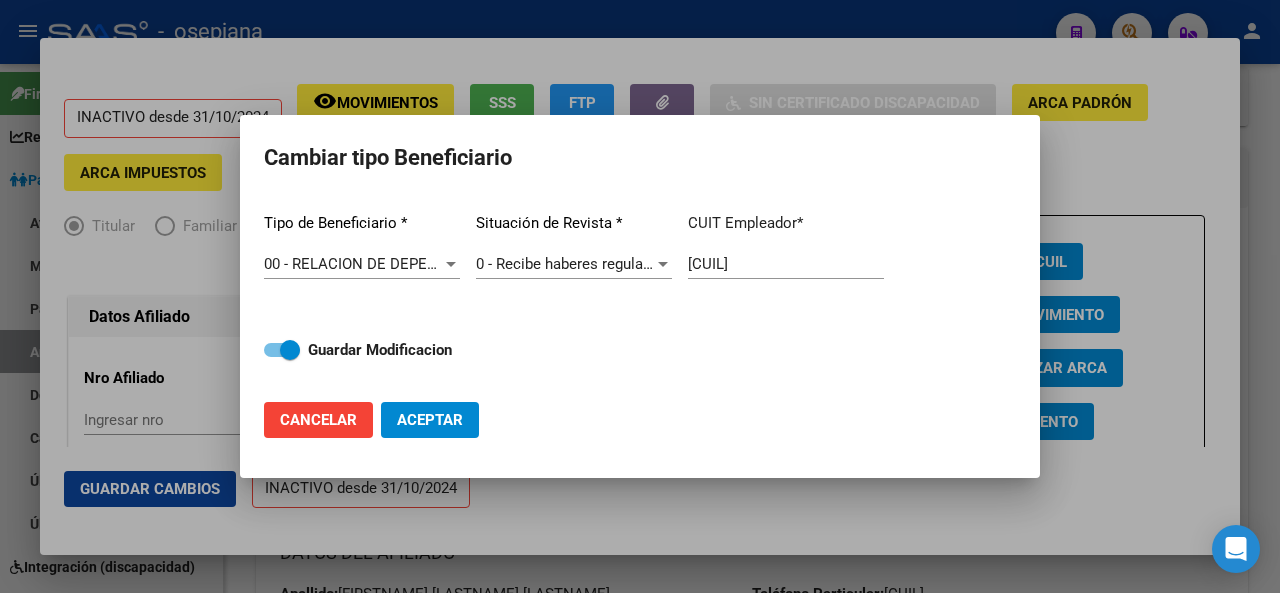 click on "Aceptar" 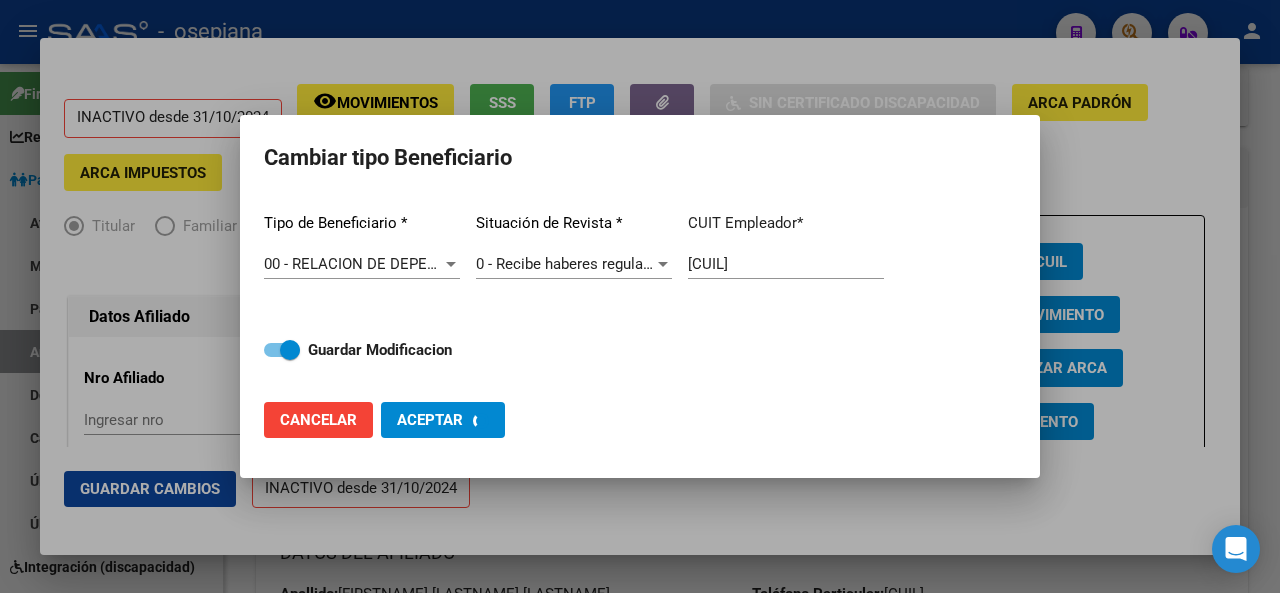 checkbox on "false" 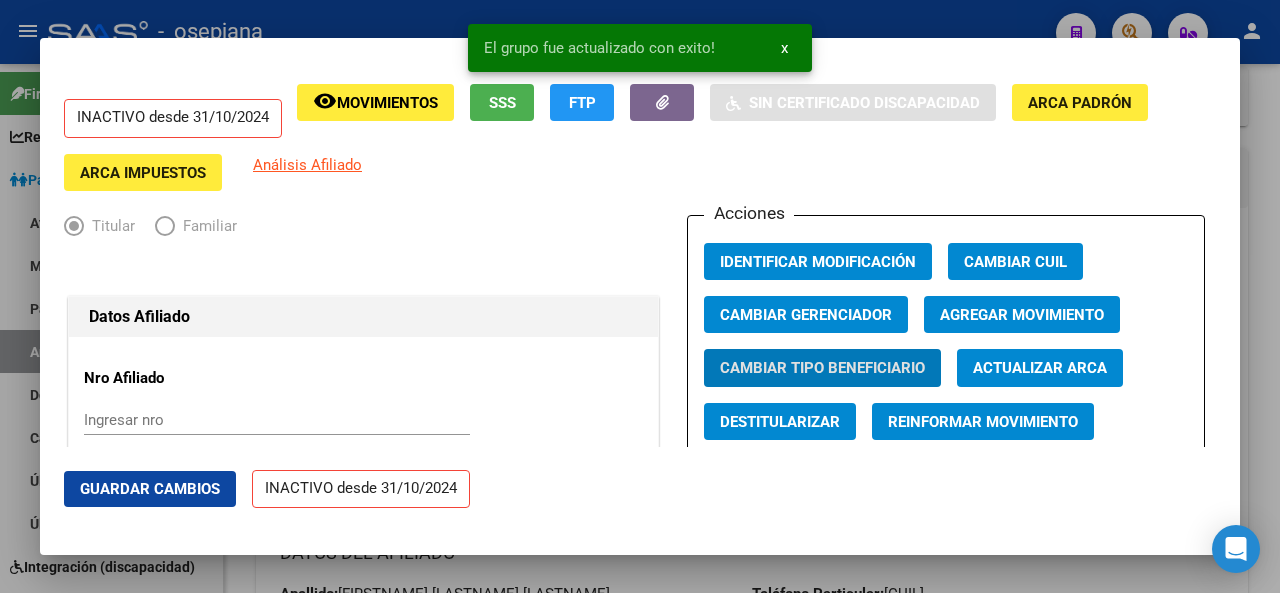 click on "Guardar Cambios" 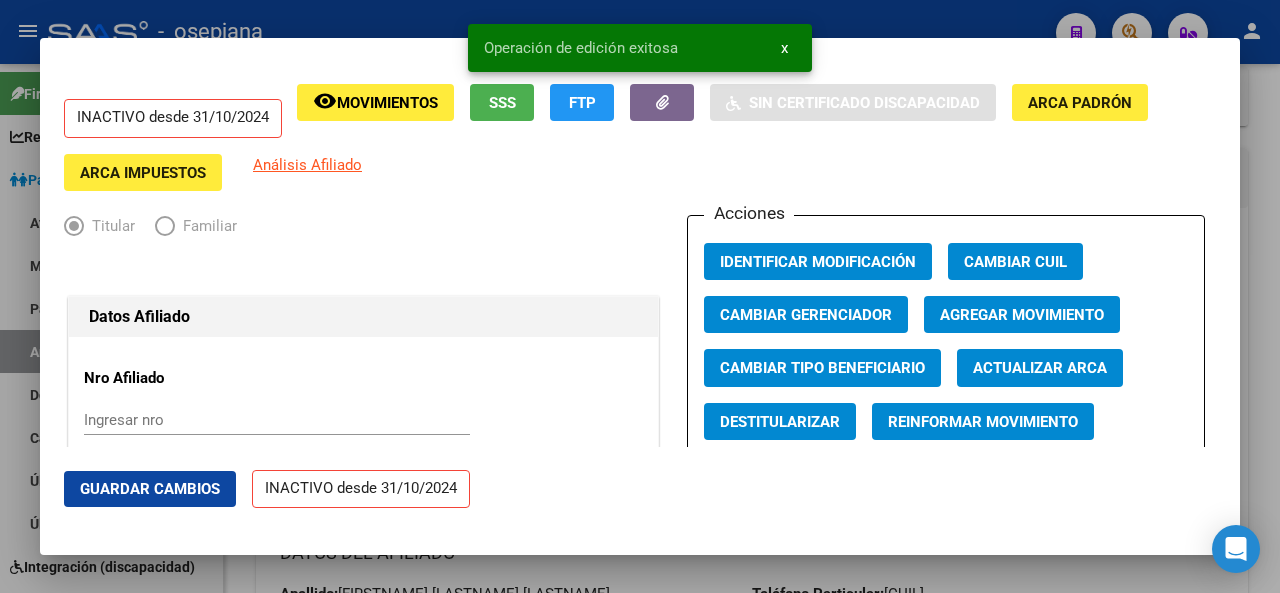 click on "Agregar Movimiento" 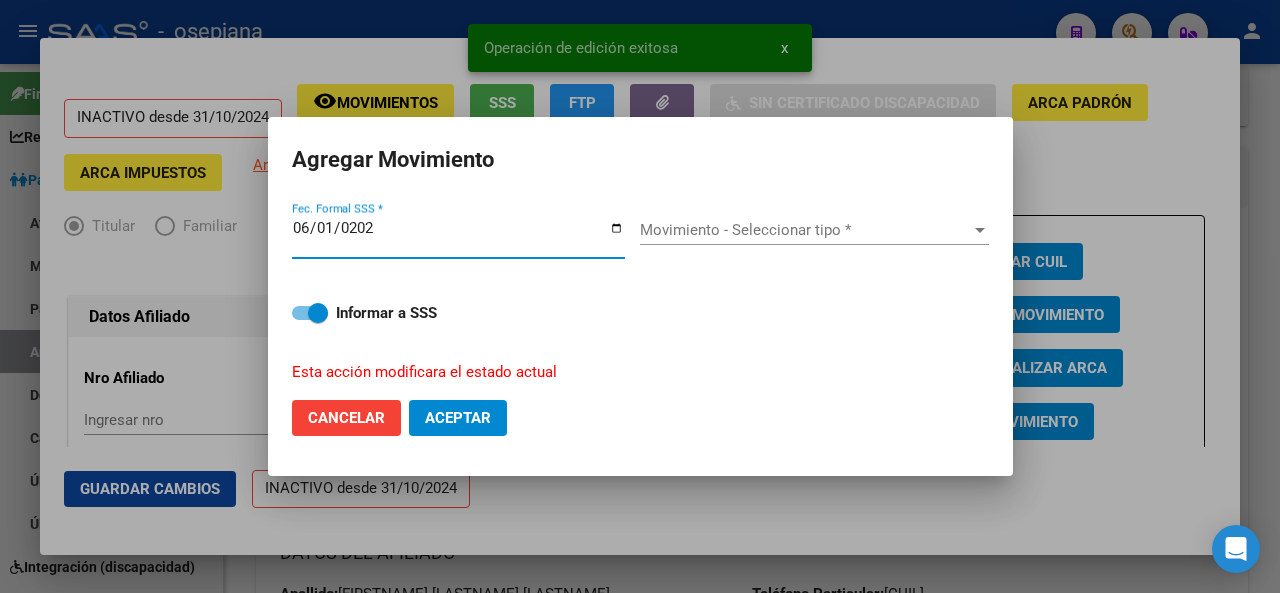 type on "2025-06-01" 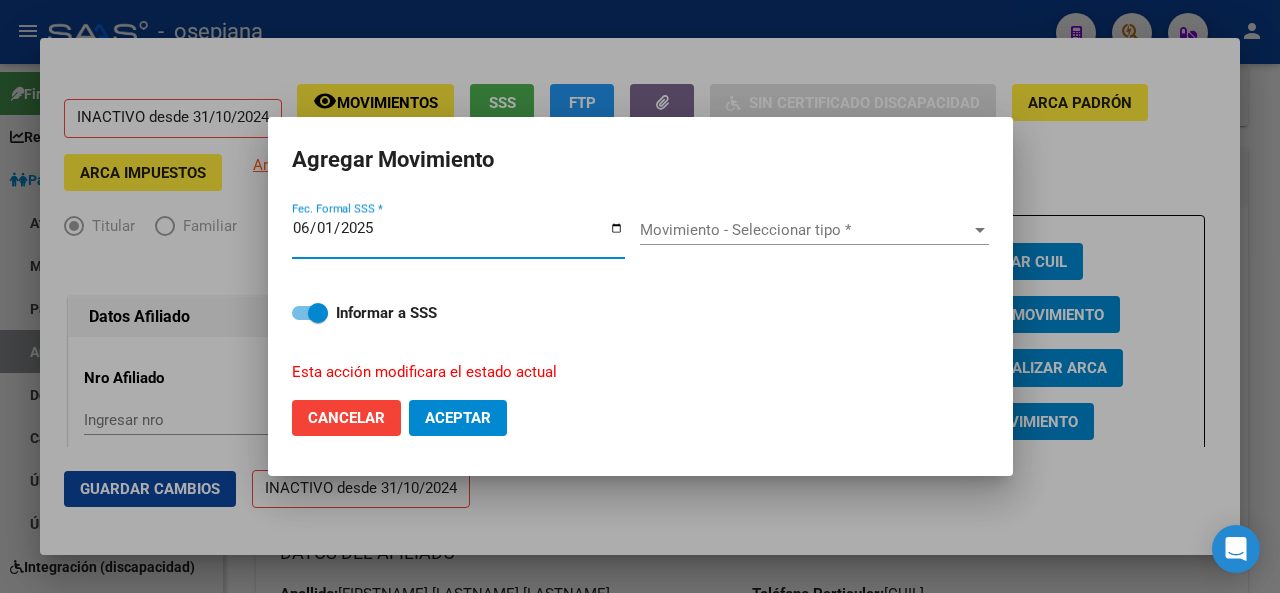 click on "Movimiento - Seleccionar tipo *" at bounding box center [805, 230] 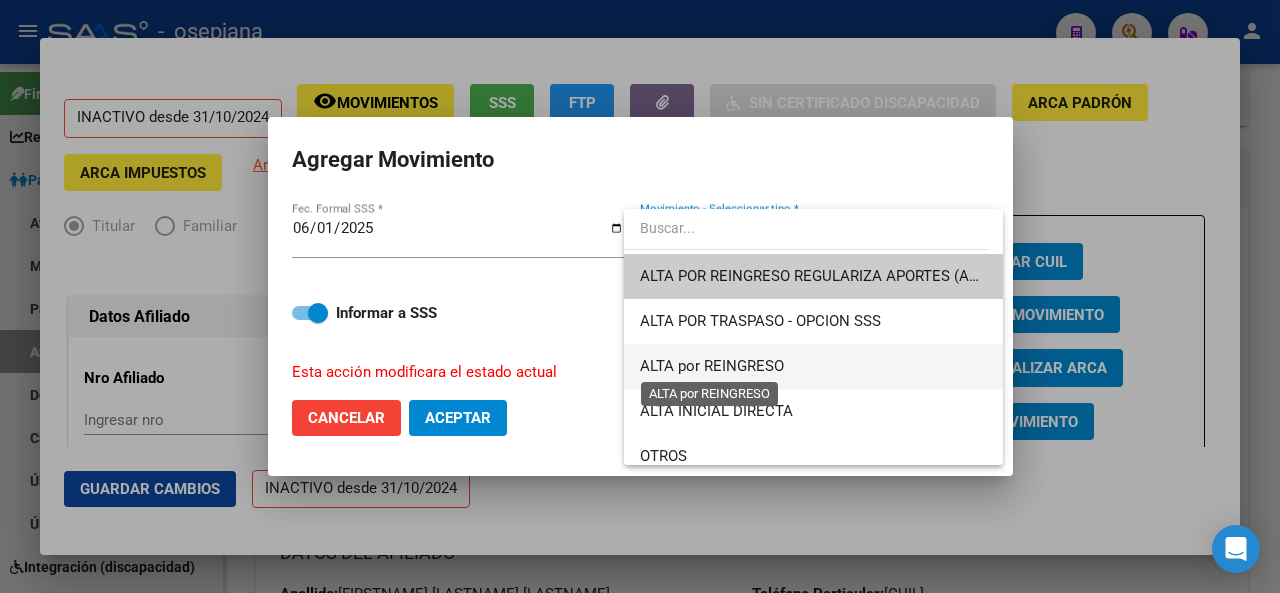 click on "ALTA por REINGRESO" at bounding box center [712, 366] 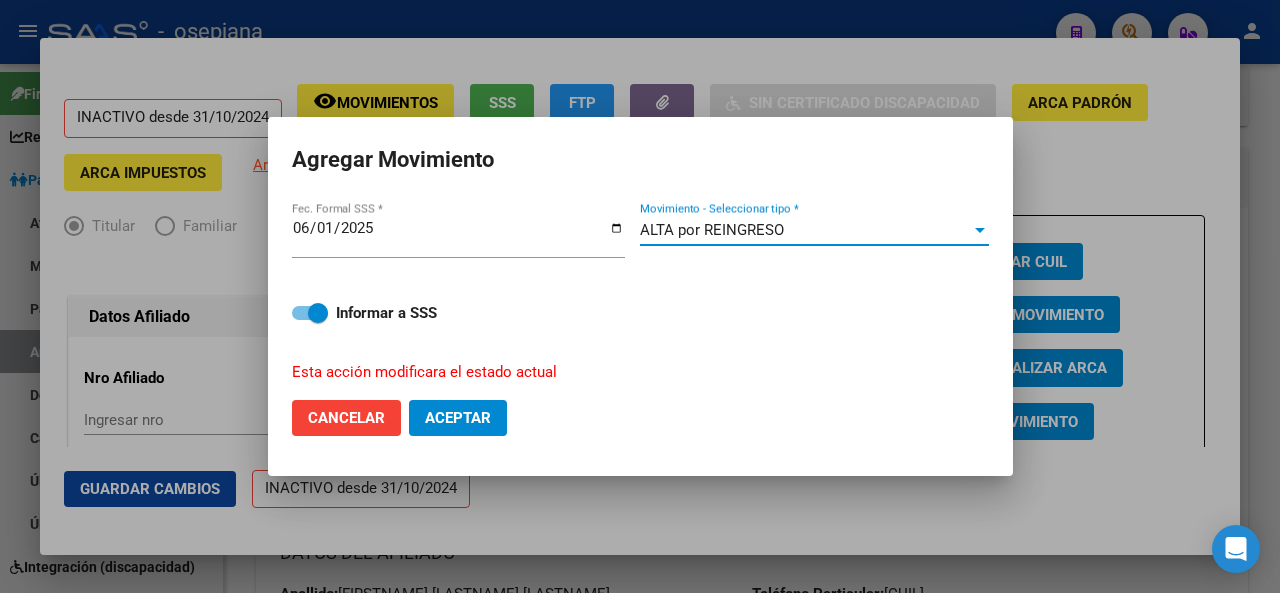 click on "Aceptar" 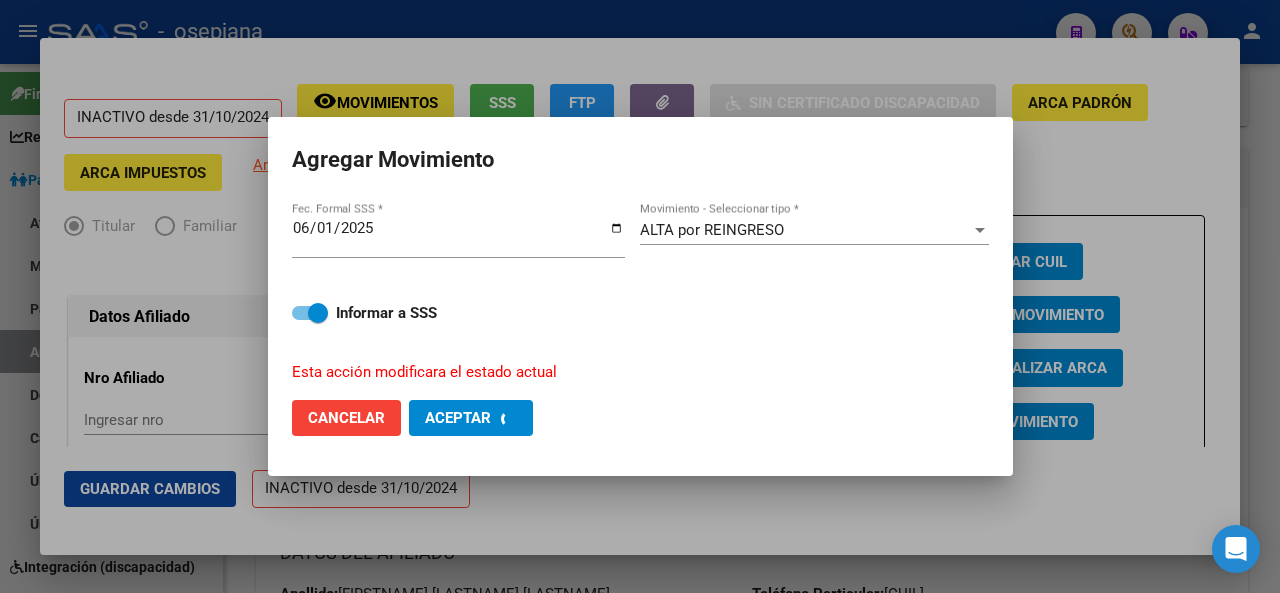 checkbox on "false" 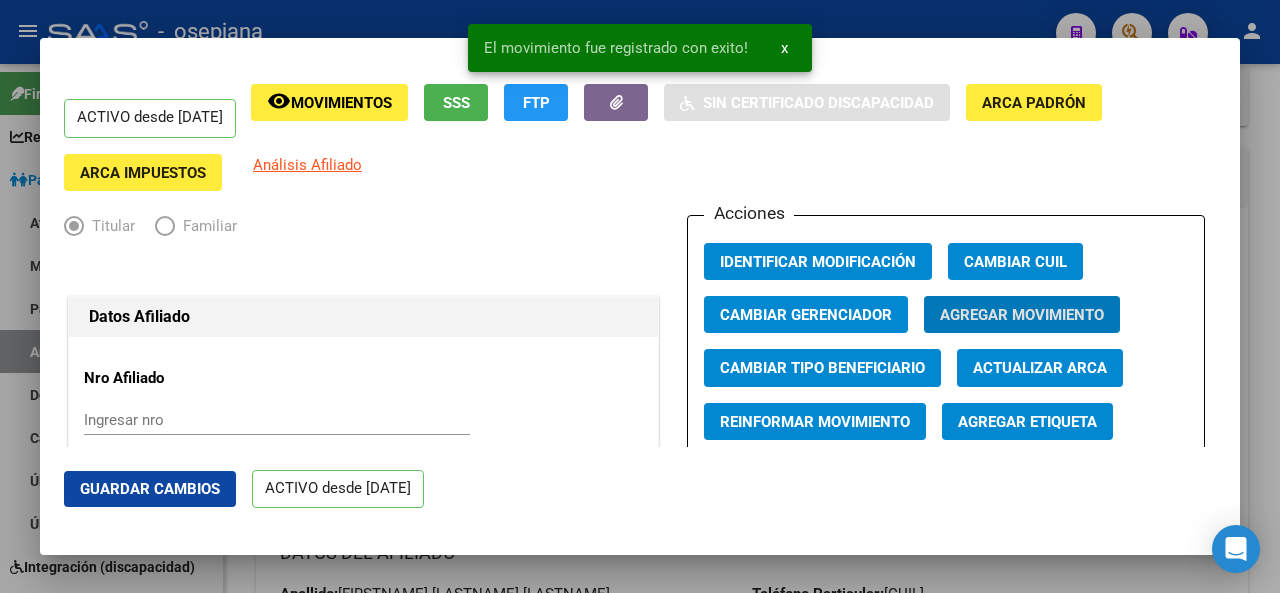 click on "Guardar Cambios" 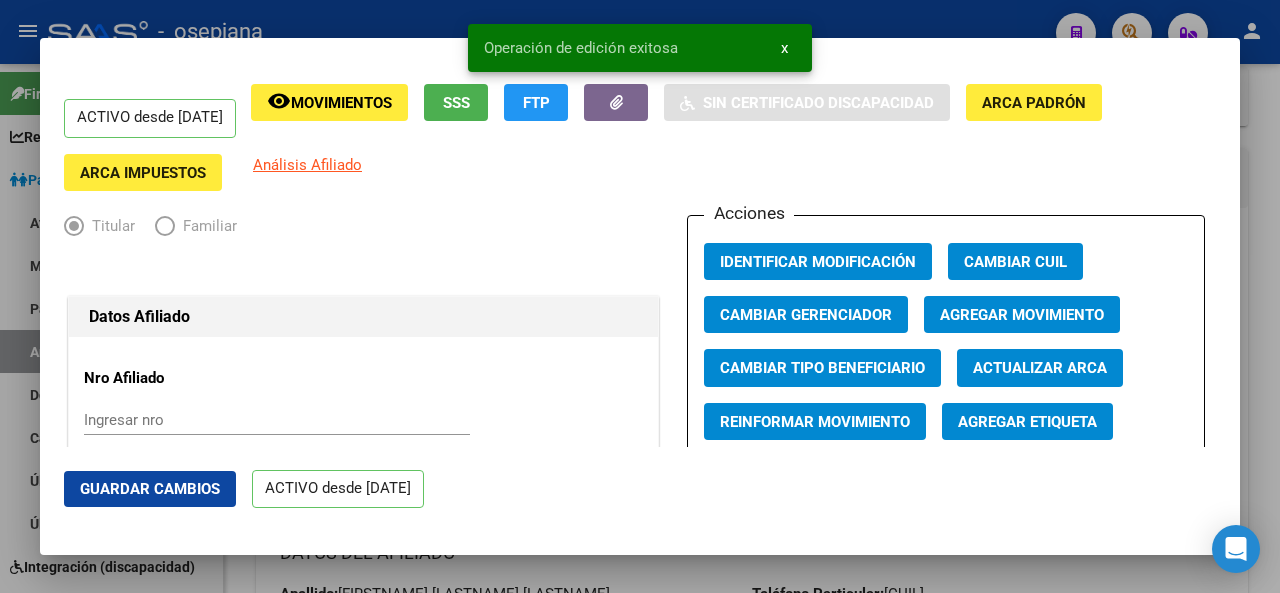 click at bounding box center [640, 296] 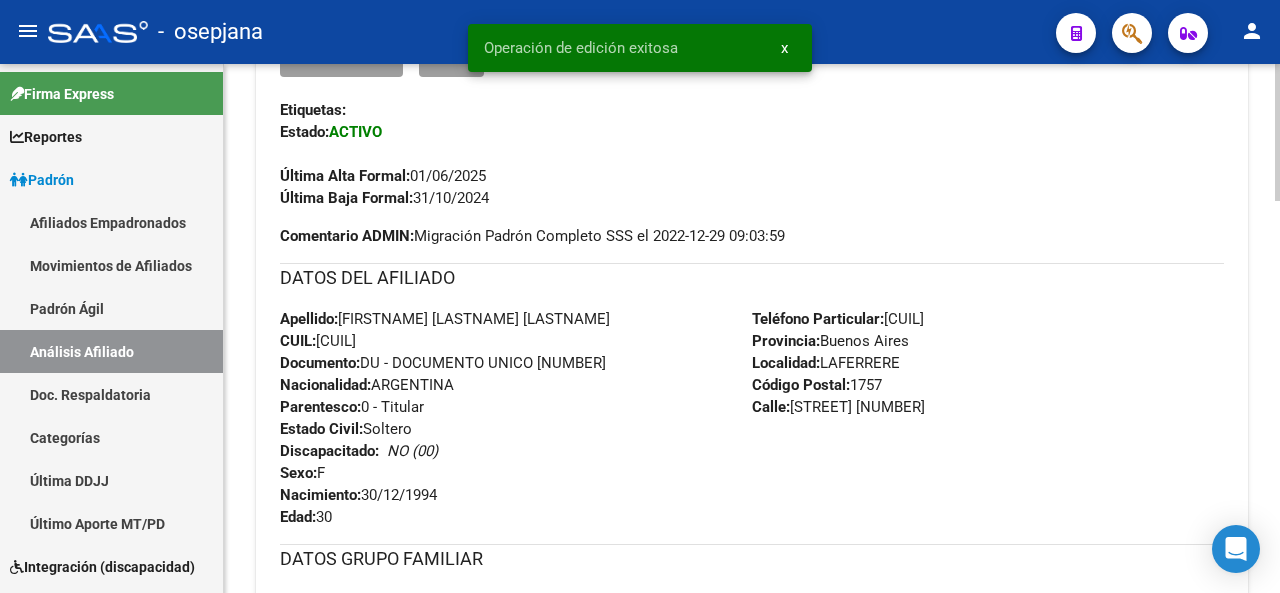 click 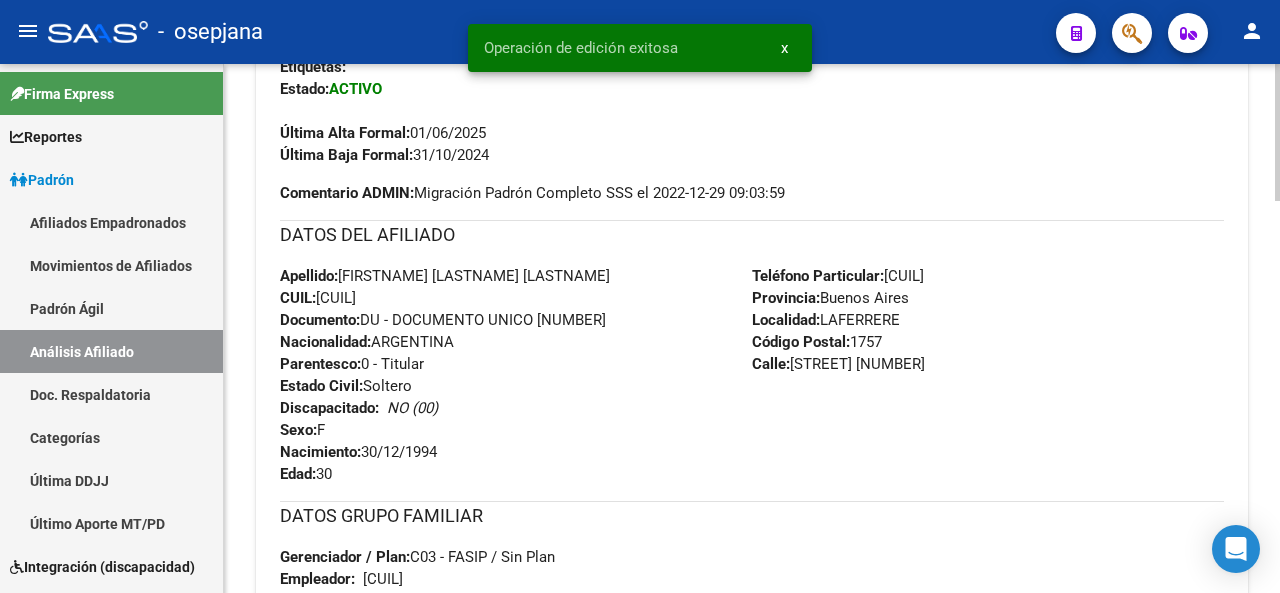 click 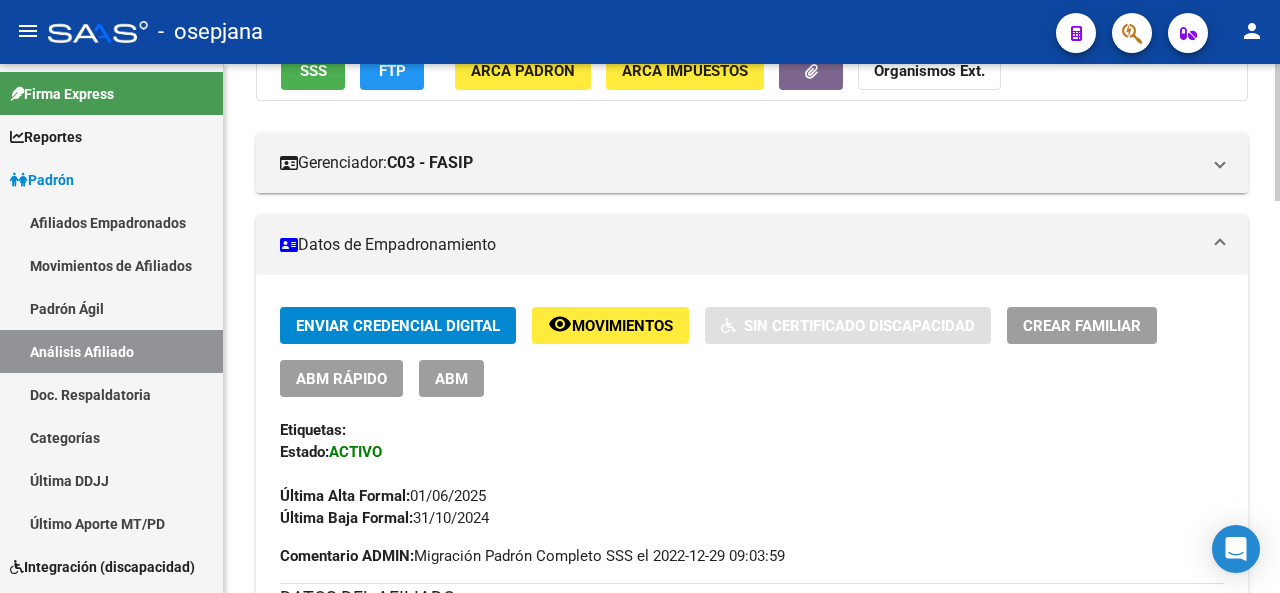 click 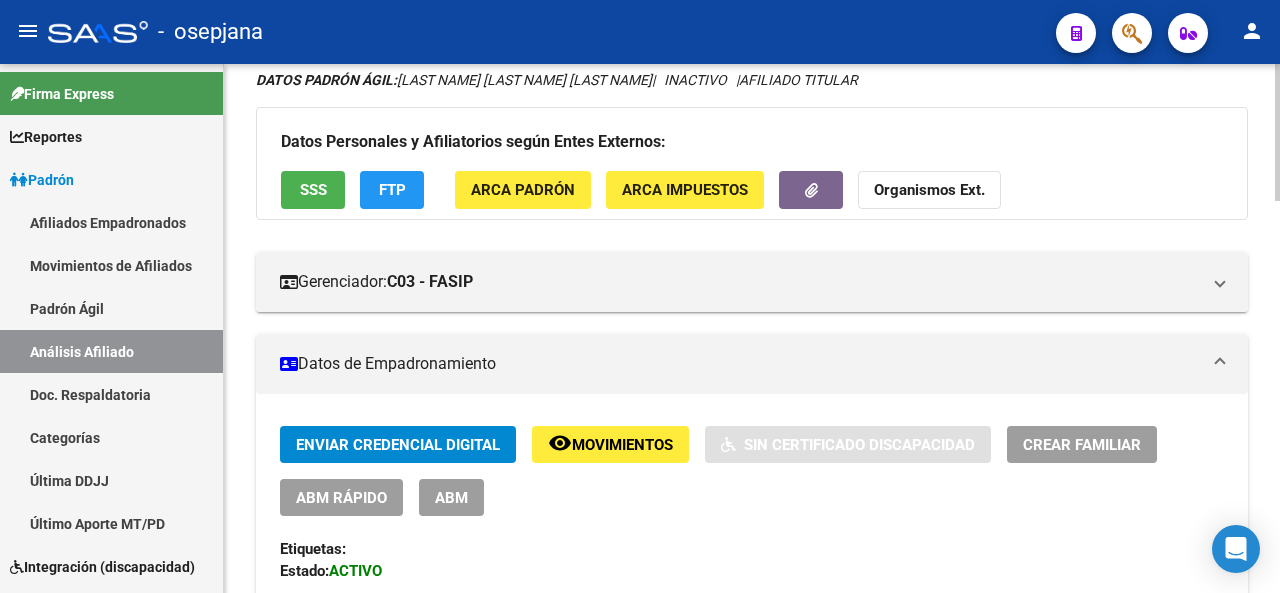 click 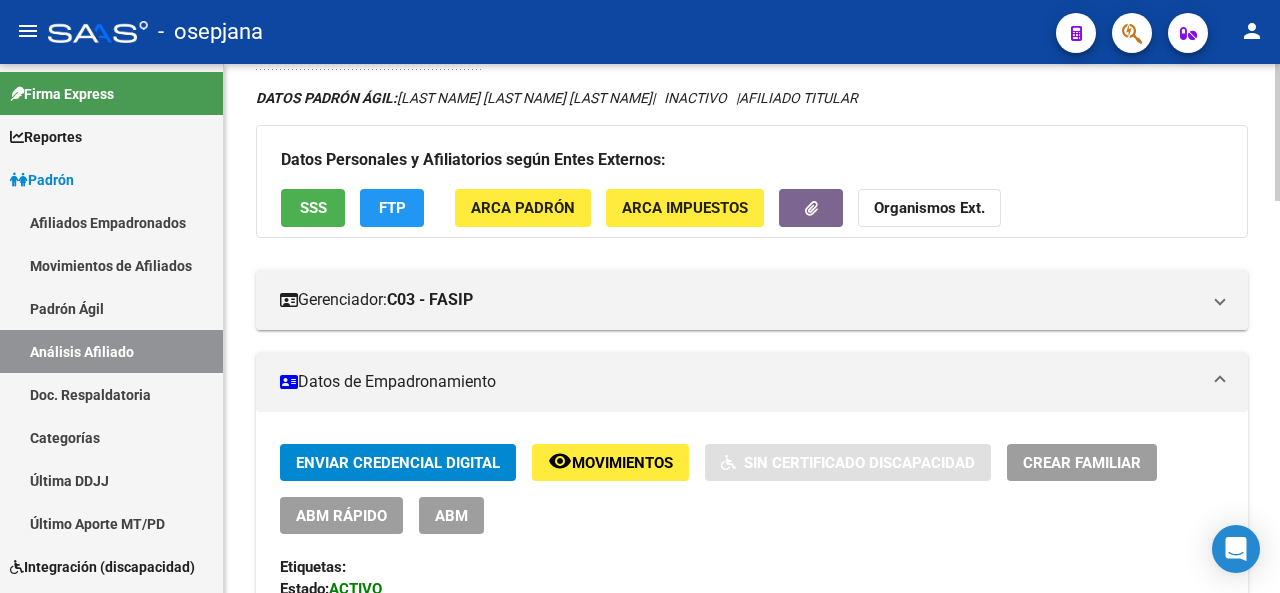 scroll, scrollTop: 124, scrollLeft: 0, axis: vertical 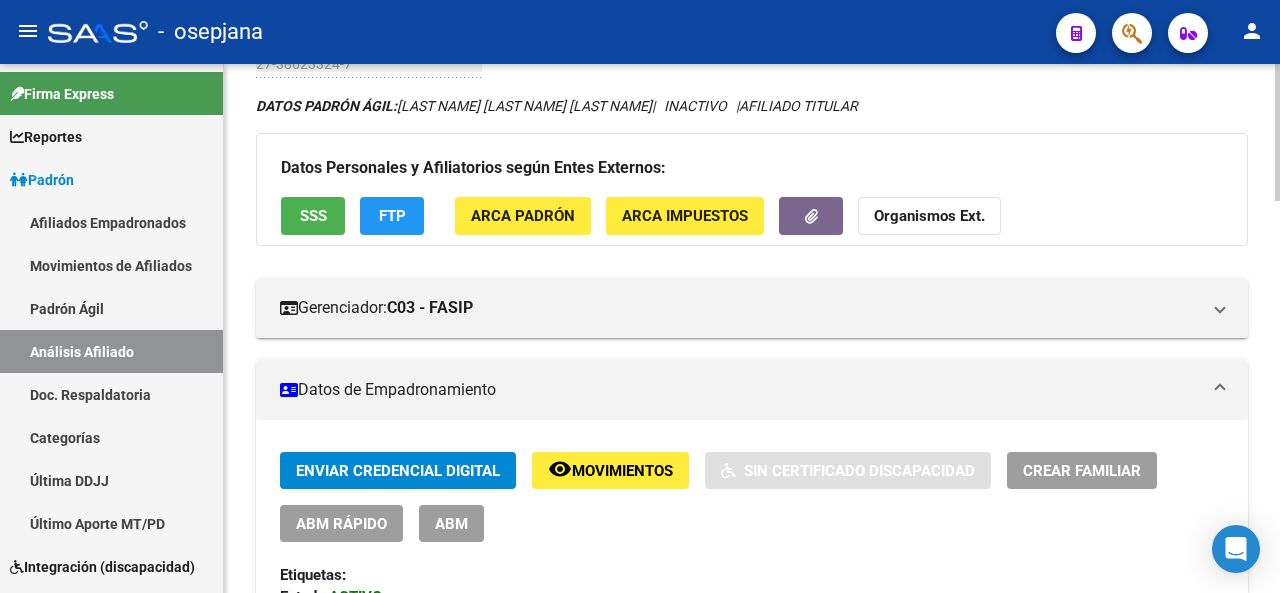 click 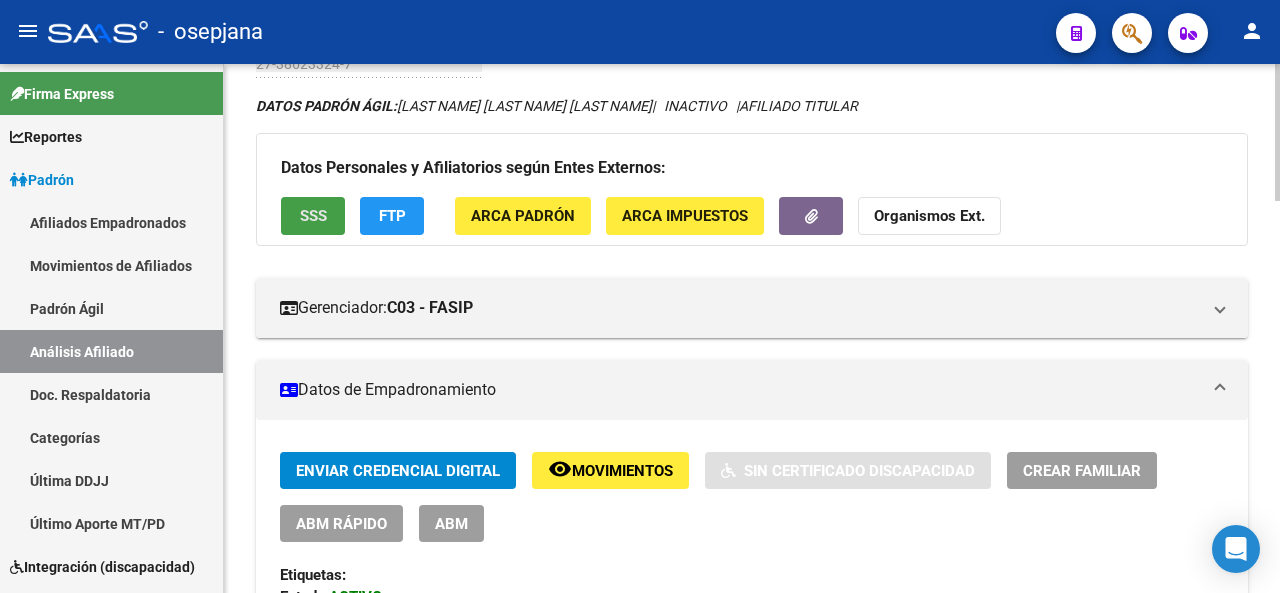 click on "SSS" 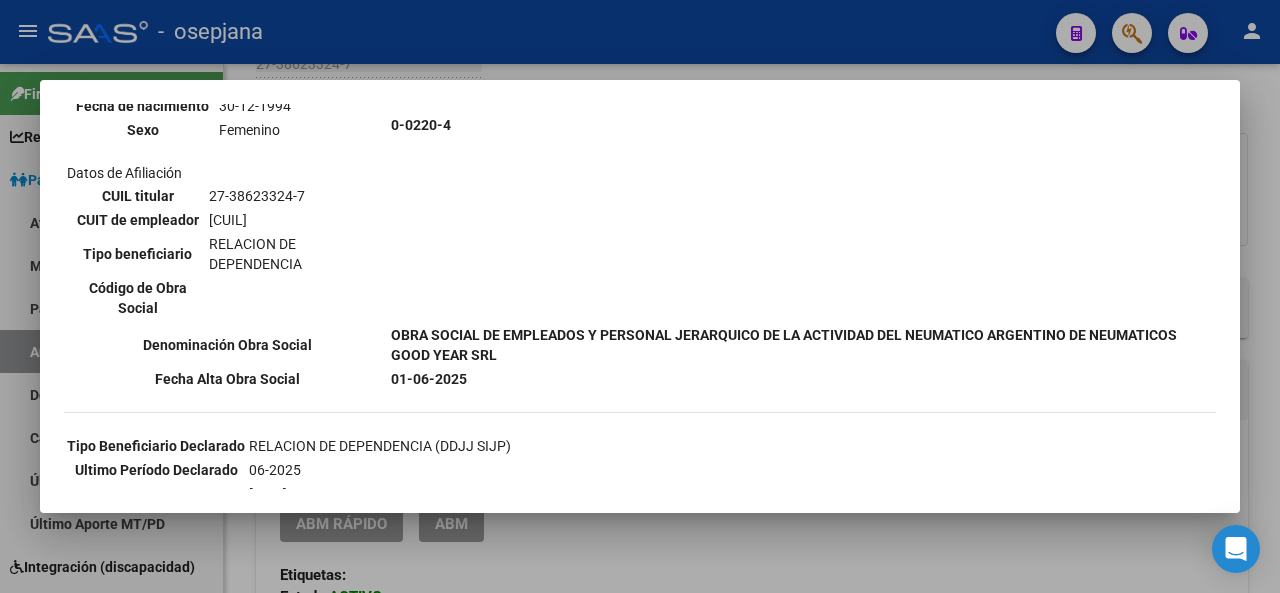 scroll, scrollTop: 266, scrollLeft: 0, axis: vertical 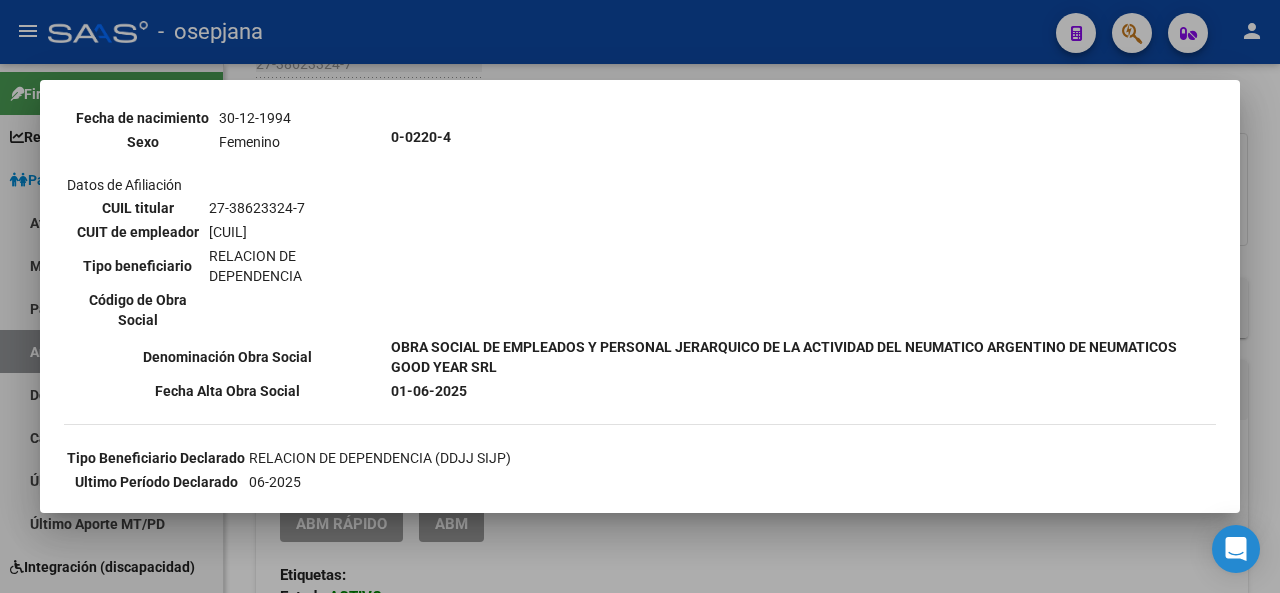 drag, startPoint x: 1224, startPoint y: 265, endPoint x: 1238, endPoint y: 239, distance: 29.529646 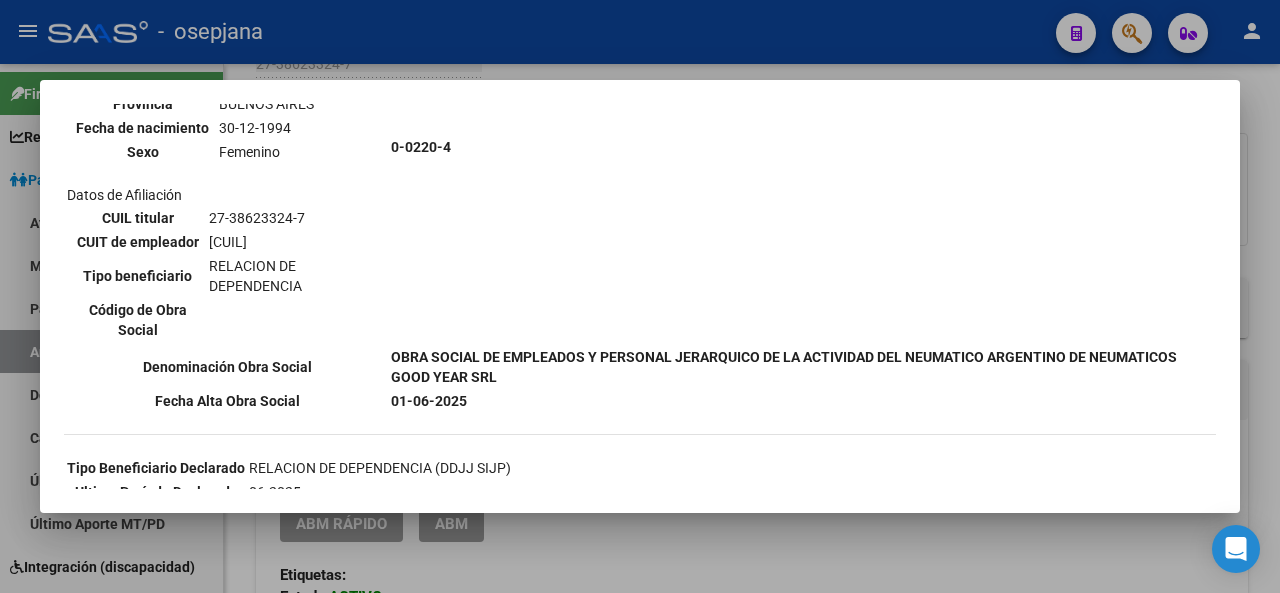 scroll, scrollTop: 250, scrollLeft: 0, axis: vertical 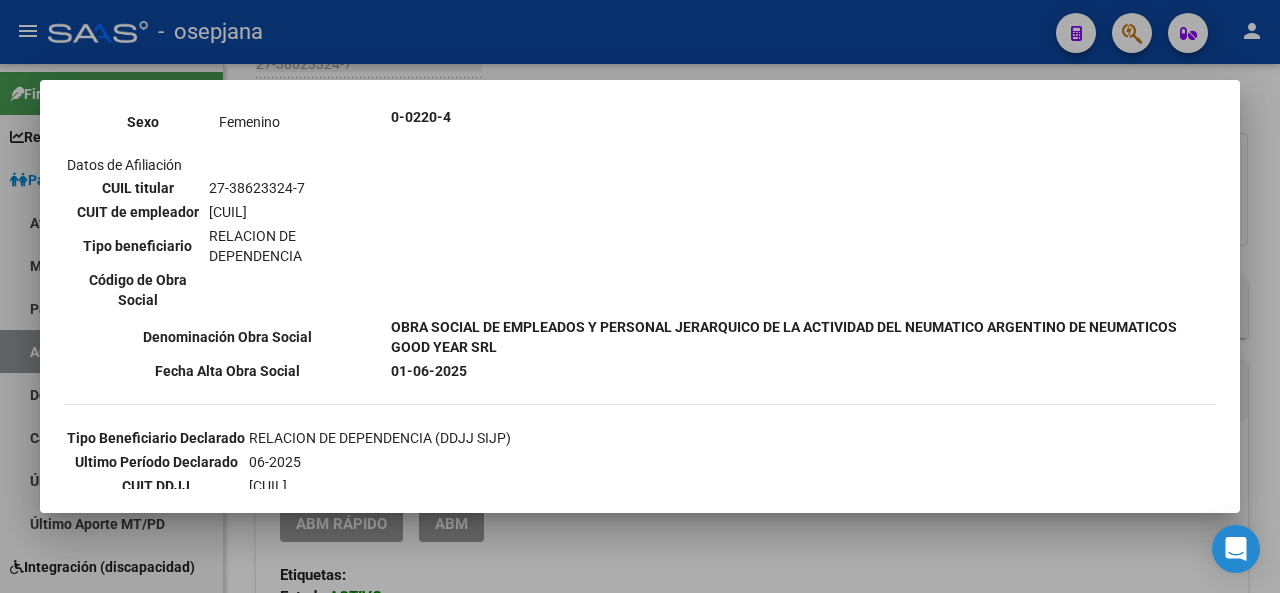 click on "0-0220-4" at bounding box center [802, 117] 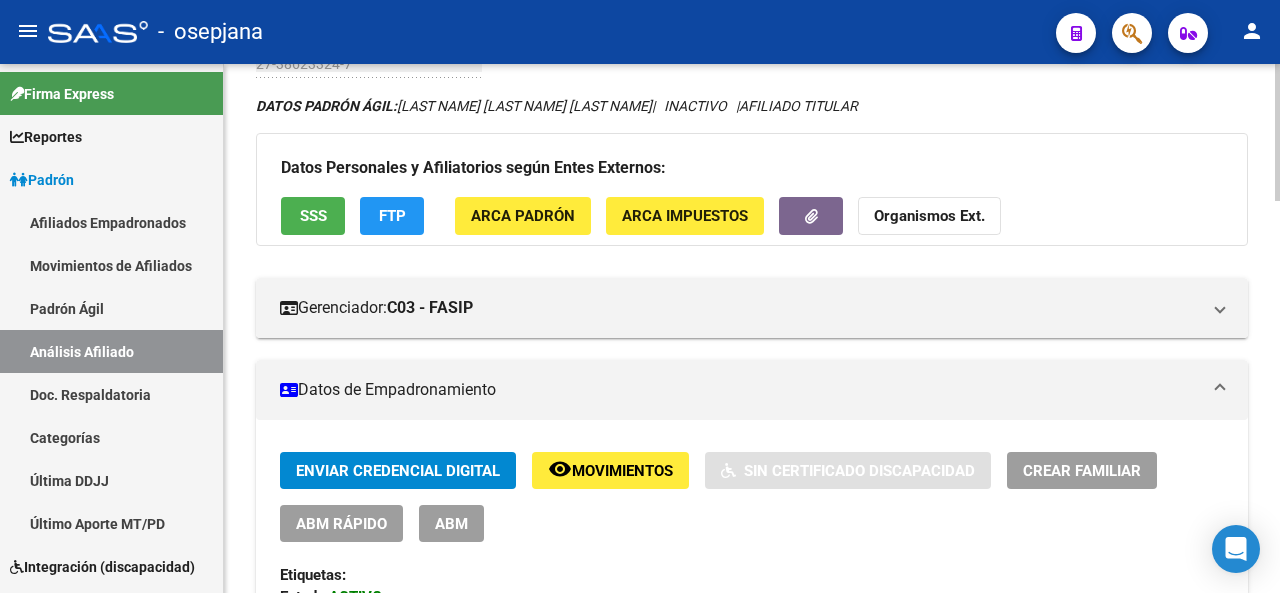 click 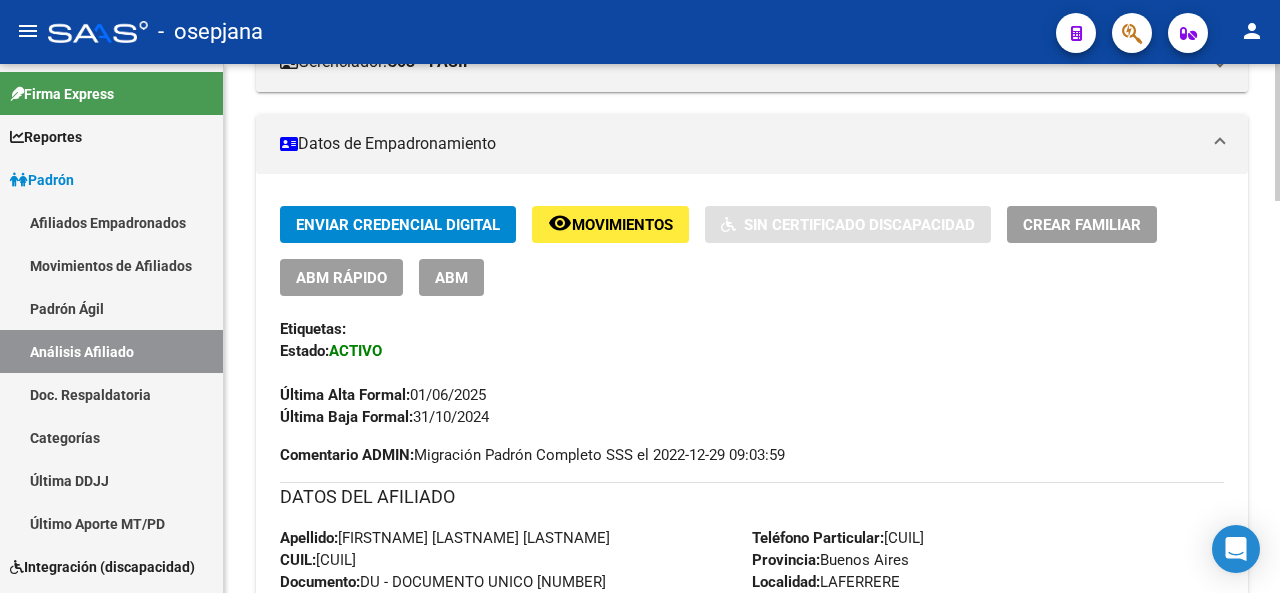 click 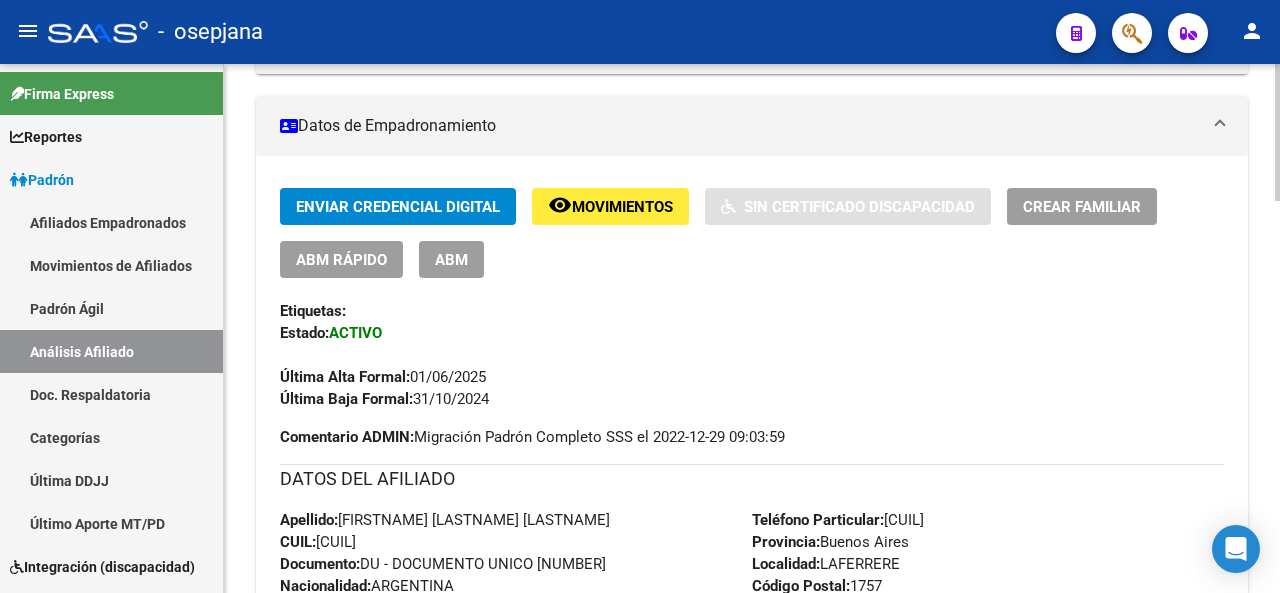 click on "PADRON -> Análisis Afiliado  Cambiar Afiliado
27-38623324-7 CUIL DATOS PADRÓN ÁGIL:  [LAST] [LAST]  [LAST] [LAST]    |   INACTIVO   |     AFILIADO TITULAR  Datos Personales y Afiliatorios según Entes Externos: SSS FTP ARCA Padrón ARCA Impuestos Organismos Ext.    Gerenciador:      C03 - FASIP Atención telefónica: Atención emergencias: Otros Datos Útiles:    Datos de Empadronamiento  Enviar Credencial Digital remove_red_eye Movimientos    Sin Certificado Discapacidad Crear Familiar ABM Rápido ABM Etiquetas: Estado: ACTIVO Última Alta Formal:  01/06/2025 Última Baja Formal:  31/10/2024 Comentario ADMIN:  Migración Padrón Completo SSS el 2022-12-29 09:03:59 DATOS DEL AFILIADO Apellido:  [LAST] [LAST]  CUIL:  27386233247 Documento:  DU - DOCUMENTO UNICO 38623324  Nacionalidad:  ARGENTINA Parentesco:  0 - Titular Estado Civil:  Soltero Discapacitado:    NO (00) Sexo:  F Nacimiento:  30/12/1994 Edad:  30  Teléfono Particular:  20718576             Provincia:  [STATE] 0" 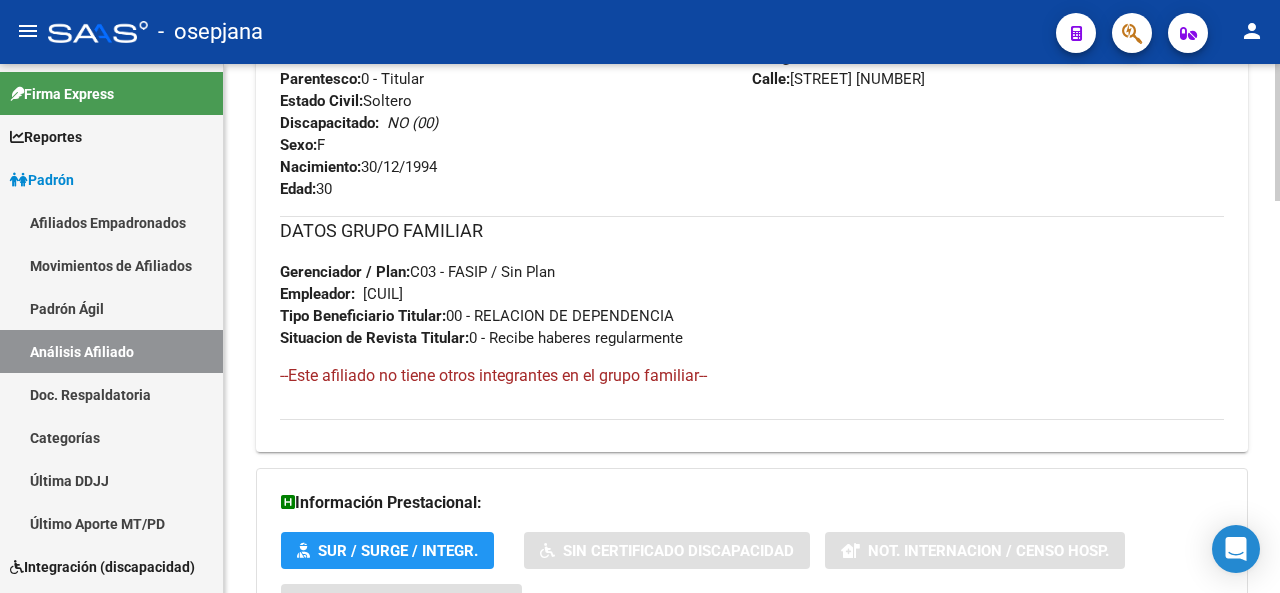 click 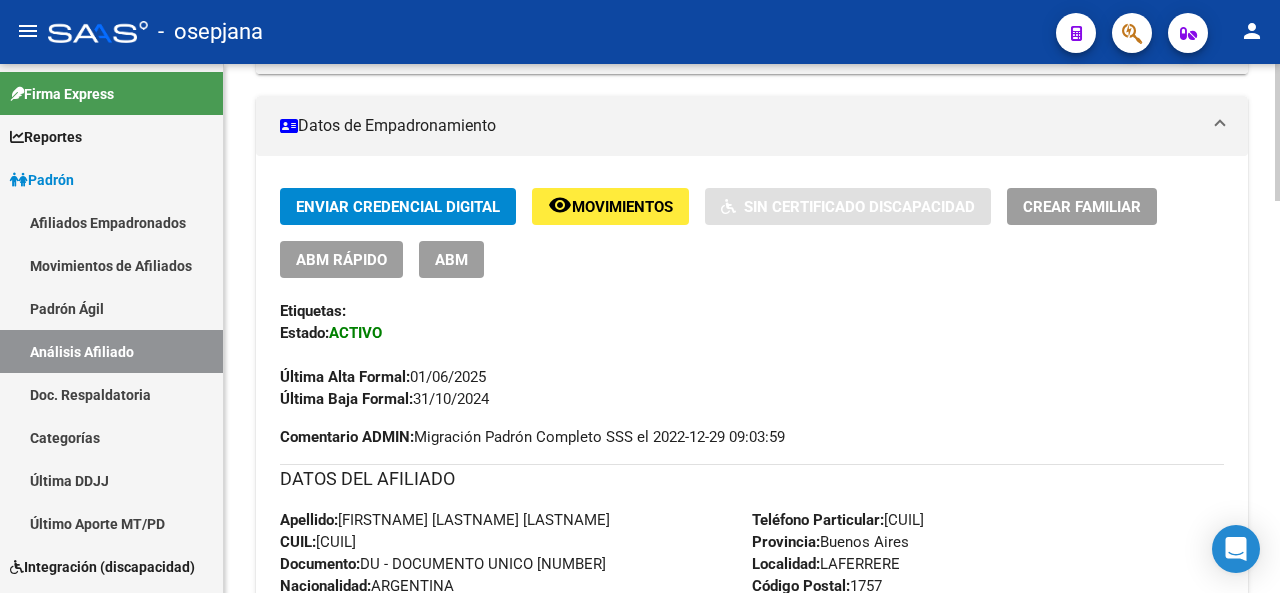 click 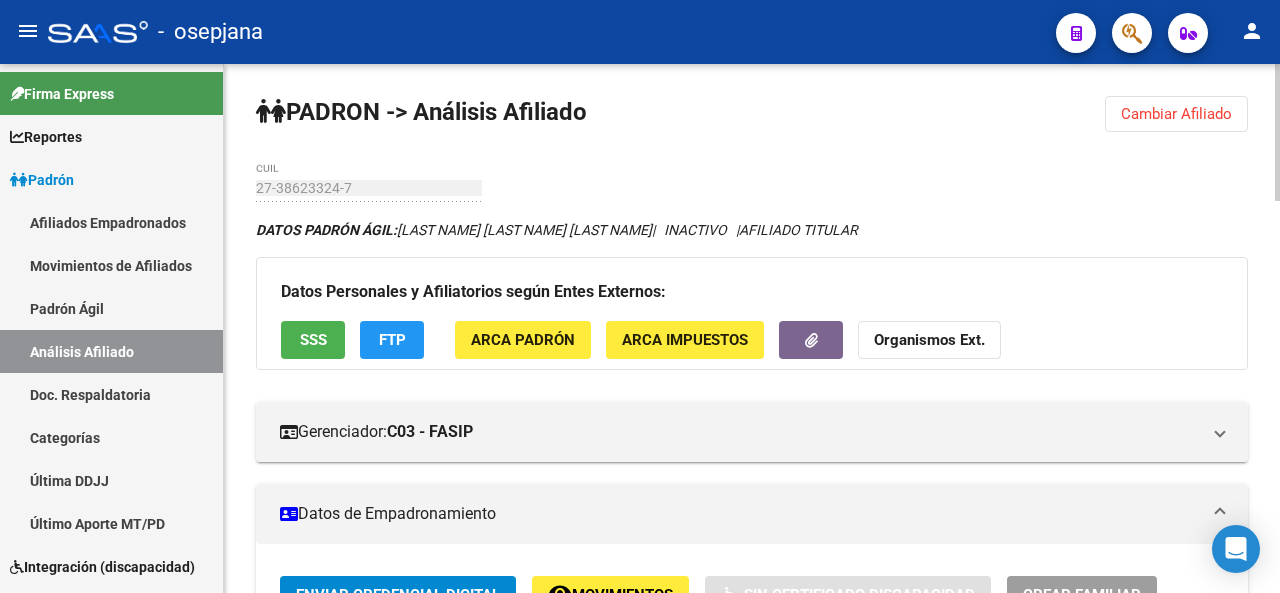 click 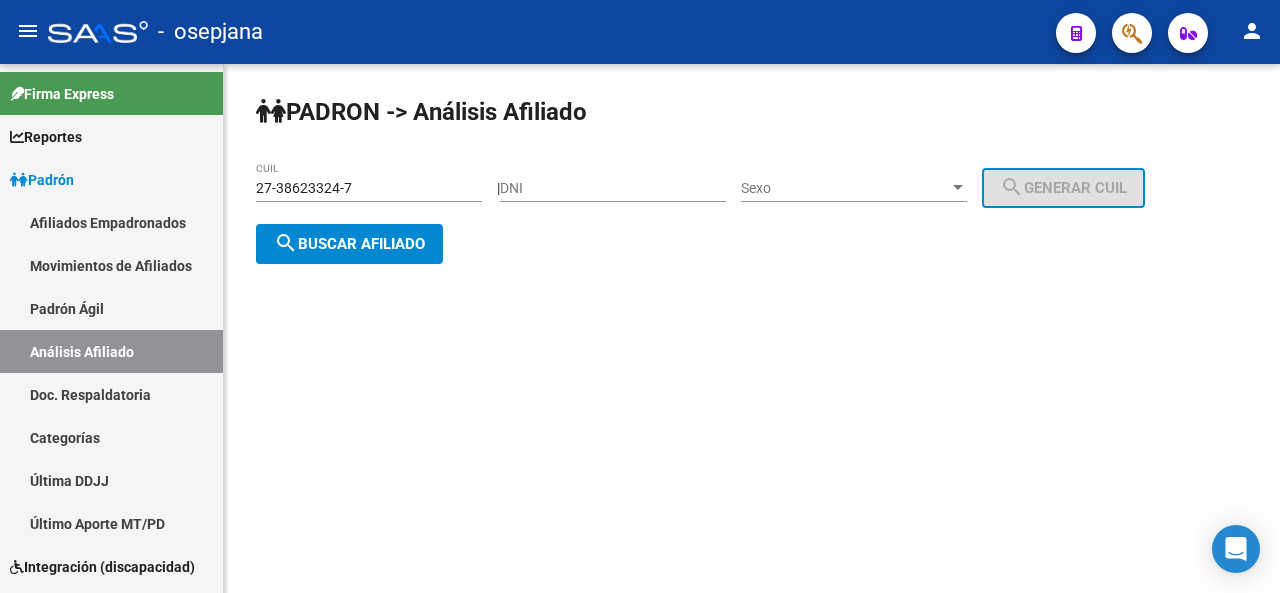 click on "27-38623324-7" at bounding box center [369, 188] 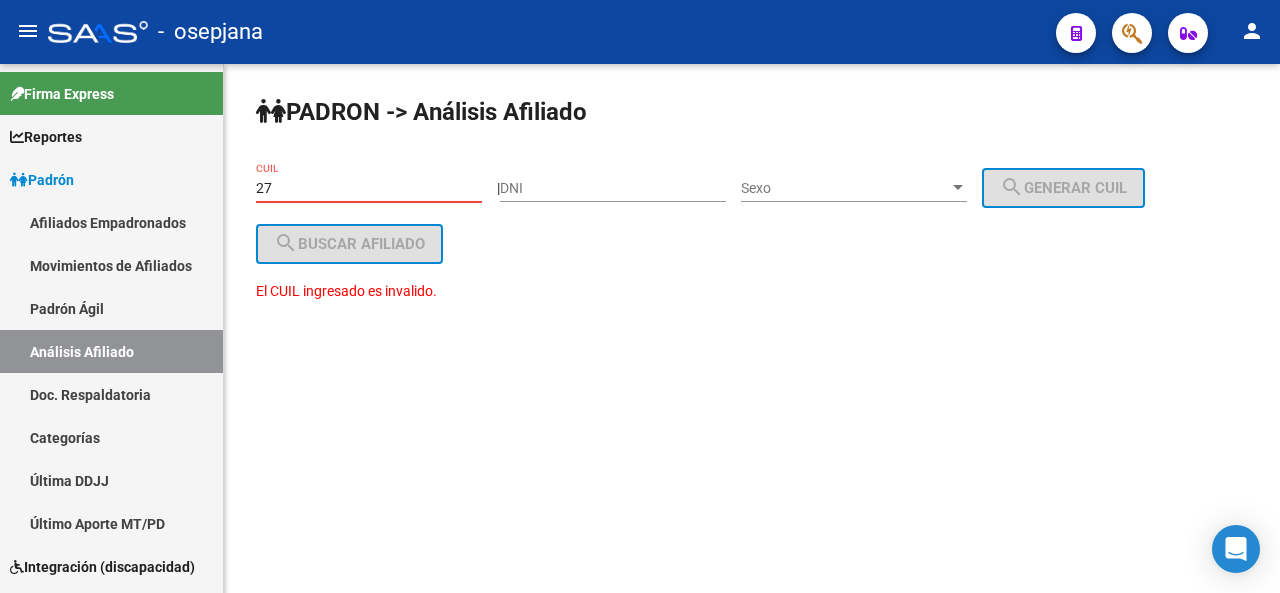 type on "2" 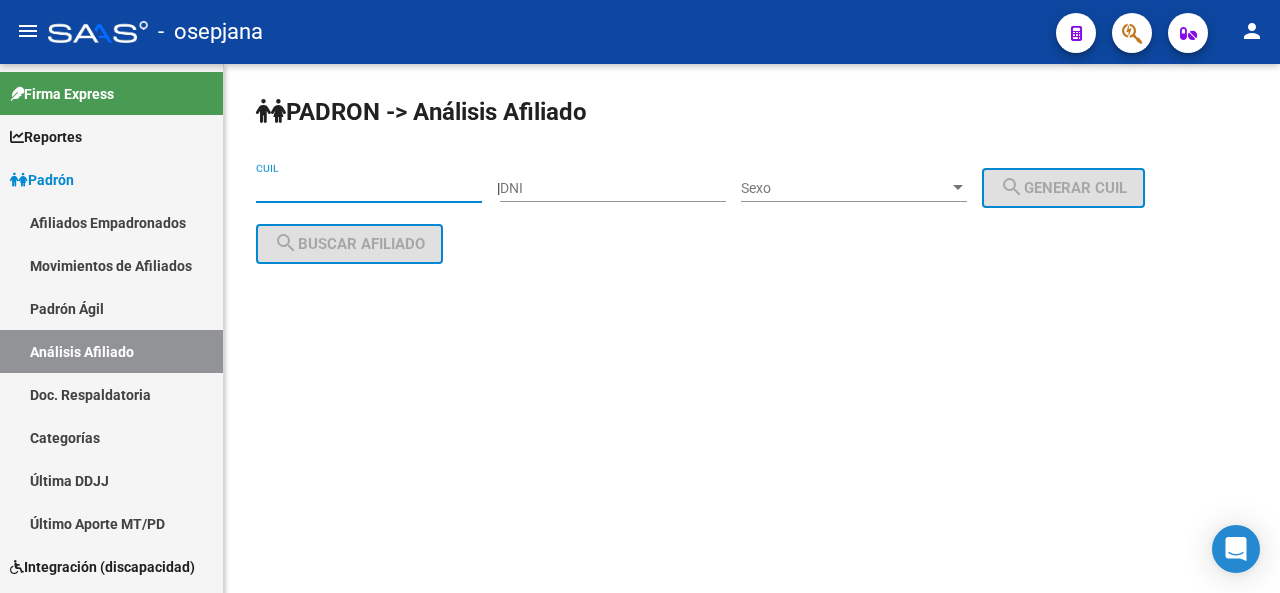 paste on "[CUIL]" 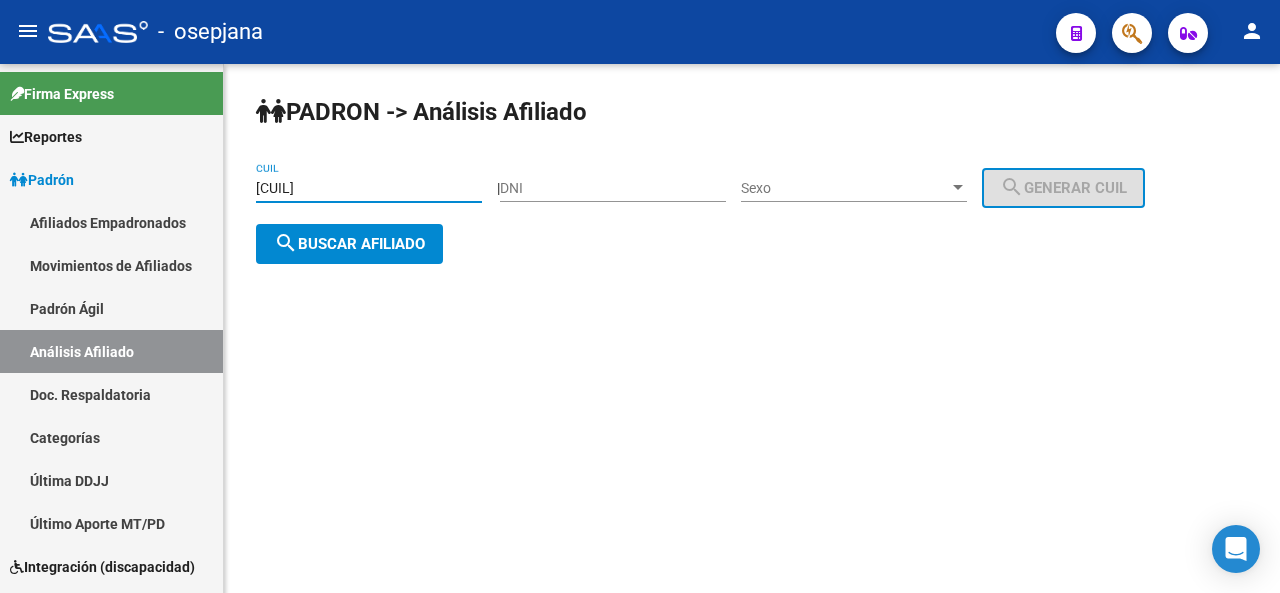 click on "search  Buscar afiliado" 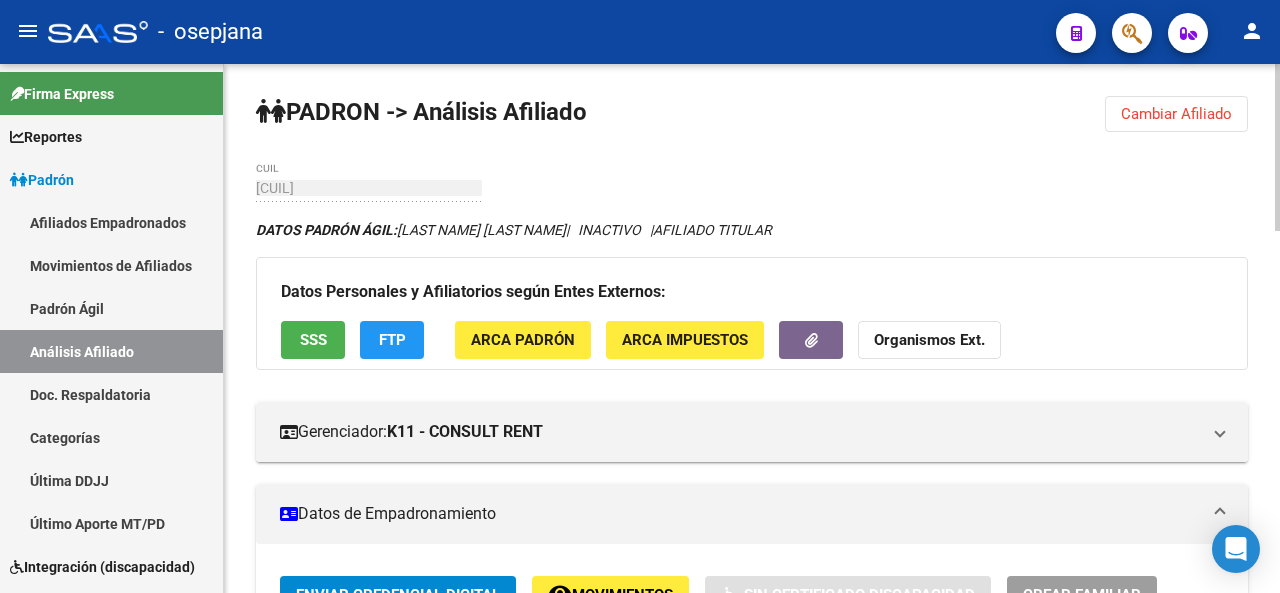 click 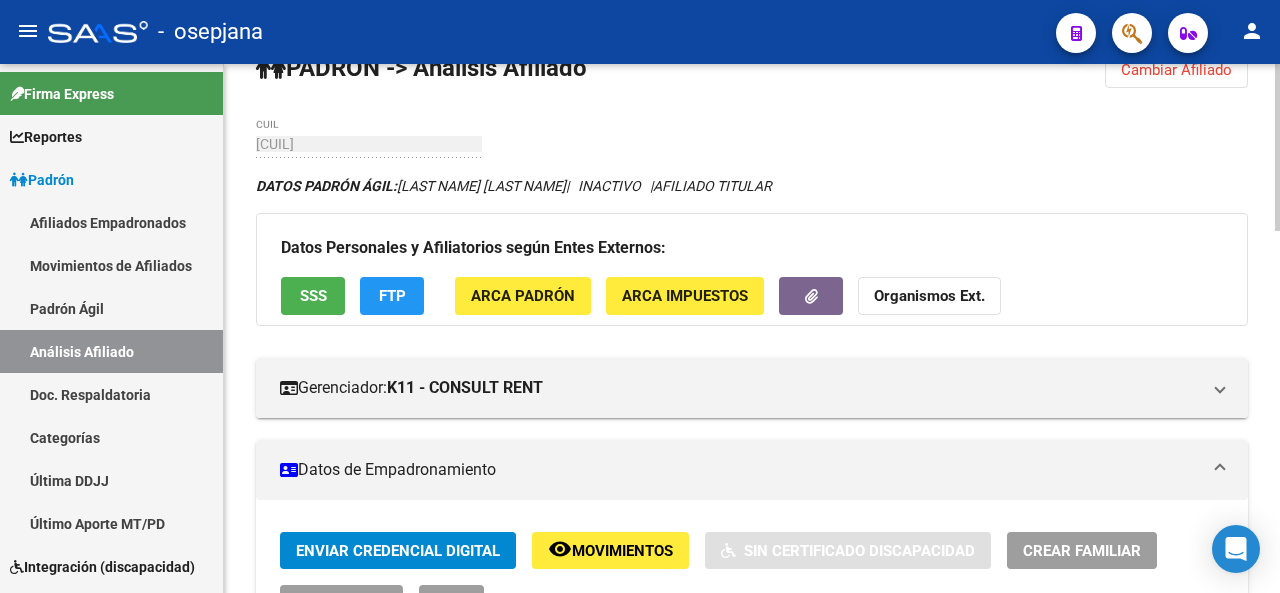 click 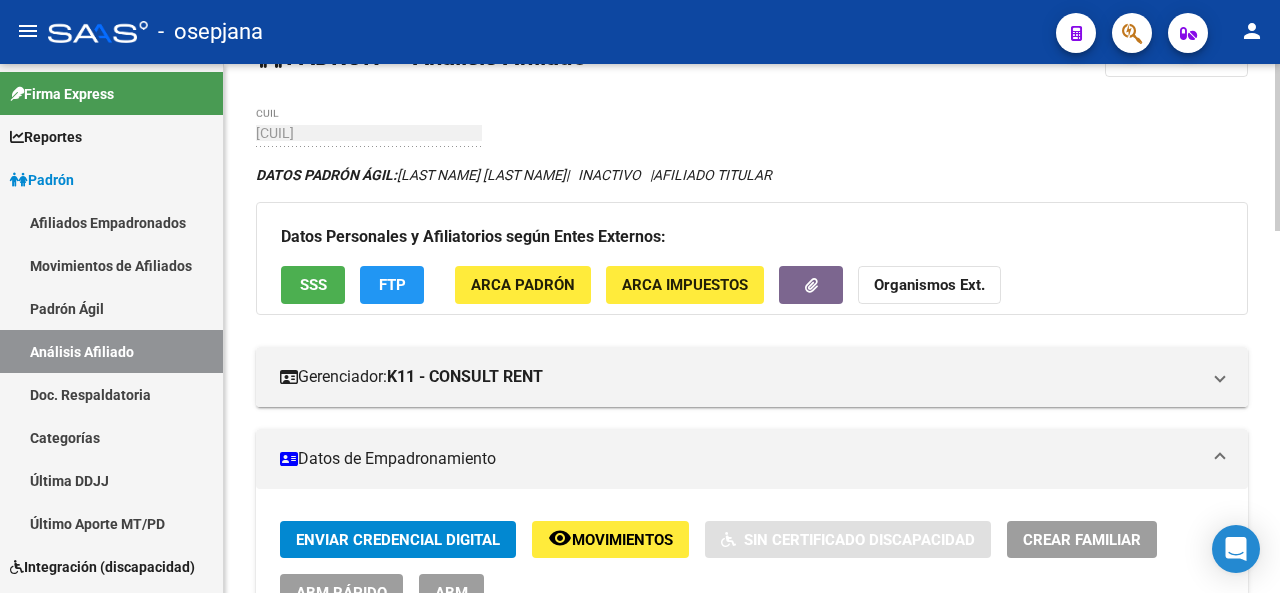 click 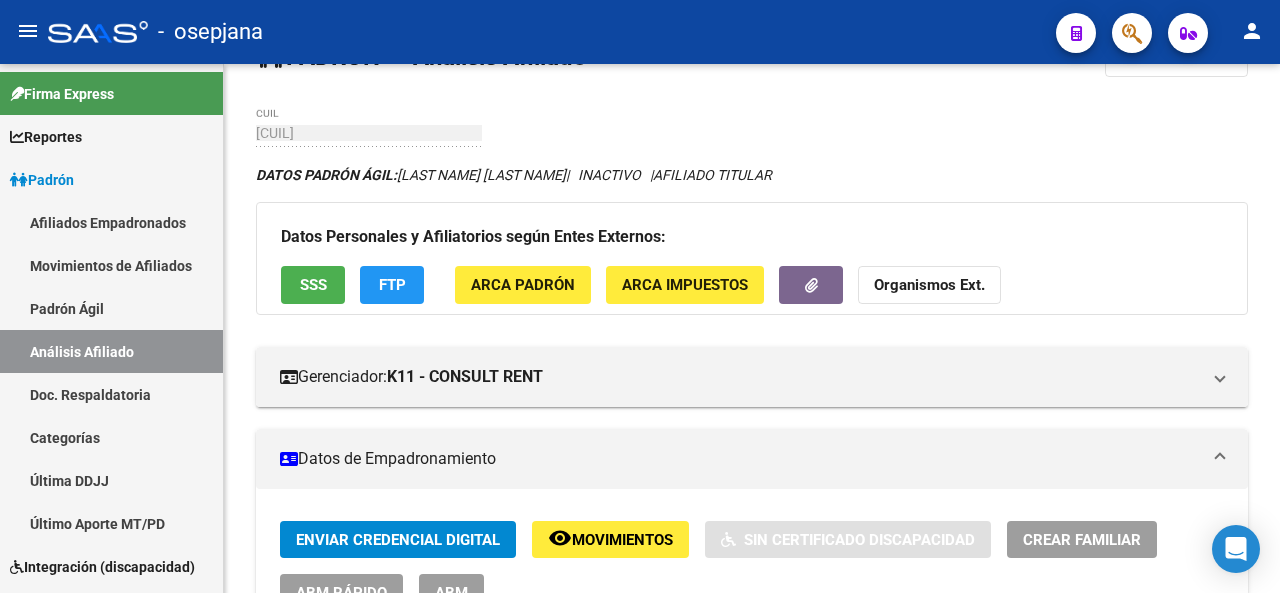 click on "SSS" 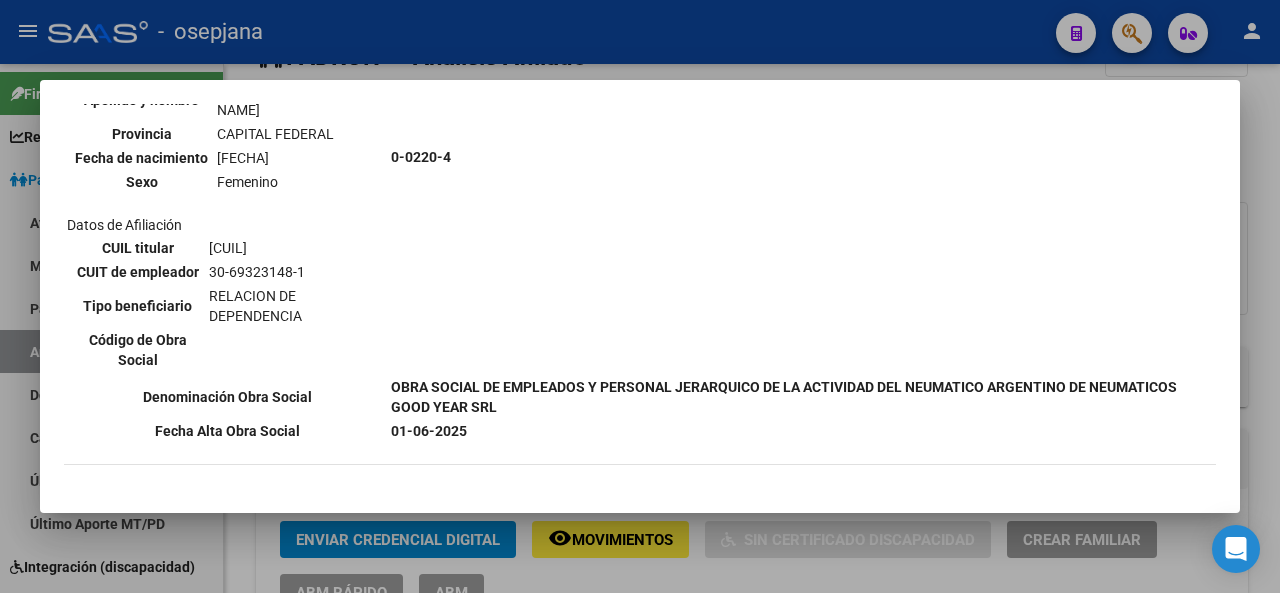 scroll, scrollTop: 271, scrollLeft: 0, axis: vertical 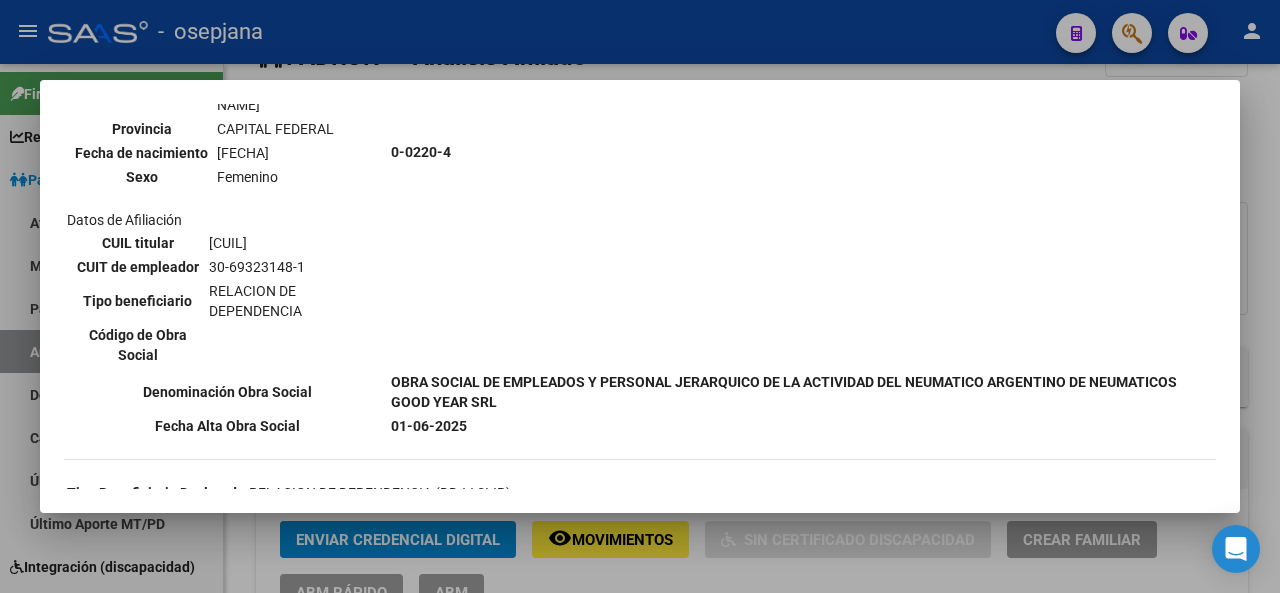 drag, startPoint x: 1248, startPoint y: 295, endPoint x: 1239, endPoint y: 289, distance: 10.816654 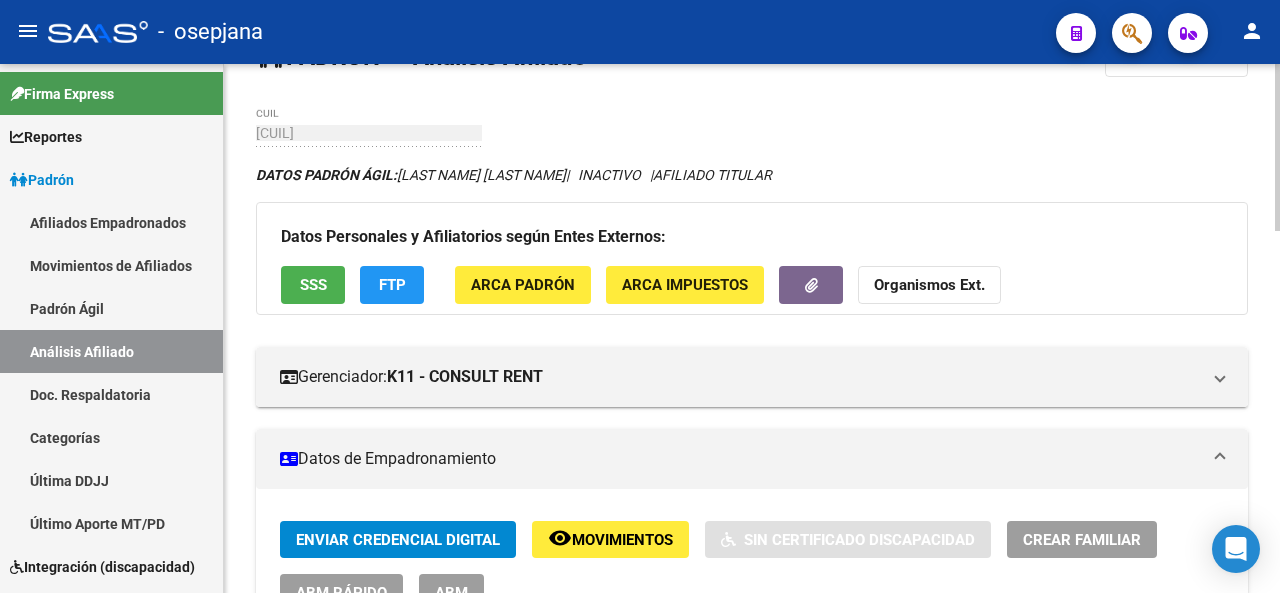 click on "FTP" 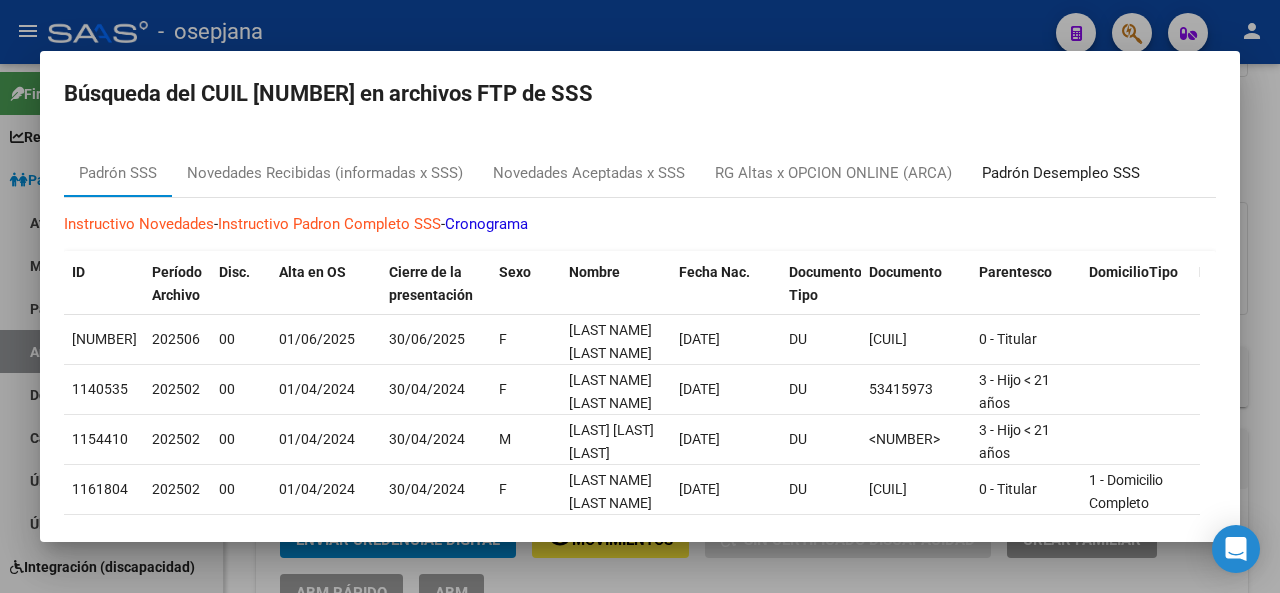 click on "Padrón Desempleo SSS" at bounding box center (1061, 173) 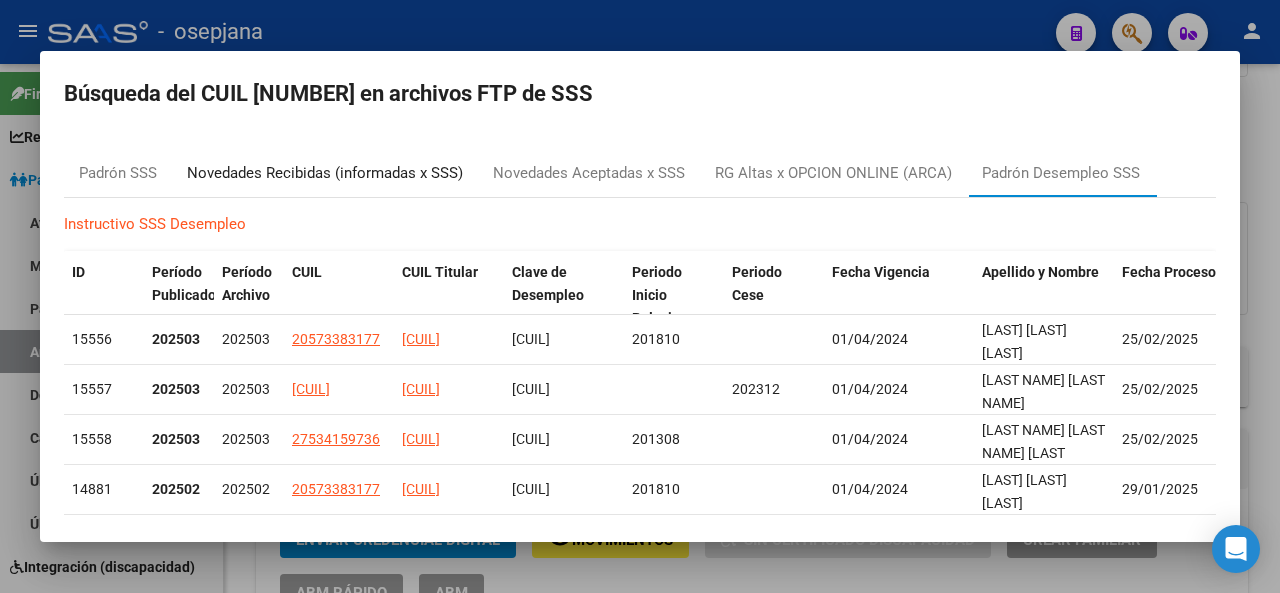 click on "Novedades Recibidas (informadas x SSS)" at bounding box center (325, 173) 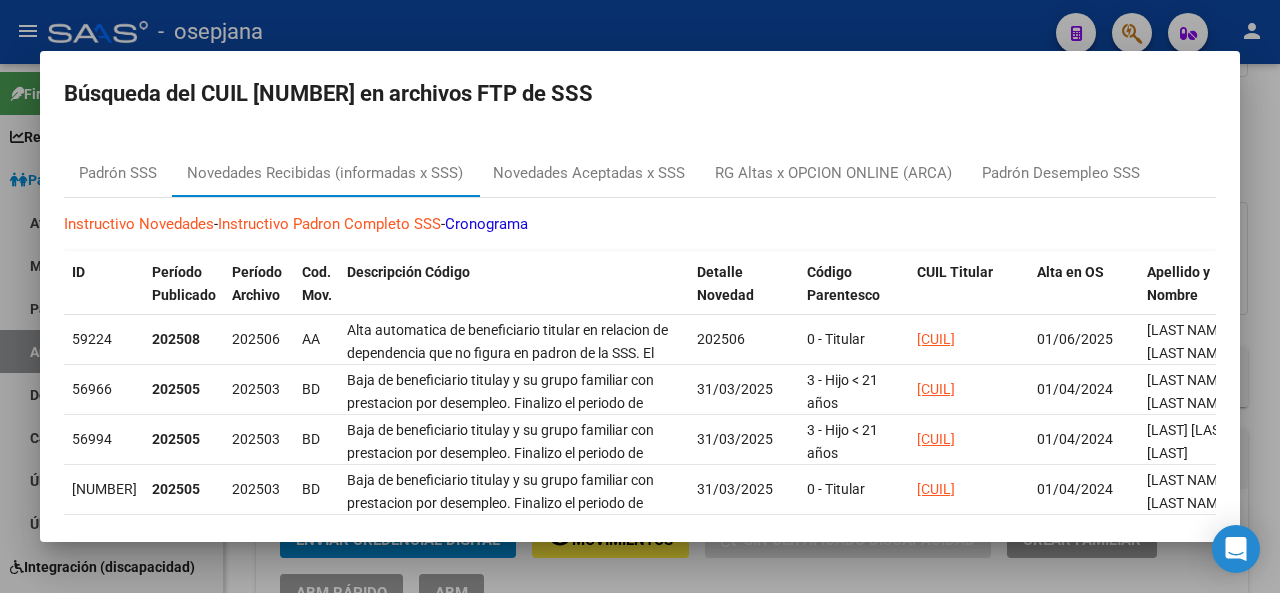 click at bounding box center [640, 296] 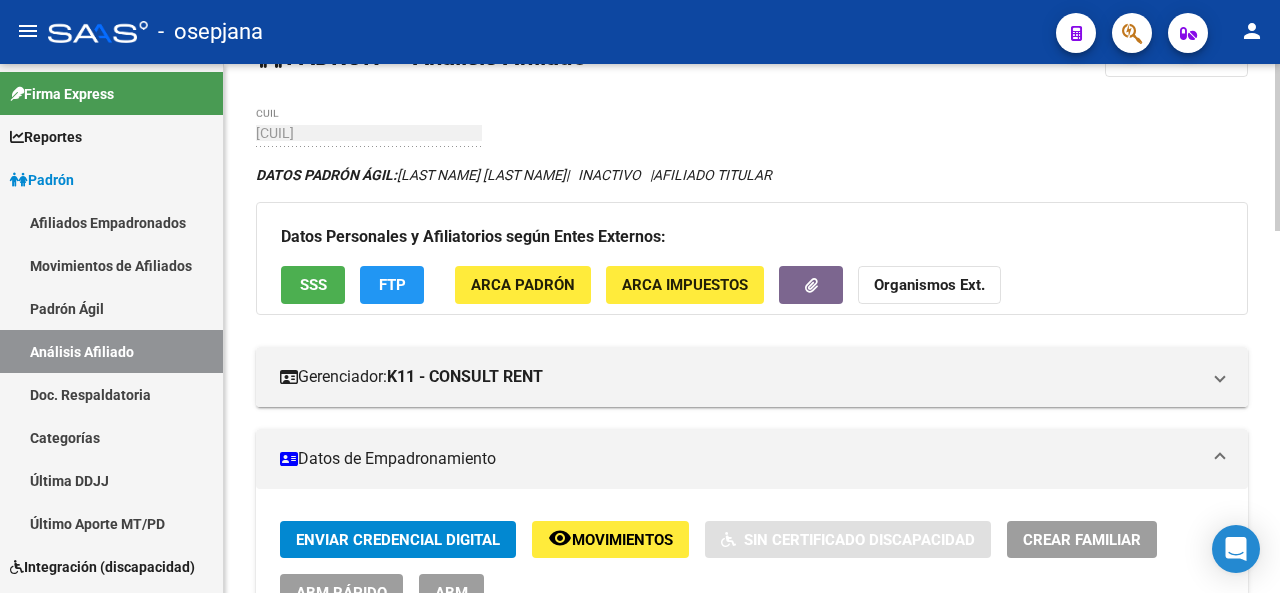 click 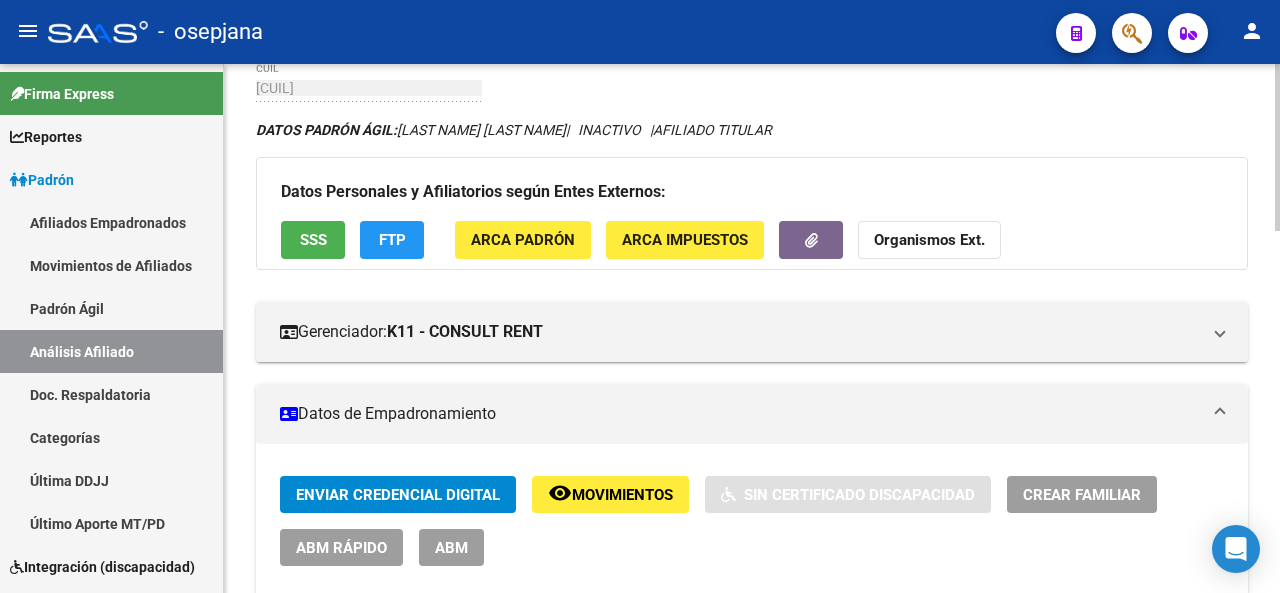 click 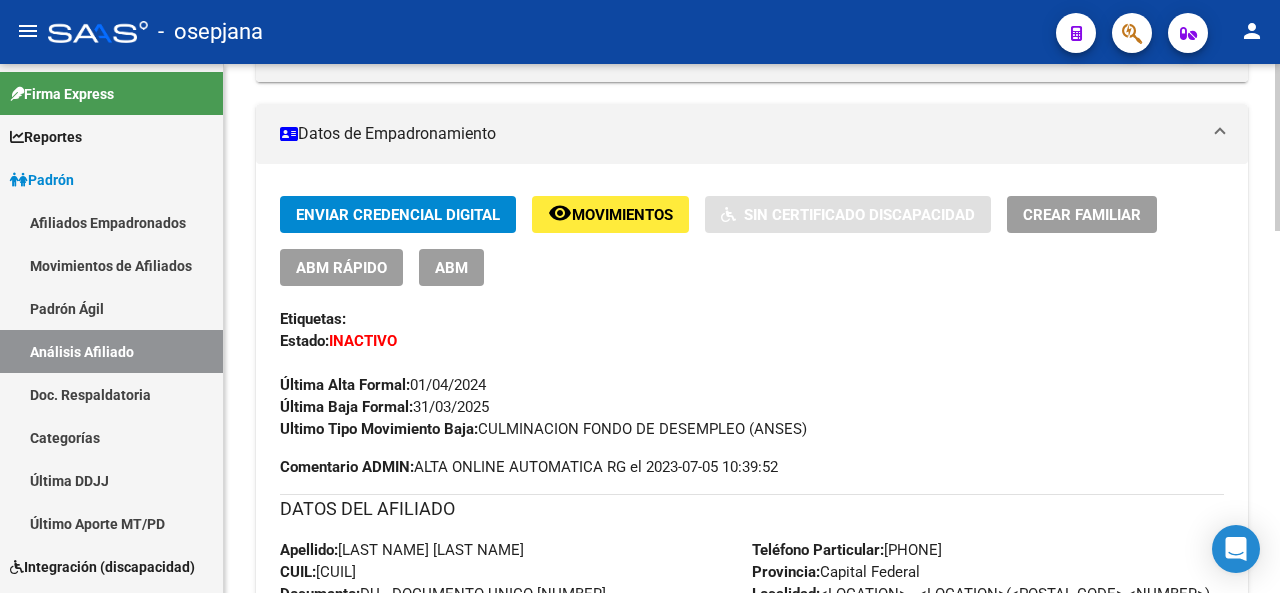 click on "PADRON -> Análisis Afiliado  Cambiar Afiliado
[CUIL] CUIL DATOS PADRÓN ÁGIL:  [LAST NAME] [LAST NAME]   |   INACTIVO   |     AFILIADO TITULAR  Datos Personales y Afiliatorios según Entes Externos: SSS FTP ARCA Padrón ARCA Impuestos Organismos Ext.    Gerenciador:      K11 - CONSULT RENT  Atención telefónica: Atención emergencias: Otros Datos Útiles:    Datos de Empadronamiento  Enviar Credencial Digital remove_red_eye Movimientos    Sin Certificado Discapacidad Crear Familiar ABM Rápido ABM Etiquetas: Estado: INACTIVO Última Alta Formal:  [DATE] Última Baja Formal:  [DATE] Ultimo Tipo Movimiento Baja:  CULMINACION FONDO DE DESEMPLEO (ANSES) Comentario ADMIN:  ALTA ONLINE AUTOMATICA RG el [DATE] [TIME] DATOS DEL AFILIADO Apellido:  [LAST NAME] [LAST NAME] CUIL:  [CUIL] Documento:  DU - DOCUMENTO UNICO [NUMBER]  Nacionalidad:  ARGENTINA Parentesco:  0 - Titular Estado Civil:  Soltero Discapacitado:    NO (00) Sexo:  F Nacimiento:  [DATE] Edad:  30  Provincia:" 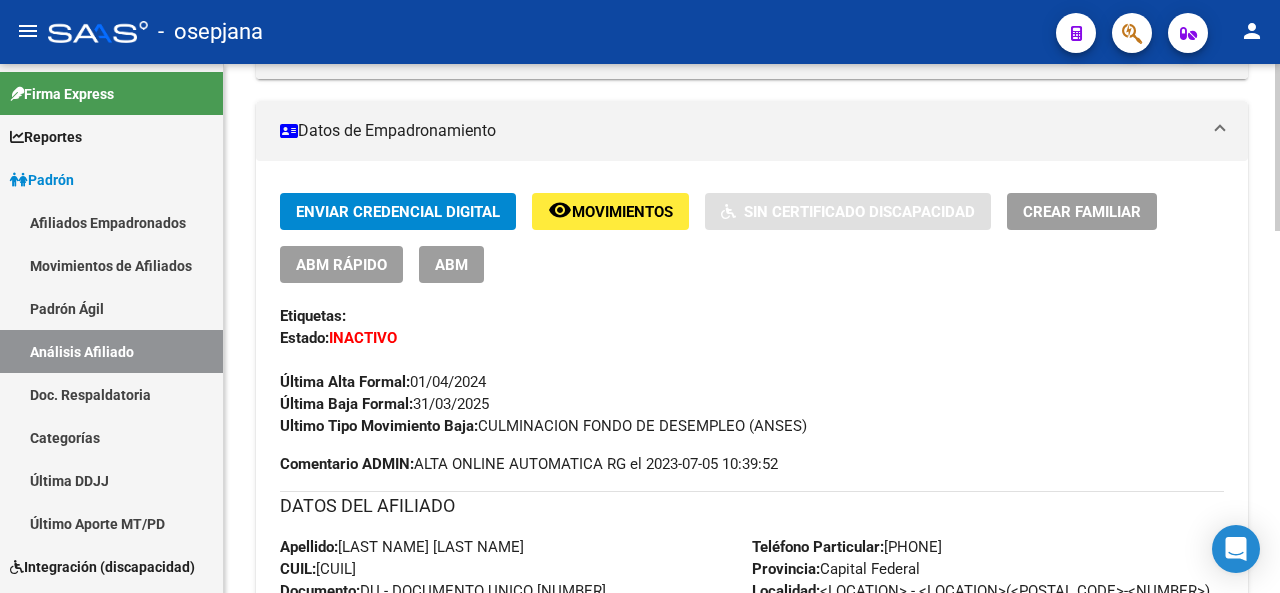 click on "PADRON -> Análisis Afiliado  Cambiar Afiliado
[CUIL] CUIL DATOS PADRÓN ÁGIL:  [LAST NAME] [LAST NAME]   |   INACTIVO   |     AFILIADO TITULAR  Datos Personales y Afiliatorios según Entes Externos: SSS FTP ARCA Padrón ARCA Impuestos Organismos Ext.    Gerenciador:      K11 - CONSULT RENT  Atención telefónica: Atención emergencias: Otros Datos Útiles:    Datos de Empadronamiento  Enviar Credencial Digital remove_red_eye Movimientos    Sin Certificado Discapacidad Crear Familiar ABM Rápido ABM Etiquetas: Estado: INACTIVO Última Alta Formal:  [DATE] Última Baja Formal:  [DATE] Ultimo Tipo Movimiento Baja:  CULMINACION FONDO DE DESEMPLEO (ANSES) Comentario ADMIN:  ALTA ONLINE AUTOMATICA RG el [DATE] [TIME] DATOS DEL AFILIADO Apellido:  [LAST NAME] [LAST NAME] CUIL:  [CUIL] Documento:  DU - DOCUMENTO UNICO [NUMBER]  Nacionalidad:  ARGENTINA Parentesco:  0 - Titular Estado Civil:  Soltero Discapacitado:    NO (00) Sexo:  F Nacimiento:  [DATE] Edad:  30  Provincia:" 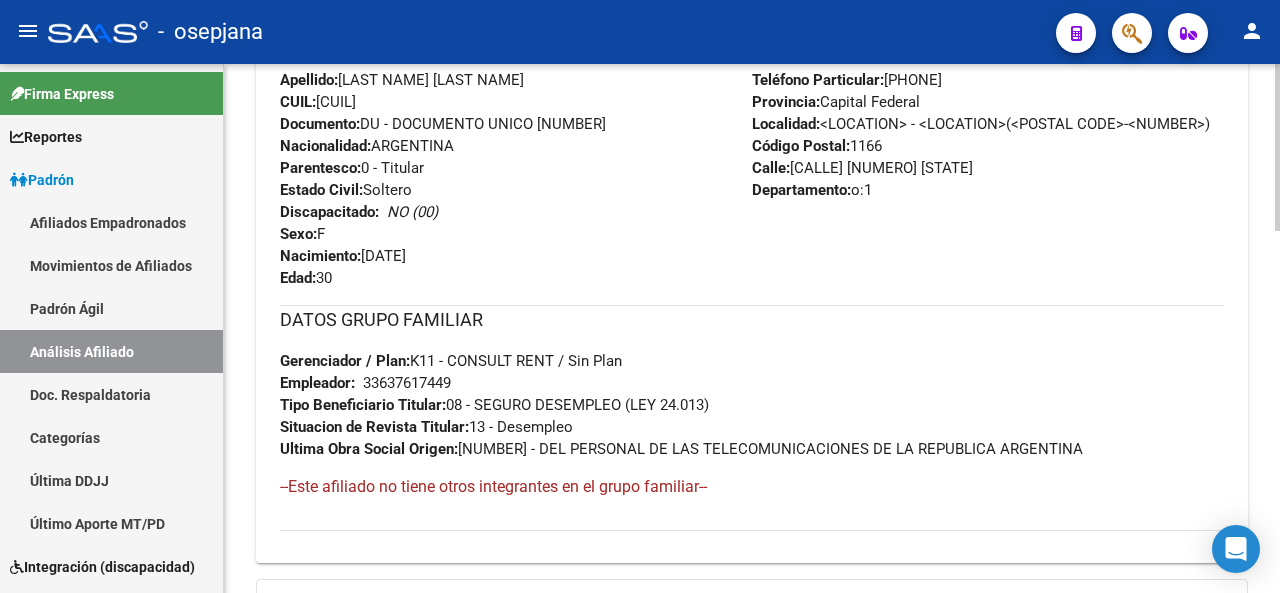 click 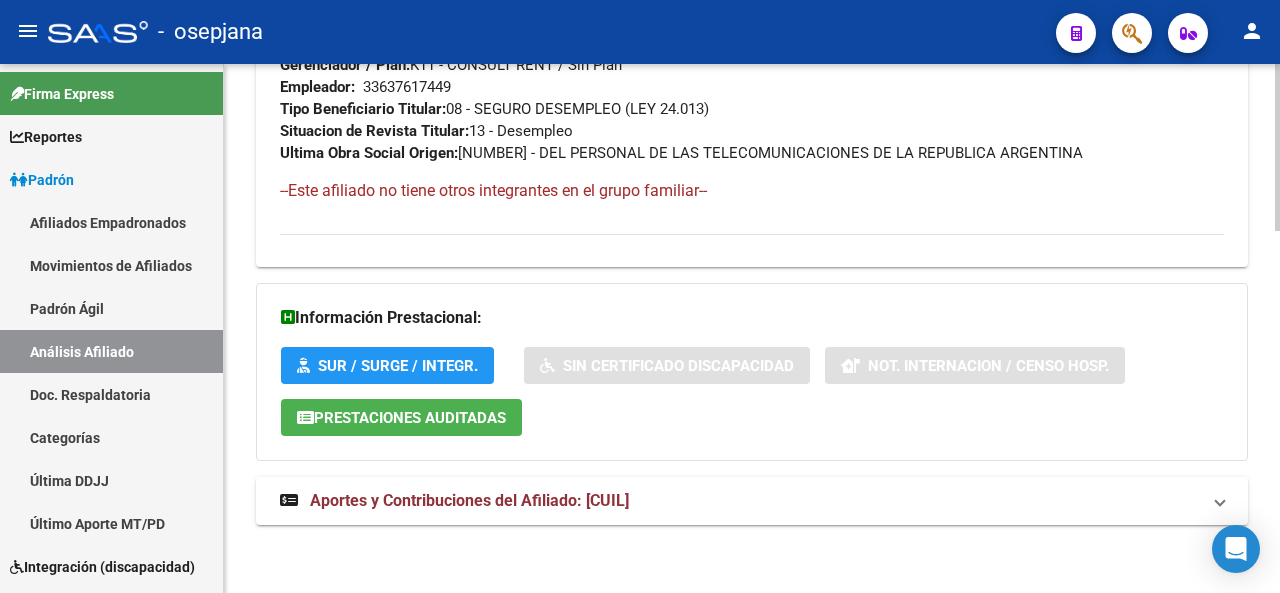 click 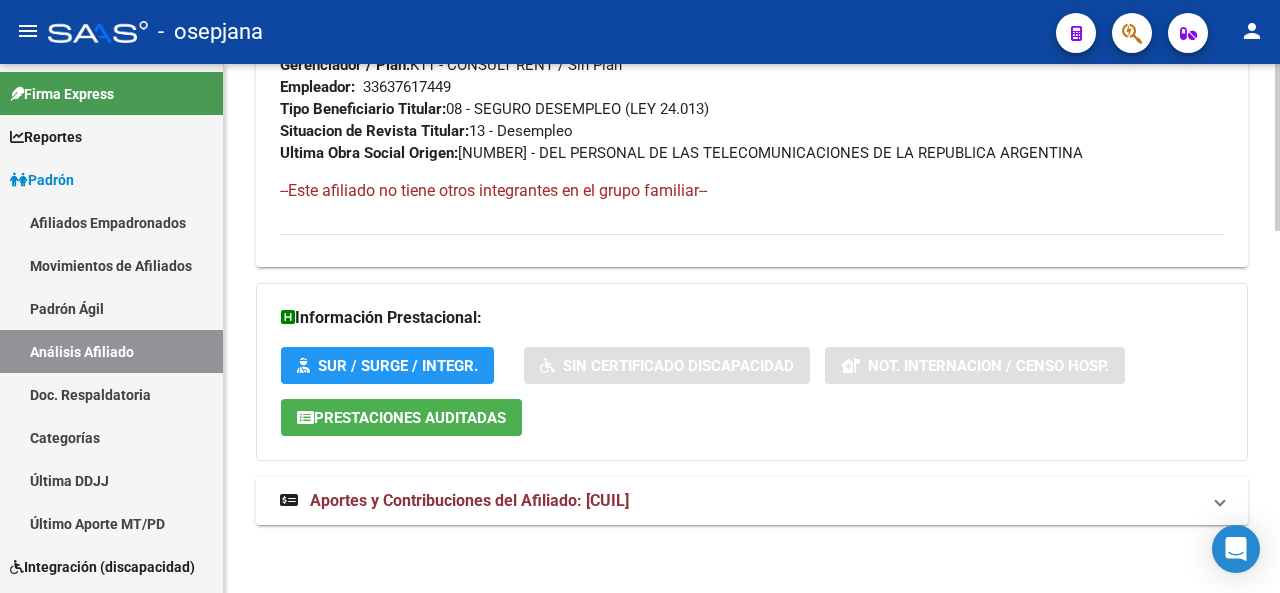 click on "Aportes y Contribuciones del Afiliado: [CUIL]" at bounding box center [740, 501] 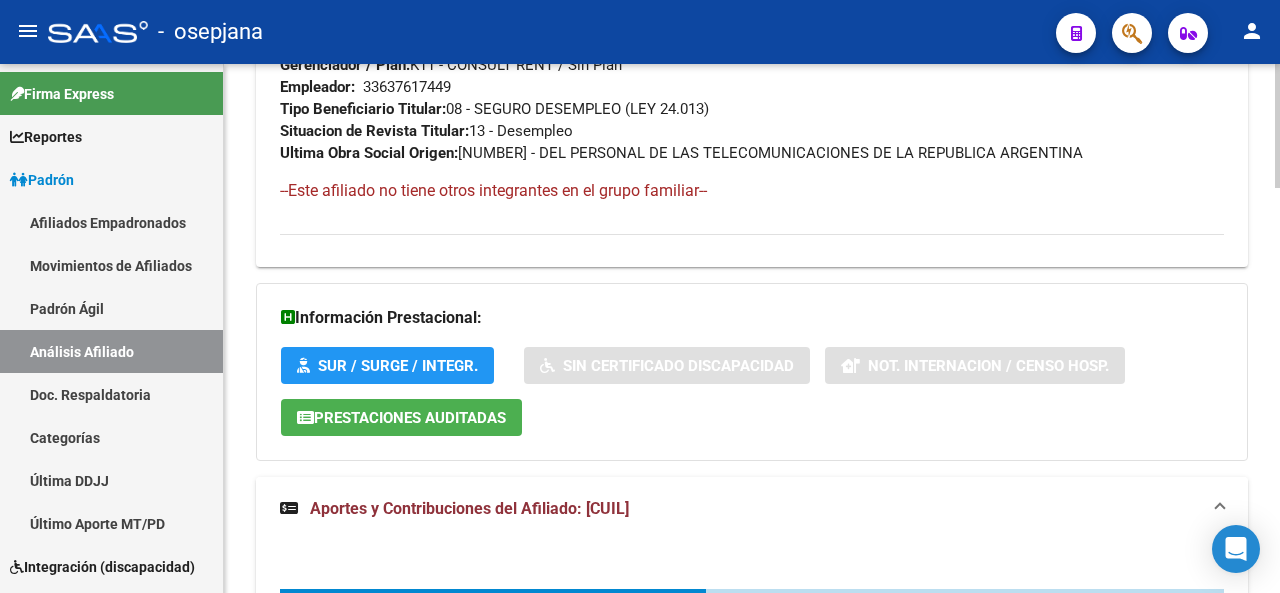 click 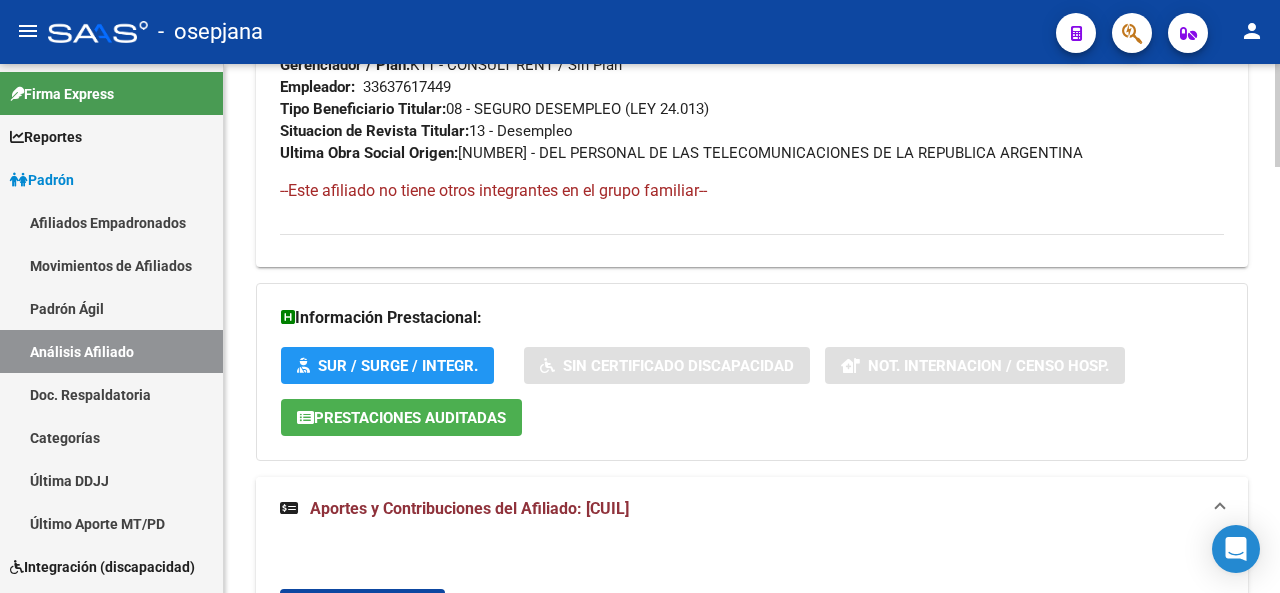 click 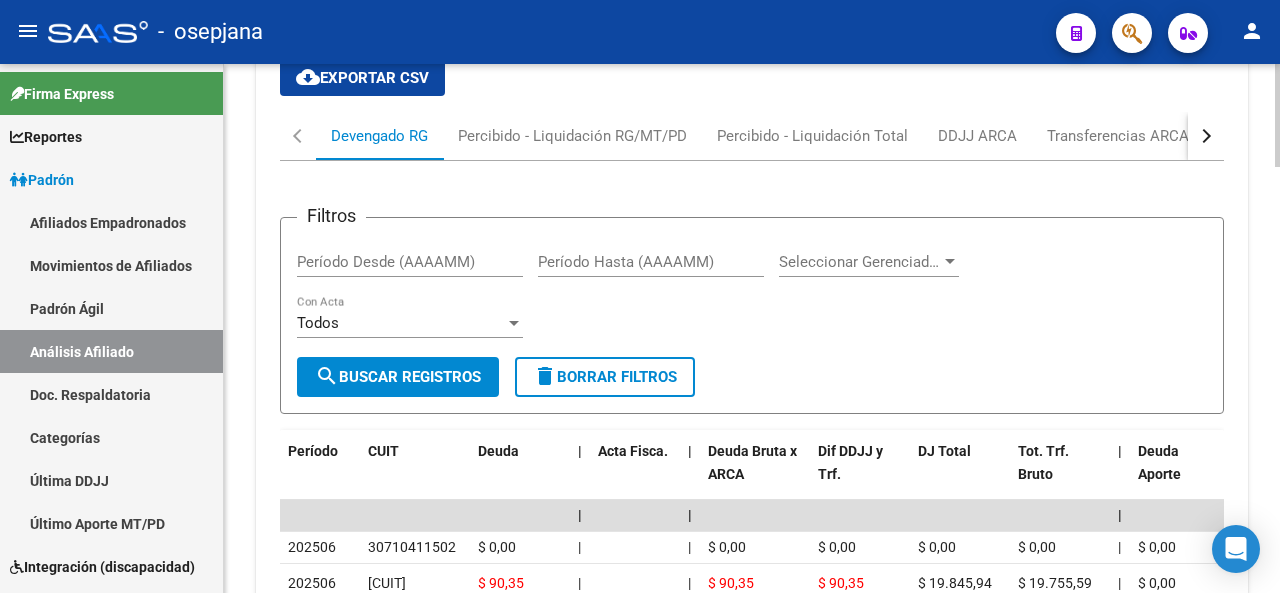 click 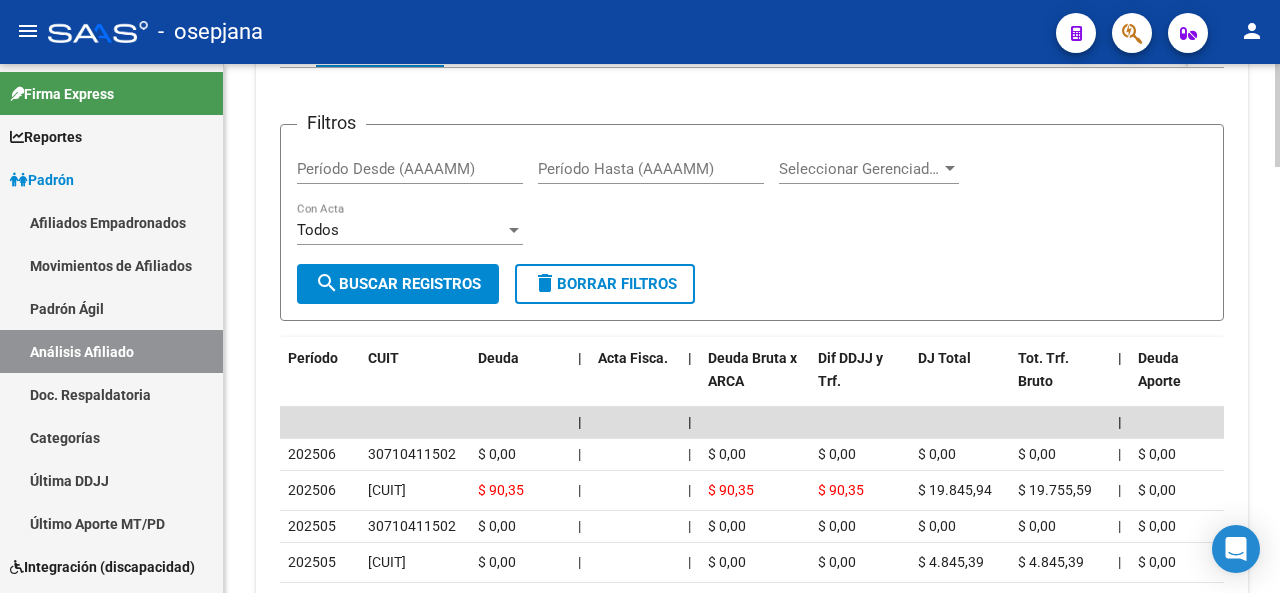 scroll, scrollTop: 1983, scrollLeft: 0, axis: vertical 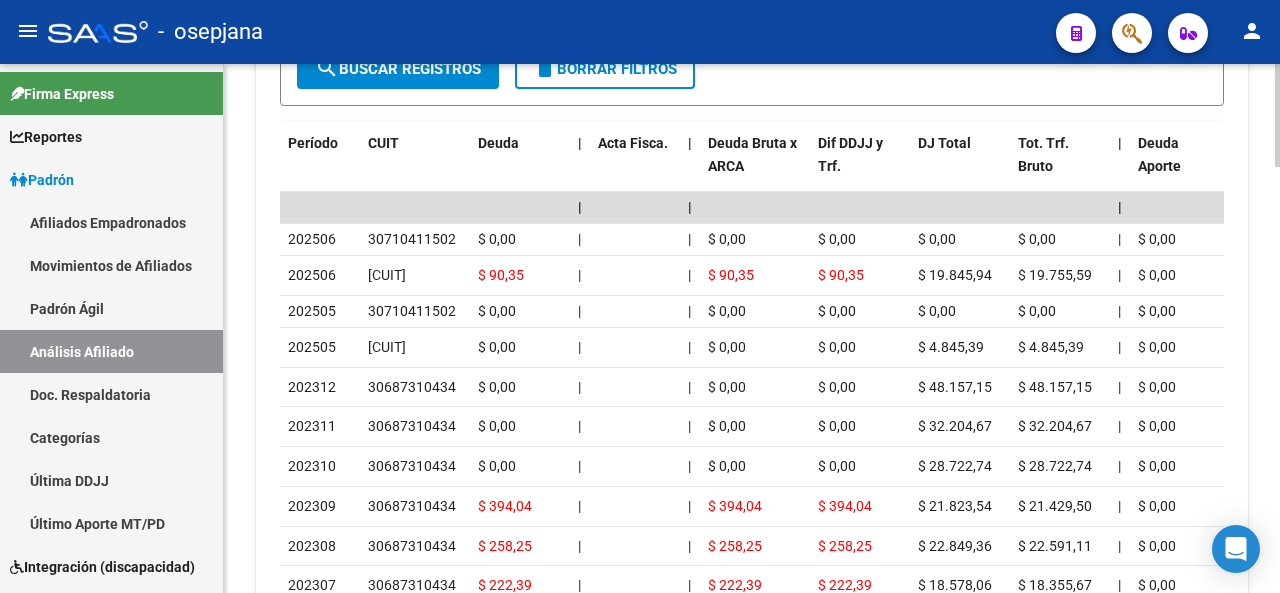 click 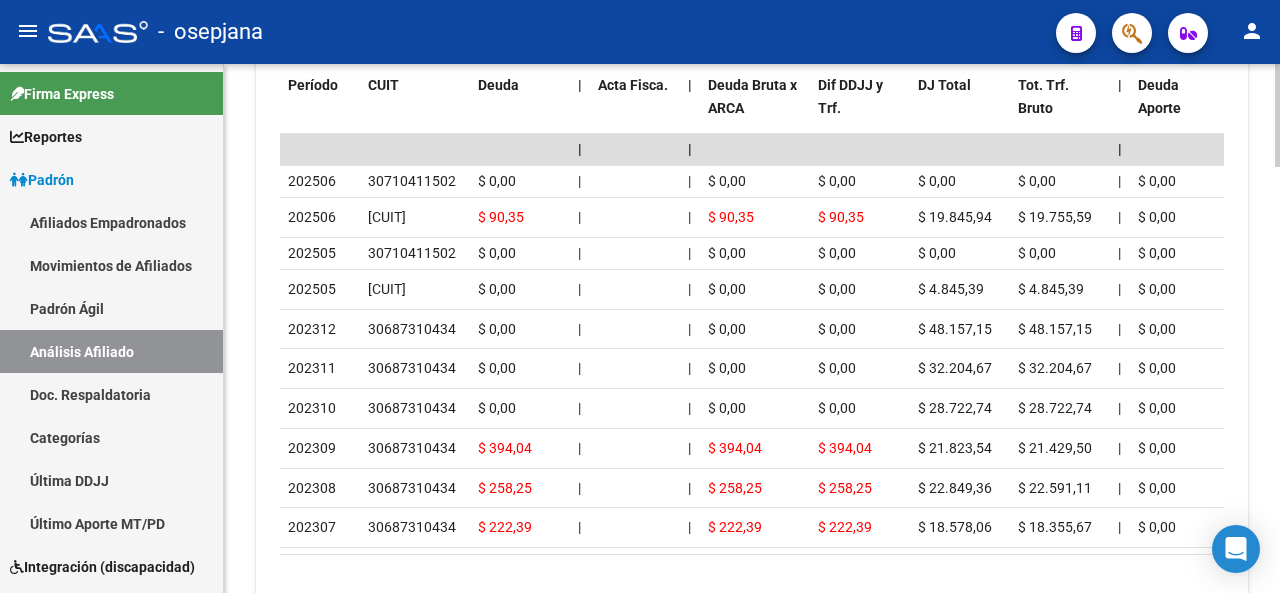 scroll, scrollTop: 2044, scrollLeft: 0, axis: vertical 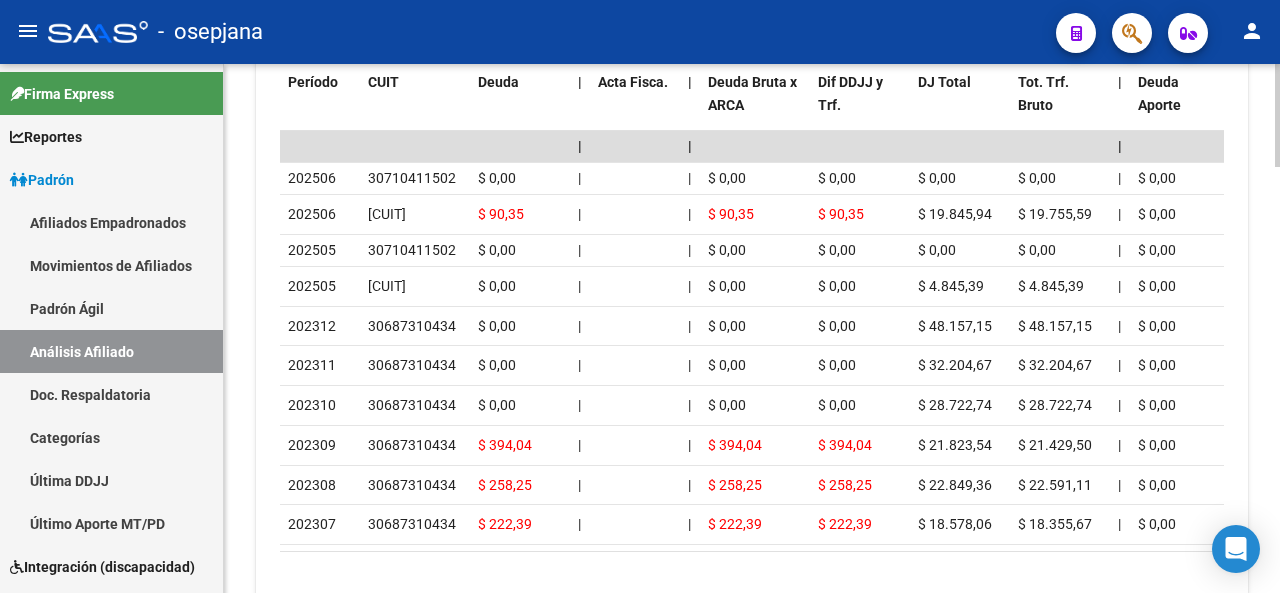 click 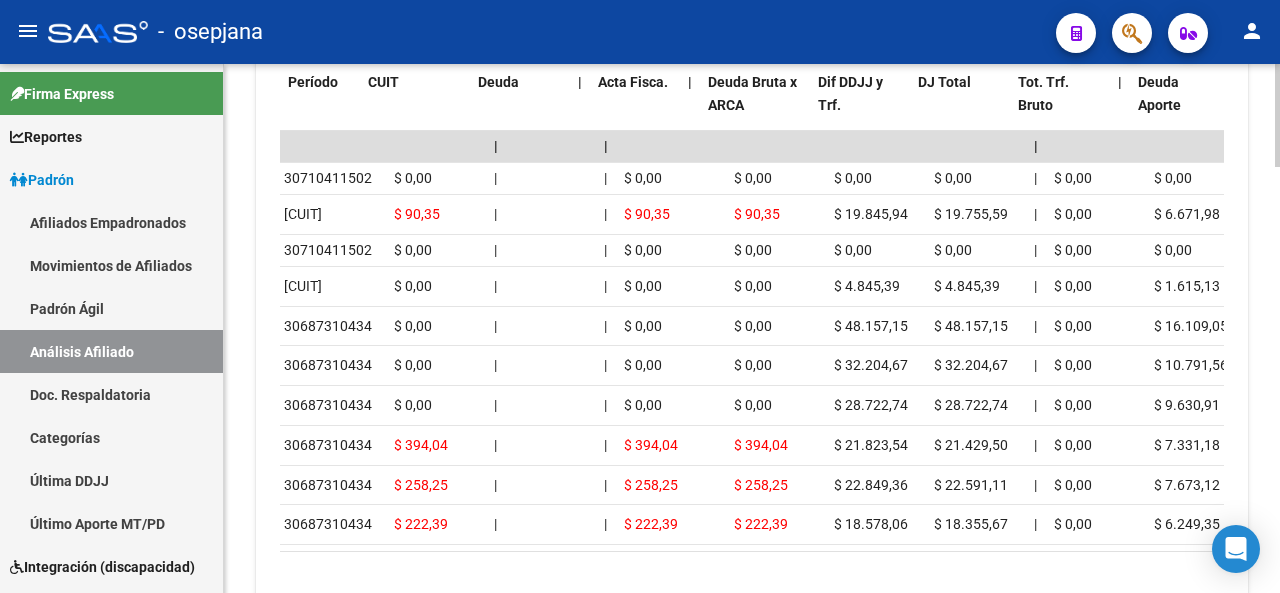 scroll, scrollTop: 0, scrollLeft: 0, axis: both 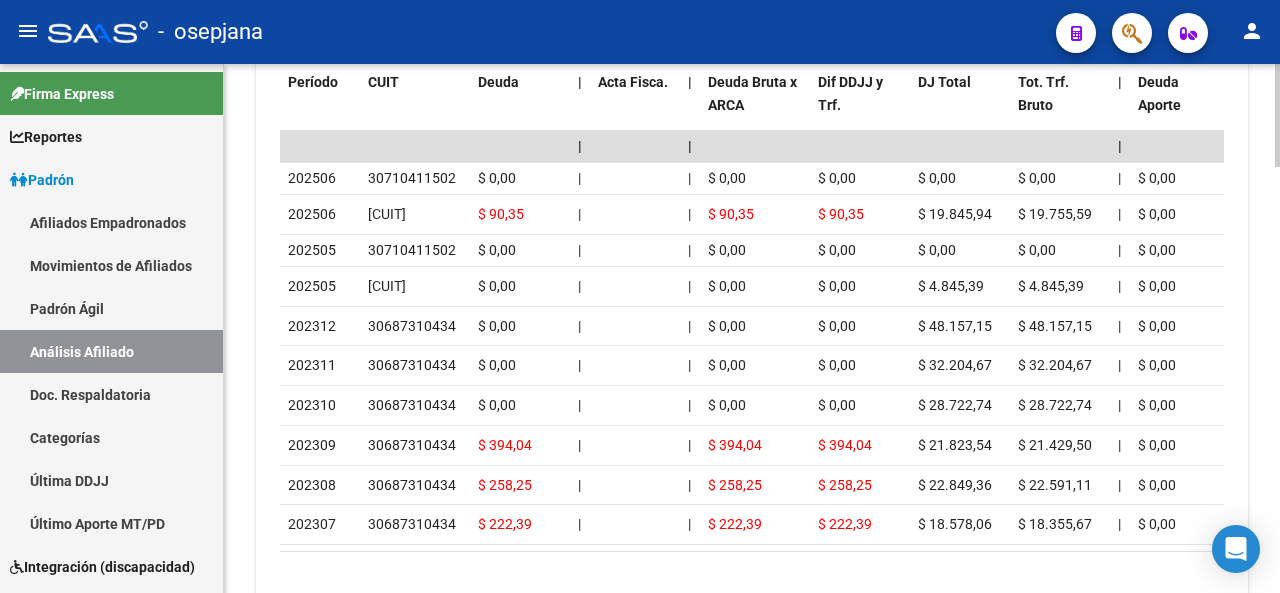 click 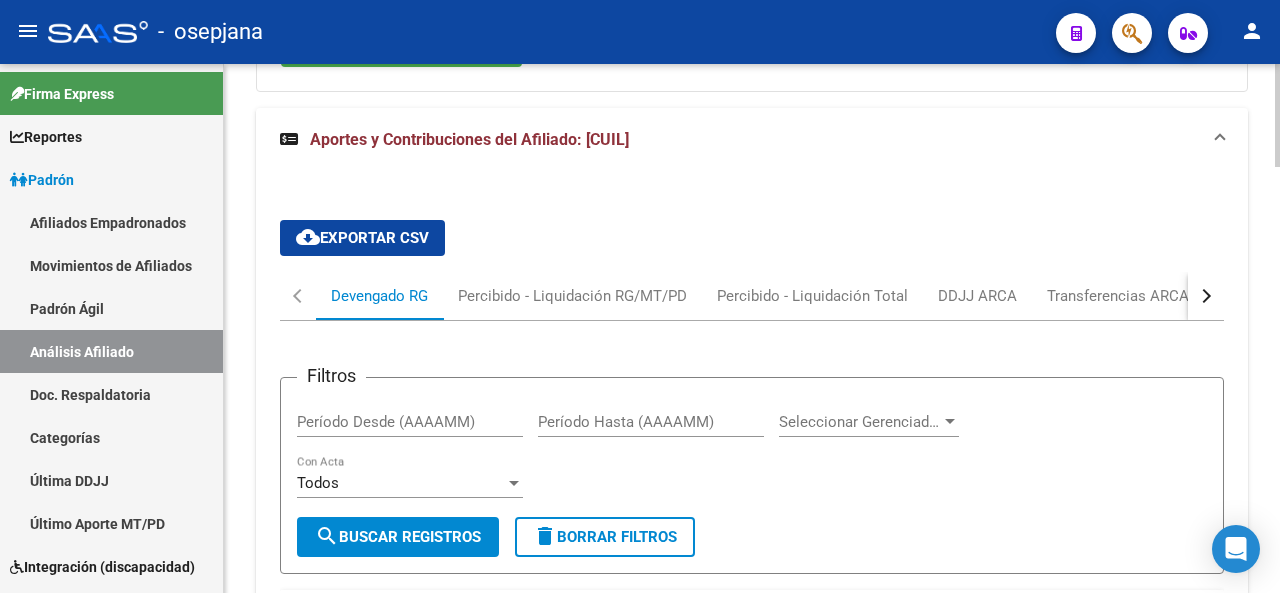 click at bounding box center [1206, 296] 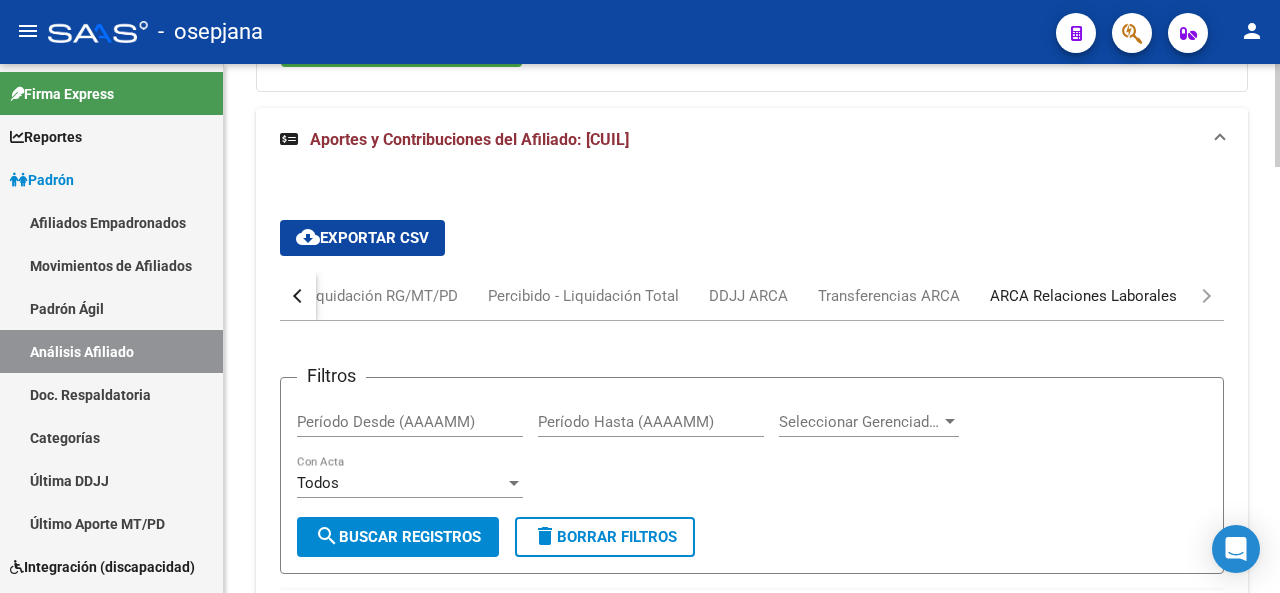 click on "ARCA Relaciones Laborales" at bounding box center [1083, 296] 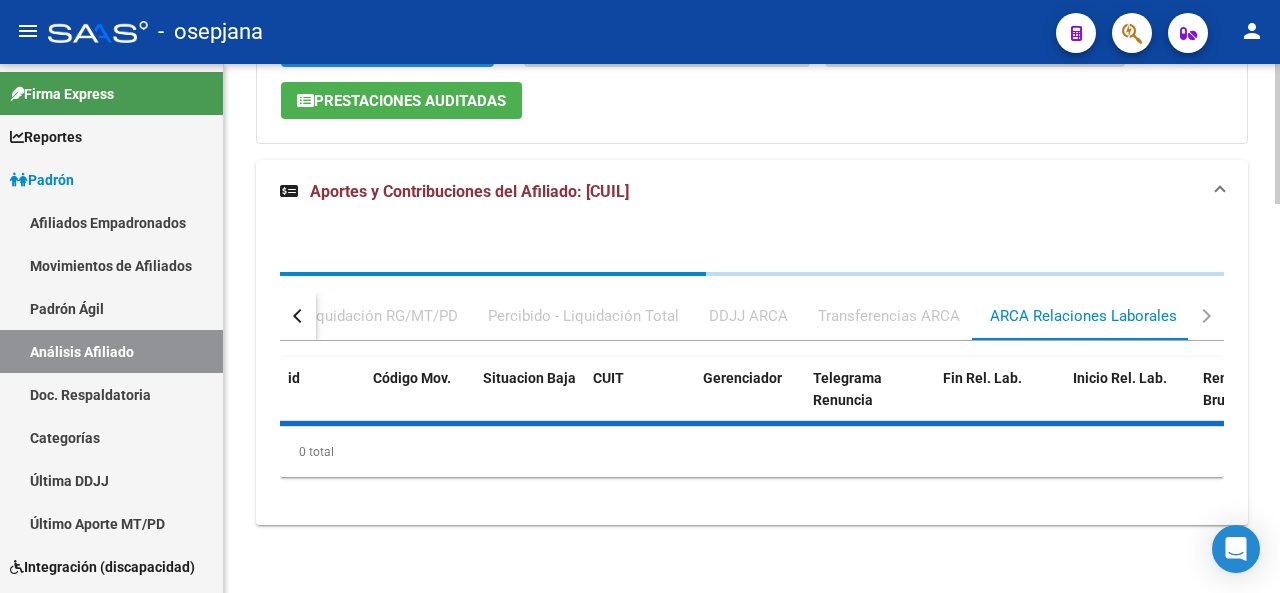 scroll, scrollTop: 1515, scrollLeft: 0, axis: vertical 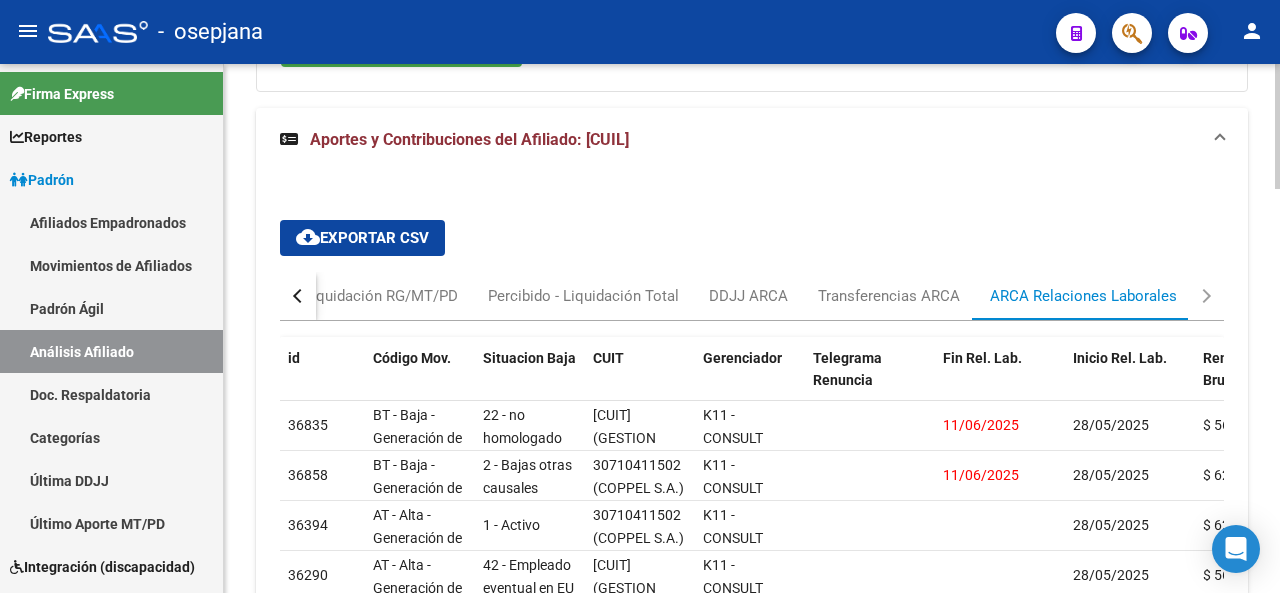 click 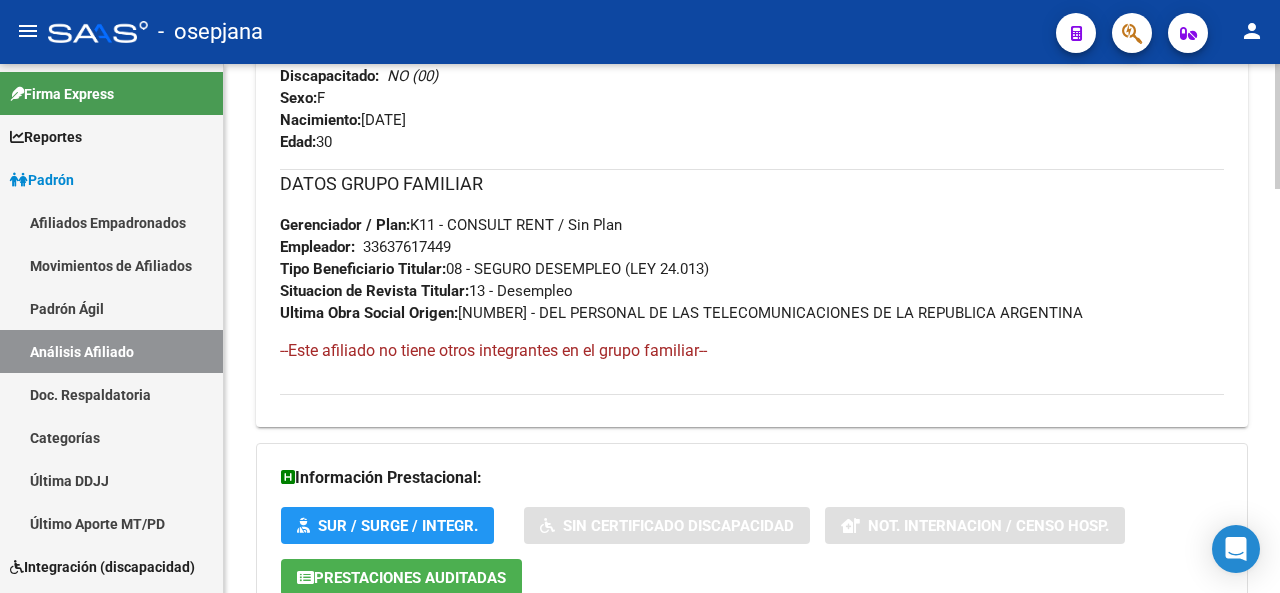 click 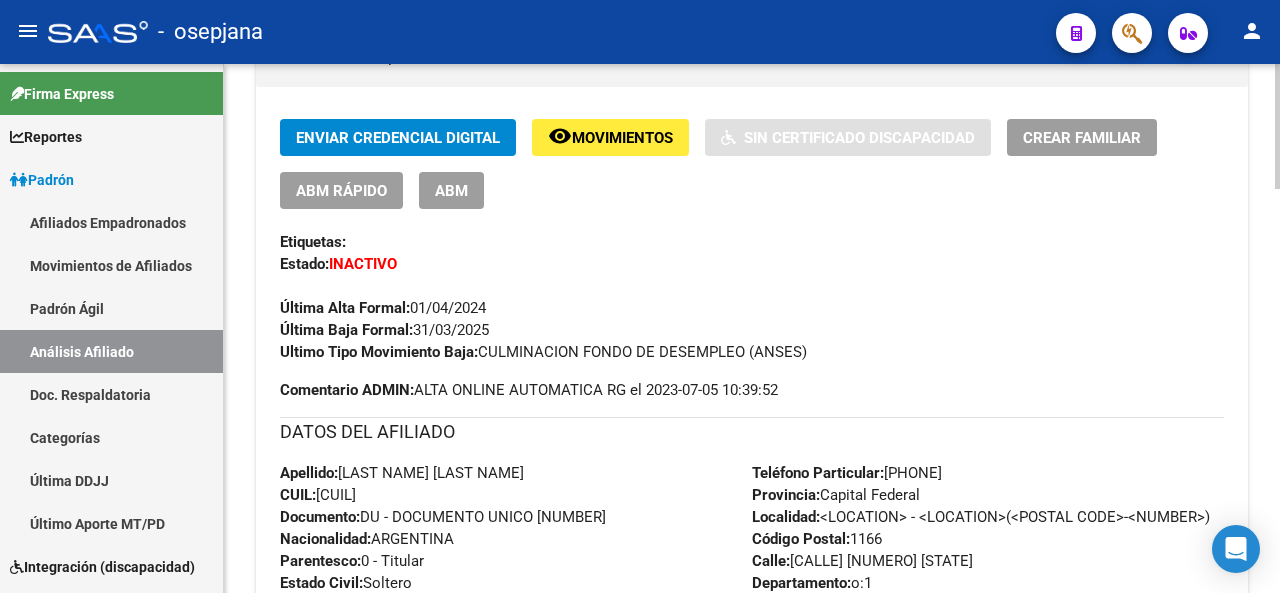 click 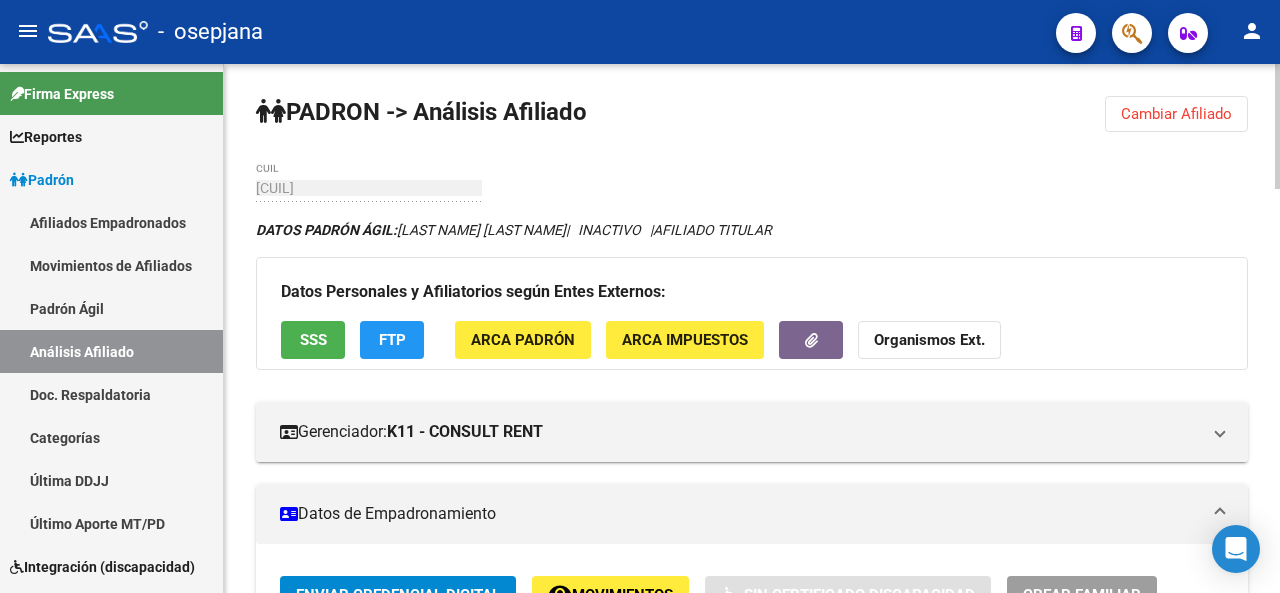 click on "Cambiar Afiliado" 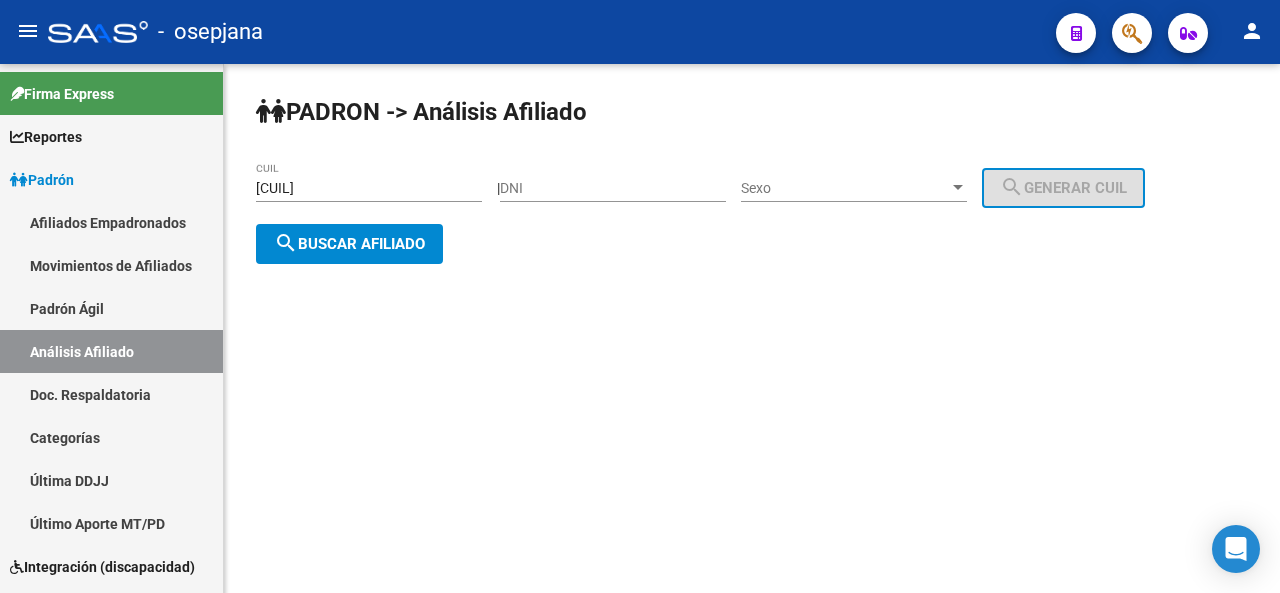 click on "[CUIL] CUIL" 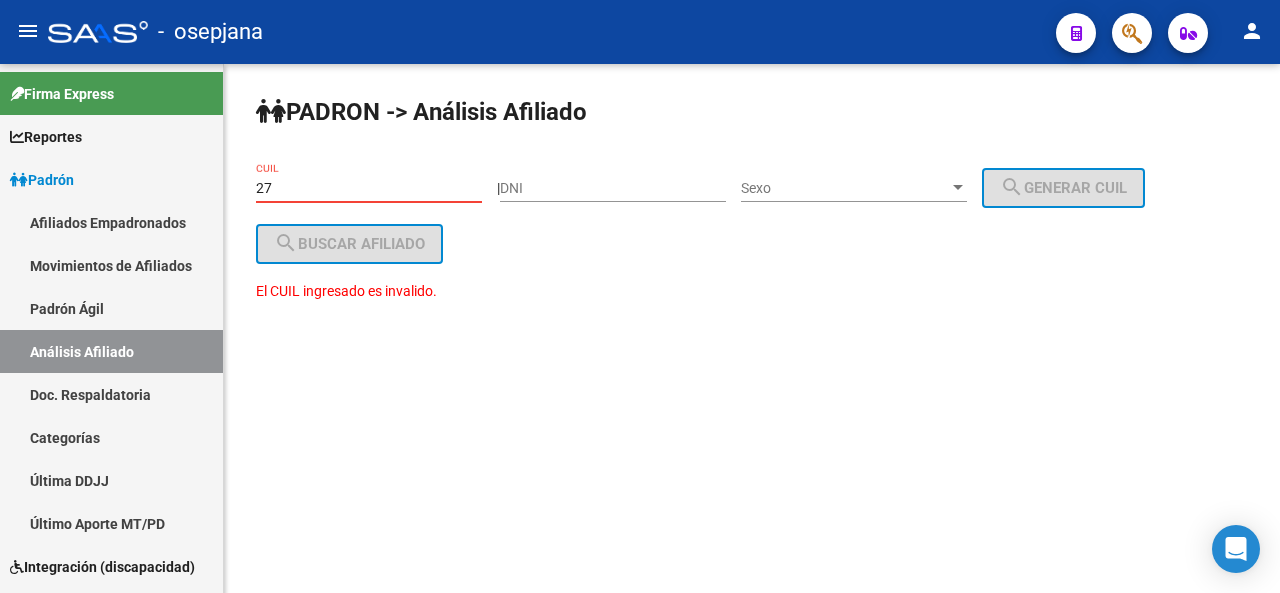 type on "2" 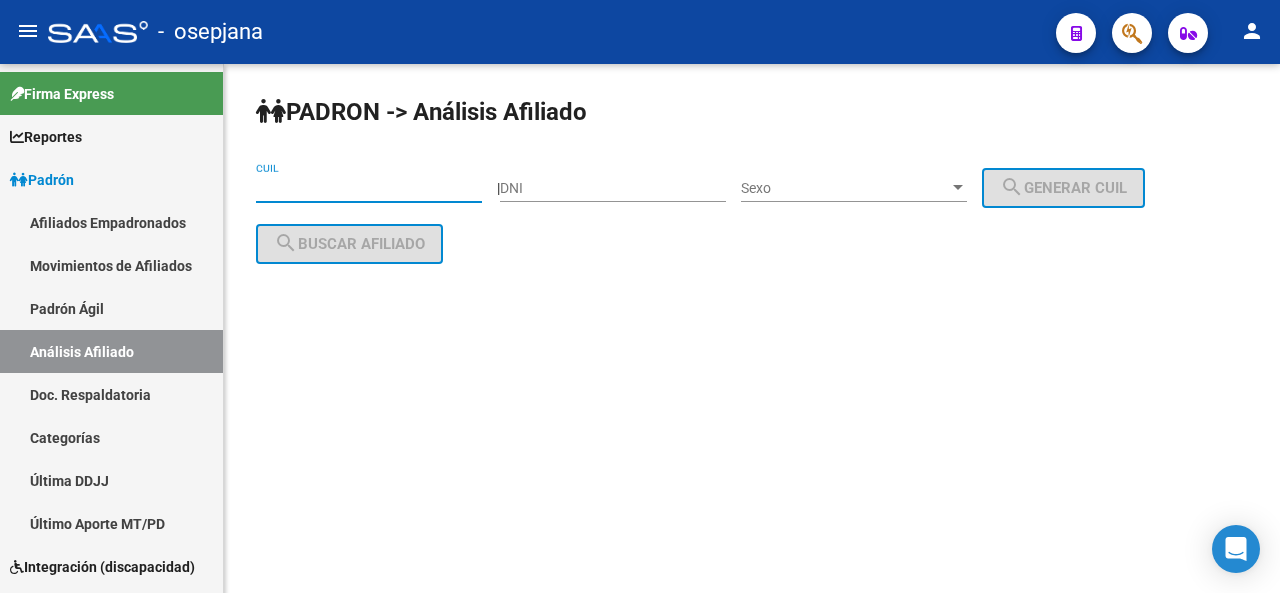 paste on "[CUIL]" 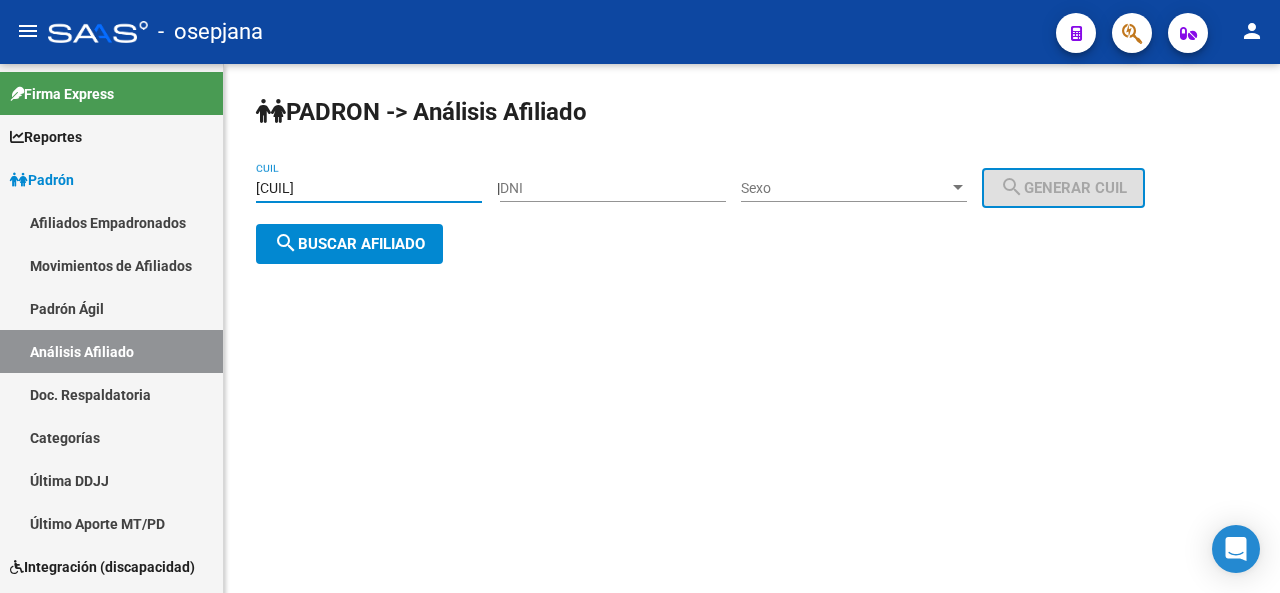 type on "[CUIL]" 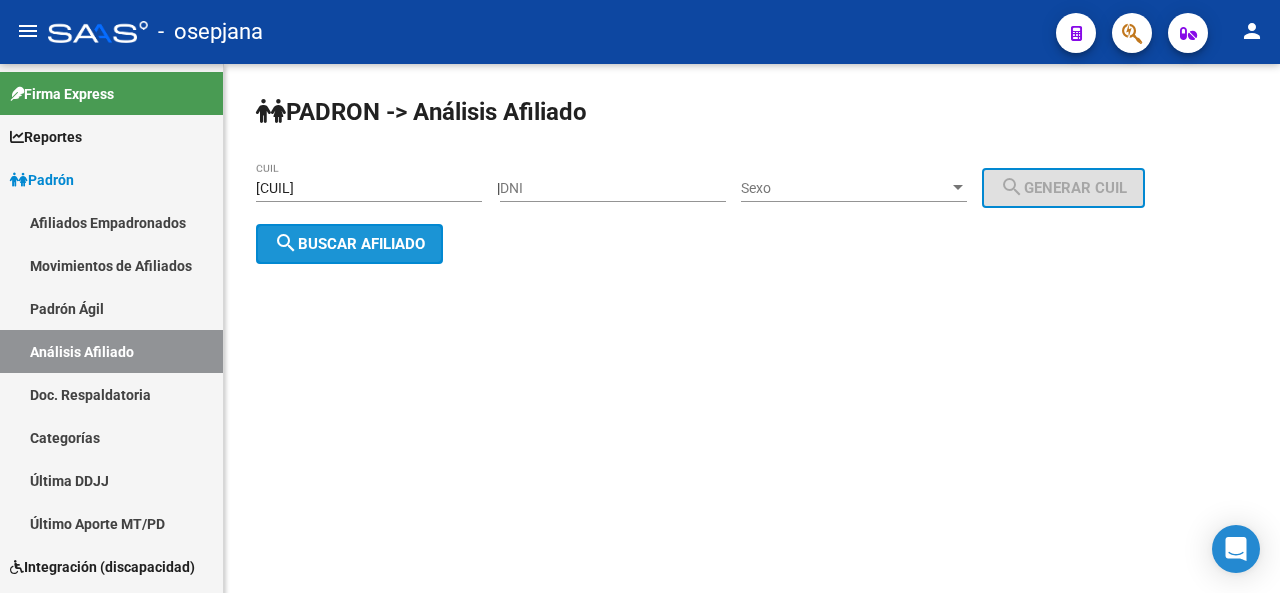 click on "search  Buscar afiliado" 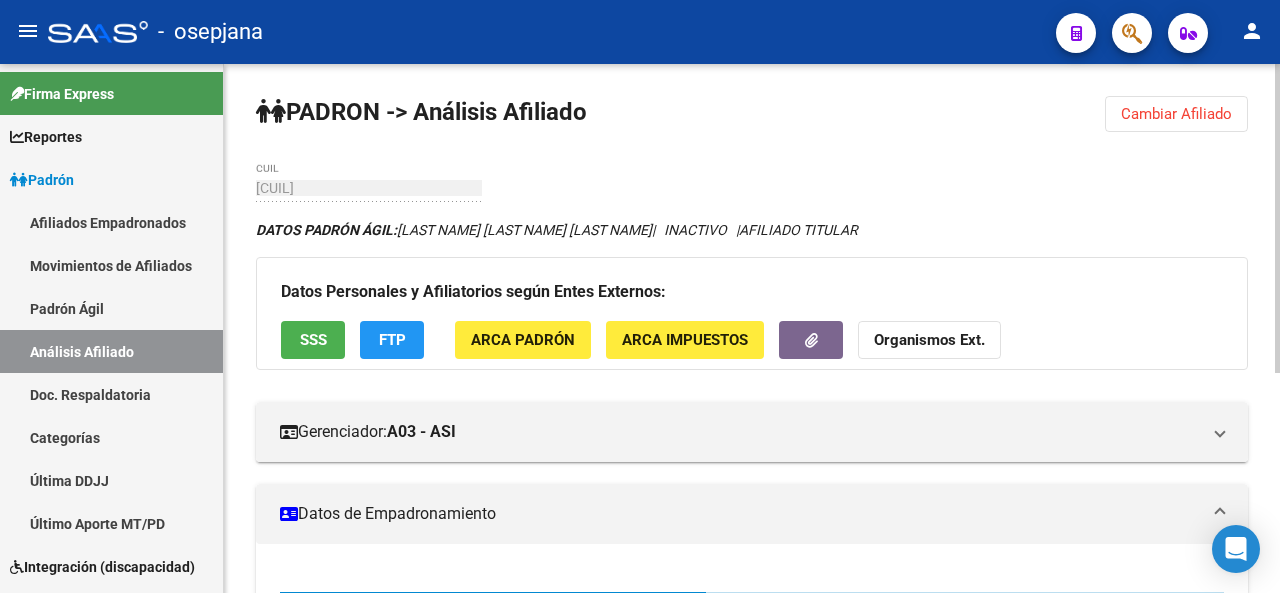 click 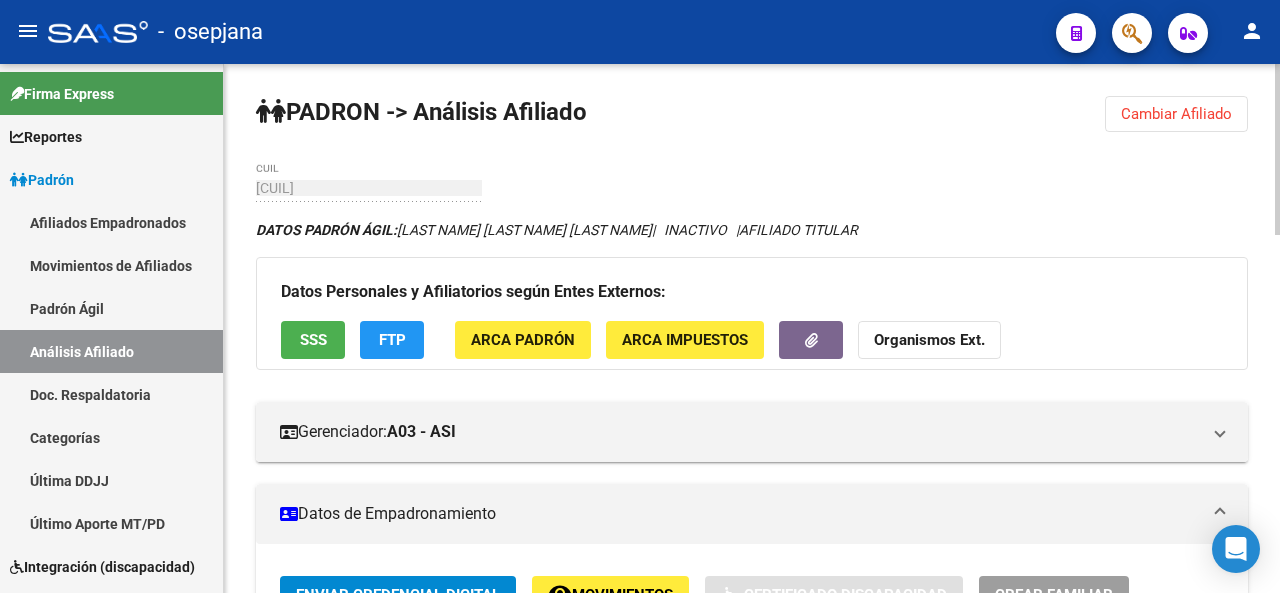 click 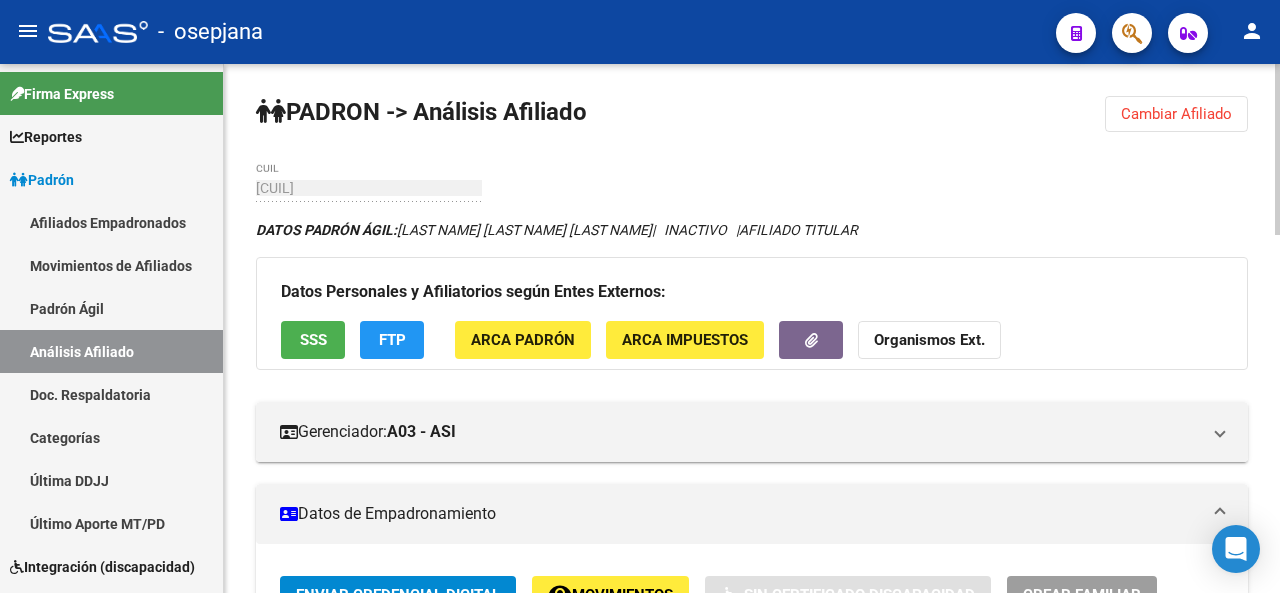 click 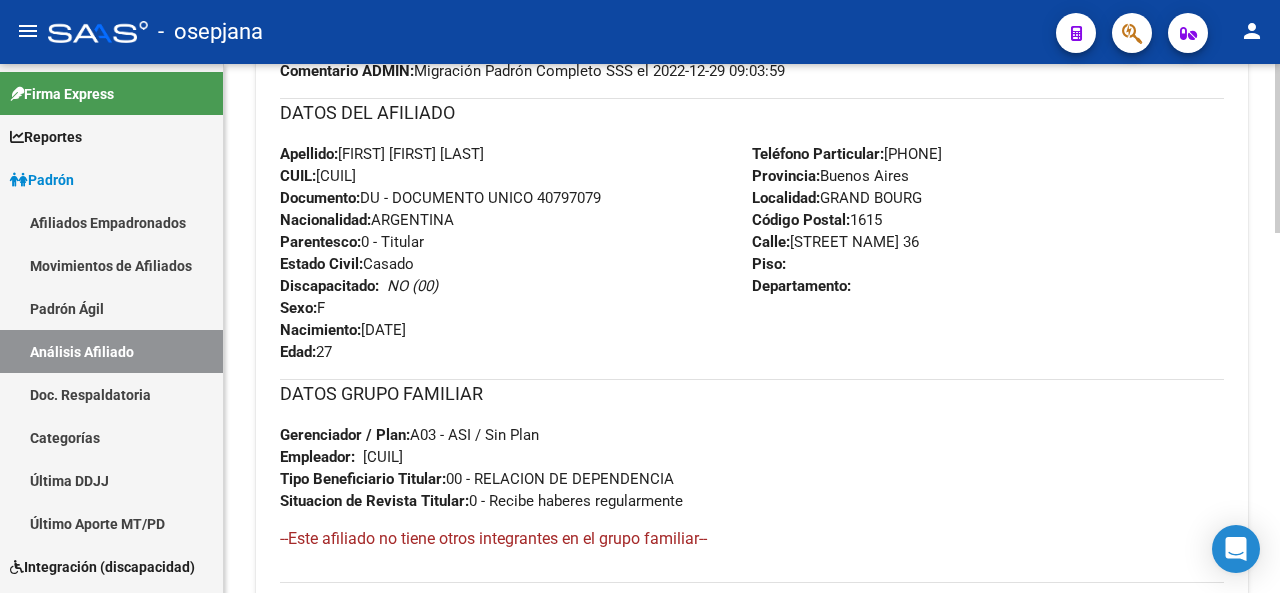 scroll, scrollTop: 778, scrollLeft: 0, axis: vertical 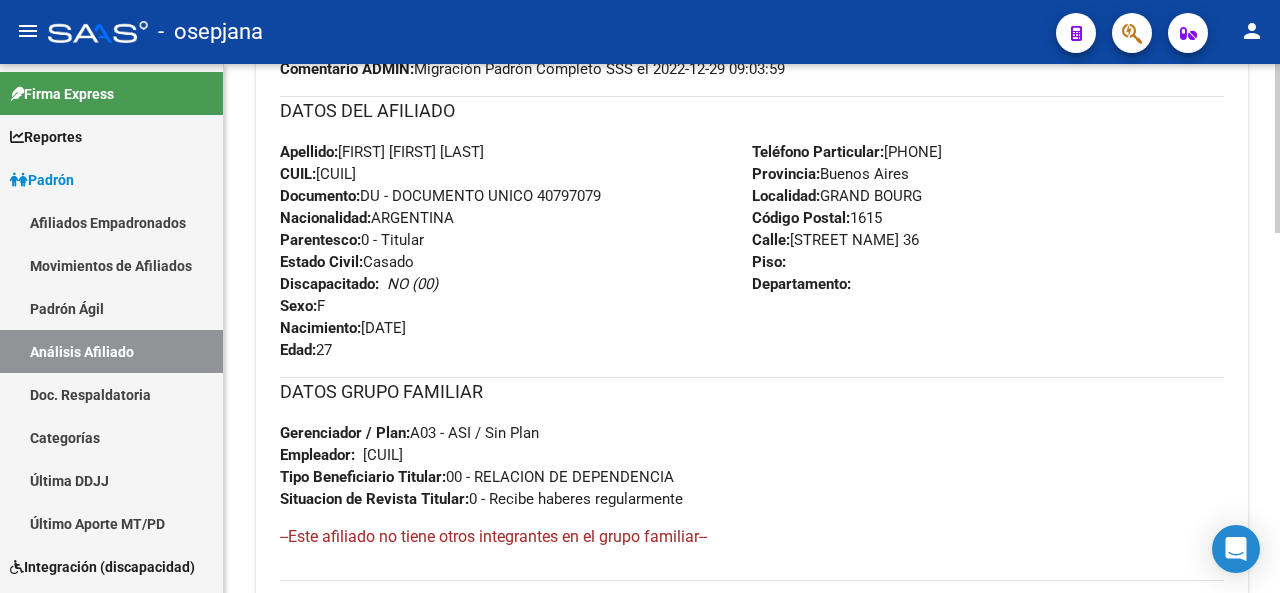 click 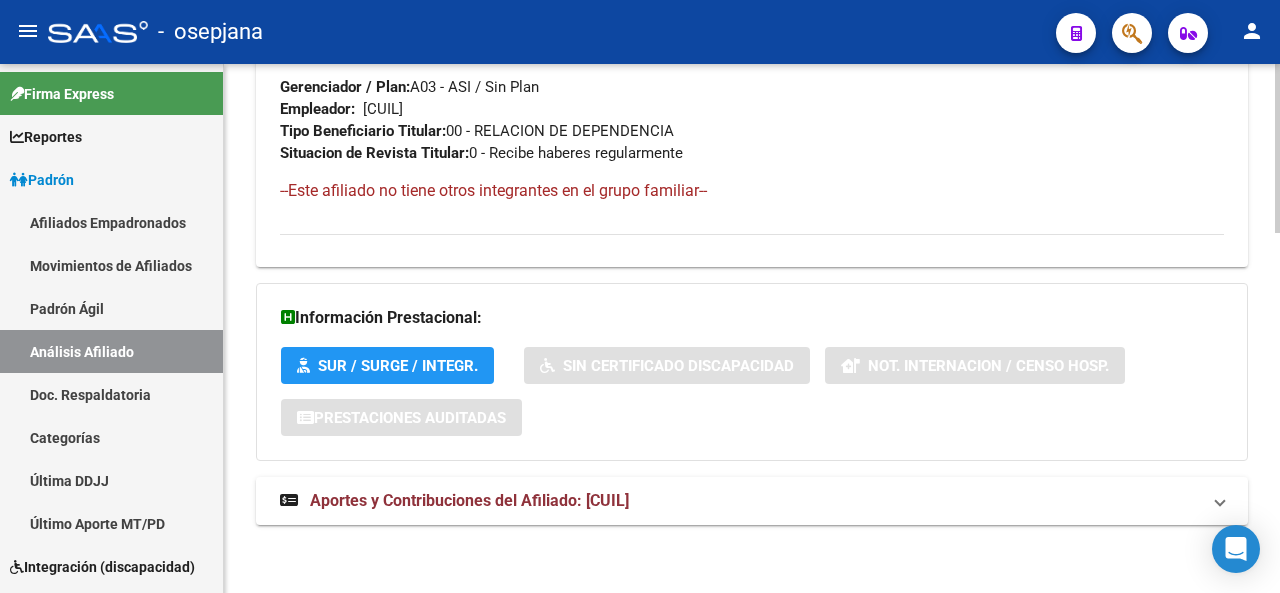 click 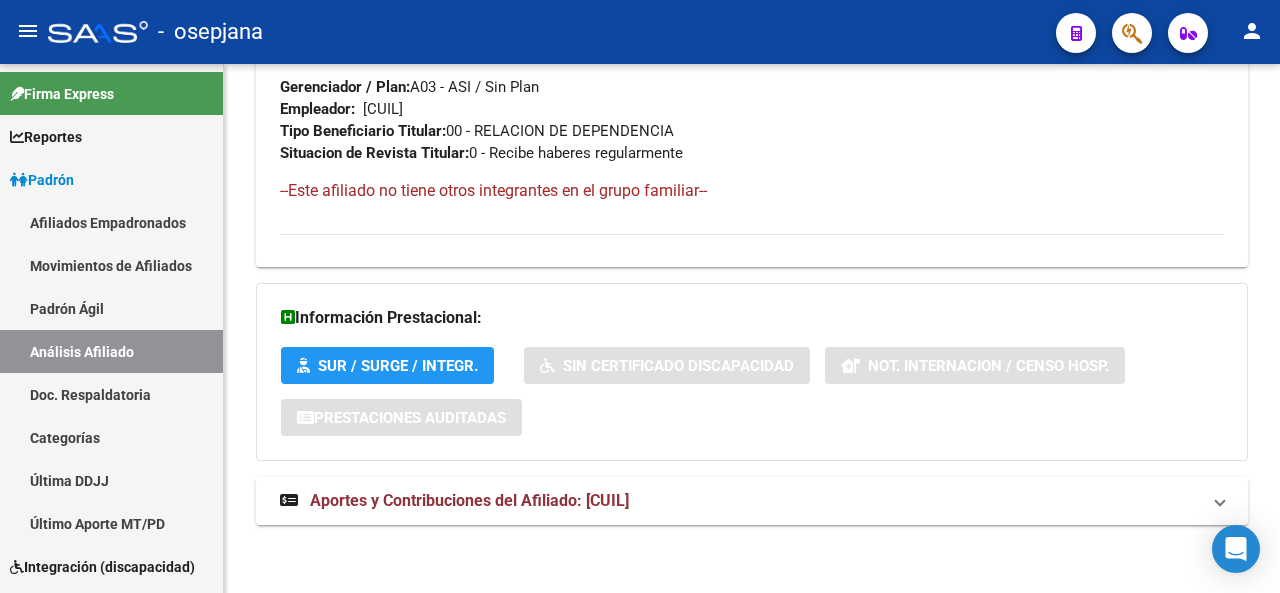 click on "PADRON -> Análisis Afiliado  Cambiar Afiliado
27-40797079-4 CUIL DATOS PADRÓN ÁGIL:  MU?OZ  ALINA YANEL                <NAME>  <NAME>                <STATUS>   AFILIADO TITULAR  Datos Personales y Afiliatorios según Entes Externos: SSS FTP ARCA Padrón ARCA Impuestos Organismos Ext.  <GERENCIADOR>  A03 - ASI Atención telefónica: Atención emergencias: Otros Datos Útiles:  <DATOS EMPADRONAMIENTO>  Enviar Credencial Digital remove_red_eye Movimientos <MOVIMIENTOS>  Sin Certificado Discapacidad Crear Familiar ABM Rápido ABM Etiquetas: Estado:<STATUS> Última Alta Formal:  <DATE> Última Baja Formal:  <DATE> Ultimo Tipo Movimiento Baja:  FALTA DE DDJJ (+ 3 MESE) Comentario ADMIN:  Migración Padrón Completo SSS el 2022-12-29 09:03:59 DATOS DEL AFILIADO Apellido:  ALINA YANEL              MU?OZ  CUIL:  <CUIL> Documento:  DU - DOCUMENTO UNICO <DOCUMENTO>  Nacionalidad:  ARGENTINA Parentesco:  0 - Titular Estado Civil:  Casado Discapacitado: <DISCAPACIDAD>  NO (00) Sexo:  F Nacimiento:  <DATE> Edad:  27  Provincia:<PROVINCIA>" 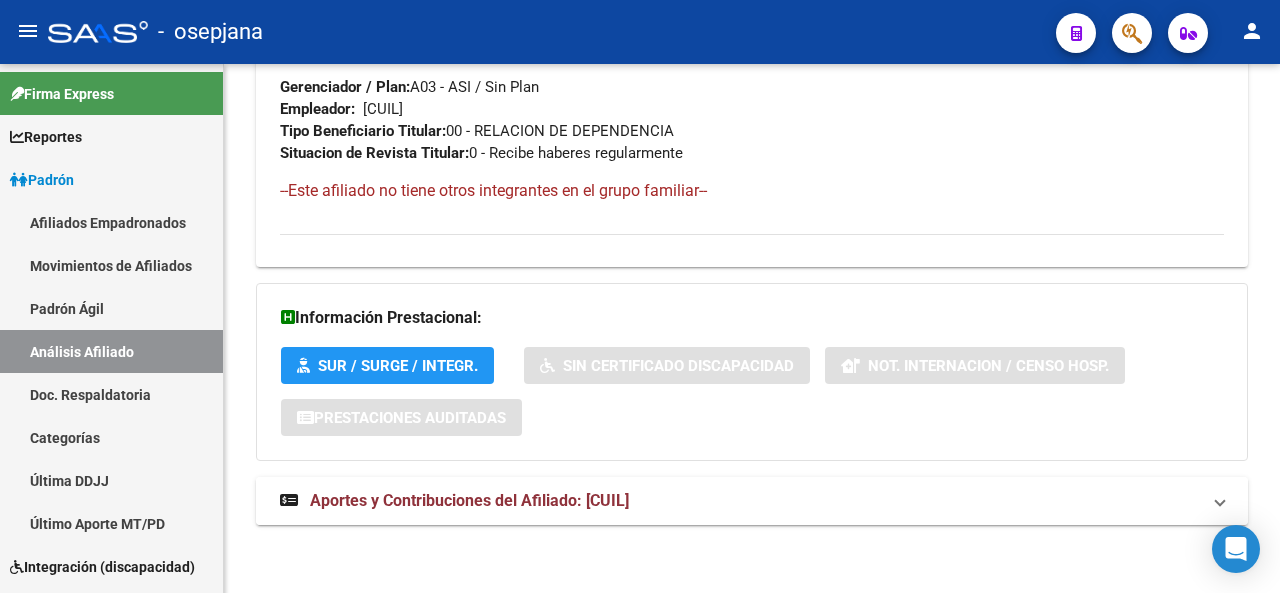 click on "Aportes y Contribuciones del Afiliado: [CUIL]" at bounding box center (740, 501) 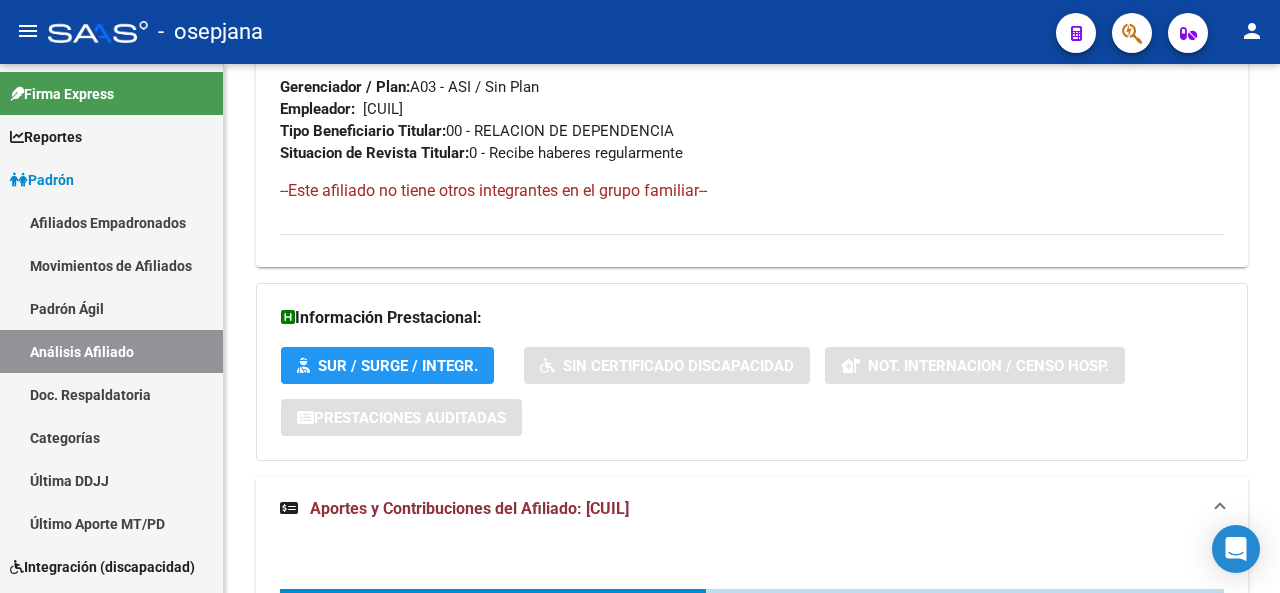 click 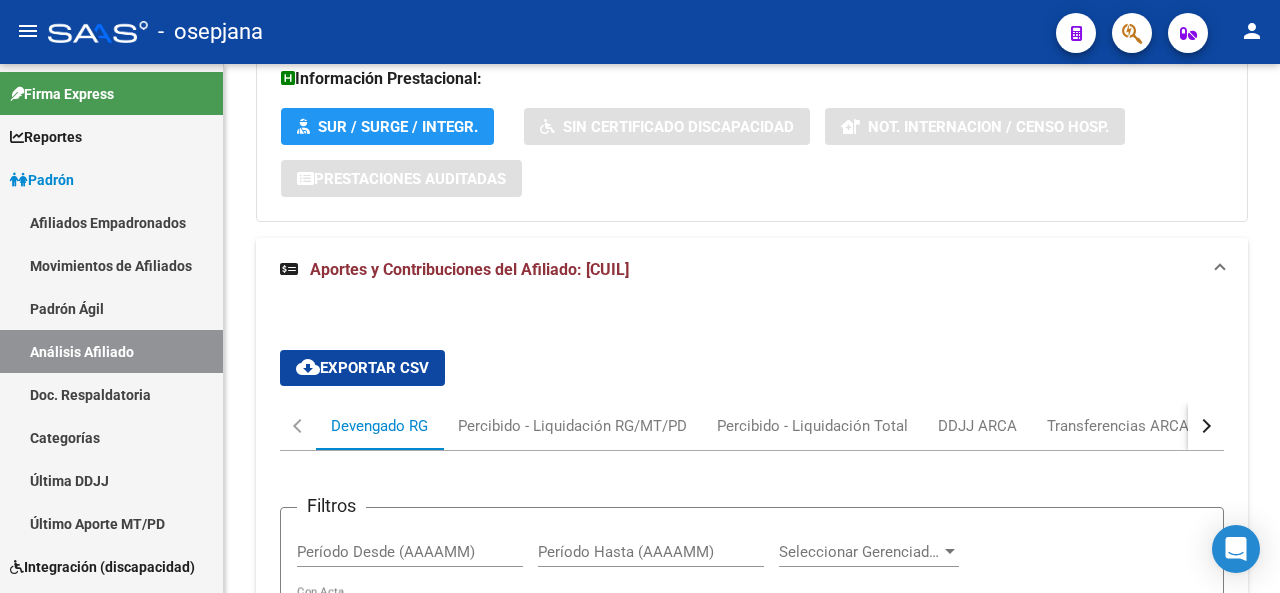scroll, scrollTop: 1409, scrollLeft: 0, axis: vertical 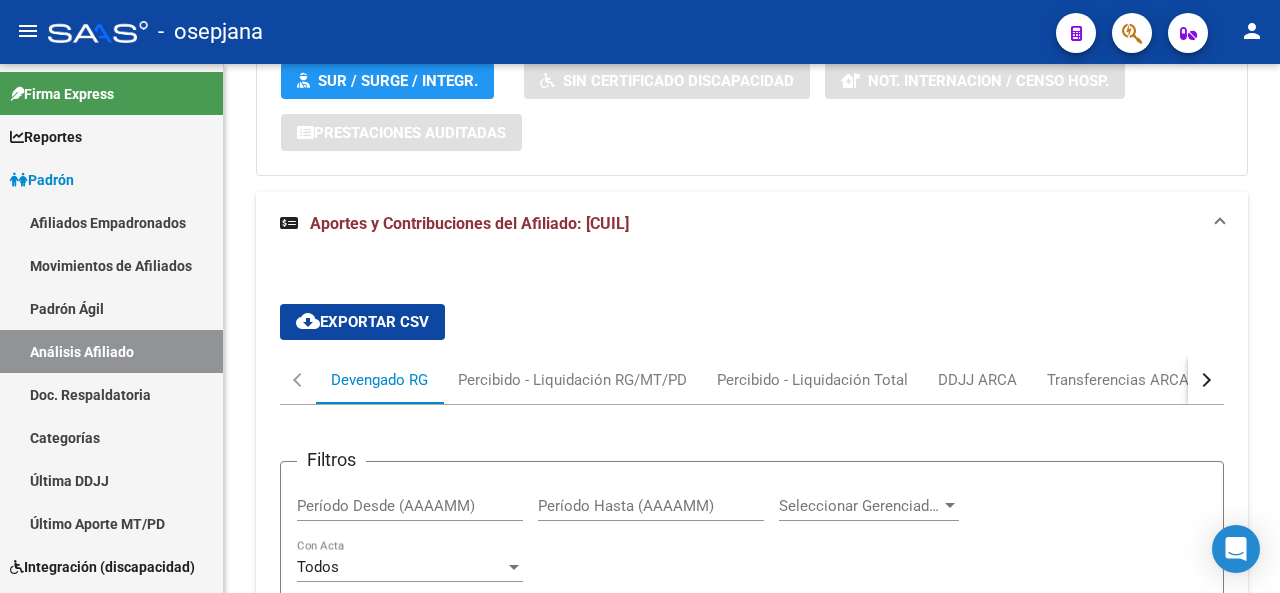 click 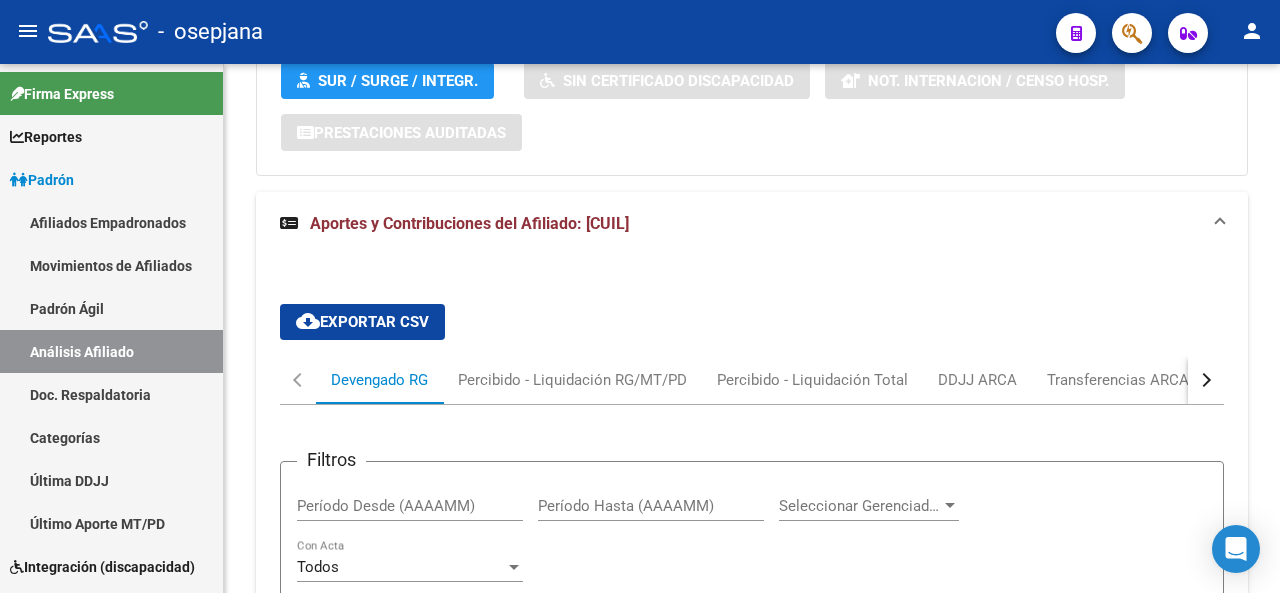 click at bounding box center [1206, 380] 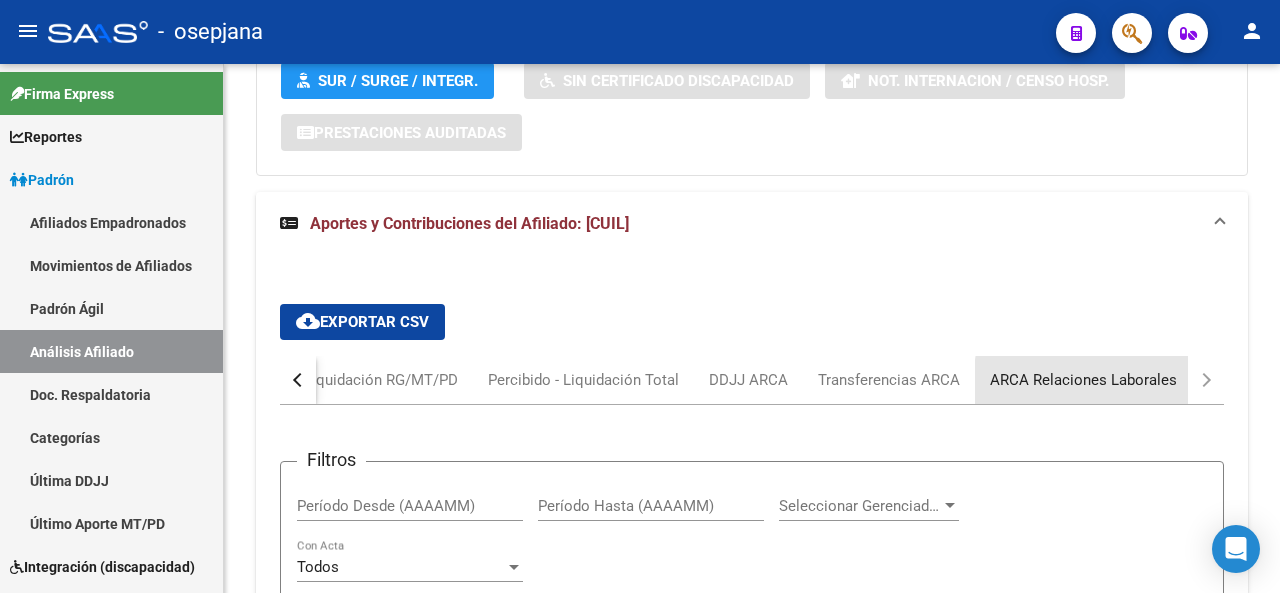 click on "ARCA Relaciones Laborales" at bounding box center (1083, 380) 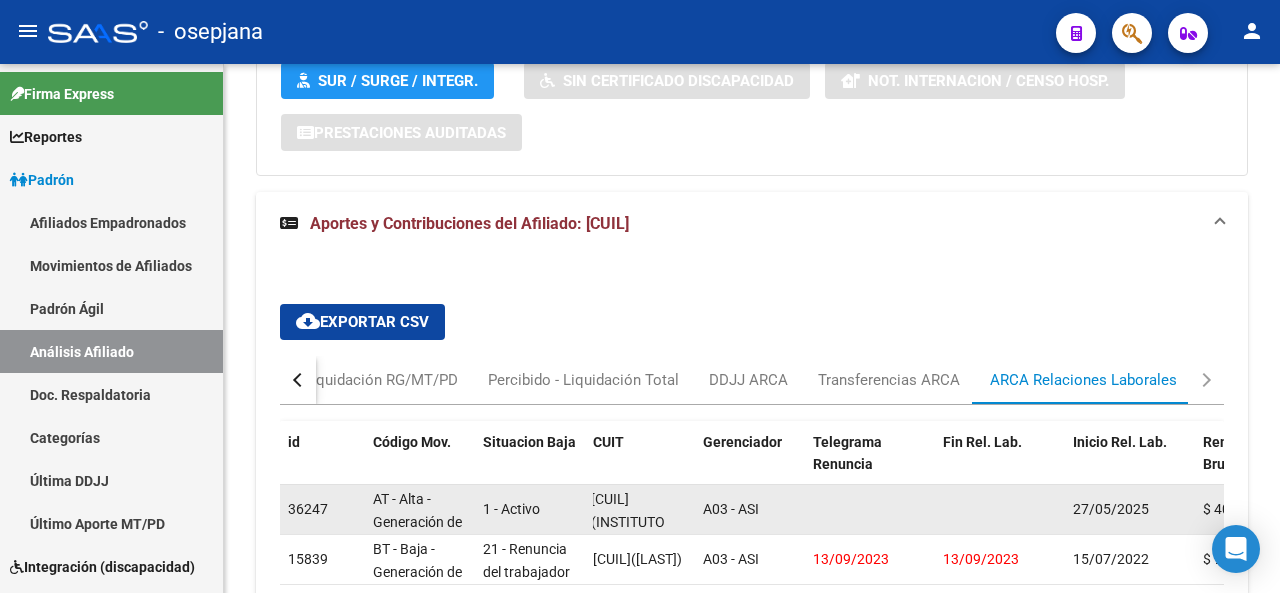 scroll, scrollTop: 0, scrollLeft: 0, axis: both 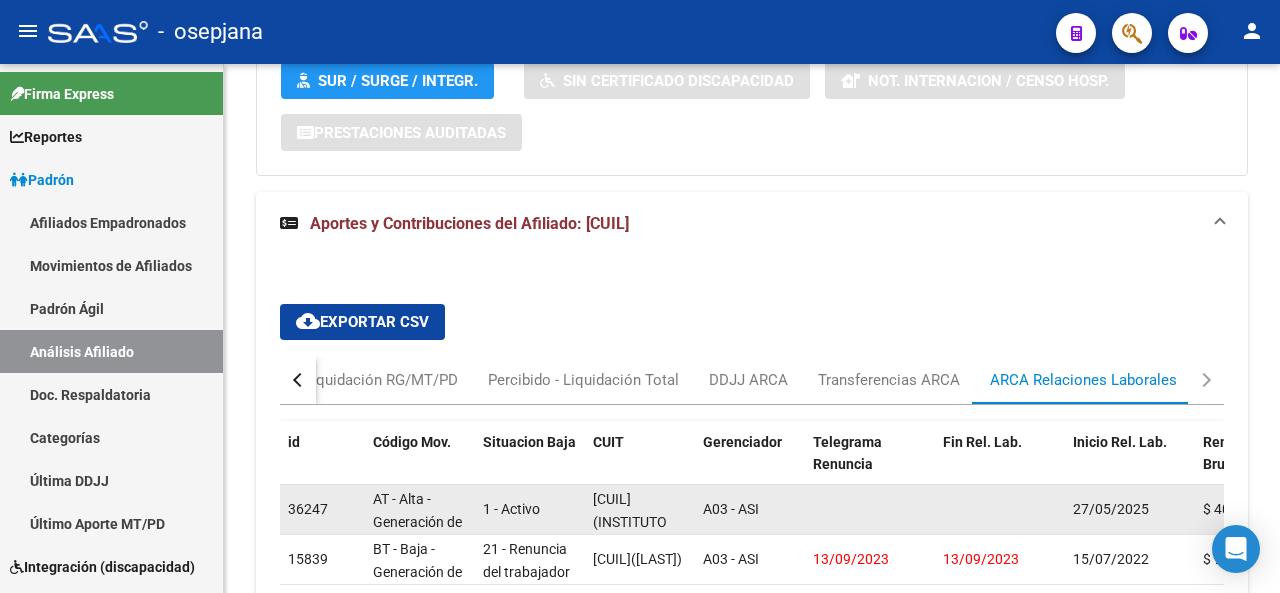 drag, startPoint x: 670, startPoint y: 500, endPoint x: 569, endPoint y: 505, distance: 101.12369 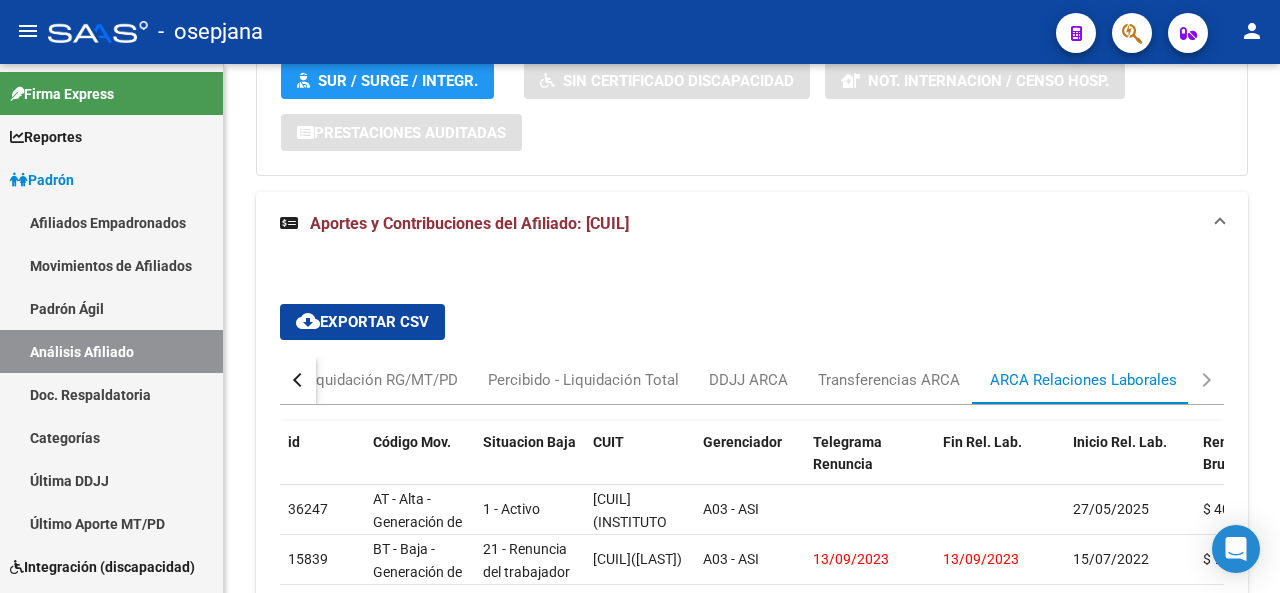 click 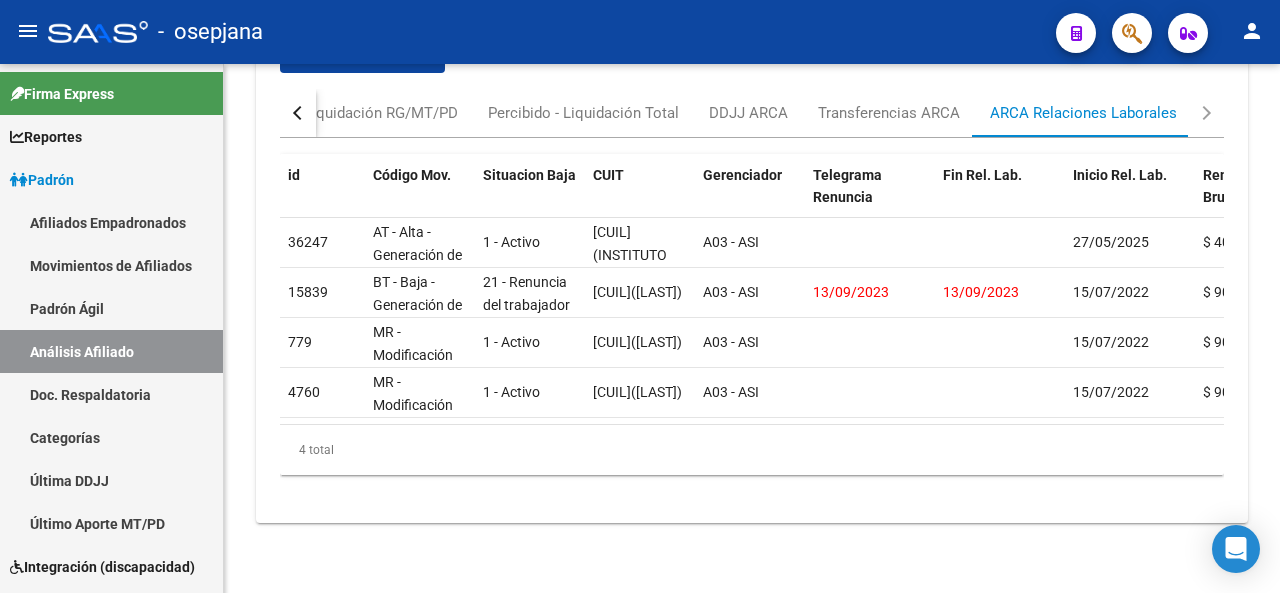 click at bounding box center [300, 113] 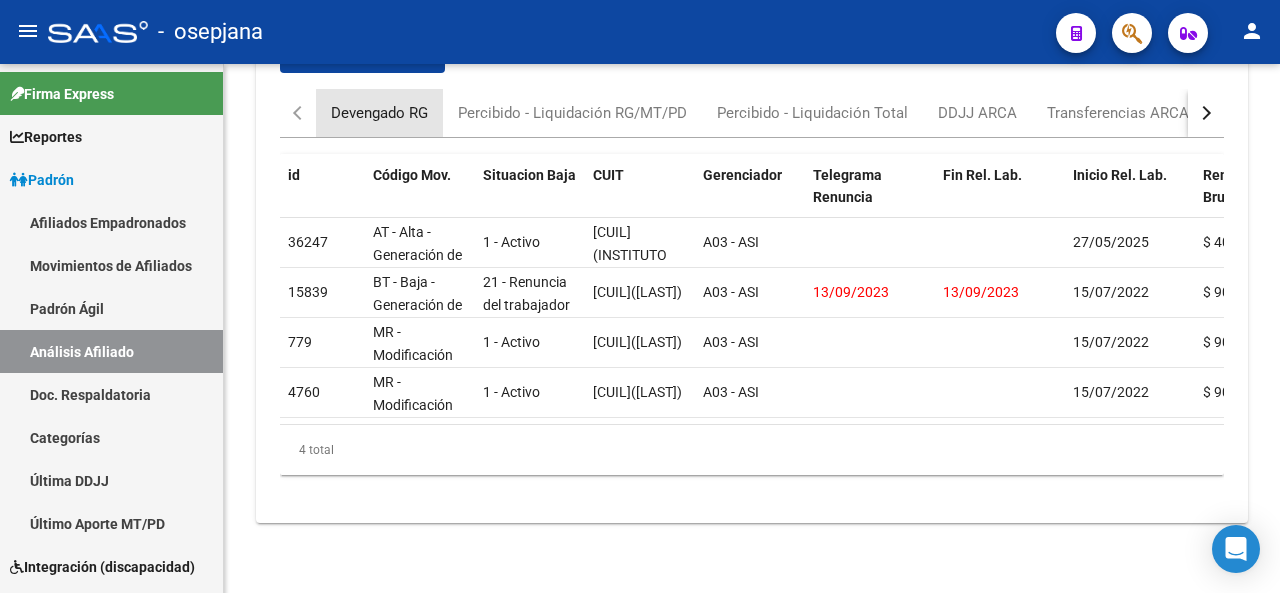 click on "Devengado RG" at bounding box center [379, 113] 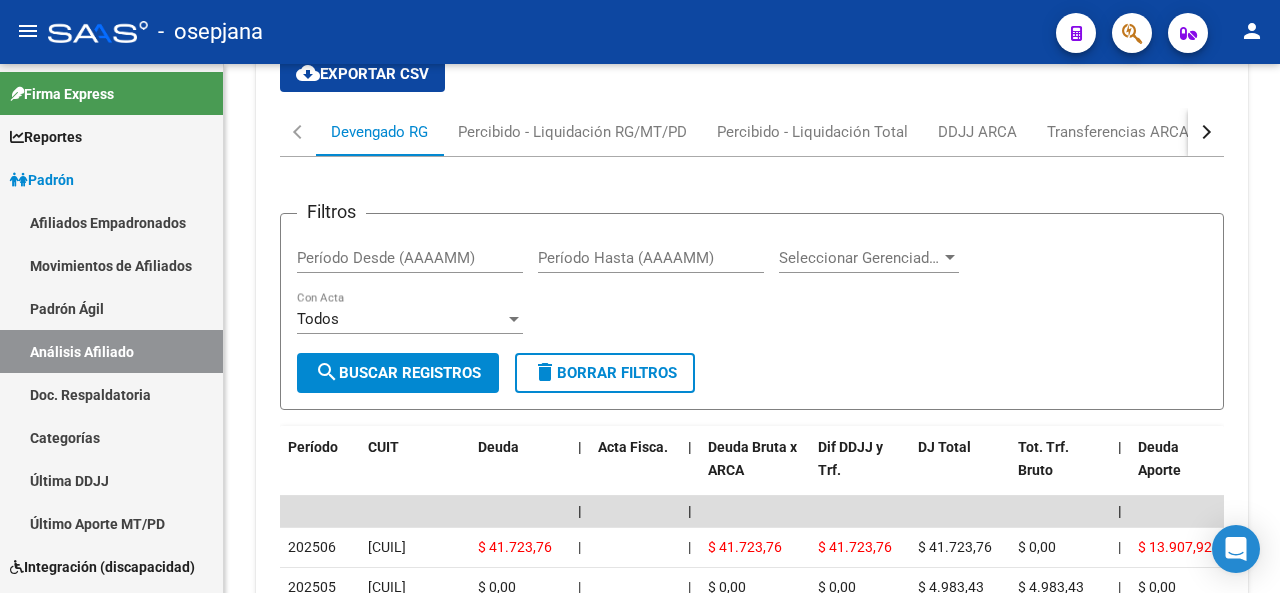 scroll, scrollTop: 1689, scrollLeft: 0, axis: vertical 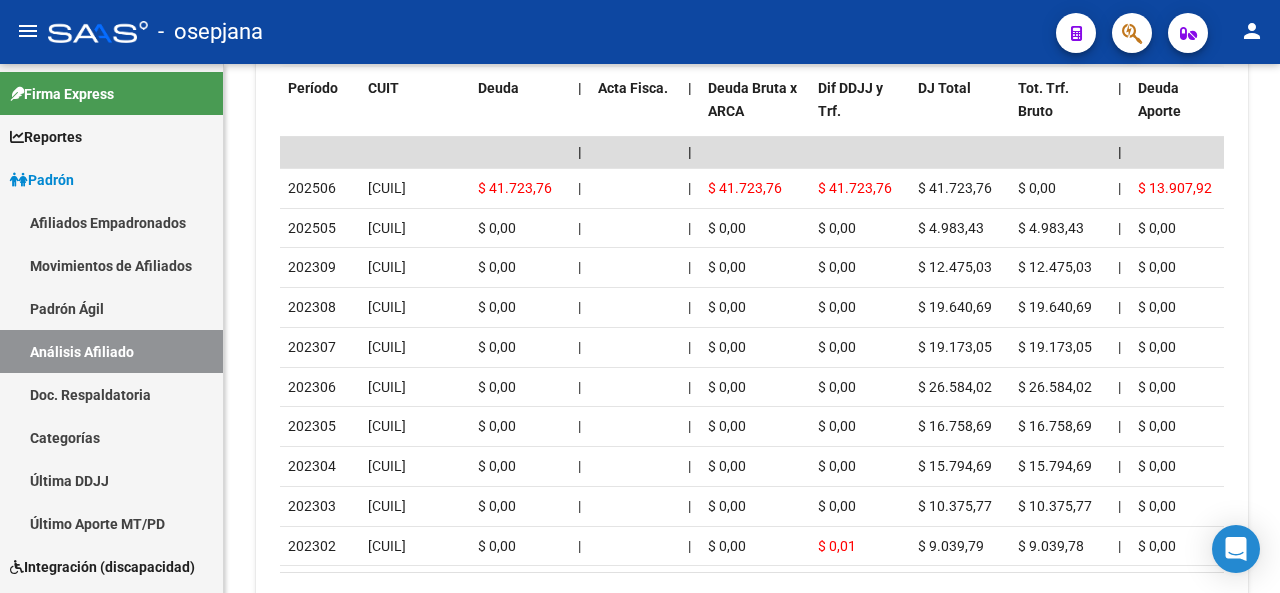click 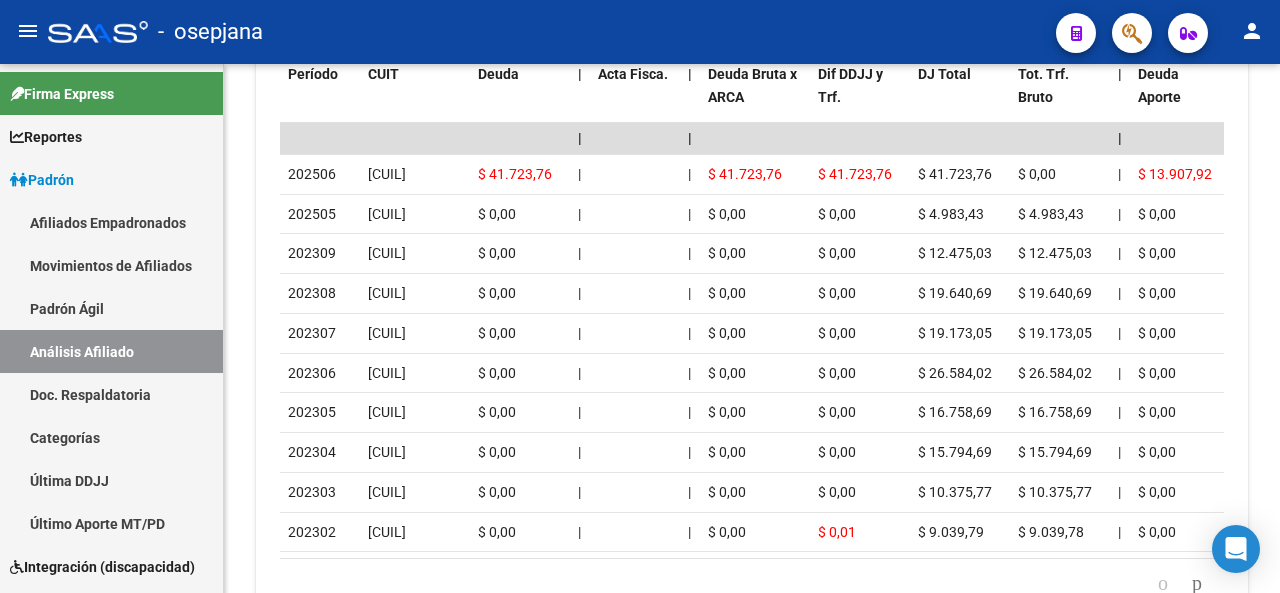 click 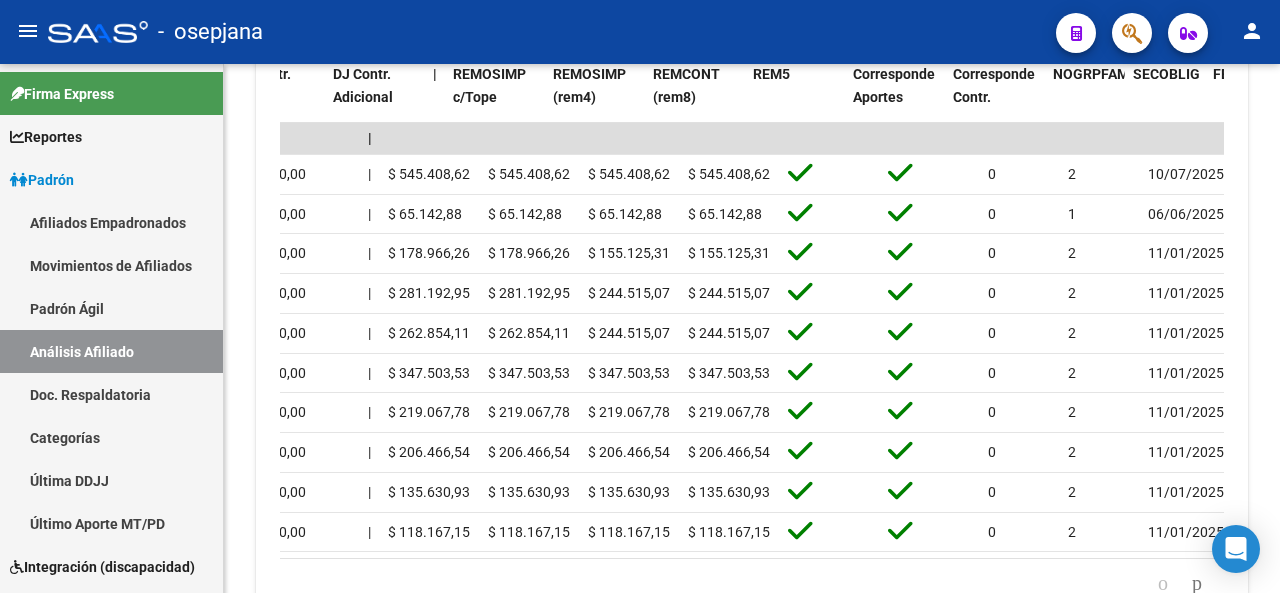 scroll, scrollTop: 0, scrollLeft: 2748, axis: horizontal 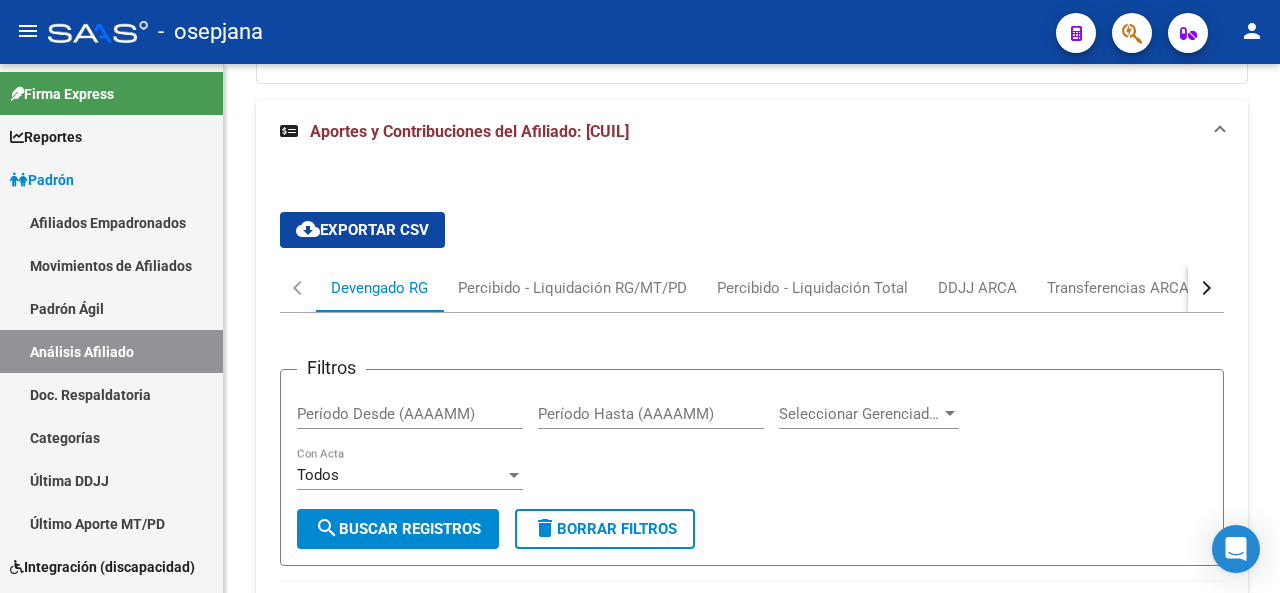 click 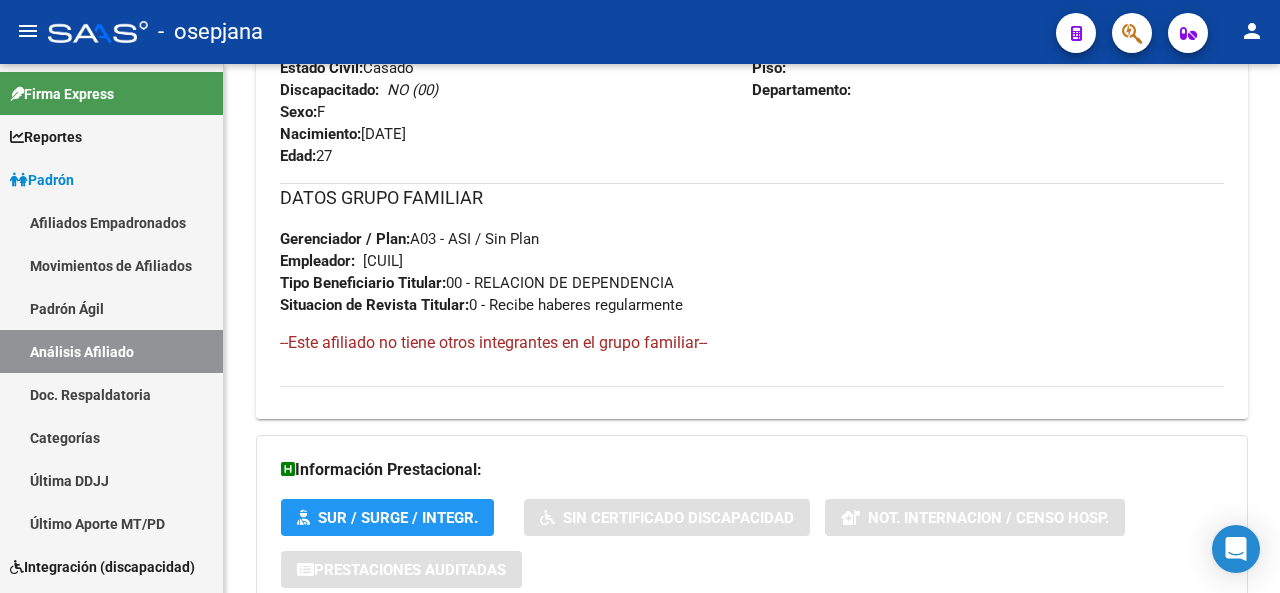 scroll, scrollTop: 443, scrollLeft: 0, axis: vertical 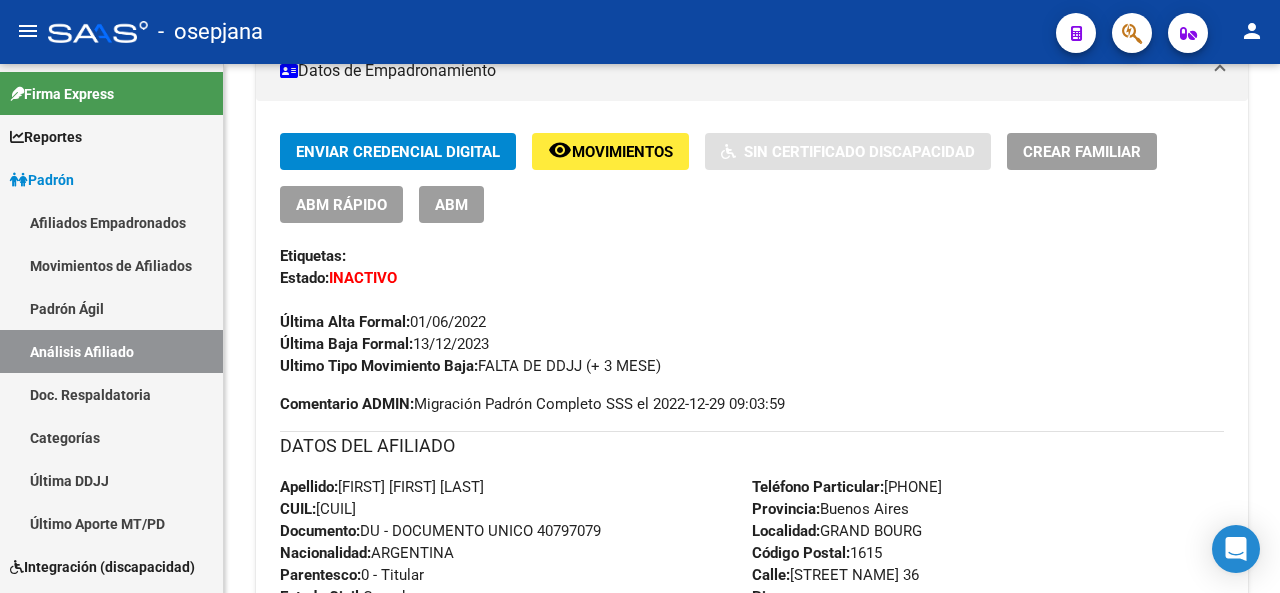 click 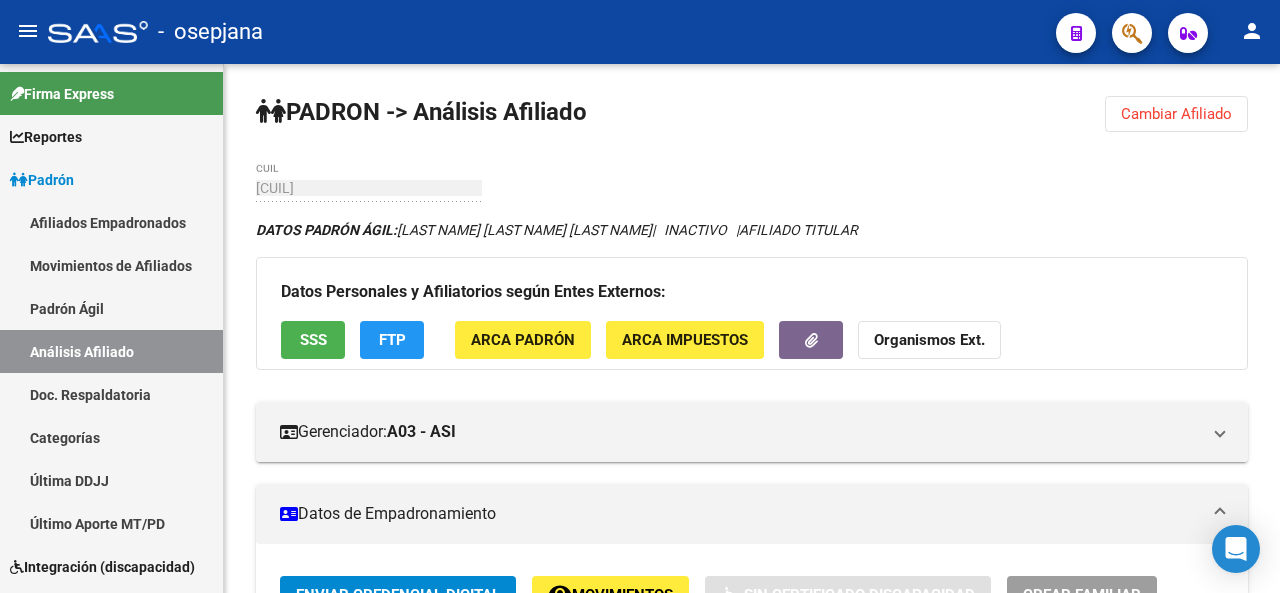 click 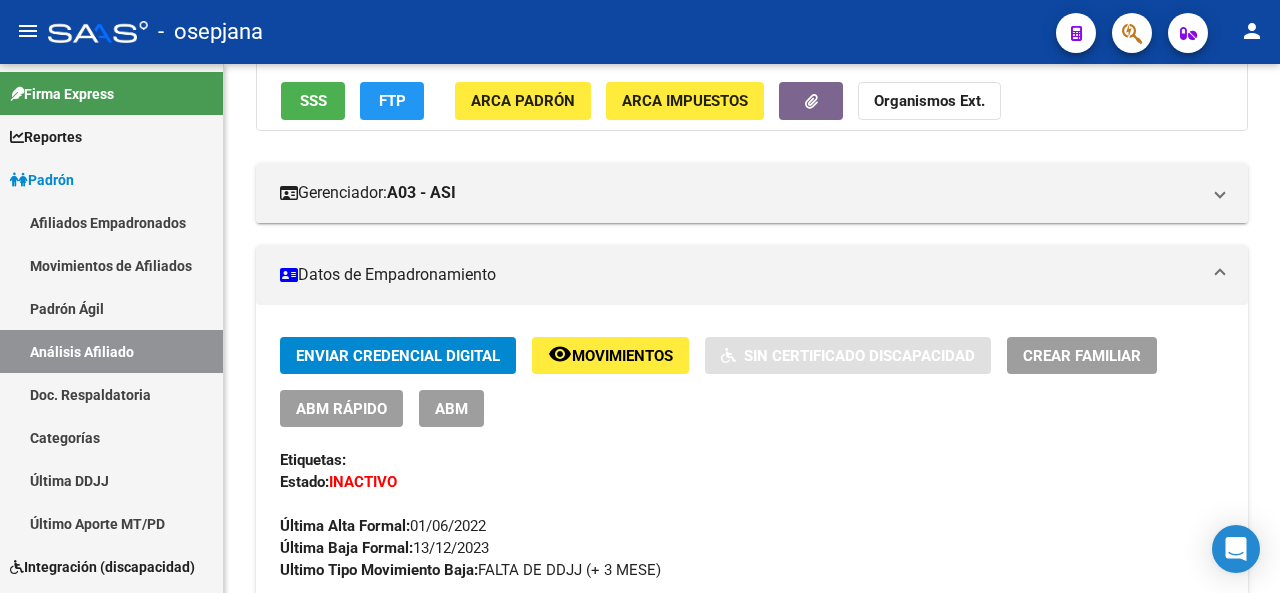 click on "PADRON -> Análisis Afiliado  Cambiar Afiliado
27-40797079-4 CUIL DATOS PADRÓN ÁGIL:  MU?OZ  ALINA YANEL                <NAME>  <NAME>                <STATUS>   AFILIADO TITULAR  Datos Personales y Afiliatorios según Entes Externos: SSS FTP ARCA Padrón ARCA Impuestos Organismos Ext.  <GERENCIADOR>  A03 - ASI Atención telefónica: Atención emergencias: Otros Datos Útiles:  <DATOS EMPADRONAMIENTO>  Enviar Credencial Digital remove_red_eye Movimientos <MOVIMIENTOS>  Sin Certificado Discapacidad Crear Familiar ABM Rápido ABM Etiquetas: Estado:<STATUS> Última Alta Formal:  <DATE> Última Baja Formal:  <DATE> Ultimo Tipo Movimiento Baja:  FALTA DE DDJJ (+ 3 MESE) Comentario ADMIN:  Migración Padrón Completo SSS el 2022-12-29 09:03:59 DATOS DEL AFILIADO Apellido:  ALINA YANEL              MU?OZ  CUIL:  <CUIL> Documento:  DU - DOCUMENTO UNICO <DOCUMENTO>  Nacionalidad:  ARGENTINA Parentesco:  0 - Titular Estado Civil:  Casado Discapacitado: <DISCAPACIDAD>  NO (00) Sexo:  F Nacimiento:  <DATE> Edad:  27  Provincia:<PROVINCIA>" 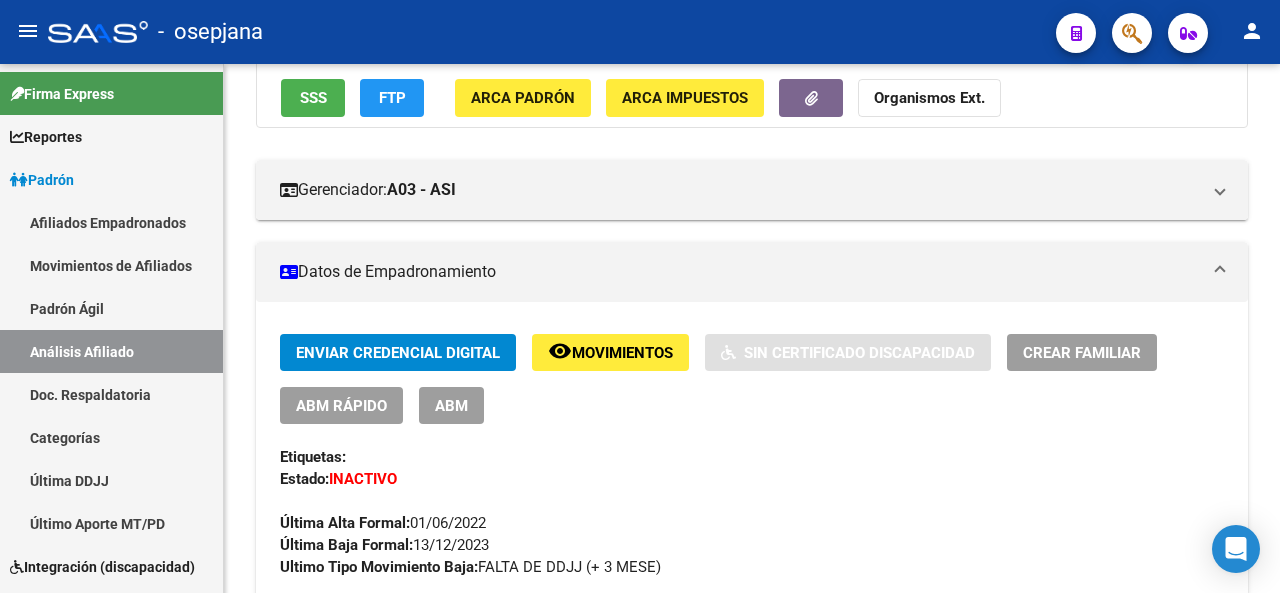 drag, startPoint x: 1272, startPoint y: 196, endPoint x: 957, endPoint y: 228, distance: 316.62122 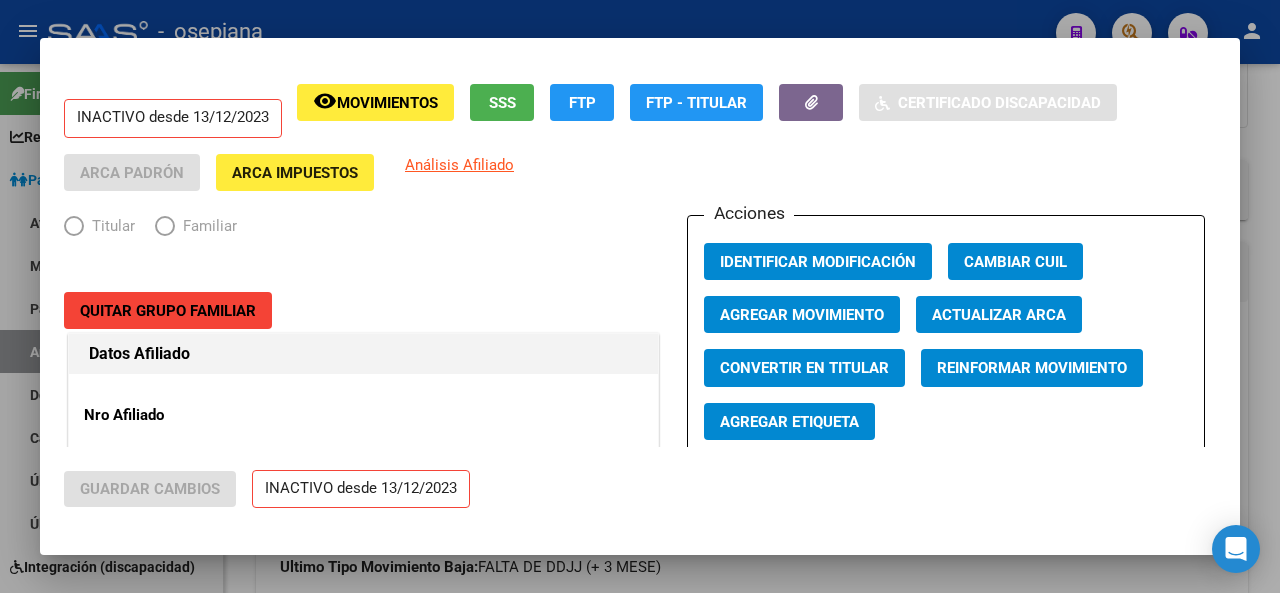 radio on "true" 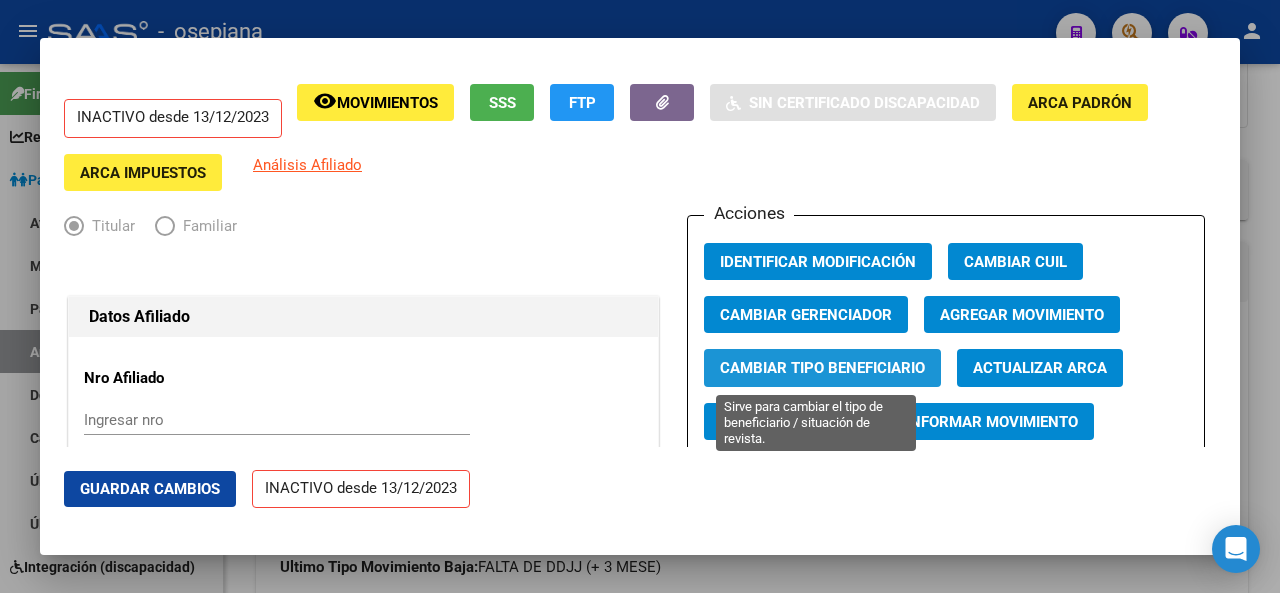 click on "Cambiar Tipo Beneficiario" 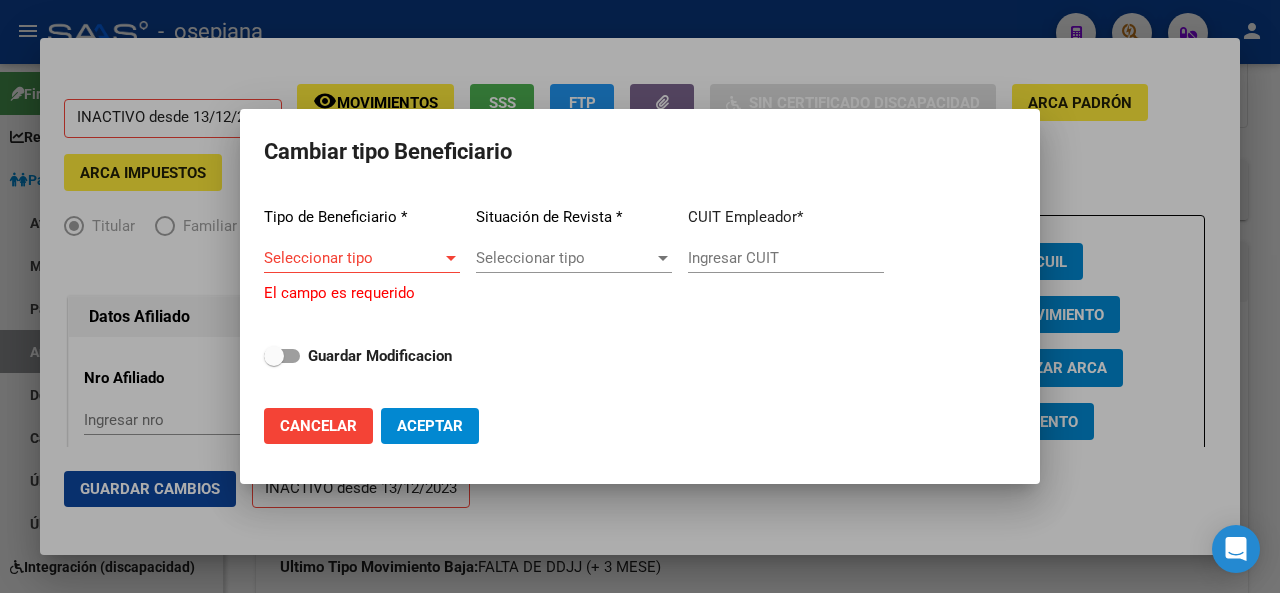 click on "Seleccionar tipo Seleccionar tipo" at bounding box center [362, 267] 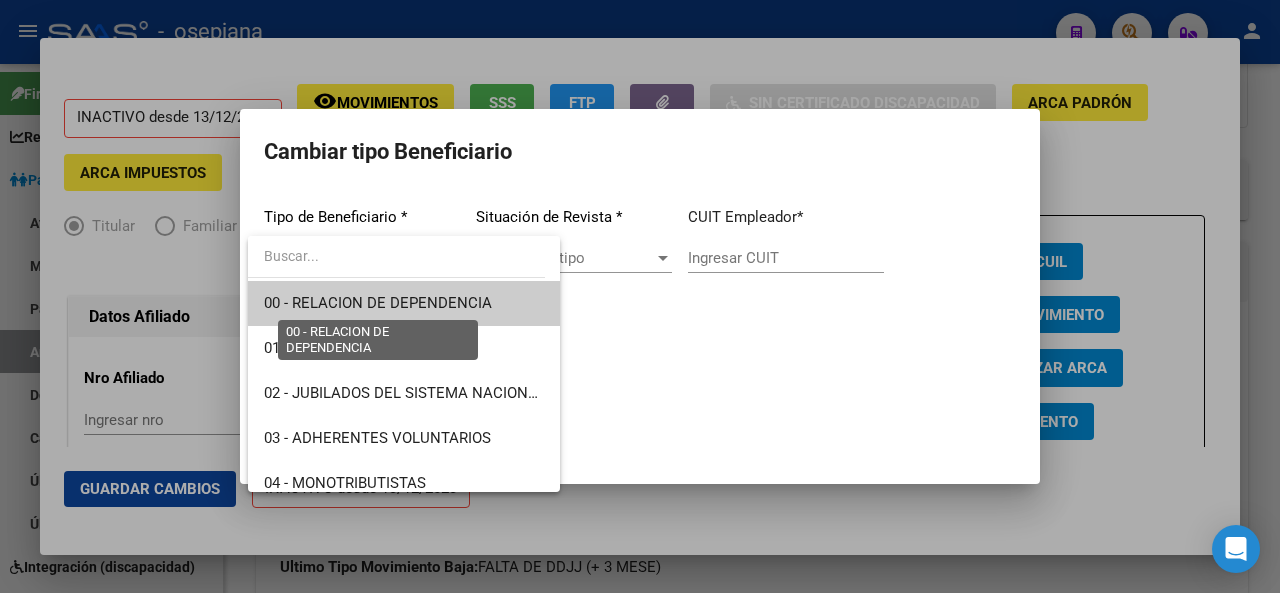 click on "00 - RELACION DE DEPENDENCIA" at bounding box center (378, 303) 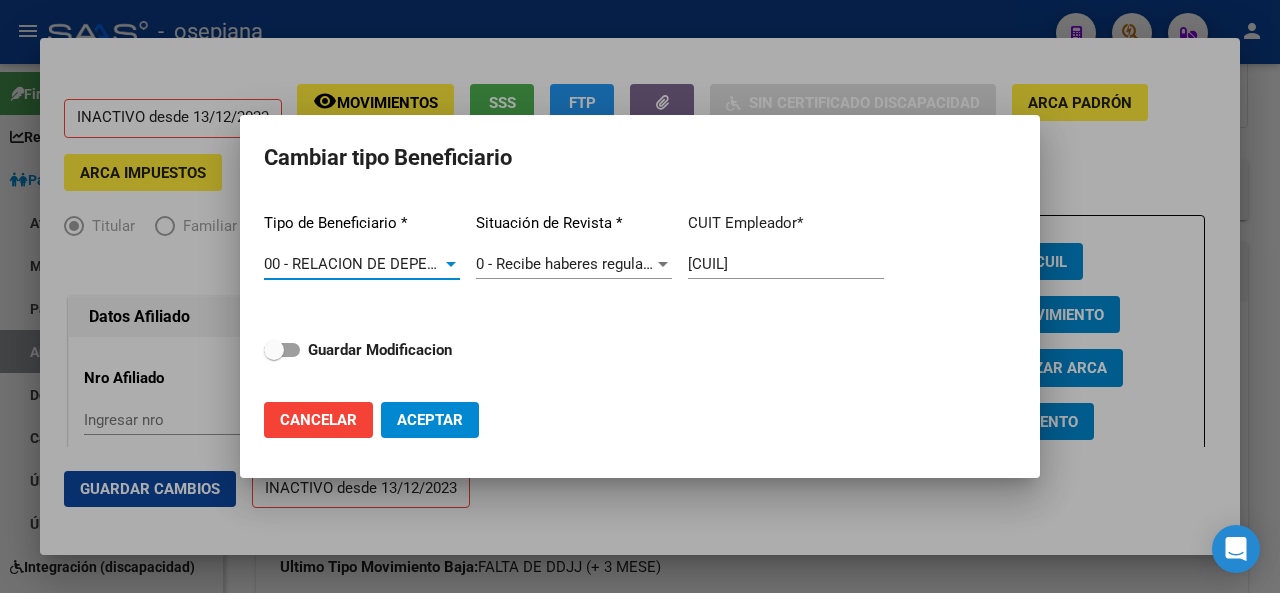 click on "[CUIT] Ingresar CUIT" 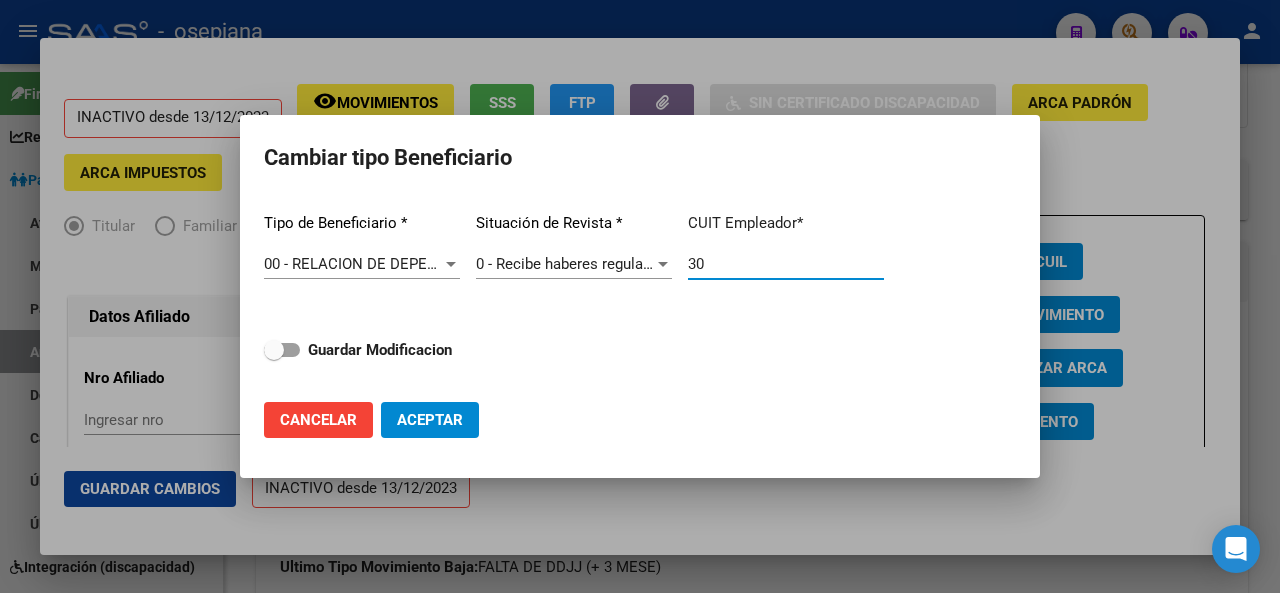 type on "3" 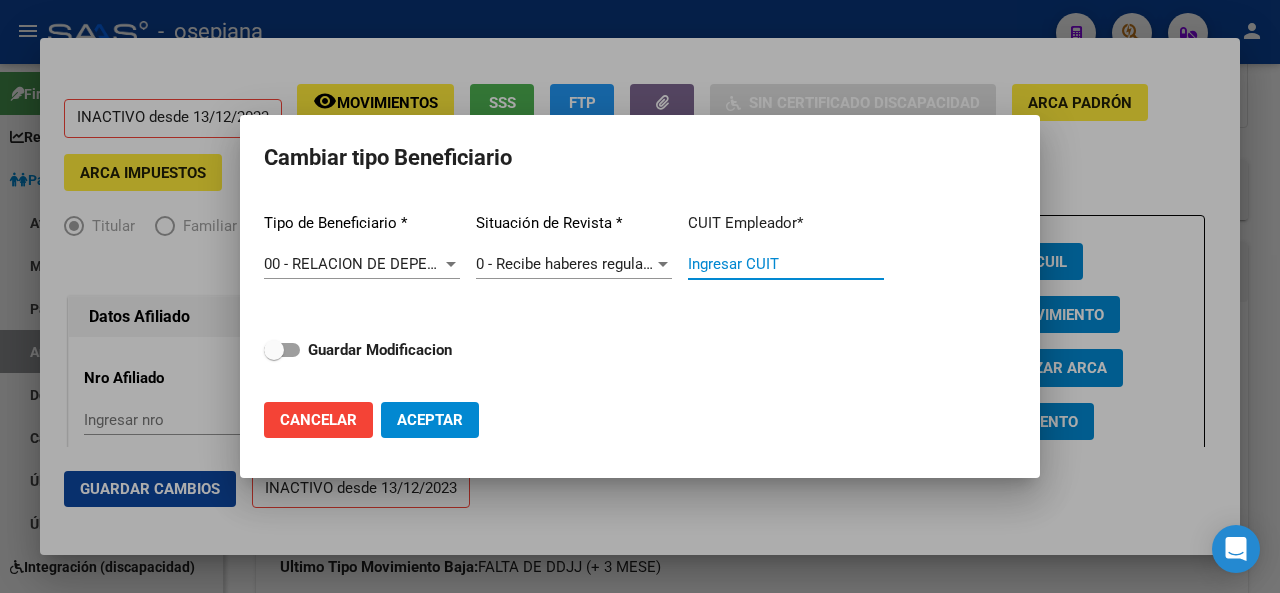 paste on "[CUIL]" 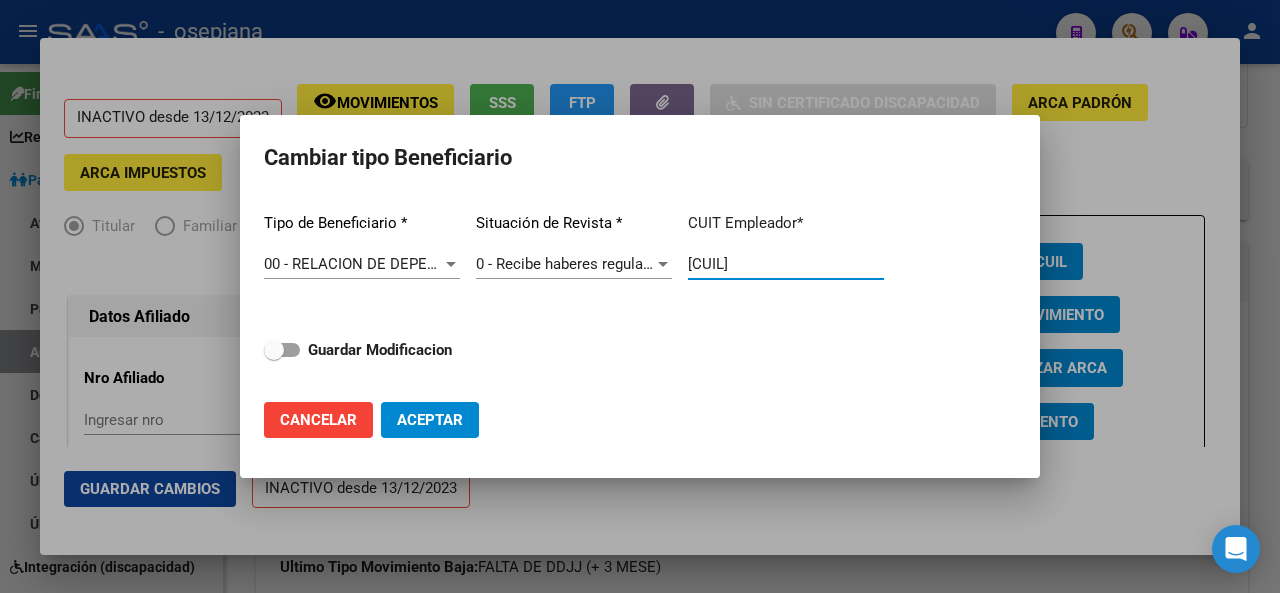 click on "Guardar Modificacion" at bounding box center [380, 350] 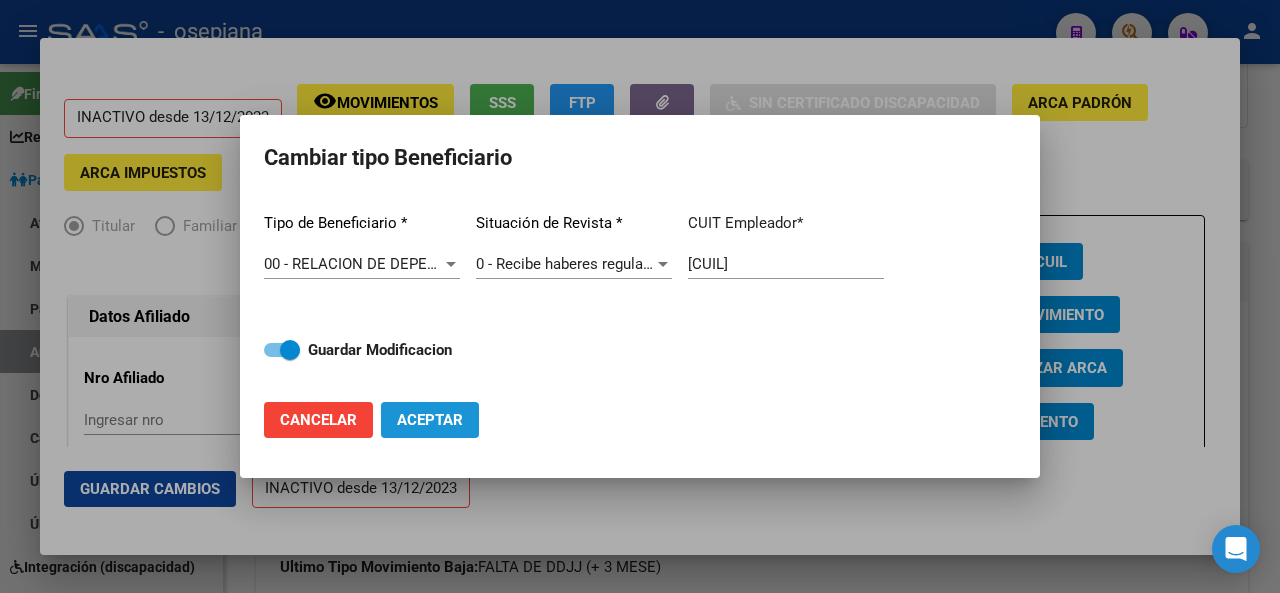 click on "Aceptar" 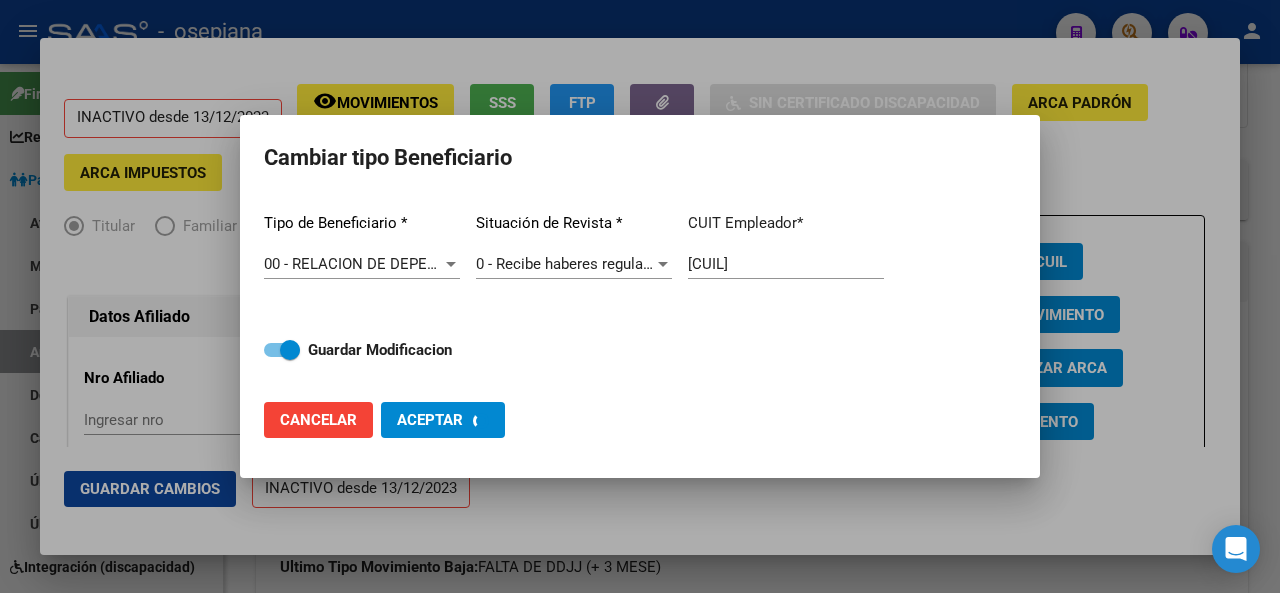 checkbox on "false" 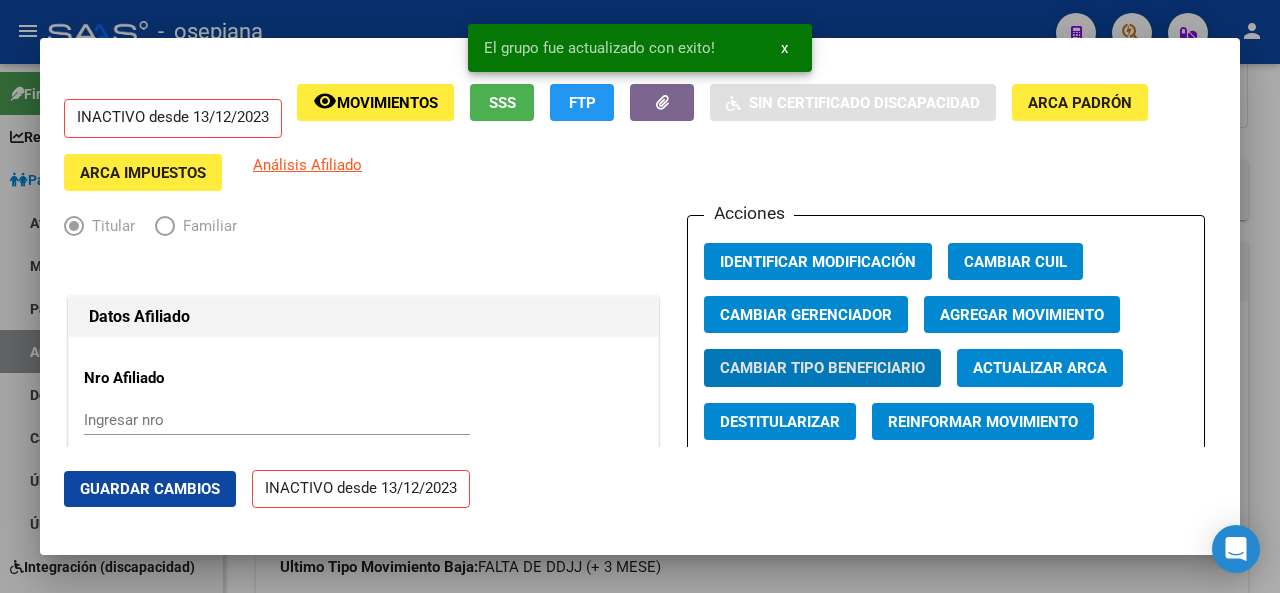 click on "Guardar Cambios" 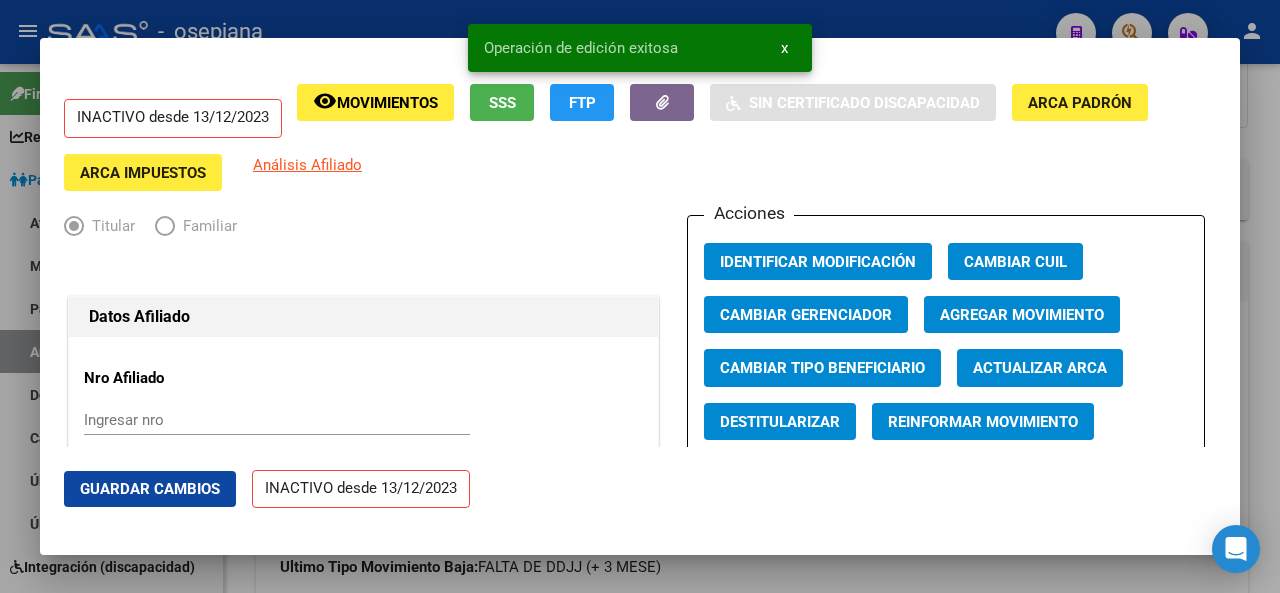 click on "Agregar Movimiento" 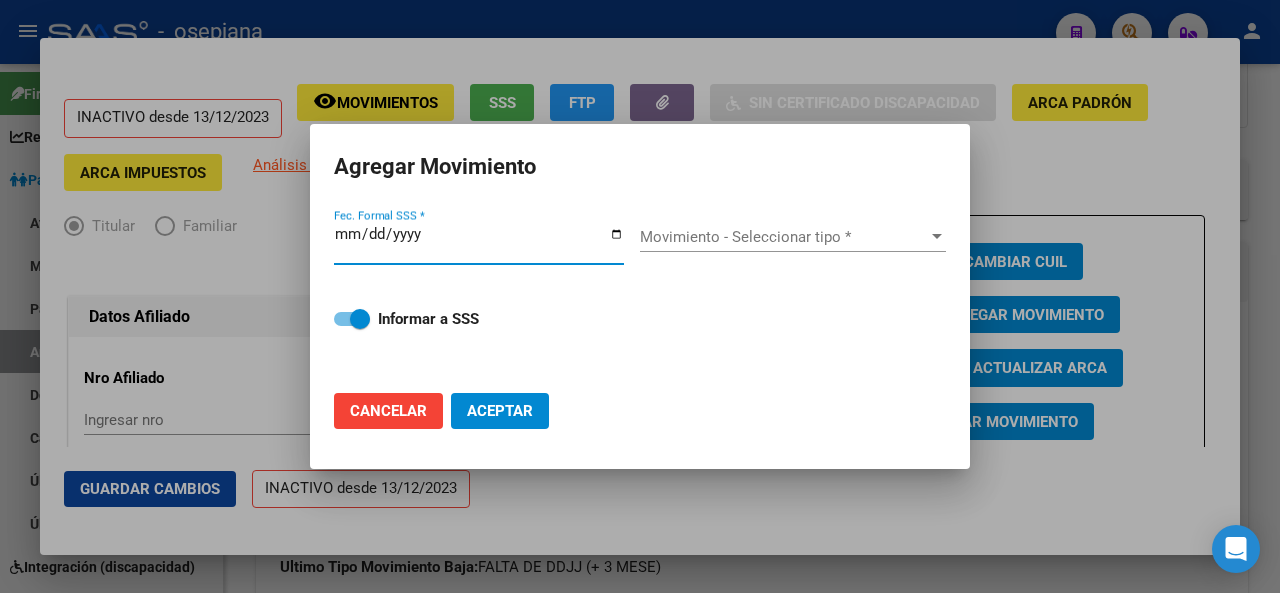 click on "Fec. Formal SSS *" at bounding box center [479, 242] 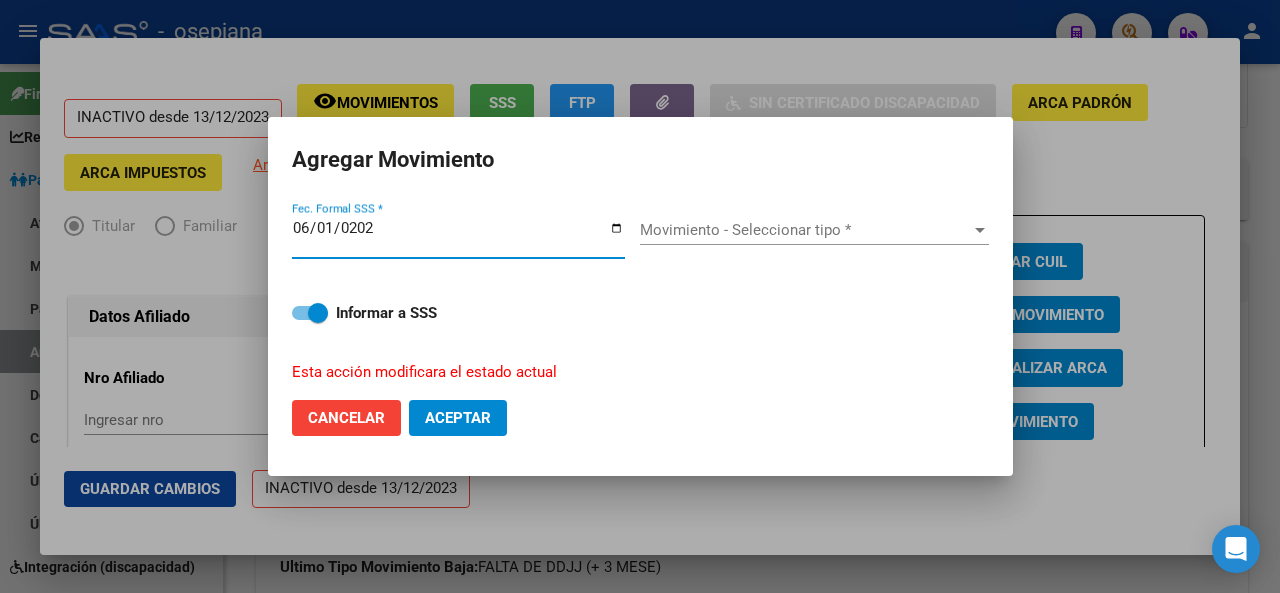type on "2025-06-01" 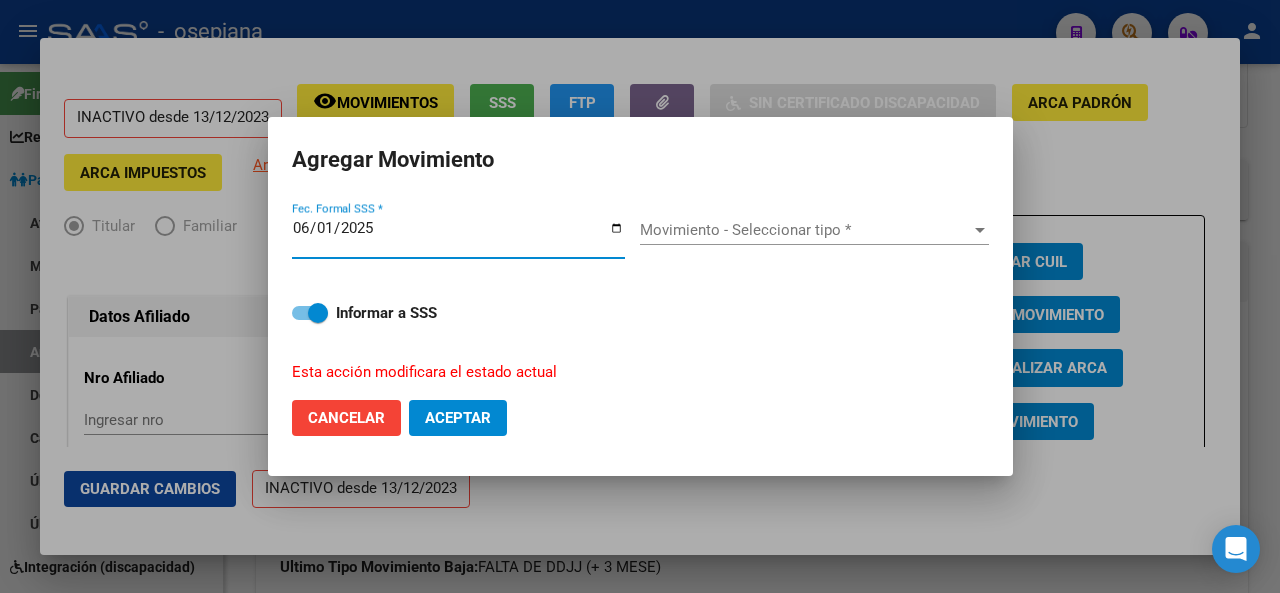 click on "Movimiento - Seleccionar tipo *" at bounding box center (805, 230) 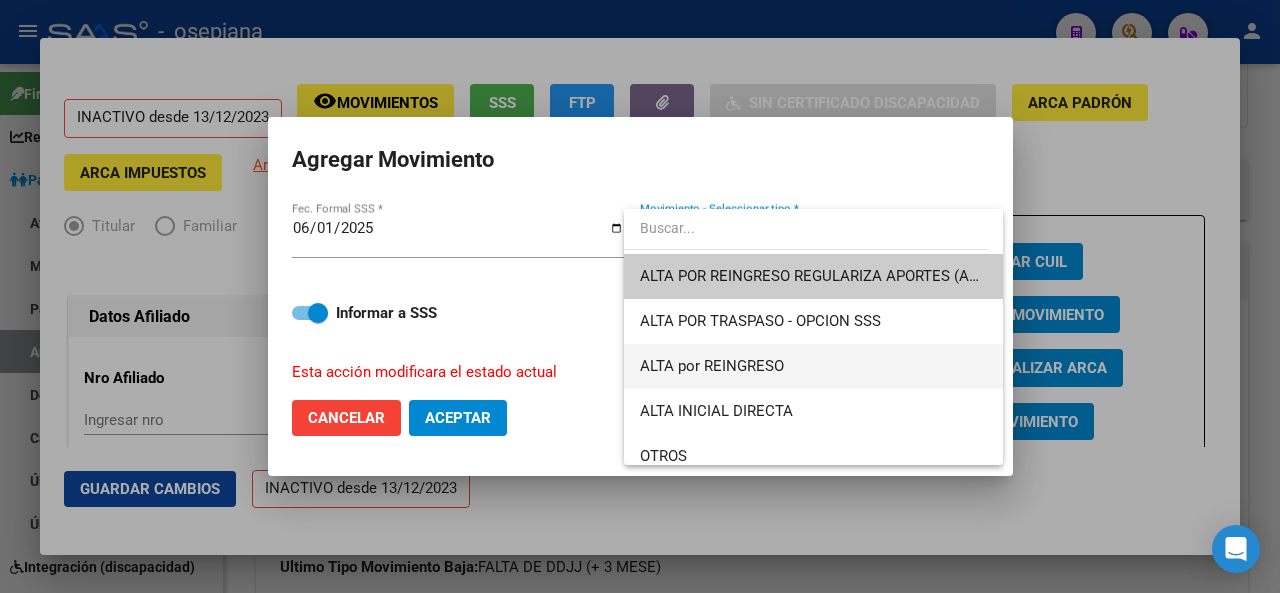 click on "ALTA por REINGRESO" at bounding box center [813, 366] 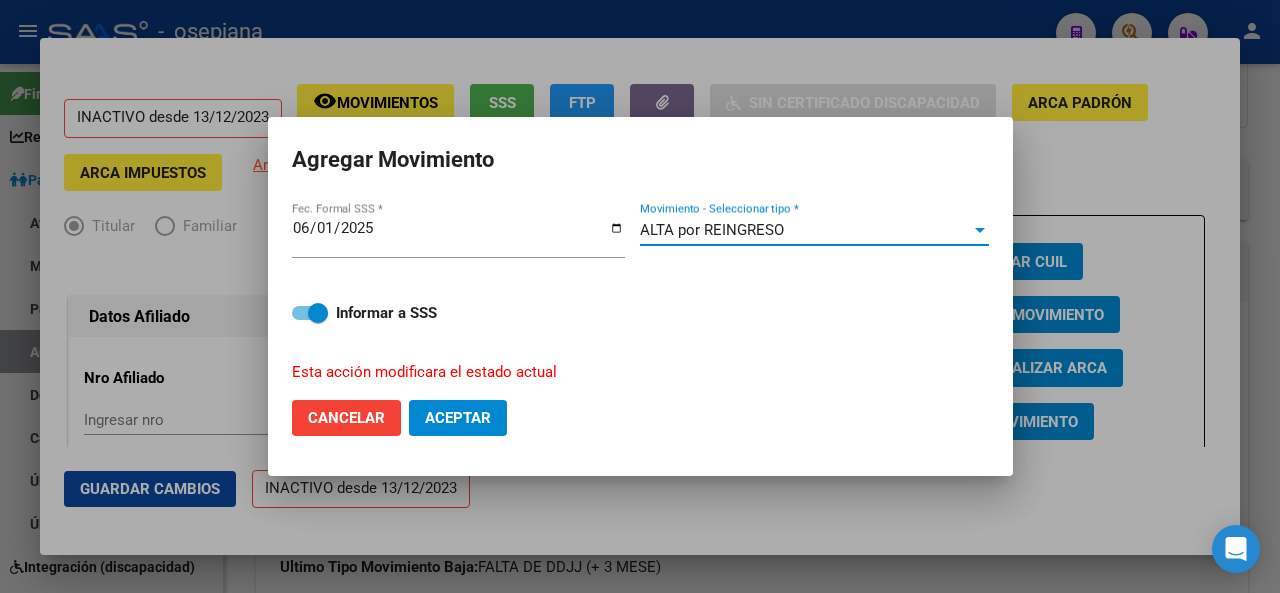 click on "Aceptar" 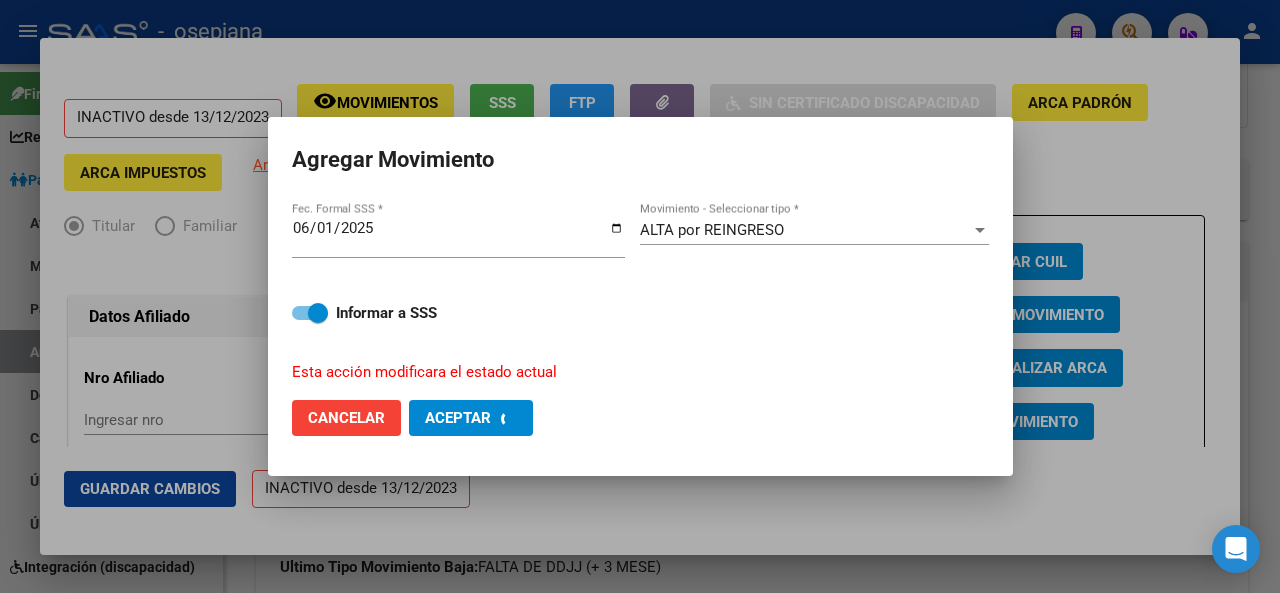 click at bounding box center (640, 296) 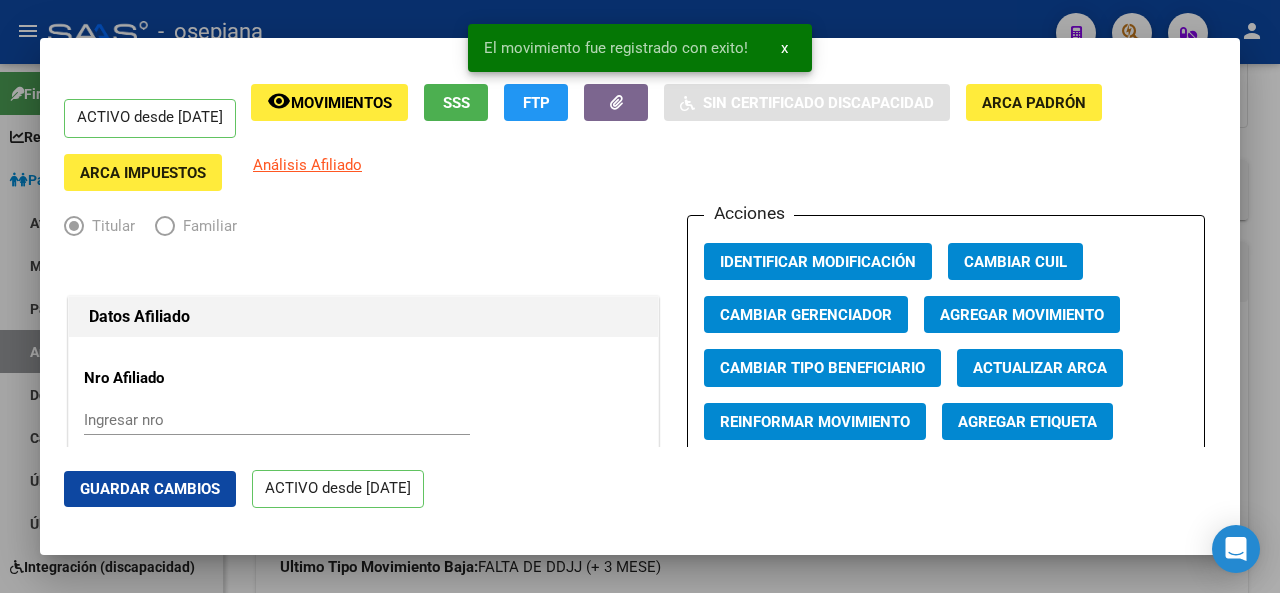 click on "Guardar Cambios" 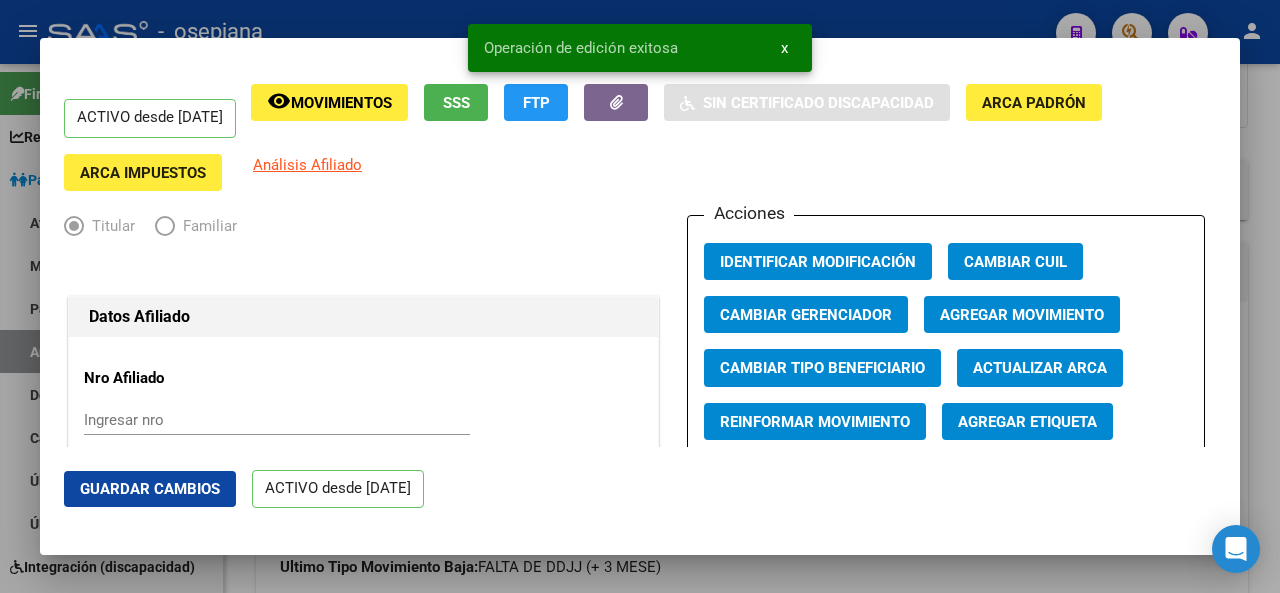 click at bounding box center (640, 296) 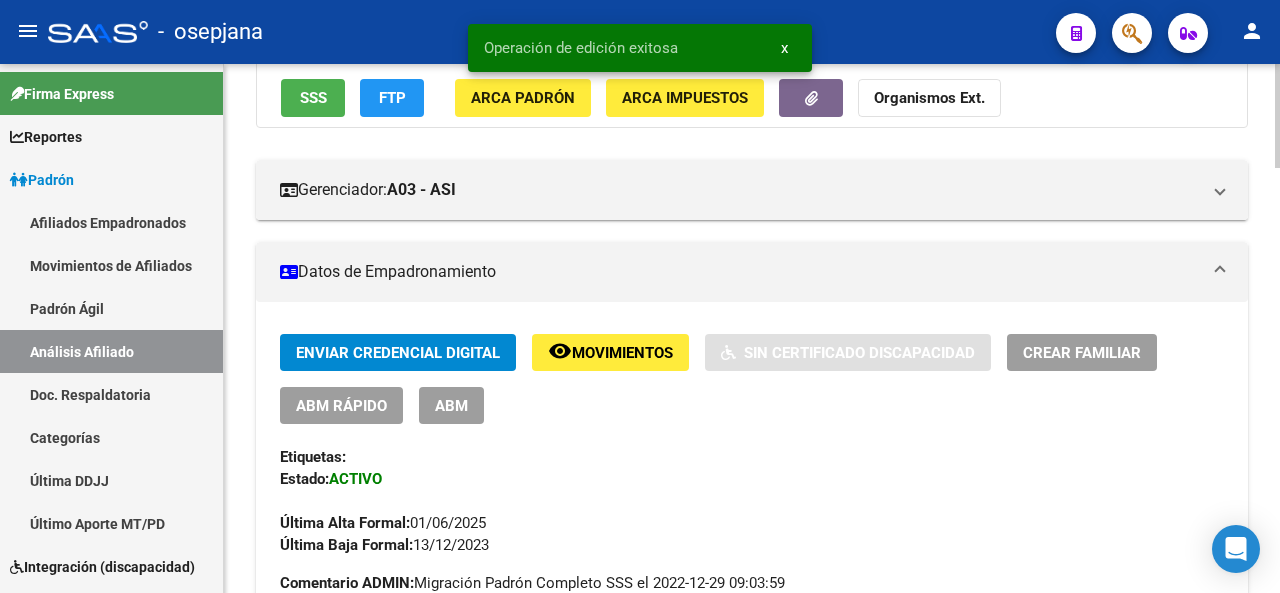 scroll, scrollTop: 0, scrollLeft: 0, axis: both 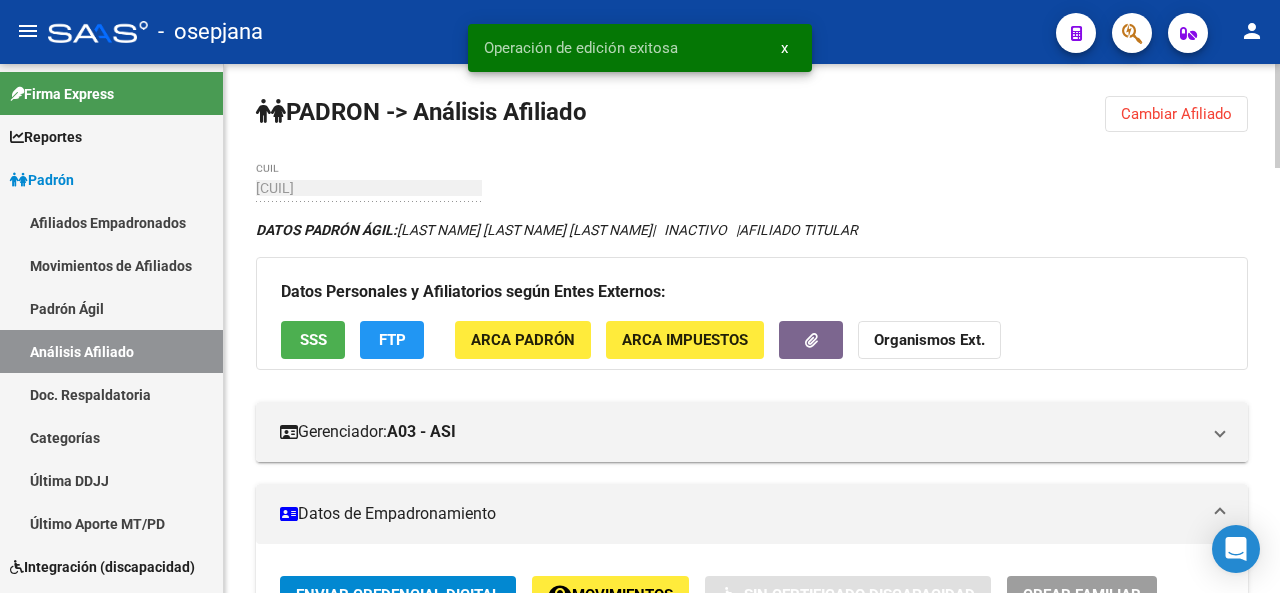 click 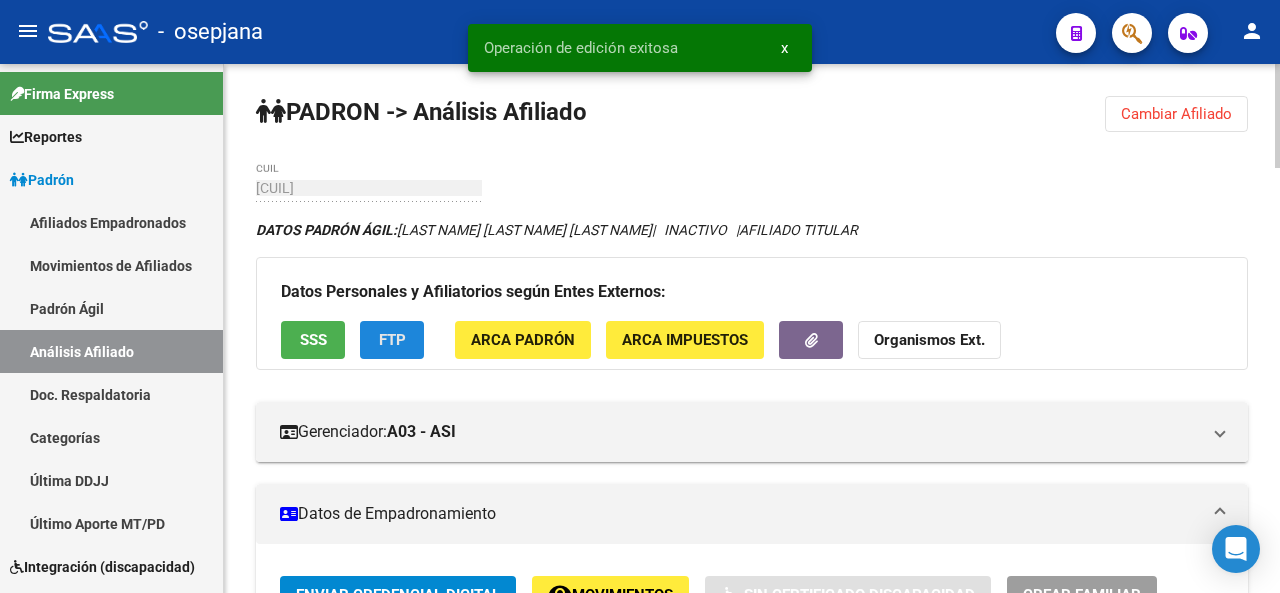 click on "FTP" 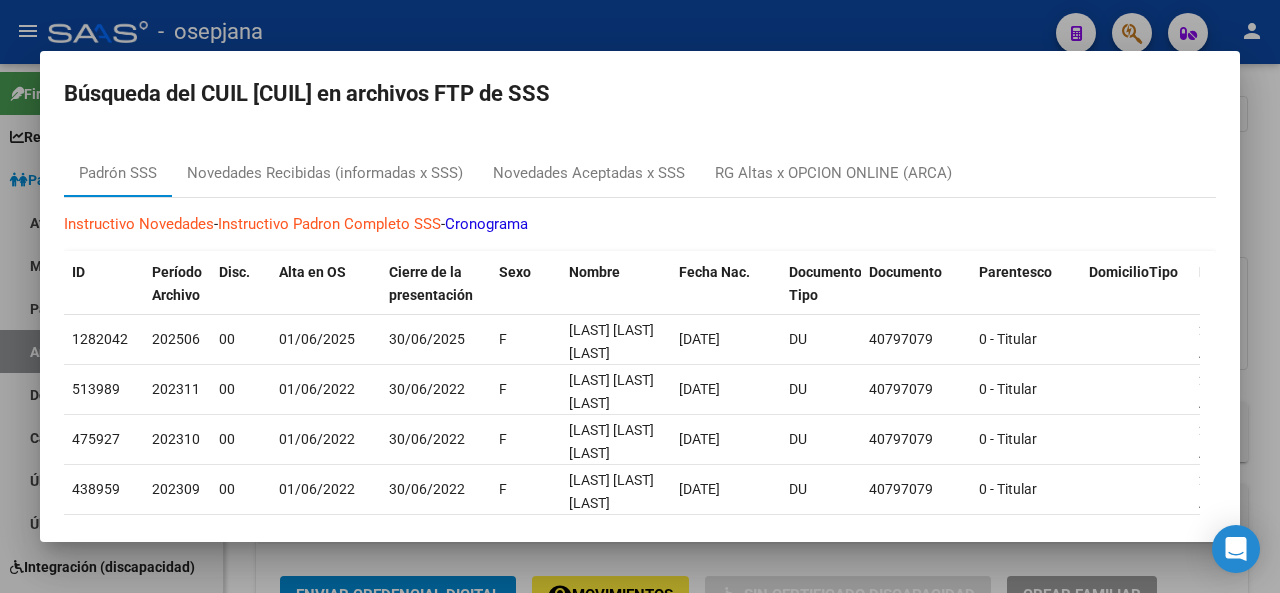 click at bounding box center [640, 296] 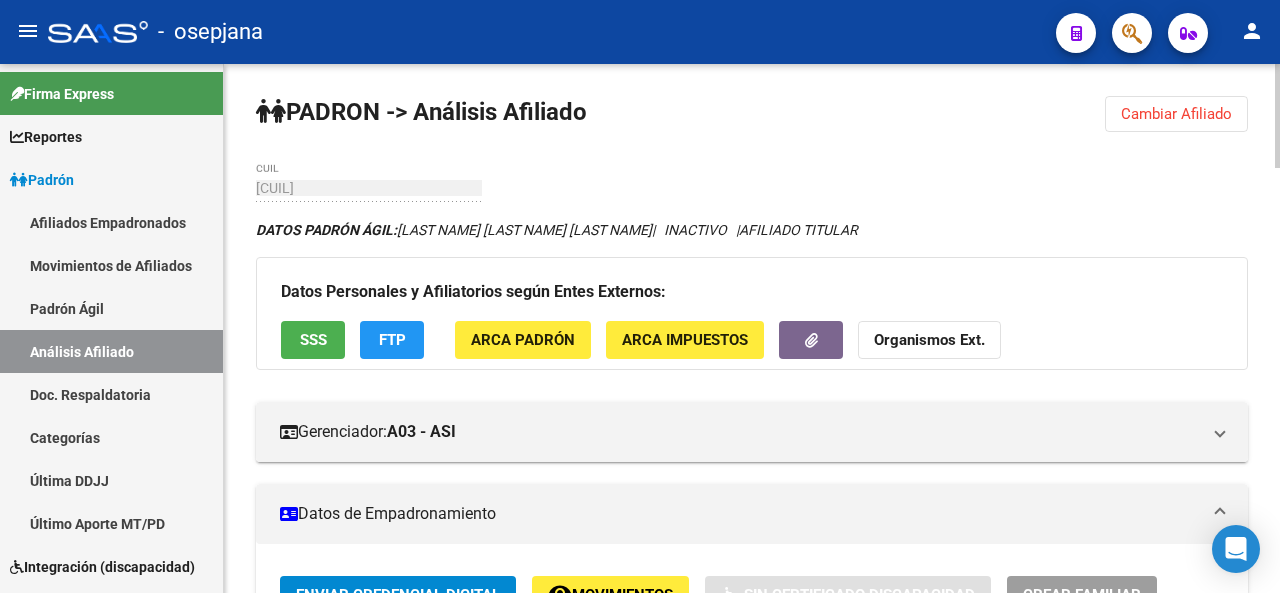 click 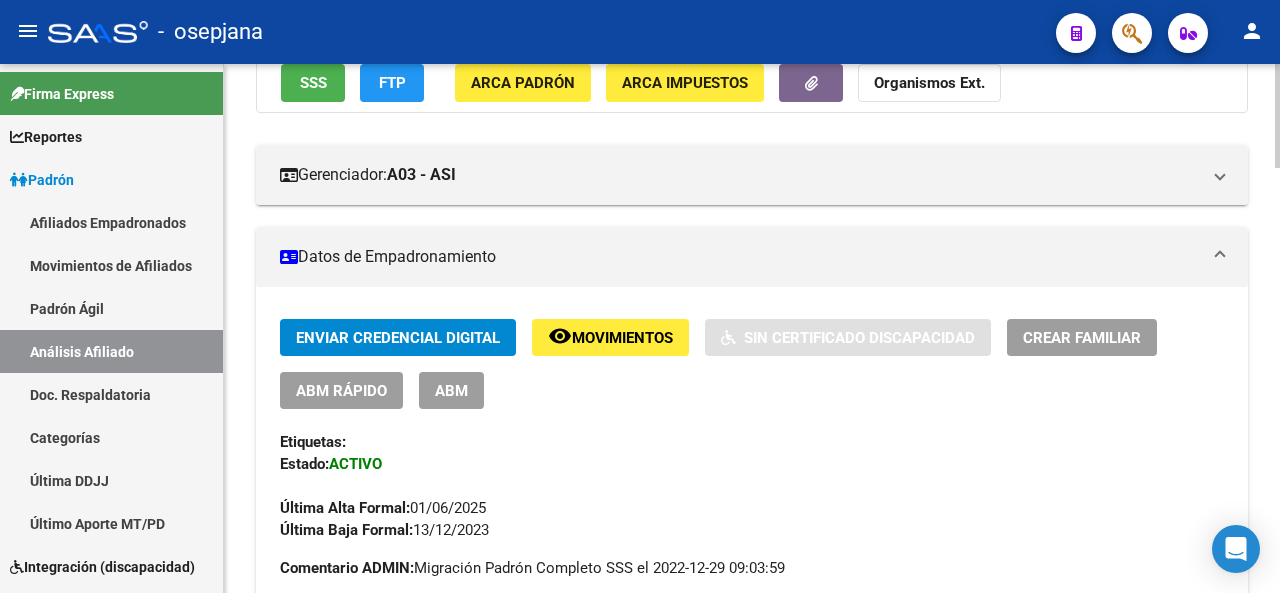 scroll, scrollTop: 464, scrollLeft: 0, axis: vertical 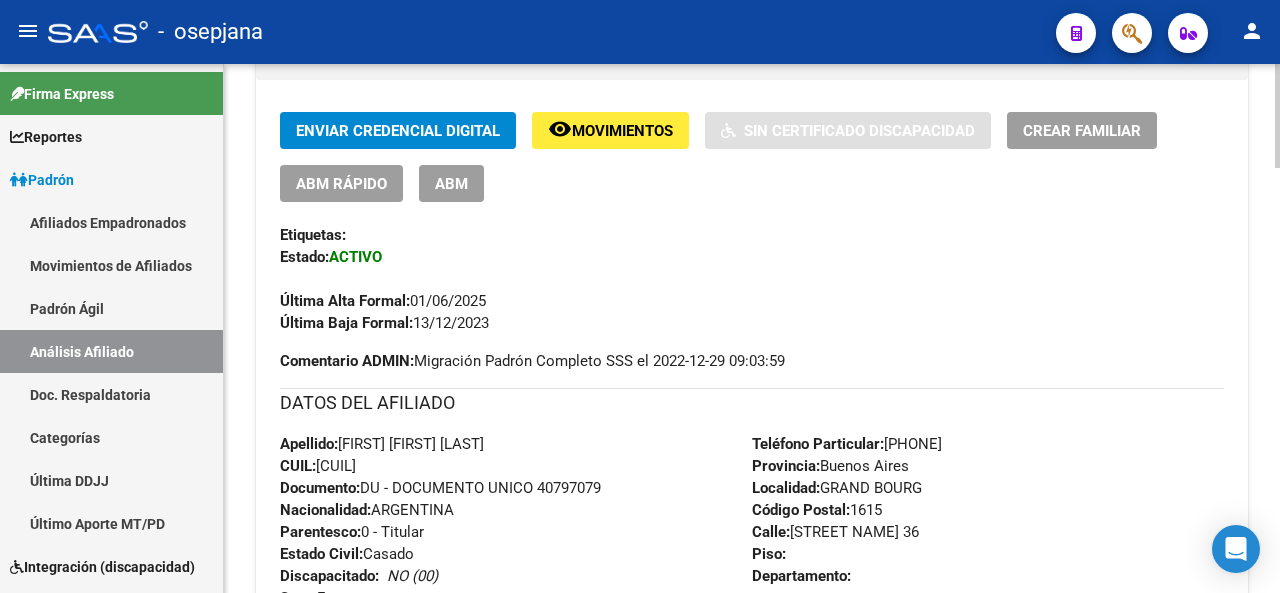 click 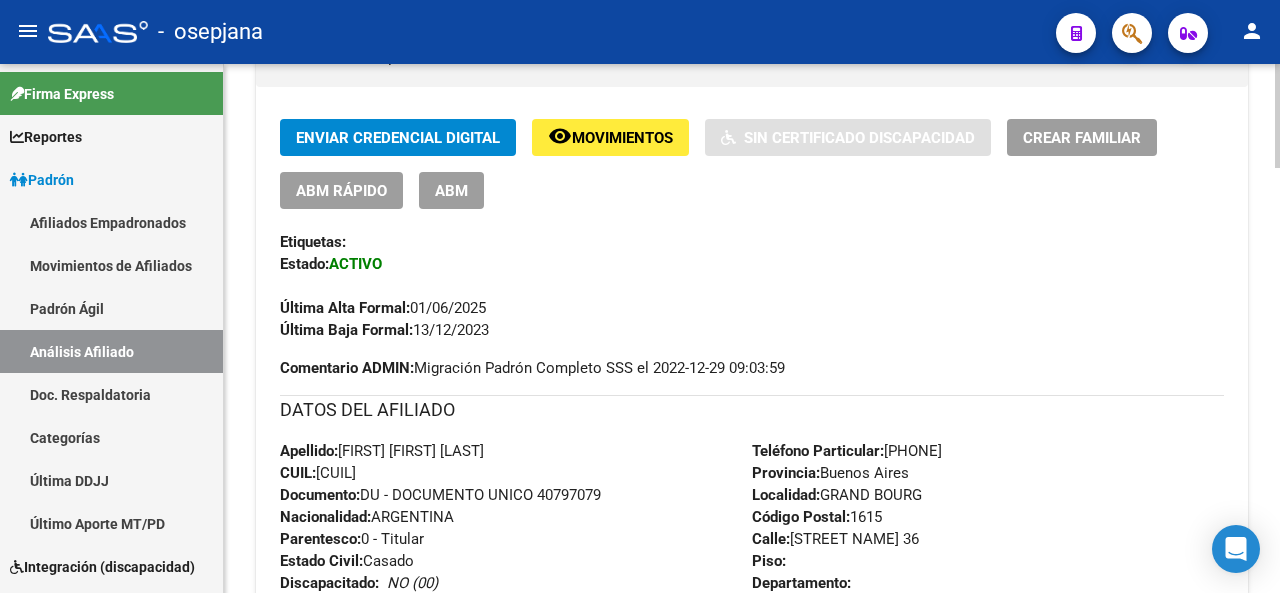 scroll, scrollTop: 0, scrollLeft: 0, axis: both 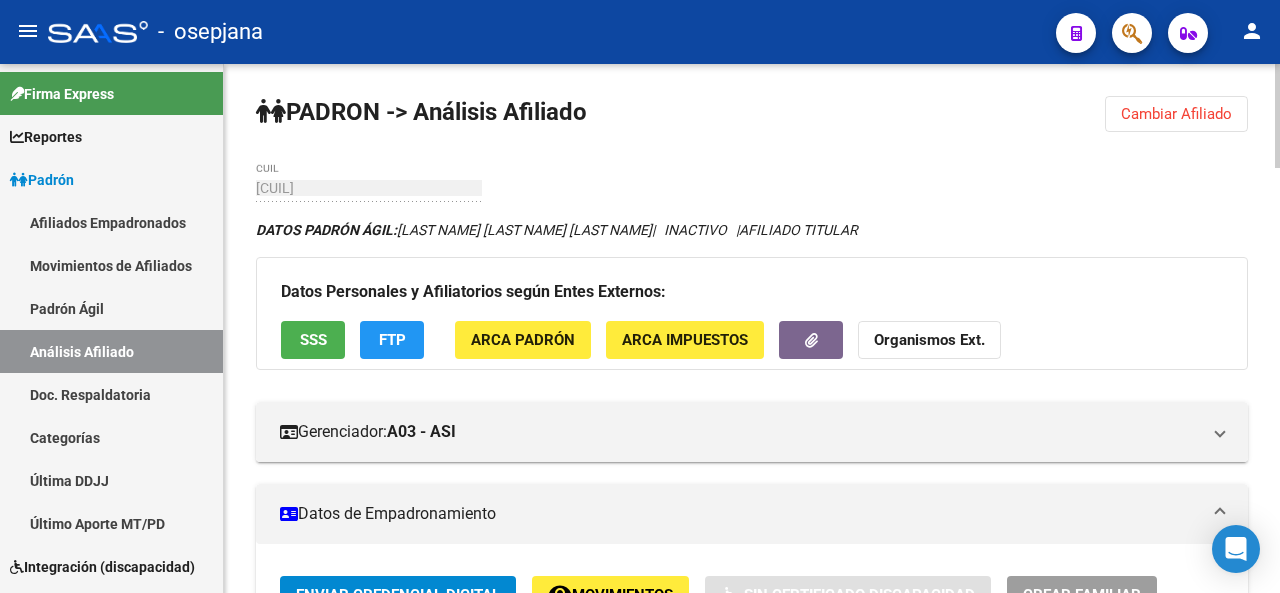 click 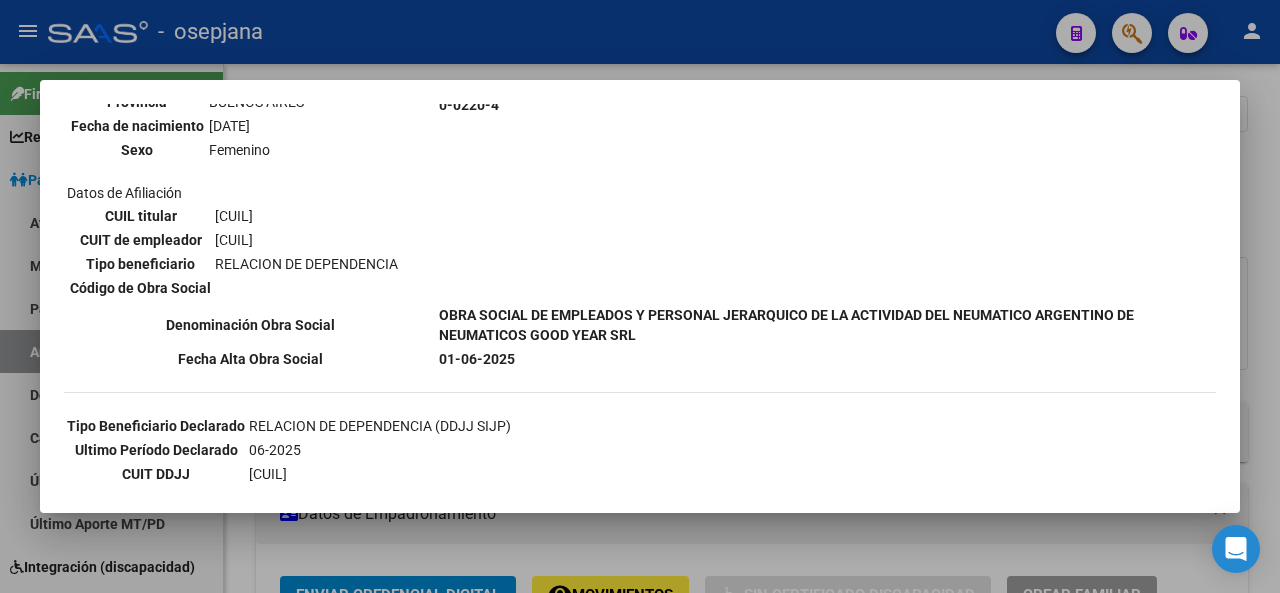scroll, scrollTop: 312, scrollLeft: 0, axis: vertical 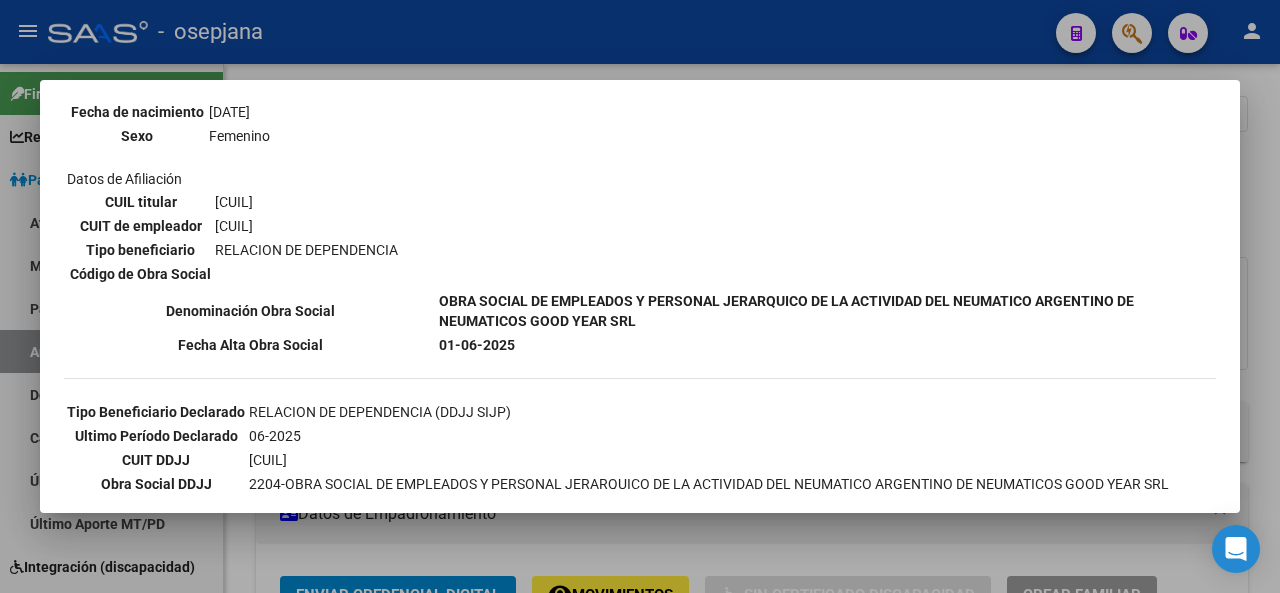 click on "0-0220-4" at bounding box center [826, 91] 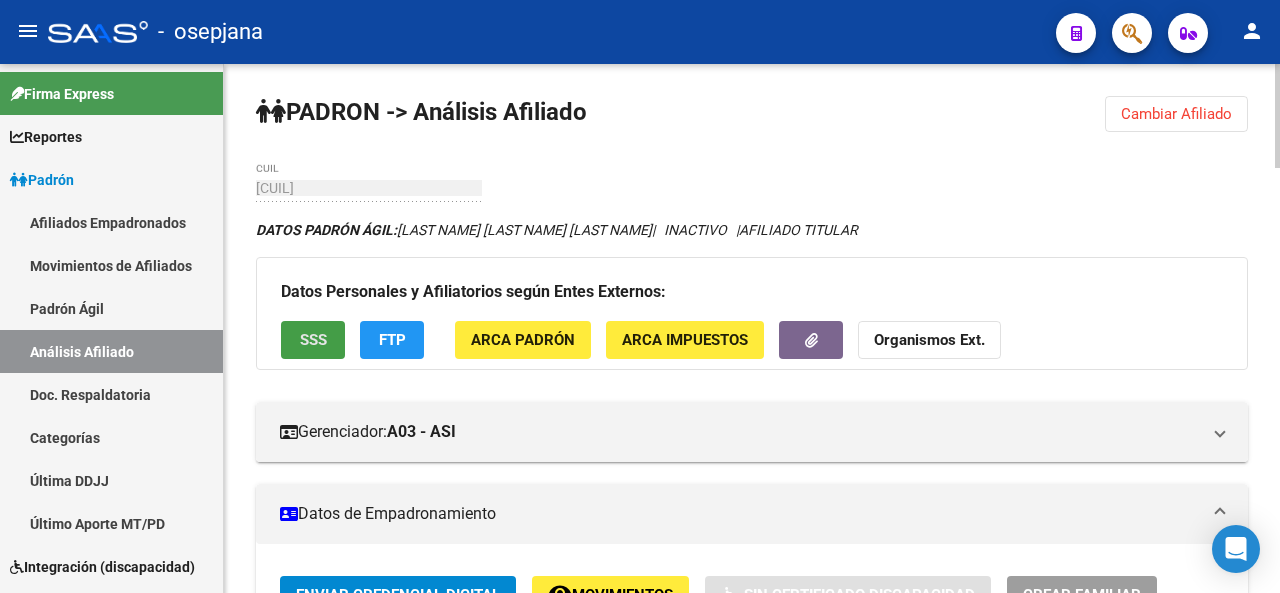 click on "SSS" 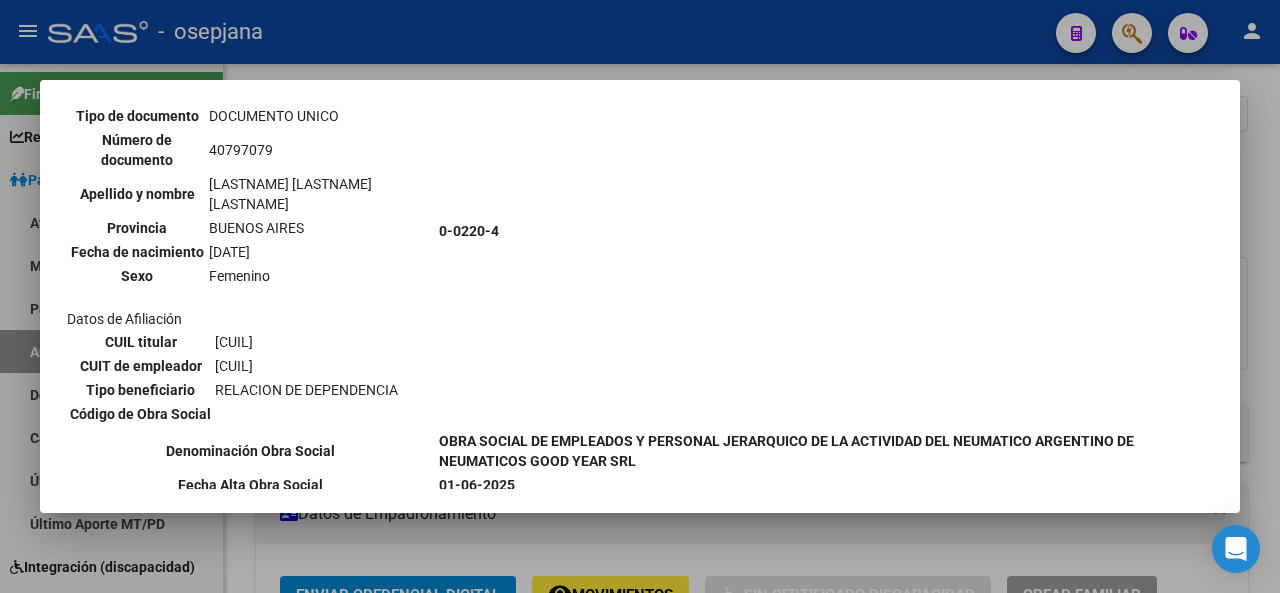 scroll, scrollTop: 182, scrollLeft: 0, axis: vertical 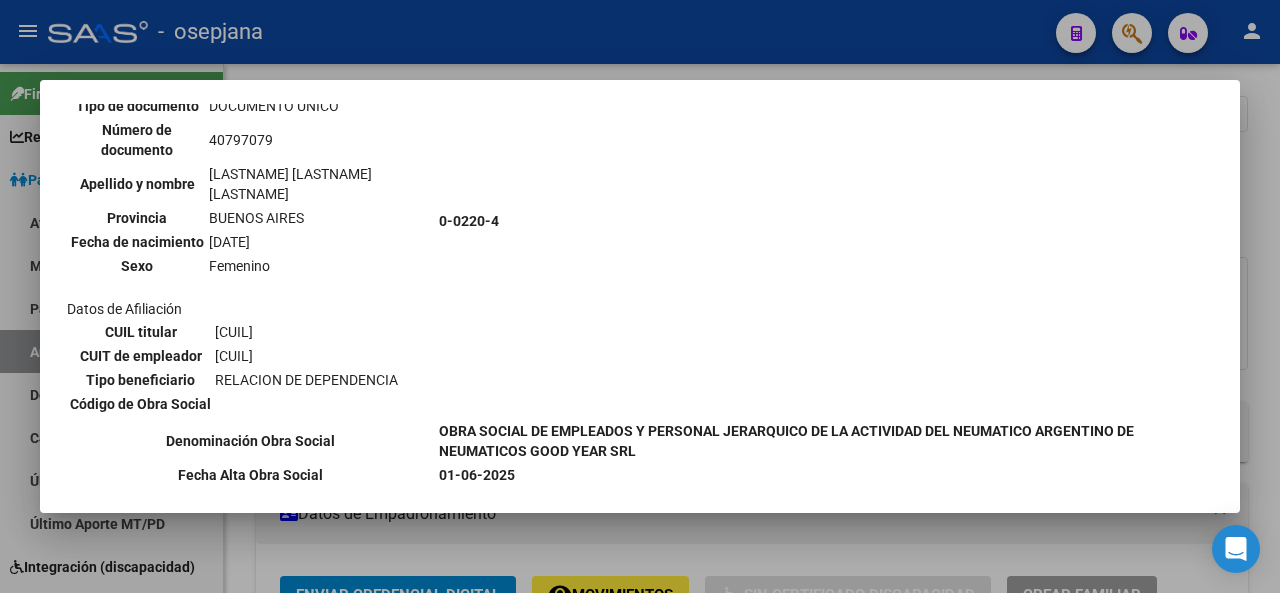 click at bounding box center (640, 296) 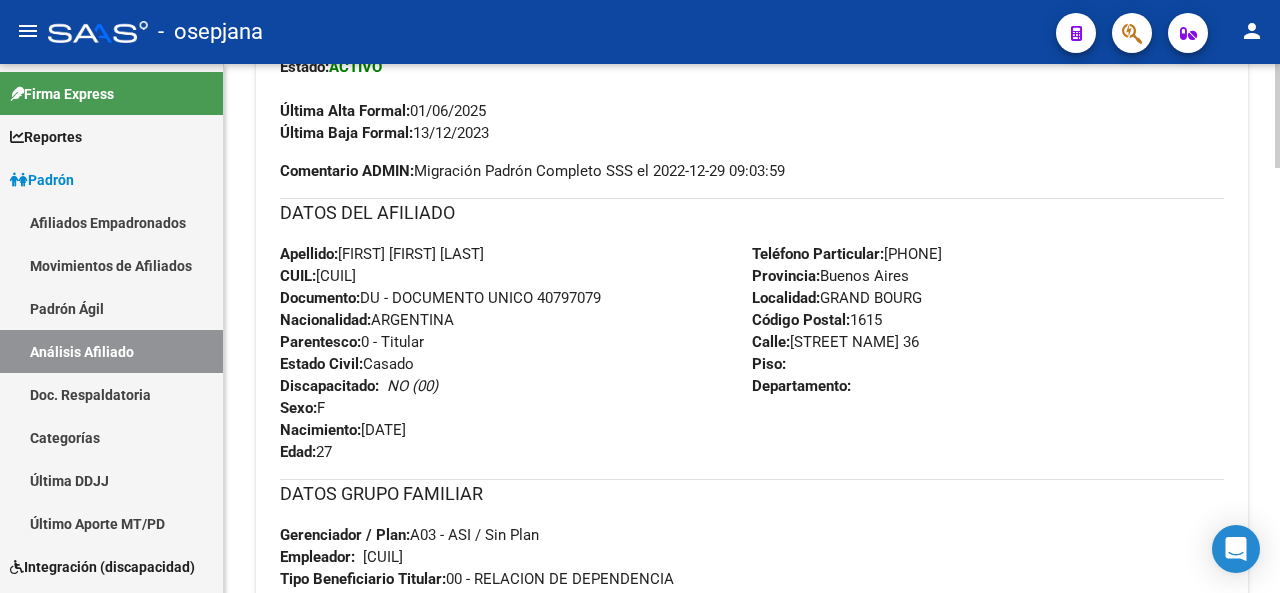 scroll, scrollTop: 657, scrollLeft: 0, axis: vertical 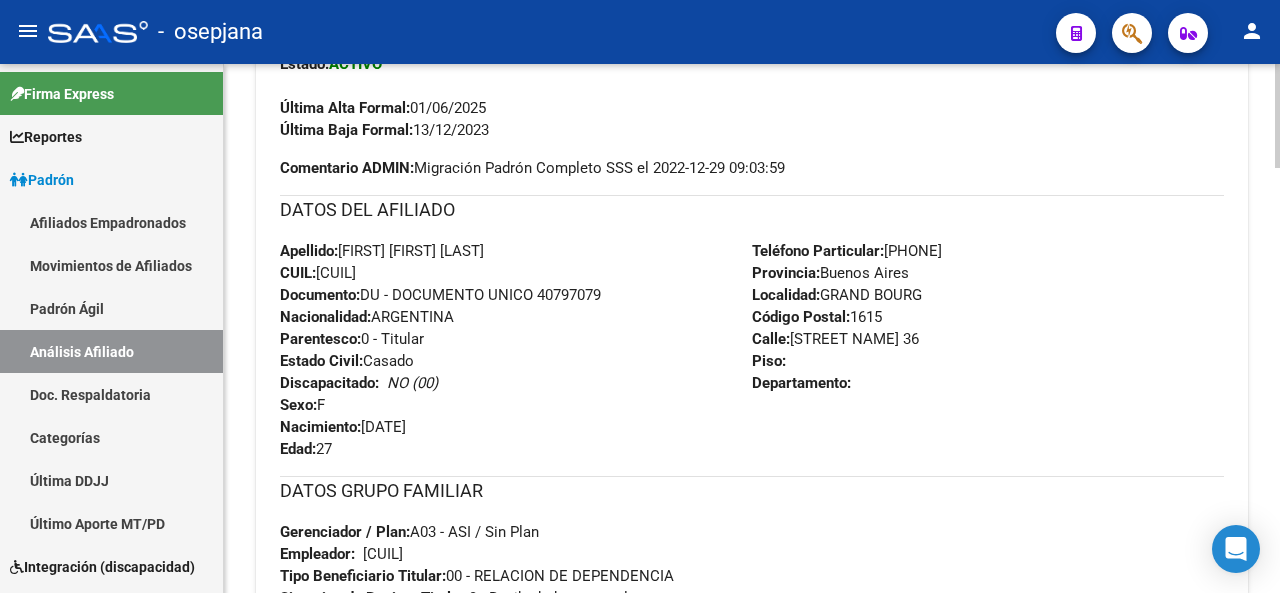 click 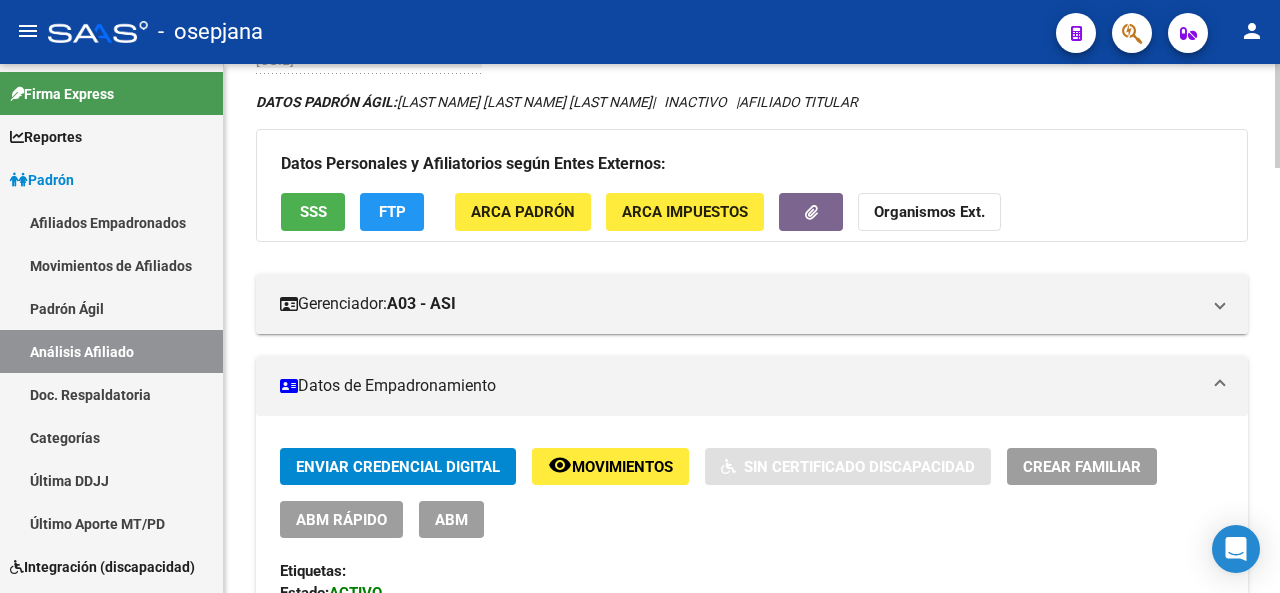 click 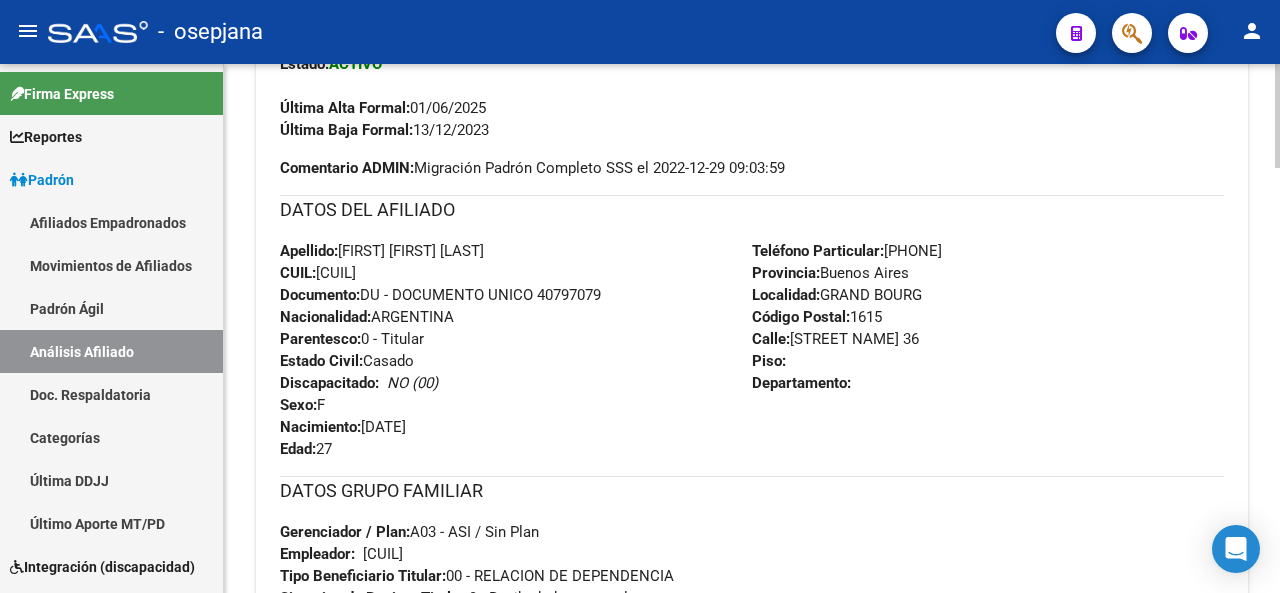 drag, startPoint x: 936, startPoint y: 334, endPoint x: 922, endPoint y: 335, distance: 14.035668 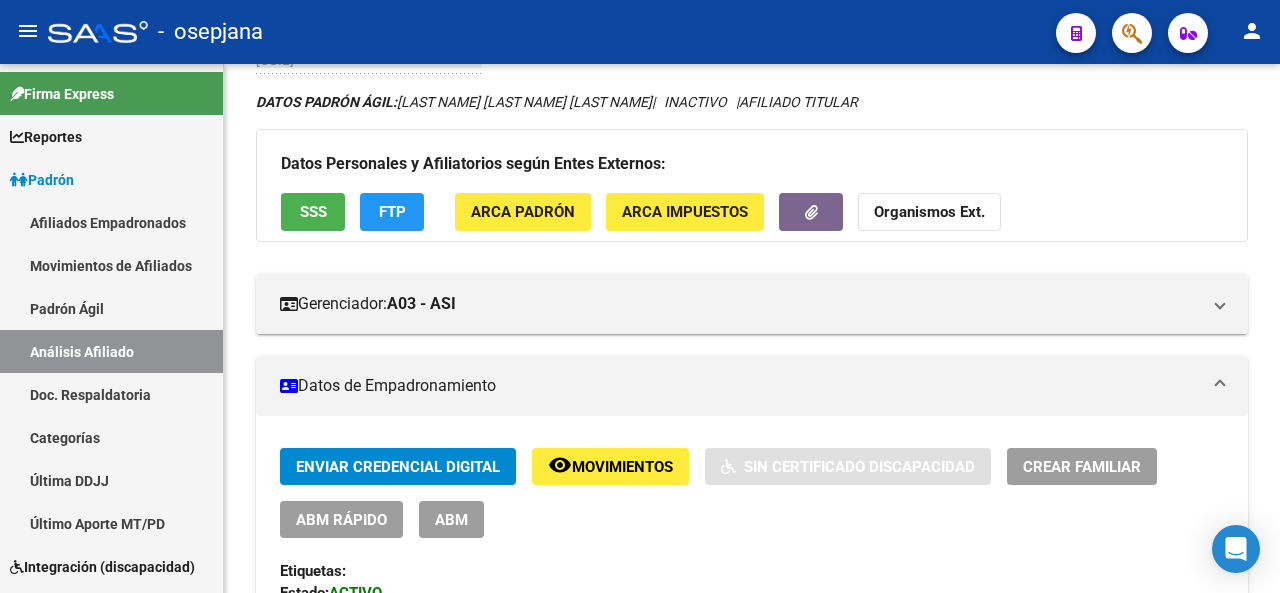 click on "menu -   [LASTNAME]  person" 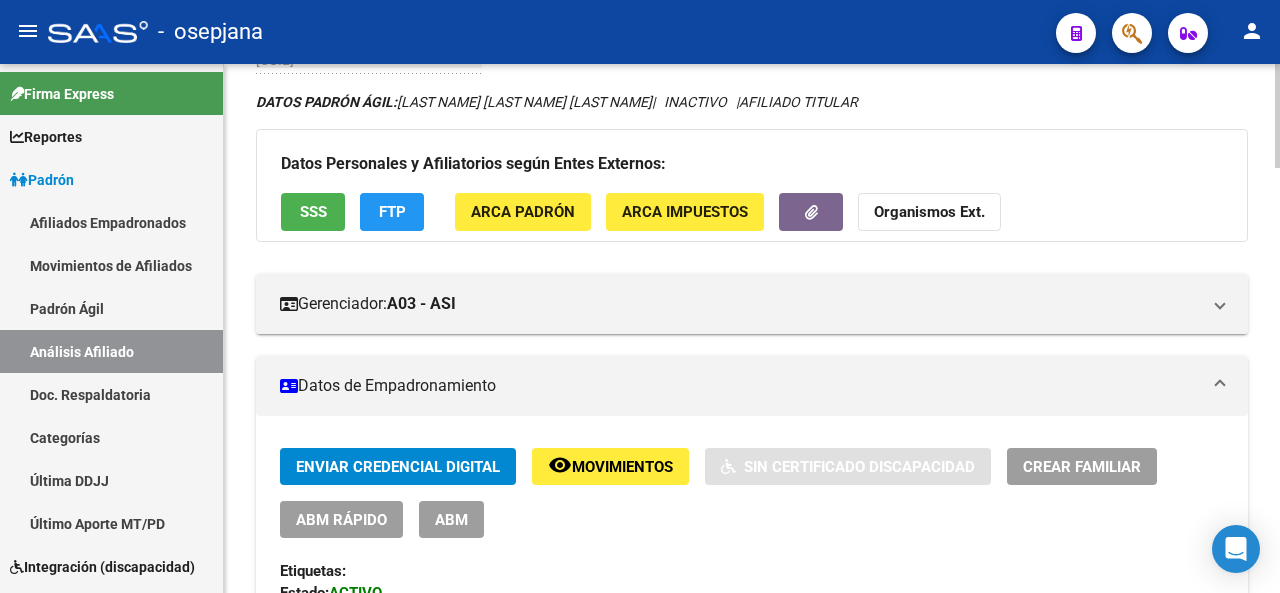 click 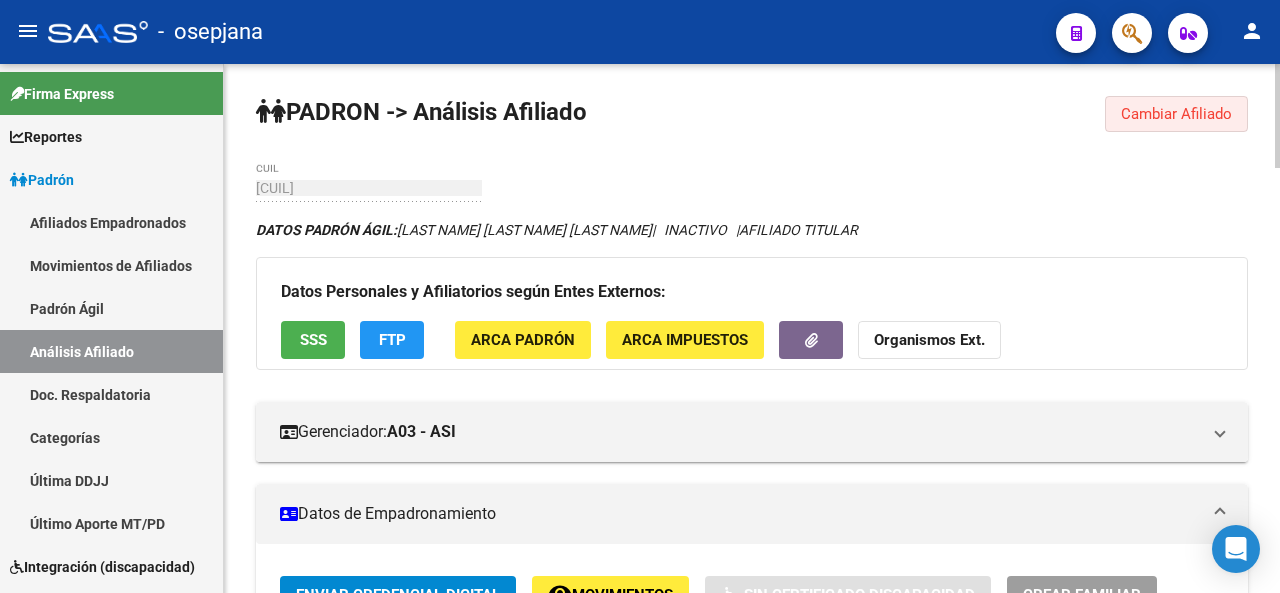 click on "Cambiar Afiliado" 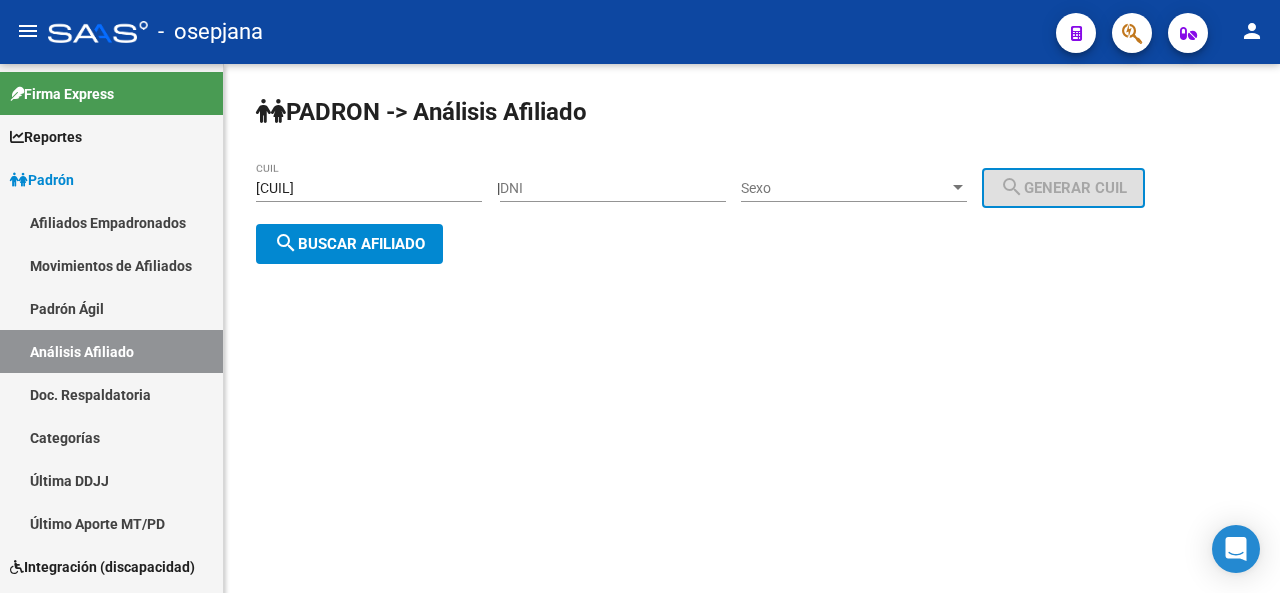 click on "[CUIL] CUIL" 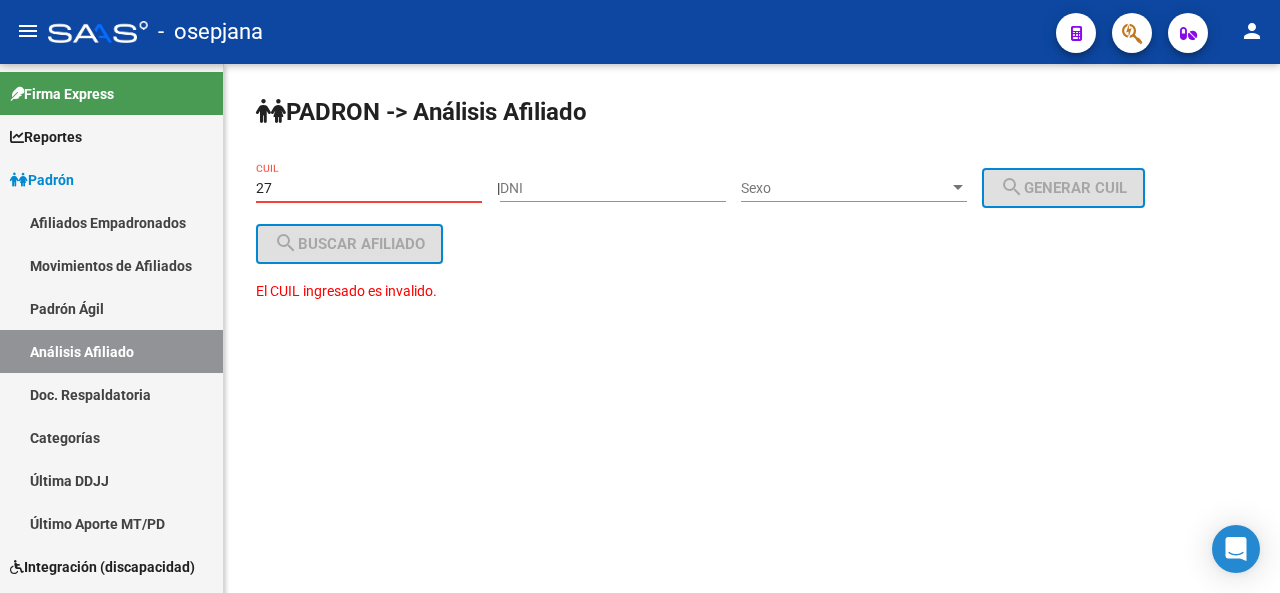 type on "2" 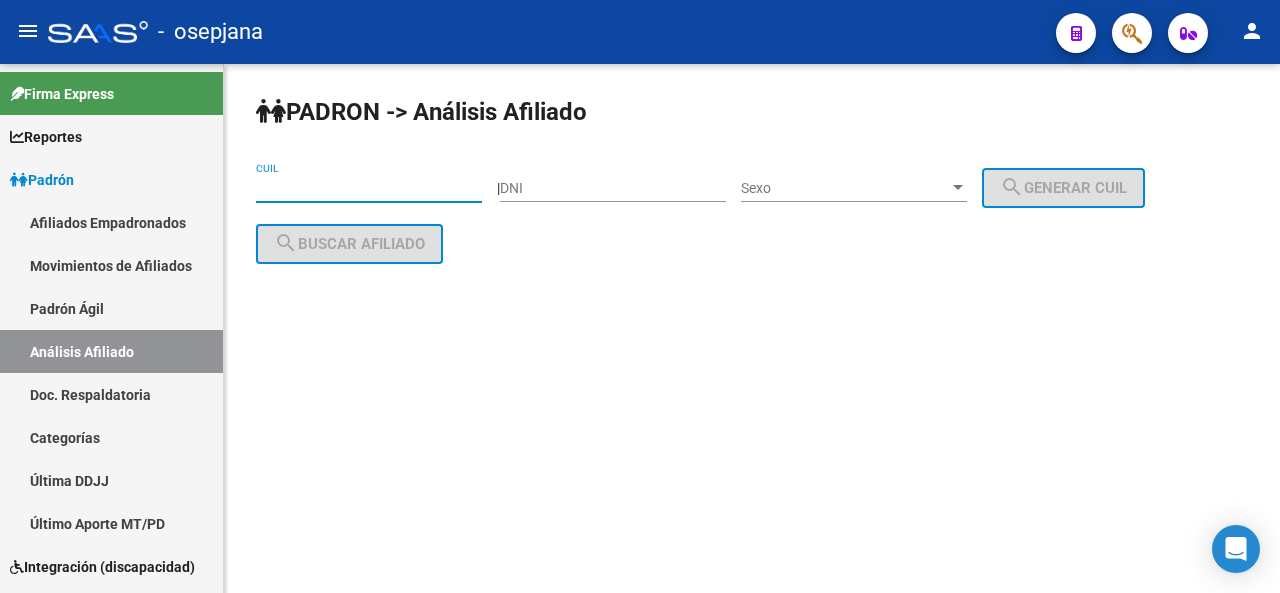 paste on "27-41464288-3" 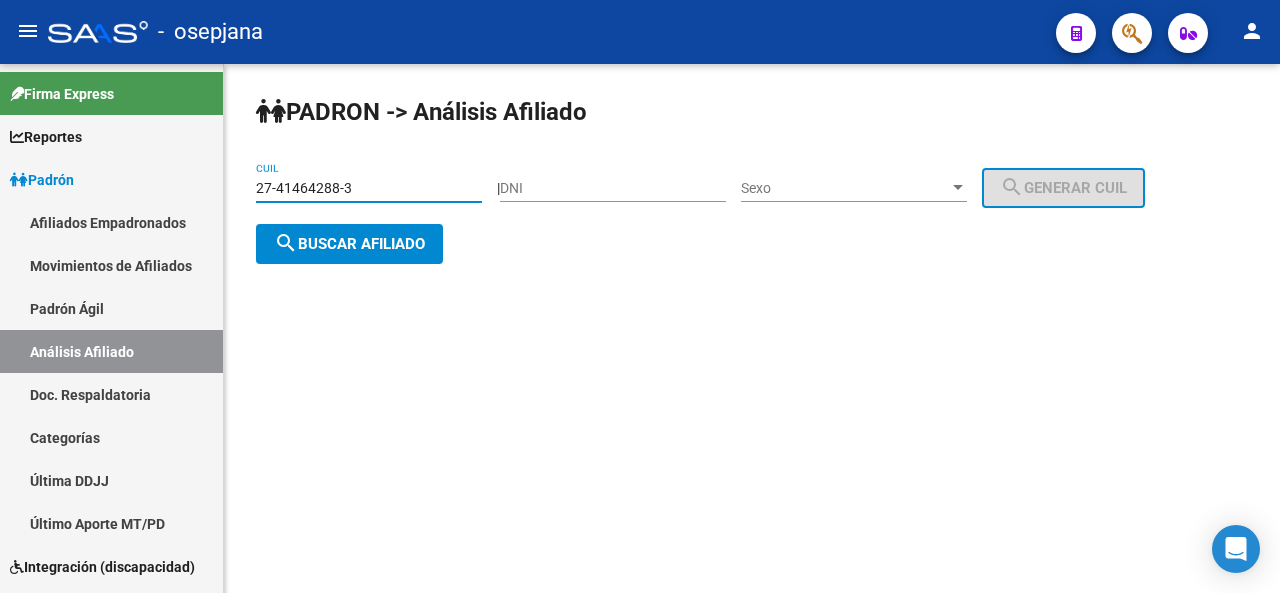 click on "search  Buscar afiliado" 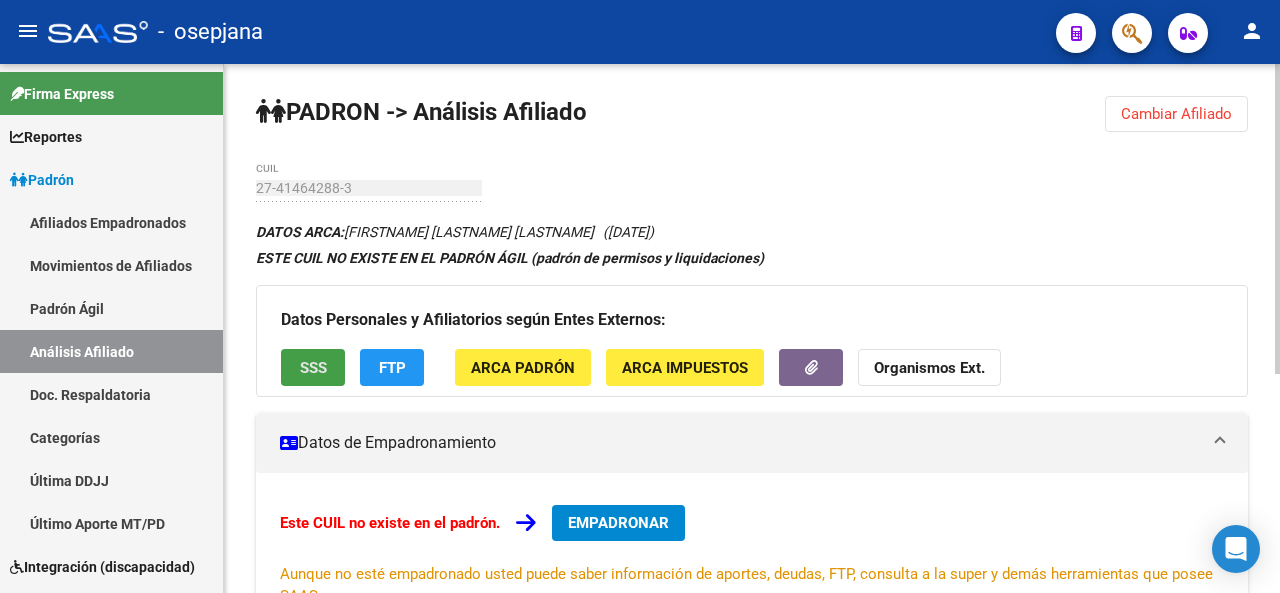 click on "SSS" 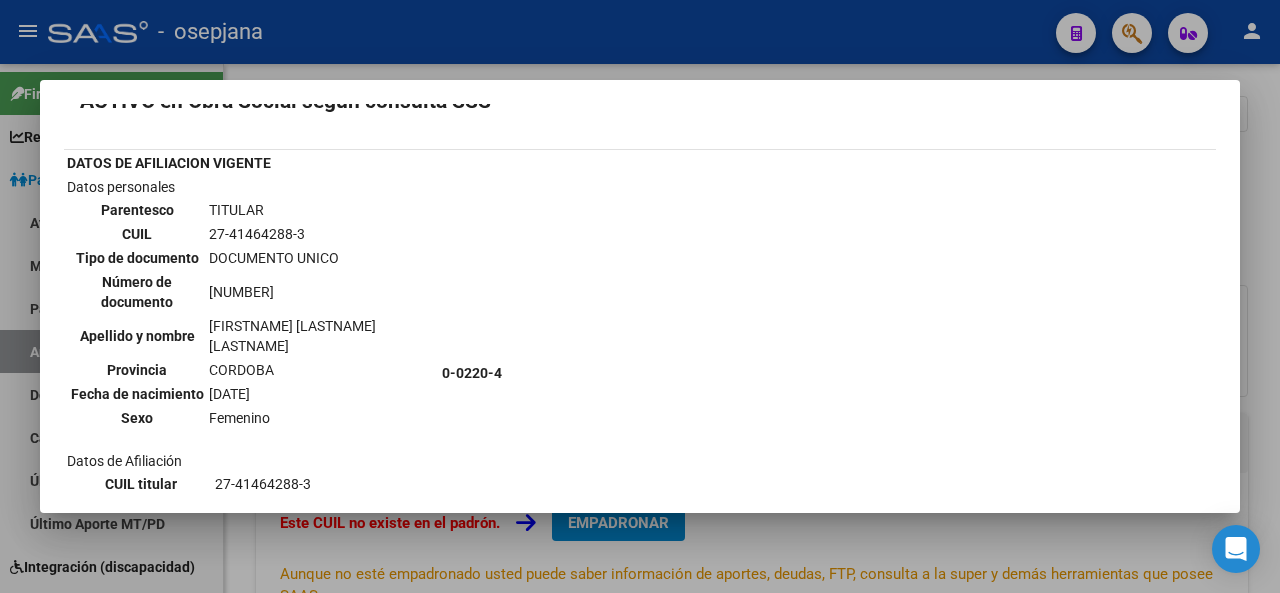 scroll, scrollTop: 32, scrollLeft: 0, axis: vertical 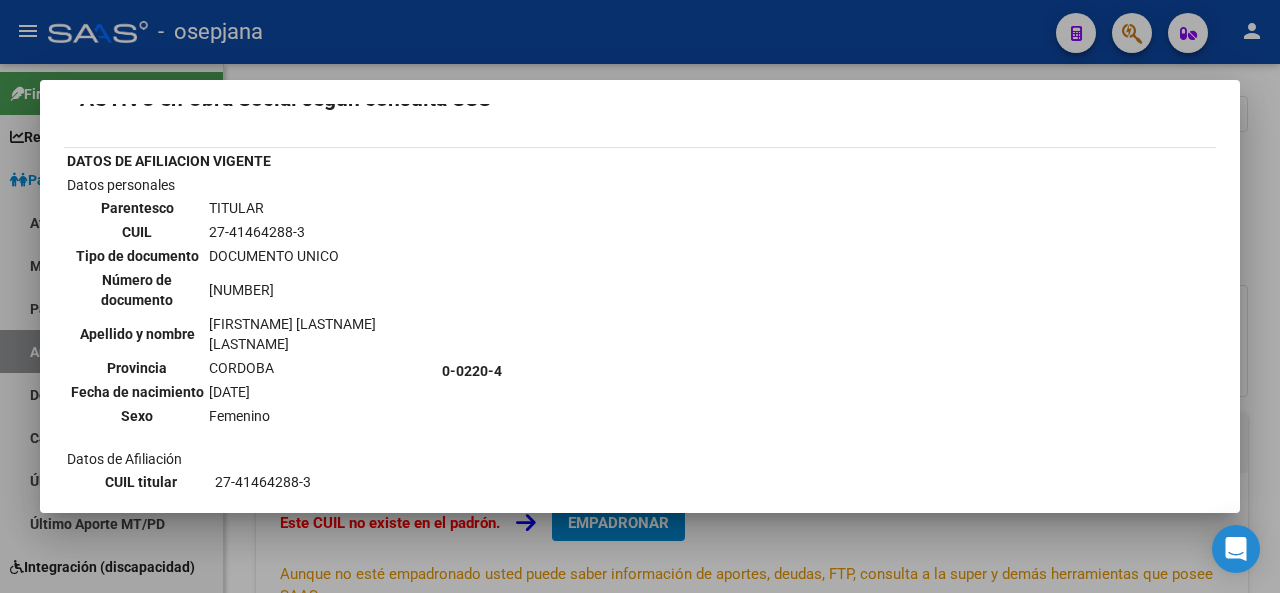 click on "Titular <> Familiar <> <Informable SSS> <Datos Afiliado> <Alta> <Baja> Nro Afiliado <> <> Ingresar nro <CUIL> * <CUIL> <CUIL> <ARCA Padrón> <Fecha de Alta Formal> * <FECHA> Ingresar fecha <Movimiento> * Seleccionar tipo Seleccionar tipo <Tipo de Documento> * DOCUMENTO UNICO Seleccionar tipo Nro Documento <> Ingresar nro <Apellido> * <LAST> Ingresar apellido <Nombre> * Ingresar nombre <Fecha de nacimiento> * <FECHA> Ingresar fecha <Parentesco> * Titular Seleccionar parentesco <Estado Civil> * Seleccionar tipo Seleccionar tipo <Sexo> * Femenino Seleccionar sexo <Nacionalidad> * ARGENTINA Seleccionar tipo <Discapacitado> * No discapacitado Seleccionar tipo <Vencimiento Certificado Estudio> <> Ingresar fecha <Tipo domicilio> * Domicilio Completo Seleccionar tipo domicilio <Provincia> * CORDOBA Seleccionar provincia Localidad <> Ingresar el nombre <Codigo Postal> * <CODIGO POSTAL> Ingresar el codigo <Calle> * Ingresar calle <Numero> * <>" at bounding box center [640, 296] 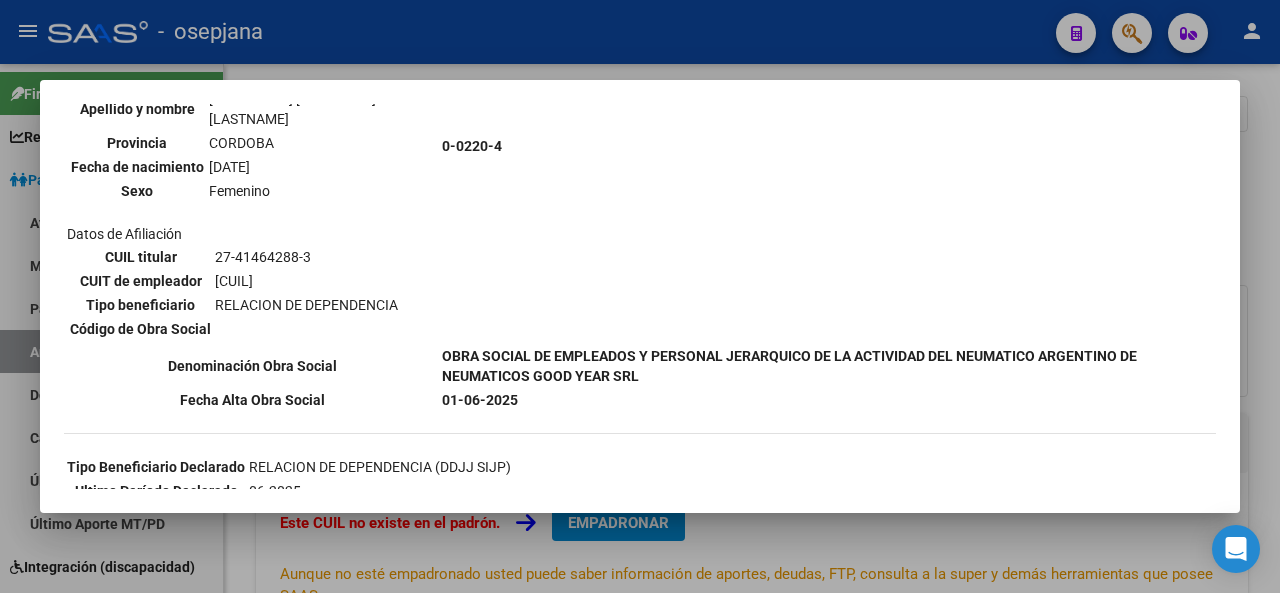 scroll, scrollTop: 259, scrollLeft: 0, axis: vertical 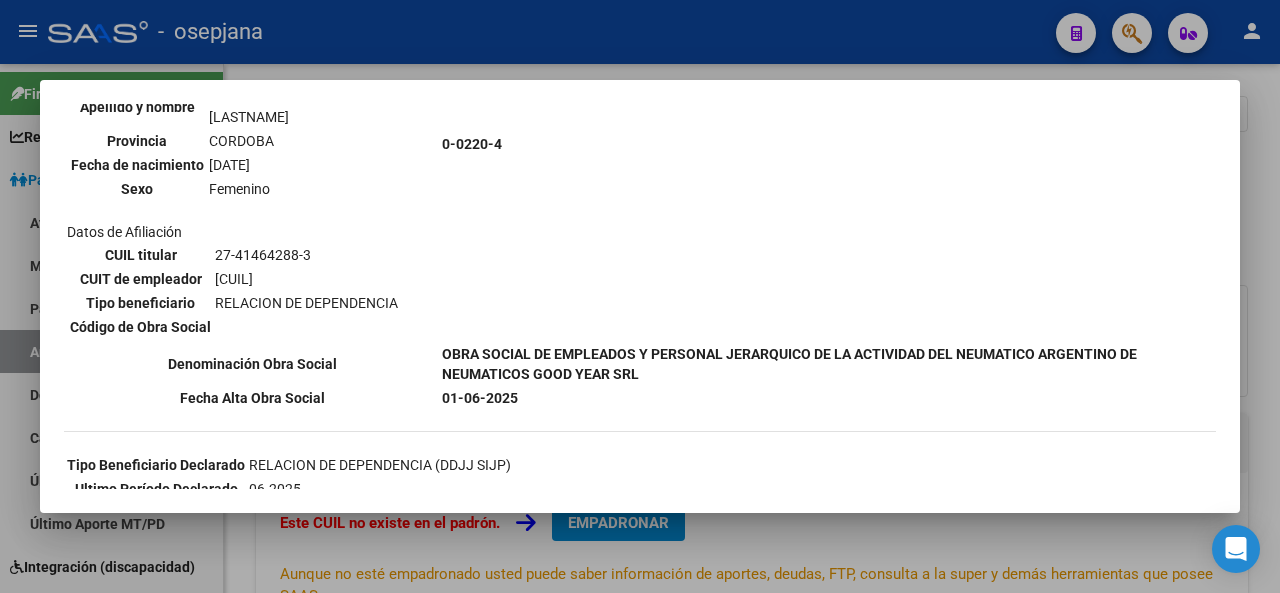 click at bounding box center (640, 296) 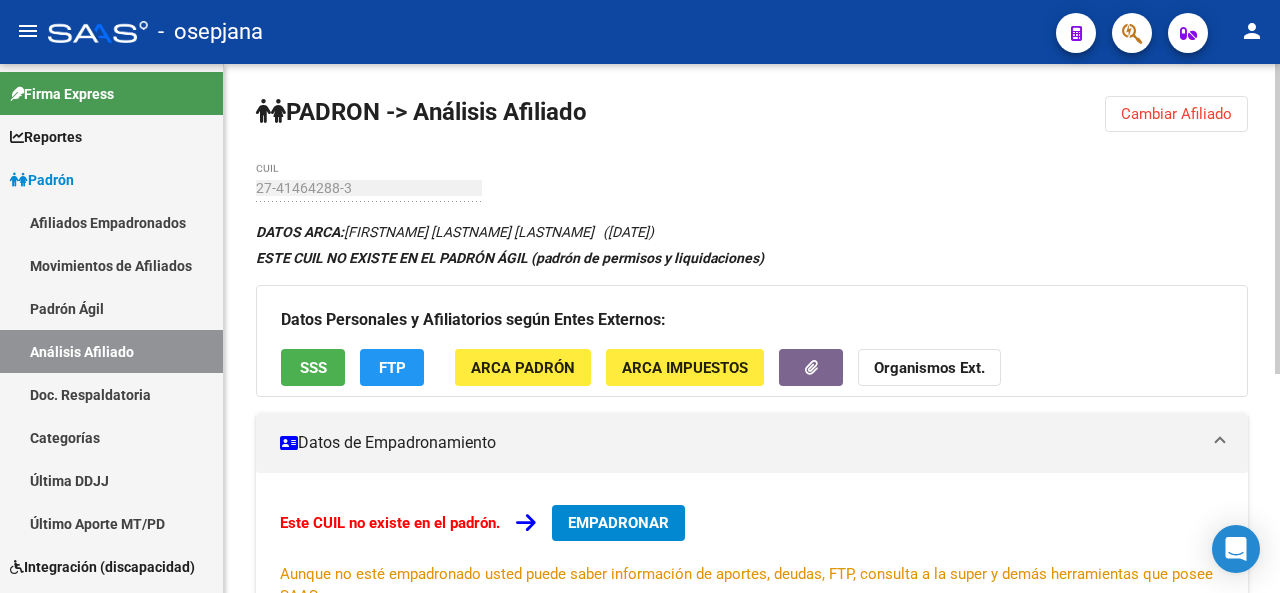 click on "FTP" 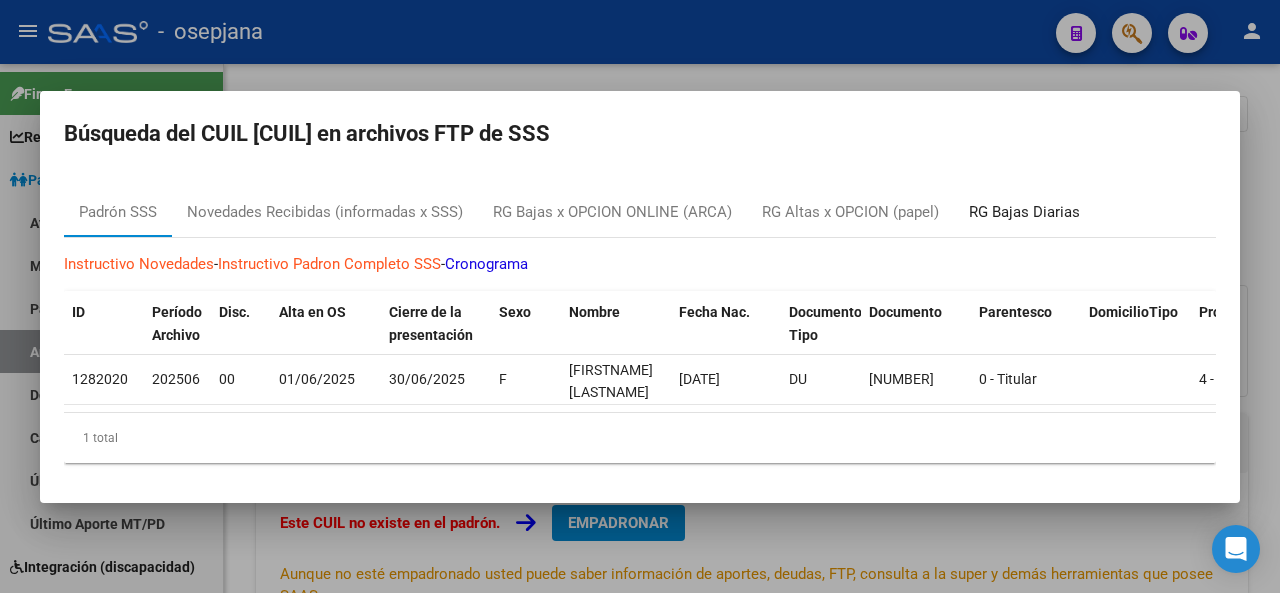 click on "RG Bajas Diarias" at bounding box center [1024, 212] 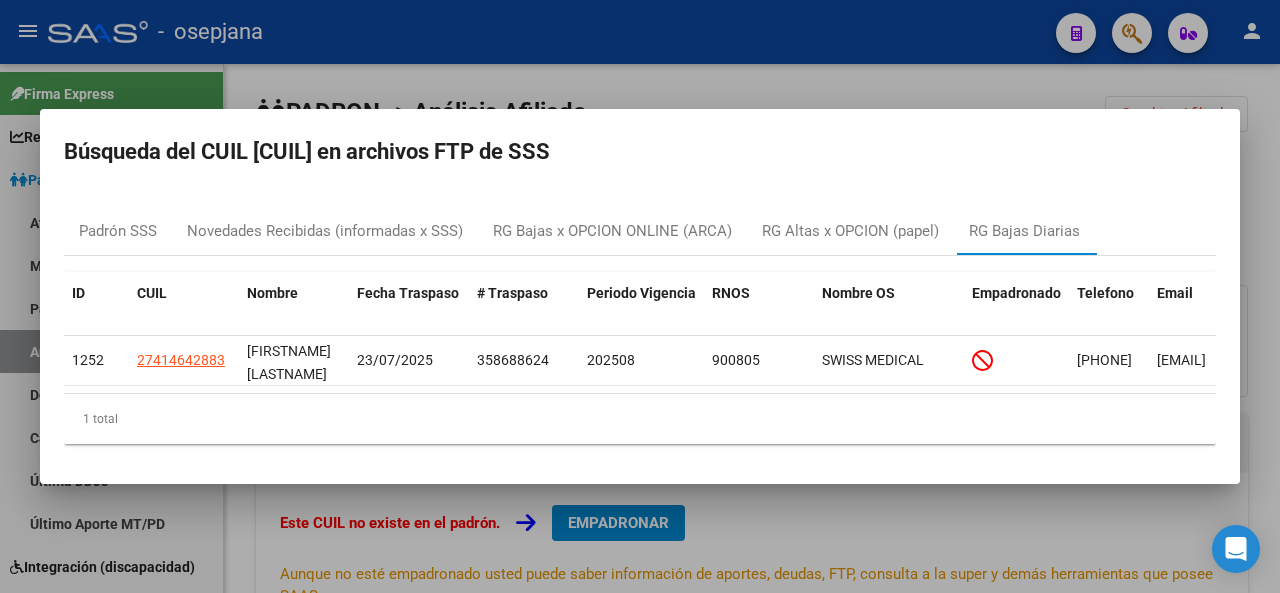 click at bounding box center [640, 296] 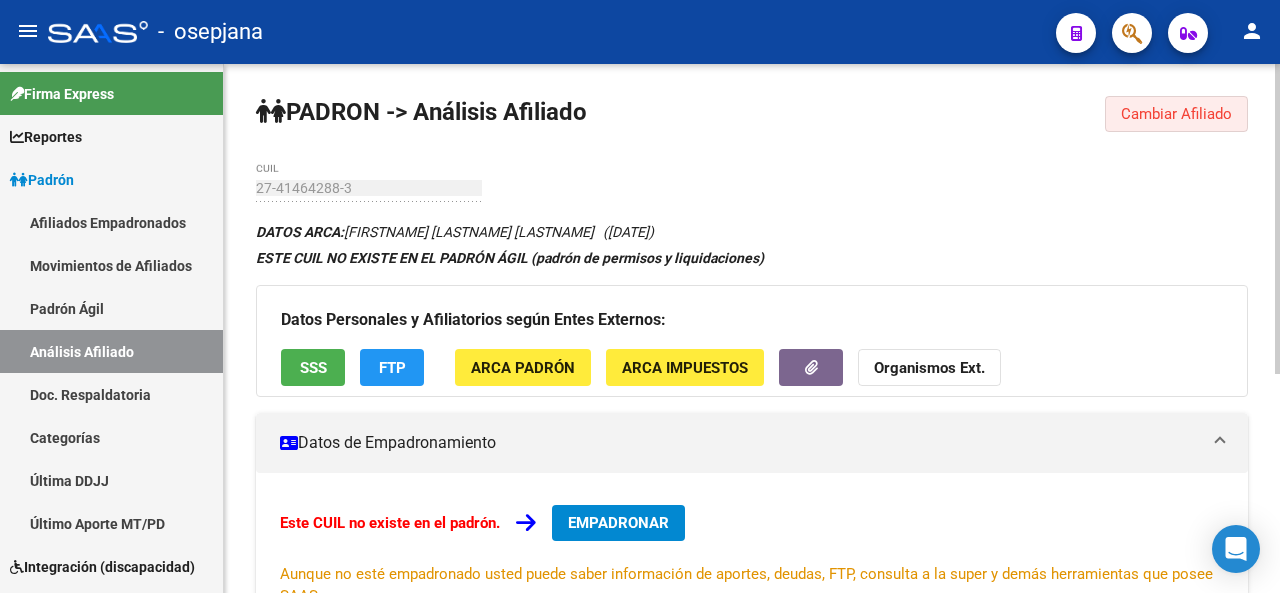 click on "Cambiar Afiliado" 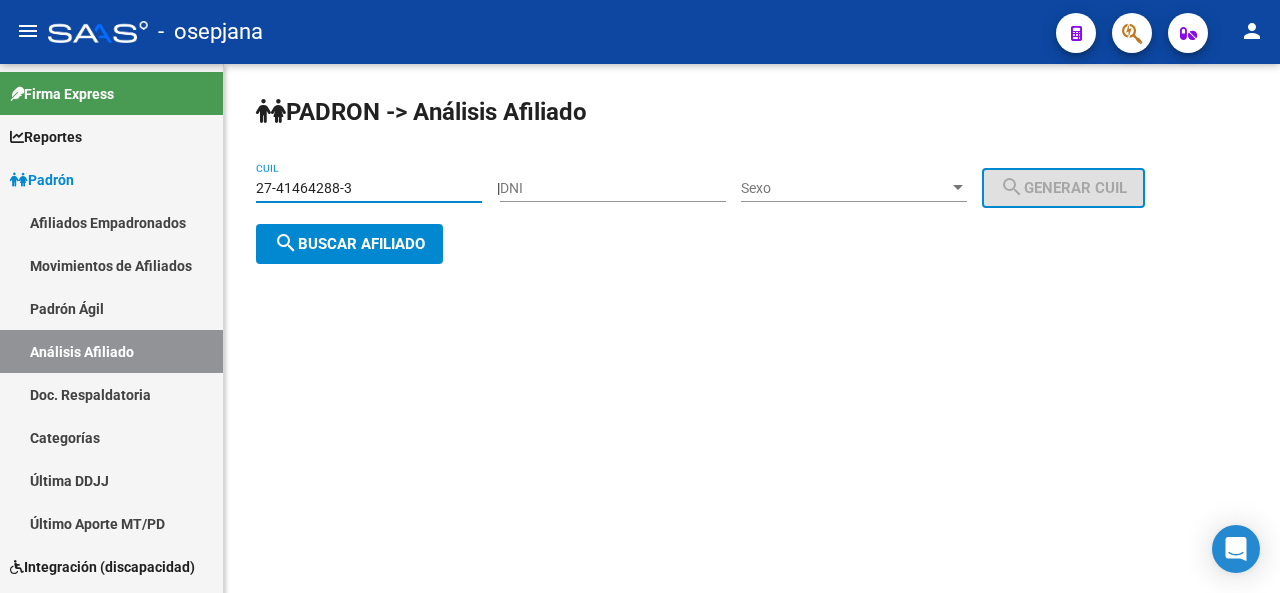 click on "27-41464288-3" at bounding box center [369, 188] 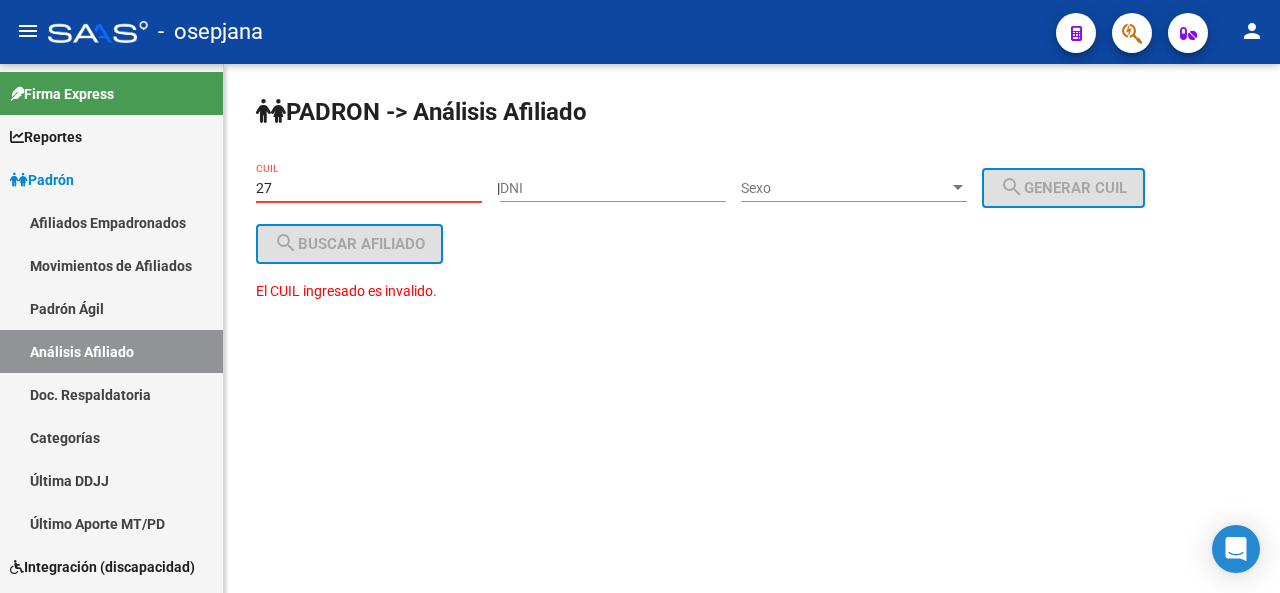 type on "2" 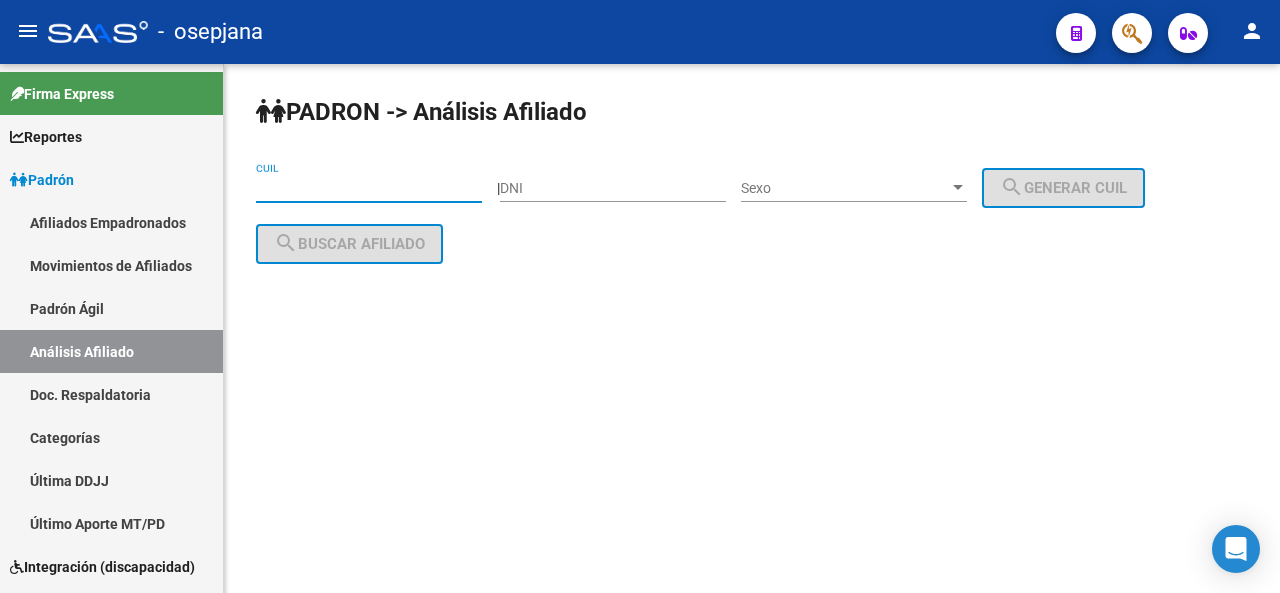 paste on "[CUIL]" 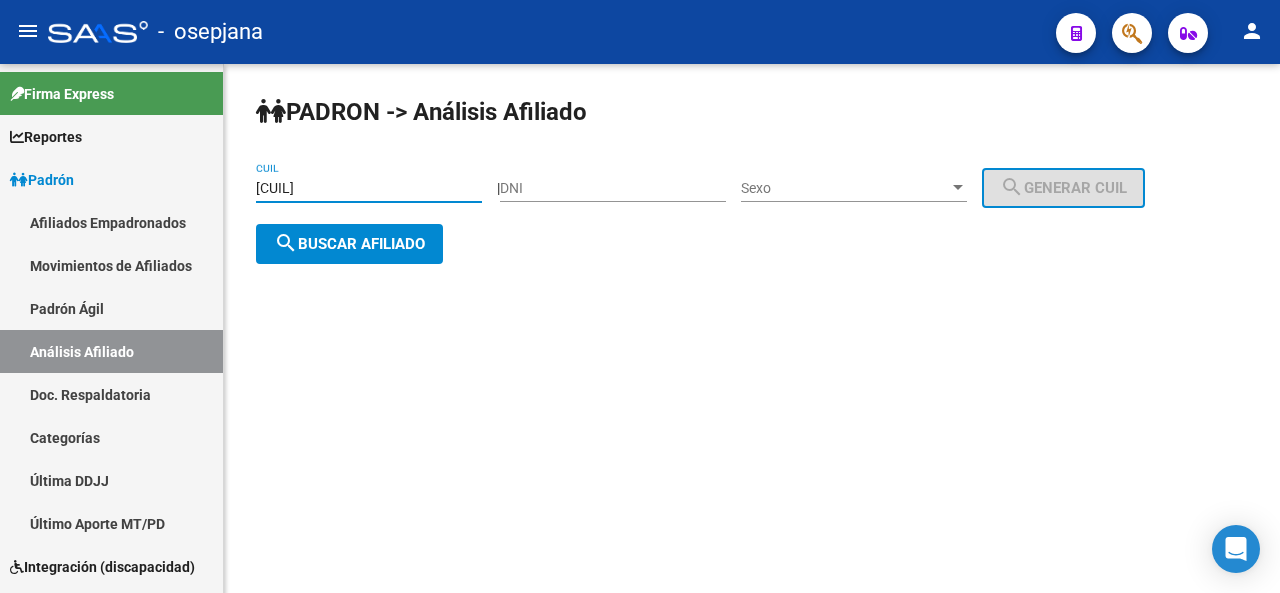 type on "[CUIL]" 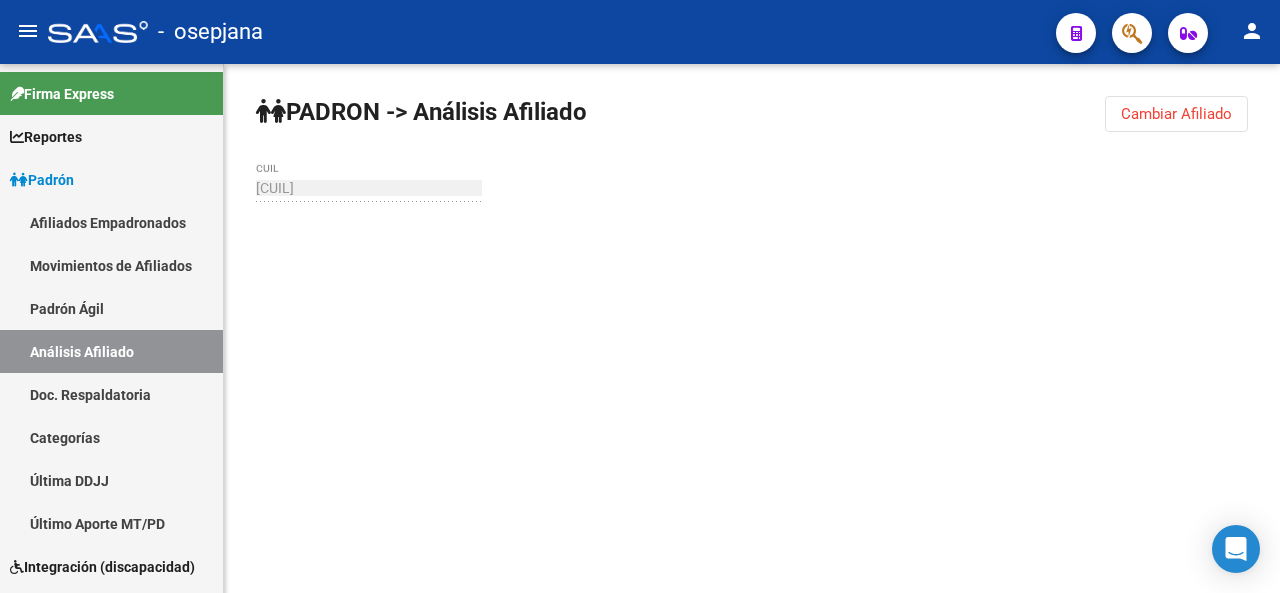 click 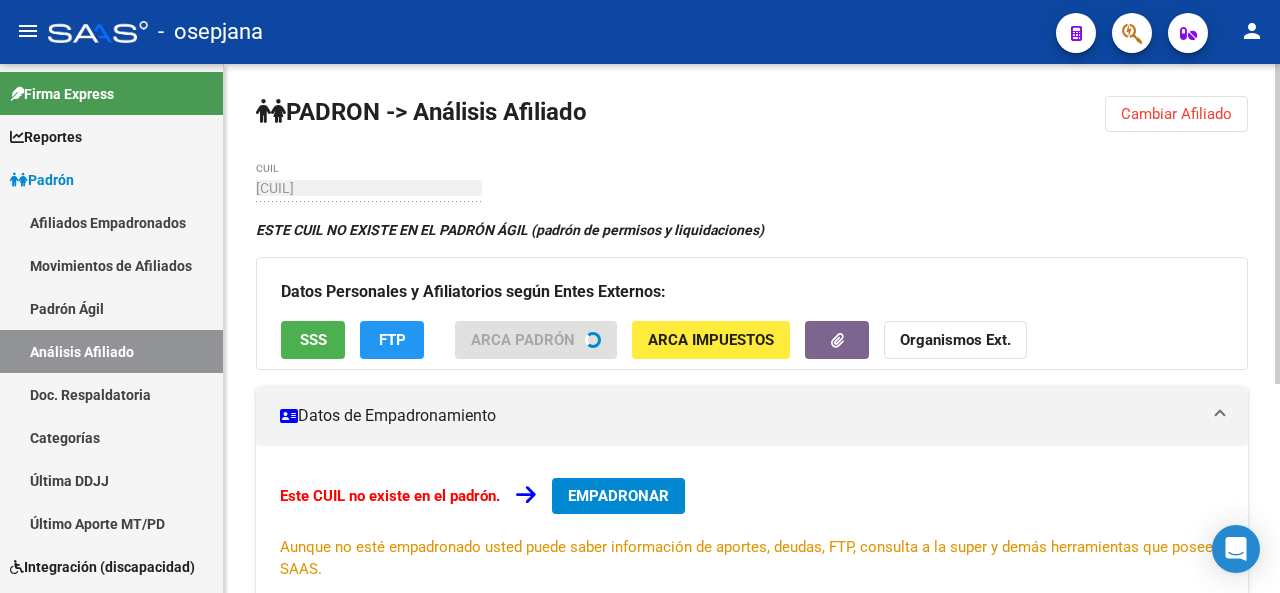 scroll, scrollTop: 76, scrollLeft: 0, axis: vertical 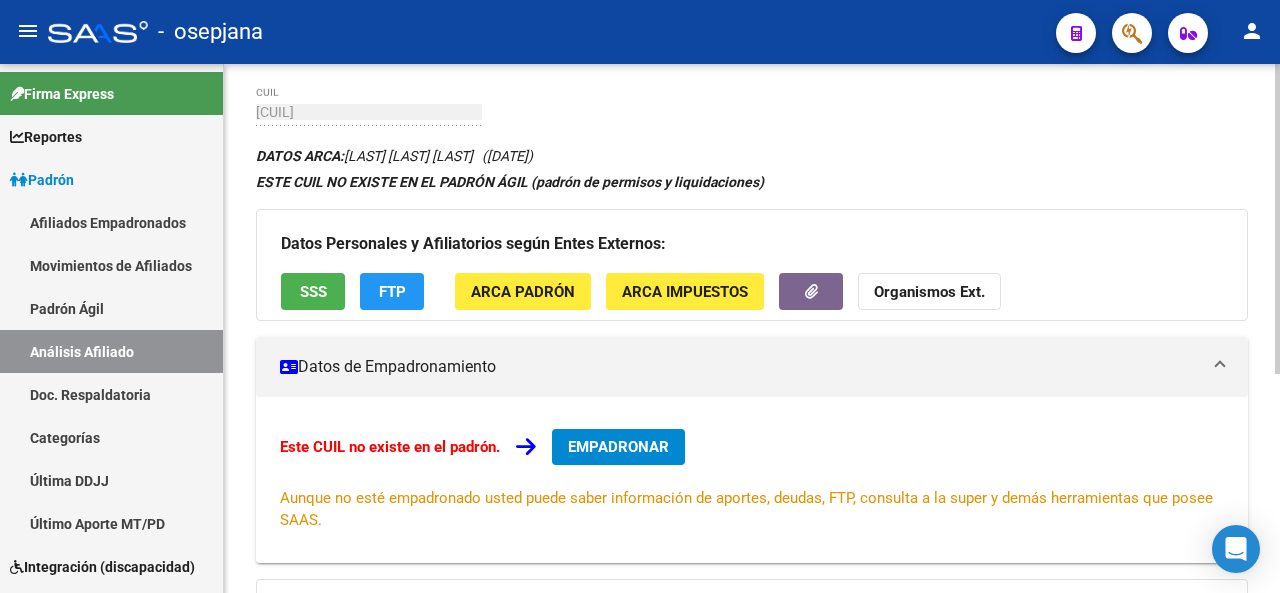 click 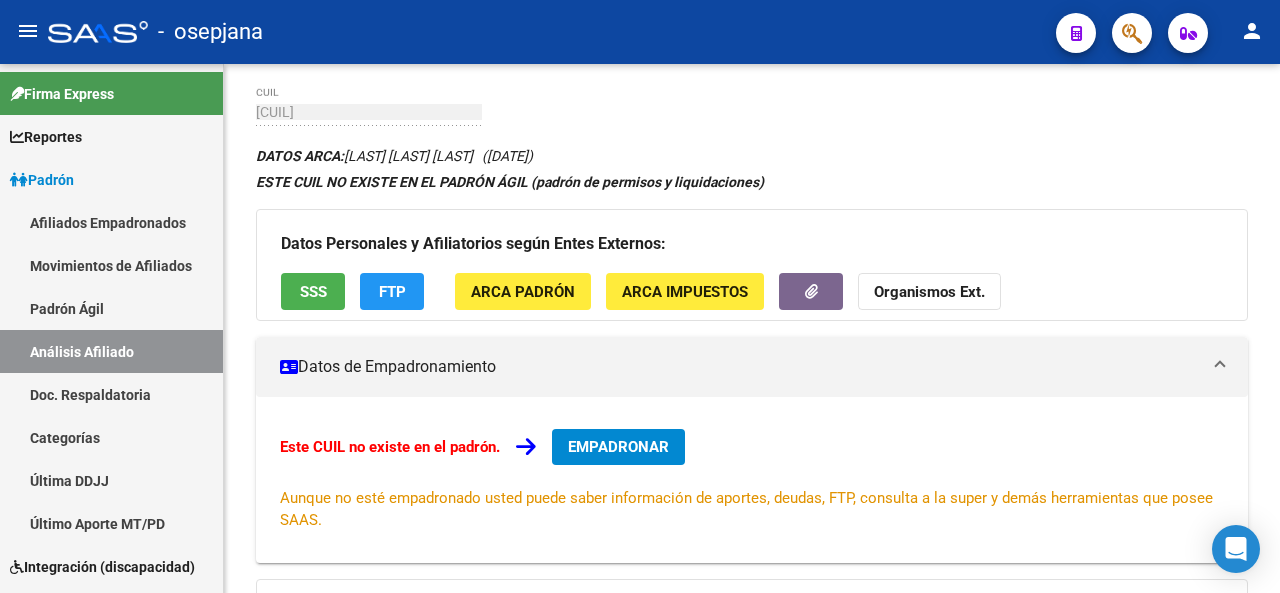 click on "SSS" 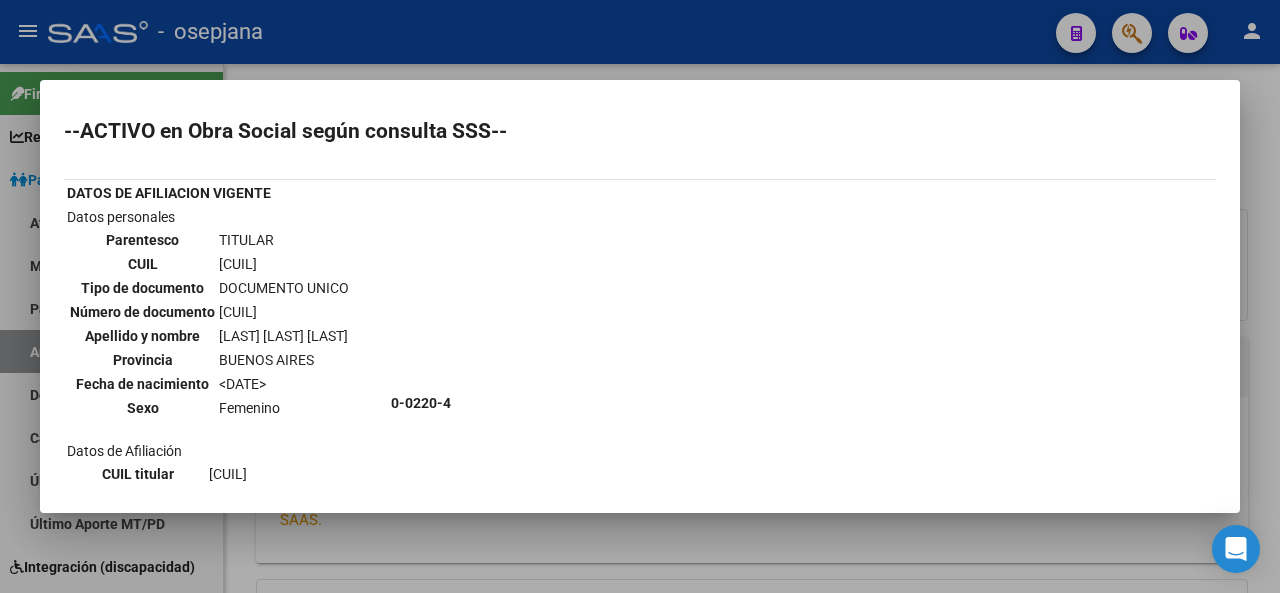 scroll, scrollTop: 336, scrollLeft: 0, axis: vertical 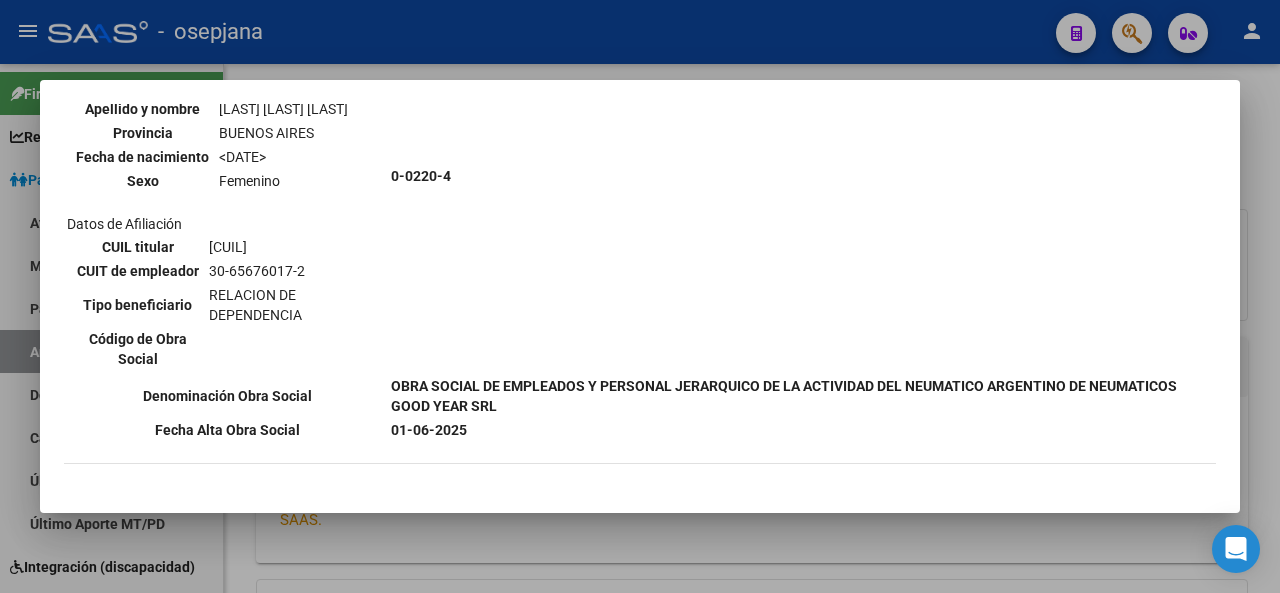 click at bounding box center [640, 296] 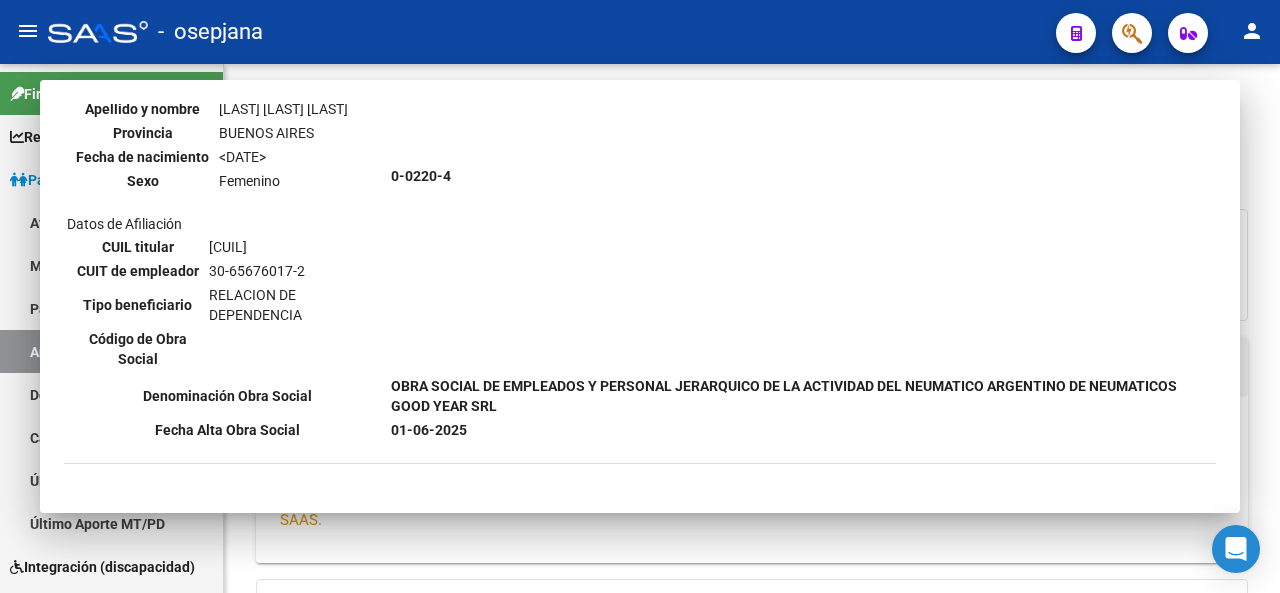 click 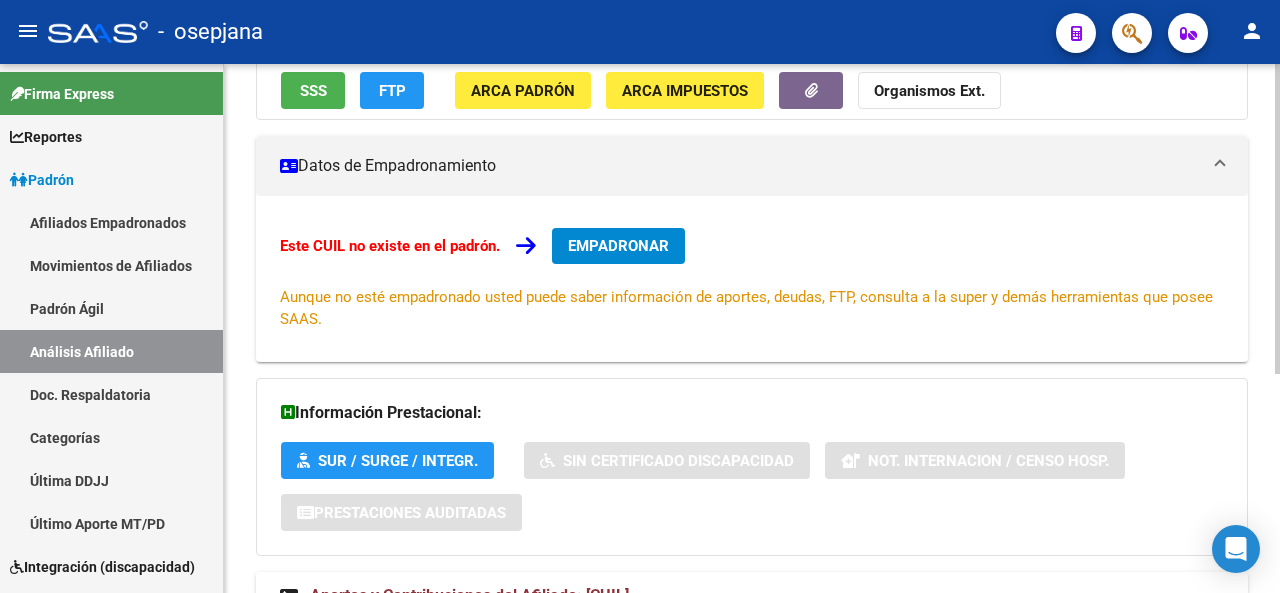 scroll, scrollTop: 373, scrollLeft: 0, axis: vertical 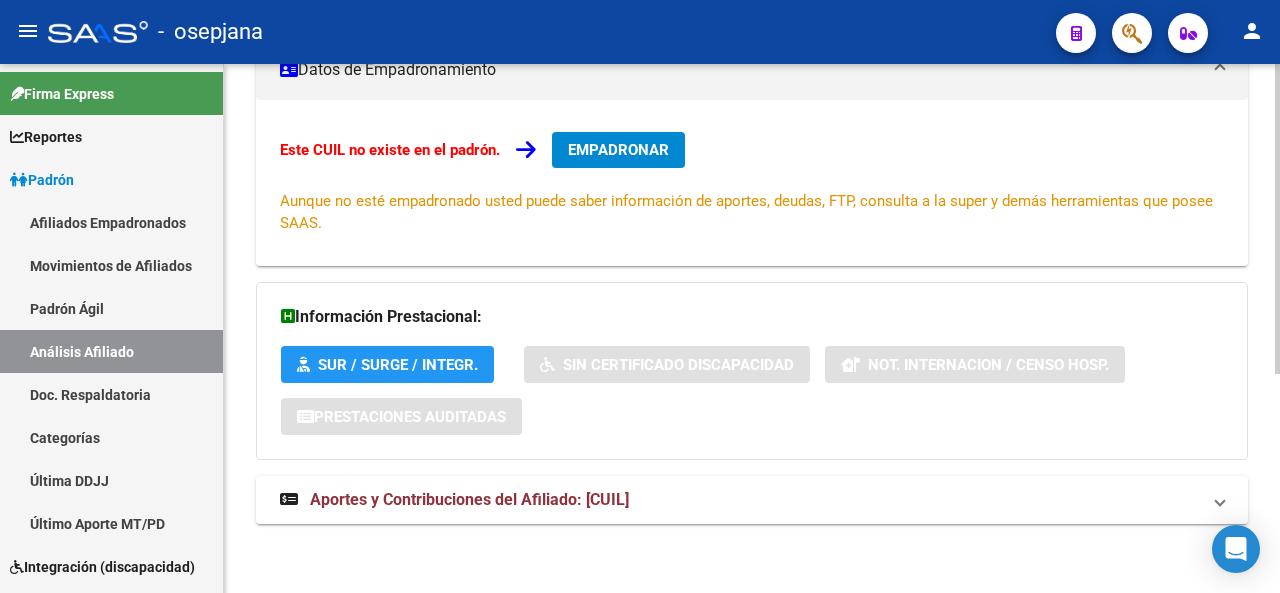 click on "PADRON -> Análisis Afiliado  Cambiar Afiliado
[CUIL] CUIL DATOS ARCA:  [LAST] [LAST] [LAST]   <13/03/1990>  ESTE CUIL NO EXISTE EN EL PADRÓN ÁGIL (padrón de permisos y liquidaciones) Datos Personales y Afiliatorios según Entes Externos: SSS FTP ARCA Padrón ARCA Impuestos Organismos Ext.  <DATOS DE EMPADRONAMIENTO>  Este CUIL no existe en el padrón.   EMPADRONAR
Aunque no esté empadronado usted puede saber información de aportes, deudas, FTP, consulta a la super y demás herramientas que posee SAAS. <INFORMACIÓN PRESTACIONAL:>  <<>  SUR / SURGE / INTEGR. <<>  Sin Certificado Discapacidad <<>  Not. Internacion / Censo Hosp. <PRESTACIONES AUDITADAS>  <<>  Aportes y Contribuciones del Afiliado: [CUIL] Hemos buscado el CUIL - [CUIL] - y el mismo no existe en nuestra información procesada de aportes y contribuciones  El mismo fue buscado en:  Cuenta Corriente Devengada de Régimen General Cuenta Corriente Devengada de Monotributo / Personal Doméstico Percibido Total" 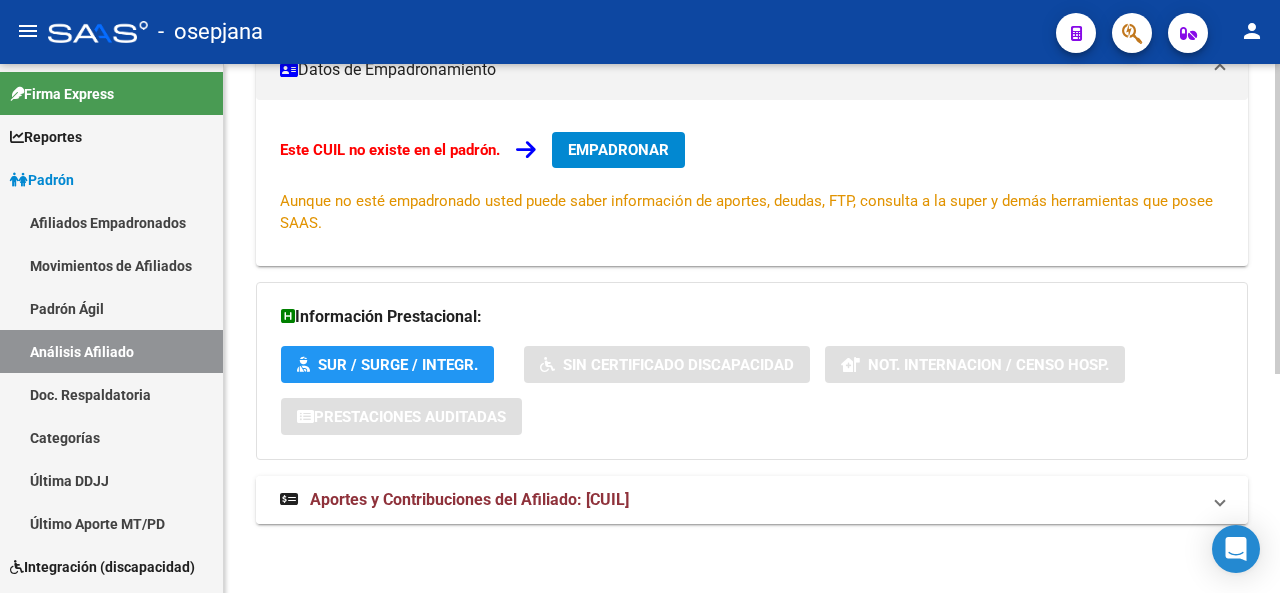 click on "Aportes y Contribuciones del Afiliado: [CUIL]" at bounding box center (752, 500) 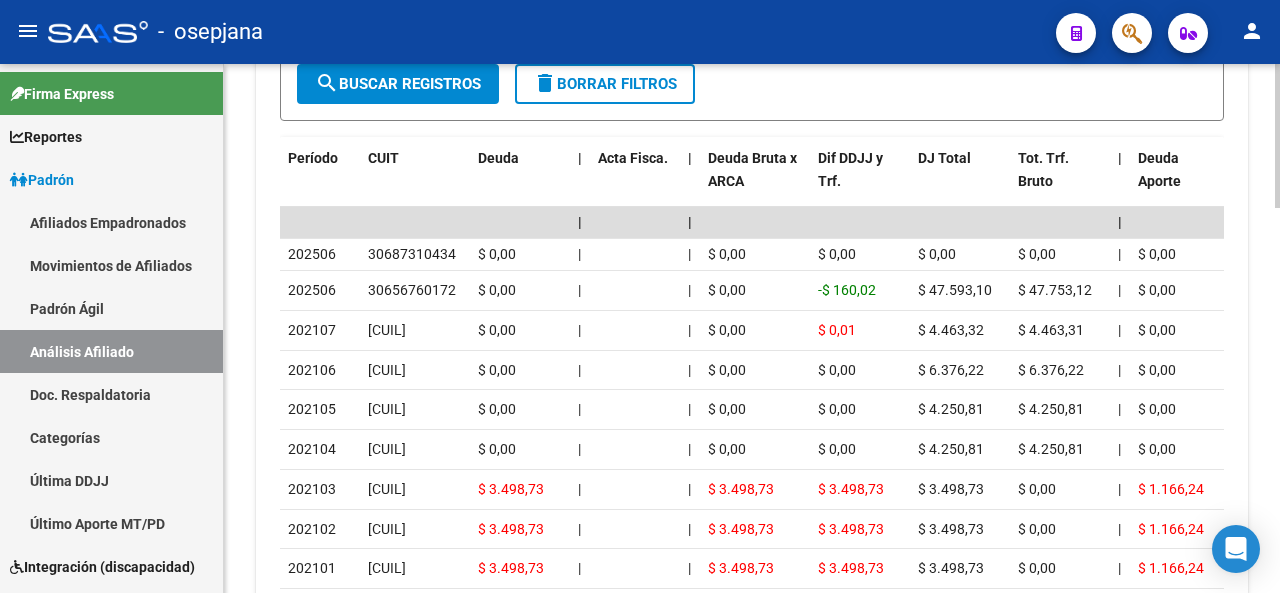 scroll, scrollTop: 926, scrollLeft: 0, axis: vertical 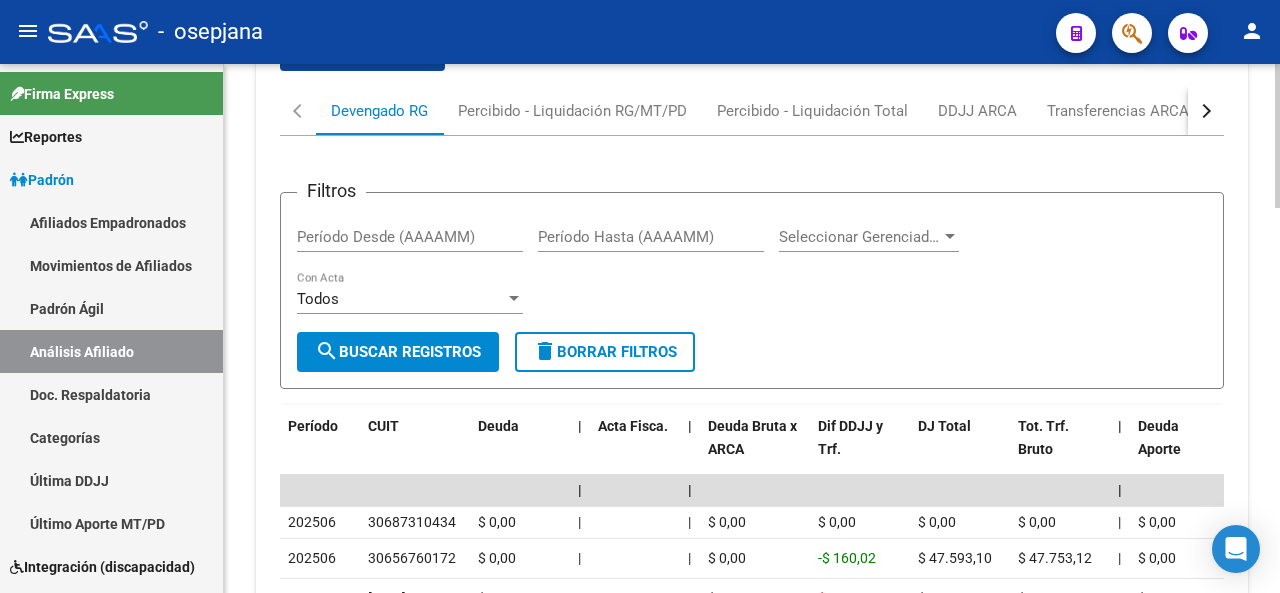 click 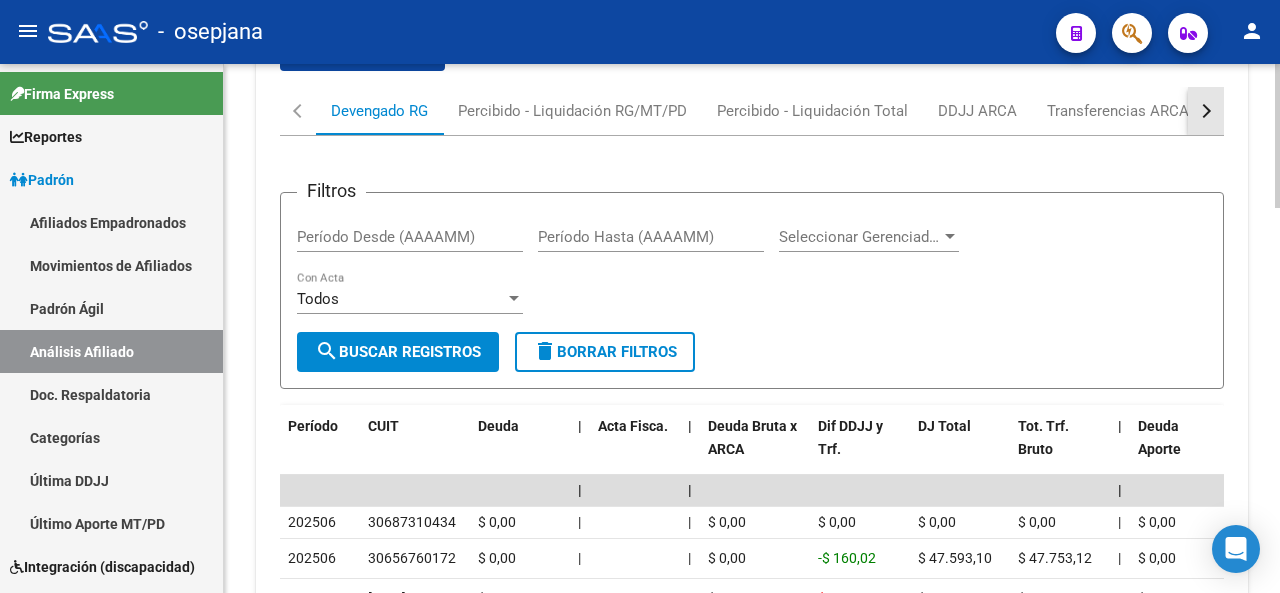click at bounding box center (1206, 111) 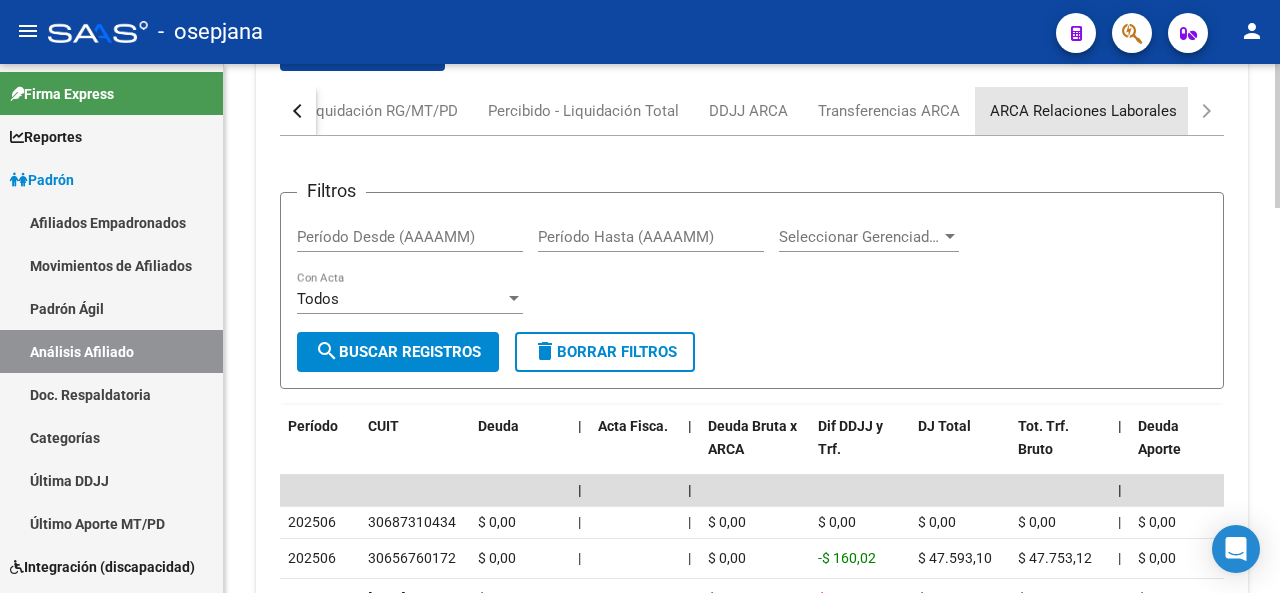 click on "ARCA Relaciones Laborales" at bounding box center (1083, 111) 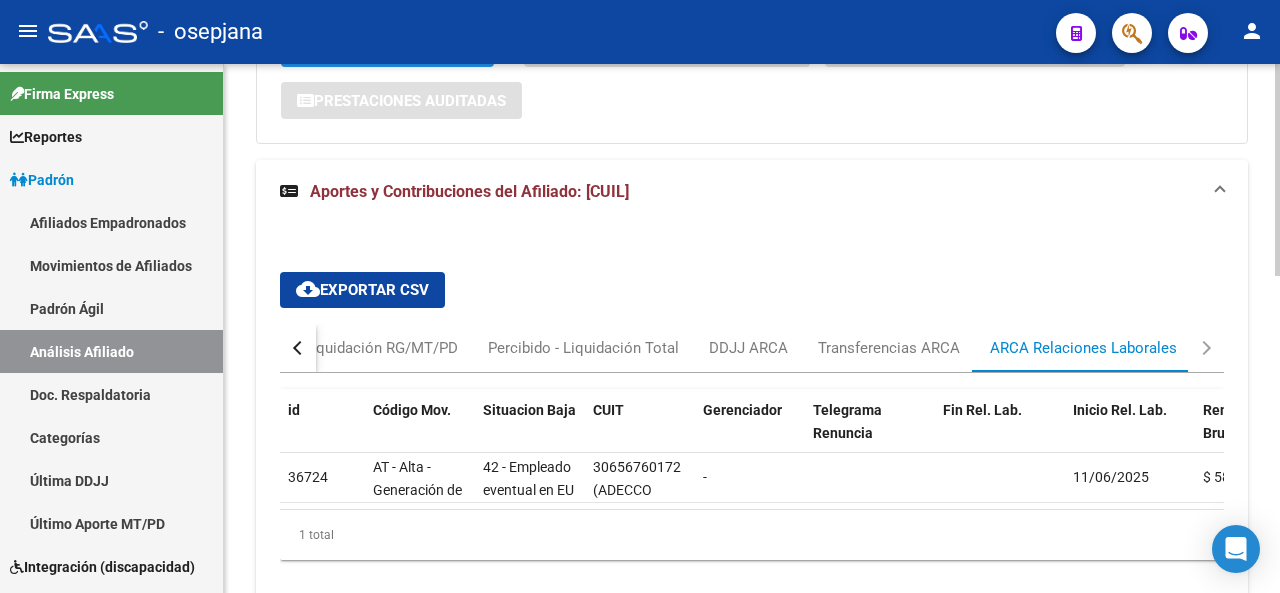 scroll, scrollTop: 782, scrollLeft: 0, axis: vertical 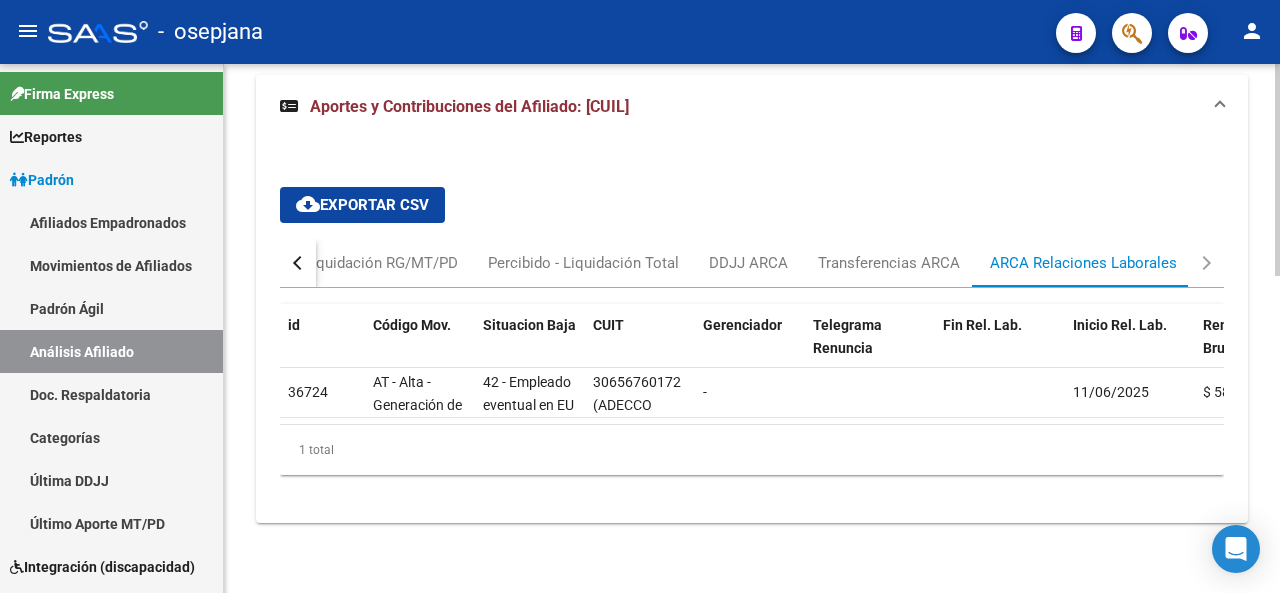 click at bounding box center [298, 263] 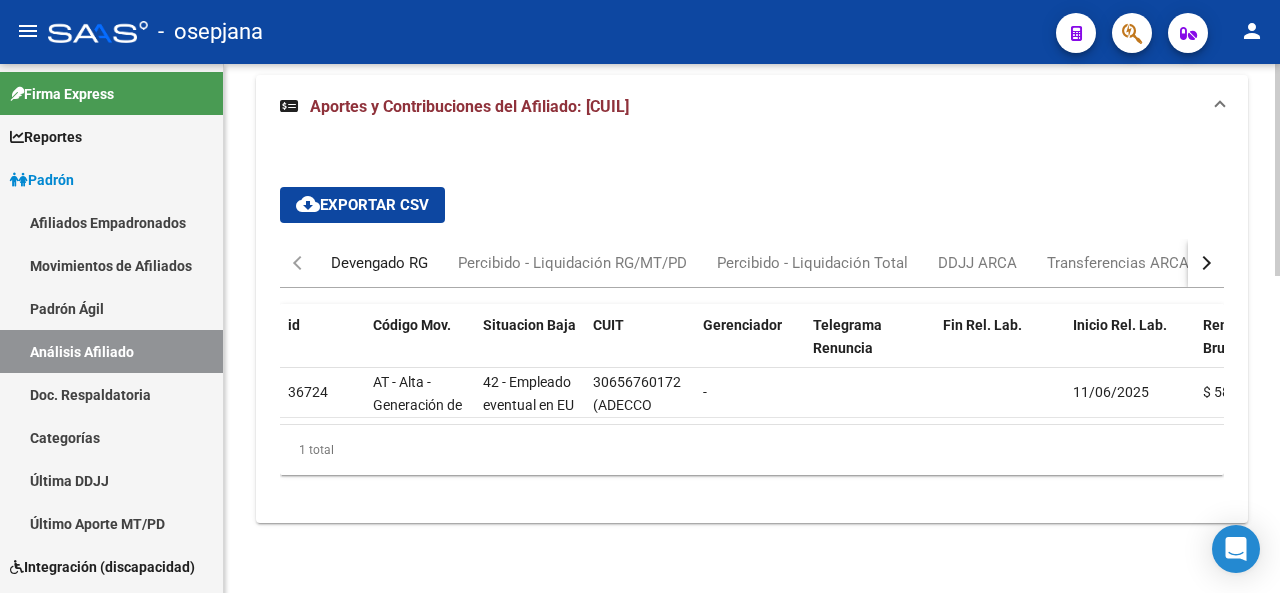 click on "Devengado RG" at bounding box center [379, 263] 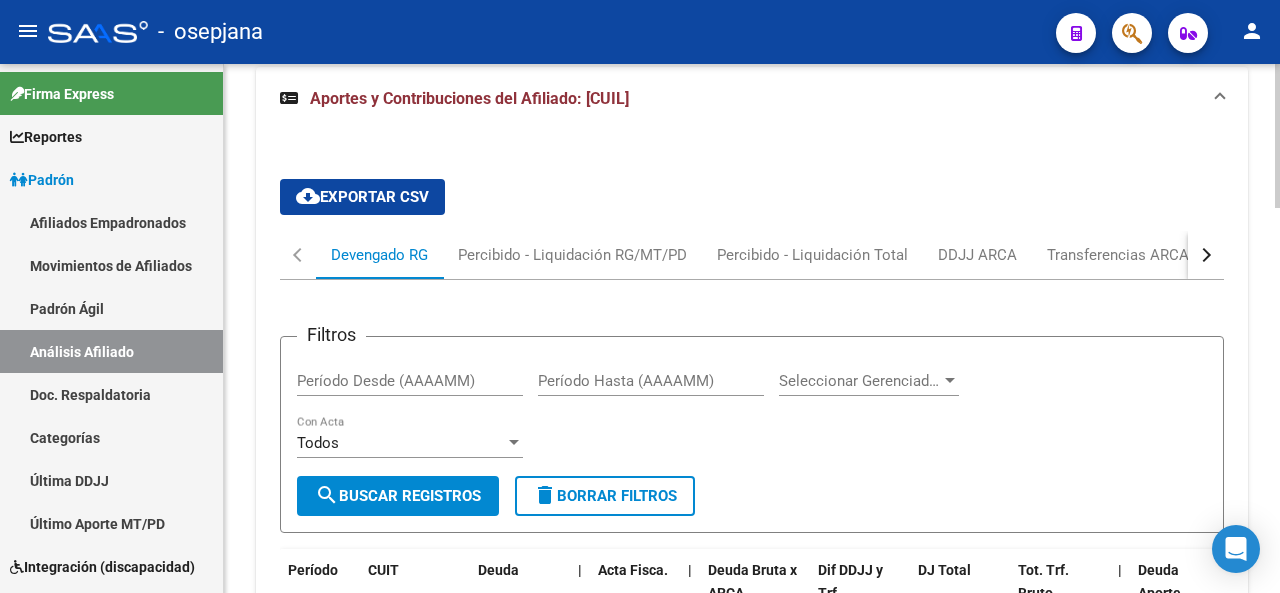 click 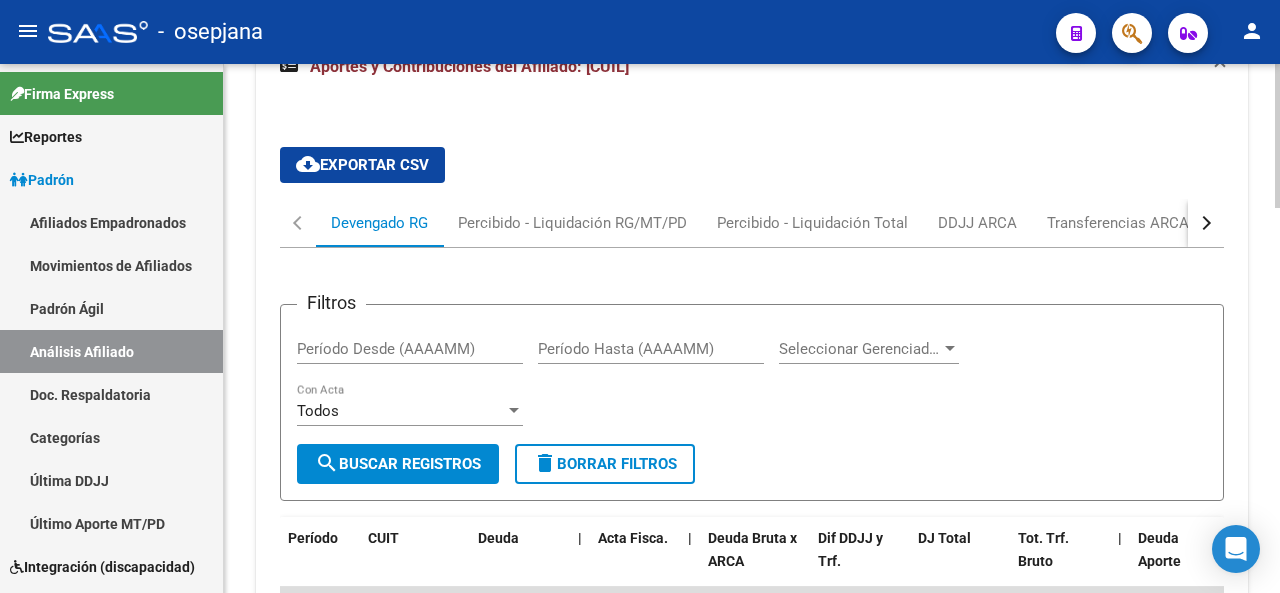 click on "PADRON -> Análisis Afiliado  Cambiar Afiliado
[CUIL] CUIL DATOS ARCA:  [FIRST] [FIRST] [FIRST]       ([DATE])  ESTE CUIL NO EXISTE EN EL PADRÓN ÁGIL (padrón de permisos y liquidaciones) Datos Personales y Afiliatorios según Entes Externos: SSS FTP ARCA Padrón ARCA Impuestos Organismos Ext.    Datos de Empadronamiento  Este CUIL no existe en el padrón.   EMPADRONAR
Aunque no esté empadronado usted puede saber información de aportes, deudas, FTP, consulta a la super y demás herramientas que posee SAAS.   Información Prestacional:       SUR / SURGE / INTEGR.    Sin Certificado Discapacidad    Not. Internacion / Censo Hosp.  Prestaciones Auditadas     Aportes y Contribuciones del Afiliado: [CUIL] cloud_download  Exportar CSV  Devengado RG Percibido - Liquidación RG/MT/PD Percibido - Liquidación Total DDJJ ARCA Transferencias ARCA ARCA Relaciones Laborales Filtros Período Desde (AAAAMM) Período Hasta (AAAAMM) Seleccionar Gerenciador Seleccionar Gerenciador Todos Con Acta" 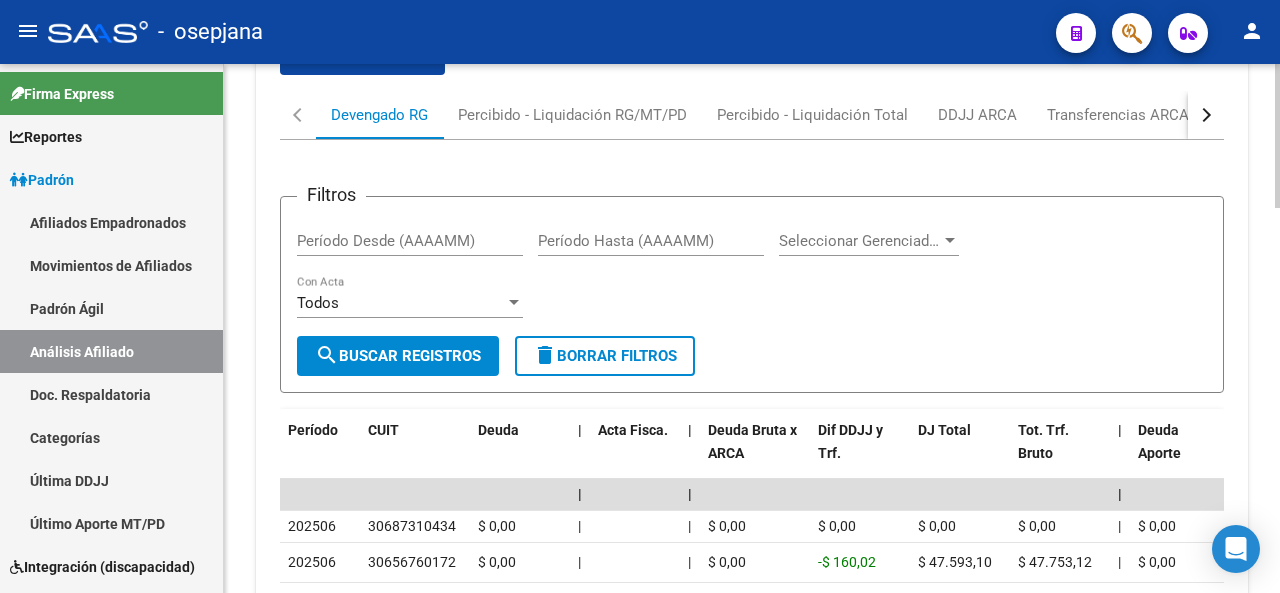 drag, startPoint x: 1270, startPoint y: 374, endPoint x: 1262, endPoint y: 429, distance: 55.578773 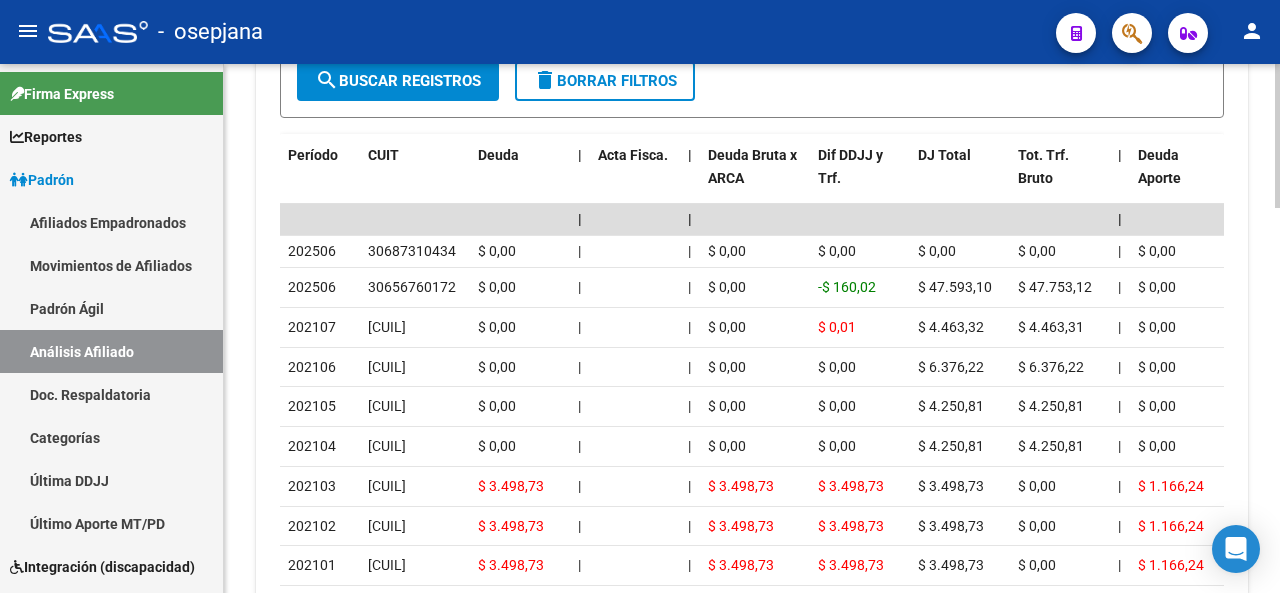 scroll, scrollTop: 1200, scrollLeft: 0, axis: vertical 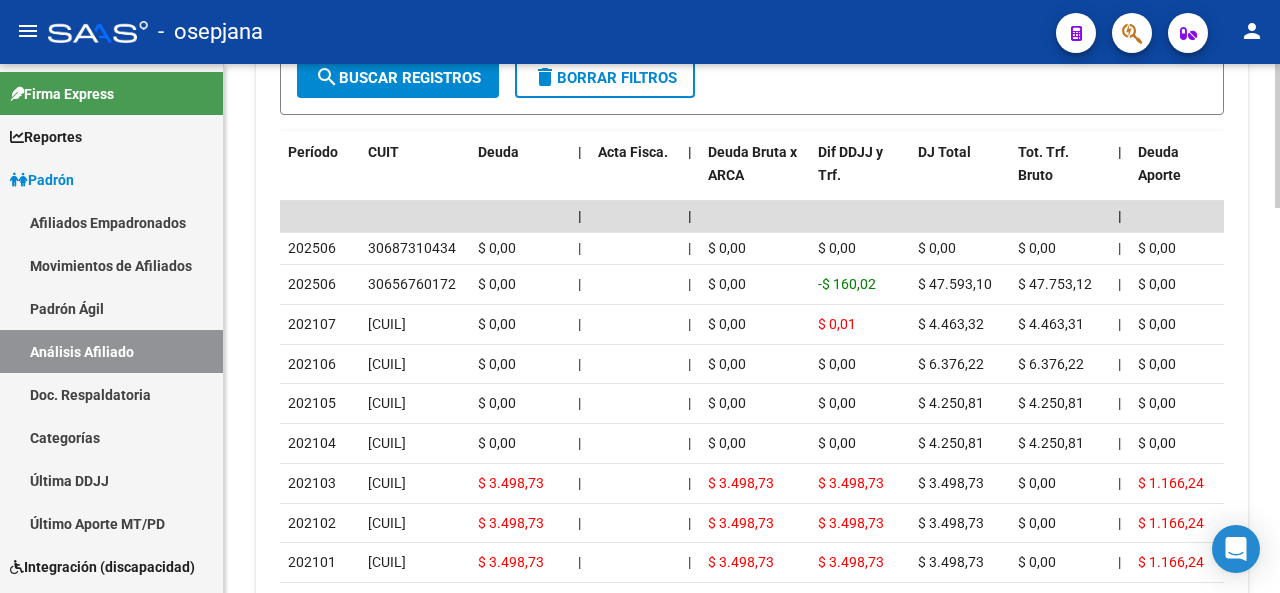 click on "PADRON -> Análisis Afiliado  Cambiar Afiliado
[CUIL] CUIL DATOS ARCA:  [FIRST] [FIRST] [FIRST]       ([DATE])  ESTE CUIL NO EXISTE EN EL PADRÓN ÁGIL (padrón de permisos y liquidaciones) Datos Personales y Afiliatorios según Entes Externos: SSS FTP ARCA Padrón ARCA Impuestos Organismos Ext.    Datos de Empadronamiento  Este CUIL no existe en el padrón.   EMPADRONAR
Aunque no esté empadronado usted puede saber información de aportes, deudas, FTP, consulta a la super y demás herramientas que posee SAAS.   Información Prestacional:       SUR / SURGE / INTEGR.    Sin Certificado Discapacidad    Not. Internacion / Censo Hosp.  Prestaciones Auditadas     Aportes y Contribuciones del Afiliado: [CUIL] cloud_download  Exportar CSV  Devengado RG Percibido - Liquidación RG/MT/PD Percibido - Liquidación Total DDJJ ARCA Transferencias ARCA ARCA Relaciones Laborales Filtros Período Desde (AAAAMM) Período Hasta (AAAAMM) Seleccionar Gerenciador Seleccionar Gerenciador Todos Con Acta" 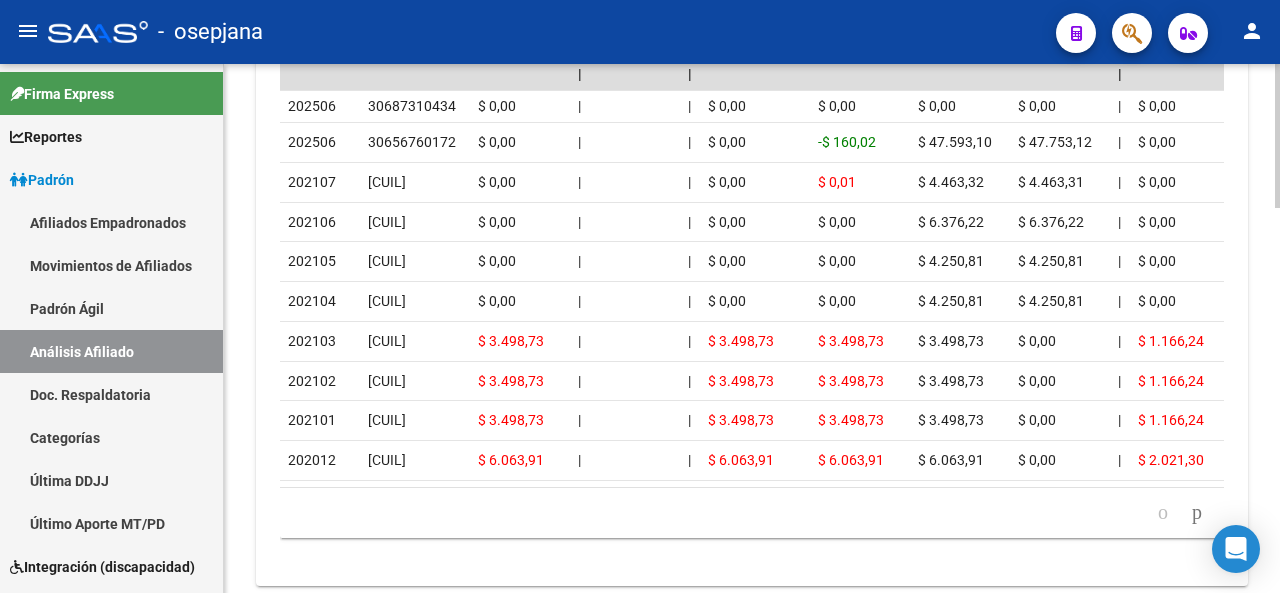 scroll, scrollTop: 1266, scrollLeft: 0, axis: vertical 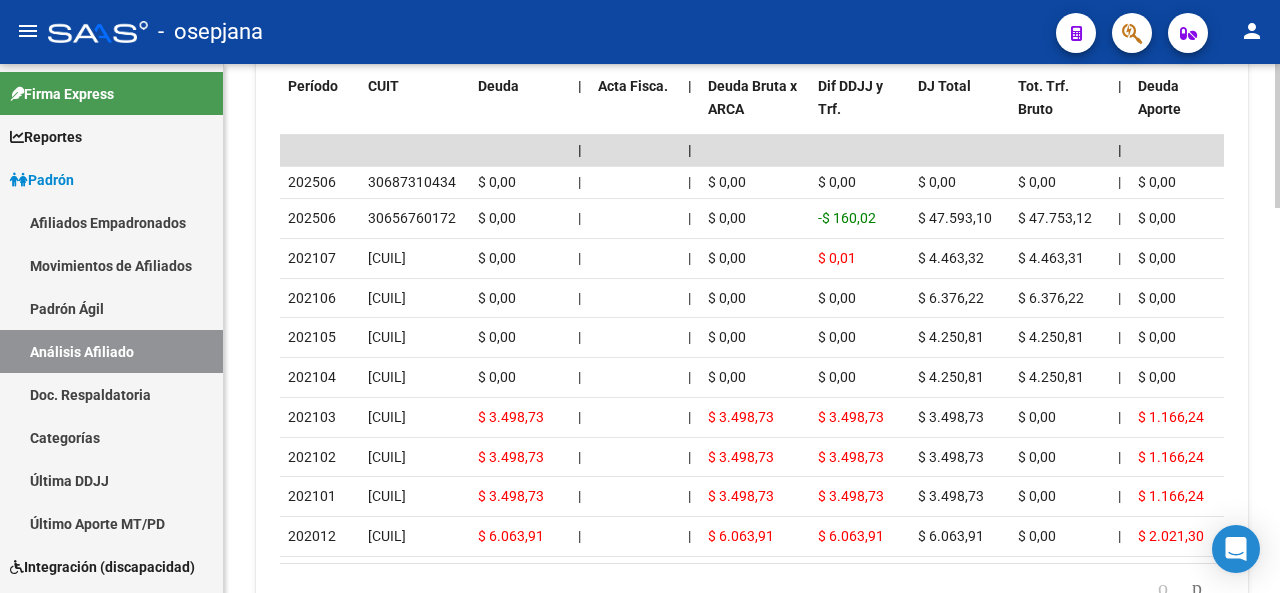 click on "PADRON -> Análisis Afiliado  Cambiar Afiliado
[CUIL] CUIL DATOS ARCA:  [FIRST] [FIRST] [FIRST]       ([DATE])  ESTE CUIL NO EXISTE EN EL PADRÓN ÁGIL (padrón de permisos y liquidaciones) Datos Personales y Afiliatorios según Entes Externos: SSS FTP ARCA Padrón ARCA Impuestos Organismos Ext.    Datos de Empadronamiento  Este CUIL no existe en el padrón.   EMPADRONAR
Aunque no esté empadronado usted puede saber información de aportes, deudas, FTP, consulta a la super y demás herramientas que posee SAAS.   Información Prestacional:       SUR / SURGE / INTEGR.    Sin Certificado Discapacidad    Not. Internacion / Censo Hosp.  Prestaciones Auditadas     Aportes y Contribuciones del Afiliado: [CUIL] cloud_download  Exportar CSV  Devengado RG Percibido - Liquidación RG/MT/PD Percibido - Liquidación Total DDJJ ARCA Transferencias ARCA ARCA Relaciones Laborales Filtros Período Desde (AAAAMM) Período Hasta (AAAAMM) Seleccionar Gerenciador Seleccionar Gerenciador Todos Con Acta" 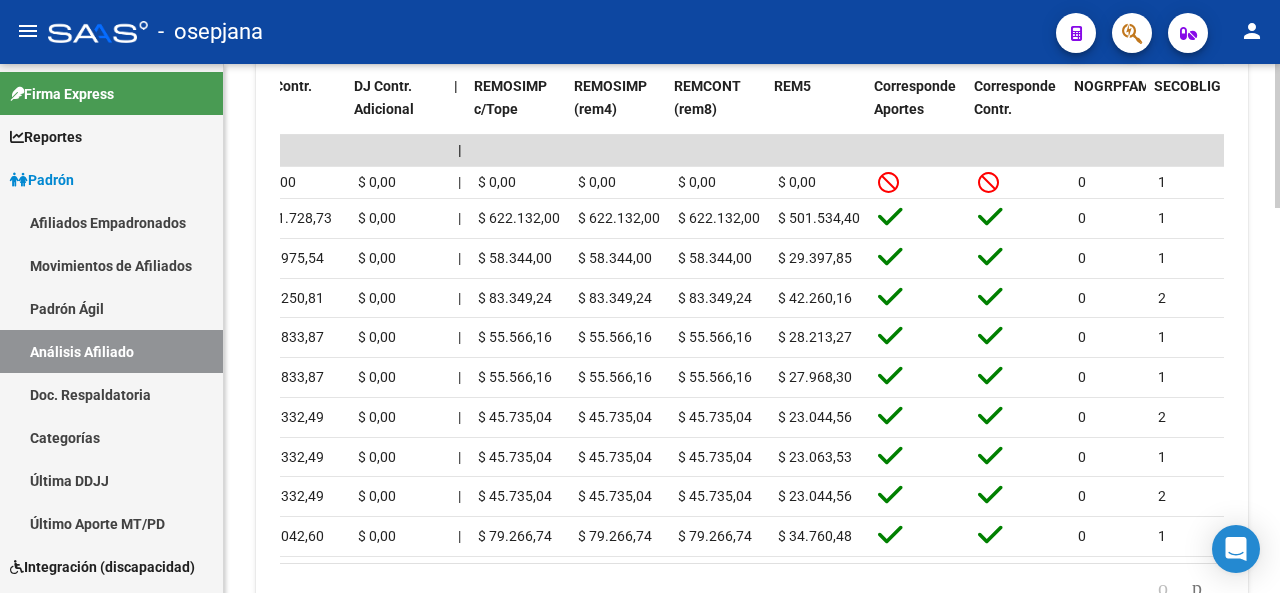scroll, scrollTop: 0, scrollLeft: 2624, axis: horizontal 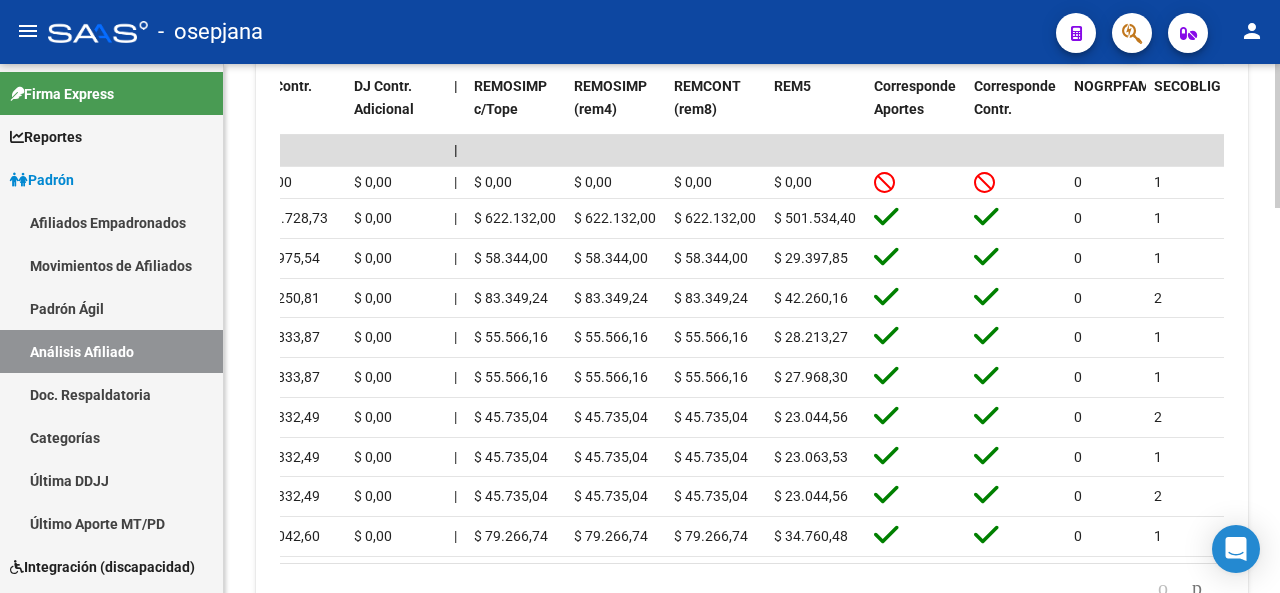 click 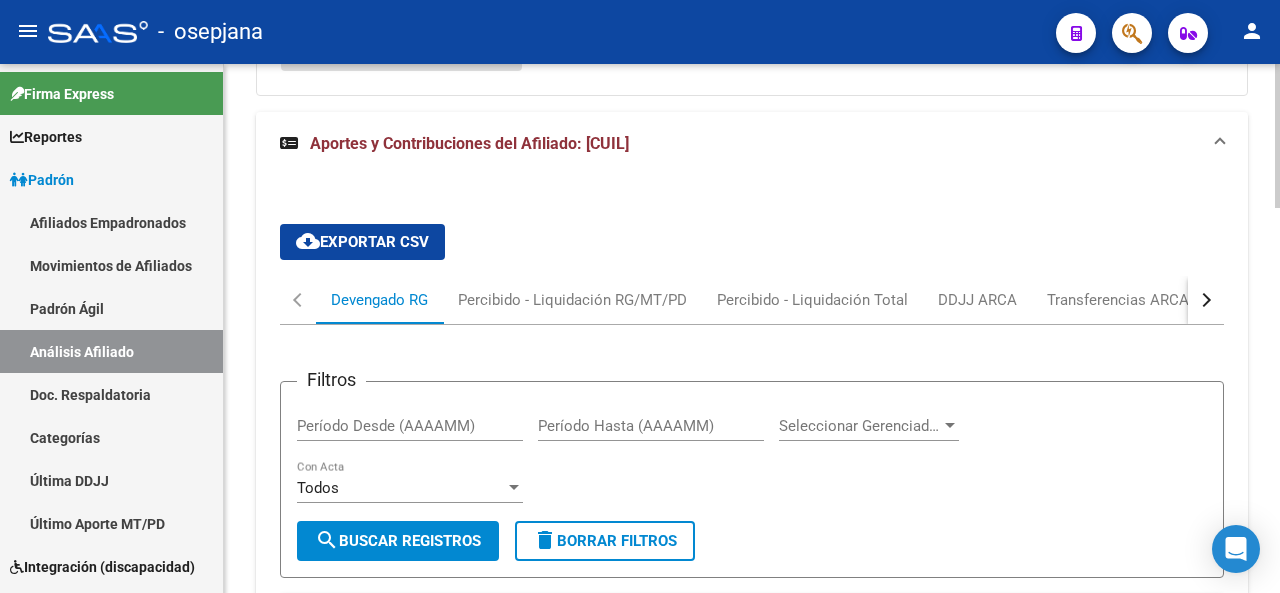 click at bounding box center [1206, 300] 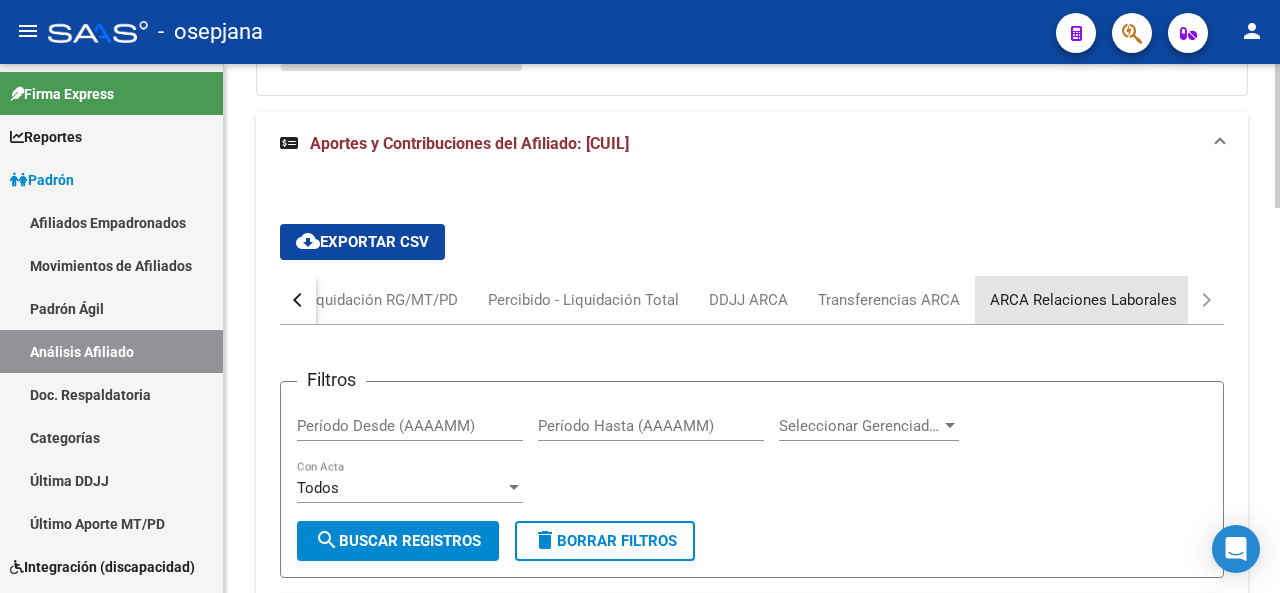 click on "ARCA Relaciones Laborales" at bounding box center (1083, 300) 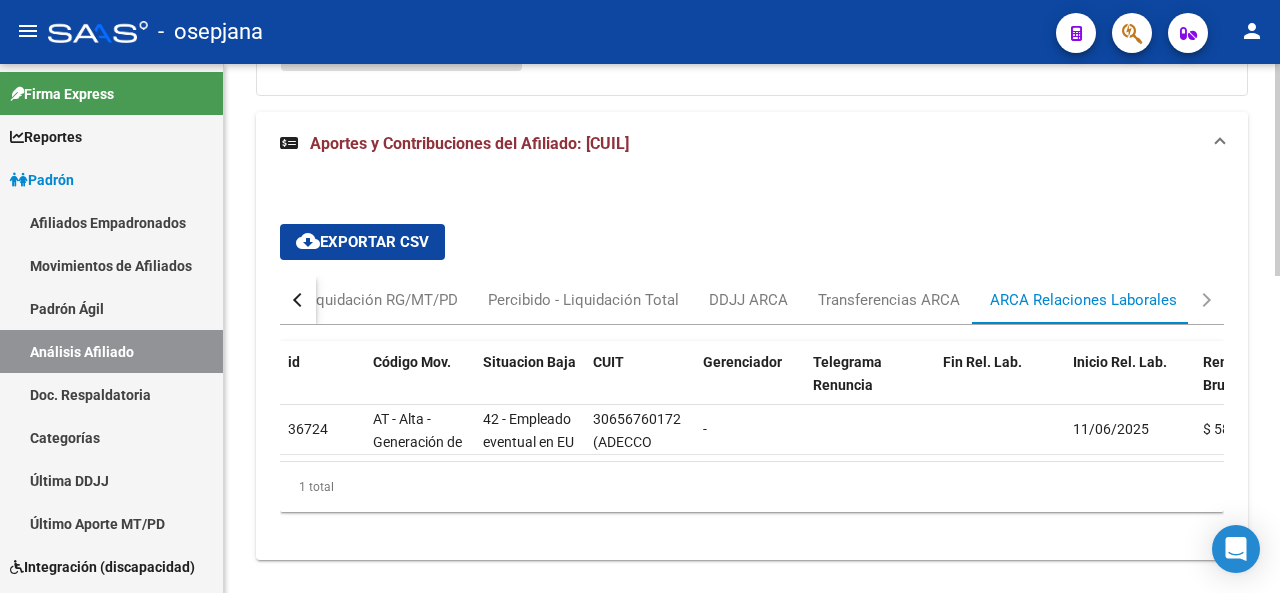 scroll, scrollTop: 208, scrollLeft: 0, axis: vertical 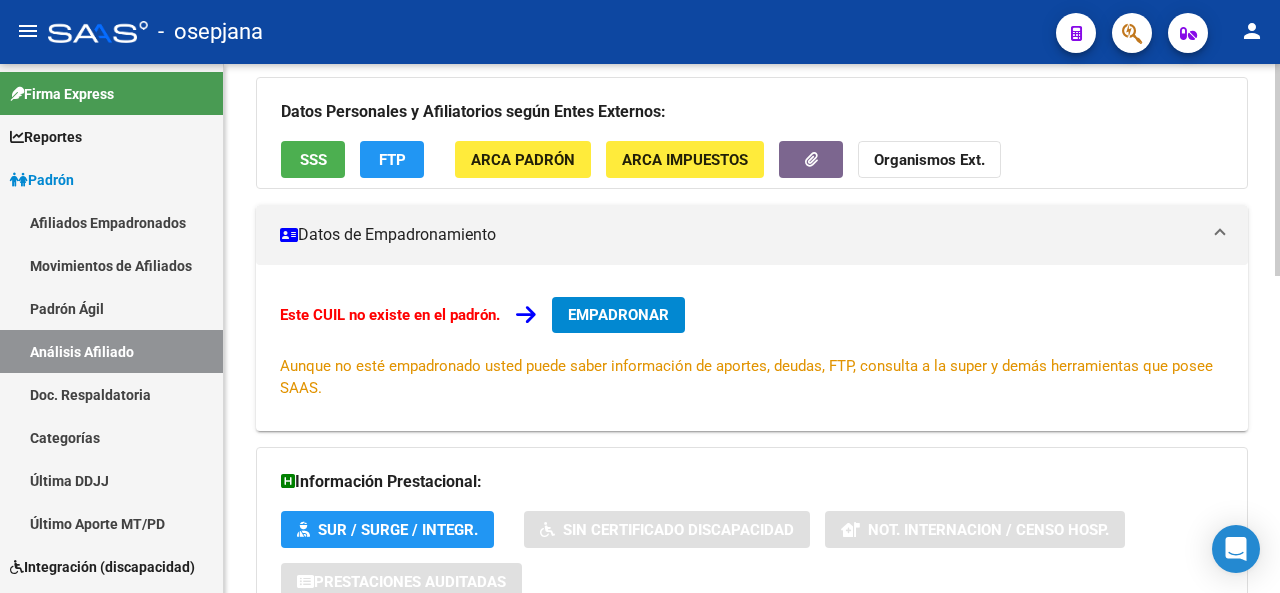 click 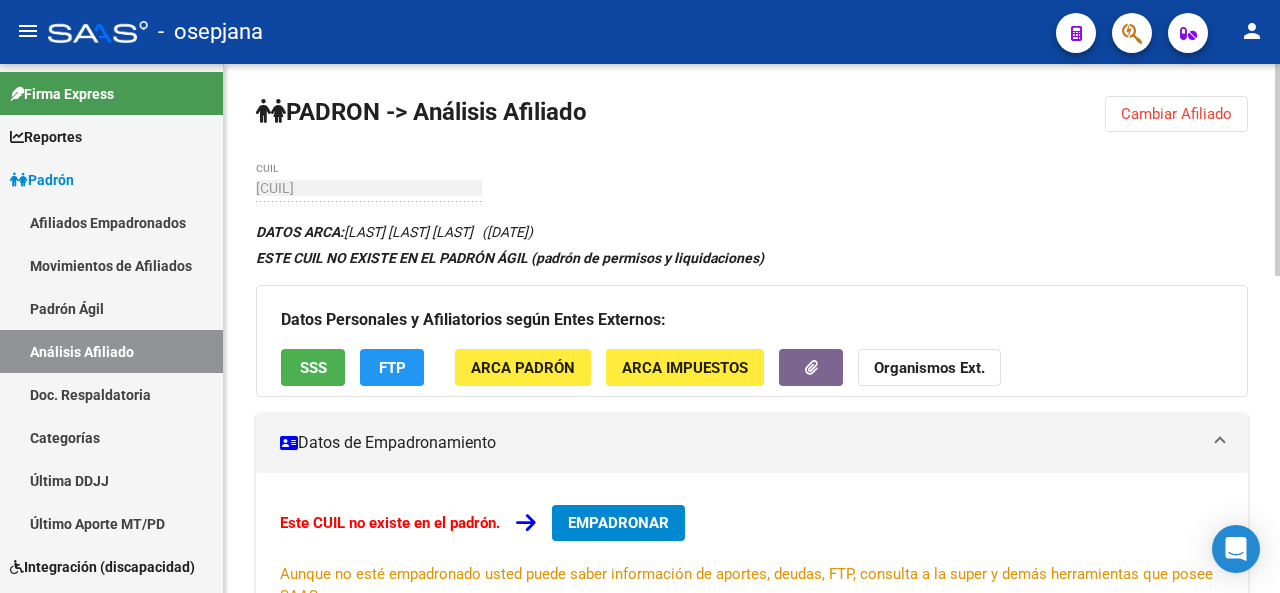 click on "SSS" 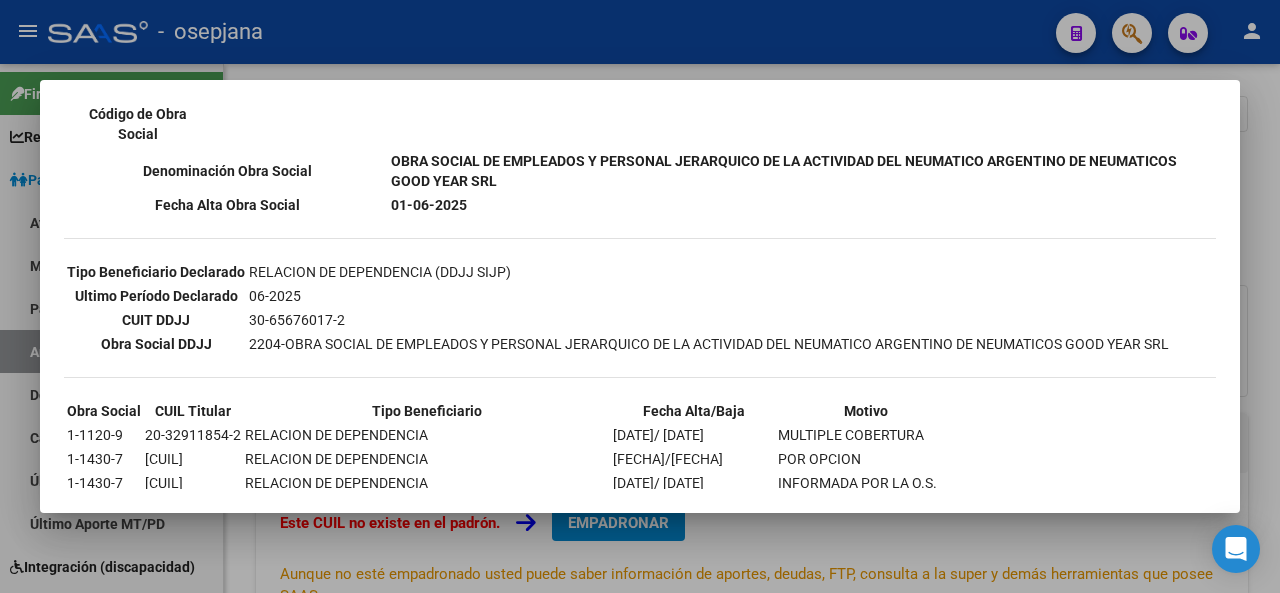 scroll, scrollTop: 467, scrollLeft: 0, axis: vertical 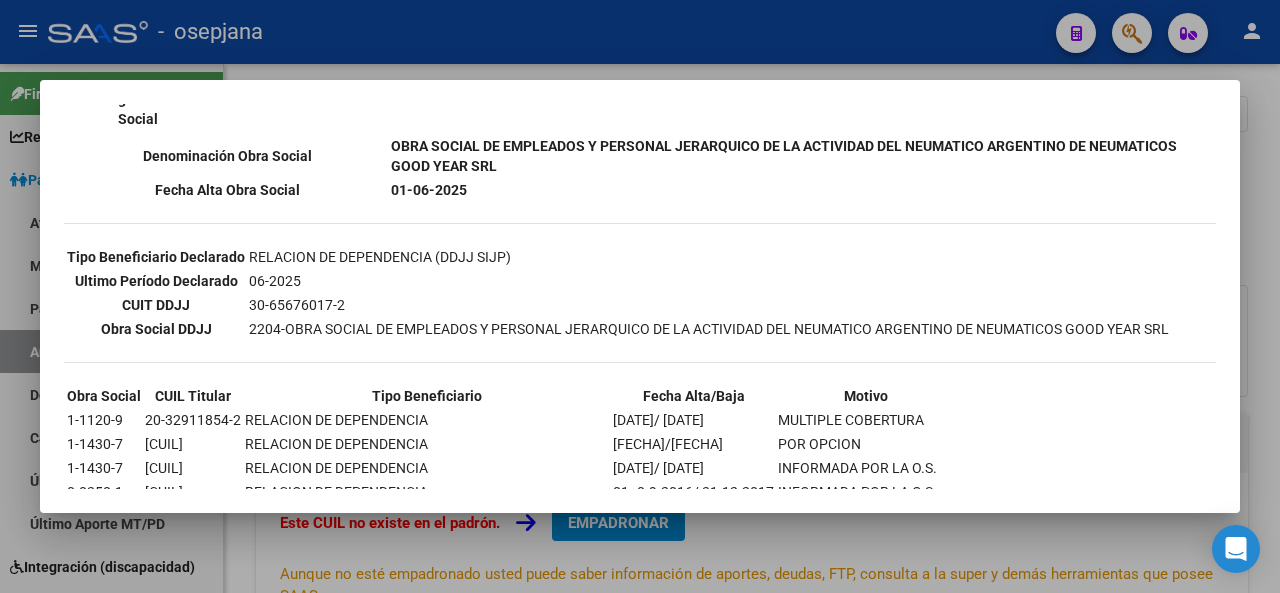 click at bounding box center [640, 296] 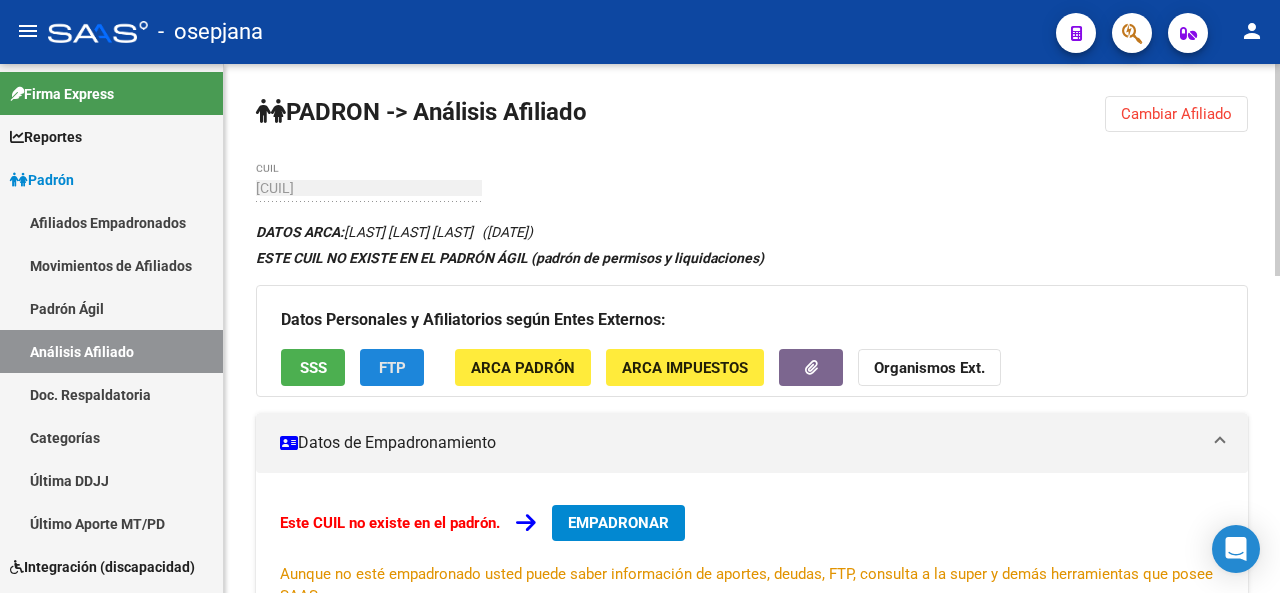 click on "FTP" 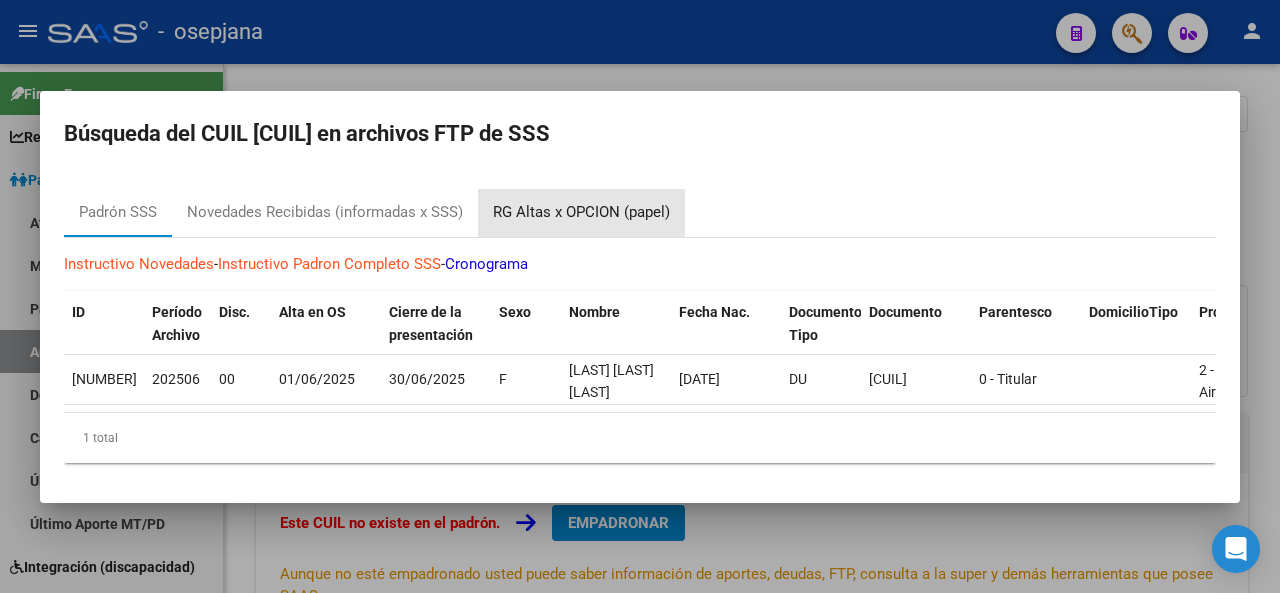 click on "RG Altas x OPCION (papel)" at bounding box center (581, 212) 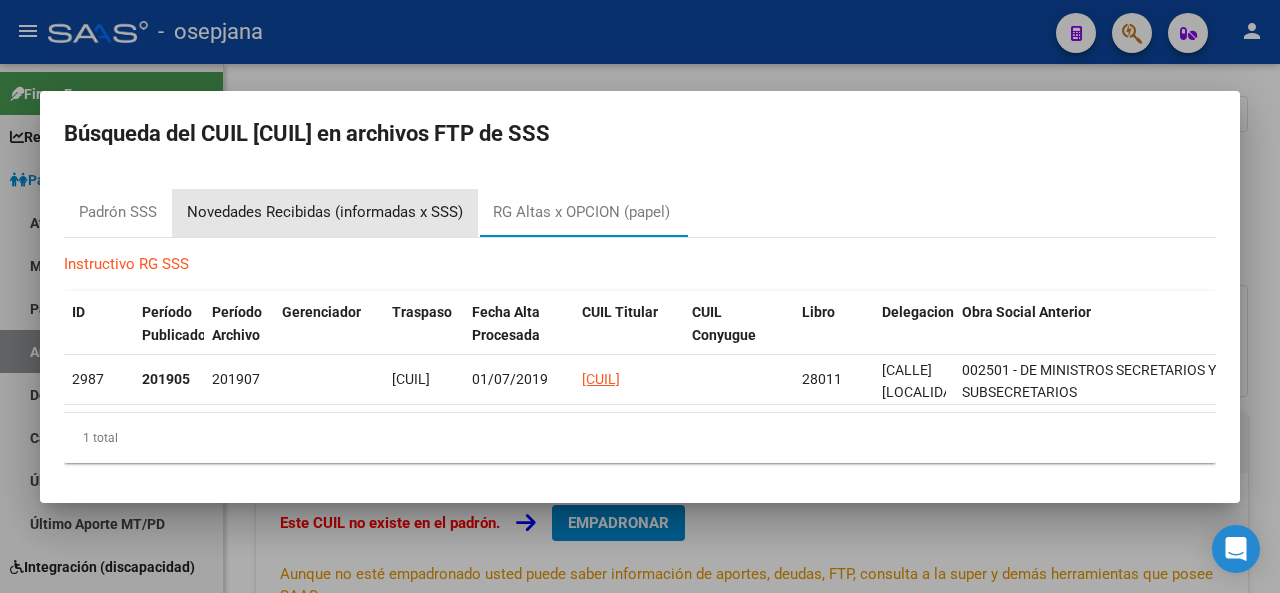 click on "Novedades Recibidas (informadas x SSS)" at bounding box center [325, 212] 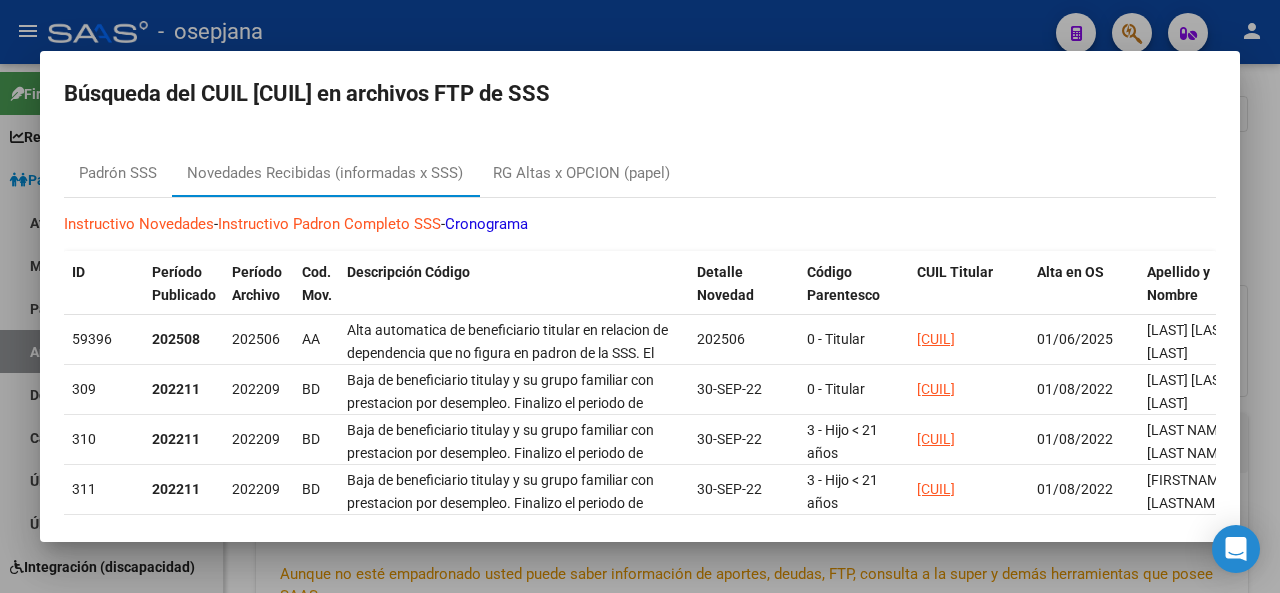 click at bounding box center (640, 296) 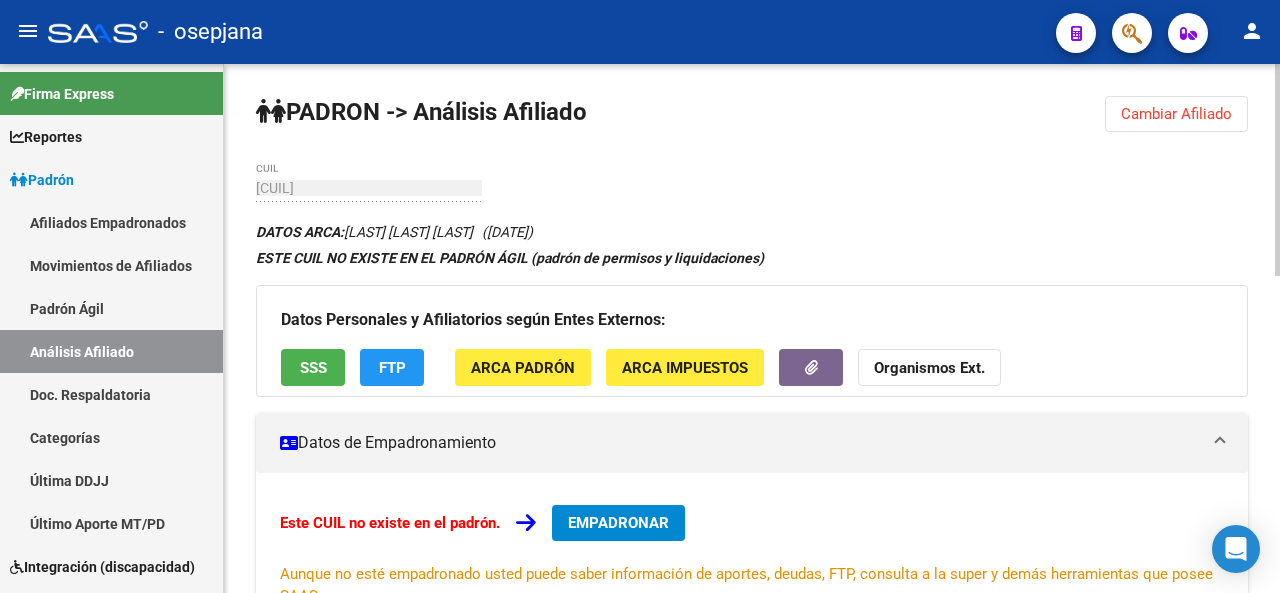 click 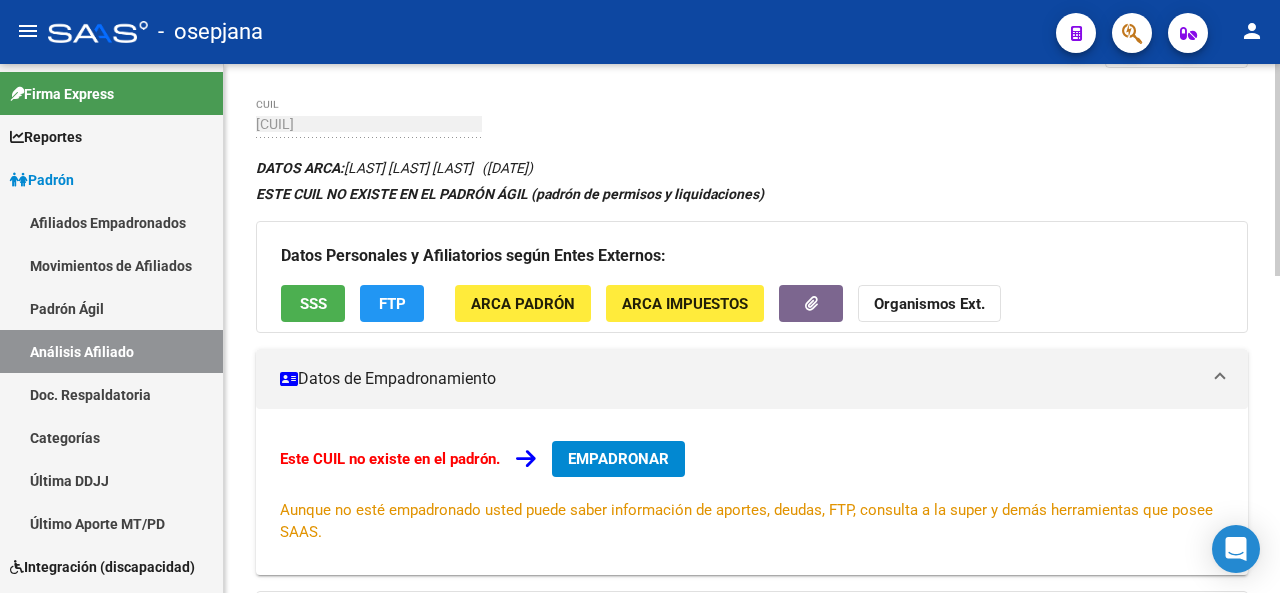 scroll, scrollTop: 160, scrollLeft: 0, axis: vertical 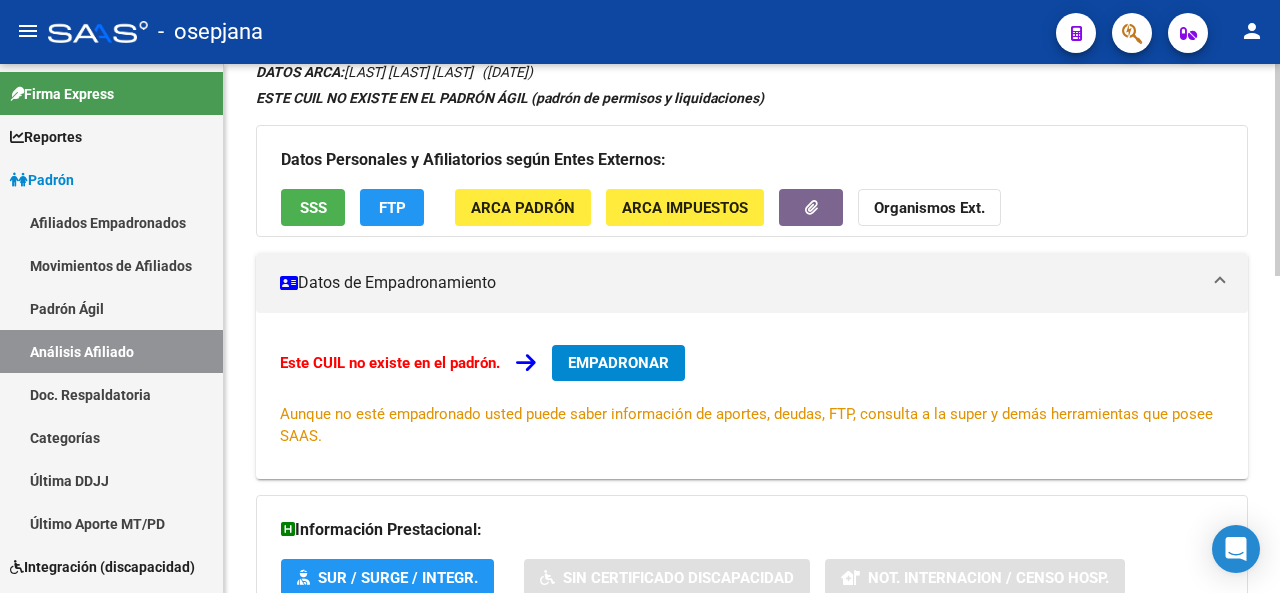 click 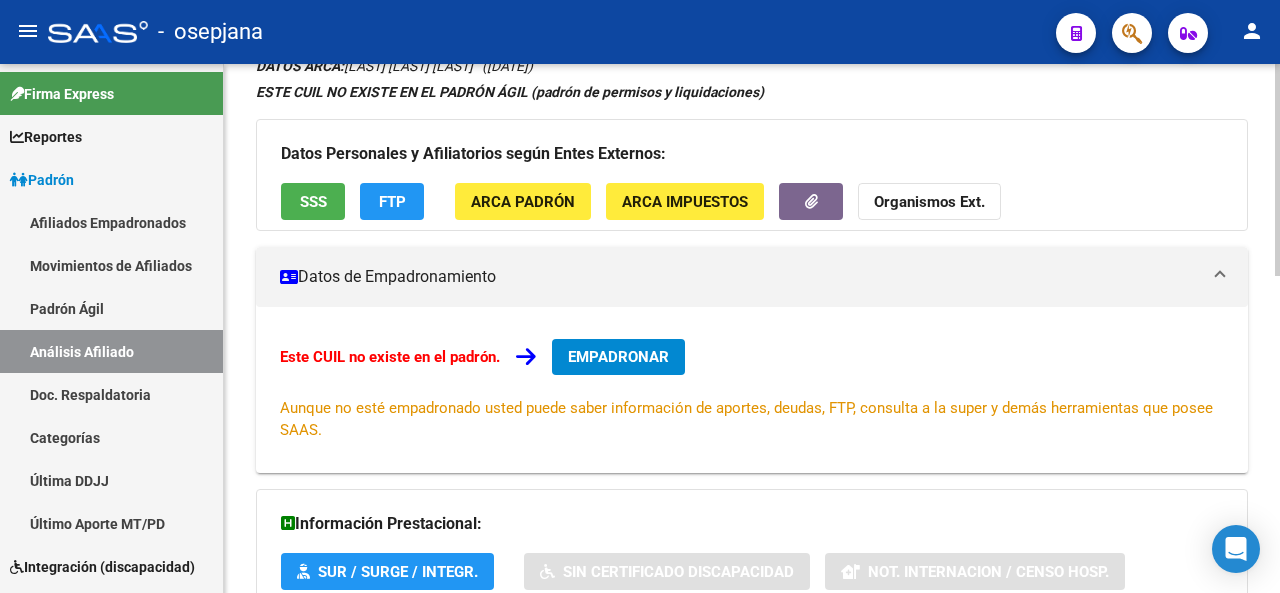 click on "EMPADRONAR" at bounding box center (618, 357) 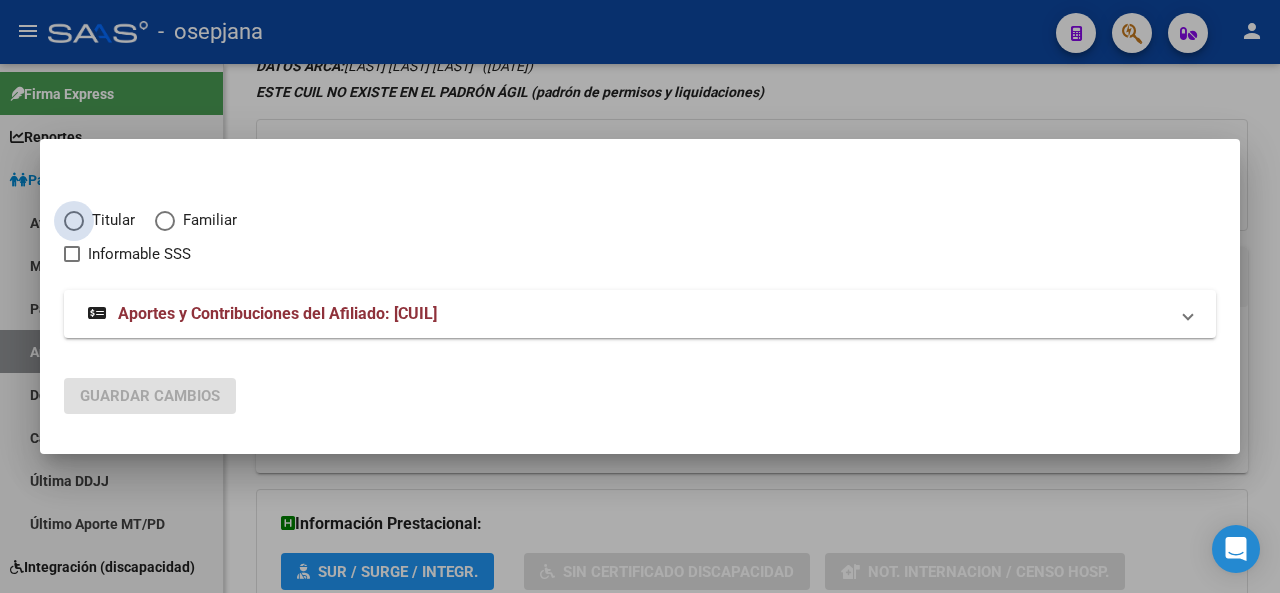 click at bounding box center (74, 221) 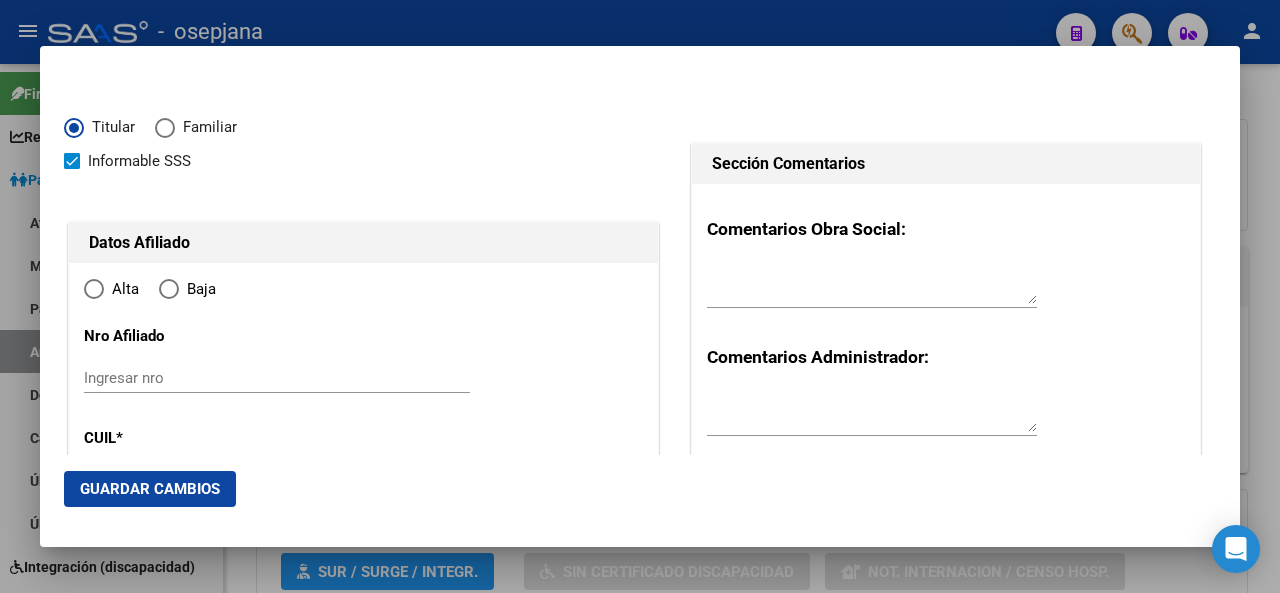 type on "[CUIL]" 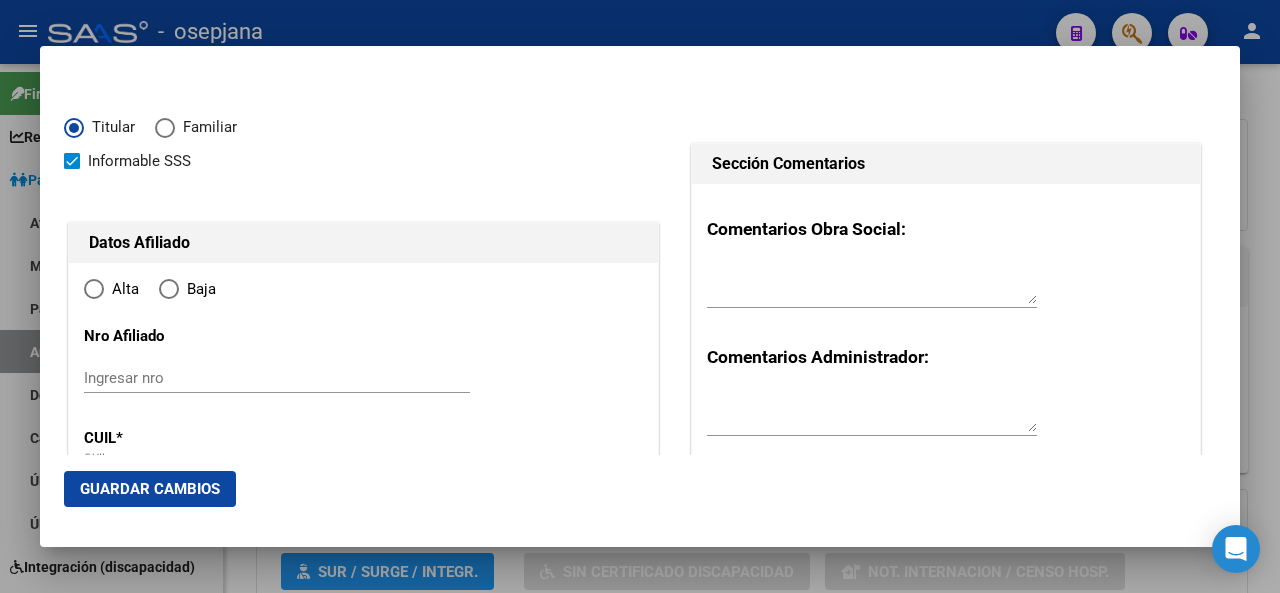 radio on "true" 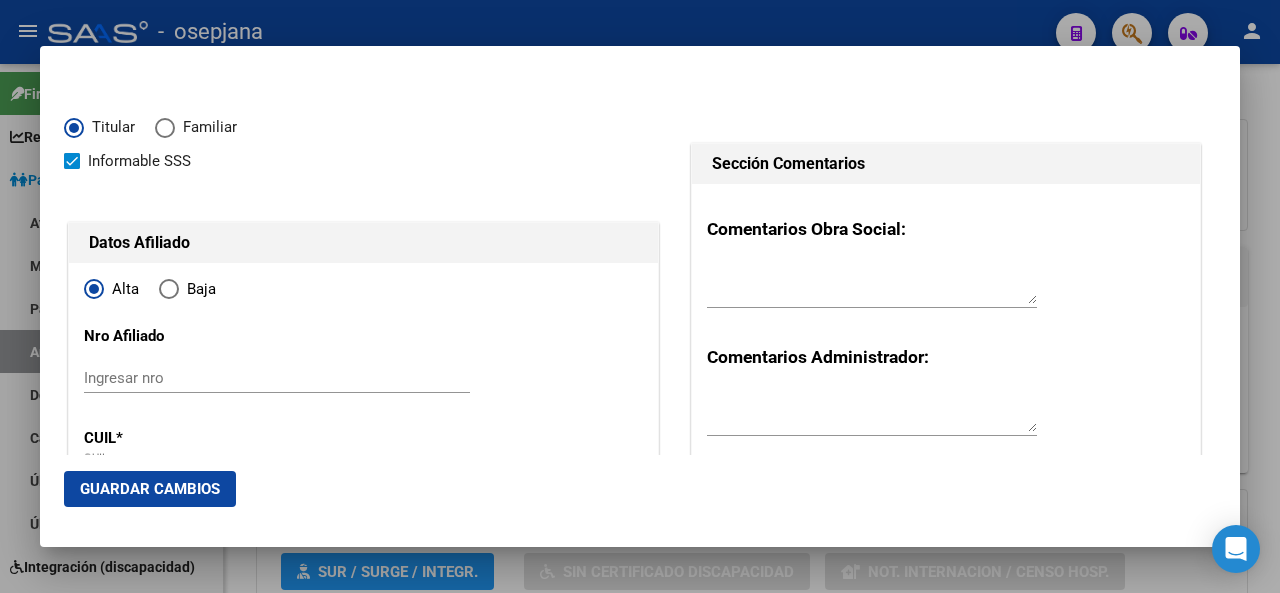 type on "[CUIL]" 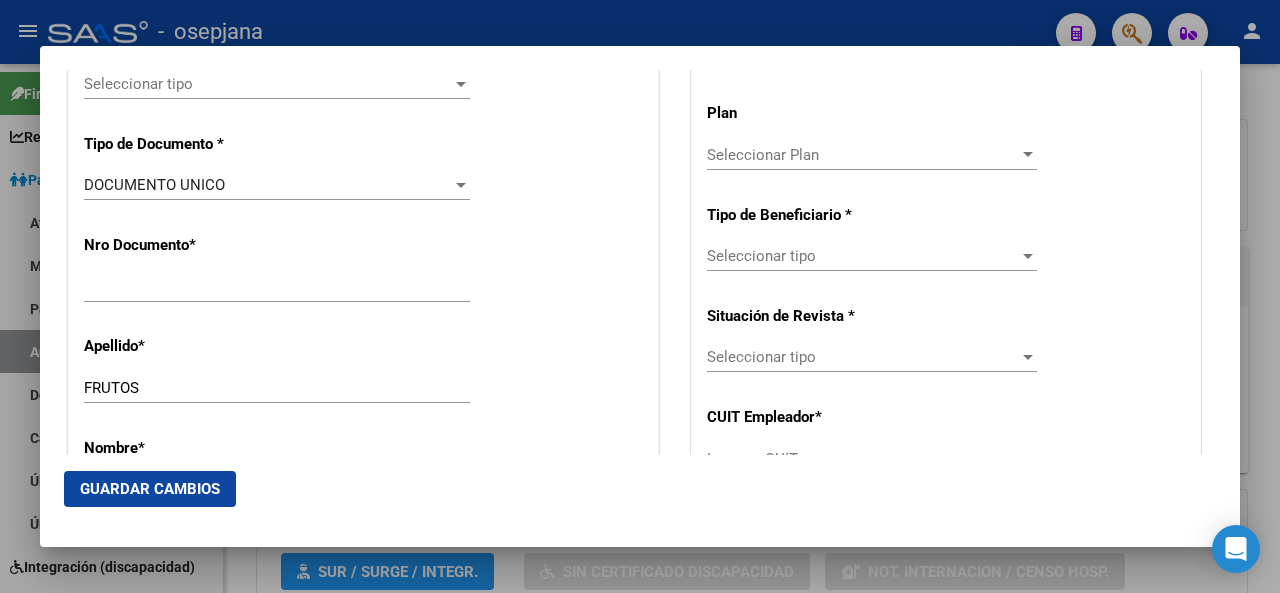 scroll, scrollTop: 570, scrollLeft: 0, axis: vertical 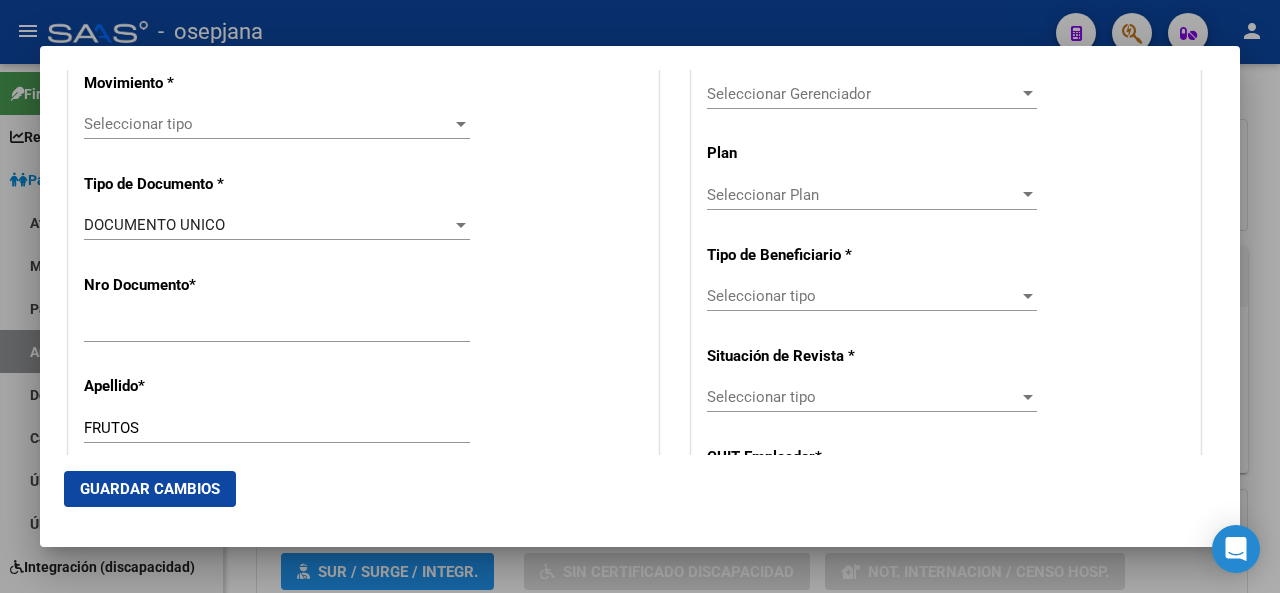 click at bounding box center [640, 296] 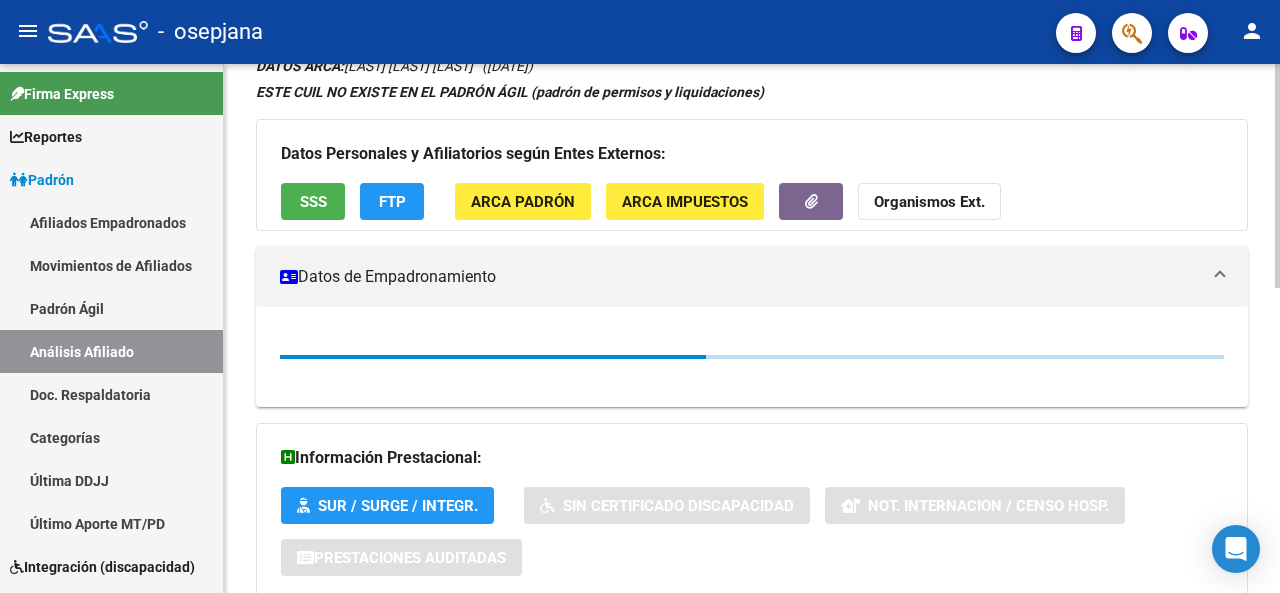 click on "ESTE CUIL NO EXISTE EN EL PADRÓN ÁGIL (padrón de permisos y liquidaciones)" 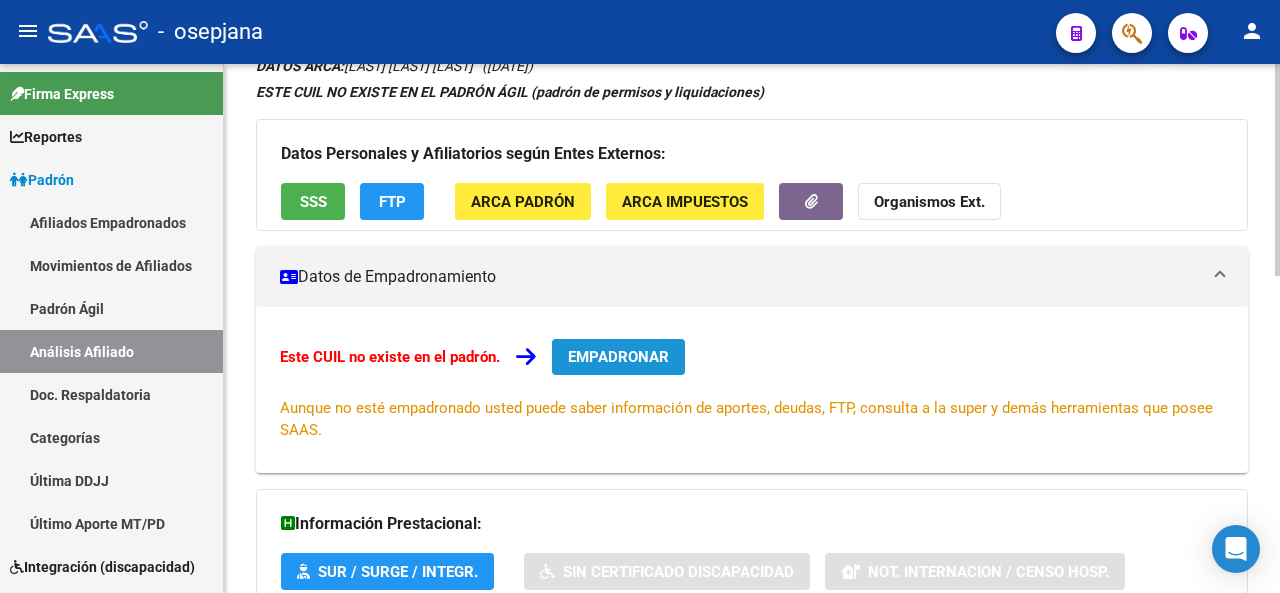 click on "EMPADRONAR" at bounding box center [618, 357] 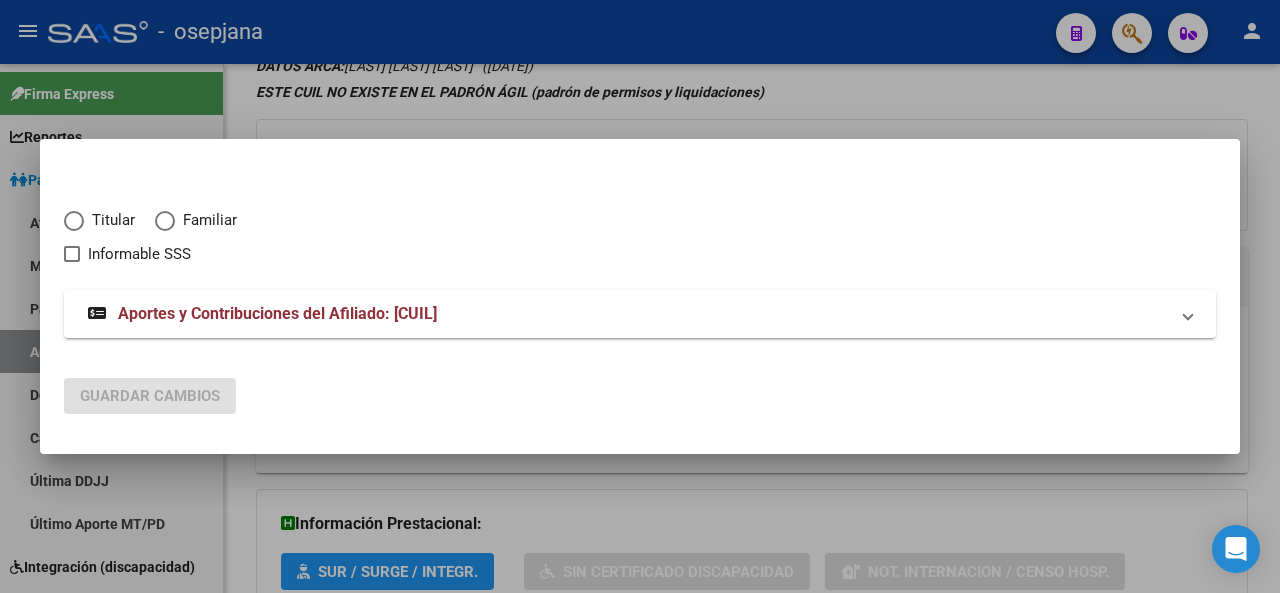 click on "Titular" at bounding box center [109, 225] 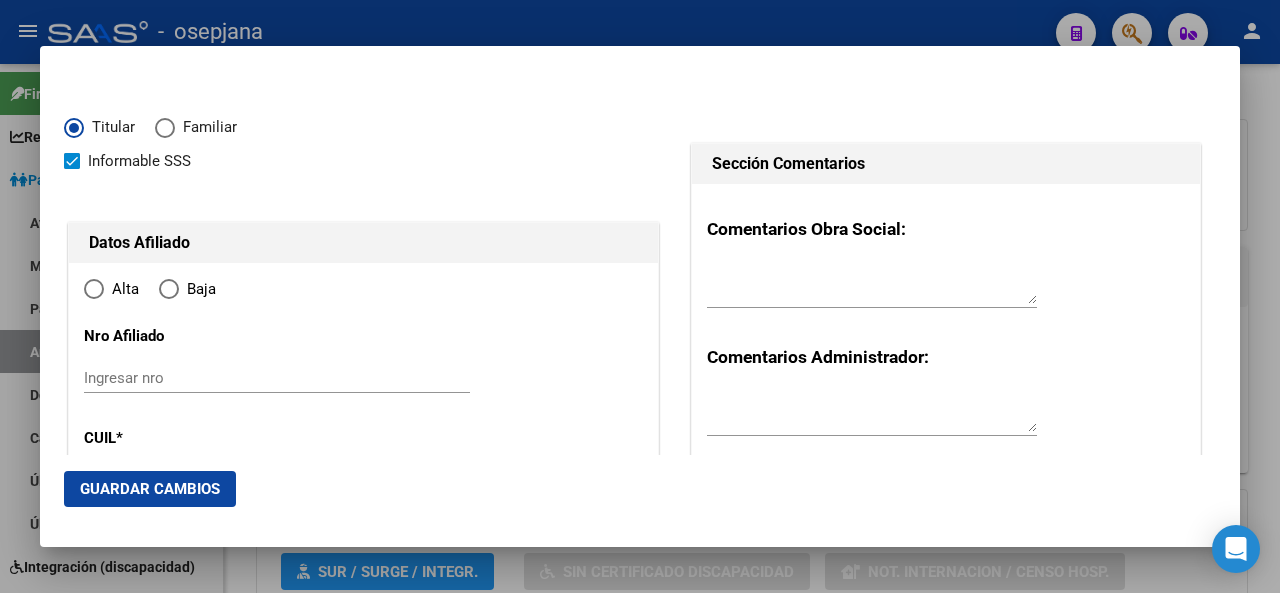 type on "[CUIL]" 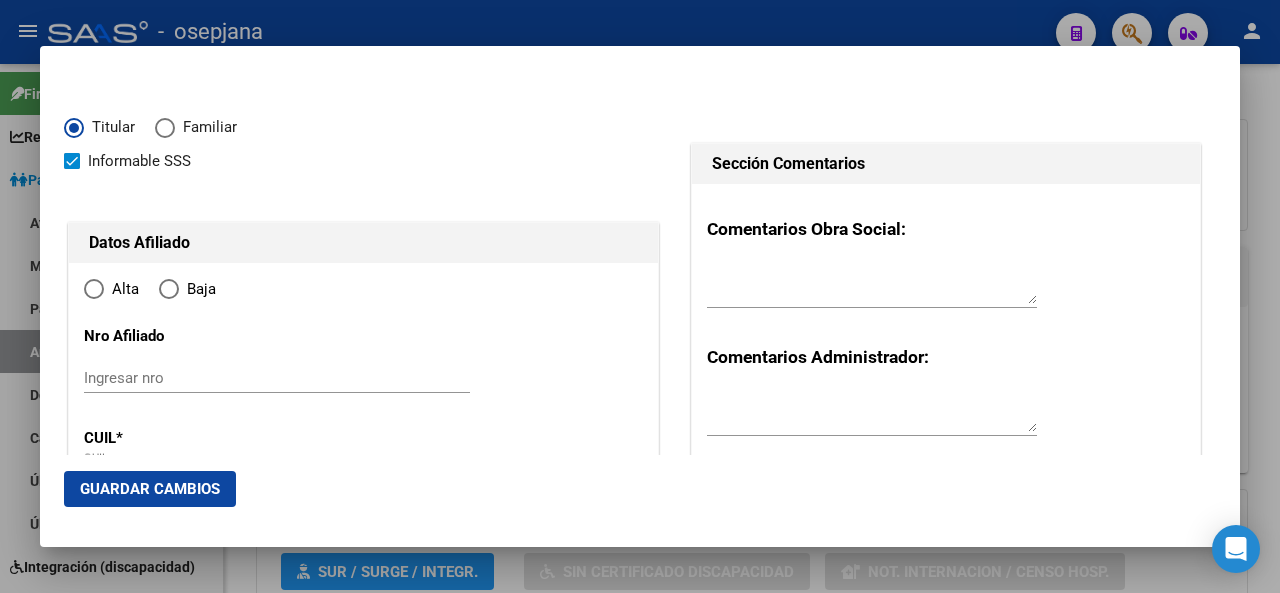 radio on "true" 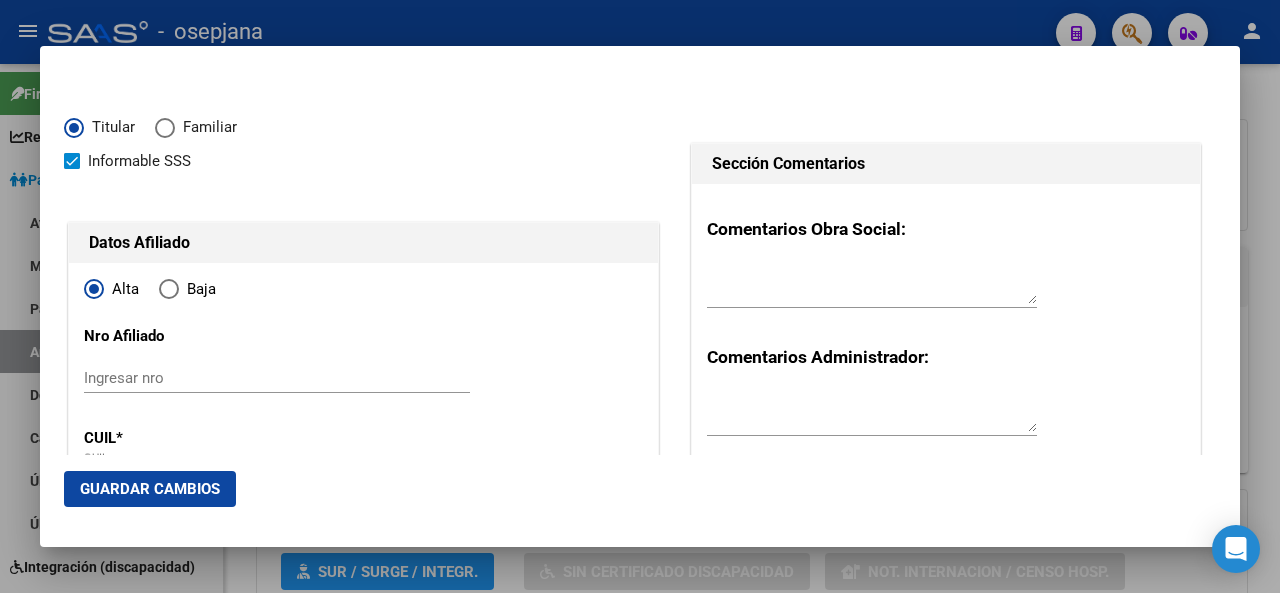 type on "[CUIL]" 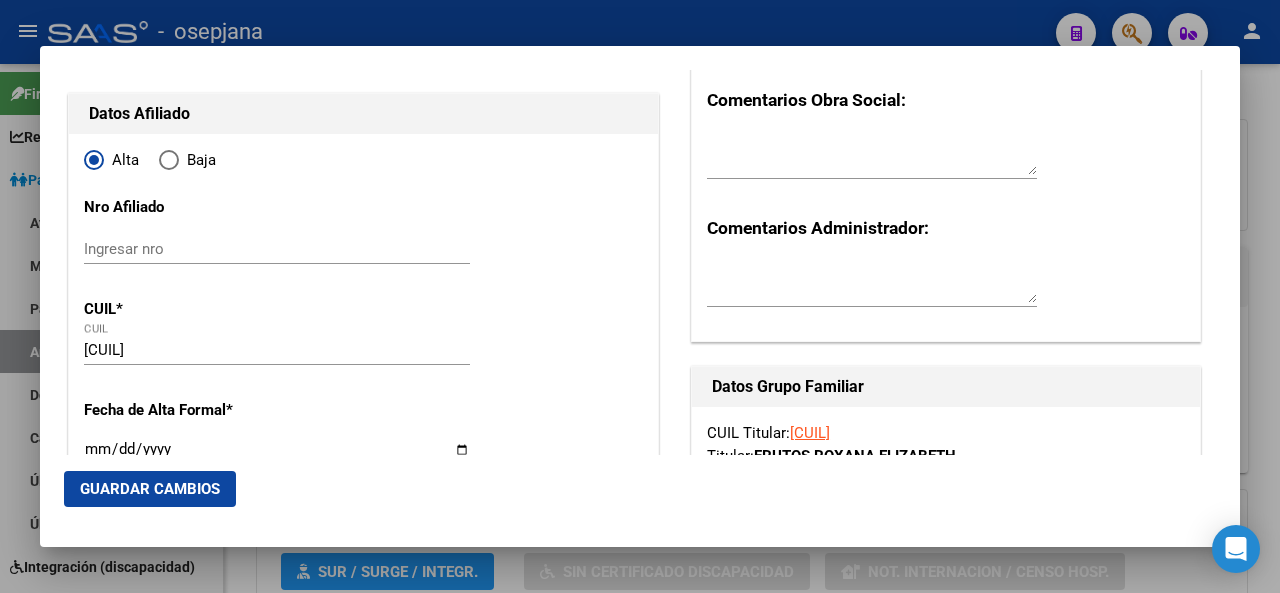 scroll, scrollTop: 243, scrollLeft: 0, axis: vertical 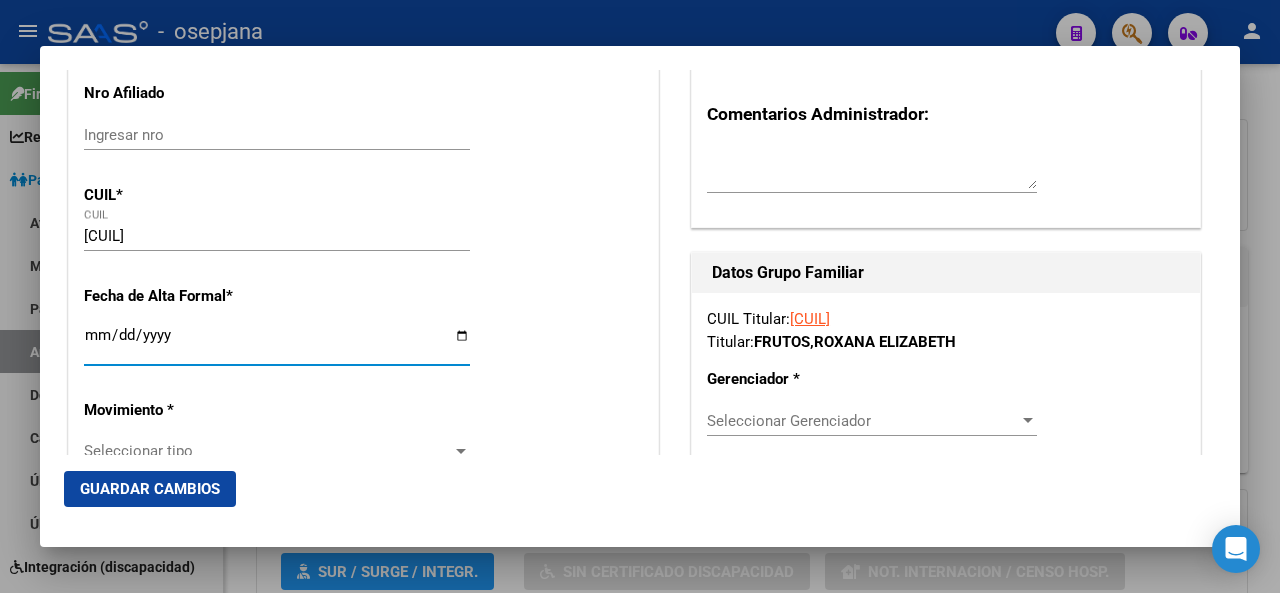 click on "Ingresar fecha" at bounding box center (277, 343) 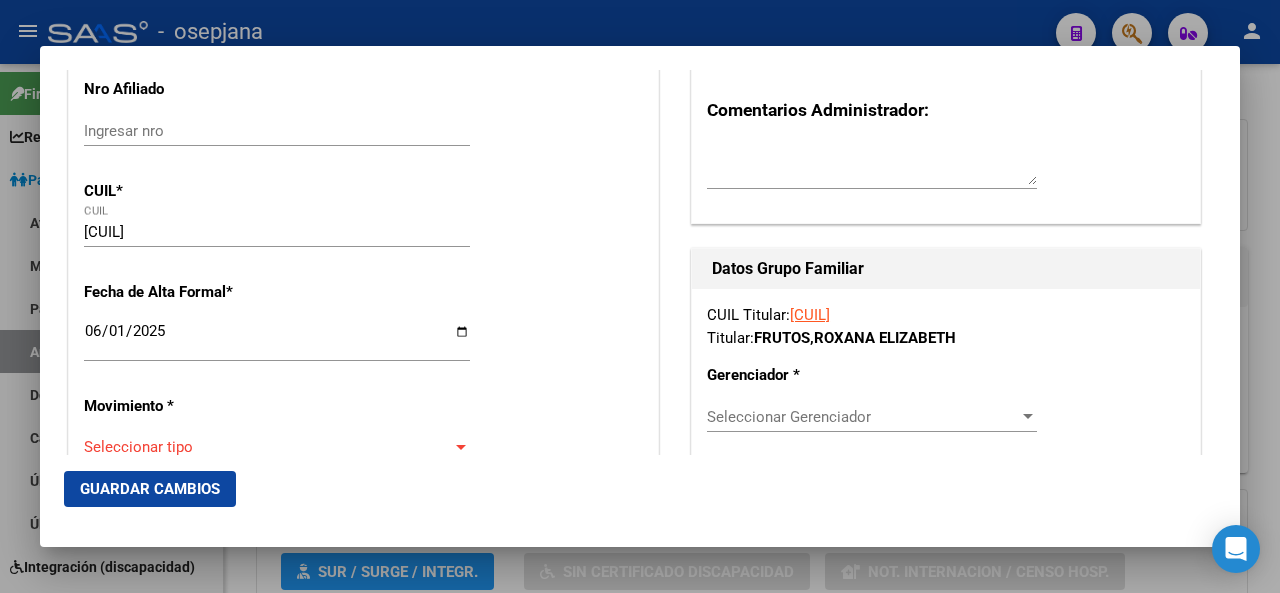 scroll, scrollTop: 544, scrollLeft: 0, axis: vertical 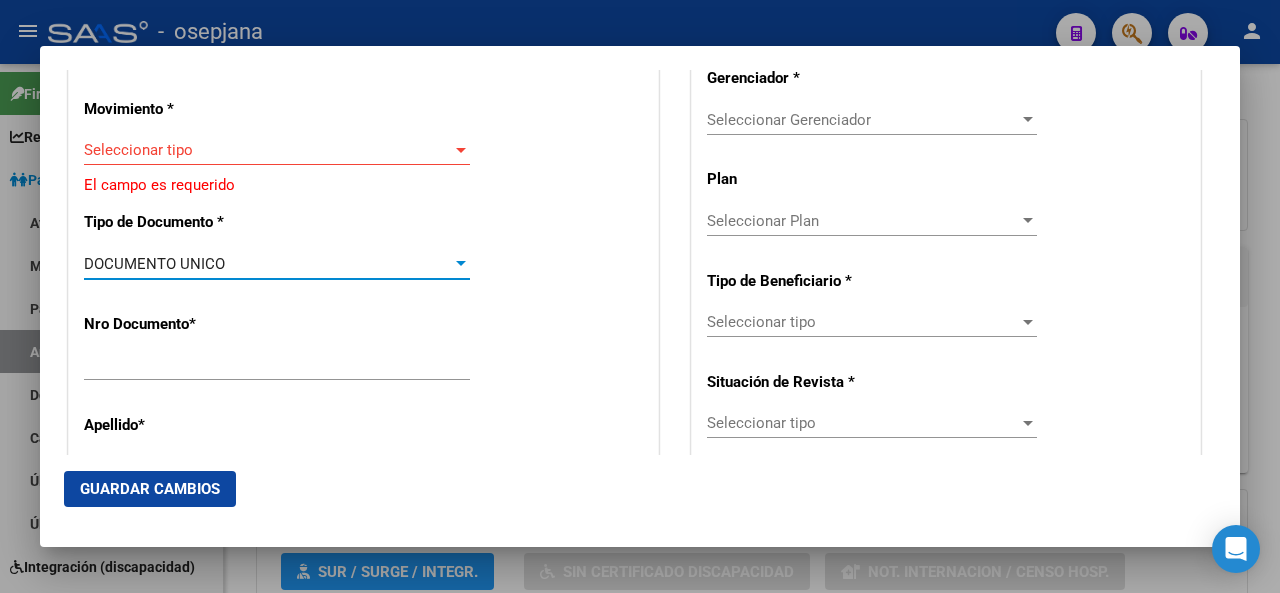 click on "Seleccionar tipo" at bounding box center [268, 150] 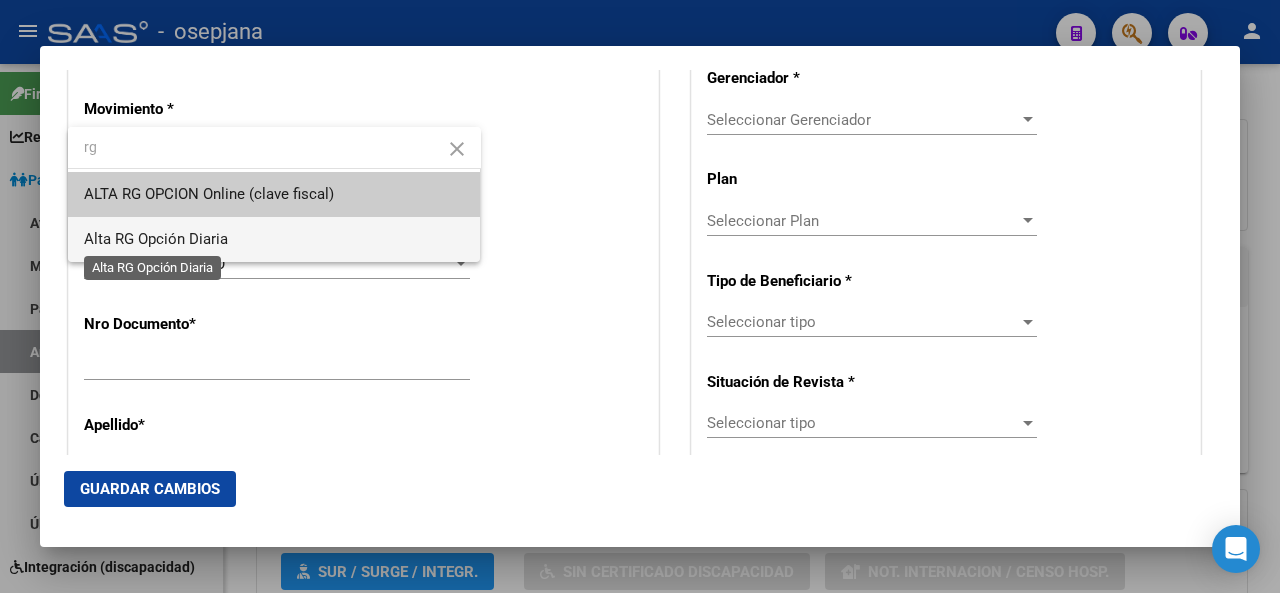 type on "rg" 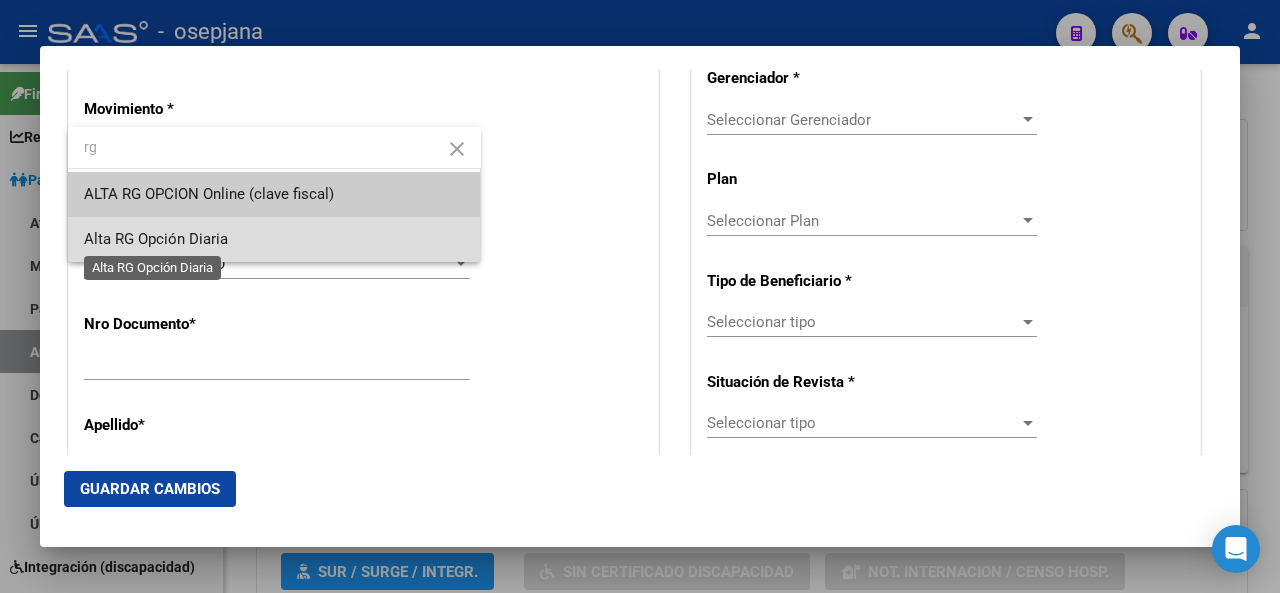 click on "Alta RG Opción Diaria" at bounding box center (156, 239) 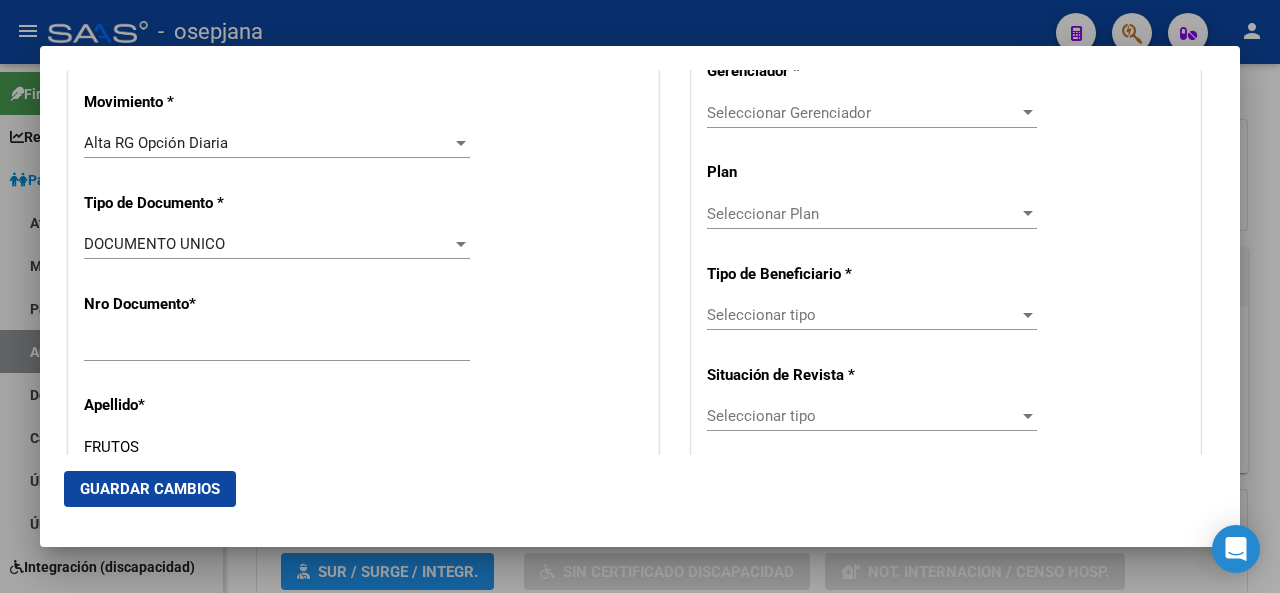 scroll, scrollTop: 836, scrollLeft: 0, axis: vertical 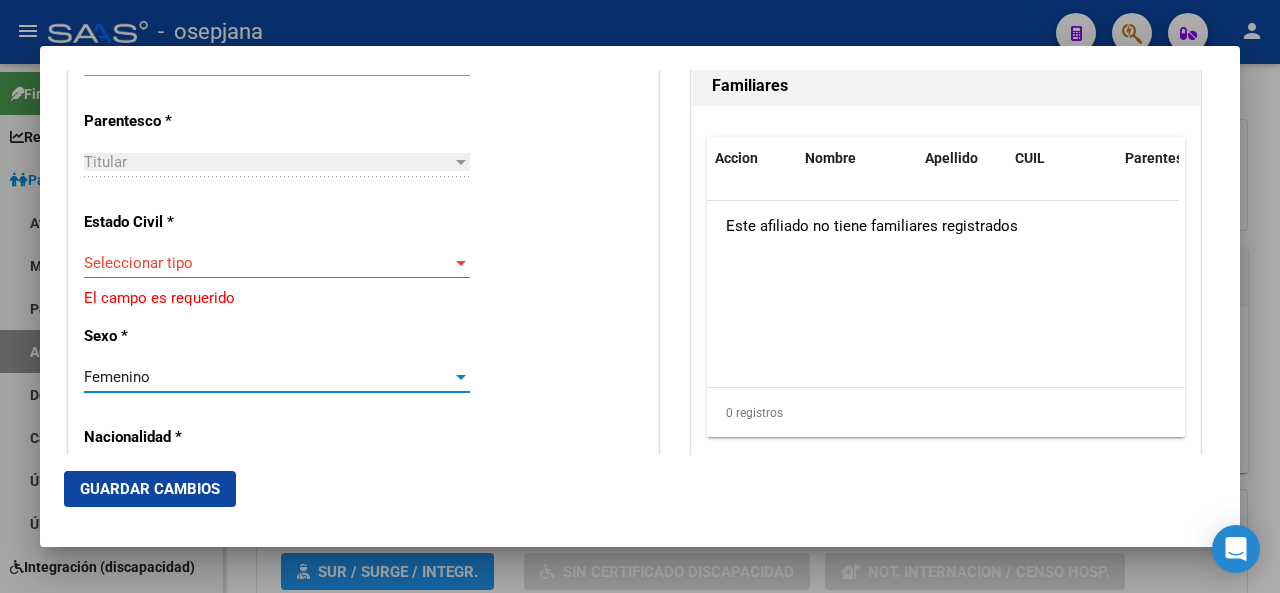 click on "Seleccionar tipo" at bounding box center (268, 263) 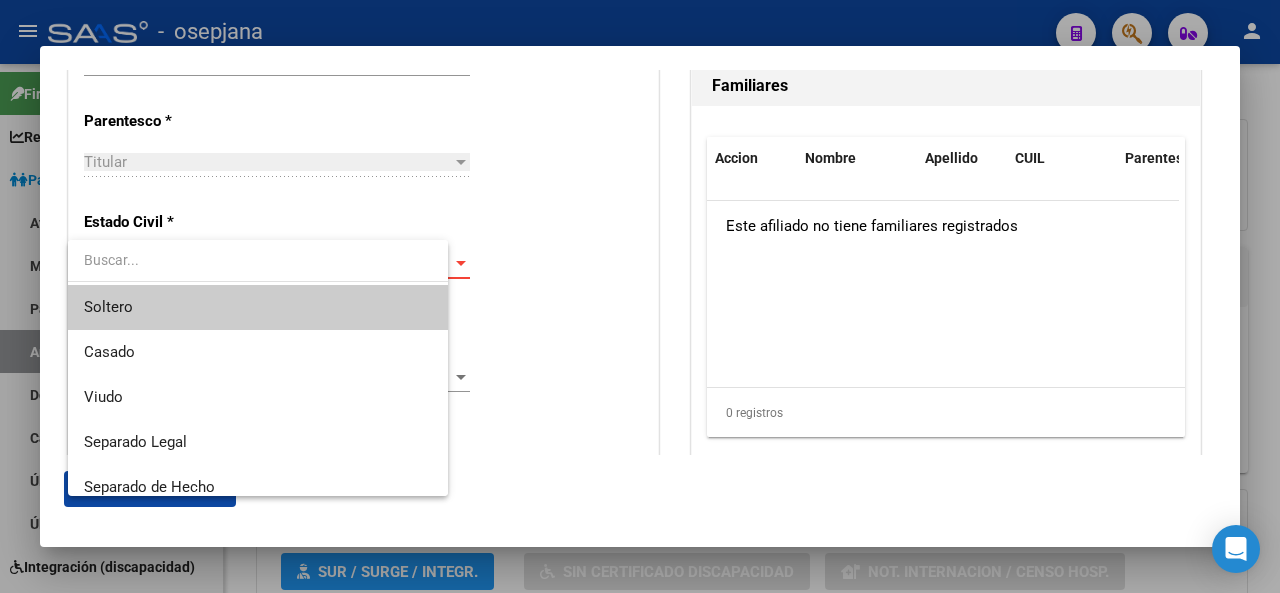click at bounding box center [258, 260] 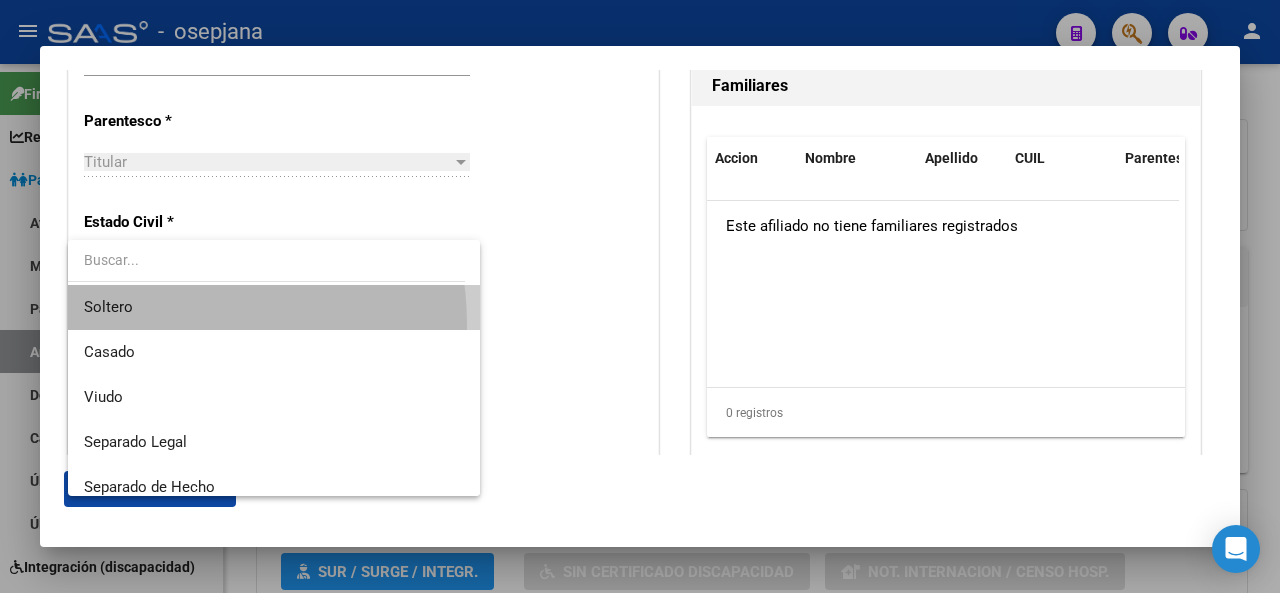 click on "Soltero" at bounding box center (274, 307) 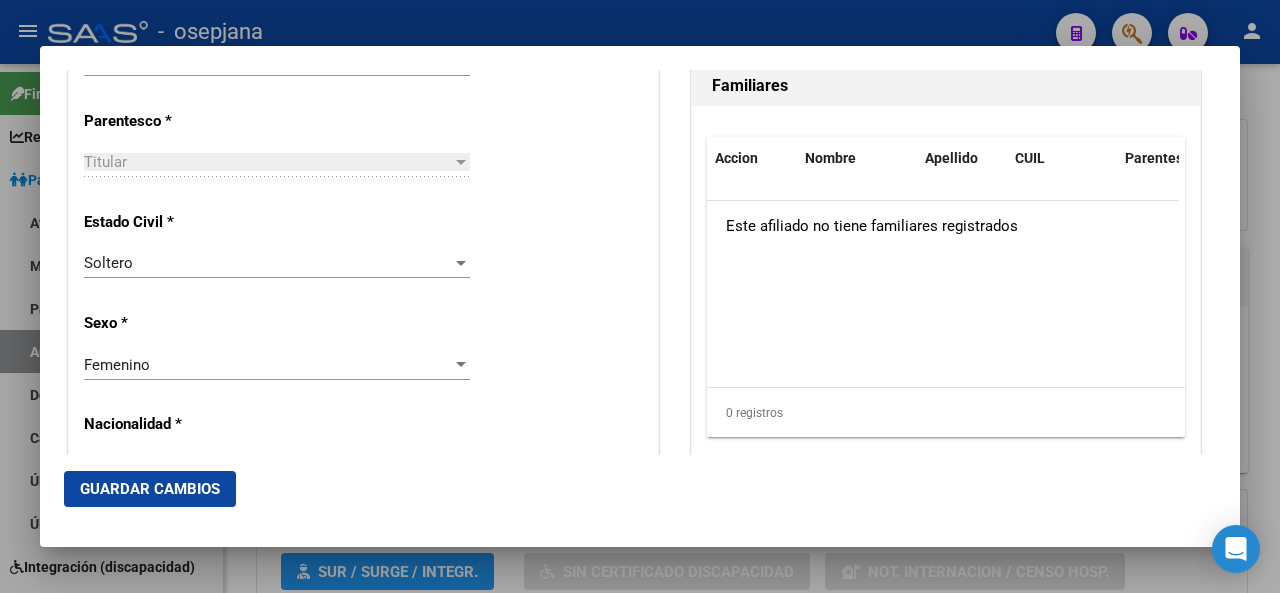 scroll, scrollTop: 1150, scrollLeft: 0, axis: vertical 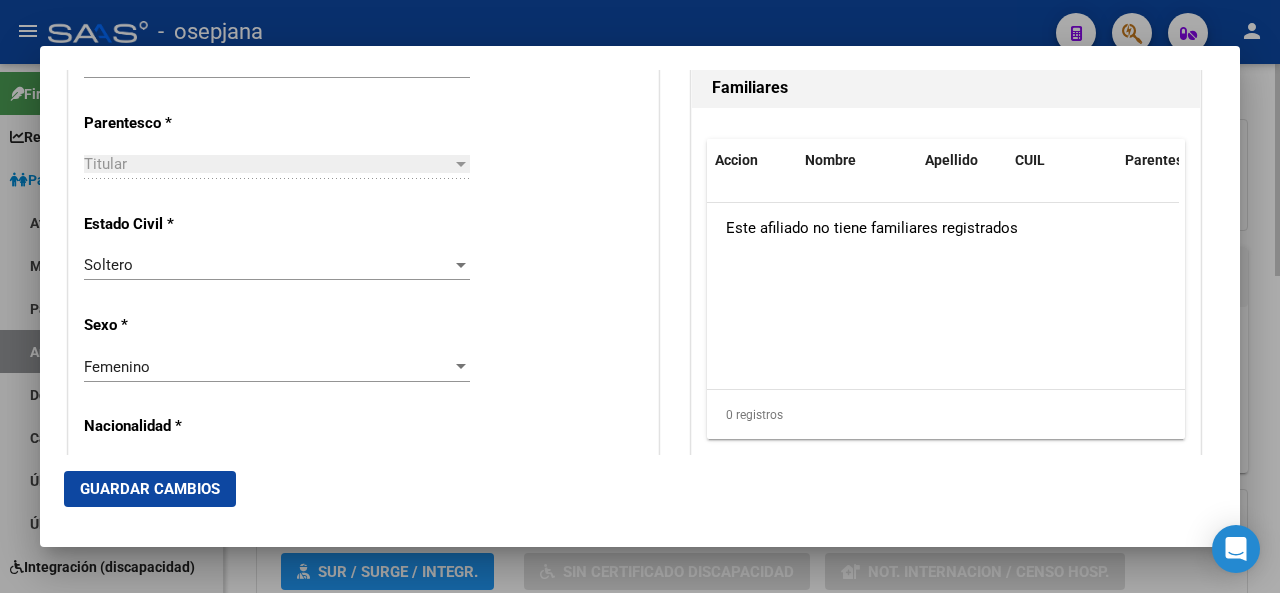 drag, startPoint x: 1249, startPoint y: 232, endPoint x: 1246, endPoint y: 283, distance: 51.088158 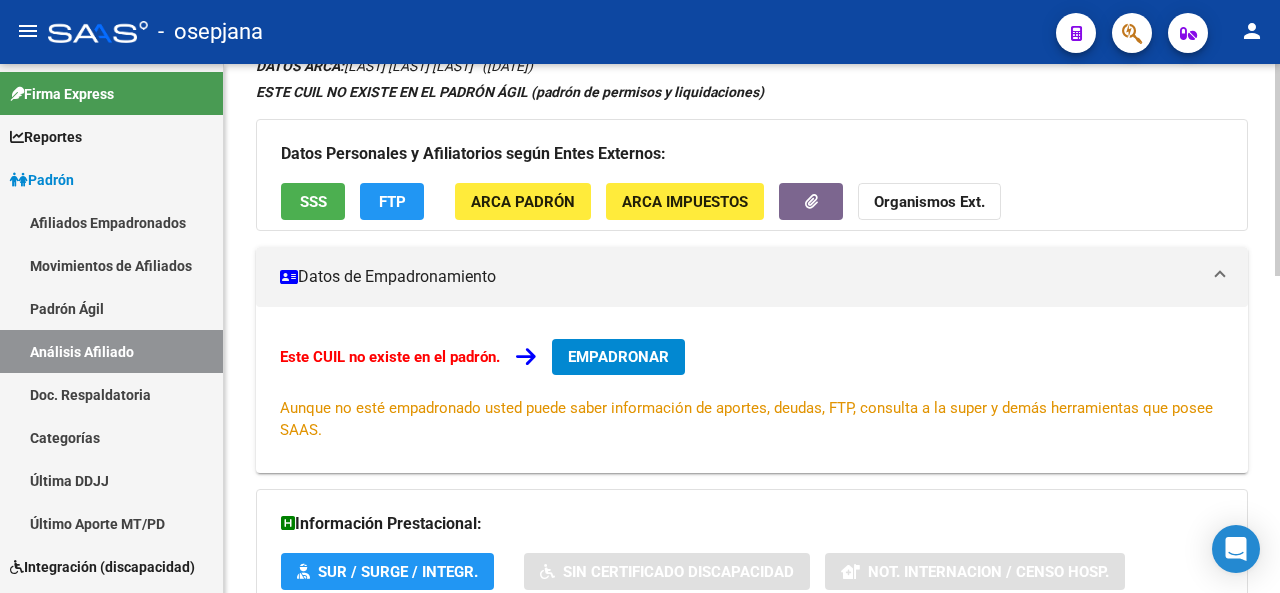 click on "Este CUIL no existe en el padrón.   EMPADRONAR
Aunque no esté empadronado usted puede saber información de aportes, deudas, FTP, consulta a la super y demás herramientas que posee SAAS." at bounding box center [752, 390] 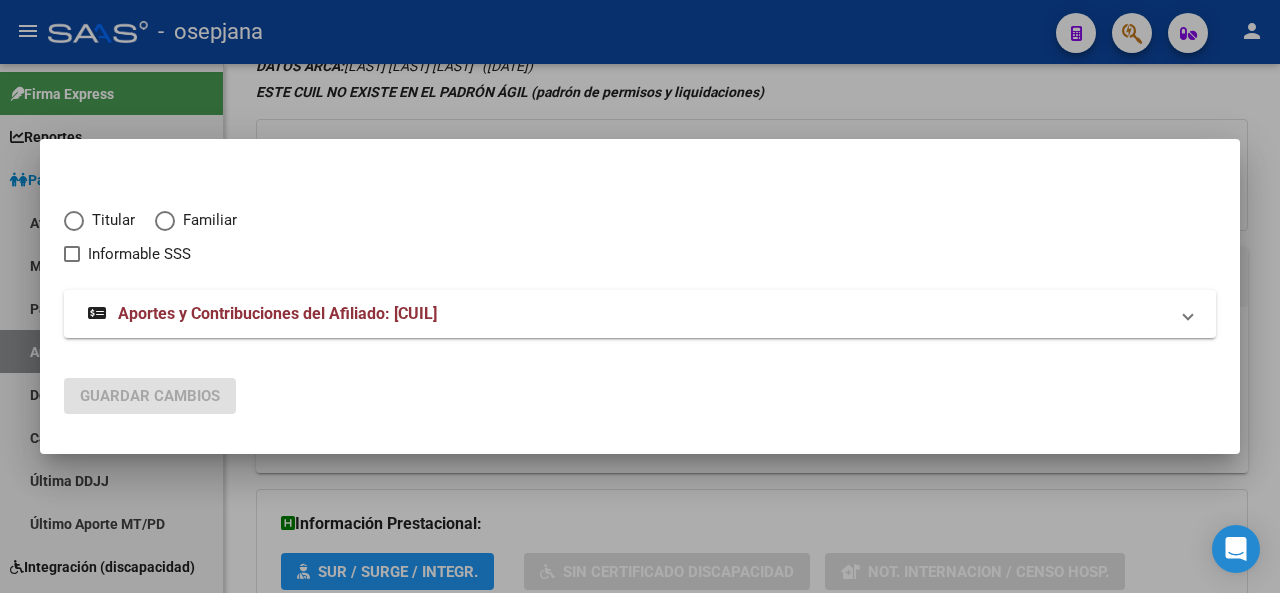 click at bounding box center [74, 221] 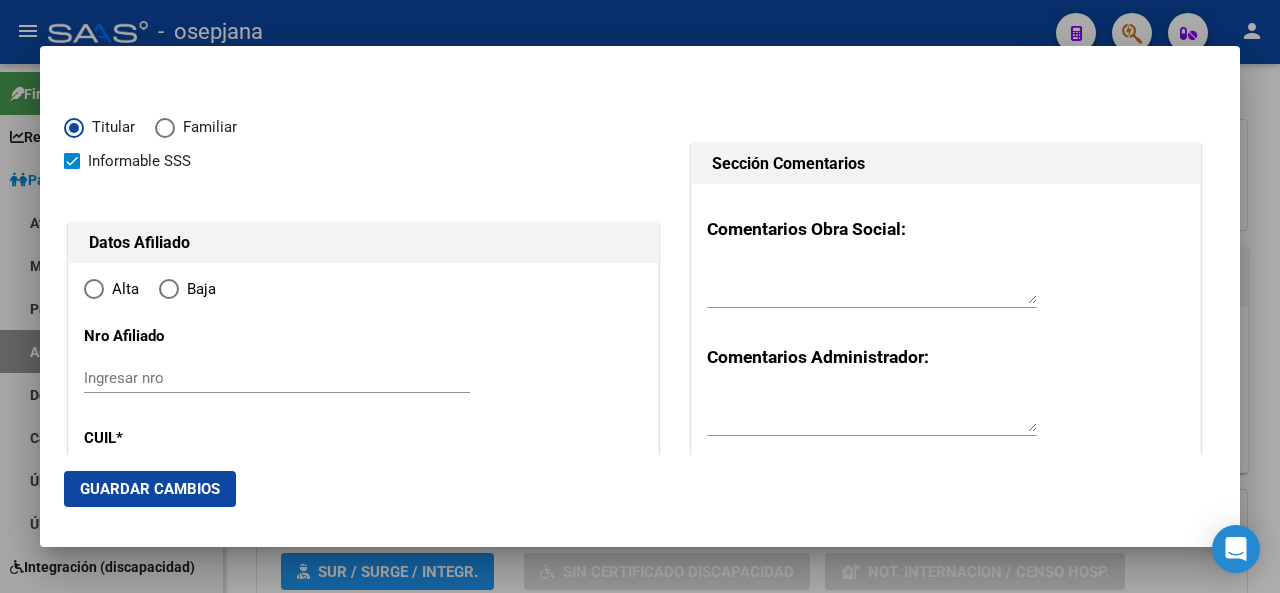 type on "[CUIL]" 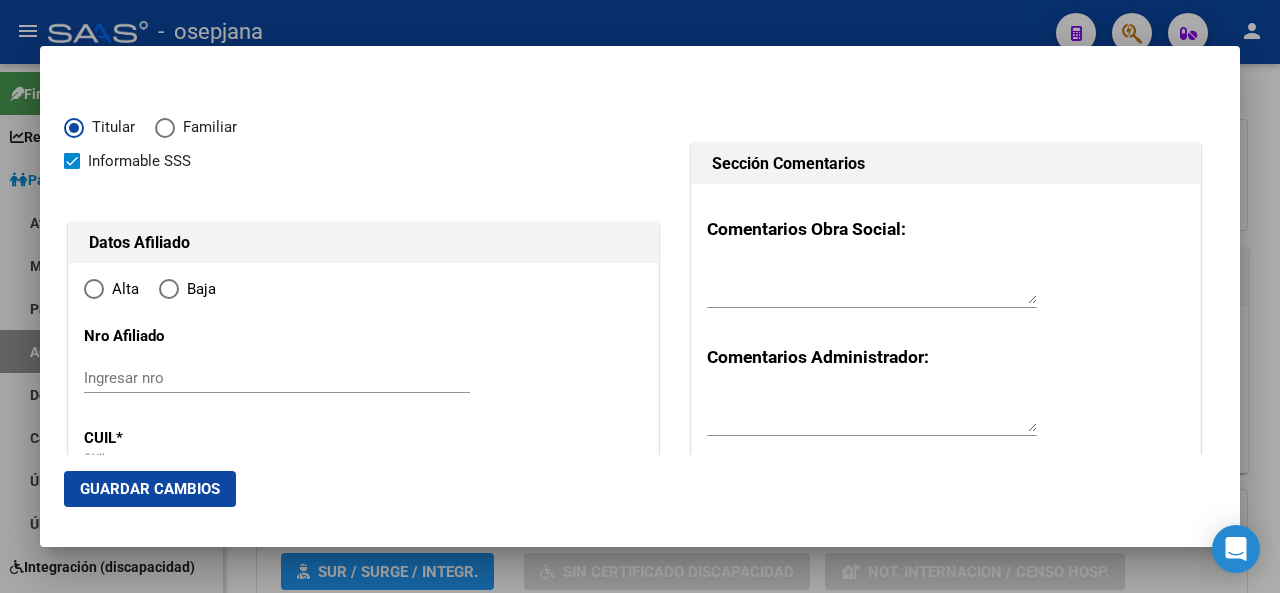 radio on "true" 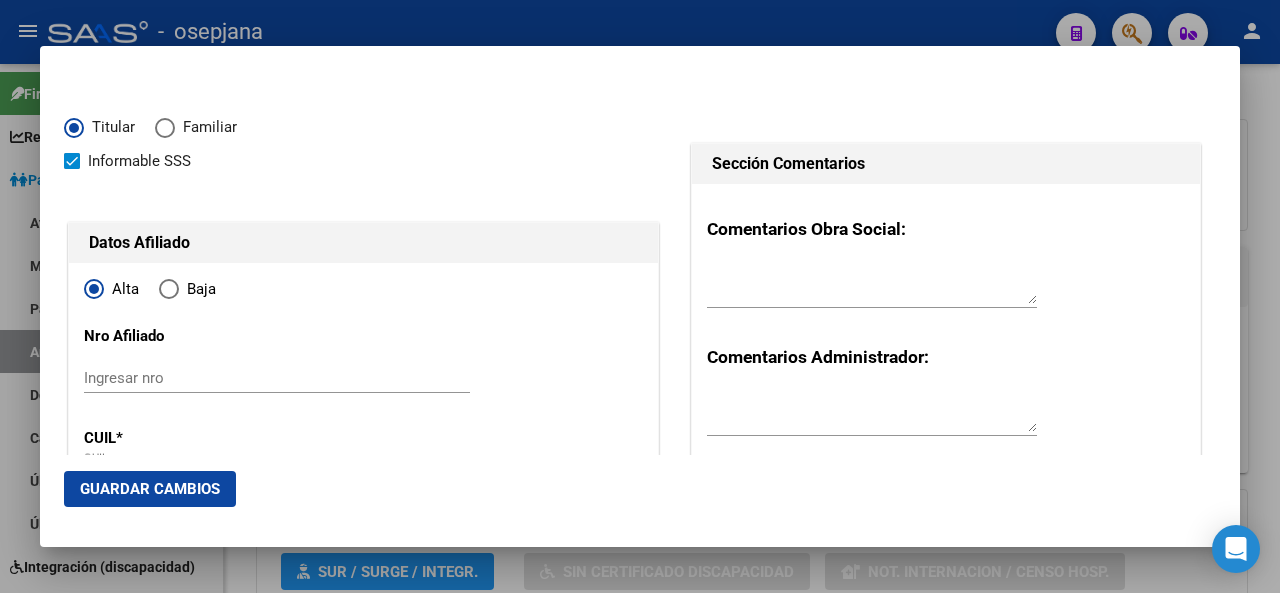 type on "[CUIL]" 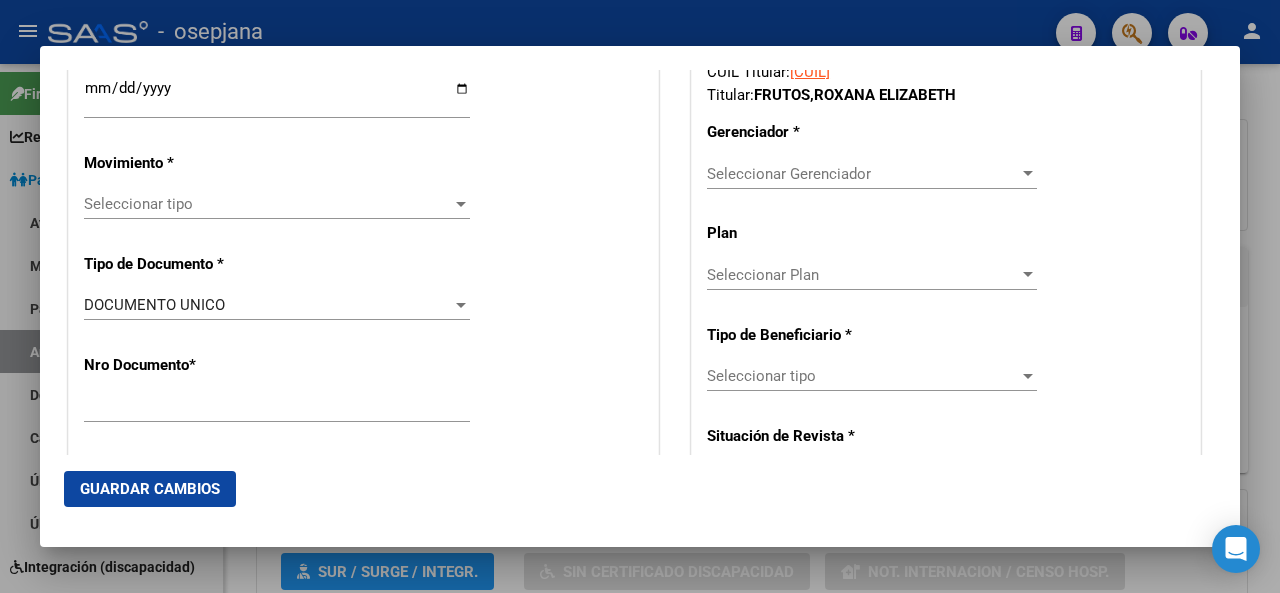scroll, scrollTop: 387, scrollLeft: 0, axis: vertical 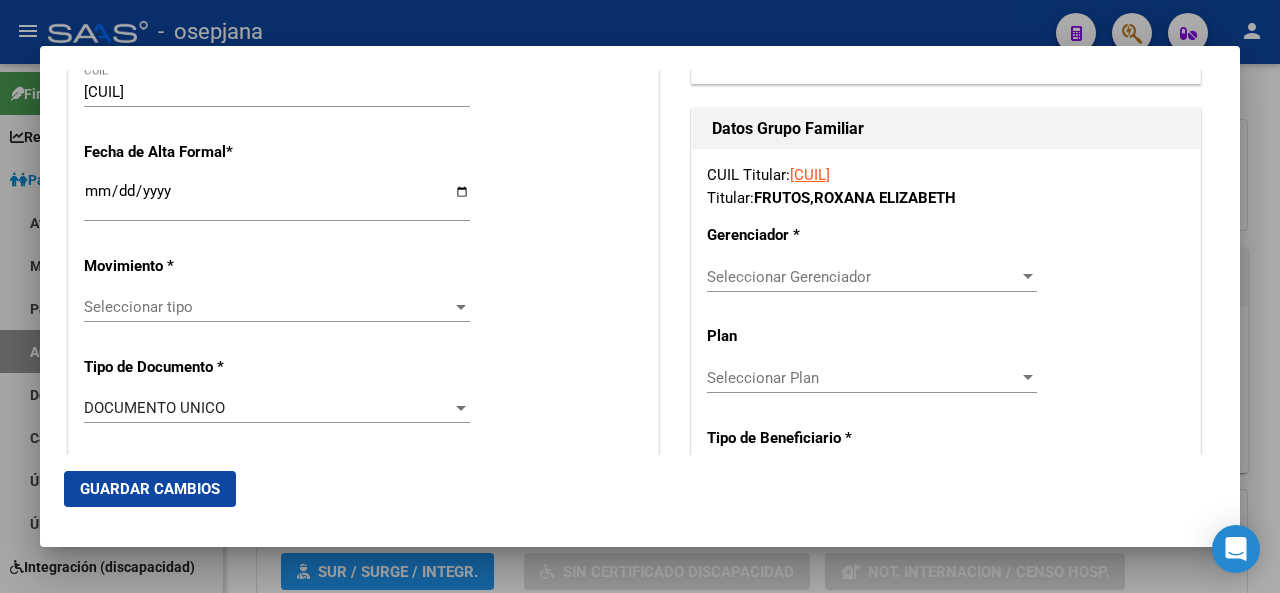 click on "Ingresar fecha" at bounding box center (277, 199) 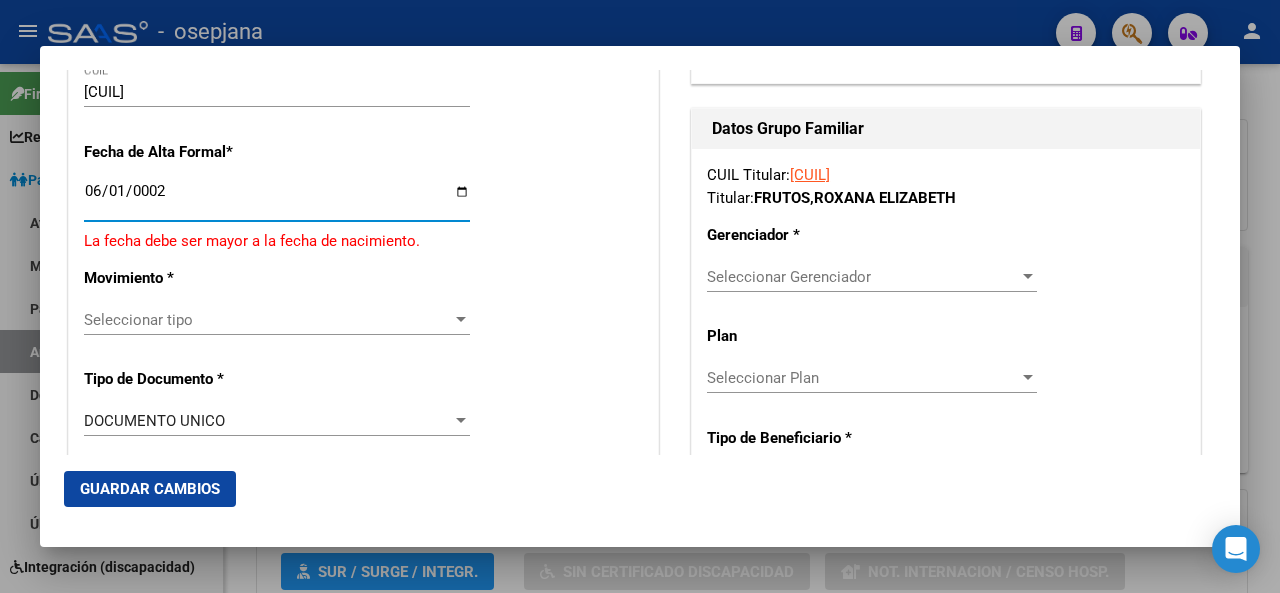 scroll, scrollTop: 400, scrollLeft: 0, axis: vertical 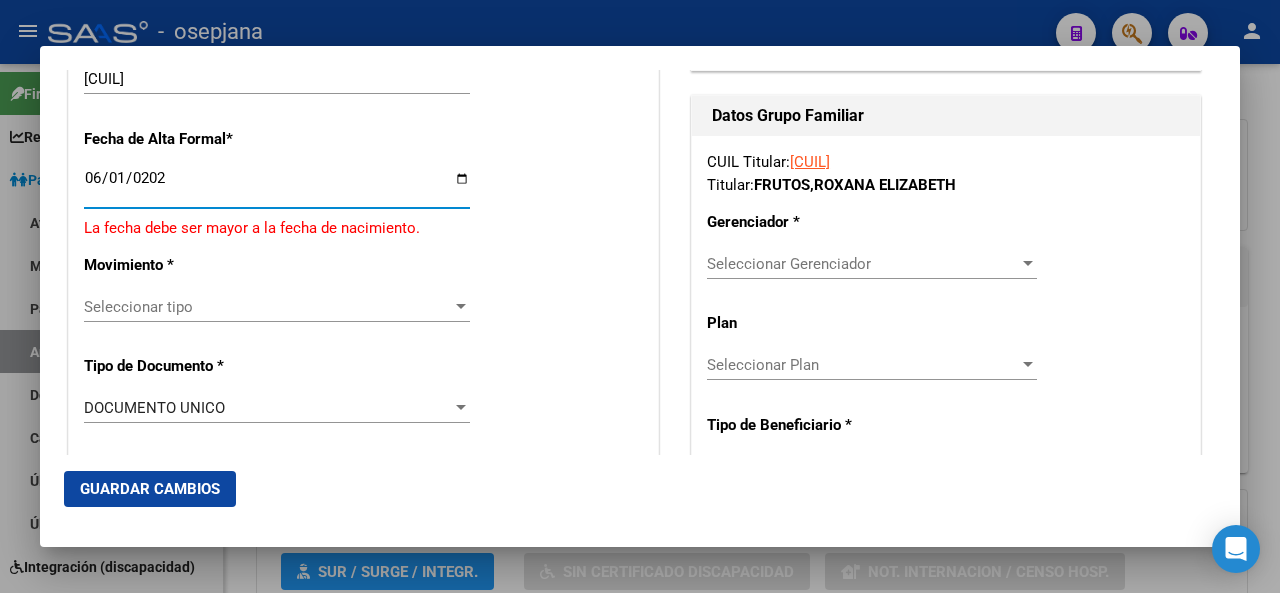 type on "2025-06-01" 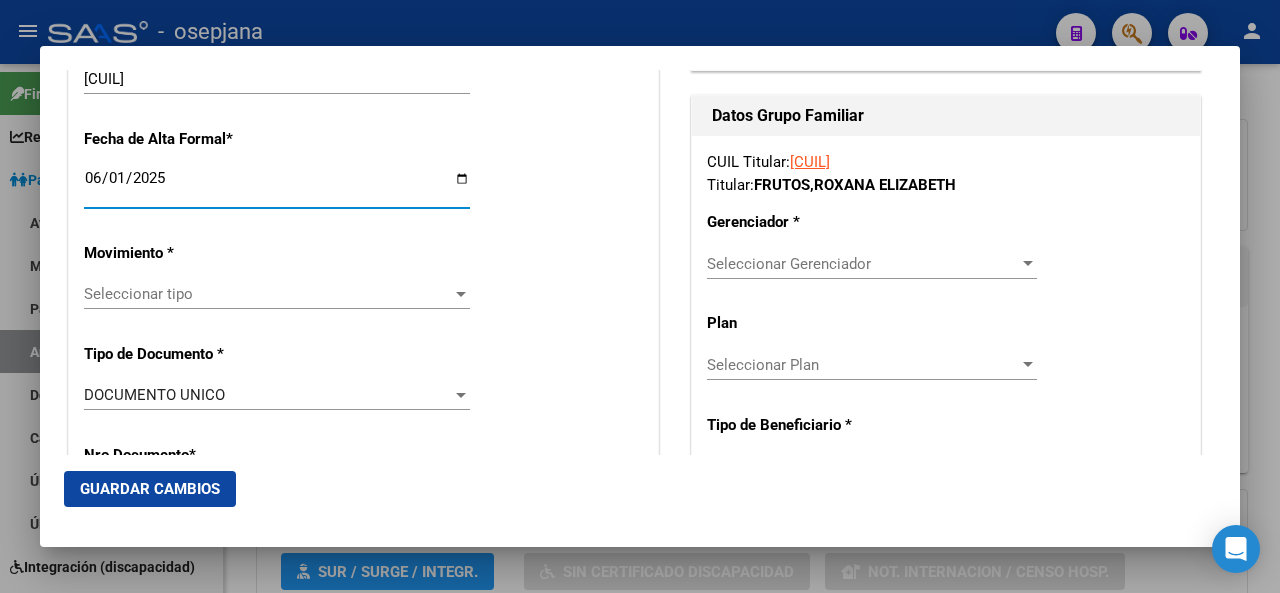 scroll, scrollTop: 387, scrollLeft: 0, axis: vertical 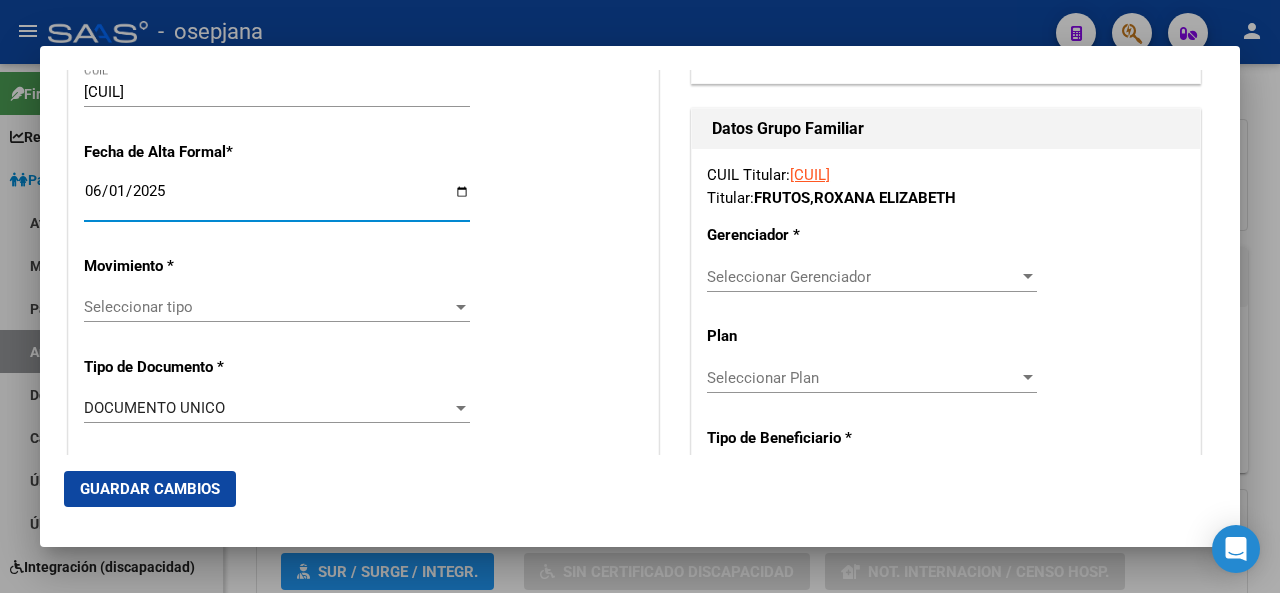 click on "Seleccionar tipo" at bounding box center [268, 307] 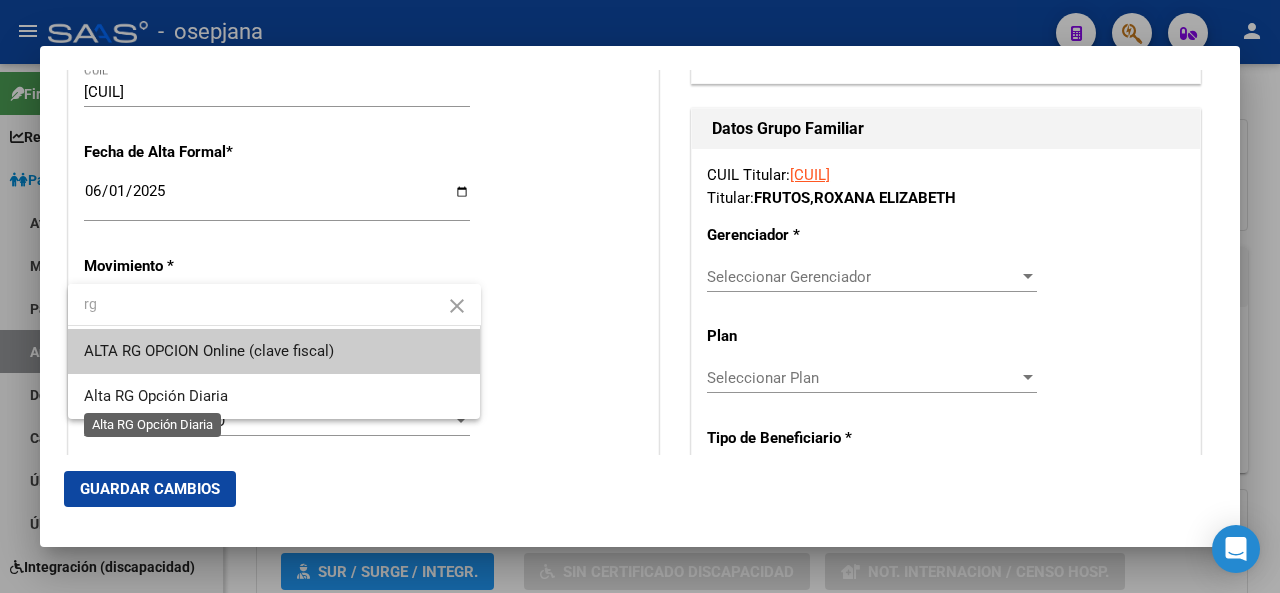 type on "rg" 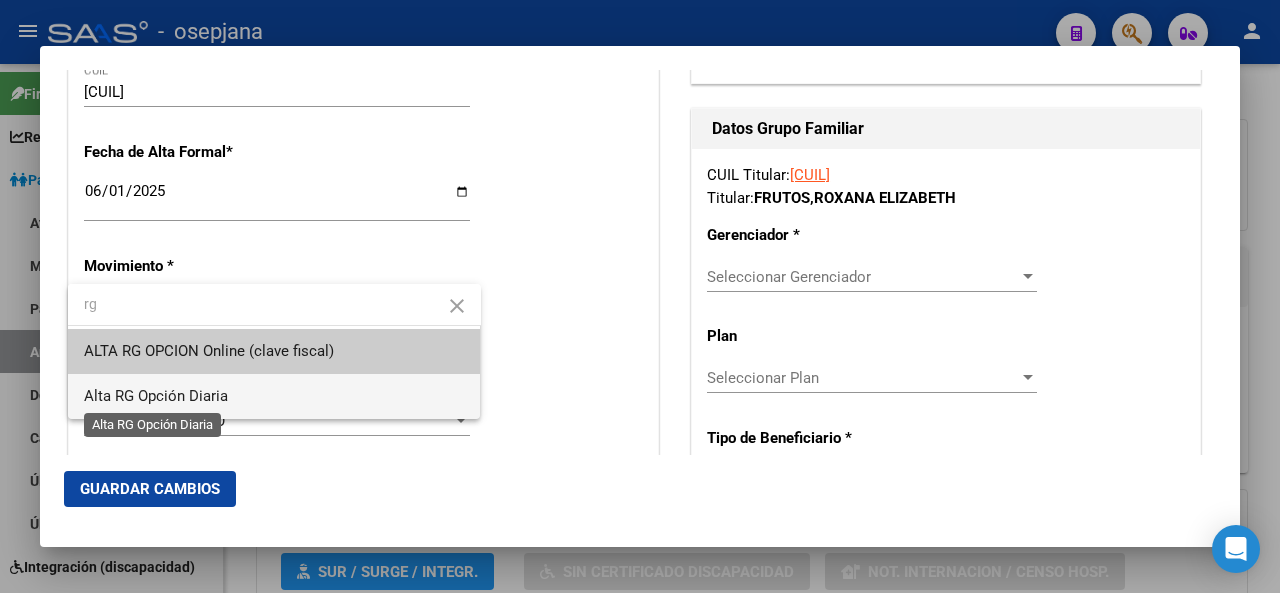 click on "Alta RG Opción Diaria" at bounding box center (156, 396) 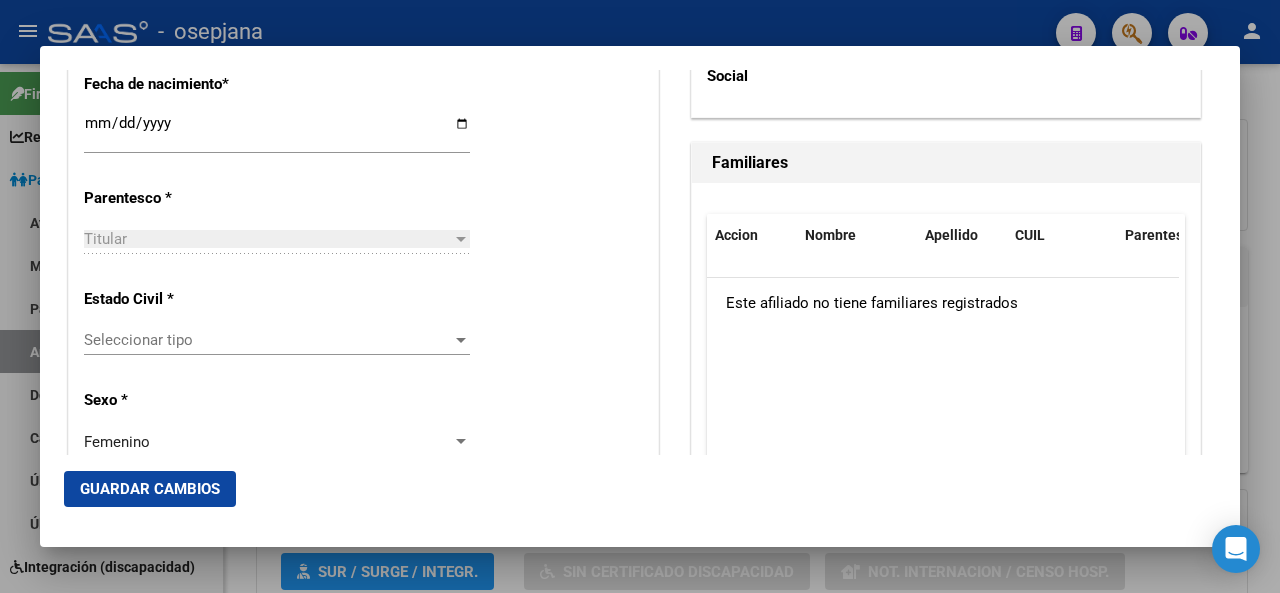 scroll, scrollTop: 1141, scrollLeft: 0, axis: vertical 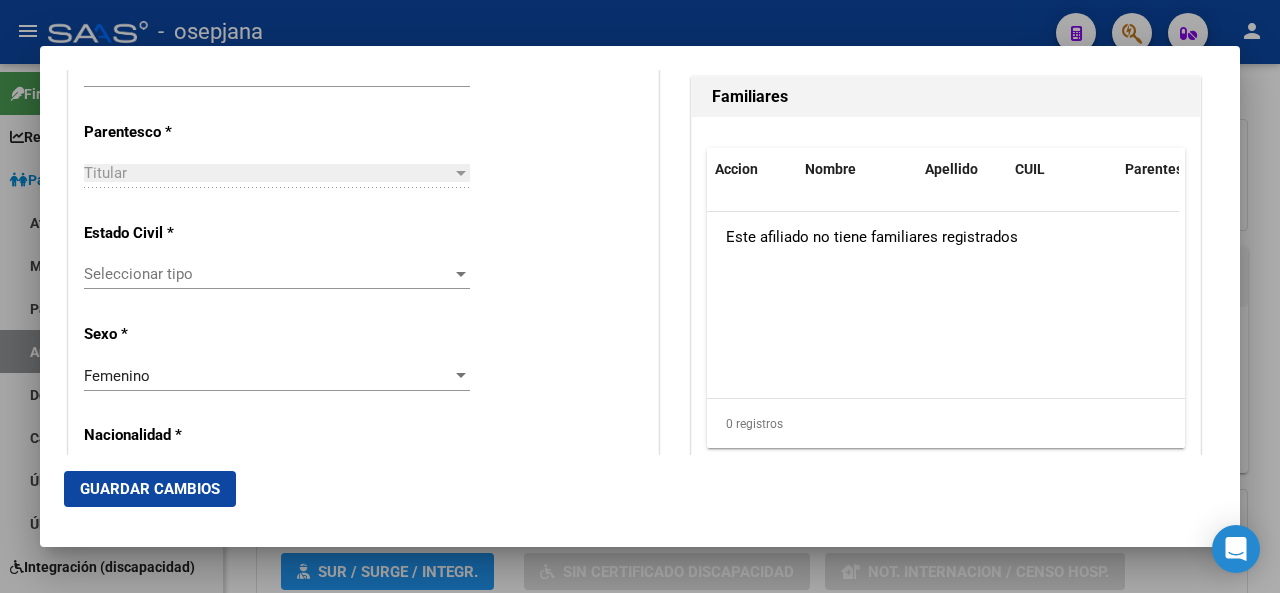 click on "Seleccionar tipo" at bounding box center (268, 274) 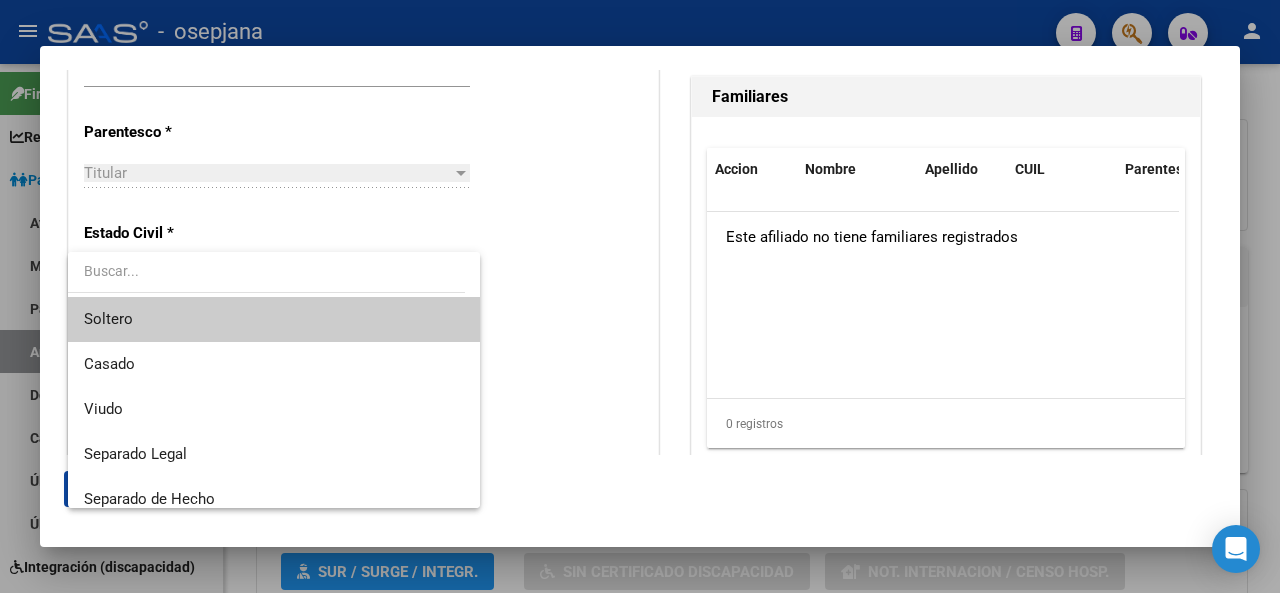 click on "Soltero" at bounding box center [274, 319] 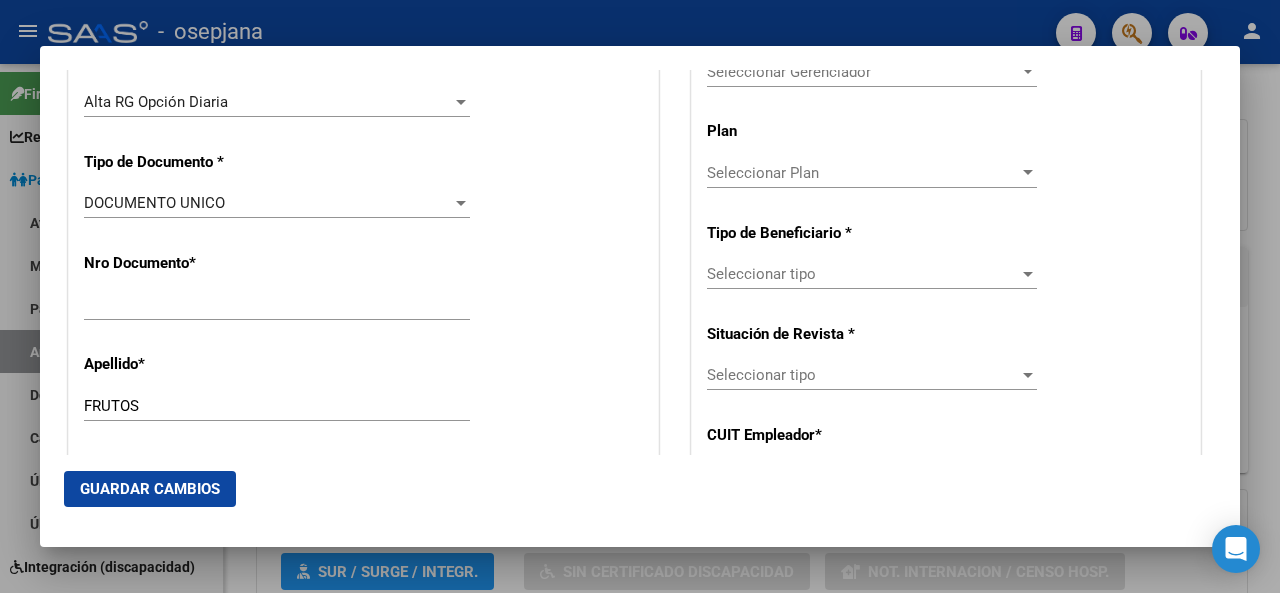 scroll, scrollTop: 550, scrollLeft: 0, axis: vertical 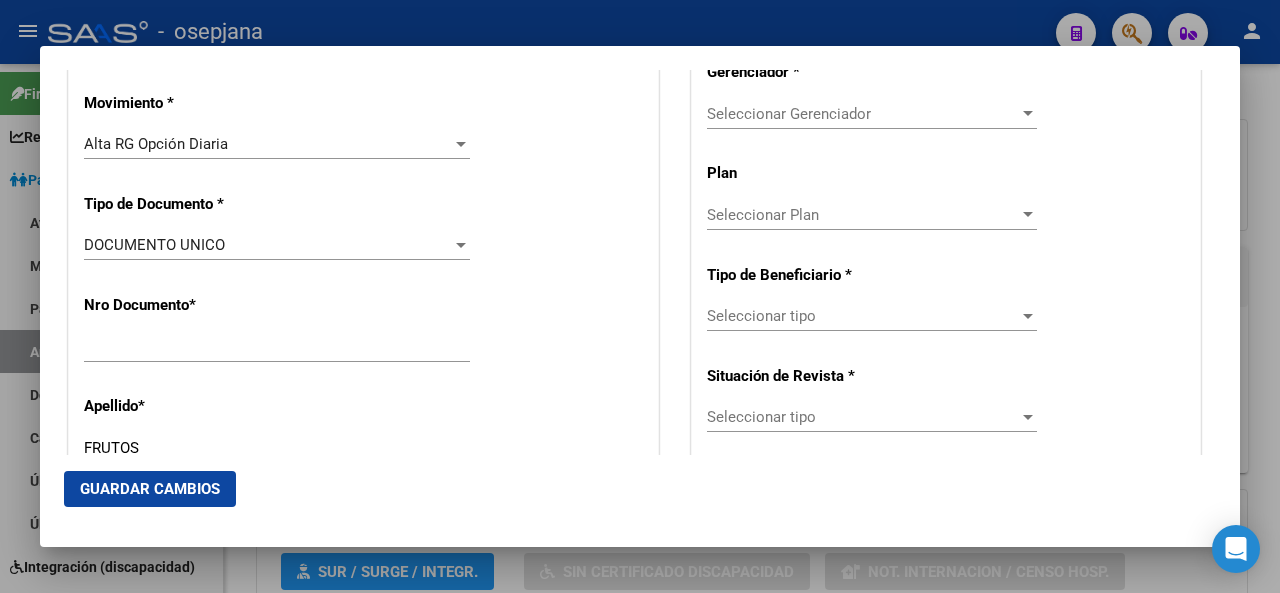 click on "Seleccionar Gerenciador" at bounding box center (863, 114) 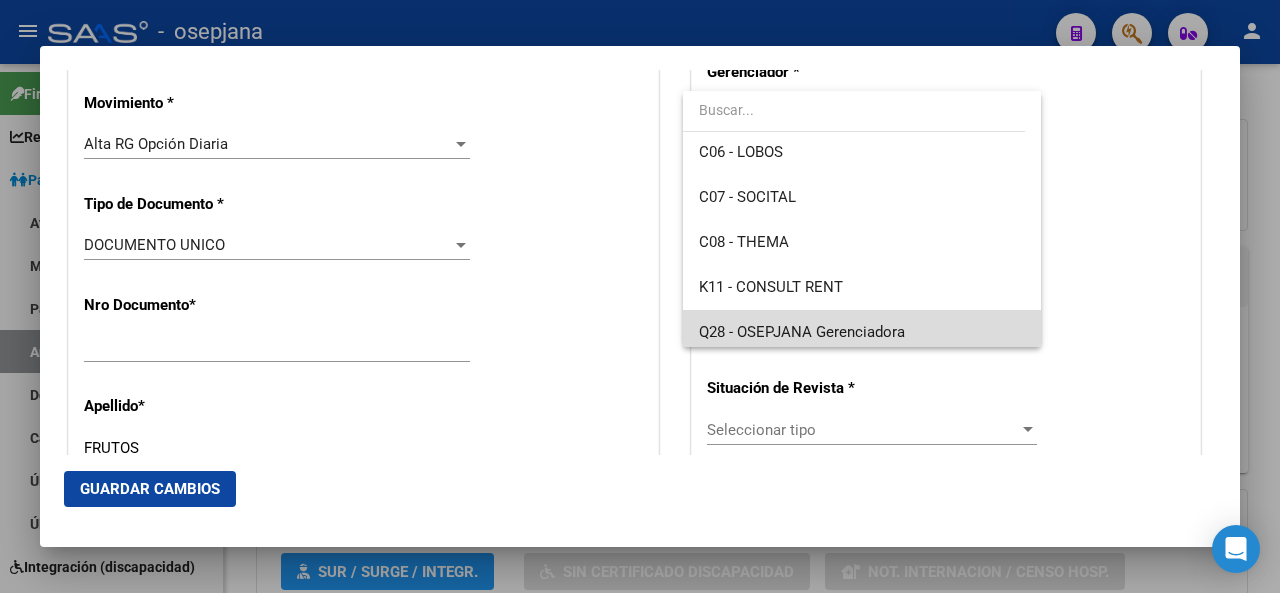 click on "Q28 - OSEPJANA Gerenciadora" at bounding box center (862, 332) 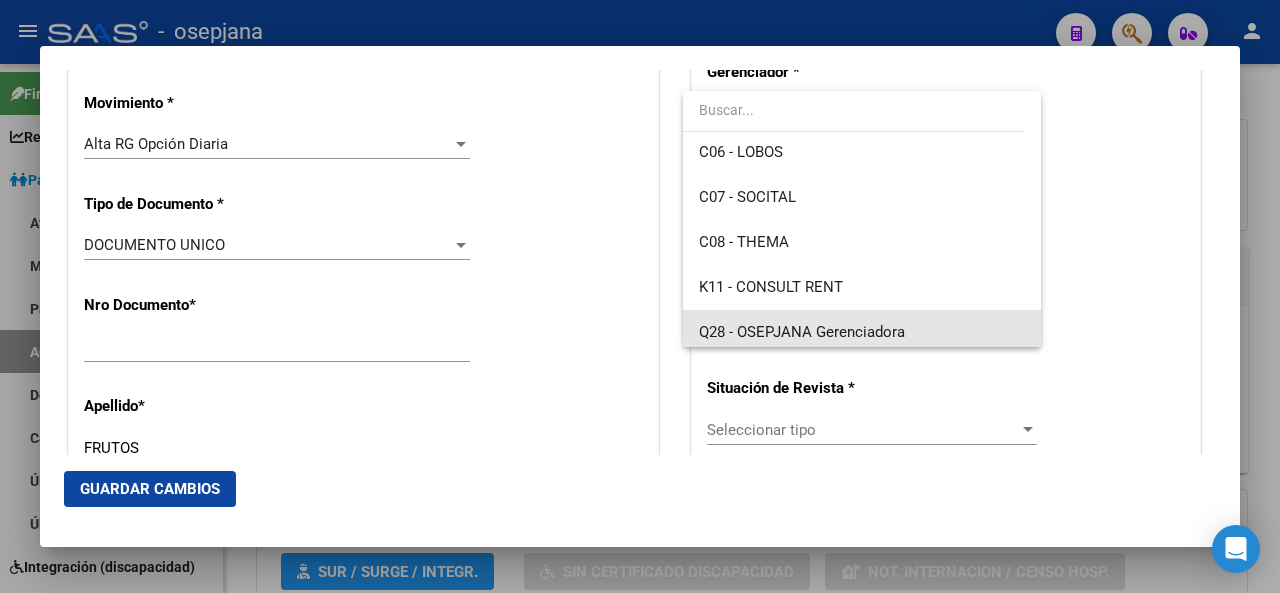 scroll, scrollTop: 370, scrollLeft: 0, axis: vertical 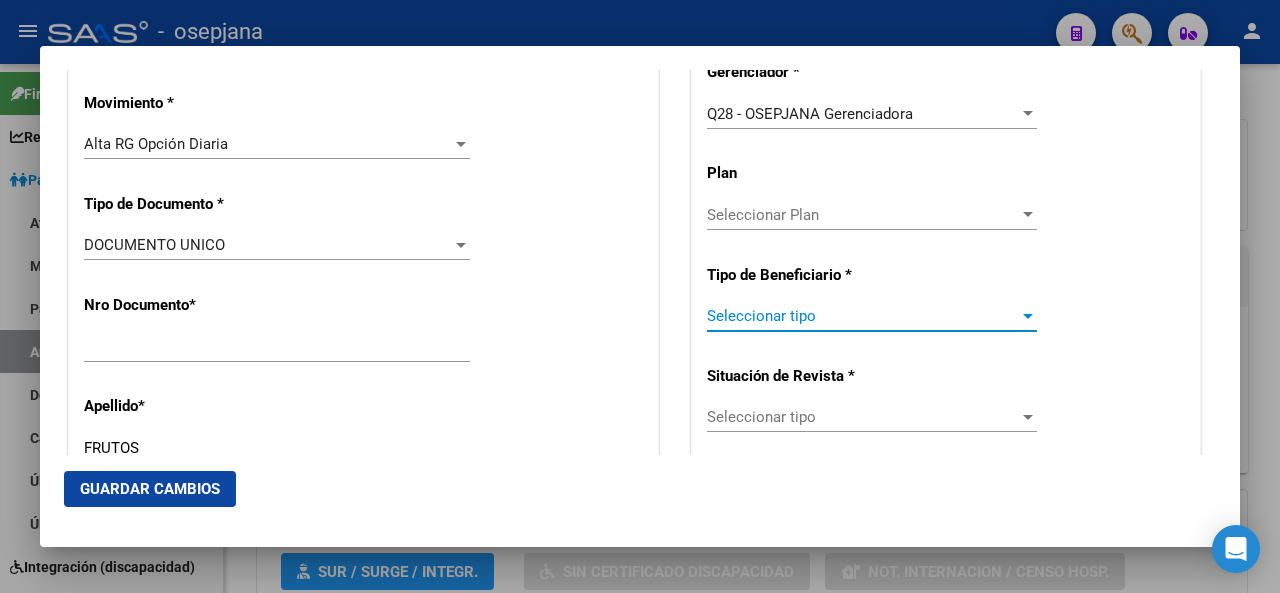 click on "Seleccionar tipo" at bounding box center (863, 316) 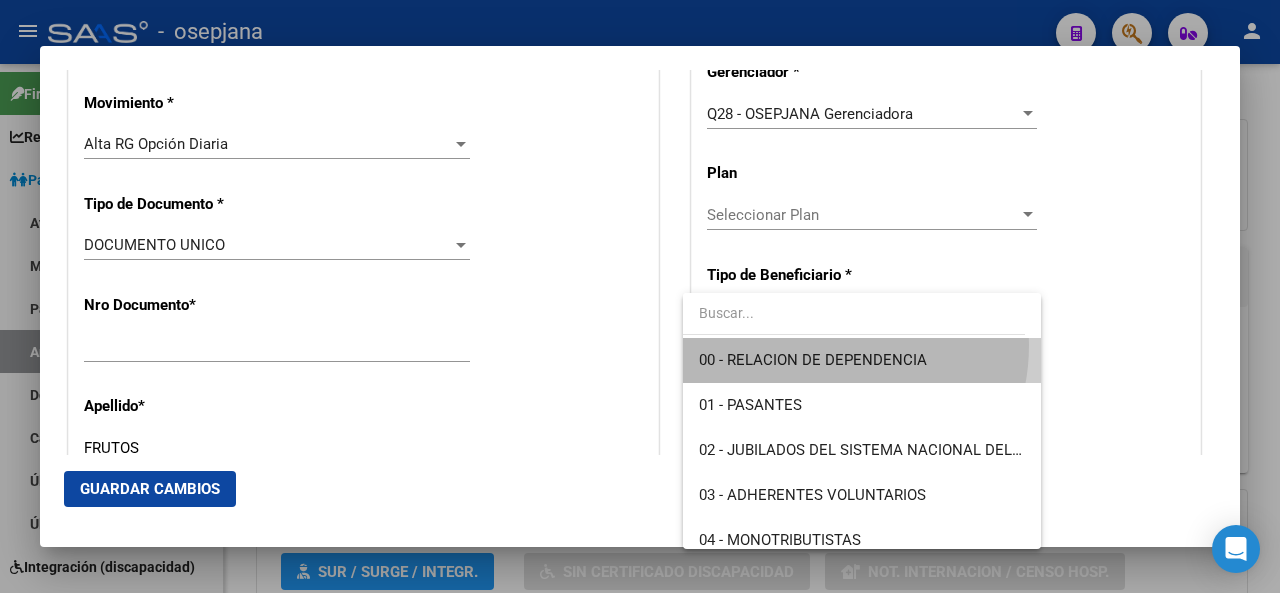 click on "00 - RELACION DE DEPENDENCIA" at bounding box center [862, 360] 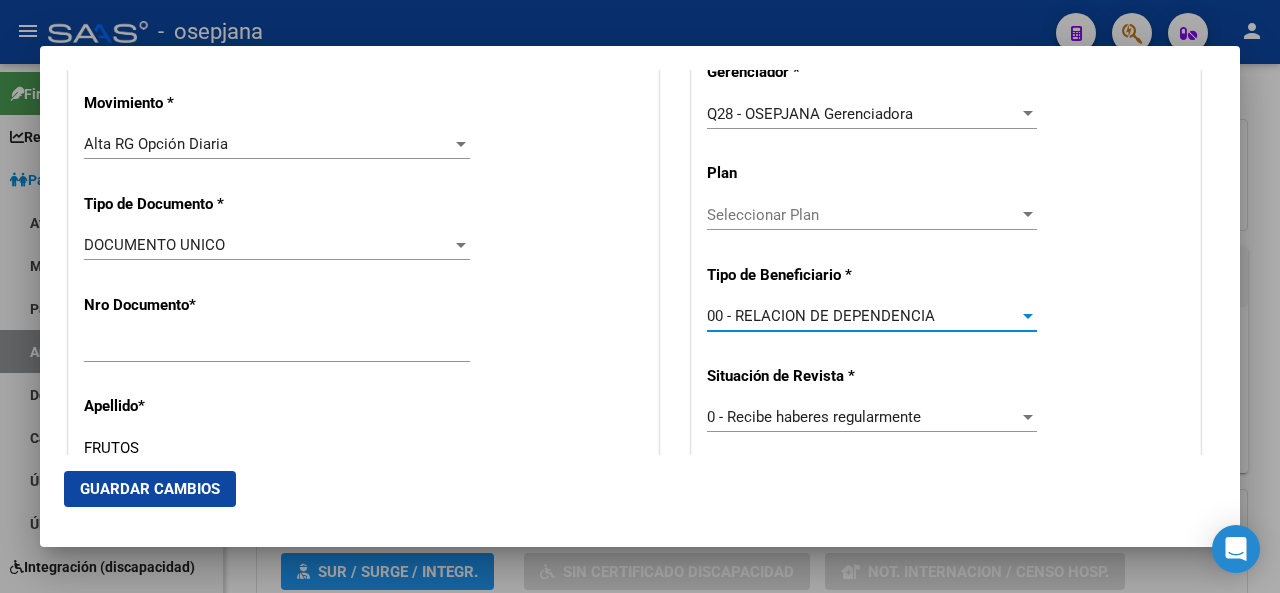 type on "30-65676017-2" 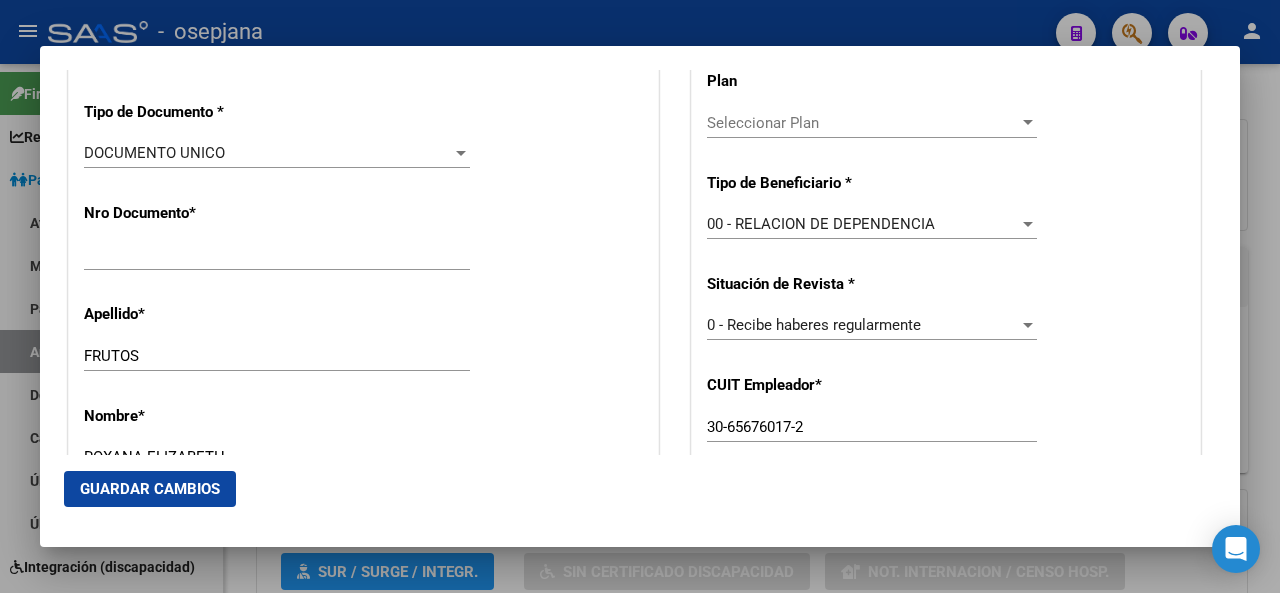 scroll, scrollTop: 684, scrollLeft: 0, axis: vertical 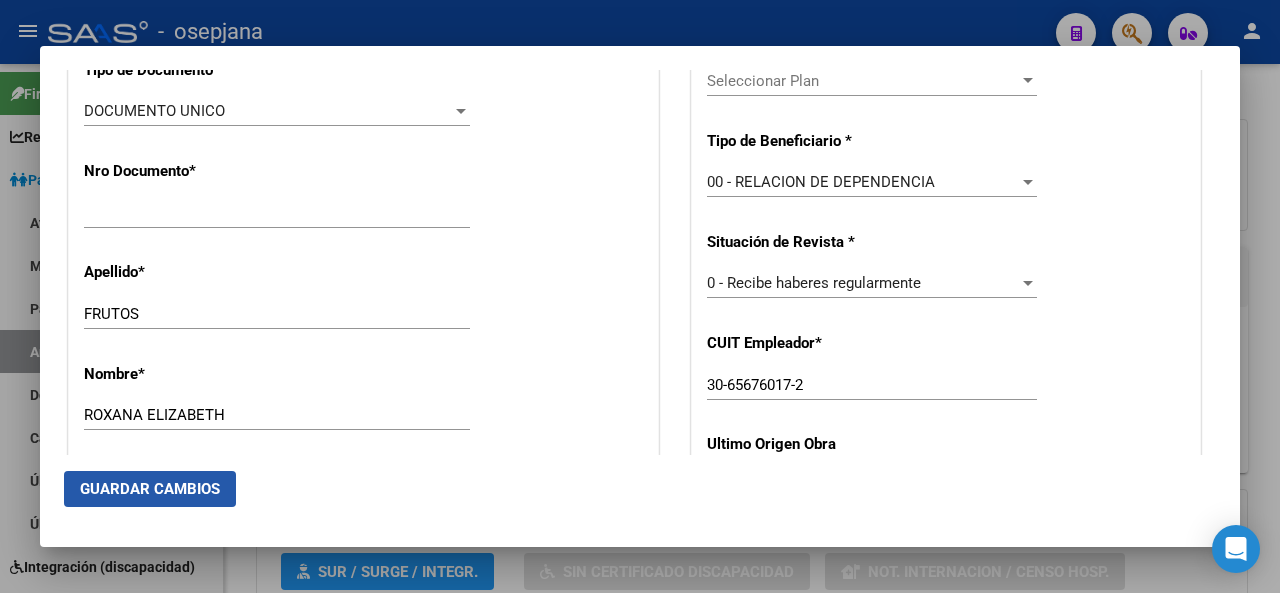 click on "Guardar Cambios" 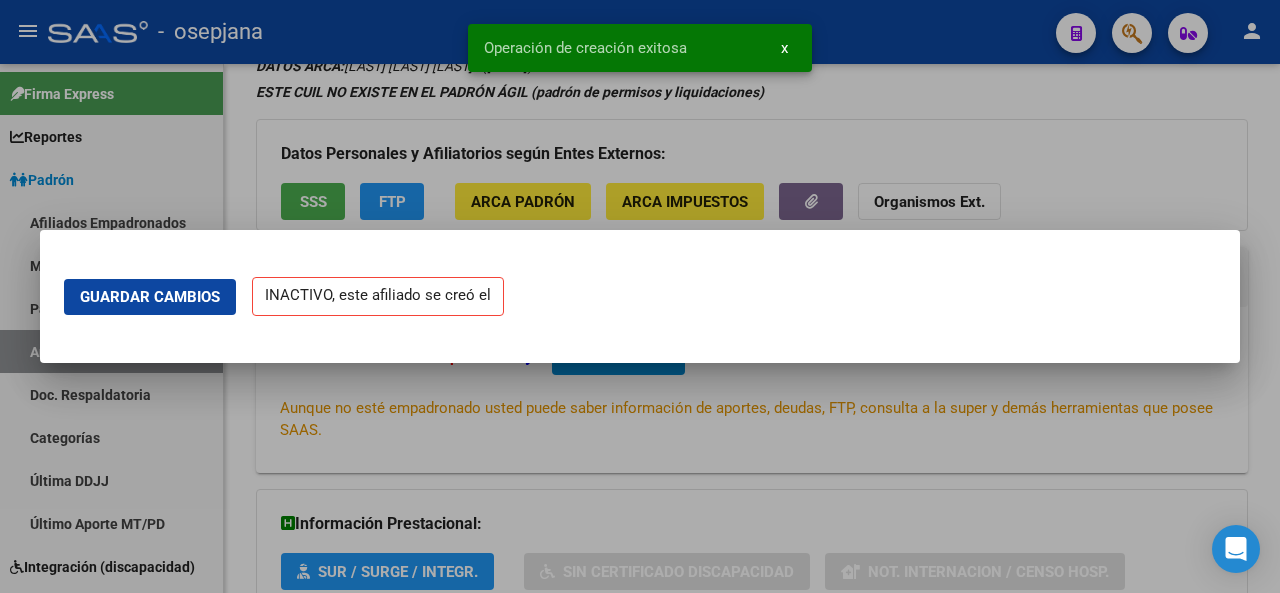 scroll, scrollTop: 0, scrollLeft: 0, axis: both 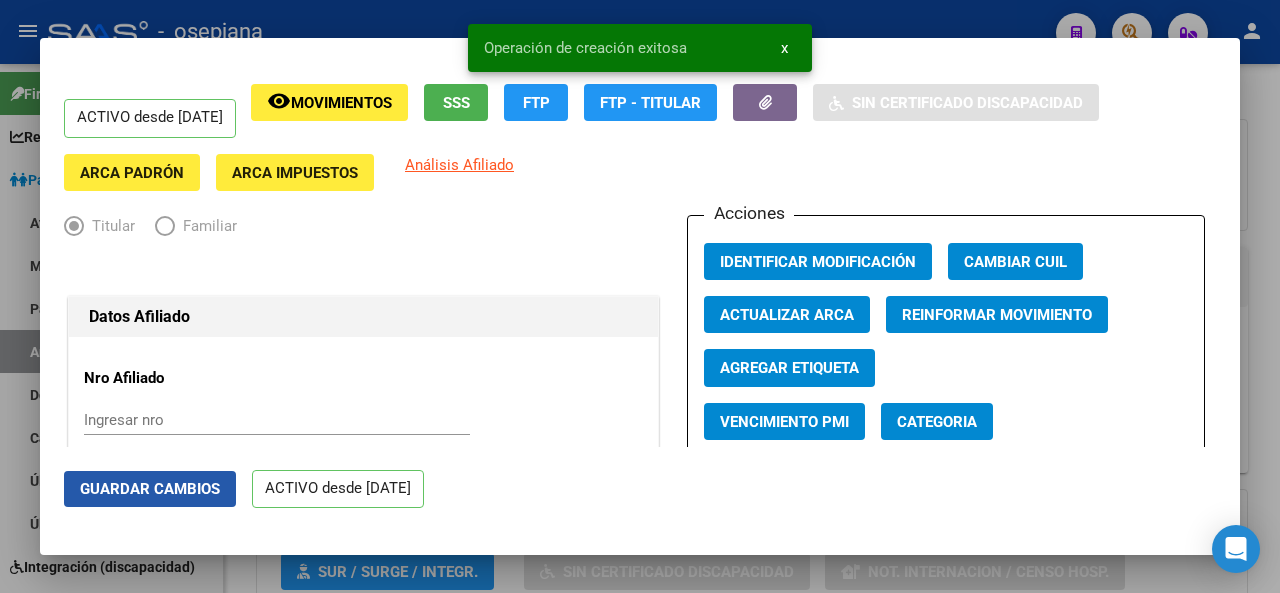 click on "Guardar Cambios" 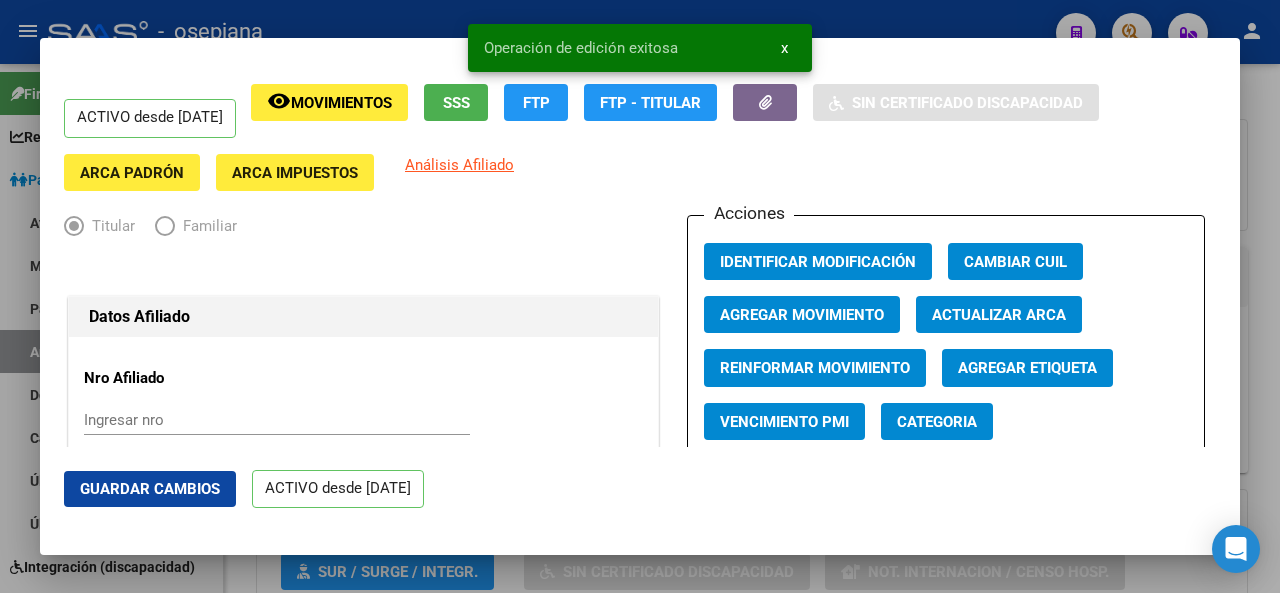 click at bounding box center (640, 296) 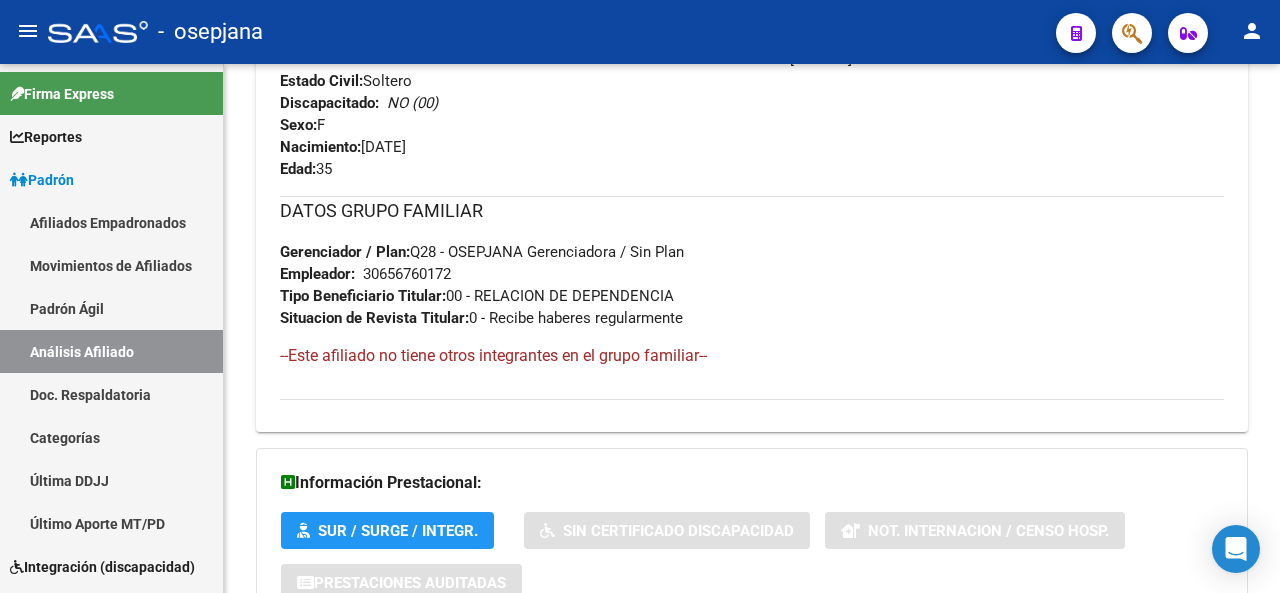 scroll, scrollTop: 808, scrollLeft: 0, axis: vertical 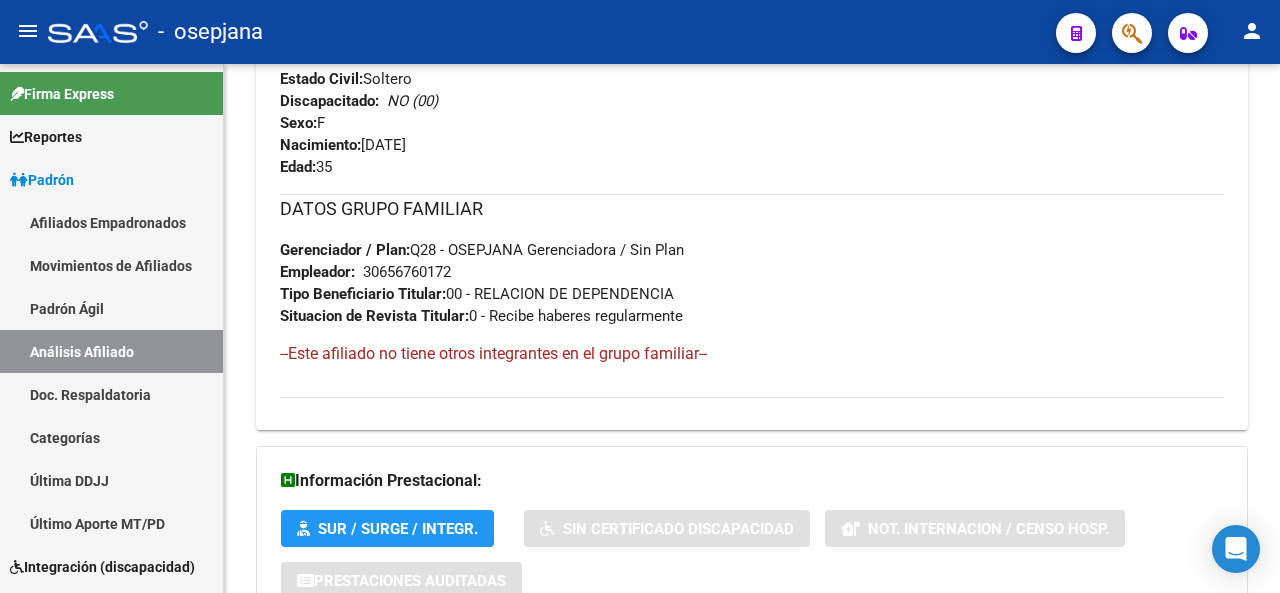 click 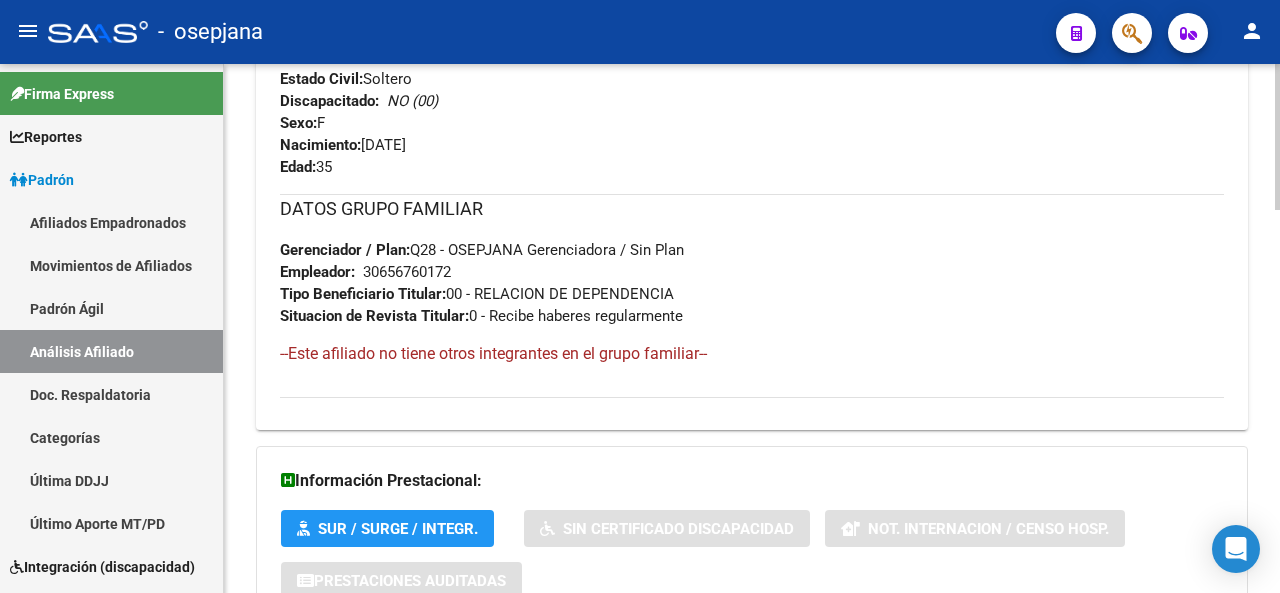 click 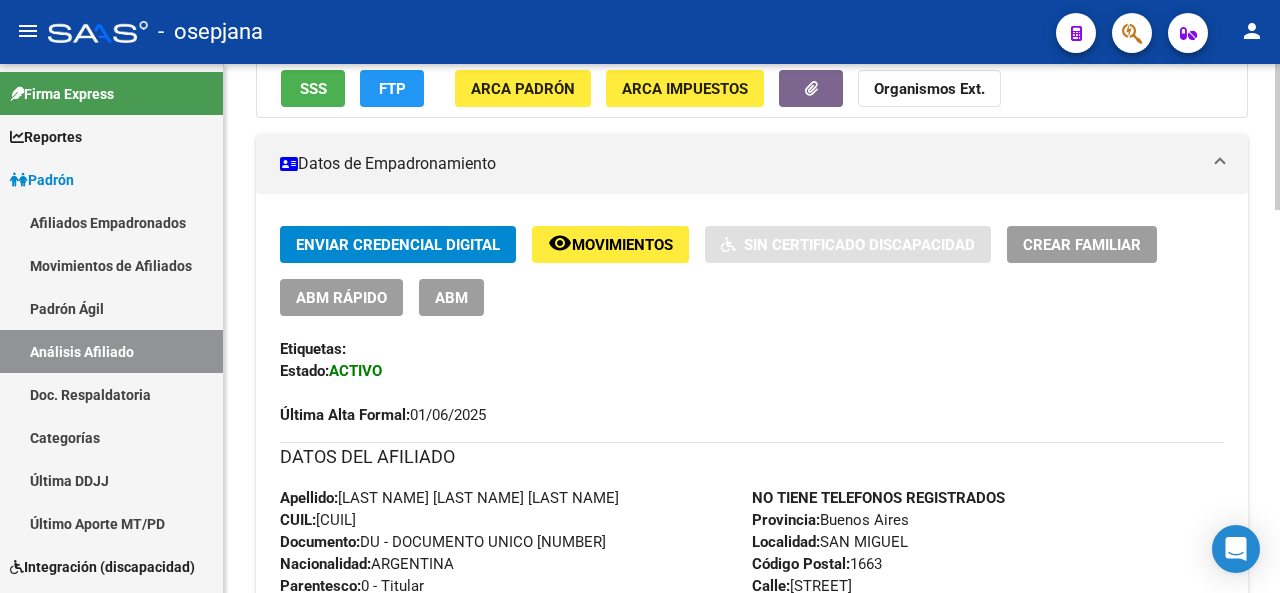 click 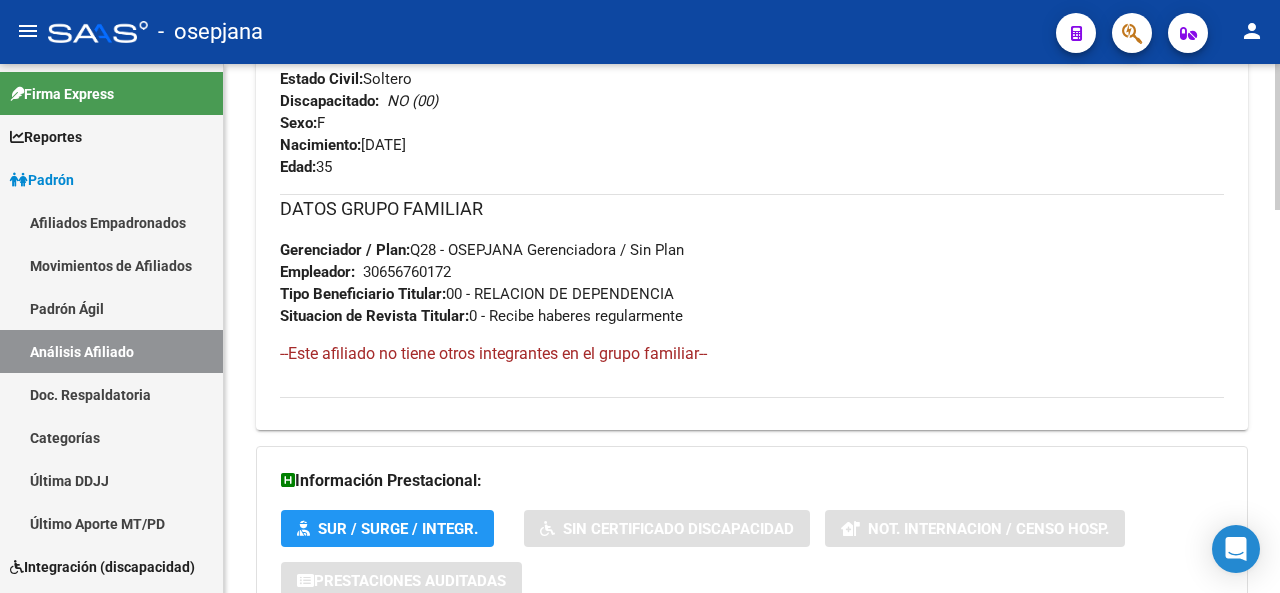 drag, startPoint x: 468, startPoint y: 273, endPoint x: 435, endPoint y: 276, distance: 33.13608 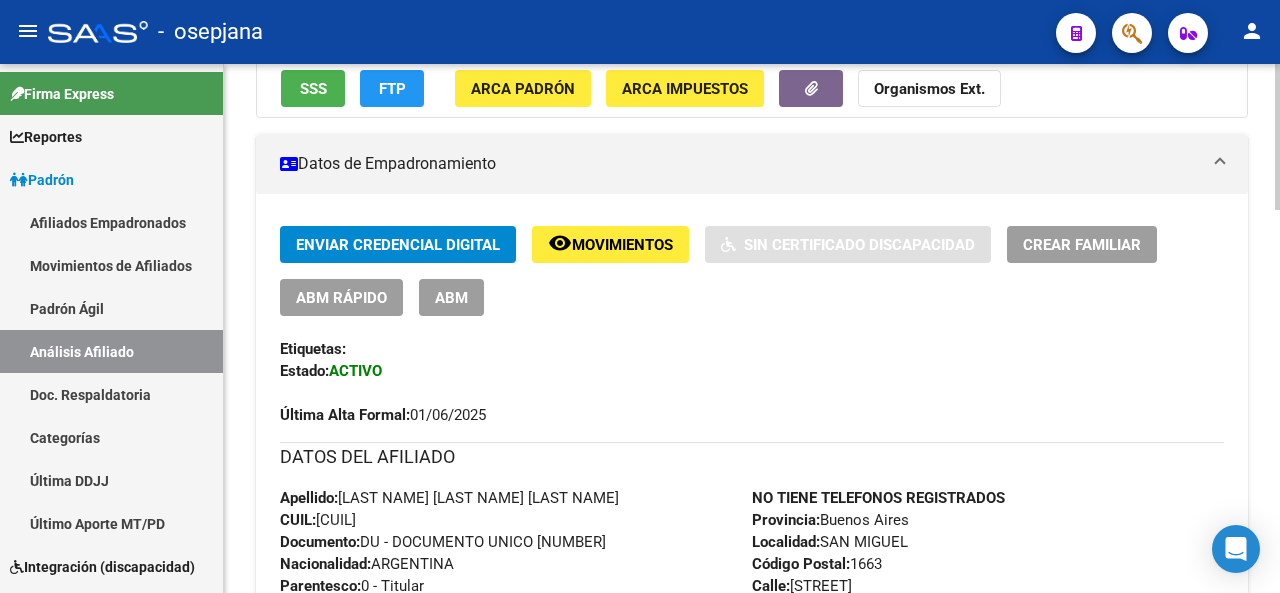 click 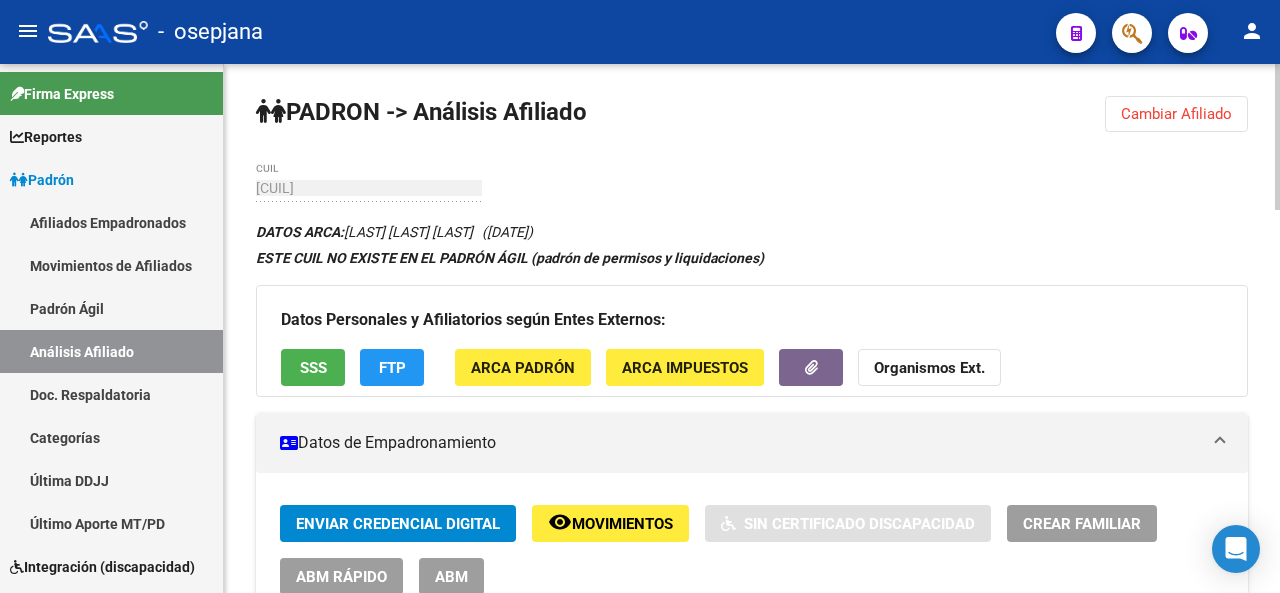 click on "SSS" 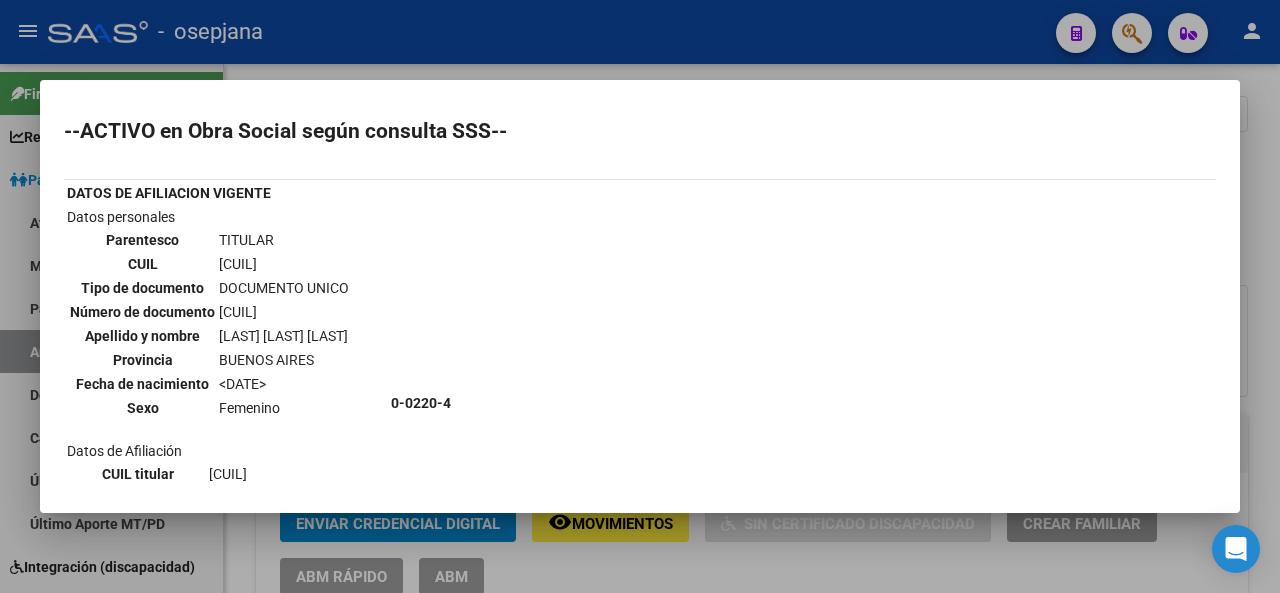 scroll, scrollTop: 336, scrollLeft: 0, axis: vertical 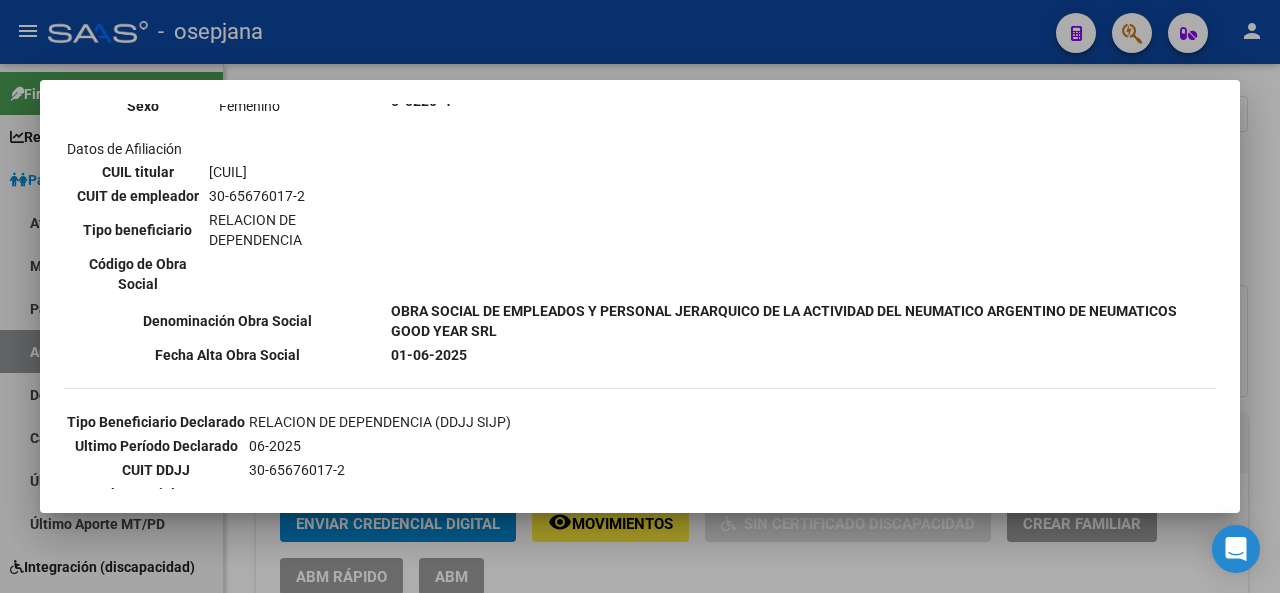 click on "--ACTIVO en Obra Social según consulta SSS--
DATOS DE AFILIACION VIGENTE
Datos personales
Parentesco
TITULAR
CUIL
[CUIL]
Tipo de documento
DOCUMENTO UNICO
Número de documento
[NUMBER]
Apellido y nombre
[LAST NAME] [LAST NAME]
Provincia
BUENOS AIRES
Fecha de nacimiento
[DATE]
Sexo
Femenino
Datos de Afiliación
CUIL titular
[CUIL]
CUIT de empleador
[CUIT]
Tipo beneficiario
RELACION DE DEPENDENCIA
Código de Obra Social
0-0220-4
Denominación Obra Social
Fecha Alta Obra Social
[DATE]
Tipo Beneficiario Declarado
RELACION DE DEPENDENCIA (DDJJ SIJP)
Ultimo Período Declarado
06-2025
CUIT DDJJ" at bounding box center [640, 296] 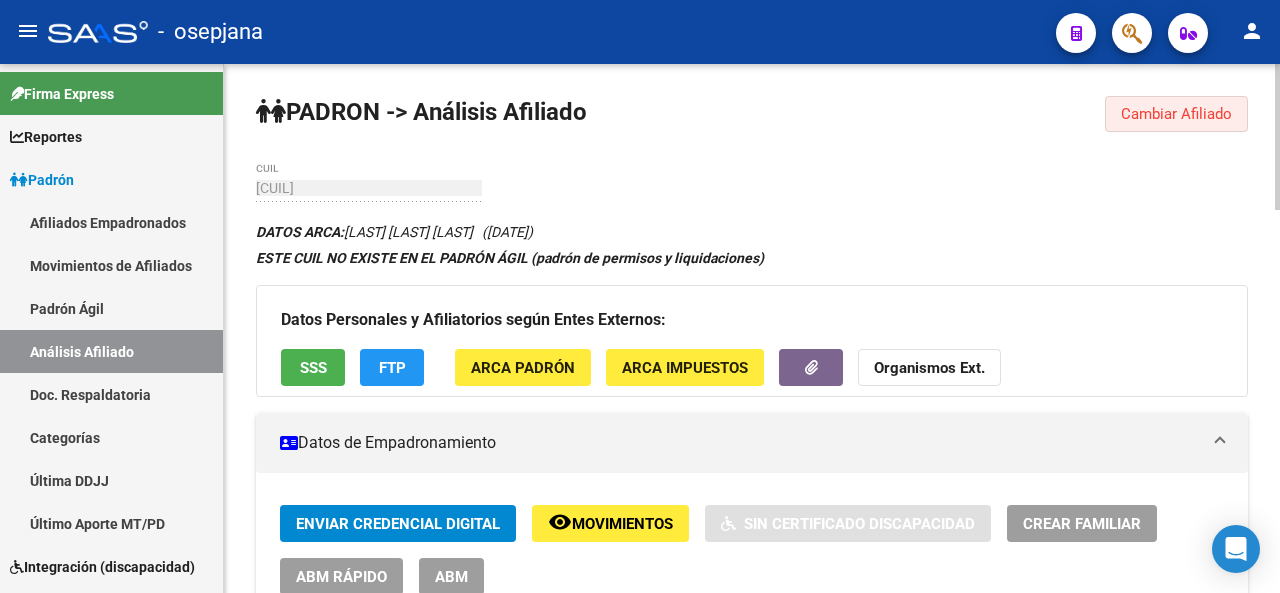 click on "Cambiar Afiliado" 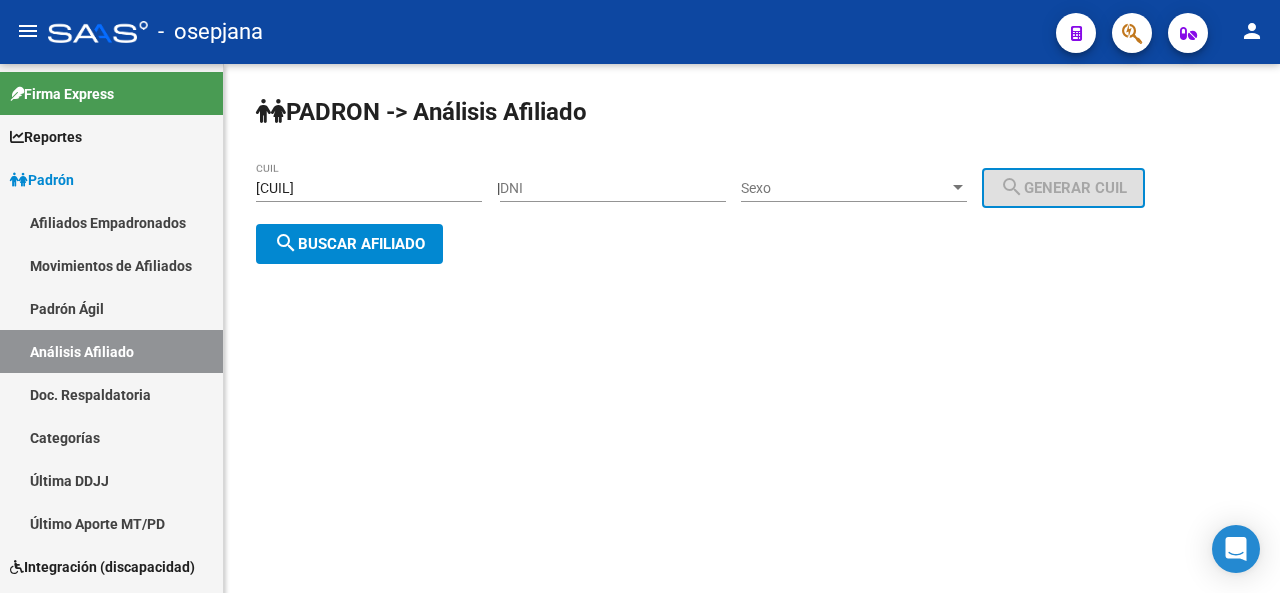 click on "[CUIL]" at bounding box center (369, 188) 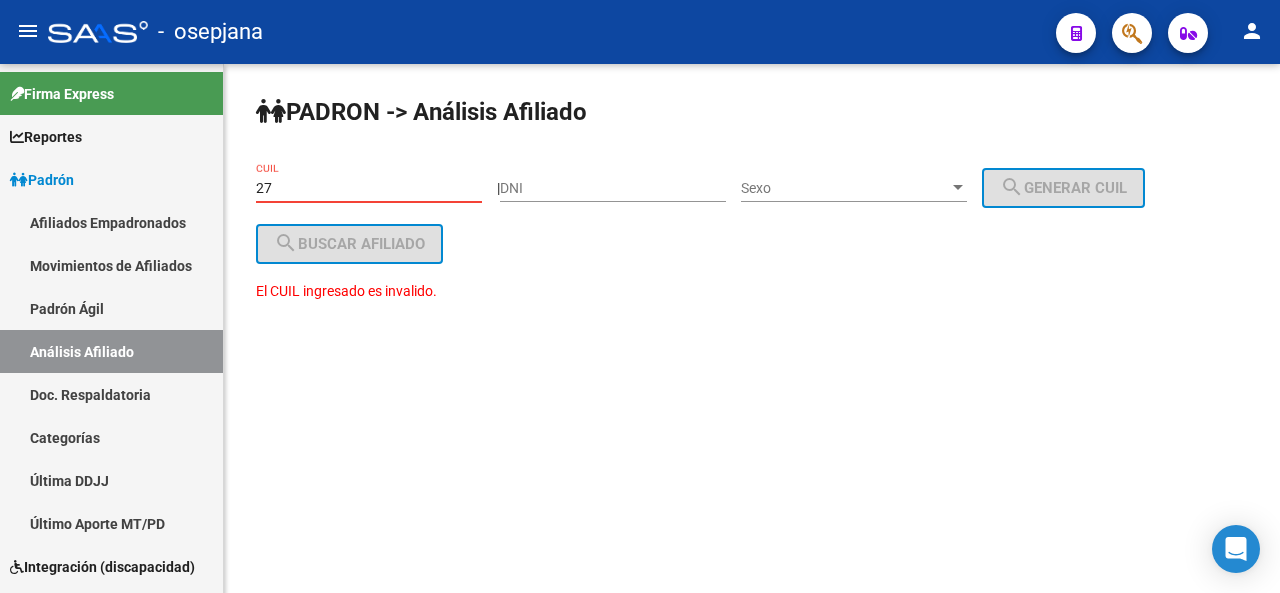 type on "2" 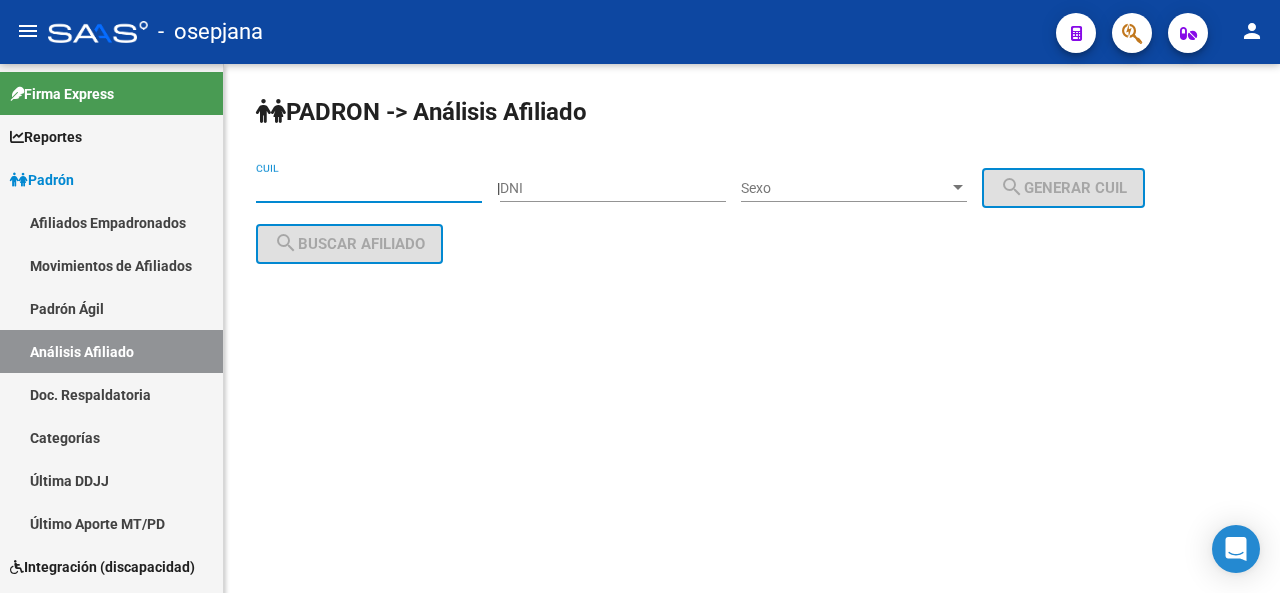 paste on "[CUIL]" 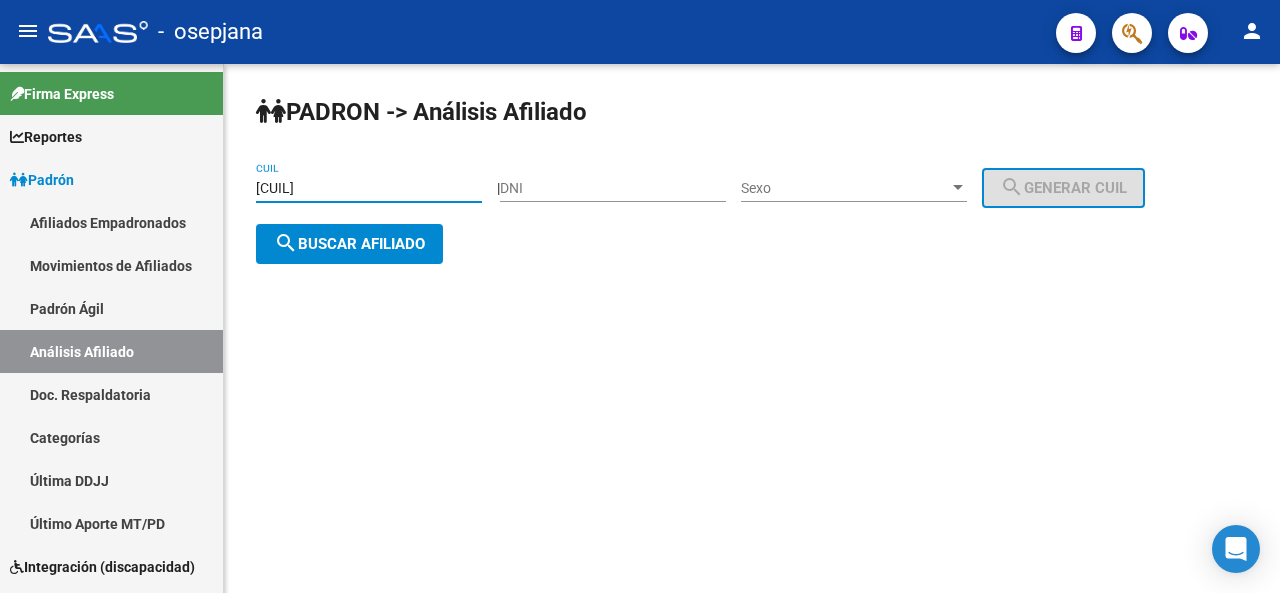 type on "[CUIL]" 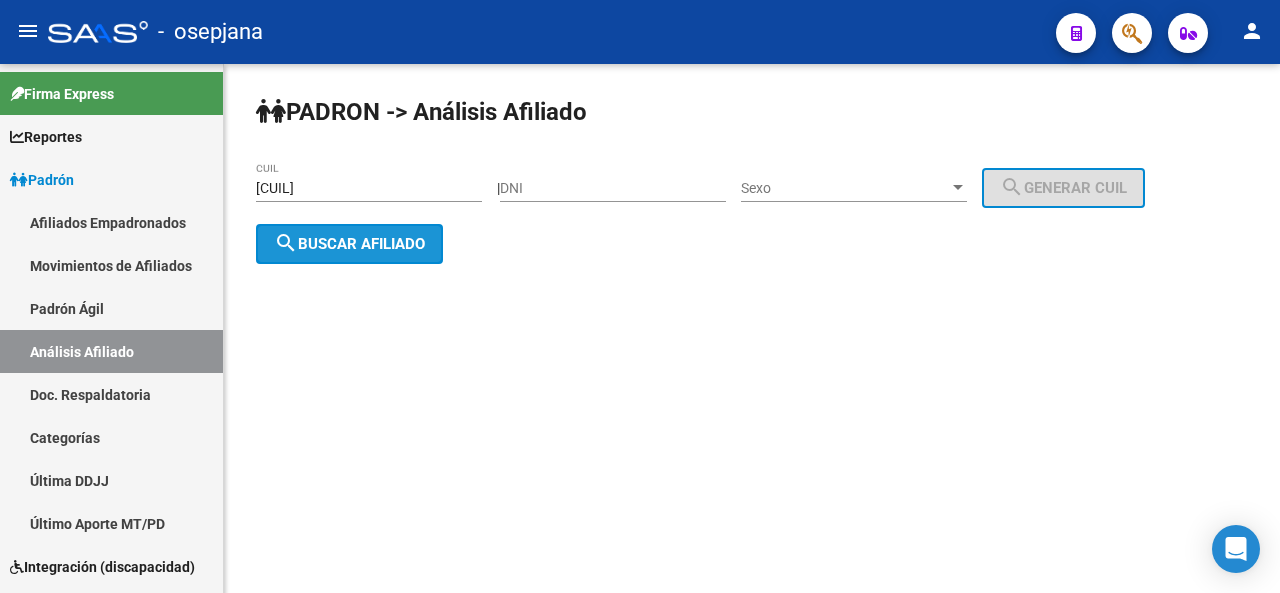 click on "search  Buscar afiliado" 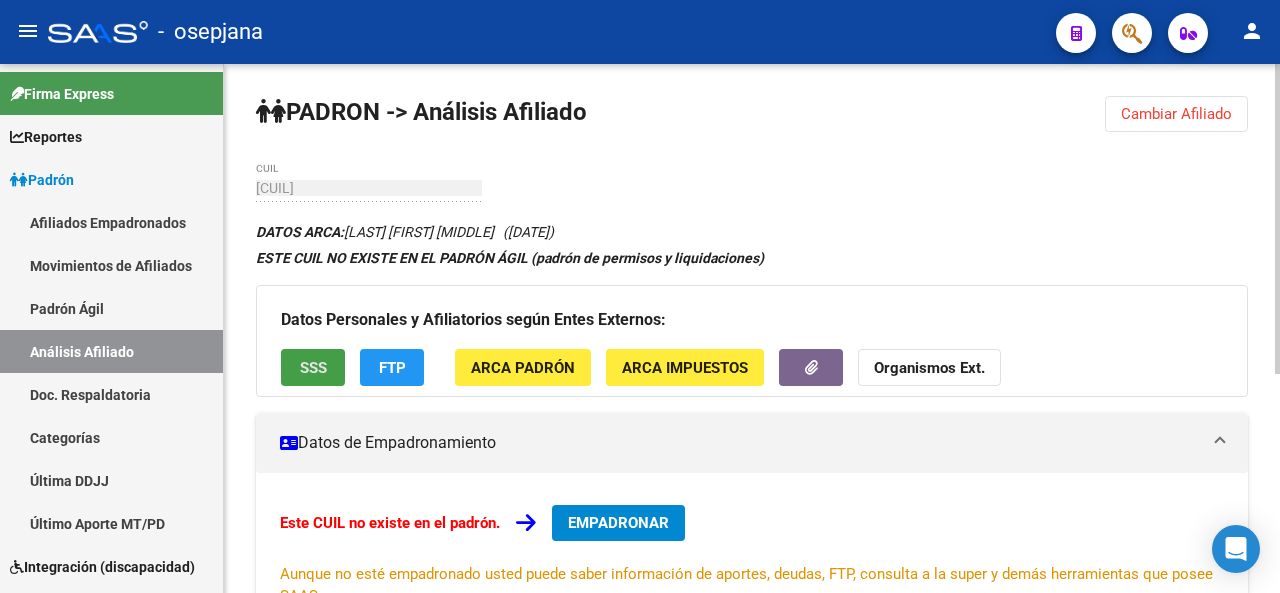 click on "SSS" 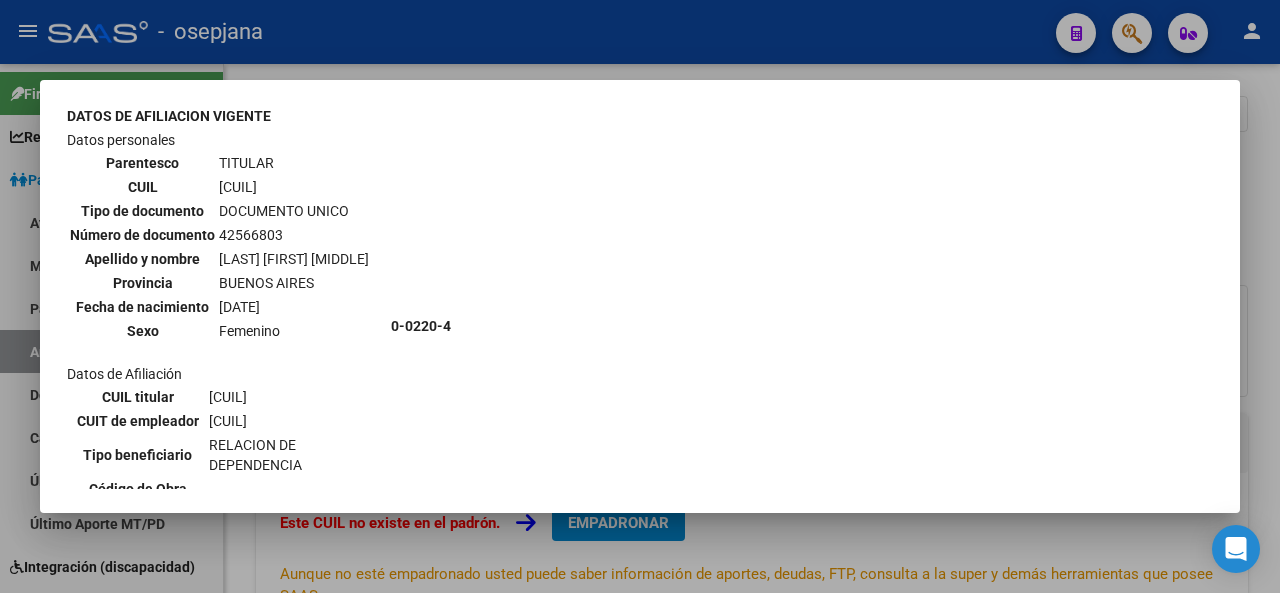 scroll, scrollTop: 0, scrollLeft: 0, axis: both 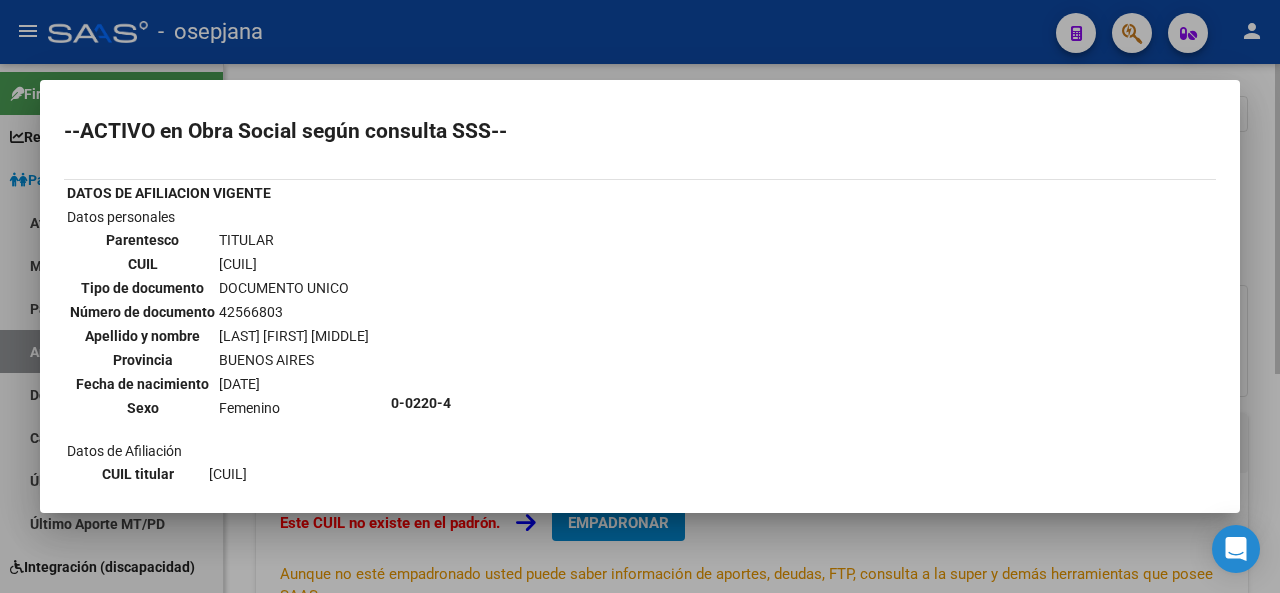 click at bounding box center [640, 296] 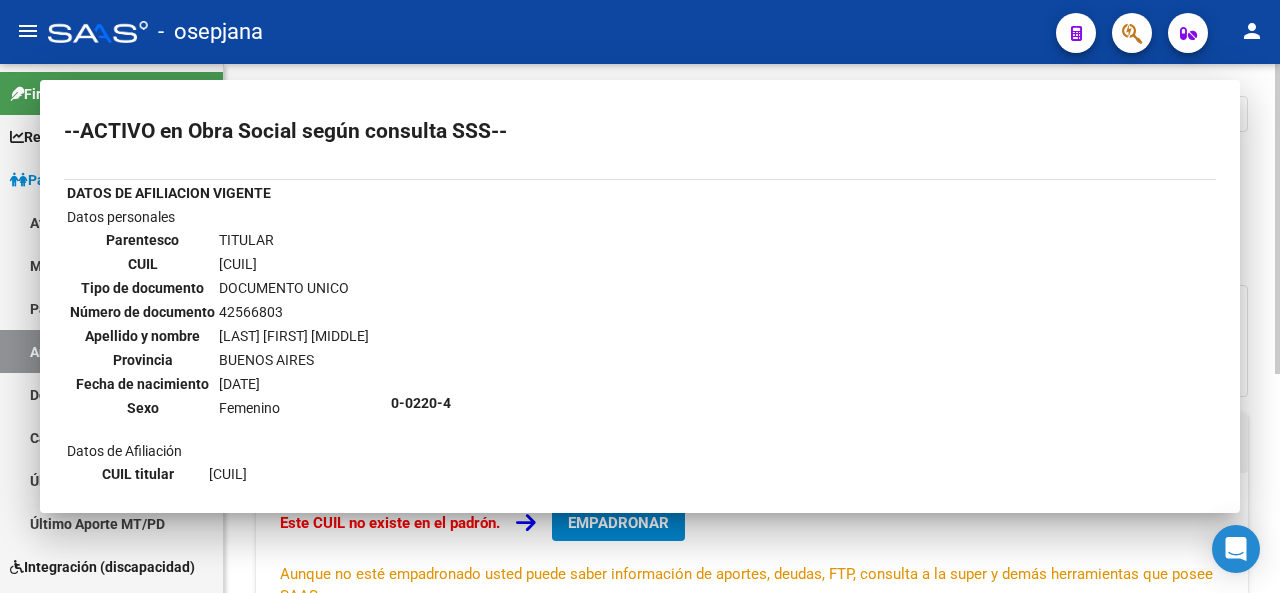 click on "PADRON -> Análisis Afiliado  Cambiar Afiliado
[CUIL] CUIL DATOS ARCA:  [LASTNAME] [LASTNAME] [LASTNAME]       ([DATE])  ESTE CUIL NO EXISTE EN EL PADRÓN ÁGIL (padrón de permisos y liquidaciones) Datos Personales y Afiliatorios según Entes Externos: SSS FTP ARCA Padrón ARCA Impuestos Organismos Ext.    Datos de Empadronamiento  Este CUIL no existe en el padrón.   EMPADRONAR
Aunque no esté empadronado usted puede saber información de aportes, deudas, FTP, consulta a la super y demás herramientas que posee SAAS.   Información Prestacional:       SUR / SURGE / INTEGR.    Sin Certificado Discapacidad    Not. Internacion / Censo Hosp.  Prestaciones Auditadas     Aportes y Contribuciones del Afiliado: [CUIL] Hemos buscado el CUIL - [CUIL] - y el mismo no existe en nuestra información procesada de aportes y contribuciones  El mismo fue buscado en:  Cuenta Corriente Devengada de Régimen General Cuenta Corriente Devengada de Monotributo / Personal Doméstico Percibido por Fiscalización" 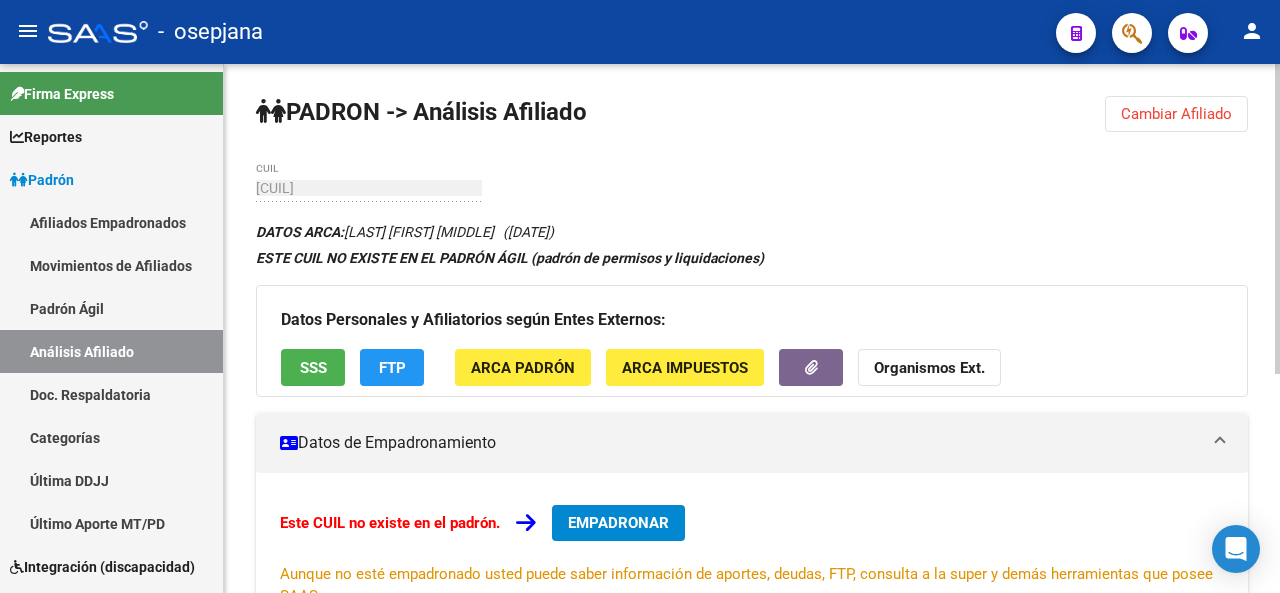 click on "PADRON -> Análisis Afiliado  Cambiar Afiliado
[CUIL] CUIL DATOS ARCA:  [LASTNAME] [LASTNAME] [LASTNAME]       ([DATE])  ESTE CUIL NO EXISTE EN EL PADRÓN ÁGIL (padrón de permisos y liquidaciones) Datos Personales y Afiliatorios según Entes Externos: SSS FTP ARCA Padrón ARCA Impuestos Organismos Ext.    Datos de Empadronamiento  Este CUIL no existe en el padrón.   EMPADRONAR
Aunque no esté empadronado usted puede saber información de aportes, deudas, FTP, consulta a la super y demás herramientas que posee SAAS.   Información Prestacional:       SUR / SURGE / INTEGR.    Sin Certificado Discapacidad    Not. Internacion / Censo Hosp.  Prestaciones Auditadas     Aportes y Contribuciones del Afiliado: [CUIL] Hemos buscado el CUIL - [CUIL] - y el mismo no existe en nuestra información procesada de aportes y contribuciones  El mismo fue buscado en:  Cuenta Corriente Devengada de Régimen General Cuenta Corriente Devengada de Monotributo / Personal Doméstico Percibido por Fiscalización" 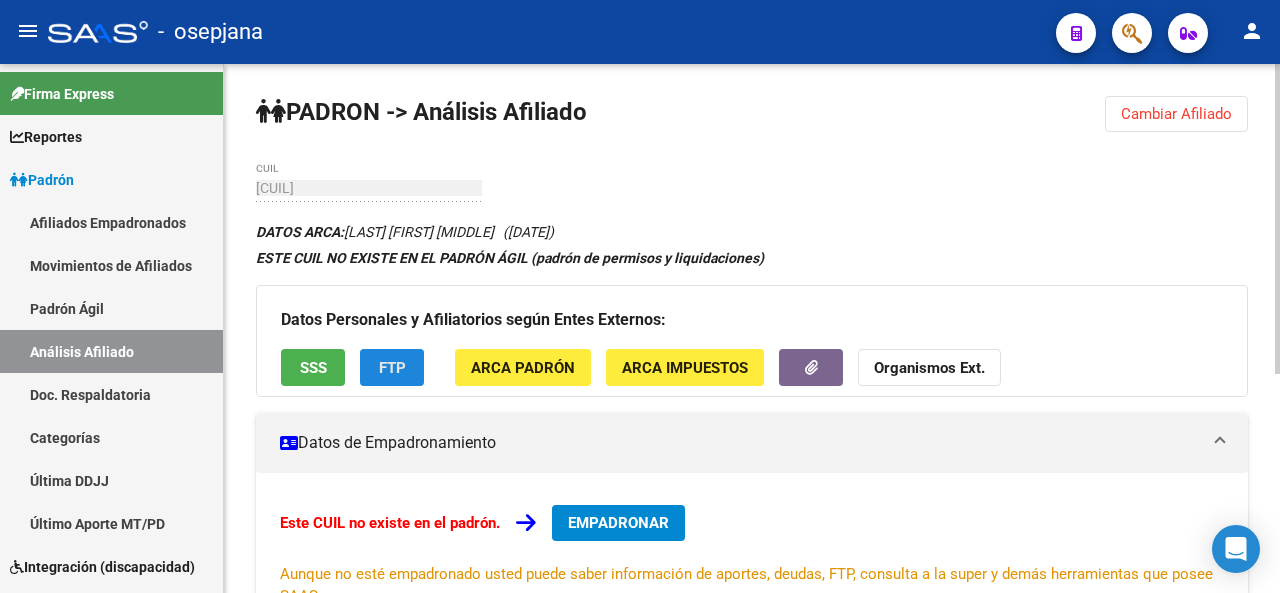 click on "FTP" 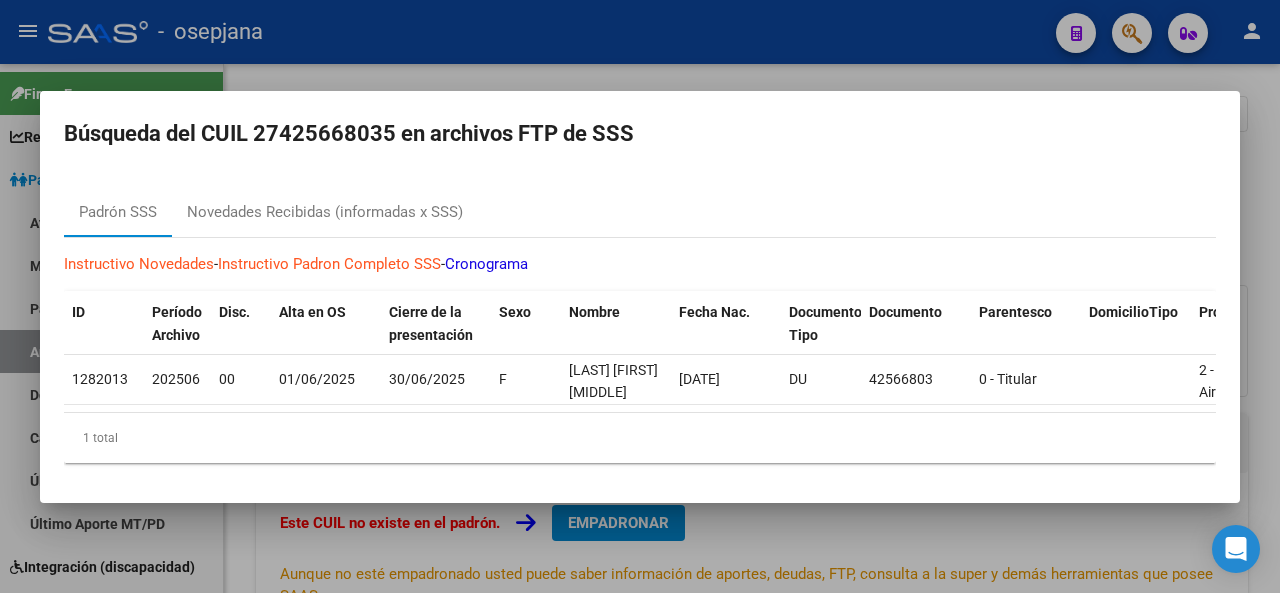 click at bounding box center (640, 296) 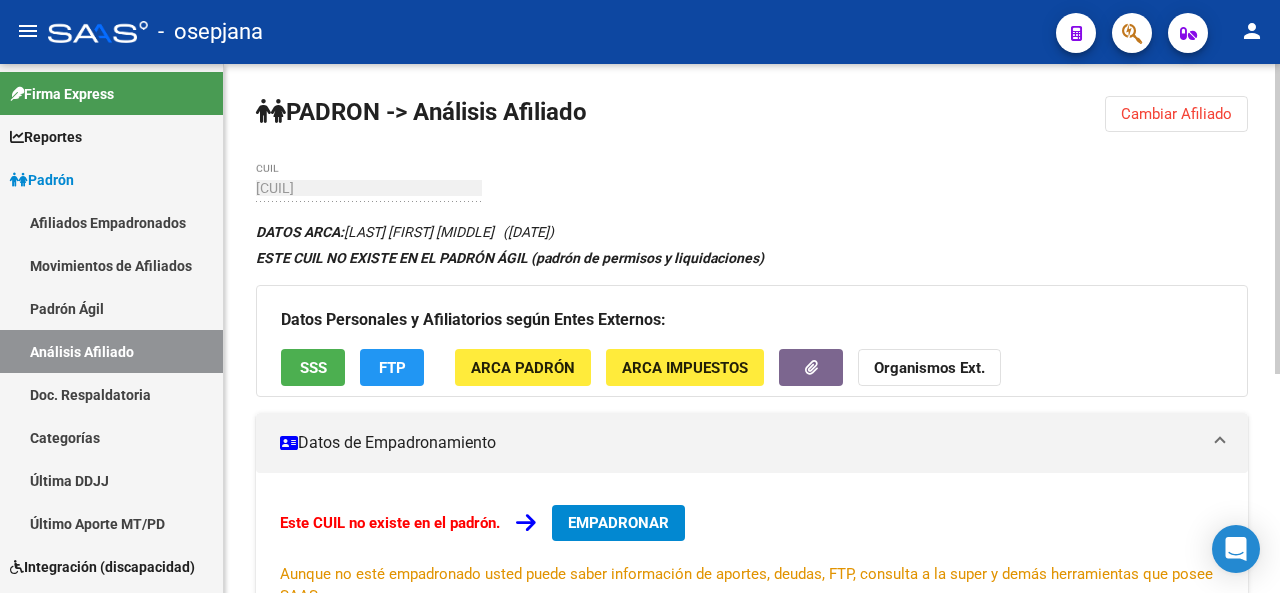 click 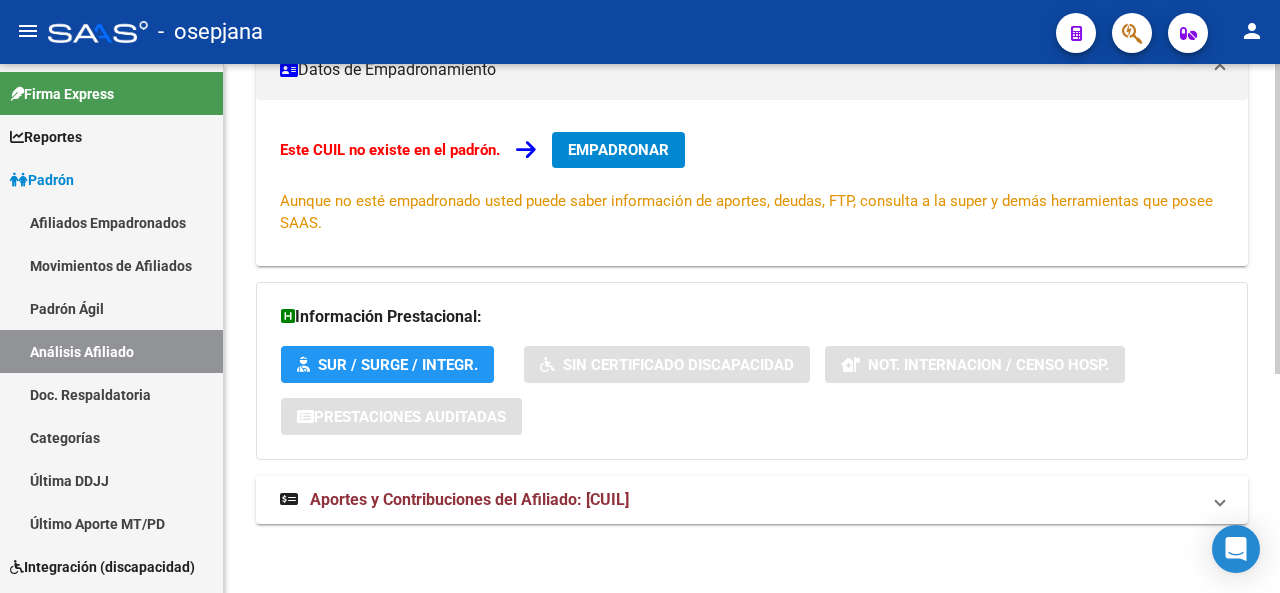 click on "PADRON -> Análisis Afiliado  Cambiar Afiliado
[CUIL] CUIL DATOS ARCA:  [LASTNAME] [LASTNAME] [LASTNAME]       ([DATE])  ESTE CUIL NO EXISTE EN EL PADRÓN ÁGIL (padrón de permisos y liquidaciones) Datos Personales y Afiliatorios según Entes Externos: SSS FTP ARCA Padrón ARCA Impuestos Organismos Ext.    Datos de Empadronamiento  Este CUIL no existe en el padrón.   EMPADRONAR
Aunque no esté empadronado usted puede saber información de aportes, deudas, FTP, consulta a la super y demás herramientas que posee SAAS.   Información Prestacional:       SUR / SURGE / INTEGR.    Sin Certificado Discapacidad    Not. Internacion / Censo Hosp.  Prestaciones Auditadas     Aportes y Contribuciones del Afiliado: [CUIL] Hemos buscado el CUIL - [CUIL] - y el mismo no existe en nuestra información procesada de aportes y contribuciones  El mismo fue buscado en:  Cuenta Corriente Devengada de Régimen General Cuenta Corriente Devengada de Monotributo / Personal Doméstico Percibido por Fiscalización" 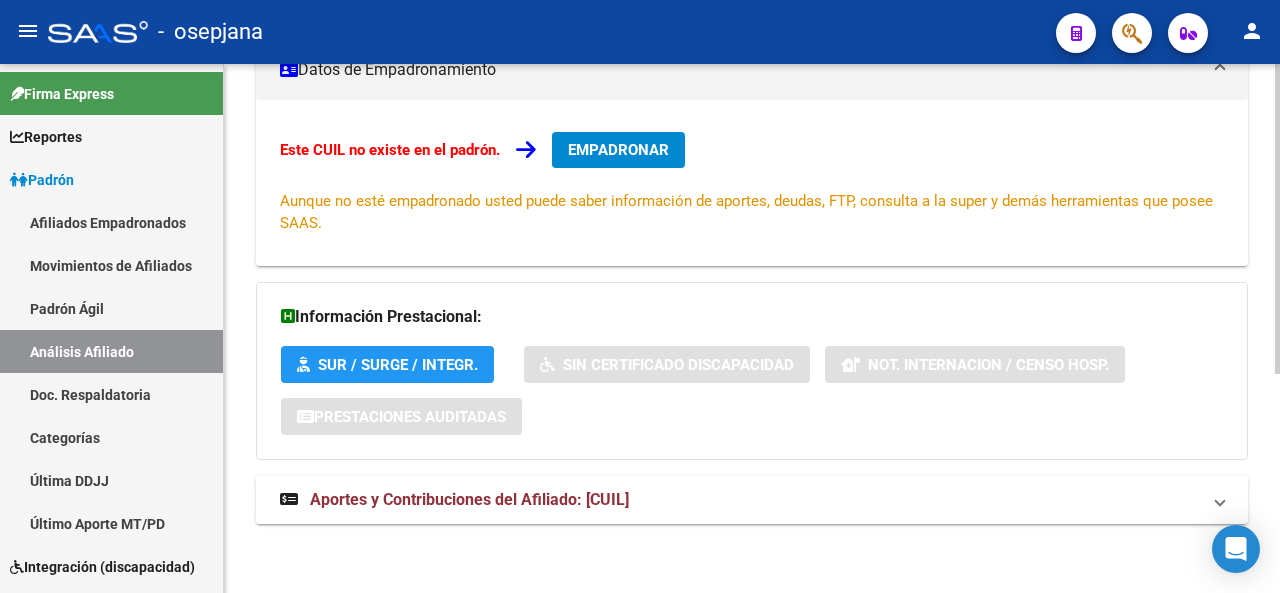 click on "Aportes y Contribuciones del Afiliado: [CUIL]" at bounding box center [740, 500] 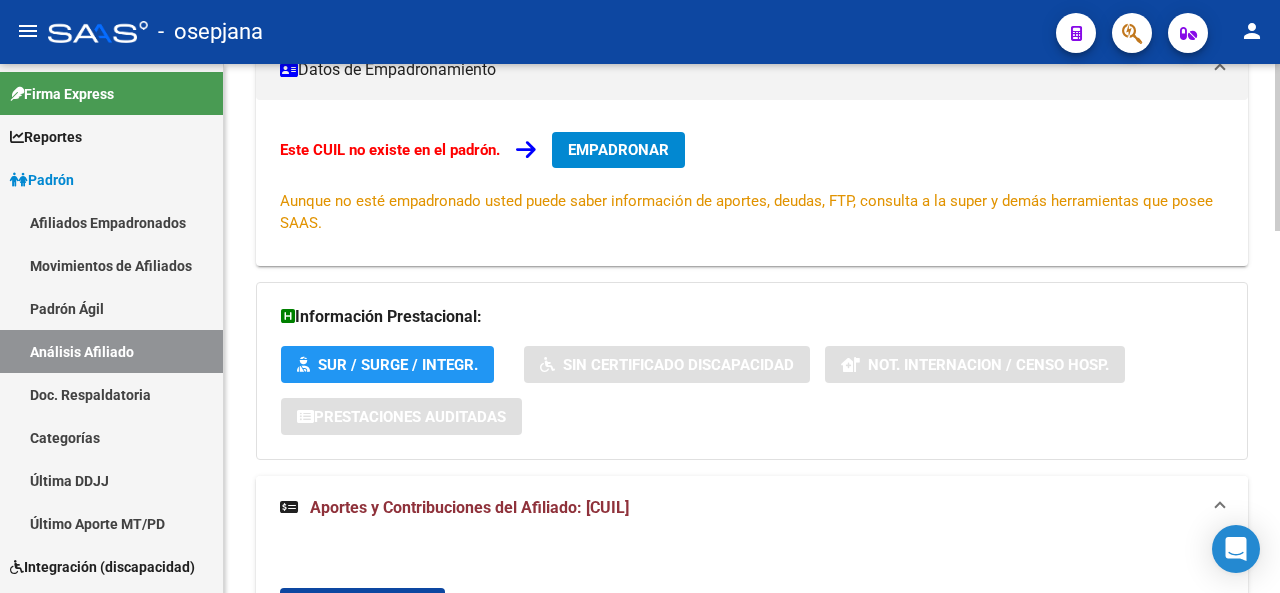 click 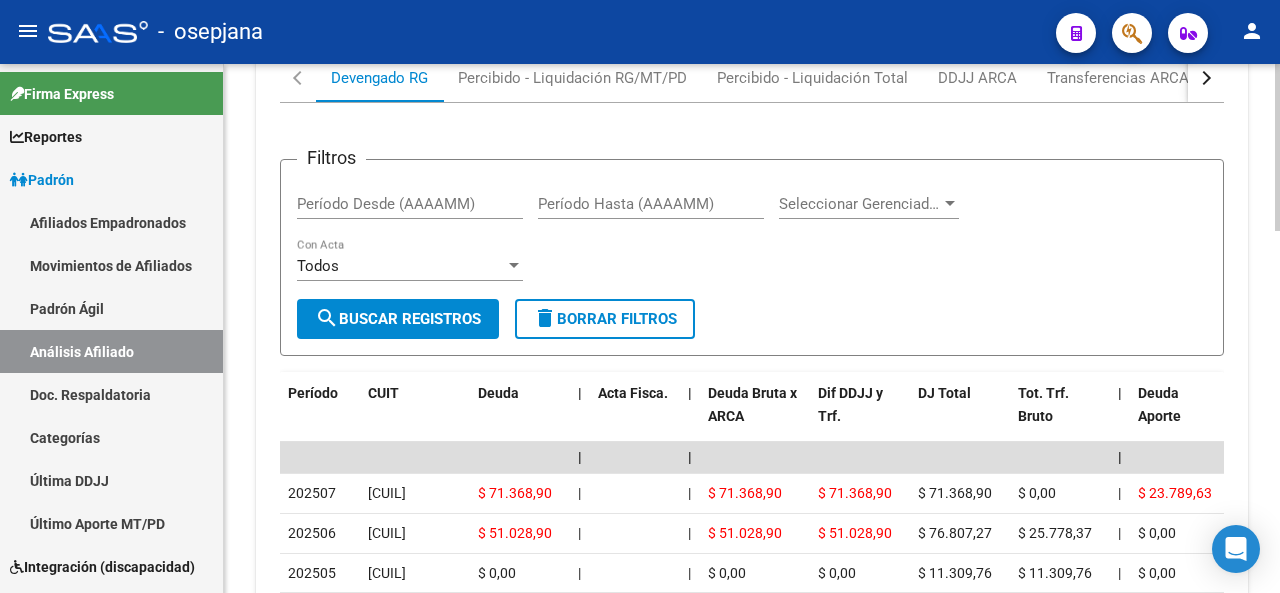 click 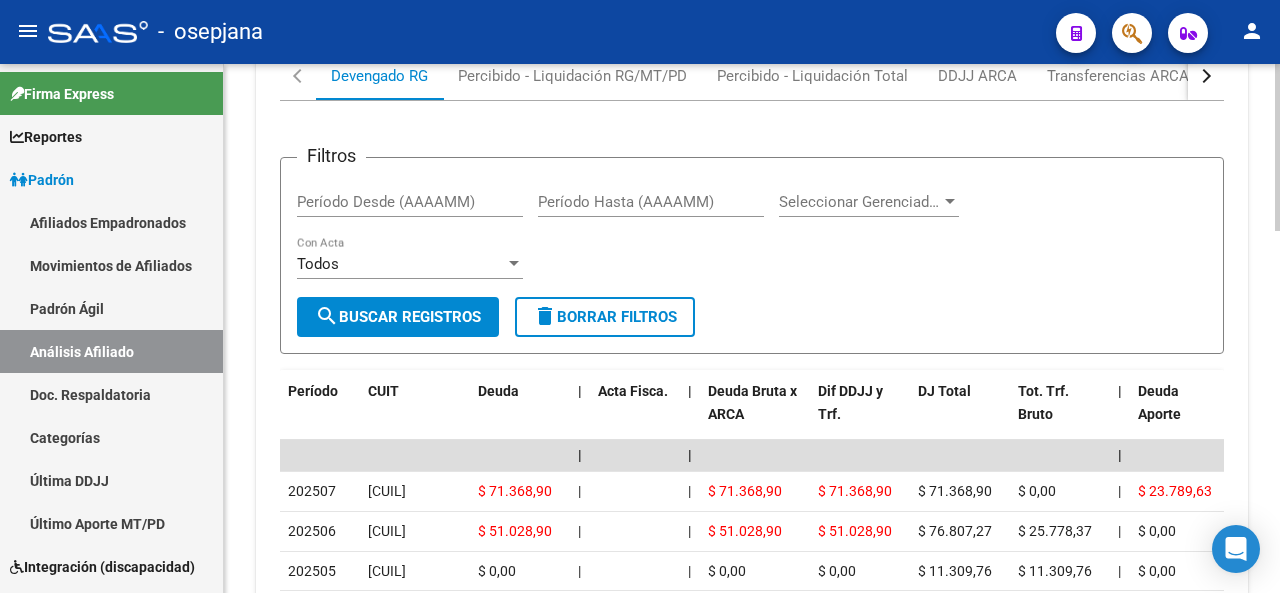 click 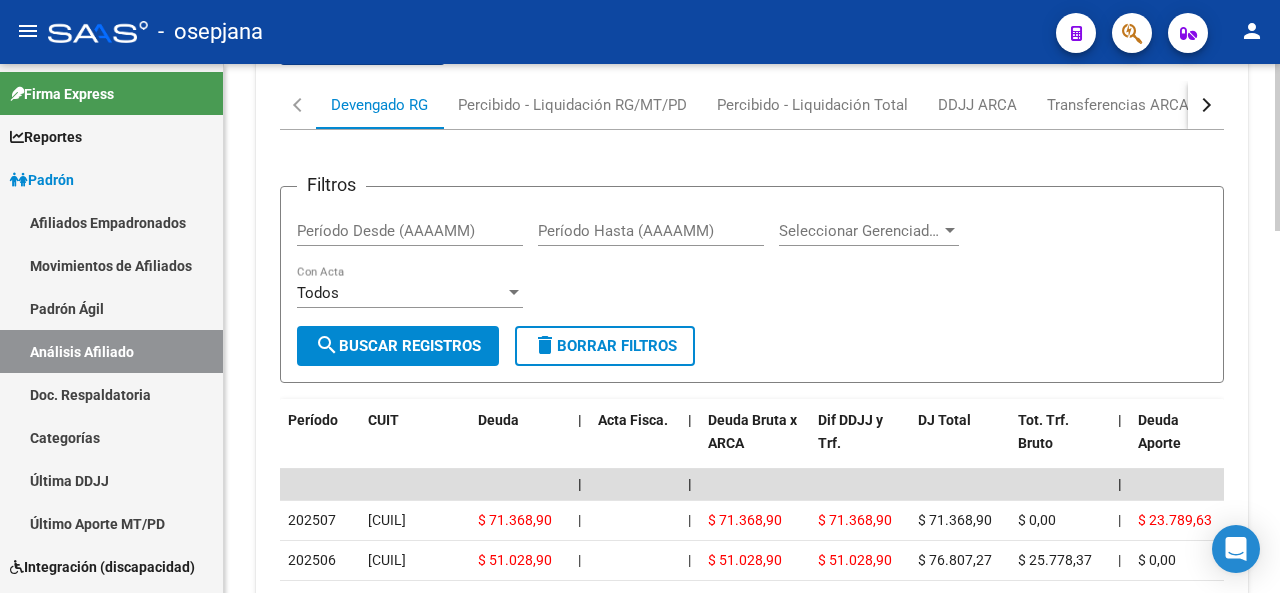 click on "PADRON -> Análisis Afiliado  Cambiar Afiliado
<CUIL> CUIL DATOS ARCA:  AVILA SOLANA NICOLE   <DATE>  ESTE CUIL NO EXISTE EN EL PADRÓN ÁGIL (padrón de permisos y liquidaciones) Datos Personales y Afiliatorios según Entes Externos: SSS FTP ARCA Padrón ARCA Impuestos Organismos Ext.  <DATOS EMPADRONAMIENTO>  Este CUIL no existe en el padrón.   EMPADRONAR
Aunque no esté empadronado usted puede saber información de aportes, deudas, FTP, consulta a la super y demás herramientas que posee SAAS. <INFORMACION PRESTACIONAL>  <INFORMACION PRESTACIONAL>  <INFORMACION PRESTACIONAL>  Sin Certificado Discapacidad <CERTIFICADO DISCAPACIDAD>  Not. Internacion / Censo Hosp. <NOTIFICACION>  Prestaciones Auditadas <PRESTACIONES AUDITADAS>  <APORTES Y CONTRIBUCIONES> <CUIL> cloud_download  Exportar CSV  Devengado RG Percibido - Liquidación RG/MT/PD Percibido - Liquidación Total DDJJ ARCA Transferencias ARCA ARCA Relaciones Laborales Filtros Período Desde (AAAAMM) Período Hasta (AAAAMM) Seleccionar Gerenciador Seleccionar Gerenciador Todos Con Acta CUIT" 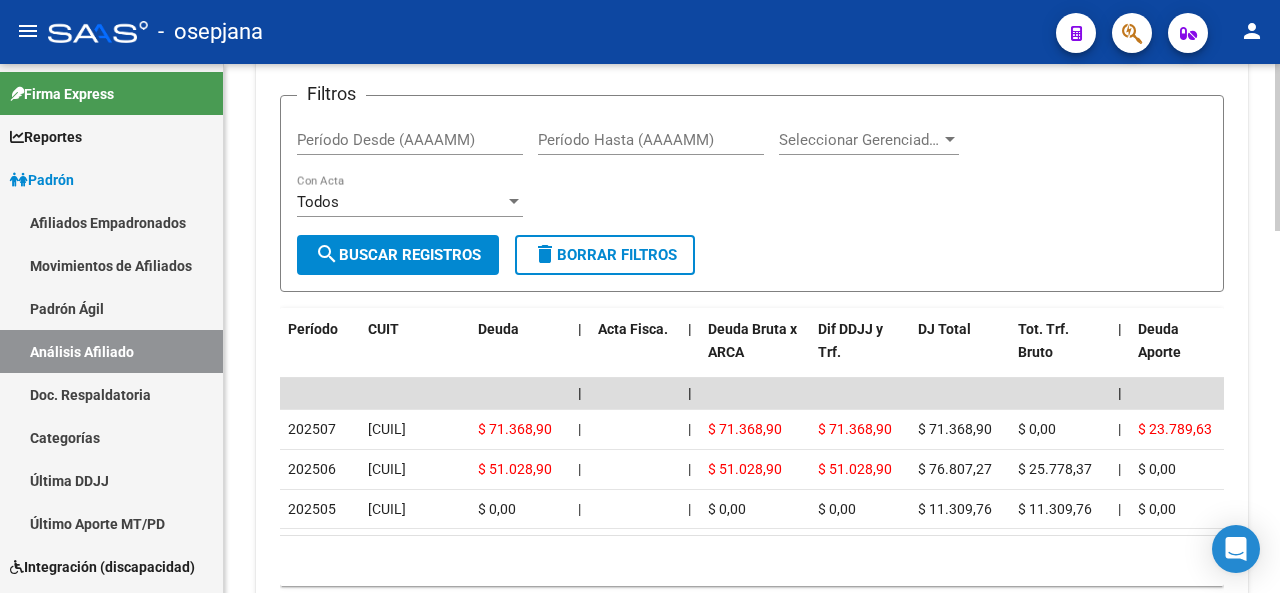click 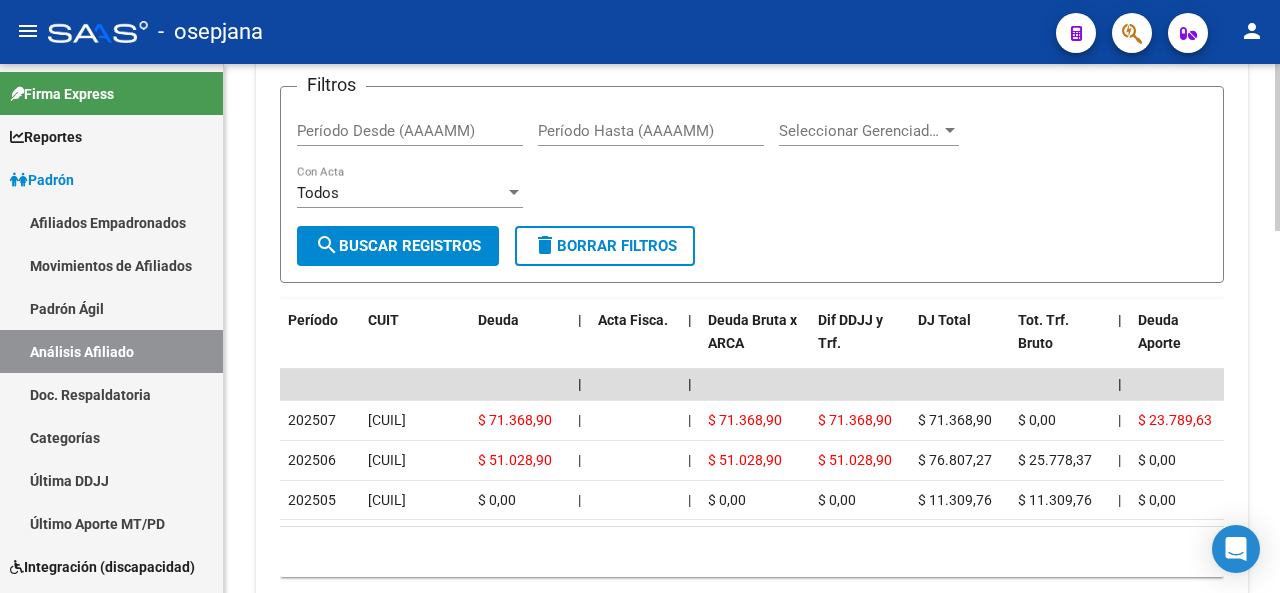 click 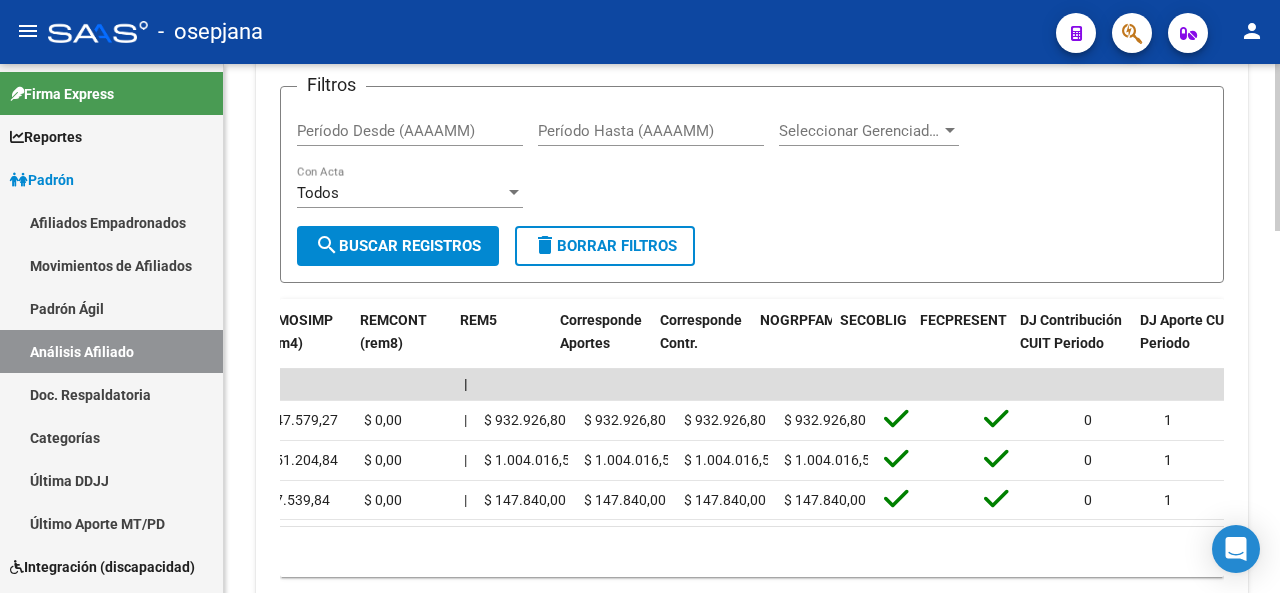 scroll, scrollTop: 0, scrollLeft: 3296, axis: horizontal 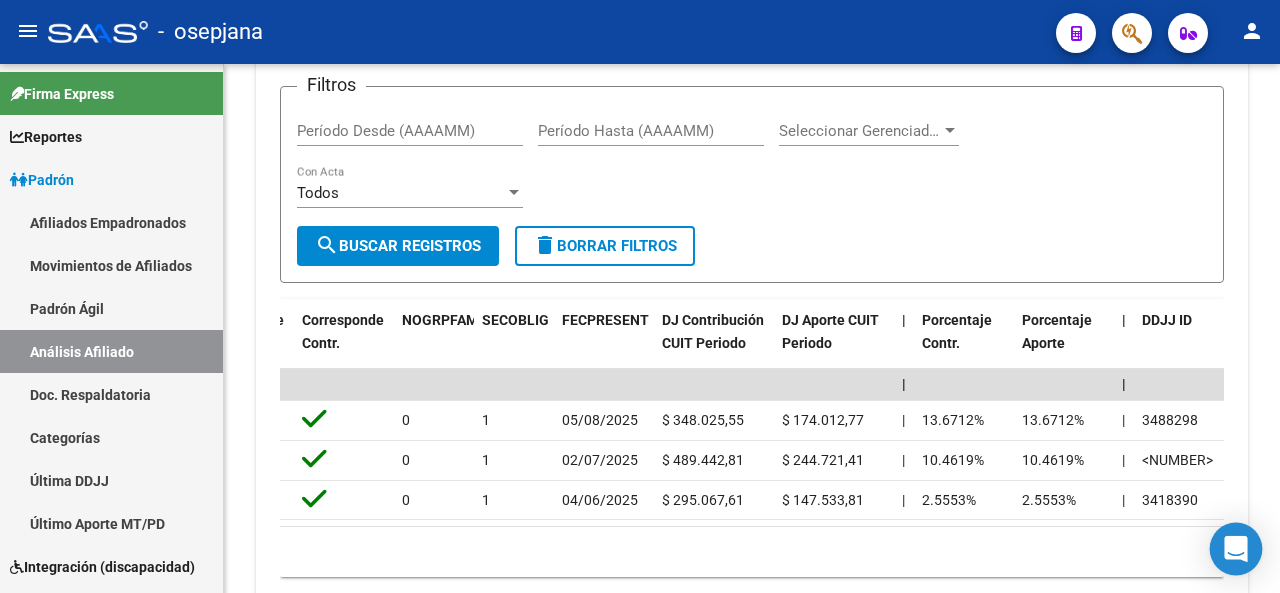 click on "menu -   osepjana  person    Firma Express     Reportes Padrón Traspasos x O.S. Traspasos x Gerenciador Traspasos x Provincia Nuevos Aportantes Métricas - Padrón SSS Métricas - Crecimiento Población    Padrón Afiliados Empadronados Movimientos de Afiliados Padrón Ágil Análisis Afiliado Doc. Respaldatoria Categorías Última DDJJ Último Aporte MT/PD    Integración (discapacidad) Certificado Discapacidad    Explorador de Archivos Sistemas Externos Inserciones Manuales de Padrón Ágil SSS Traspasos Res. 01/2025 y Revs. Opciones Diarias (+) RG - Altas ONLINE (+) RG - Bajas ONLINE (+) MT - Altas ONLINE (+) MT - Bajas ONLINE (+) MT - Adhesiones (+) Padrón Completo SSS MT - Bajas Directas Novedades Recibidas Novedades Aceptadas Novedades Rechazadas Padrón Desempleo RG - Expedientes MT - Familiares MT - Inconsistencias RG - Bajas Opción (papel) RG - Altas Opción (papel) MT - Bajas Opción (papel) MT - Altas Opción (papel) RG - Inconsistencias (papel) MT - Efec. Soc. MT - Arg. Trabaja SSS |" at bounding box center [640, 296] 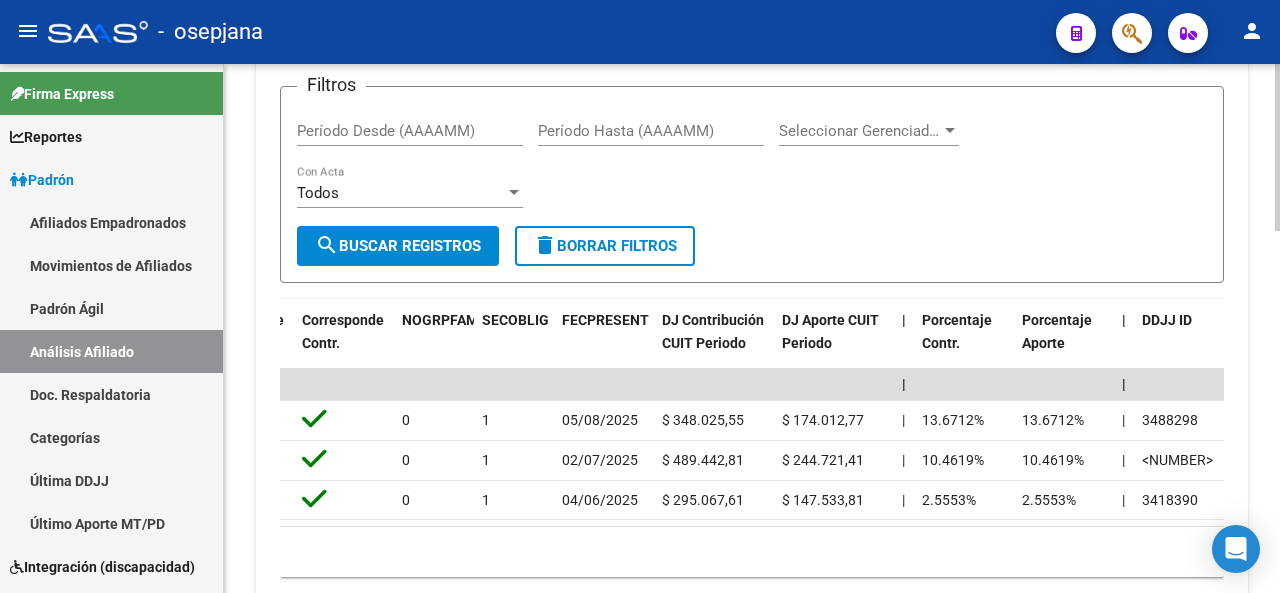 drag, startPoint x: 1214, startPoint y: 541, endPoint x: 1130, endPoint y: 534, distance: 84.29116 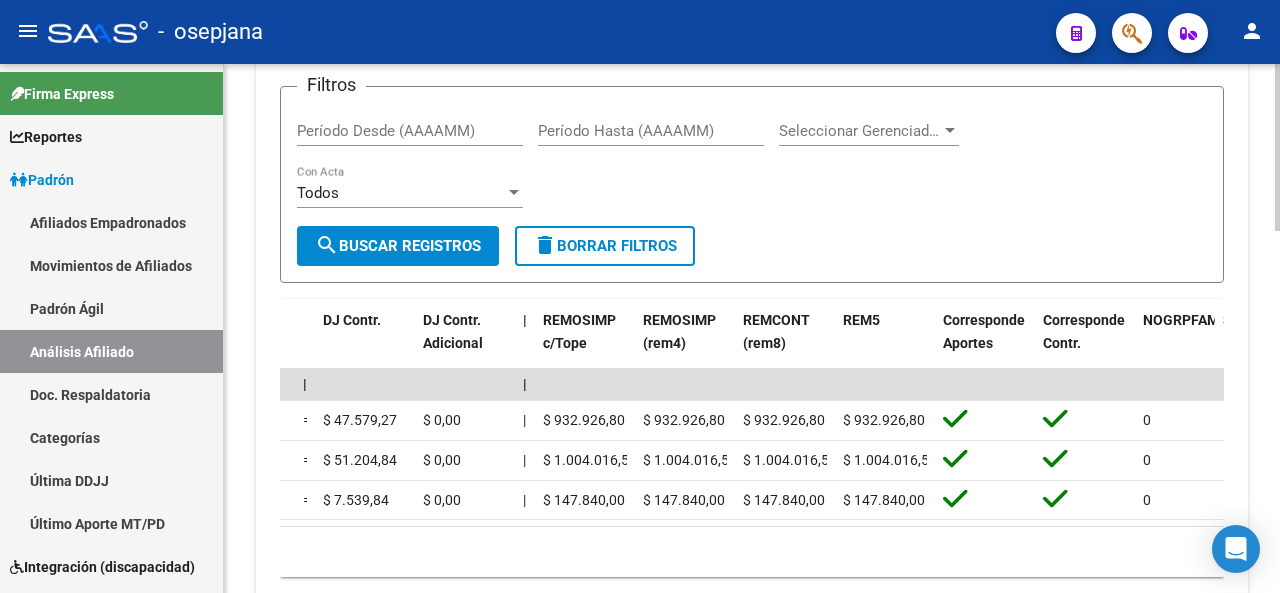 scroll, scrollTop: 0, scrollLeft: 0, axis: both 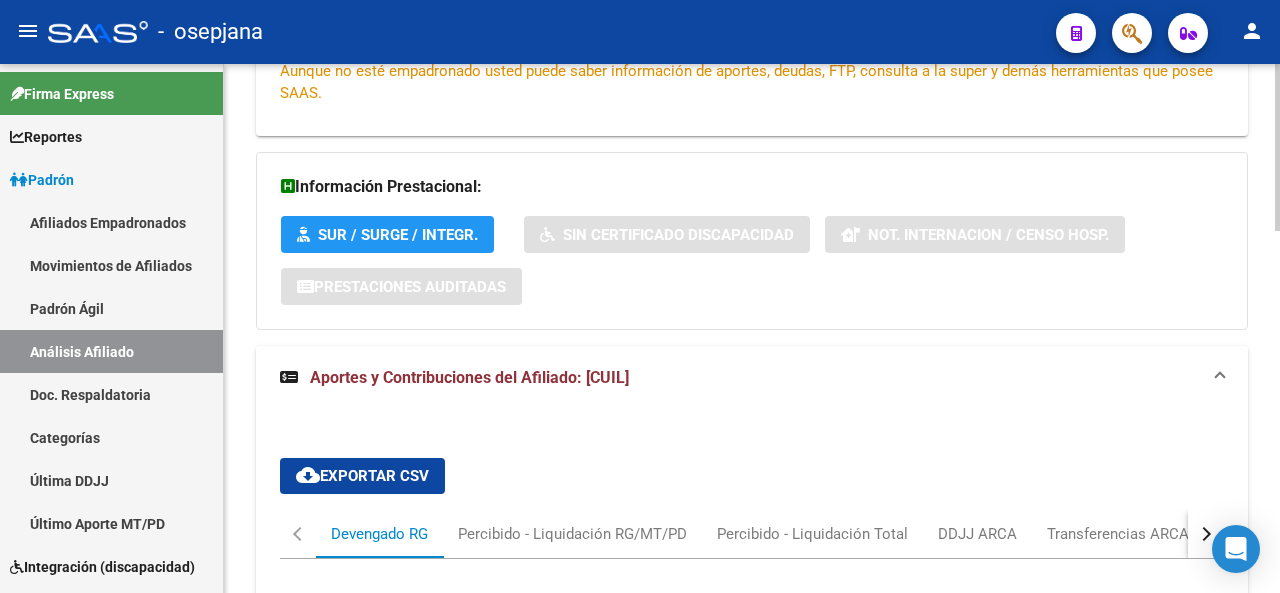 click 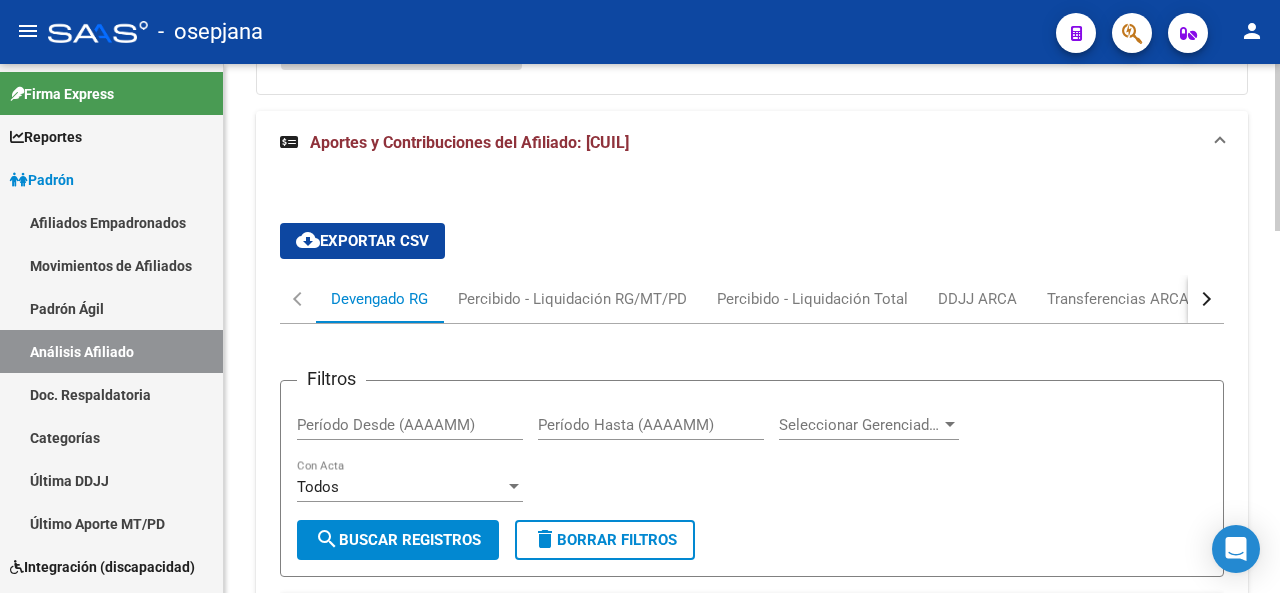 click on "PADRON -> Análisis Afiliado  Cambiar Afiliado
<CUIL> CUIL DATOS ARCA:  AVILA SOLANA NICOLE   <DATE>  ESTE CUIL NO EXISTE EN EL PADRÓN ÁGIL (padrón de permisos y liquidaciones) Datos Personales y Afiliatorios según Entes Externos: SSS FTP ARCA Padrón ARCA Impuestos Organismos Ext.  <DATOS EMPADRONAMIENTO>  Este CUIL no existe en el padrón.   EMPADRONAR
Aunque no esté empadronado usted puede saber información de aportes, deudas, FTP, consulta a la super y demás herramientas que posee SAAS. <INFORMACION PRESTACIONAL>  <INFORMACION PRESTACIONAL>  <INFORMACION PRESTACIONAL>  Sin Certificado Discapacidad <CERTIFICADO DISCAPACIDAD>  Not. Internacion / Censo Hosp. <NOTIFICACION>  Prestaciones Auditadas <PRESTACIONES AUDITADAS>  <APORTES Y CONTRIBUCIONES> <CUIL> cloud_download  Exportar CSV  Devengado RG Percibido - Liquidación RG/MT/PD Percibido - Liquidación Total DDJJ ARCA Transferencias ARCA ARCA Relaciones Laborales Filtros Período Desde (AAAAMM) Período Hasta (AAAAMM) Seleccionar Gerenciador Seleccionar Gerenciador Todos Con Acta CUIT" 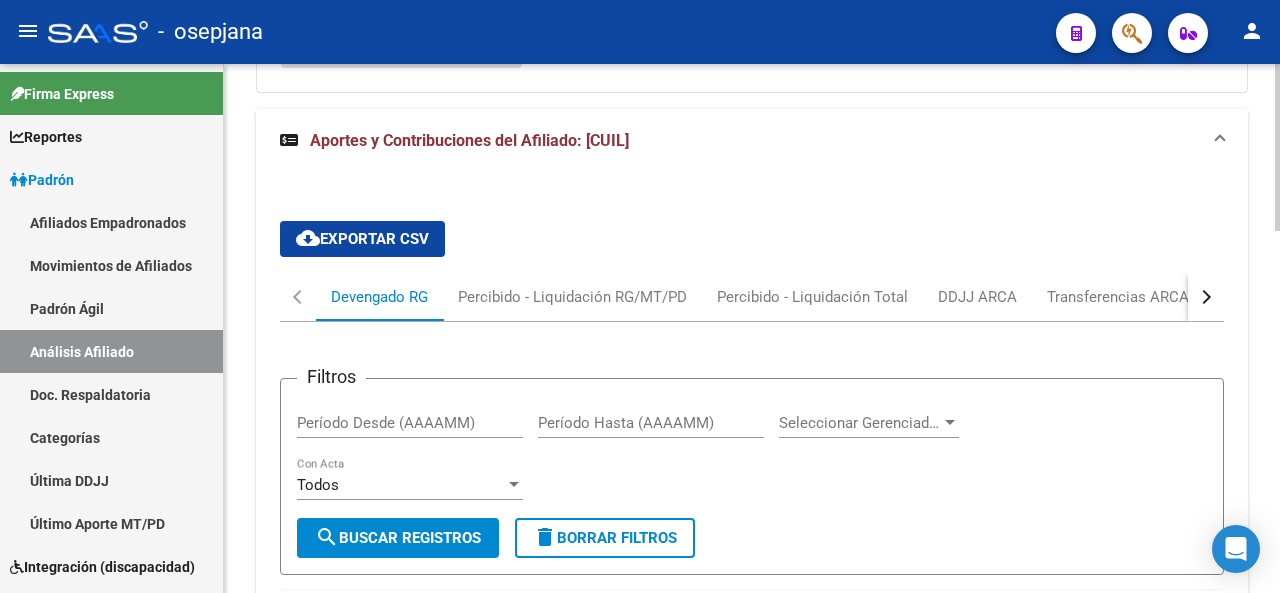 click at bounding box center [1204, 297] 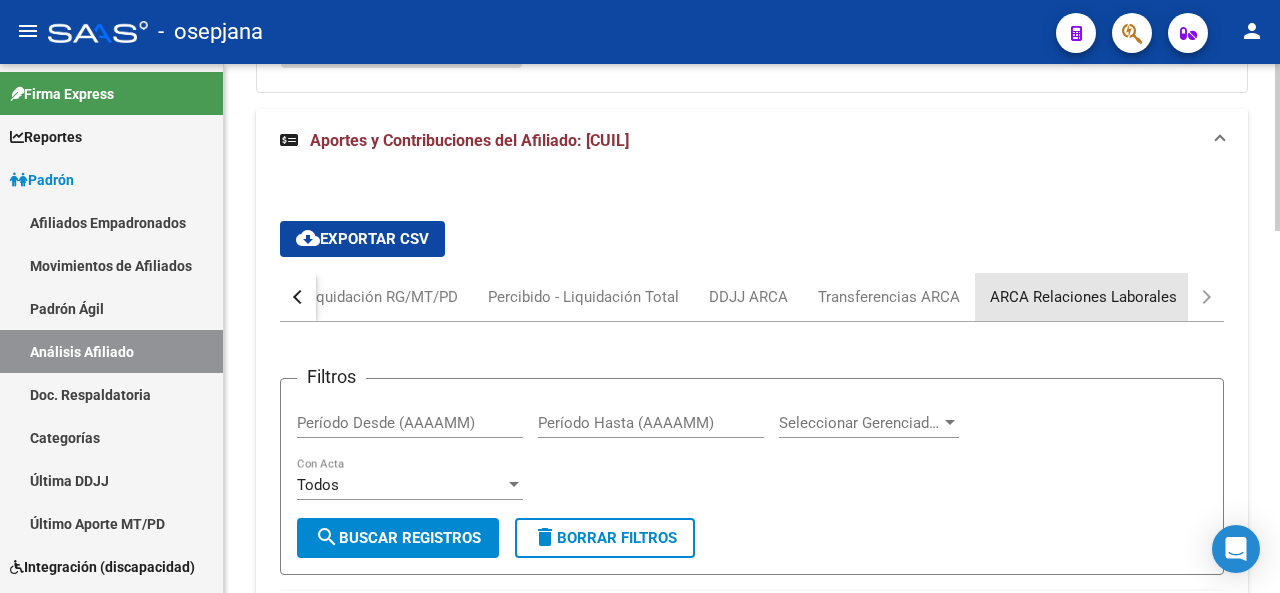 click on "ARCA Relaciones Laborales" at bounding box center (1083, 297) 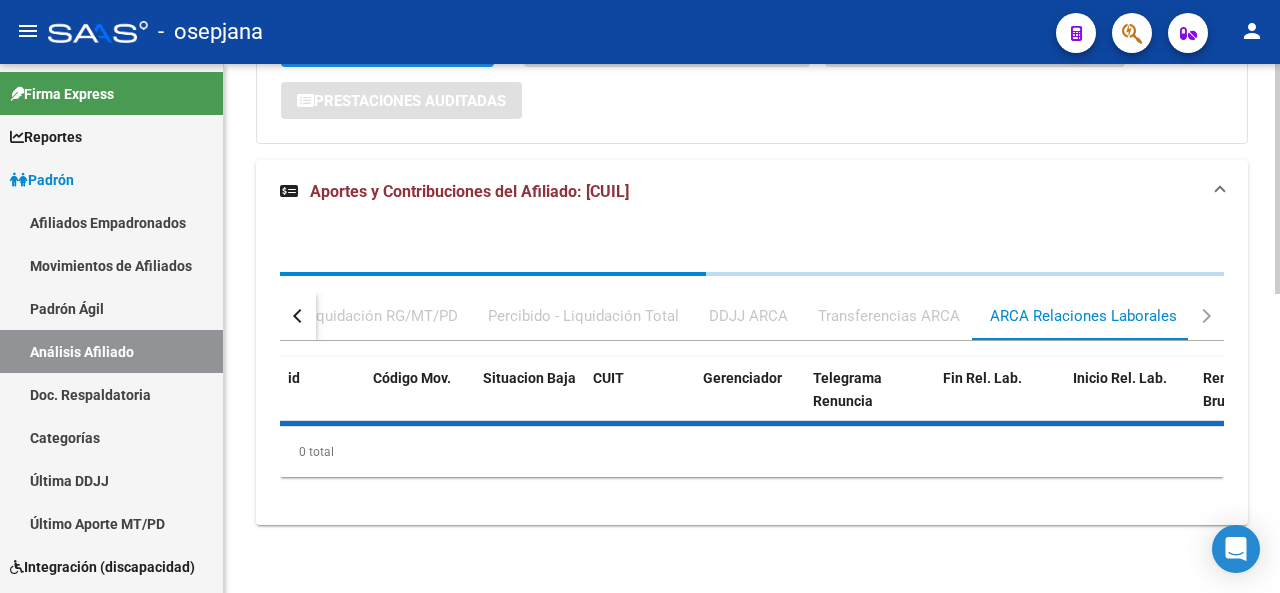 scroll, scrollTop: 740, scrollLeft: 0, axis: vertical 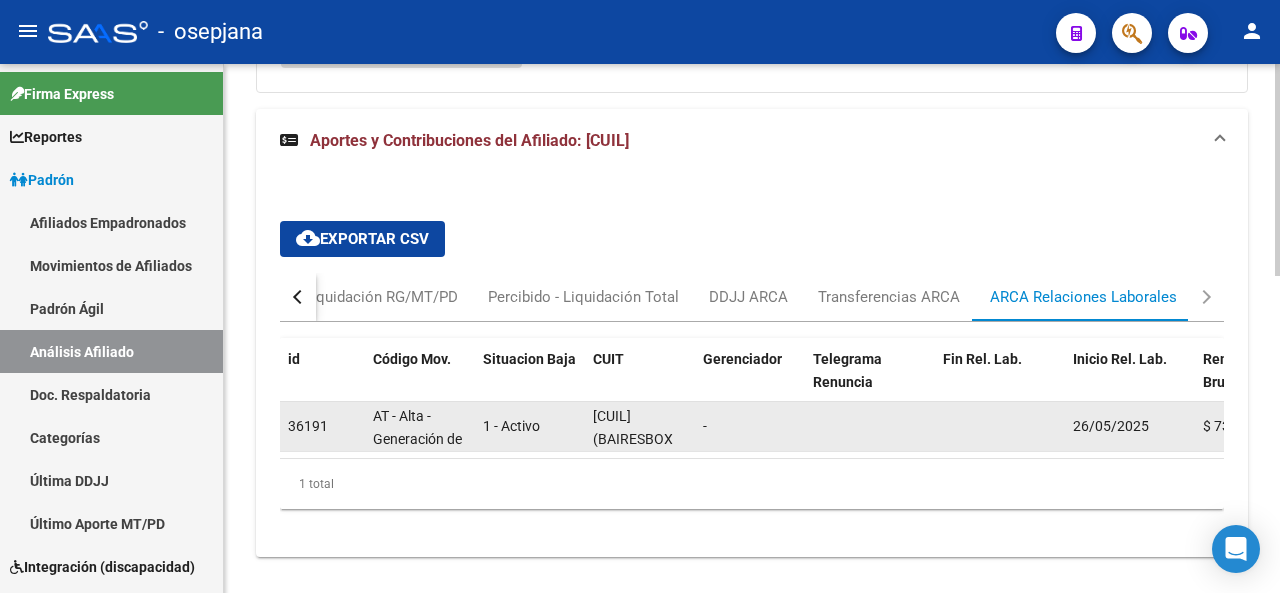 click on "[CUIL] ([COMPANY])" 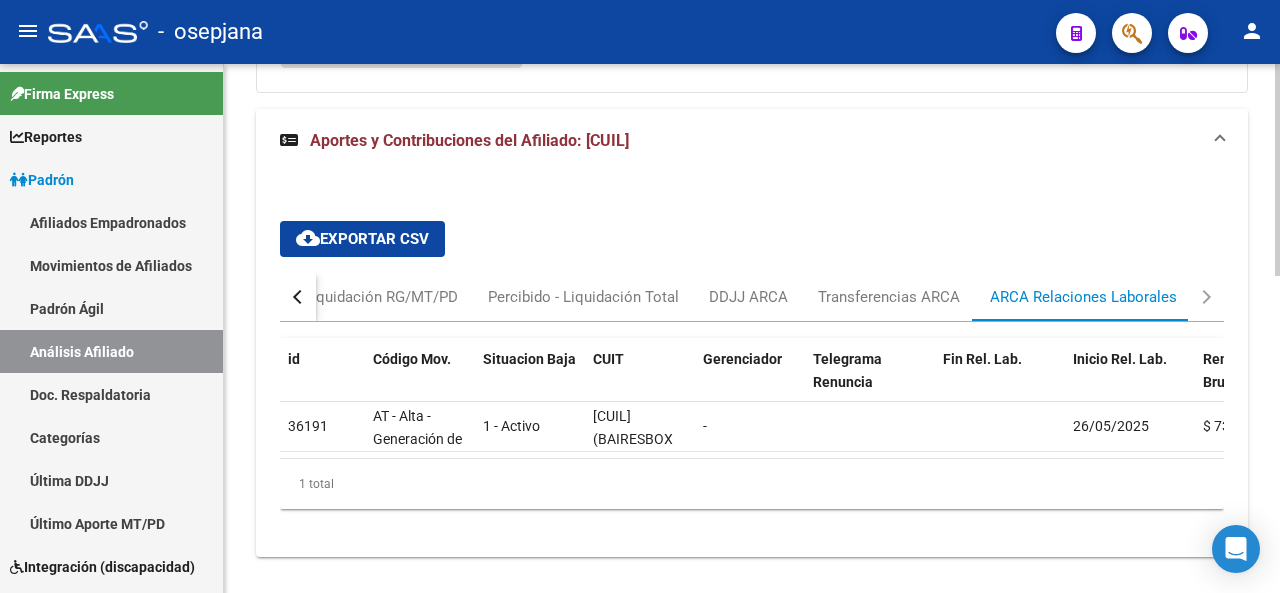 click 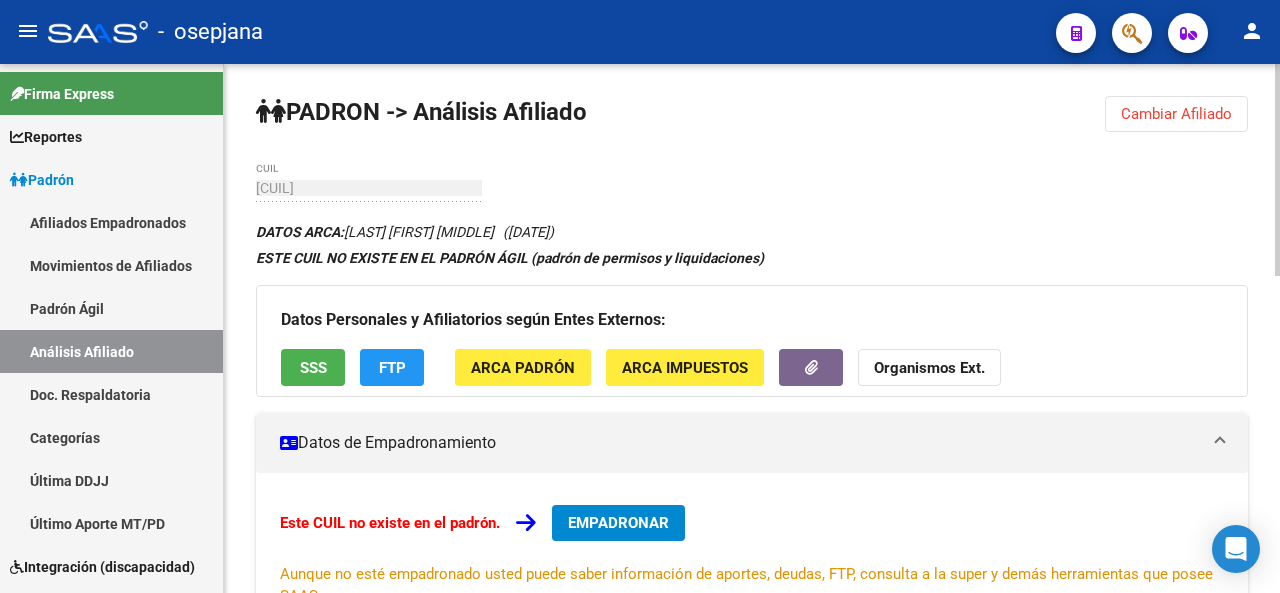 scroll, scrollTop: 0, scrollLeft: 0, axis: both 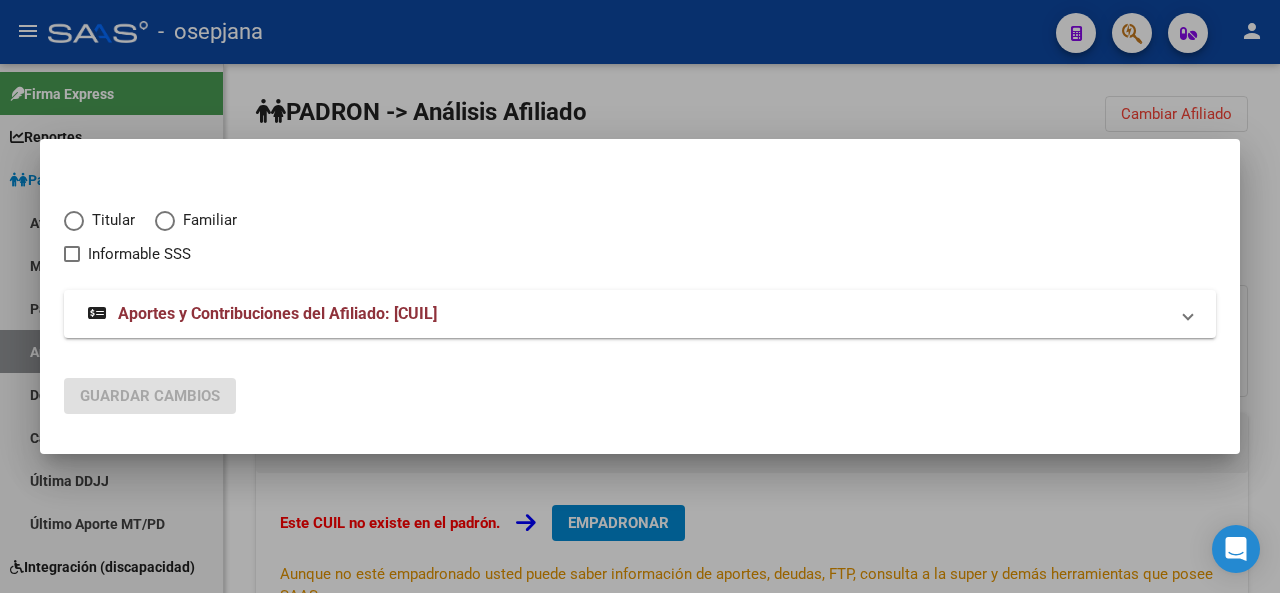 click at bounding box center [74, 221] 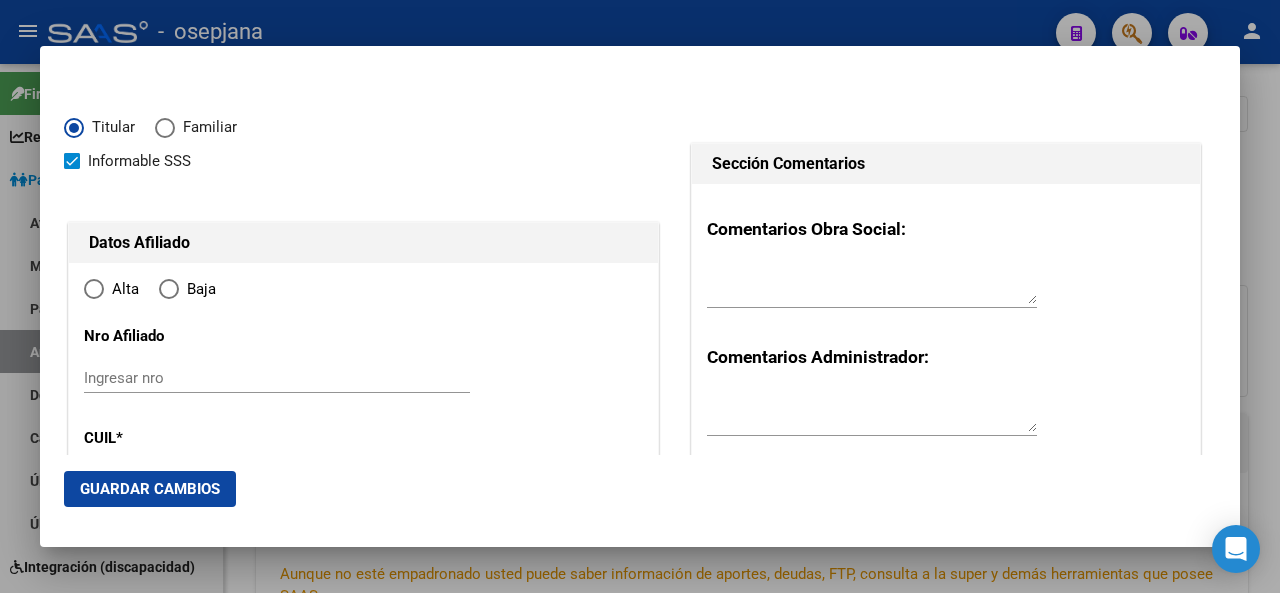 type on "[CUIL]" 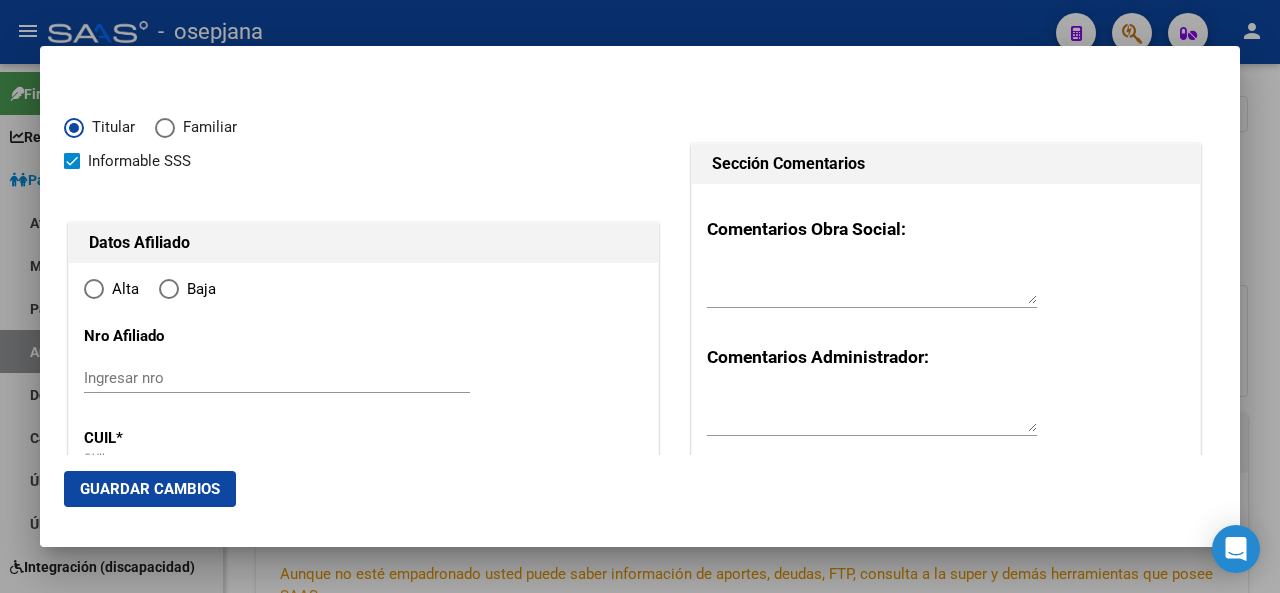 radio on "true" 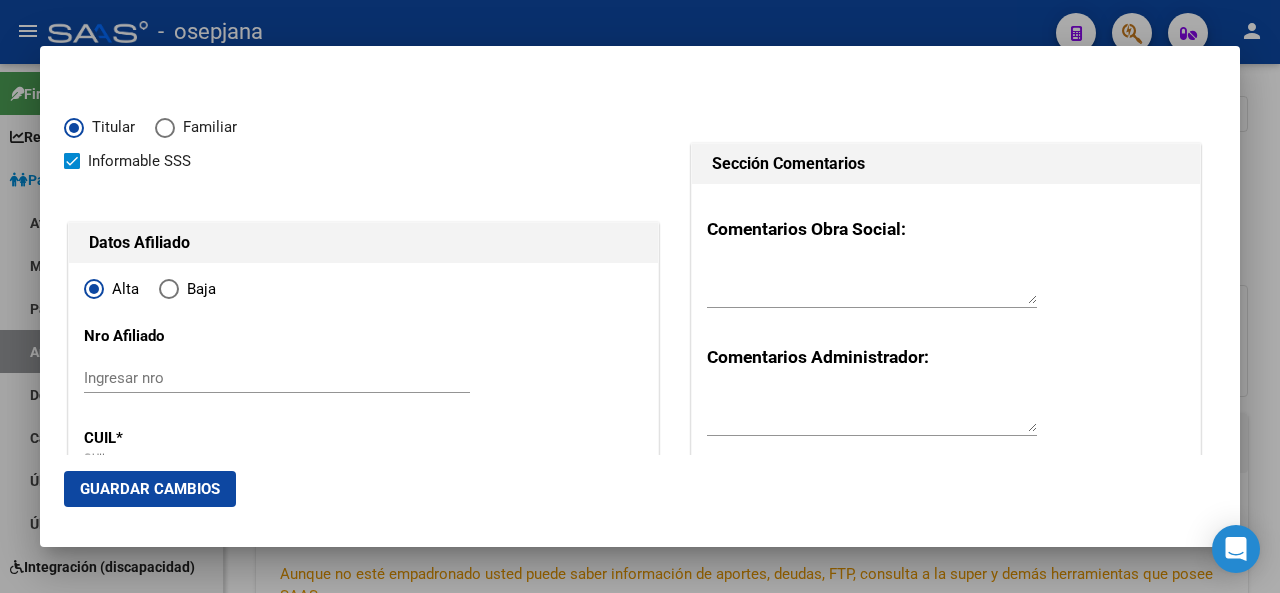 type on "42566803" 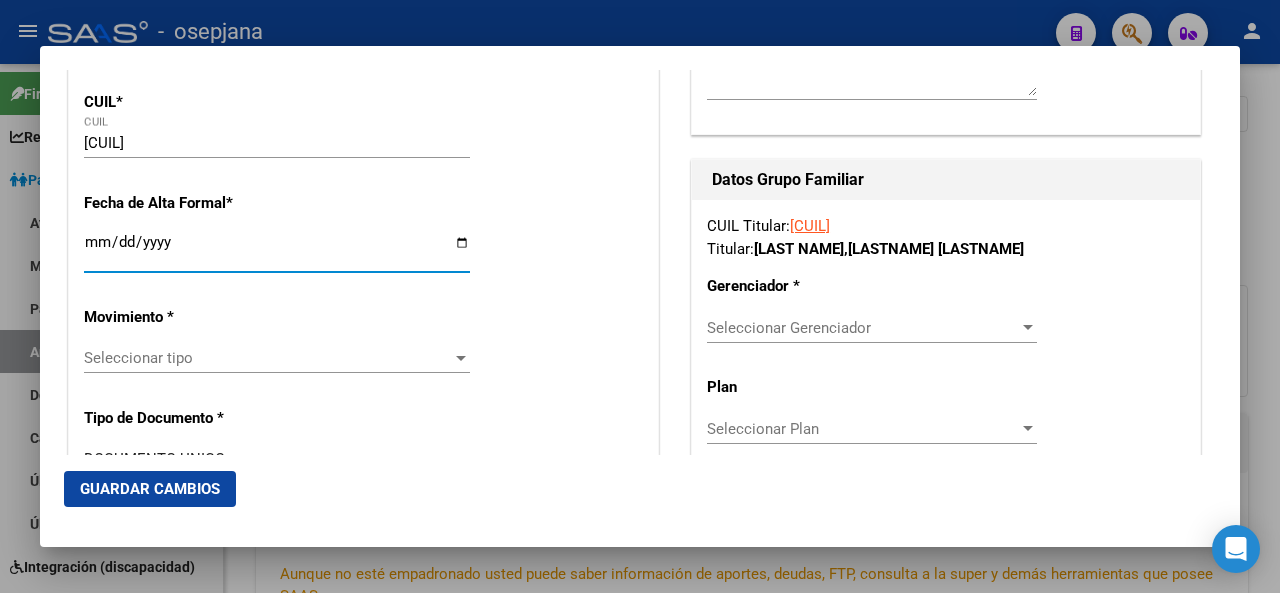 click on "Ingresar fecha" at bounding box center [277, 250] 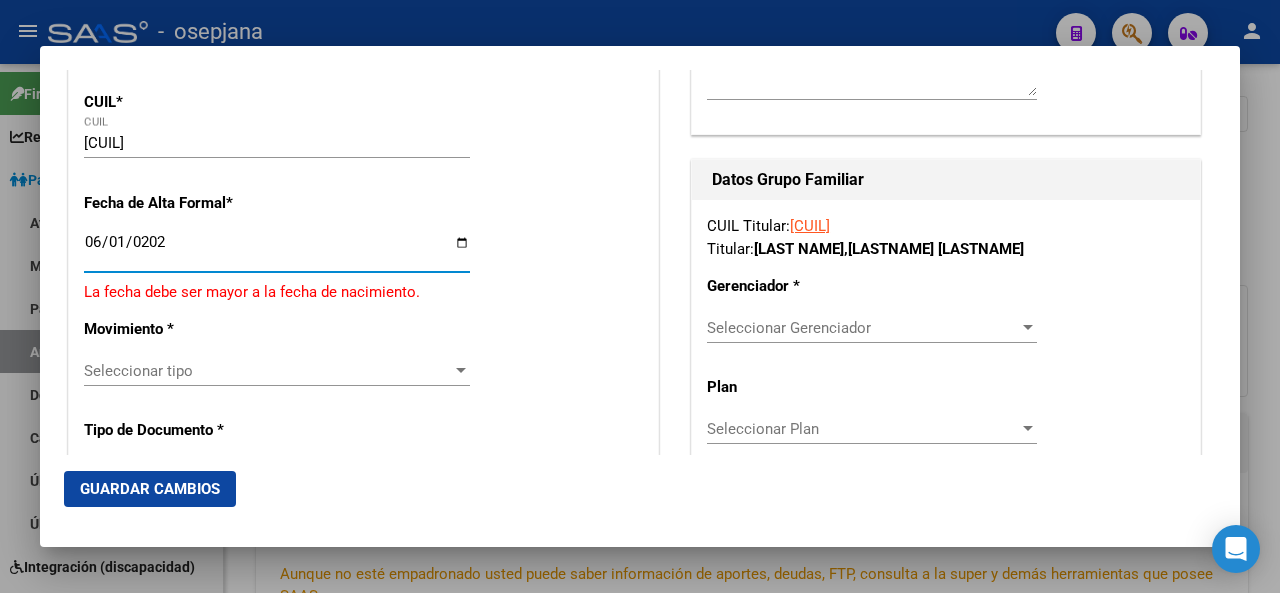 type on "2025-06-01" 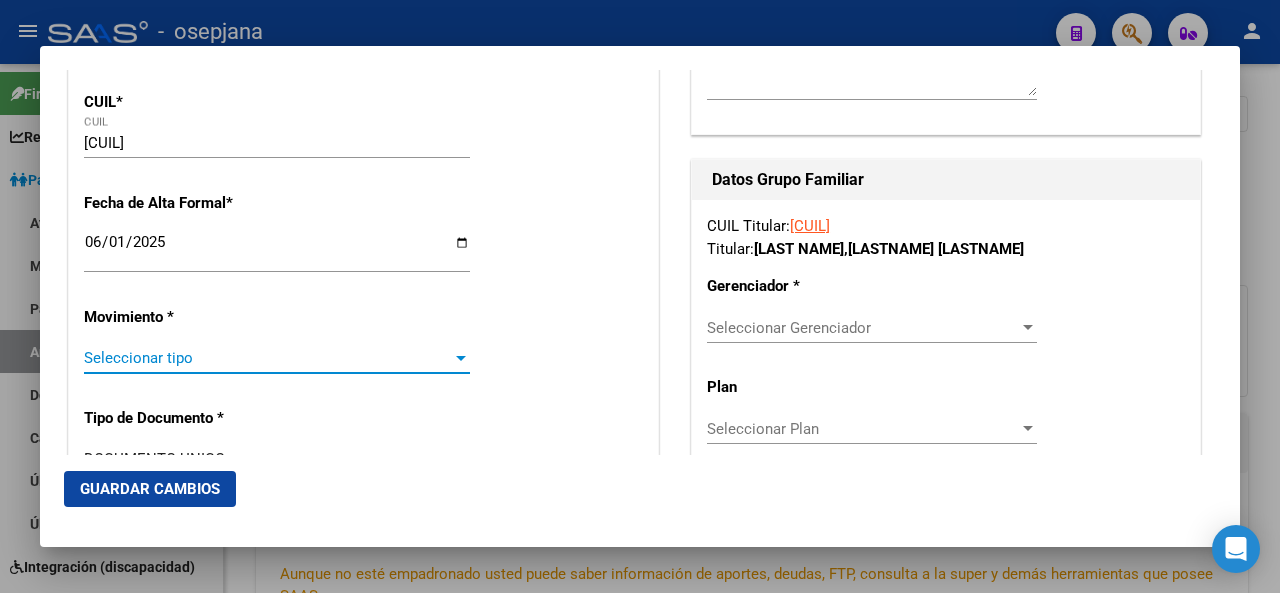 click on "Seleccionar tipo" at bounding box center (268, 358) 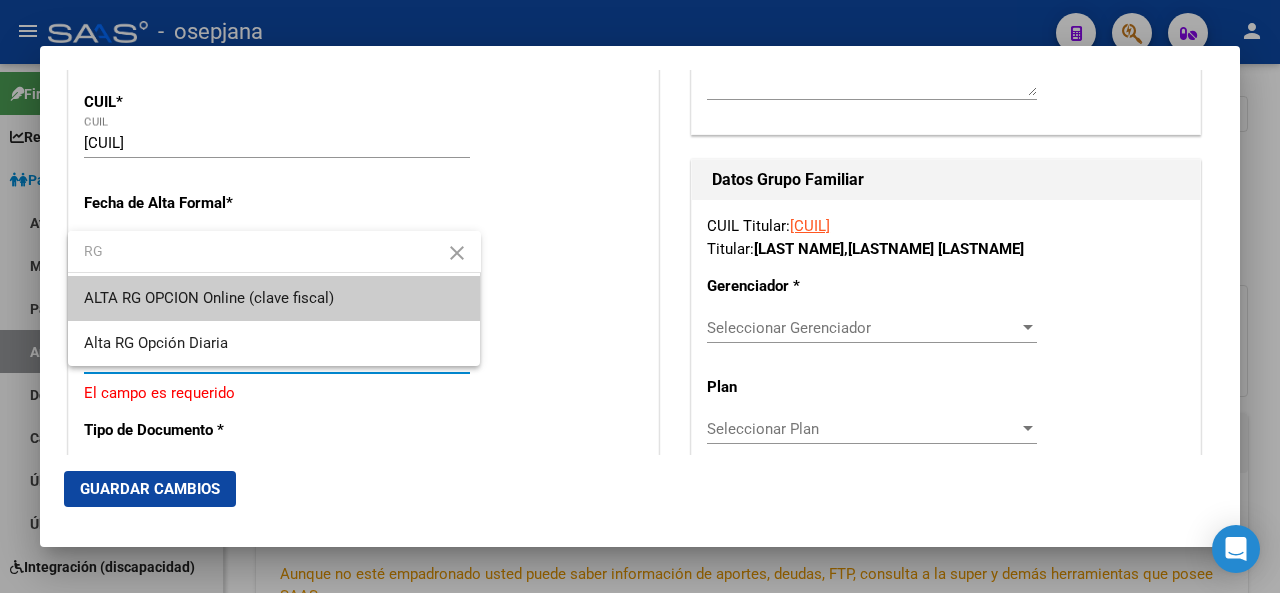type on "RG" 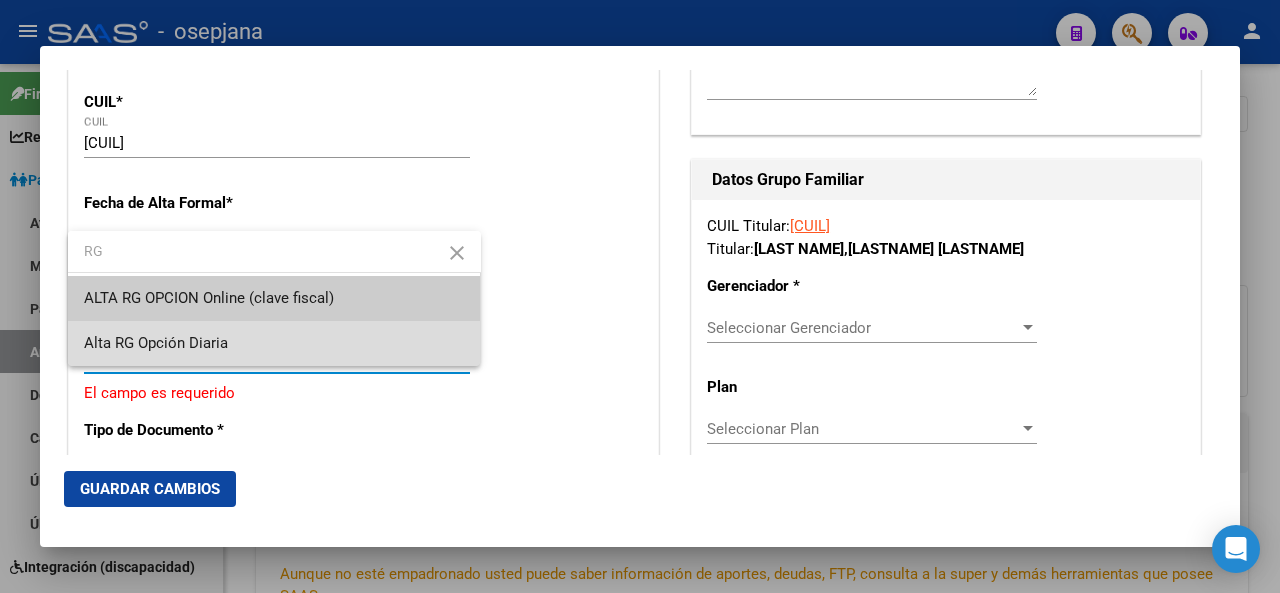 click on "Alta RG Opción Diaria" at bounding box center (274, 343) 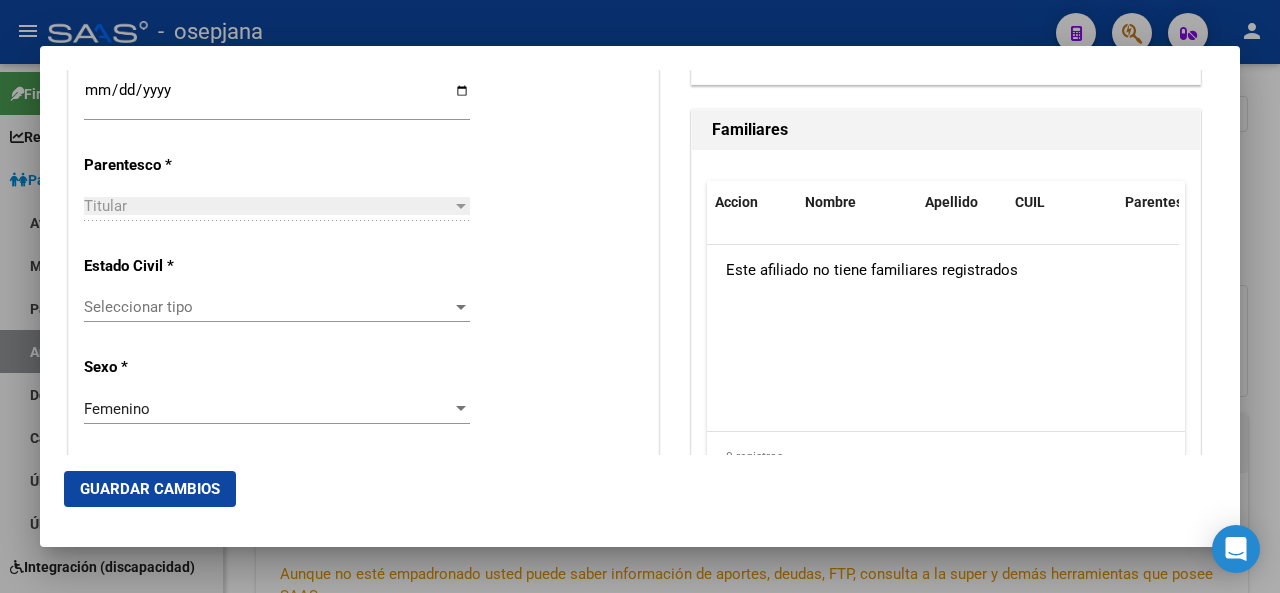 scroll, scrollTop: 1168, scrollLeft: 0, axis: vertical 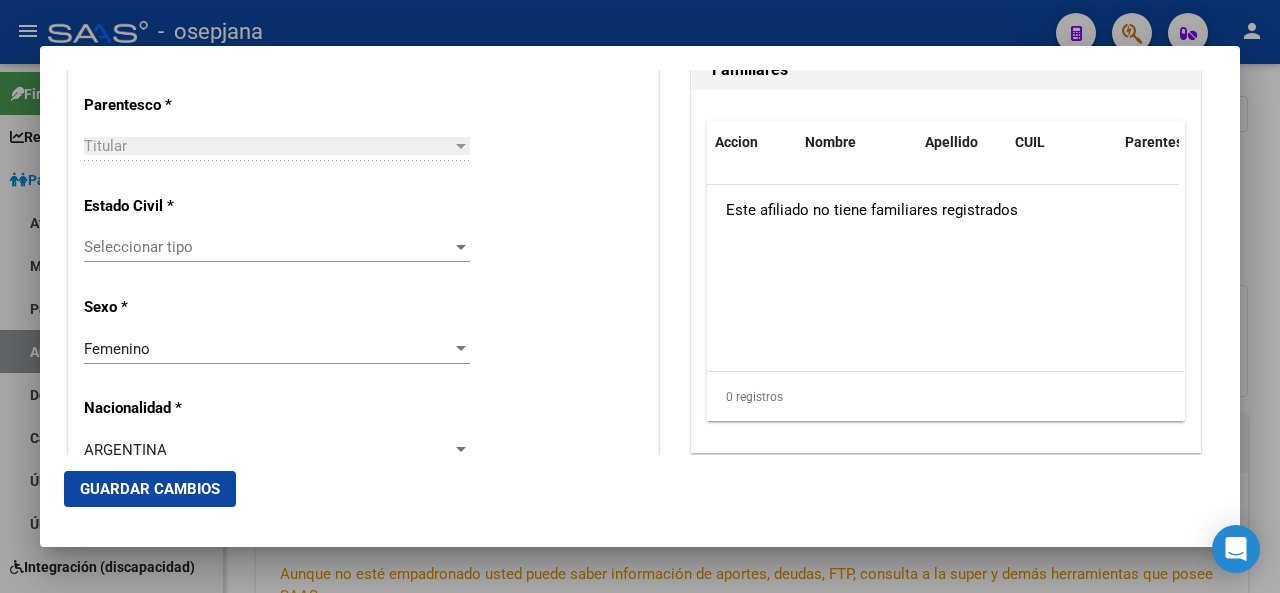 click on "Seleccionar tipo Seleccionar tipo" at bounding box center [277, 256] 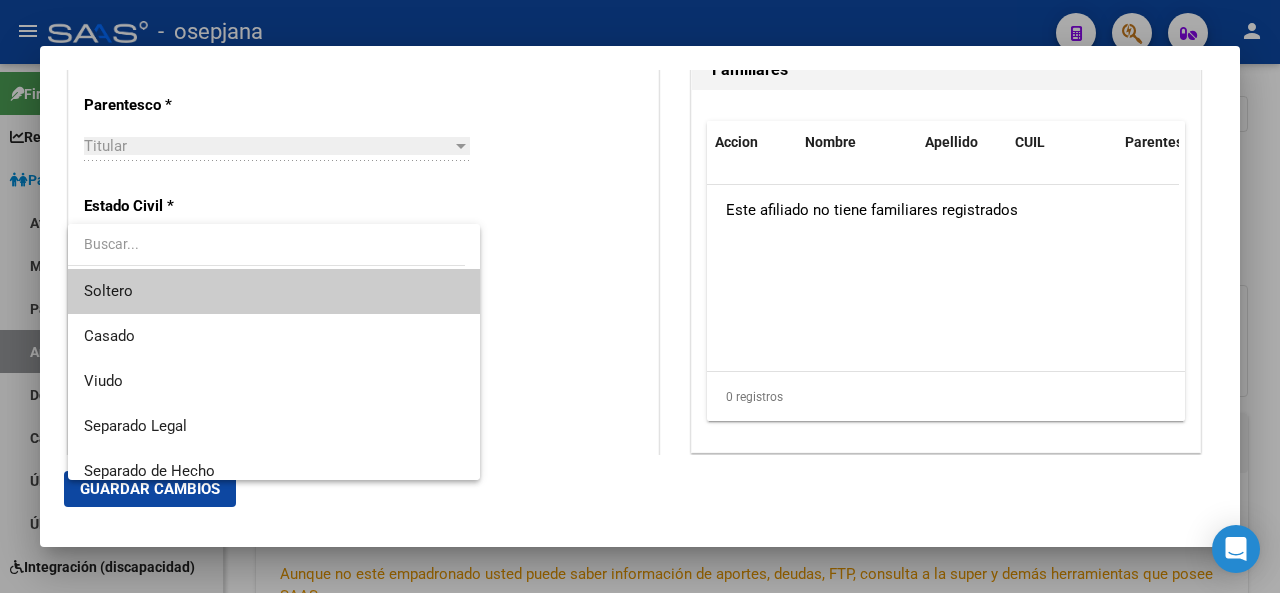 click on "Soltero" at bounding box center (274, 291) 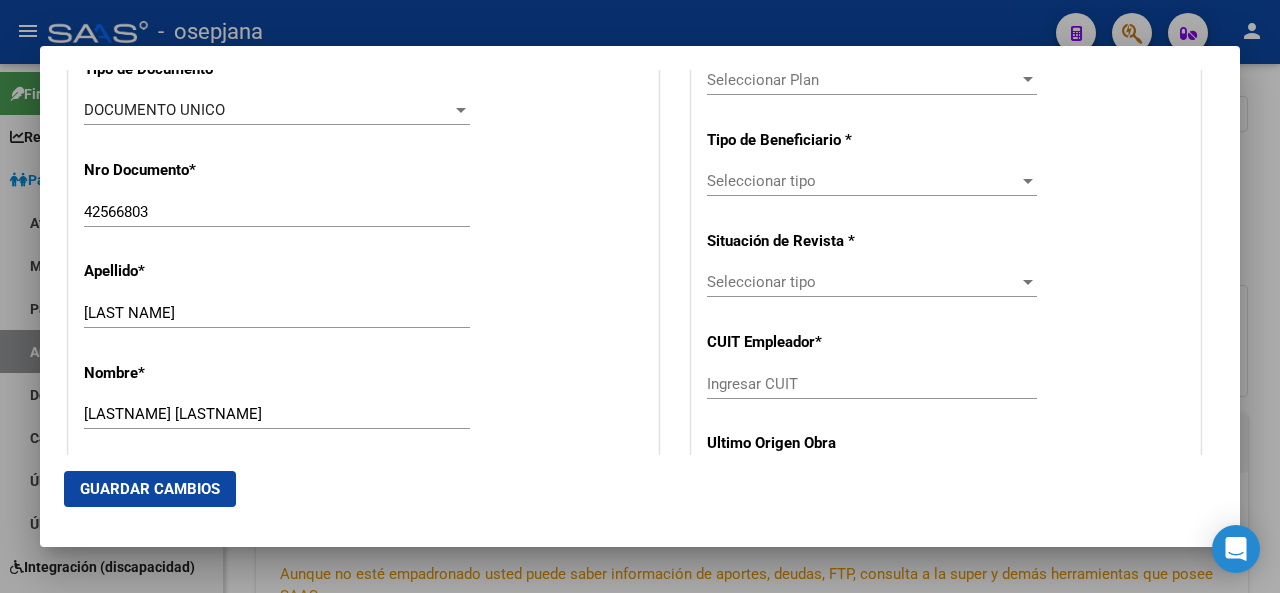 scroll, scrollTop: 348, scrollLeft: 0, axis: vertical 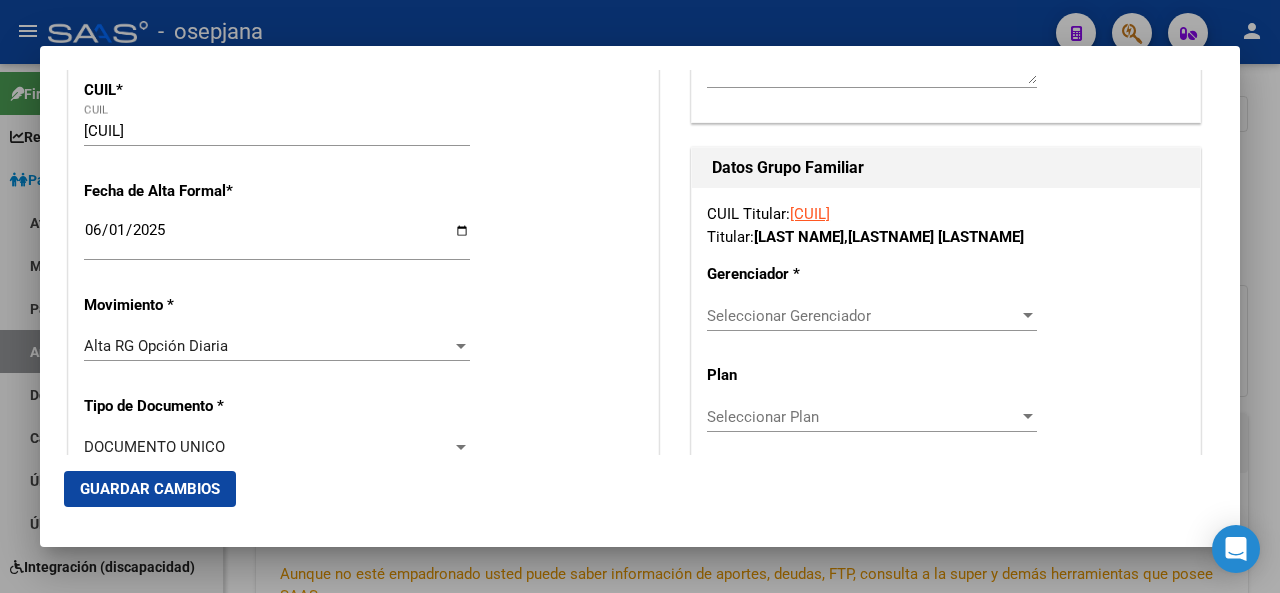 click on "Seleccionar Gerenciador Seleccionar Gerenciador" at bounding box center (872, 316) 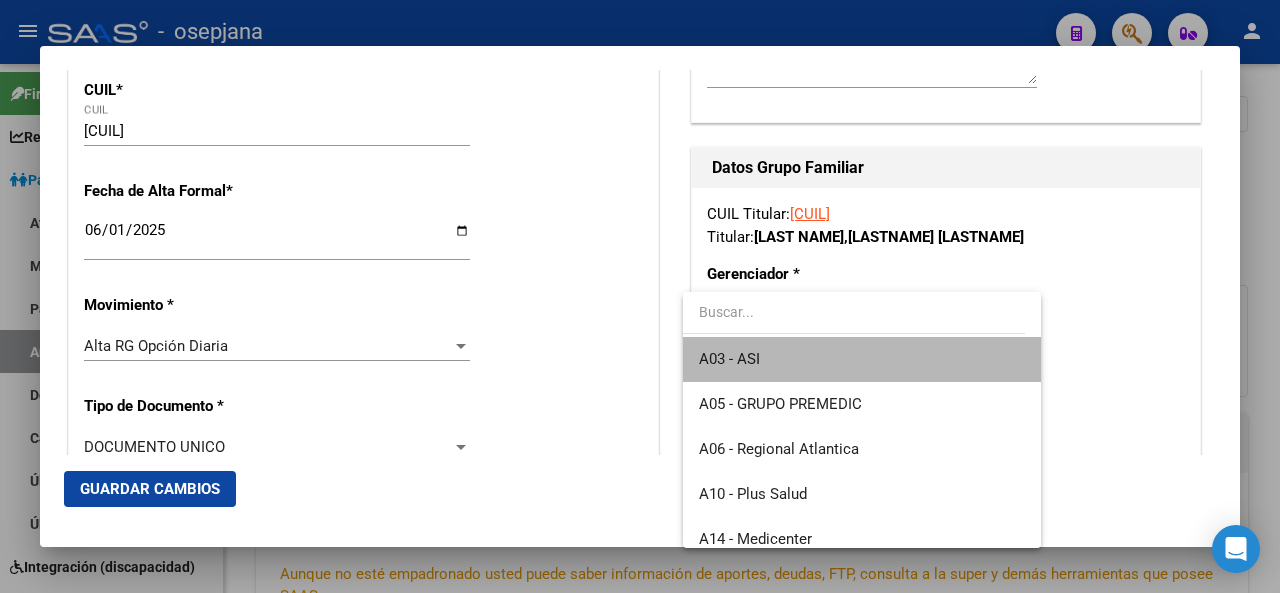 click on "A03 - ASI" at bounding box center [862, 359] 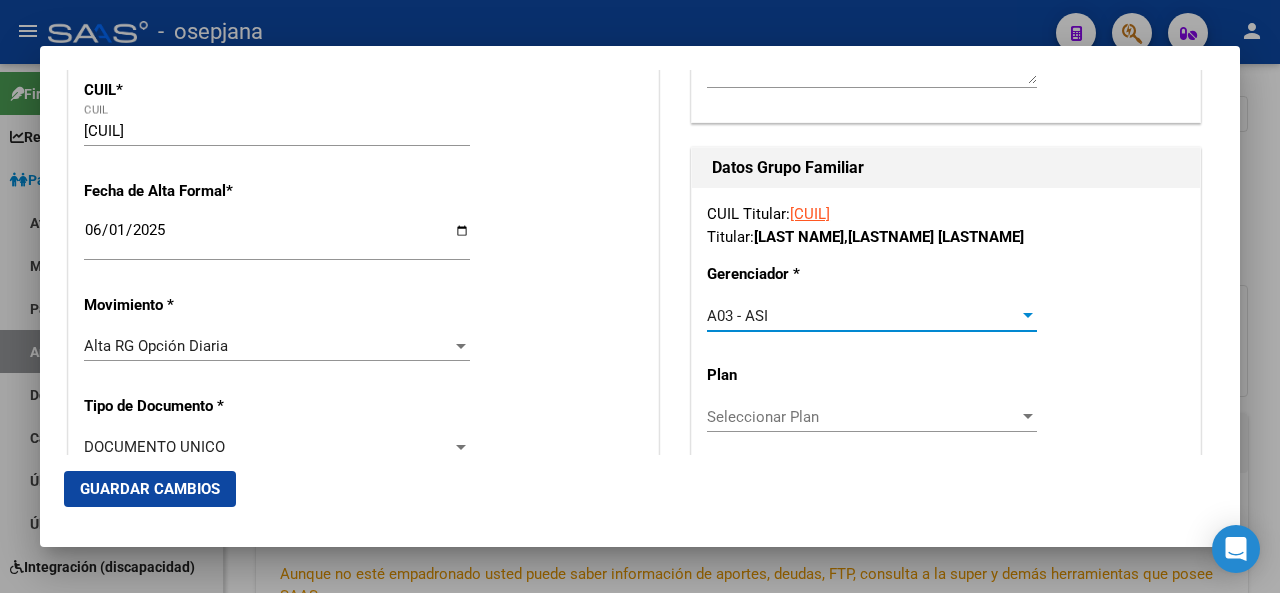 click at bounding box center (1028, 315) 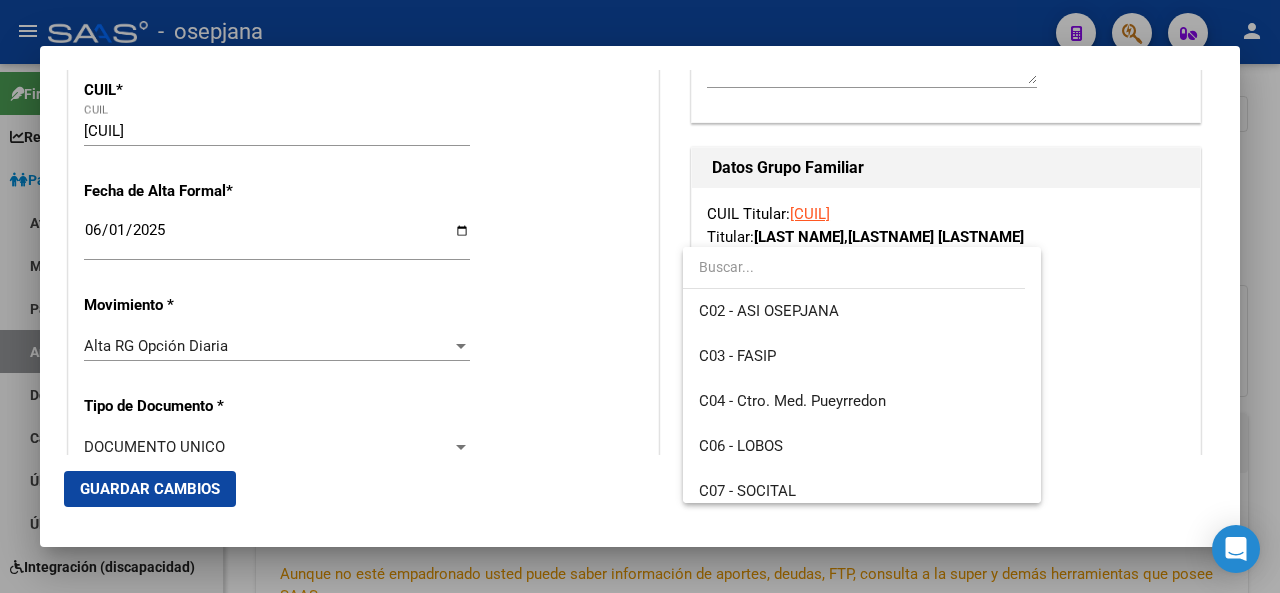 scroll, scrollTop: 368, scrollLeft: 0, axis: vertical 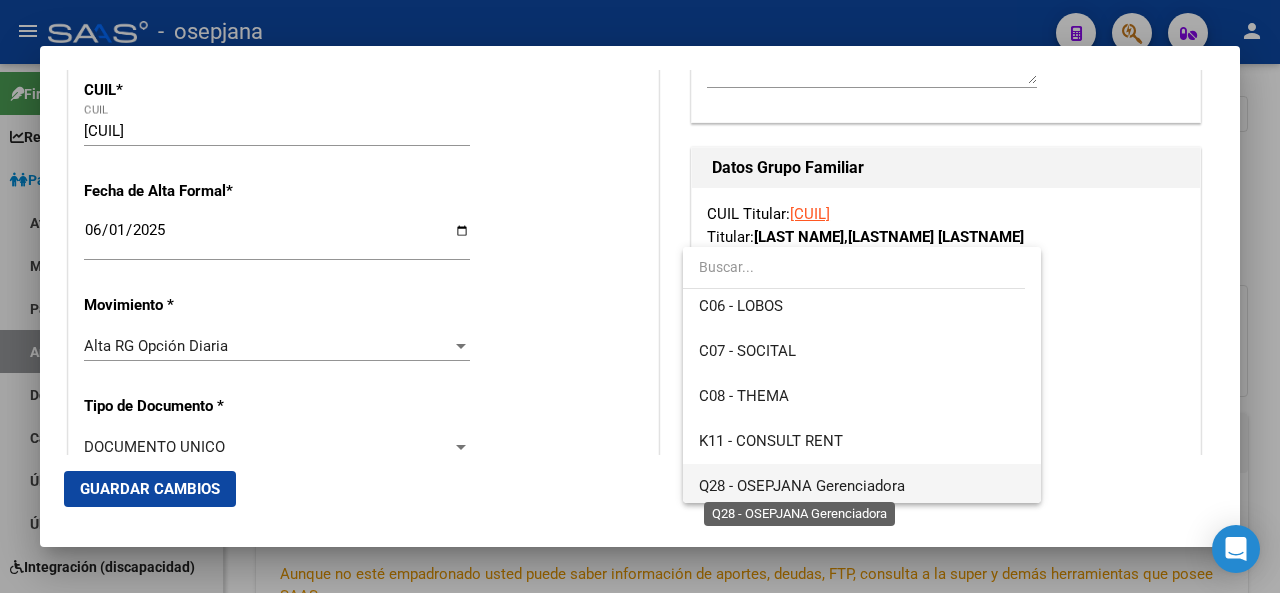click on "Q28 - OSEPJANA Gerenciadora" at bounding box center [802, 486] 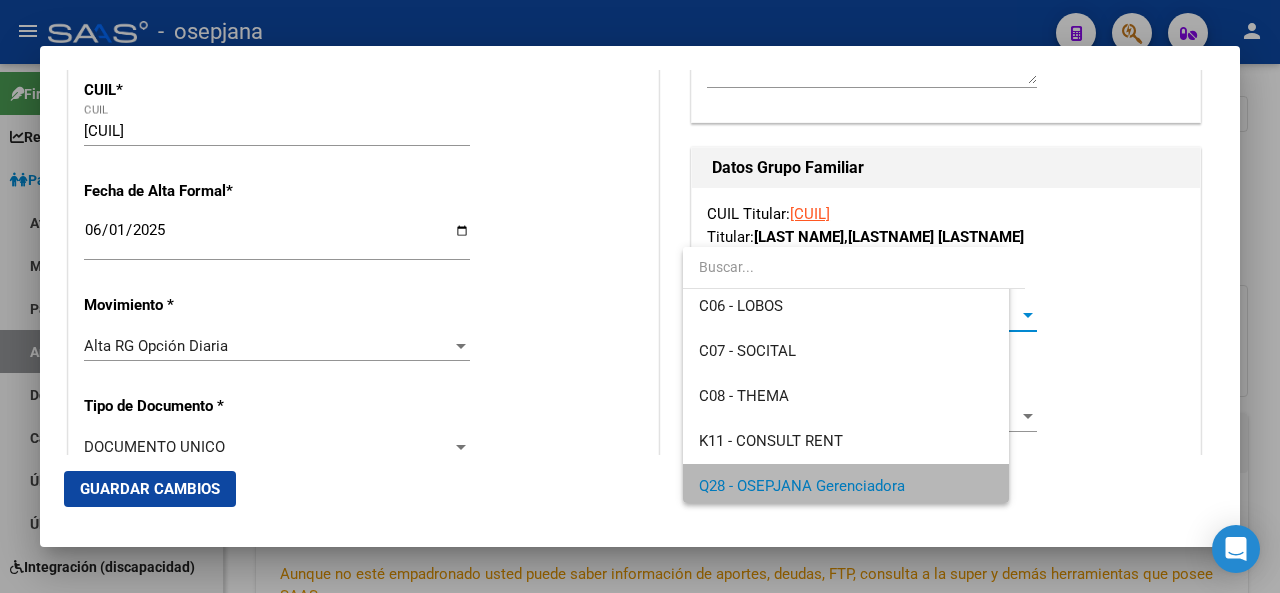 scroll, scrollTop: 370, scrollLeft: 0, axis: vertical 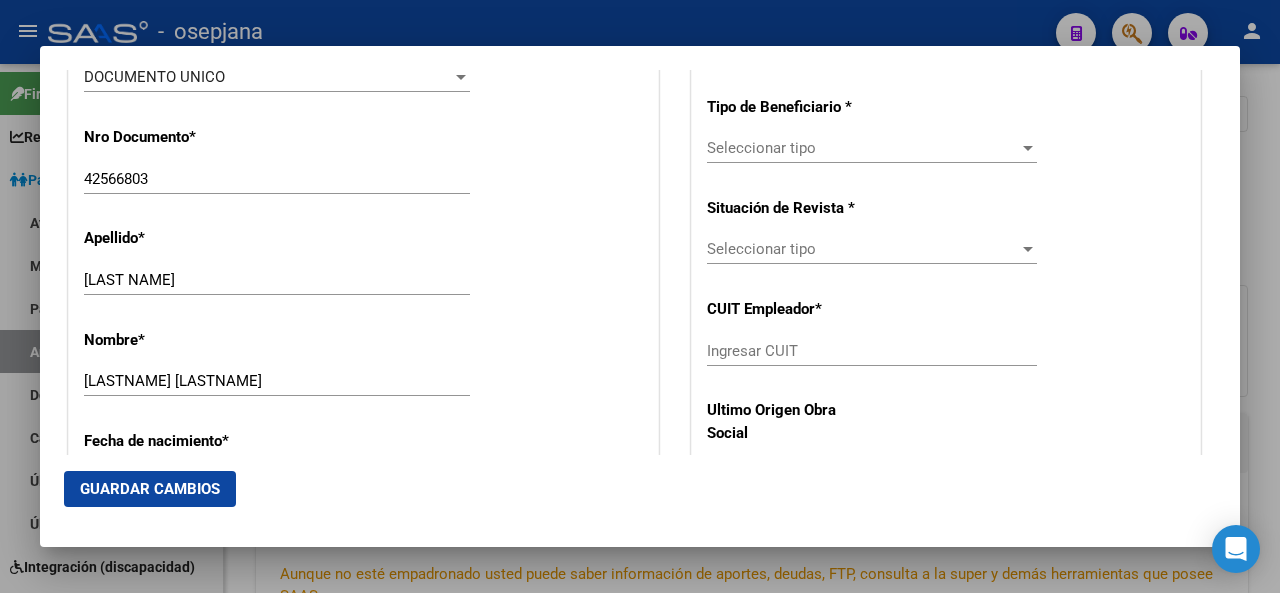 click on "Seleccionar tipo Seleccionar tipo" at bounding box center [872, 157] 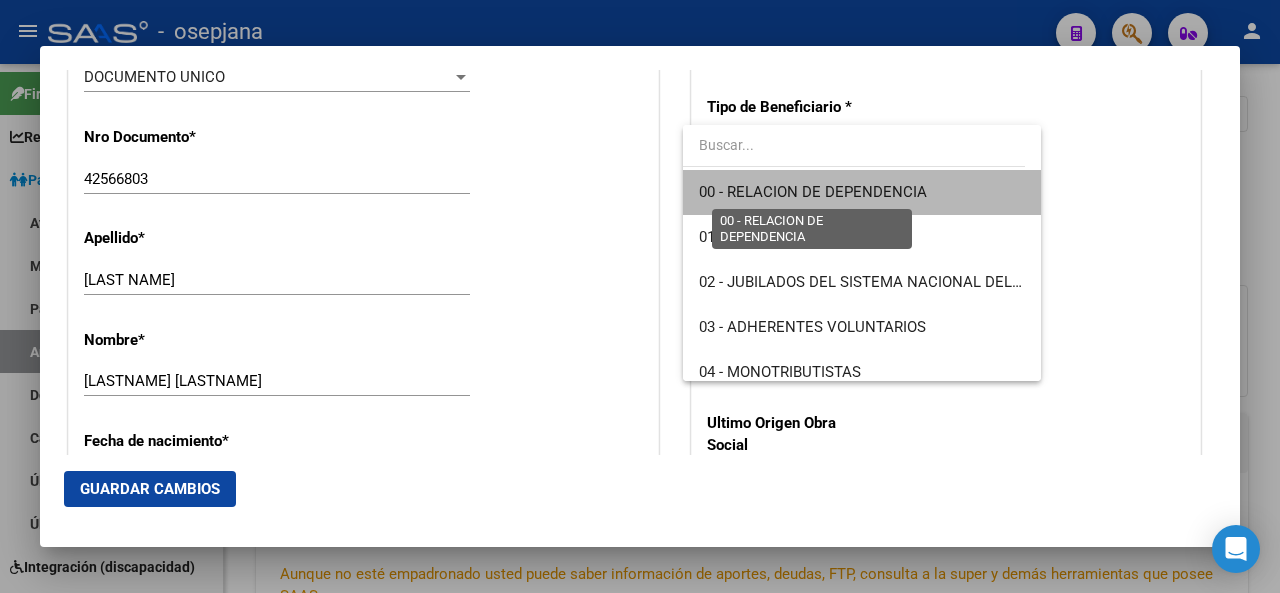 click on "00 - RELACION DE DEPENDENCIA" at bounding box center (813, 192) 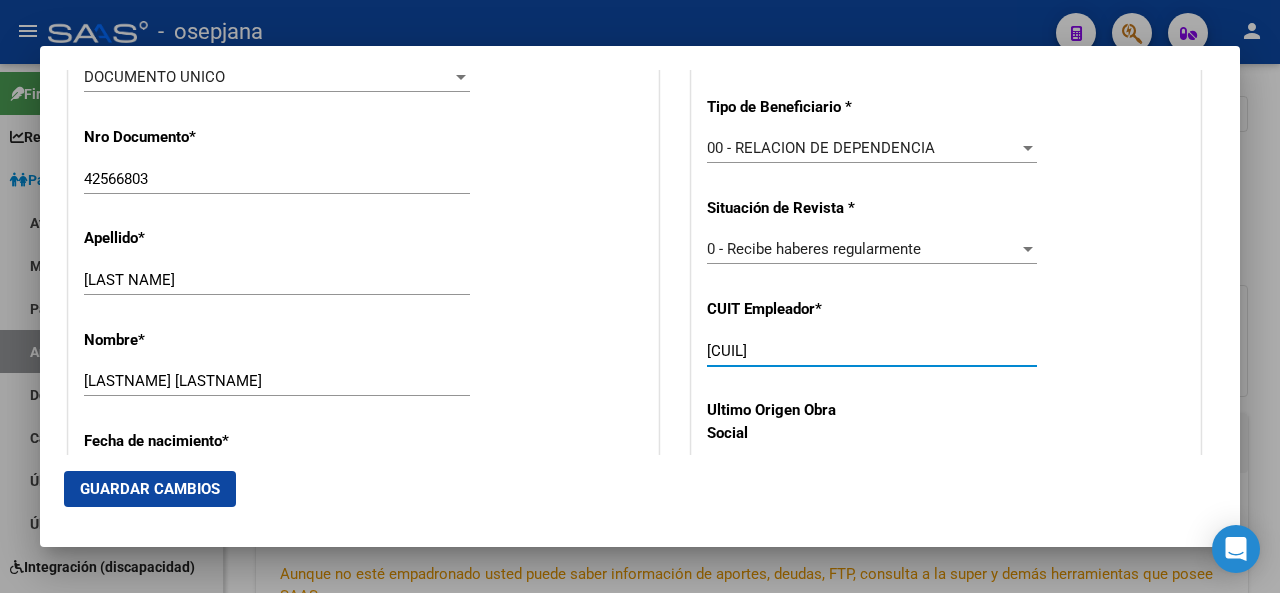 click on "[CUIL]" at bounding box center (872, 351) 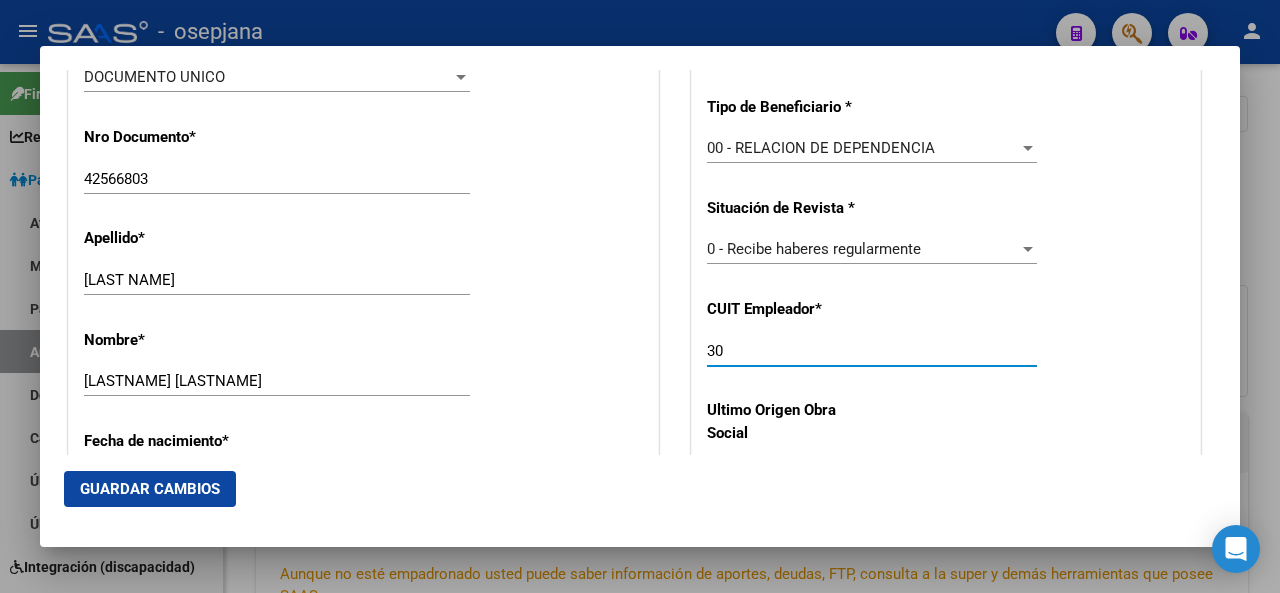 type on "3" 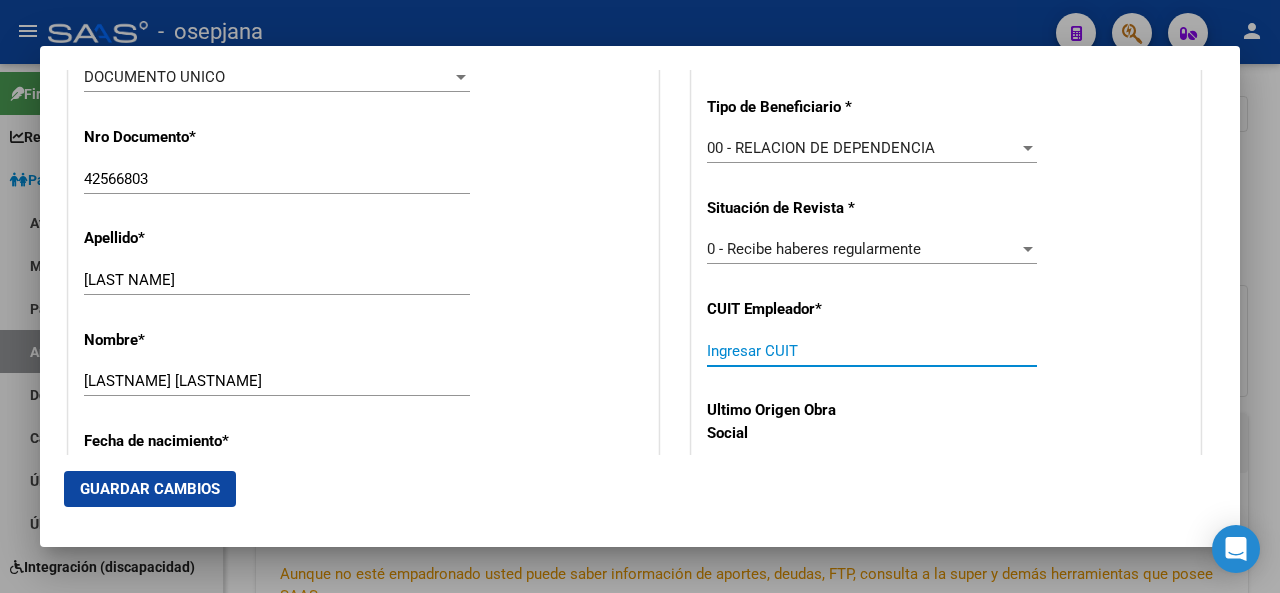 paste on "[CUIL]" 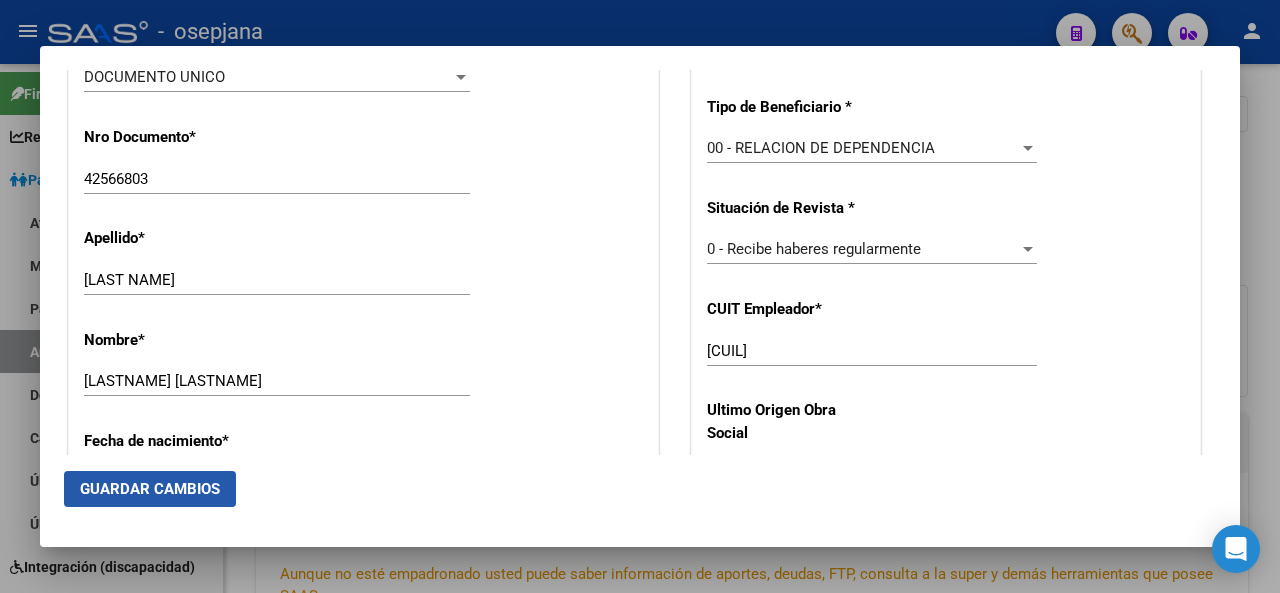 click on "Guardar Cambios" 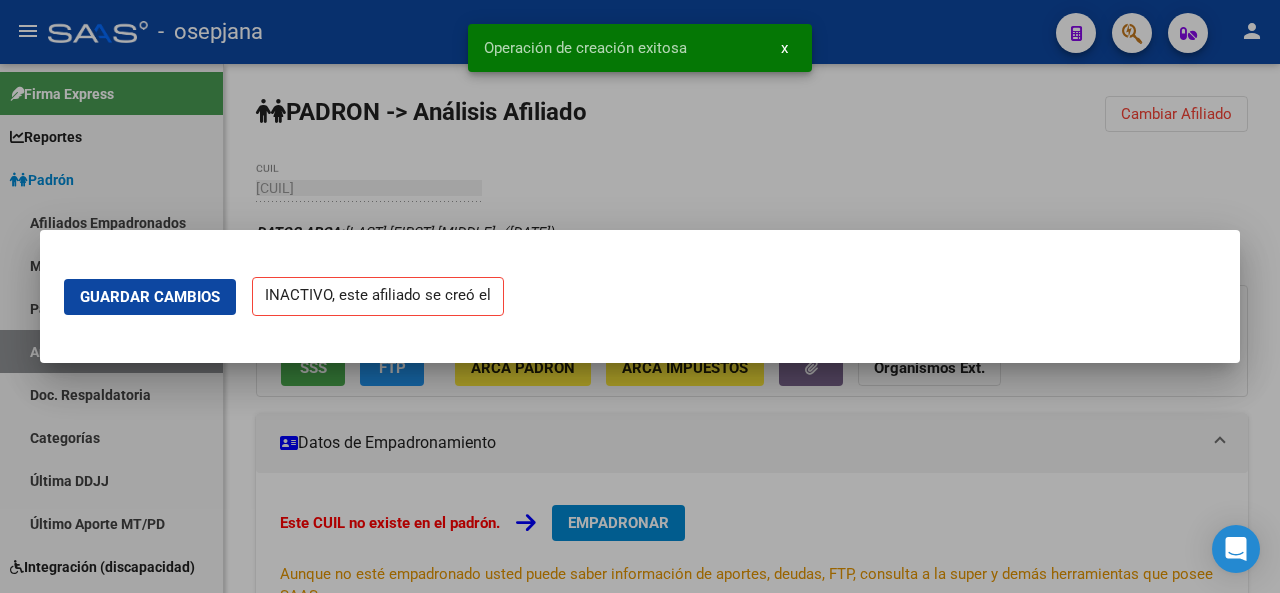scroll, scrollTop: 0, scrollLeft: 0, axis: both 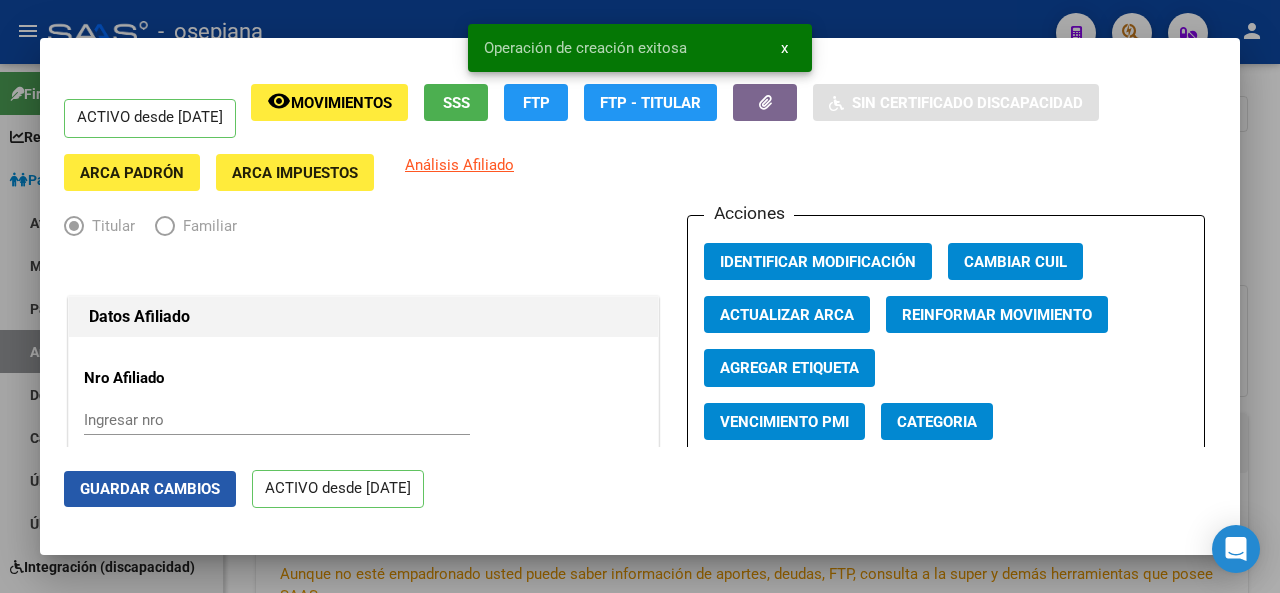 click on "Guardar Cambios" 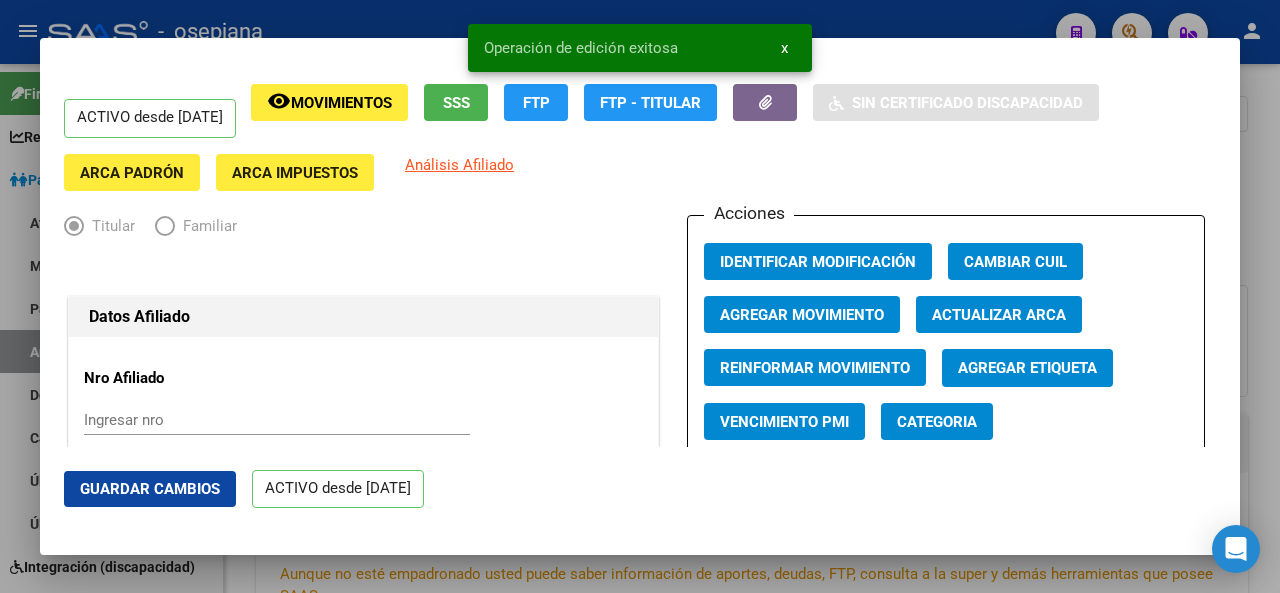 click at bounding box center [640, 296] 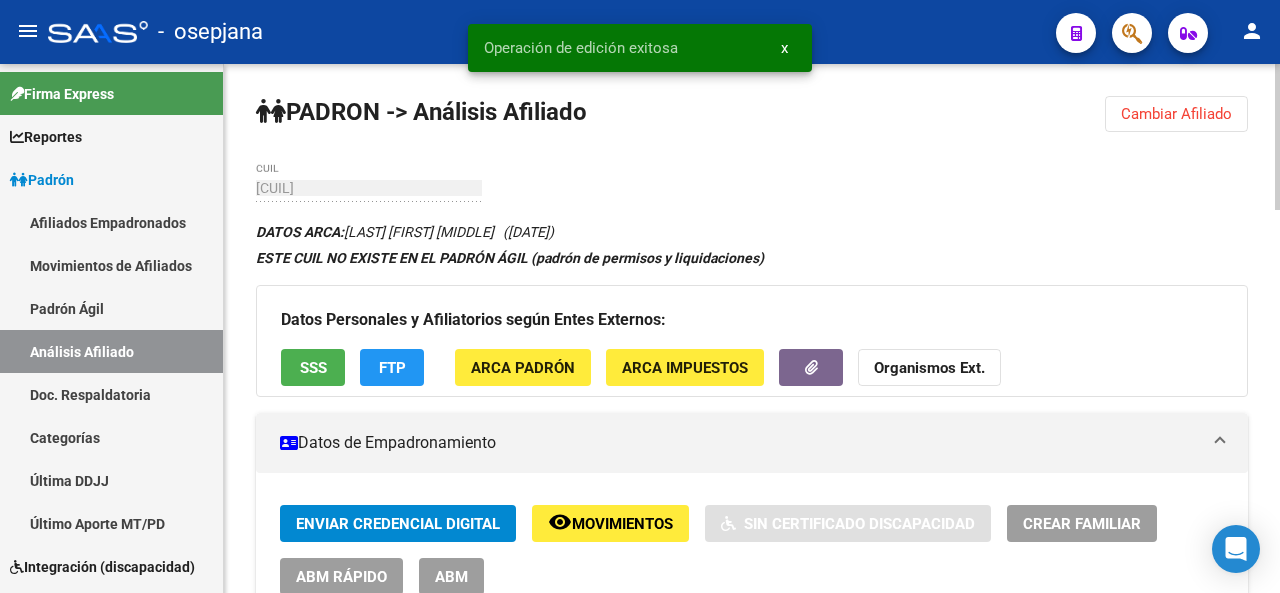 click 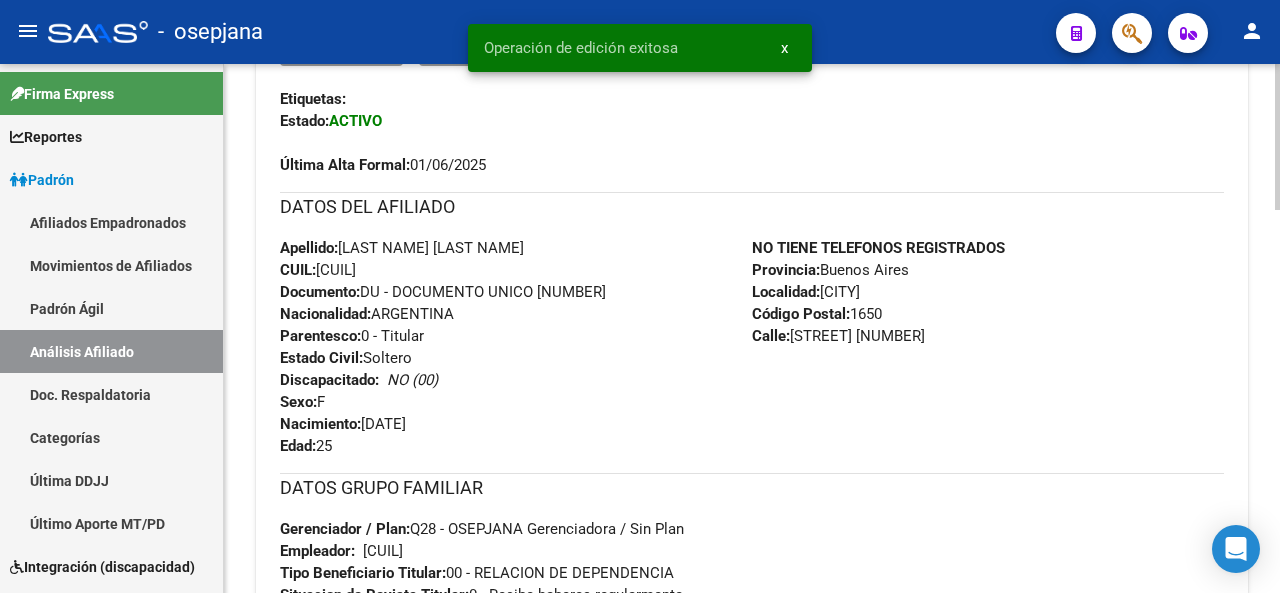 click on "Documento:  DU - DOCUMENTO UNICO [NUMBER]" at bounding box center (443, 292) 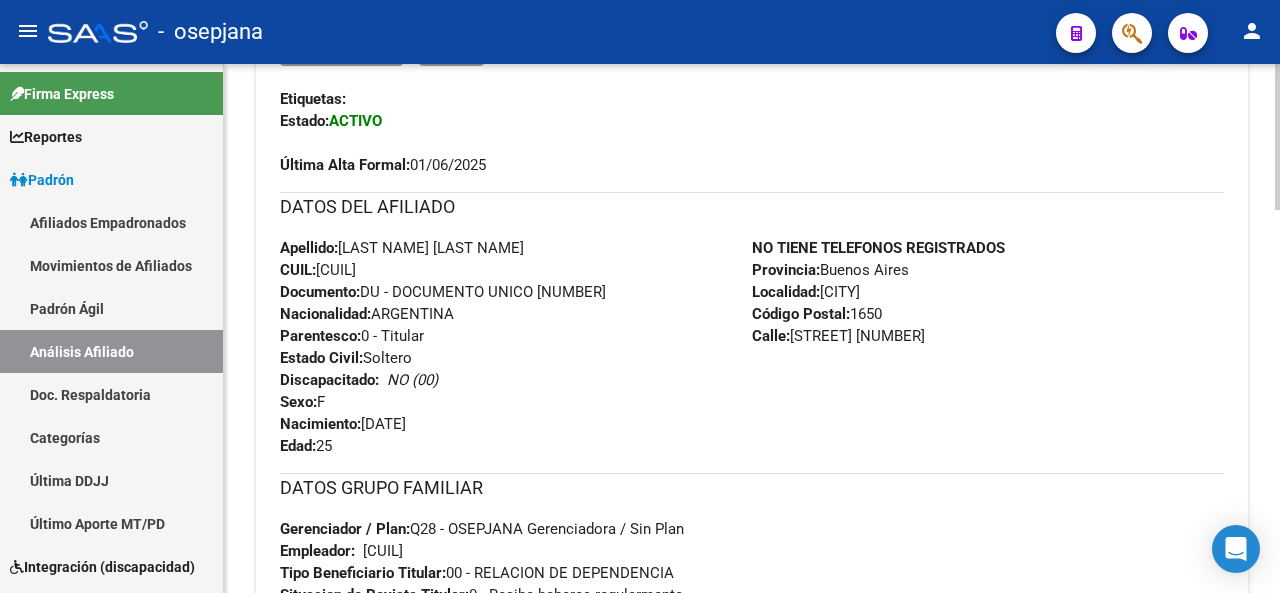 drag, startPoint x: 542, startPoint y: 294, endPoint x: 620, endPoint y: 293, distance: 78.00641 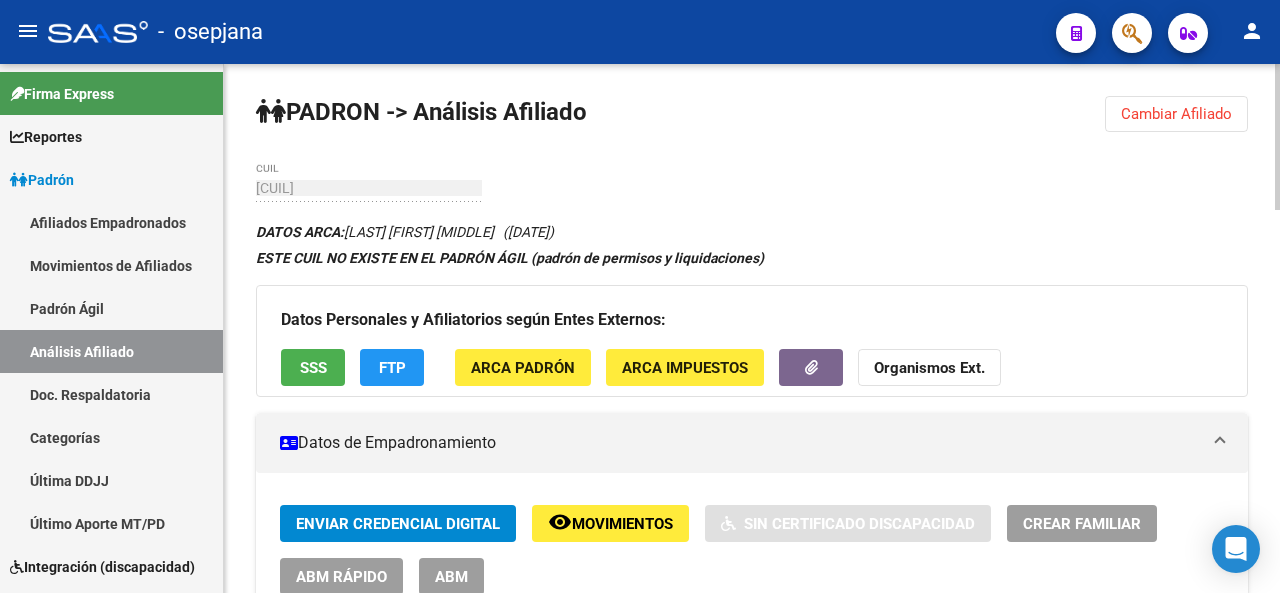 click 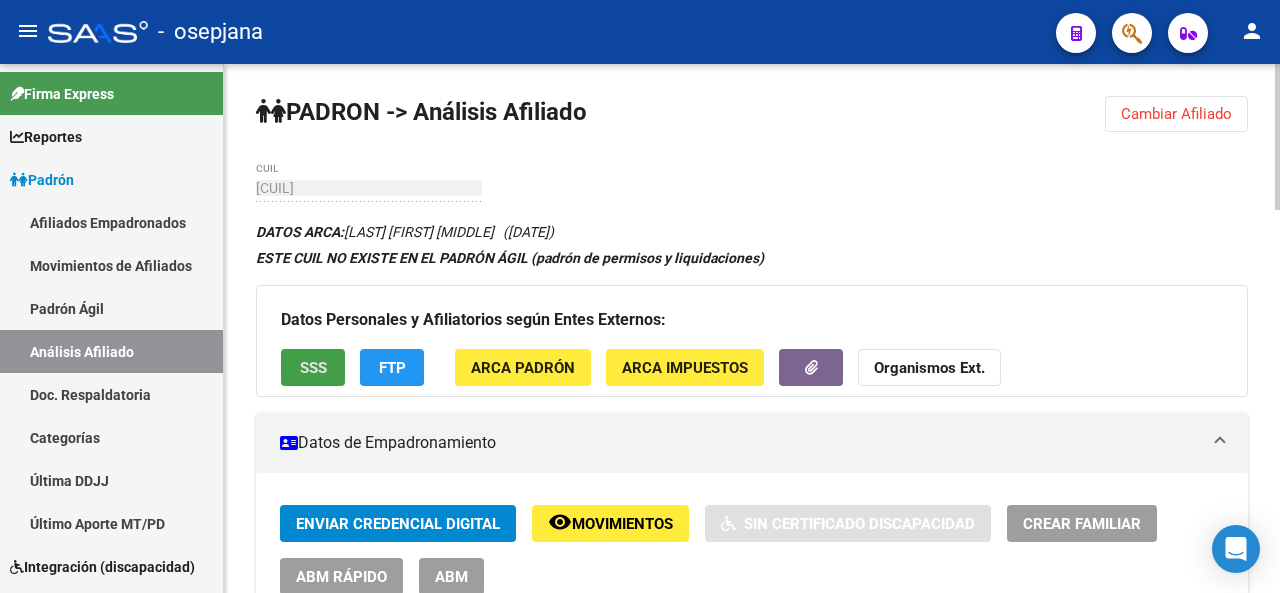 click on "SSS" 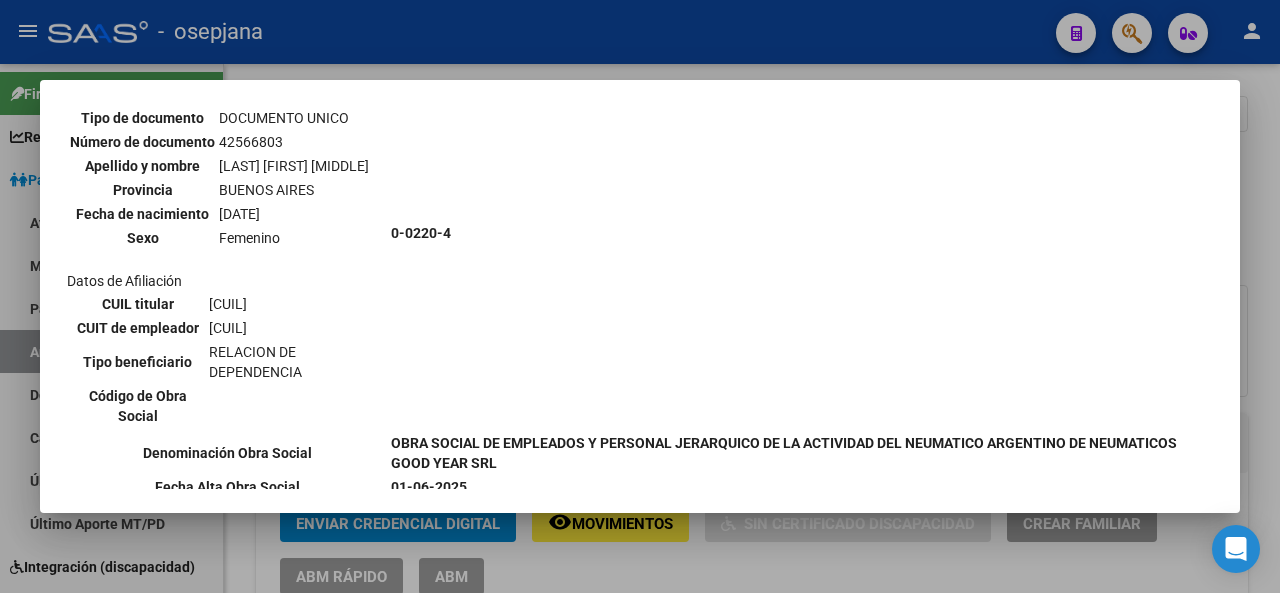 scroll, scrollTop: 175, scrollLeft: 0, axis: vertical 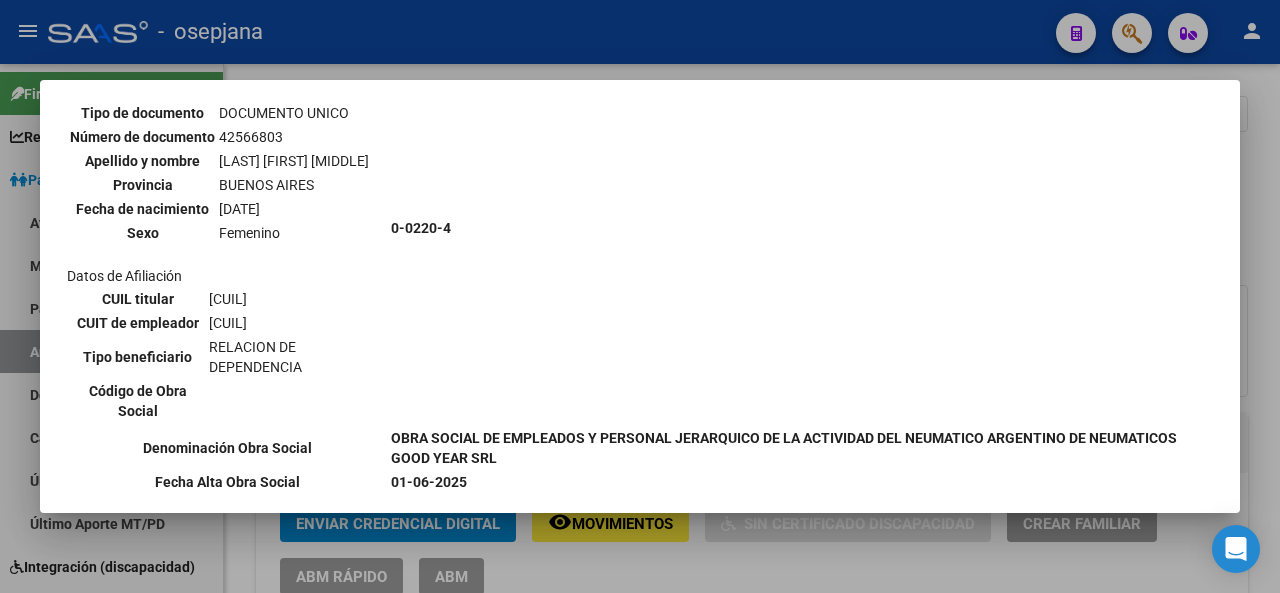 click at bounding box center (640, 296) 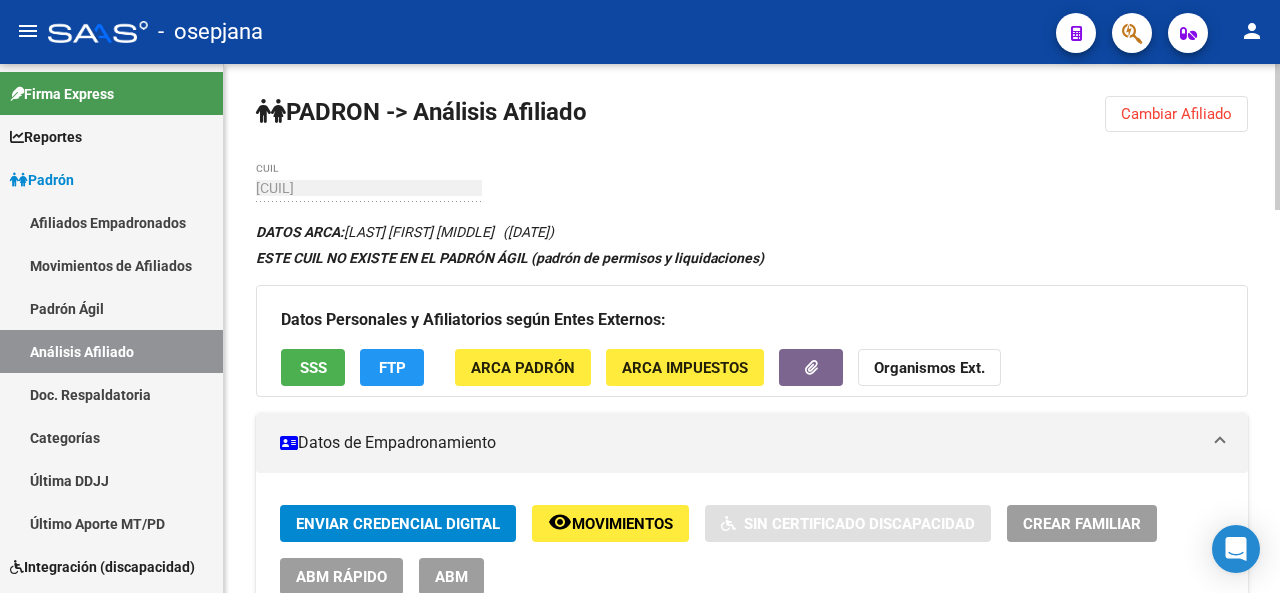 click 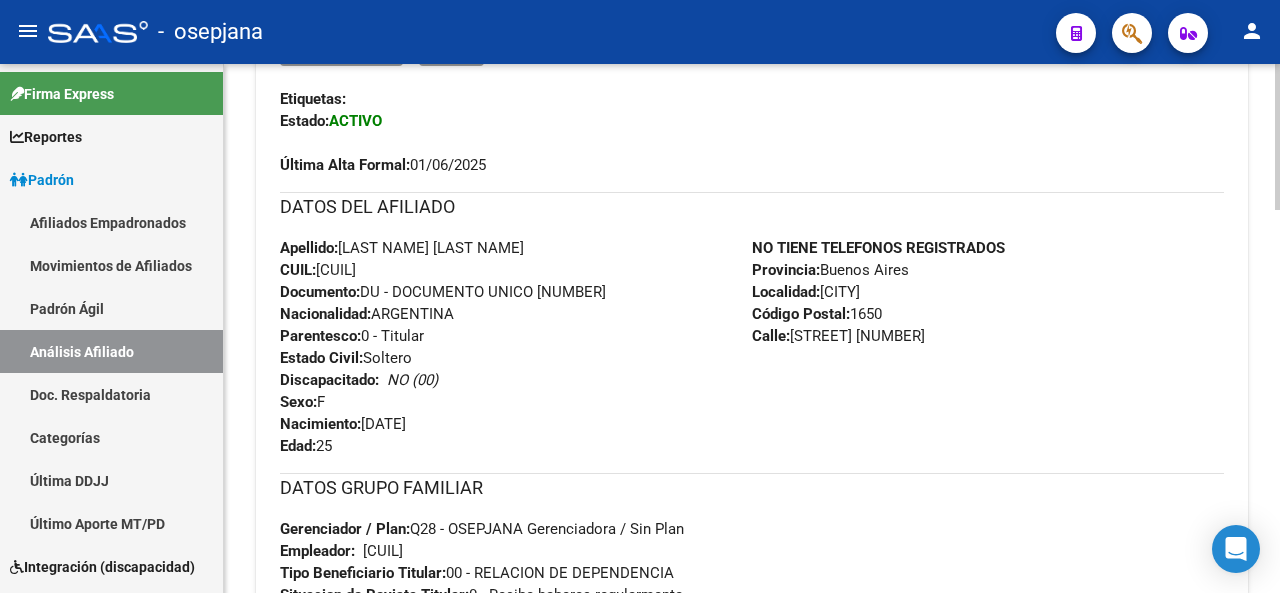 scroll, scrollTop: 1058, scrollLeft: 0, axis: vertical 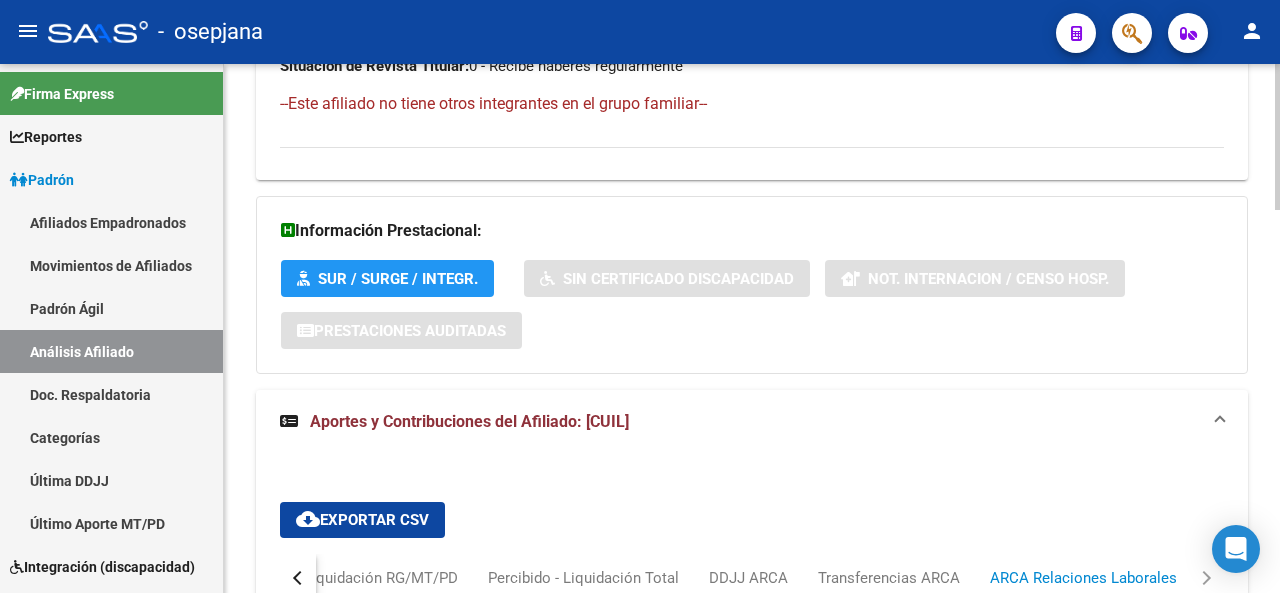 click 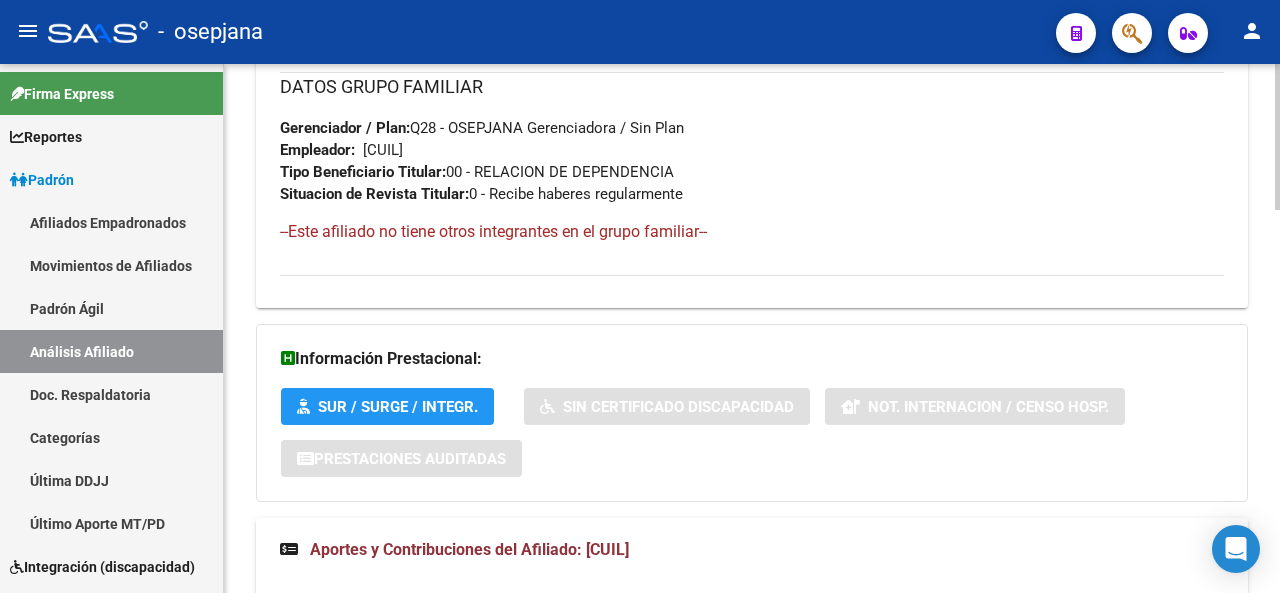 scroll, scrollTop: 928, scrollLeft: 0, axis: vertical 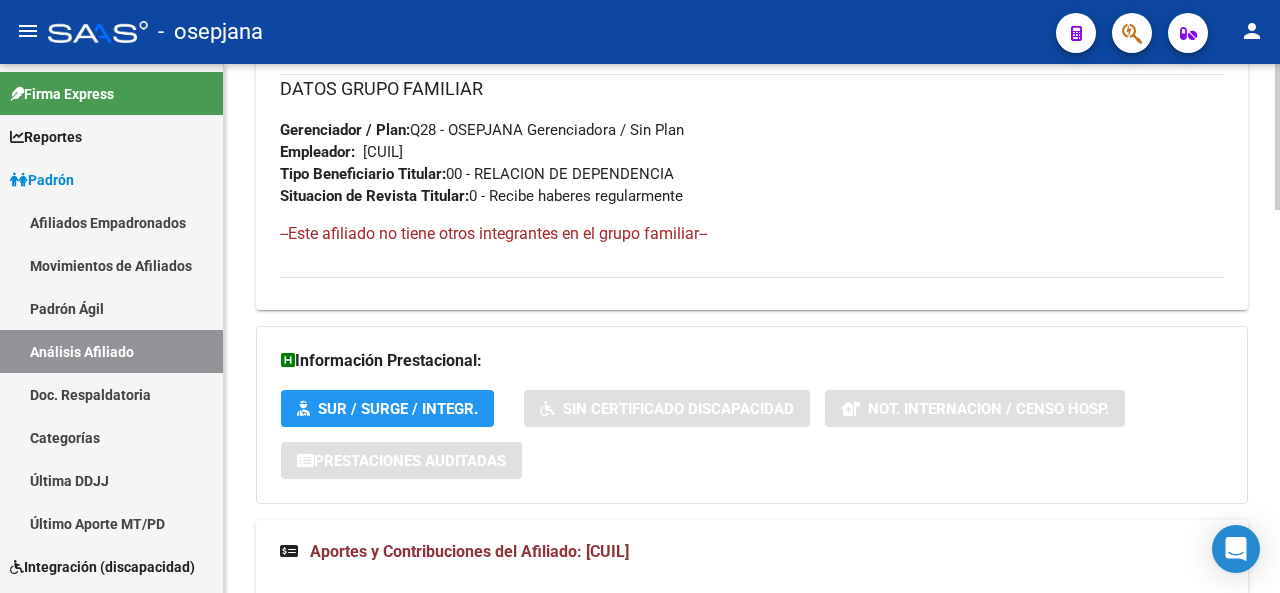 click 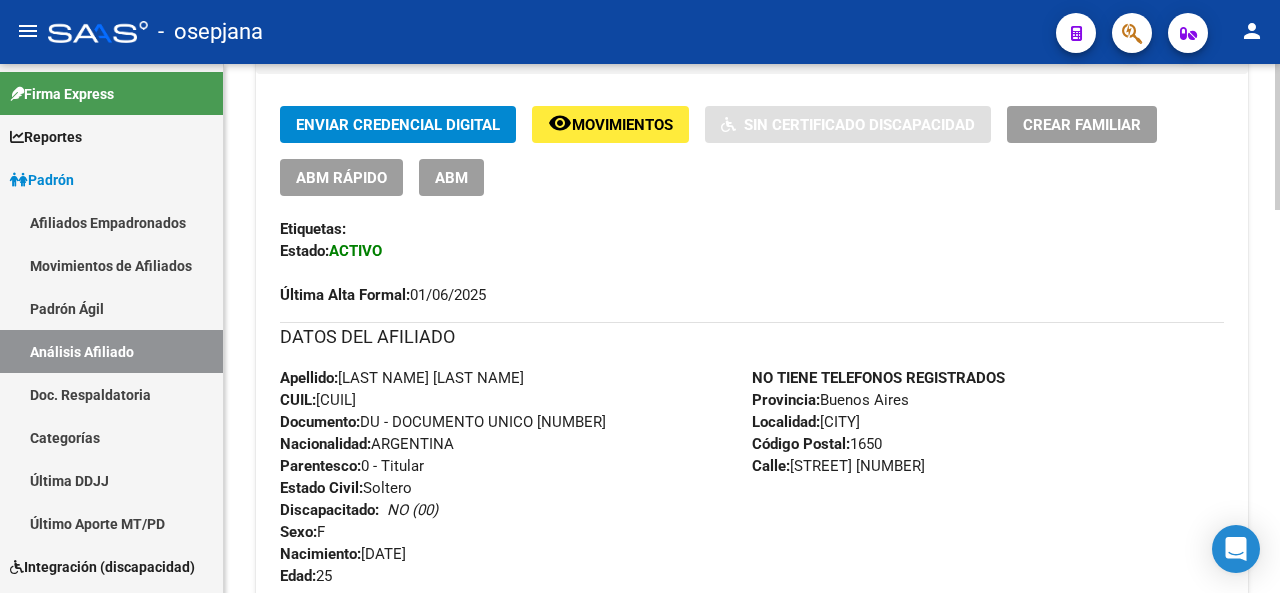 click 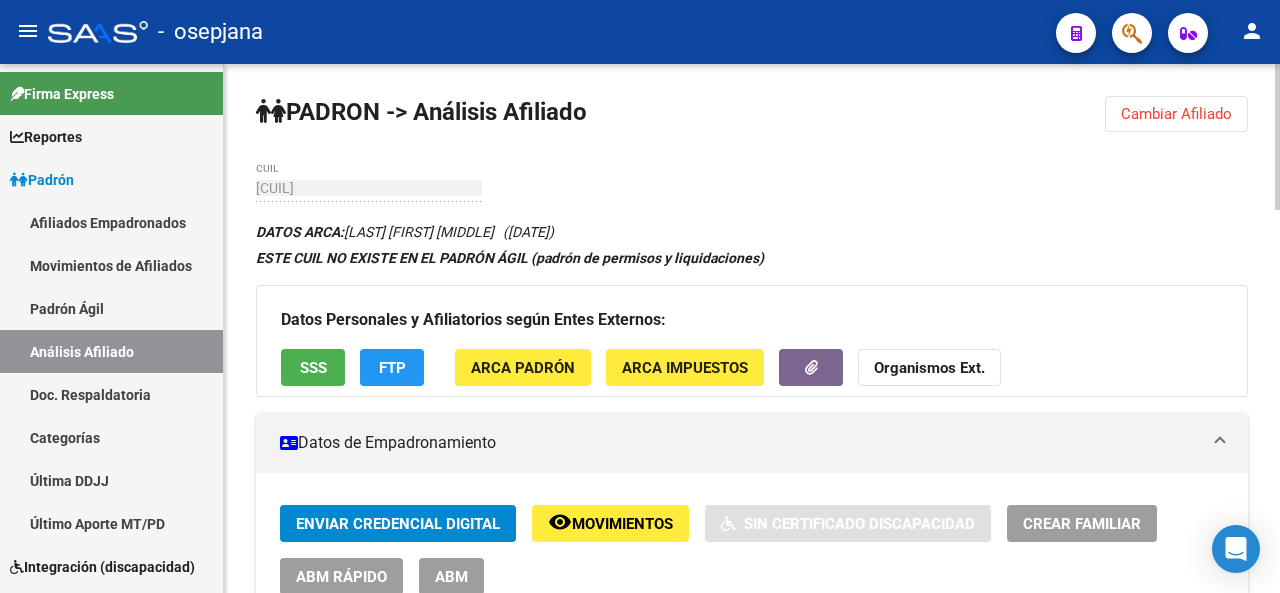 click on "Cambiar Afiliado" 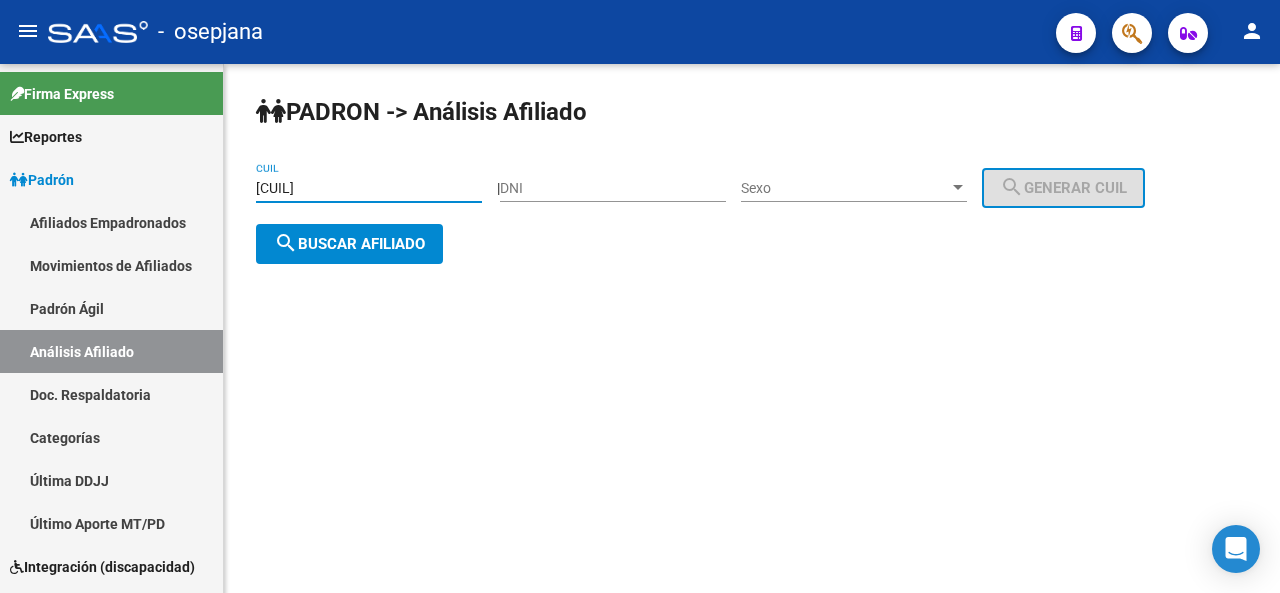 click on "[CUIL]" at bounding box center (369, 188) 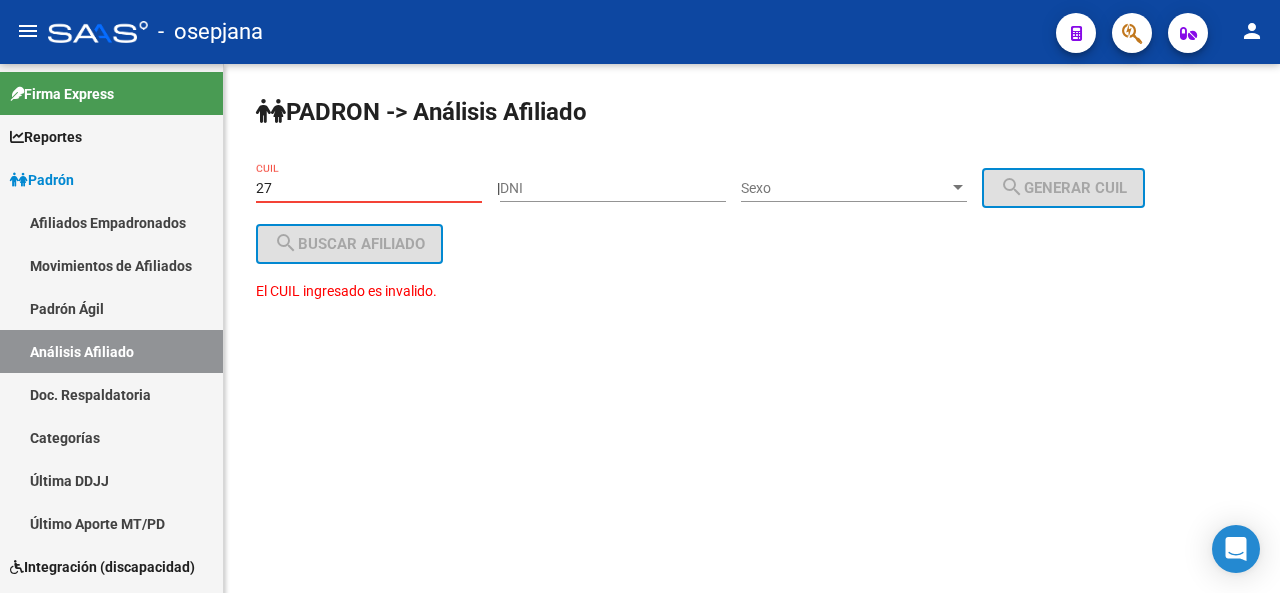 type on "2" 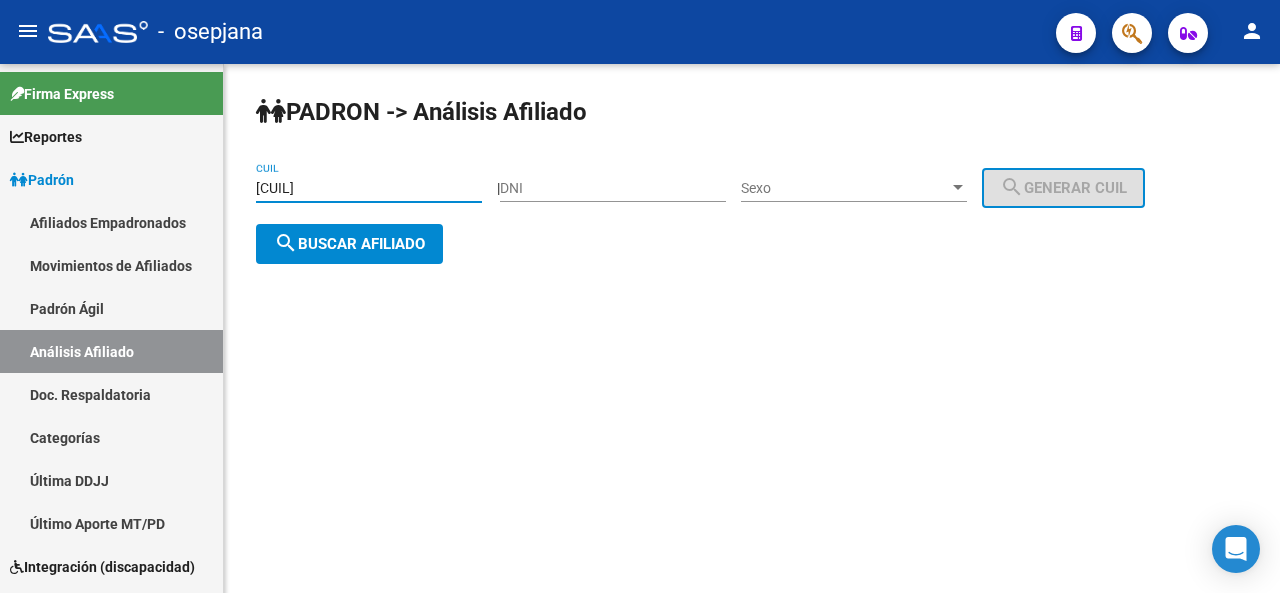 click on "search  Buscar afiliado" 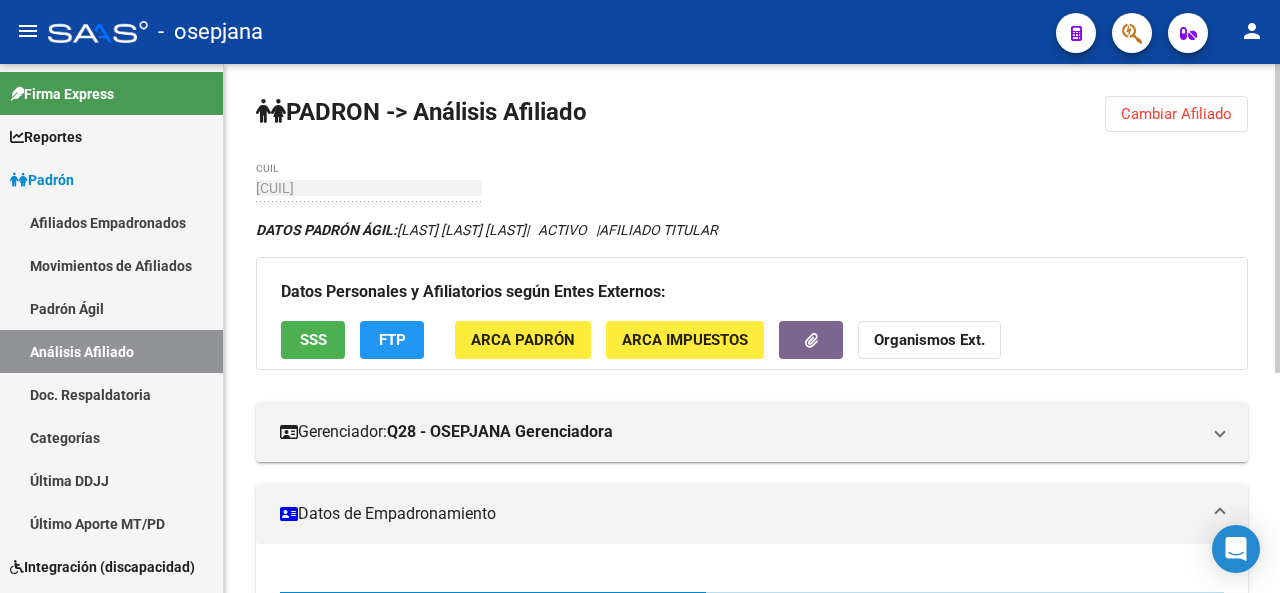 click 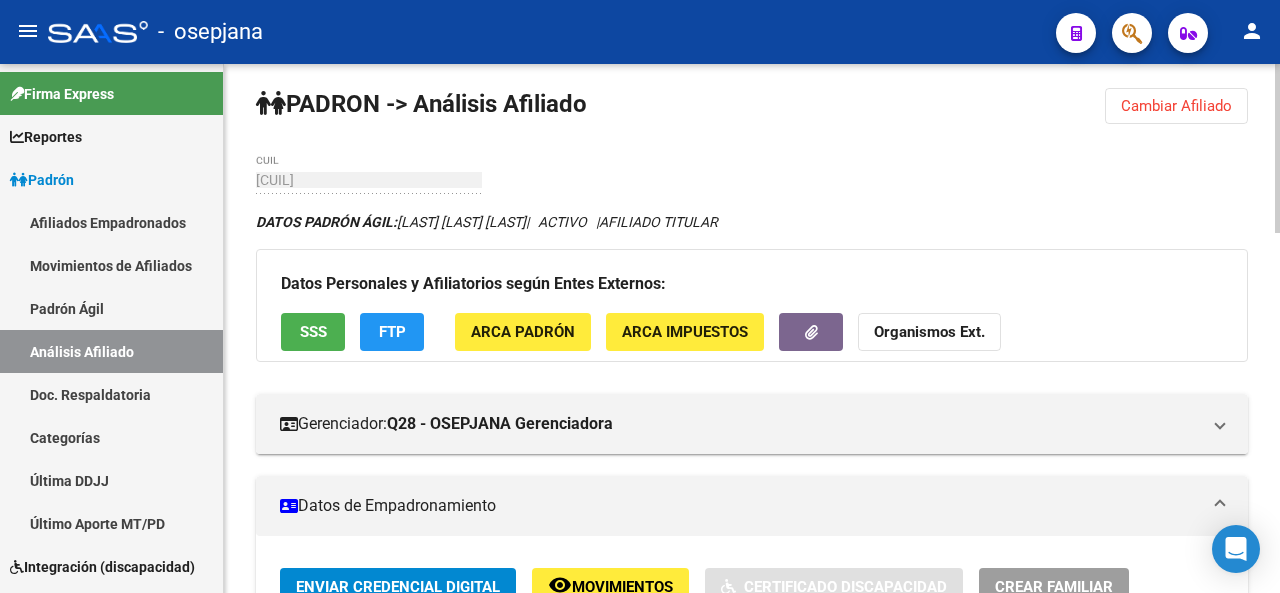 click 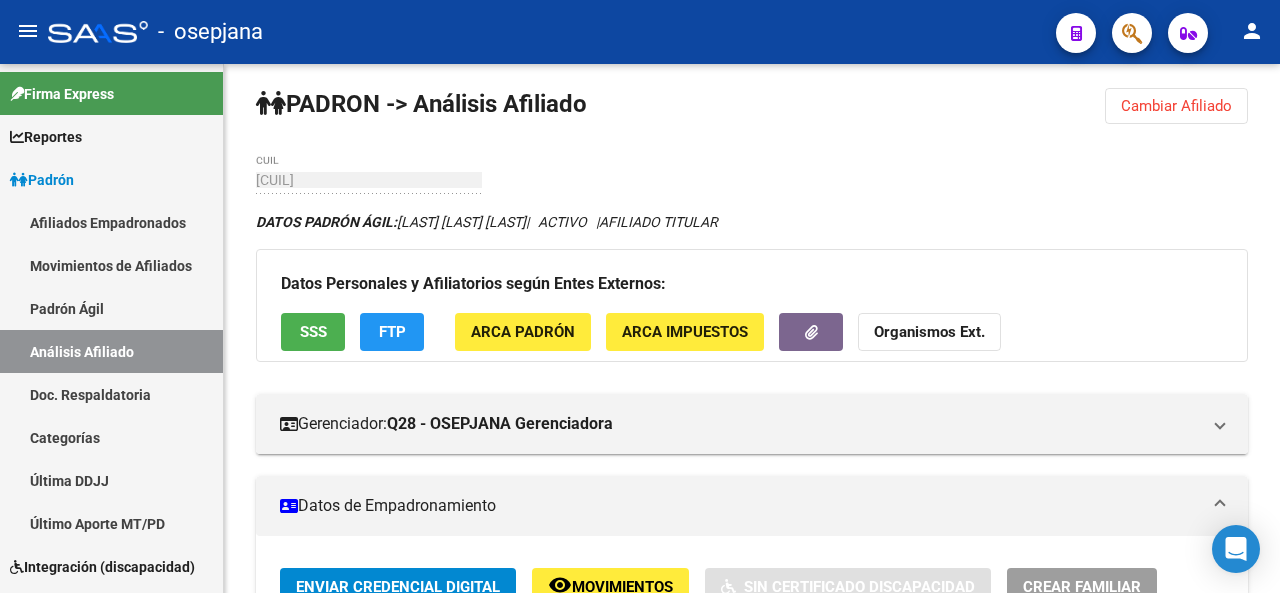 click on "FTP" 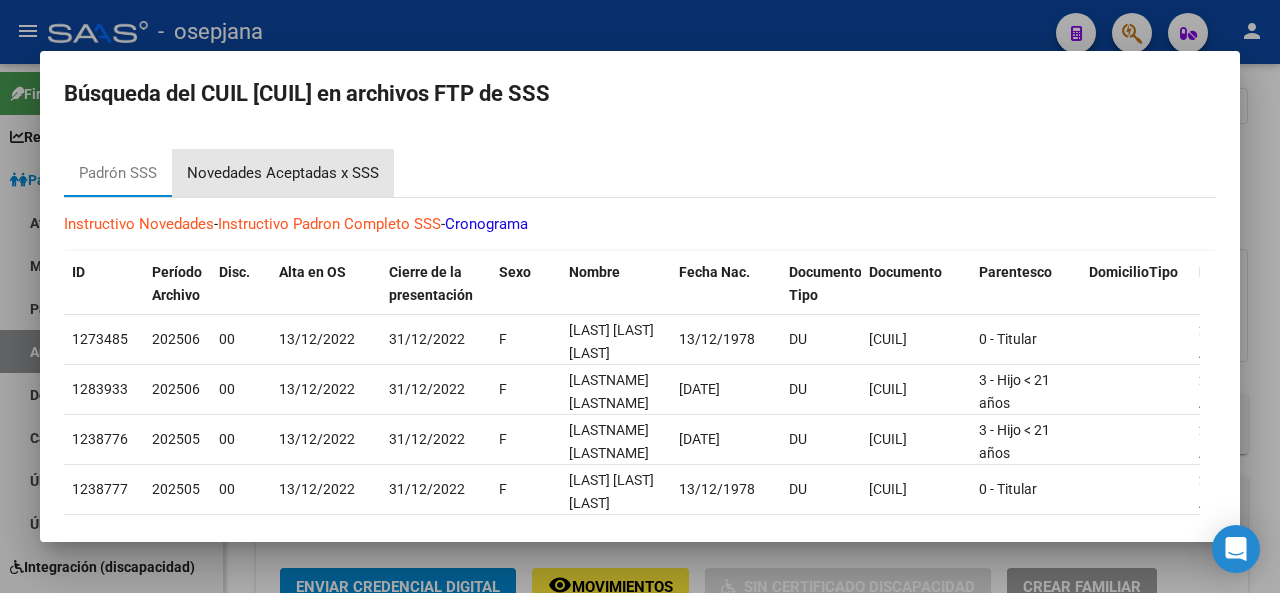 click on "Novedades Aceptadas x SSS" at bounding box center (283, 173) 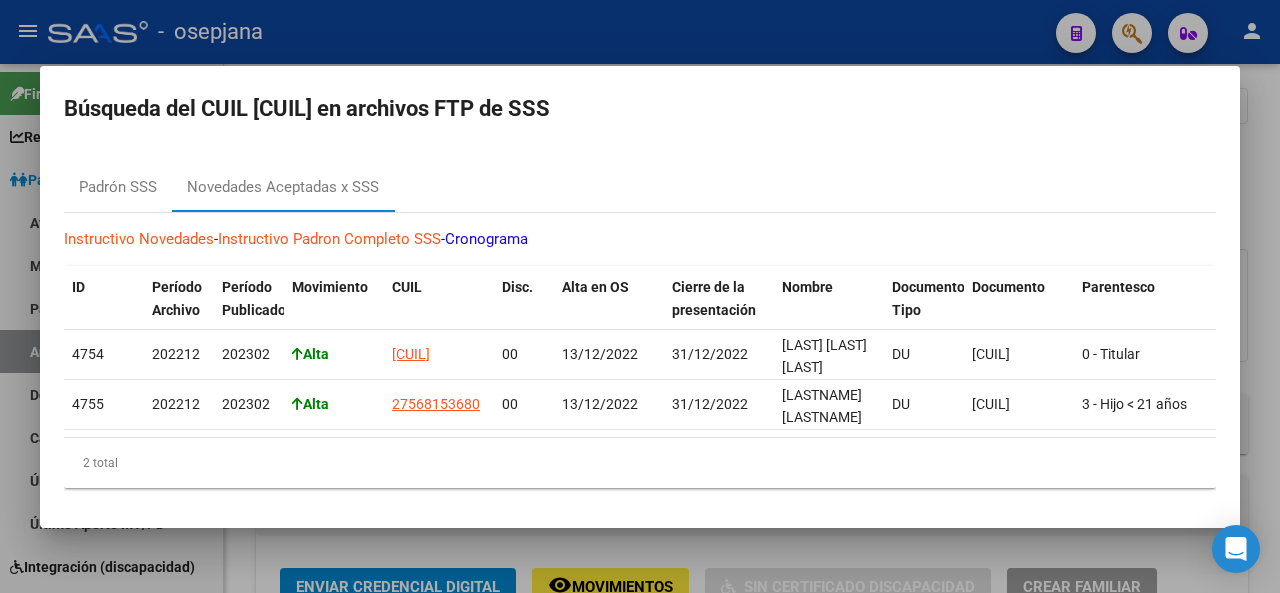 click at bounding box center [640, 296] 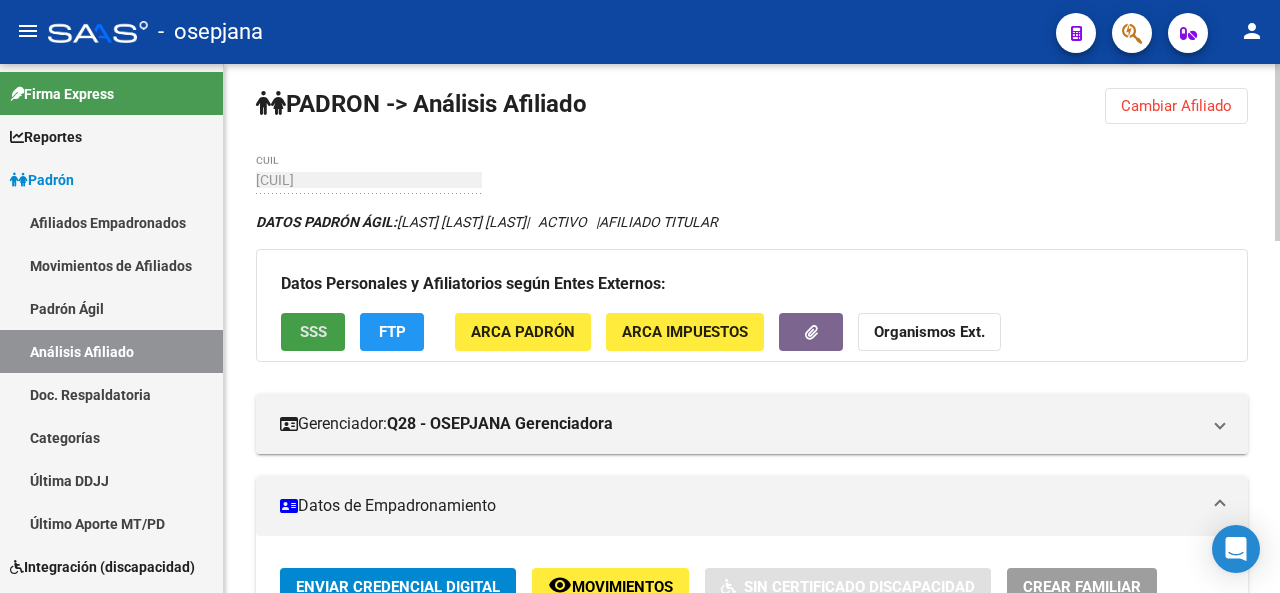 click on "SSS" 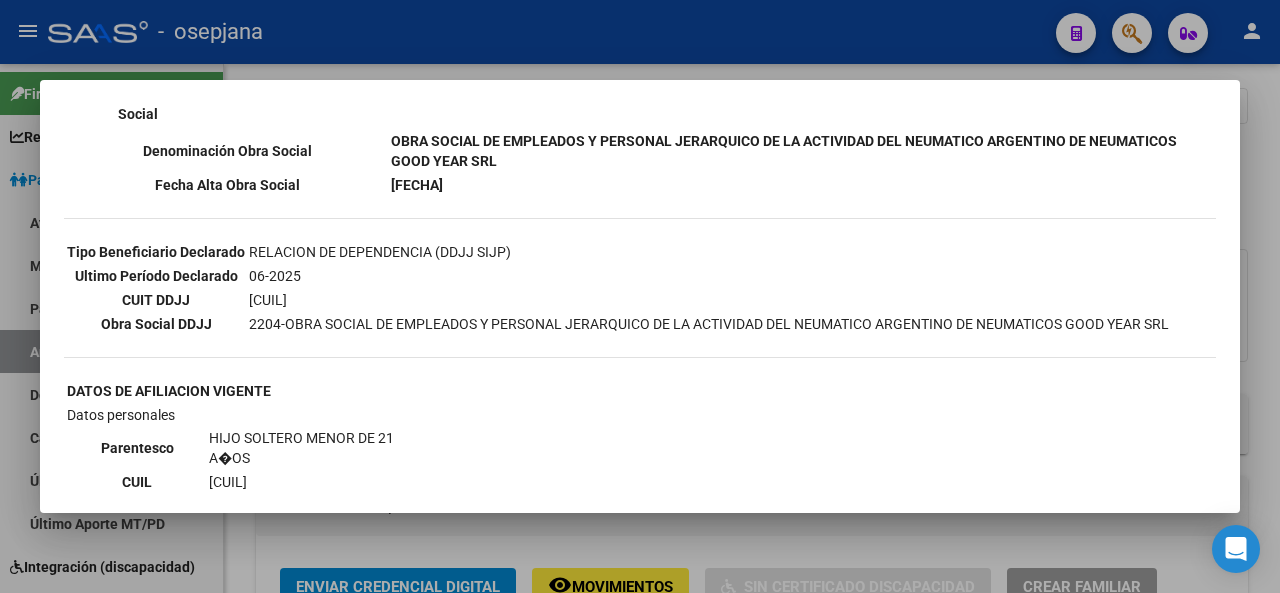scroll, scrollTop: 734, scrollLeft: 0, axis: vertical 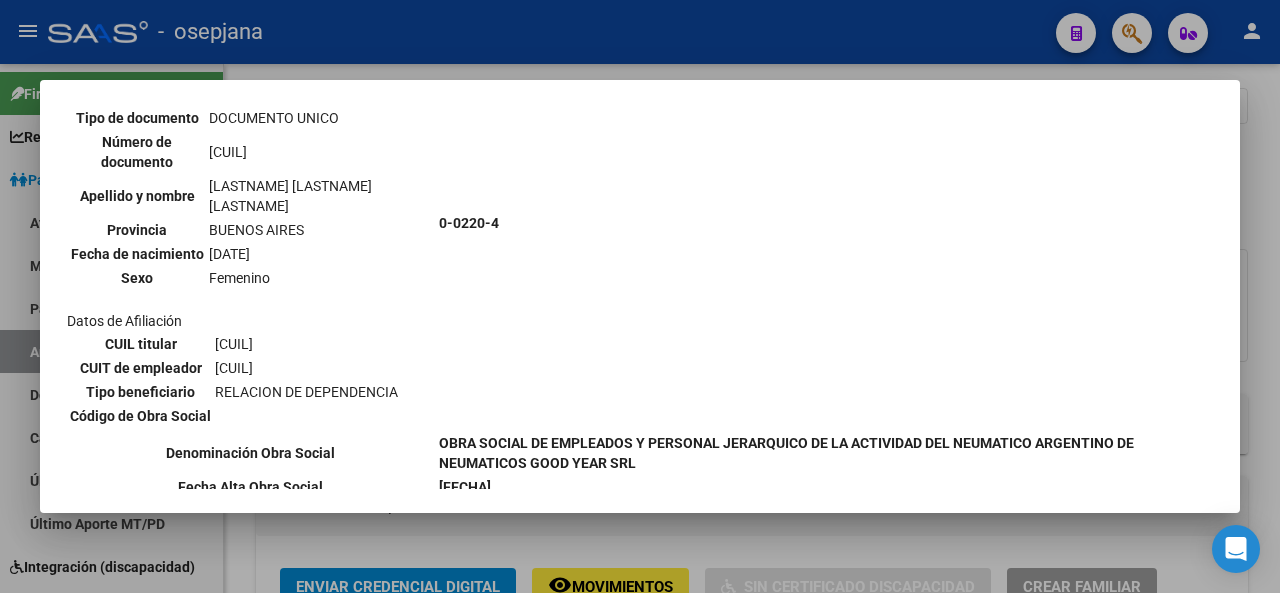 click at bounding box center (640, 296) 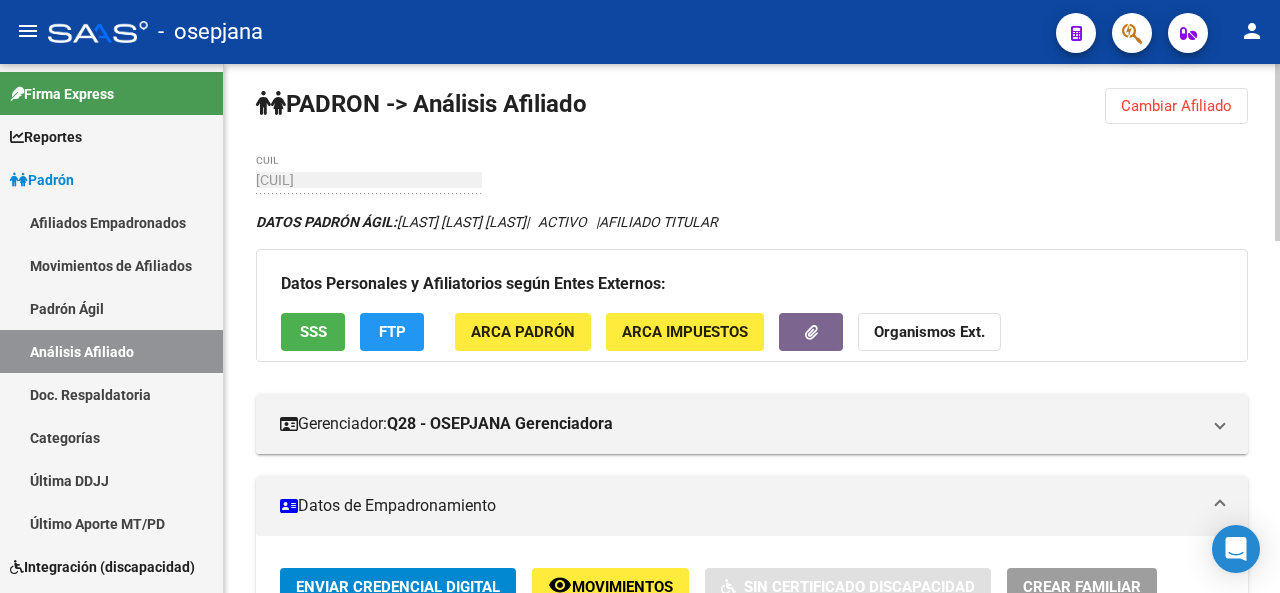 click 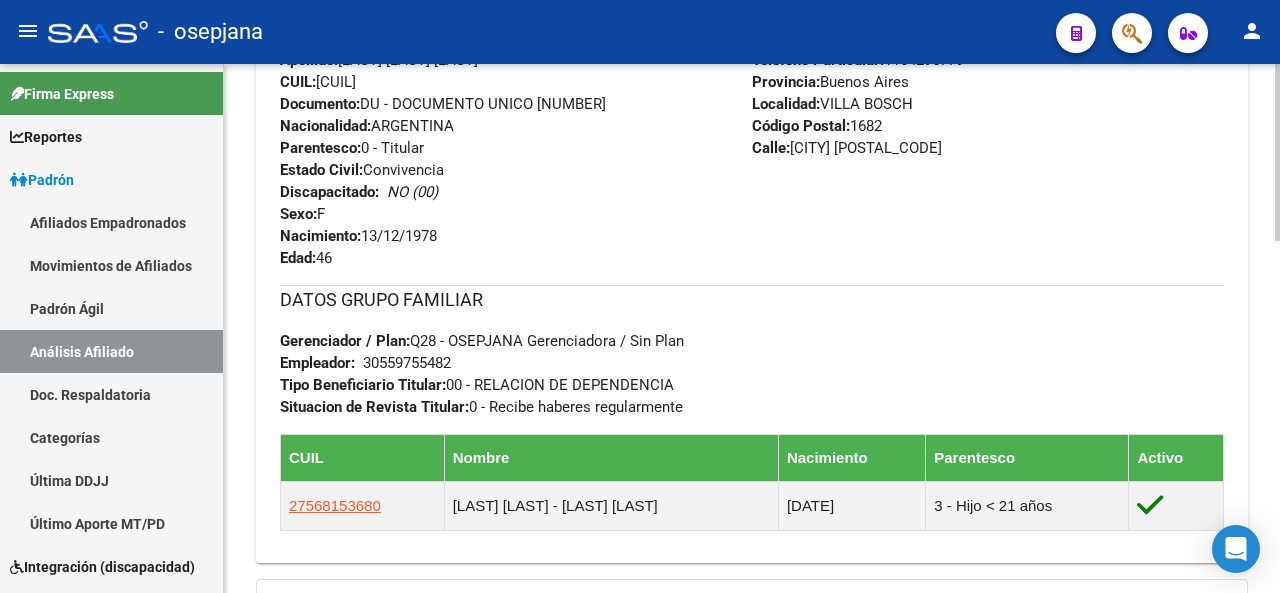 scroll, scrollTop: 920, scrollLeft: 0, axis: vertical 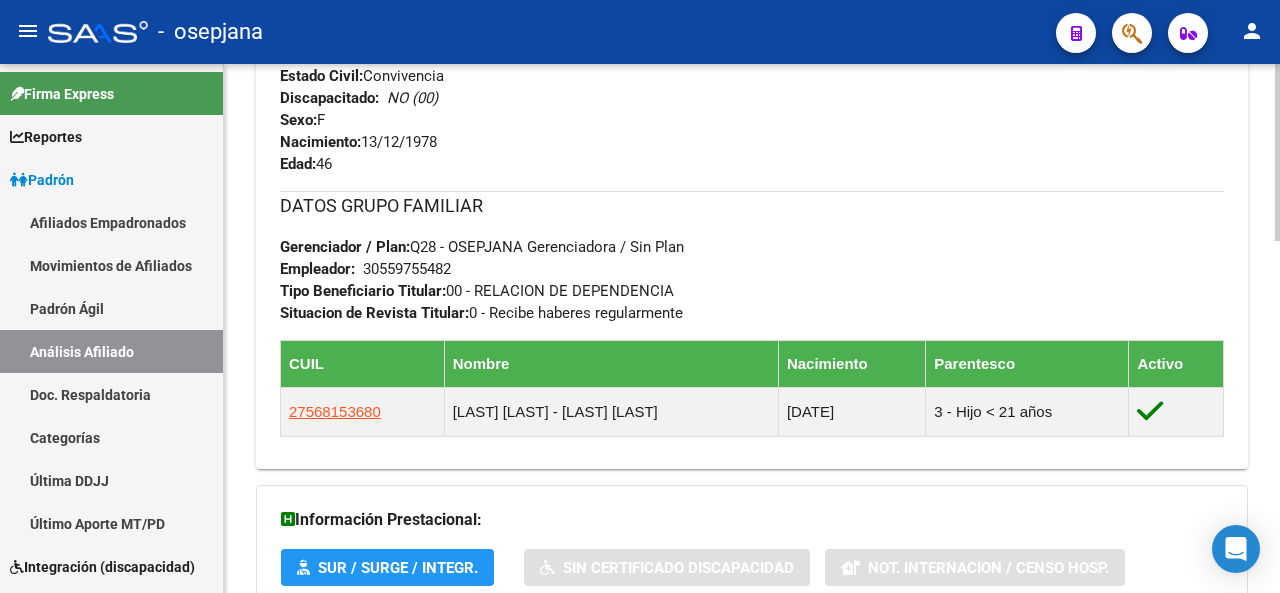 click 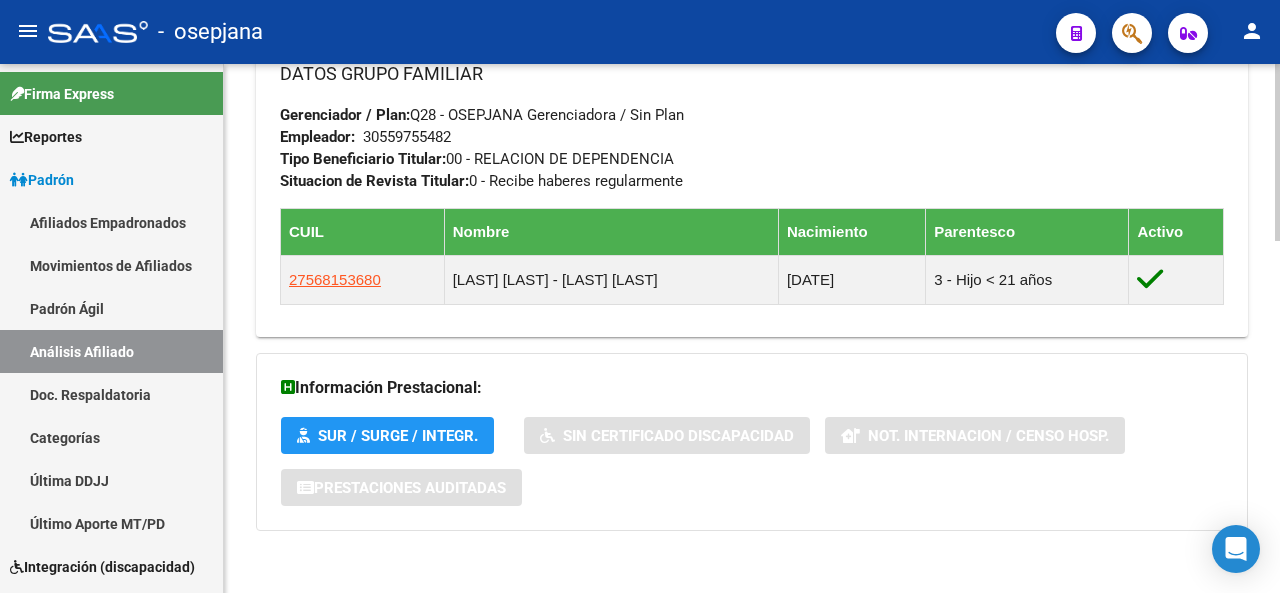 click 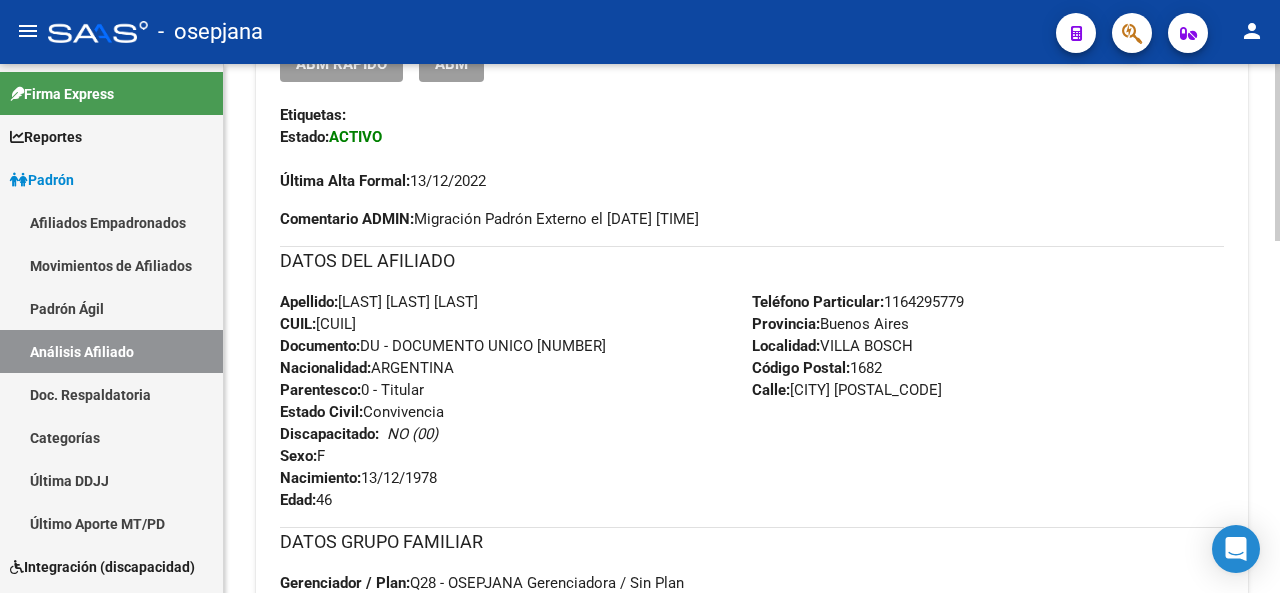 scroll, scrollTop: 452, scrollLeft: 0, axis: vertical 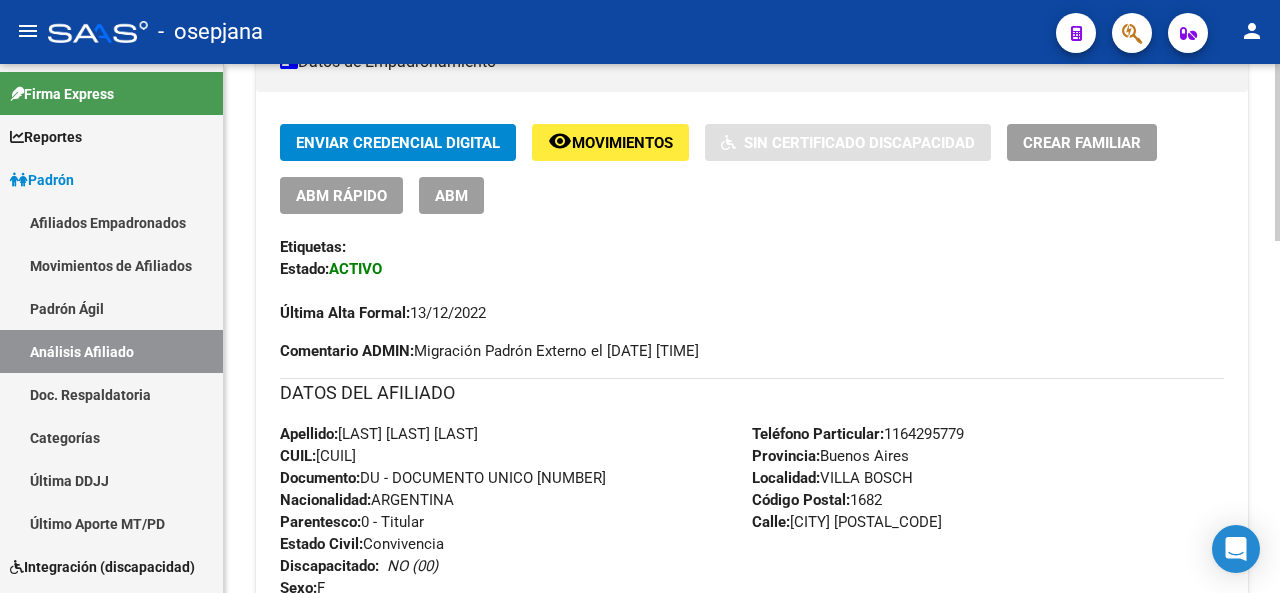 click 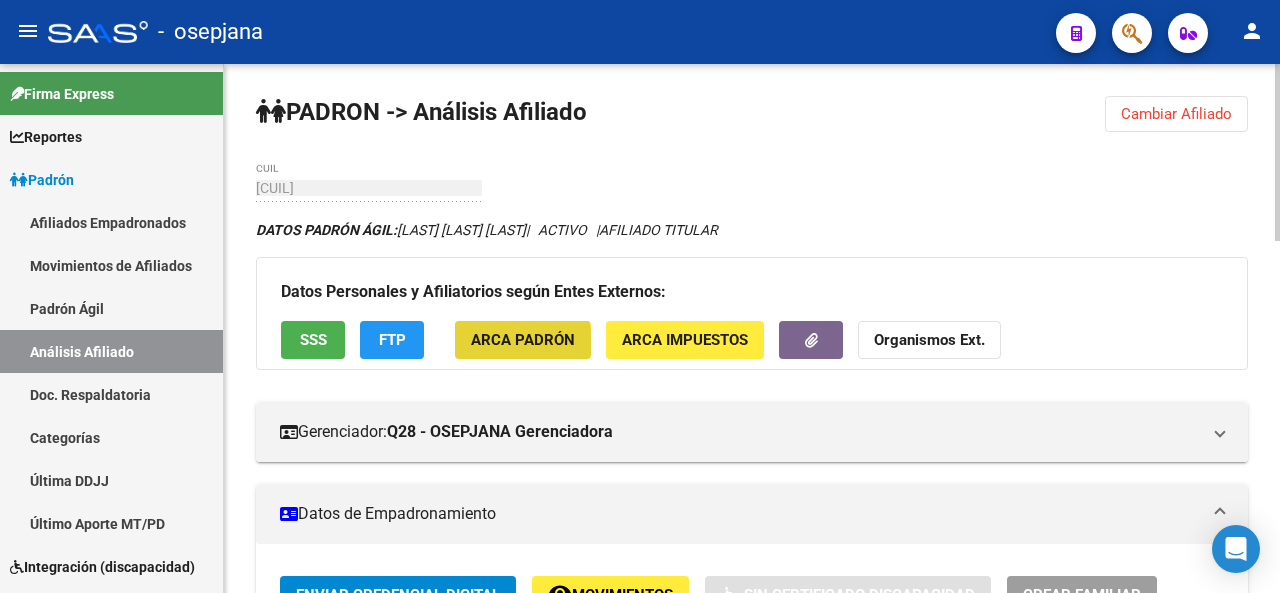 click on "ARCA Padrón" 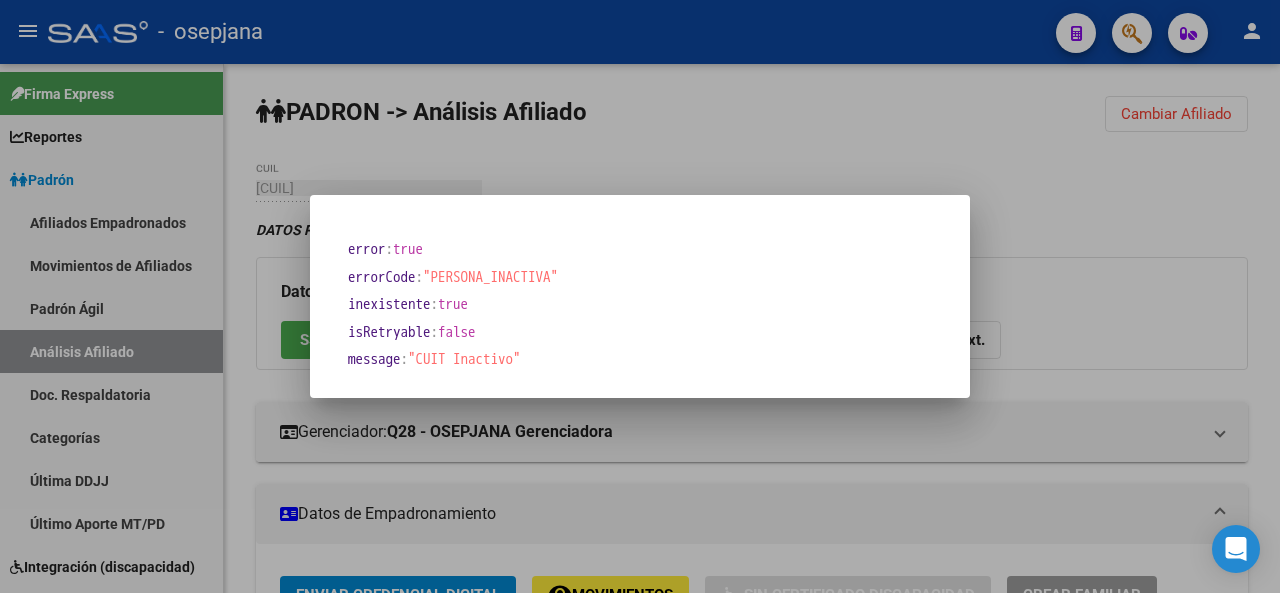 click at bounding box center [640, 296] 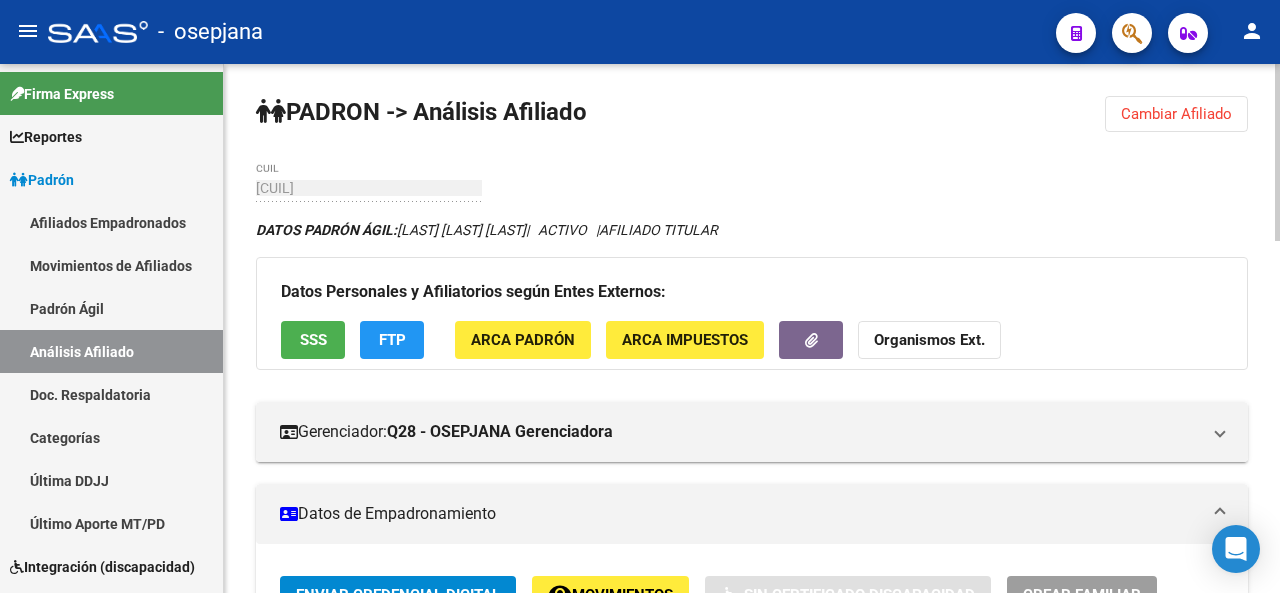 click on "ARCA Impuestos" 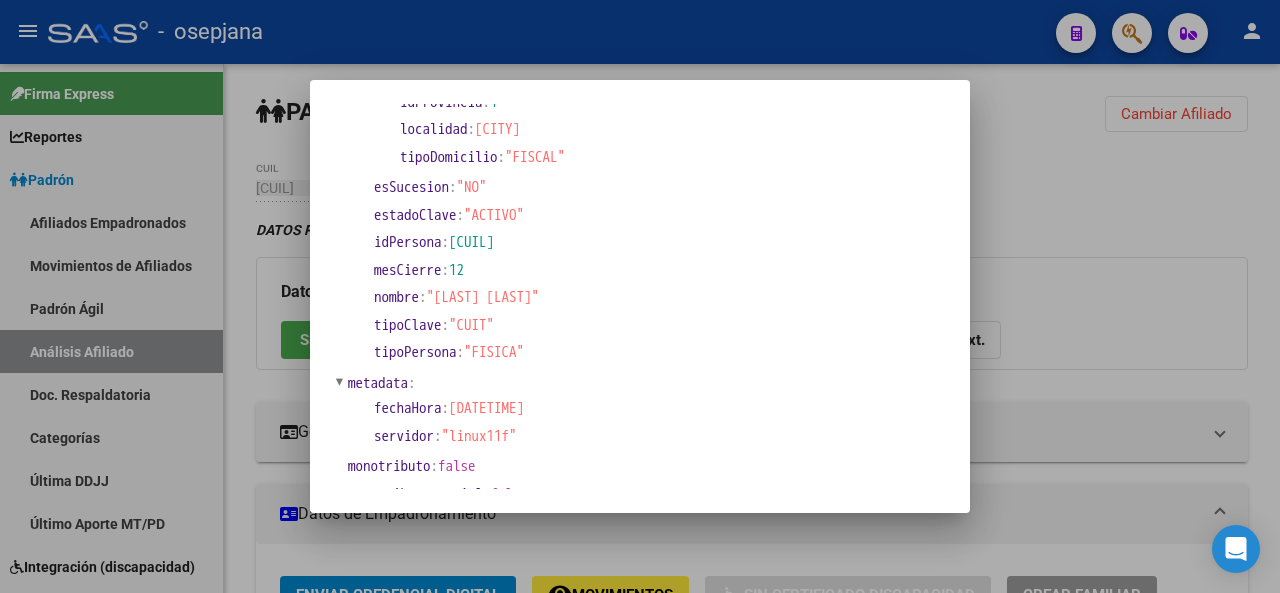 scroll, scrollTop: 211, scrollLeft: 0, axis: vertical 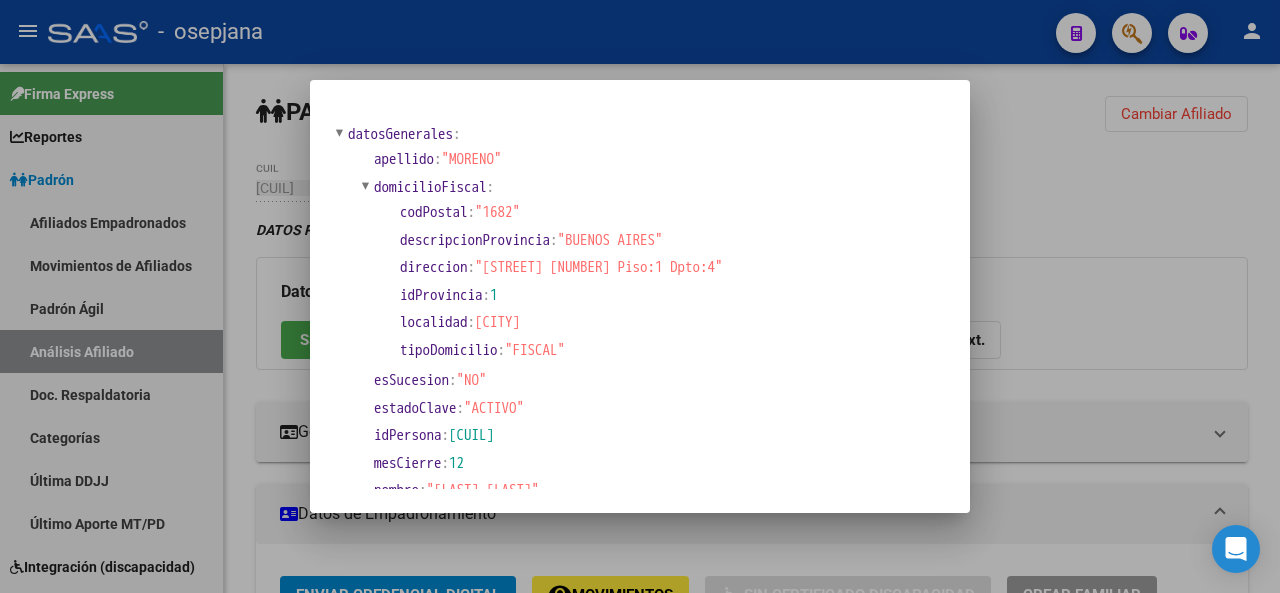 click at bounding box center (640, 296) 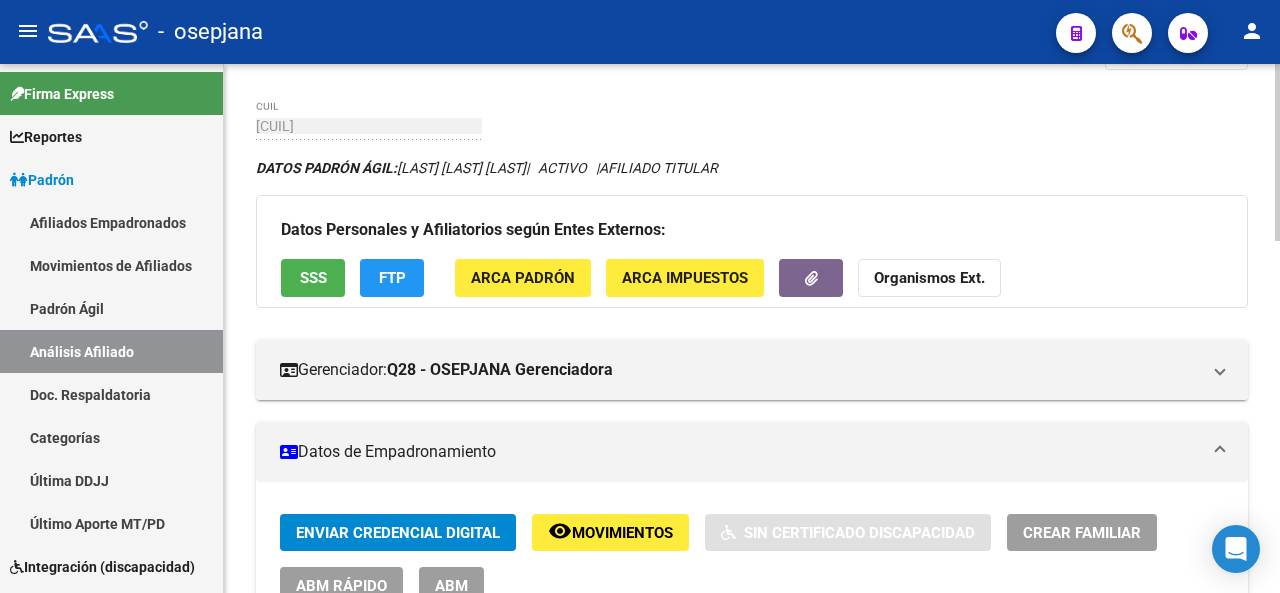 scroll, scrollTop: 65, scrollLeft: 0, axis: vertical 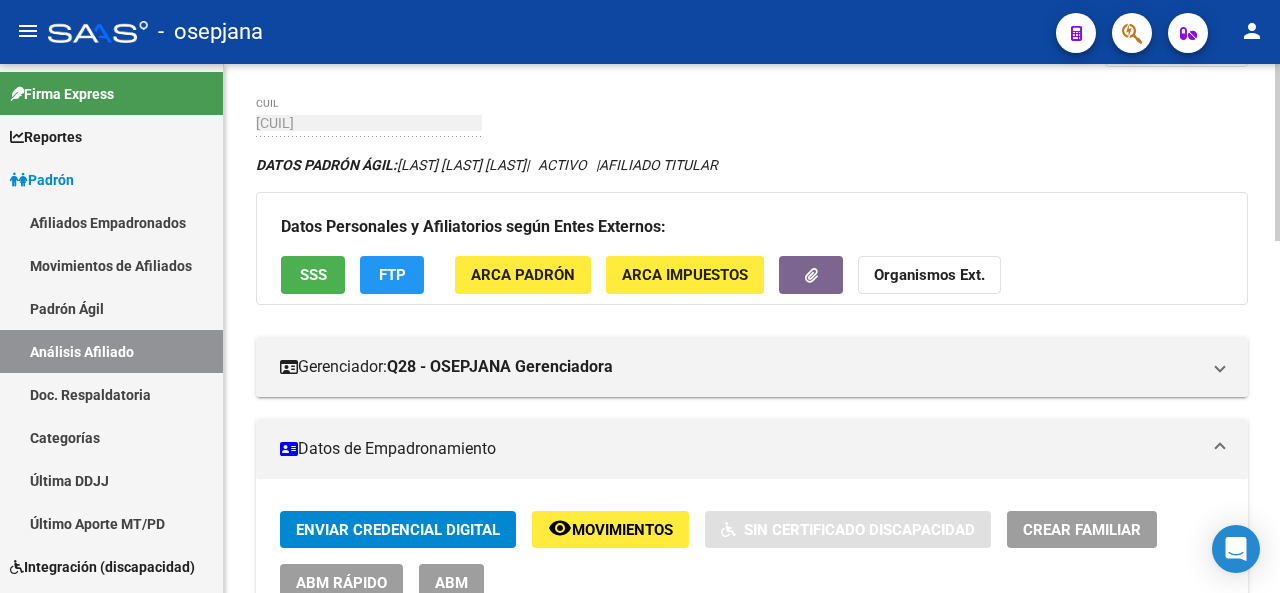 click 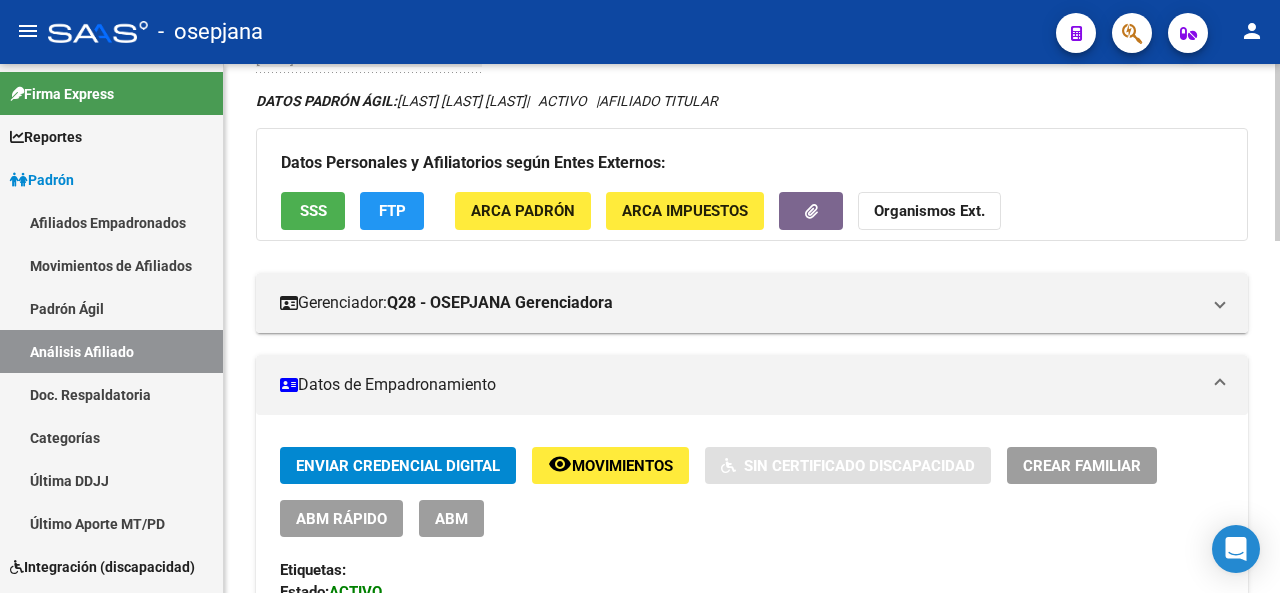 click 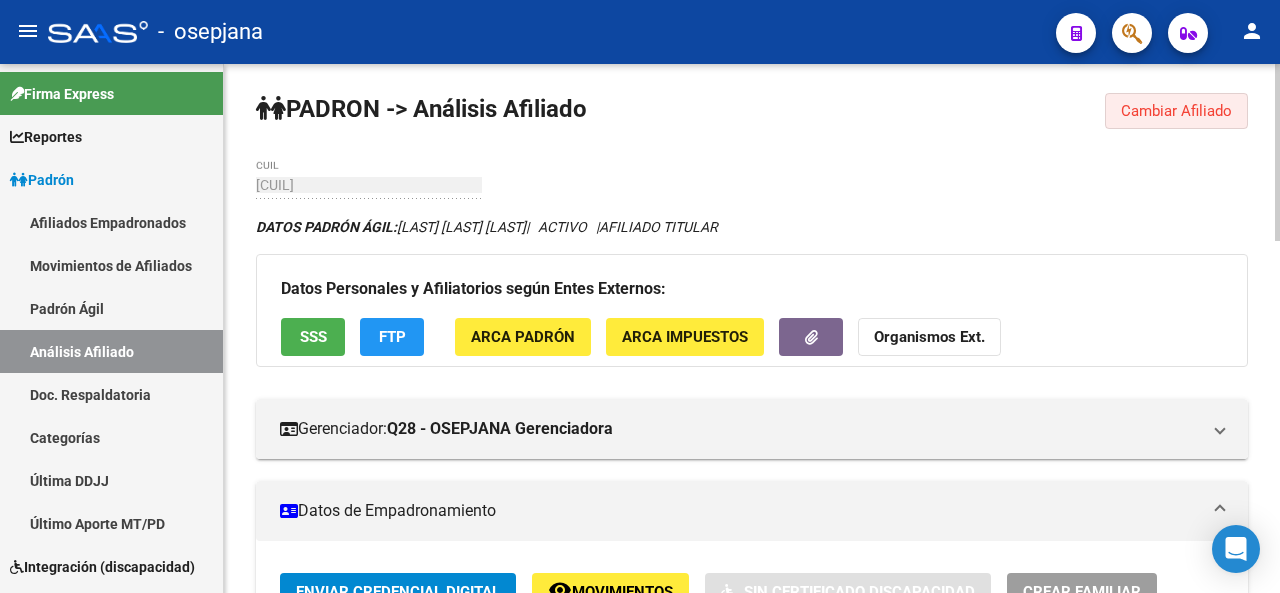 click on "Cambiar Afiliado" 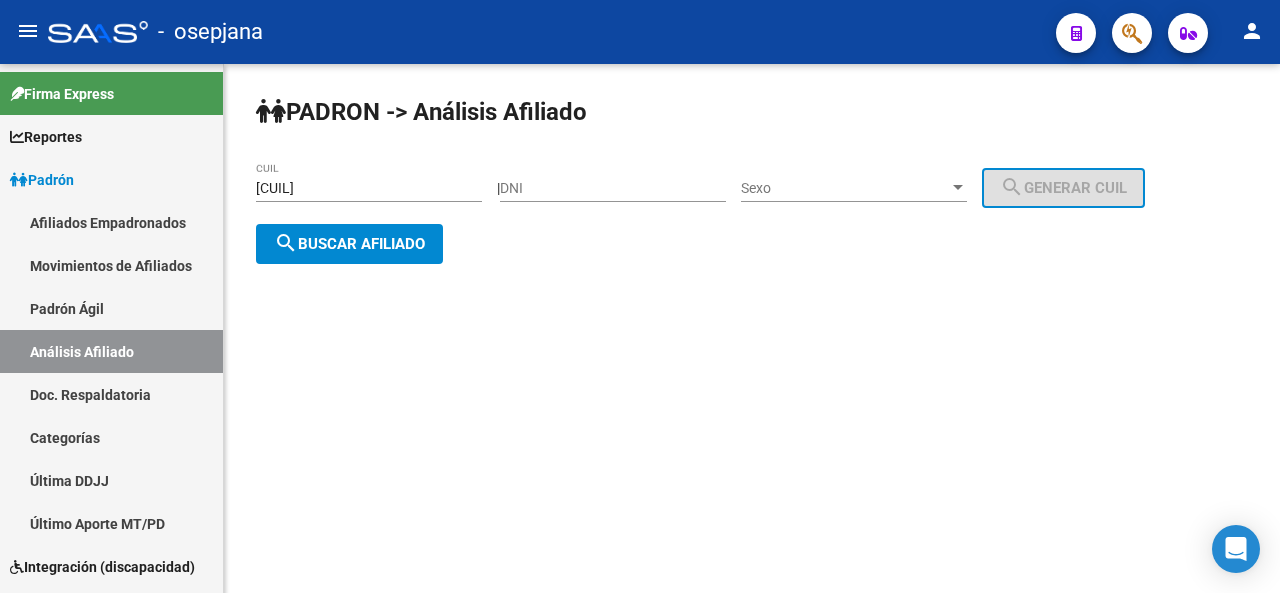 click on "[CUIL]" at bounding box center (369, 188) 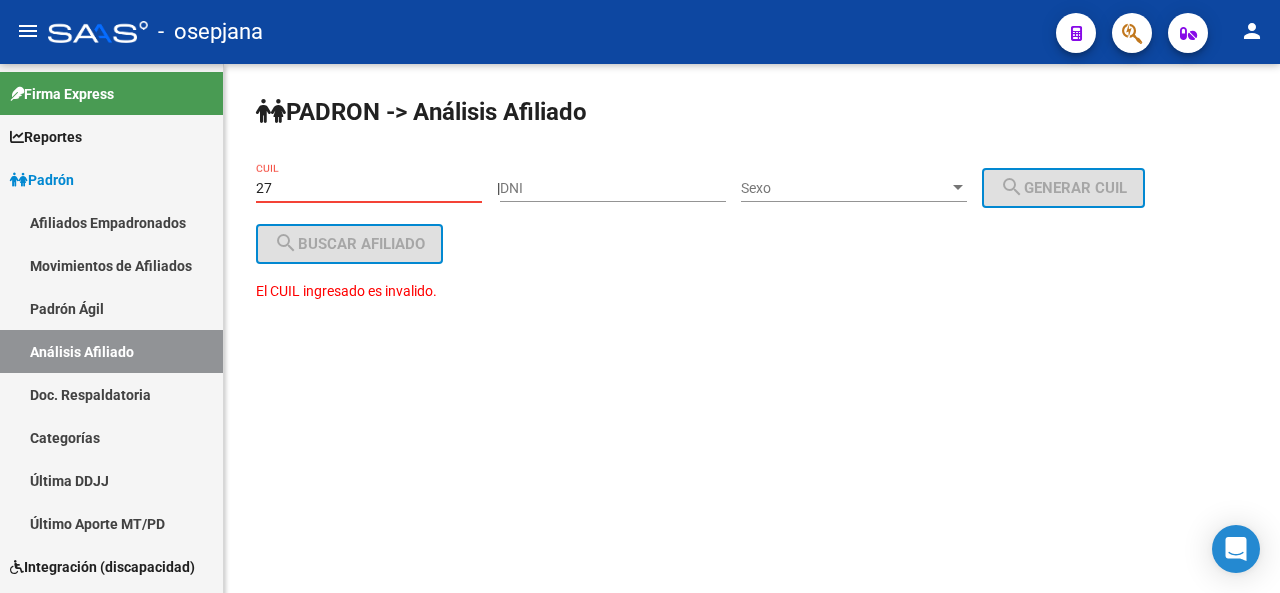 type on "2" 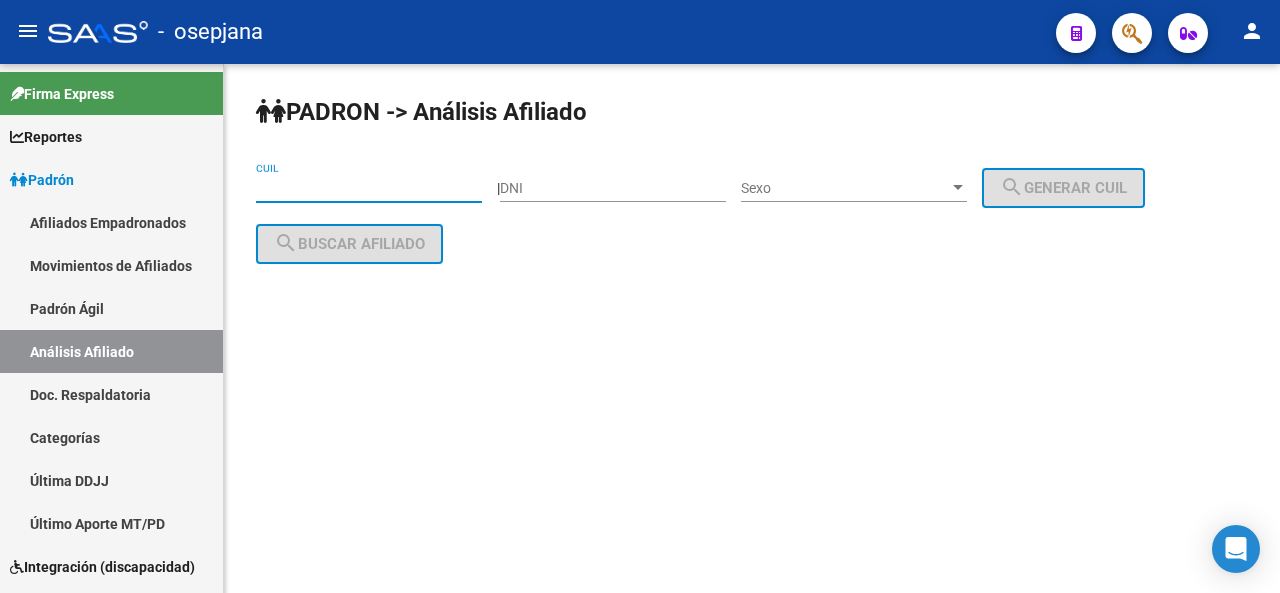 paste on "[CUIL]" 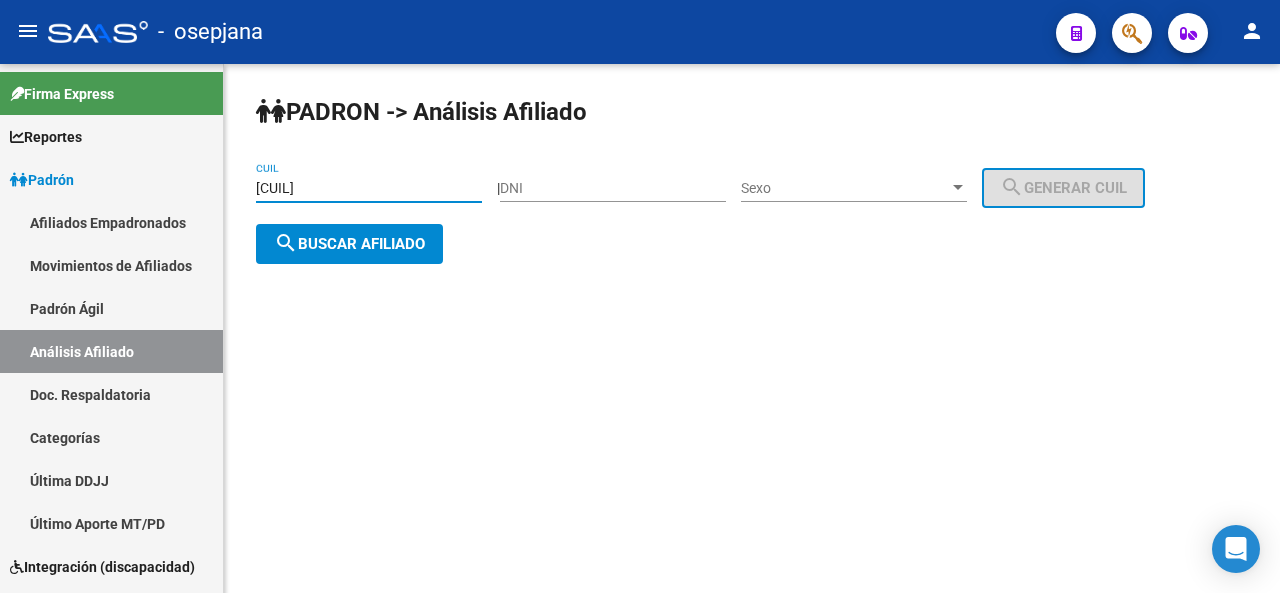 click on "search  Buscar afiliado" 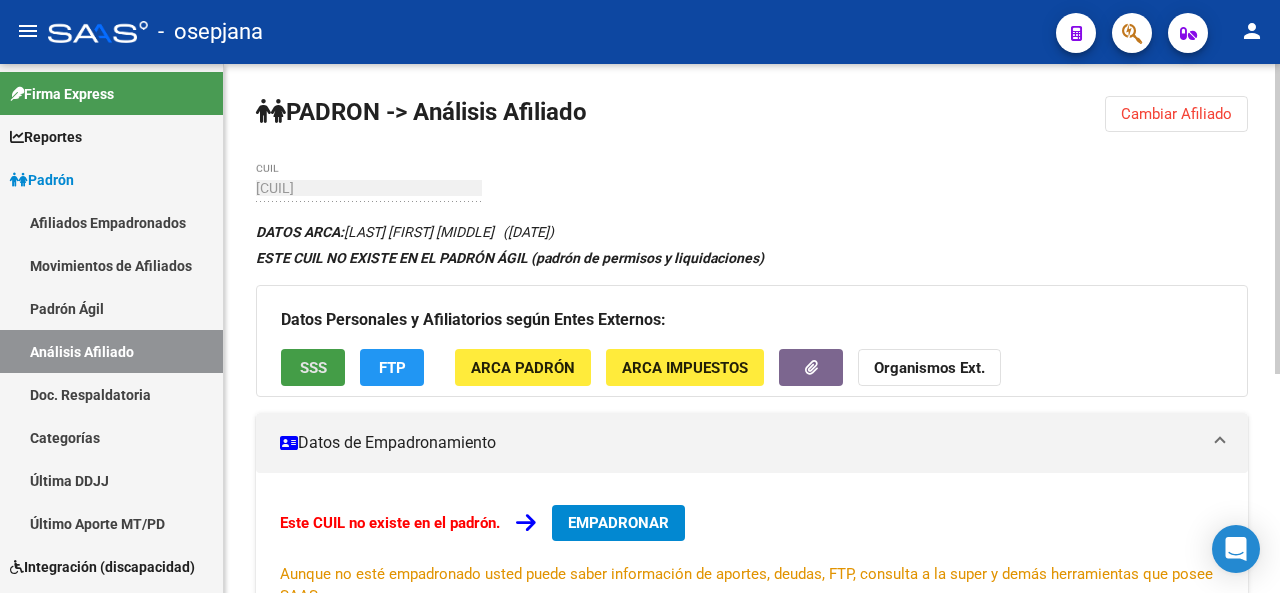 click on "SSS" 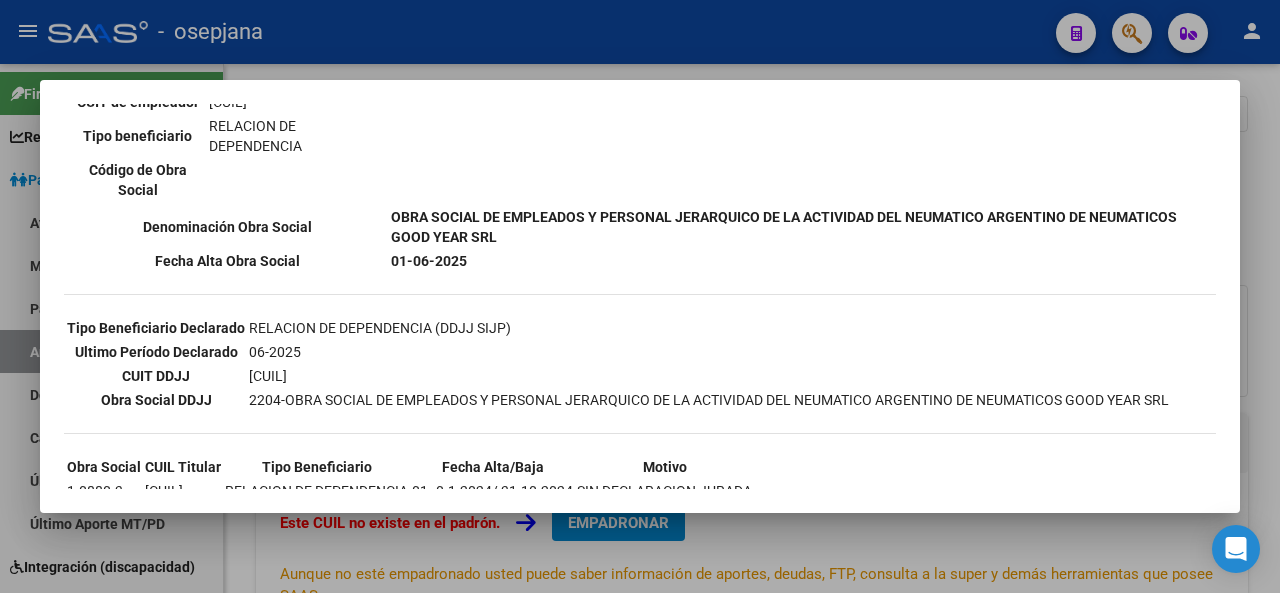 scroll, scrollTop: 497, scrollLeft: 0, axis: vertical 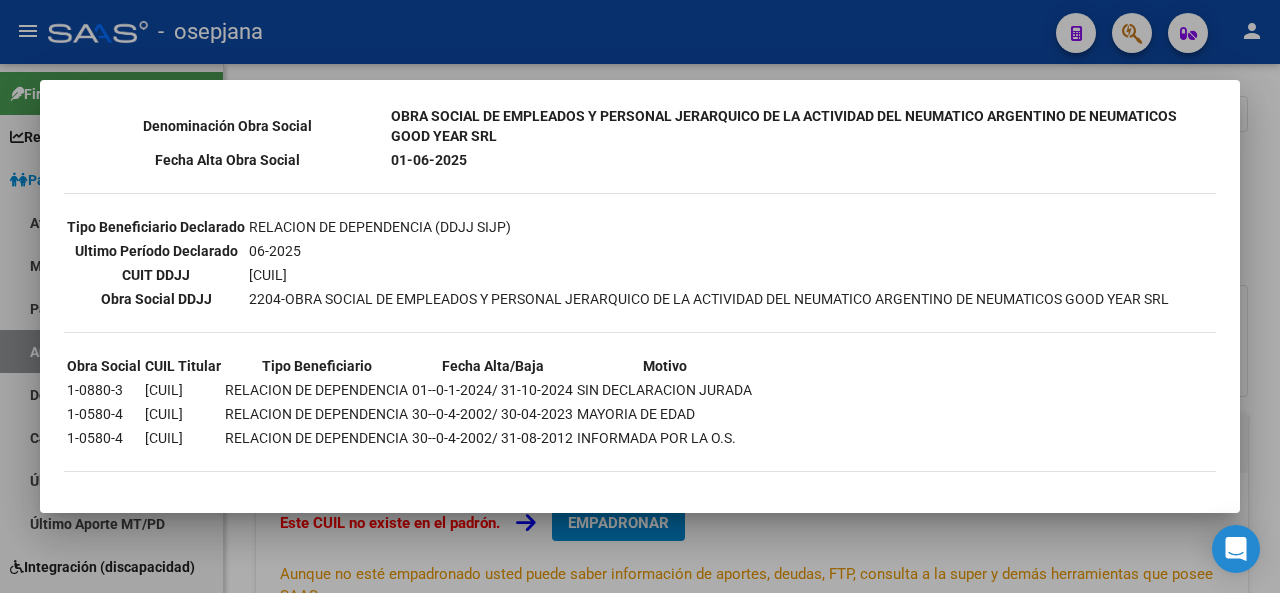 click at bounding box center (640, 296) 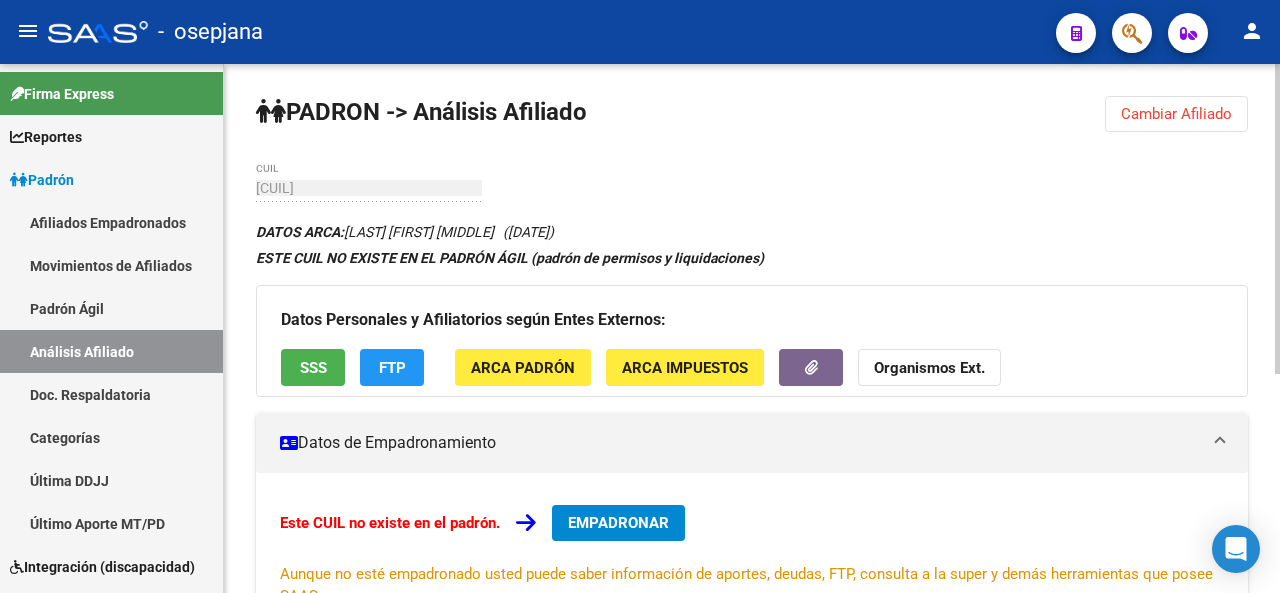 click 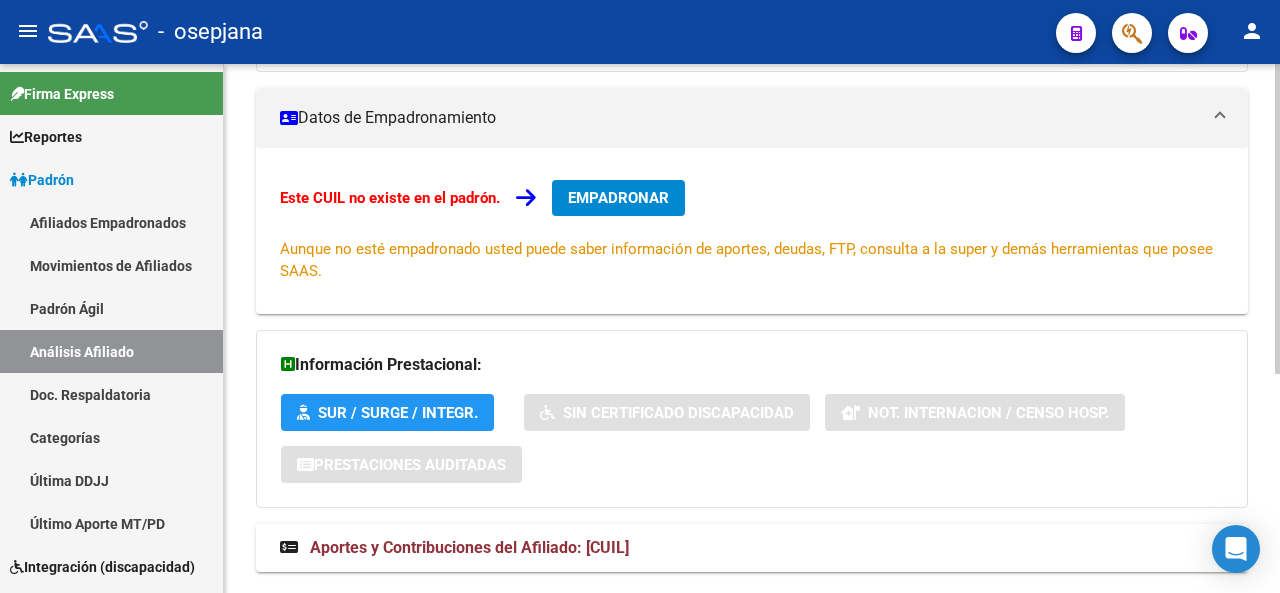scroll, scrollTop: 373, scrollLeft: 0, axis: vertical 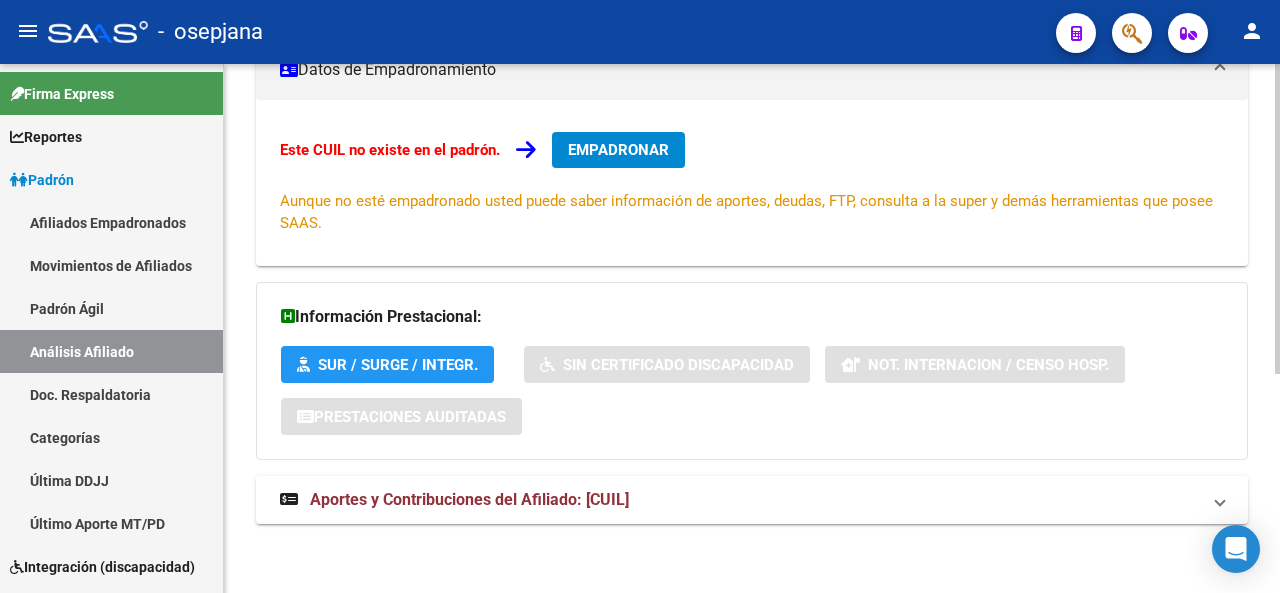 click 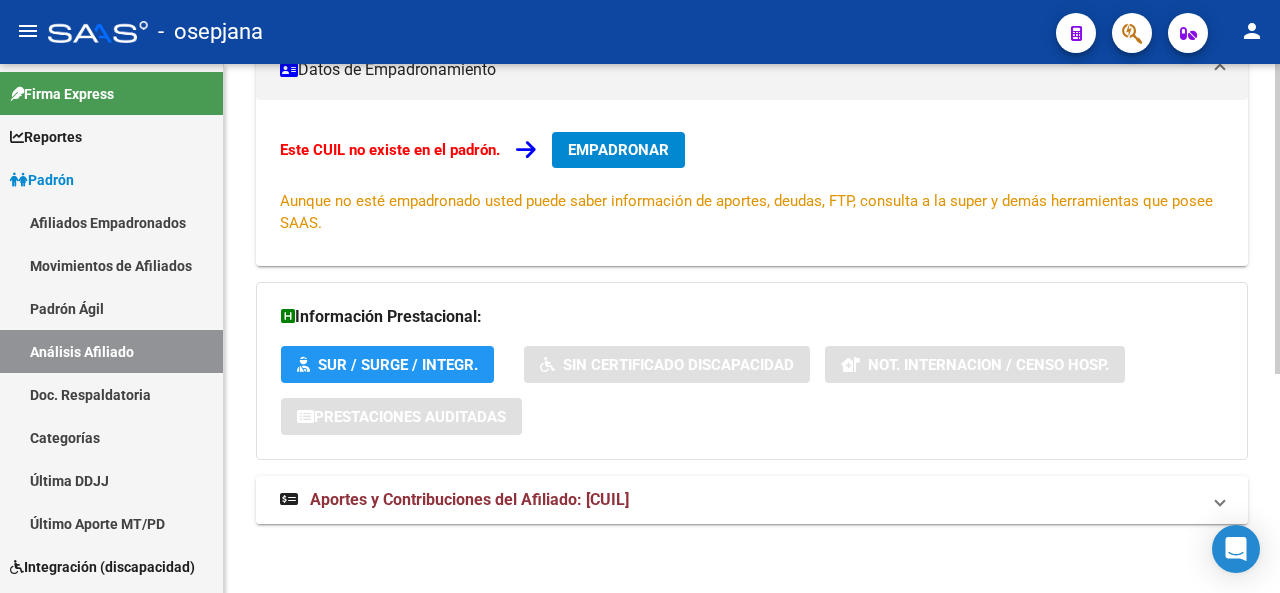 click on "Aportes y Contribuciones del Afiliado: [CUIL]" at bounding box center (740, 500) 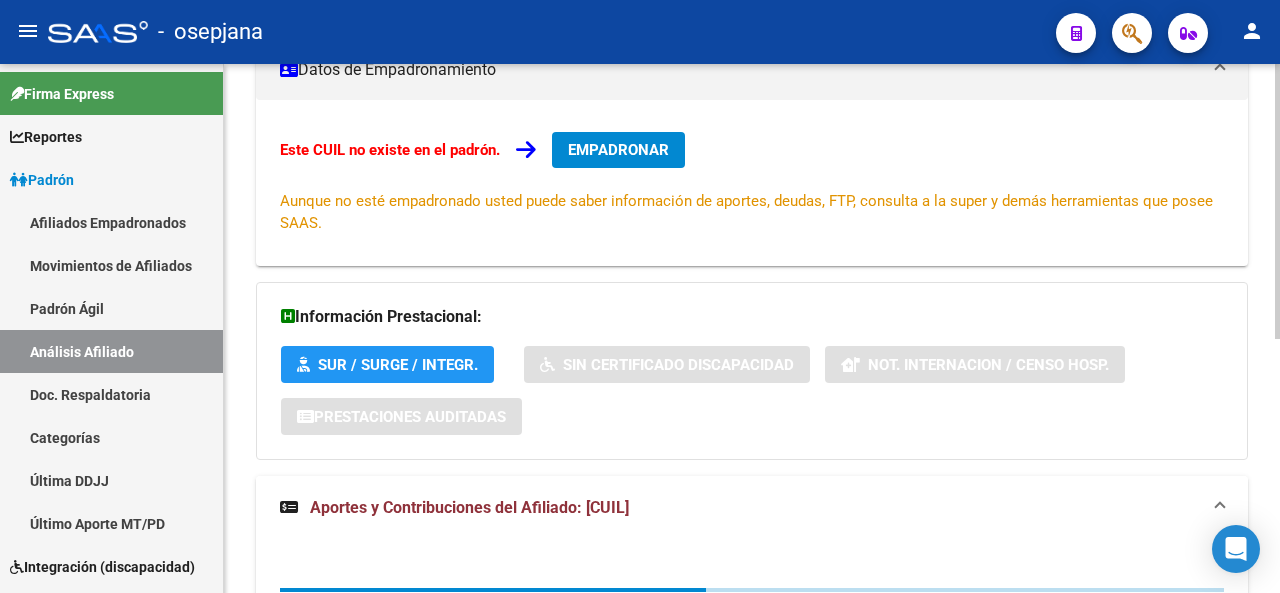 click 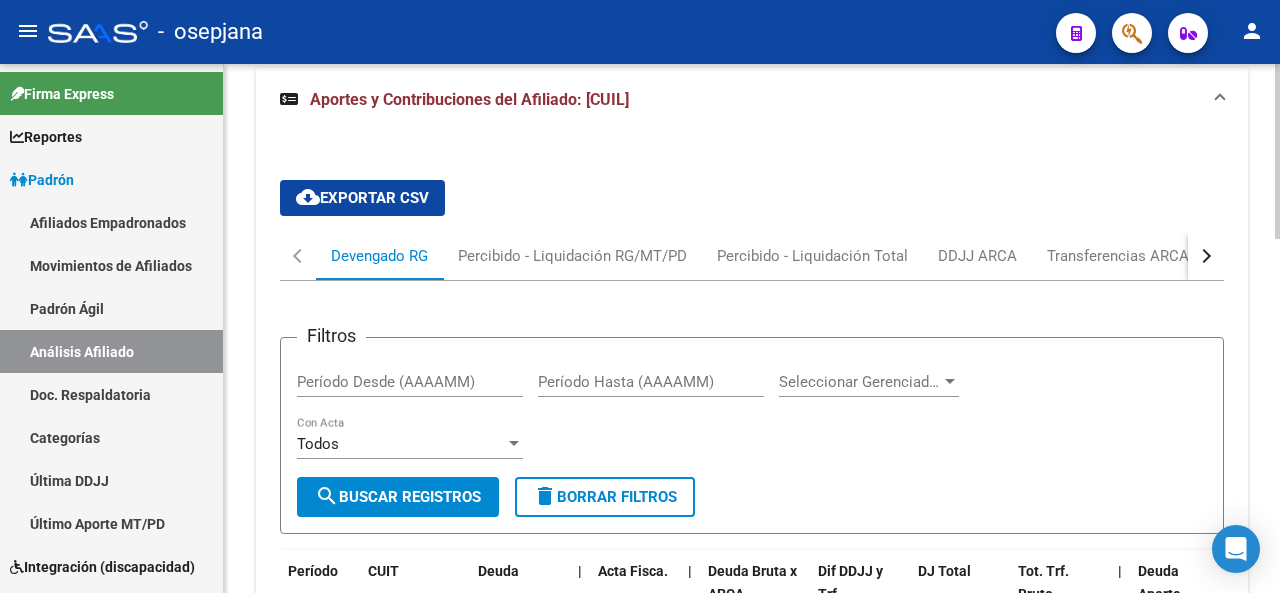 click 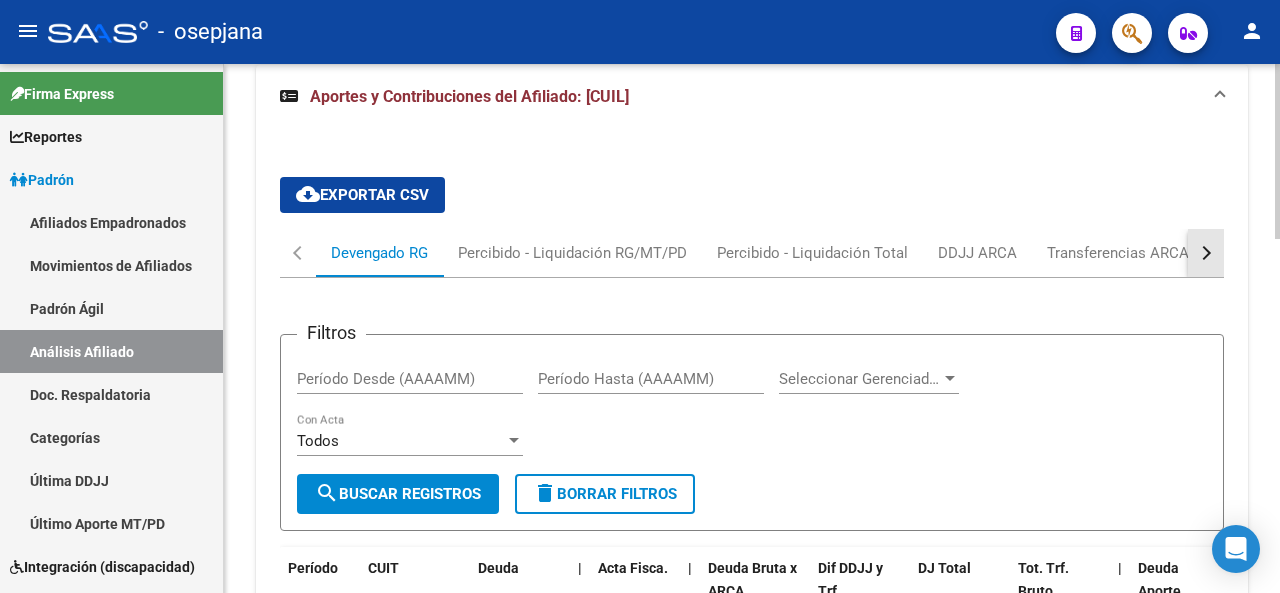 click at bounding box center (1206, 253) 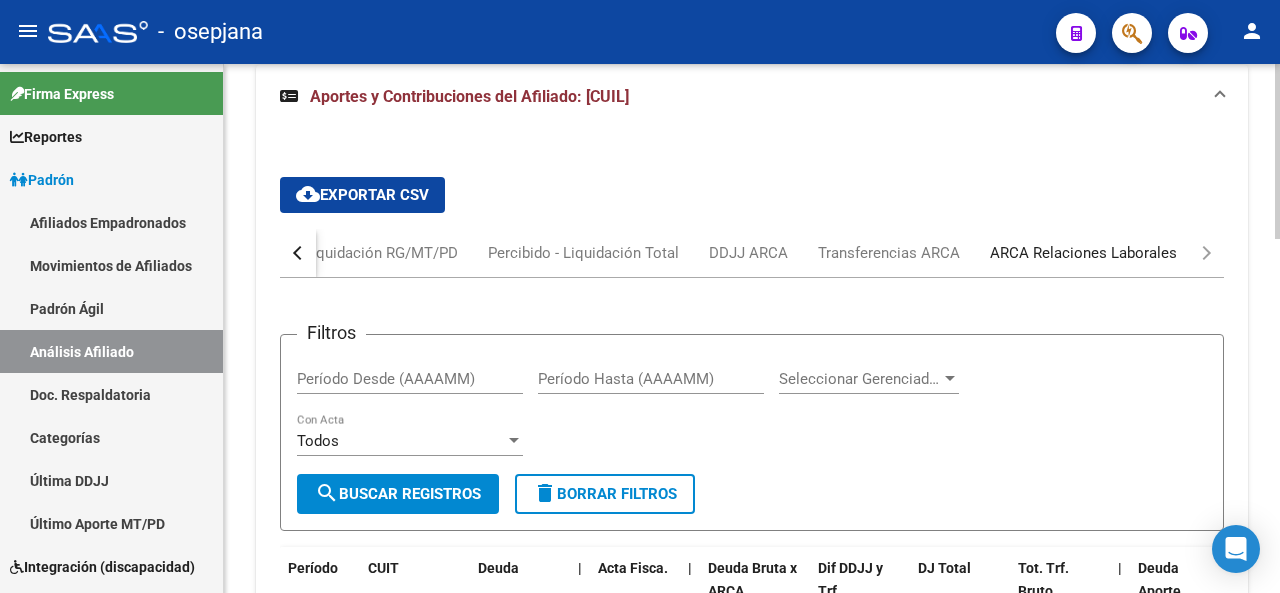 click on "ARCA Relaciones Laborales" at bounding box center [1083, 253] 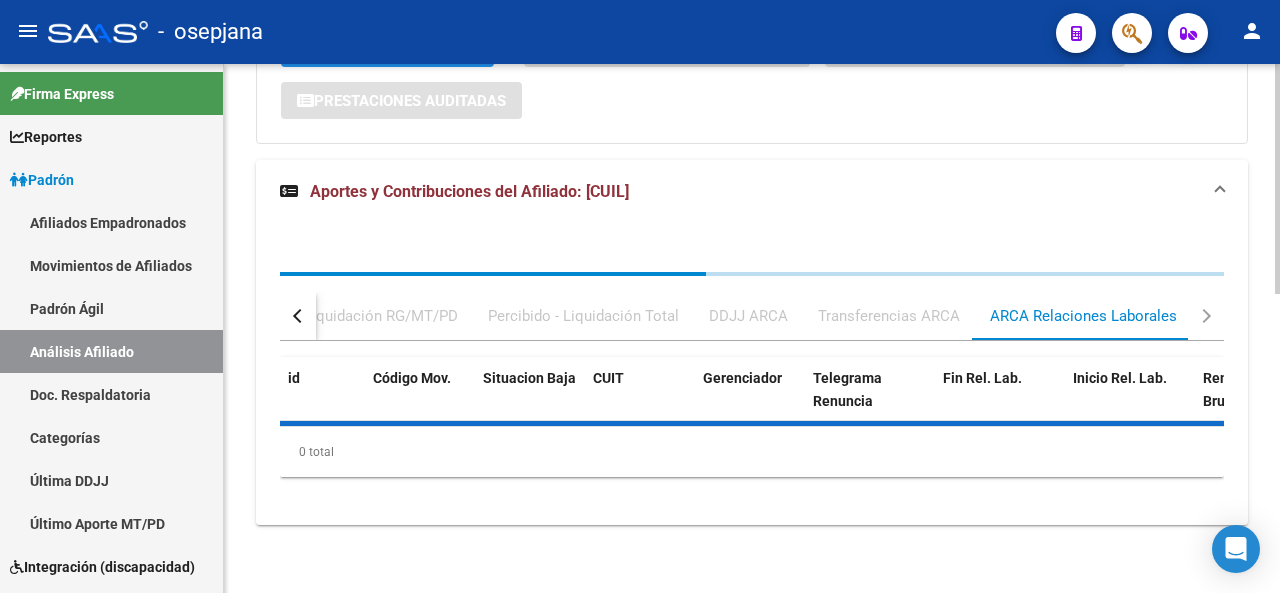 scroll, scrollTop: 784, scrollLeft: 0, axis: vertical 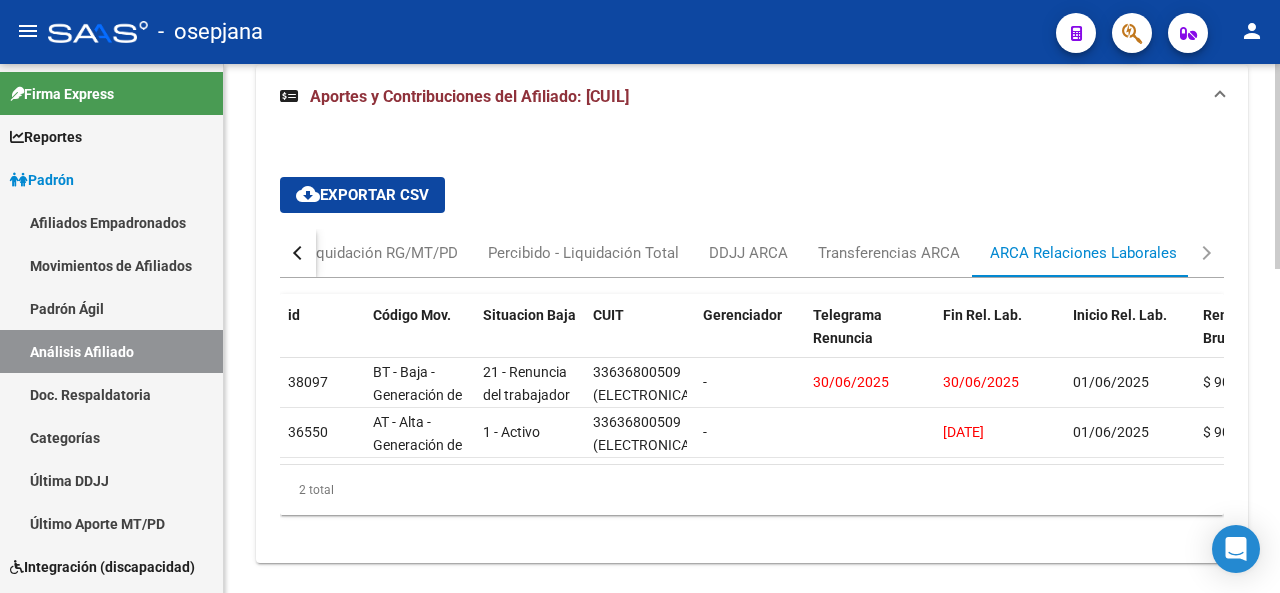 click on "DATOS ARCA:  [LASTNAME] [LASTNAME] [LASTNAME]       ([DATE])  ESTE CUIL NO EXISTE EN EL PADRÓN ÁGIL (padrón de permisos y liquidaciones) Datos Personales y Afiliatorios según Entes Externos: SSS FTP ARCA Padrón ARCA Impuestos Organismos Ext.    Datos de Empadronamiento  Este CUIL no existe en el padrón.   EMPADRONAR
Aunque no esté empadronado usted puede saber información de aportes, deudas, FTP, consulta a la super y demás herramientas que posee SAAS.   Información Prestacional:       SUR / SURGE / INTEGR.    Sin Certificado Discapacidad    Not. Internacion / Censo Hosp.  Prestaciones Auditadas     Aportes y Contribuciones del Afiliado: [CUIL] cloud_download  Exportar CSV  Devengado RG Percibido - Liquidación RG/MT/PD Percibido - Liquidación Total DDJJ ARCA Transferencias ARCA ARCA Relaciones Laborales id Código Mov. Situacion Baja CUIT Gerenciador Telegrama Renuncia Fin Rel. Lab. Inicio Rel. Lab. Renumeracion Bruta Categoria Convenio Actividad Puesto Modalidad Régimen Aportes [NUMBER]  -" 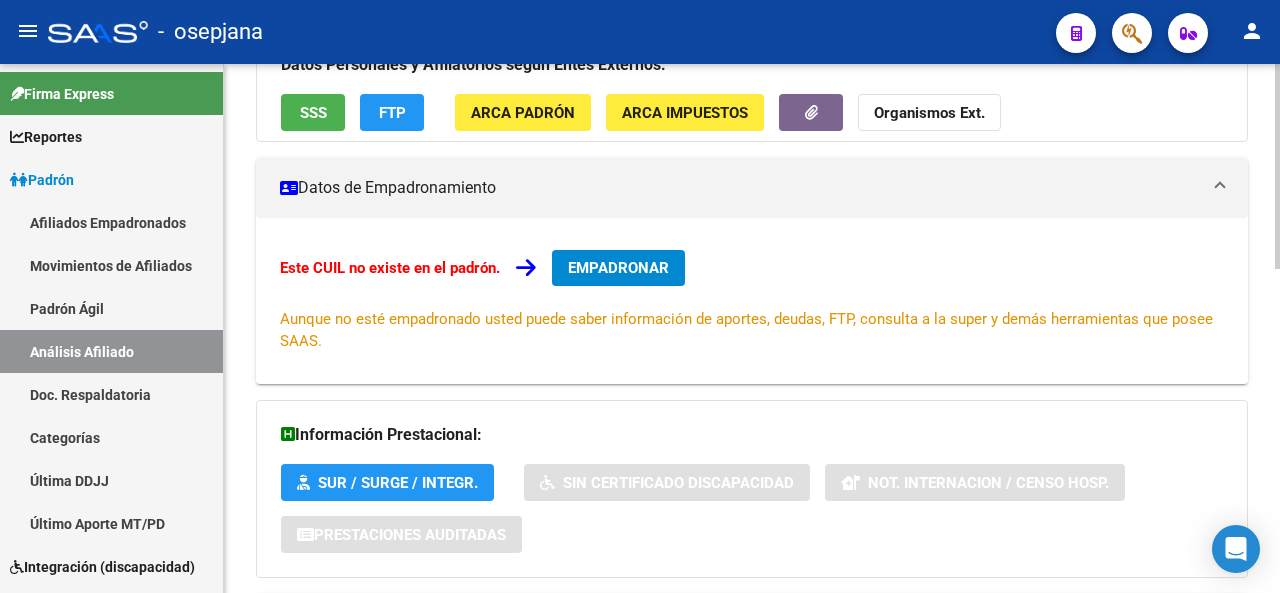 click 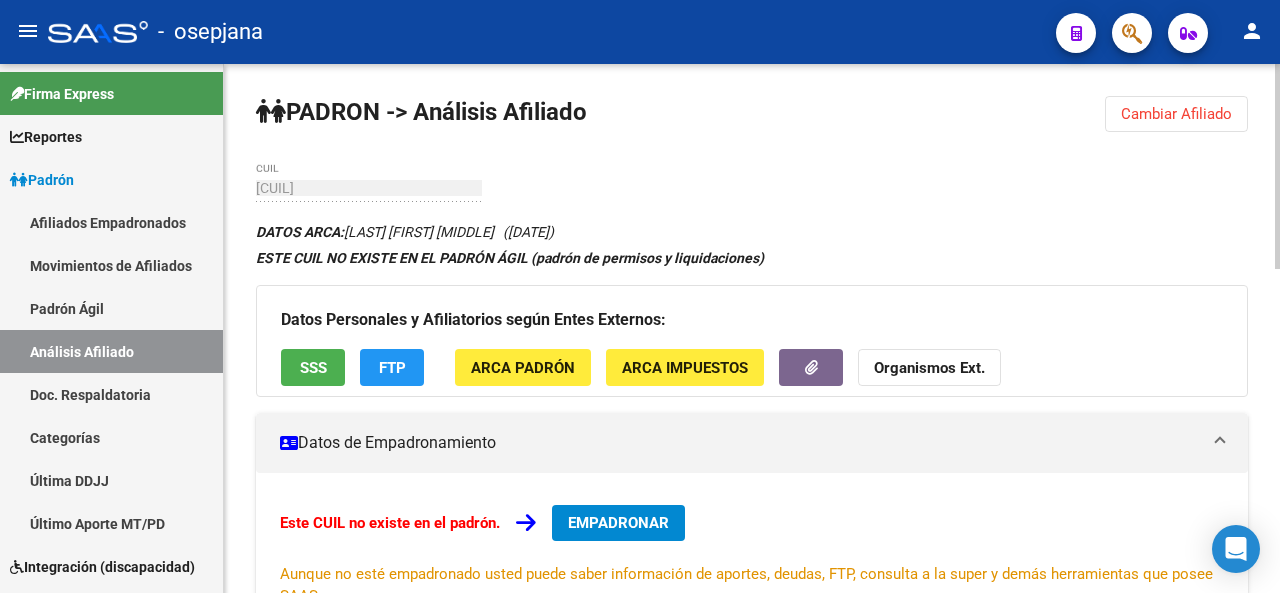 click 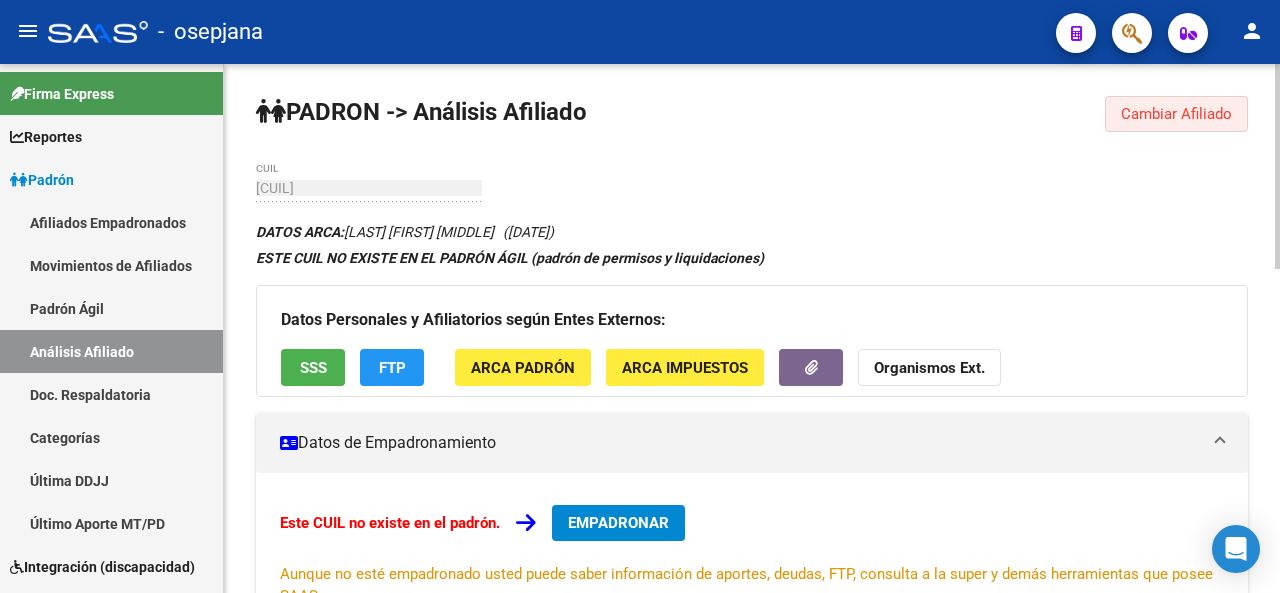 click on "Cambiar Afiliado" 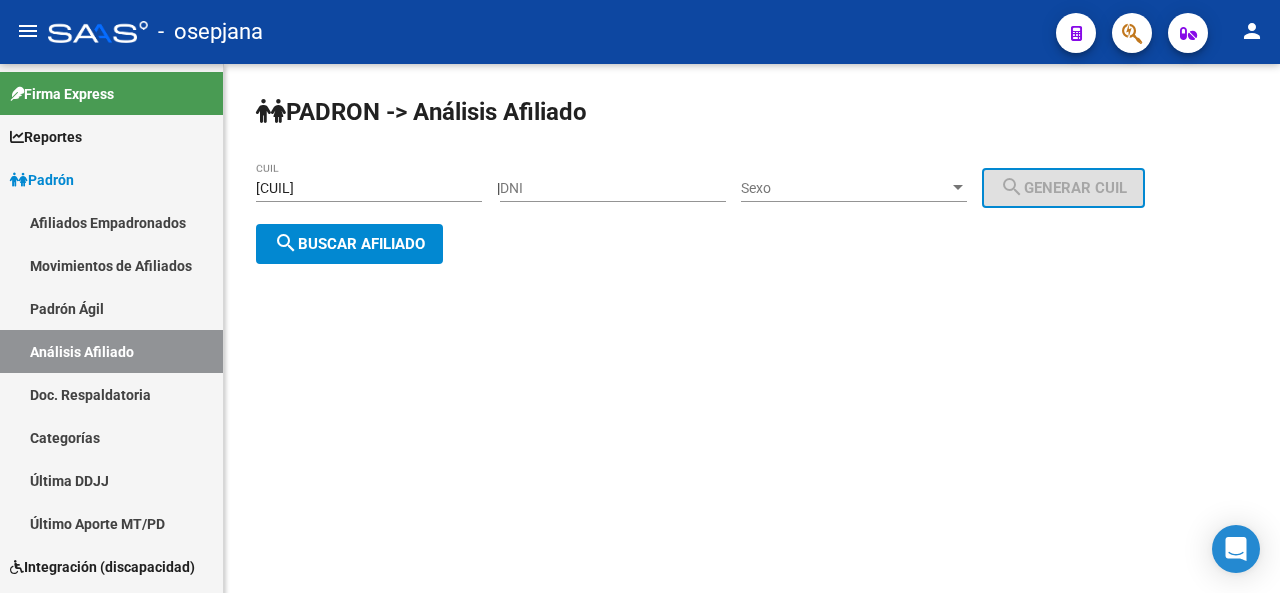 click on "[CUIL] CUIL" 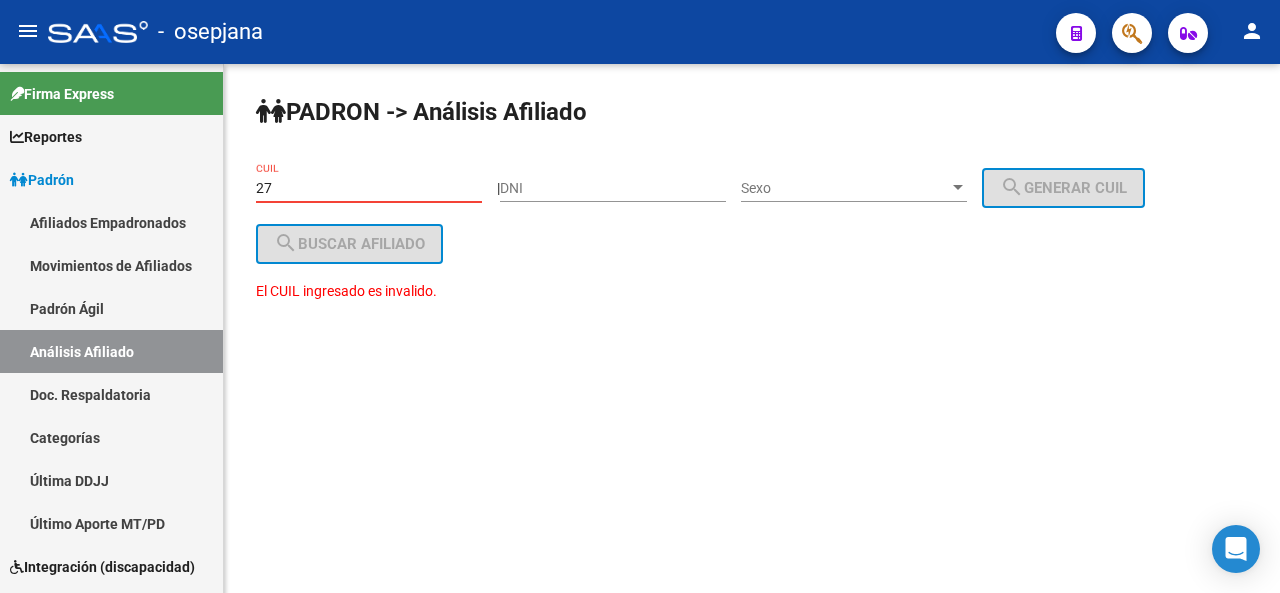type on "2" 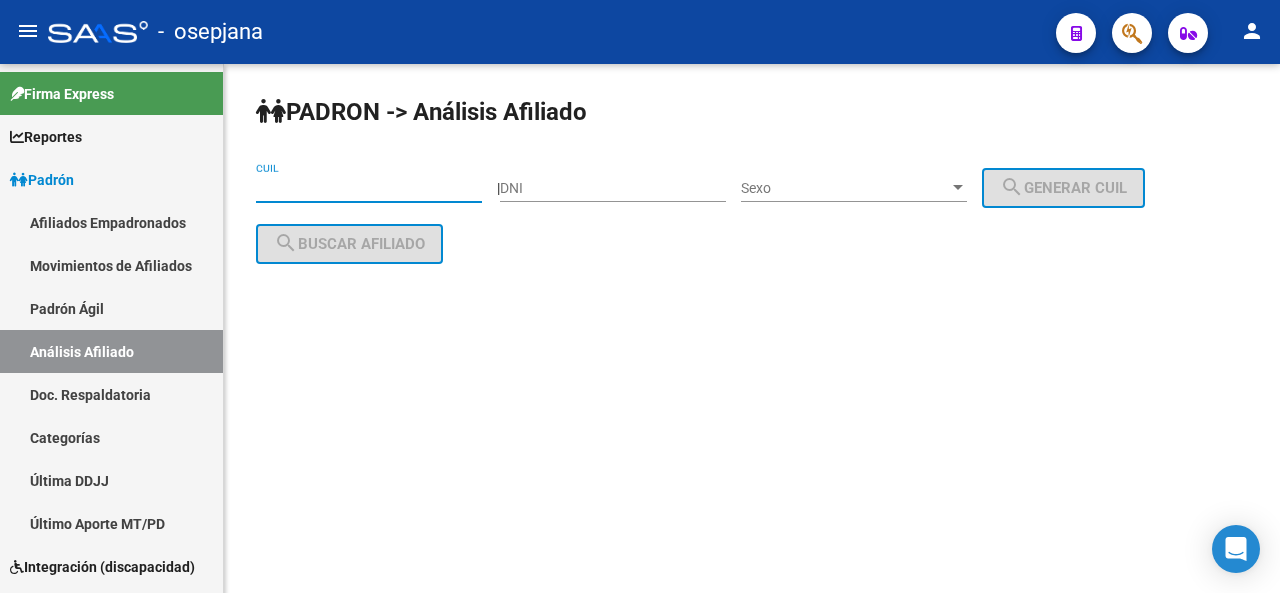 paste on "[NUMBER]-[NUMBER]" 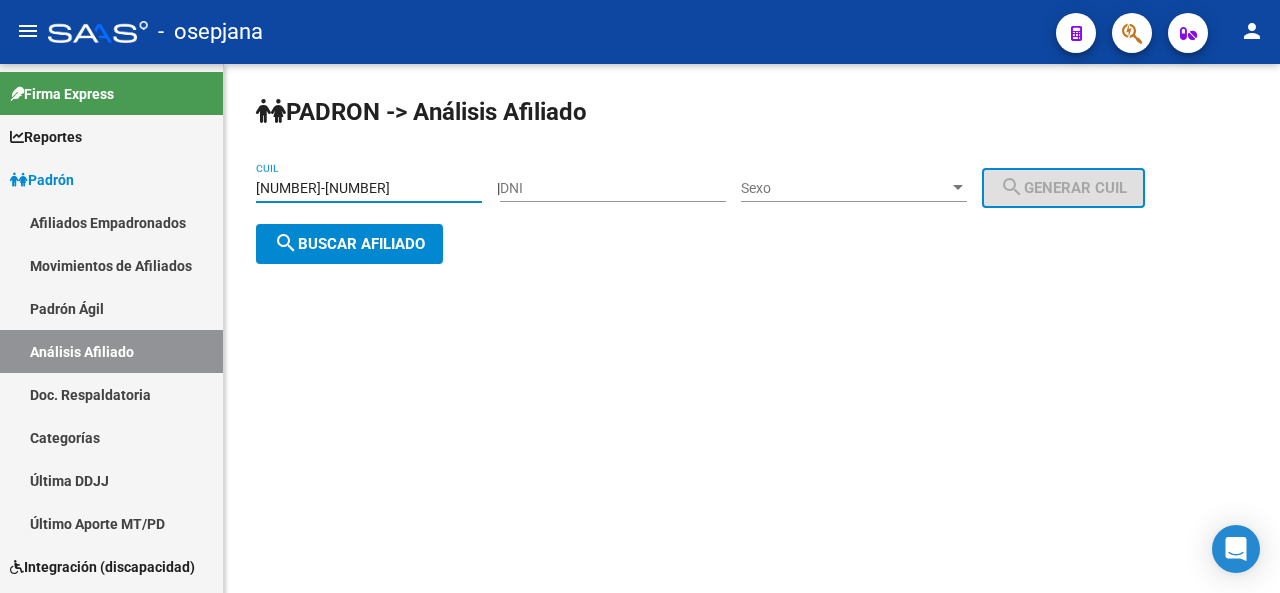 click on "search  Buscar afiliado" 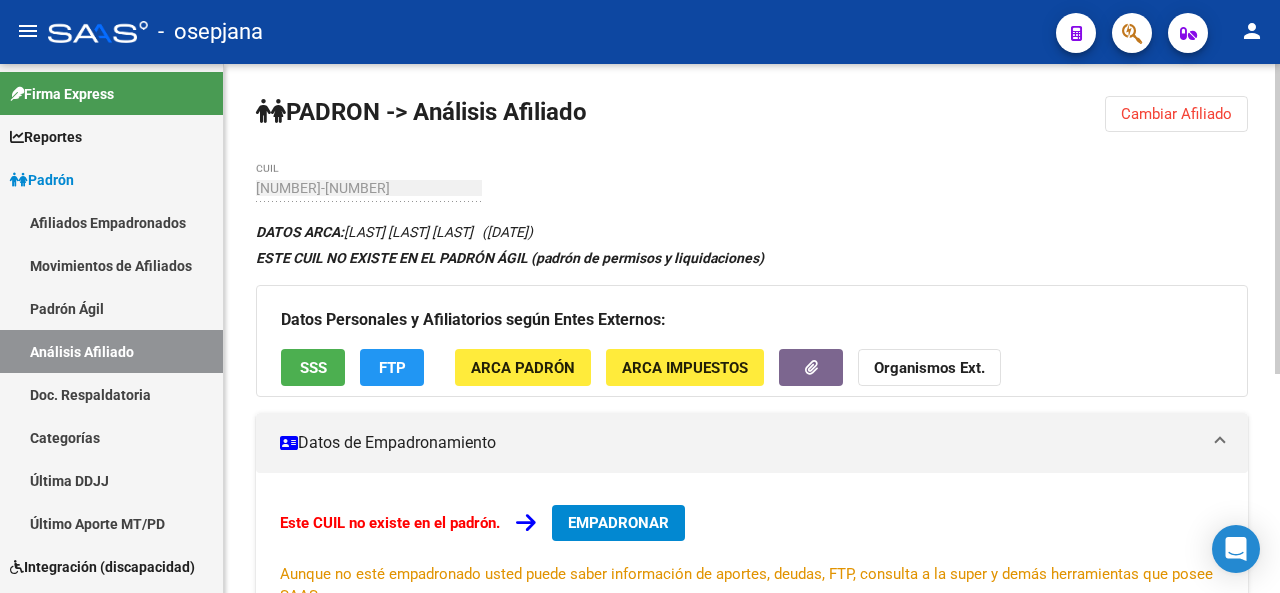 click on "SSS" 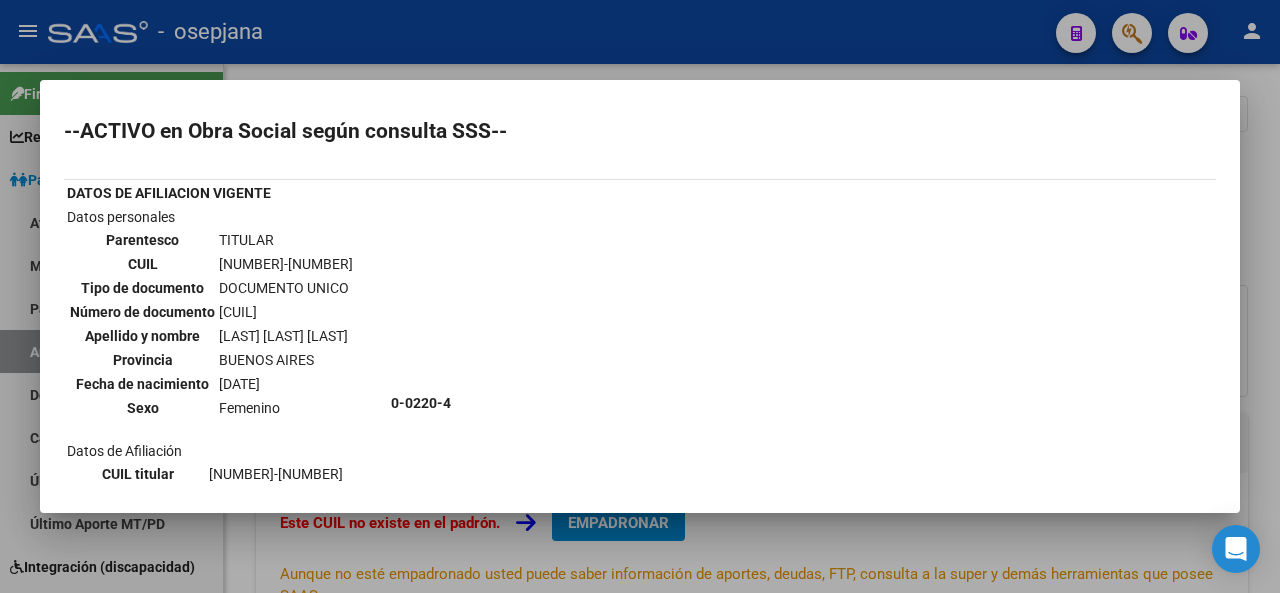 scroll, scrollTop: 336, scrollLeft: 0, axis: vertical 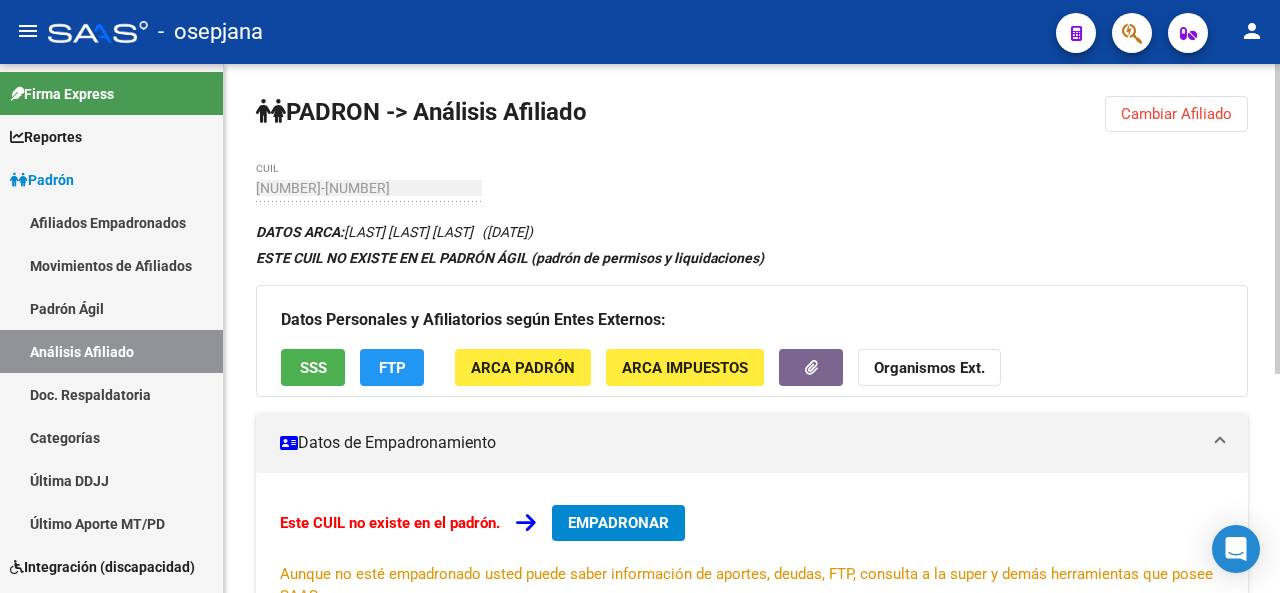 click 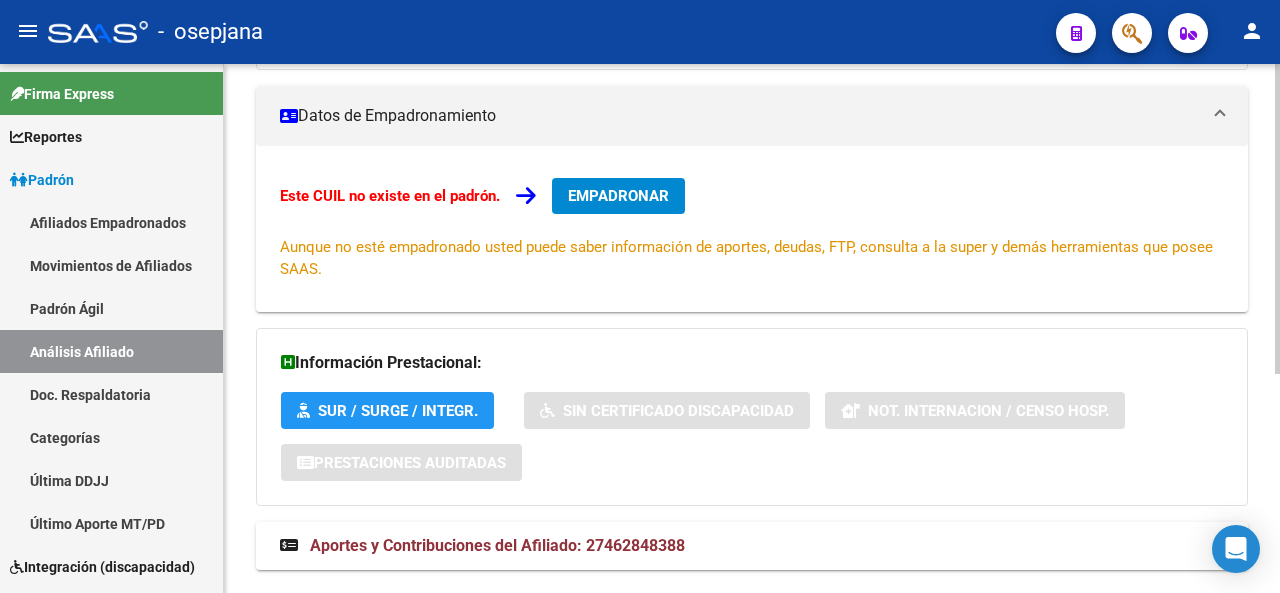 scroll, scrollTop: 373, scrollLeft: 0, axis: vertical 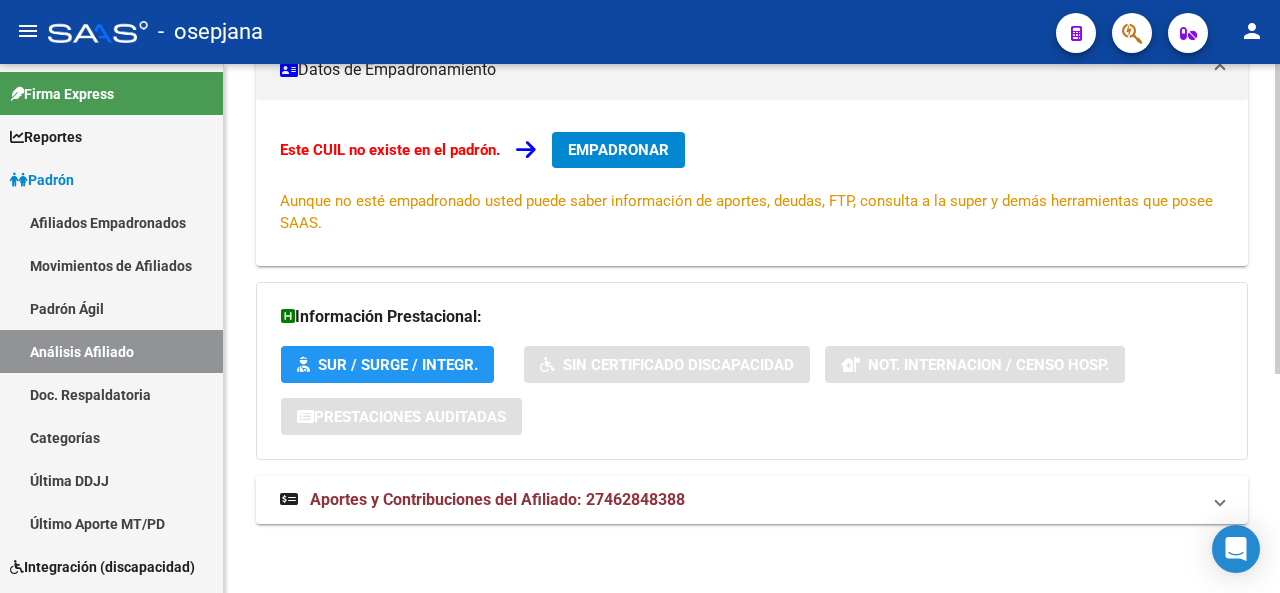 click on "PADRON -> Análisis Afiliado  Cambiar Afiliado
[CUIL] CUIL DATOS ARCA:  [LAST] [LAST] [LAST]   <17/12/2004>  ESTE CUIL NO EXISTE EN EL PADRÓN ÁGIL (padrón de permisos y liquidaciones) Datos Personales y Afiliatorios según Entes Externos: SSS FTP ARCA Padrón ARCA Impuestos Organismos Ext.  <DATOS DE EMPADRONAMIENTO>  Este CUIL no existe en el padrón.   EMPADRONAR
Aunque no esté empadronado usted puede saber información de aportes, deudas, FTP, consulta a la super y demás herramientas que posee SAAS. <INFORMACIÓN PRESTACIONAL:>  <<>  SUR / SURGE / INTEGR. <<>  Sin Certificado Discapacidad <<>  Not. Internacion / Censo Hosp. <PRESTACIONES AUDITADAS>  <<>  Aportes y Contribuciones del Afiliado: [CUIL] Hemos buscado el CUIL - [CUIL] - y el mismo no existe en nuestra información procesada de aportes y contribuciones  El mismo fue buscado en:  Cuenta Corriente Devengada de Régimen General Cuenta Corriente Devengada de Monotributo / Personal Doméstico Percibido Total" 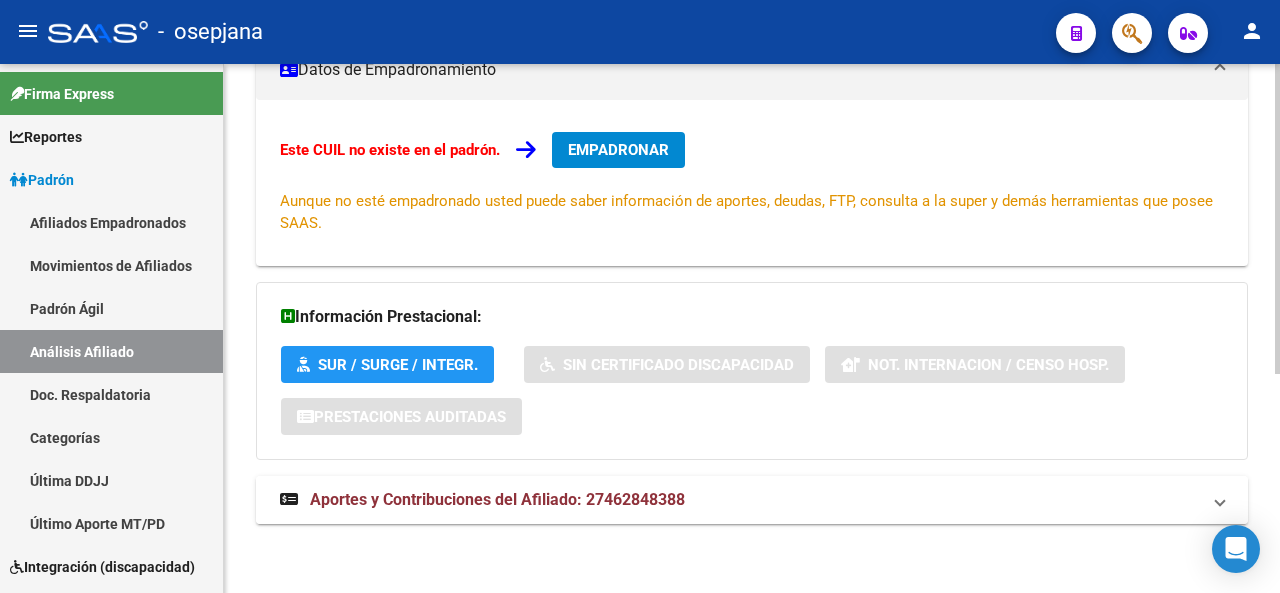 click on "Aportes y Contribuciones del Afiliado: 27462848388" at bounding box center (752, 500) 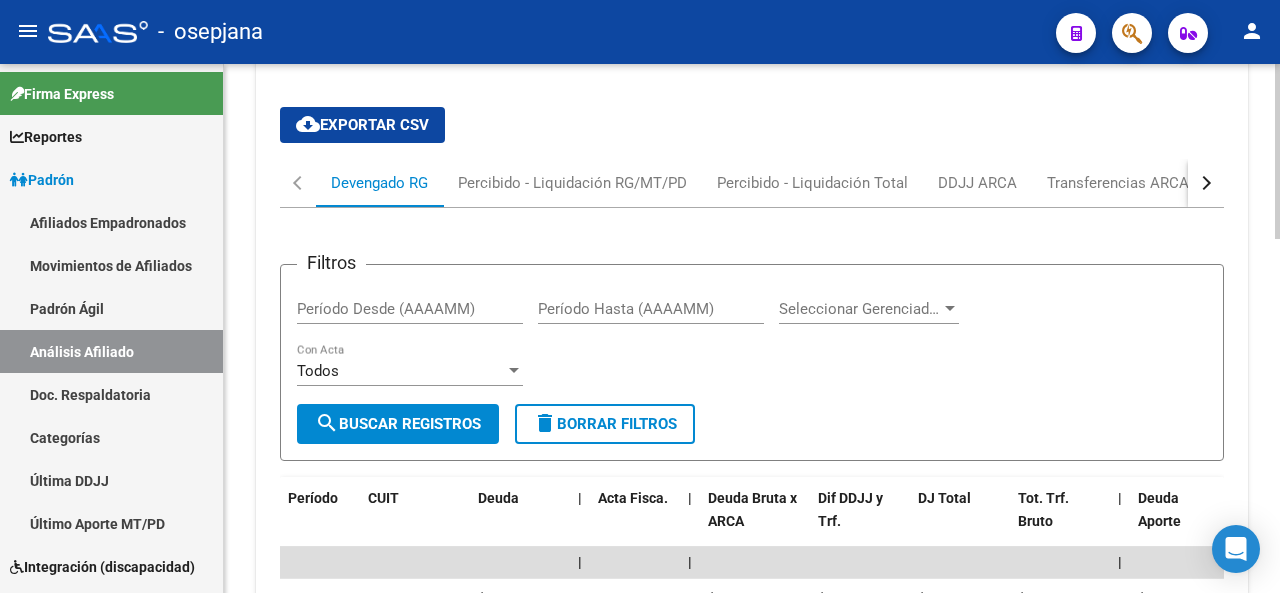 click 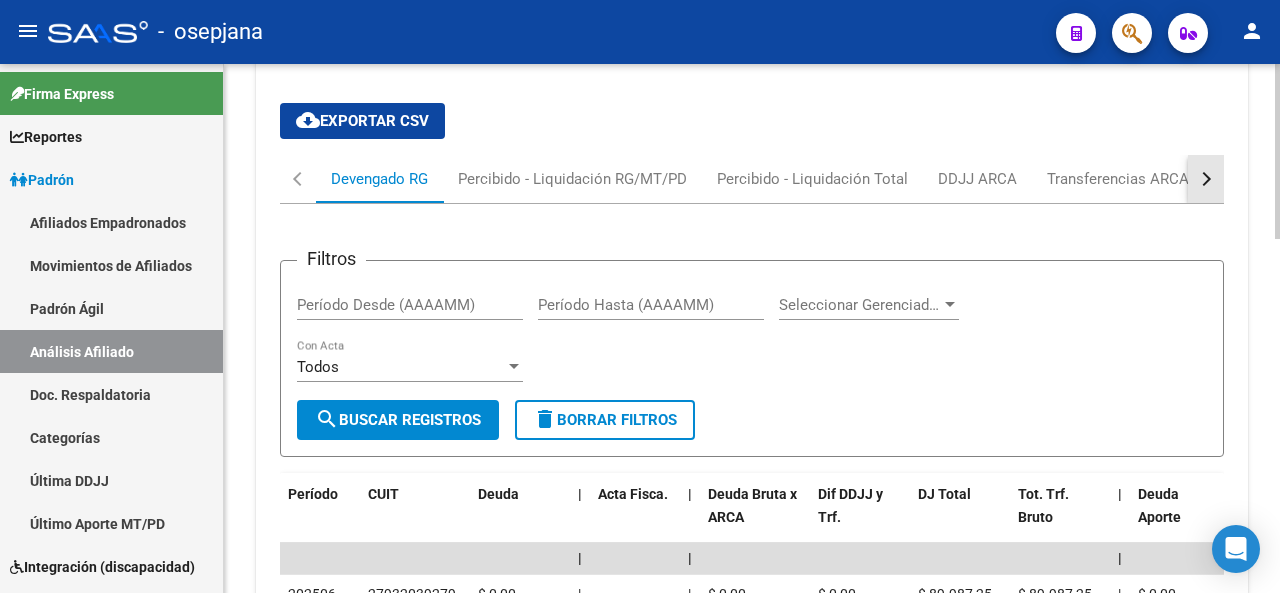 click at bounding box center [1204, 179] 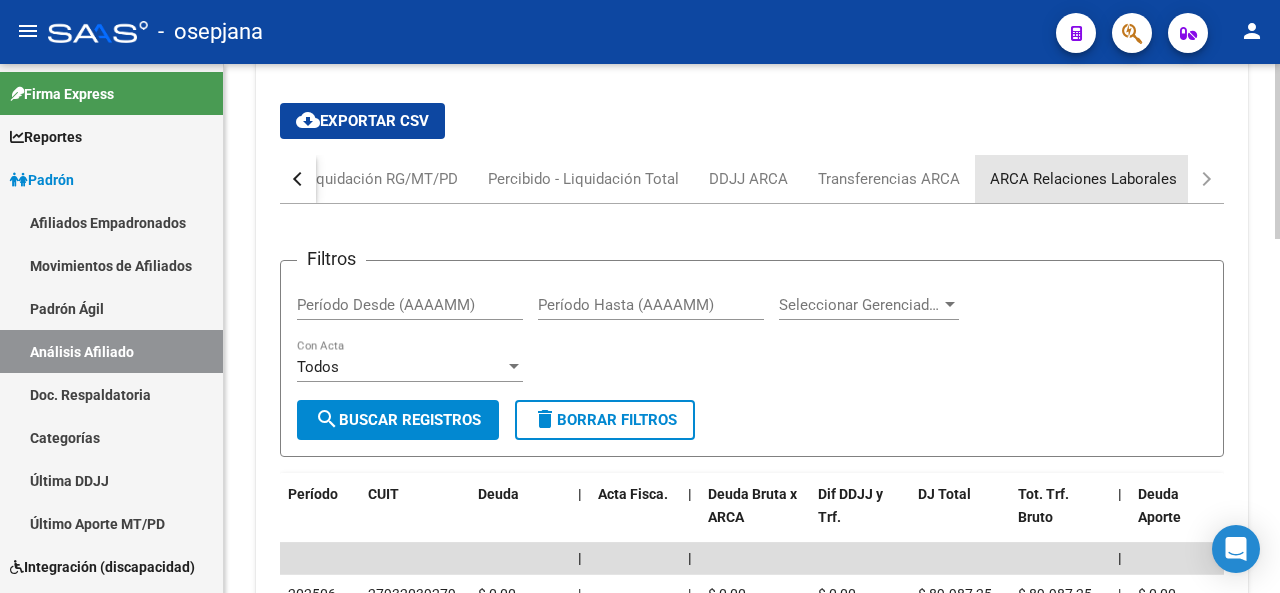 click on "ARCA Relaciones Laborales" at bounding box center (1083, 179) 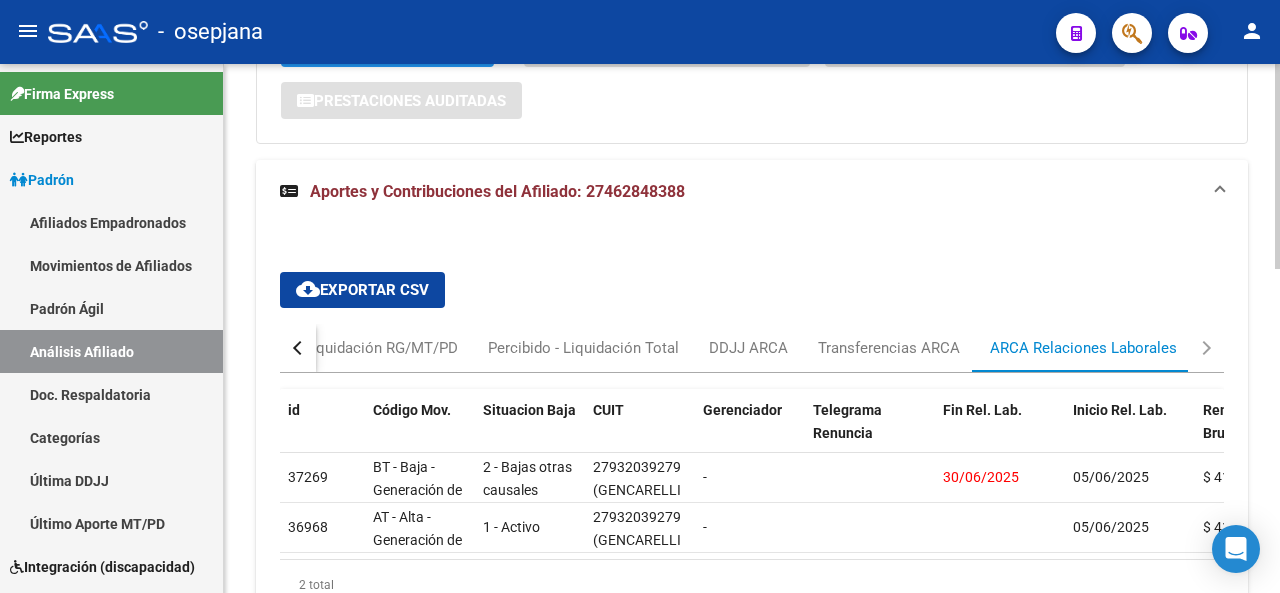 scroll, scrollTop: 782, scrollLeft: 0, axis: vertical 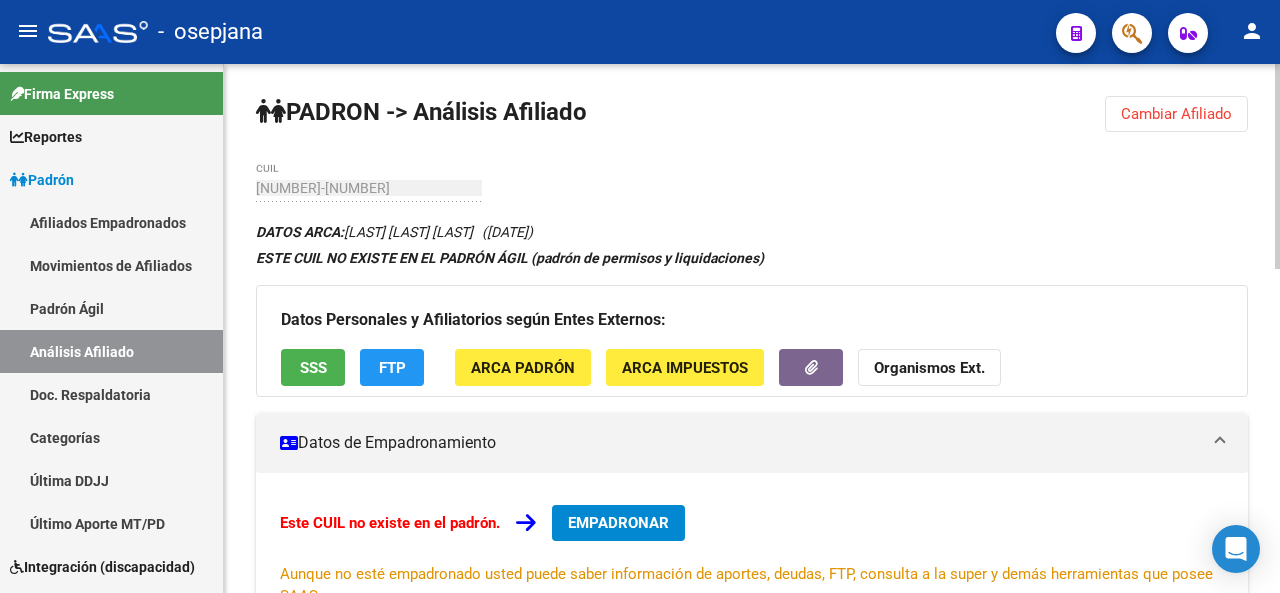 click 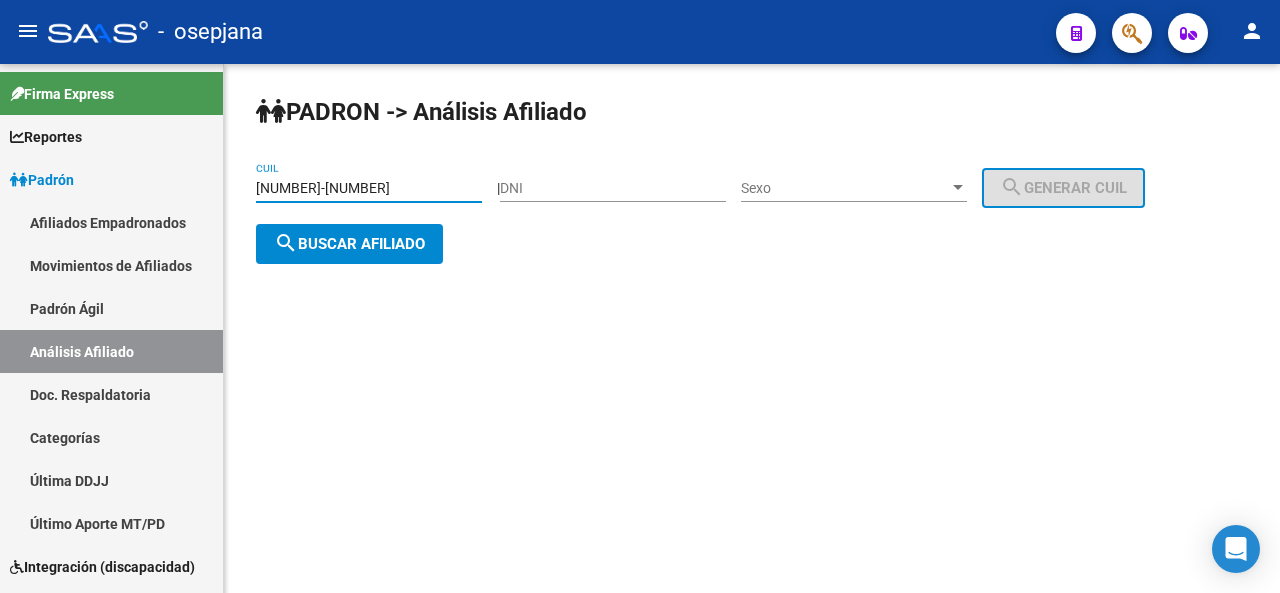 click on "[NUMBER]-[NUMBER]" at bounding box center [369, 188] 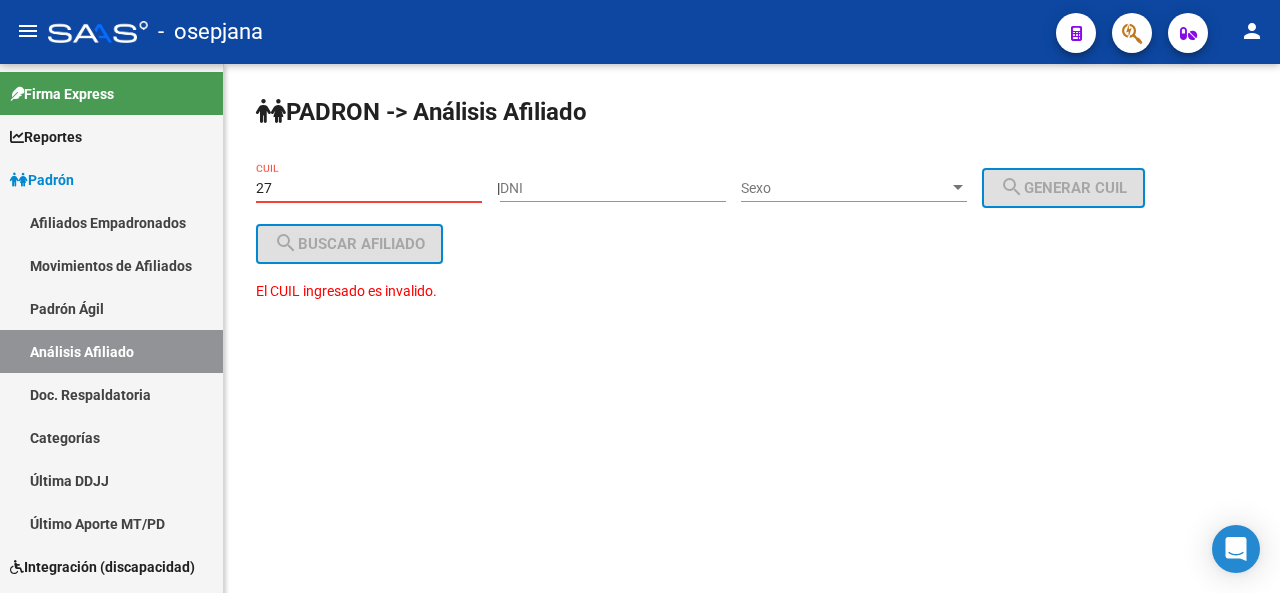 type on "2" 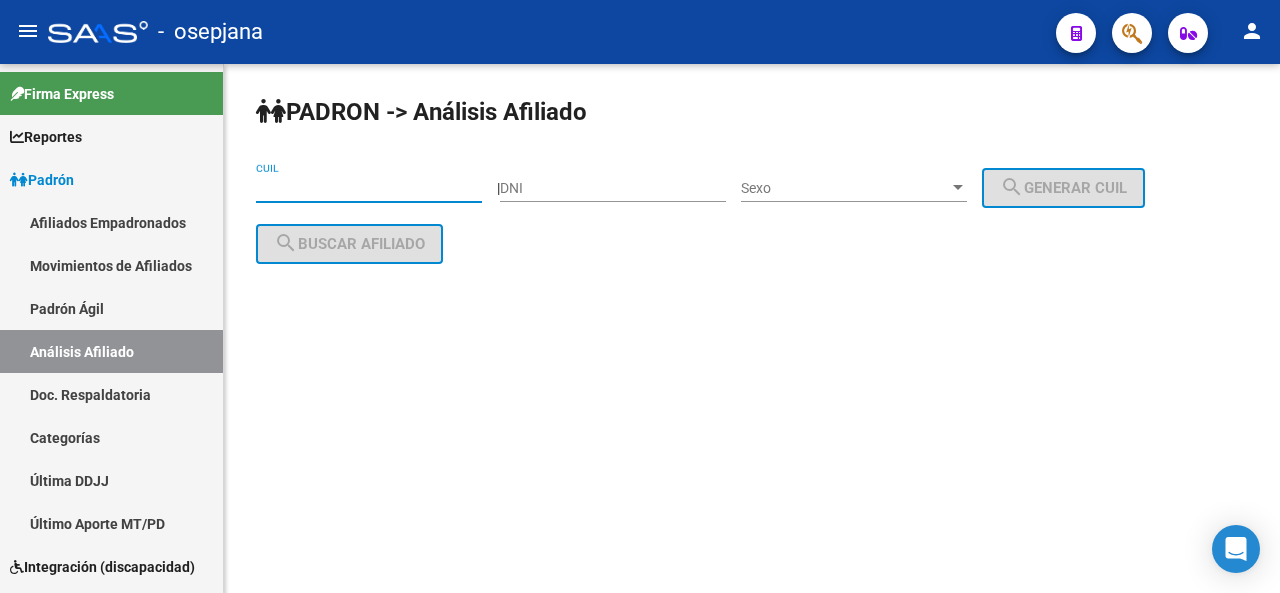 paste on "27-93949777-9" 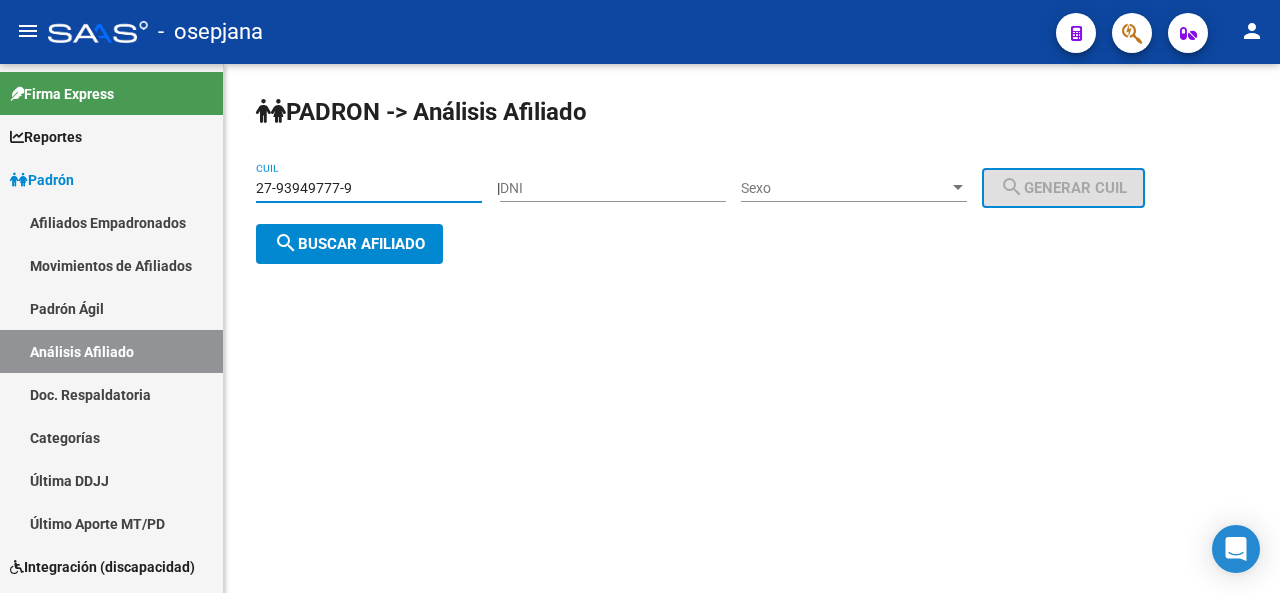 click on "search  Buscar afiliado" 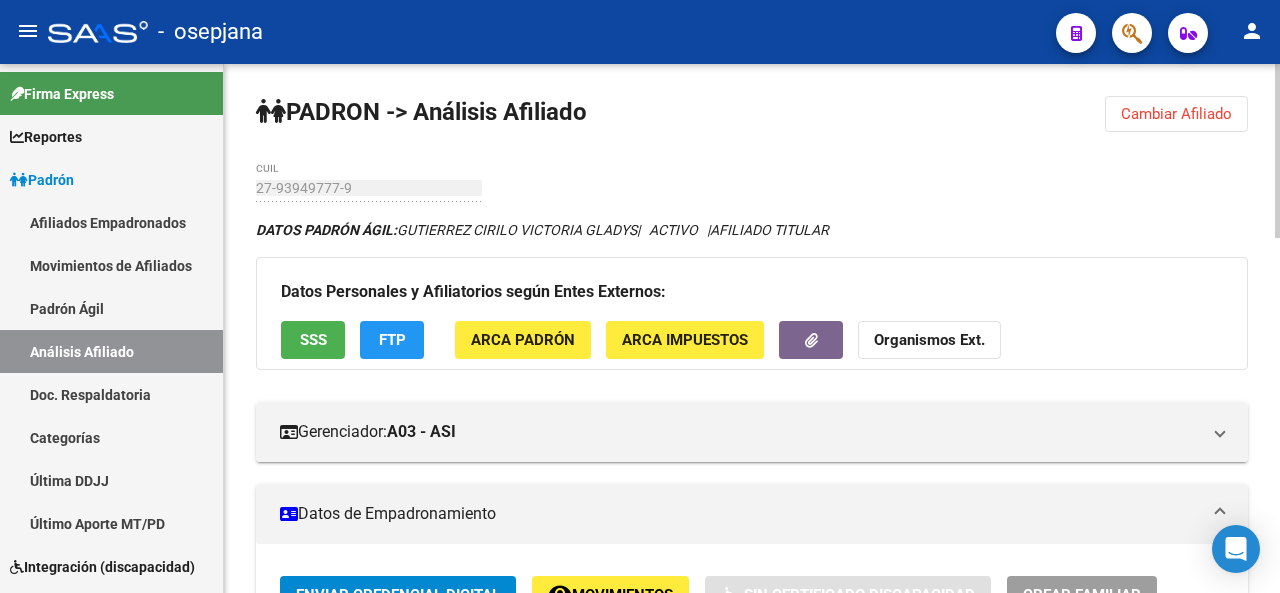 click 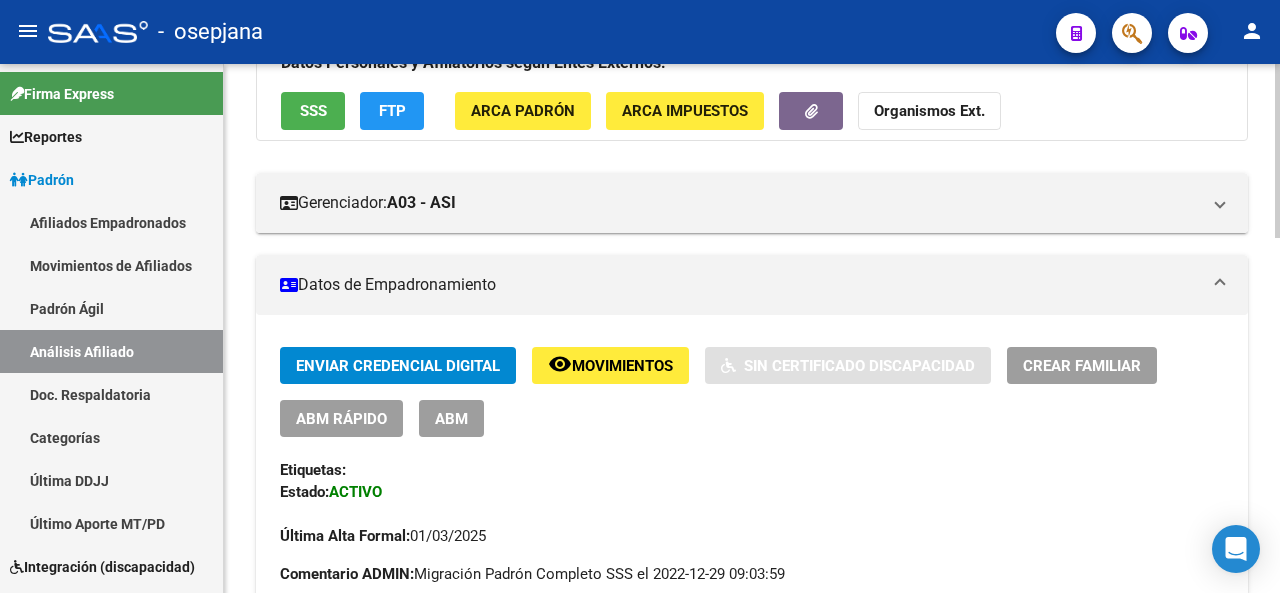 click 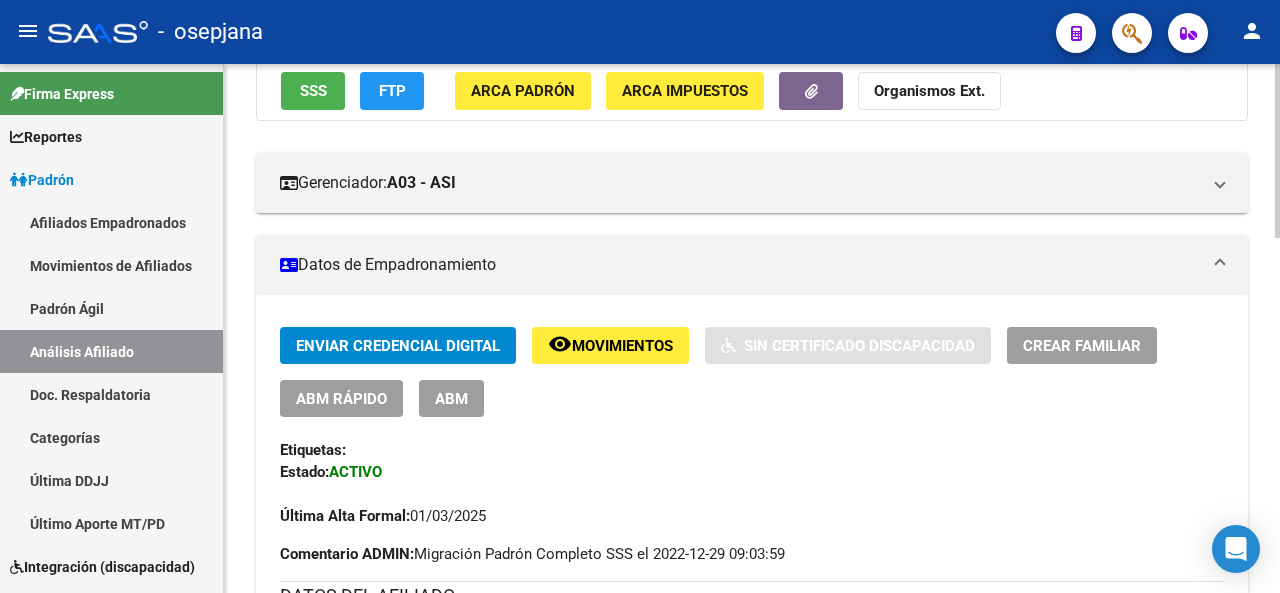 click 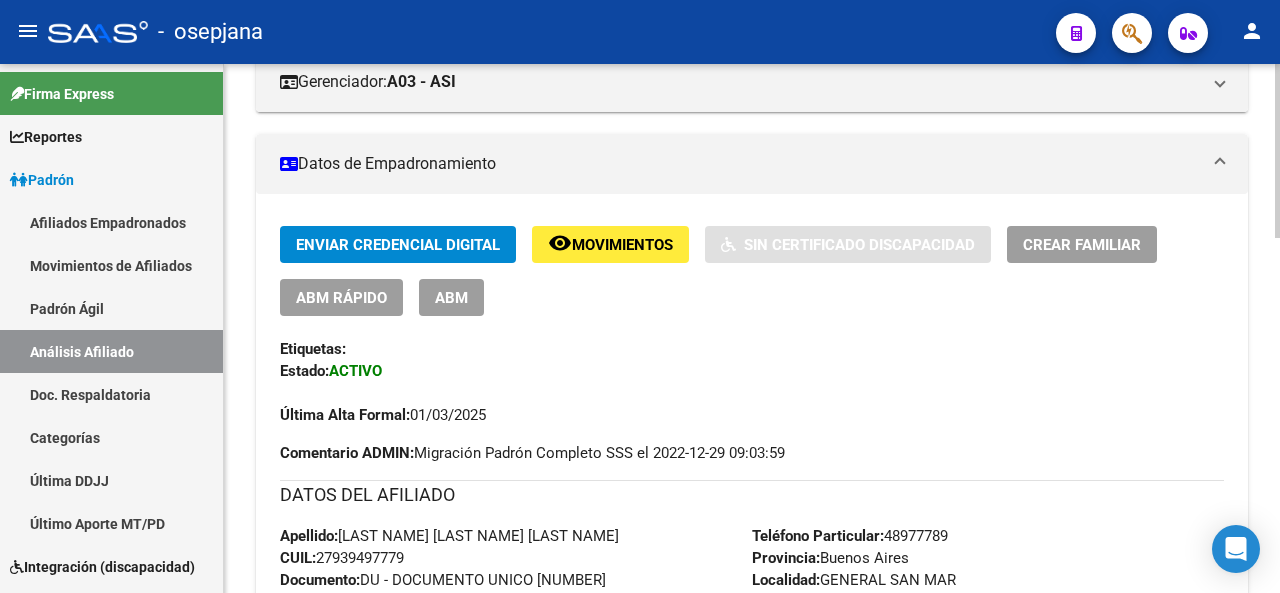 click 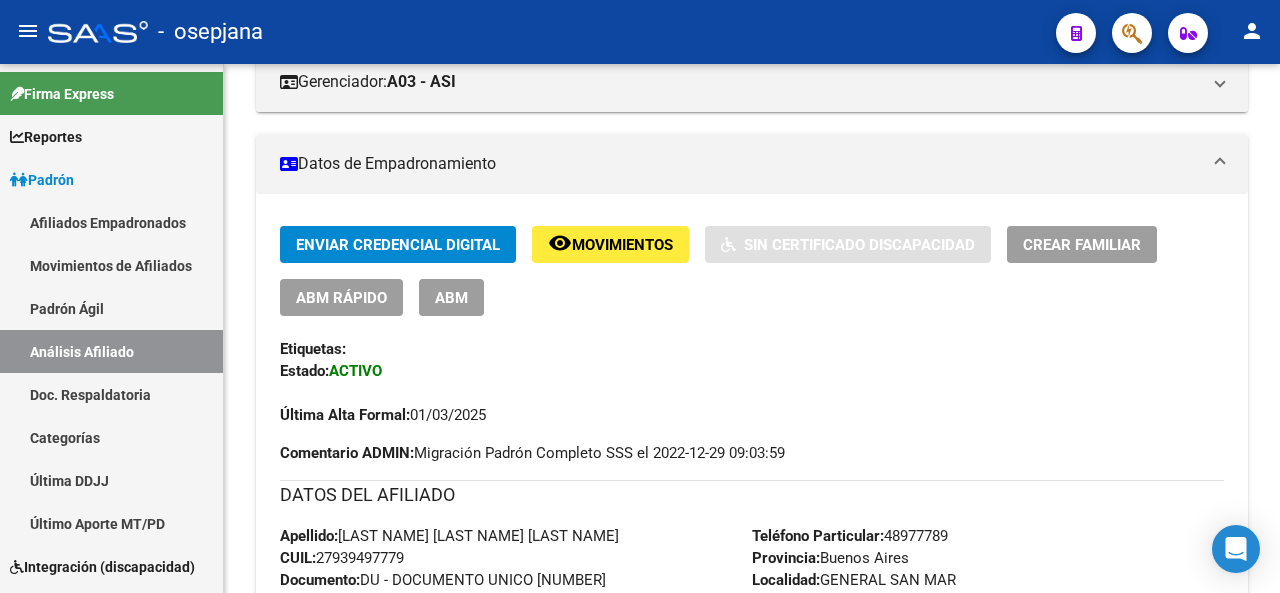 scroll, scrollTop: 426, scrollLeft: 0, axis: vertical 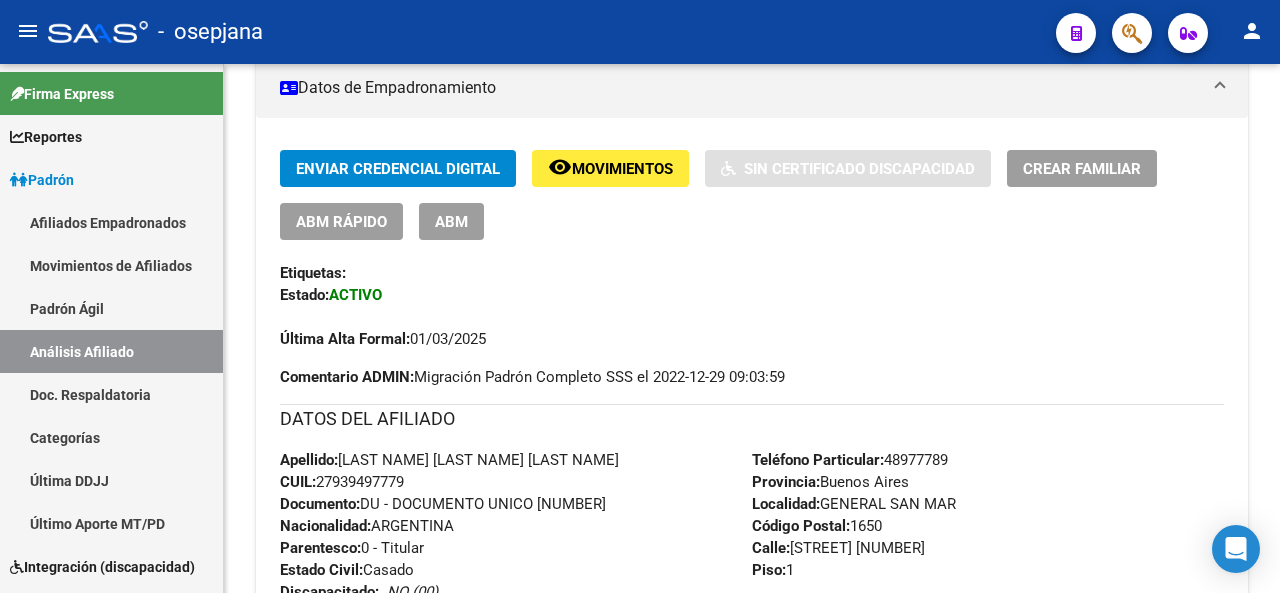 click 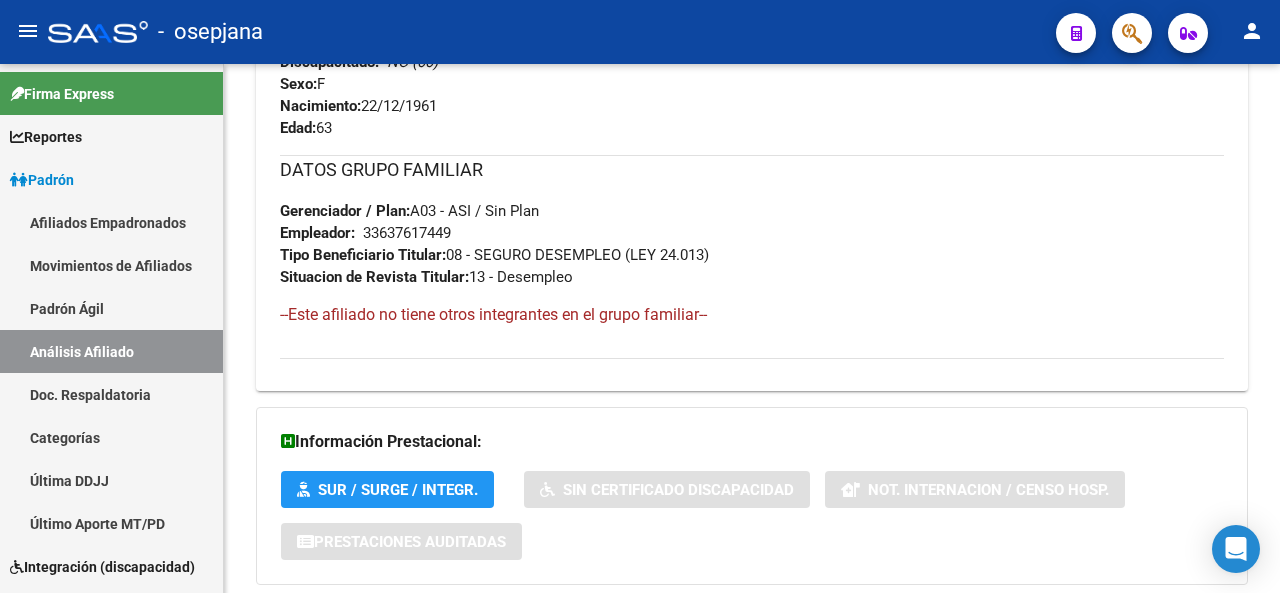 scroll, scrollTop: 1080, scrollLeft: 0, axis: vertical 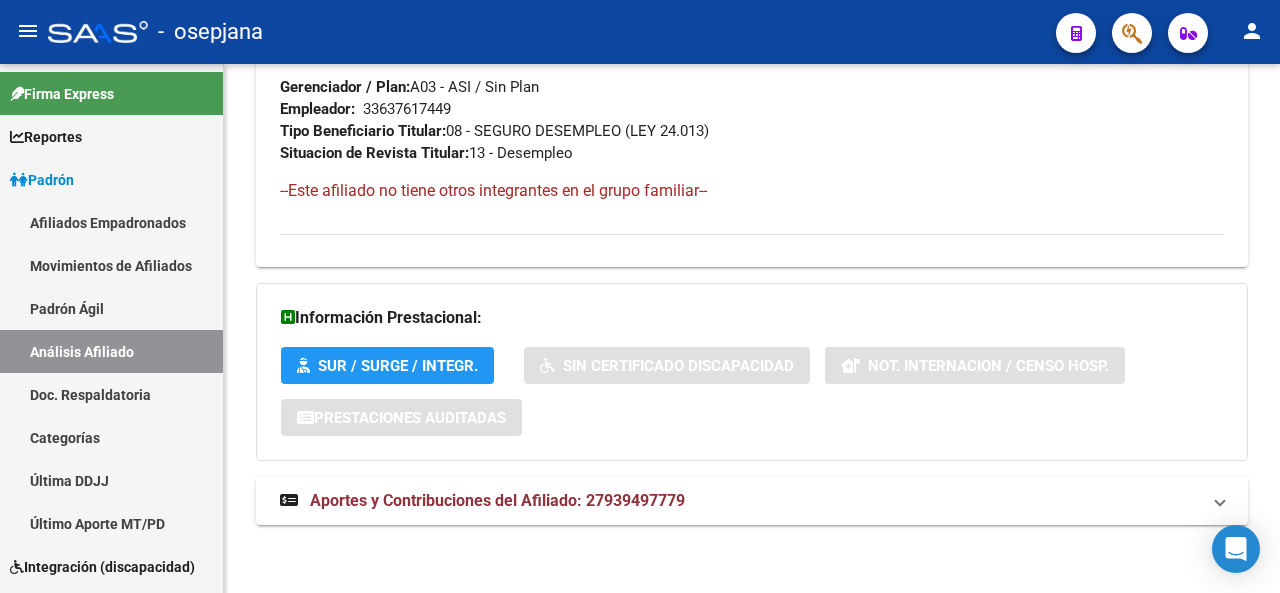 click on "menu -   osepjana  person    Firma Express     Reportes Padrón Traspasos x O.S. Traspasos x Gerenciador Traspasos x Provincia Nuevos Aportantes Métricas - Padrón SSS Métricas - Crecimiento Población    Padrón Afiliados Empadronados Movimientos de Afiliados Padrón Ágil Análisis Afiliado Doc. Respaldatoria Categorías Última DDJJ Último Aporte MT/PD    Integración (discapacidad) Certificado Discapacidad    Explorador de Archivos Sistemas Externos Inserciones Manuales de Padrón Ágil SSS Traspasos Res. 01/2025 y Revs. Opciones Diarias (+) RG - Altas ONLINE (+) RG - Bajas ONLINE (+) MT - Altas ONLINE (+) MT - Bajas ONLINE (+) MT - Adhesiones (+) Padrón Completo SSS MT - Bajas Directas Novedades Recibidas Novedades Aceptadas Novedades Rechazadas Padrón Desempleo RG - Expedientes MT - Familiares MT - Inconsistencias RG - Bajas Opción (papel) RG - Altas Opción (papel) MT - Bajas Opción (papel) MT - Altas Opción (papel) RG - Inconsistencias (papel) MT - Efec. Soc. MT - Arg. Trabaja SSS  F" at bounding box center (640, 296) 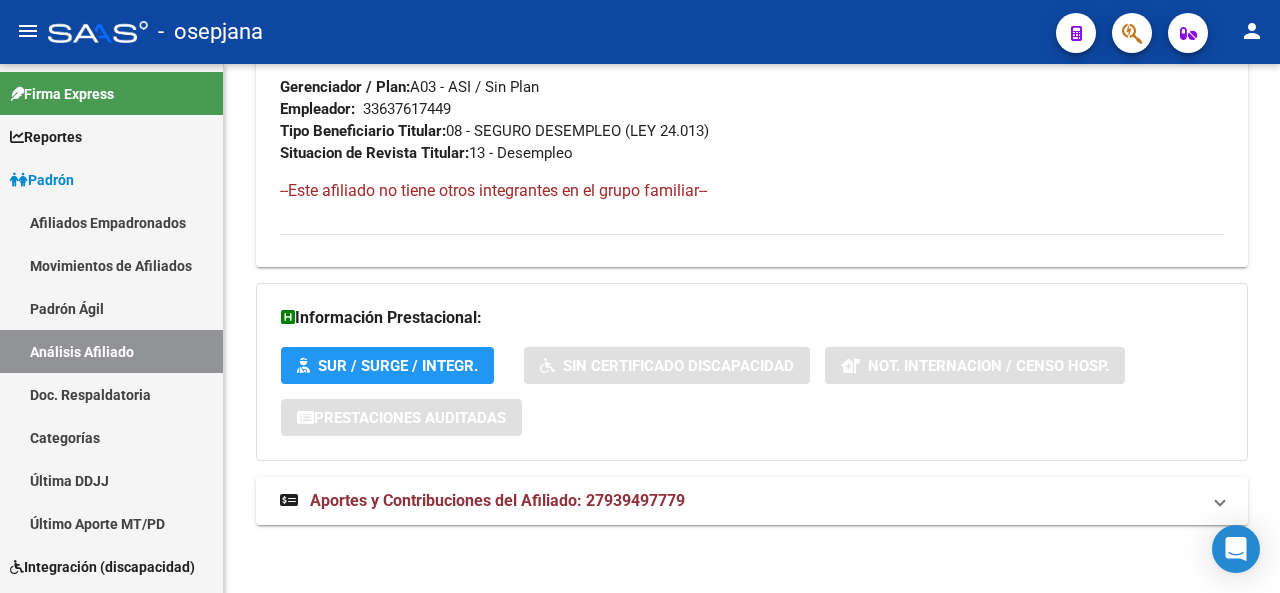 click on "Aportes y Contribuciones del Afiliado: 27939497779" at bounding box center (740, 501) 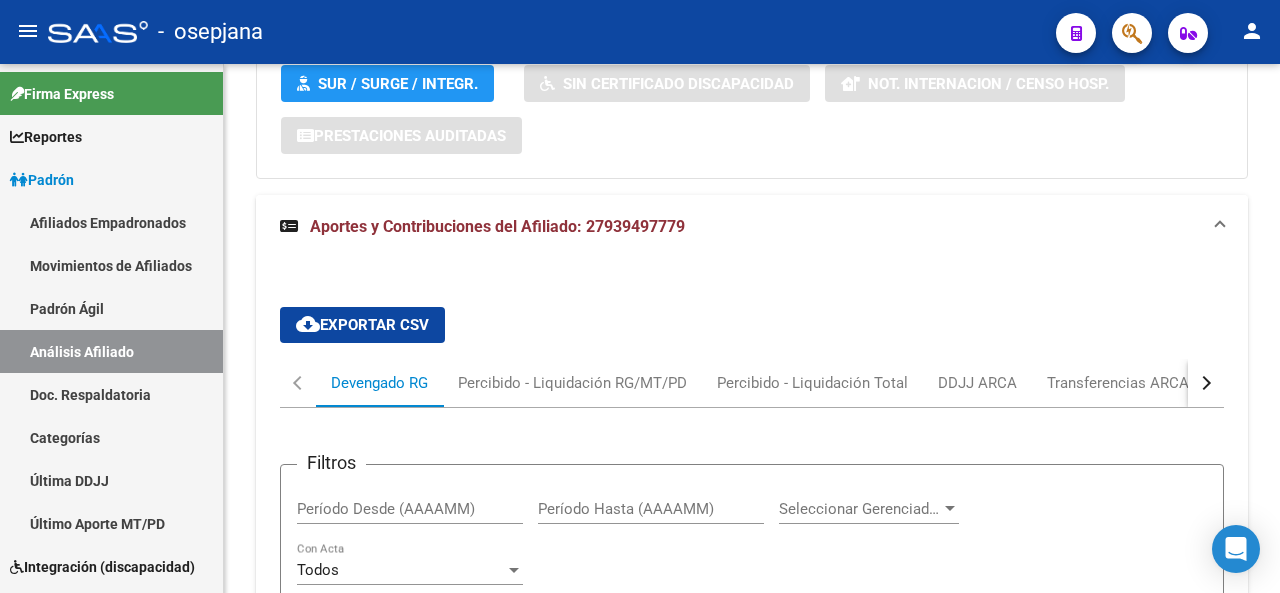 scroll, scrollTop: 1420, scrollLeft: 0, axis: vertical 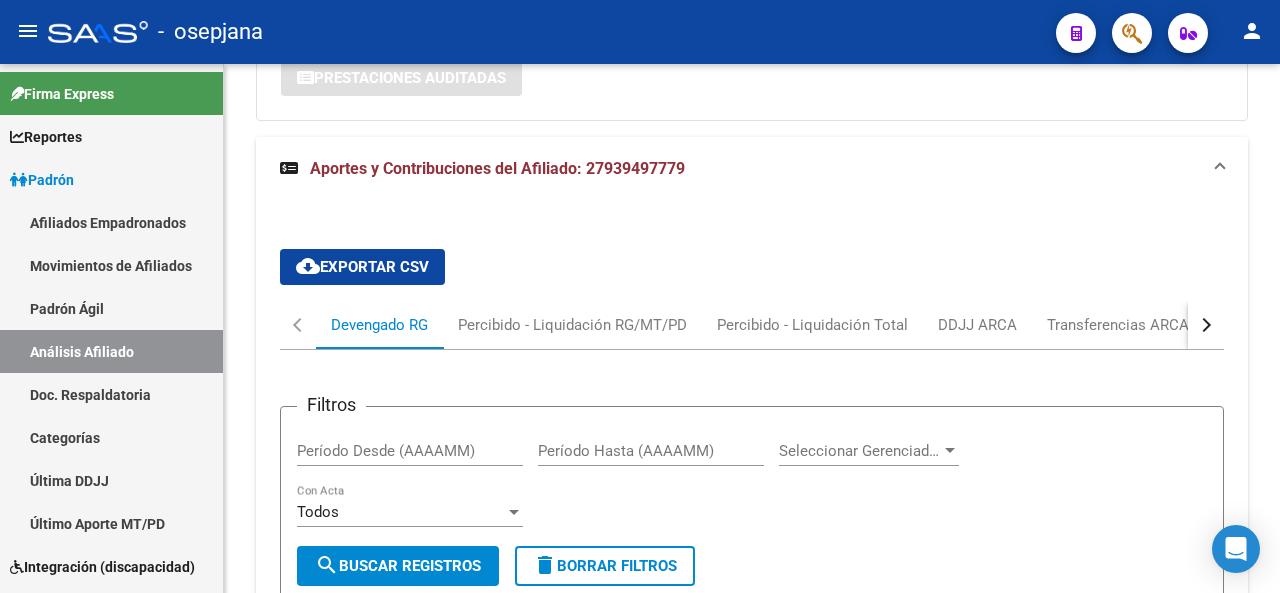 click 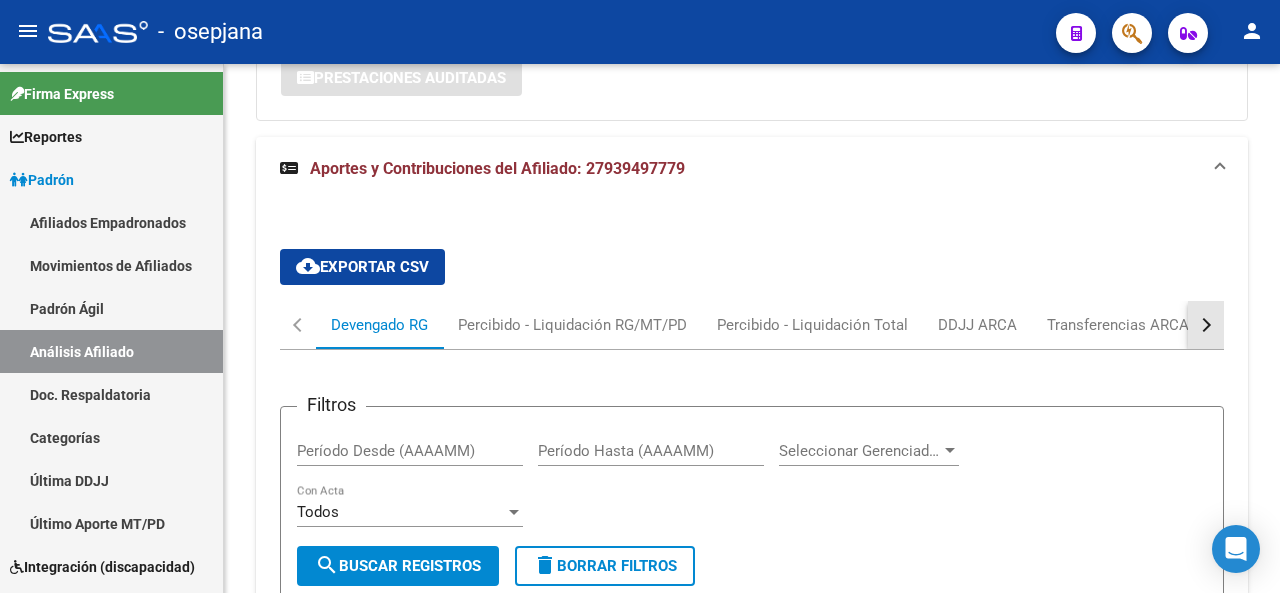 click at bounding box center (1206, 325) 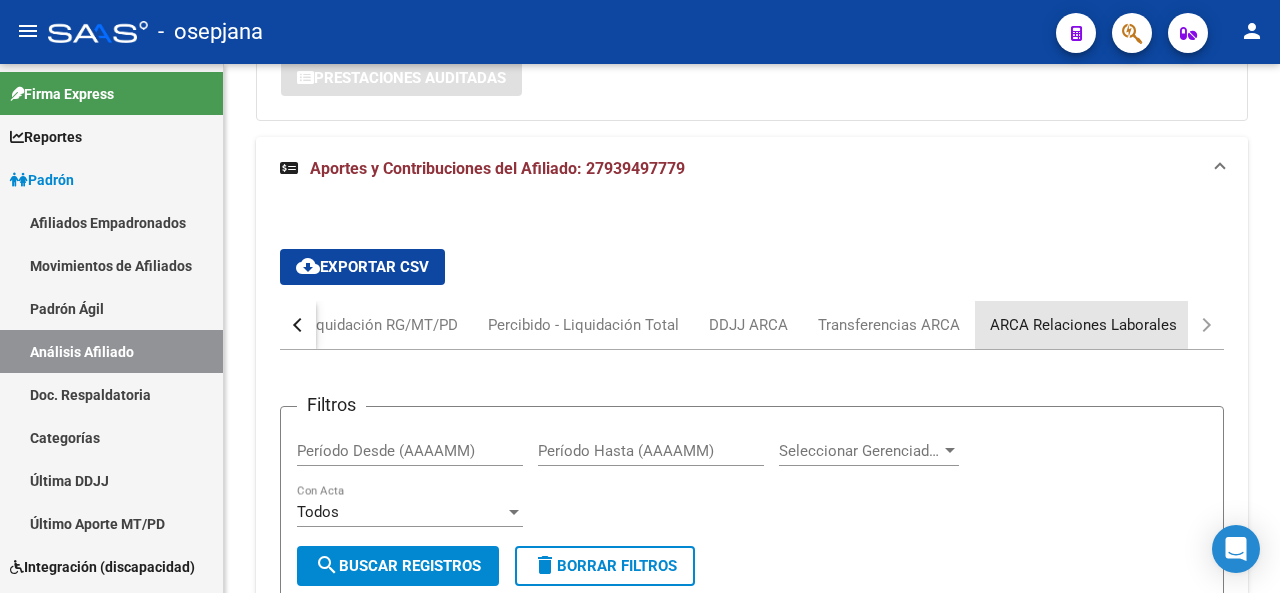 click on "ARCA Relaciones Laborales" at bounding box center (1083, 325) 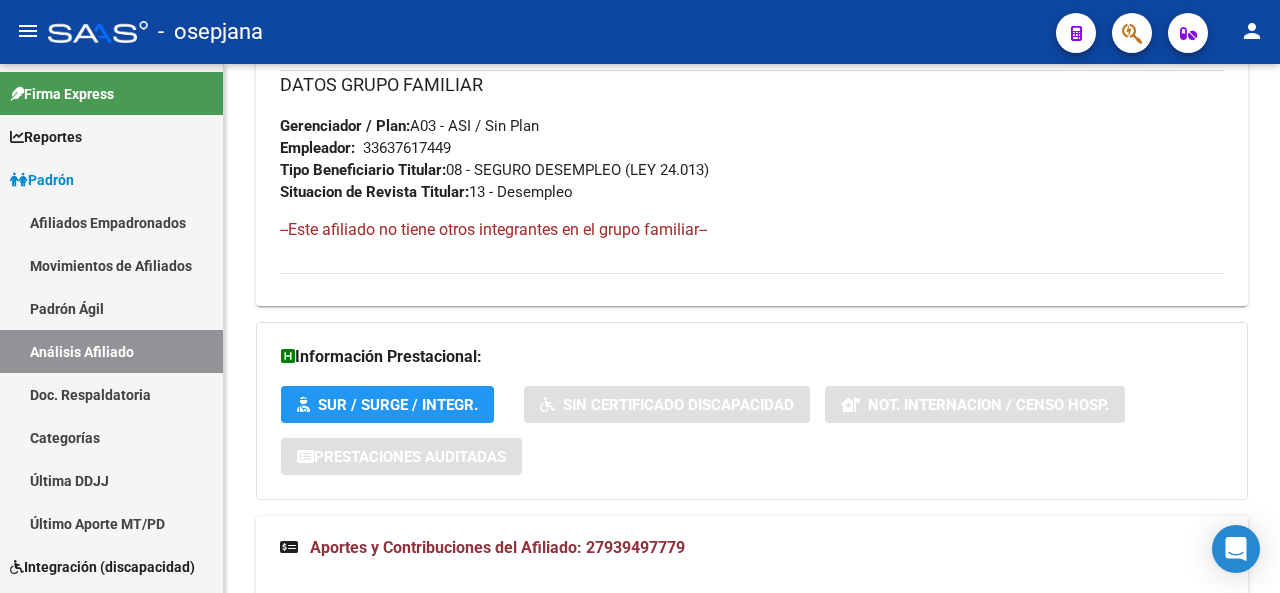 scroll, scrollTop: 1038, scrollLeft: 0, axis: vertical 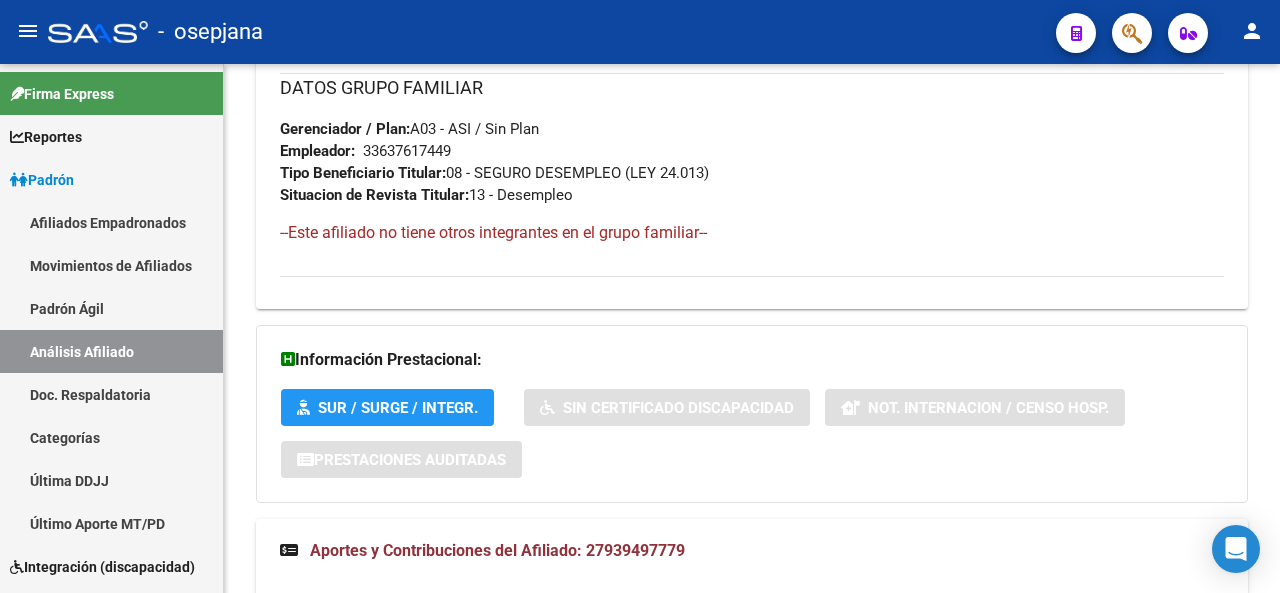 click on "PADRON -> Análisis Afiliado  Cambiar Afiliado
[CUIL] CUIL DATOS PADRÓN ÁGIL:  GUTIERREZ CIRILO VICTORIA GLADYS     |   ACTIVO   |     AFILIADO TITULAR  Datos Personales y Afiliatorios según Entes Externos: SSS FTP ARCA Padrón ARCA Impuestos Organismos Ext.    Gerenciador:      A03 - ASI Atención telefónica: Atención emergencias: Otros Datos Útiles:    Datos de Empadronamiento  Enviar Credencial Digital remove_red_eye Movimientos    Sin Certificado Discapacidad Crear Familiar ABM Rápido ABM Etiquetas: Estado: ACTIVO Última Alta Formal:  [DATE] Comentario ADMIN:  Migración Padrón Completo SSS el 2022-12-29 09:03:59 DATOS DEL AFILIADO Apellido:  VICTORIA GLADYS GUTIERREZ CIRILO CUIL:  [CUIL] Documento:  DU - DOCUMENTO UNICO [NUMBER]  Nacionalidad:  ARGENTINA Parentesco:  0 - Titular Estado Civil:  Casado Discapacitado:    NO (00) Sexo:  F Nacimiento:  [DATE] Edad:  63  Teléfono Particular:  [PHONE]             Provincia:  Buenos Aires Localidad:  GENERAL SAN MAR  1" 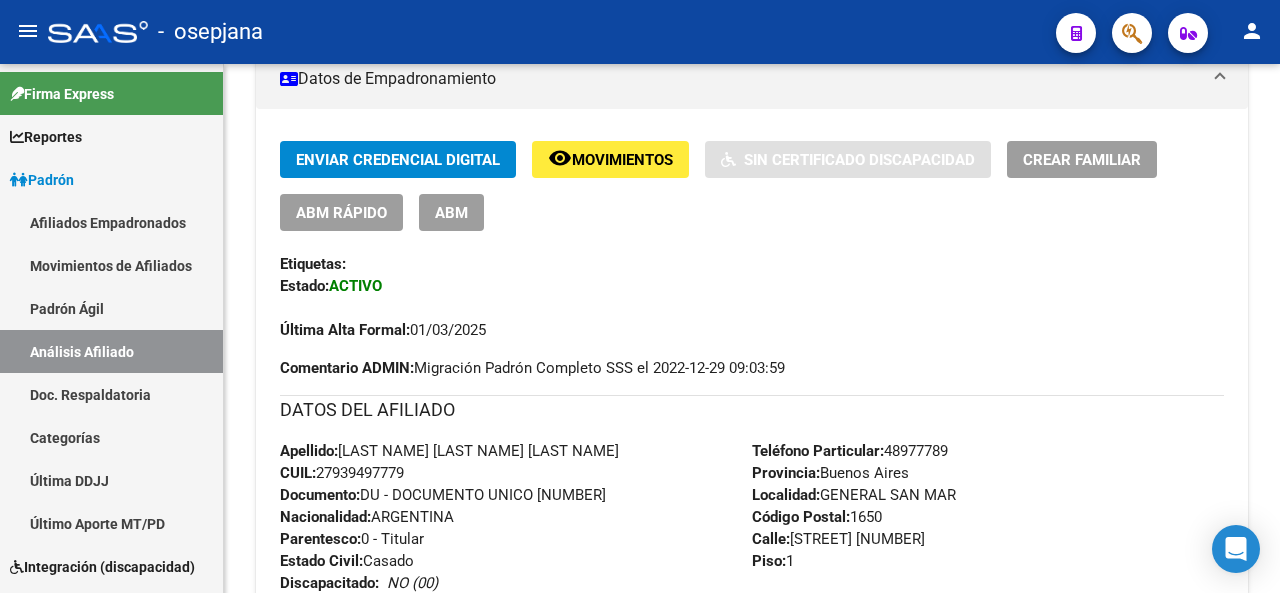 scroll, scrollTop: 432, scrollLeft: 0, axis: vertical 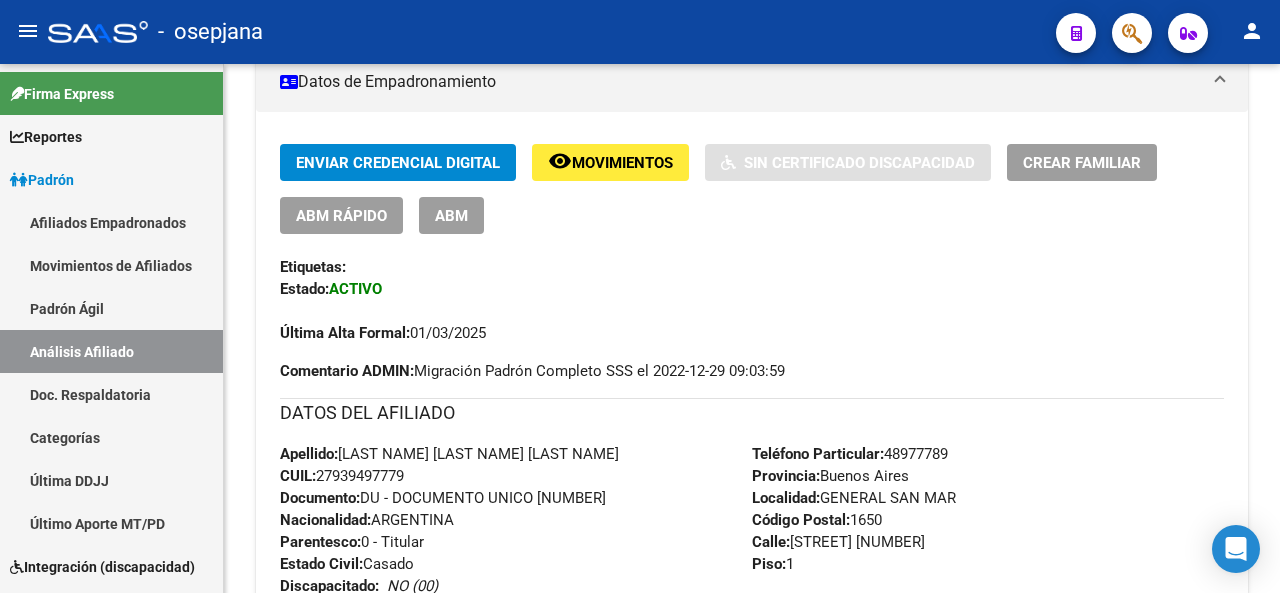 click 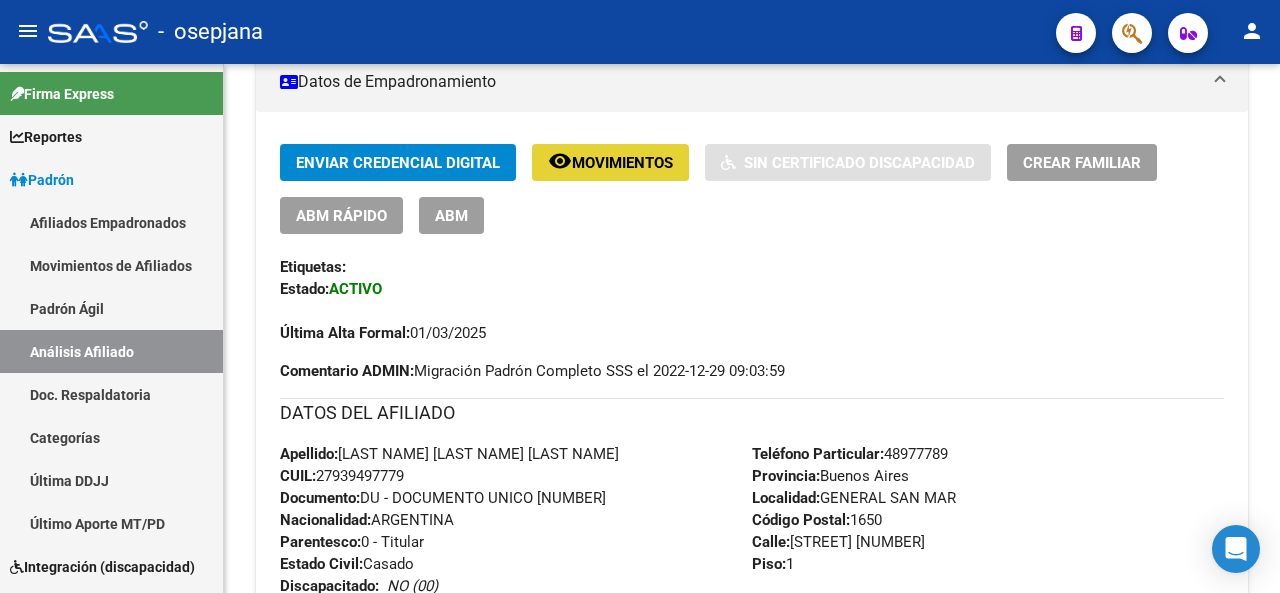 click on "Movimientos" 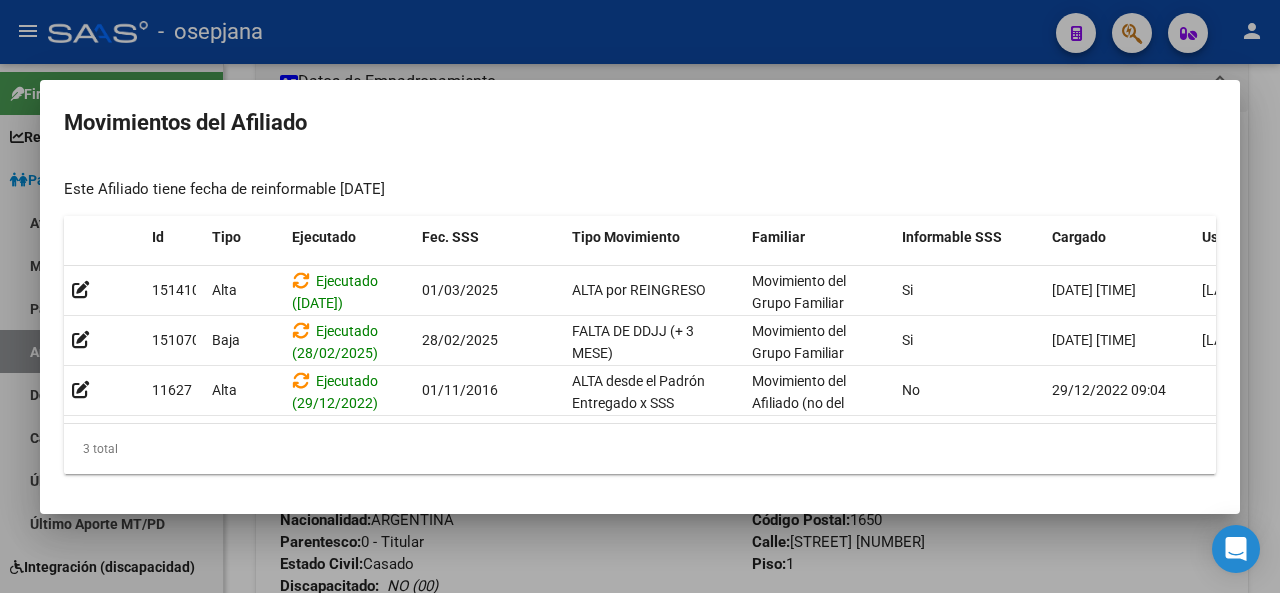 click at bounding box center (640, 296) 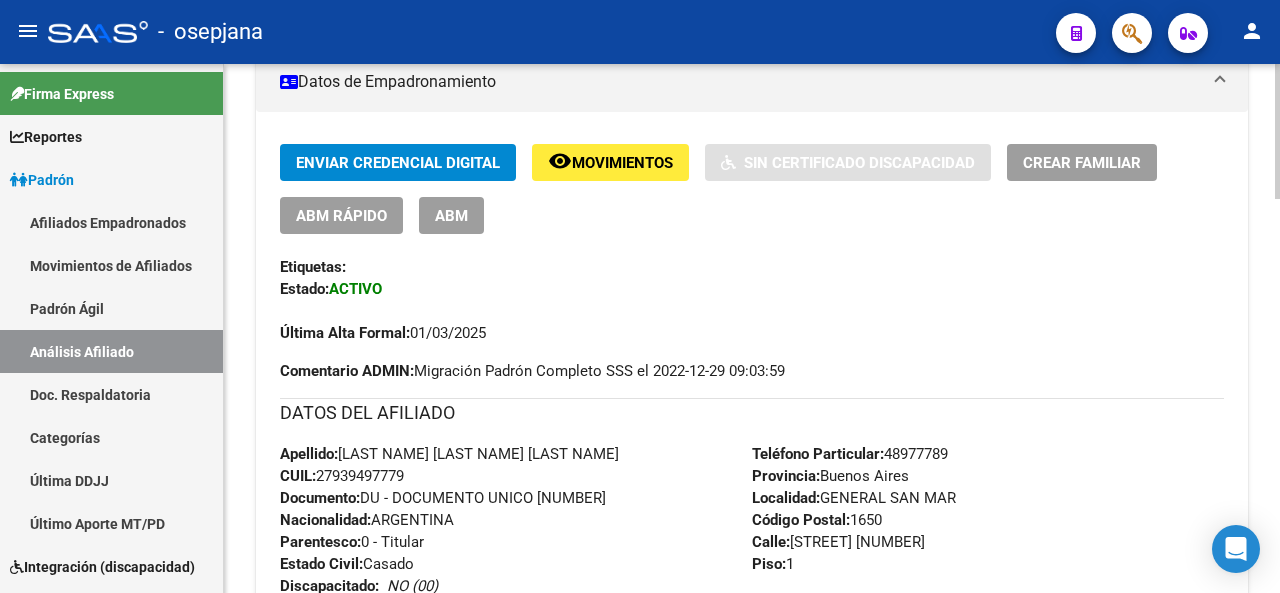 scroll, scrollTop: 0, scrollLeft: 0, axis: both 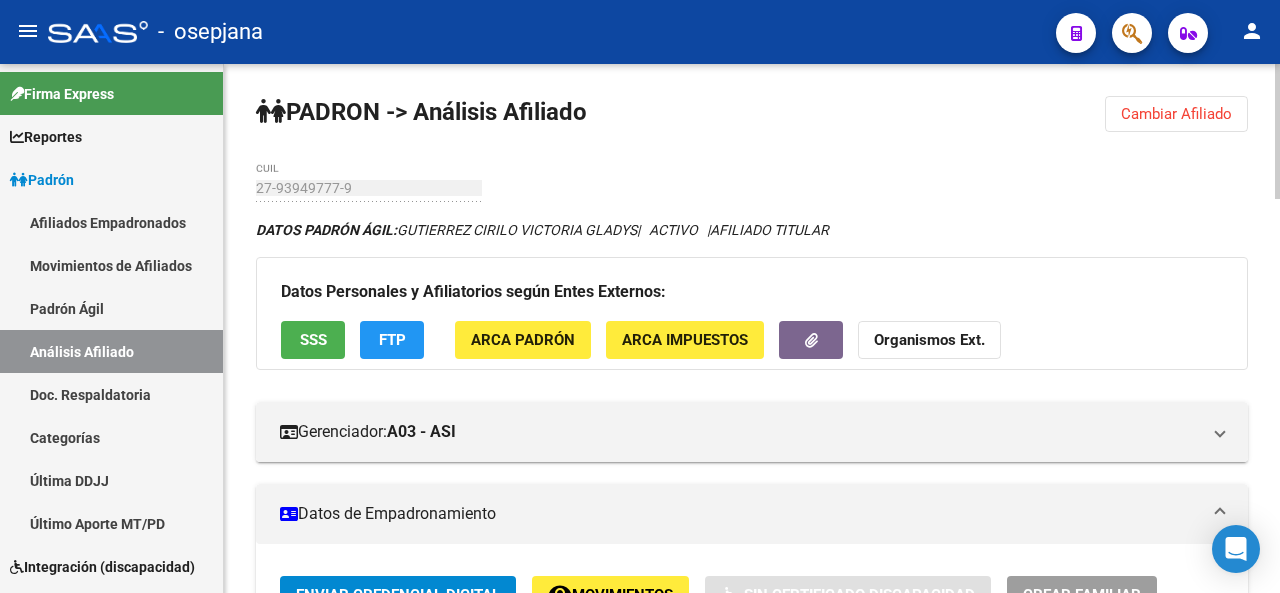 click 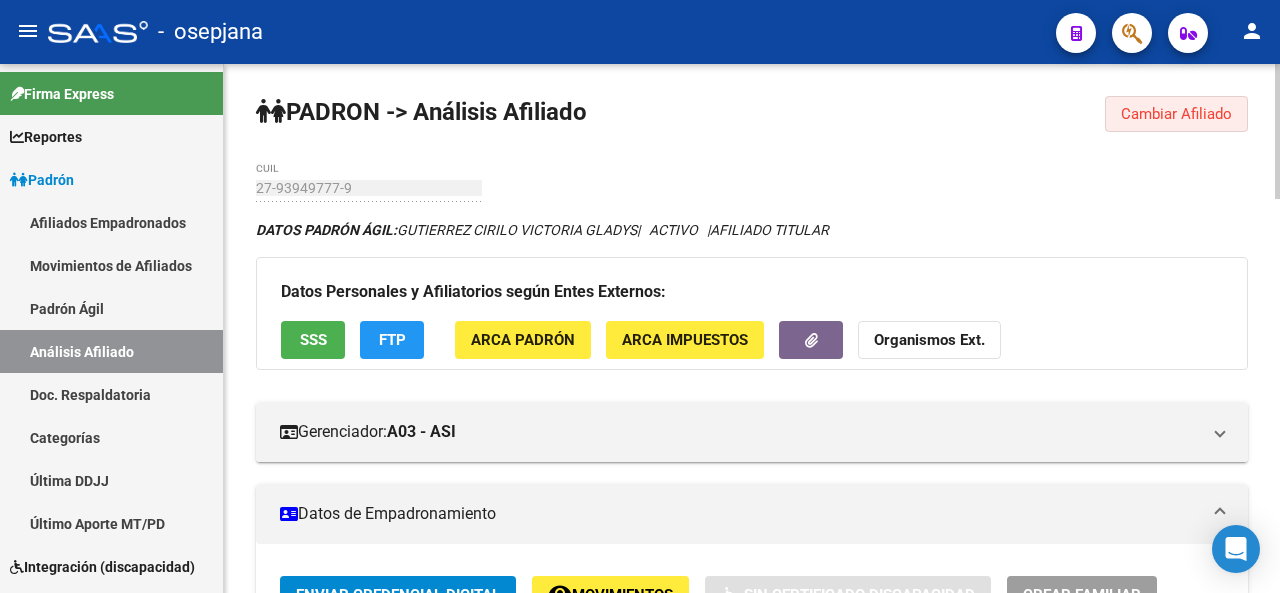 click on "Cambiar Afiliado" 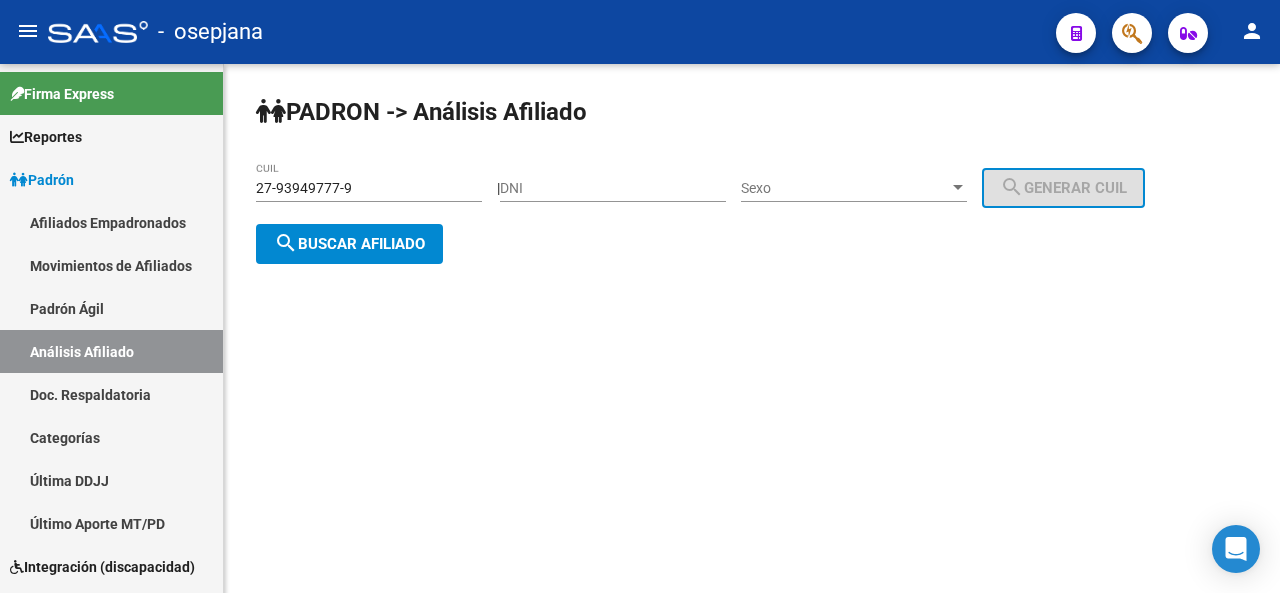 click on "[CUIL] CUIL" 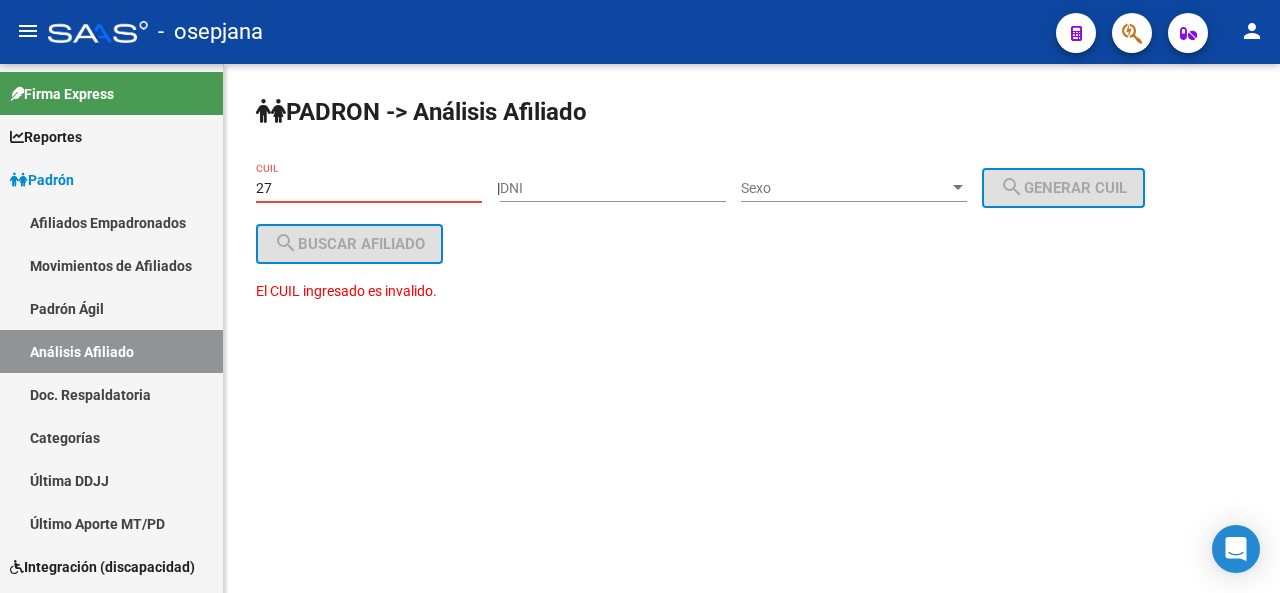 type on "2" 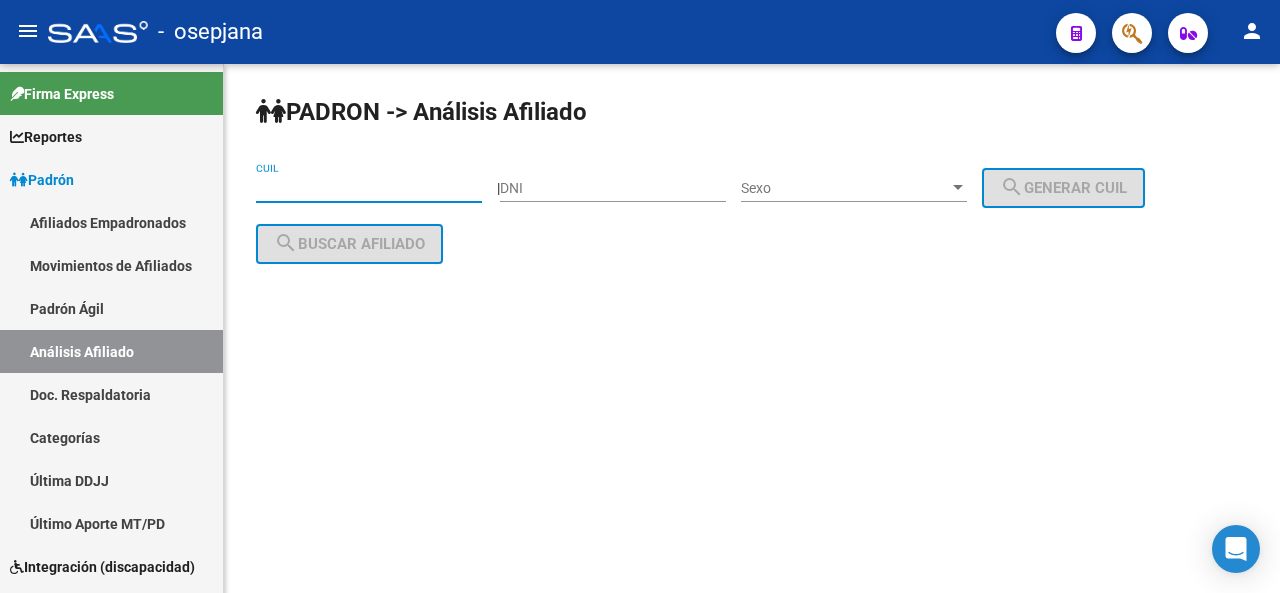 paste on "[CUIL]" 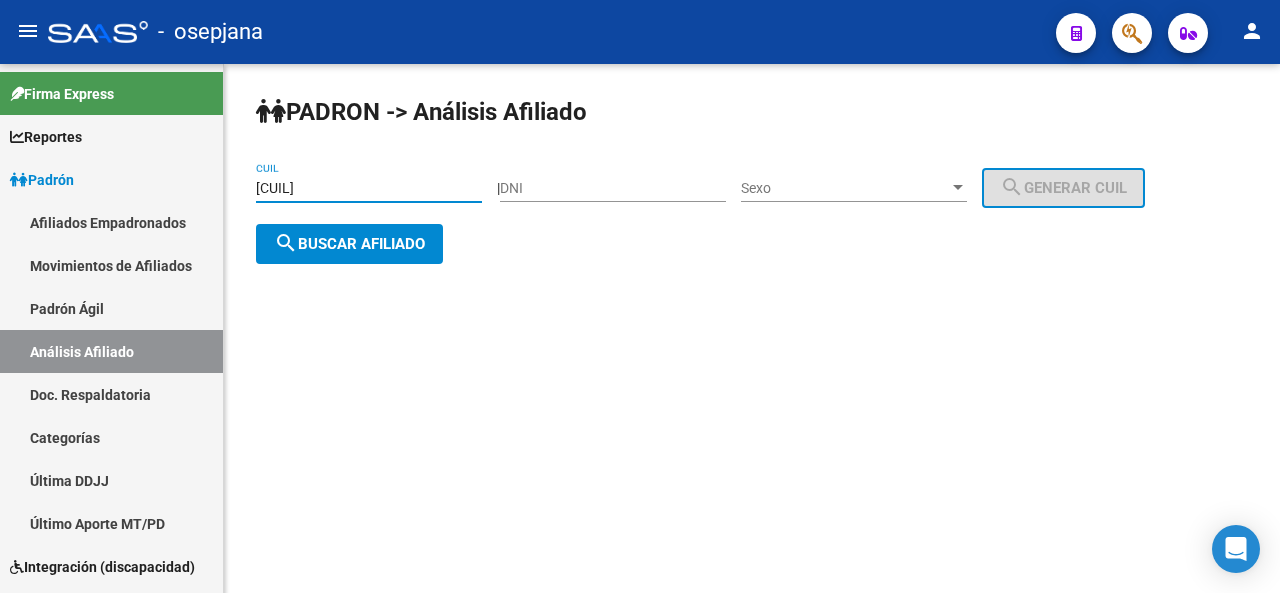type on "[CUIL]" 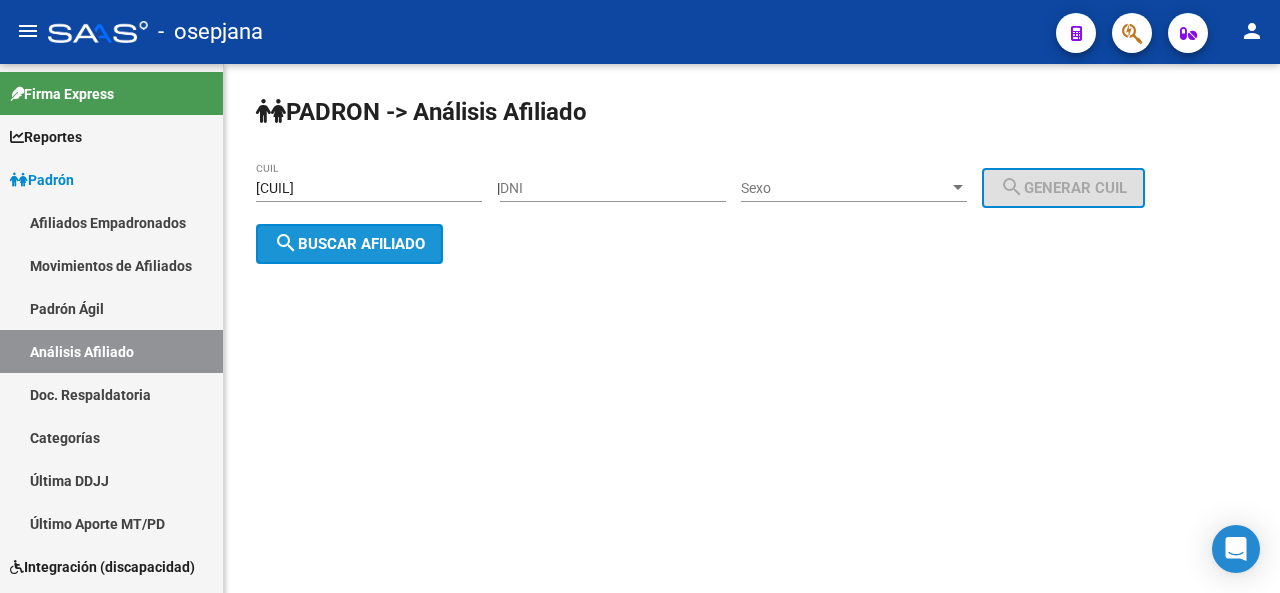click on "search  Buscar afiliado" 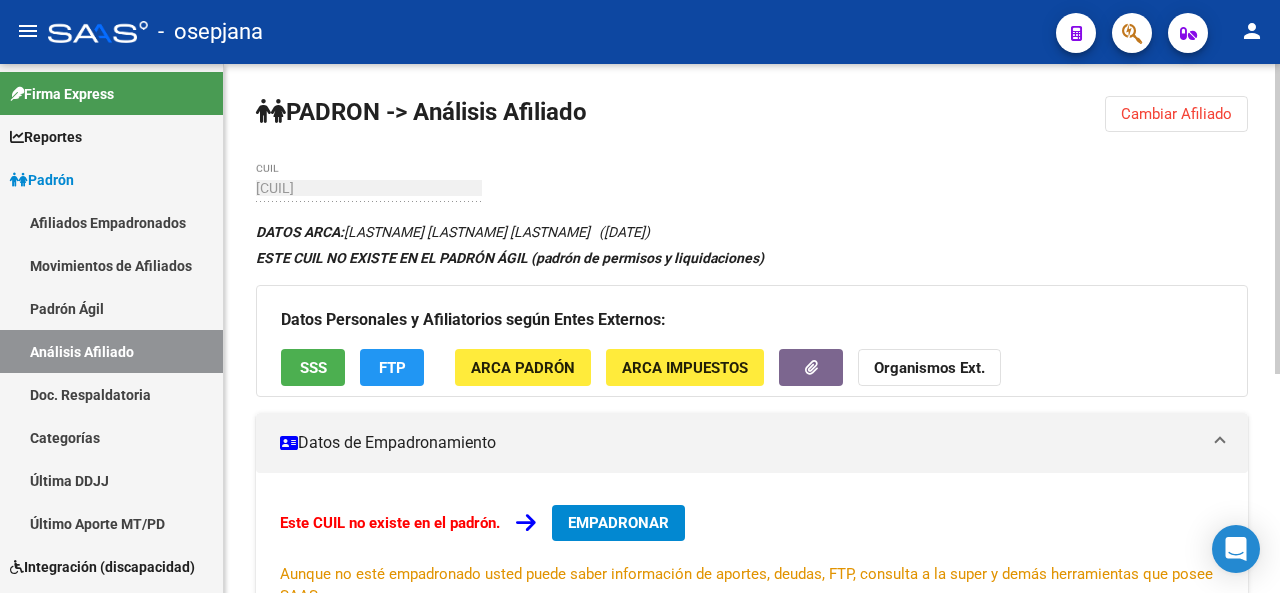 click on "SSS" 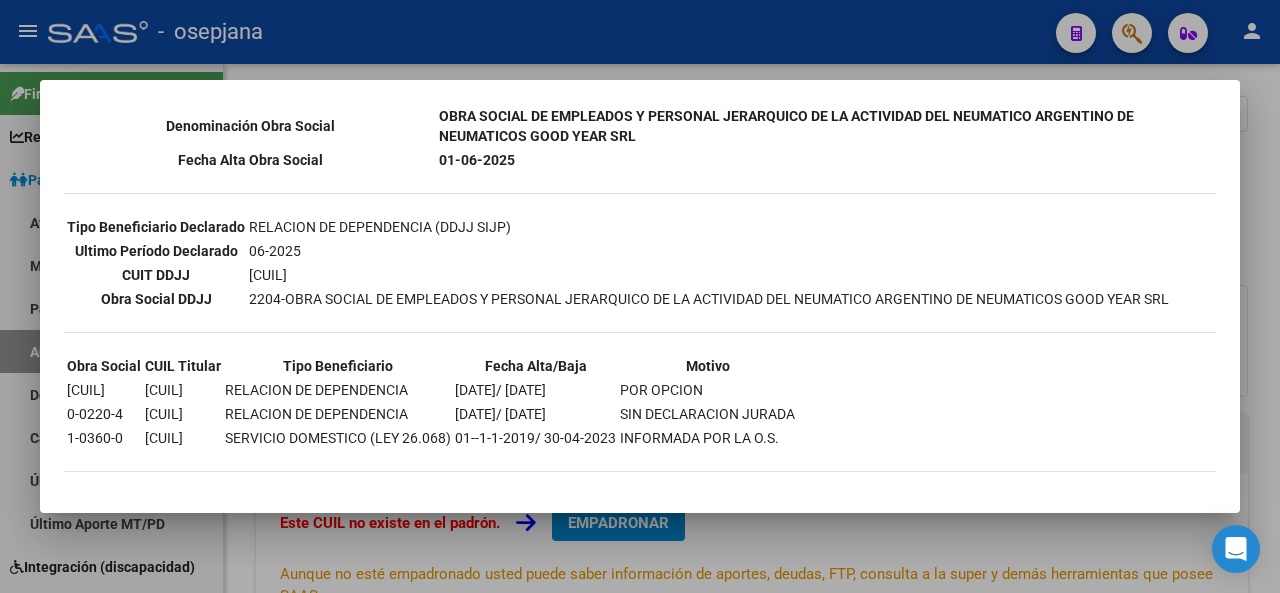 scroll, scrollTop: 495, scrollLeft: 0, axis: vertical 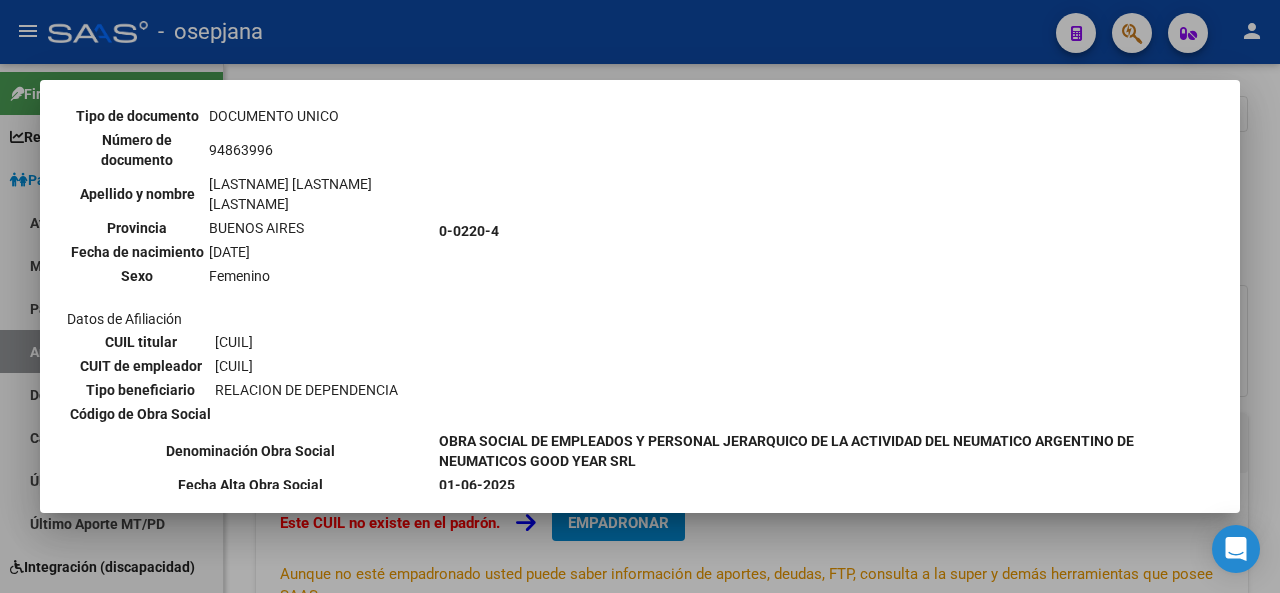 click at bounding box center (640, 296) 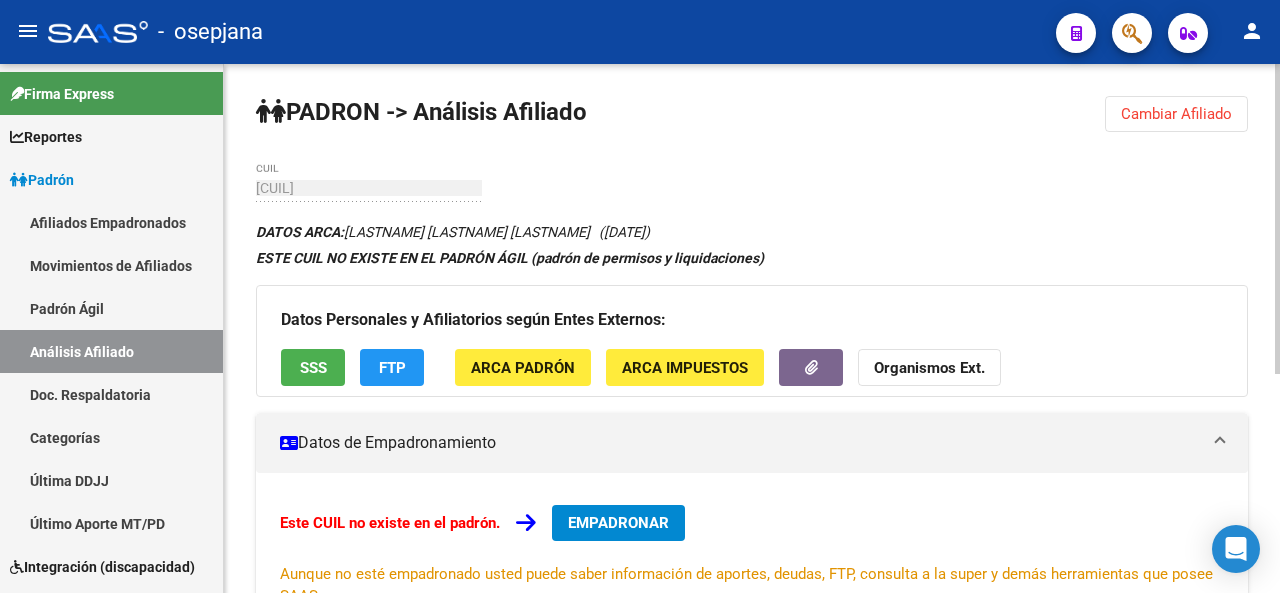 click on "PADRON -> Análisis Afiliado  Cambiar Afiliado
[CUIL] CUIL DATOS ARCA:  [LAST NAME] [LAST NAME] [FIRST NAME]       ([DATE])  ESTE CUIL NO EXISTE EN EL PADRÓN ÁGIL (padrón de permisos y liquidaciones) Datos Personales y Afiliatorios según Entes Externos: SSS FTP ARCA Padrón ARCA Impuestos Organismos Ext.    Datos de Empadronamiento  Este CUIL no existe en el padrón.   EMPADRONAR
Aunque no esté empadronado usted puede saber información de aportes, deudas, FTP, consulta a la super y demás herramientas que posee SAAS.   Información Prestacional:       SUR / SURGE / INTEGR.    Sin Certificado Discapacidad    Not. Internacion / Censo Hosp.  Prestaciones Auditadas     Aportes y Contribuciones del Afiliado: [CUIL] Hemos buscado el CUIL - [CUIL] - y el mismo no existe en nuestra información procesada de aportes y contribuciones  El mismo fue buscado en:  Cuenta Corriente Devengada de Régimen General Cuenta Corriente Devengada de Monotributo / Personal Doméstico Percibido Total" 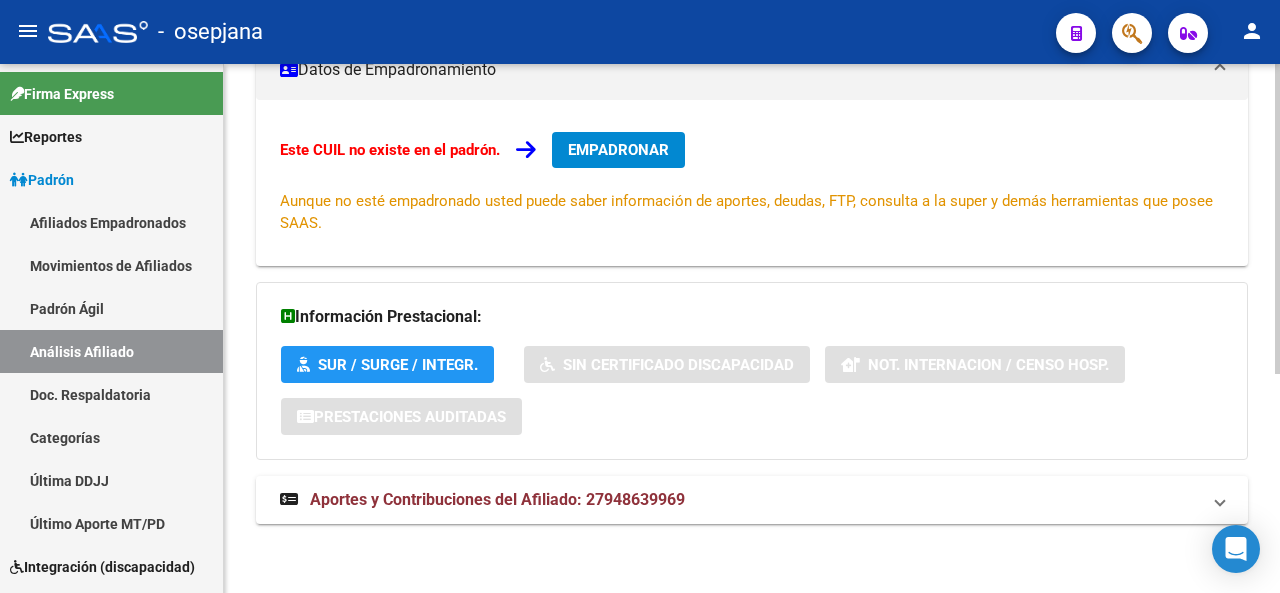 click on "Información Prestacional:       SUR / SURGE / INTEGR.    Sin Certificado Discapacidad    Not. Internacion / Censo Hosp.  Prestaciones Auditadas" 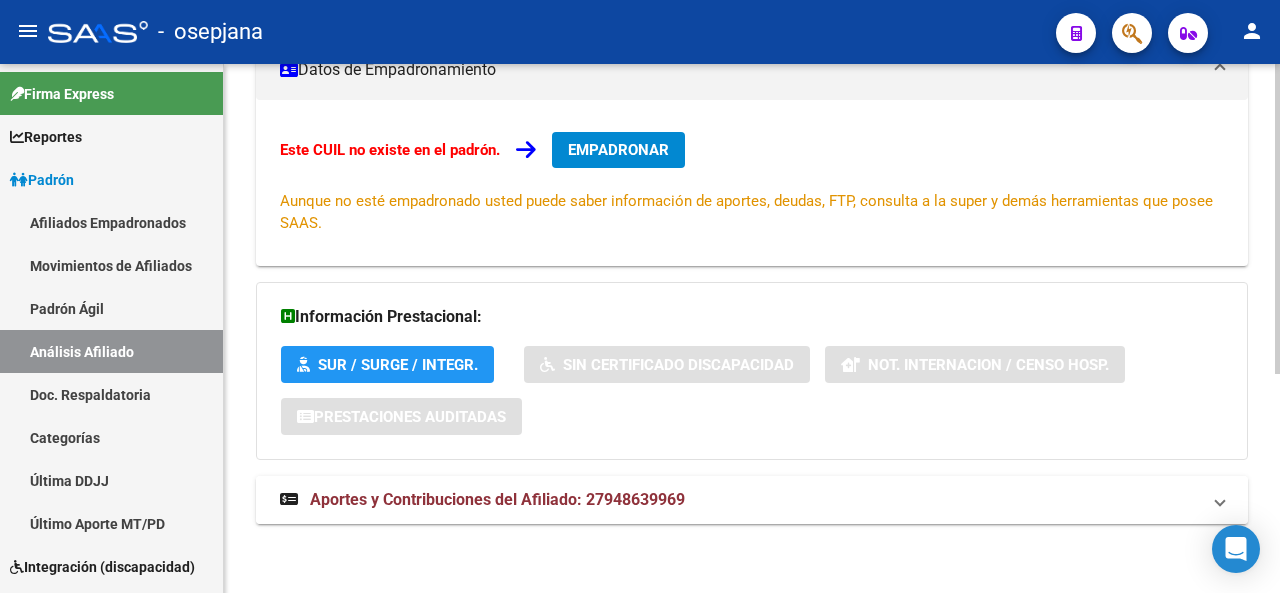 click on "Aportes y Contribuciones del Afiliado: 27948639969" at bounding box center (752, 500) 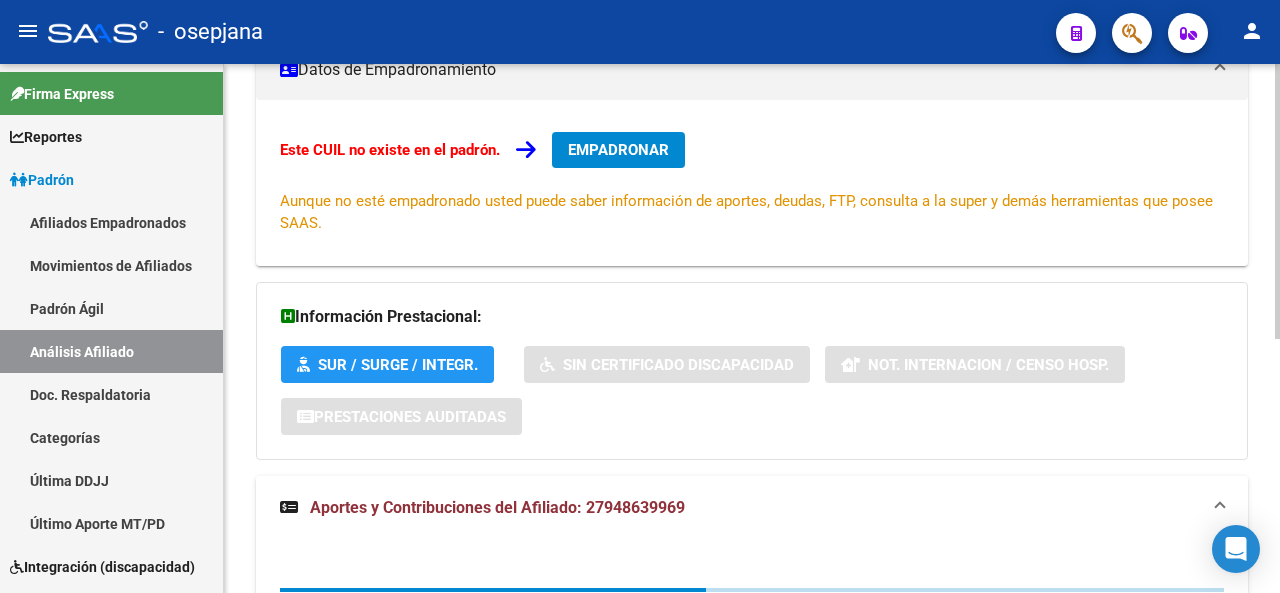 click 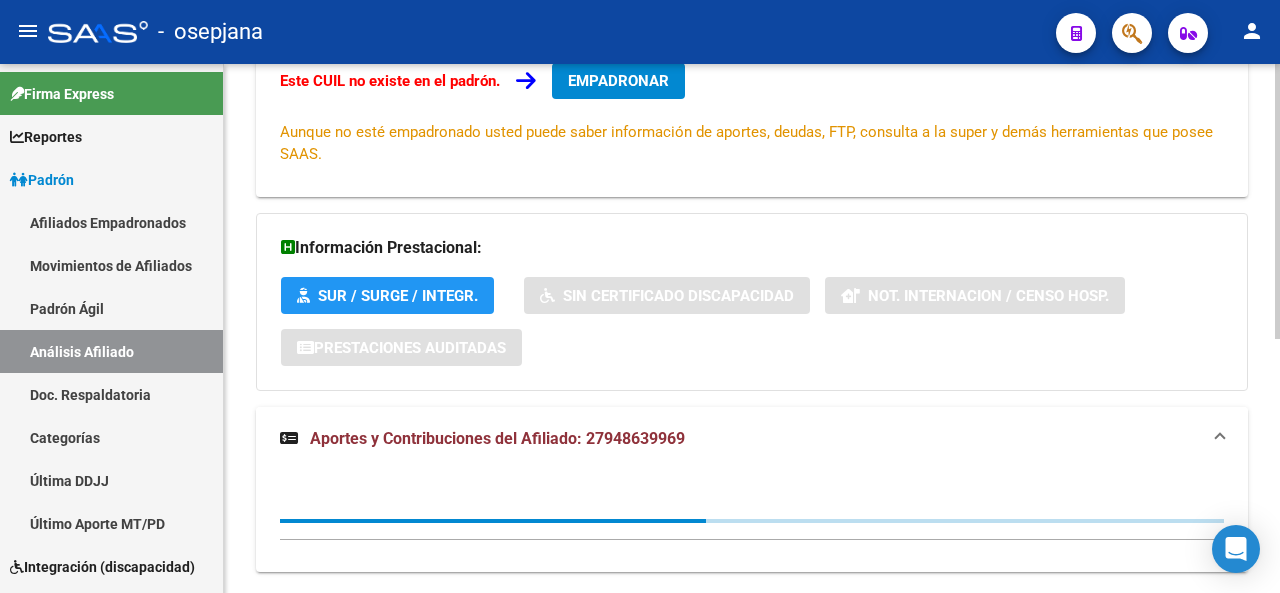 scroll, scrollTop: 454, scrollLeft: 0, axis: vertical 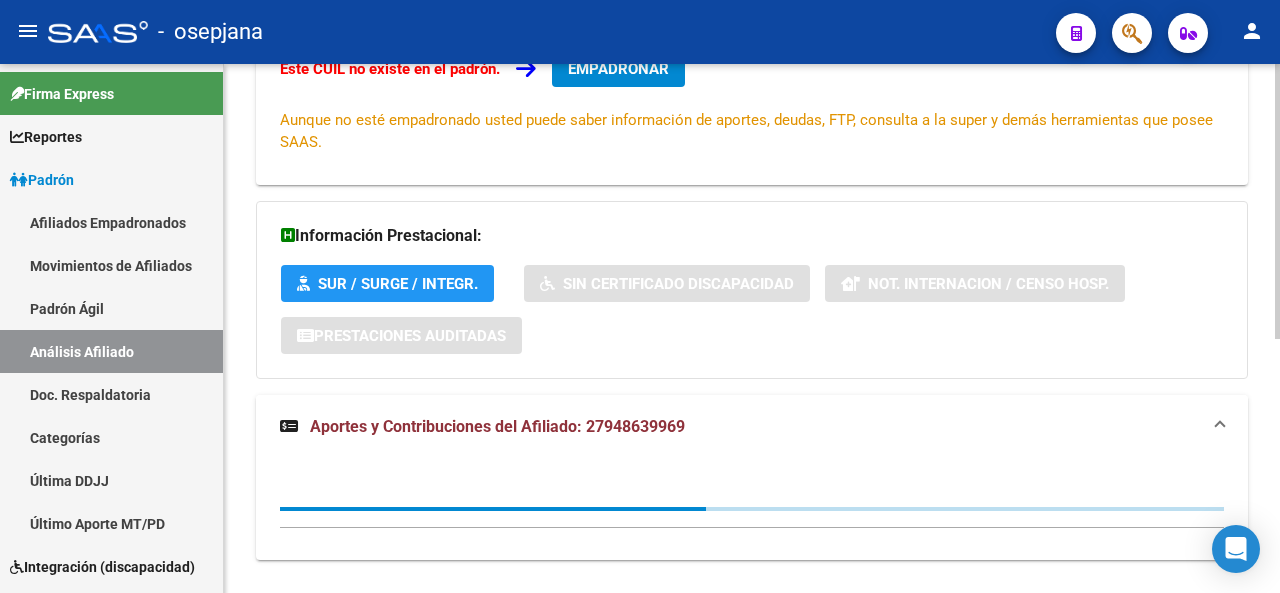 click 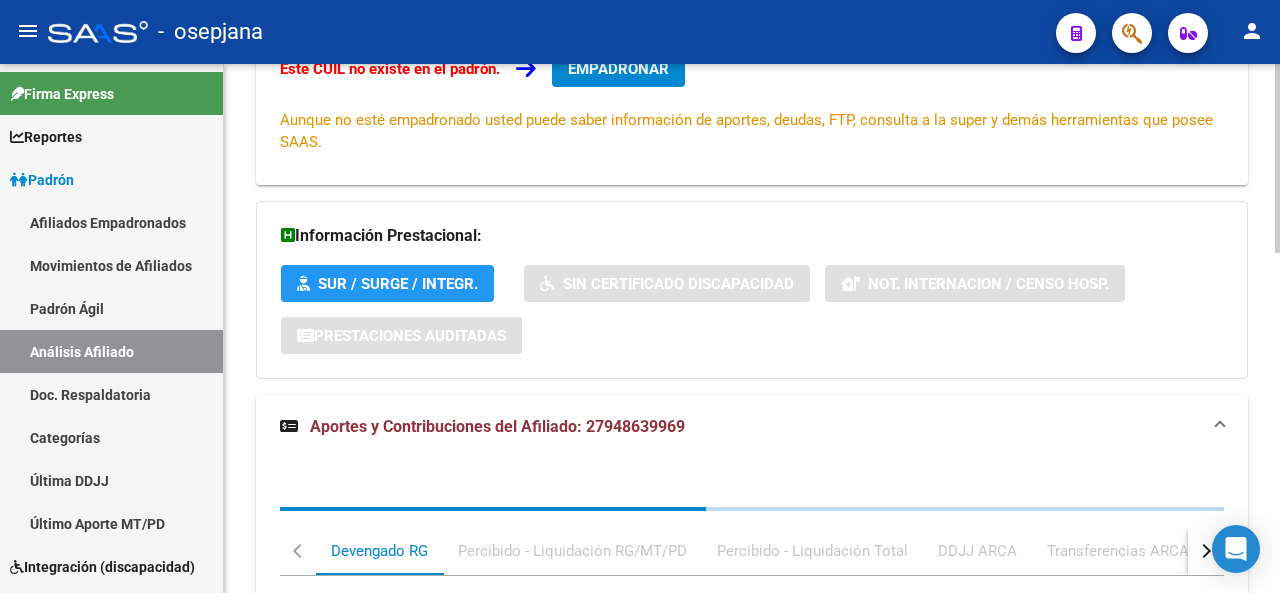 click 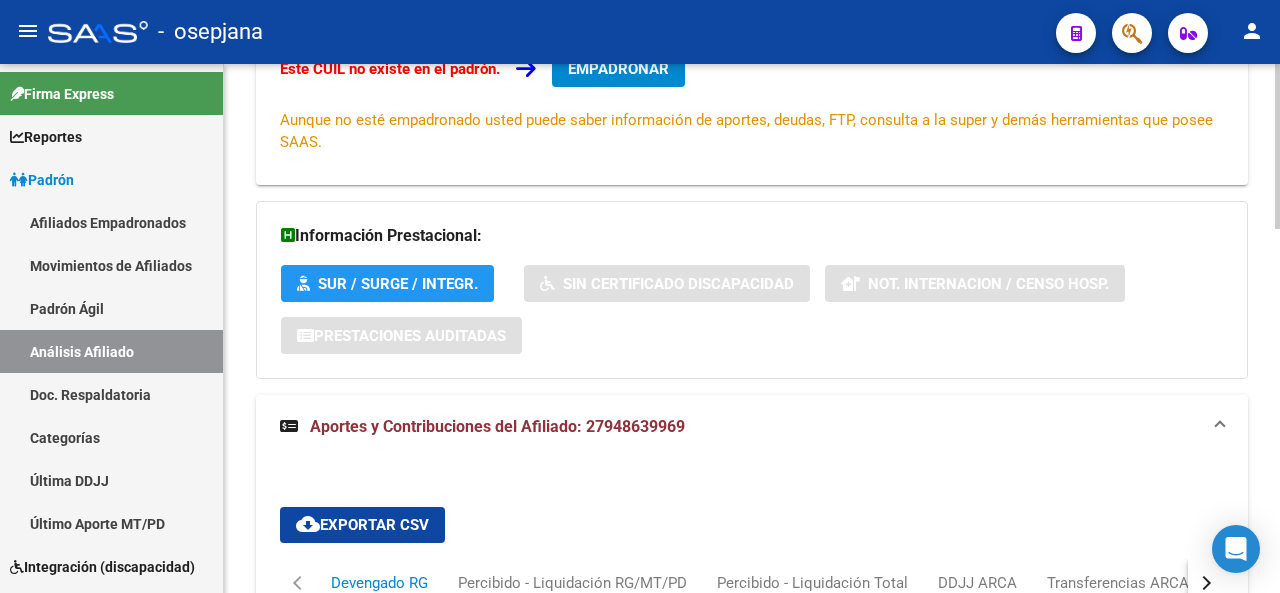 scroll, scrollTop: 983, scrollLeft: 0, axis: vertical 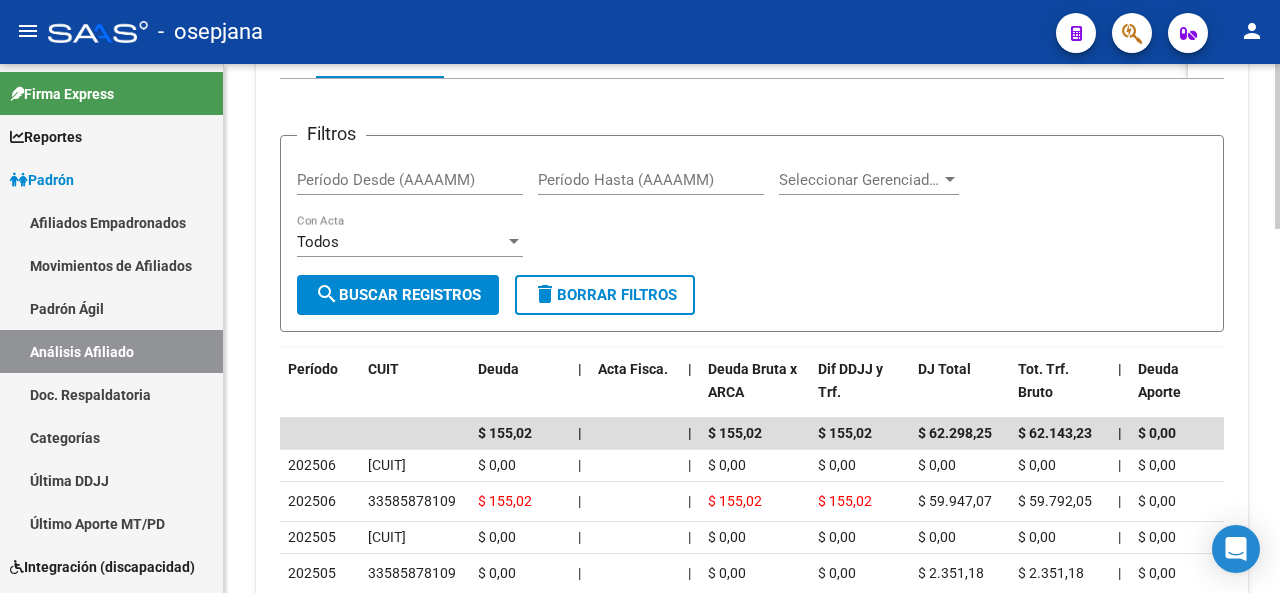 click 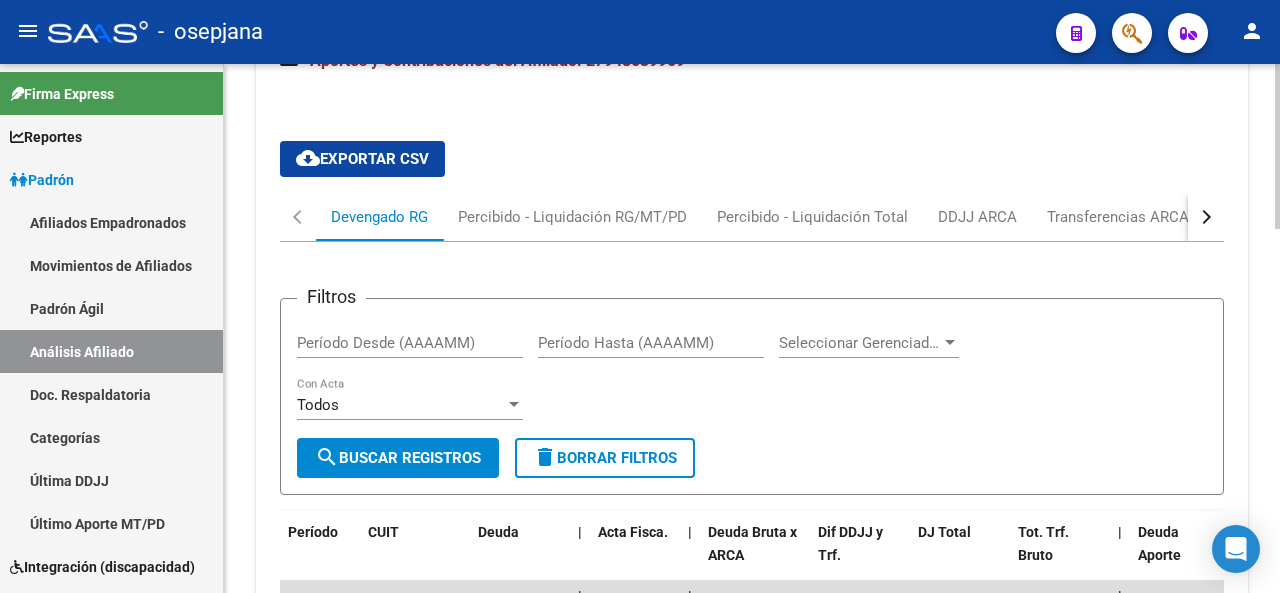scroll, scrollTop: 818, scrollLeft: 0, axis: vertical 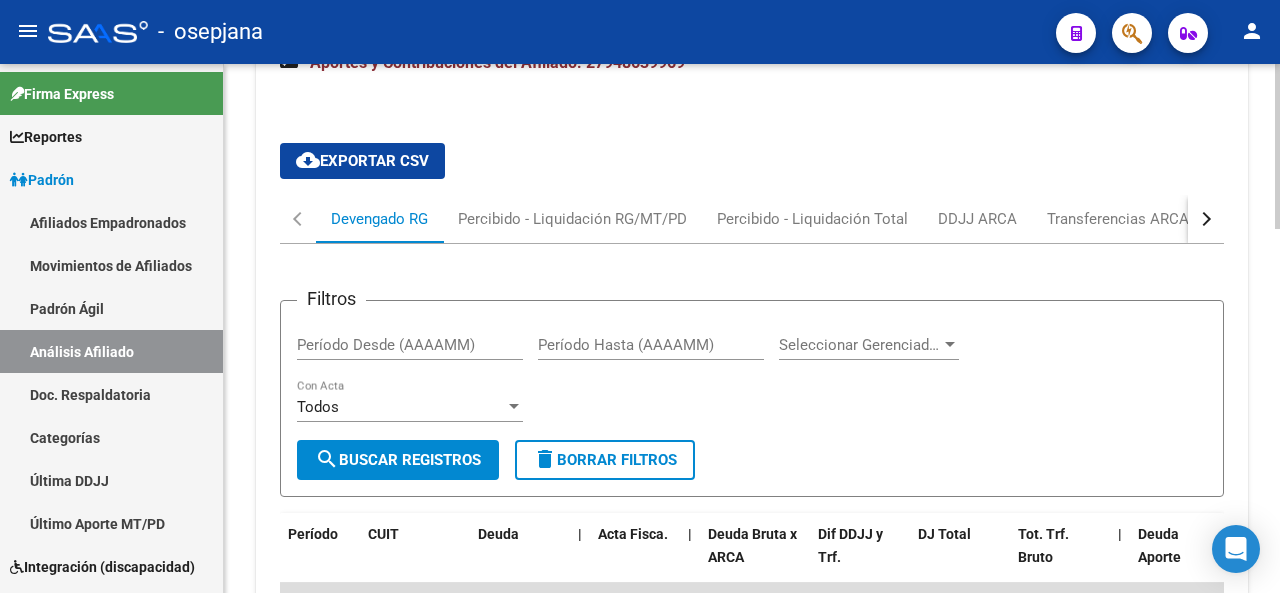 click 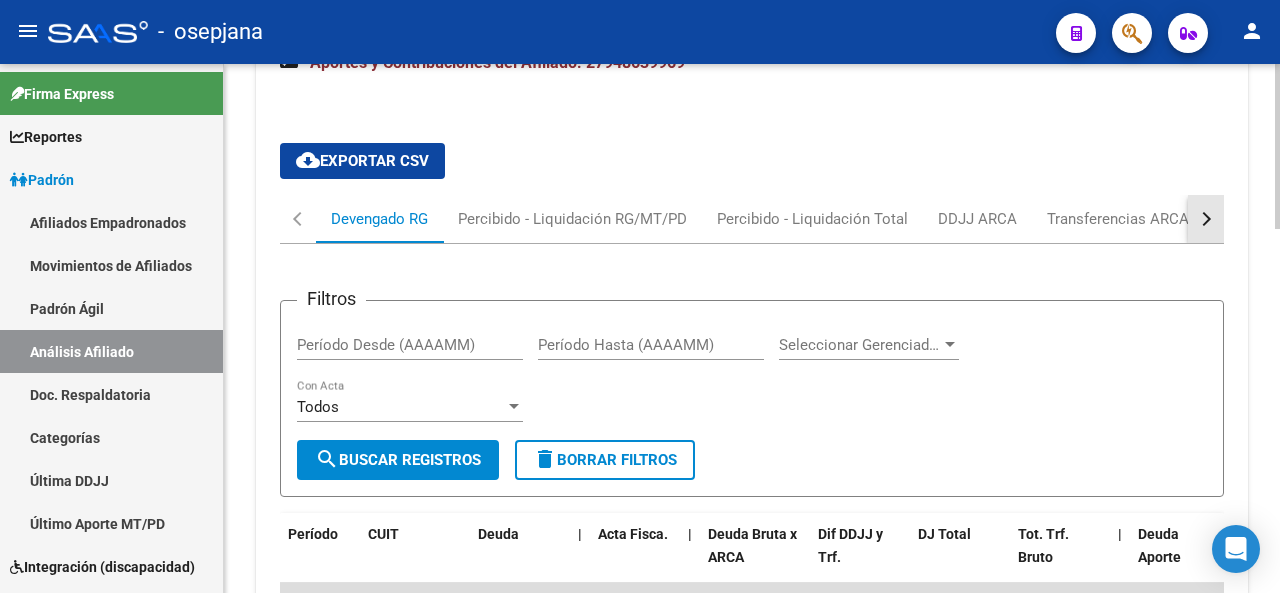 click at bounding box center (1204, 219) 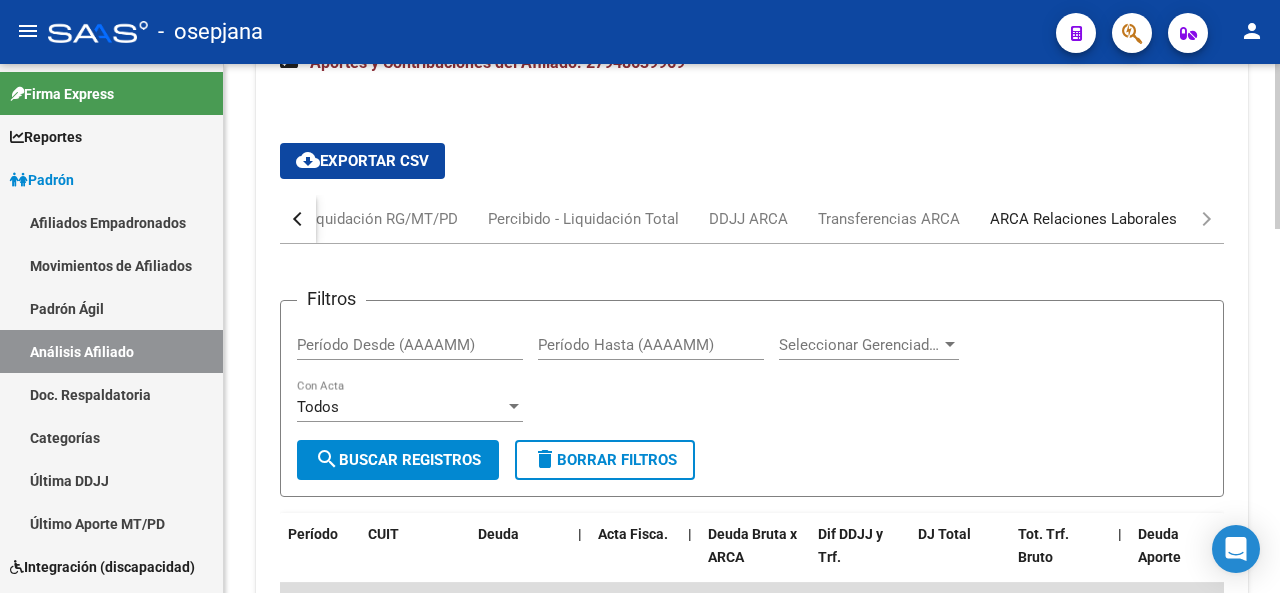 click on "ARCA Relaciones Laborales" at bounding box center (1083, 219) 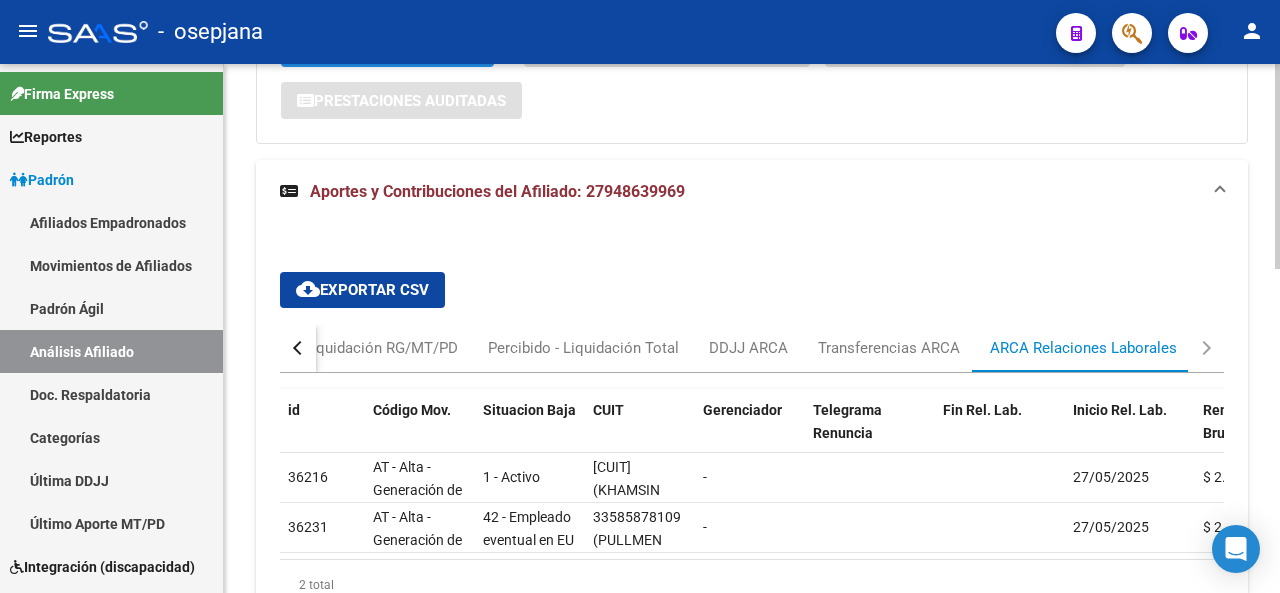 scroll, scrollTop: 818, scrollLeft: 0, axis: vertical 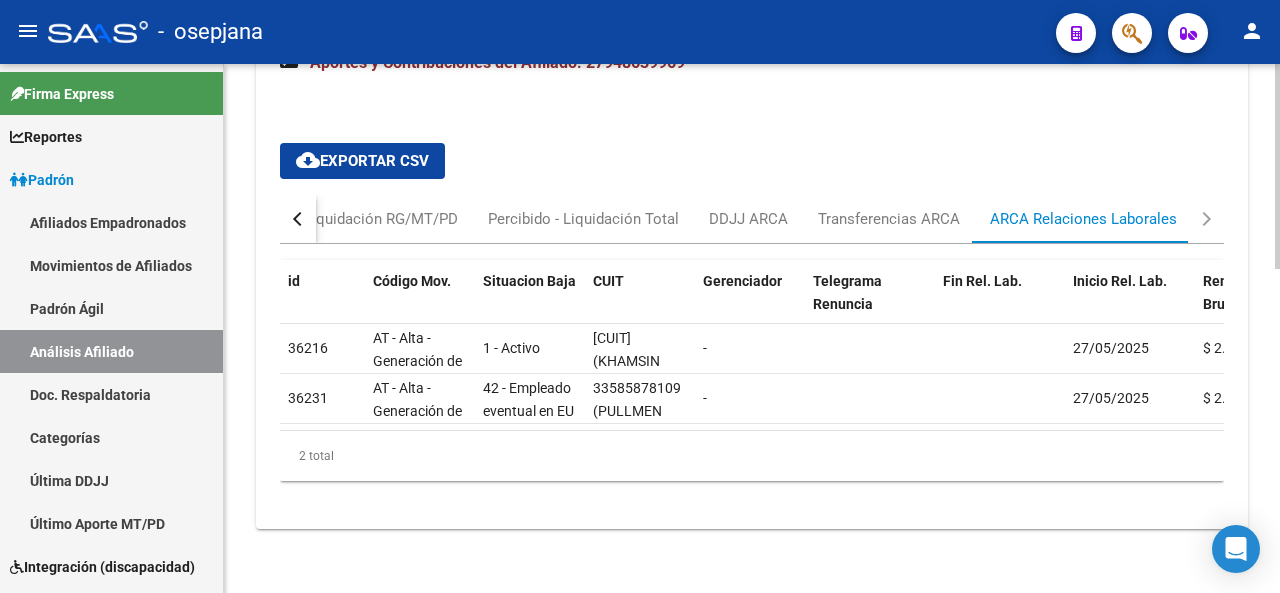 click at bounding box center (298, 219) 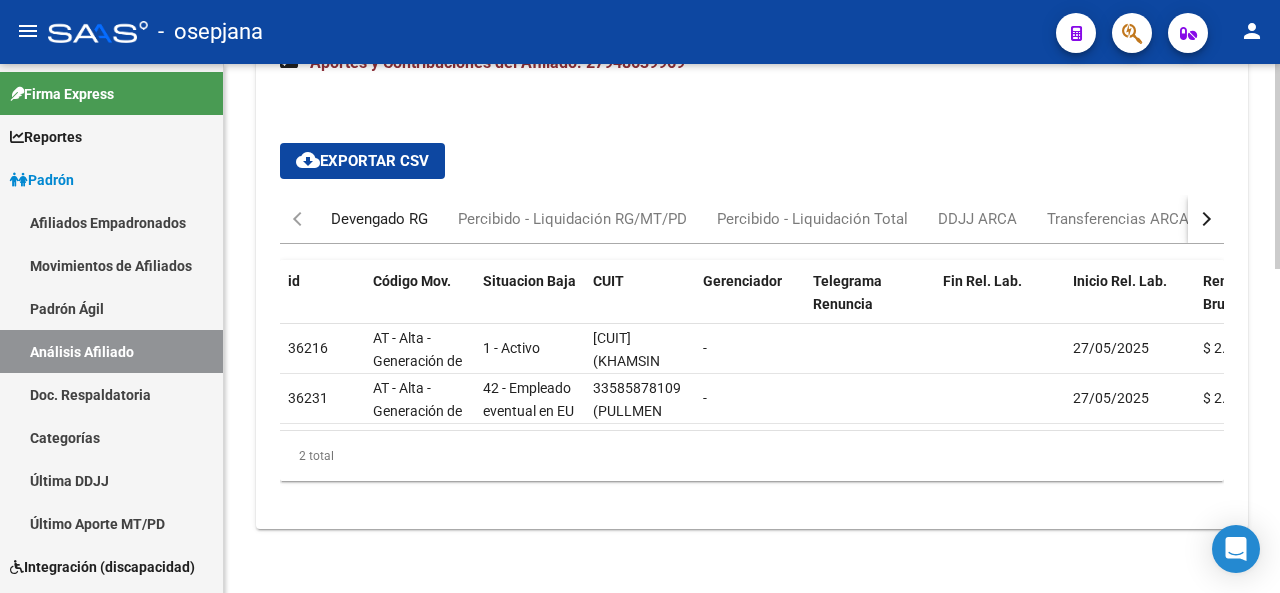 click on "Devengado RG" at bounding box center [379, 219] 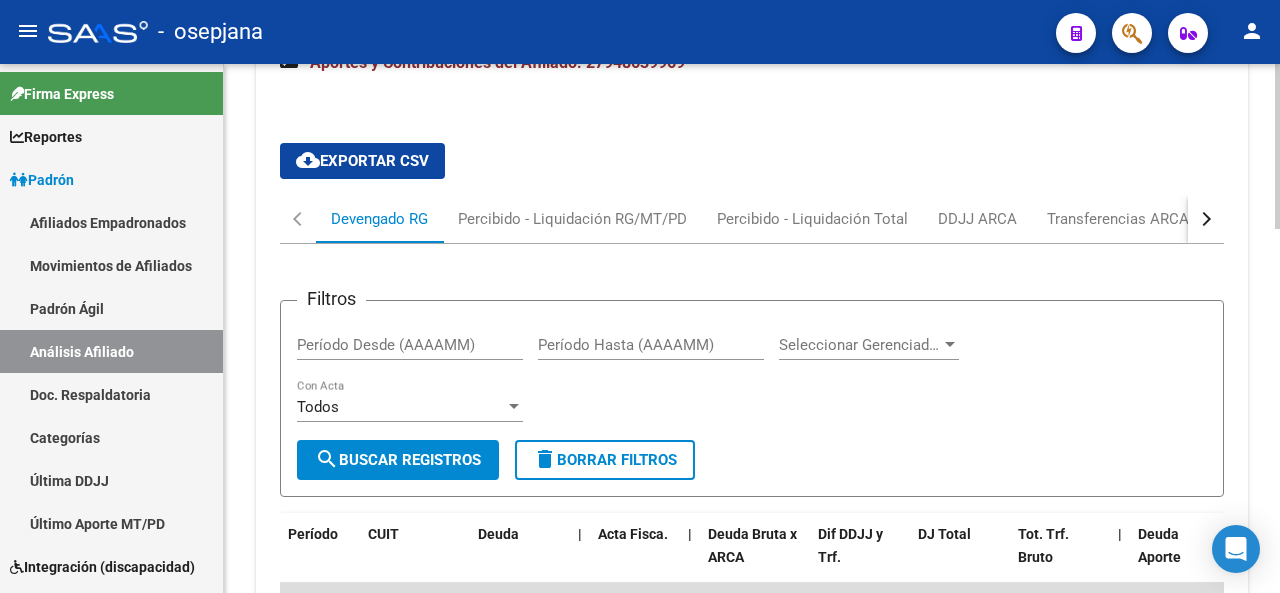 click 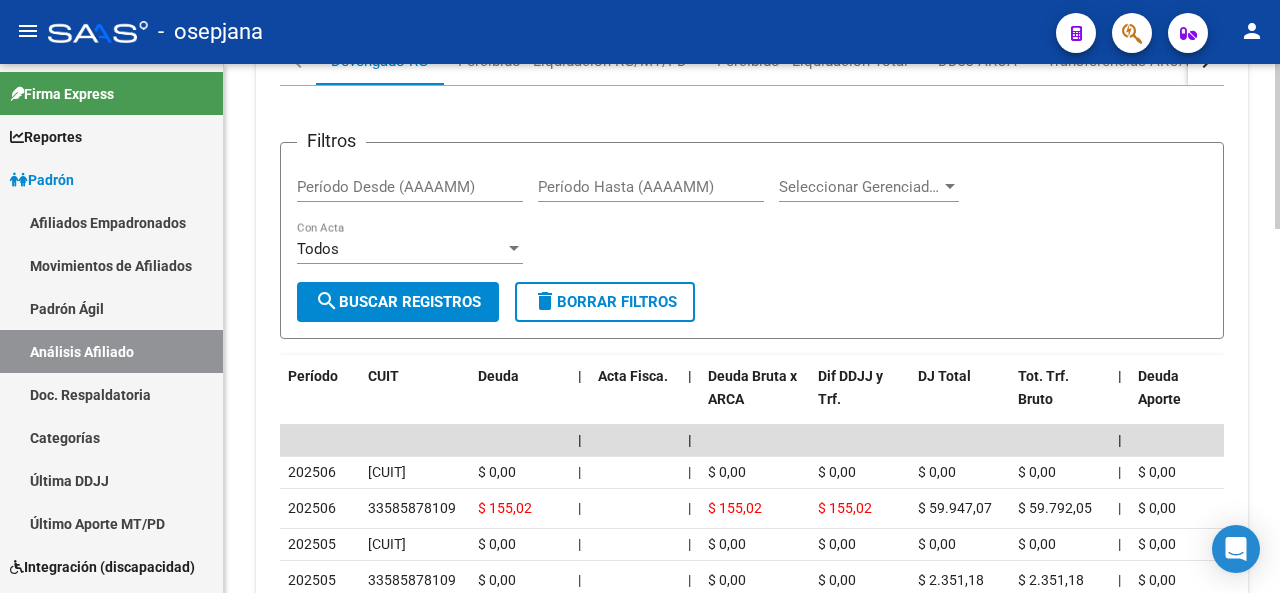 scroll, scrollTop: 1032, scrollLeft: 0, axis: vertical 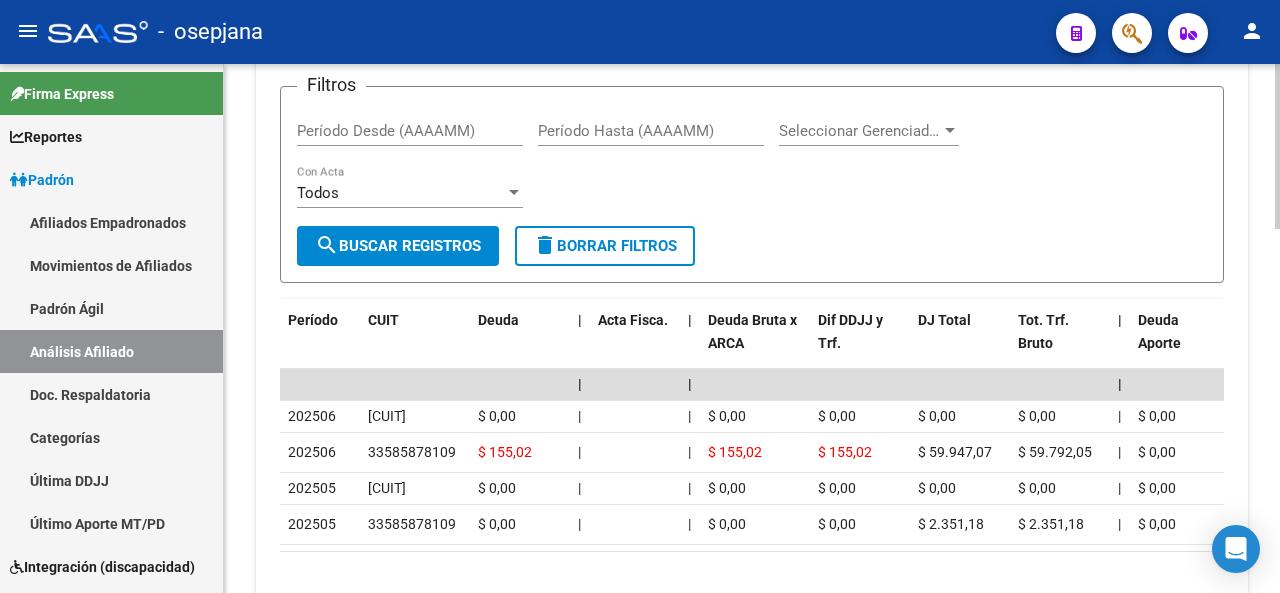 click 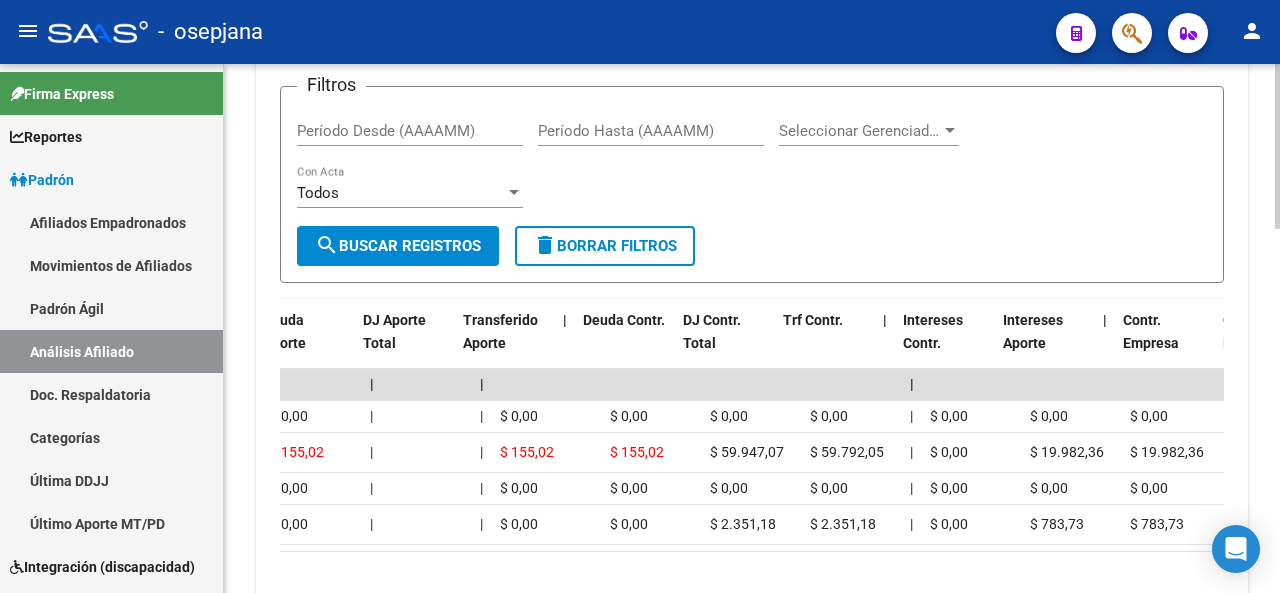scroll, scrollTop: 0, scrollLeft: 0, axis: both 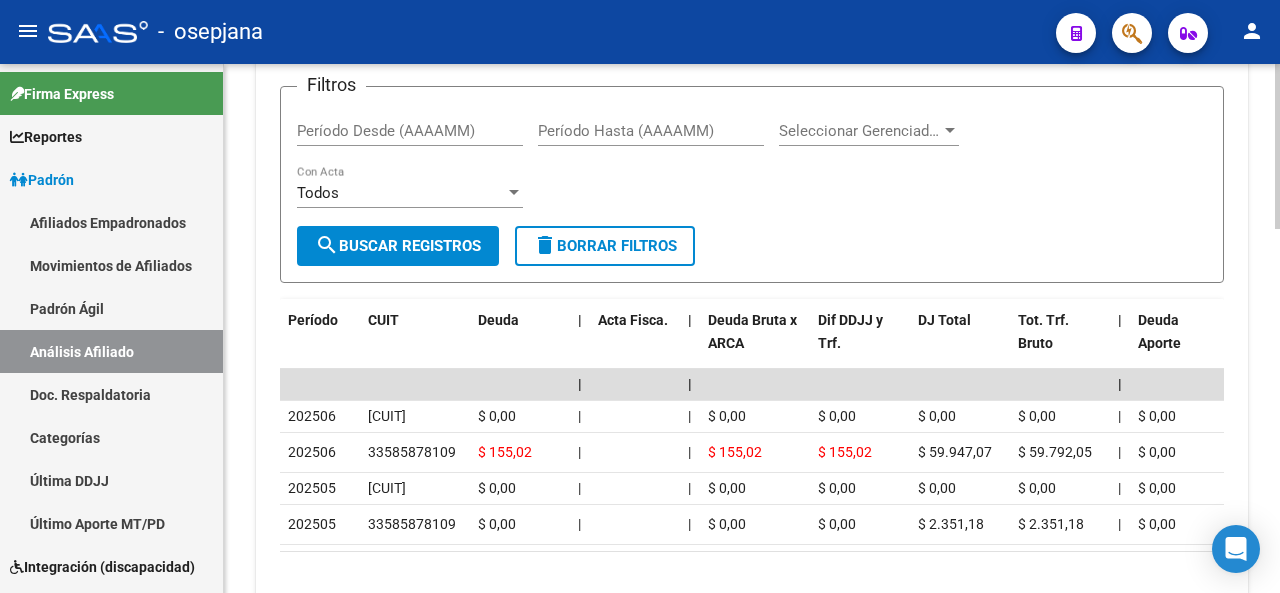 click 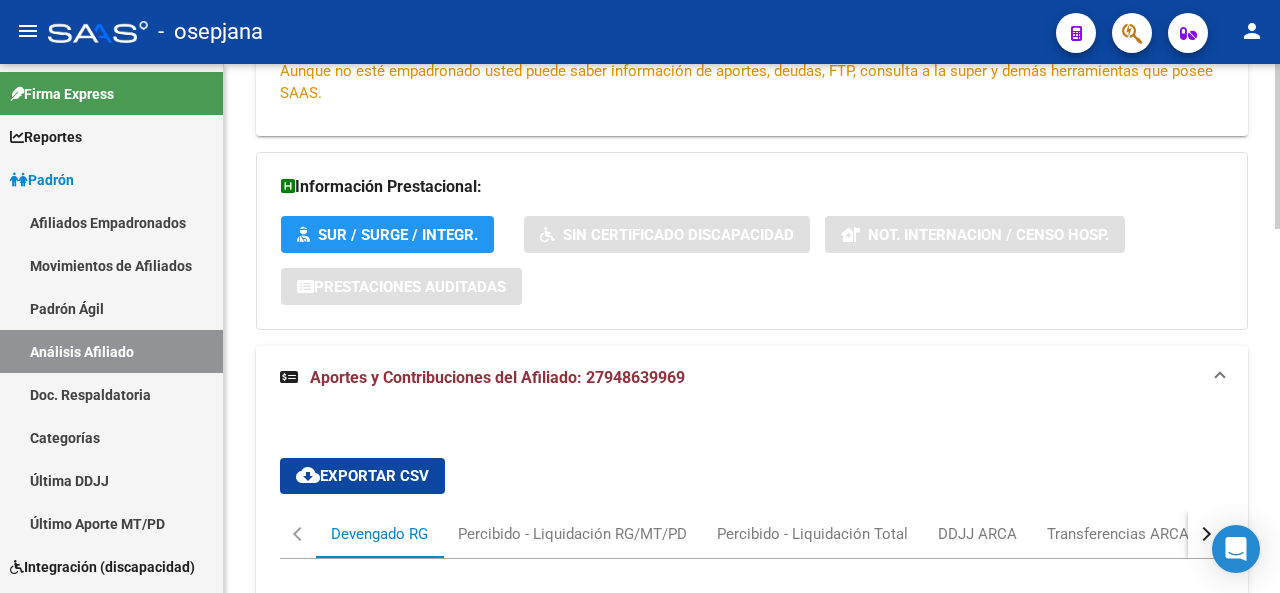click 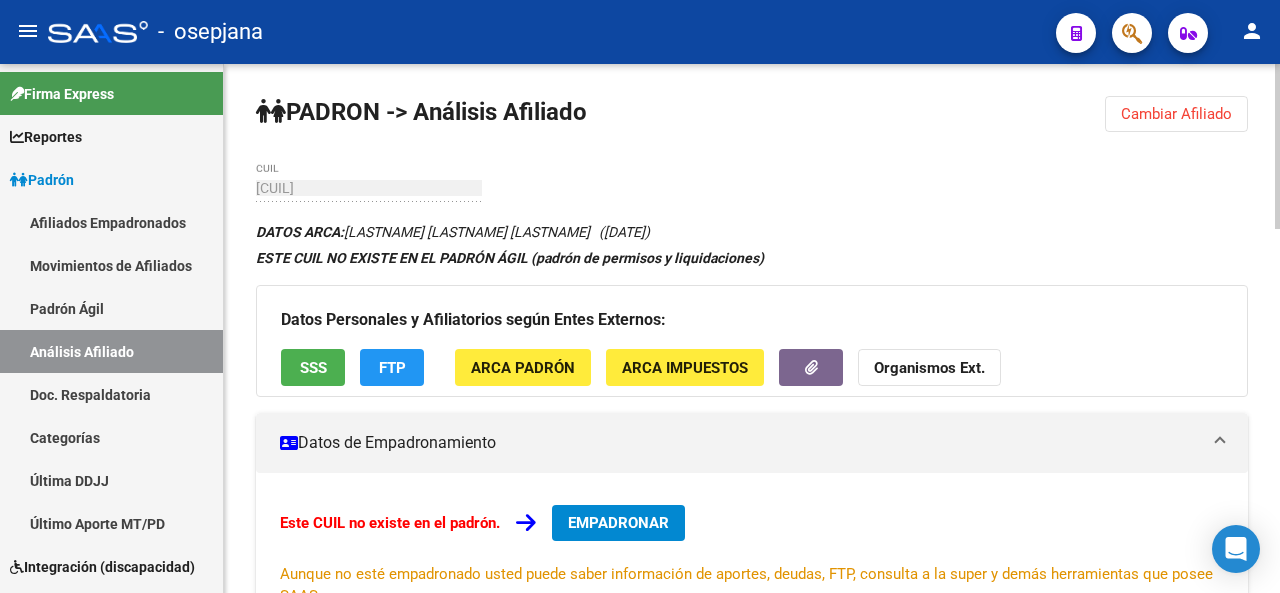 click on "EMPADRONAR" at bounding box center [618, 523] 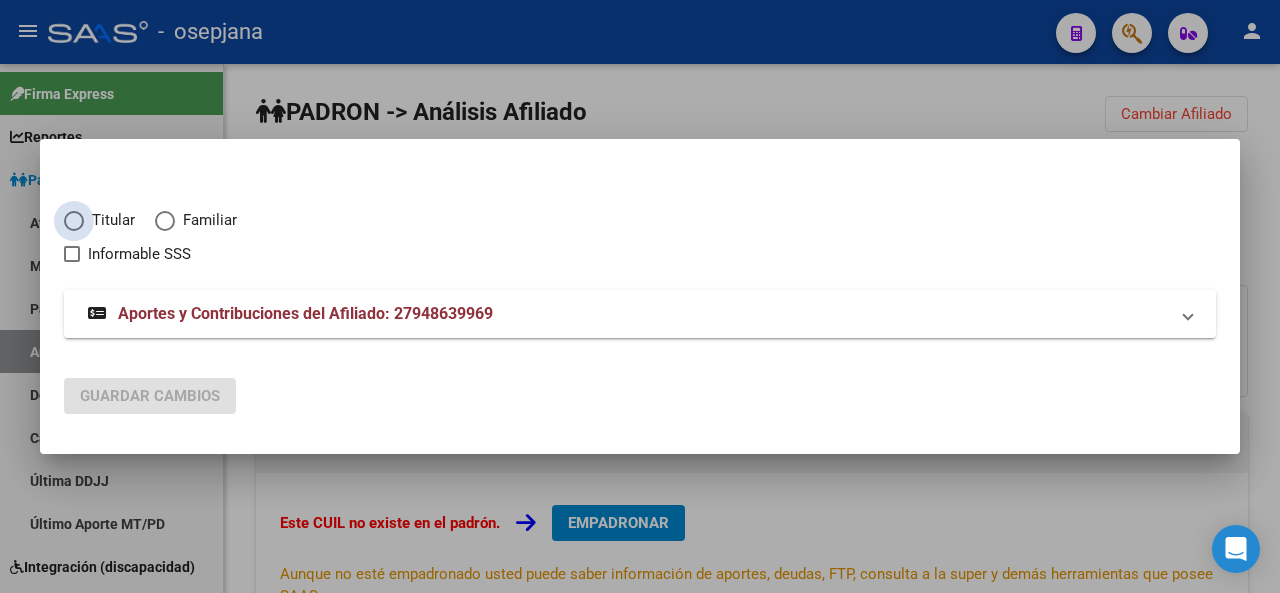 click at bounding box center (74, 221) 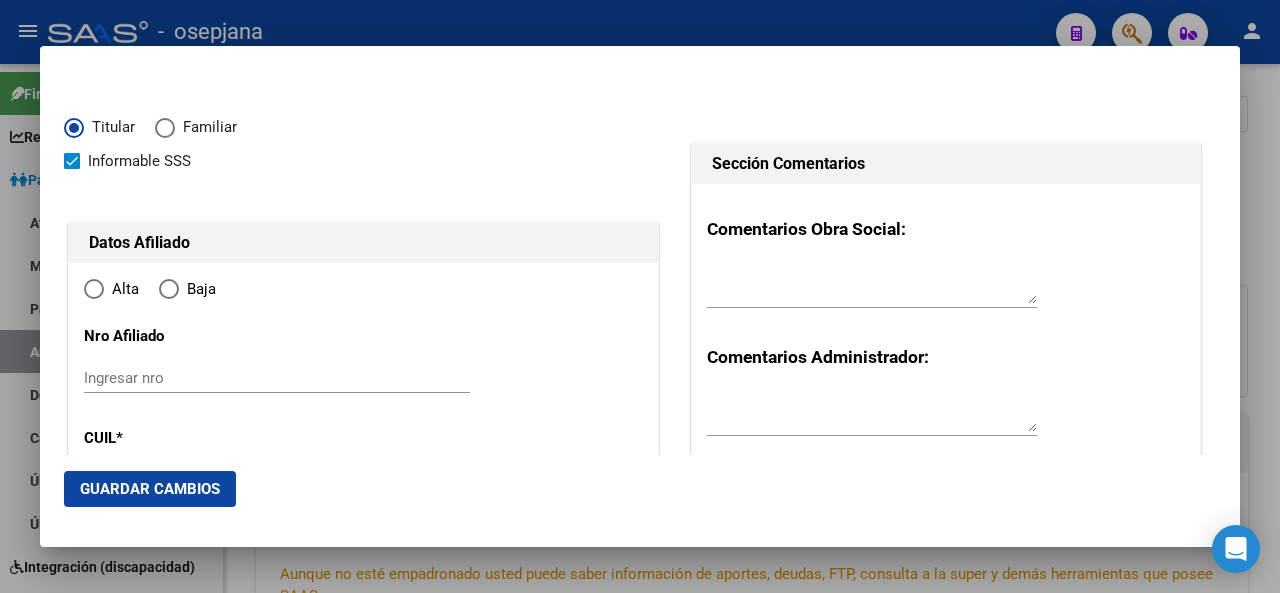 type on "[CUIL]" 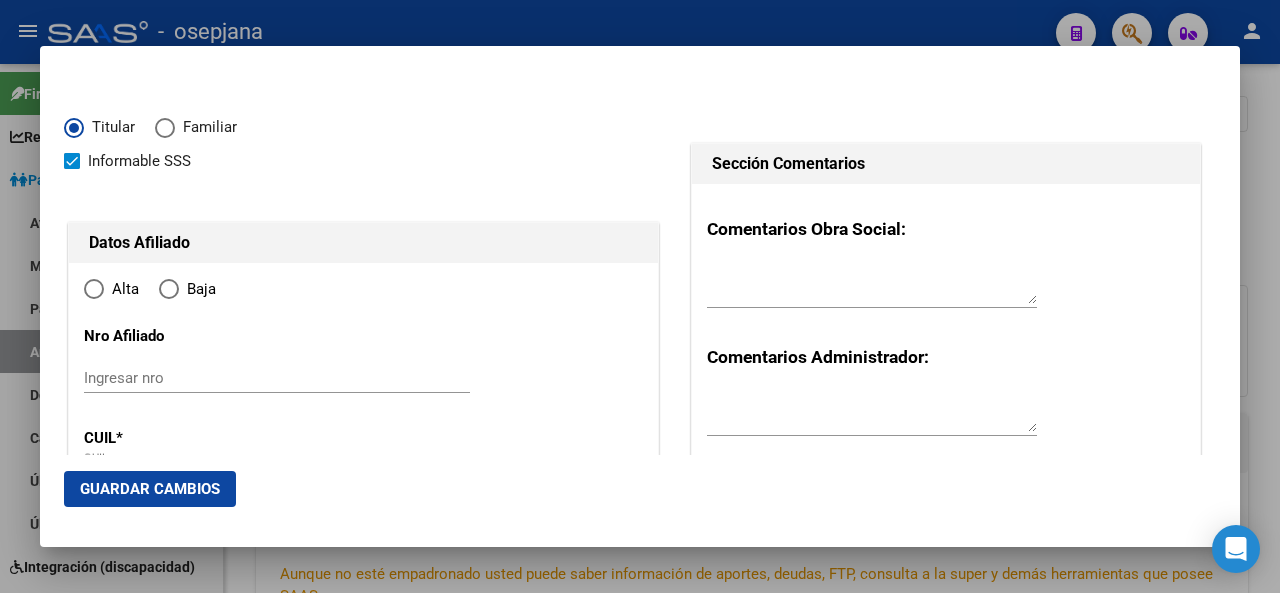 radio on "true" 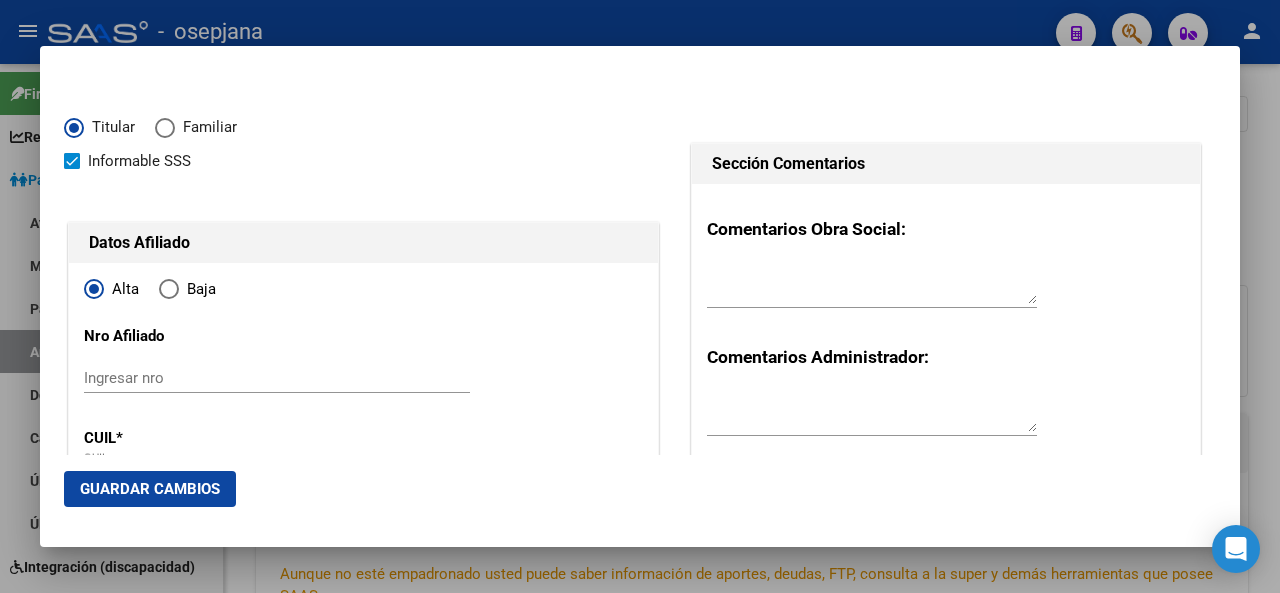 type on "94863996" 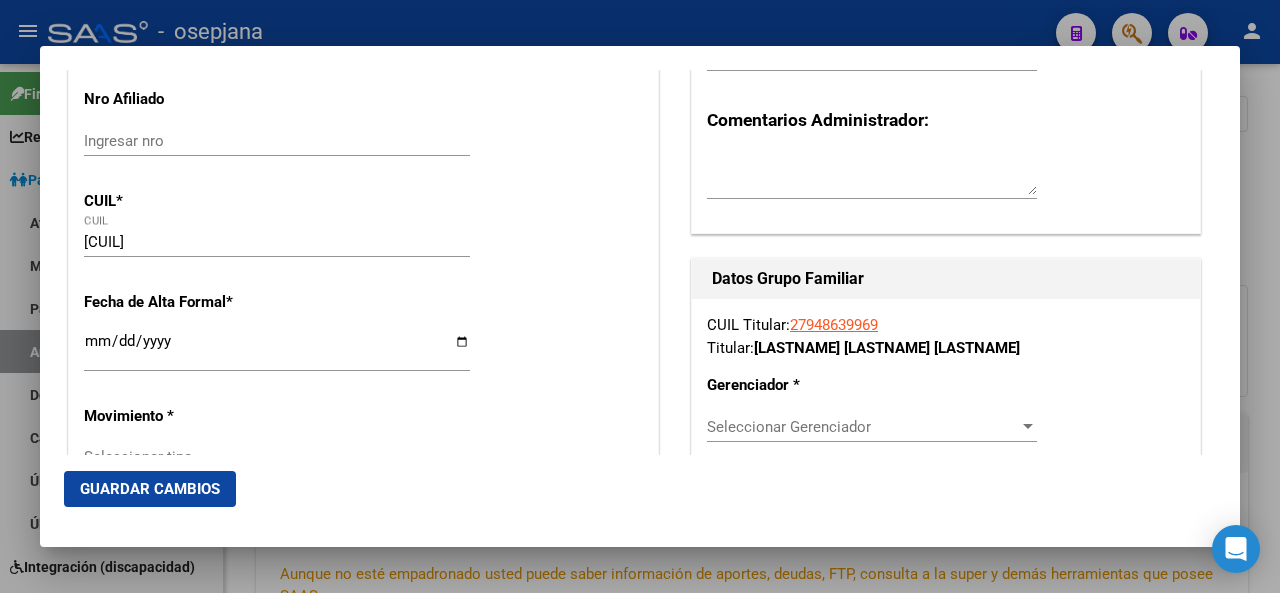 scroll, scrollTop: 243, scrollLeft: 0, axis: vertical 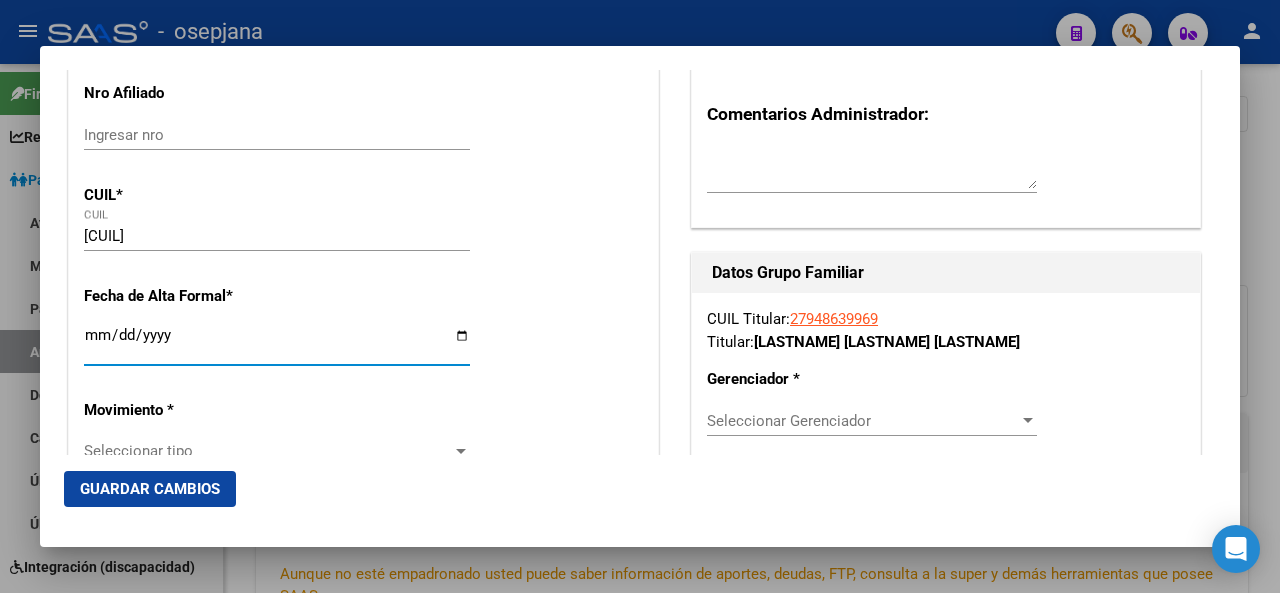 click on "Ingresar fecha" at bounding box center (277, 343) 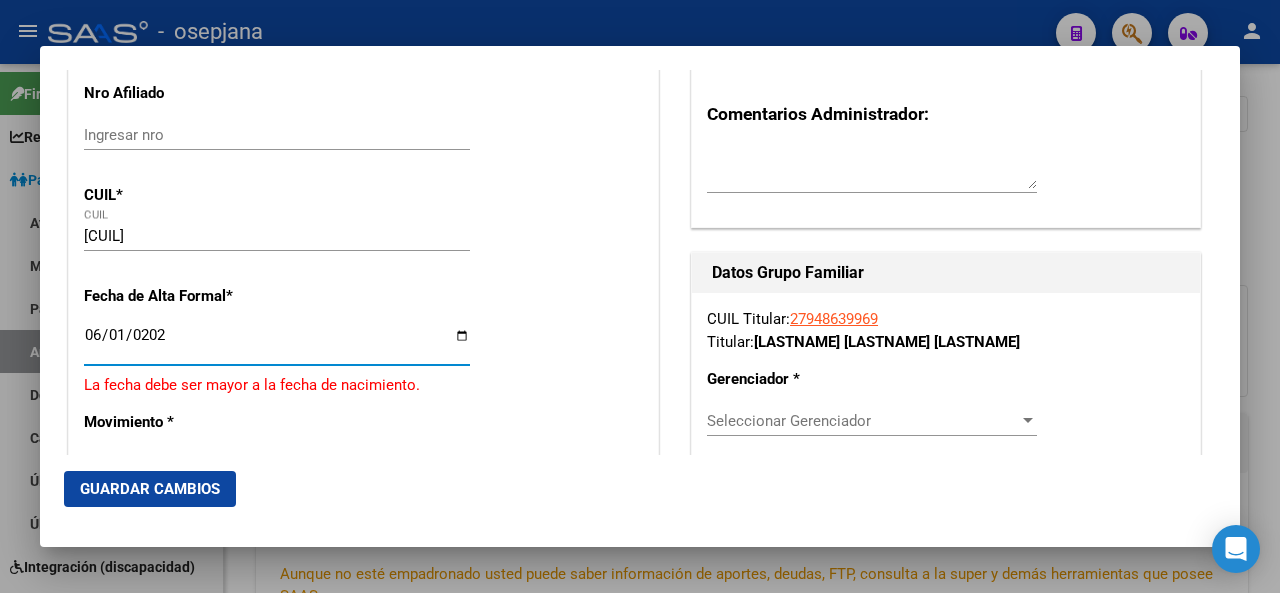 type on "2025-06-01" 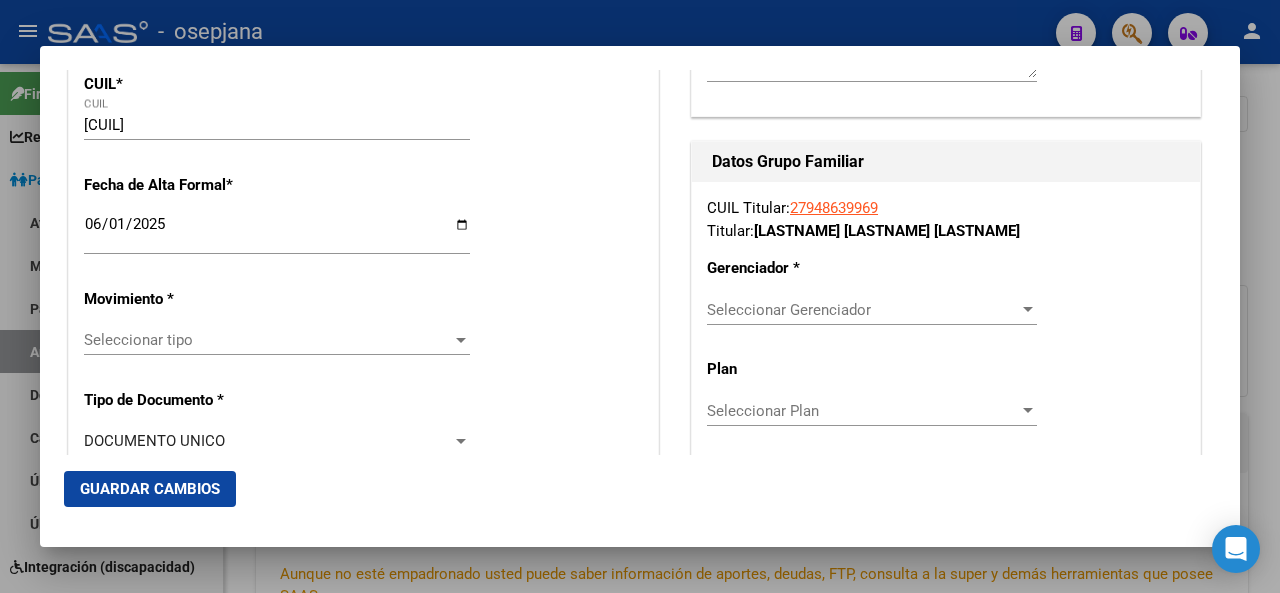 scroll, scrollTop: 360, scrollLeft: 0, axis: vertical 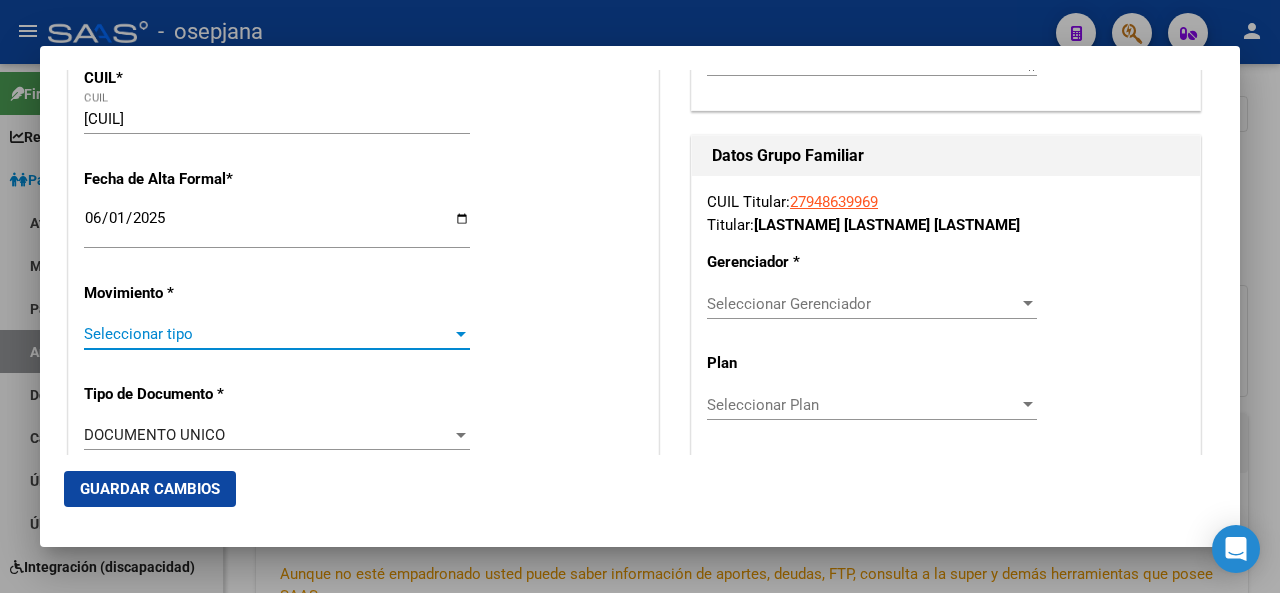 click on "Seleccionar tipo" at bounding box center (268, 334) 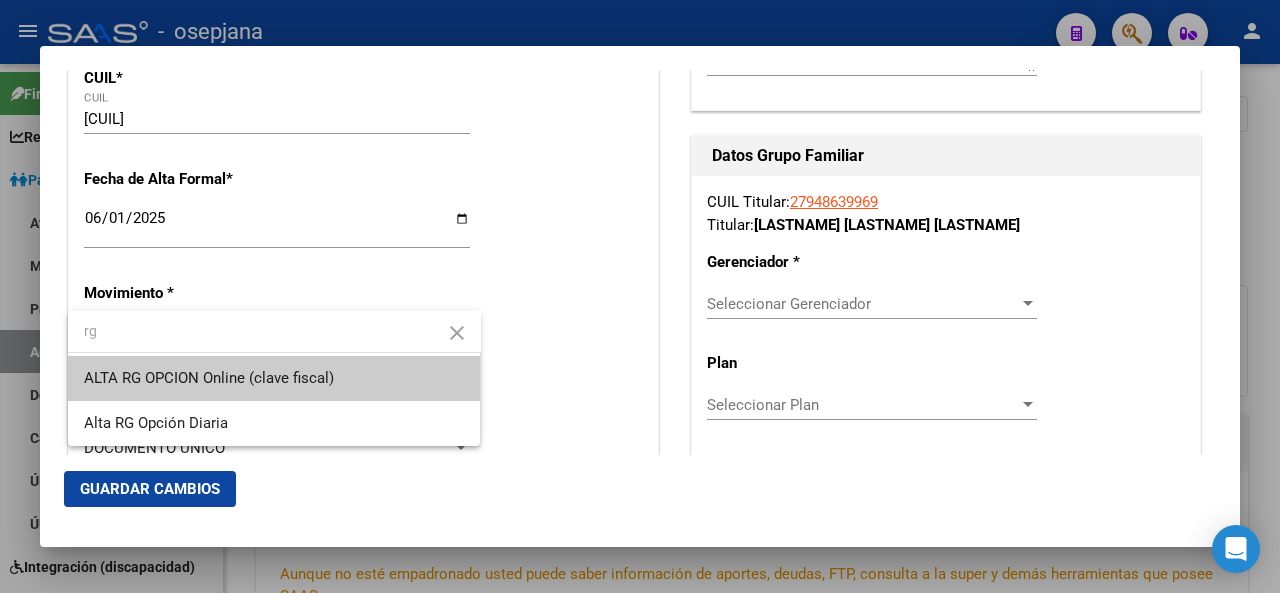 type on "rg" 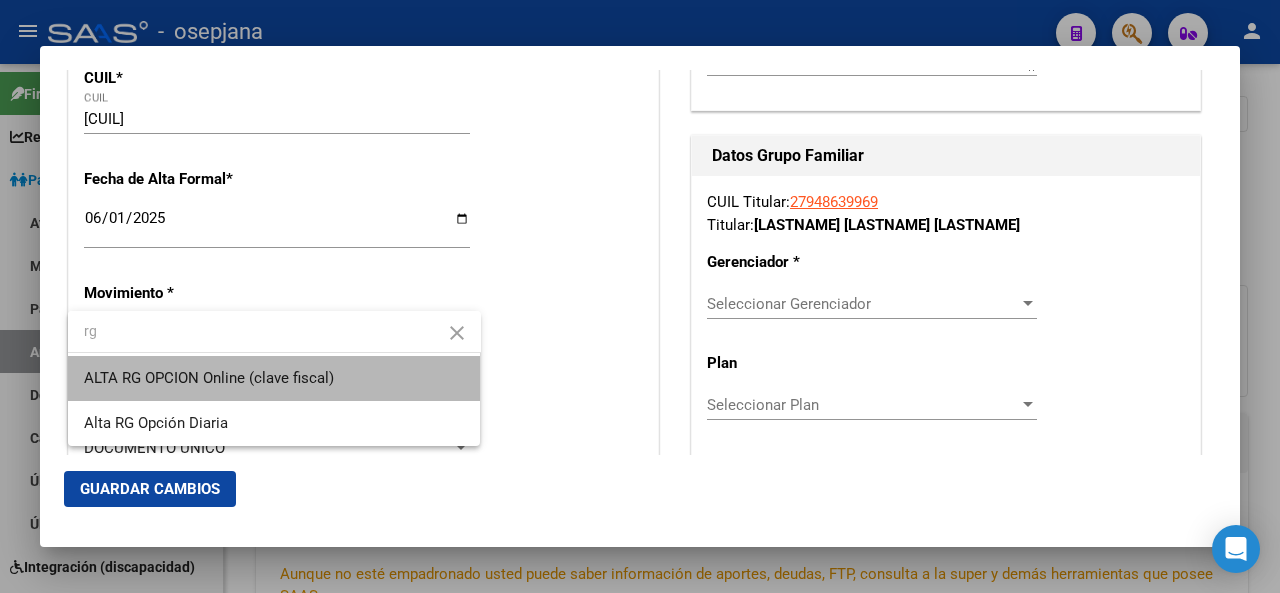 click on "ALTA RG OPCION Online (clave fiscal)" at bounding box center (274, 378) 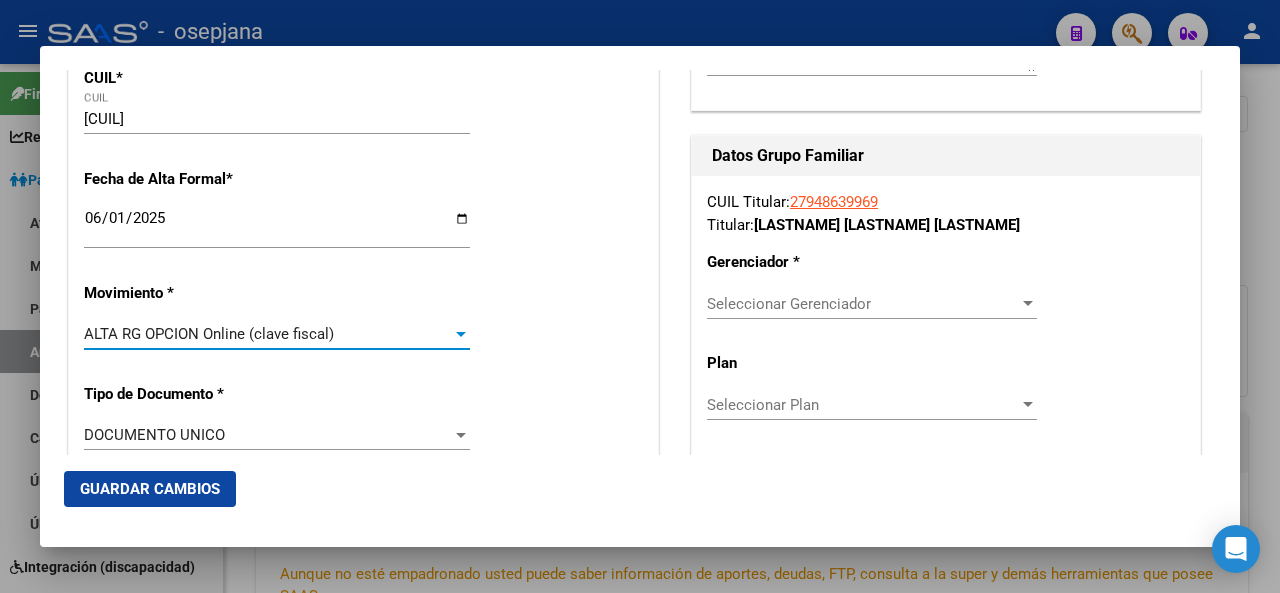 click at bounding box center [640, 296] 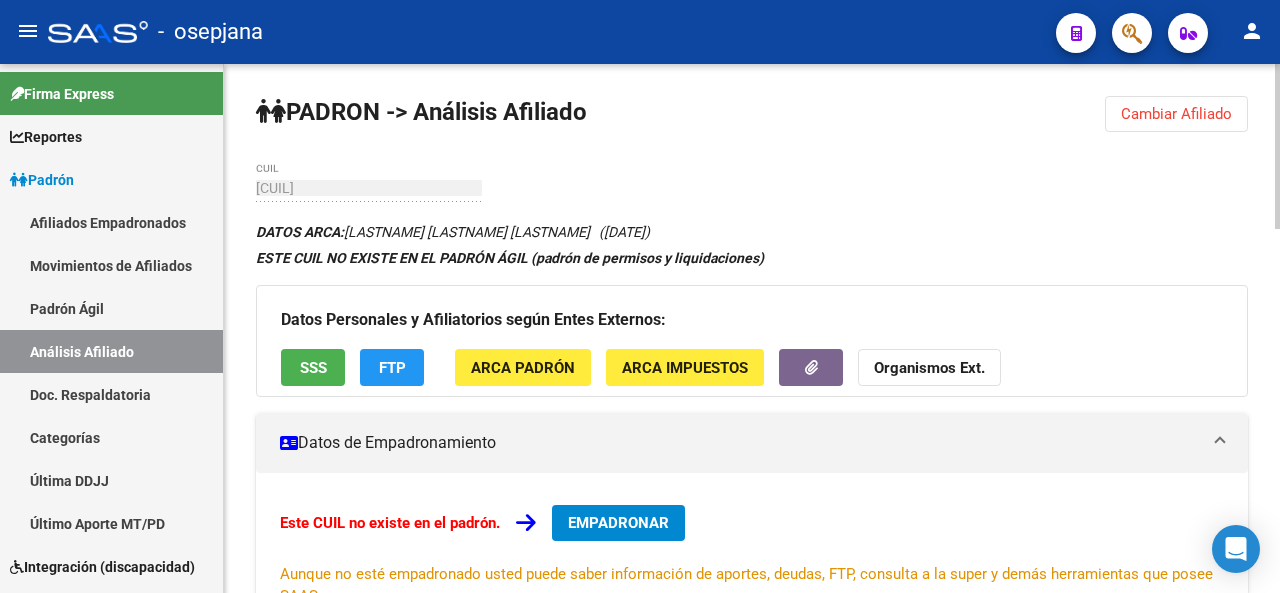 drag, startPoint x: 1240, startPoint y: 147, endPoint x: 1237, endPoint y: 164, distance: 17.262676 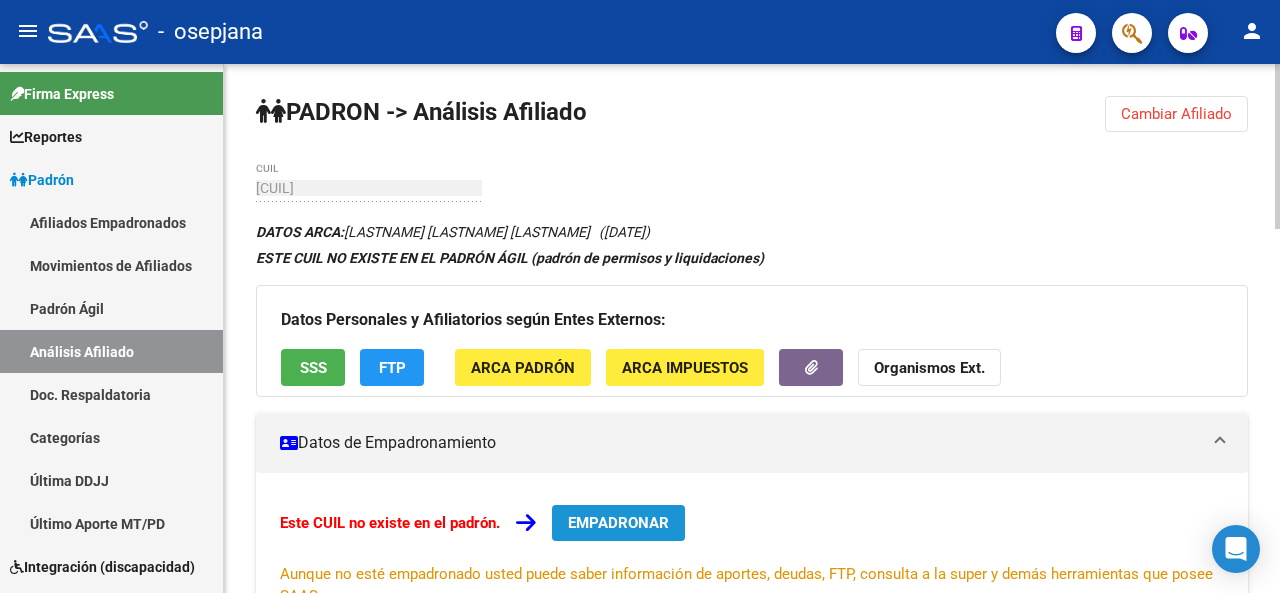 click on "EMPADRONAR" at bounding box center (618, 523) 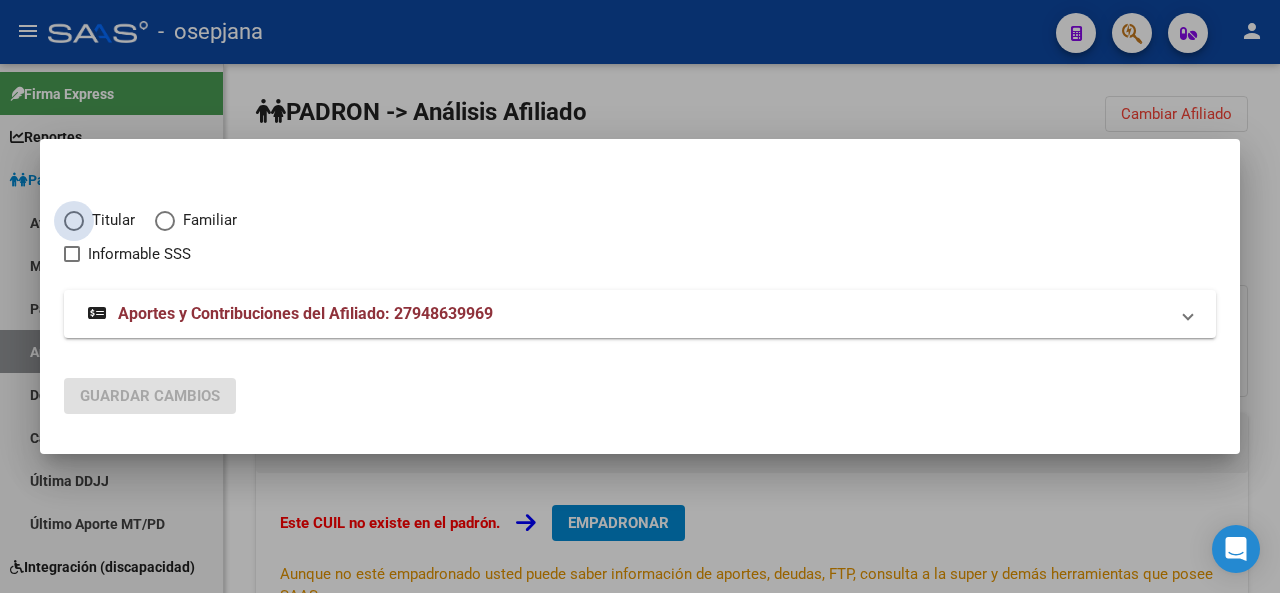 click on "Titular" at bounding box center [109, 220] 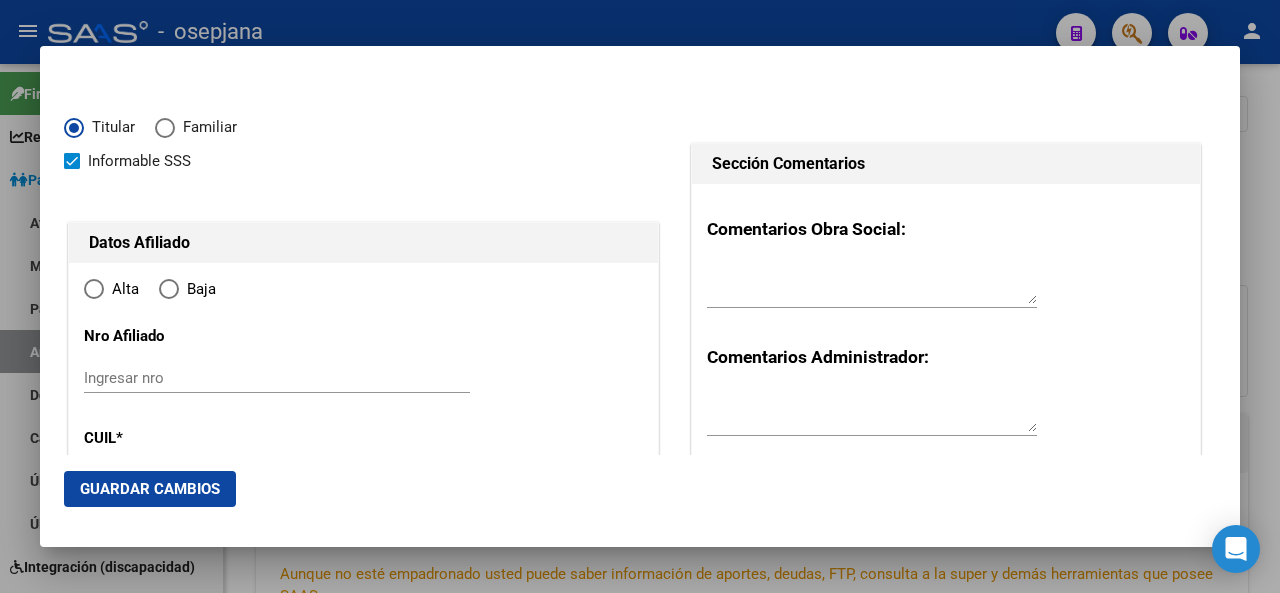 type on "[CUIL]" 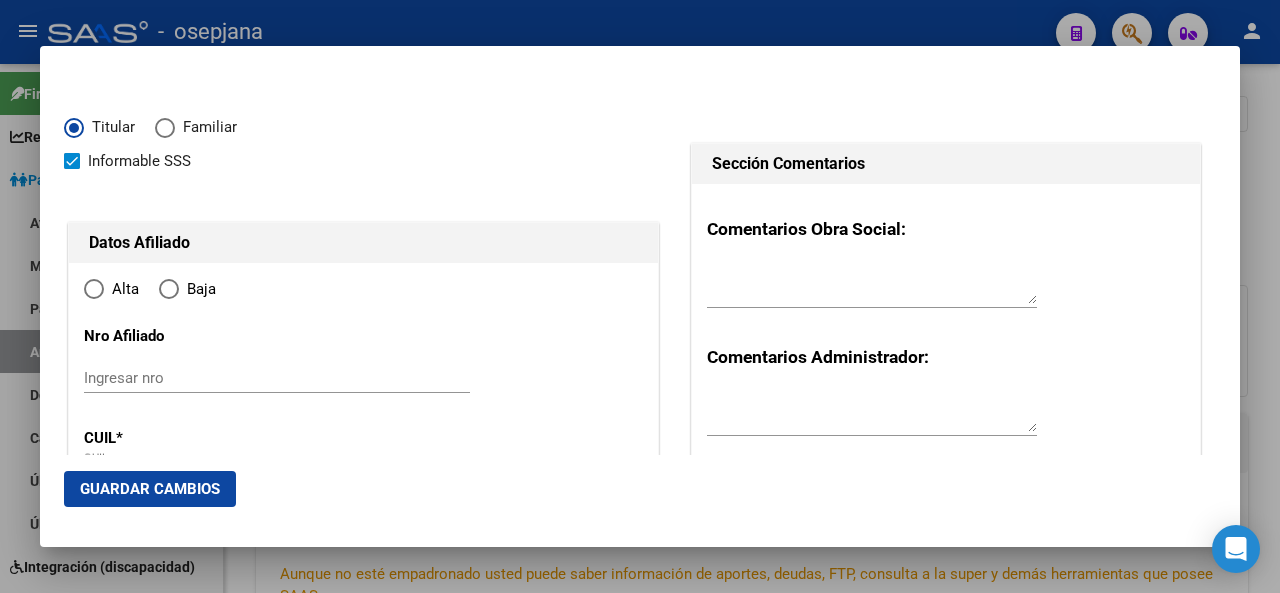 radio on "true" 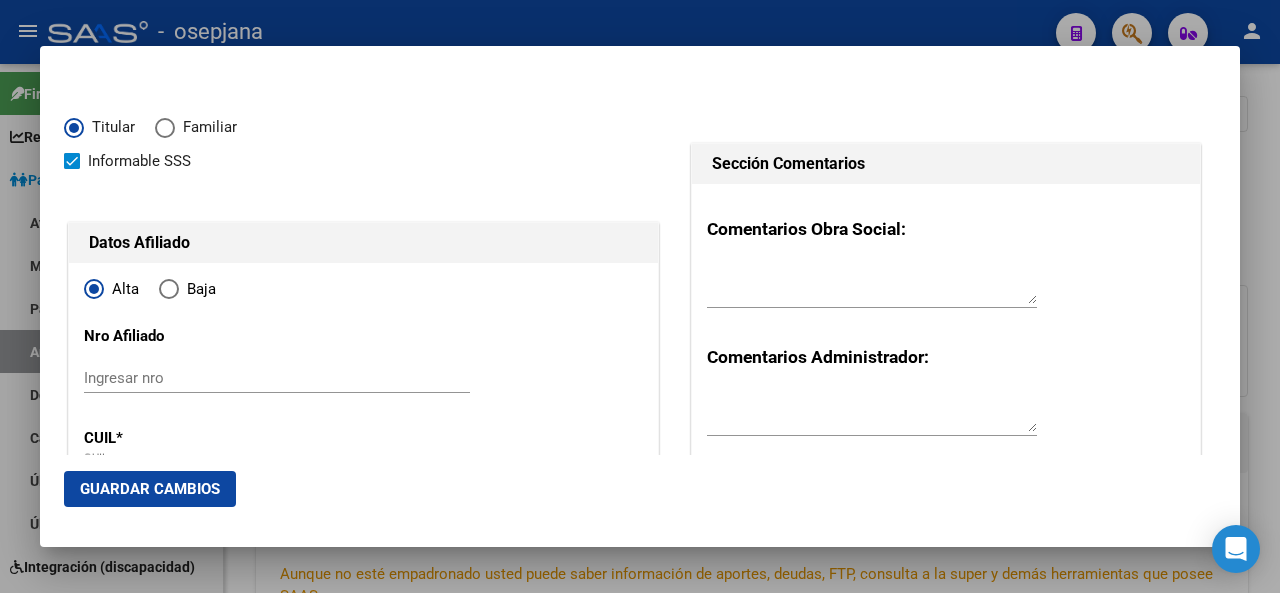 type on "94863996" 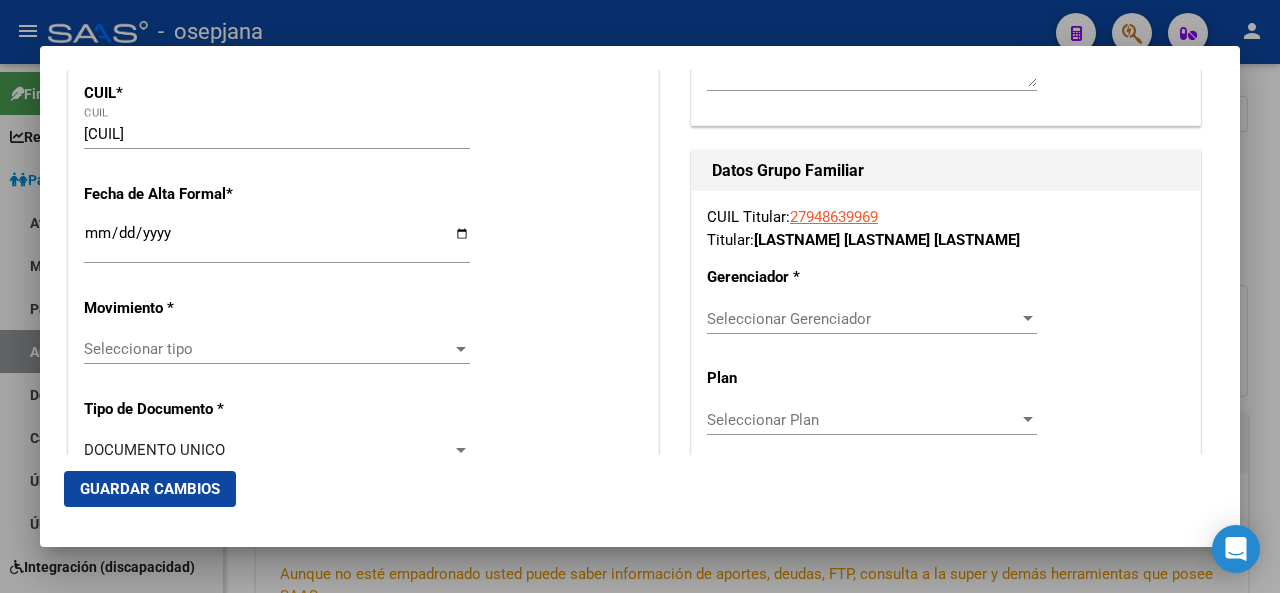 scroll, scrollTop: 369, scrollLeft: 0, axis: vertical 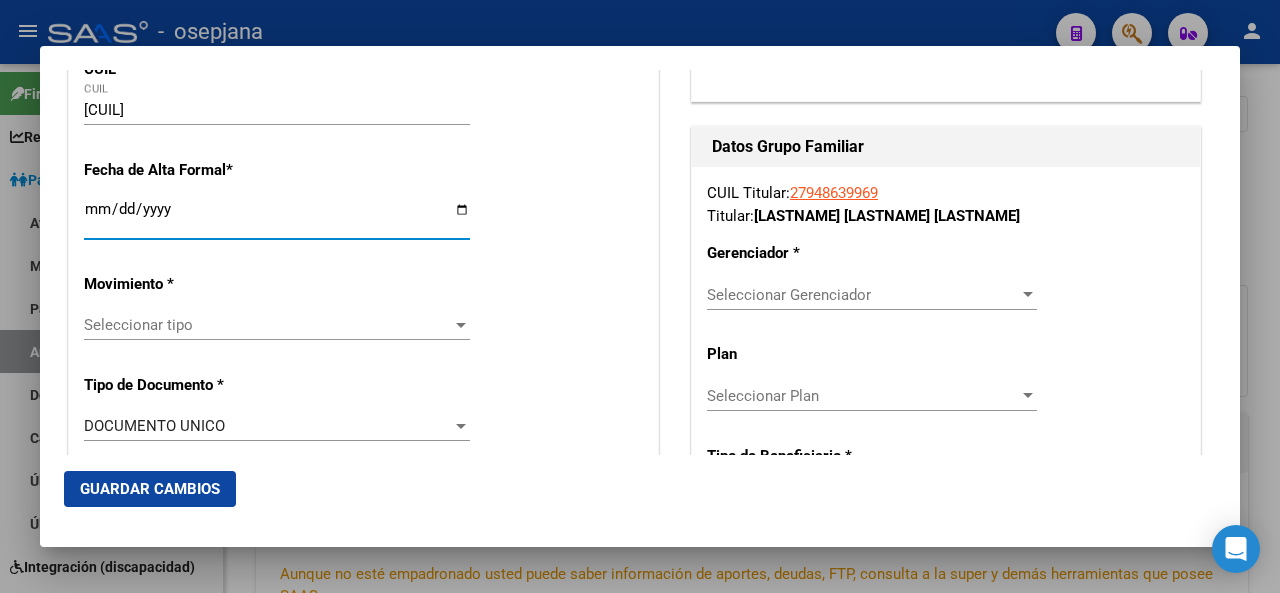 click on "Ingresar fecha" at bounding box center (277, 217) 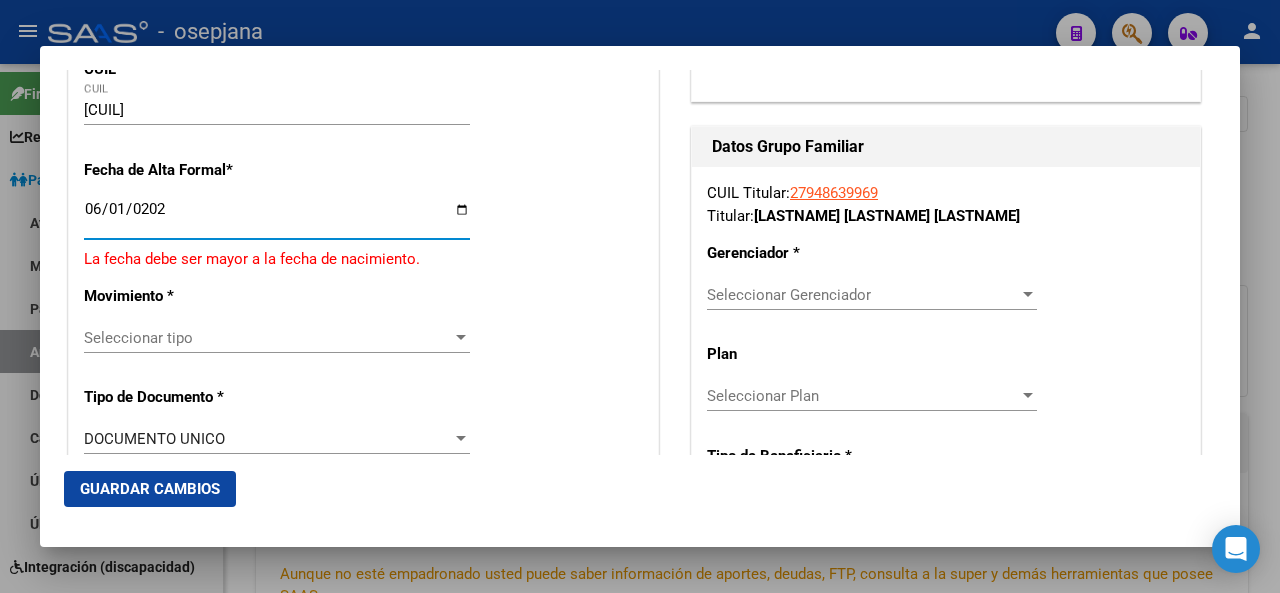type on "2025-06-01" 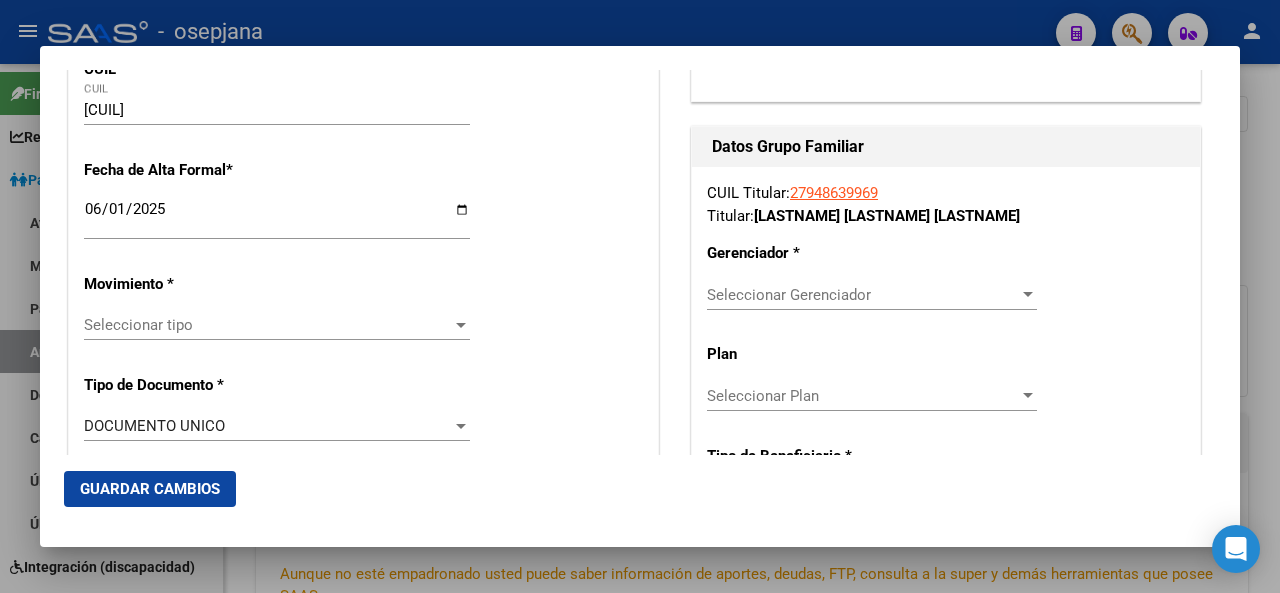 click on "Seleccionar tipo Seleccionar tipo" 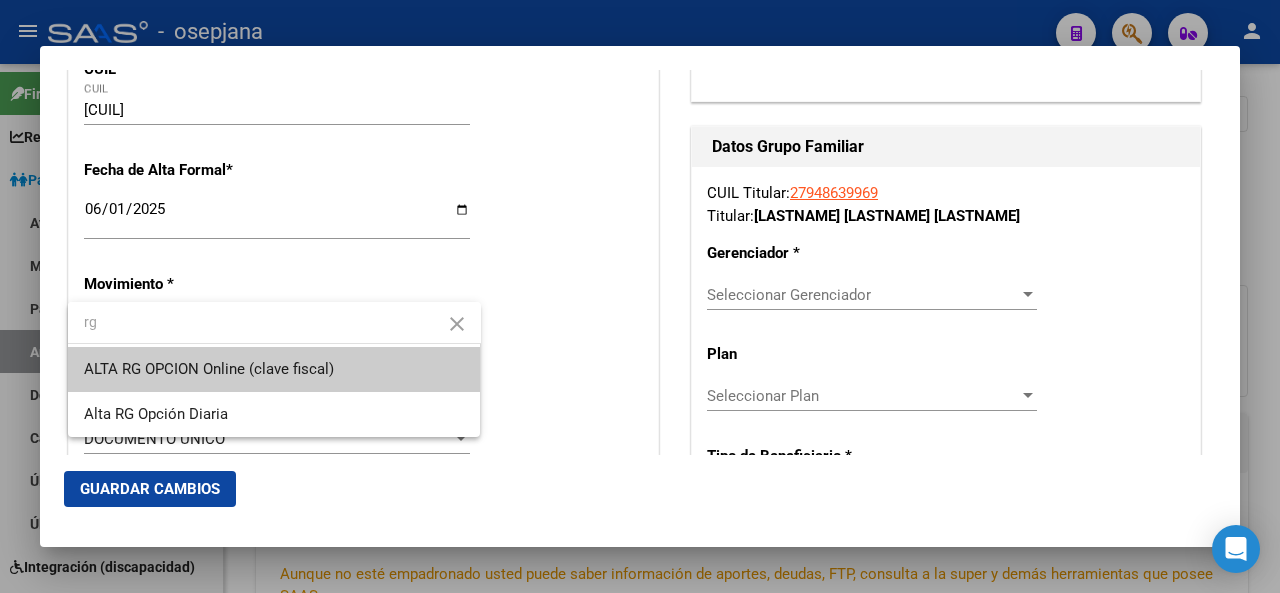 type on "rg" 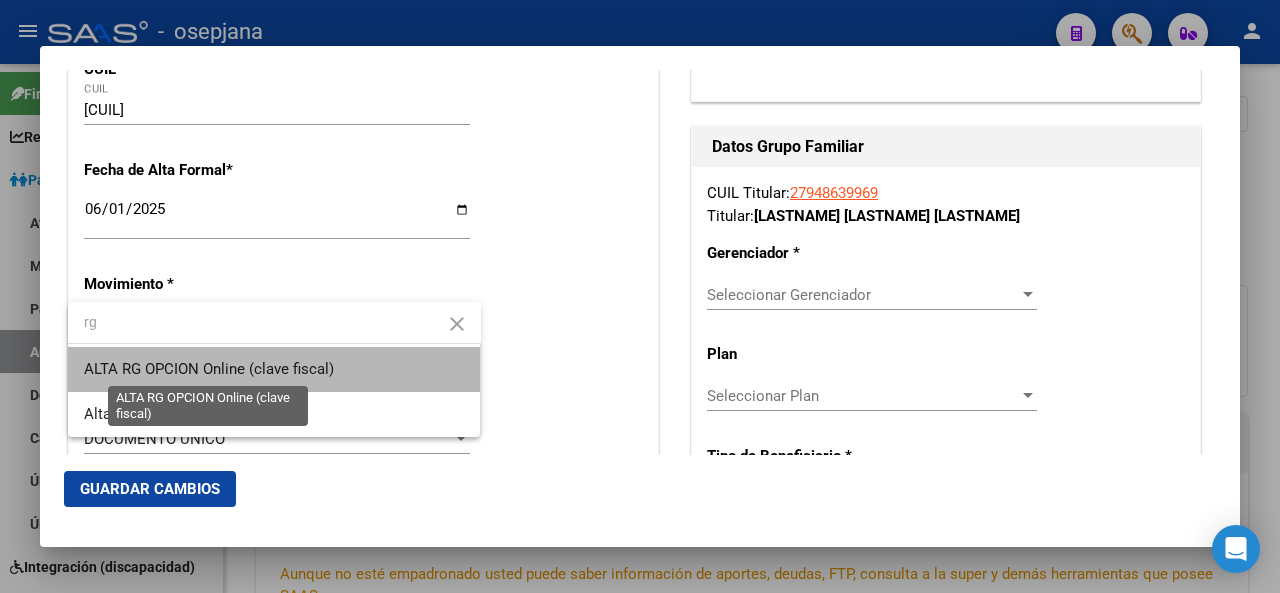 click on "ALTA RG OPCION Online (clave fiscal)" at bounding box center [209, 369] 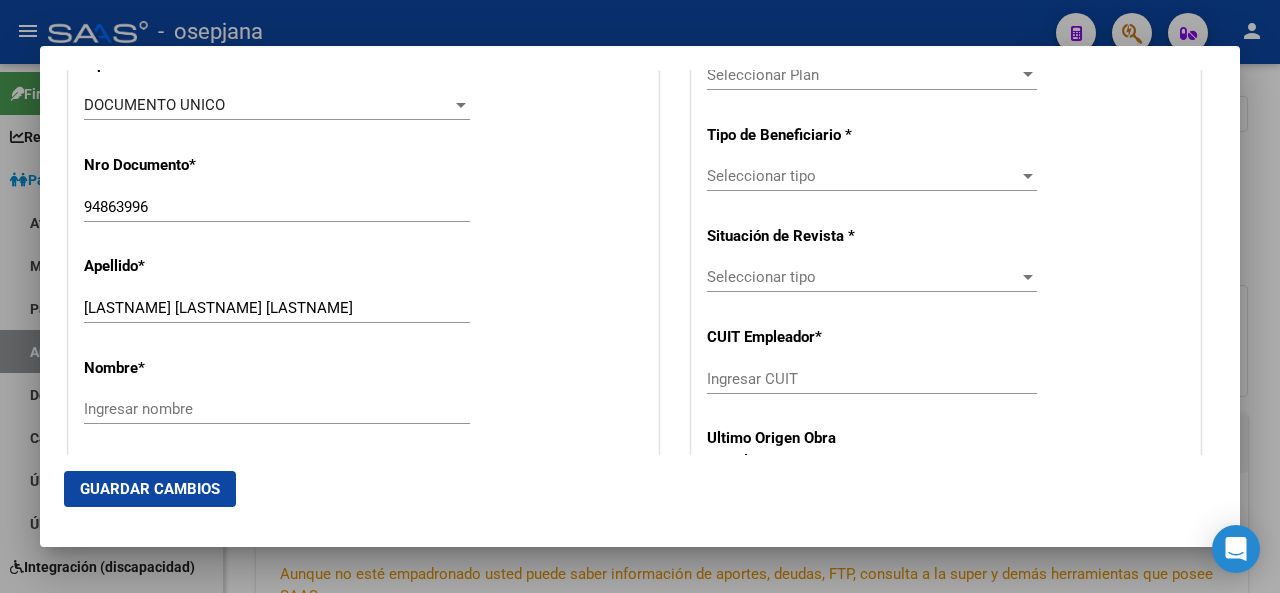 scroll, scrollTop: 745, scrollLeft: 0, axis: vertical 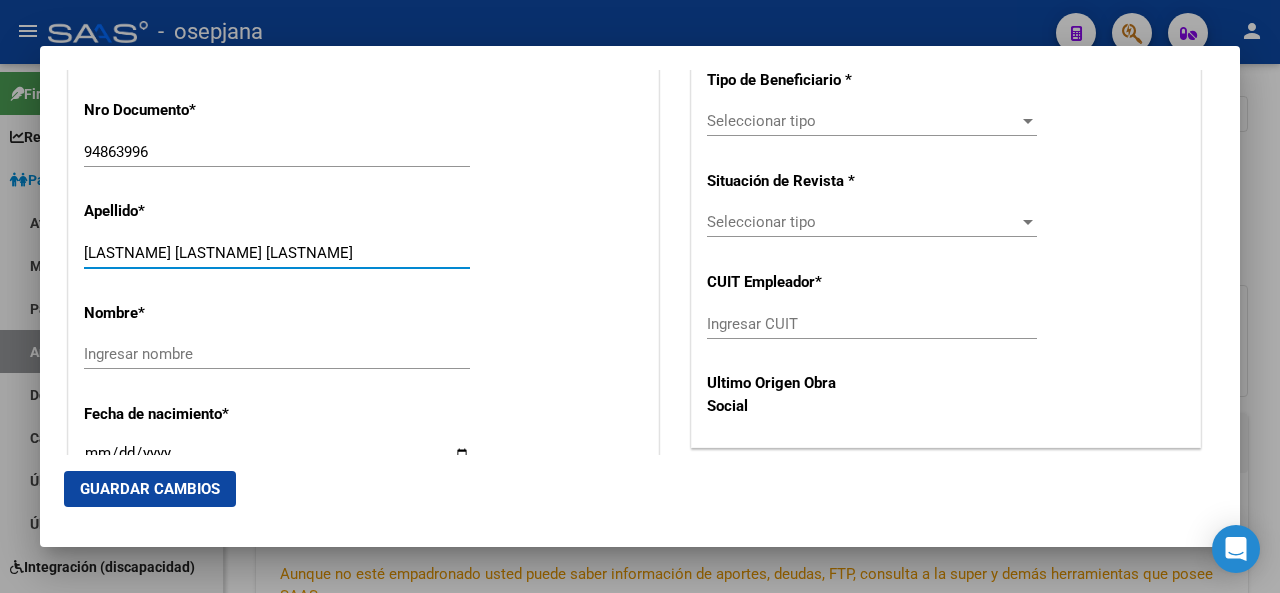 drag, startPoint x: 201, startPoint y: 246, endPoint x: 353, endPoint y: 261, distance: 152.73834 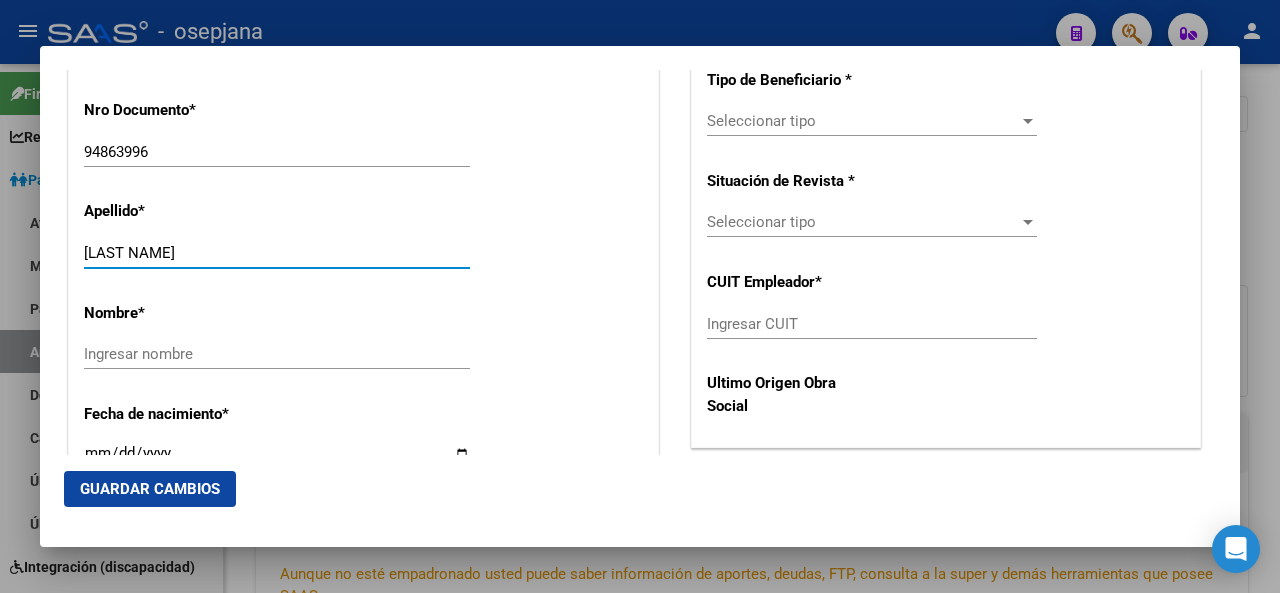 type on "[LAST NAME]" 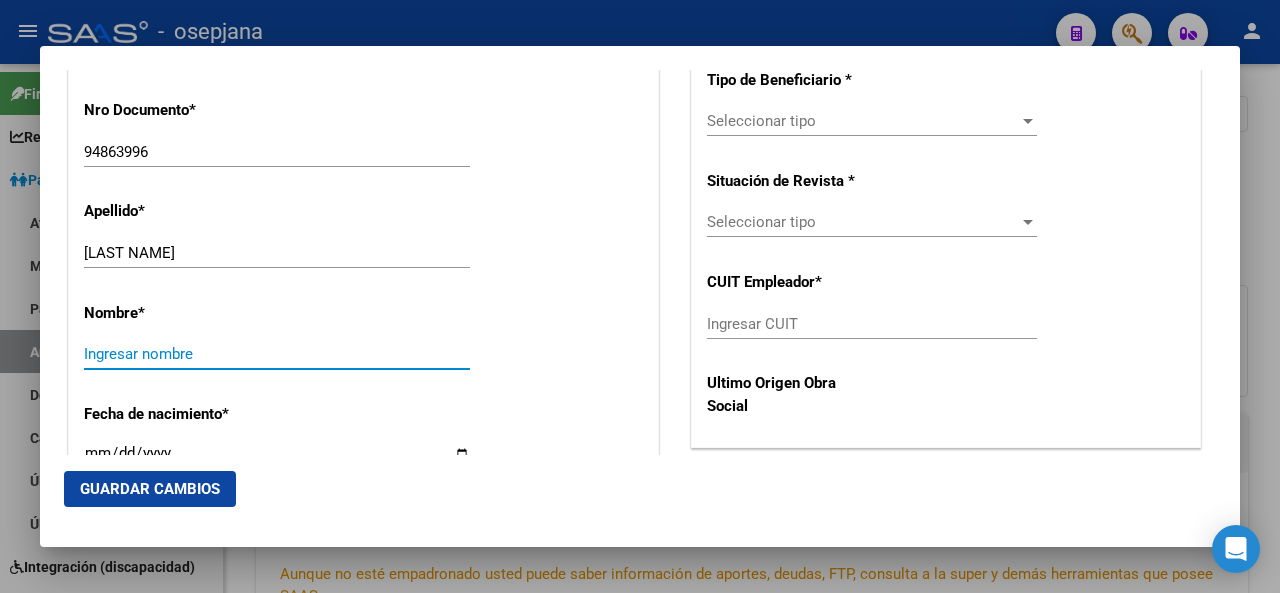 click on "Ingresar nombre" at bounding box center [277, 354] 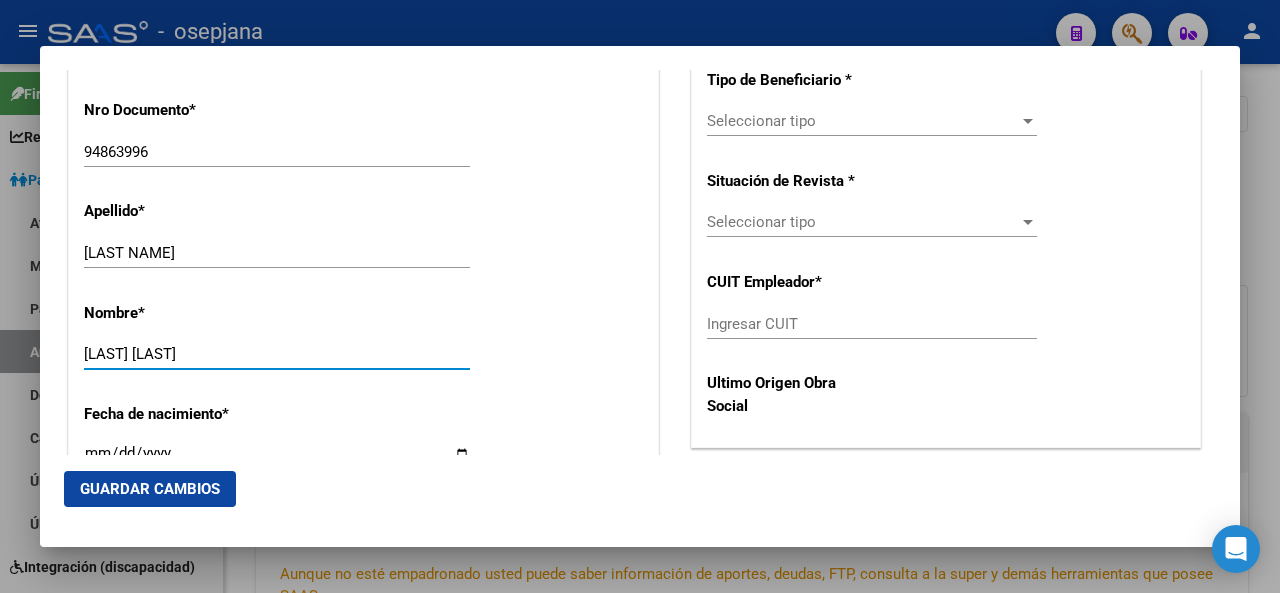 type on "[LAST] [LAST]" 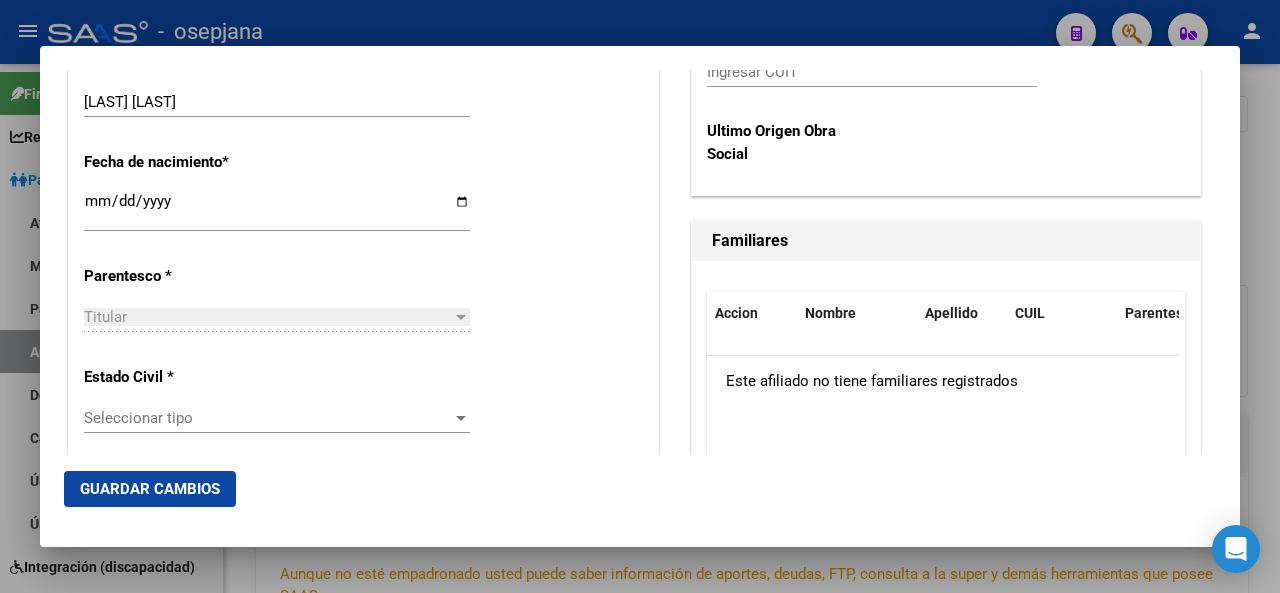 scroll, scrollTop: 1196, scrollLeft: 0, axis: vertical 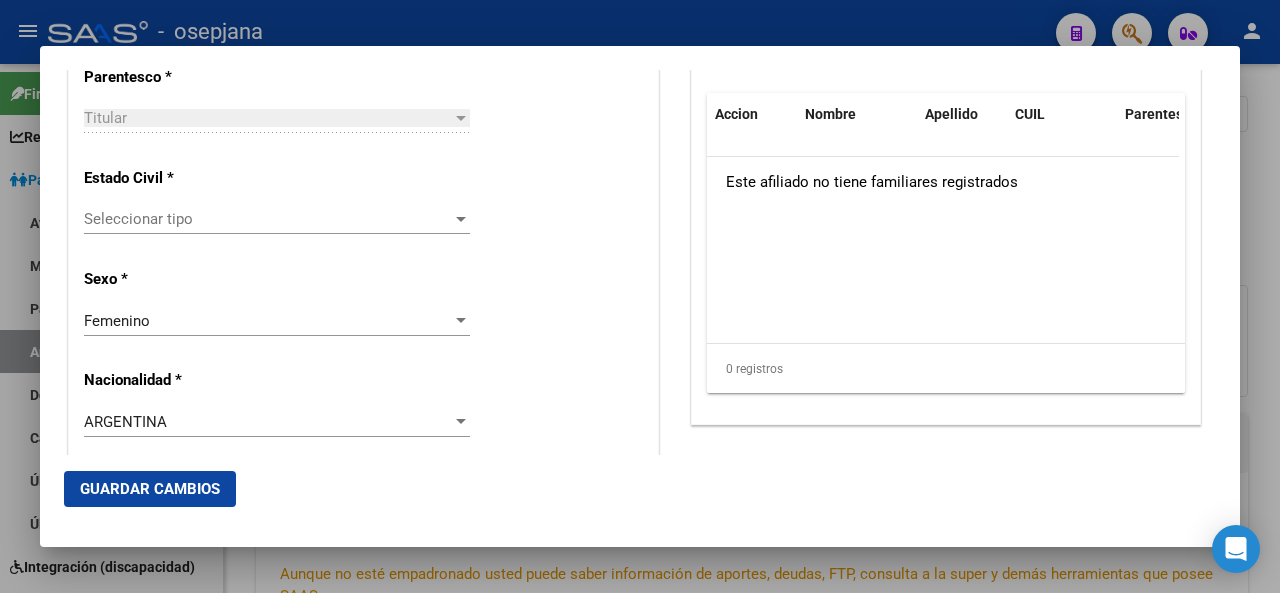 click on "Seleccionar tipo Seleccionar tipo" at bounding box center (277, 219) 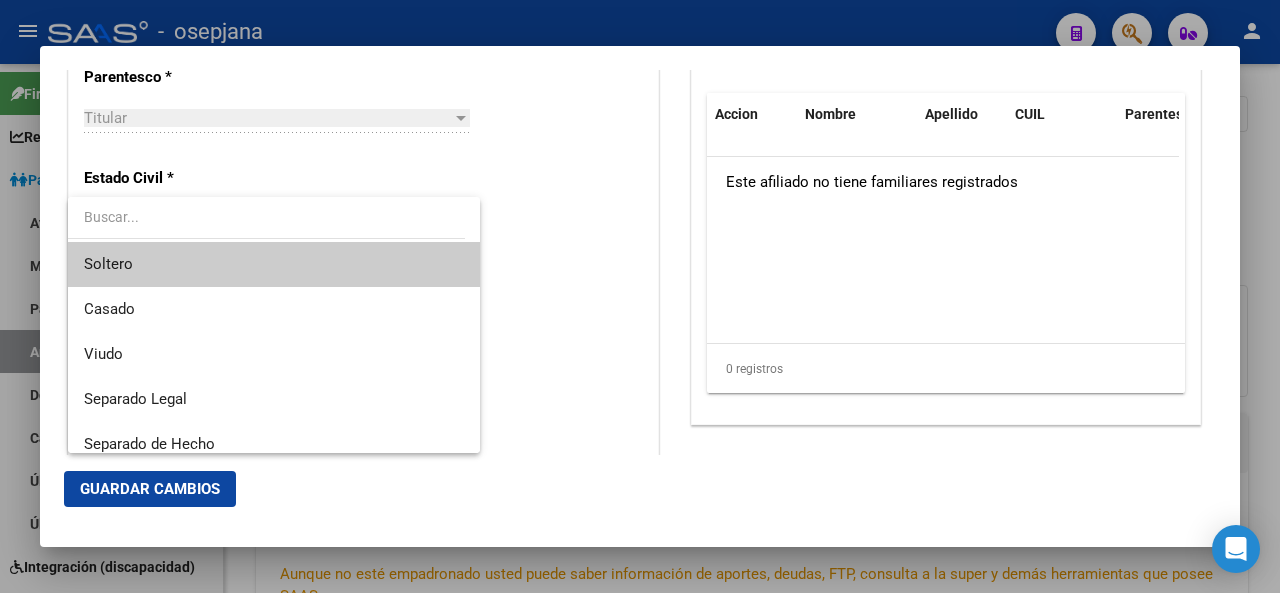 click on "Soltero" at bounding box center [274, 264] 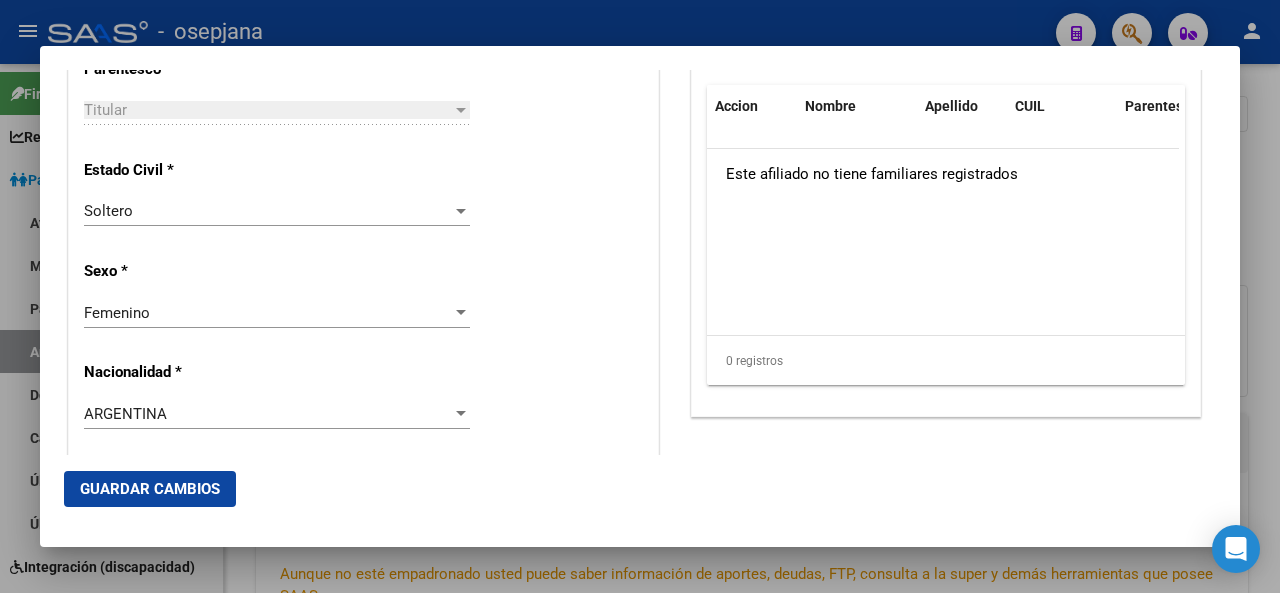 scroll, scrollTop: 1286, scrollLeft: 0, axis: vertical 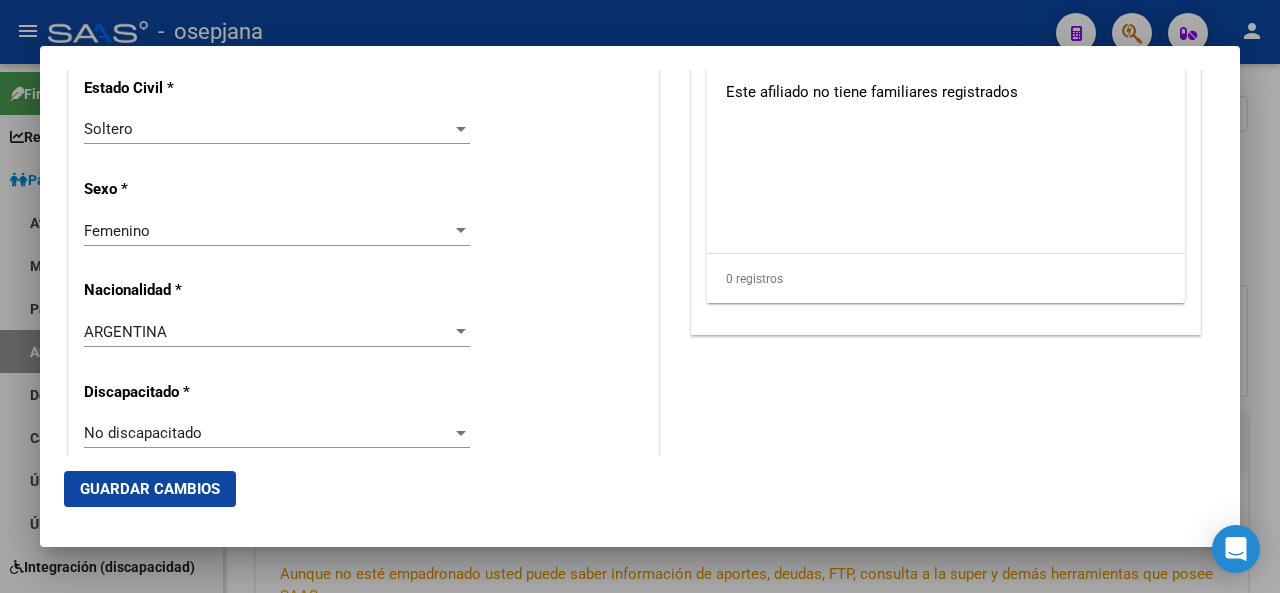 click on "ARGENTINA" at bounding box center [268, 332] 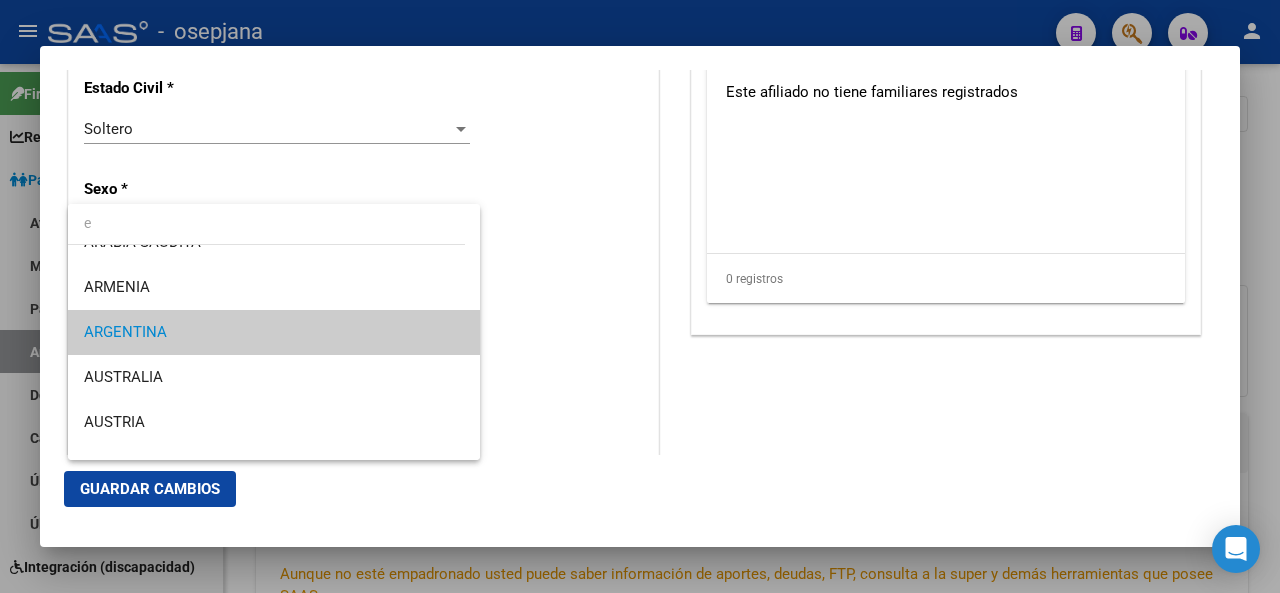 scroll, scrollTop: 0, scrollLeft: 0, axis: both 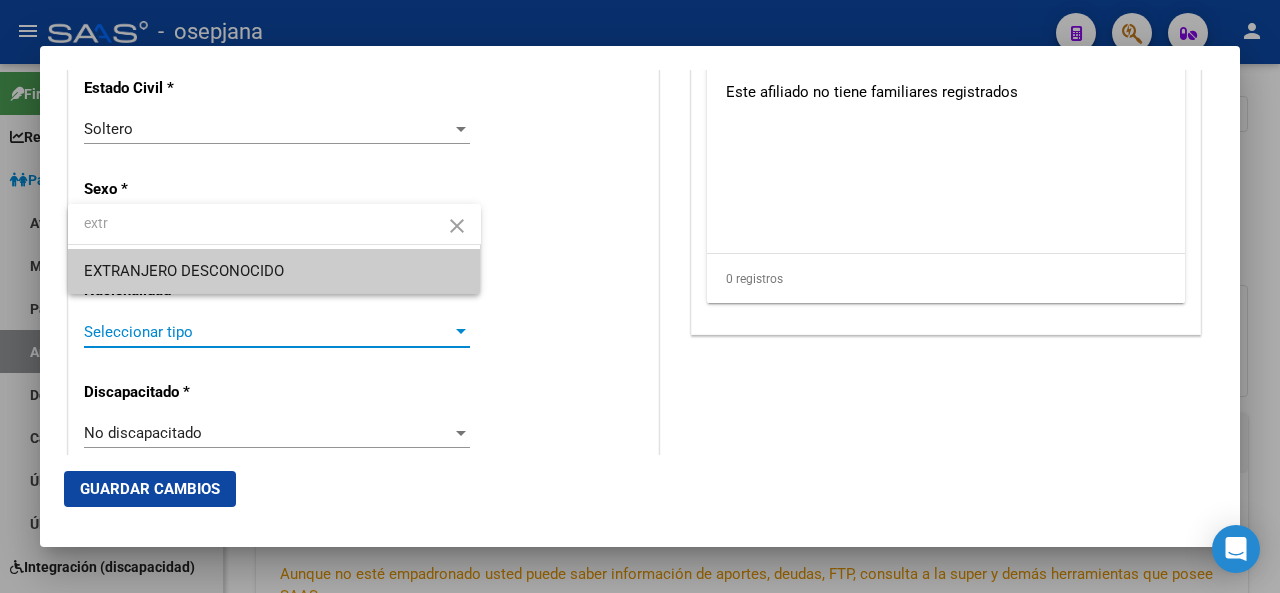 type on "extr" 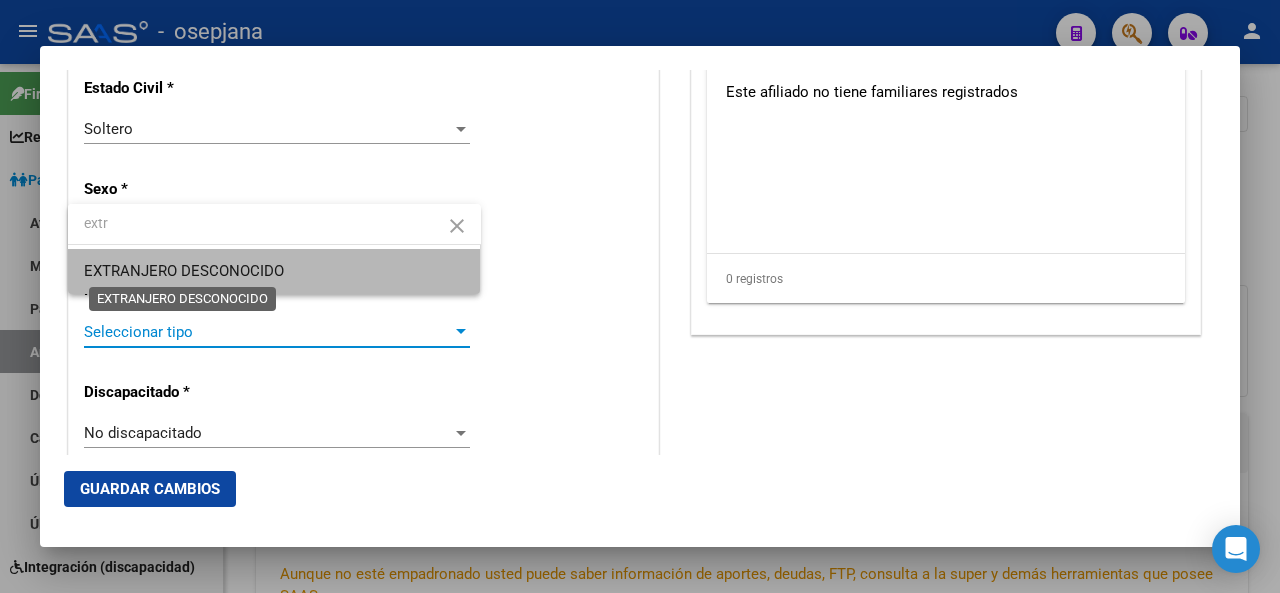click on "EXTRANJERO DESCONOCIDO" at bounding box center (184, 271) 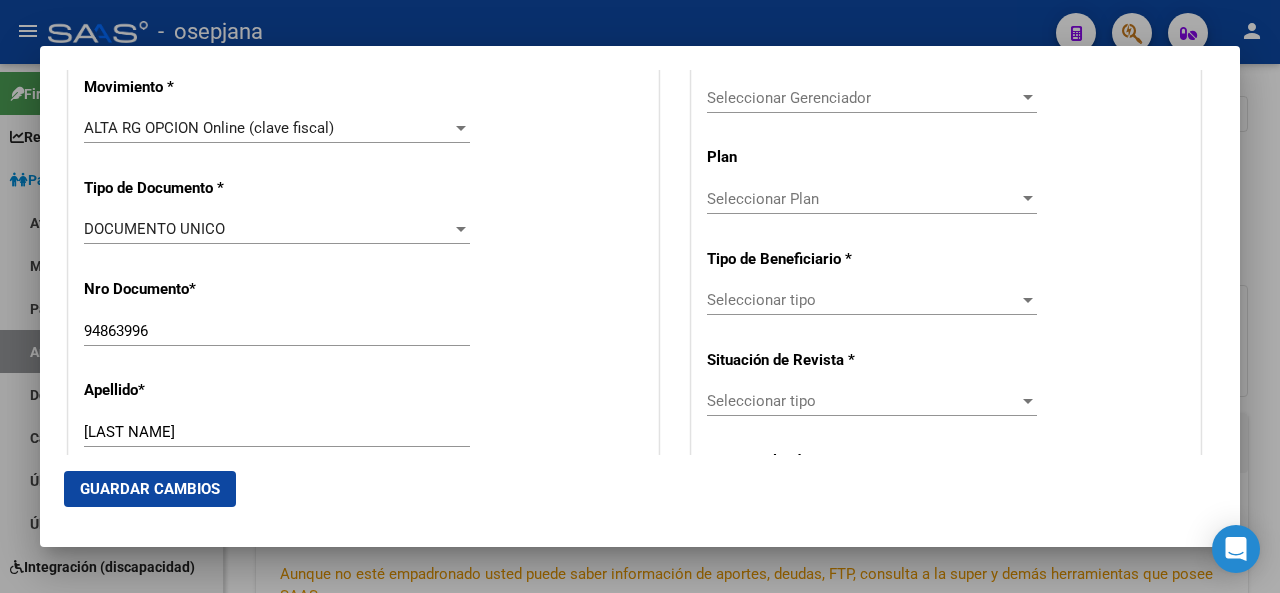 scroll, scrollTop: 526, scrollLeft: 0, axis: vertical 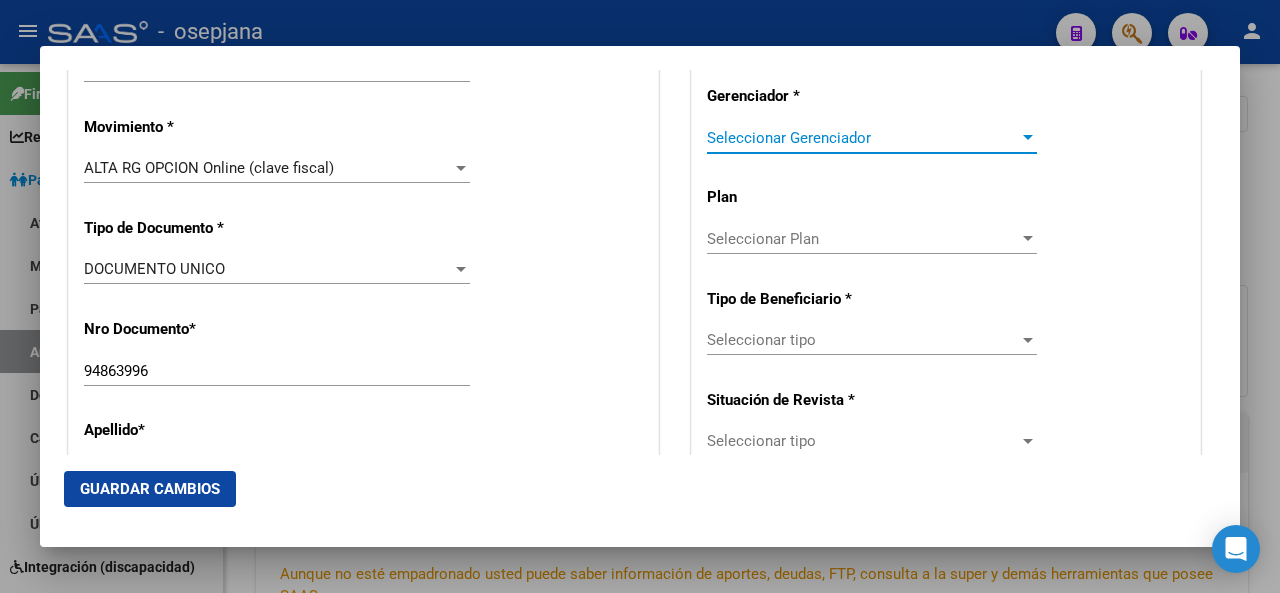 click on "Seleccionar Gerenciador" at bounding box center [863, 138] 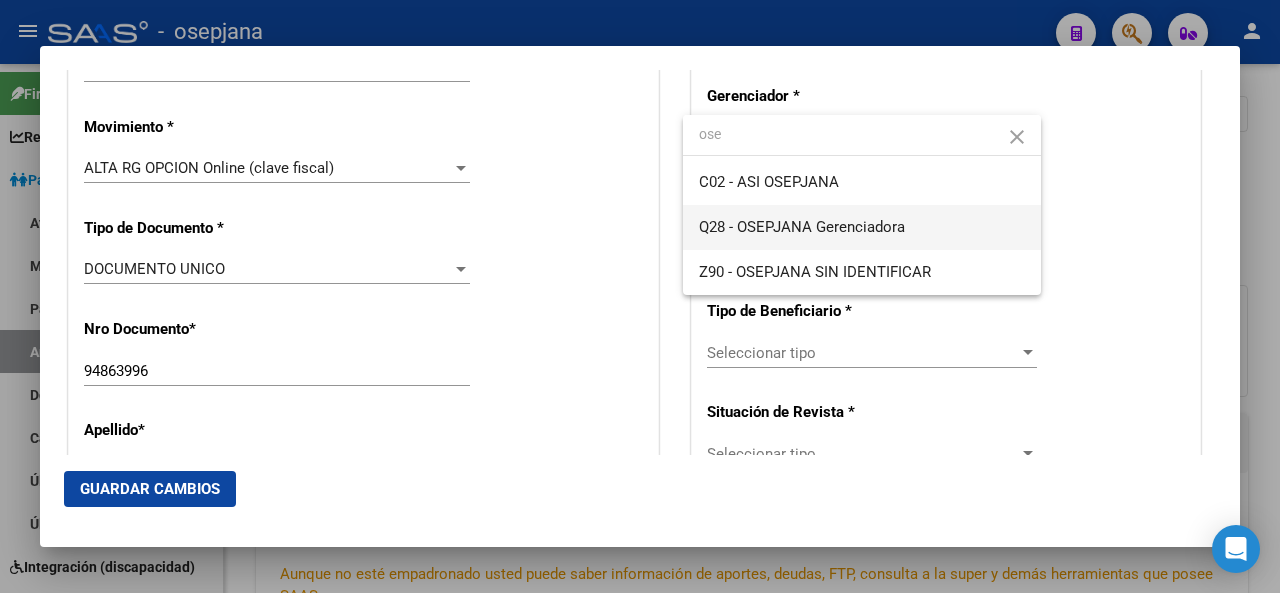 type on "ose" 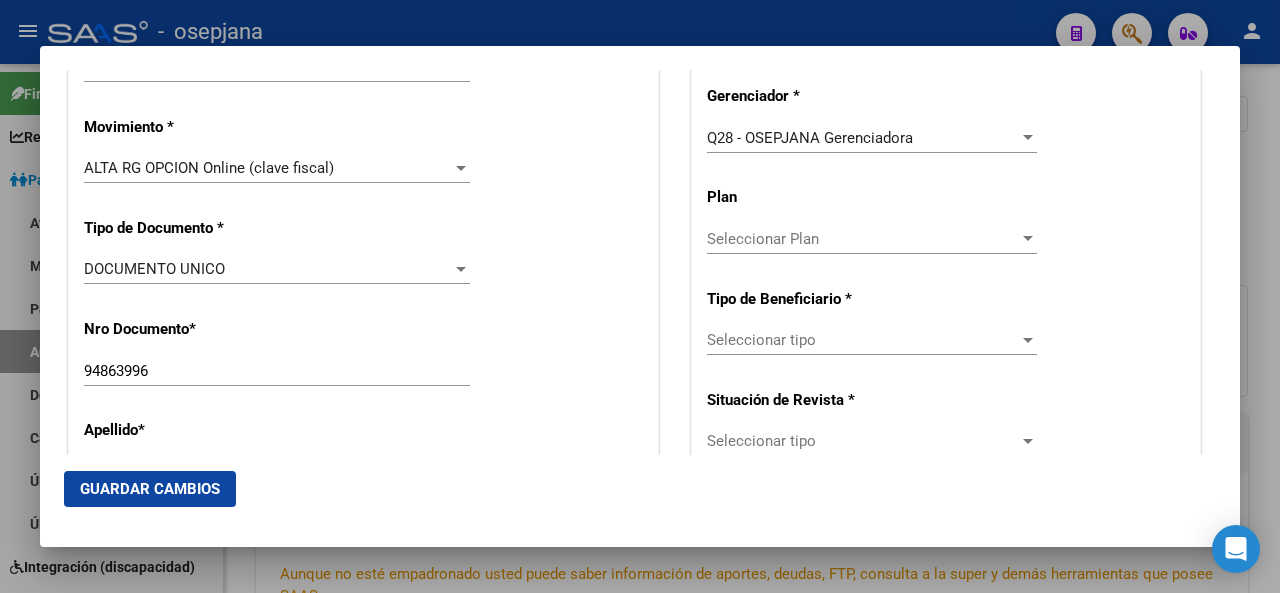click on "Seleccionar tipo Seleccionar tipo" at bounding box center [872, 340] 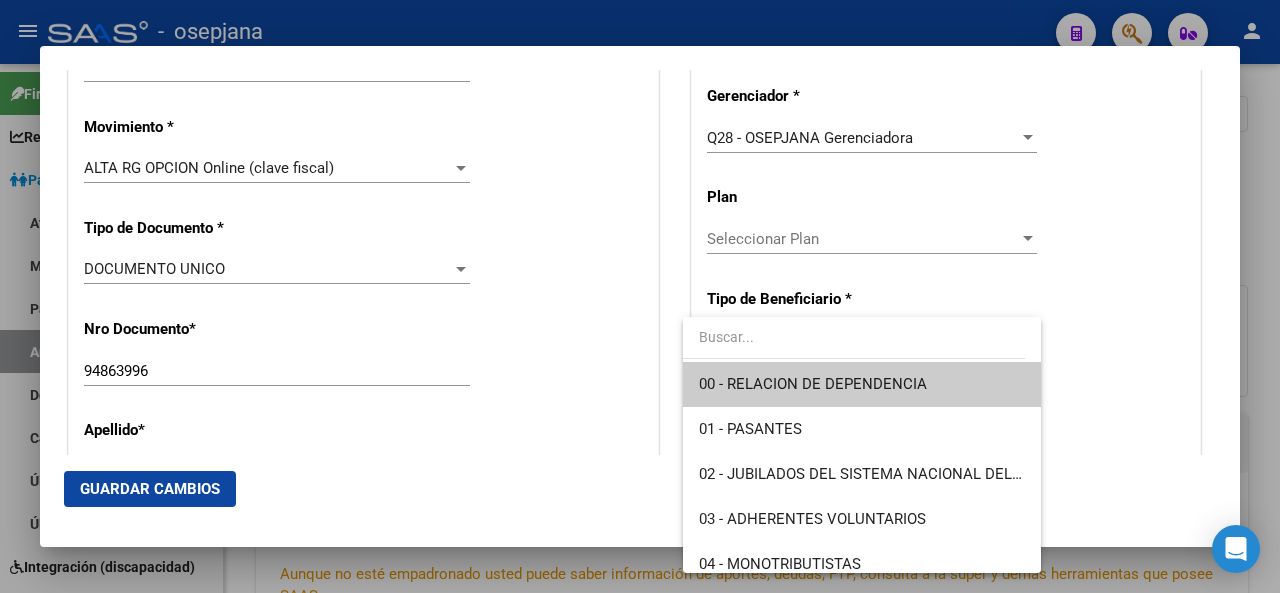 click on "00 - RELACION DE DEPENDENCIA" at bounding box center (862, 384) 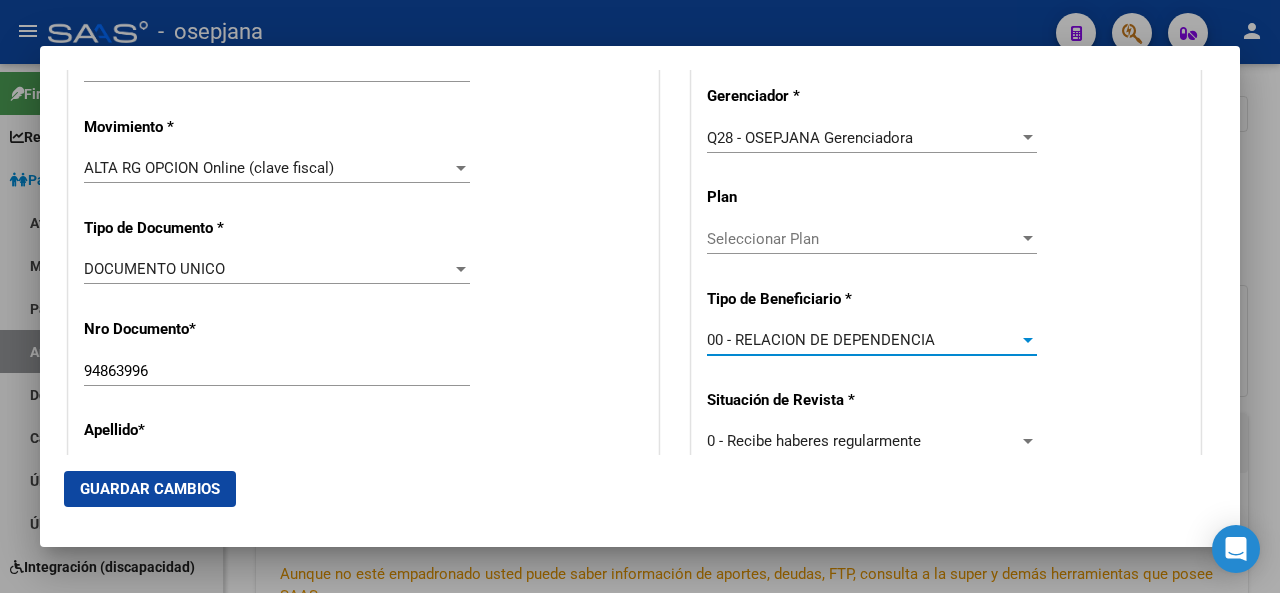 type on "[CUIL]" 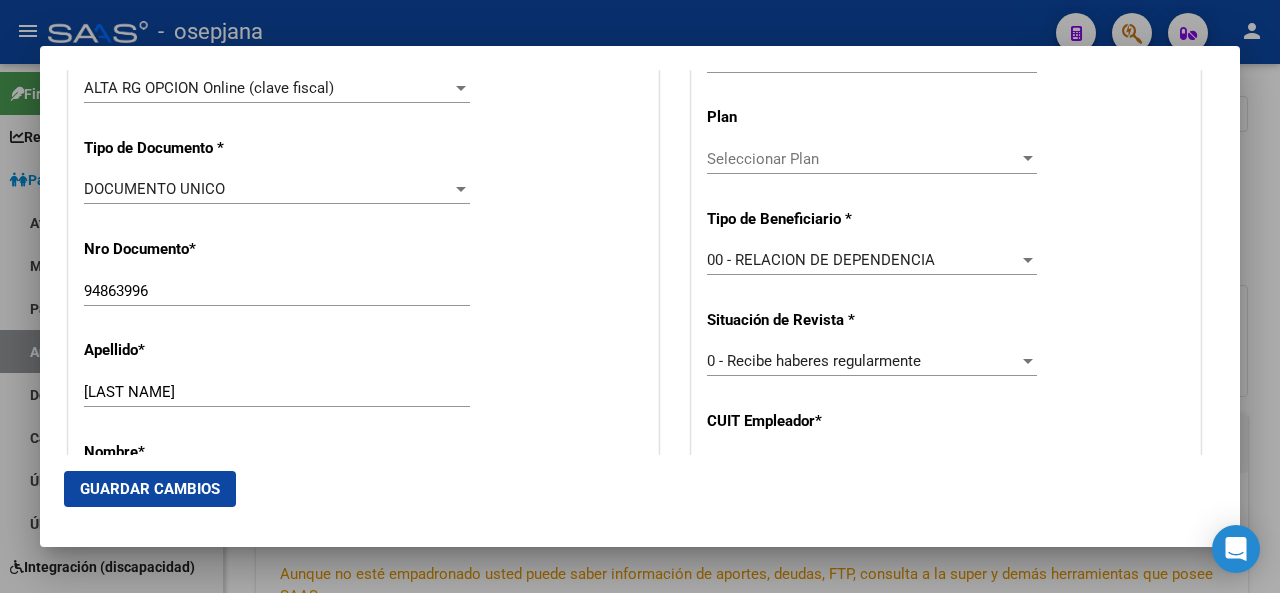 scroll, scrollTop: 661, scrollLeft: 0, axis: vertical 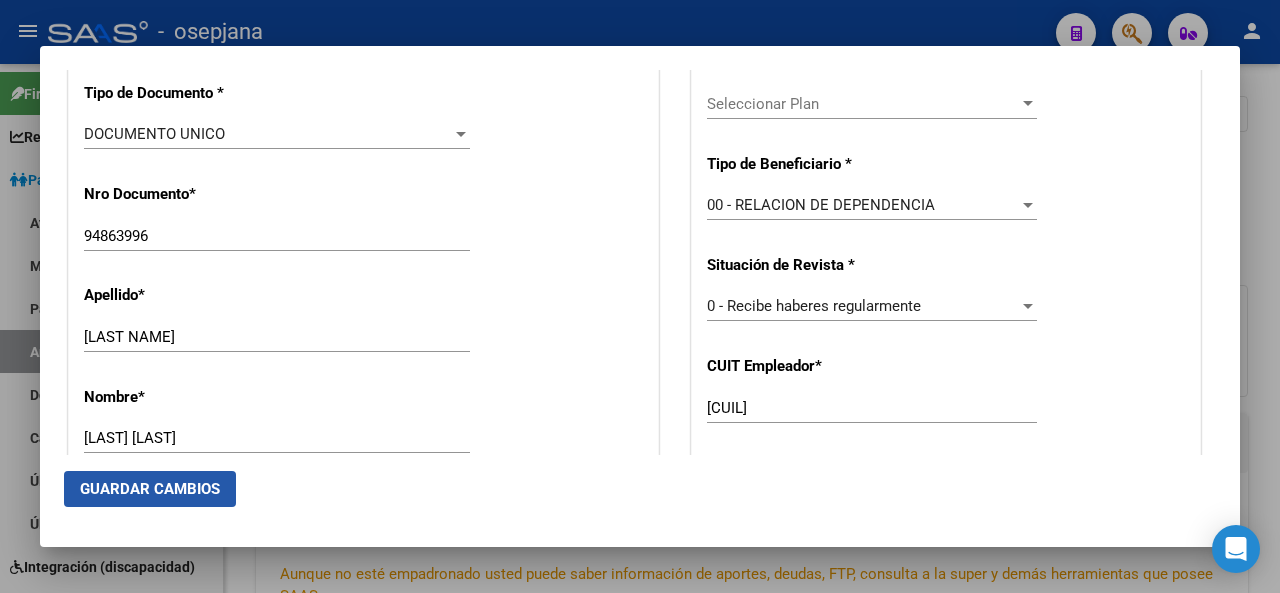 click on "Guardar Cambios" 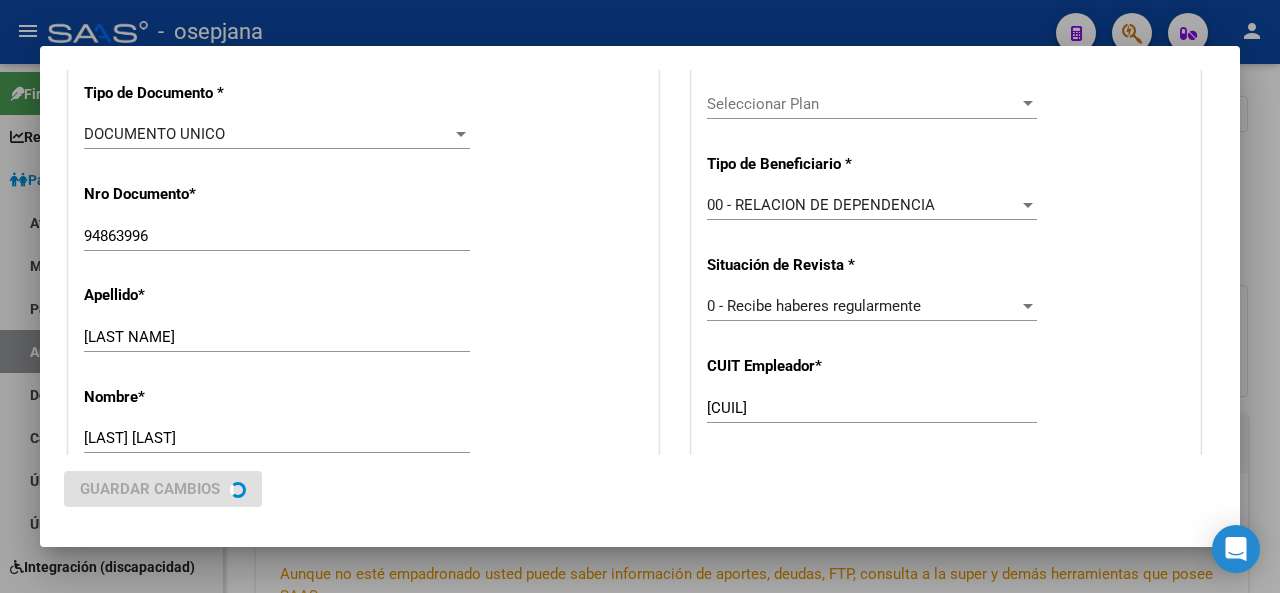 scroll, scrollTop: 0, scrollLeft: 0, axis: both 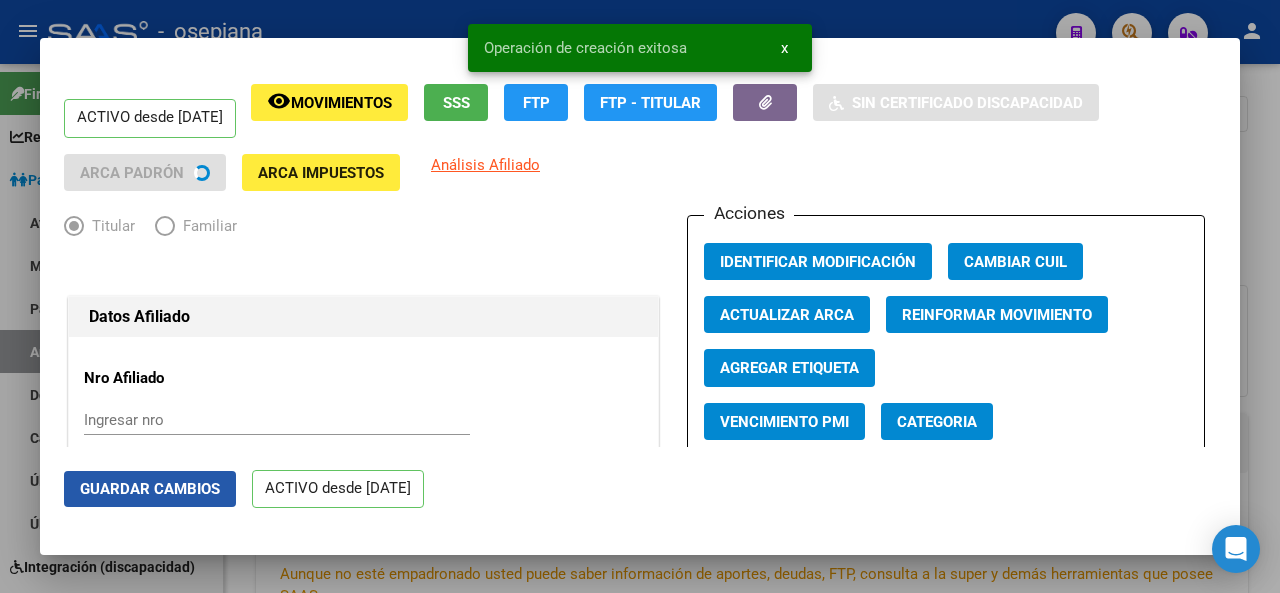 click on "Guardar Cambios" 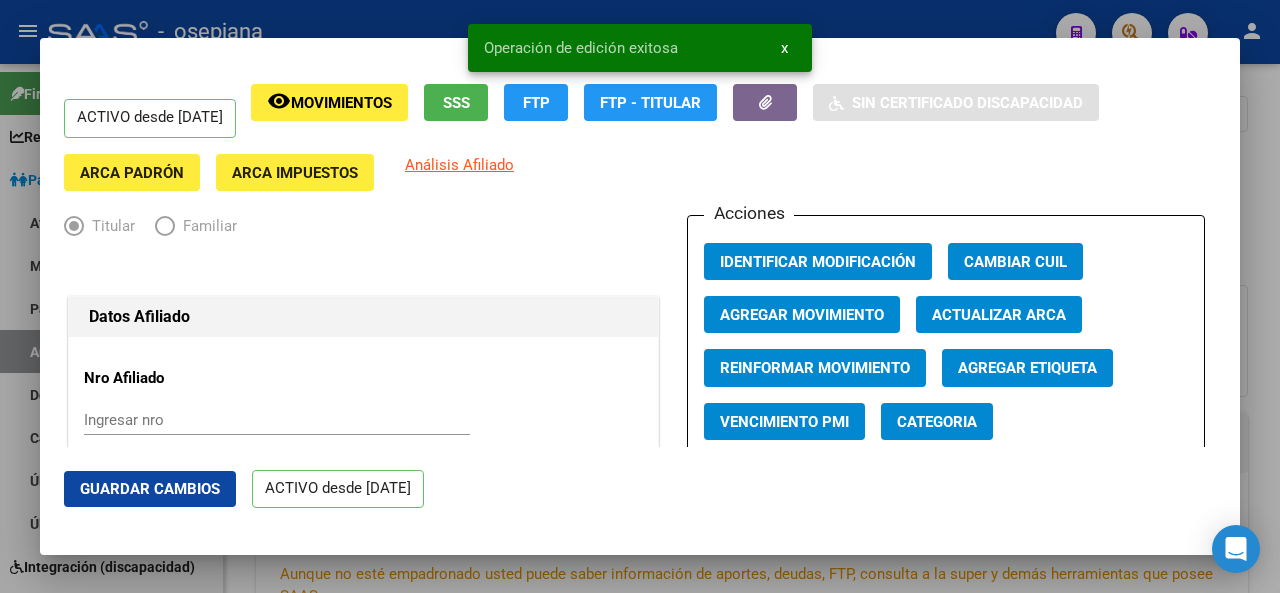 click at bounding box center [640, 296] 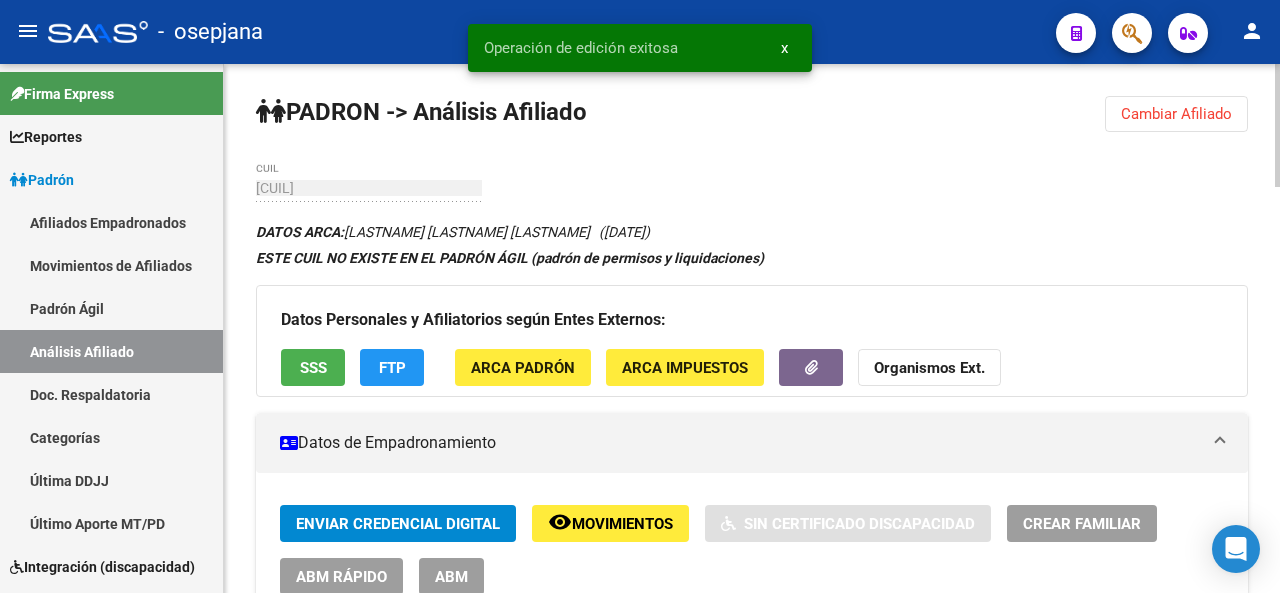 click on "Cambiar Afiliado" 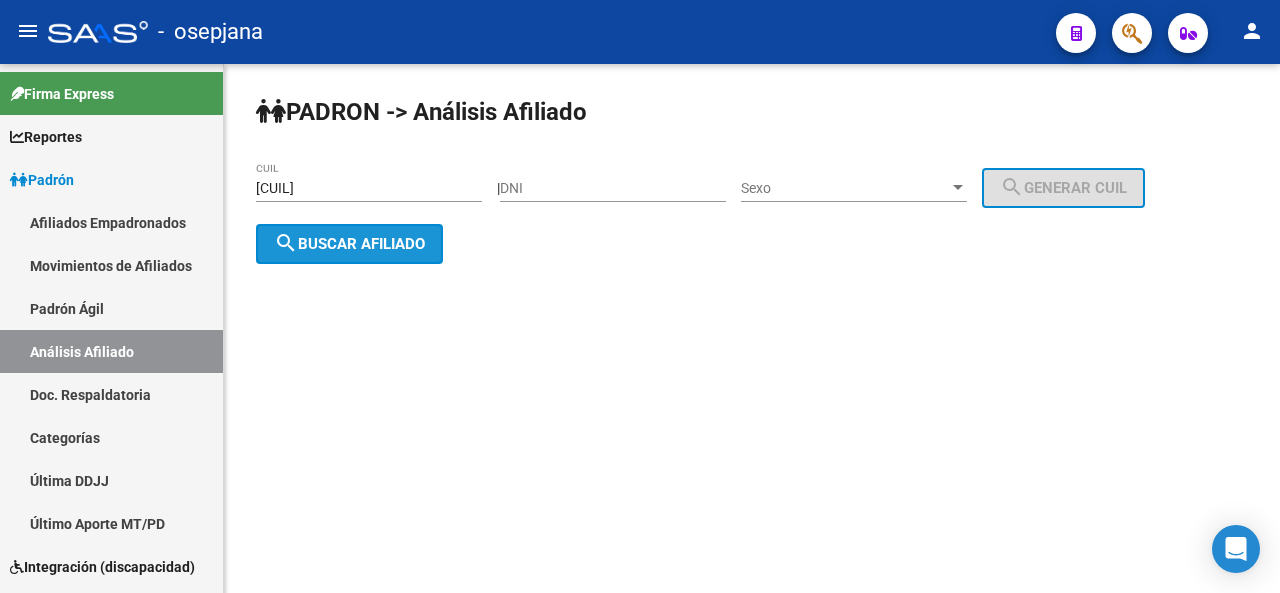 click on "search  Buscar afiliado" 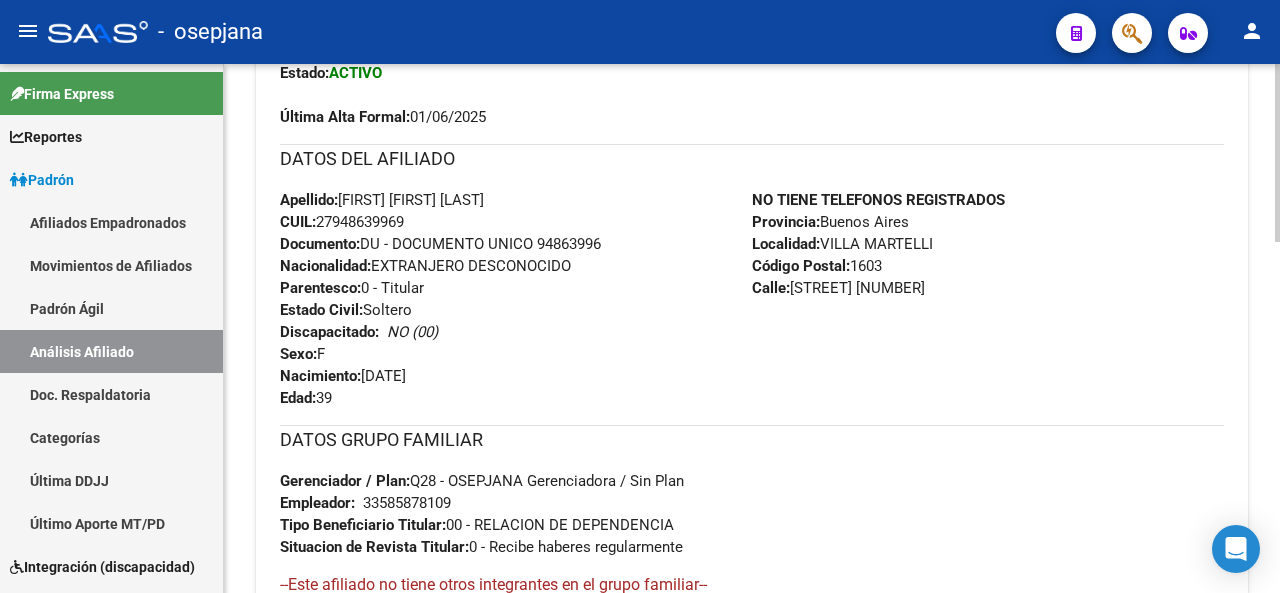 click on "PADRON -> Análisis Afiliado  Cambiar Afiliado
[CUIL] CUIL DATOS PADRÓN ÁGIL:  [LAST] [LAST]  NILDA GRACIELA ENCISO VALDEZ     |   ACTIVO   |     AFILIADO TITULAR  Datos Personales y Afiliatorios según Entes Externos: SSS FTP ARCA Padrón ARCA Impuestos Organismos Ext.    Gerenciador:      Q28 - OSEPJANA Gerenciadora Atención telefónica: Atención emergencias: Otros Datos Útiles:    Datos de Empadronamiento  Enviar Credencial Digital remove_red_eye Movimientos    Sin Certificado Discapacidad Crear Familiar ABM Rápido ABM Etiquetas: Estado: ACTIVO Última Alta Formal:  [DATE] DATOS DEL AFILIADO Apellido:  NILDA GRACIELA ENCISO VALDEZ  CUIL:  [CUIL] Documento:  DU - DOCUMENTO UNICO [NUMBER]  Nacionalidad:  EXTRANJERO DESCONOCIDO Parentesco:  0 - Titular Estado Civil:  Soltero Discapacitado:    NO (00) Sexo:  F Nacimiento: [DATE] Edad:  39  NO TIENE TELEFONOS REGISTRADOS Provincia:  Buenos Aires Localidad:  [CITY] Código Postal:  [POSTAL_CODE] Calle:  [STREET] [NUMBER] Empleador:" 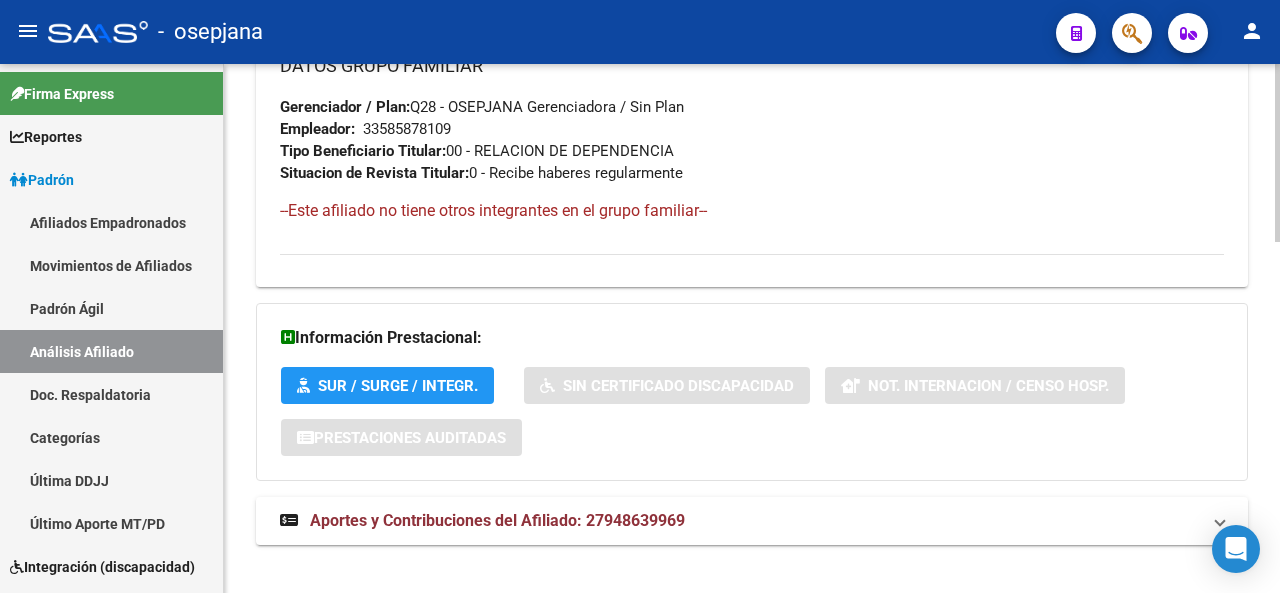 scroll, scrollTop: 1042, scrollLeft: 0, axis: vertical 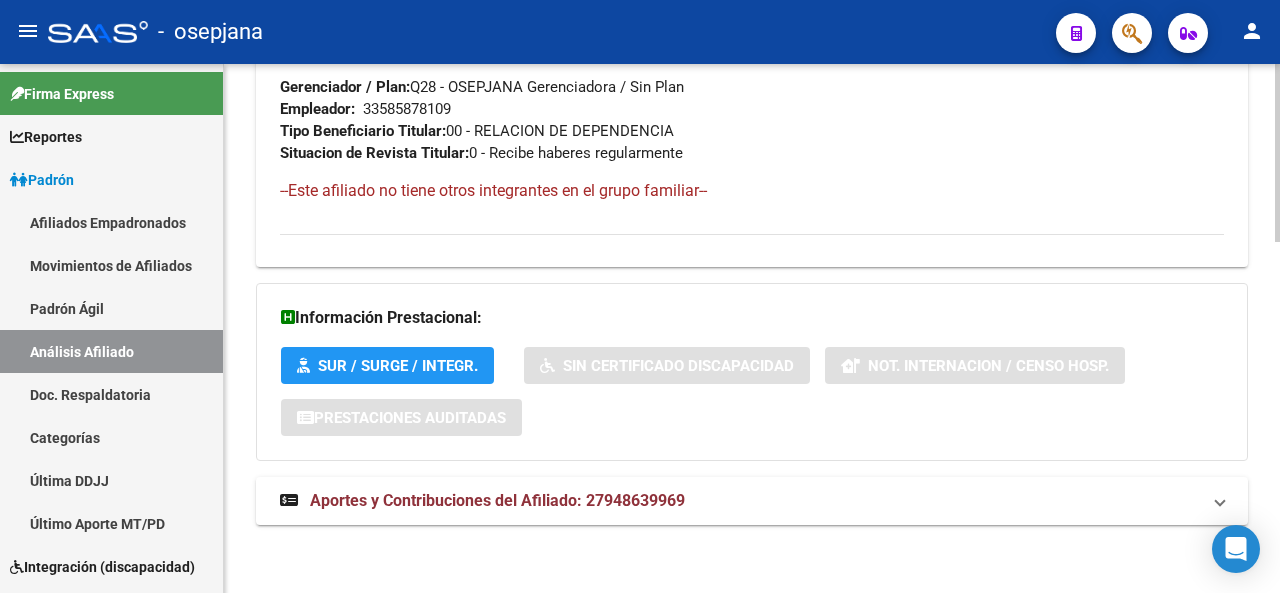 click 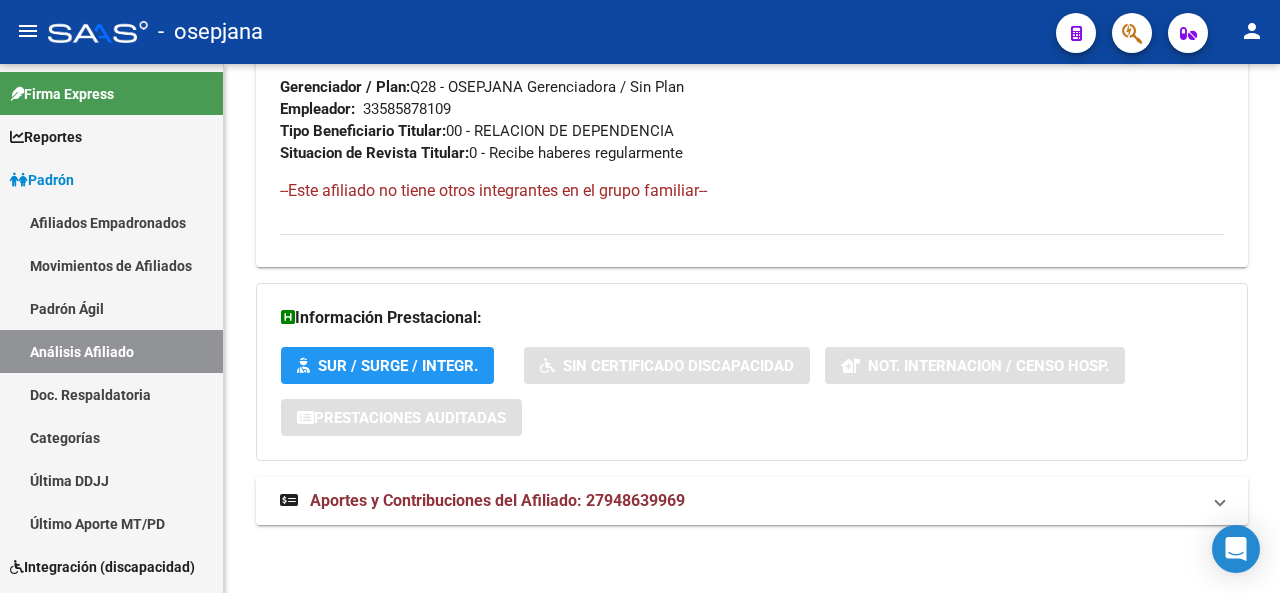 click on "Aportes y Contribuciones del Afiliado: 27948639969" at bounding box center (752, 501) 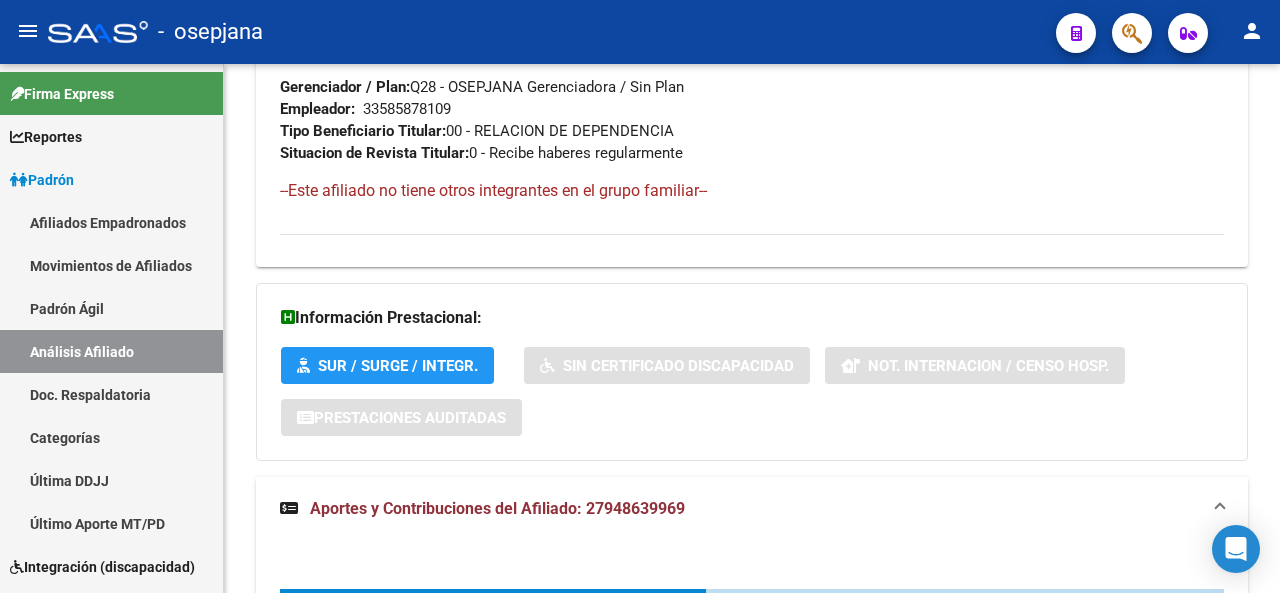 click 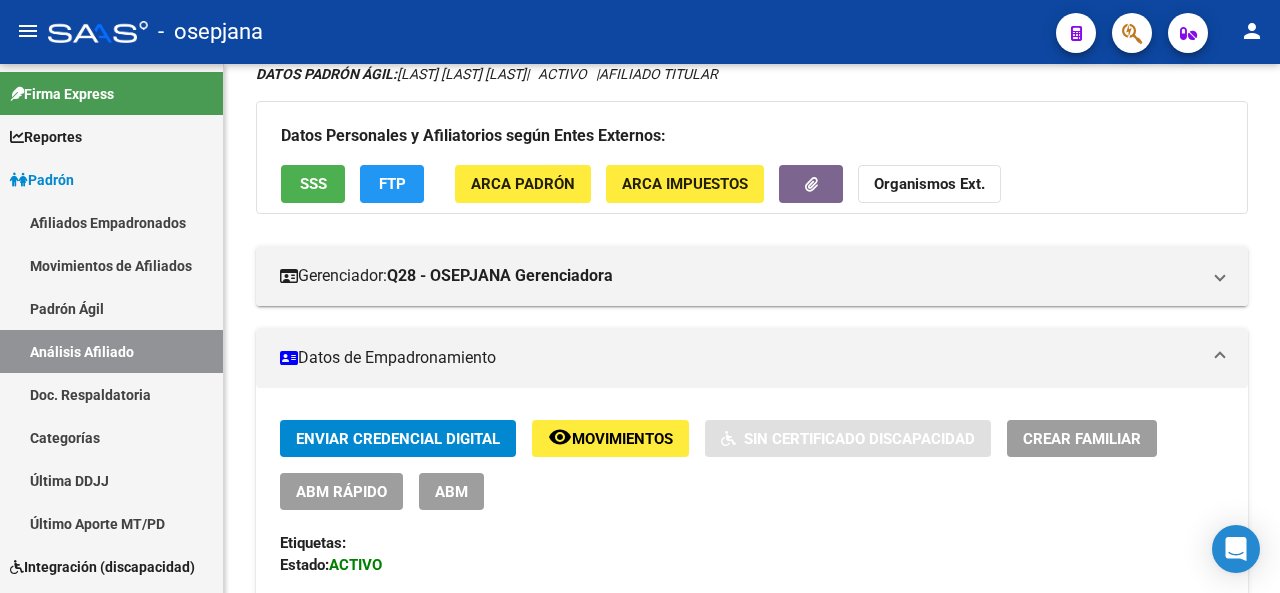 scroll, scrollTop: 0, scrollLeft: 0, axis: both 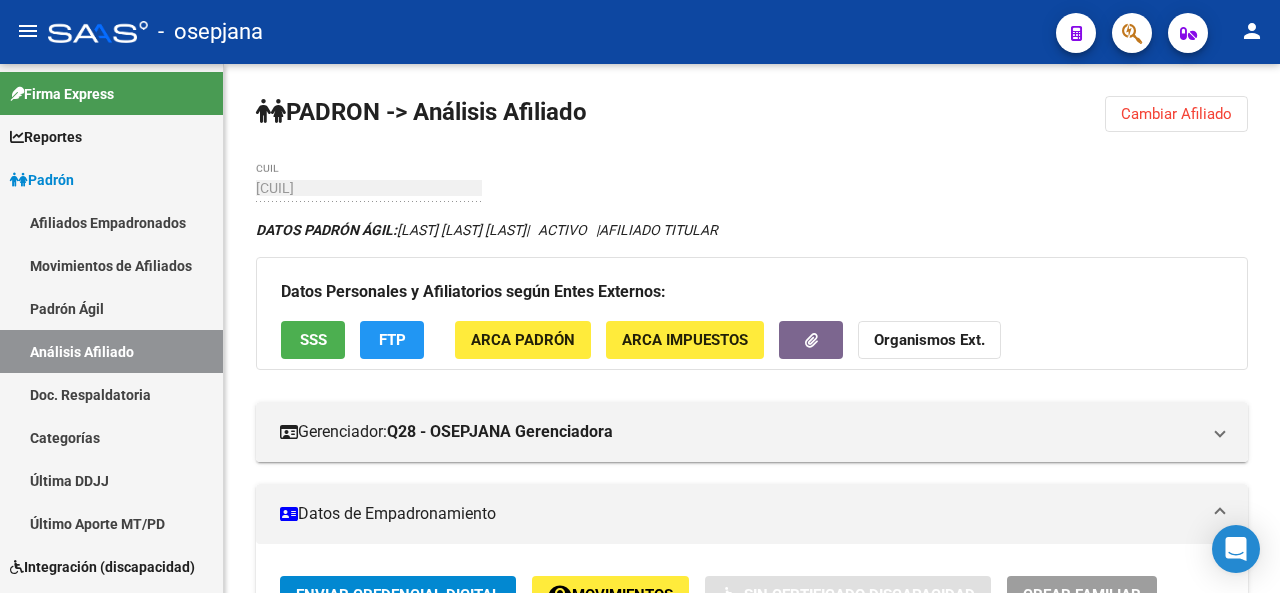 click 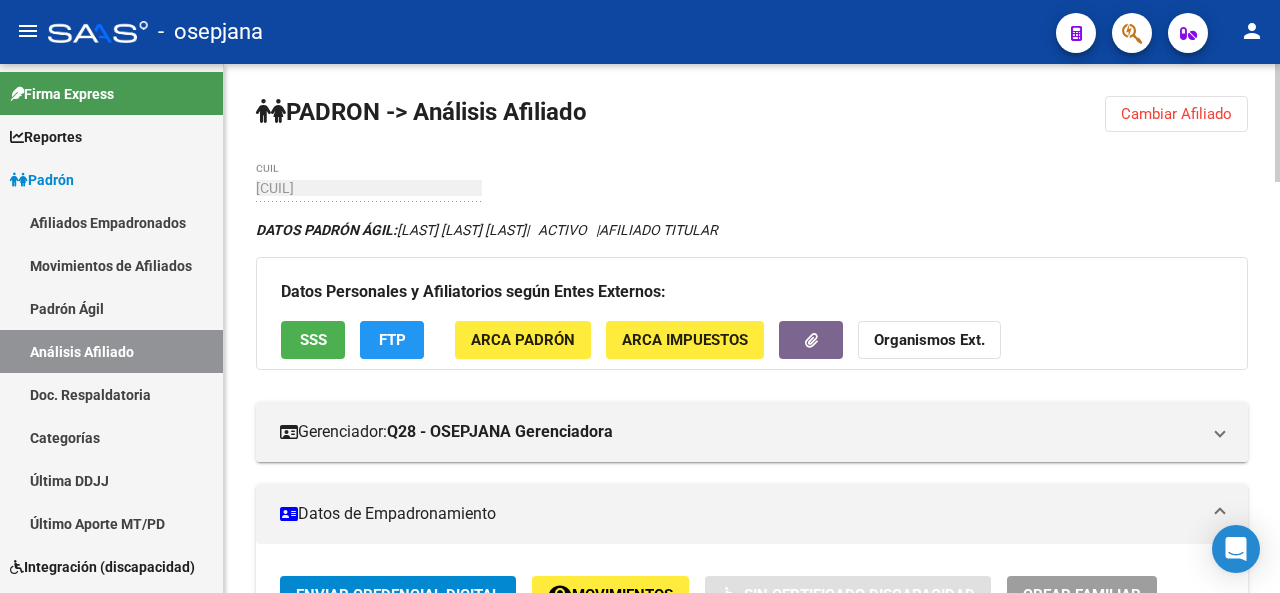 click on "SSS" 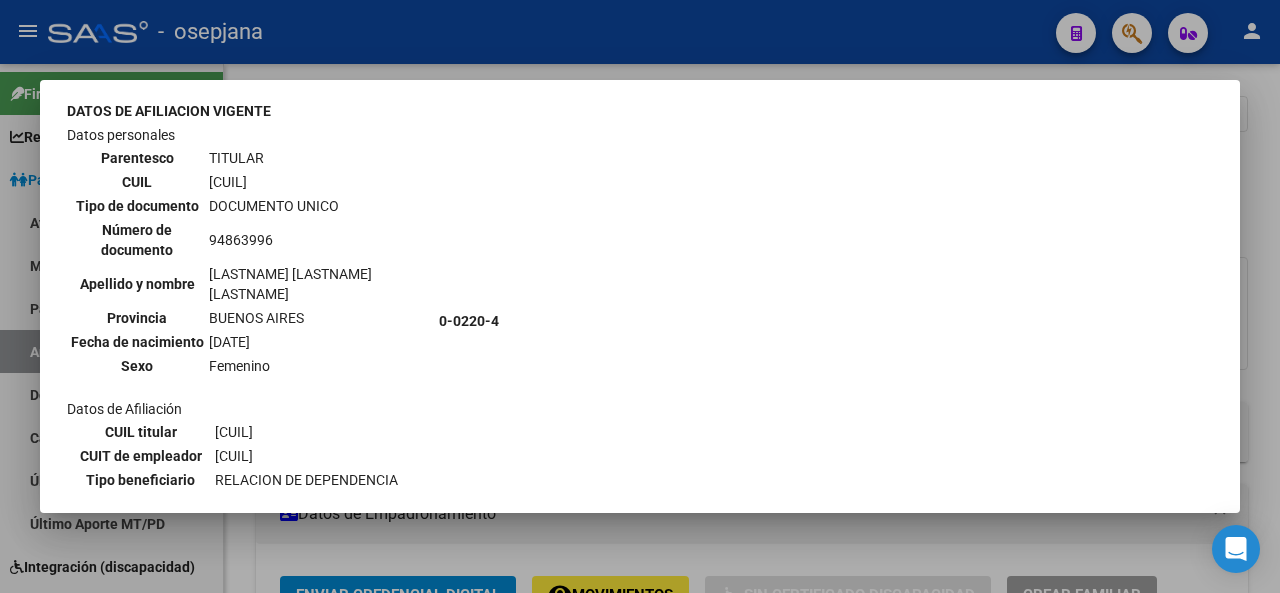 scroll, scrollTop: 152, scrollLeft: 0, axis: vertical 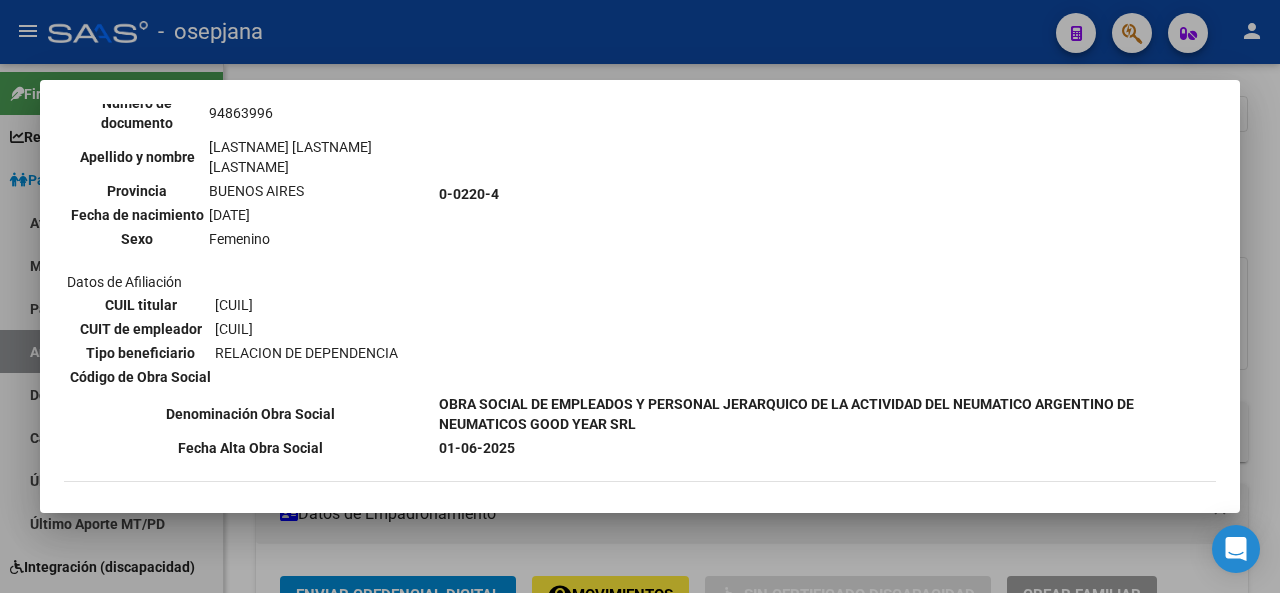 drag, startPoint x: 517, startPoint y: 153, endPoint x: 615, endPoint y: 159, distance: 98.1835 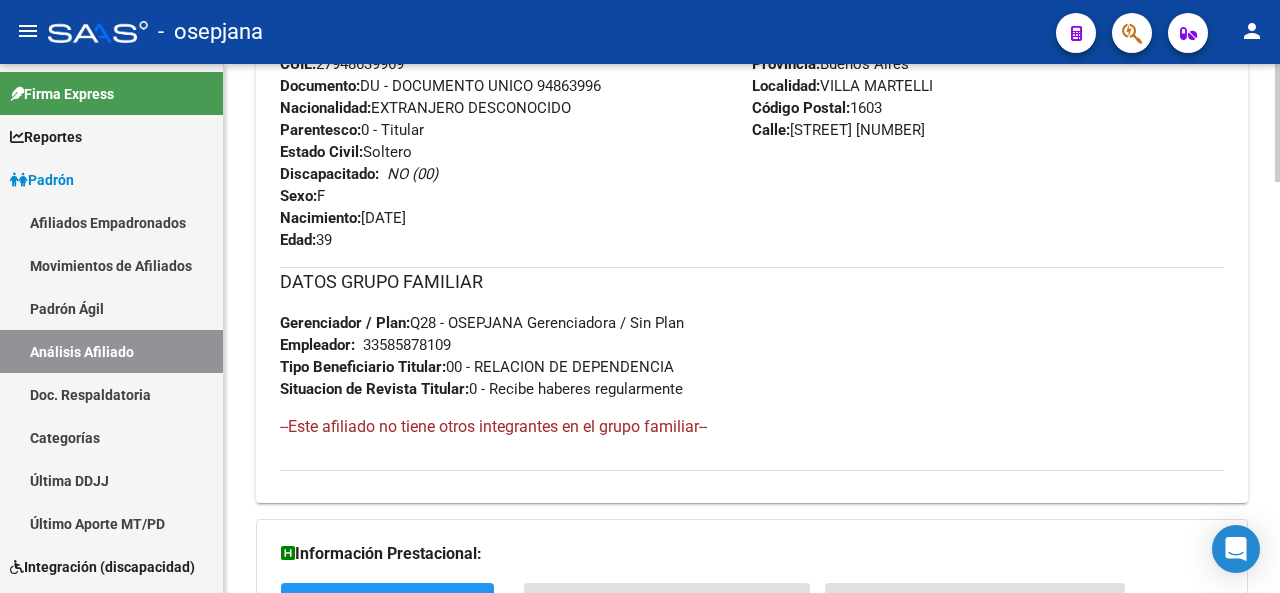 click 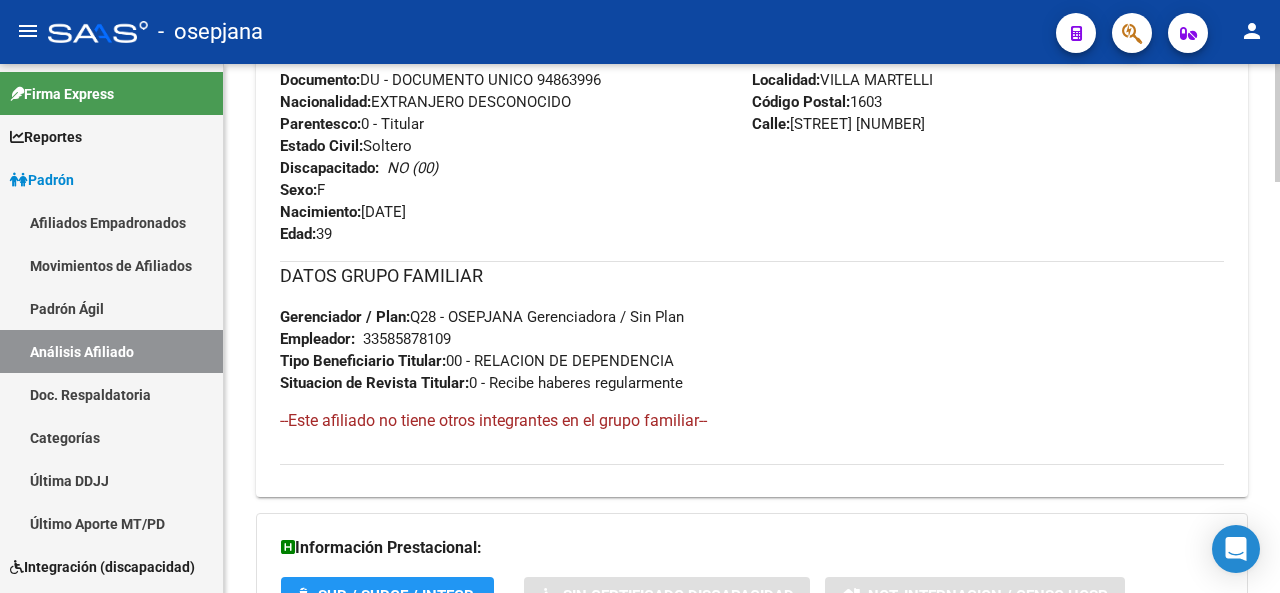 click 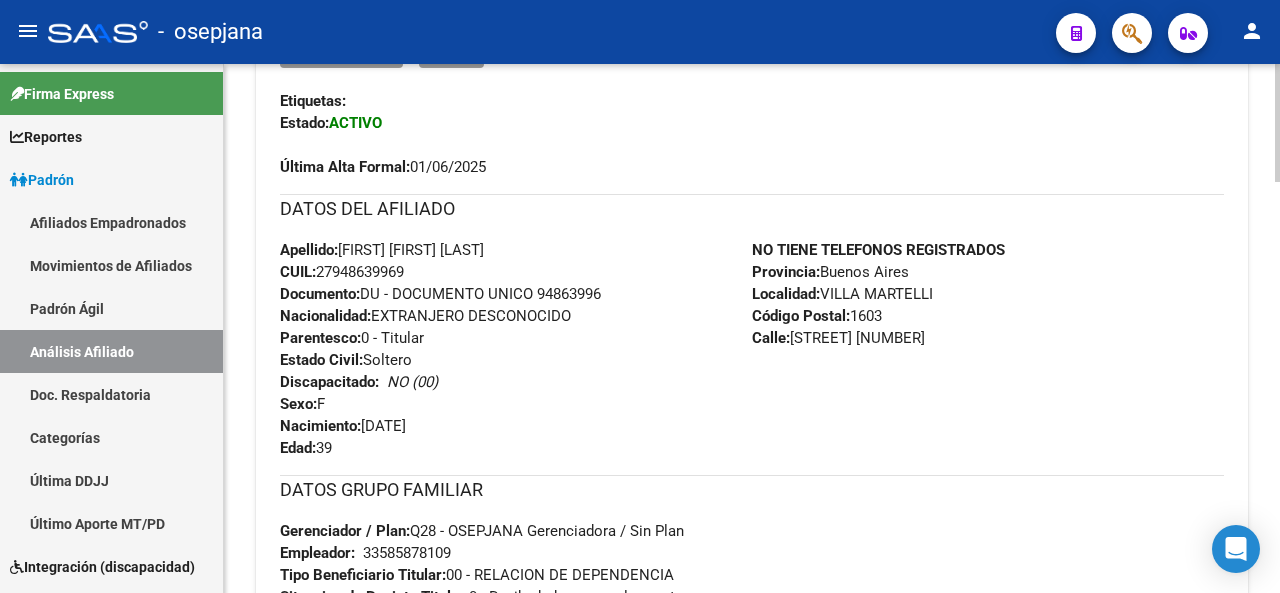 click 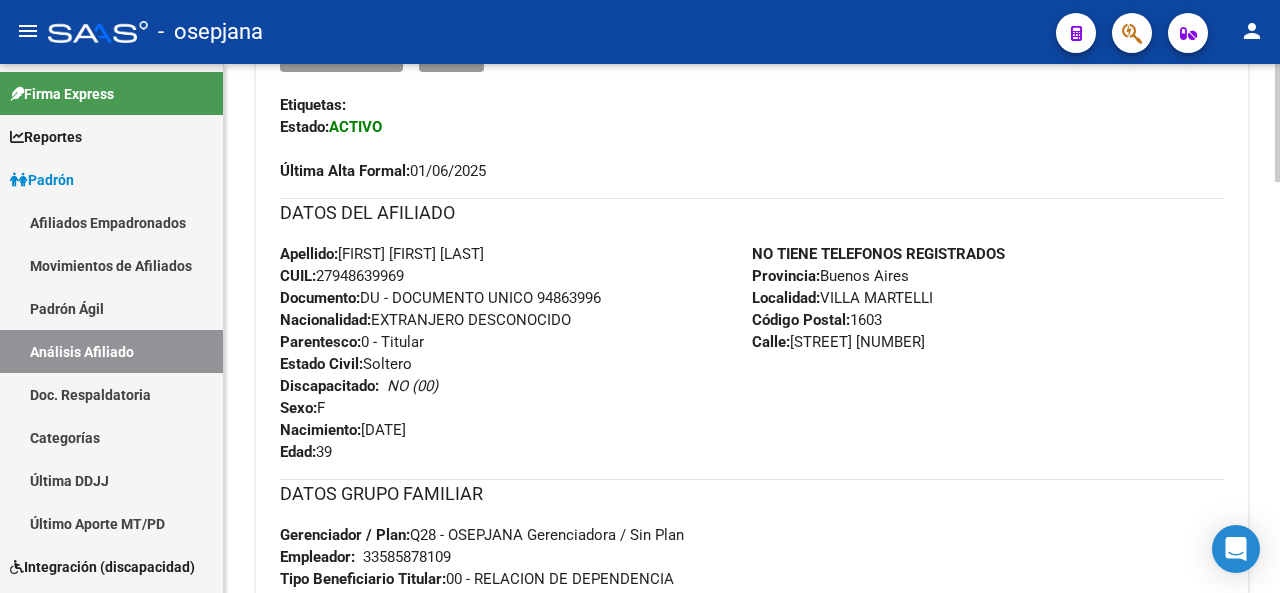 drag, startPoint x: 543, startPoint y: 294, endPoint x: 610, endPoint y: 294, distance: 67 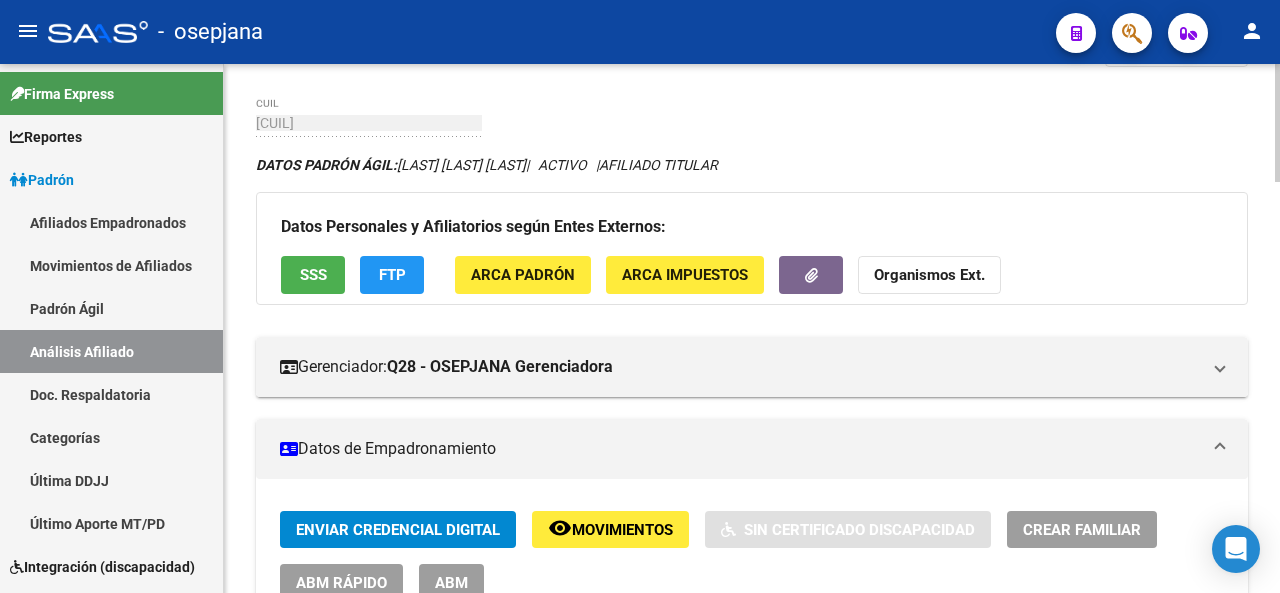 scroll, scrollTop: 0, scrollLeft: 0, axis: both 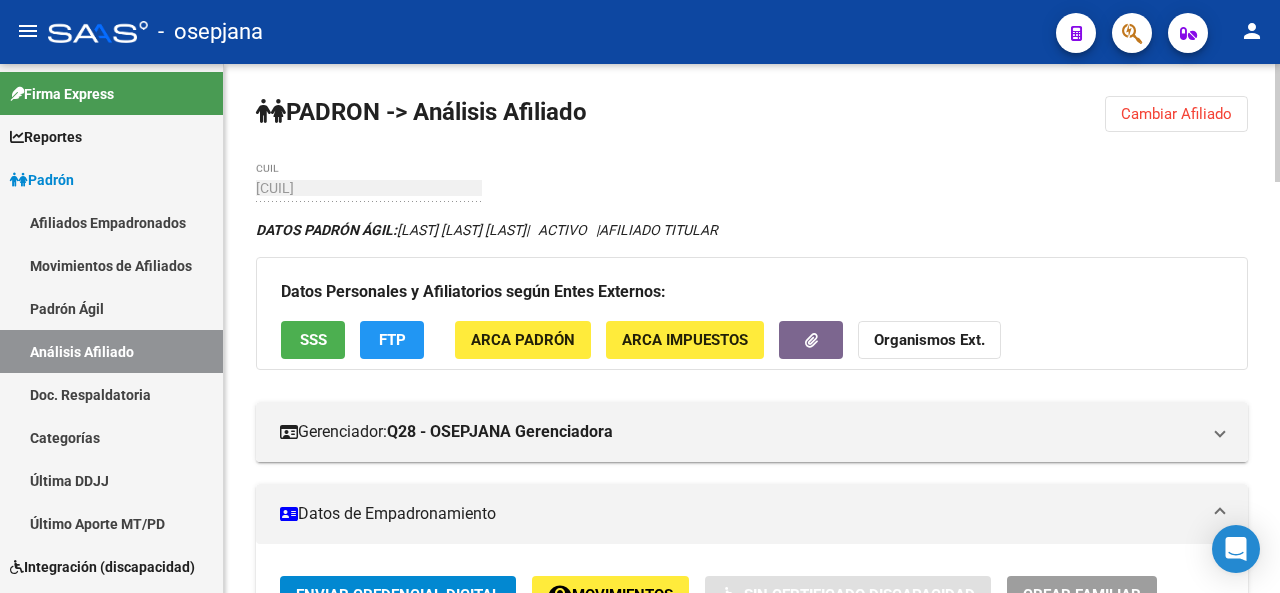 click 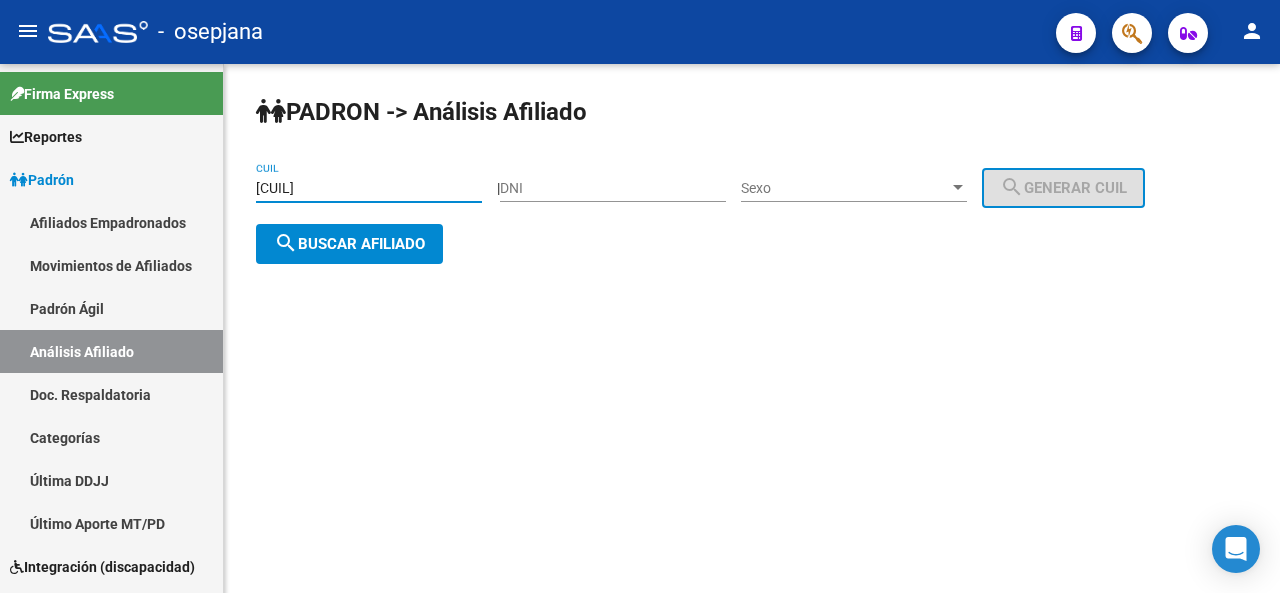 click on "[CUIL]" at bounding box center (369, 188) 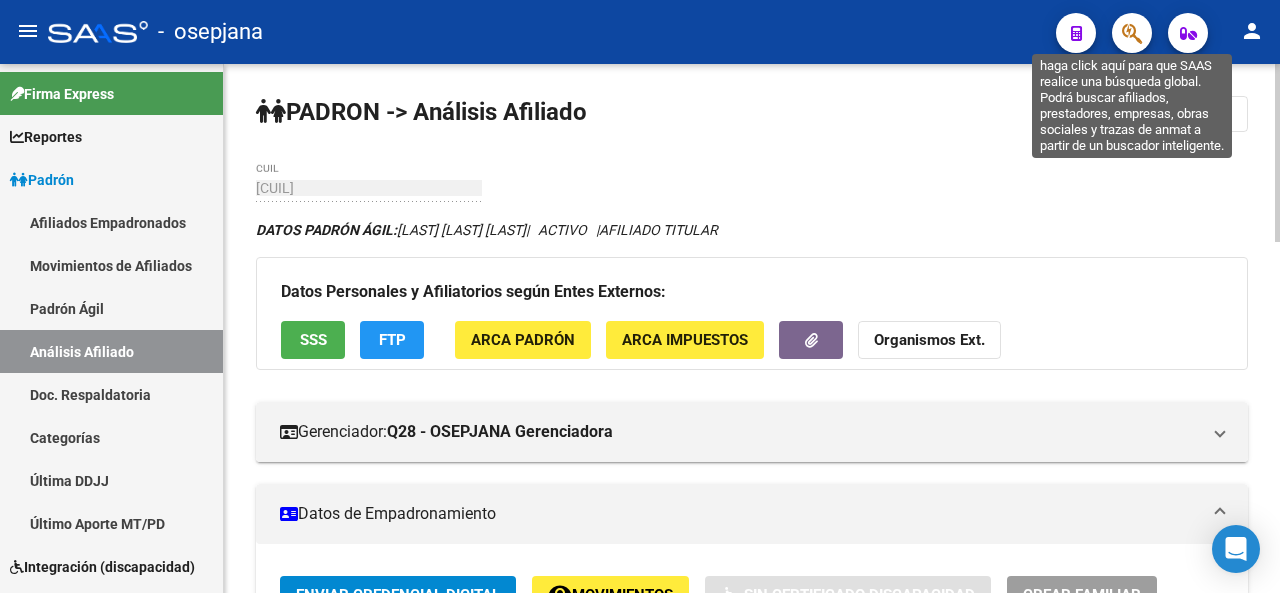 click 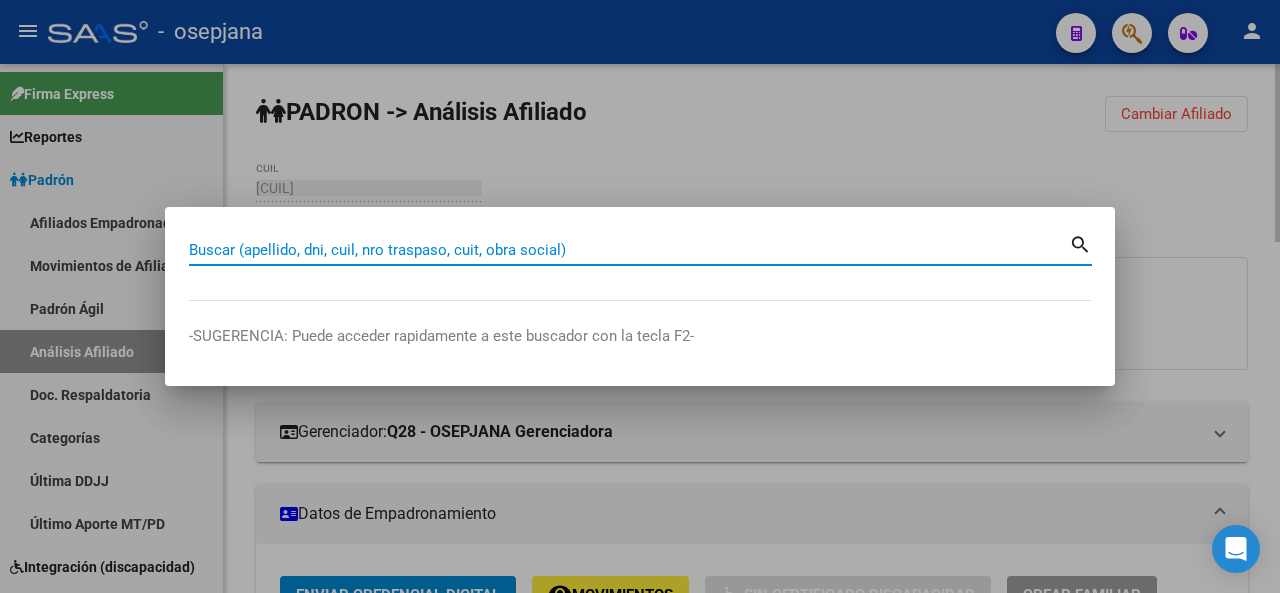 paste on "[CUIL]" 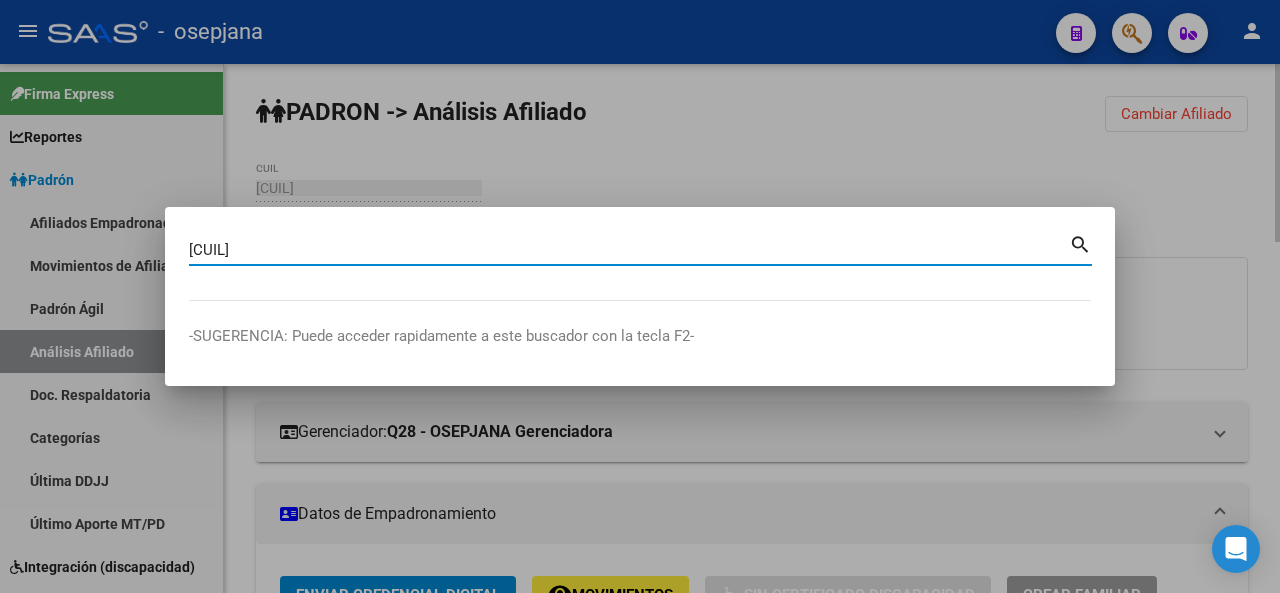 type on "27482373092" 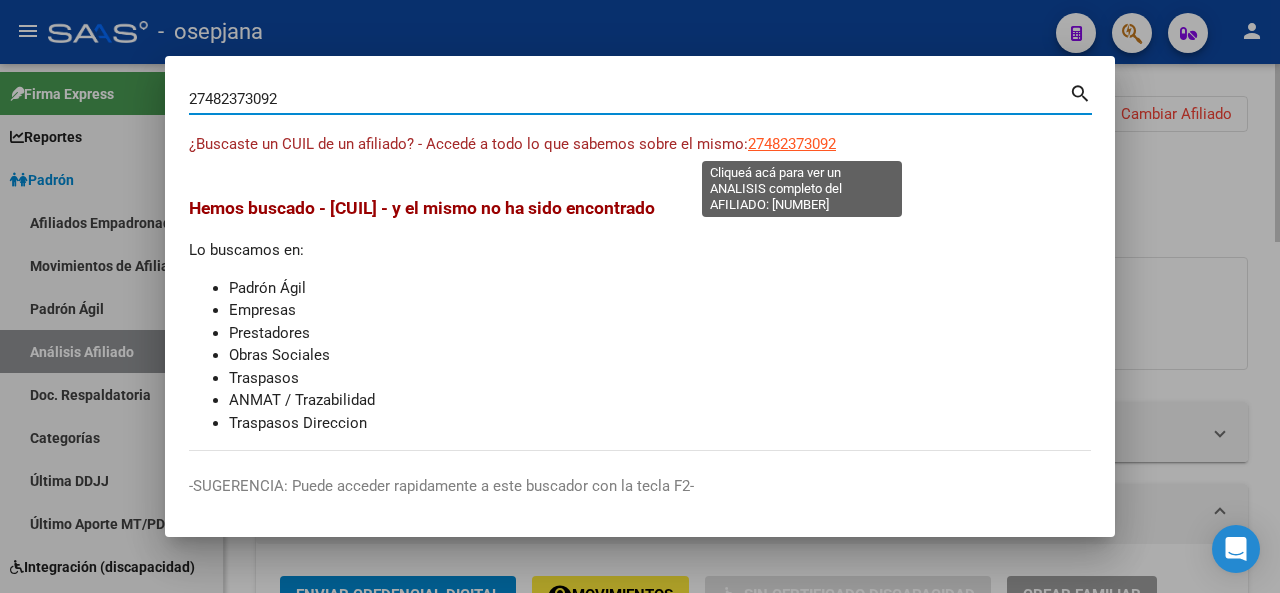 click on "27482373092" at bounding box center [792, 144] 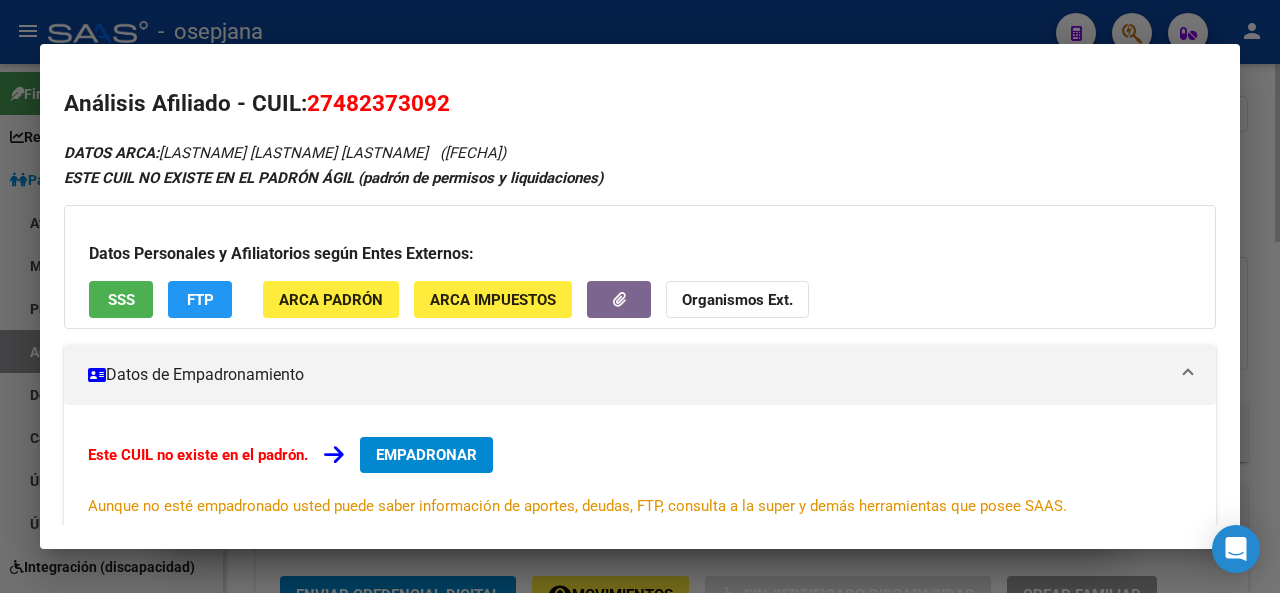 click on "Datos Personales y Afiliatorios según Entes Externos: SSS FTP ARCA Padrón ARCA Impuestos Organismos Ext." at bounding box center [640, 267] 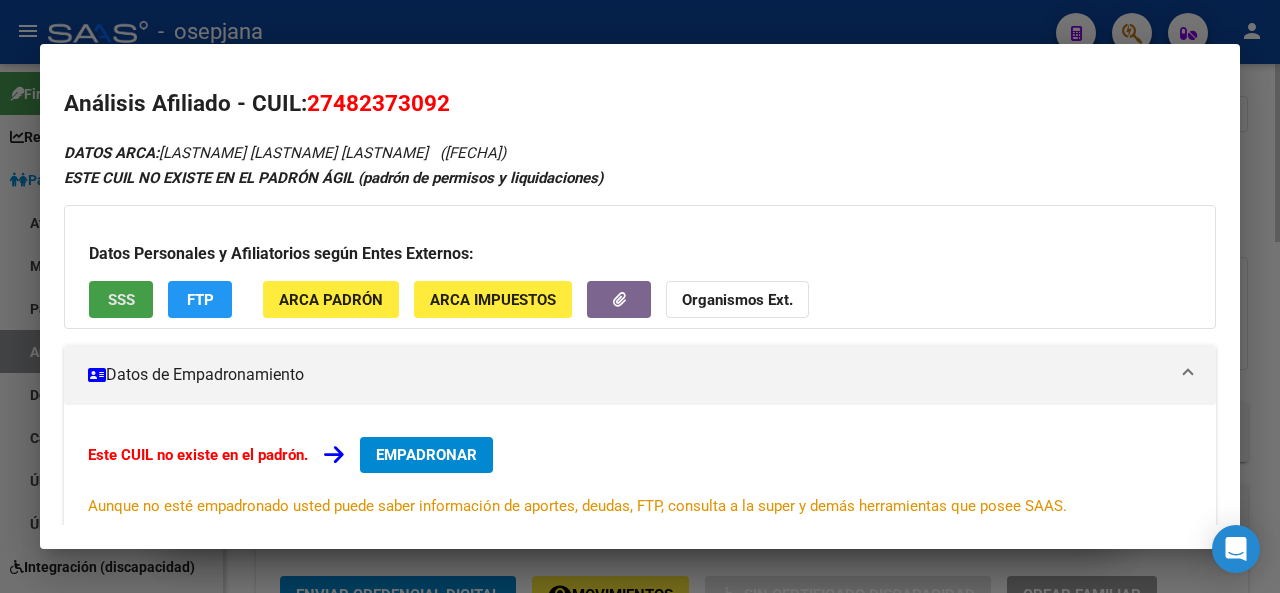 click on "SSS" at bounding box center [121, 300] 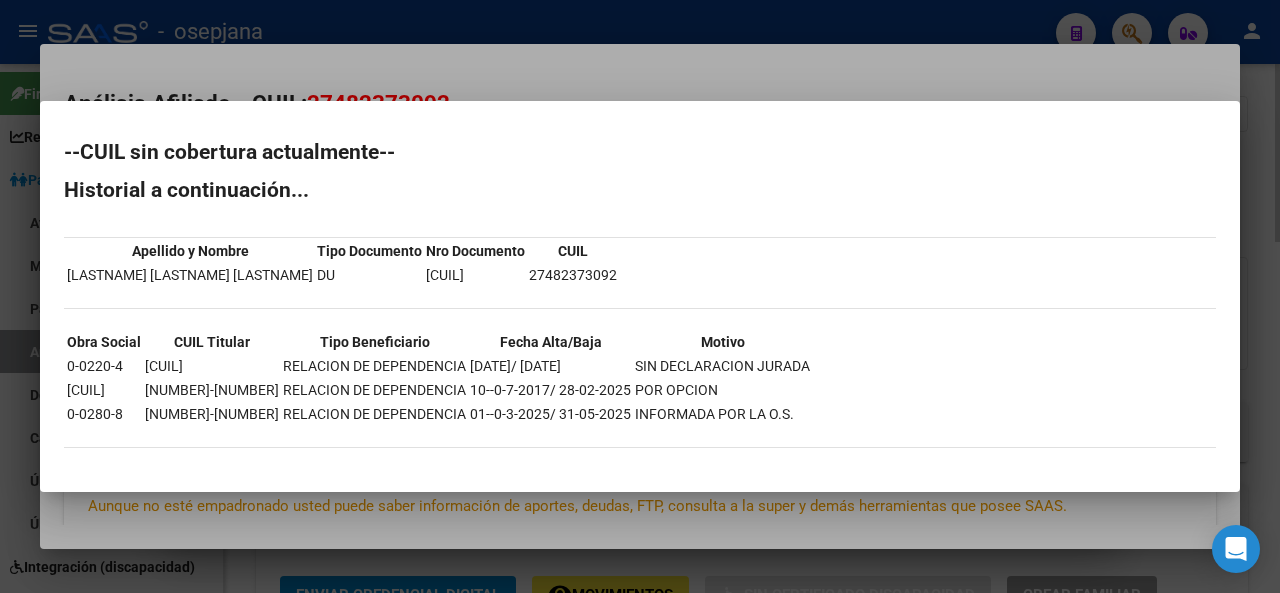 click at bounding box center (640, 296) 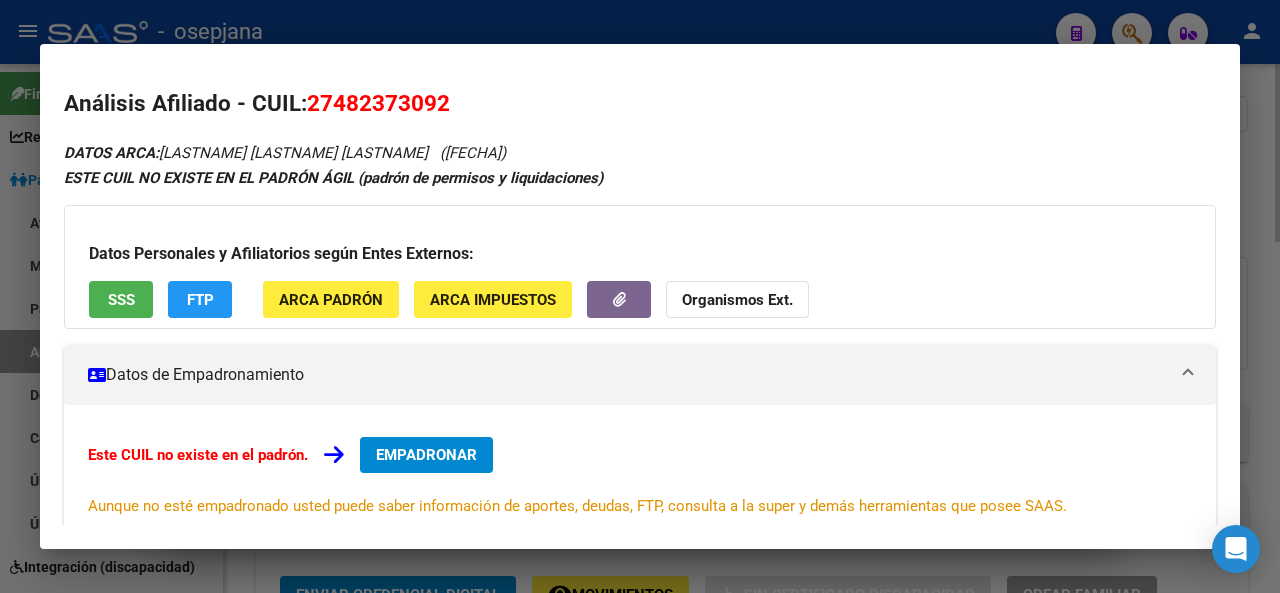 click on "FTP" 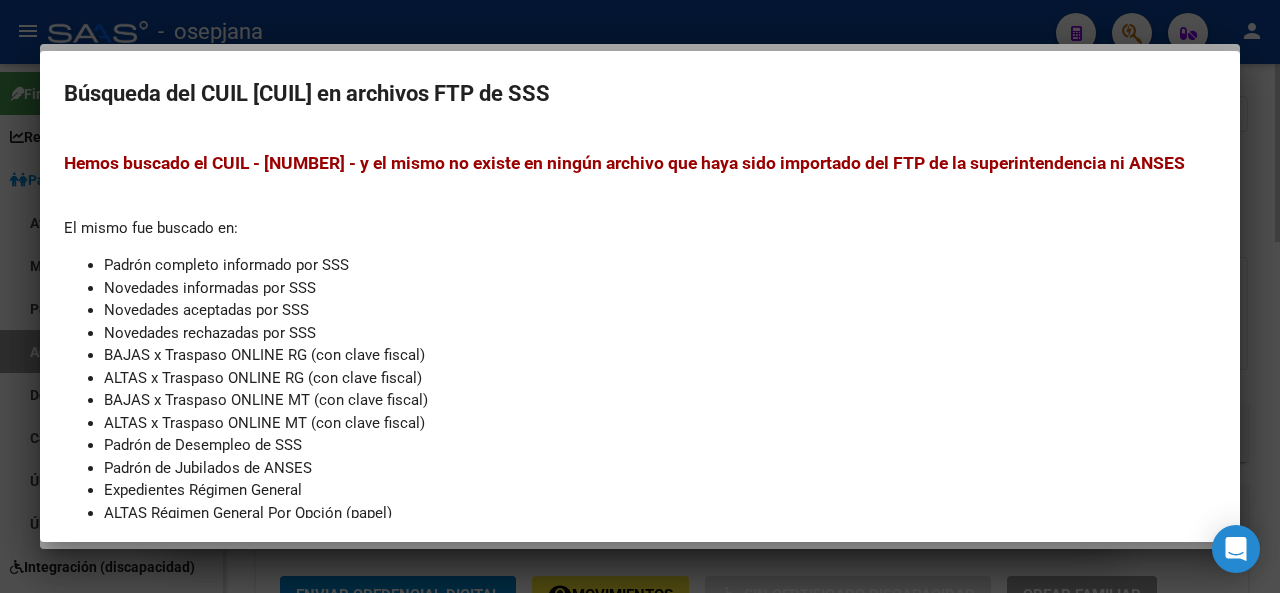 click at bounding box center [640, 296] 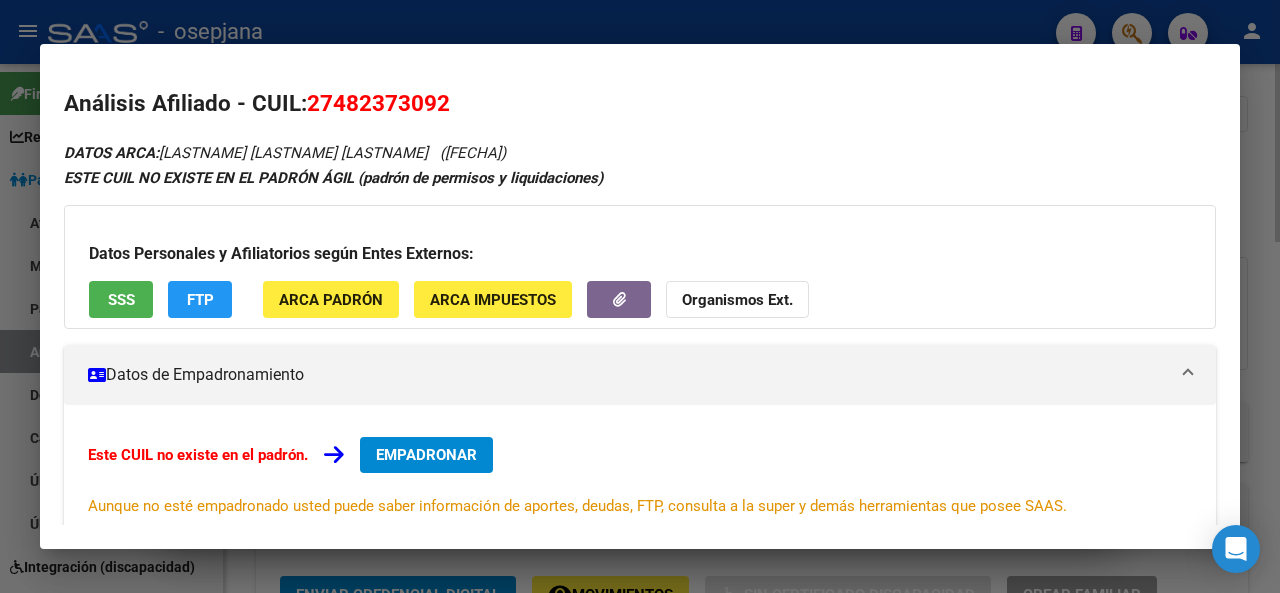 click at bounding box center [640, 296] 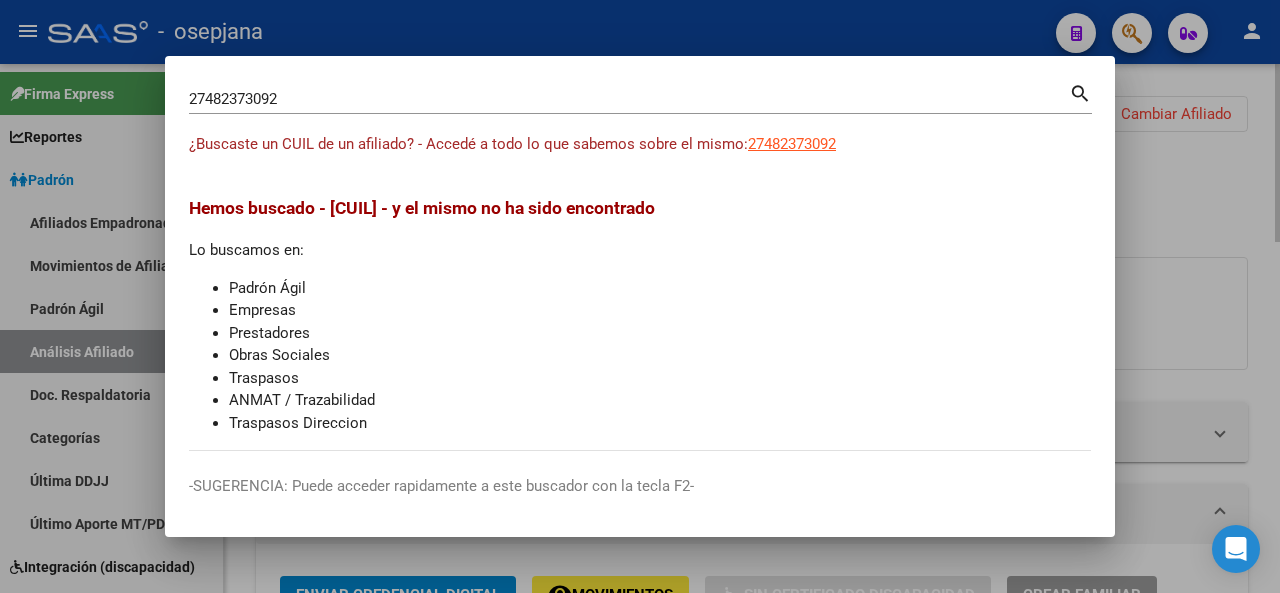 click at bounding box center (640, 296) 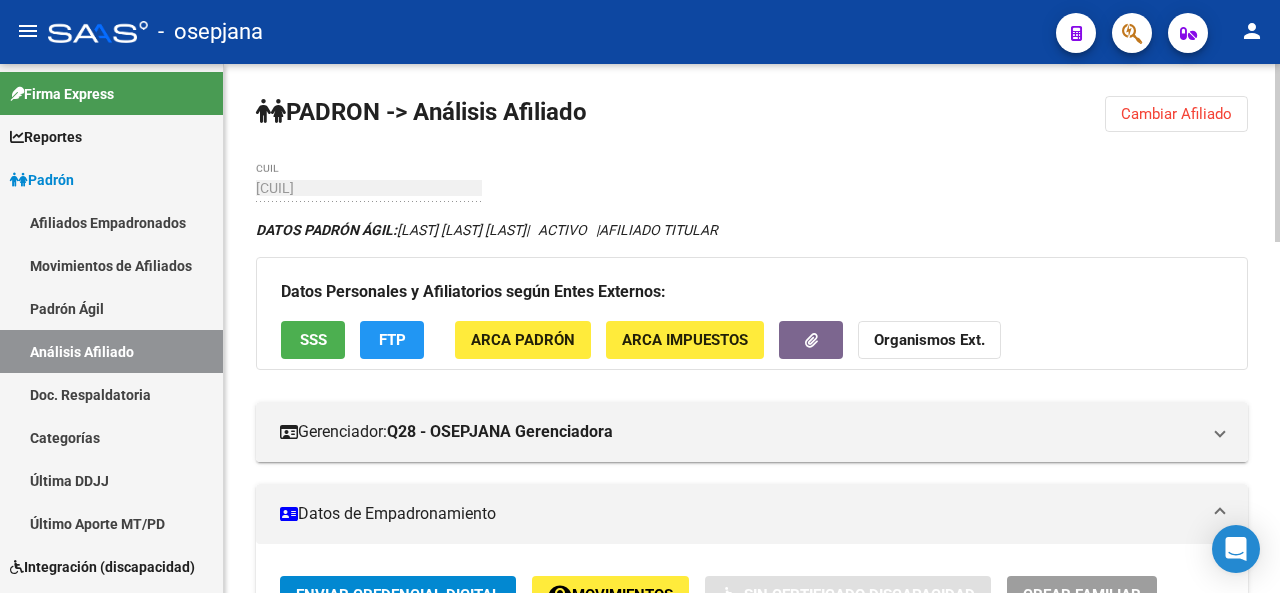click 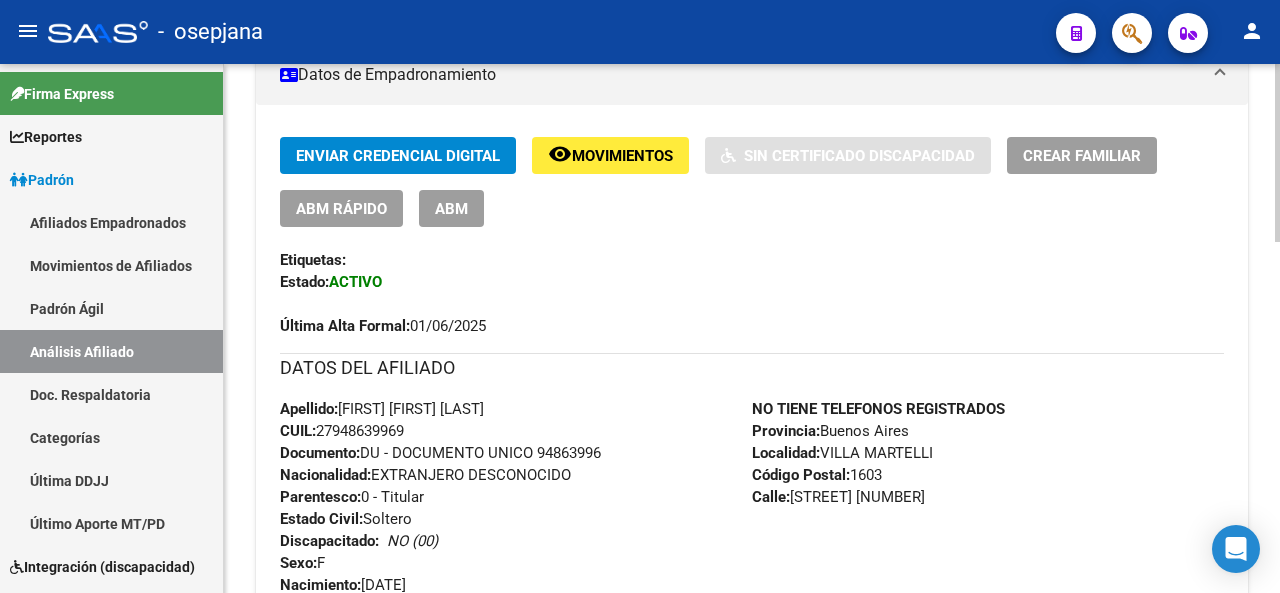 click on "PADRON -> Análisis Afiliado  Cambiar Afiliado
[CUIL] CUIL DATOS PADRÓN ÁGIL:  [LAST] [LAST]  NILDA GRACIELA ENCISO VALDEZ     |   ACTIVO   |     AFILIADO TITULAR  Datos Personales y Afiliatorios según Entes Externos: SSS FTP ARCA Padrón ARCA Impuestos Organismos Ext.    Gerenciador:      Q28 - OSEPJANA Gerenciadora Atención telefónica: Atención emergencias: Otros Datos Útiles:    Datos de Empadronamiento  Enviar Credencial Digital remove_red_eye Movimientos    Sin Certificado Discapacidad Crear Familiar ABM Rápido ABM Etiquetas: Estado: ACTIVO Última Alta Formal:  [DATE] DATOS DEL AFILIADO Apellido:  NILDA GRACIELA ENCISO VALDEZ  CUIL:  [CUIL] Documento:  DU - DOCUMENTO UNICO [NUMBER]  Nacionalidad:  EXTRANJERO DESCONOCIDO Parentesco:  0 - Titular Estado Civil:  Soltero Discapacitado:    NO (00) Sexo:  F Nacimiento: [DATE] Edad:  39  NO TIENE TELEFONOS REGISTRADOS Provincia:  Buenos Aires Localidad:  [CITY] Código Postal:  [POSTAL_CODE] Calle:  [STREET] [NUMBER] Empleador:" 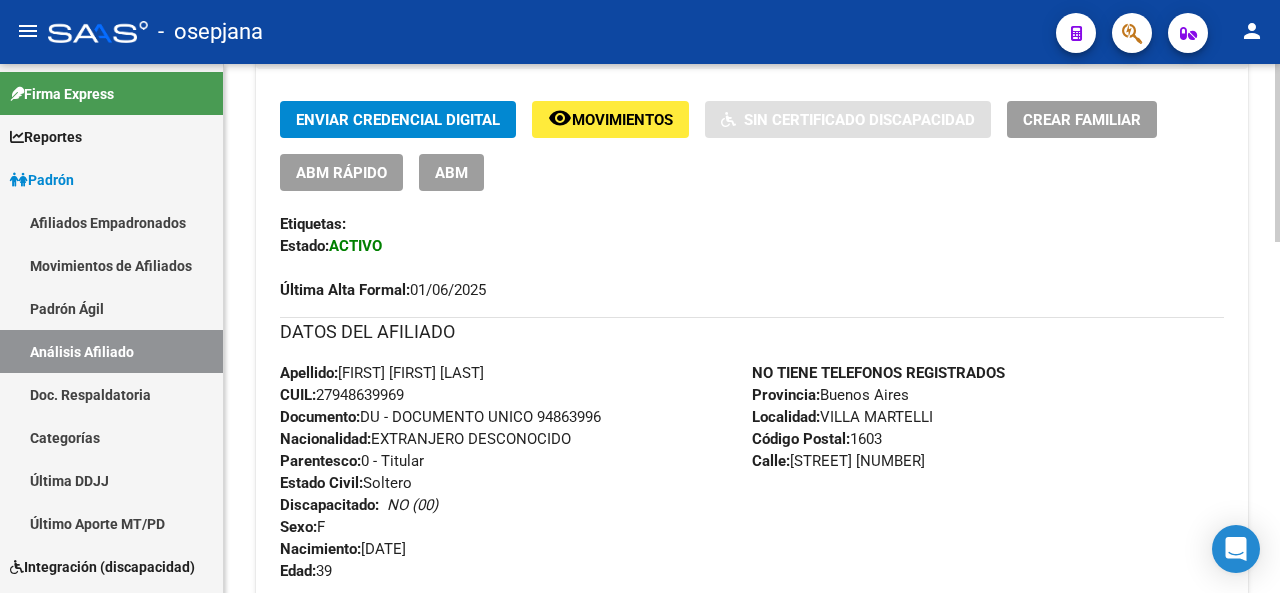 drag, startPoint x: 1270, startPoint y: 347, endPoint x: 1248, endPoint y: 391, distance: 49.193497 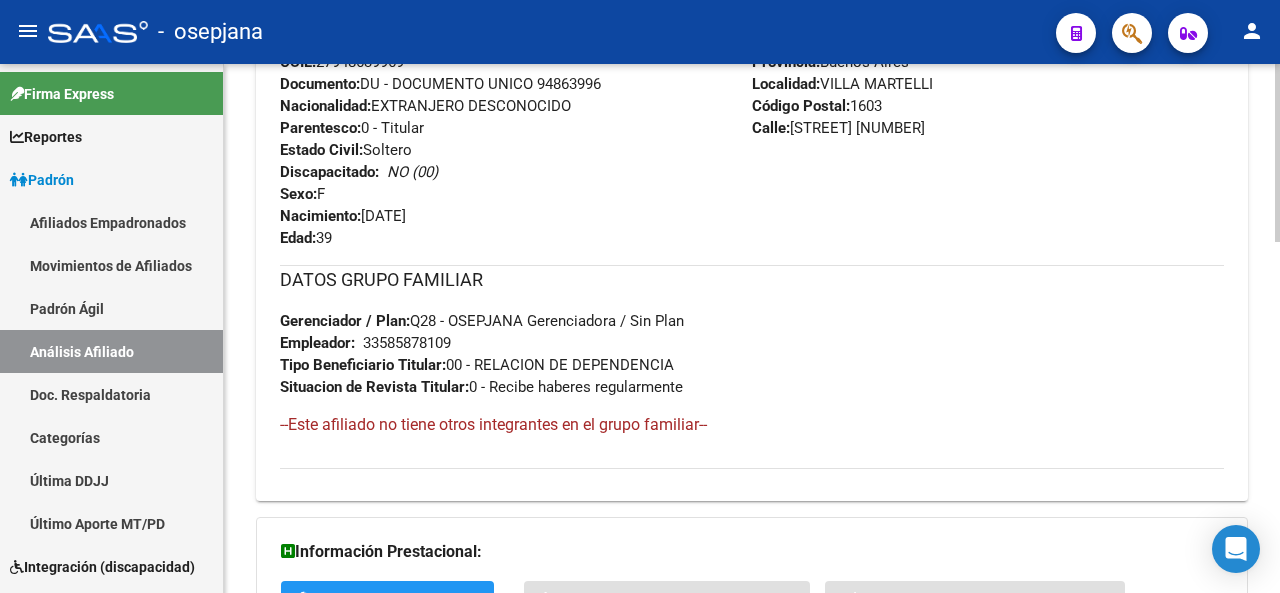 click 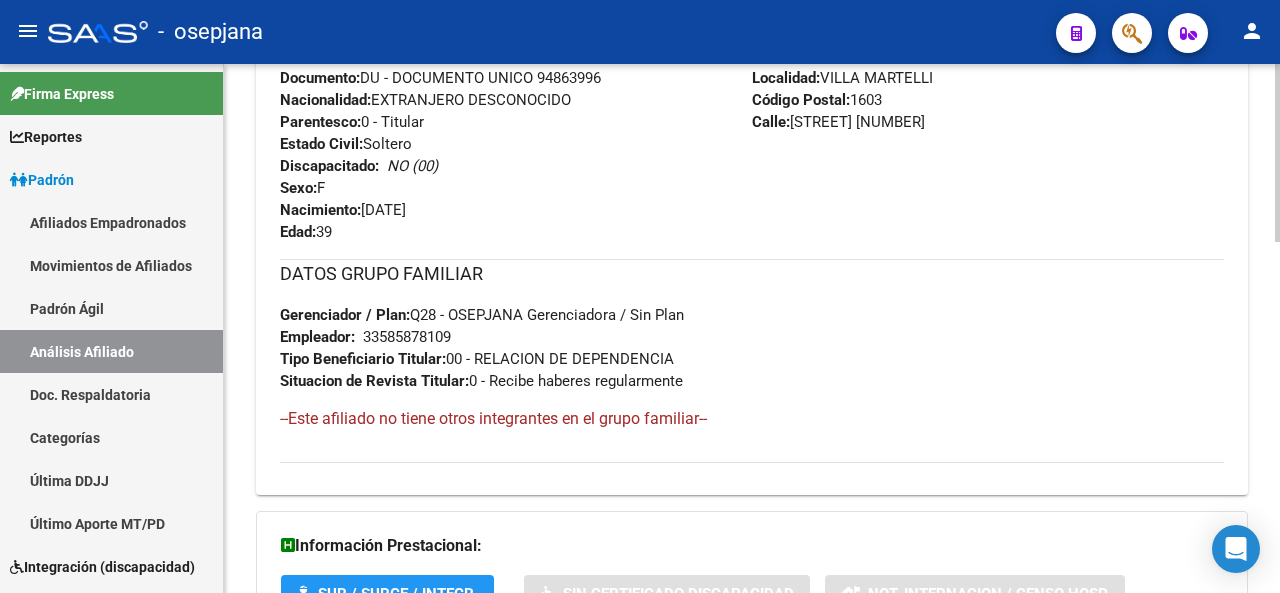 click 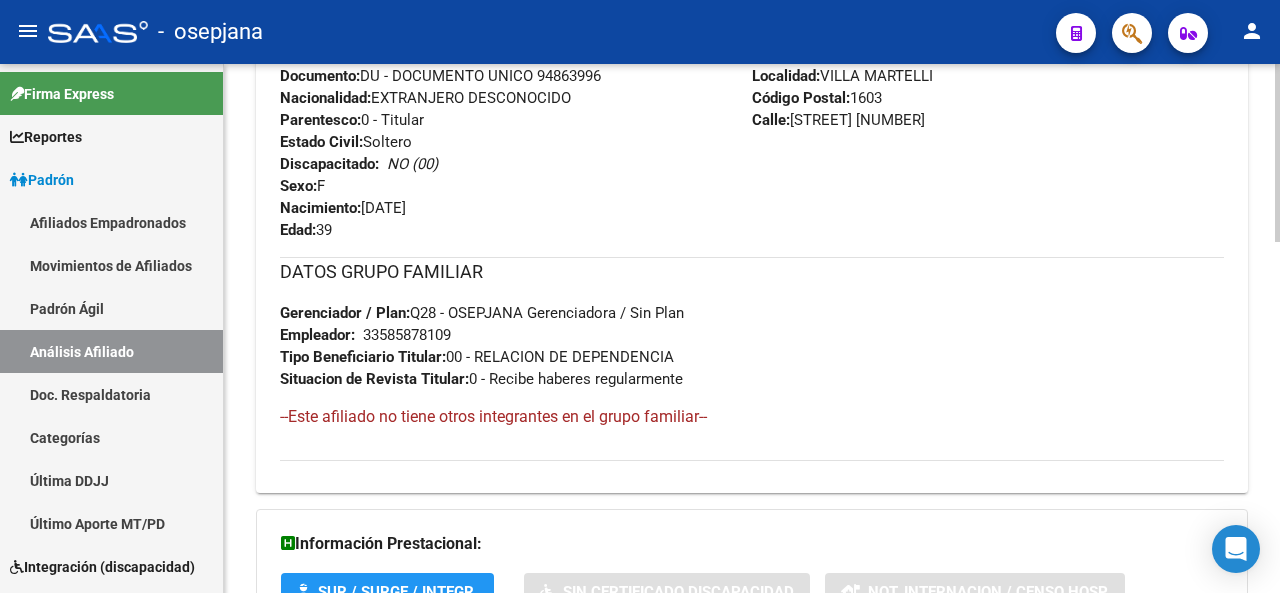 click 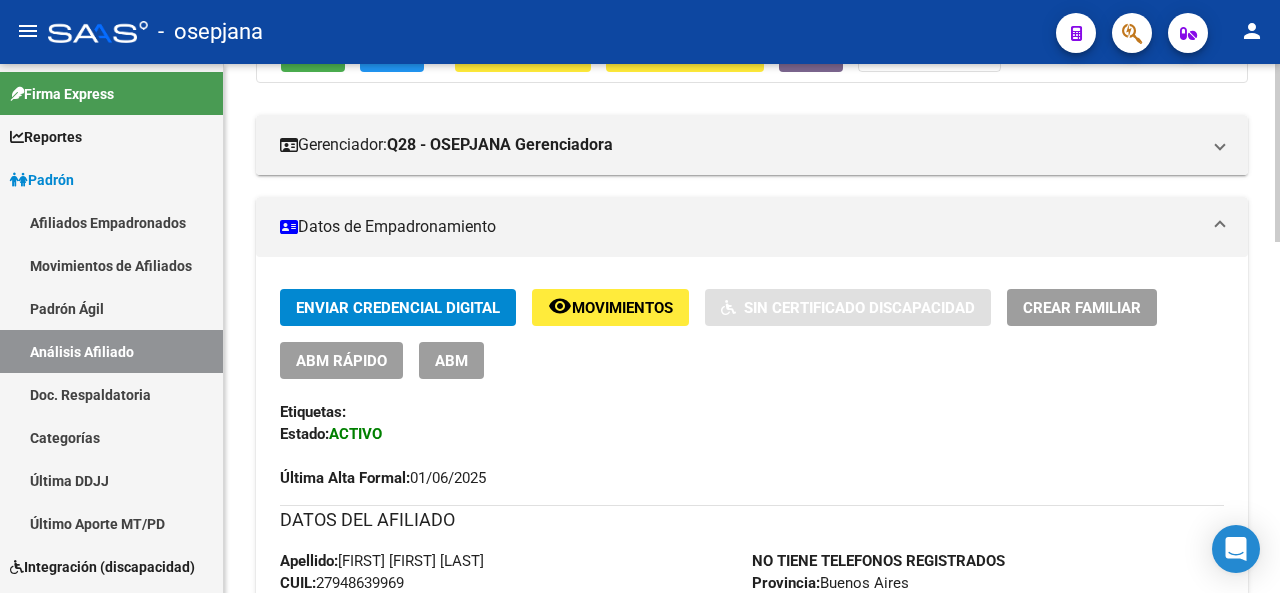 click 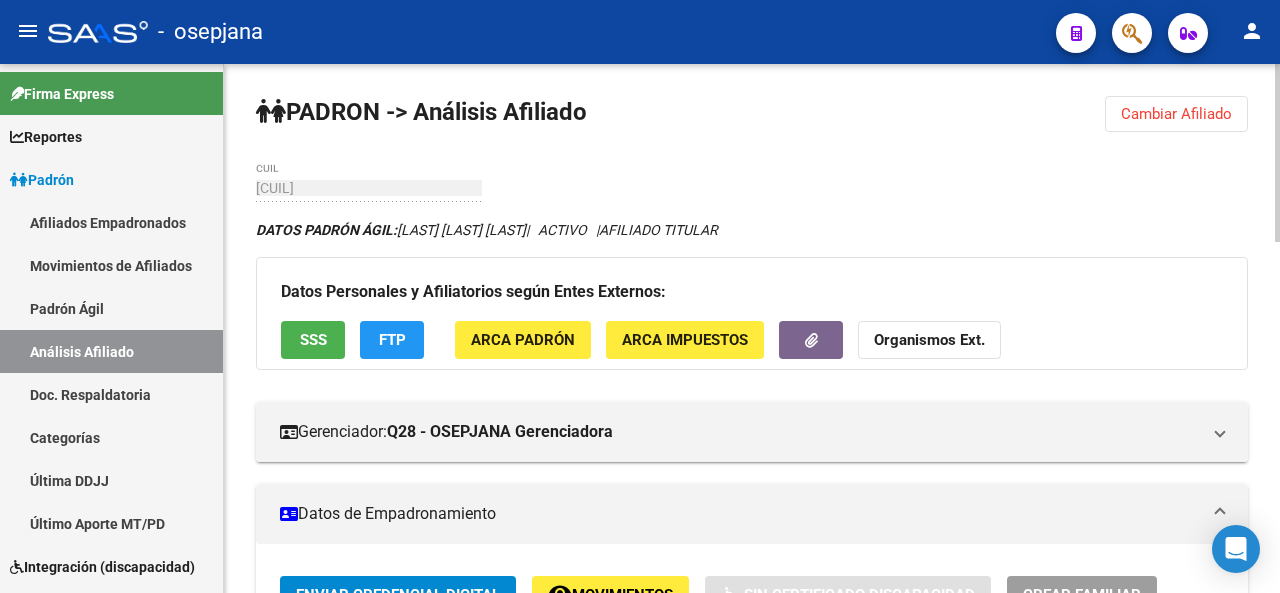 click on "Cambiar Afiliado" 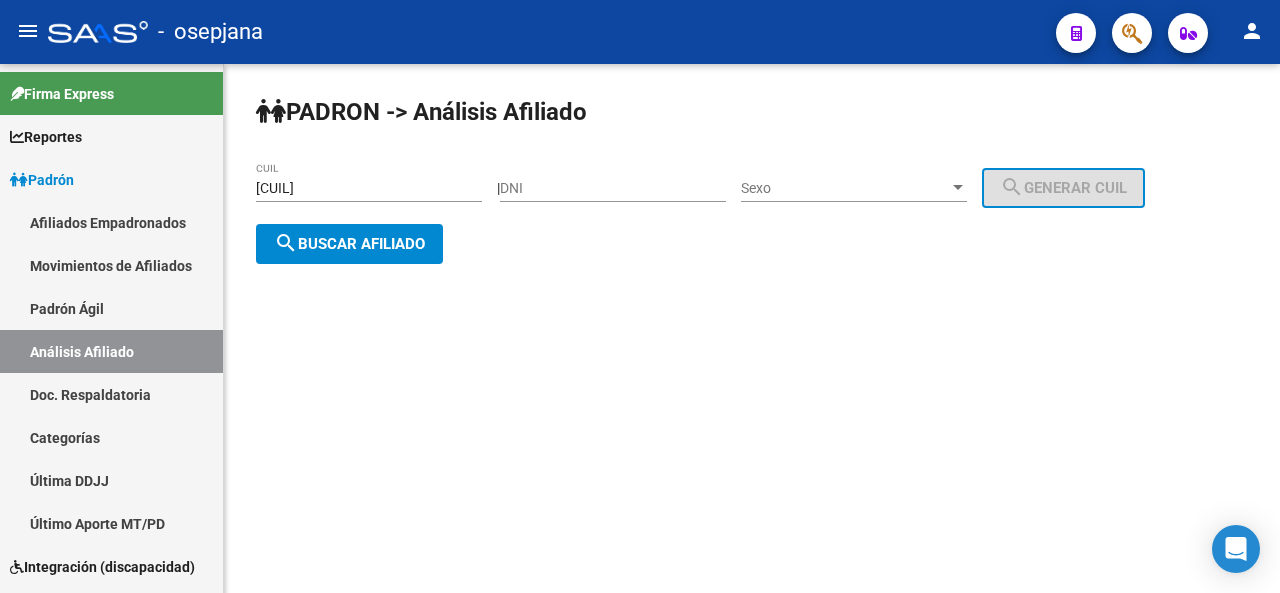 click on "[CUIL]" at bounding box center (369, 188) 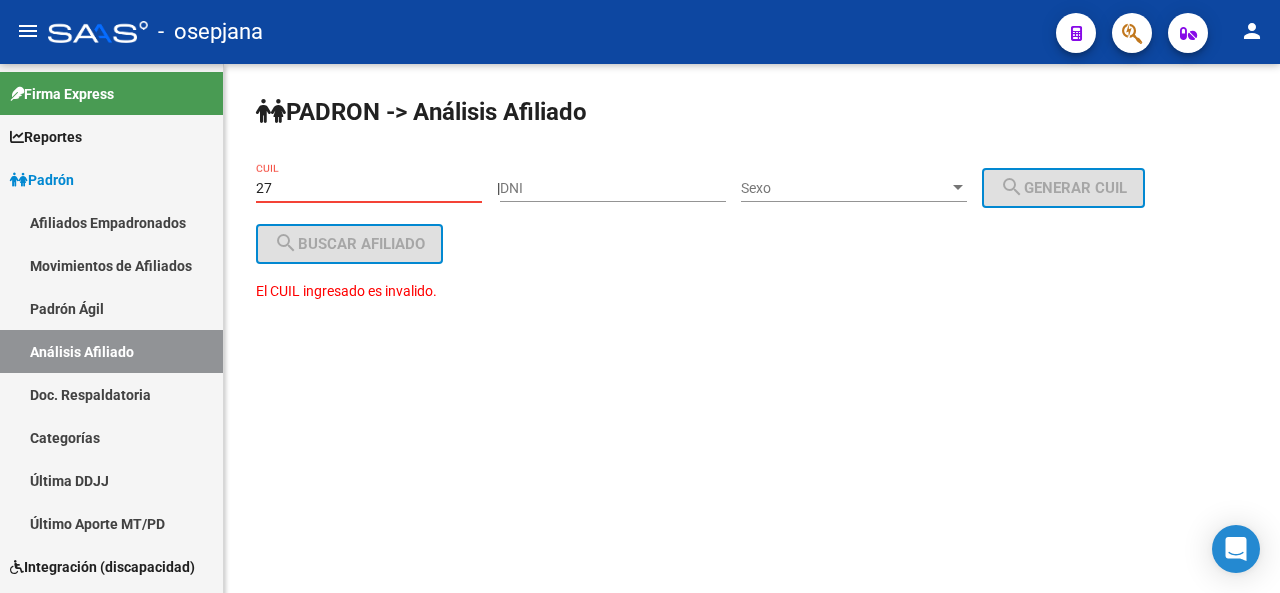 type on "2" 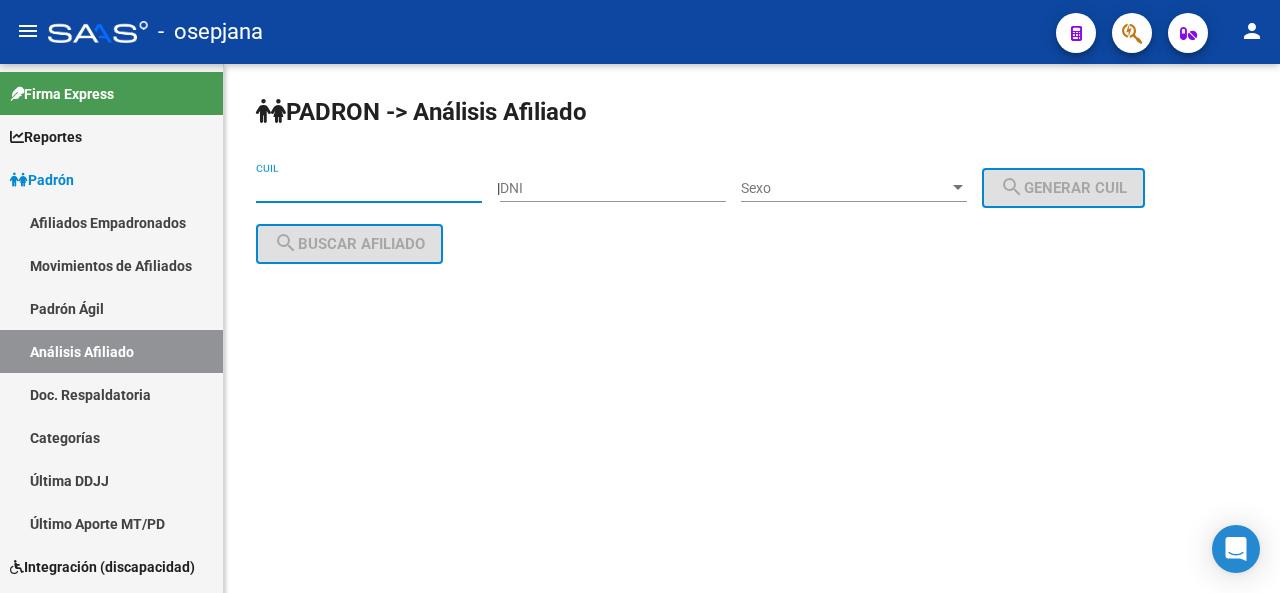 paste on "[CUIL]" 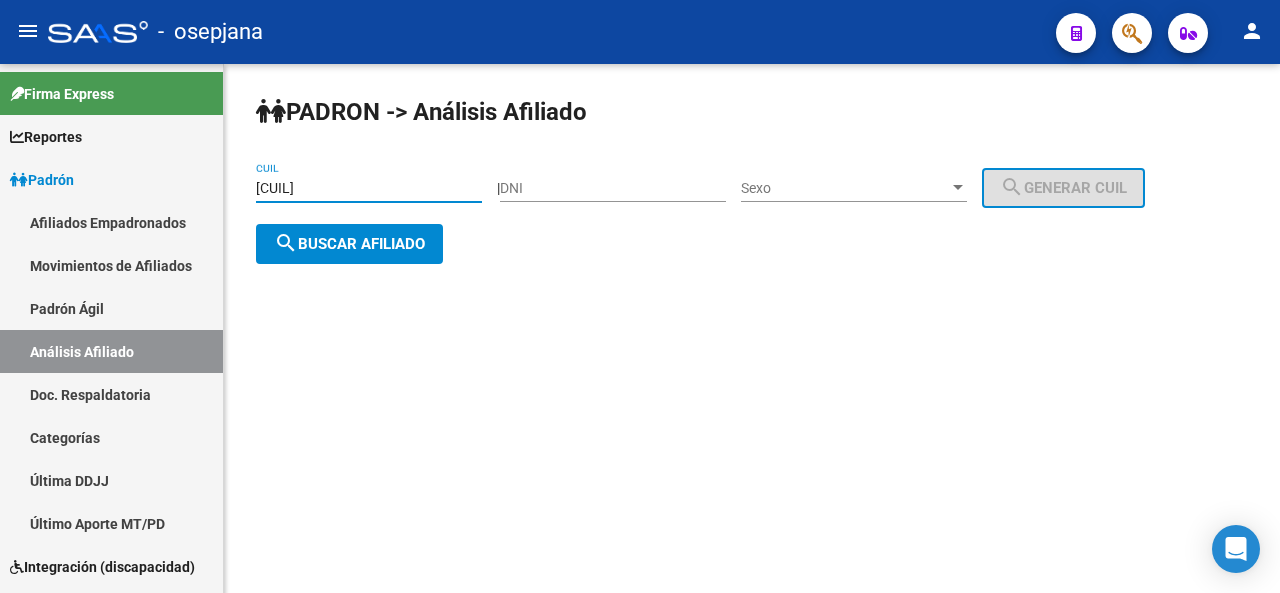 type on "[CUIL]" 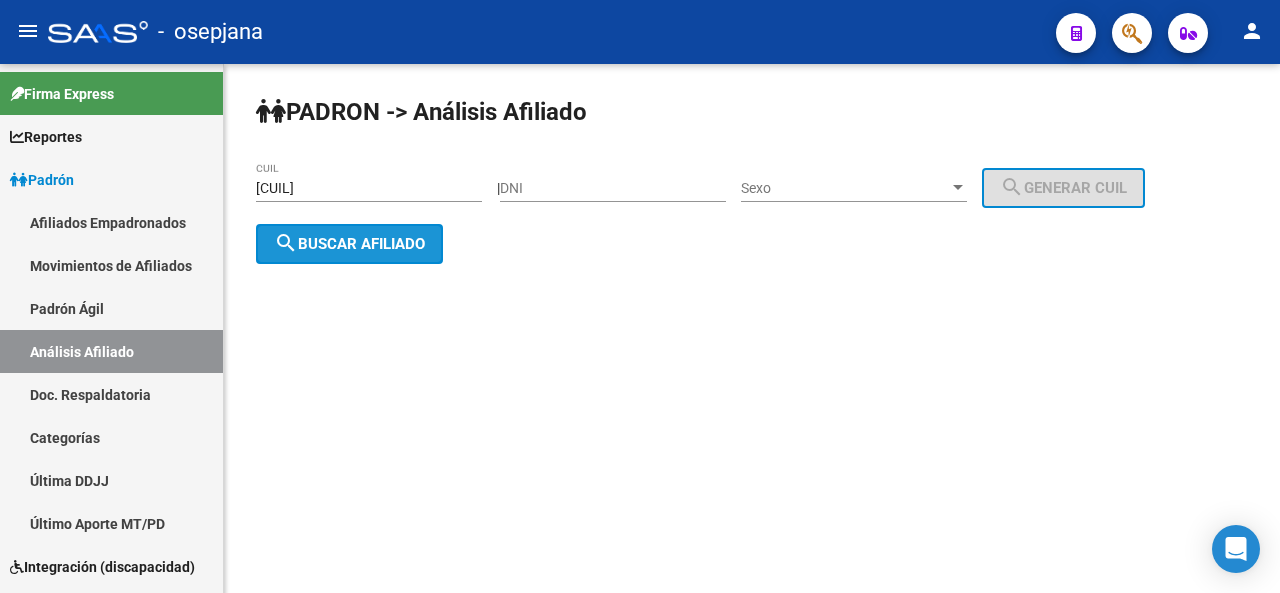 click on "search  Buscar afiliado" 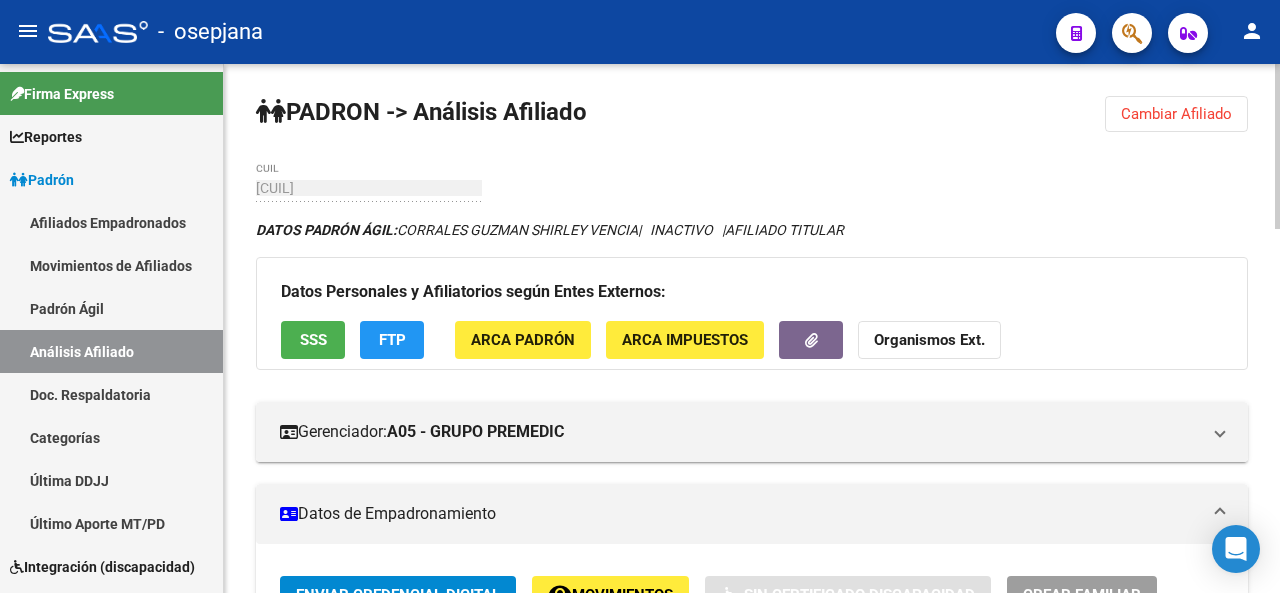 click 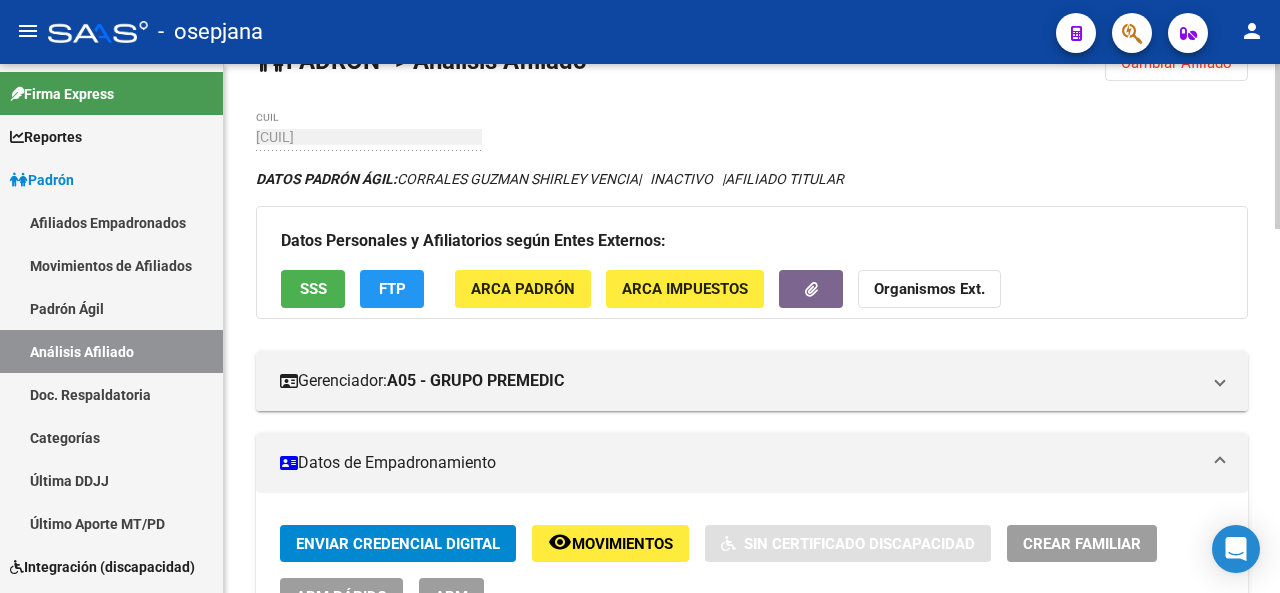 click 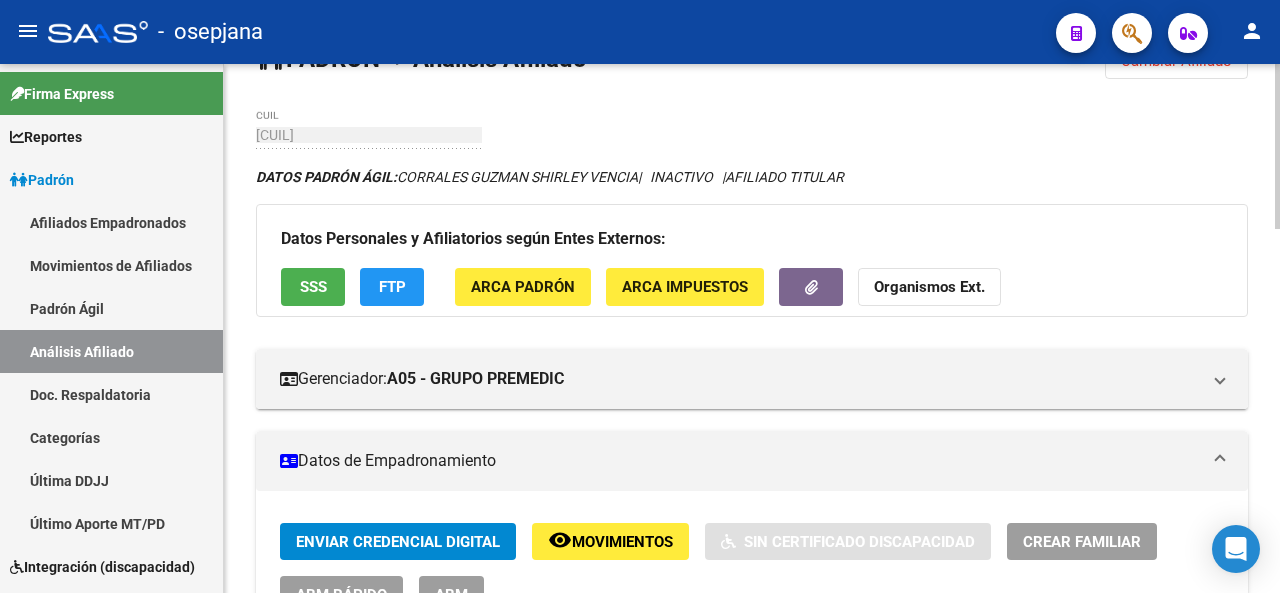 click 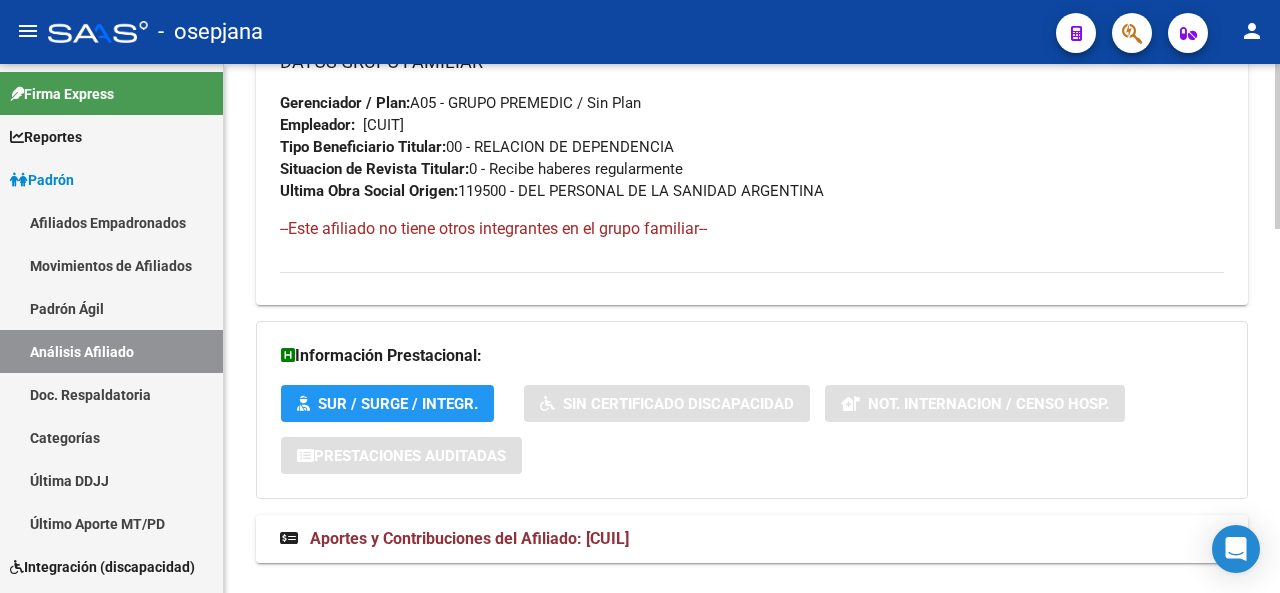 scroll, scrollTop: 1168, scrollLeft: 0, axis: vertical 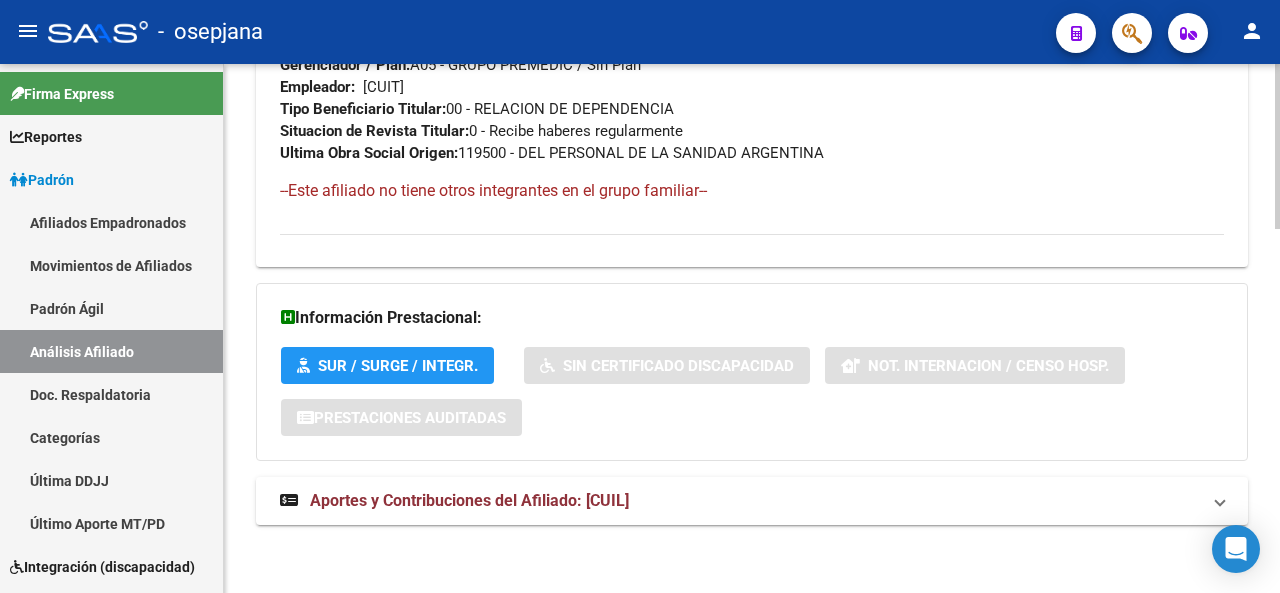 click on "menu -   osepjana  person    Firma Express     Reportes Padrón Traspasos x O.S. Traspasos x Gerenciador Traspasos x Provincia Nuevos Aportantes Métricas - Padrón SSS Métricas - Crecimiento Población    Padrón Afiliados Empadronados Movimientos de Afiliados Padrón Ágil Análisis Afiliado Doc. Respaldatoria Categorías Última DDJJ Último Aporte MT/PD    Integración (discapacidad) Certificado Discapacidad    Explorador de Archivos Sistemas Externos Inserciones Manuales de Padrón Ágil SSS Traspasos Res. 01/2025 y Revs. Opciones Diarias (+) RG - Altas ONLINE (+) RG - Bajas ONLINE (+) MT - Altas ONLINE (+) MT - Bajas ONLINE (+) MT - Adhesiones (+) Padrón Completo SSS MT - Bajas Directas Novedades Recibidas Novedades Aceptadas Novedades Rechazadas Padrón Desempleo RG - Expedientes MT - Familiares MT - Inconsistencias RG - Bajas Opción (papel) RG - Altas Opción (papel) MT - Bajas Opción (papel) MT - Altas Opción (papel) RG - Inconsistencias (papel) MT - Efec. Soc. MT - Arg. Trabaja SSS  F" at bounding box center [640, 296] 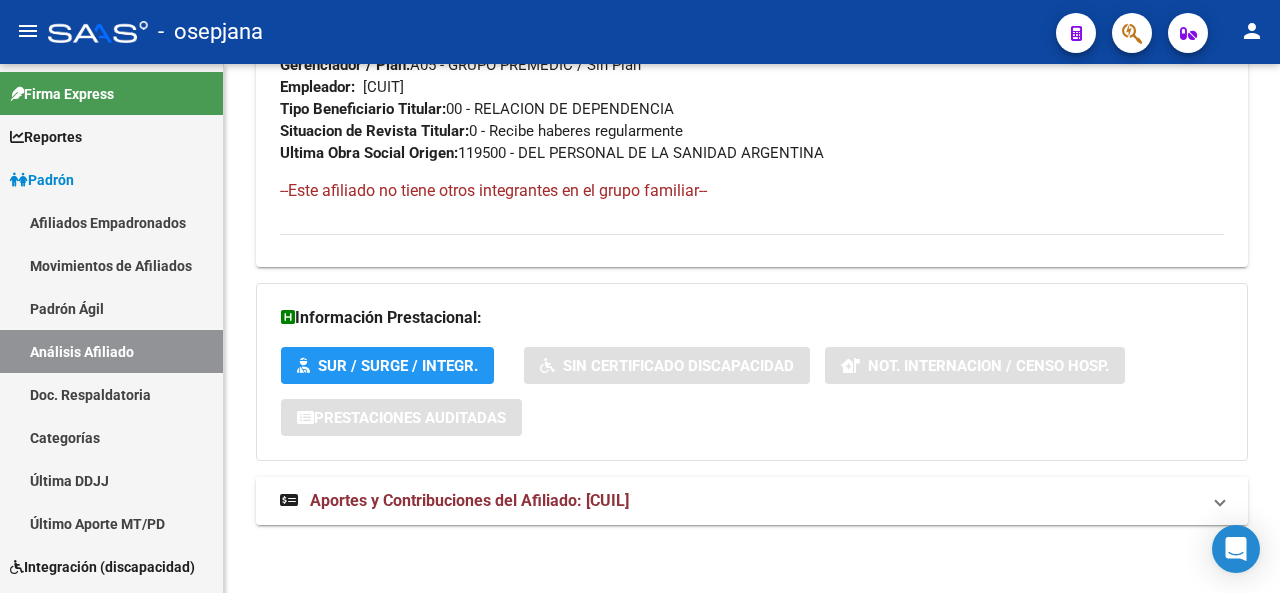 click on "Aportes y Contribuciones del Afiliado: [CUIL]" at bounding box center (748, 501) 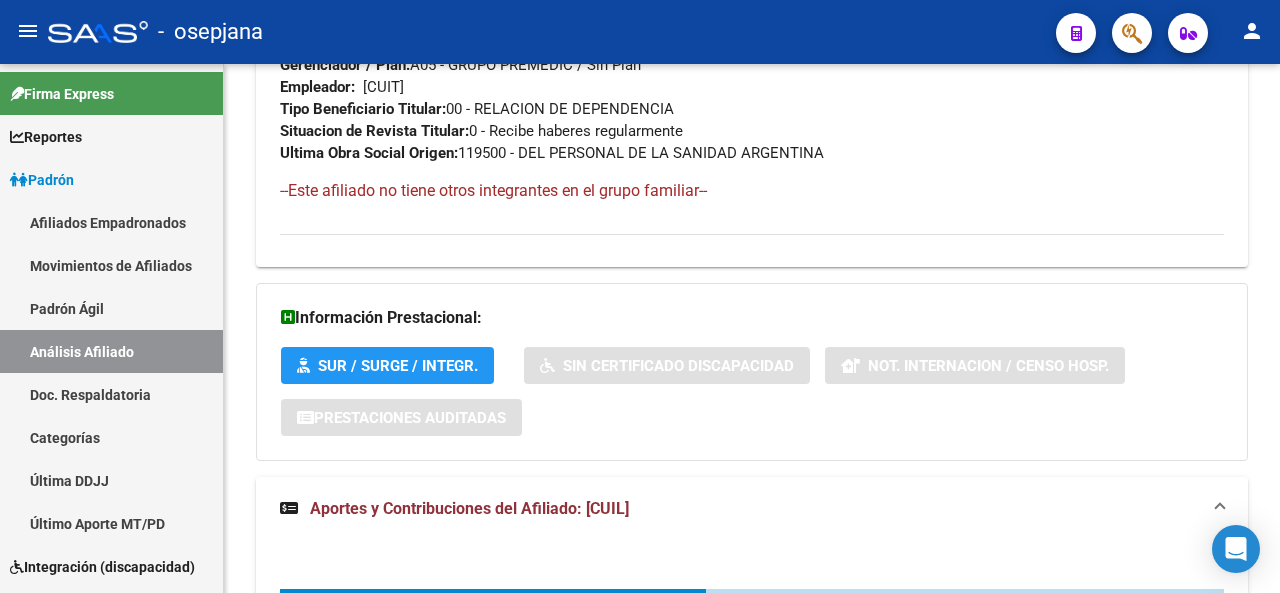 click 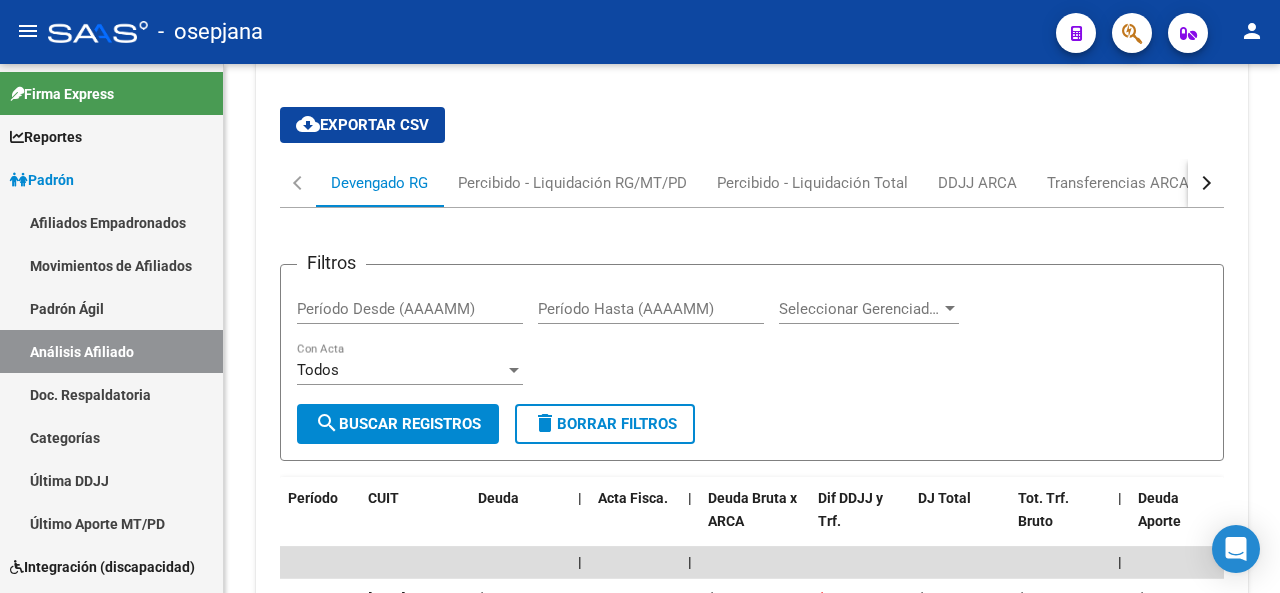 scroll, scrollTop: 1653, scrollLeft: 0, axis: vertical 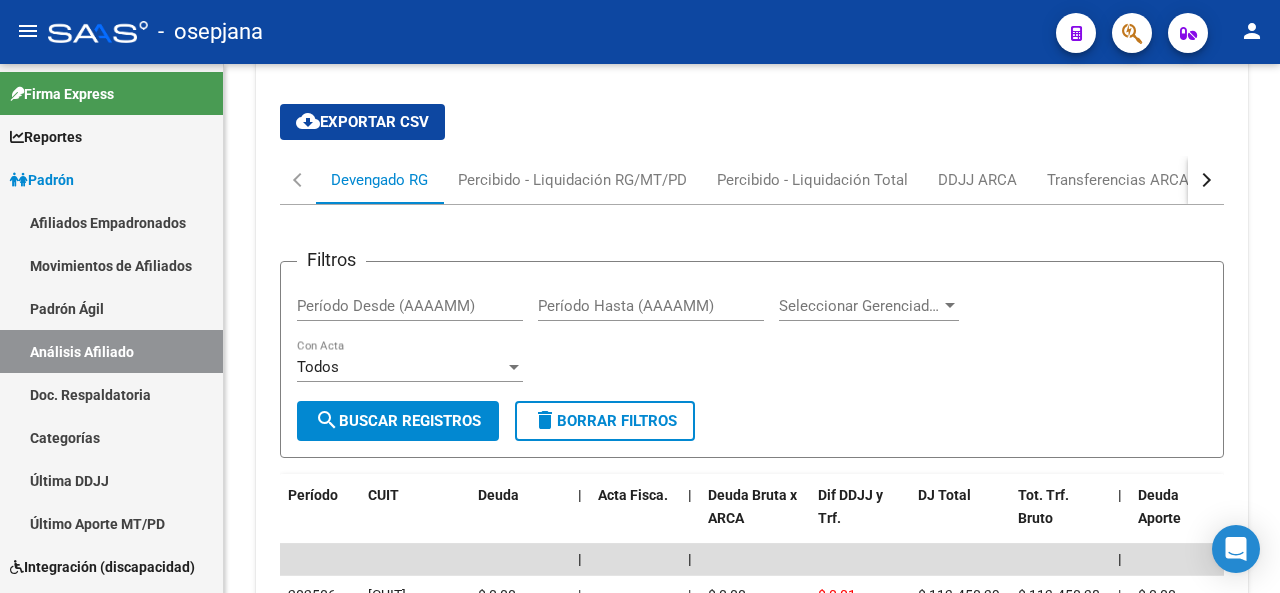 click 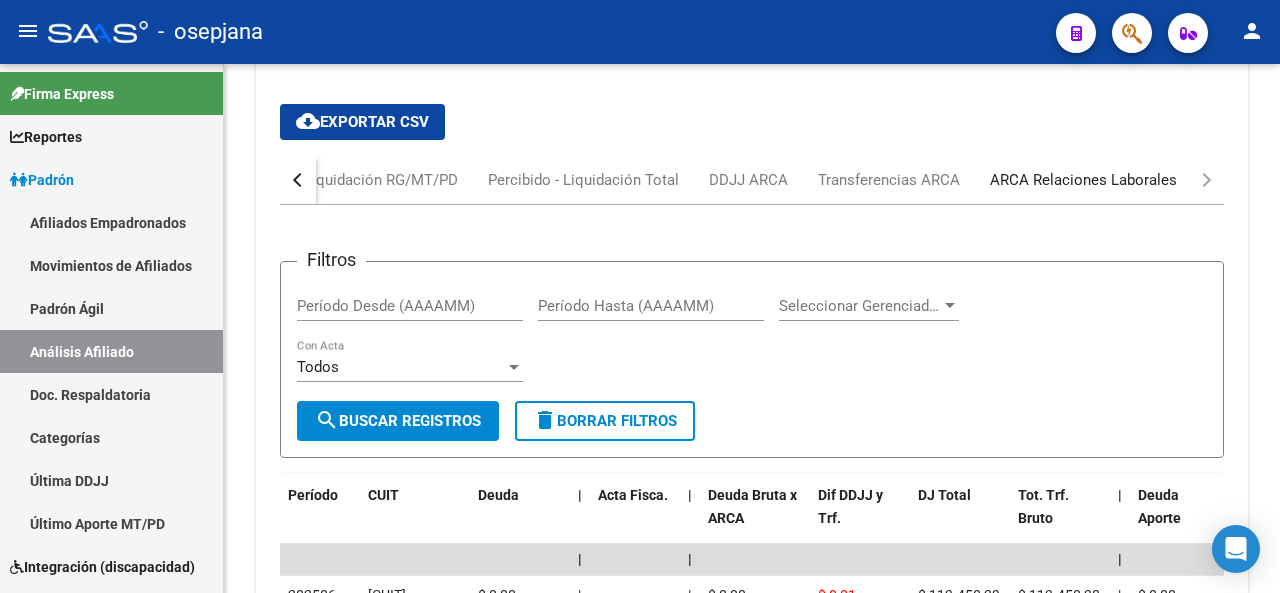 click on "ARCA Relaciones Laborales" at bounding box center (1083, 180) 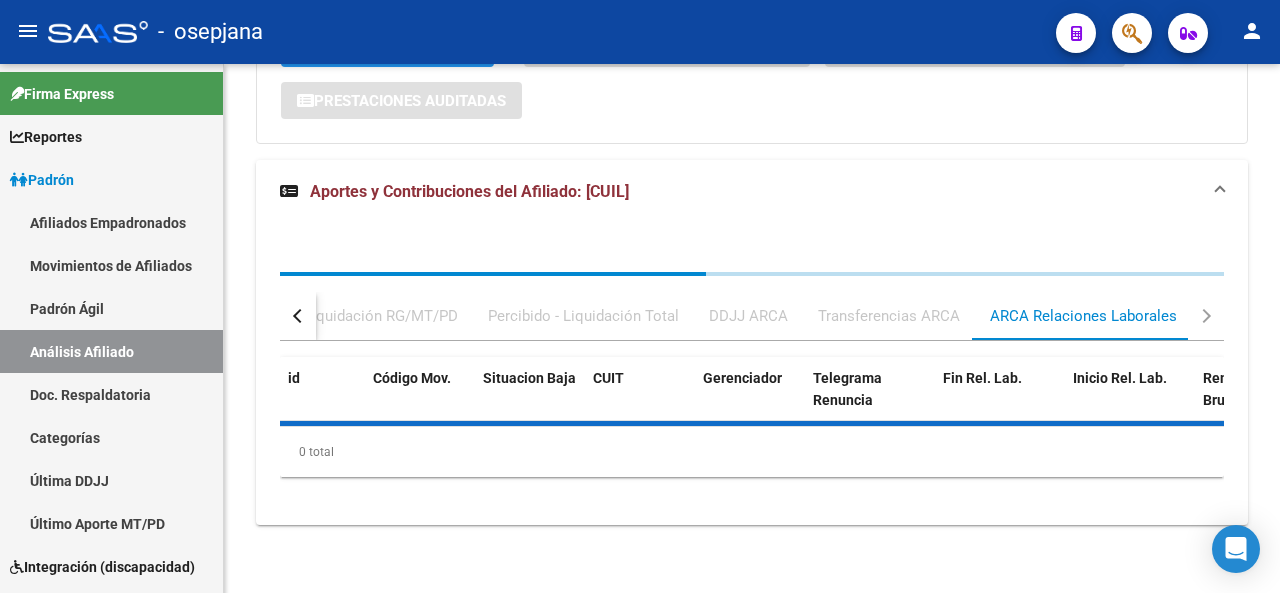 scroll, scrollTop: 1577, scrollLeft: 0, axis: vertical 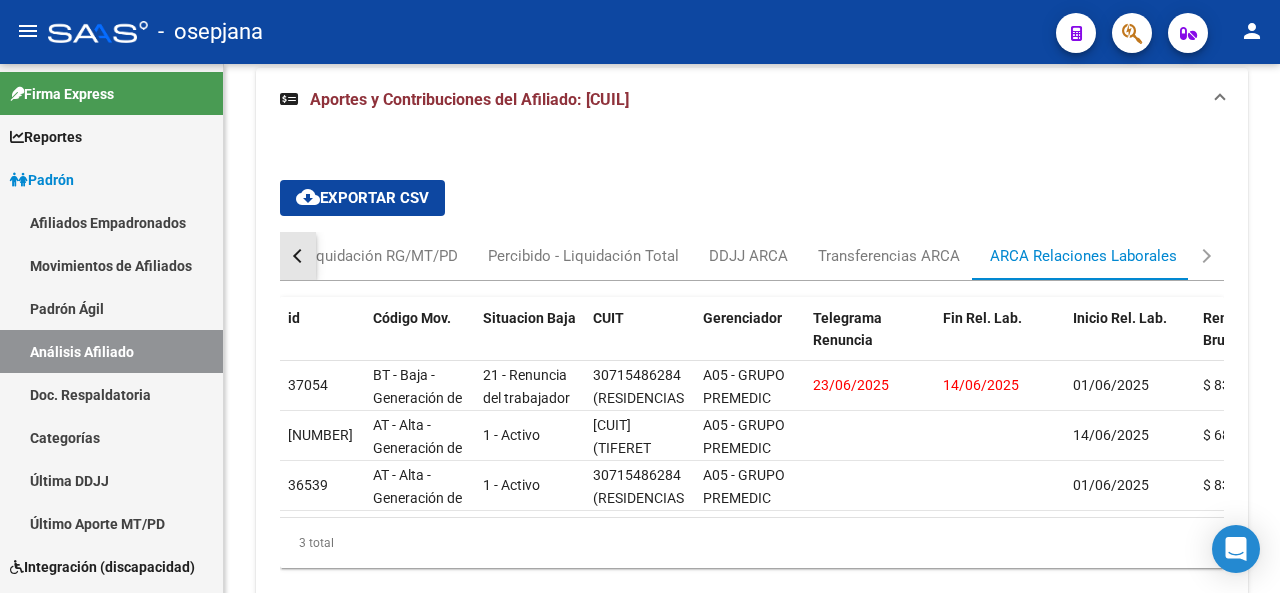 click at bounding box center [300, 256] 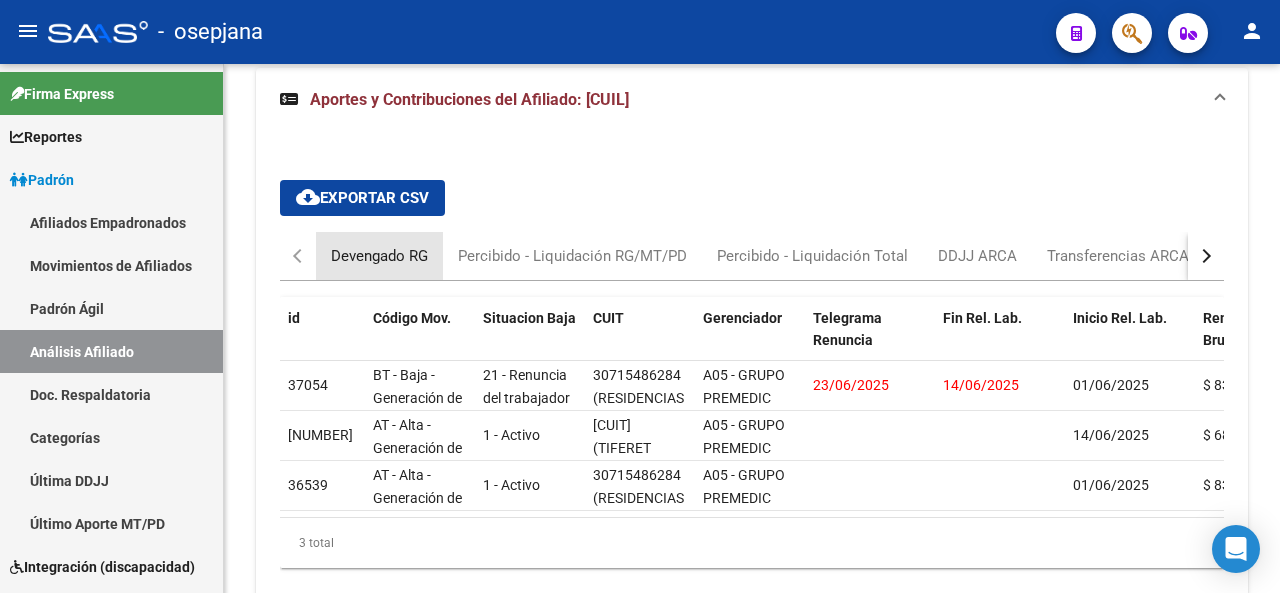 click on "Devengado RG" at bounding box center [379, 256] 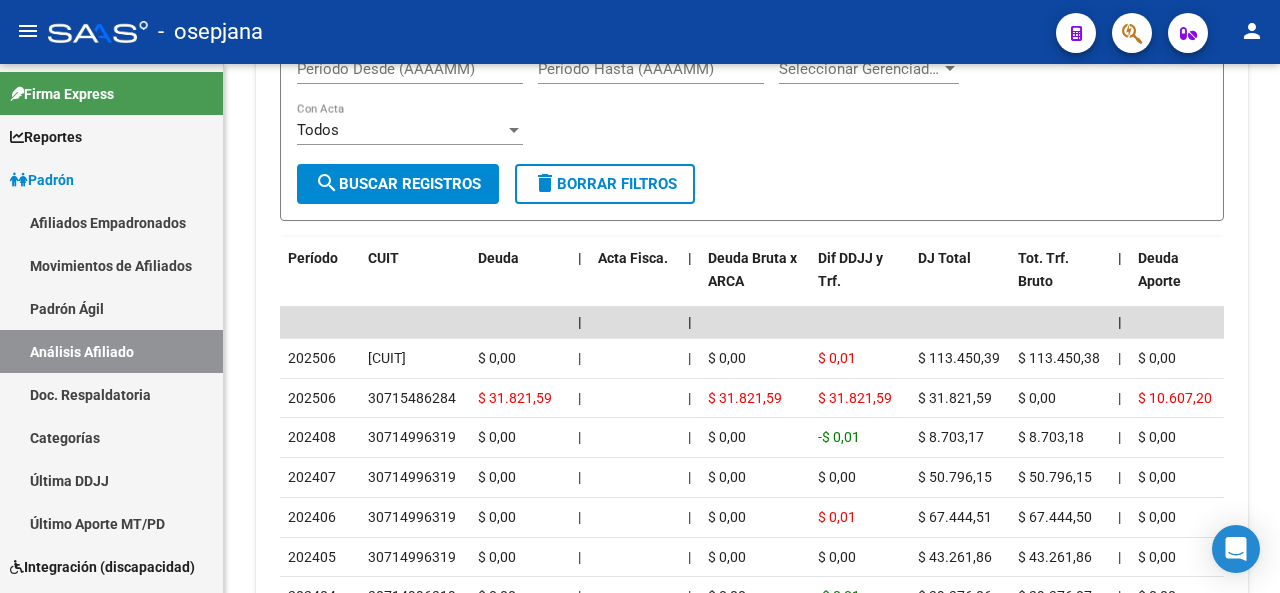 scroll, scrollTop: 1938, scrollLeft: 0, axis: vertical 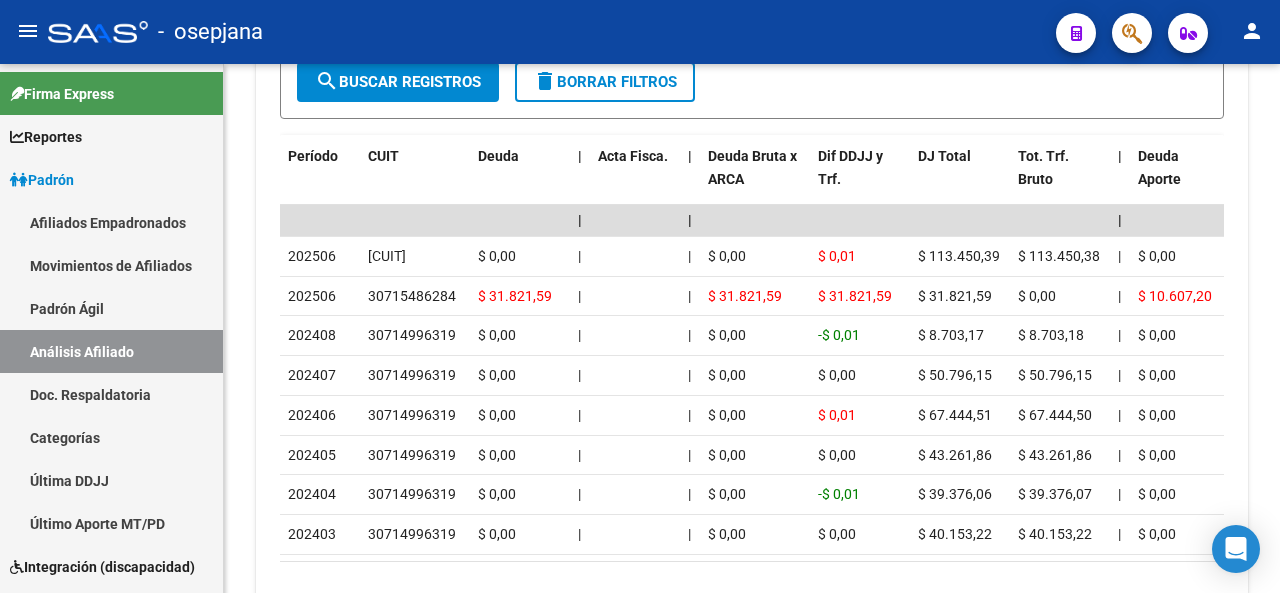 click 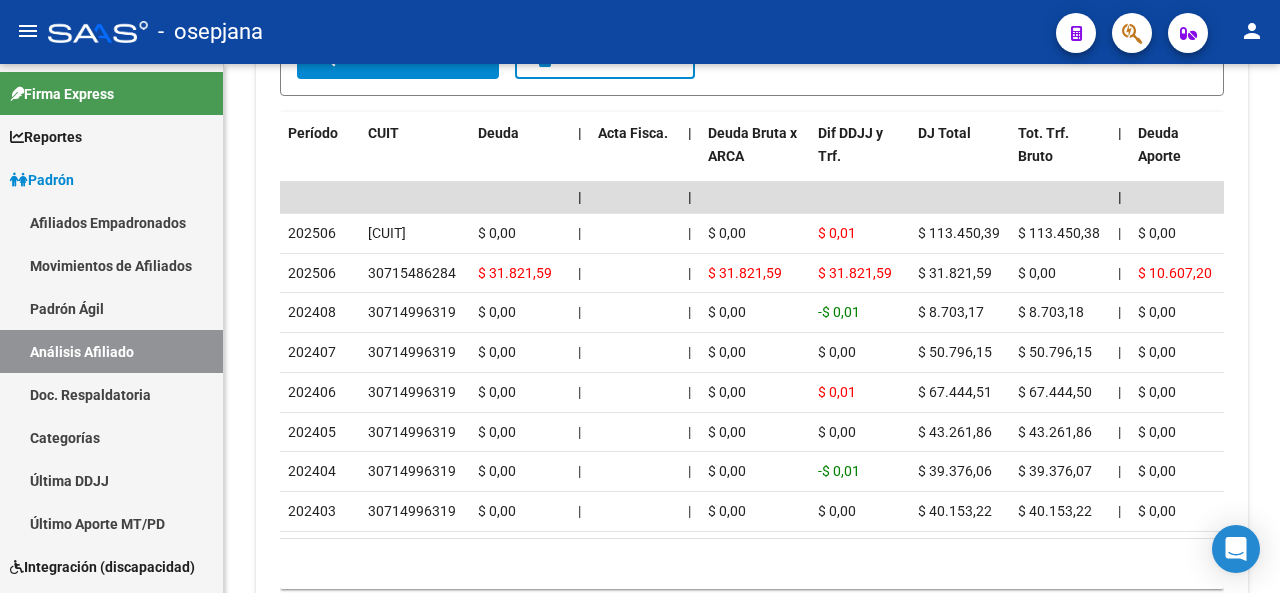click 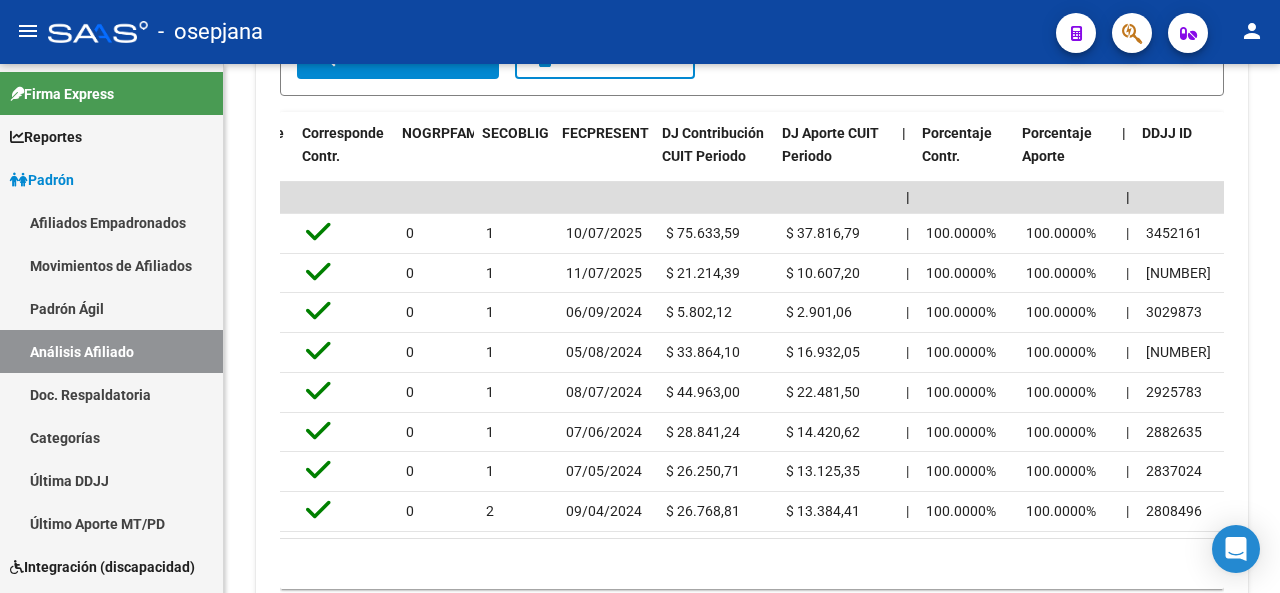 scroll, scrollTop: 0, scrollLeft: 2798, axis: horizontal 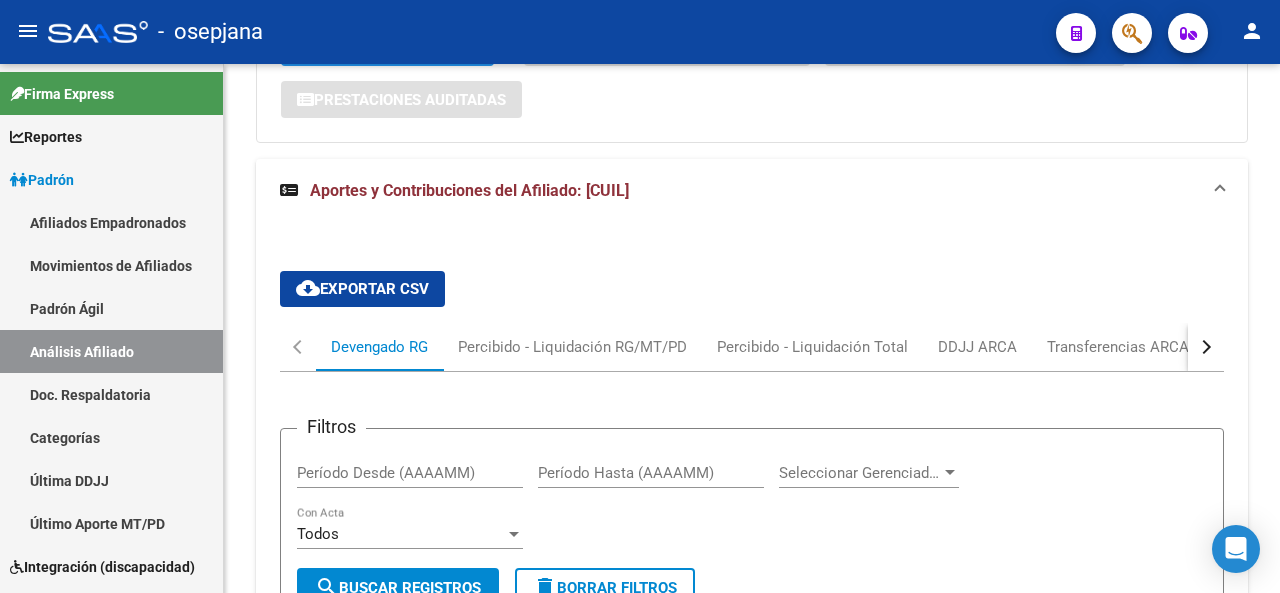 click 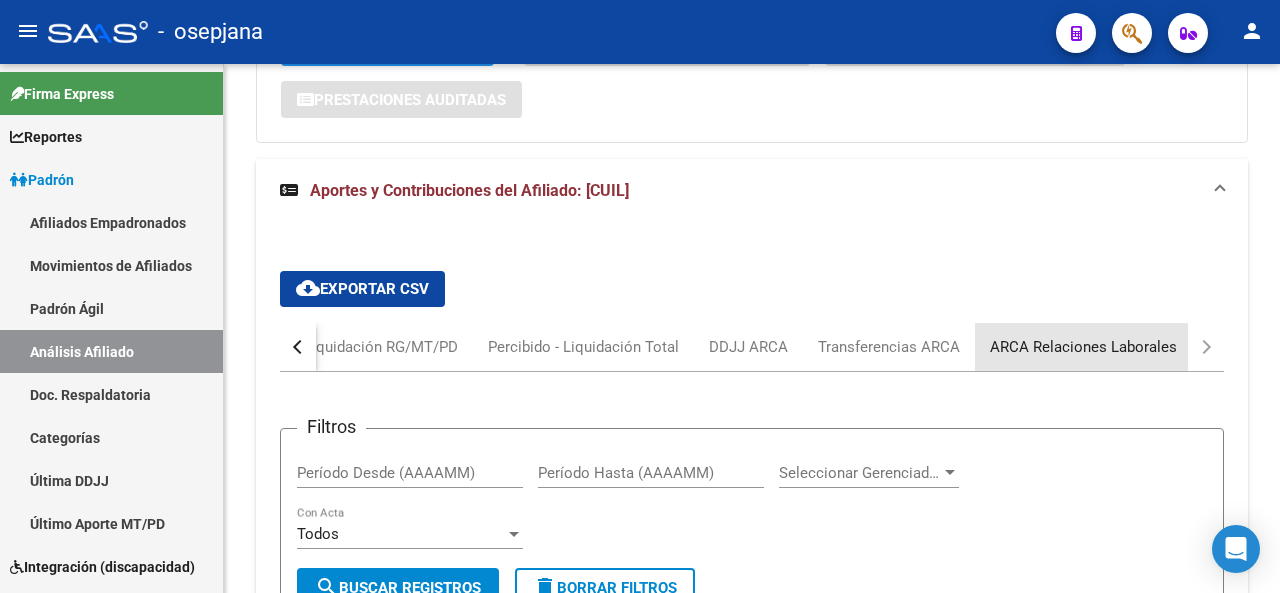click on "ARCA Relaciones Laborales" at bounding box center [1083, 347] 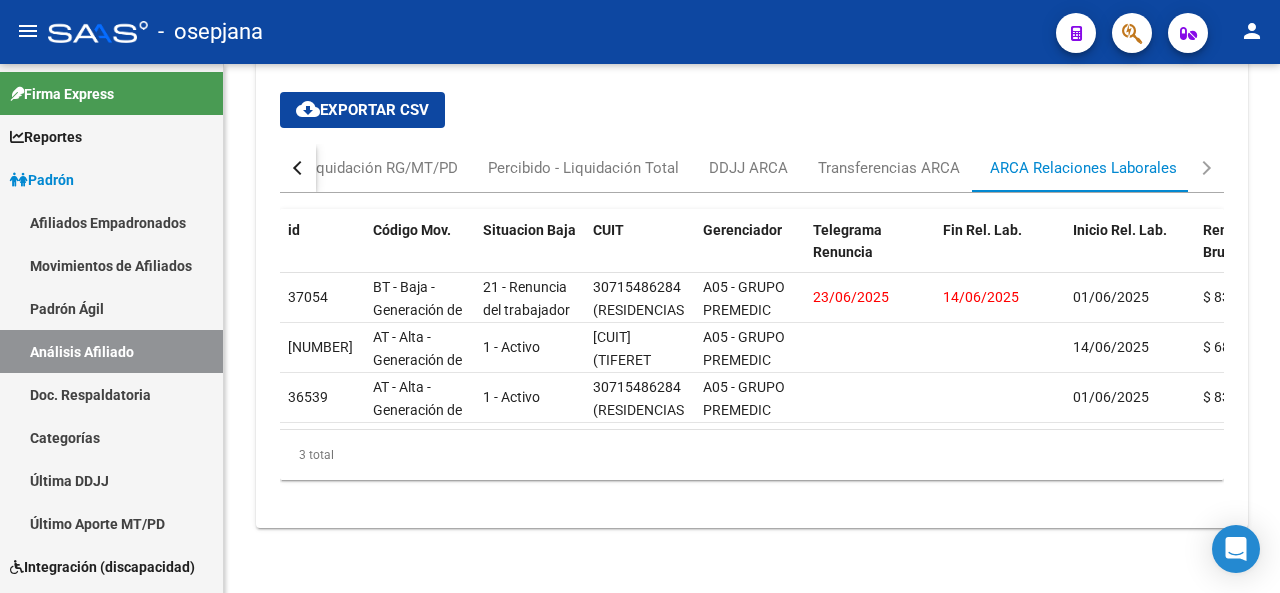 click 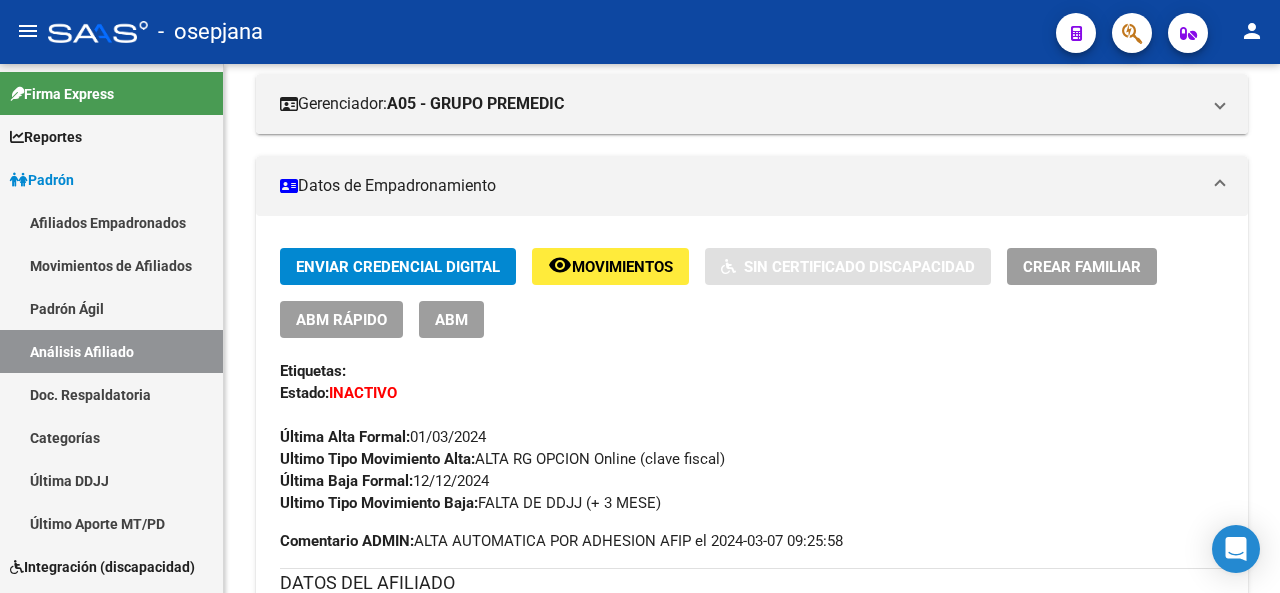 click on "PADRON -> Análisis Afiliado  Cambiar Afiliado
[CUIL] CUIL DATOS PADRÓN ÁGIL:  [LAST NAME] [LAST NAME]   |   INACTIVO   |     AFILIADO TITULAR  Datos Personales y Afiliatorios según Entes Externos: SSS FTP ARCA Padrón ARCA Impuestos Organismos Ext.    Gerenciador:      A05 - GRUPO PREMEDIC Atención telefónica: Atención emergencias: Otros Datos Útiles:    Datos de Empadronamiento  Enviar Credencial Digital remove_red_eye Movimientos    Sin Certificado Discapacidad Crear Familiar ABM Rápido ABM Etiquetas: Estado: INACTIVO Última Alta Formal:  [DATE] Ultimo Tipo Movimiento Alta:  ALTA RG OPCION Online (clave fiscal) Última Baja Formal:  [DATE] Ultimo Tipo Movimiento Baja:  FALTA DE DDJJ (+ 3 MESE) Comentario ADMIN:  ALTA AUTOMATICA POR ADHESION AFIP el [DATE] [TIME] DATOS DEL AFILIADO Apellido:  [LAST NAME] [LAST NAME] CUIL:  [CUIL] Documento:  DU - DOCUMENTO UNICO [NUMBER]  Nacionalidad:  EXTRANJERO DESCONOCIDO Parentesco:  0 - Titular  Soltero" 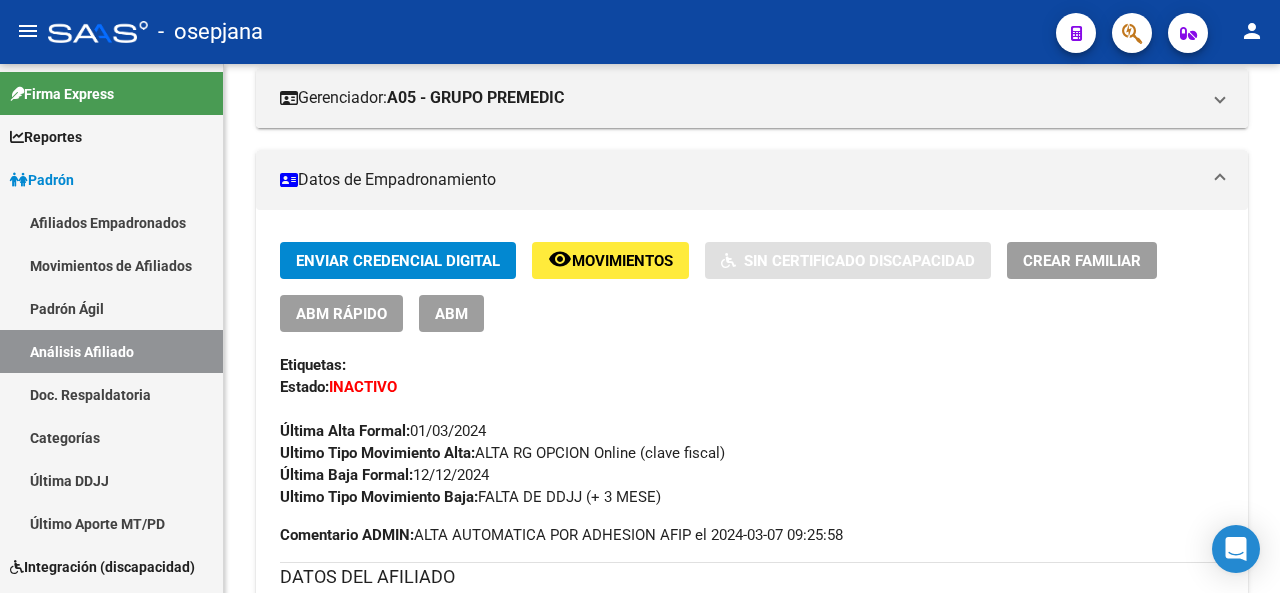 drag, startPoint x: 1272, startPoint y: 203, endPoint x: 1278, endPoint y: 246, distance: 43.416588 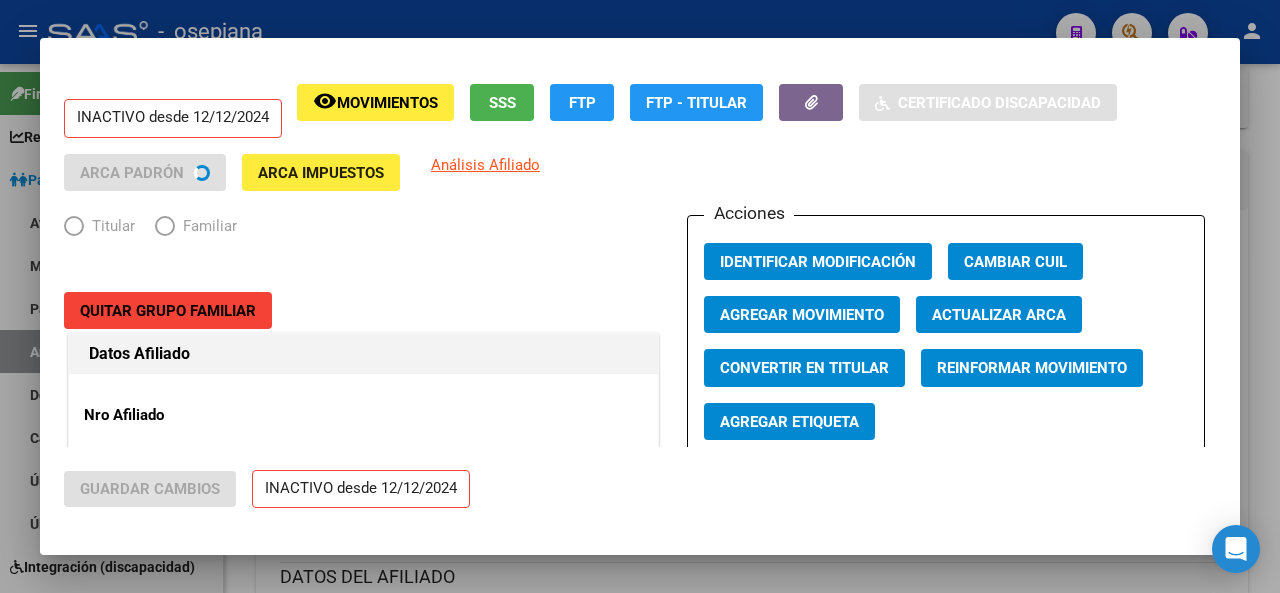 radio on "true" 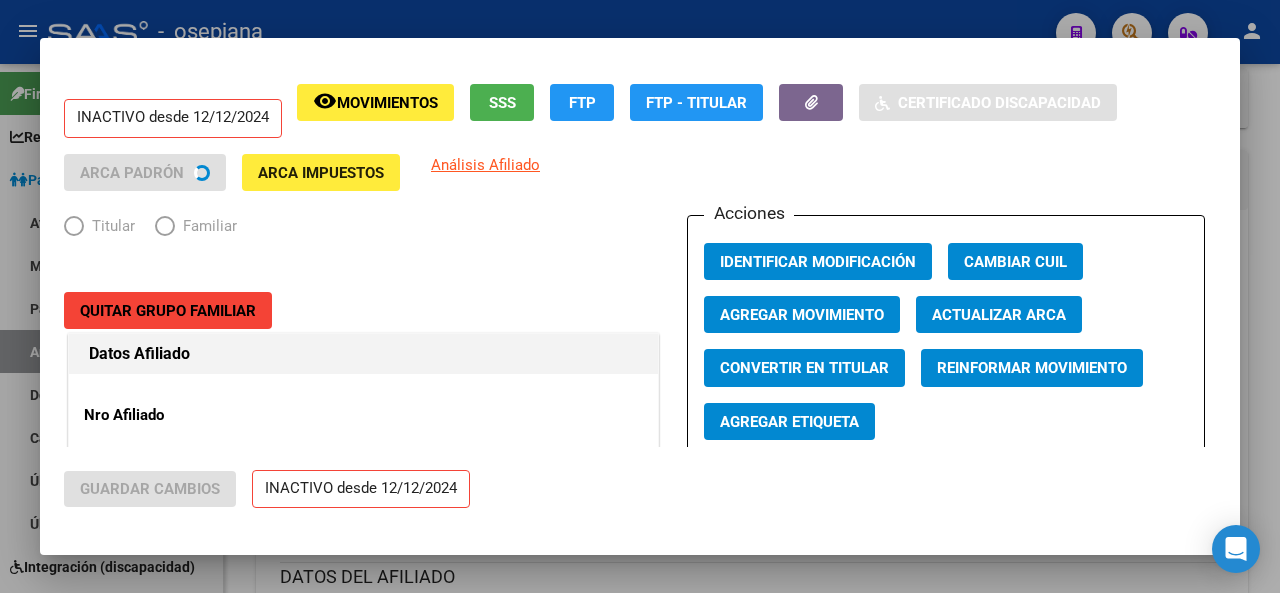 type on "[CUIL]" 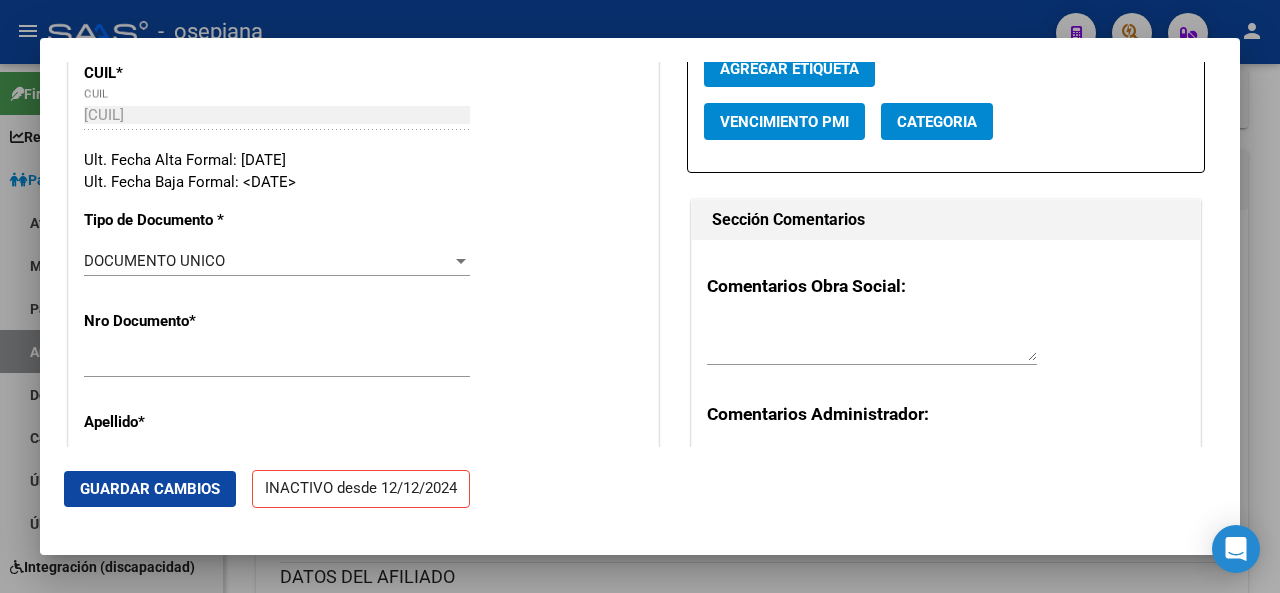 scroll, scrollTop: 545, scrollLeft: 0, axis: vertical 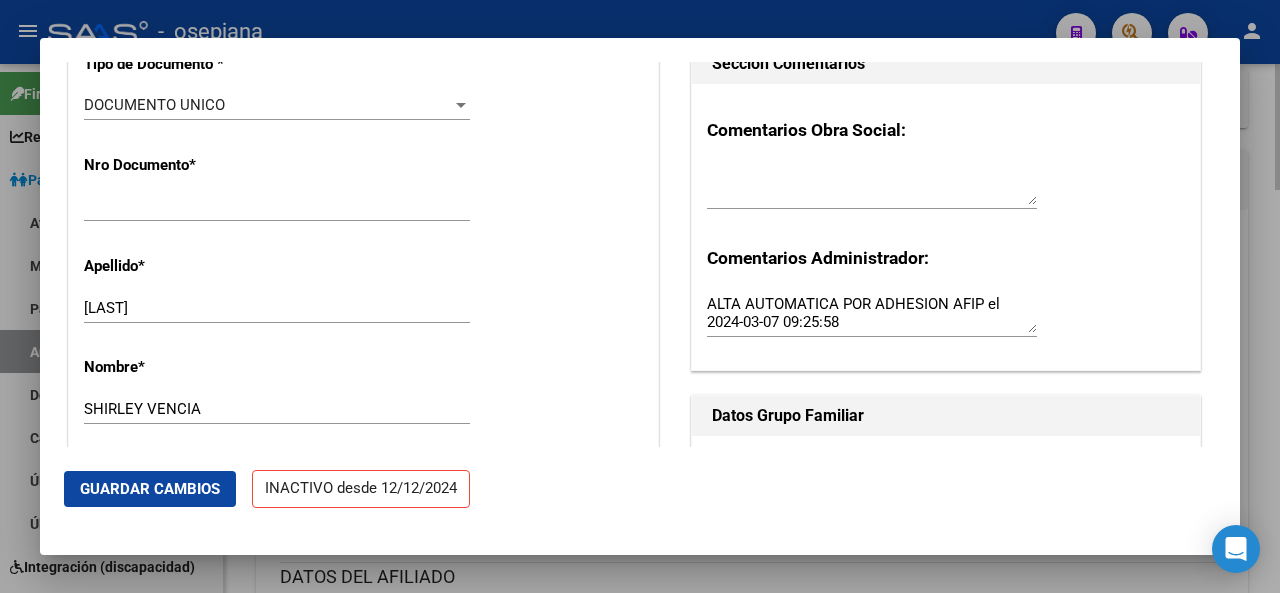 drag, startPoint x: 1243, startPoint y: 185, endPoint x: 1246, endPoint y: 201, distance: 16.27882 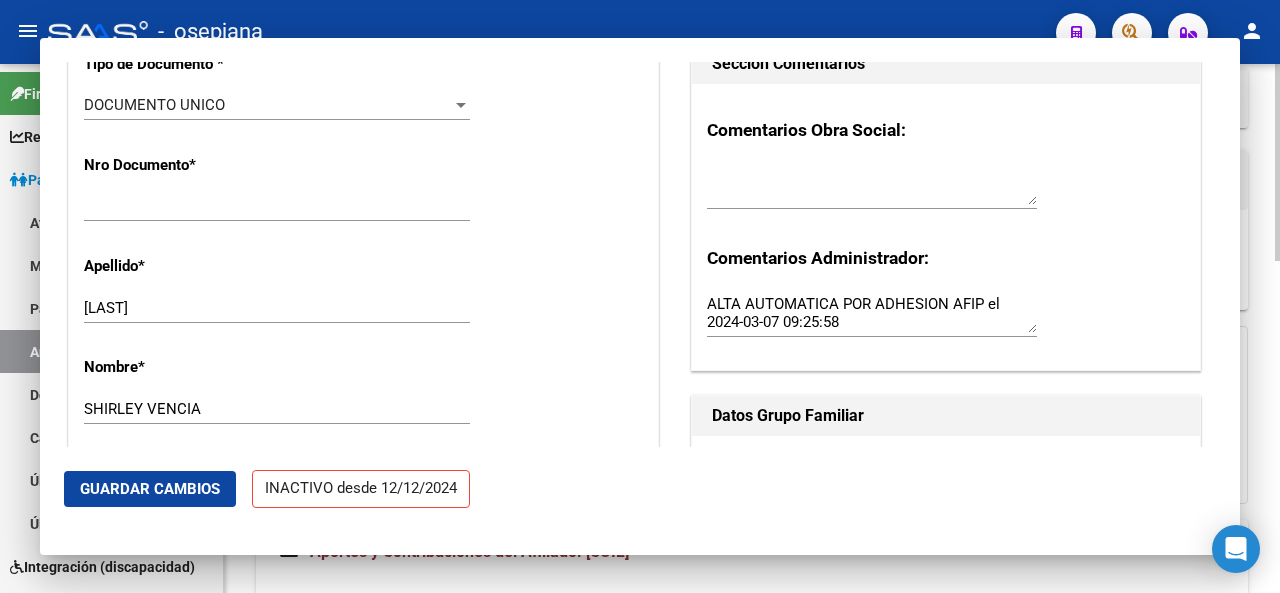 click on "Datos de Empadronamiento" at bounding box center [752, 180] 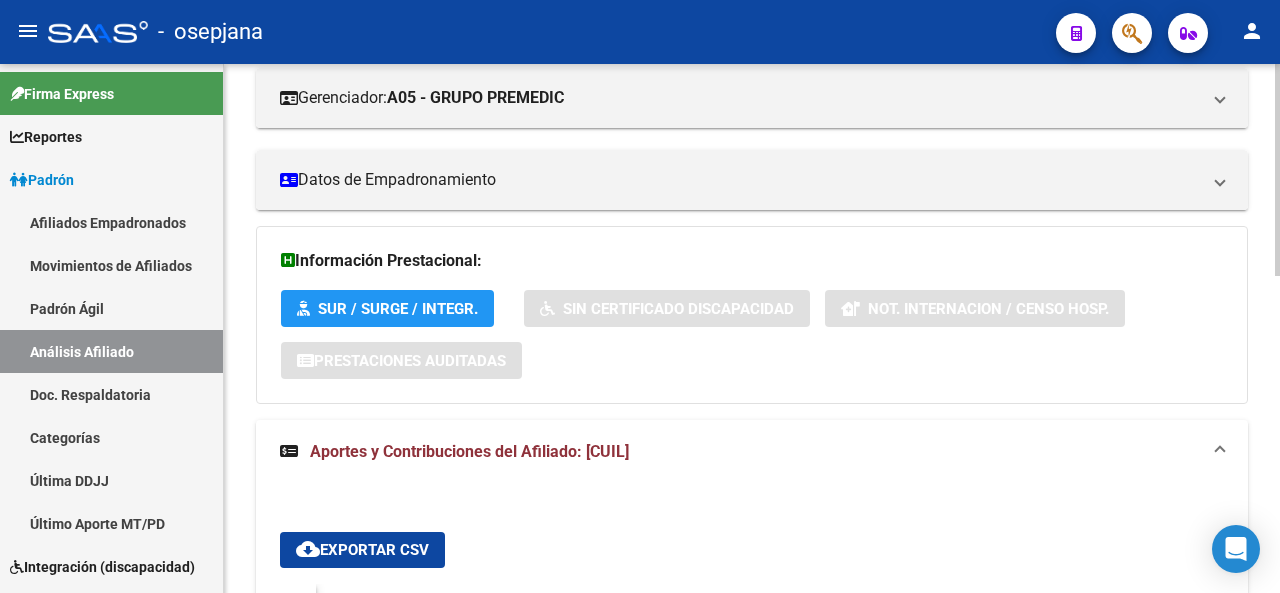 drag, startPoint x: 1246, startPoint y: 201, endPoint x: 1248, endPoint y: 211, distance: 10.198039 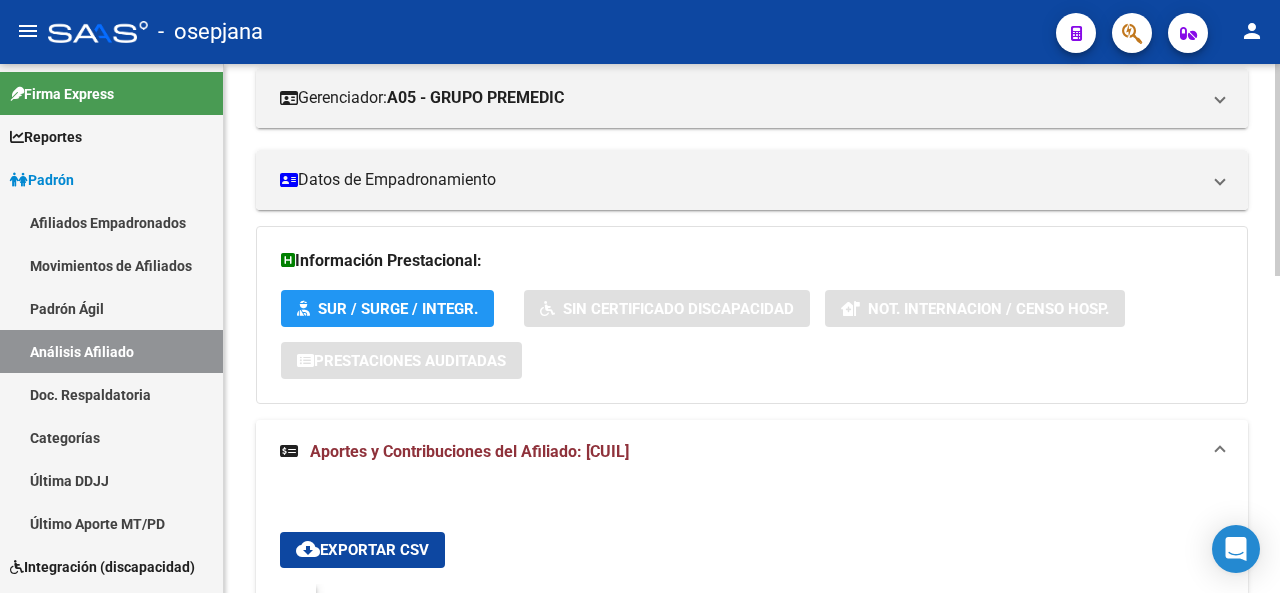 click 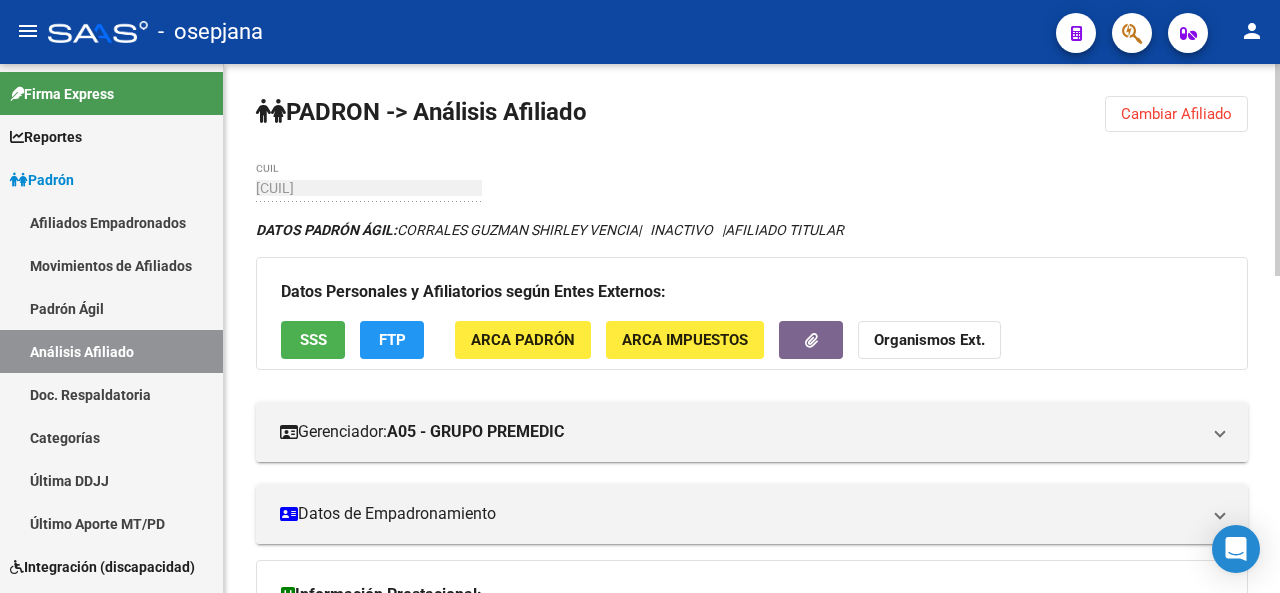 click 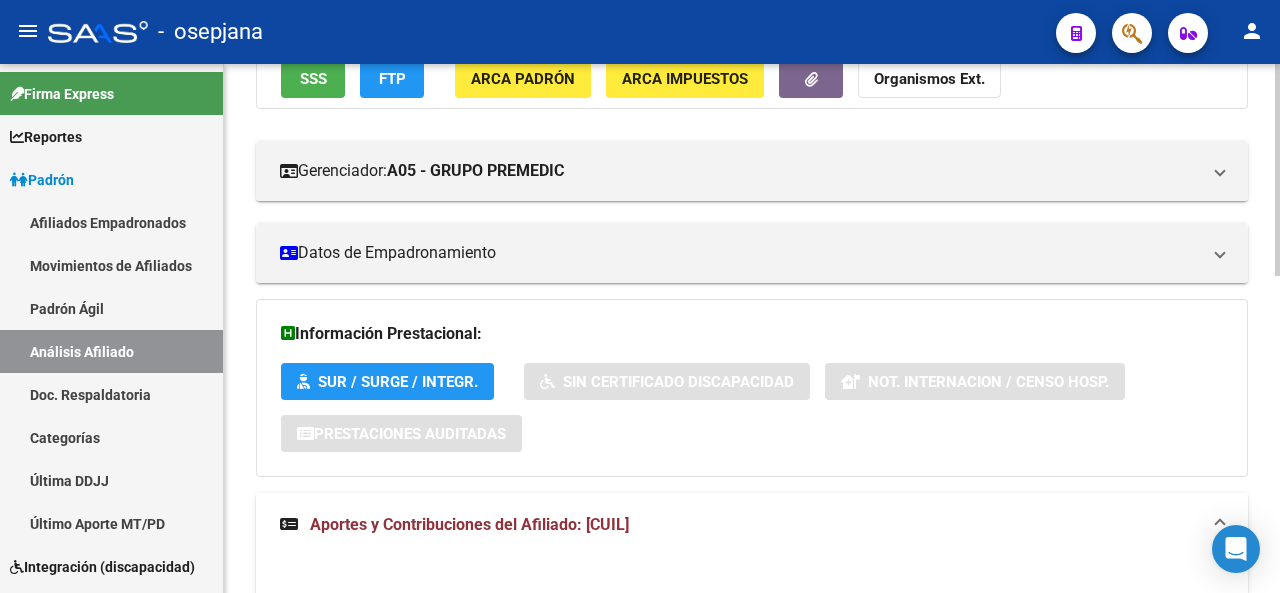 click 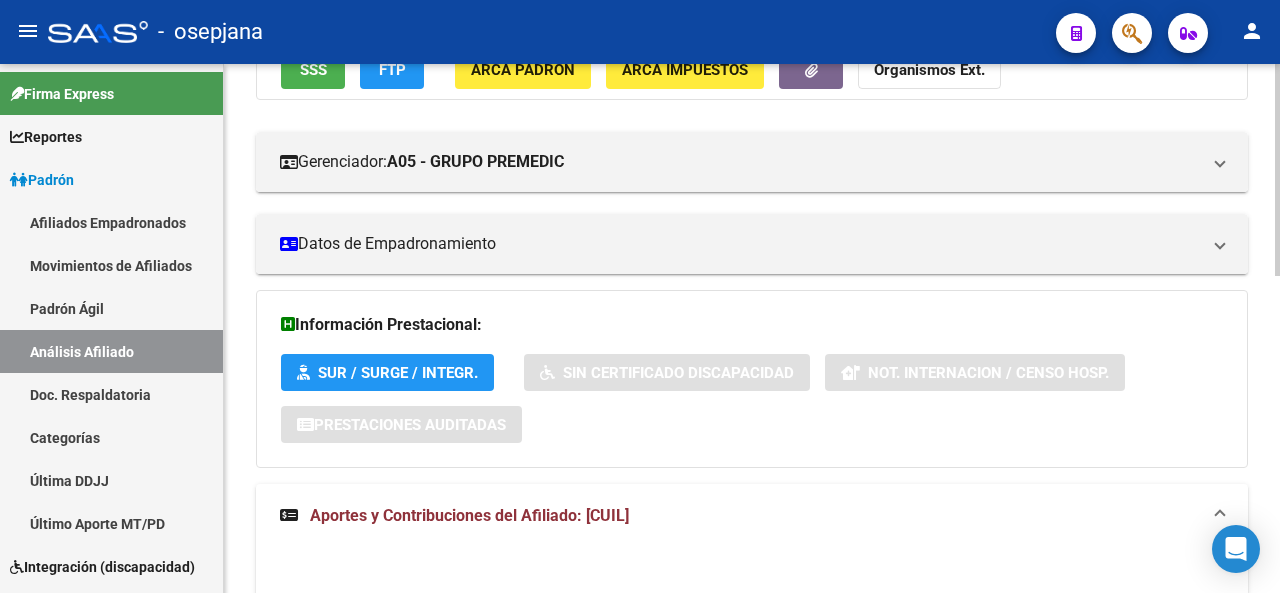 click 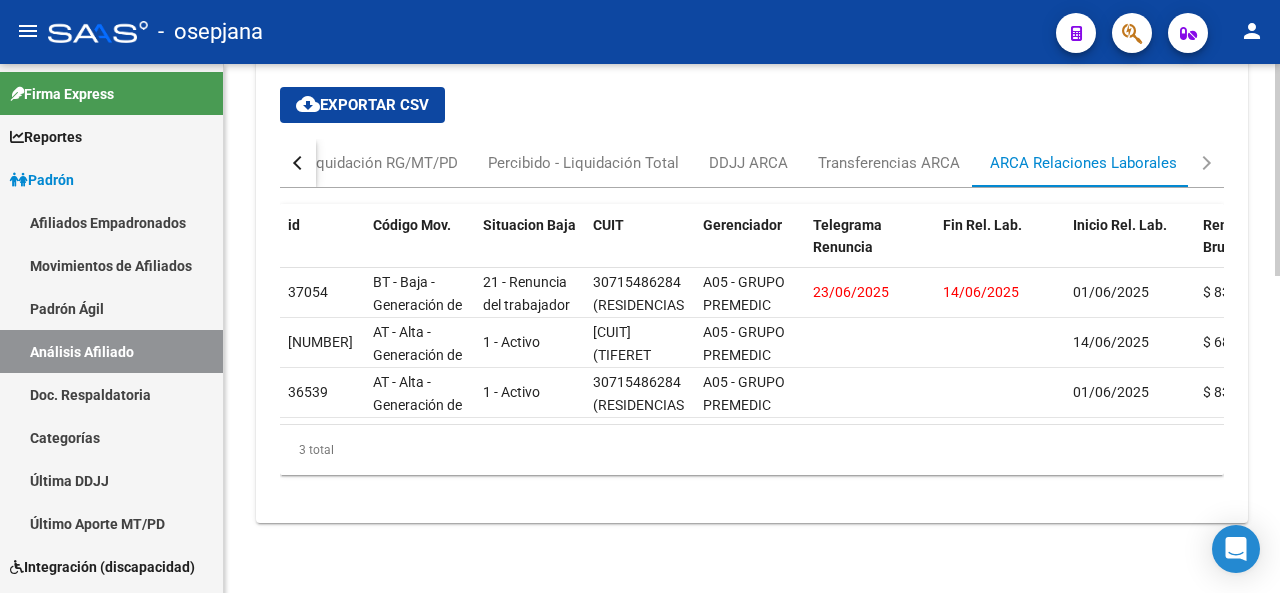 click 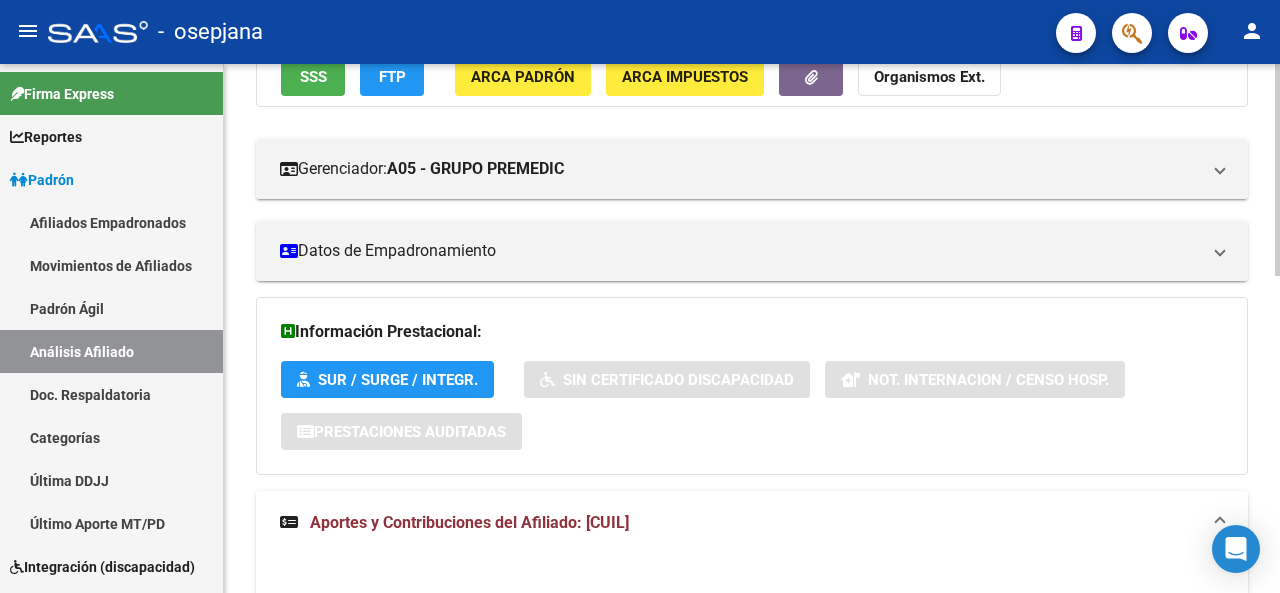 click on "Información Prestacional:" 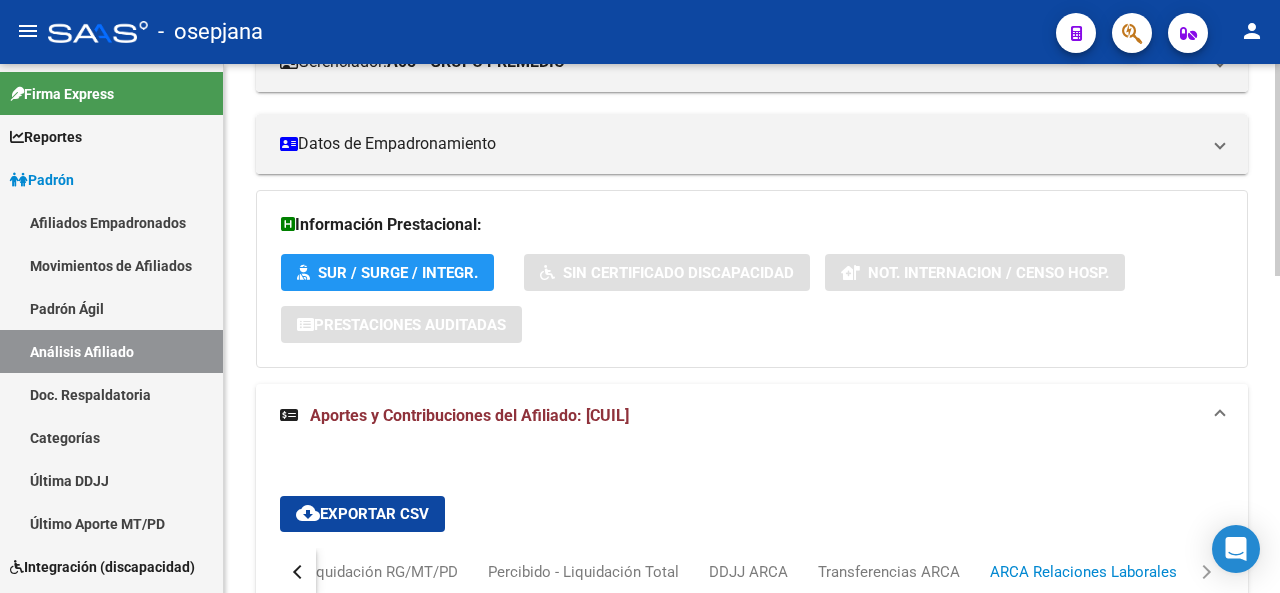 click 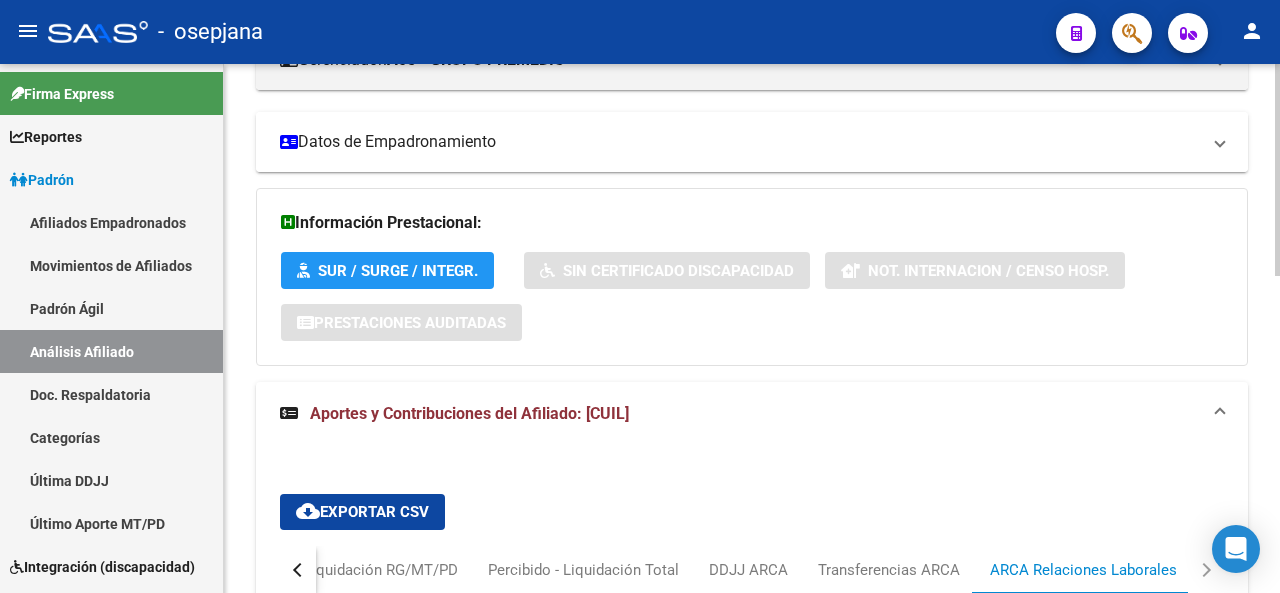 click on "Datos de Empadronamiento" at bounding box center [740, 142] 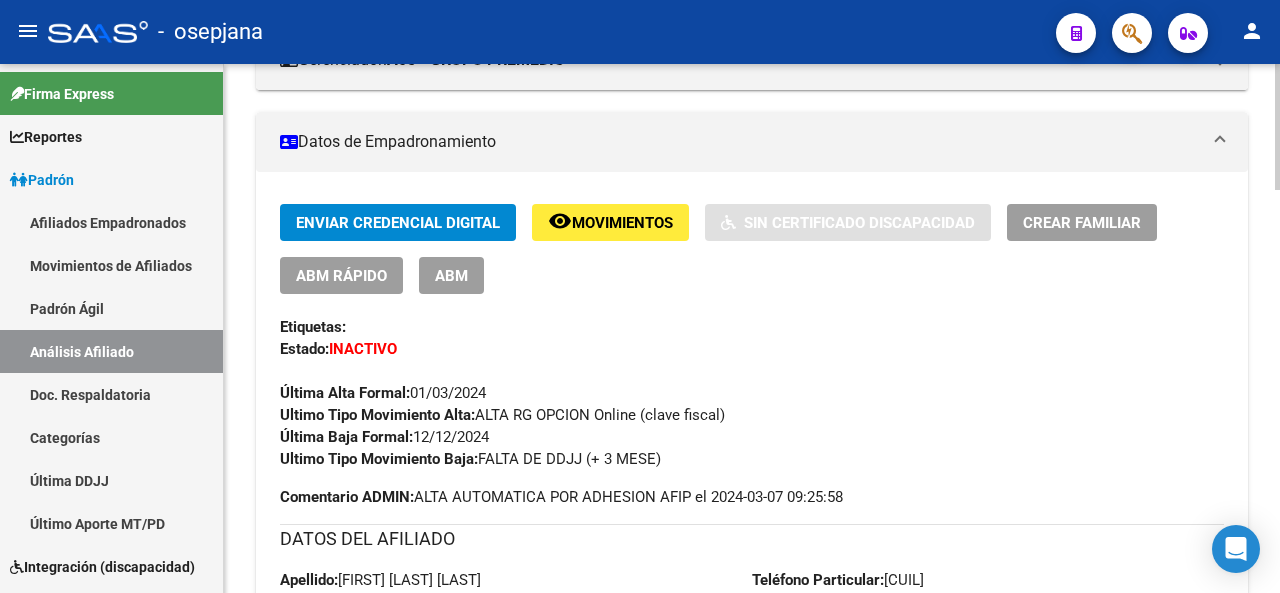 click on "ABM Rápido" 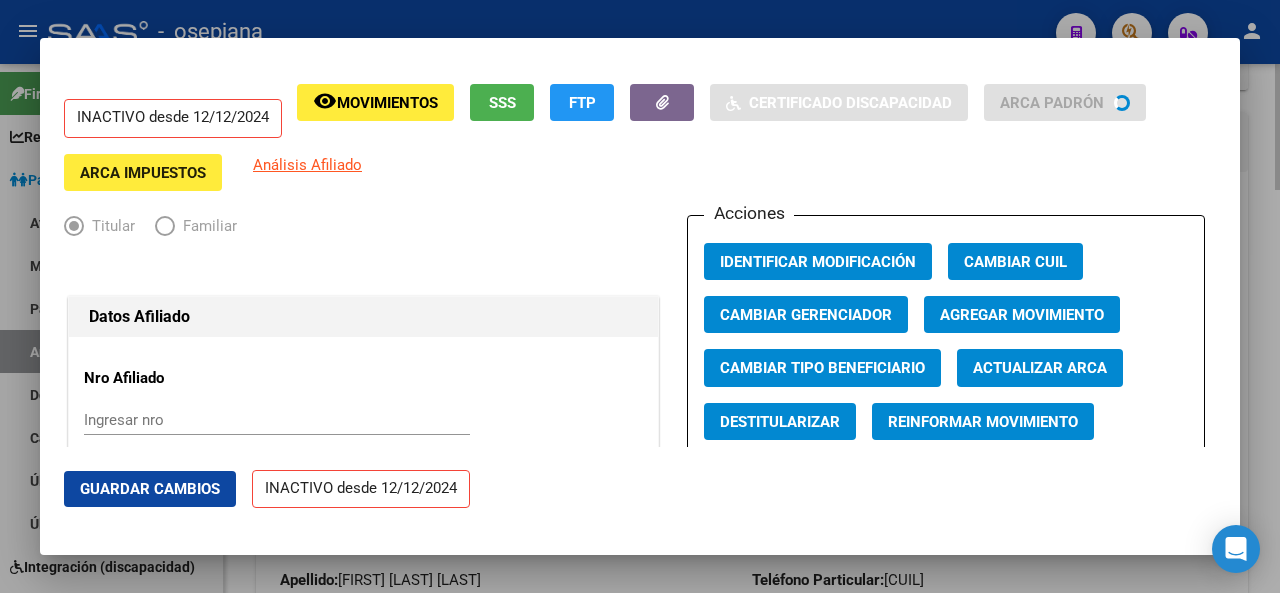 radio on "true" 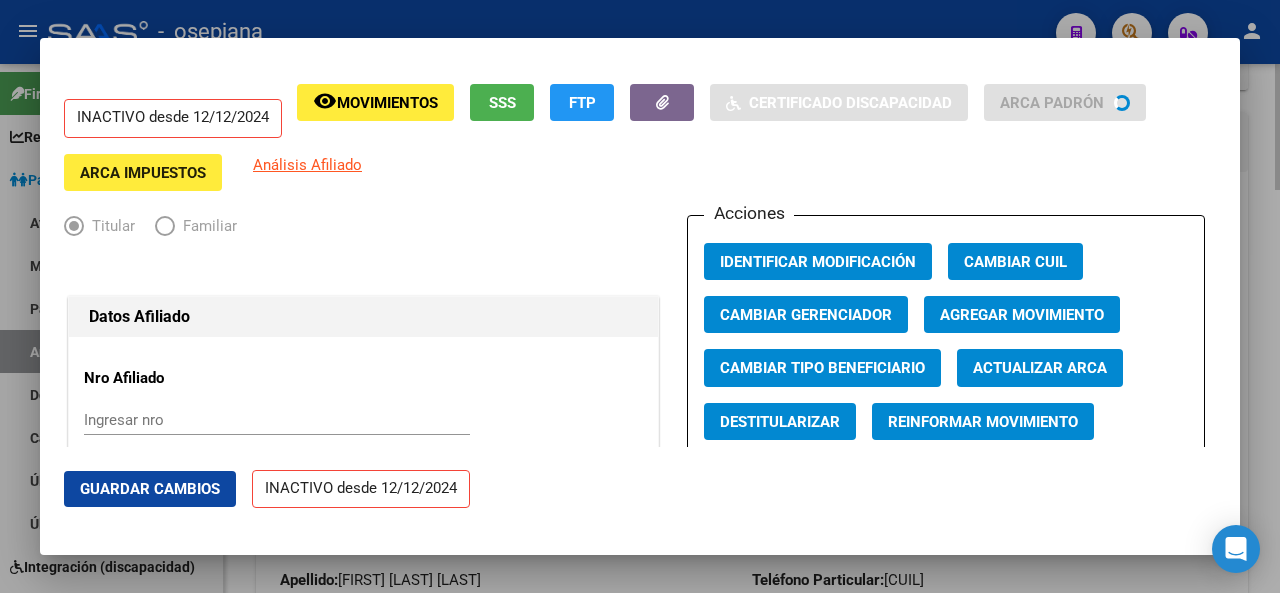 type on "[CUIL]" 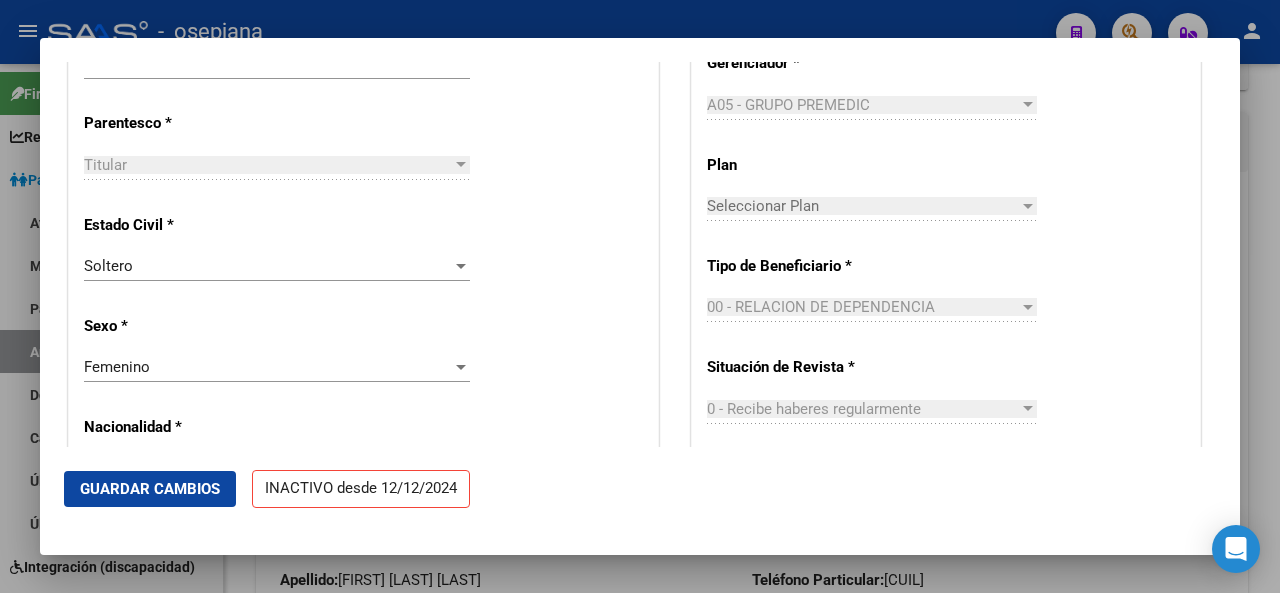 scroll, scrollTop: 1084, scrollLeft: 0, axis: vertical 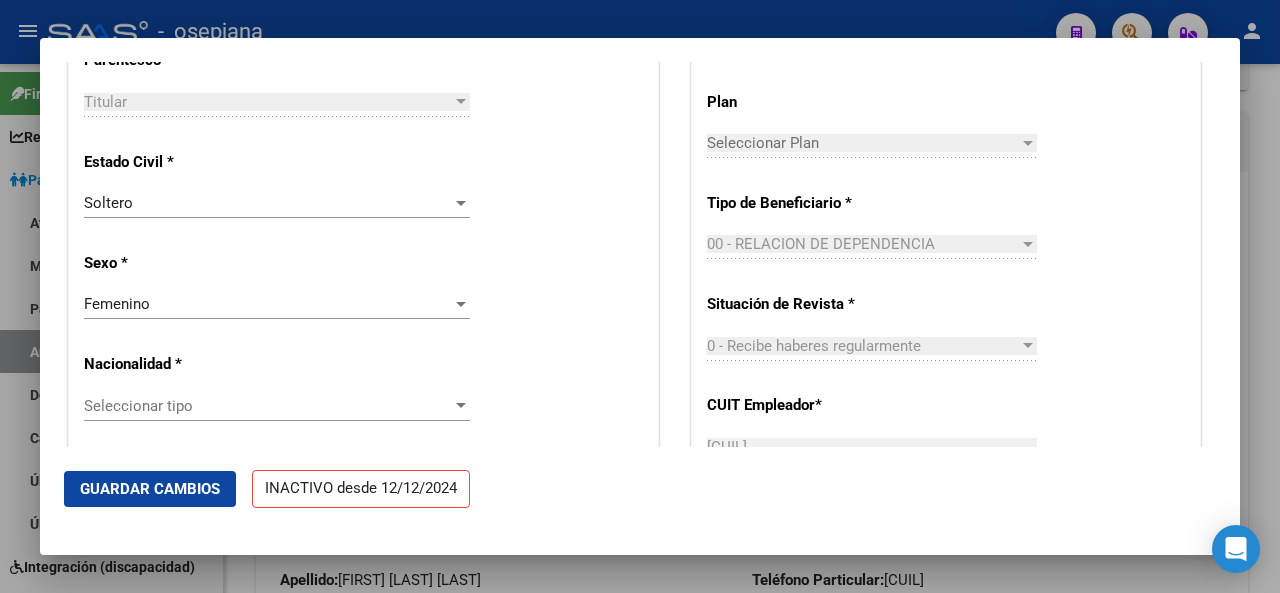 click on "Seleccionar tipo" at bounding box center (268, 406) 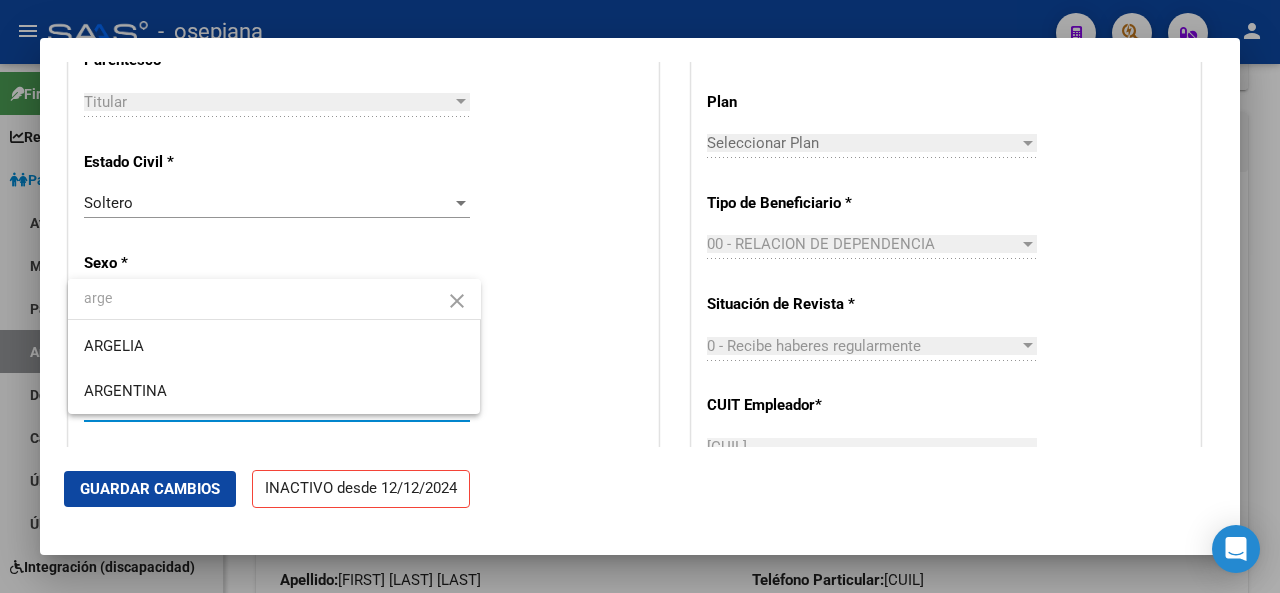 type on "arge" 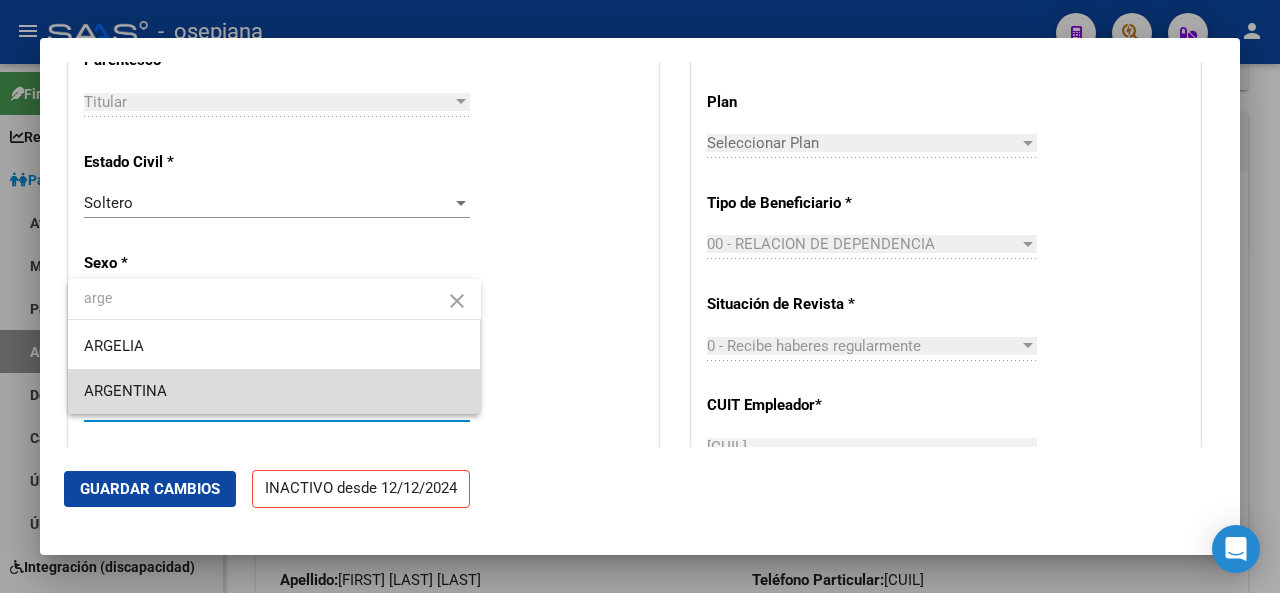 click on "ARGENTINA" at bounding box center [274, 391] 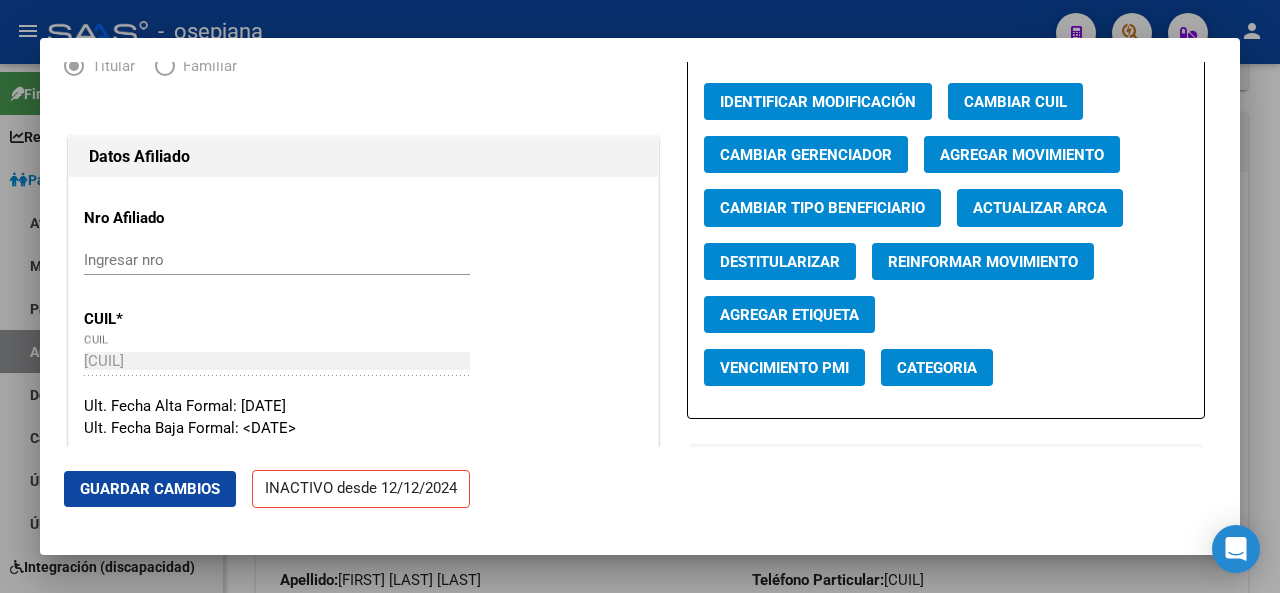 scroll, scrollTop: 27, scrollLeft: 0, axis: vertical 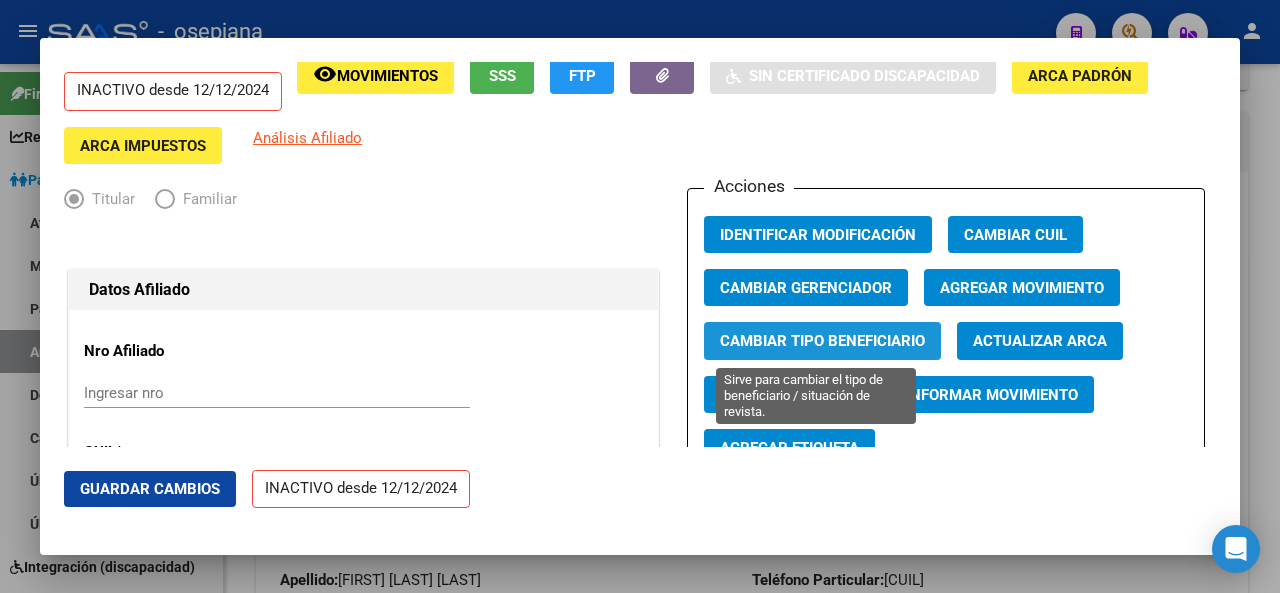 click on "Cambiar Tipo Beneficiario" 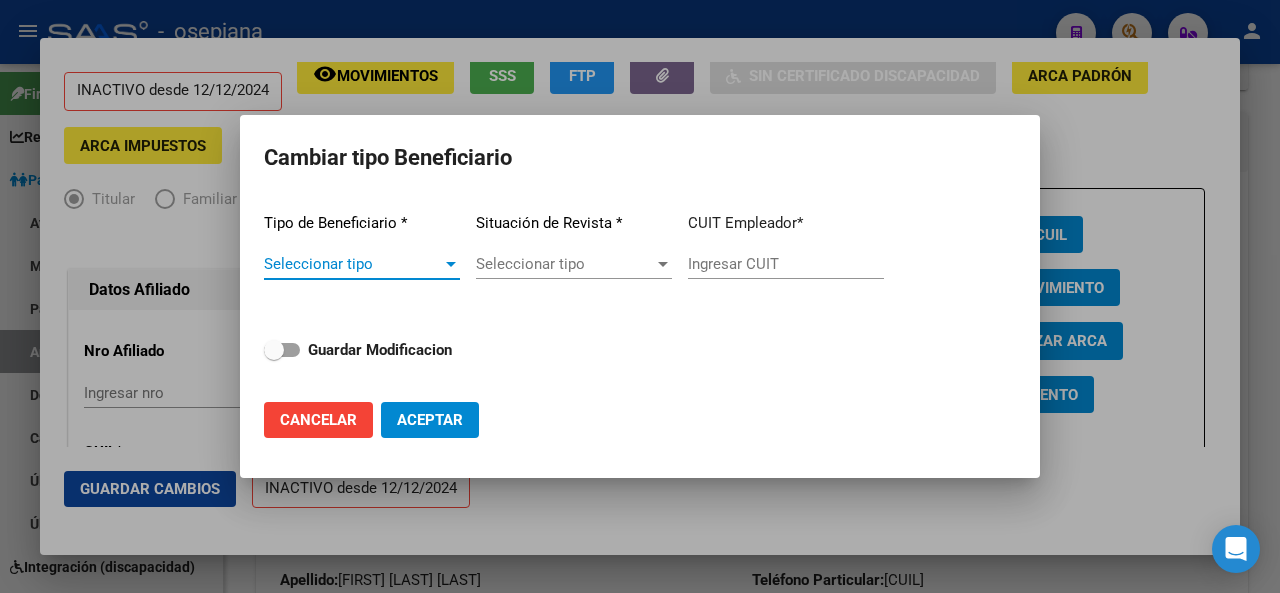 click on "Seleccionar tipo" at bounding box center (353, 264) 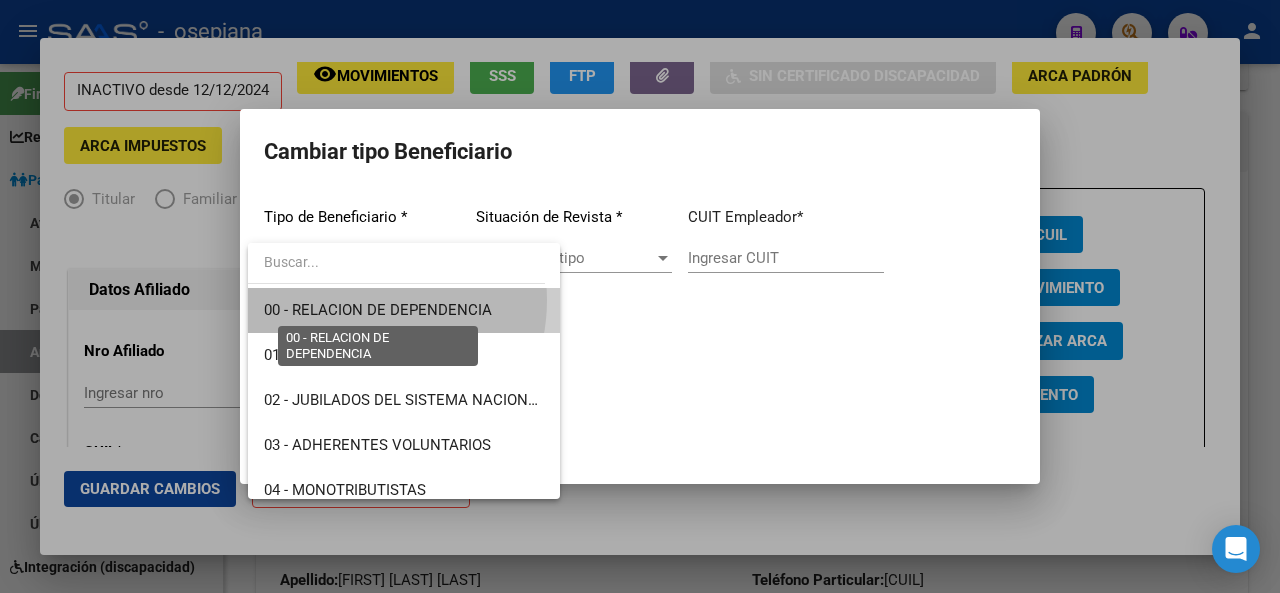 click on "00 - RELACION DE DEPENDENCIA" at bounding box center [378, 310] 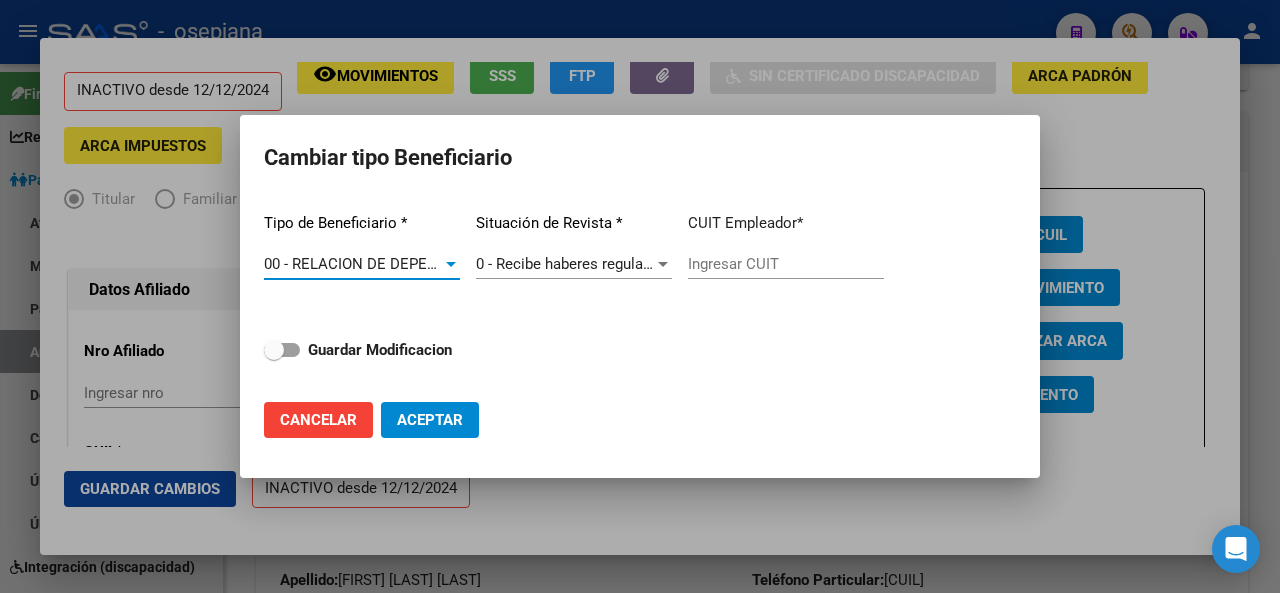 type on "[CUIL]" 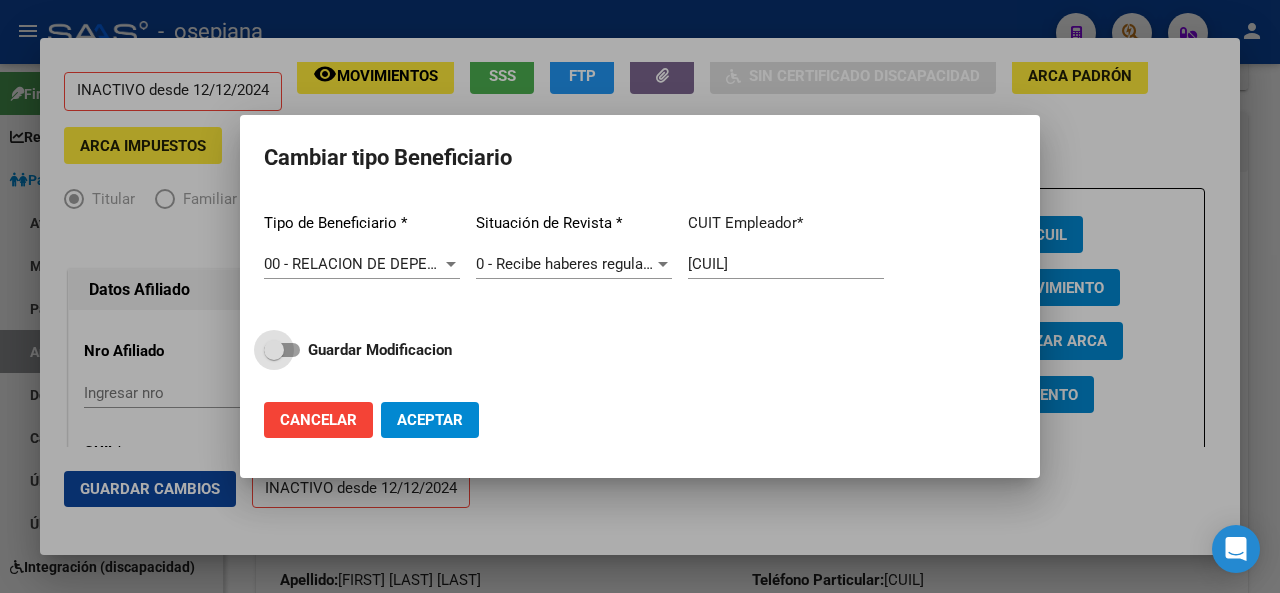 click on "Guardar Modificacion" at bounding box center (380, 350) 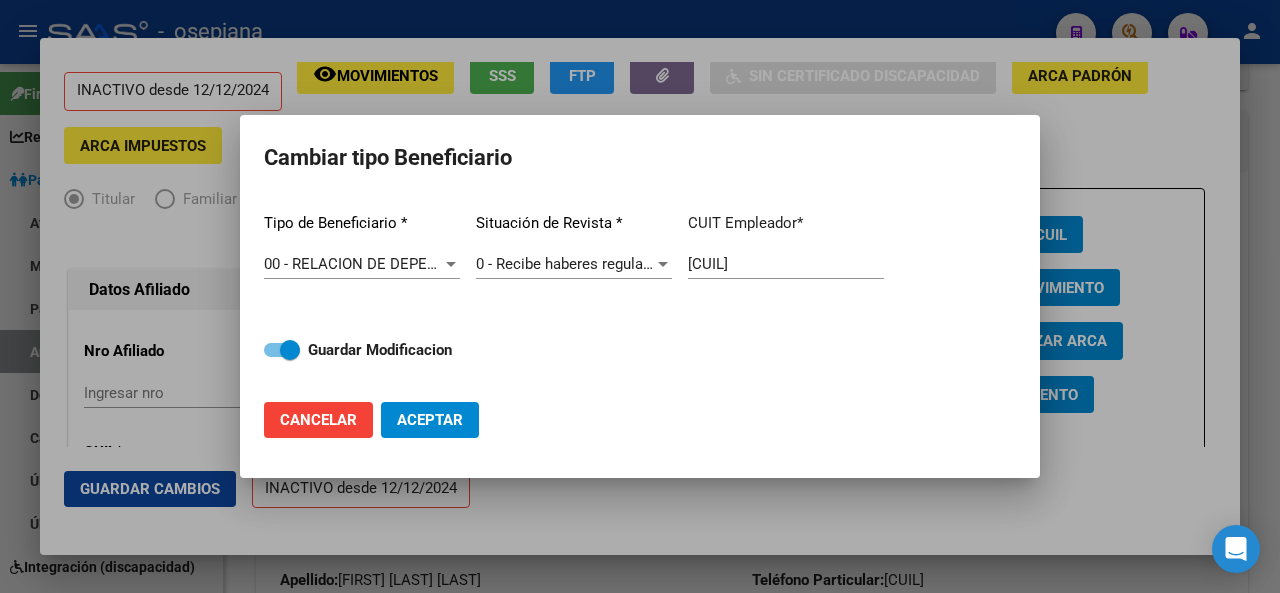 click on "Aceptar" 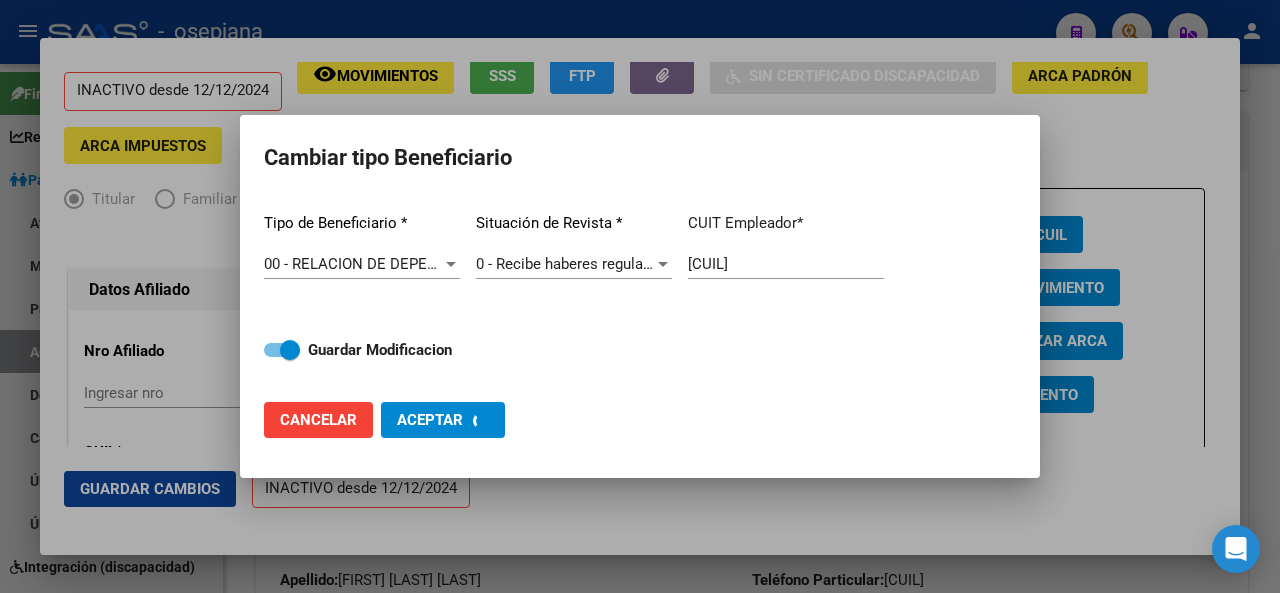 checkbox on "false" 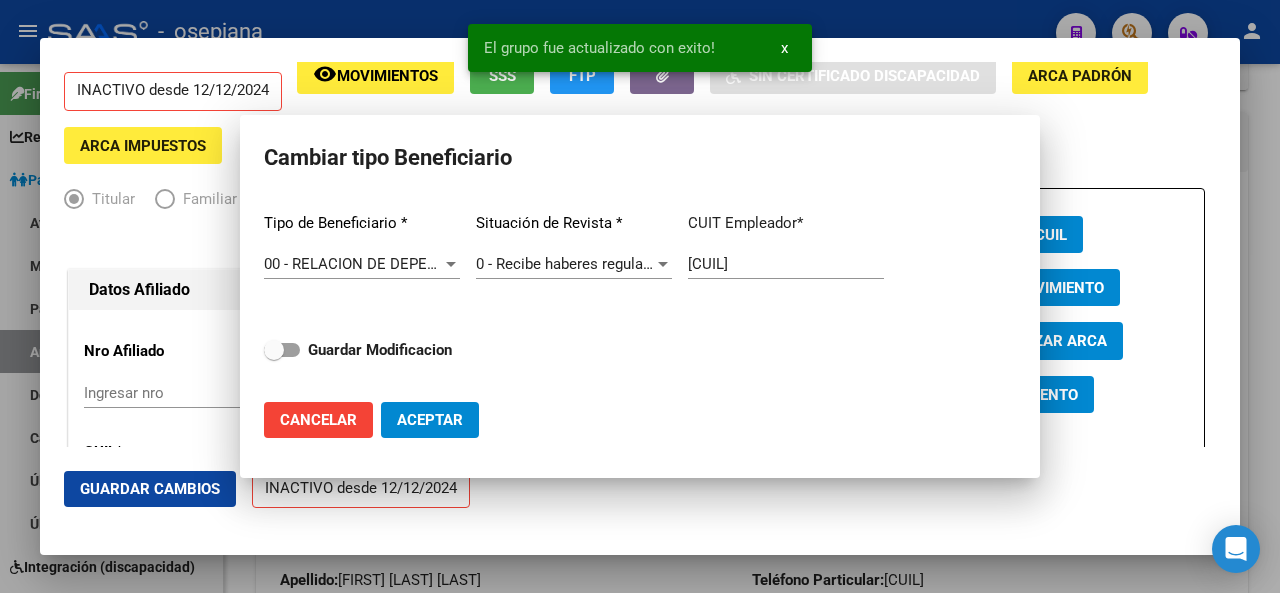 click on "Guardar Cambios  INACTIVO desde 12/12/2024" 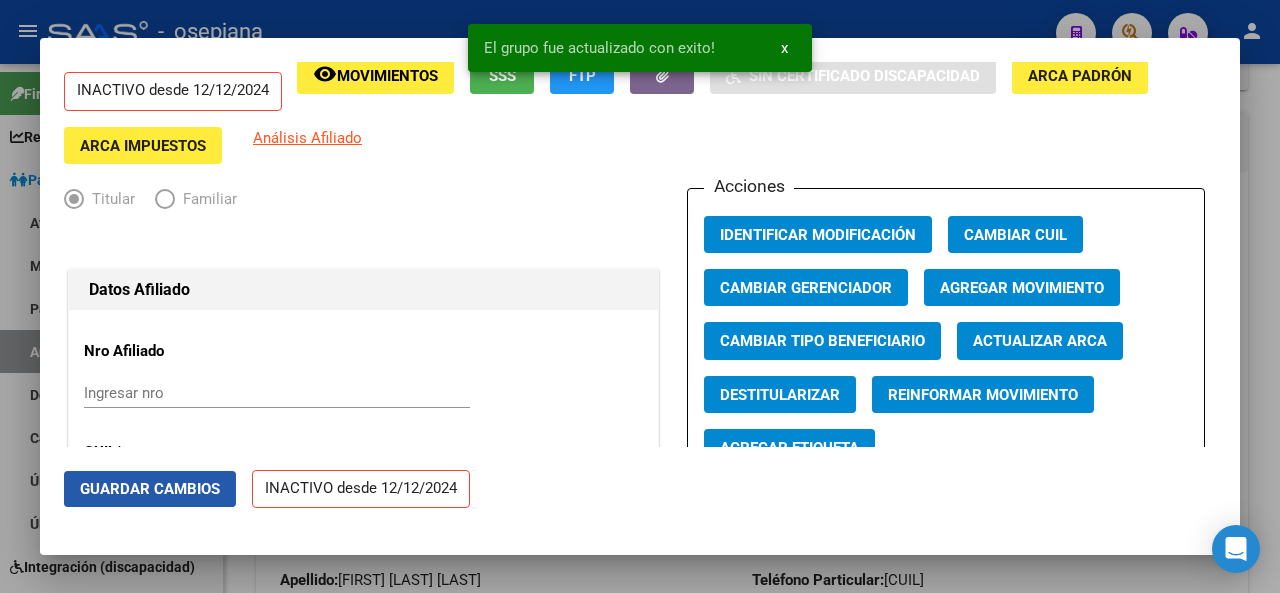 click on "Guardar Cambios" 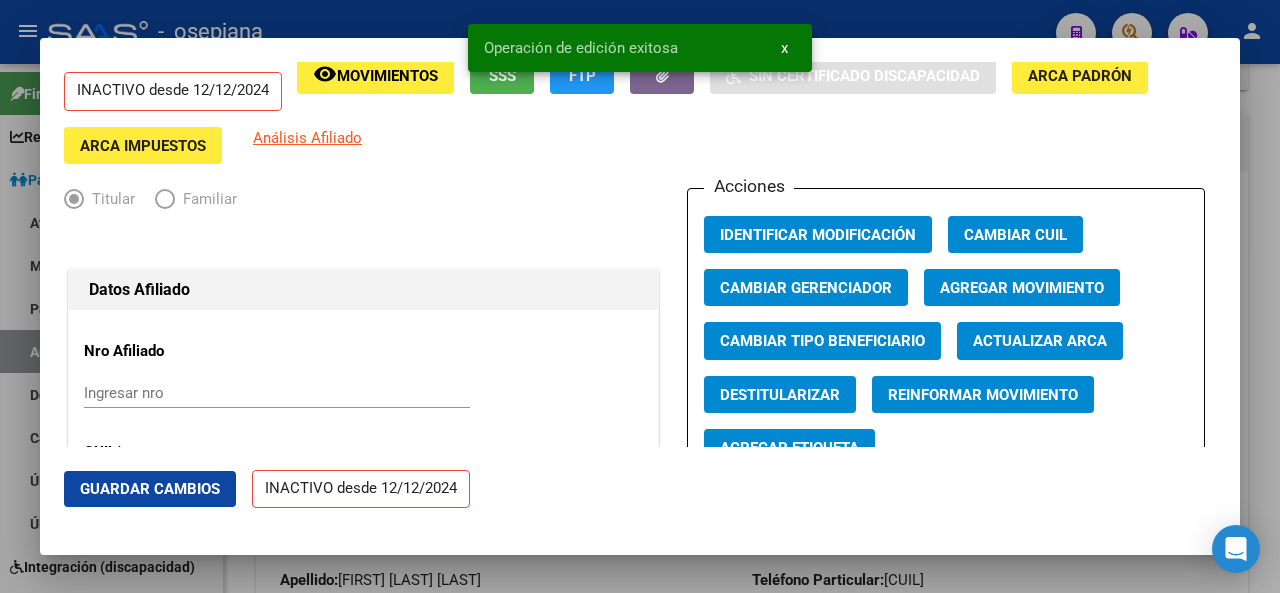 click on "Agregar Movimiento" 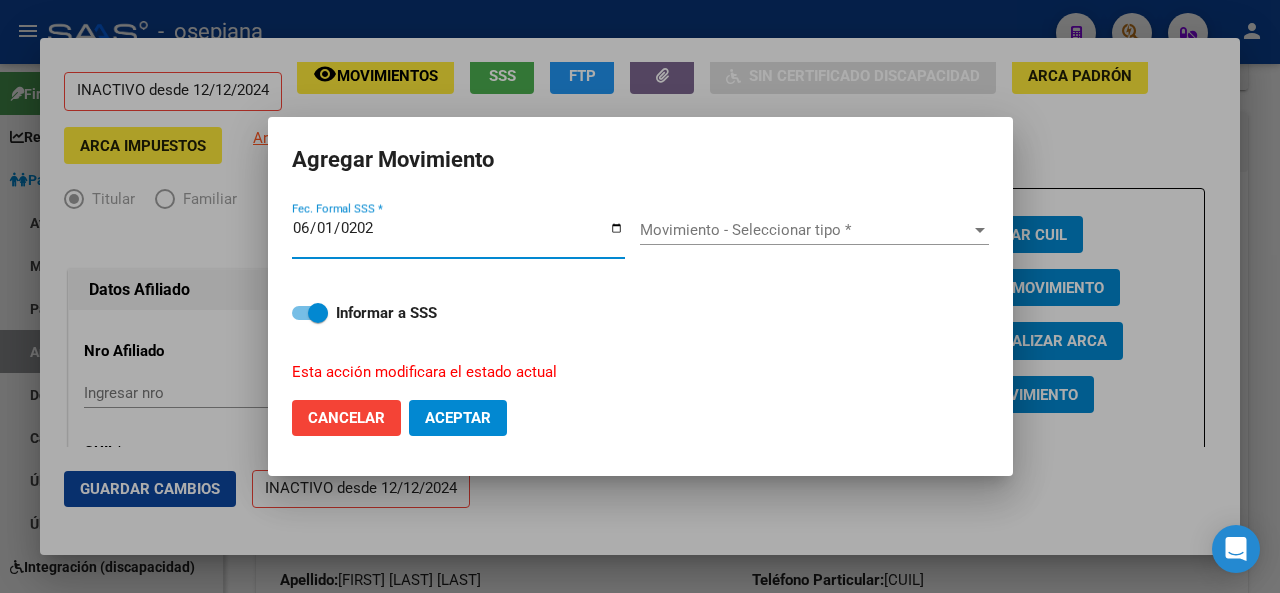 type on "2025-06-01" 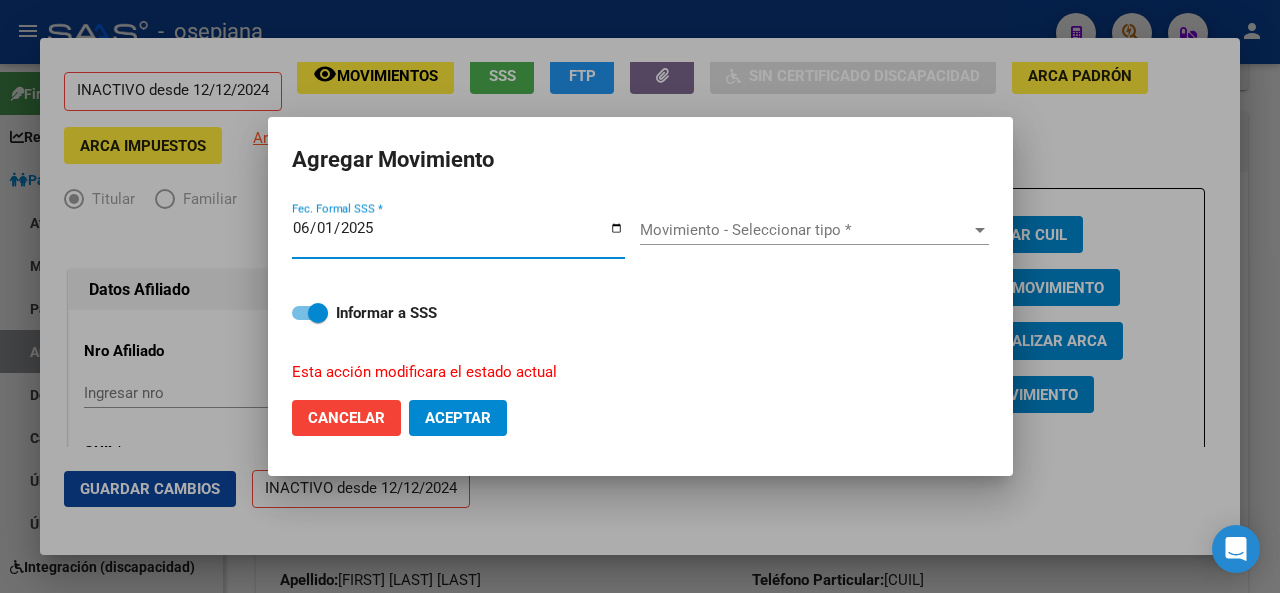 click on "Movimiento - Seleccionar tipo *" at bounding box center (805, 230) 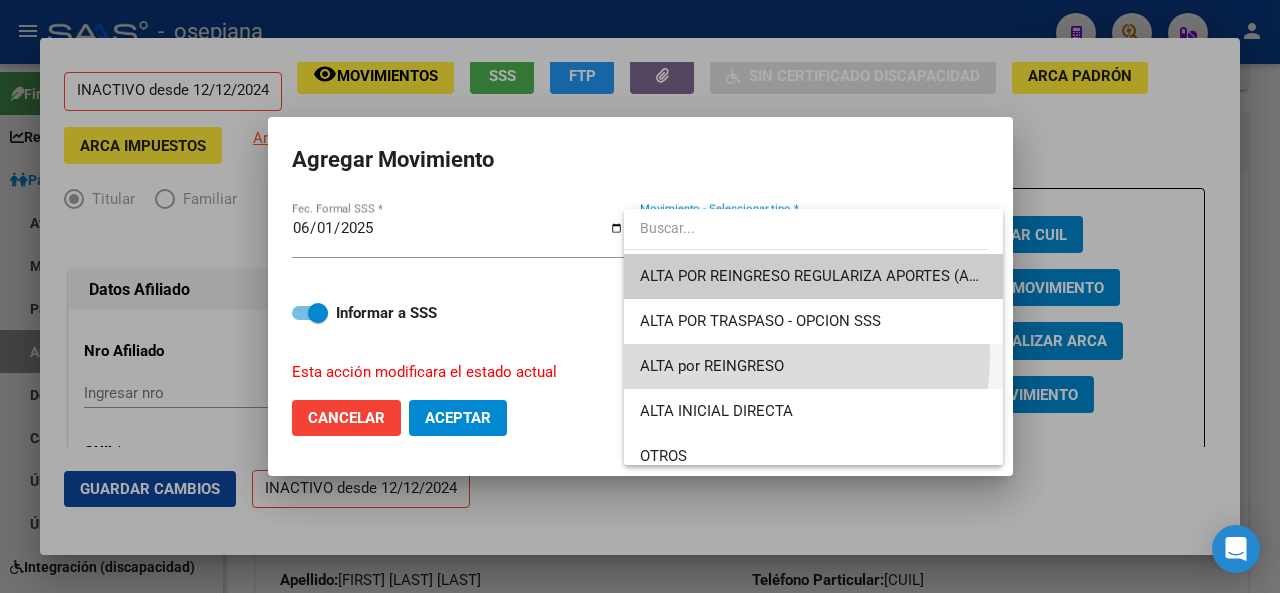 click on "ALTA por REINGRESO" at bounding box center (813, 366) 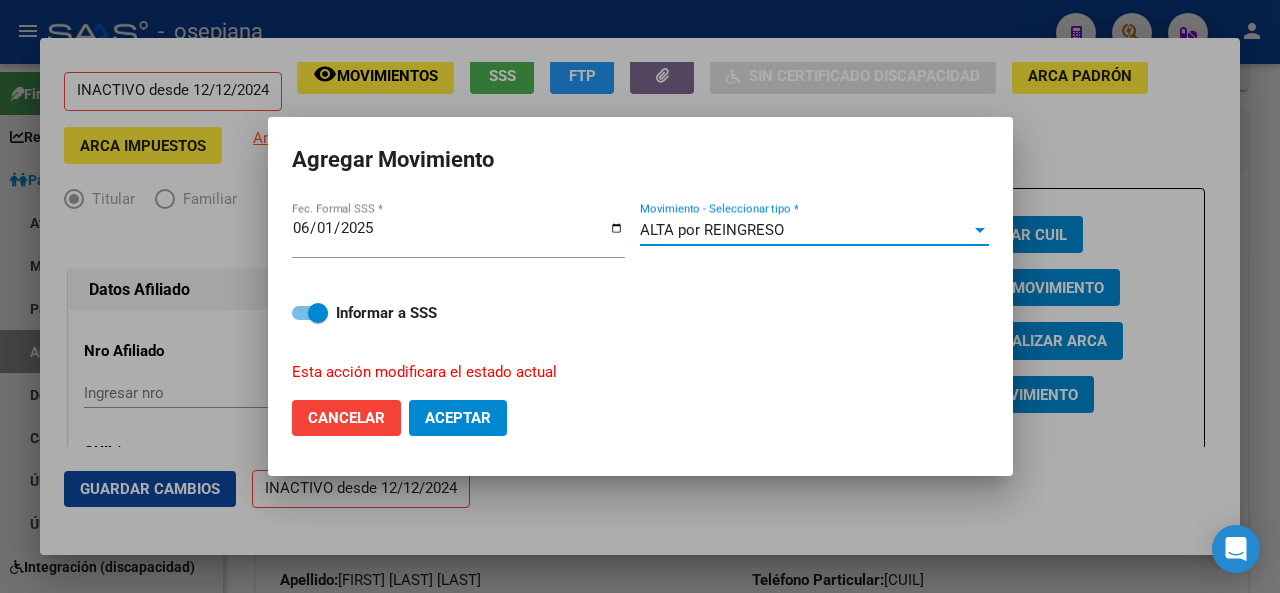 click on "Aceptar" 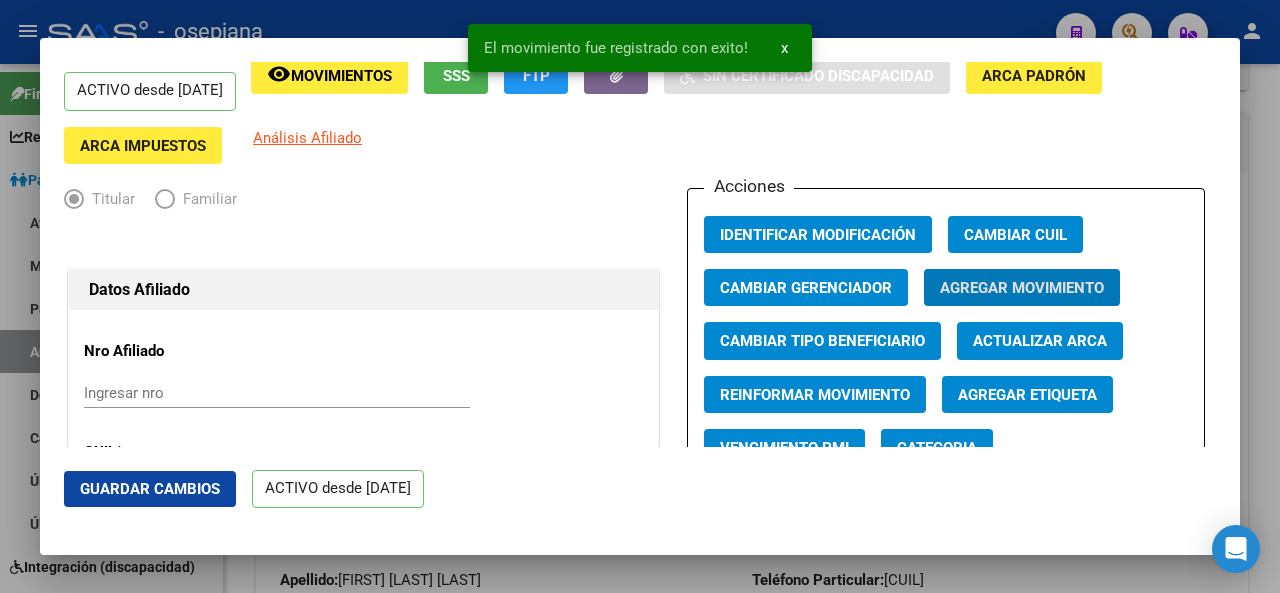 click on "Guardar Cambios" 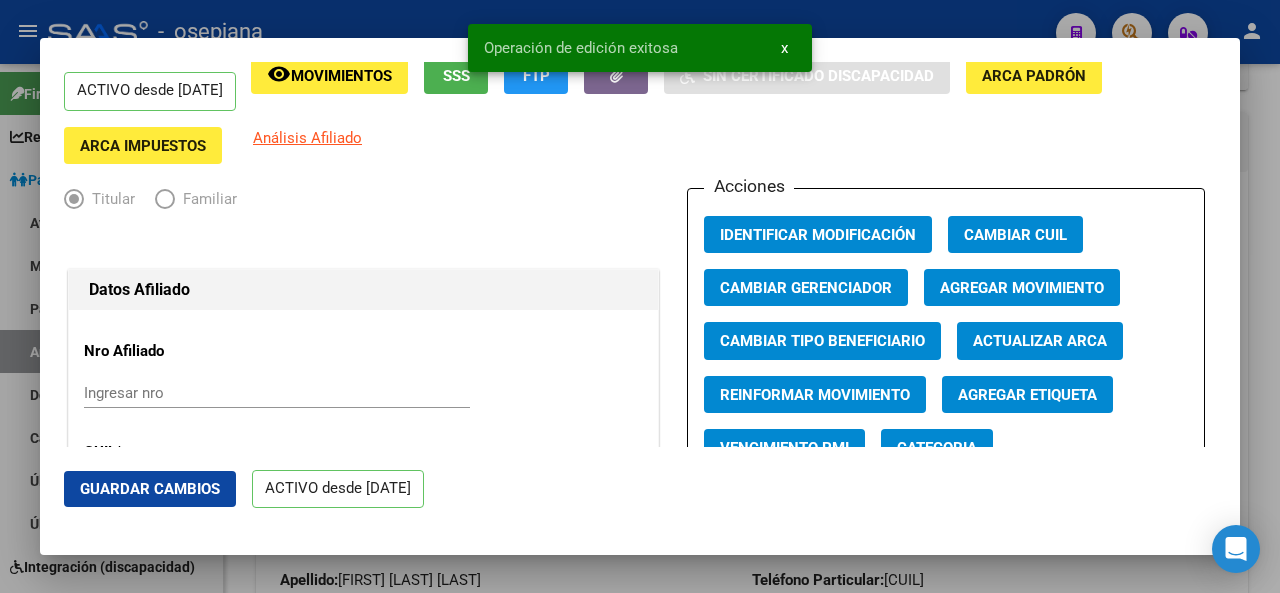 click at bounding box center [640, 296] 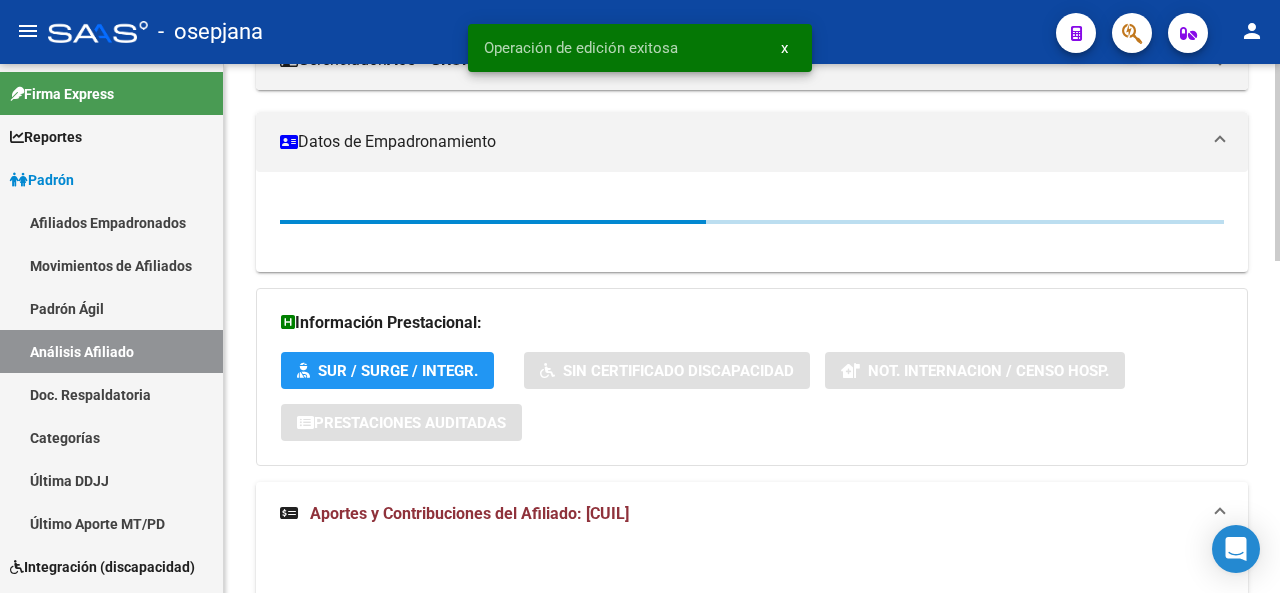 click 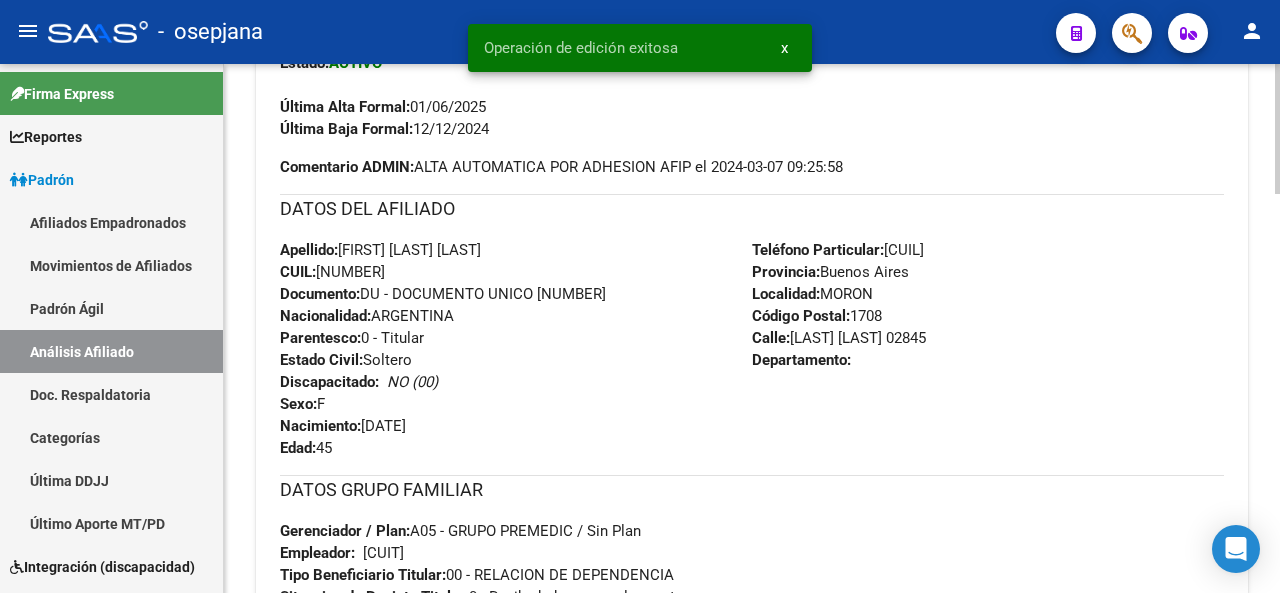 scroll, scrollTop: 739, scrollLeft: 0, axis: vertical 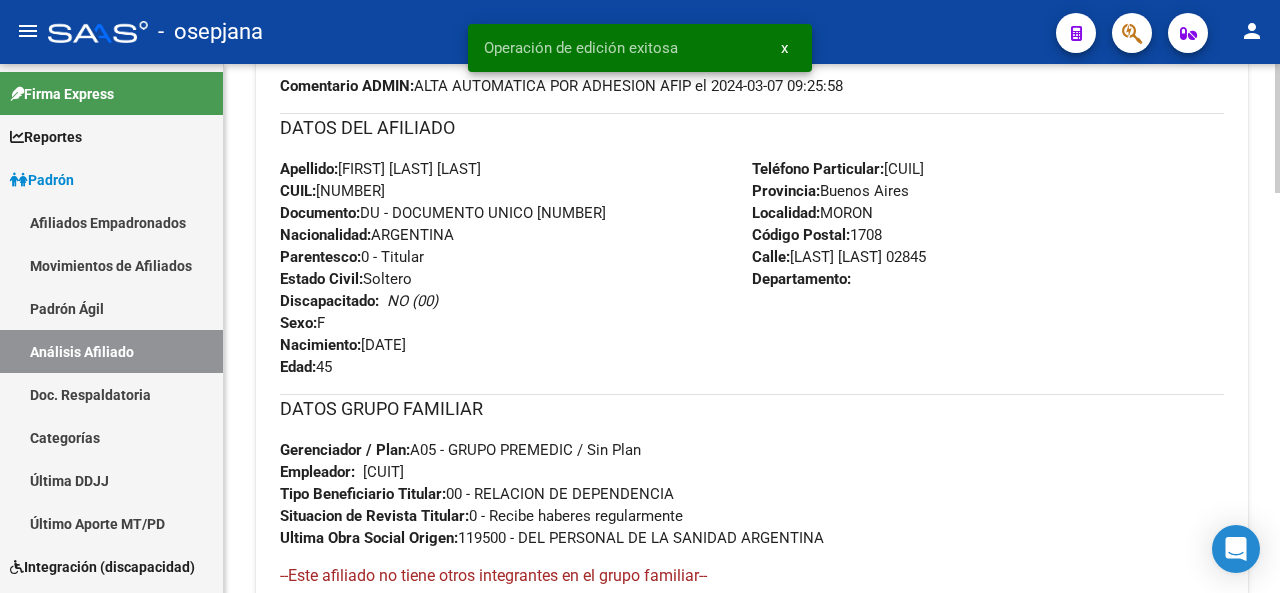 click 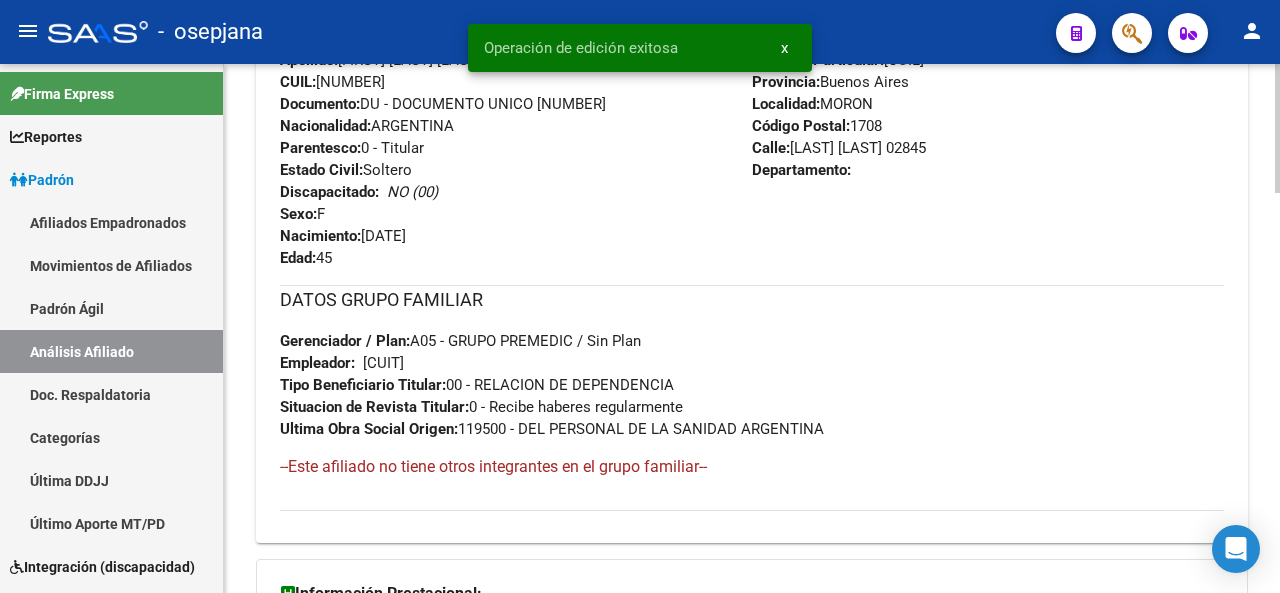 click 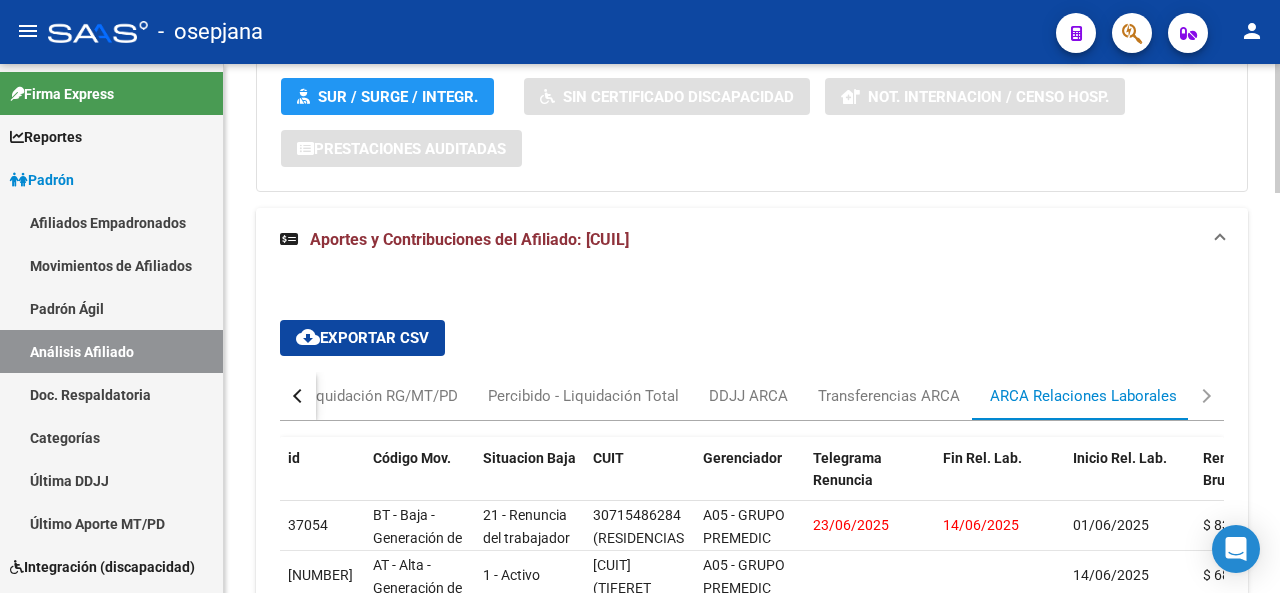 scroll, scrollTop: 1407, scrollLeft: 0, axis: vertical 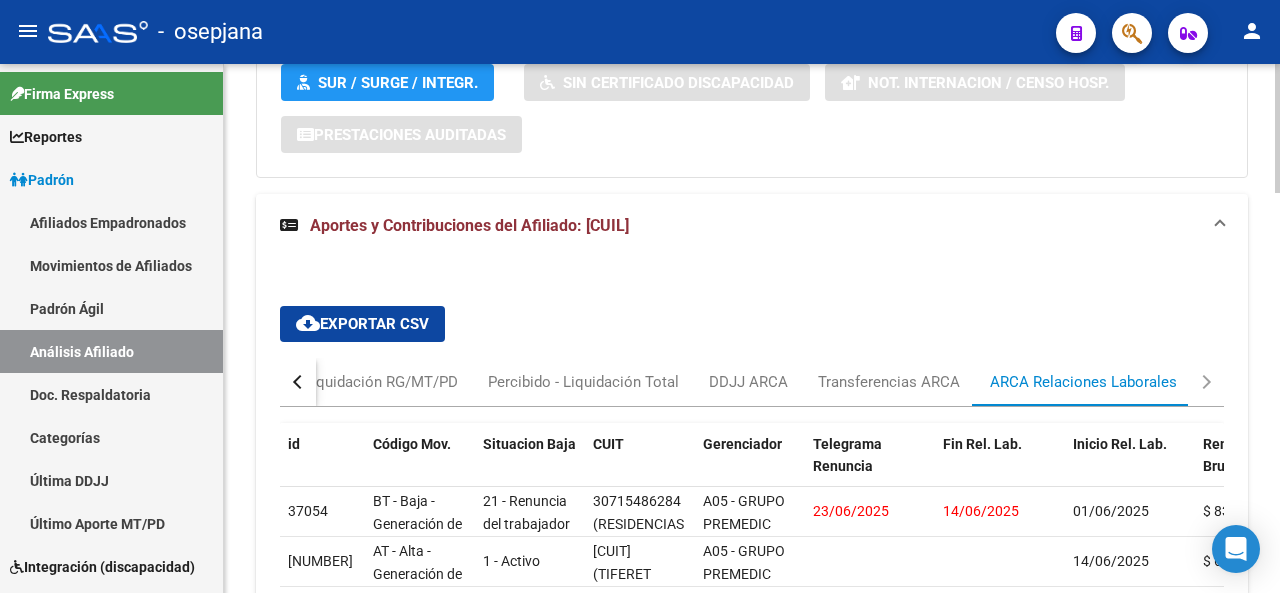 click 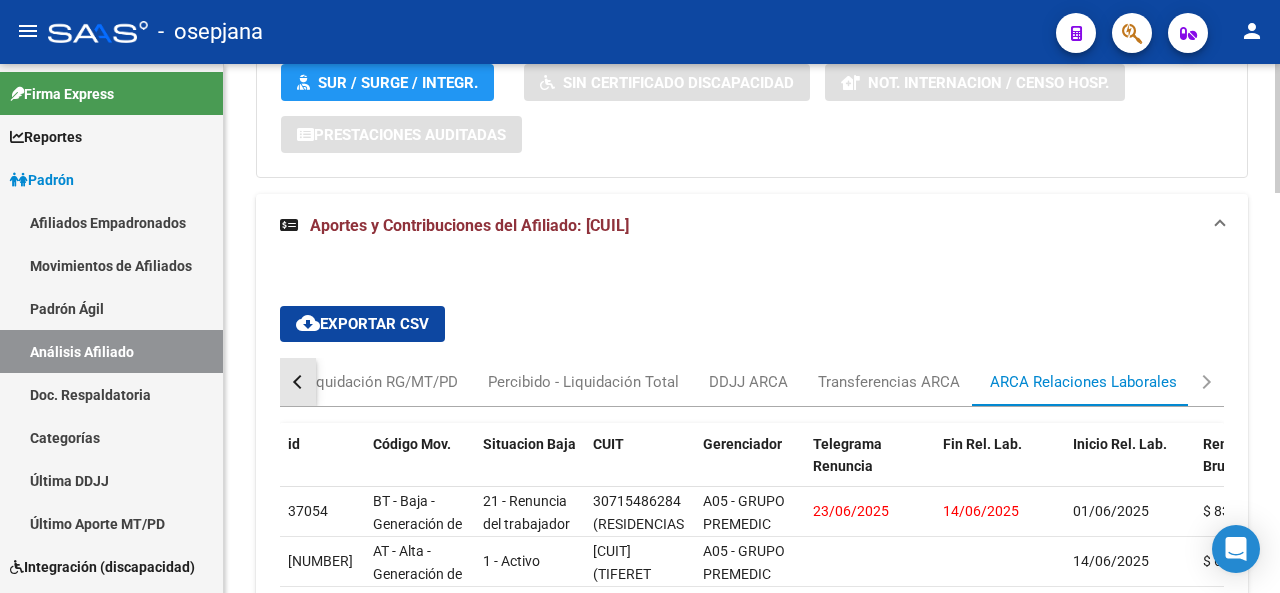 click at bounding box center (300, 382) 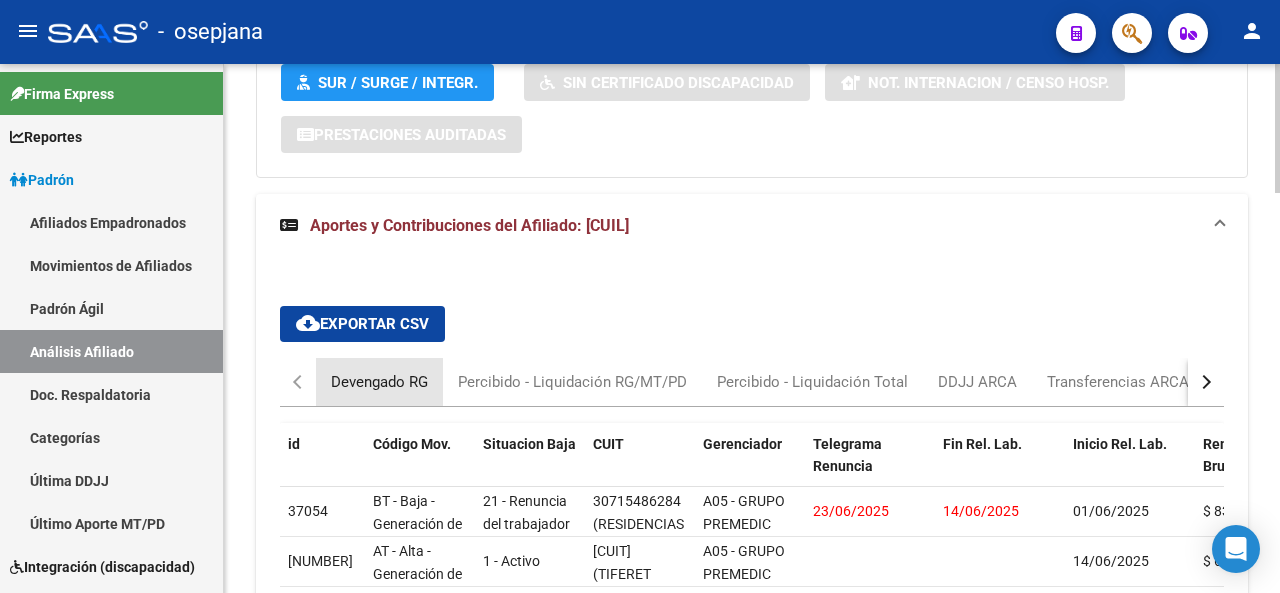 click on "Devengado RG" at bounding box center [379, 382] 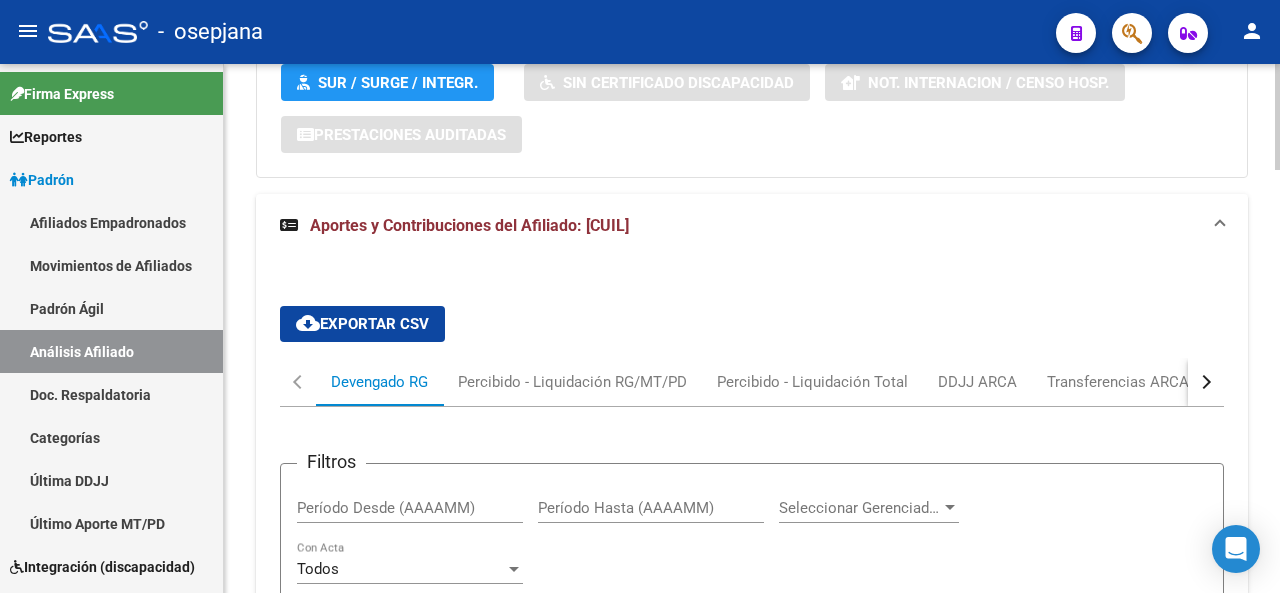 click 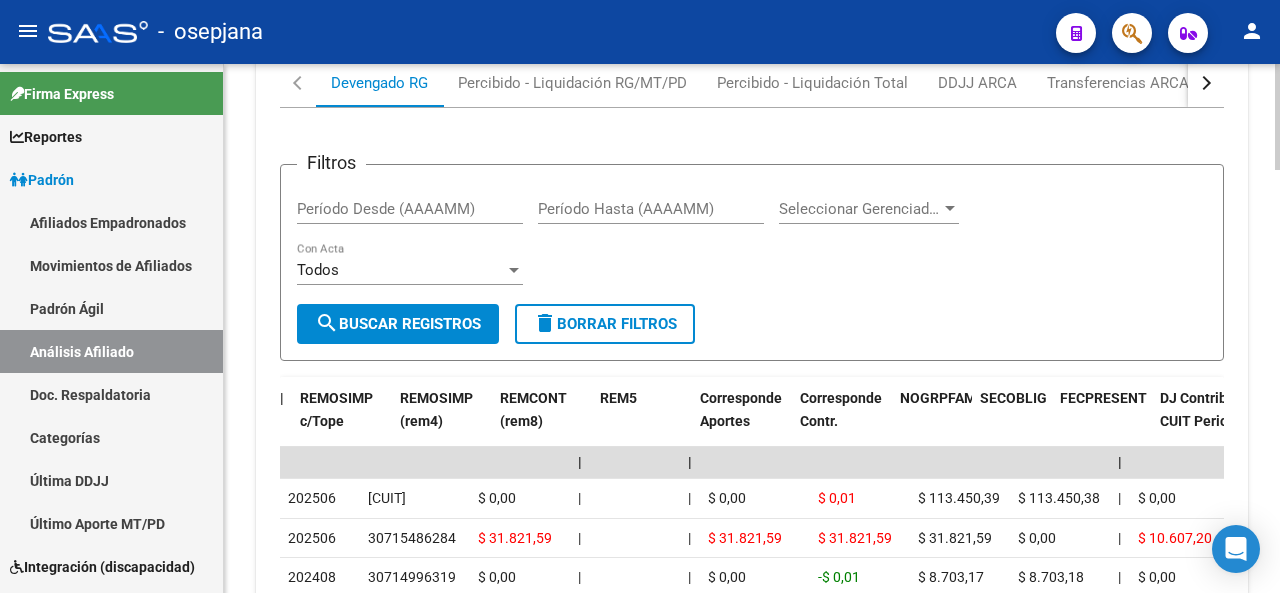 click 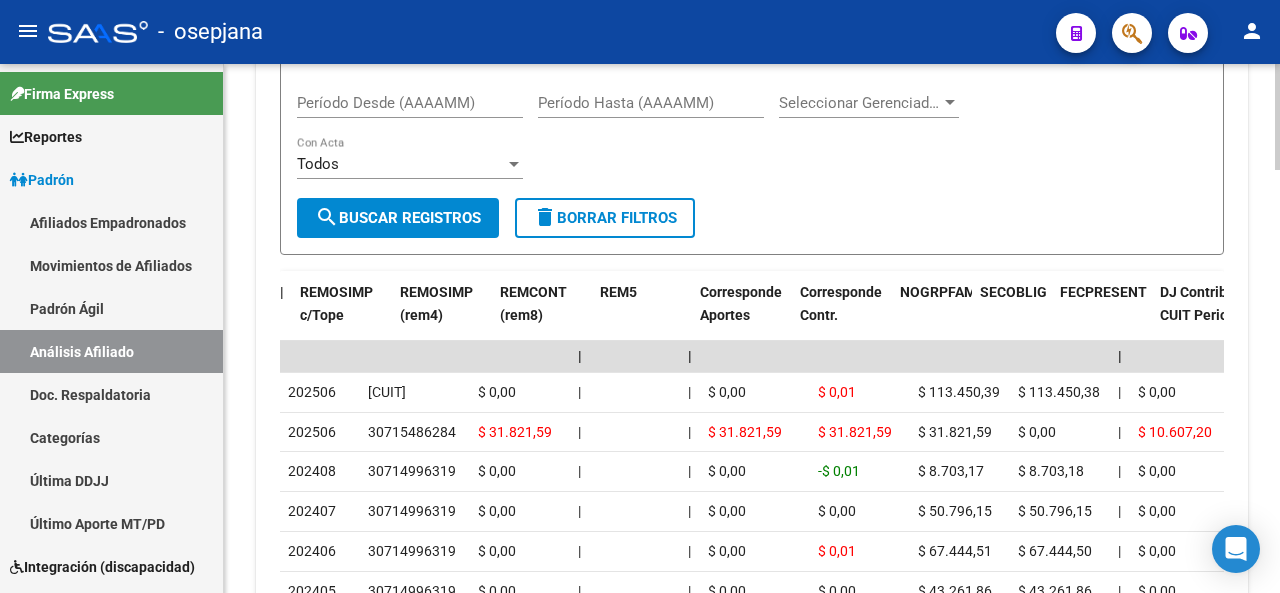 click 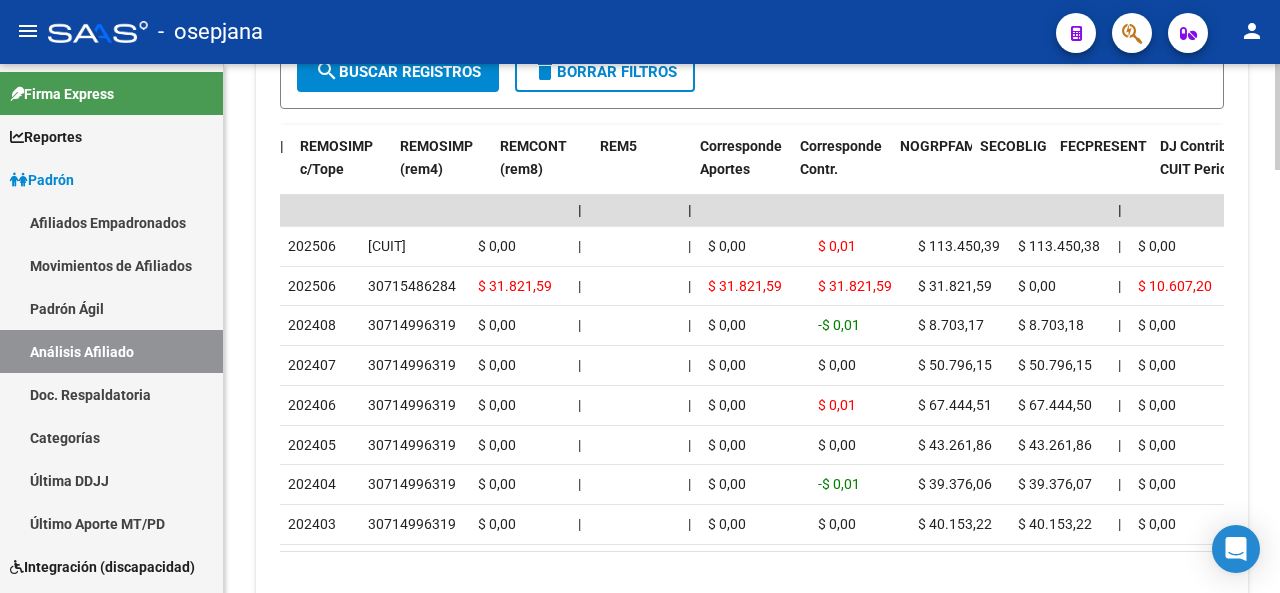 click 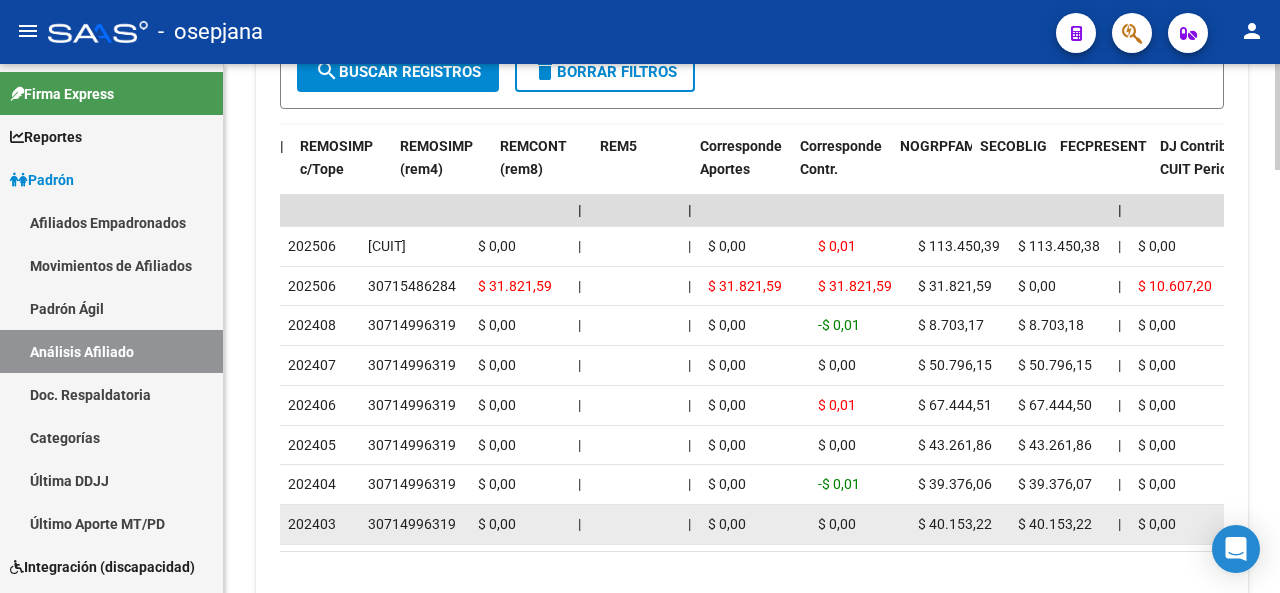 scroll, scrollTop: 1961, scrollLeft: 0, axis: vertical 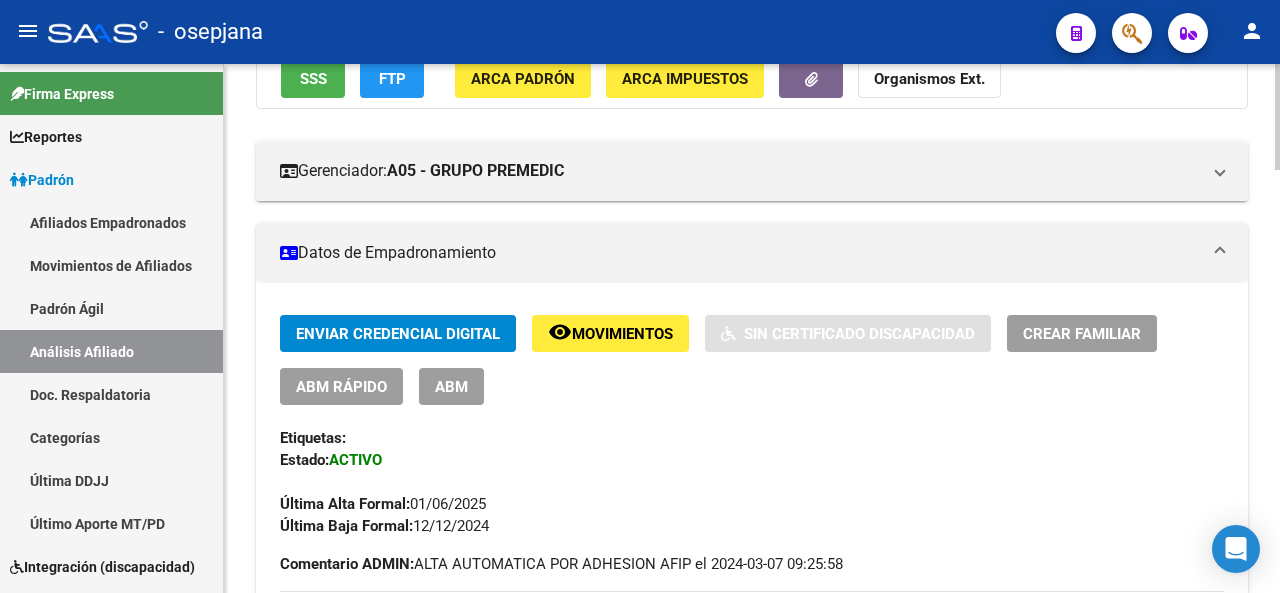 click 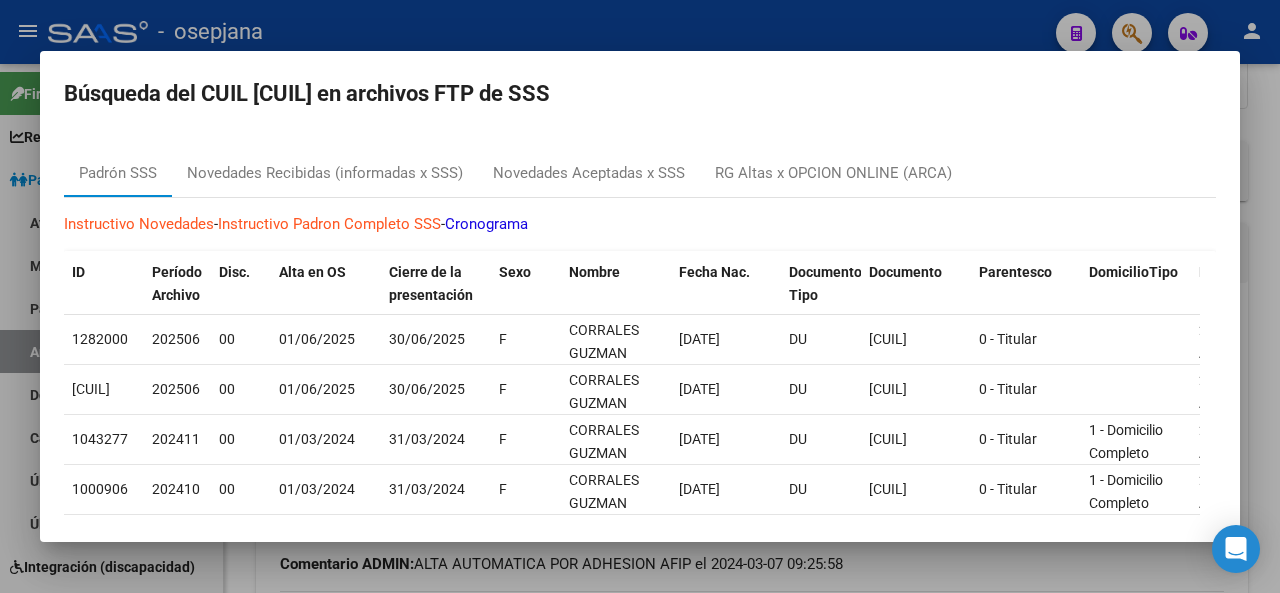 click at bounding box center (640, 296) 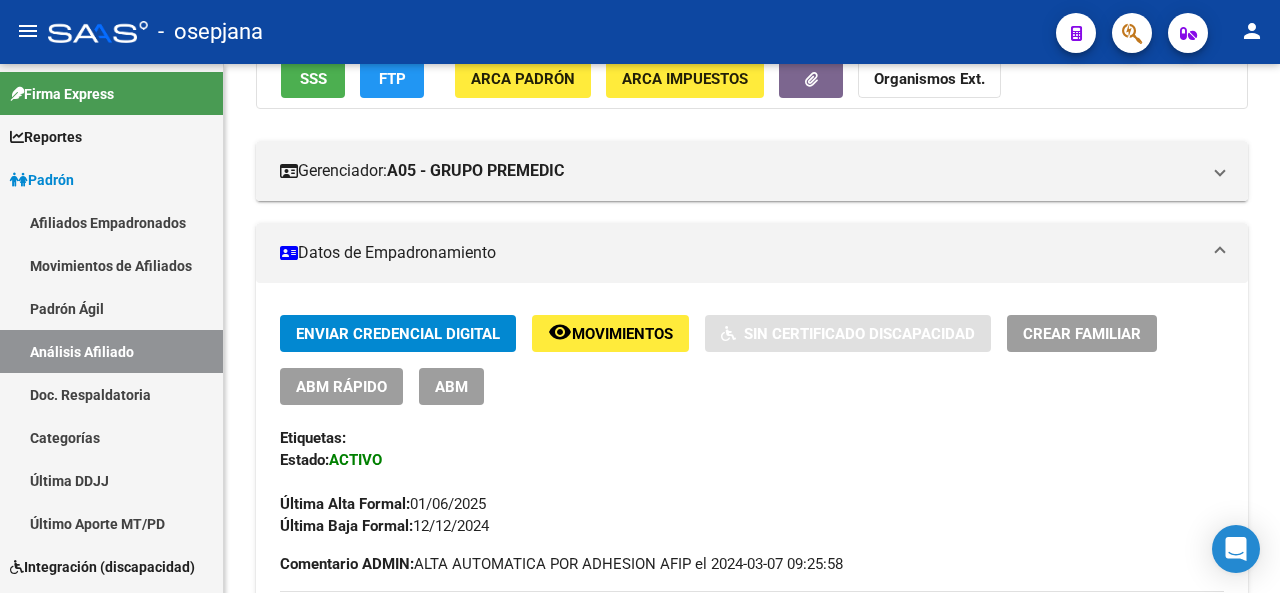 scroll, scrollTop: 257, scrollLeft: 0, axis: vertical 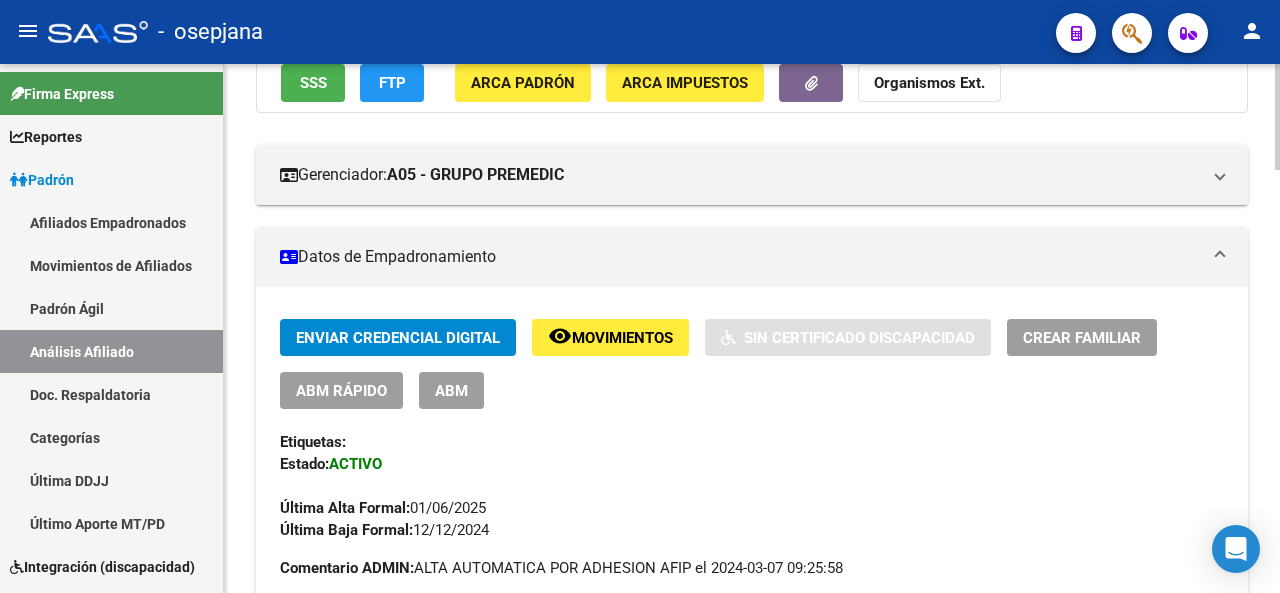 click on "Movimientos" 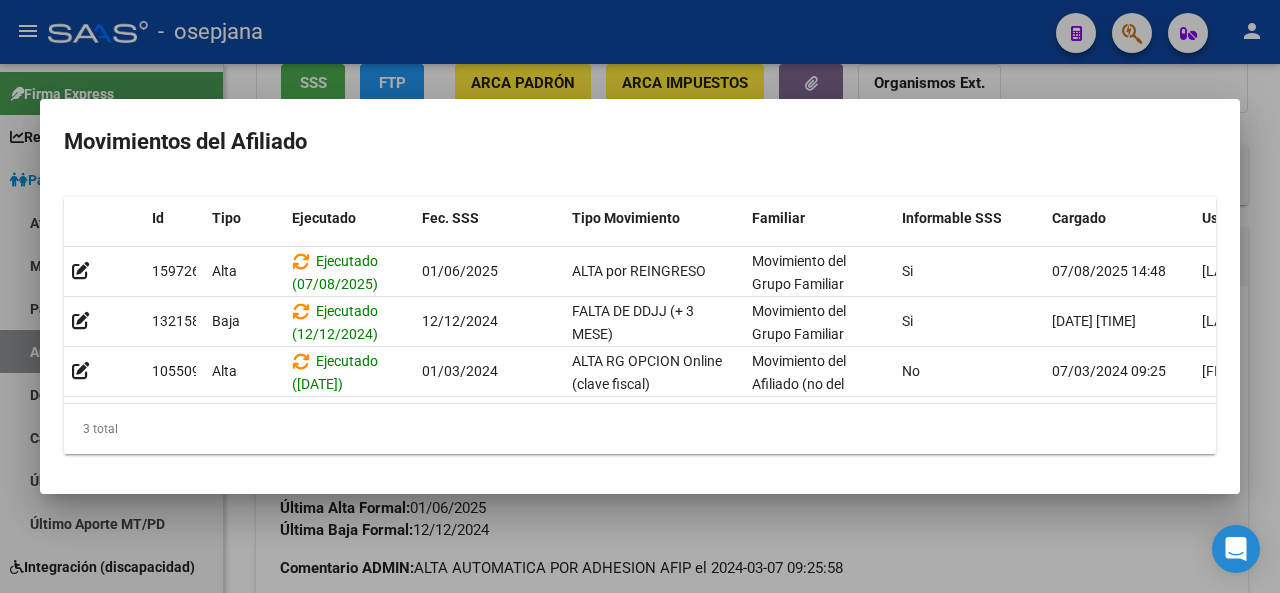 click at bounding box center [640, 296] 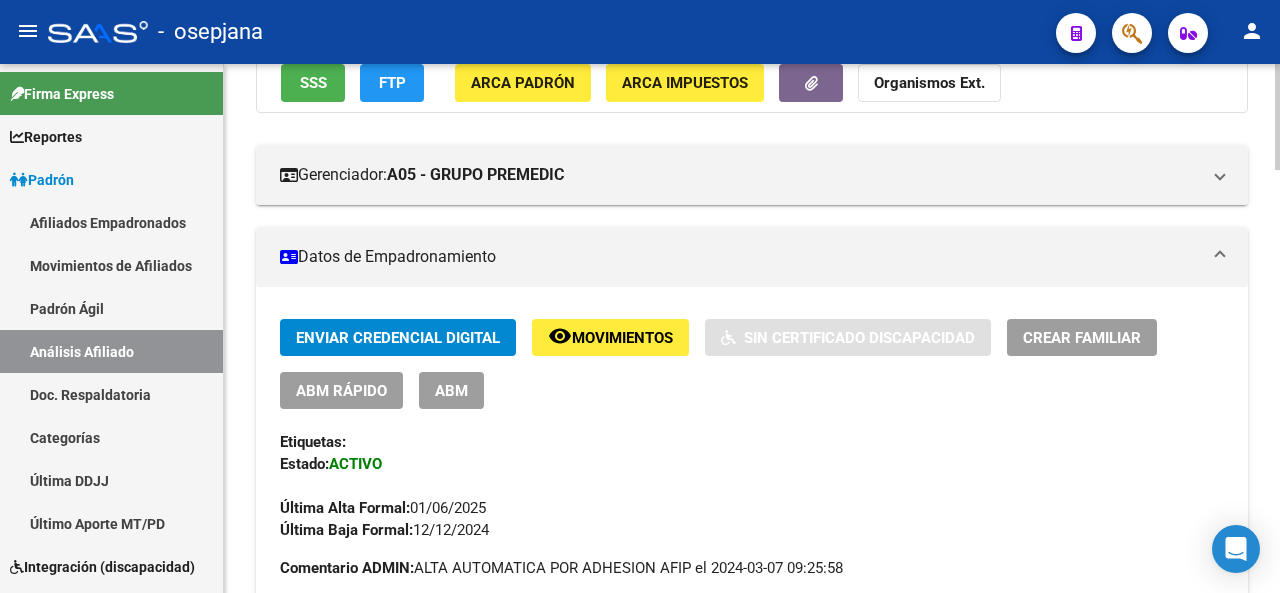 click 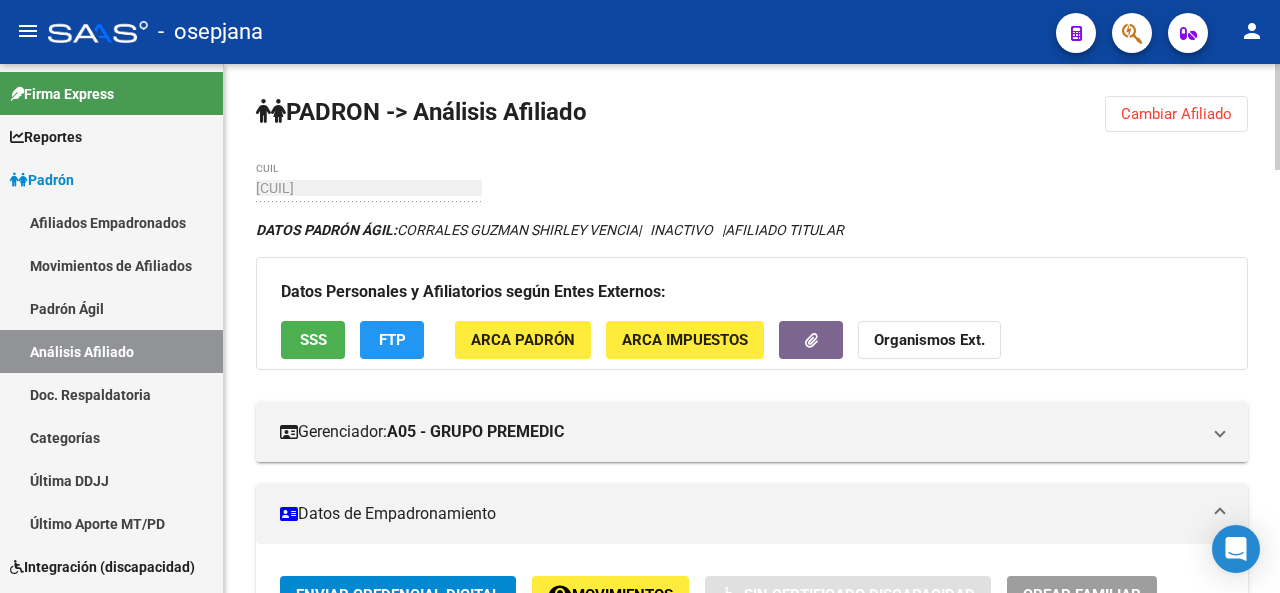 click 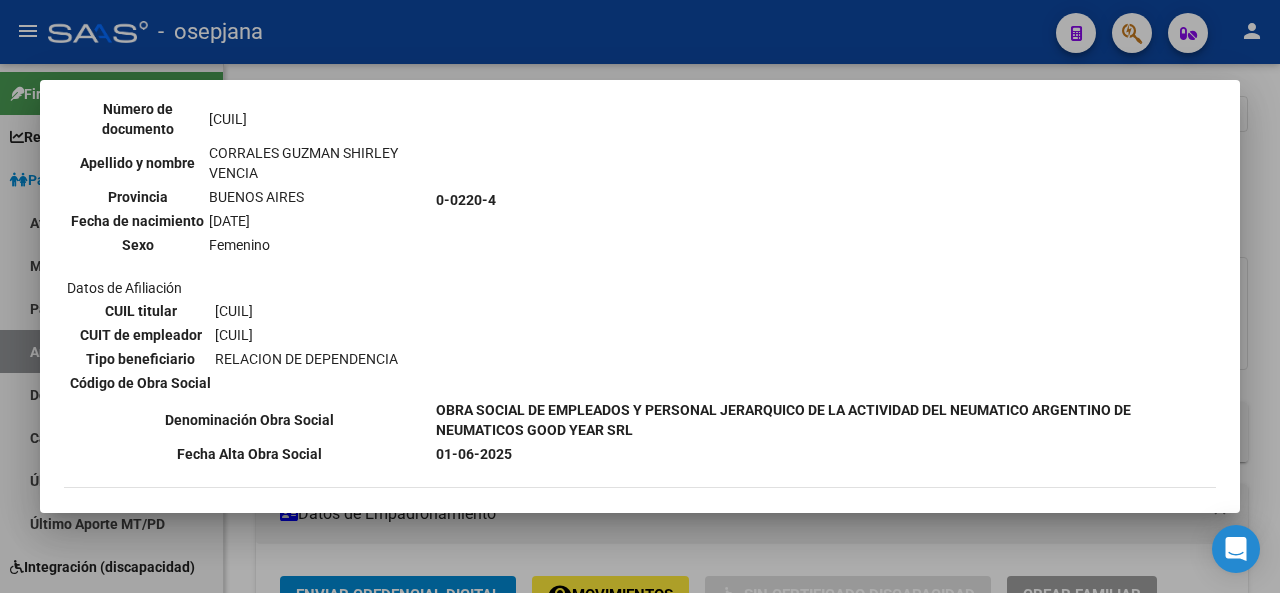 scroll, scrollTop: 212, scrollLeft: 0, axis: vertical 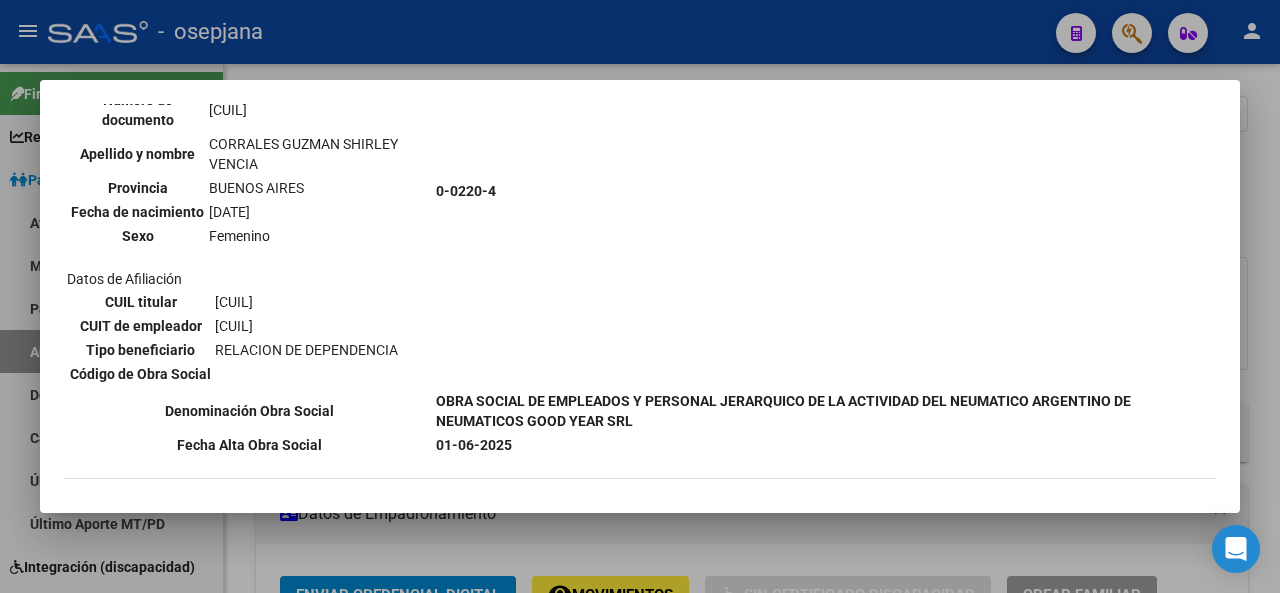 click at bounding box center [640, 296] 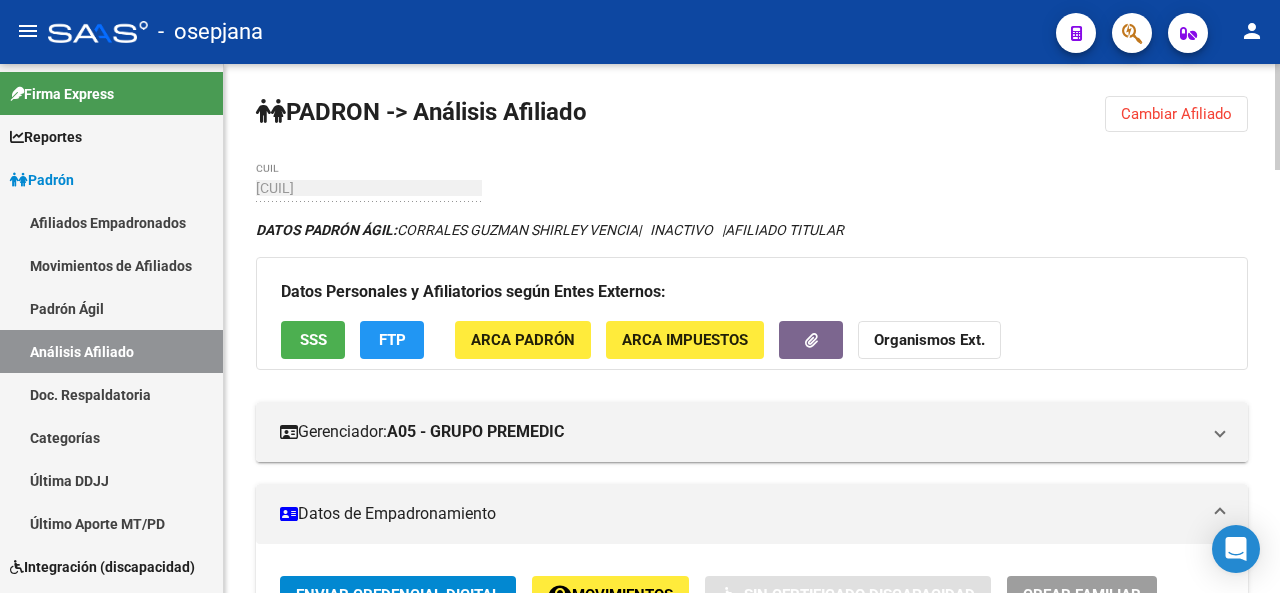 drag, startPoint x: 1279, startPoint y: 42, endPoint x: 1279, endPoint y: 183, distance: 141 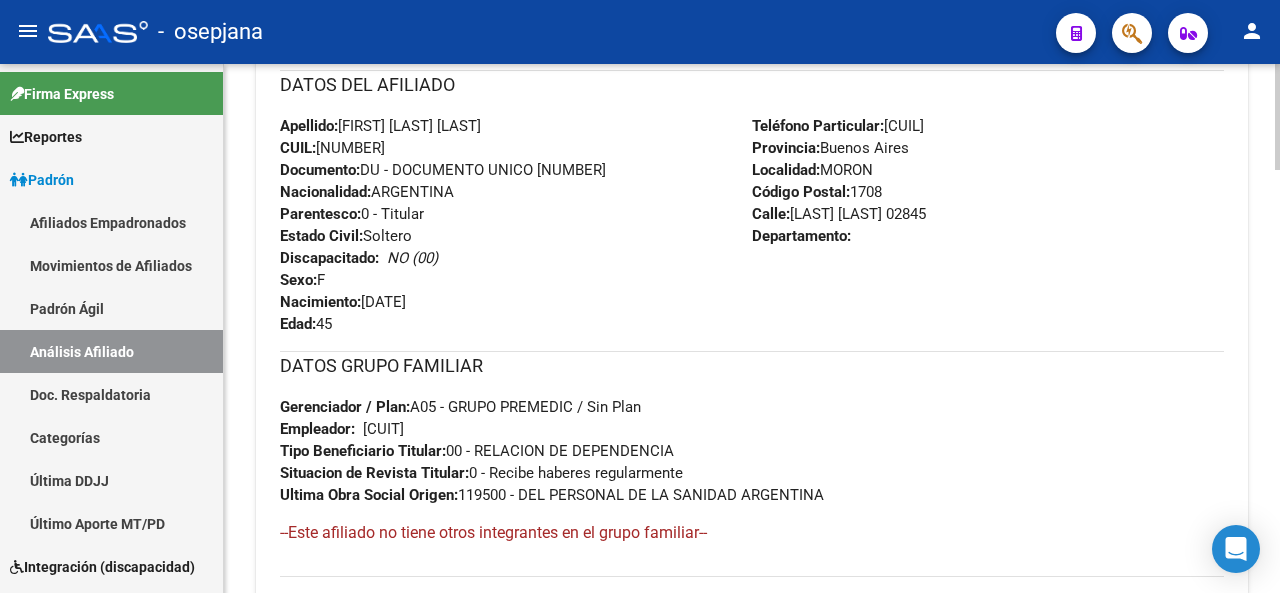 scroll, scrollTop: 848, scrollLeft: 0, axis: vertical 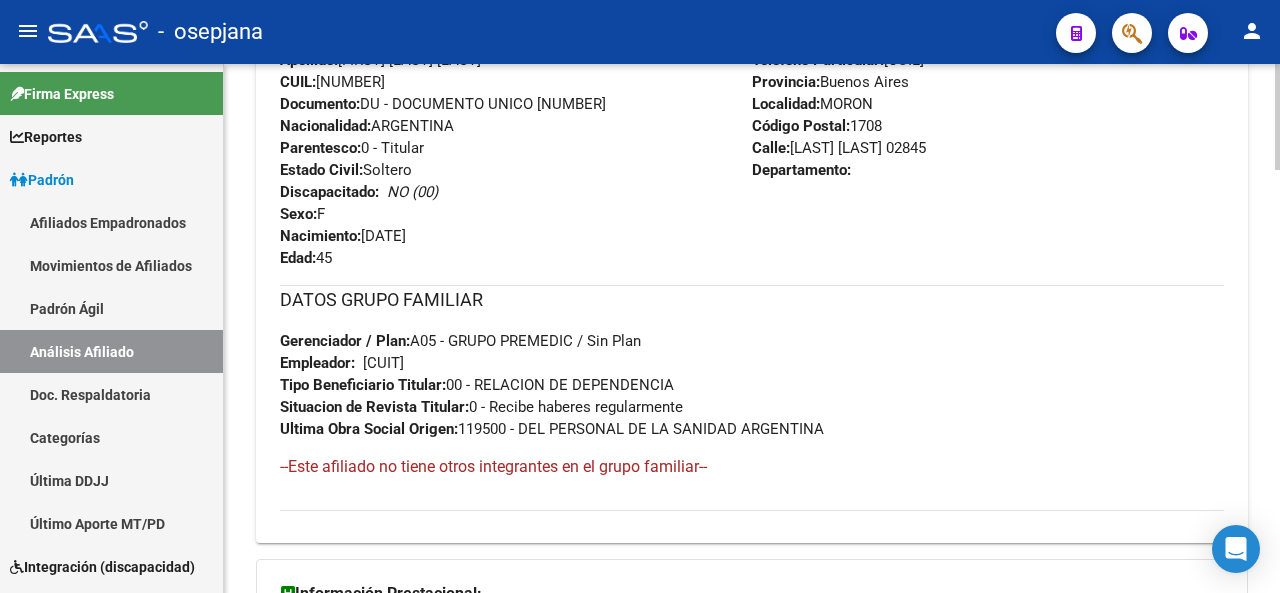 click 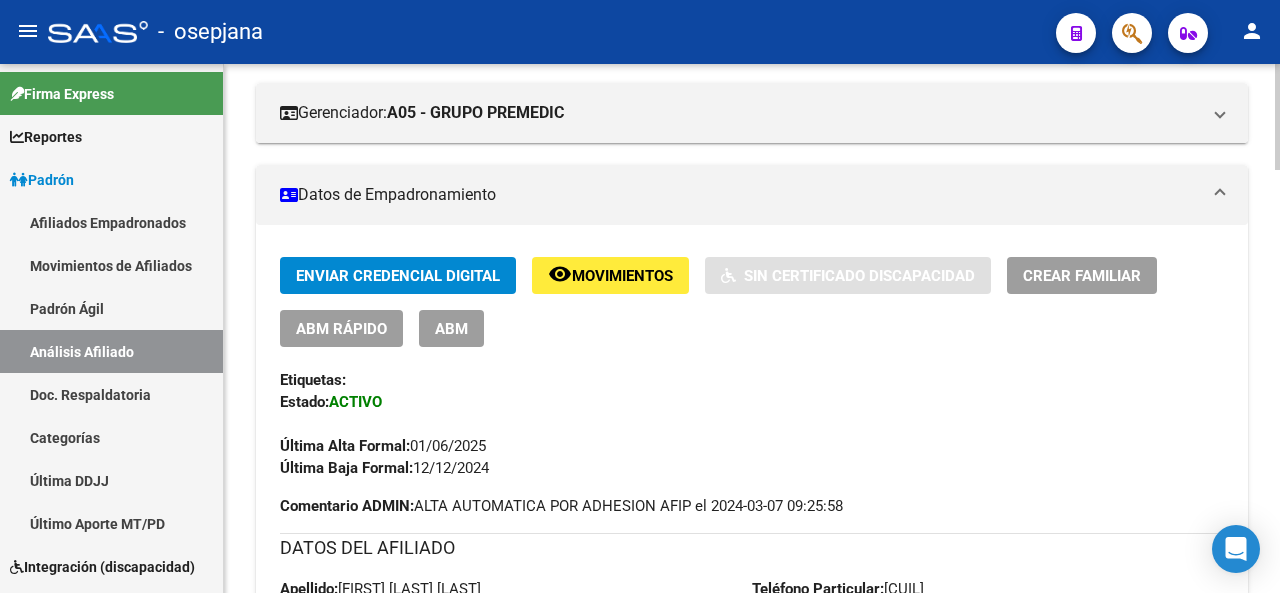 click 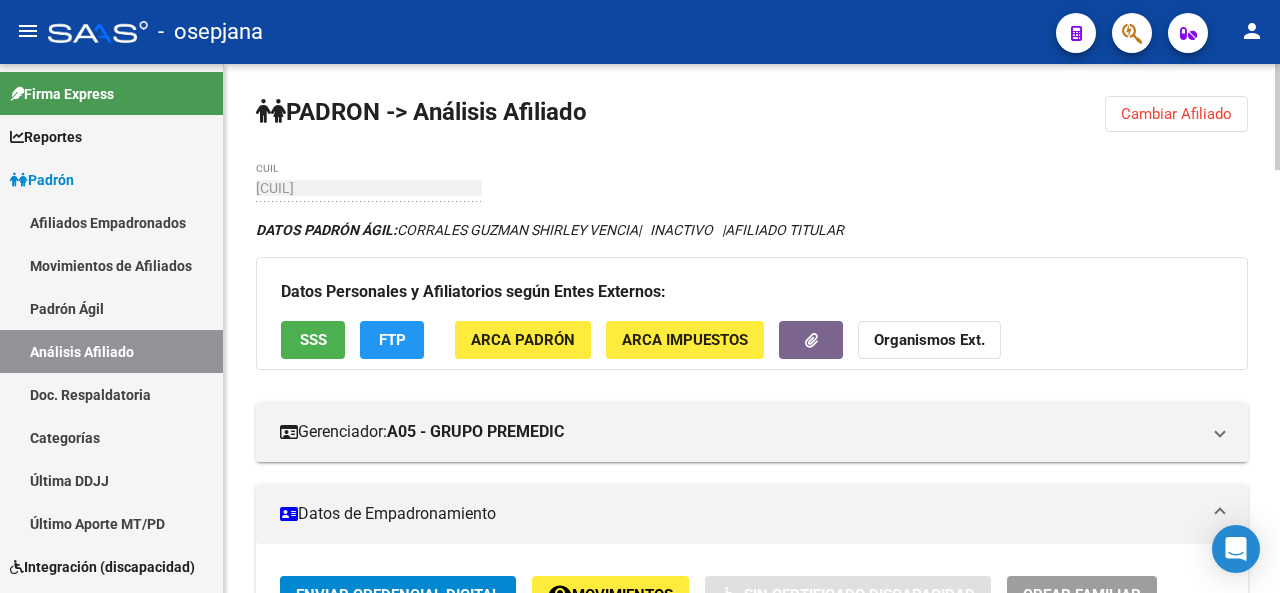 click on "Cambiar Afiliado" 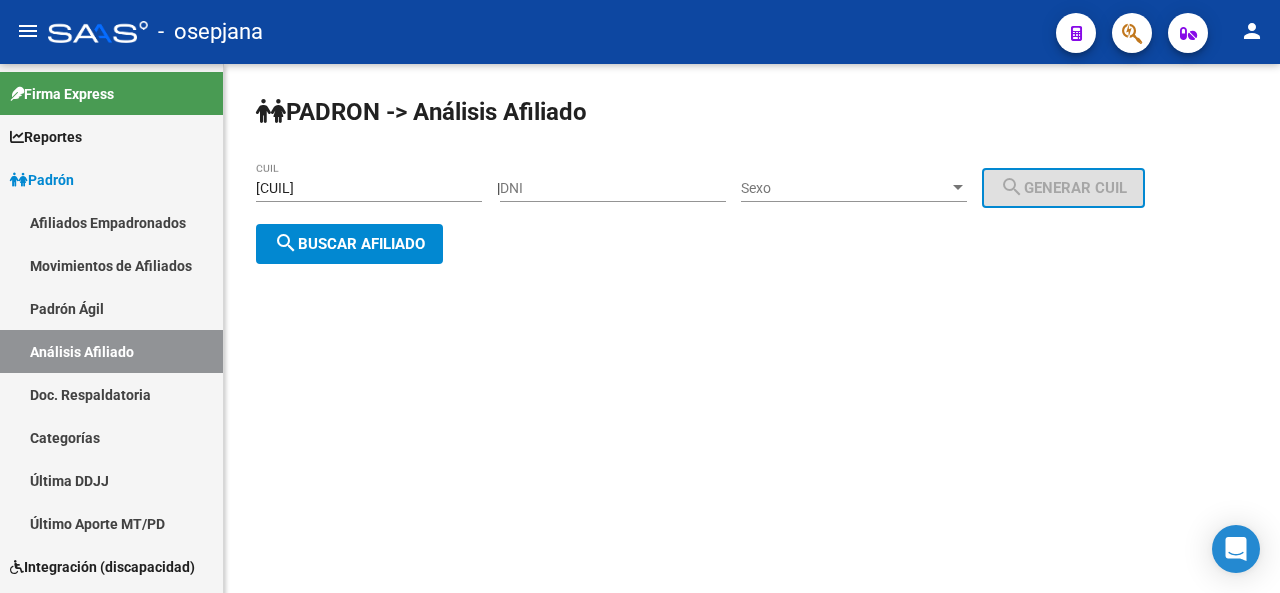 click on "[CUIL]" at bounding box center [369, 188] 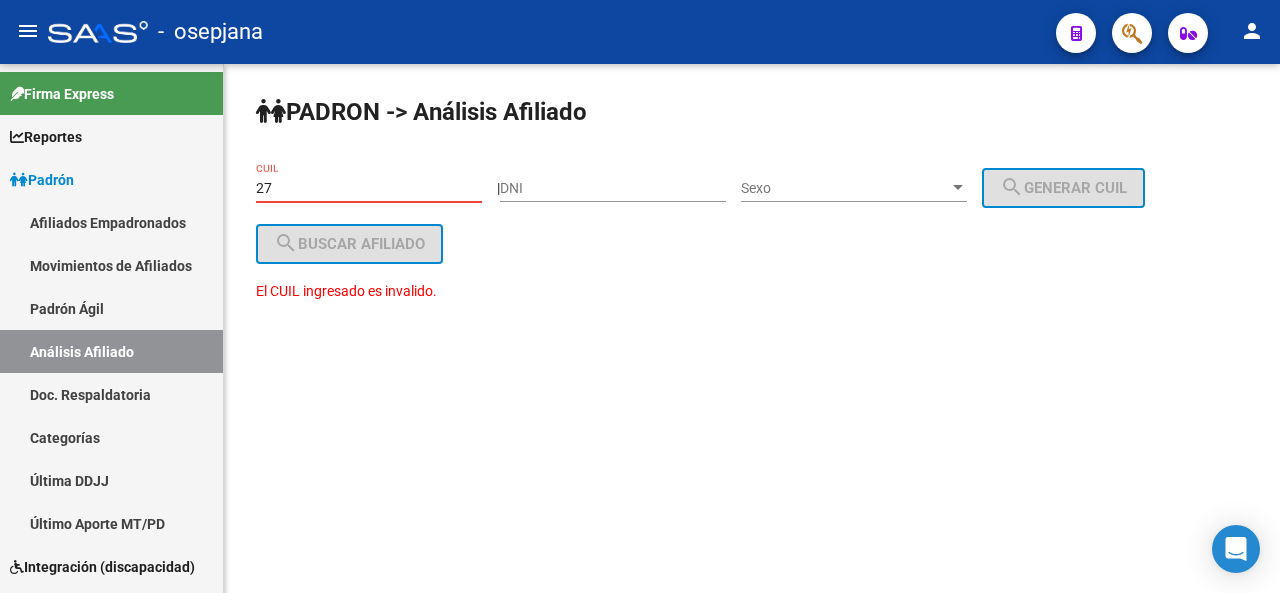 type on "2" 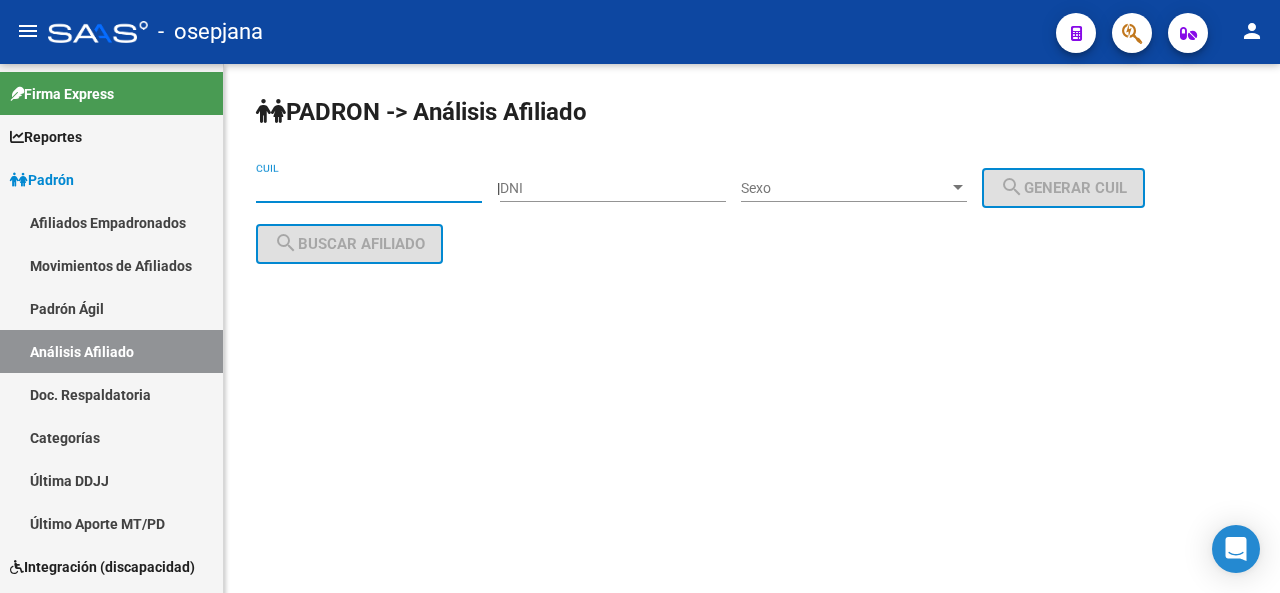 paste on "[CUIL]" 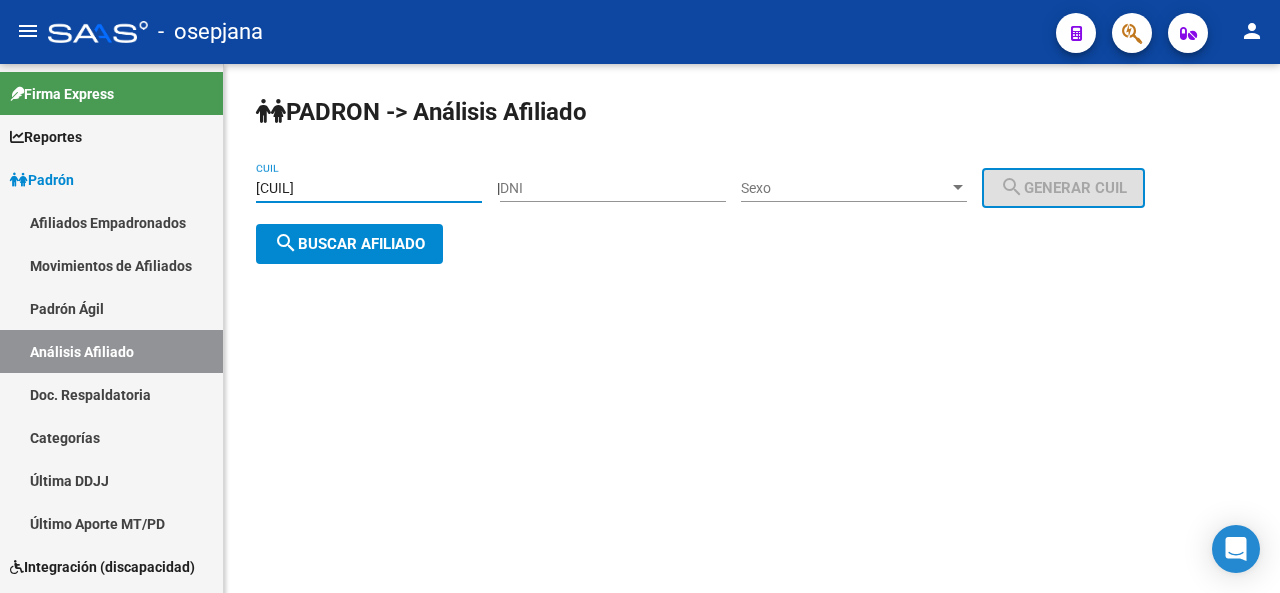click on "PADRON -> Análisis Afiliado [CUIL] CUIL    |    DNI Sexo Sexo search  Generar CUIL  search  Buscar afiliado" 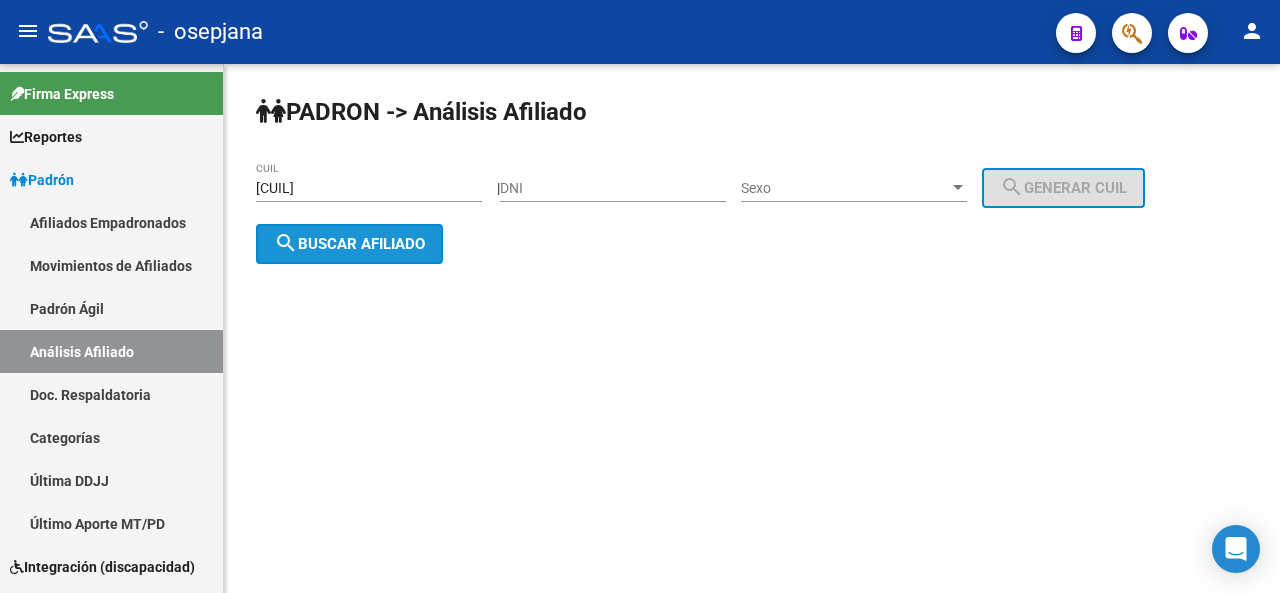 click on "search  Buscar afiliado" 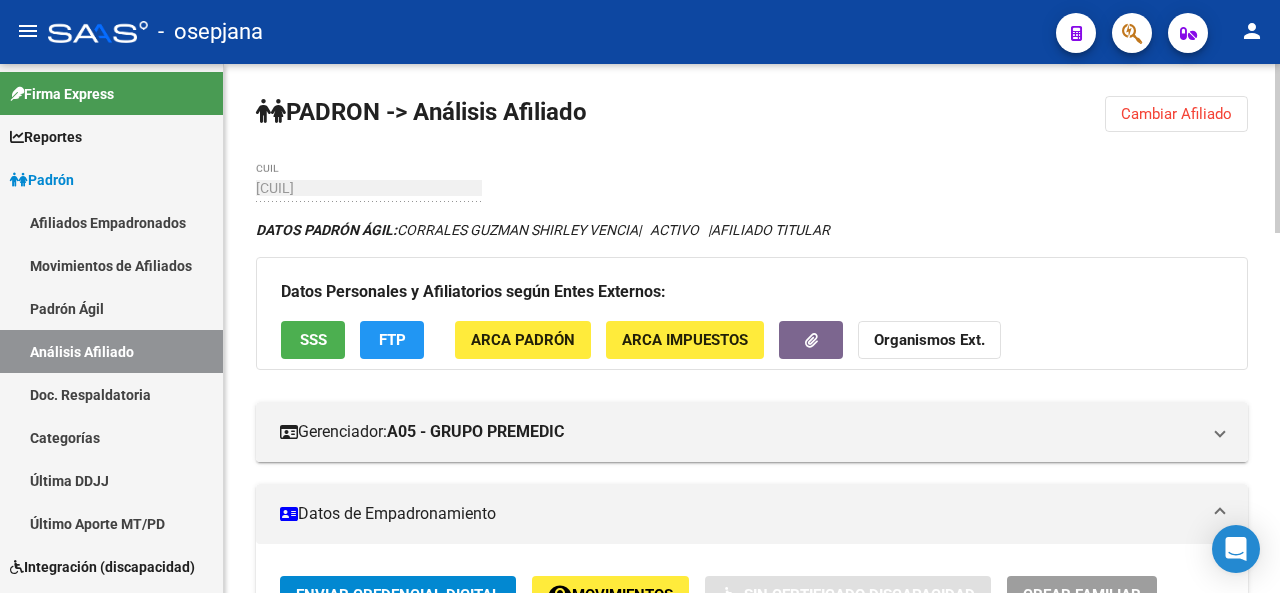 click on "Cambiar Afiliado" 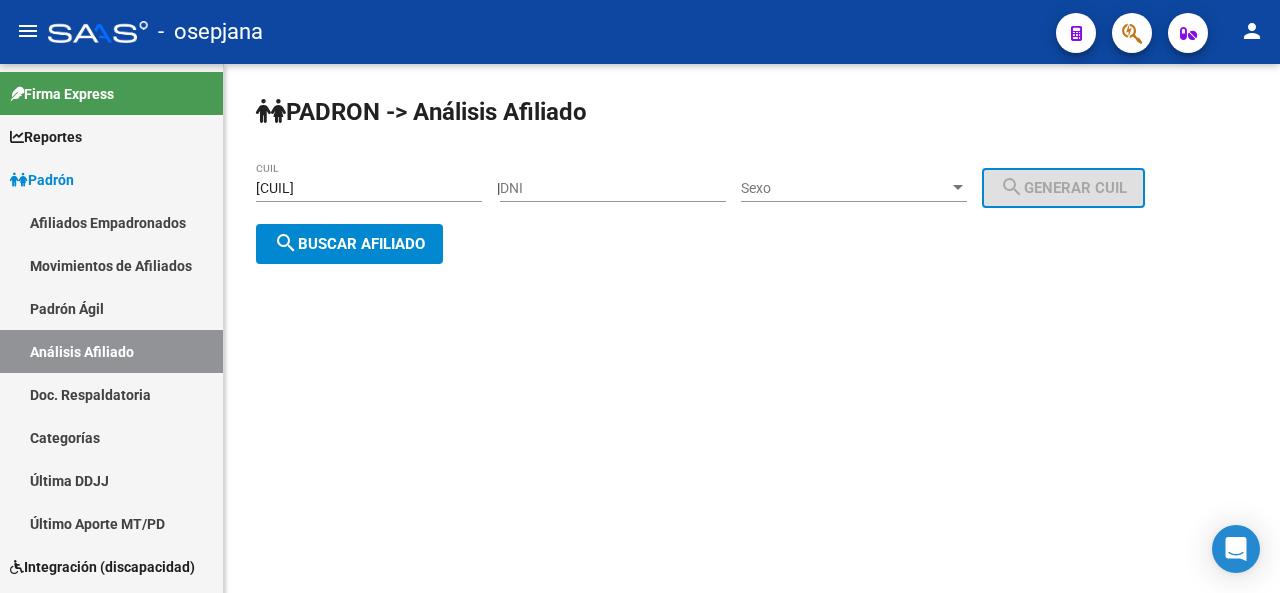 click on "[CUIL]" at bounding box center [369, 188] 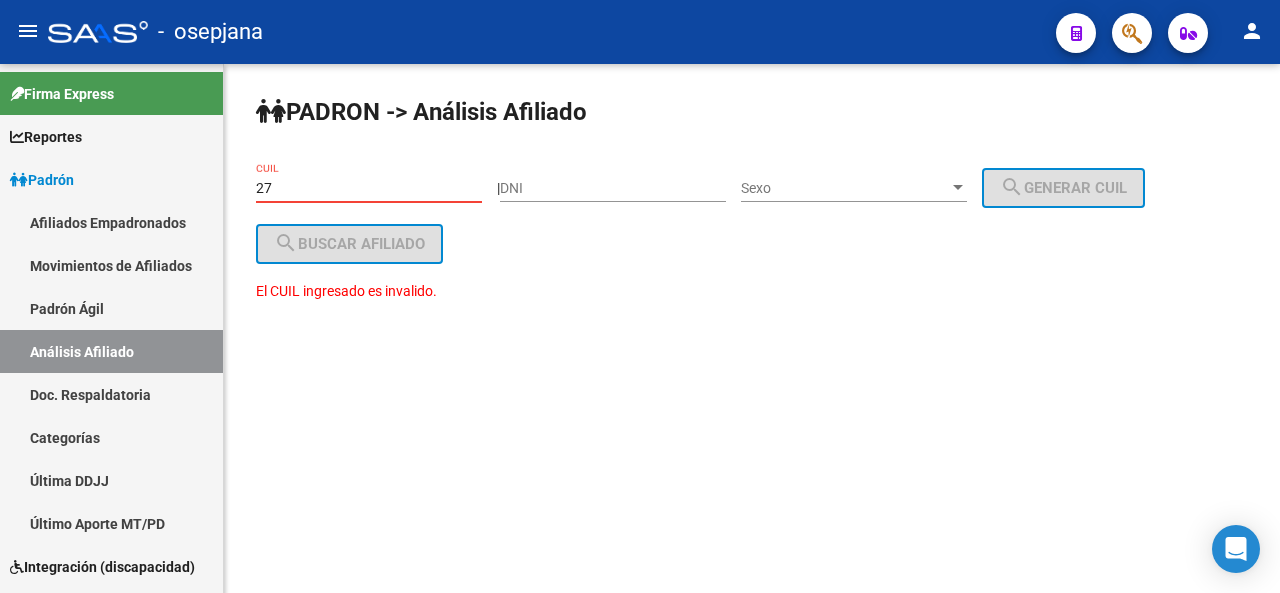 type on "2" 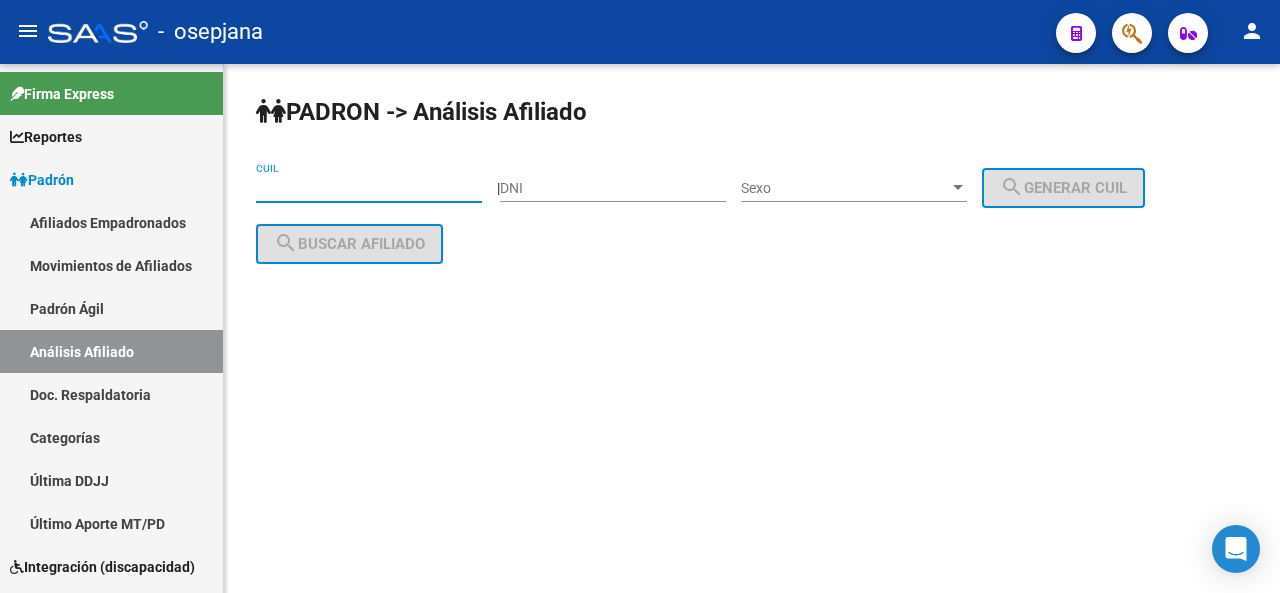 paste on "[CUIL]" 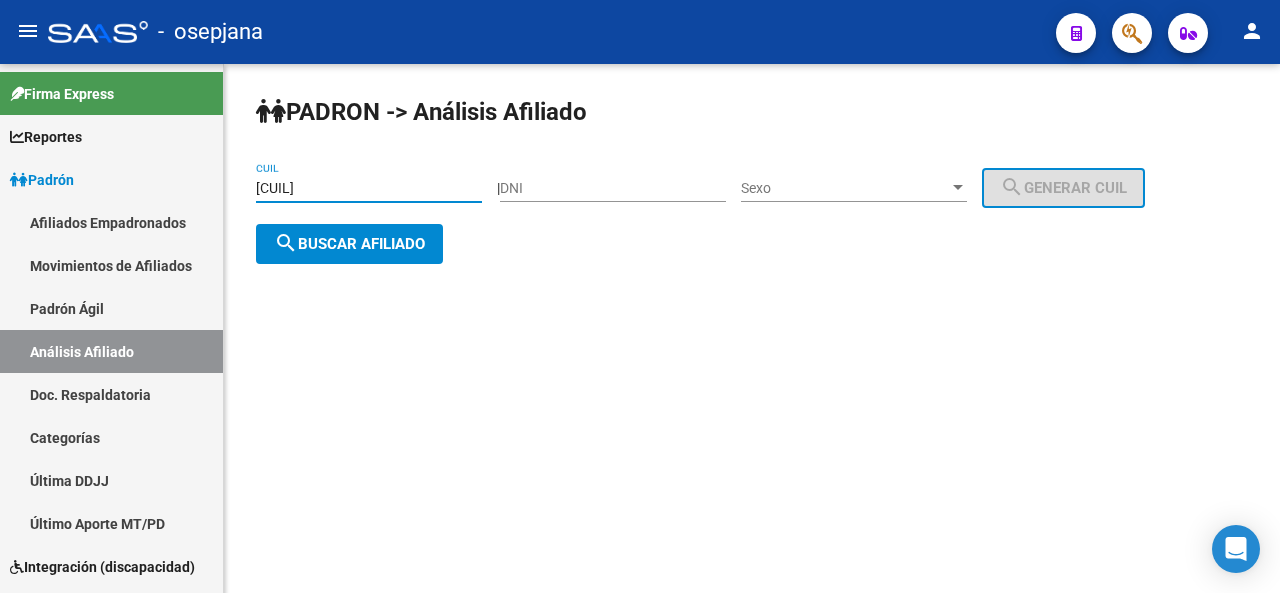 type on "[CUIL]" 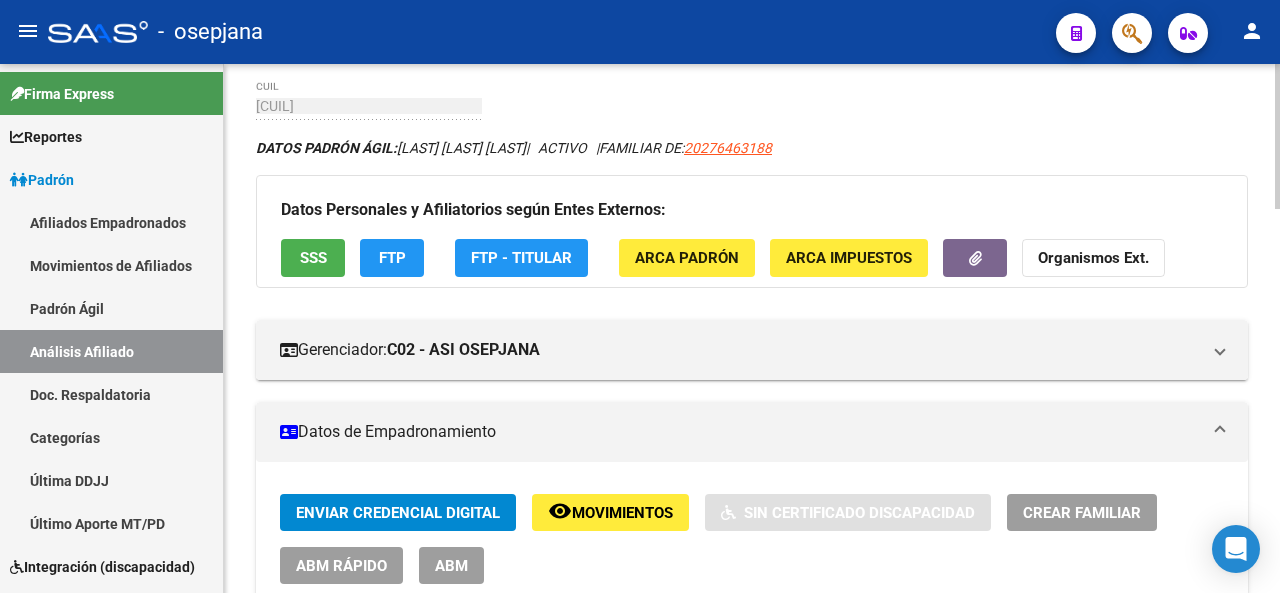 click 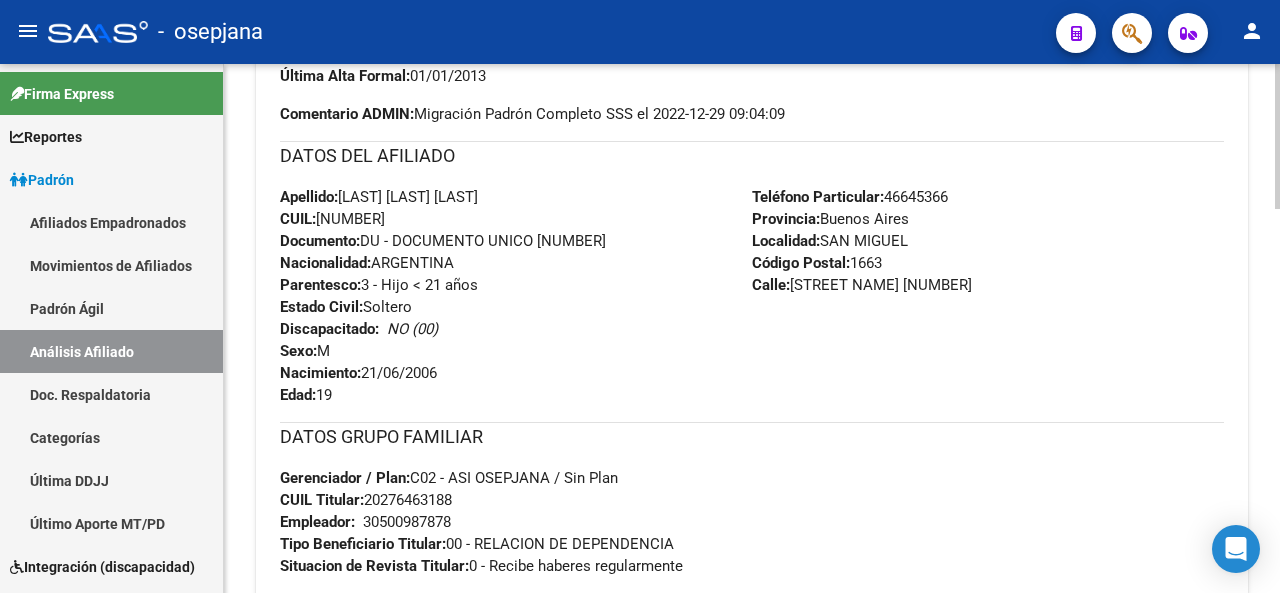 click 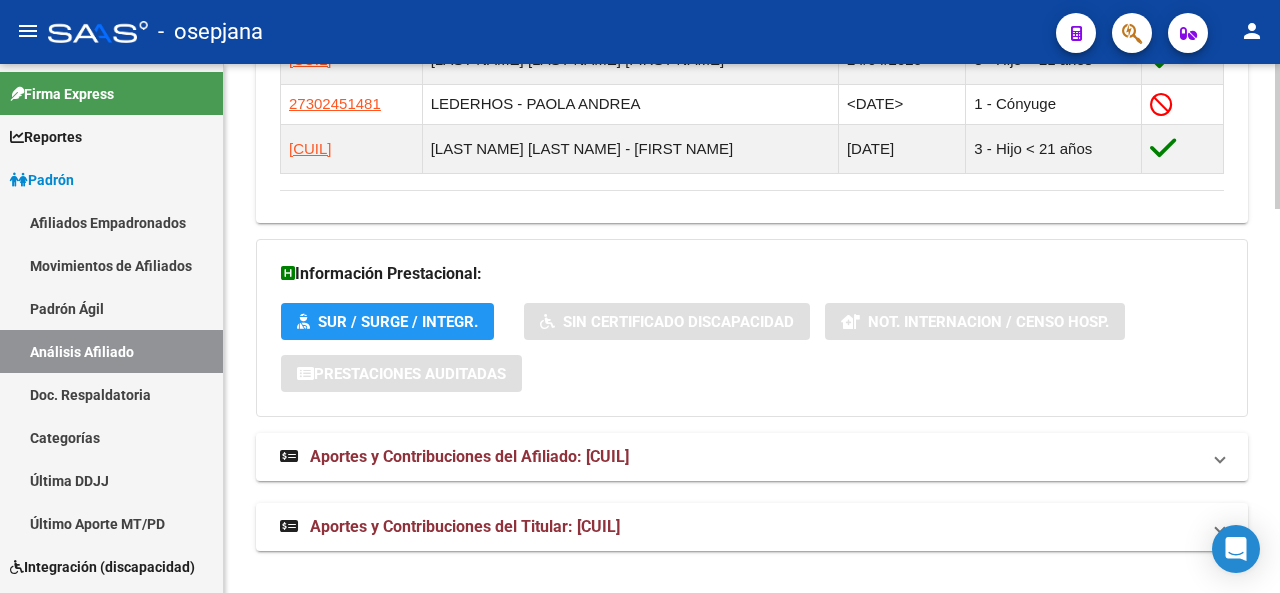 scroll, scrollTop: 1394, scrollLeft: 0, axis: vertical 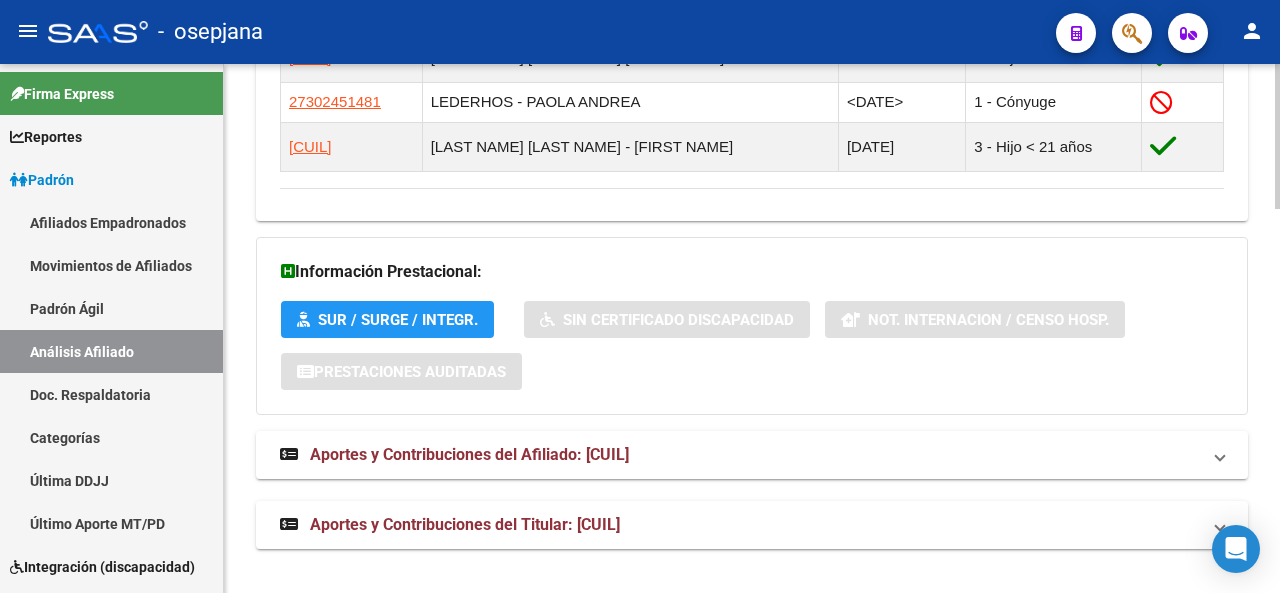 click 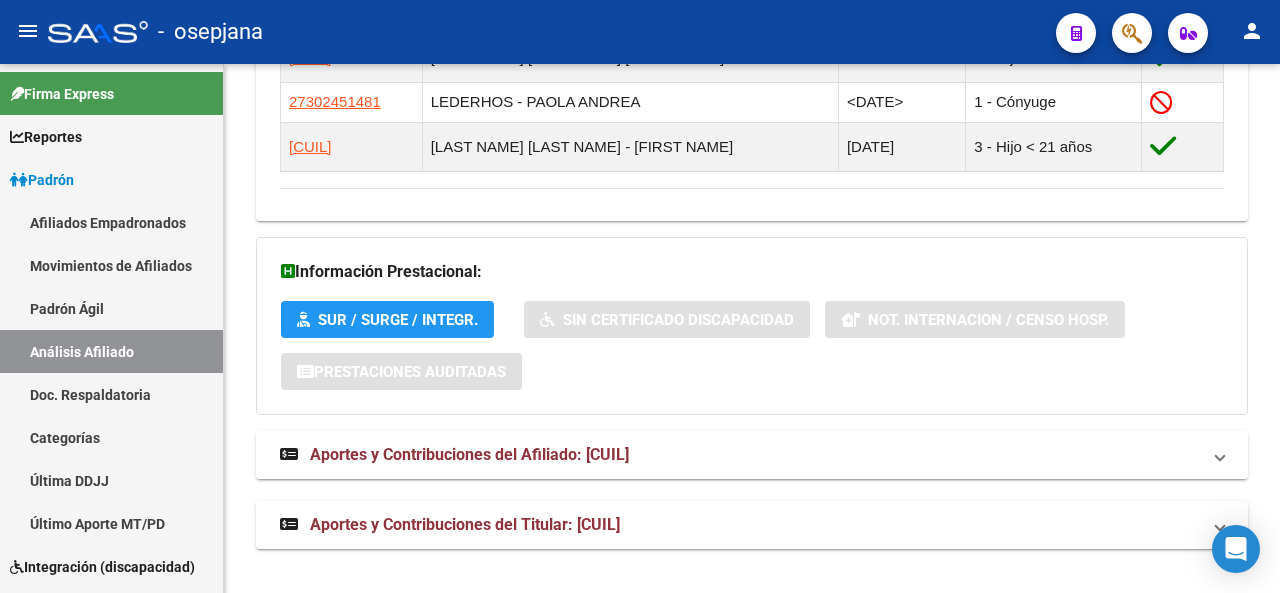 click on "Aportes y Contribuciones del Afiliado: [CUIL]" at bounding box center [740, 455] 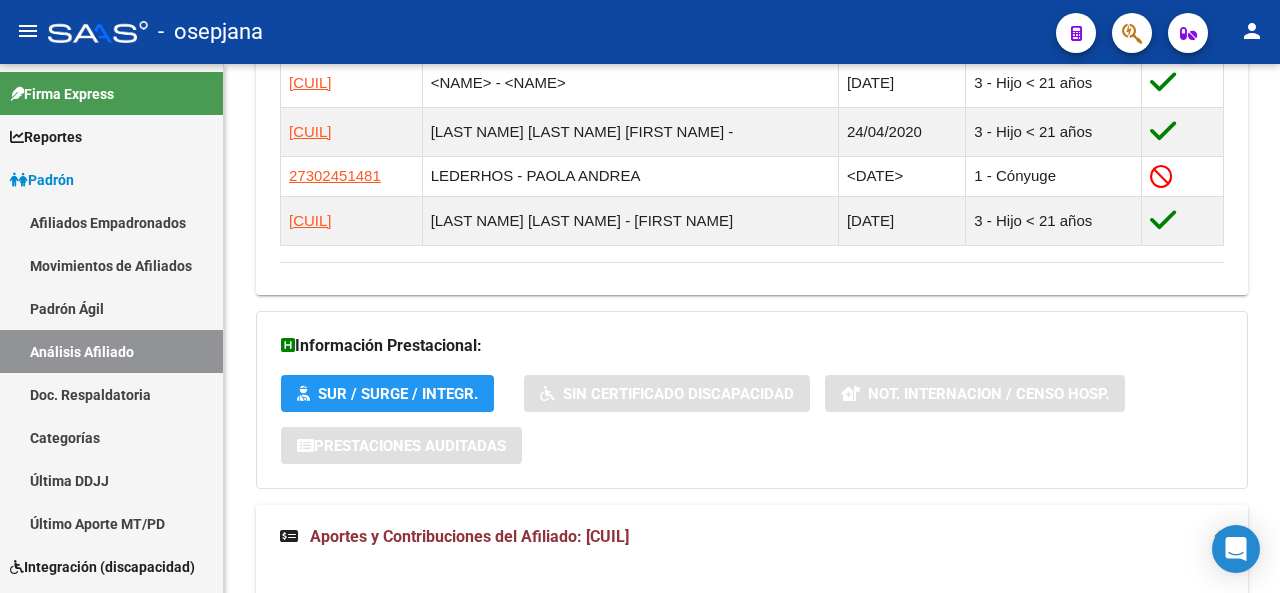 scroll, scrollTop: 1214, scrollLeft: 0, axis: vertical 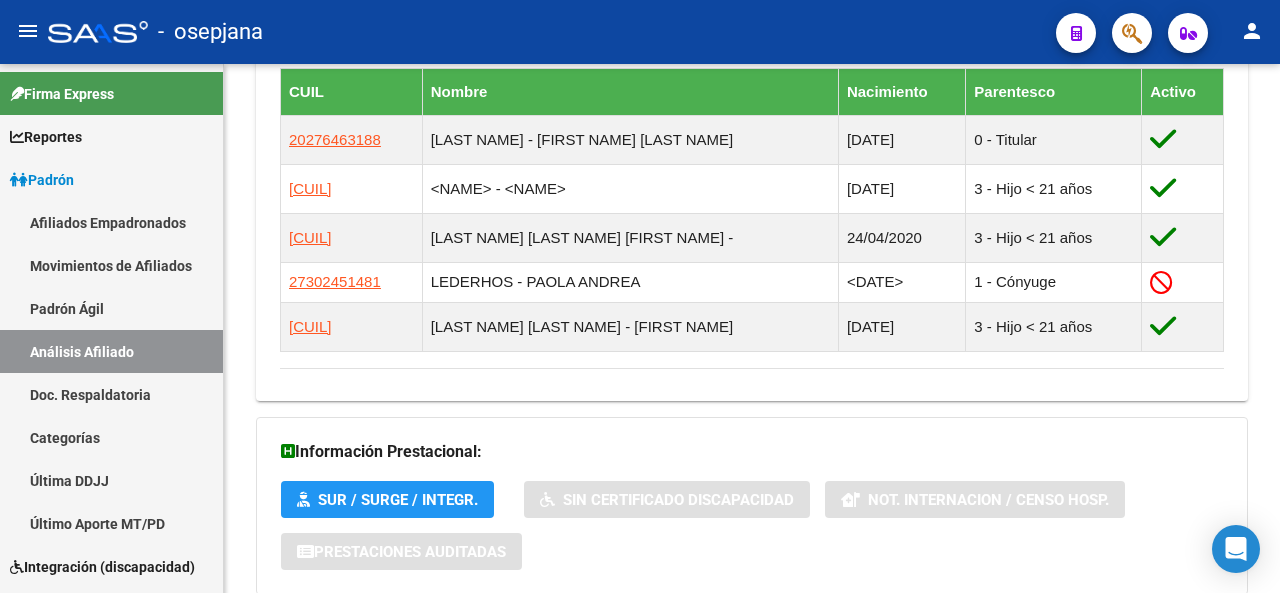 click 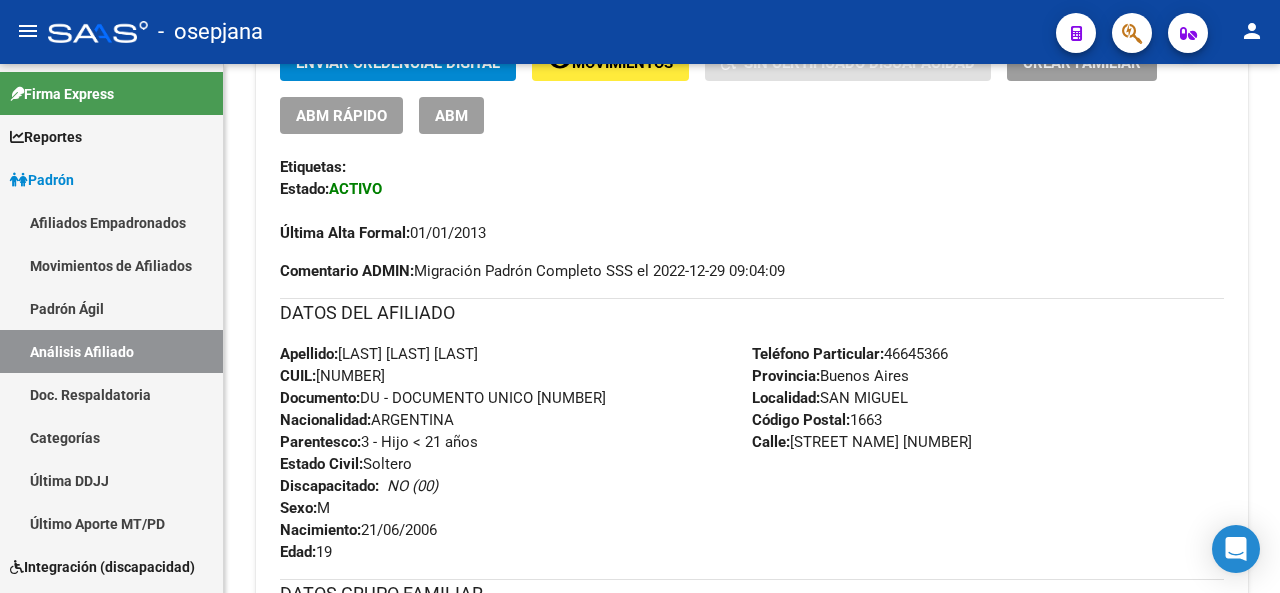 scroll, scrollTop: 0, scrollLeft: 0, axis: both 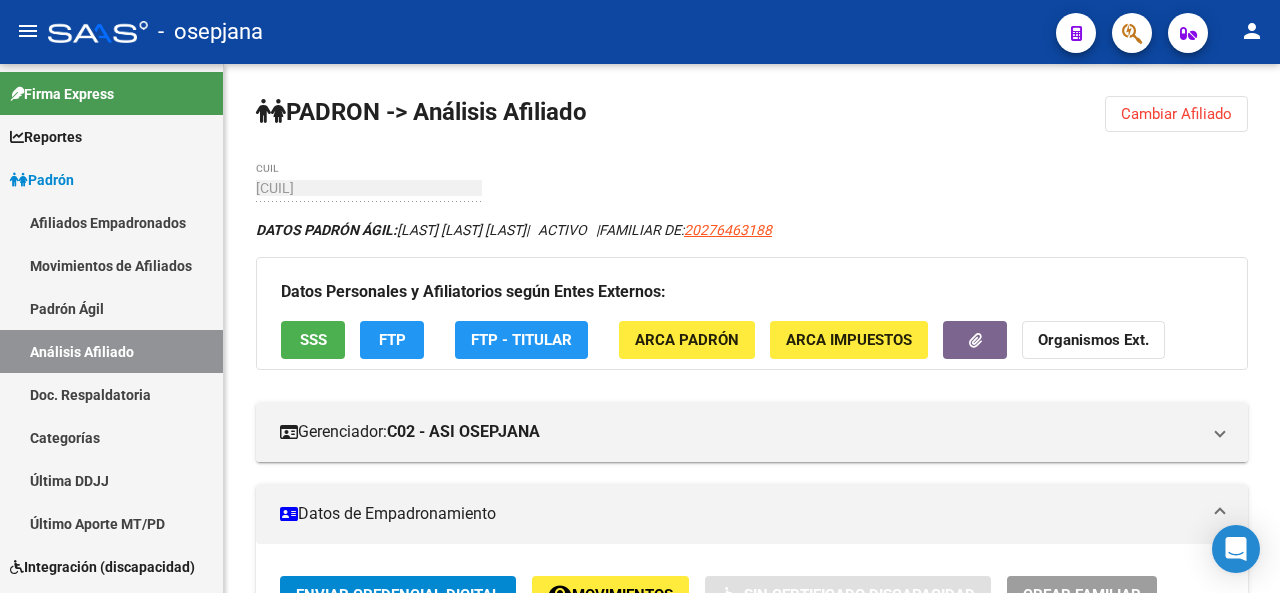 click on "menu -  osepjana  person    Firma Express     Reportes Padrón Traspasos x O.S. Traspasos x Gerenciador Traspasos x Provincia Nuevos Aportantes Métricas - Padrón SSS Métricas - Crecimiento Población    Padrón Afiliados Empadronados Movimientos de Afiliados Padrón Ágil Análisis Afiliado Doc. Respaldatoria Categorías Última DDJJ Último Aporte MT/PD    Integración (discapacidad) Certificado Discapacidad    Explorador de Archivos Sistemas Externos Inserciones Manuales de Padrón Ágil SSS Traspasos Res. 01/2025 y Revs. Opciones Diarias (+) RG - Altas ONLINE (+) RG - Bajas ONLINE (+) MT - Altas ONLINE (+) MT - Bajas ONLINE (+) MT - Adhesiones (+) Padrón Completo SSS MT - Bajas Directas Novedades Recibidas Novedades Aceptadas Novedades Rechazadas Padrón Desempleo RG - Expedientes MT - Familiares MT - Inconsistencias RG - Bajas Opción (papel) RG - Altas Opción (papel) MT - Bajas Opción (papel) MT - Altas Opción (papel) RG - Inconsistencias (papel) MT - Efec. Soc. MT - Arg. Trabaja SSS CUIL |" 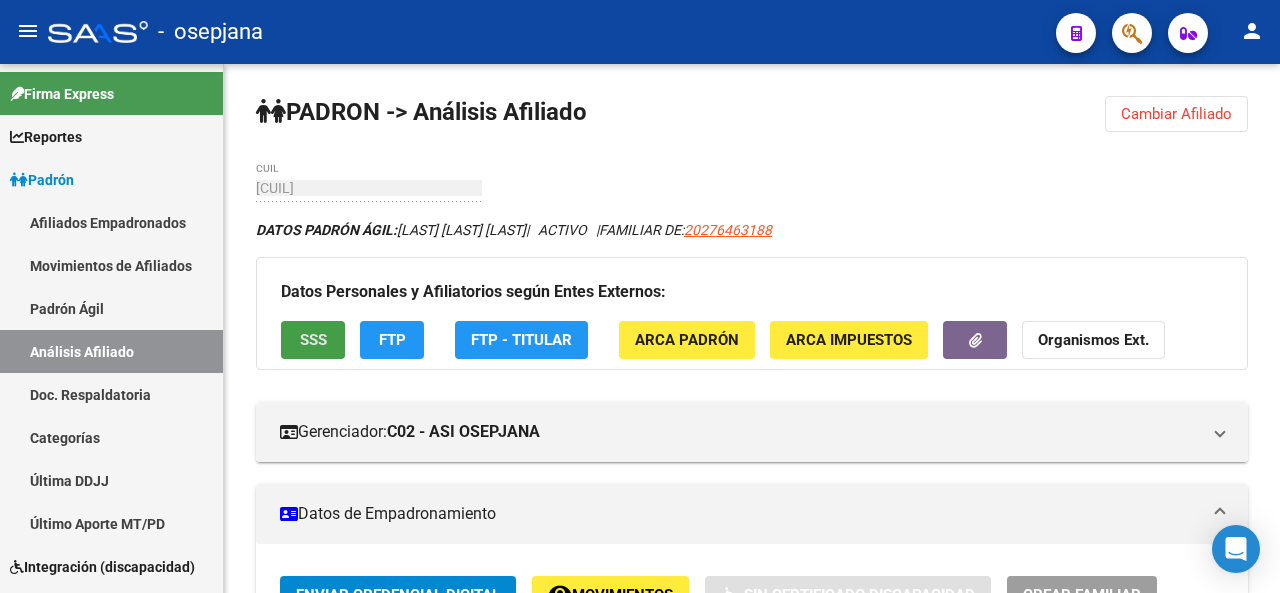 click on "SSS" 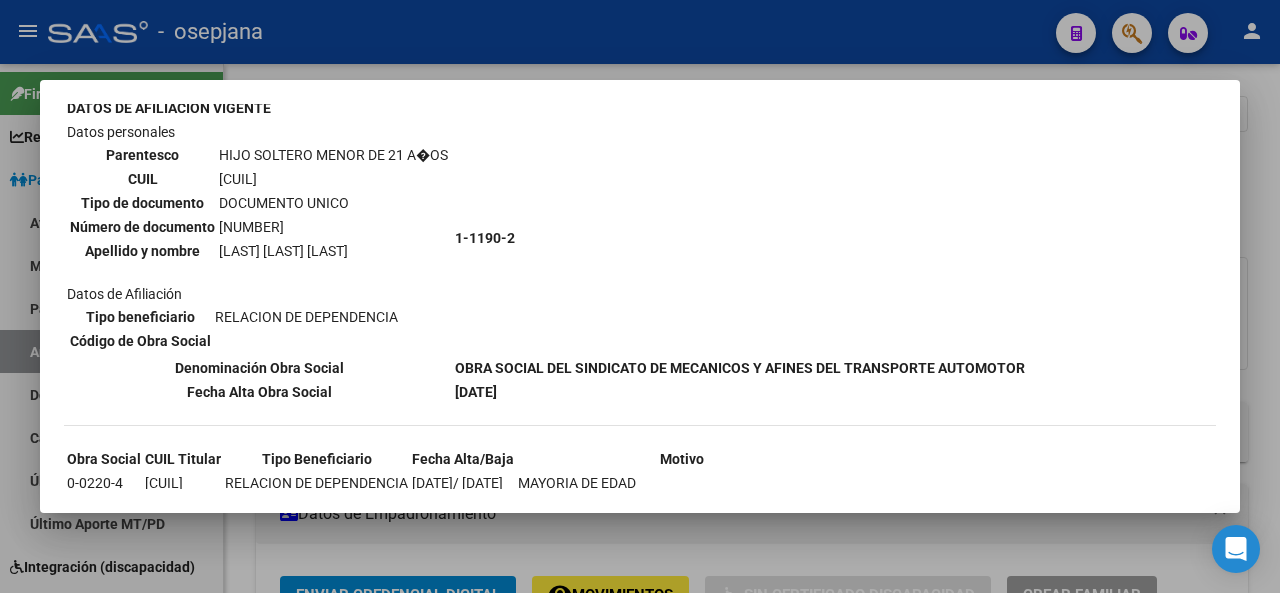 scroll, scrollTop: 126, scrollLeft: 0, axis: vertical 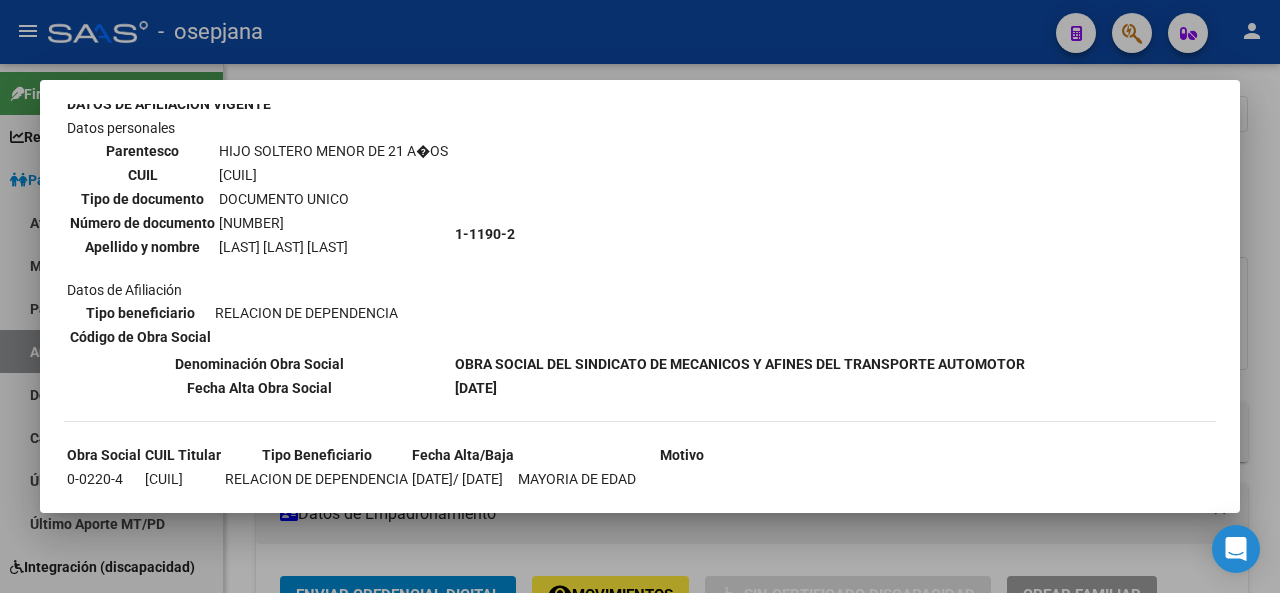 click at bounding box center [640, 296] 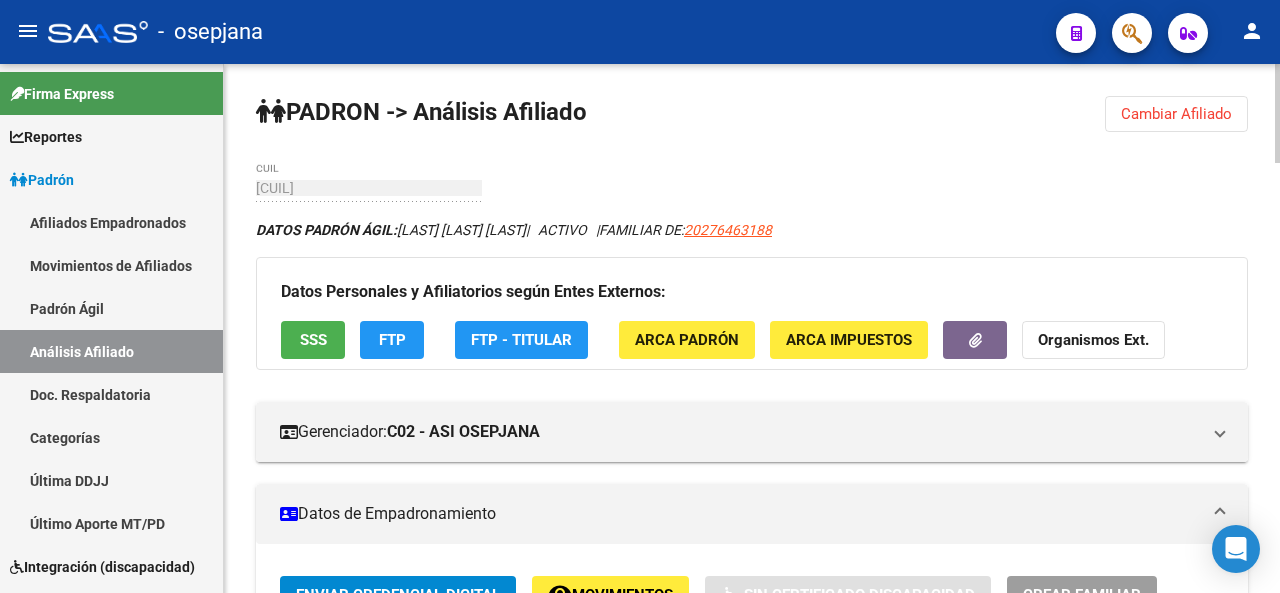 click on "SSS" 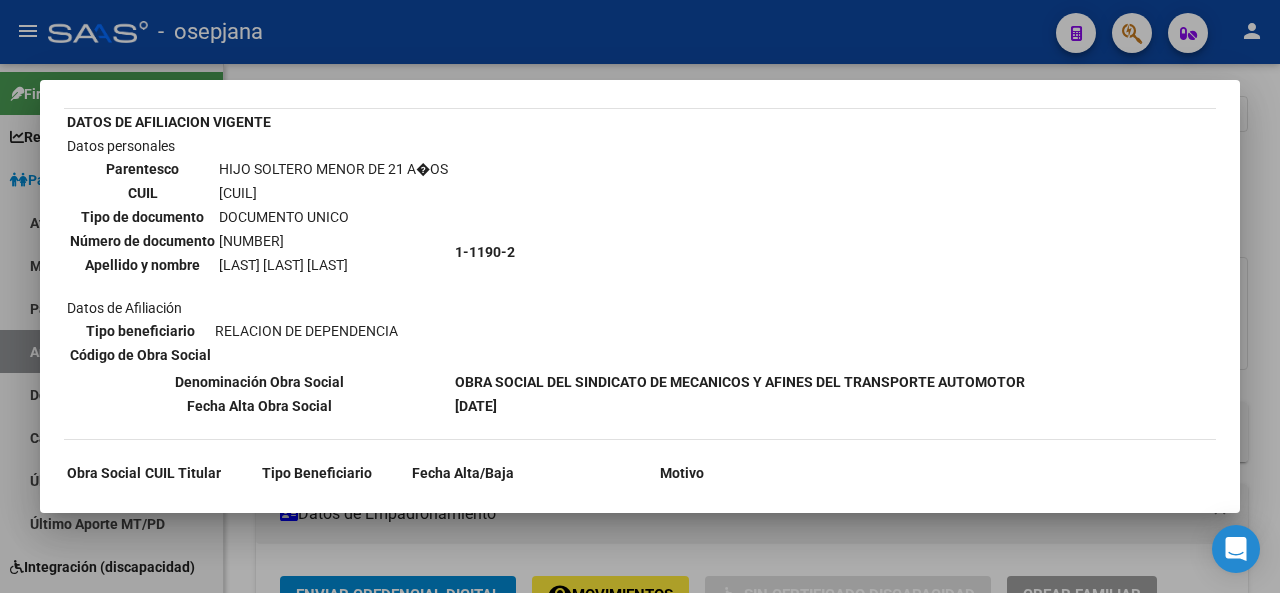 scroll, scrollTop: 108, scrollLeft: 0, axis: vertical 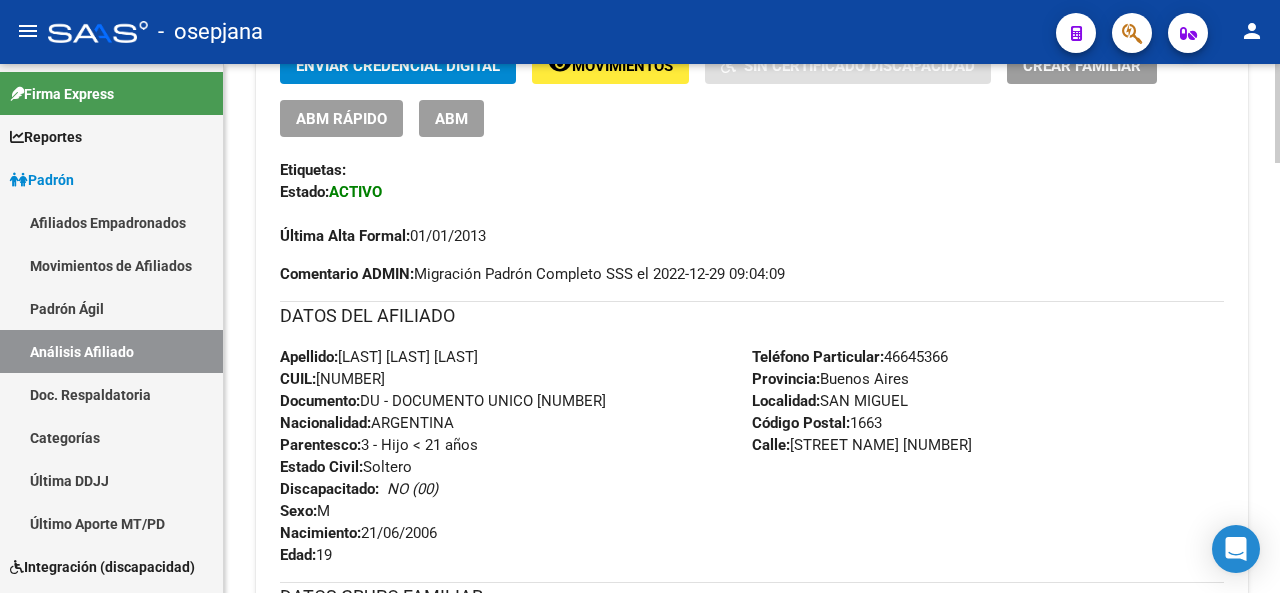 click 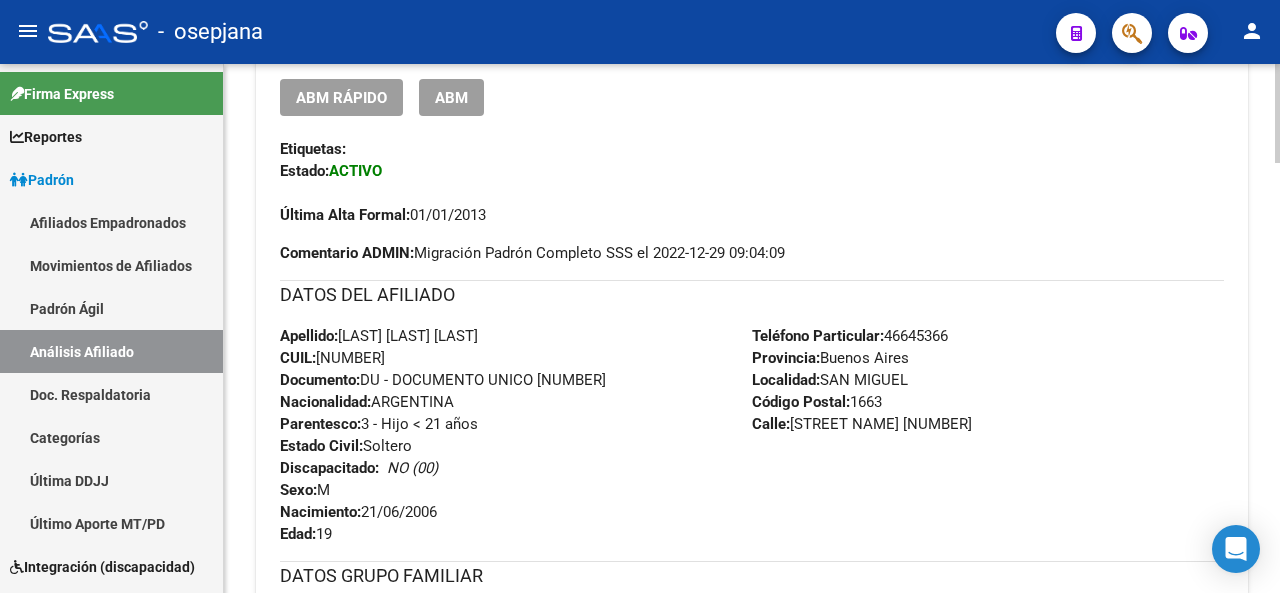 click on "PADRON -> Análisis Afiliado  Cambiar Afiliado
[CUIL] CUIL DATOS PADRÓN ÁGIL:  ROBLES LEDERHOS ALEJO BAUTISTA     |   ACTIVO   |     FAMILIAR DE:  [CUIL] Datos Personales y Afiliatorios según Entes Externos: SSS FTP  FTP - Titular ARCA Padrón ARCA Impuestos Organismos Ext.    Gerenciador:      C02 - ASI OSEPJANA Atención telefónica: Atención emergencias: Otros Datos Útiles:    Datos de Empadronamiento  Enviar Credencial Digital remove_red_eye Movimientos    Sin Certificado Discapacidad Crear Familiar ABM Rápido ABM Etiquetas: Estado: ACTIVO Última Alta Formal:  [DATE] Comentario ADMIN:  Migración Padrón Completo SSS el 2022-12-29 09:04:09 DATOS DEL AFILIADO Apellido:  ALEJO BAUTISTA ROBLES LEDERHOS CUIL:  [CUIL] Documento:  DU - DOCUMENTO UNICO [NUMBER]  Nacionalidad:  ARGENTINA Parentesco:  3 - Hijo < 21 años Estado Civil:  Soltero Discapacitado:    NO (00) Sexo:  M Nacimiento:  [DATE] Edad:  19  Teléfono Particular:  [PHONE]             Provincia:  1663 |" 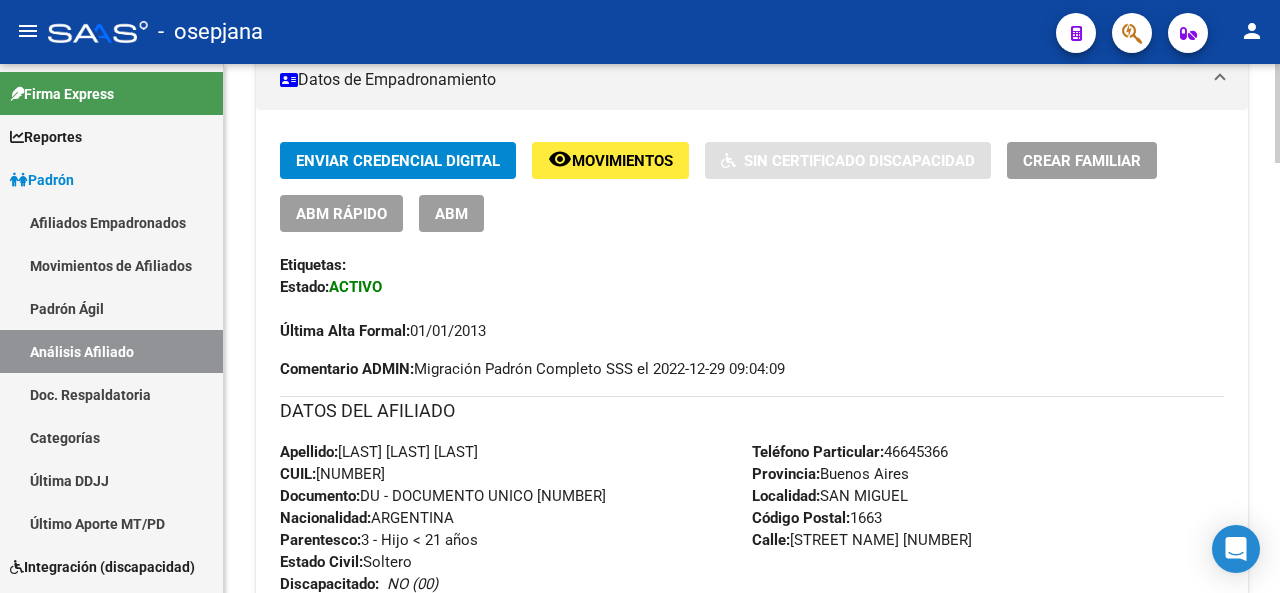 click 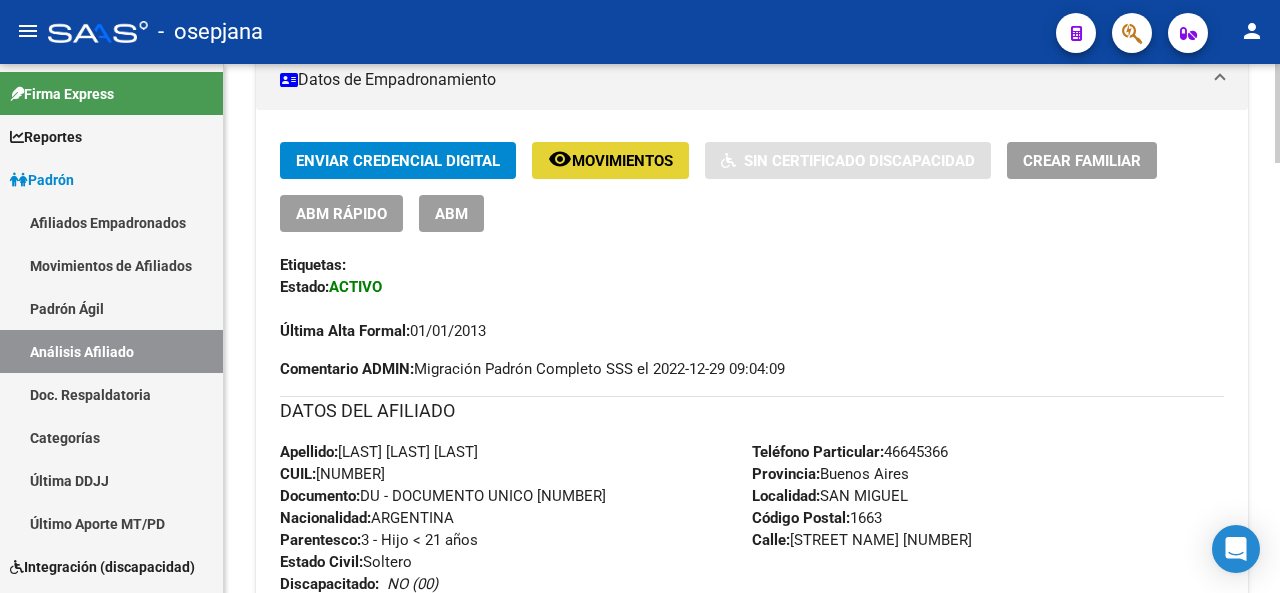 click on "Movimientos" 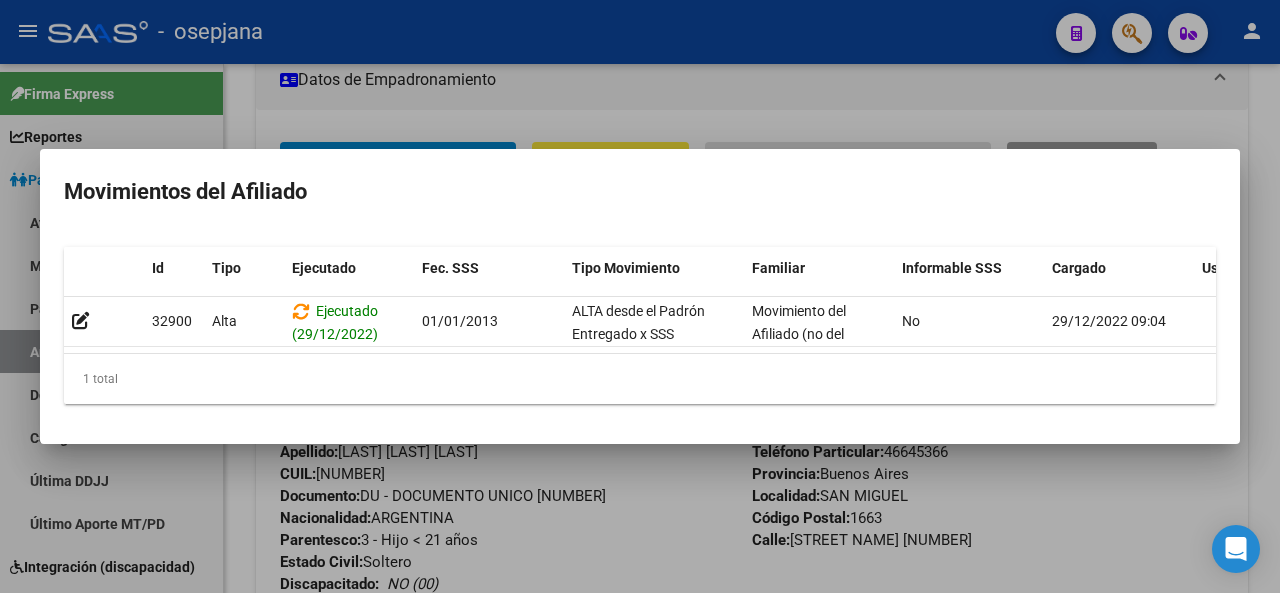 click at bounding box center [640, 296] 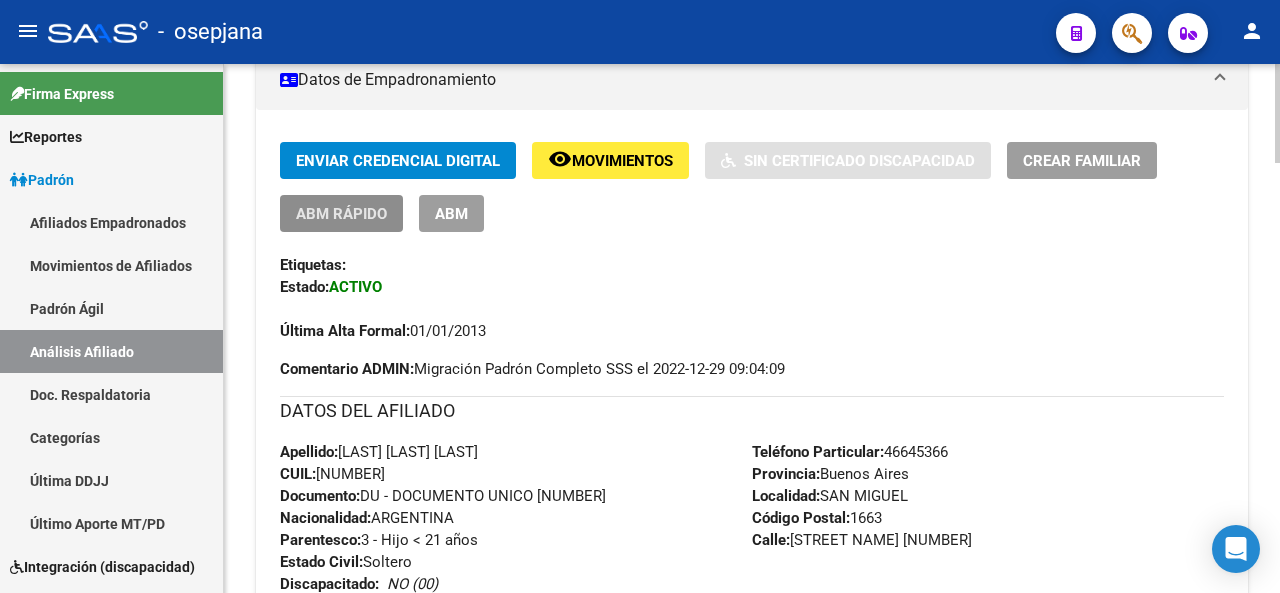 click on "ABM Rápido" 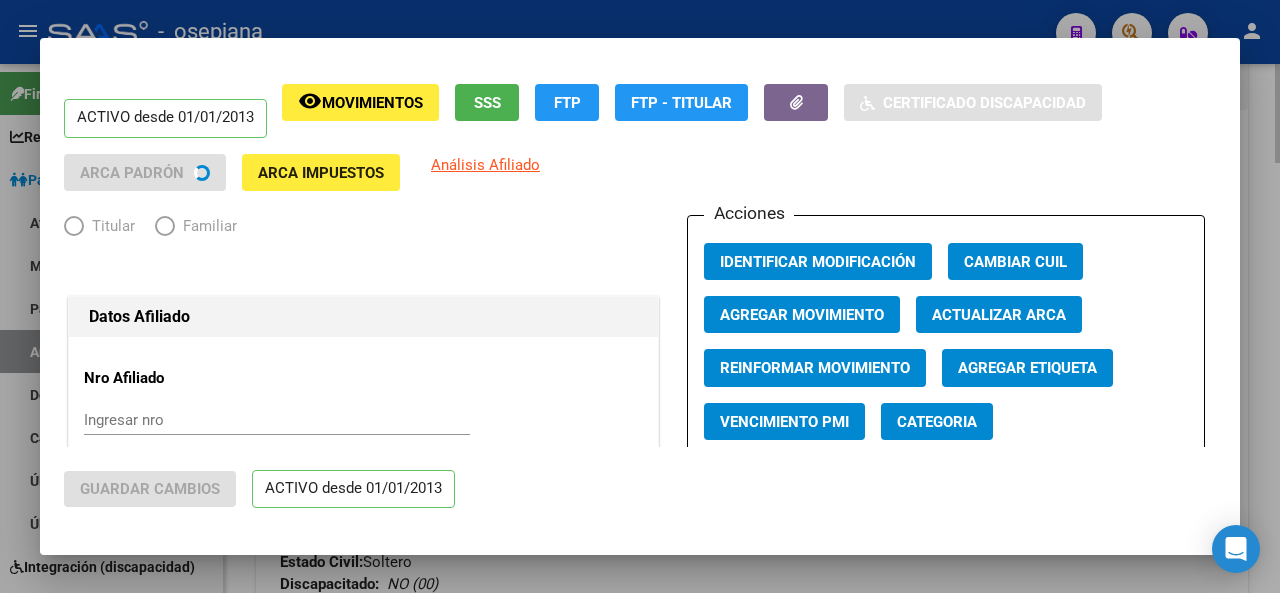 radio on "true" 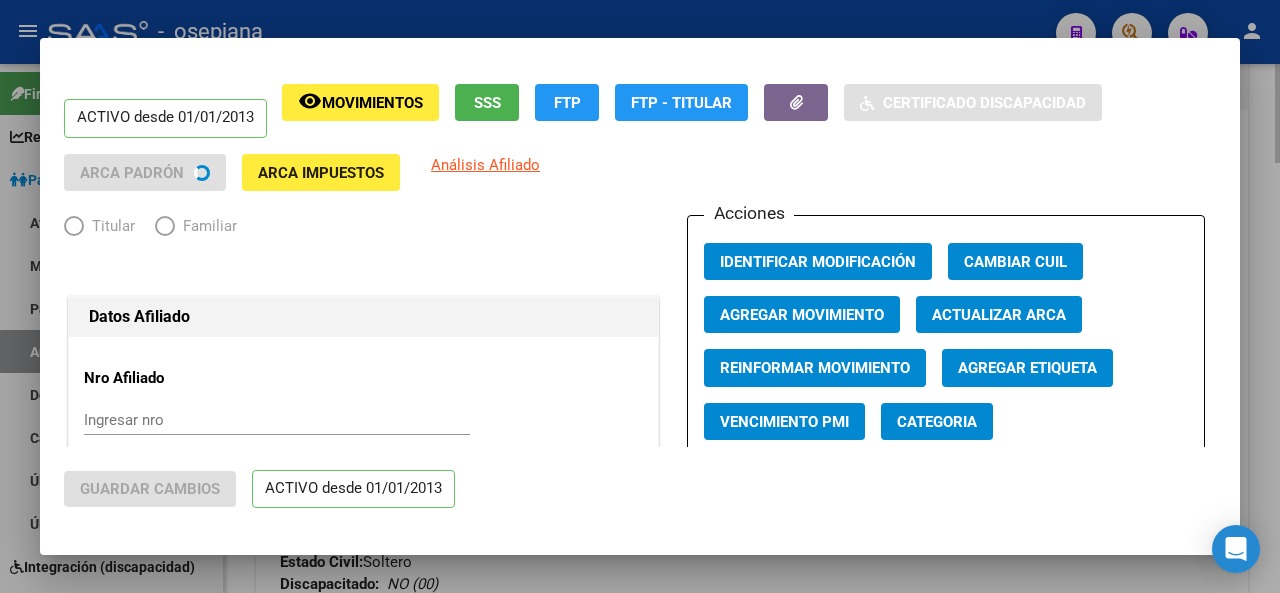 type on "[CUIL]" 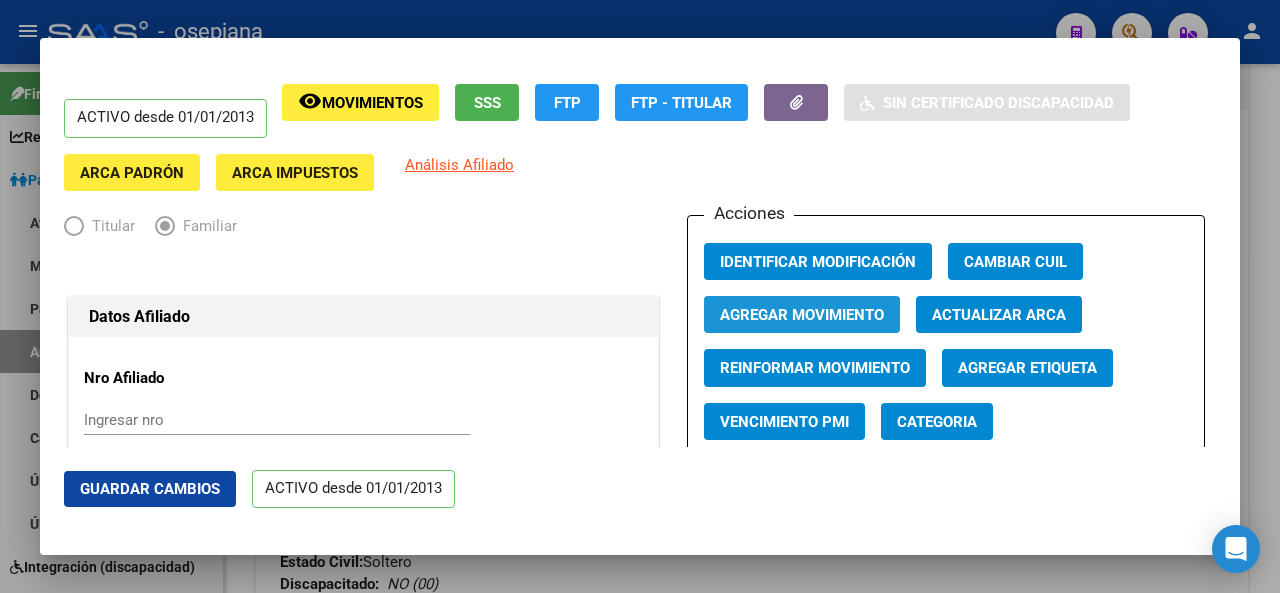 click on "Agregar Movimiento" 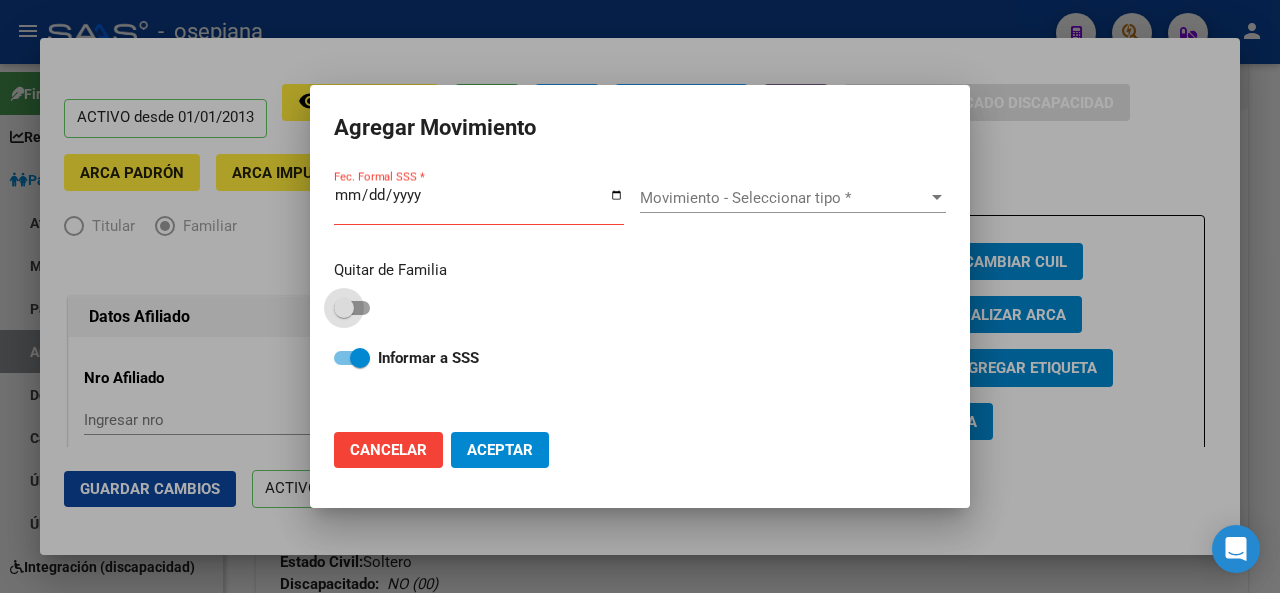 click at bounding box center (352, 308) 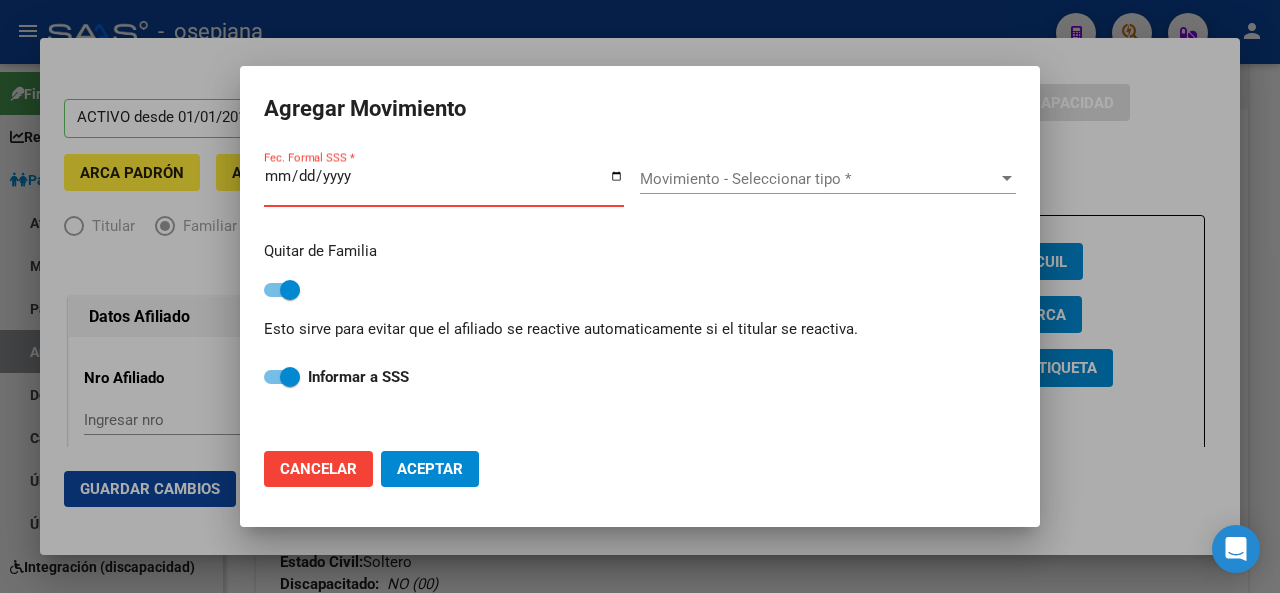 click on "Fec. Formal SSS *" at bounding box center (444, 184) 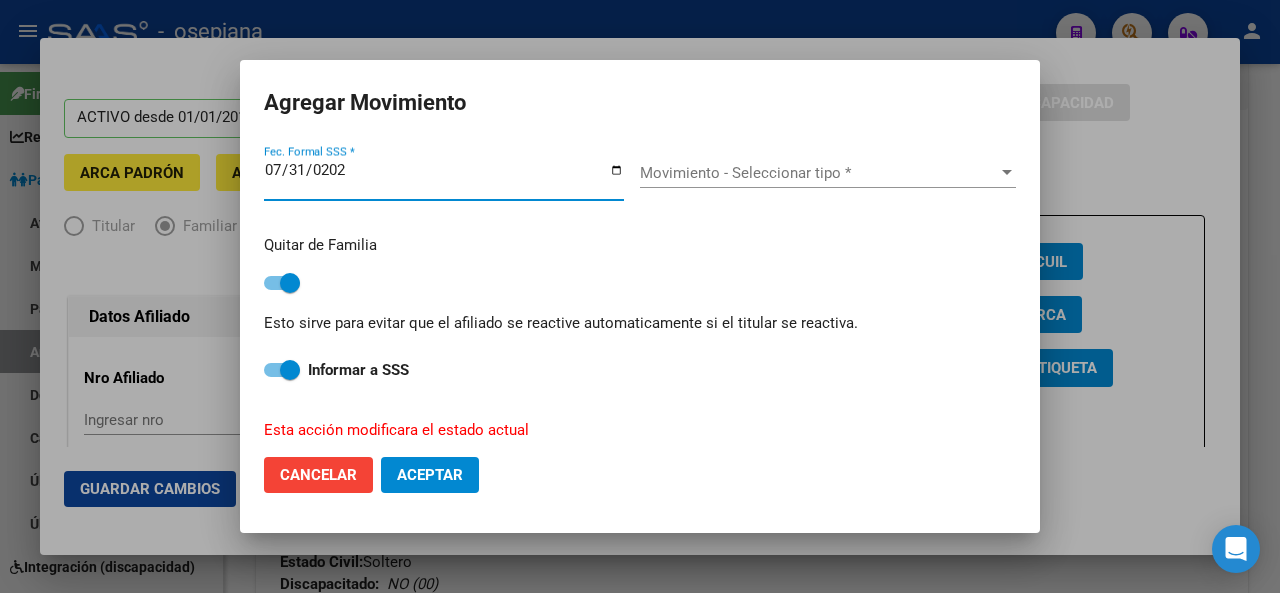 type on "2025-07-31" 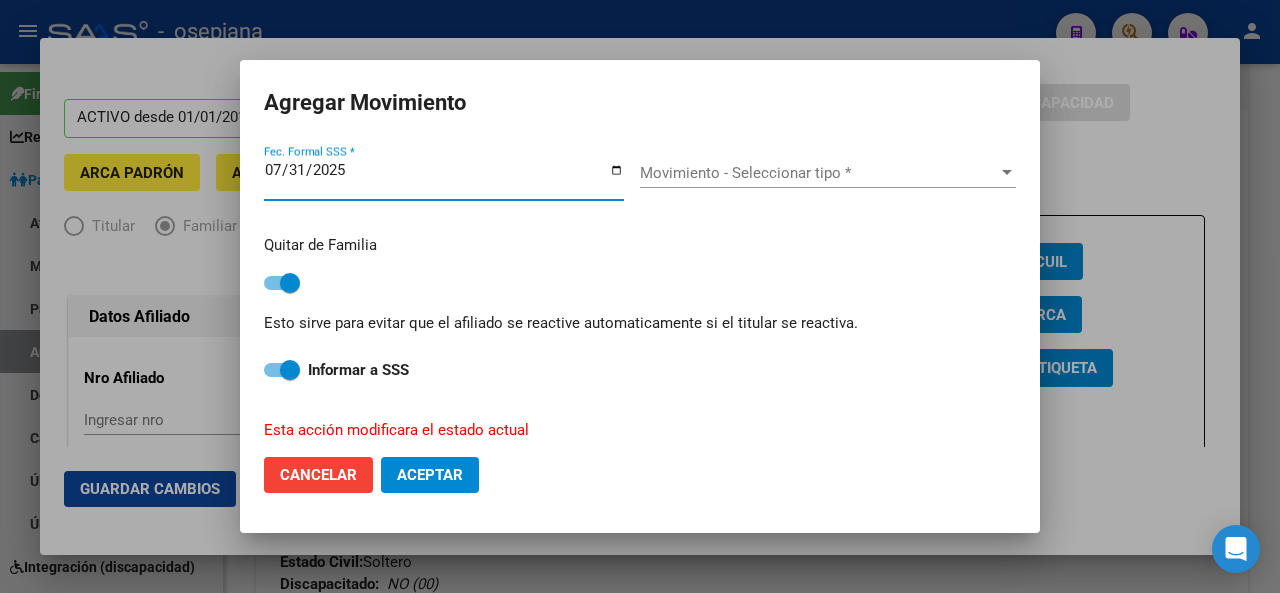 click on "Movimiento - Seleccionar tipo *" at bounding box center (819, 173) 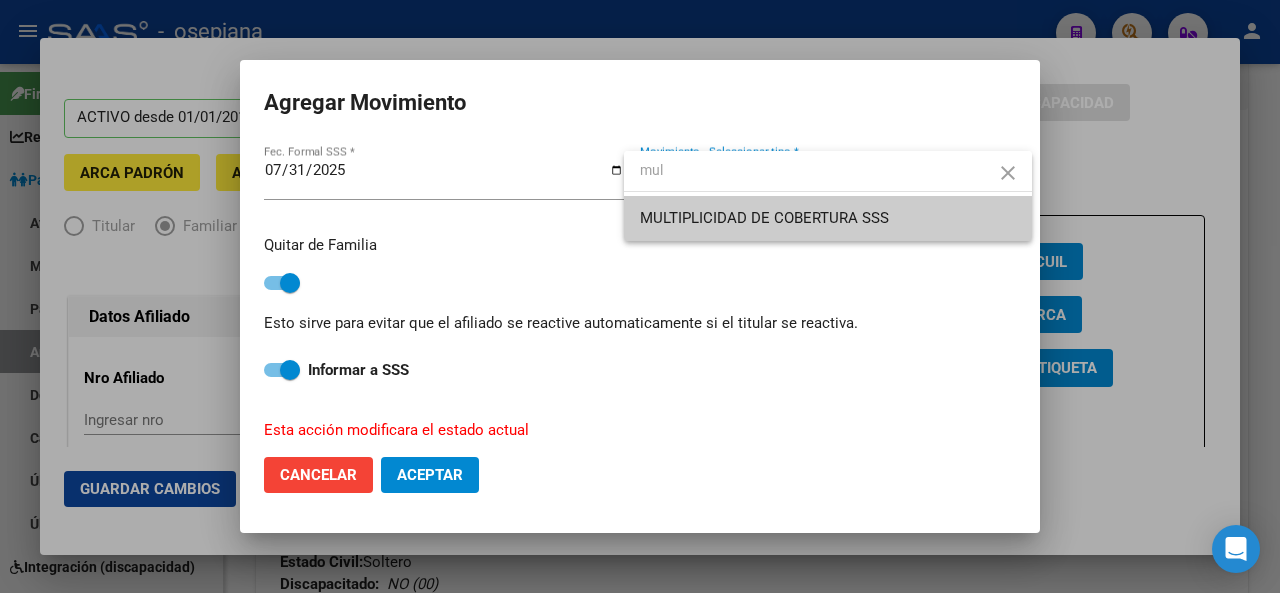 type on "mul" 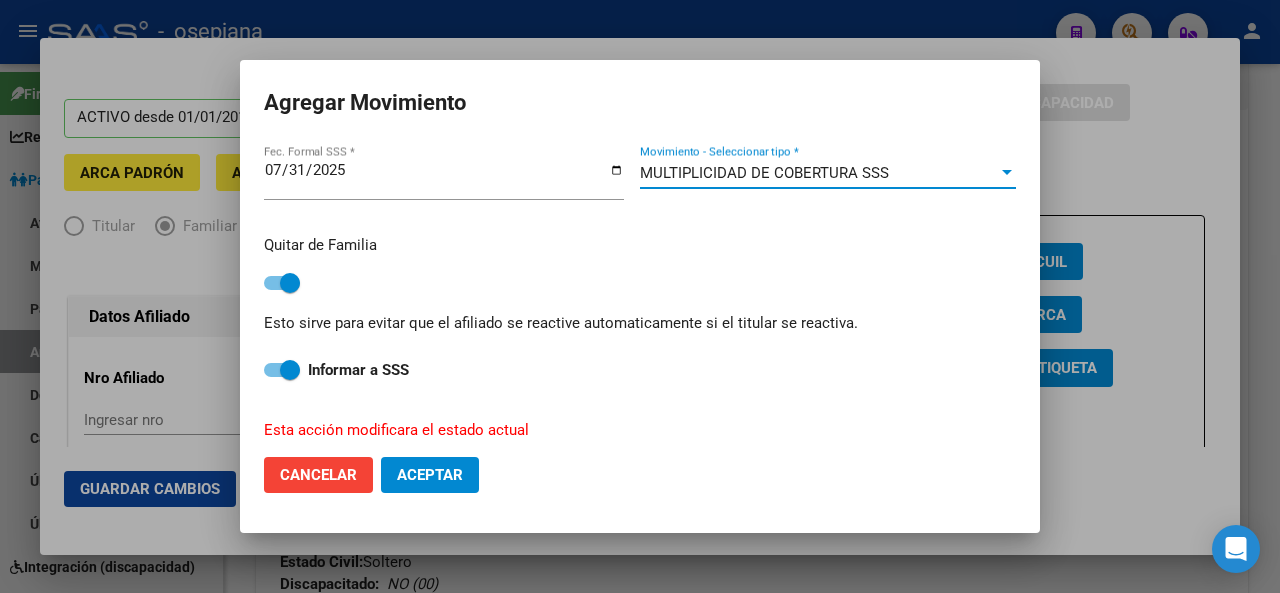 click on "Aceptar" 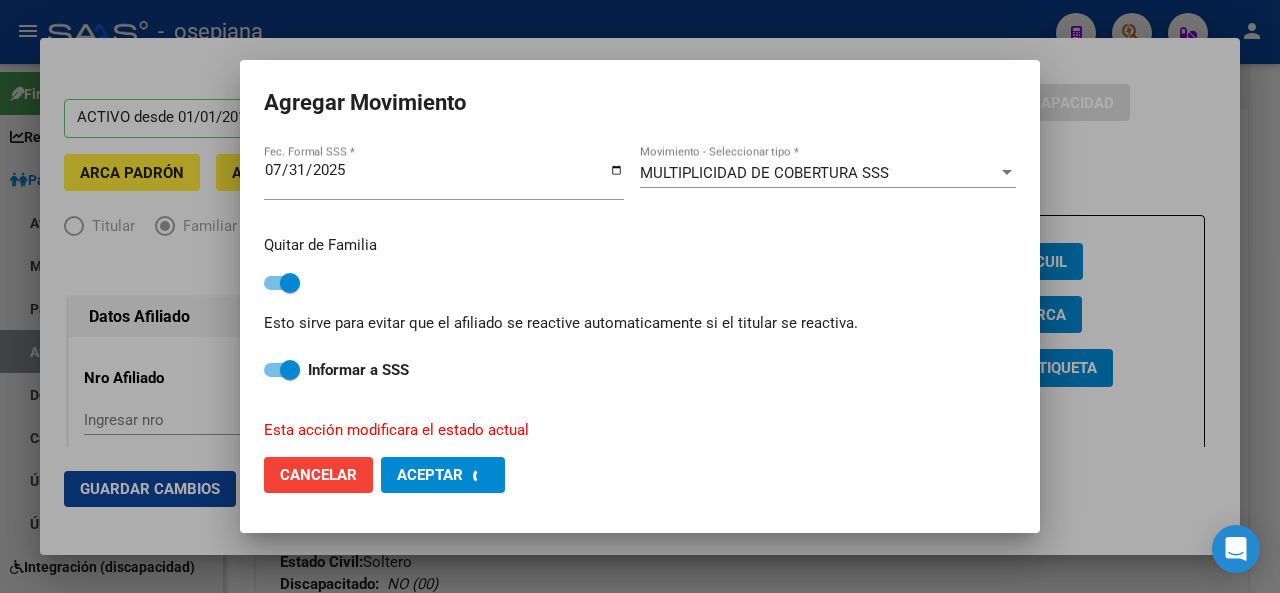 checkbox on "false" 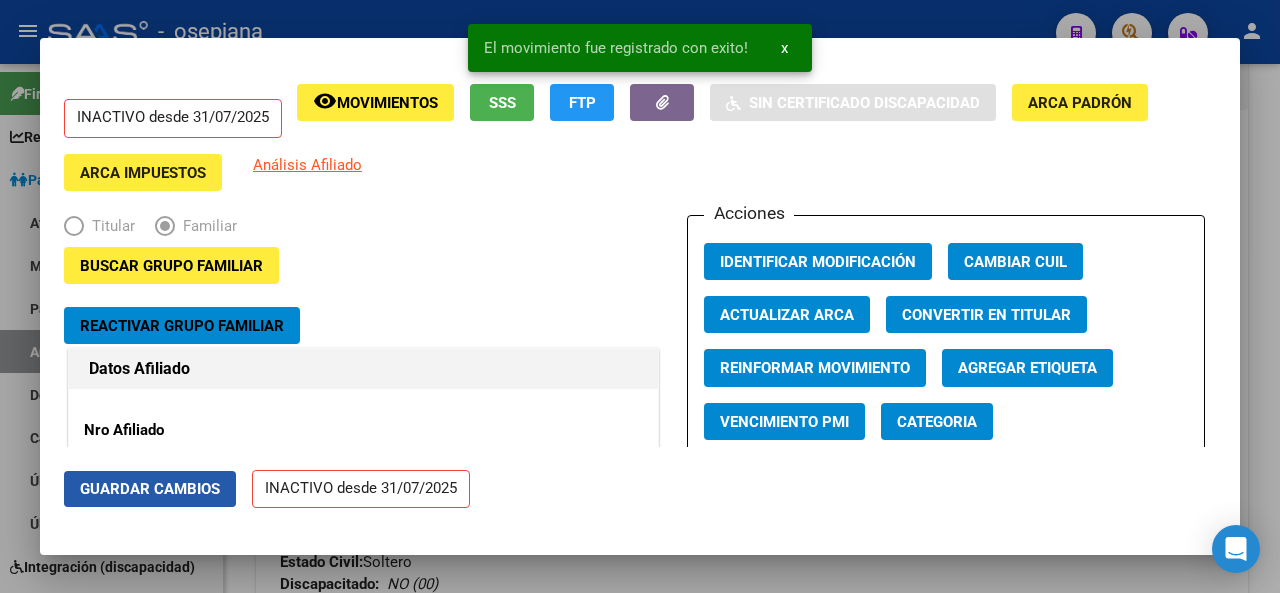 click on "Guardar Cambios" 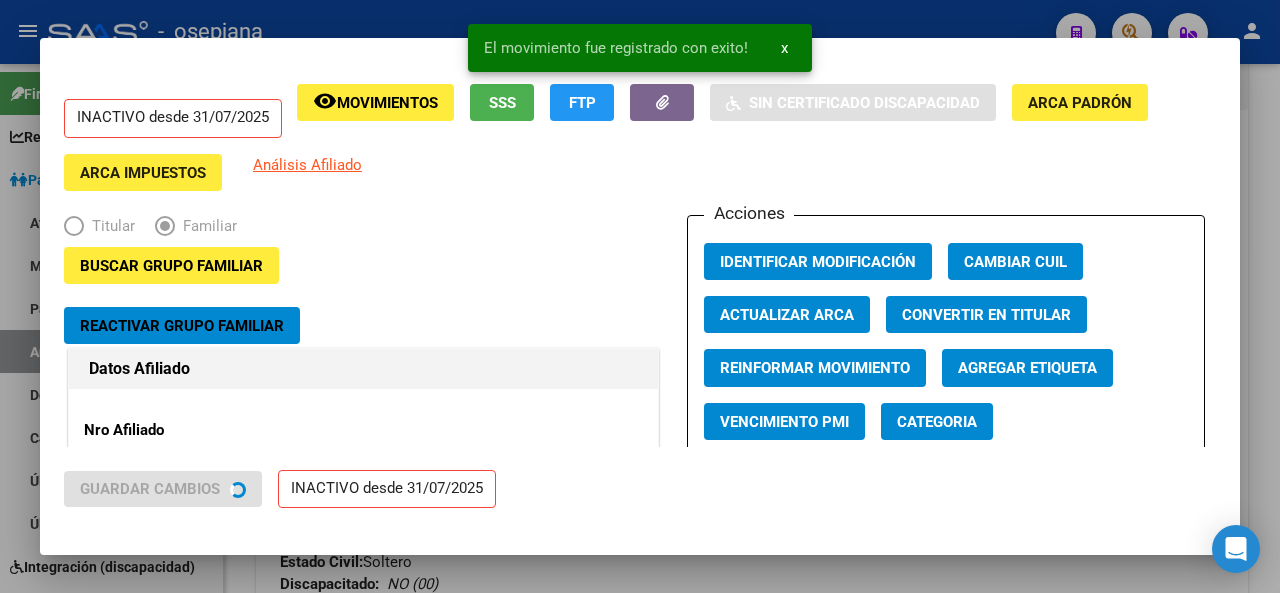 click at bounding box center [640, 296] 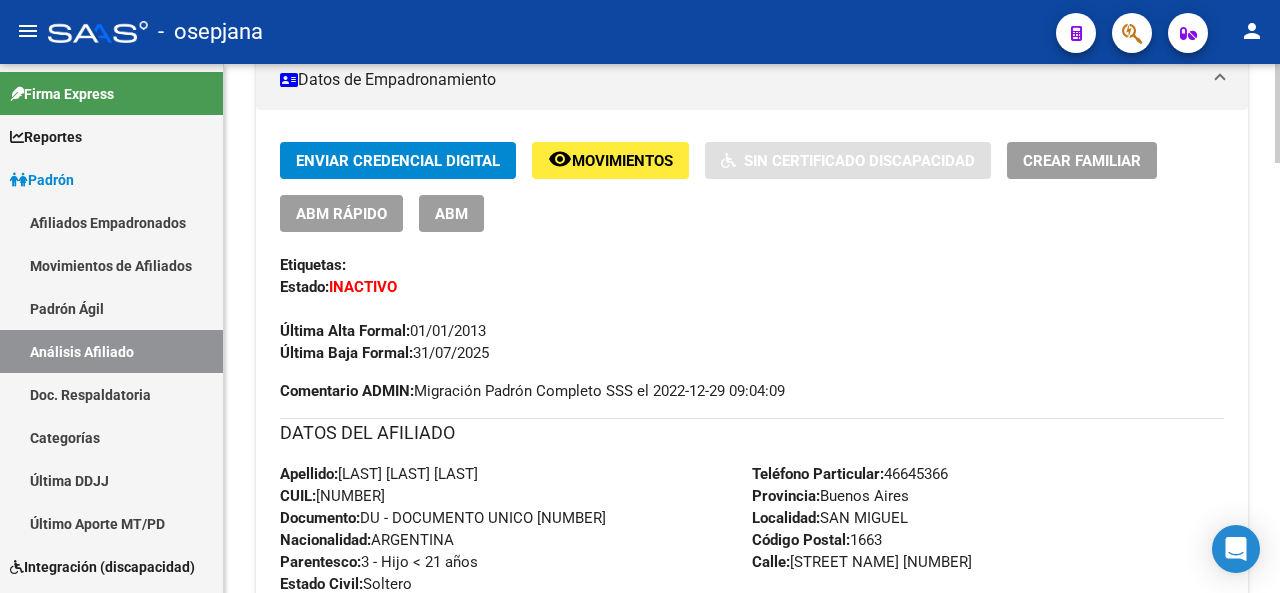 click 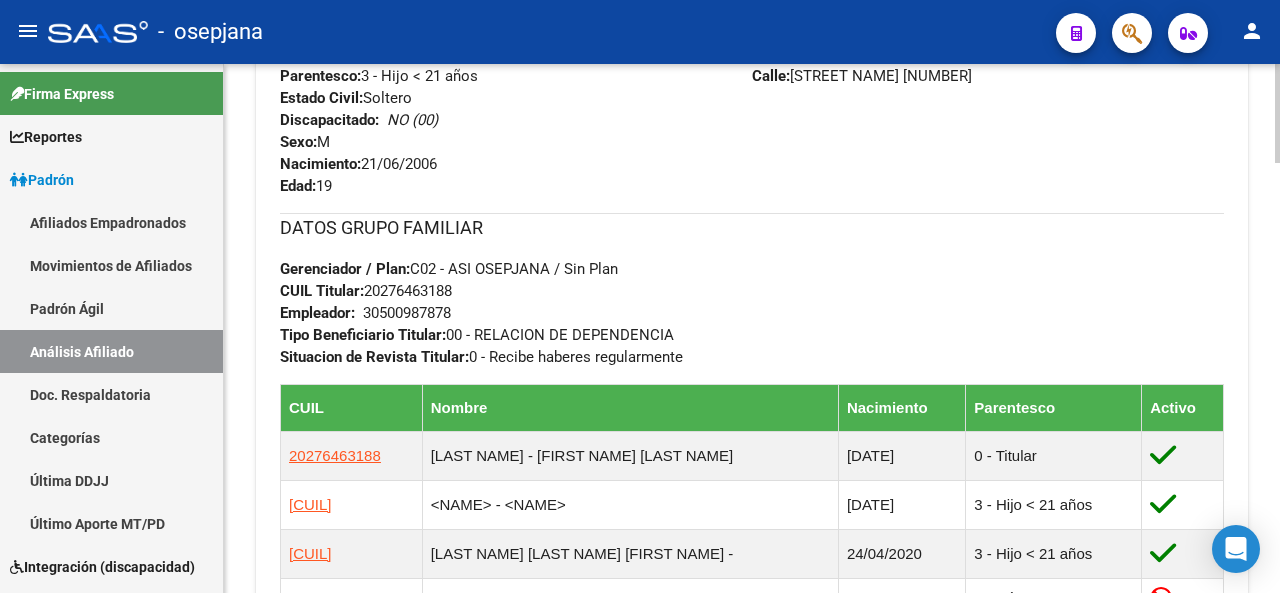 click 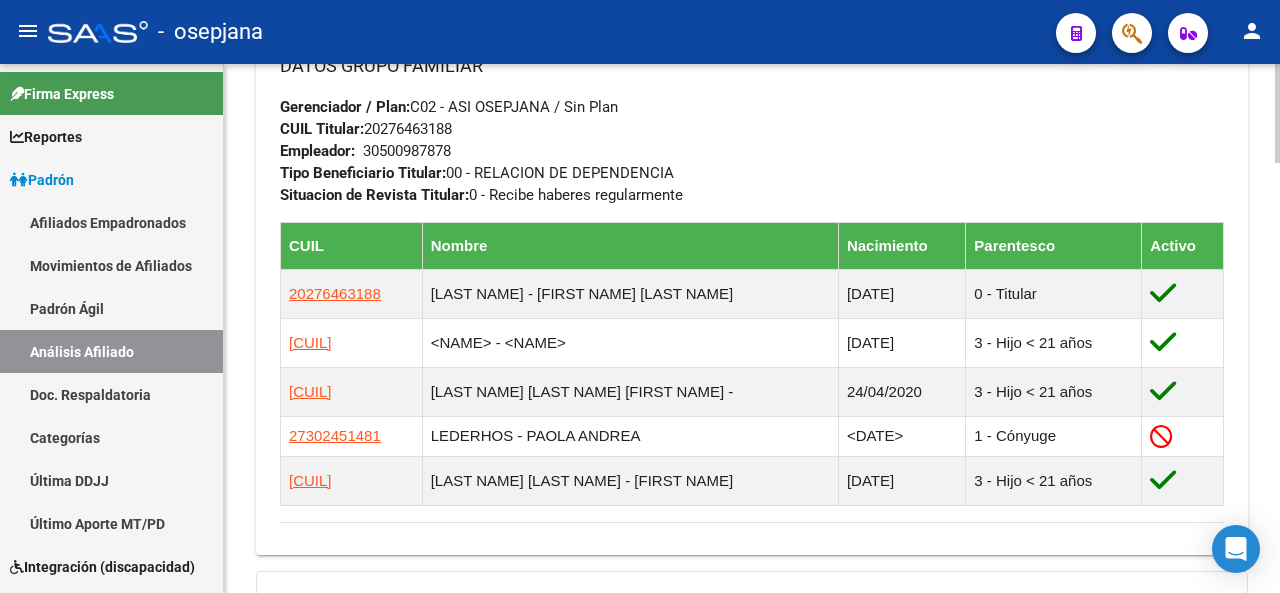 scroll, scrollTop: 1085, scrollLeft: 0, axis: vertical 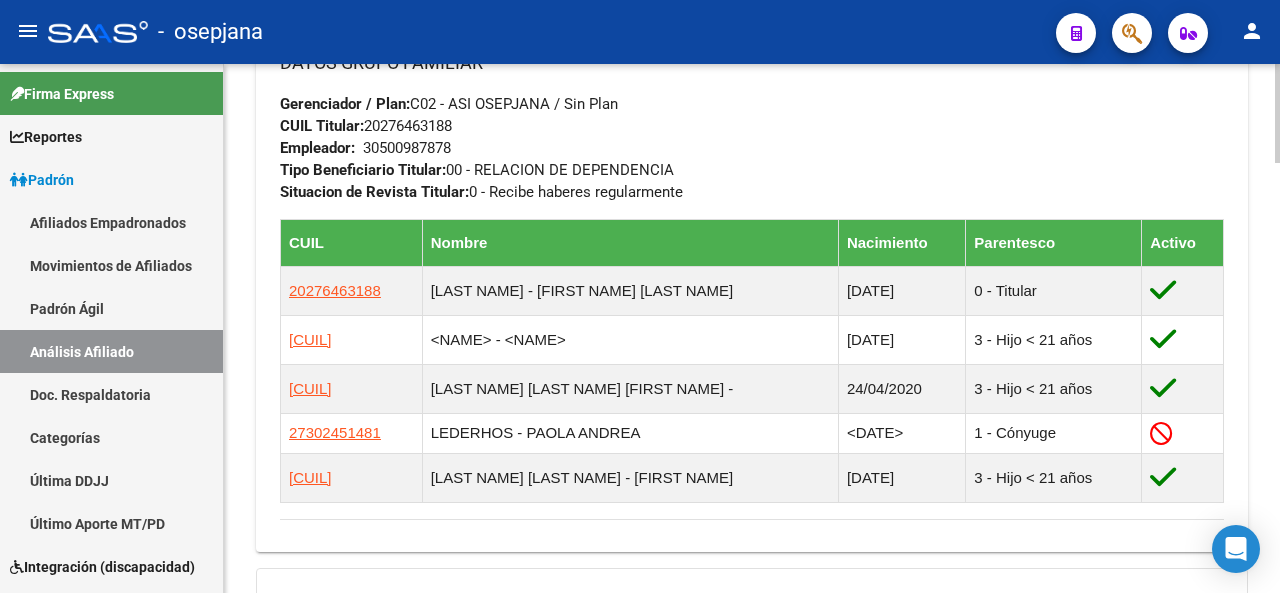 click 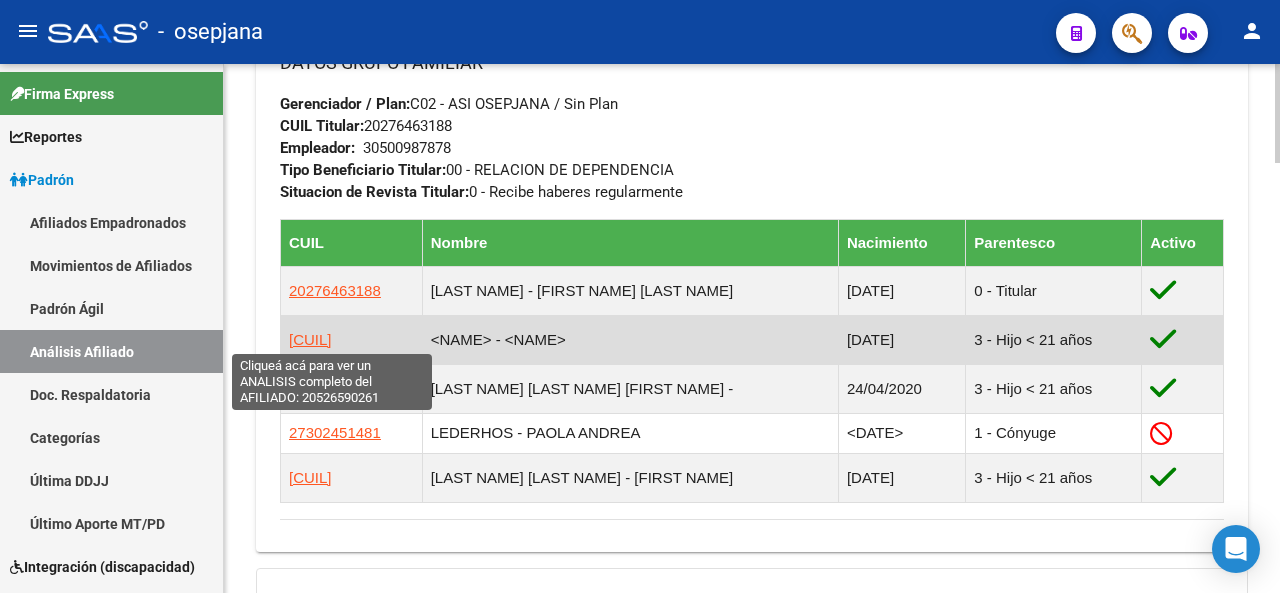 click on "[CUIL]" at bounding box center (310, 339) 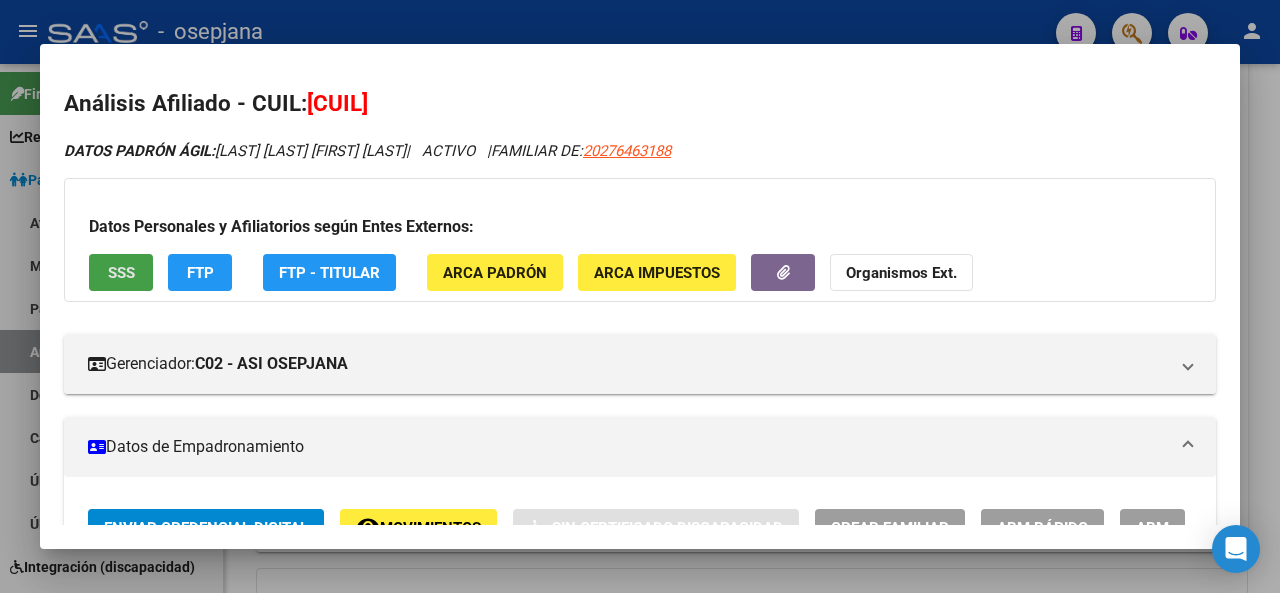 click on "SSS" at bounding box center [121, 272] 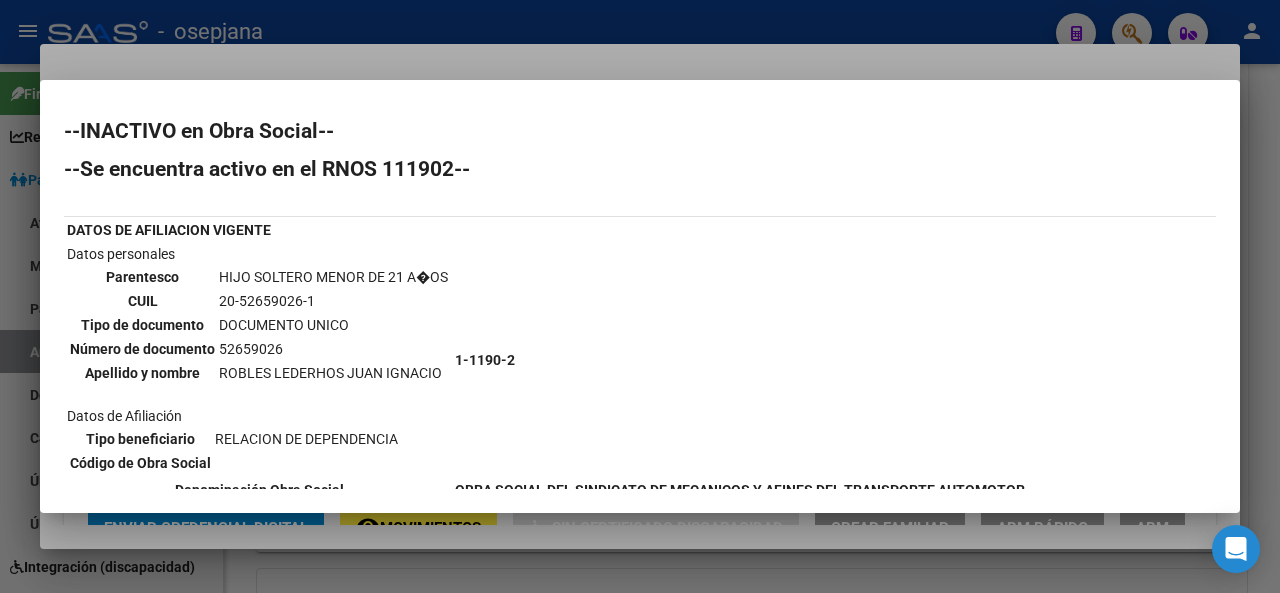 scroll, scrollTop: 79, scrollLeft: 0, axis: vertical 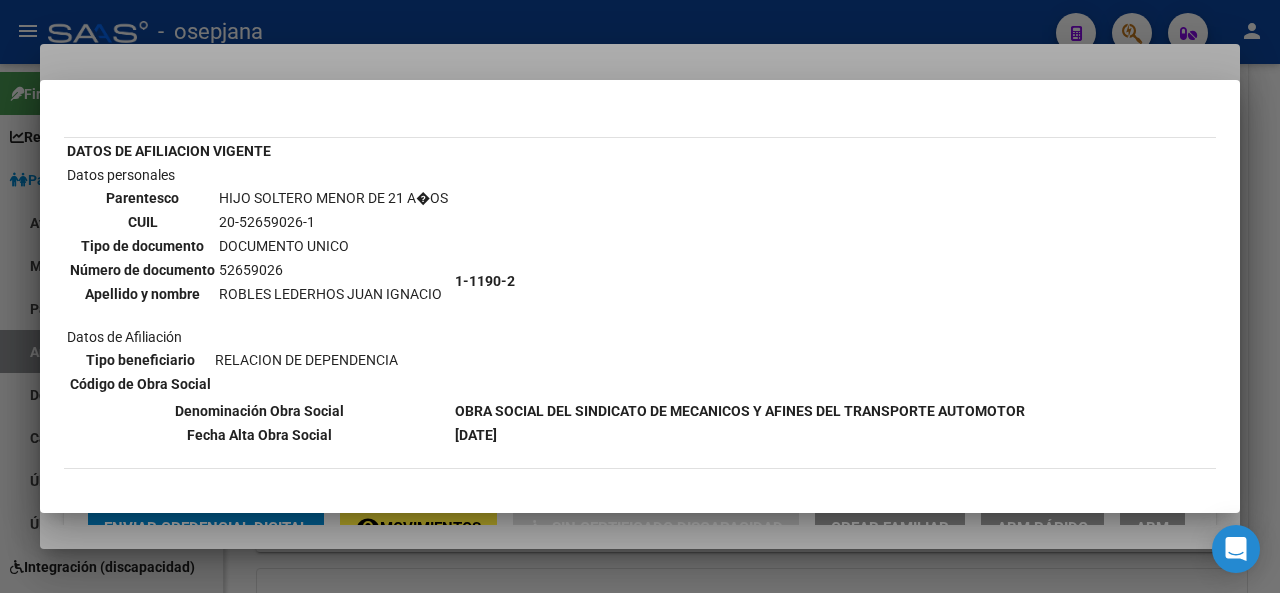 click at bounding box center [640, 296] 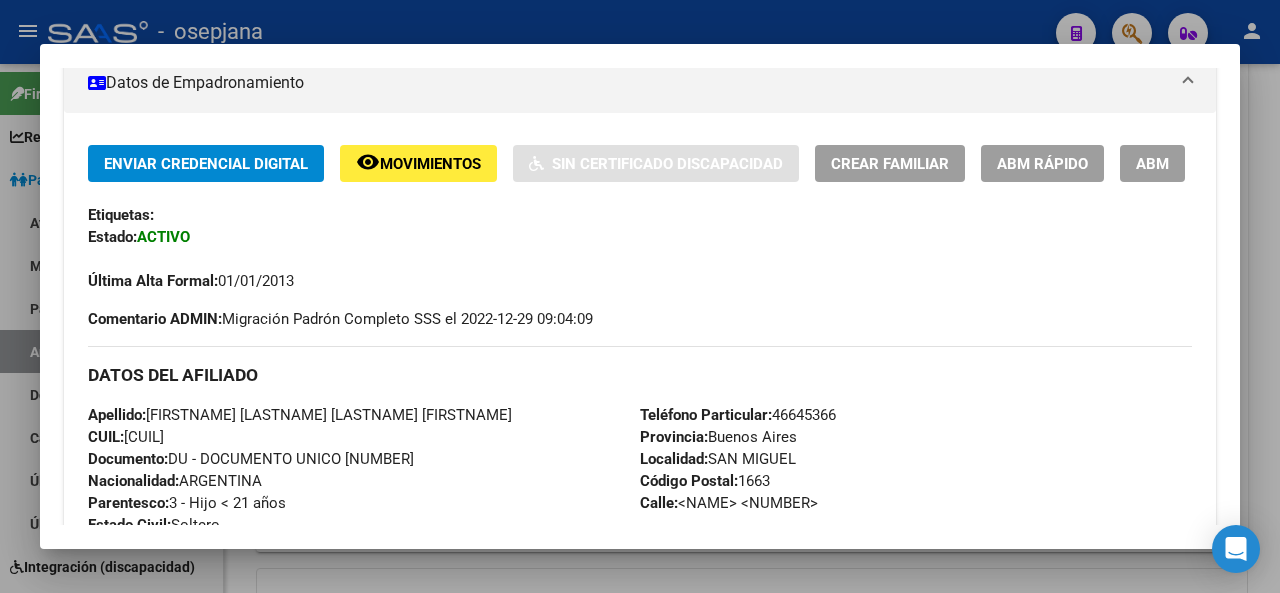 scroll, scrollTop: 378, scrollLeft: 0, axis: vertical 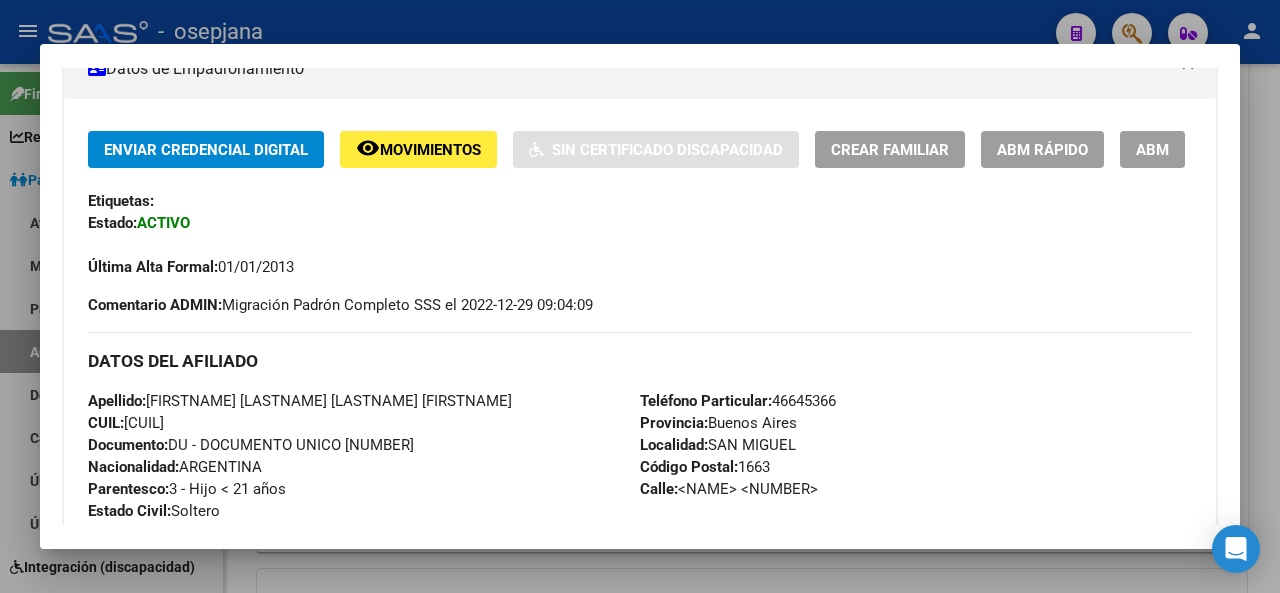 click on "ABM Rápido" 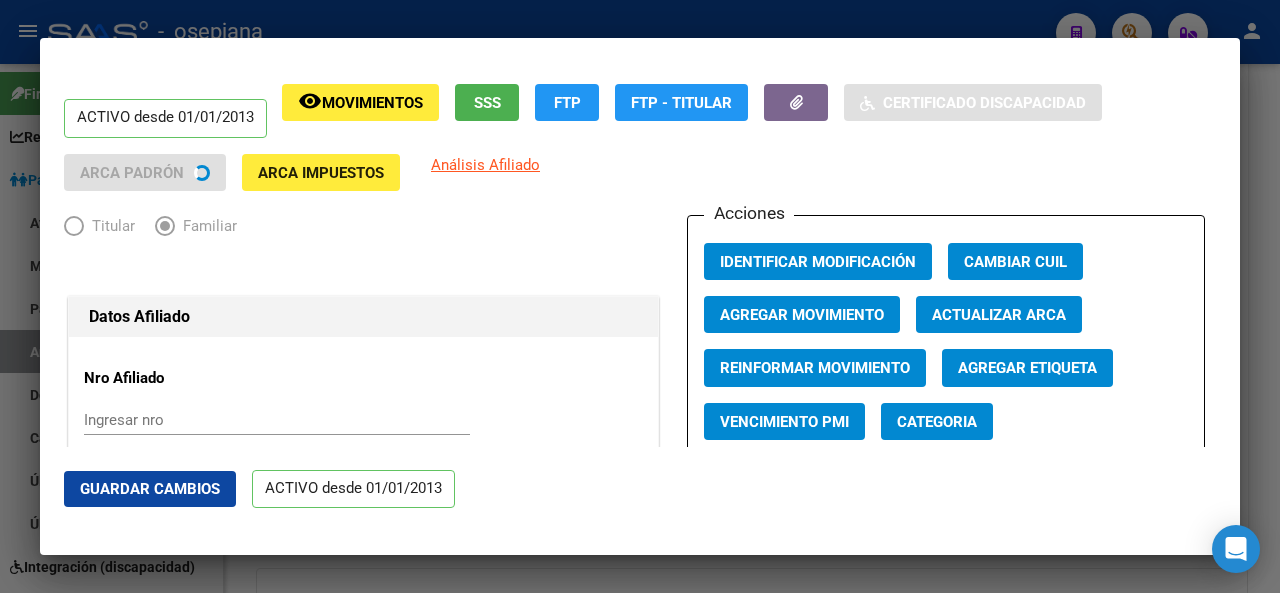 radio on "true" 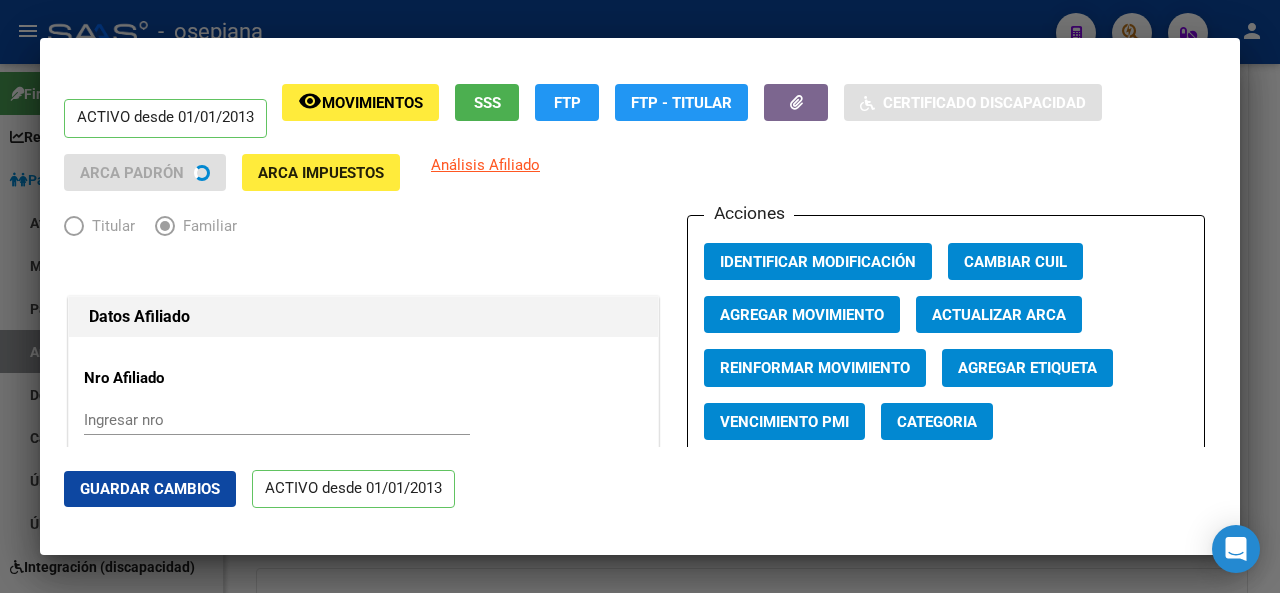 type on "[CUIL]" 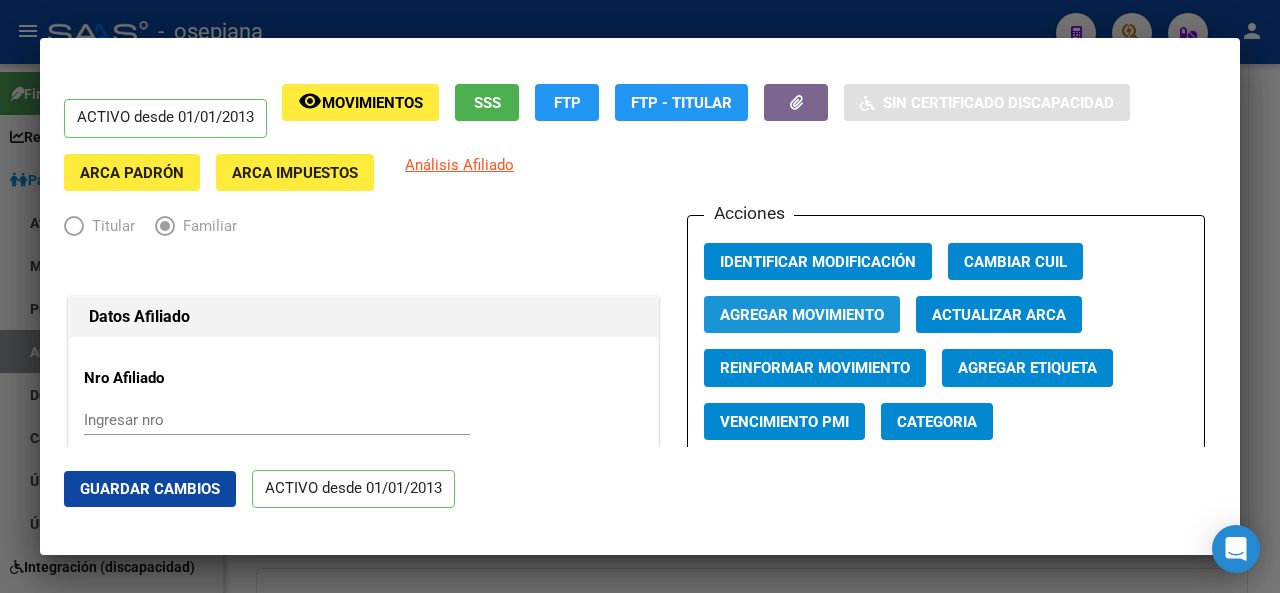 click on "Agregar Movimiento" 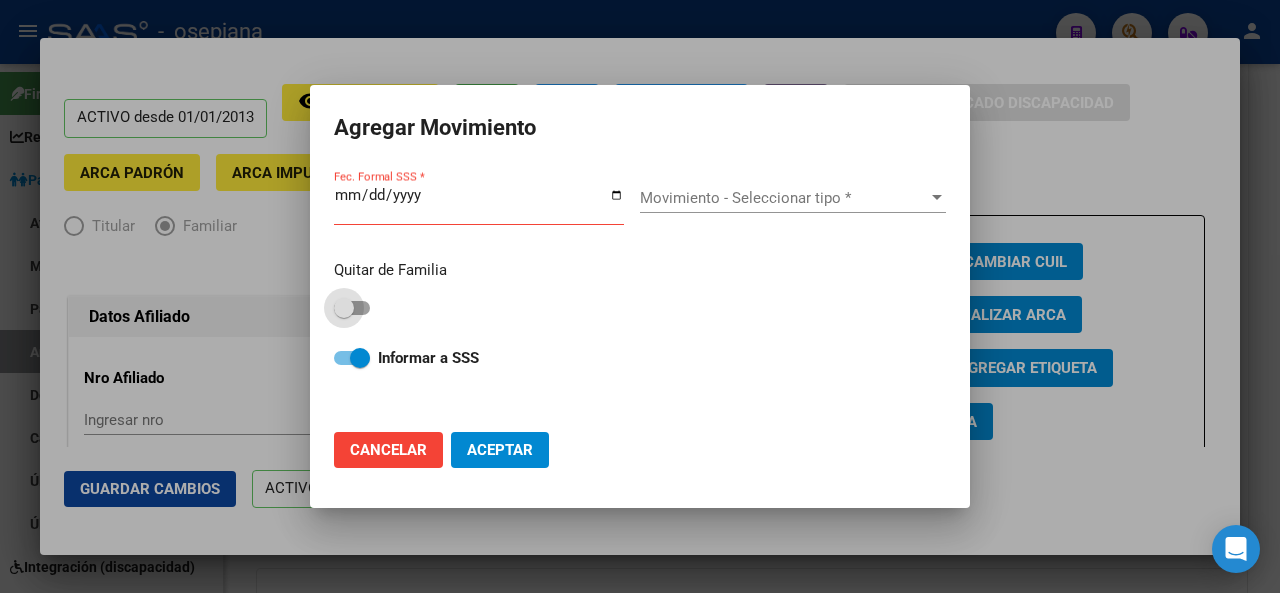 click at bounding box center [344, 308] 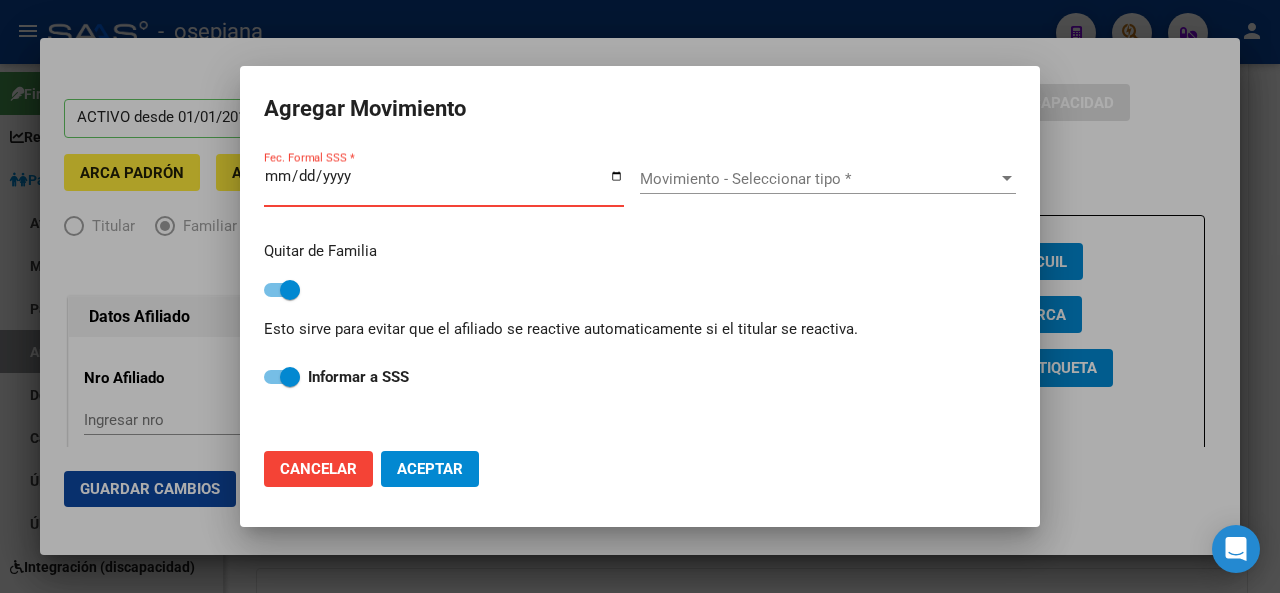 click on "Fec. Formal SSS *" at bounding box center [444, 184] 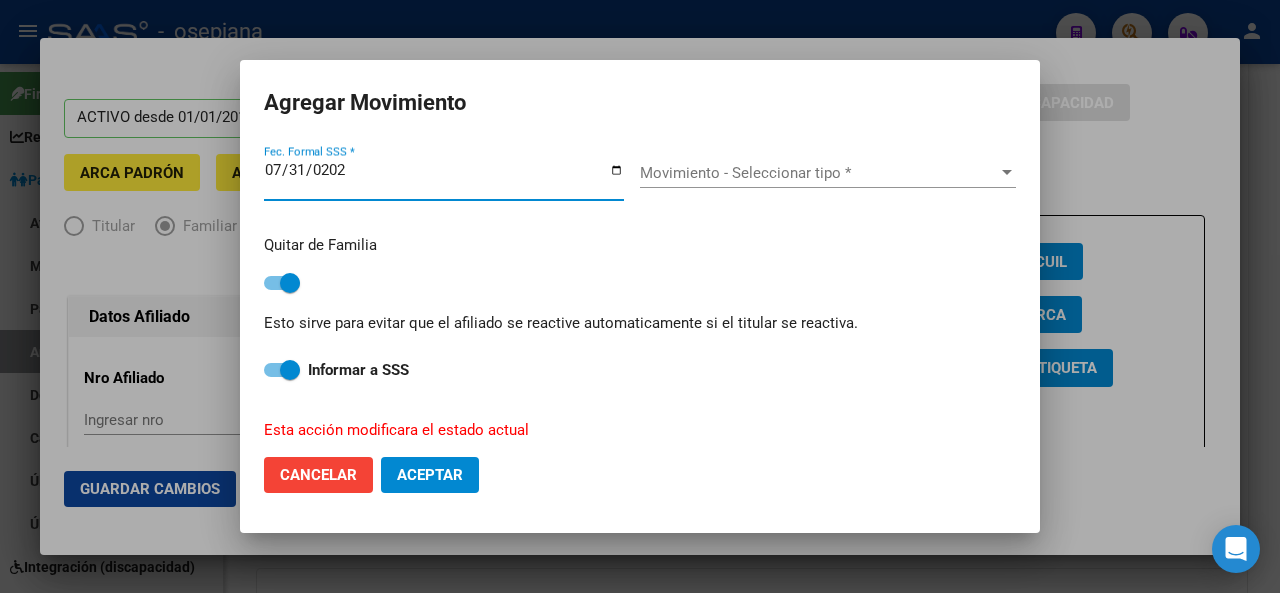 type on "2025-07-31" 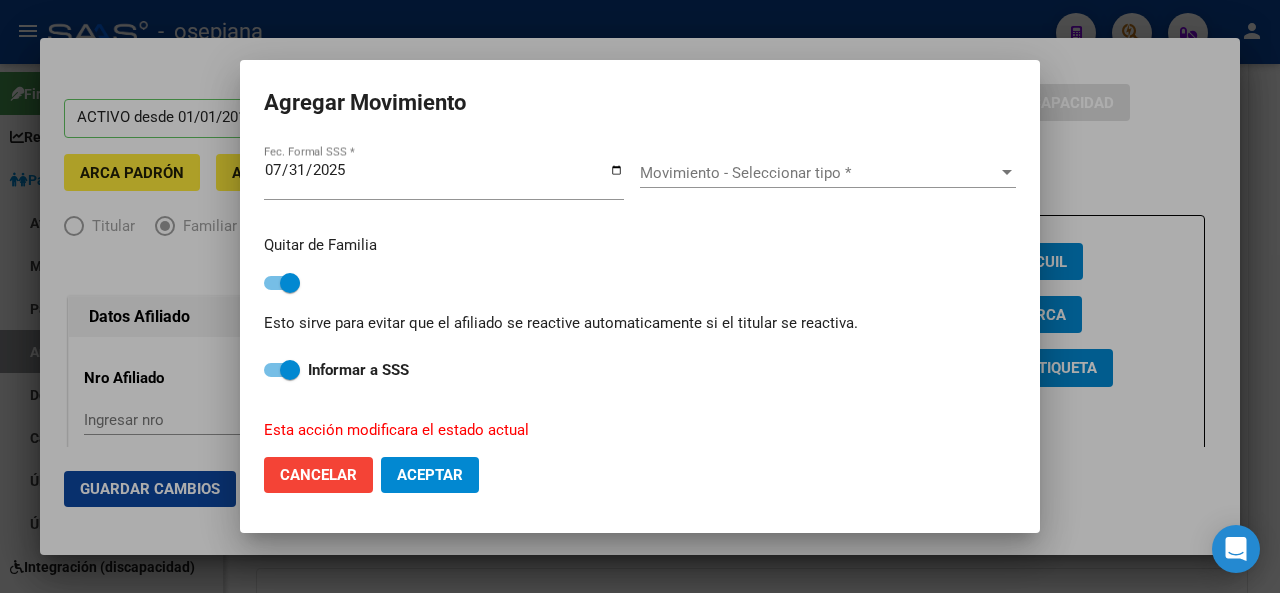 click on "Movimiento - Seleccionar tipo * Movimiento - Seleccionar tipo *" at bounding box center [828, 173] 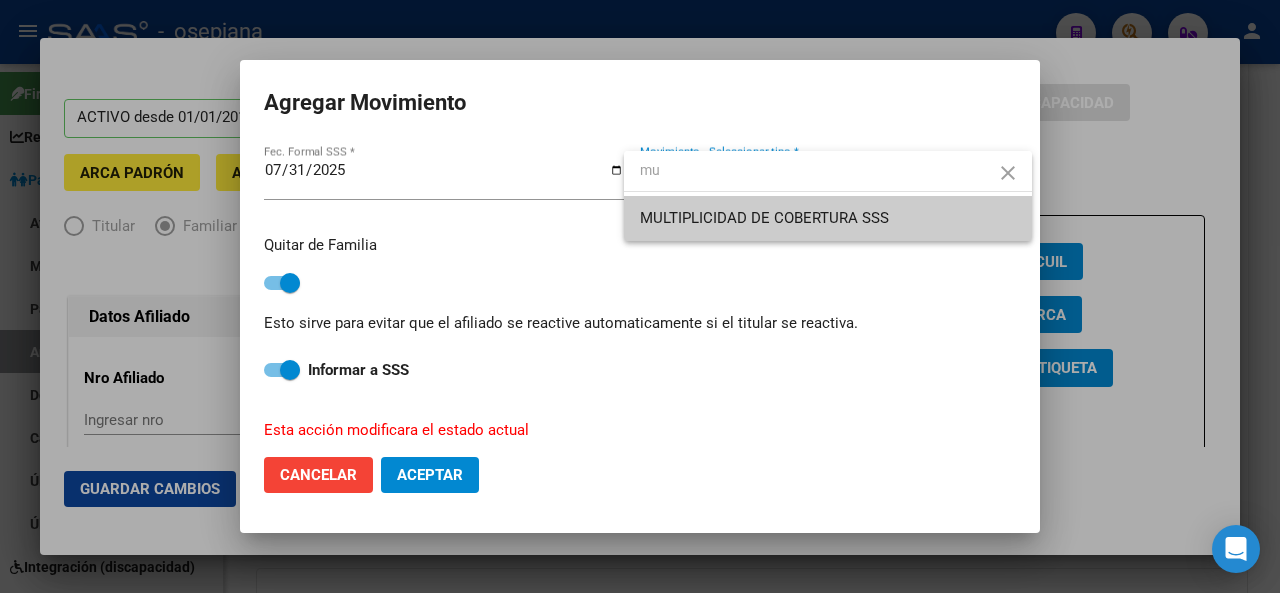 type on "mu" 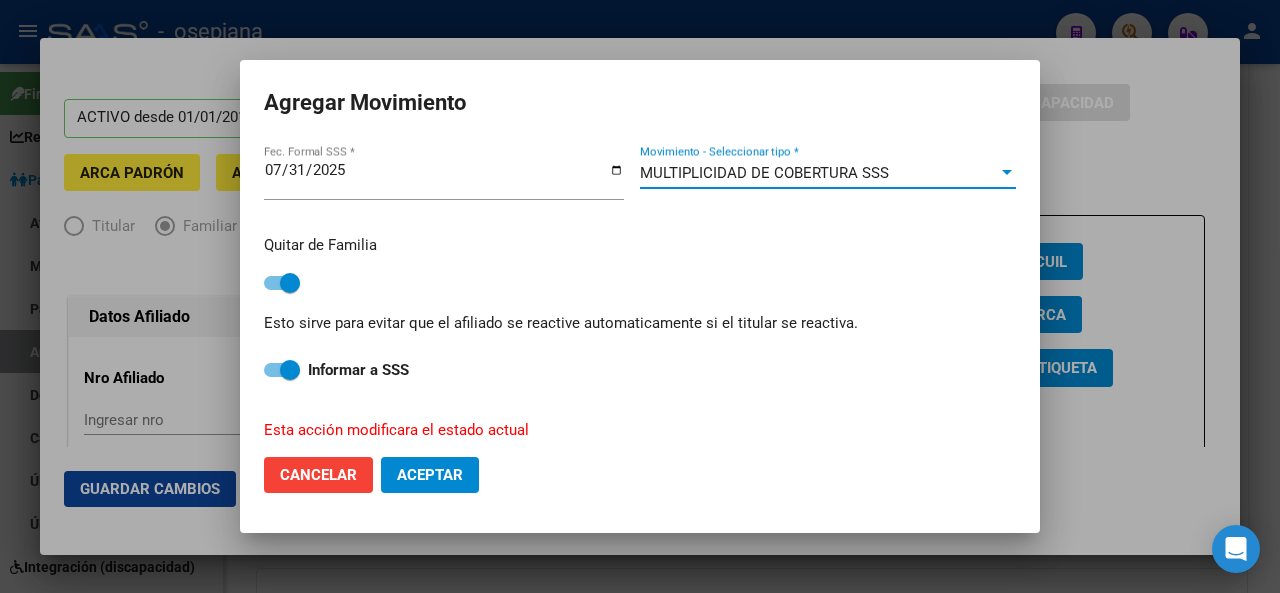 click on "Aceptar" 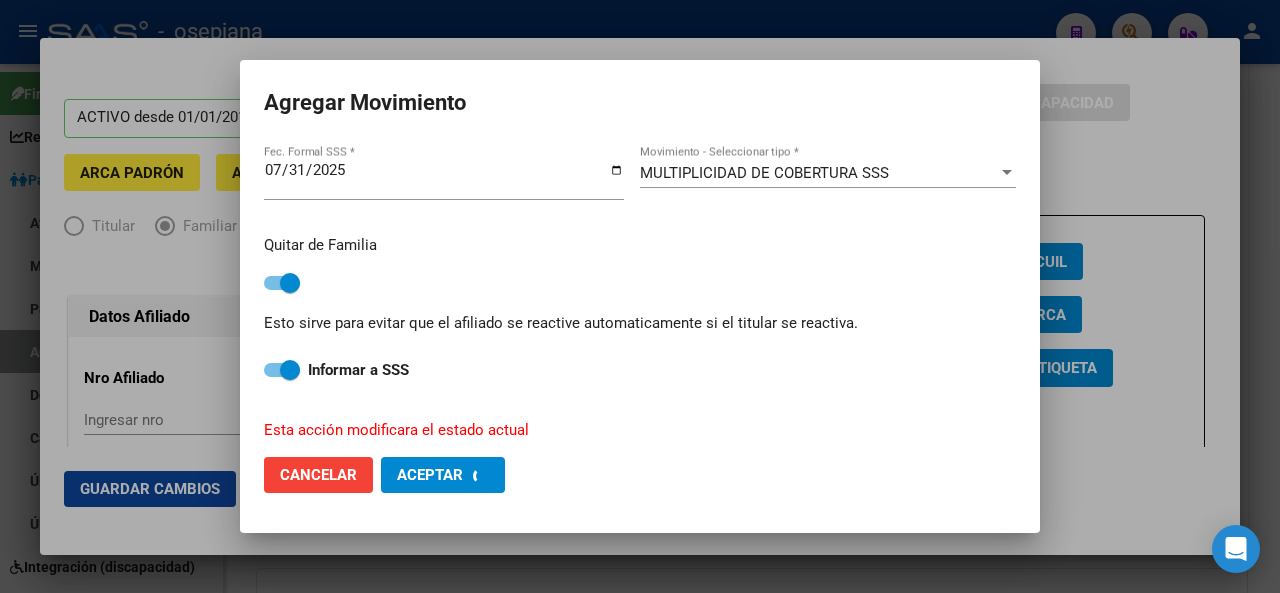 checkbox on "false" 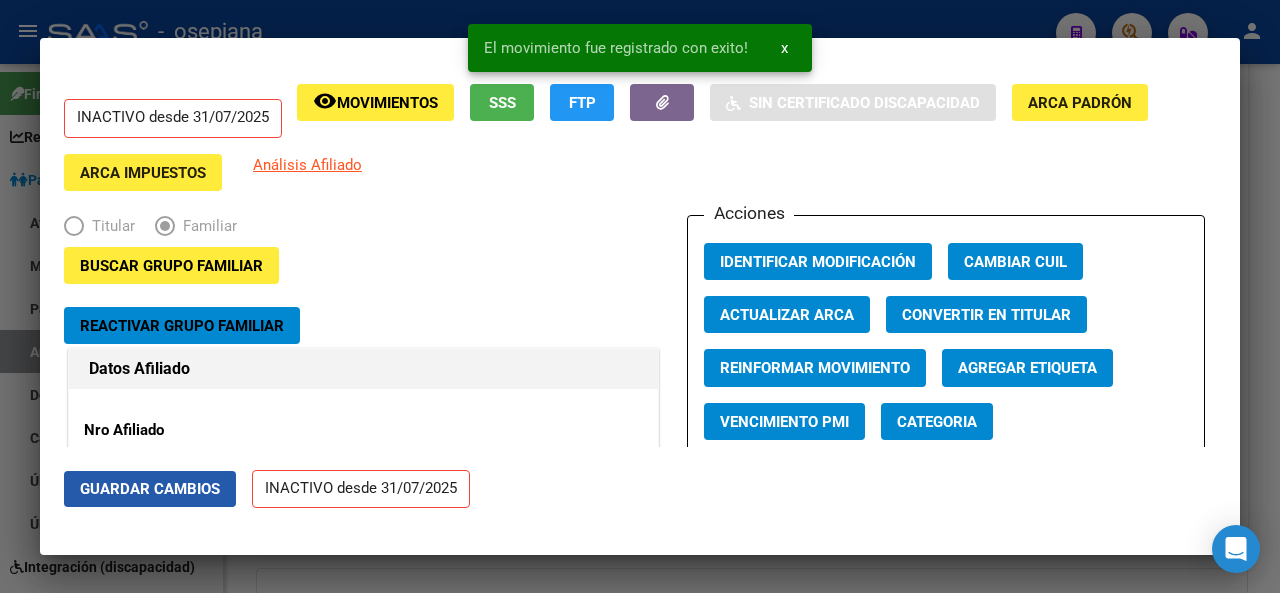 click on "Guardar Cambios" 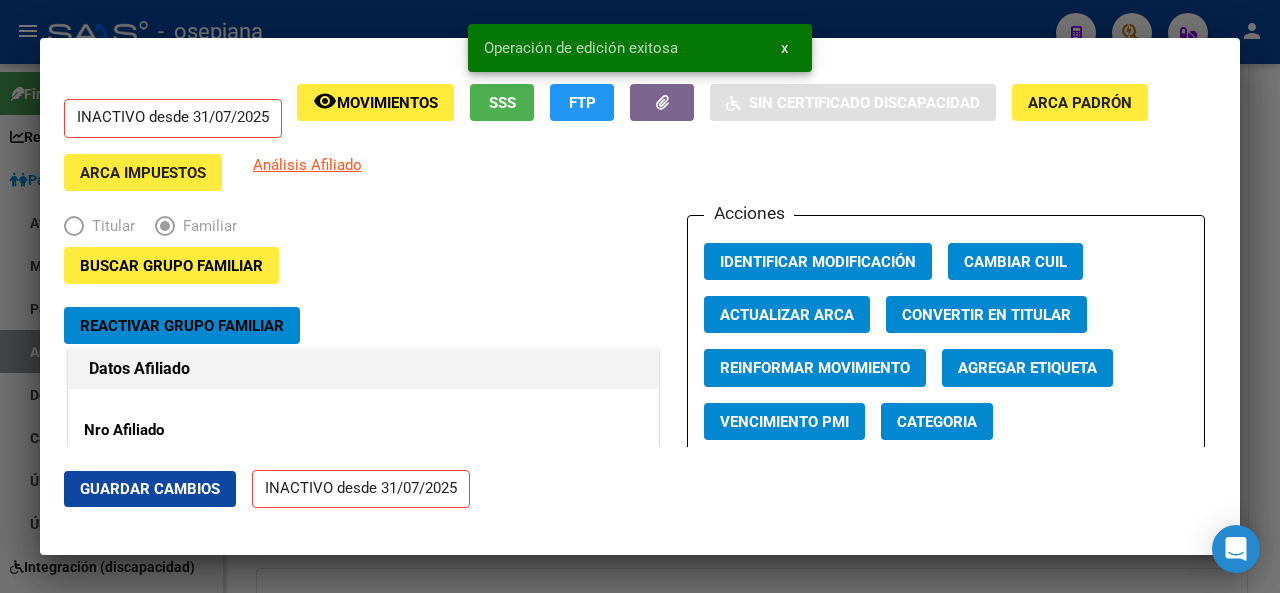 click at bounding box center (640, 296) 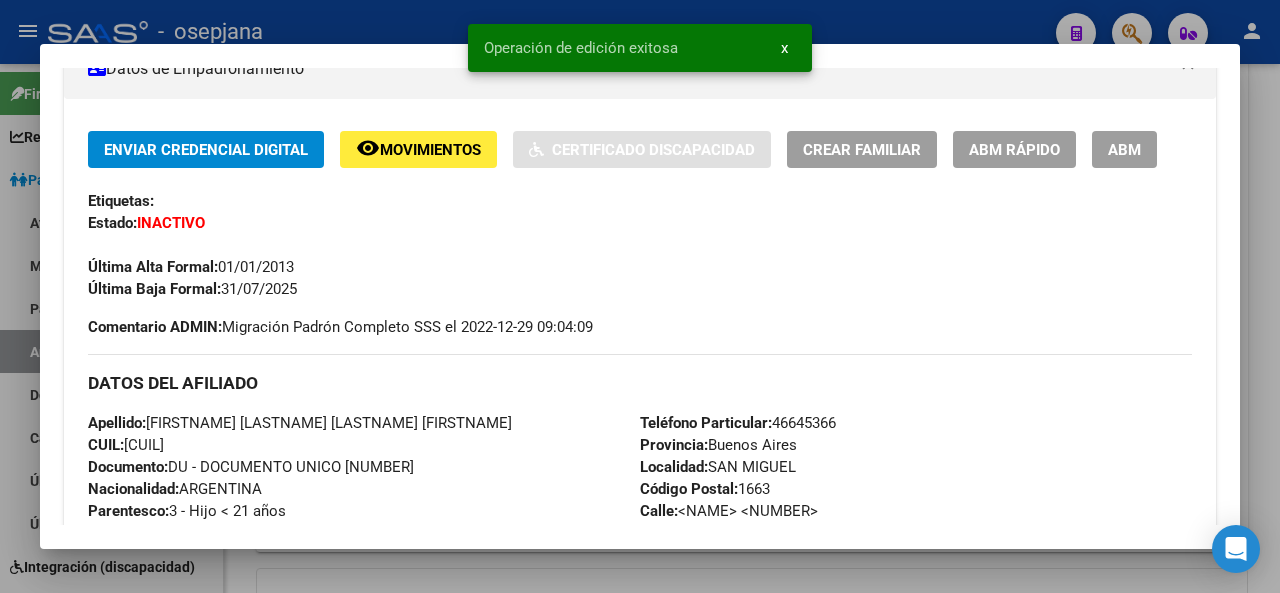 click at bounding box center [640, 296] 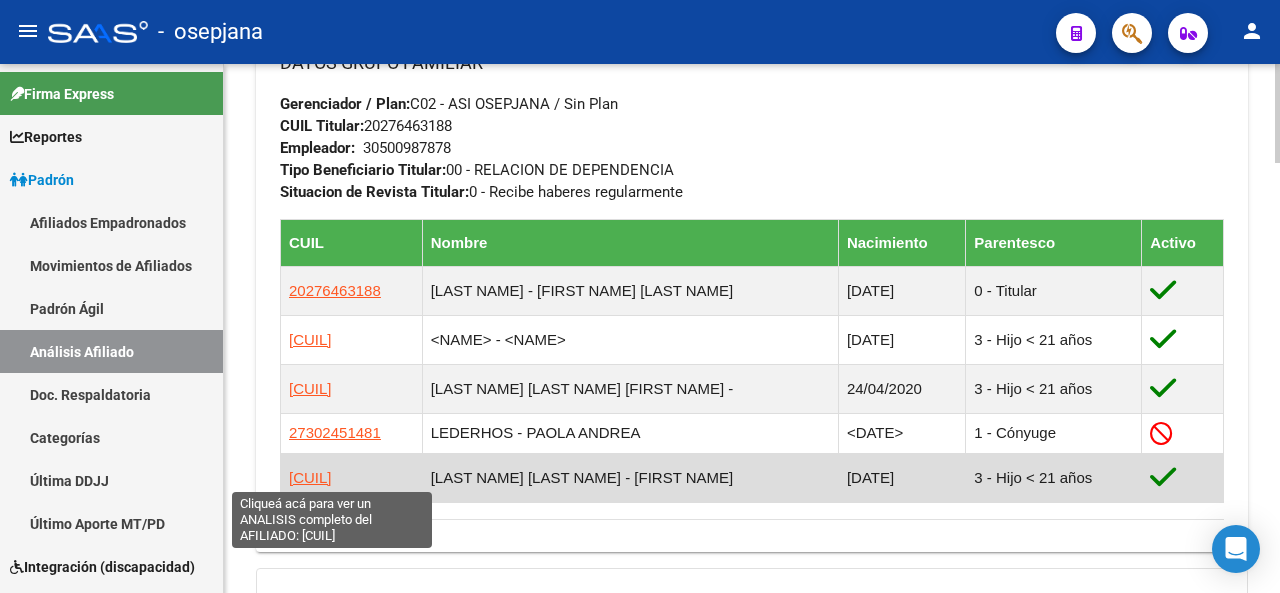 click on "[CUIL]" at bounding box center [310, 477] 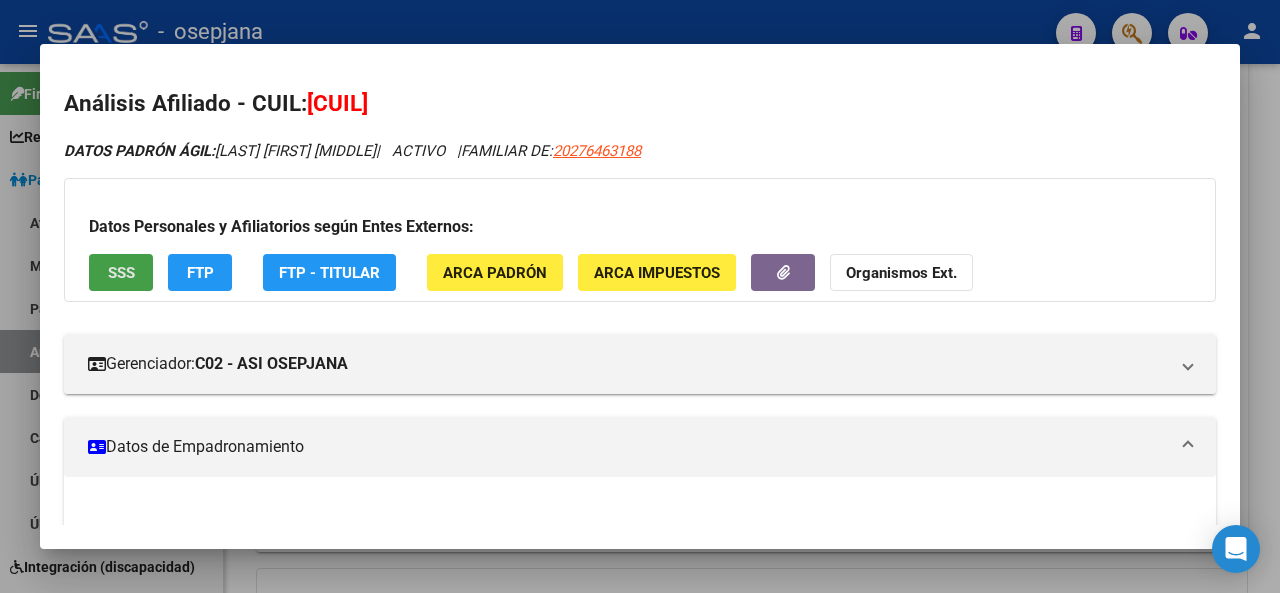 click on "SSS" at bounding box center (121, 273) 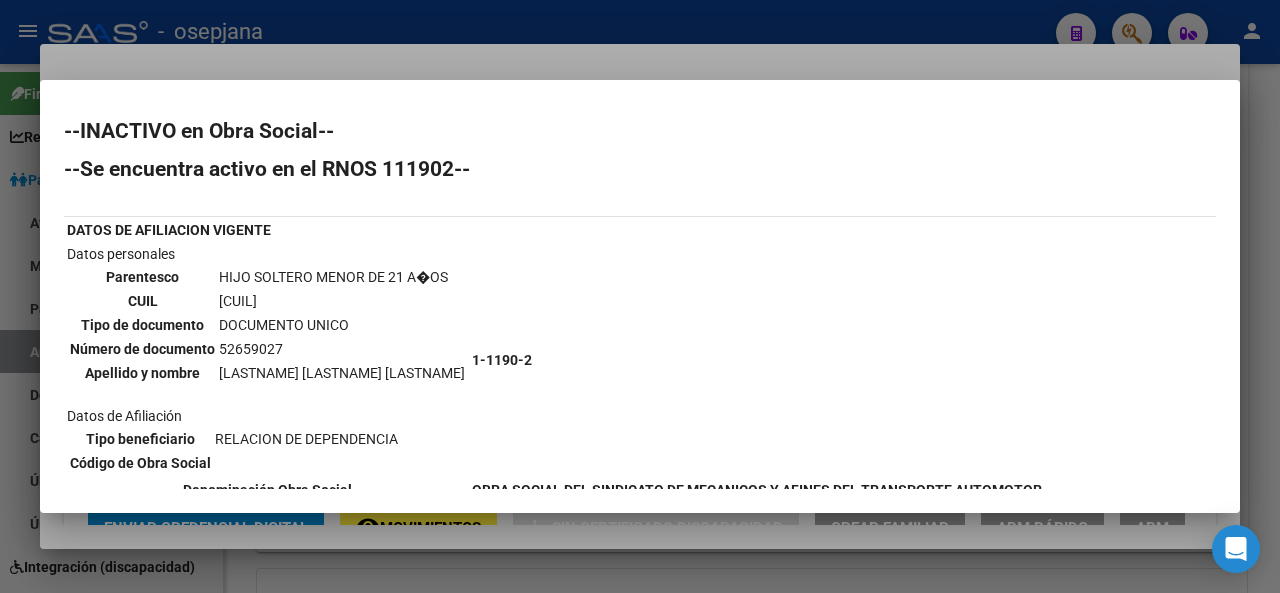scroll, scrollTop: 84, scrollLeft: 0, axis: vertical 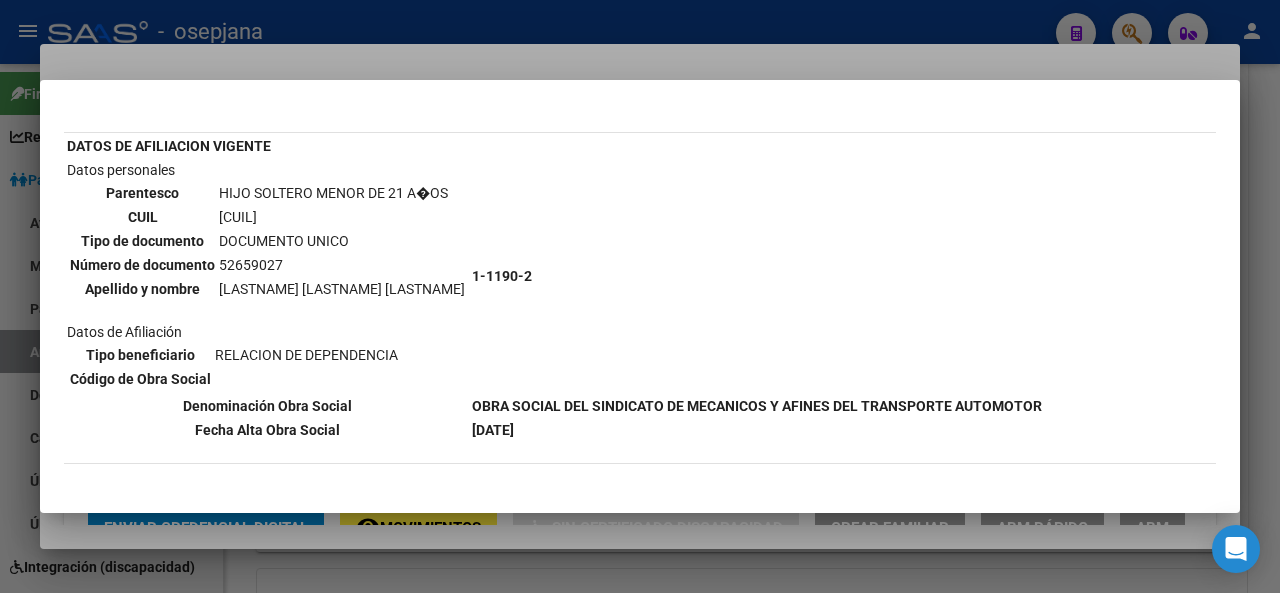 click at bounding box center (640, 296) 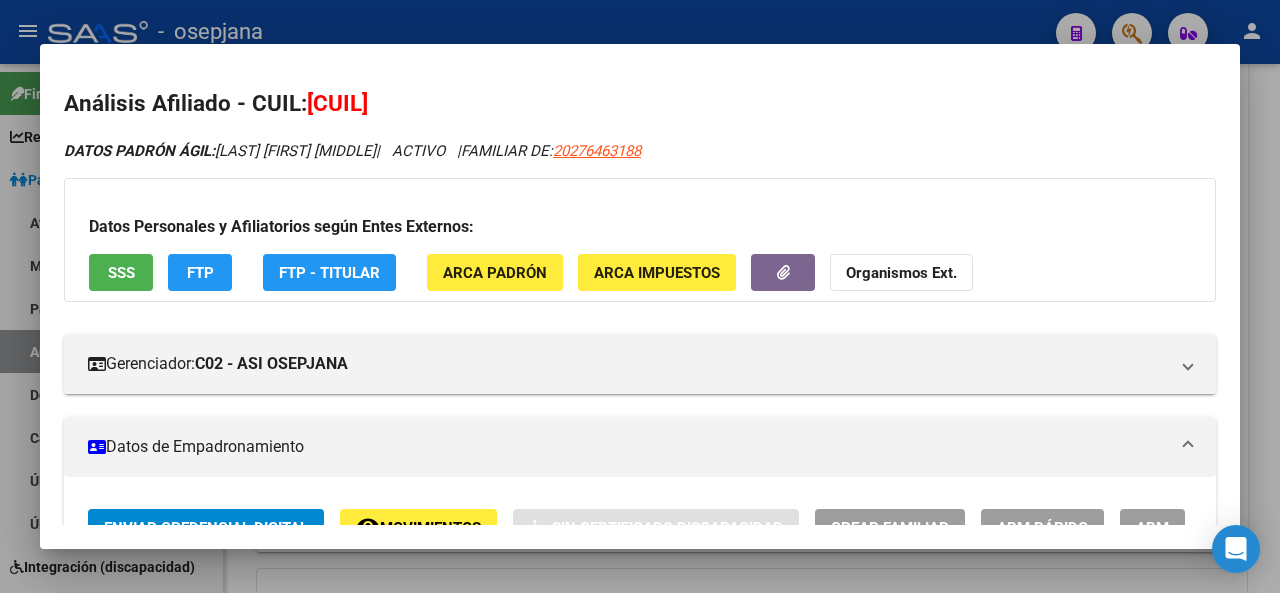 click at bounding box center [640, 296] 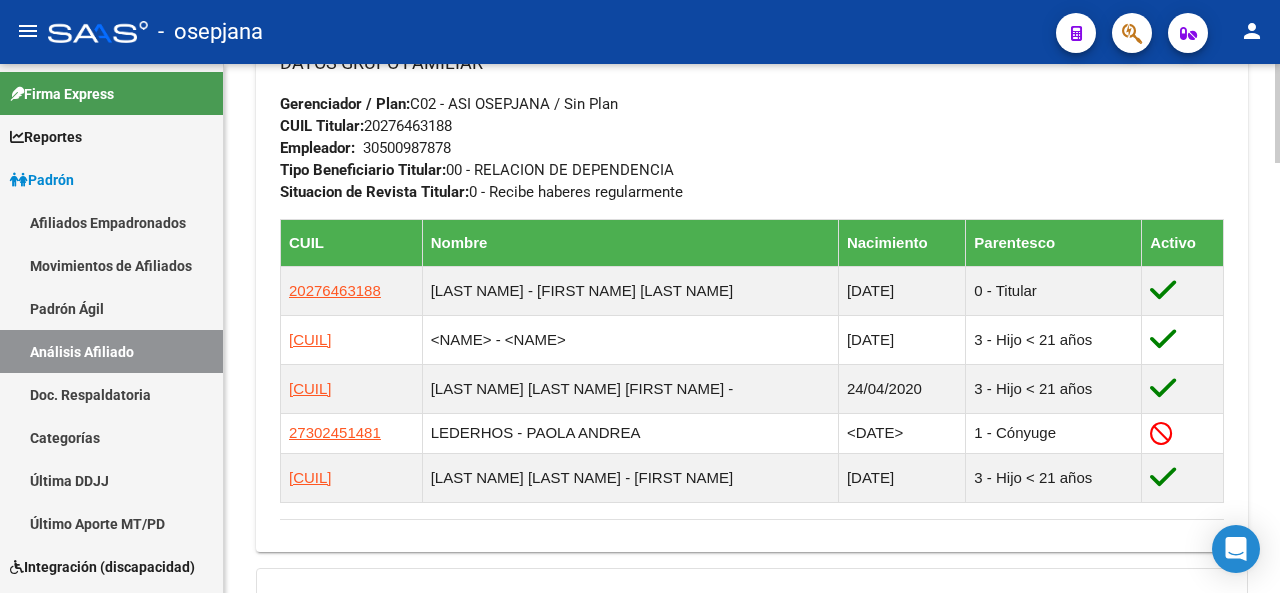 drag, startPoint x: 1234, startPoint y: 137, endPoint x: 1231, endPoint y: 159, distance: 22.203604 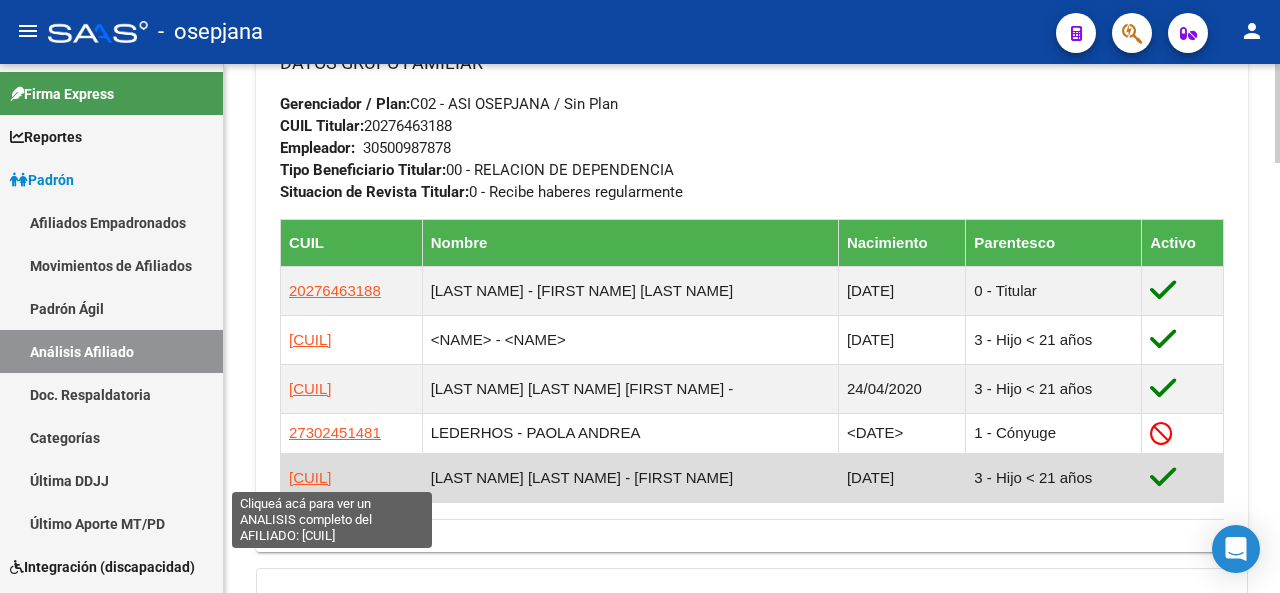 click on "[CUIL]" at bounding box center [310, 477] 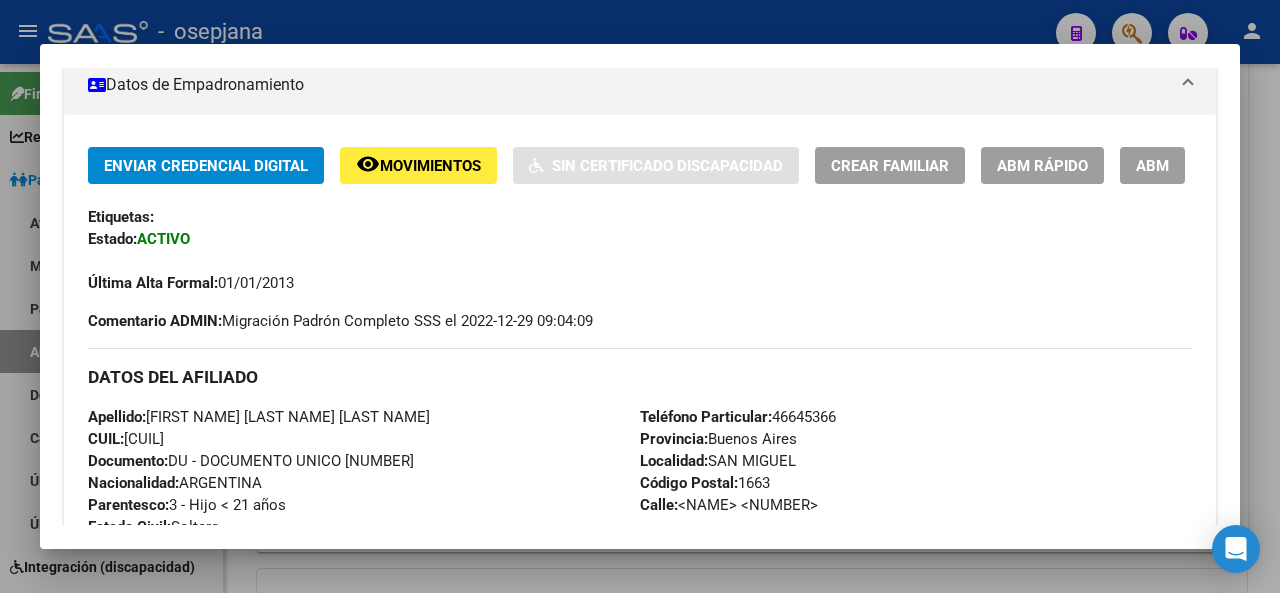 scroll, scrollTop: 377, scrollLeft: 0, axis: vertical 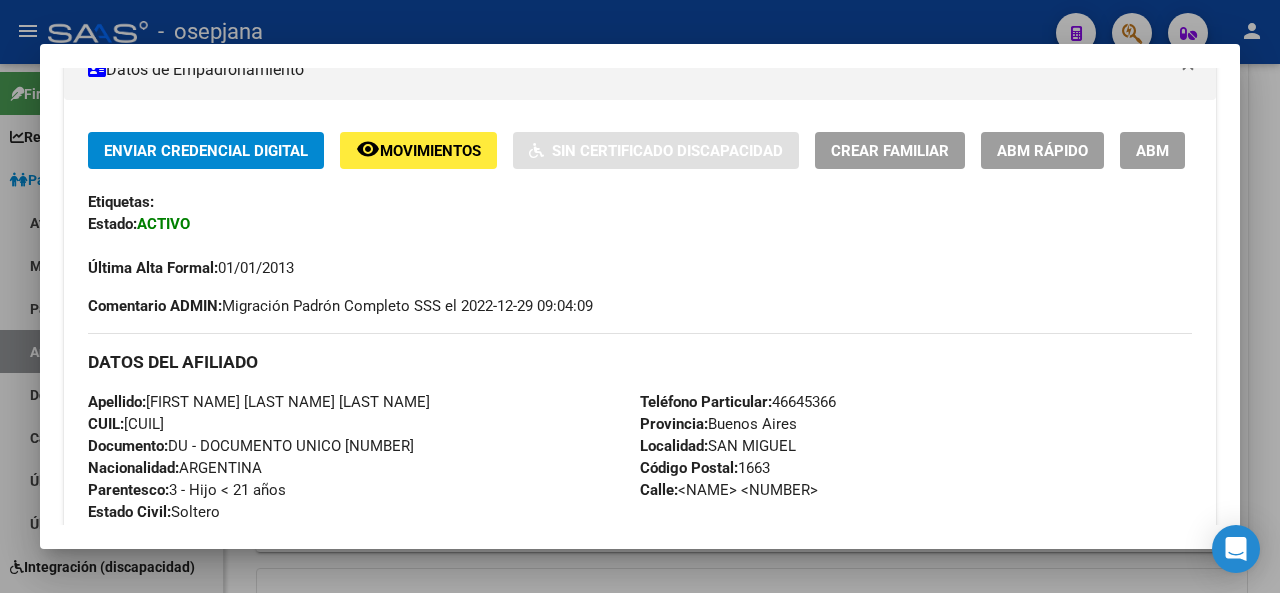 click on "ABM Rápido" 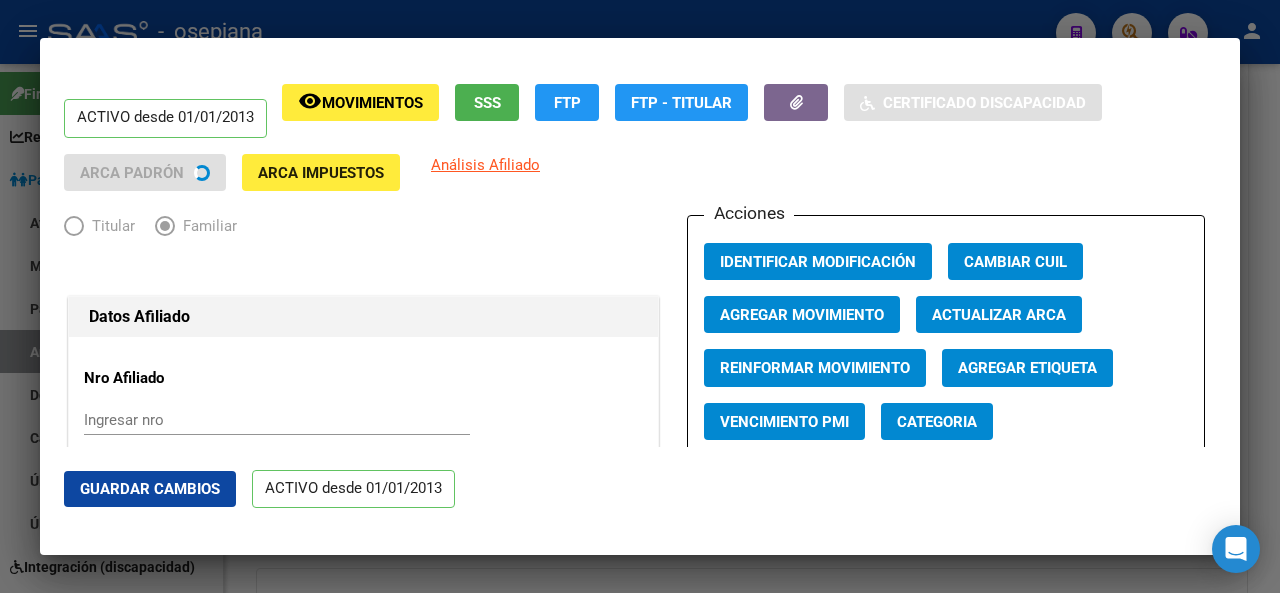 radio on "true" 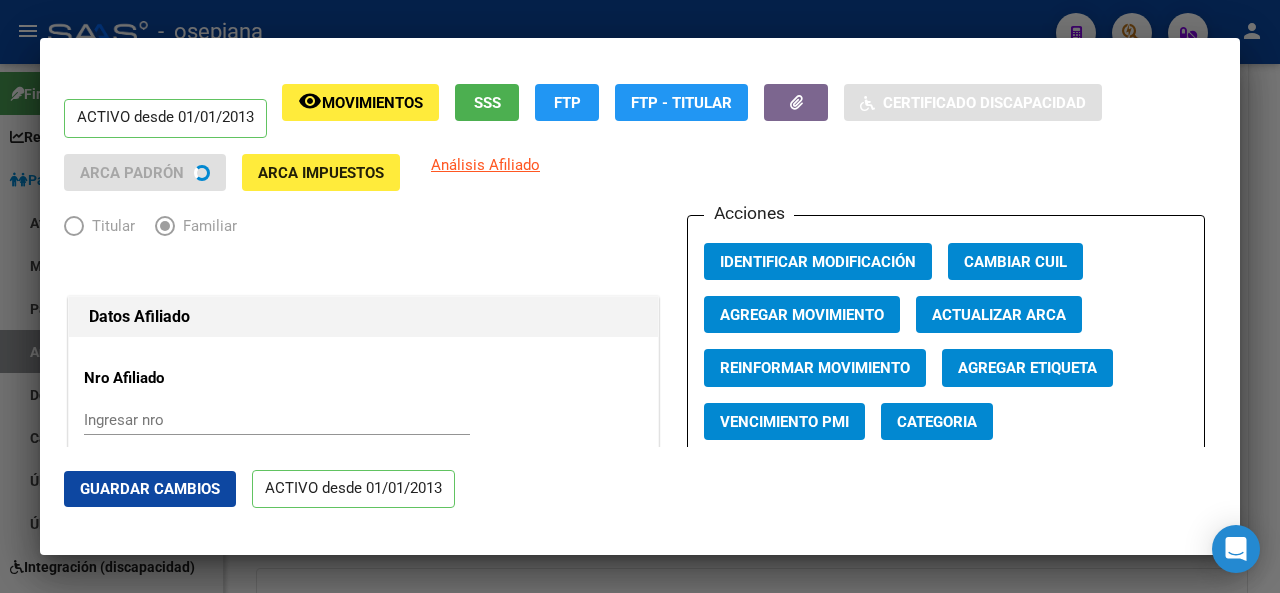 type on "[CUIL]" 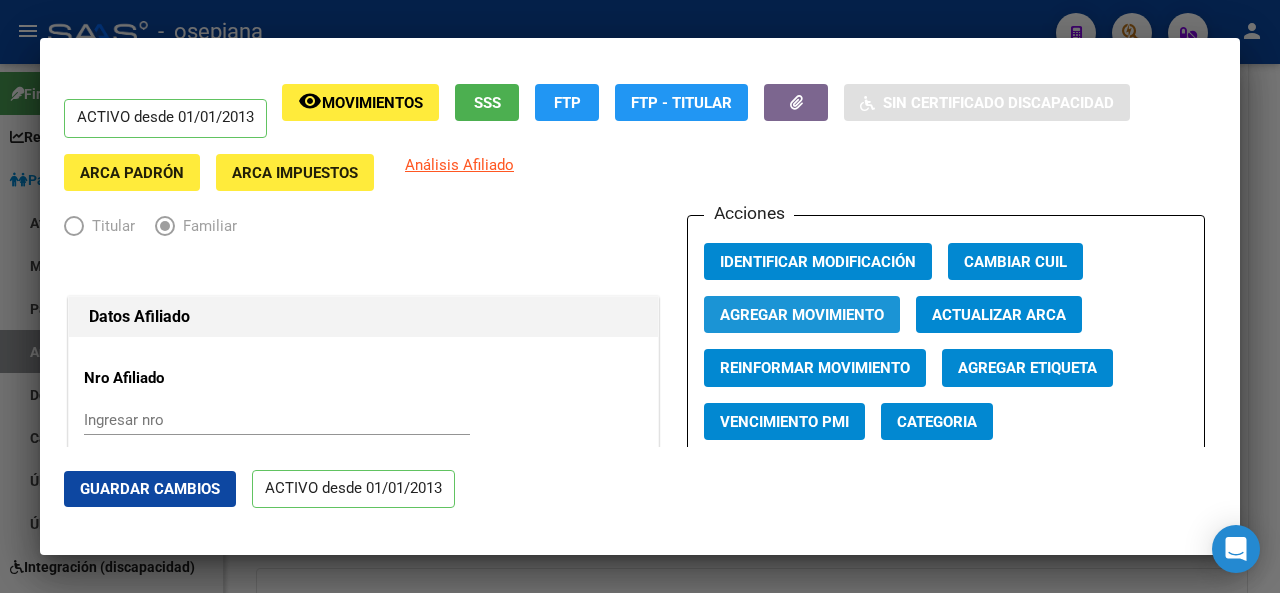 click on "Agregar Movimiento" 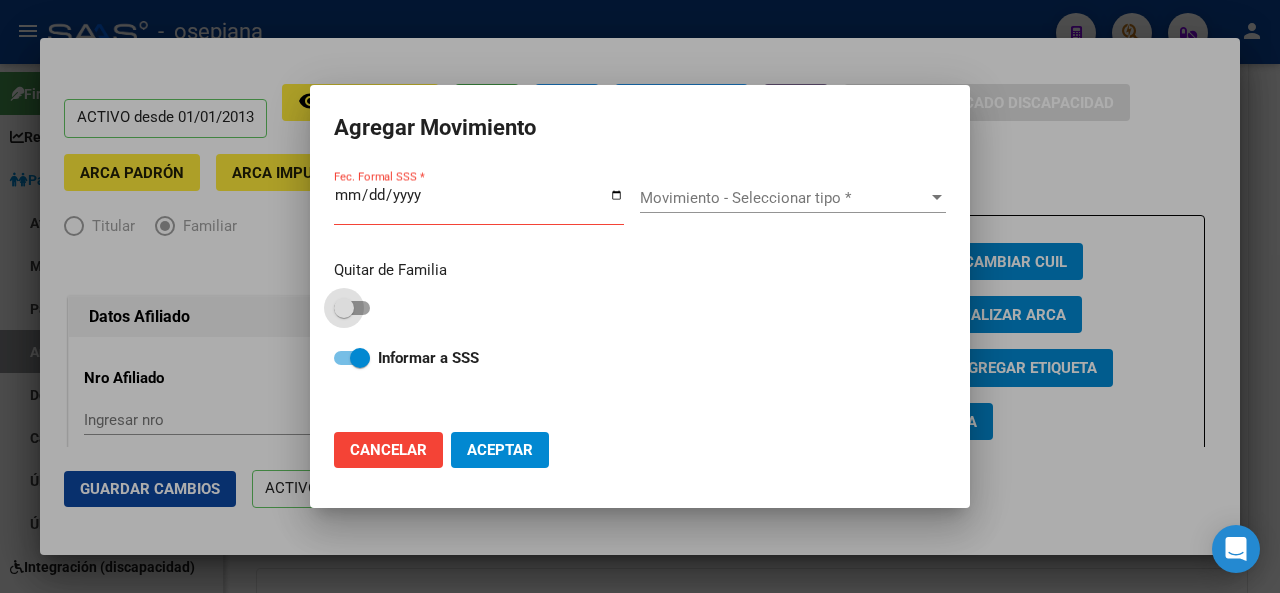 click at bounding box center (352, 308) 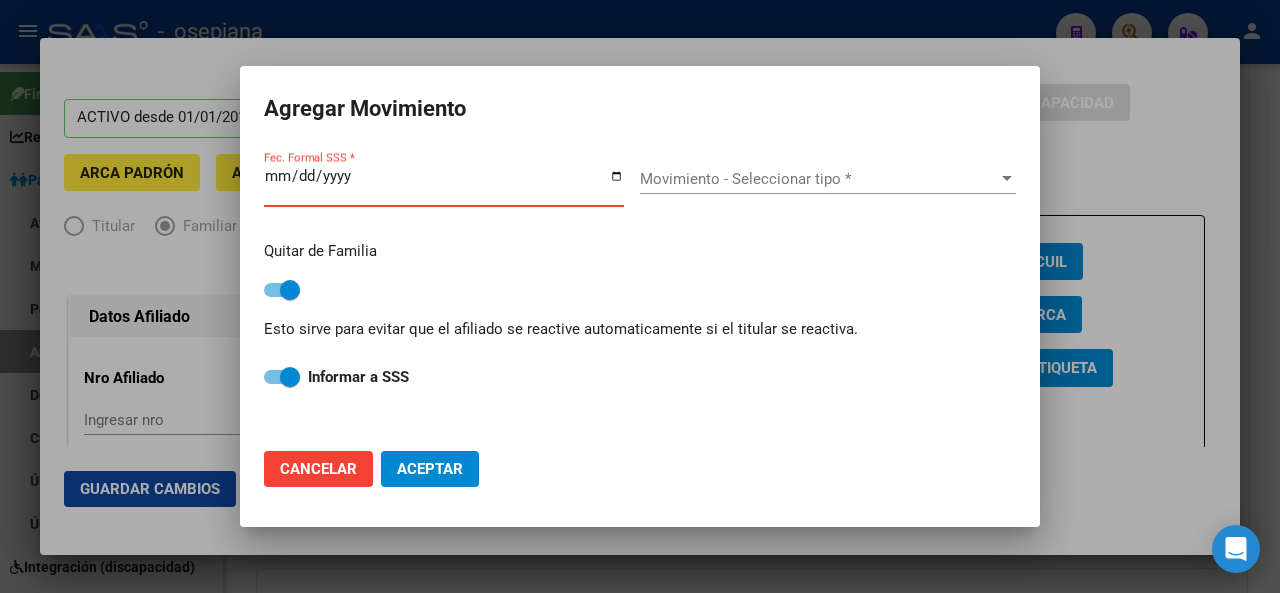 click on "Fec. Formal SSS *" at bounding box center (444, 184) 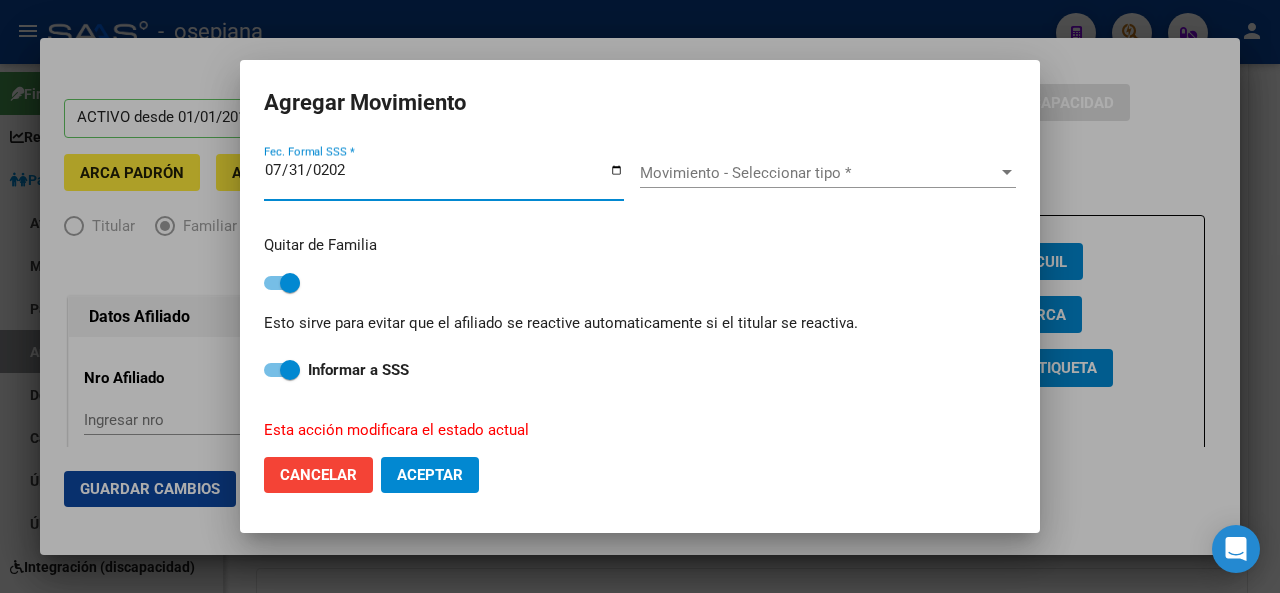 type on "2025-07-31" 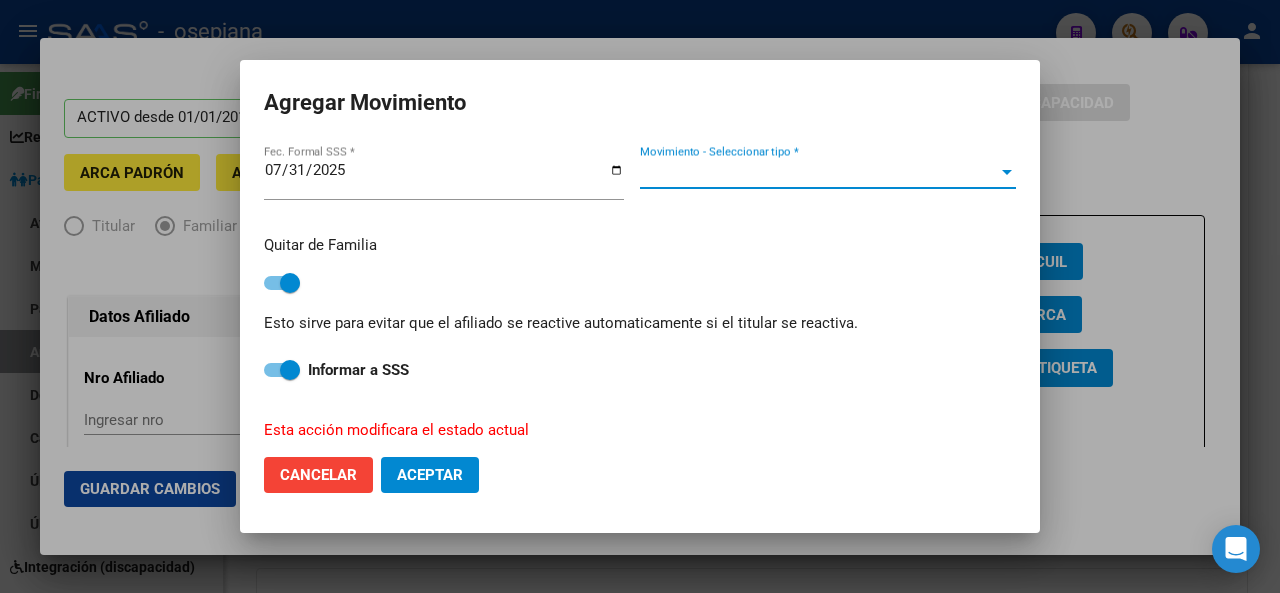 click on "Movimiento - Seleccionar tipo *" at bounding box center [819, 173] 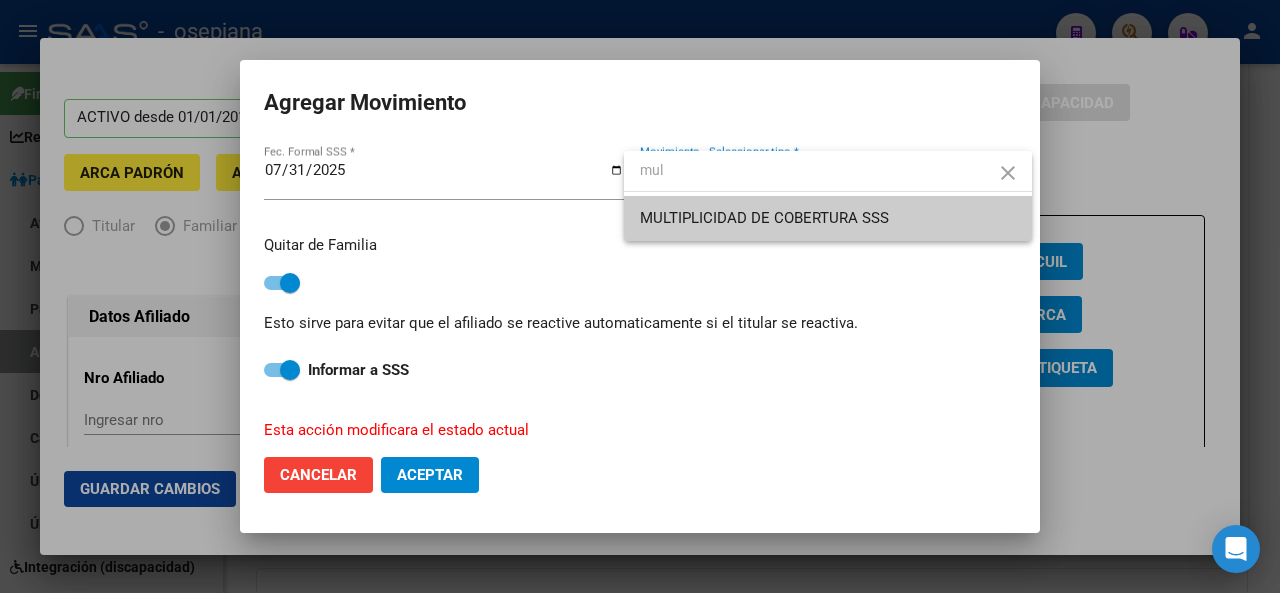 type on "mul" 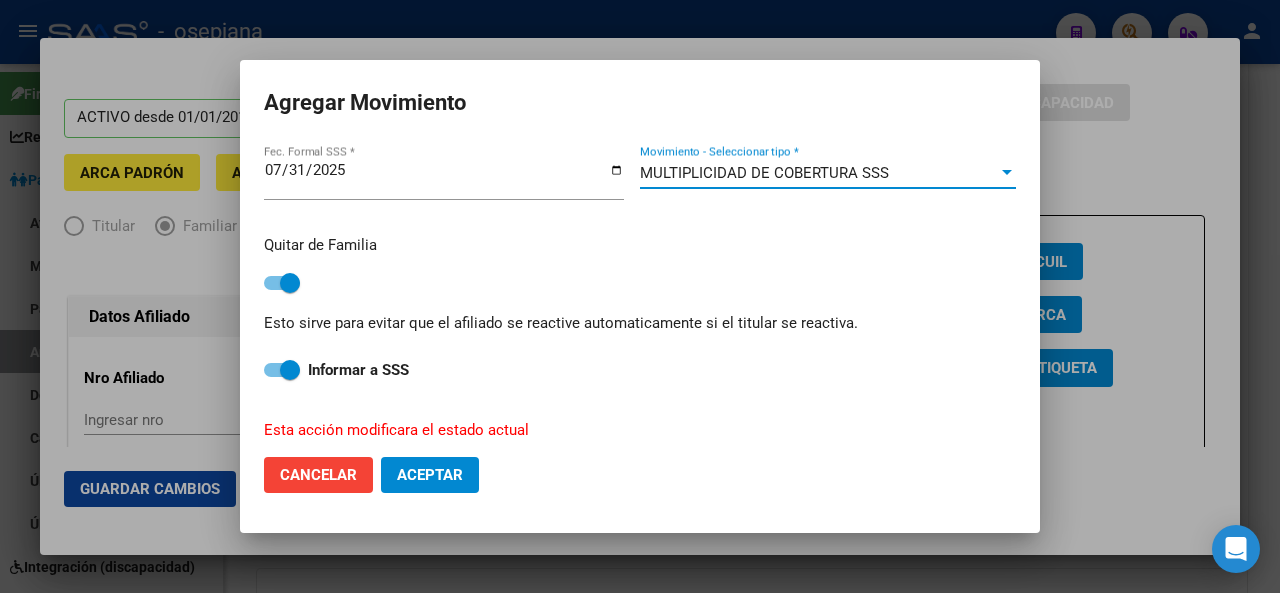 click on "Aceptar" 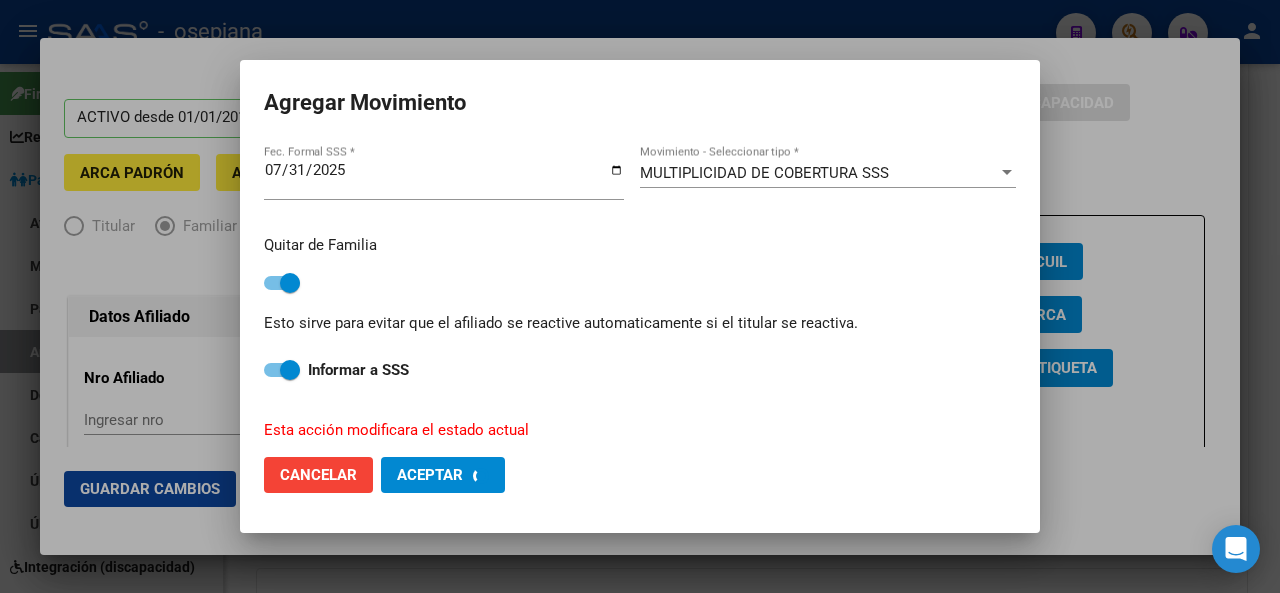 checkbox on "false" 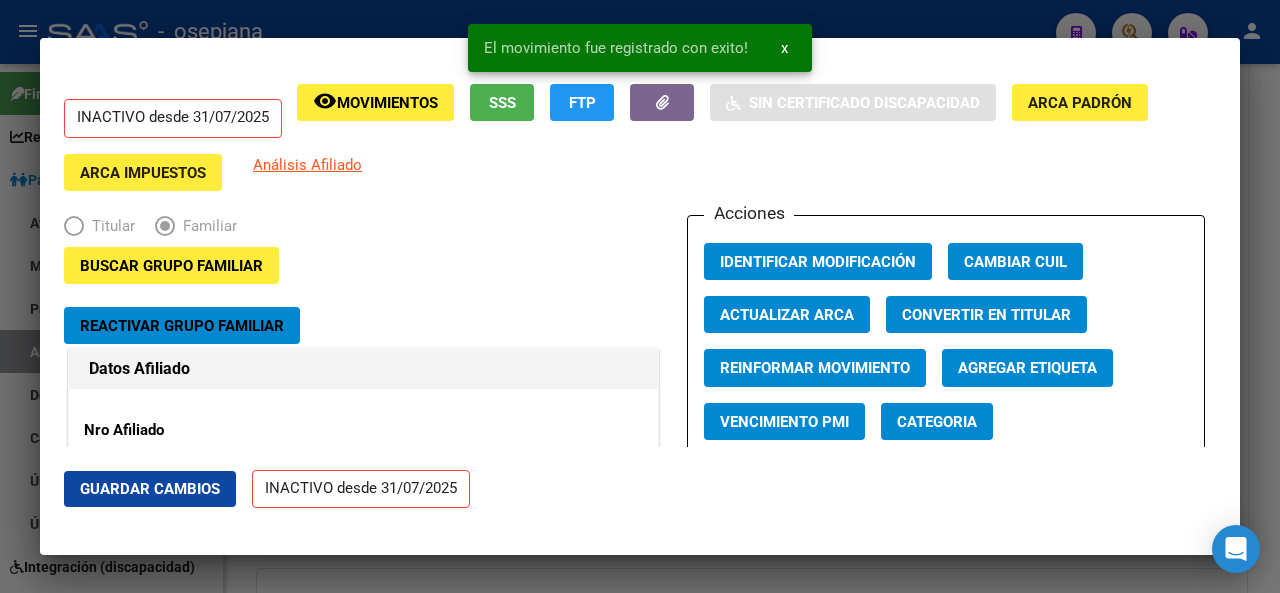 click on "Guardar Cambios" 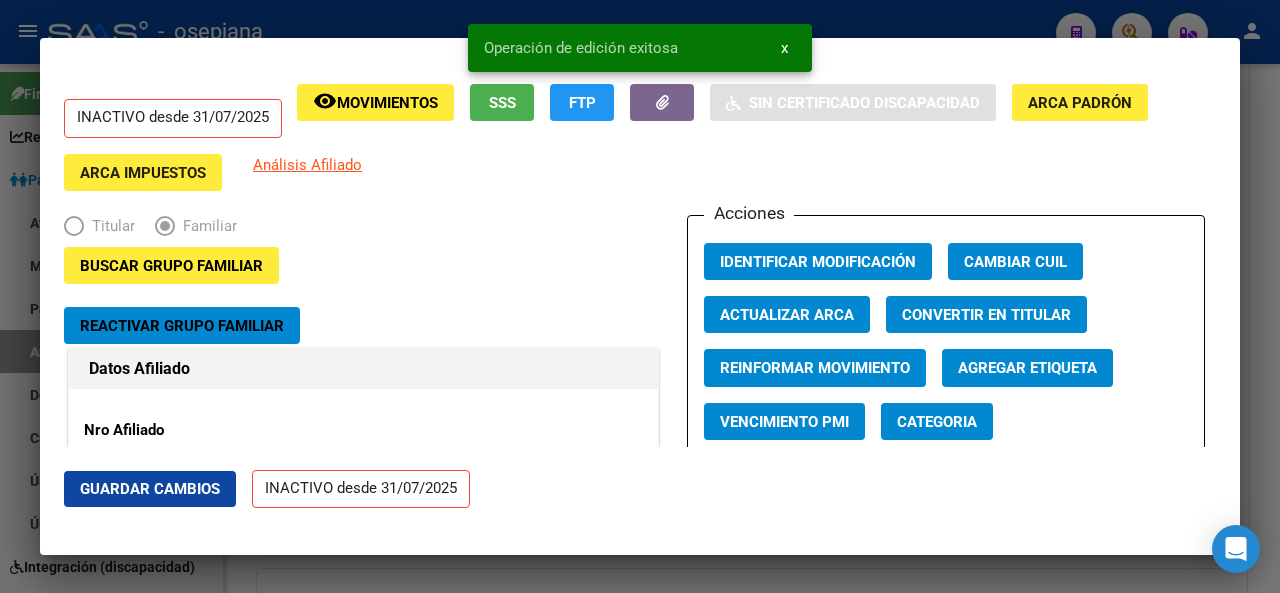 click at bounding box center (640, 296) 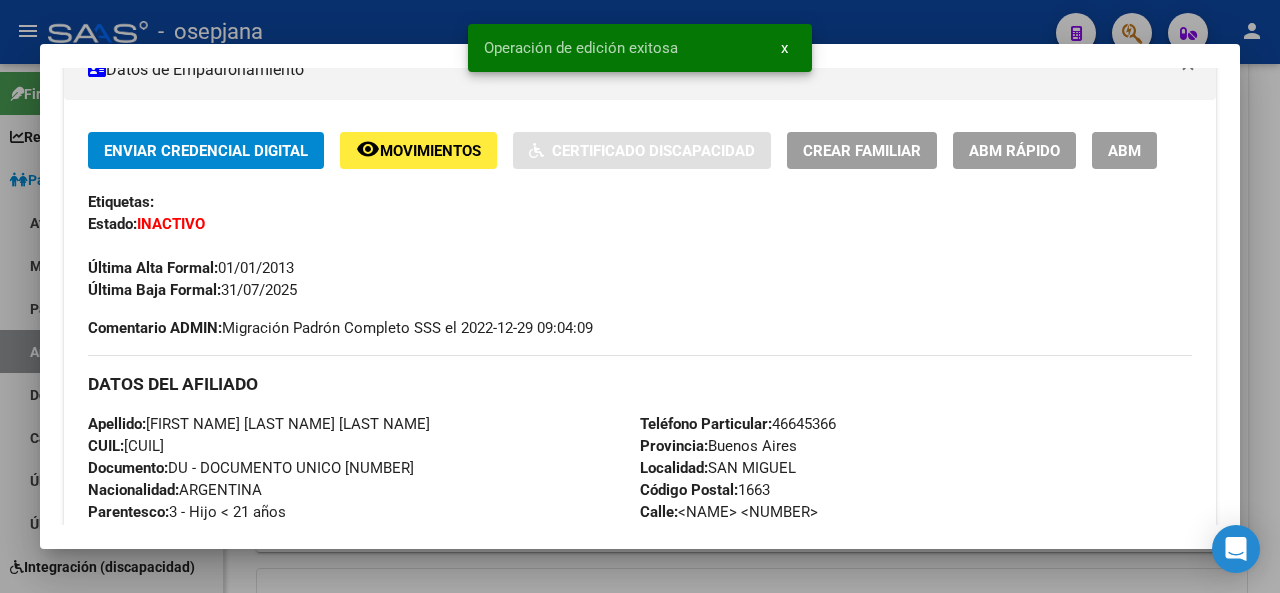 click at bounding box center (640, 296) 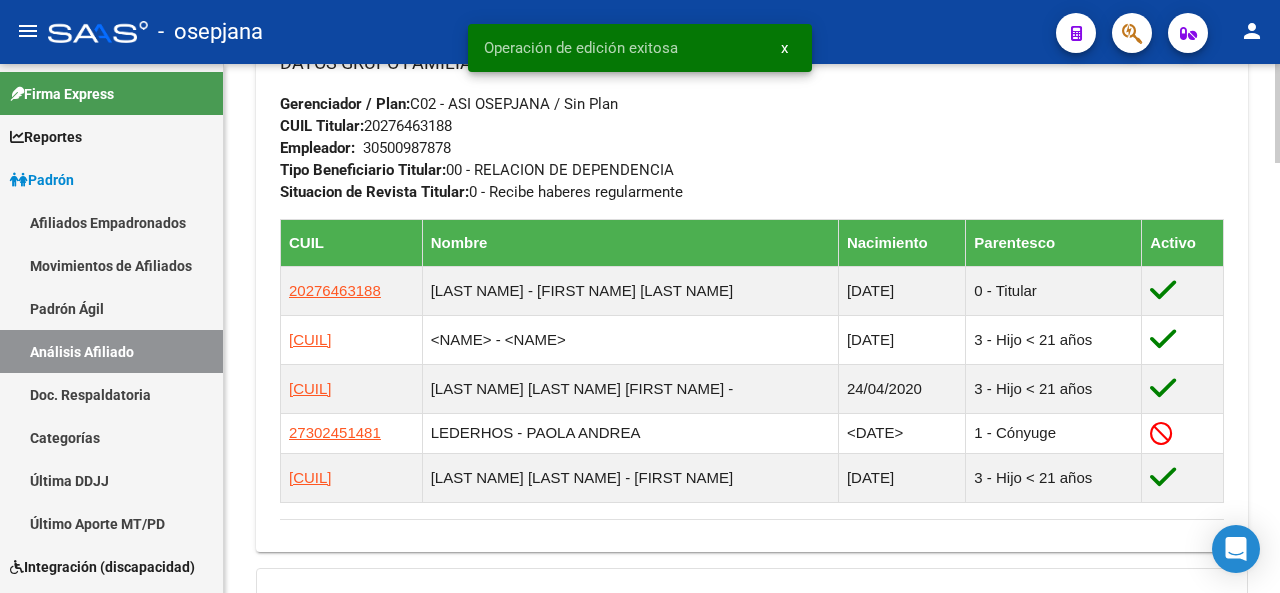 click 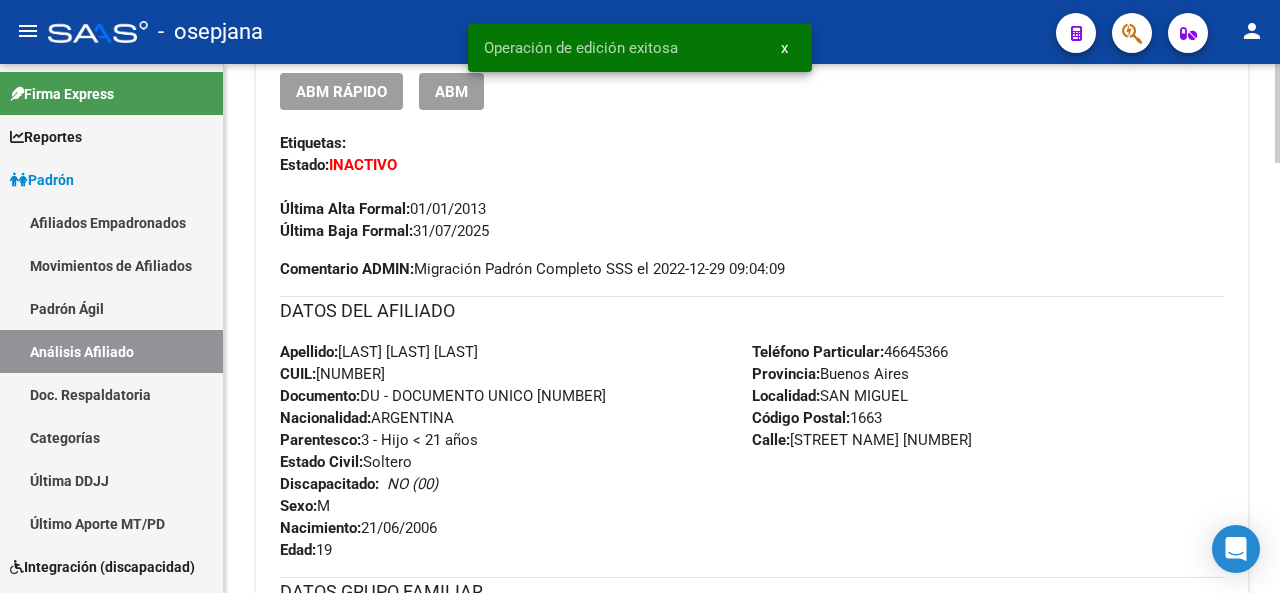 click 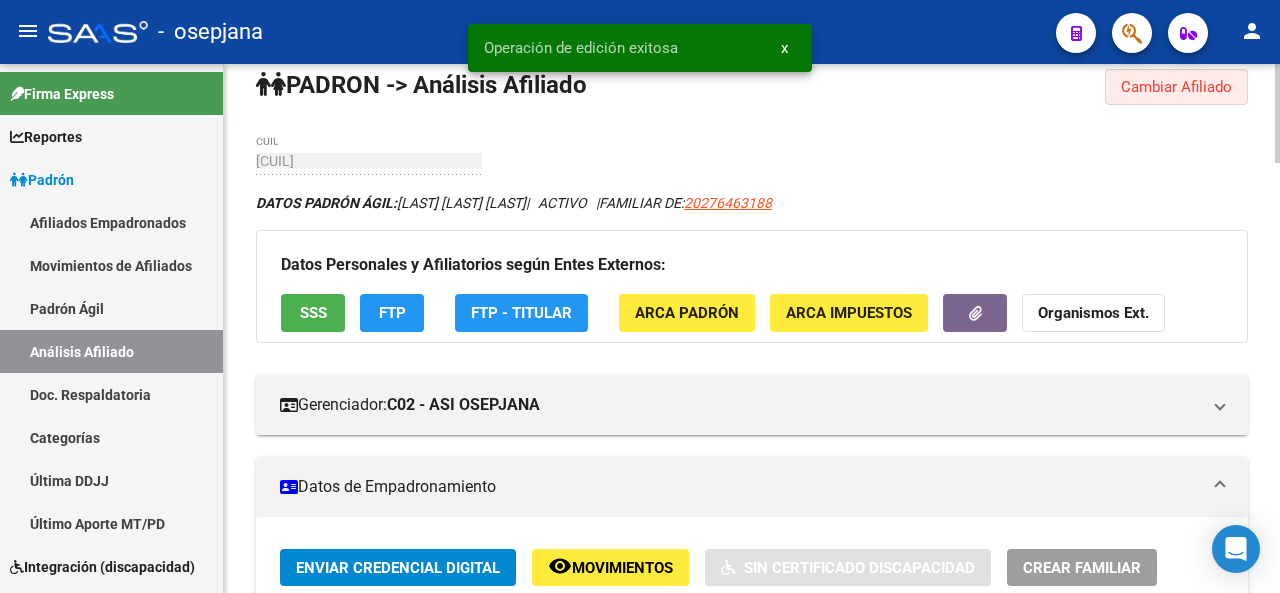 click on "Cambiar Afiliado" 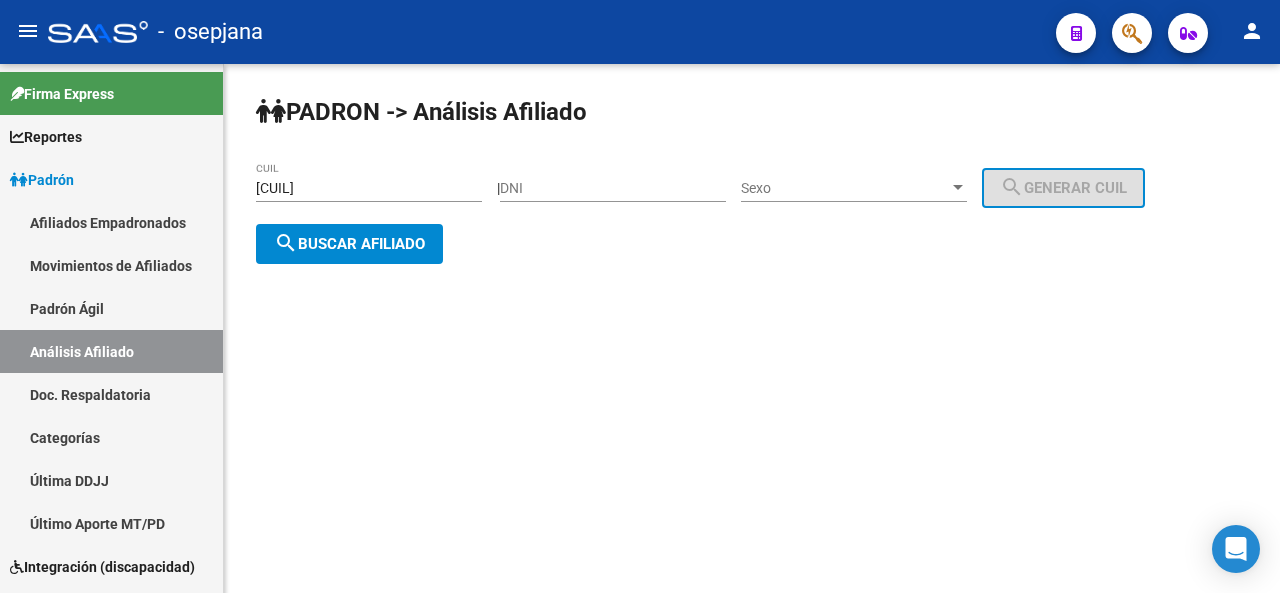 click on "PADRON -> Análisis Afiliado [CUIL] CUIL  <>  DNI Sexo Sexo search  Generar CUIL  search  Buscar afiliado" 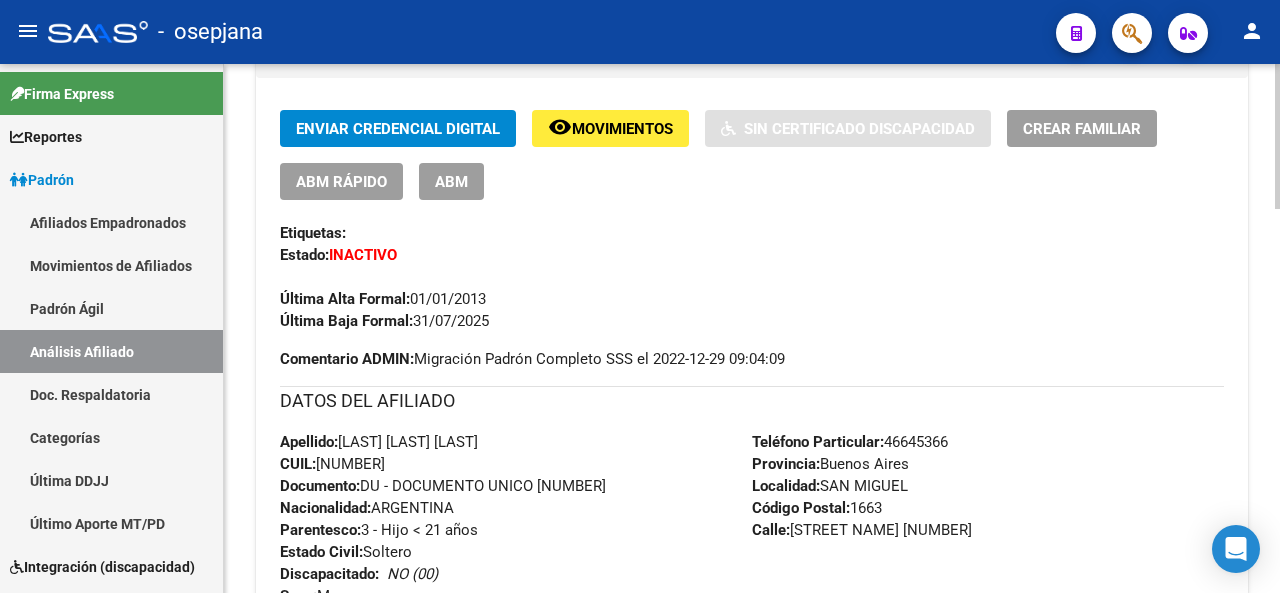 click 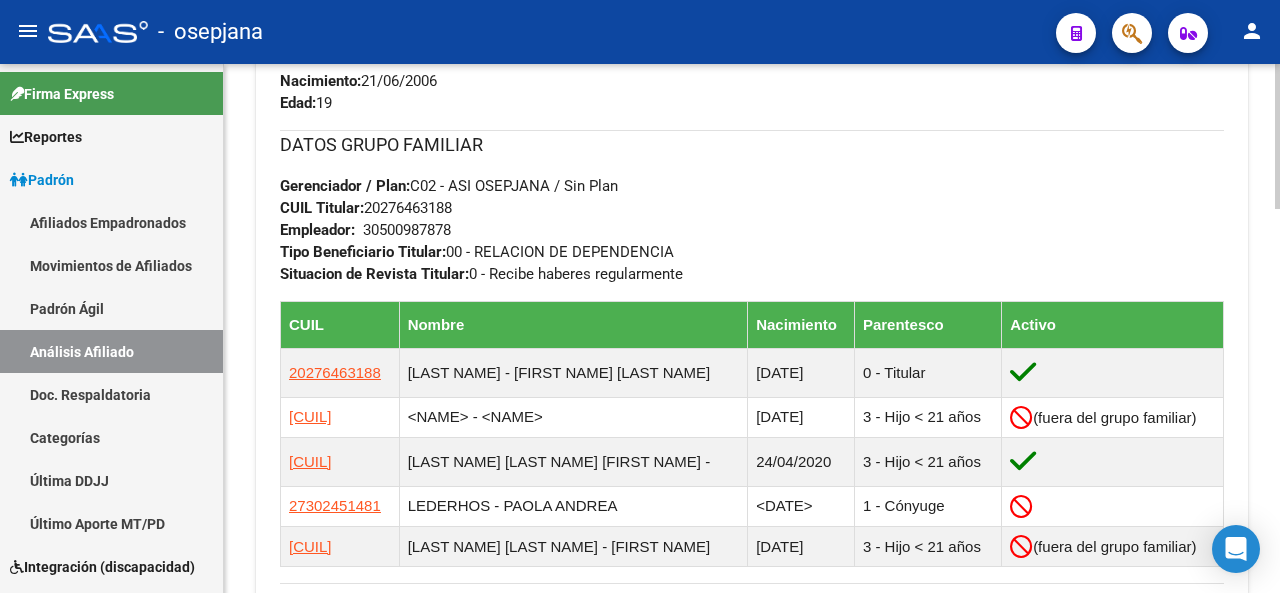 click 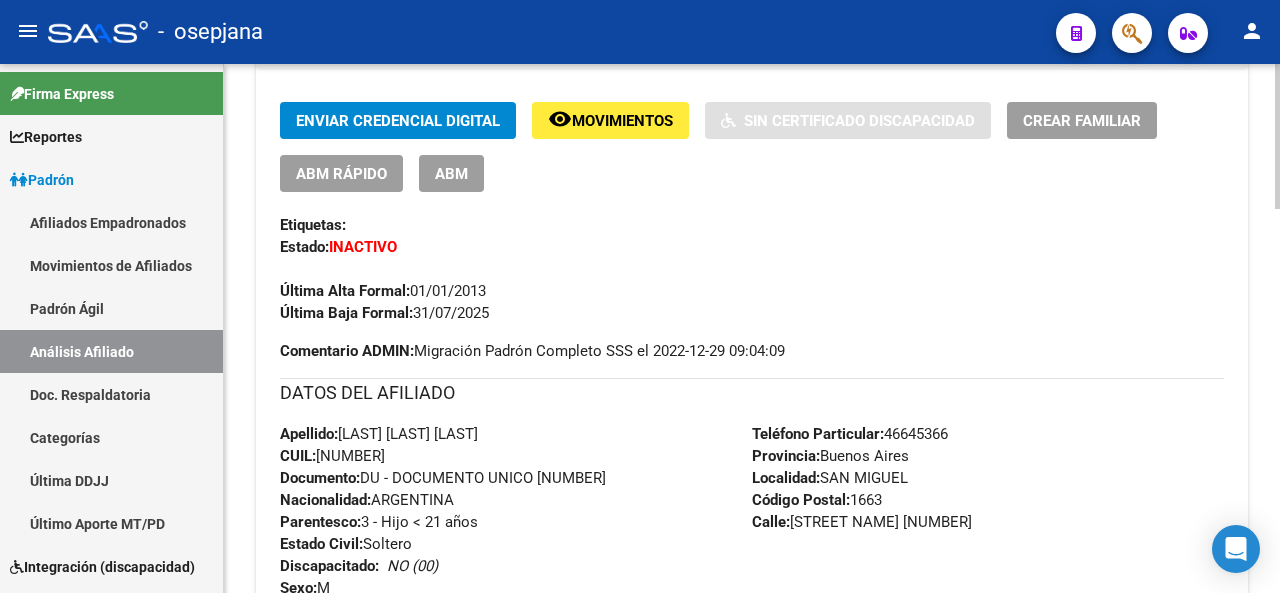 scroll, scrollTop: 0, scrollLeft: 0, axis: both 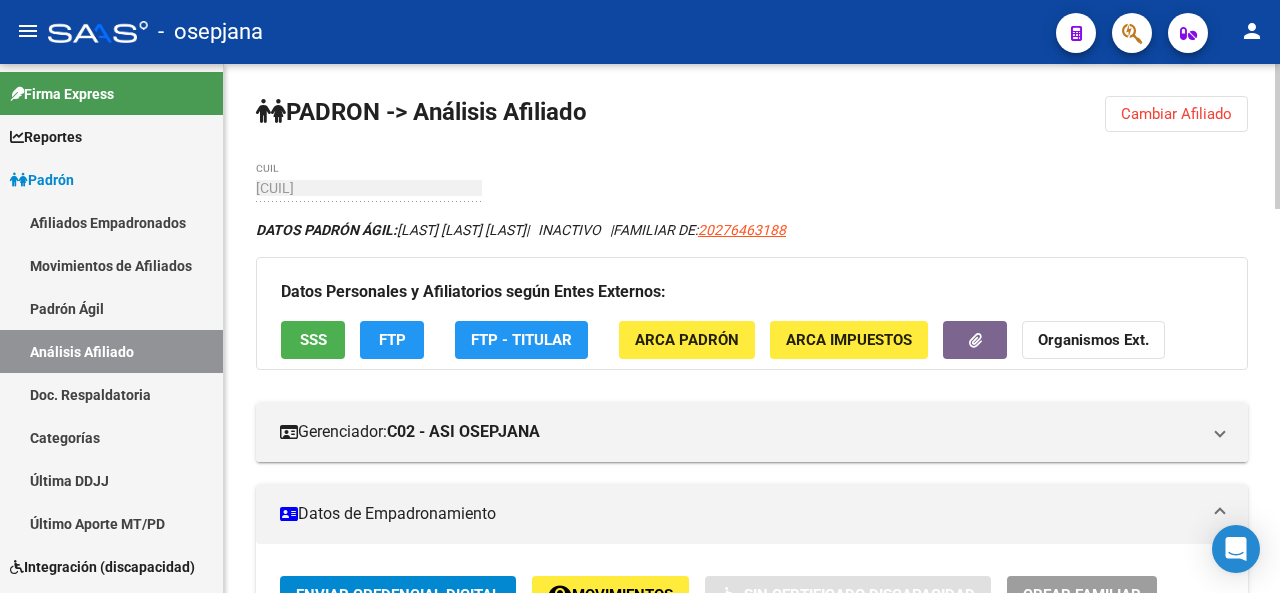 click 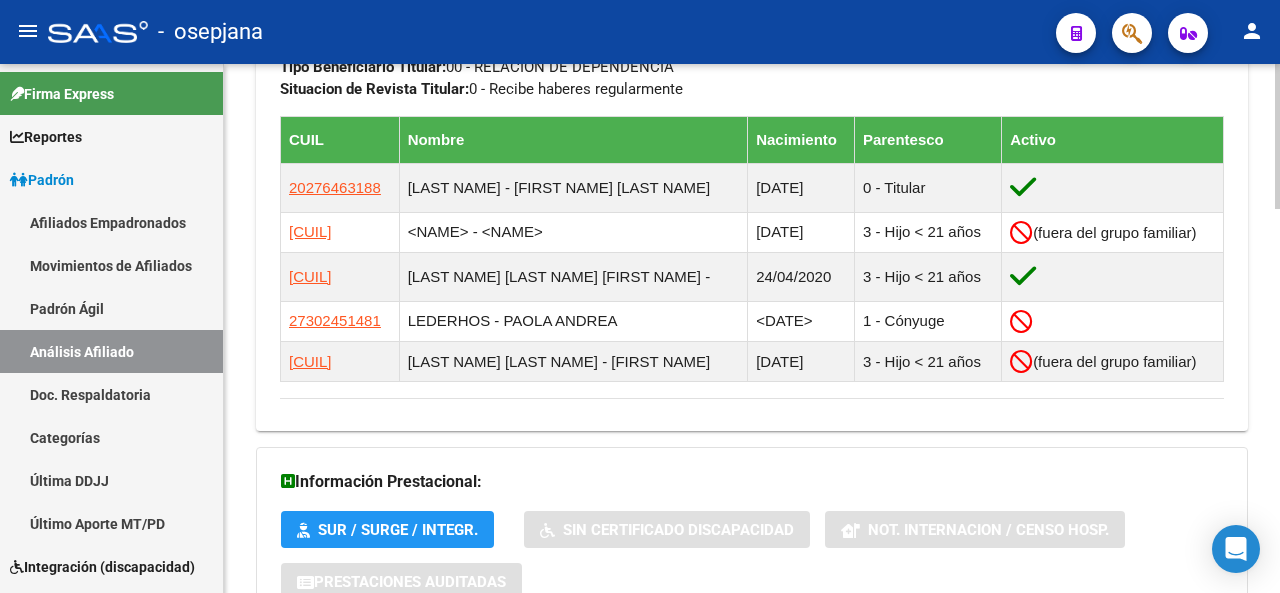 scroll, scrollTop: 1193, scrollLeft: 0, axis: vertical 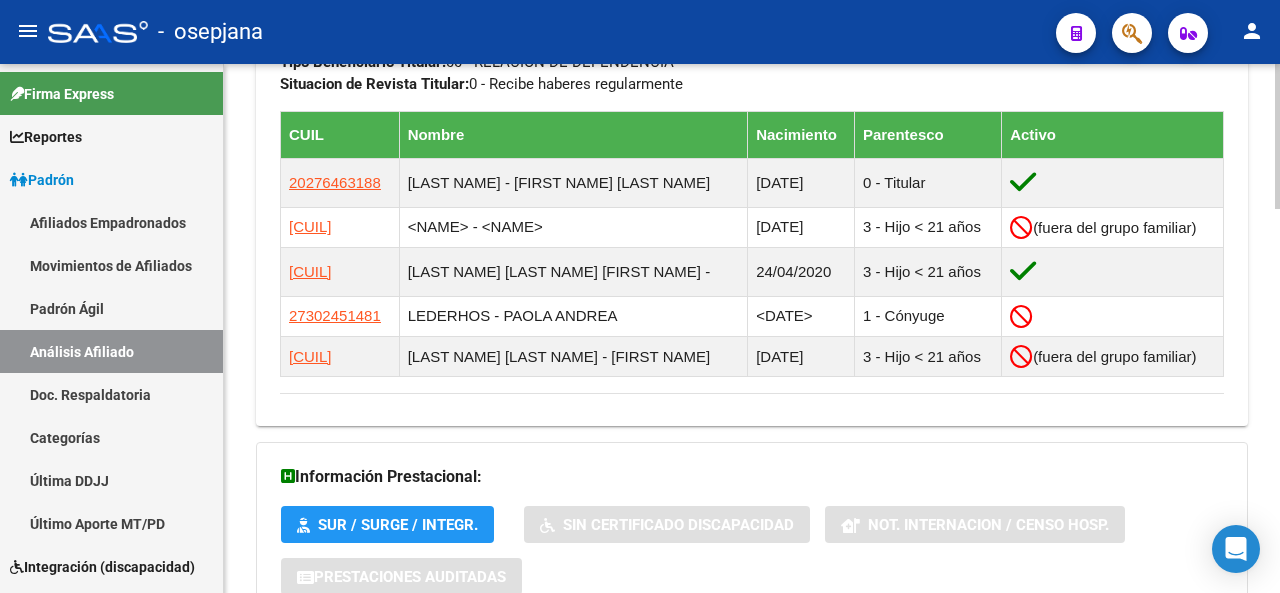 click 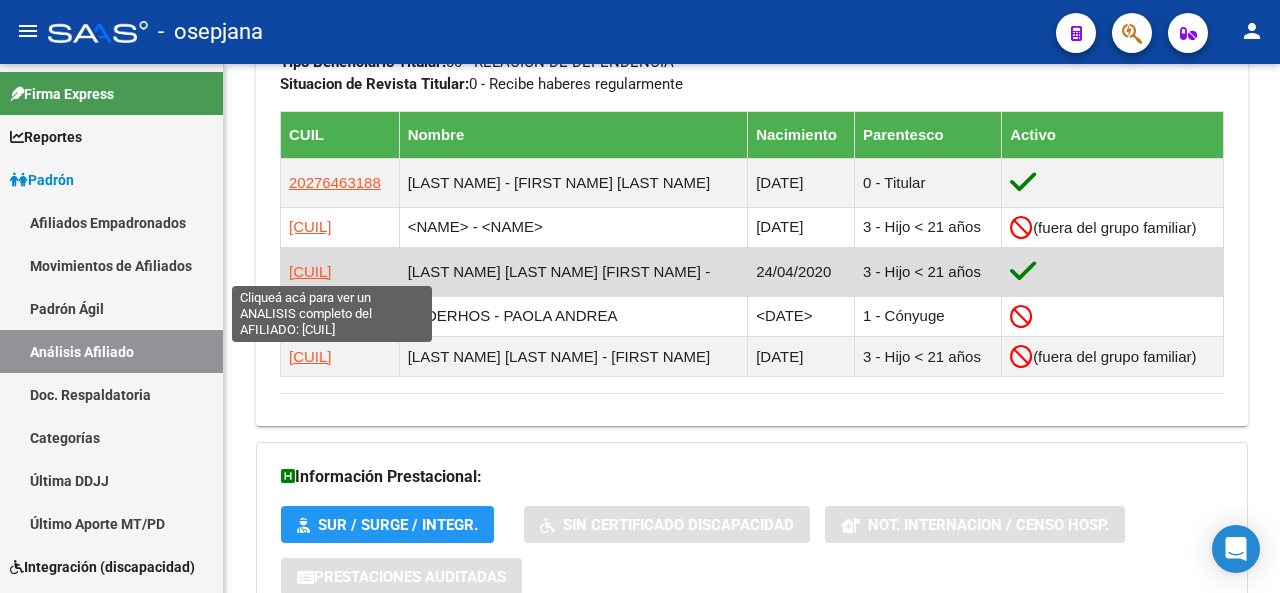 click on "[CUIL]" at bounding box center (310, 271) 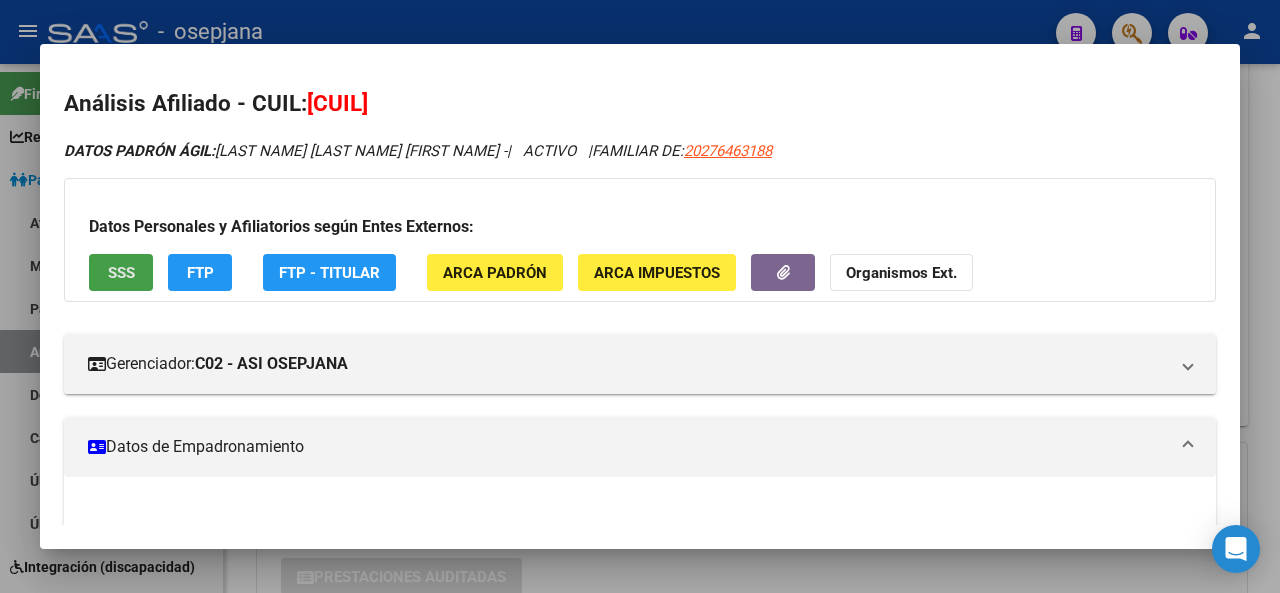 click on "SSS" at bounding box center [121, 273] 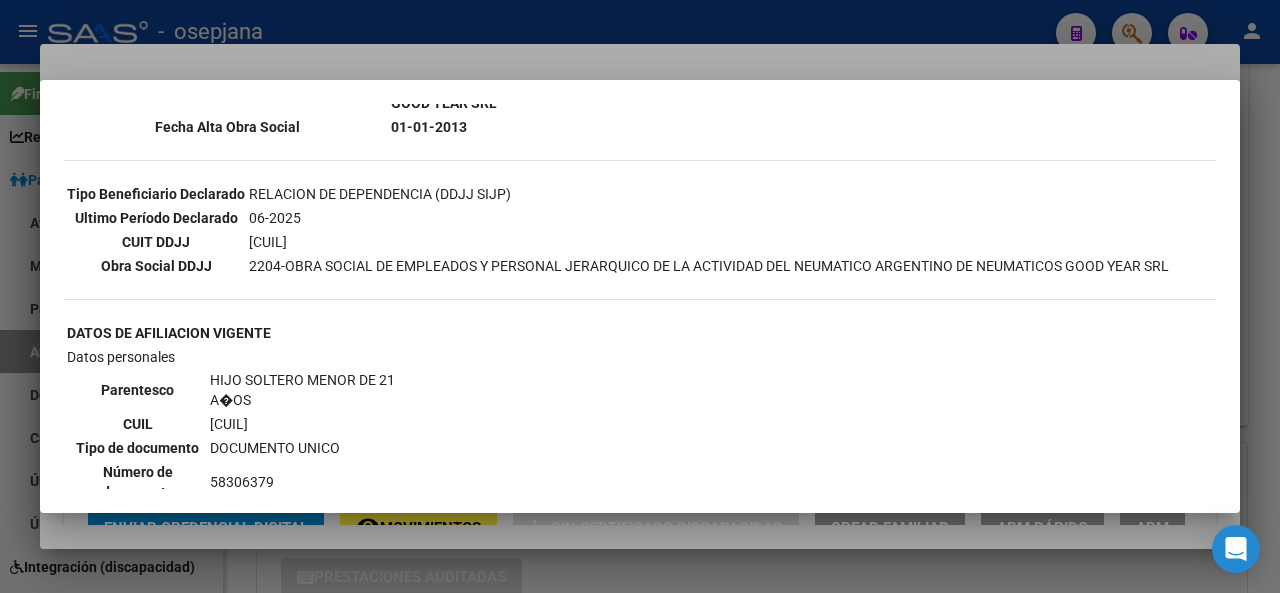 scroll, scrollTop: 538, scrollLeft: 0, axis: vertical 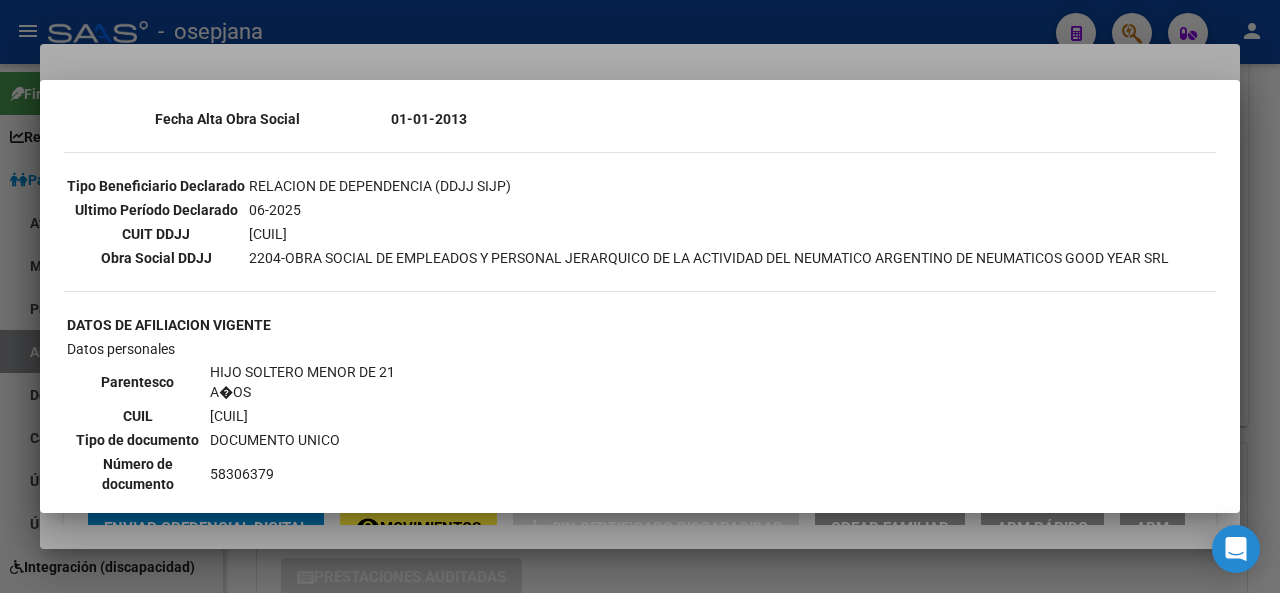 click at bounding box center (640, 296) 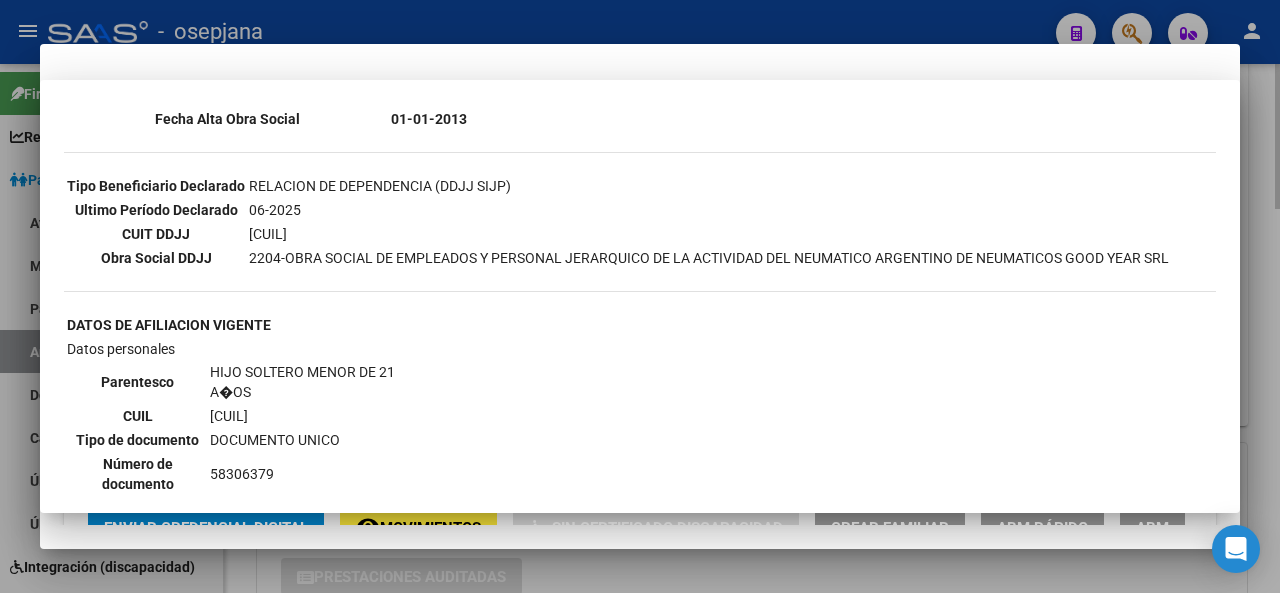 drag, startPoint x: 1240, startPoint y: 337, endPoint x: 1242, endPoint y: 386, distance: 49.0408 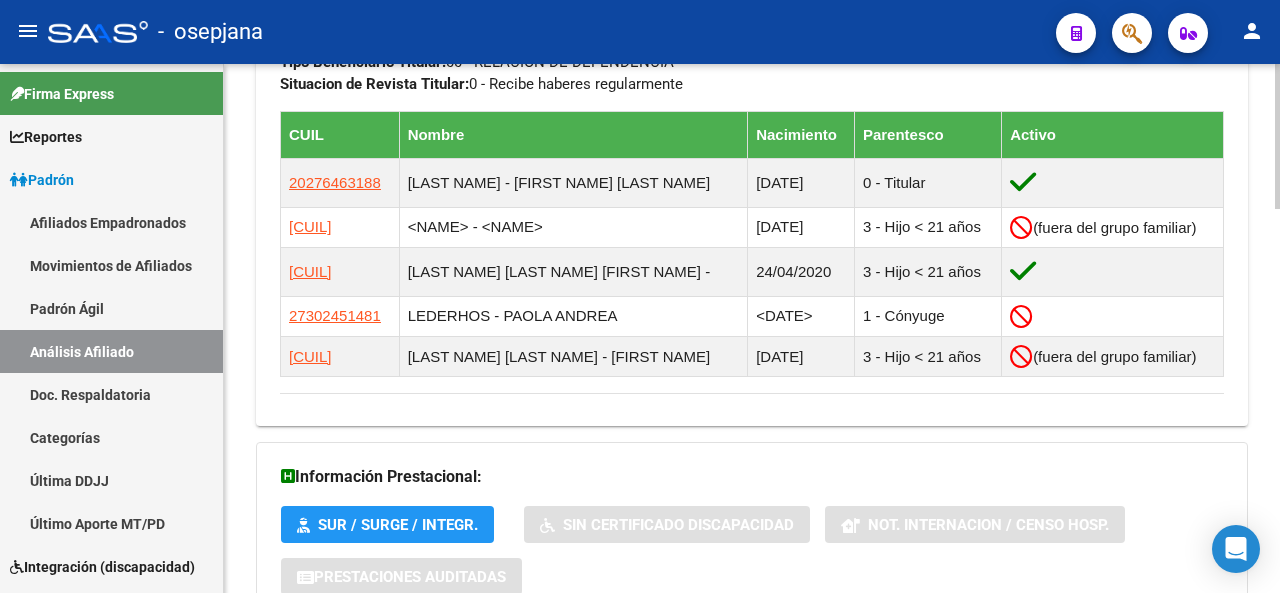 click on "Enviar Credencial Digital remove_red_eye Movimientos    Sin Certificado Discapacidad Crear Familiar ABM Rápido ABM Etiquetas: Estado: INACTIVO Última Alta Formal:  01/01/2013 Última Baja Formal:  31/07/2025 Comentario ADMIN:  Migración Padrón Completo SSS el 2022-12-29 09:04:09 DATOS DEL AFILIADO Apellido:  ALEJO BAUTISTA ROBLES LEDERHOS CUIL:  20473978068 Documento:  DU - DOCUMENTO UNICO 47397806  Nacionalidad:  ARGENTINA Parentesco:  3 - Hijo < 21 años Estado Civil:  Soltero Discapacitado:    NO (00) Sexo:  M Nacimiento:  21/06/2006 Edad:  19  Teléfono Particular:  46645366             Provincia:  Buenos Aires Localidad:  SAN MIGUEL Código Postal:  1663 Calle:  DON SEGUNDO SOMBRA 185 DATOS GRUPO FAMILIAR Gerenciador / Plan:  C02 - ASI OSEPJANA / Sin Plan CUIL Titular:  20276463188  Empleador:    30500987878 Tipo Beneficiario Titular:  00 - RELACION DE DEPENDENCIA  Situacion de Revista Titular:  0 - Recibe haberes regularmente  CUIL Nombre Nacimiento Parentesco Activo 20276463188 09/06/1979" at bounding box center (752, -103) 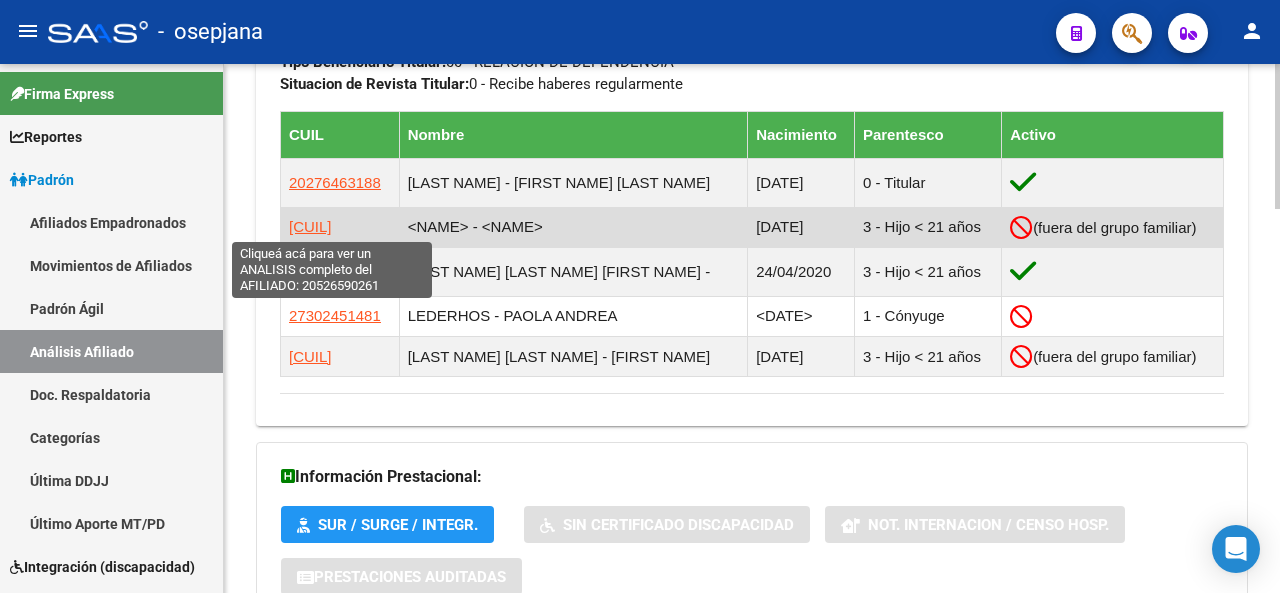 click on "[CUIL]" at bounding box center (310, 226) 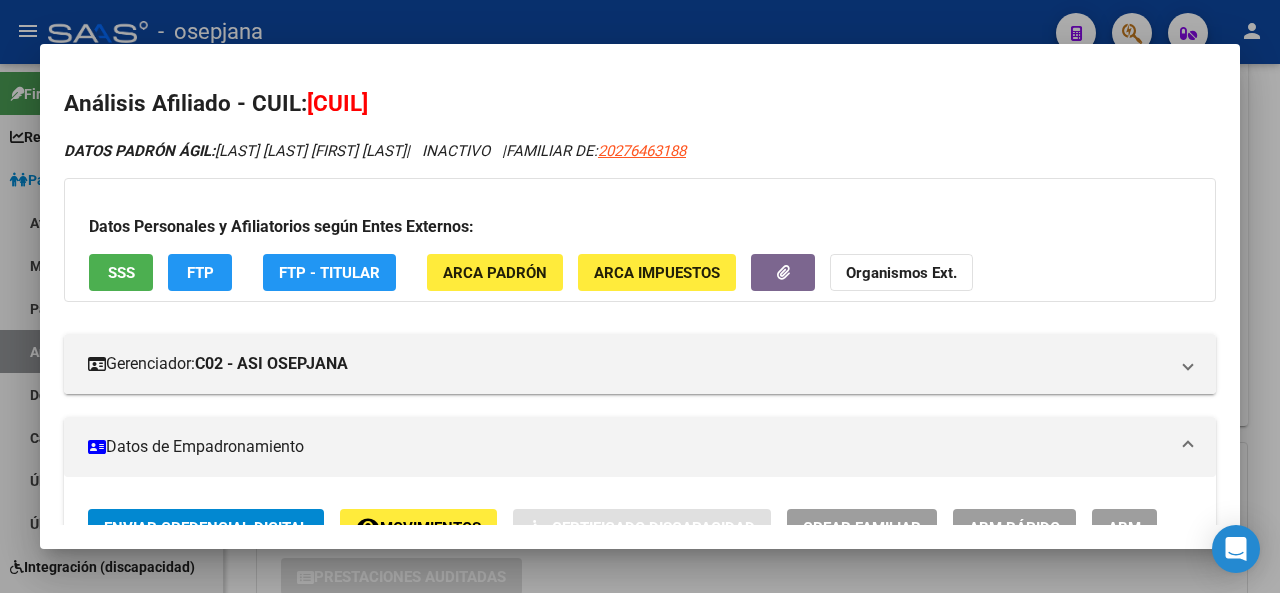 click on "SSS" at bounding box center (121, 272) 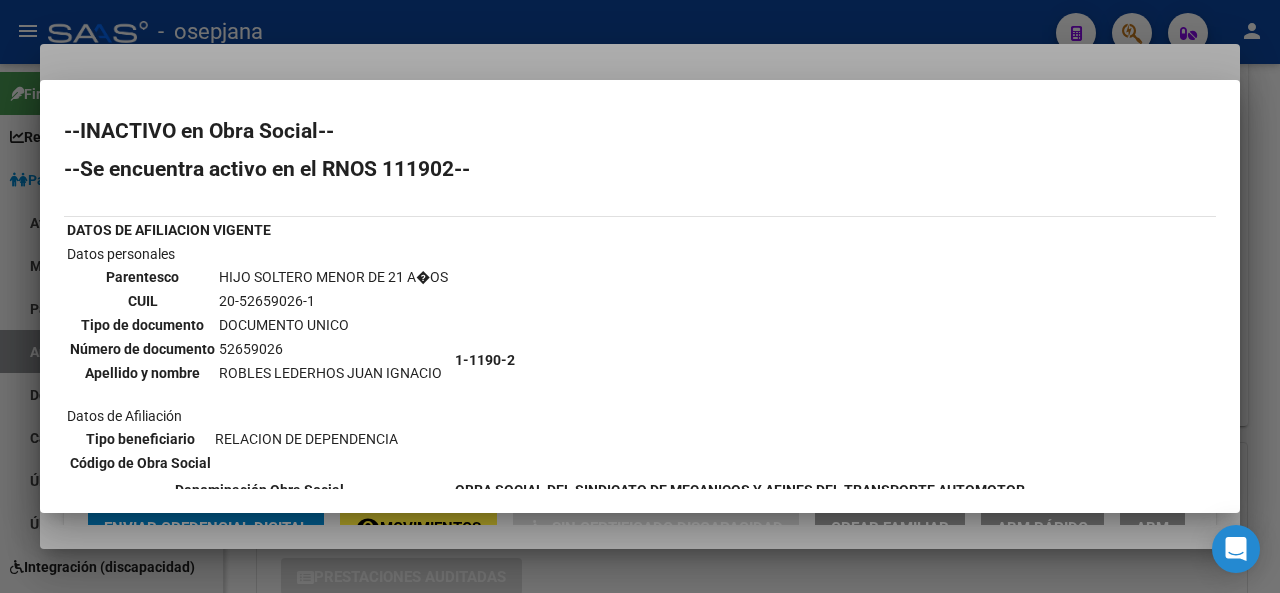 scroll, scrollTop: 0, scrollLeft: 0, axis: both 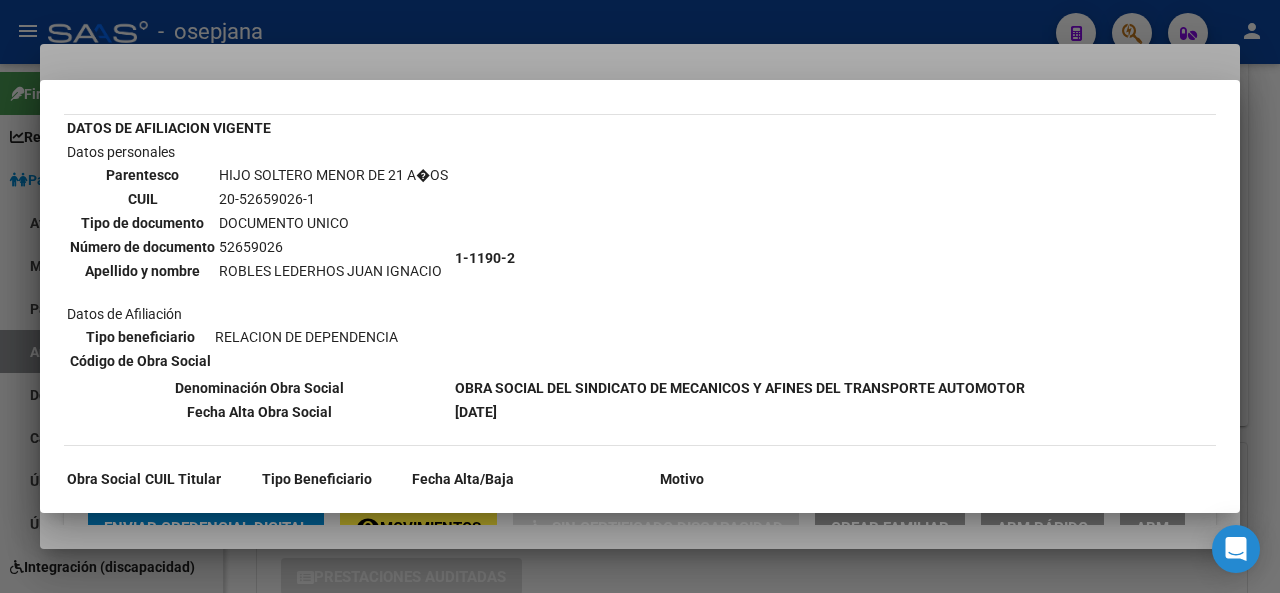 click on "--INACTIVO en Obra Social--   --Se encuentra activo en el RNOS 111902--
DATOS DE AFILIACION VIGENTE
Datos personales
Parentesco
HIJO SOLTERO MENOR DE 21 AOS
CUIL
20-52659026-1
Tipo de documento
DOCUMENTO UNICO
Número de documento
52659026
Apellido y nombre
ROBLES LEDERHOS JUAN IGNACIO
Datos de Afiliación
Tipo beneficiario
RELACION DE DEPENDENCIA
Código de Obra Social
1-1190-2
Denominación Obra Social
OBRA SOCIAL DEL SINDICATO DE MECANICOS Y AFINES DEL TRANSPORTE AUTOMOTOR
Fecha Alta Obra Social
05-11-2024
Obra Social CUIL Titular Tipo Beneficiario Fecha Alta/Baja Motivo 1-2690-8 20-27646318-8 31--0-7-2012/ 31-10-2012" at bounding box center (640, 296) 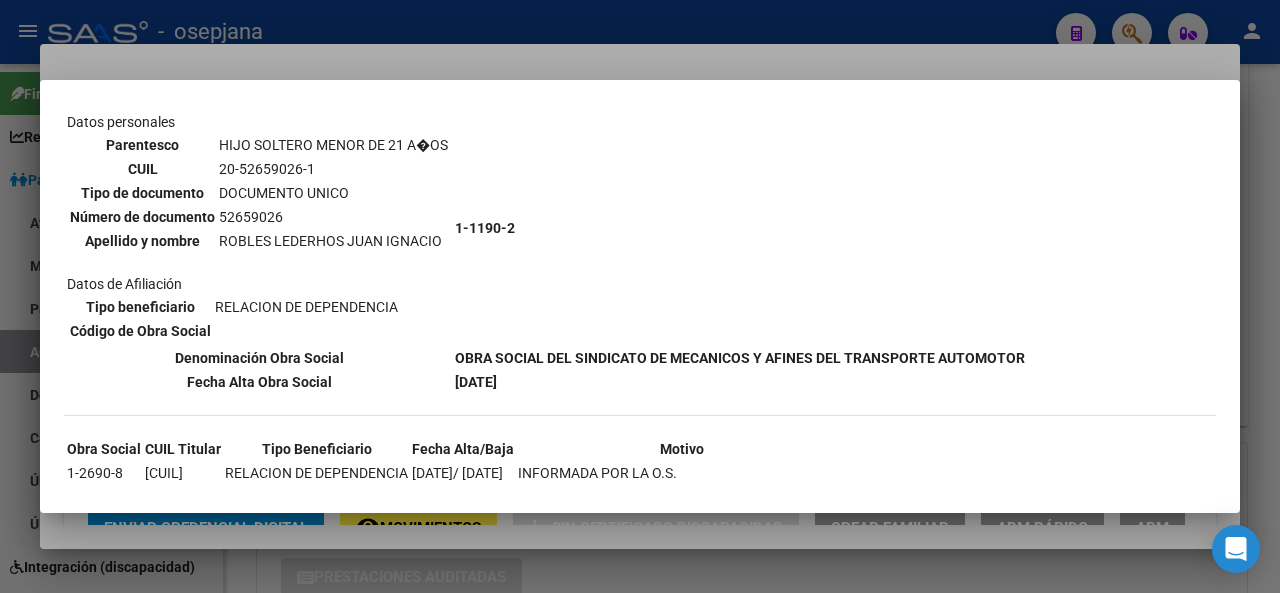 scroll, scrollTop: 135, scrollLeft: 0, axis: vertical 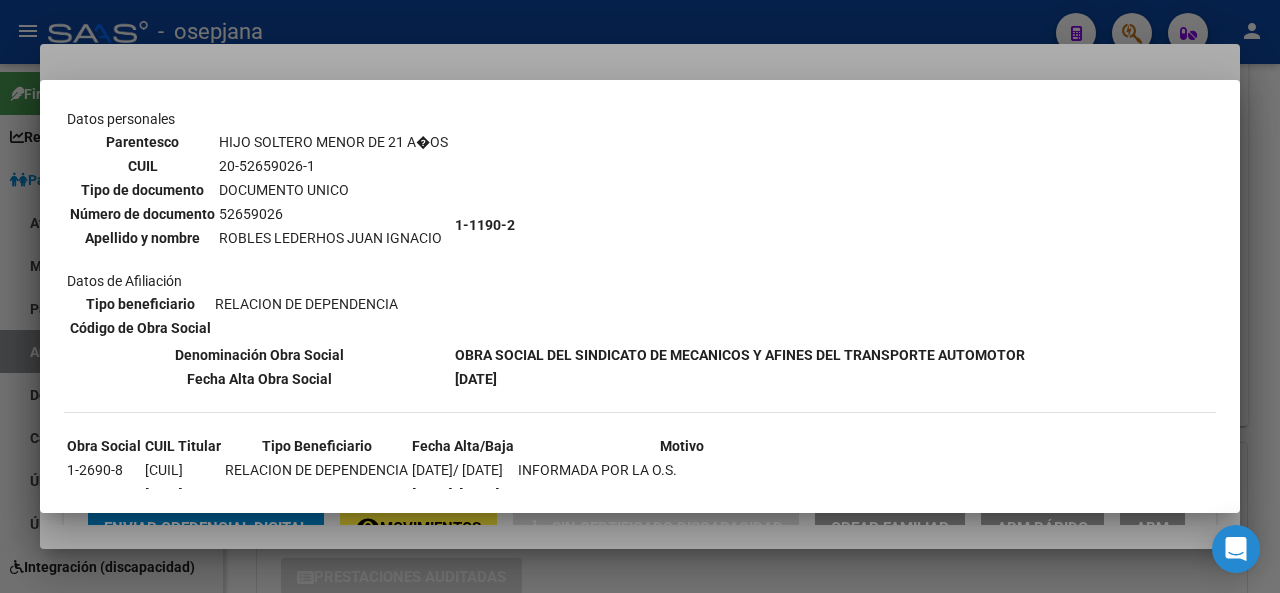 click at bounding box center [640, 296] 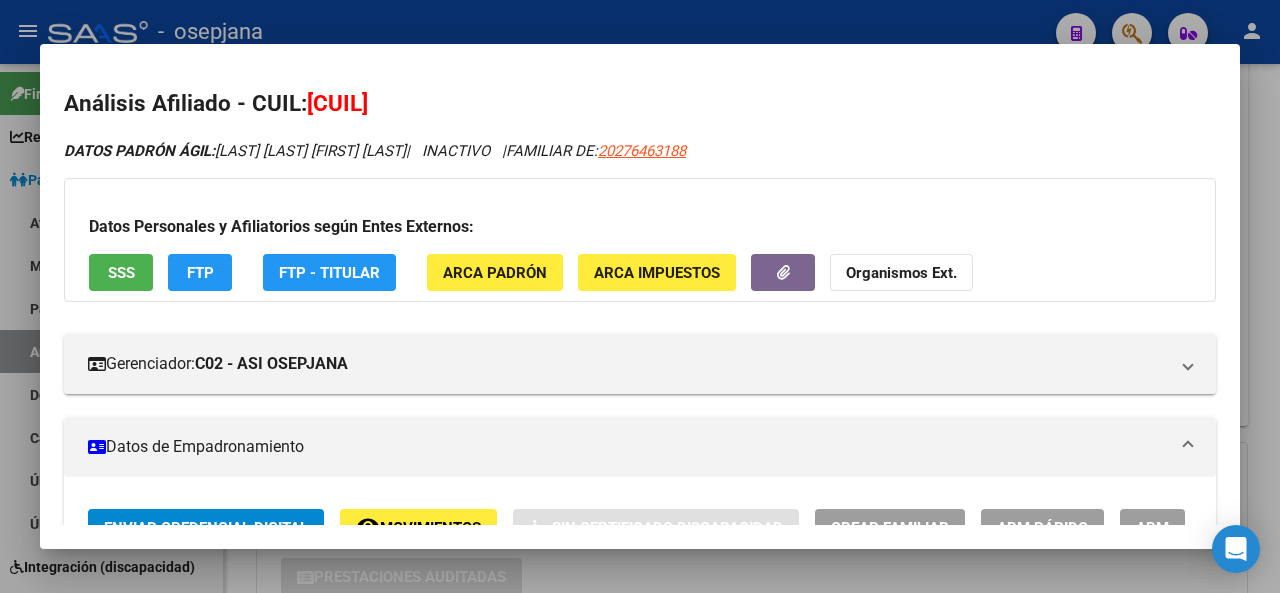 click at bounding box center (640, 296) 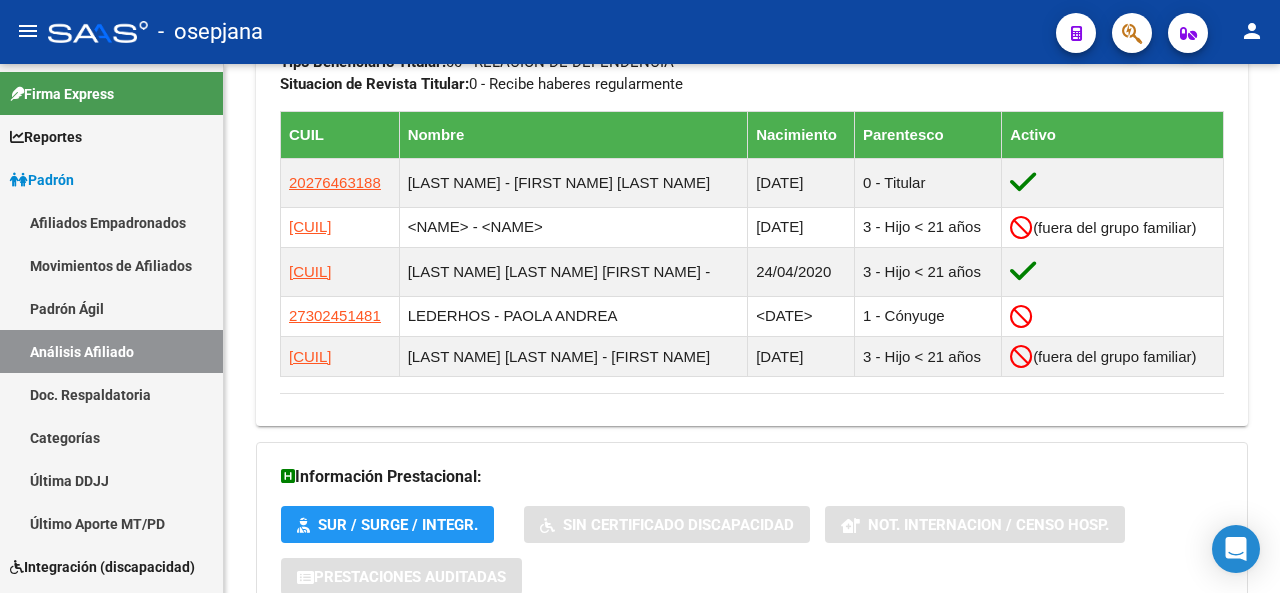 click 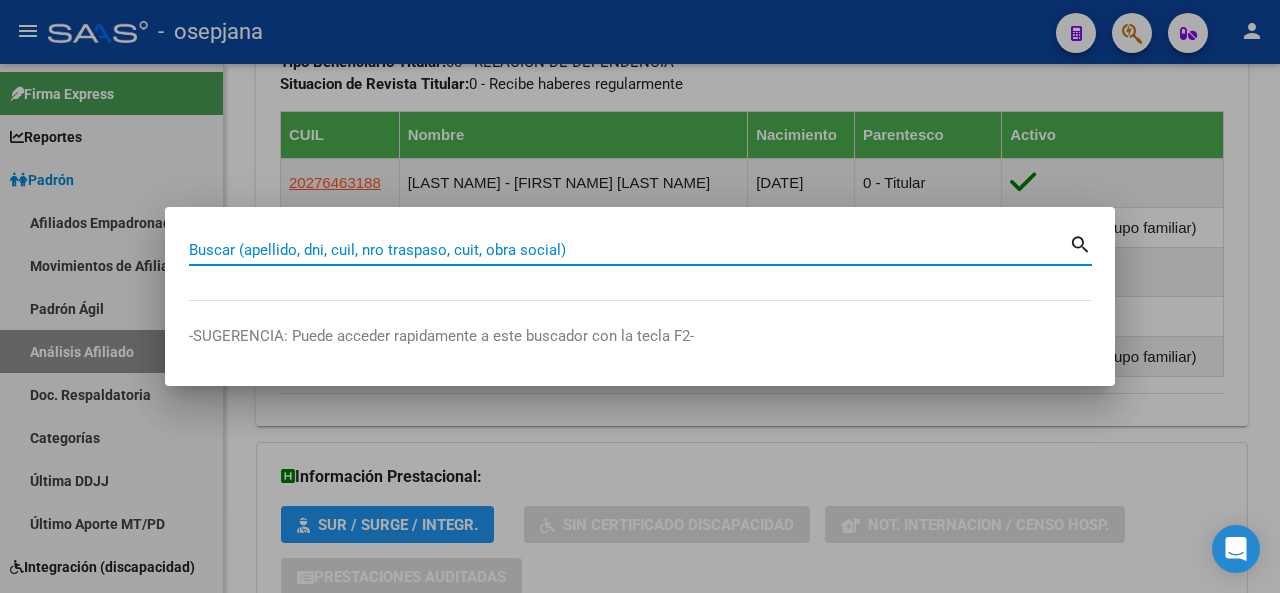 paste on "13943159" 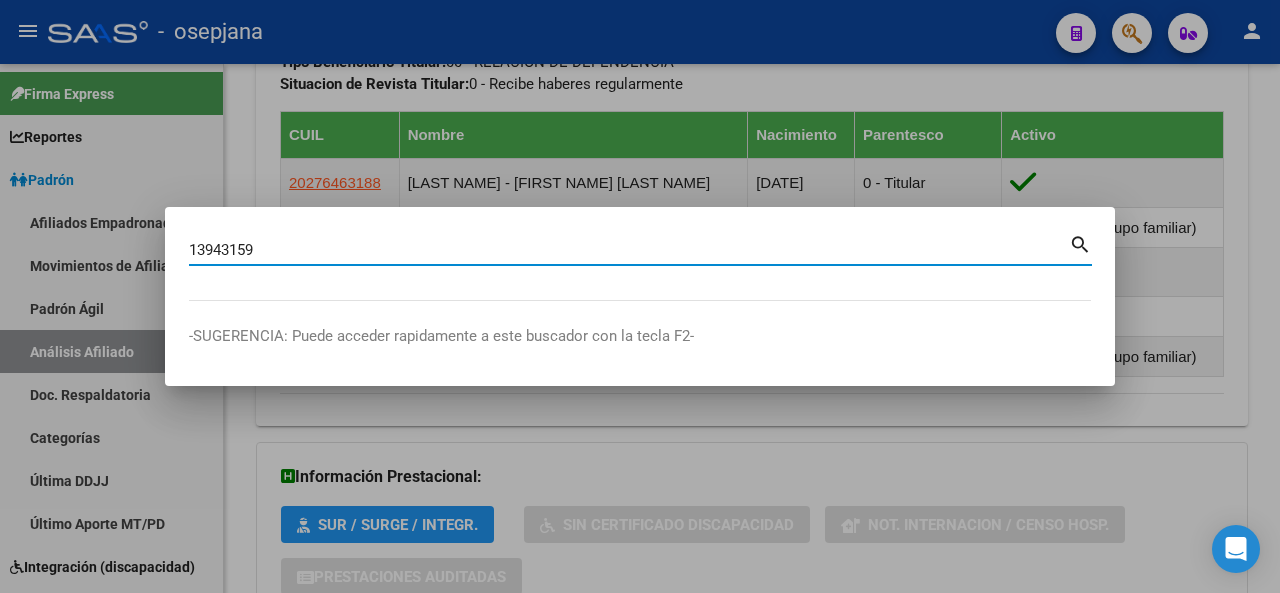 type on "13943159" 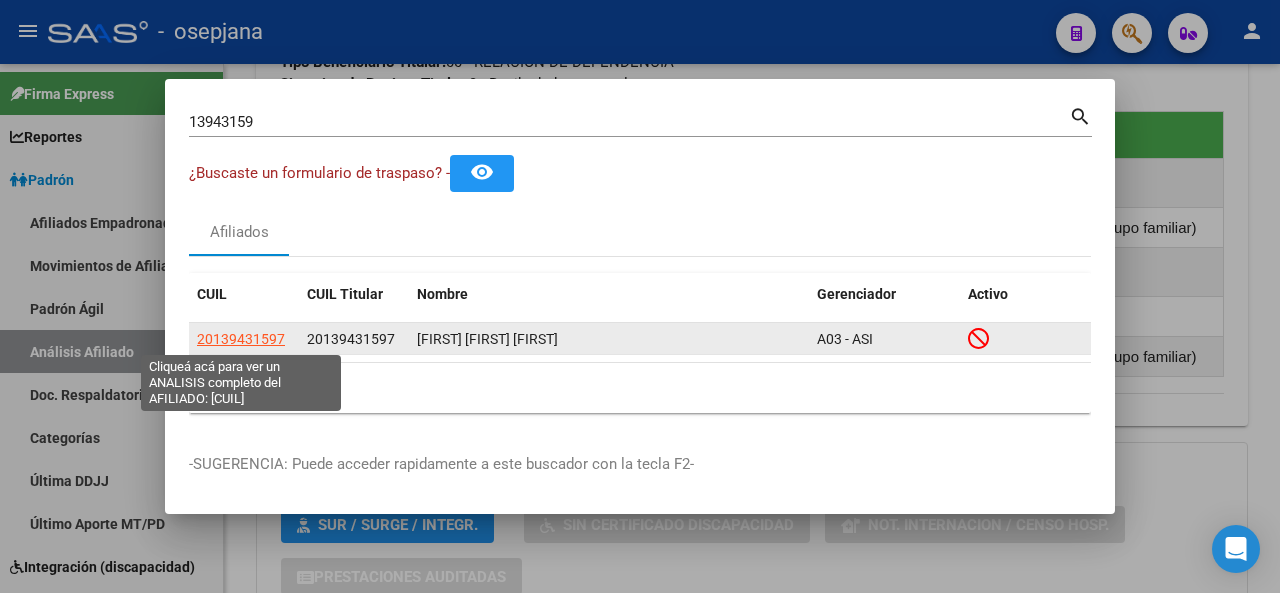 click on "20139431597" 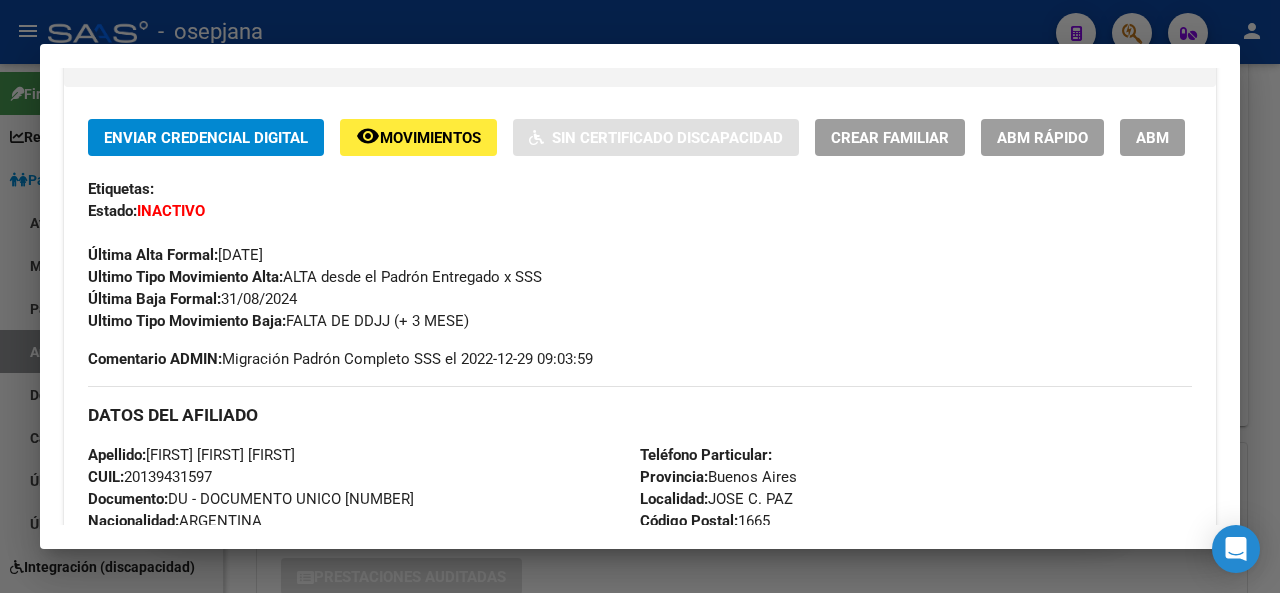 scroll, scrollTop: 400, scrollLeft: 0, axis: vertical 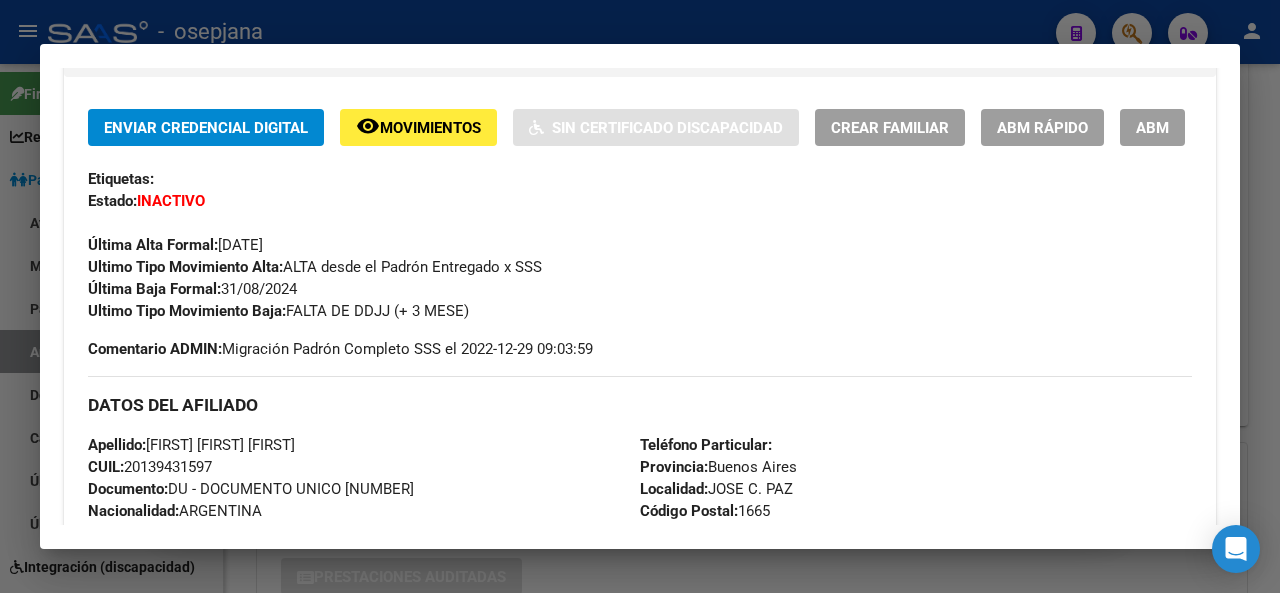 click on "Movimientos" 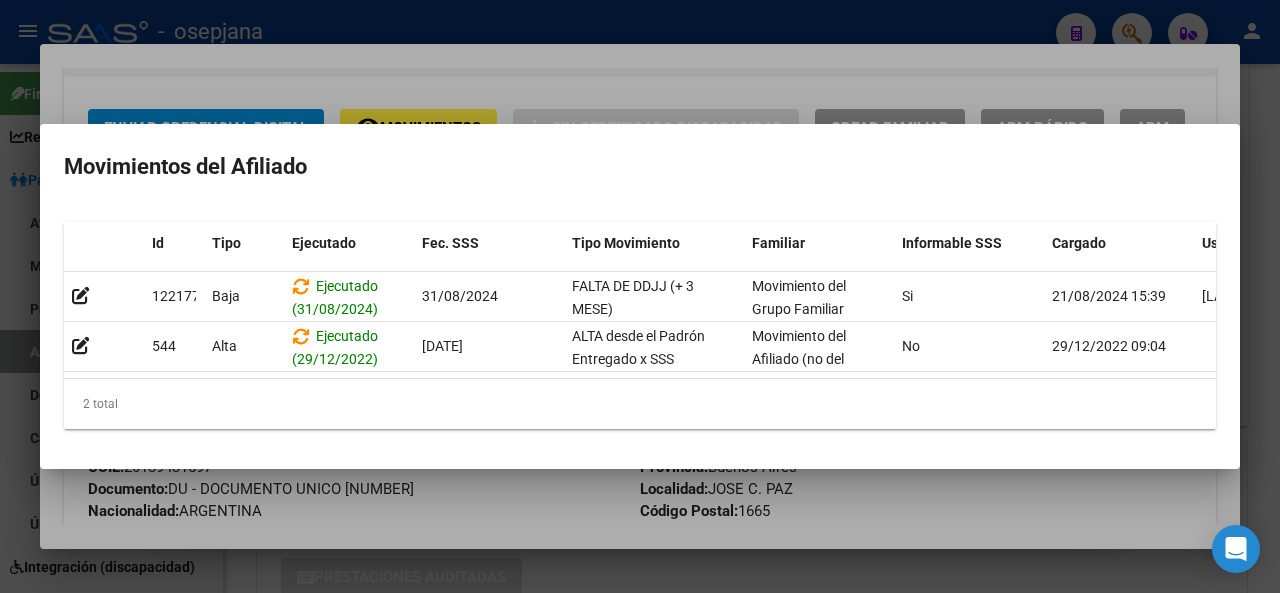 click at bounding box center (640, 296) 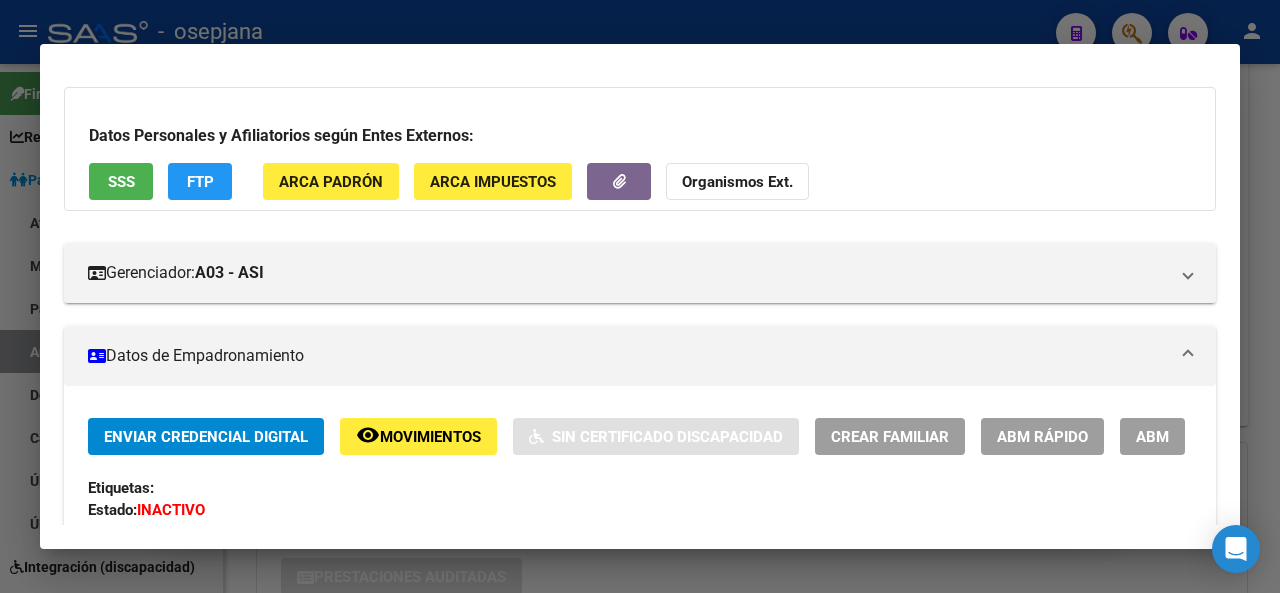 scroll, scrollTop: 0, scrollLeft: 0, axis: both 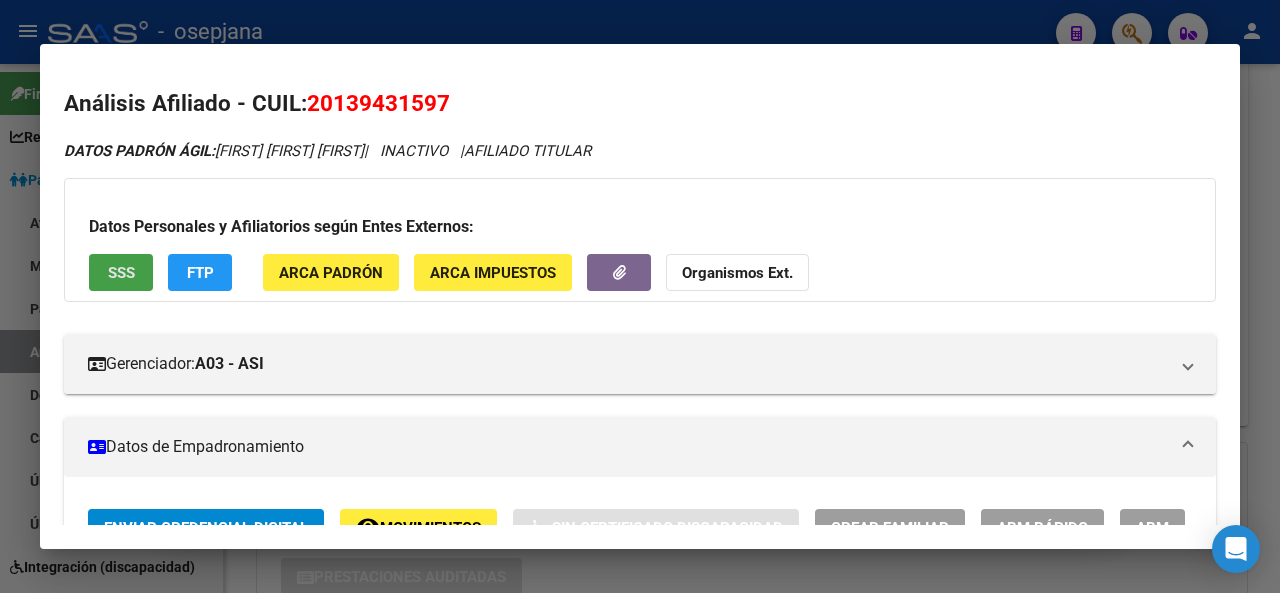 click on "SSS" at bounding box center [121, 273] 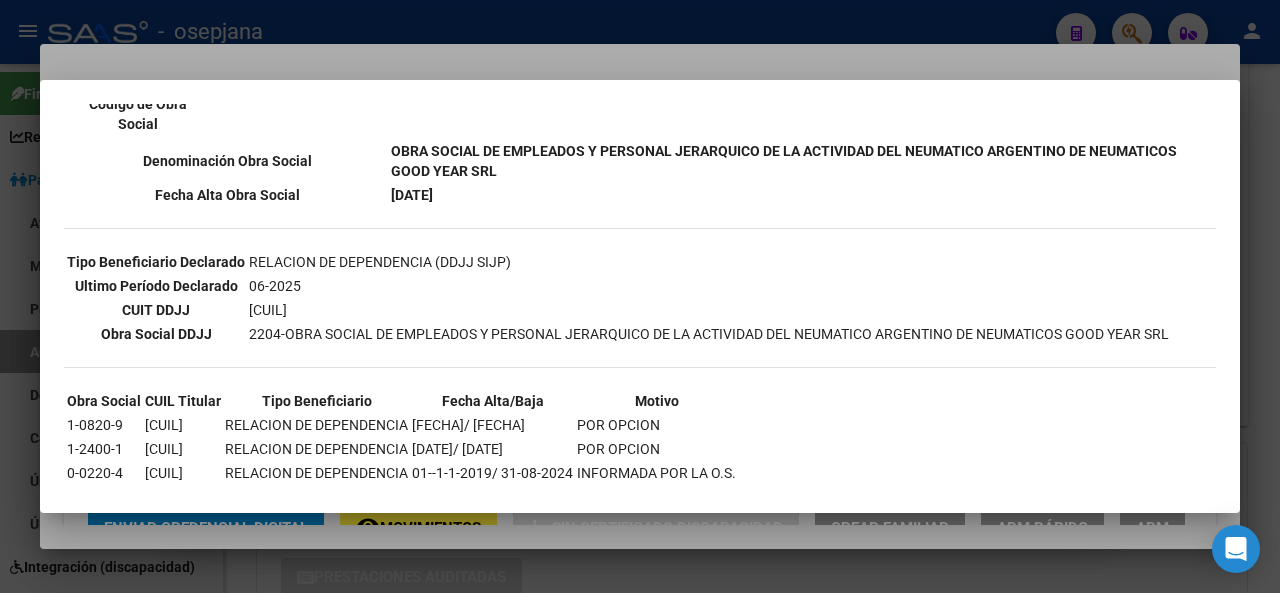 scroll, scrollTop: 479, scrollLeft: 0, axis: vertical 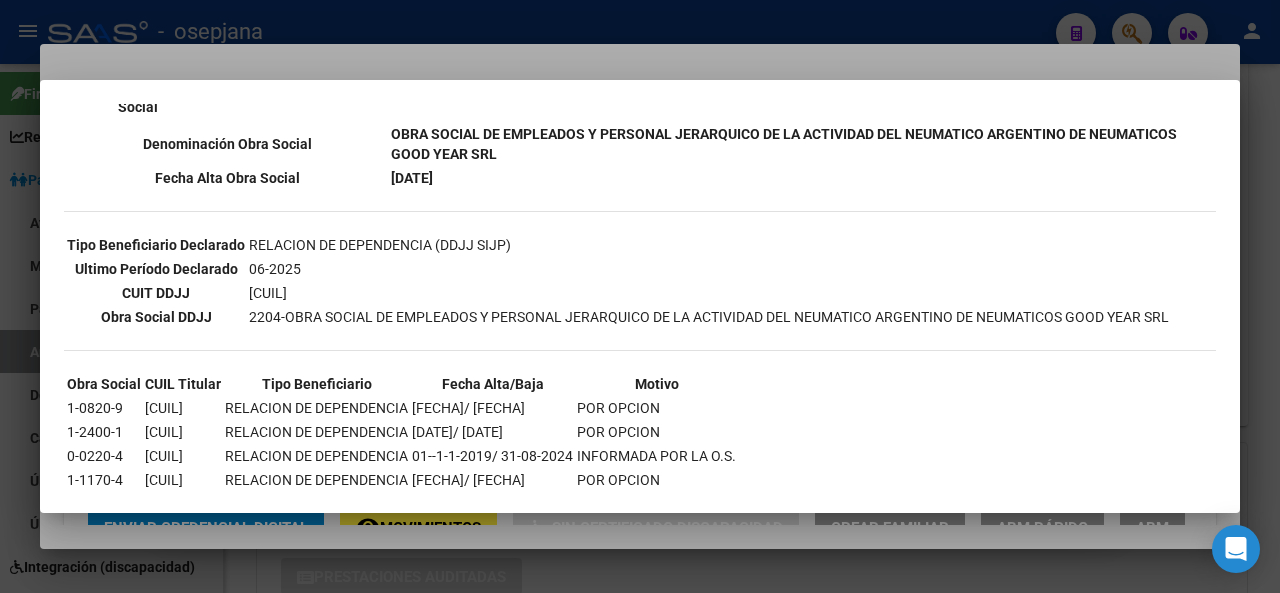 click at bounding box center [640, 296] 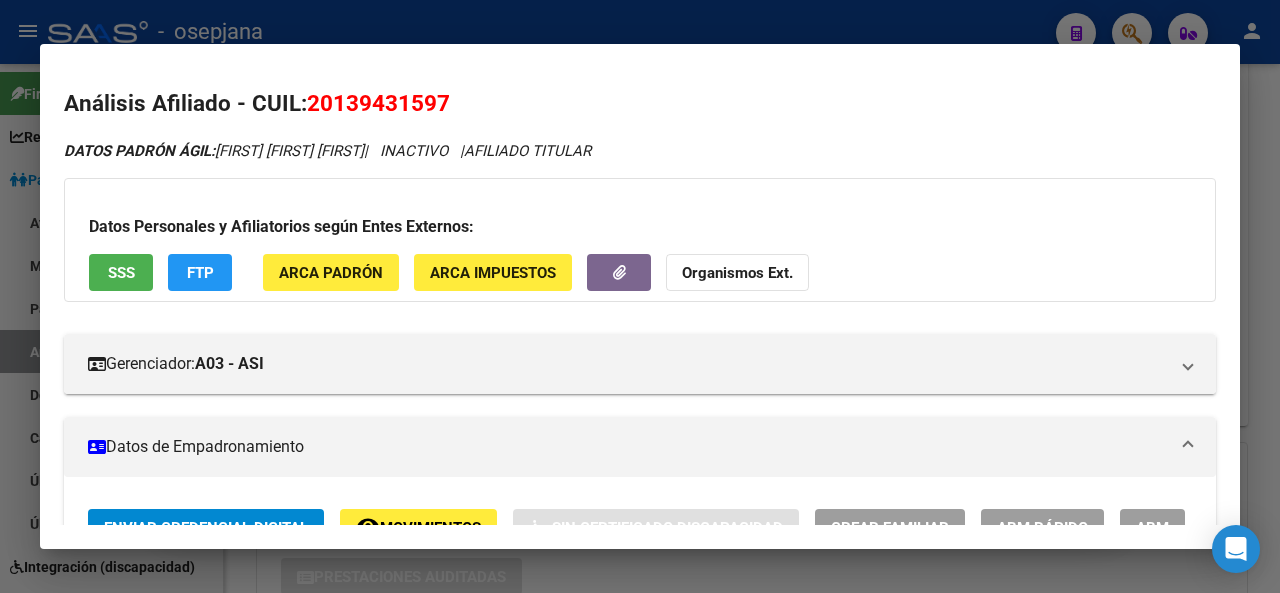 click on "FTP" 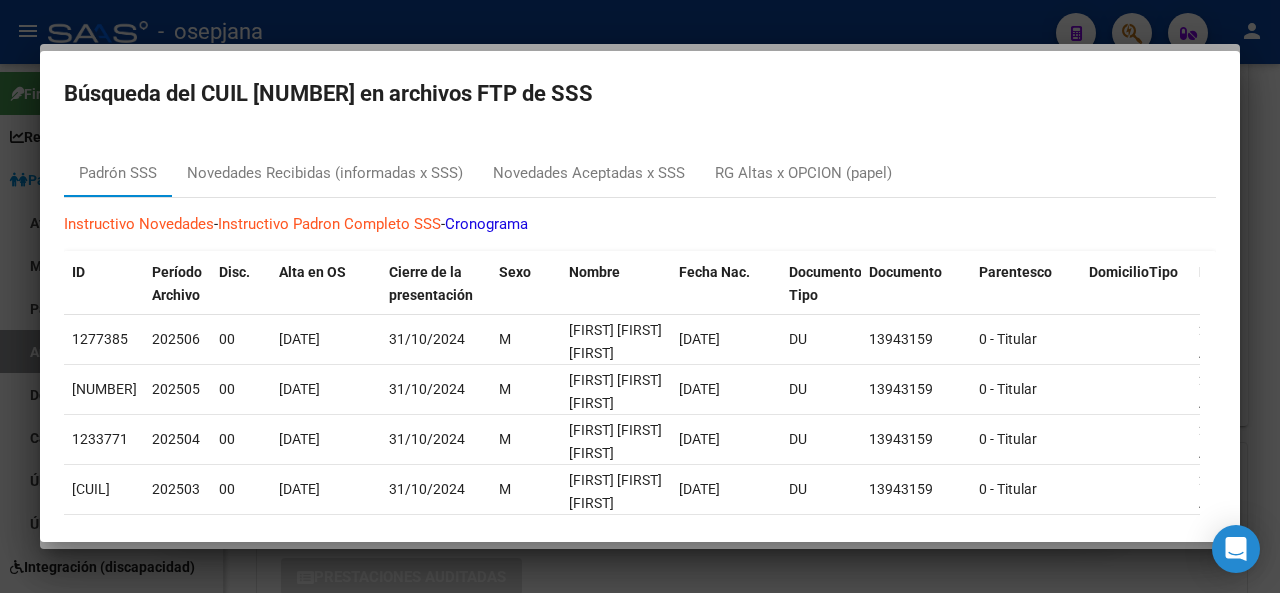 click at bounding box center [640, 296] 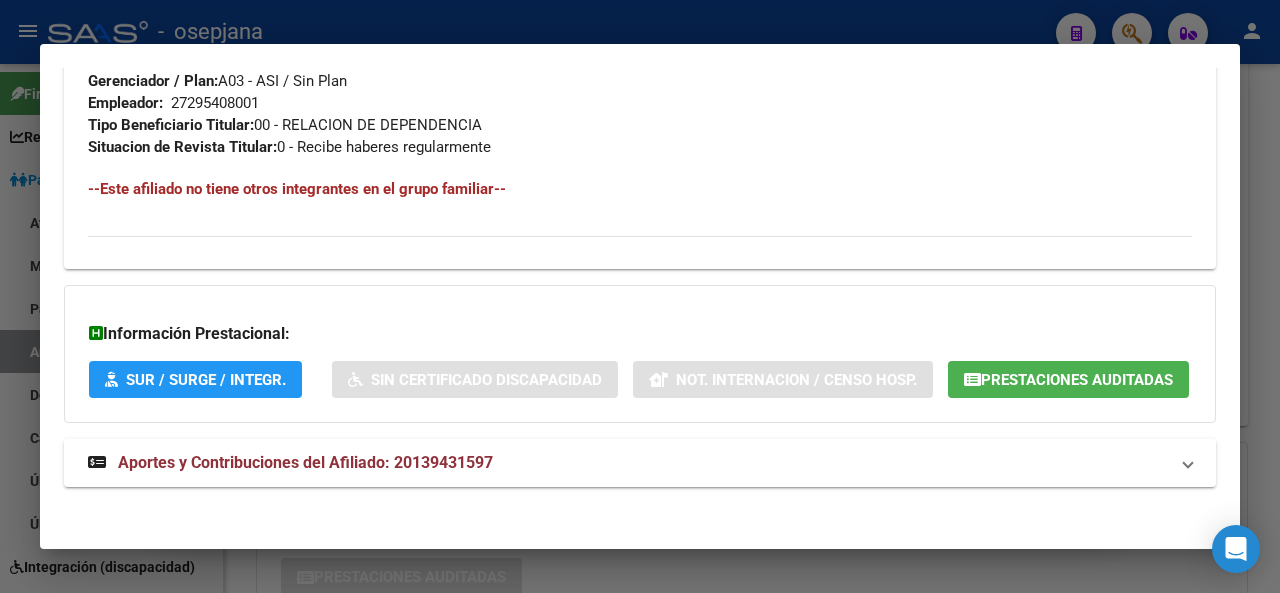 scroll, scrollTop: 1169, scrollLeft: 0, axis: vertical 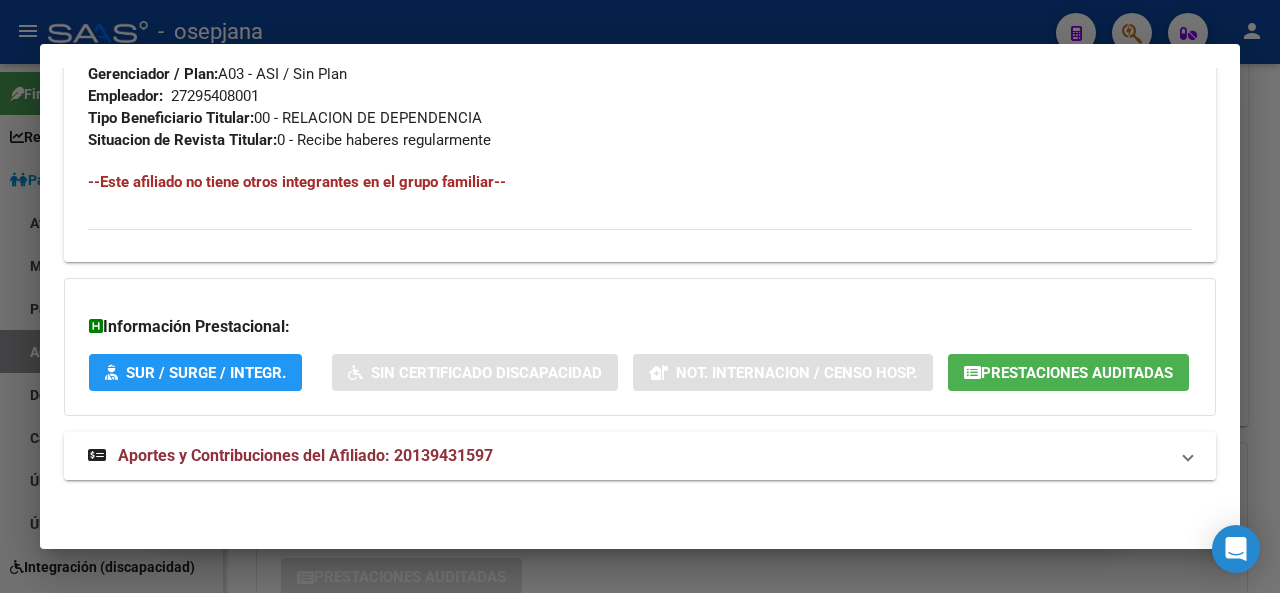 click on "Aportes y Contribuciones del Afiliado: 20139431597" at bounding box center [628, 456] 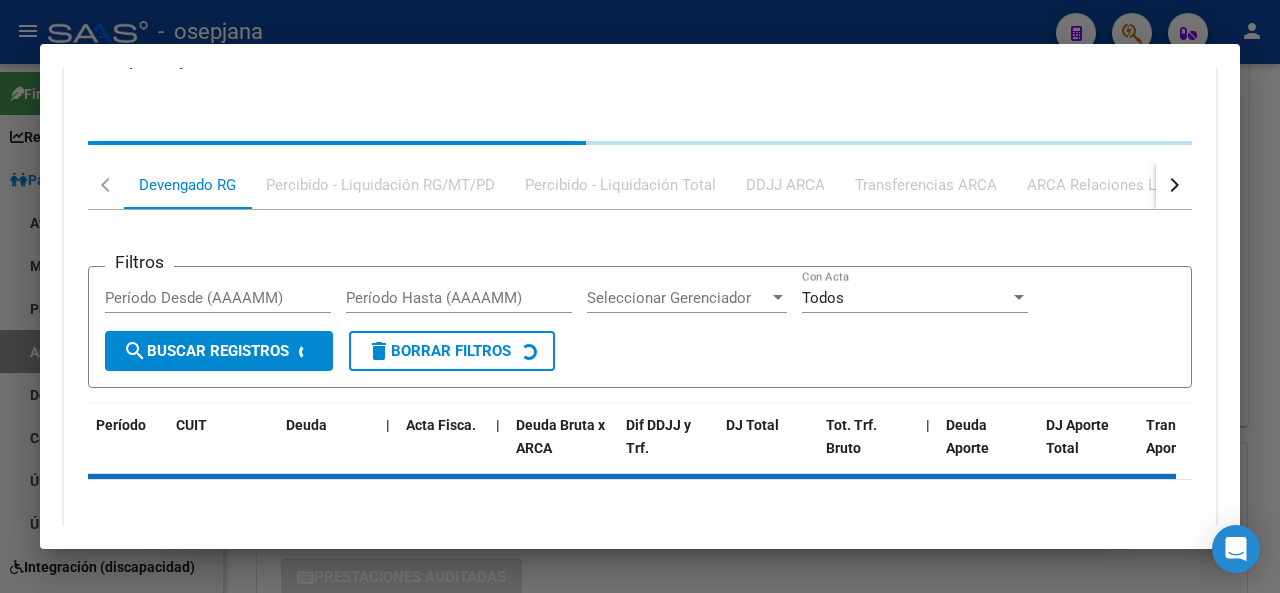 scroll, scrollTop: 1590, scrollLeft: 0, axis: vertical 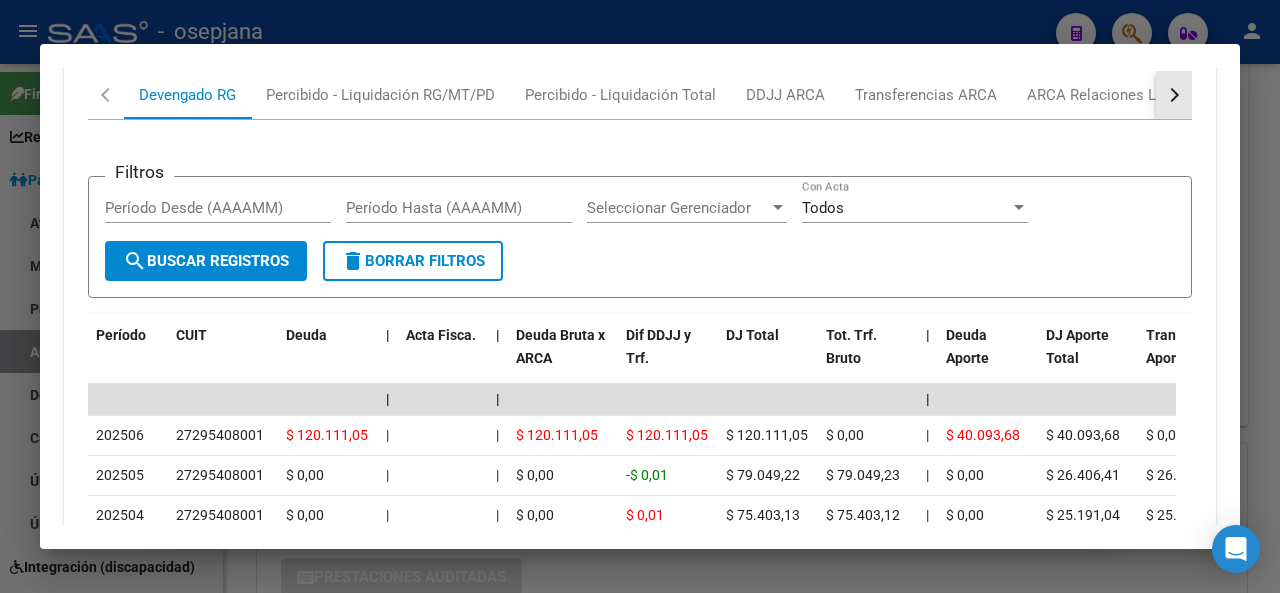 click at bounding box center [1172, 95] 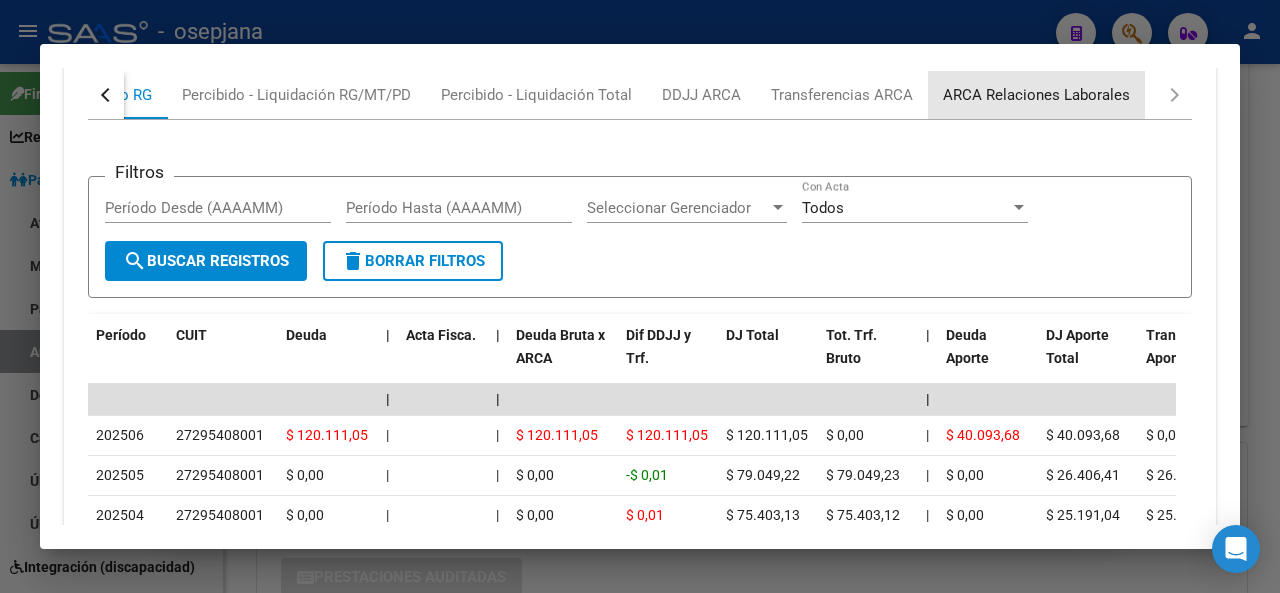 click on "ARCA Relaciones Laborales" at bounding box center [1036, 95] 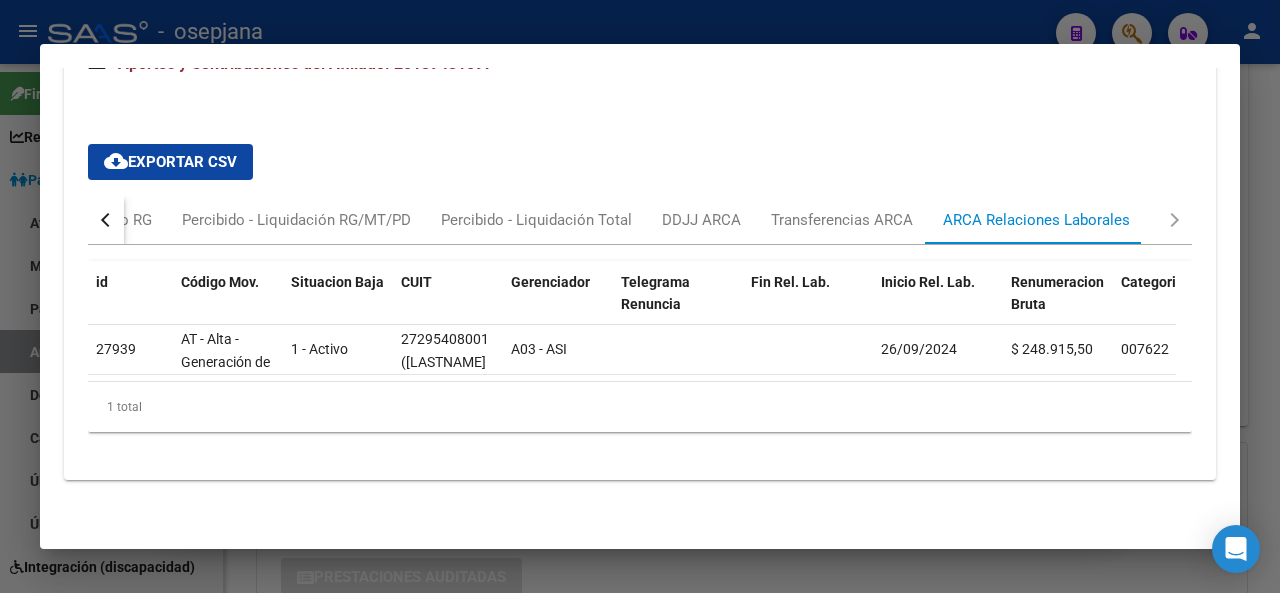 scroll, scrollTop: 1584, scrollLeft: 0, axis: vertical 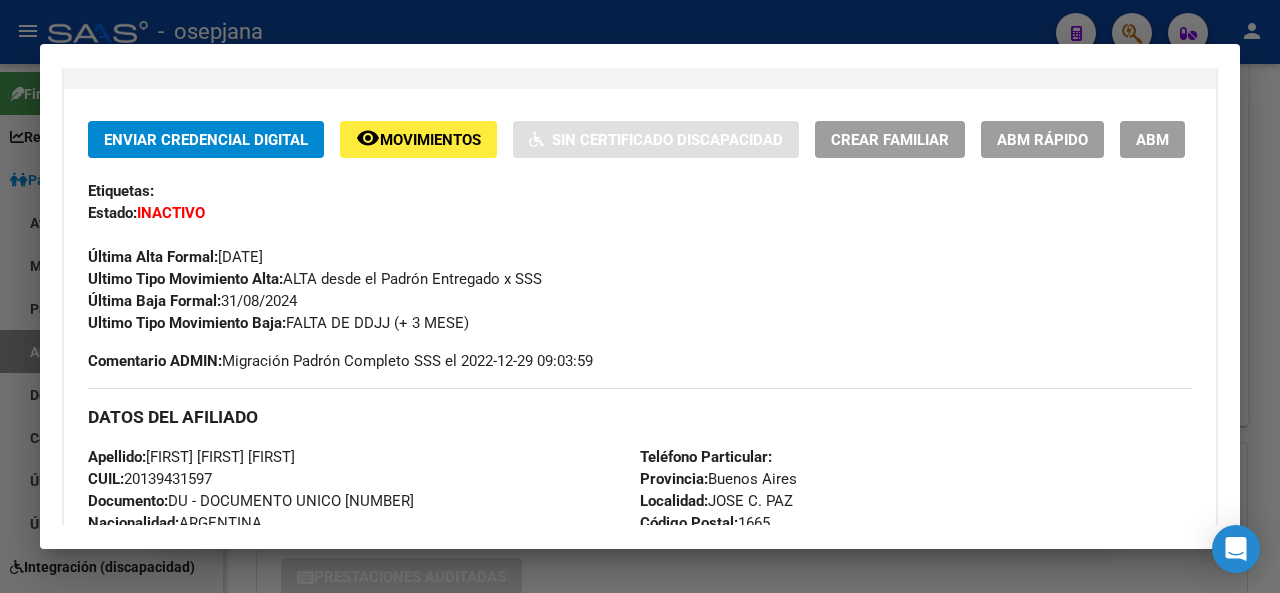 click on "Movimientos" 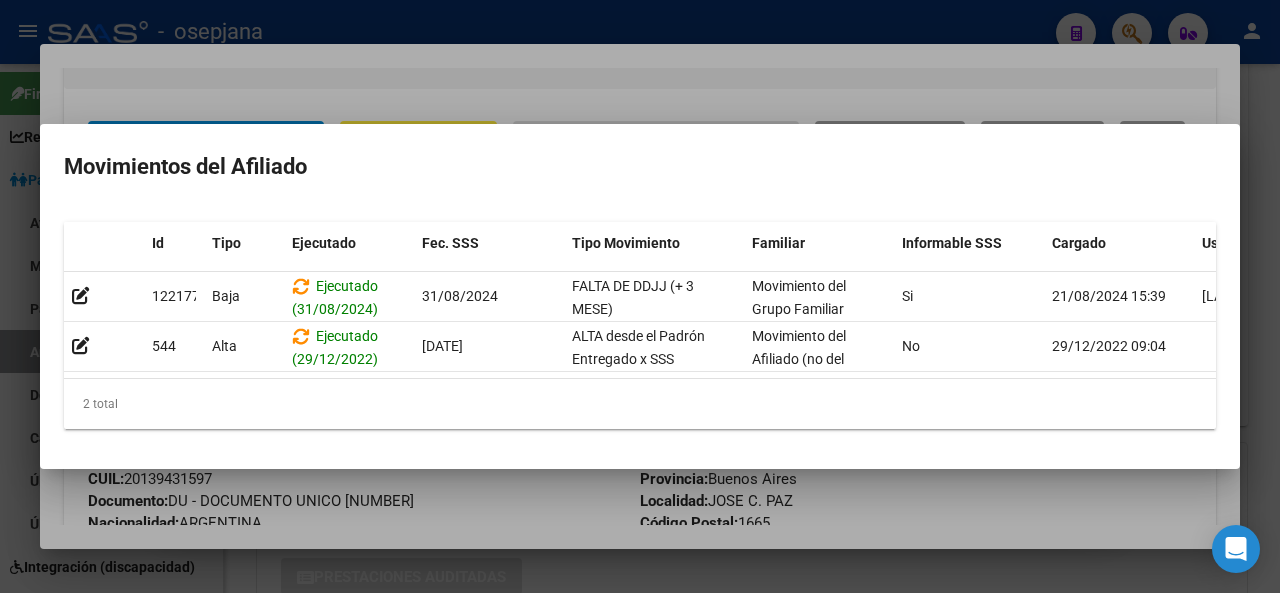 click at bounding box center [640, 296] 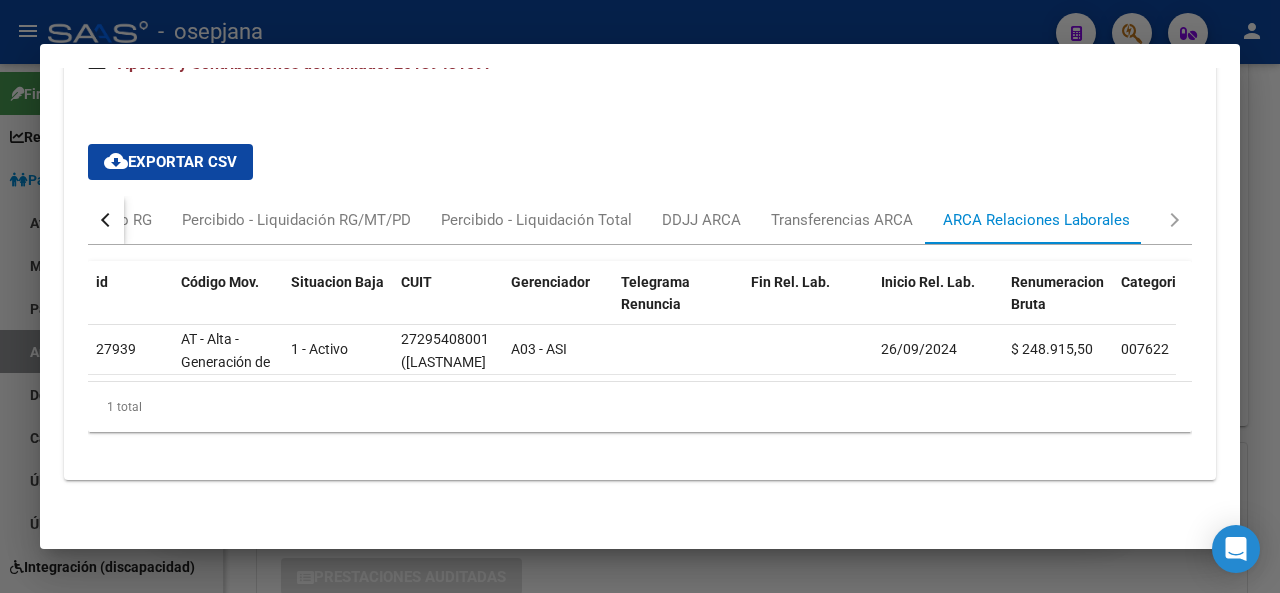 scroll, scrollTop: 1584, scrollLeft: 0, axis: vertical 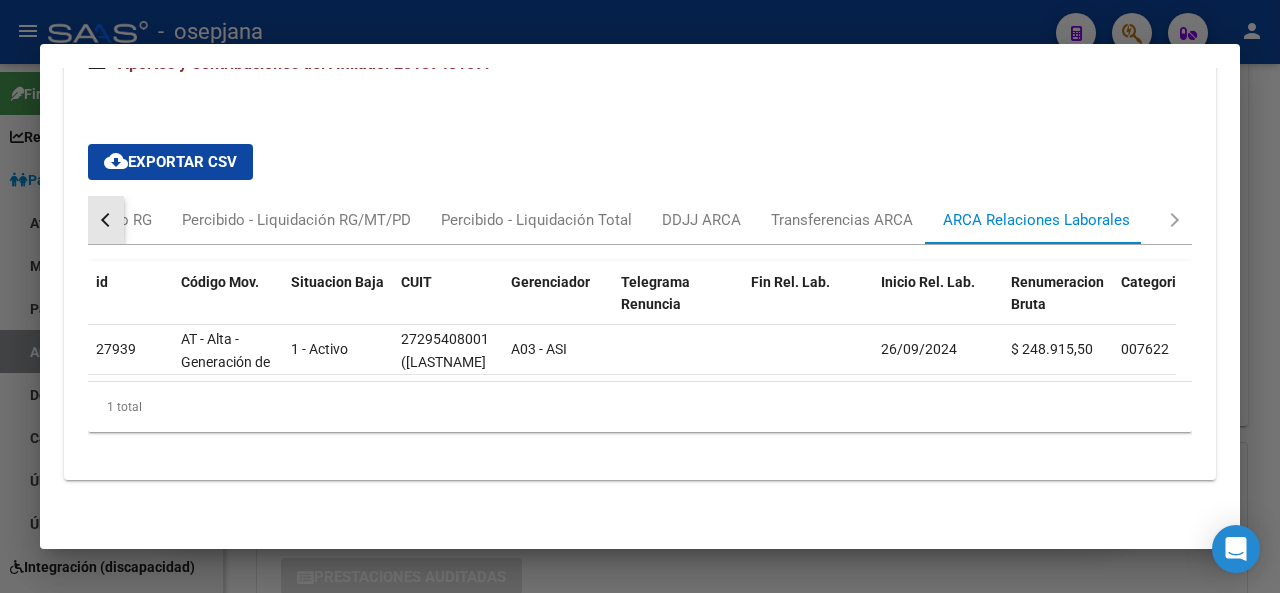 click at bounding box center [108, 220] 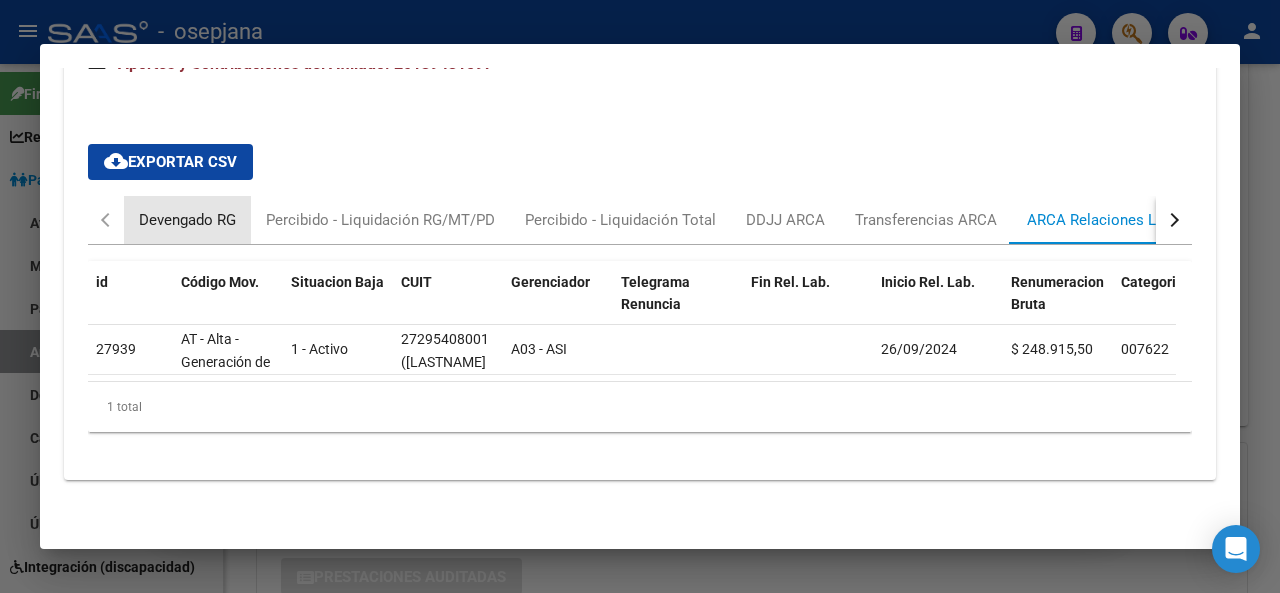 click on "Devengado RG" at bounding box center [187, 220] 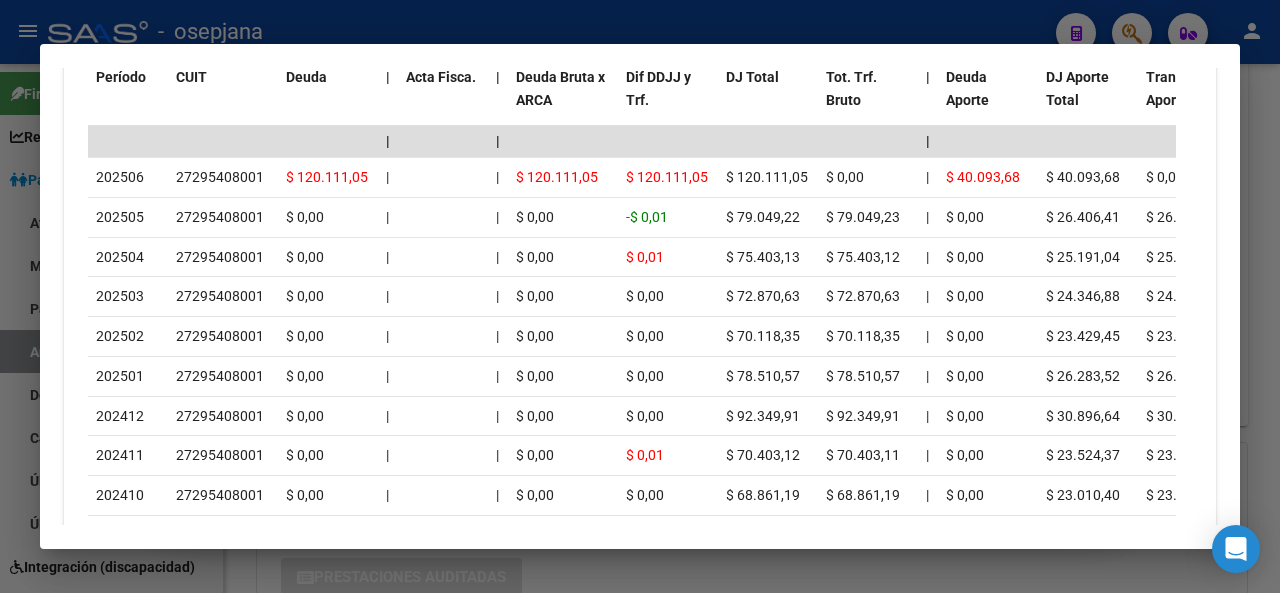 scroll, scrollTop: 1886, scrollLeft: 0, axis: vertical 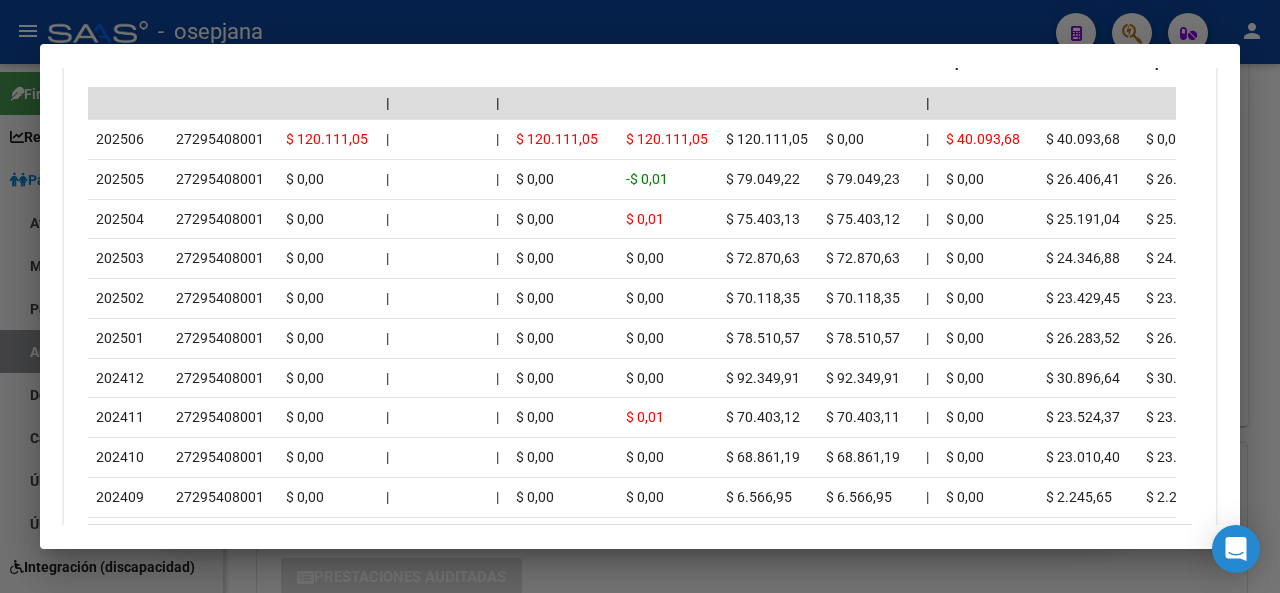 drag, startPoint x: 1224, startPoint y: 421, endPoint x: 1205, endPoint y: 441, distance: 27.58623 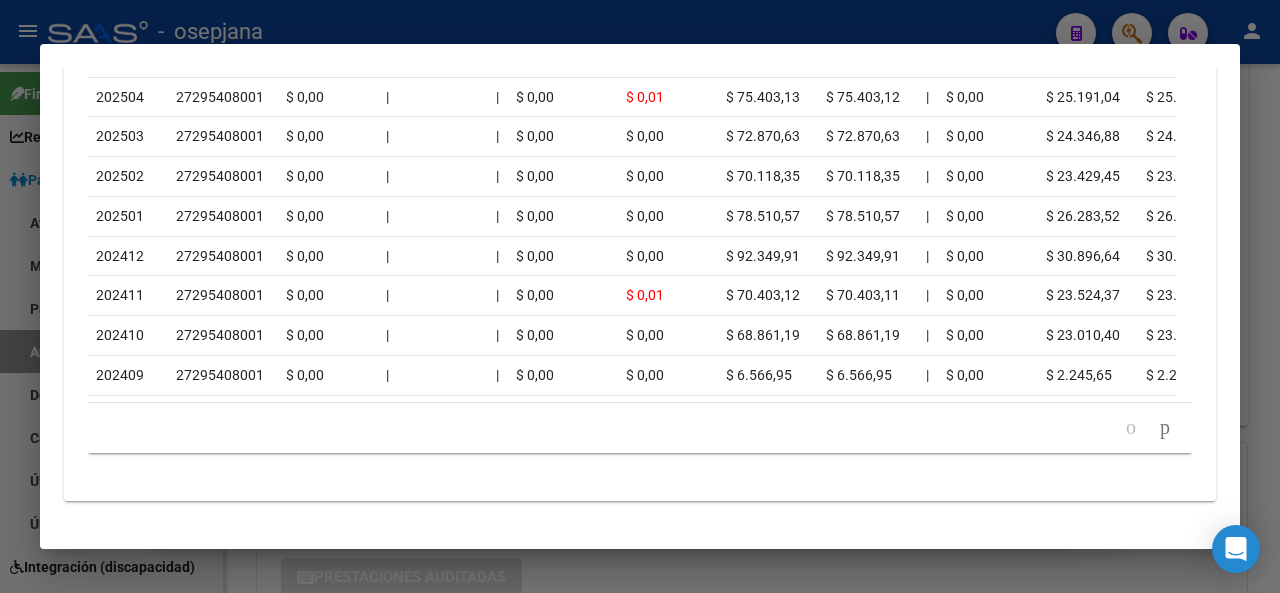 scroll, scrollTop: 2032, scrollLeft: 0, axis: vertical 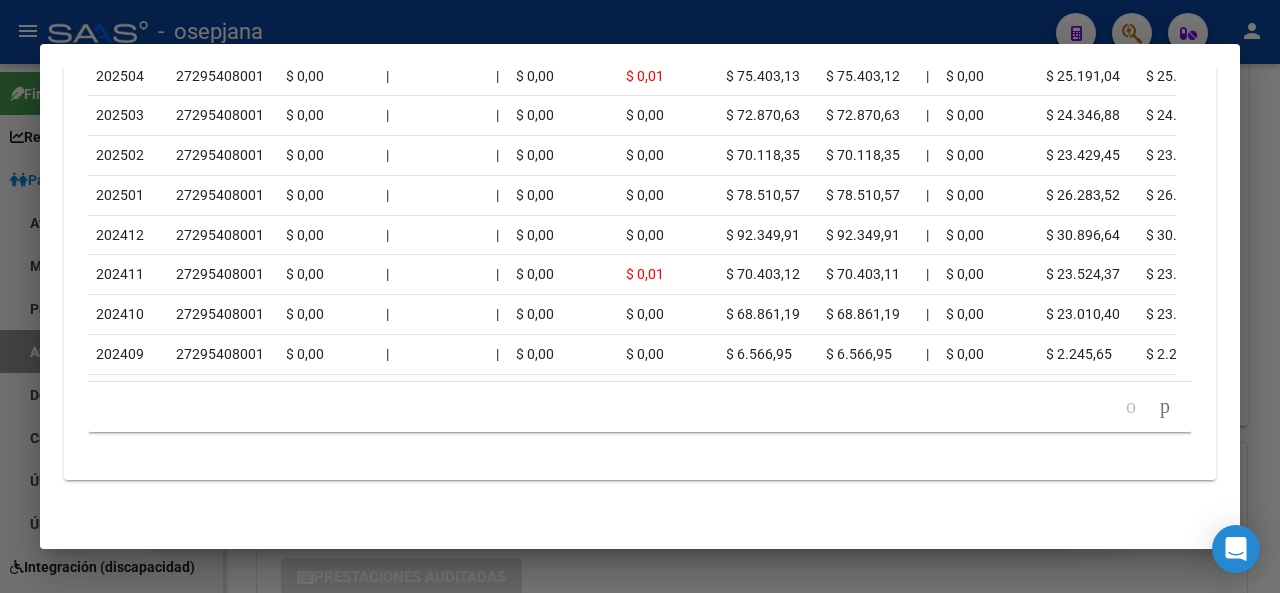 click at bounding box center (640, 296) 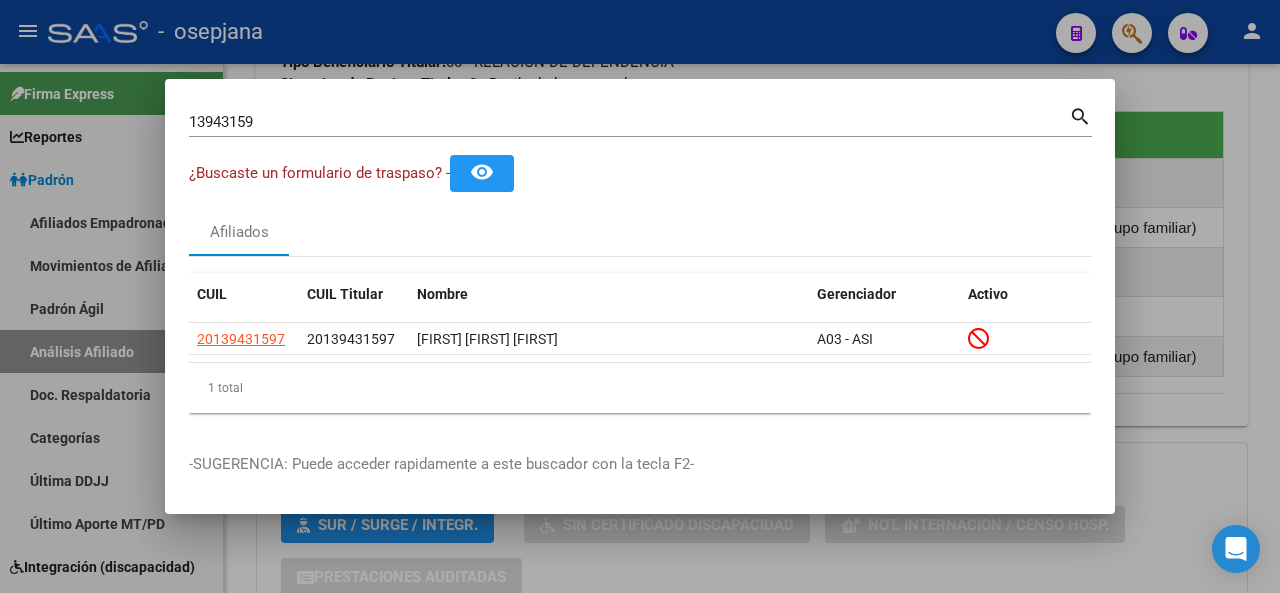 click at bounding box center (640, 296) 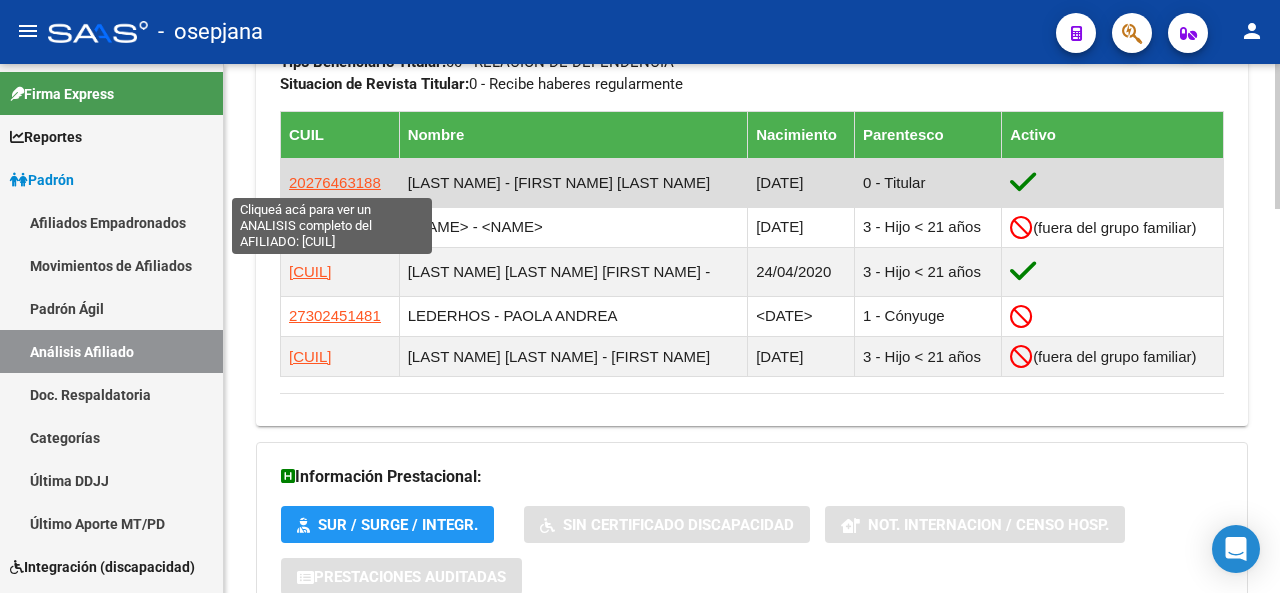 click on "20276463188" at bounding box center (335, 182) 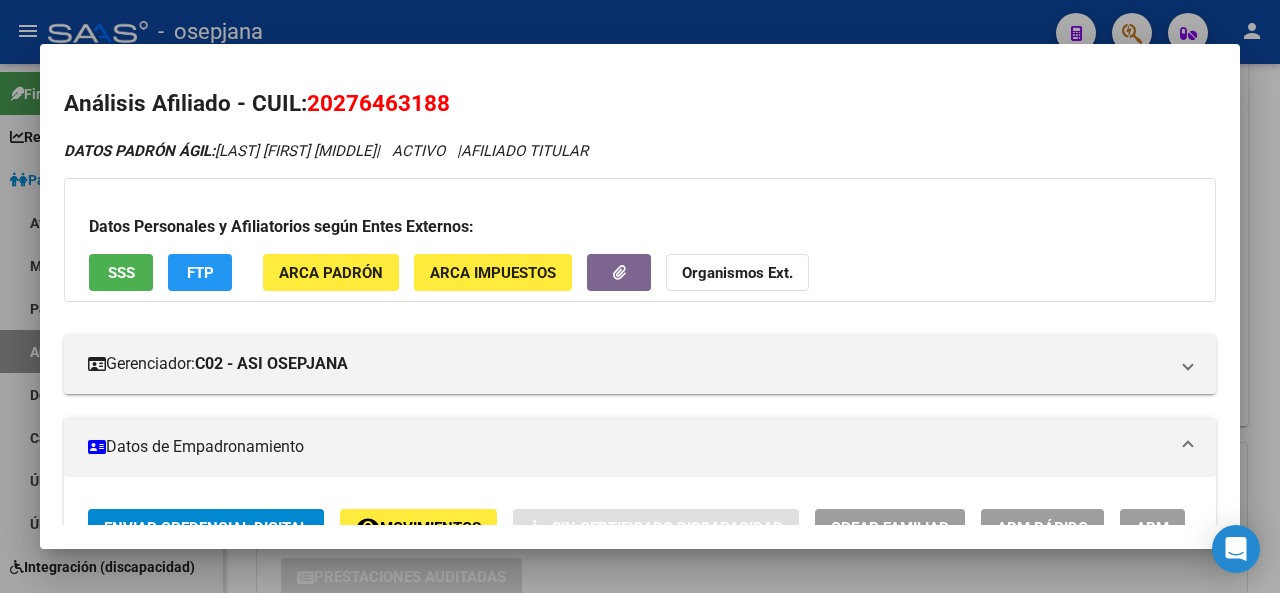 drag, startPoint x: 440, startPoint y: 101, endPoint x: 338, endPoint y: 102, distance: 102.0049 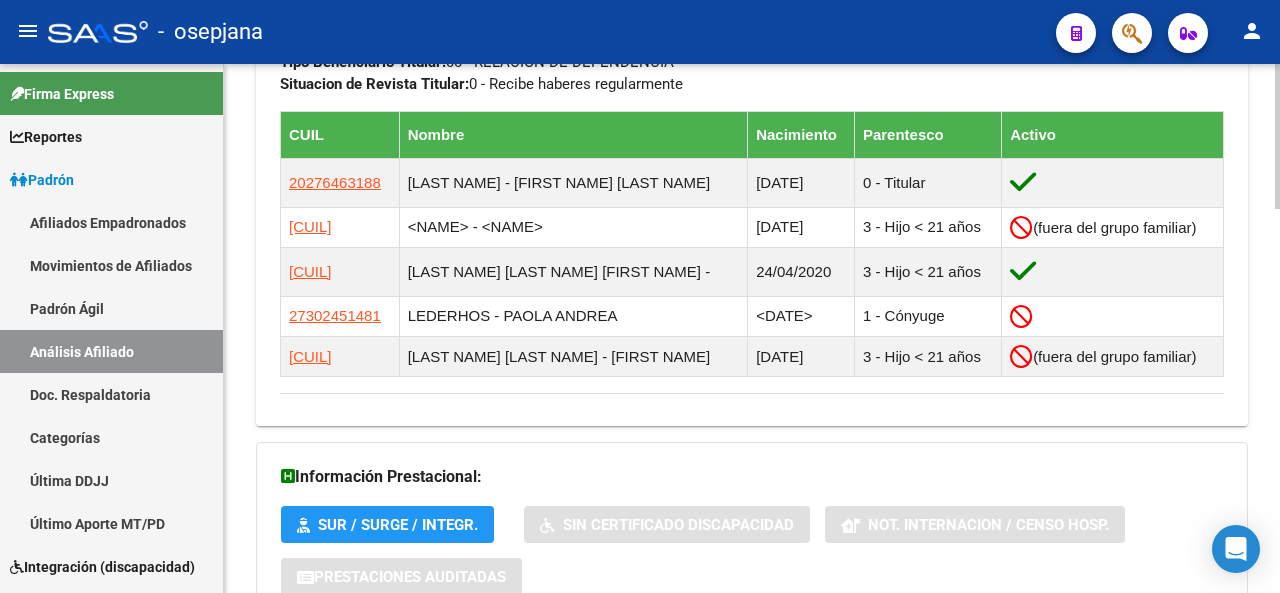 scroll, scrollTop: 664, scrollLeft: 0, axis: vertical 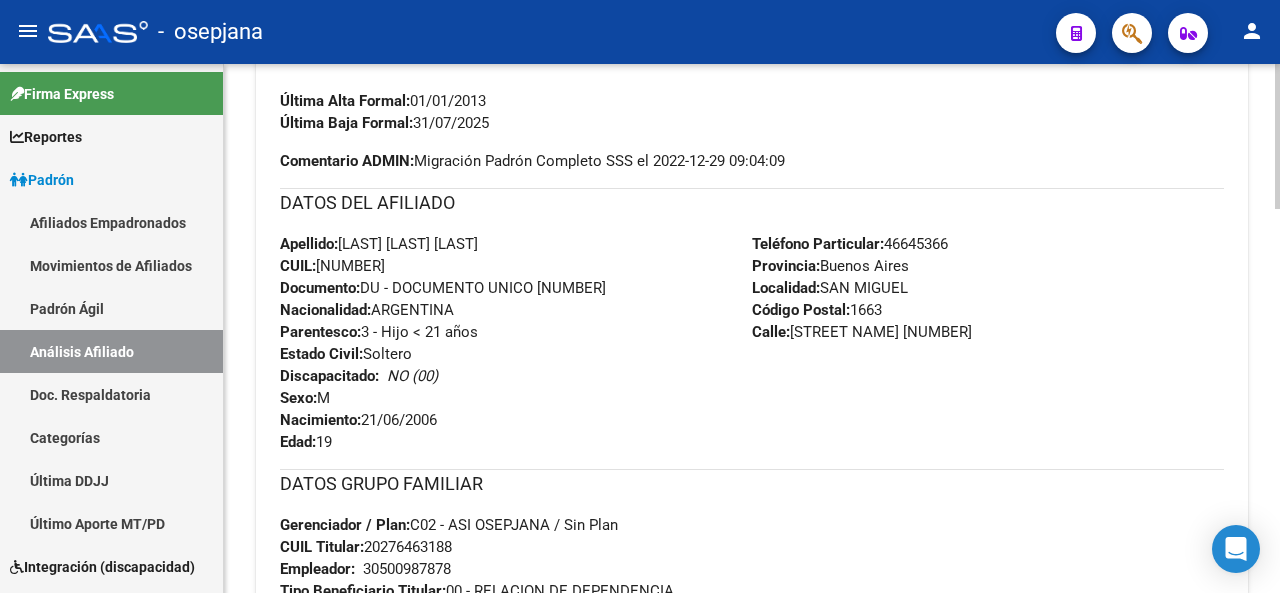 click 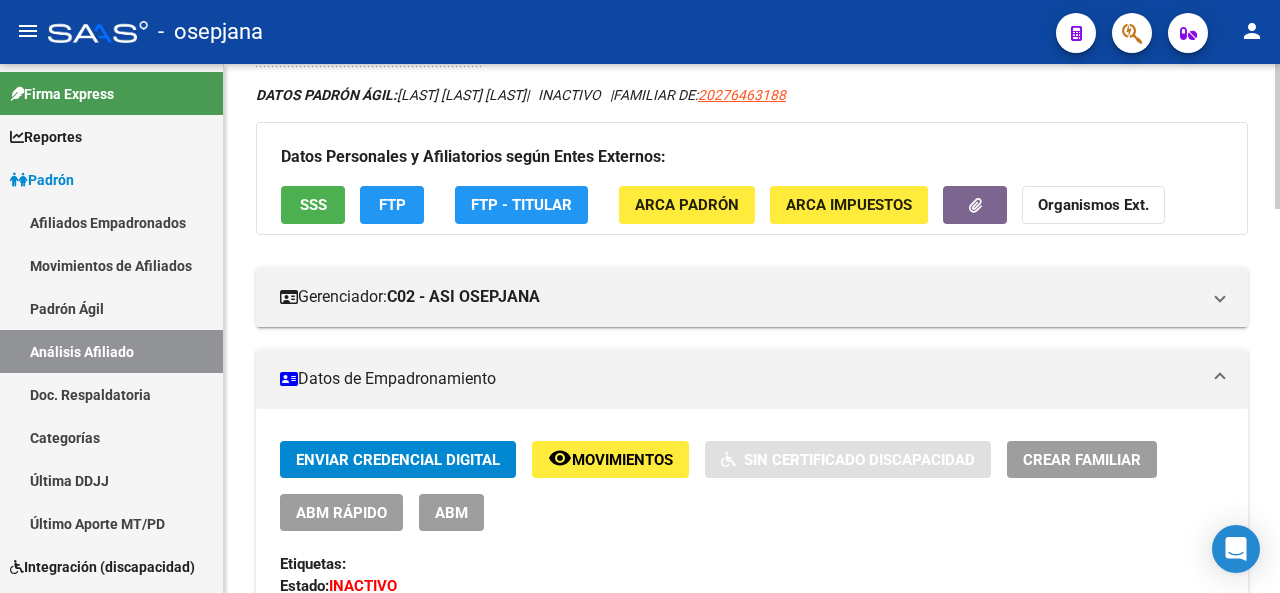 click 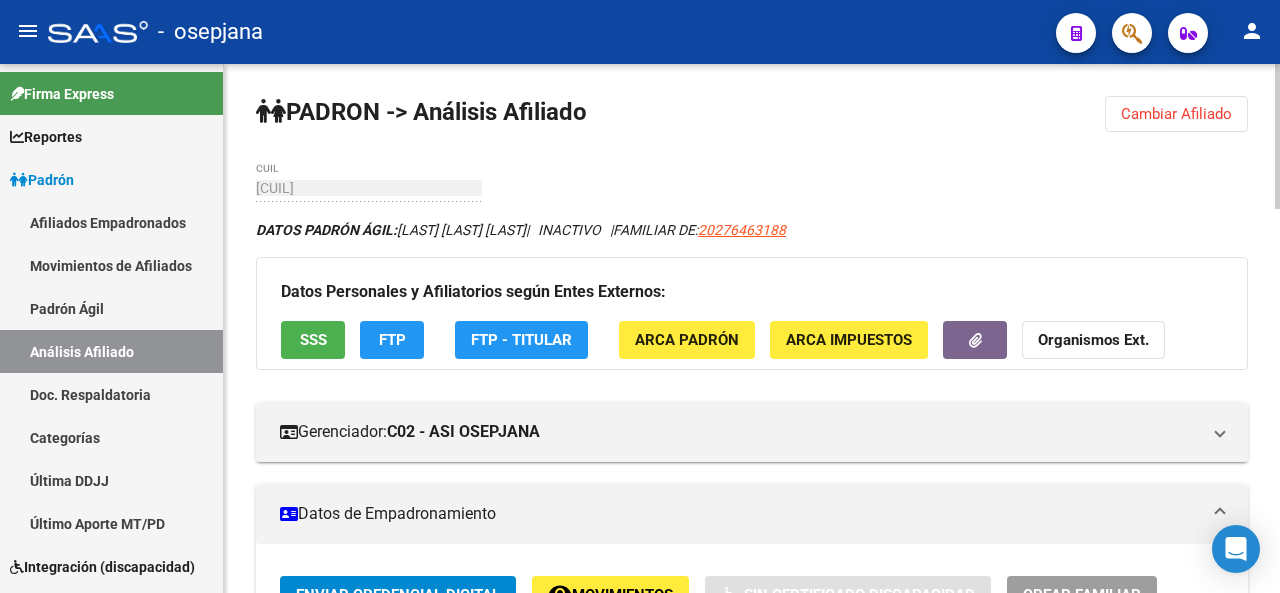 click 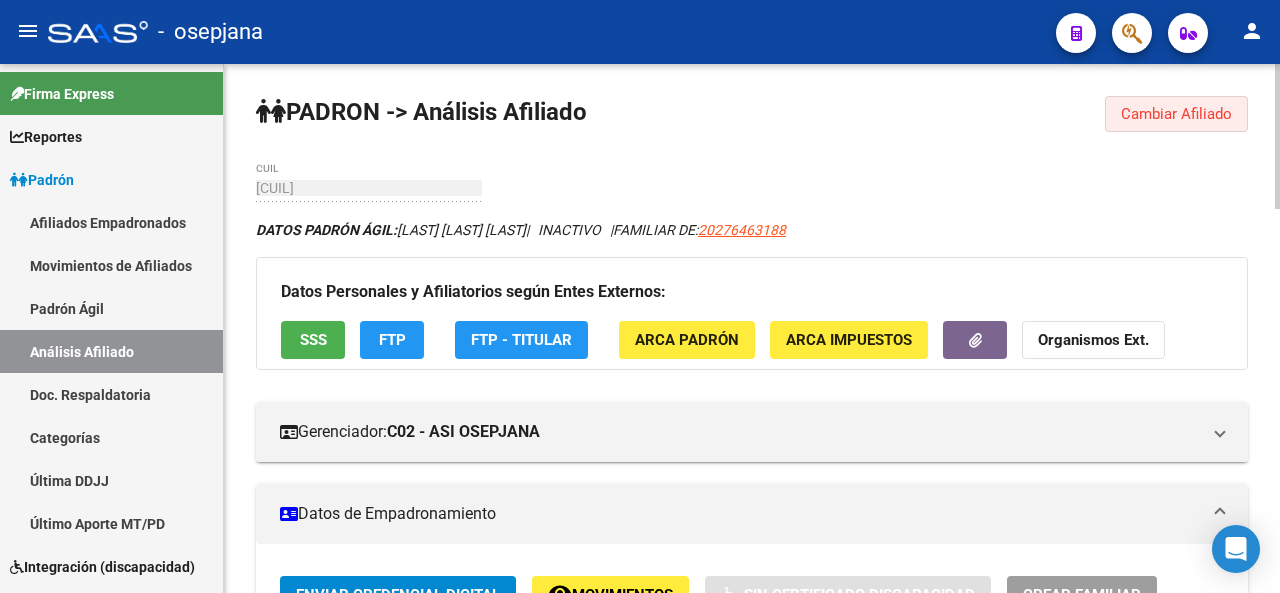 click on "Cambiar Afiliado" 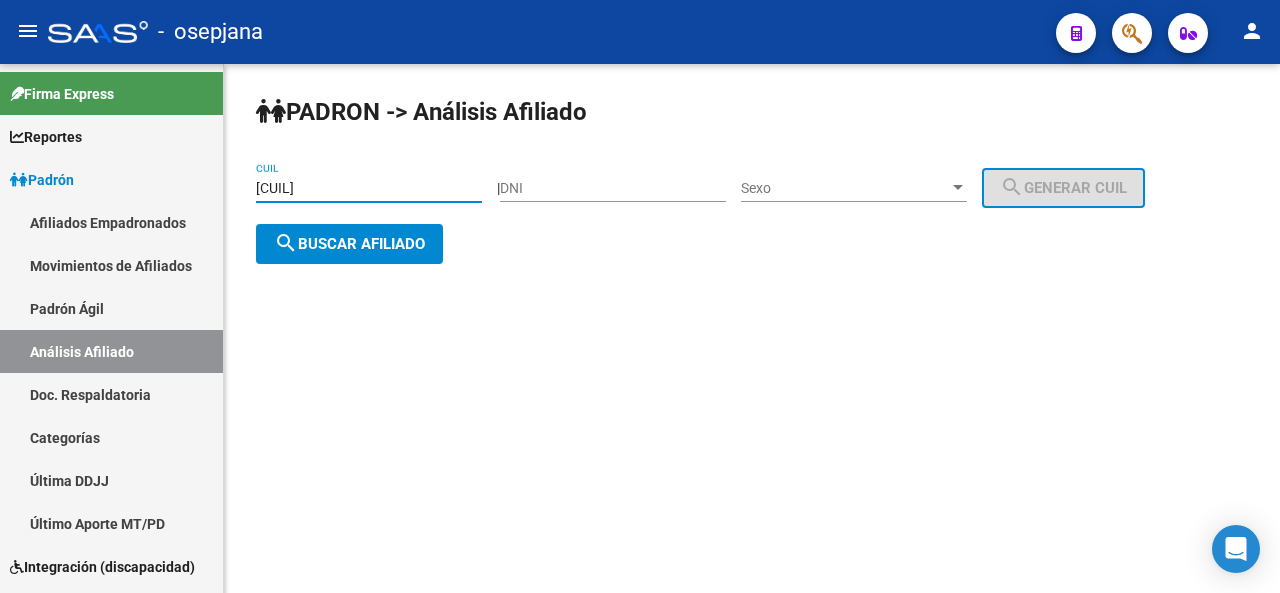 click on "[CUIL]" at bounding box center (369, 188) 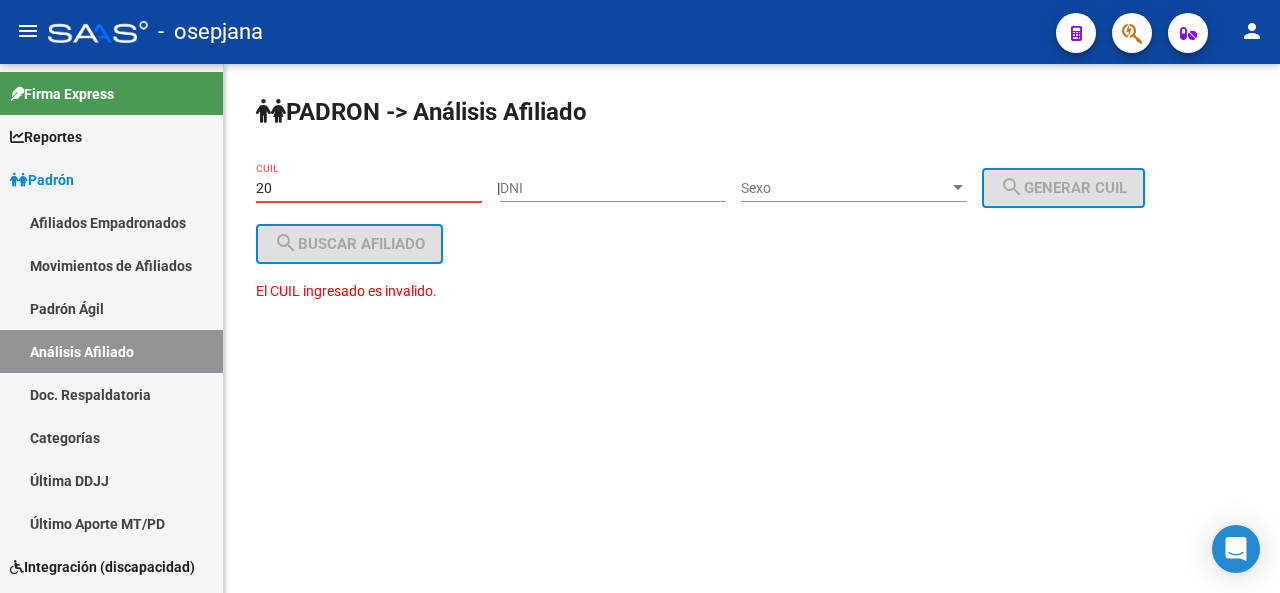 type on "2" 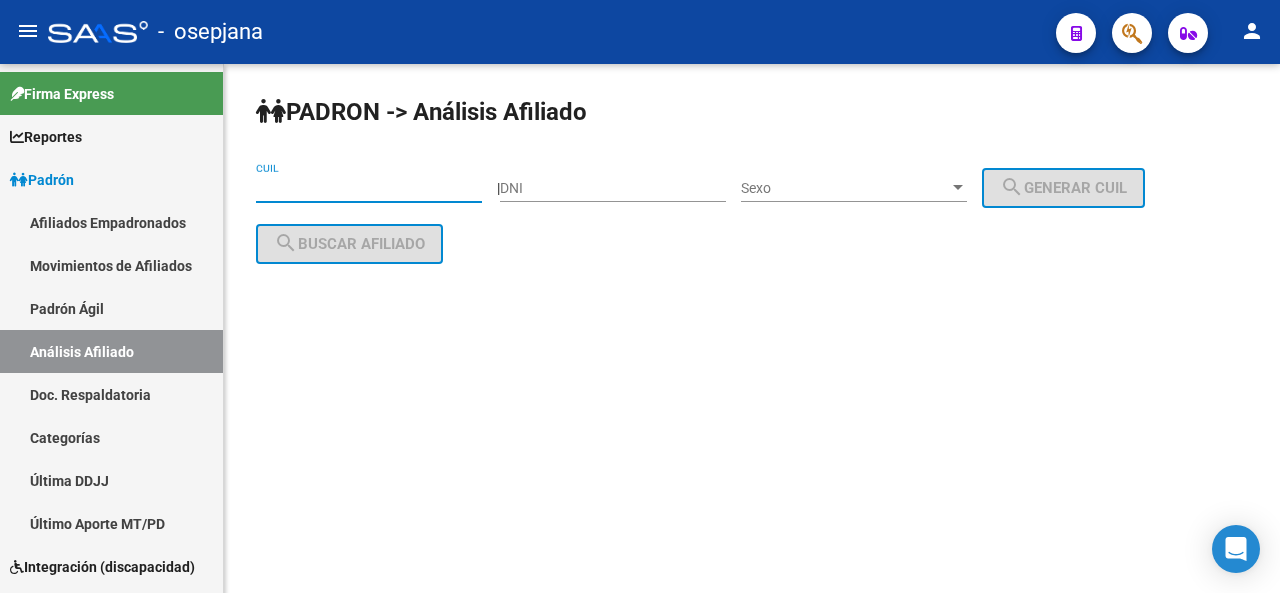 paste on "[CUIL]" 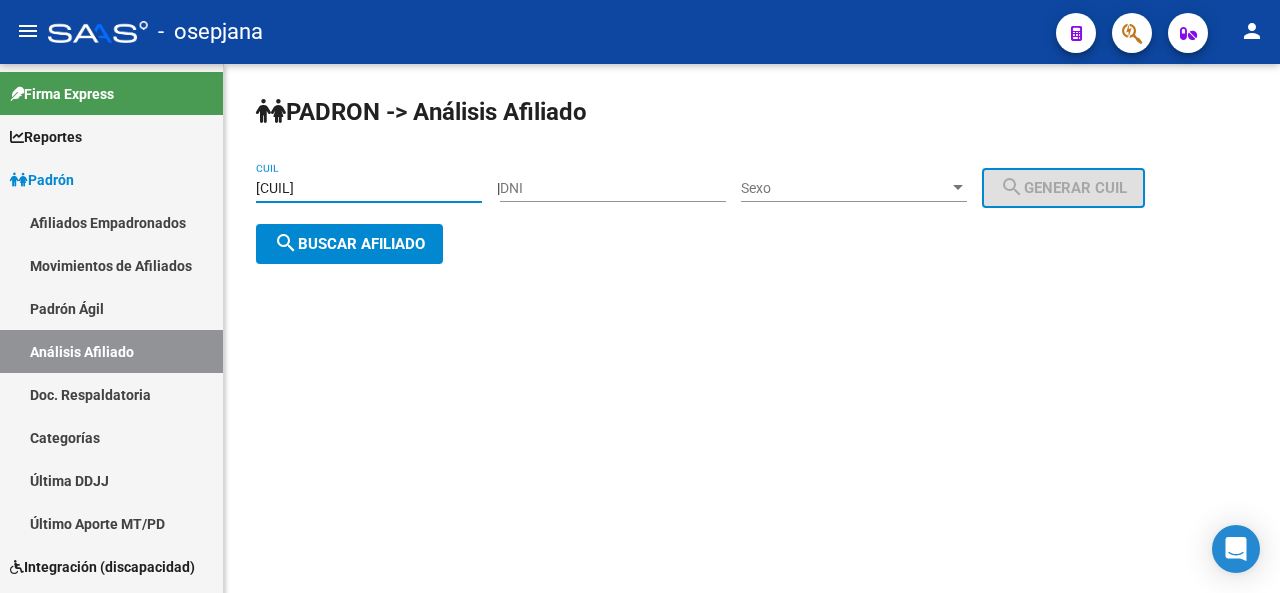 type on "[CUIL]" 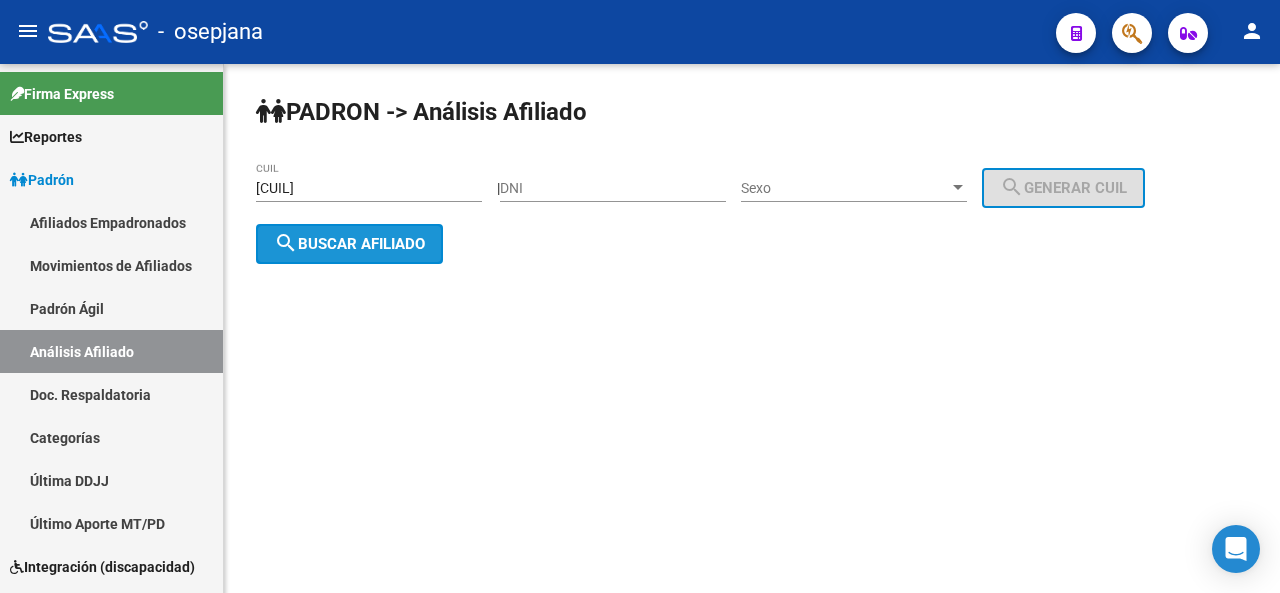 click on "search  Buscar afiliado" 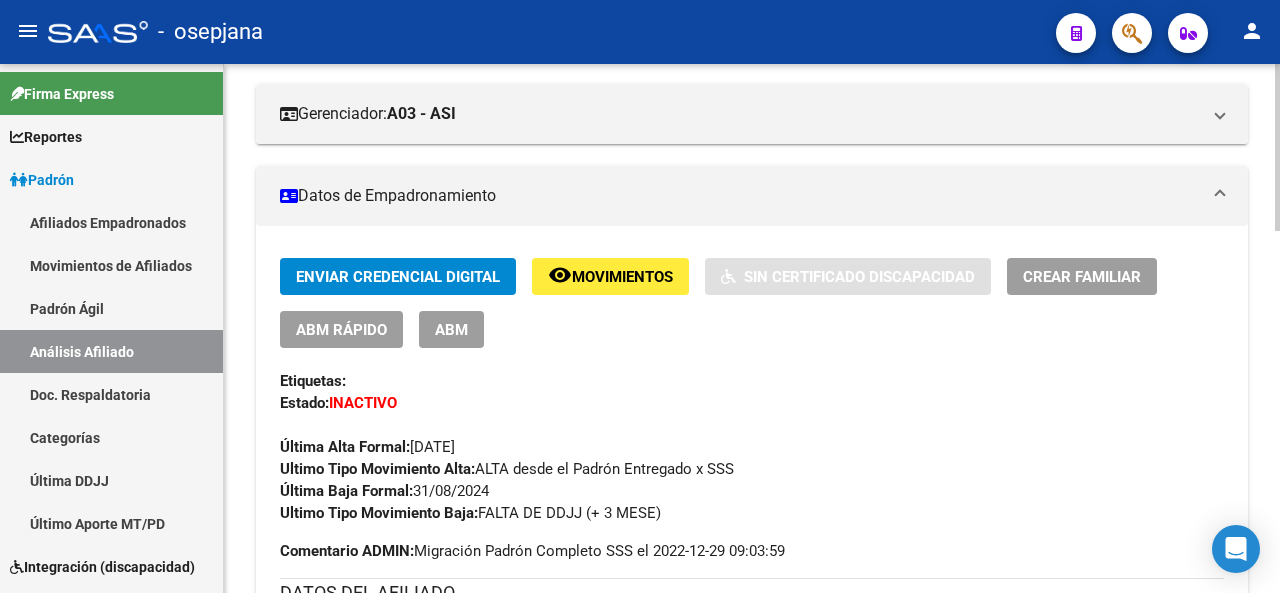 click 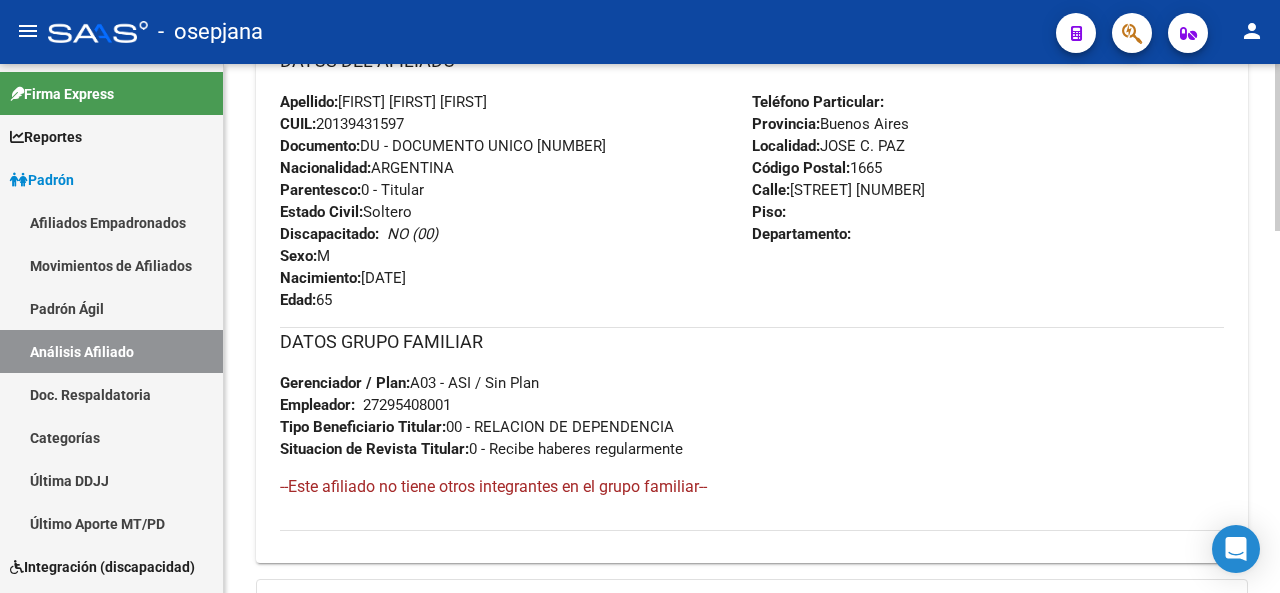scroll, scrollTop: 1146, scrollLeft: 0, axis: vertical 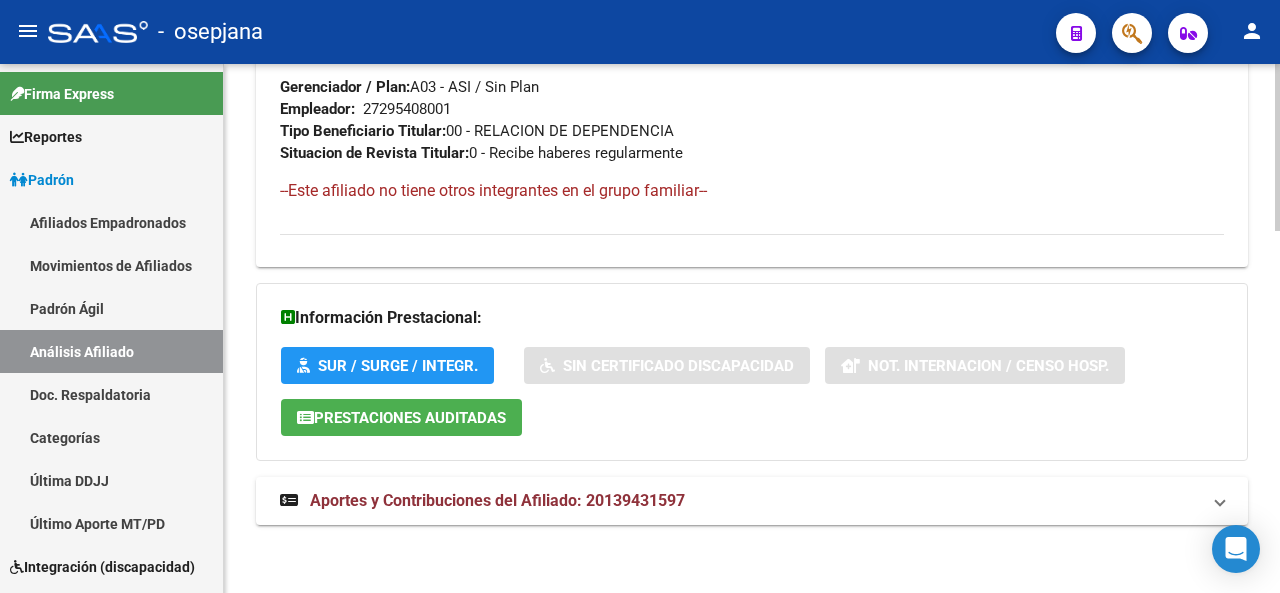 click 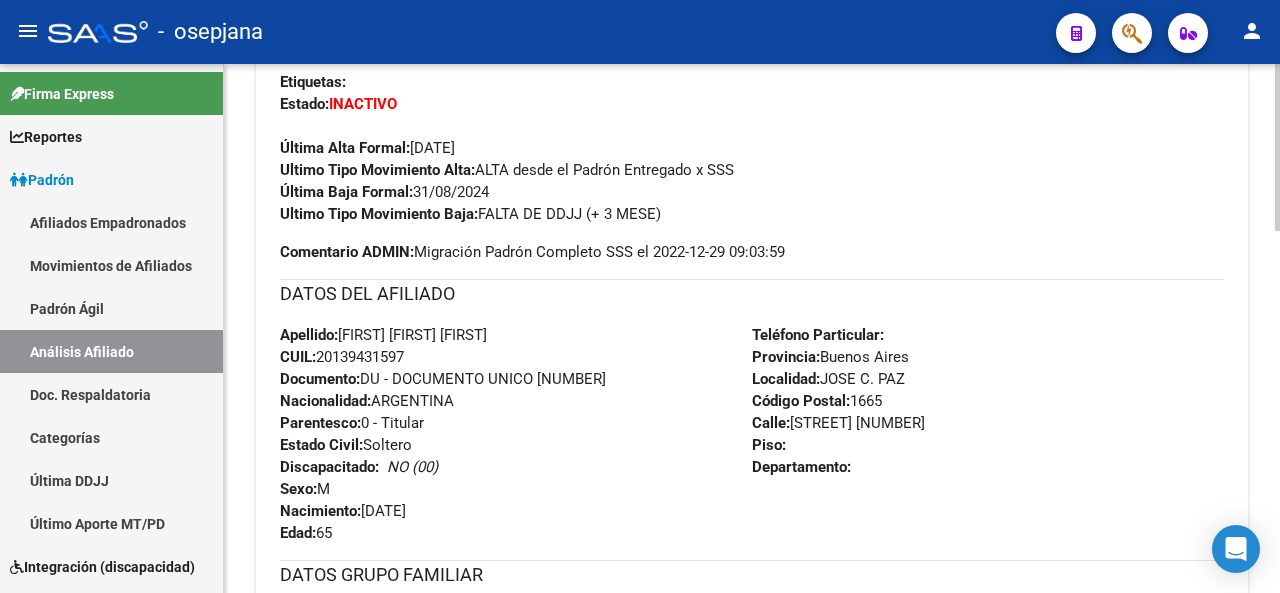 click 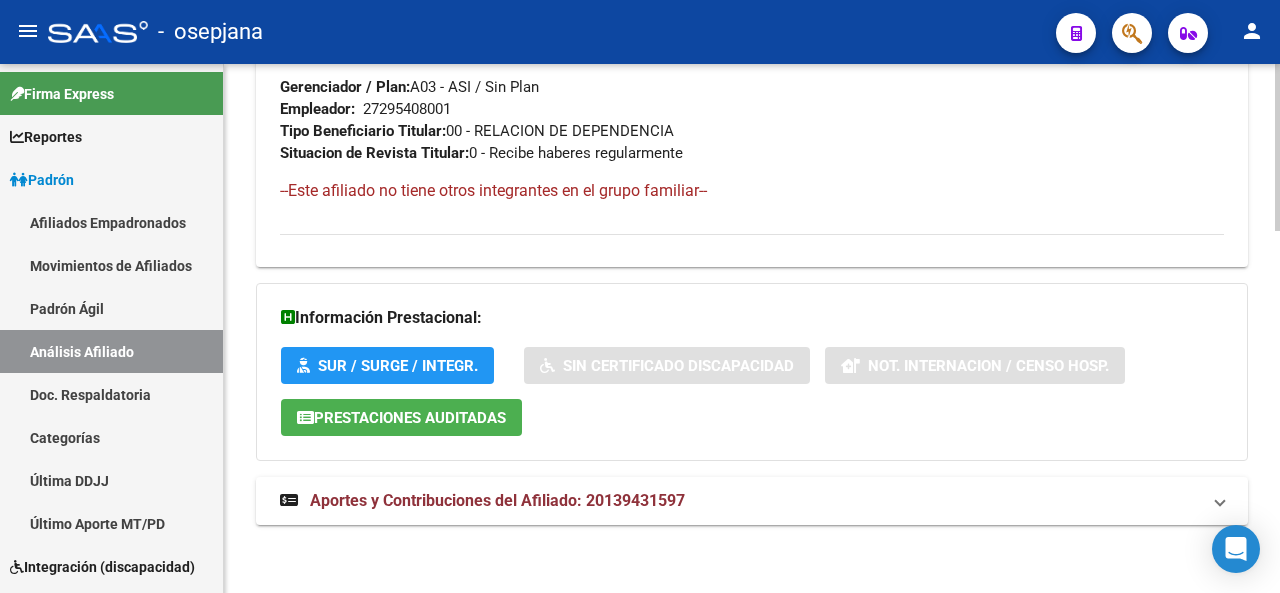 click on "PADRON -> Análisis Afiliado  Cambiar Afiliado
[CUIL] CUIL DATOS PADRÓN ÁGIL:  [LAST] [LAST] [LAST]            <> | <> INACTIVO <> | <> AFILIADO TITULAR  Datos Personales y Afiliatorios según Entes Externos: SSS FTP ARCA Padrón ARCA Impuestos Organismos Ext.  <GERENCIADOR:> <> <>  A03 - ASI Atención telefónica: Atención emergencias: Otros Datos Útiles:  <>  Datos de Empadronamiento  Enviar Credencial Digital remove_red_eye Movimientos <>  Sin Certificado Discapacidad Crear Familiar ABM Rápido ABM Etiquetas: Estado: INACTIVO Última Alta Formal:  [FECHA] Ultimo Tipo Movimiento Alta:  ALTA desde el Padrón Entregado x SSS Última Baja Formal:  [FECHA] Ultimo Tipo Movimiento Baja:  FALTA DE DDJJ (+ 3 MESE) Comentario ADMIN:  Migración Padrón Completo SSS el [FECHA] [HORA] DATOS DEL AFILIADO Apellido:   [LAST] [LAST] [LAST]         CUIL:  [CUIL] Documento:  DU - DOCUMENTO UNICO [NUMERO DE DOCUMENTO]  Nacionalidad:  ARGENTINA Parentesco:  0 - Titular Estado Civil:  Soltero <>  NO (00)" 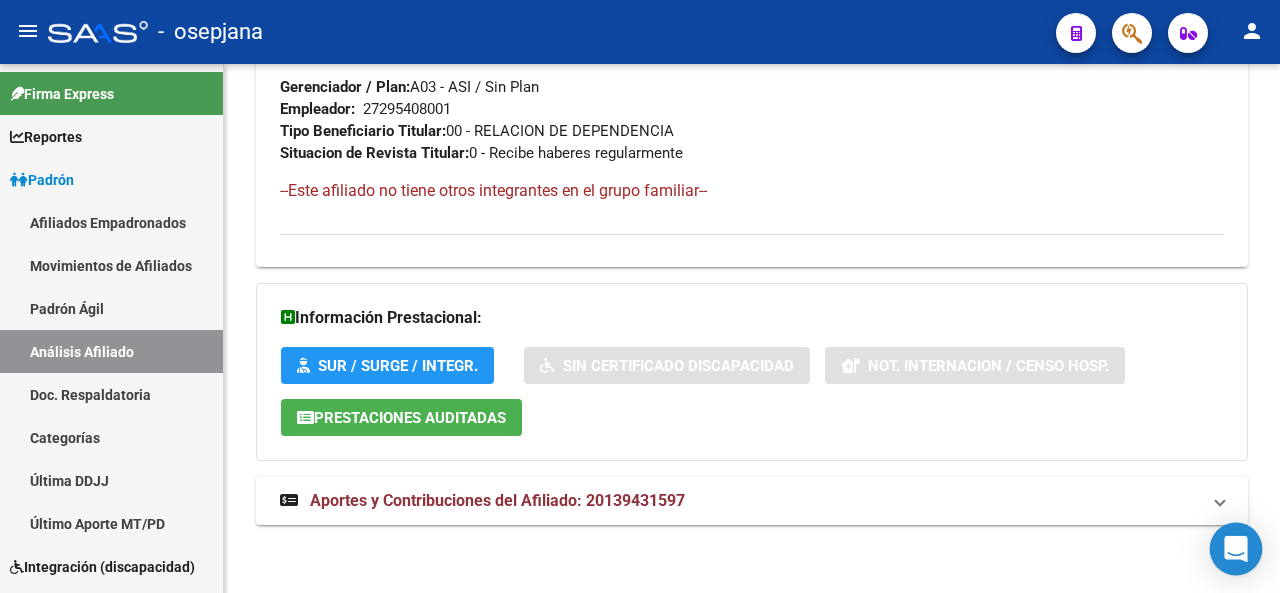 drag, startPoint x: 1272, startPoint y: 515, endPoint x: 1248, endPoint y: 531, distance: 28.84441 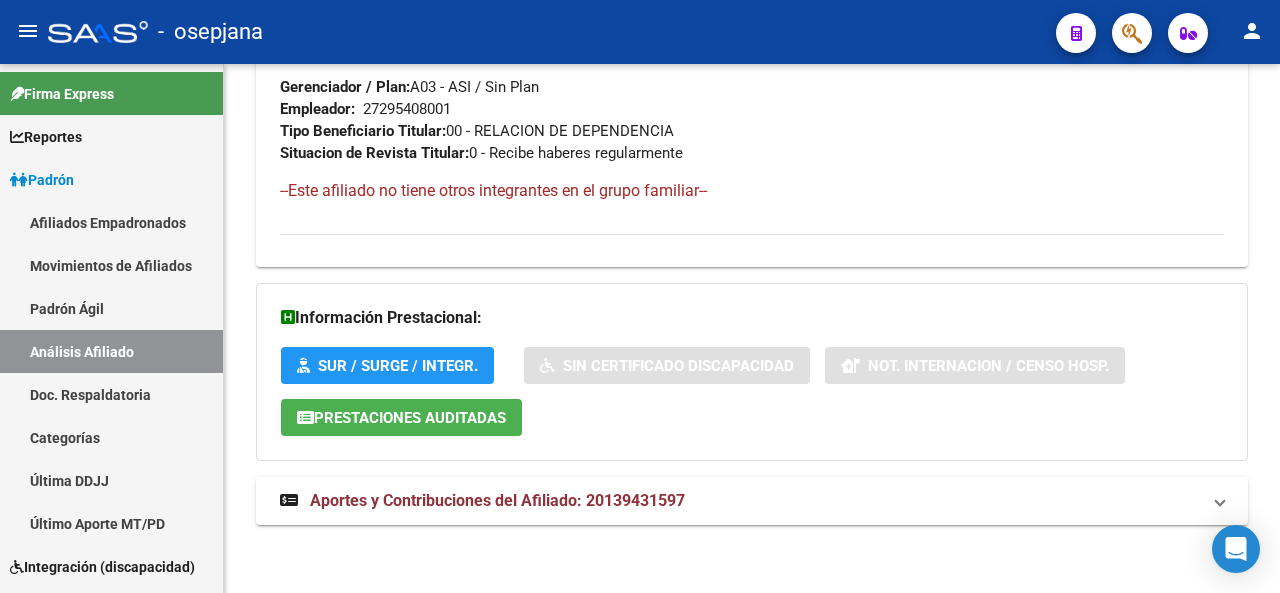 click on "DATOS PADRÓN ÁGIL:  [LAST] [FIRST] [MIDDLE]              |   INACTIVO   |     AFILIADO TITULAR  Datos Personales y Afiliatorios según Entes Externos: SSS FTP ARCA Padrón ARCA Impuestos Organismos Ext.    Gerenciador:      A03 - ASI Atención telefónica: Atención emergencias: Otros Datos Útiles:    Datos de Empadronamiento  Enviar Credencial Digital remove_red_eye Movimientos    Sin Certificado Discapacidad Crear Familiar ABM Rápido ABM Etiquetas: Estado: INACTIVO Última Alta Formal:  [DATE] Ultimo Tipo Movimiento Alta:  ALTA desde el Padrón Entregado x SSS Última Baja Formal:  [DATE] Ultimo Tipo Movimiento Baja:  FALTA DE DDJJ (+ 3 MESE) Comentario ADMIN:  Migración Padrón Completo SSS el 2022-12-29 09:03:59 DATOS DEL AFILIADO Apellido:   [LAST] [FIRST] [MIDDLE]         CUIL:  [CUIL] Documento:  DU - DOCUMENTO UNICO [NUMBER]  Nacionalidad:  ARGENTINA Parentesco:  0 - Titular Estado Civil:  Soltero Discapacitado:    NO (00) Sexo:  M Nacimiento:  [DATE] Edad:  65   1665" 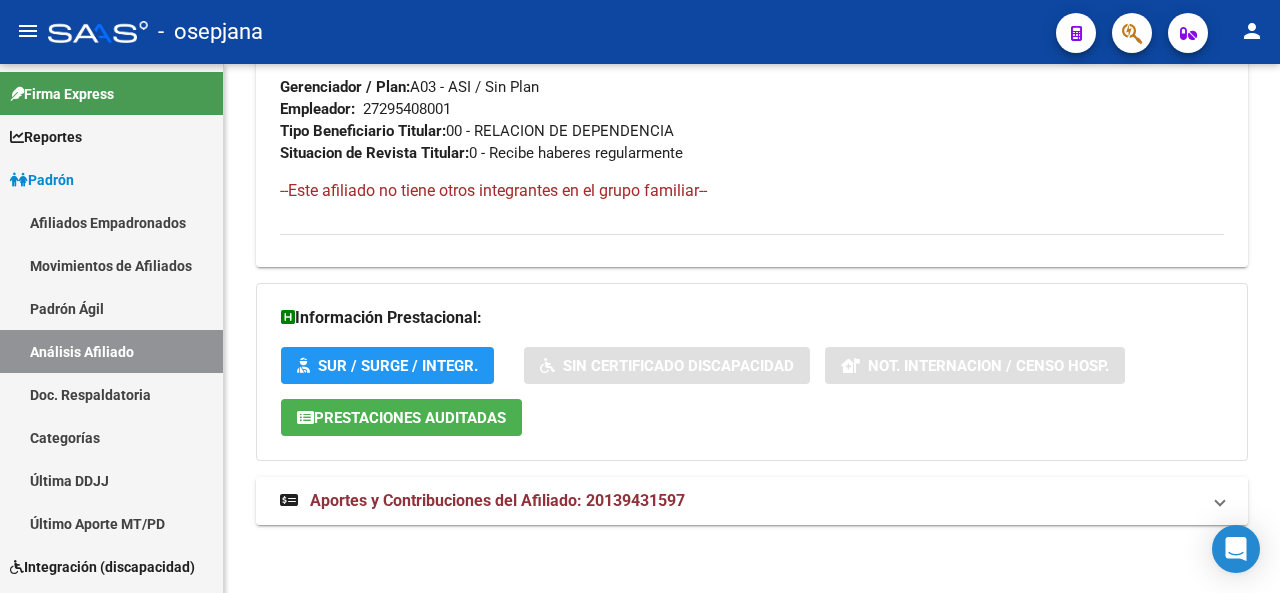 click on "Aportes y Contribuciones del Afiliado: 20139431597" at bounding box center [740, 501] 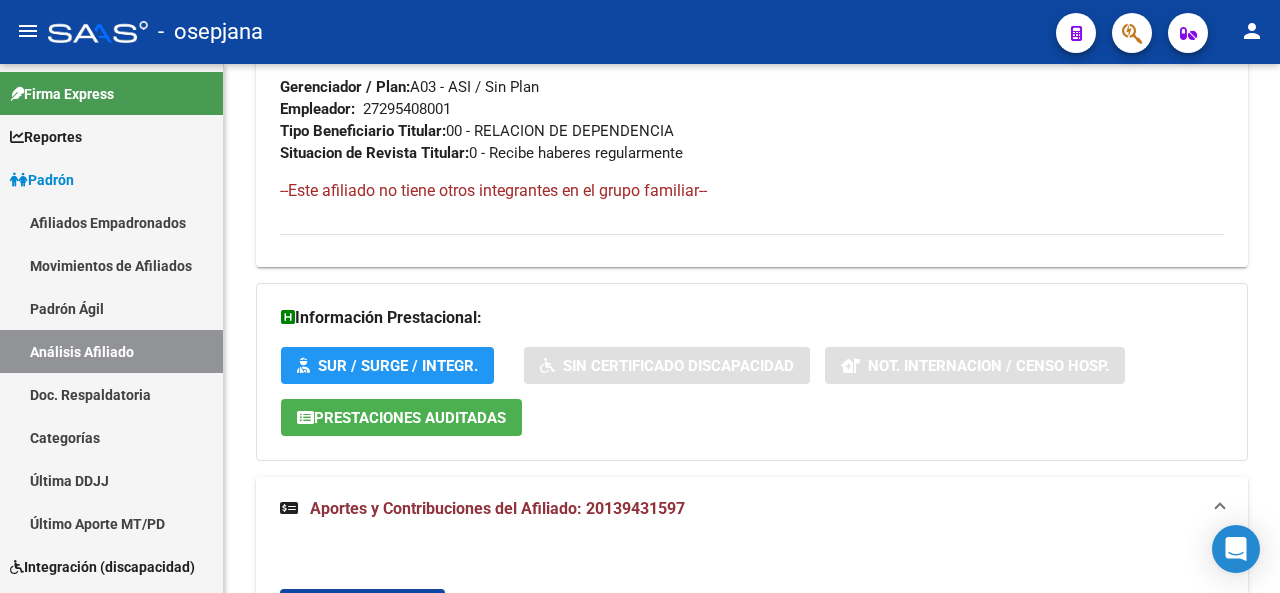 click 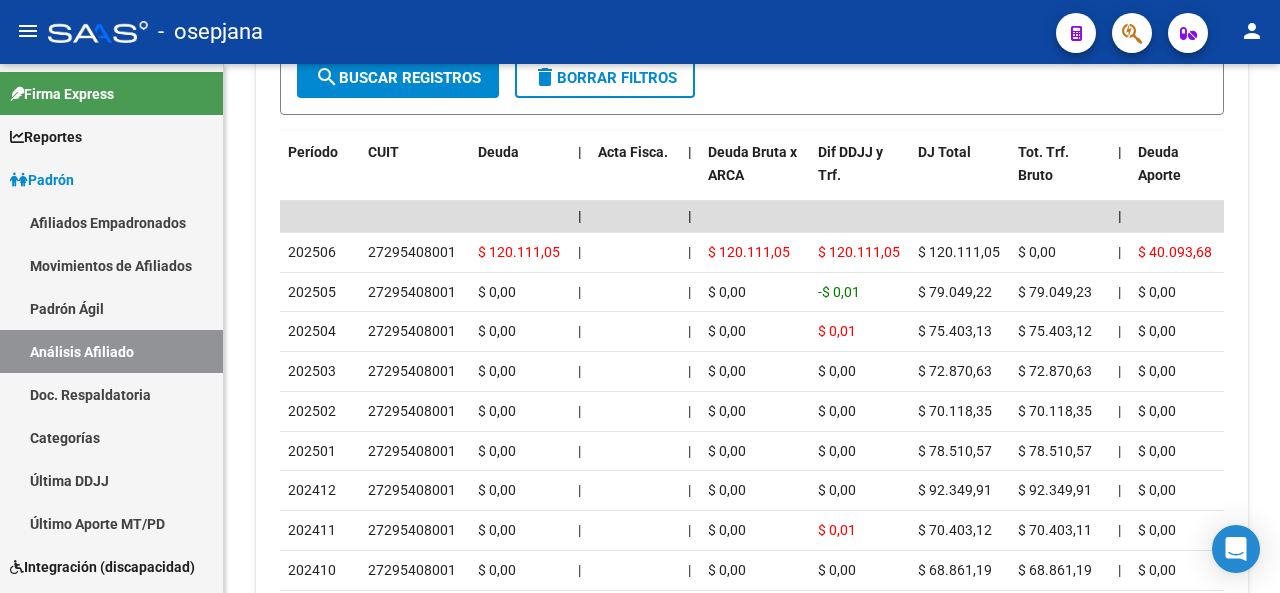 click 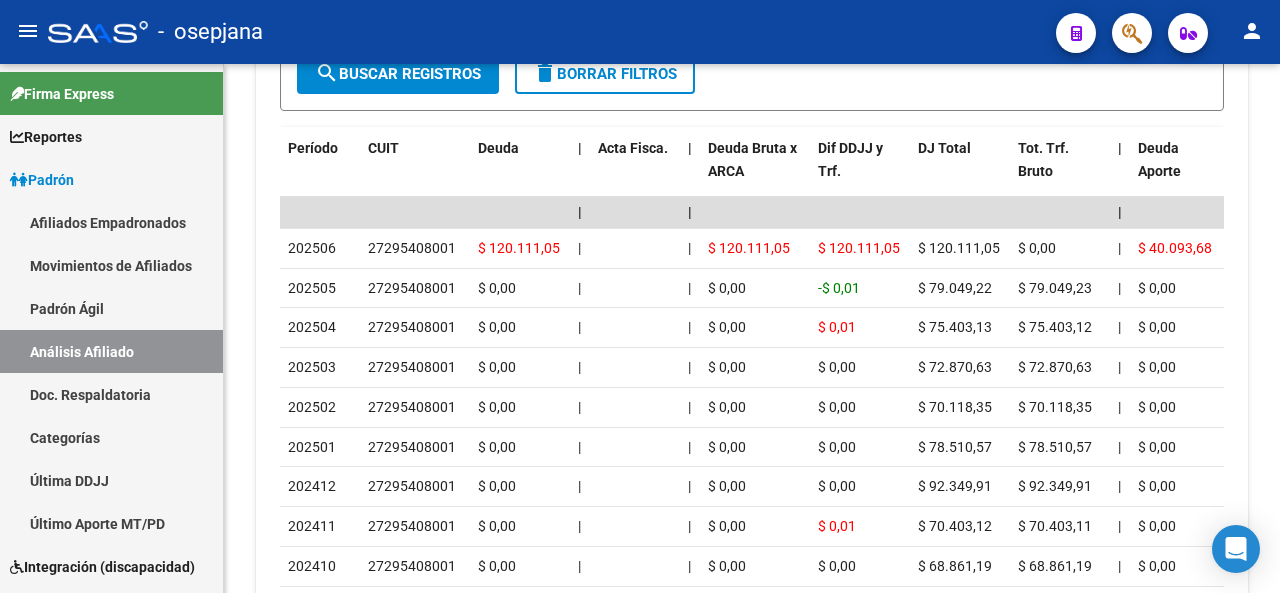 click 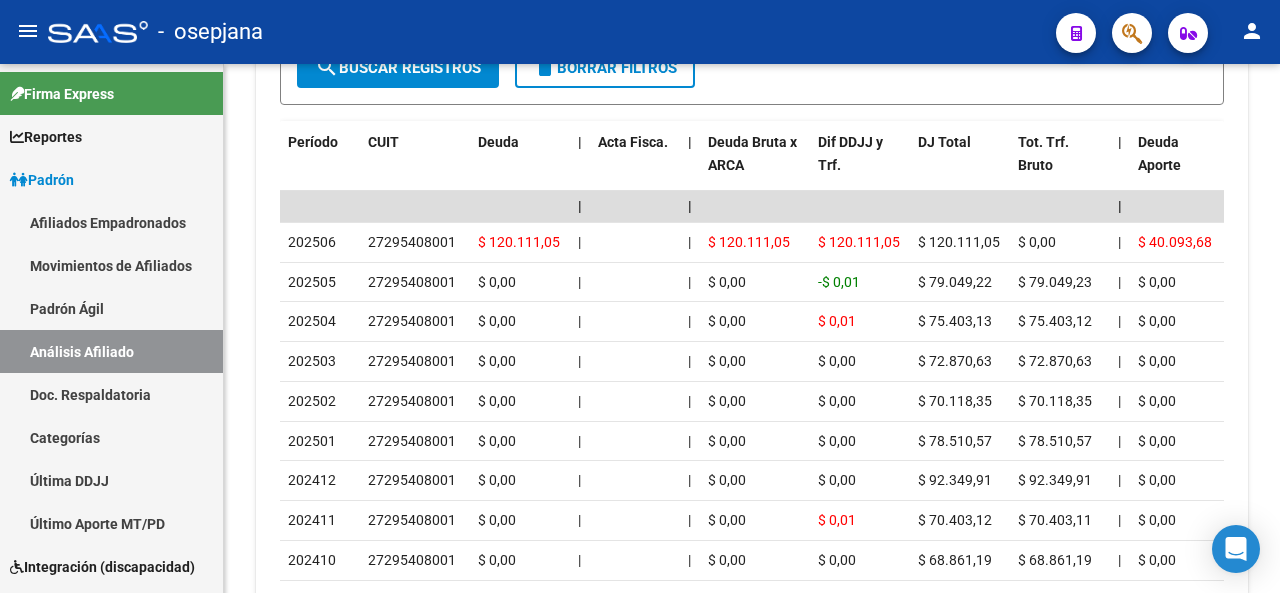 click 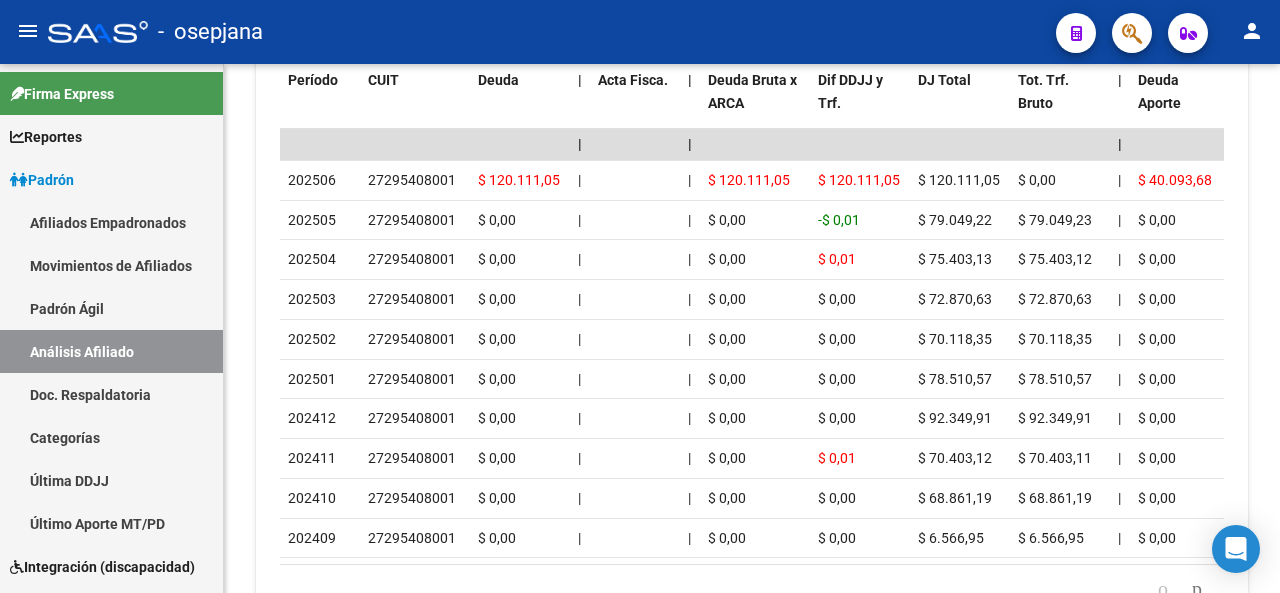 scroll, scrollTop: 2050, scrollLeft: 0, axis: vertical 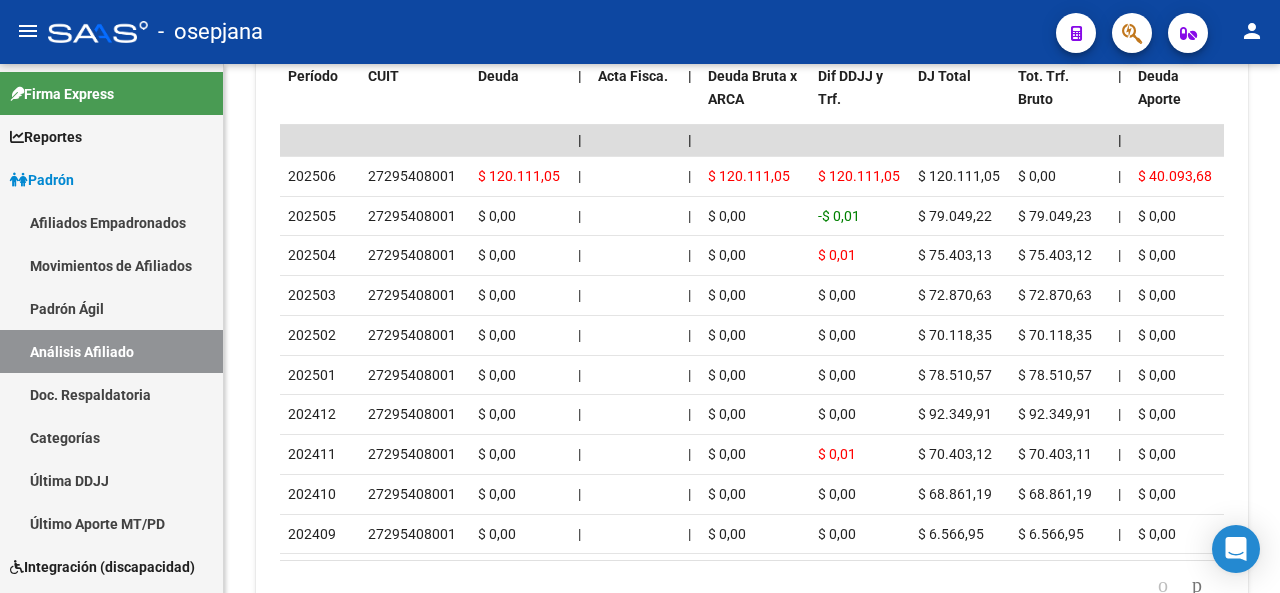 click on "PADRON -> Análisis Afiliado  Cambiar Afiliado
[CUIL] CUIL DATOS PADRÓN ÁGIL:  [LAST] [LAST] [LAST]            <> | <> INACTIVO <> | <> AFILIADO TITULAR  Datos Personales y Afiliatorios según Entes Externos: SSS FTP ARCA Padrón ARCA Impuestos Organismos Ext.  <GERENCIADOR:> <> <>  A03 - ASI Atención telefónica: Atención emergencias: Otros Datos Útiles:  <>  Datos de Empadronamiento  Enviar Credencial Digital remove_red_eye Movimientos <>  Sin Certificado Discapacidad Crear Familiar ABM Rápido ABM Etiquetas: Estado: INACTIVO Última Alta Formal:  [FECHA] Ultimo Tipo Movimiento Alta:  ALTA desde el Padrón Entregado x SSS Última Baja Formal:  [FECHA] Ultimo Tipo Movimiento Baja:  FALTA DE DDJJ (+ 3 MESE) Comentario ADMIN:  Migración Padrón Completo SSS el [FECHA] [HORA] DATOS DEL AFILIADO Apellido:   [LAST] [LAST] [LAST]         CUIL:  [CUIL] Documento:  DU - DOCUMENTO UNICO [NUMERO DE DOCUMENTO]  Nacionalidad:  ARGENTINA Parentesco:  0 - Titular Estado Civil:  Soltero <>  NO (00)" 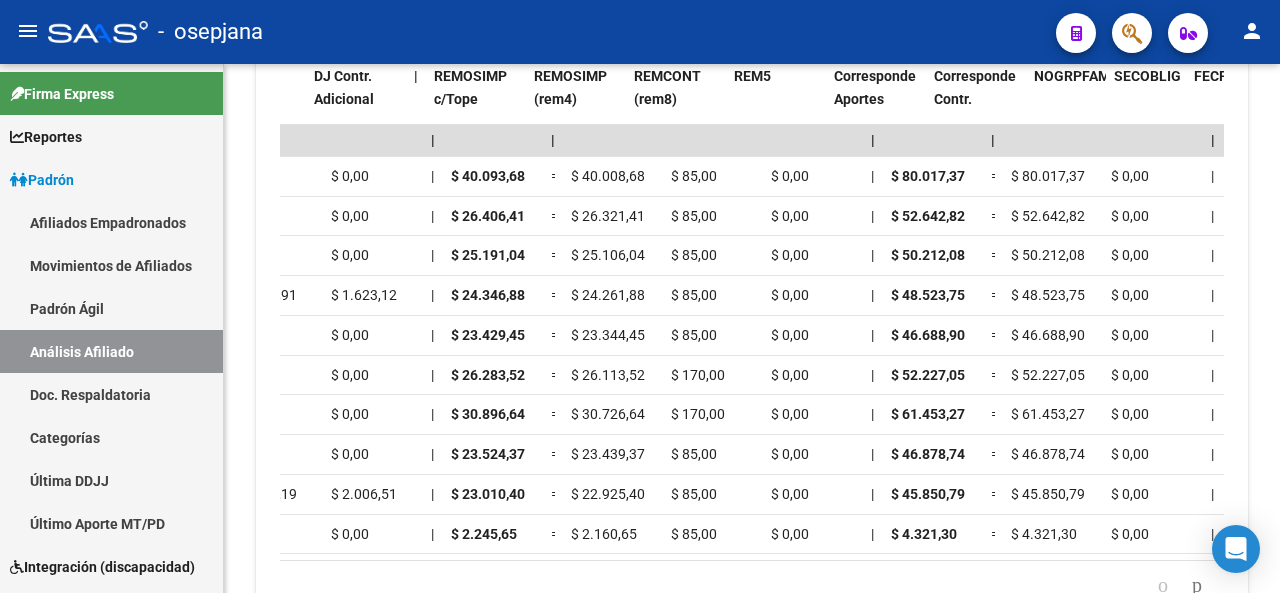 scroll, scrollTop: 0, scrollLeft: 2664, axis: horizontal 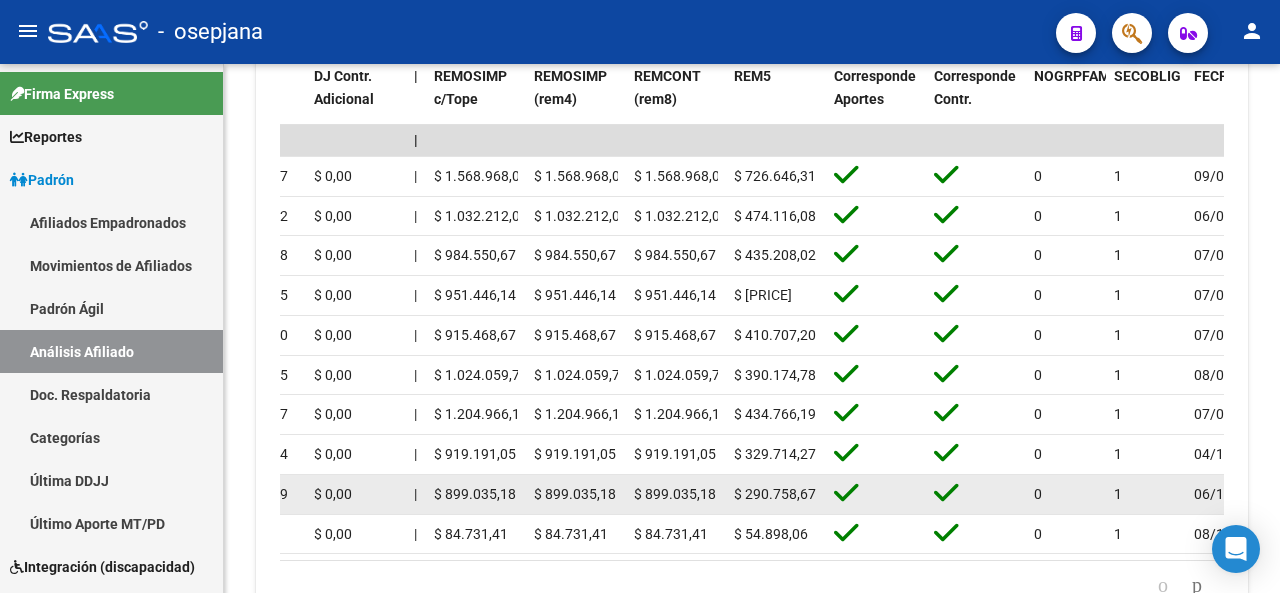 drag, startPoint x: 988, startPoint y: 591, endPoint x: 310, endPoint y: 491, distance: 685.33496 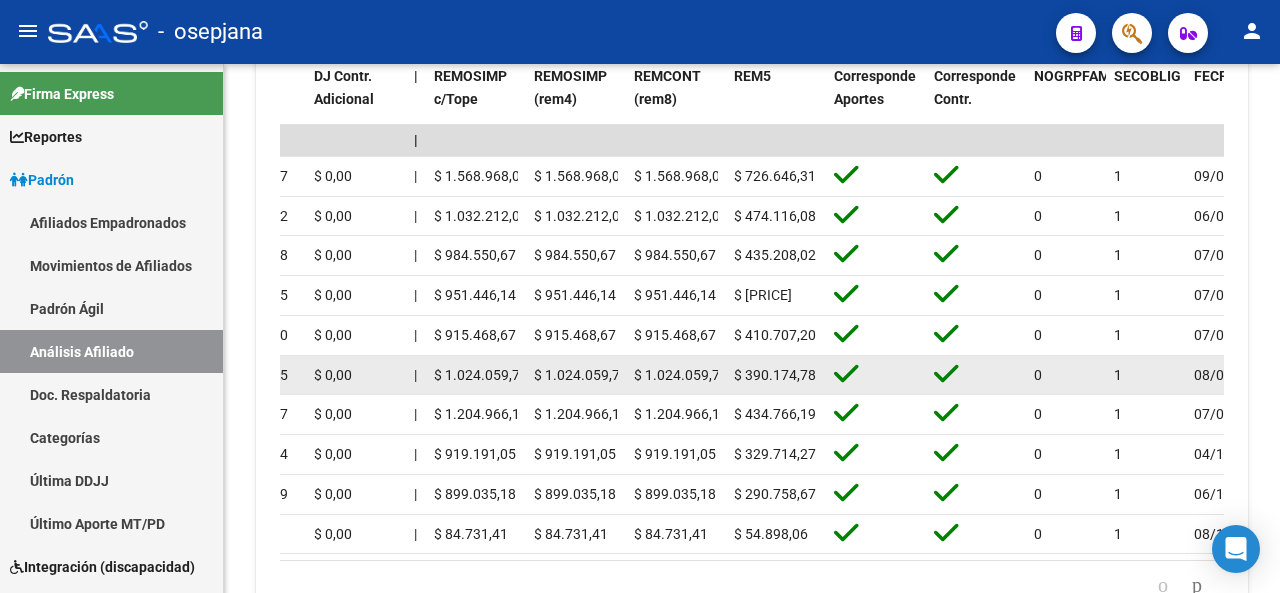 click on "1" 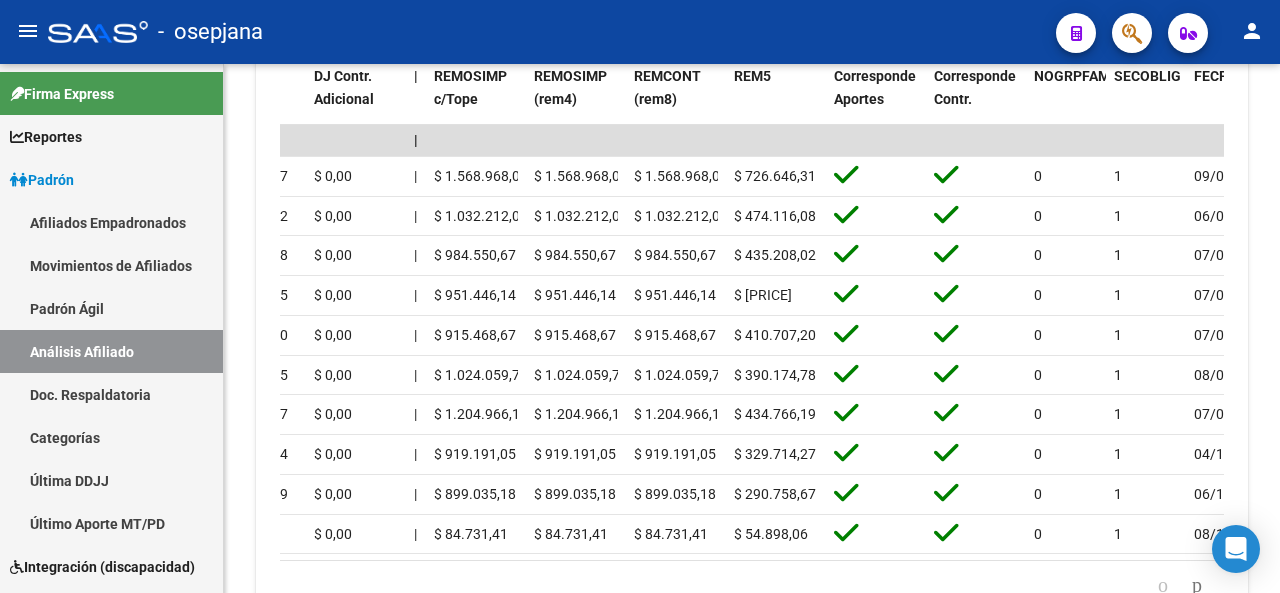 click 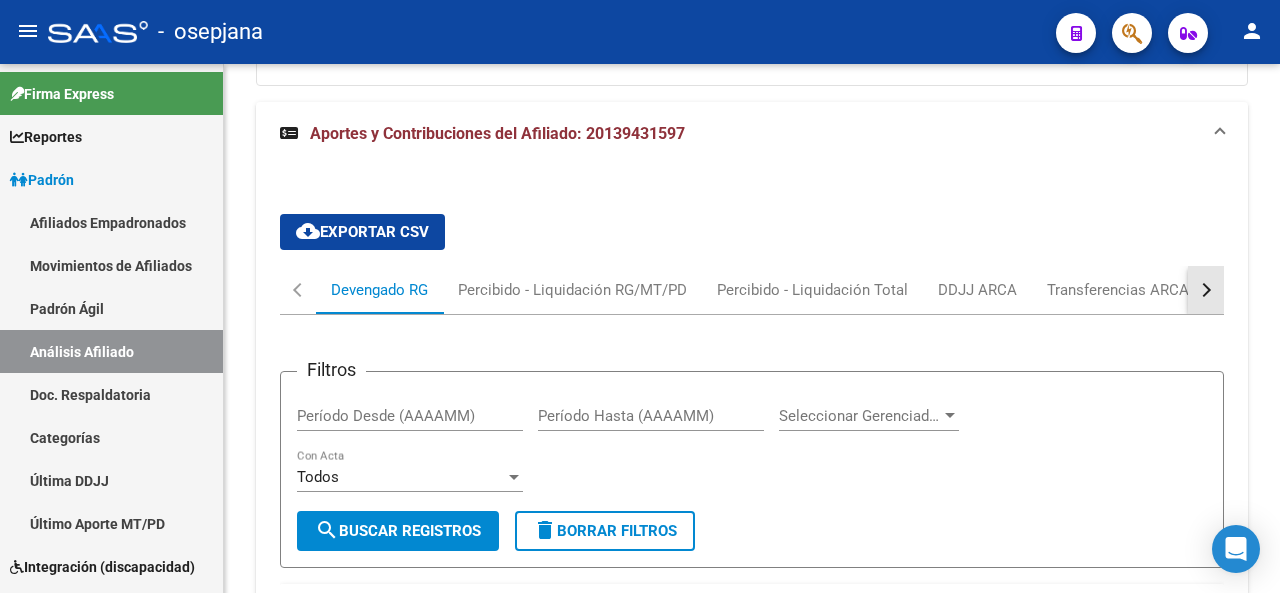 click at bounding box center (1204, 290) 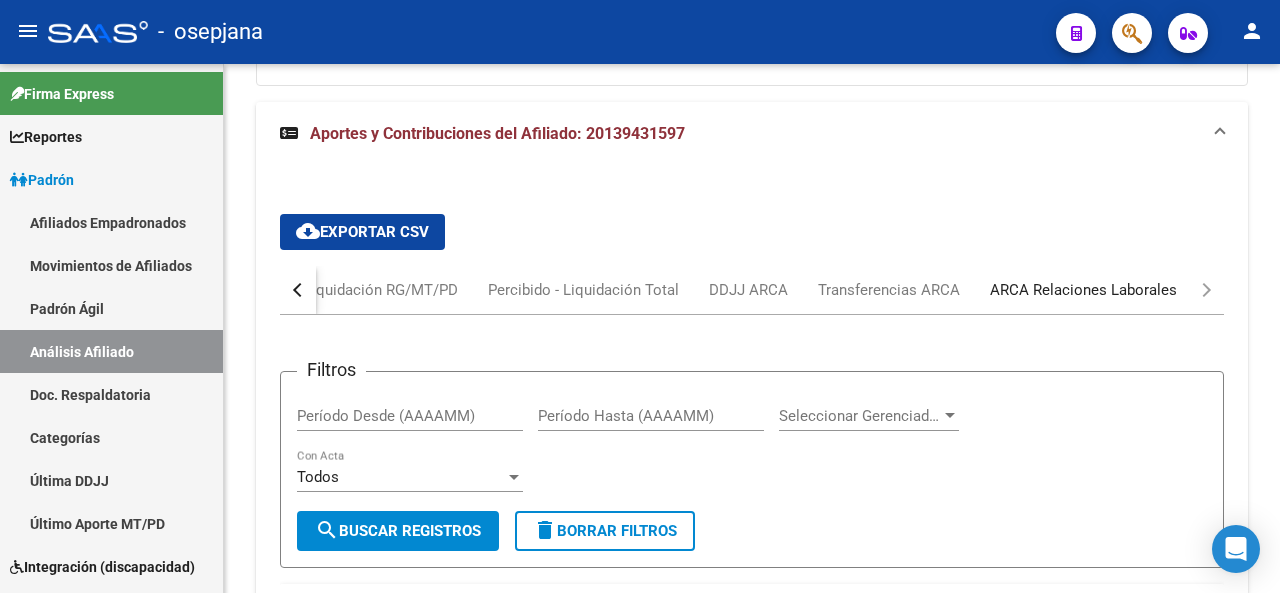 click on "ARCA Relaciones Laborales" at bounding box center [1083, 290] 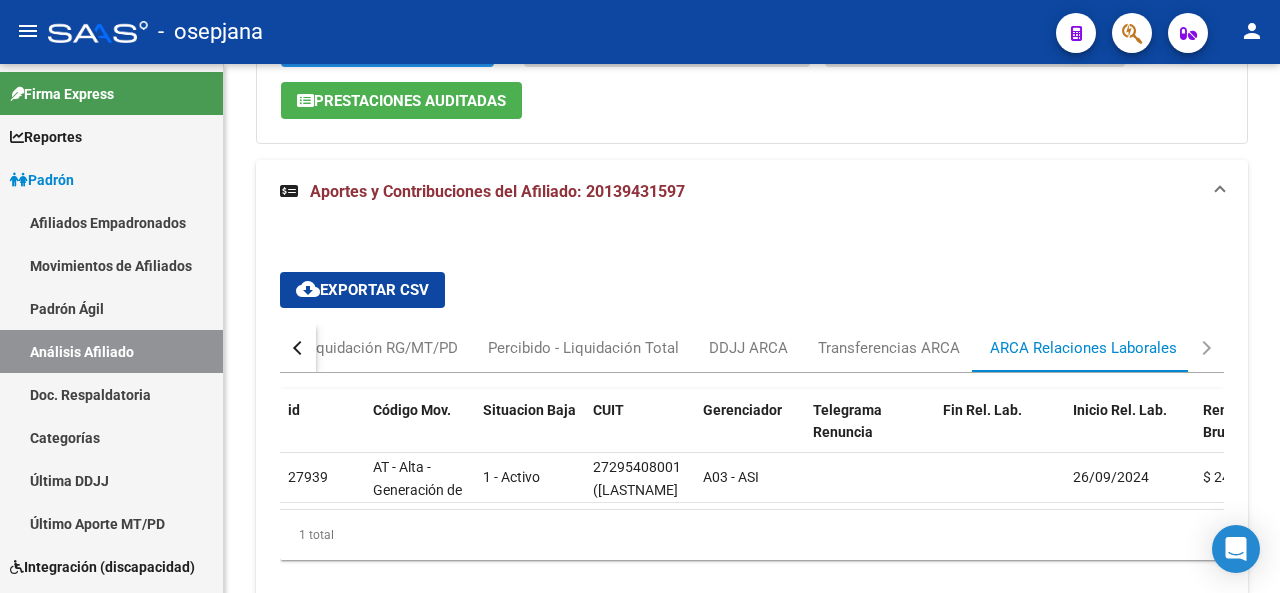 scroll, scrollTop: 1521, scrollLeft: 0, axis: vertical 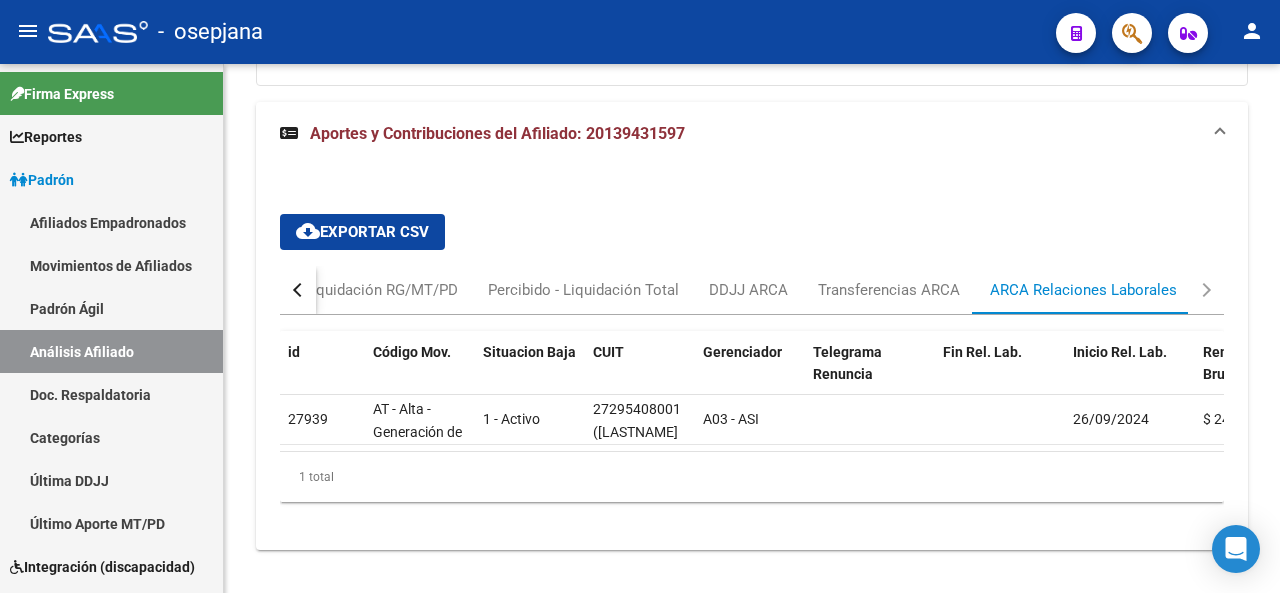 click 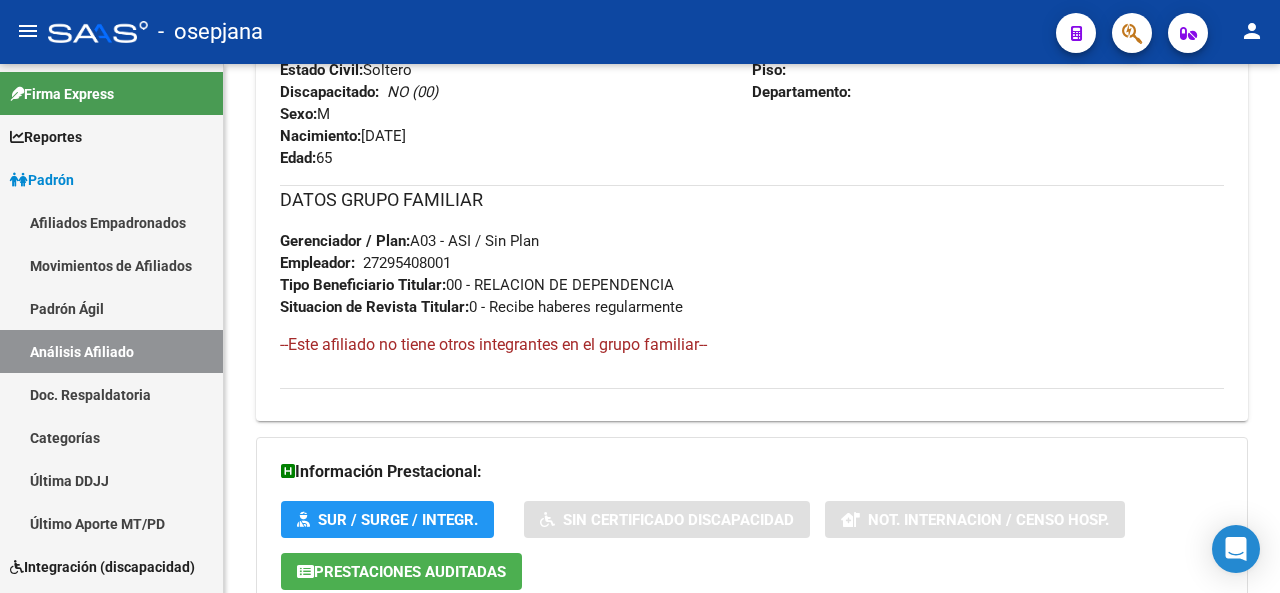 scroll, scrollTop: 463, scrollLeft: 0, axis: vertical 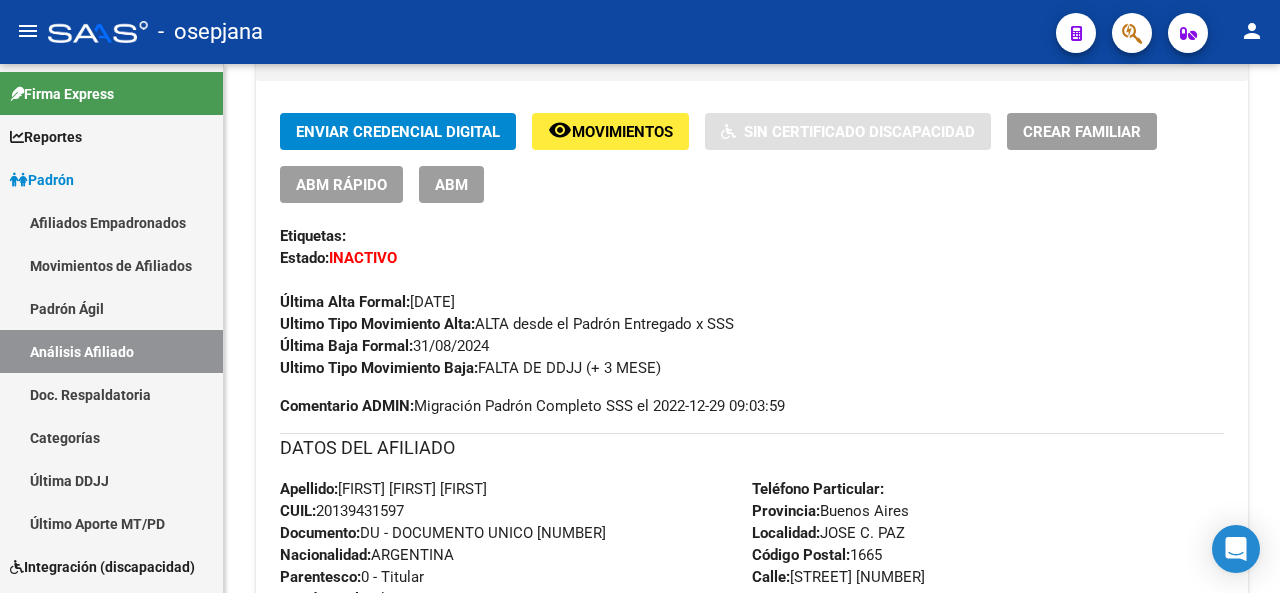 click 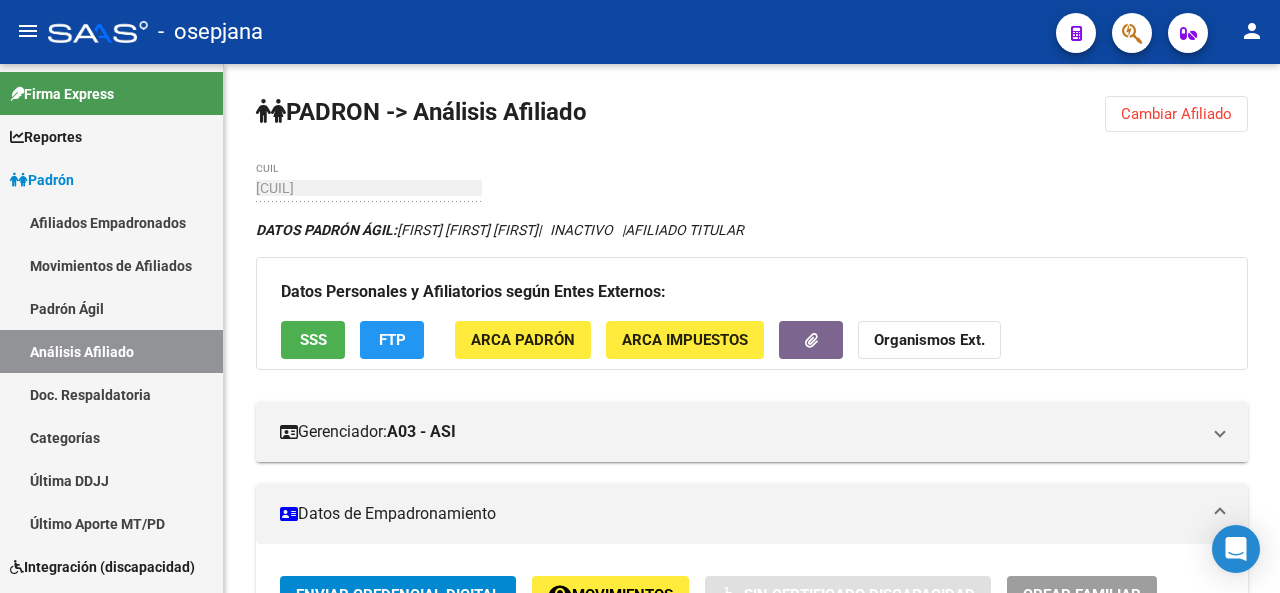 click on "FTP" 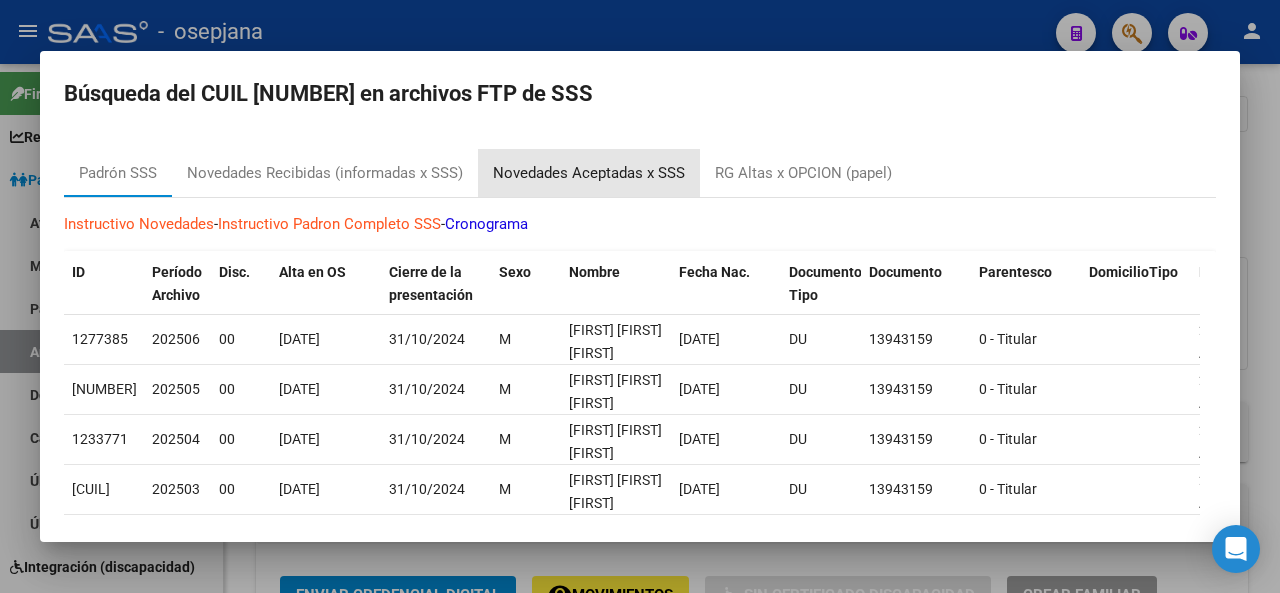 click on "Novedades Aceptadas x SSS" at bounding box center [589, 173] 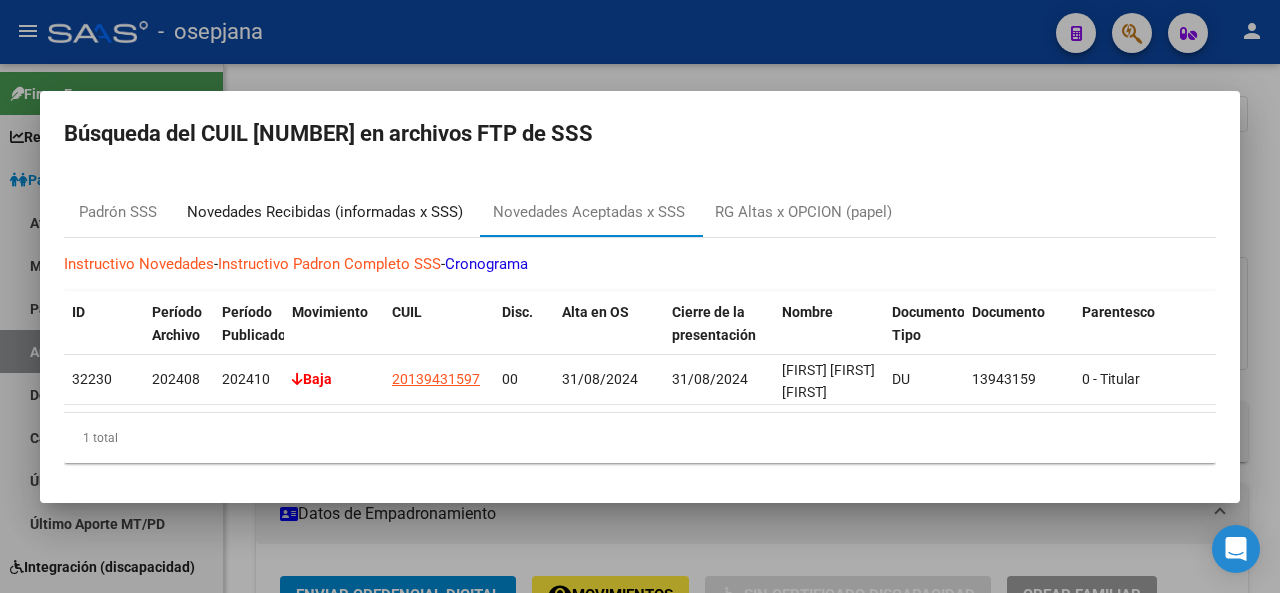 click on "Novedades Recibidas (informadas x SSS)" at bounding box center (325, 212) 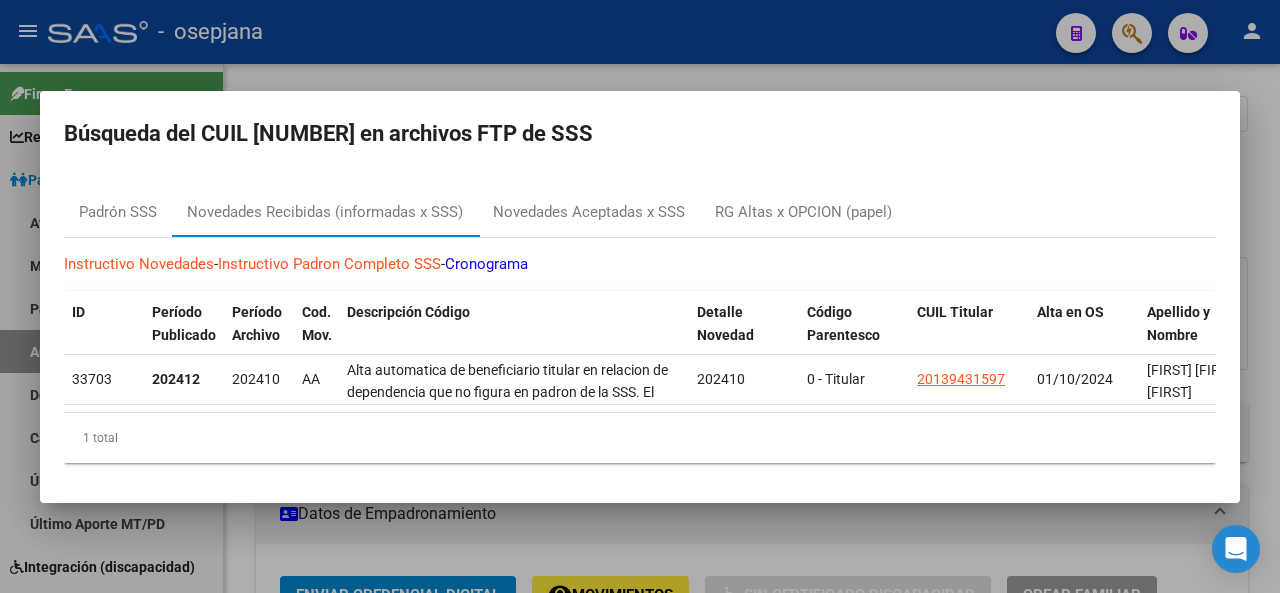 click at bounding box center (640, 296) 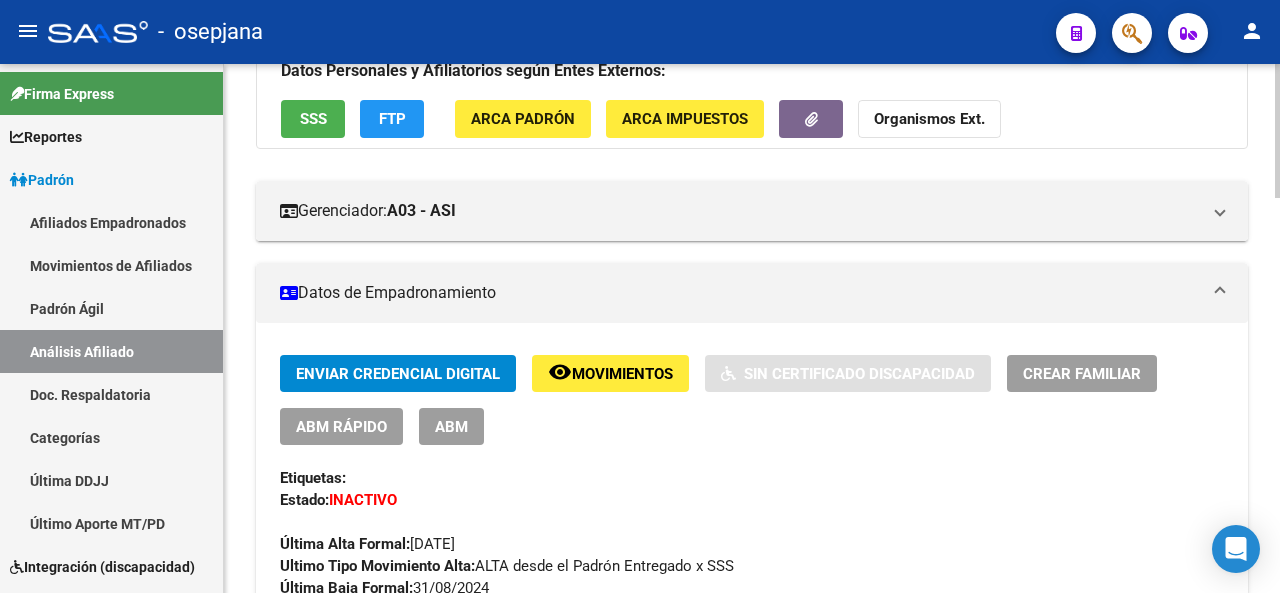 click 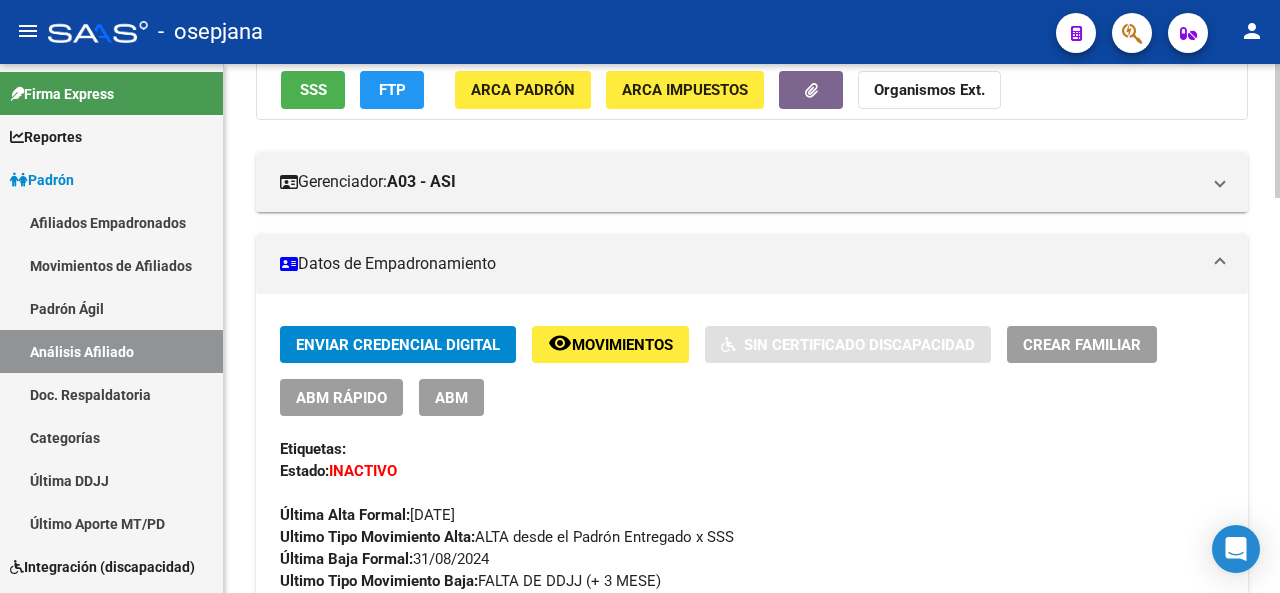 click 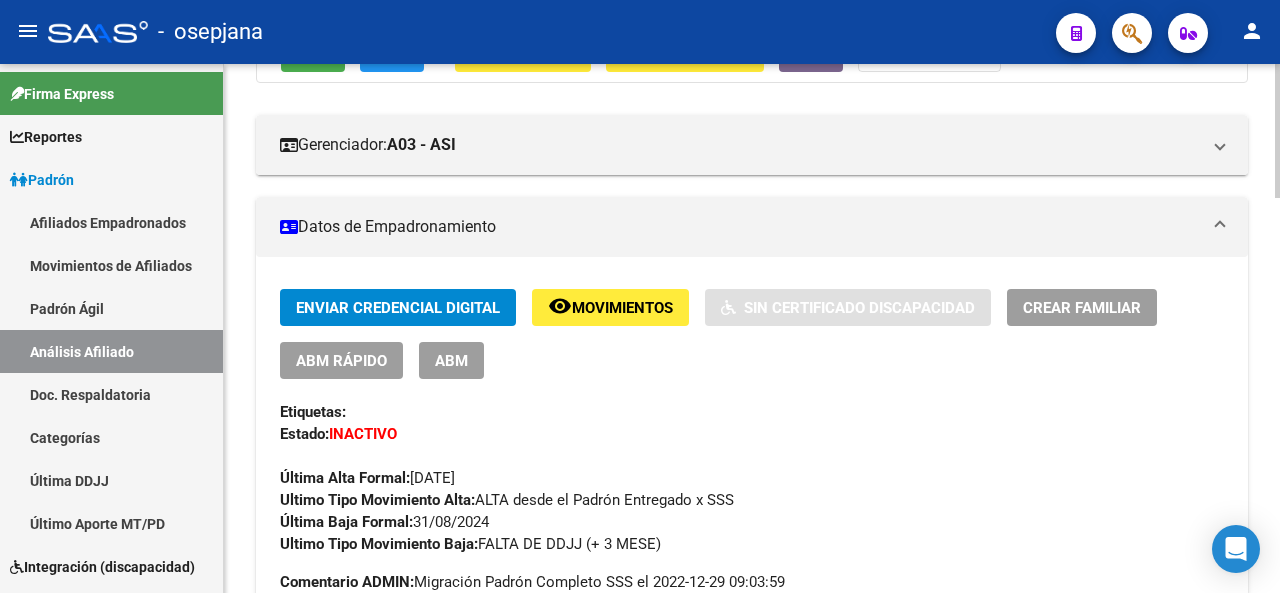 scroll, scrollTop: 816, scrollLeft: 0, axis: vertical 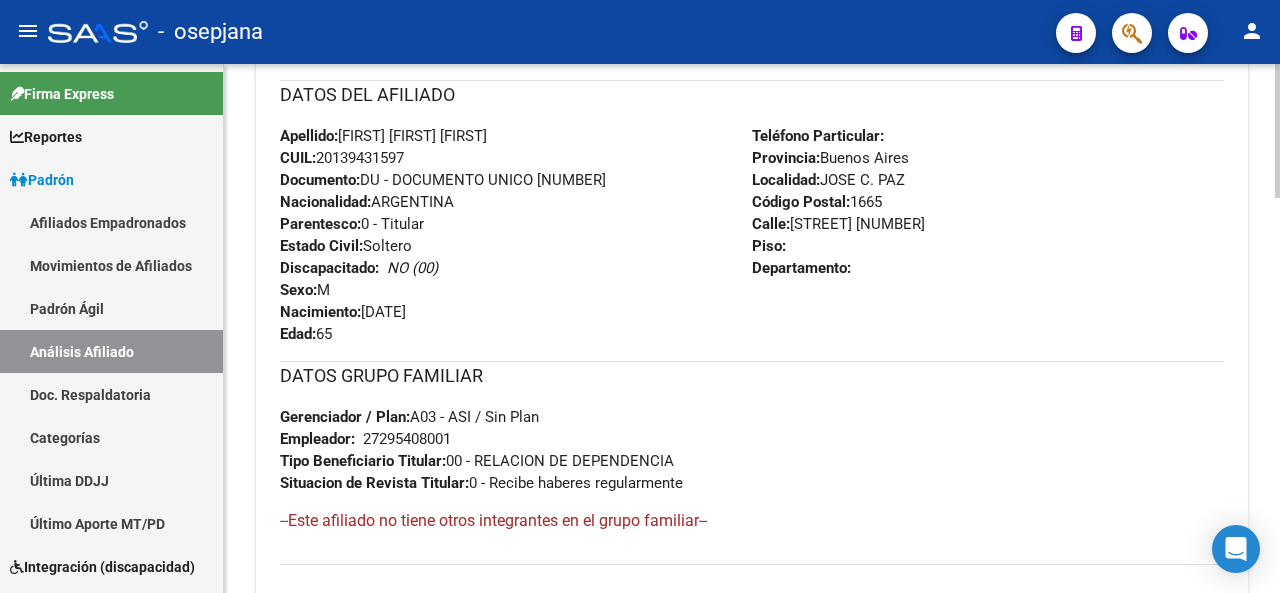 click 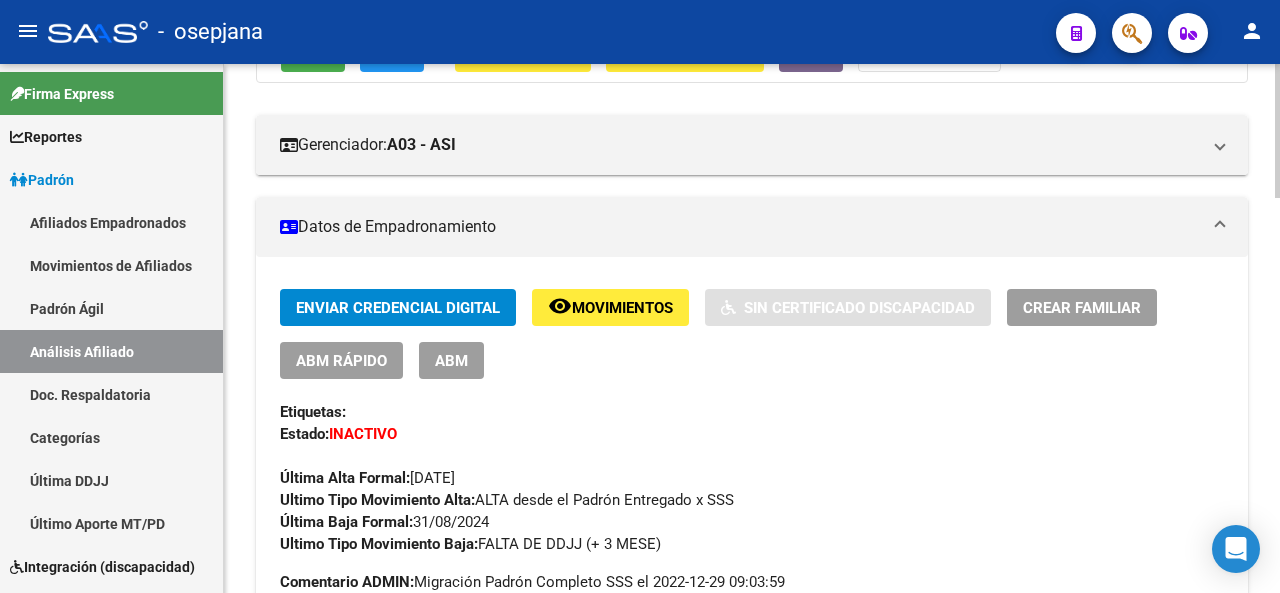 click 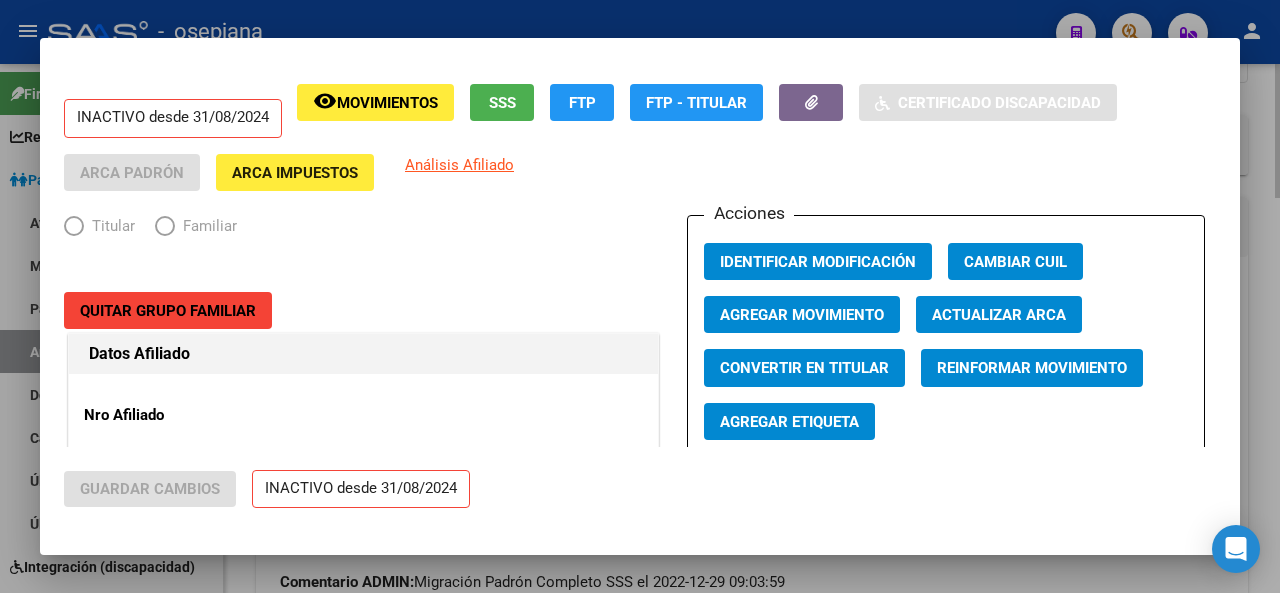 radio on "true" 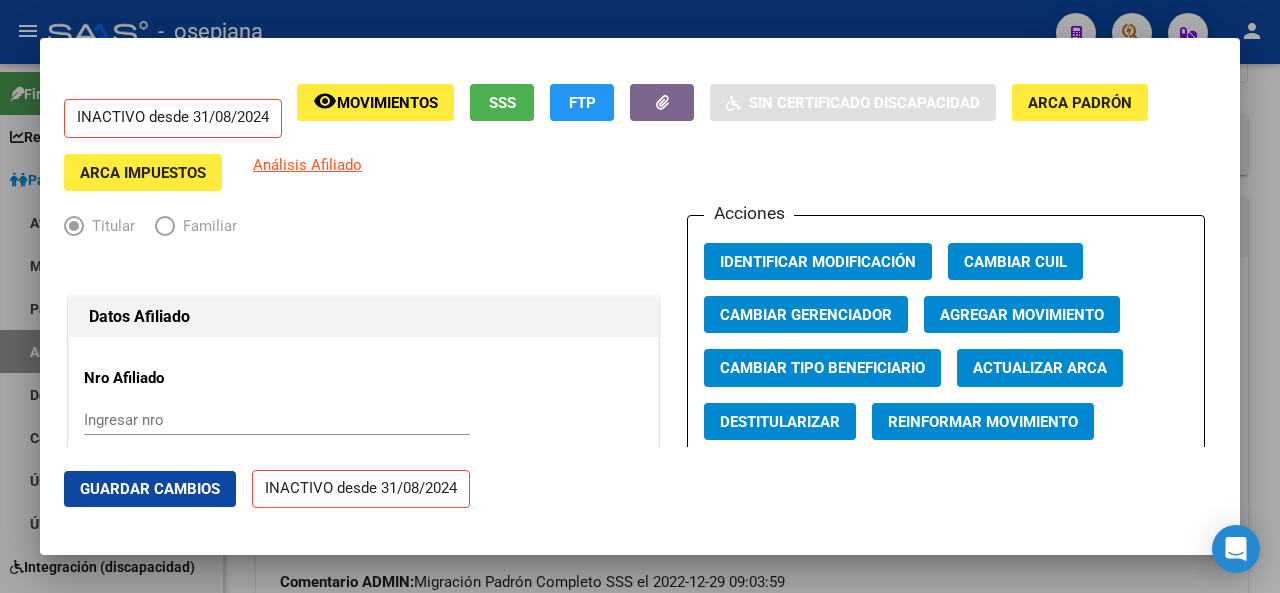 click on "Agregar Movimiento" 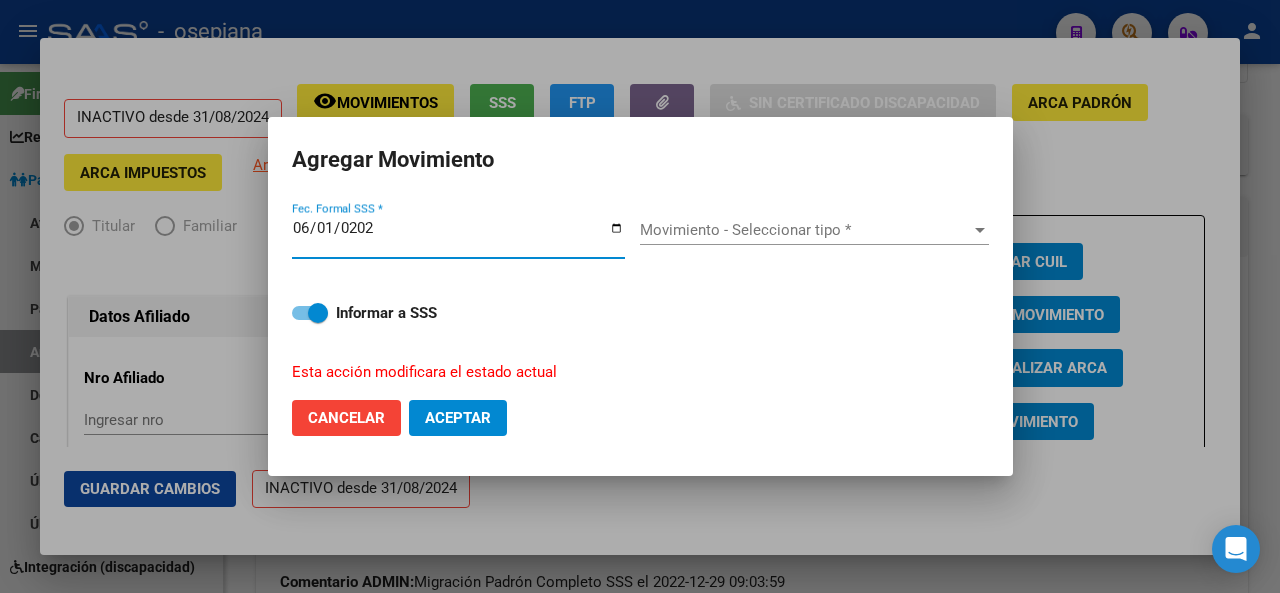 type on "2025-06-01" 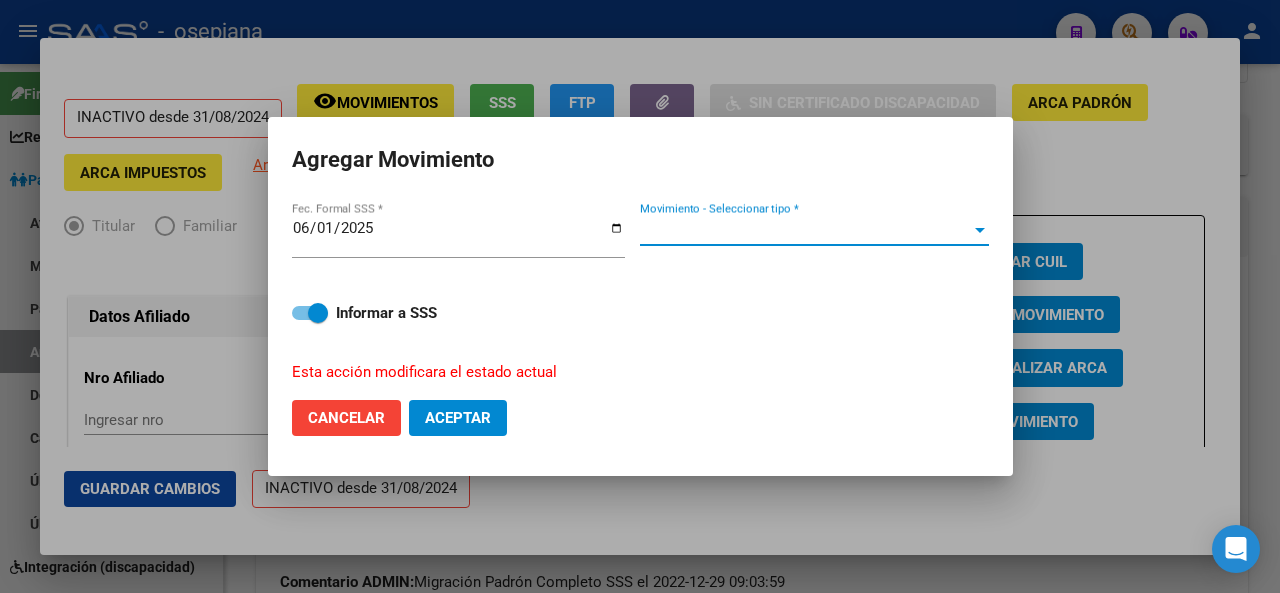 click on "Movimiento - Seleccionar tipo *" at bounding box center (805, 230) 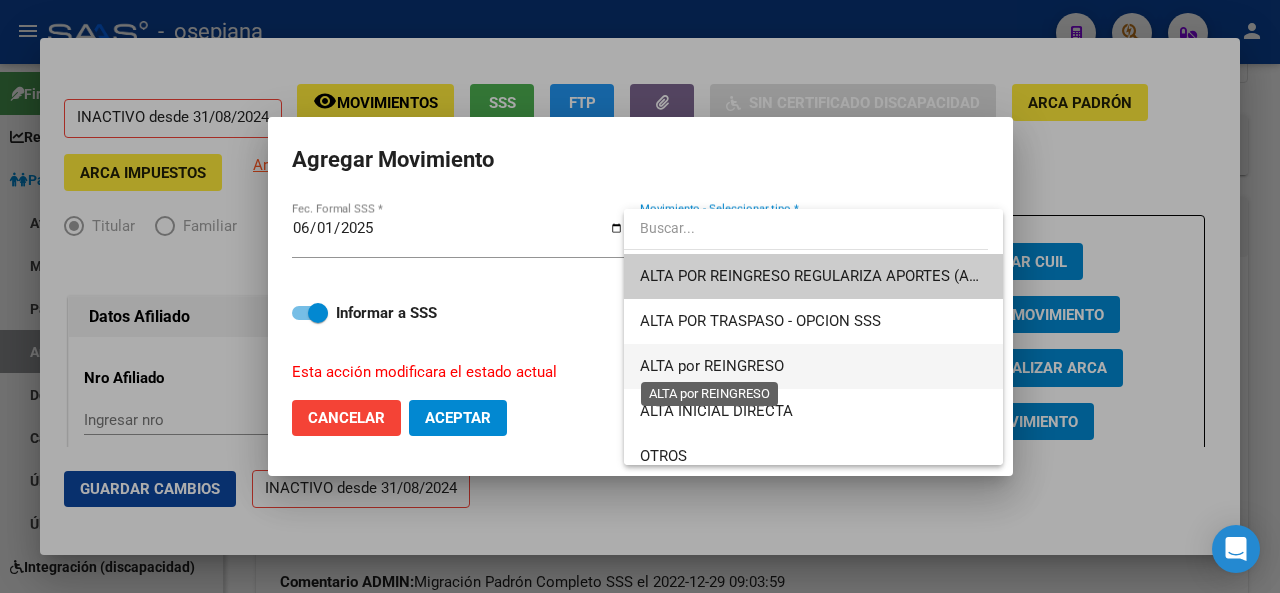 click on "ALTA por REINGRESO" at bounding box center (712, 366) 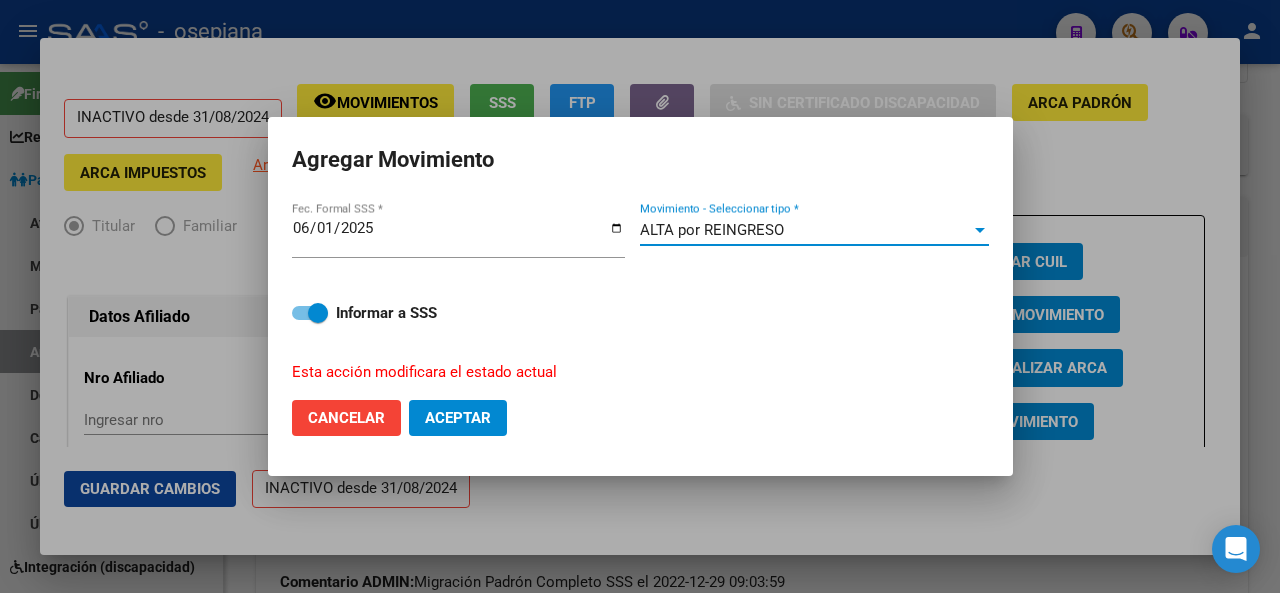 click on "Aceptar" 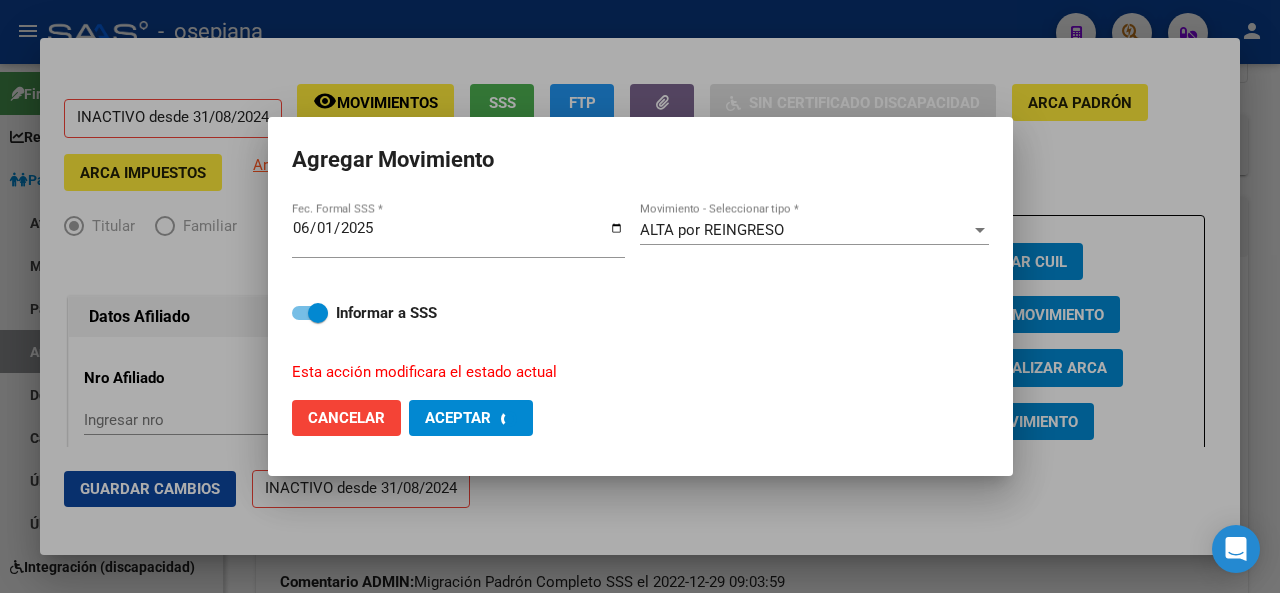 checkbox on "false" 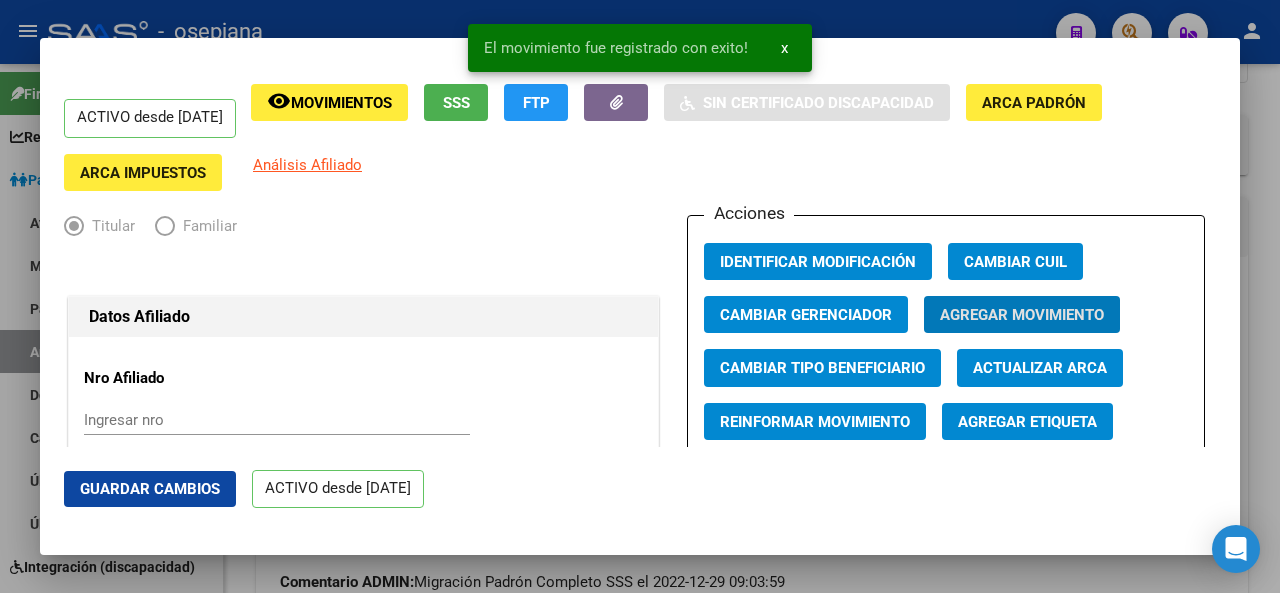 click on "Guardar Cambios" 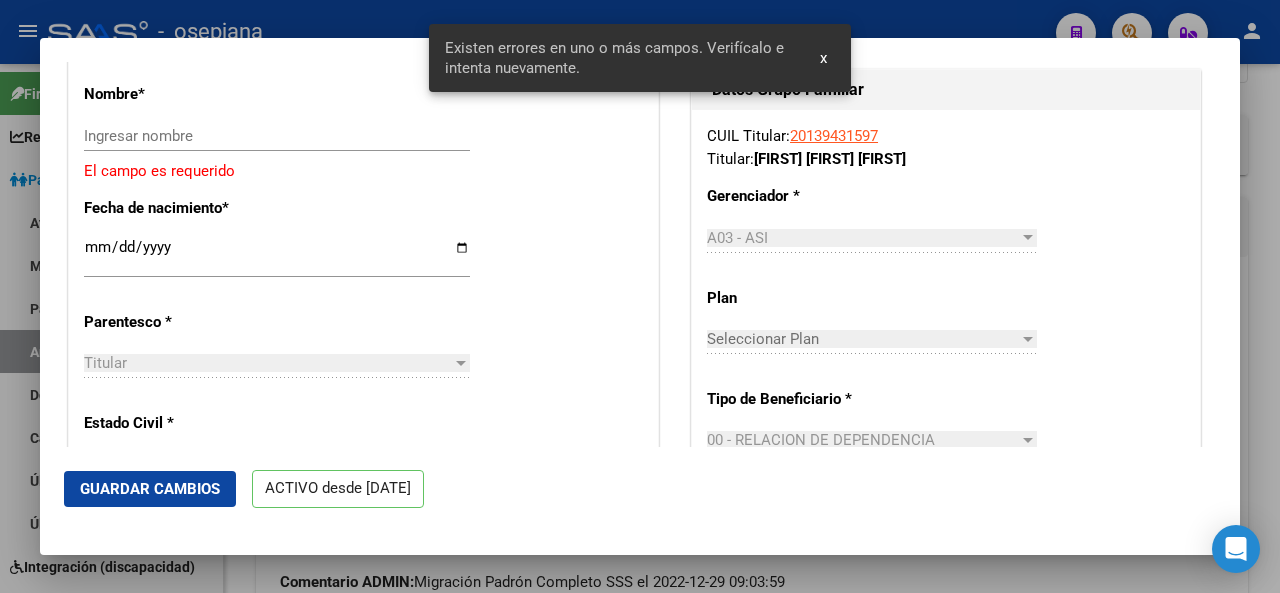 scroll, scrollTop: 840, scrollLeft: 0, axis: vertical 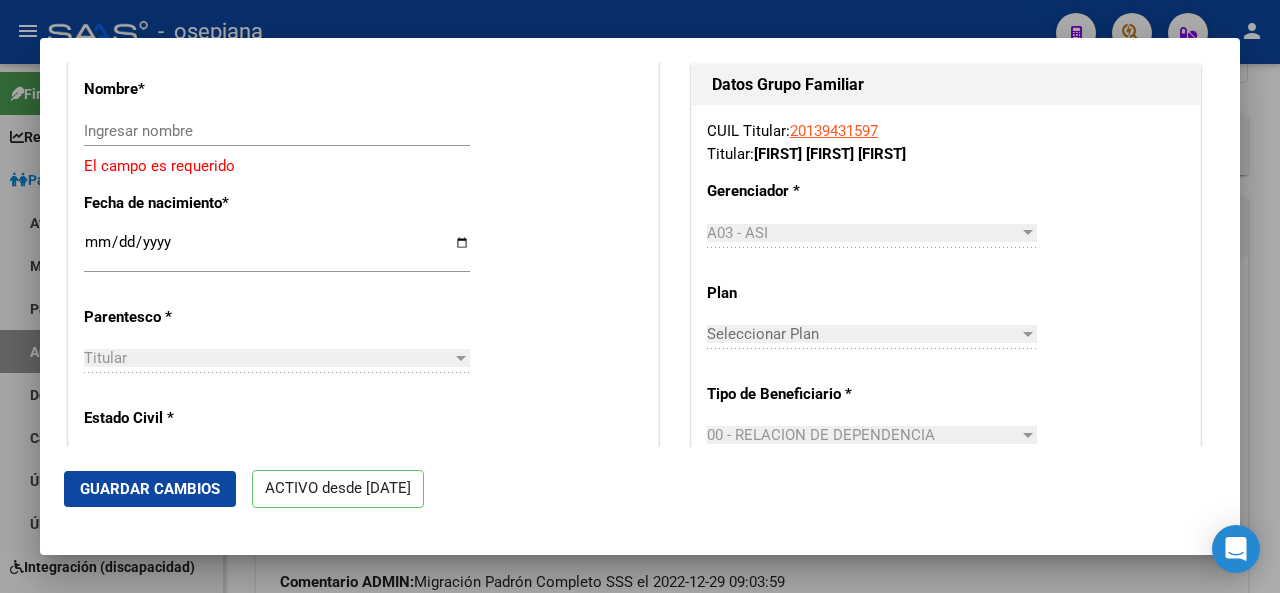 drag, startPoint x: 1221, startPoint y: 187, endPoint x: 1240, endPoint y: 171, distance: 24.839485 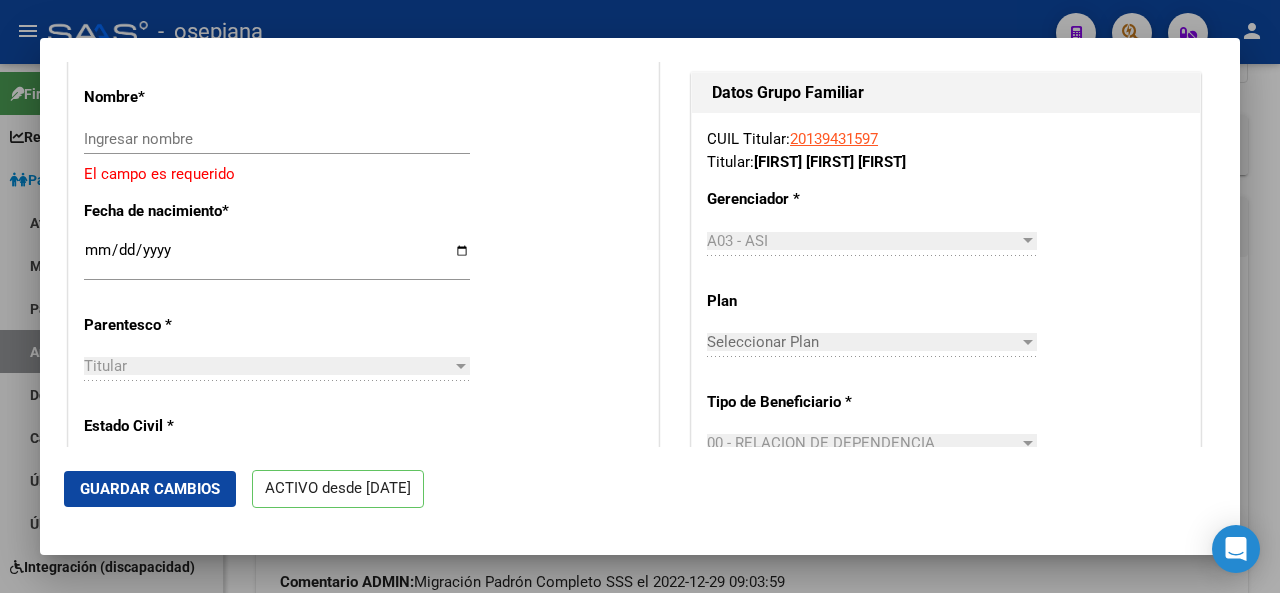 scroll, scrollTop: 728, scrollLeft: 0, axis: vertical 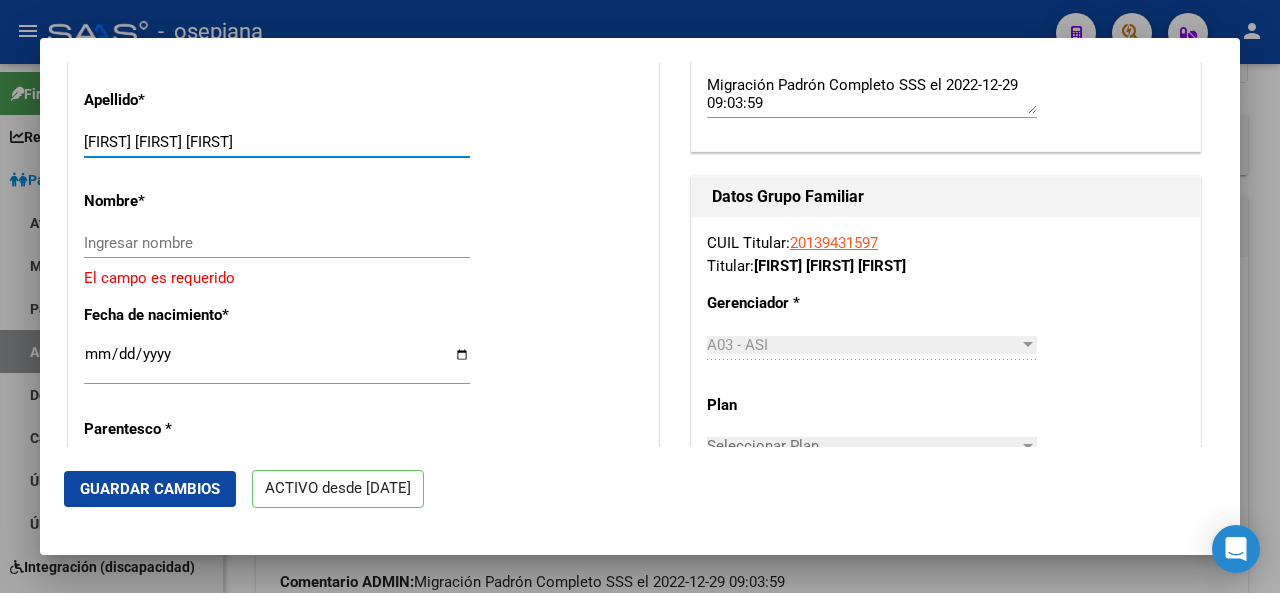 drag, startPoint x: 146, startPoint y: 133, endPoint x: 338, endPoint y: 166, distance: 194.81529 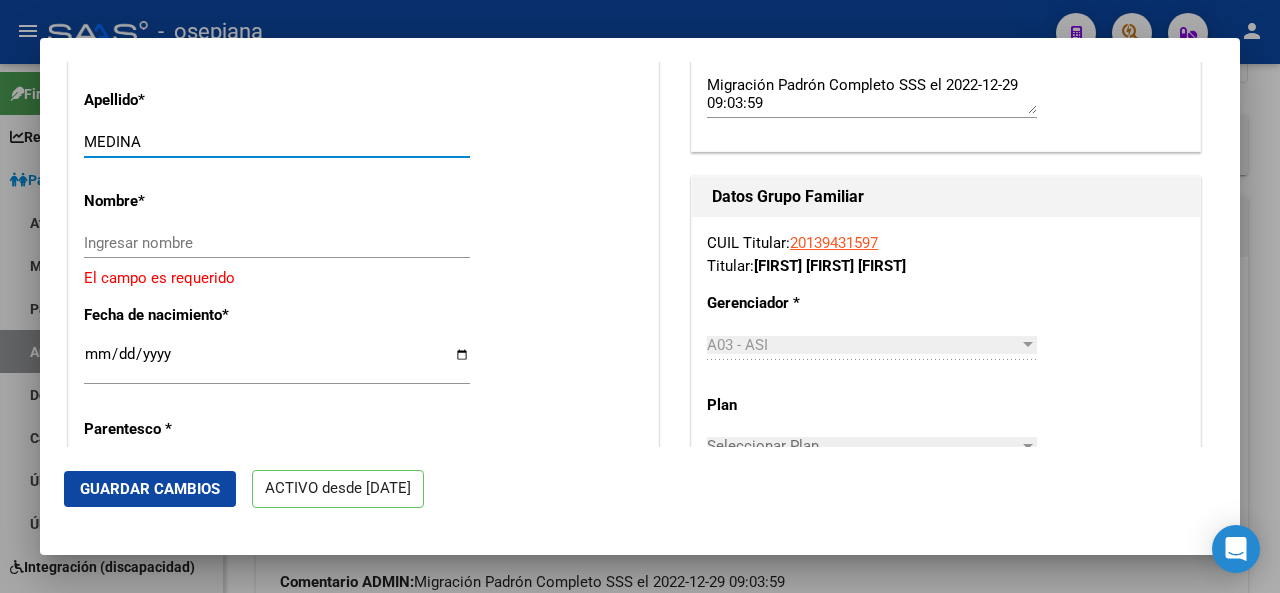 type on "MEDINA" 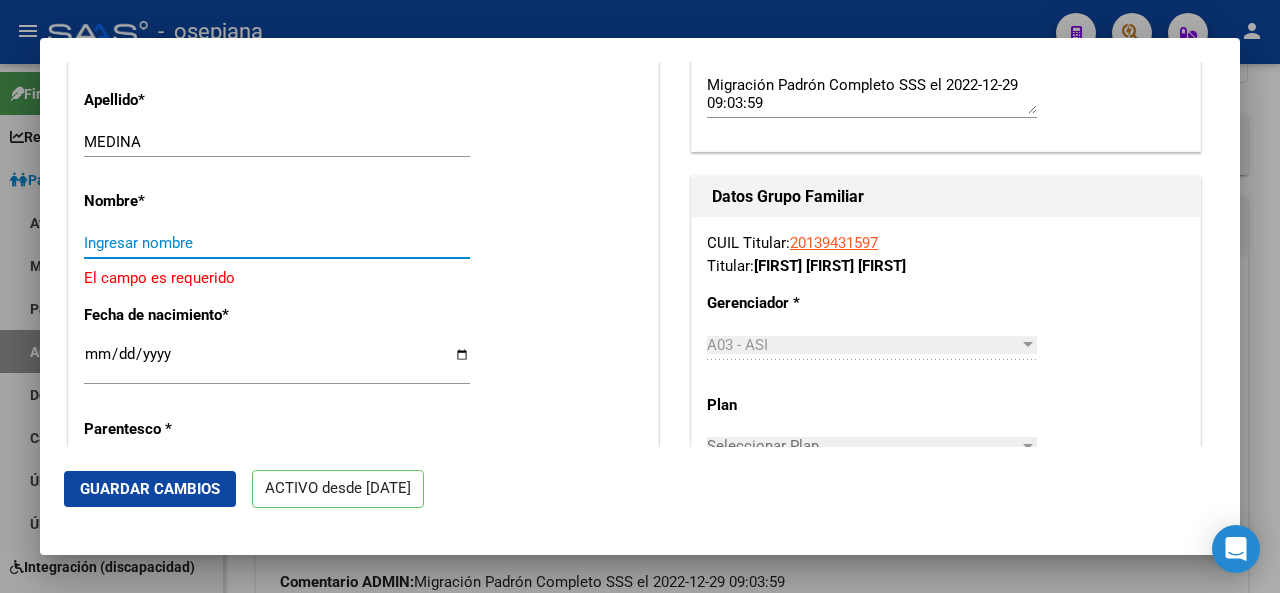 paste on "<NAME> <NAME>" 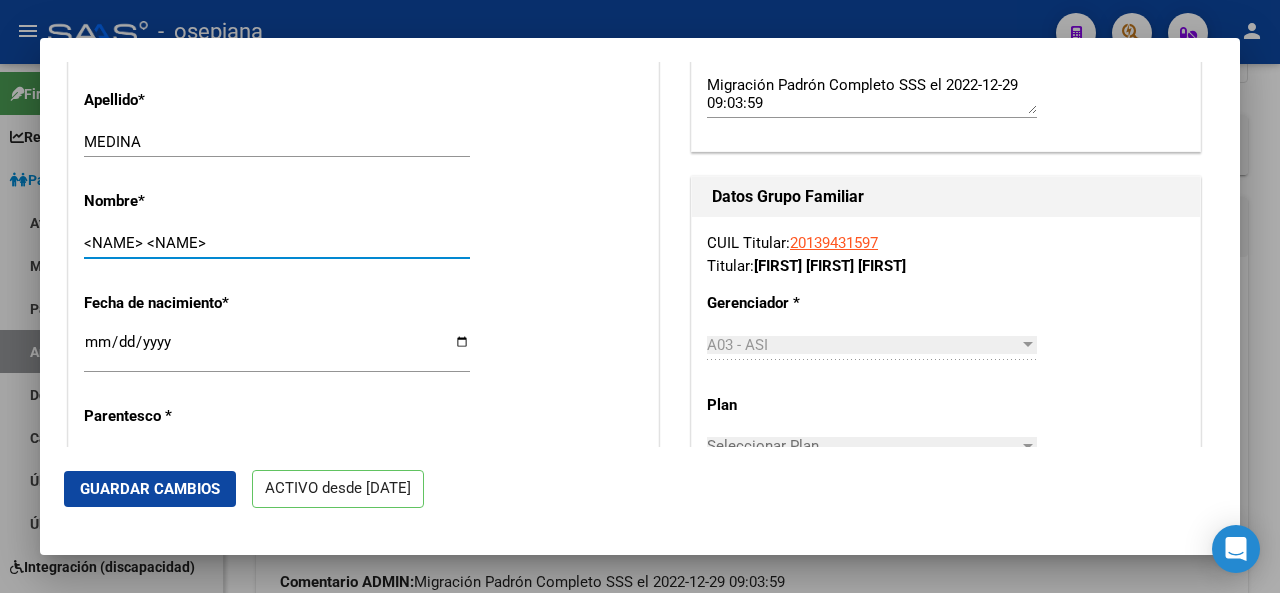 type on "<NAME> <NAME>" 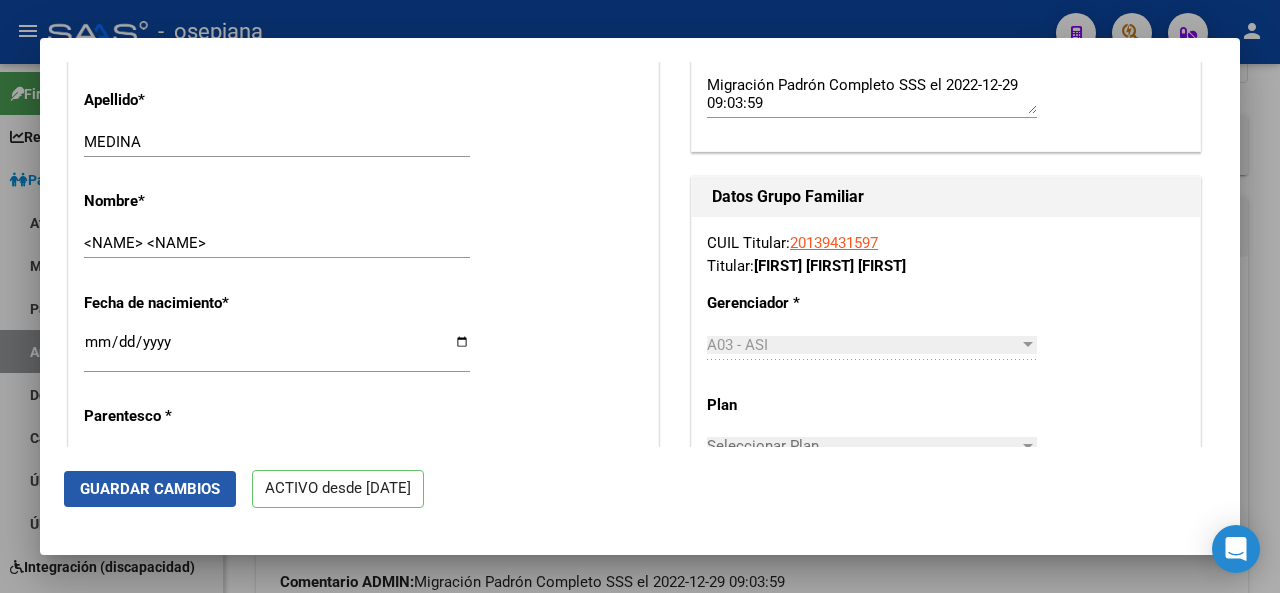click on "Guardar Cambios" 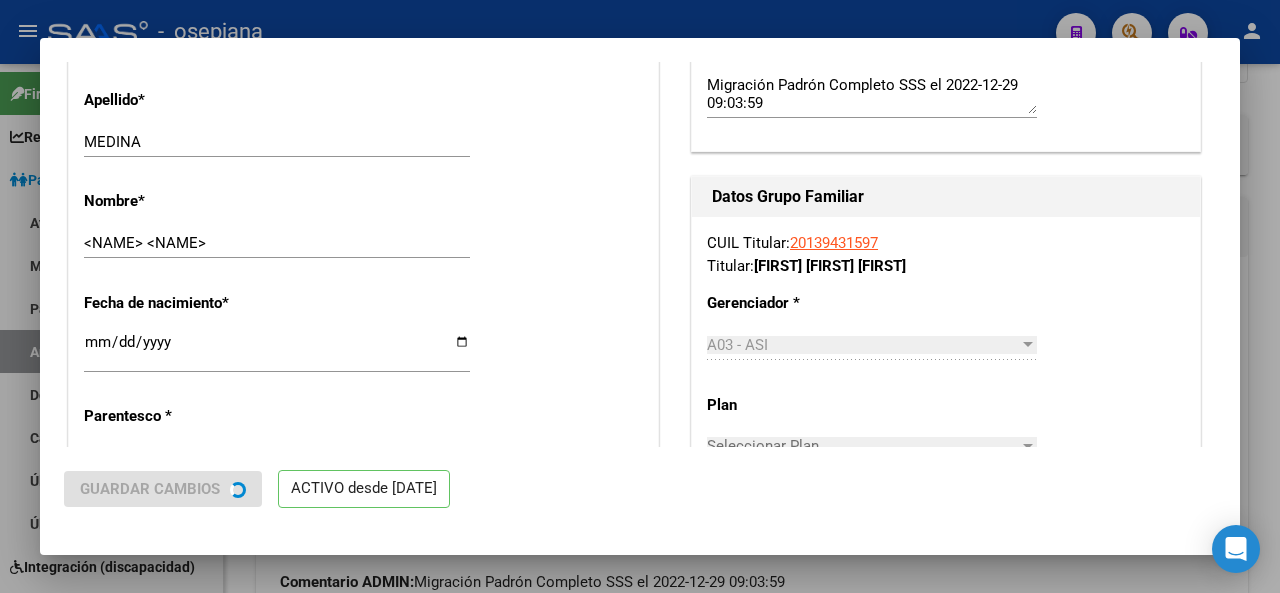 click at bounding box center [640, 296] 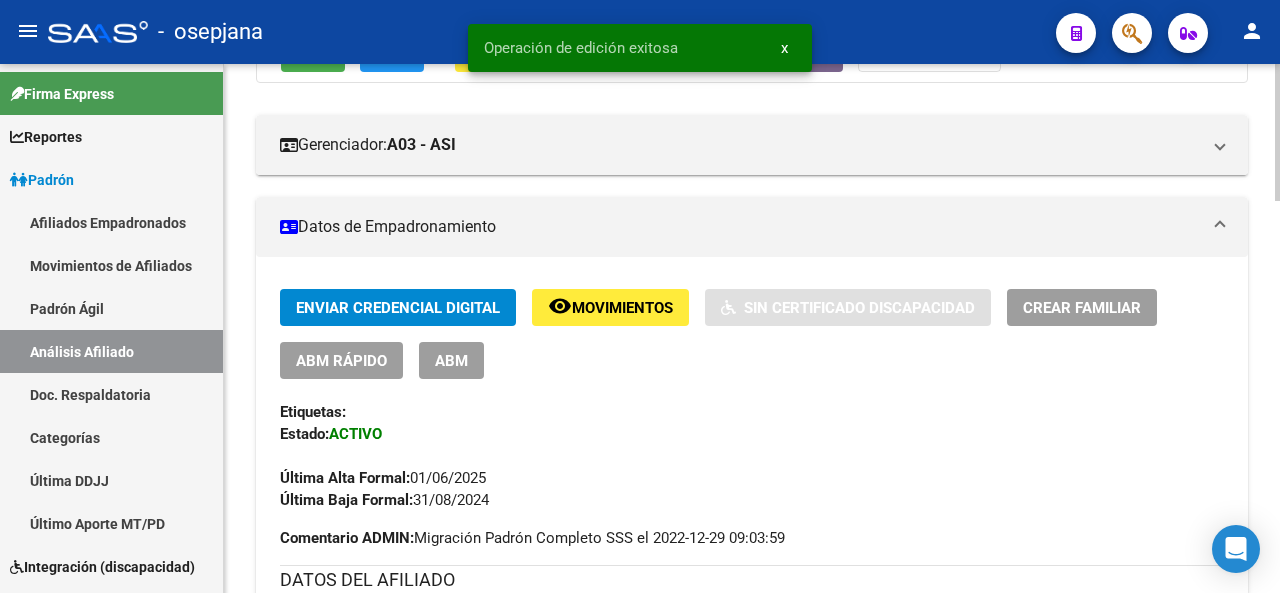 click 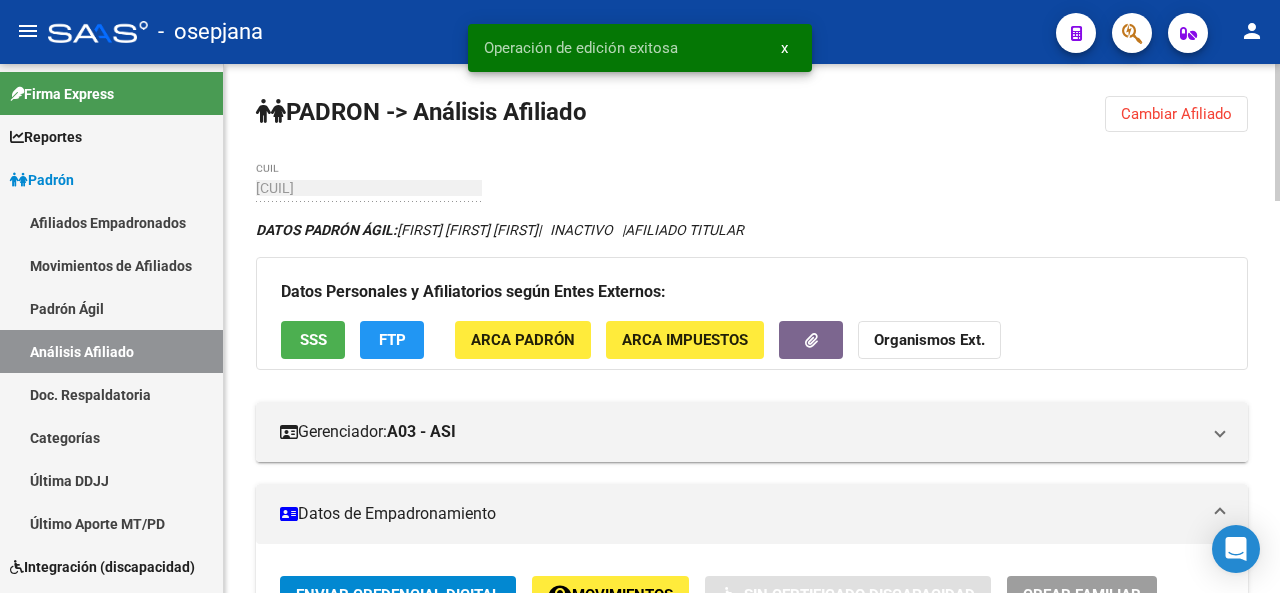 click 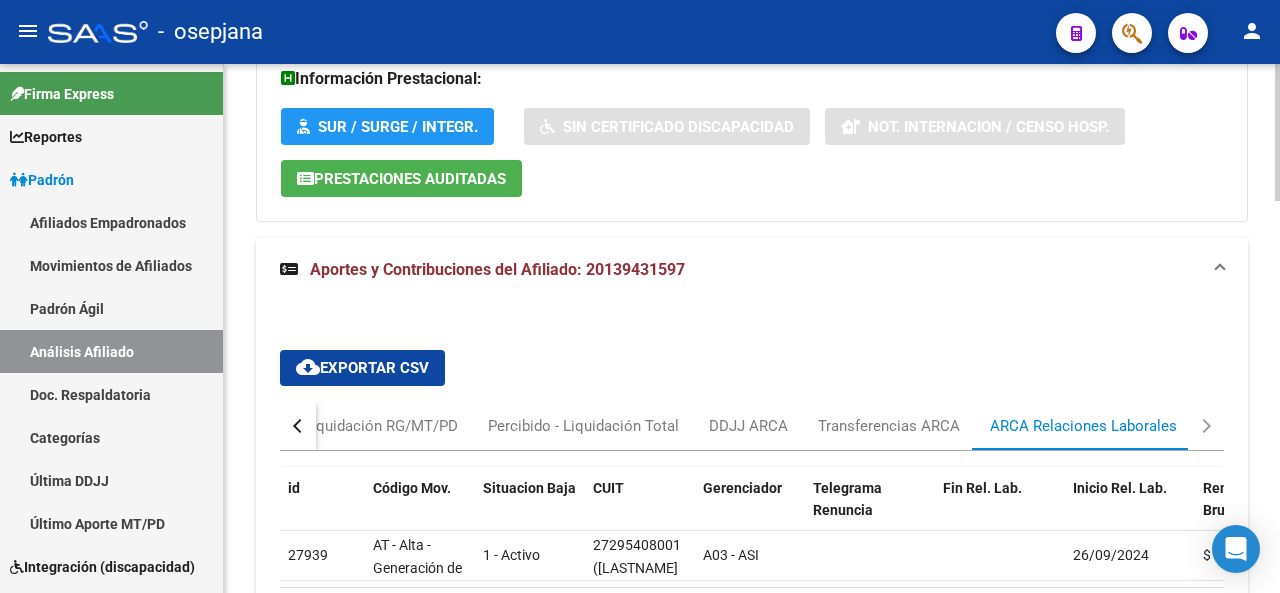 scroll, scrollTop: 1517, scrollLeft: 0, axis: vertical 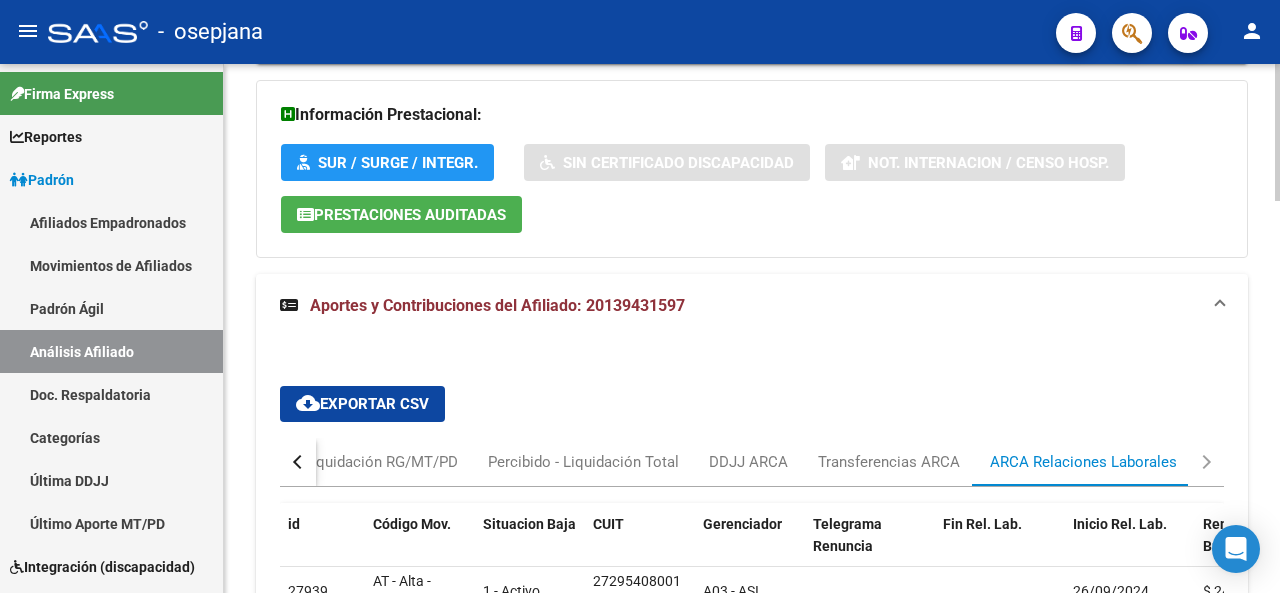 click 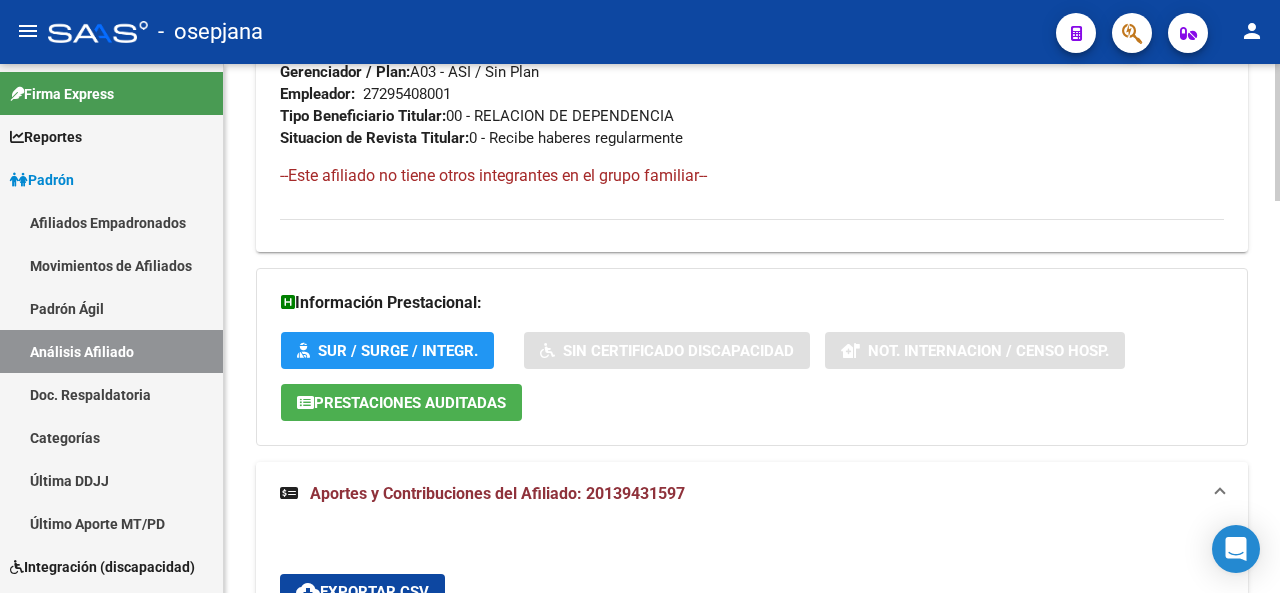 click 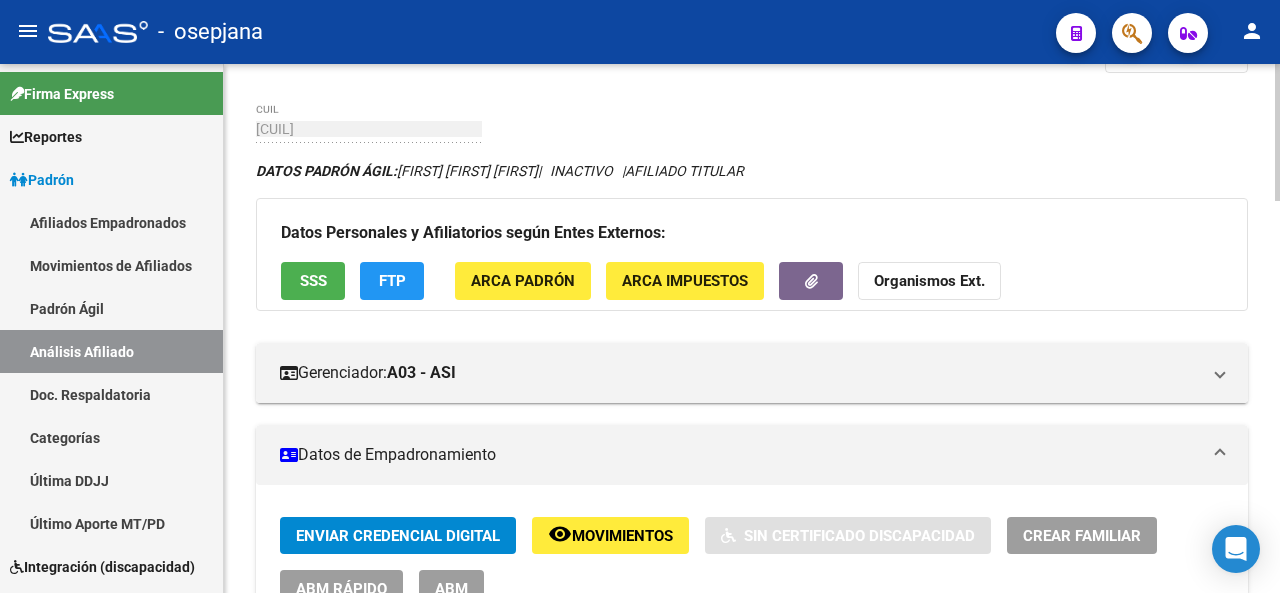 click 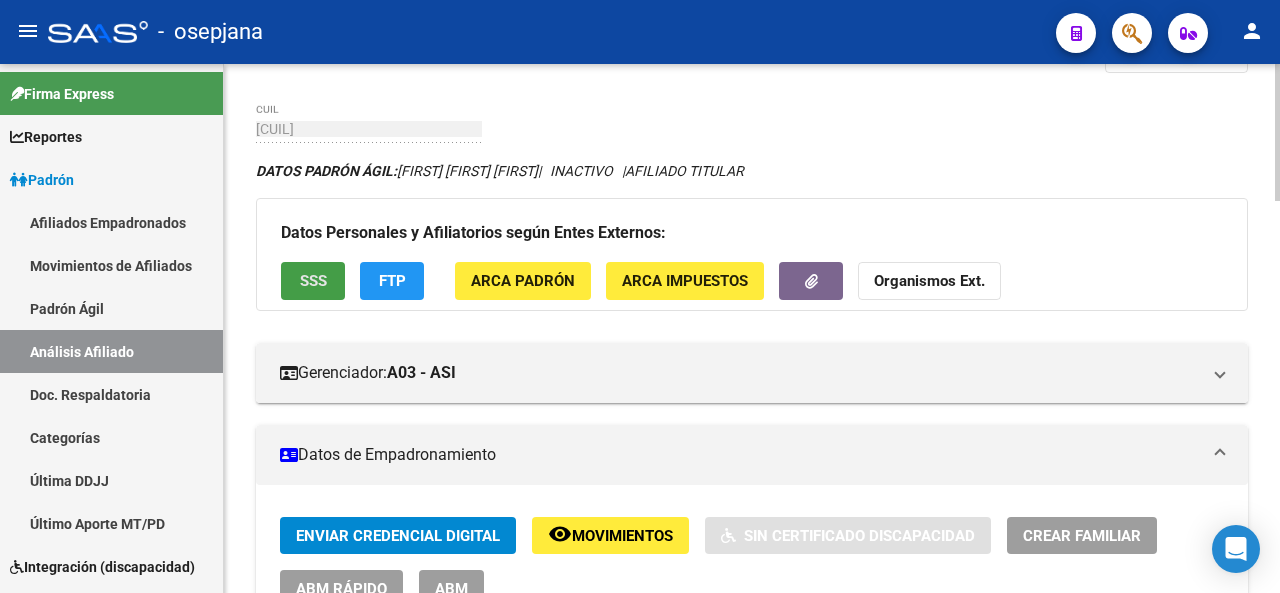 click on "SSS" 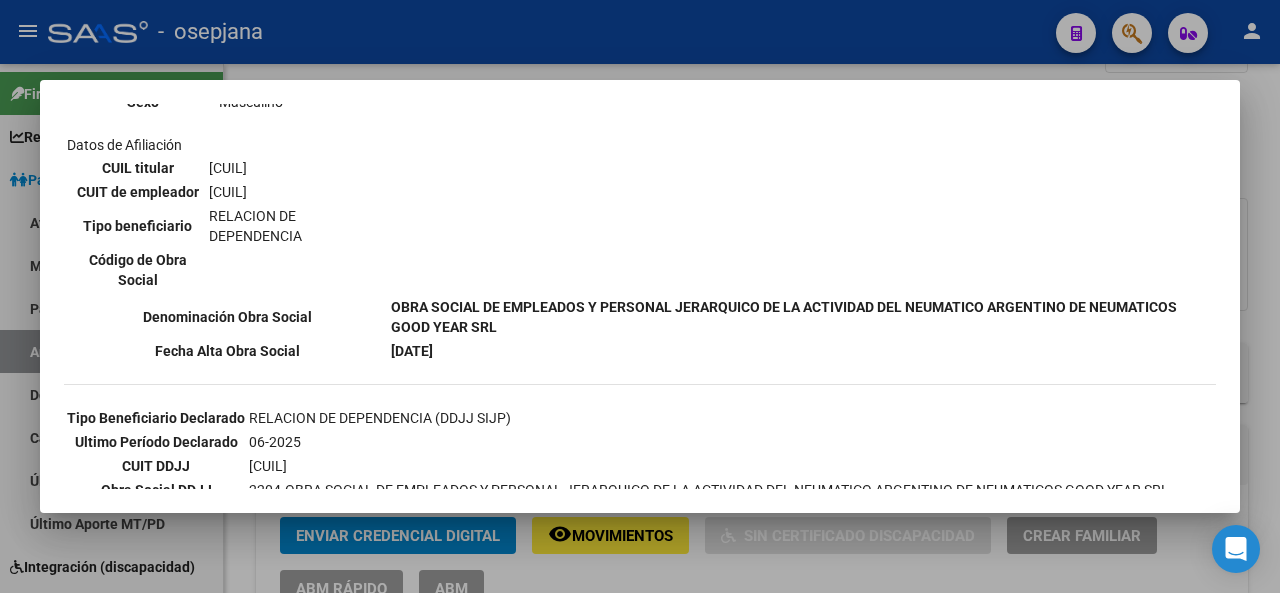 scroll, scrollTop: 314, scrollLeft: 0, axis: vertical 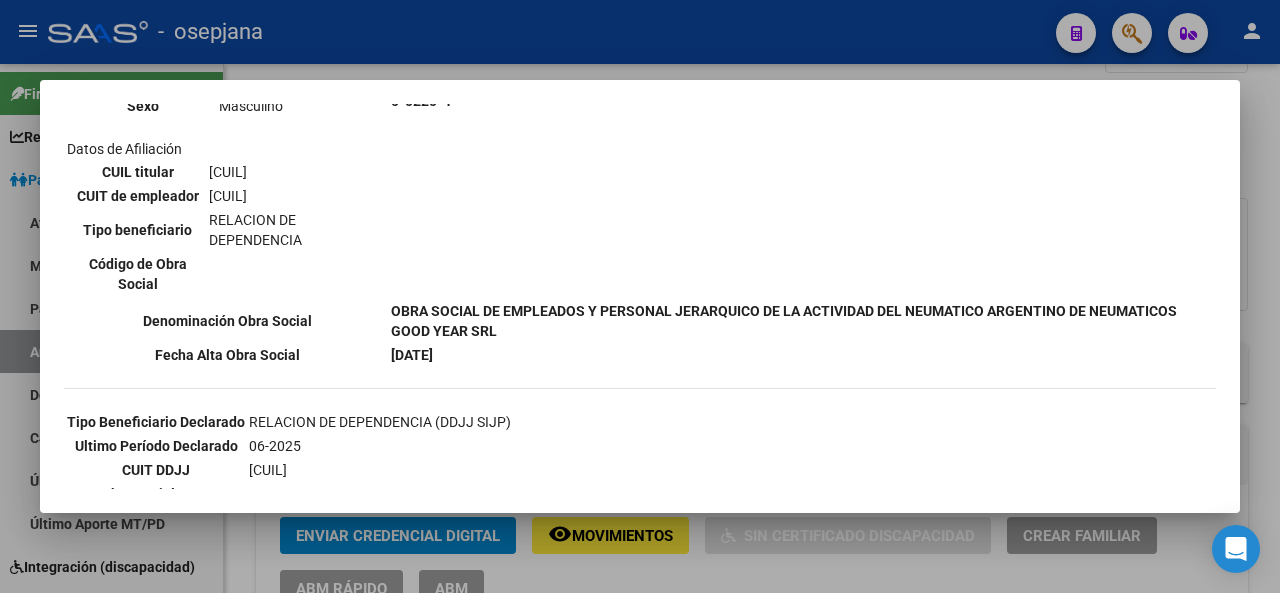 click at bounding box center (640, 296) 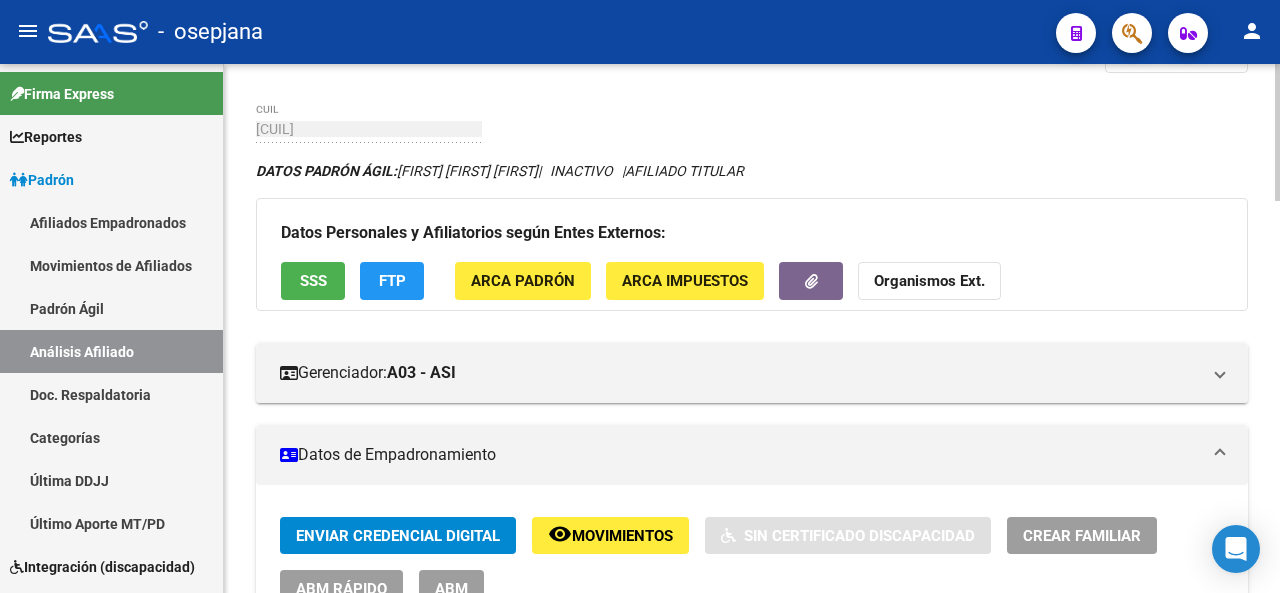scroll, scrollTop: 0, scrollLeft: 0, axis: both 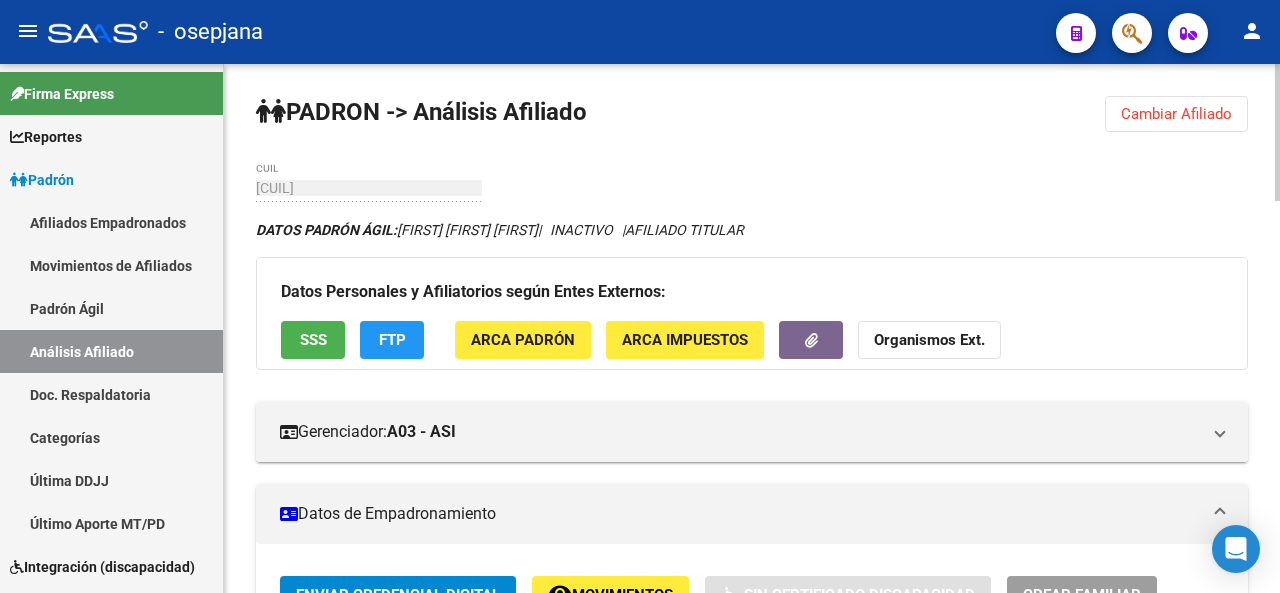 click on "menu -   [LASTNAME]  person    Firma Express     Reportes Padrón Traspasos x O.S. Traspasos x Gerenciador Traspasos x [PROVINCIA] Nuevos Aportantes Métricas - Padrón SSS Métricas - Crecimiento Población    Padrón Afiliados Empadronados Movimientos de Afiliados Padrón Ágil Análisis Afiliado Doc. Respaldatoria Categorías Última DDJJ Último Aporte MT/PD    Integración (discapacidad) Certificado Discapacidad    Explorador de Archivos Sistemas Externos Inserciones Manuales de Padrón Ágil SSS Traspasos Res. 01/2025 y Revs. Opciones Diarias (+) RG - Altas ONLINE (+) RG - Bajas ONLINE (+) MT - Altas ONLINE (+) MT - Bajas ONLINE (+) MT - Adhesiones (+) Padrón Completo SSS MT - Bajas Directas Novedades Recibidas Novedades Aceptadas Novedades Rechazadas Padrón Desempleo RG - Expedientes MT - Familiares MT - Inconsistencias RG - Bajas Opción (papel) RG - Altas Opción (papel) MT - Bajas Opción (papel) MT - Altas Opción (papel) RG - Inconsistencias (papel) MT - Efec. Soc. MT - Arg. Trabaja SSS CUIL [CUIL]" 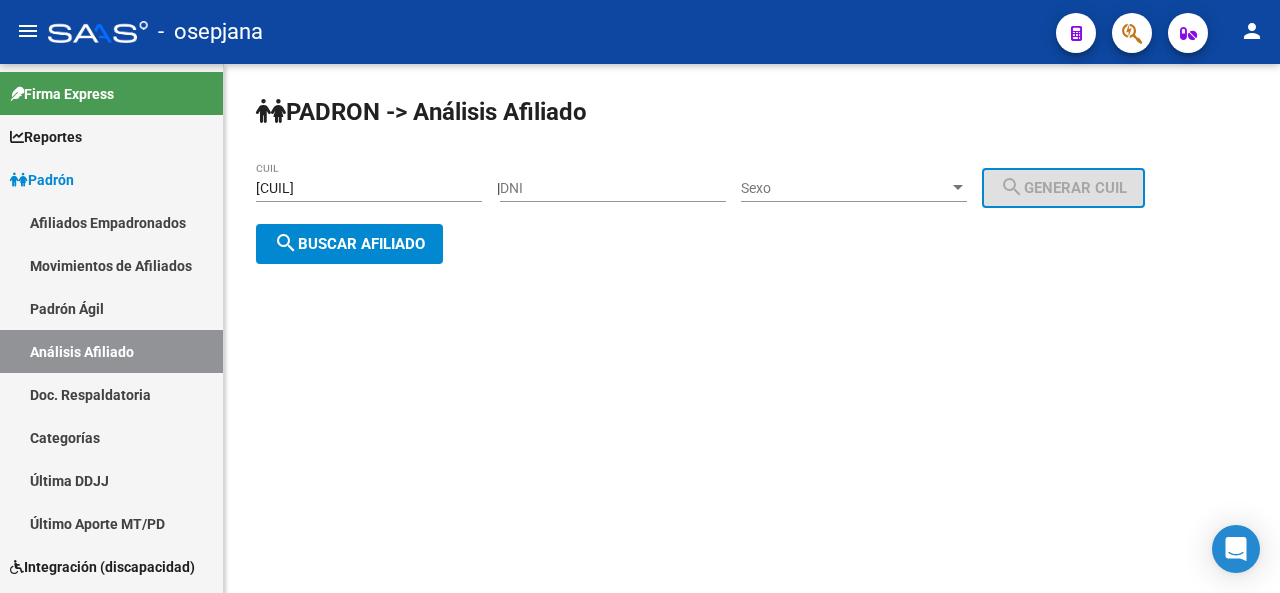 scroll, scrollTop: 0, scrollLeft: 0, axis: both 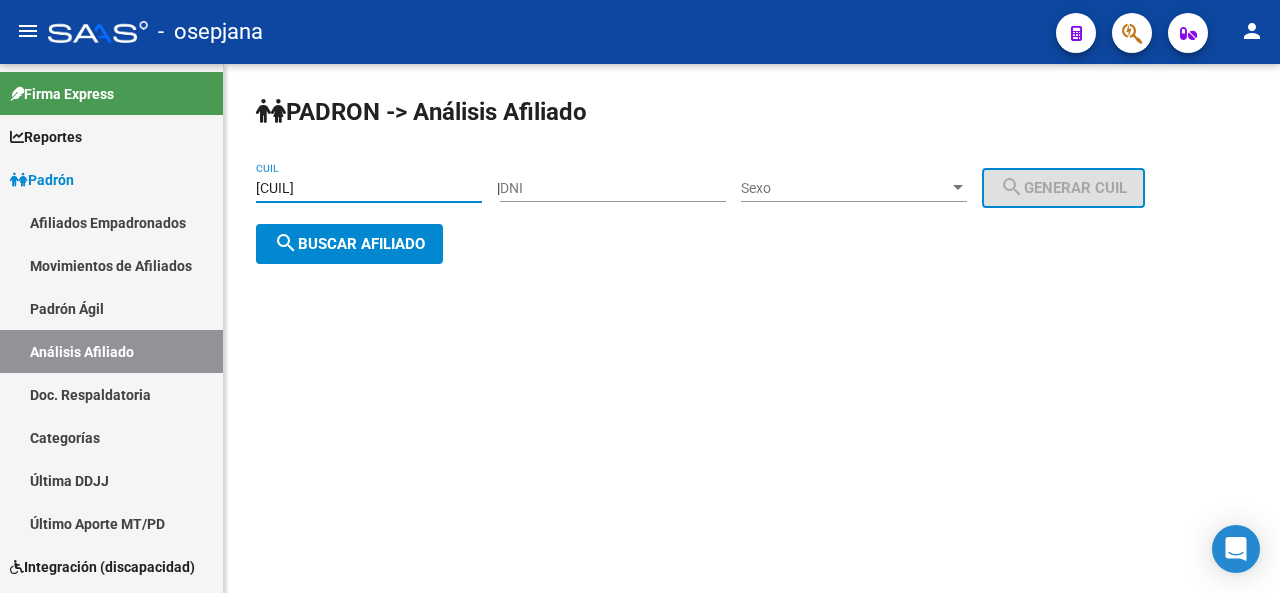 click on "[CUIL]" at bounding box center [369, 188] 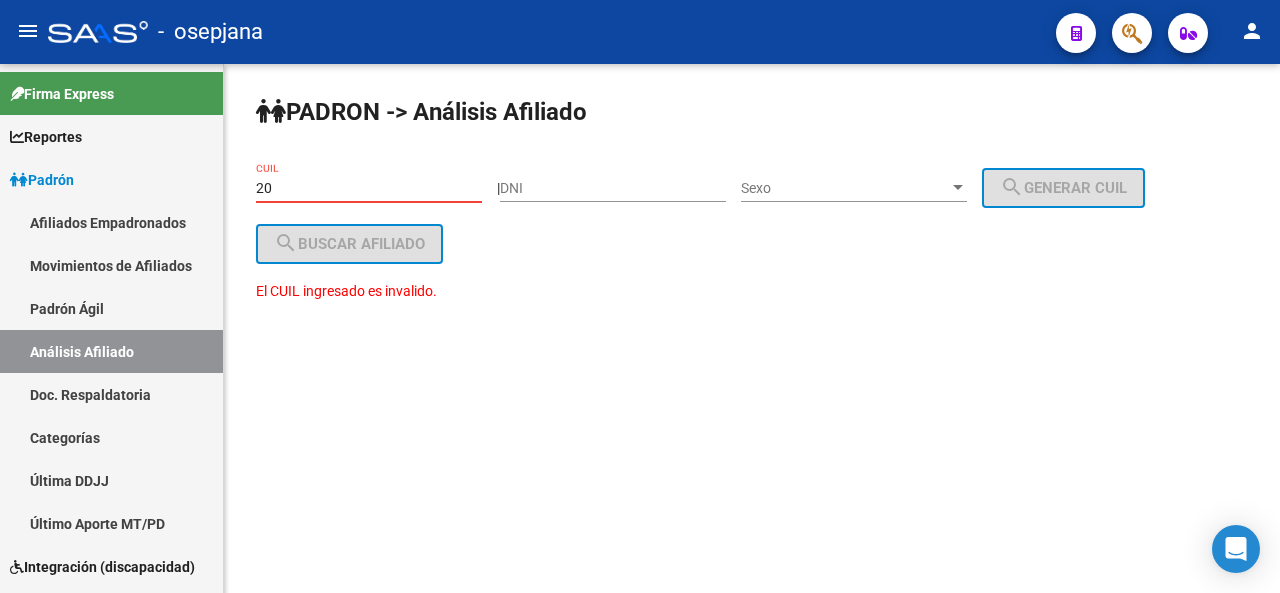 type on "2" 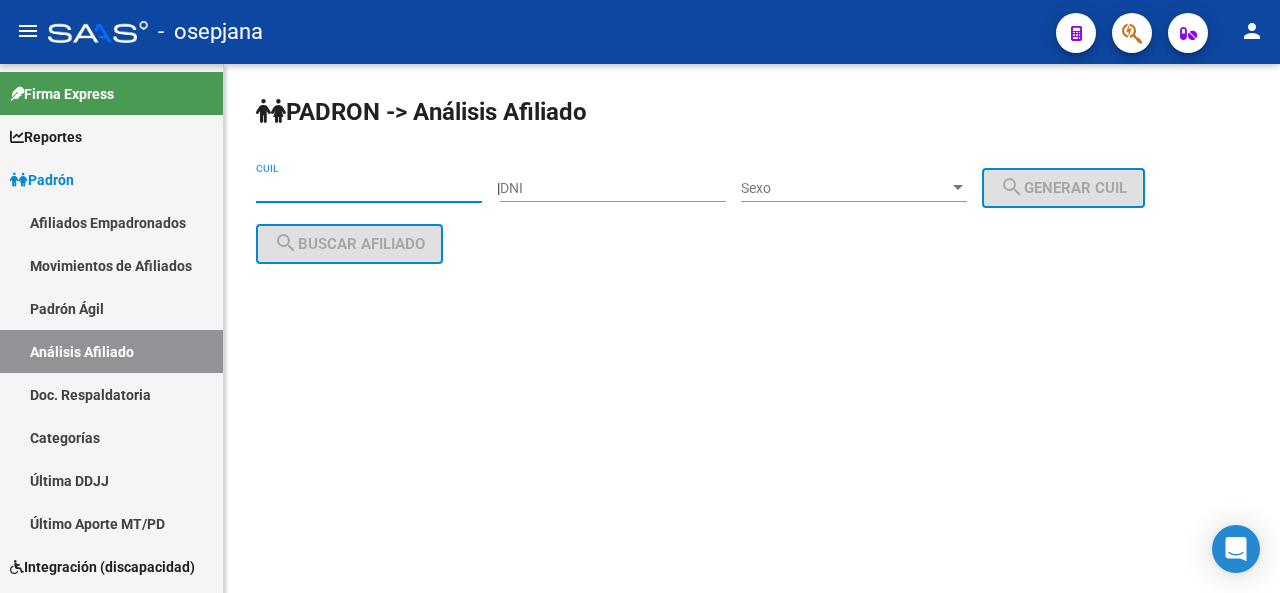 paste on "[CUIL]" 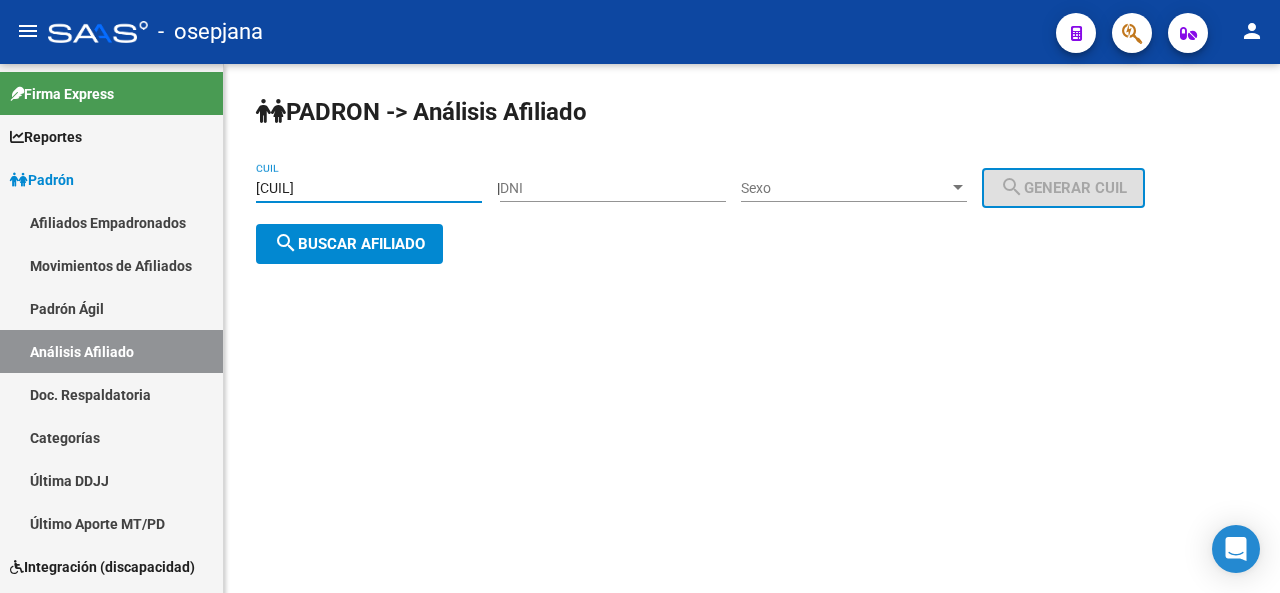 click on "search  Buscar afiliado" 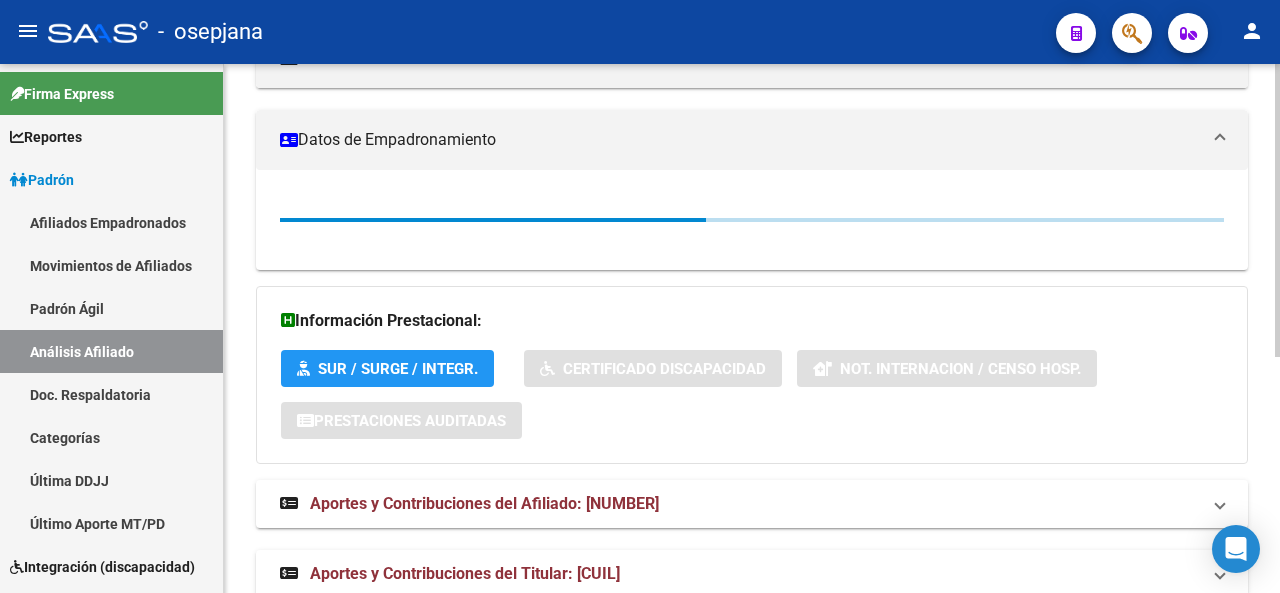 click 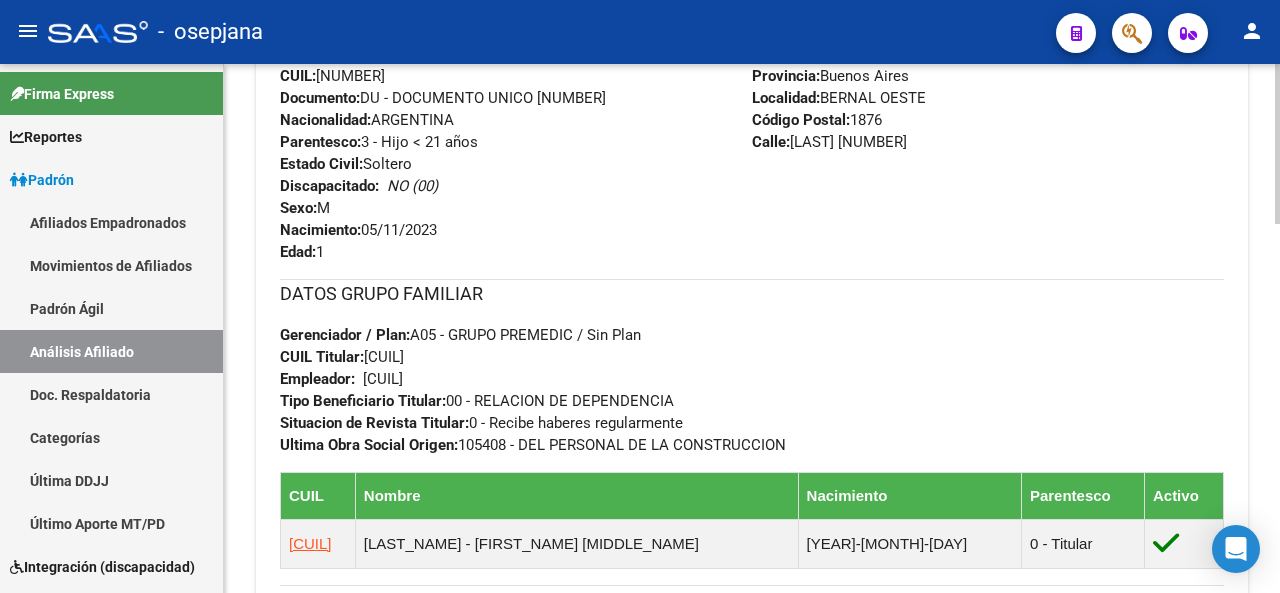 scroll, scrollTop: 850, scrollLeft: 0, axis: vertical 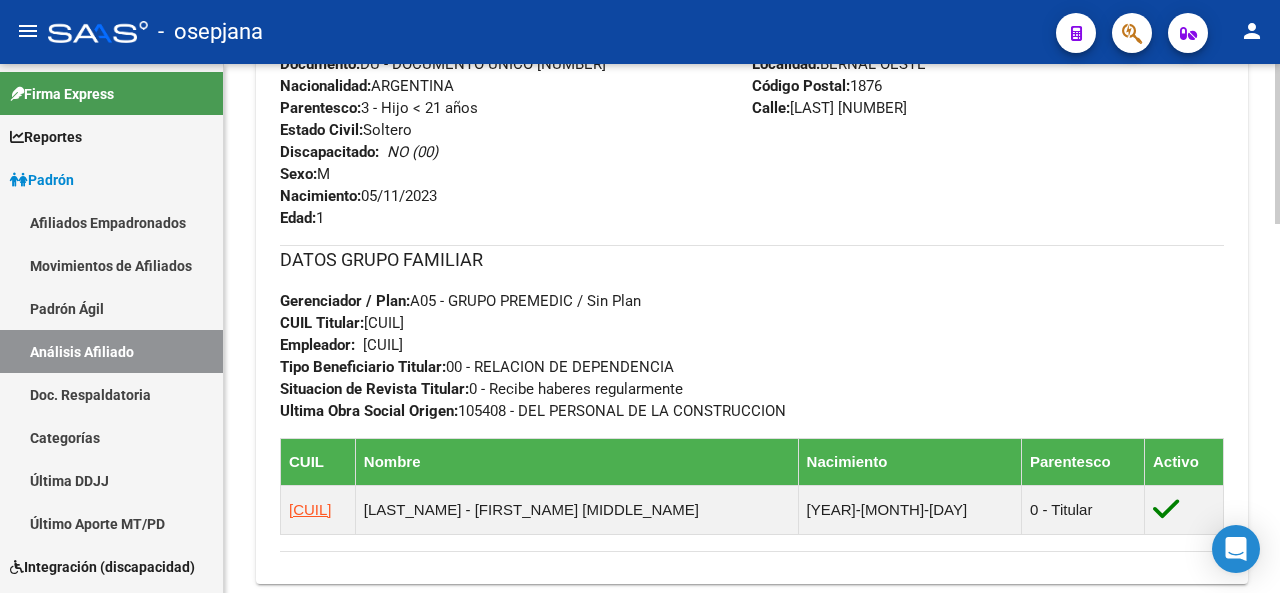 click on "menu -   osepjana  person    Firma Express     Reportes Padrón Traspasos x O.S. Traspasos x Gerenciador Traspasos x Provincia Nuevos Aportantes Métricas - Padrón SSS Métricas - Crecimiento Población    Padrón Afiliados Empadronados Movimientos de Afiliados Padrón Ágil Análisis Afiliado Doc. Respaldatoria Categorías Última DDJJ Último Aporte MT/PD    Integración (discapacidad) Certificado Discapacidad    Explorador de Archivos Sistemas Externos Inserciones Manuales de Padrón Ágil SSS Traspasos Res. 01/2025 y Revs. Opciones Diarias (+) RG - Altas ONLINE (+) RG - Bajas ONLINE (+) MT - Altas ONLINE (+) MT - Bajas ONLINE (+) MT - Adhesiones (+) Padrón Completo SSS MT - Bajas Directas Novedades Recibidas Novedades Aceptadas Novedades Rechazadas Padrón Desempleo RG - Expedientes MT - Familiares MT - Inconsistencias RG - Bajas Opción (papel) RG - Altas Opción (papel) MT - Bajas Opción (papel) MT - Altas Opción (papel) RG - Inconsistencias (papel) MT - Efec. Soc. MT - Arg. Trabaja SSS" at bounding box center (640, 296) 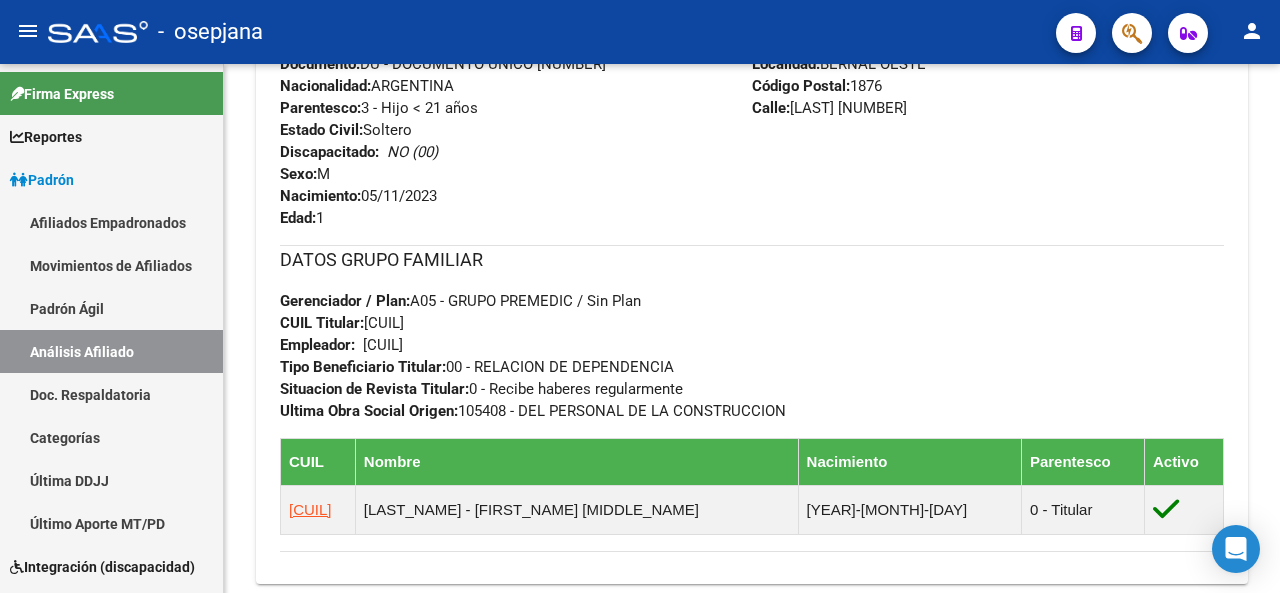 click on "PADRON -> Análisis Afiliado  Cambiar Afiliado
[CUIL] CUIL DATOS PADRÓN ÁGIL:  [LAST] [FIRST]     |   INACTIVO   |     FAMILIAR DE:  [NUMBER] Datos Personales y Afiliatorios según Entes Externos: SSS FTP  FTP - Titular ARCA Padrón ARCA Impuestos Organismos Ext.    Gerenciador:      A05 - GRUPO PREMEDIC Atención telefónica: Atención emergencias: Otros Datos Útiles:    Datos de Empadronamiento  Enviar Credencial Digital remove_red_eye Movimientos    Sin Certificado Discapacidad Crear Familiar ABM Rápido ABM Etiquetas: Estado: INACTIVO Última Alta Formal:  [DATE] Última Baja Formal:  [DATE] DATOS DEL AFILIADO Apellido:  [LAST] [FIRST] CUIL:  [CUIL] Documento:  DU - DOCUMENTO UNICO [NUMBER]  Nacionalidad:  ARGENTINA Parentesco:  3 - Hijo < 21 años Estado Civil:  Soltero Discapacitado:    NO (00) Sexo:  M Nacimiento:  [DATE] Edad:  1  NO TIENE TELEFONOS REGISTRADOS Provincia:  Buenos Aires Localidad:  BERNAL OESTE Código Postal:  [POSTAL CODE] Calle: CUIL Titular:" 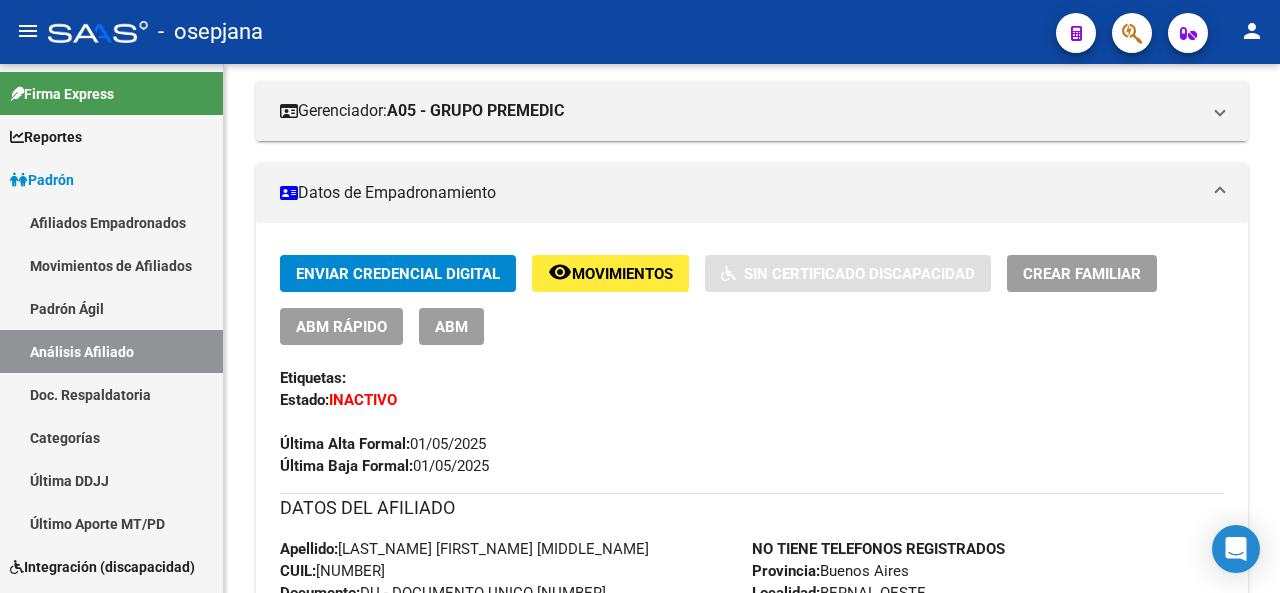 scroll, scrollTop: 0, scrollLeft: 0, axis: both 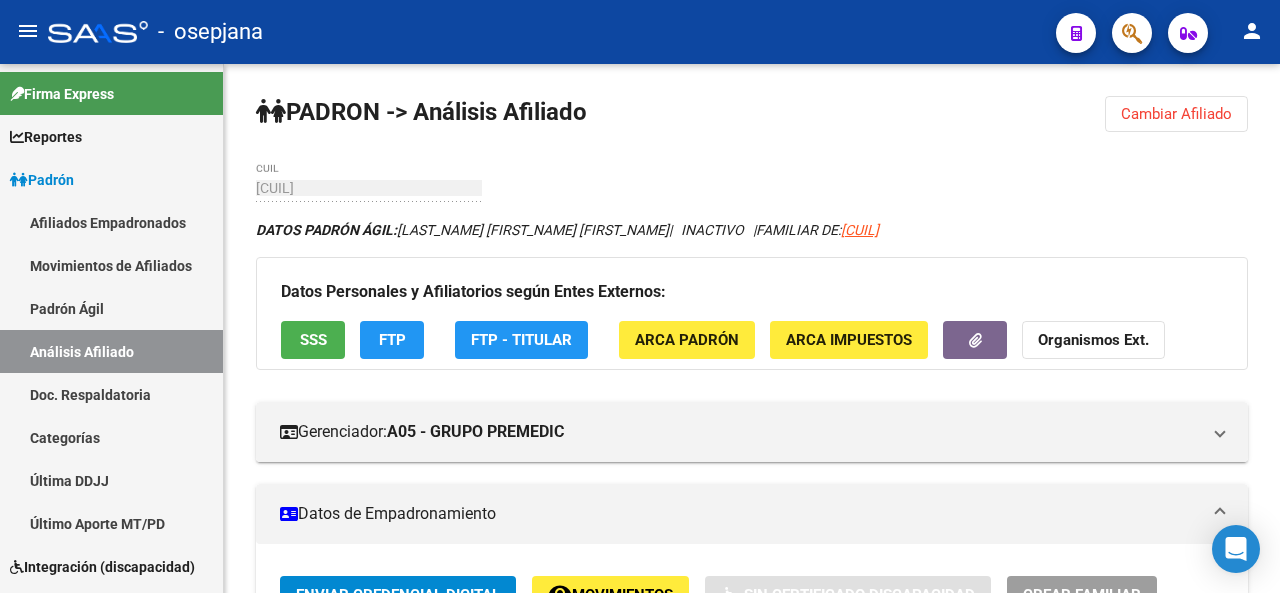 click 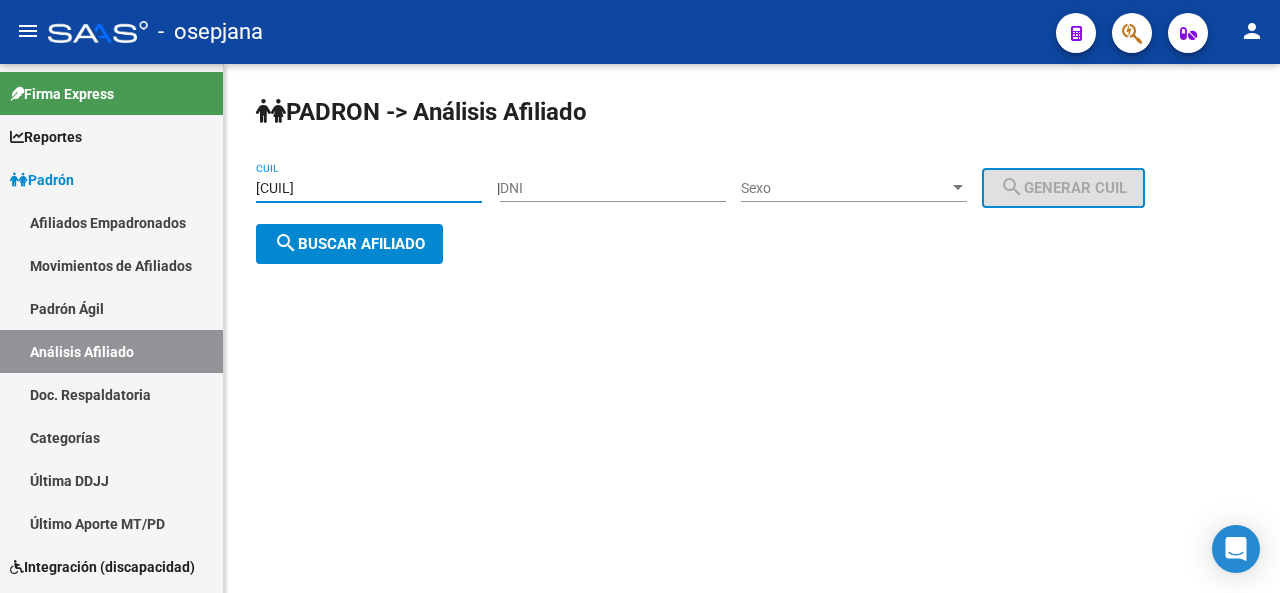 click on "[CUIL]" at bounding box center (369, 188) 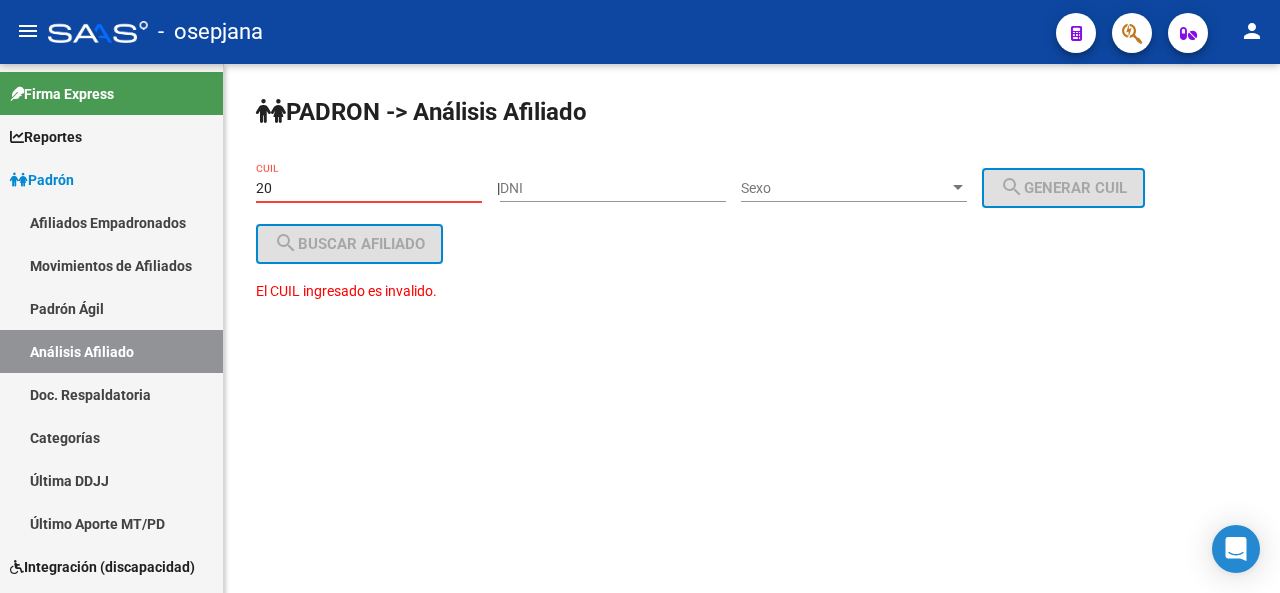 type on "2" 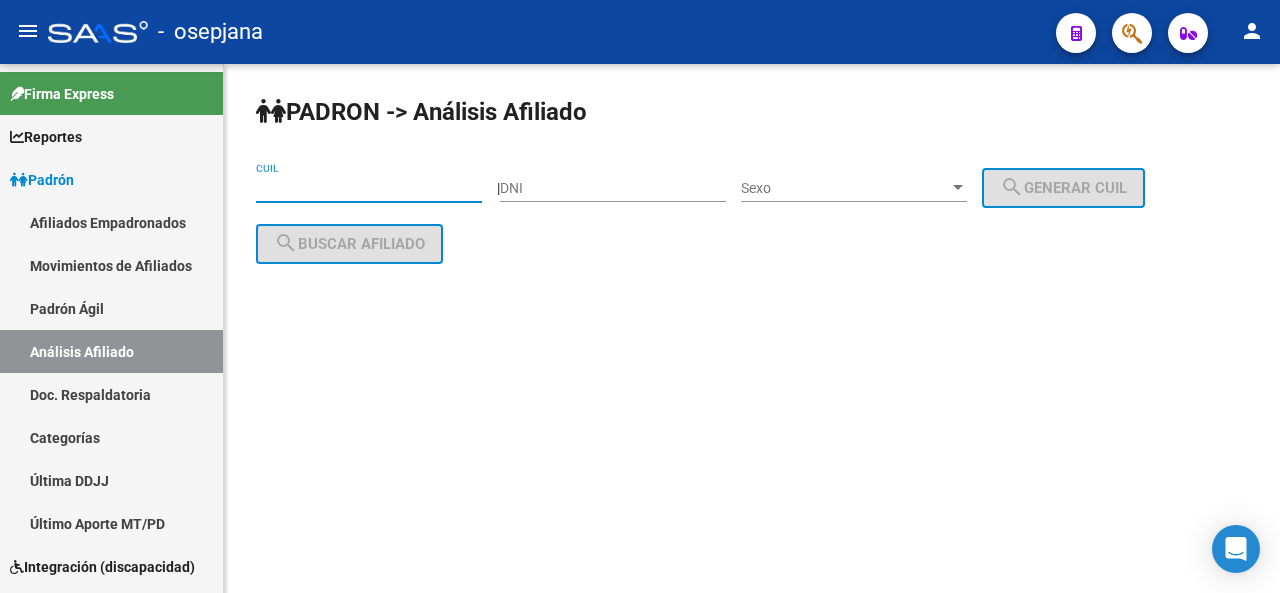 paste on "[CUIL]" 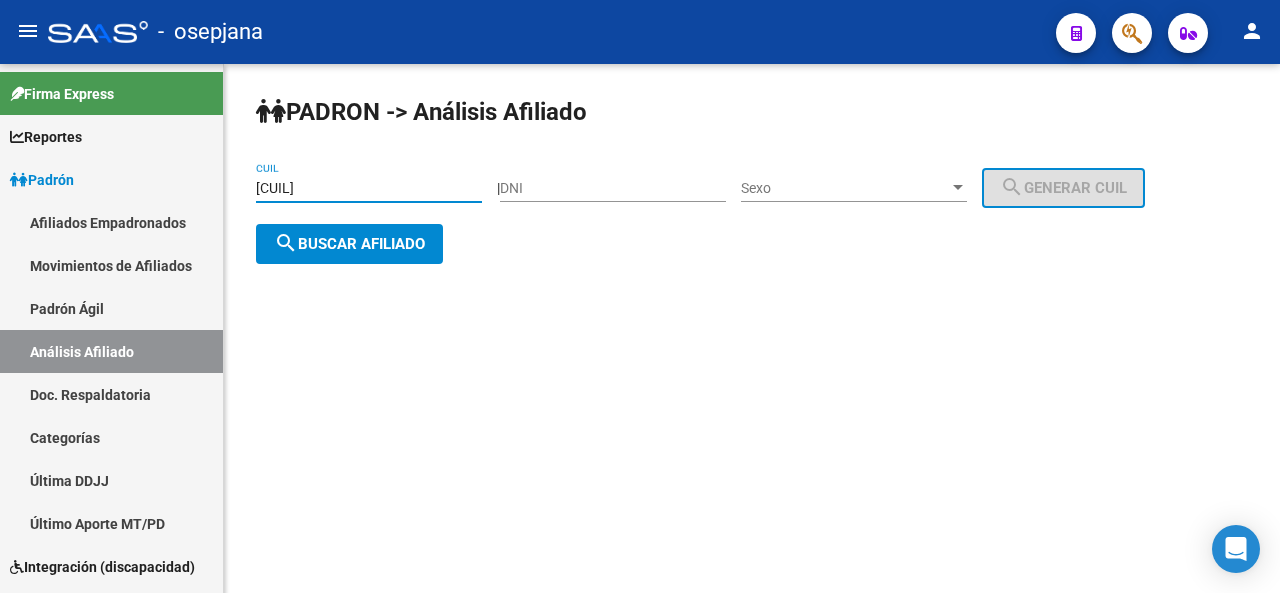click on "search  Buscar afiliado" 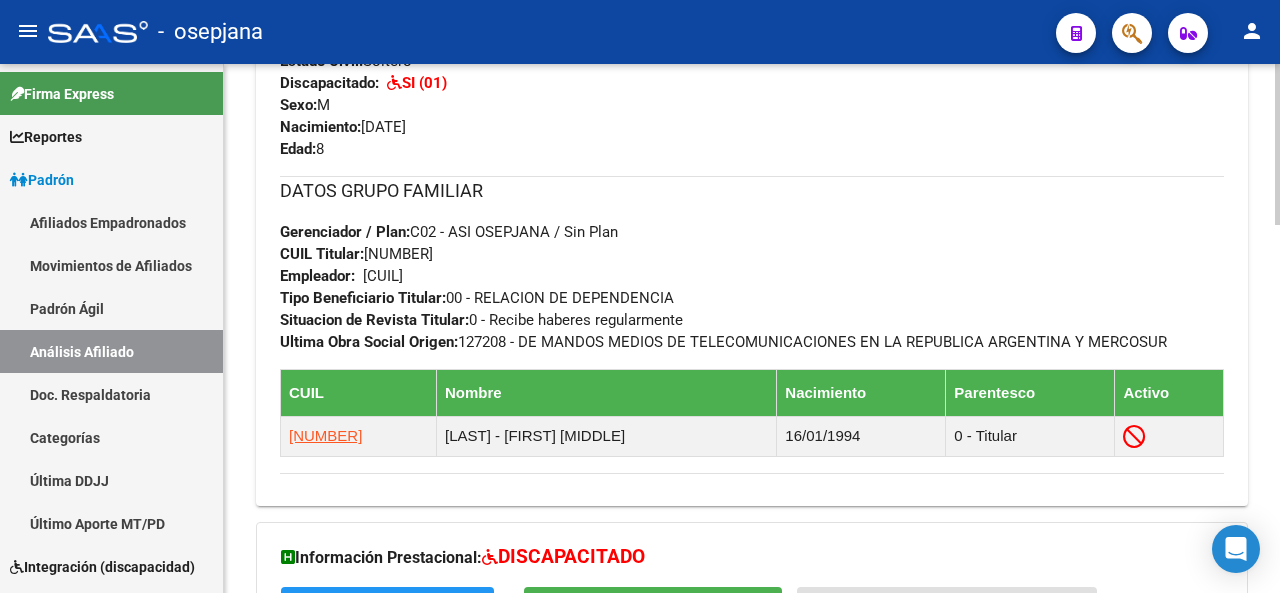click 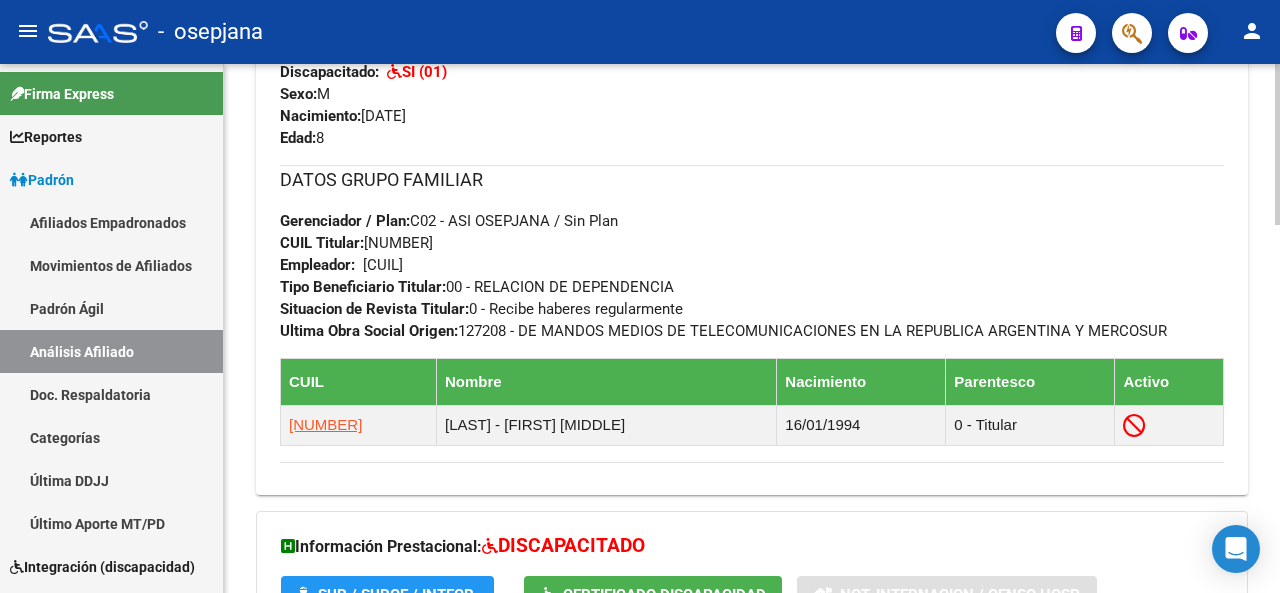 click 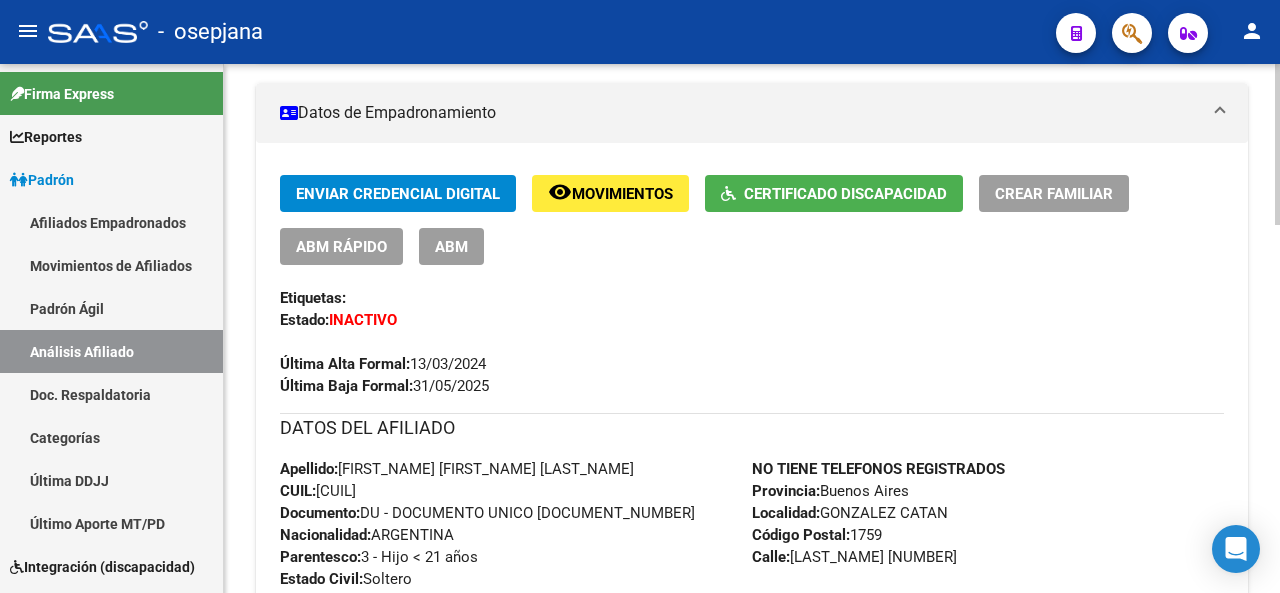 click 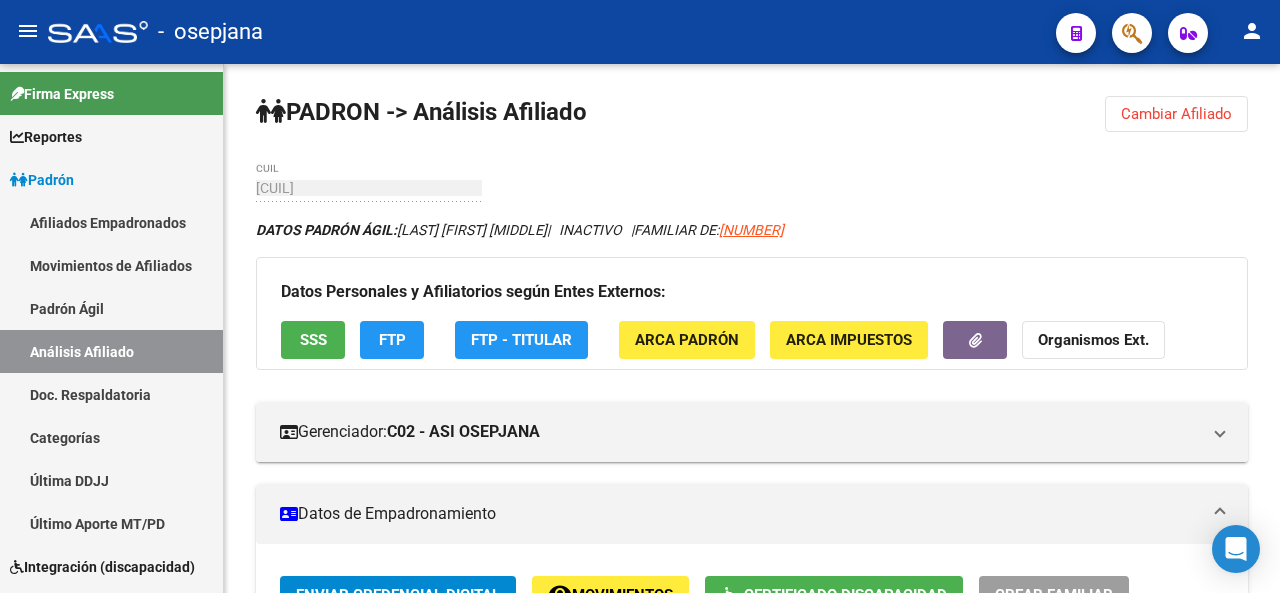 click on "SSS" 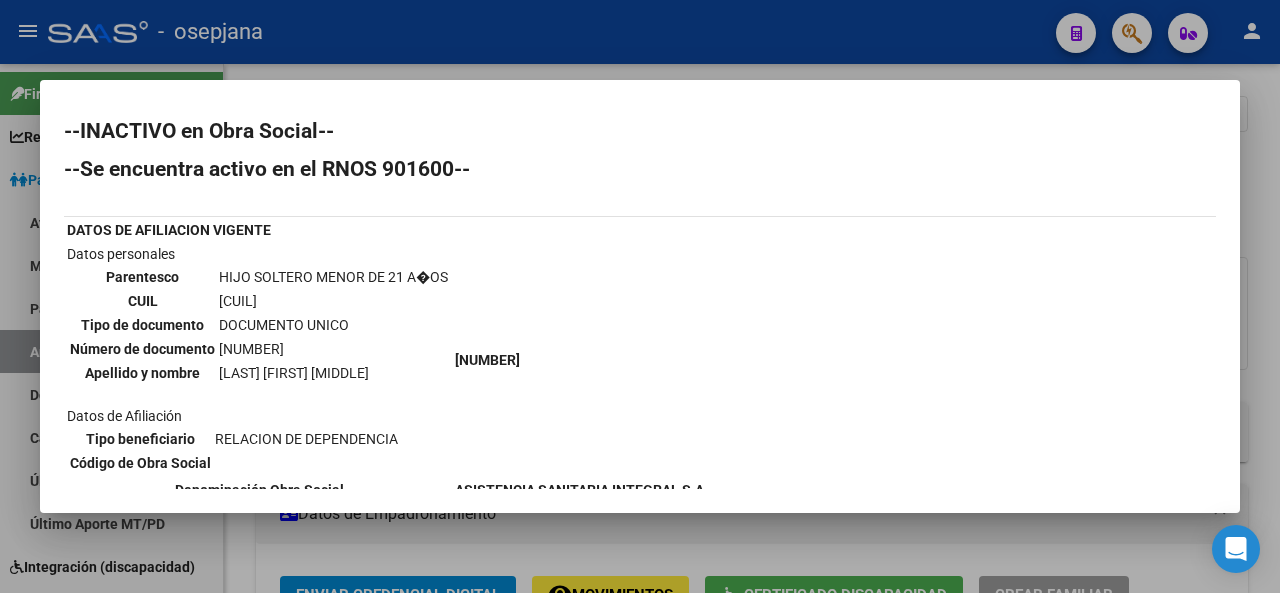 click at bounding box center (640, 296) 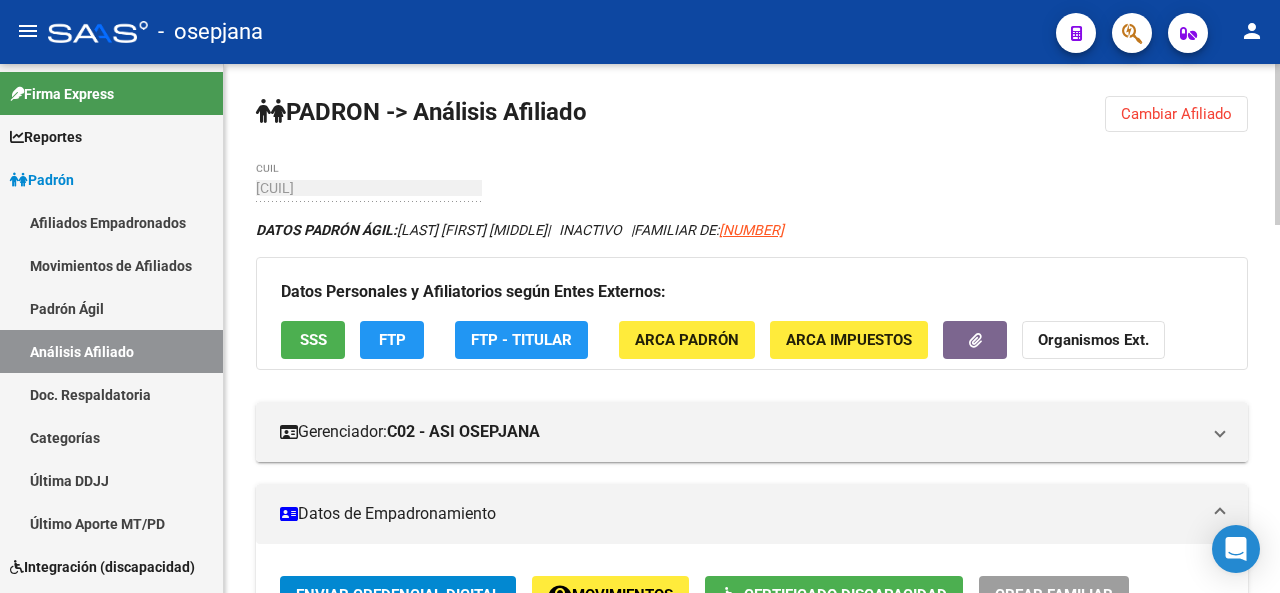 click on "Cambiar Afiliado" 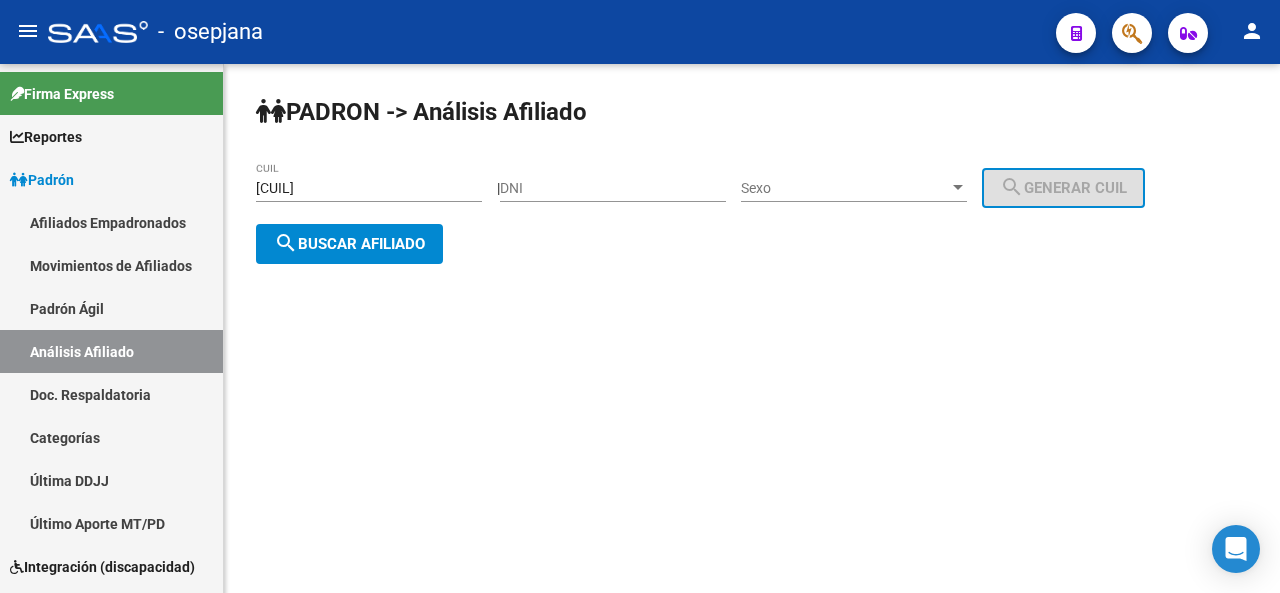 click on "20-56191313-8 CUIL" 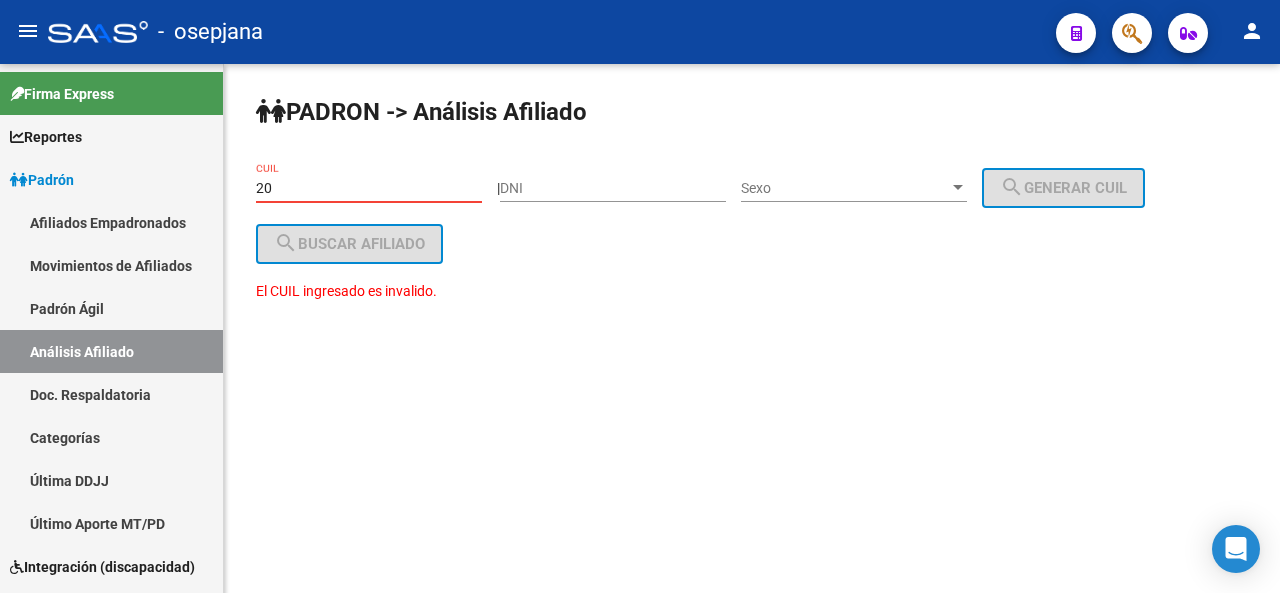 type on "2" 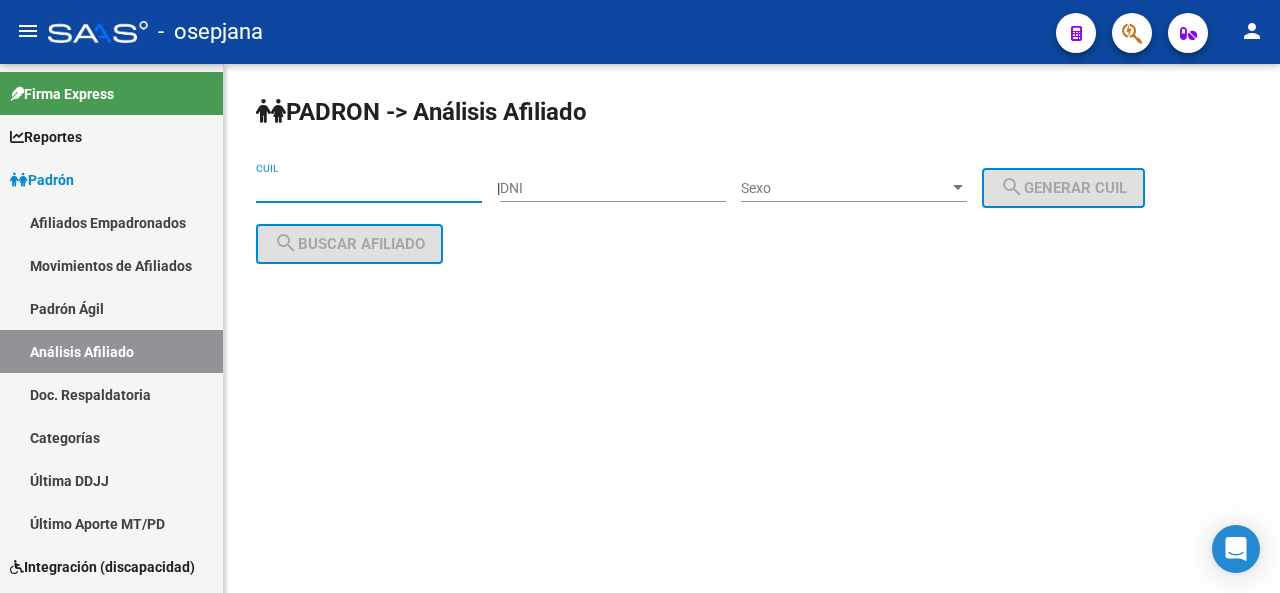 paste on "20-53142386-1" 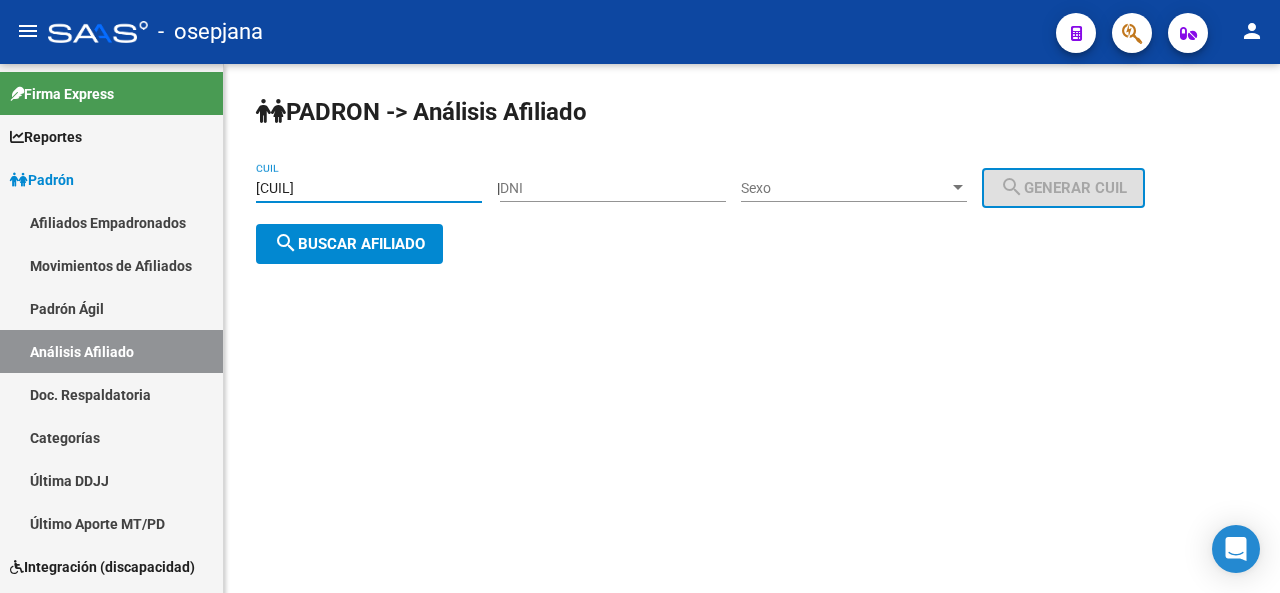 click on "search  Buscar afiliado" 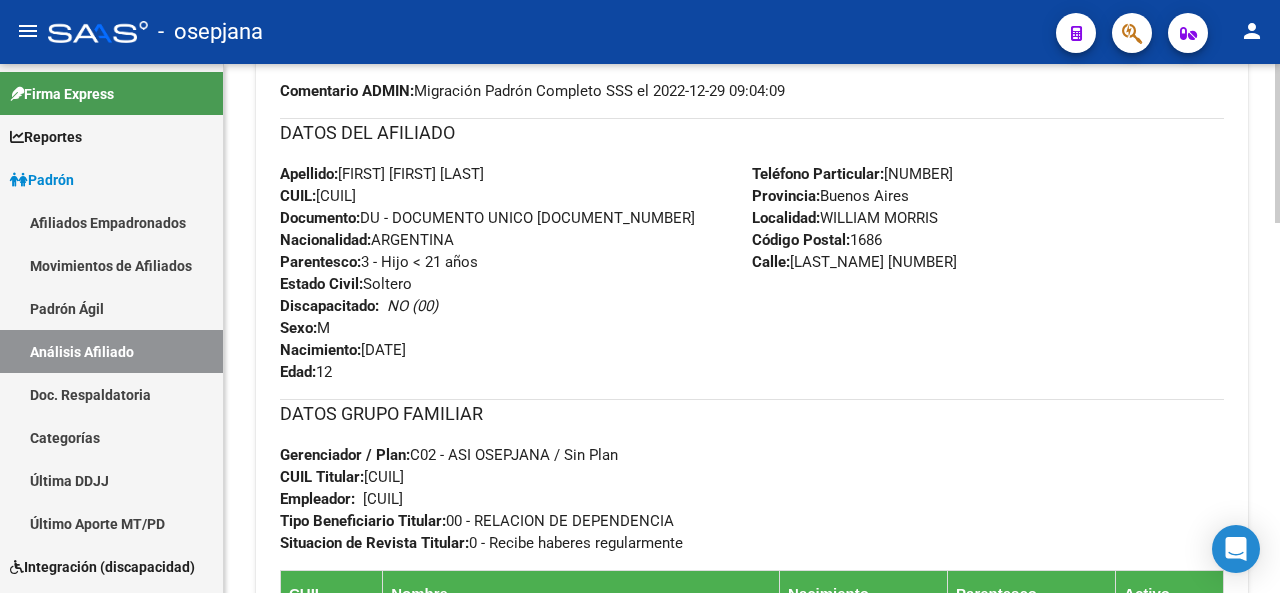 scroll, scrollTop: 823, scrollLeft: 0, axis: vertical 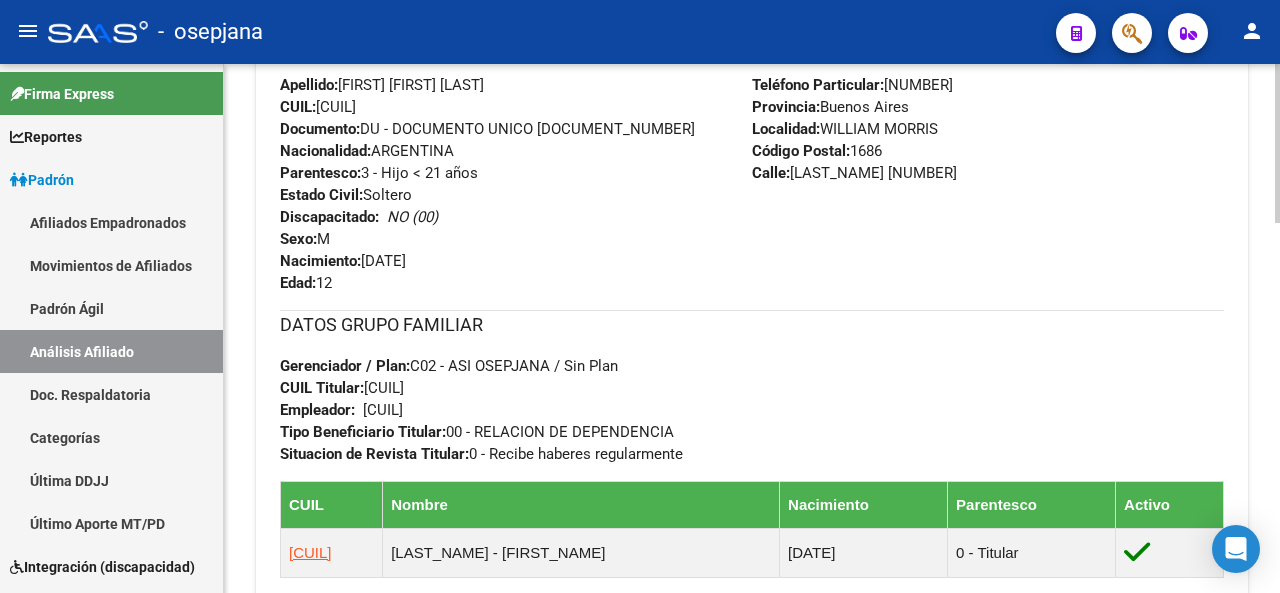 click 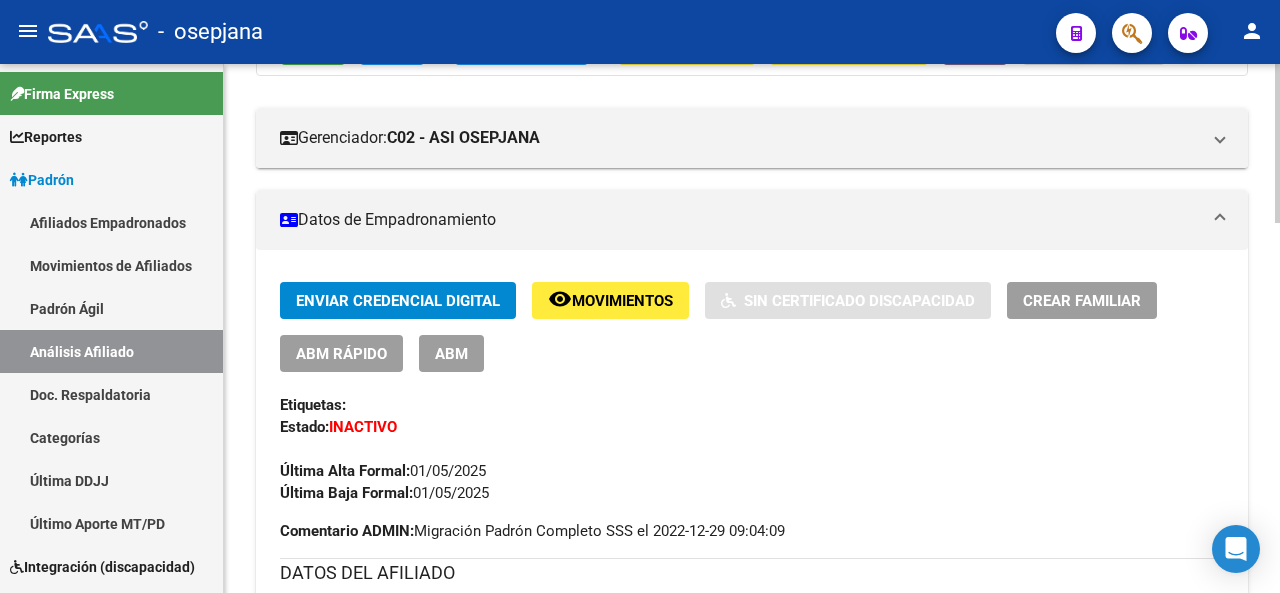 click 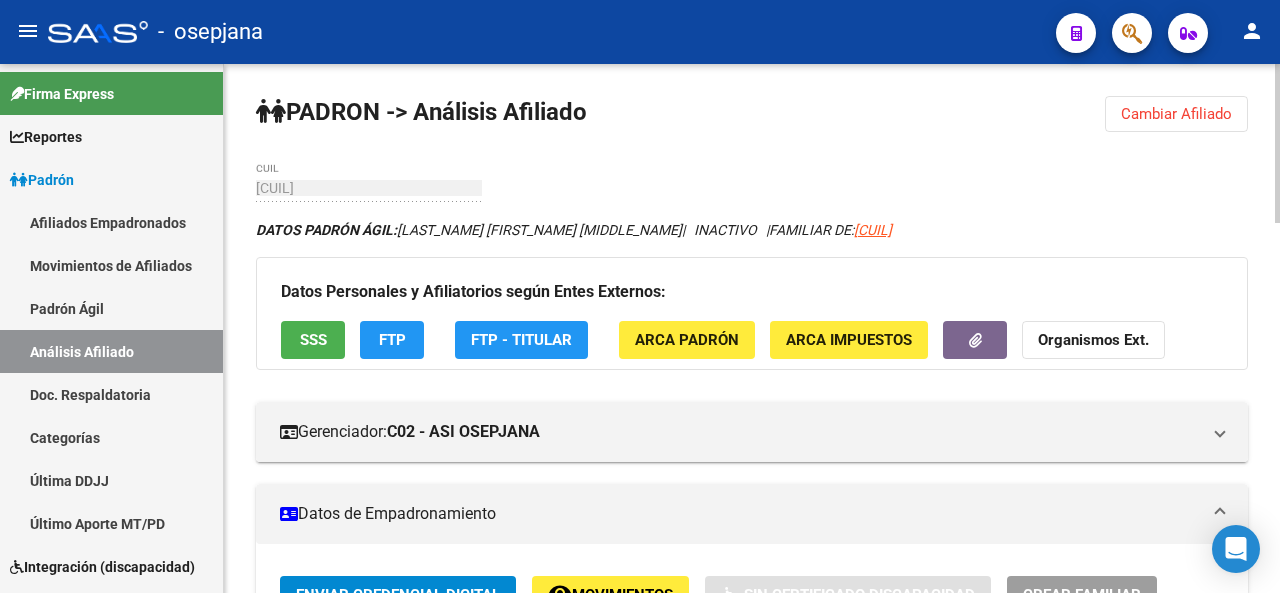 click 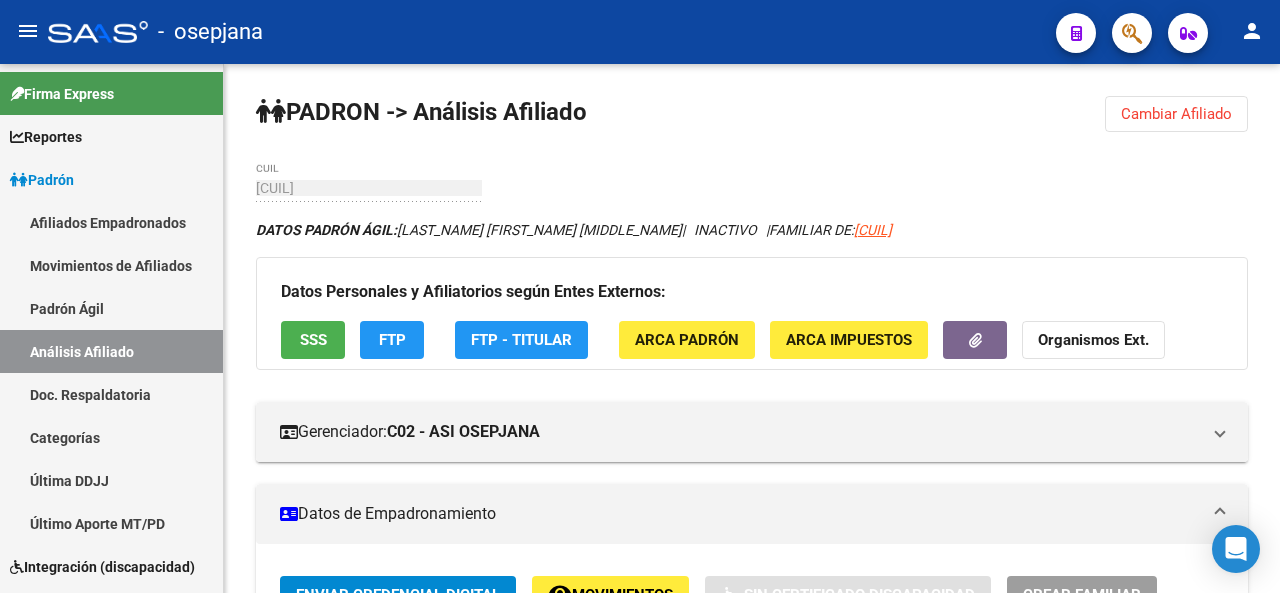 click on "Cambiar Afiliado" 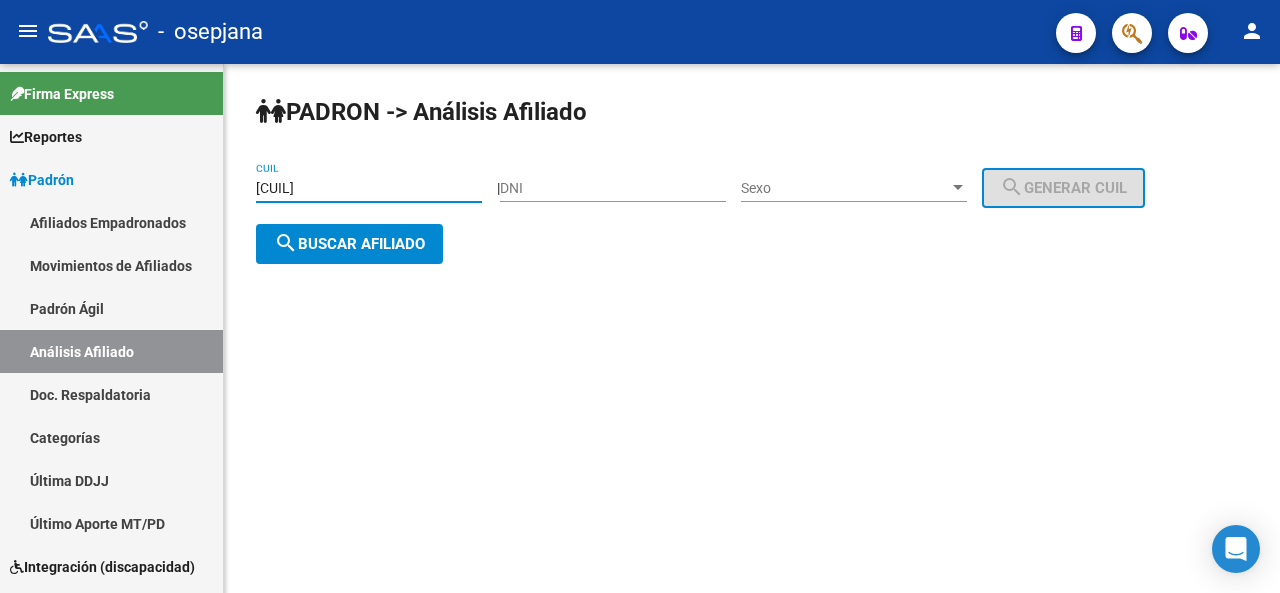 click on "20-53142386-1" at bounding box center (369, 188) 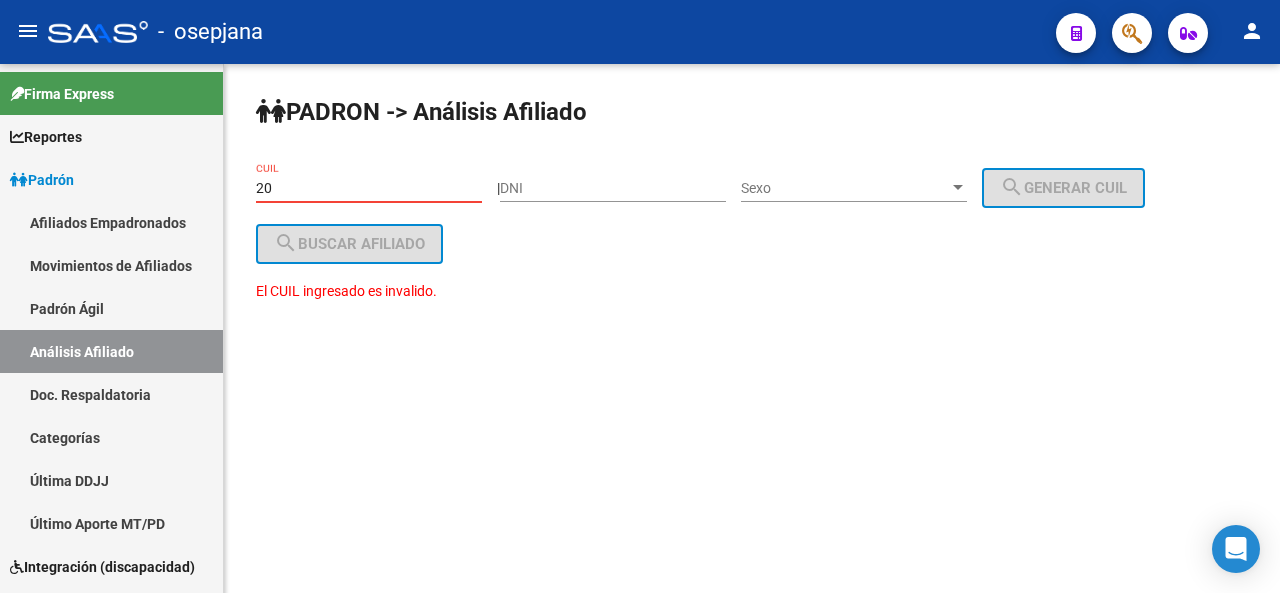 type on "2" 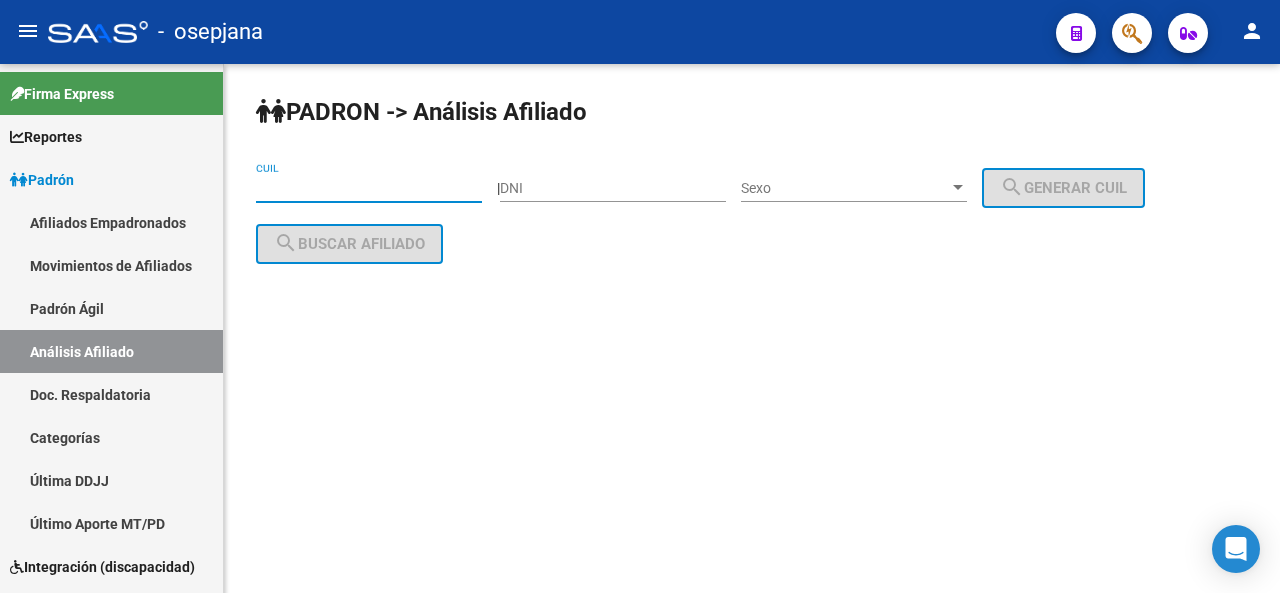 paste on "27-26951227-5" 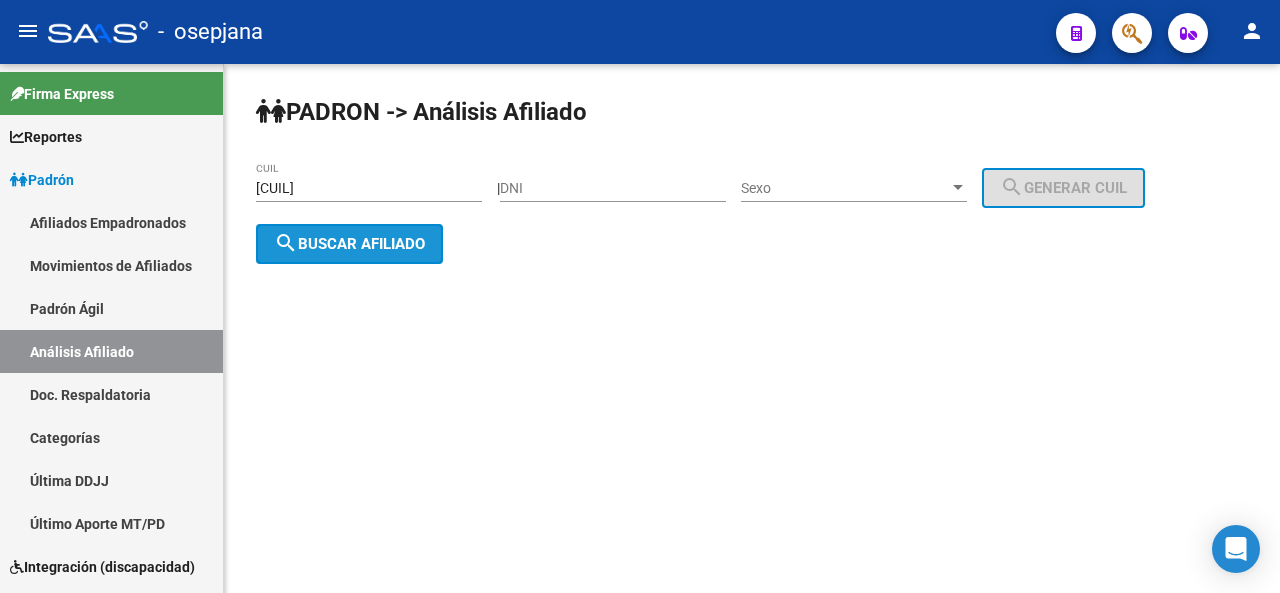 click on "search  Buscar afiliado" 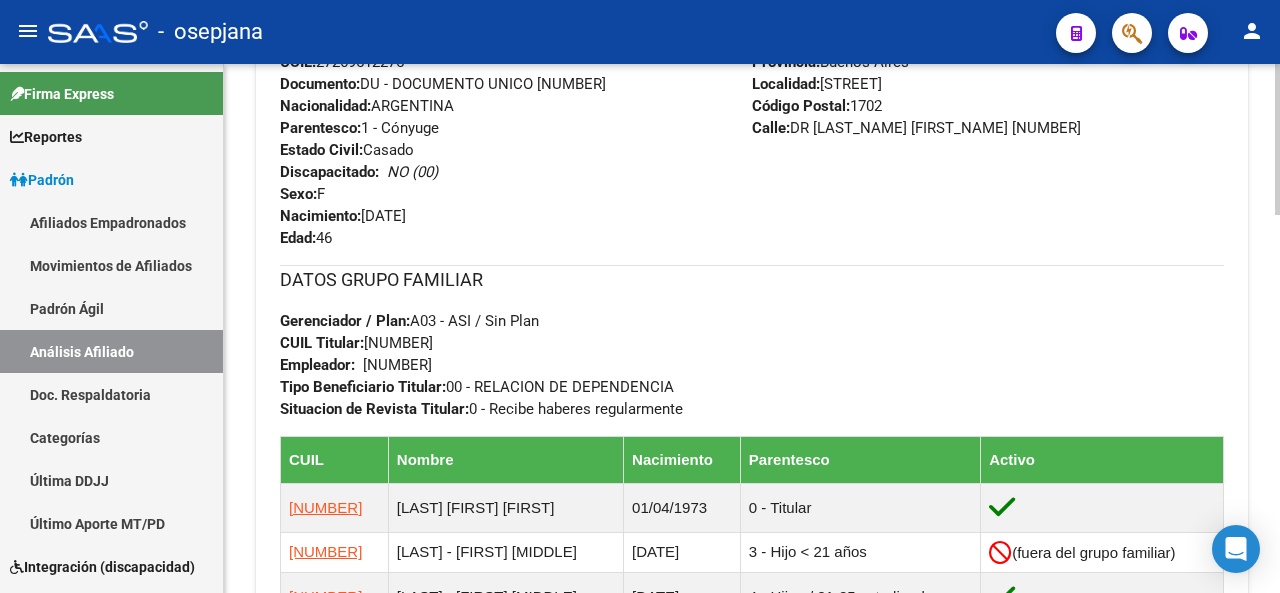 scroll, scrollTop: 894, scrollLeft: 0, axis: vertical 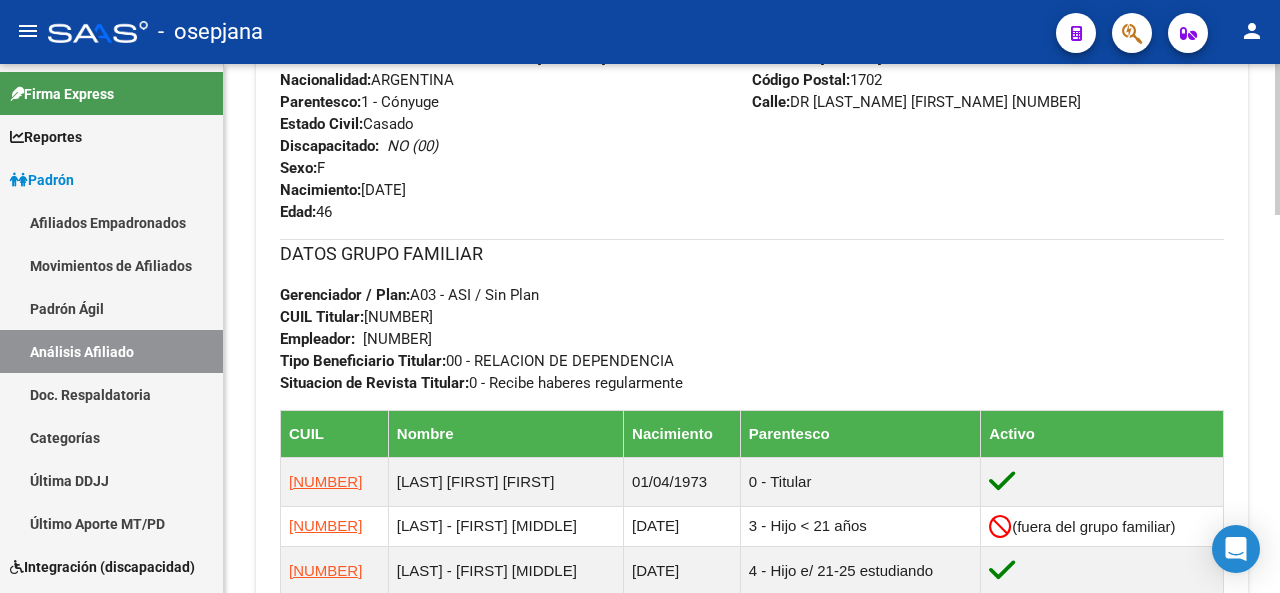 click on "menu -   osepjana  person    Firma Express     Reportes Padrón Traspasos x O.S. Traspasos x Gerenciador Traspasos x Provincia Nuevos Aportantes Métricas - Padrón SSS Métricas - Crecimiento Población    Padrón Afiliados Empadronados Movimientos de Afiliados Padrón Ágil Análisis Afiliado Doc. Respaldatoria Categorías Última DDJJ Último Aporte MT/PD    Integración (discapacidad) Certificado Discapacidad    Explorador de Archivos Sistemas Externos Inserciones Manuales de Padrón Ágil SSS Traspasos Res. 01/2025 y Revs. Opciones Diarias (+) RG - Altas ONLINE (+) RG - Bajas ONLINE (+) MT - Altas ONLINE (+) MT - Bajas ONLINE (+) MT - Adhesiones (+) Padrón Completo SSS MT - Bajas Directas Novedades Recibidas Novedades Aceptadas Novedades Rechazadas Padrón Desempleo RG - Expedientes MT - Familiares MT - Inconsistencias RG - Bajas Opción (papel) RG - Altas Opción (papel) MT - Bajas Opción (papel) MT - Altas Opción (papel) RG - Inconsistencias (papel) MT - Efec. Soc. MT - Arg. Trabaja SSS" at bounding box center [640, 296] 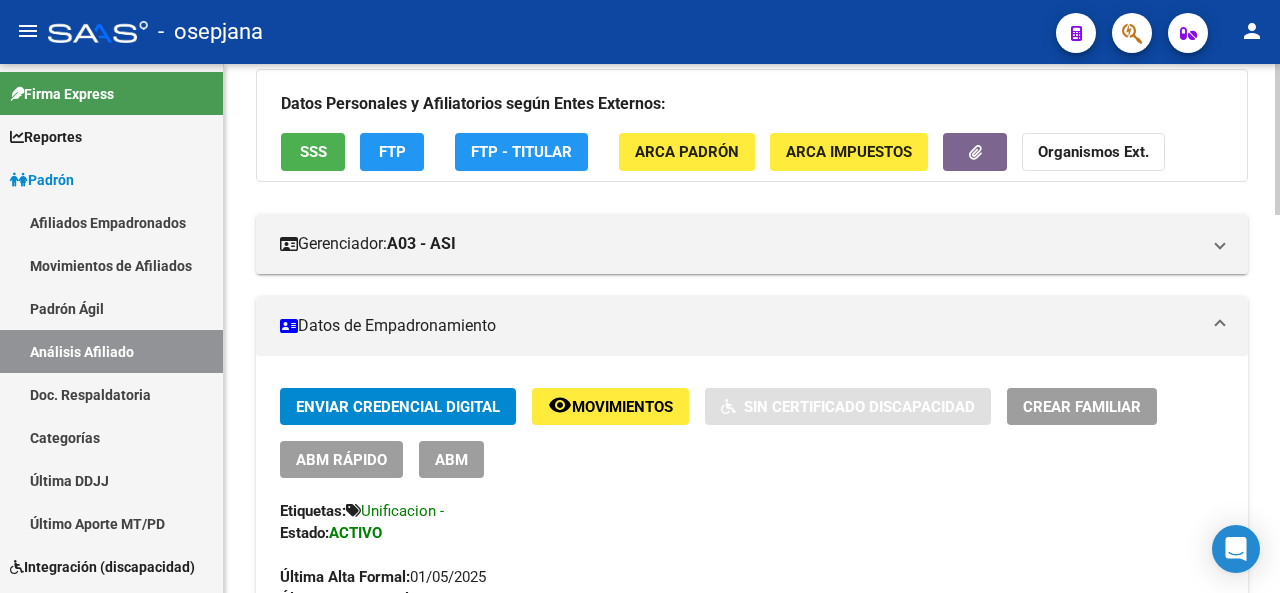 scroll, scrollTop: 16, scrollLeft: 0, axis: vertical 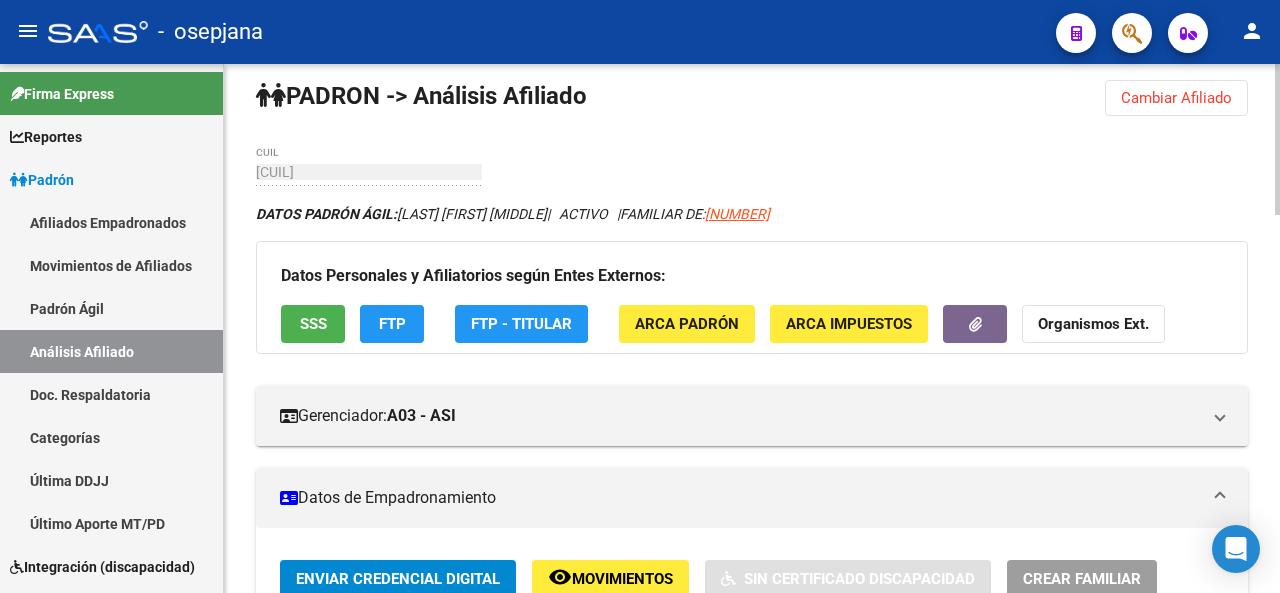 click 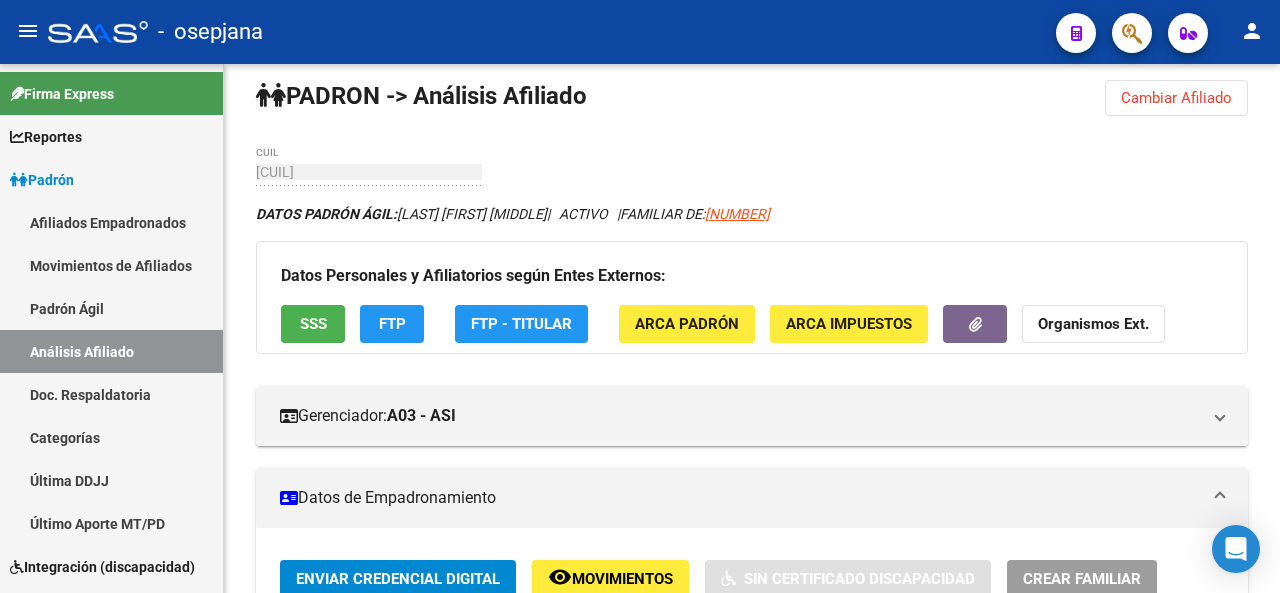 click on "SSS" 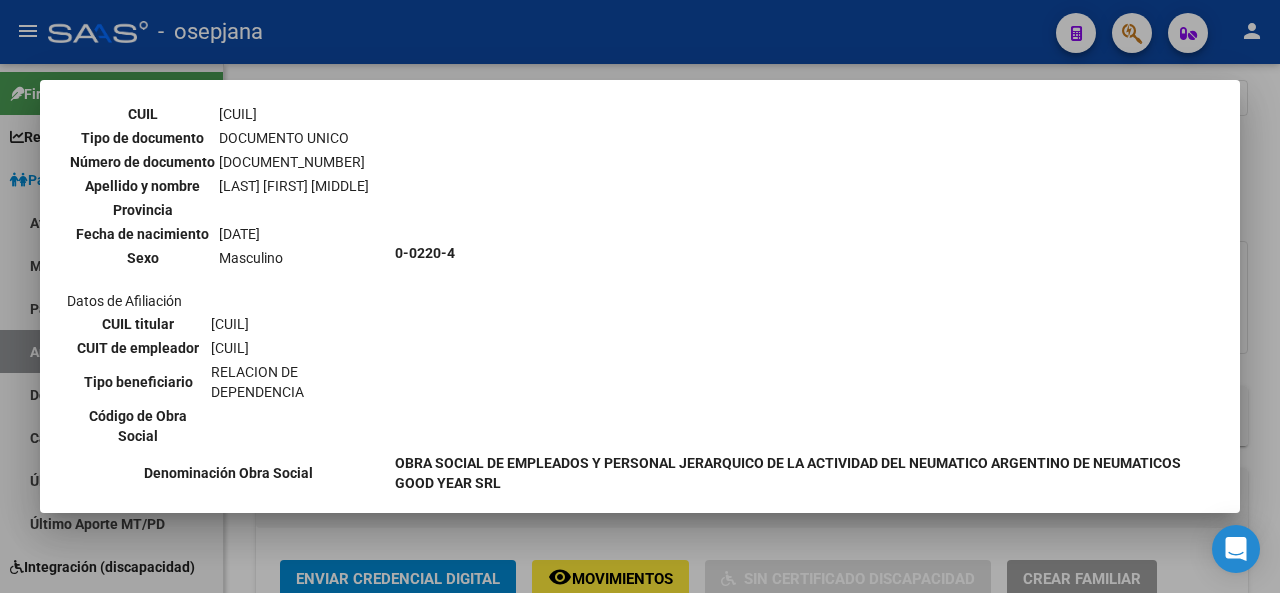 scroll, scrollTop: 76, scrollLeft: 0, axis: vertical 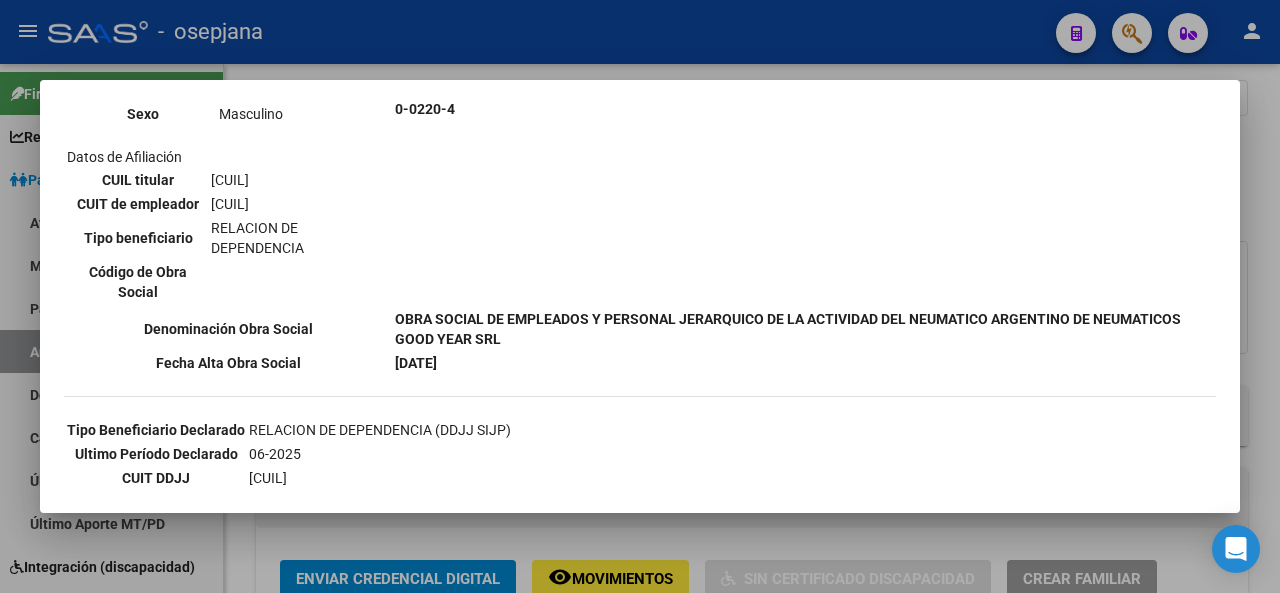 click on "--ACTIVO en Obra Social según consulta SSS--
DATOS DE AFILIACION VIGENTE
Datos personales
Parentesco
TITULAR
CUIL
20-23177673-8
Tipo de documento
DOCUMENTO UNICO
Número de documento
23177673
Apellido y nombre
PERALTA OMAR DARIO
Provincia
Fecha de nacimiento
01-04-1973
Sexo
Masculino
Datos de Afiliación
CUIL titular
20-23177673-8
CUIT de empleador
30-54954728-8
Tipo beneficiario
RELACION DE DEPENDENCIA
Código de Obra Social
0-0220-4
Denominación Obra Social
OBRA SOCIAL DE EMPLEADOS Y PERSONAL JERARQUICO  DE LA ACTIVIDAD DEL  NEUMATICO ARGENTINO DE NEUMATICOS GOOD YEAR SRL
01-07-2016" at bounding box center [640, 296] 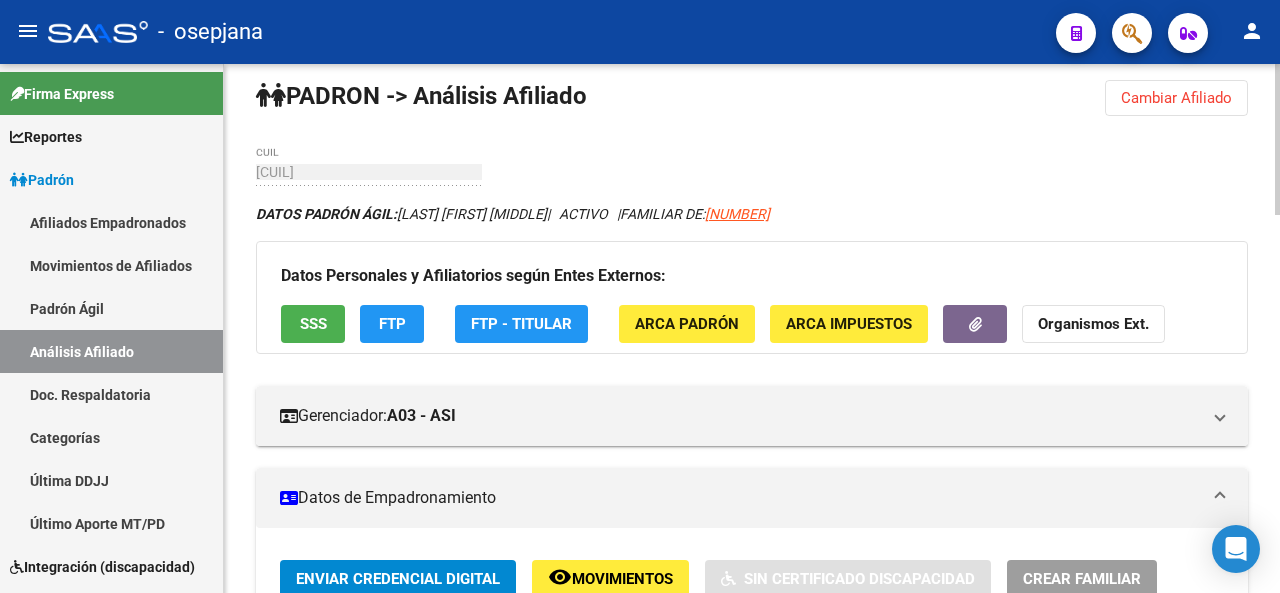 click 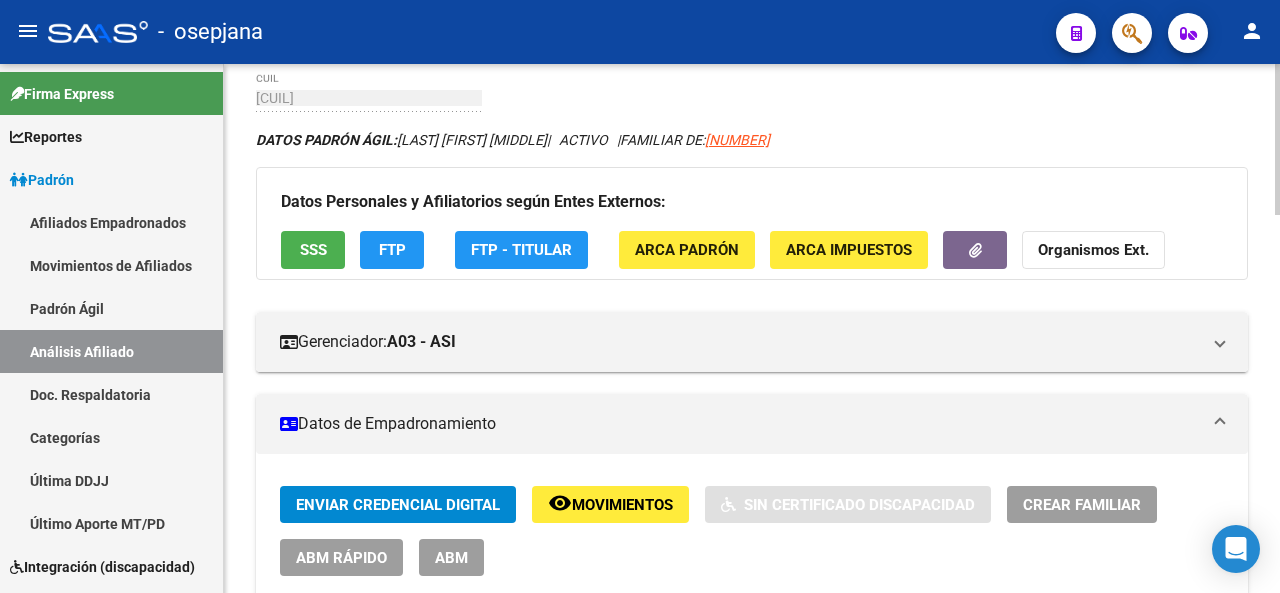 click 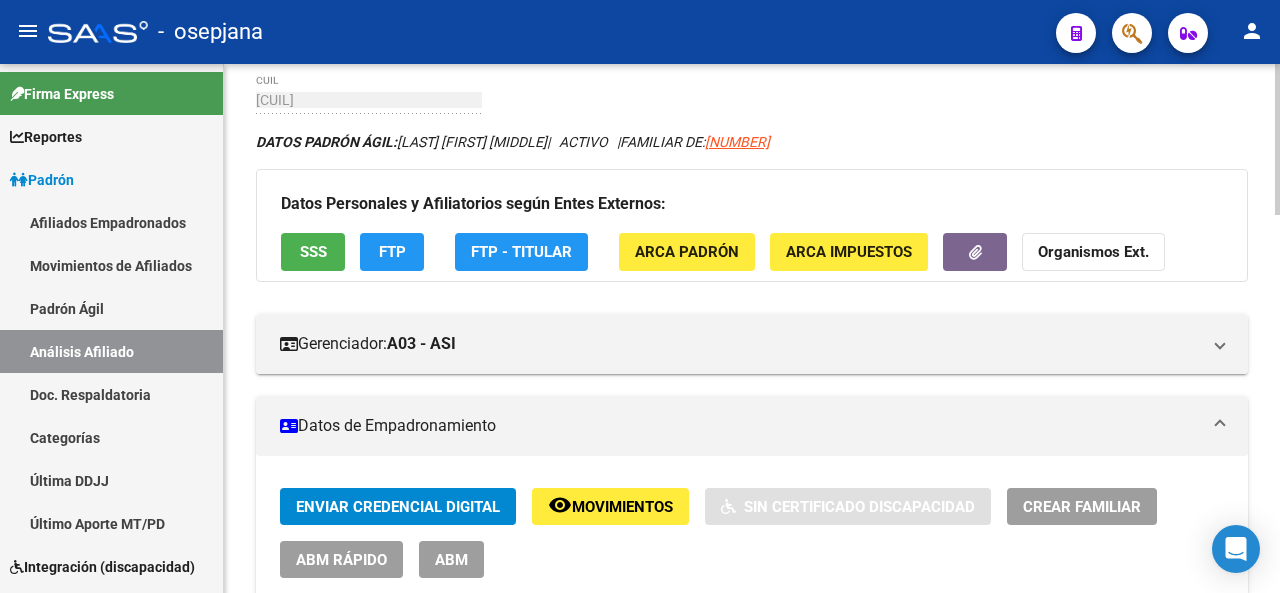 click on "FTP" 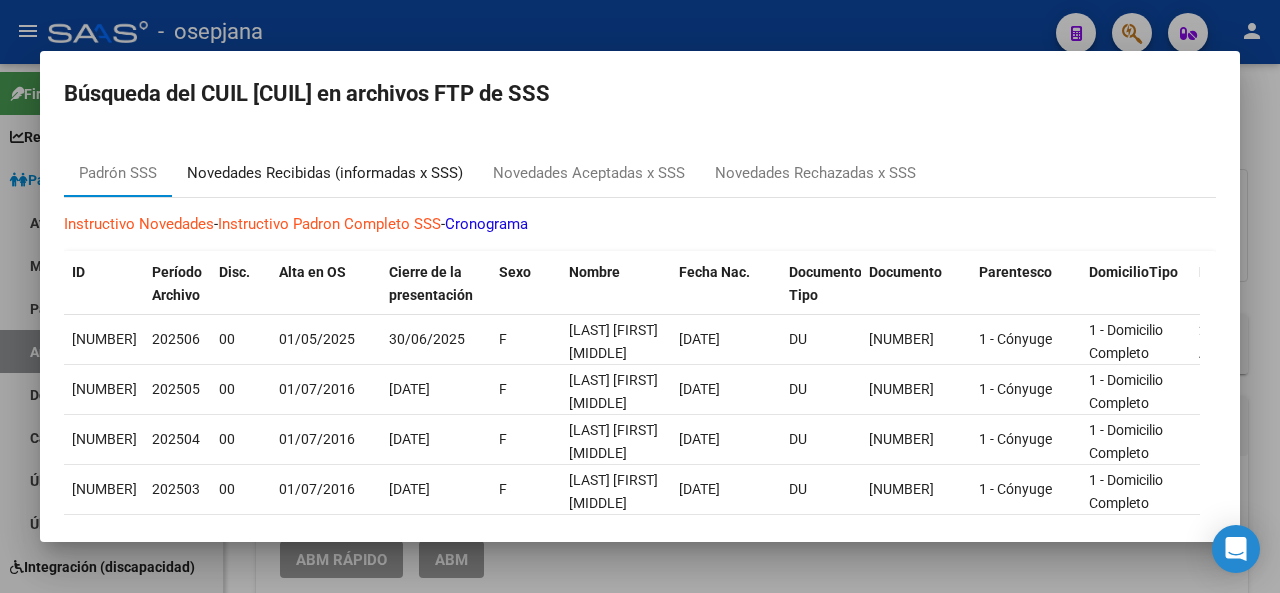 click on "Novedades Recibidas (informadas x SSS)" at bounding box center [325, 173] 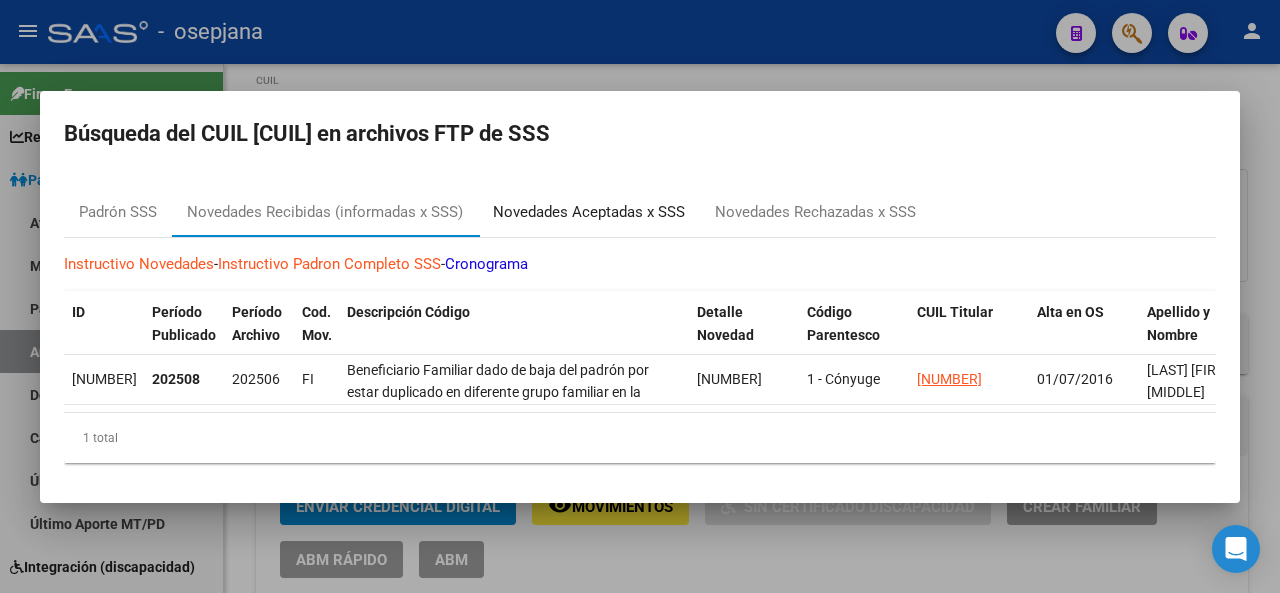 click on "Novedades Aceptadas x SSS" at bounding box center [589, 212] 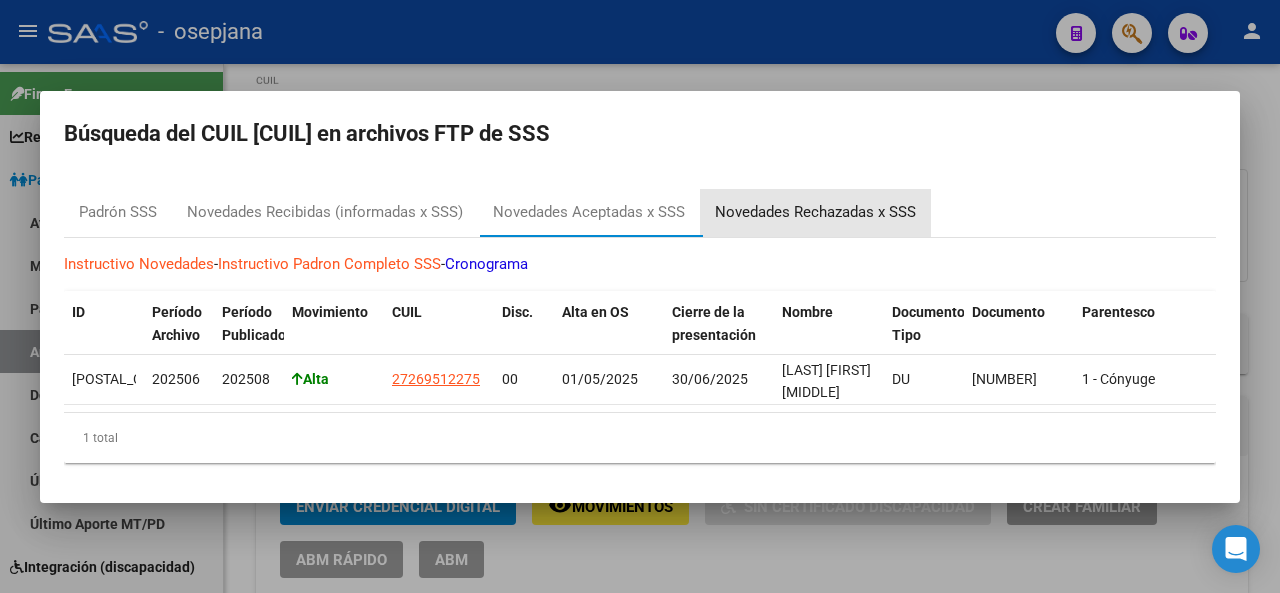 click on "Novedades Rechazadas x SSS" at bounding box center (815, 213) 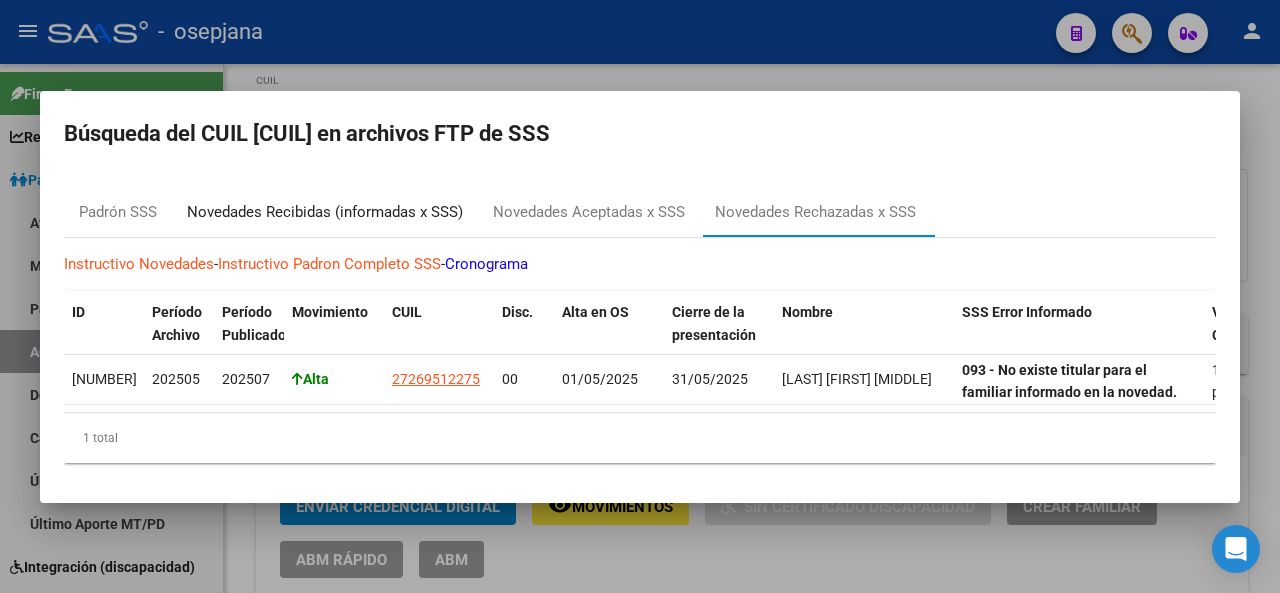 click on "Novedades Recibidas (informadas x SSS)" at bounding box center [325, 212] 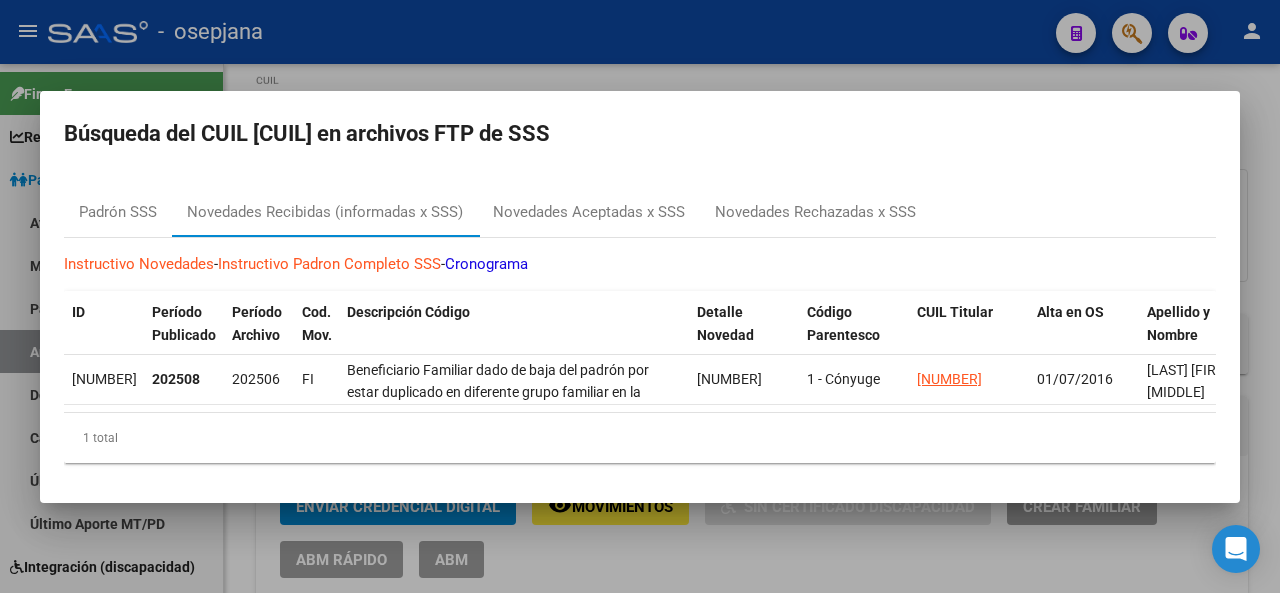 click at bounding box center [640, 296] 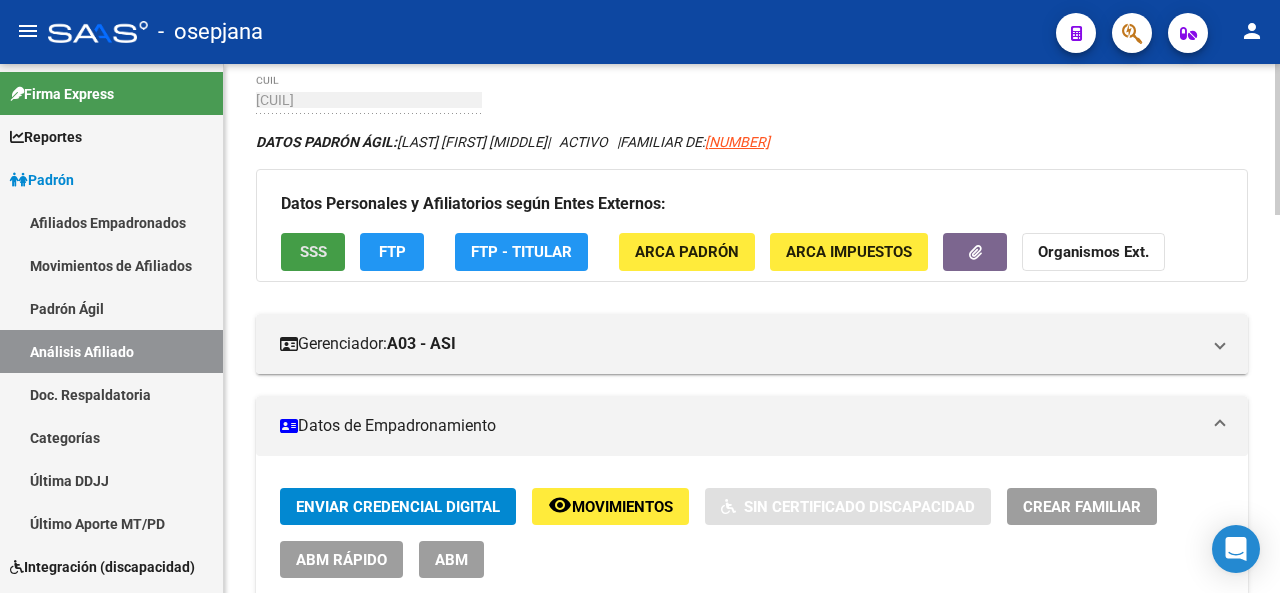 click on "SSS" 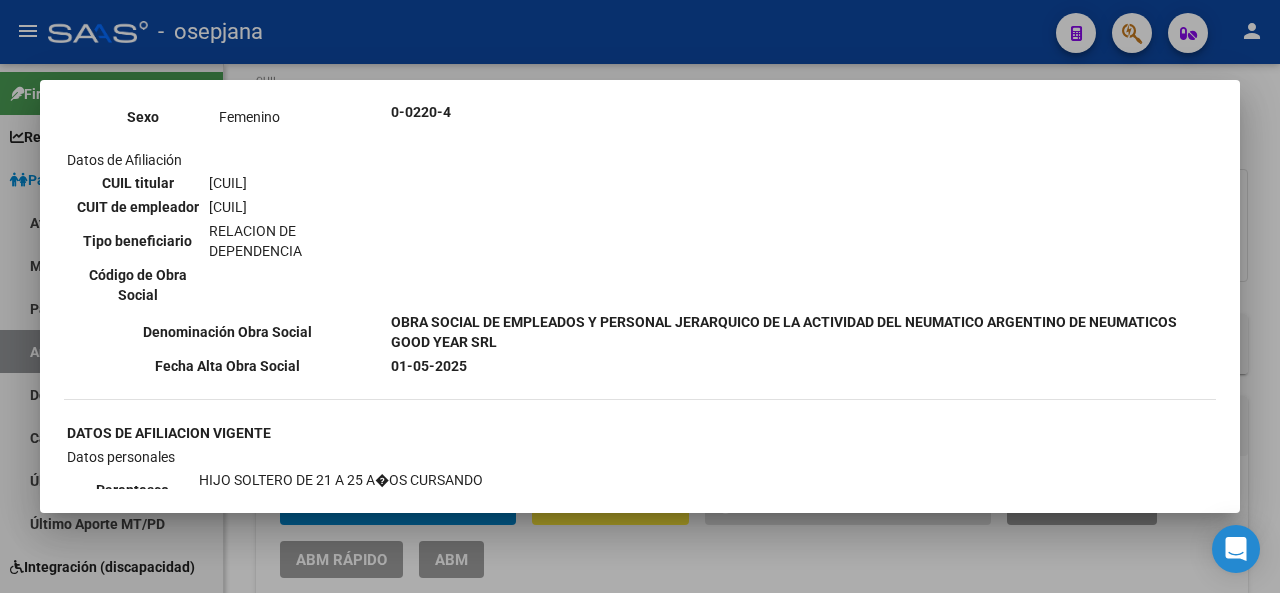 scroll, scrollTop: 1869, scrollLeft: 0, axis: vertical 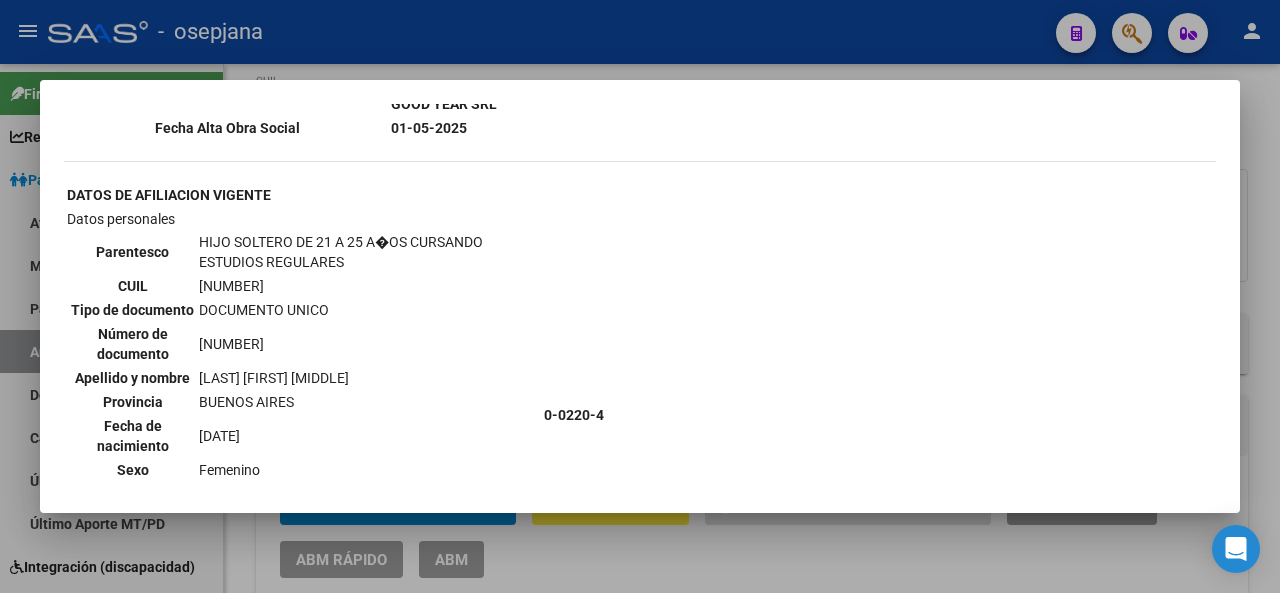 click at bounding box center (640, 296) 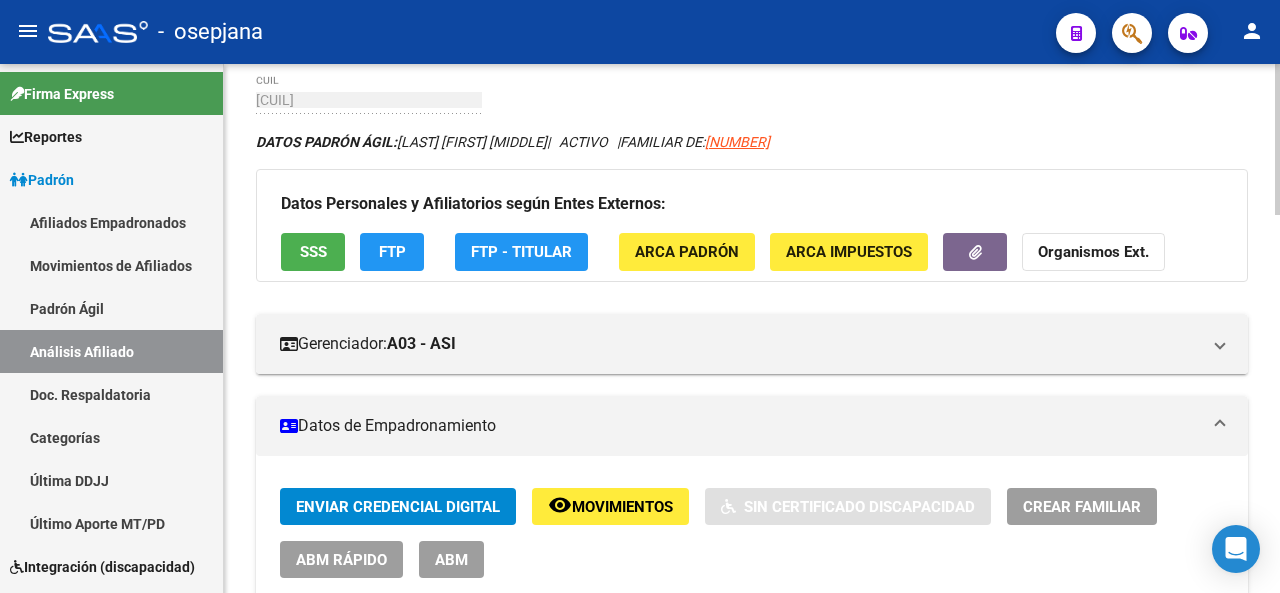 scroll, scrollTop: 0, scrollLeft: 0, axis: both 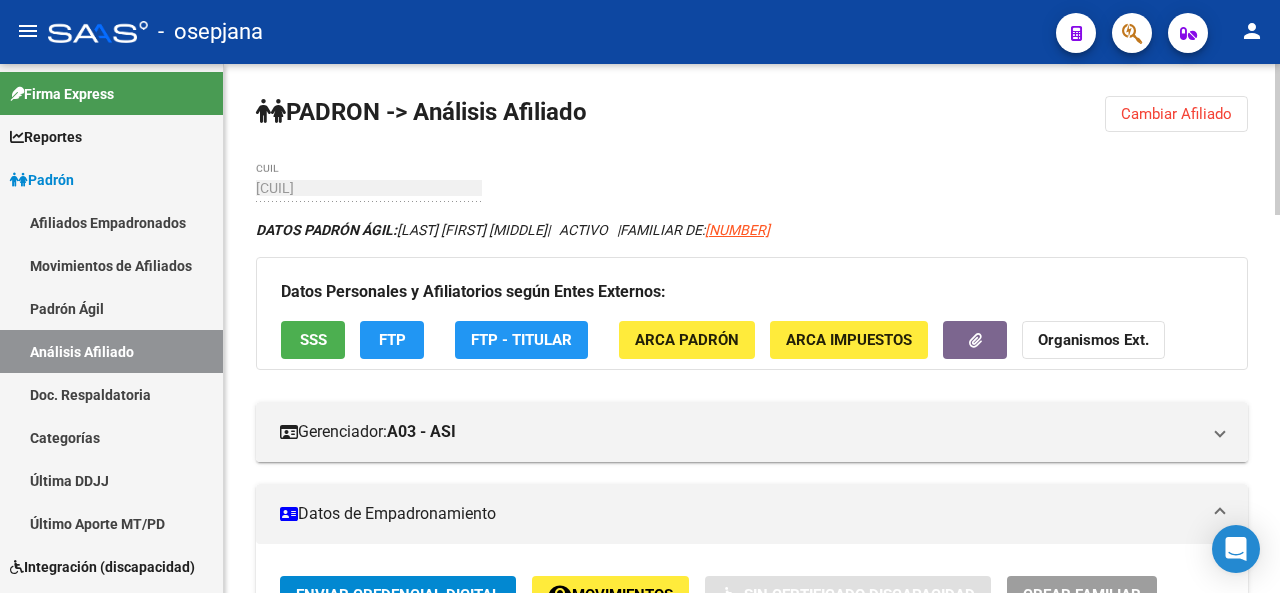 click 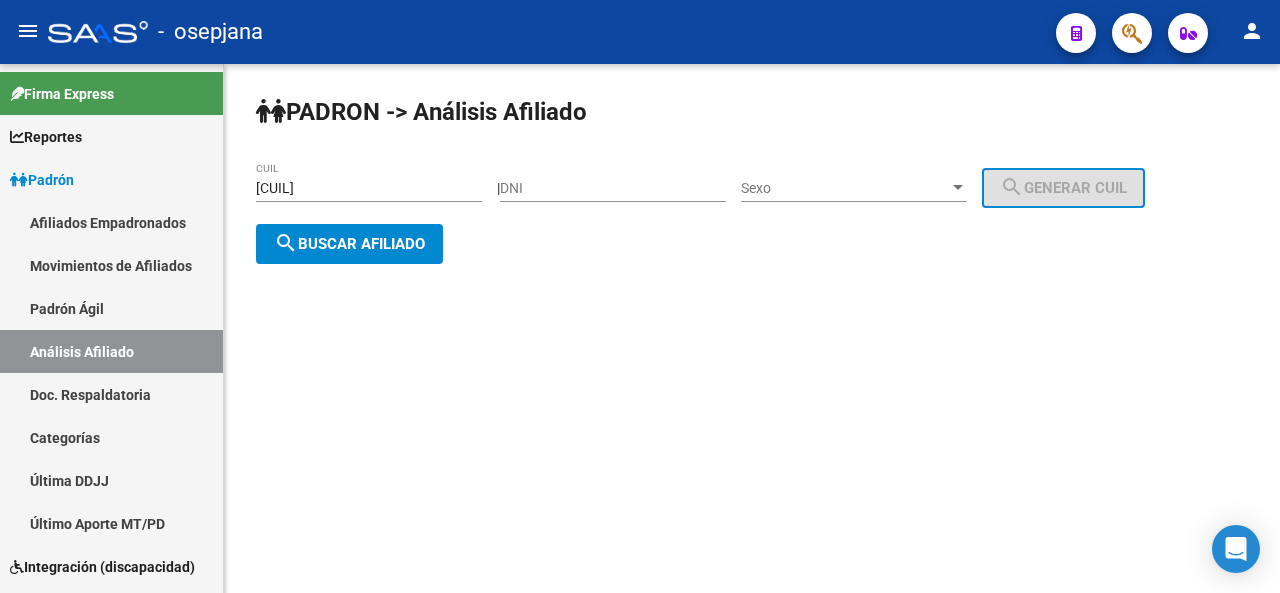 click on "27-26951227-5" at bounding box center (369, 188) 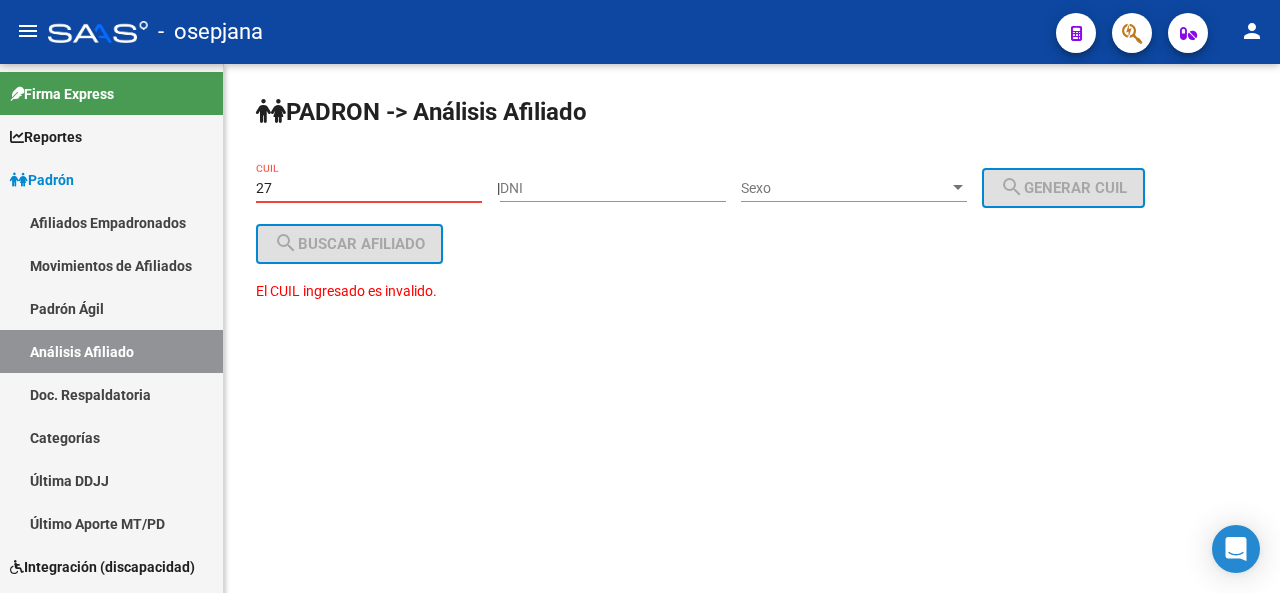 type on "2" 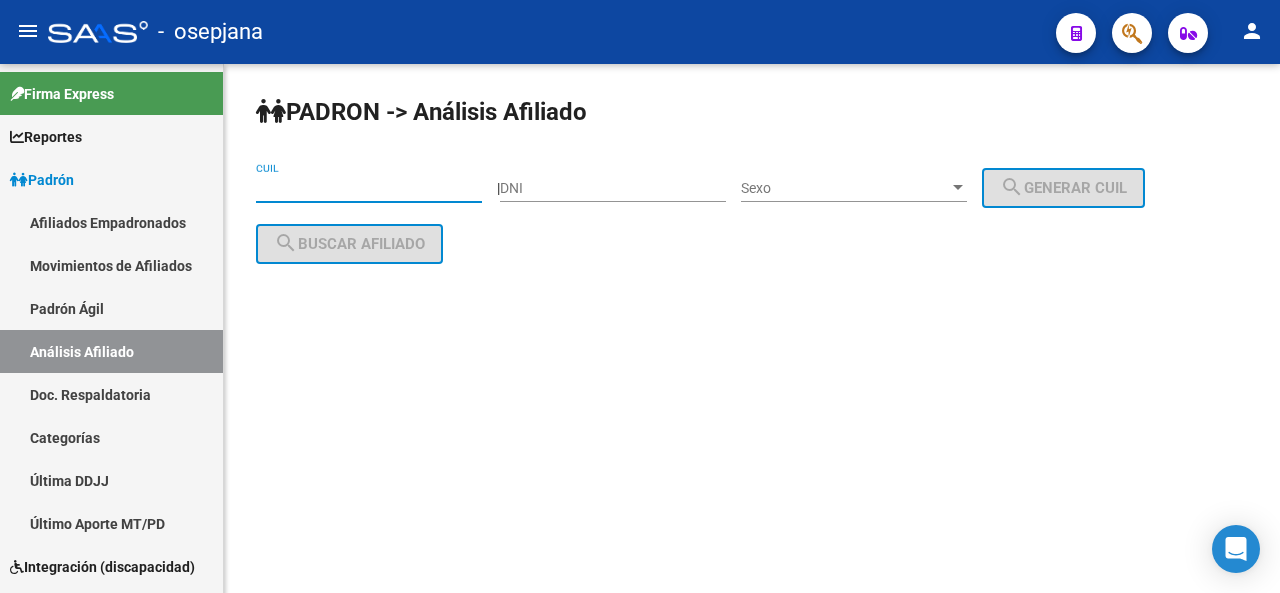 paste on "27-52957100-9" 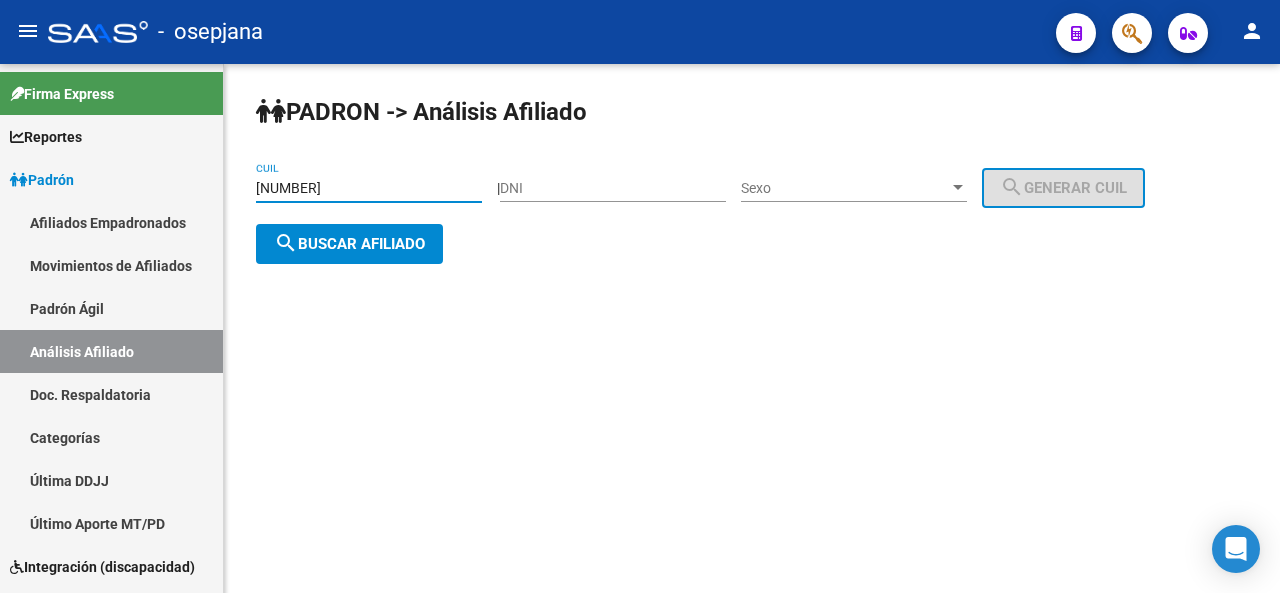 type on "27-52957100-9" 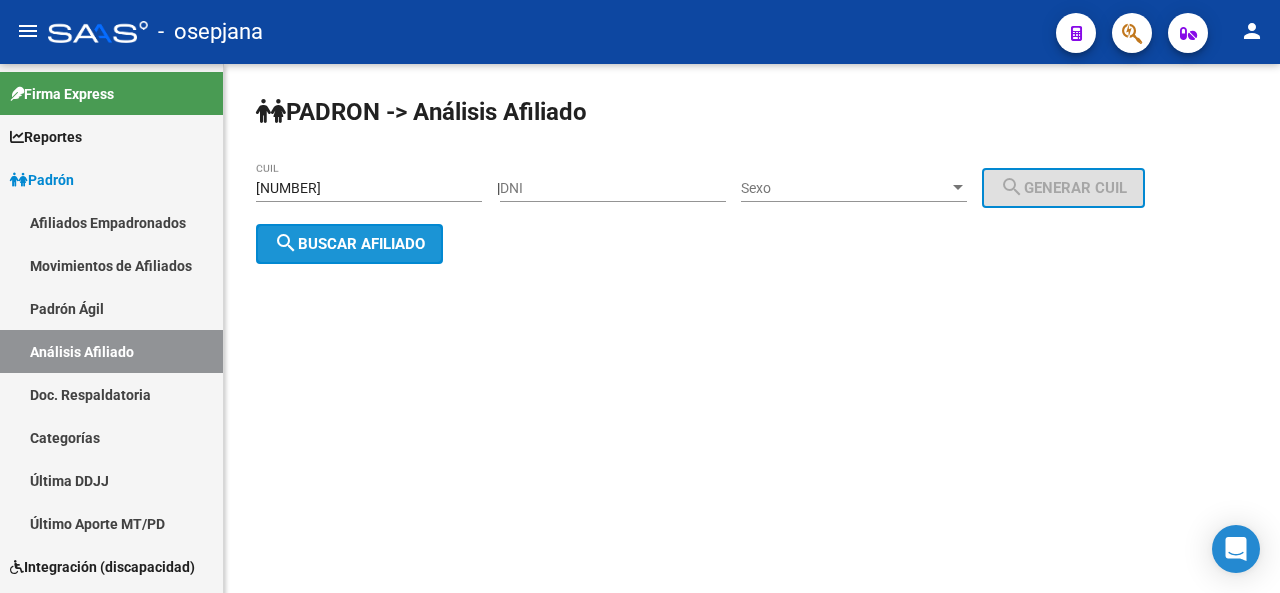 click on "search  Buscar afiliado" 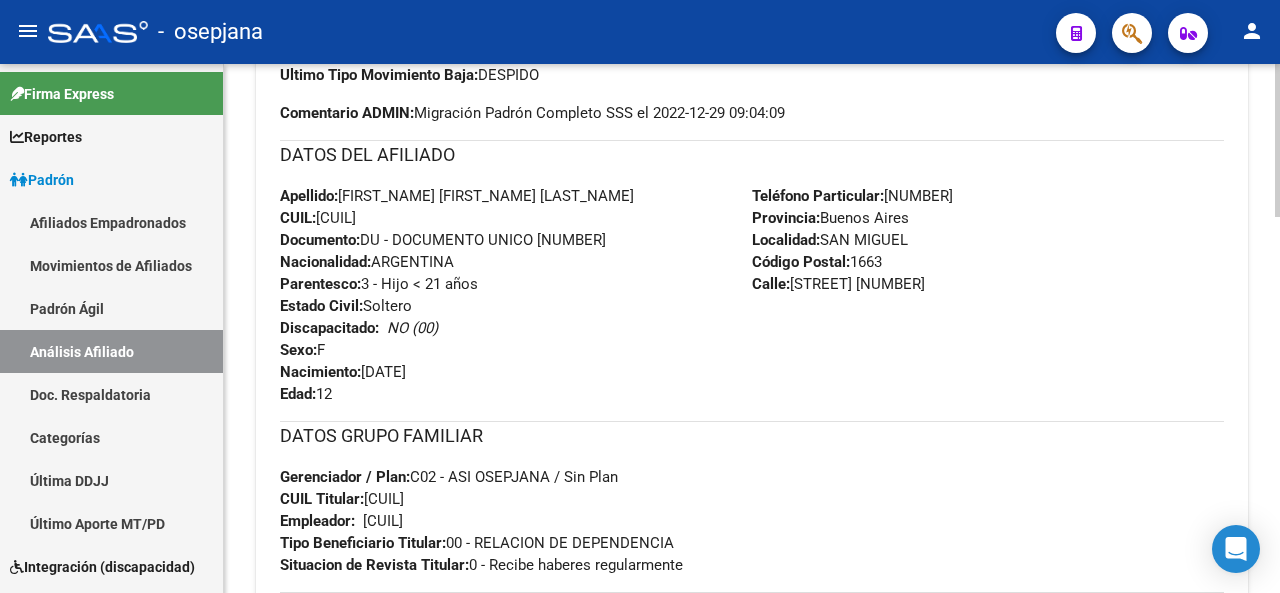 scroll, scrollTop: 747, scrollLeft: 0, axis: vertical 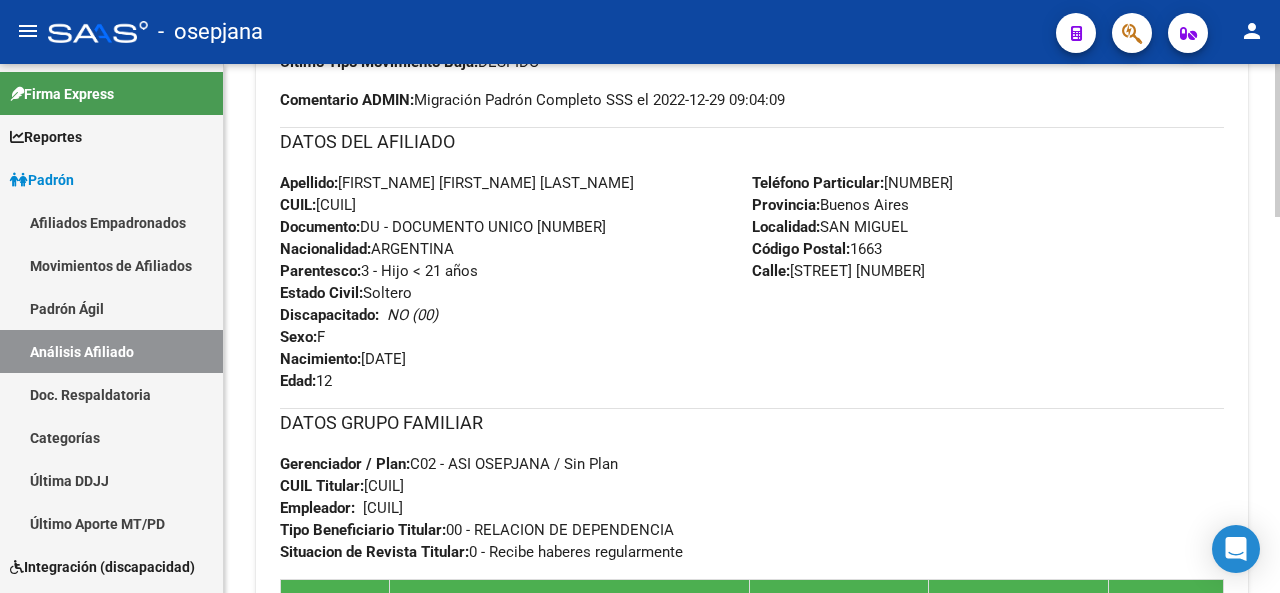 click on "PADRON -> Análisis Afiliado  Cambiar Afiliado
27-52957100-9 CUIL DATOS PADRÓN ÁGIL:  GONZALEZ ALMA MORENA     |   ACTIVO   |     FAMILIAR DE:  20290092001 Datos Personales y Afiliatorios según Entes Externos: SSS FTP  FTP - Titular ARCA Padrón ARCA Impuestos Organismos Ext.    Gerenciador:      C02 - ASI OSEPJANA Atención telefónica: Atención emergencias: Otros Datos Útiles:    Datos de Empadronamiento  Enviar Credencial Digital remove_red_eye Movimientos    Sin Certificado Discapacidad Crear Familiar ABM Rápido ABM Etiquetas: Estado: ACTIVO Última Alta Formal:  01/06/2025 Ultimo Tipo Movimiento Alta:  ALTA por REINGRESO Ultimo Tipo Movimiento Baja:  DESPIDO Comentario ADMIN:  Migración Padrón Completo SSS el 2022-12-29 09:04:09 DATOS DEL AFILIADO Apellido:  ALMA MORENA GONZALEZ CUIL:  27529571009 Documento:  DU - DOCUMENTO UNICO 52957100  Nacionalidad:  ARGENTINA Parentesco:  3 - Hijo < 21 años Estado Civil:  Soltero Discapacitado:    NO (00) Sexo:  F Nacimiento:  05/12/2012 Edad:" 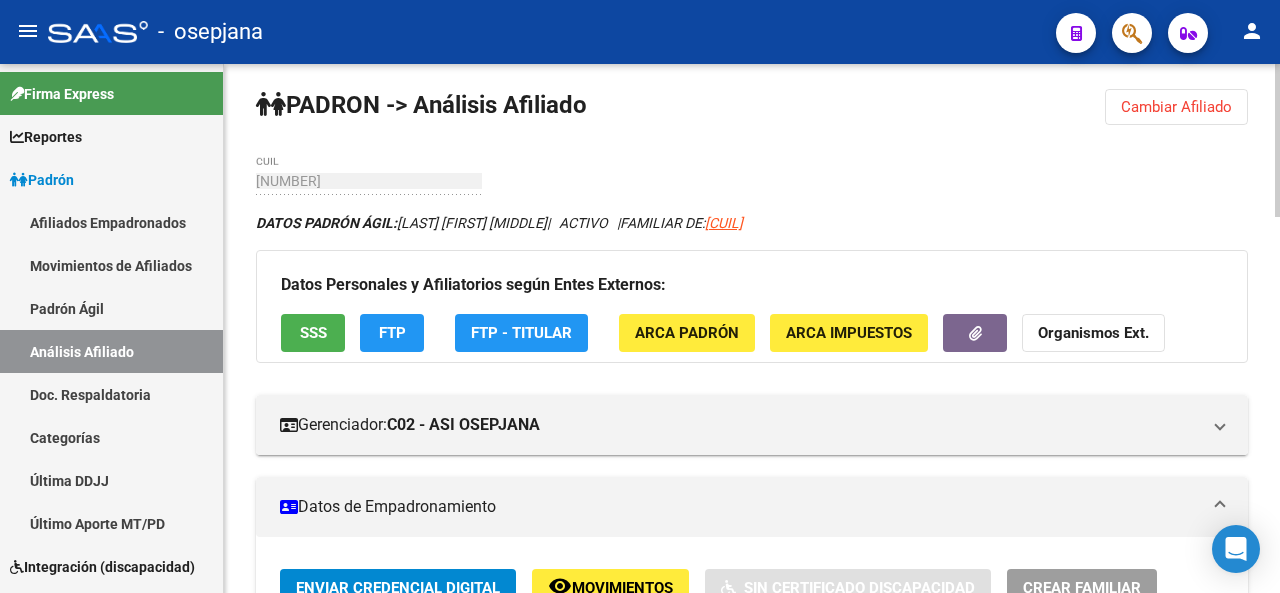 scroll, scrollTop: 0, scrollLeft: 0, axis: both 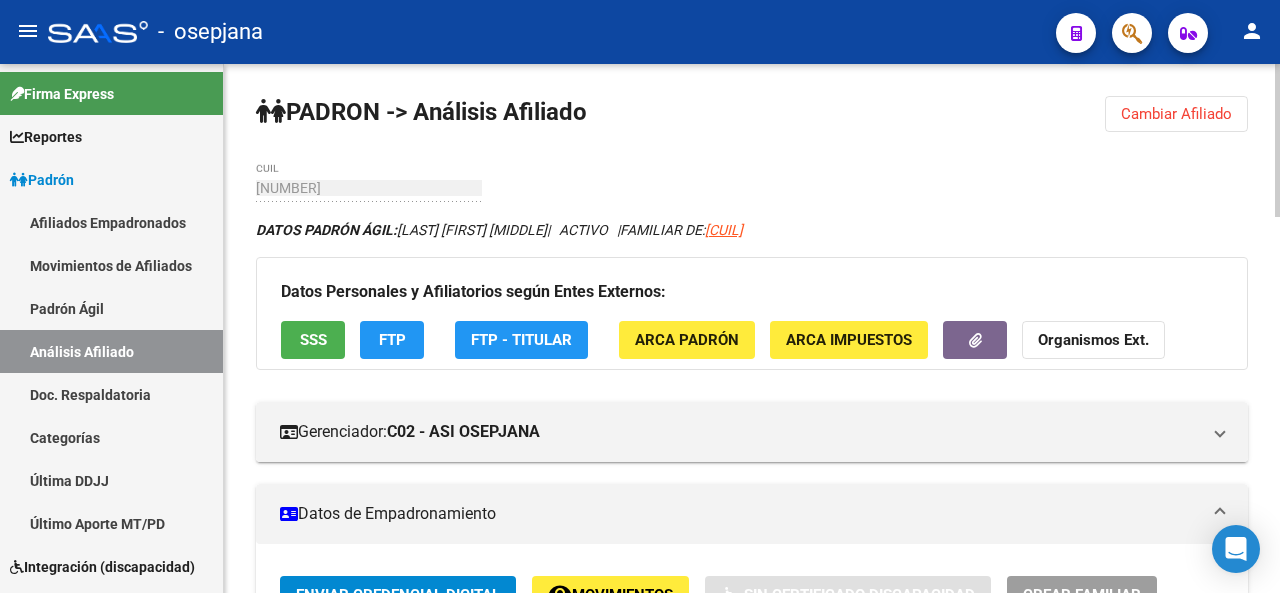 click on "menu -   osepjana  person    Firma Express     Reportes Padrón Traspasos x O.S. Traspasos x Gerenciador Traspasos x Provincia Nuevos Aportantes Métricas - Padrón SSS Métricas - Crecimiento Población    Padrón Afiliados Empadronados Movimientos de Afiliados Padrón Ágil Análisis Afiliado Doc. Respaldatoria Categorías Última DDJJ Último Aporte MT/PD    Integración (discapacidad) Certificado Discapacidad    Explorador de Archivos Sistemas Externos Inserciones Manuales de Padrón Ágil SSS Traspasos Res. 01/2025 y Revs. Opciones Diarias (+) RG - Altas ONLINE (+) RG - Bajas ONLINE (+) MT - Altas ONLINE (+) MT - Bajas ONLINE (+) MT - Adhesiones (+) Padrón Completo SSS MT - Bajas Directas Novedades Recibidas Novedades Aceptadas Novedades Rechazadas Padrón Desempleo RG - Expedientes MT - Familiares MT - Inconsistencias RG - Bajas Opción (papel) RG - Altas Opción (papel) MT - Bajas Opción (papel) MT - Altas Opción (papel) RG - Inconsistencias (papel) MT - Efec. Soc. MT - Arg. Trabaja SSS CUIL" 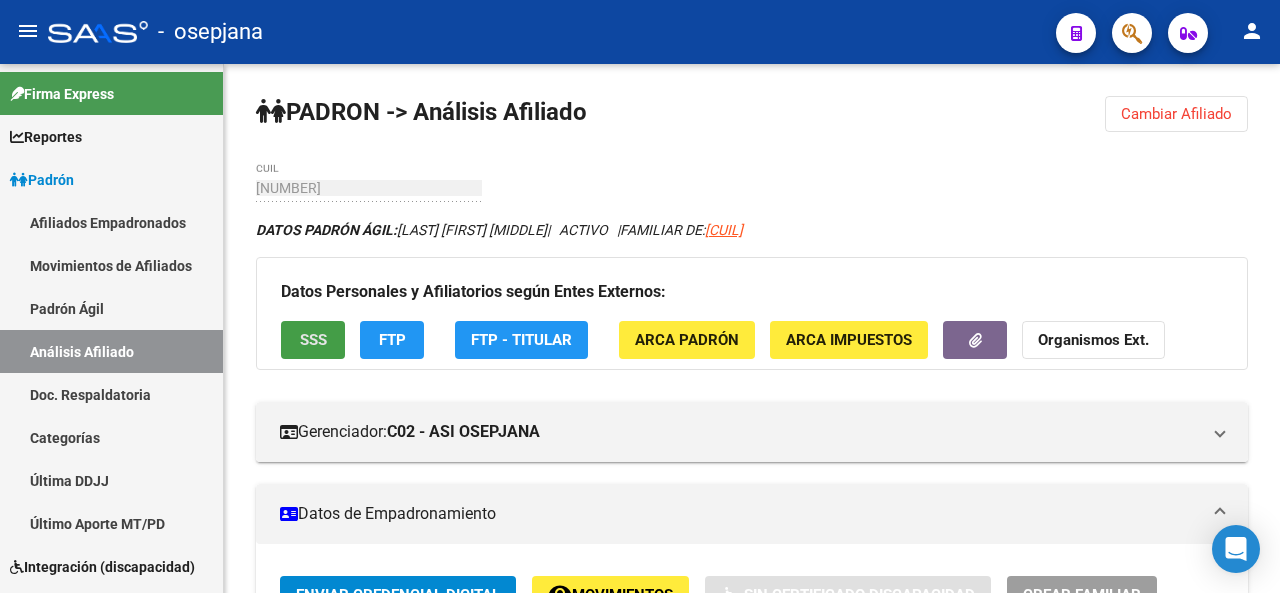 click on "SSS" 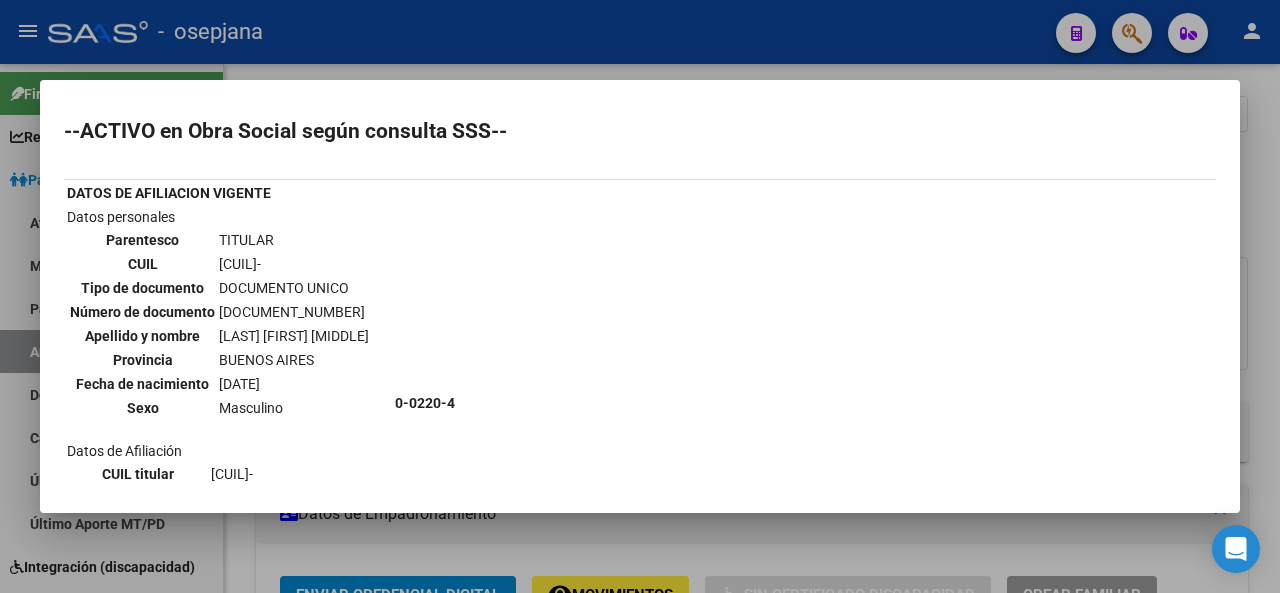 click at bounding box center (640, 296) 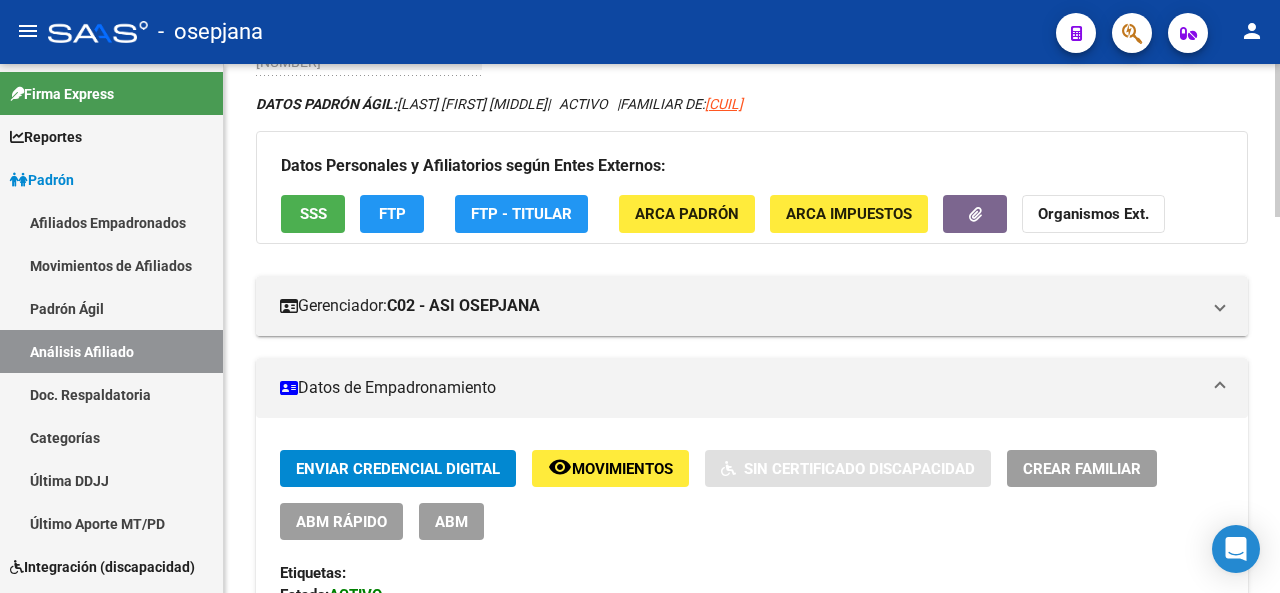 scroll, scrollTop: 60, scrollLeft: 0, axis: vertical 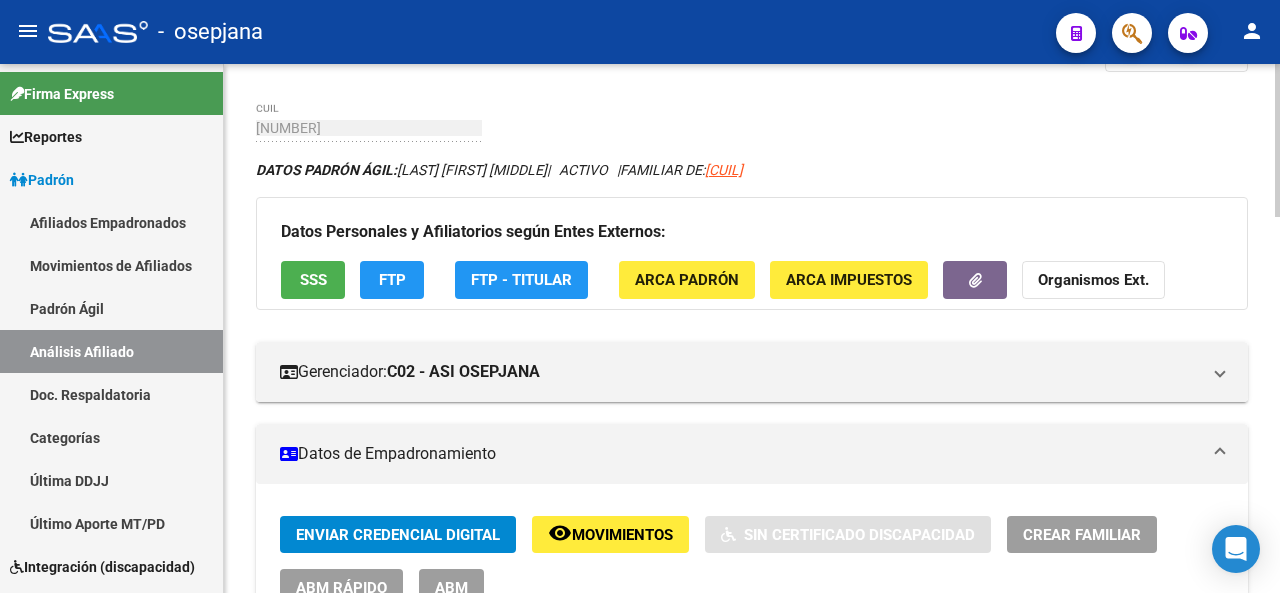 click 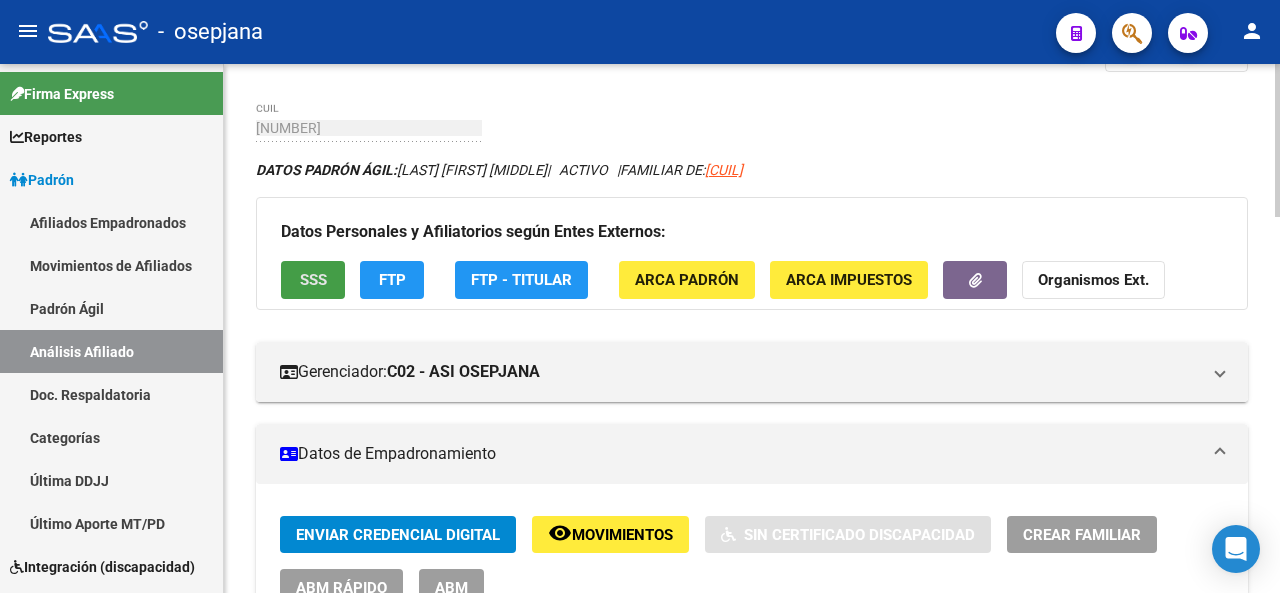 click on "SSS" 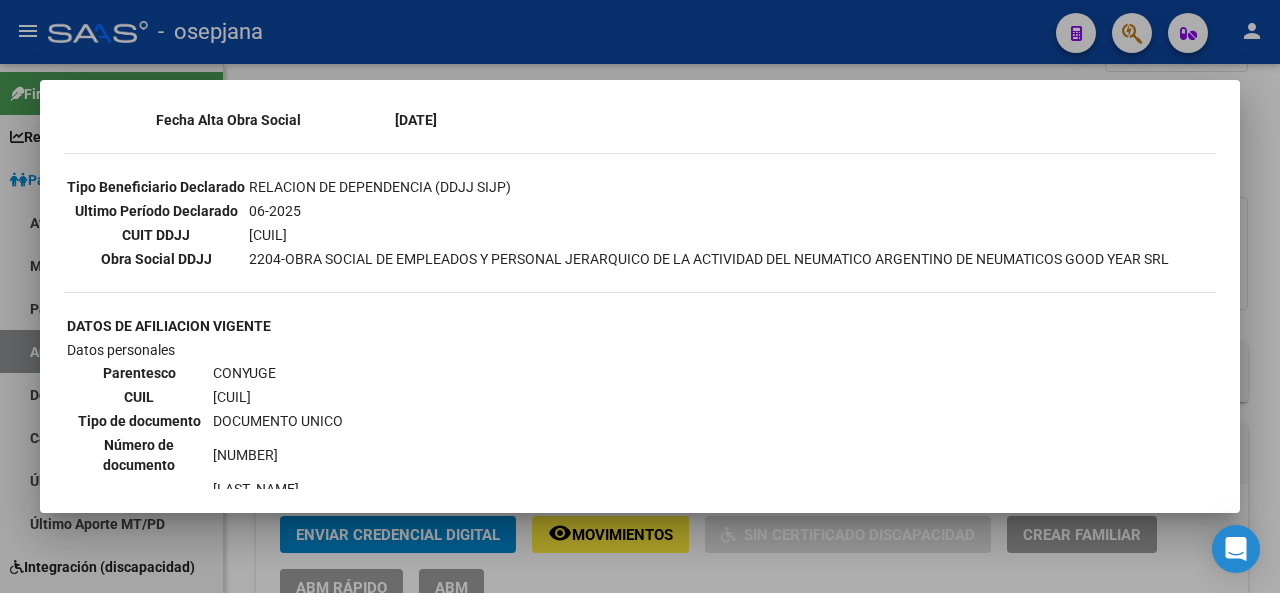 scroll, scrollTop: 1638, scrollLeft: 0, axis: vertical 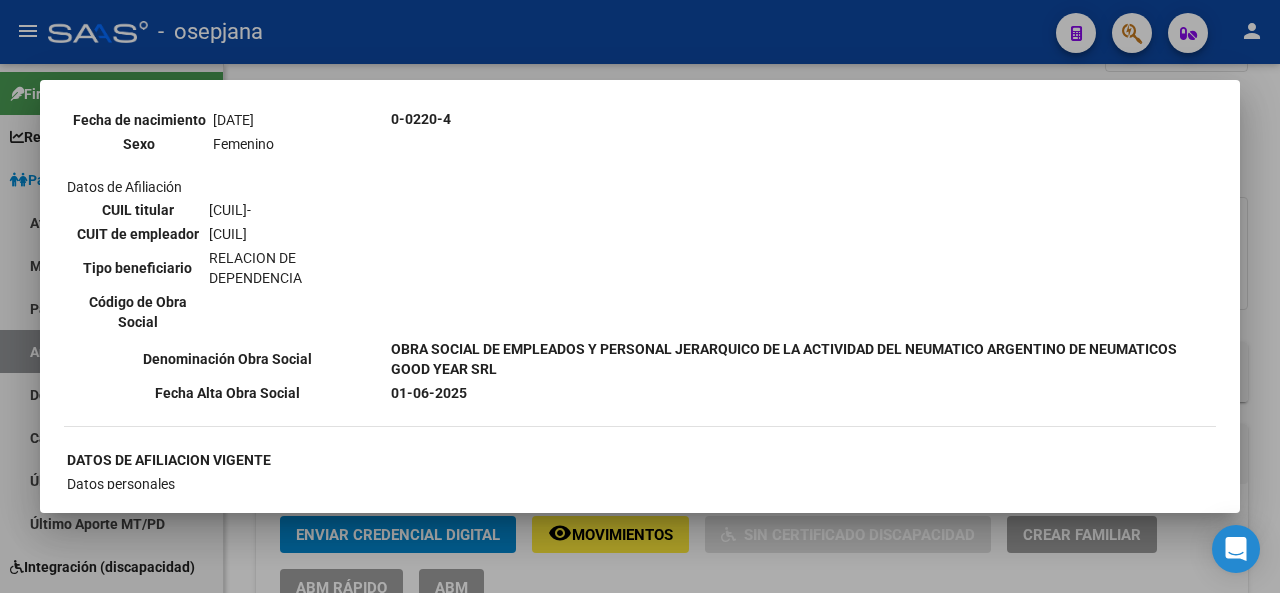 click at bounding box center (640, 296) 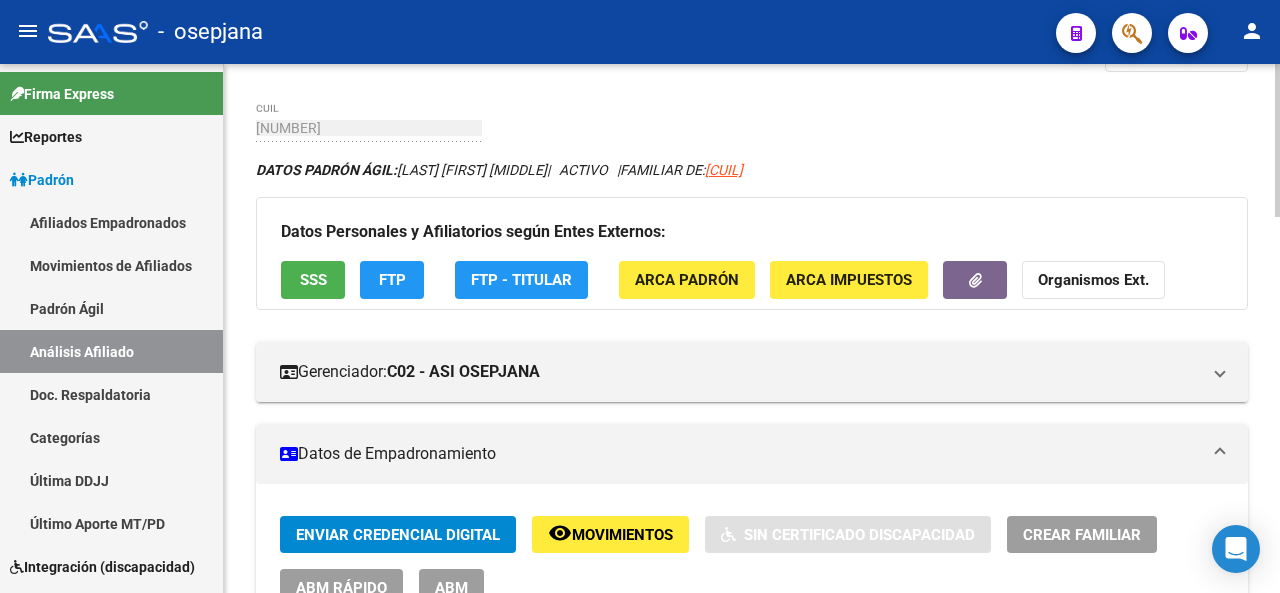 click on "FTP" 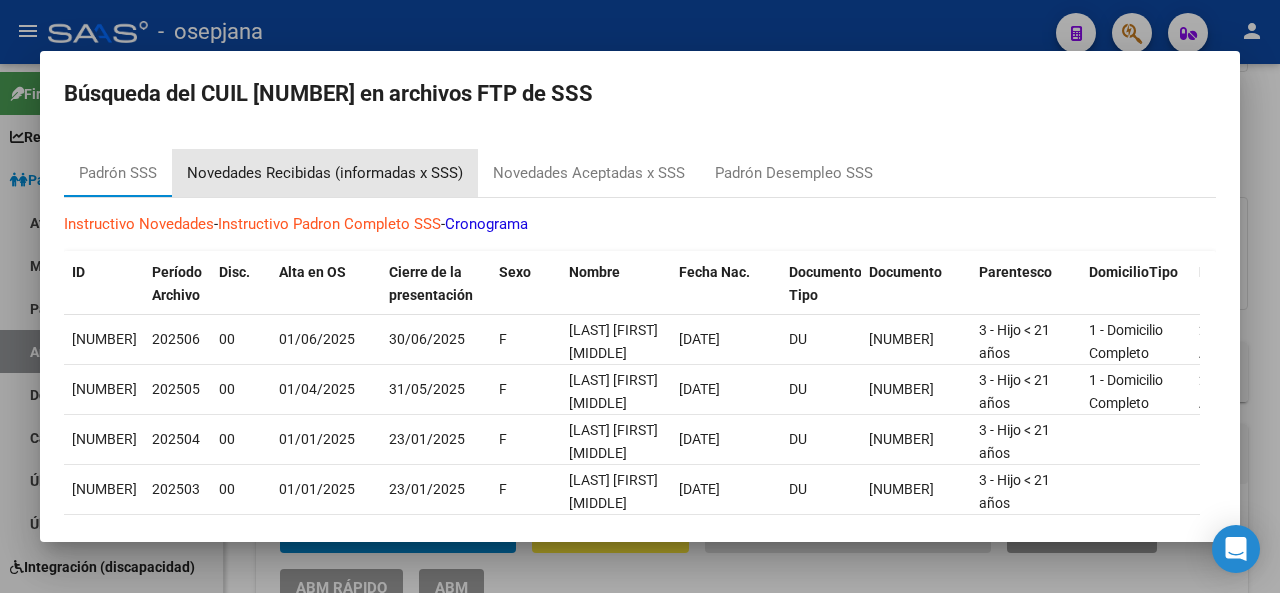 click on "Novedades Recibidas (informadas x SSS)" at bounding box center (325, 173) 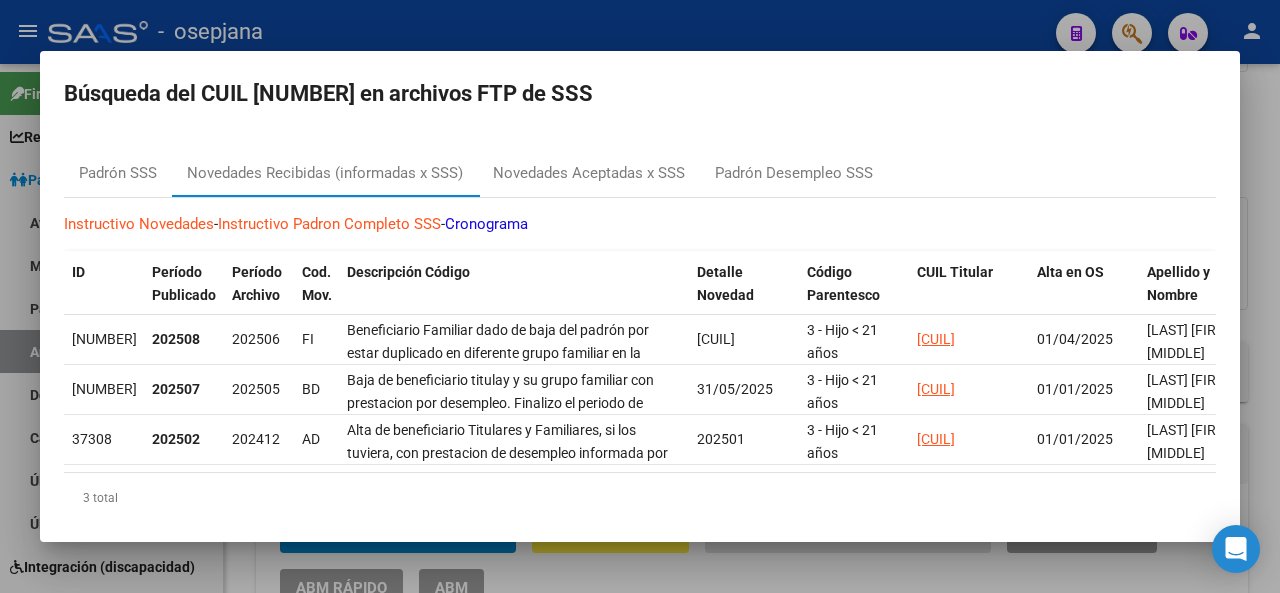 click at bounding box center (640, 296) 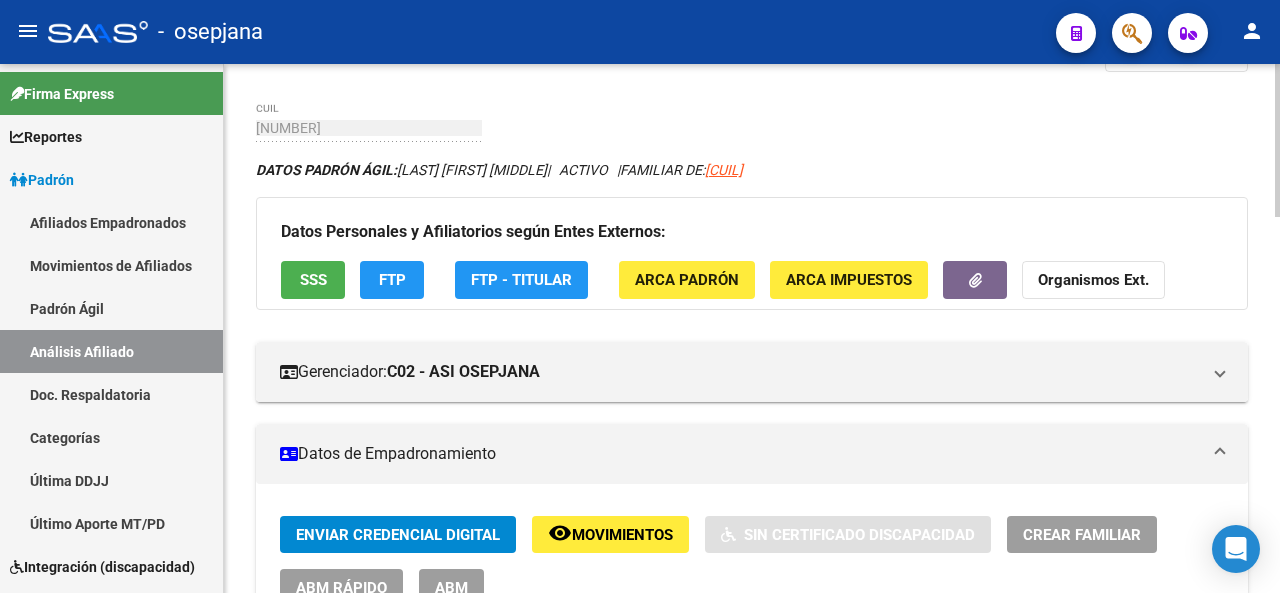 scroll, scrollTop: 0, scrollLeft: 0, axis: both 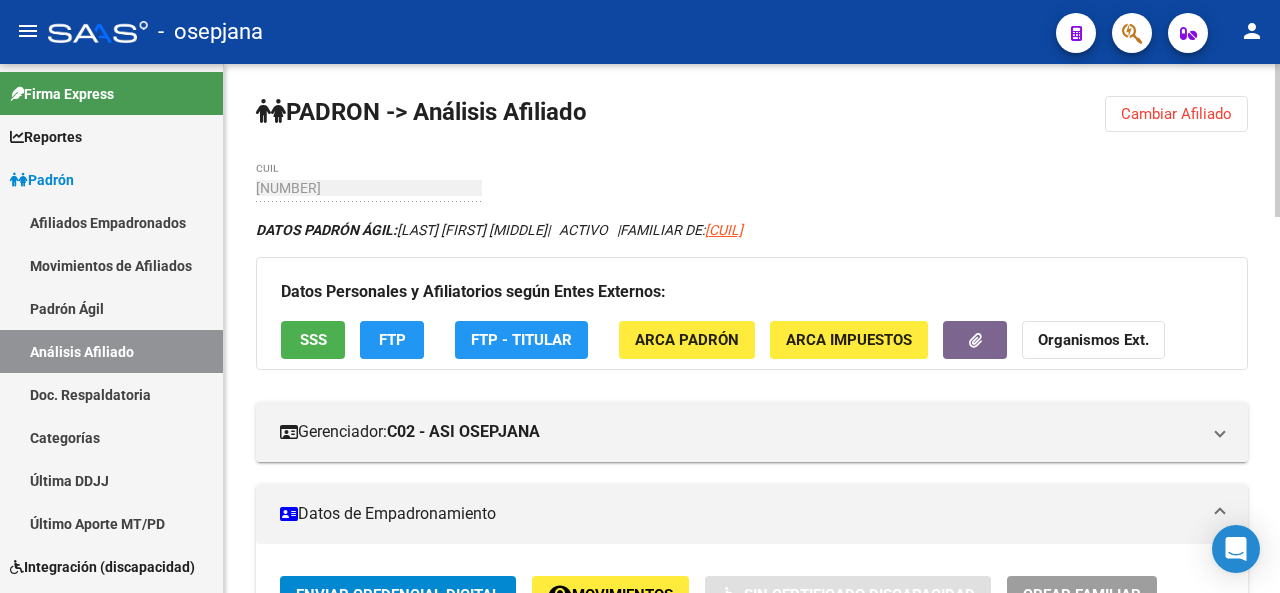 click 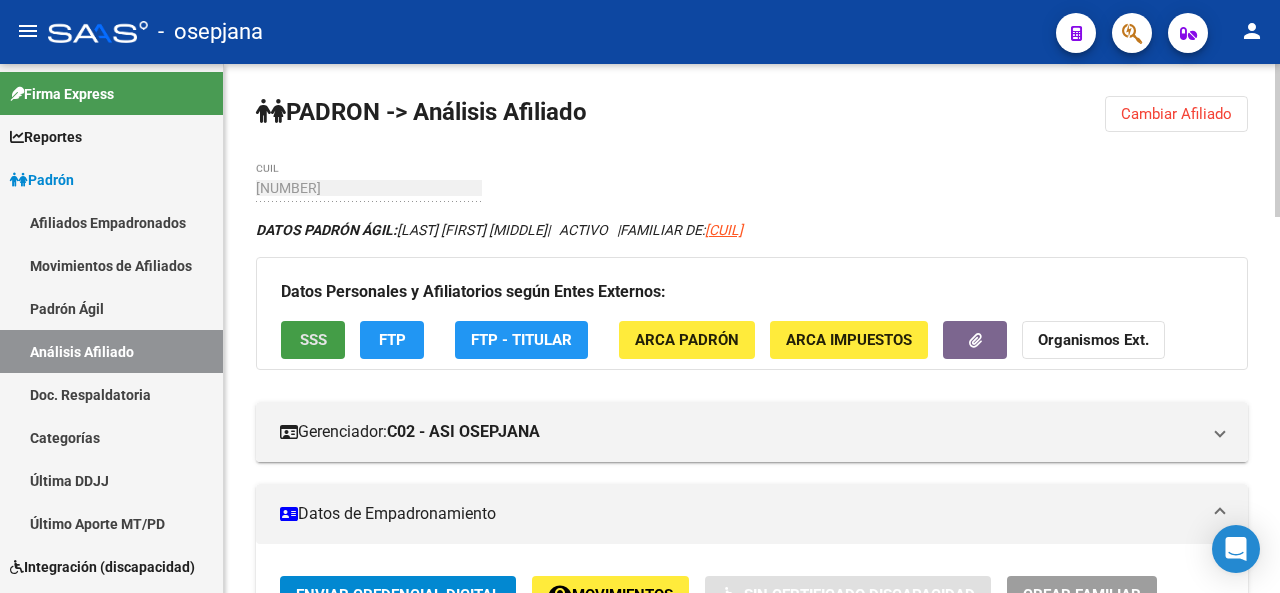 click on "SSS" 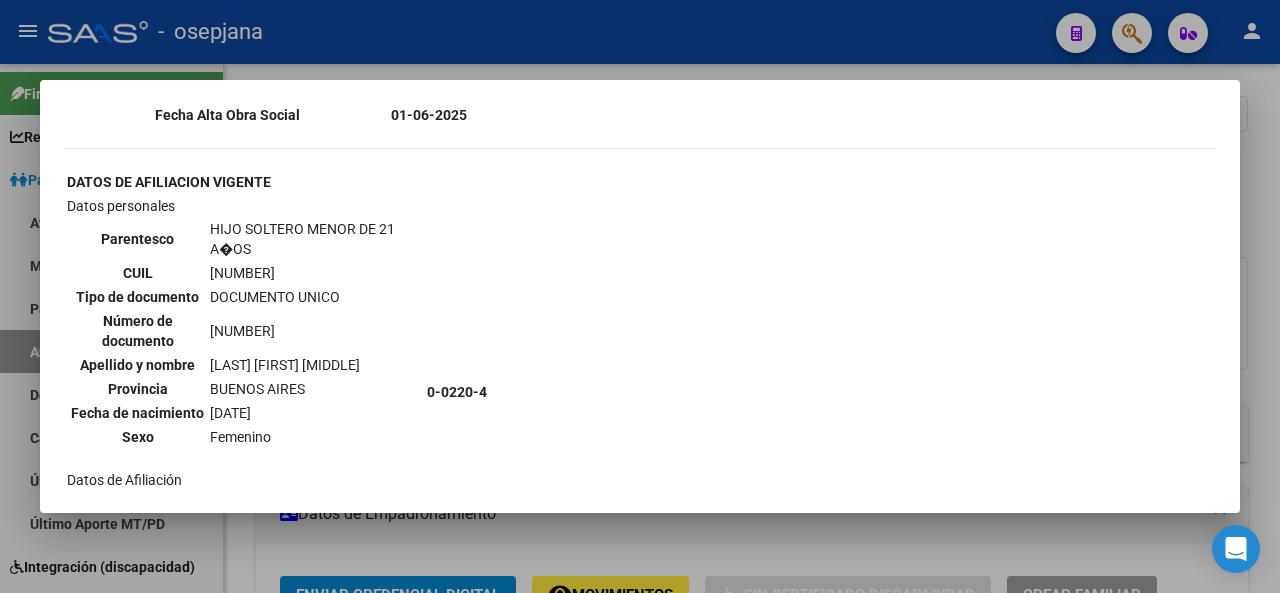 scroll, scrollTop: 2002, scrollLeft: 0, axis: vertical 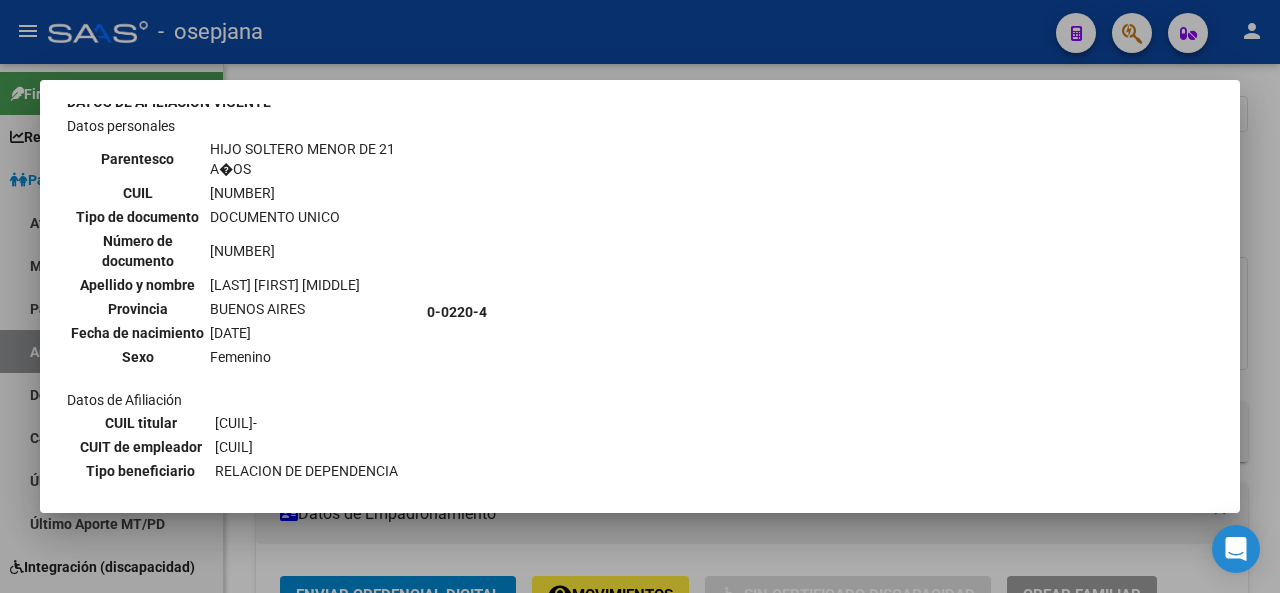 click at bounding box center (640, 296) 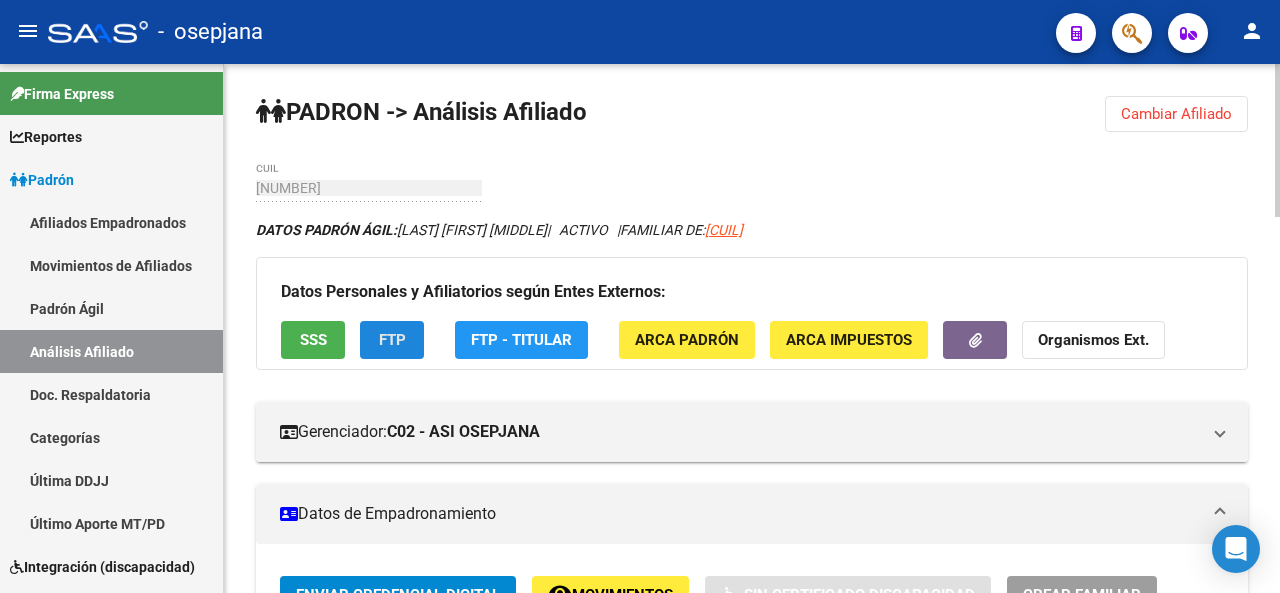 click on "FTP" 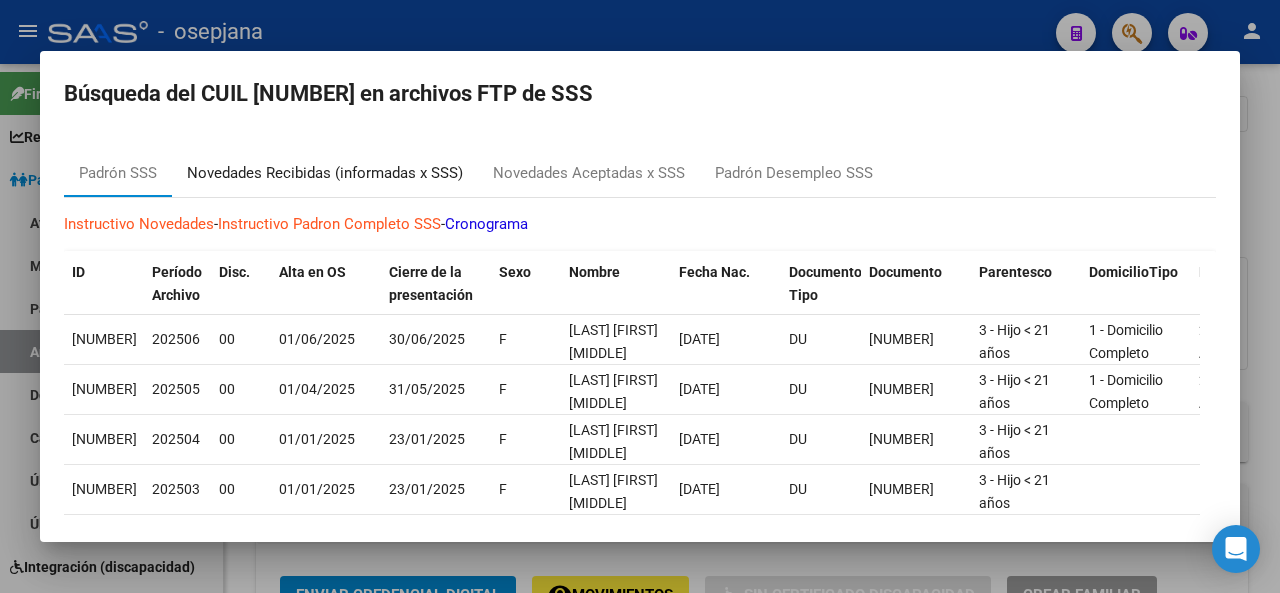 click on "Novedades Recibidas (informadas x SSS)" at bounding box center (325, 173) 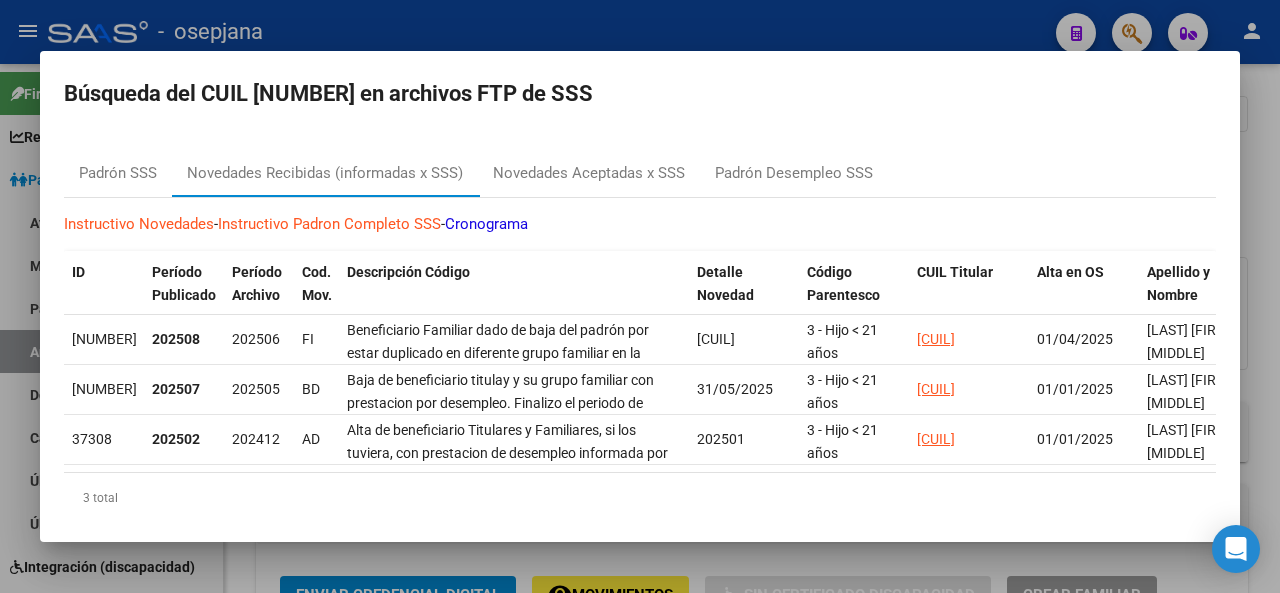click at bounding box center (640, 296) 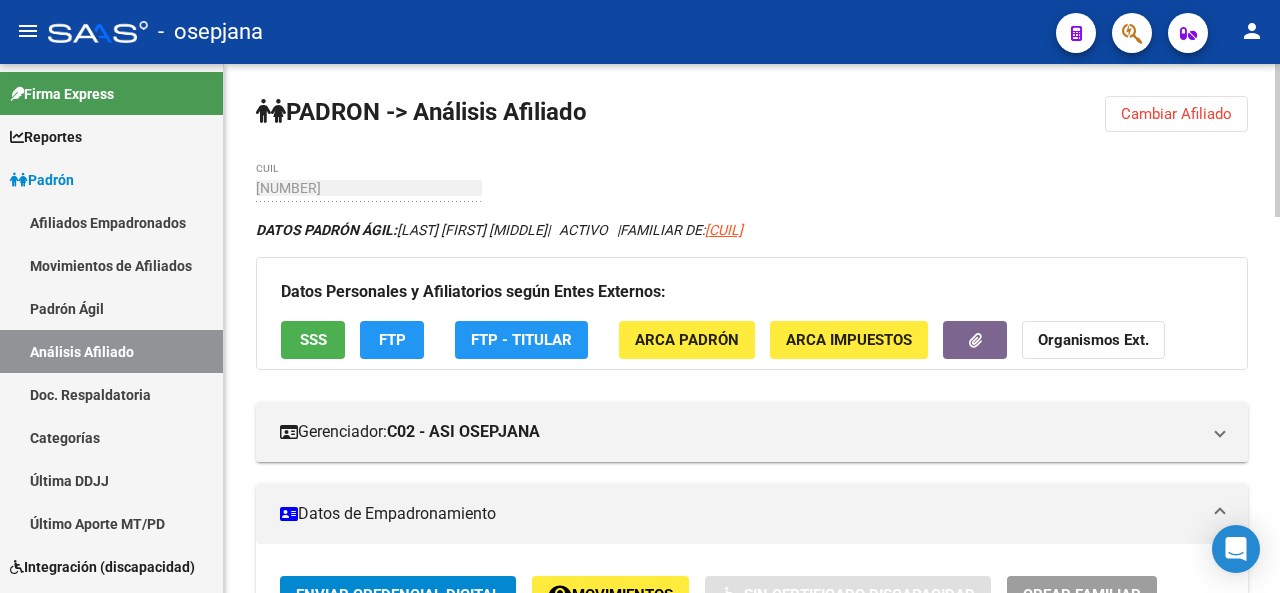 click on "PADRON -> Análisis Afiliado  Cambiar Afiliado
27-52957100-9 CUIL DATOS PADRÓN ÁGIL:  GONZALEZ ALMA MORENA     |   ACTIVO   |     FAMILIAR DE:  20290092001 Datos Personales y Afiliatorios según Entes Externos: SSS FTP  FTP - Titular ARCA Padrón ARCA Impuestos Organismos Ext.    Gerenciador:      C02 - ASI OSEPJANA Atención telefónica: Atención emergencias: Otros Datos Útiles:    Datos de Empadronamiento  Enviar Credencial Digital remove_red_eye Movimientos    Sin Certificado Discapacidad Crear Familiar ABM Rápido ABM Etiquetas: Estado: ACTIVO Última Alta Formal:  01/06/2025 Ultimo Tipo Movimiento Alta:  ALTA por REINGRESO Ultimo Tipo Movimiento Baja:  DESPIDO Comentario ADMIN:  Migración Padrón Completo SSS el 2022-12-29 09:04:09 DATOS DEL AFILIADO Apellido:  ALMA MORENA GONZALEZ CUIL:  27529571009 Documento:  DU - DOCUMENTO UNICO 52957100  Nacionalidad:  ARGENTINA Parentesco:  3 - Hijo < 21 años Estado Civil:  Soltero Discapacitado:    NO (00) Sexo:  F Nacimiento:  05/12/2012 Edad:" 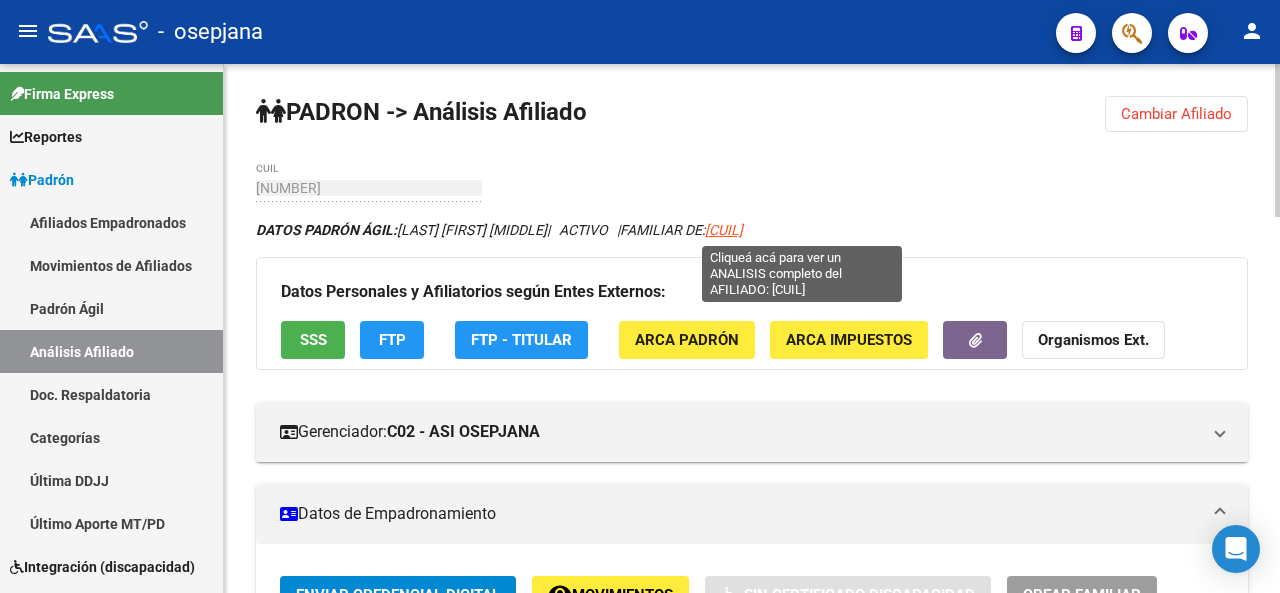 click on "20290092001" 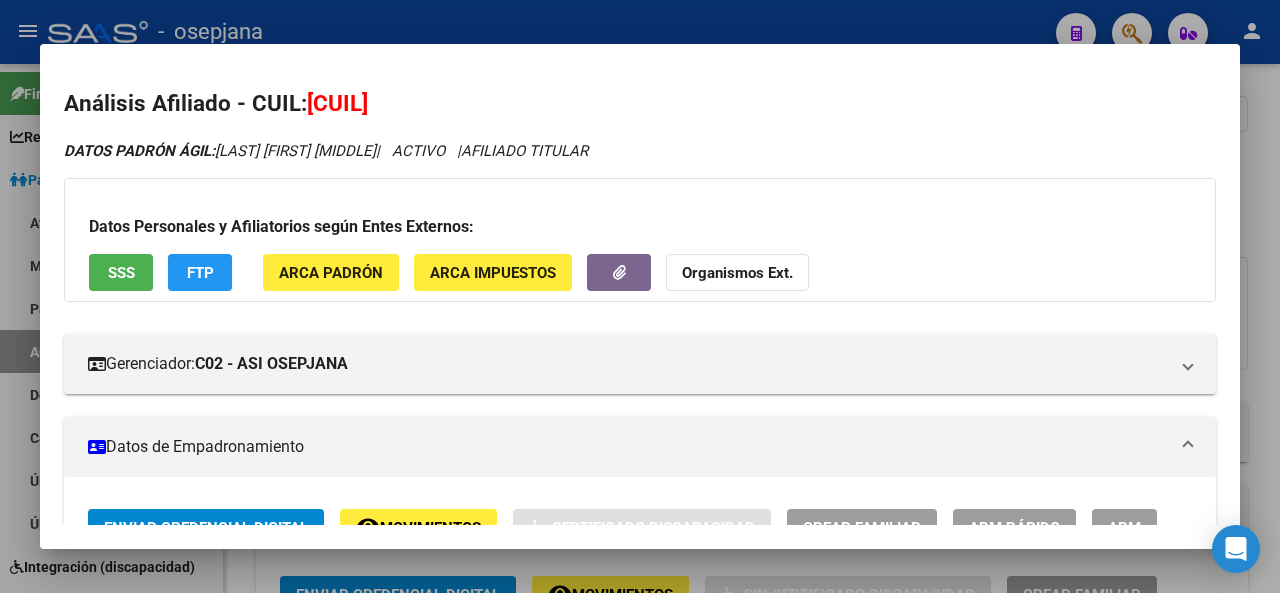 click on "SSS" at bounding box center (121, 272) 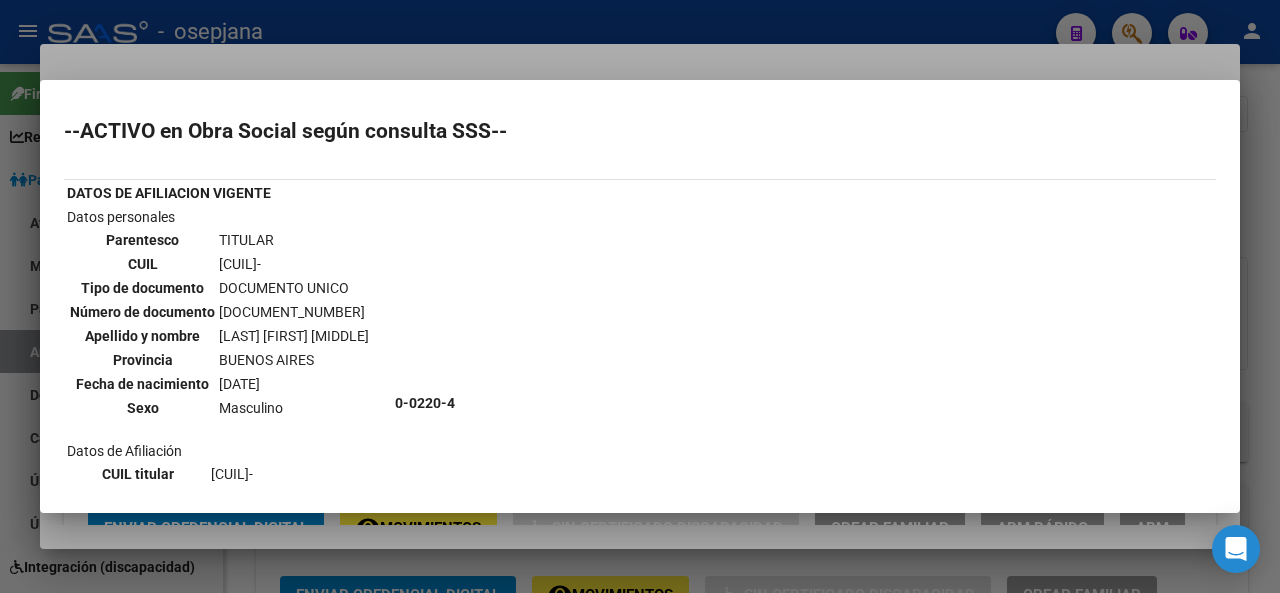 click at bounding box center (640, 296) 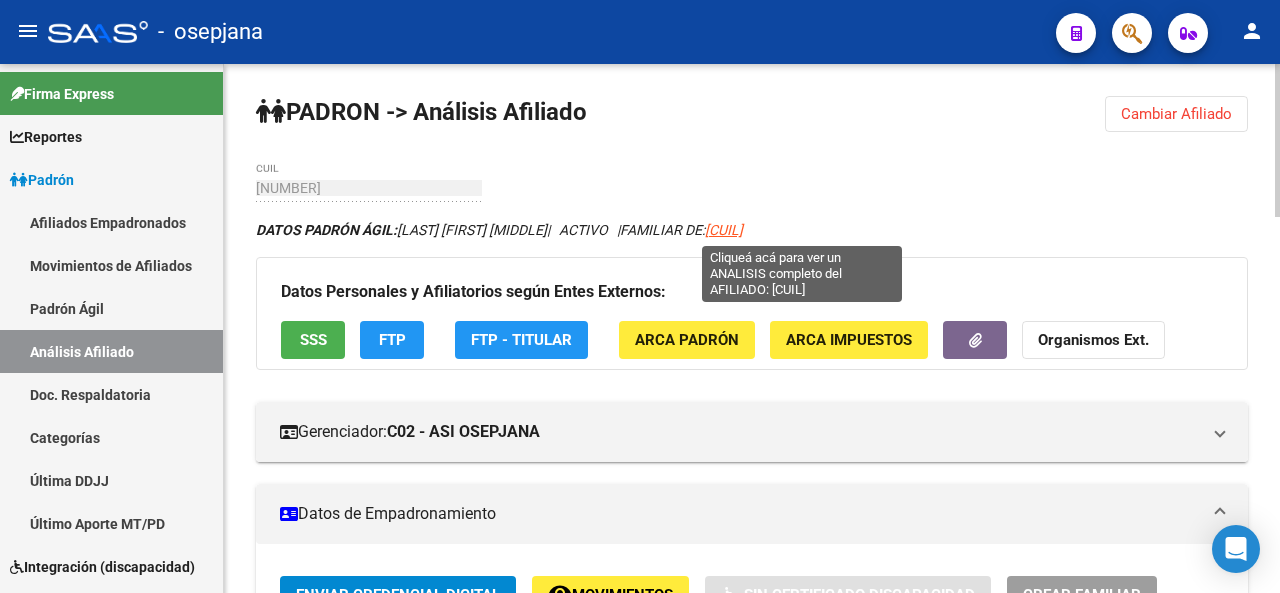 click on "20290092001" 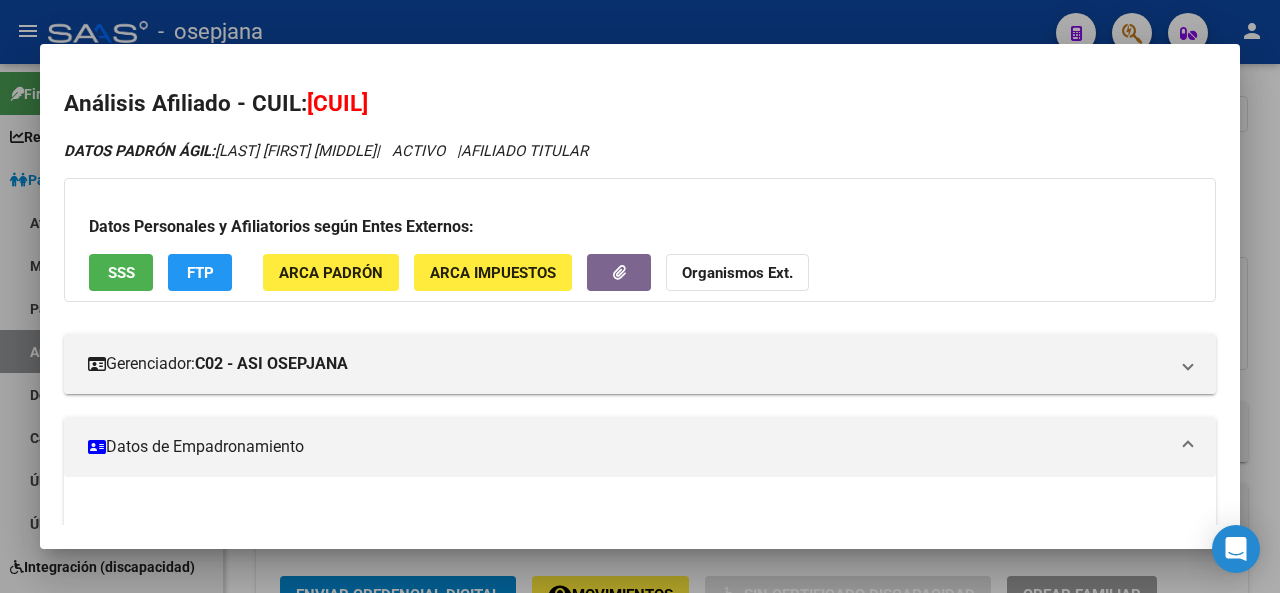 click on "FTP" 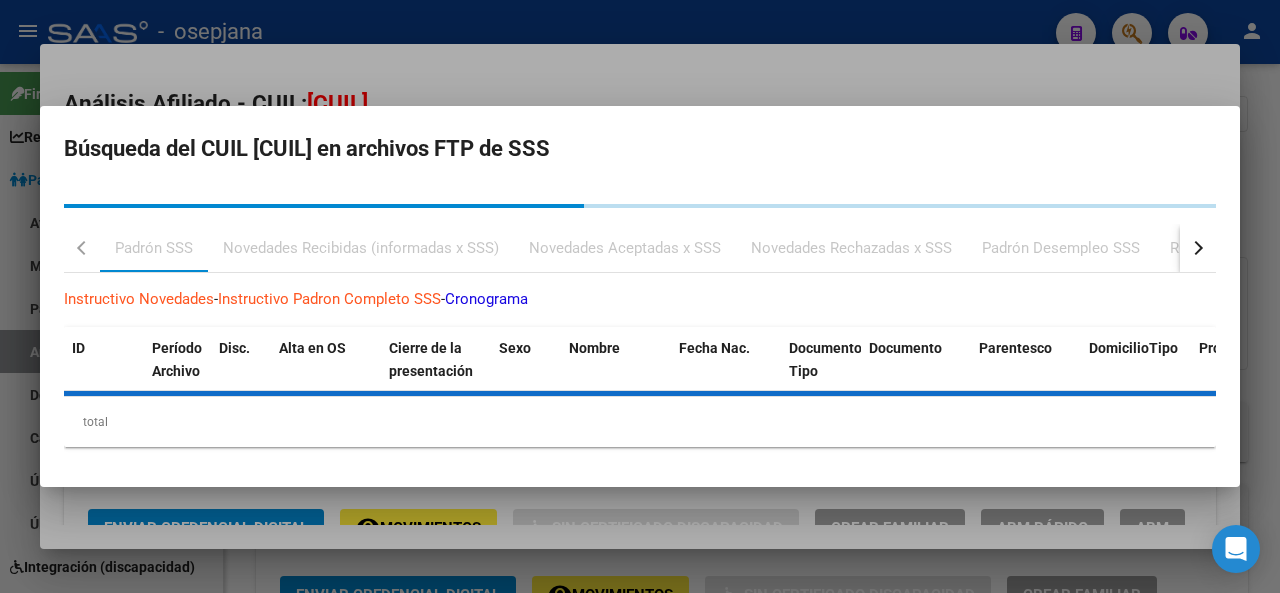 click on "Padrón SSS Novedades Recibidas (informadas x SSS) Novedades Aceptadas x SSS Novedades Rechazadas x SSS Padrón Desempleo SSS RG Altas x OPCION (papel) Instructivo Novedades  -  Instructivo Padron Completo SSS  -  Cronograma ID Período Archivo Disc. Alta en OS Cierre de la presentación Sexo Nombre Fecha Nac. Documento Tipo Documento Parentesco DomicilioTipo Provincia Departamento Localidad CP Calle Nro Puerta Piso Teléfono Estado Civil Nacionalidad CUIT Empleador CUIL Titular Situacion Revista Tit. Tipo Beneficiario Tit.   total   1" 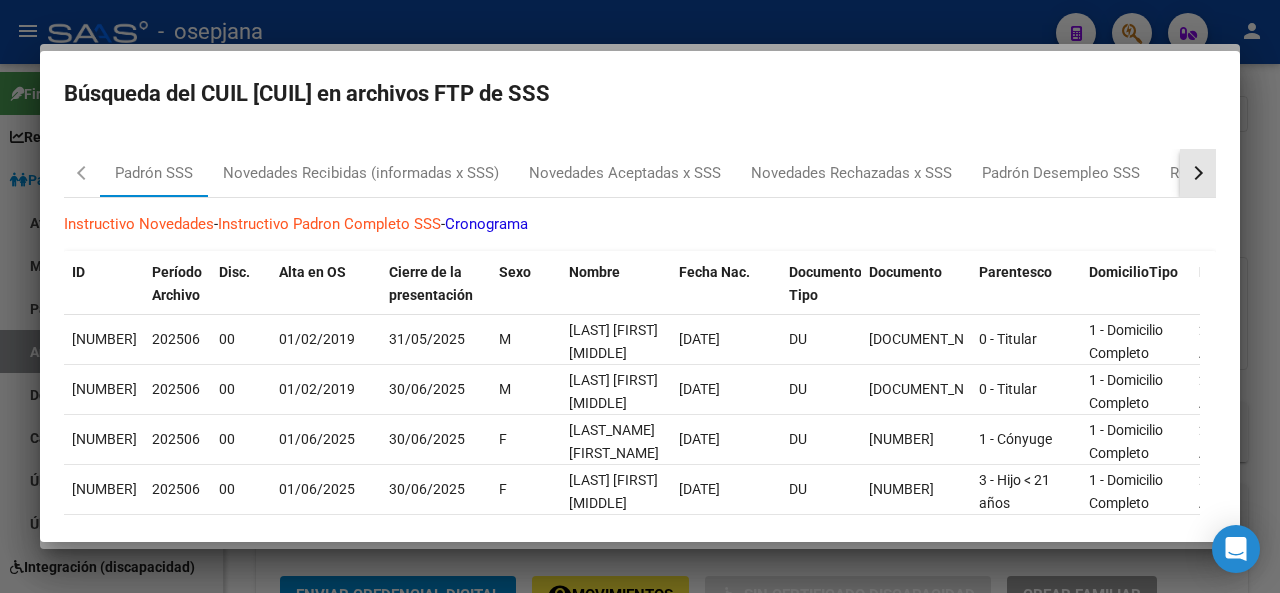 click at bounding box center (1196, 173) 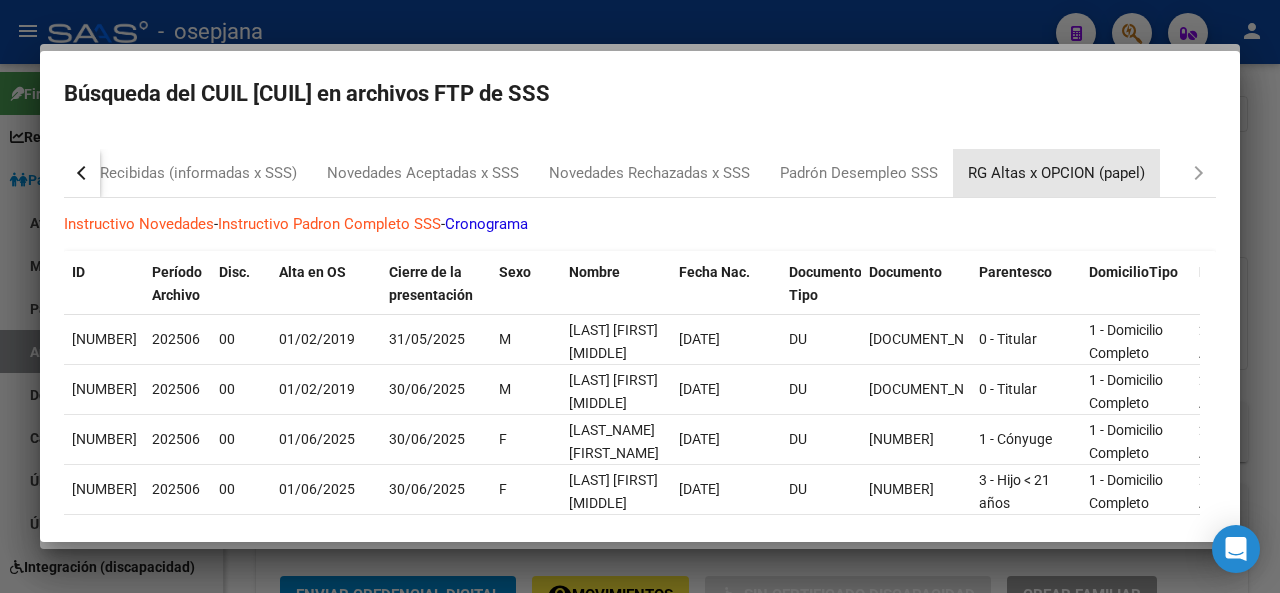 click on "RG Altas x OPCION (papel)" at bounding box center (1056, 173) 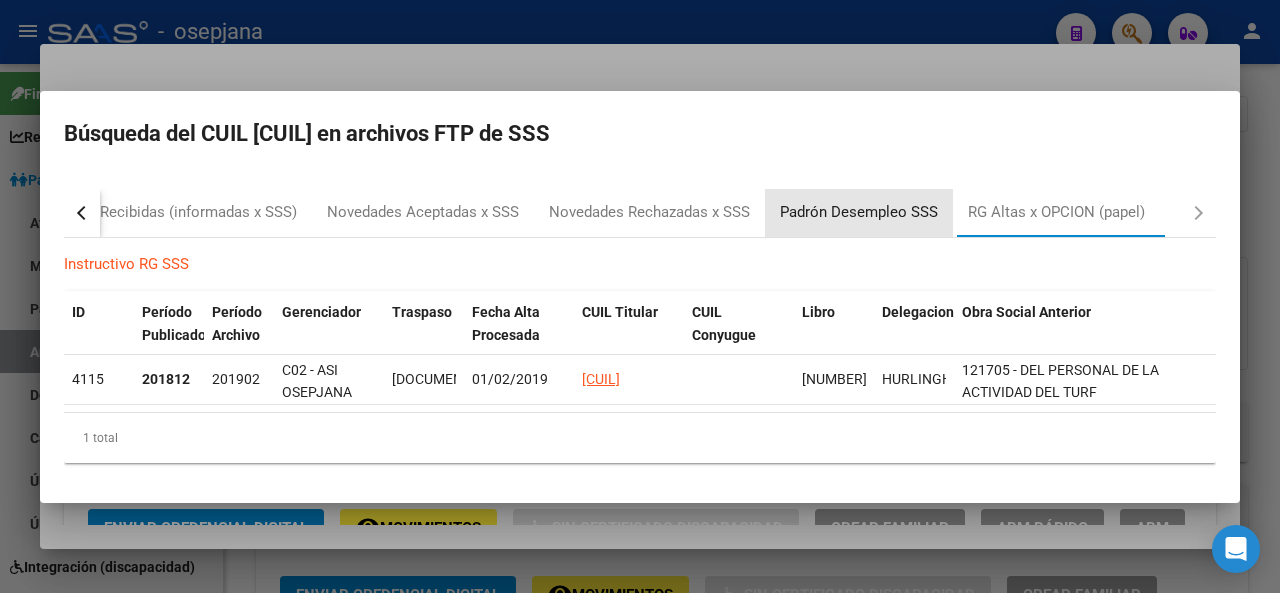 click on "Padrón Desempleo SSS" at bounding box center [859, 212] 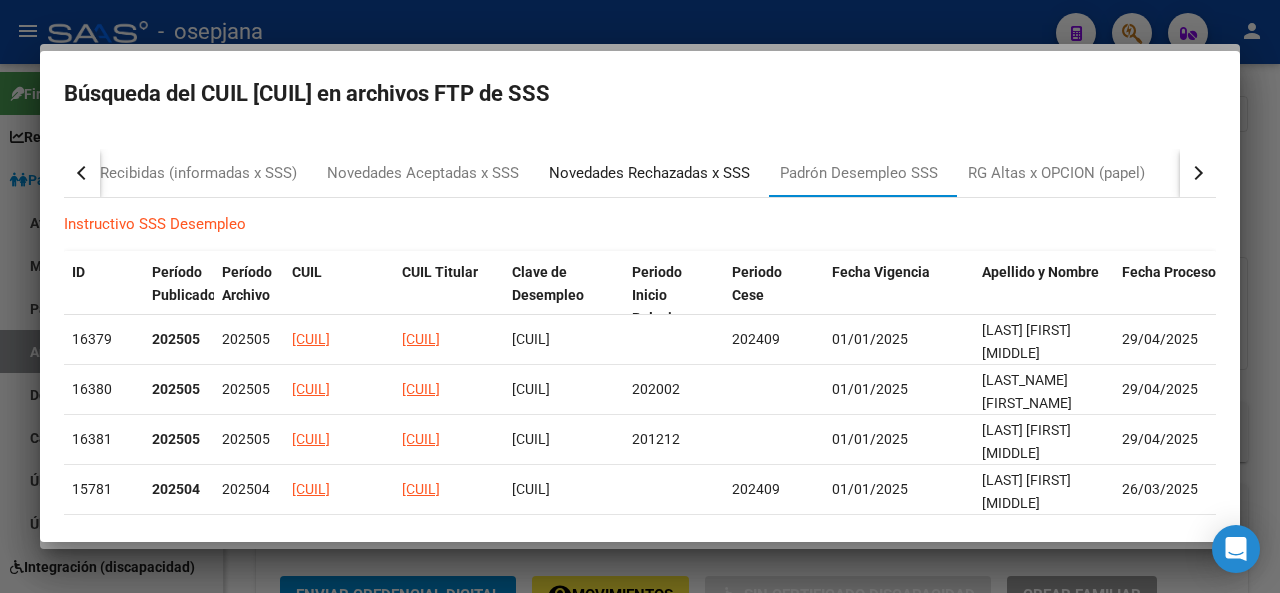 click on "Novedades Rechazadas x SSS" at bounding box center [649, 173] 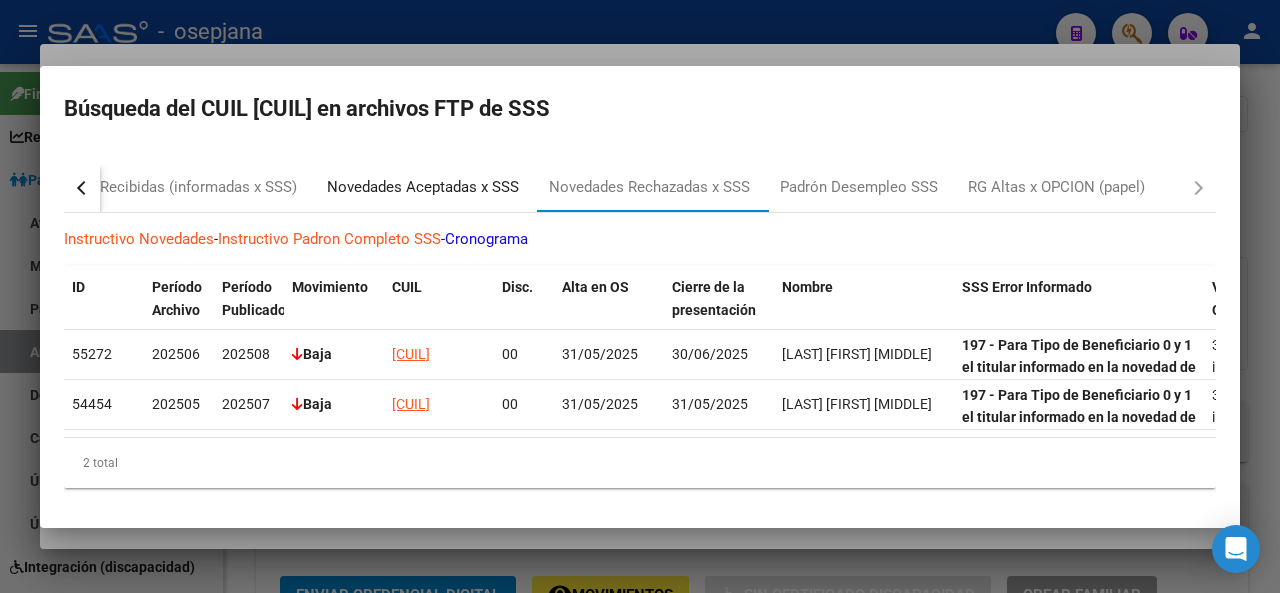 click on "Novedades Aceptadas x SSS" at bounding box center (423, 187) 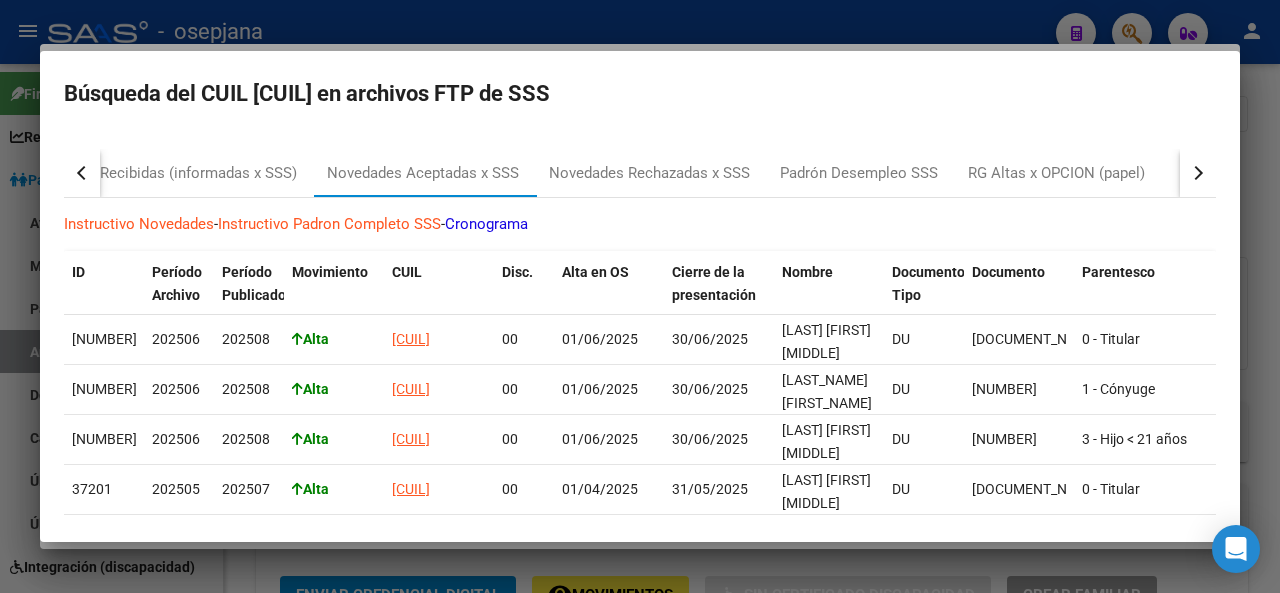 click at bounding box center [82, 173] 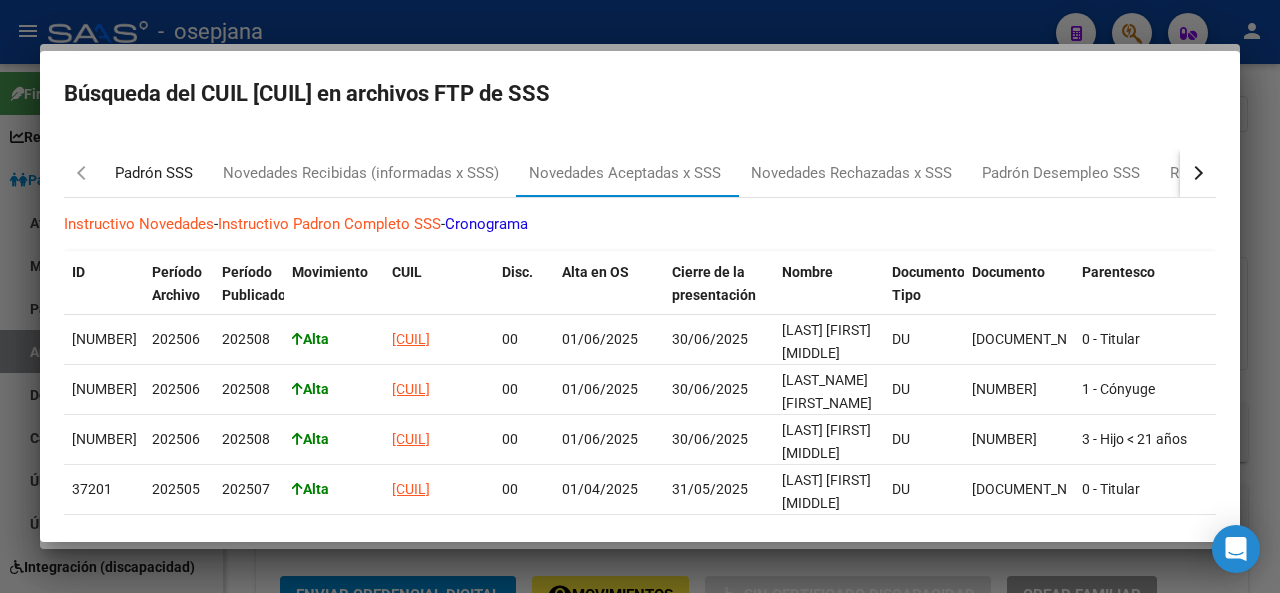 click on "Padrón SSS" at bounding box center (154, 173) 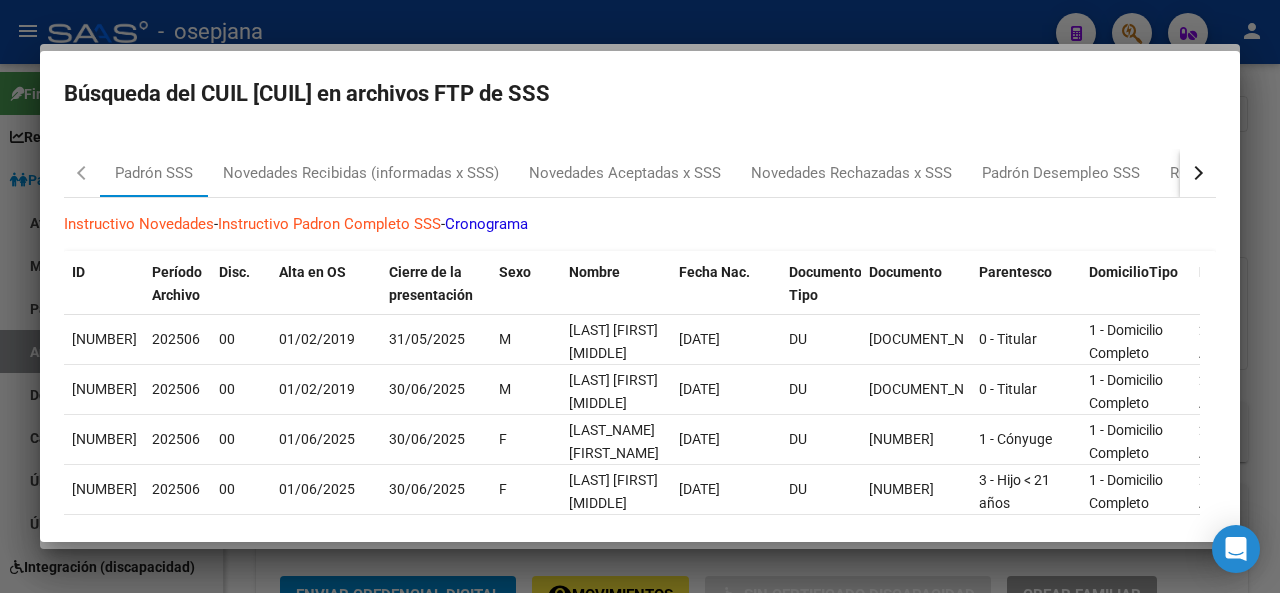 click at bounding box center [640, 296] 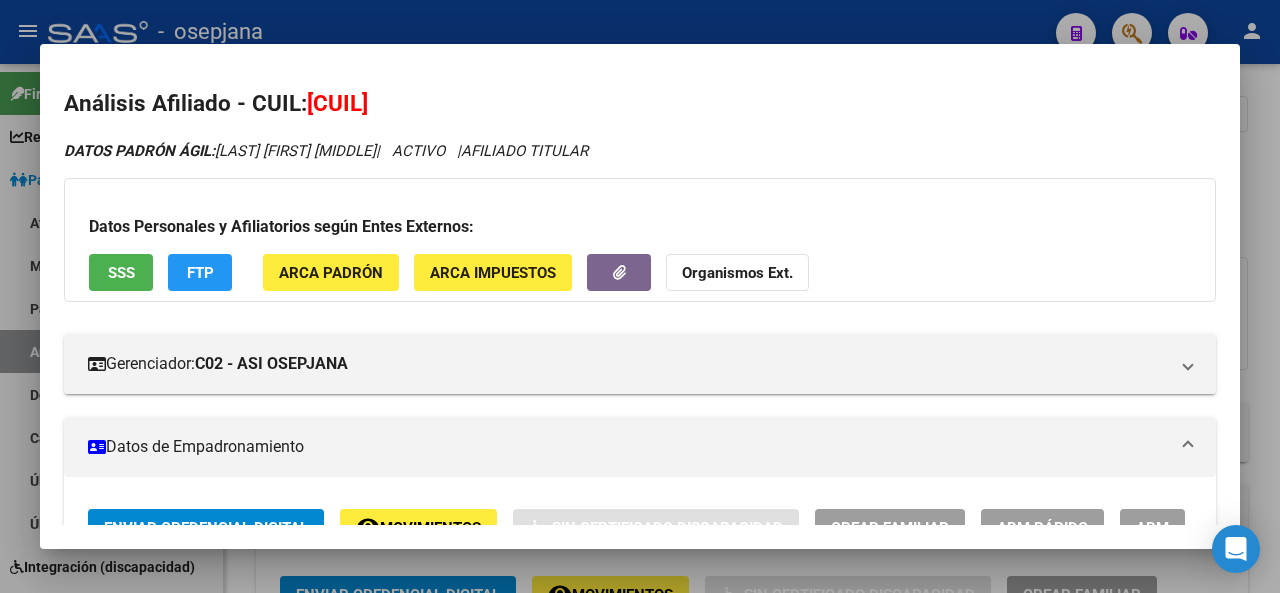 click at bounding box center [640, 296] 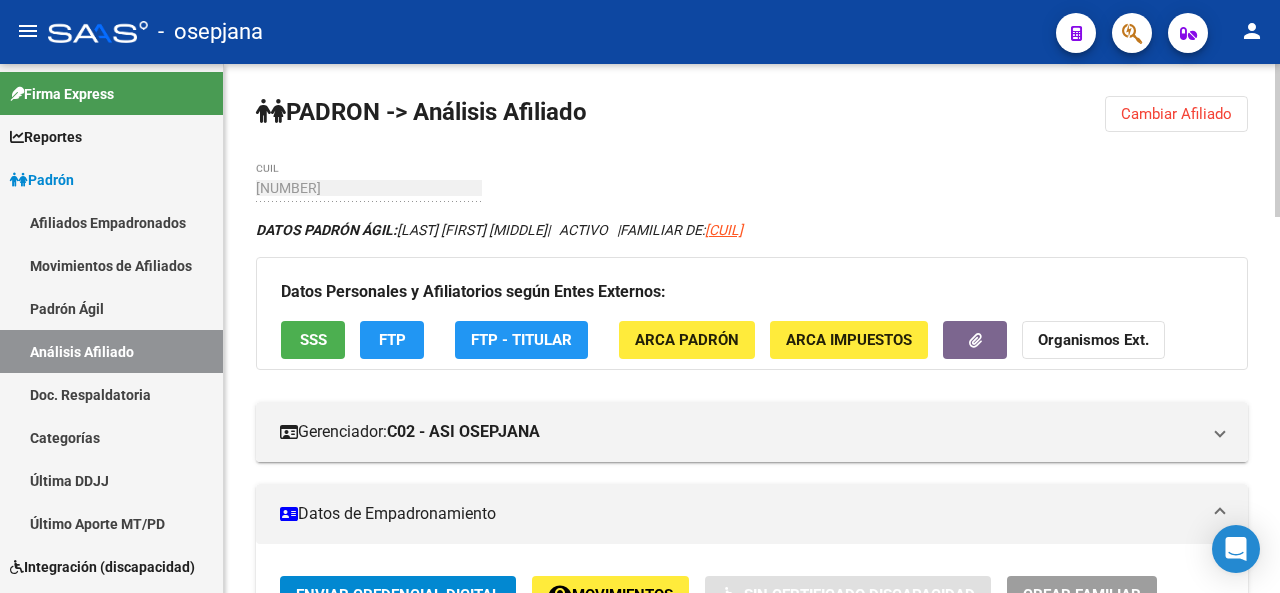 click on "Cambiar Afiliado" 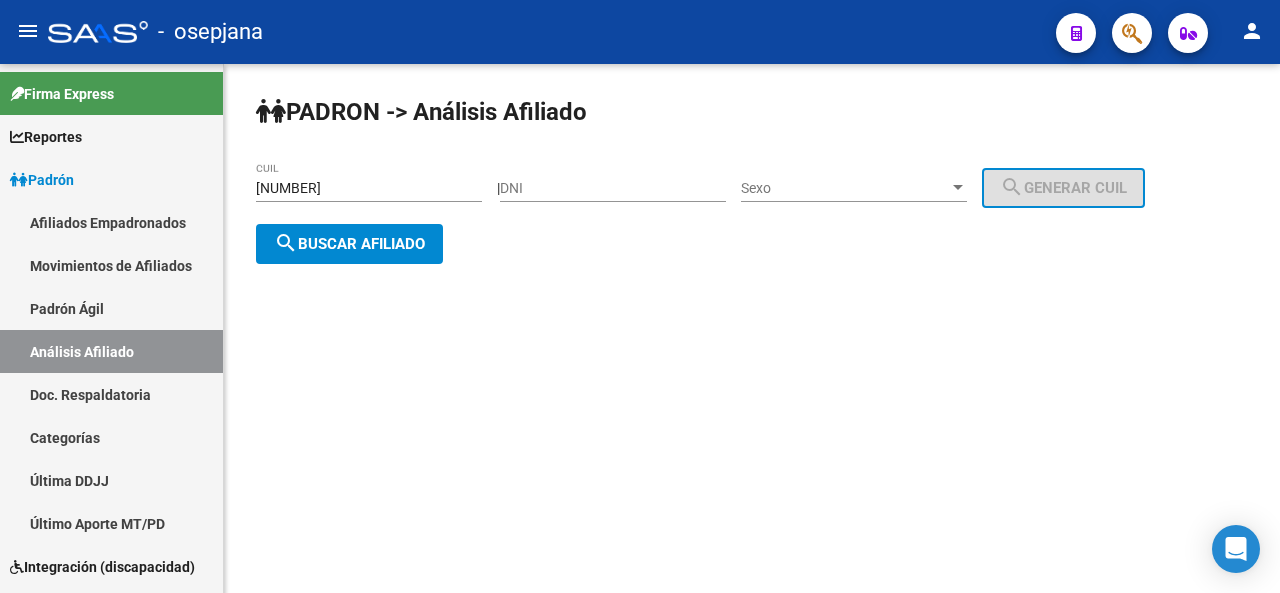 click on "27-52957100-9 CUIL" 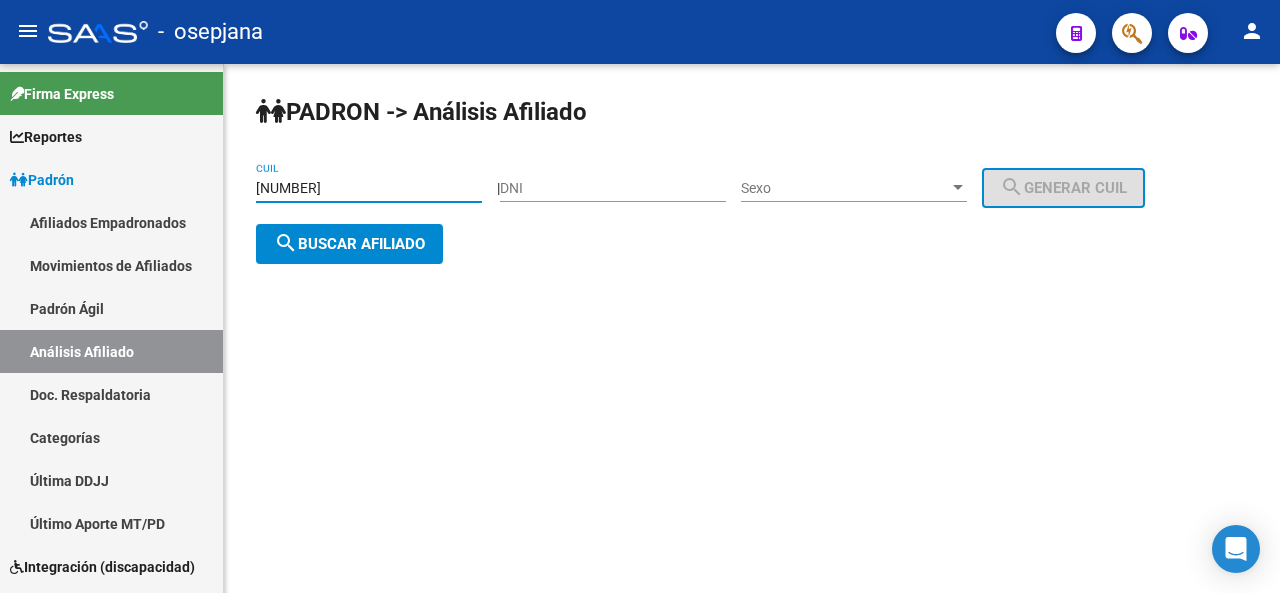 click on "27-52957100-9" at bounding box center [369, 188] 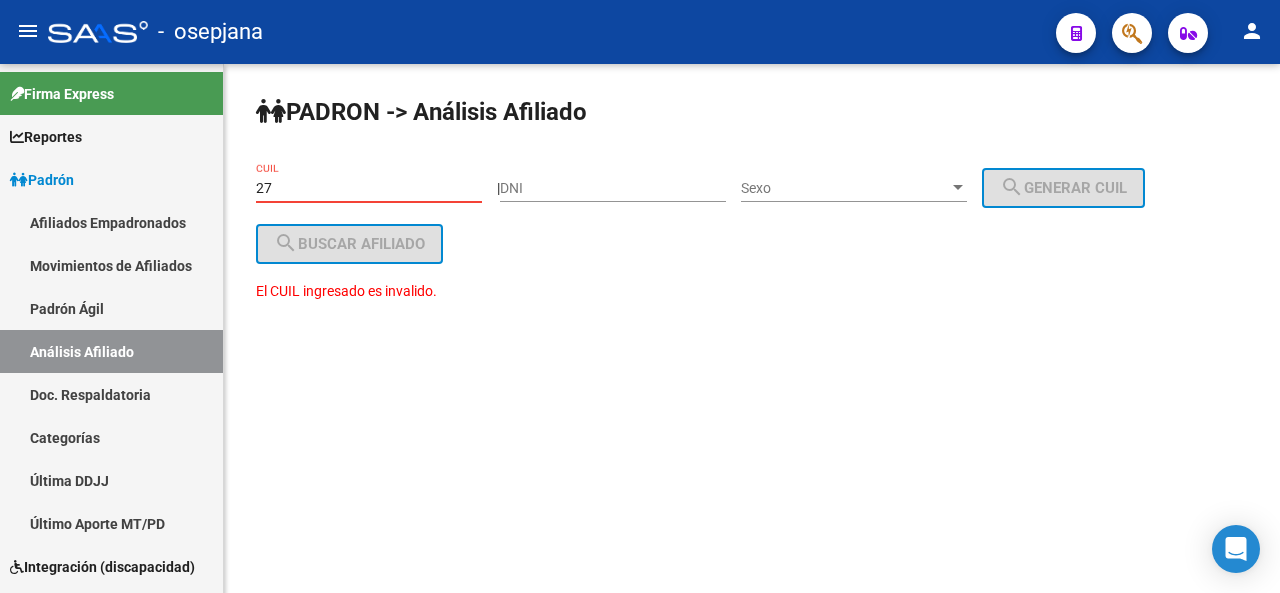 type on "2" 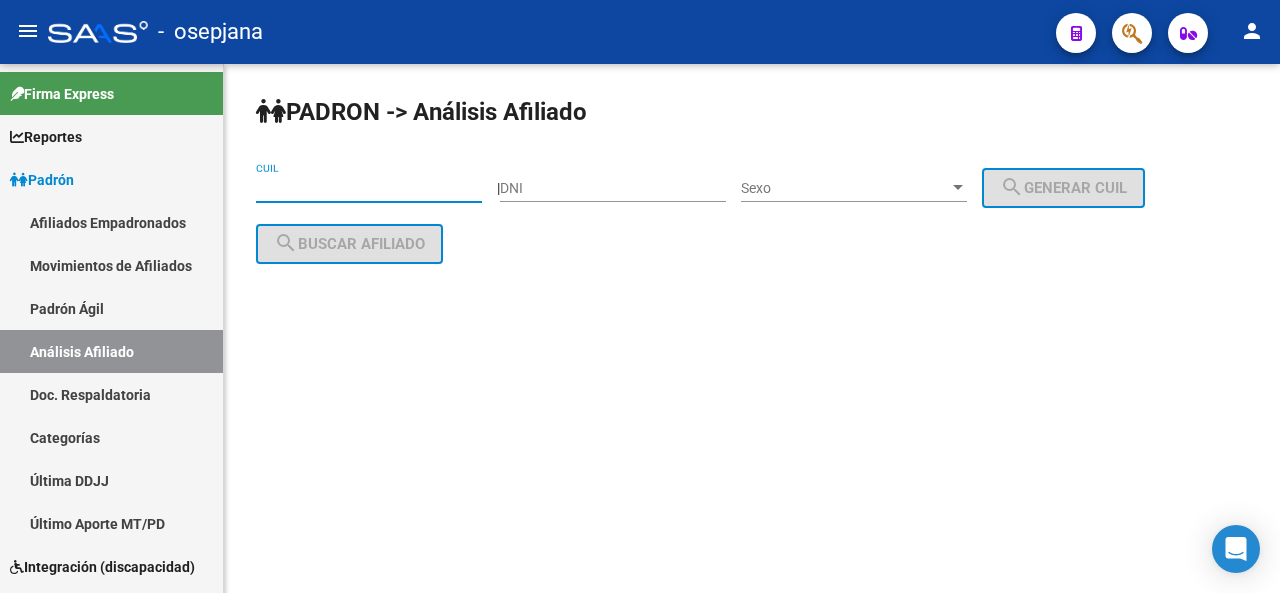 paste on "27-31526438-9" 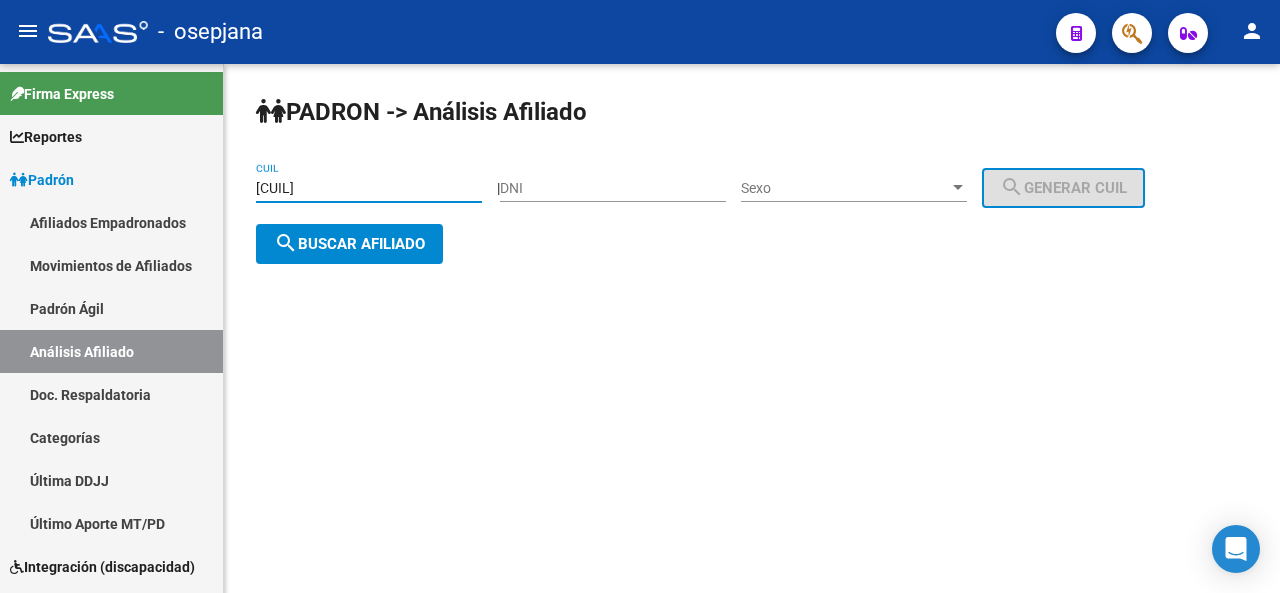 type on "27-31526438-9" 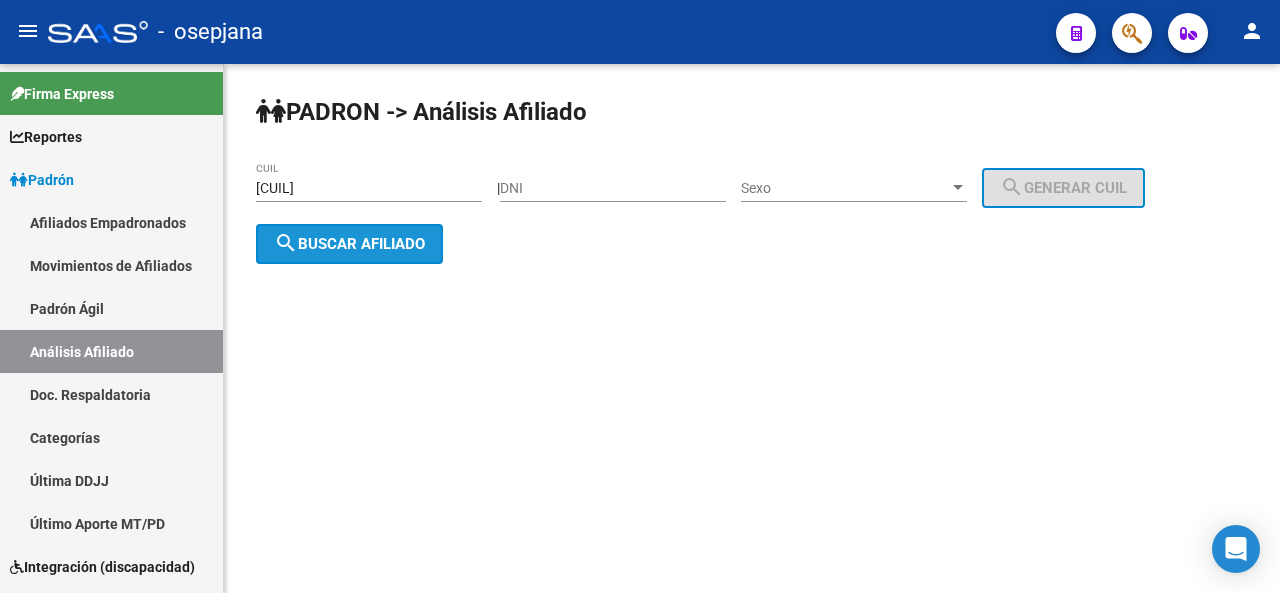 click on "search  Buscar afiliado" 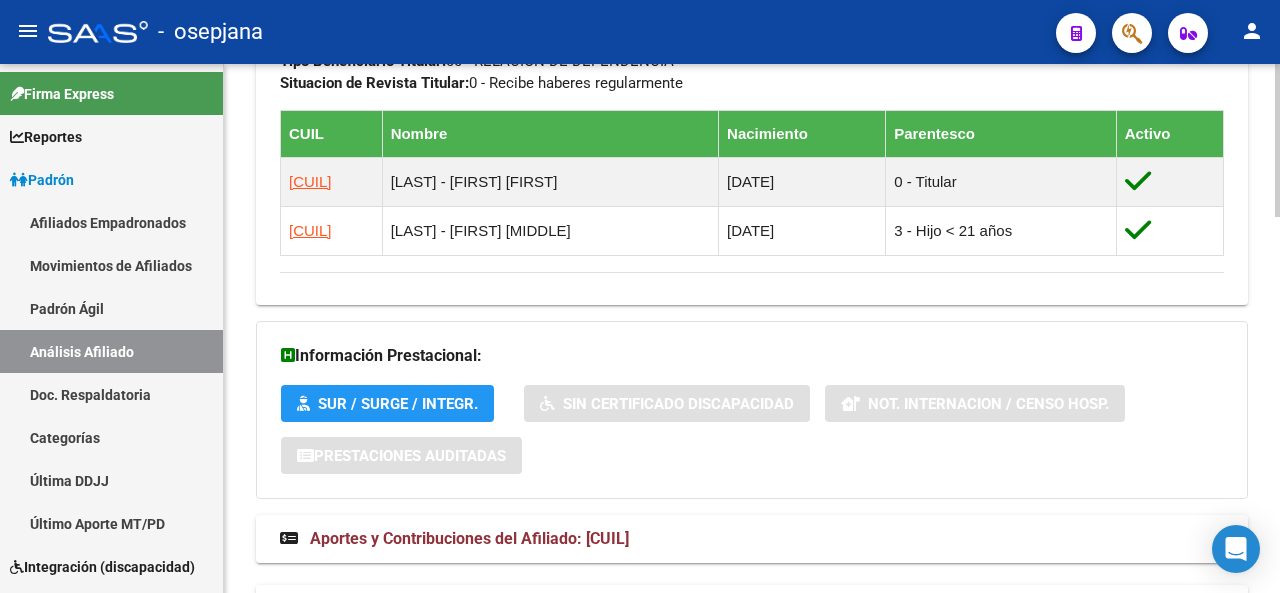 scroll, scrollTop: 1301, scrollLeft: 0, axis: vertical 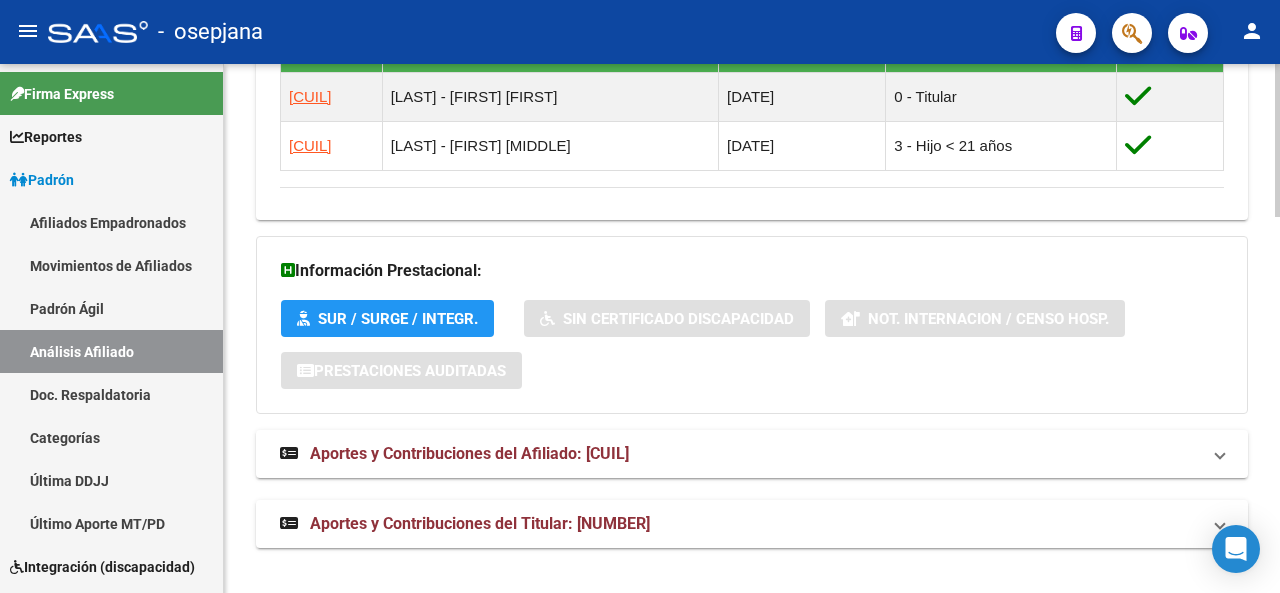 click on "PADRON -> Análisis Afiliado  Cambiar Afiliado
27-31526438-9 CUIL DATOS PADRÓN ÁGIL:  GORBARAN MARIA ESTHER     |   ACTIVO   |     FAMILIAR DE:  20290092001 Datos Personales y Afiliatorios según Entes Externos: SSS FTP  FTP - Titular ARCA Padrón ARCA Impuestos Organismos Ext.    Gerenciador:      C02 - ASI OSEPJANA Atención telefónica: Atención emergencias: Otros Datos Útiles:    Datos de Empadronamiento  Enviar Credencial Digital remove_red_eye Movimientos    Sin Certificado Discapacidad Crear Familiar ABM Rápido ABM Etiquetas: Estado: ACTIVO Última Alta Formal:  01/06/2025 Ultimo Tipo Movimiento Alta:  ALTA por REINGRESO Ultimo Tipo Movimiento Baja:  DESPIDO Comentario ADMIN:  Migración Padrón Completo SSS el 2022-12-29 09:04:09 DATOS DEL AFILIADO Apellido:  MARIA ESTHER GORBARAN CUIL:  27315264389 Documento:  DU - DOCUMENTO UNICO 31526438  Nacionalidad:  ARGENTINA Parentesco:  1 - Cónyuge Estado Civil:  Casado Discapacitado:    NO (00) Sexo:  F Nacimiento:  24/05/1985 Edad:  40" 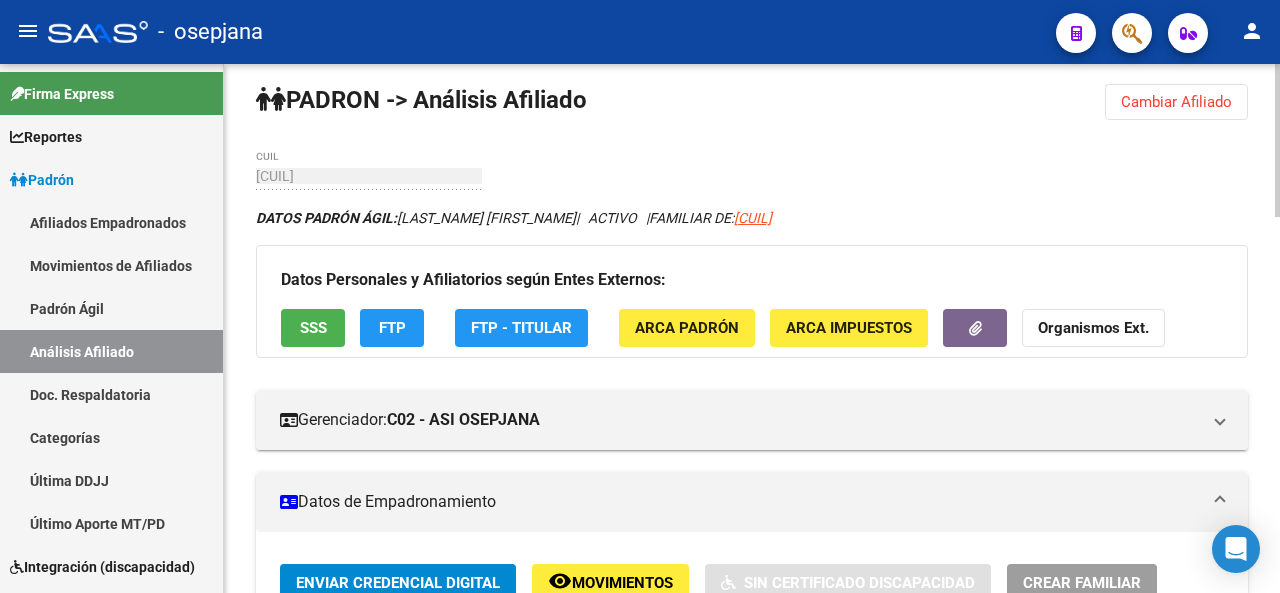 click 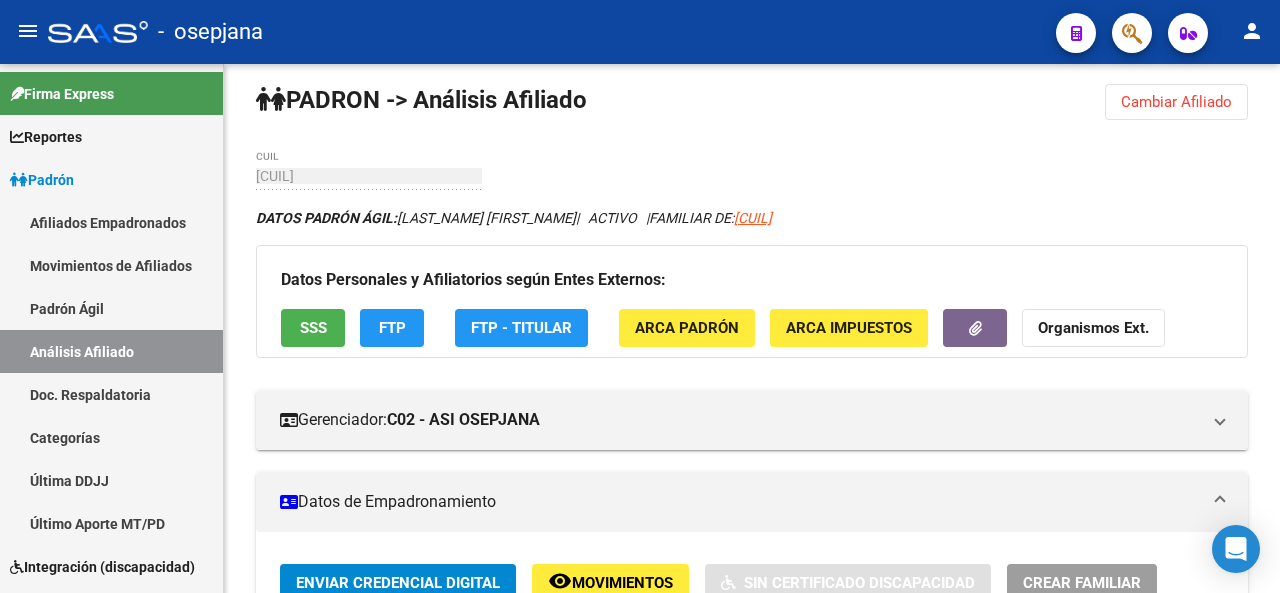 scroll, scrollTop: 10, scrollLeft: 0, axis: vertical 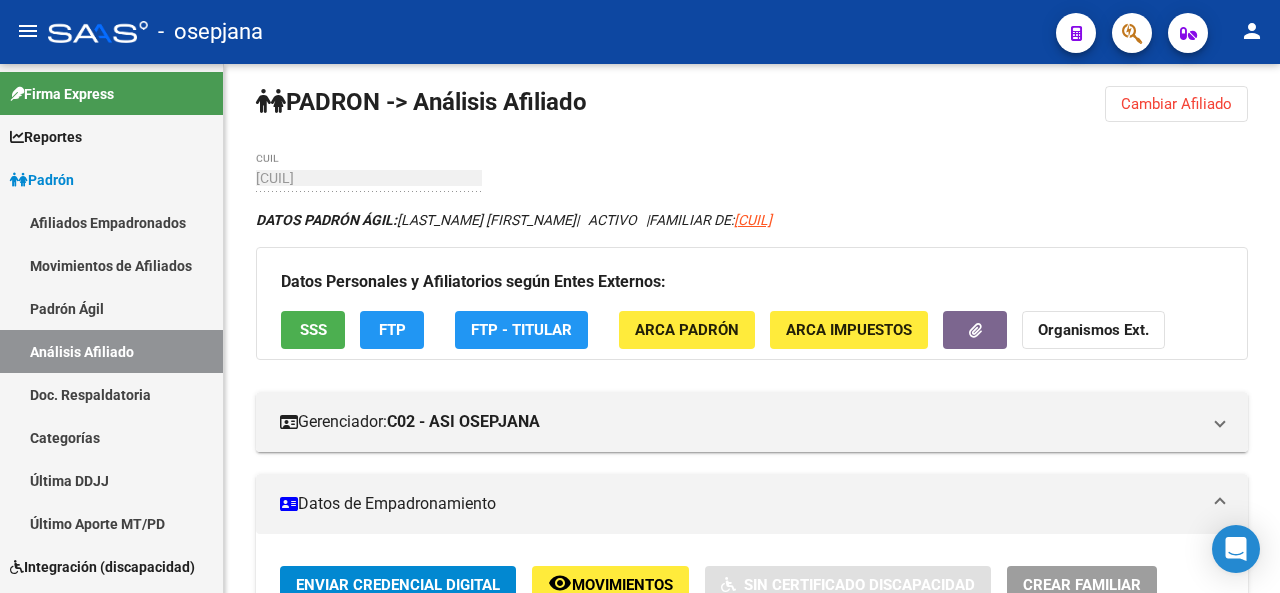 click on "SSS" 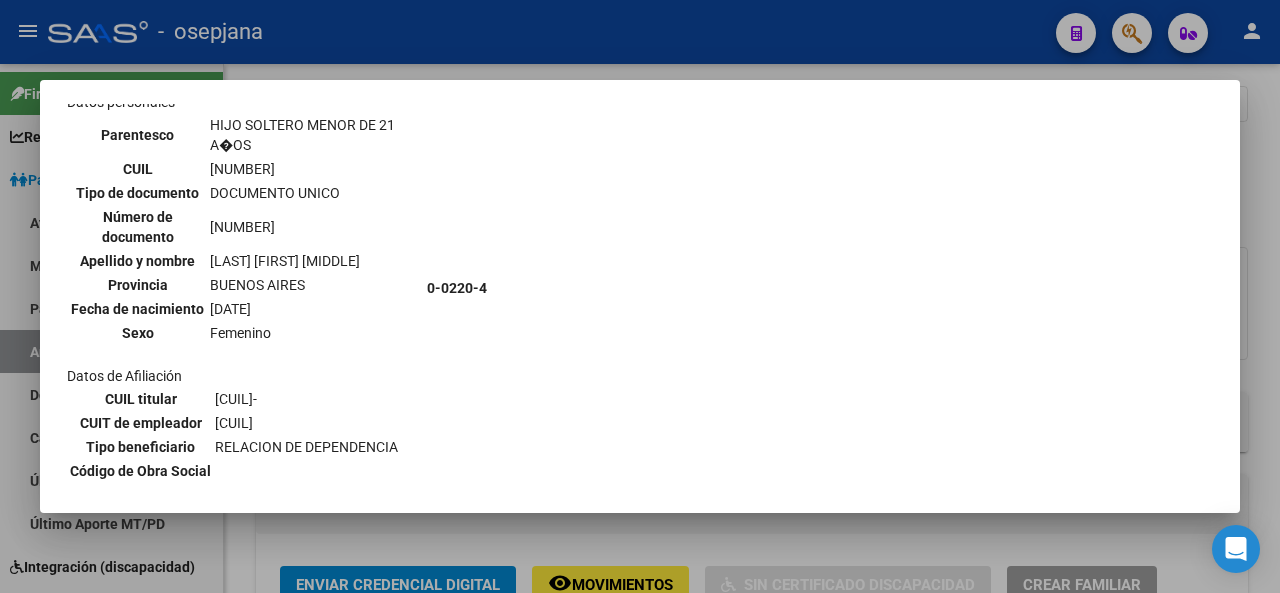scroll, scrollTop: 2073, scrollLeft: 0, axis: vertical 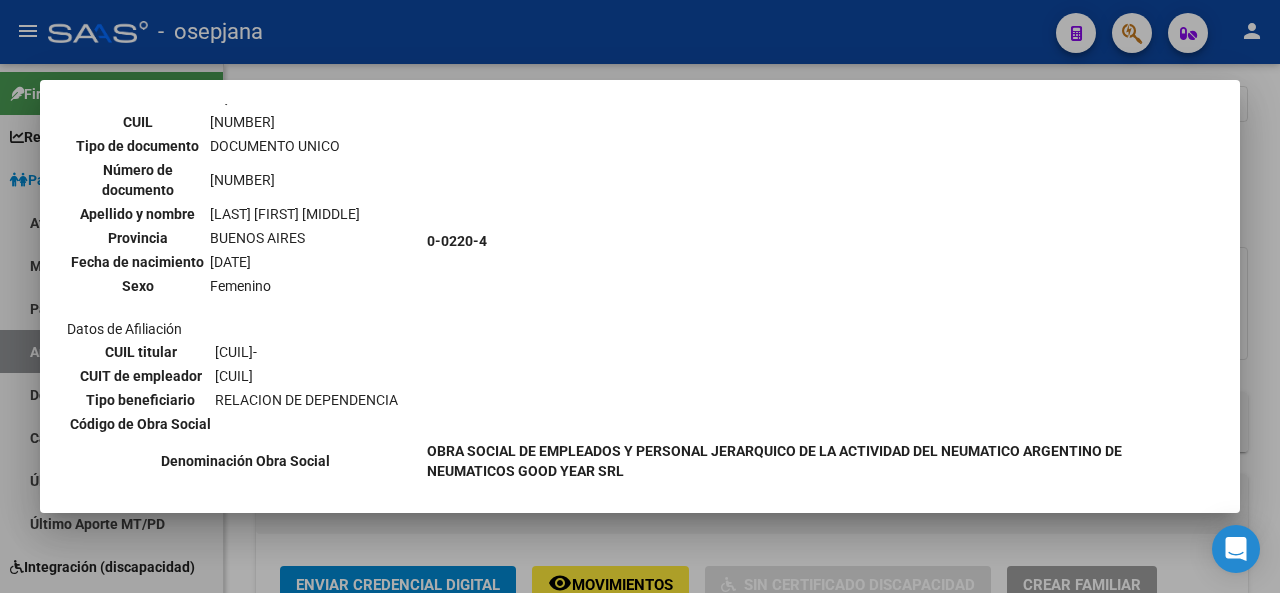 click at bounding box center (640, 296) 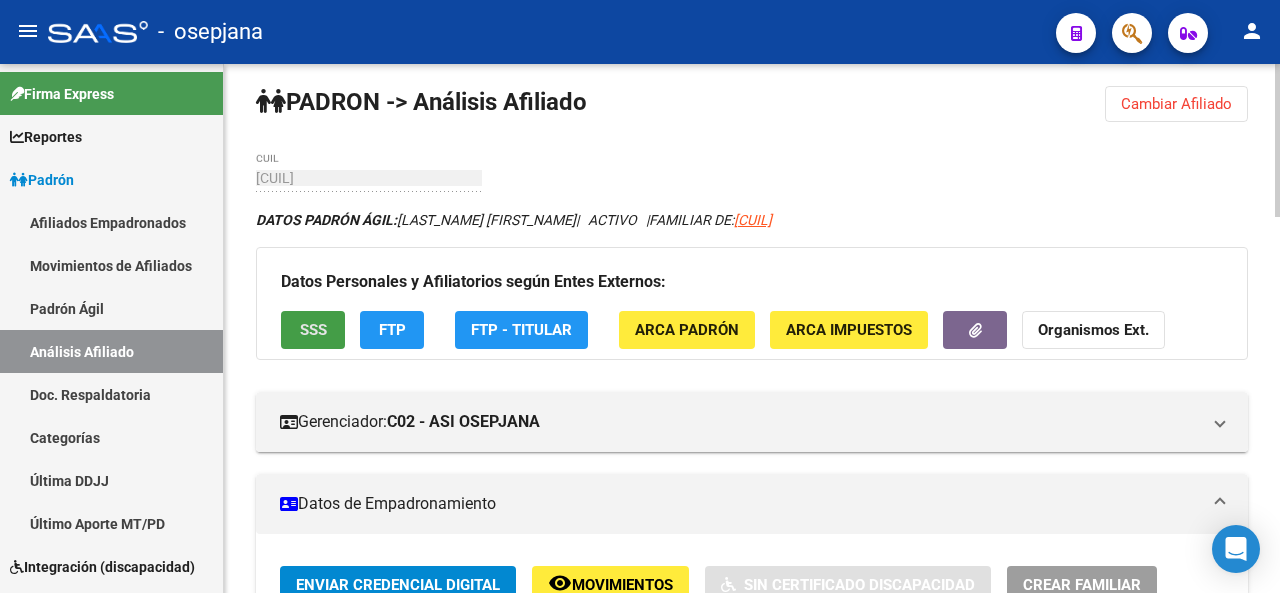click on "SSS" 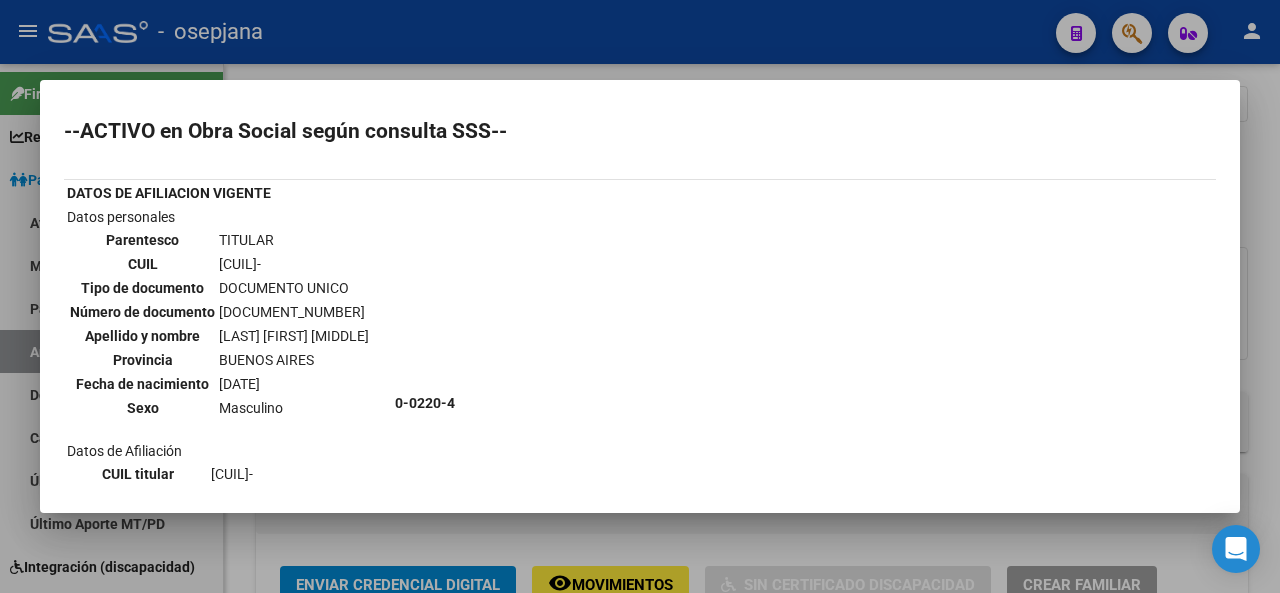 click at bounding box center [640, 296] 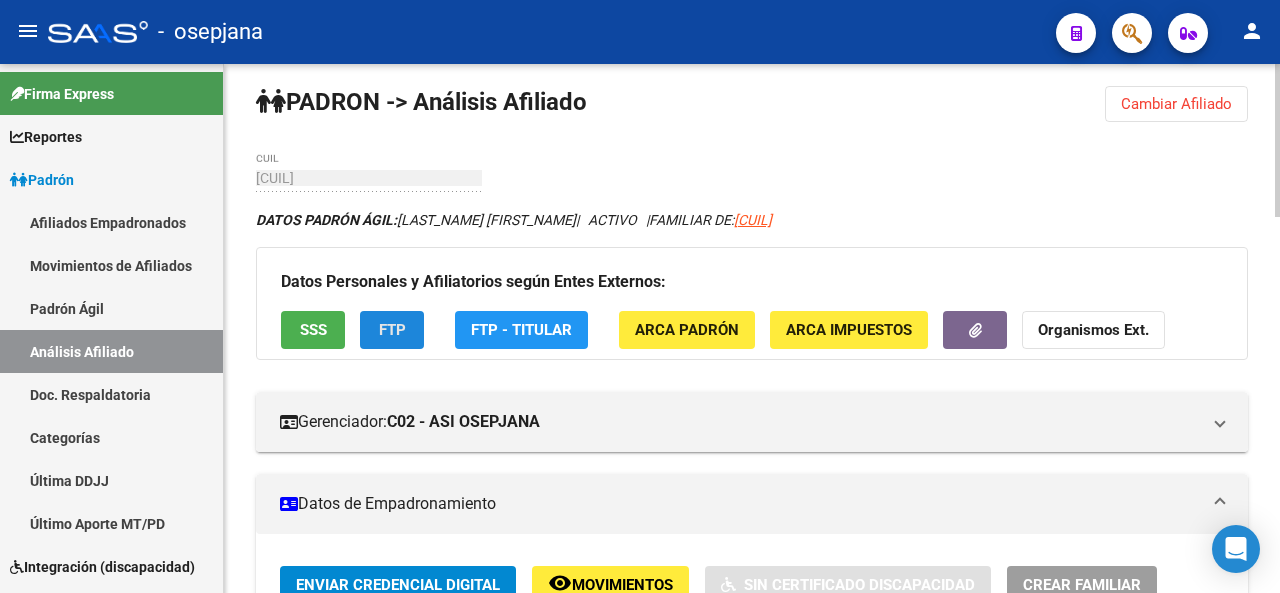 click on "FTP" 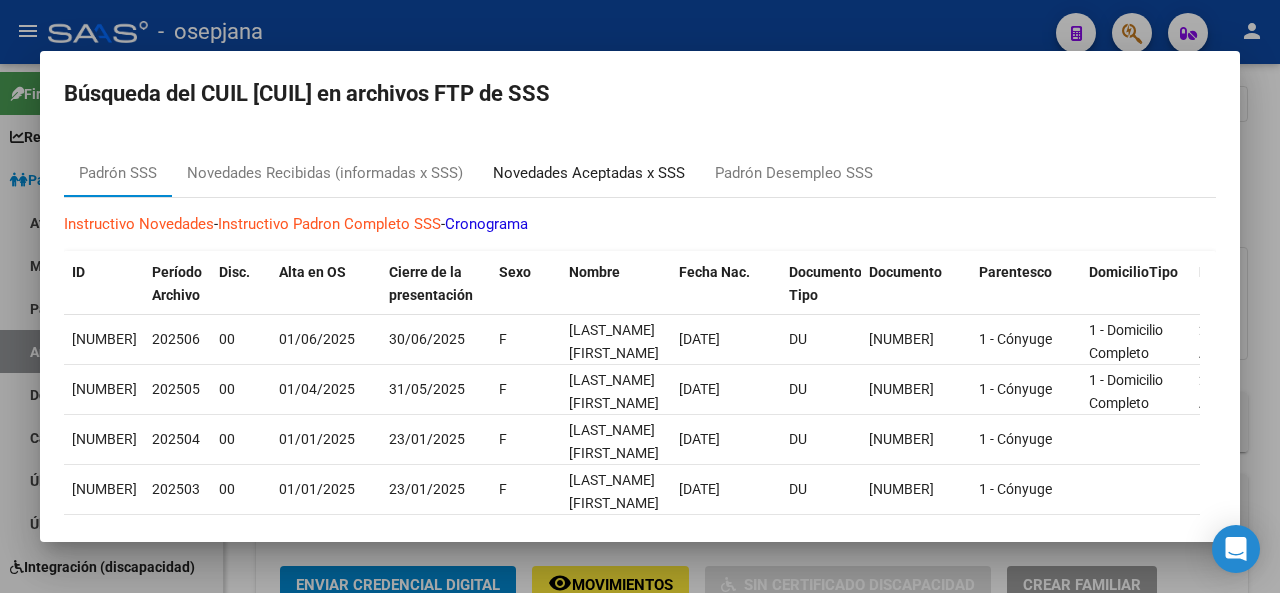 click on "Novedades Aceptadas x SSS" at bounding box center (589, 173) 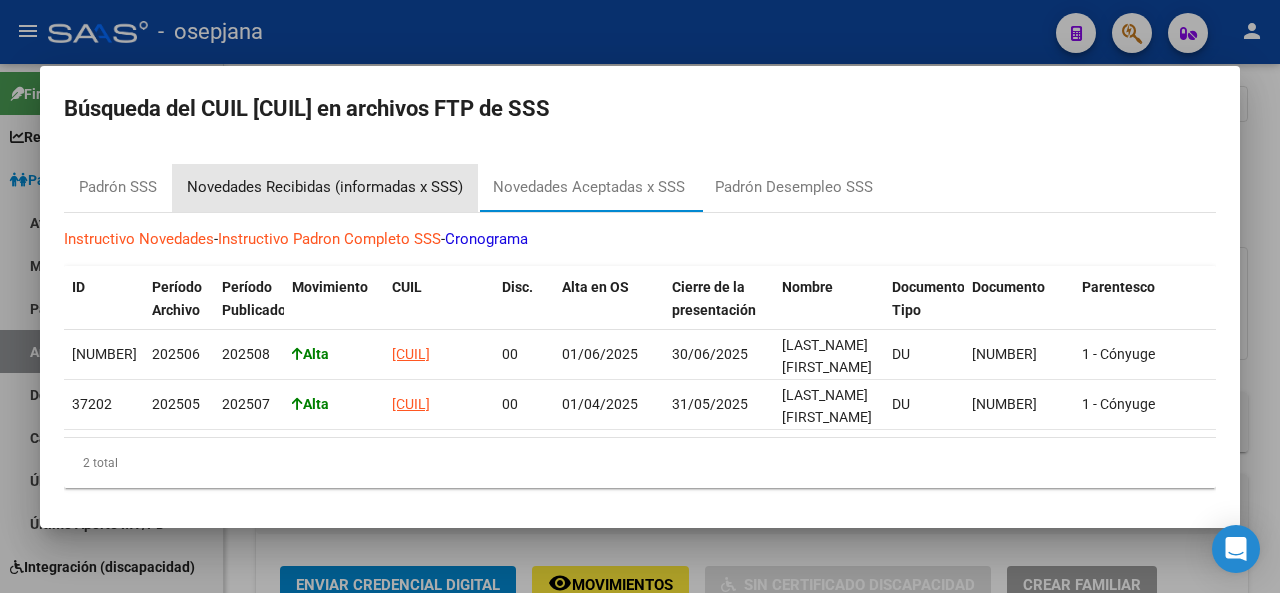 click on "Novedades Recibidas (informadas x SSS)" at bounding box center (325, 187) 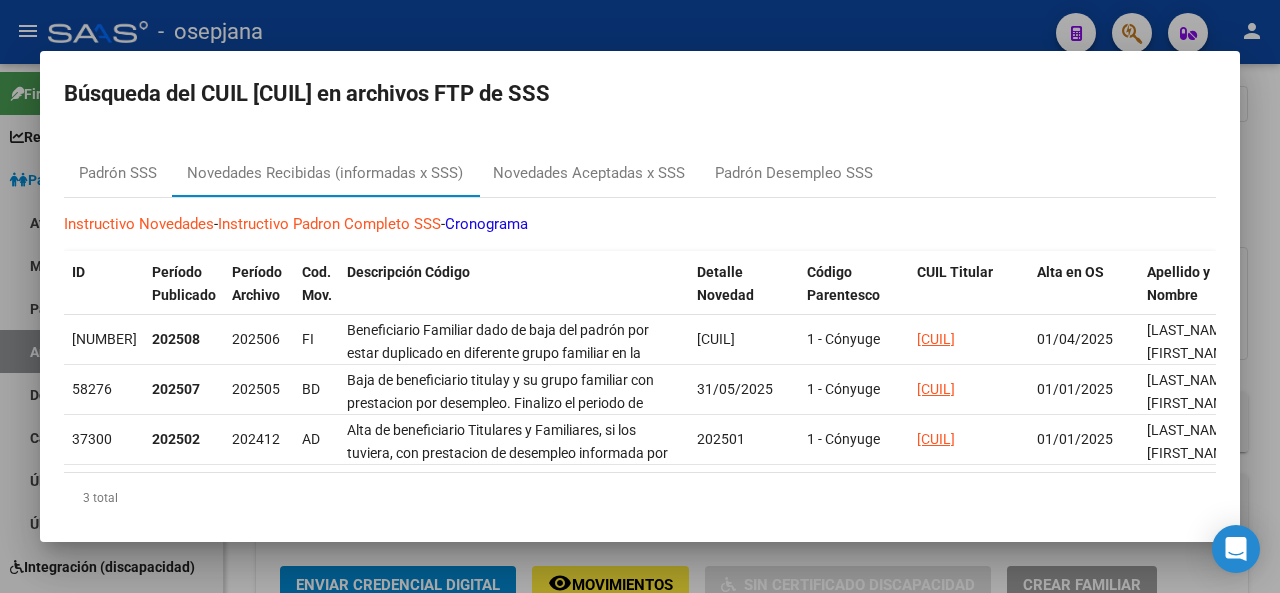 click at bounding box center [640, 296] 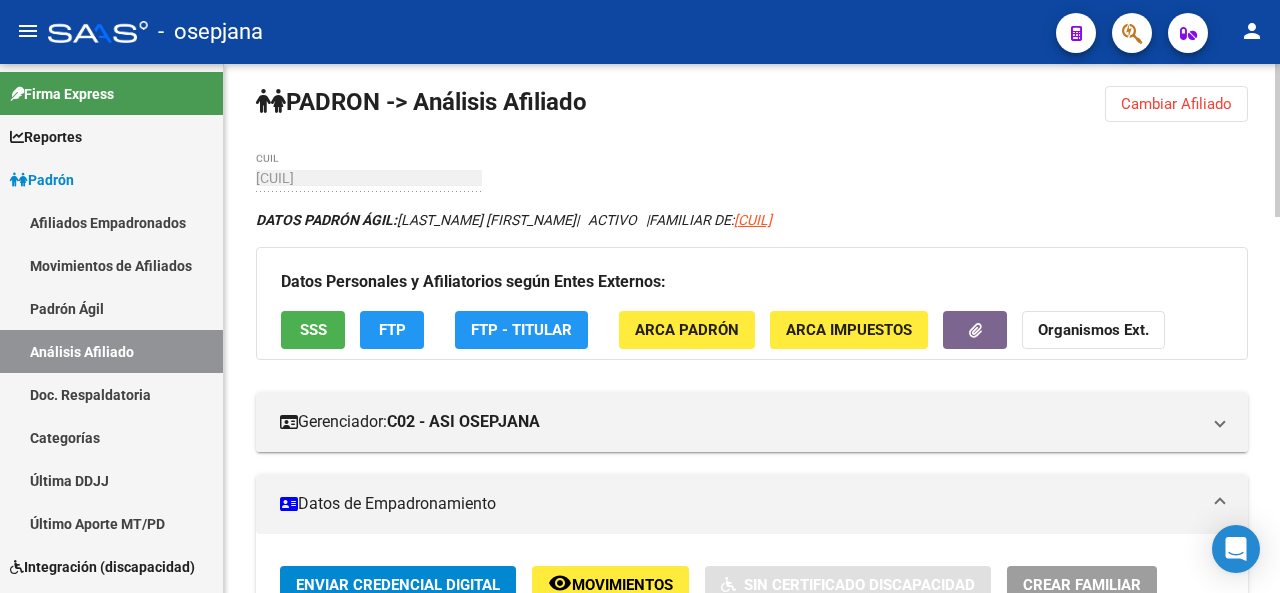 click on "Cambiar Afiliado" 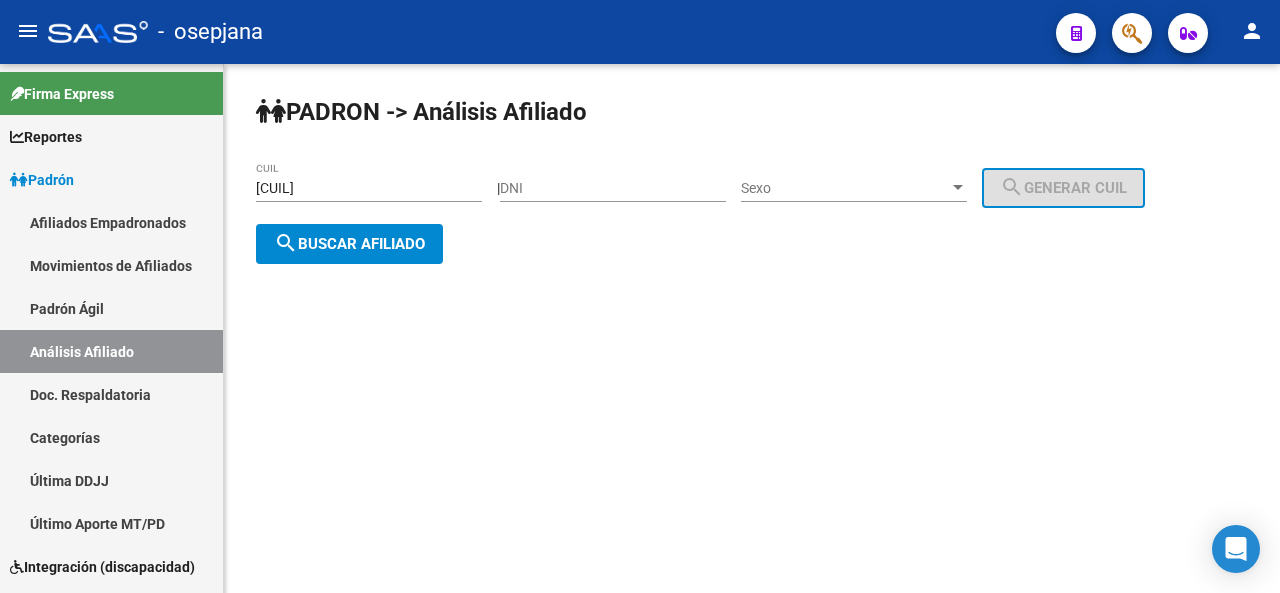 scroll, scrollTop: 0, scrollLeft: 0, axis: both 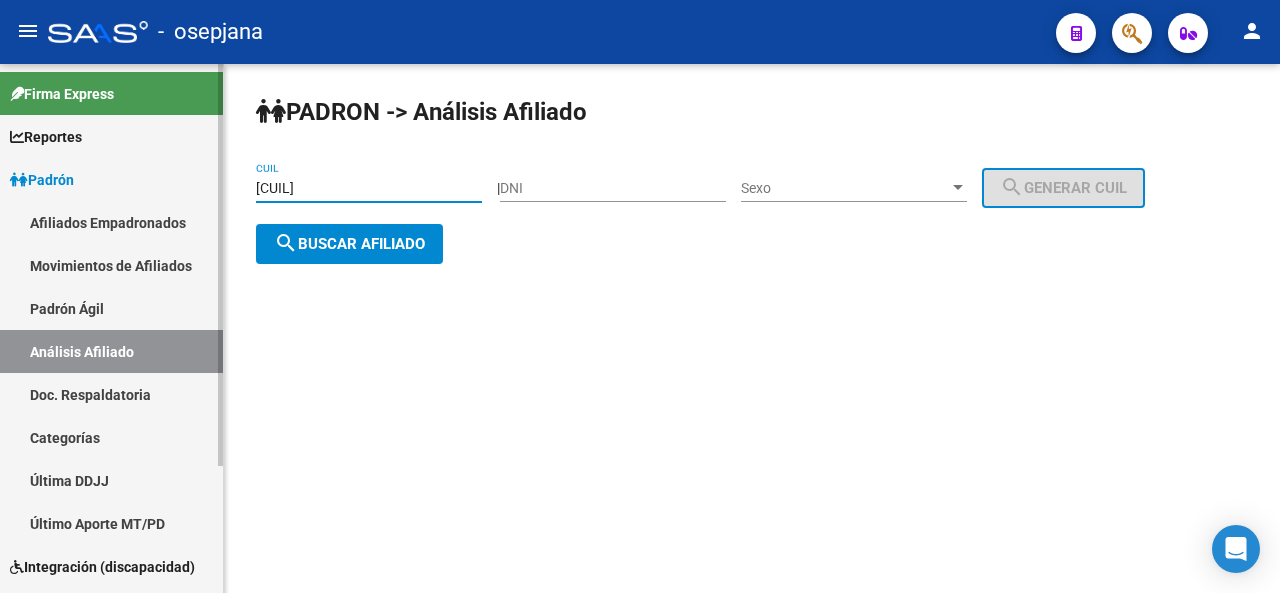 drag, startPoint x: 402, startPoint y: 186, endPoint x: 666, endPoint y: 179, distance: 264.09277 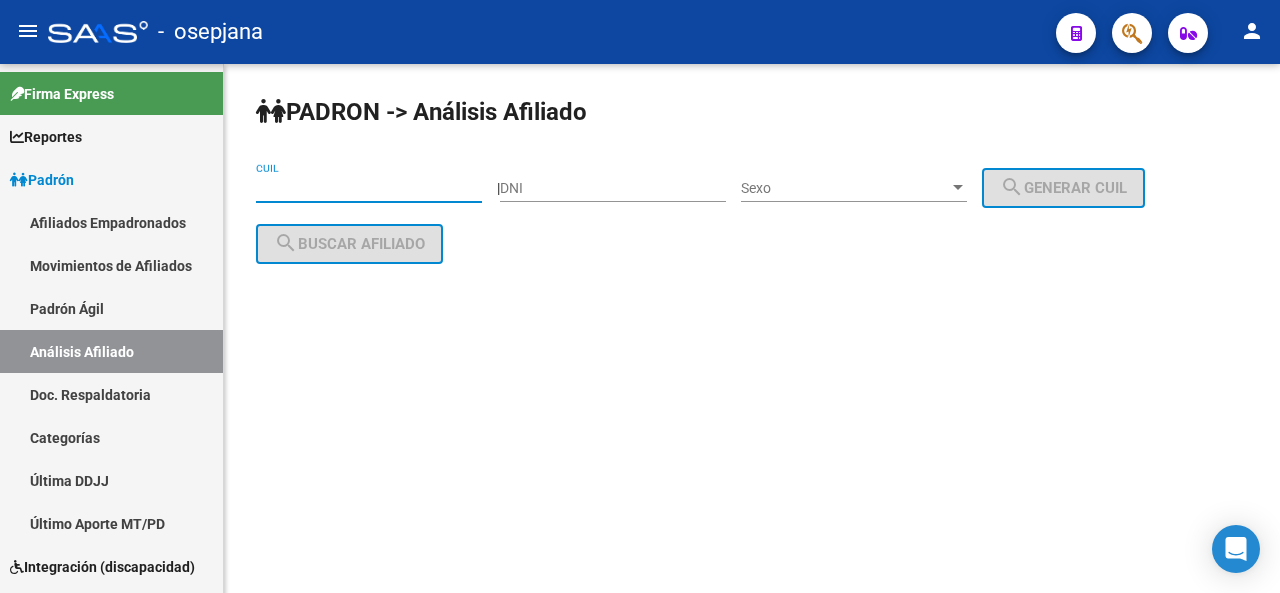 paste on "27-44144648-4" 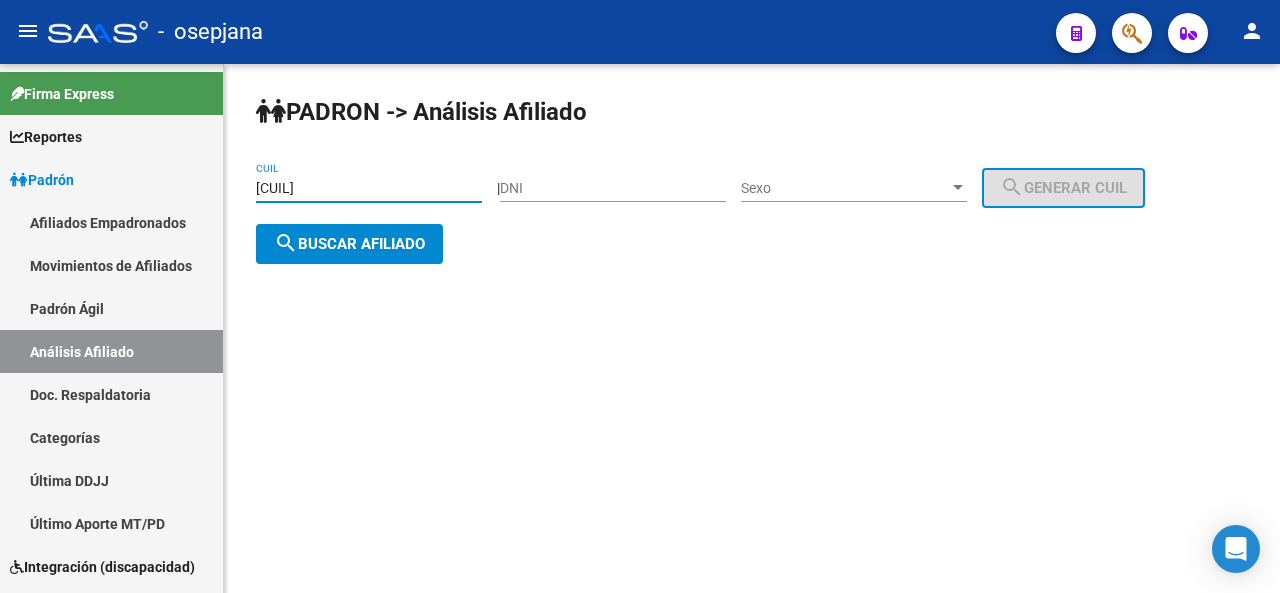 click on "search  Buscar afiliado" 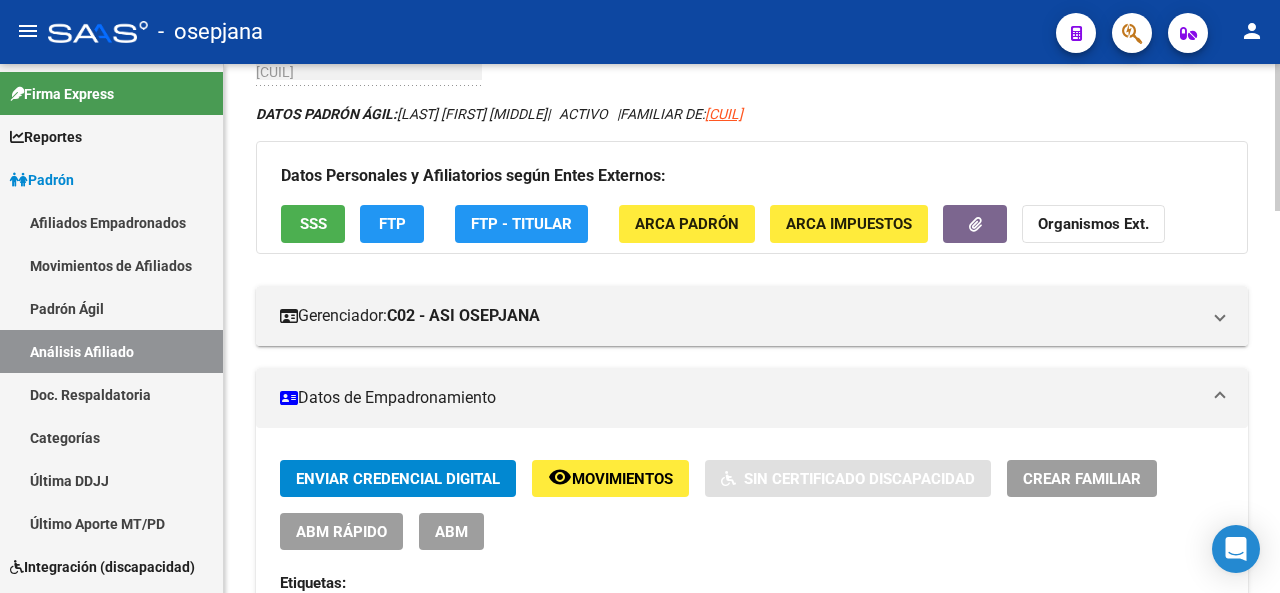 scroll, scrollTop: 68, scrollLeft: 0, axis: vertical 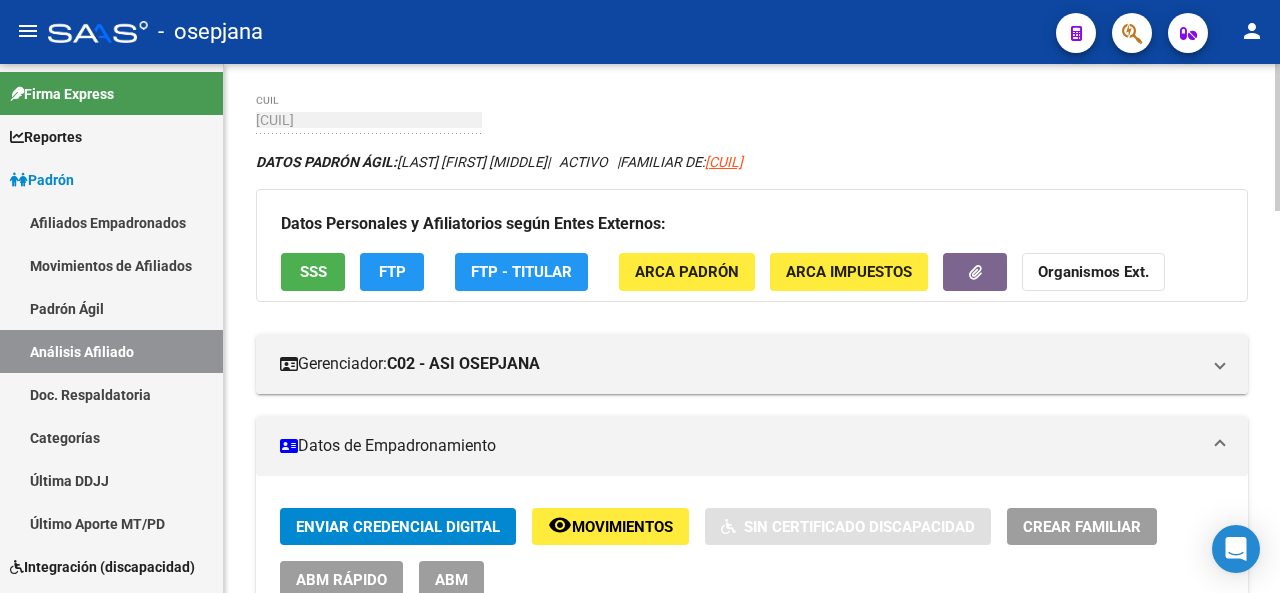 click 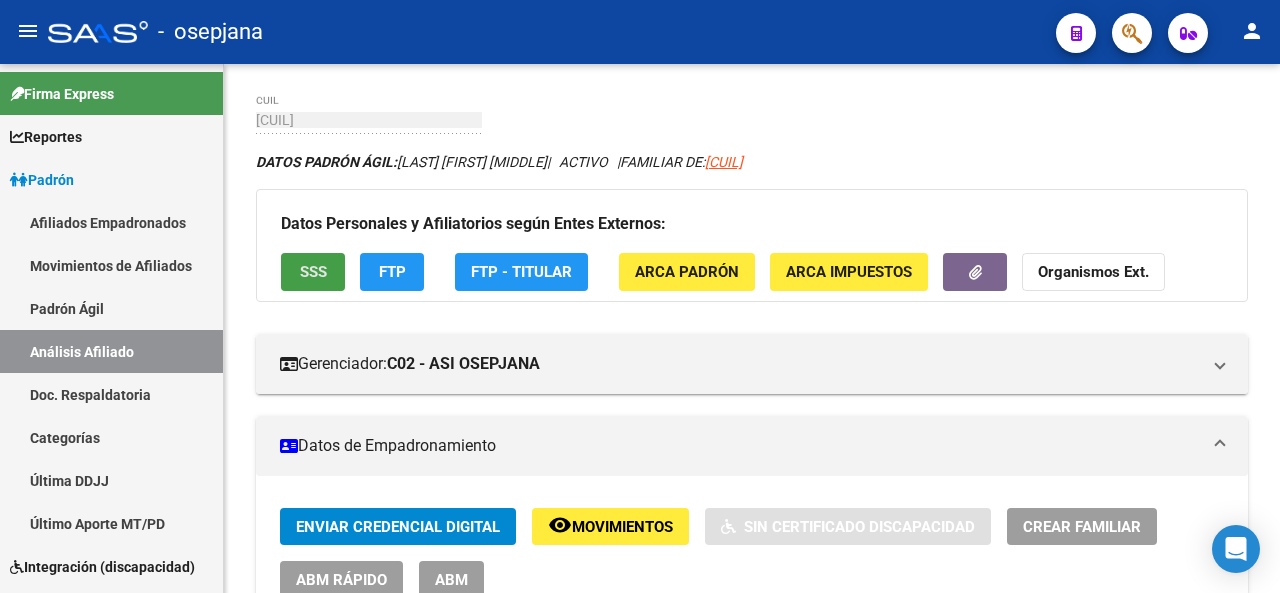 click on "SSS" 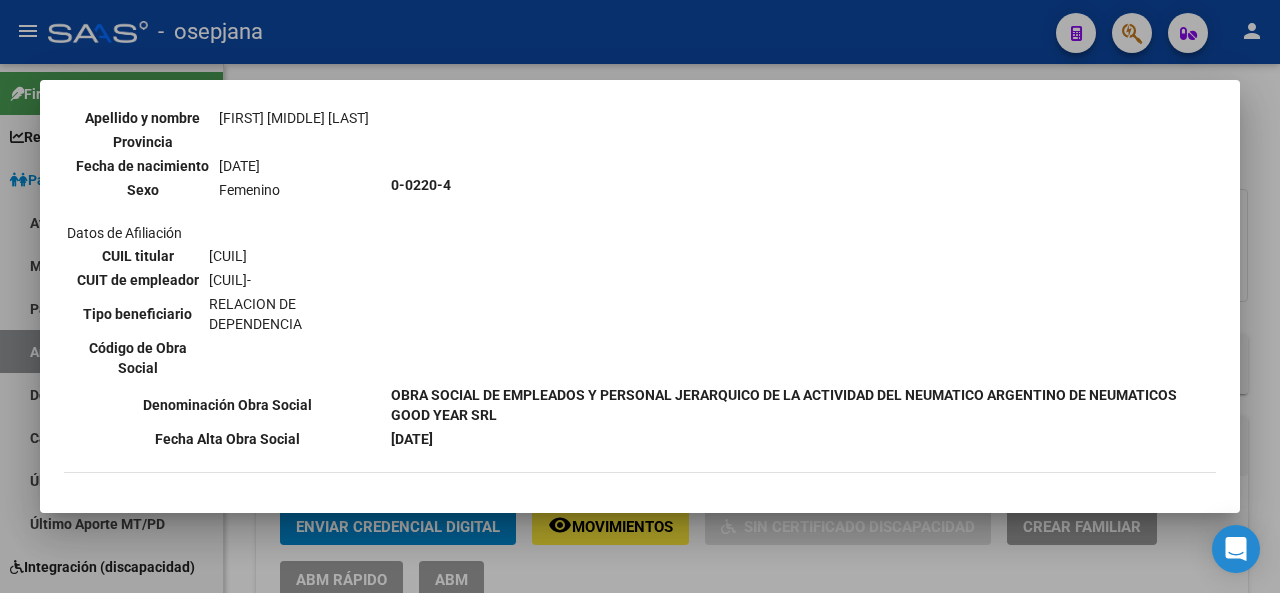 scroll, scrollTop: 890, scrollLeft: 0, axis: vertical 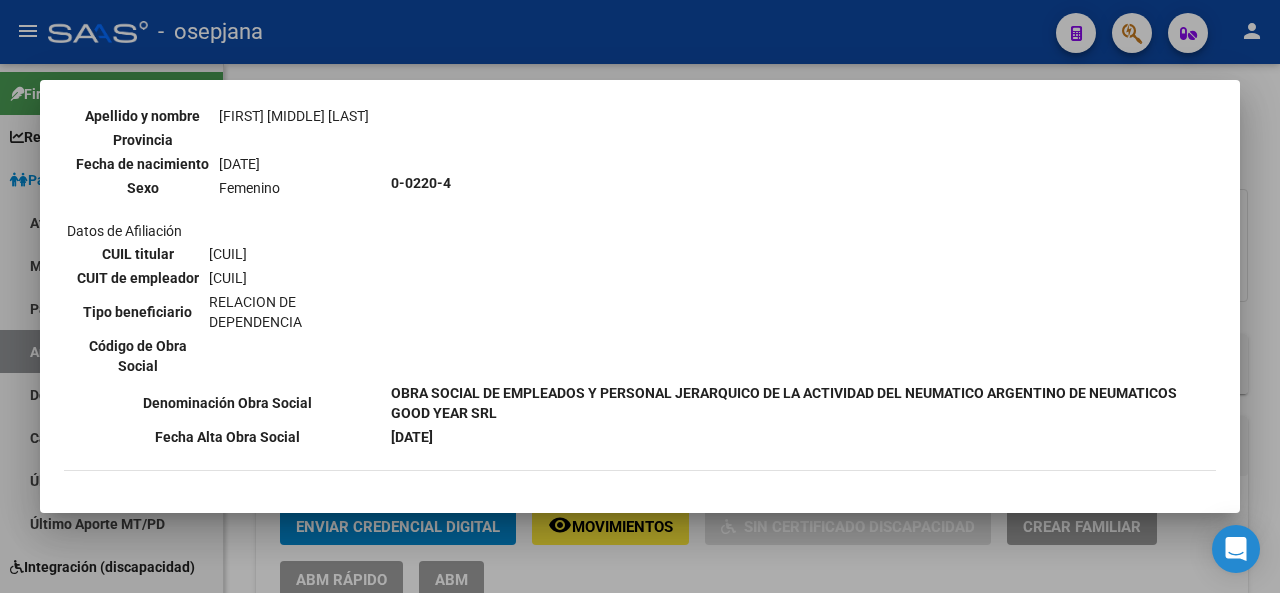 click at bounding box center (640, 296) 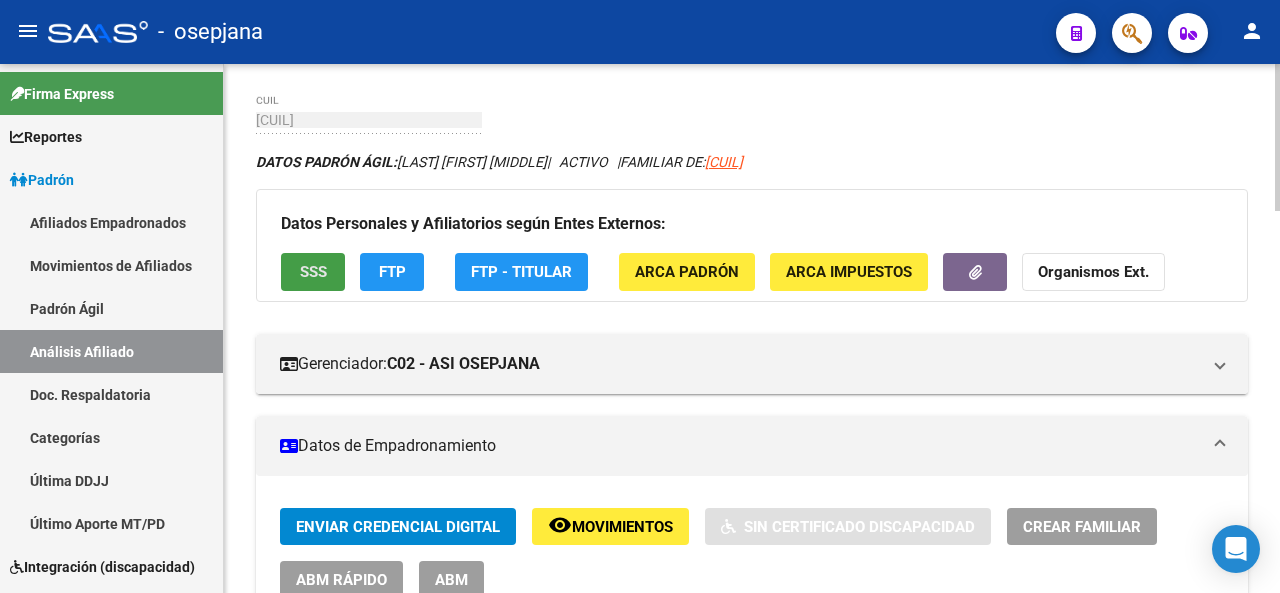 click on "SSS" 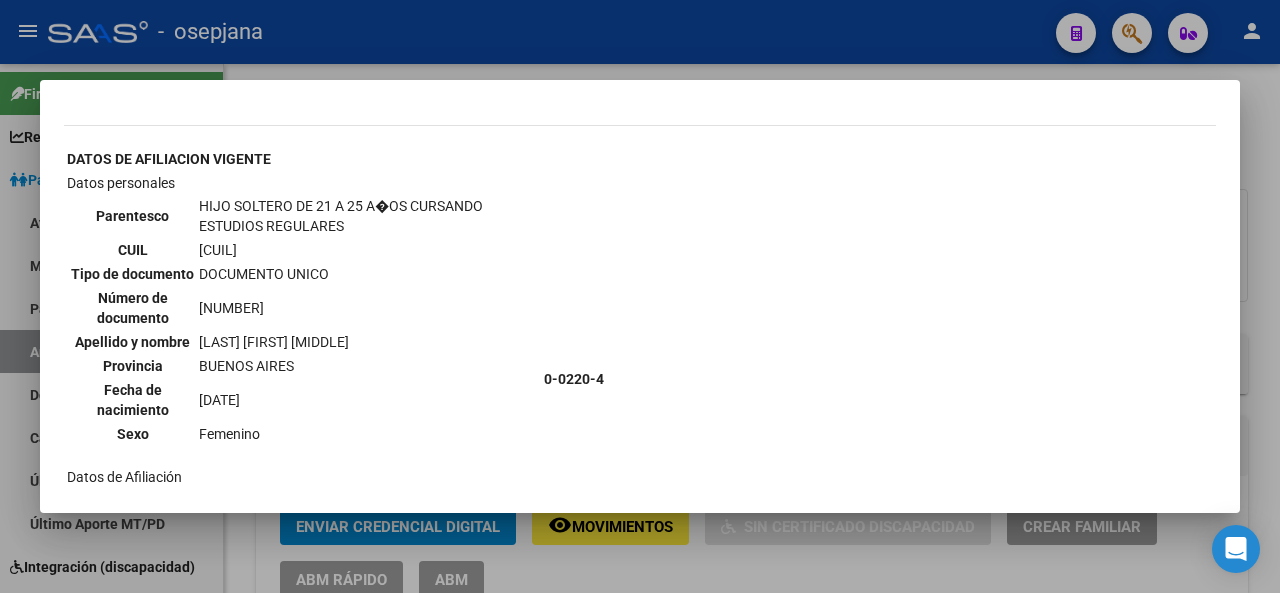 scroll, scrollTop: 2943, scrollLeft: 0, axis: vertical 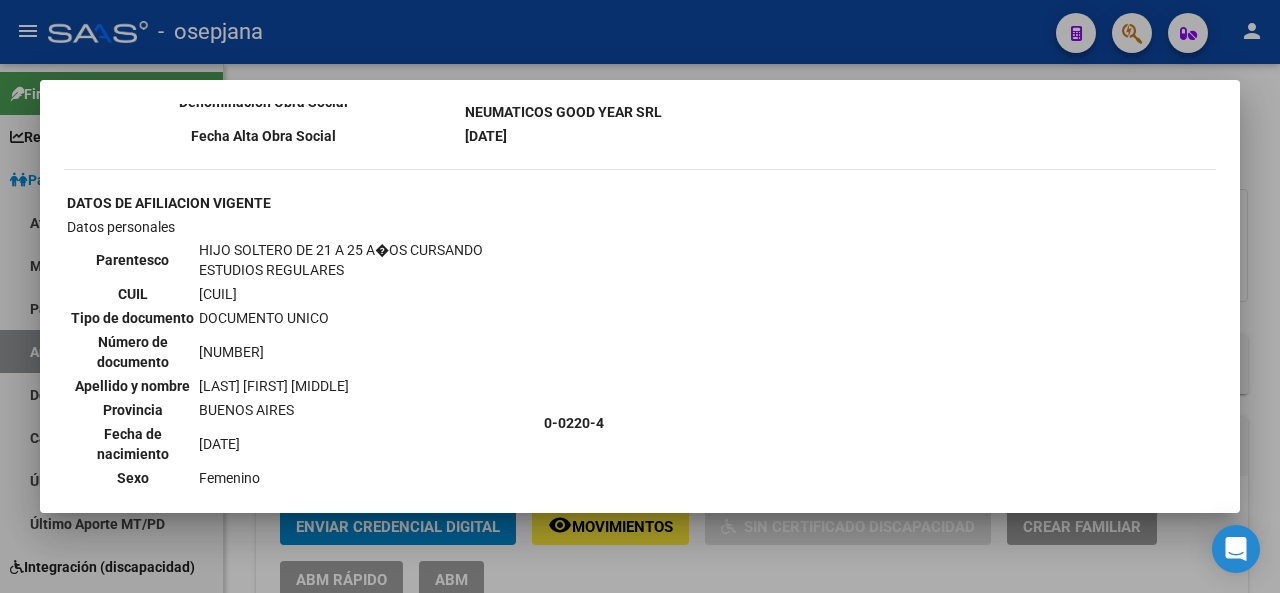 click at bounding box center (640, 296) 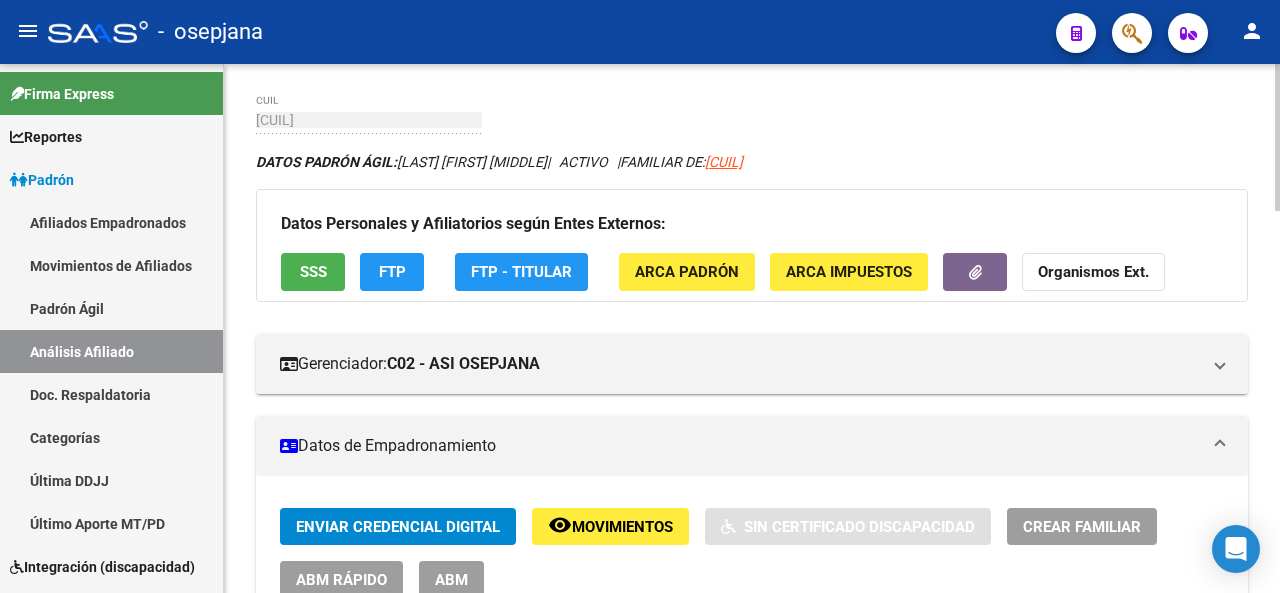 click on "FTP" 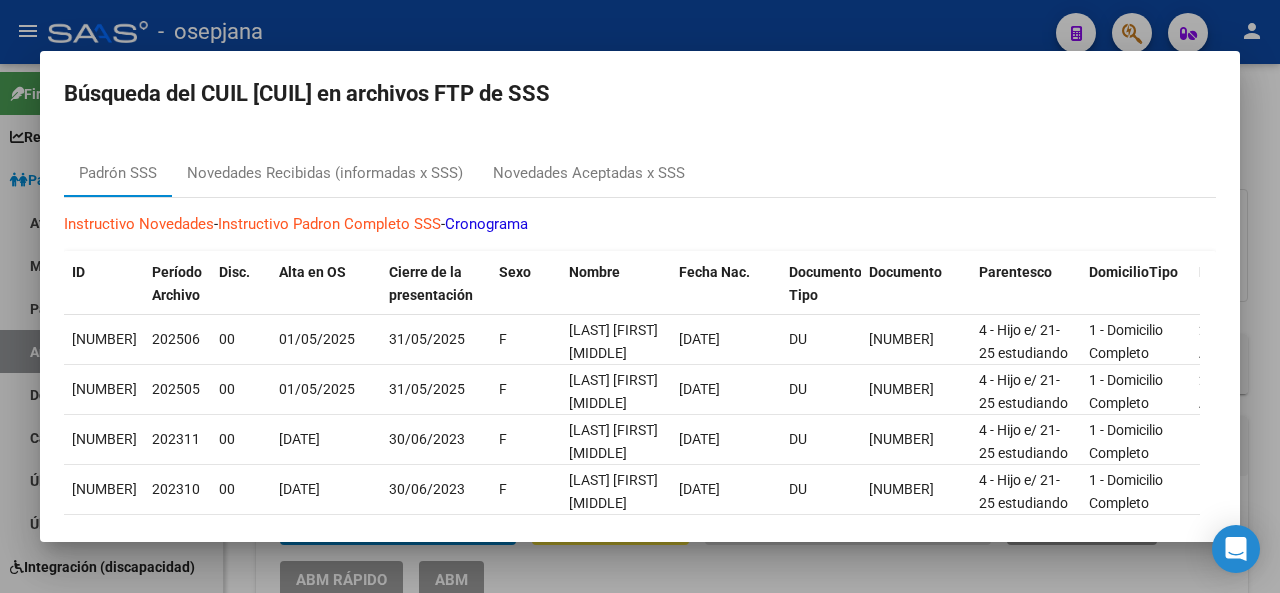 click at bounding box center (640, 296) 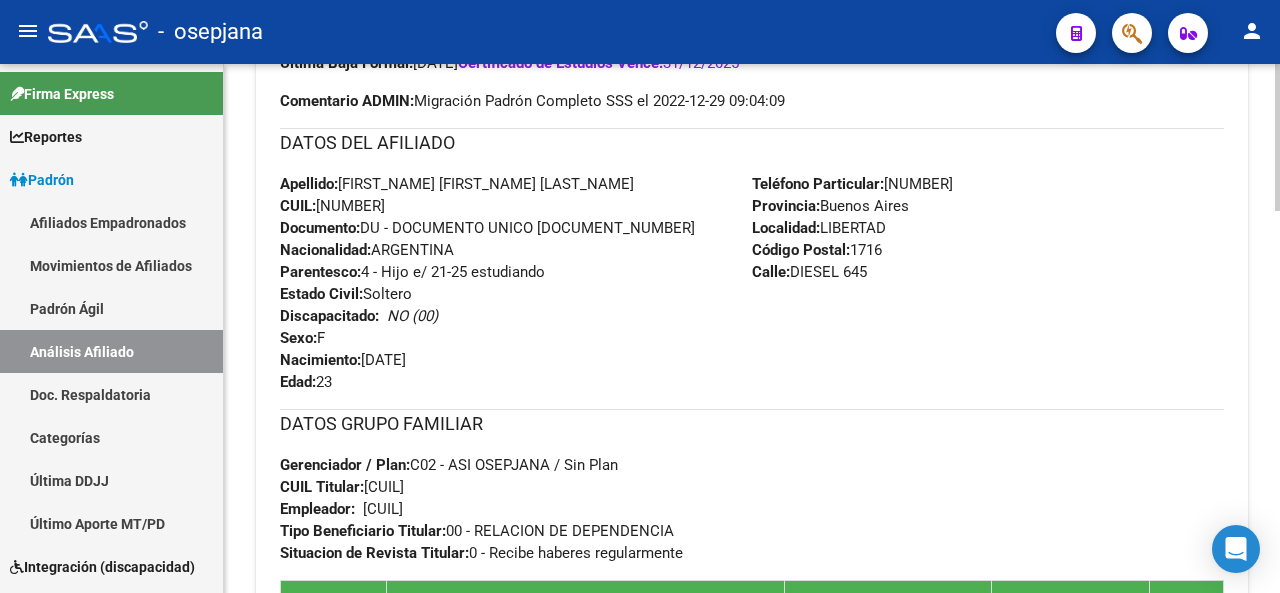 scroll, scrollTop: 726, scrollLeft: 0, axis: vertical 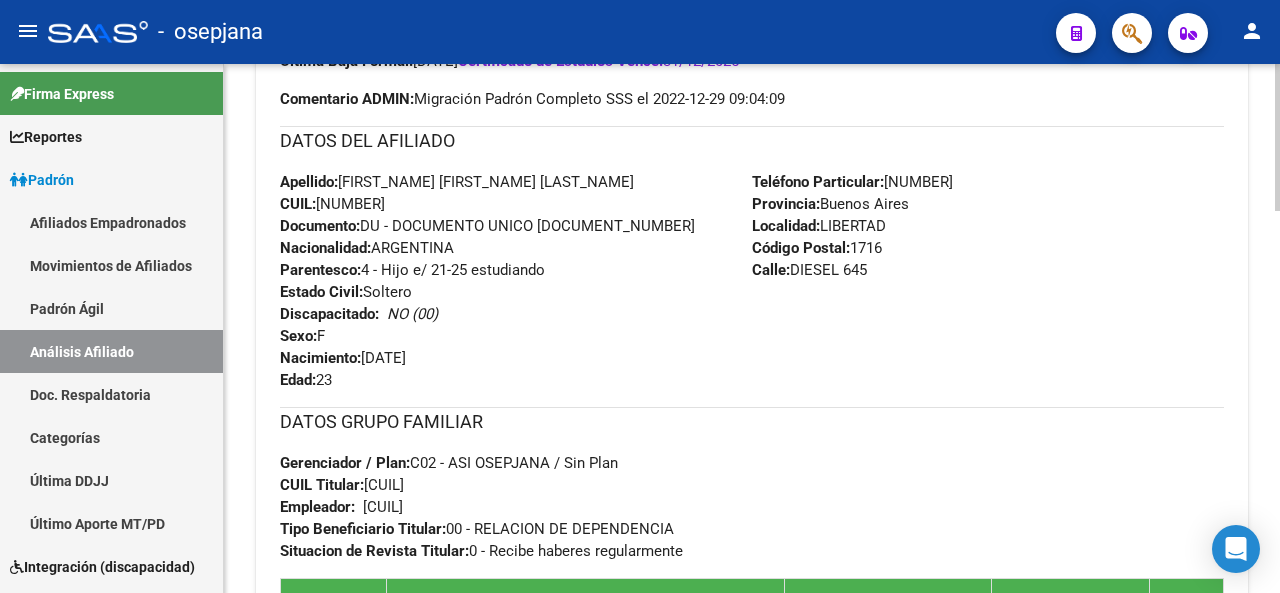 click 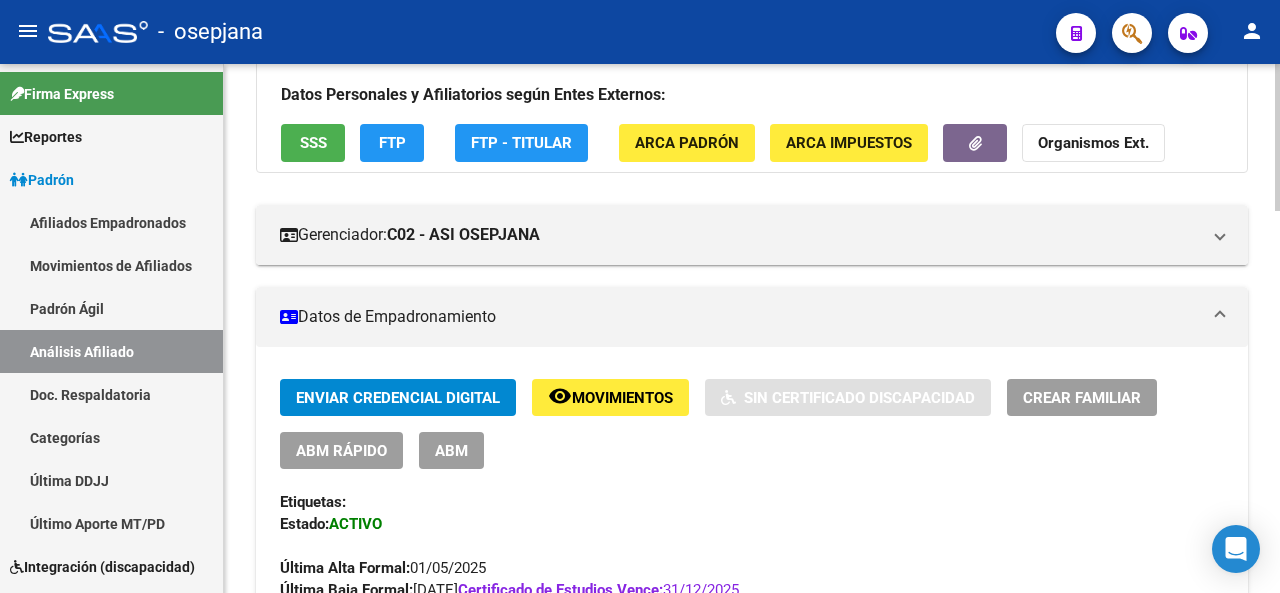 click 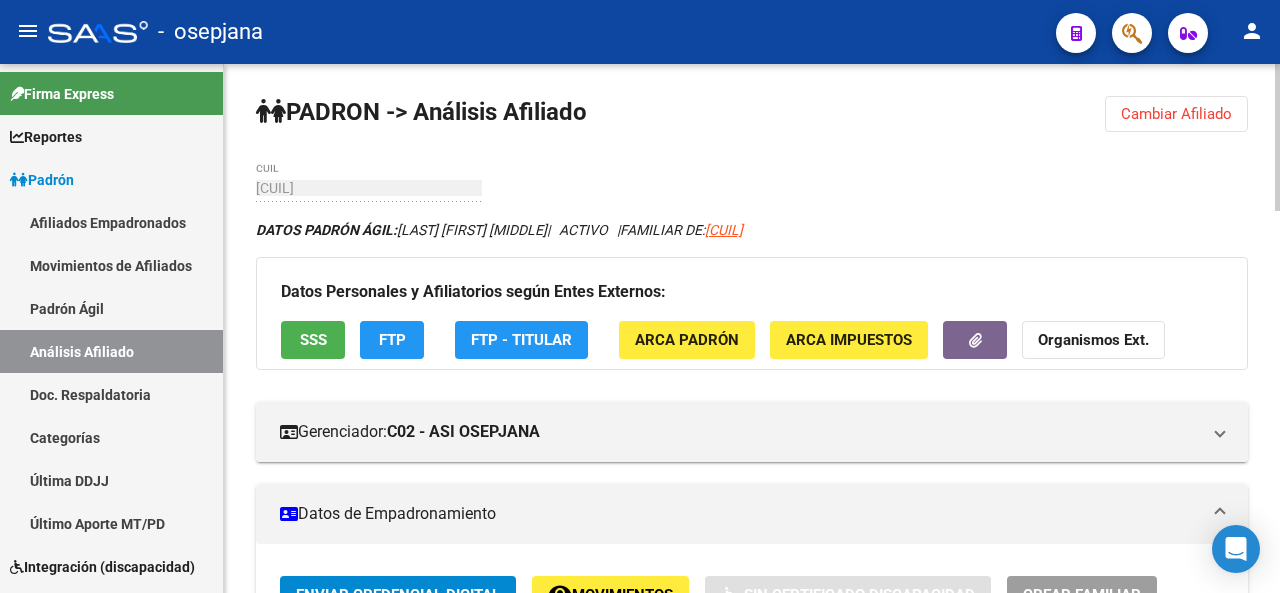 click 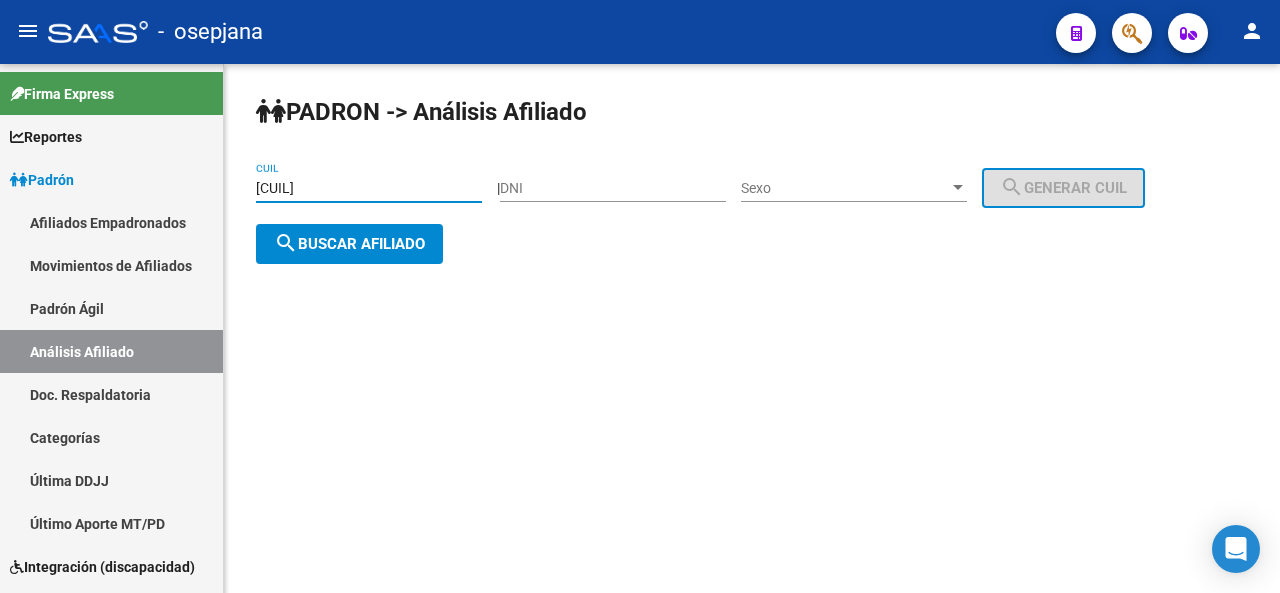 click on "27-44144648-4" at bounding box center [369, 188] 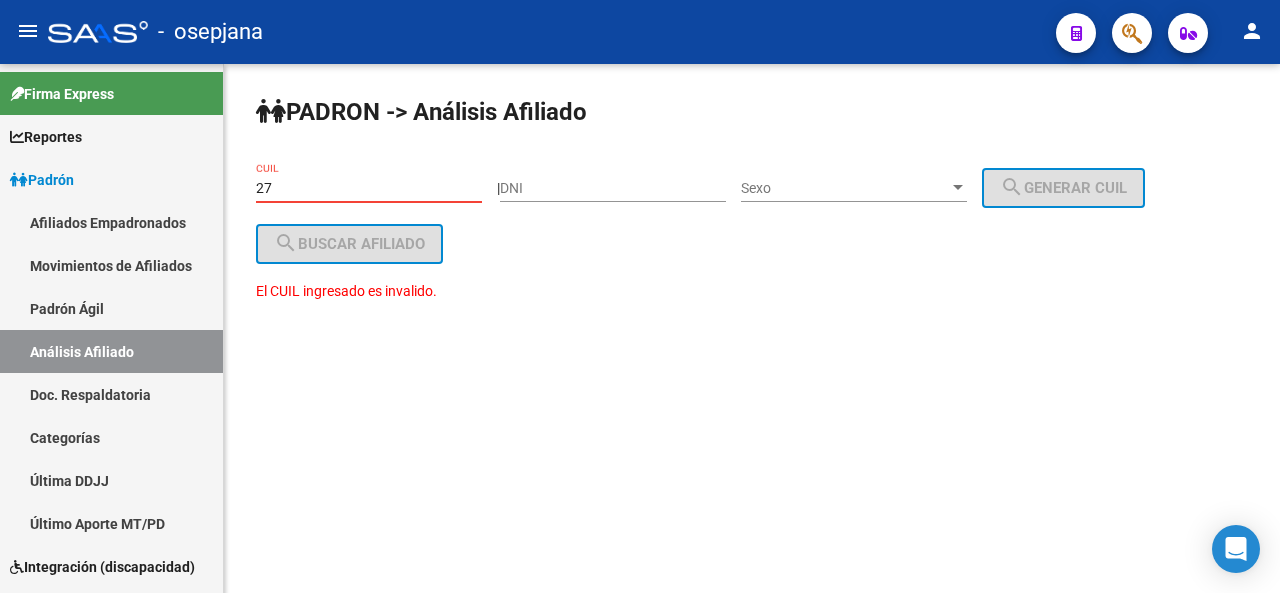 type on "2" 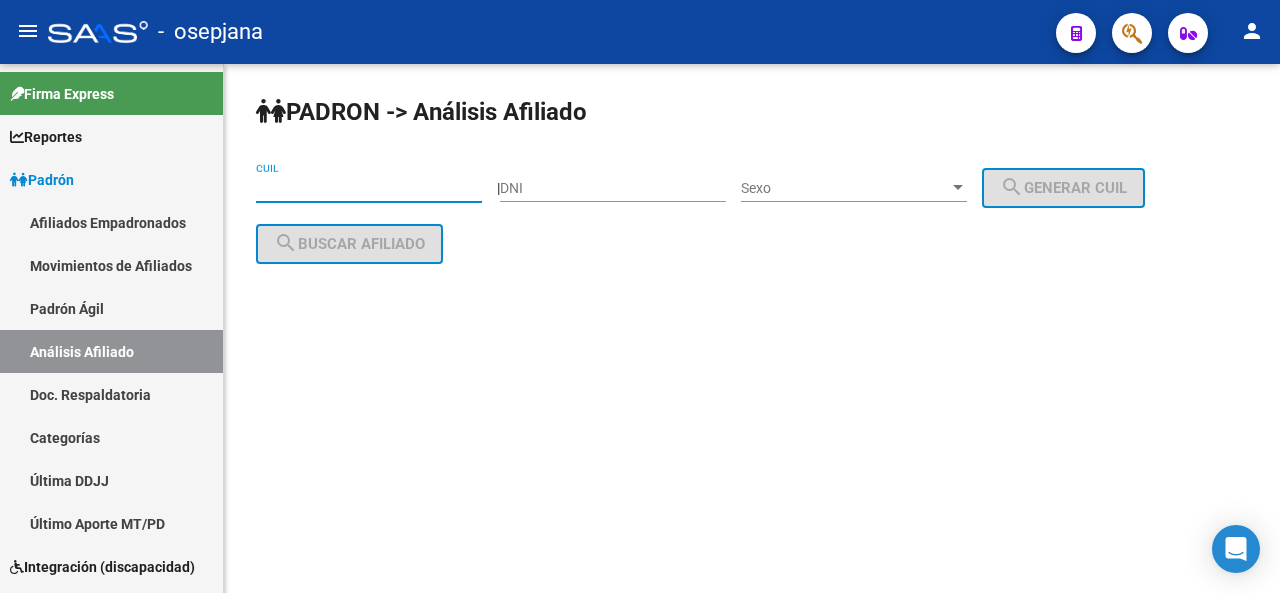 paste on "20-39921246-5" 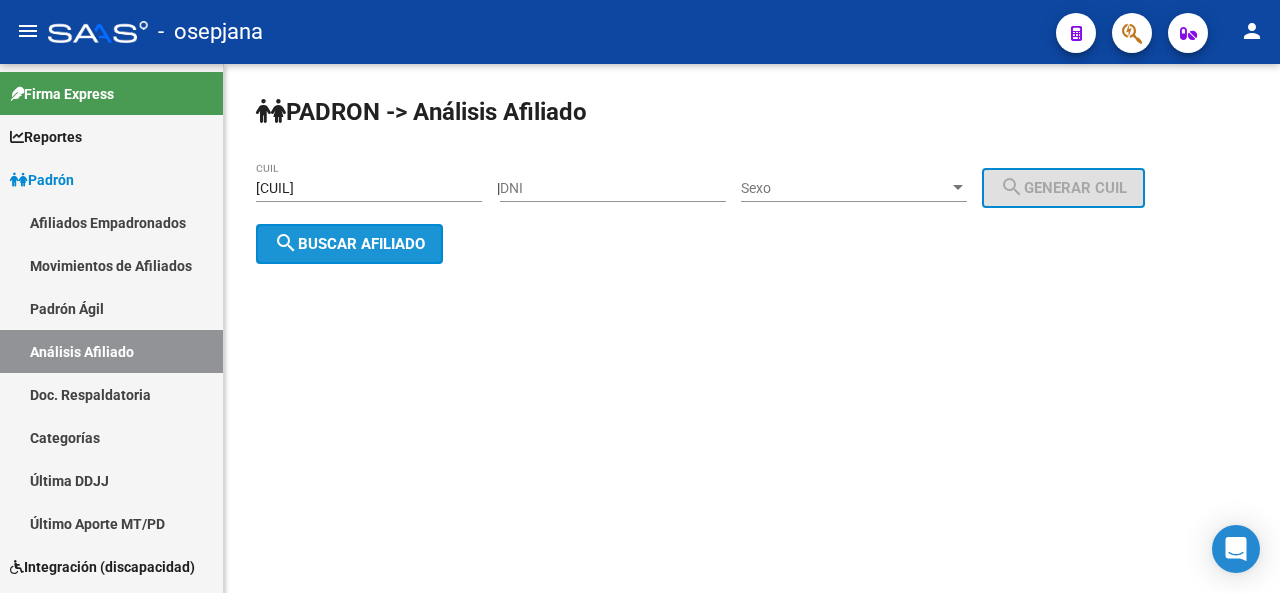 click on "search  Buscar afiliado" 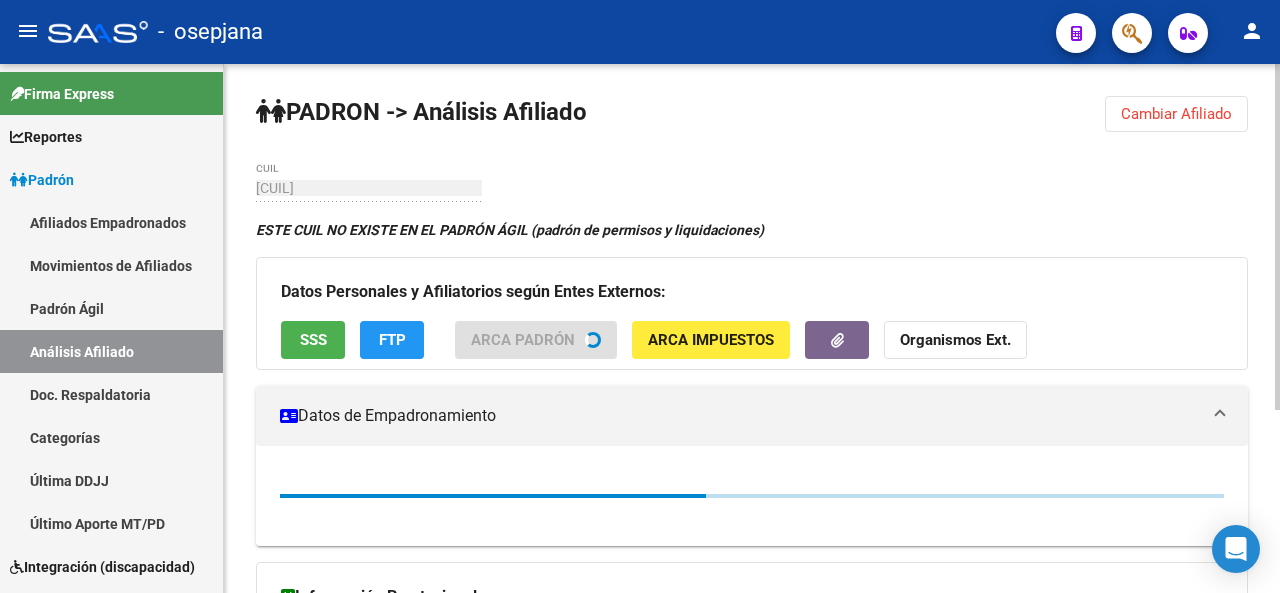 click 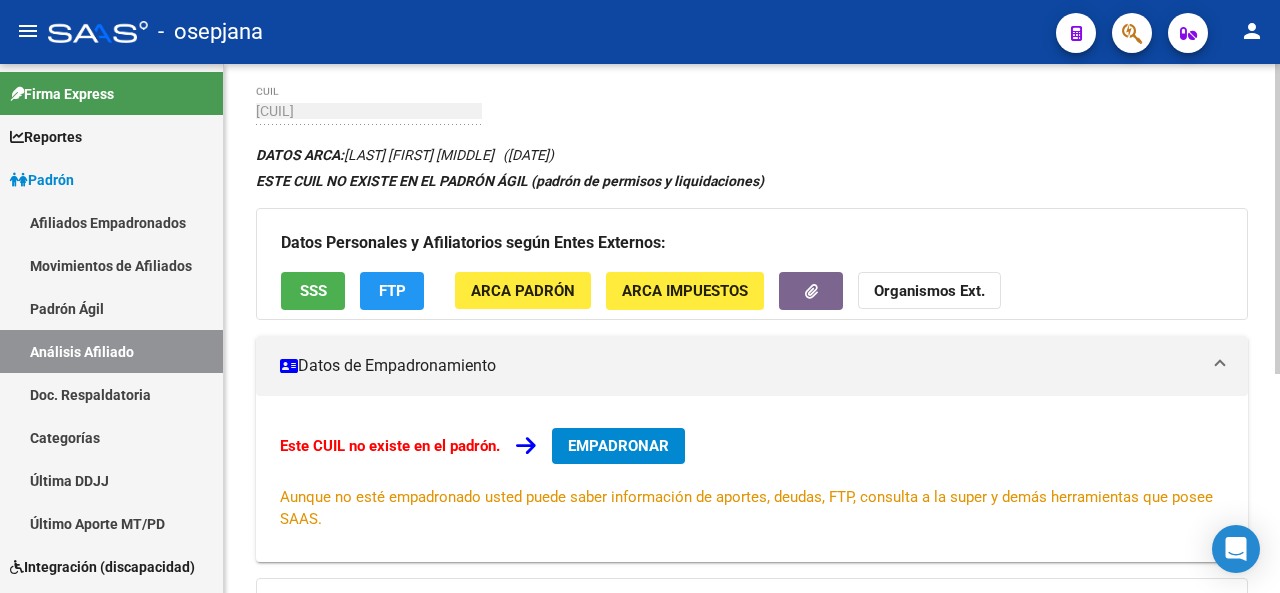 click 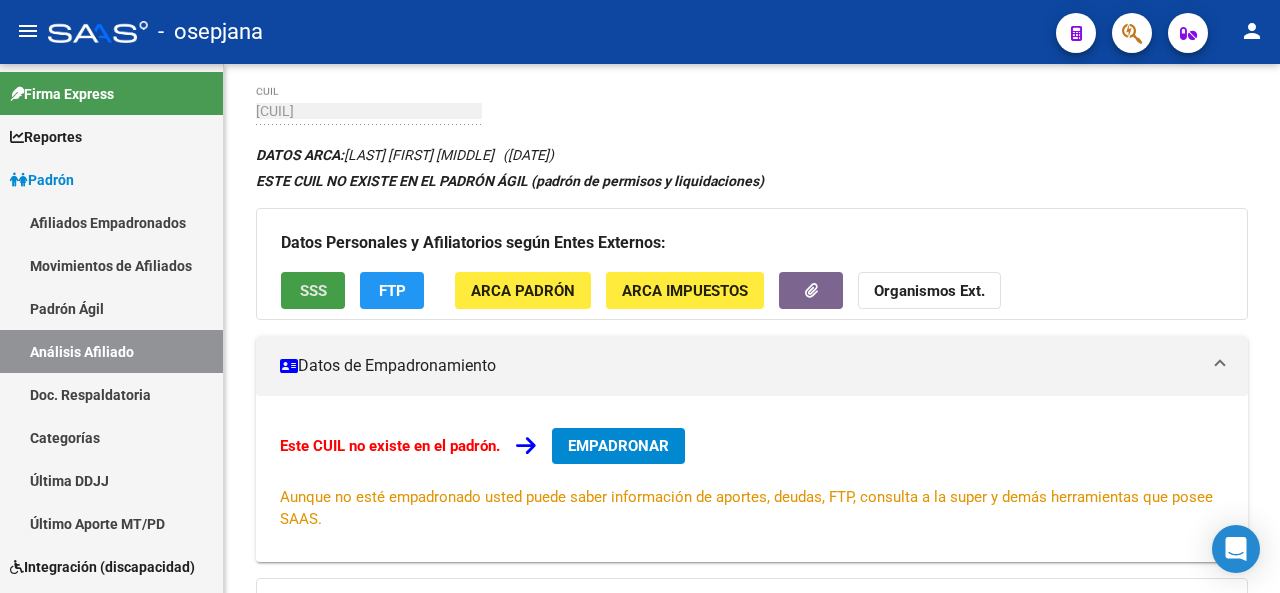 click on "SSS" 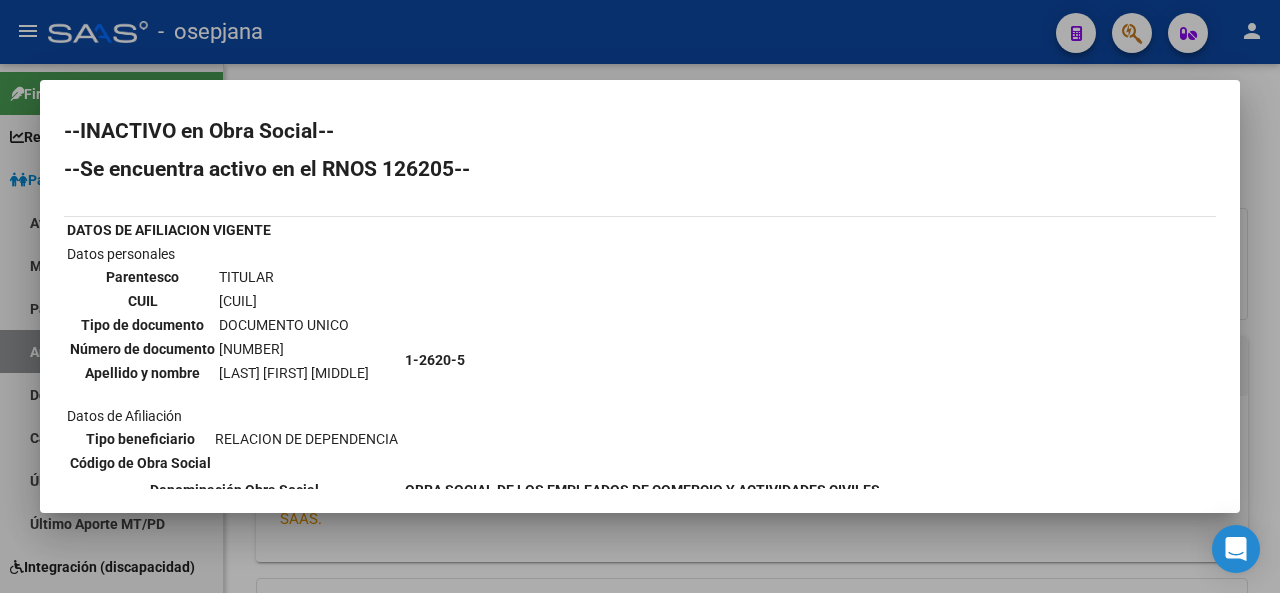 scroll, scrollTop: 118, scrollLeft: 0, axis: vertical 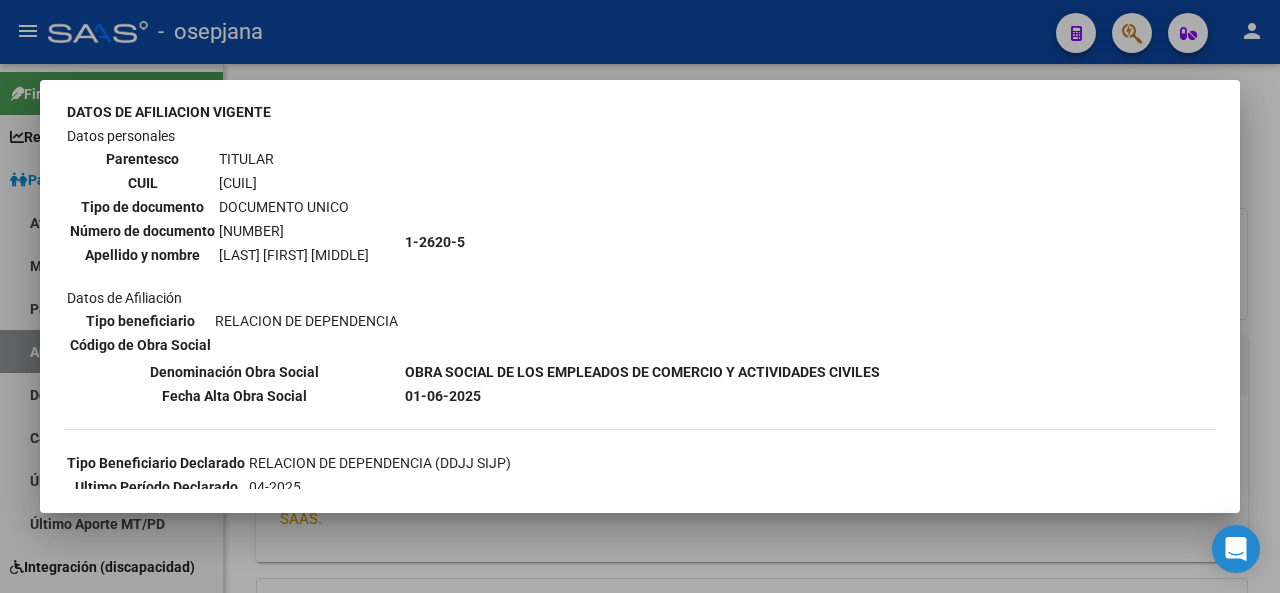 click at bounding box center (640, 296) 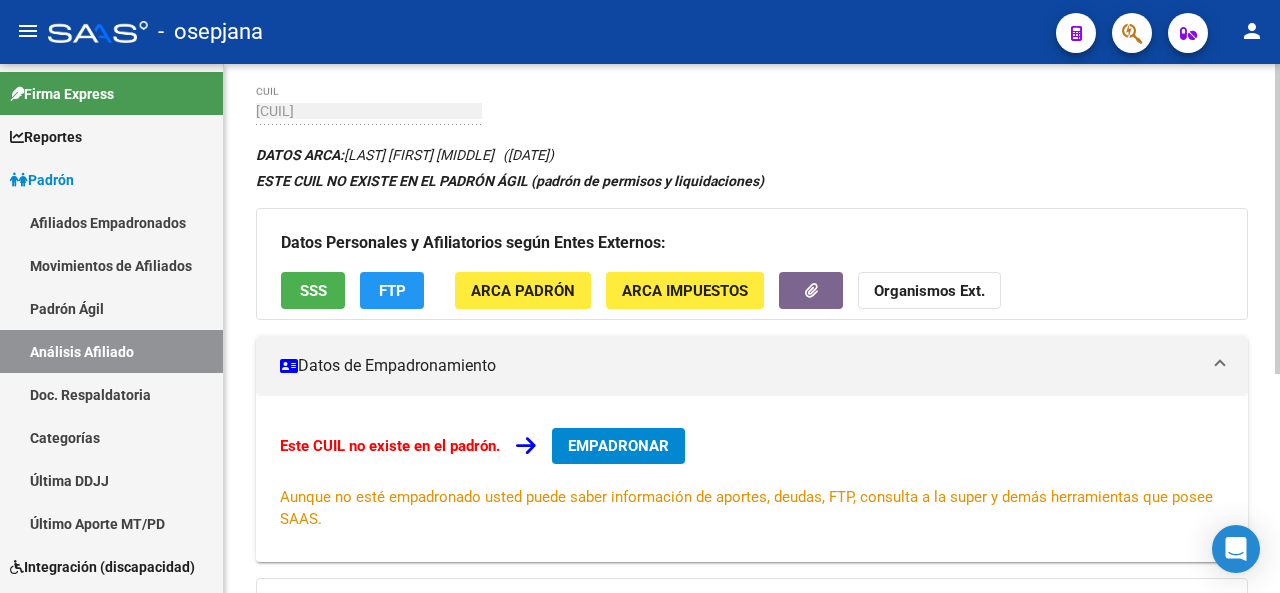 click 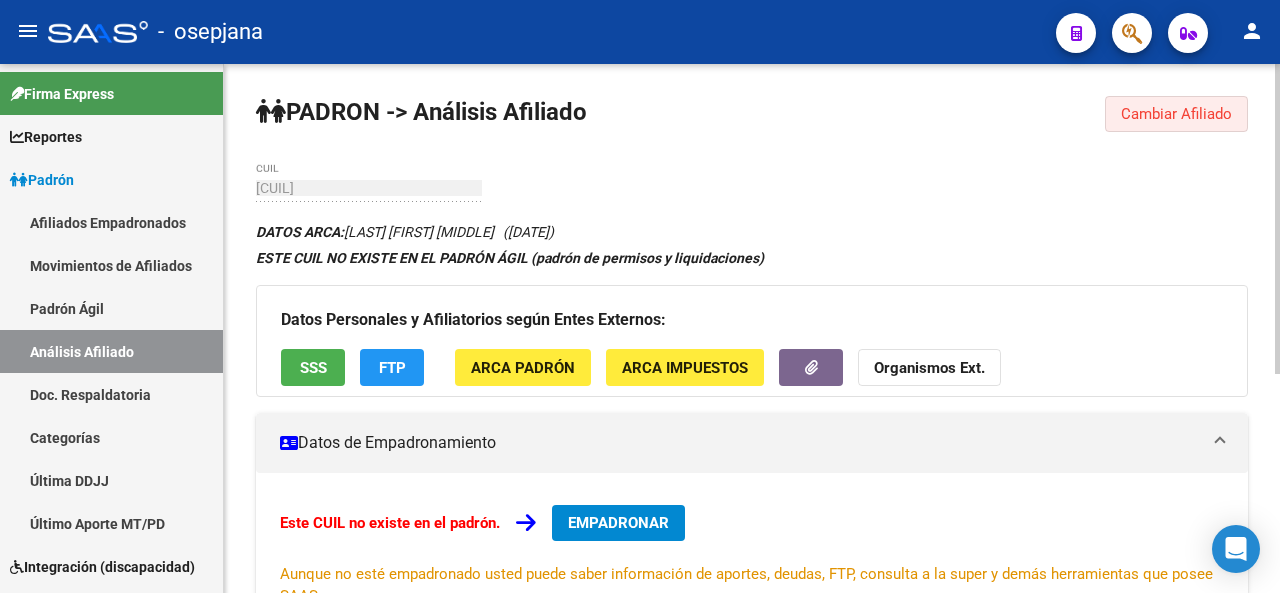 click on "Cambiar Afiliado" 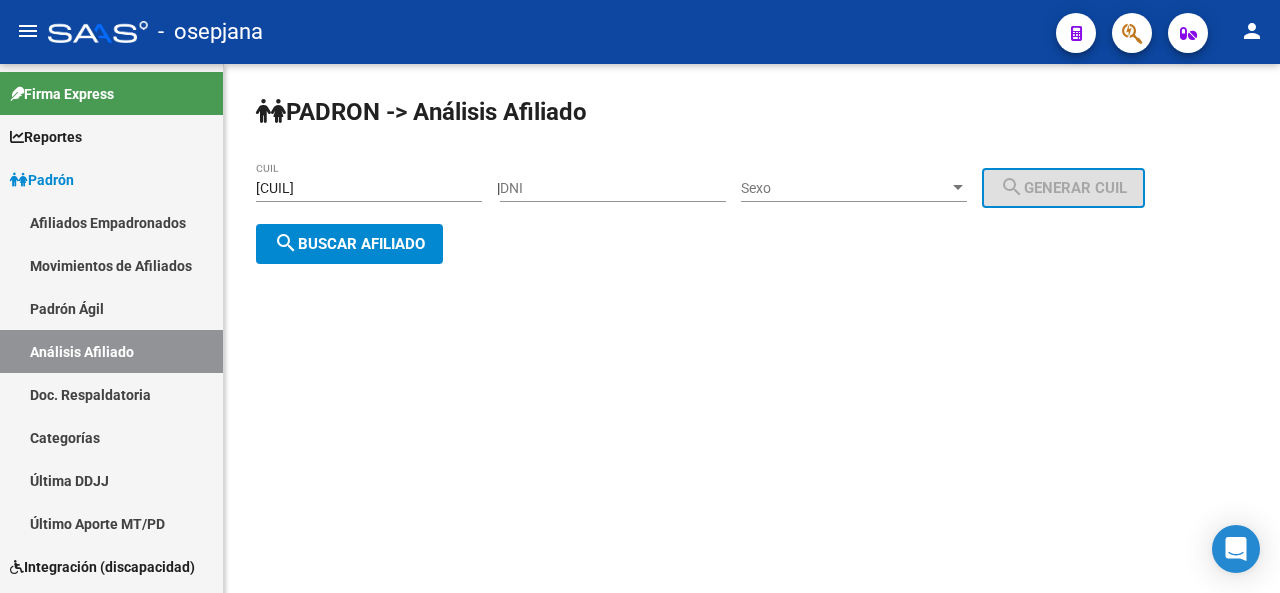 click on "20-39921246-5" at bounding box center [369, 188] 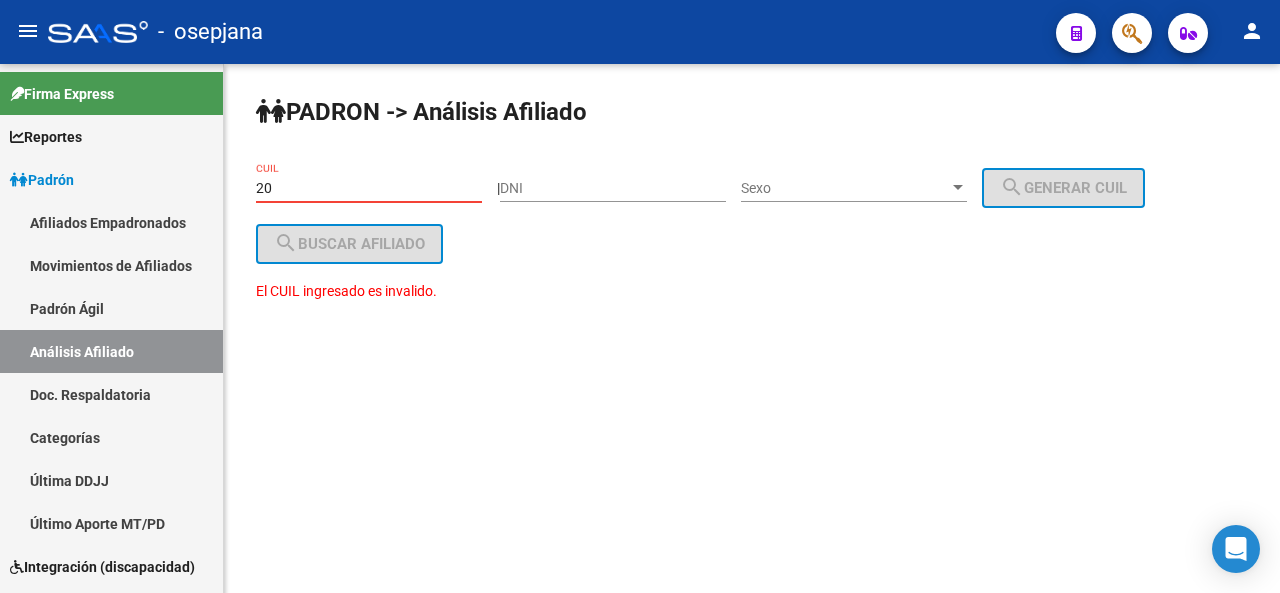 type on "2" 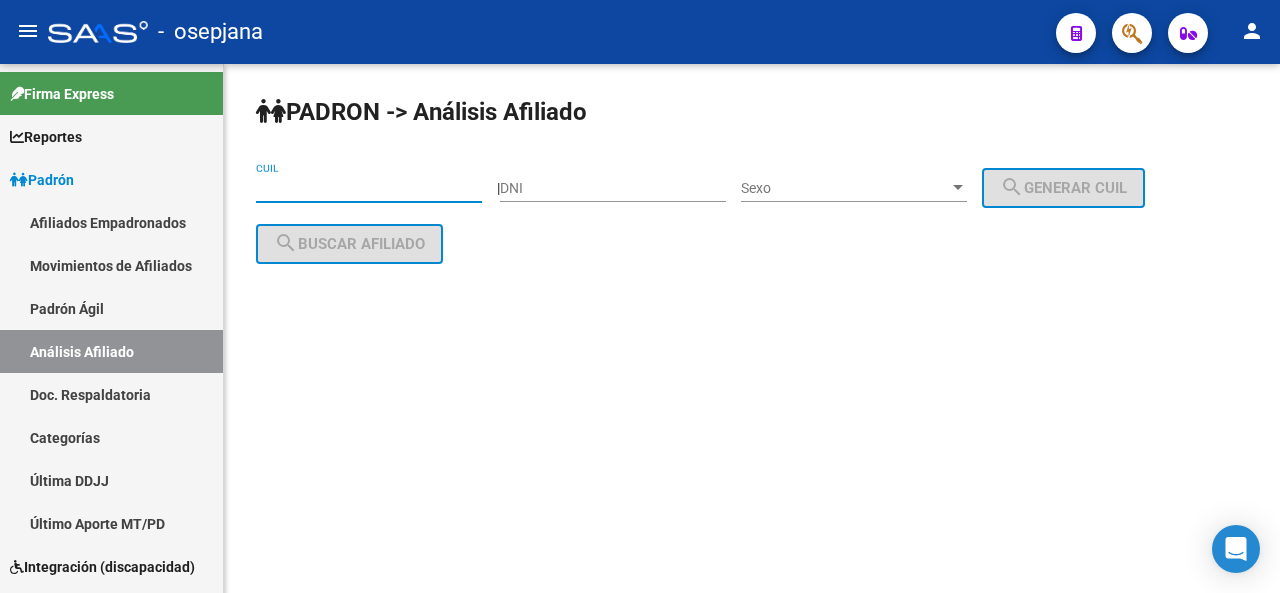 paste on "20-37226273-8" 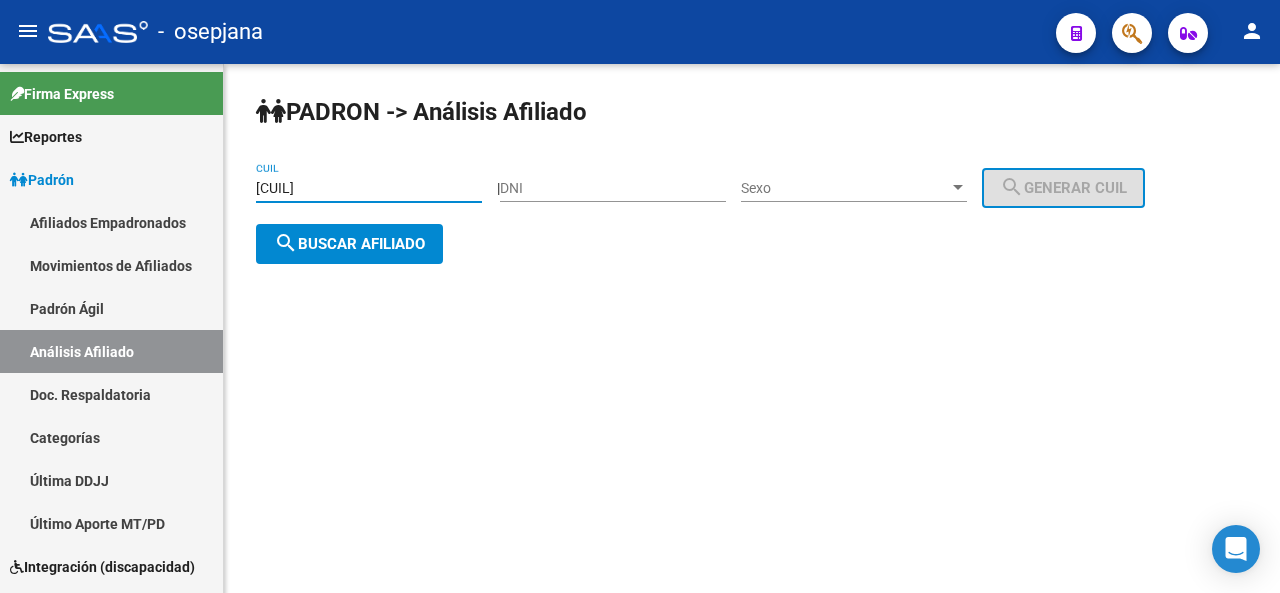 type on "20-37226273-8" 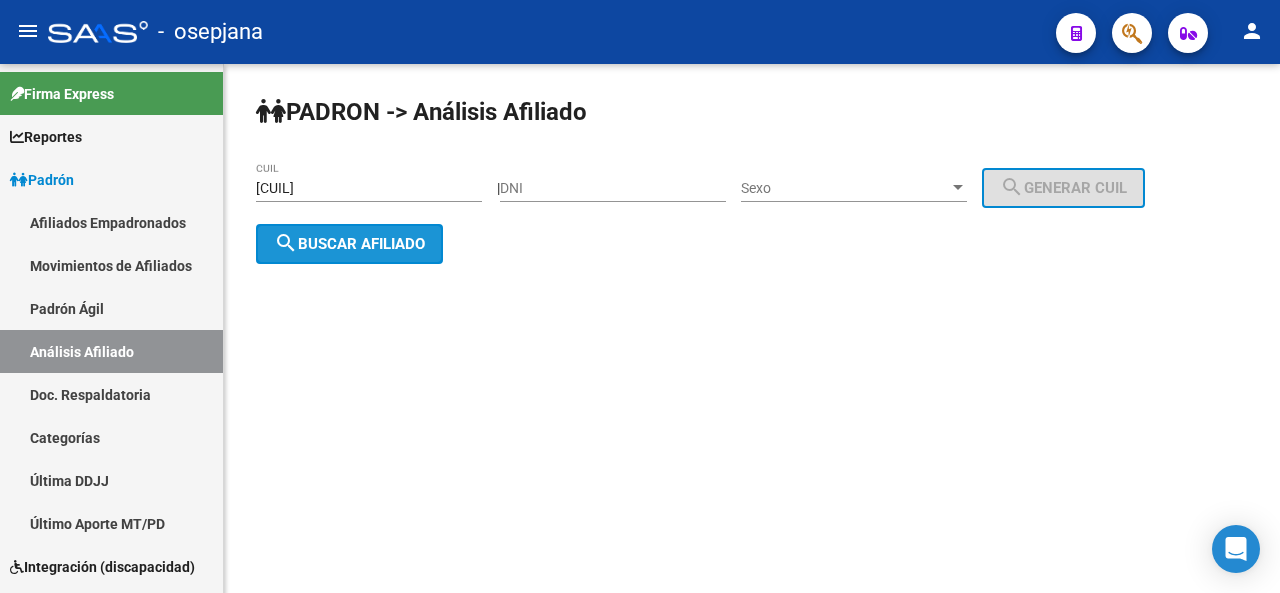 click on "search  Buscar afiliado" 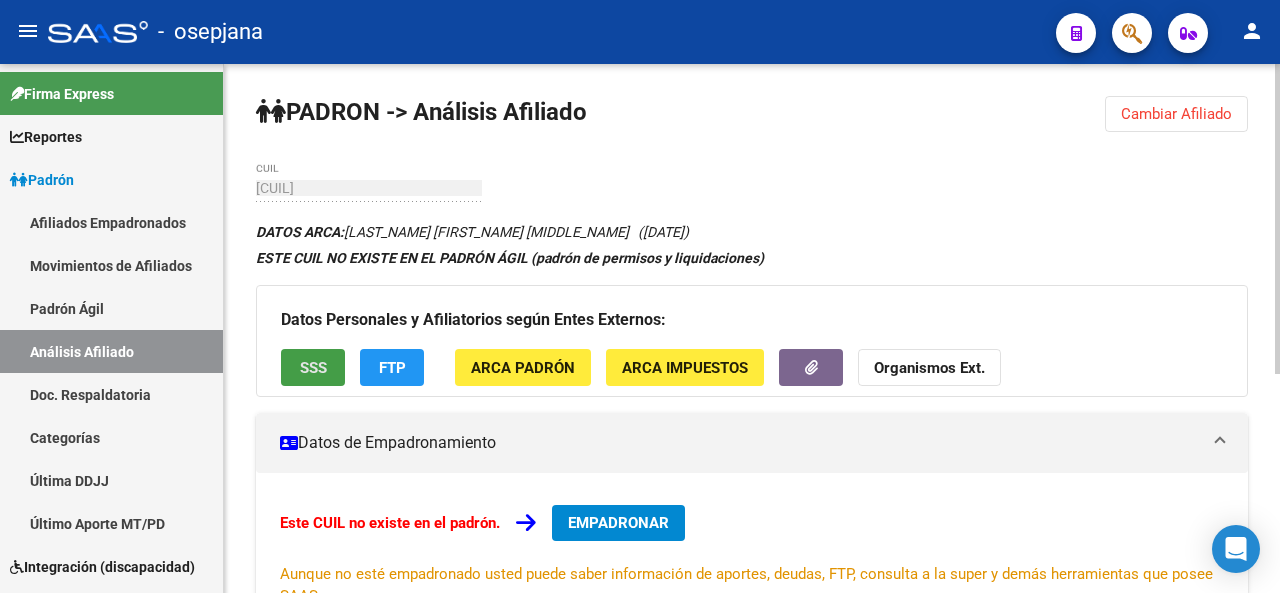 click on "SSS" 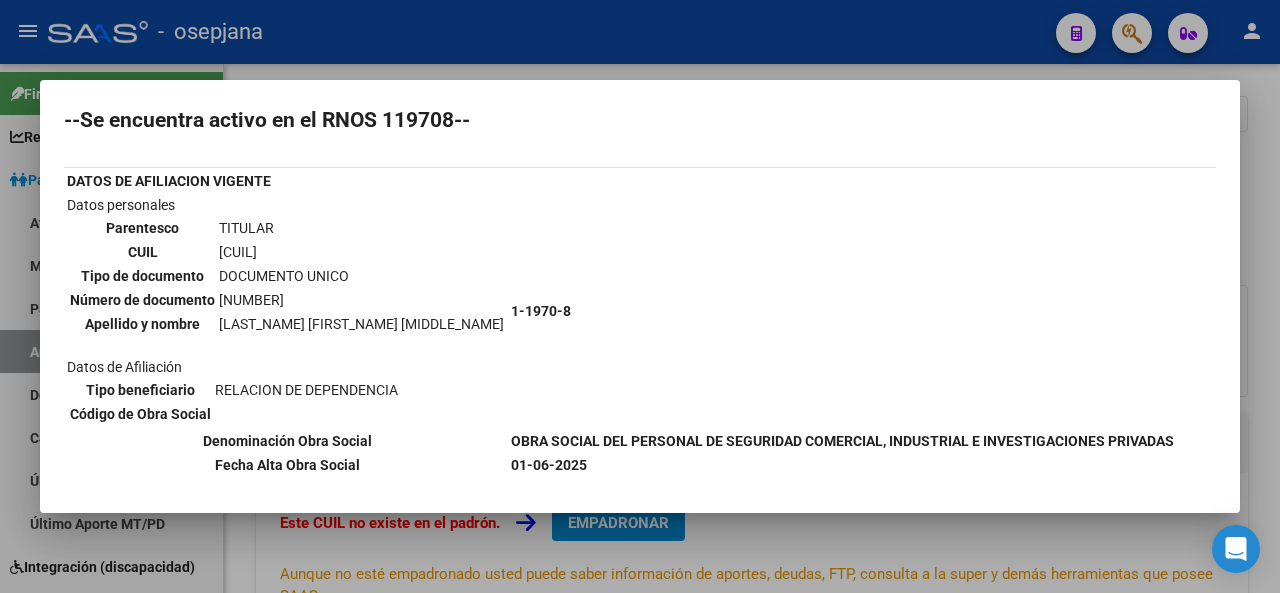 scroll, scrollTop: 98, scrollLeft: 0, axis: vertical 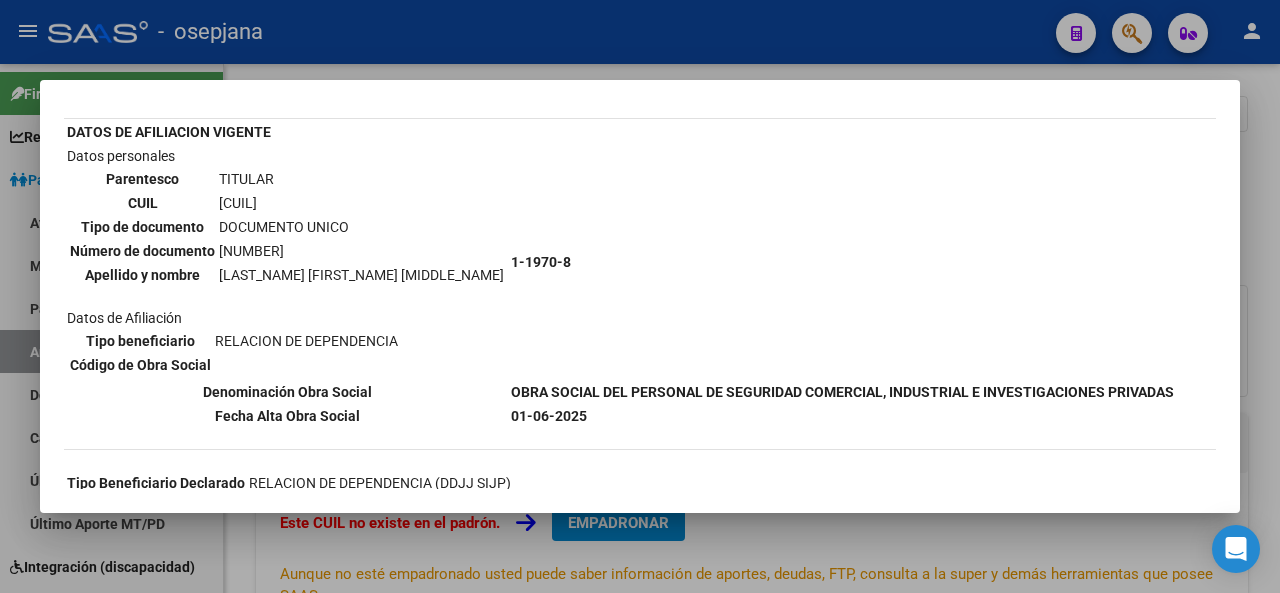 click at bounding box center [640, 296] 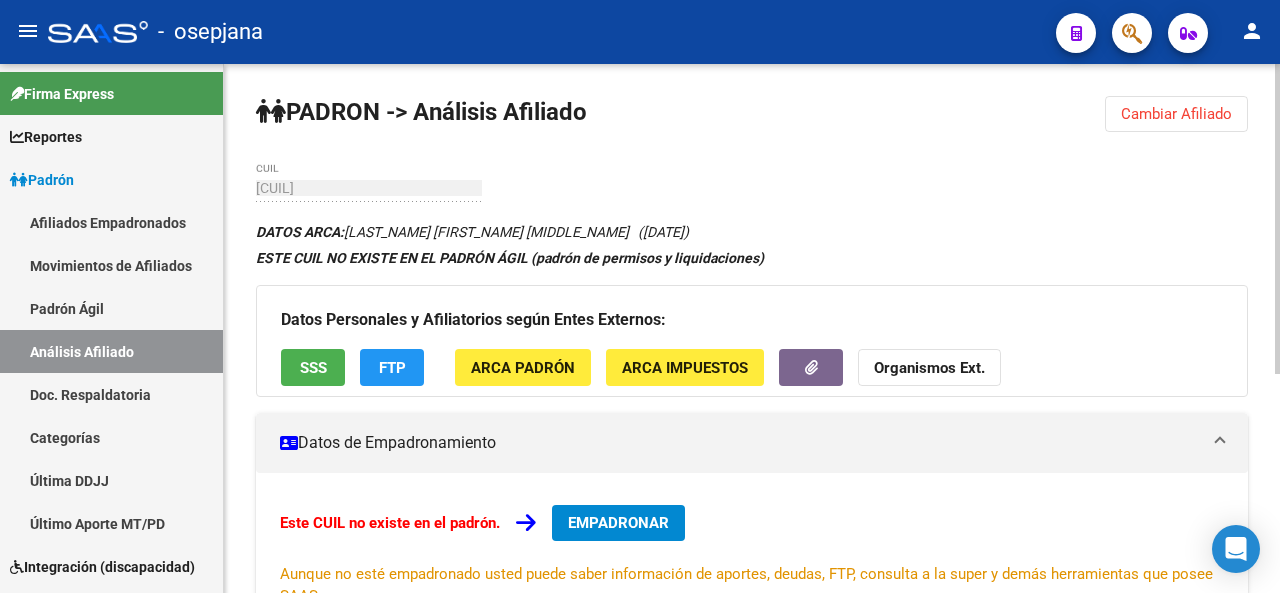 click on "Cambiar Afiliado" 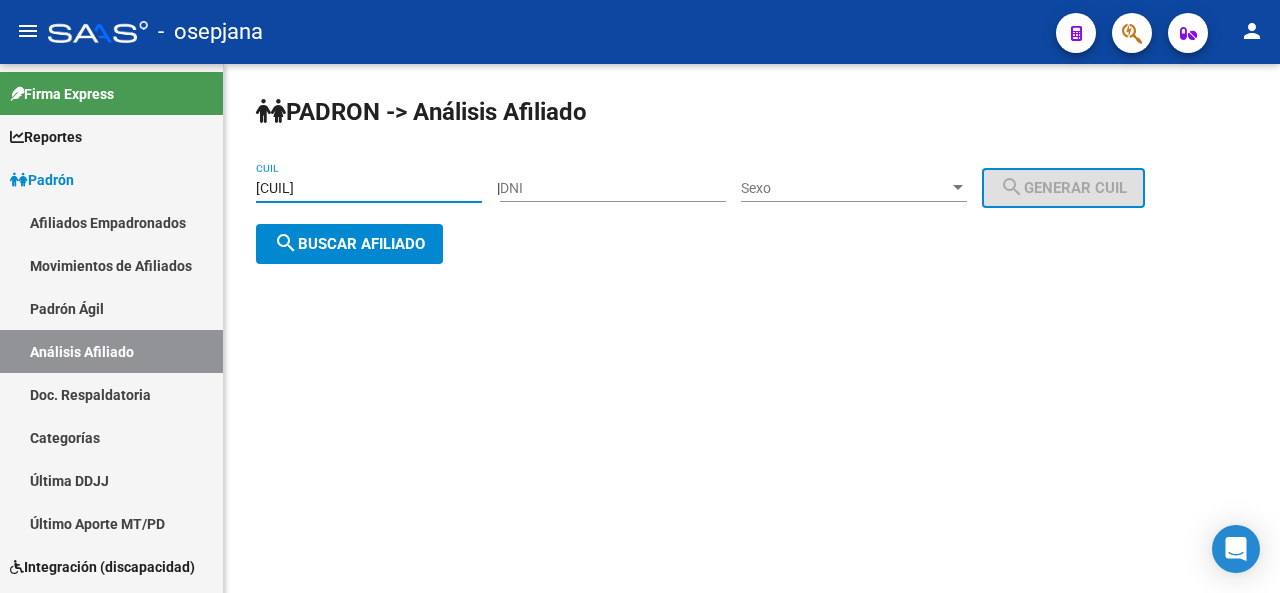 drag, startPoint x: 390, startPoint y: 189, endPoint x: 276, endPoint y: 203, distance: 114.85643 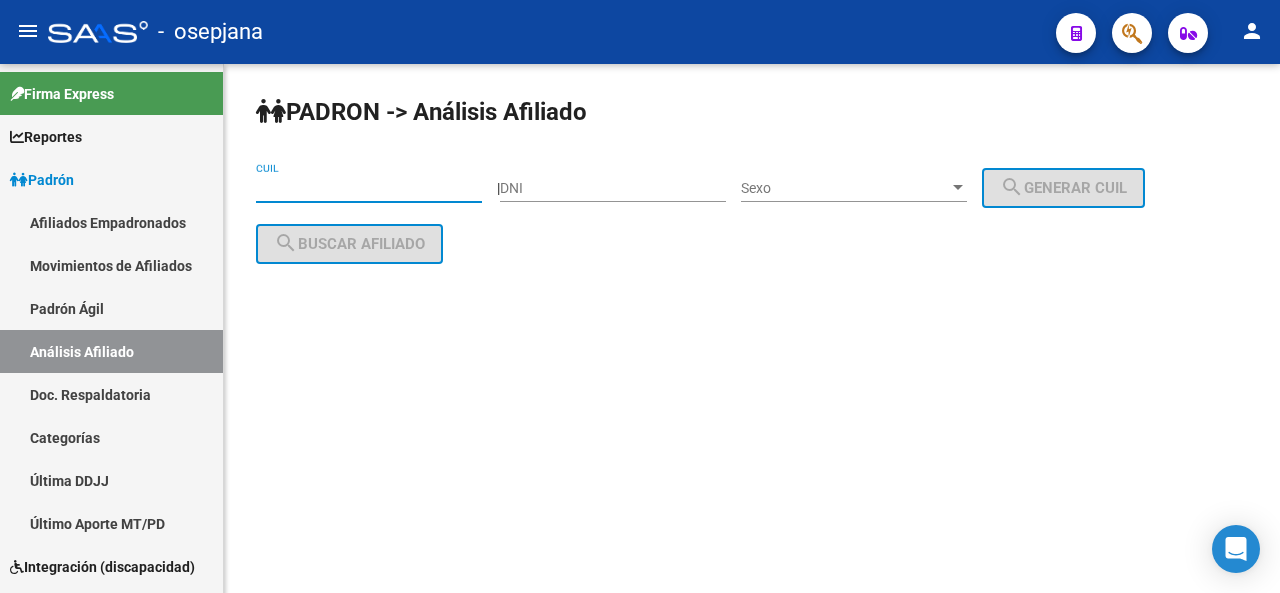 paste on "20-95929270-2" 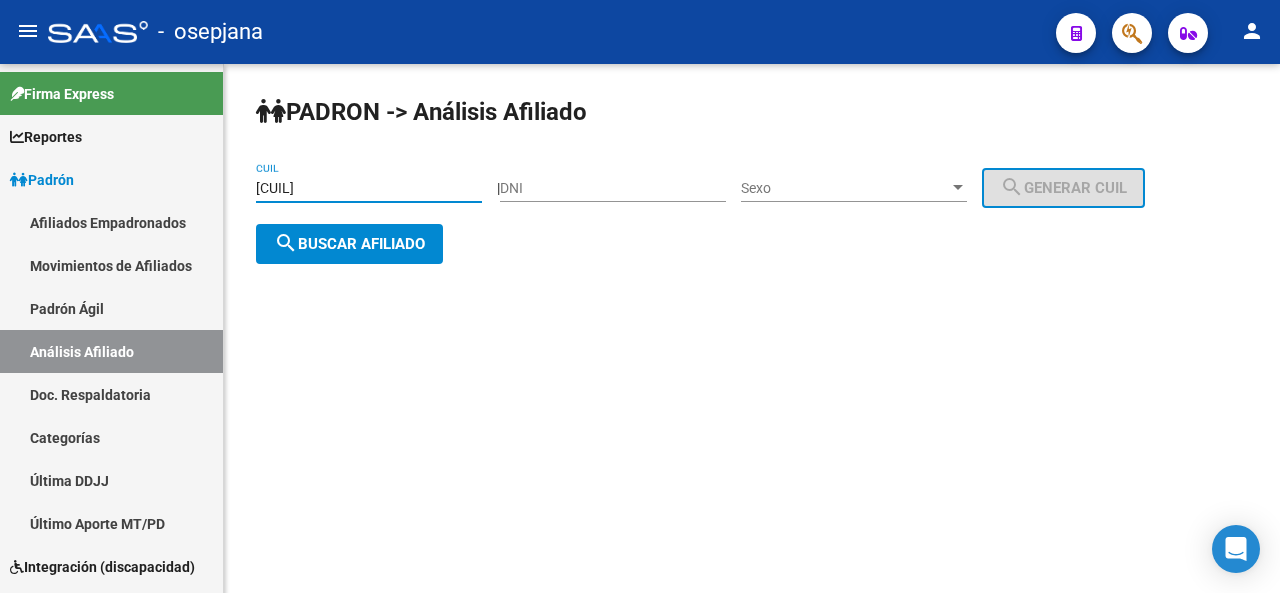 type on "20-95929270-2" 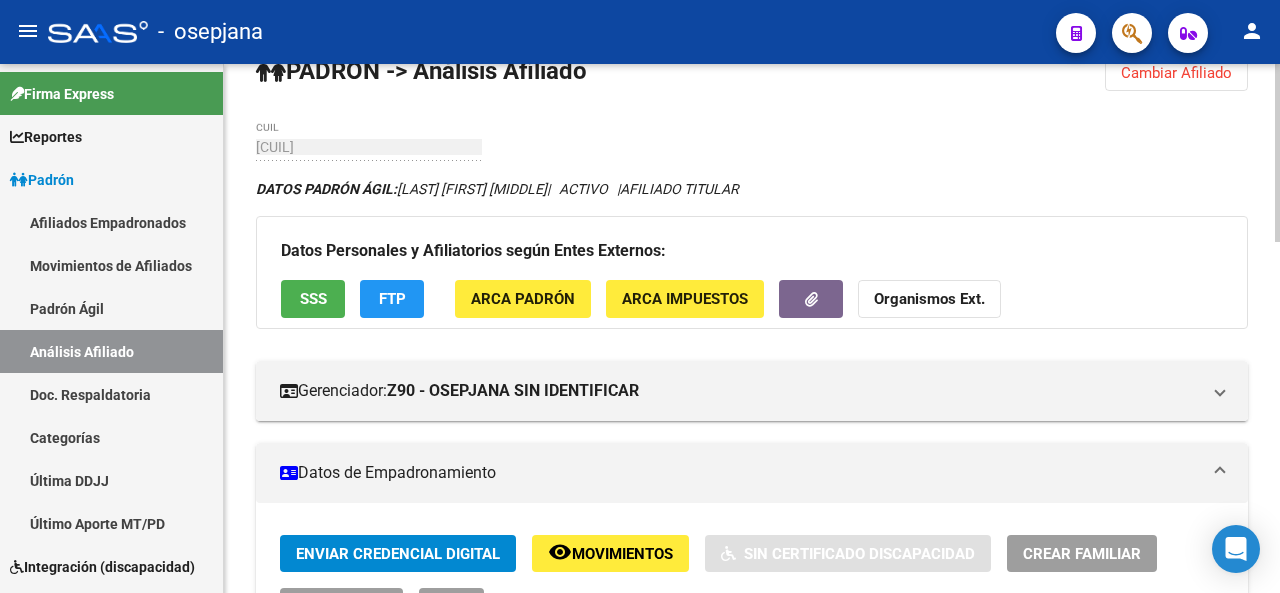 scroll, scrollTop: 8, scrollLeft: 0, axis: vertical 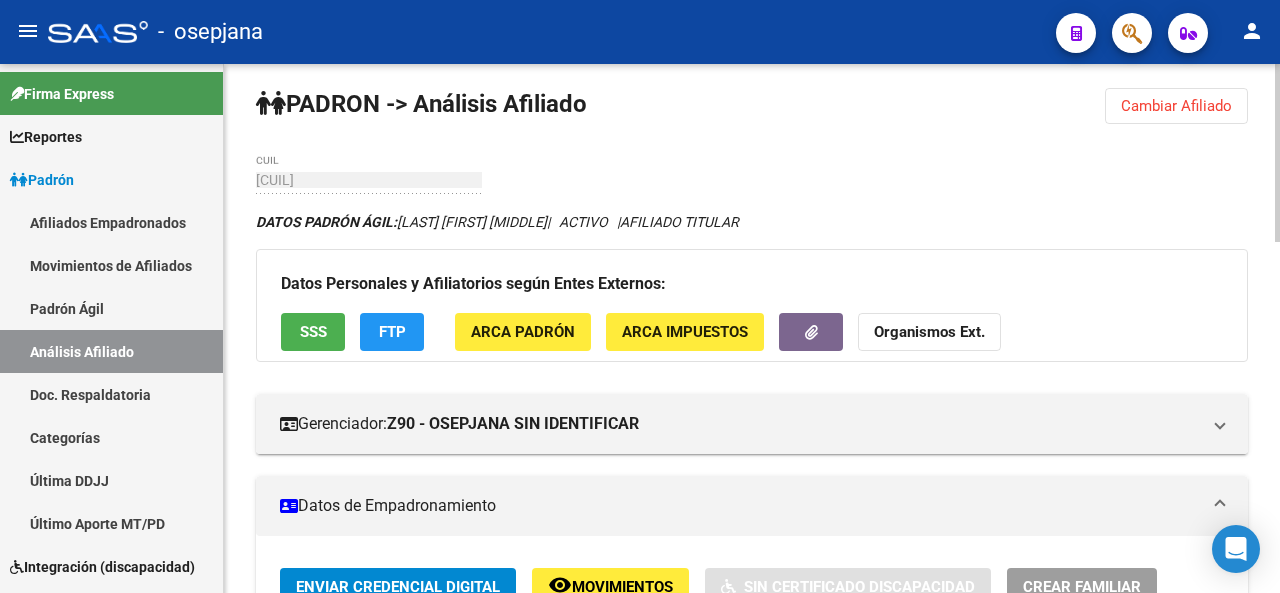 click 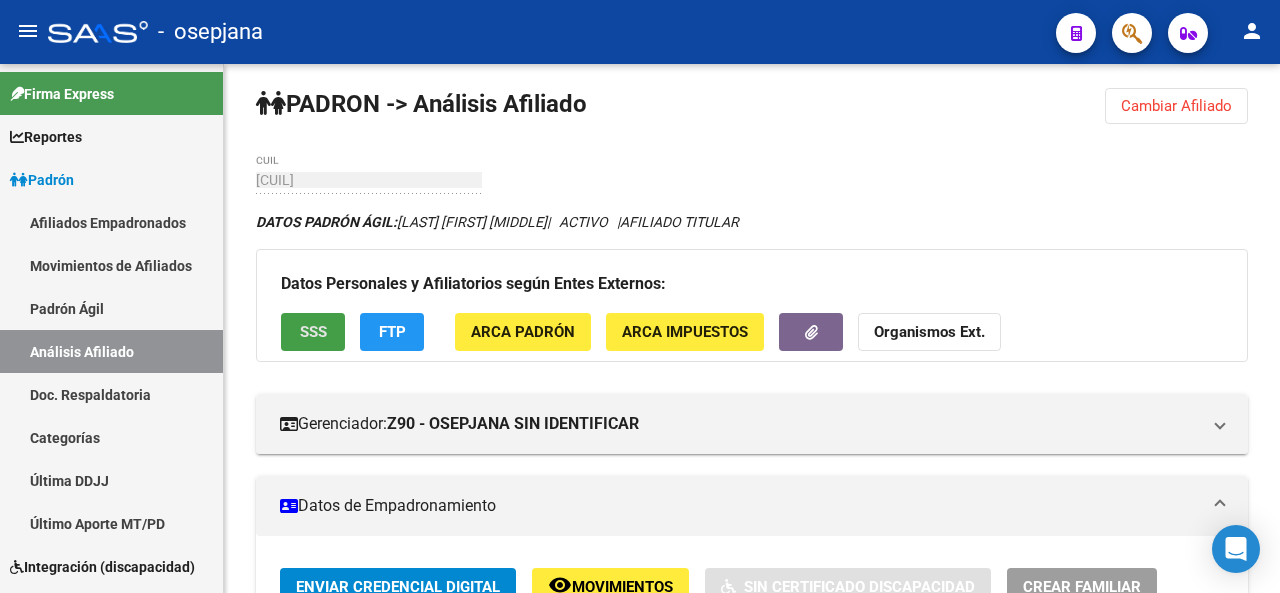 click on "SSS" 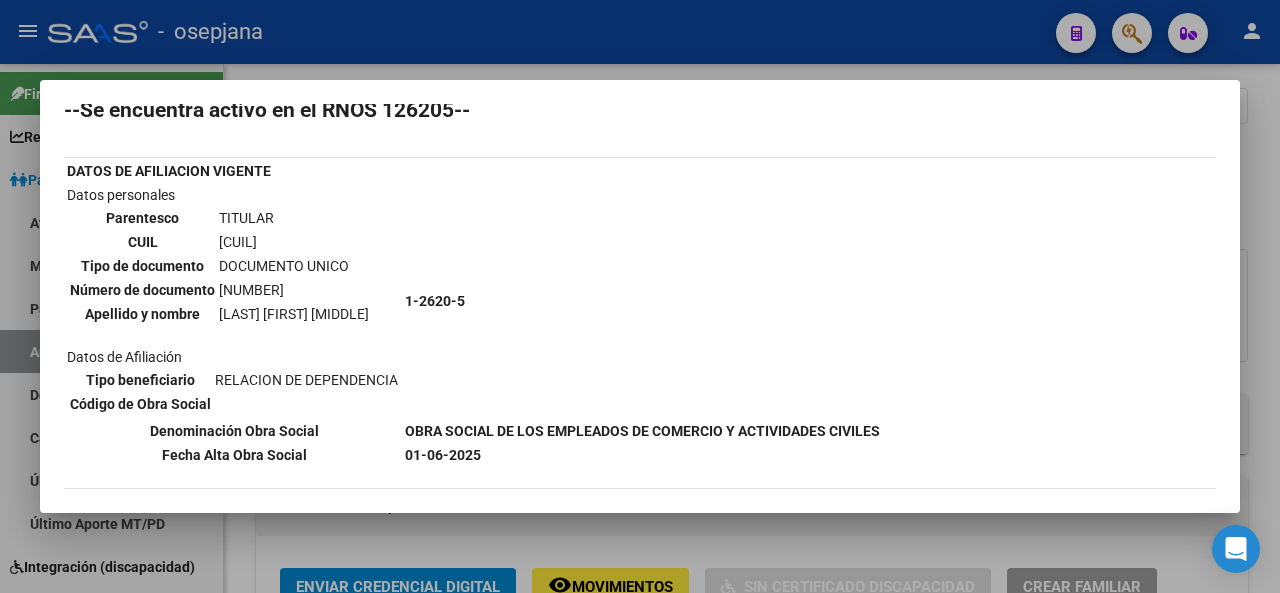 scroll, scrollTop: 169, scrollLeft: 0, axis: vertical 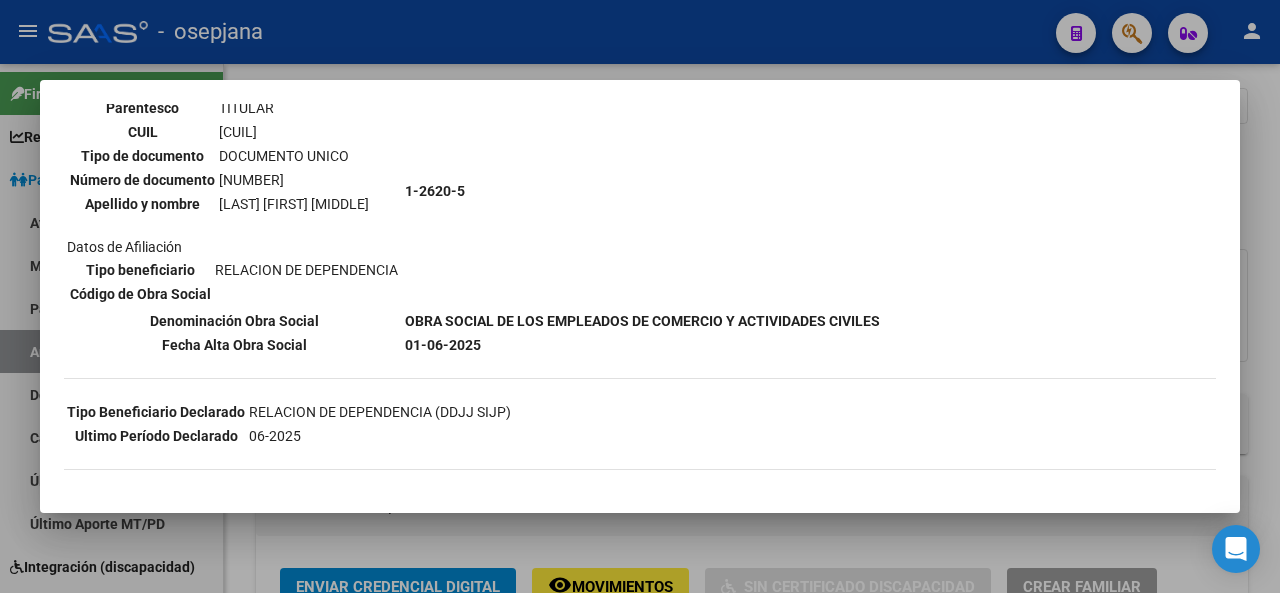 click at bounding box center [640, 296] 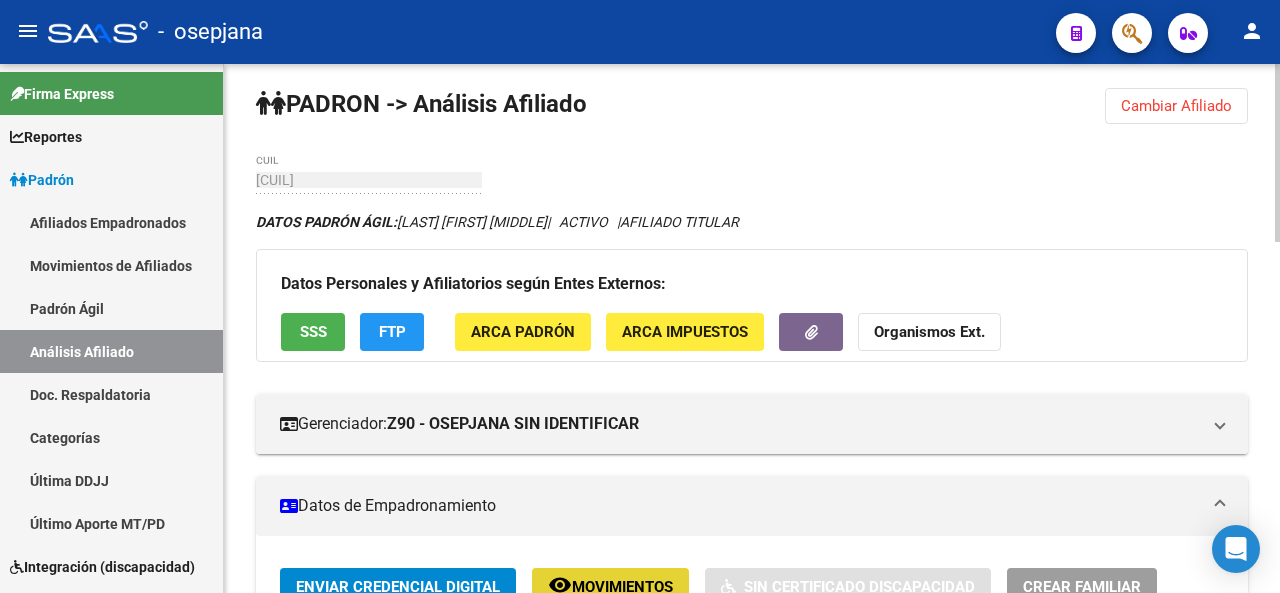 click on "Movimientos" 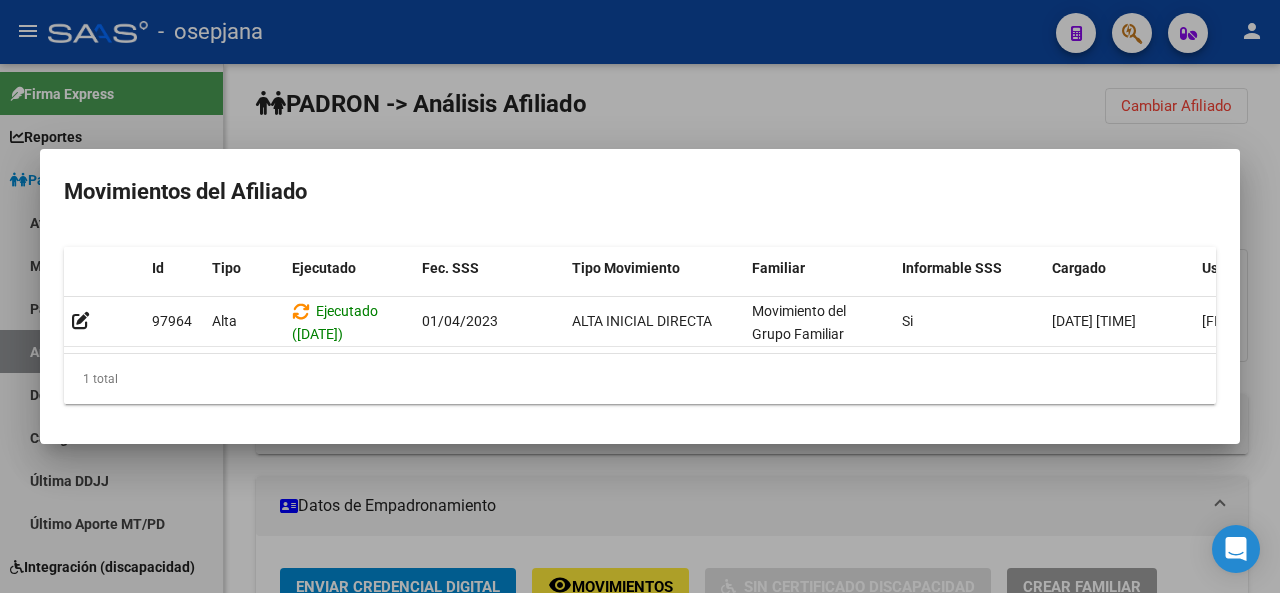 click at bounding box center (640, 296) 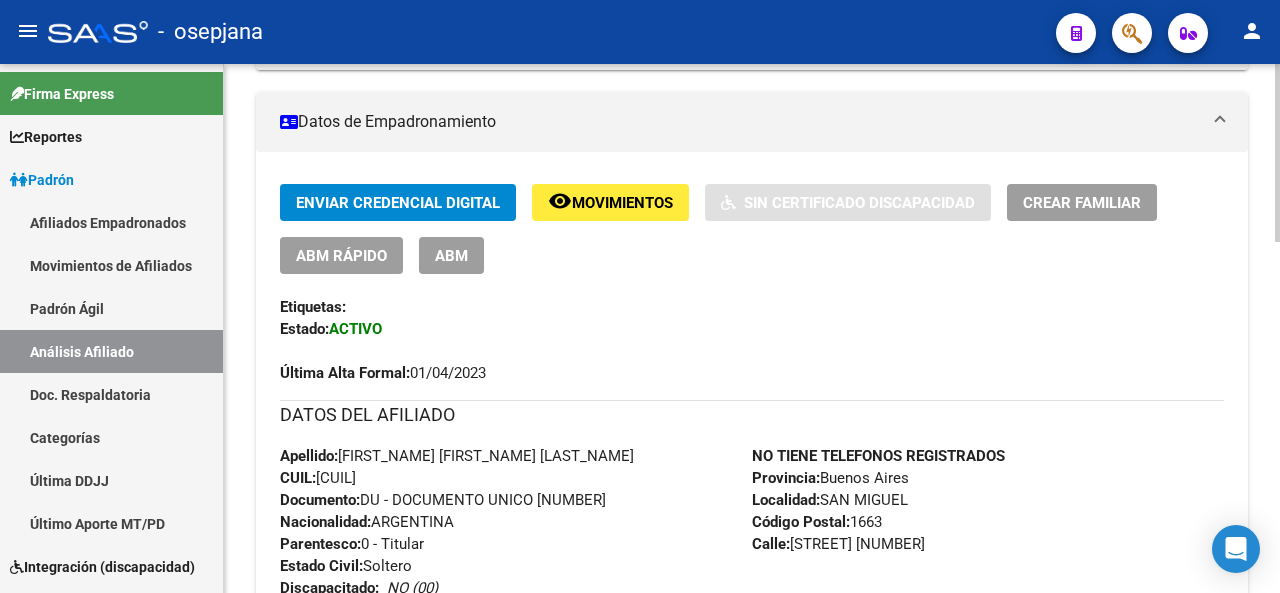 click 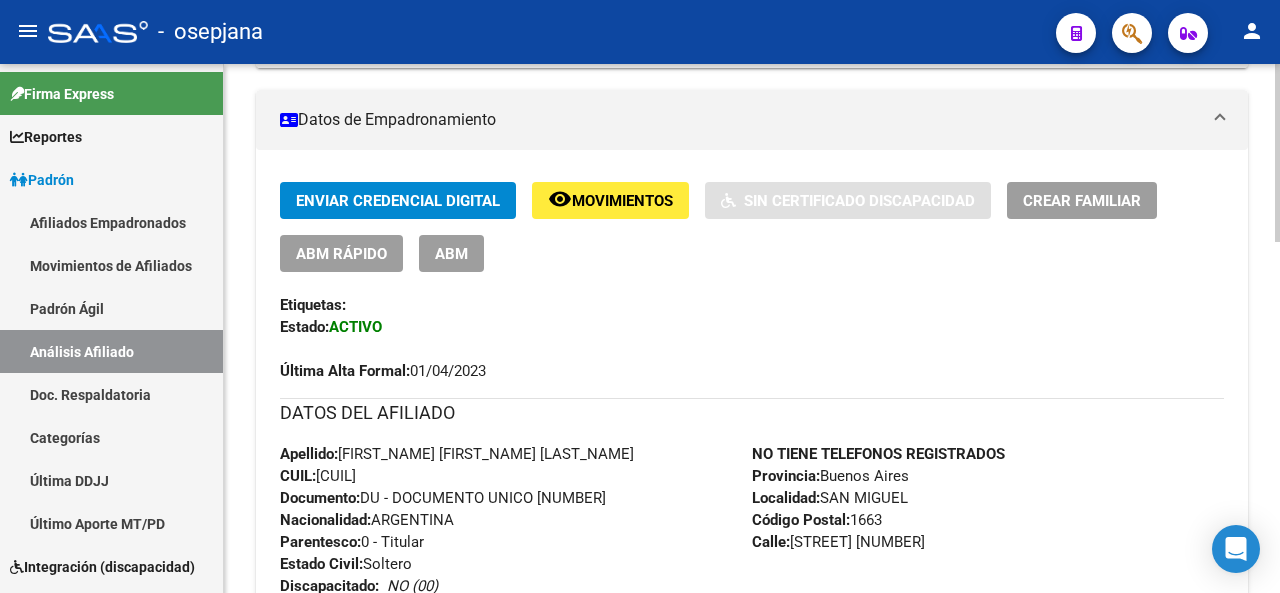 click on "ABM Rápido" 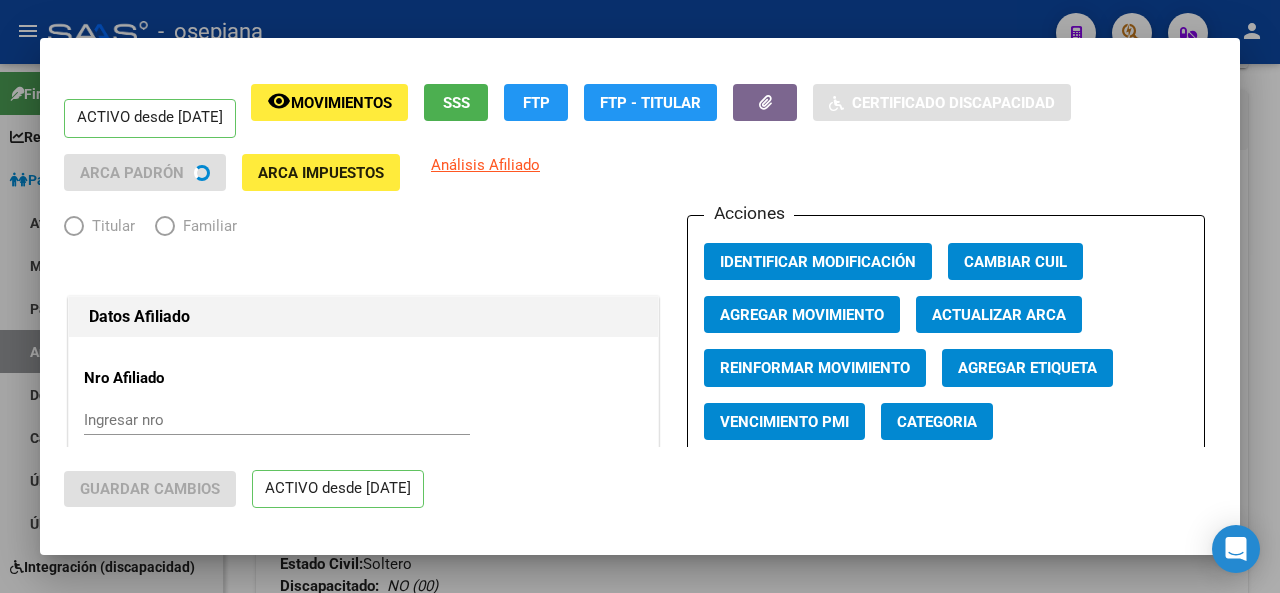 radio on "true" 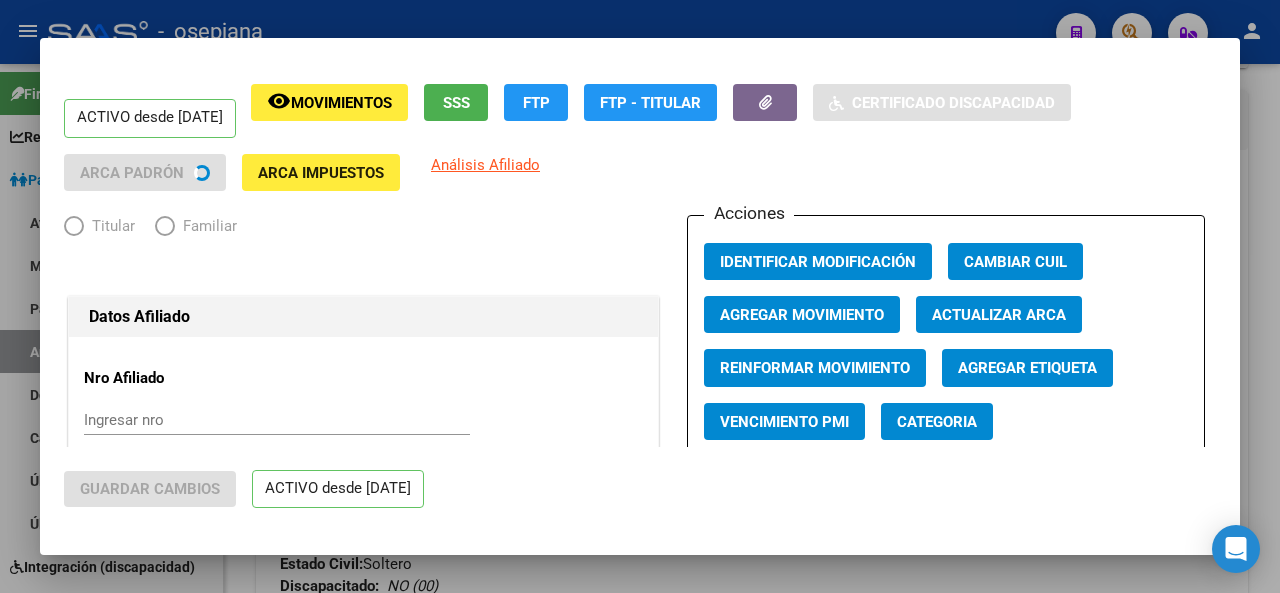 type on "27-30528347-4" 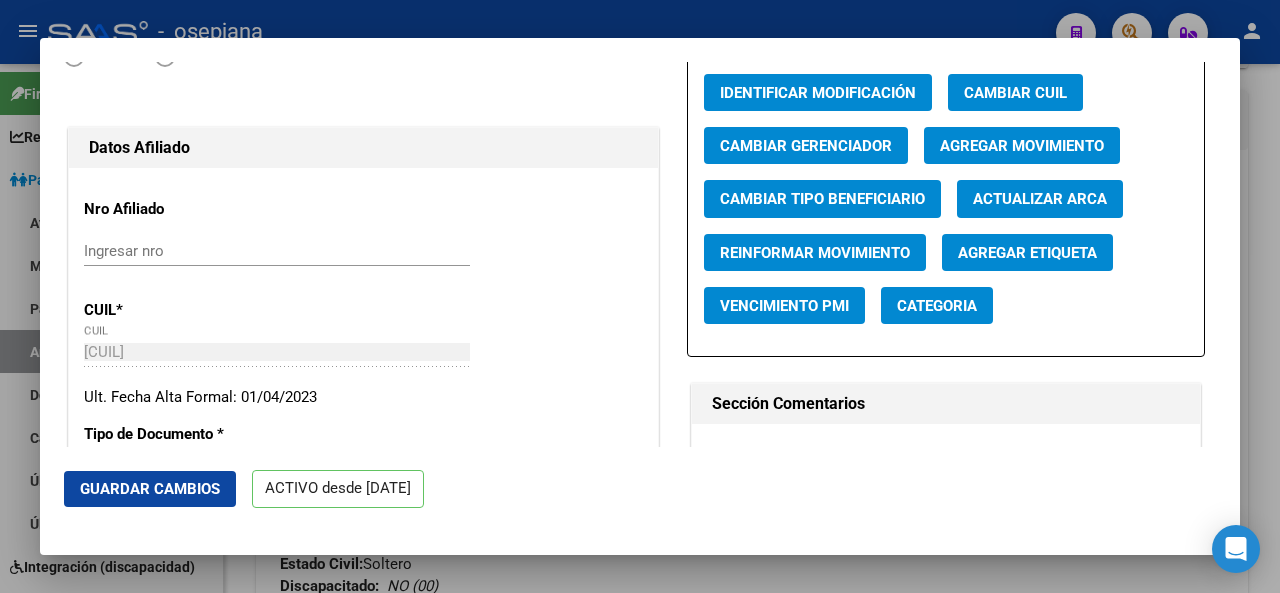scroll, scrollTop: 158, scrollLeft: 0, axis: vertical 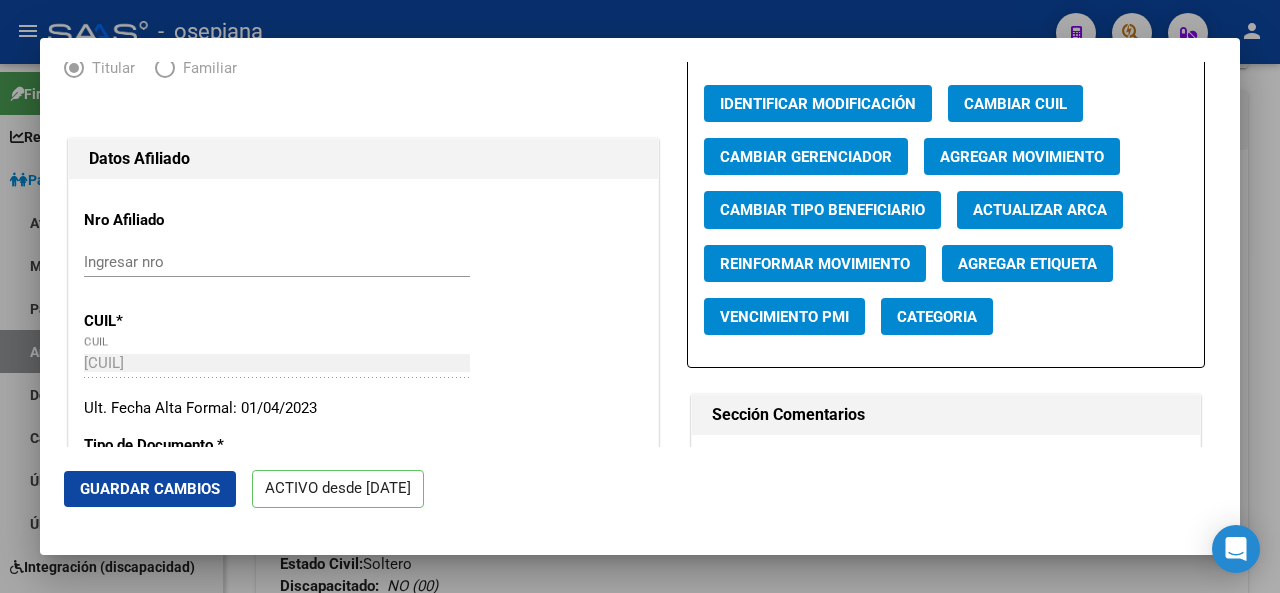 click on "Agregar Movimiento" 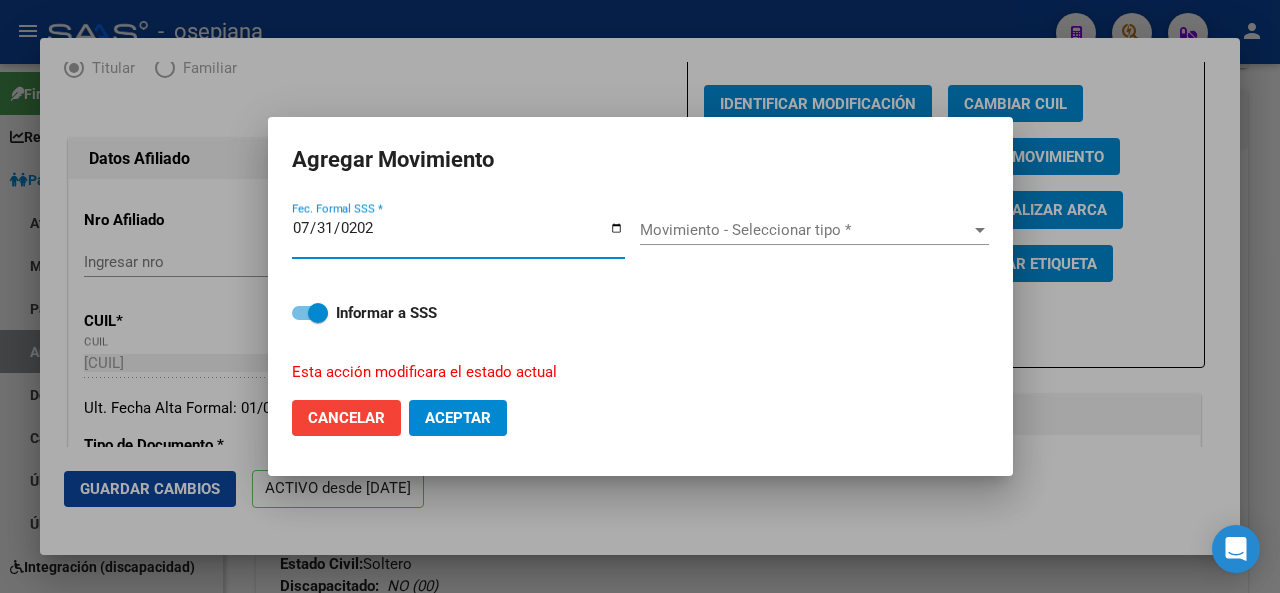 type on "2025-07-31" 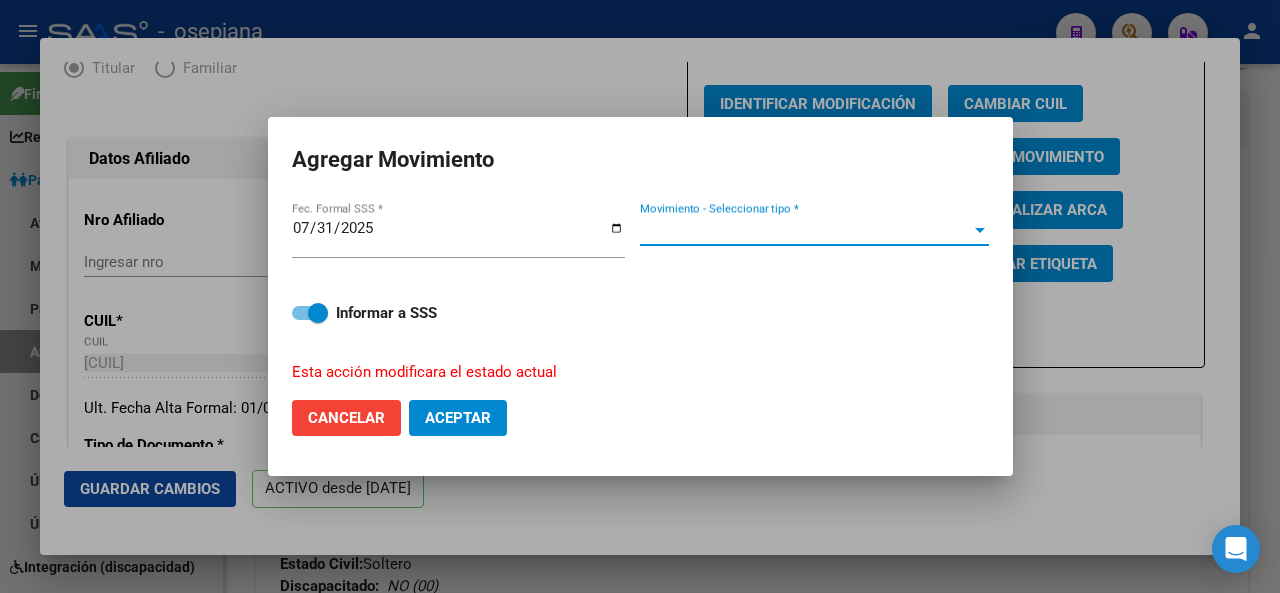 click on "Movimiento - Seleccionar tipo *" at bounding box center [805, 230] 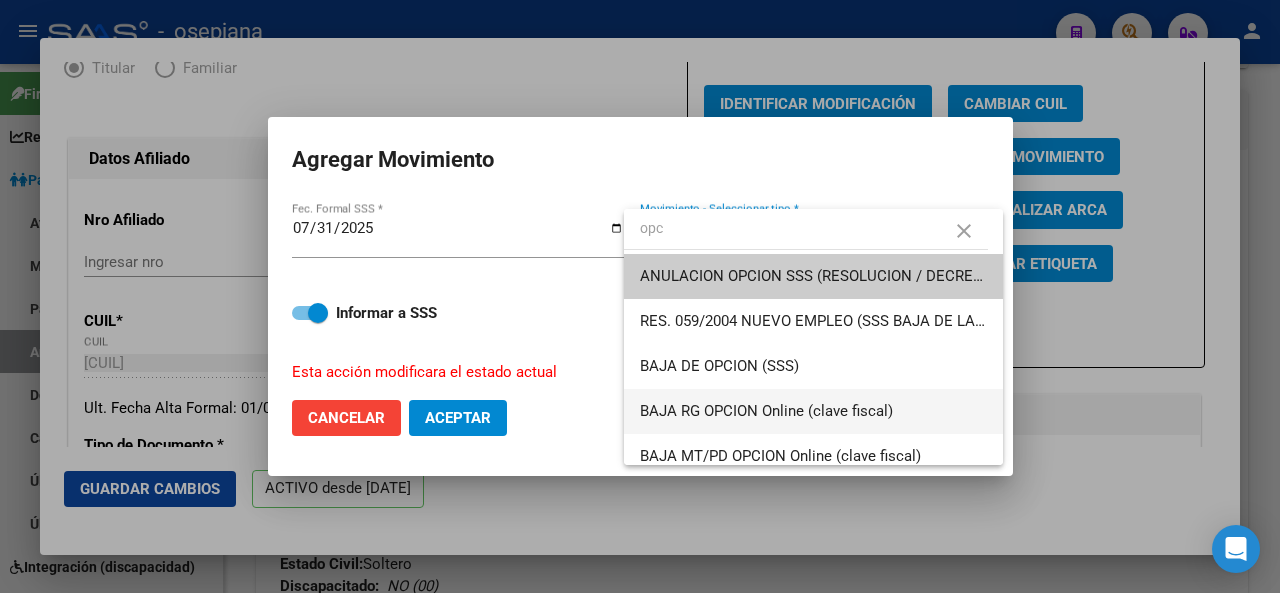 type on "opc" 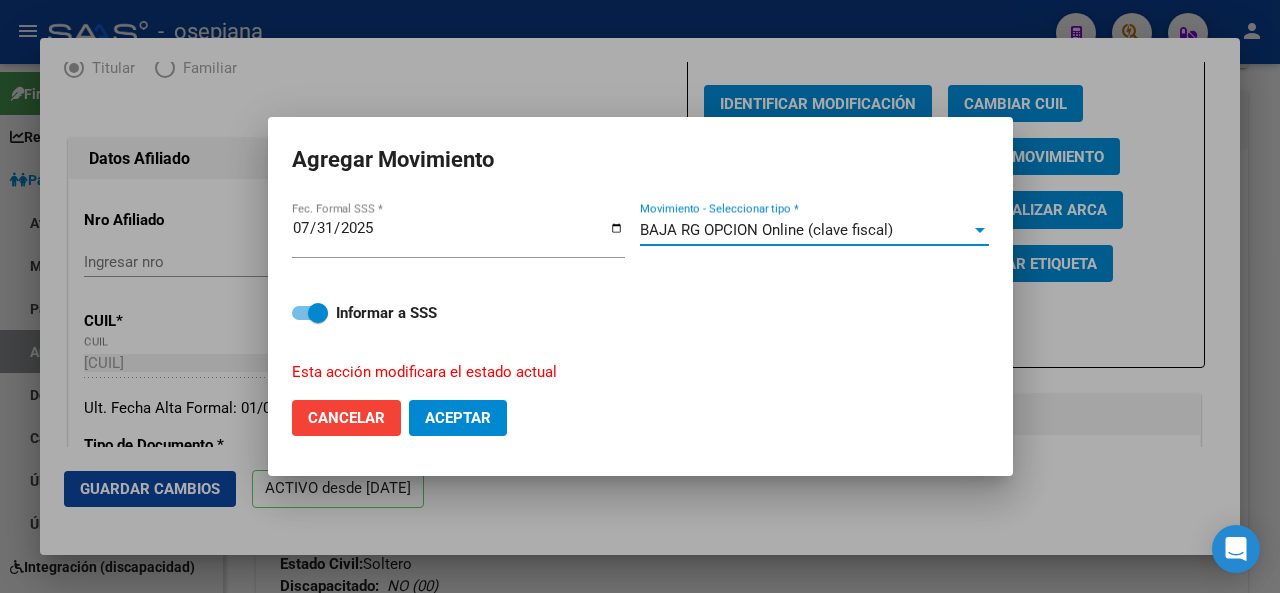 click on "Aceptar" 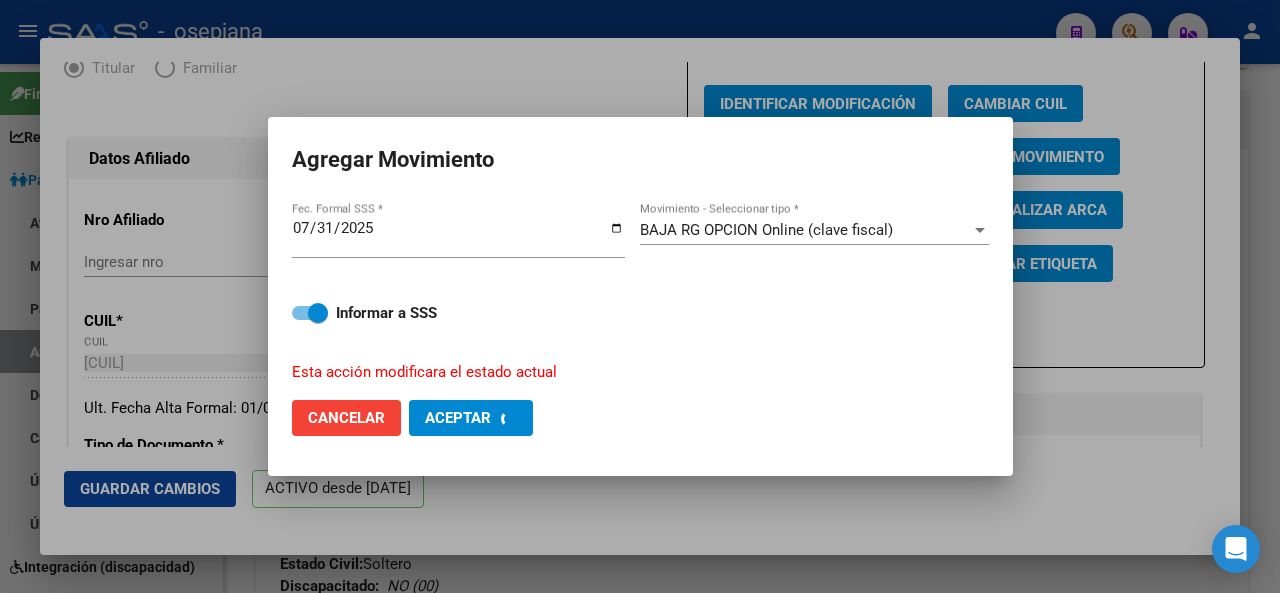 checkbox on "false" 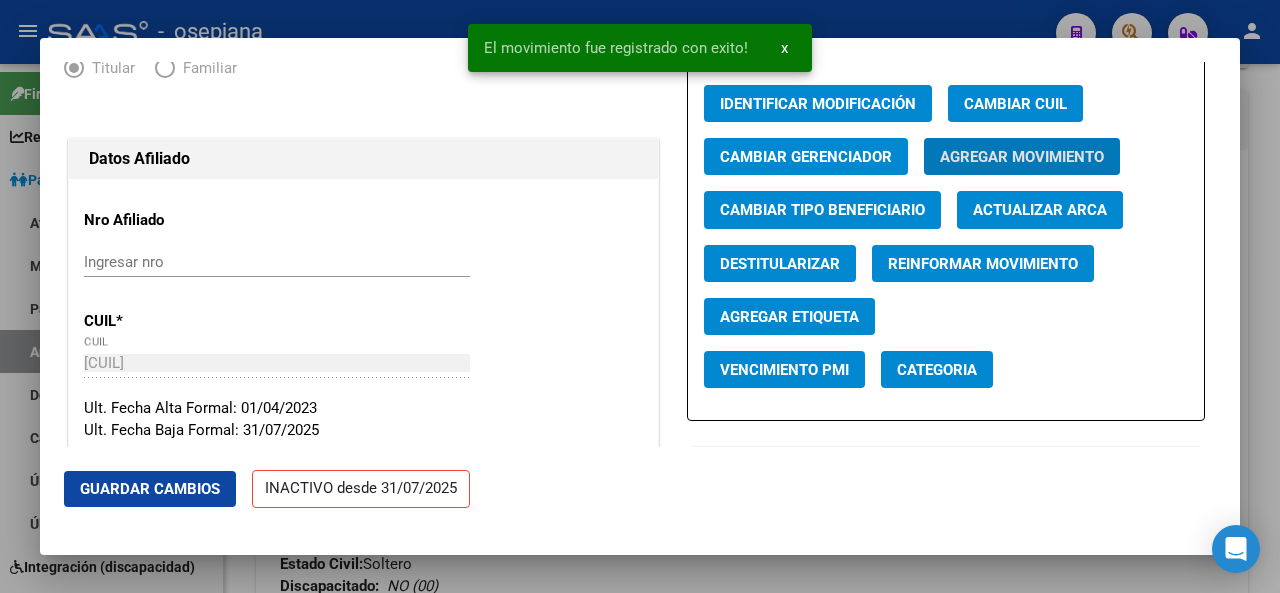 click on "Guardar Cambios" 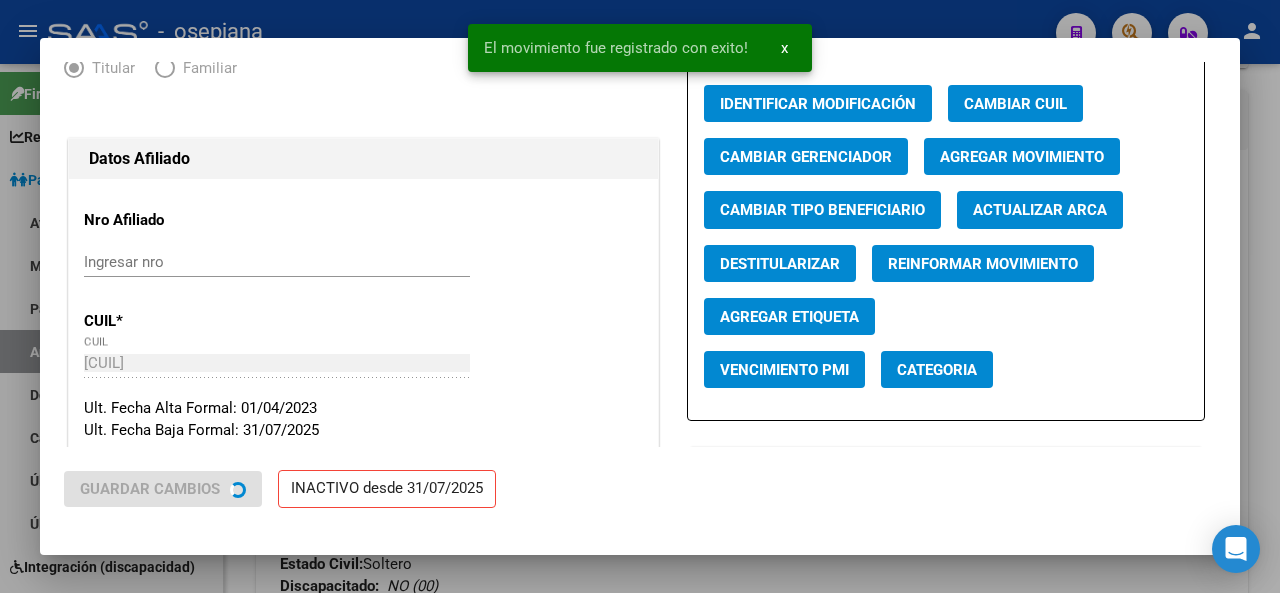 click at bounding box center (640, 296) 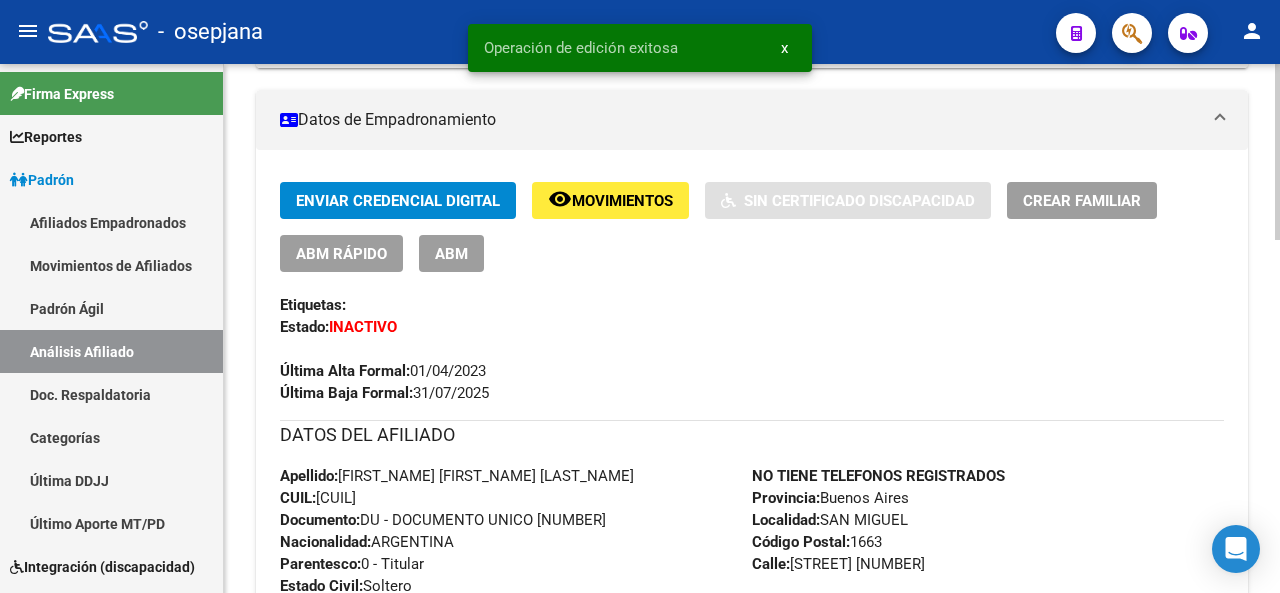 scroll, scrollTop: 0, scrollLeft: 0, axis: both 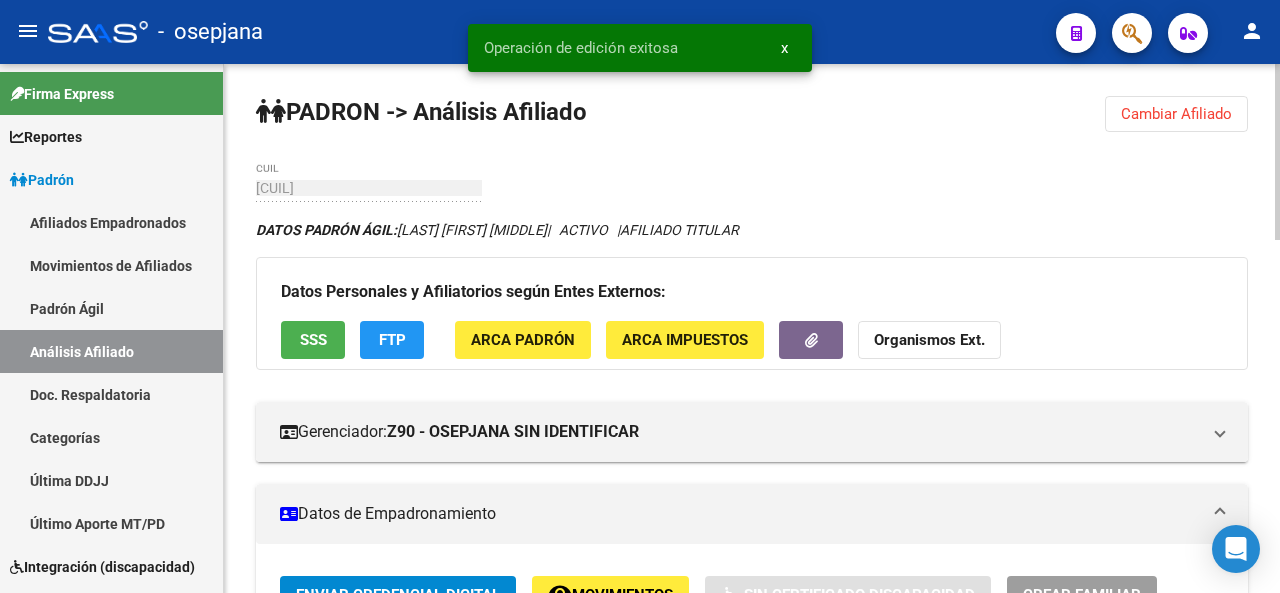 click 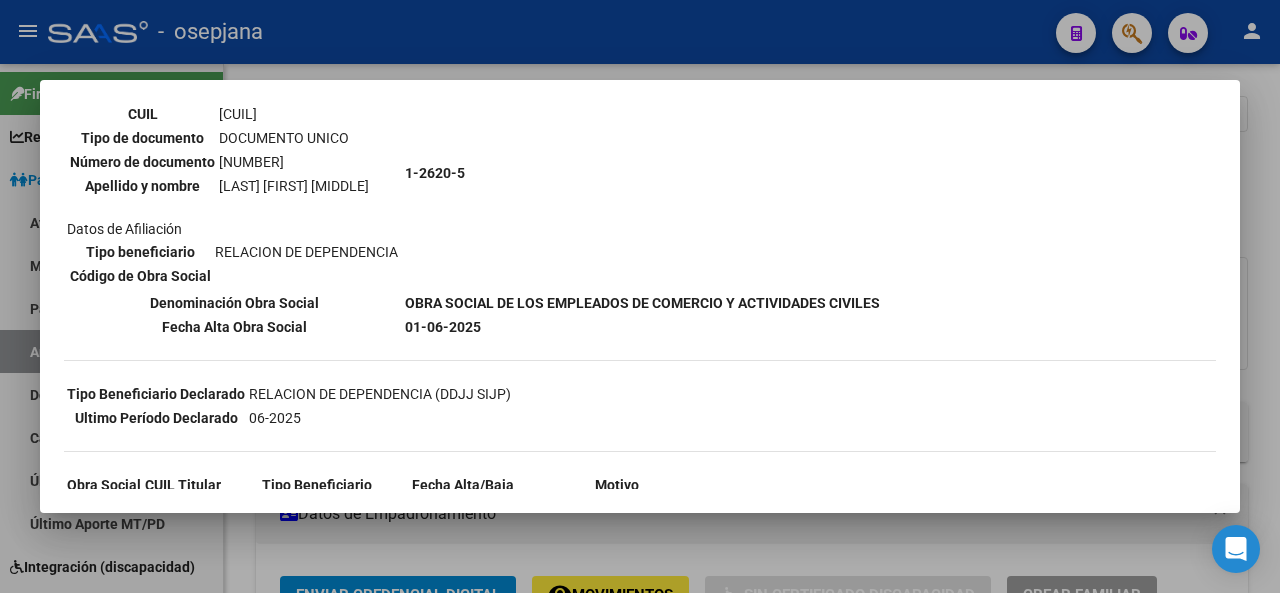 scroll, scrollTop: 330, scrollLeft: 0, axis: vertical 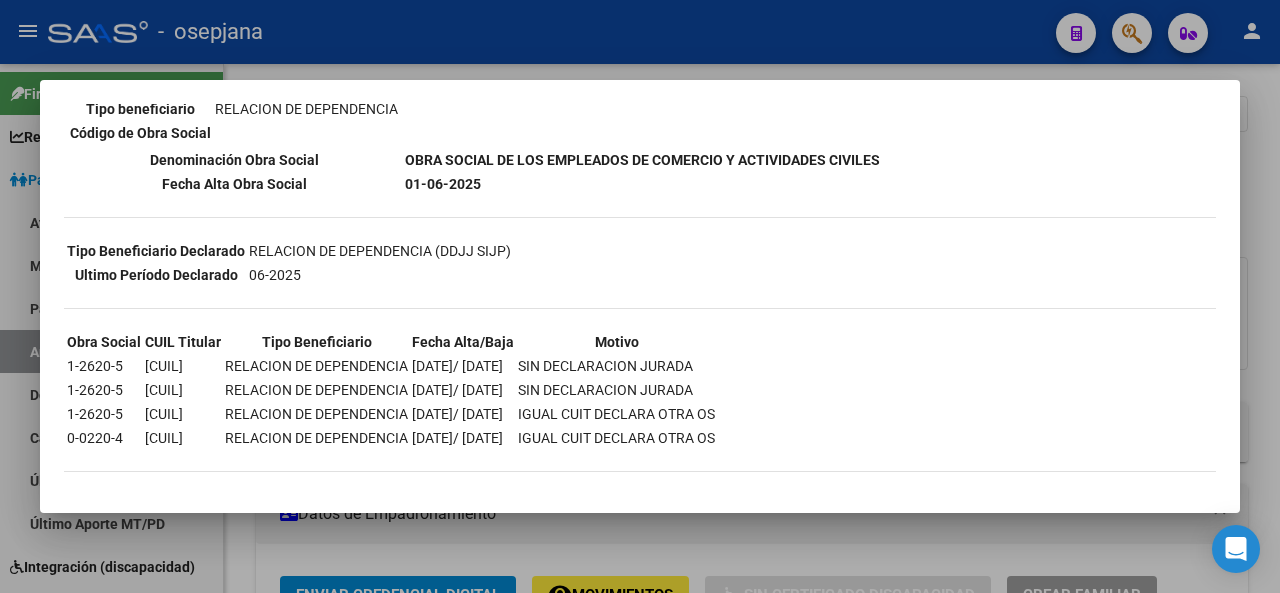 click at bounding box center (640, 296) 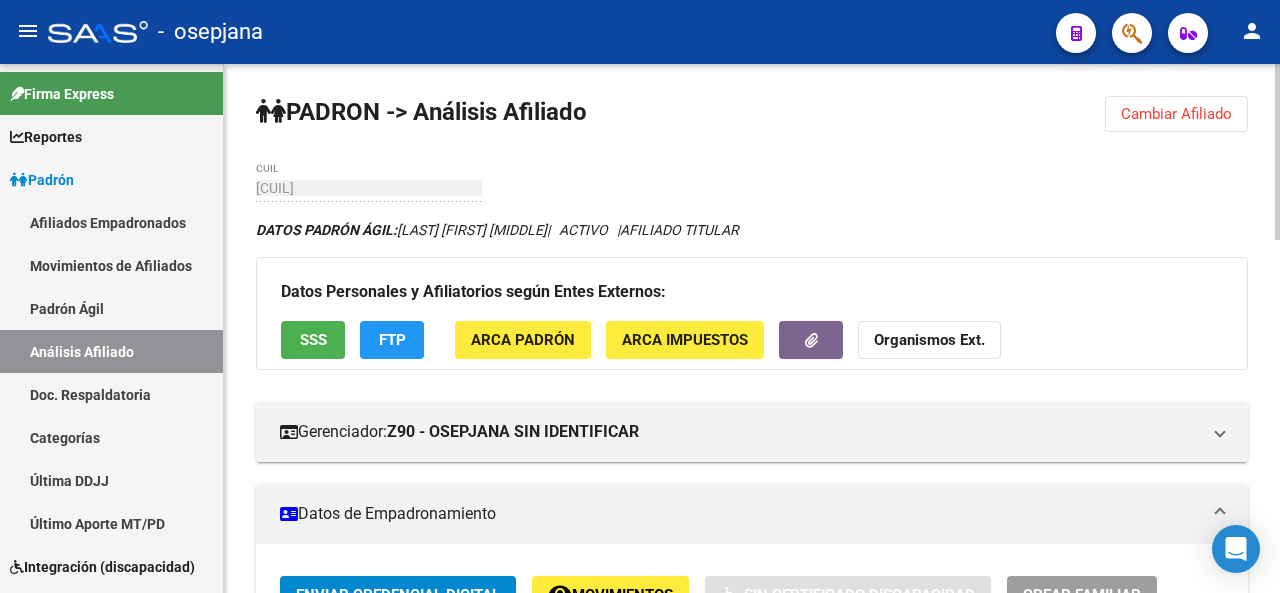 click on "Cambiar Afiliado" 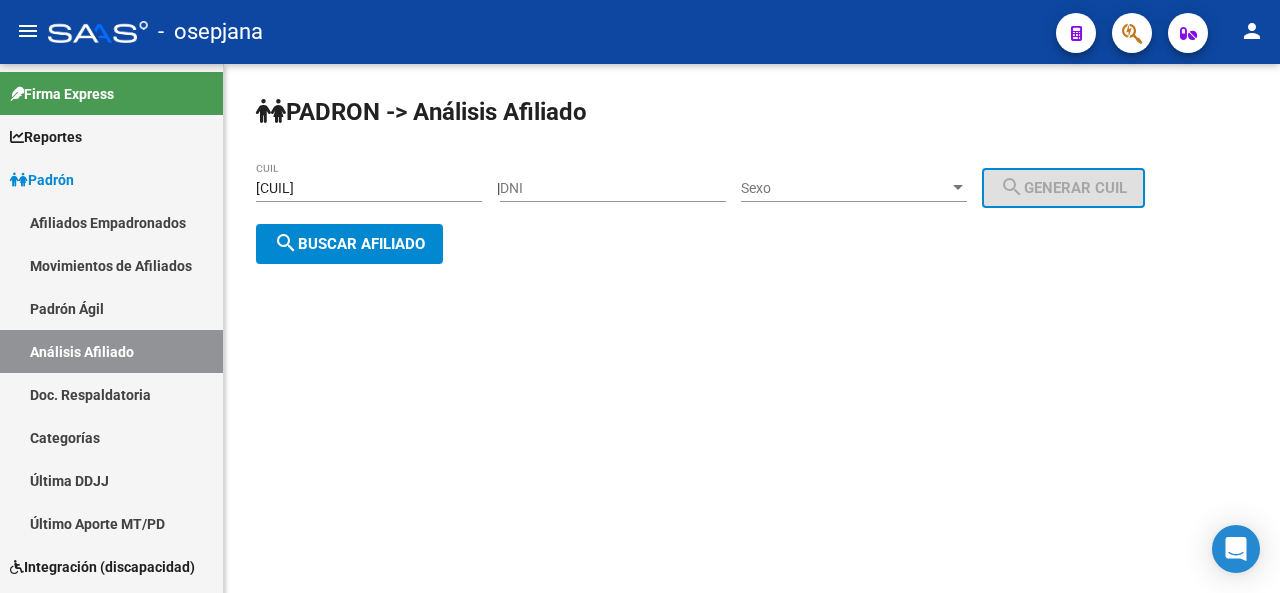 drag, startPoint x: 412, startPoint y: 178, endPoint x: 314, endPoint y: 203, distance: 101.13852 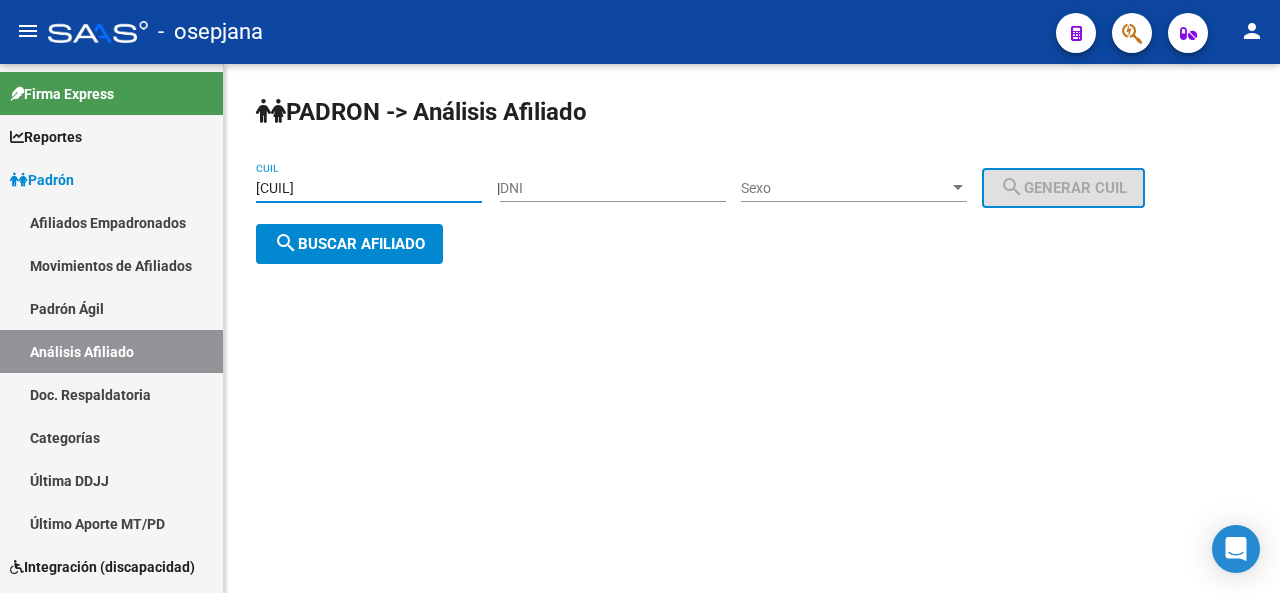 drag, startPoint x: 368, startPoint y: 188, endPoint x: 248, endPoint y: 192, distance: 120.06665 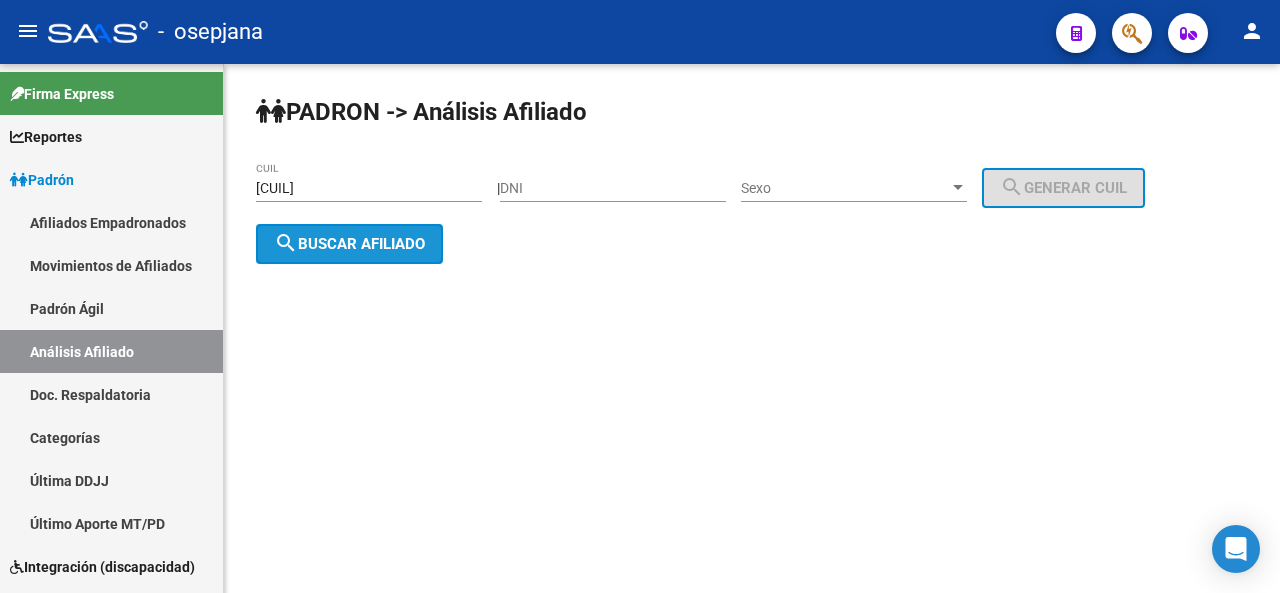 click on "search  Buscar afiliado" 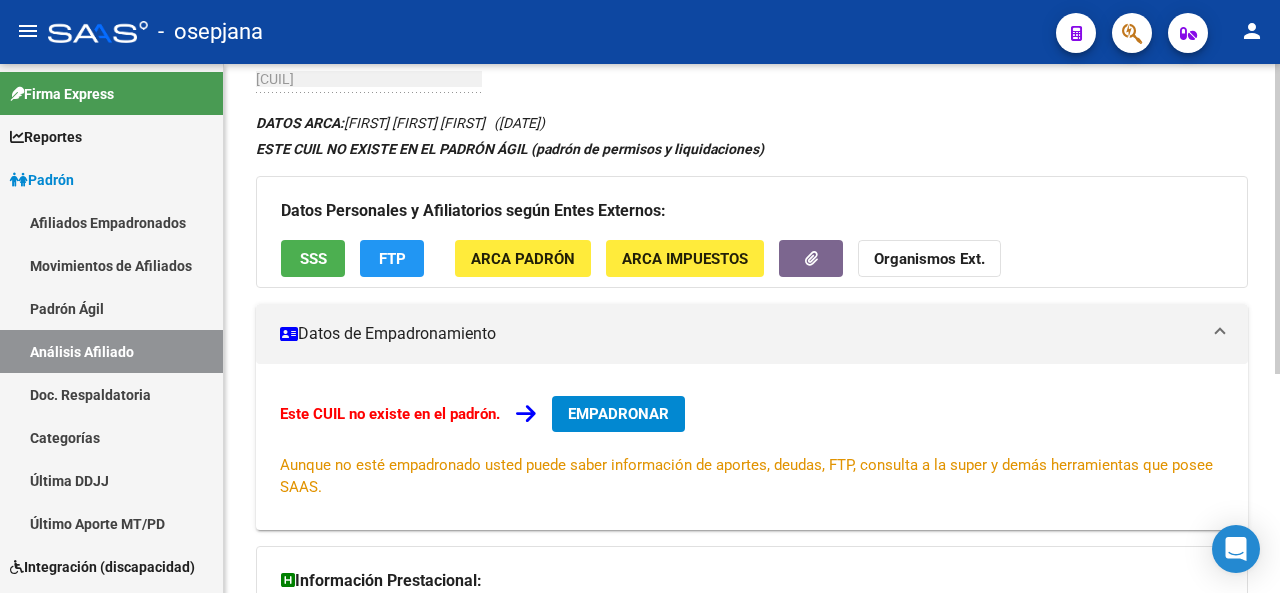 scroll, scrollTop: 106, scrollLeft: 0, axis: vertical 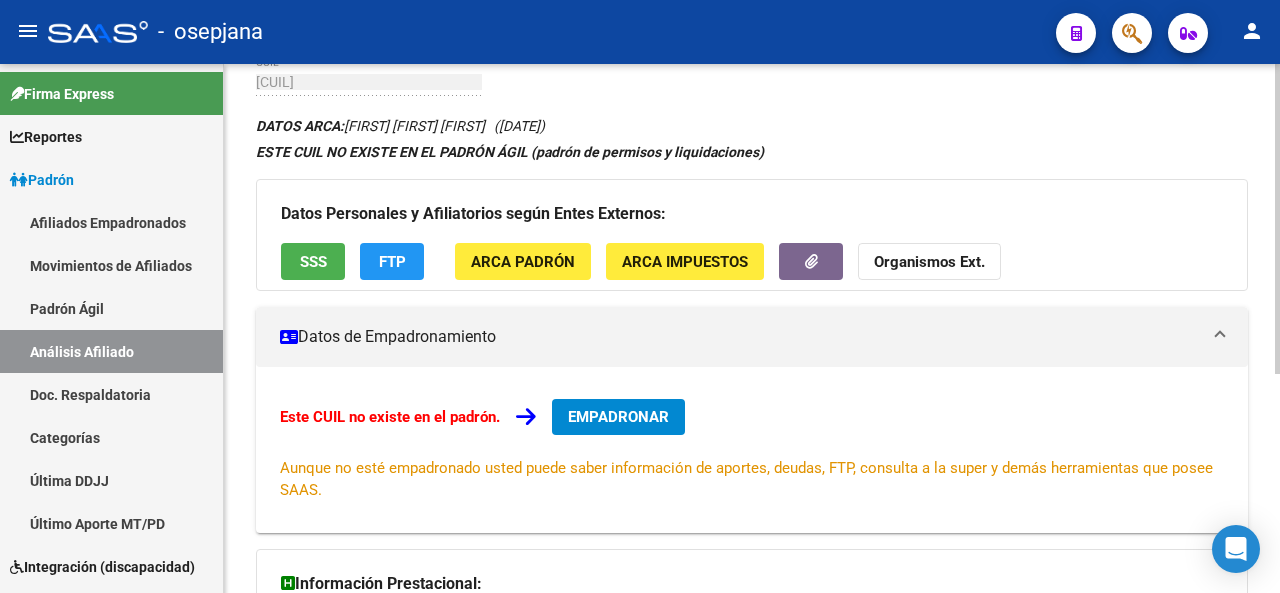 click 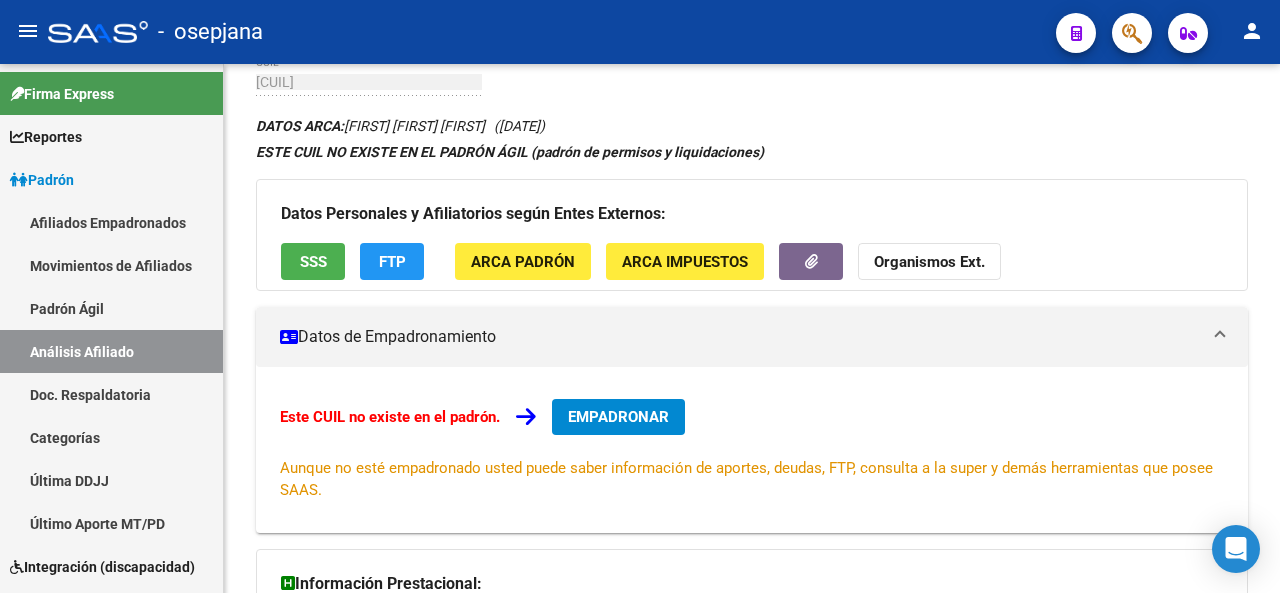 click on "SSS" 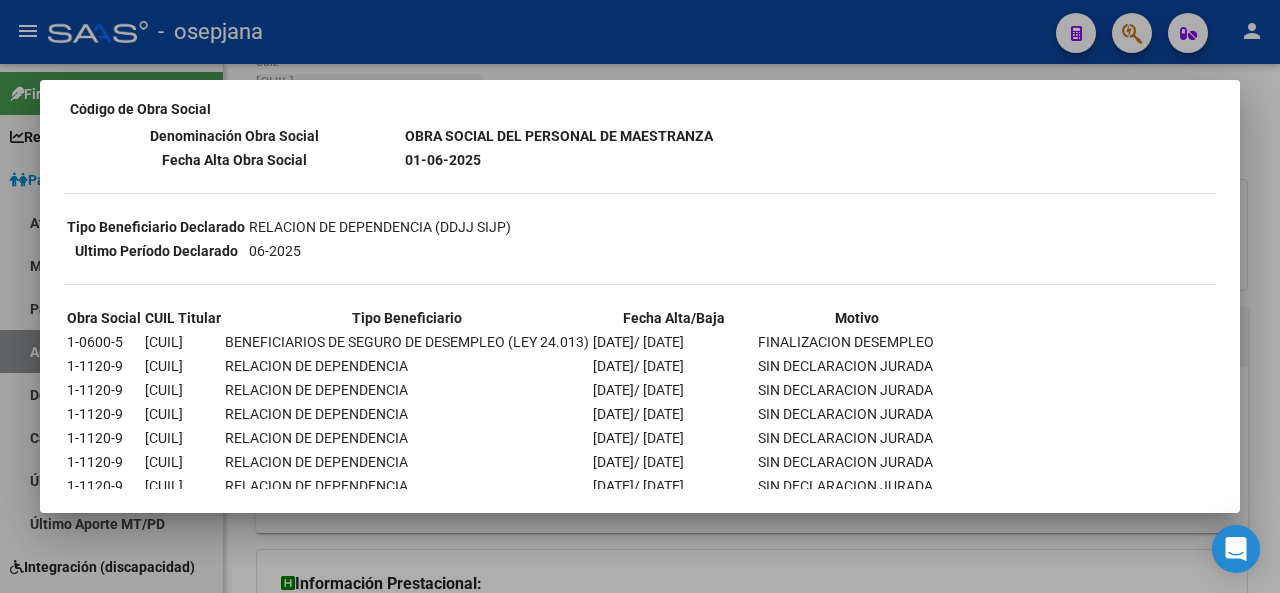 scroll, scrollTop: 360, scrollLeft: 0, axis: vertical 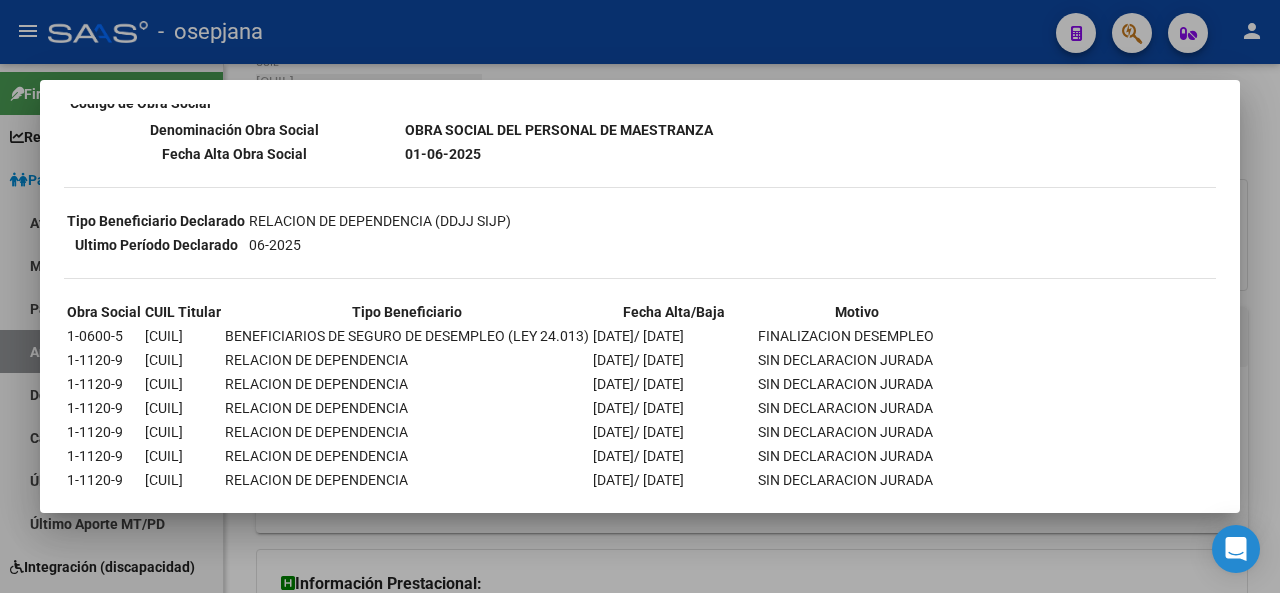 click at bounding box center [640, 296] 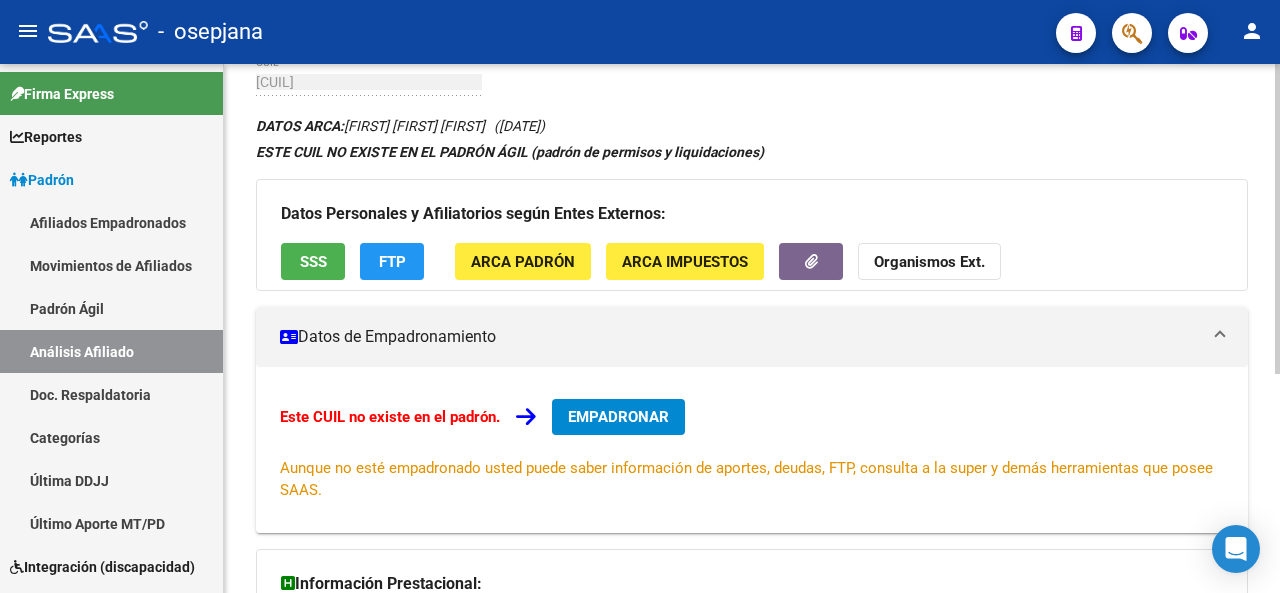 click 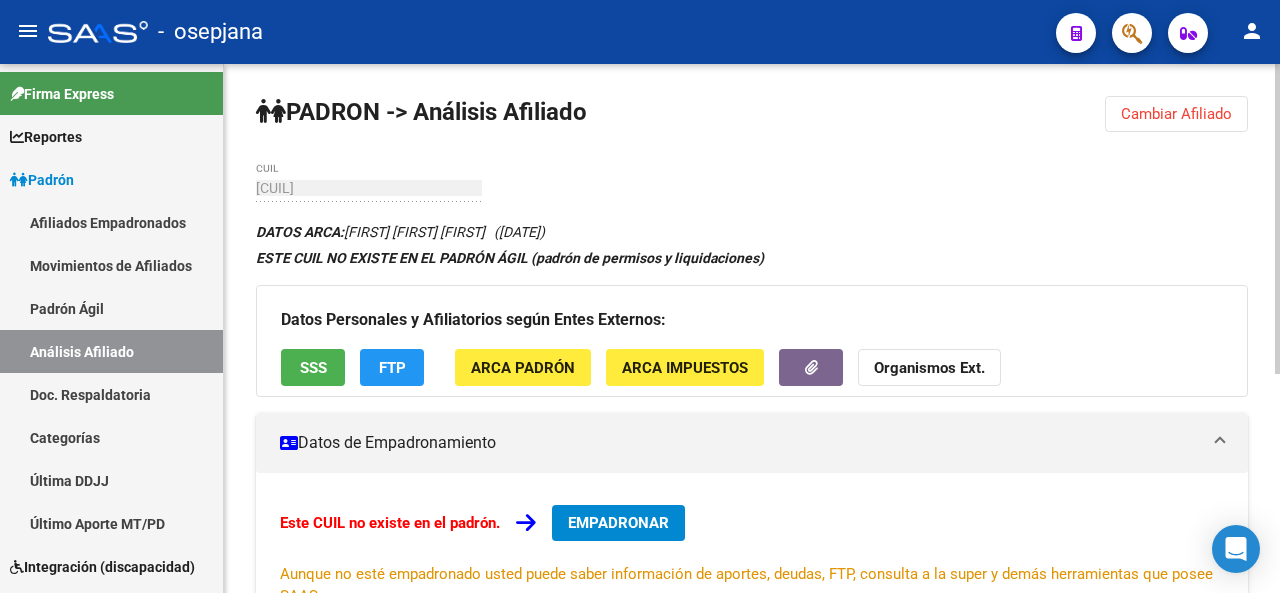click on "Cambiar Afiliado" 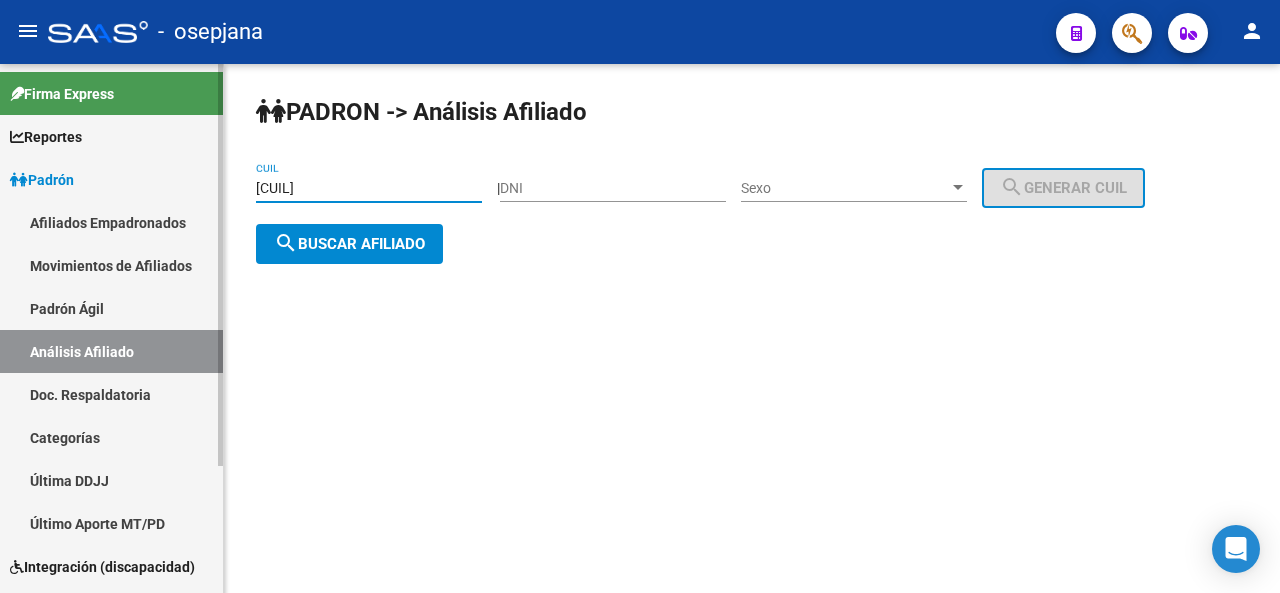 drag, startPoint x: 356, startPoint y: 183, endPoint x: 218, endPoint y: 194, distance: 138.43771 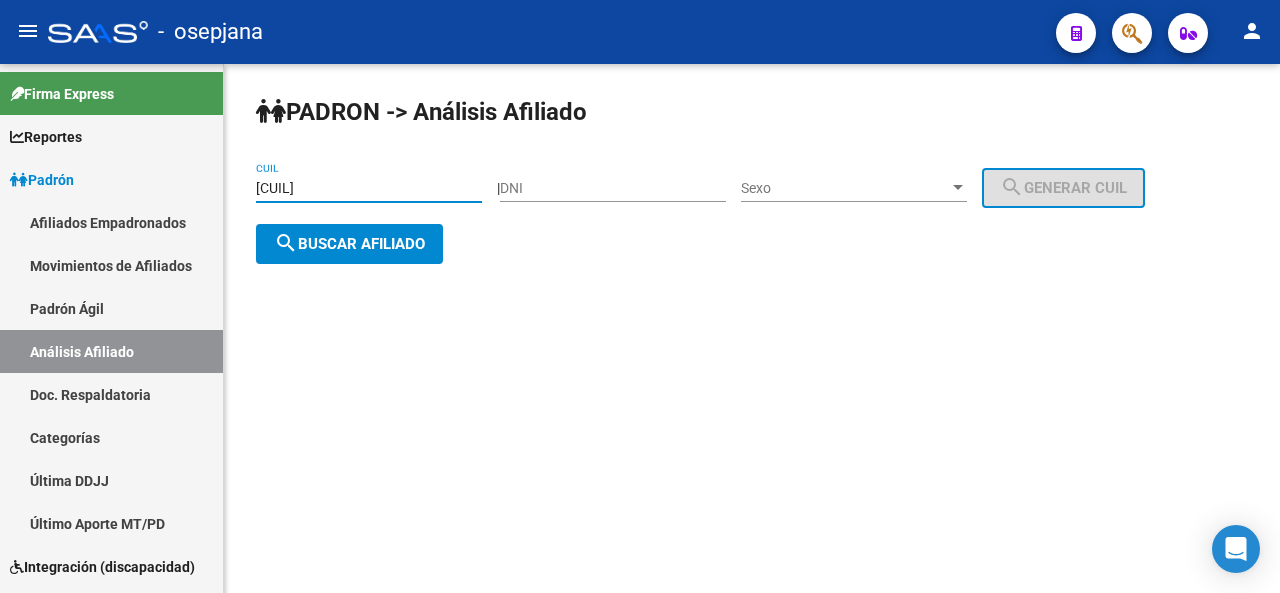 type on "23-35326133-9" 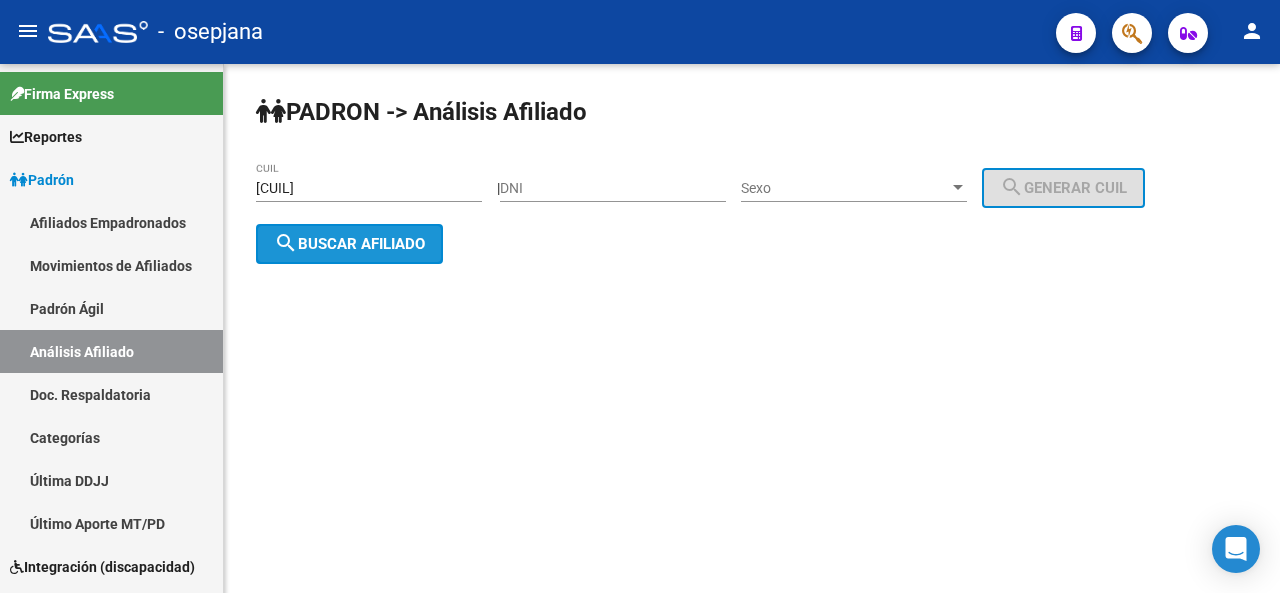 click on "search  Buscar afiliado" 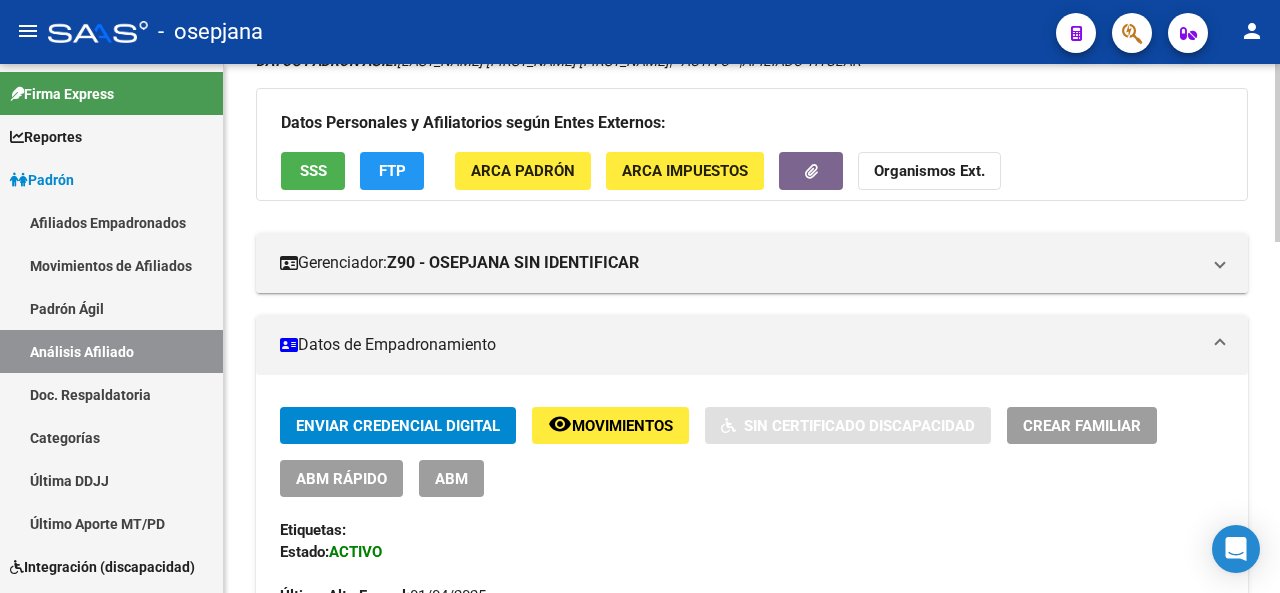 scroll, scrollTop: 78, scrollLeft: 0, axis: vertical 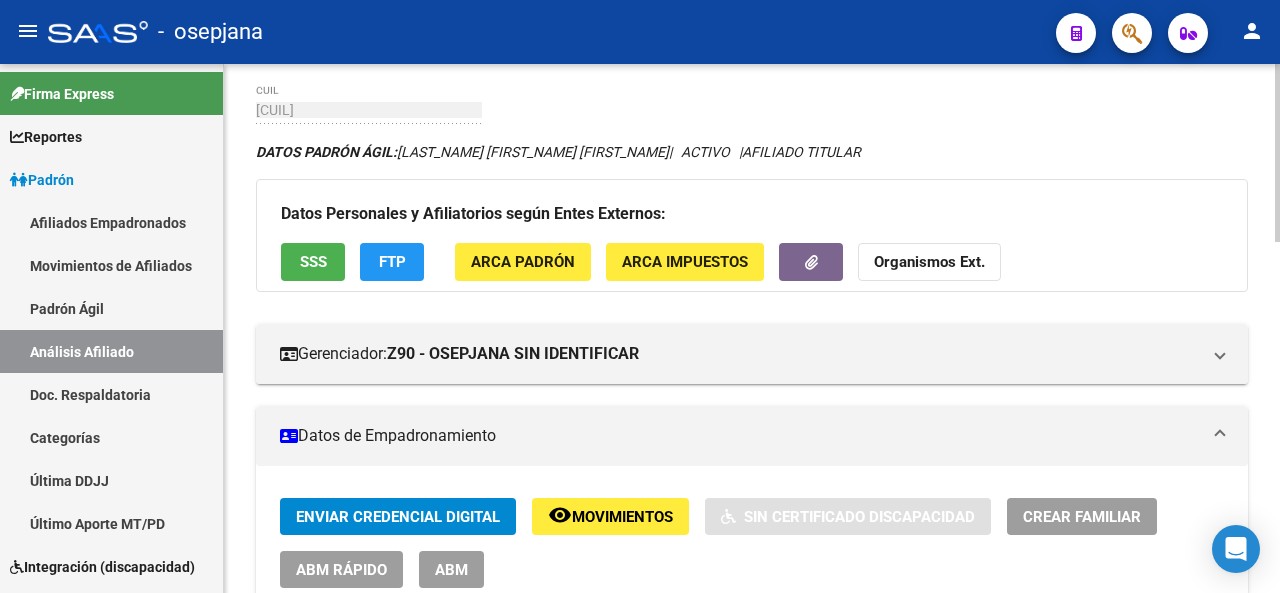 click 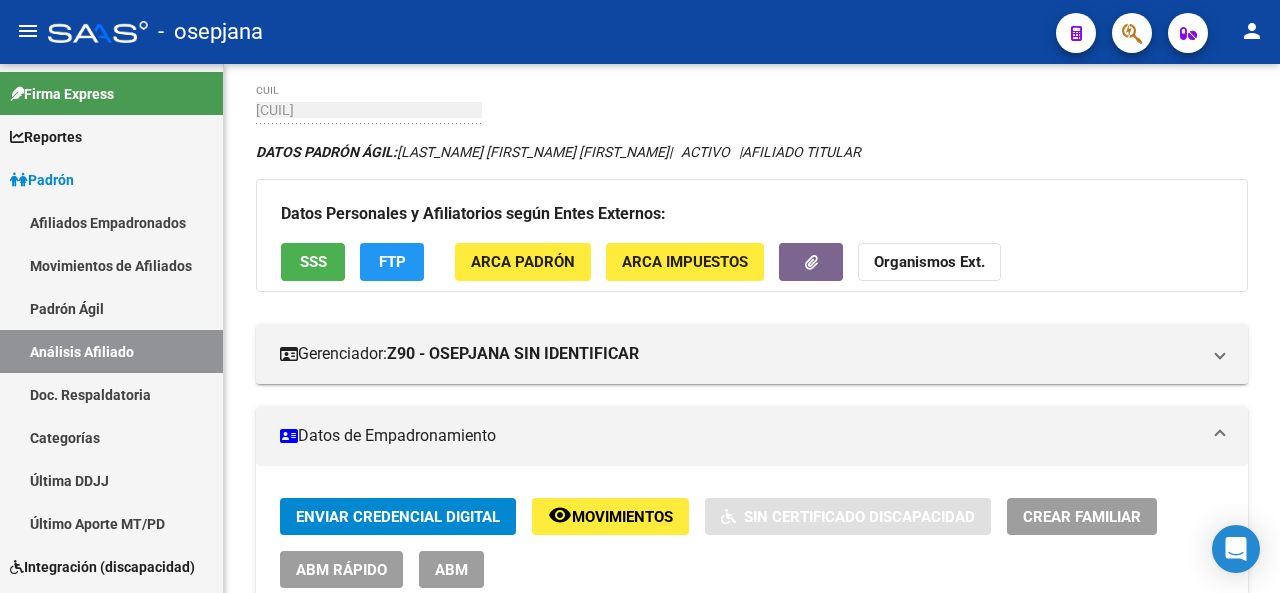 click on "SSS" 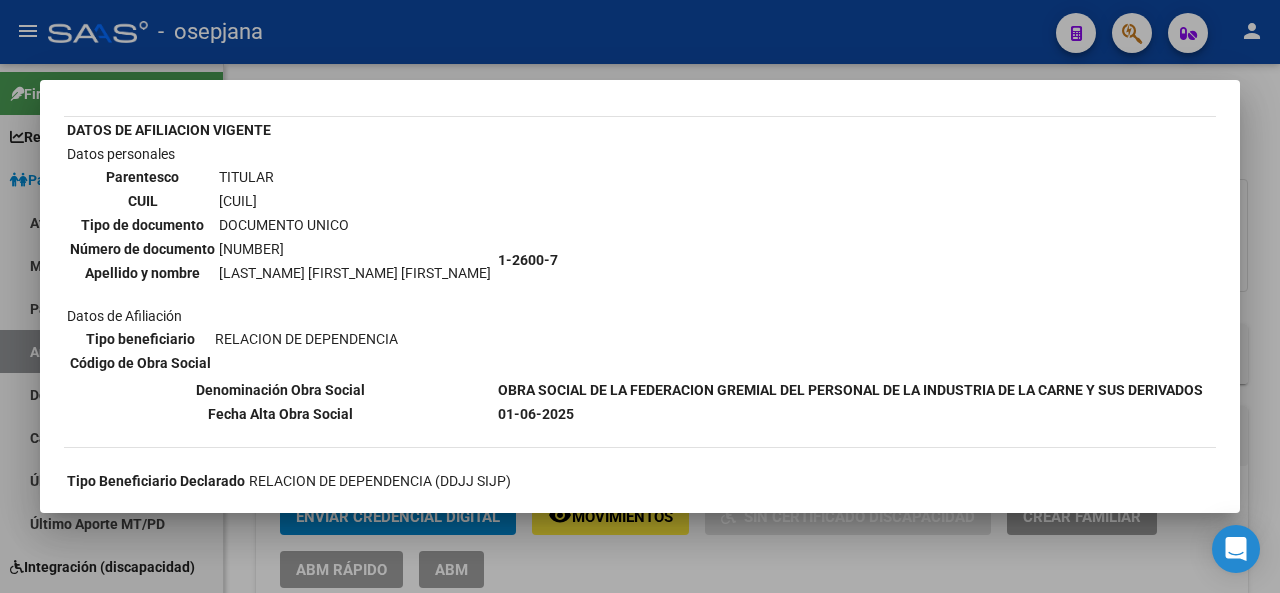 scroll, scrollTop: 102, scrollLeft: 0, axis: vertical 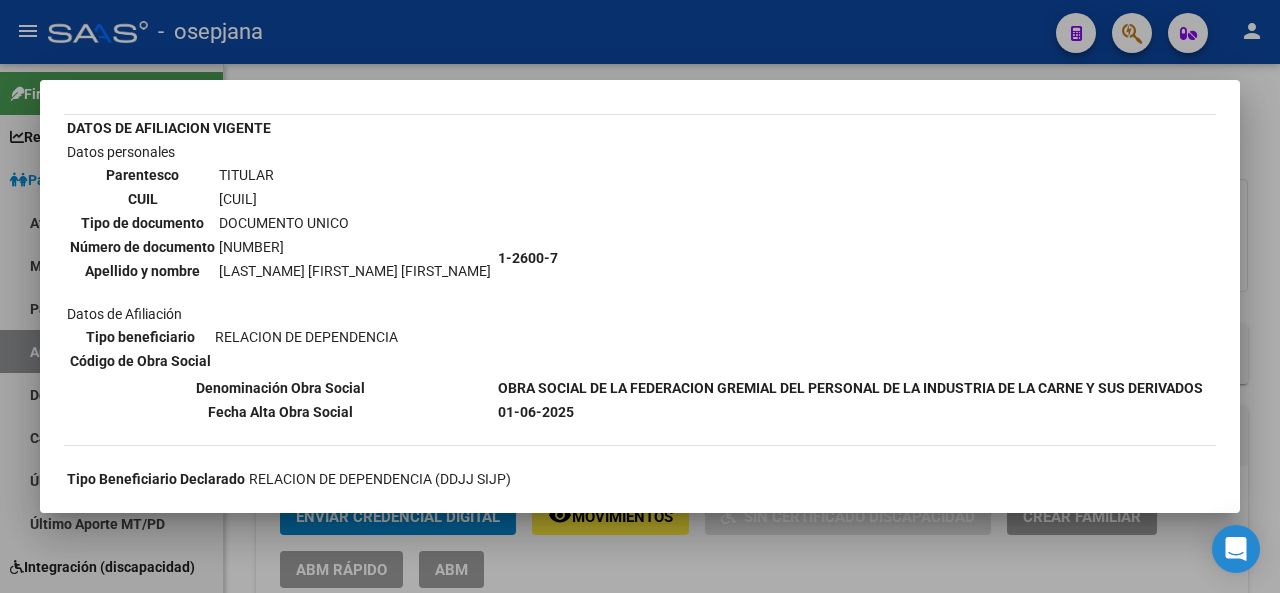 click at bounding box center (640, 296) 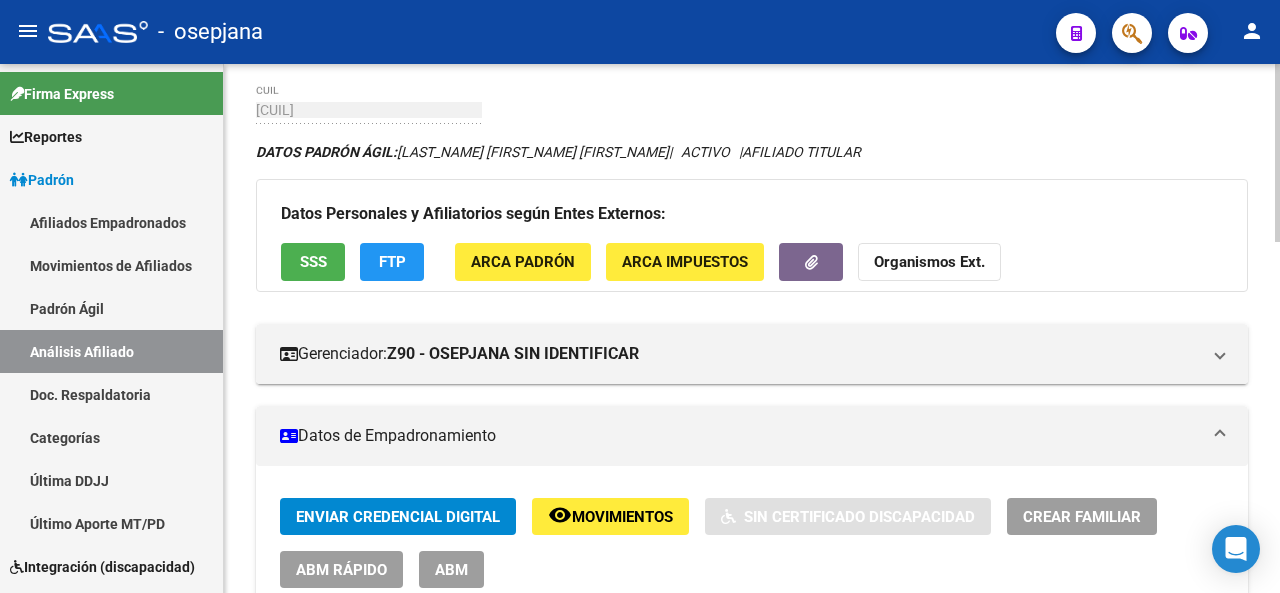 click on "Movimientos" 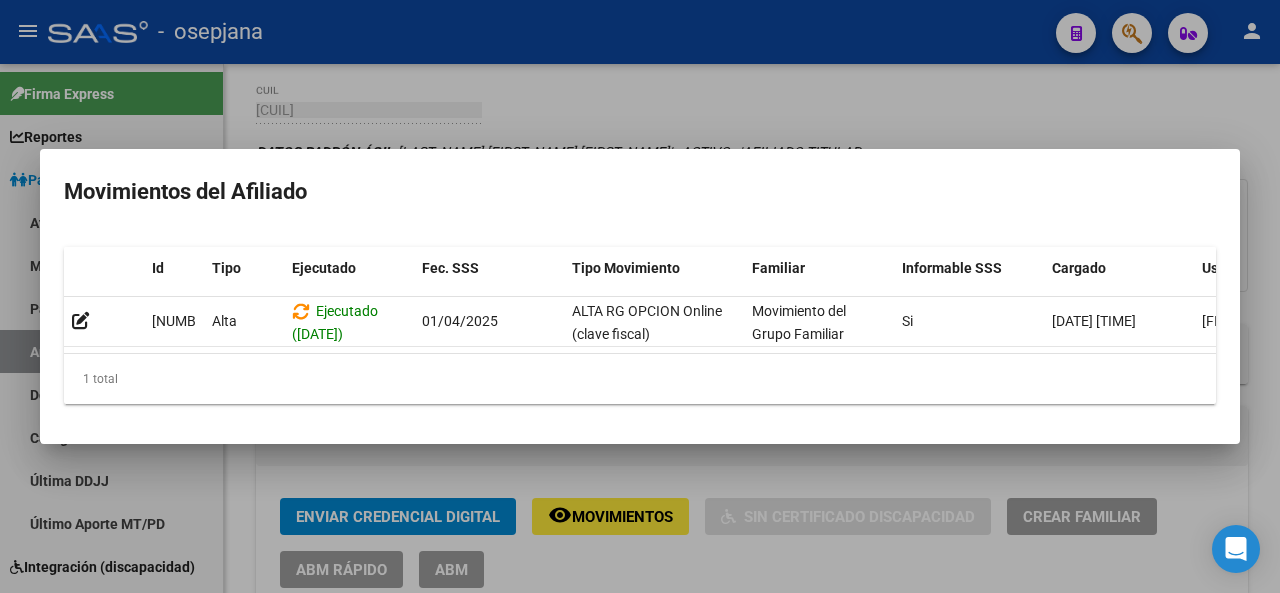 click at bounding box center (640, 296) 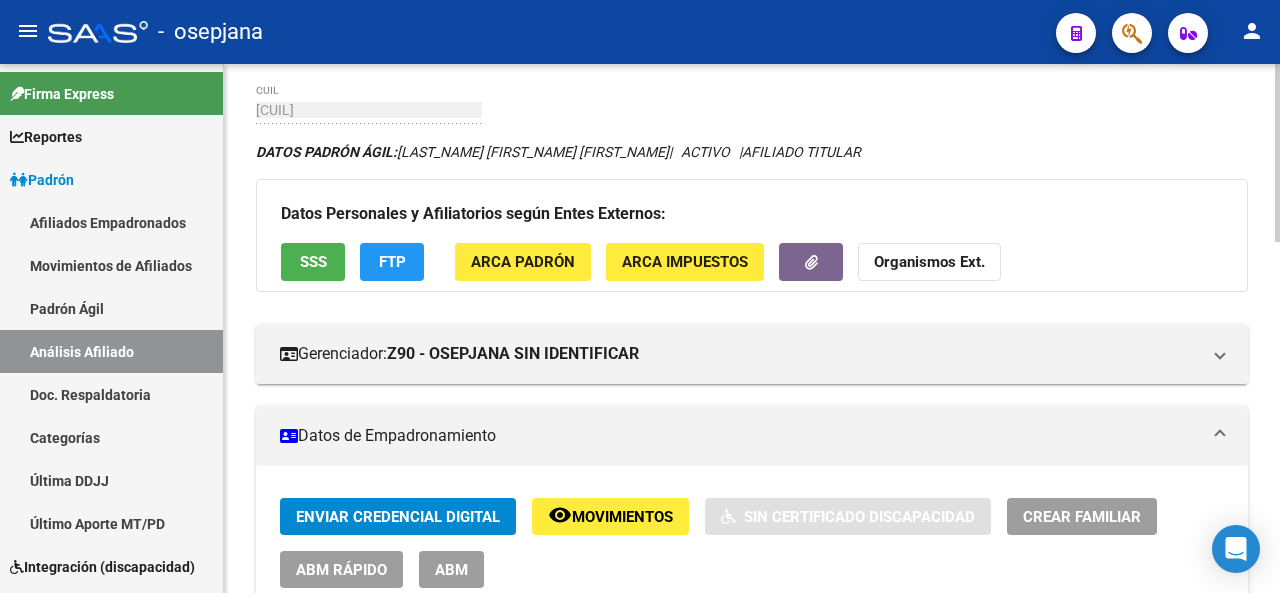 scroll, scrollTop: 607, scrollLeft: 0, axis: vertical 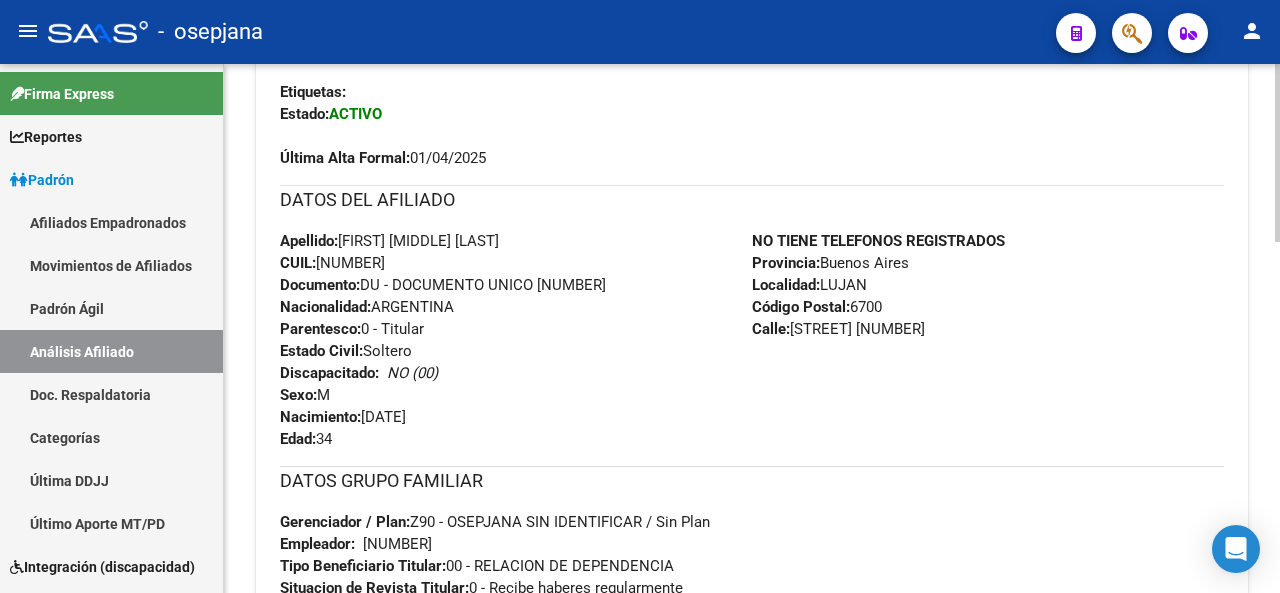 click 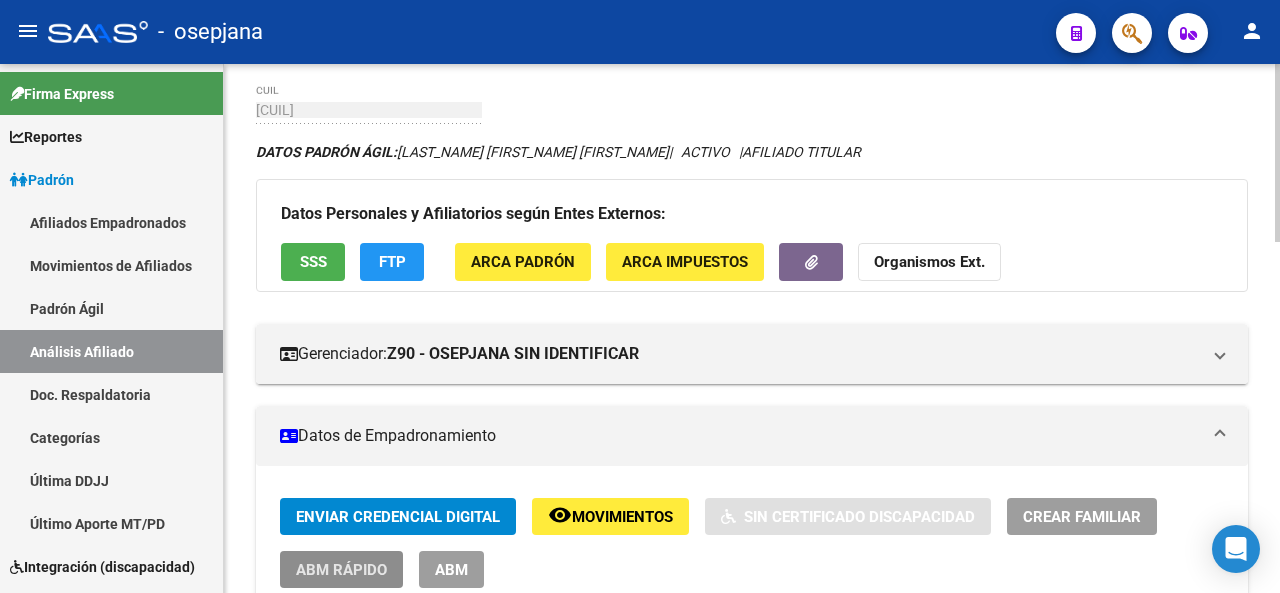 click on "ABM Rápido" 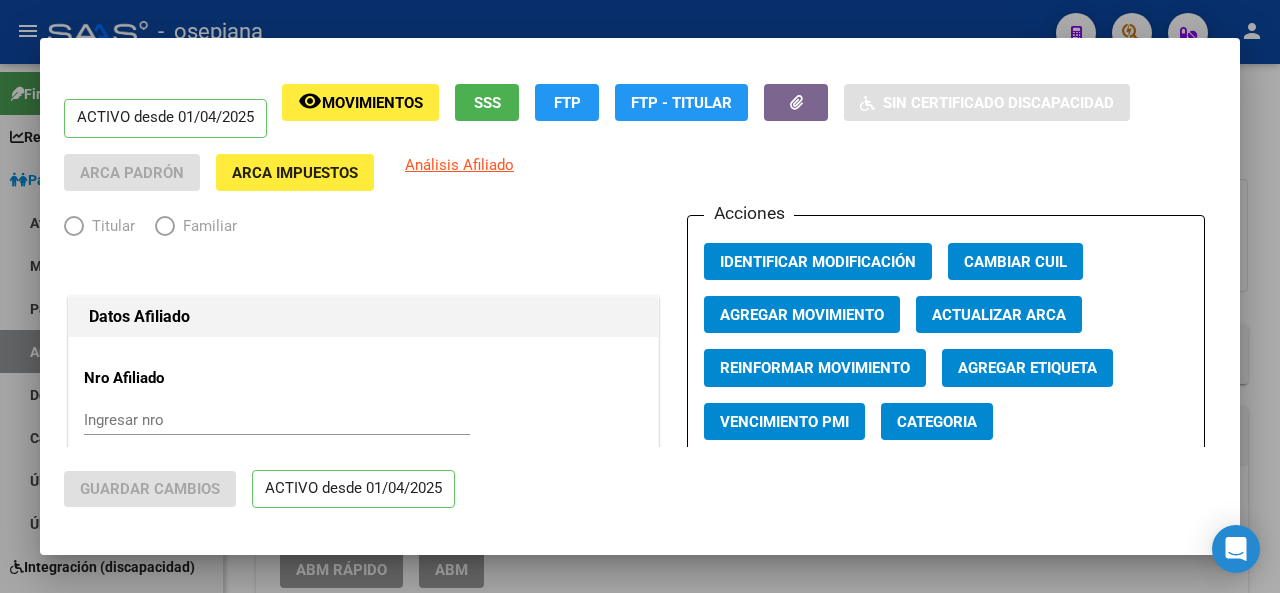 radio on "true" 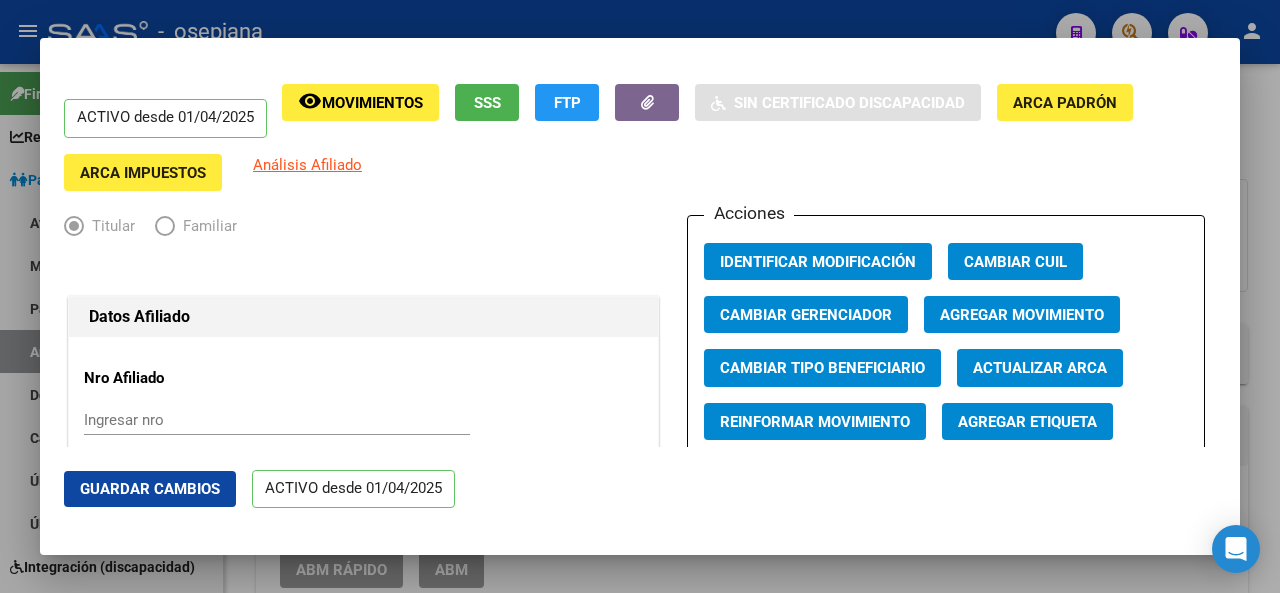 click on "Agregar Movimiento" 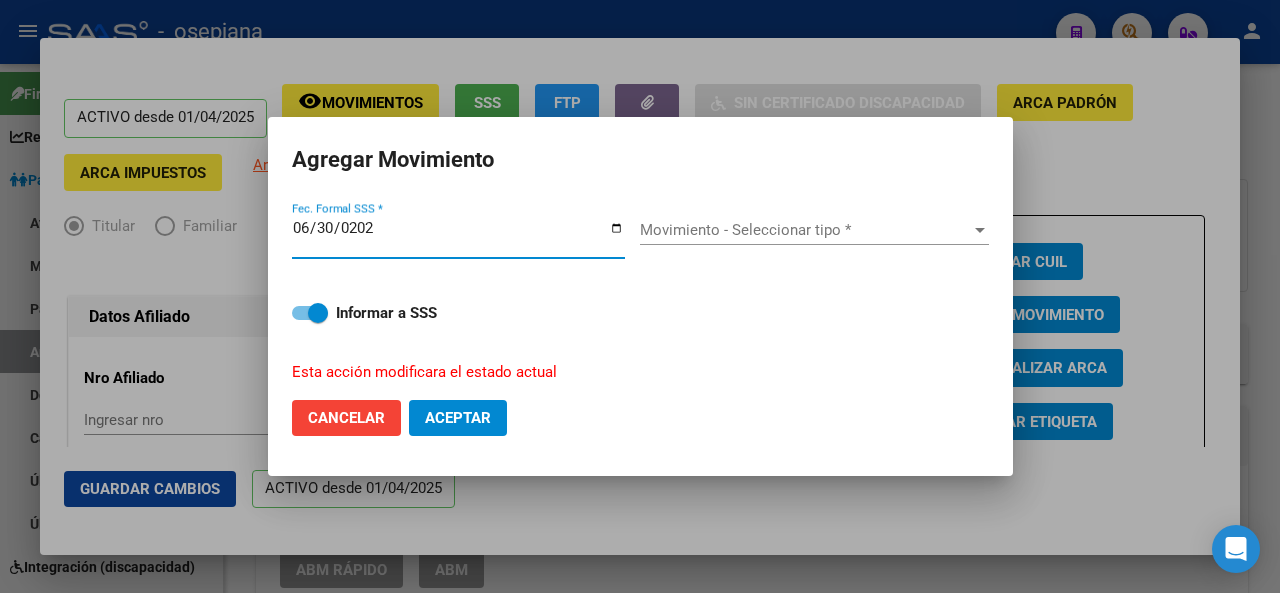 type on "2025-06-30" 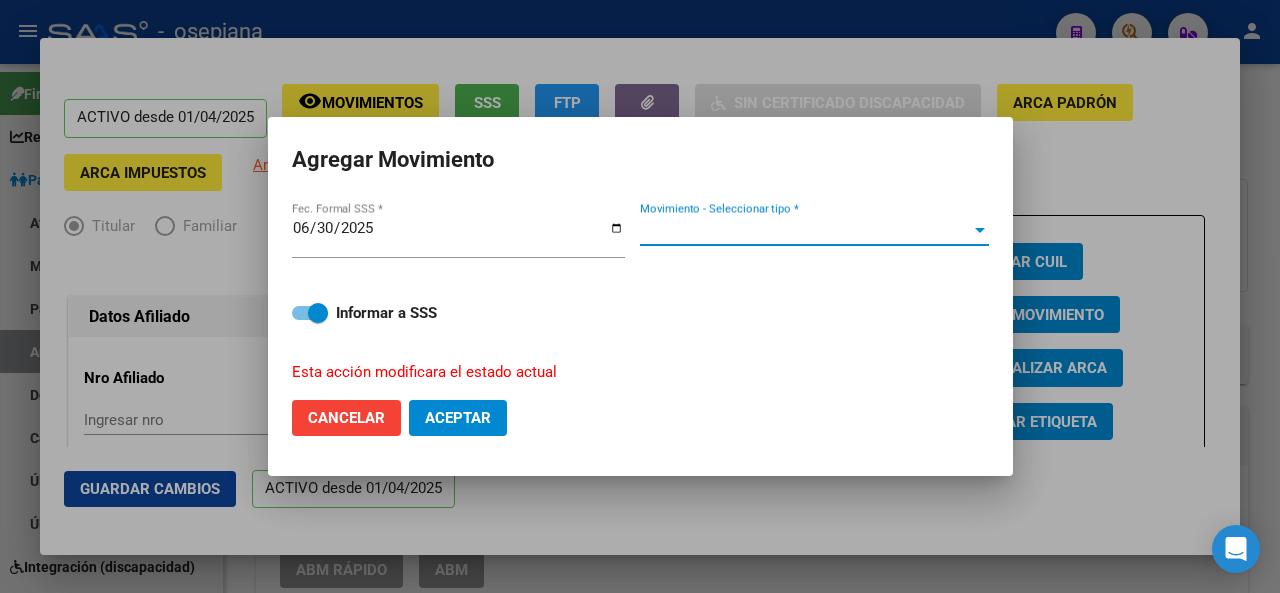 click on "Movimiento - Seleccionar tipo *" at bounding box center [805, 230] 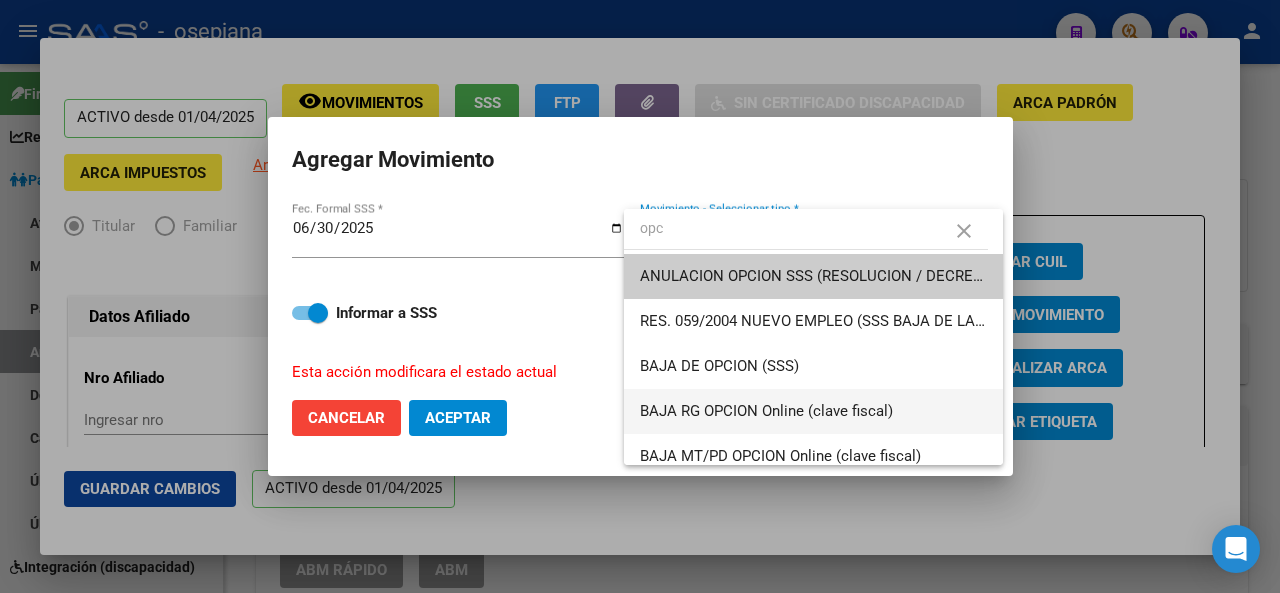 type on "opc" 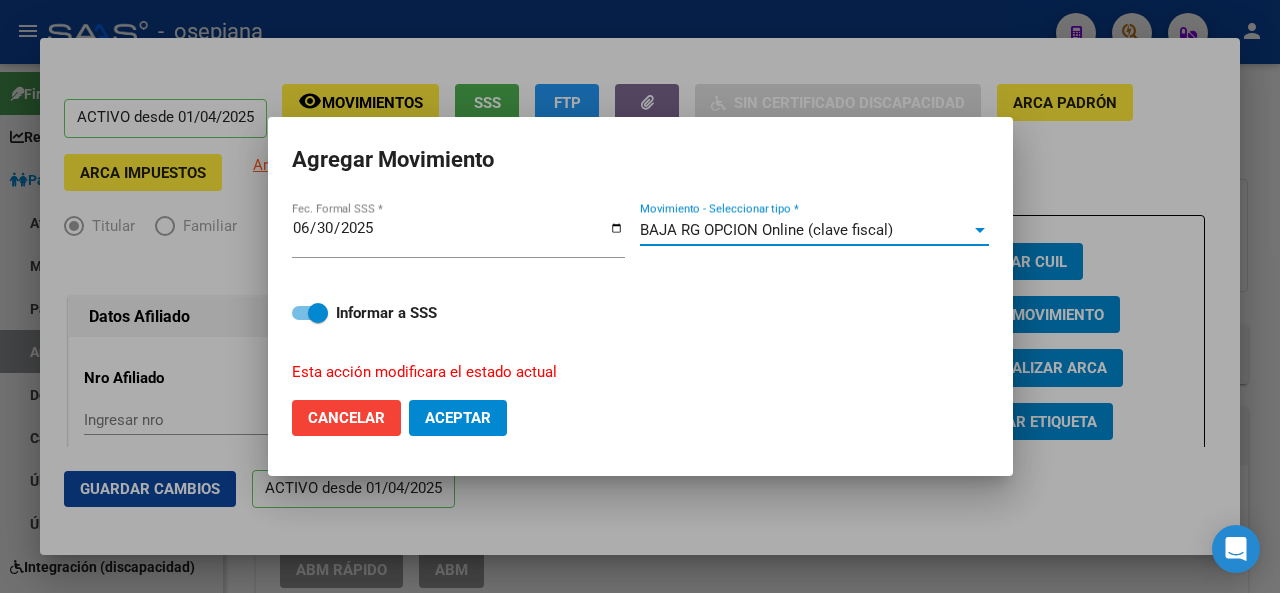 click on "Aceptar" 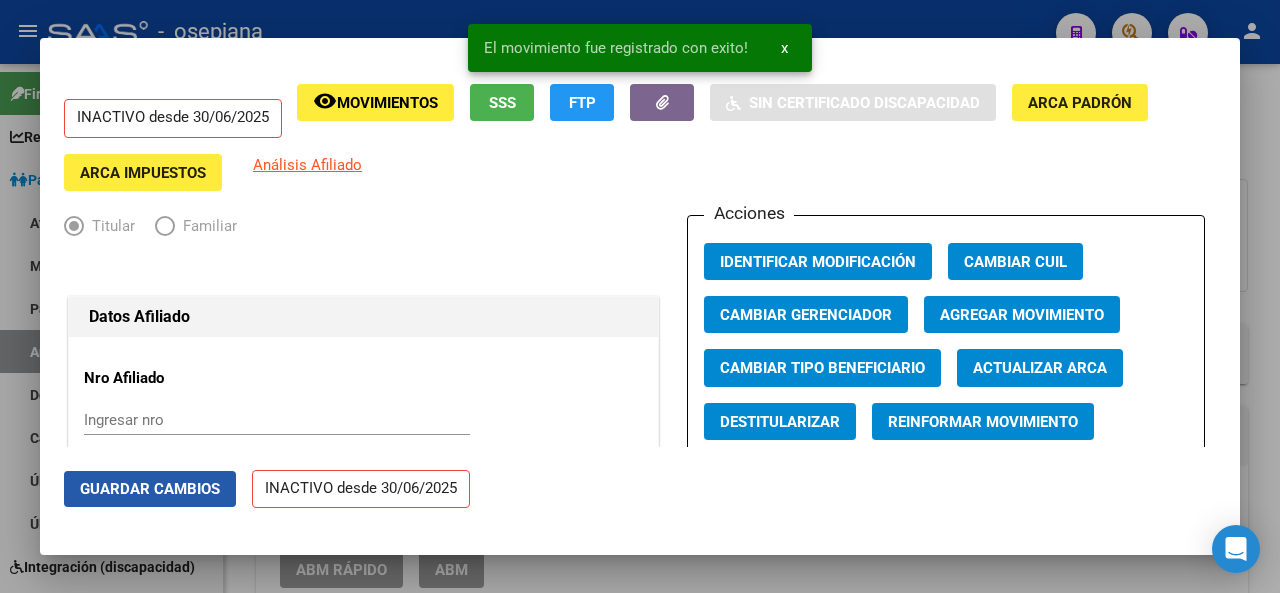 click on "Guardar Cambios" 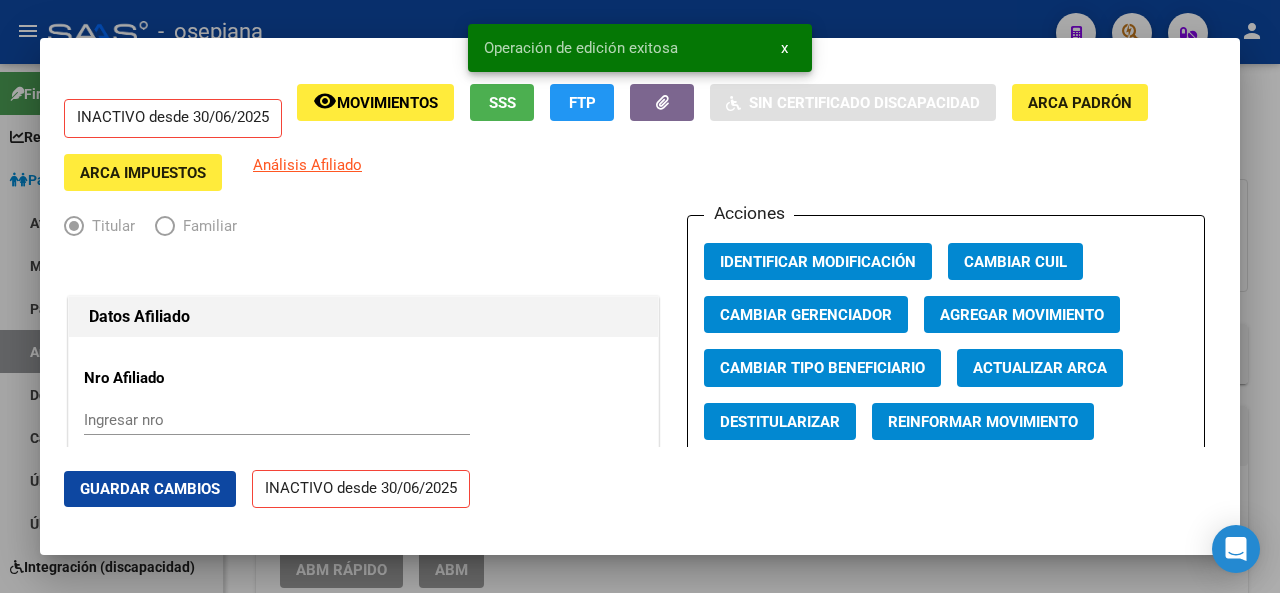 click at bounding box center (640, 296) 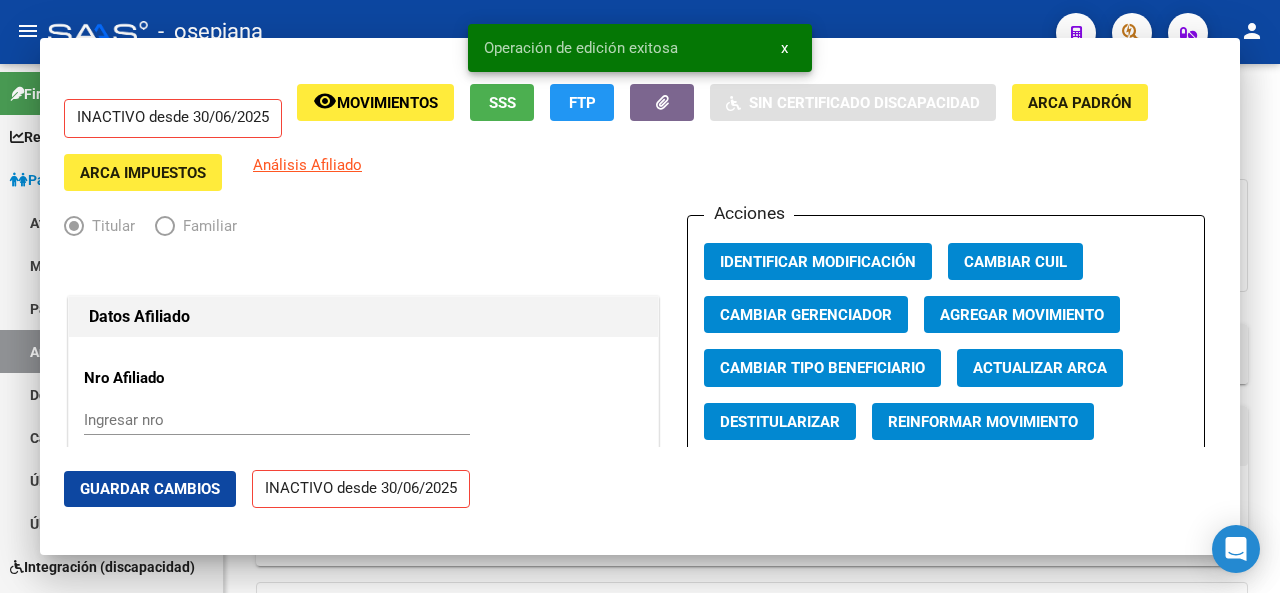 click 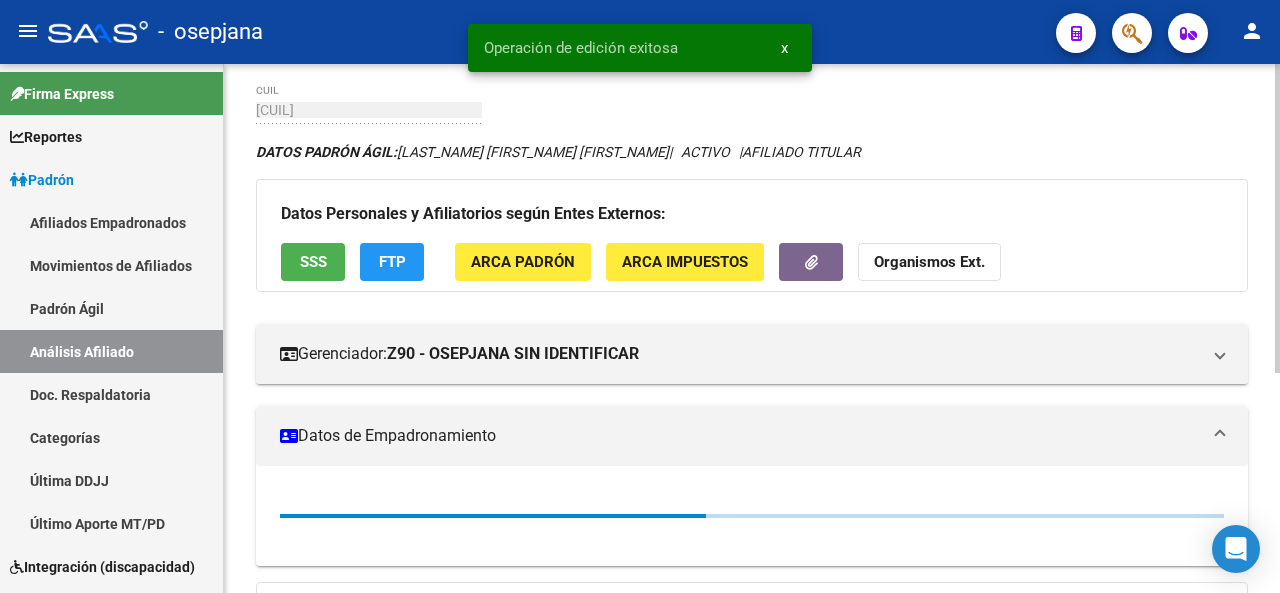 click on "FTP" 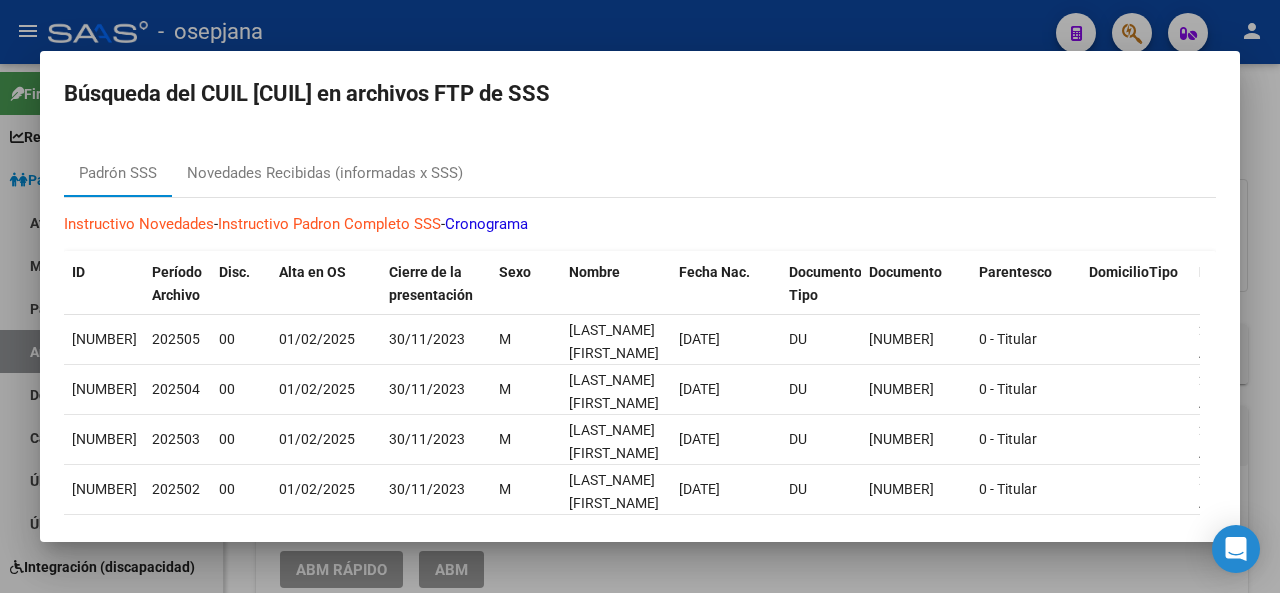 click at bounding box center [640, 296] 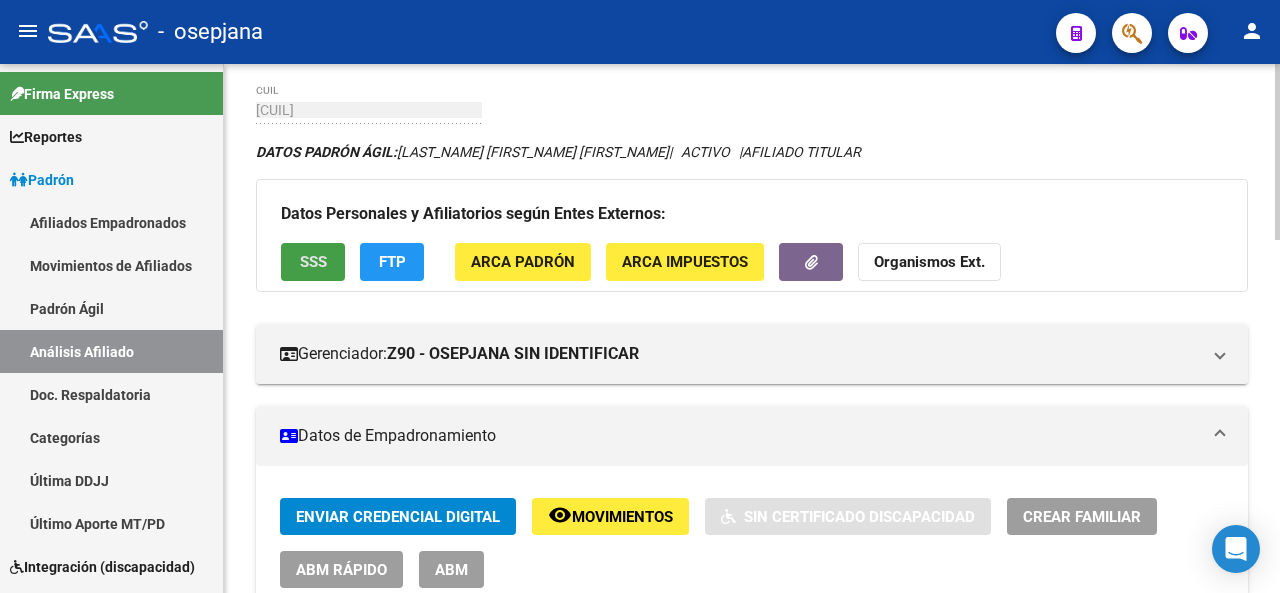 click on "SSS" 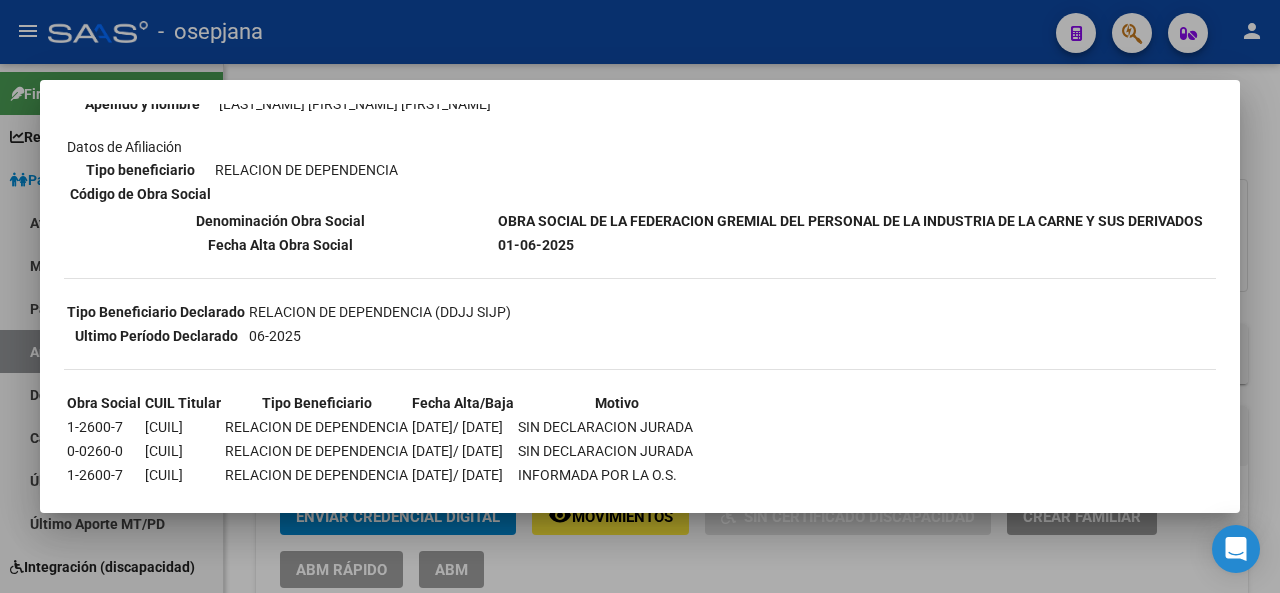 scroll, scrollTop: 331, scrollLeft: 0, axis: vertical 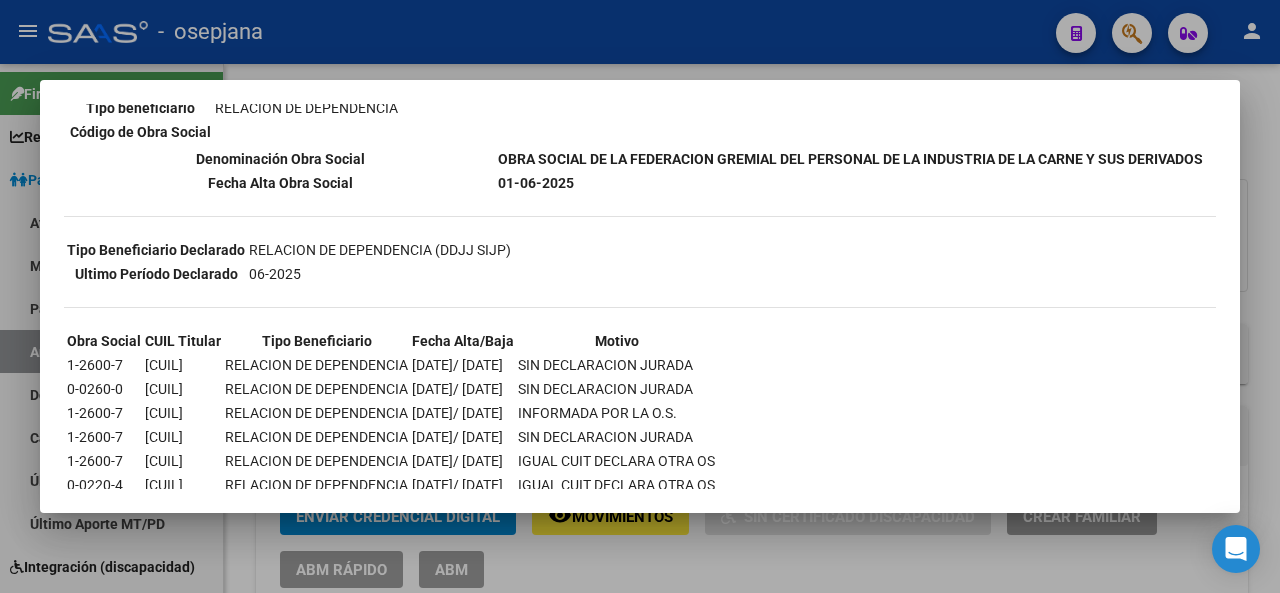 click at bounding box center (640, 296) 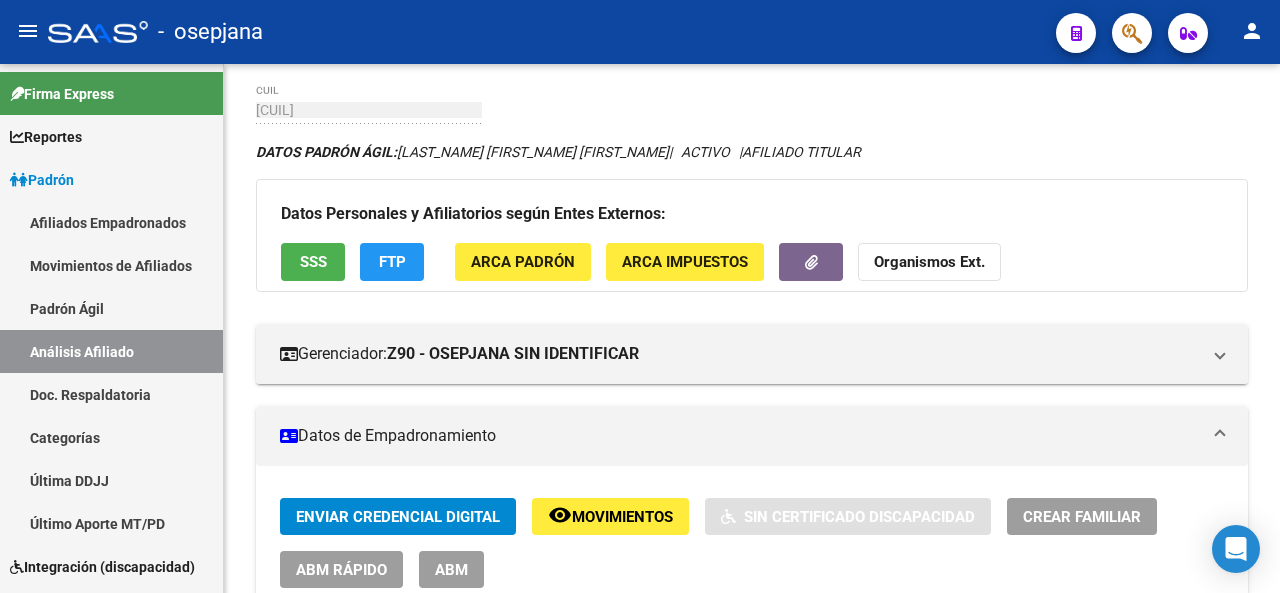 click 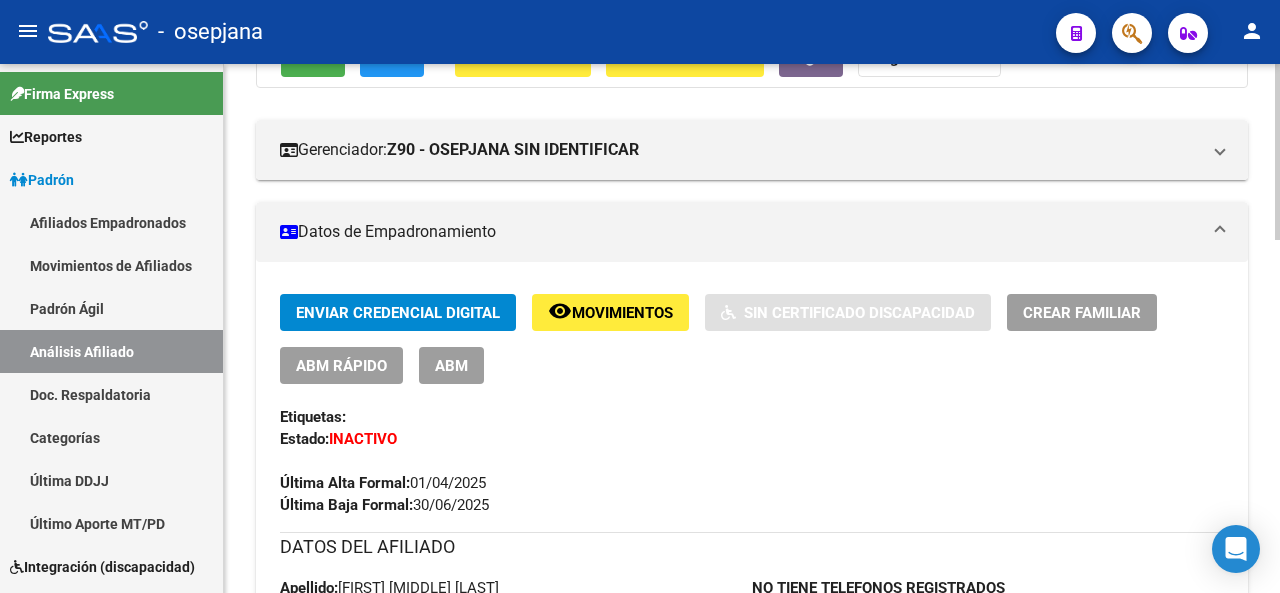 click on "PADRON -> Análisis Afiliado  Cambiar Afiliado
23-35326133-9 CUIL DATOS PADRÓN ÁGIL:  RUIZ MATIAS EZEQUIEL     |   ACTIVO   |     AFILIADO TITULAR  Datos Personales y Afiliatorios según Entes Externos: SSS FTP ARCA Padrón ARCA Impuestos Organismos Ext.    Gerenciador:      Z90 - OSEPJANA SIN IDENTIFICAR Atención telefónica: Atención emergencias: Otros Datos Útiles:    Datos de Empadronamiento  Enviar Credencial Digital remove_red_eye Movimientos    Sin Certificado Discapacidad Crear Familiar ABM Rápido ABM Etiquetas: Estado: INACTIVO Última Alta Formal:  01/04/2025 Última Baja Formal:  30/06/2025 DATOS DEL AFILIADO Apellido:  MATIAS EZEQUIEL RUIZ CUIL:  23353261339 Documento:  DU - DOCUMENTO UNICO 35326133  Nacionalidad:  ARGENTINA Parentesco:  0 - Titular Estado Civil:  Soltero Discapacitado:    NO (00) Sexo:  M Nacimiento:  06/09/1990 Edad:  34  NO TIENE TELEFONOS REGISTRADOS Provincia:  Buenos Aires Localidad:  LUJAN Código Postal:  6700 Calle:  DARWIN 1921 DATOS GRUPO FAMILIAR" 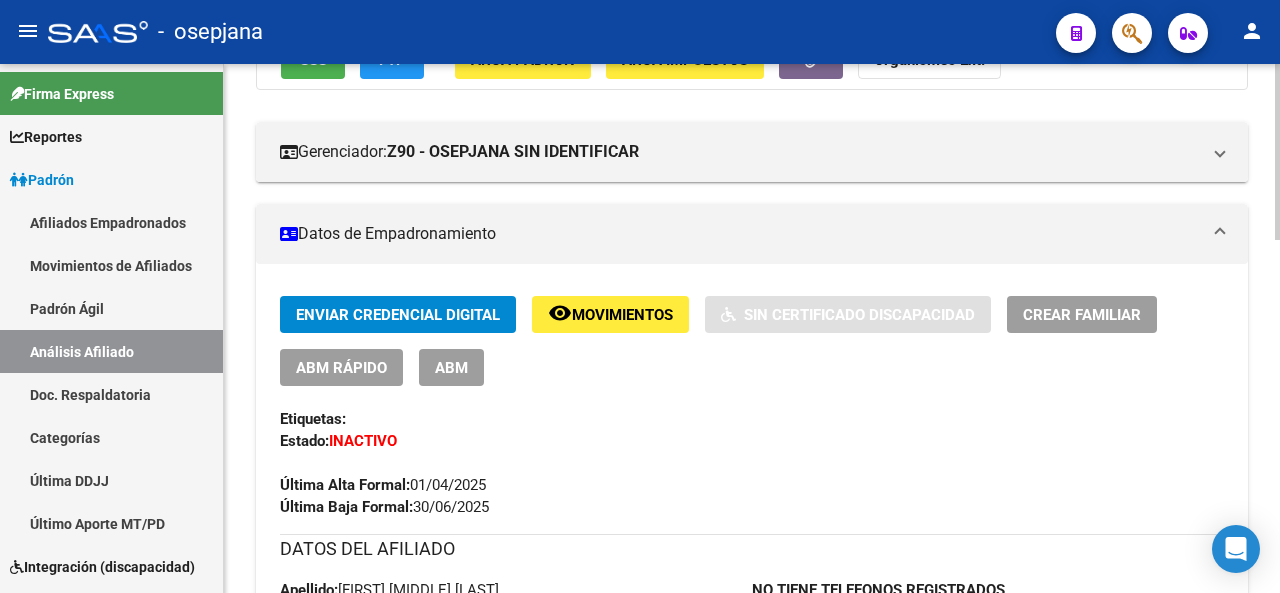 scroll, scrollTop: 0, scrollLeft: 0, axis: both 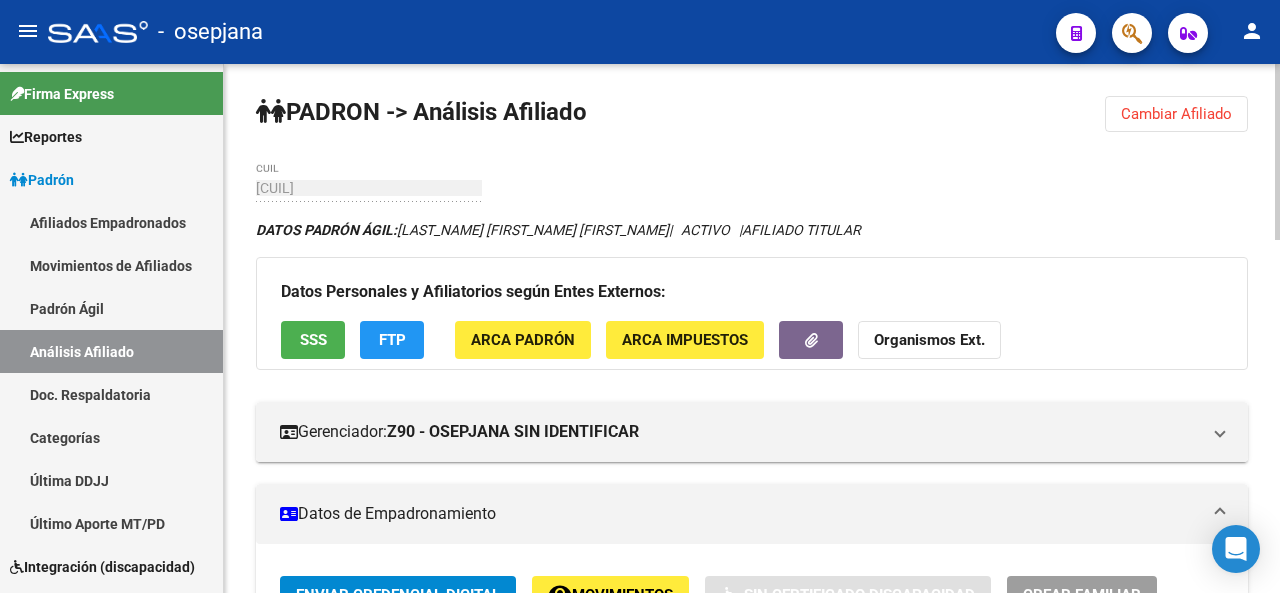 click 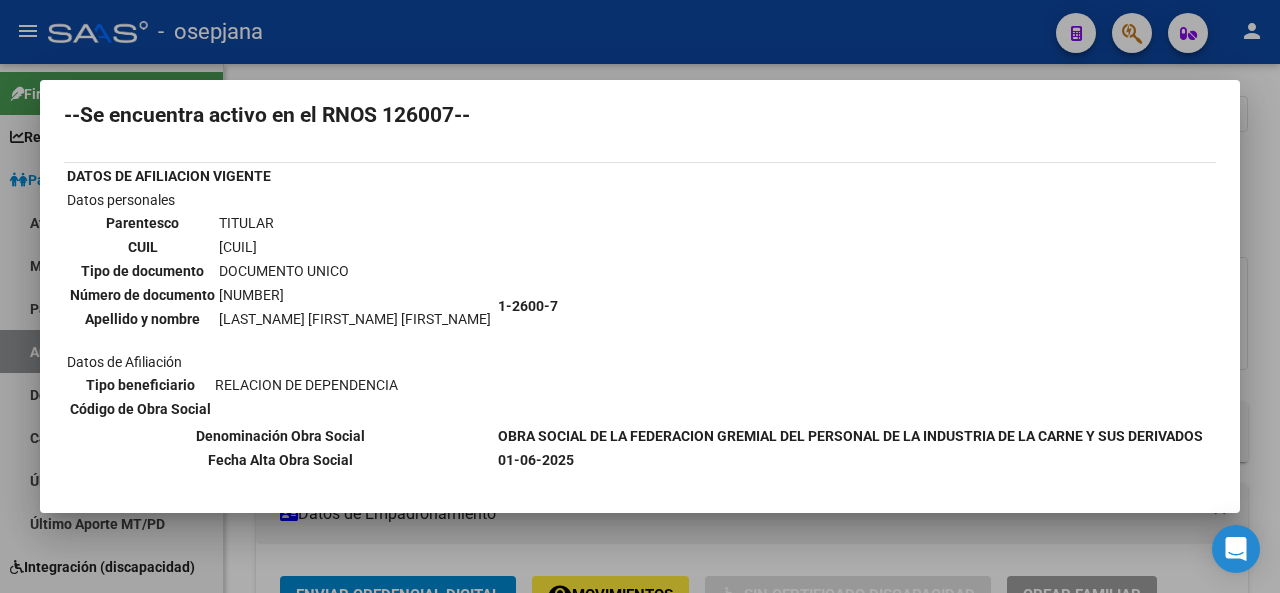 scroll, scrollTop: 47, scrollLeft: 0, axis: vertical 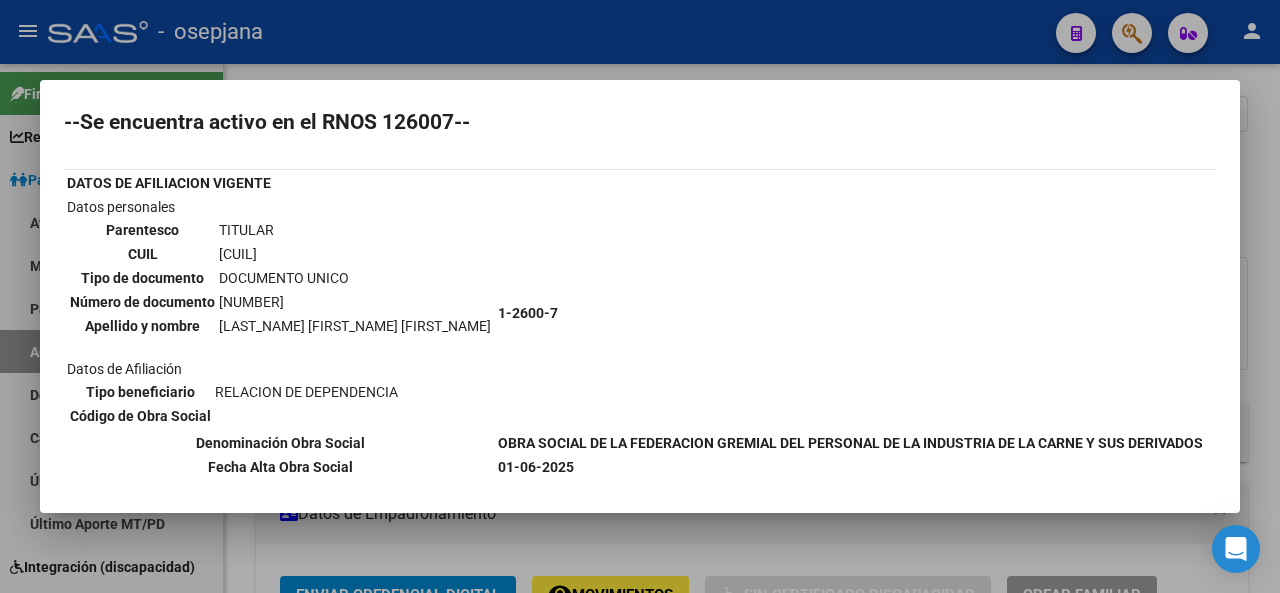 click on "--INACTIVO en Obra Social--   --Se encuentra activo en el RNOS 126007--
DATOS DE AFILIACION VIGENTE
Datos personales
Parentesco
TITULAR
CUIL
23-35326133-9
Tipo de documento
DOCUMENTO UNICO
Número de documento
35326133
Apellido y nombre
RUIZ MATIAS EZEQUIEL
Datos de Afiliación
Tipo beneficiario
RELACION DE DEPENDENCIA
Código de Obra Social
1-2600-7
Denominación Obra Social
OBRA SOCIAL DE LA FEDERACION GREMIAL DEL PERSONAL DE  LA INDUSTRIA DE LA CARNE Y SUS DERIVADOS
Fecha Alta Obra Social
01-06-2025
Tipo Beneficiario Declarado
RELACION DE DEPENDENCIA (DDJJ SIJP)
Ultimo Período Declarado" at bounding box center [640, 296] 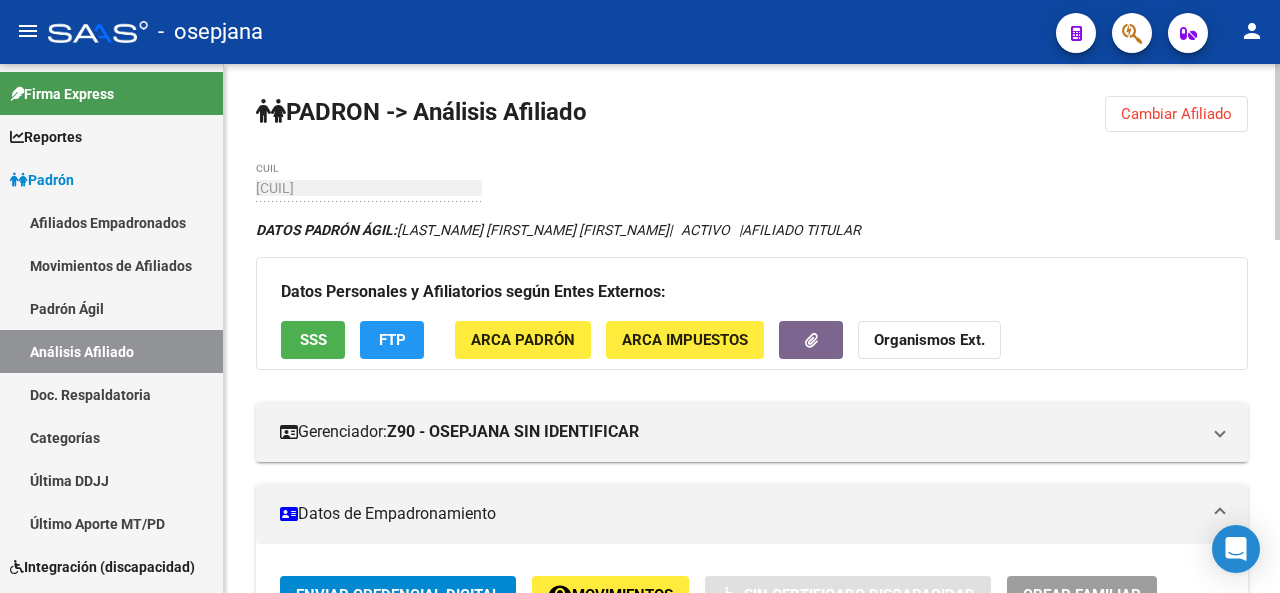 click 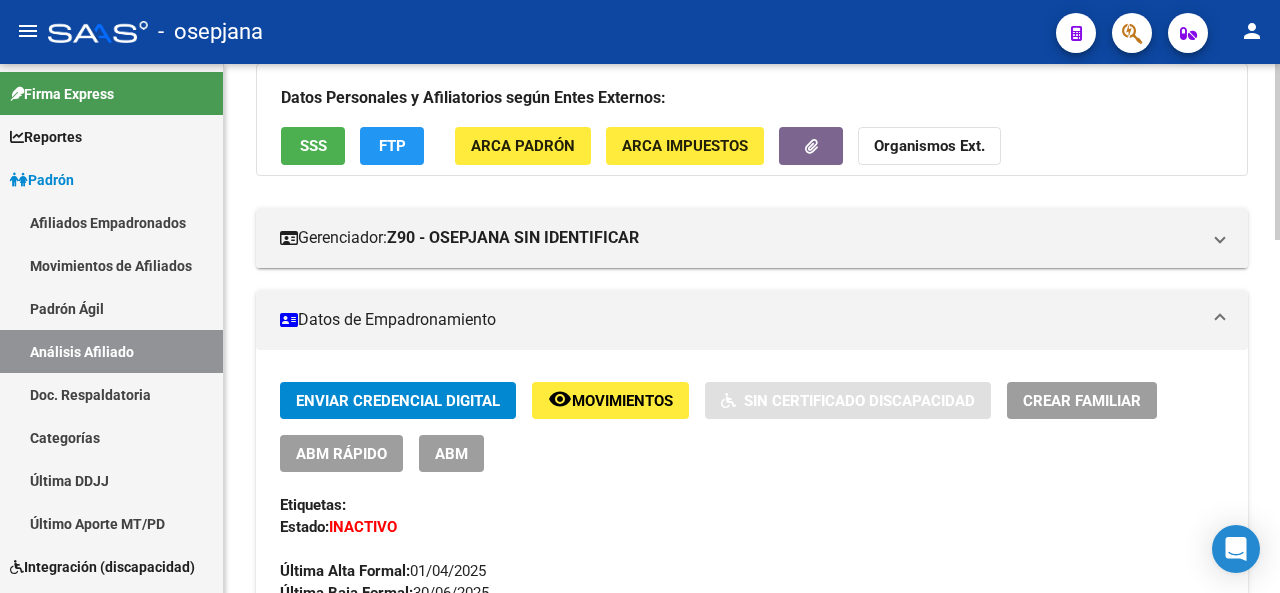 scroll, scrollTop: 200, scrollLeft: 0, axis: vertical 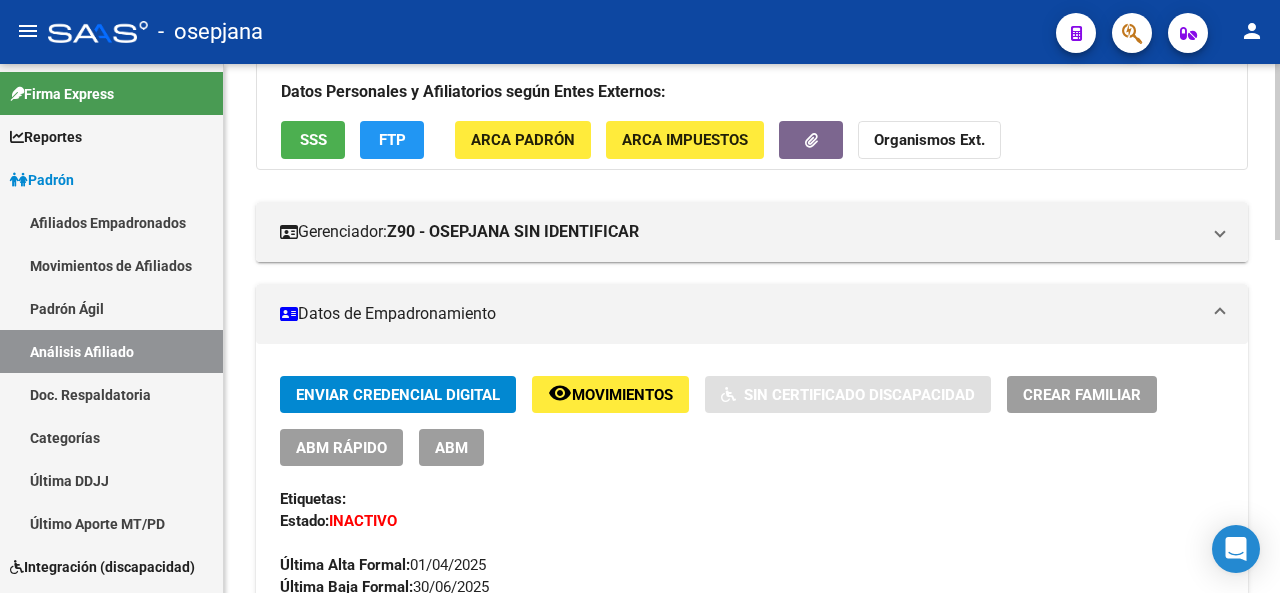 click 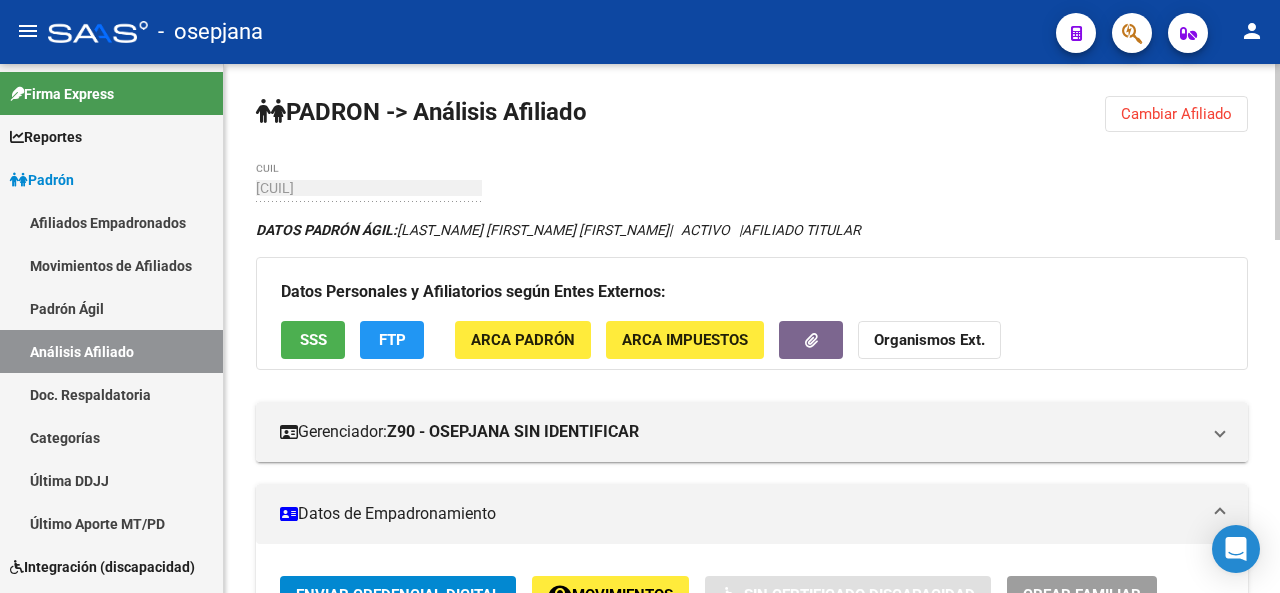 click 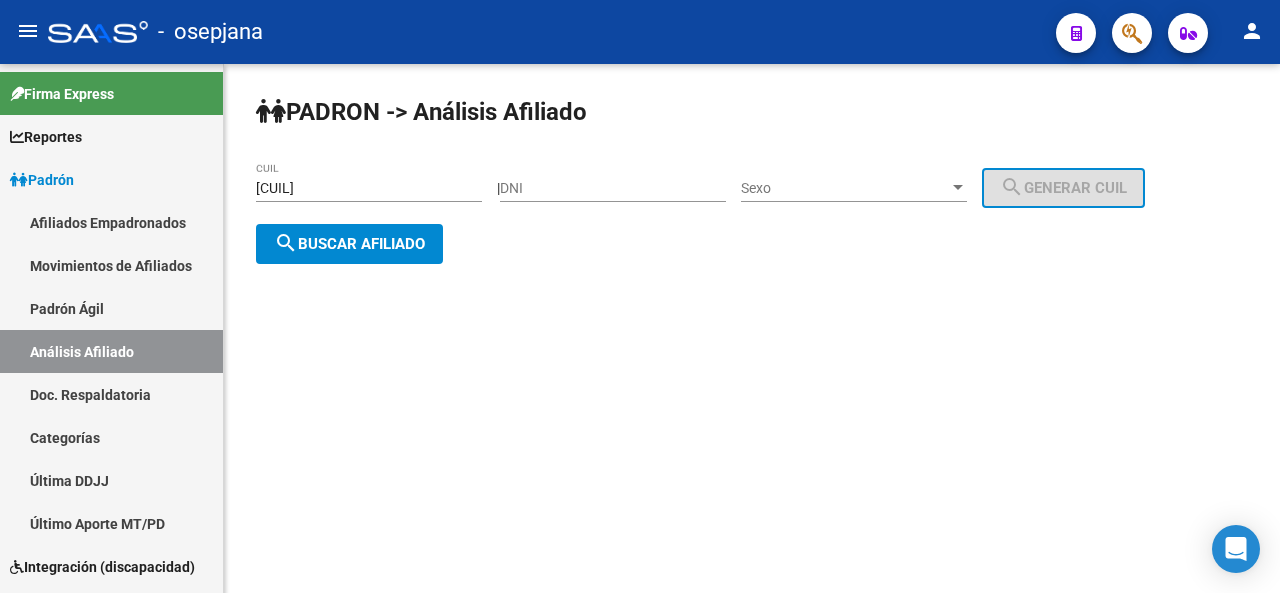 click on "23-35326133-9" at bounding box center (369, 188) 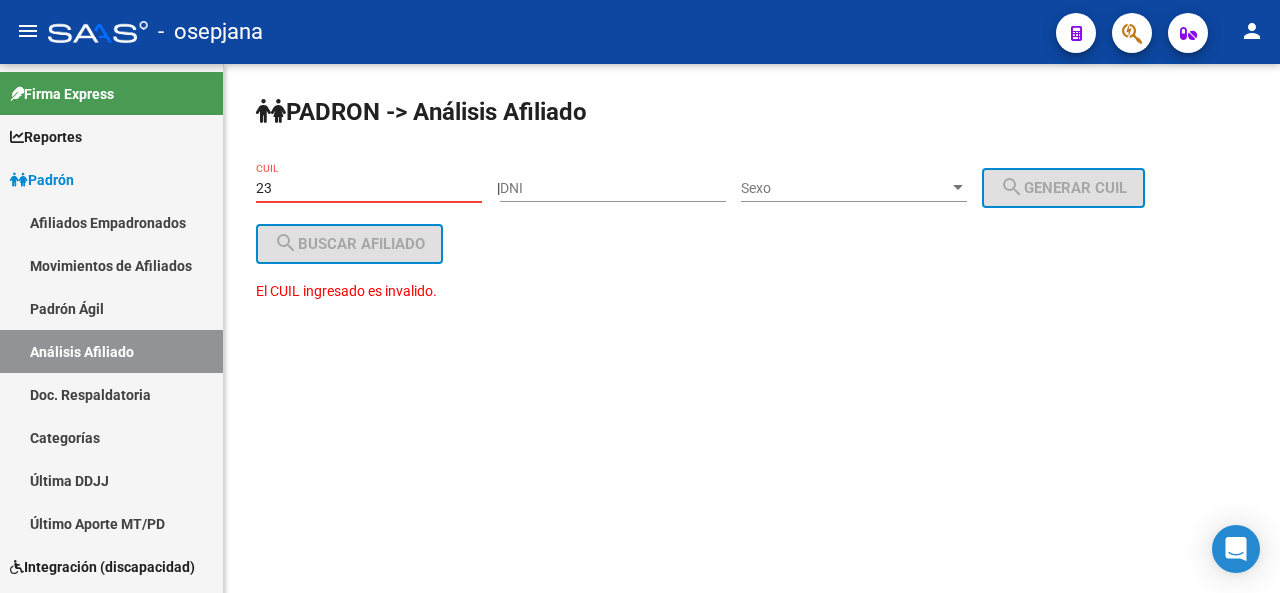 type on "2" 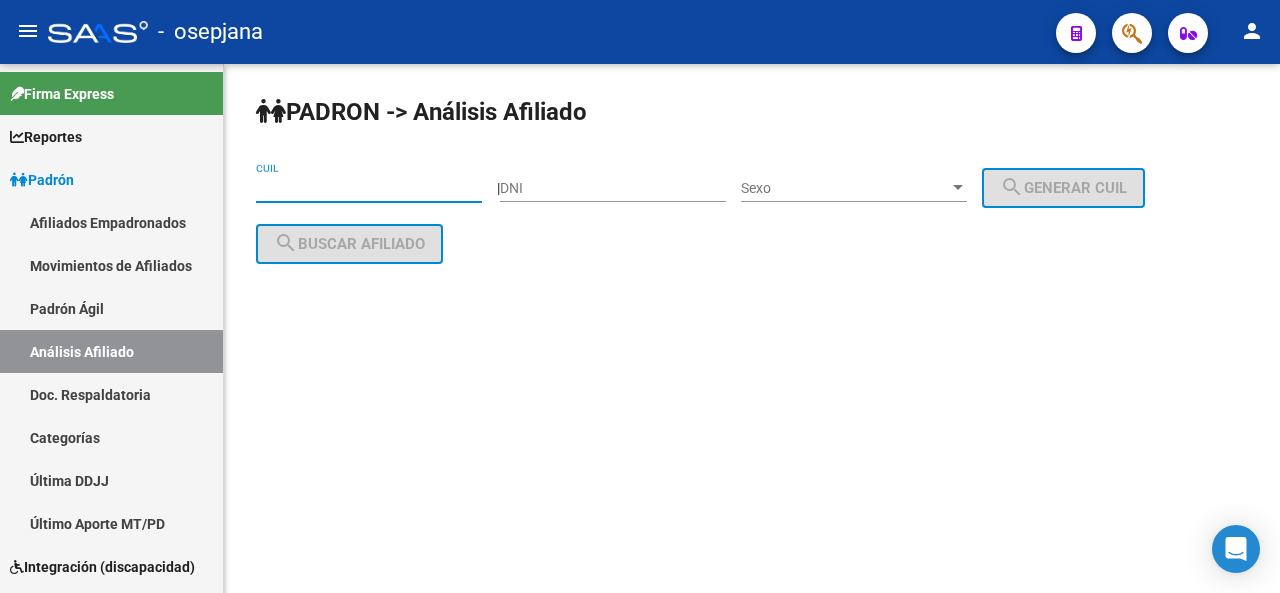paste on "23-45879452-9" 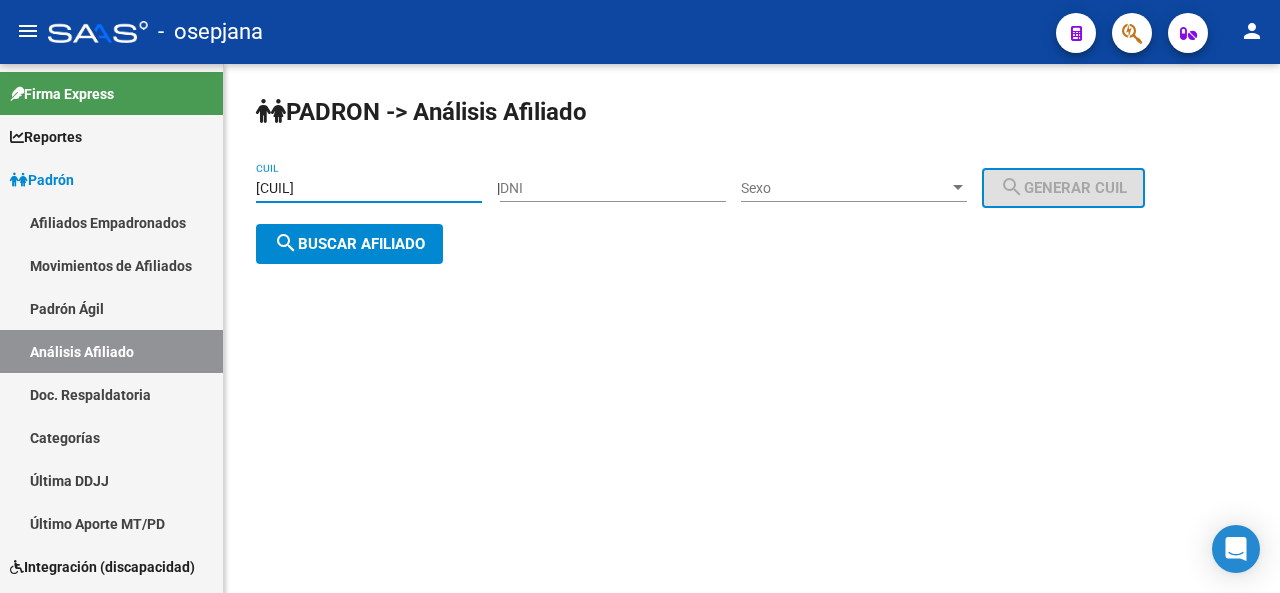 type on "23-45879452-9" 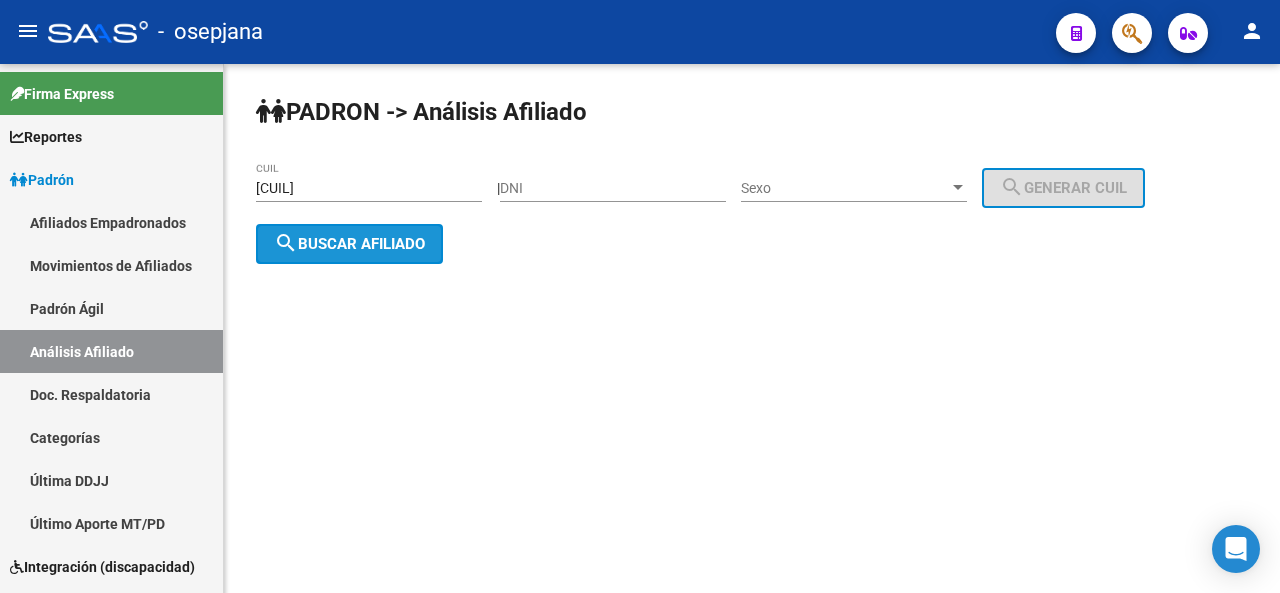 click on "search  Buscar afiliado" 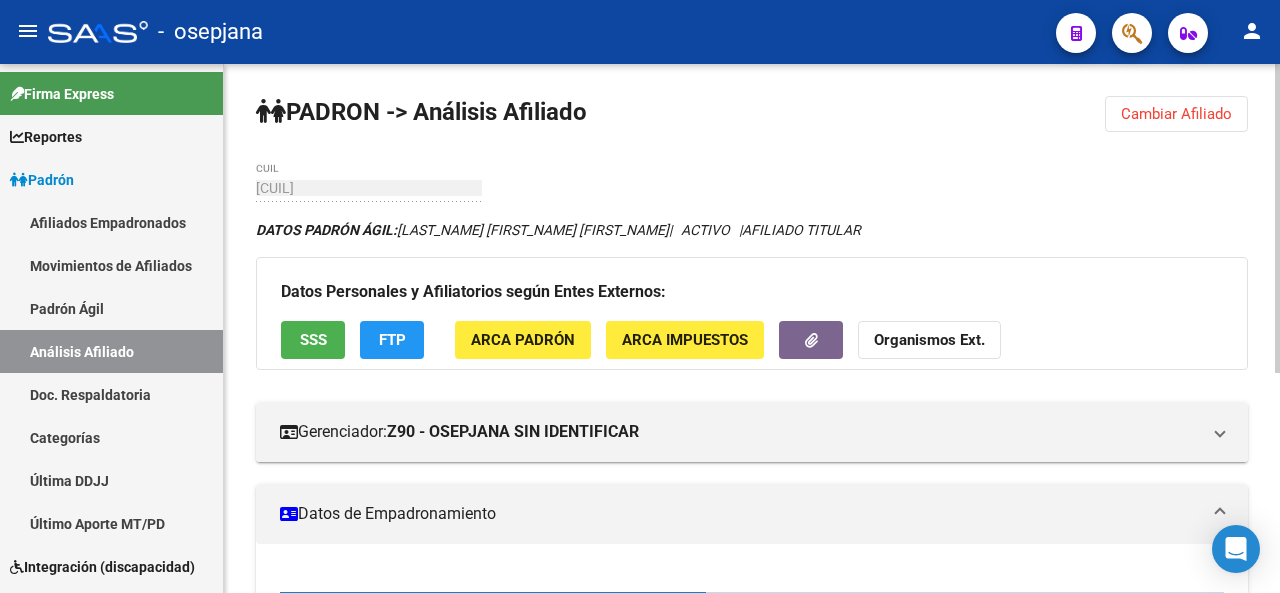 click 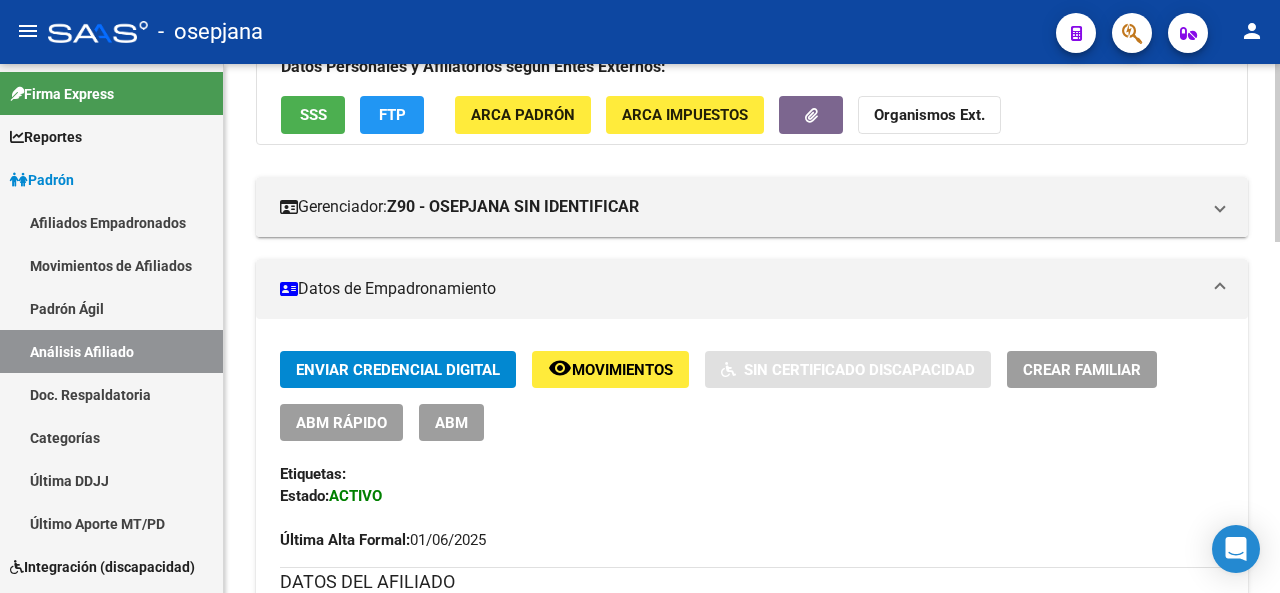 click on "PADRON -> Análisis Afiliado  Cambiar Afiliado
23-45879452-9 CUIL DATOS PADRÓN ÁGIL:  ZALAZAR IVAN MAXIMILIANO     |   ACTIVO   |     AFILIADO TITULAR  Datos Personales y Afiliatorios según Entes Externos: SSS FTP ARCA Padrón ARCA Impuestos Organismos Ext.    Gerenciador:      Z90 - OSEPJANA SIN IDENTIFICAR Atención telefónica: Atención emergencias: Otros Datos Útiles:    Datos de Empadronamiento  Enviar Credencial Digital remove_red_eye Movimientos    Sin Certificado Discapacidad Crear Familiar ABM Rápido ABM Etiquetas: Estado: ACTIVO Última Alta Formal:  01/06/2025 DATOS DEL AFILIADO Apellido:  IVAN MAXIMILIANO ZALAZAR CUIL:  23458794529 Documento:  DU - DOCUMENTO UNICO 45879452  Nacionalidad:  ARGENTINA Parentesco:  0 - Titular Estado Civil:  Soltero Discapacitado:    NO (00) Sexo:  M Nacimiento:  01/04/2005 Edad:  20  NO TIENE TELEFONOS REGISTRADOS Provincia:  Buenos Aires Localidad:  GUERNICA Código Postal:  1862 Calle:  DOLORES 2111 DATOS GRUPO FAMILIAR Gerenciador / Plan:" 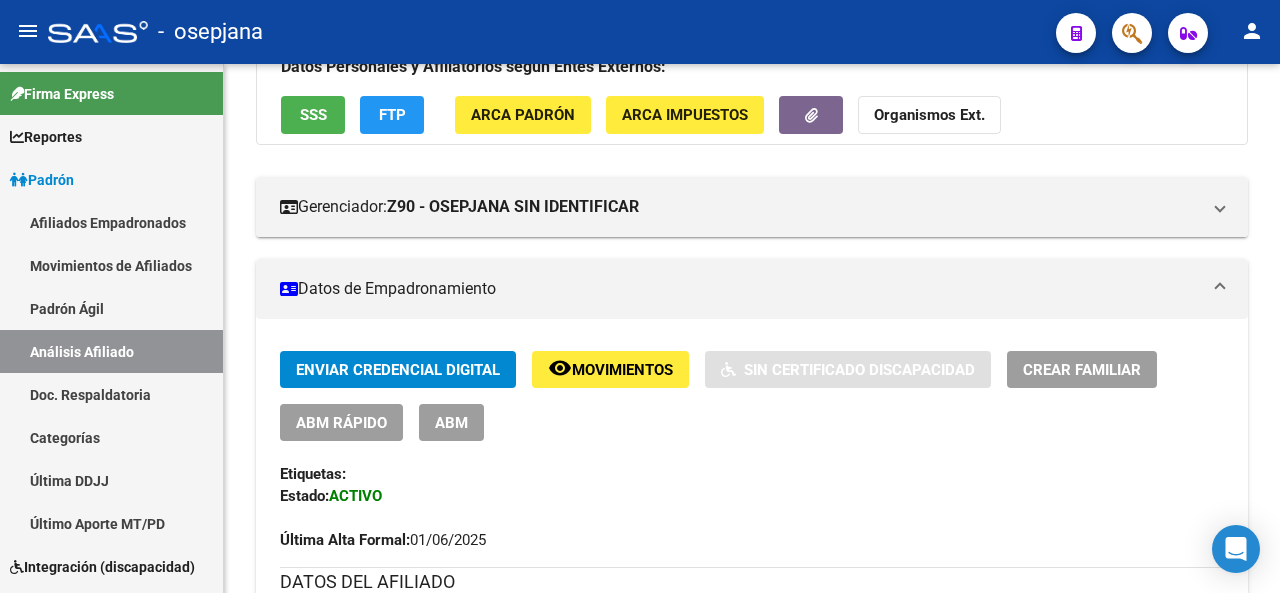 scroll, scrollTop: 226, scrollLeft: 0, axis: vertical 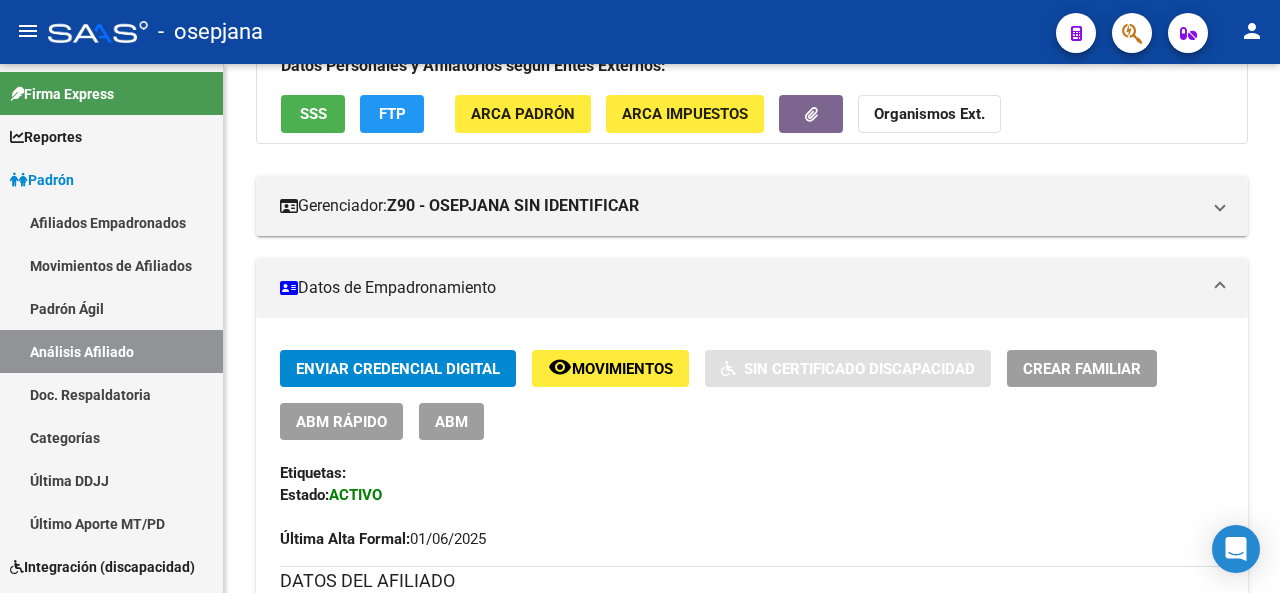 drag, startPoint x: 1264, startPoint y: 333, endPoint x: 1275, endPoint y: 363, distance: 31.95309 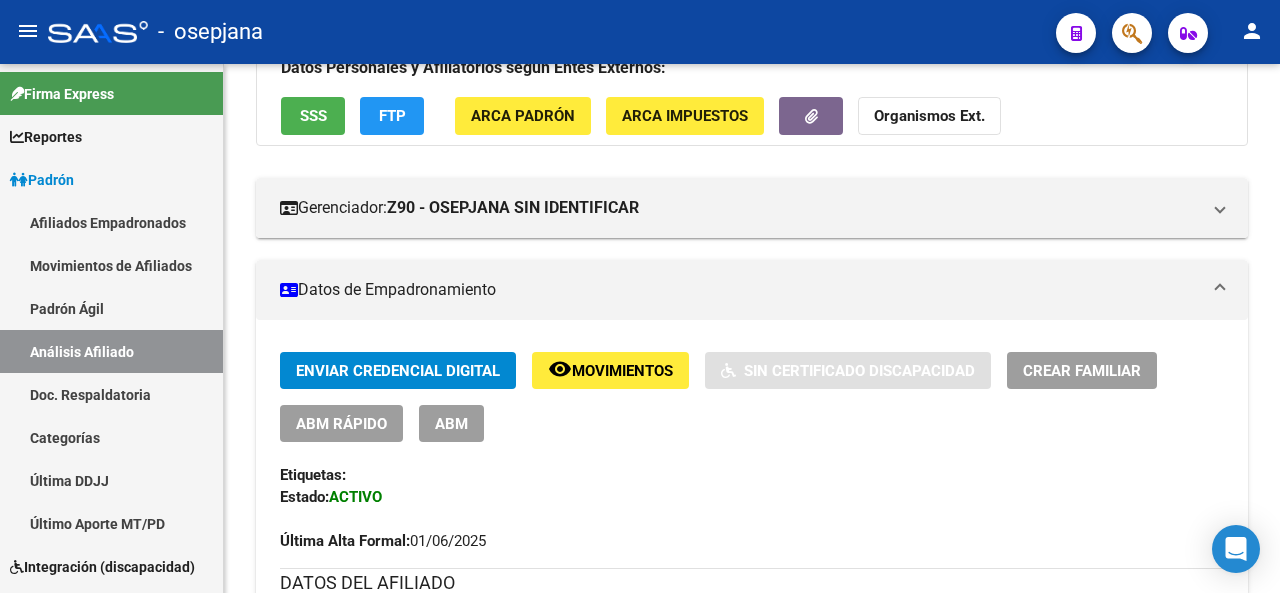 scroll, scrollTop: 105, scrollLeft: 0, axis: vertical 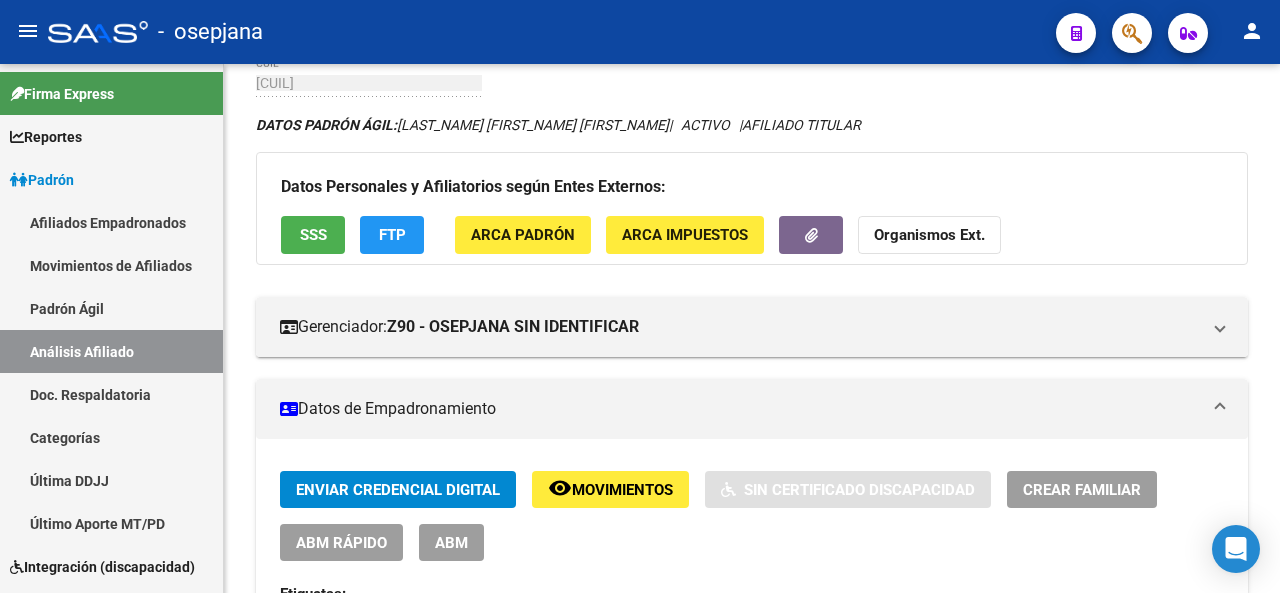 click 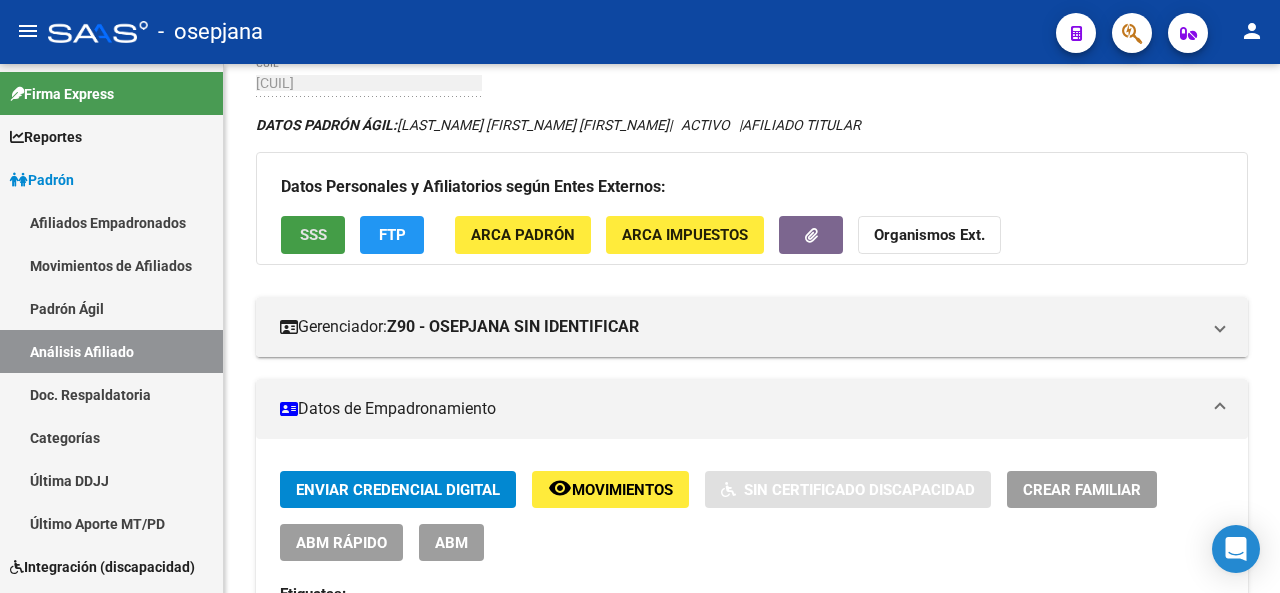 click on "SSS" 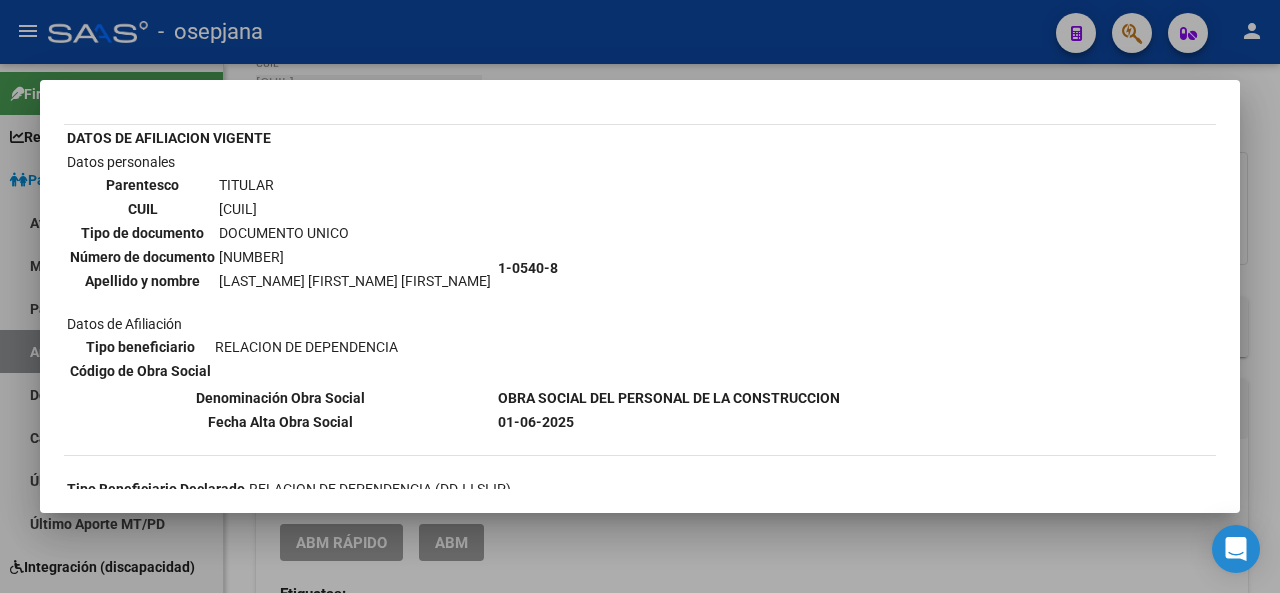 scroll, scrollTop: 152, scrollLeft: 0, axis: vertical 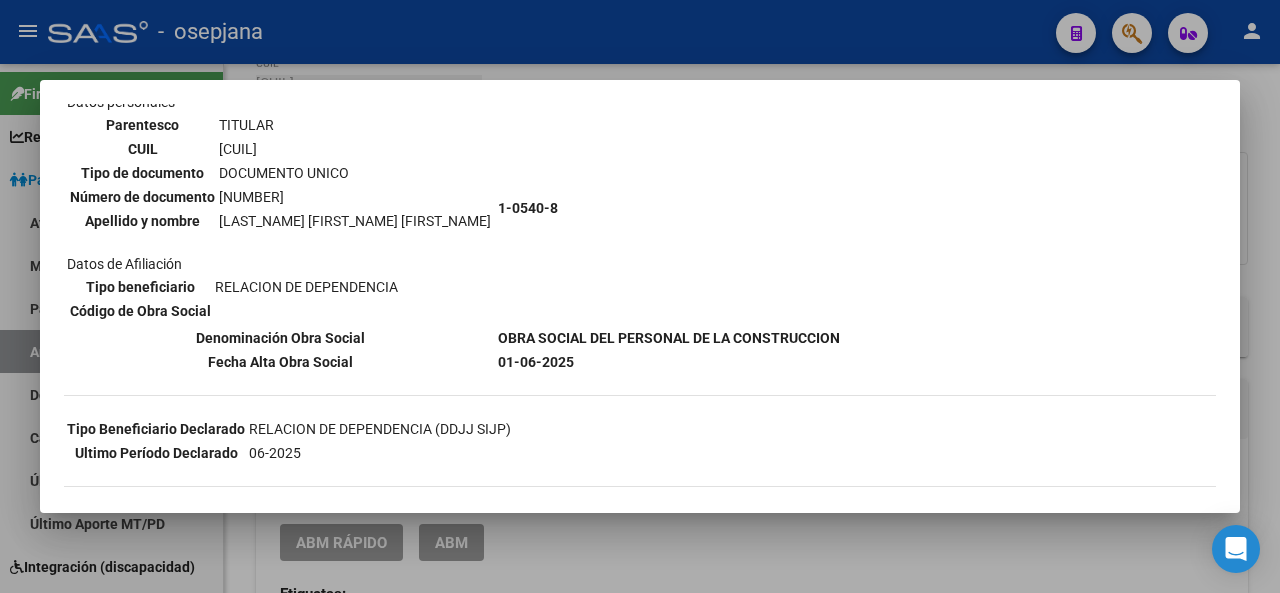 click at bounding box center [640, 296] 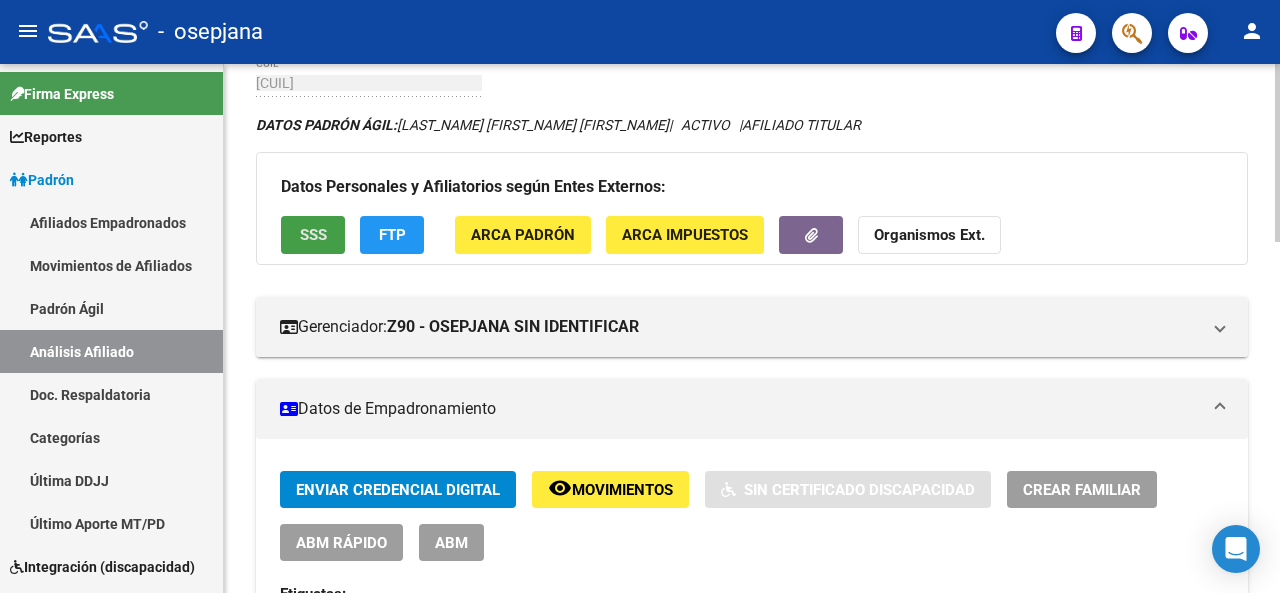 click on "SSS" 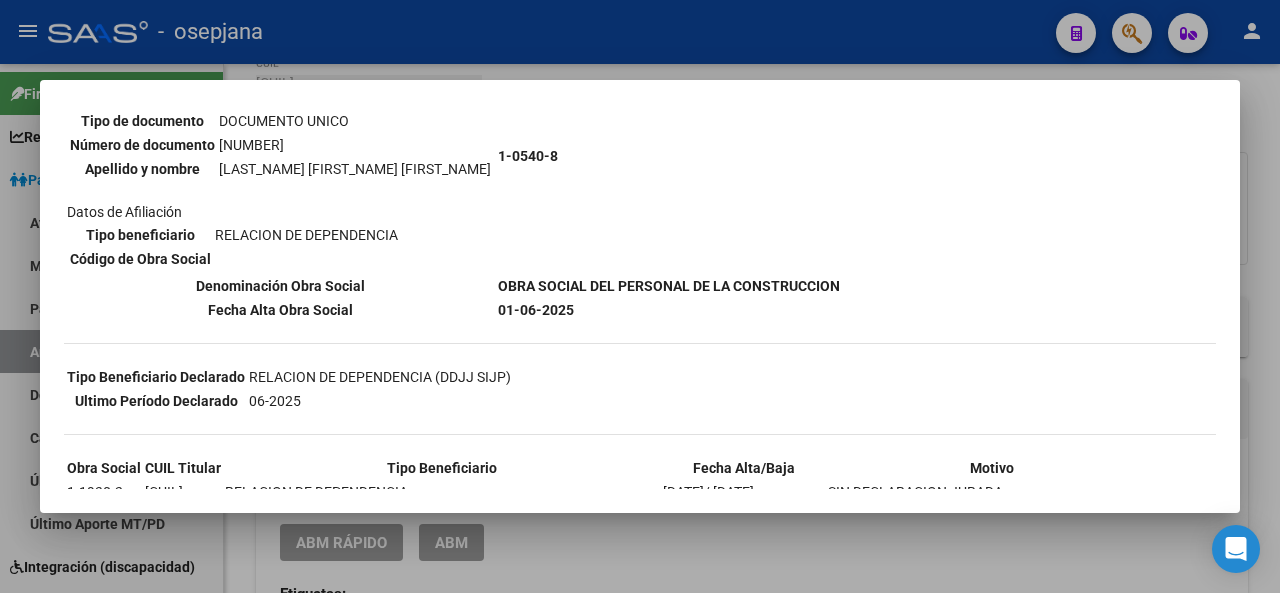 scroll, scrollTop: 196, scrollLeft: 0, axis: vertical 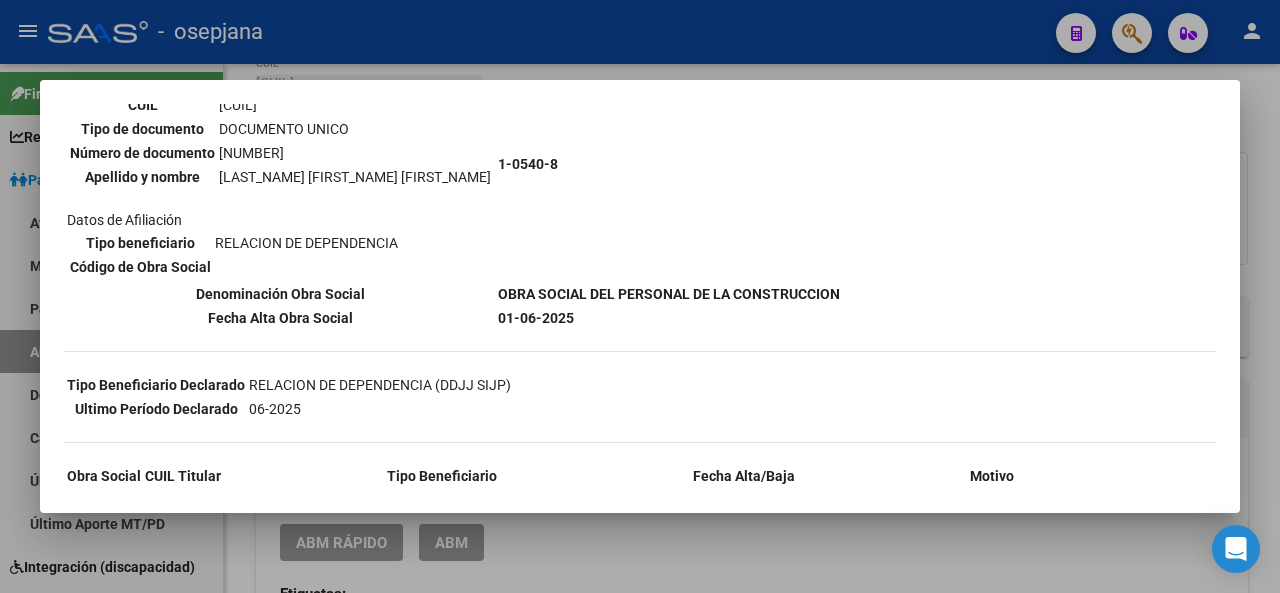 click at bounding box center [640, 296] 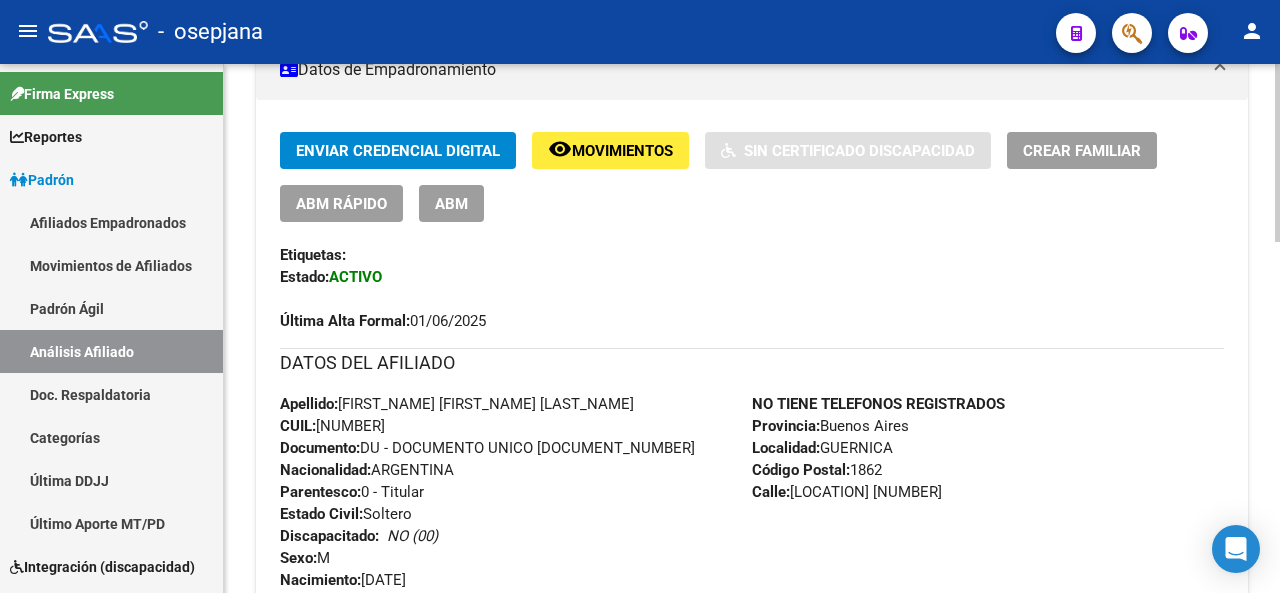 scroll, scrollTop: 446, scrollLeft: 0, axis: vertical 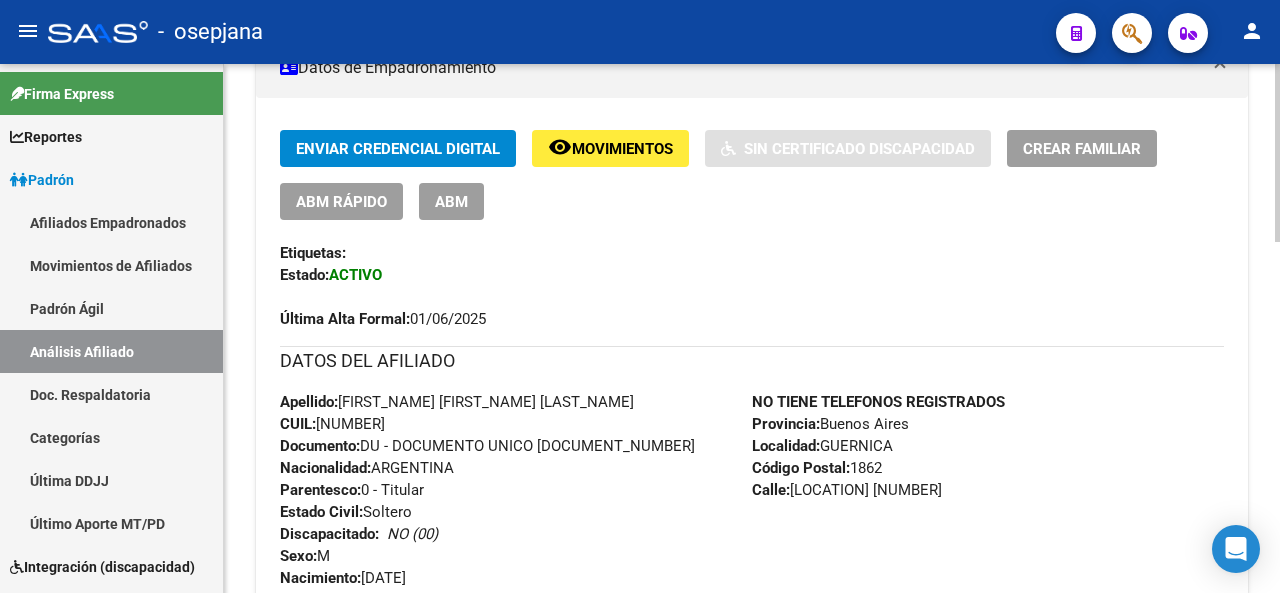 click 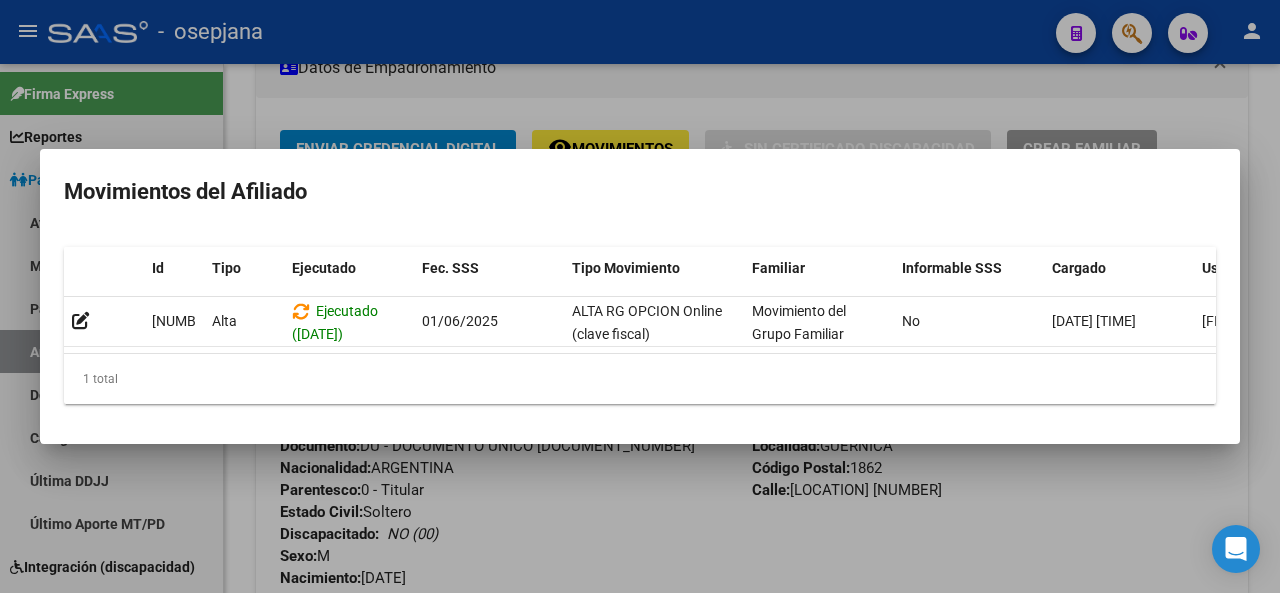click at bounding box center (640, 296) 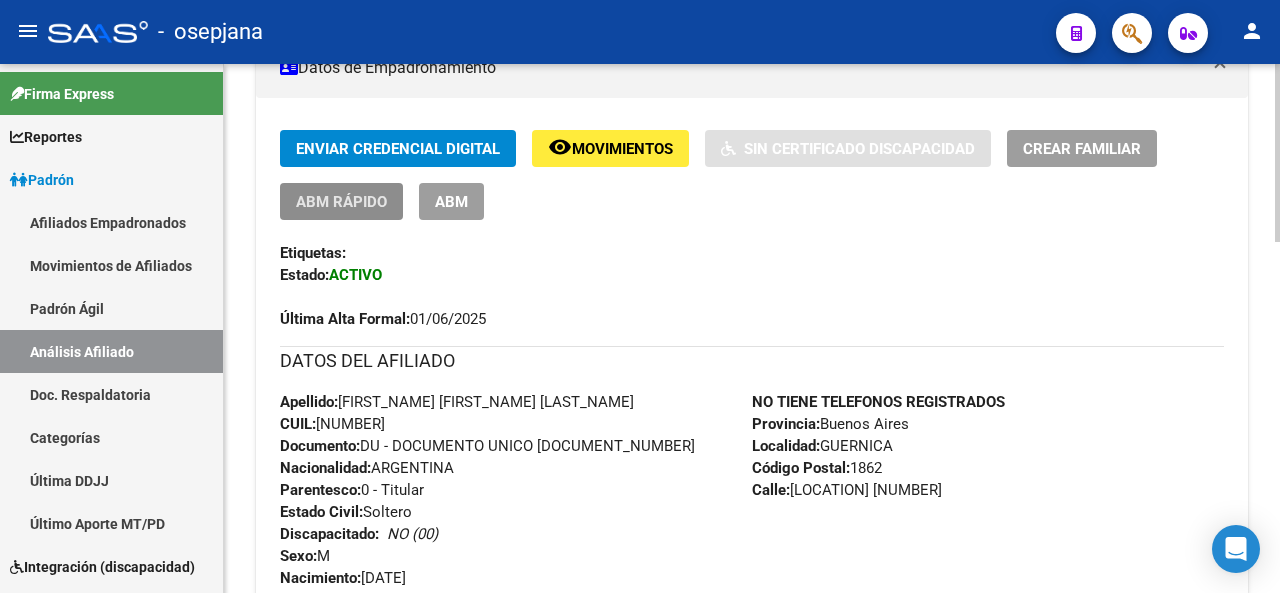 click on "ABM Rápido" 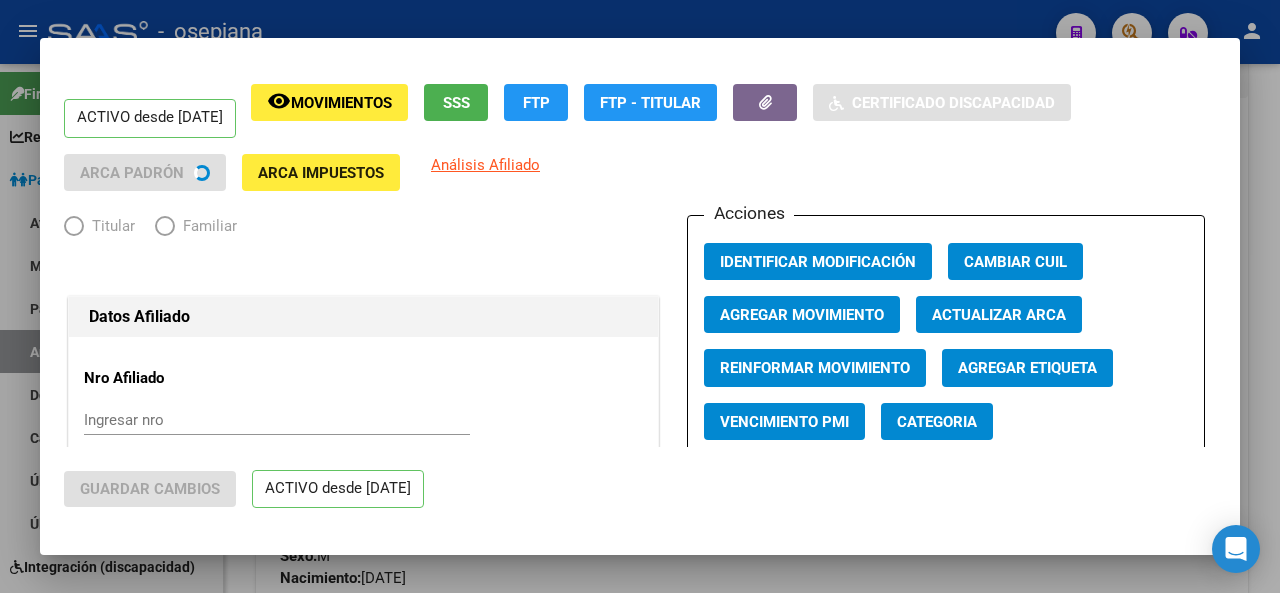 radio on "true" 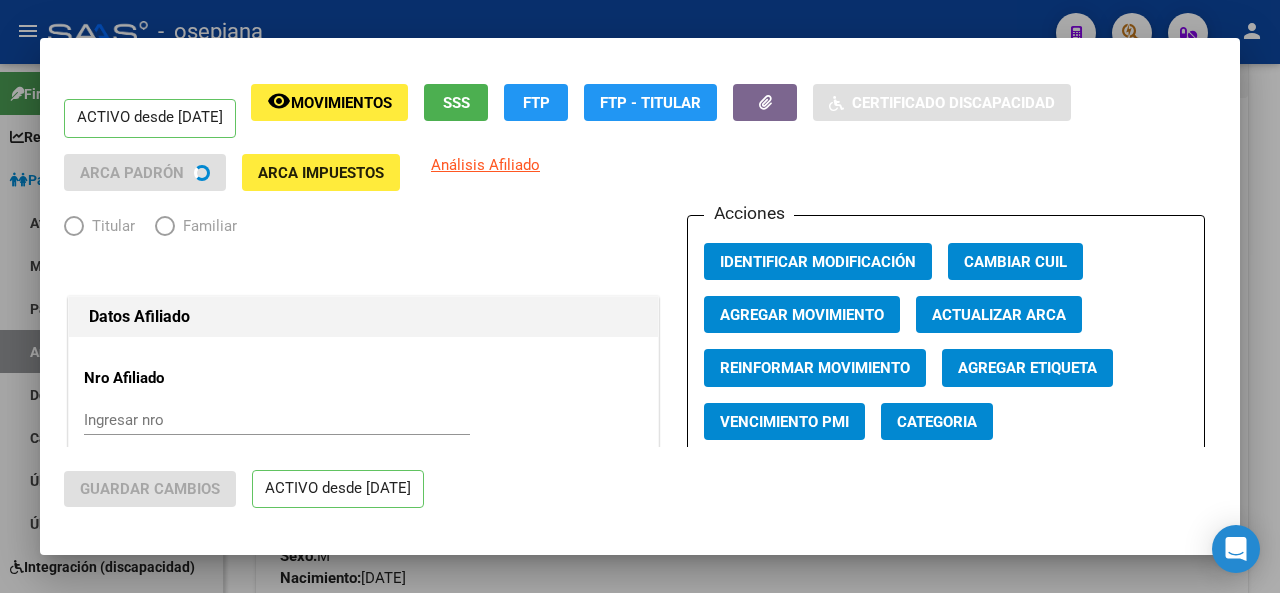 type on "30-71678396-7" 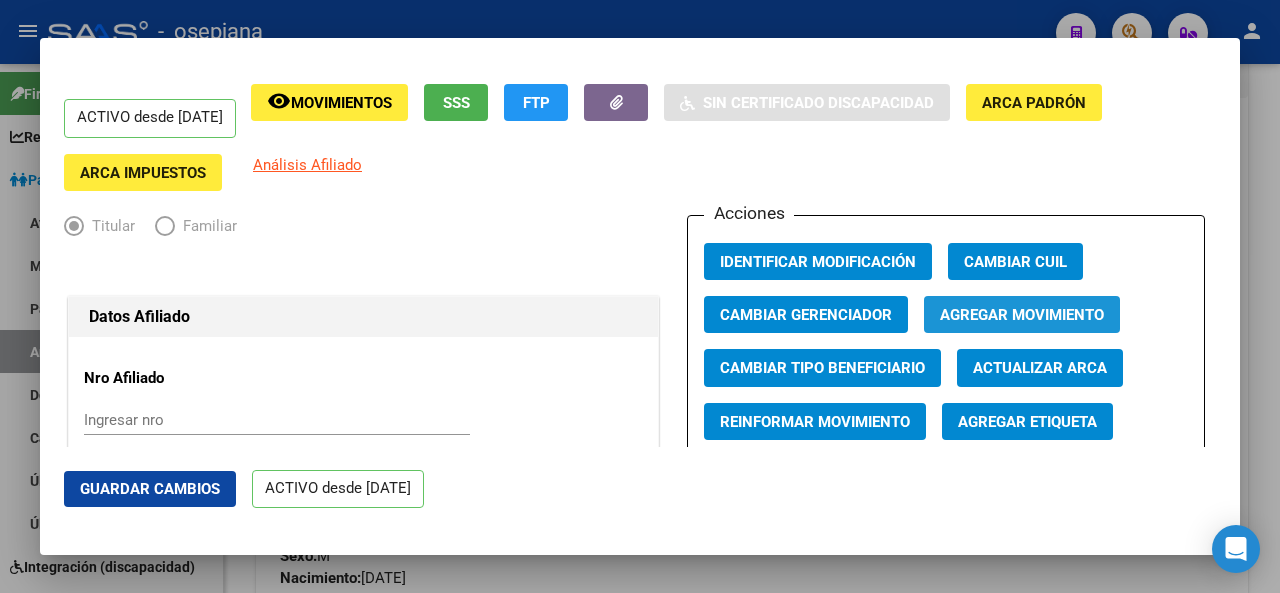 click on "Agregar Movimiento" 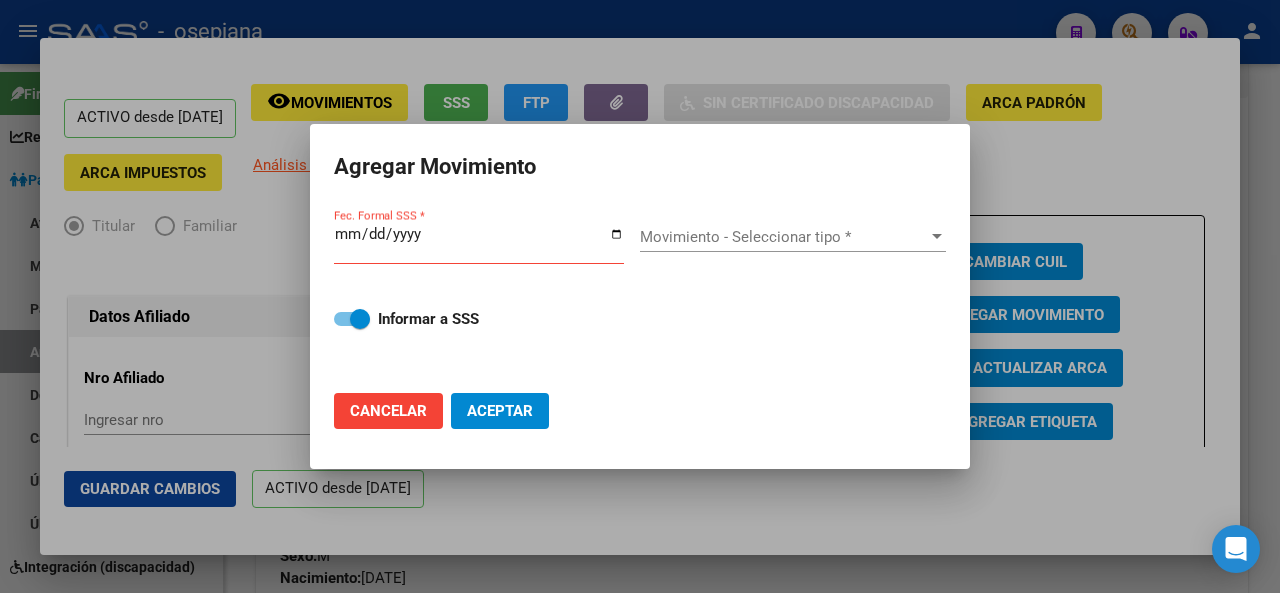 click on "Movimiento - Seleccionar tipo * Movimiento - Seleccionar tipo *" at bounding box center [793, 237] 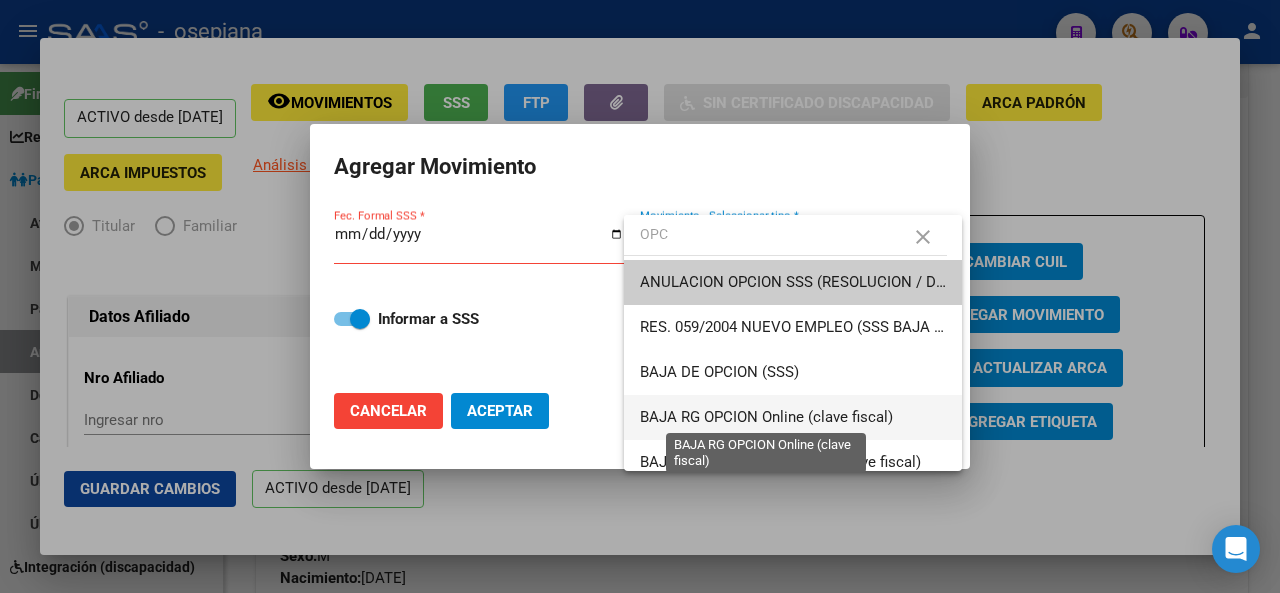 type on "OPC" 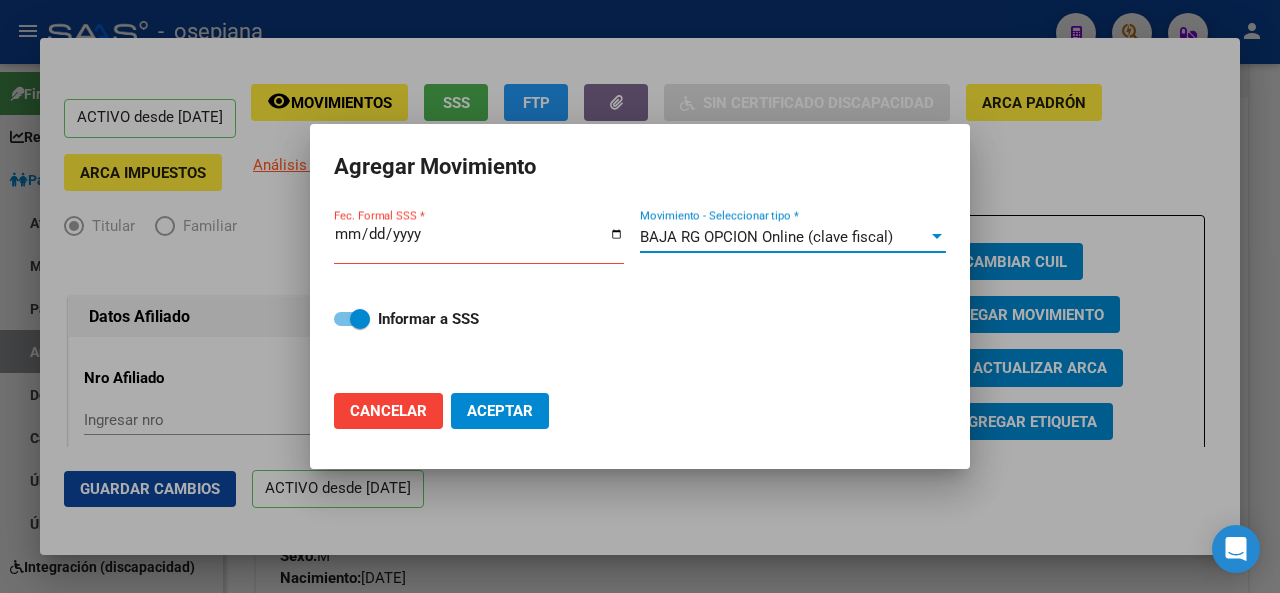 click on "Aceptar" 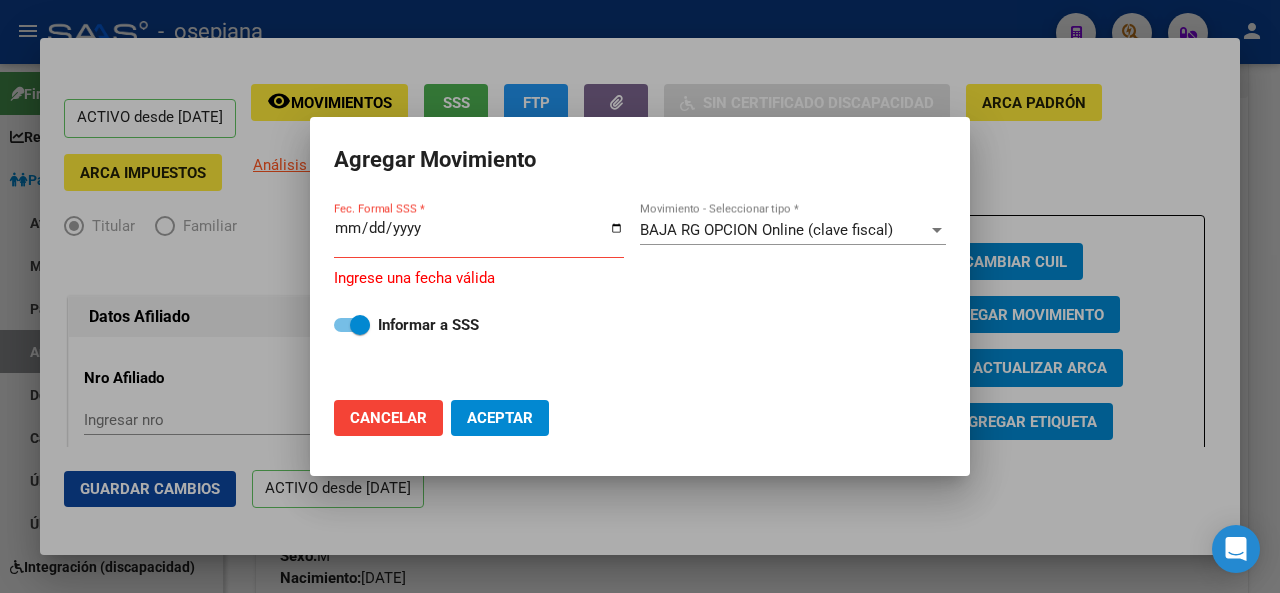 click on "Aceptar" 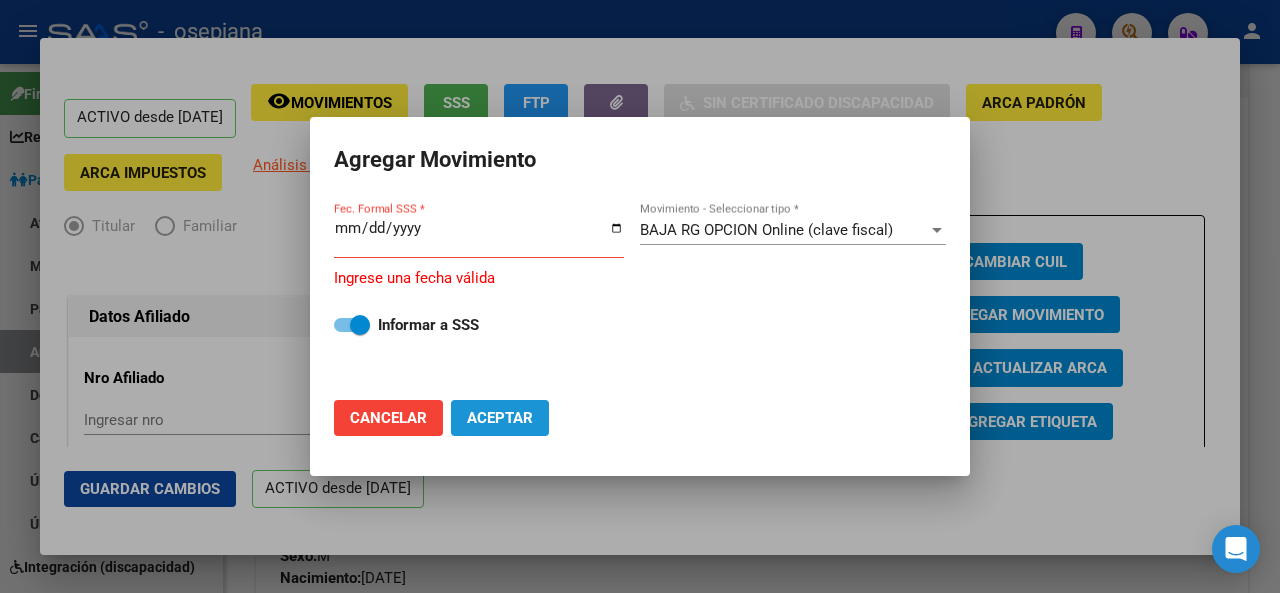 click on "Aceptar" 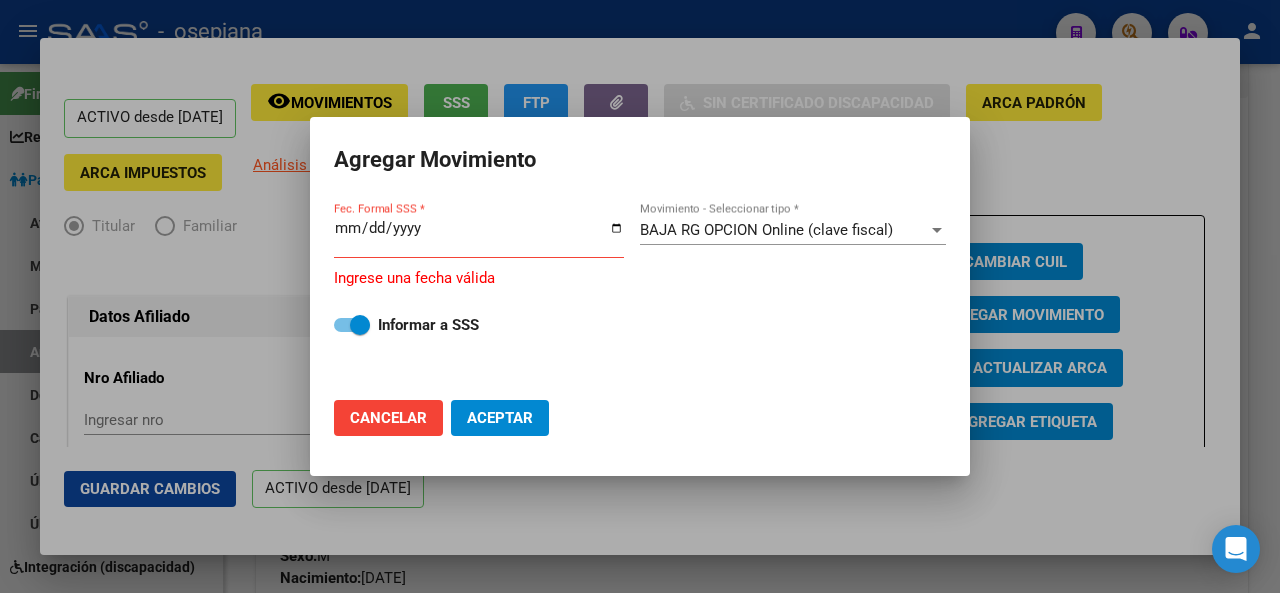 click at bounding box center (640, 296) 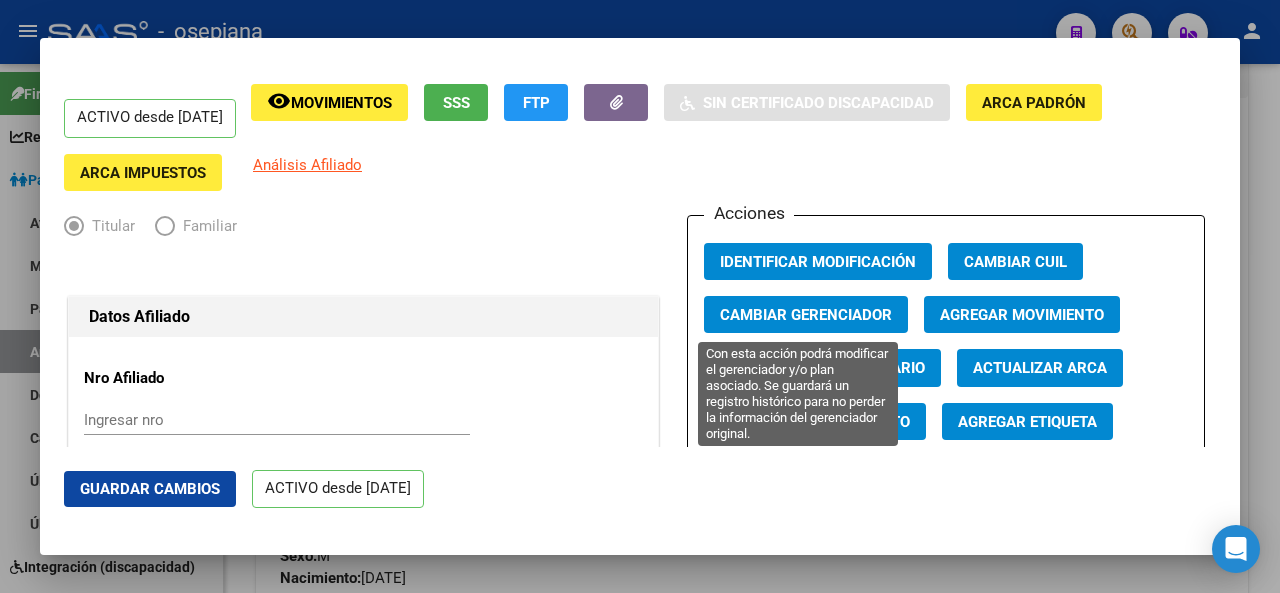 click on "Cambiar Gerenciador" 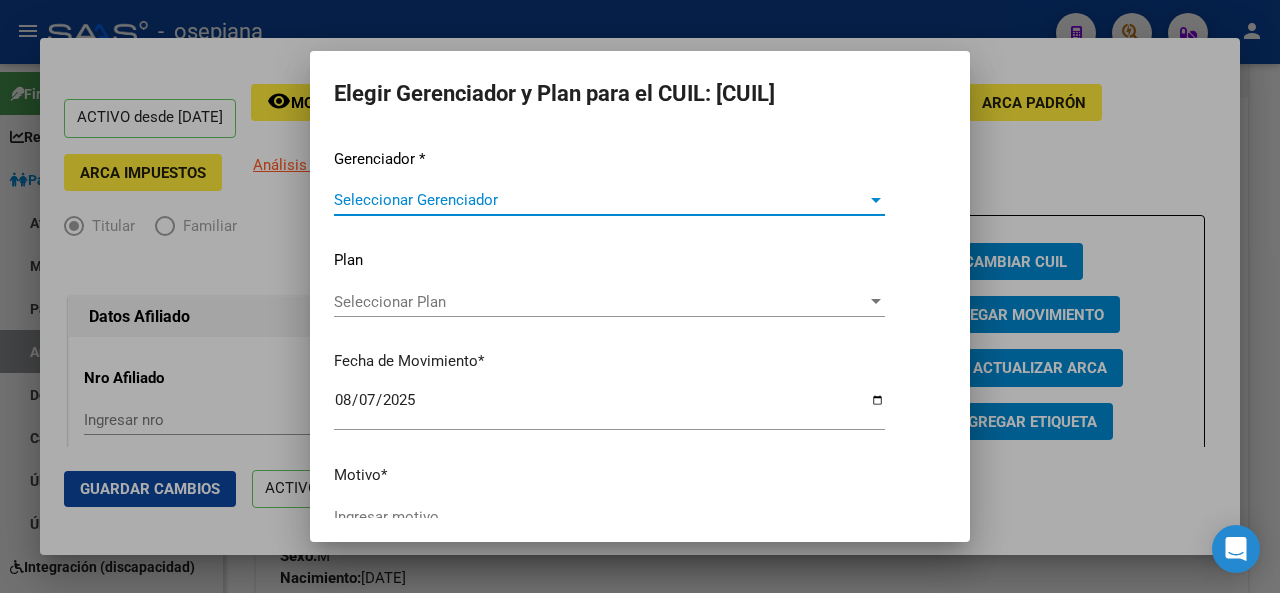 click at bounding box center [640, 296] 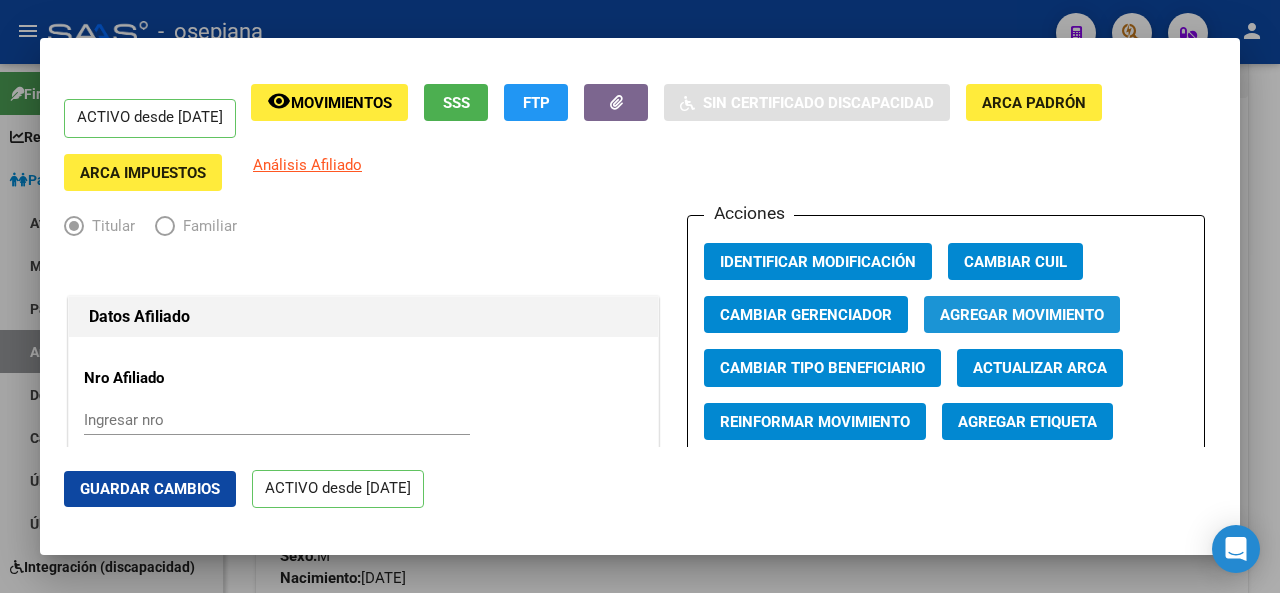 click on "Agregar Movimiento" 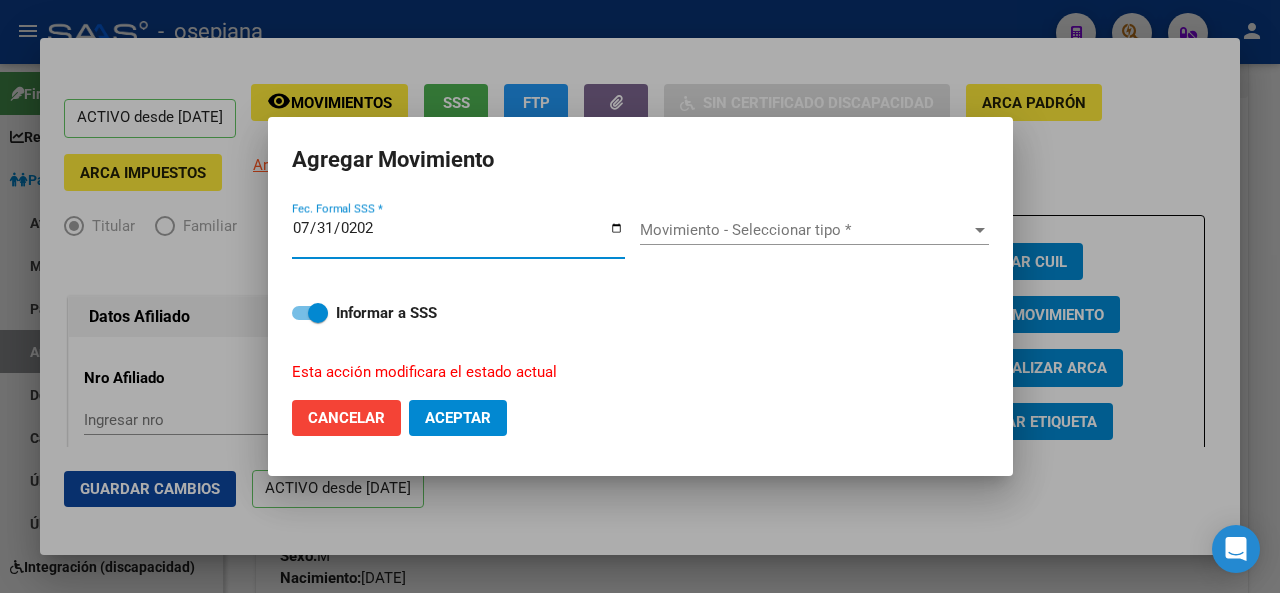 type on "2025-07-31" 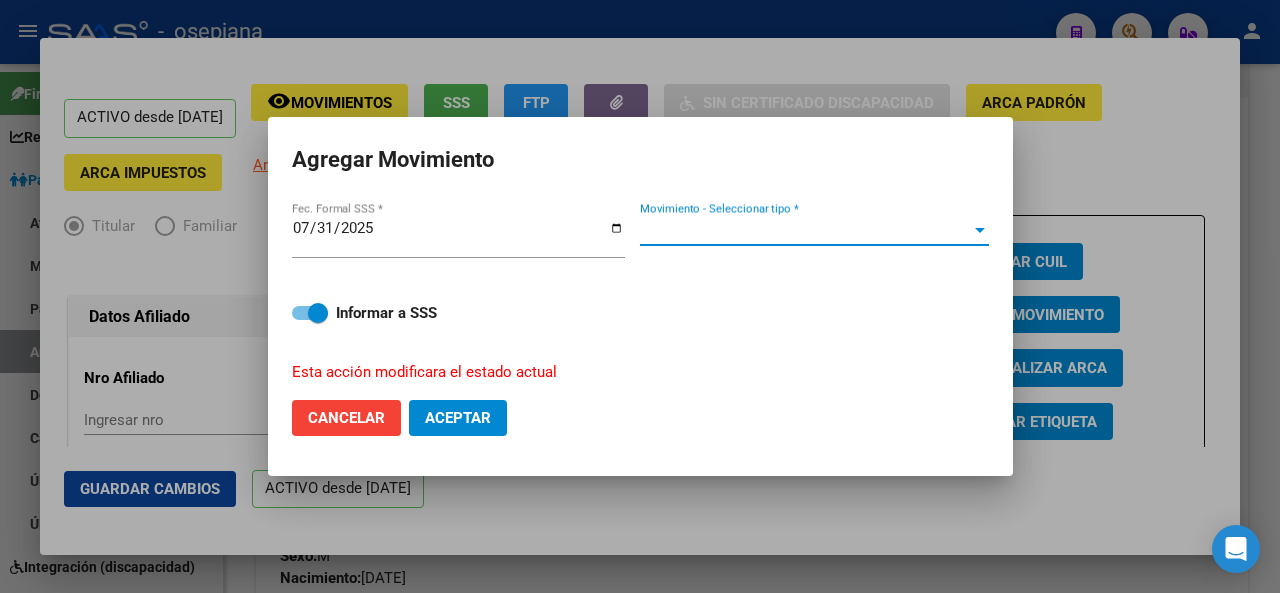 click on "Movimiento - Seleccionar tipo *" at bounding box center (805, 230) 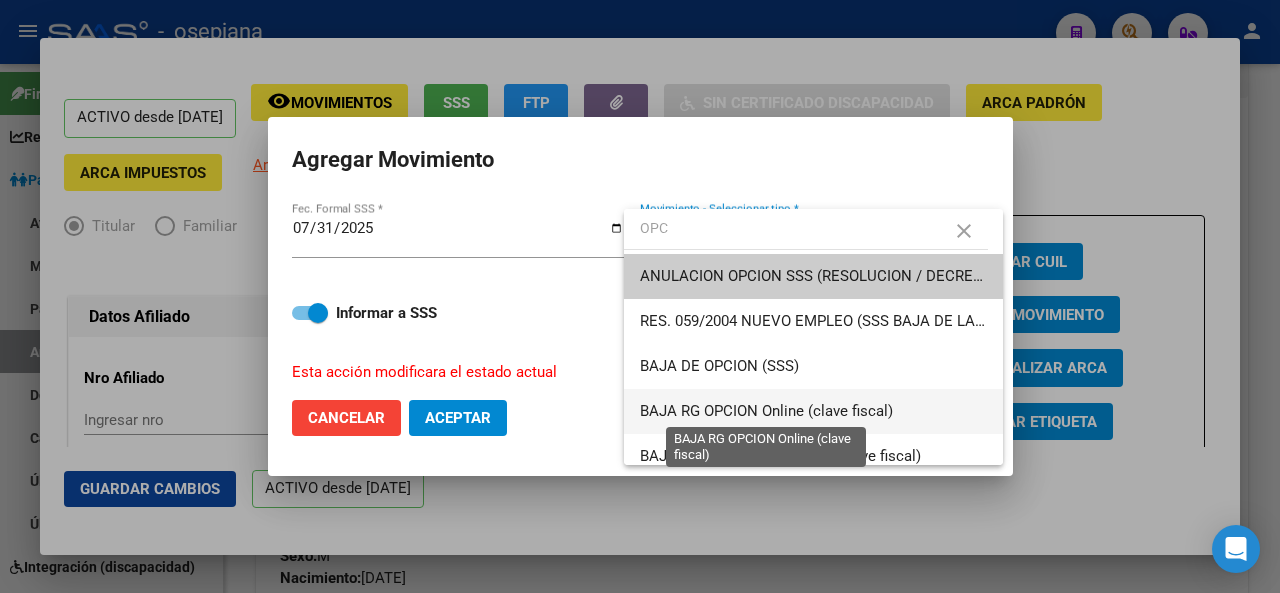 type on "OPC" 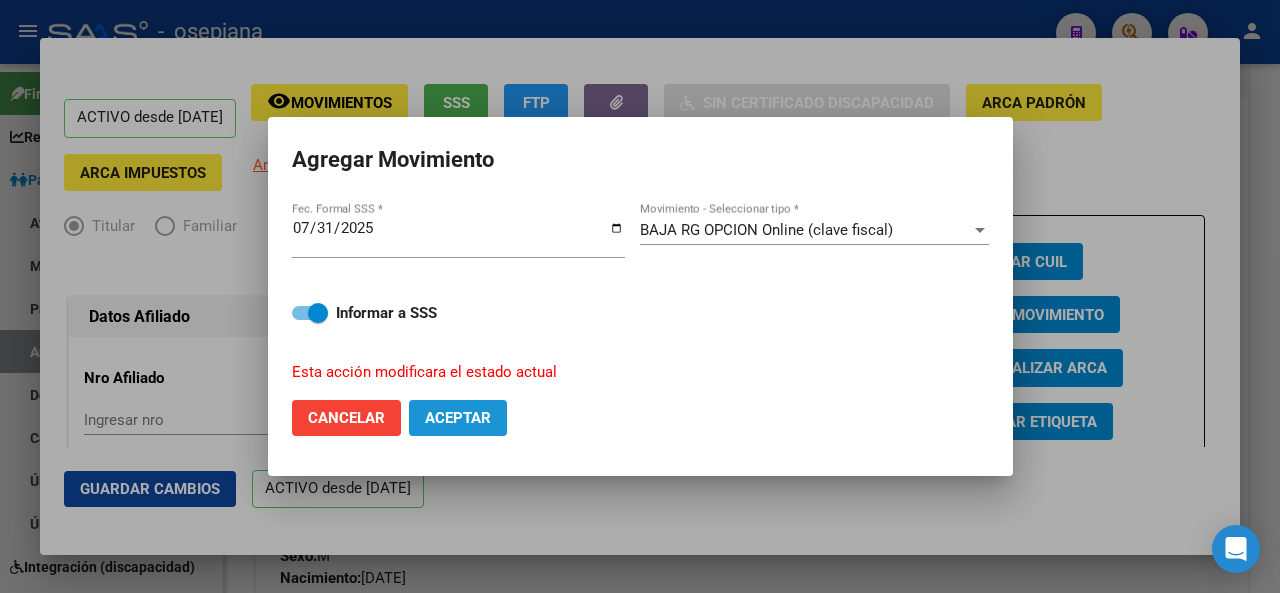 click on "Aceptar" 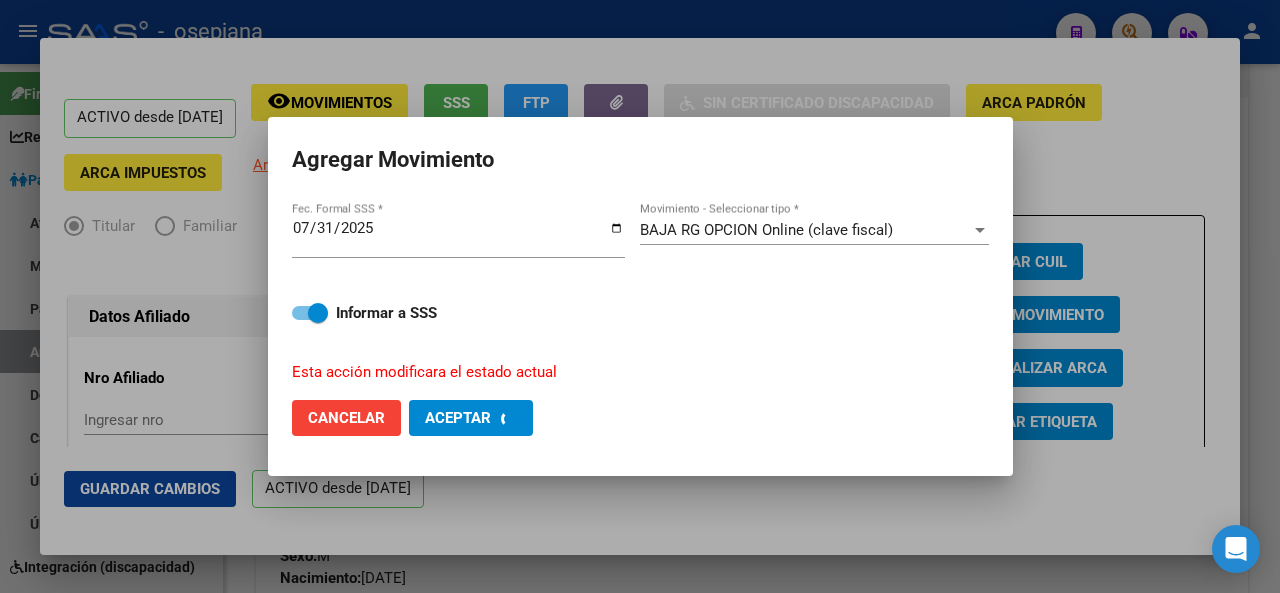 checkbox on "false" 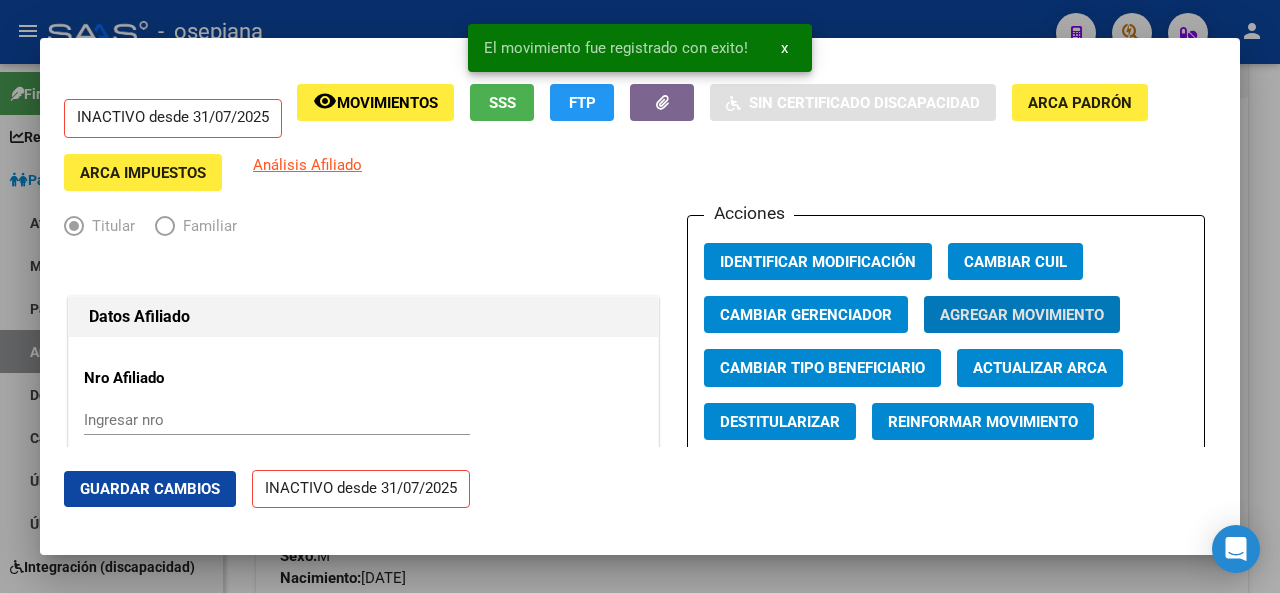 click on "Guardar Cambios" 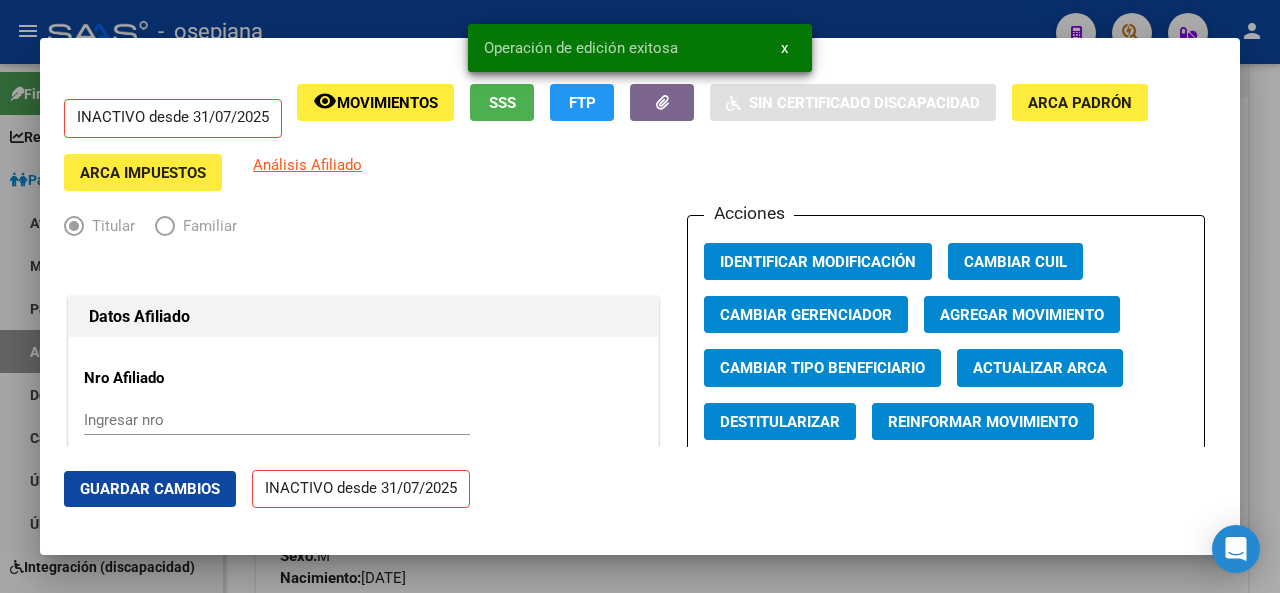 click at bounding box center [640, 296] 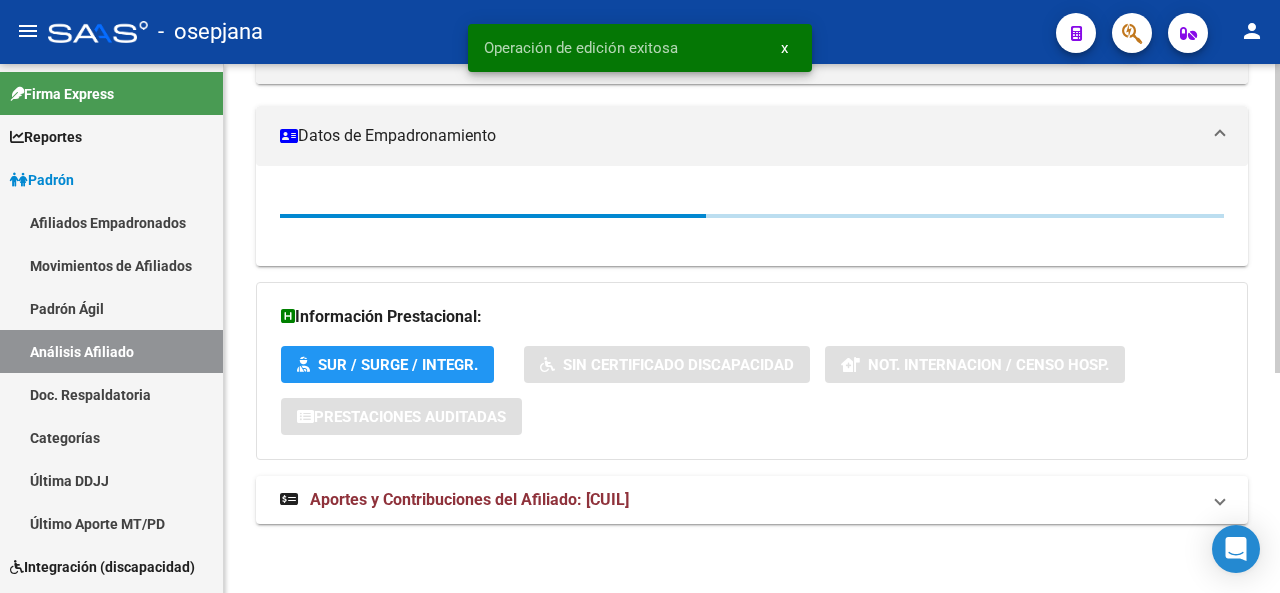 scroll, scrollTop: 0, scrollLeft: 0, axis: both 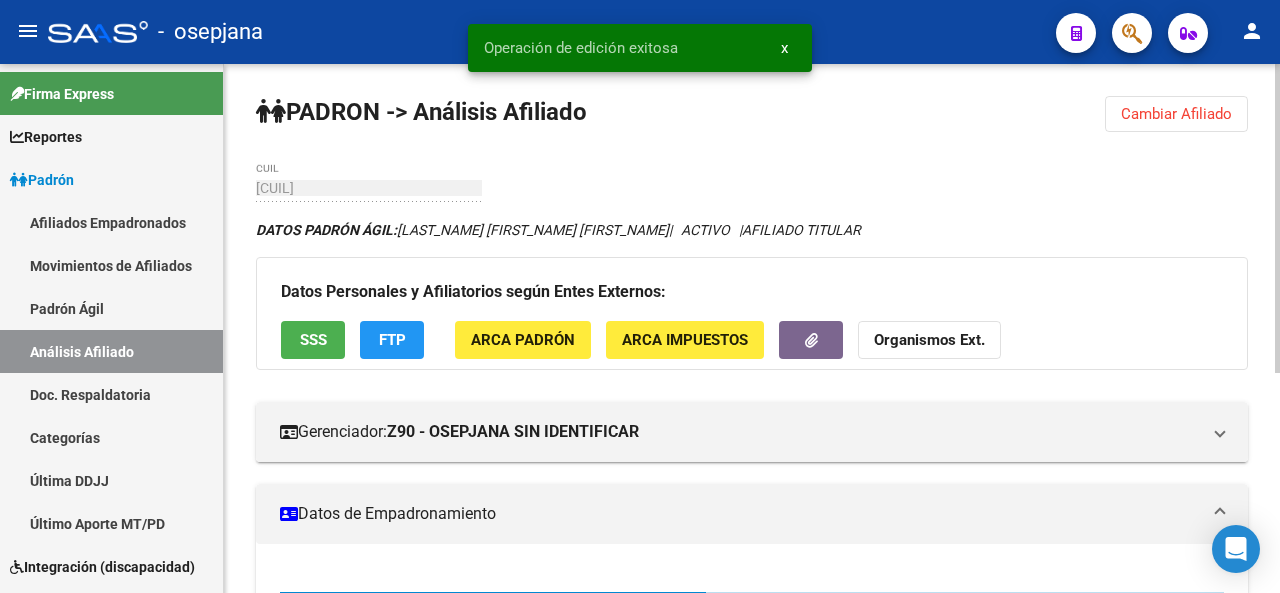 click 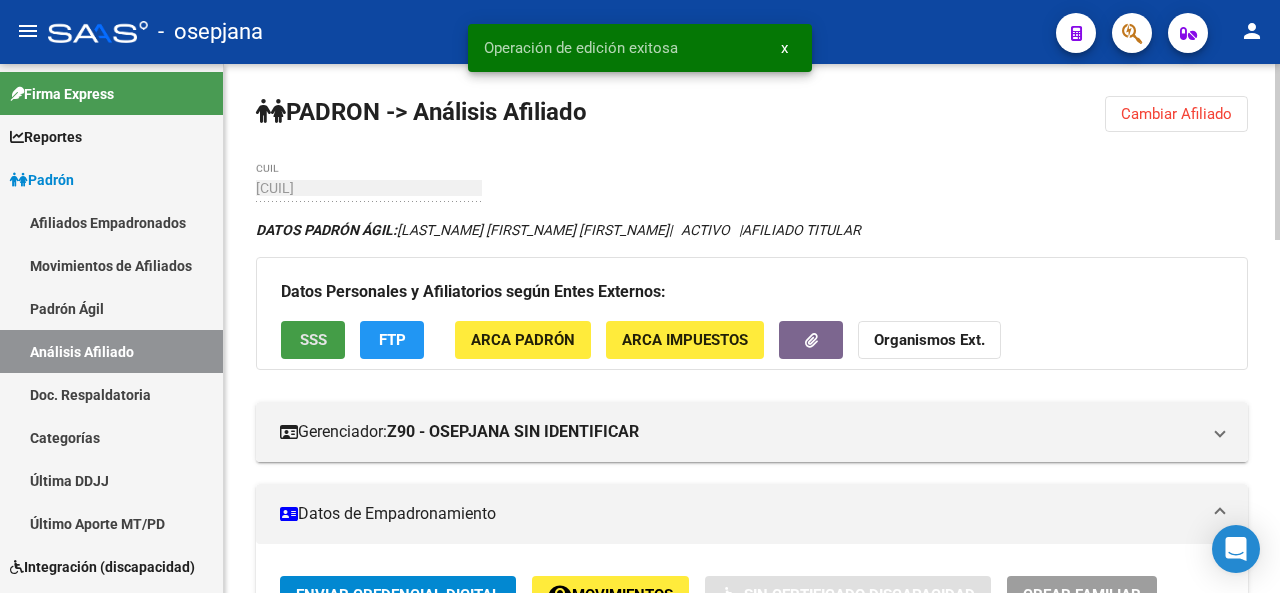 click on "SSS" 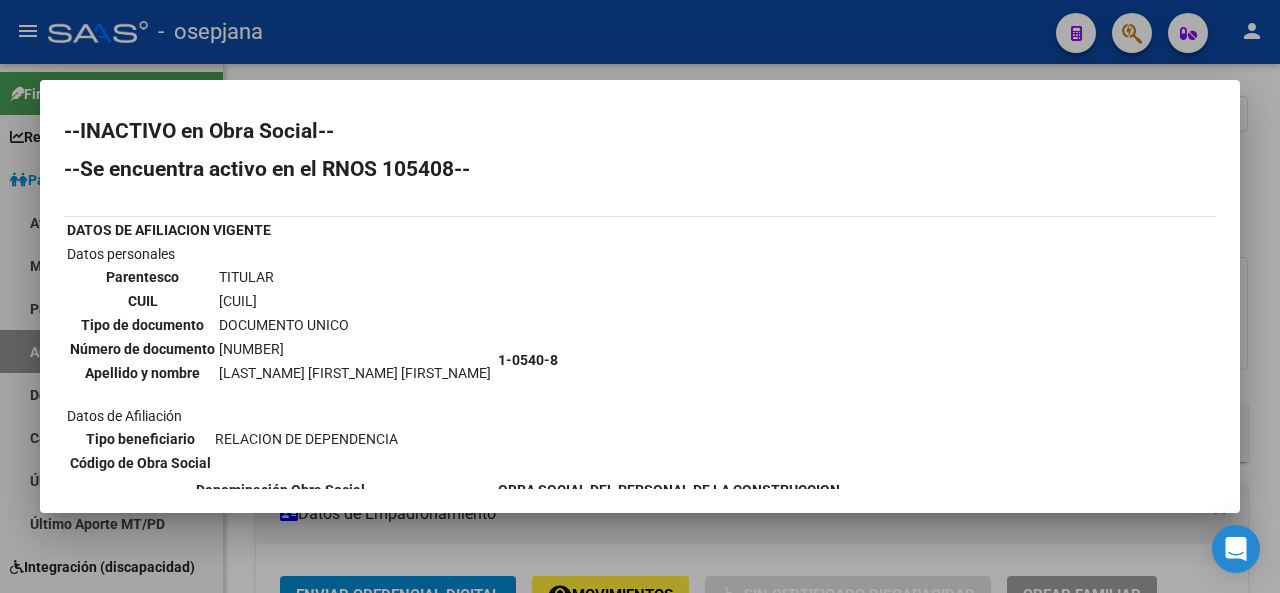 scroll, scrollTop: 64, scrollLeft: 0, axis: vertical 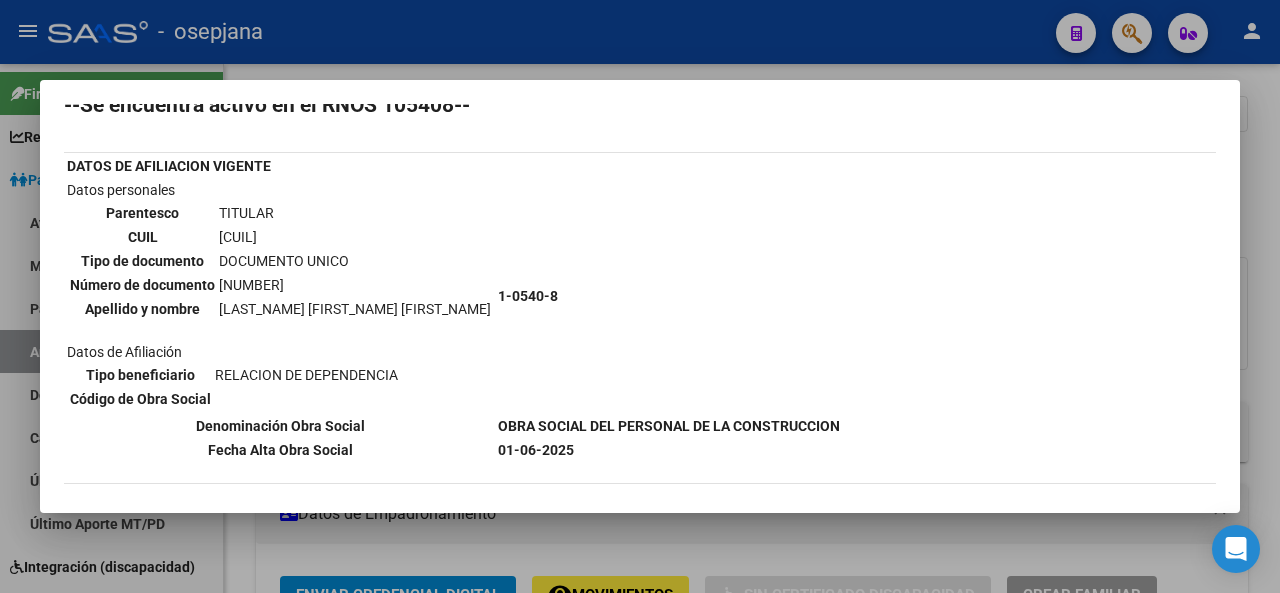 drag, startPoint x: 279, startPoint y: 288, endPoint x: 210, endPoint y: 285, distance: 69.065186 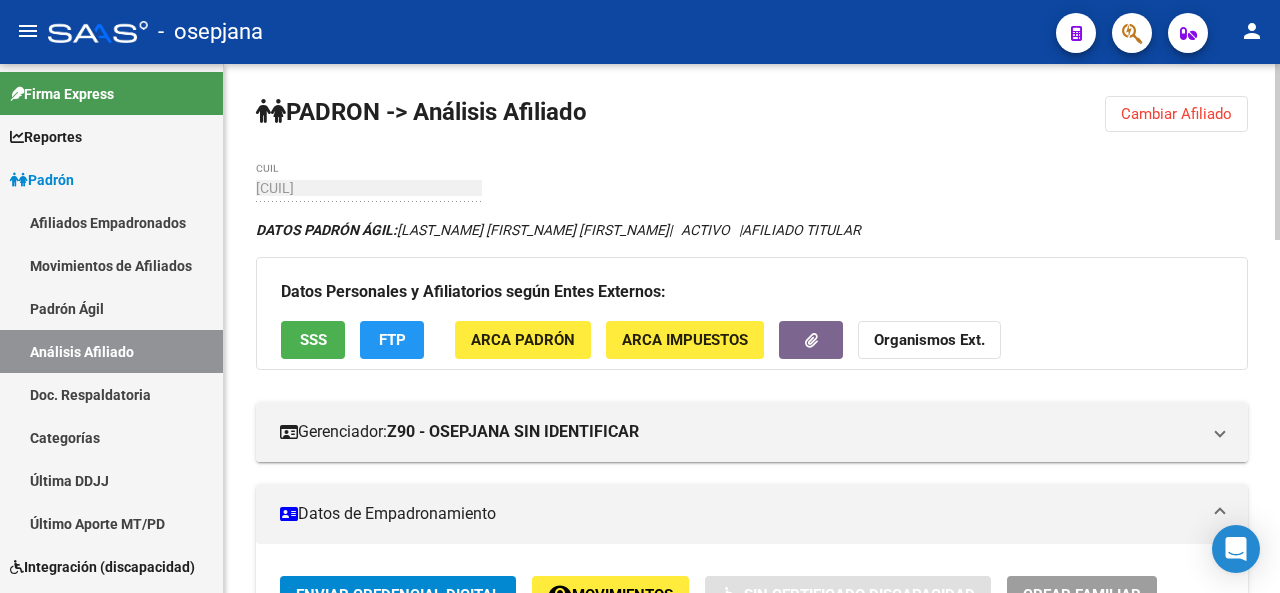 click on "PADRON -> Análisis Afiliado  Cambiar Afiliado
23-45879452-9 CUIL DATOS PADRÓN ÁGIL:  ZALAZAR IVAN MAXIMILIANO     |   ACTIVO   |     AFILIADO TITULAR  Datos Personales y Afiliatorios según Entes Externos: SSS FTP ARCA Padrón ARCA Impuestos Organismos Ext.    Gerenciador:      Z90 - OSEPJANA SIN IDENTIFICAR Atención telefónica: Atención emergencias: Otros Datos Útiles:    Datos de Empadronamiento  Enviar Credencial Digital remove_red_eye Movimientos    Sin Certificado Discapacidad Crear Familiar ABM Rápido ABM Etiquetas: Estado: INACTIVO Última Alta Formal:  01/06/2025 Última Baja Formal:  31/07/2025 DATOS DEL AFILIADO Apellido:  IVAN MAXIMILIANO ZALAZAR CUIL:  23458794529 Documento:  DU - DOCUMENTO UNICO 45879452  Nacionalidad:  ARGENTINA Parentesco:  0 - Titular Estado Civil:  Soltero Discapacitado:    NO (00) Sexo:  M Nacimiento:  01/04/2005 Edad:  20  NO TIENE TELEFONOS REGISTRADOS Provincia:  Buenos Aires Localidad:  GUERNICA Código Postal:  1862 Calle:  DOLORES 2111 Empleador:" 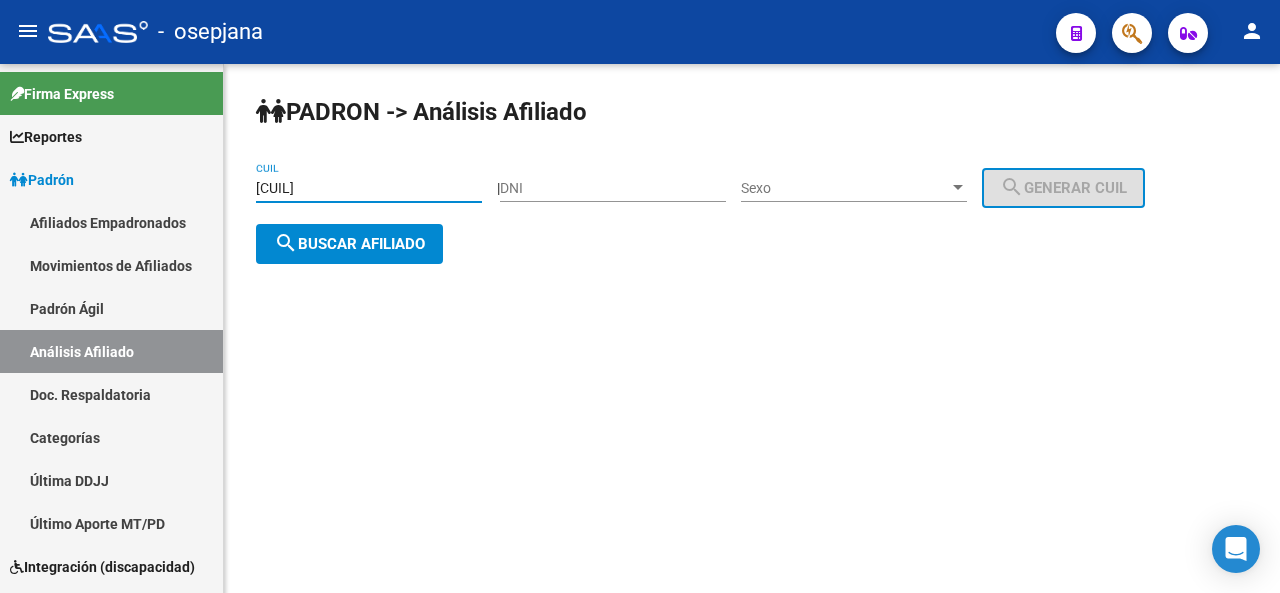drag, startPoint x: 378, startPoint y: 183, endPoint x: 574, endPoint y: 328, distance: 243.80525 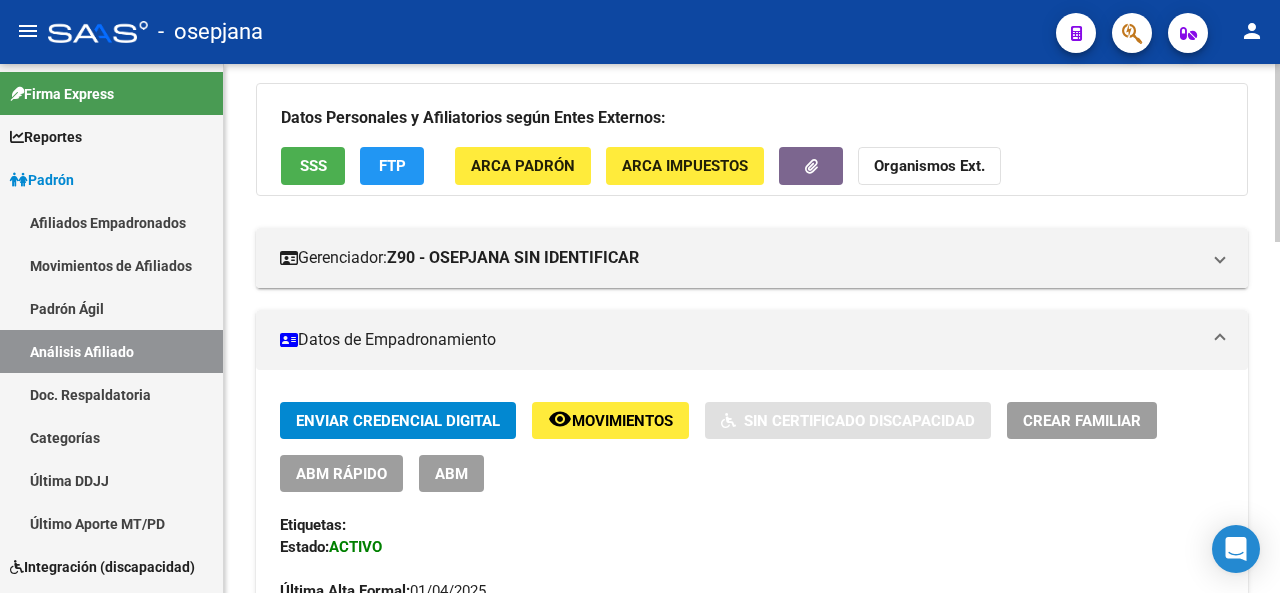 scroll, scrollTop: 27, scrollLeft: 0, axis: vertical 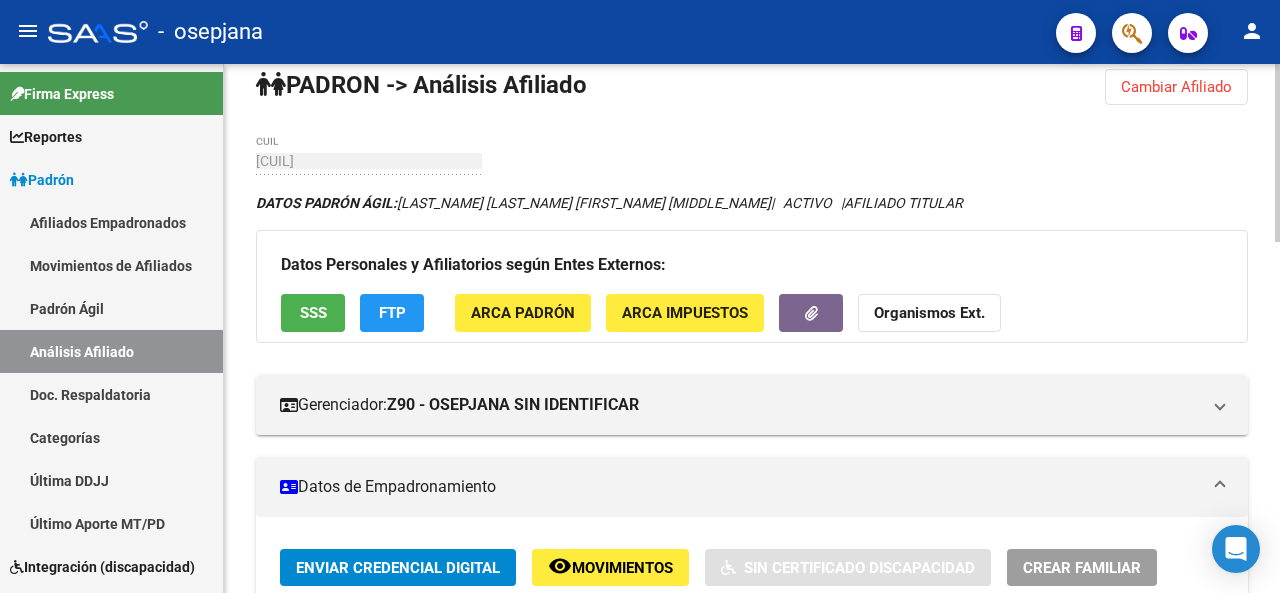 click 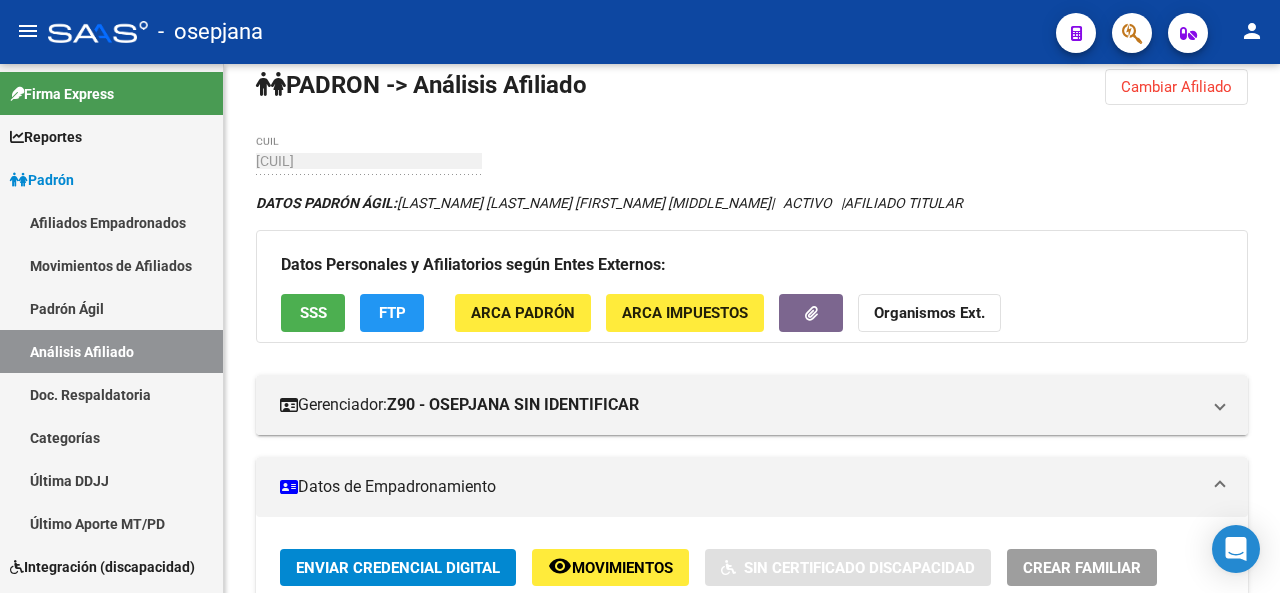 click on "SSS" 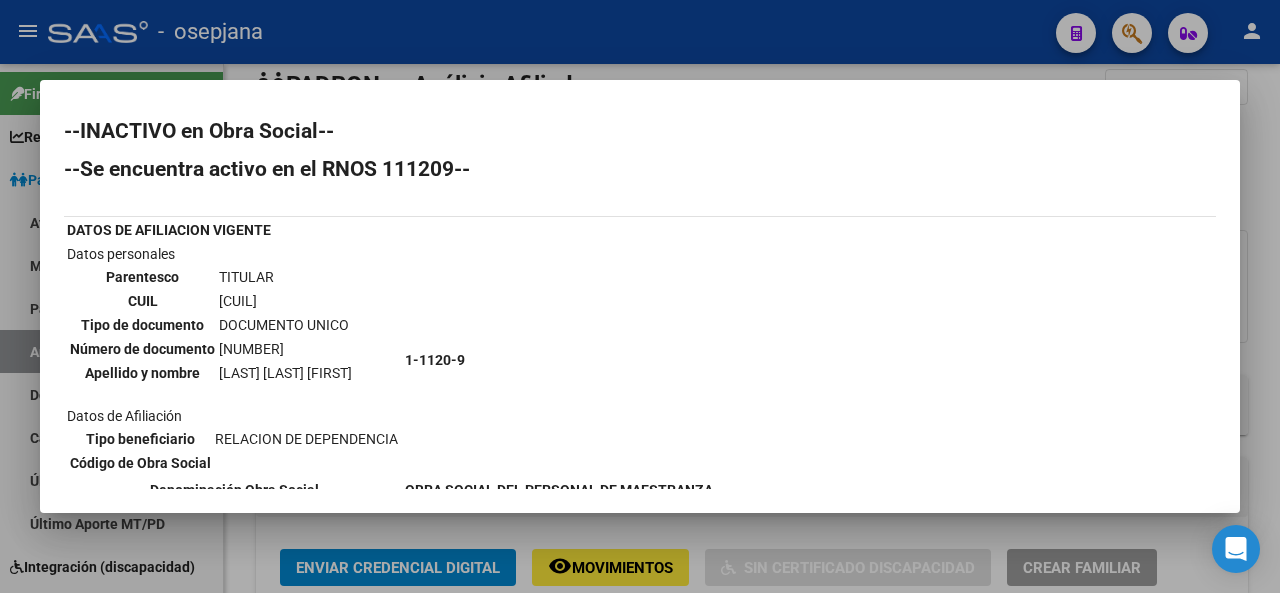 scroll, scrollTop: 88, scrollLeft: 0, axis: vertical 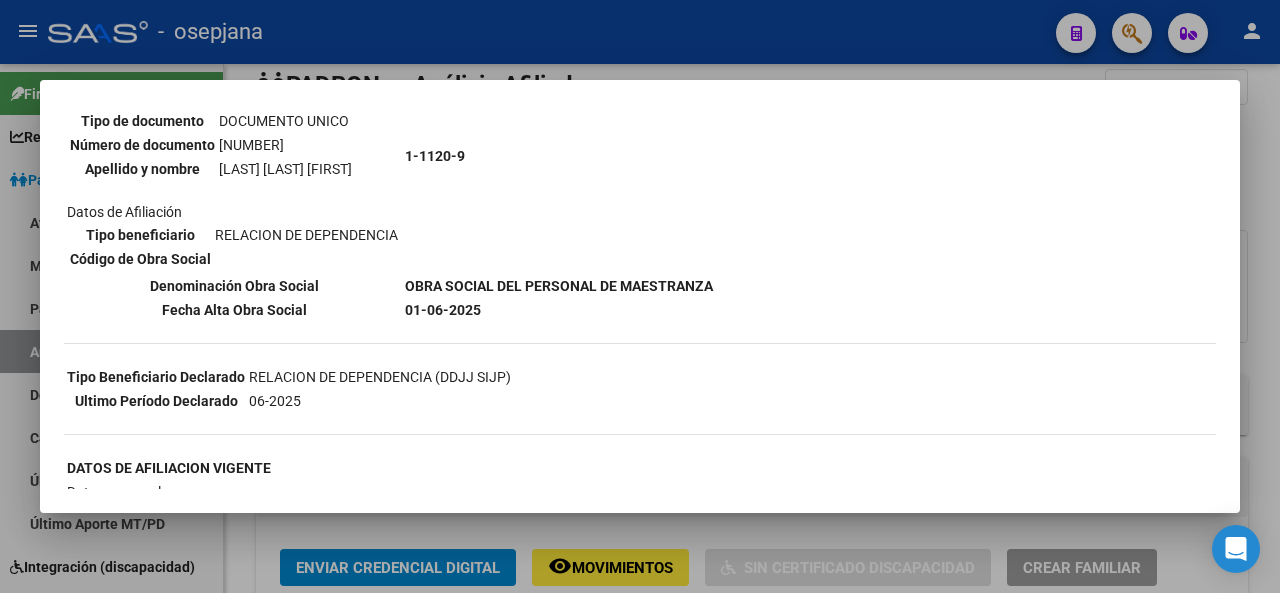 drag, startPoint x: 297, startPoint y: 135, endPoint x: 215, endPoint y: 149, distance: 83.18654 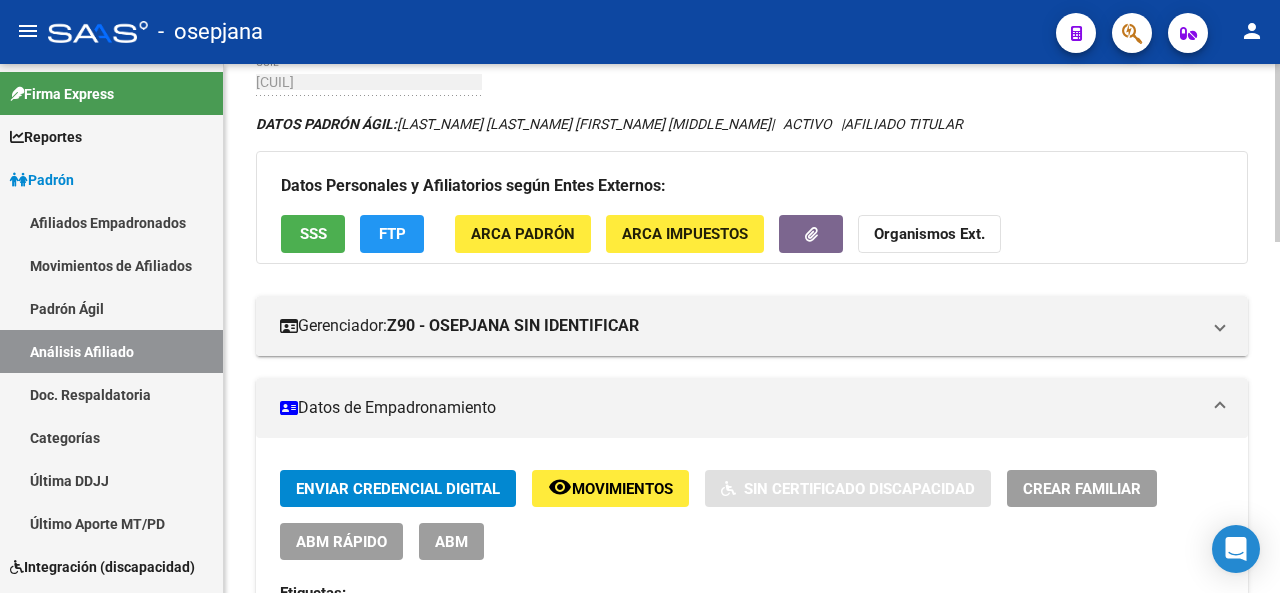 scroll, scrollTop: 164, scrollLeft: 0, axis: vertical 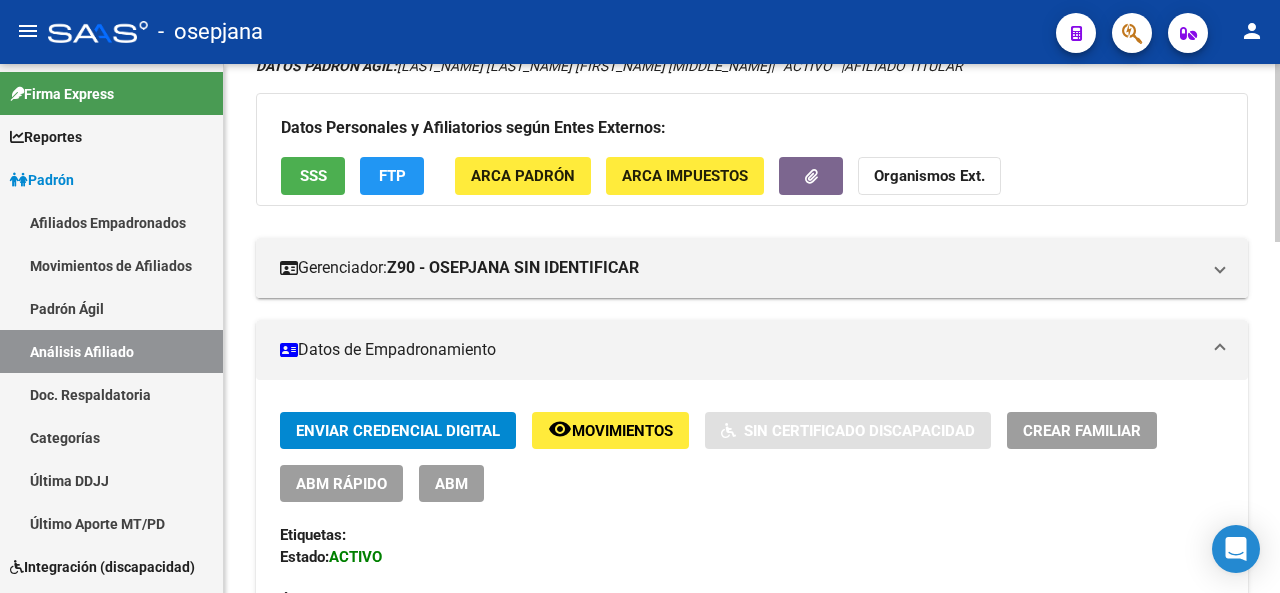 click 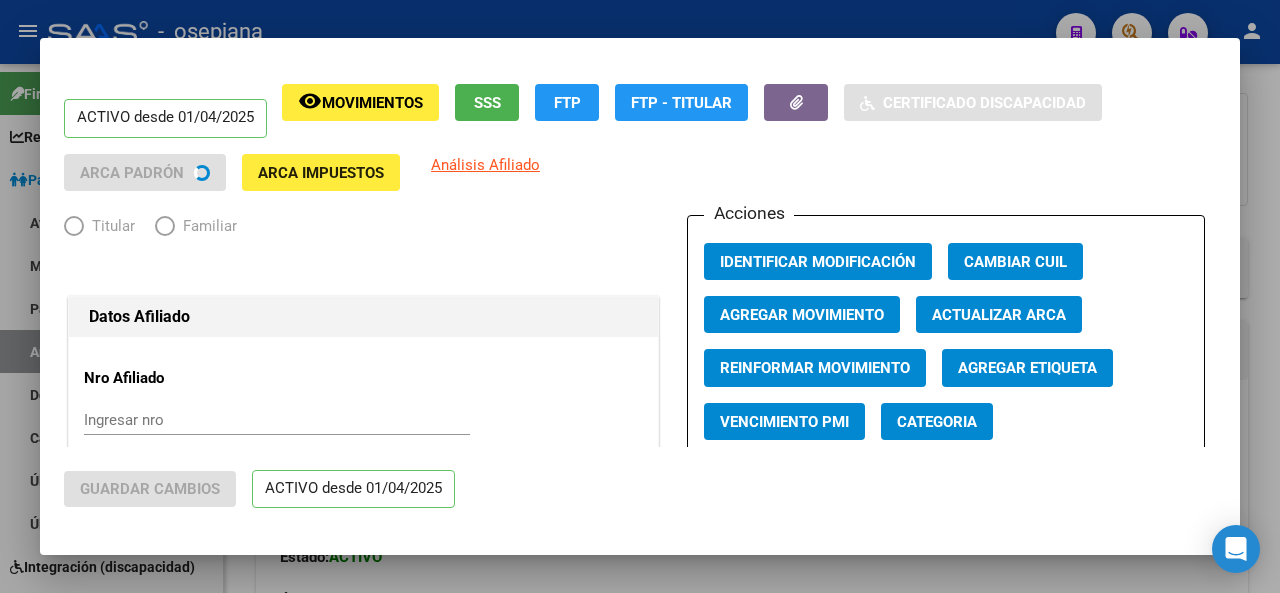 radio on "true" 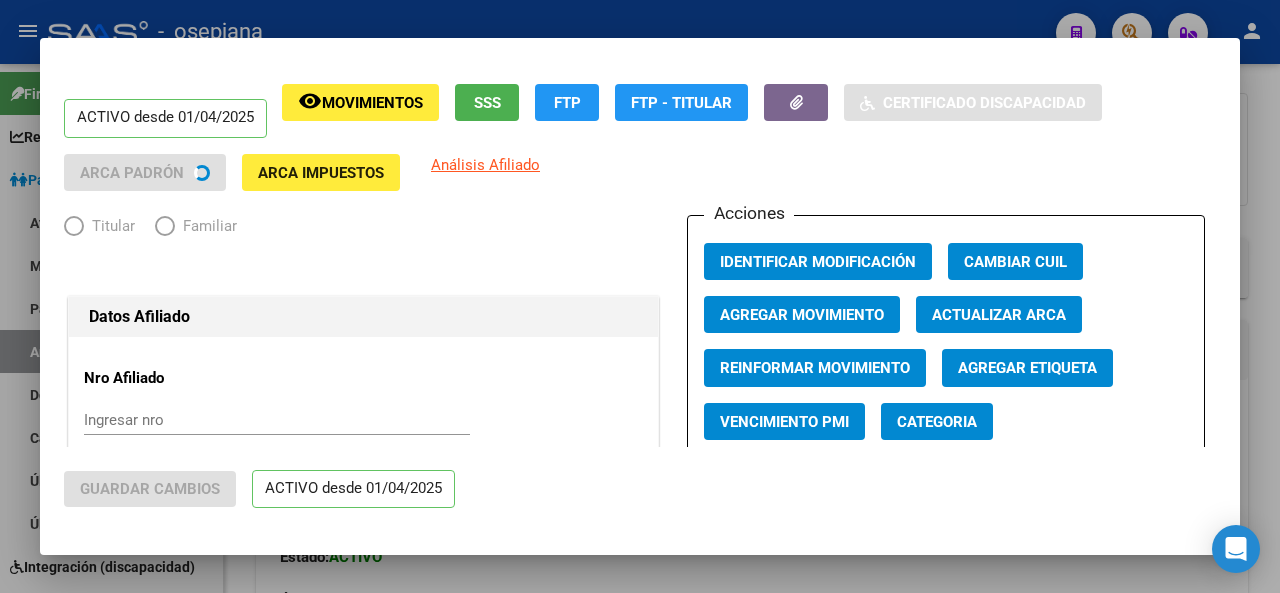 type on "30-71769150-0" 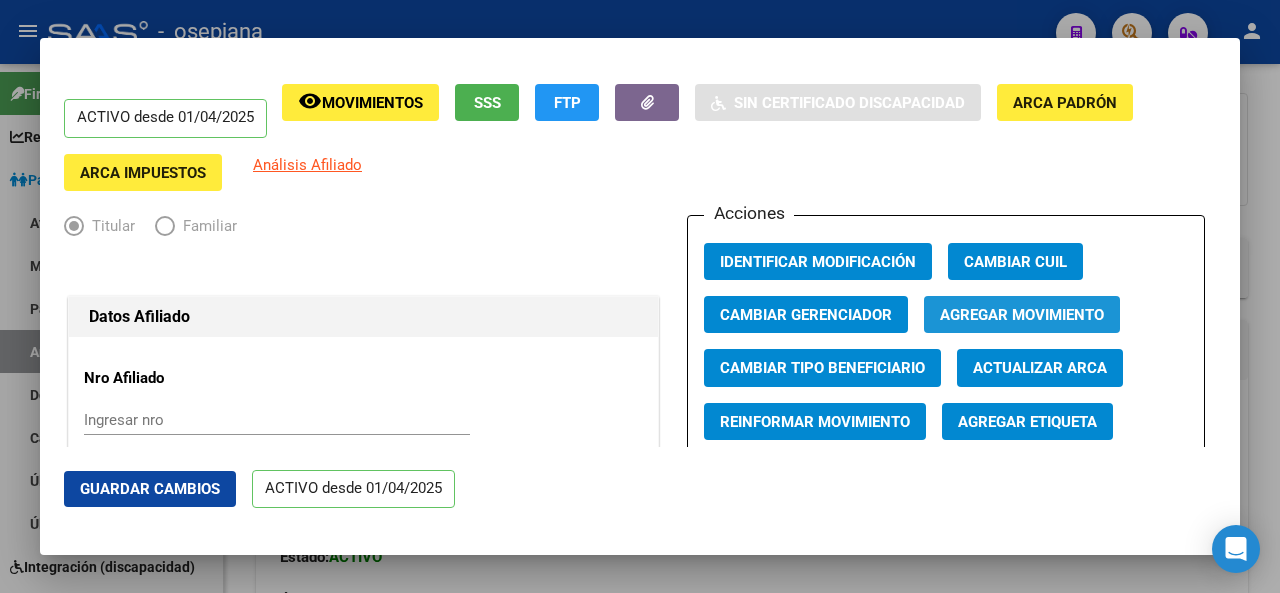 click on "Agregar Movimiento" 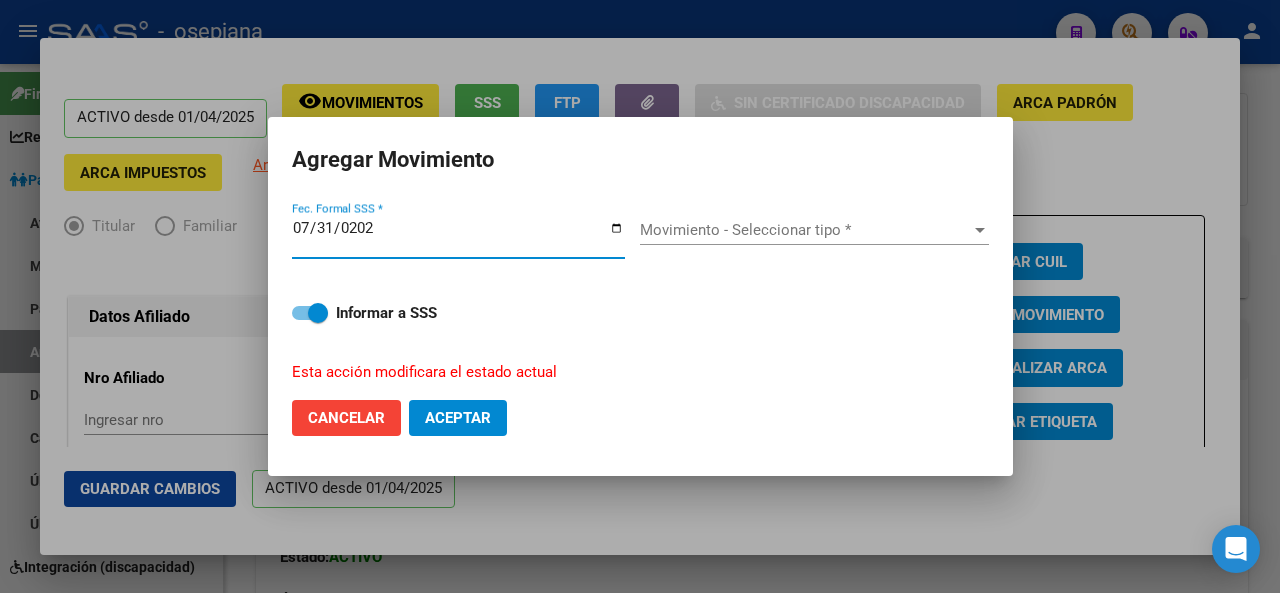 type on "2025-07-31" 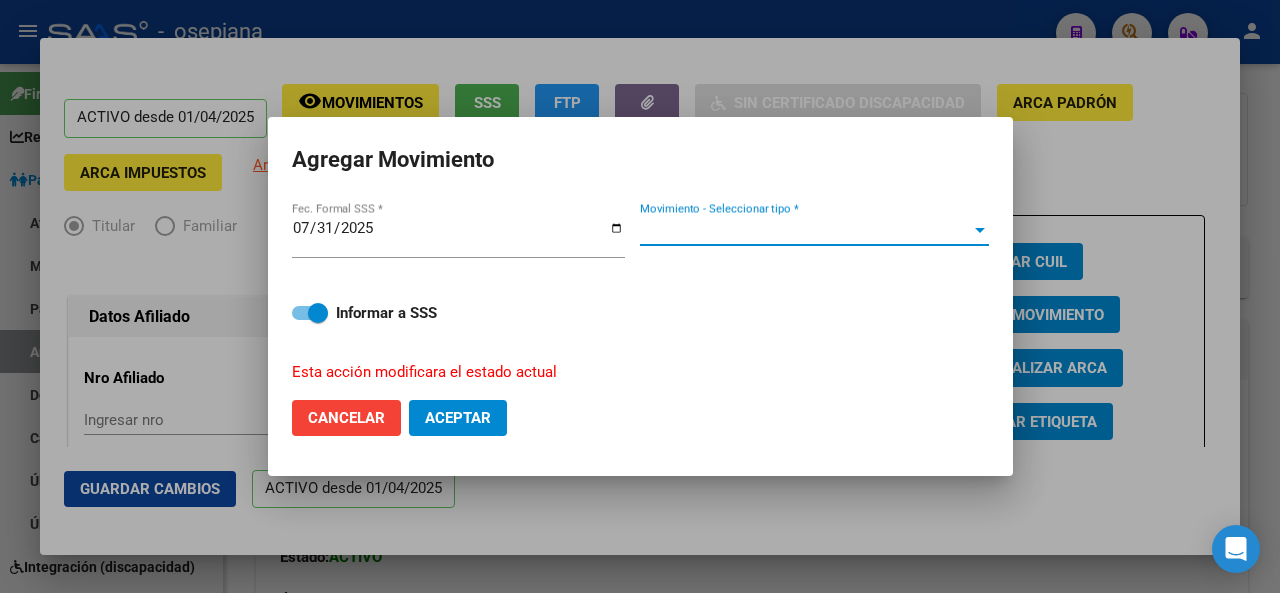click on "Movimiento - Seleccionar tipo *" at bounding box center (805, 230) 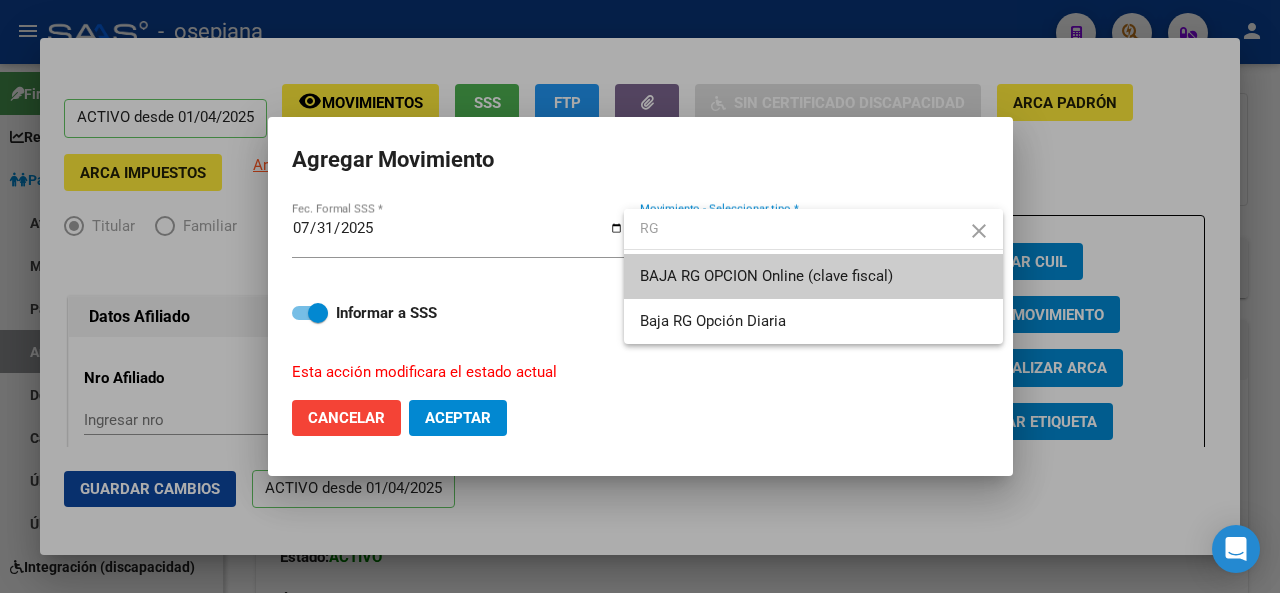 type on "RG" 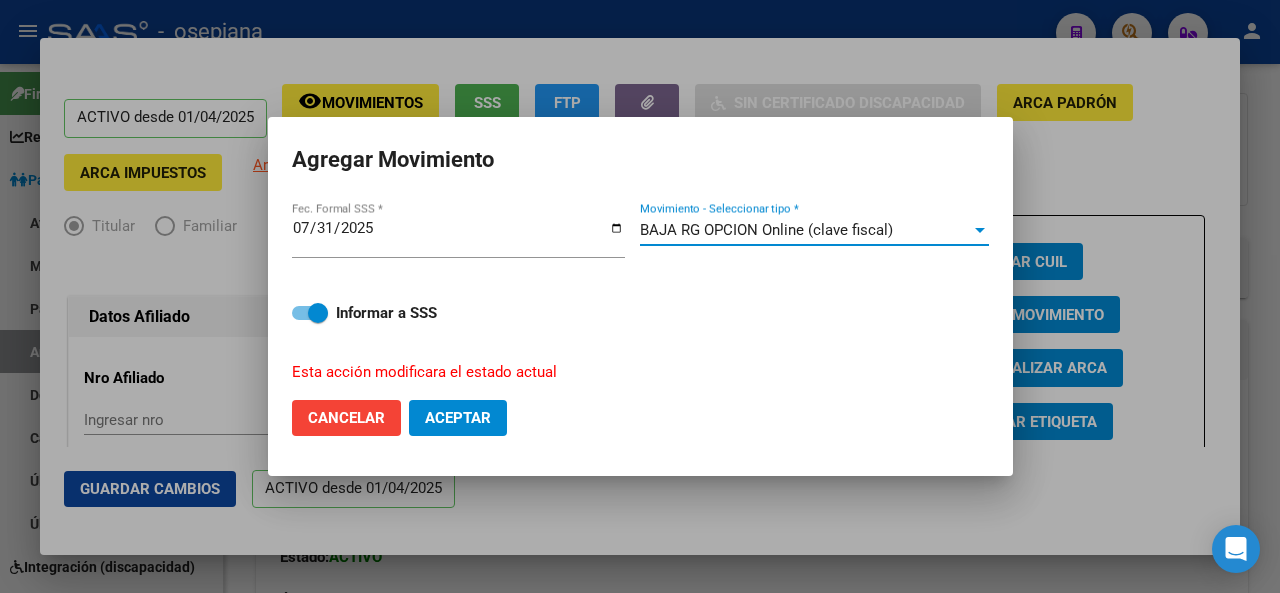 click on "Aceptar" 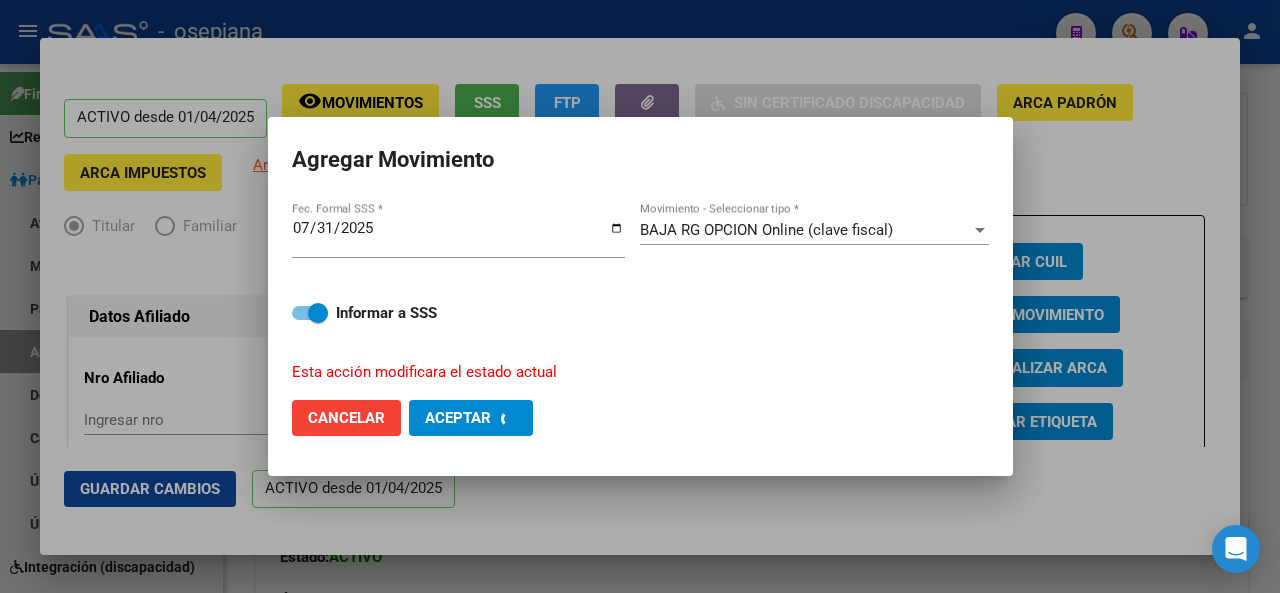 checkbox on "false" 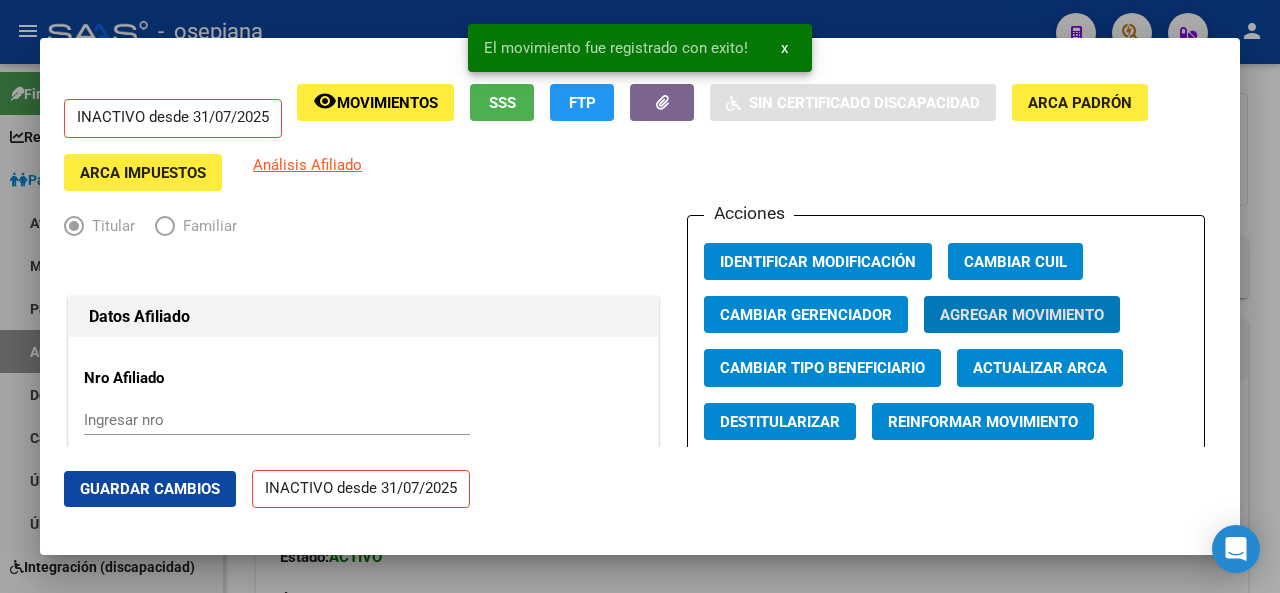 click on "Guardar Cambios" 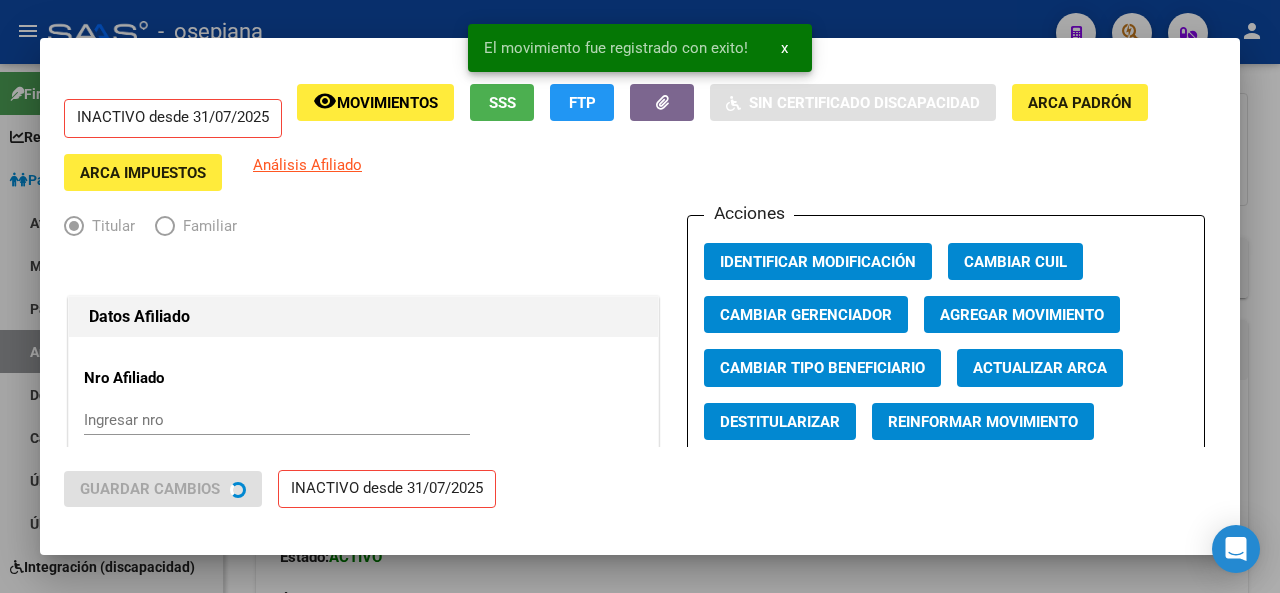click at bounding box center [640, 296] 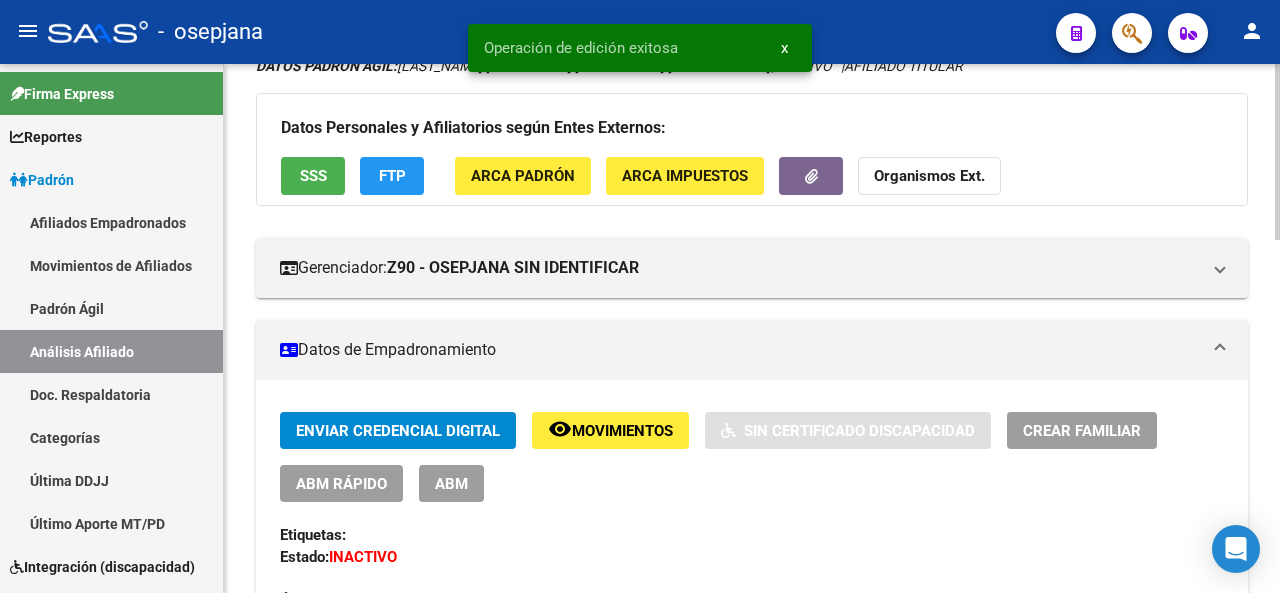 click on "Última Alta Formal:  01/04/2025" at bounding box center [752, 590] 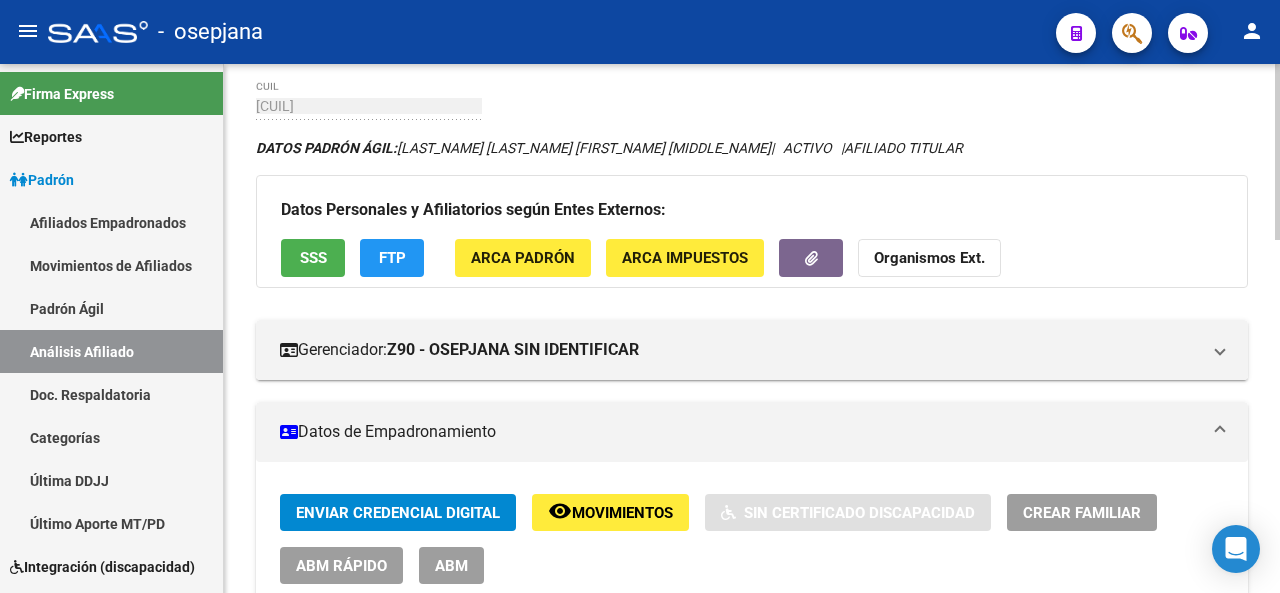 scroll, scrollTop: 9, scrollLeft: 0, axis: vertical 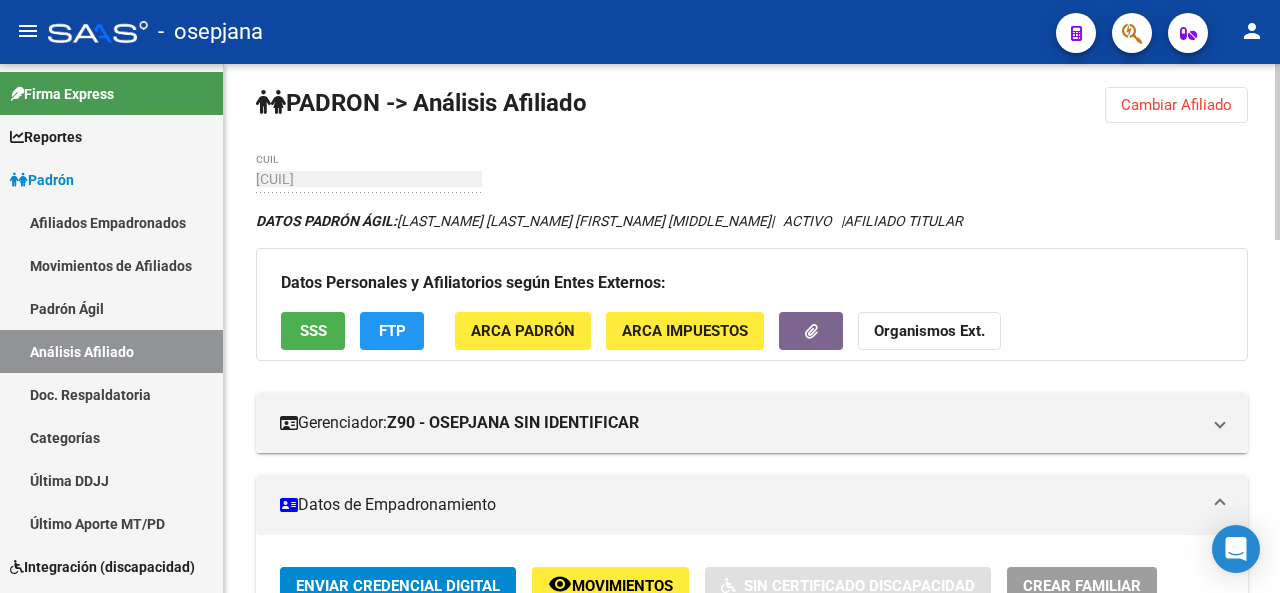 click 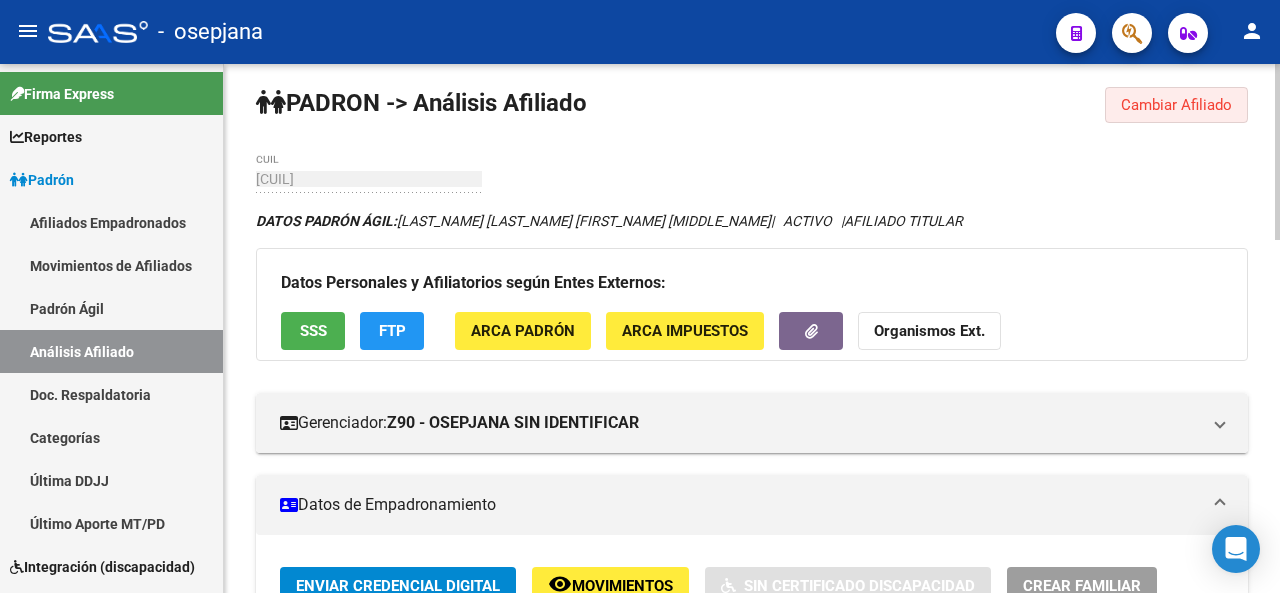 click on "Cambiar Afiliado" 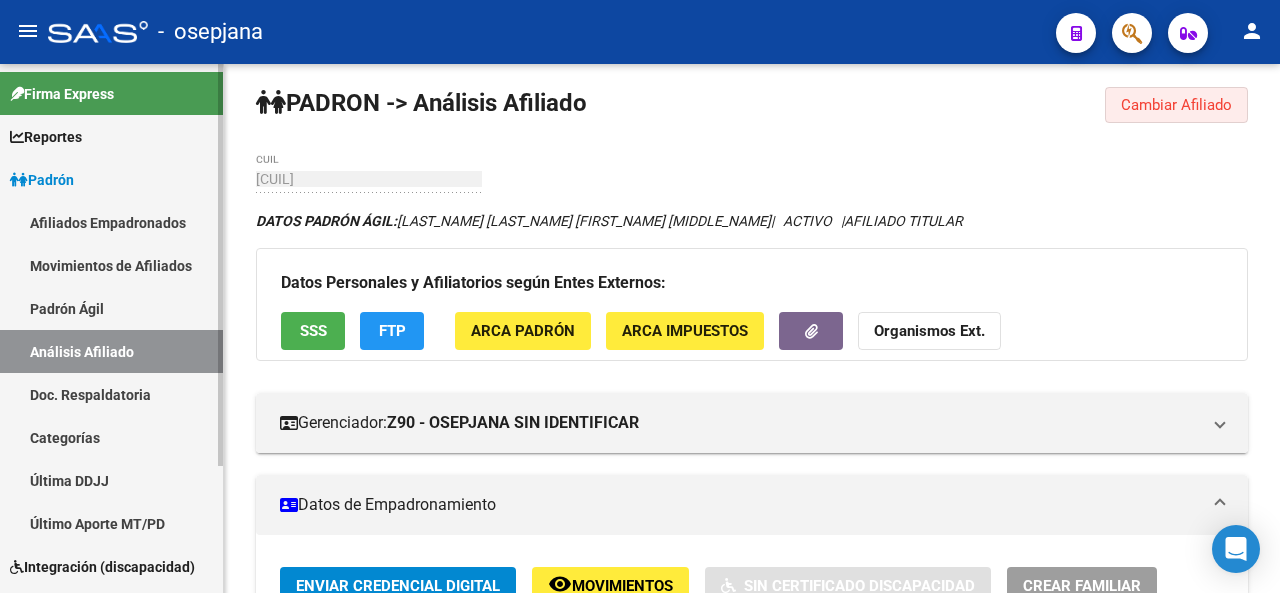 scroll, scrollTop: 0, scrollLeft: 0, axis: both 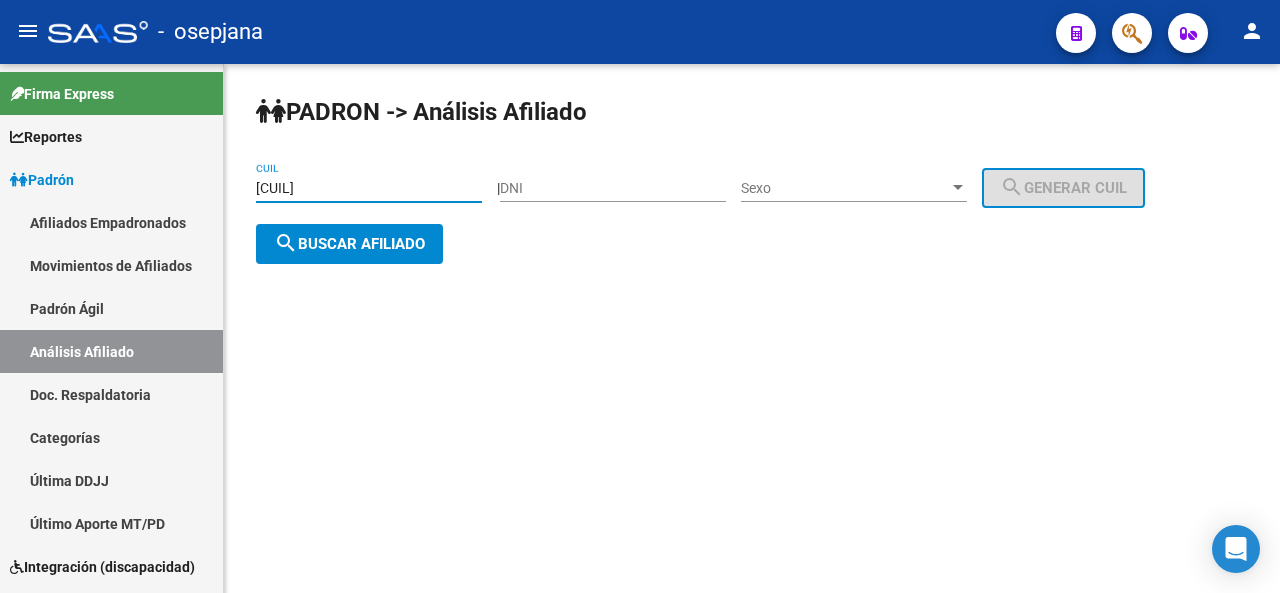 click on "27-34196490-9" at bounding box center (369, 188) 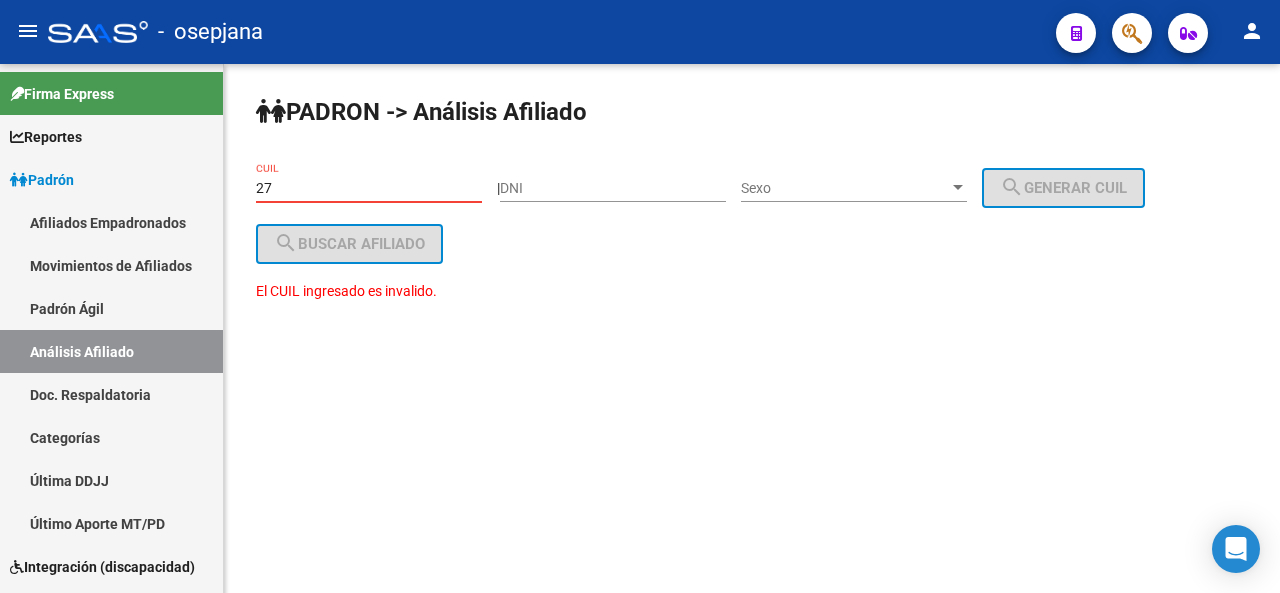 type on "2" 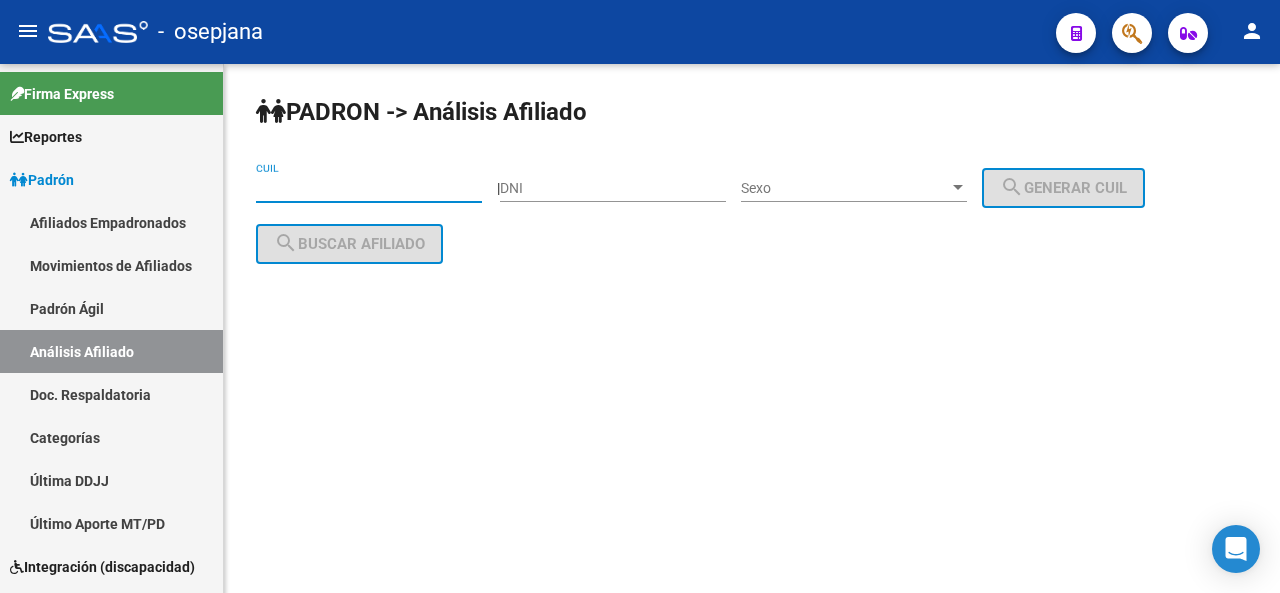 paste on "20-17306164-2" 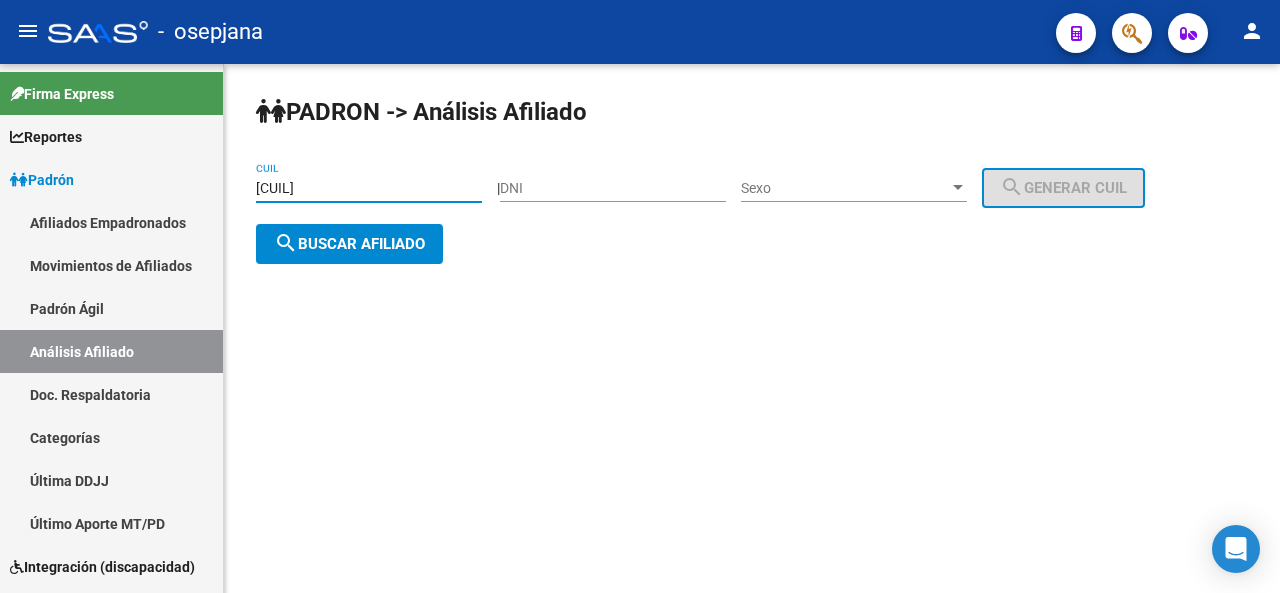 click on "search  Buscar afiliado" 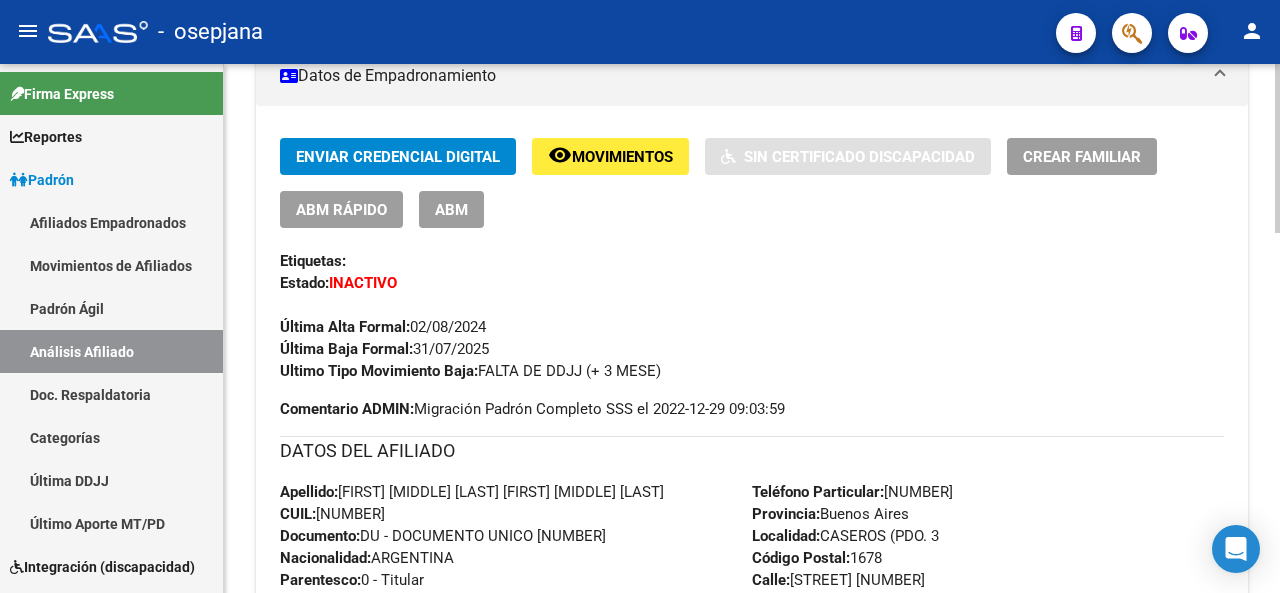 scroll, scrollTop: 510, scrollLeft: 0, axis: vertical 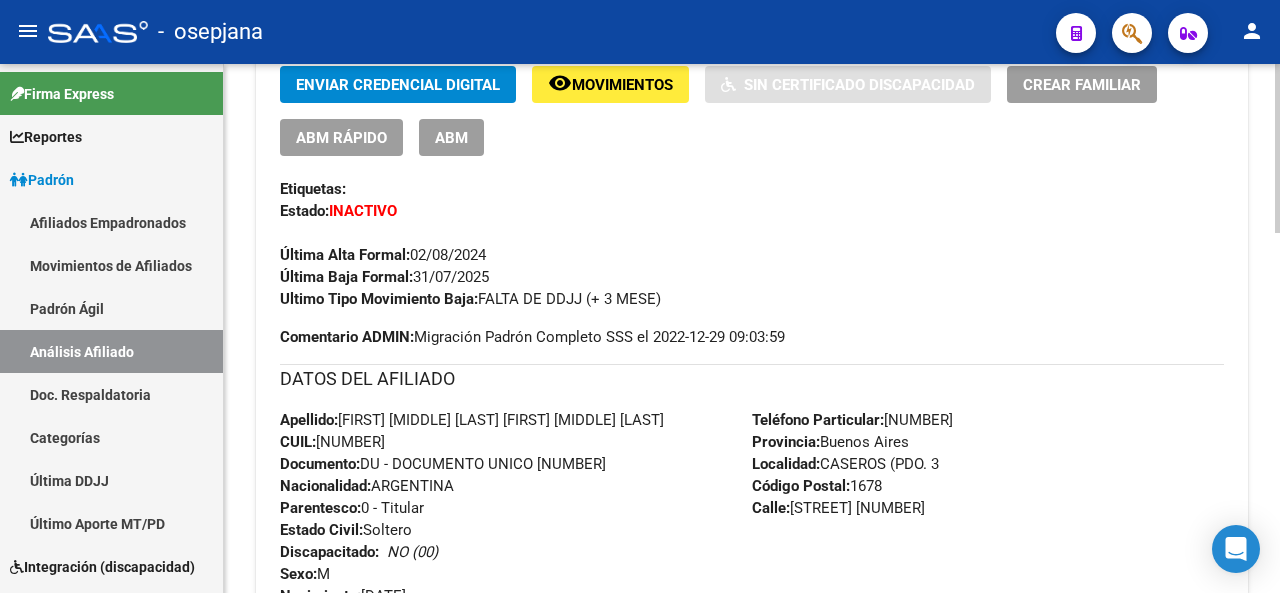 click 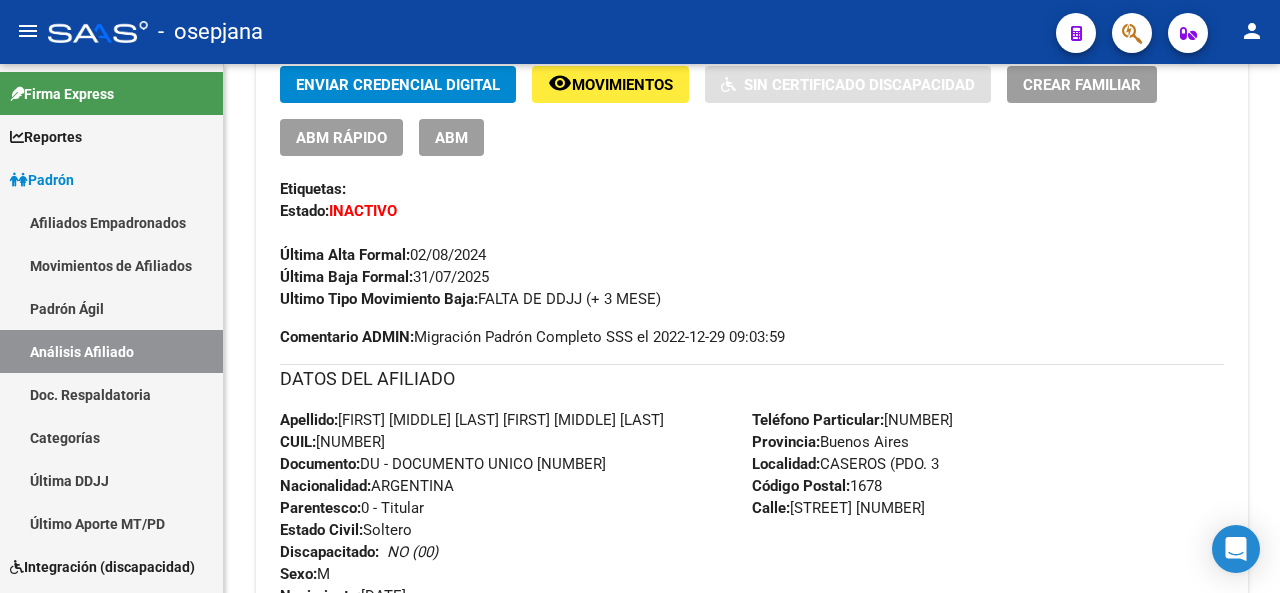 click on "Movimientos" 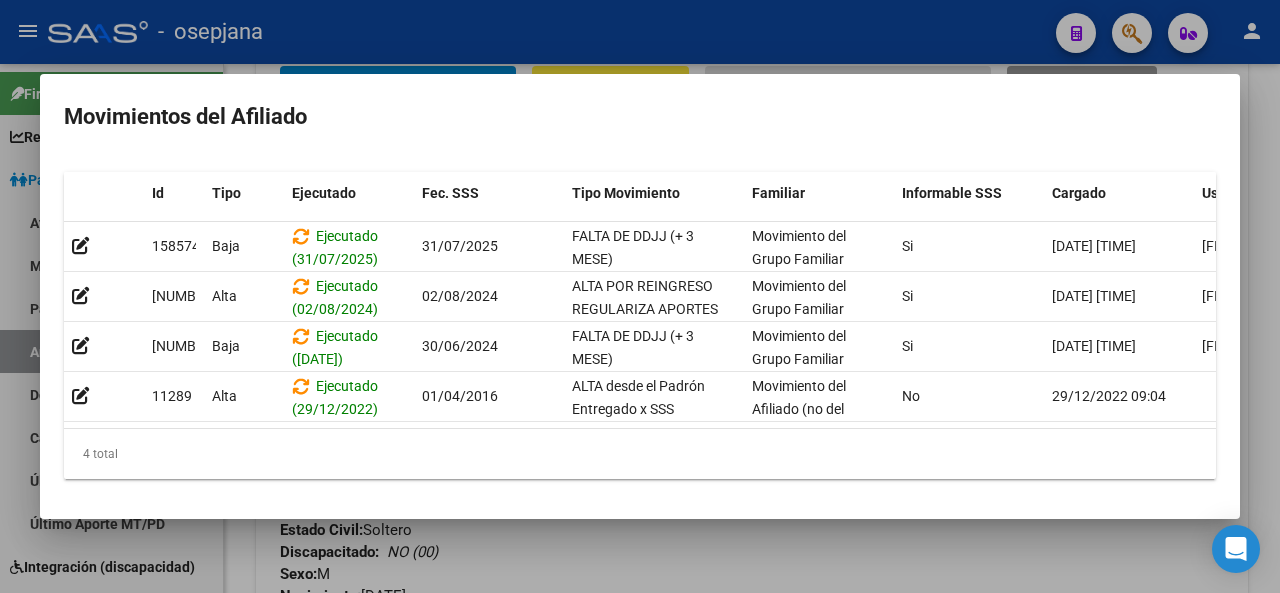 click at bounding box center (640, 296) 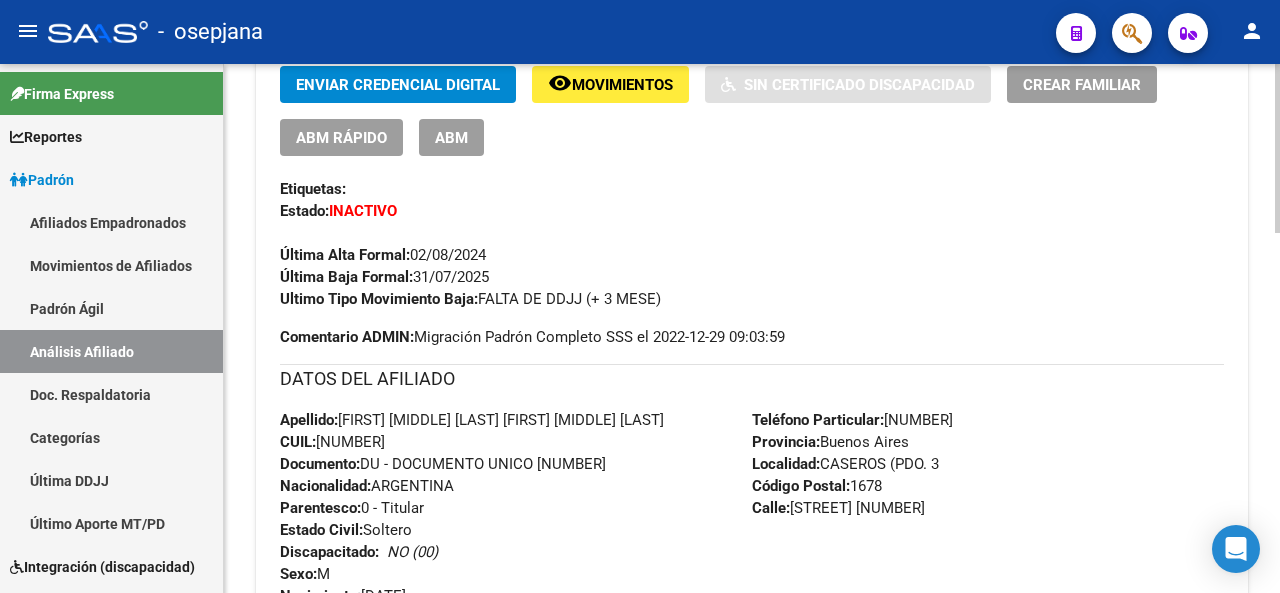 scroll, scrollTop: 0, scrollLeft: 0, axis: both 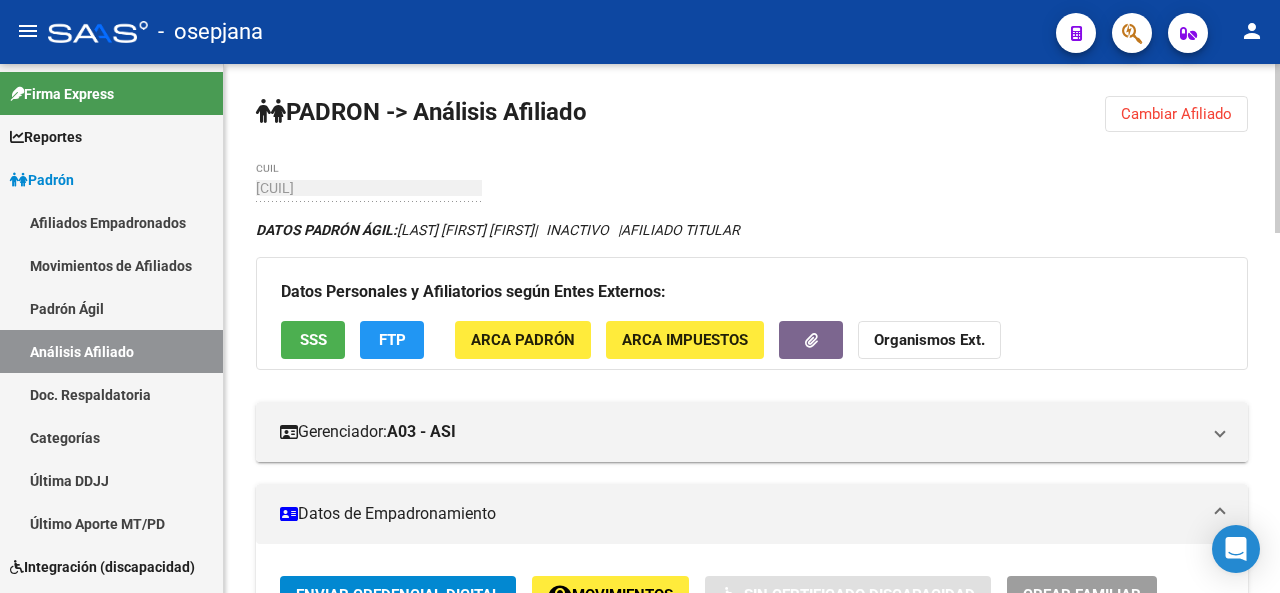 click 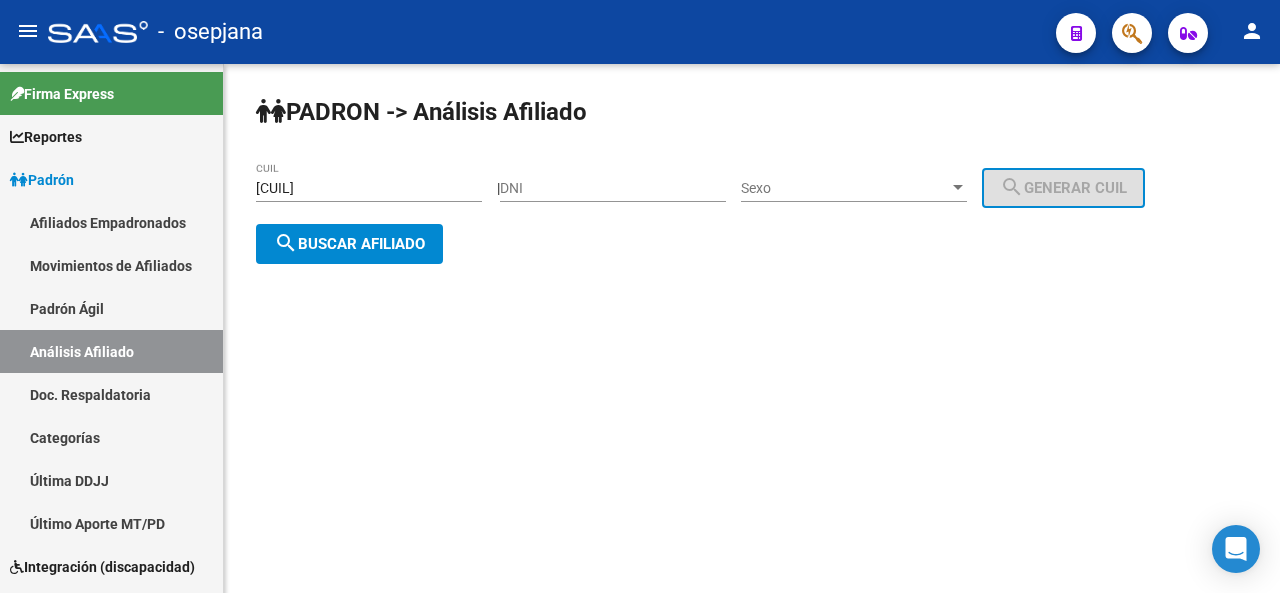 click on "20-17306164-2" at bounding box center [369, 188] 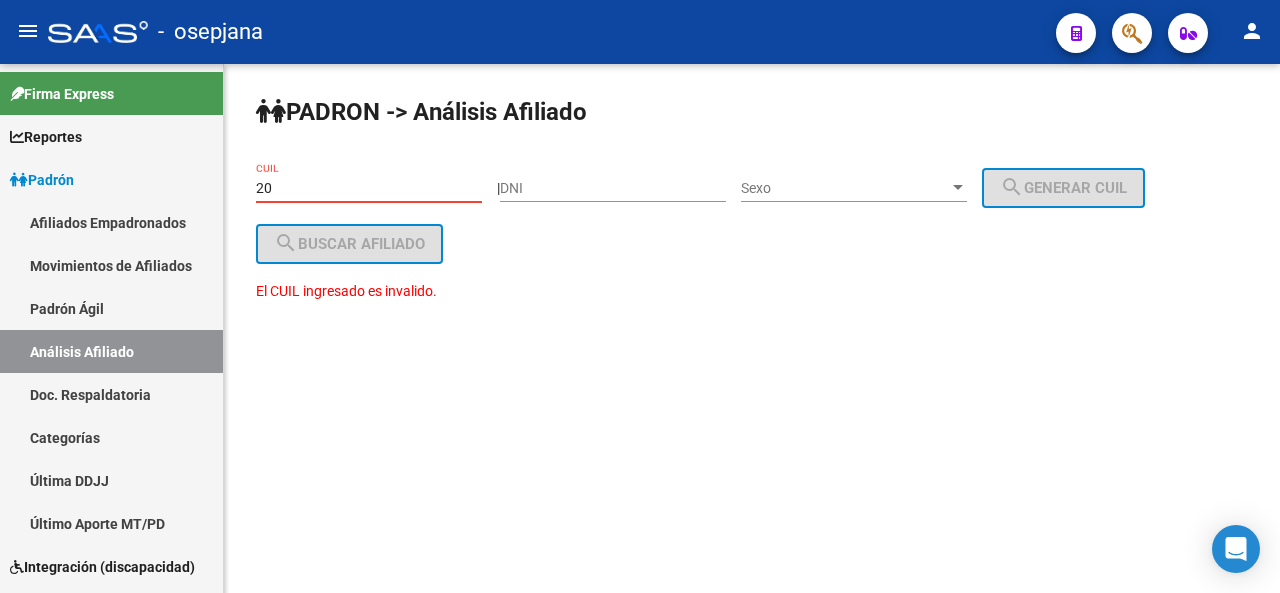 type on "2" 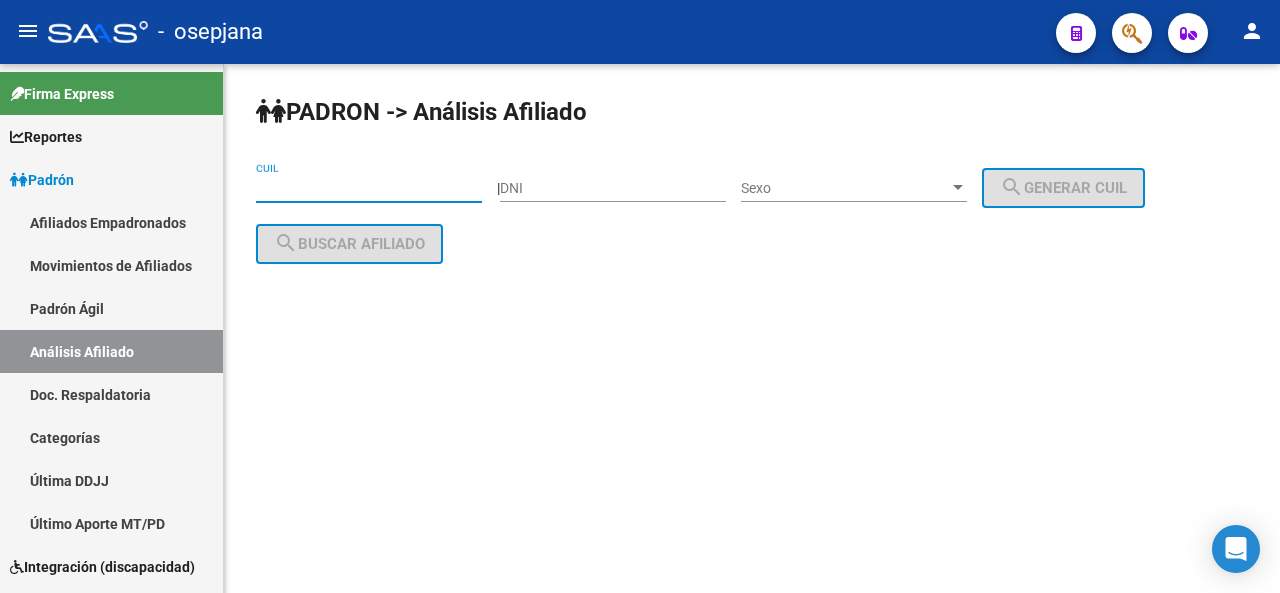 paste on "27-24114238-3" 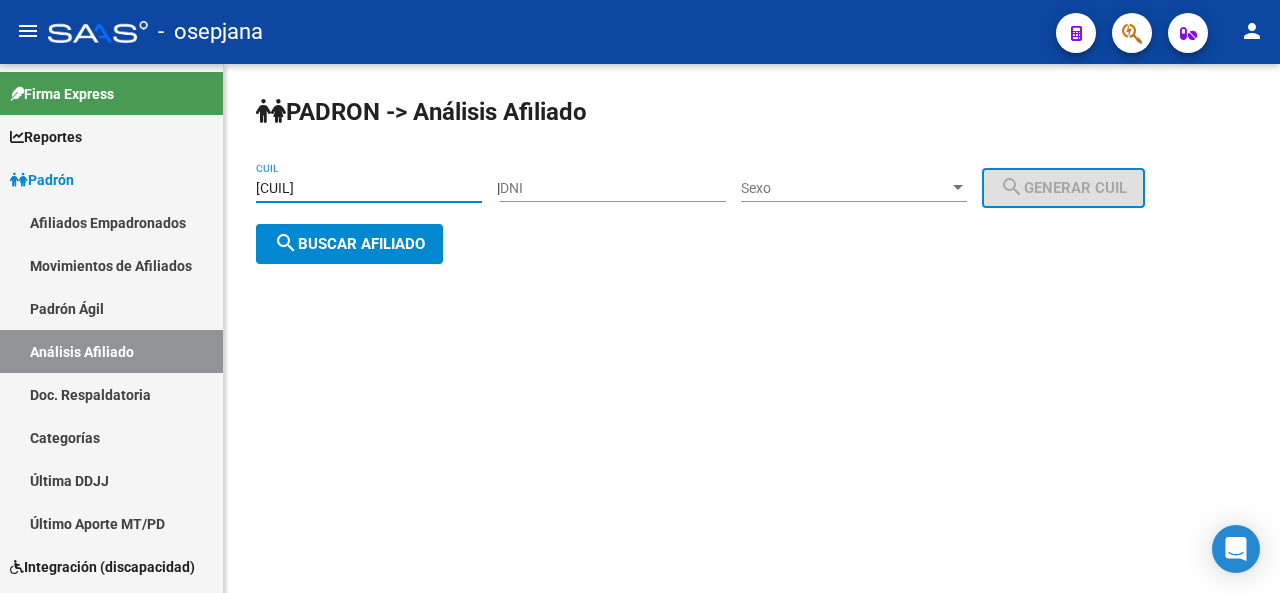 type on "27-24114238-3" 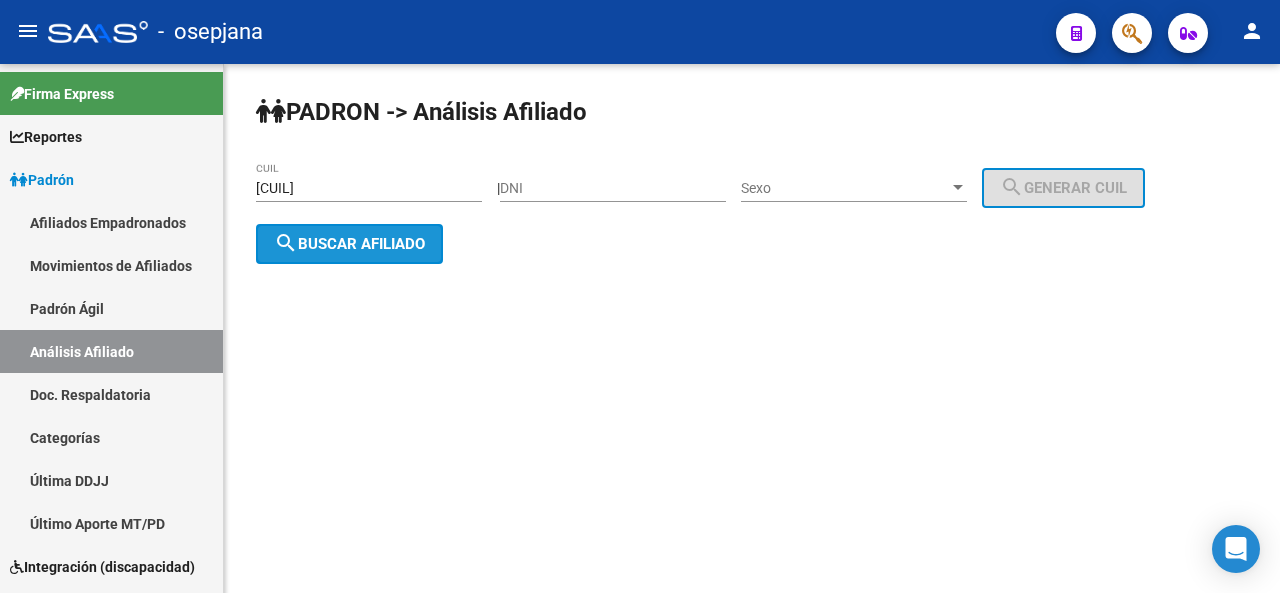 click on "search  Buscar afiliado" 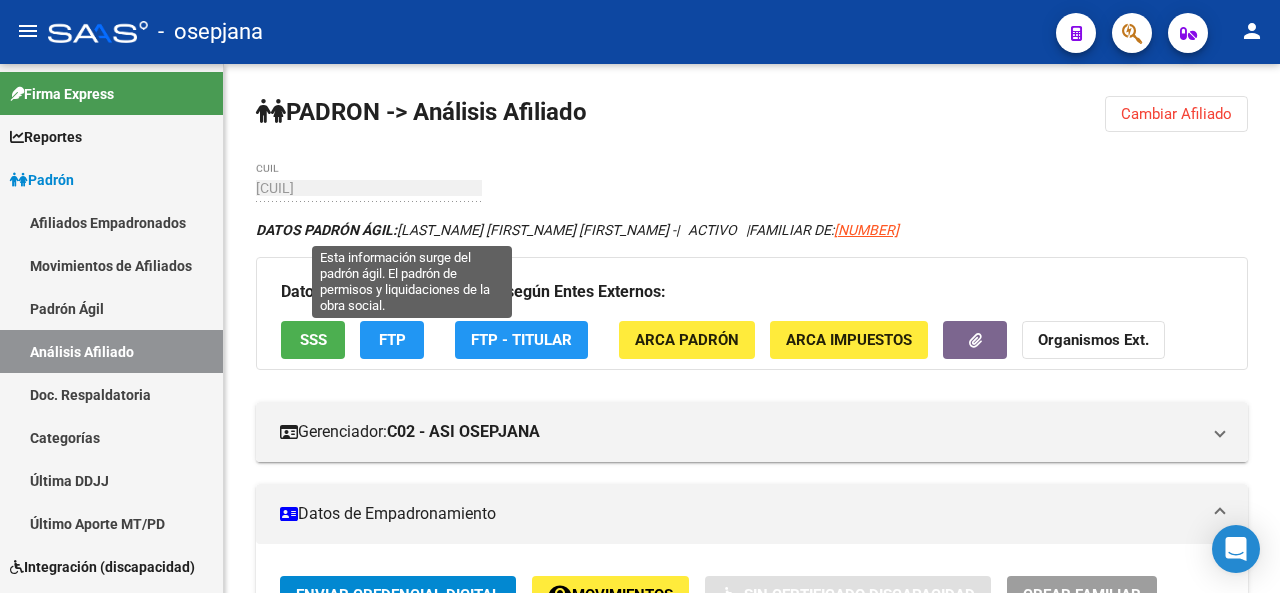 drag, startPoint x: 551, startPoint y: 199, endPoint x: 551, endPoint y: 291, distance: 92 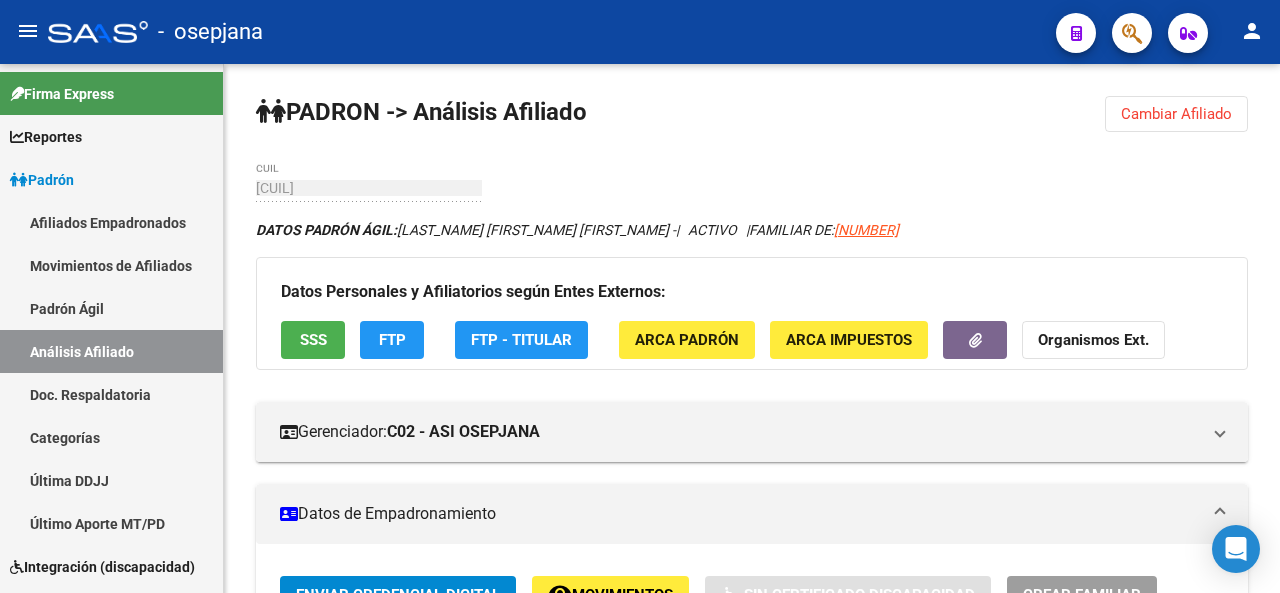 click on "PADRON -> Análisis Afiliado  Cambiar Afiliado
27-24114238-3 CUIL DATOS PADRÓN ÁGIL:  FLEITAS VIVIANA NOEMI          -     |   ACTIVO   |     FAMILIAR DE:  20288406813 Datos Personales y Afiliatorios según Entes Externos: SSS FTP  FTP - Titular ARCA Padrón ARCA Impuestos Organismos Ext.    Gerenciador:      C02 - ASI OSEPJANA Atención telefónica: Atención emergencias: Otros Datos Útiles:    Datos de Empadronamiento  Enviar Credencial Digital remove_red_eye Movimientos    Sin Certificado Discapacidad Crear Familiar ABM Rápido ABM Etiquetas: Estado: ACTIVO Última Alta Formal:  01/08/2016 Comentario ADMIN:  Migración Padrón Completo SSS el 2022-12-29 09:04:09 DATOS DEL AFILIADO Apellido:   FLEITAS VIVIANA NOEMI          CUIL:  27241142383 Documento:  DU - DOCUMENTO UNICO 24114238  Nacionalidad:  ARGENTINA Parentesco:  1 - Cónyuge Estado Civil:  Casado Discapacitado:    NO (00) Sexo:  F Nacimiento:  18/08/1974 Edad:  50  Teléfono Particular:  0220-4868230         Provincia: Localidad:" 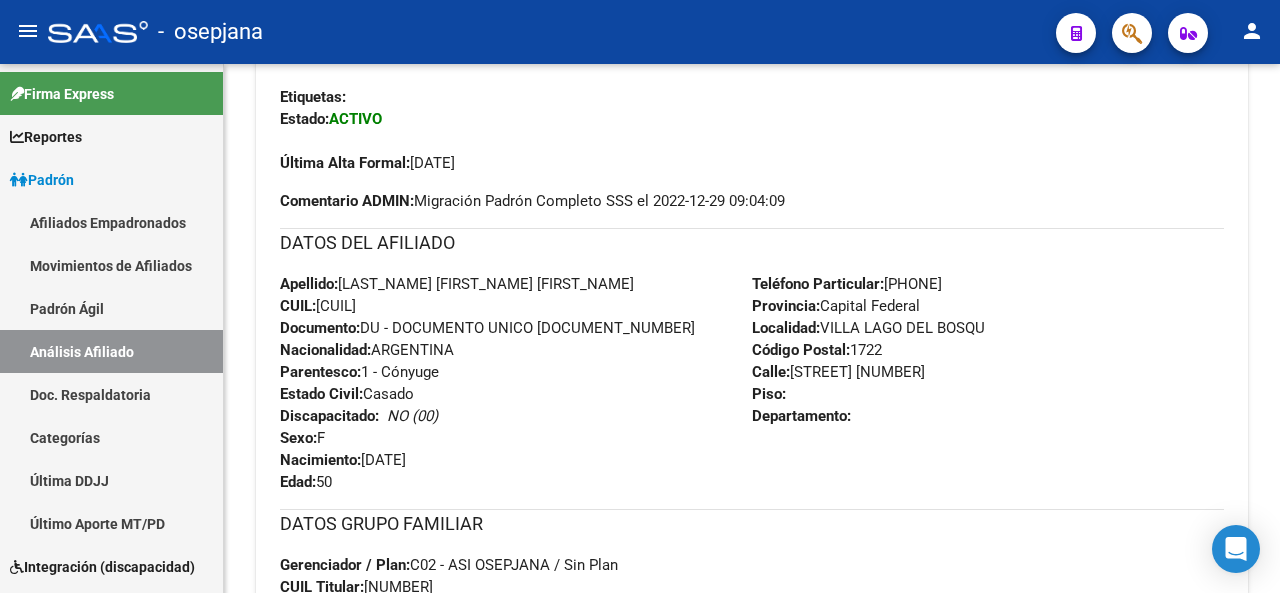 scroll, scrollTop: 584, scrollLeft: 0, axis: vertical 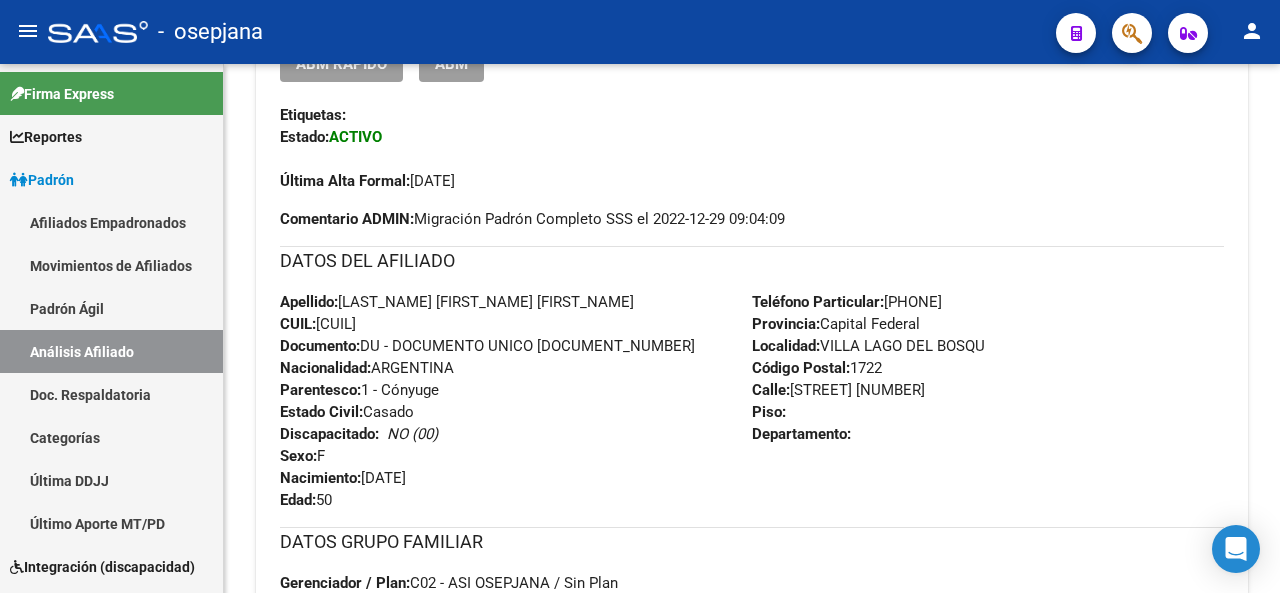 click 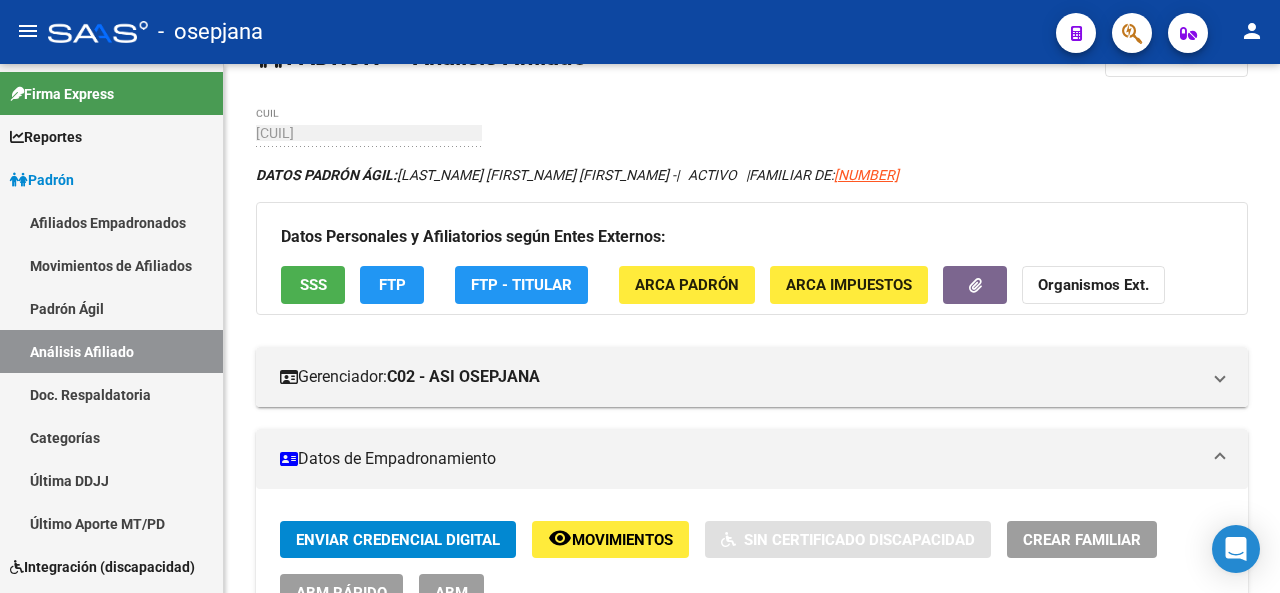 click on "ABM Rápido" 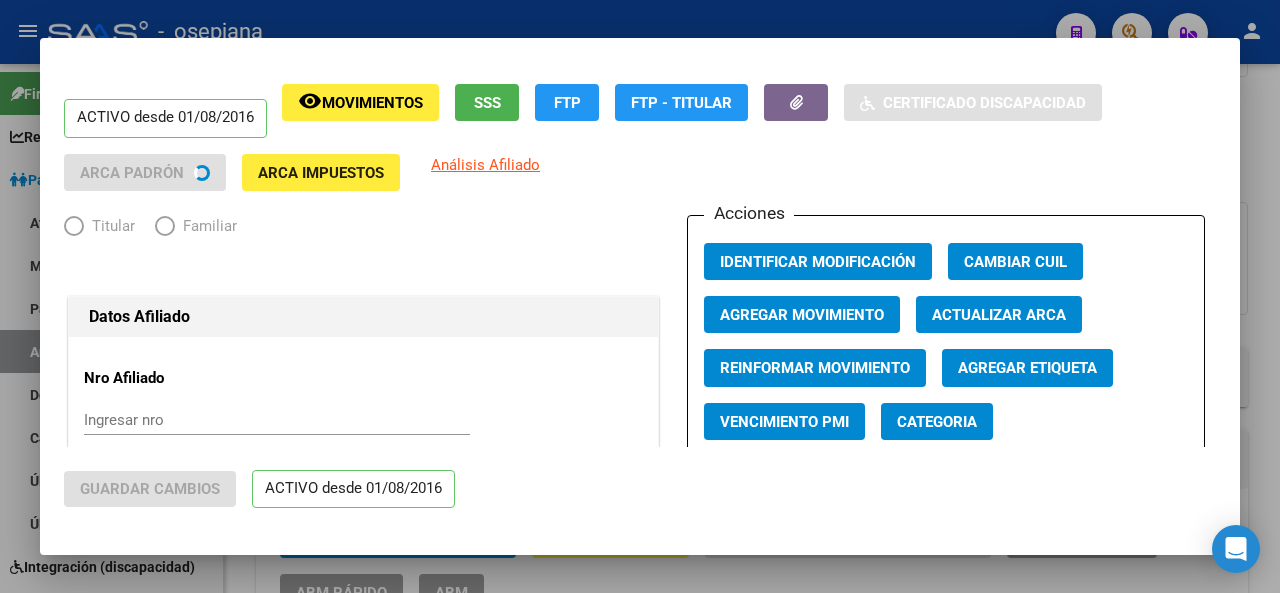 radio on "true" 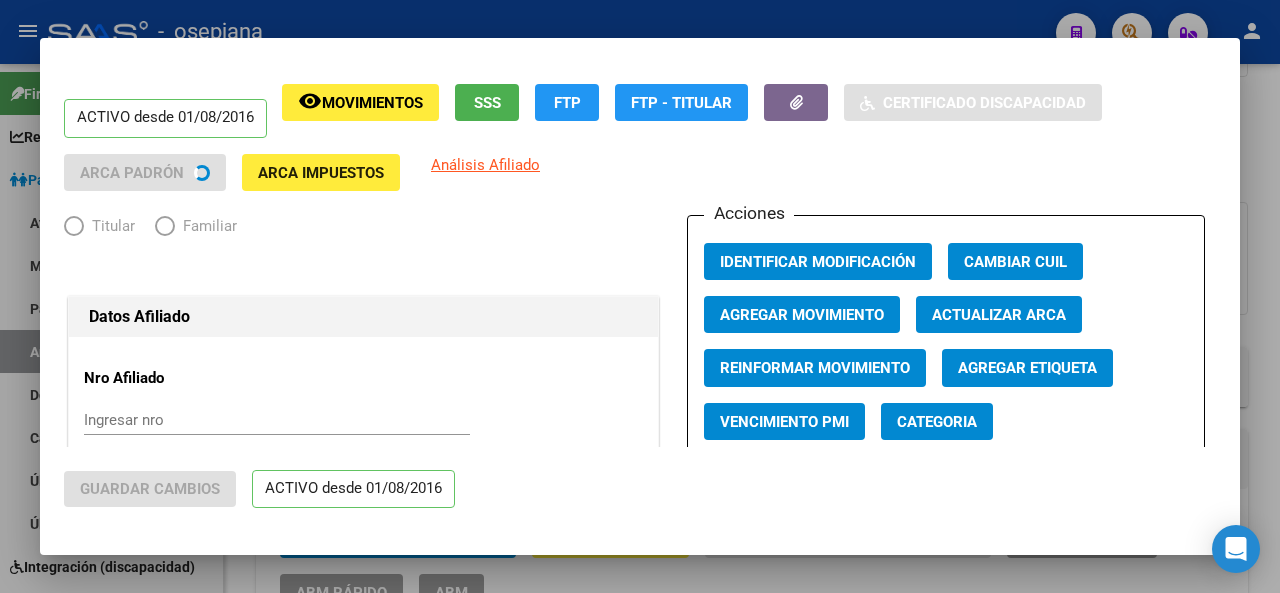 type on "30-71763869-3" 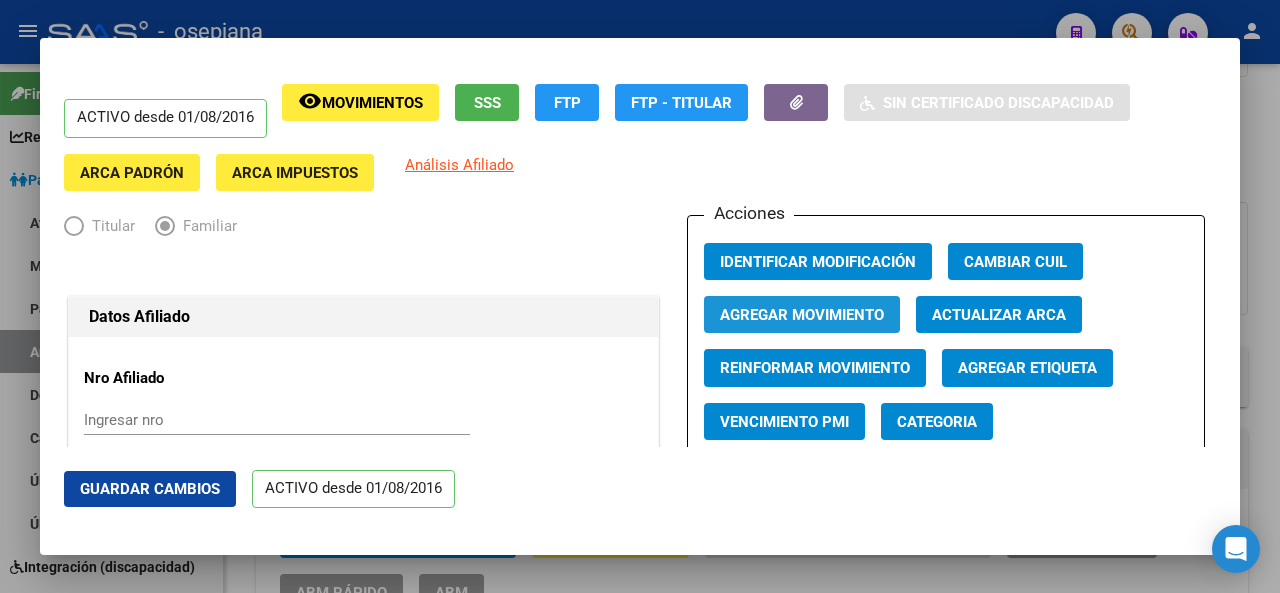 click on "Agregar Movimiento" 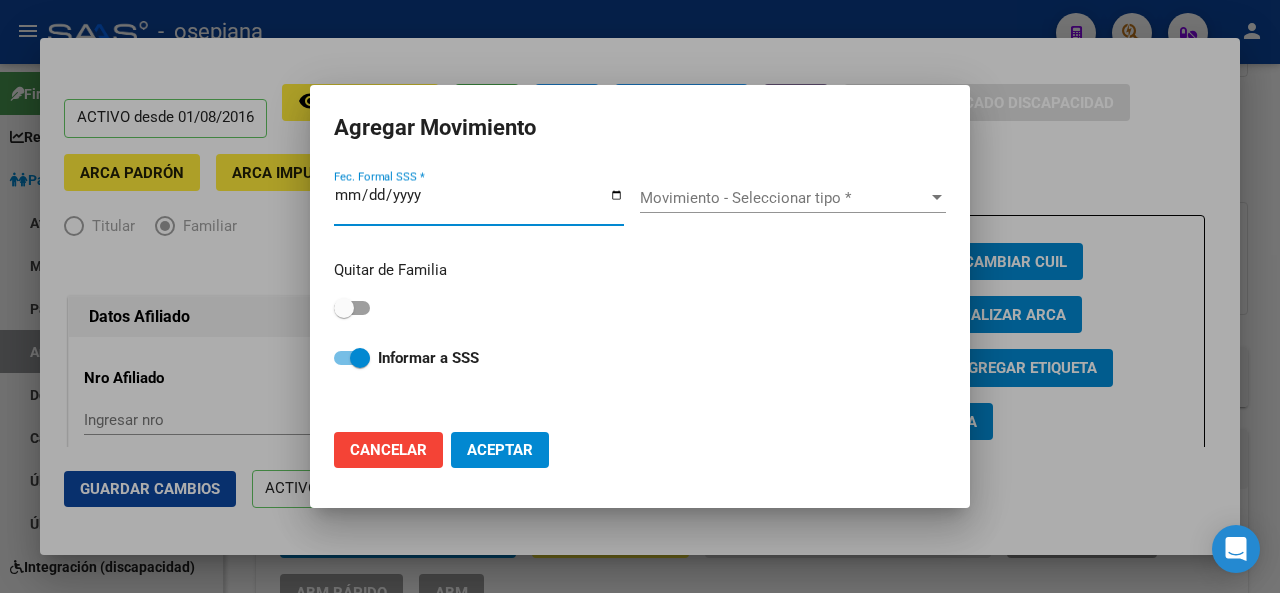 click on "Quitar de Familia" at bounding box center [640, 290] 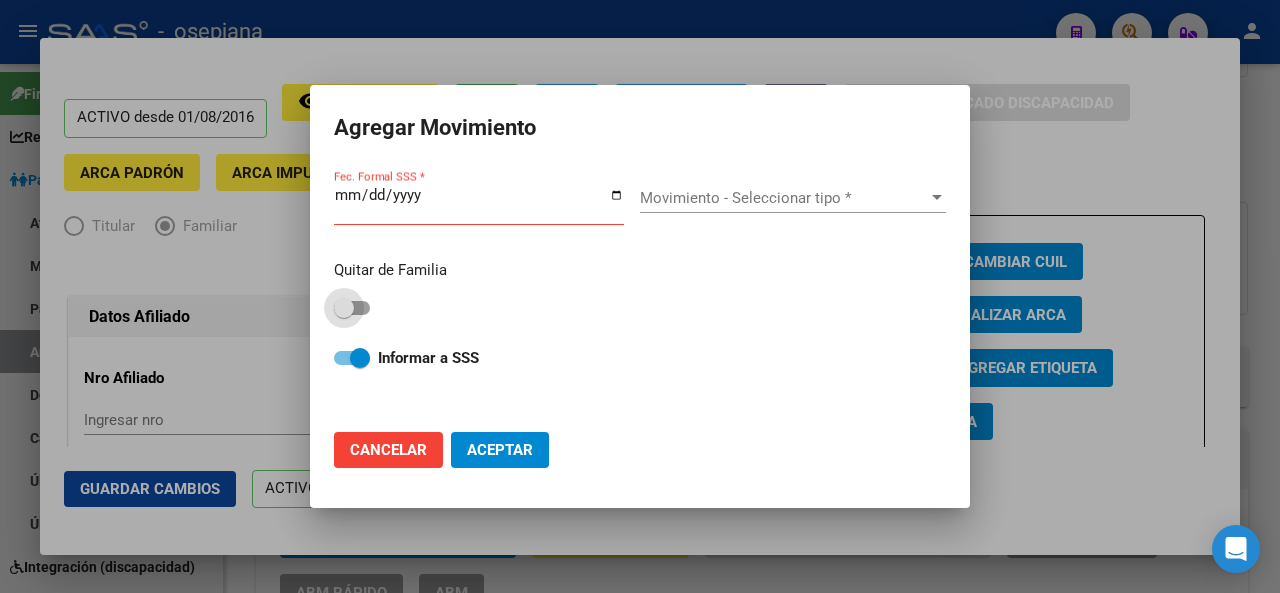 click at bounding box center (352, 308) 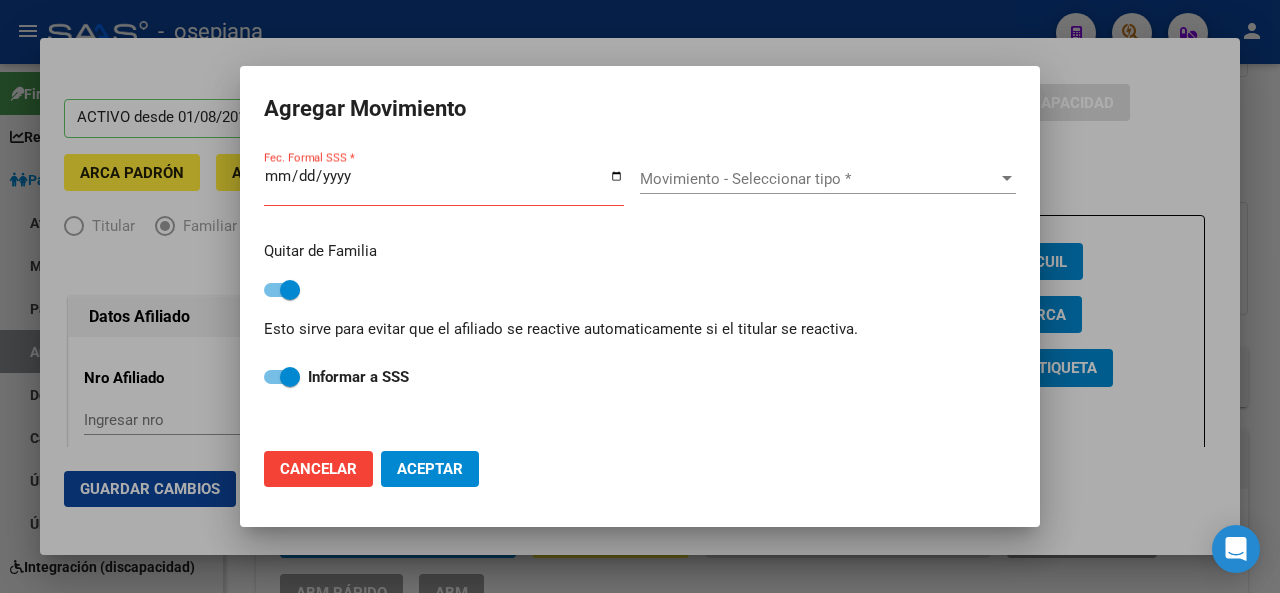 click on "Fec. Formal SSS *" at bounding box center [444, 184] 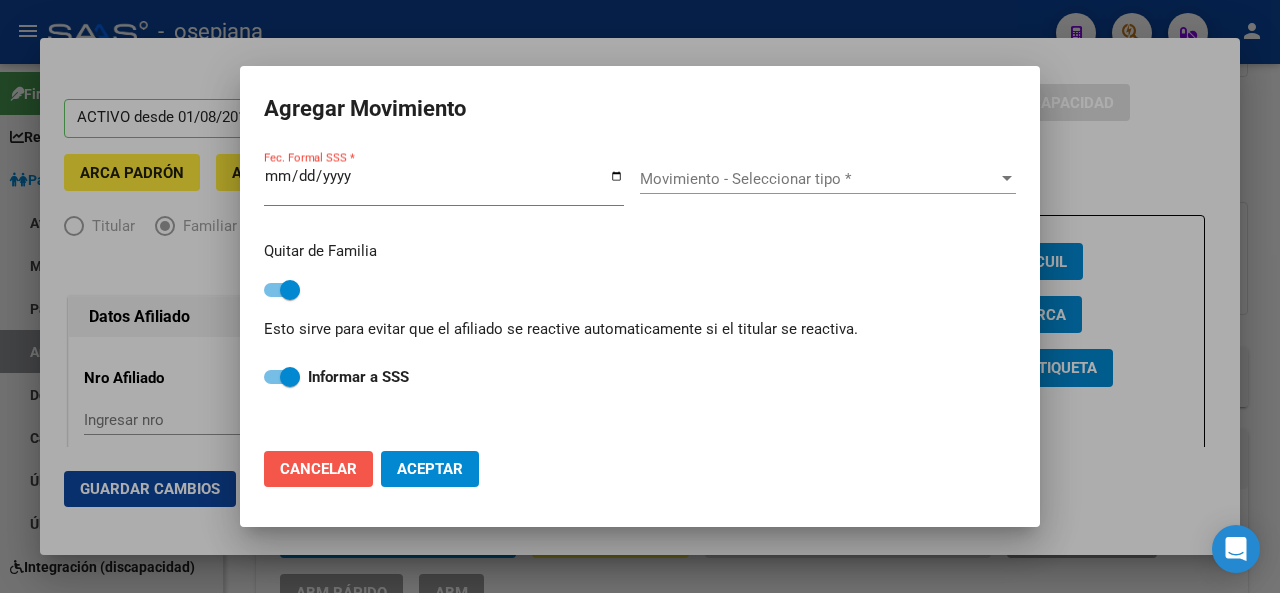 click on "Cancelar" 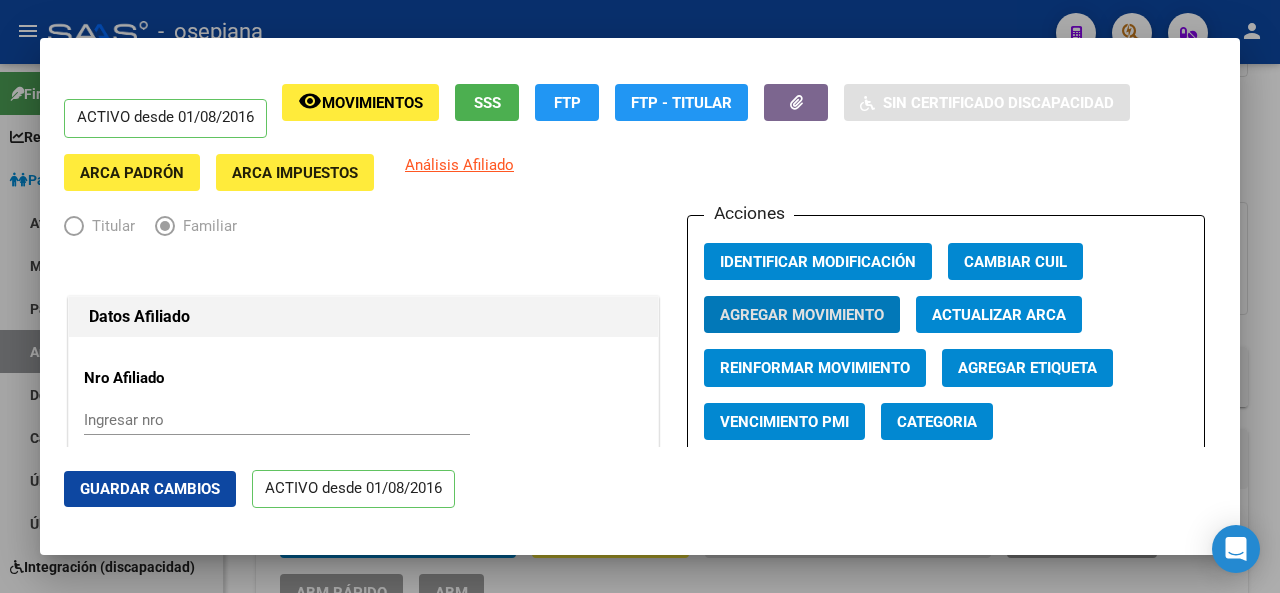 click on "ARCA Padrón" 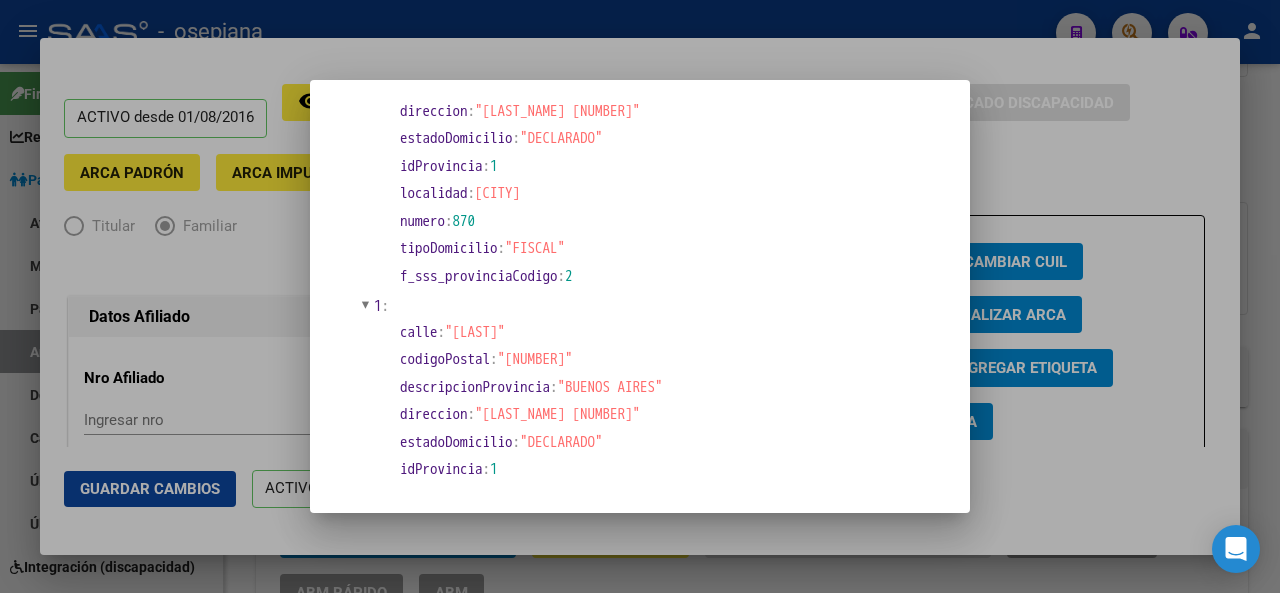scroll, scrollTop: 472, scrollLeft: 0, axis: vertical 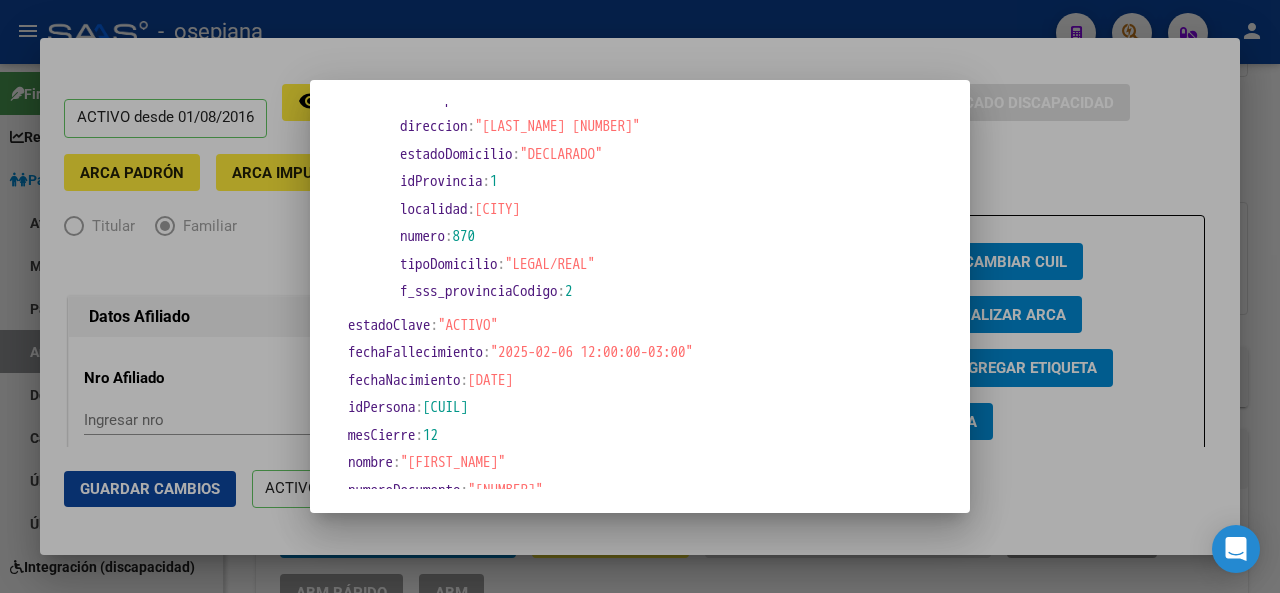 click at bounding box center (640, 296) 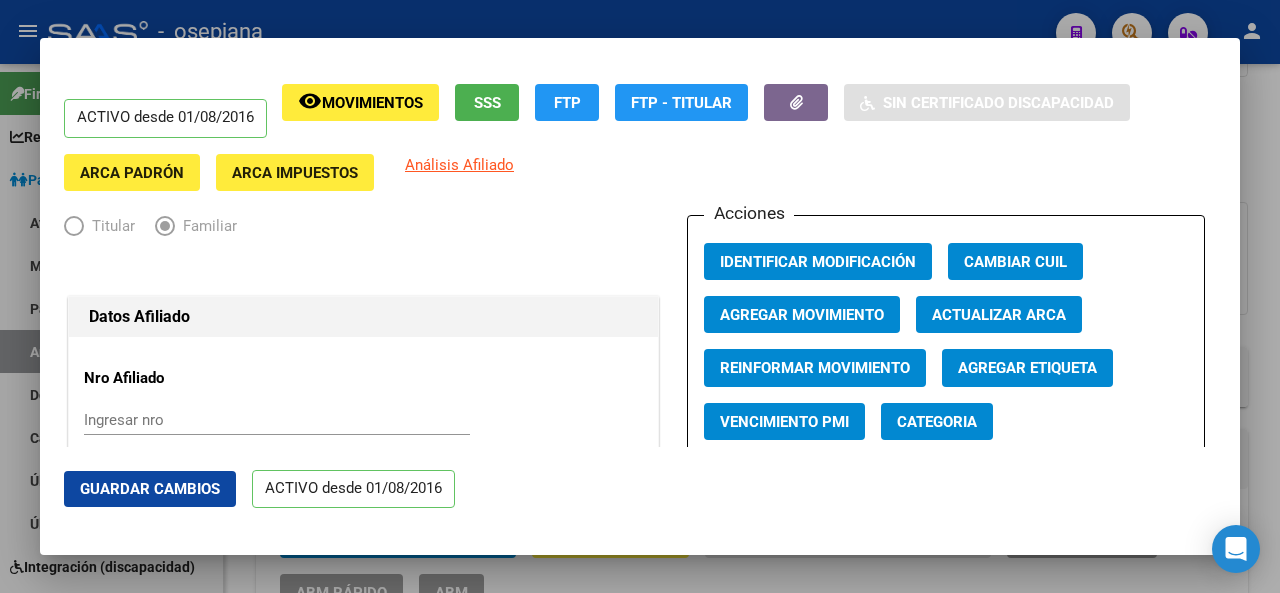click on "Agregar Movimiento" 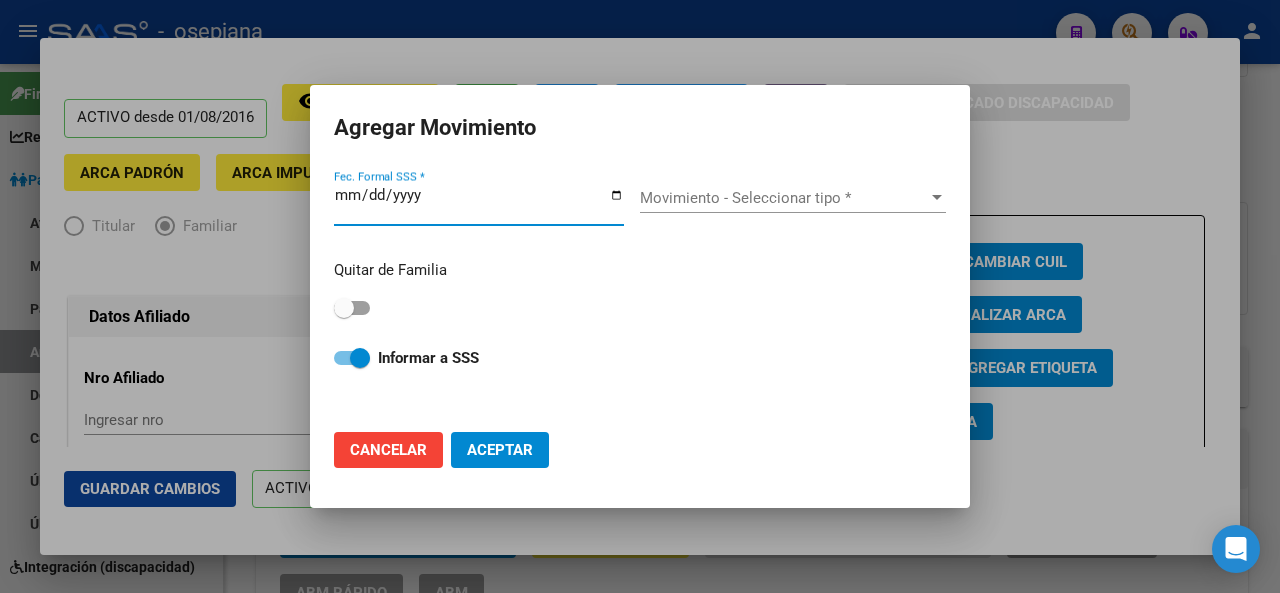 click at bounding box center [344, 308] 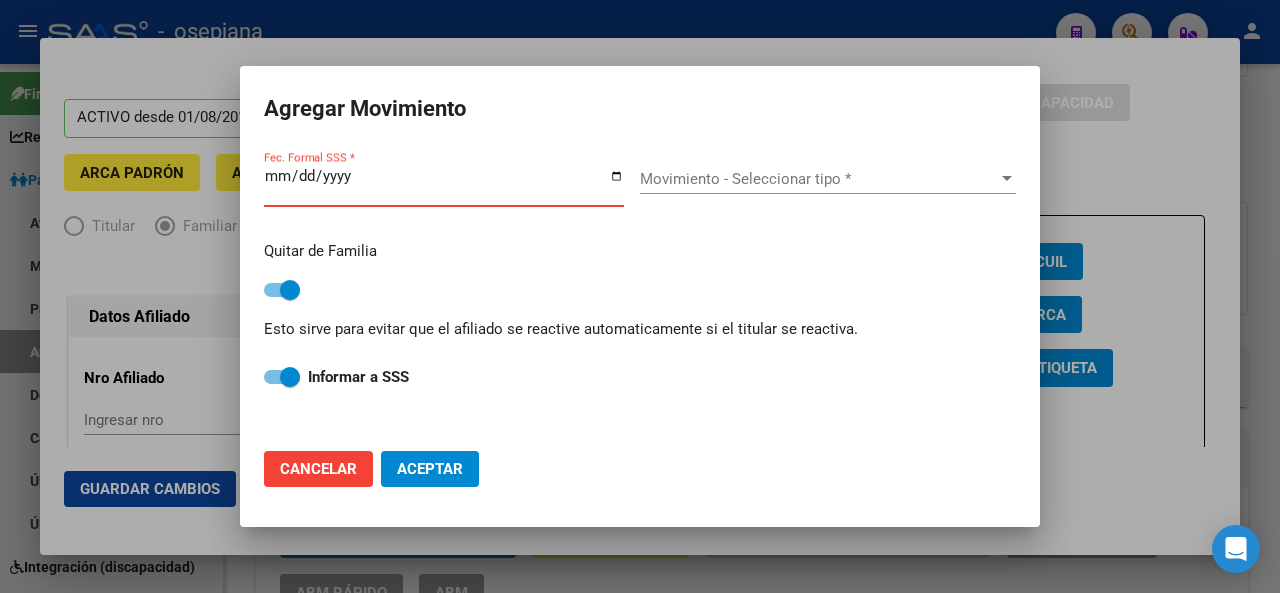 click on "Fec. Formal SSS *" at bounding box center (444, 184) 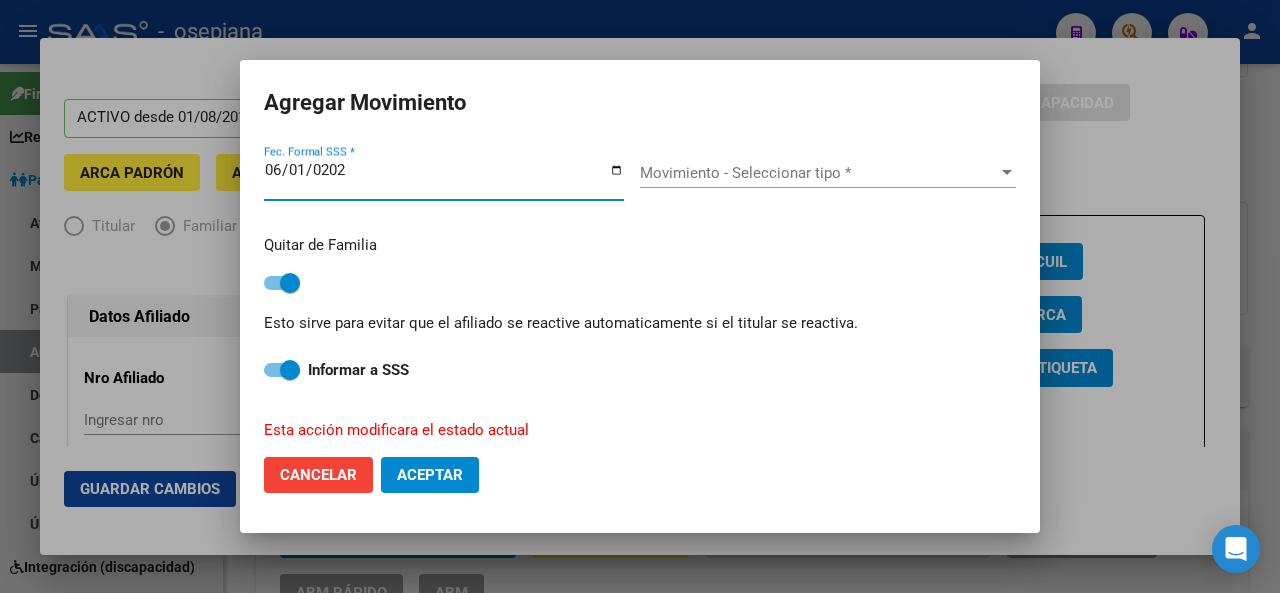 type on "2025-06-01" 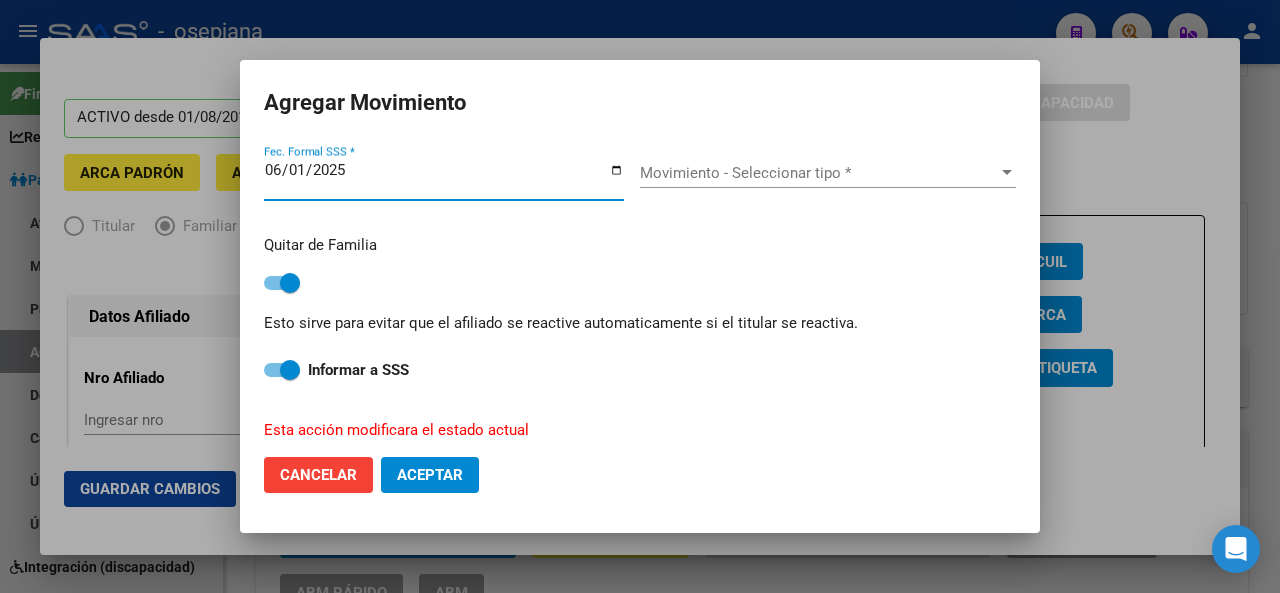 click on "Movimiento - Seleccionar tipo * Movimiento - Seleccionar tipo *" at bounding box center (828, 173) 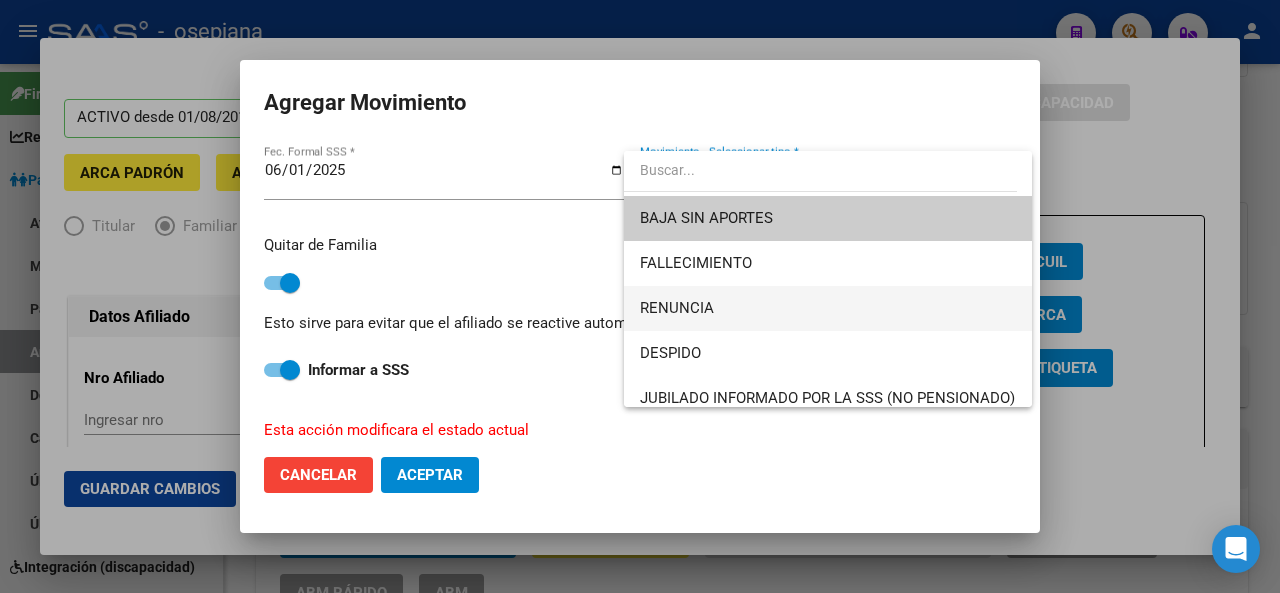 click on "RENUNCIA" at bounding box center [828, 308] 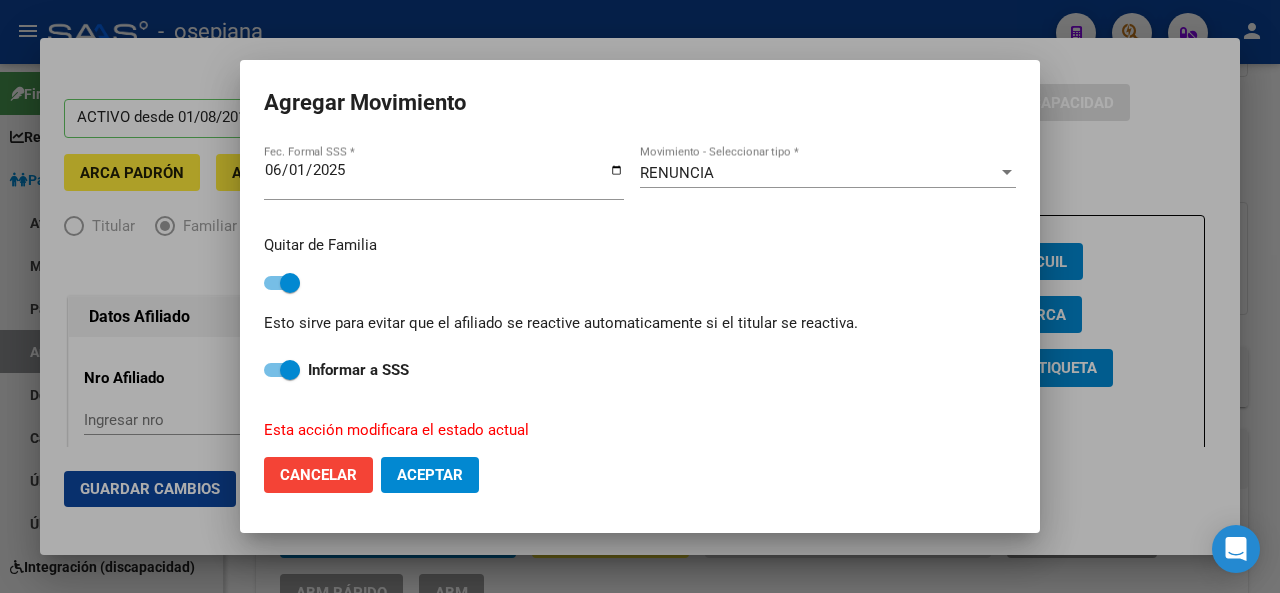 click on "RENUNCIA Movimiento - Seleccionar tipo *" at bounding box center [828, 180] 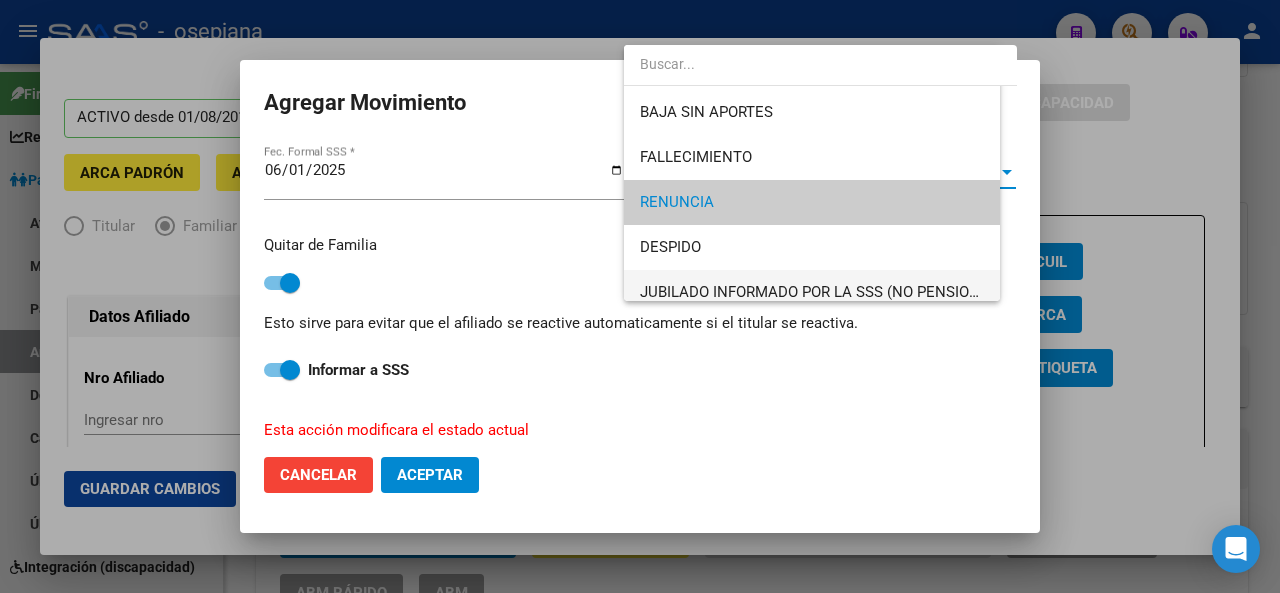 scroll, scrollTop: 29, scrollLeft: 0, axis: vertical 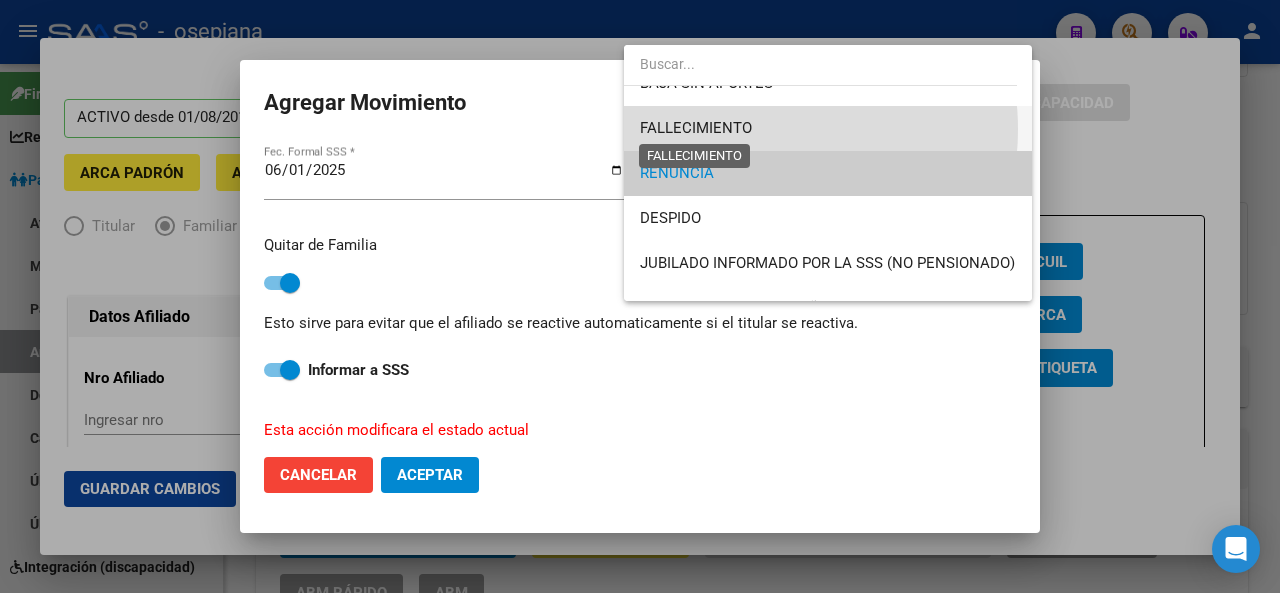 click on "FALLECIMIENTO" at bounding box center [696, 128] 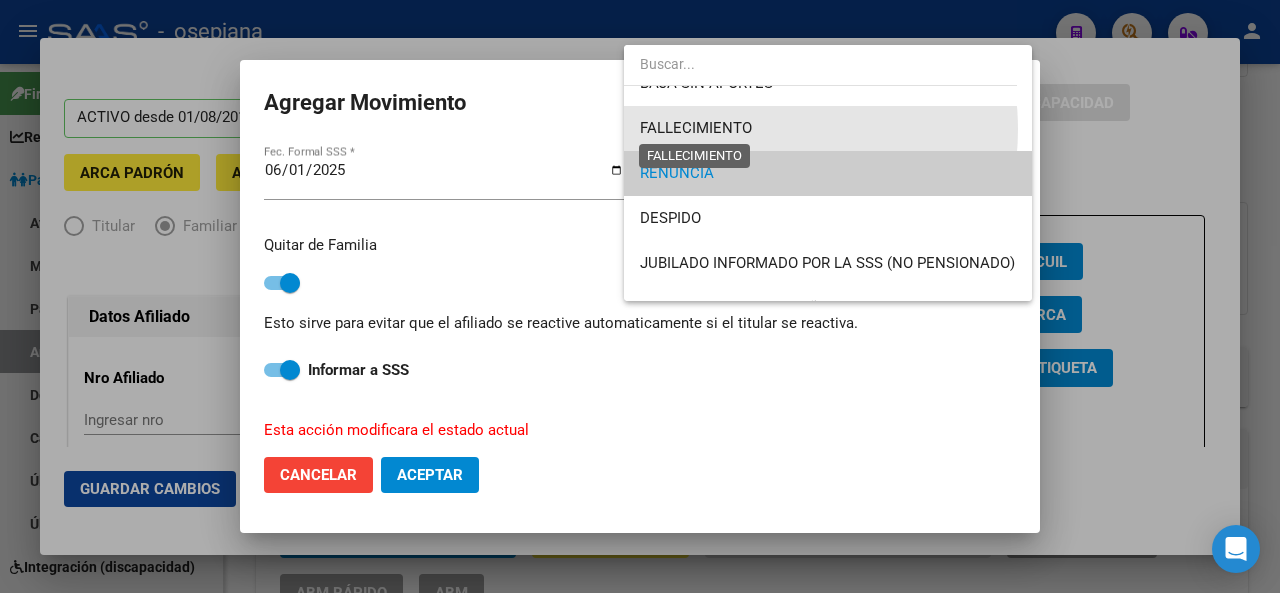 scroll, scrollTop: 45, scrollLeft: 0, axis: vertical 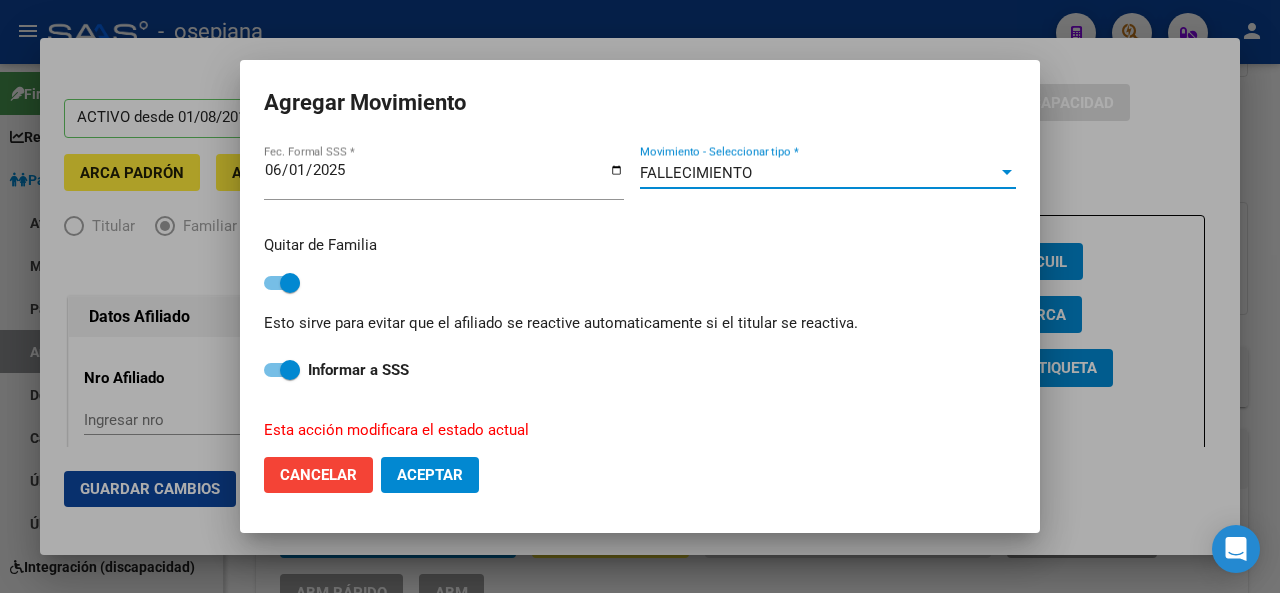 click on "Aceptar" 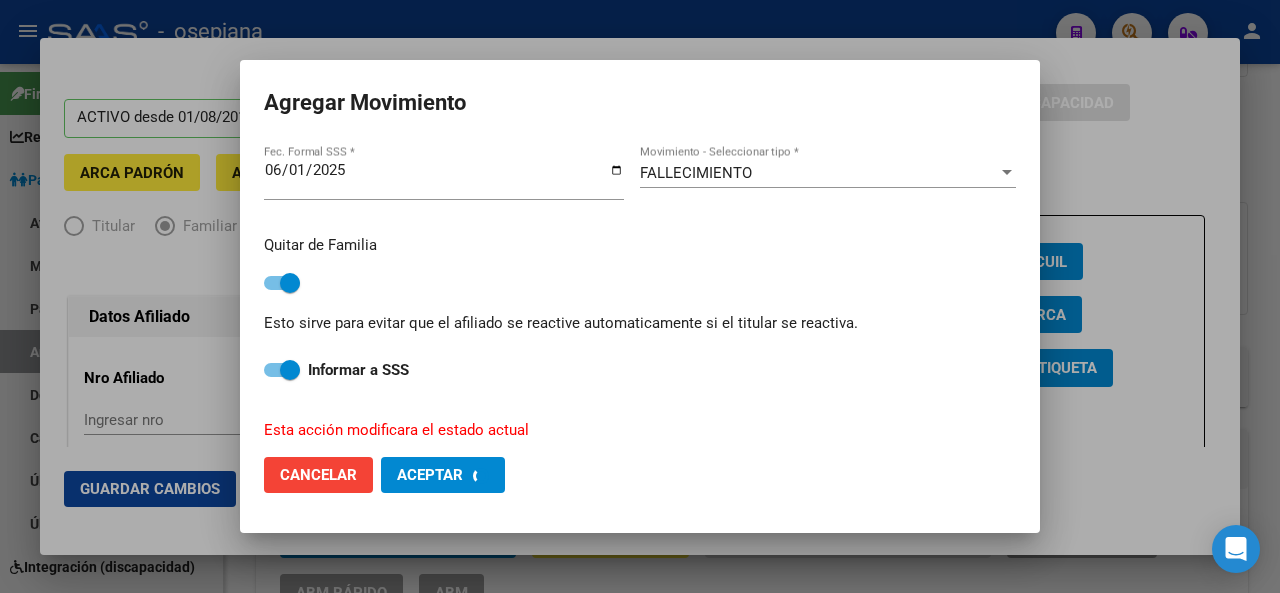 checkbox on "false" 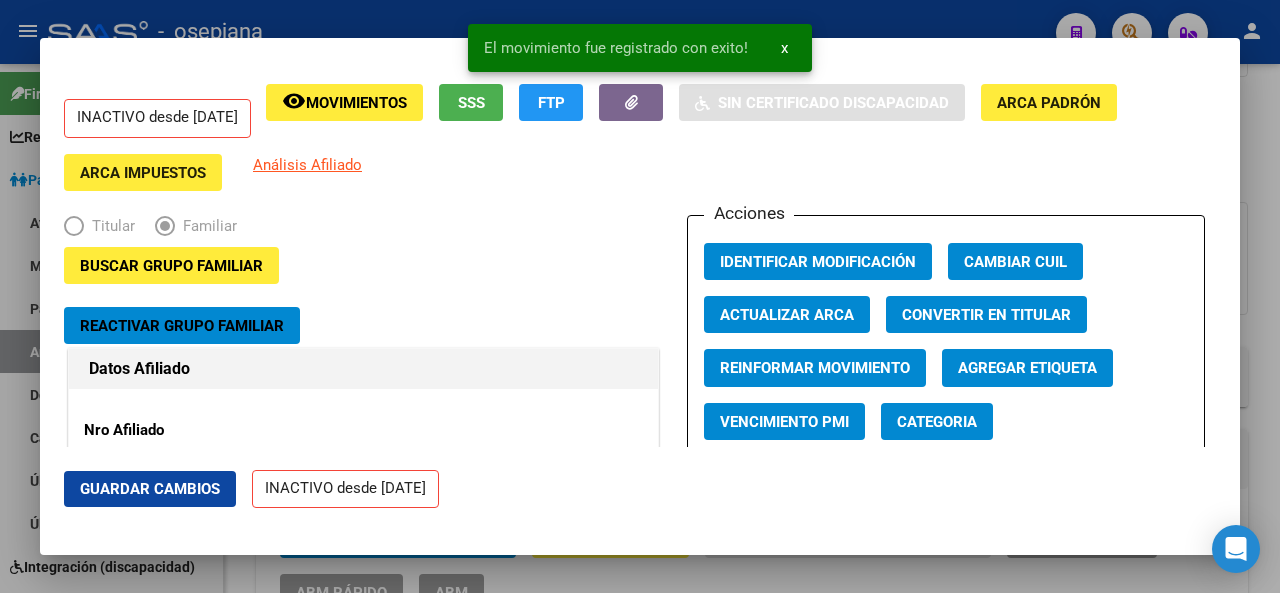 click on "Guardar Cambios" 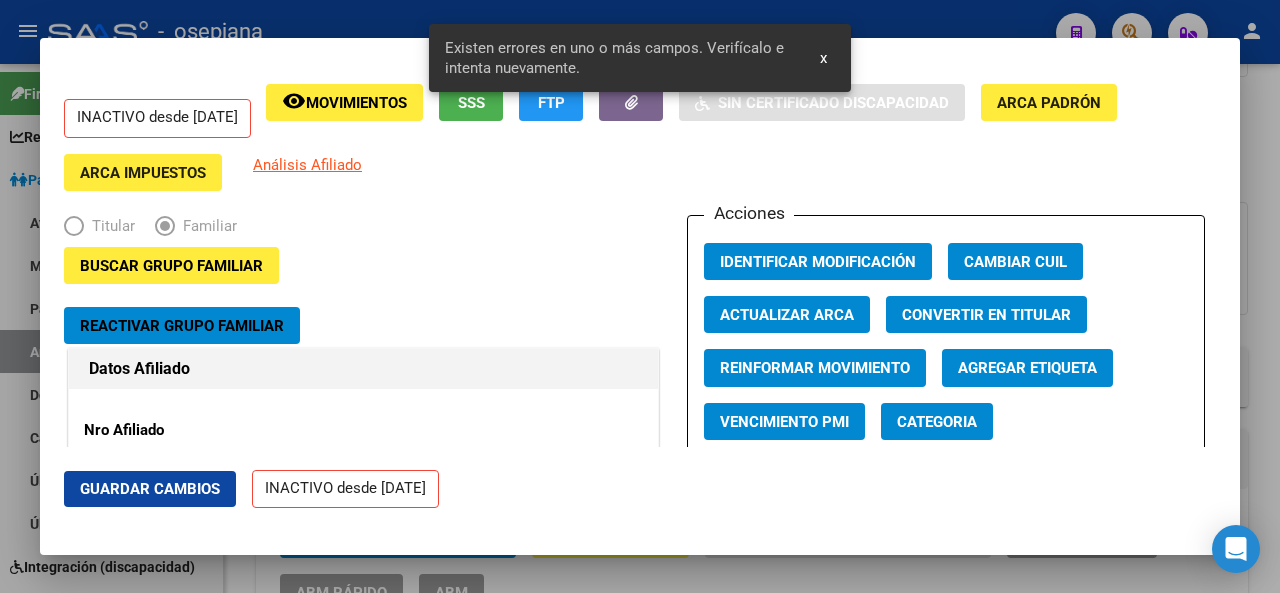 click at bounding box center [640, 296] 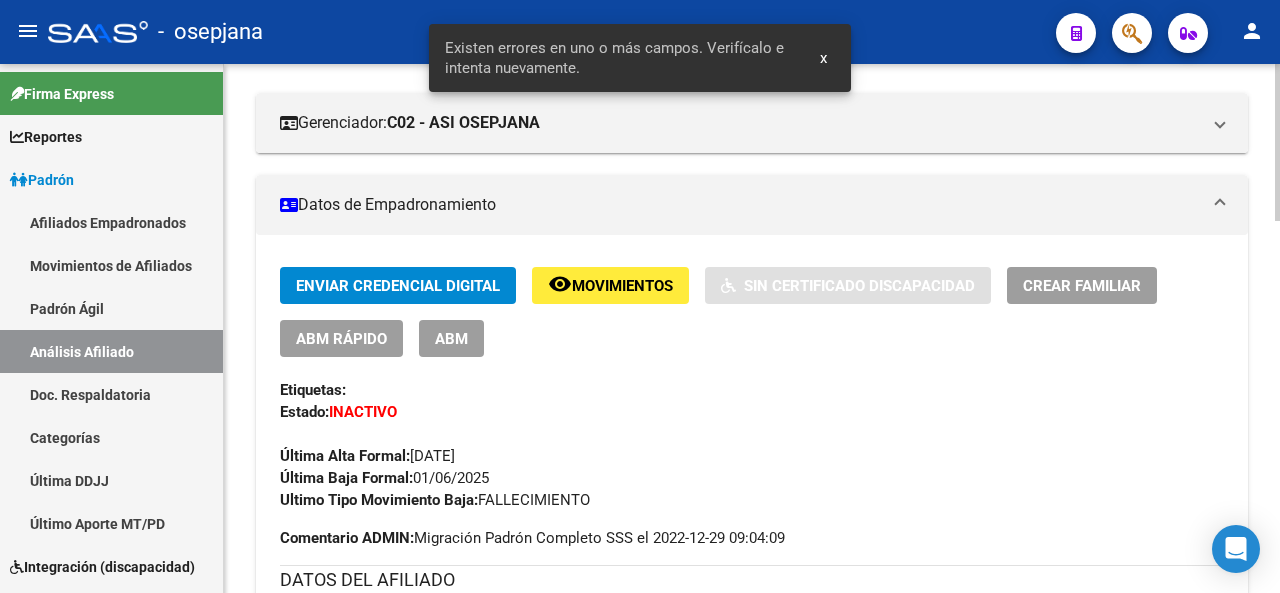 scroll, scrollTop: 437, scrollLeft: 0, axis: vertical 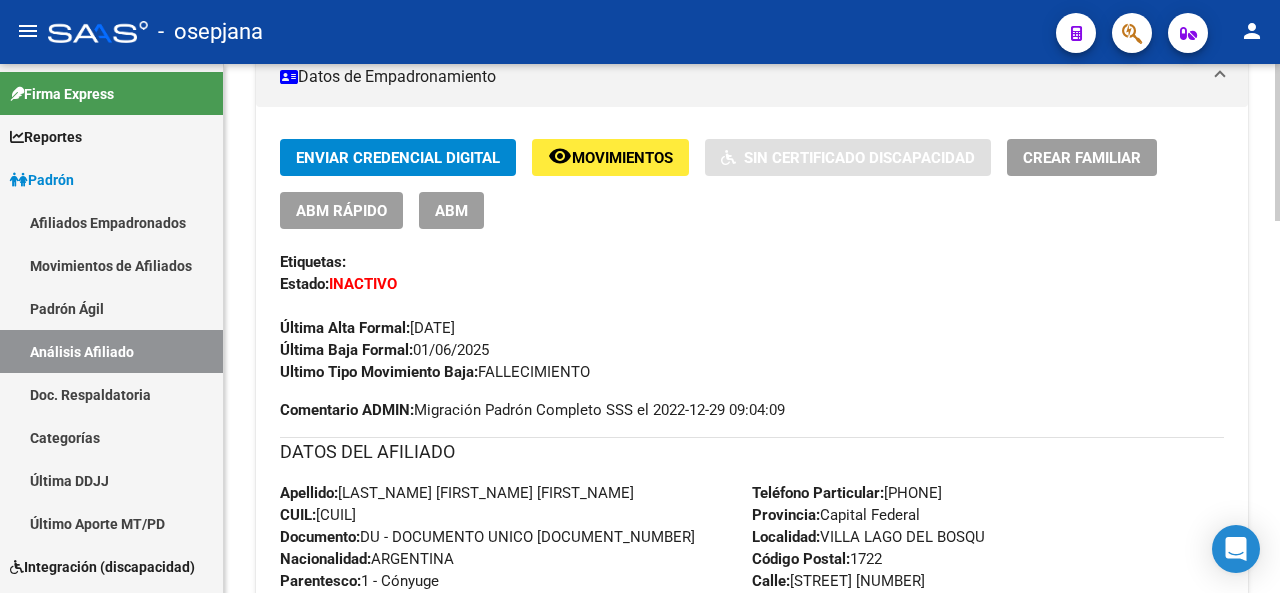 click 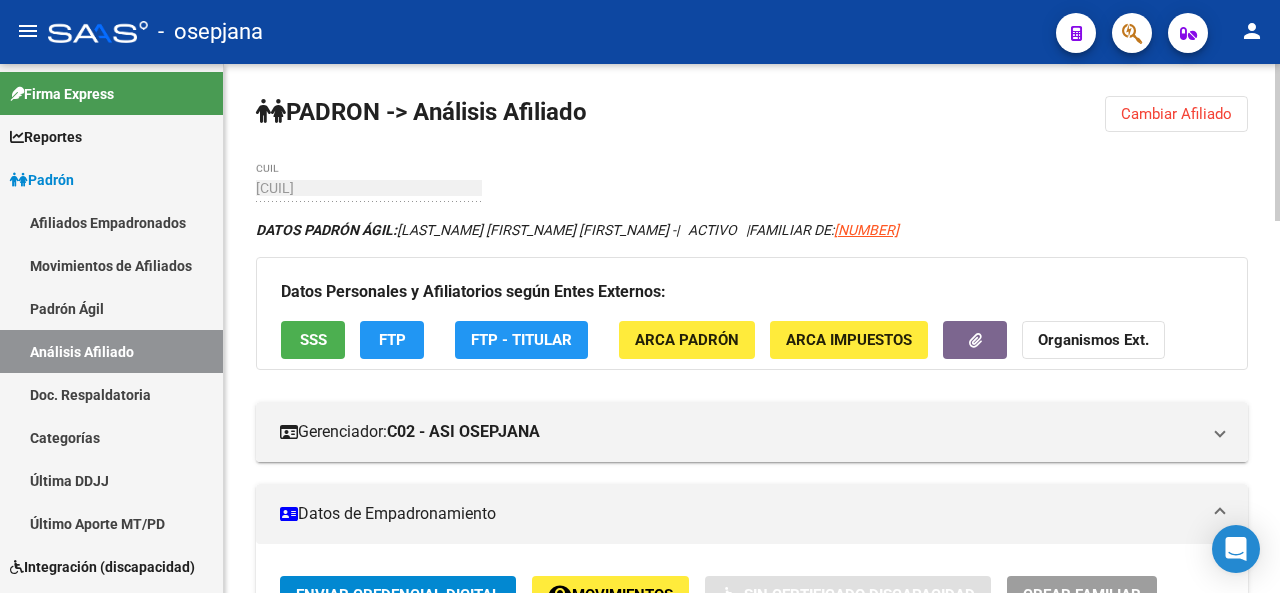 click 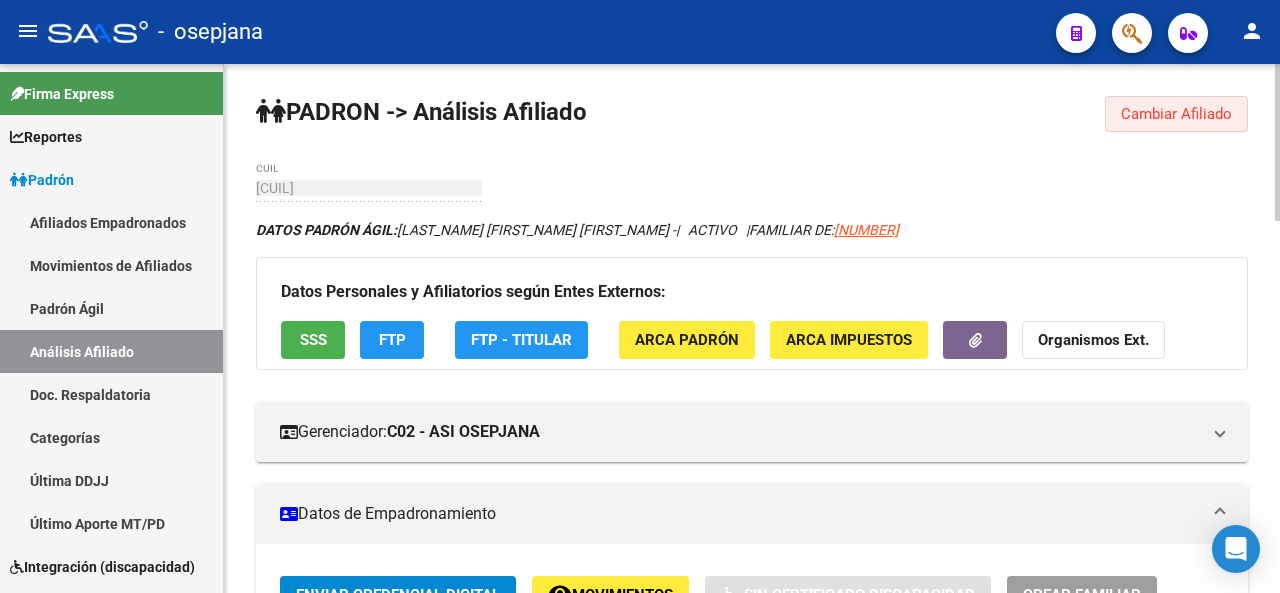 click on "Cambiar Afiliado" 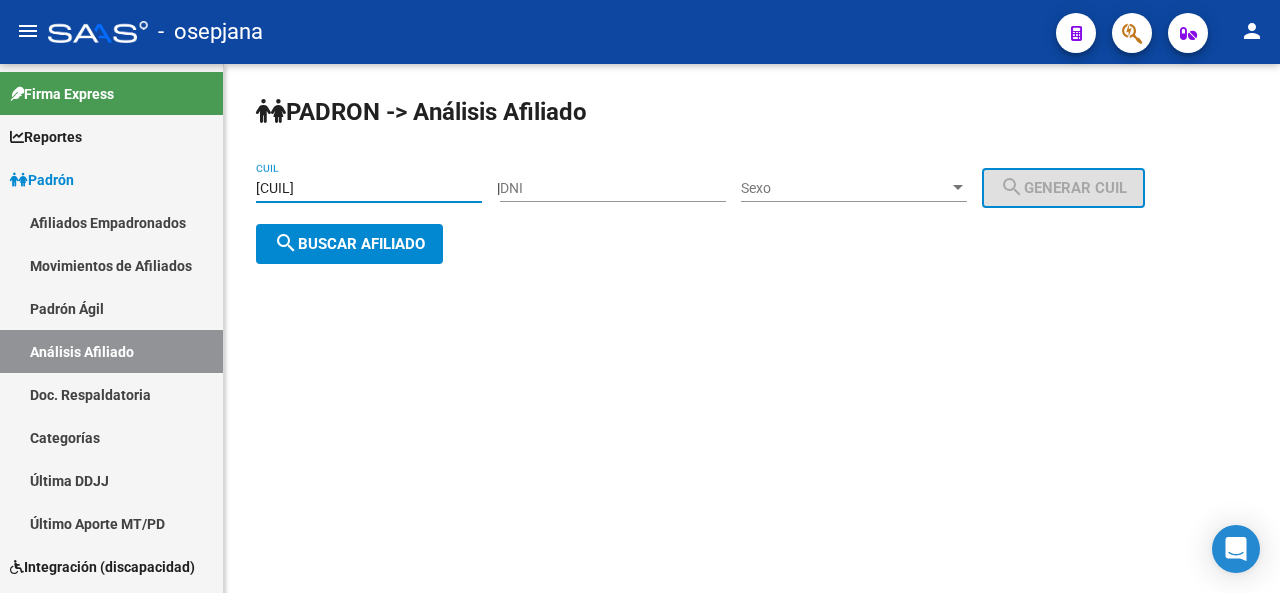 click on "27-24114238-3" at bounding box center [369, 188] 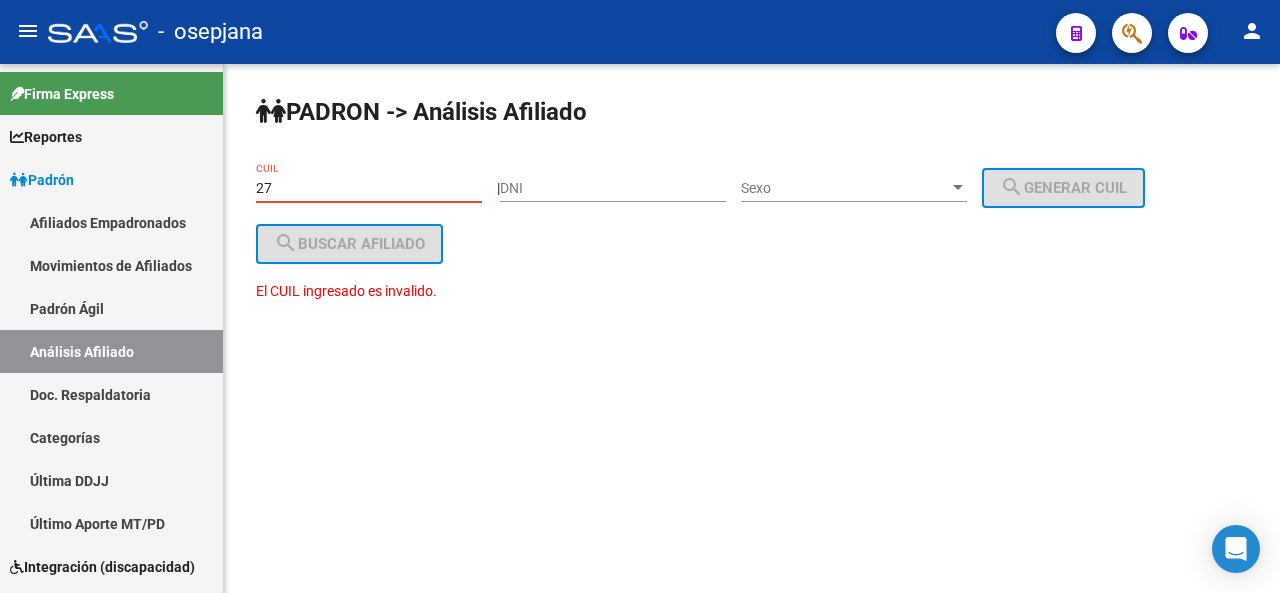 type on "2" 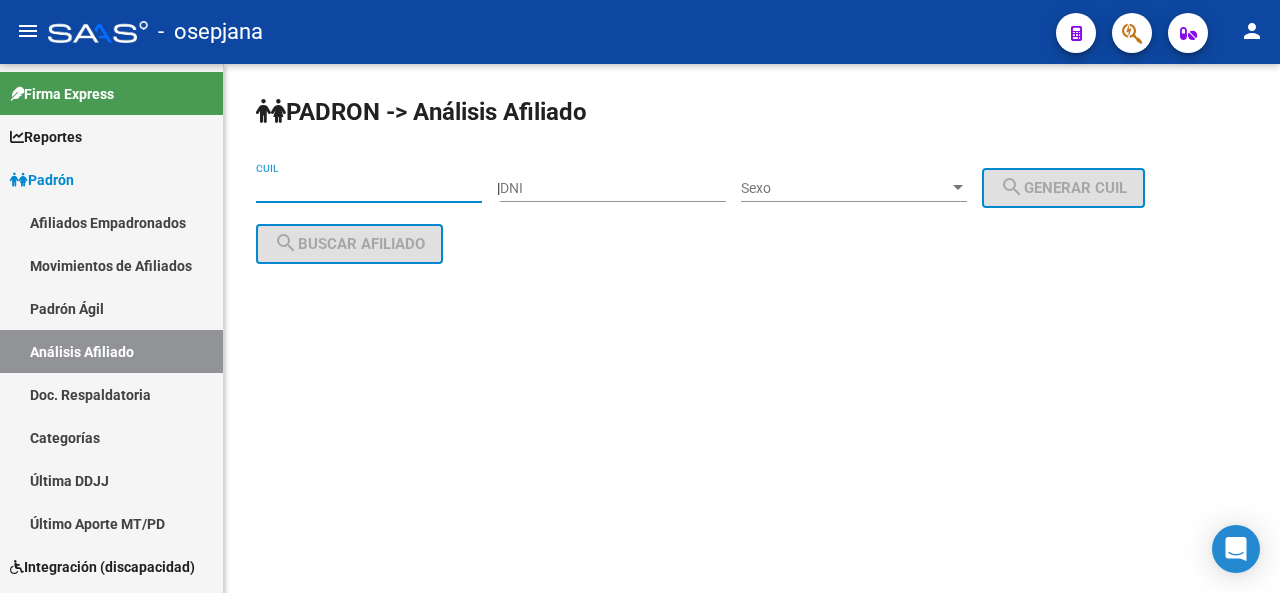 paste on "20-93047505-0" 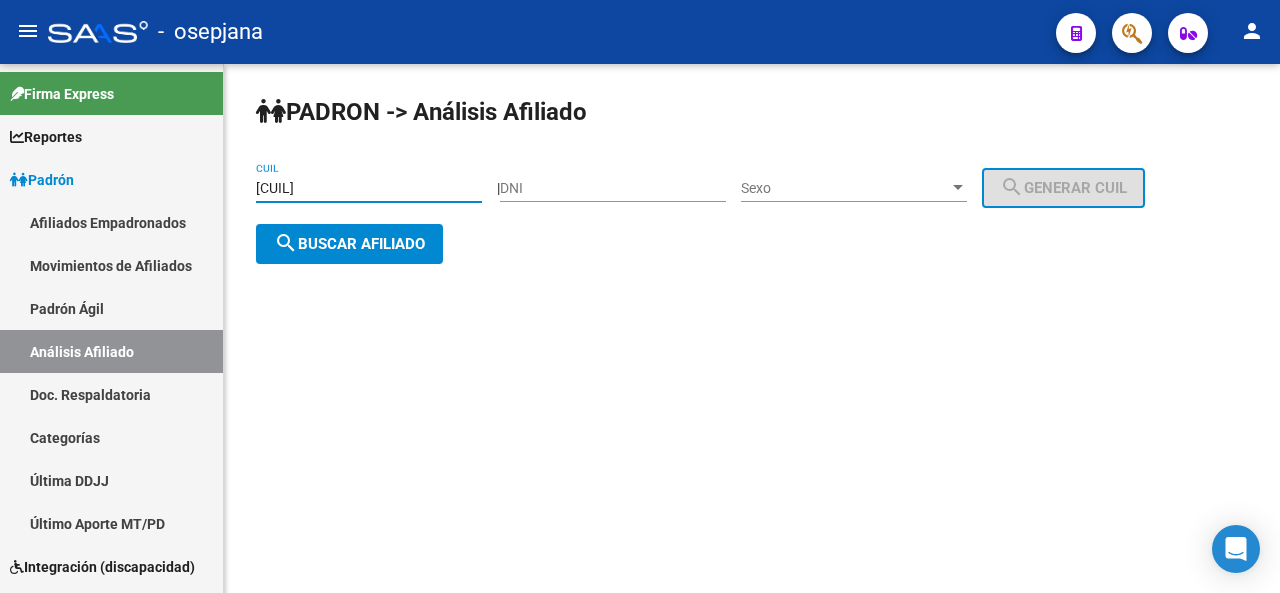 type on "20-93047505-0" 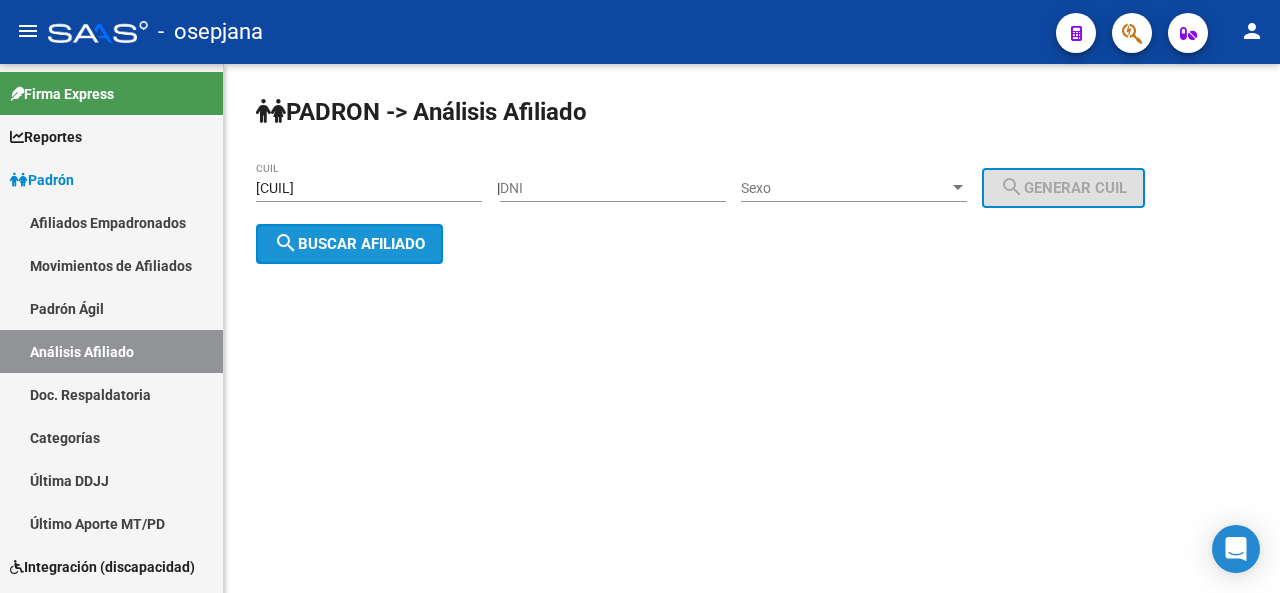 click on "search  Buscar afiliado" 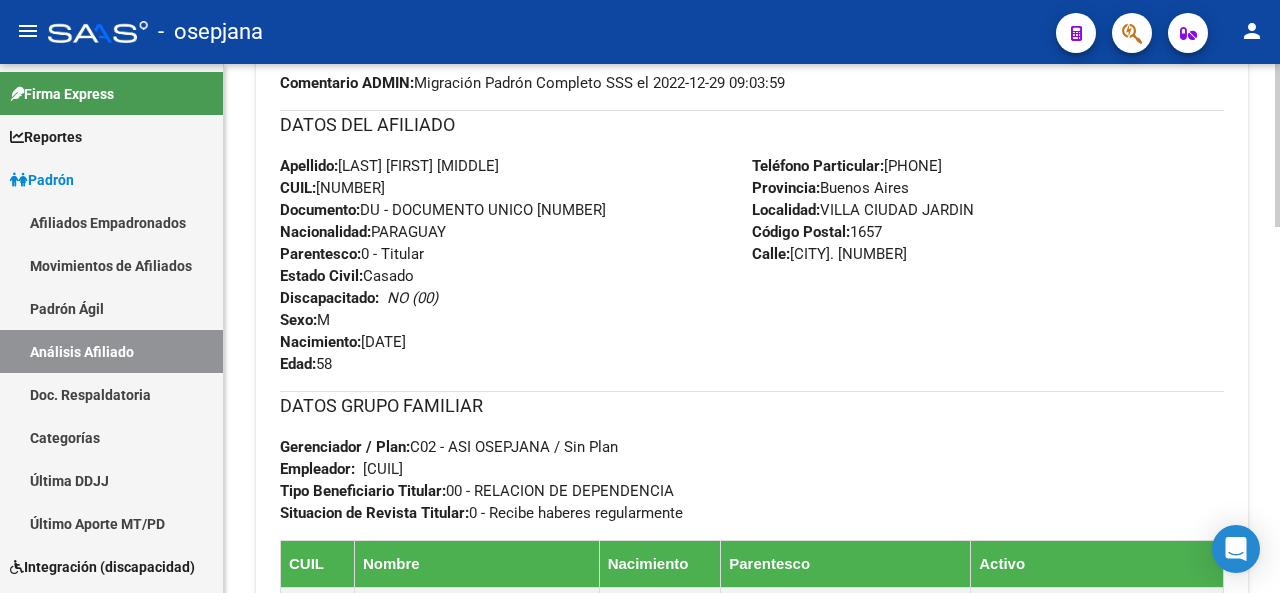 scroll, scrollTop: 582, scrollLeft: 0, axis: vertical 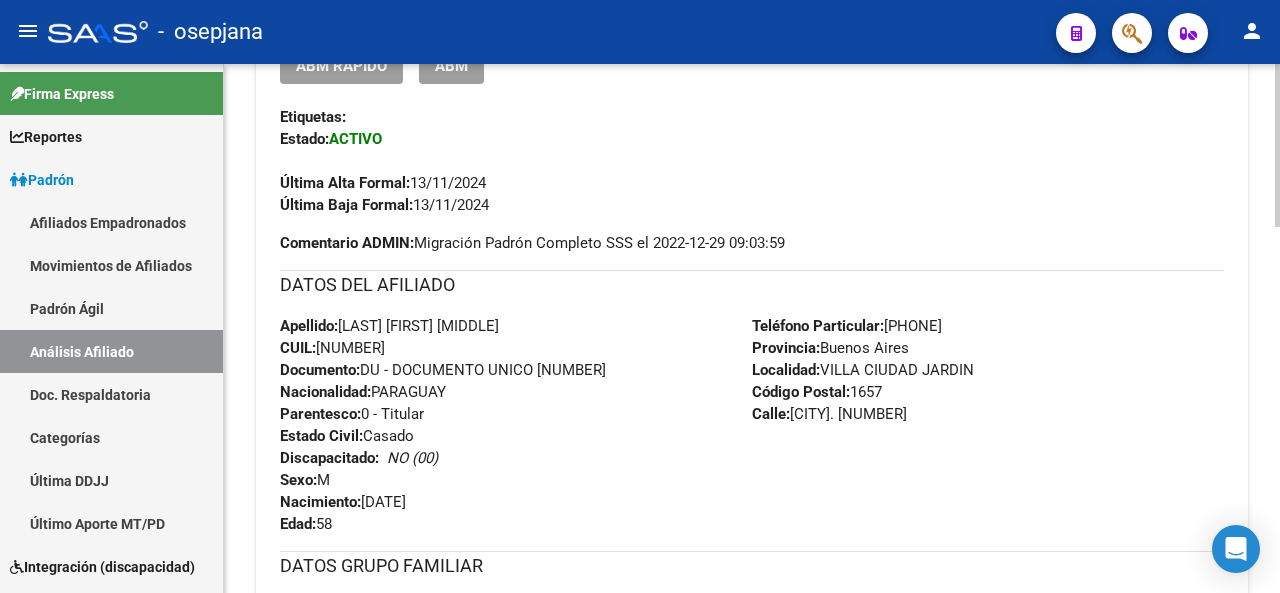 click 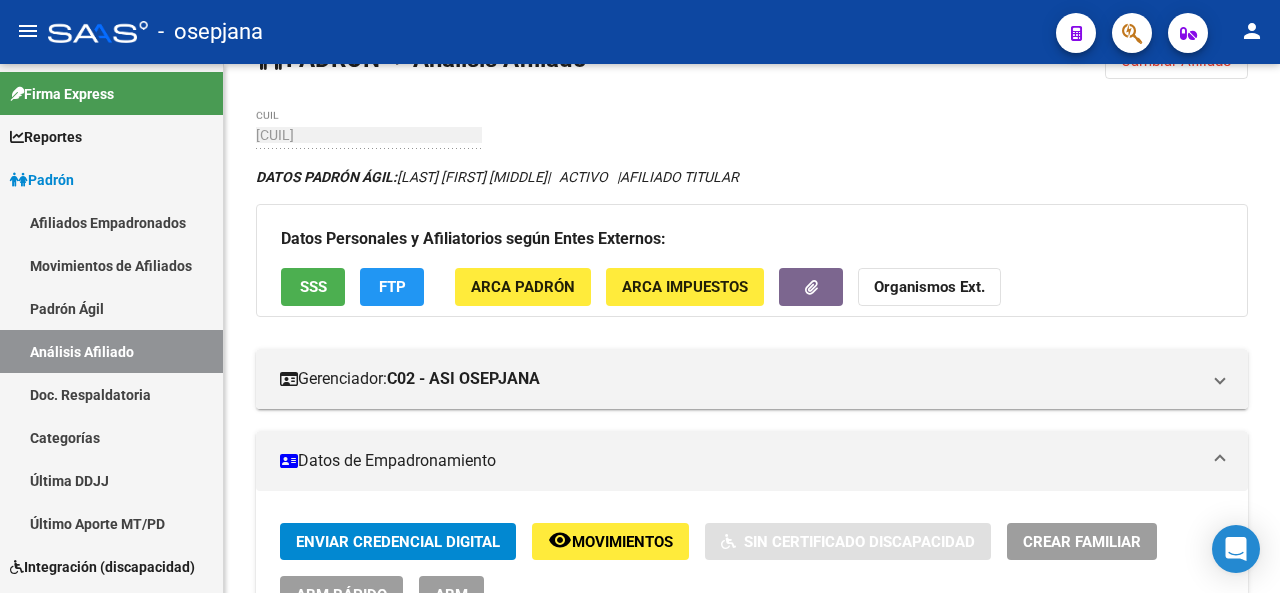 click on "Datos Personales y Afiliatorios según Entes Externos: SSS FTP ARCA Padrón ARCA Impuestos Organismos Ext." 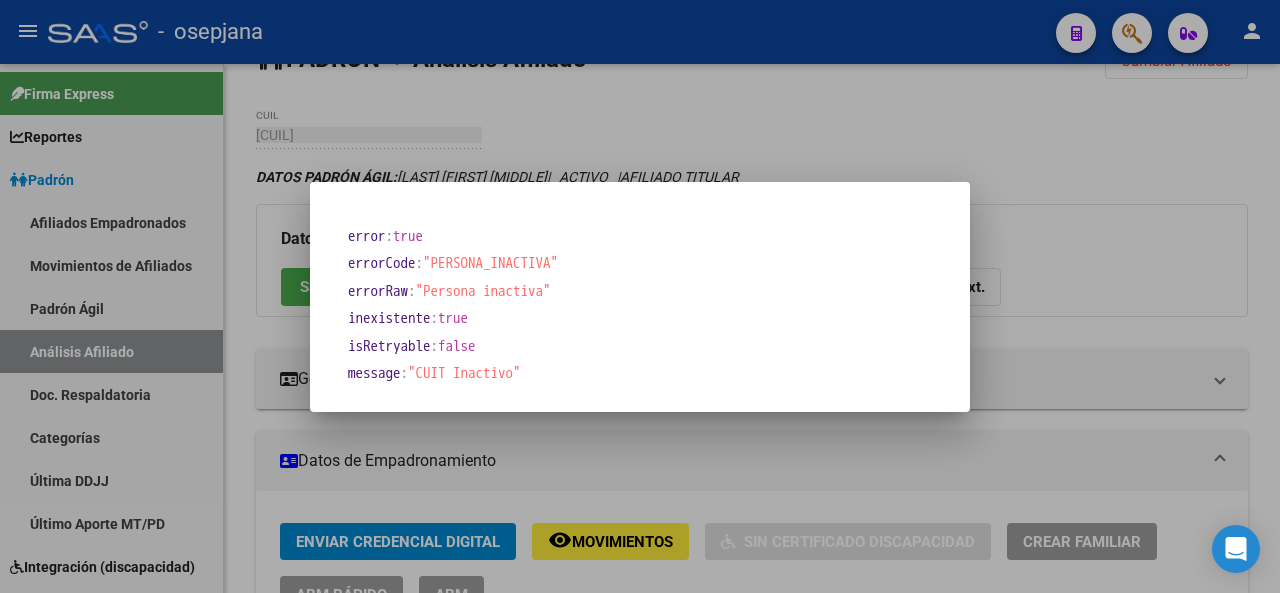 click at bounding box center [640, 296] 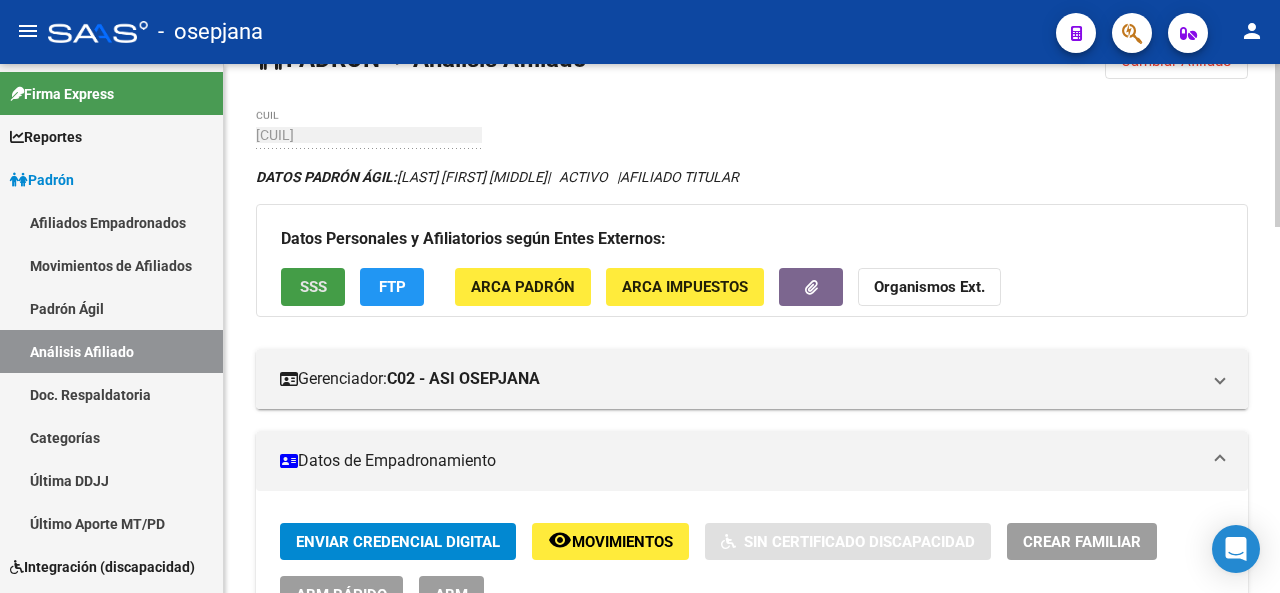 click on "SSS" 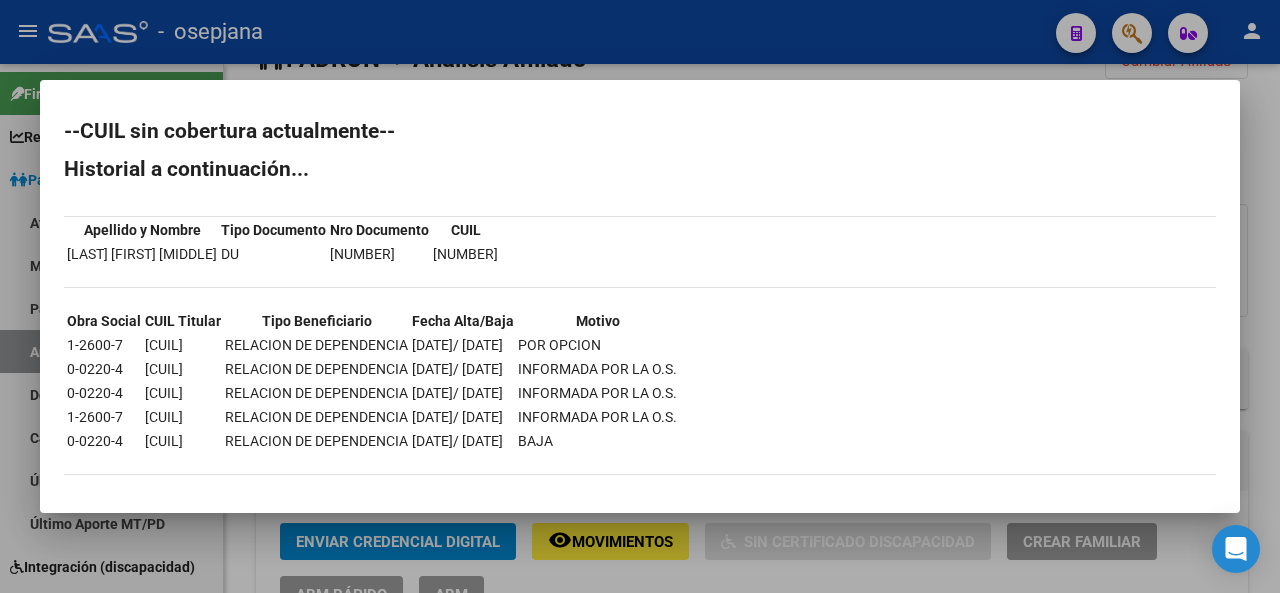 click at bounding box center [640, 296] 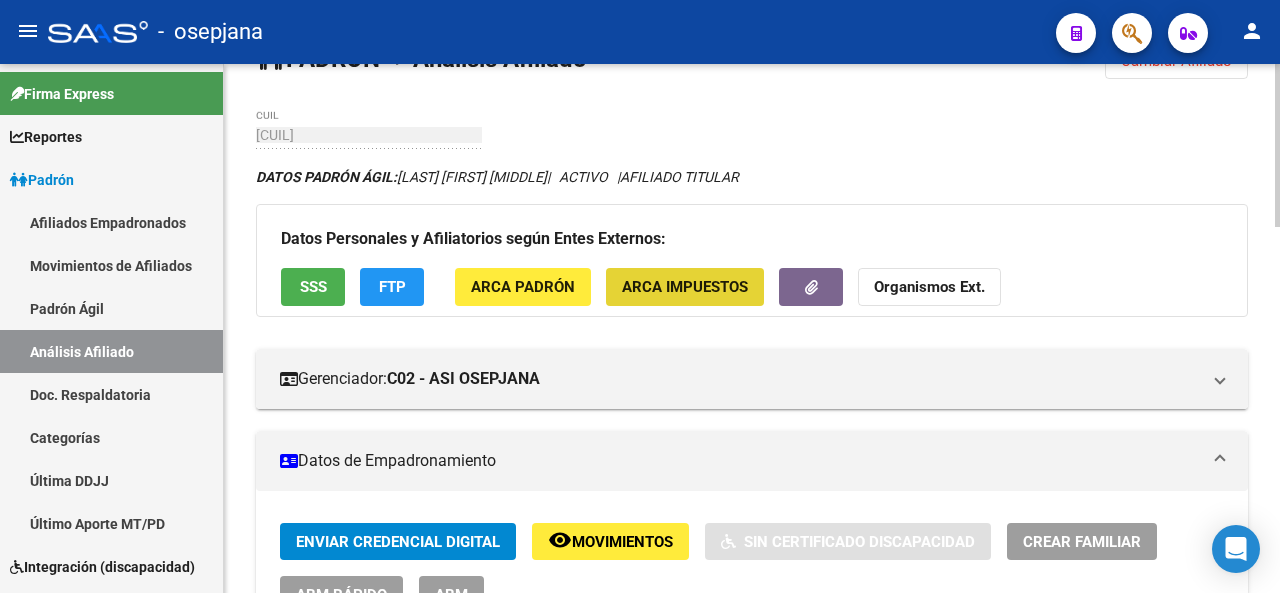 click on "ARCA Impuestos" 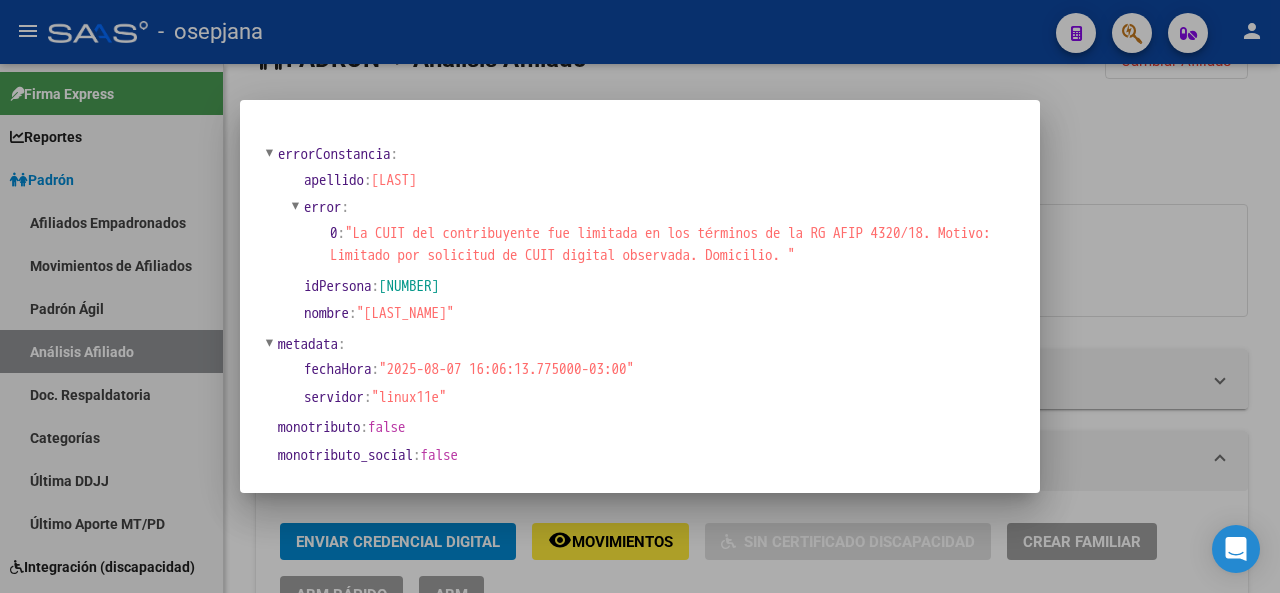 click at bounding box center (640, 296) 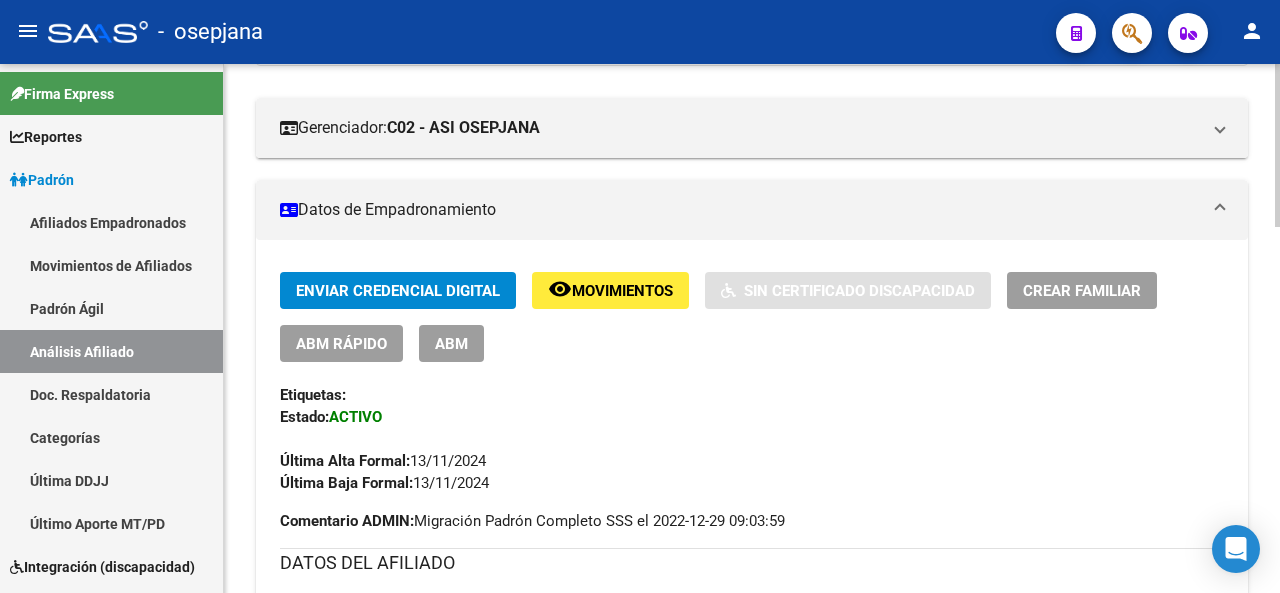 scroll, scrollTop: 524, scrollLeft: 0, axis: vertical 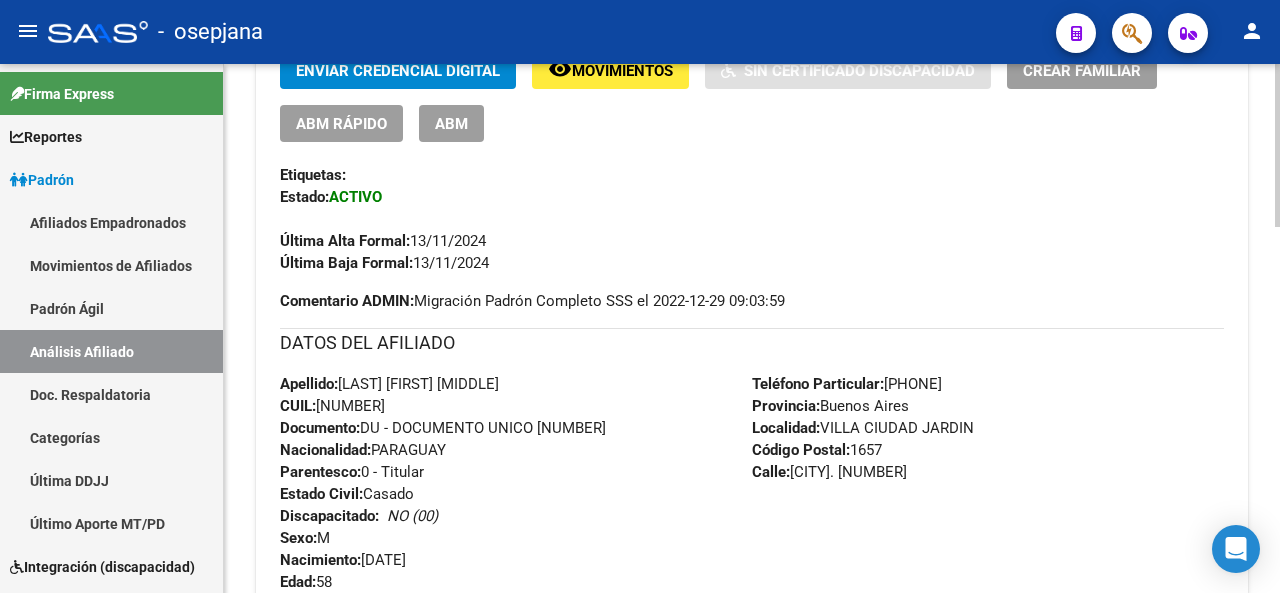 click on "PADRON -> Análisis Afiliado  Cambiar Afiliado
20-93047505-0 CUIL DATOS PADRÓN ÁGIL:  AGUIAR JUSTINO     |   ACTIVO   |     AFILIADO TITULAR  Datos Personales y Afiliatorios según Entes Externos: SSS FTP ARCA Padrón ARCA Impuestos Organismos Ext.    Gerenciador:      C02 - ASI OSEPJANA Atención telefónica: Atención emergencias: Otros Datos Útiles:    Datos de Empadronamiento  Enviar Credencial Digital remove_red_eye Movimientos    Sin Certificado Discapacidad Crear Familiar ABM Rápido ABM Etiquetas: Estado: ACTIVO Última Alta Formal:  13/11/2024 Última Baja Formal:  13/11/2024 Comentario ADMIN:  Migración Padrón Completo SSS el 2022-12-29 09:03:59 DATOS DEL AFILIADO Apellido:  JUSTINO            AGUIAR       CUIL:  20930475050 Documento:  DU - DOCUMENTO UNICO 93047505  Nacionalidad:  PARAGUAY Parentesco:  0 - Titular Estado Civil:  Casado Discapacitado:    NO (00) Sexo:  M Nacimiento:  13/04/1967 Edad:  58  Teléfono Particular:  4841-2542            Provincia:  Buenos Aires  1657" 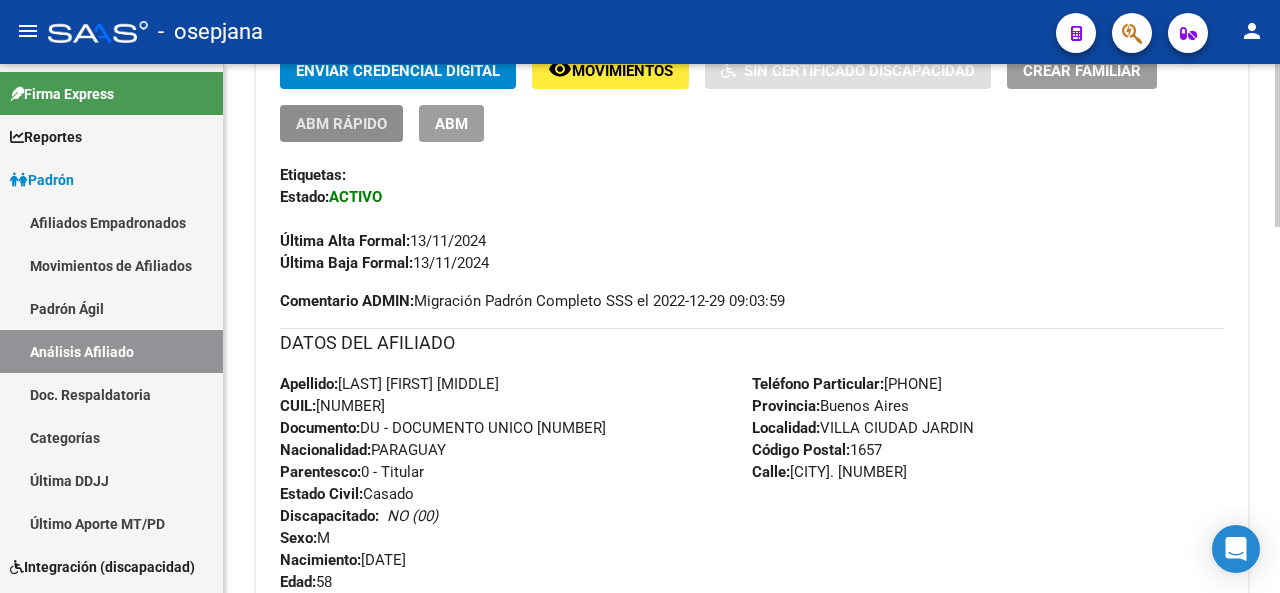 click on "ABM Rápido" 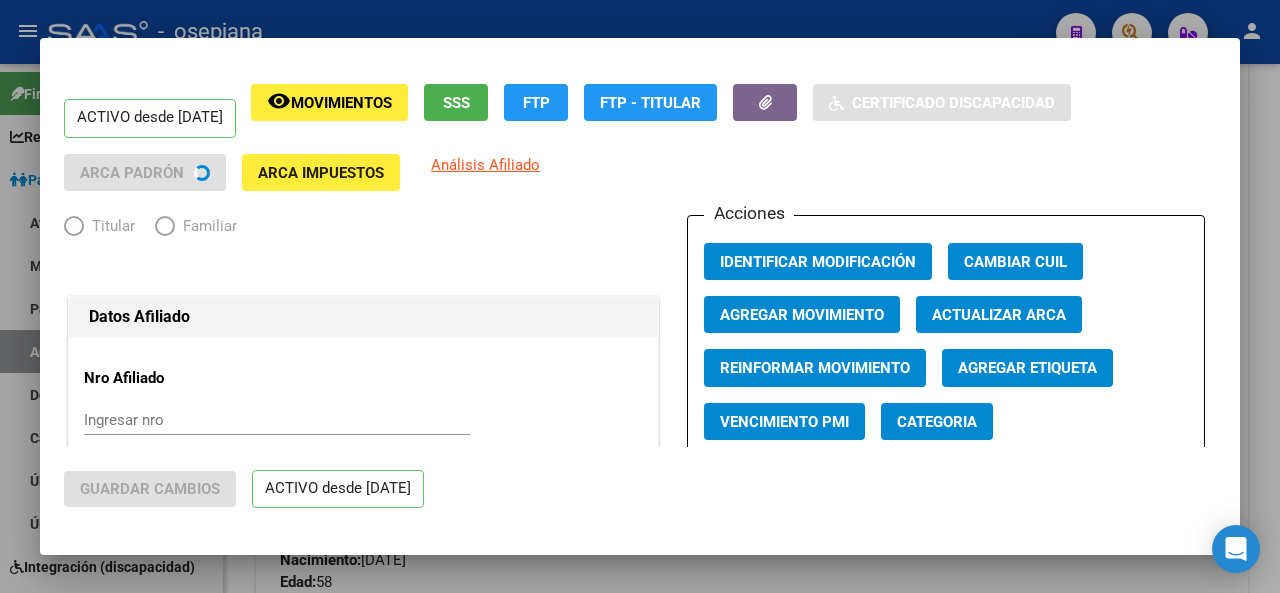 radio on "true" 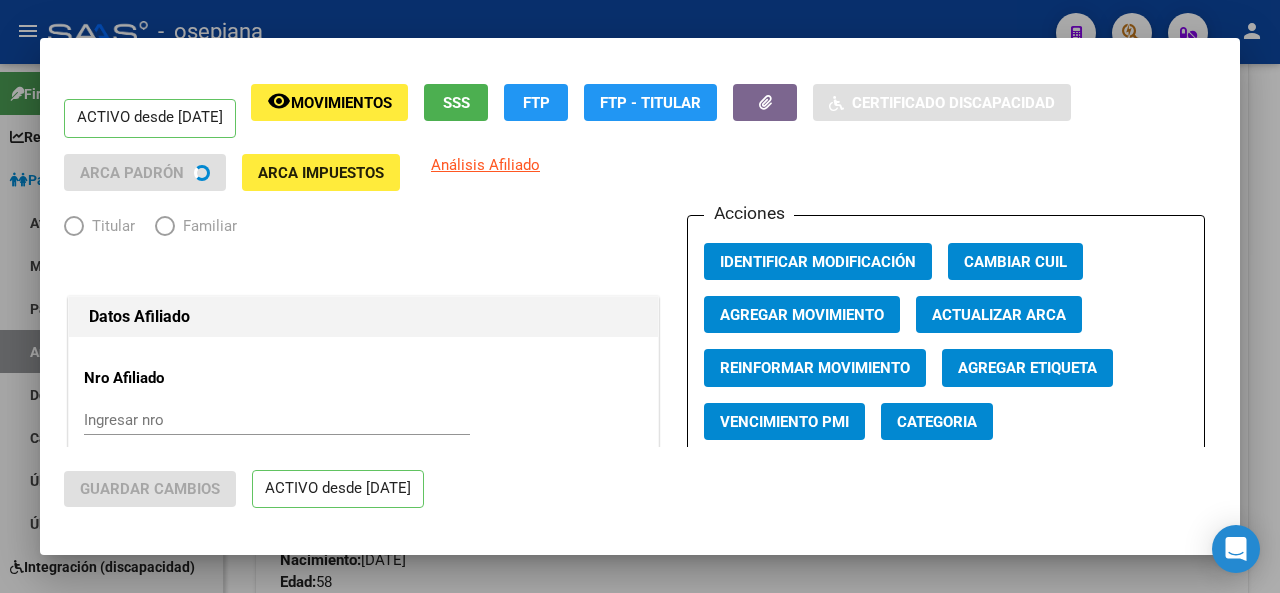 type on "30-71016359-2" 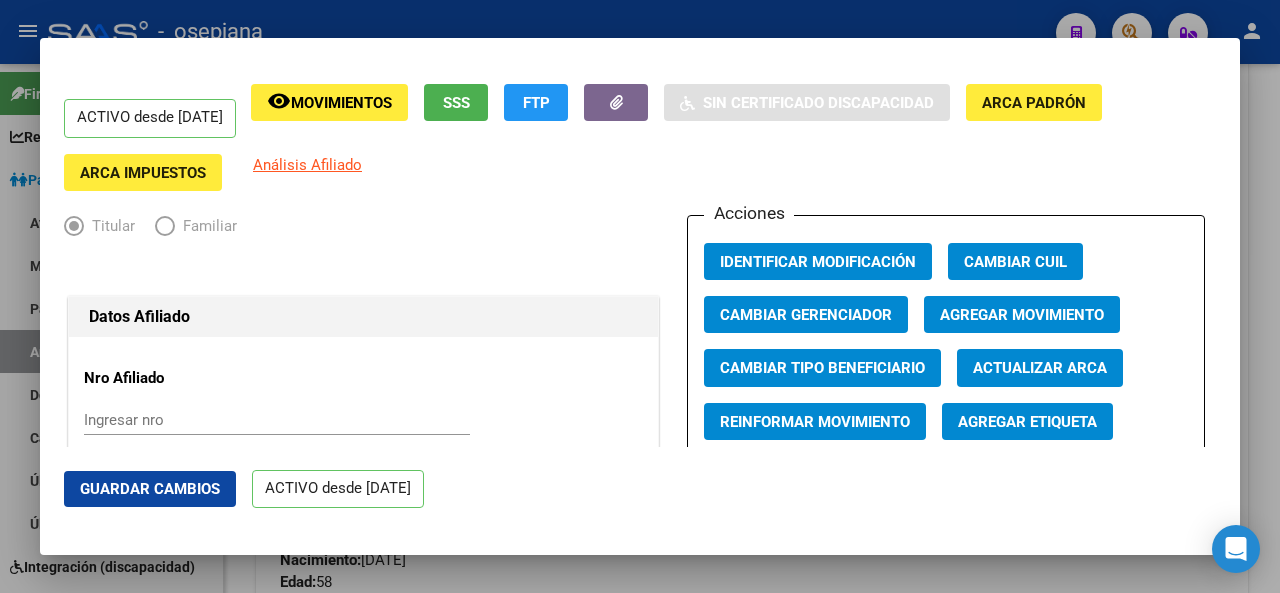 click on "Agregar Movimiento" 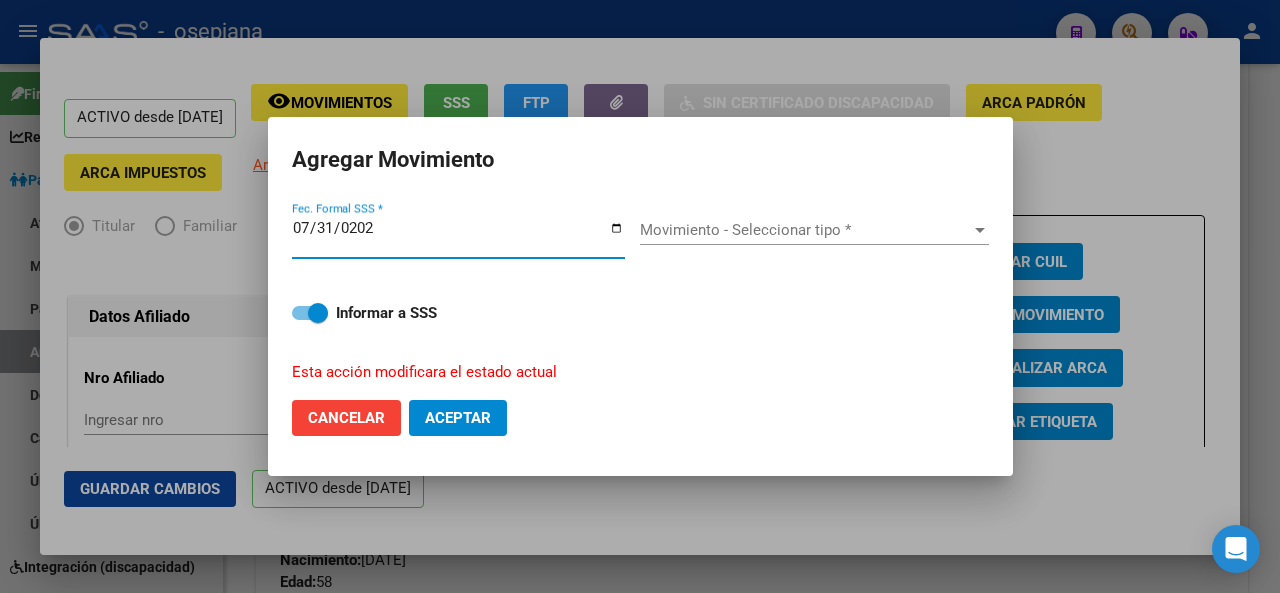 type on "2025-07-31" 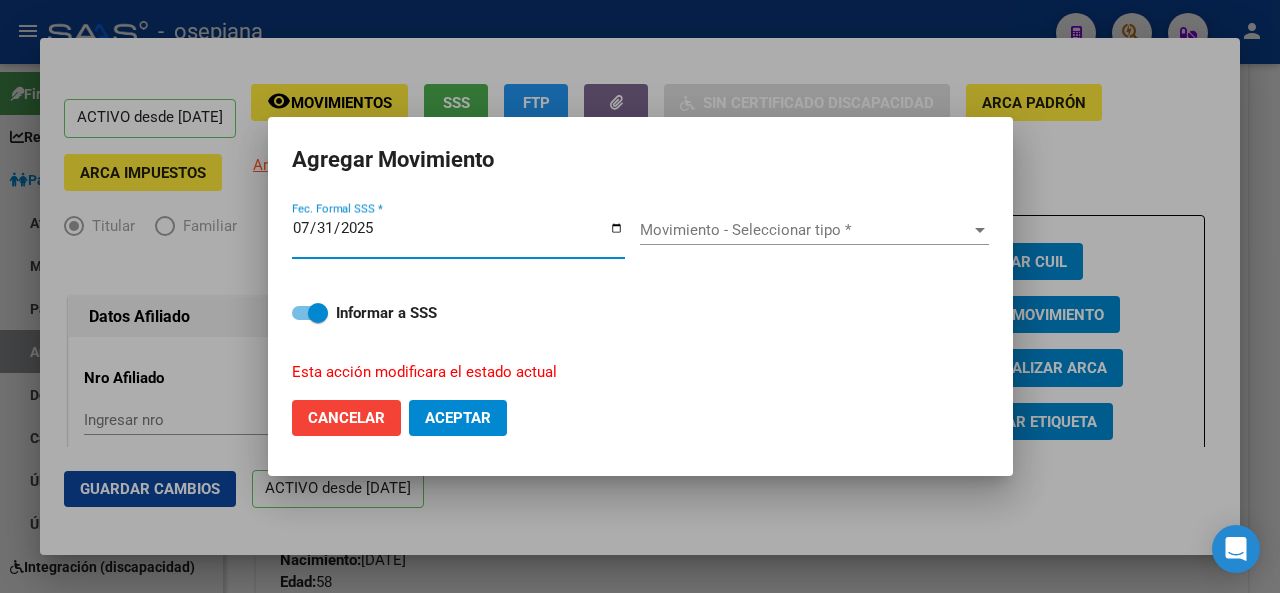 click on "Movimiento - Seleccionar tipo * Movimiento - Seleccionar tipo *" at bounding box center [814, 237] 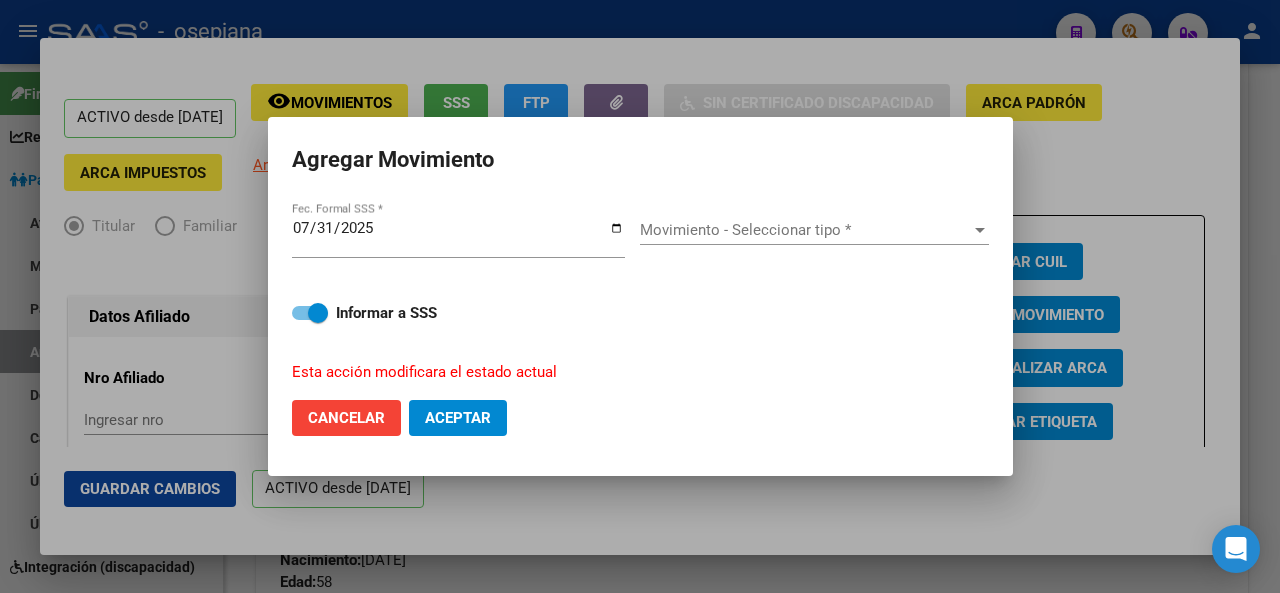 click on "Movimiento - Seleccionar tipo * Movimiento - Seleccionar tipo *" at bounding box center [814, 230] 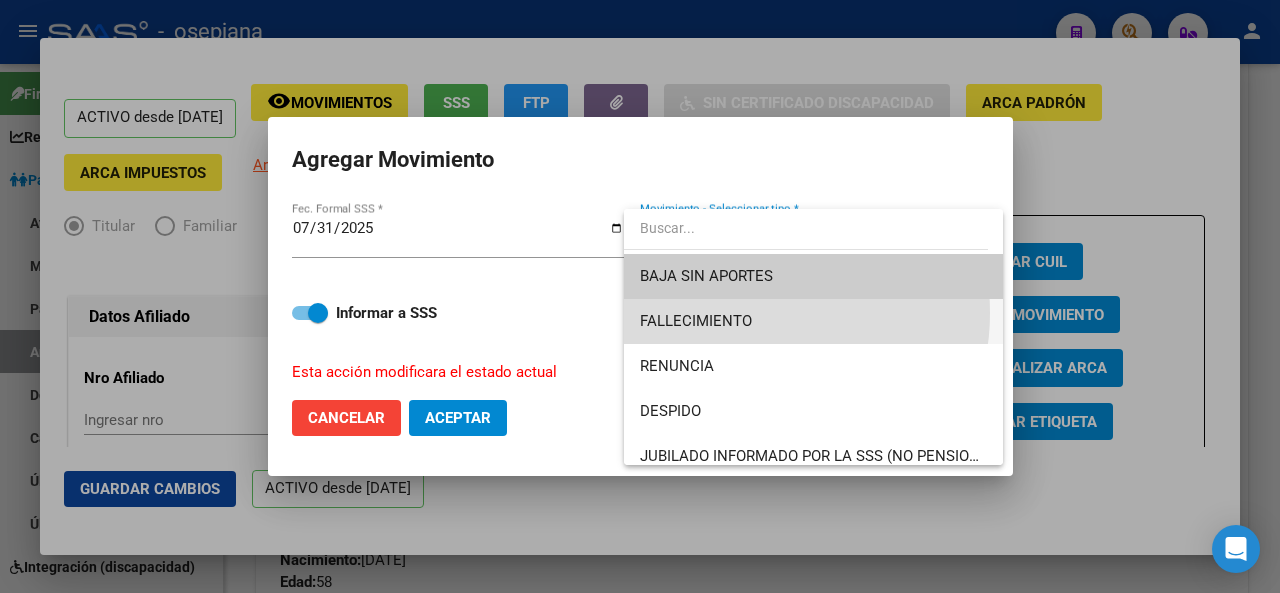 click on "FALLECIMIENTO" at bounding box center (813, 321) 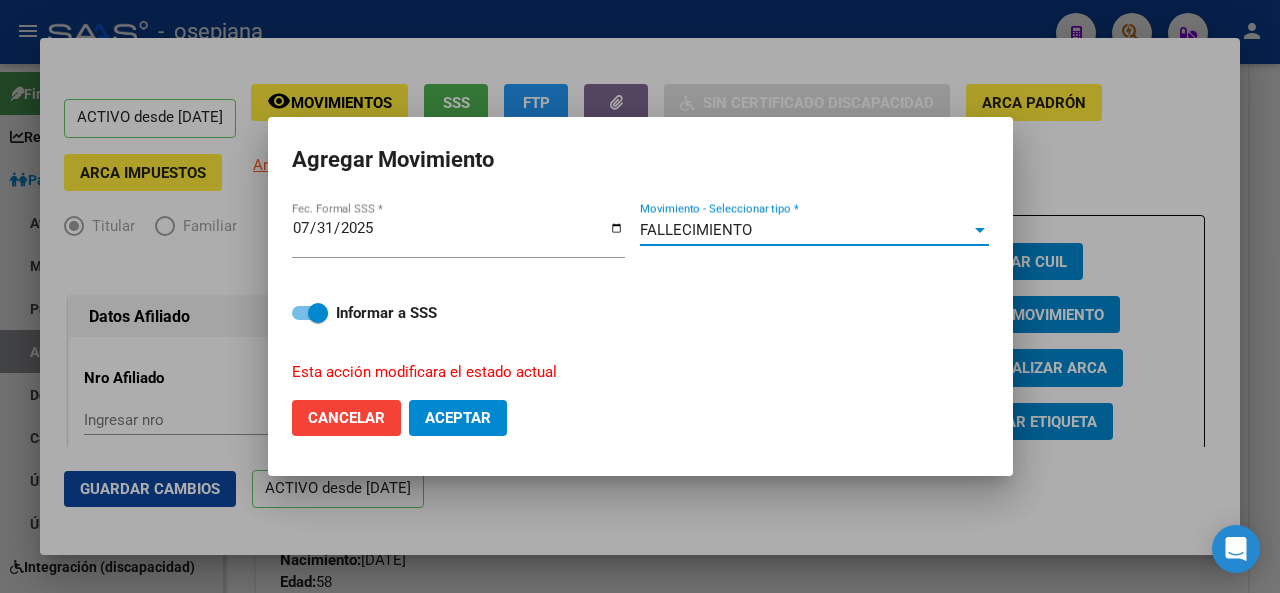 click on "Aceptar" 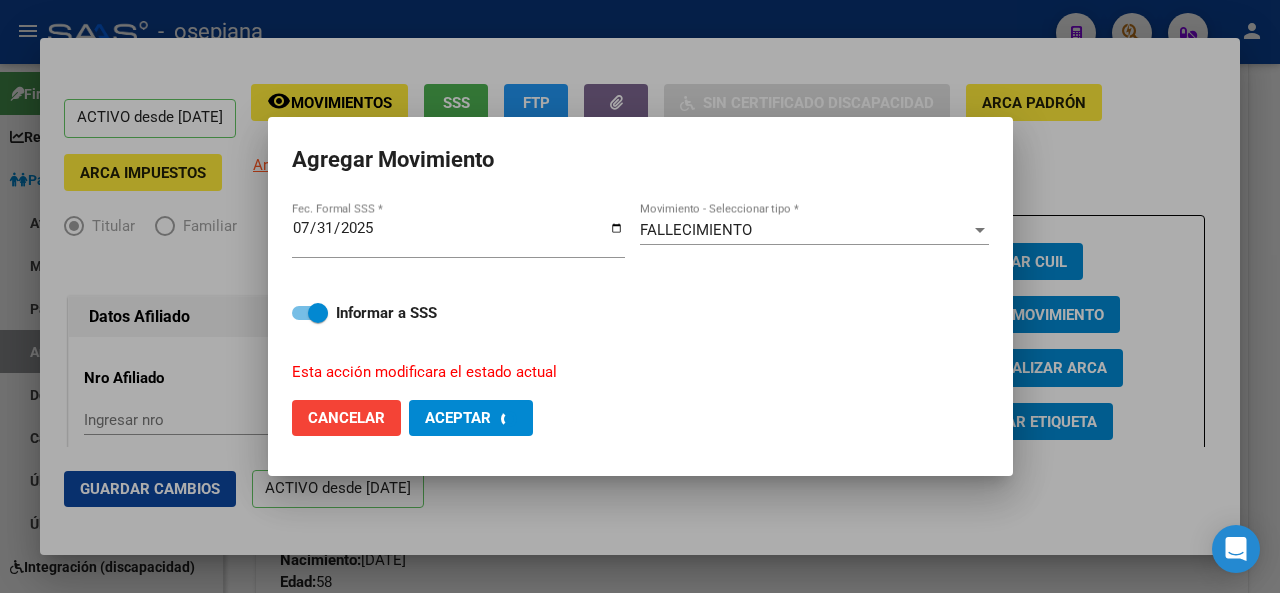 checkbox on "false" 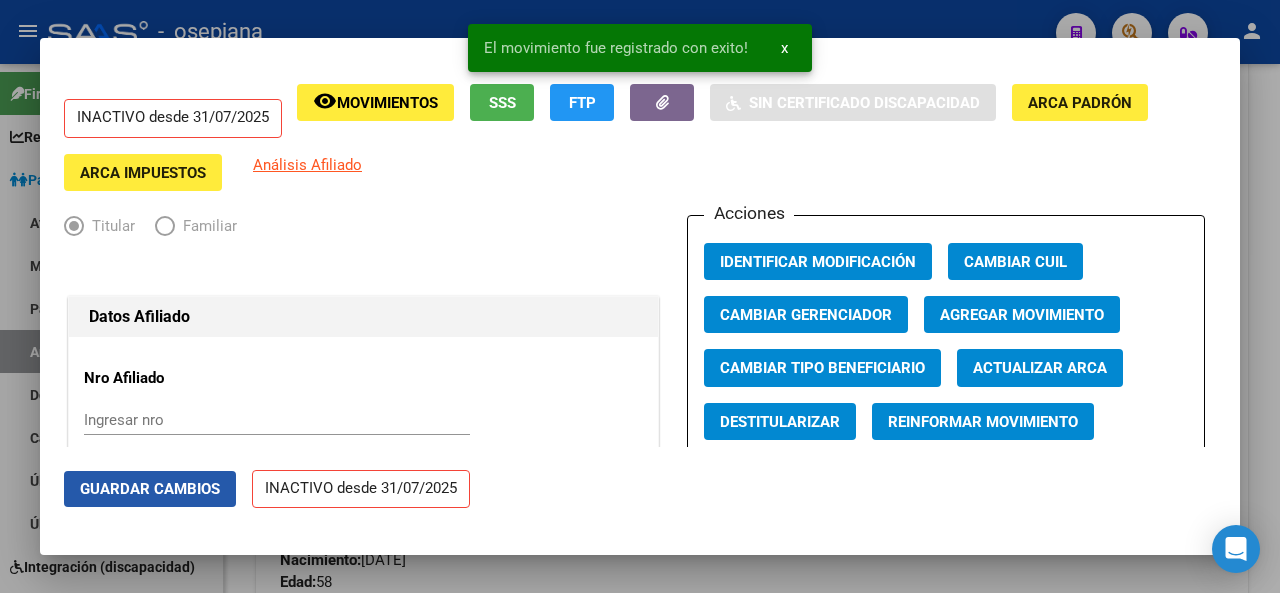 click on "Guardar Cambios" 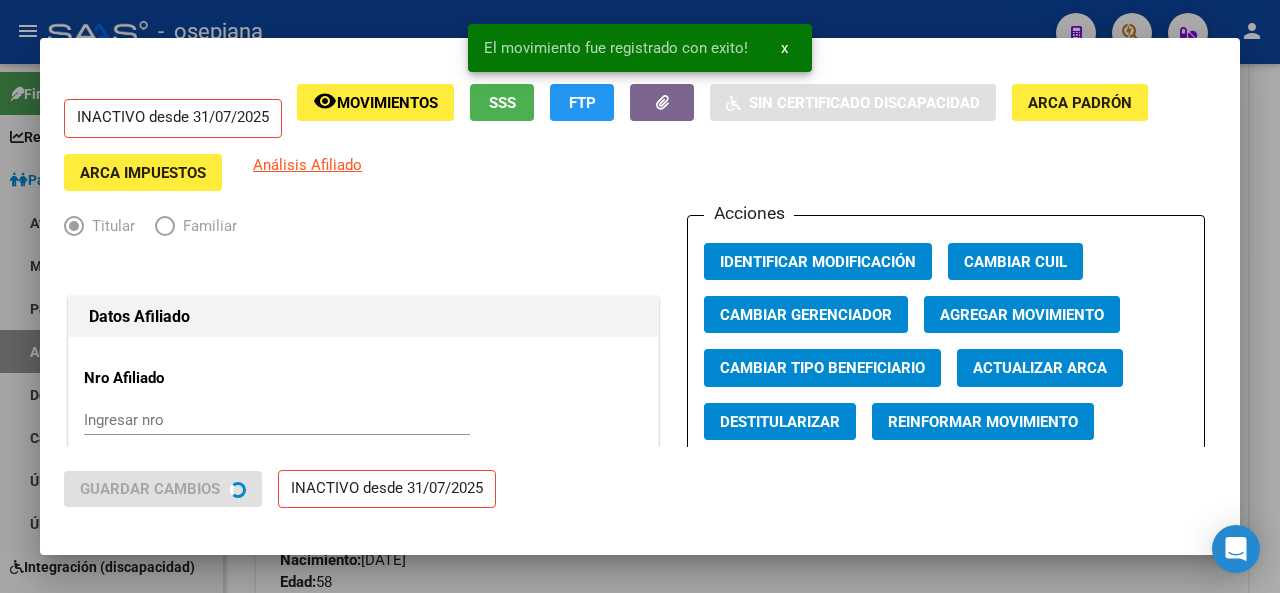 click at bounding box center (640, 296) 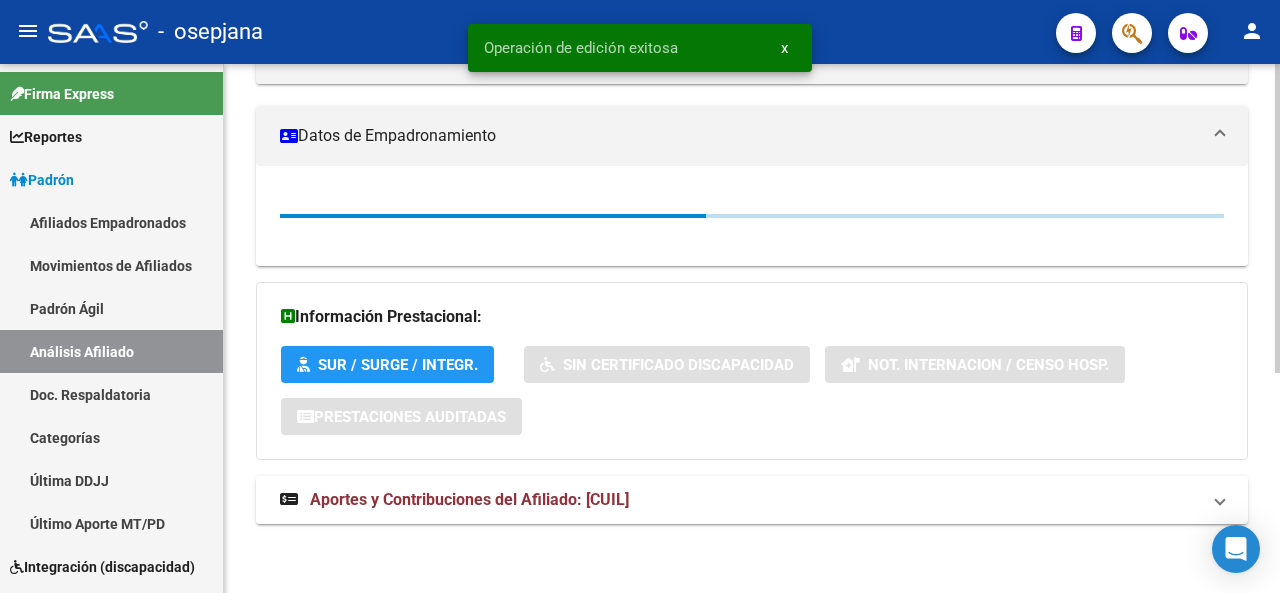 scroll, scrollTop: 524, scrollLeft: 0, axis: vertical 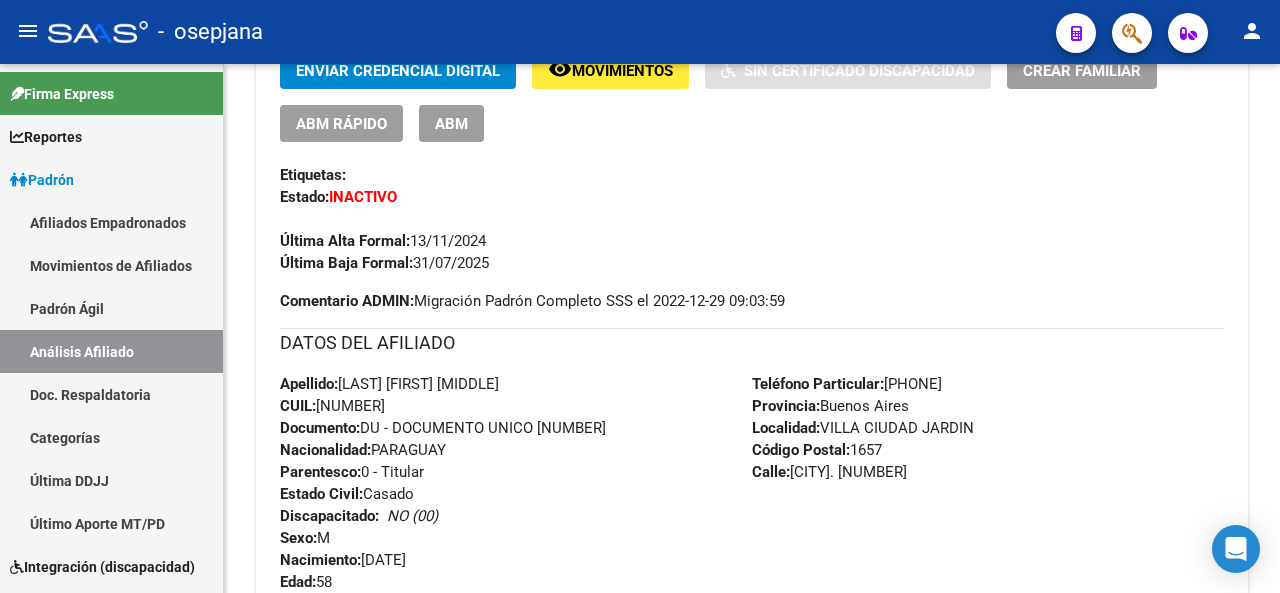click on "menu -   [LASTNAME]  person" 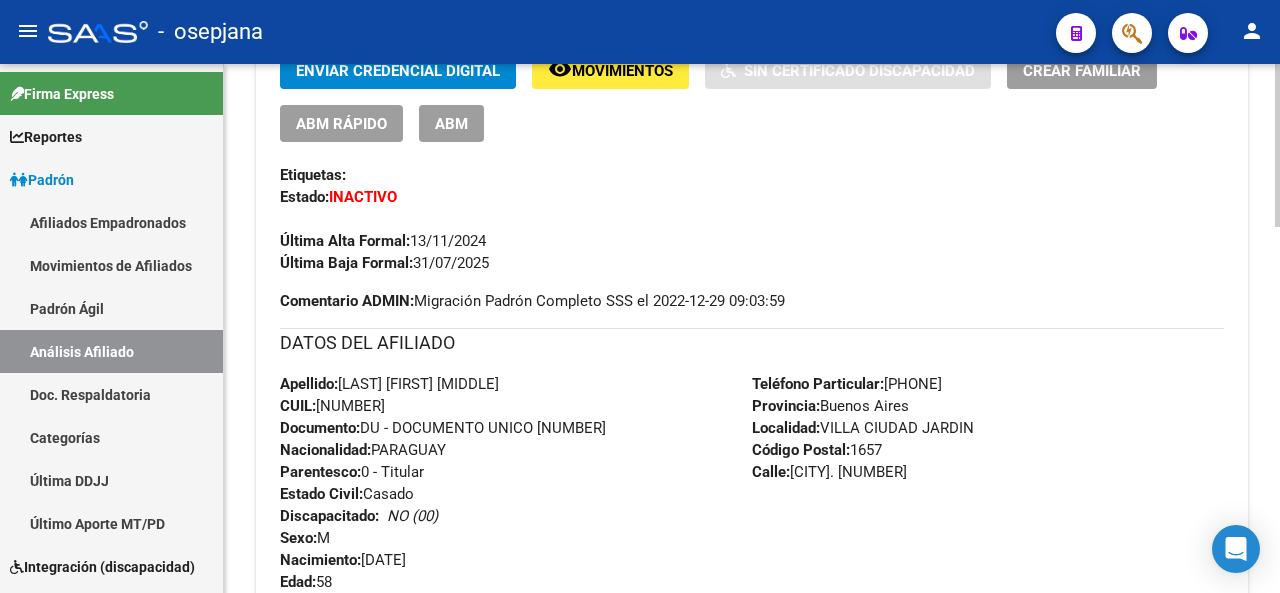 click 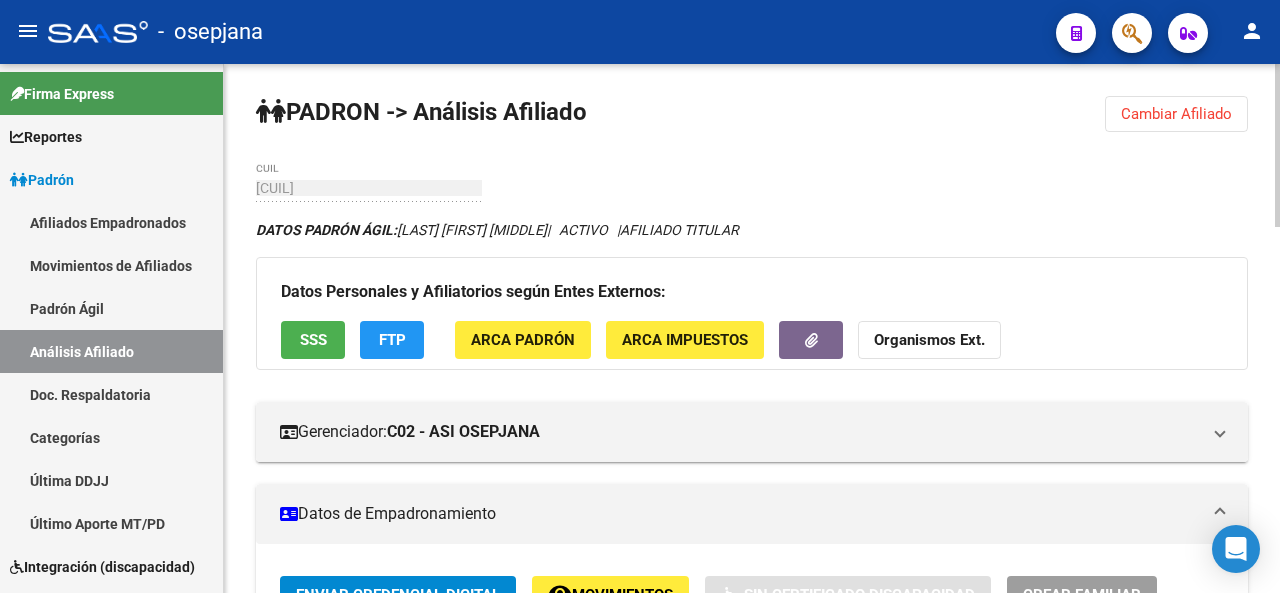 click 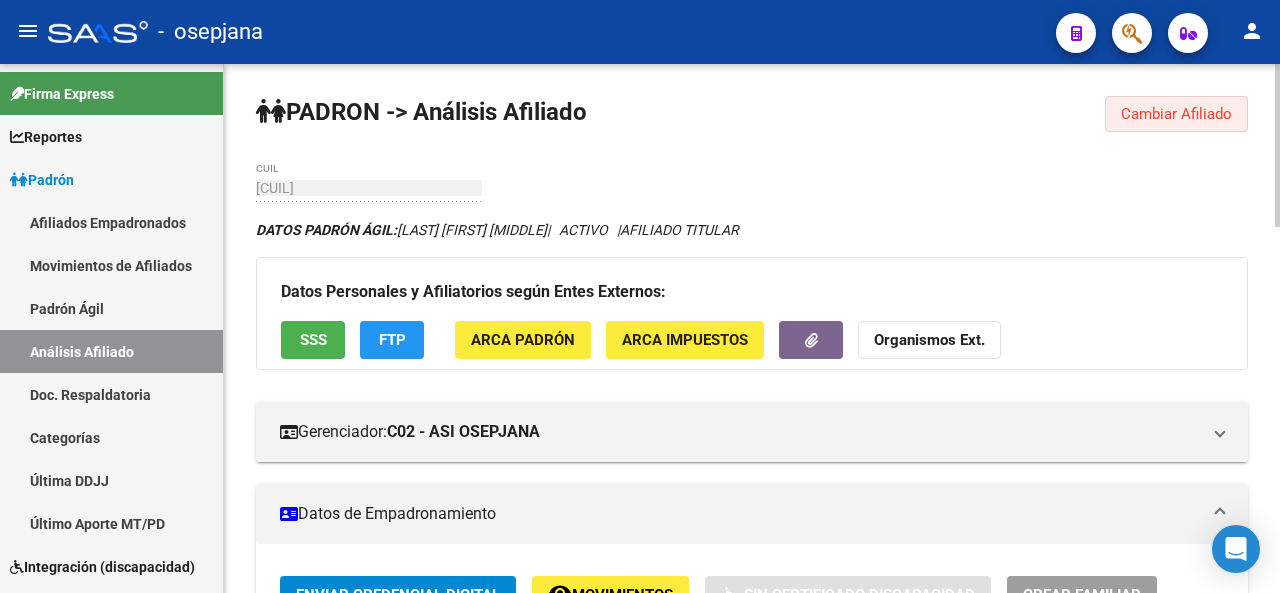 click on "Cambiar Afiliado" 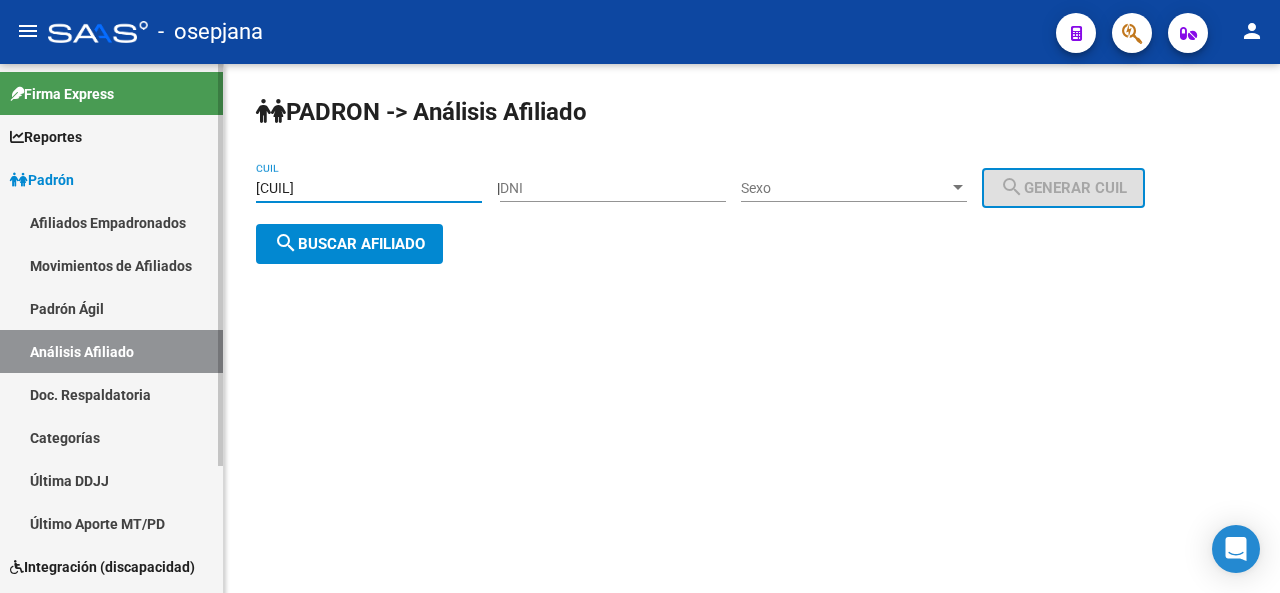 drag, startPoint x: 436, startPoint y: 189, endPoint x: 167, endPoint y: 192, distance: 269.01672 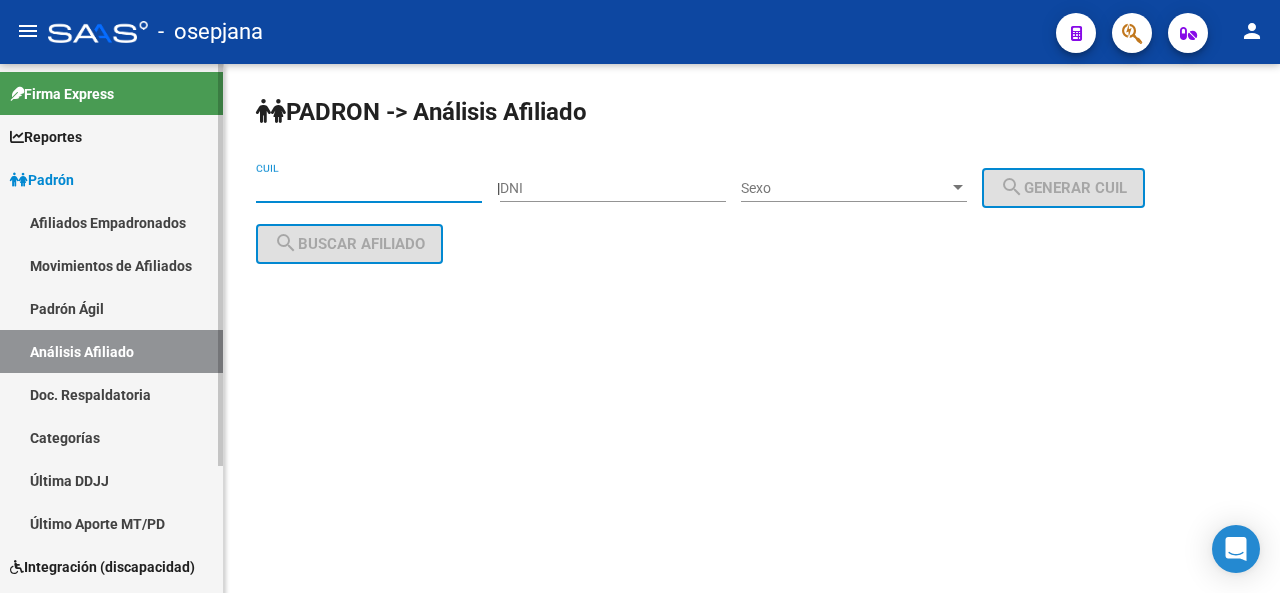 paste on "27-93679465-9" 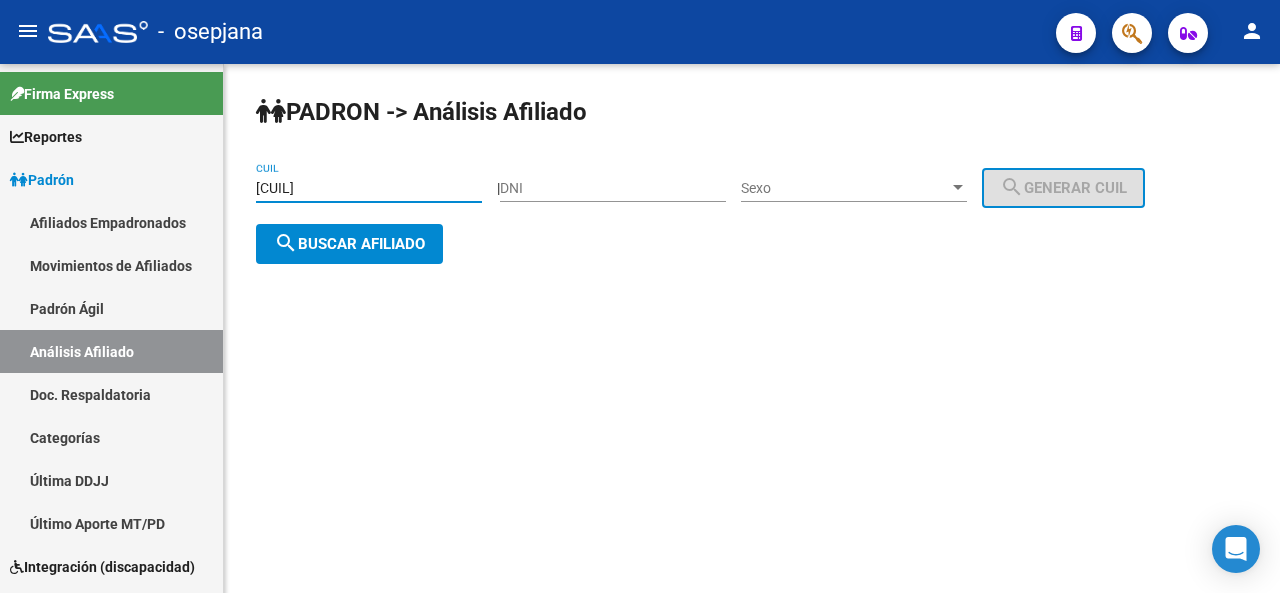 click on "search  Buscar afiliado" 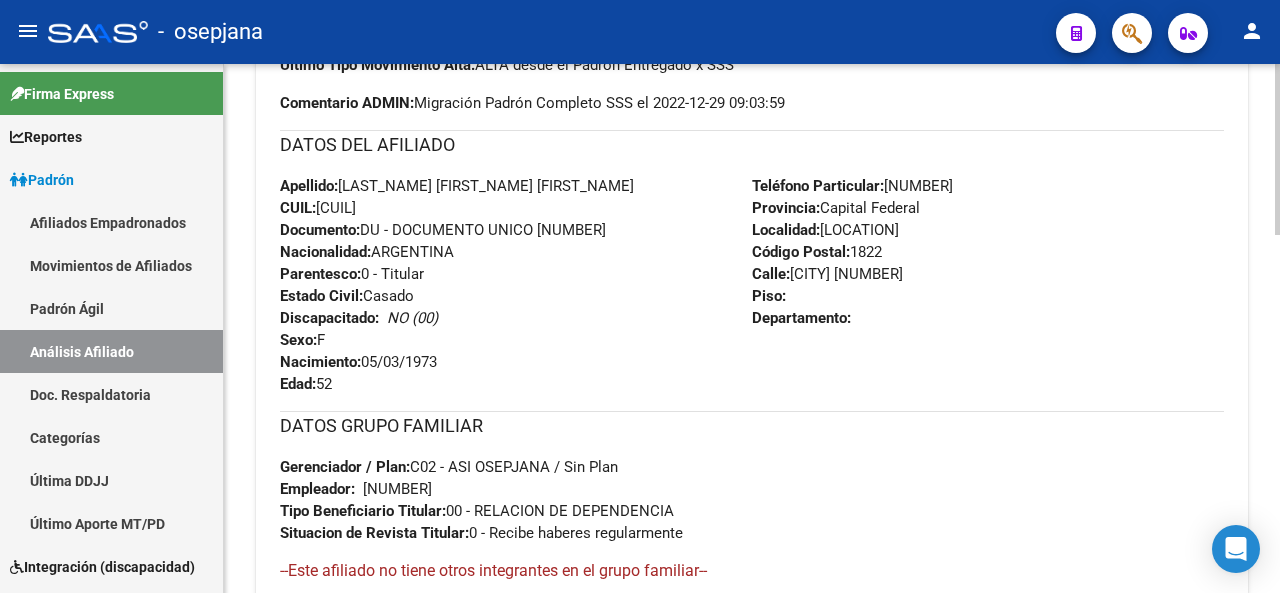 scroll, scrollTop: 857, scrollLeft: 0, axis: vertical 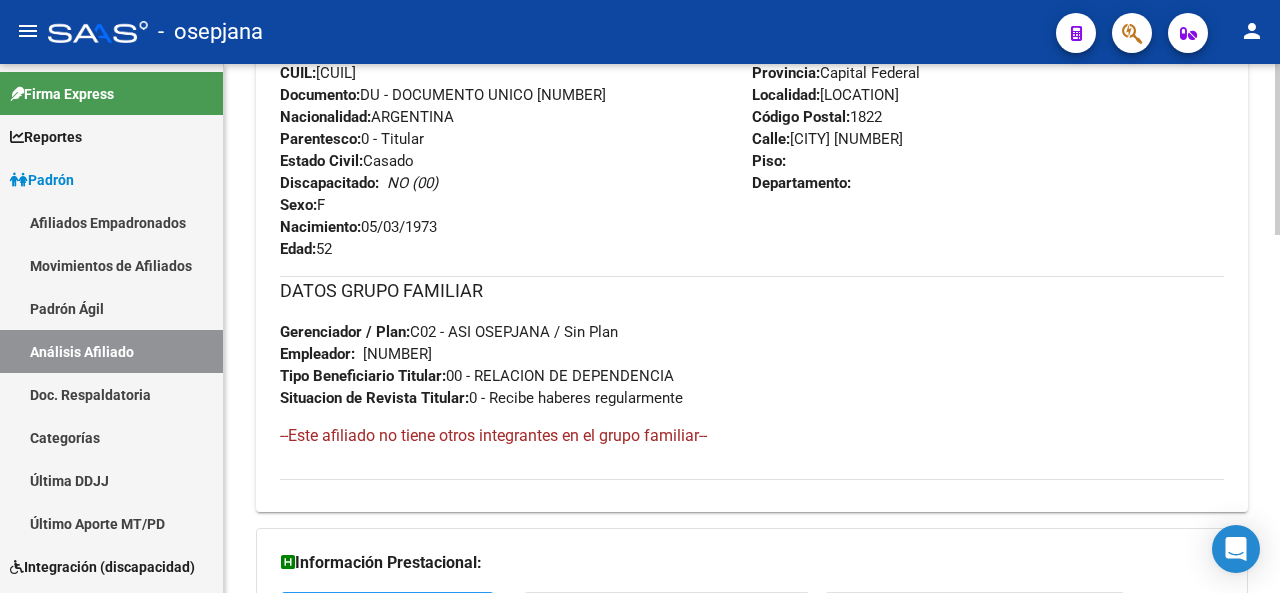 click on "menu -   osepjana  person    Firma Express     Reportes Padrón Traspasos x O.S. Traspasos x Gerenciador Traspasos x Provincia Nuevos Aportantes Métricas - Padrón SSS Métricas - Crecimiento Población    Padrón Afiliados Empadronados Movimientos de Afiliados Padrón Ágil Análisis Afiliado Doc. Respaldatoria Categorías Última DDJJ Último Aporte MT/PD    Integración (discapacidad) Certificado Discapacidad    Explorador de Archivos Sistemas Externos Inserciones Manuales de Padrón Ágil SSS Traspasos Res. 01/2025 y Revs. Opciones Diarias (+) RG - Altas ONLINE (+) RG - Bajas ONLINE (+) MT - Altas ONLINE (+) MT - Bajas ONLINE (+) MT - Adhesiones (+) Padrón Completo SSS MT - Bajas Directas Novedades Recibidas Novedades Aceptadas Novedades Rechazadas Padrón Desempleo RG - Expedientes MT - Familiares MT - Inconsistencias RG - Bajas Opción (papel) RG - Altas Opción (papel) MT - Bajas Opción (papel) MT - Altas Opción (papel) RG - Inconsistencias (papel) MT - Efec. Soc. MT - Arg. Trabaja SSS" at bounding box center [640, 296] 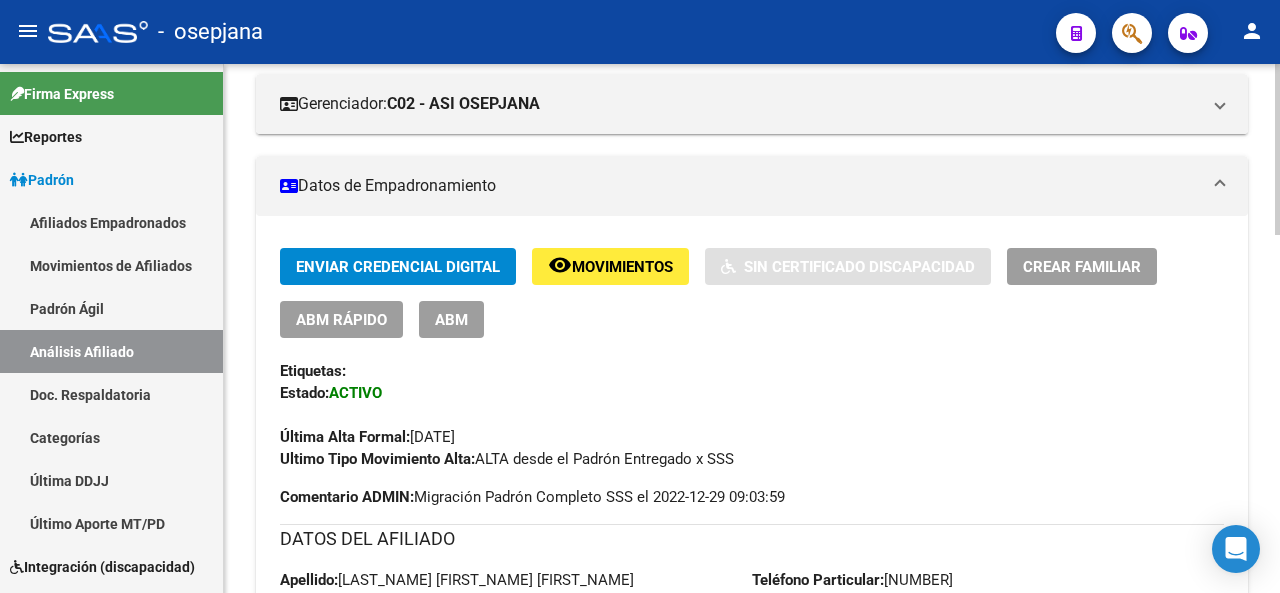 click 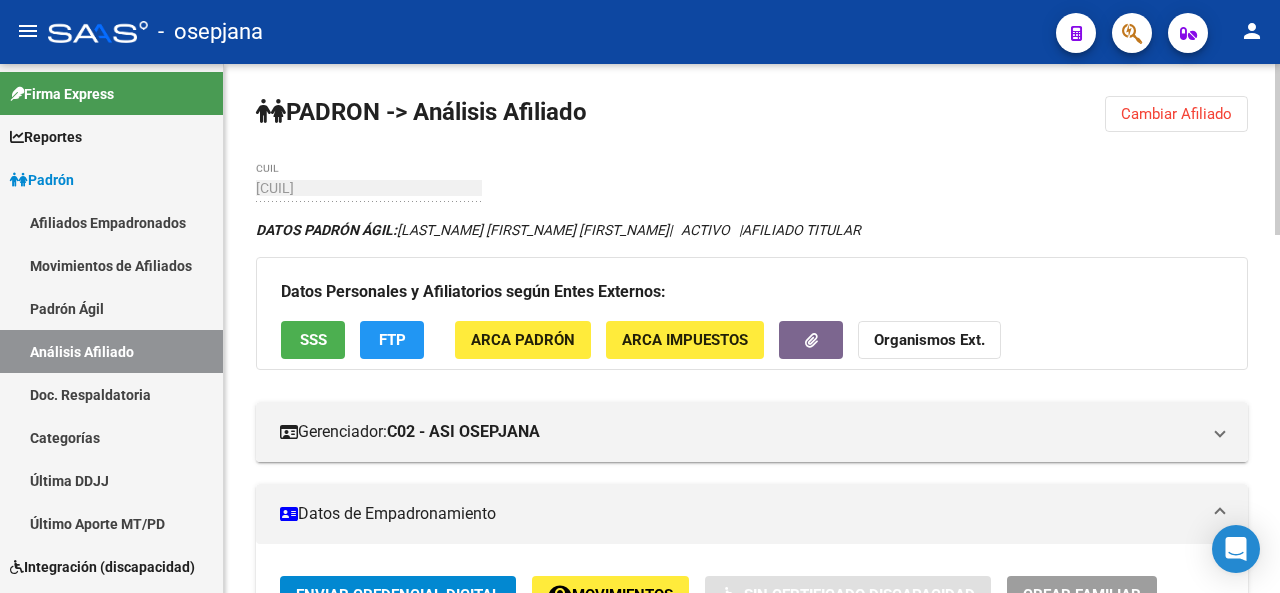 click 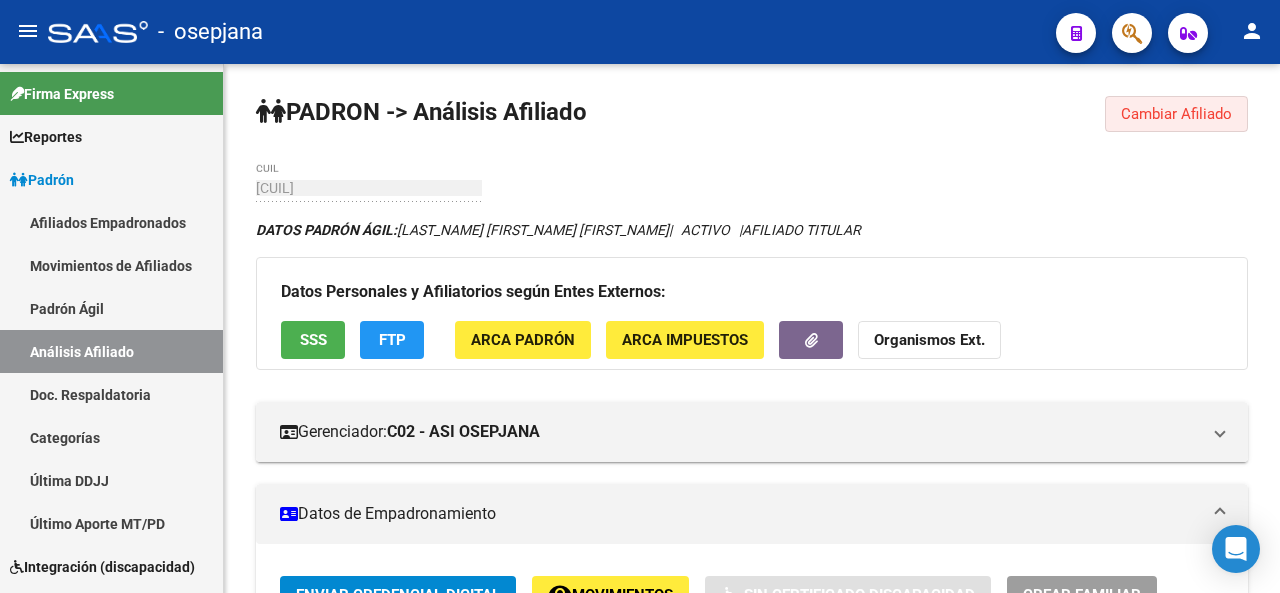 click on "Cambiar Afiliado" 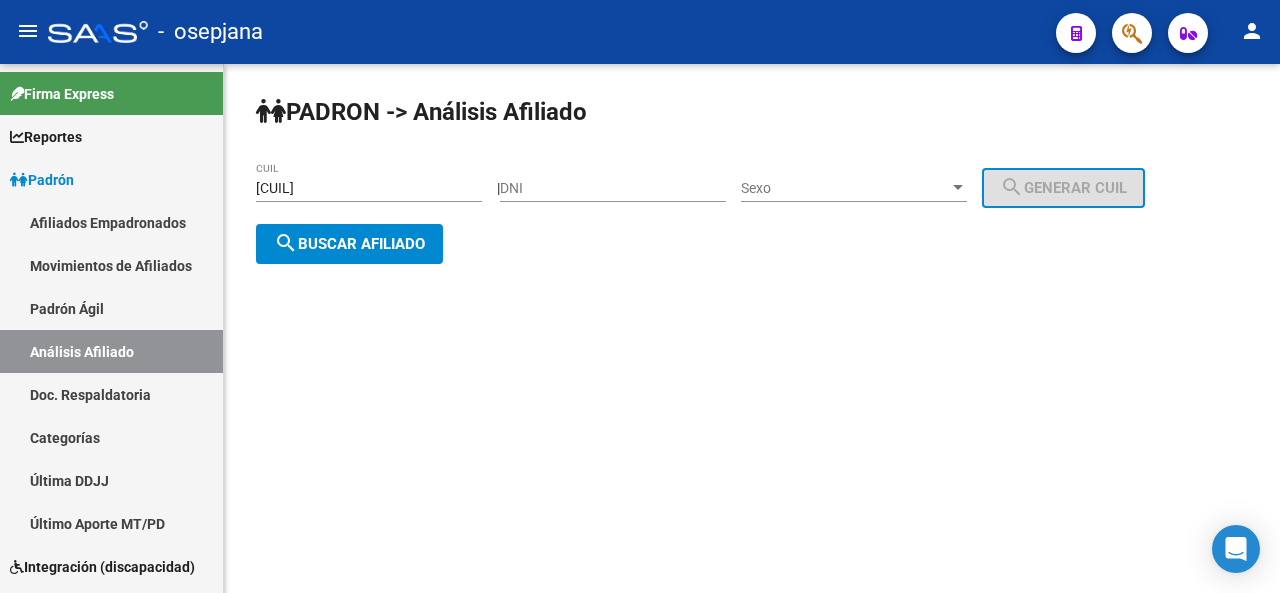 click on "27-93679465-9" at bounding box center (369, 188) 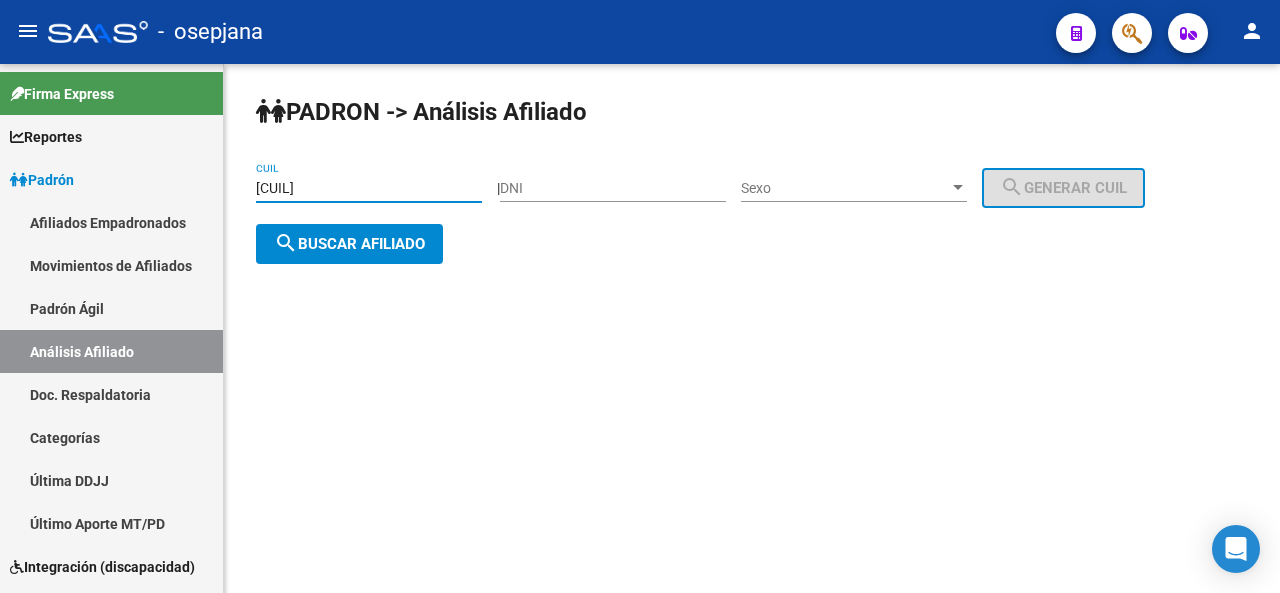 click on "27-93679465-9" at bounding box center [369, 188] 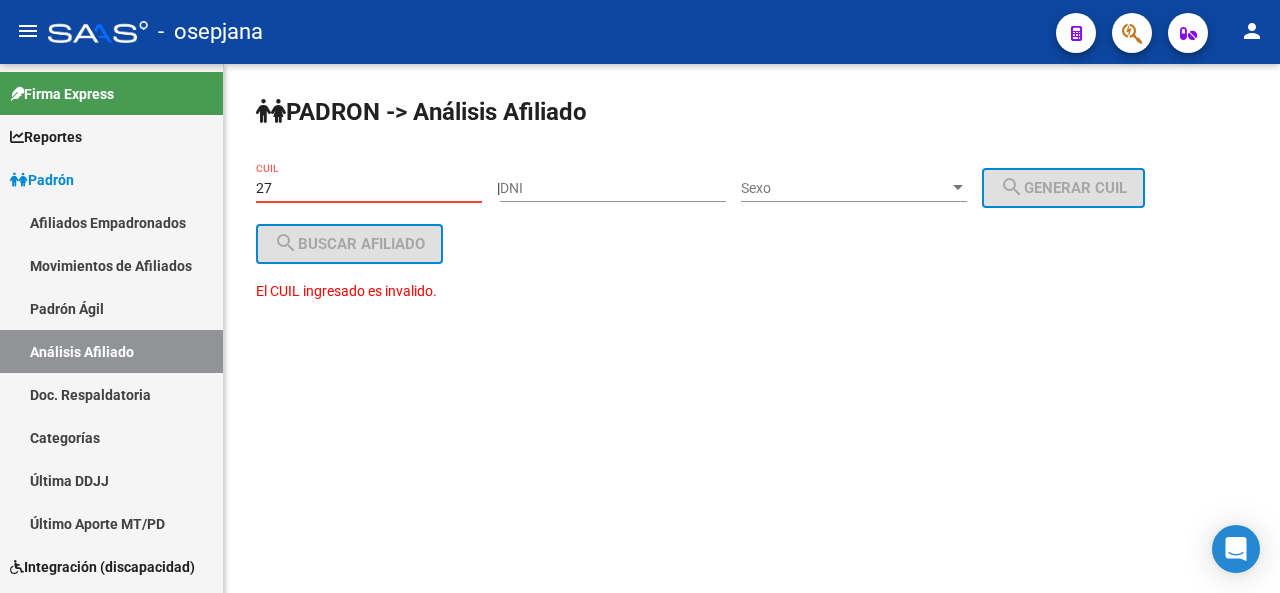 type on "2" 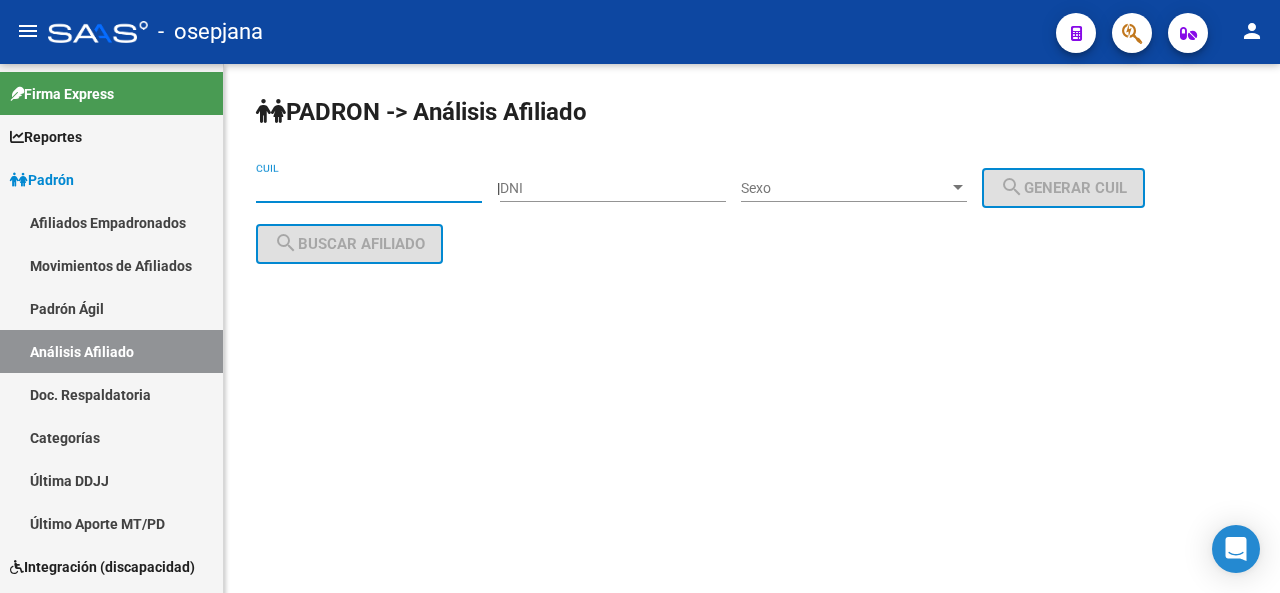 paste on "20-57745349-8" 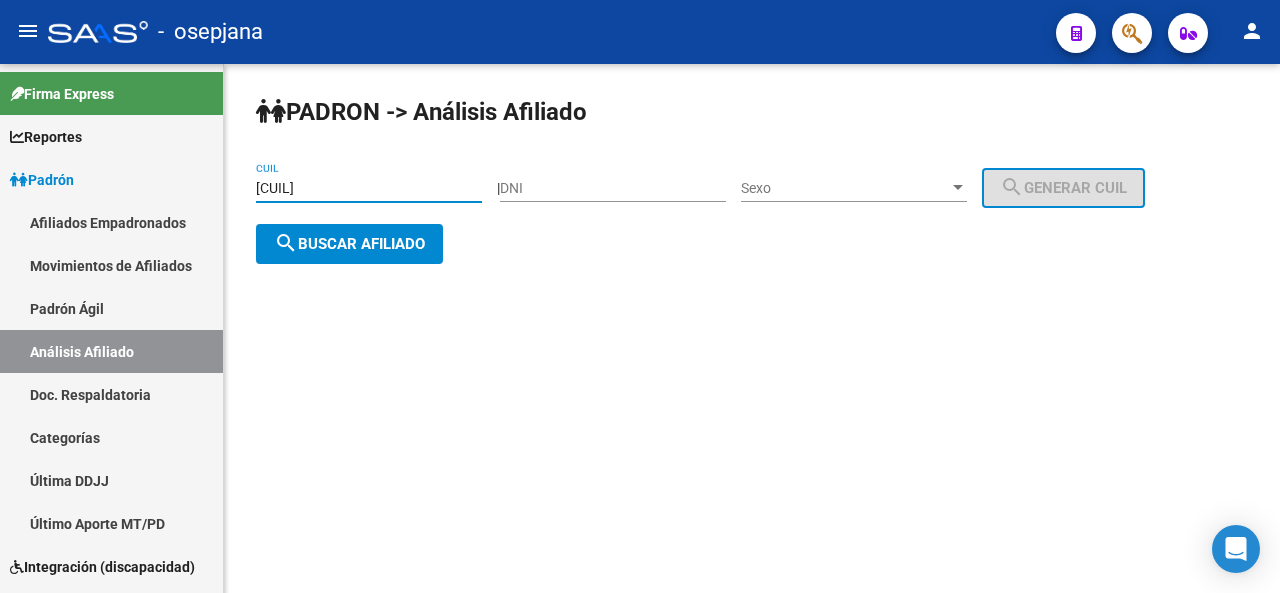 type on "20-57745349-8" 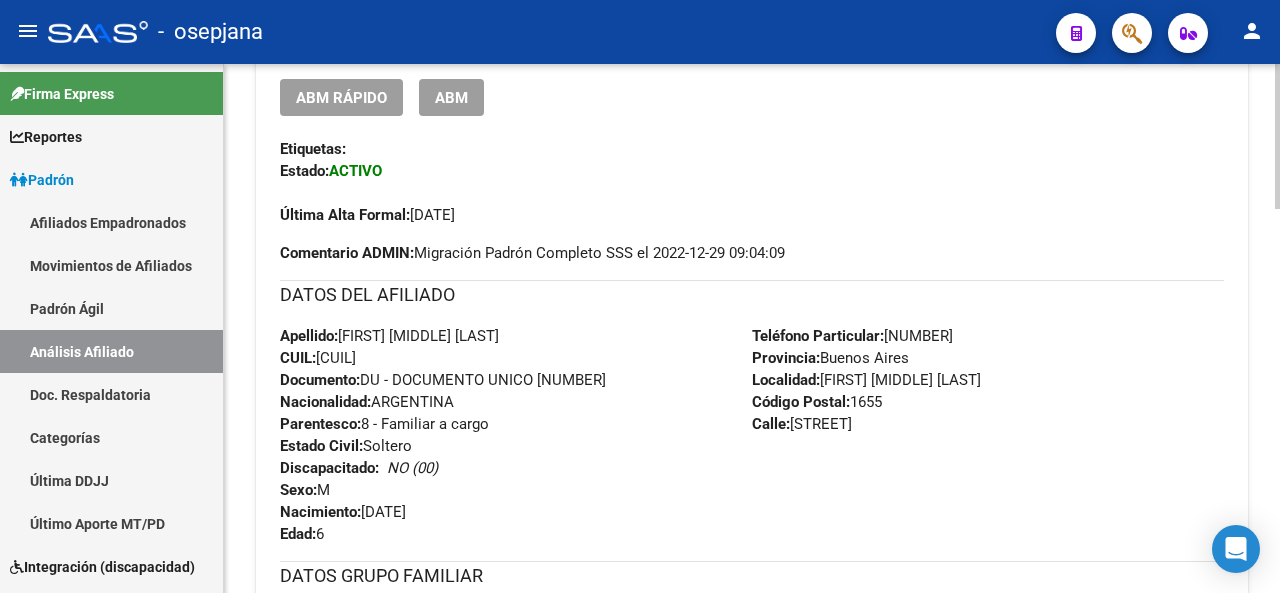 scroll, scrollTop: 551, scrollLeft: 0, axis: vertical 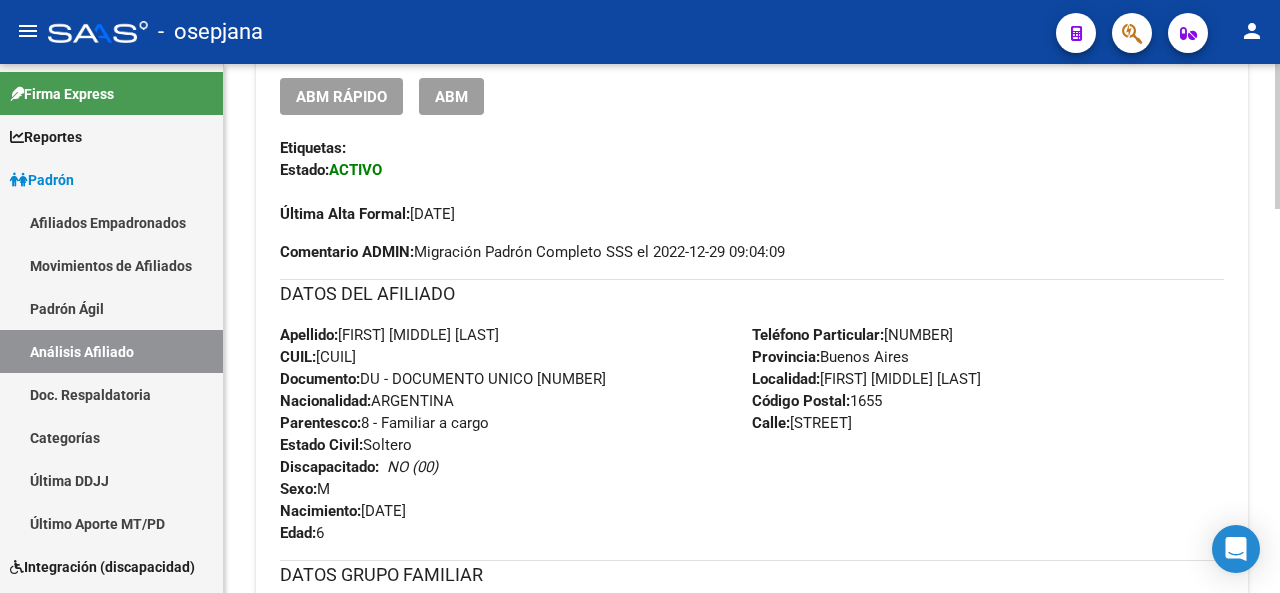 click 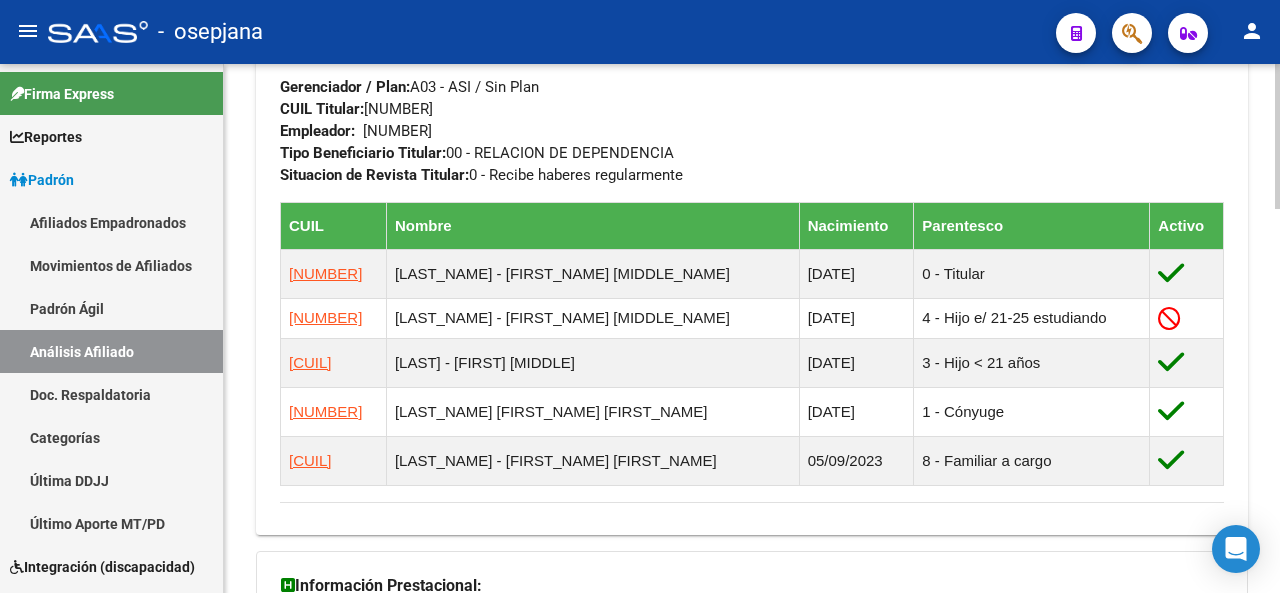 click 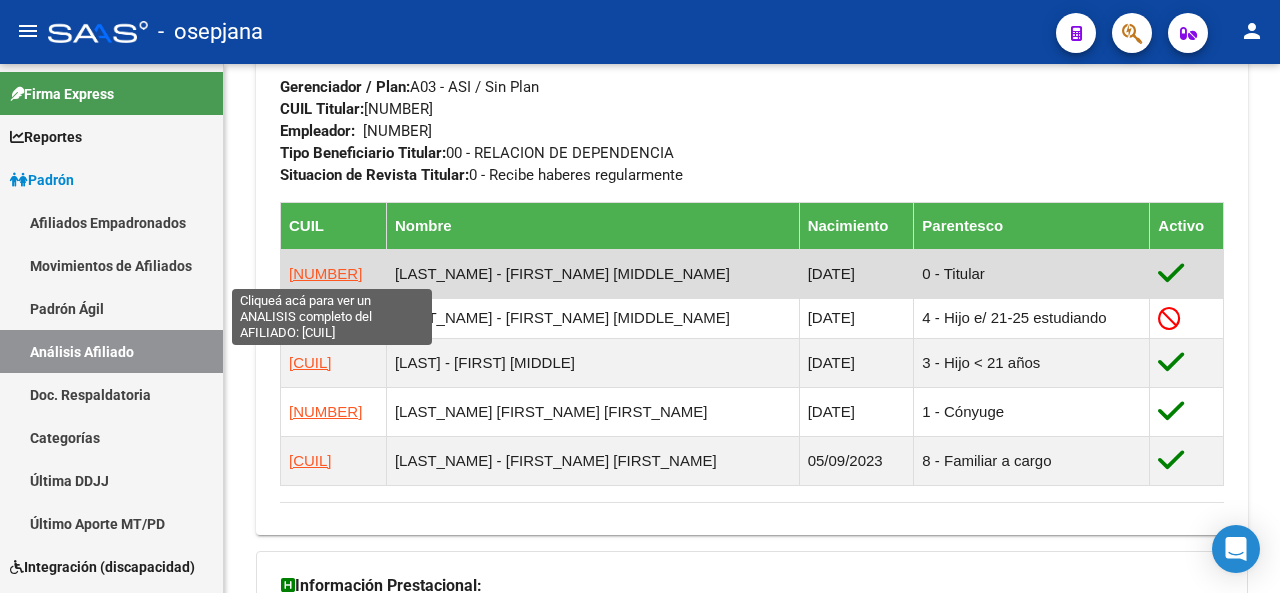 click on "23141235419" at bounding box center [325, 273] 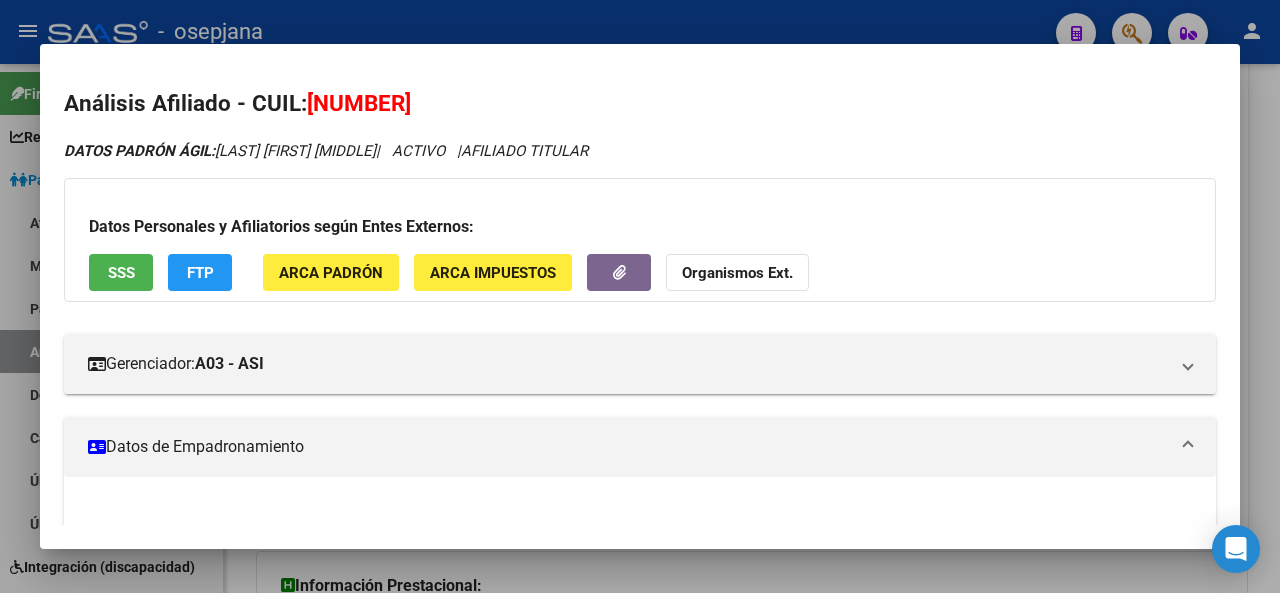 click on "ARCA Padrón" 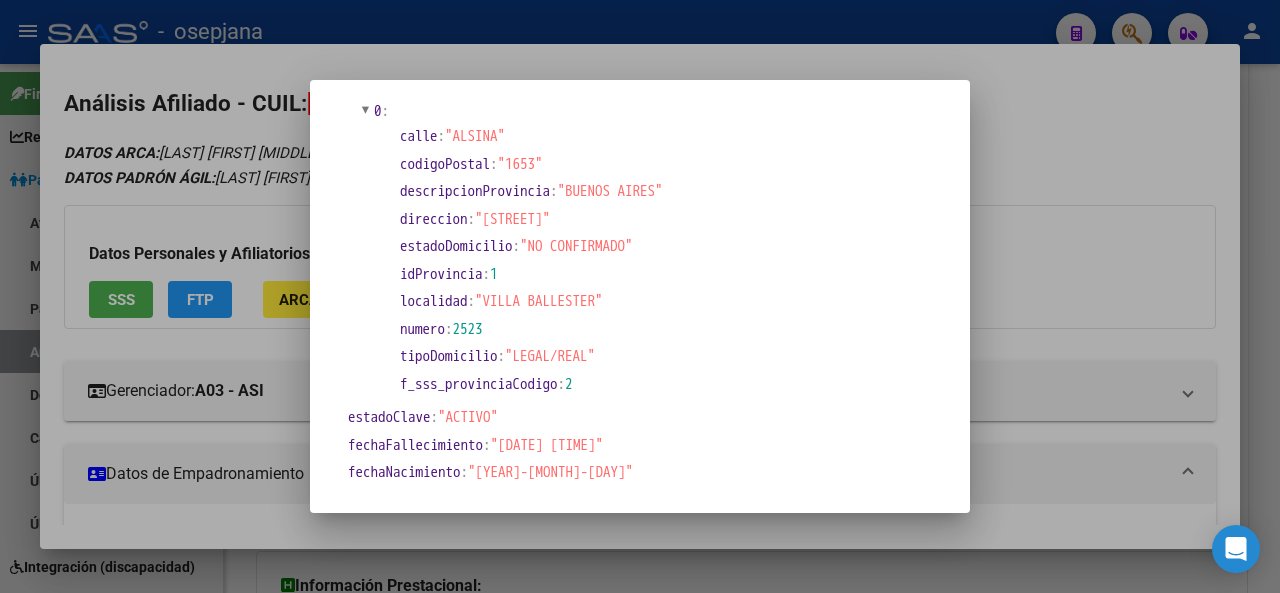 scroll, scrollTop: 86, scrollLeft: 0, axis: vertical 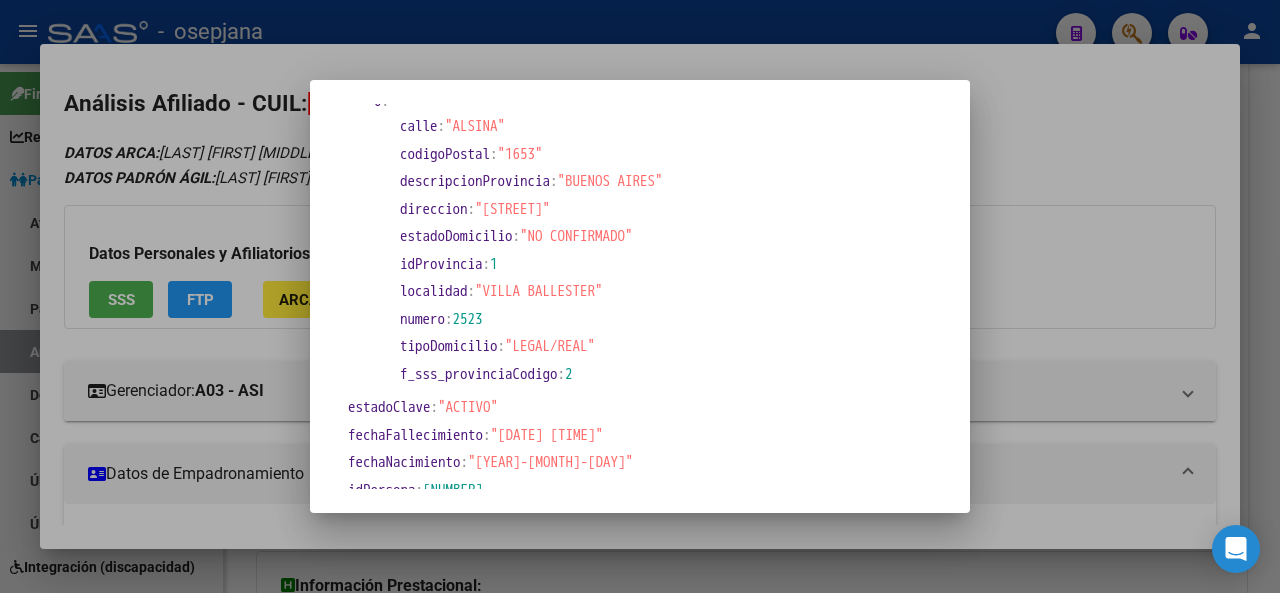 click at bounding box center [640, 296] 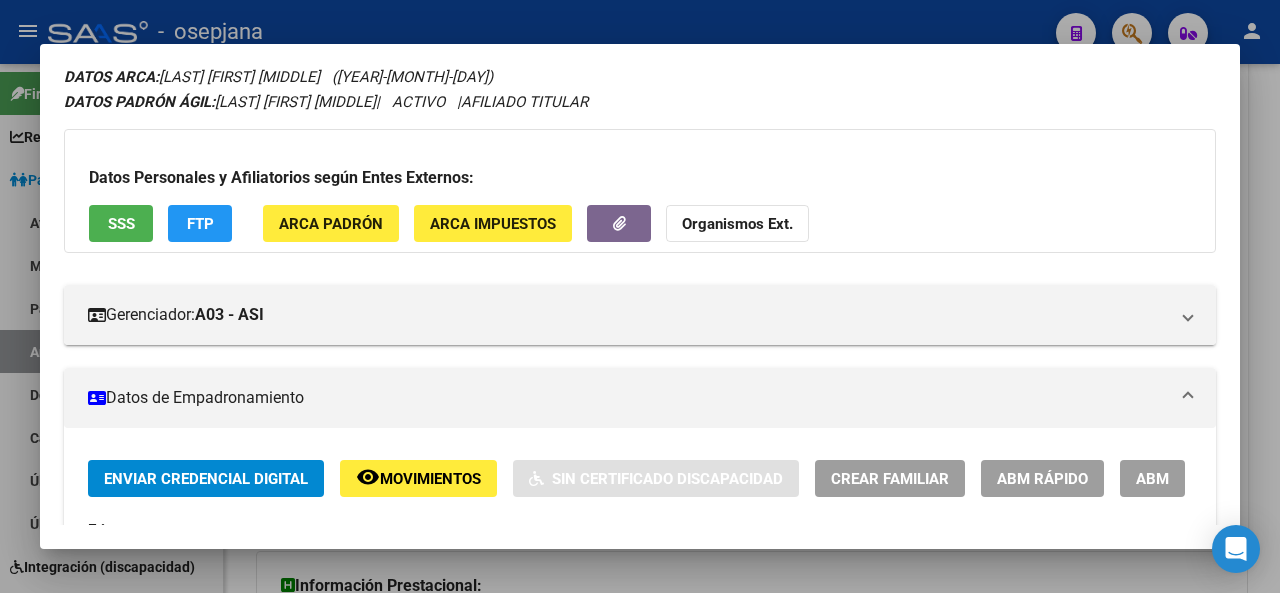 scroll, scrollTop: 268, scrollLeft: 0, axis: vertical 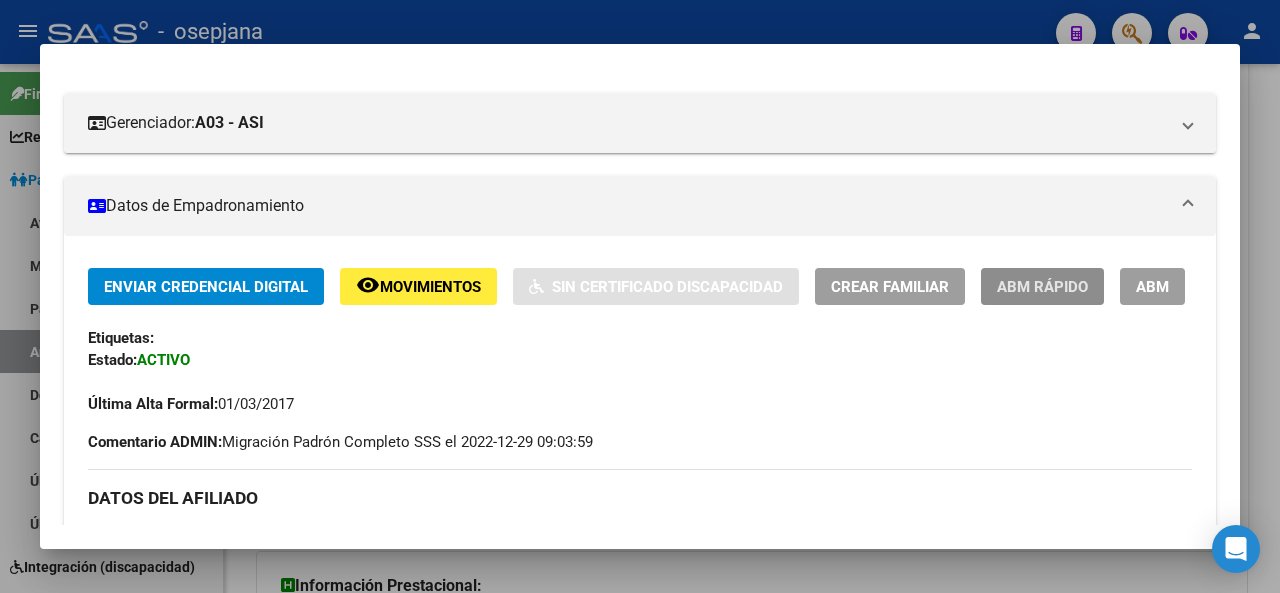 click on "ABM Rápido" 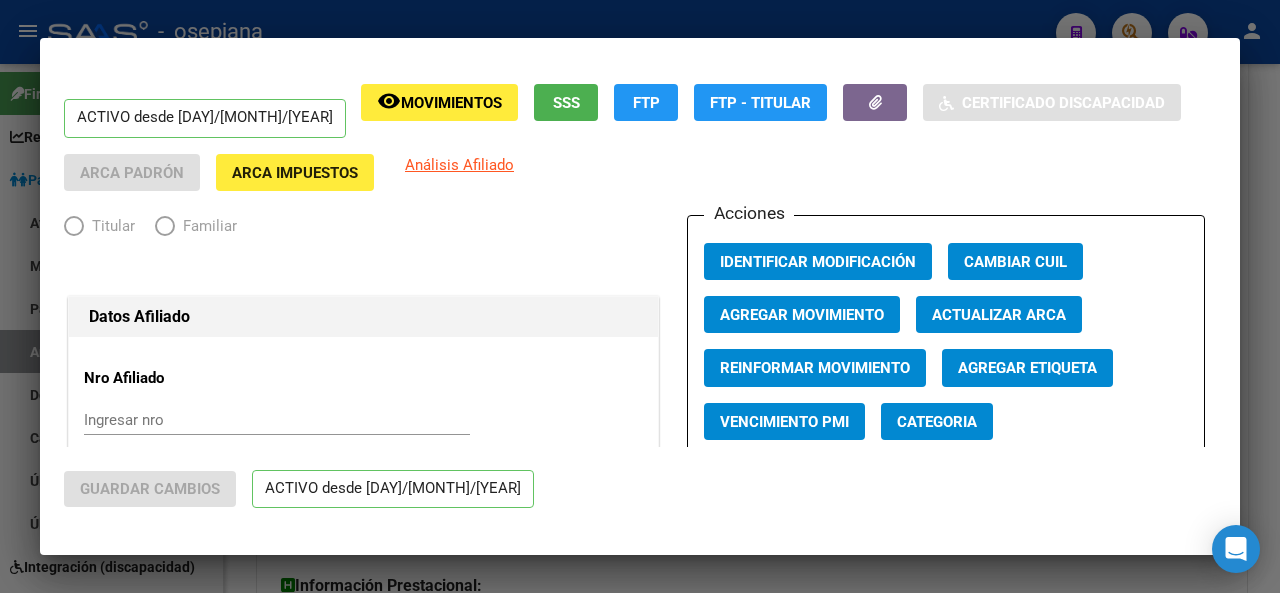 radio on "true" 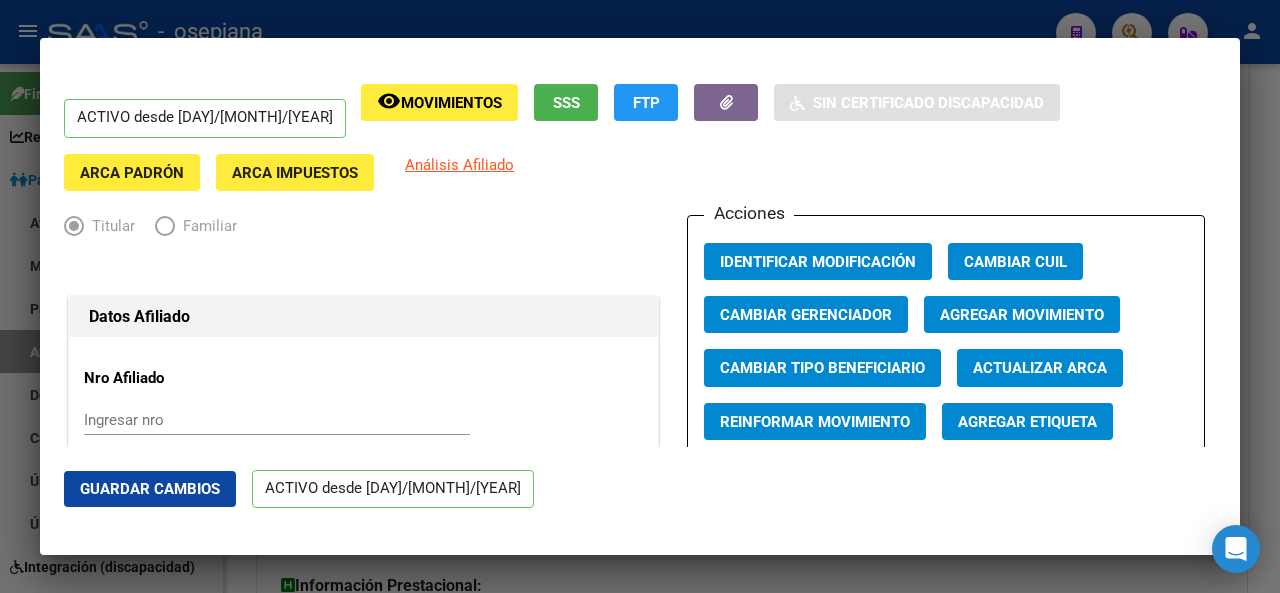 click on "Agregar Movimiento" 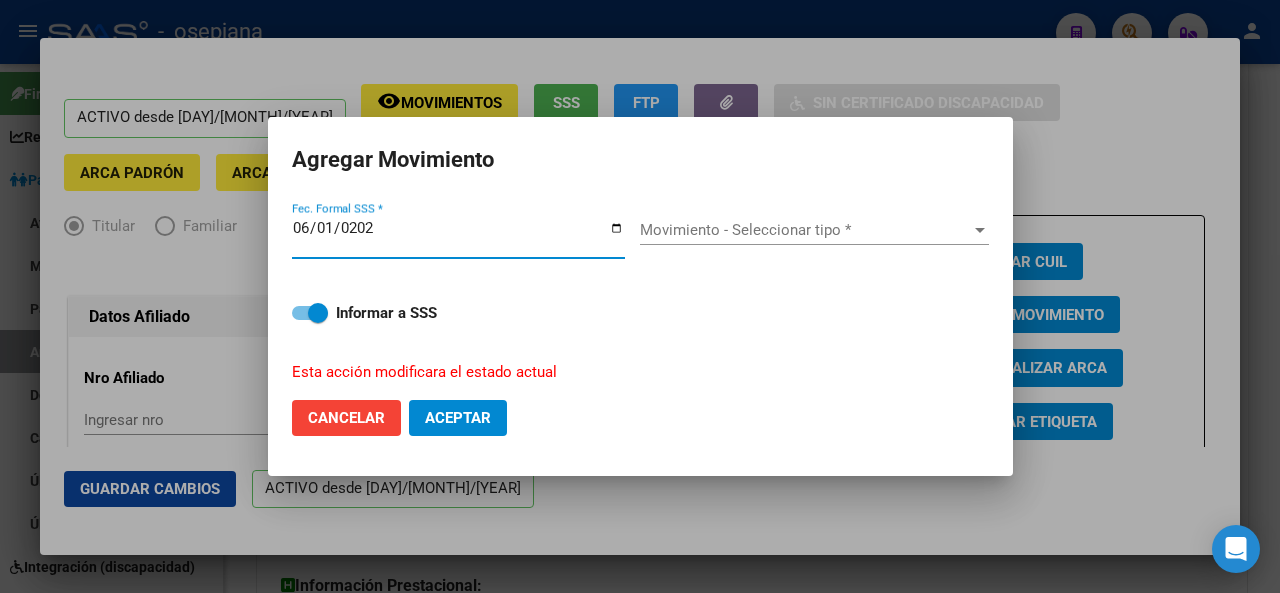 type on "2025-06-01" 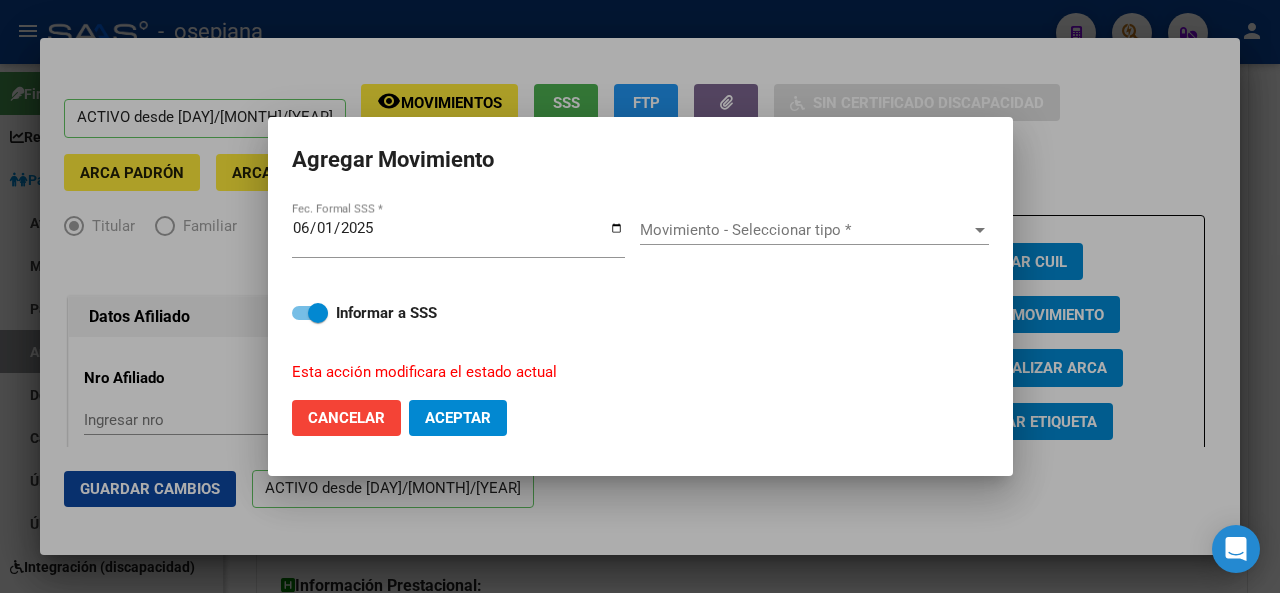 click on "Movimiento - Seleccionar tipo * Movimiento - Seleccionar tipo *" at bounding box center [814, 230] 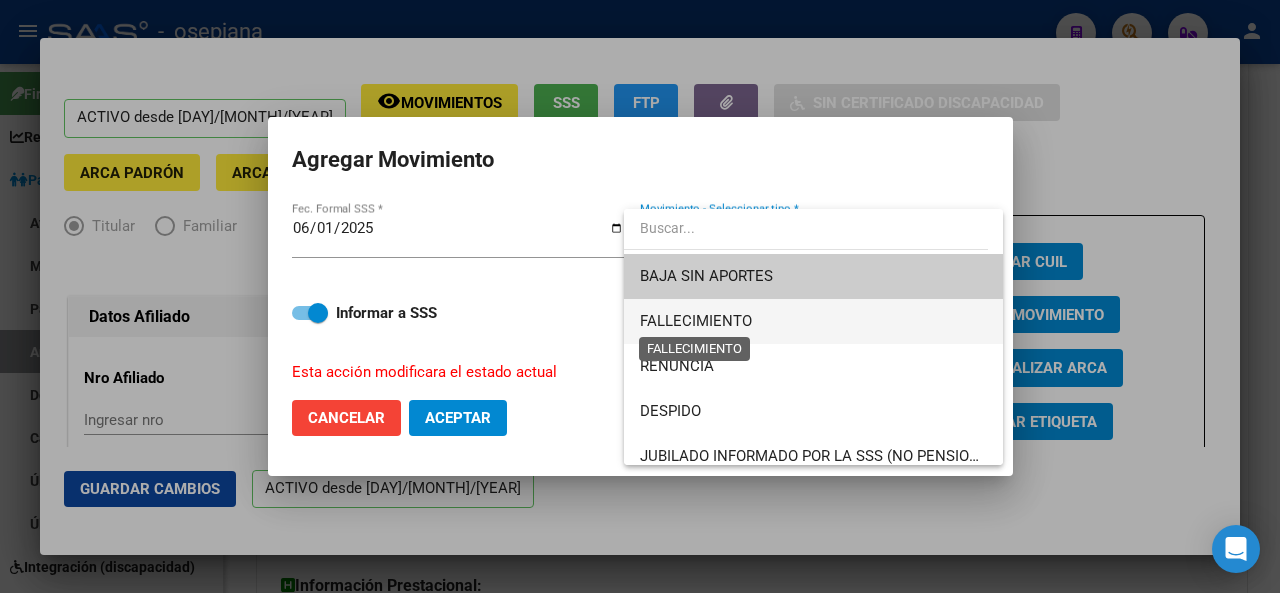 click on "FALLECIMIENTO" at bounding box center (696, 321) 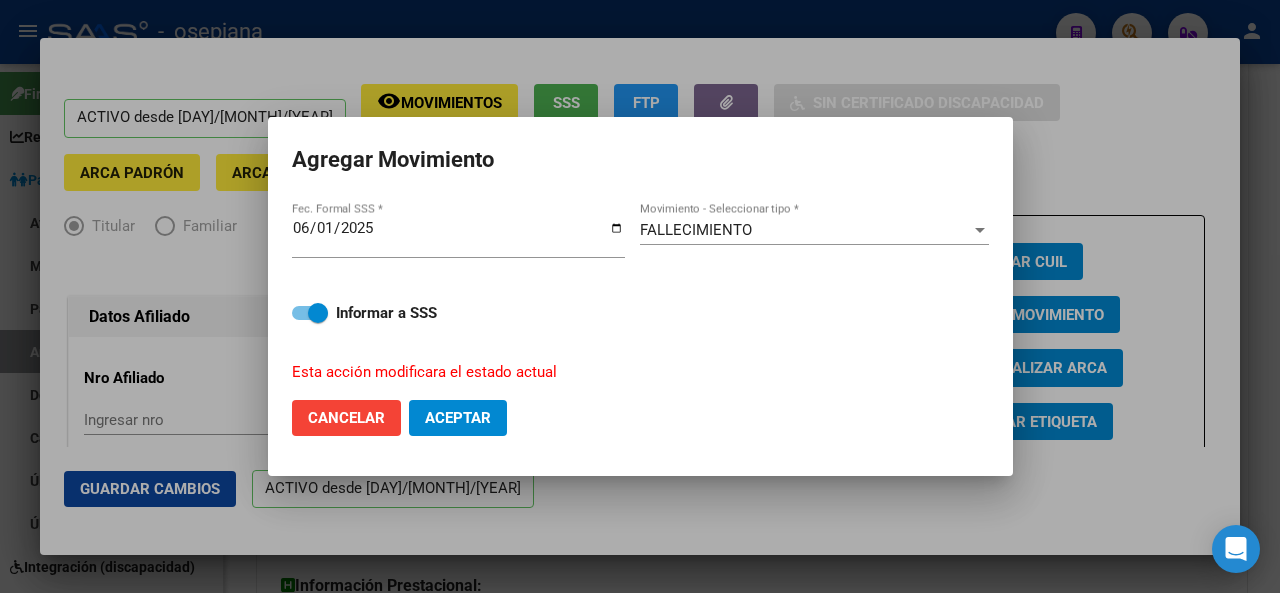 click on "Cancelar Aceptar" 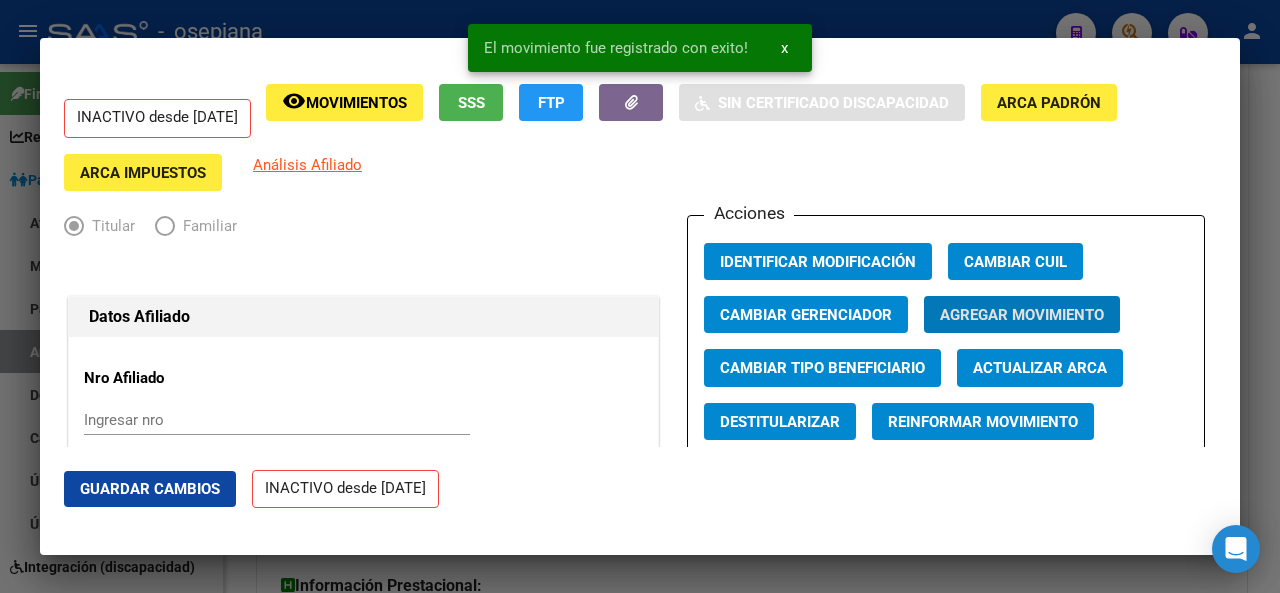 click on "Guardar Cambios" 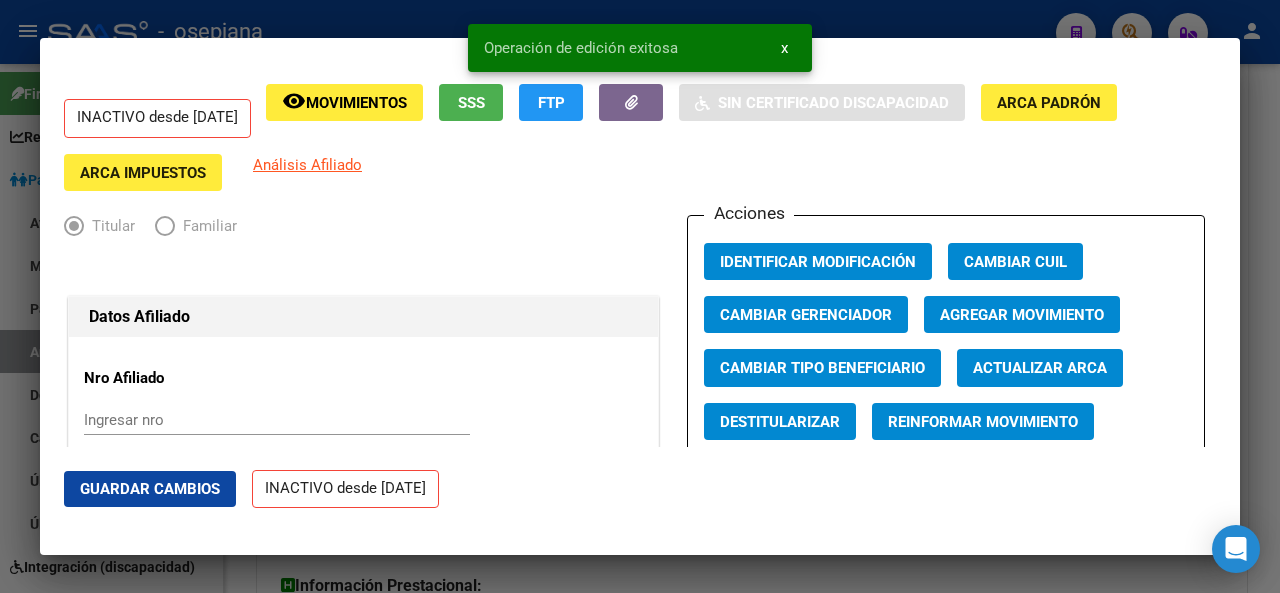 click at bounding box center [640, 296] 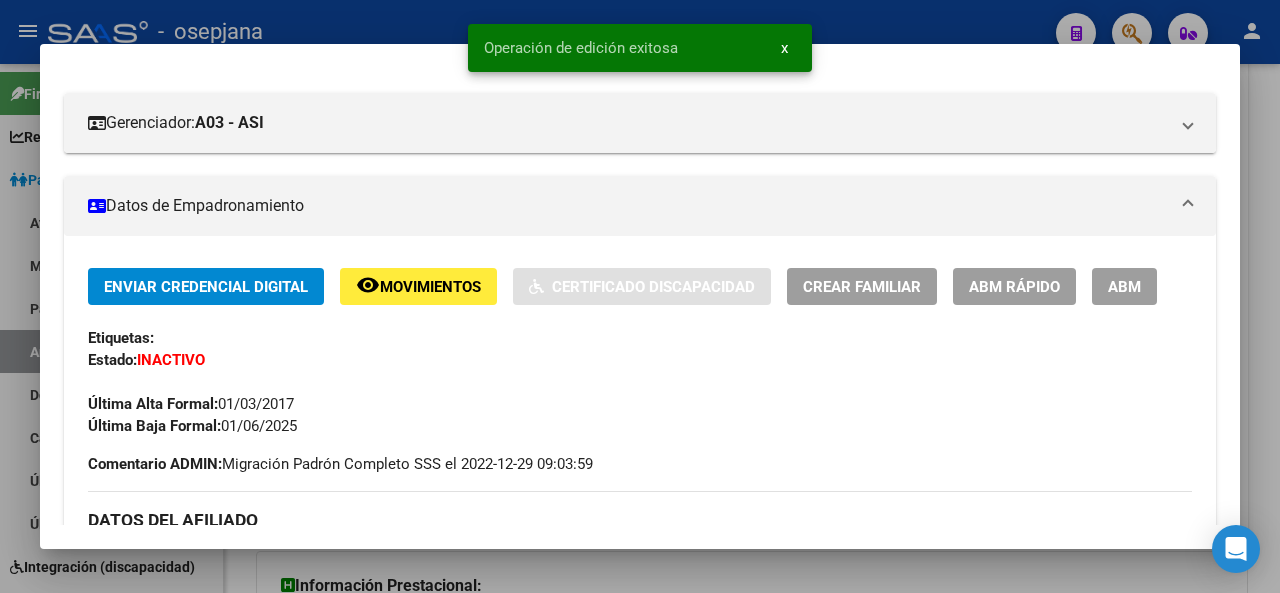 click at bounding box center (640, 296) 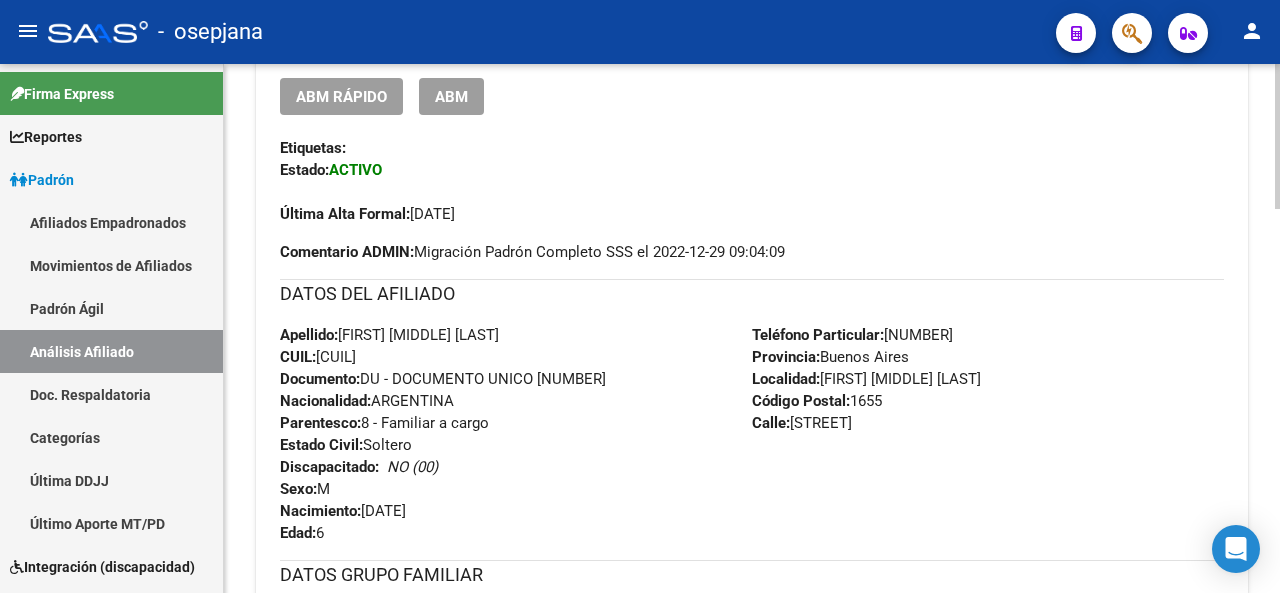 click 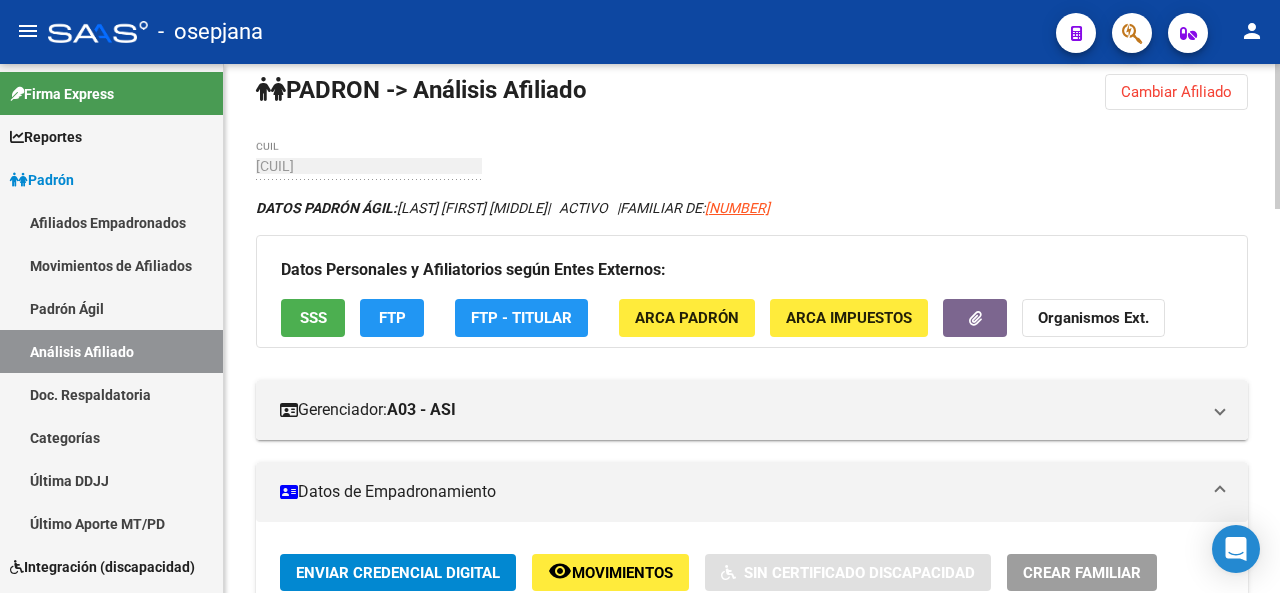 click 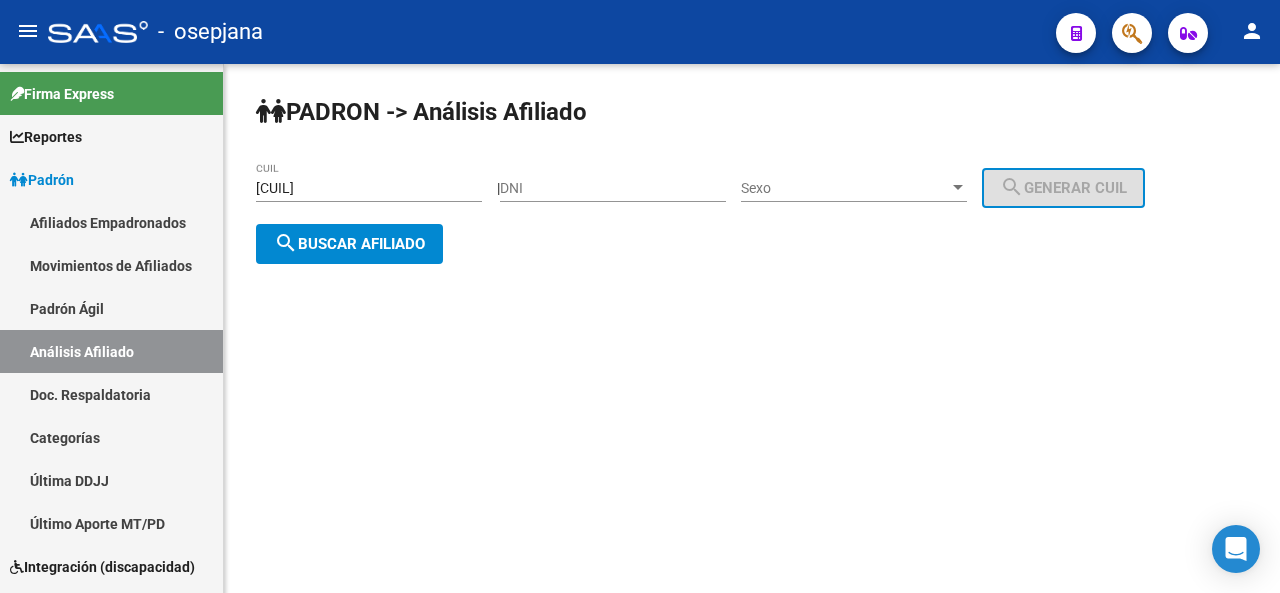 scroll, scrollTop: 0, scrollLeft: 0, axis: both 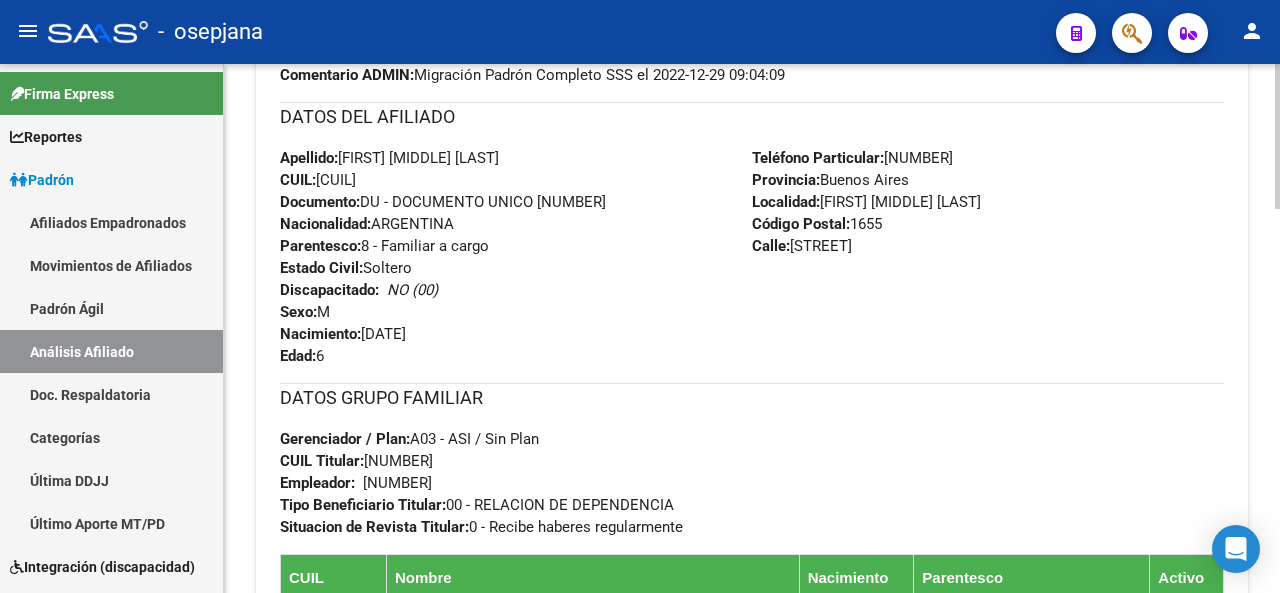 click on "PADRON -> Análisis Afiliado  Cambiar Afiliado
20-57745349-8 CUIL DATOS PADRÓN ÁGIL:  CAMPO LAUTARO BENJAMIN     |   INACTIVO   |     FAMILIAR DE:  23141235419 Datos Personales y Afiliatorios según Entes Externos: SSS FTP  FTP - Titular ARCA Padrón ARCA Impuestos Organismos Ext.    Gerenciador:      A03 - ASI Atención telefónica: Atención emergencias: Otros Datos Útiles:    Datos de Empadronamiento  Enviar Credencial Digital remove_red_eye Movimientos    Sin Certificado Discapacidad Crear Familiar ABM Rápido ABM Etiquetas: Estado: INACTIVO Última Alta Formal:  23/02/2024 Última Baja Formal:  01/06/2025 Ultimo Tipo Movimiento Baja:  FALLECIMIENTO Comentario ADMIN:  Migración Padrón Completo SSS el 2022-12-29 09:04:09 DATOS DEL AFILIADO Apellido:  LAUTARO BENJAMIN CAMPO CUIL:  20577453498 Documento:  DU - DOCUMENTO UNICO 57745349  Nacionalidad:  ARGENTINA Parentesco:  8 - Familiar a cargo Estado Civil:  Soltero Discapacitado:    NO (00) Sexo:  M Nacimiento:  04/05/2019 Edad:  6   1655" 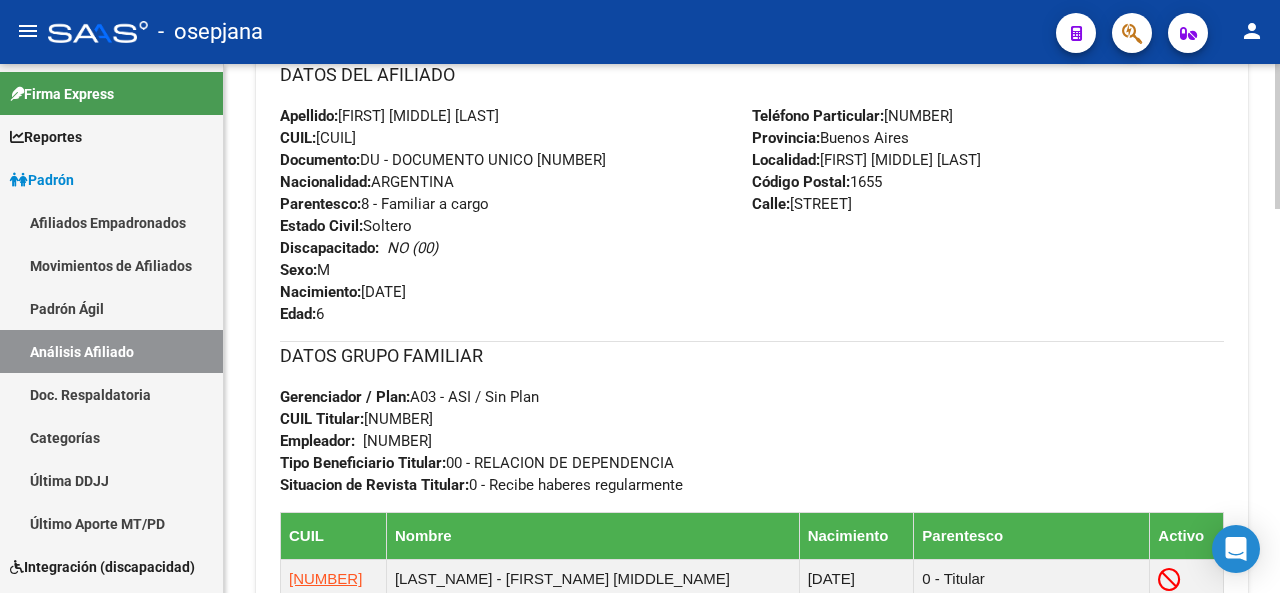 scroll, scrollTop: 1024, scrollLeft: 0, axis: vertical 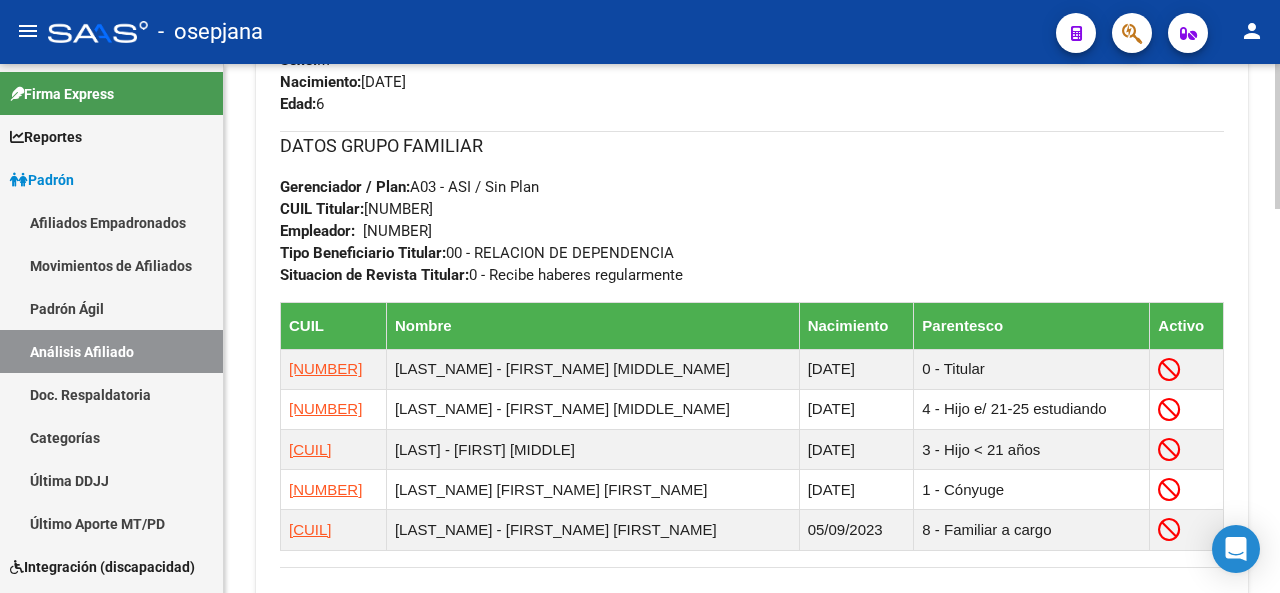 click 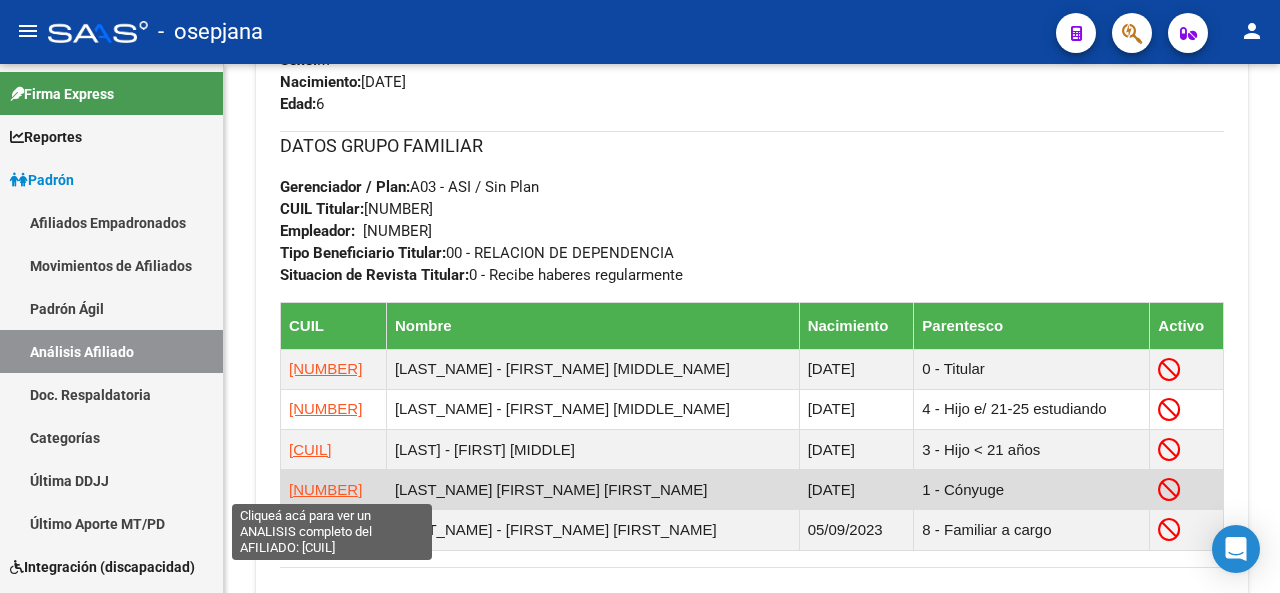 click on "27211401074" at bounding box center [325, 489] 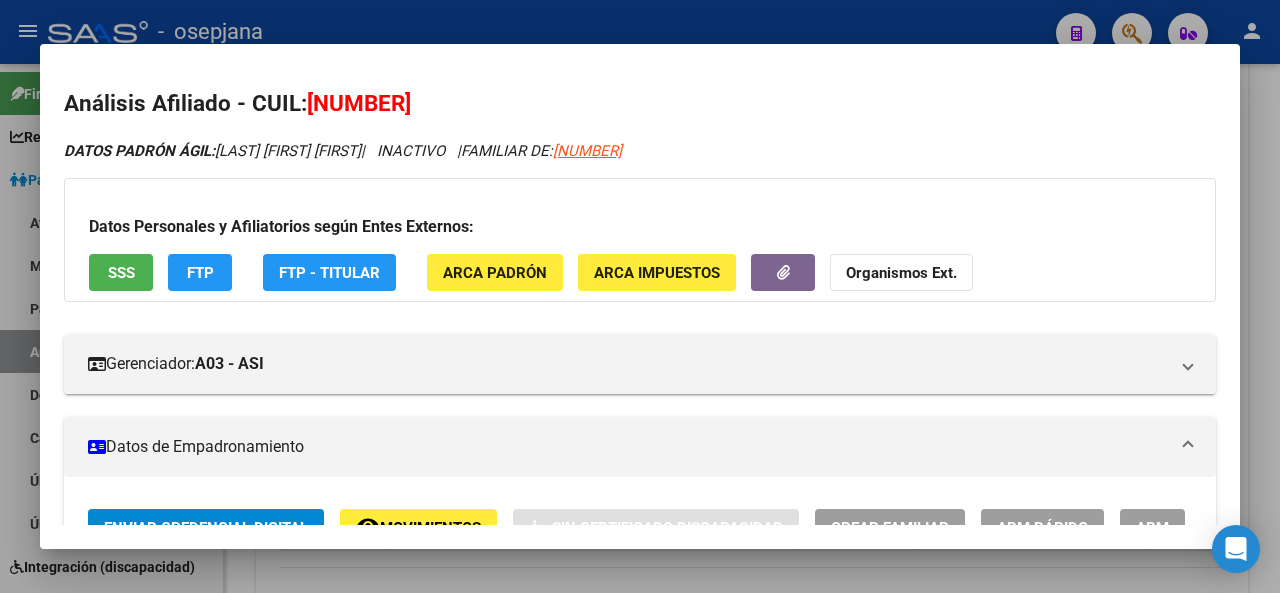 click on "SSS" at bounding box center (121, 273) 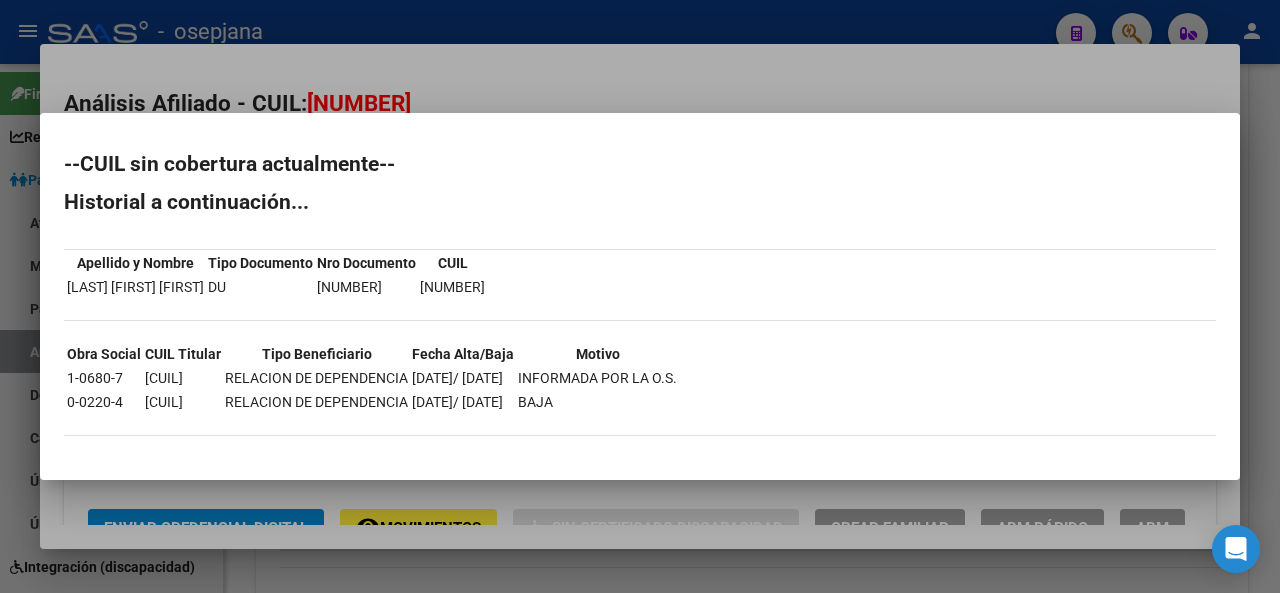 click at bounding box center (640, 296) 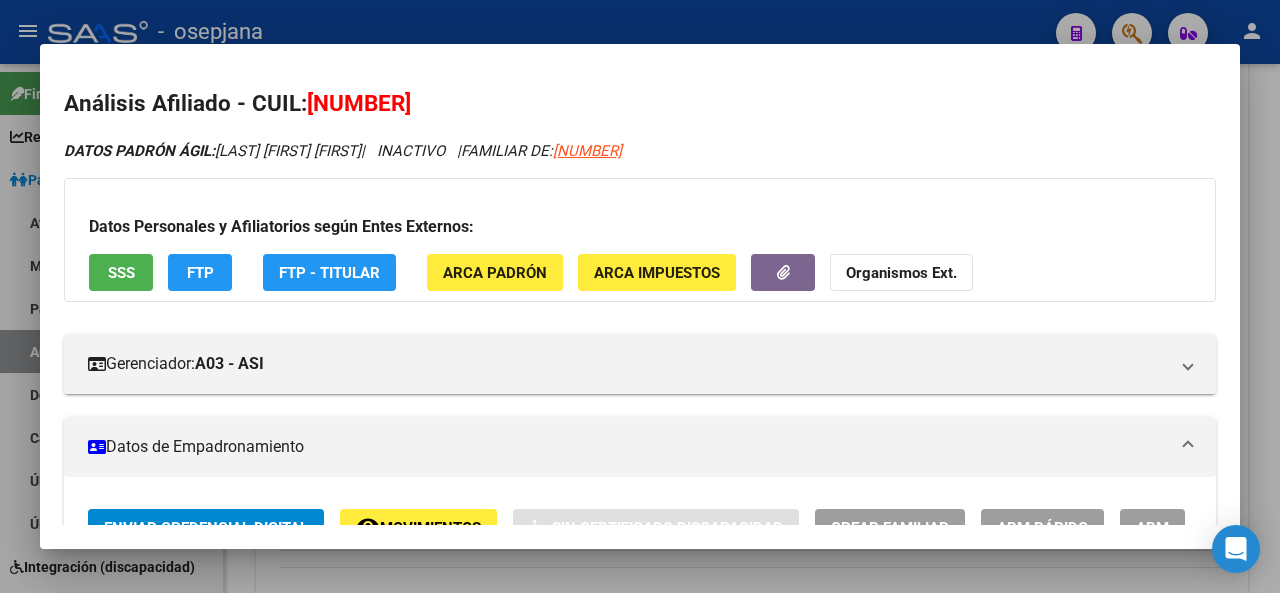 click at bounding box center [640, 296] 